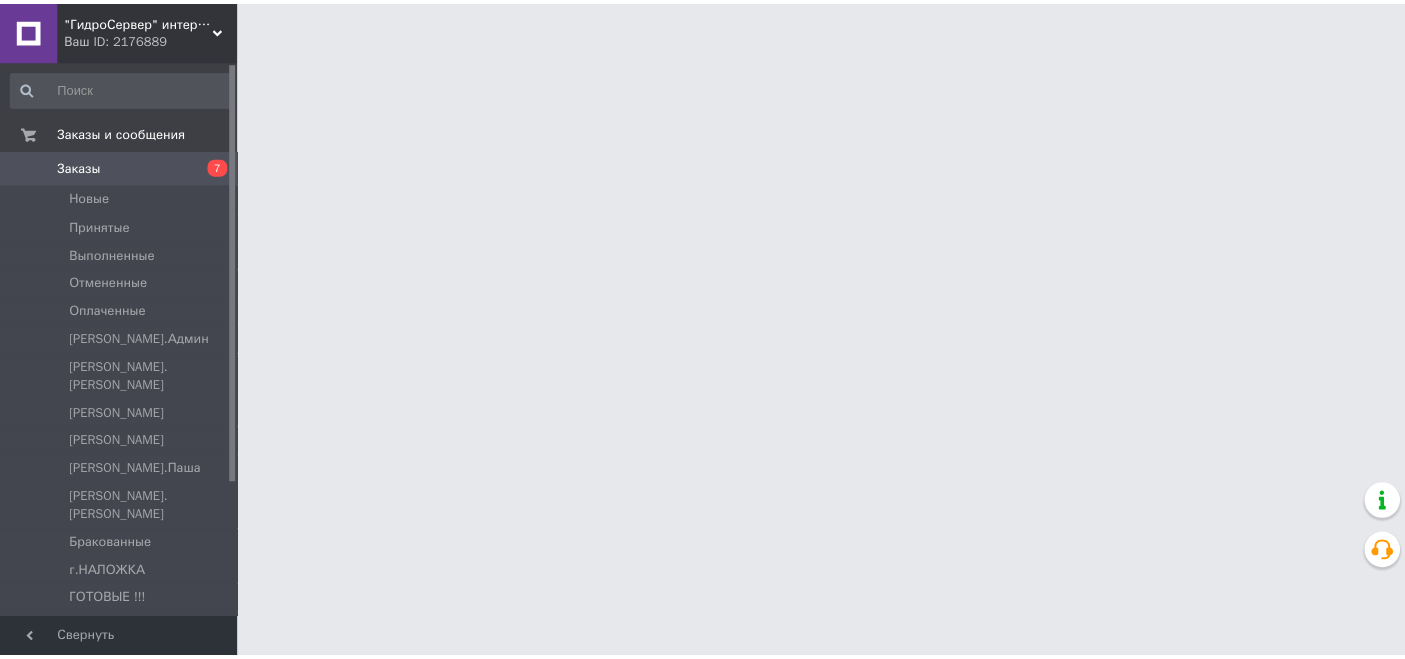 scroll, scrollTop: 0, scrollLeft: 0, axis: both 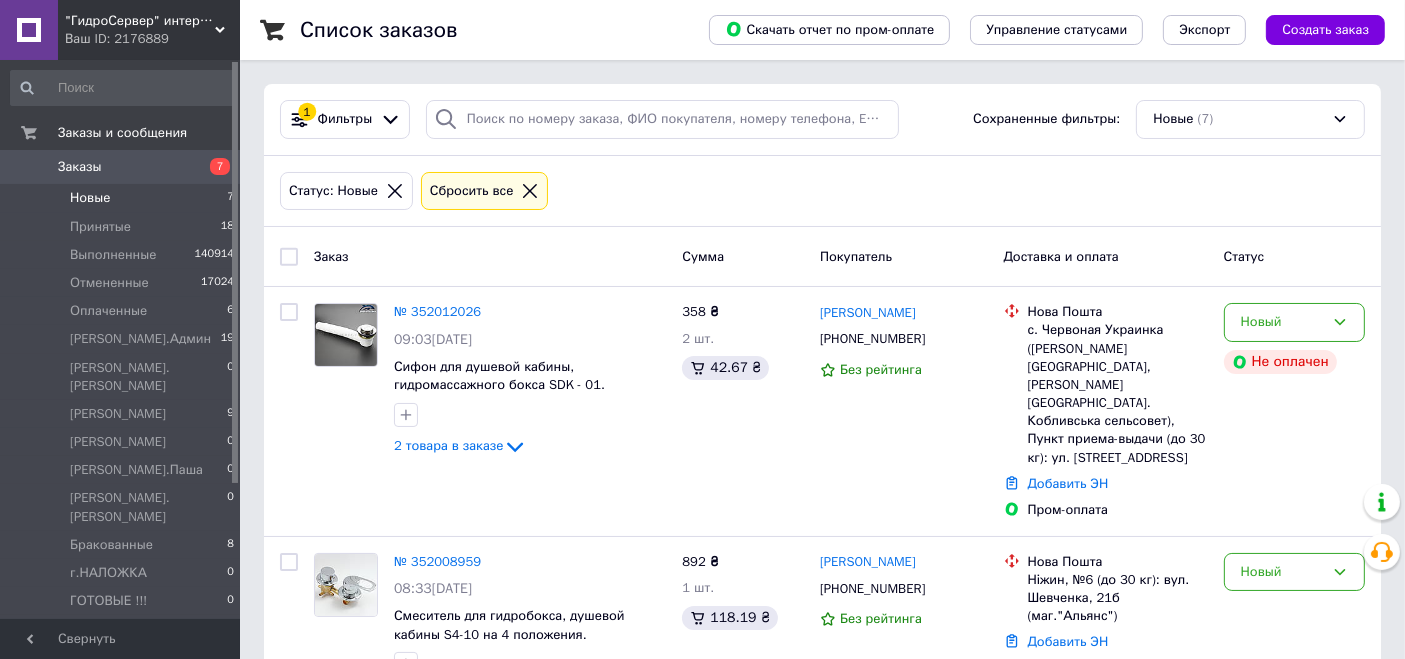 click on "Новые 7" at bounding box center [123, 198] 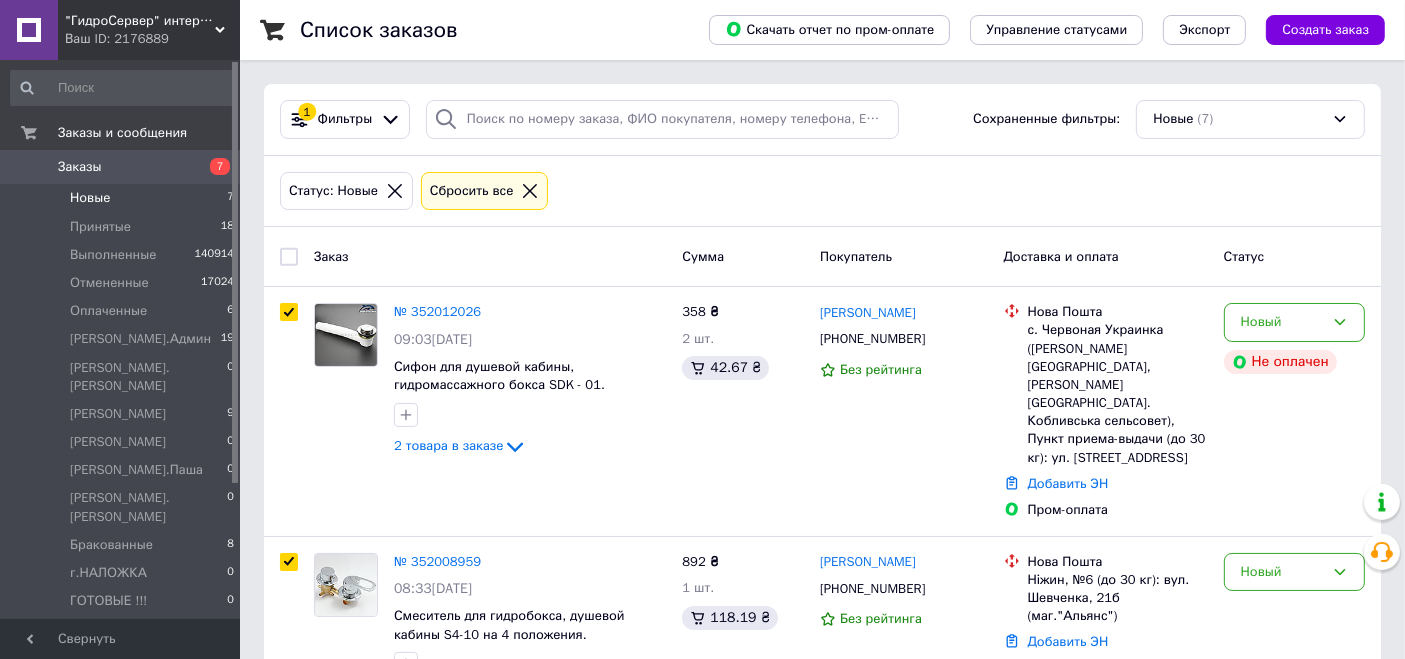 checkbox on "true" 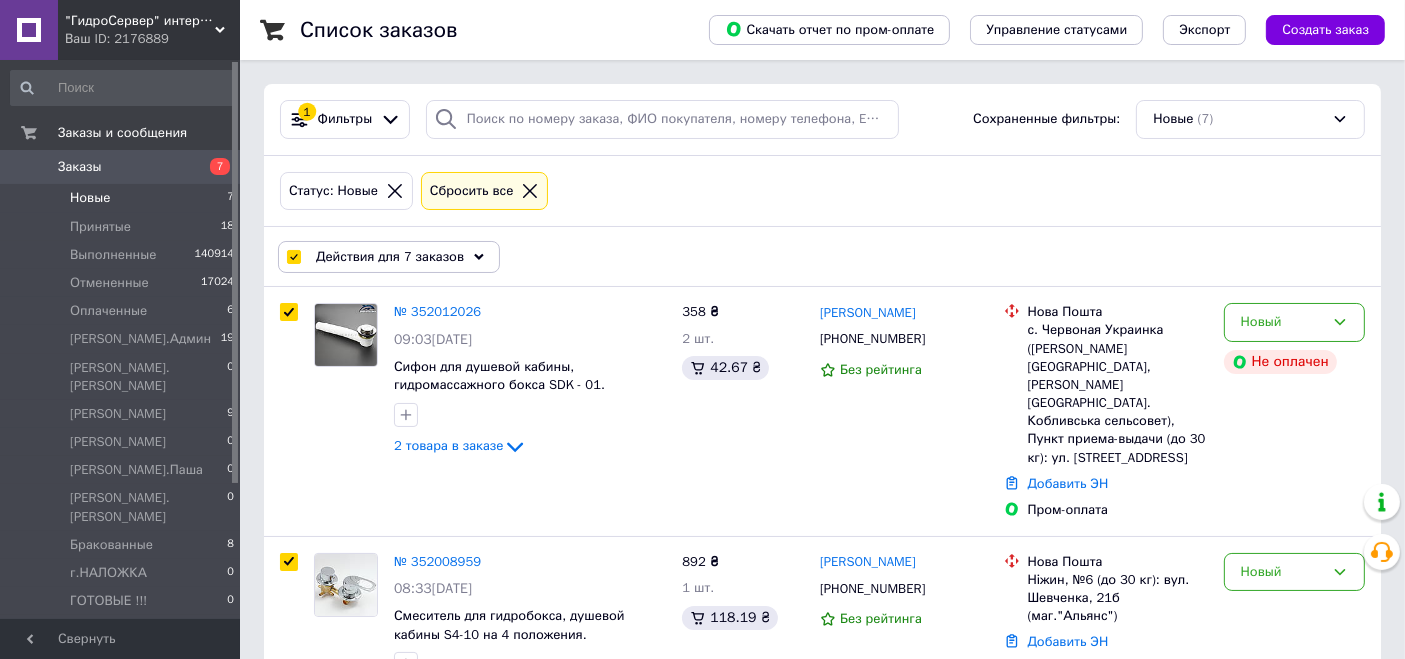 click on "Действия для 7 заказов" at bounding box center [390, 257] 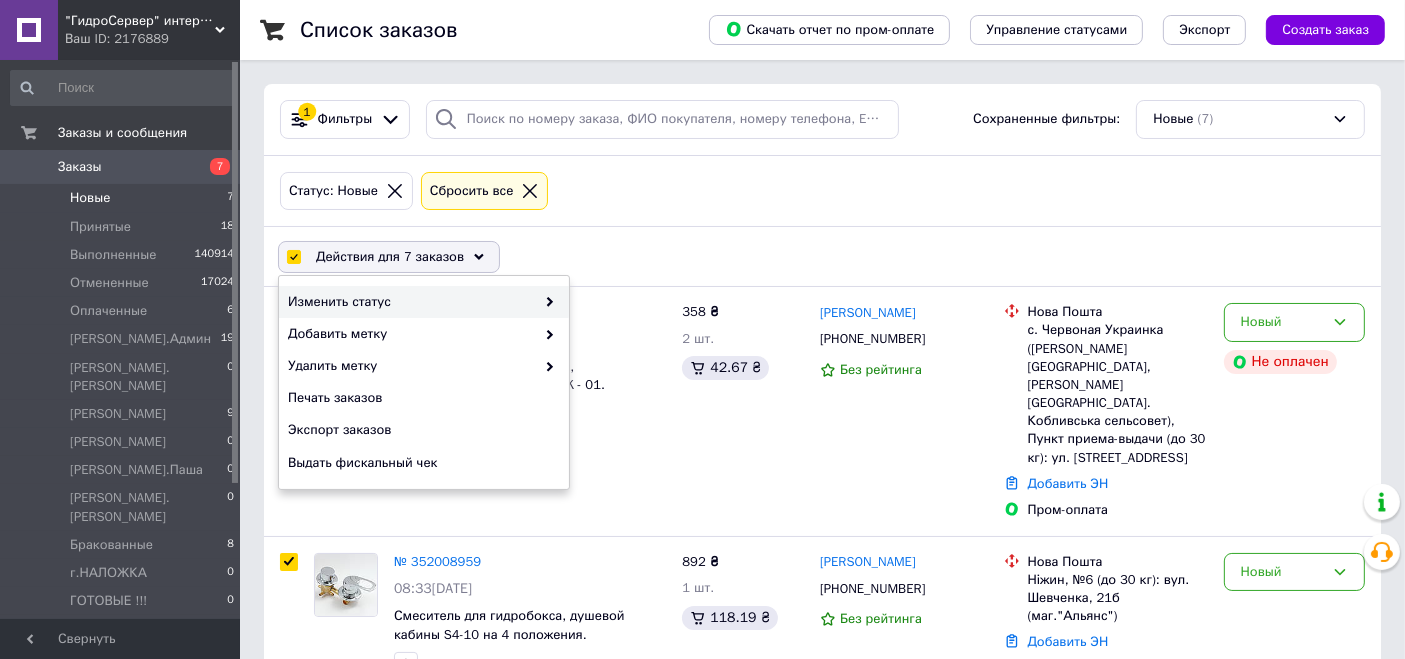 click on "Изменить статус" at bounding box center (411, 302) 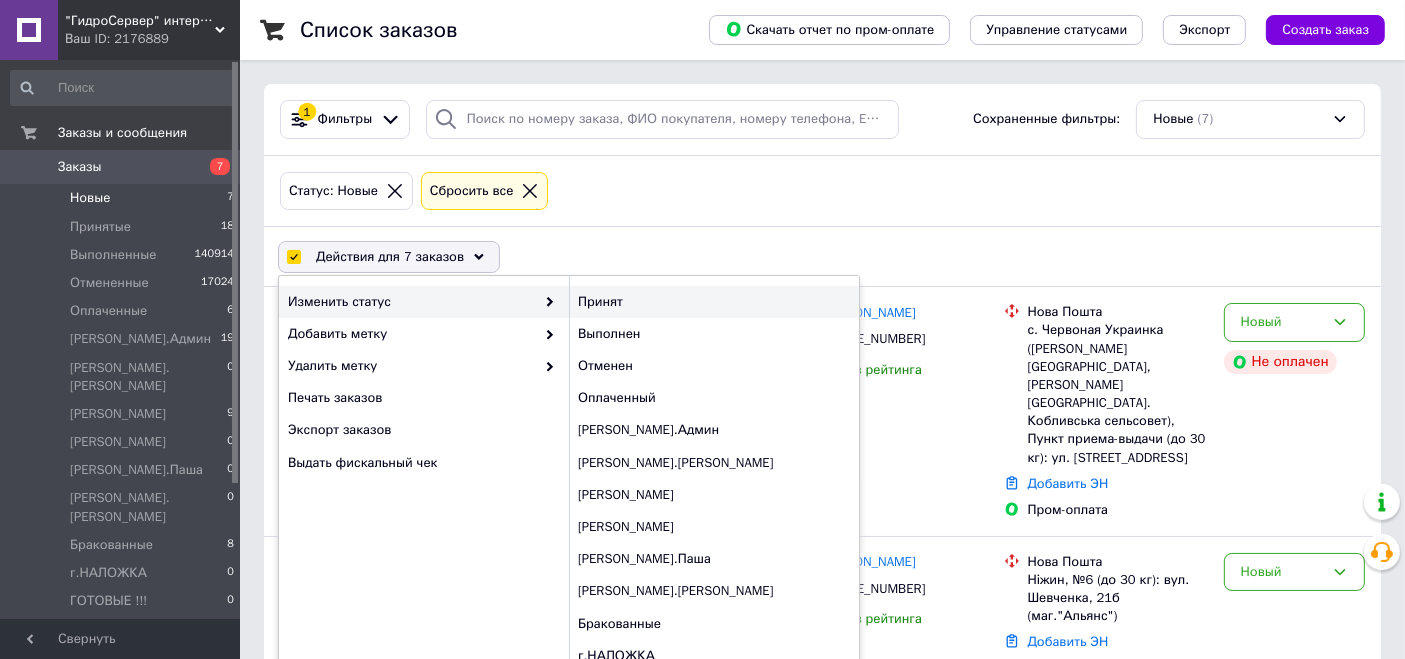click on "Принят" at bounding box center [714, 302] 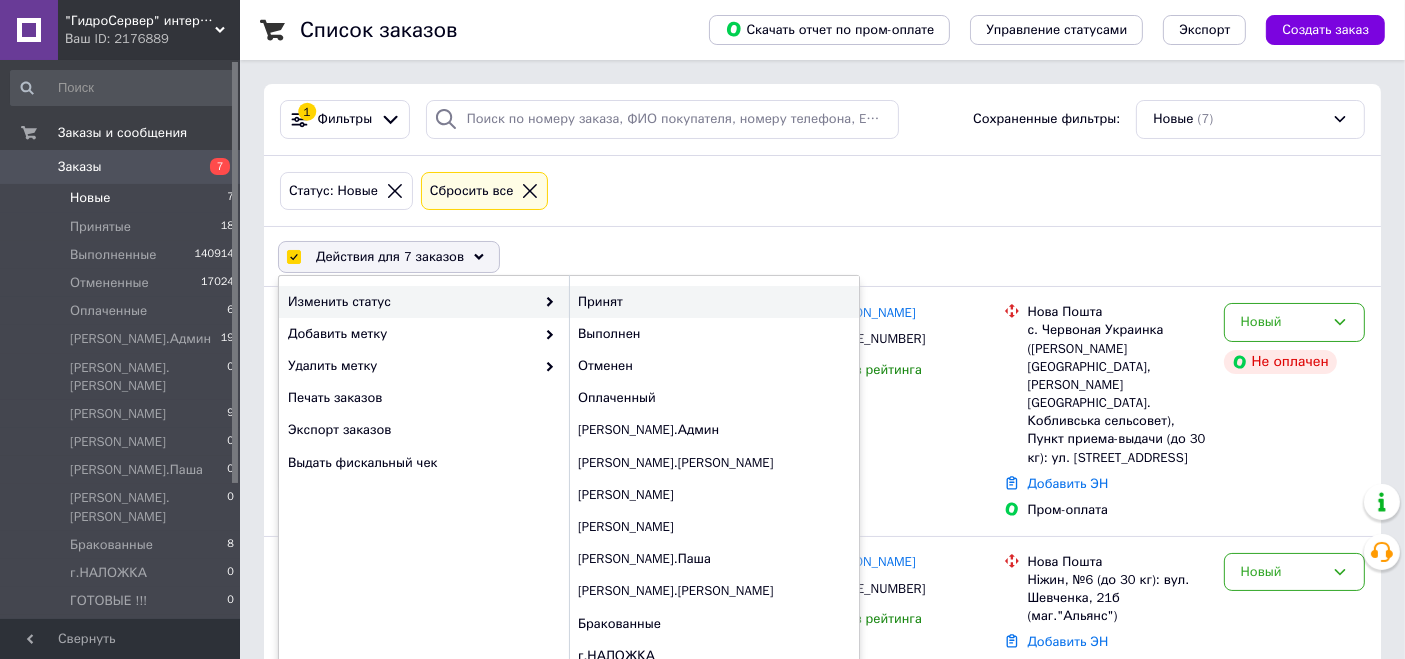 checkbox on "false" 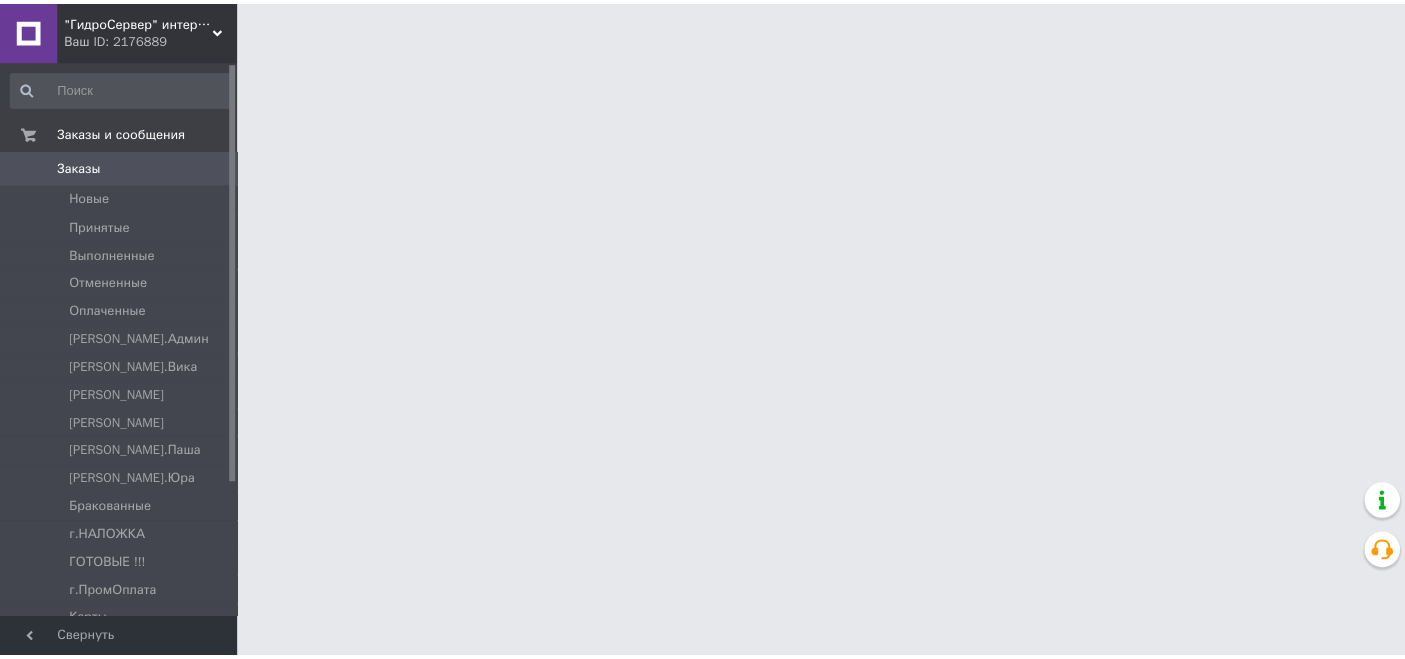 scroll, scrollTop: 0, scrollLeft: 0, axis: both 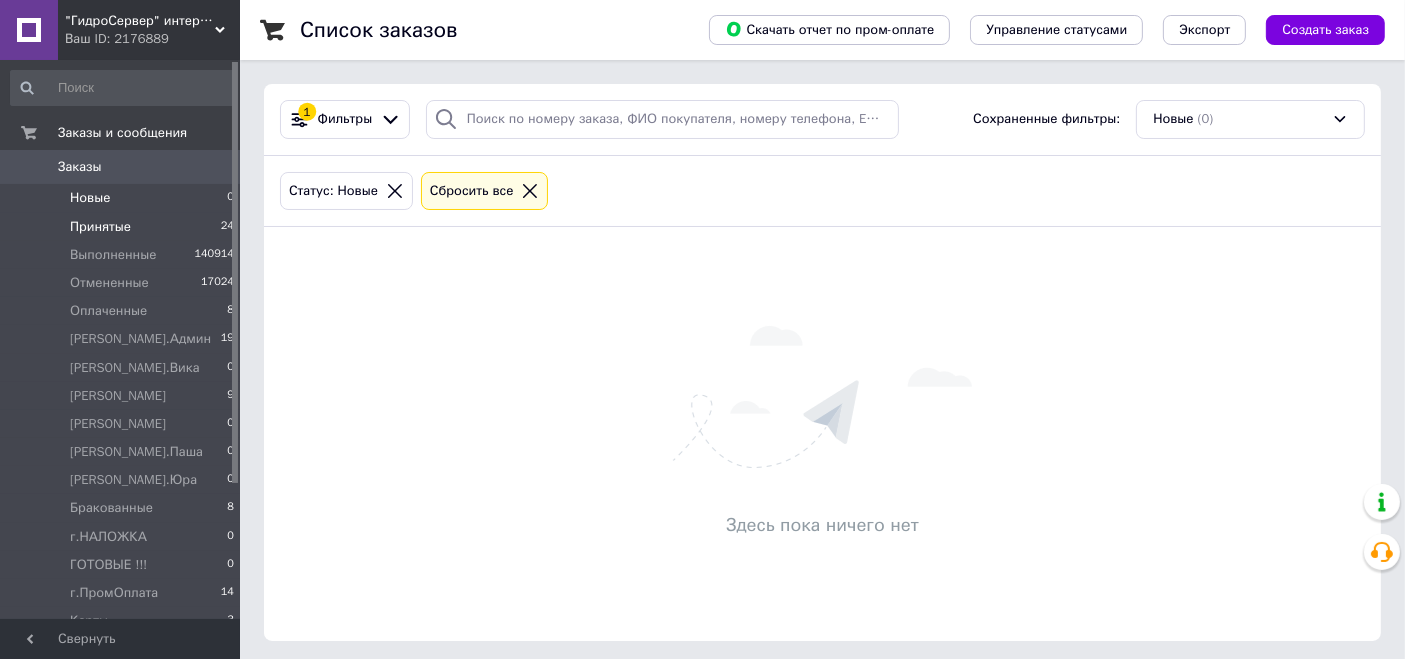 click on "Принятые 24" at bounding box center [123, 227] 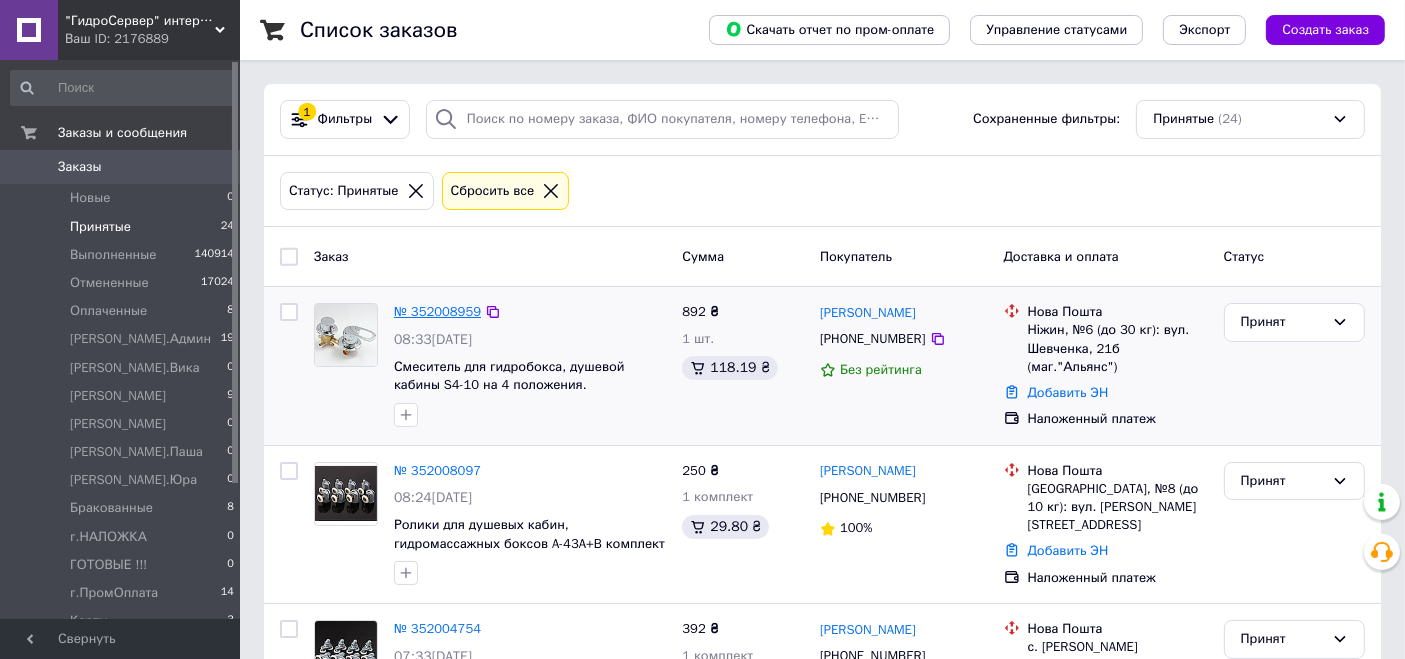 click on "№ 352008959" at bounding box center (437, 311) 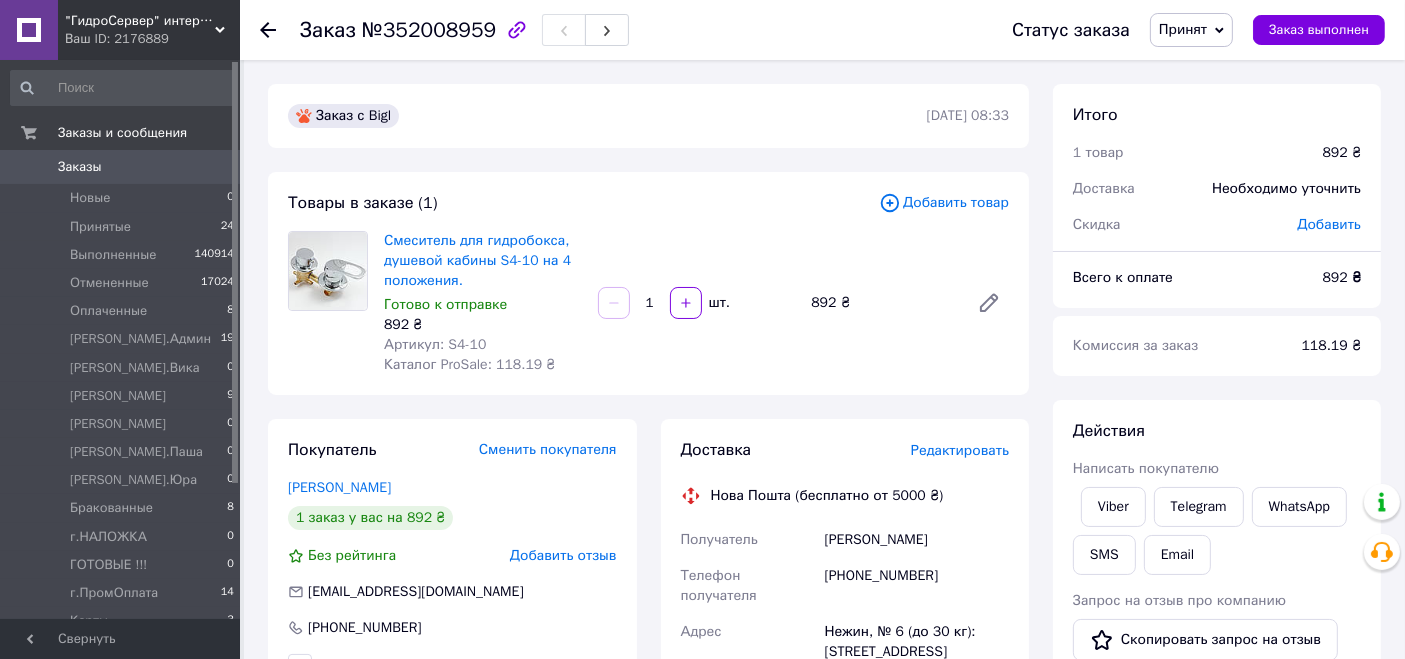 scroll, scrollTop: 666, scrollLeft: 0, axis: vertical 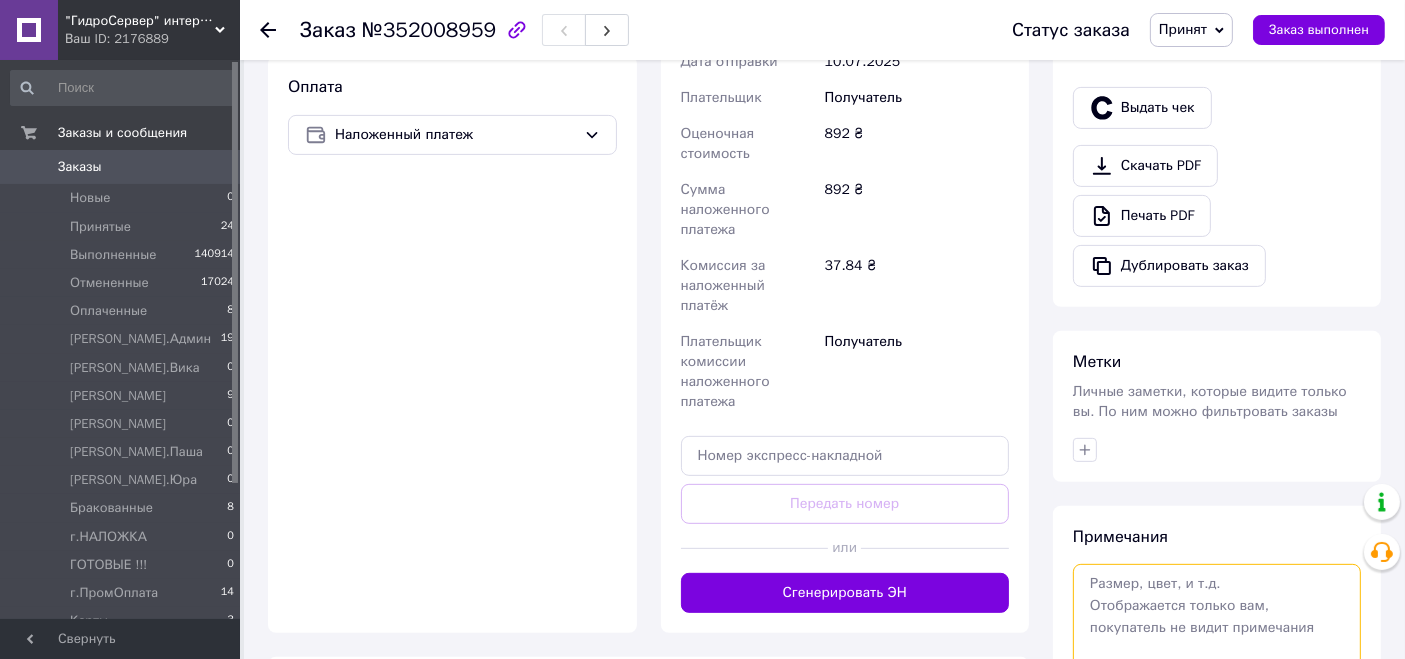 click at bounding box center (1217, 617) 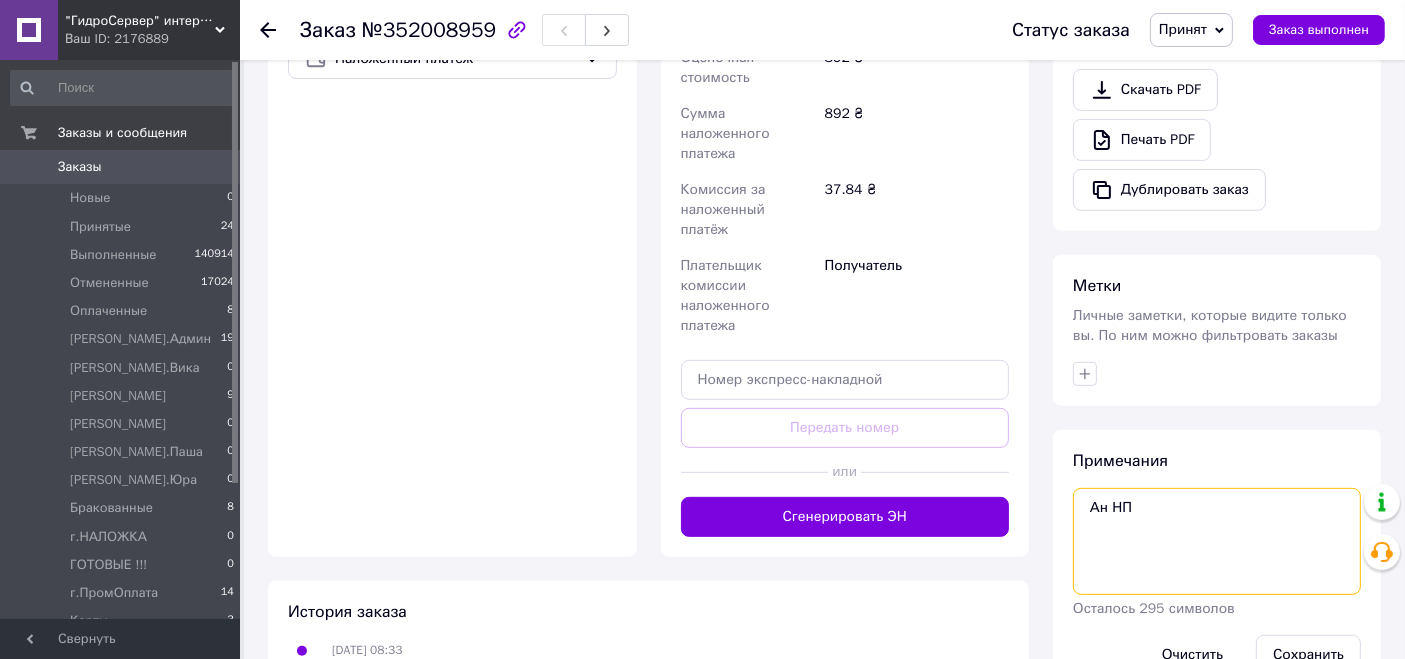 scroll, scrollTop: 777, scrollLeft: 0, axis: vertical 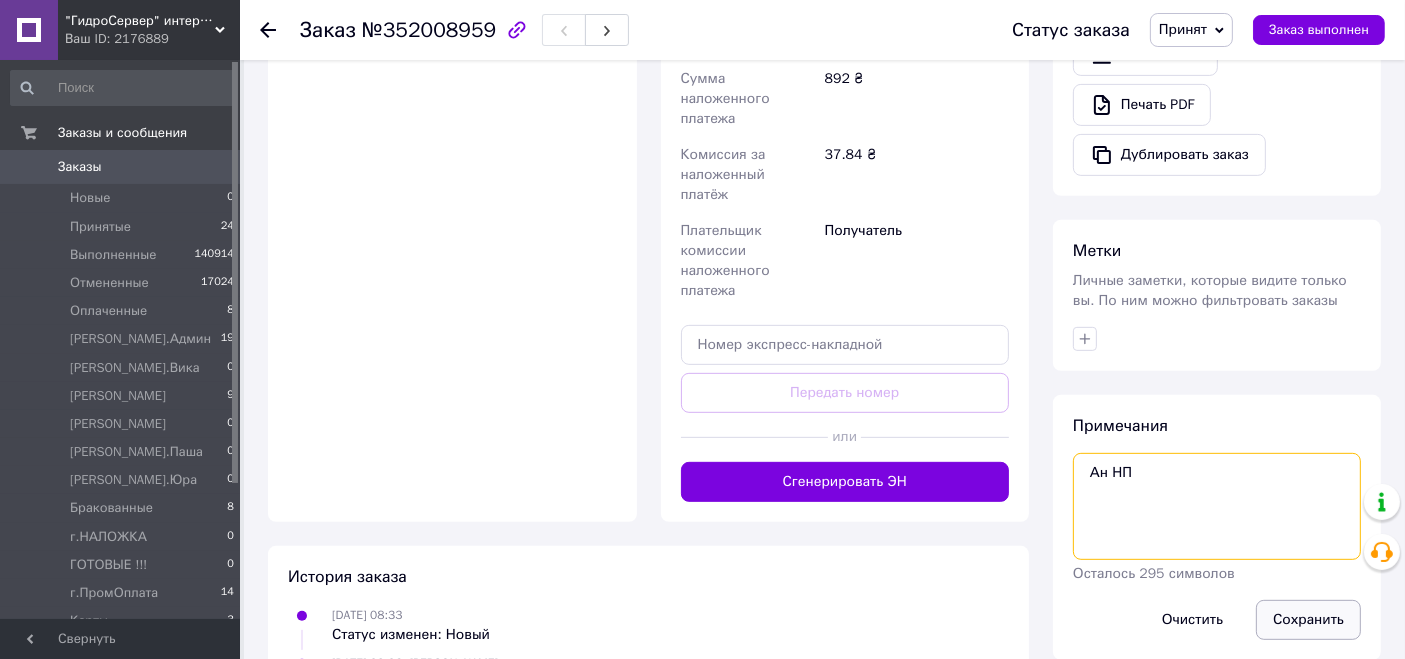 type on "Ан НП" 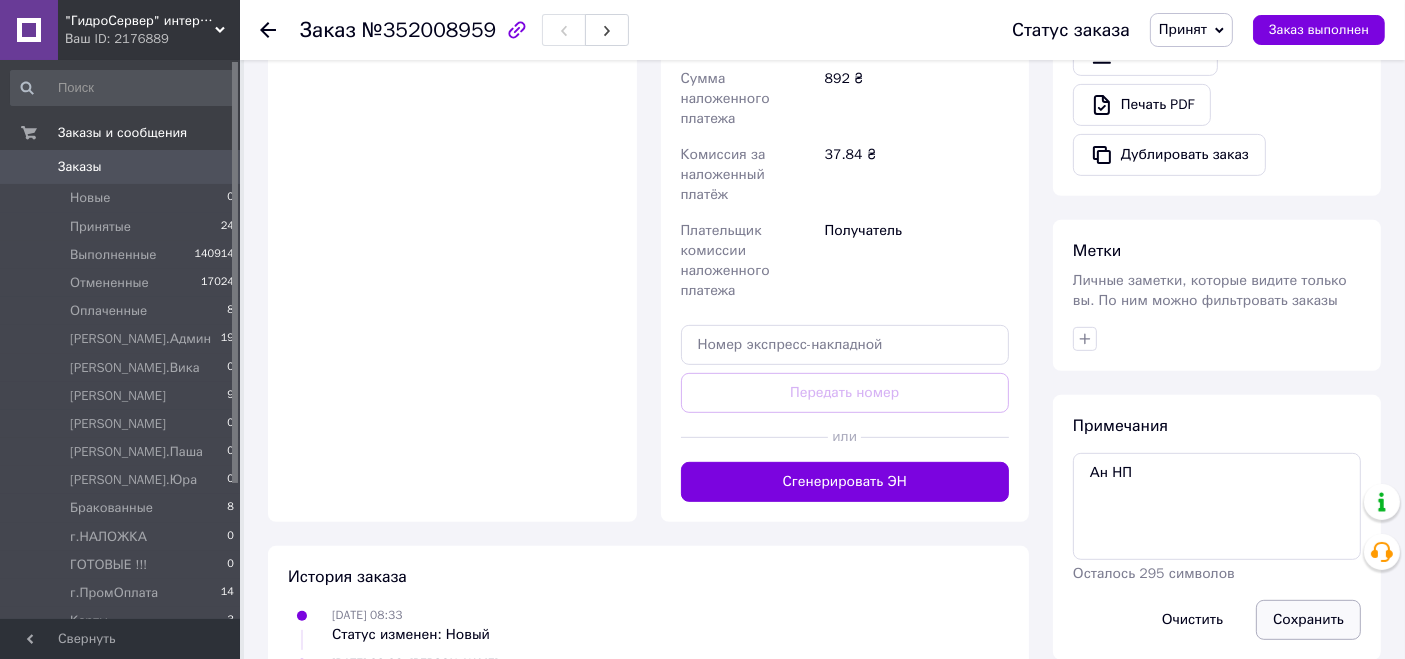 click on "Сохранить" at bounding box center (1308, 620) 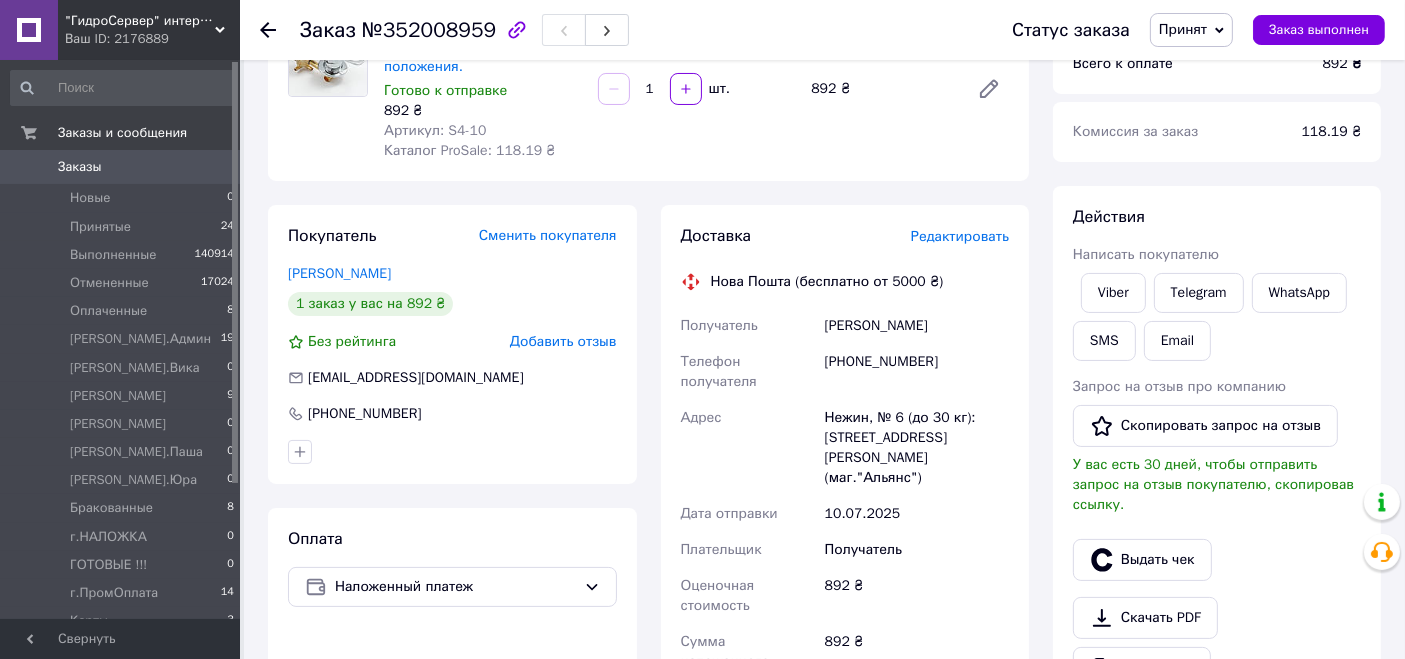 scroll, scrollTop: 110, scrollLeft: 0, axis: vertical 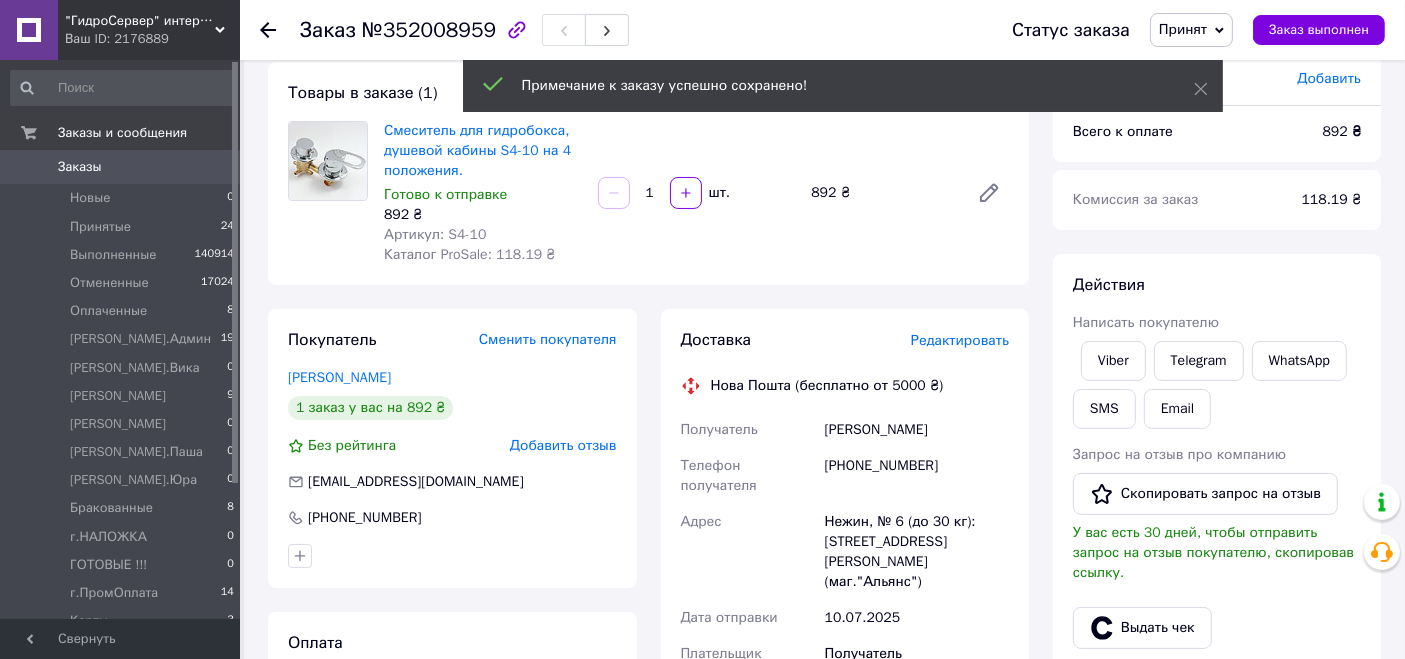 click on "Принят" at bounding box center [1183, 29] 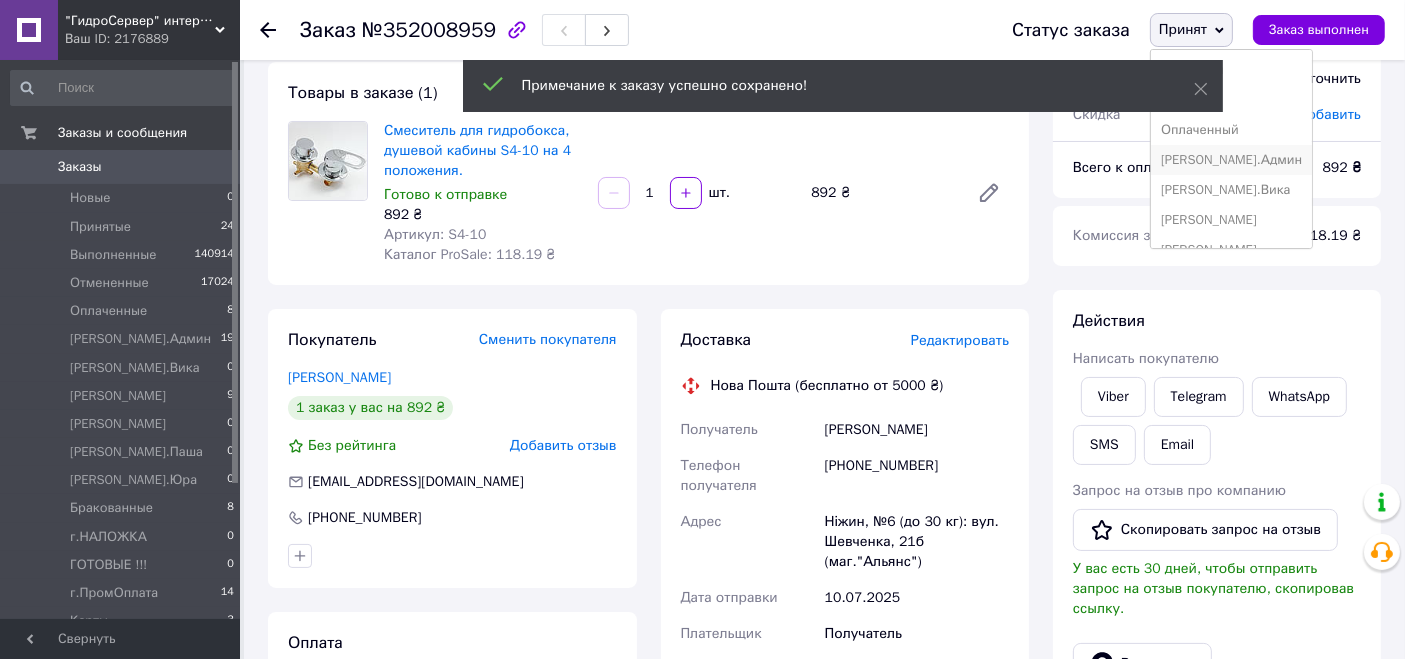 click on "[PERSON_NAME].Админ" at bounding box center (1231, 160) 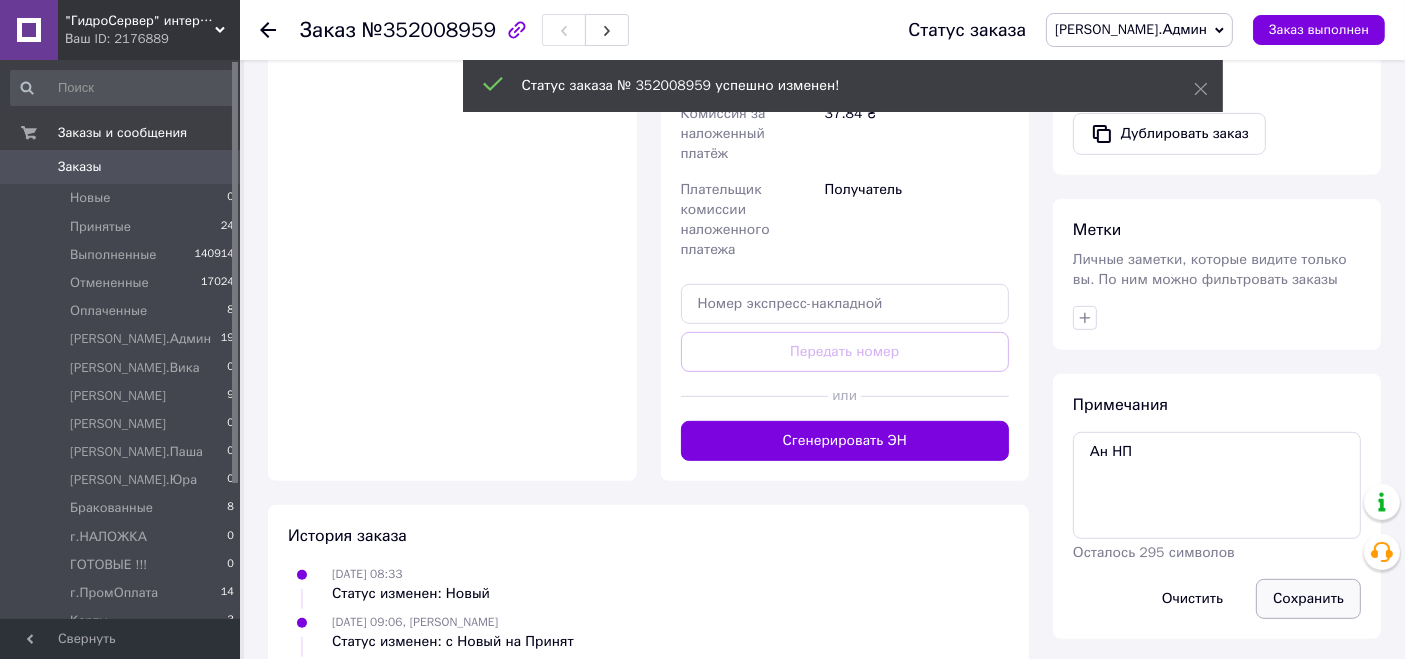 scroll, scrollTop: 868, scrollLeft: 0, axis: vertical 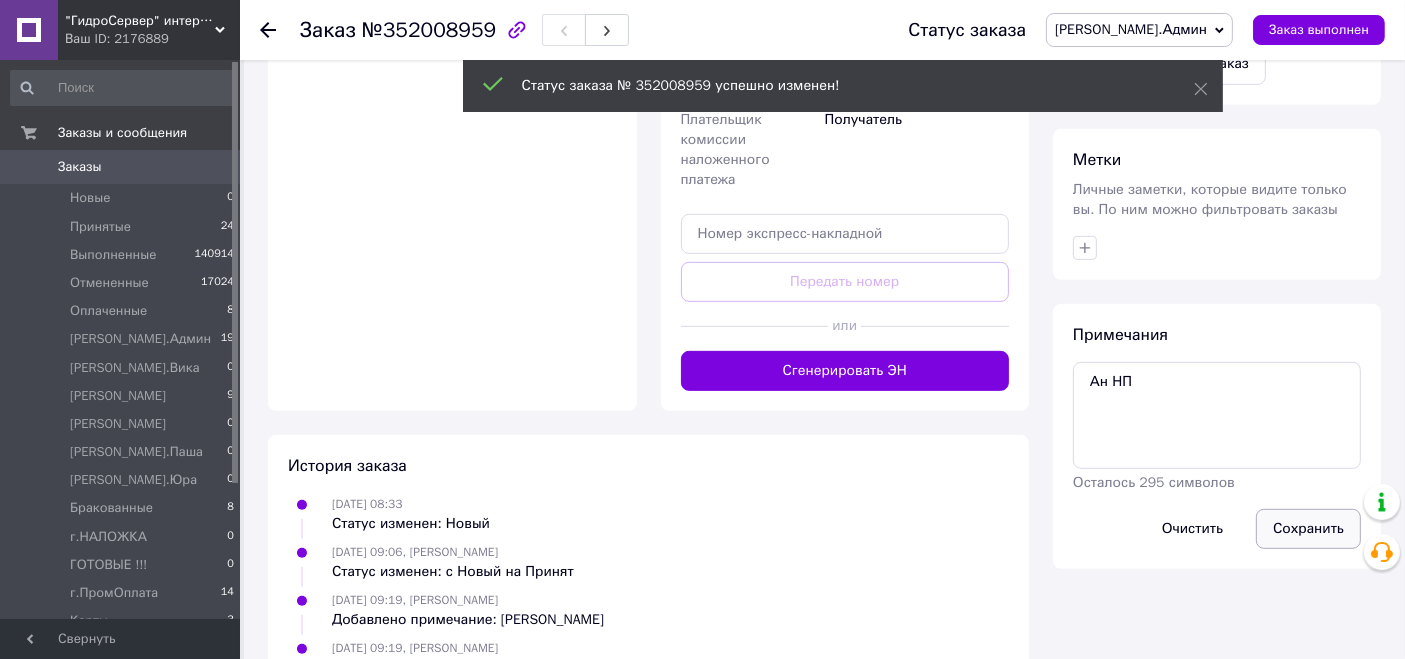 click on "Сохранить" at bounding box center [1308, 529] 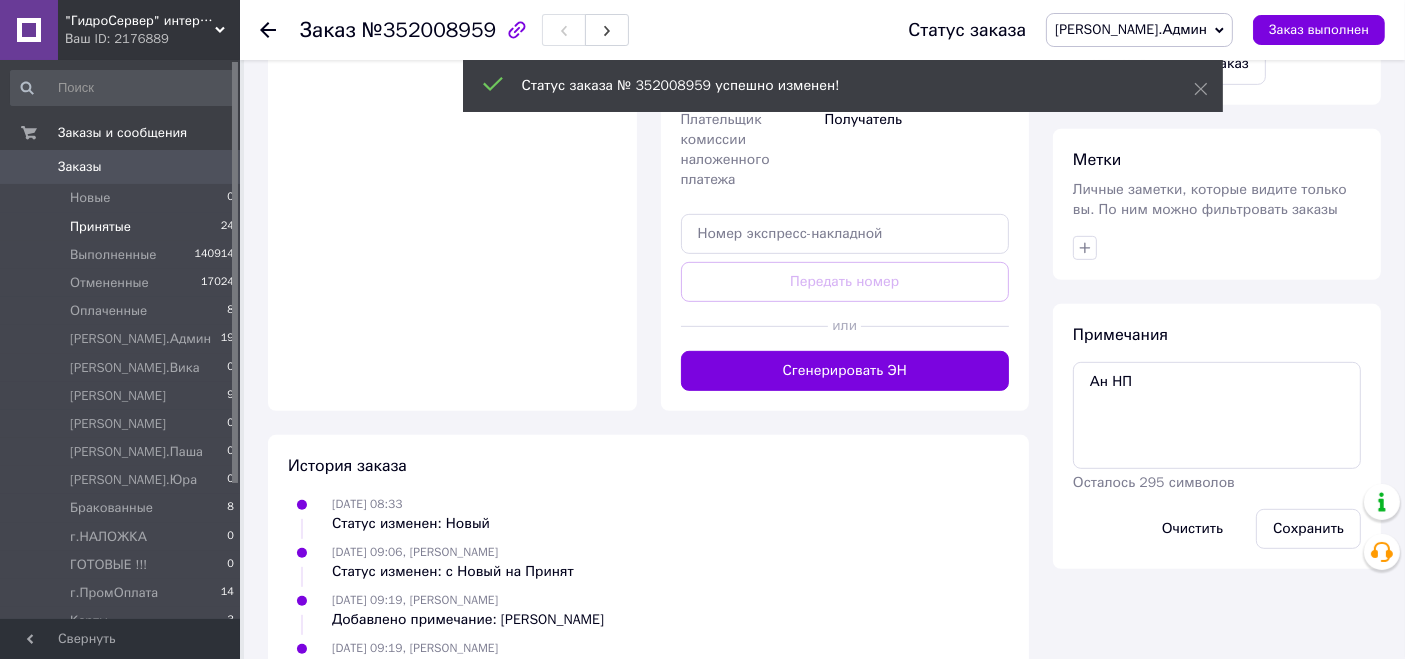 click on "Принятые 24" at bounding box center (123, 227) 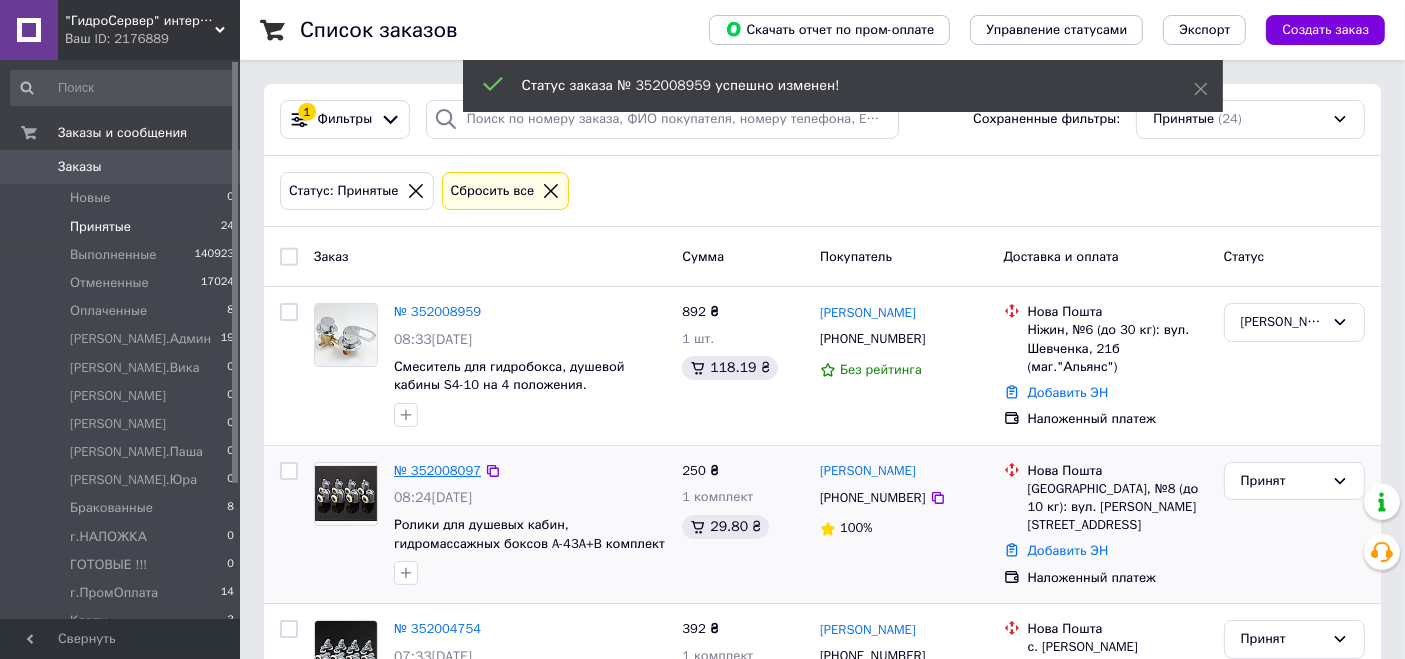 click on "№ 352008097" at bounding box center (437, 470) 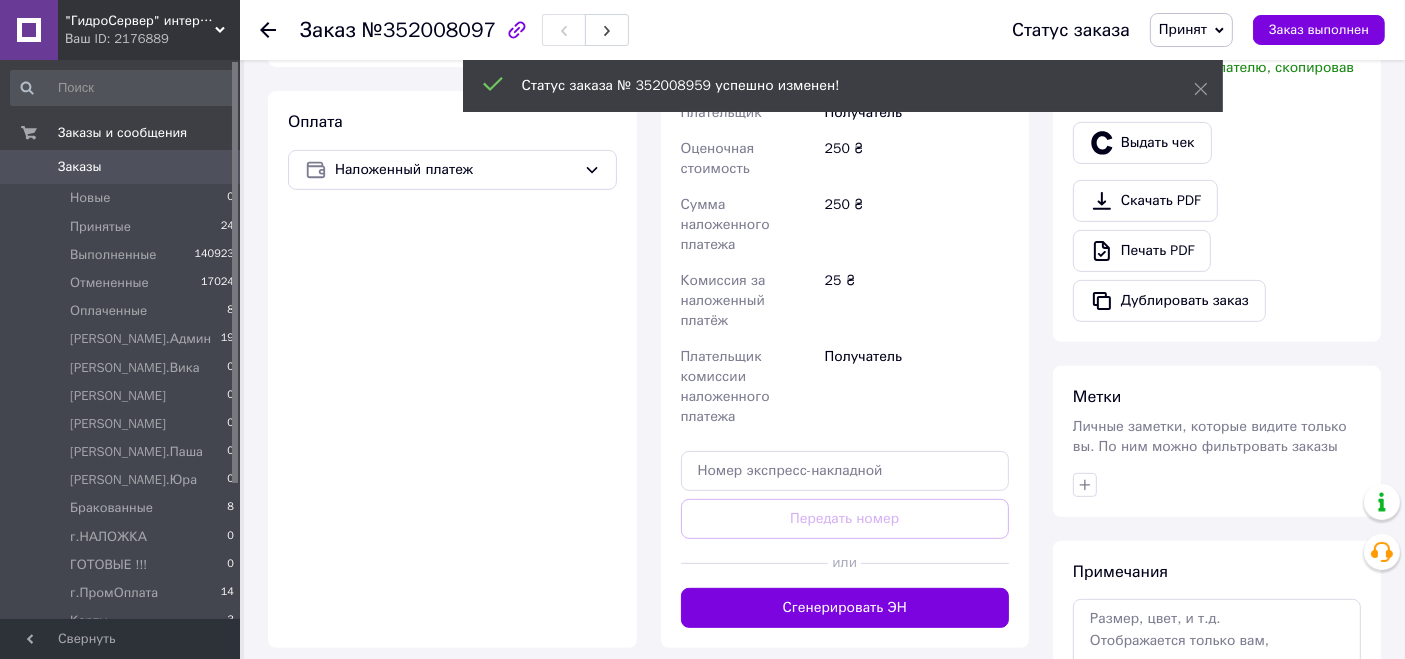 scroll, scrollTop: 777, scrollLeft: 0, axis: vertical 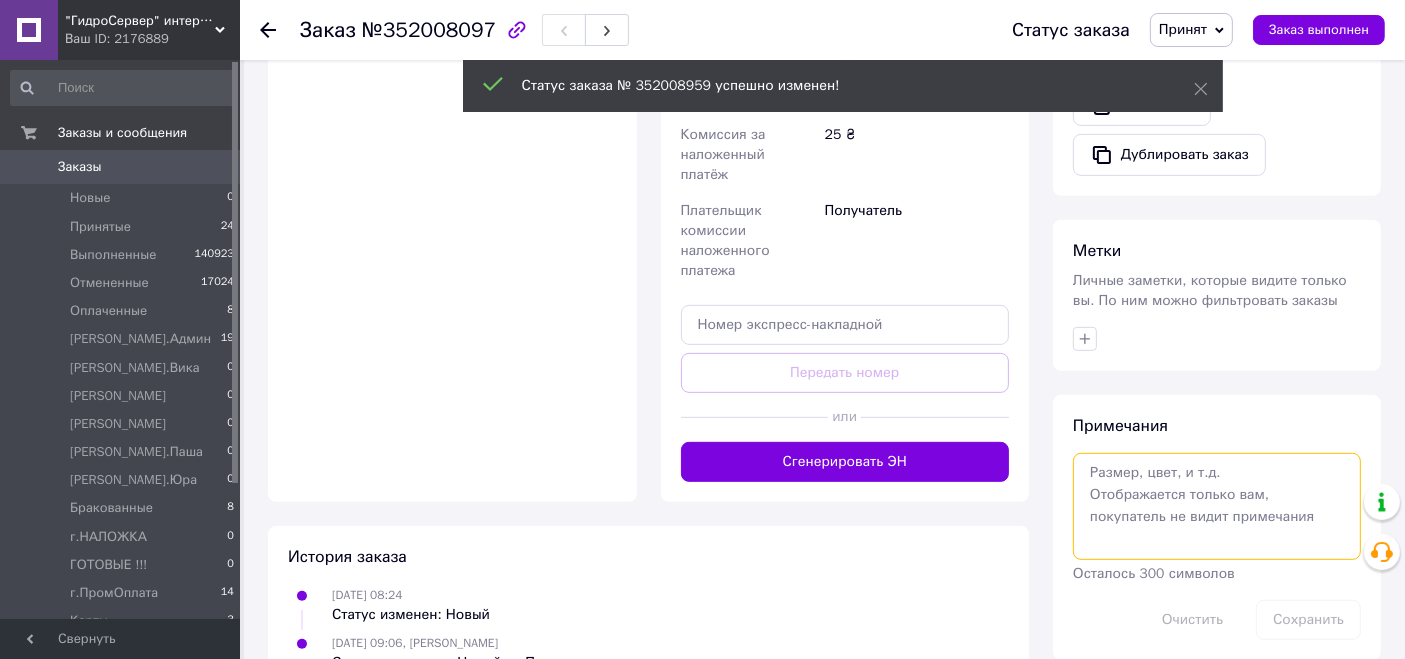 click at bounding box center (1217, 506) 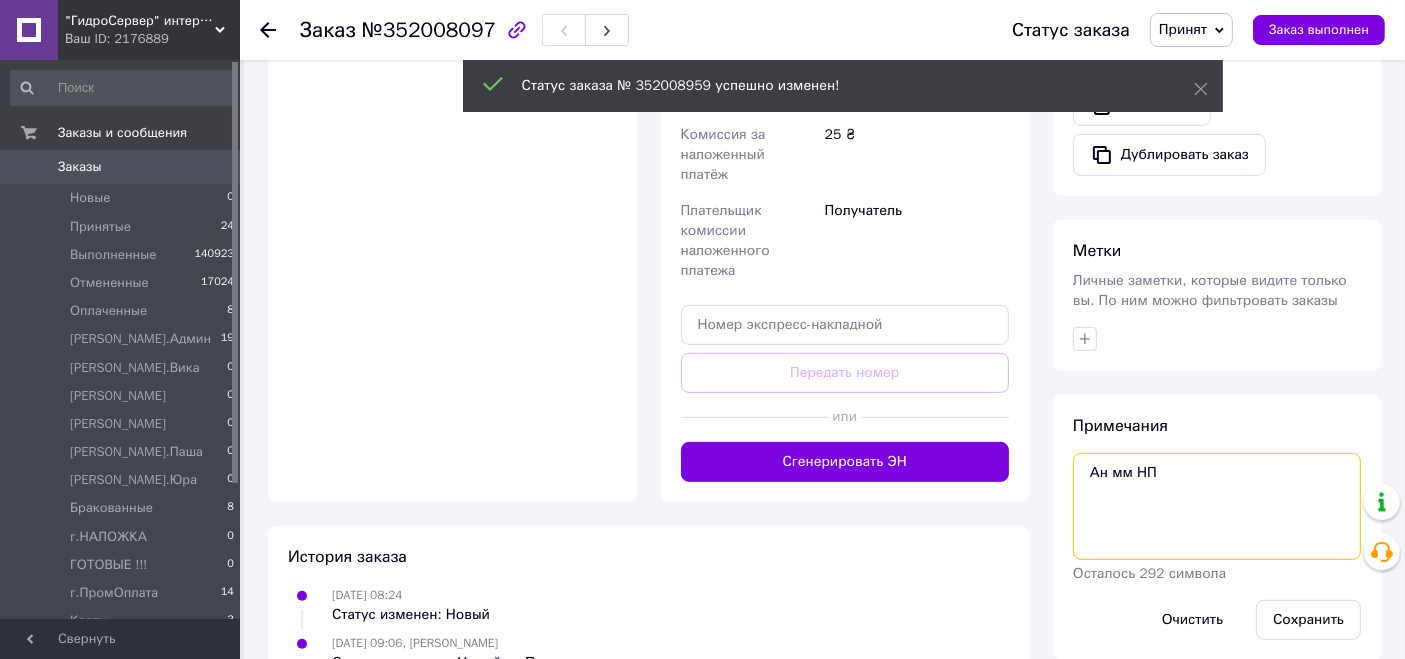 click on "Ан мм НП" at bounding box center (1217, 506) 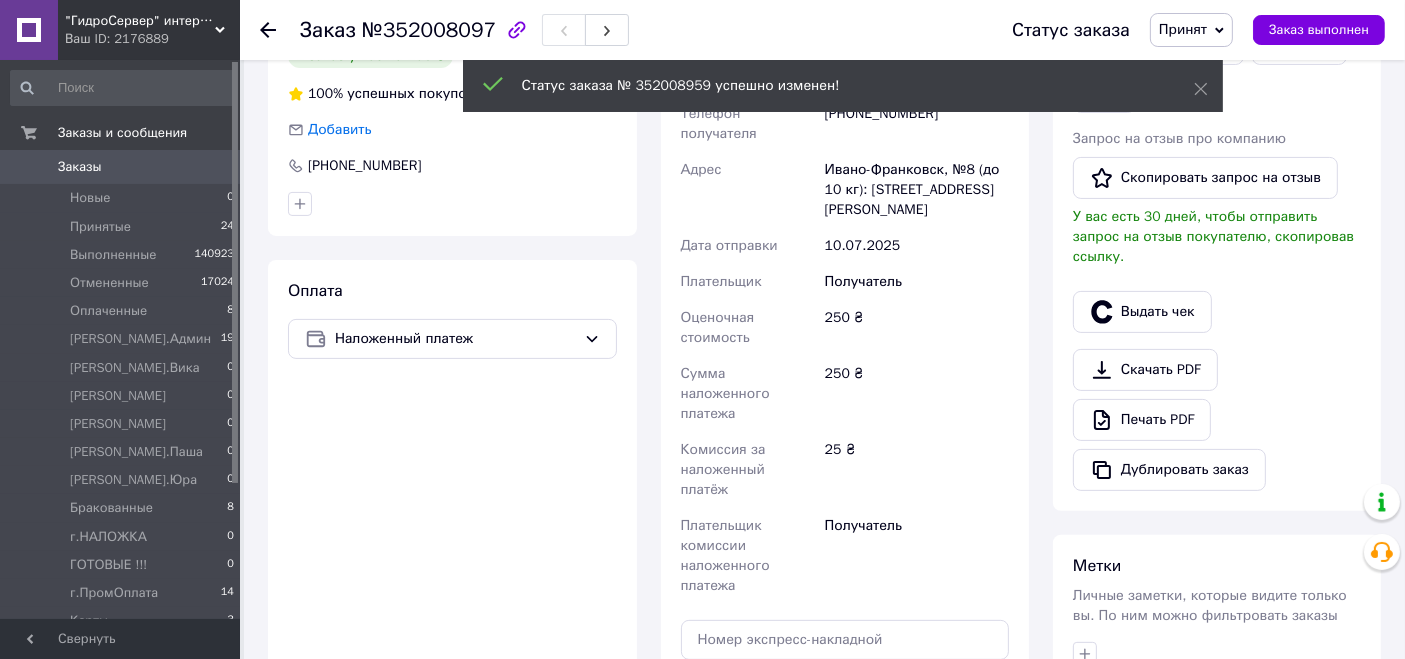 scroll, scrollTop: 666, scrollLeft: 0, axis: vertical 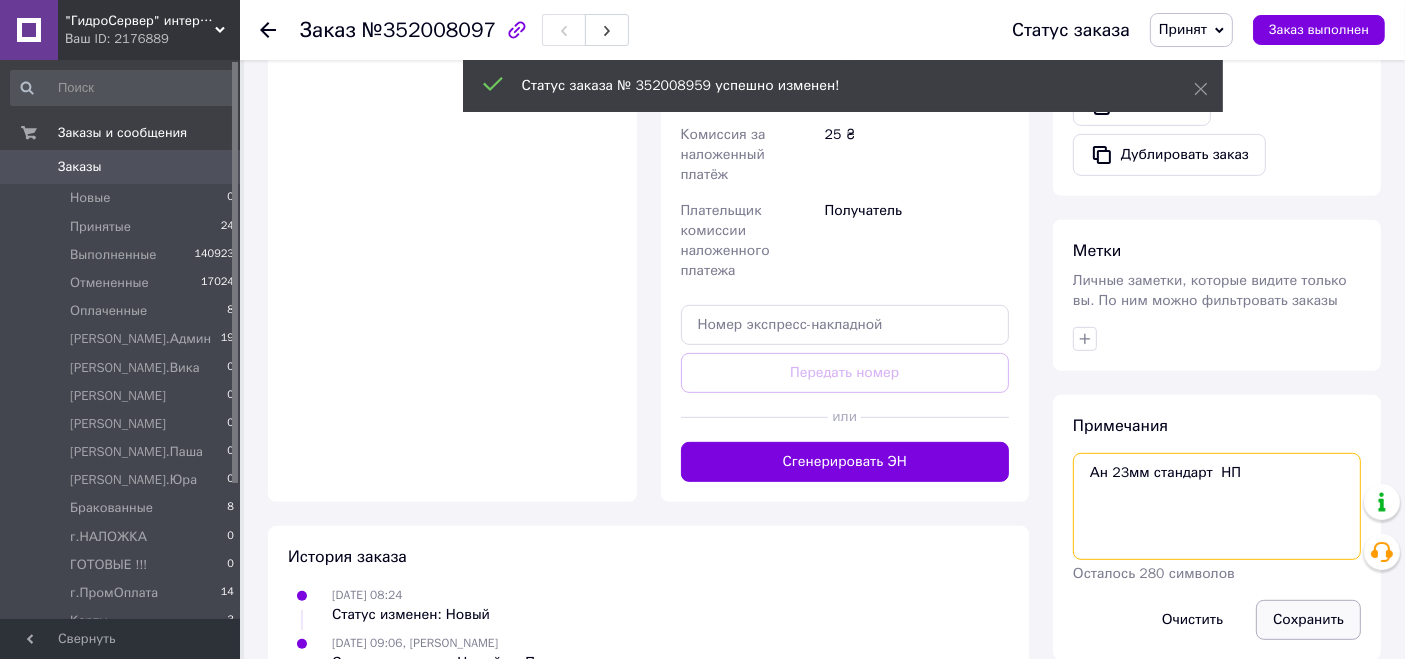 type on "Ан 23мм стандарт  НП" 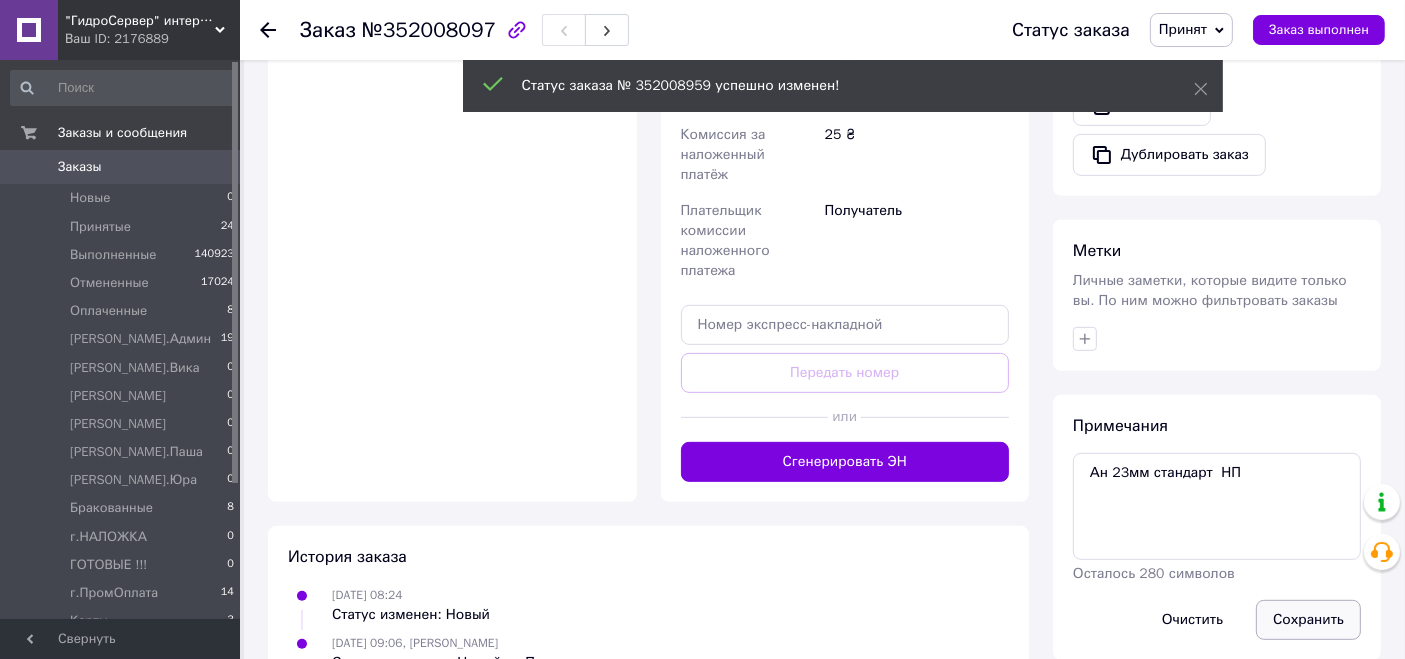 click on "Сохранить" at bounding box center [1308, 620] 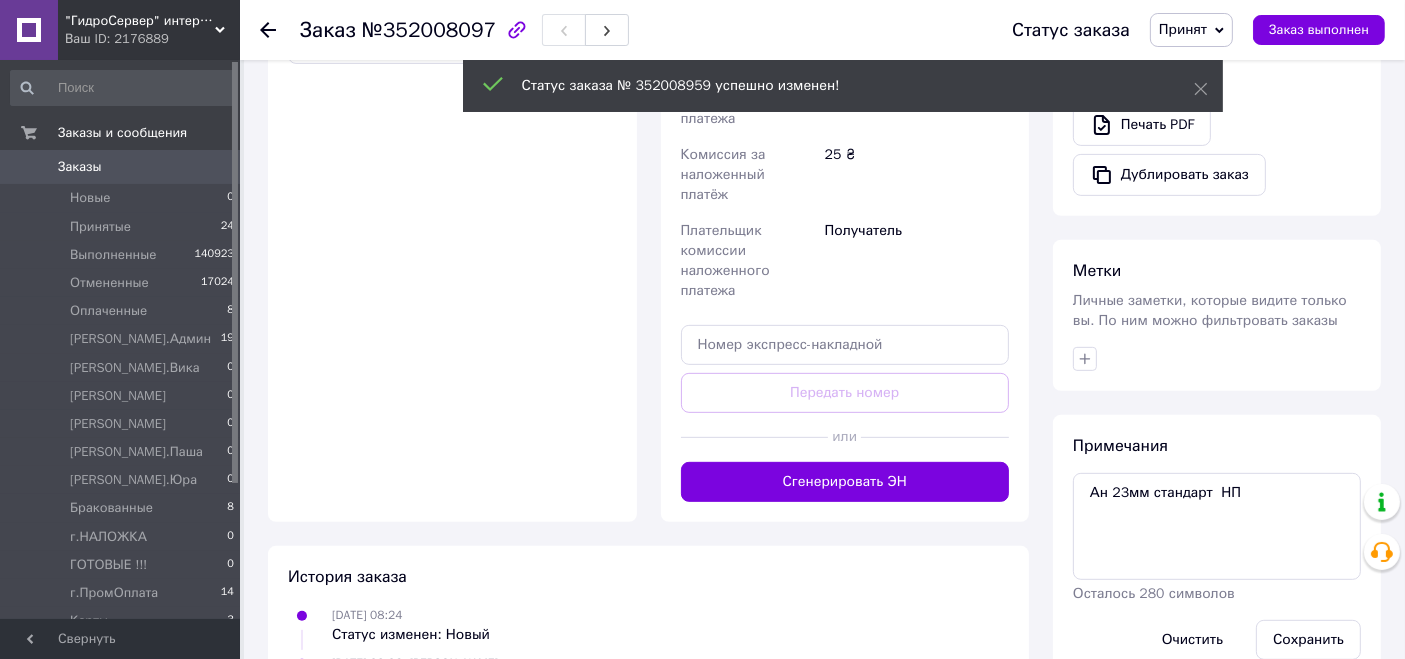 scroll, scrollTop: 443, scrollLeft: 0, axis: vertical 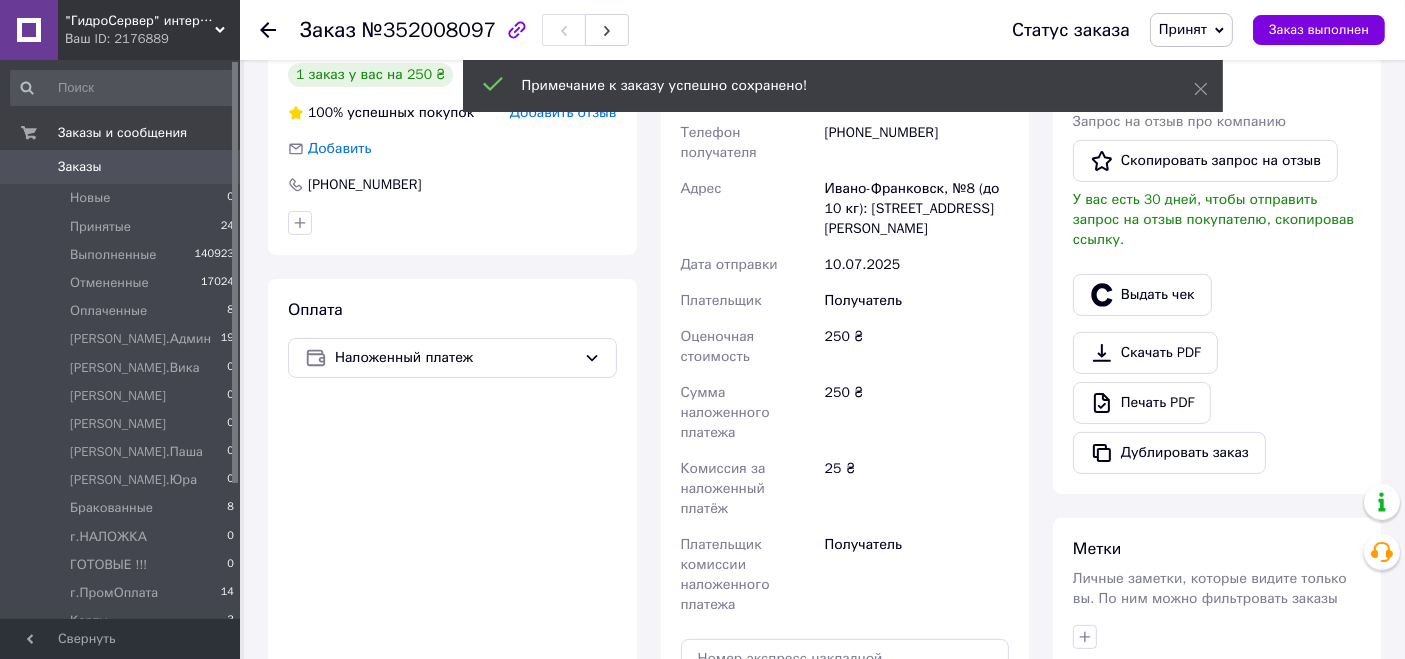 click on "Принят" at bounding box center [1191, 30] 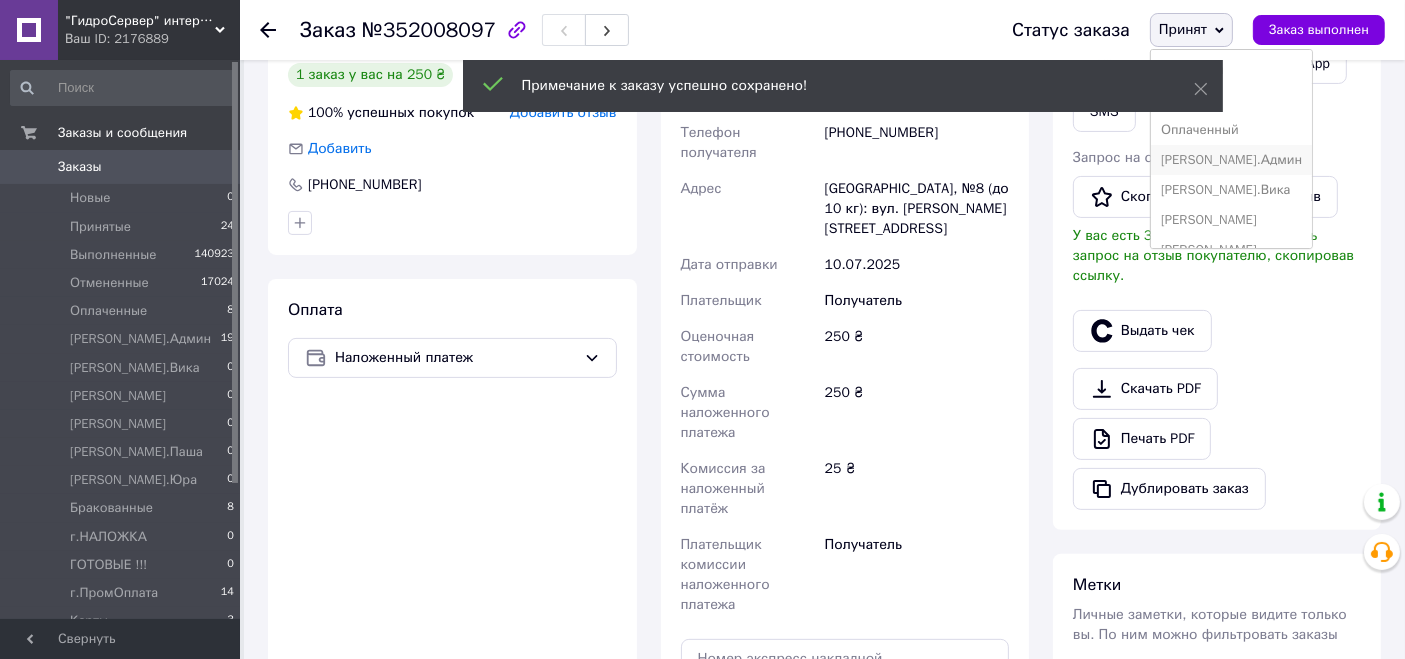 click on "[PERSON_NAME].Админ" at bounding box center [1231, 160] 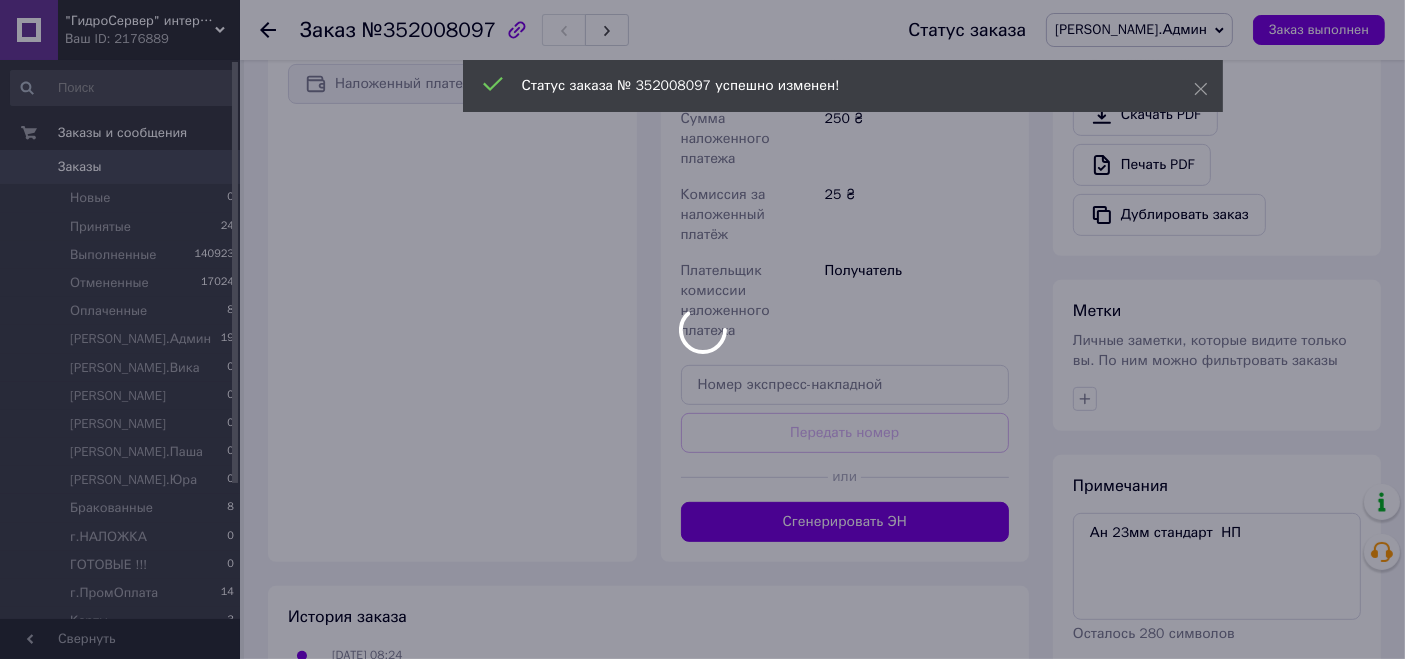 scroll, scrollTop: 800, scrollLeft: 0, axis: vertical 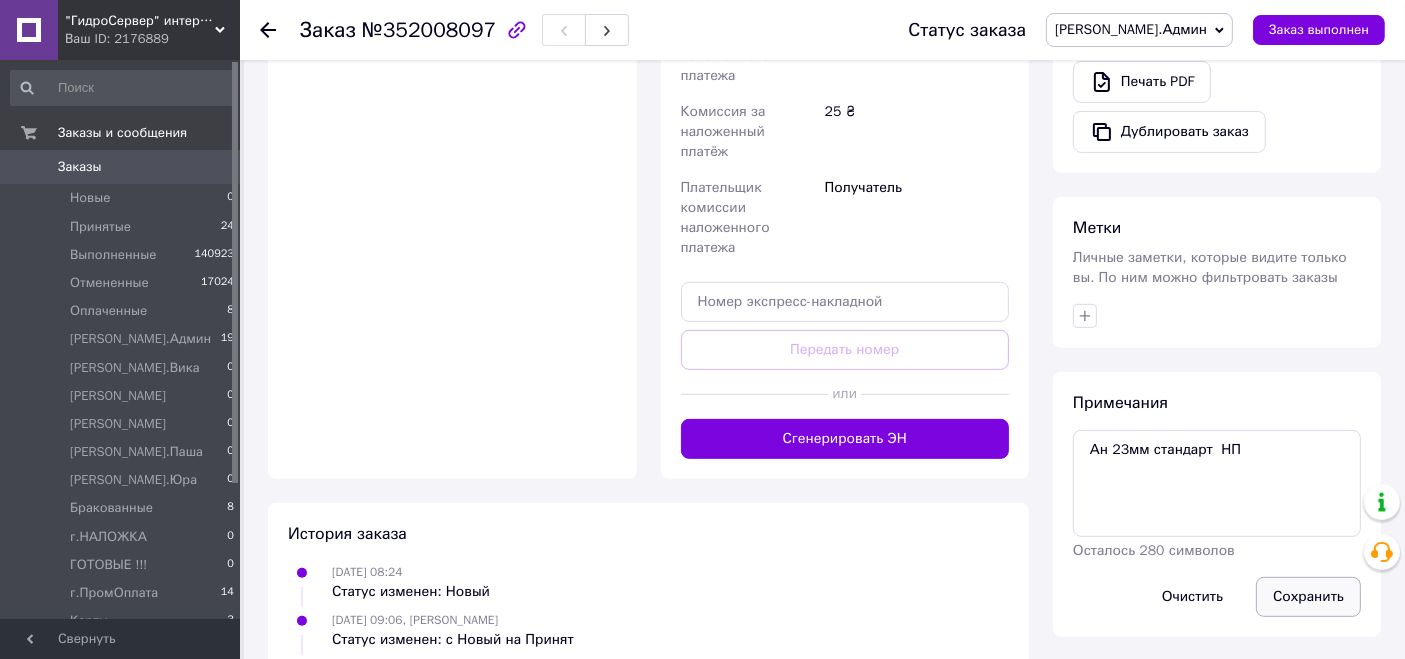 click on "Сохранить" at bounding box center [1308, 597] 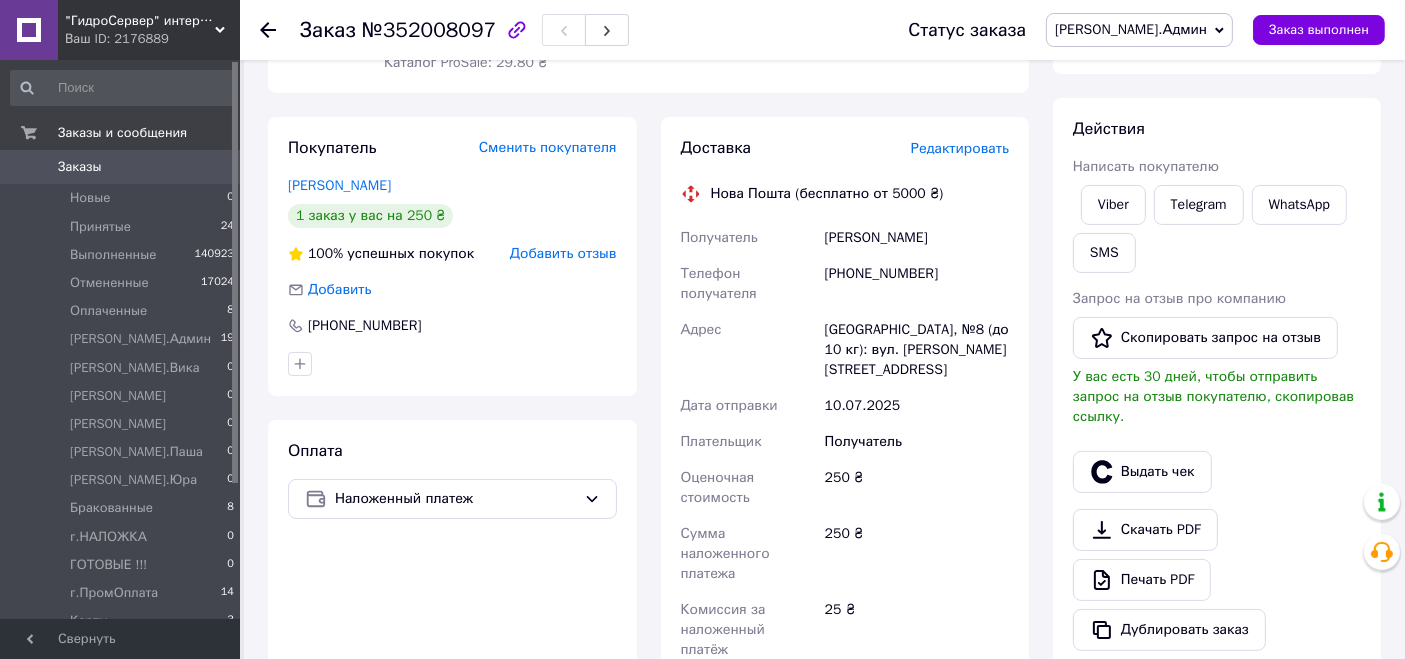 scroll, scrollTop: 245, scrollLeft: 0, axis: vertical 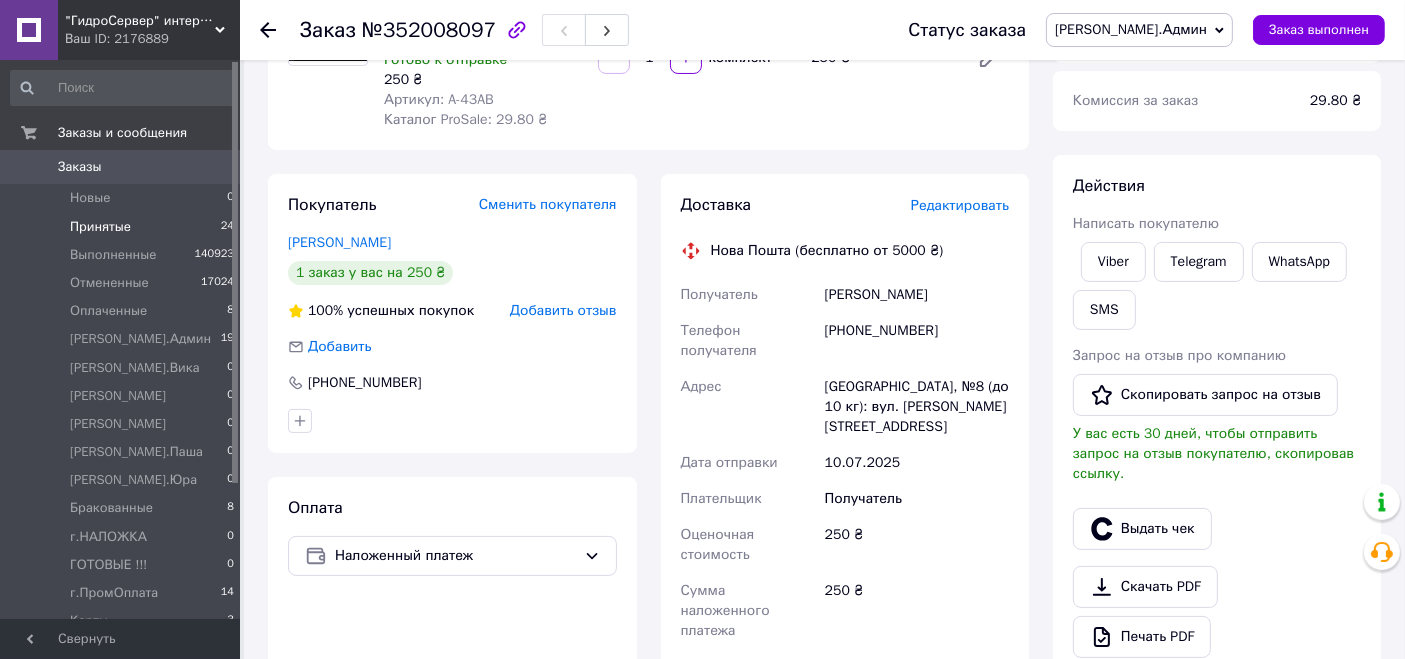click on "Принятые 24" at bounding box center [123, 227] 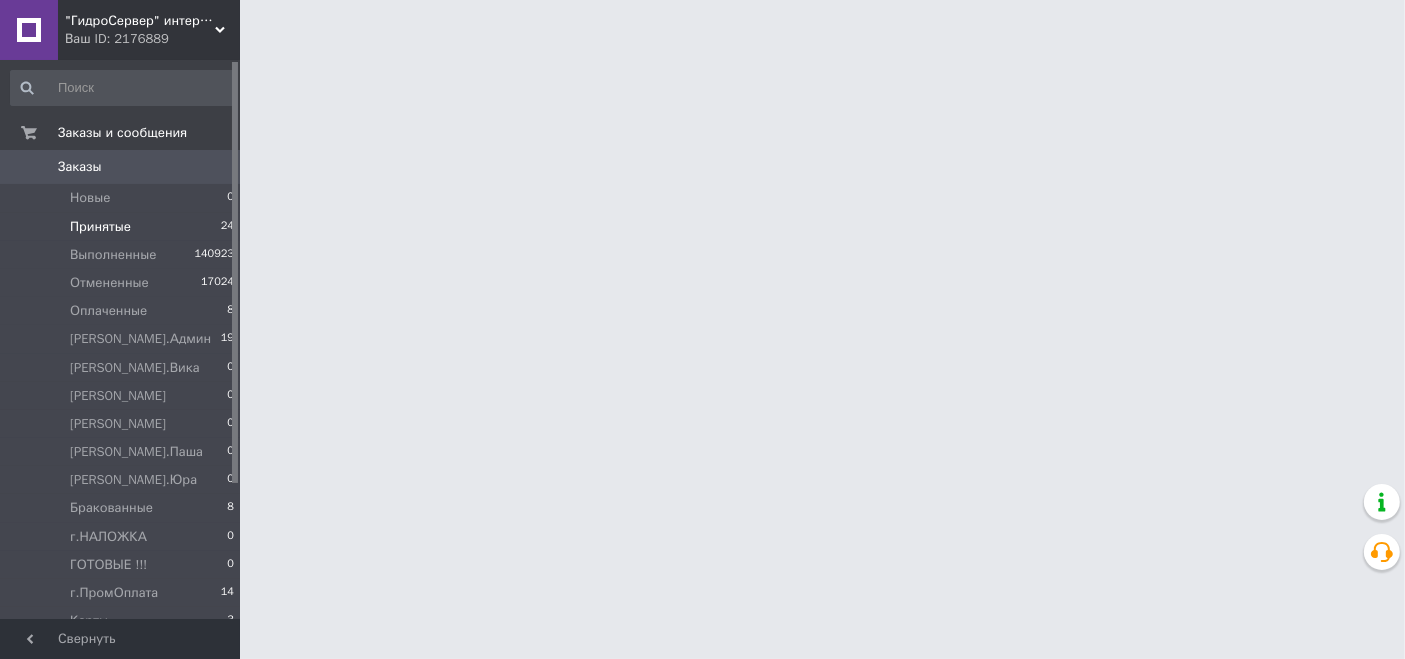 scroll, scrollTop: 0, scrollLeft: 0, axis: both 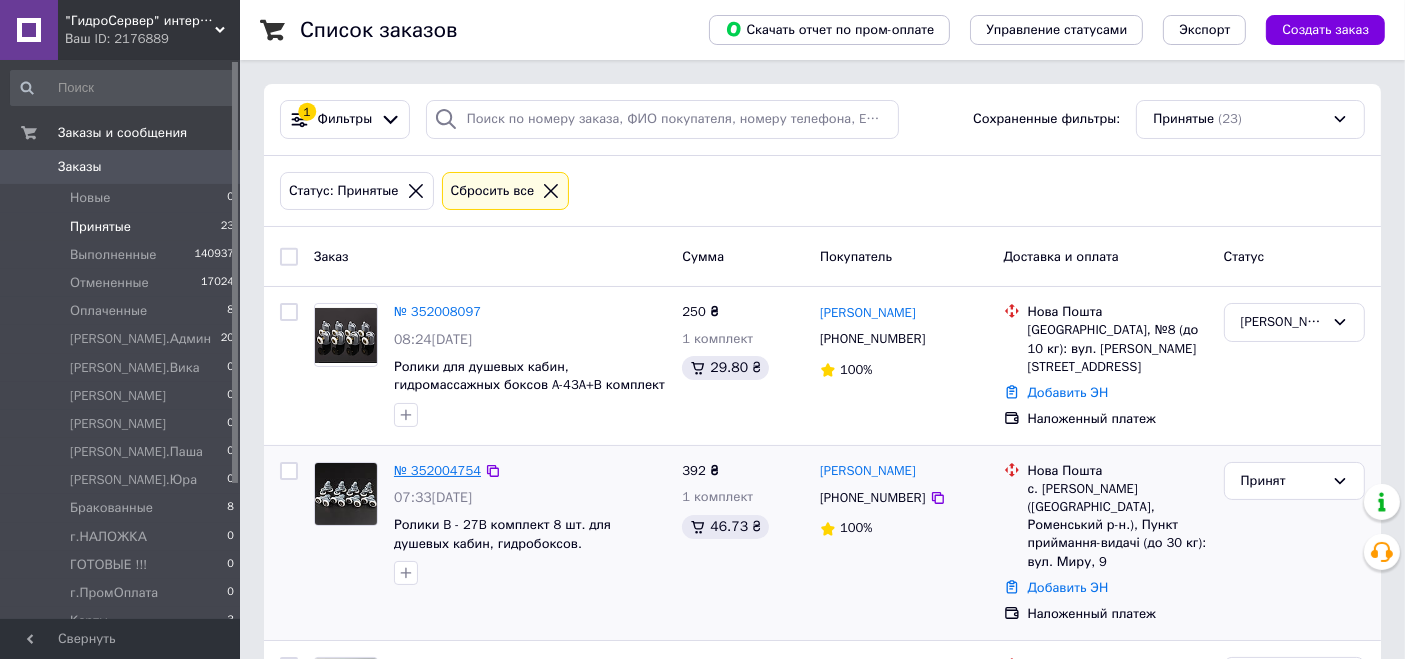 click on "№ 352004754" at bounding box center [437, 470] 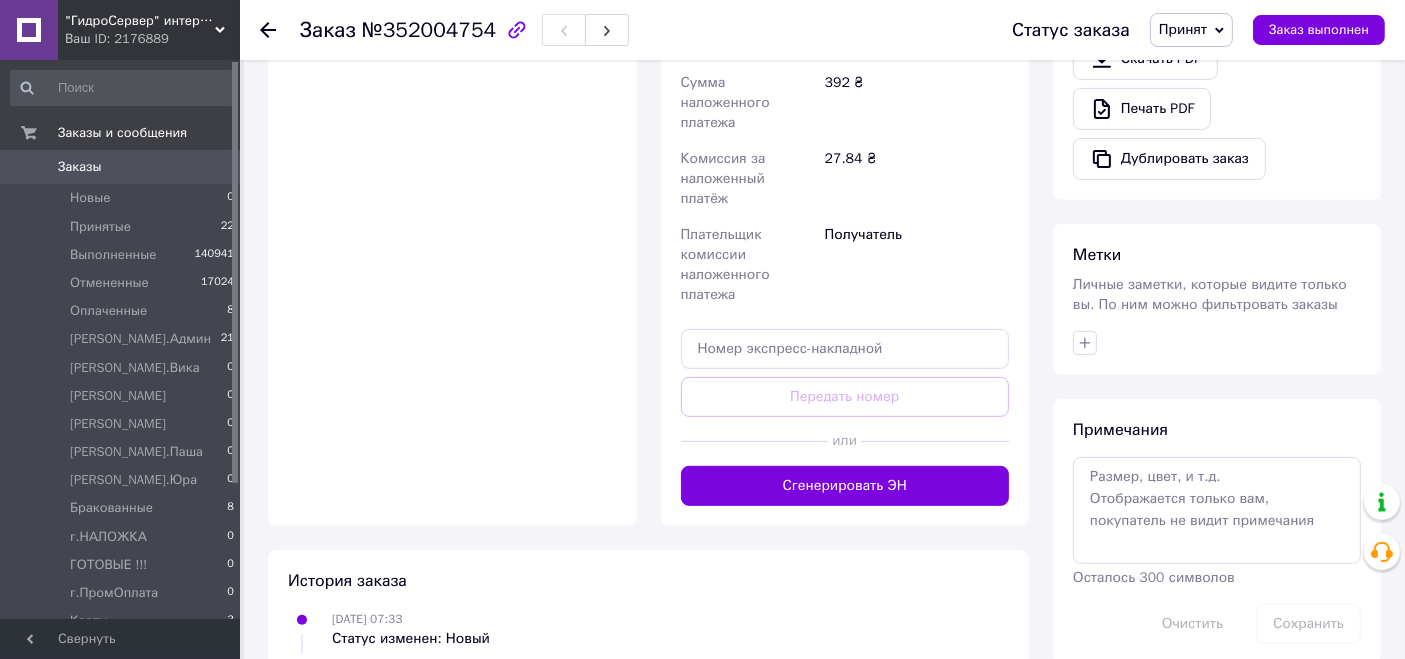 scroll, scrollTop: 792, scrollLeft: 0, axis: vertical 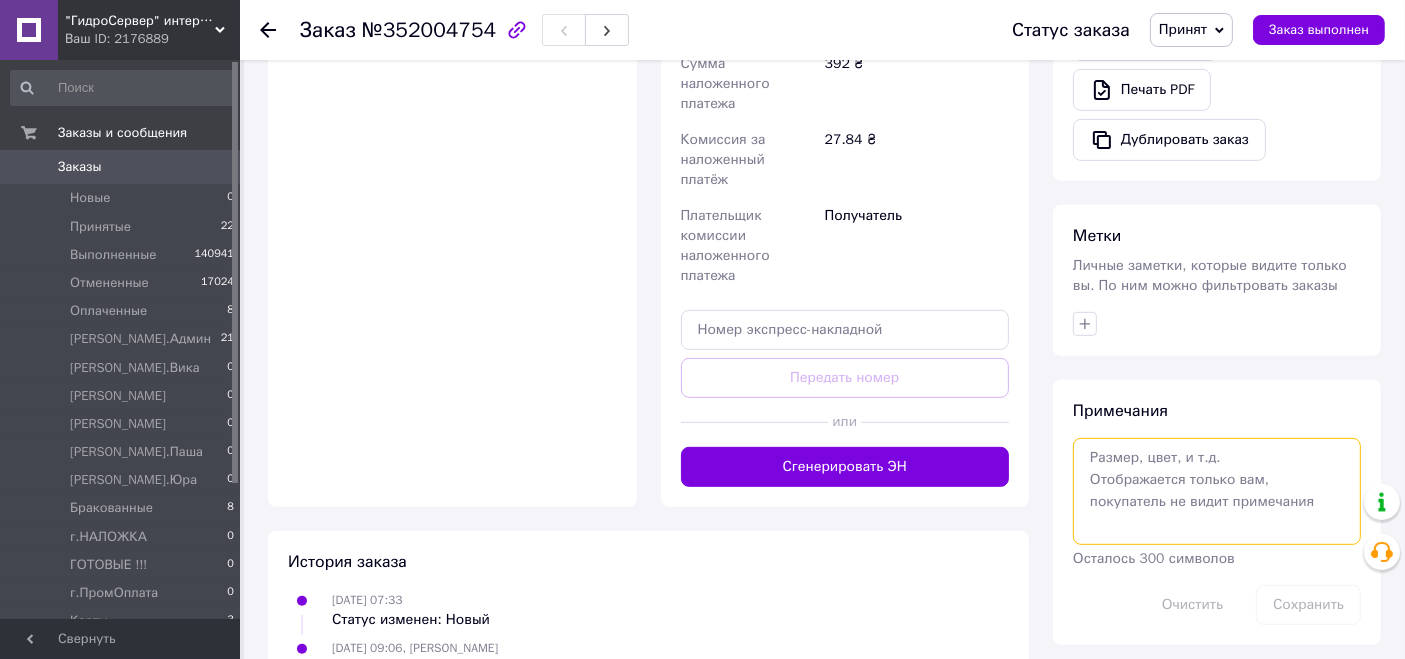 click at bounding box center (1217, 491) 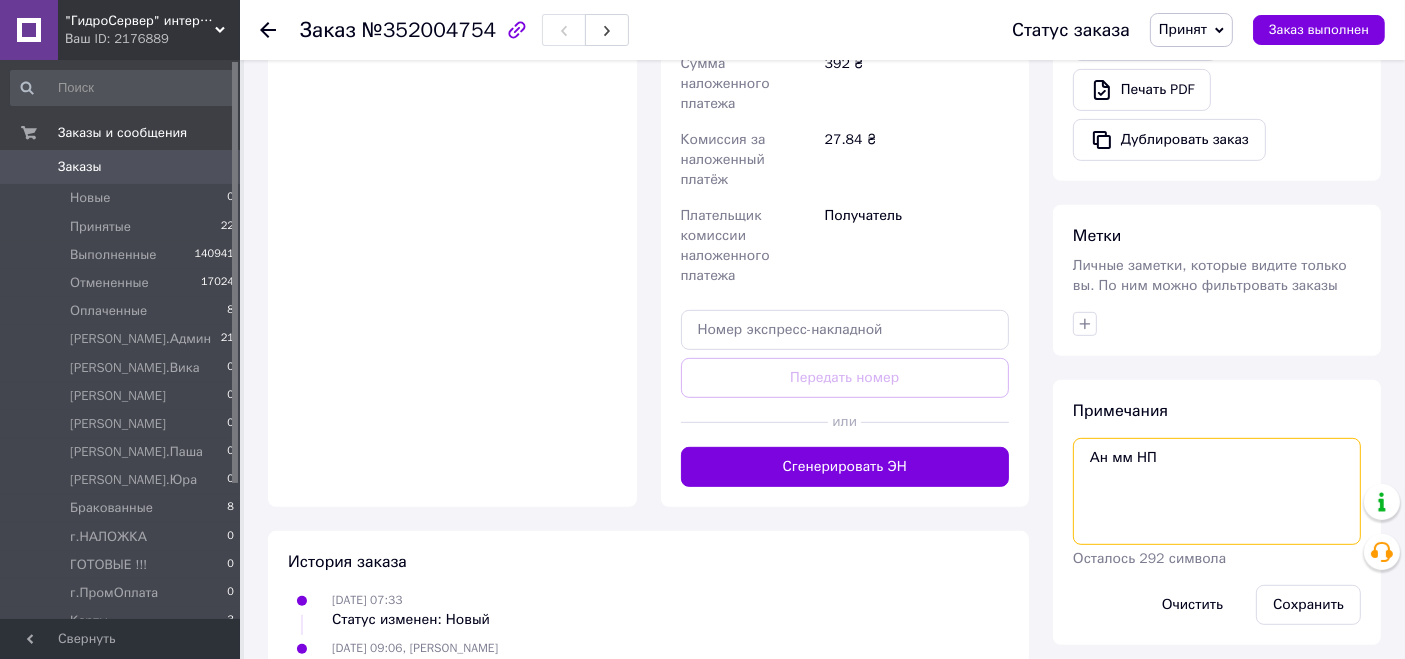 click on "Ан мм НП" at bounding box center [1217, 491] 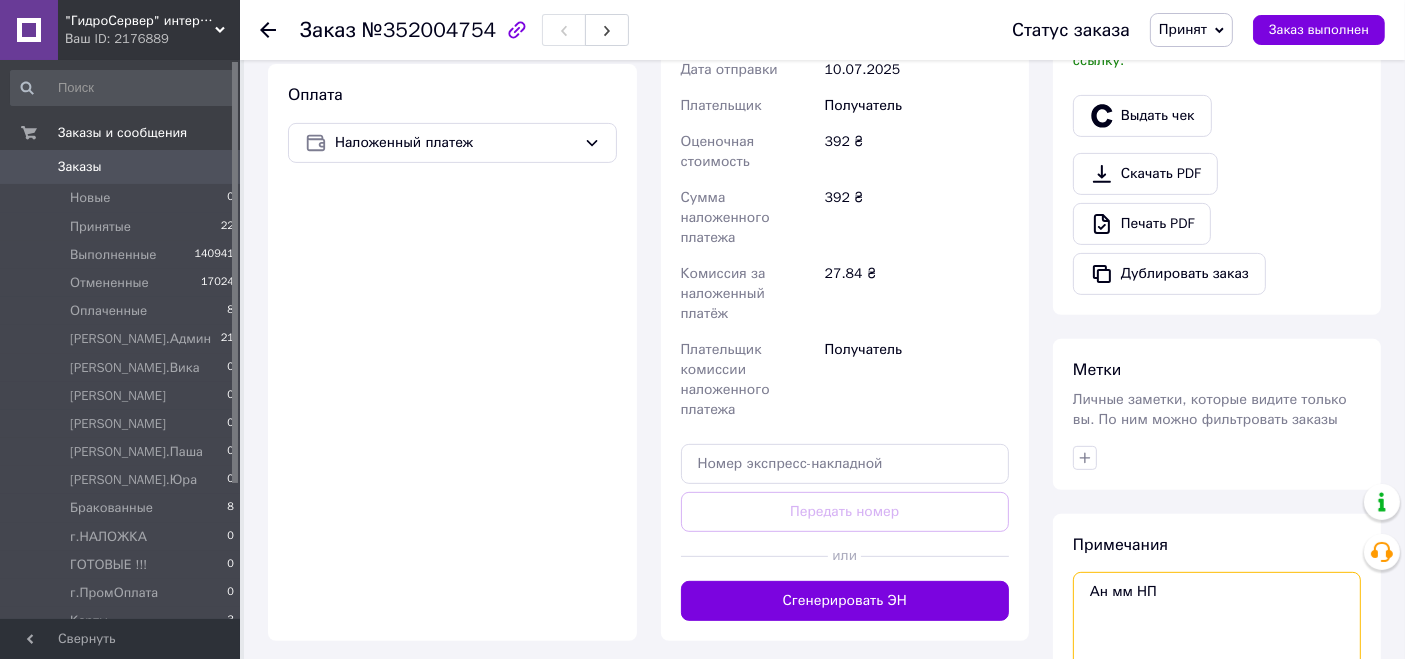 scroll, scrollTop: 792, scrollLeft: 0, axis: vertical 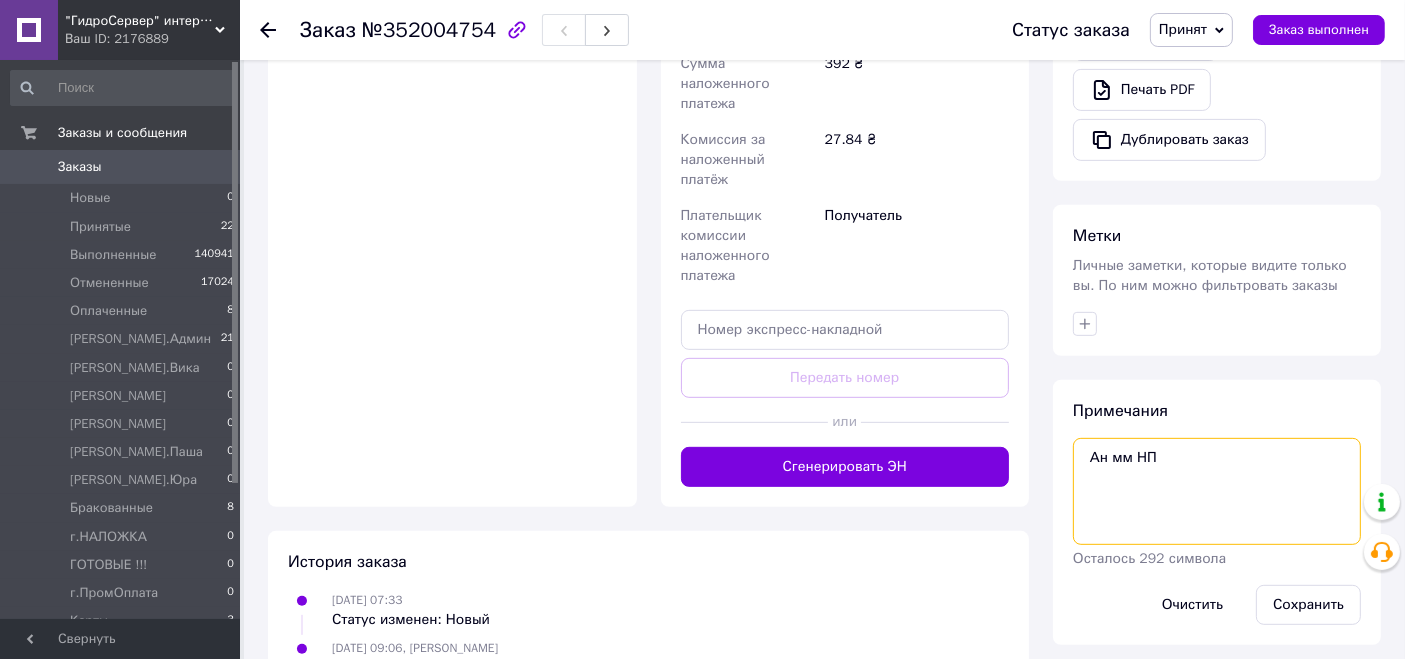 drag, startPoint x: 1110, startPoint y: 424, endPoint x: 1220, endPoint y: 441, distance: 111.305885 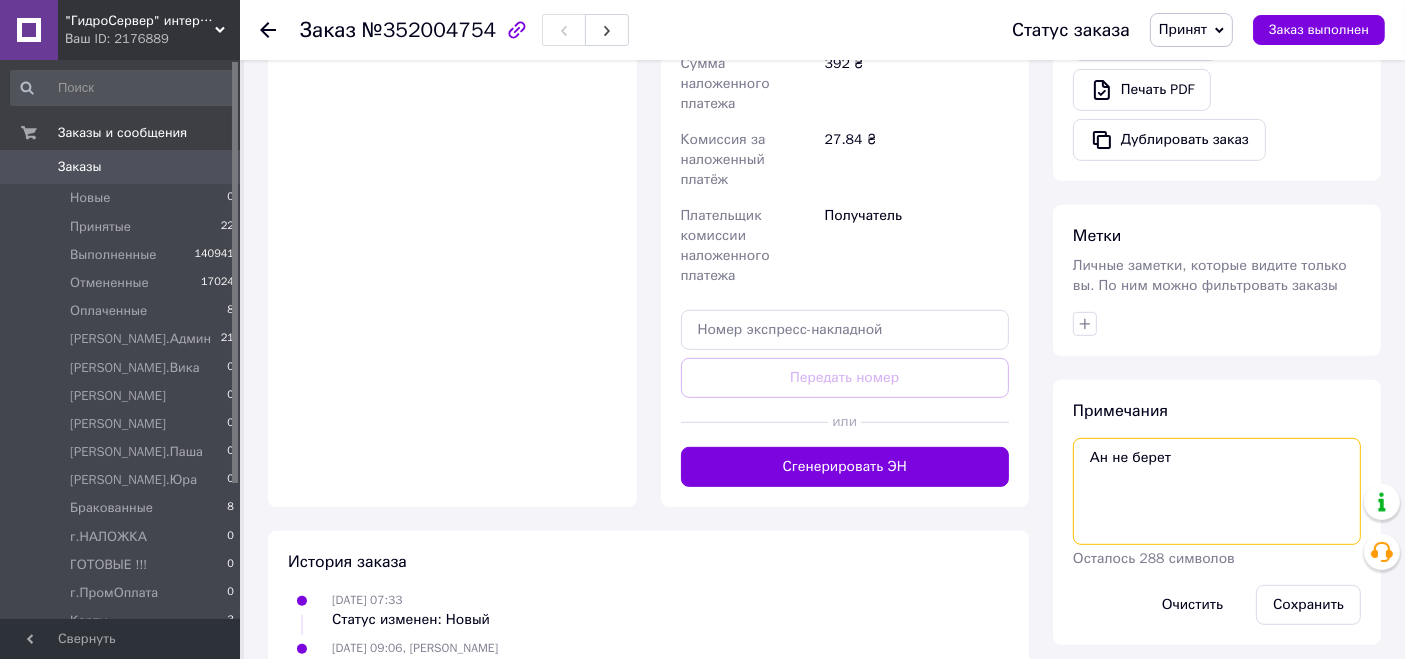 type on "Ан не берет" 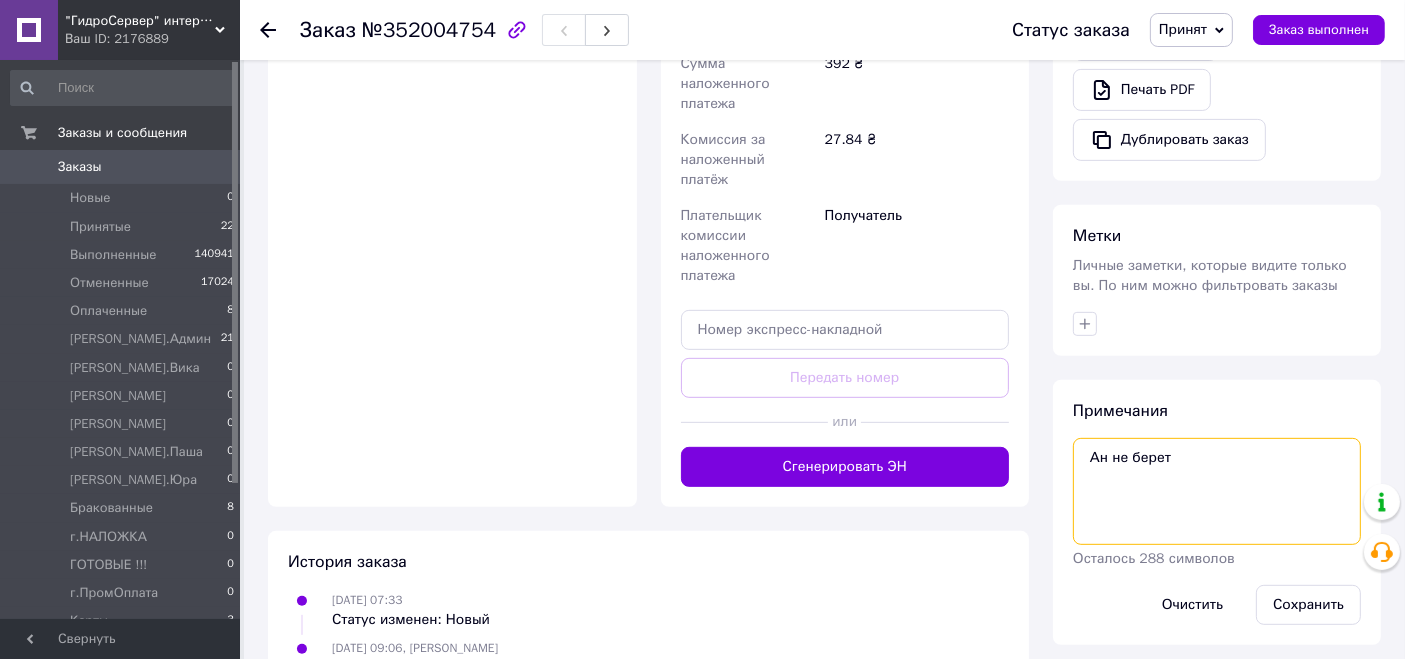 click on "Ан не берет" at bounding box center (1217, 491) 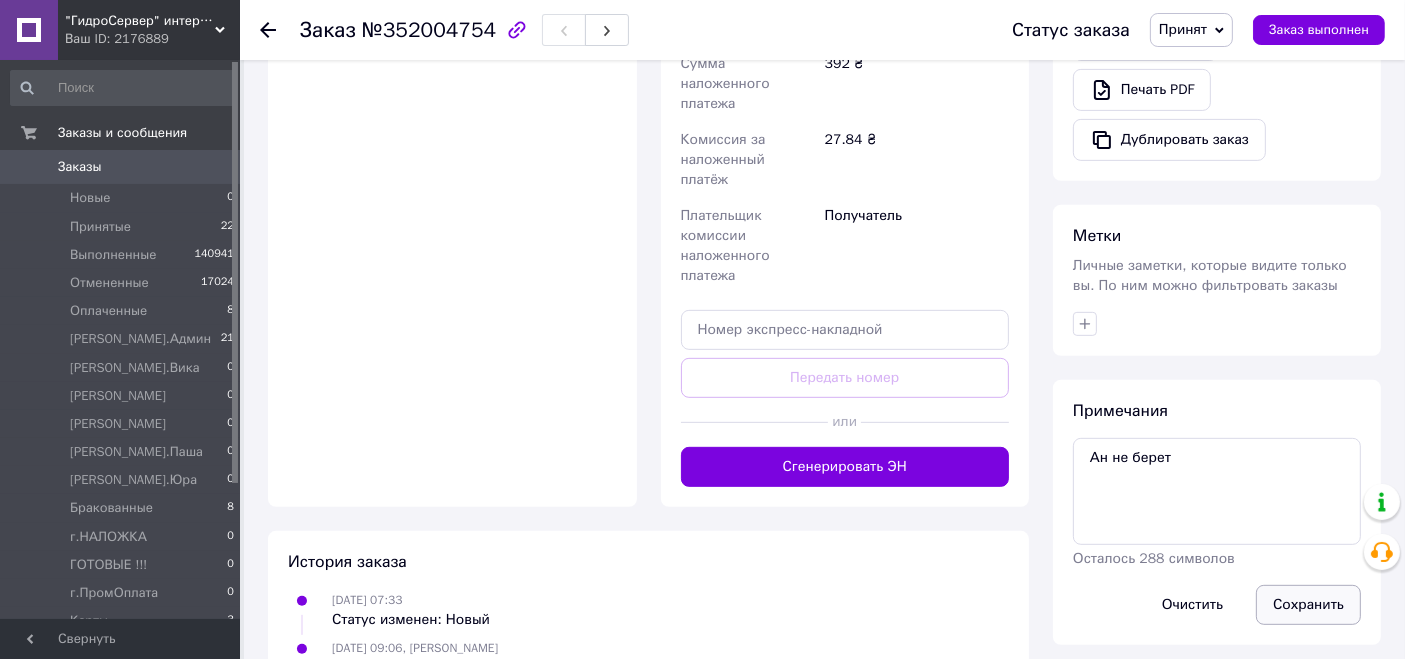 click on "Сохранить" at bounding box center [1308, 605] 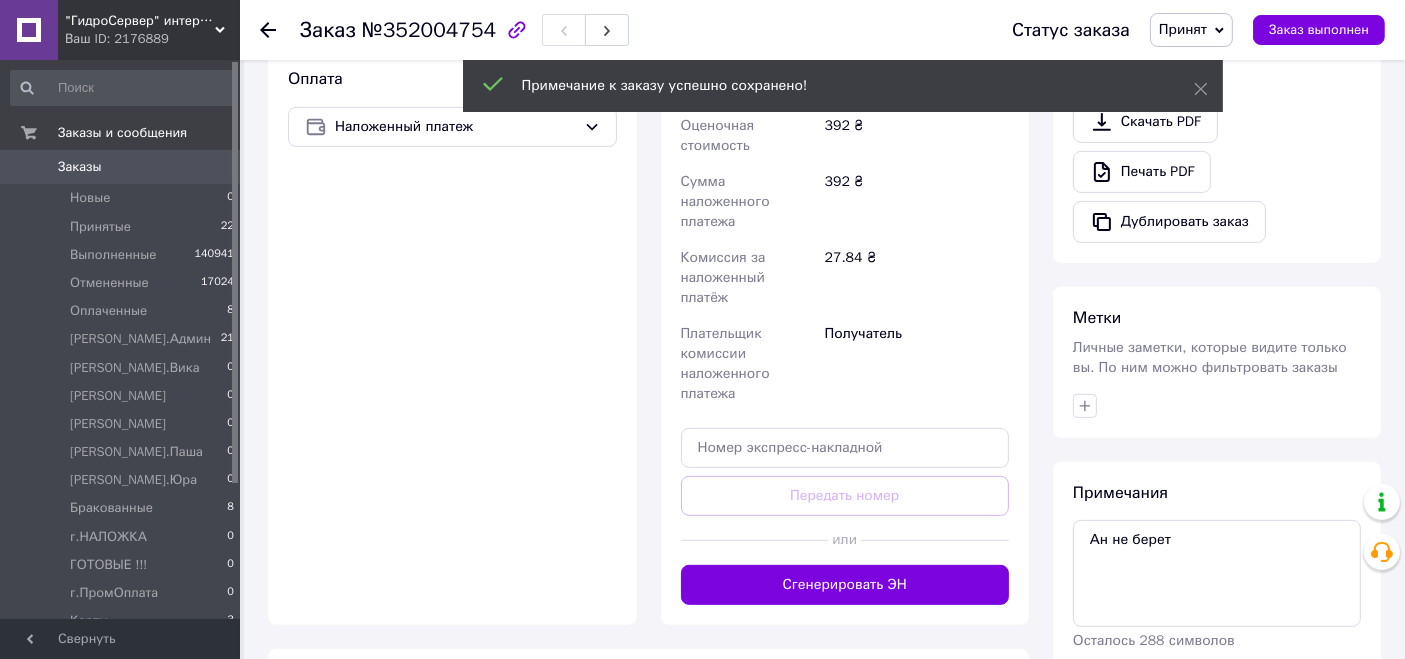 scroll, scrollTop: 570, scrollLeft: 0, axis: vertical 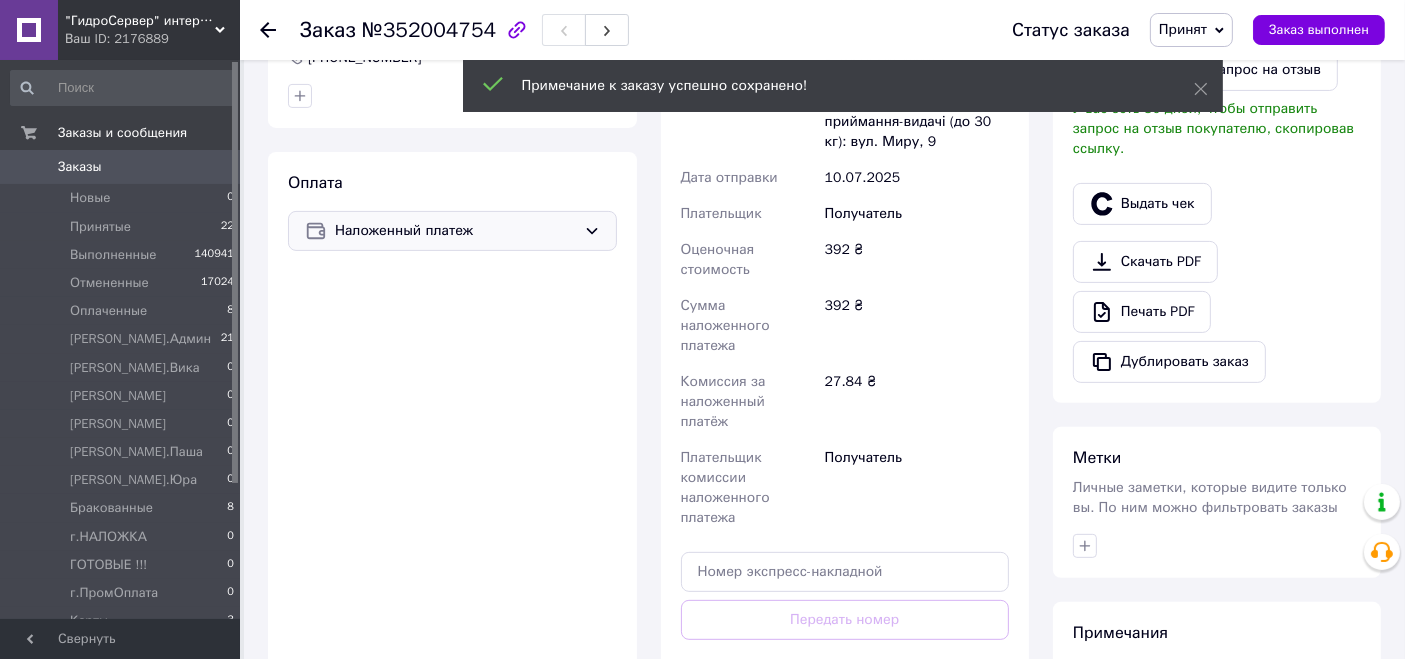 click on "Наложенный платеж" at bounding box center (455, 231) 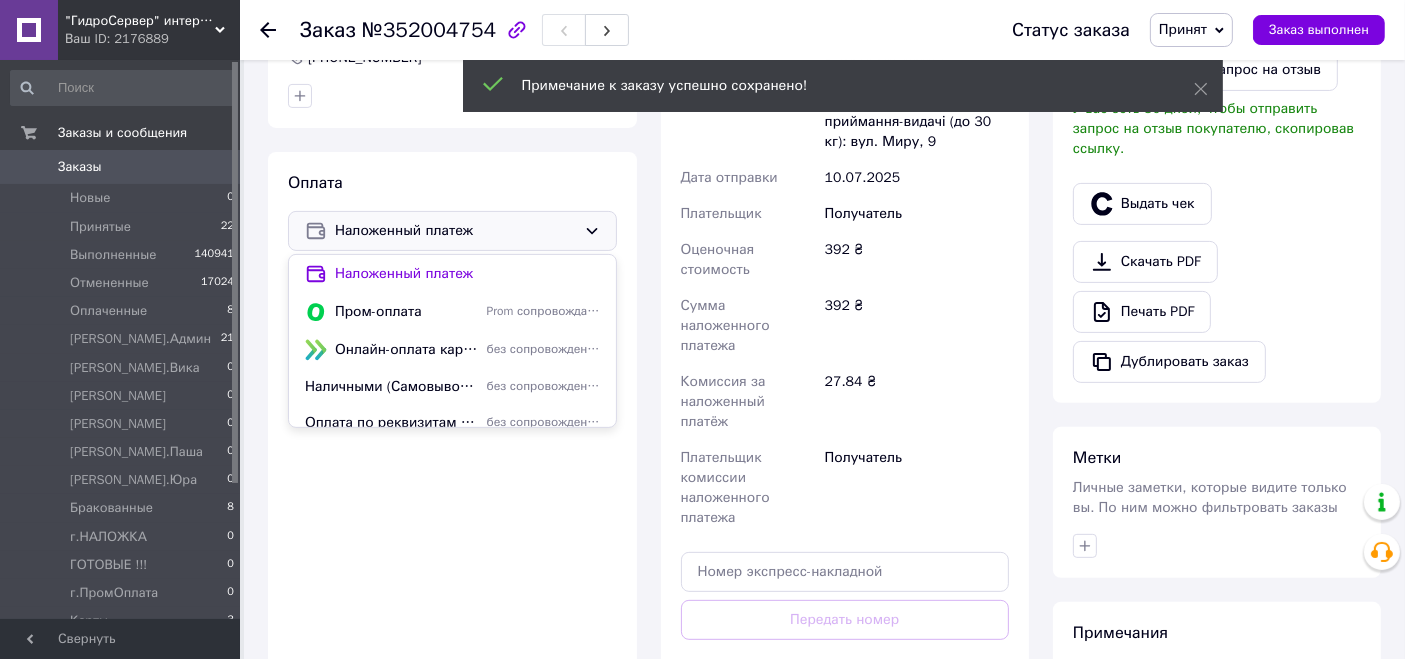 click on "Пром-оплата" at bounding box center [407, 312] 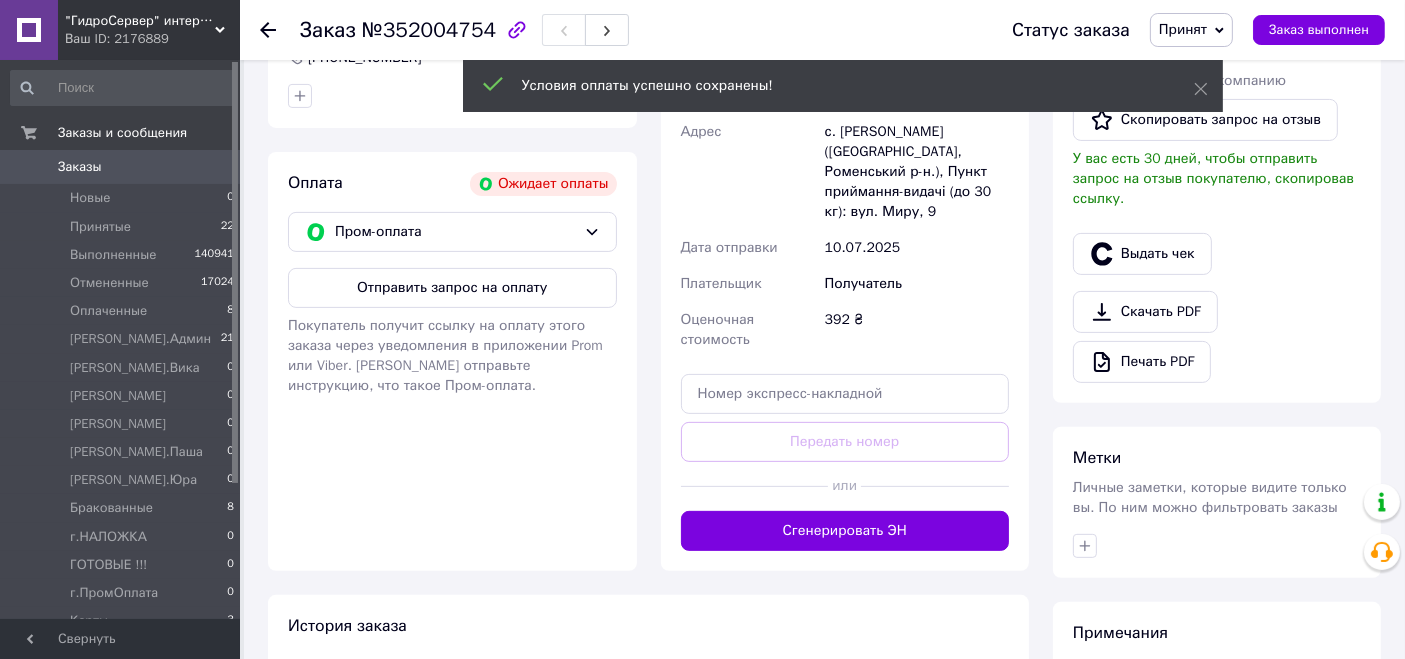 click on "Отправить запрос на оплату" at bounding box center [452, 288] 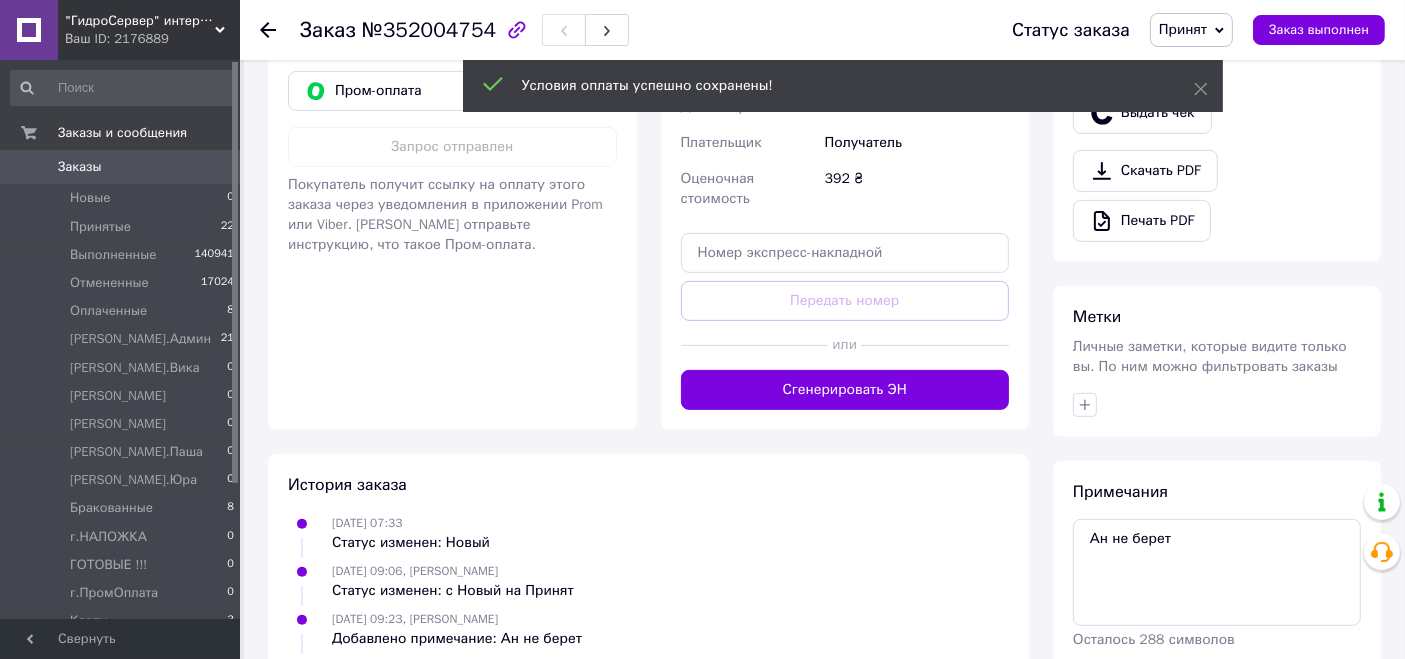 scroll, scrollTop: 777, scrollLeft: 0, axis: vertical 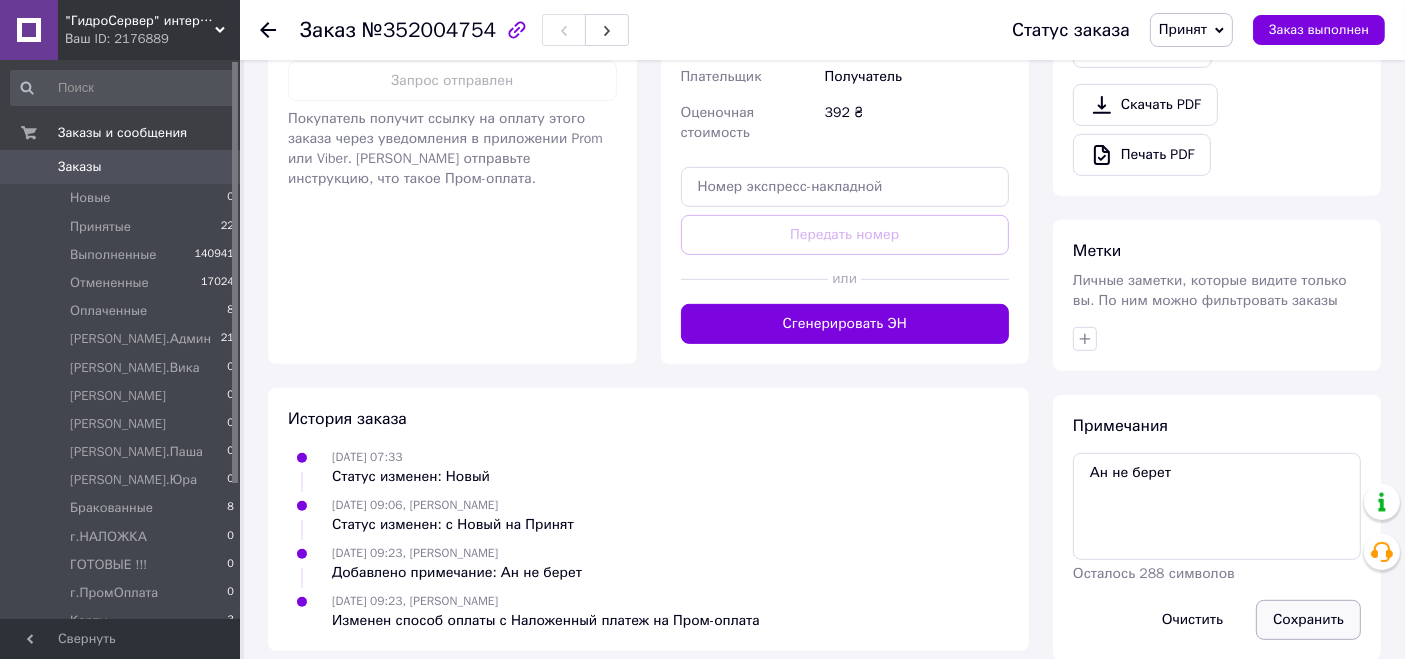 click on "Сохранить" at bounding box center [1308, 620] 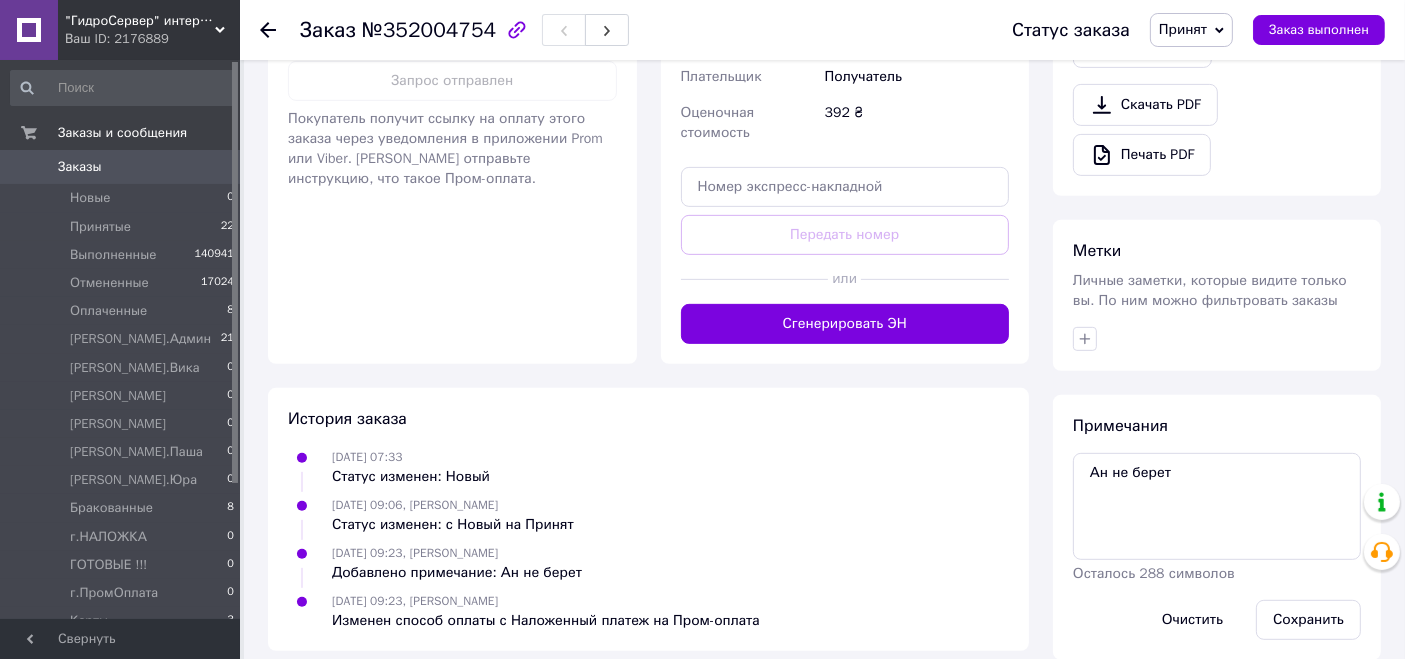 drag, startPoint x: 1310, startPoint y: 590, endPoint x: 1164, endPoint y: 520, distance: 161.91356 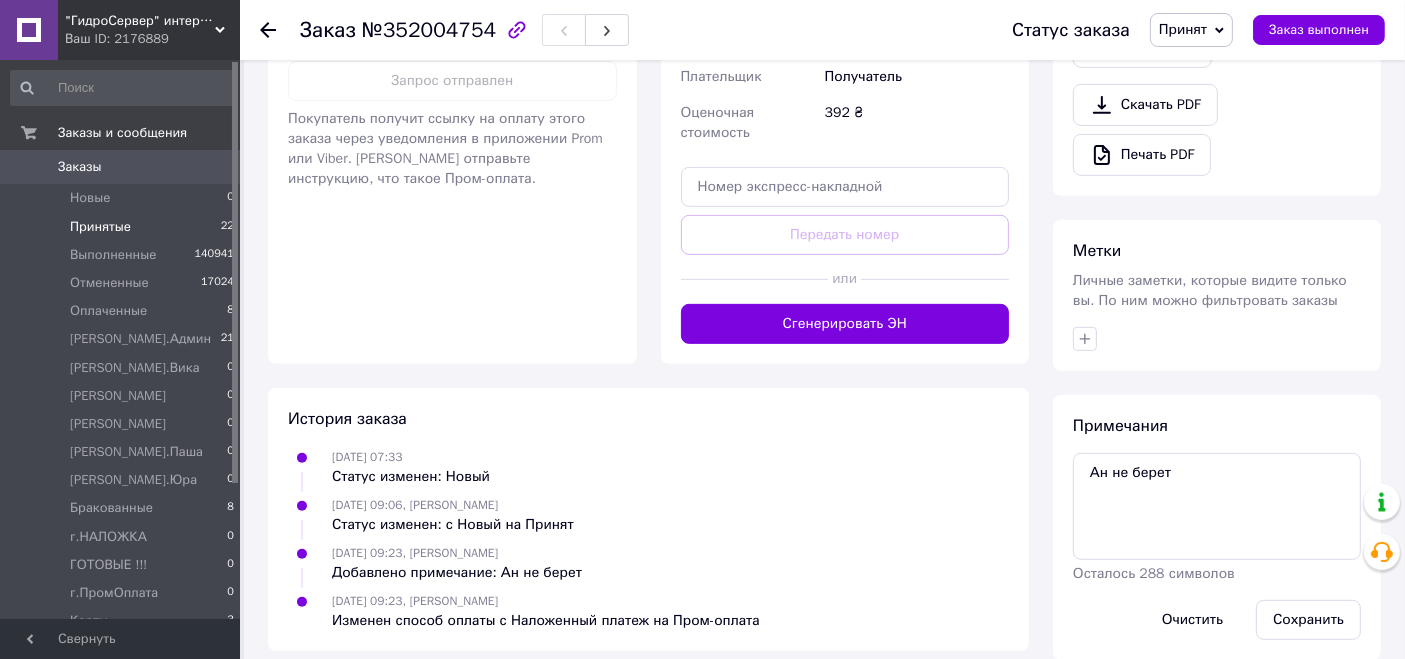 click on "Принятые" at bounding box center [100, 227] 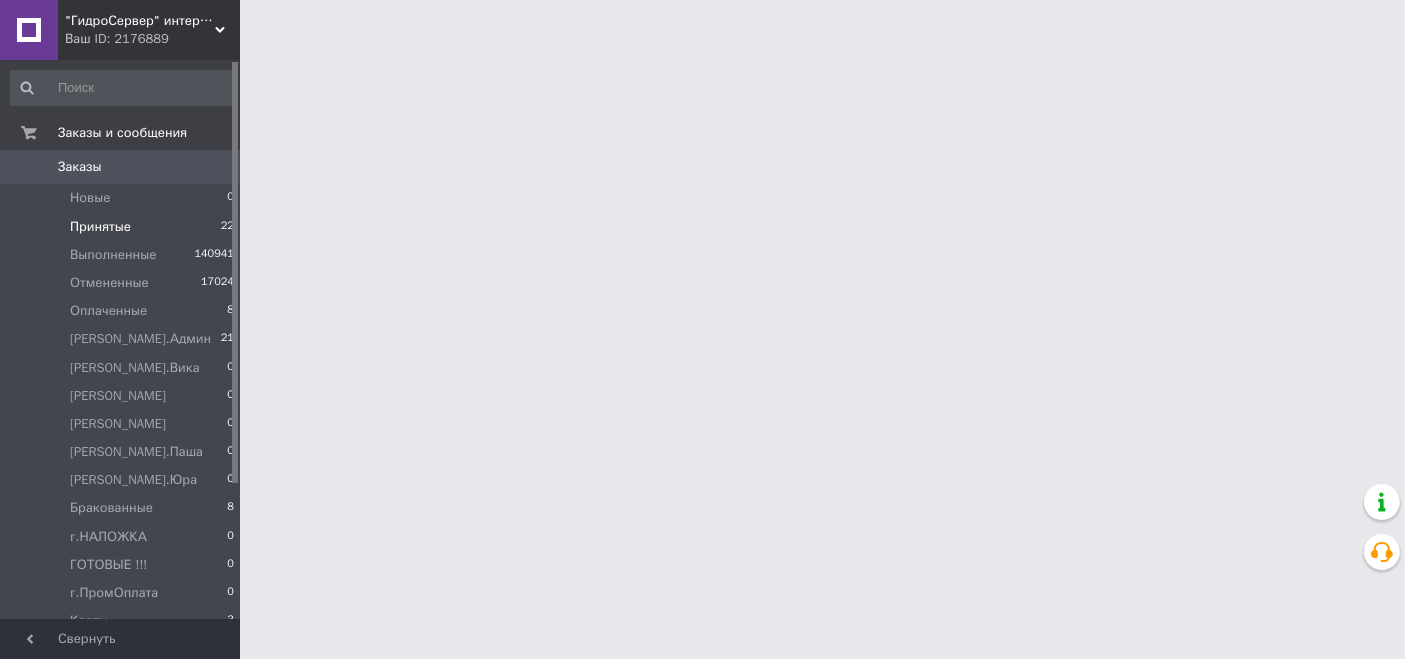 scroll, scrollTop: 0, scrollLeft: 0, axis: both 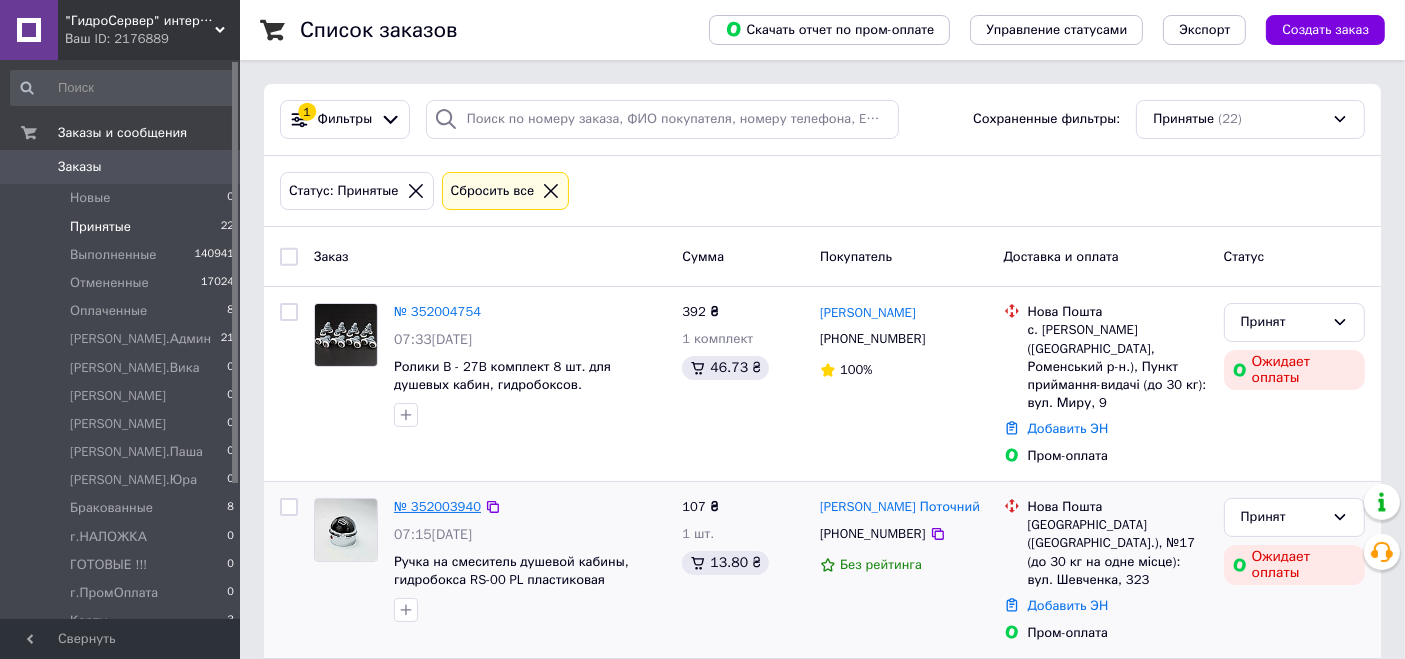 click on "№ 352003940" at bounding box center [437, 506] 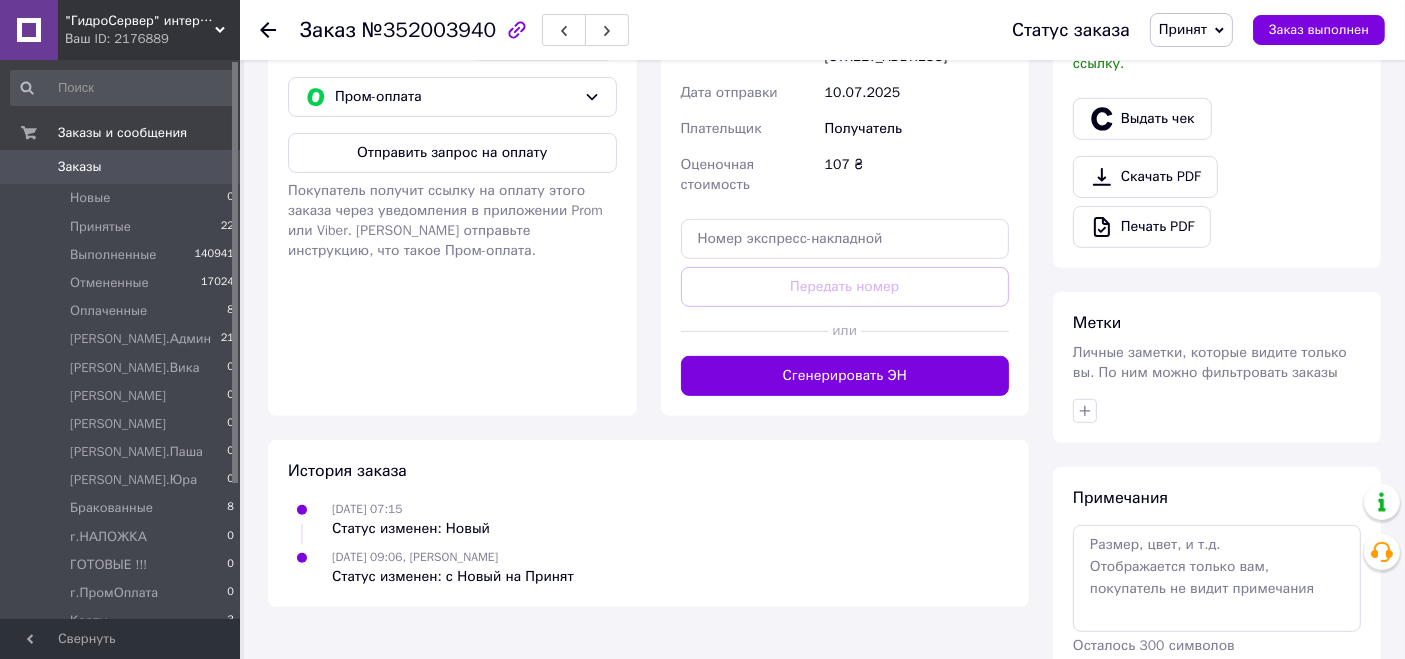 scroll, scrollTop: 777, scrollLeft: 0, axis: vertical 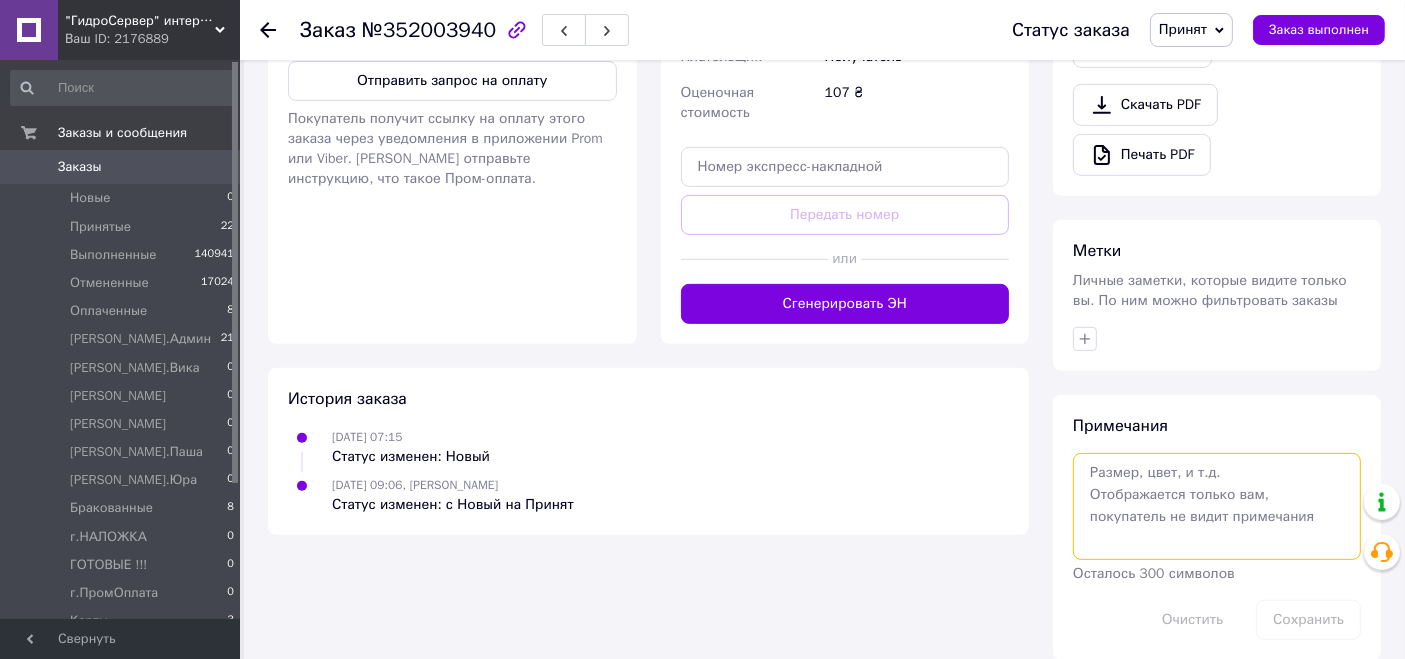 click at bounding box center [1217, 506] 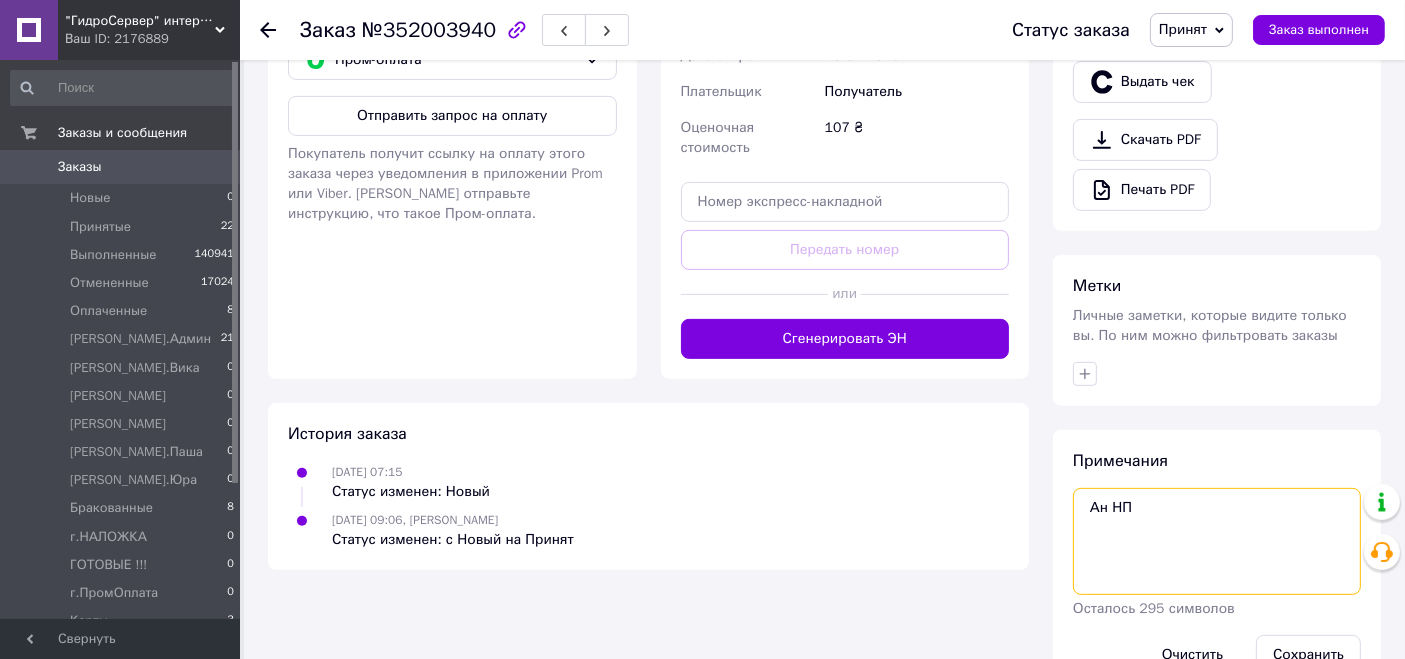 scroll, scrollTop: 777, scrollLeft: 0, axis: vertical 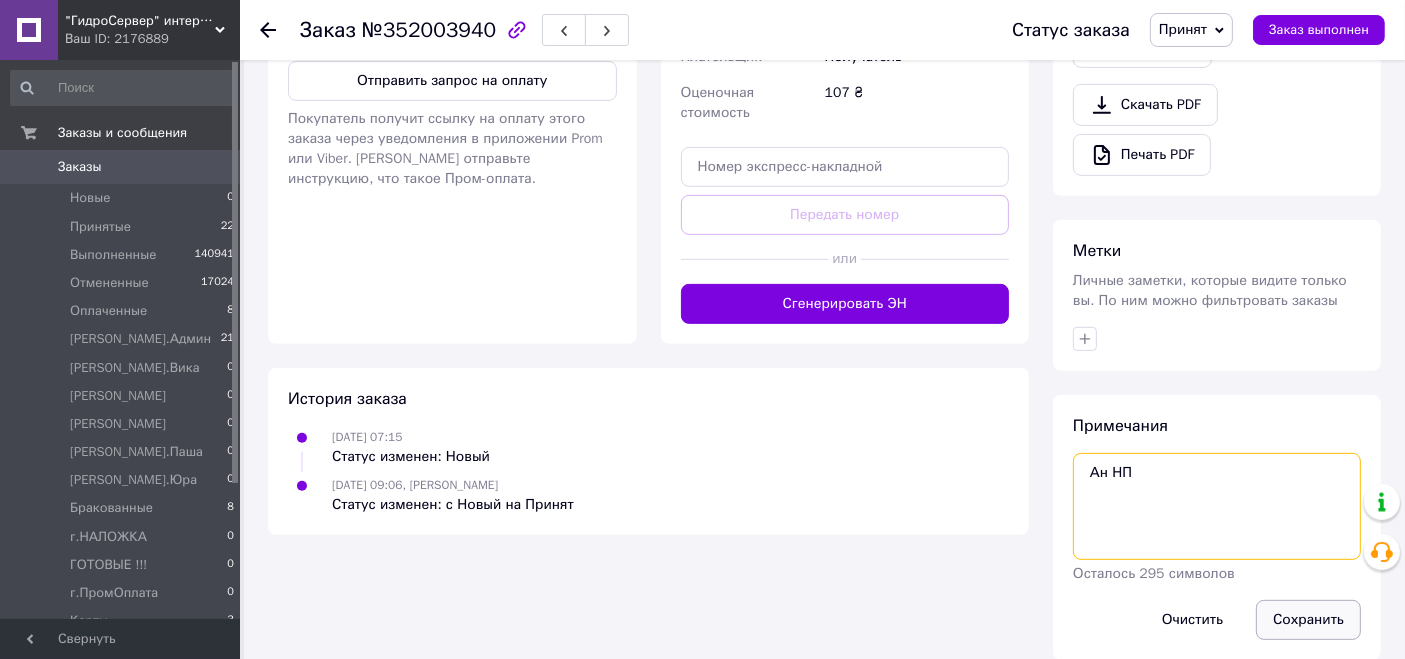 type on "Ан НП" 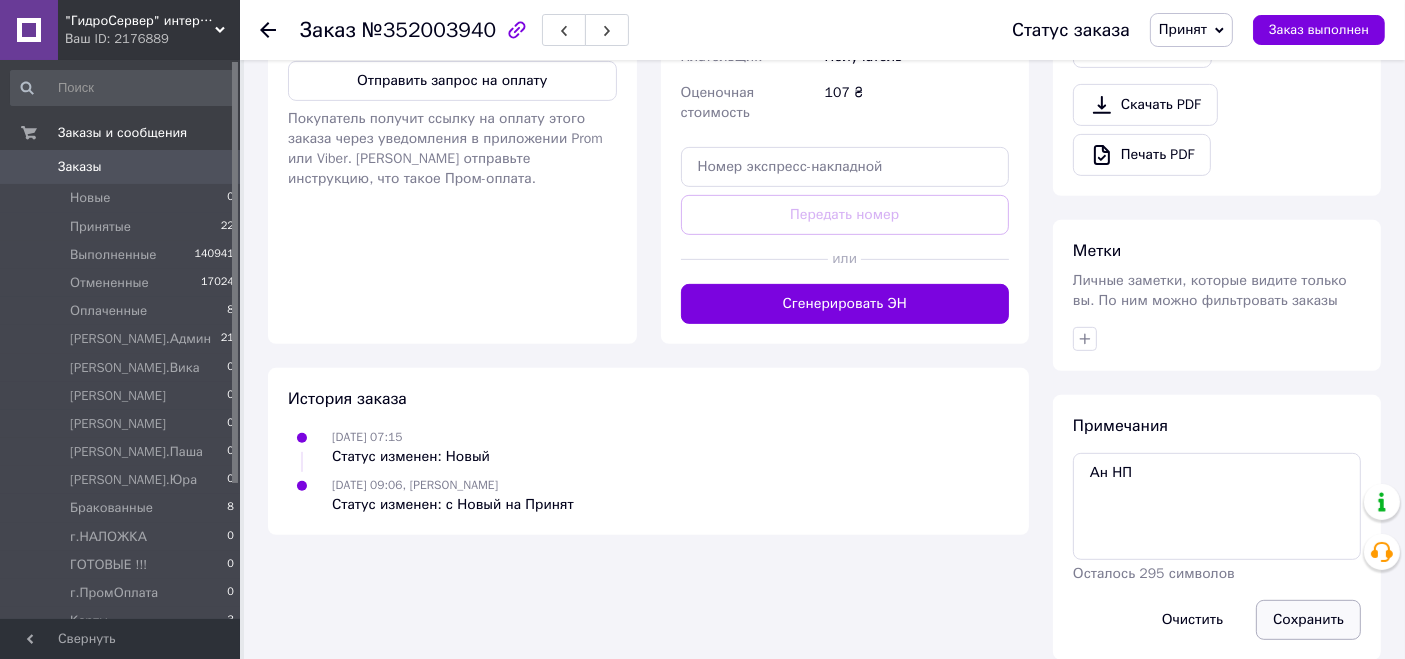 click on "Сохранить" at bounding box center [1308, 620] 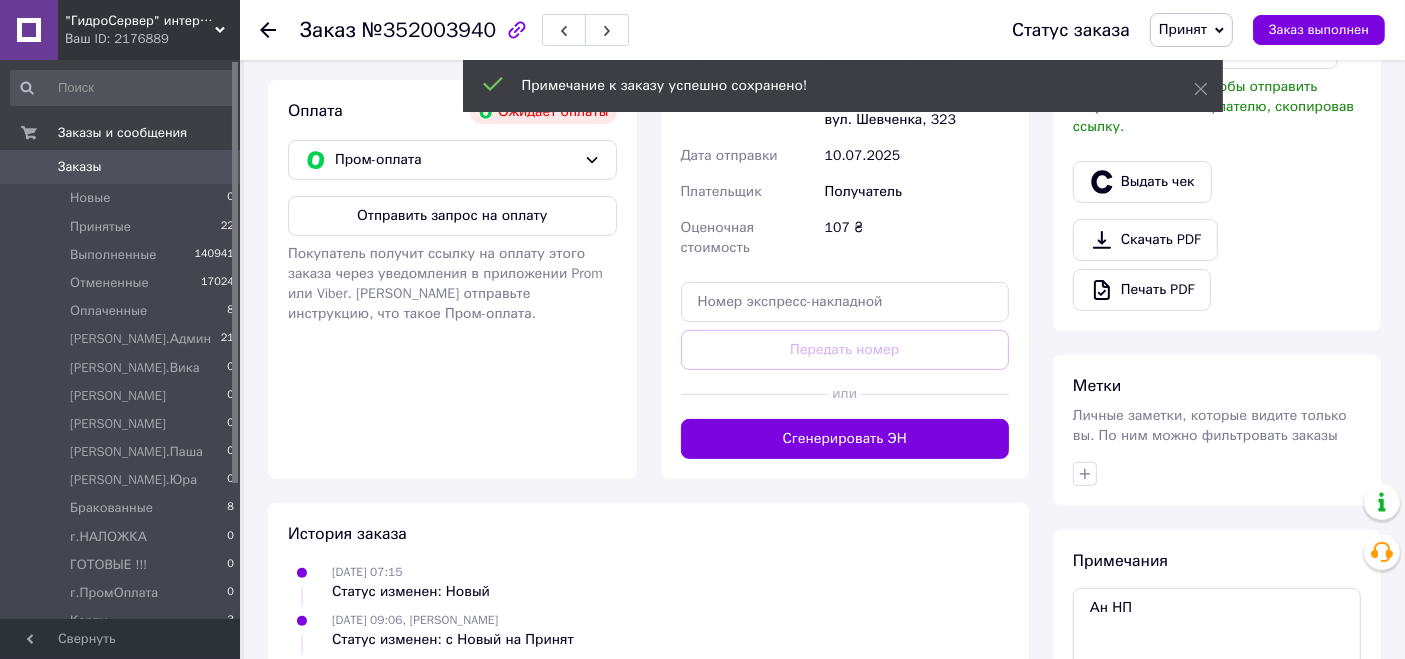 scroll, scrollTop: 519, scrollLeft: 0, axis: vertical 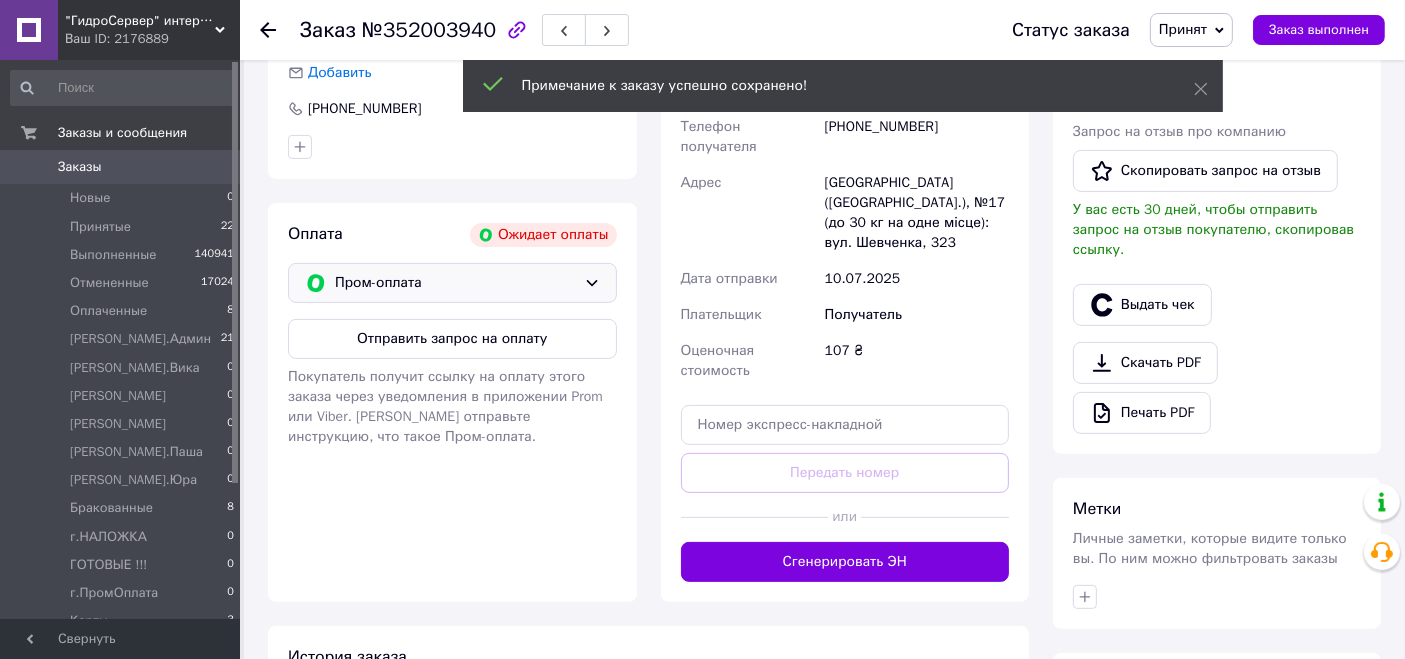 click on "Пром-оплата" at bounding box center (452, 283) 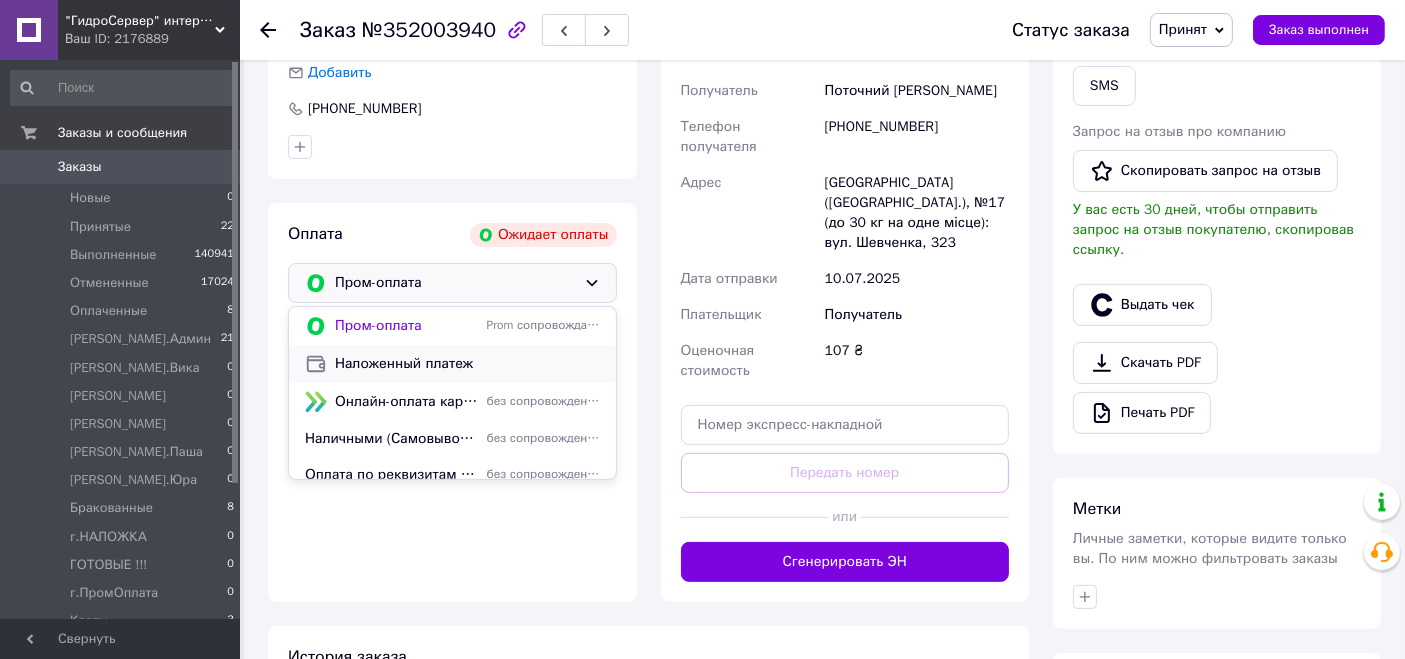 click on "Наложенный платеж" at bounding box center [467, 364] 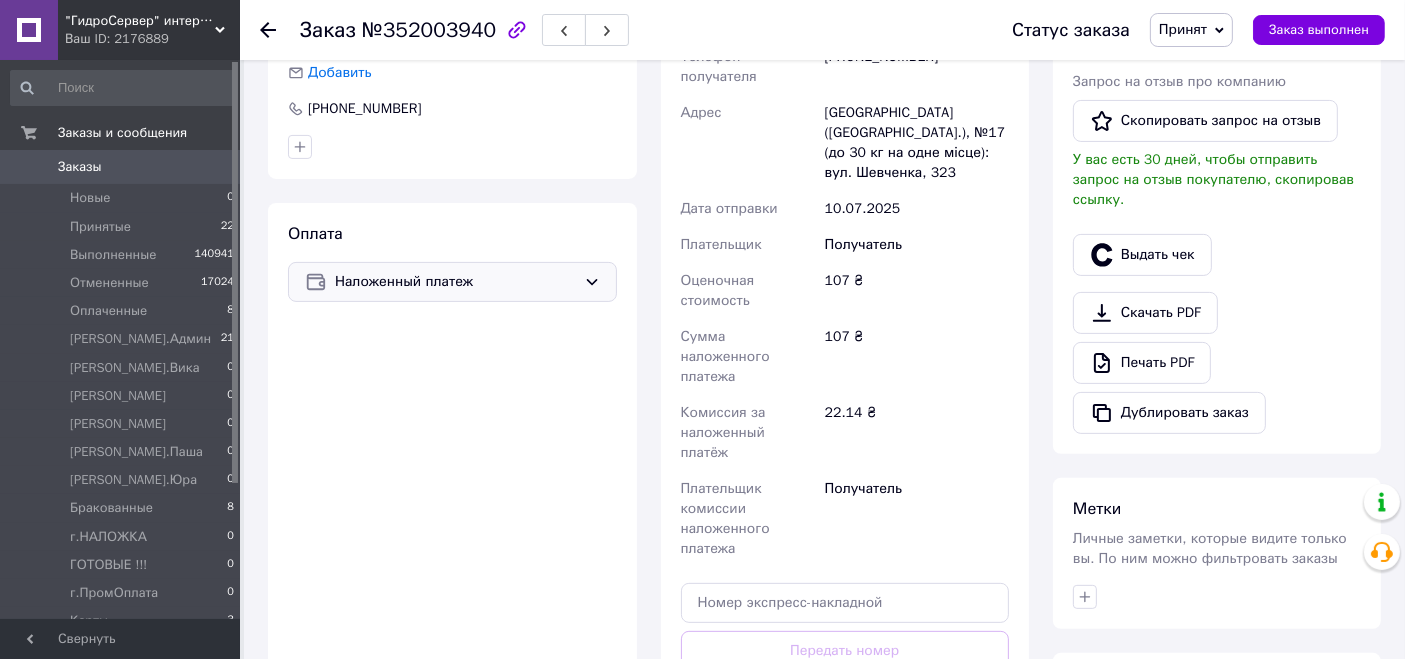 click on "Принят" at bounding box center (1191, 30) 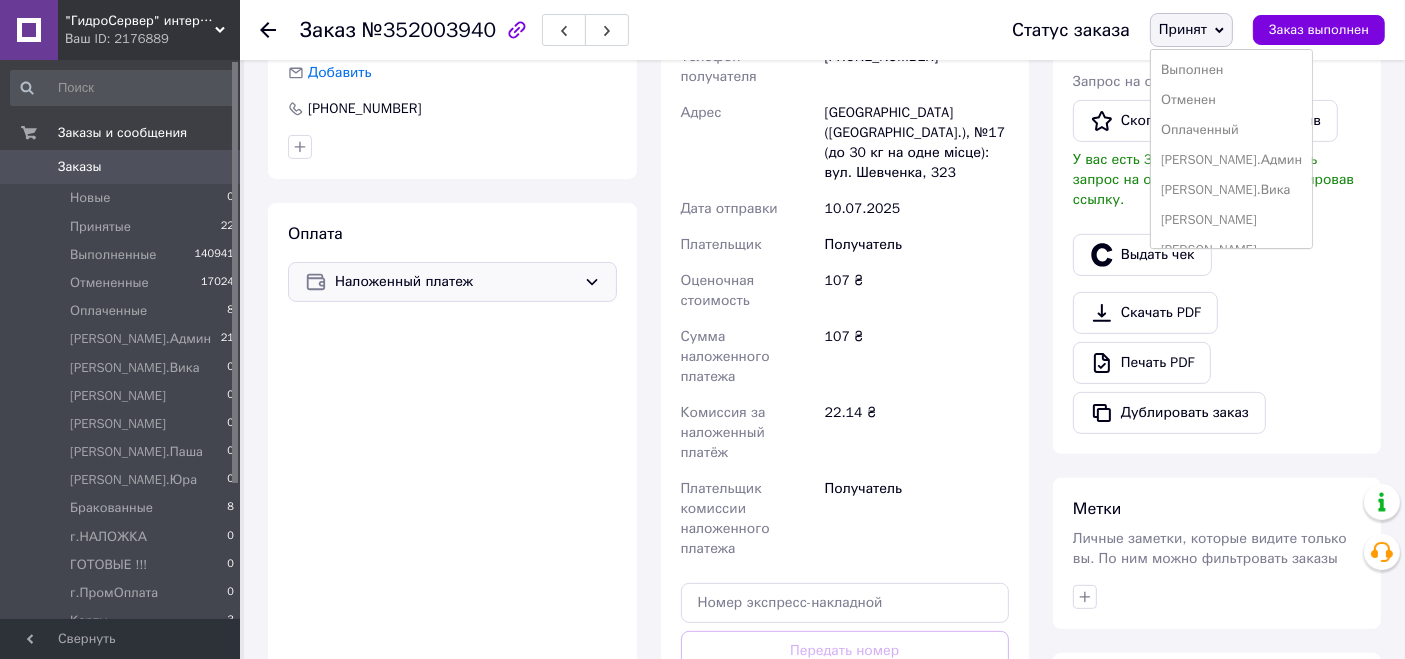 click on "[PERSON_NAME].Админ" at bounding box center (1231, 160) 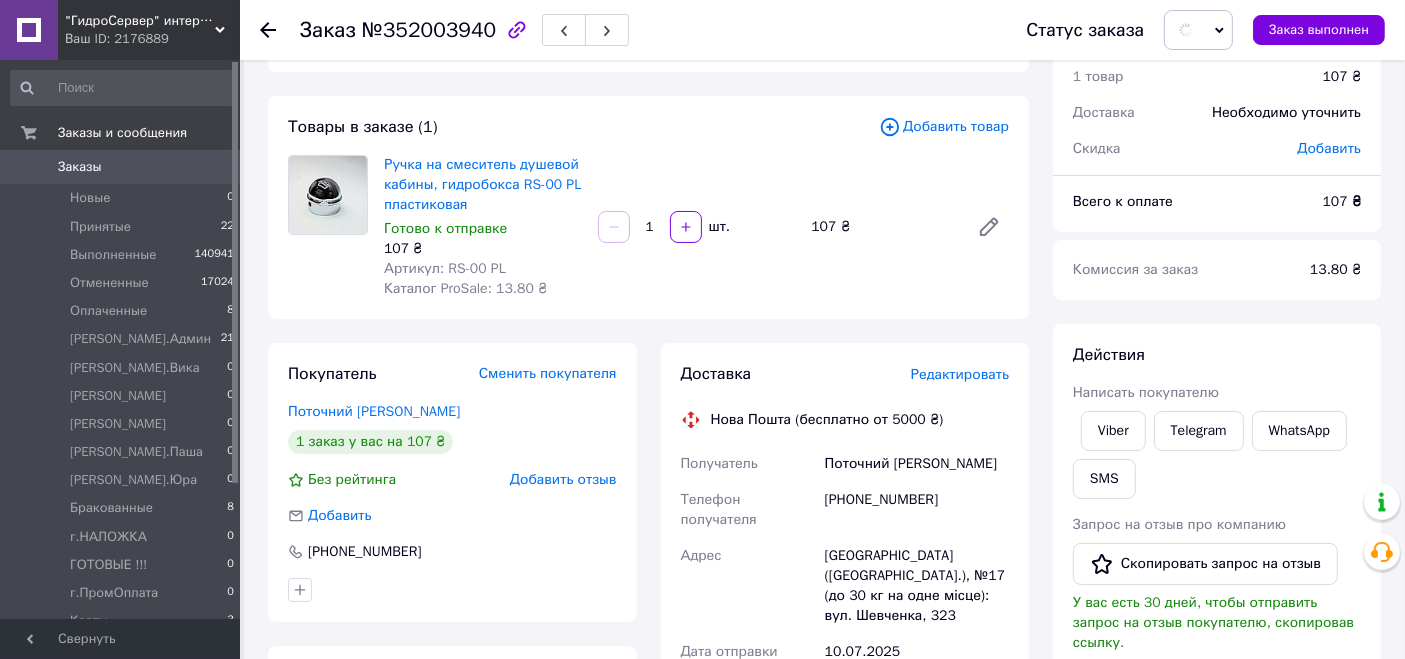 scroll, scrollTop: 0, scrollLeft: 0, axis: both 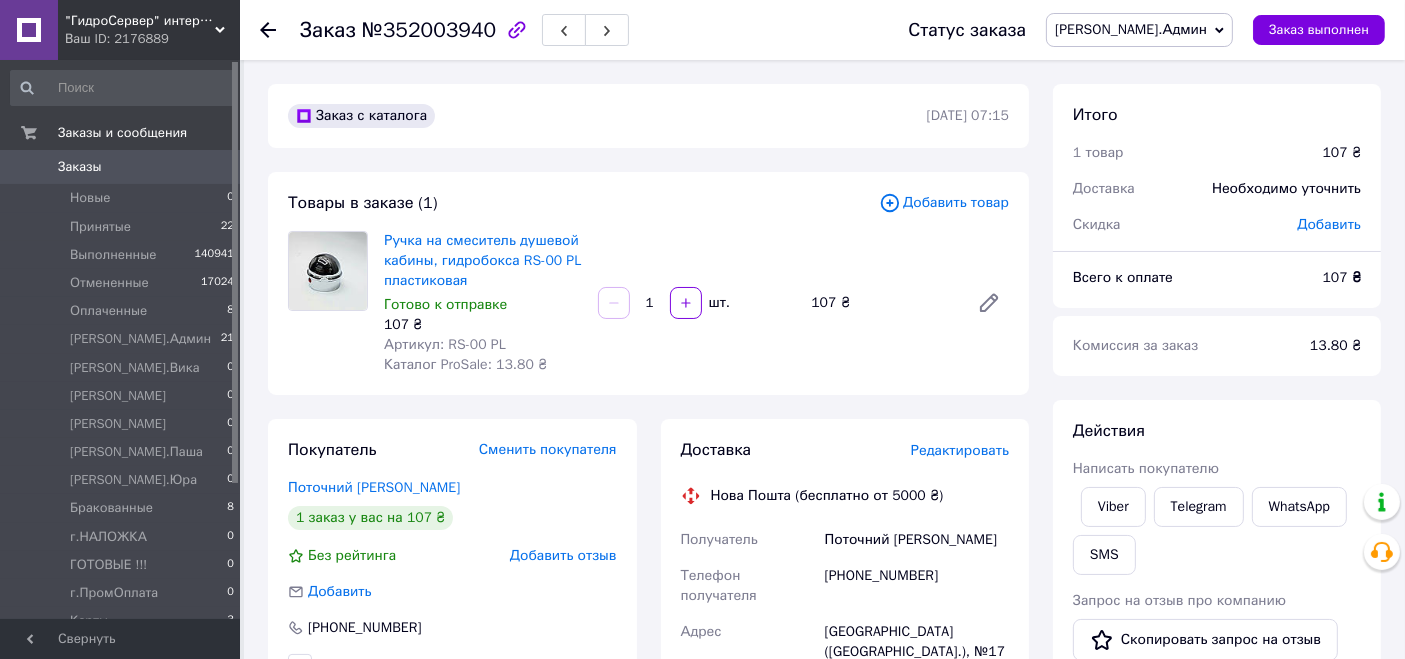 click on "Заказы" at bounding box center [121, 167] 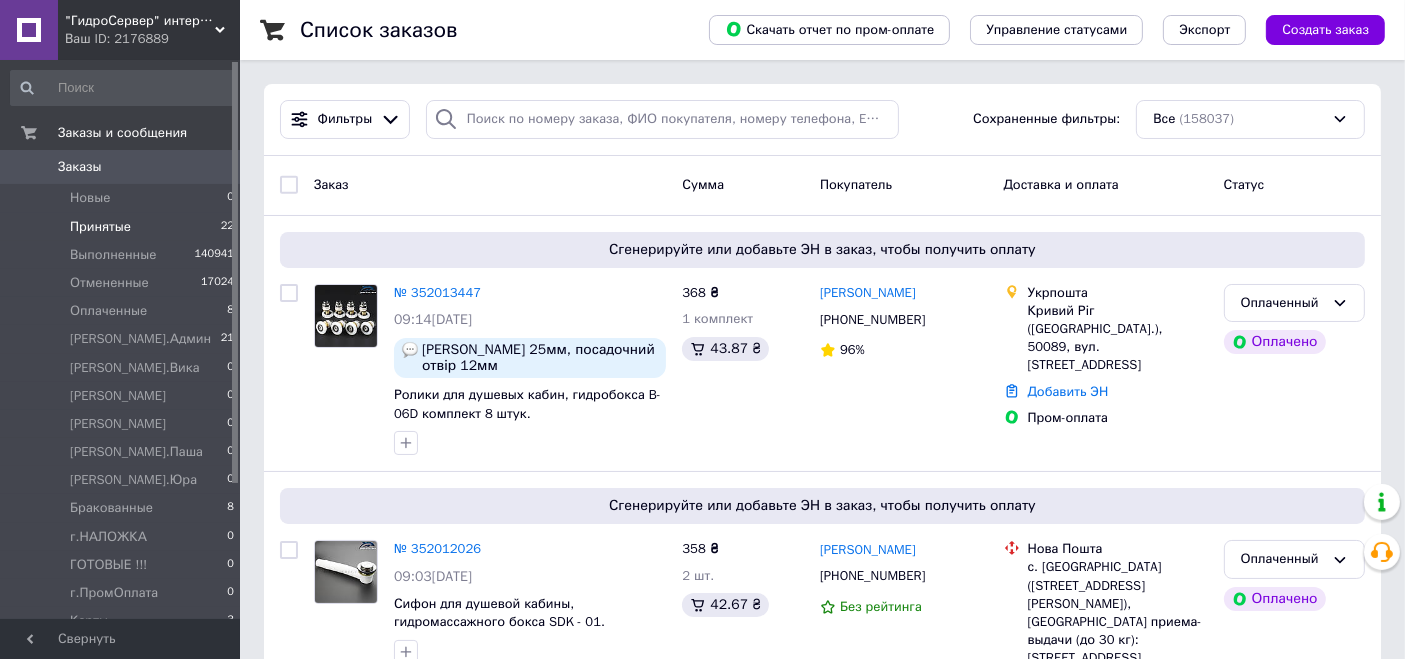 click on "Принятые 22" at bounding box center [123, 227] 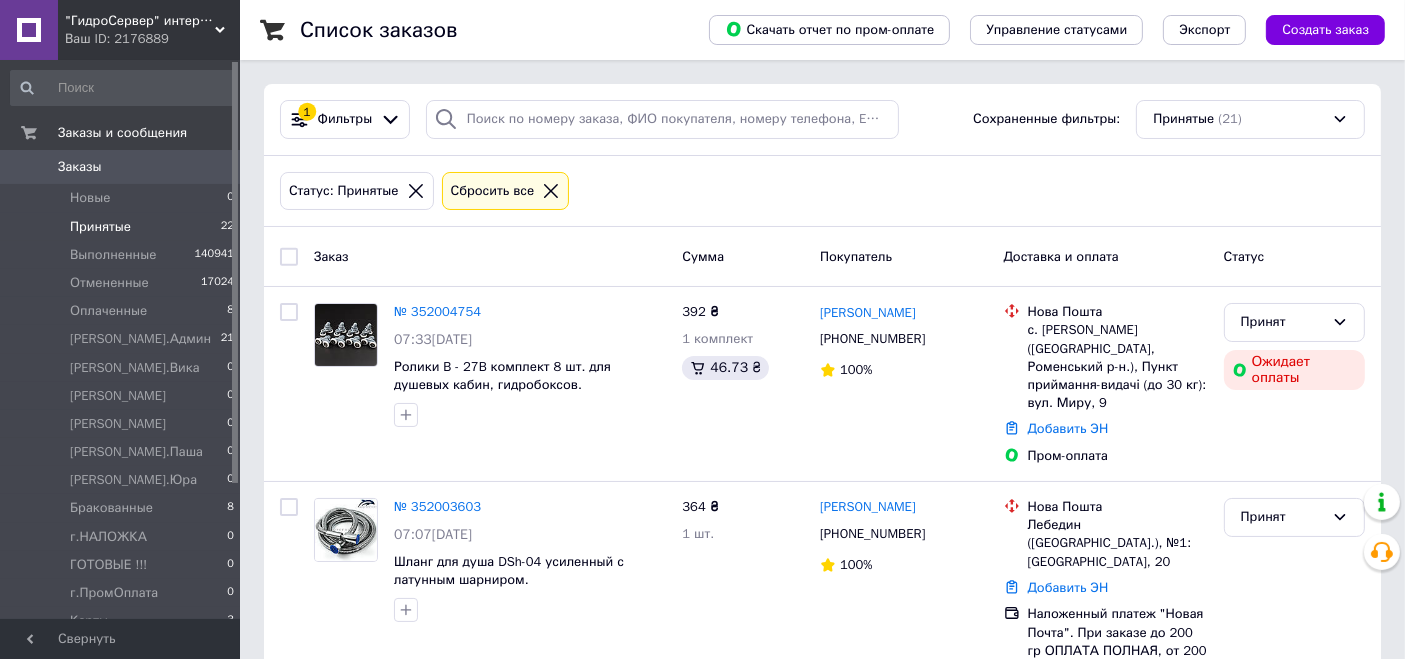 click on "Заказы 0" at bounding box center [123, 167] 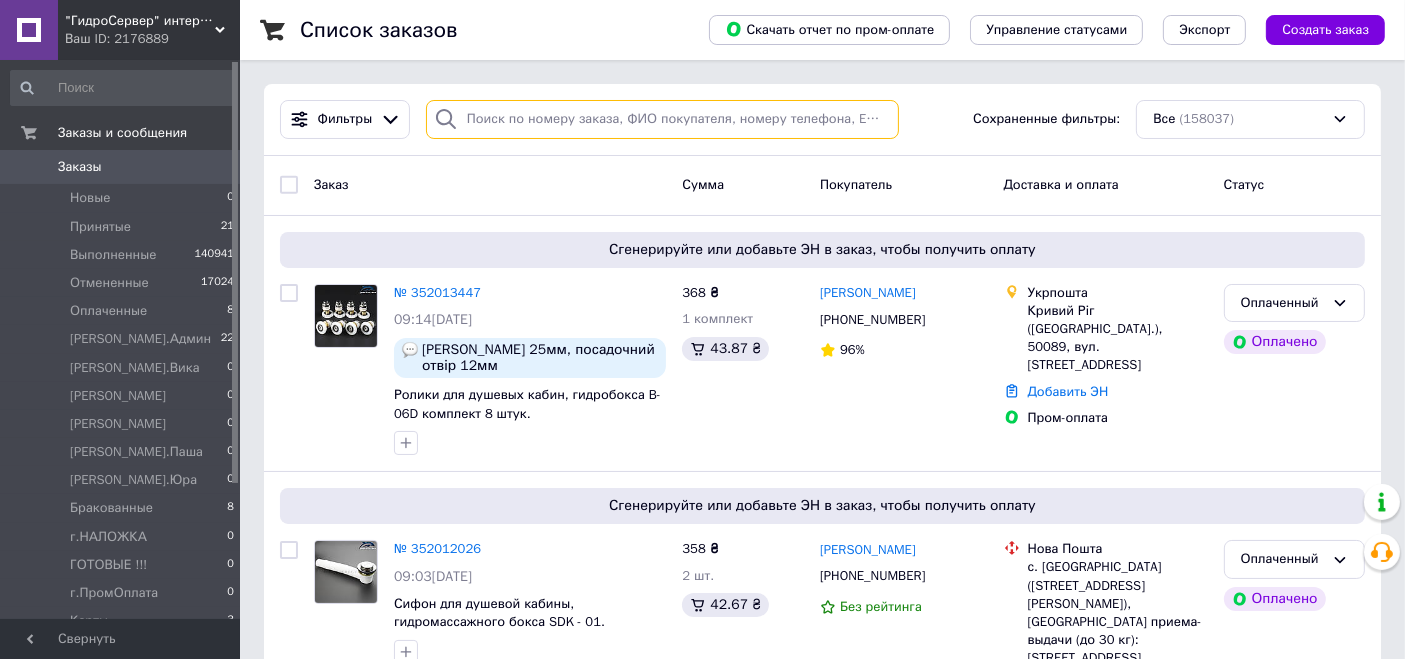 click at bounding box center [662, 119] 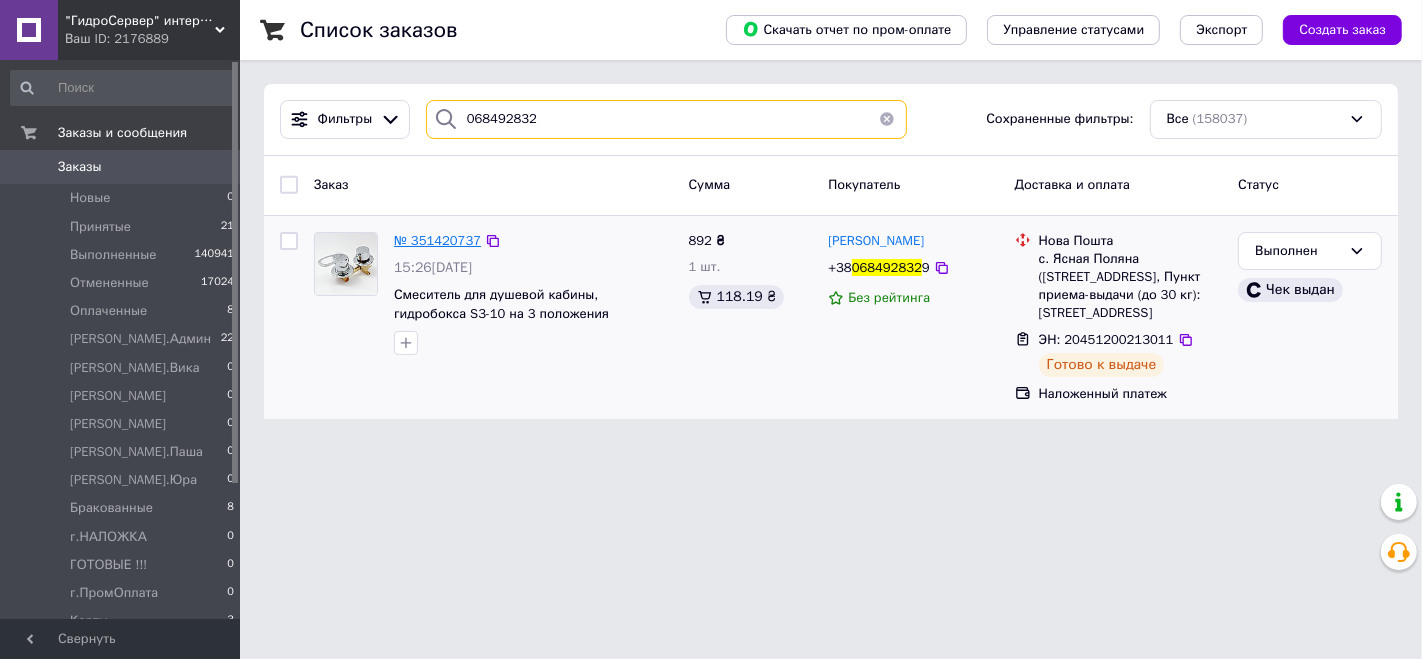 type on "068492832" 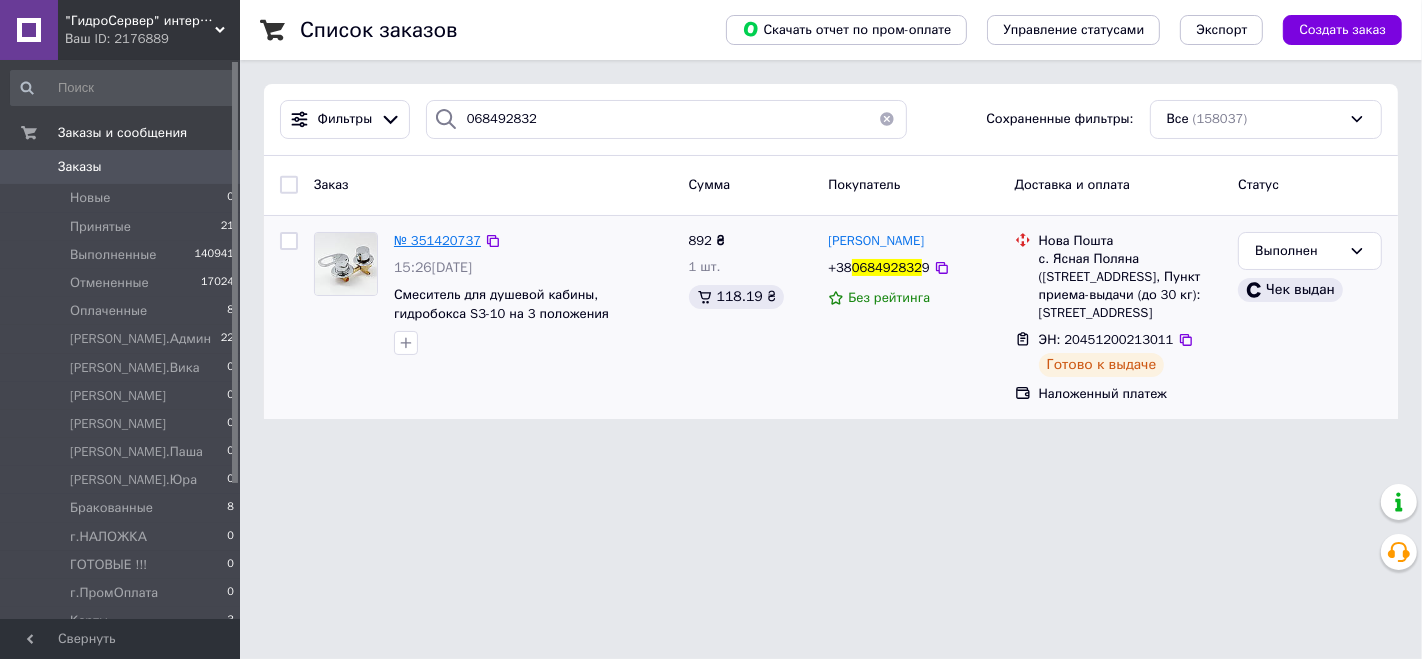 click on "№ 351420737" at bounding box center (437, 240) 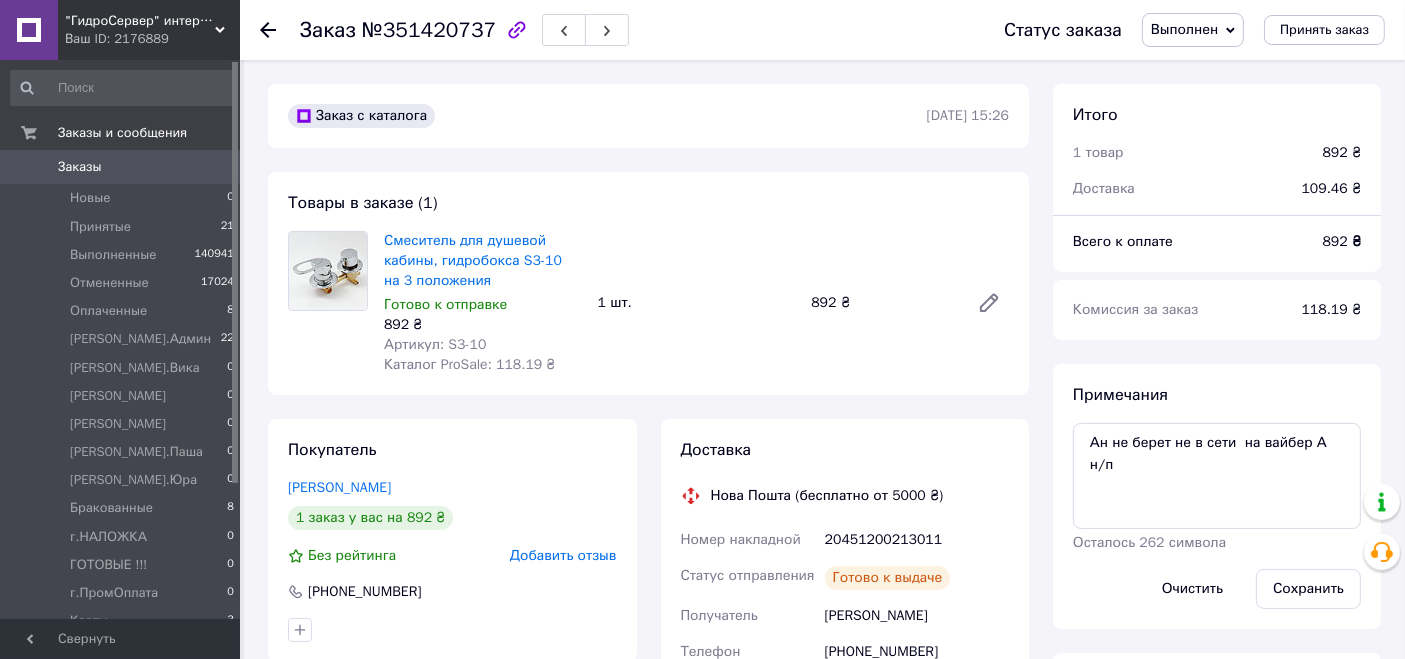scroll, scrollTop: 328, scrollLeft: 0, axis: vertical 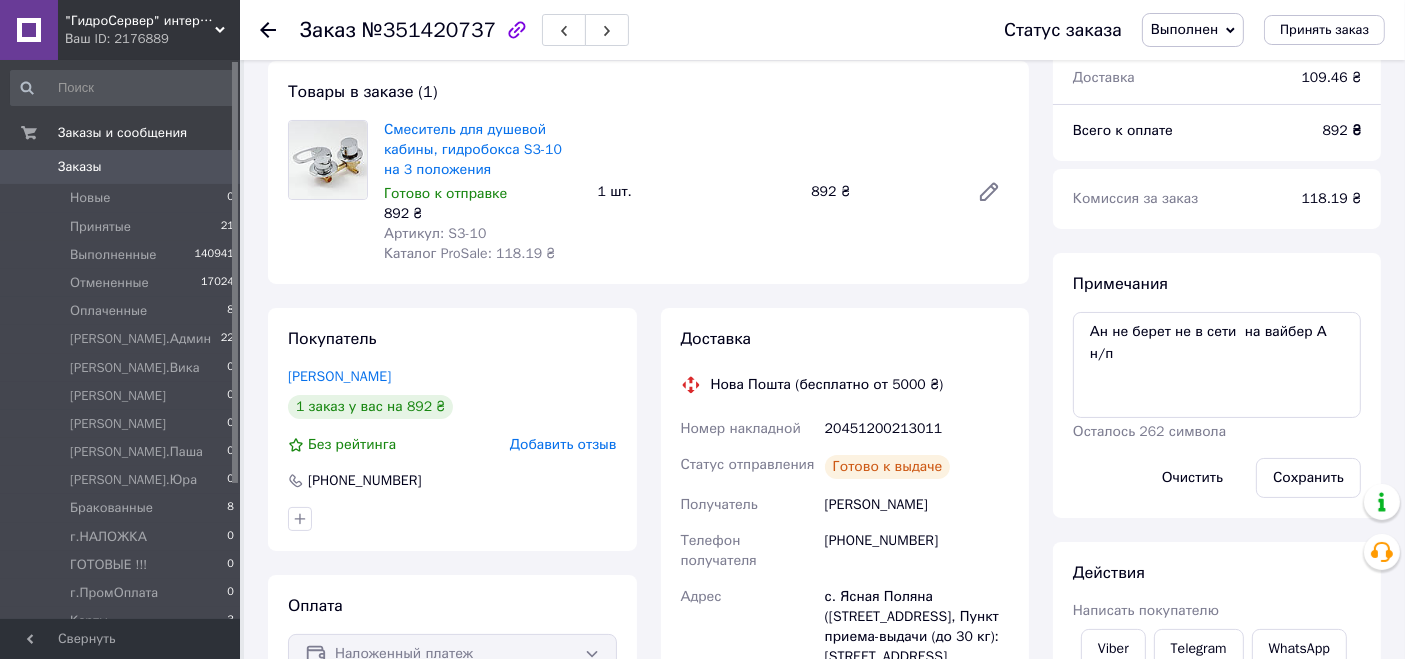 click on "Статус отправления" at bounding box center (749, 467) 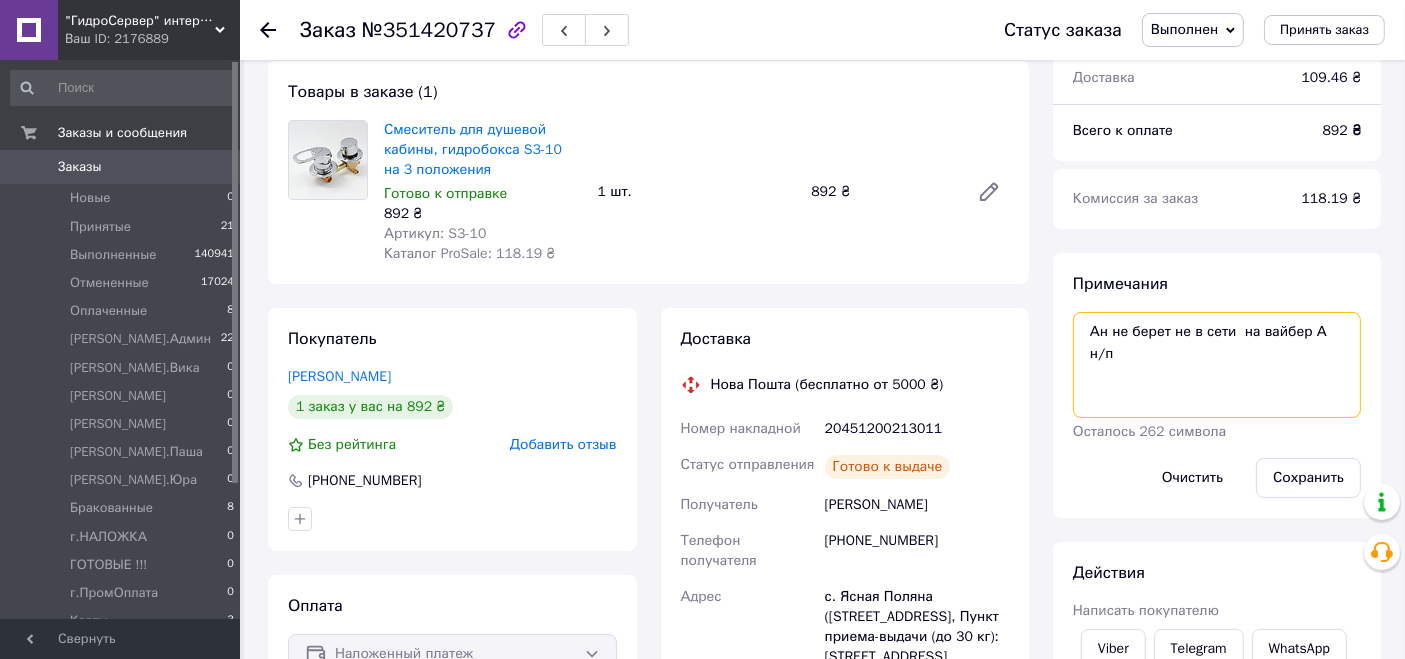 click on "Ан не берет не в сети  на вайбер А н/п" at bounding box center (1217, 365) 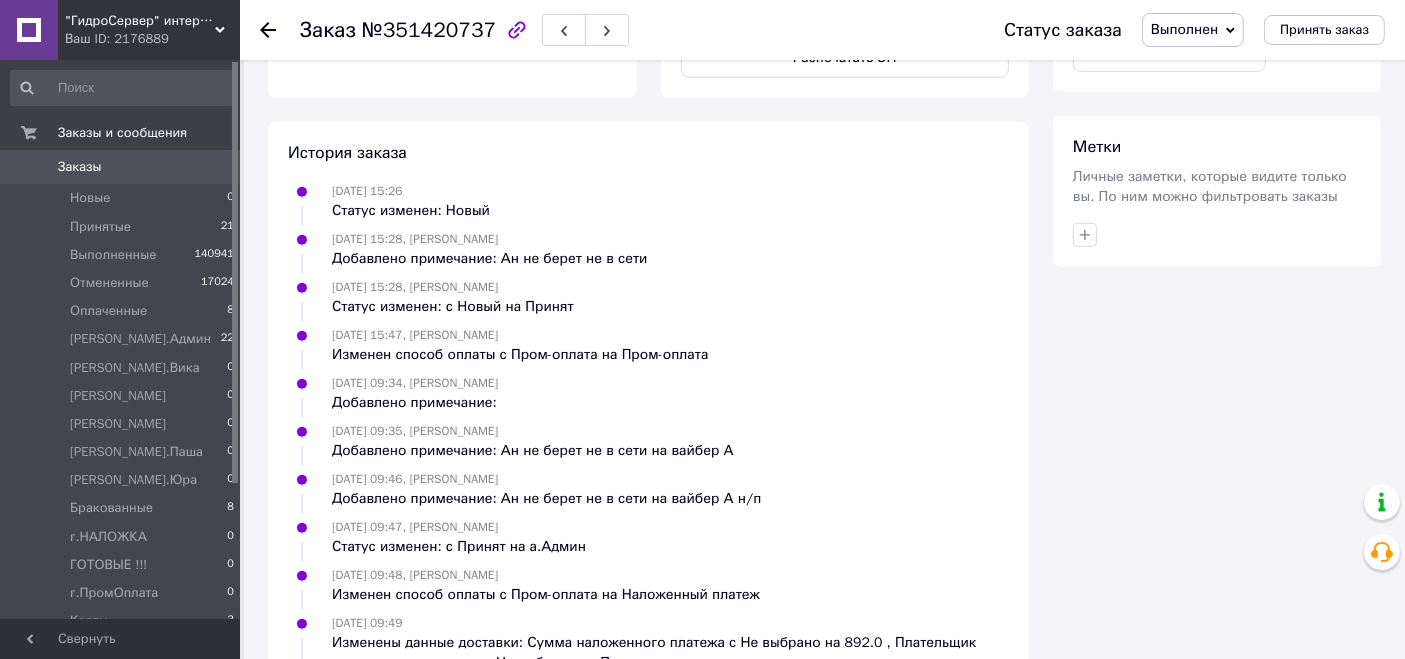 scroll, scrollTop: 1300, scrollLeft: 0, axis: vertical 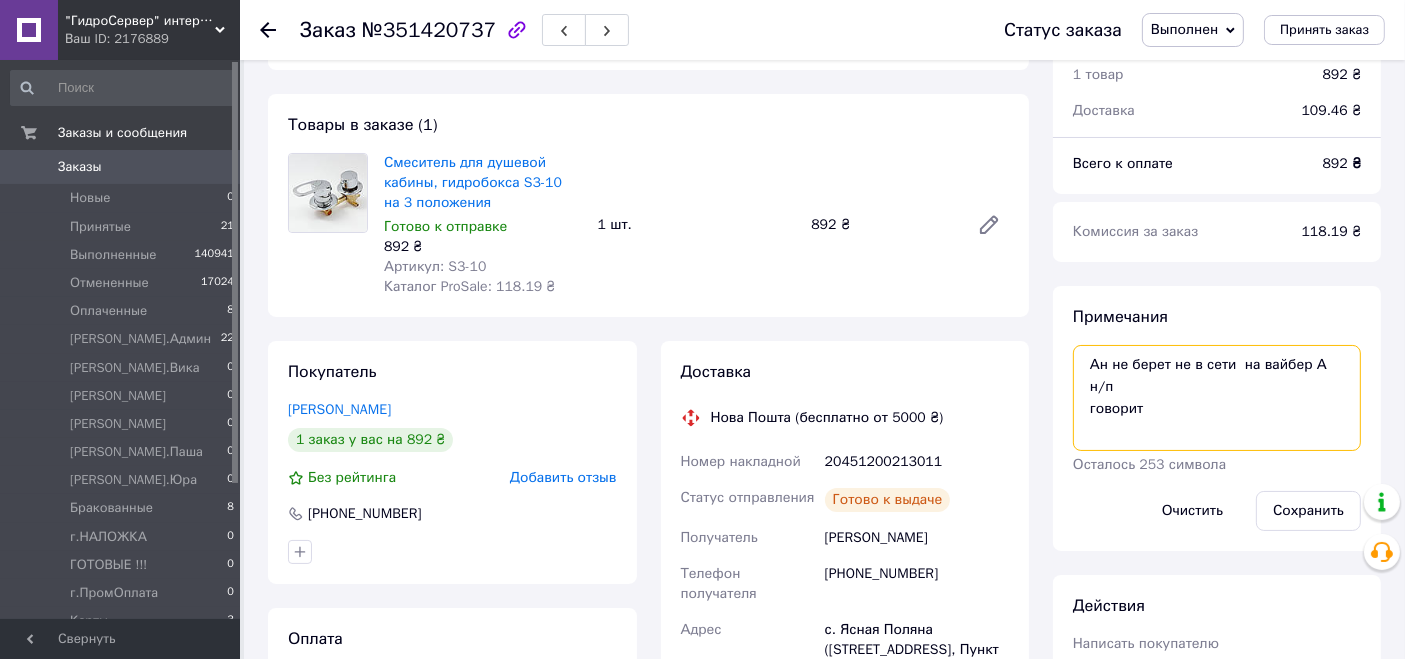 click on "Ан не берет не в сети  на вайбер А н/п
говорит" at bounding box center [1217, 398] 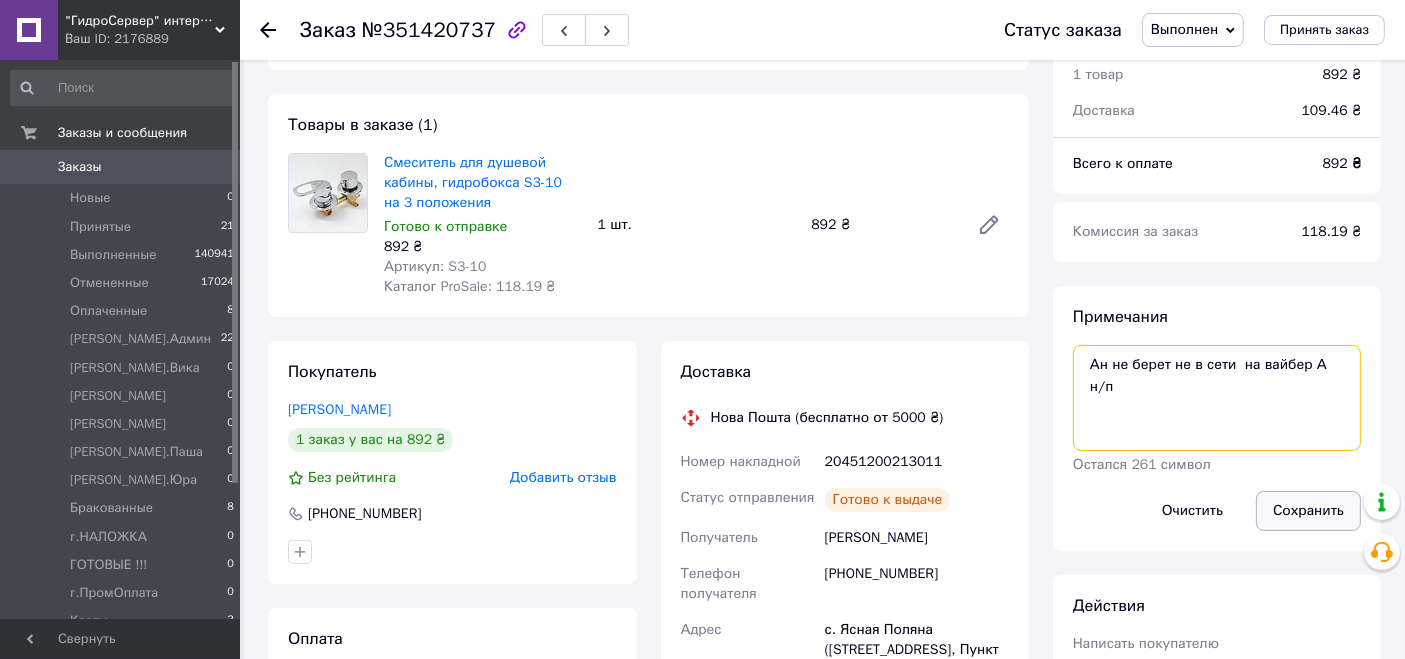 type on "Ан не берет не в сети  на вайбер А н/п" 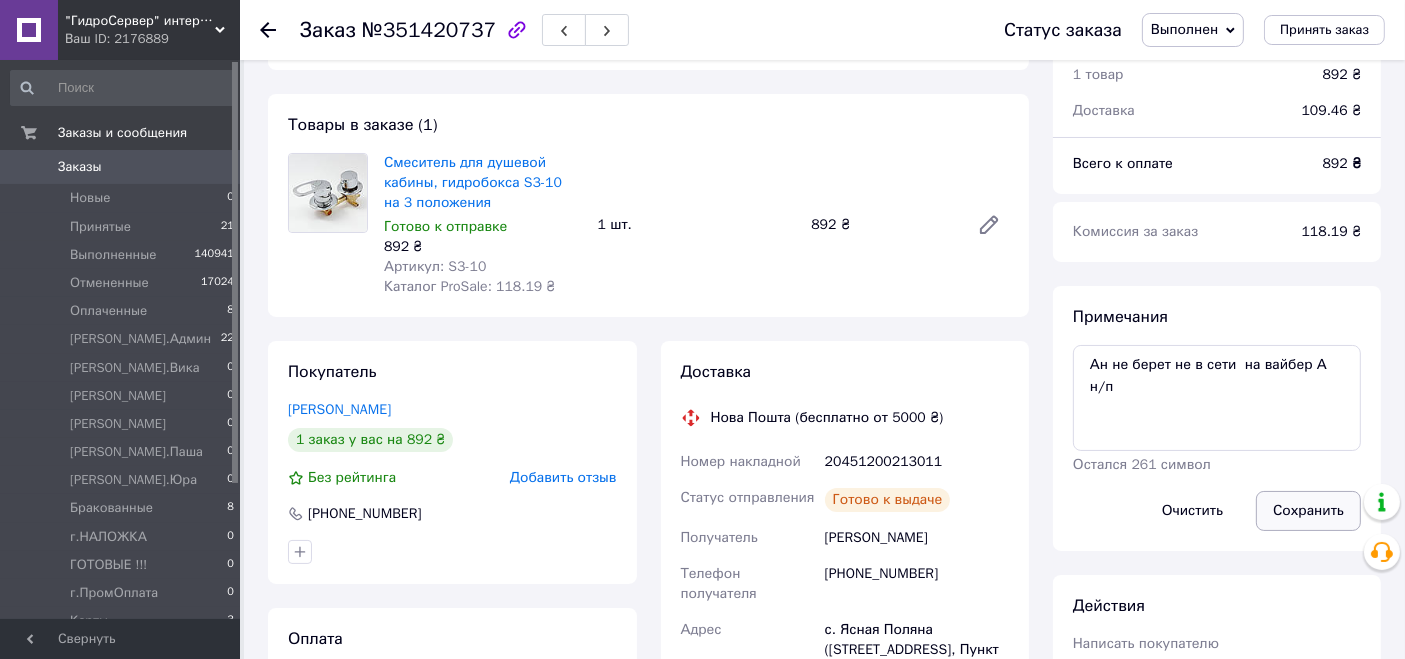 click on "Сохранить" at bounding box center (1308, 511) 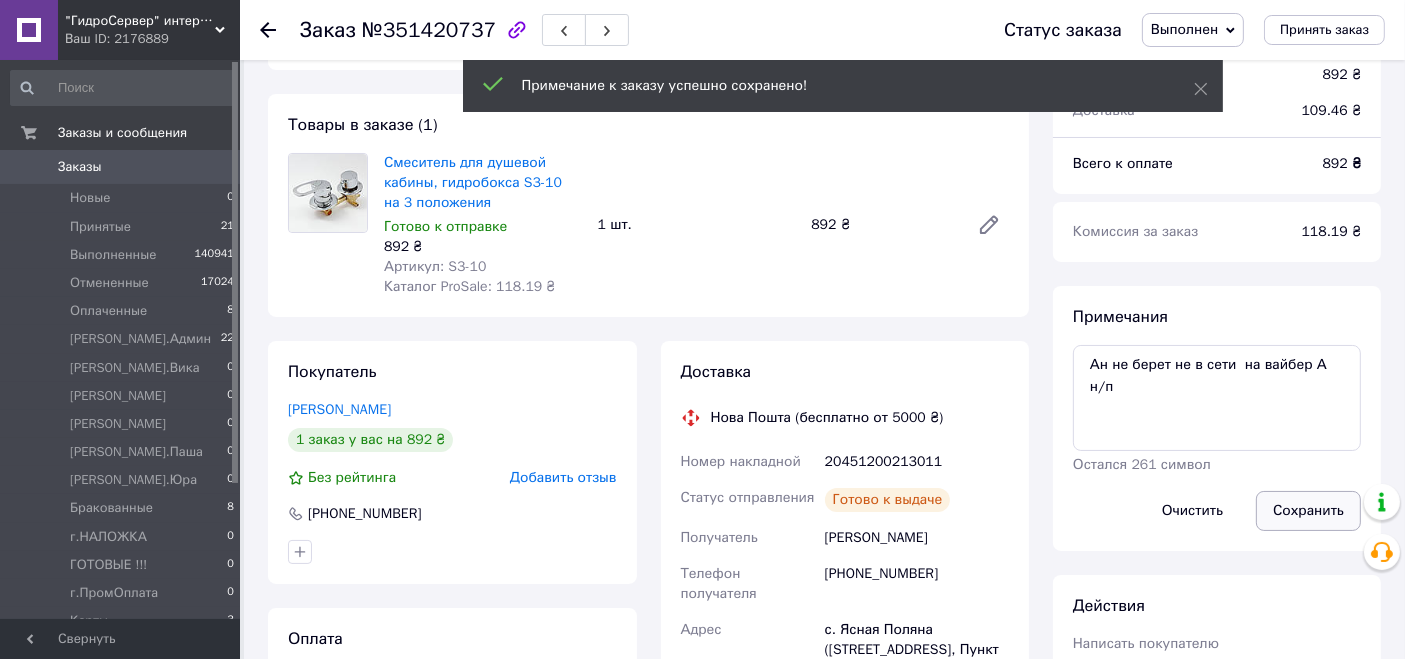 scroll, scrollTop: 376, scrollLeft: 0, axis: vertical 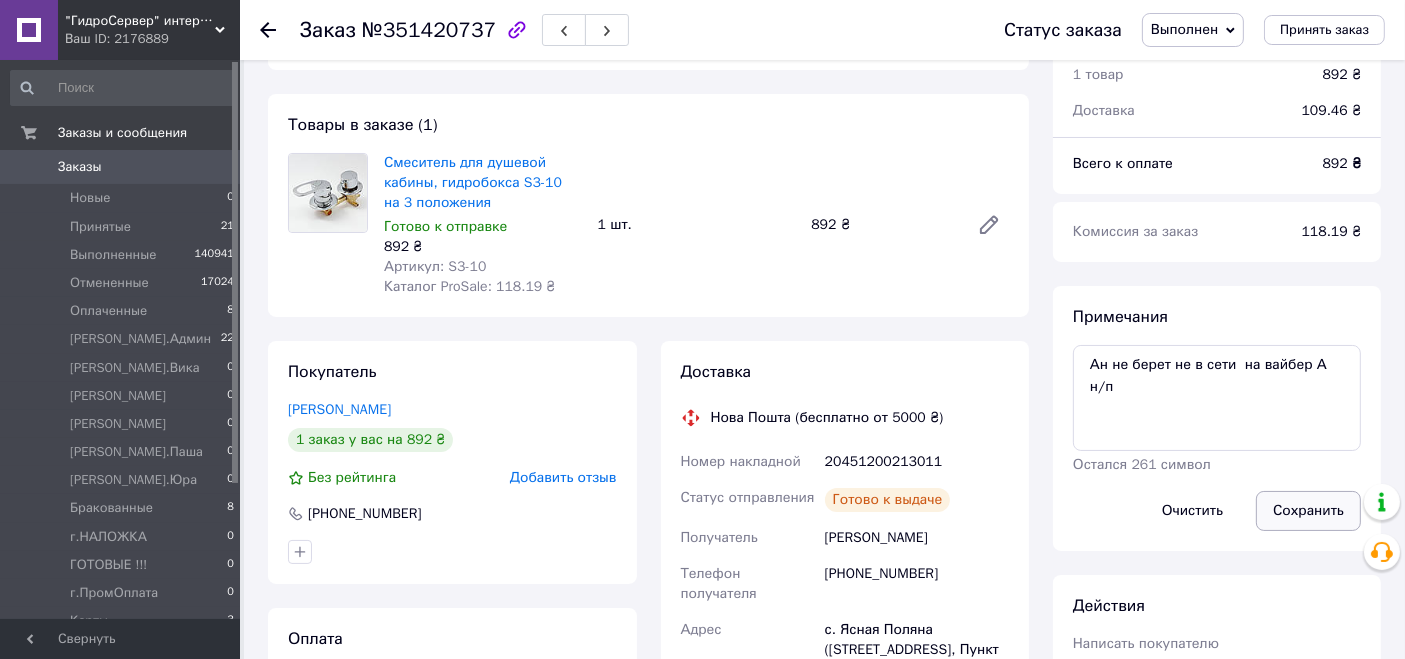 type 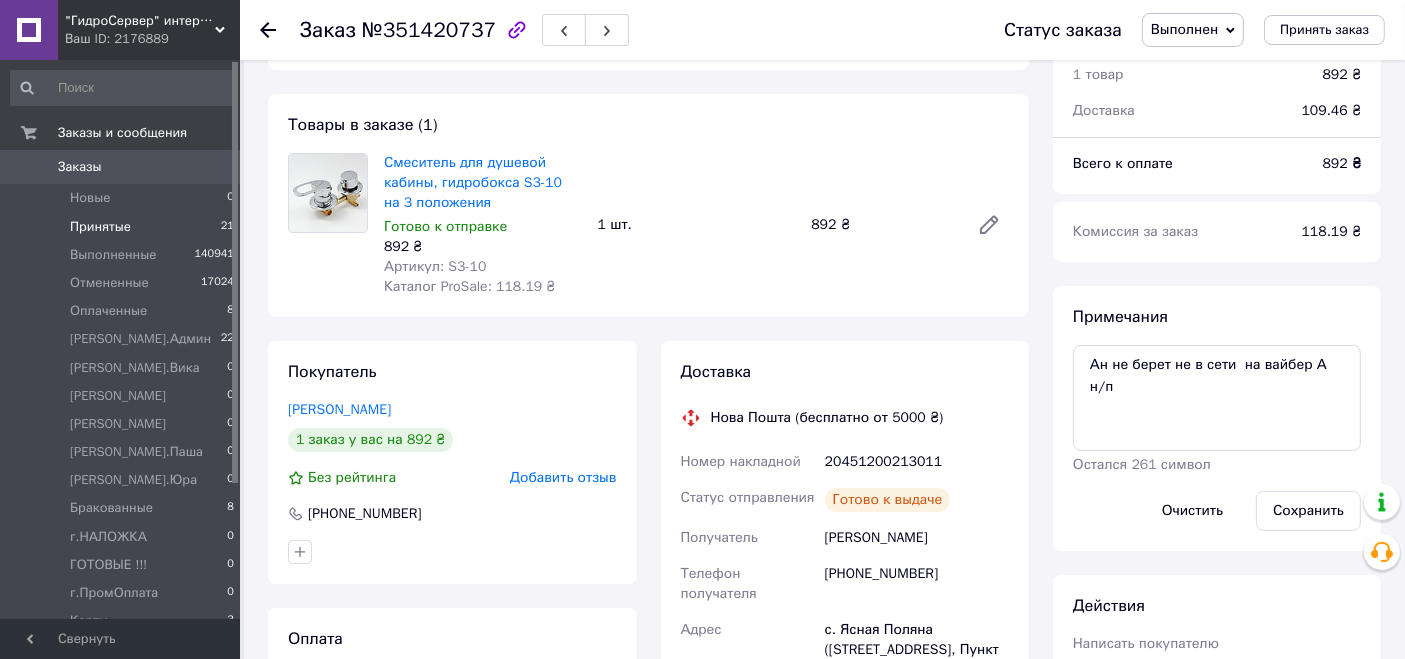 click on "Принятые 21" at bounding box center [123, 227] 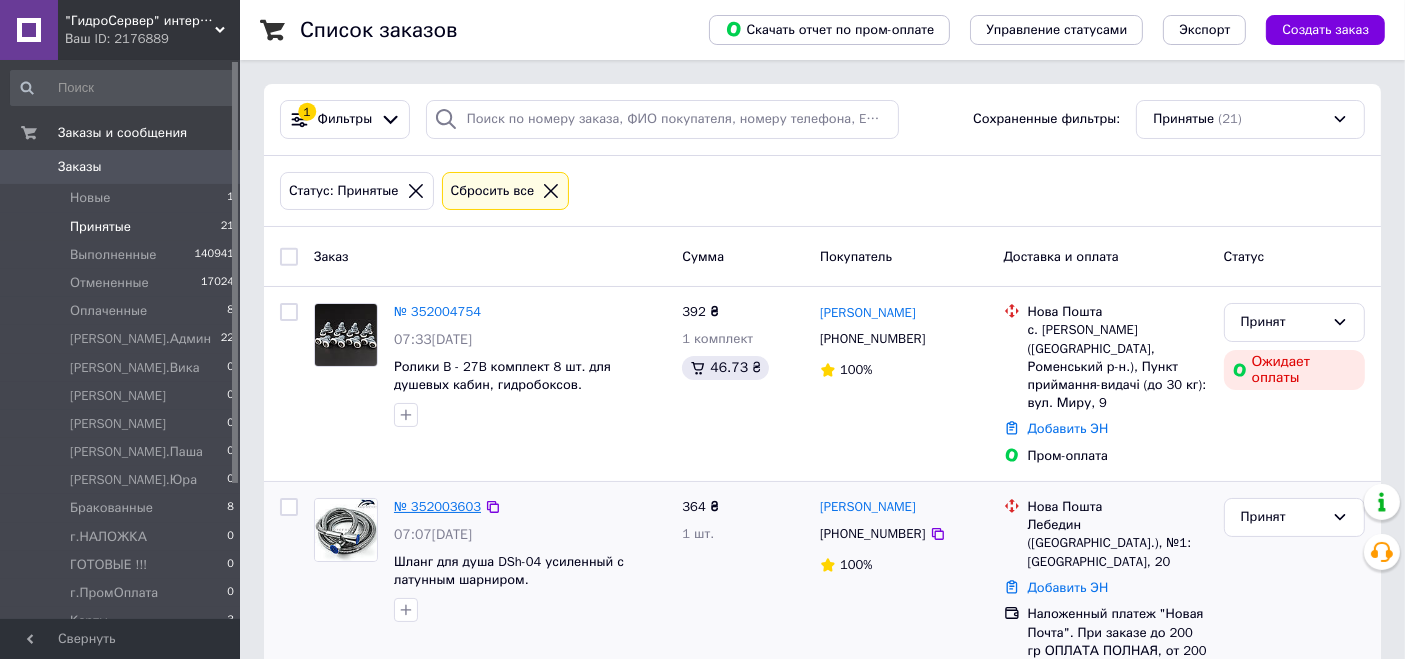 click on "№ 352003603" at bounding box center (437, 506) 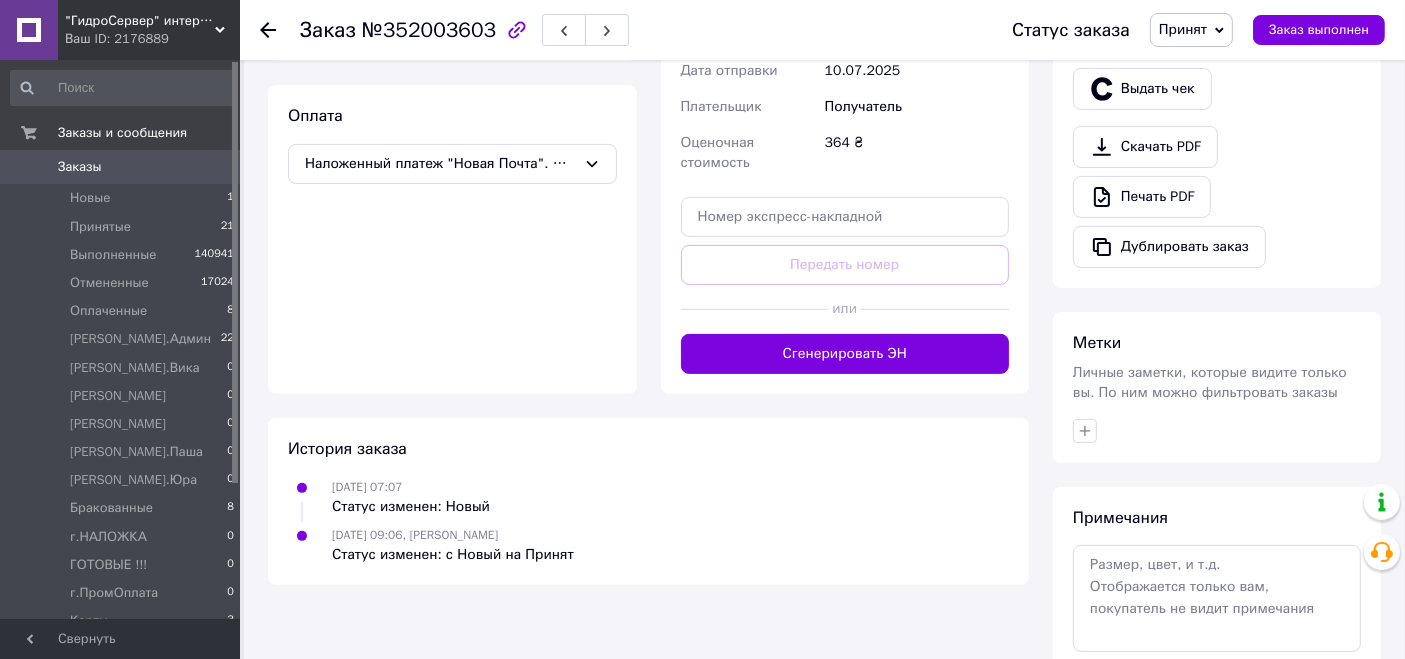 scroll, scrollTop: 666, scrollLeft: 0, axis: vertical 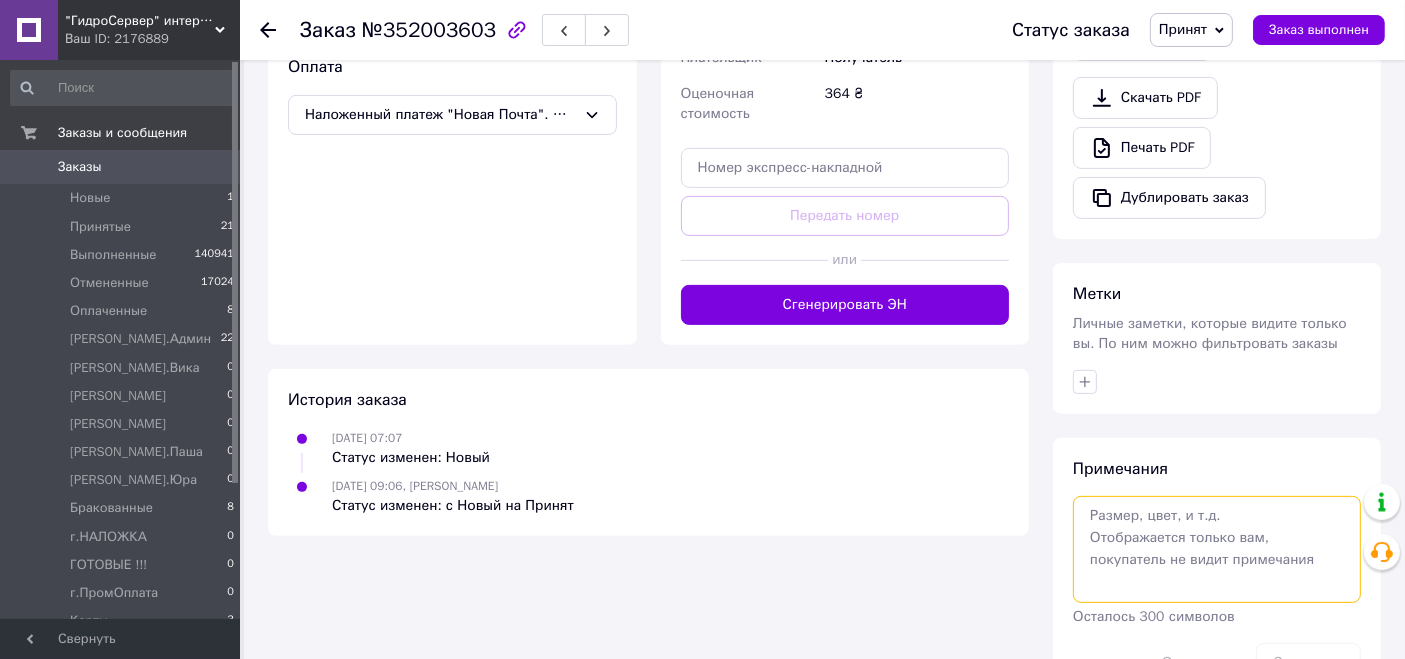 click at bounding box center (1217, 549) 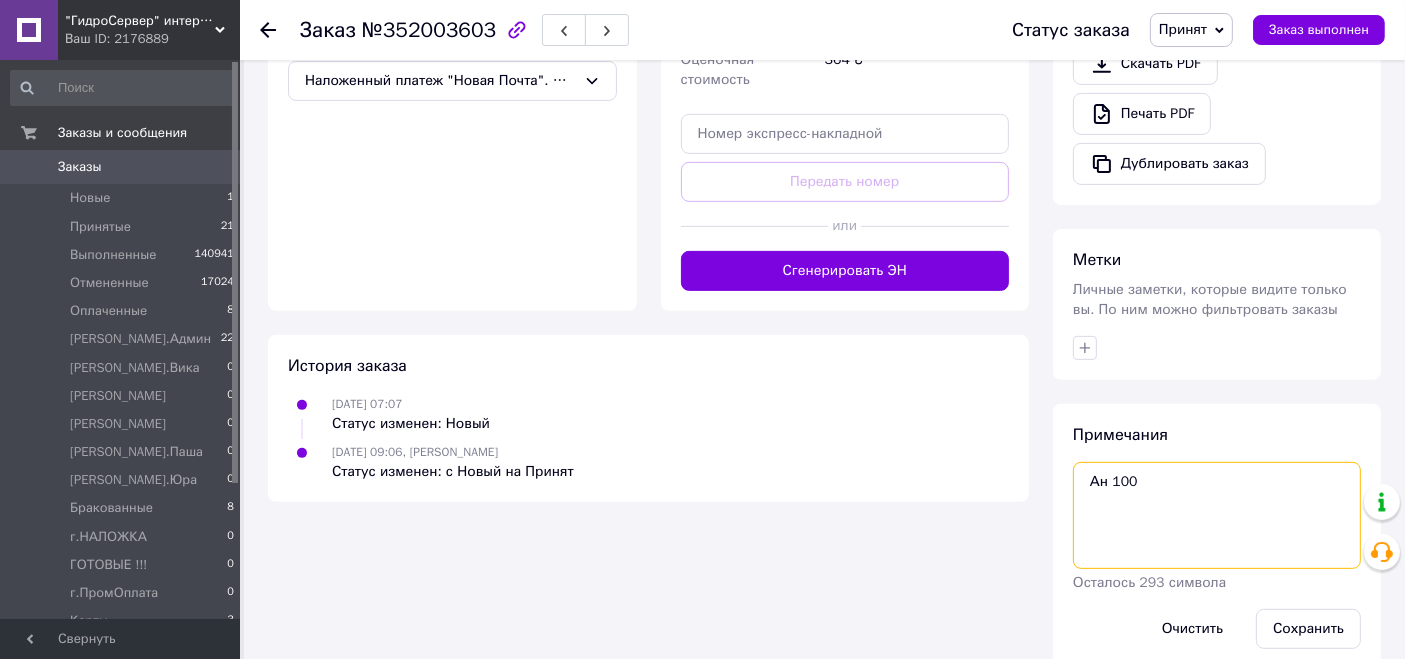scroll, scrollTop: 709, scrollLeft: 0, axis: vertical 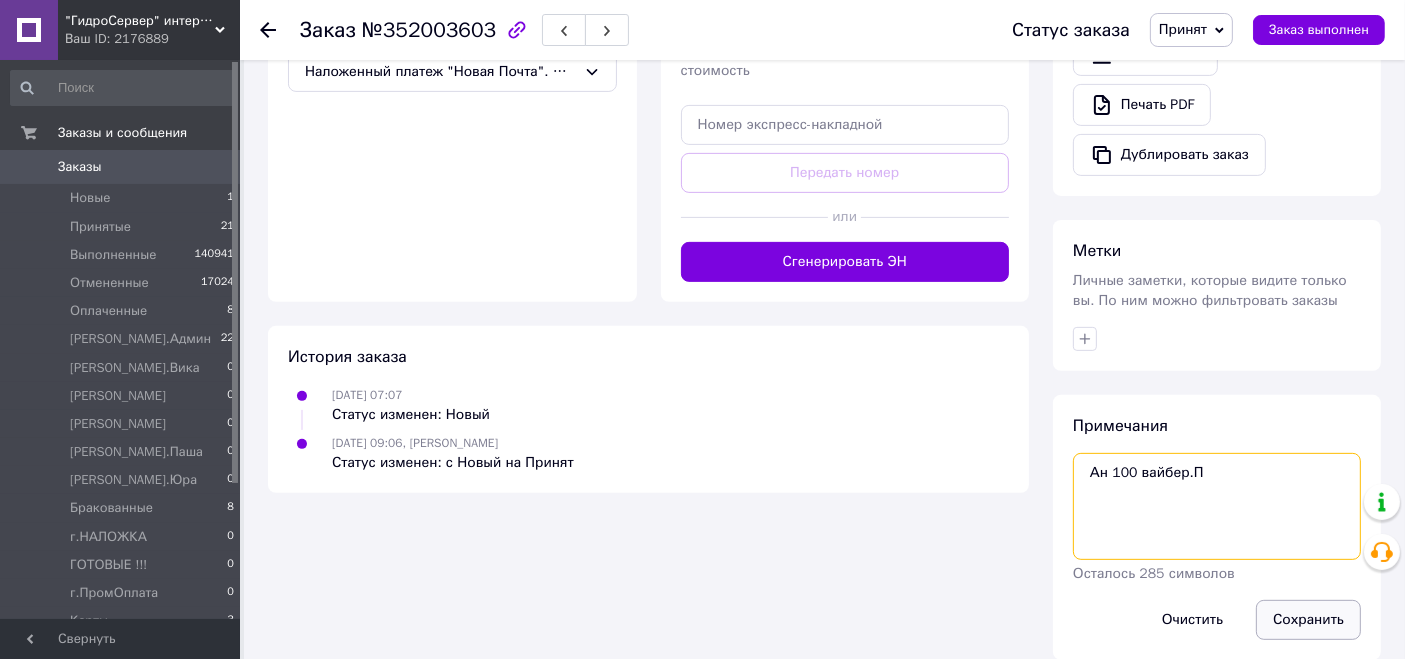 type on "Ан 100 вайбер.П" 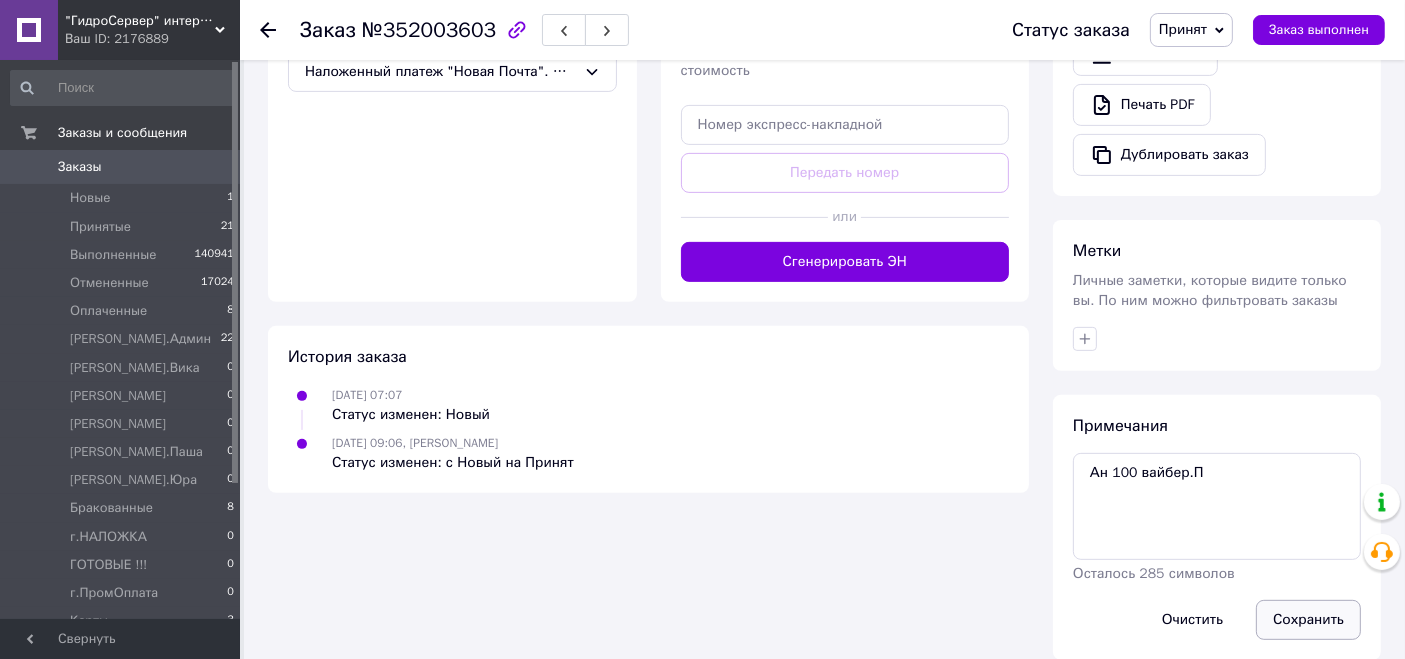 click on "Сохранить" at bounding box center [1308, 620] 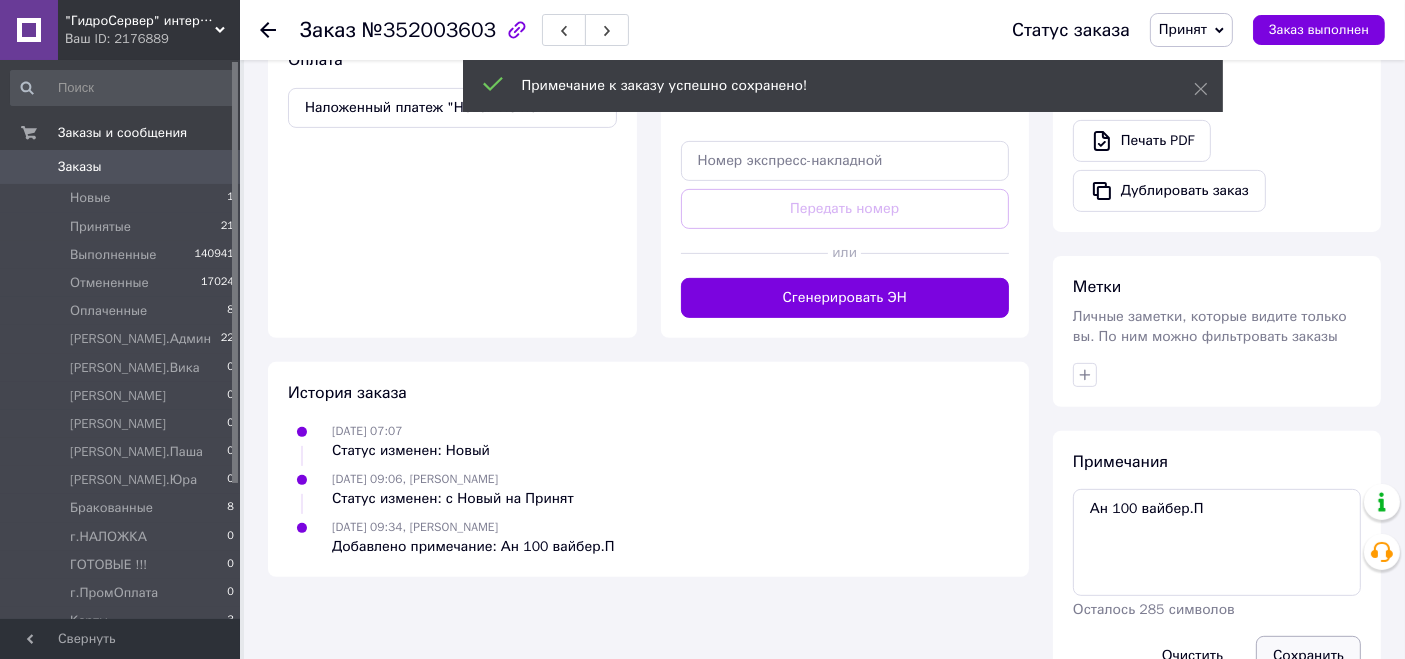 scroll, scrollTop: 709, scrollLeft: 0, axis: vertical 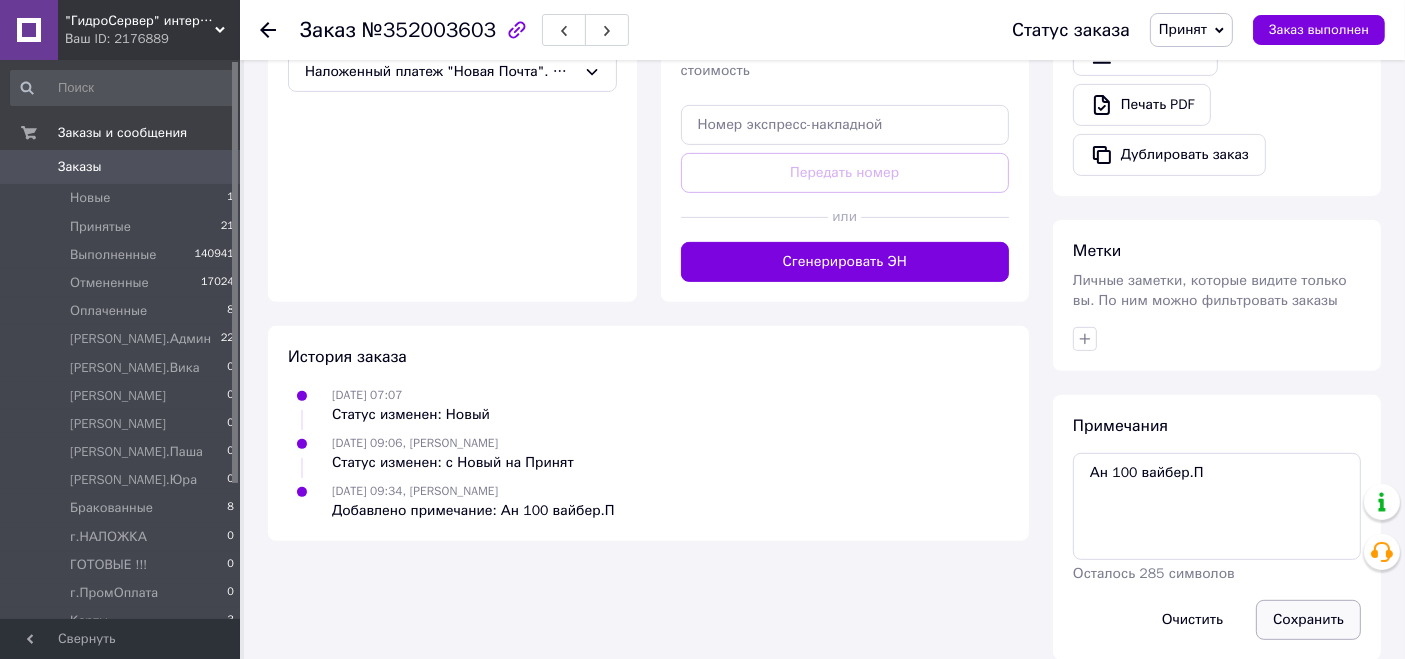 click on "Сохранить" at bounding box center (1308, 620) 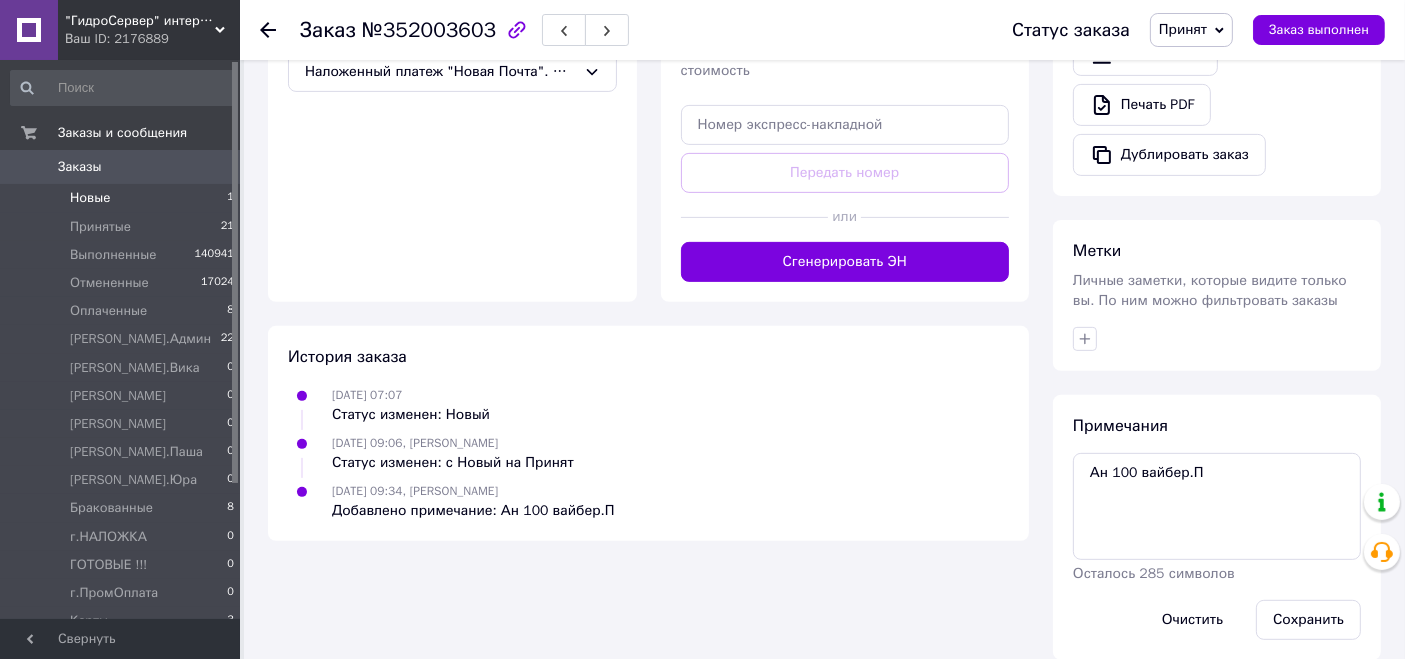 click on "Новые" at bounding box center [90, 198] 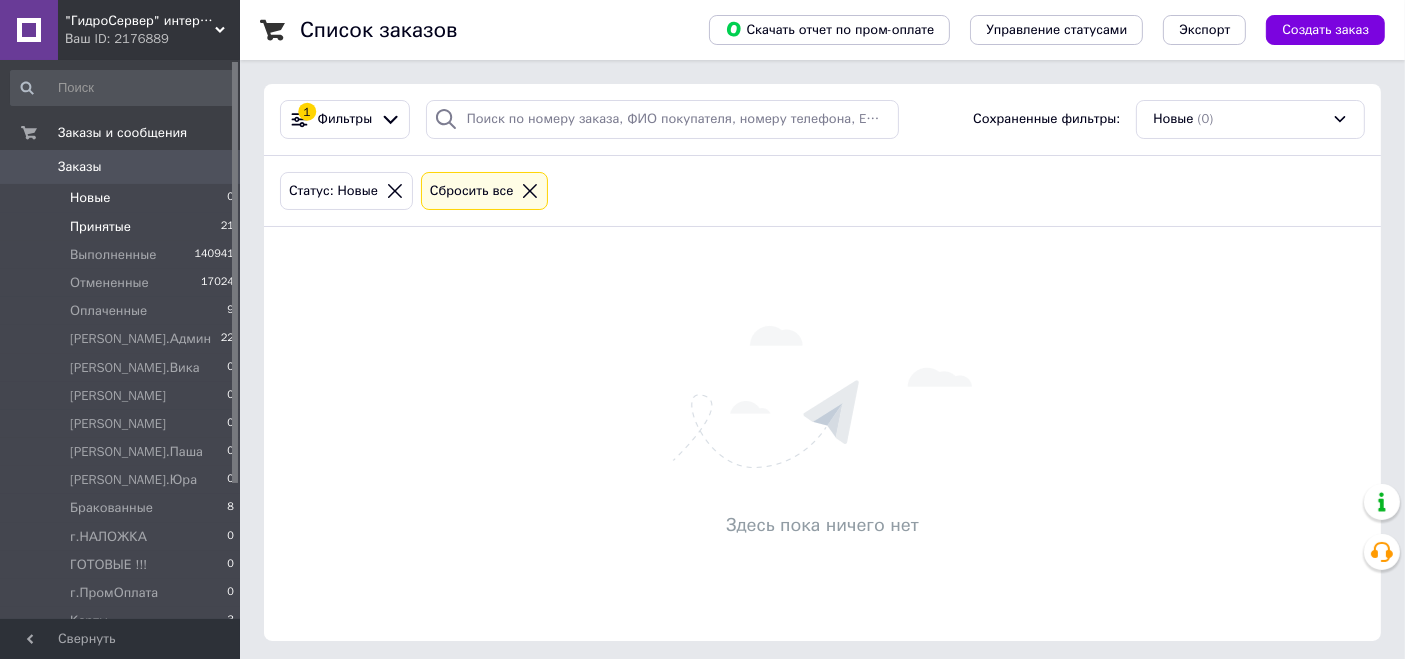 click on "Принятые" at bounding box center [100, 227] 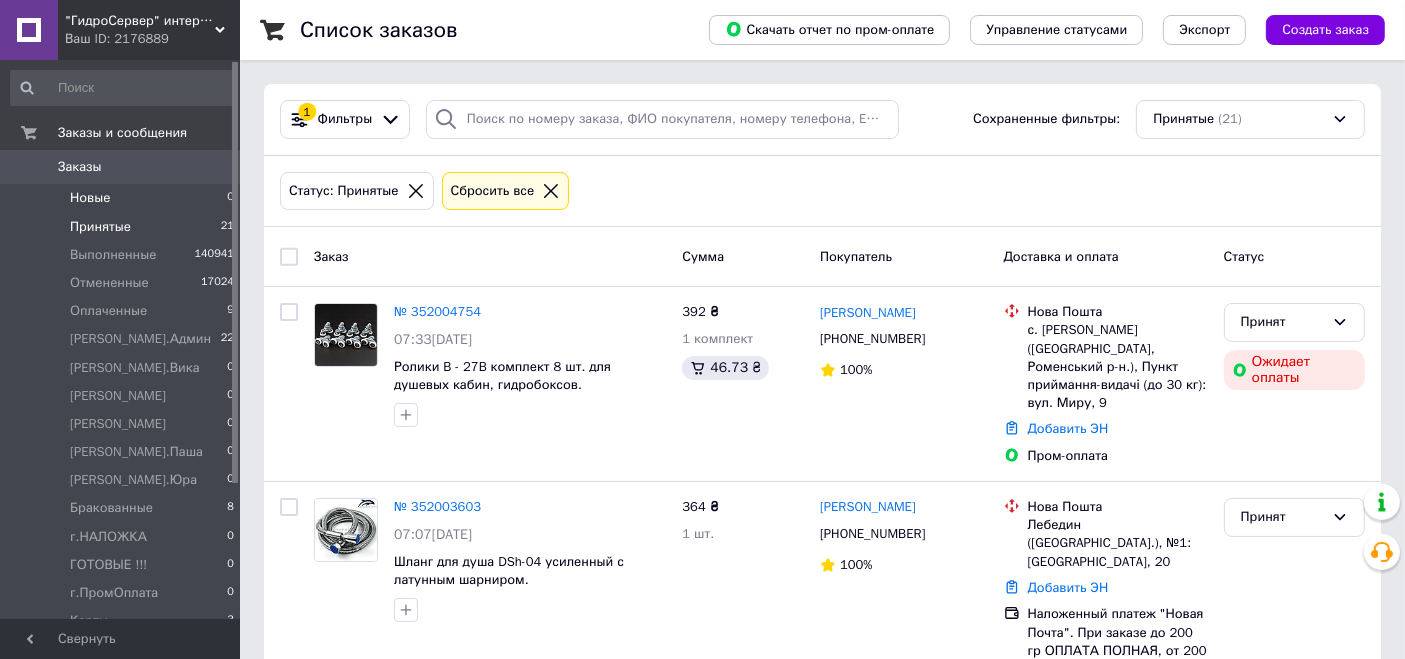 click on "Новые 0" at bounding box center (123, 198) 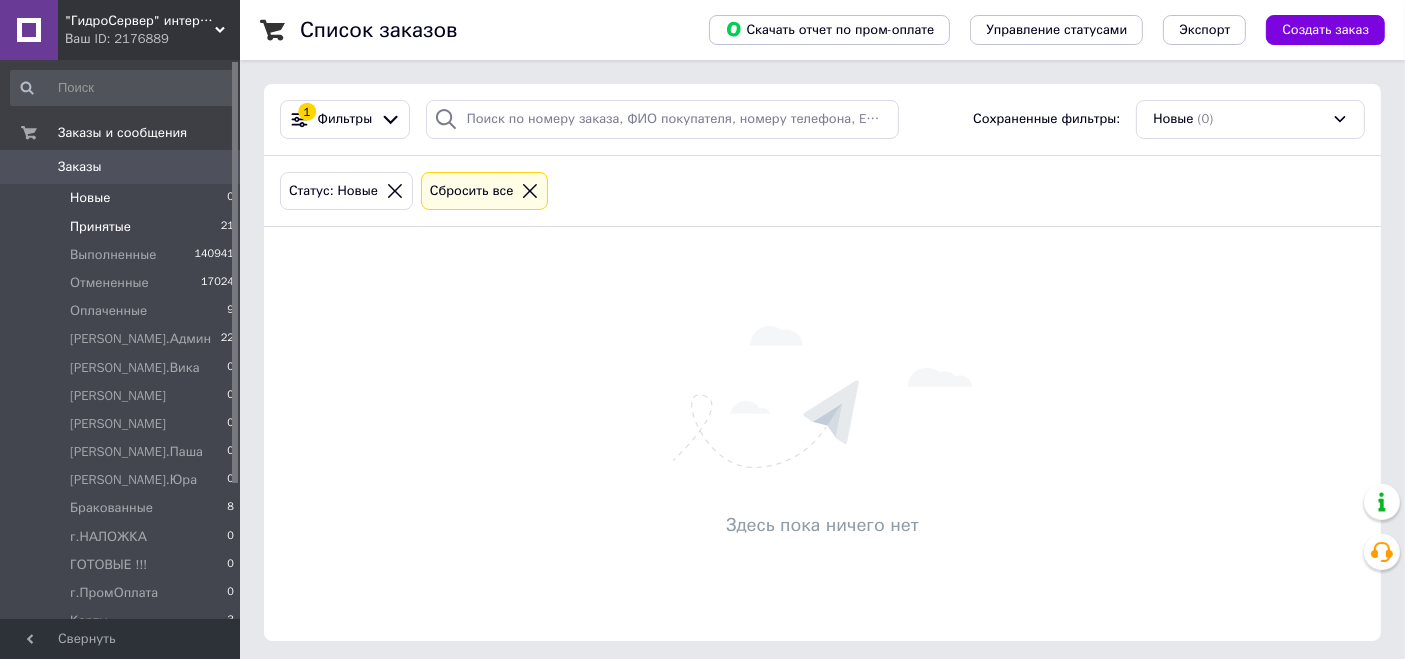click on "Принятые 21" at bounding box center [123, 227] 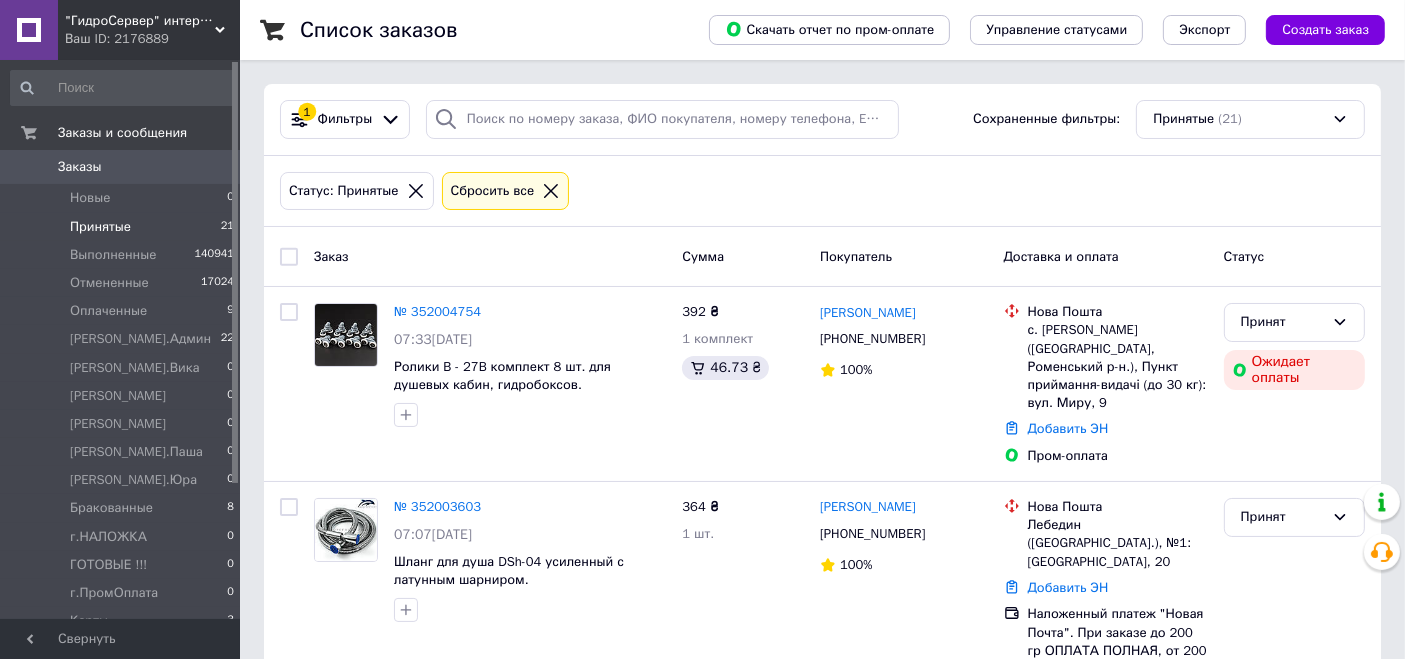 click on "Принятые 21" at bounding box center [123, 227] 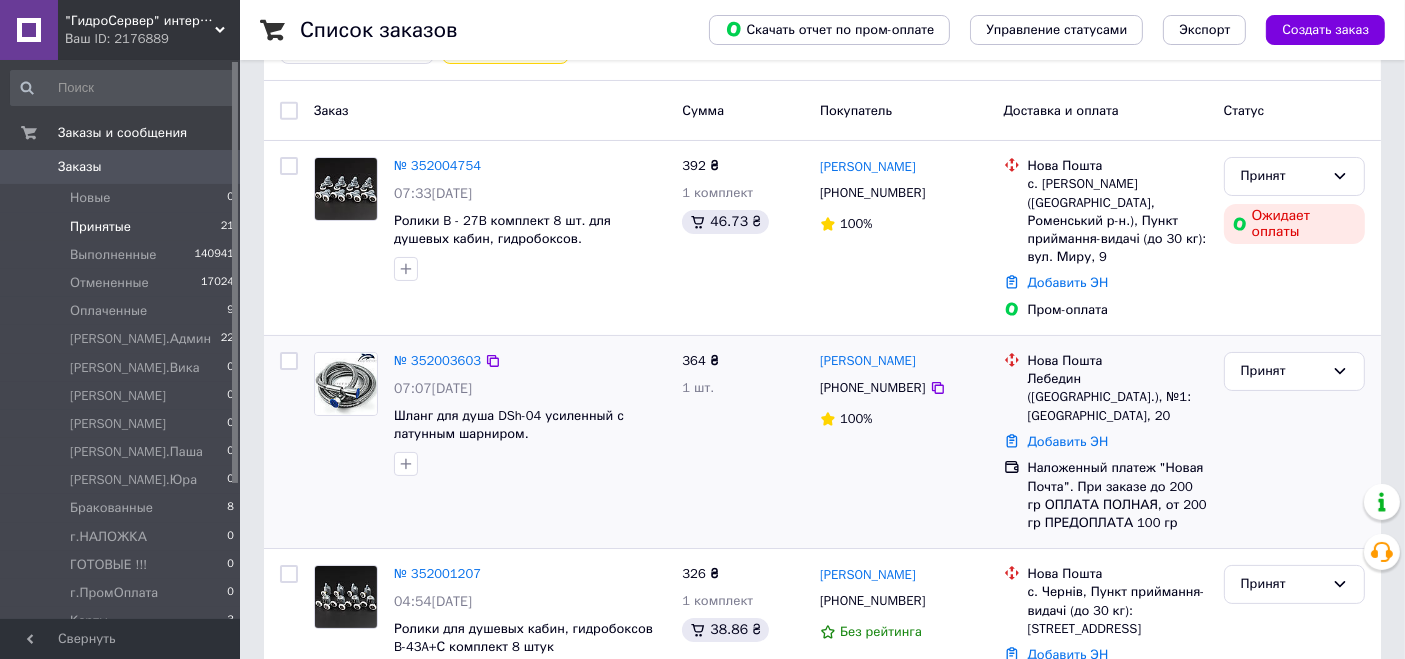scroll, scrollTop: 222, scrollLeft: 0, axis: vertical 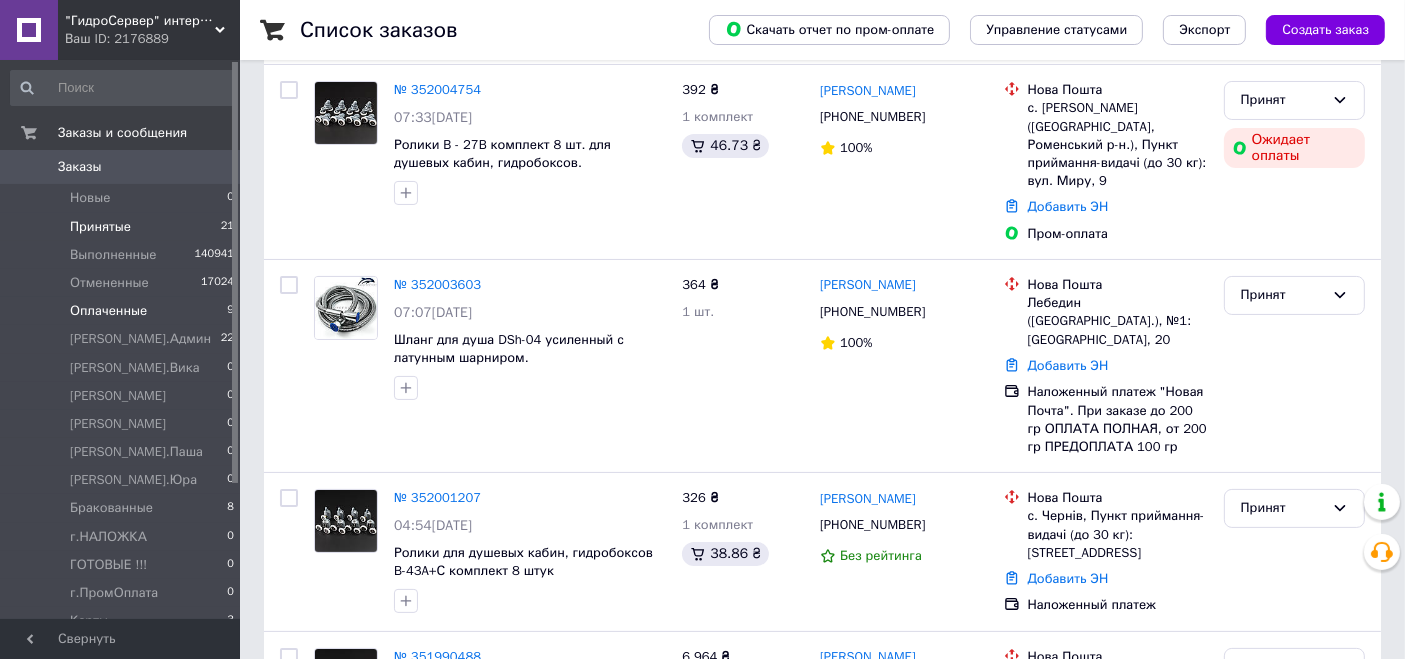 click on "Оплаченные 9" at bounding box center [123, 311] 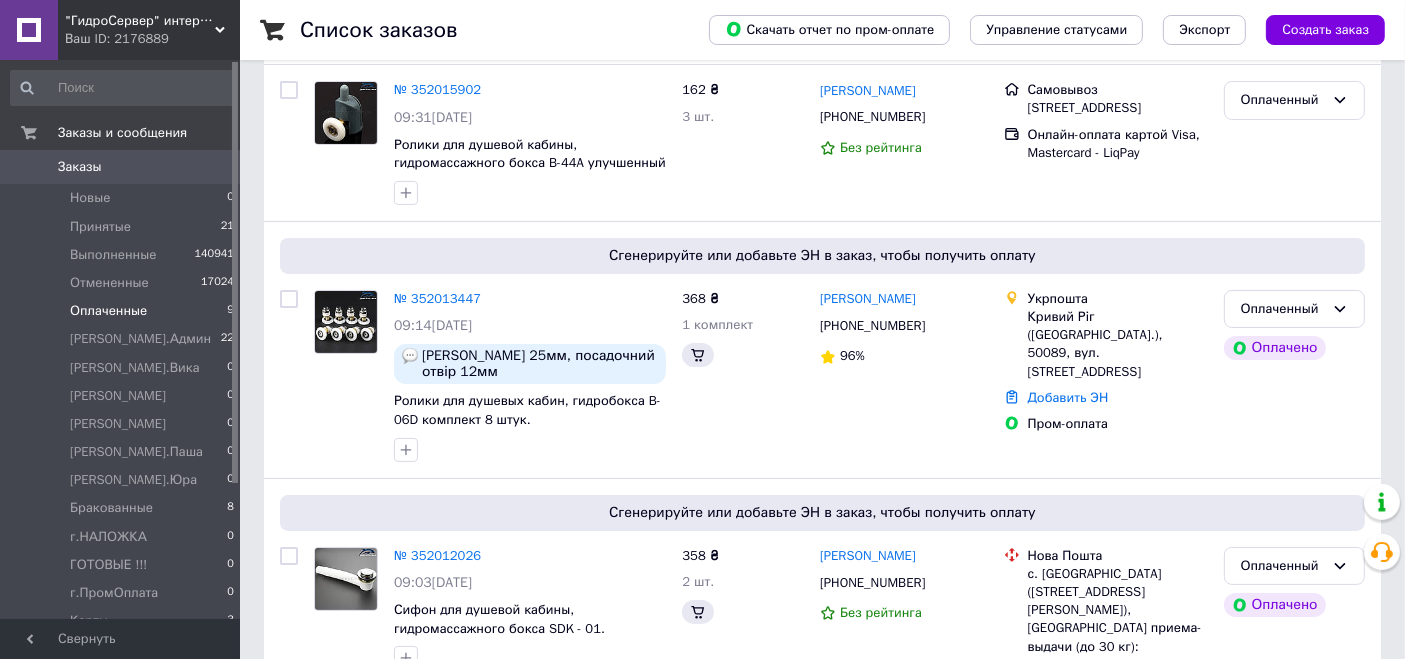 scroll, scrollTop: 0, scrollLeft: 0, axis: both 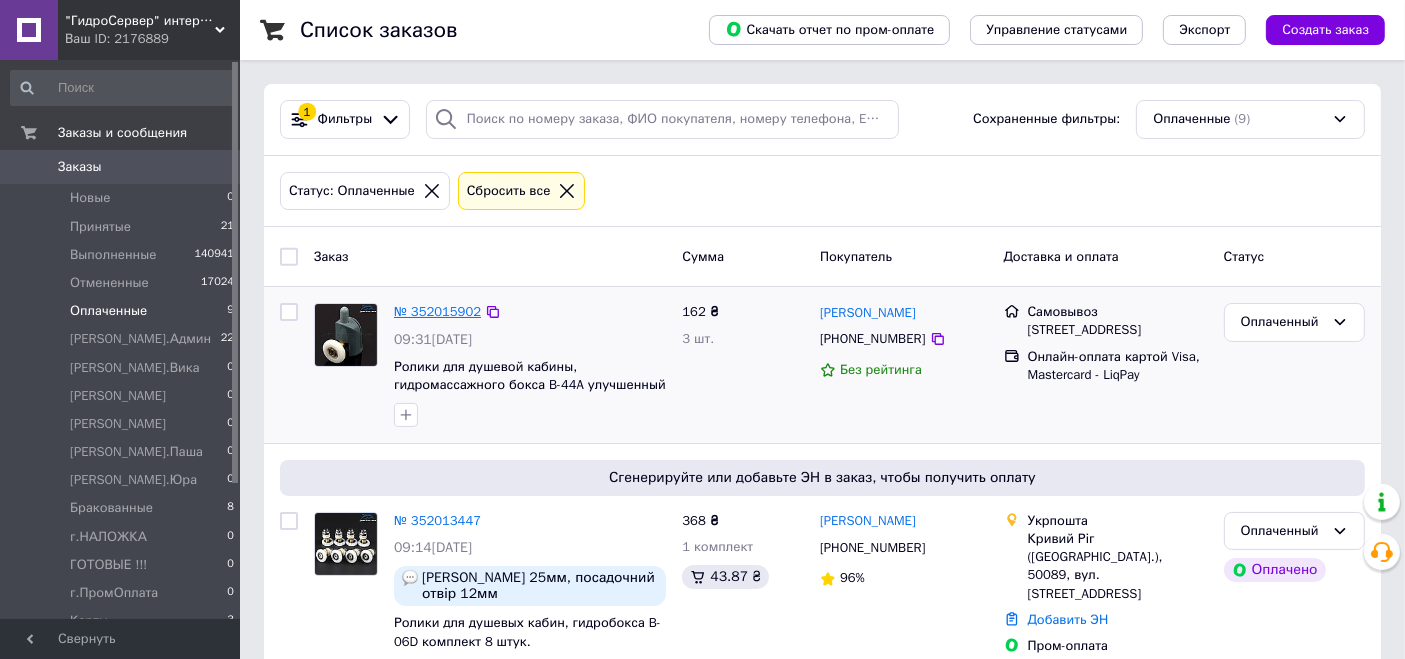 click on "№ 352015902" at bounding box center (437, 311) 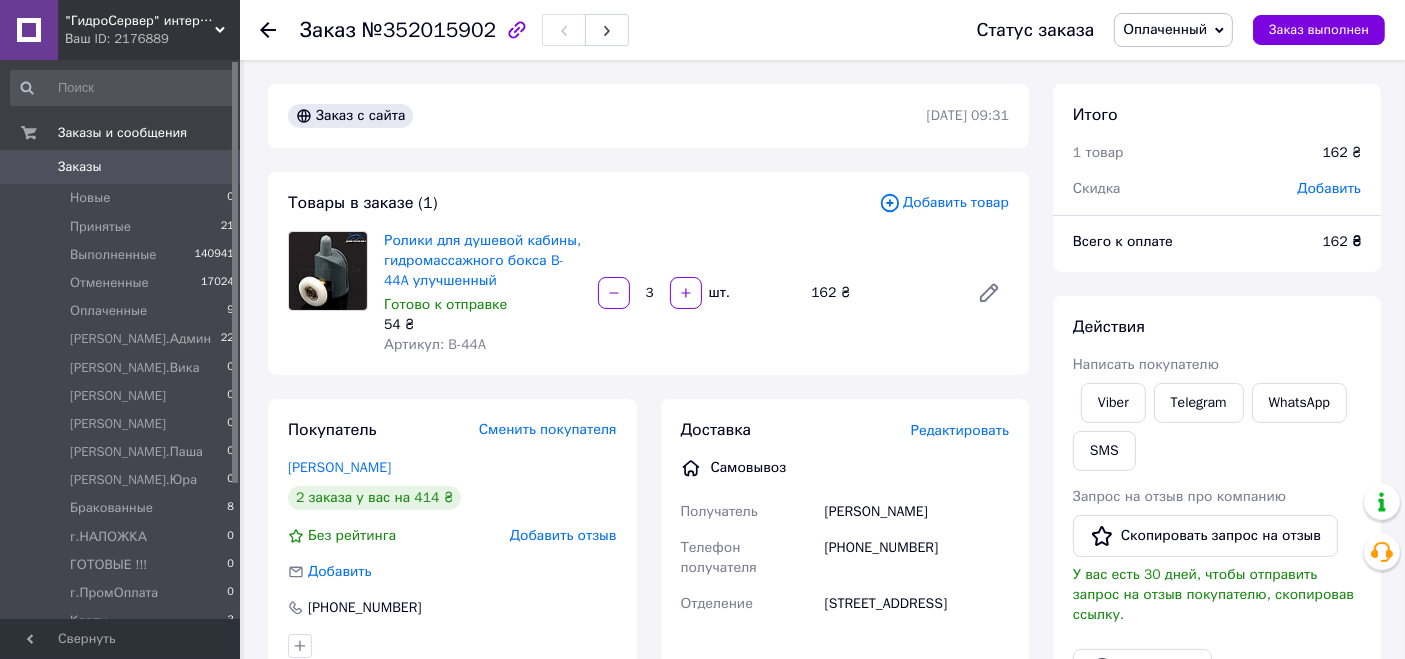 click on "Артикул: B-44A" at bounding box center [483, 345] 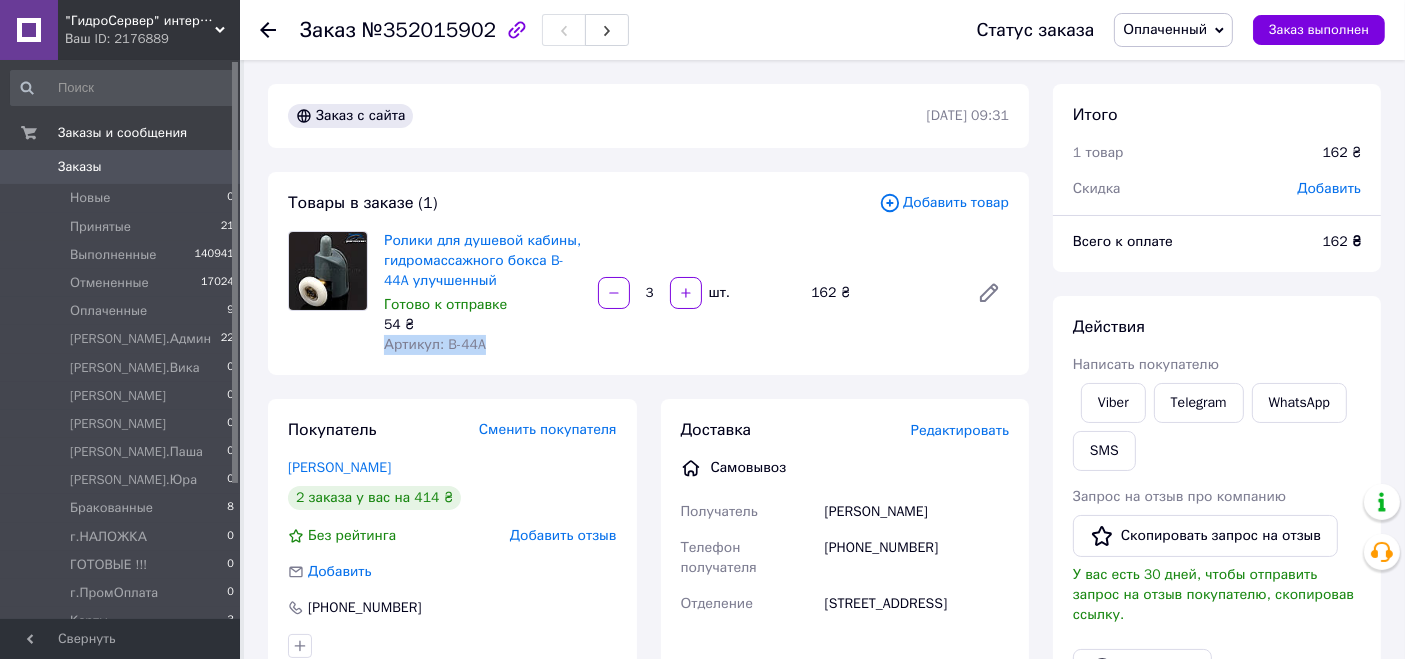 click on "Артикул: B-44A" at bounding box center [483, 345] 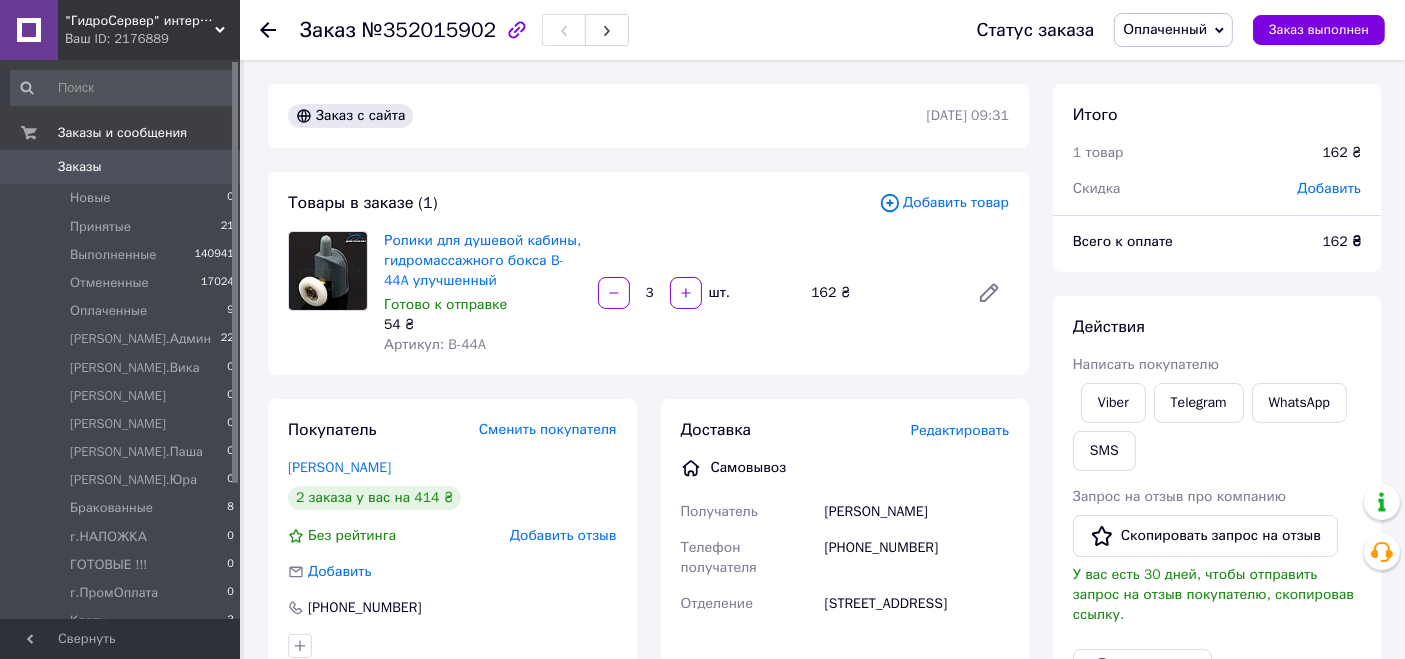 click on "Товары в заказе (1) Добавить товар Ролики для душевой кабины, гидромассажного бокса B-44A улучшенный Готово к отправке 54 ₴ Артикул: B-44A 3   шт. 162 ₴" at bounding box center (648, 273) 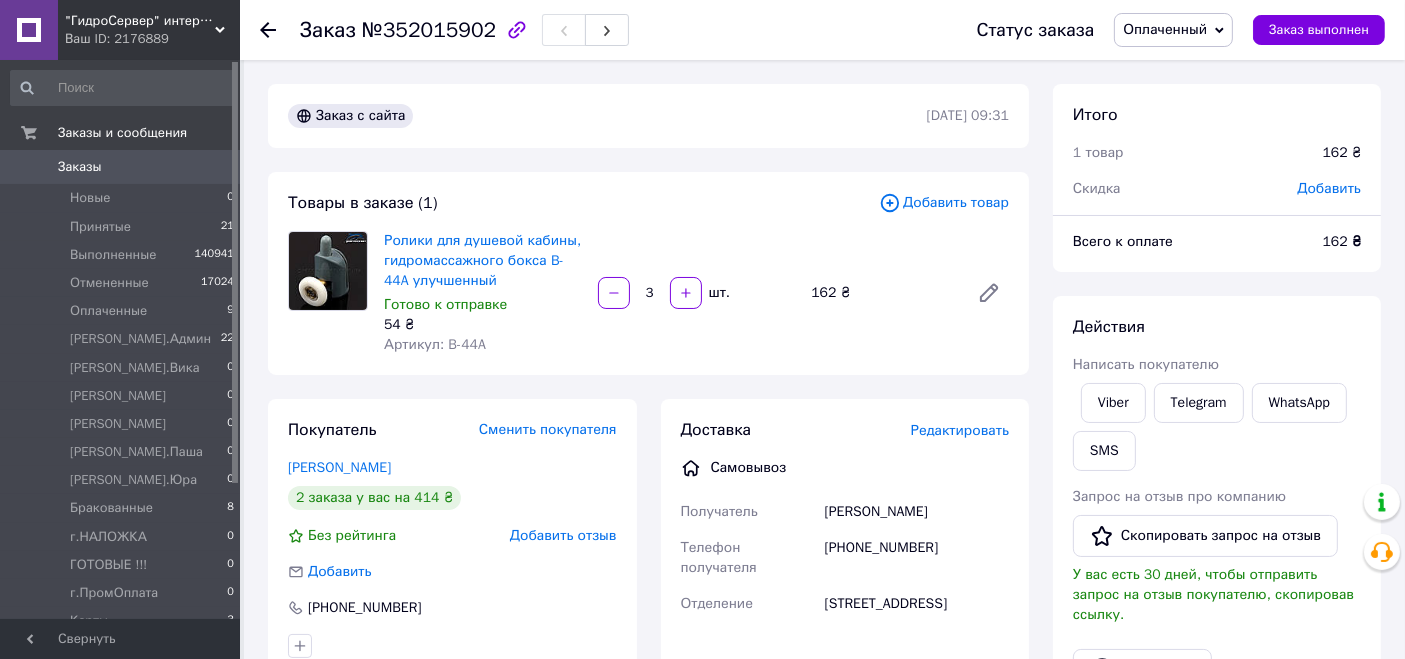 click on "Товары в заказе (1) Добавить товар Ролики для душевой кабины, гидромассажного бокса B-44A улучшенный Готово к отправке 54 ₴ Артикул: B-44A 3   шт. 162 ₴" at bounding box center [648, 273] 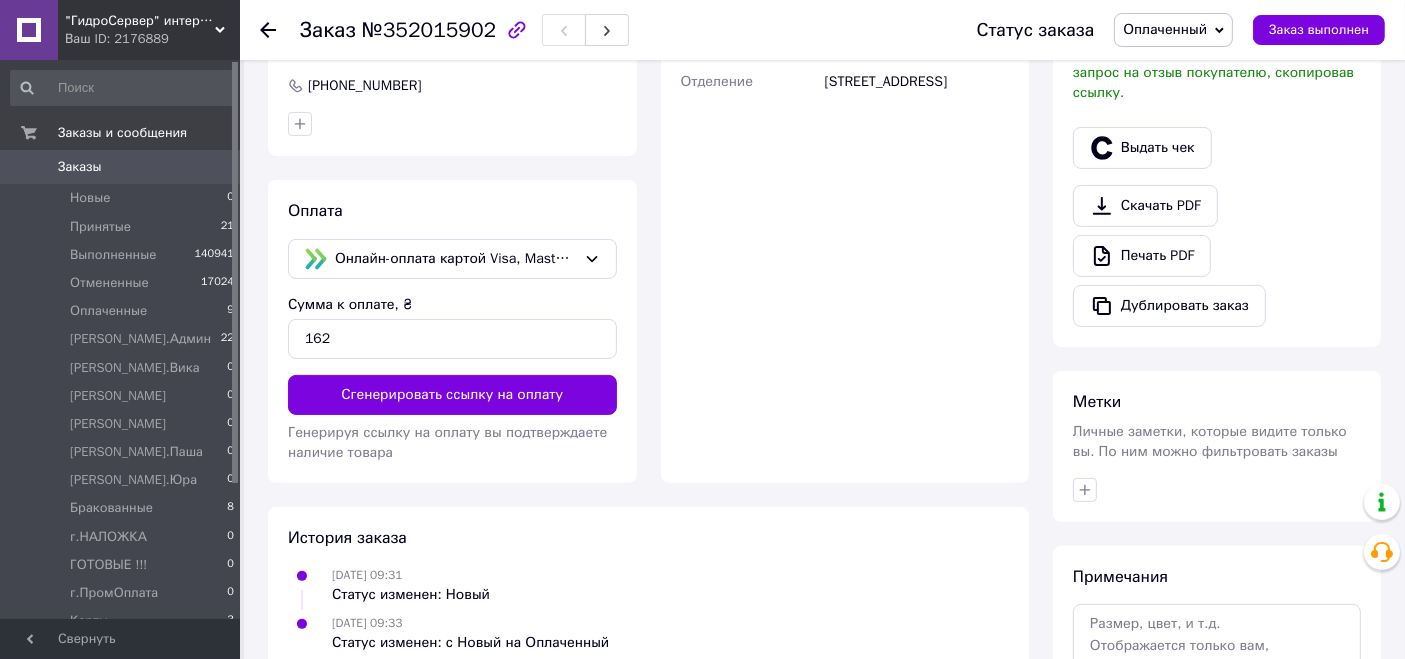 scroll, scrollTop: 0, scrollLeft: 0, axis: both 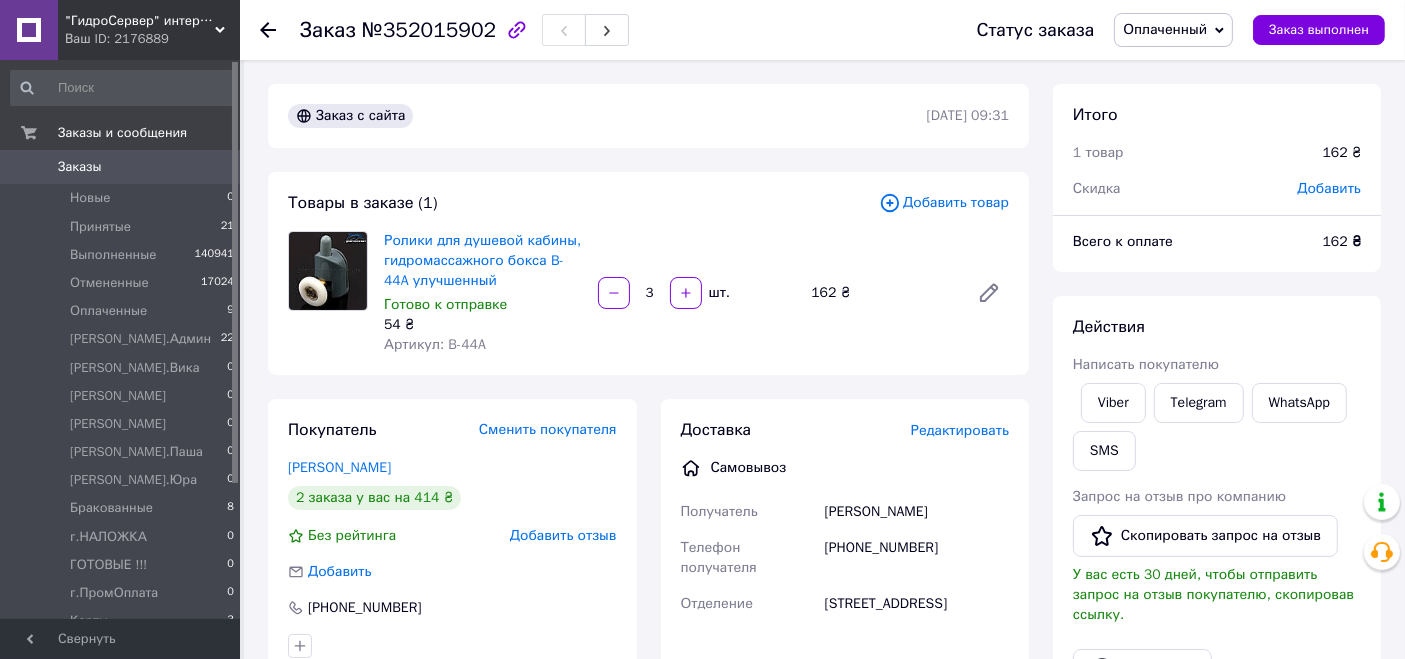 click on "Заказ с сайта [DATE] 09:31 Товары в заказе (1) Добавить товар Ролики для душевой кабины, гидромассажного бокса B-44A улучшенный Готово к отправке 54 ₴ Артикул: B-44A 3   шт. 162 ₴ Покупатель Сменить покупателя [PERSON_NAME] 2 заказа у вас на 414 ₴ Без рейтинга   Добавить отзыв Добавить [PHONE_NUMBER] Оплата Онлайн-оплата картой Visa, Mastercard - LiqPay Сумма к оплате, ₴ 162 Сгенерировать ссылку на оплату Генерируя ссылку на оплату вы подтверждаете наличие товара Доставка Редактировать Самовывоз Получатель [PERSON_NAME] Телефон получателя [PHONE_NUMBER] Отделение [STREET_ADDRESS], [PERSON_NAME] Имя [PERSON_NAME]" at bounding box center [648, 708] 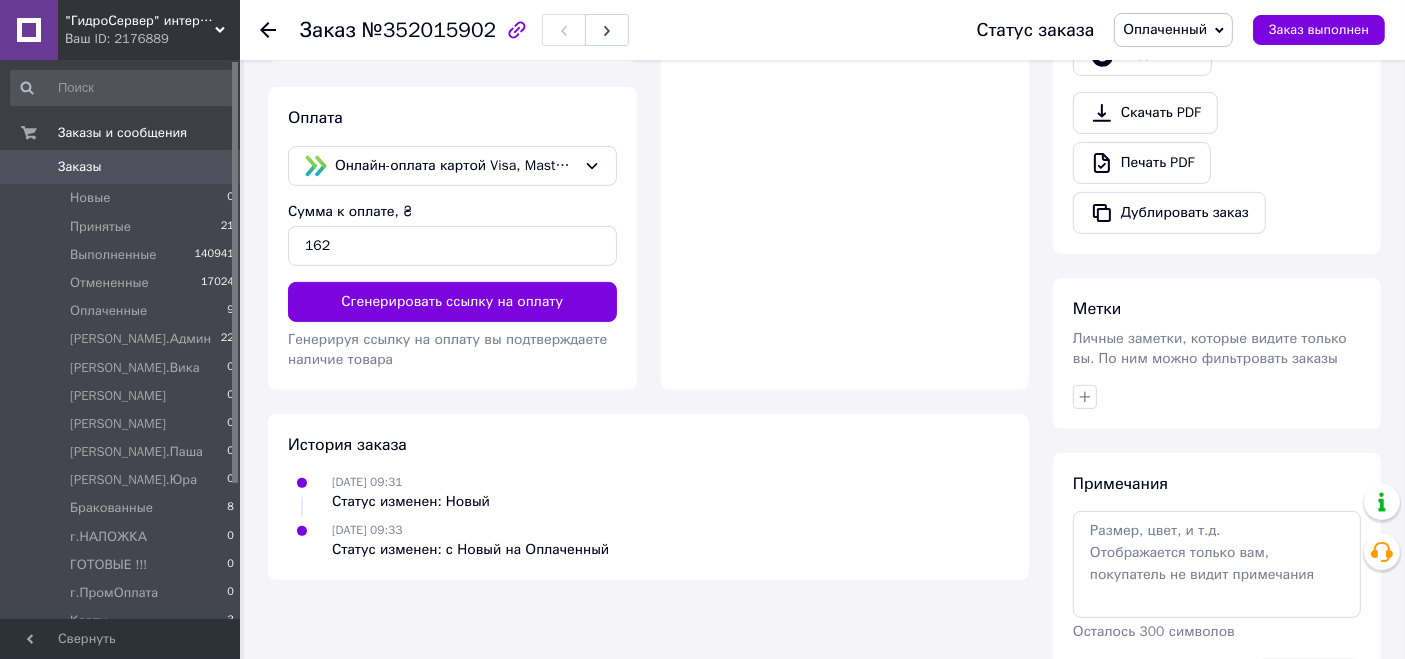 scroll, scrollTop: 673, scrollLeft: 0, axis: vertical 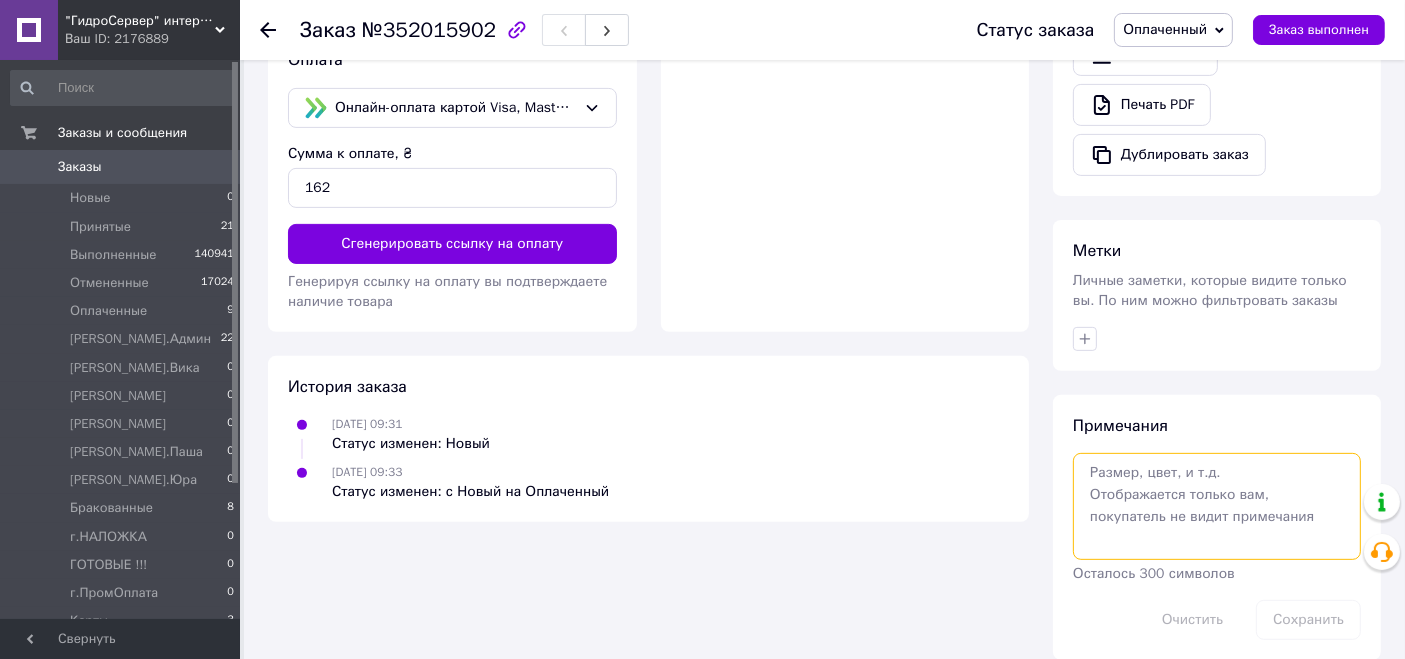 click at bounding box center [1217, 506] 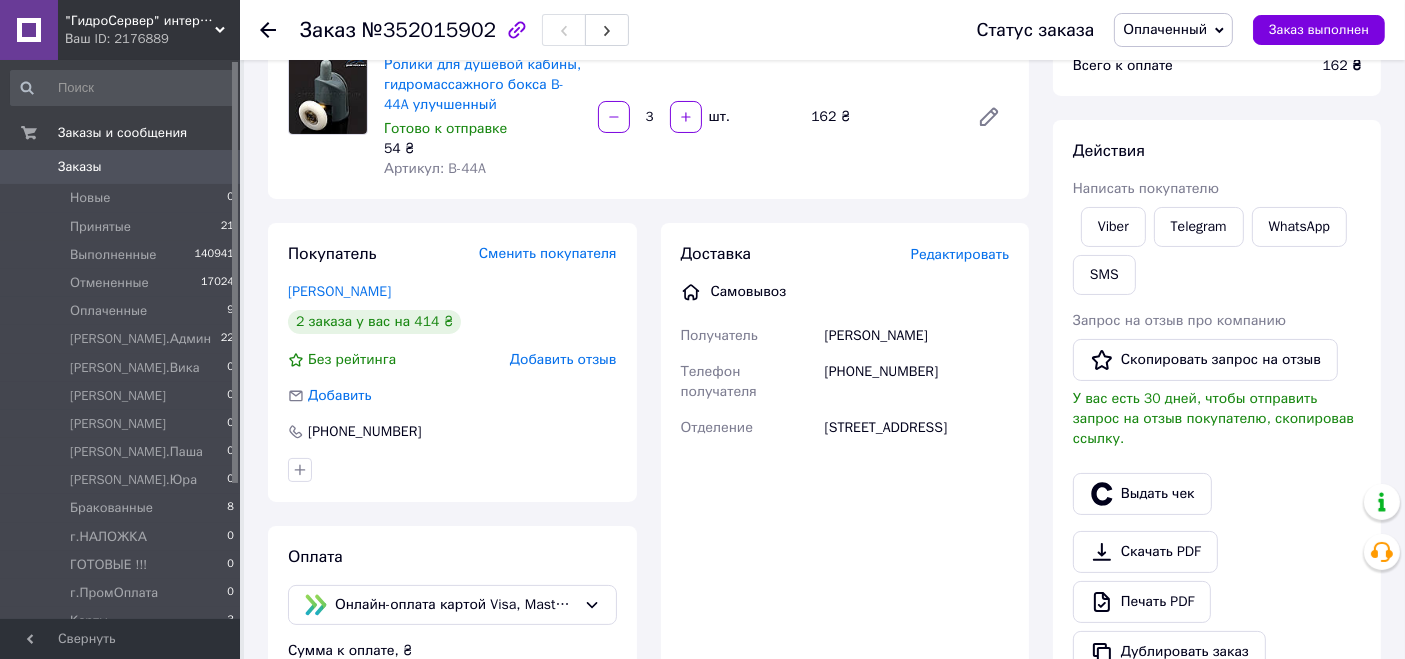 scroll, scrollTop: 0, scrollLeft: 0, axis: both 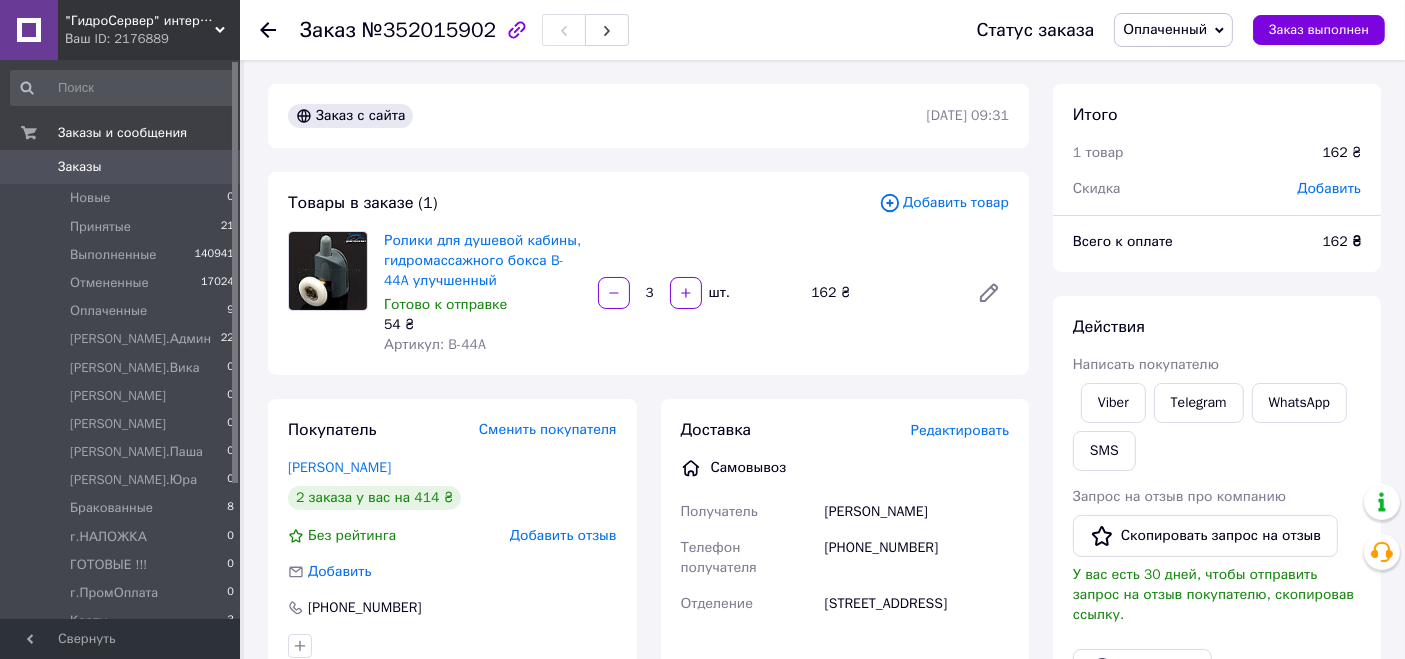 click on "Заказ с сайта [DATE] 09:31 Товары в заказе (1) Добавить товар Ролики для душевой кабины, гидромассажного бокса B-44A улучшенный Готово к отправке 54 ₴ Артикул: B-44A 3   шт. 162 ₴ Покупатель Сменить покупателя [PERSON_NAME] 2 заказа у вас на 414 ₴ Без рейтинга   Добавить отзыв Добавить [PHONE_NUMBER] Оплата Онлайн-оплата картой Visa, Mastercard - LiqPay Сумма к оплате, ₴ 162 Сгенерировать ссылку на оплату Генерируя ссылку на оплату вы подтверждаете наличие товара Доставка Редактировать Самовывоз Получатель [PERSON_NAME] Телефон получателя [PHONE_NUMBER] Отделение [STREET_ADDRESS], [PERSON_NAME] Имя [PERSON_NAME]" at bounding box center (648, 708) 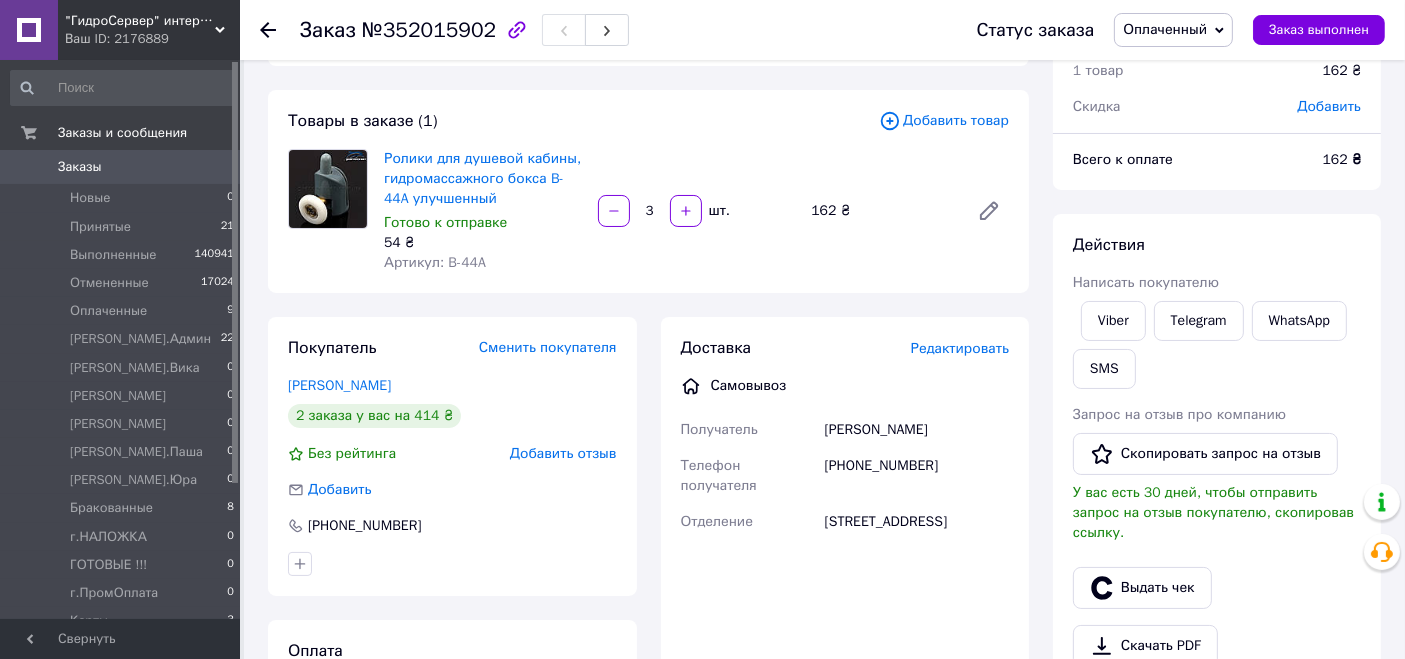 scroll, scrollTop: 0, scrollLeft: 0, axis: both 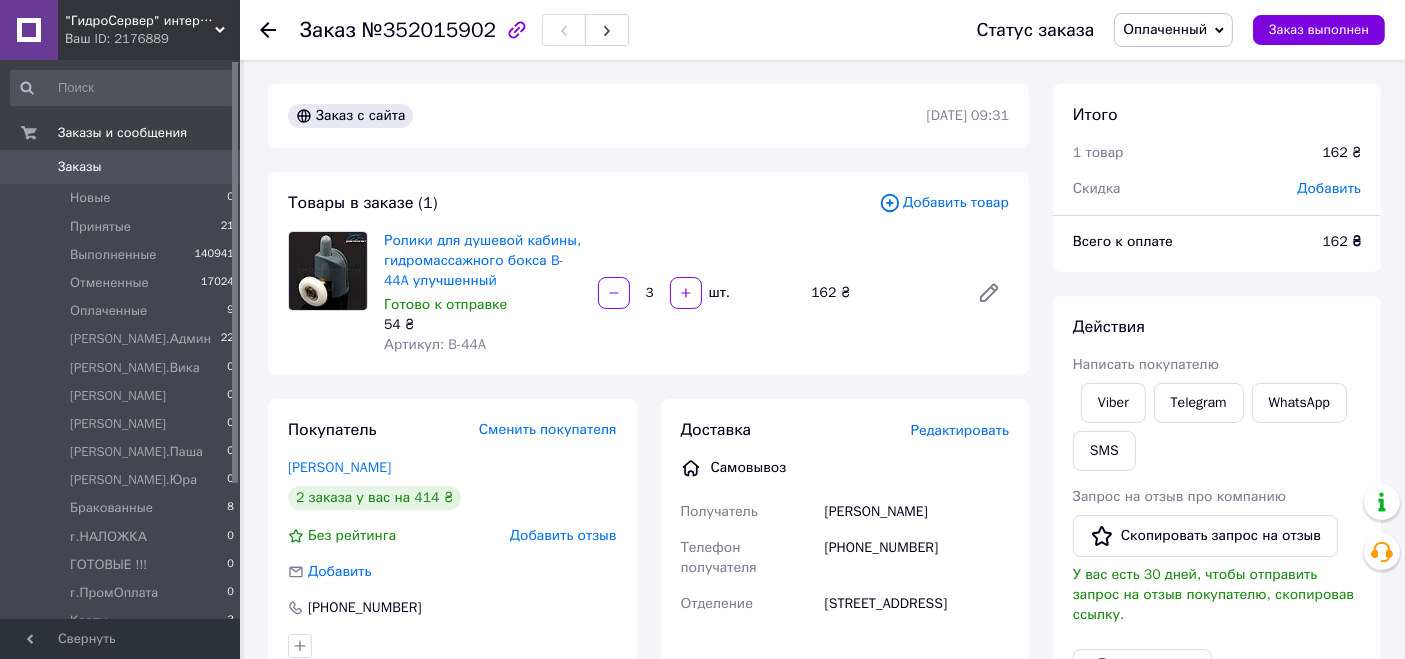 click on "3   шт." at bounding box center (697, 293) 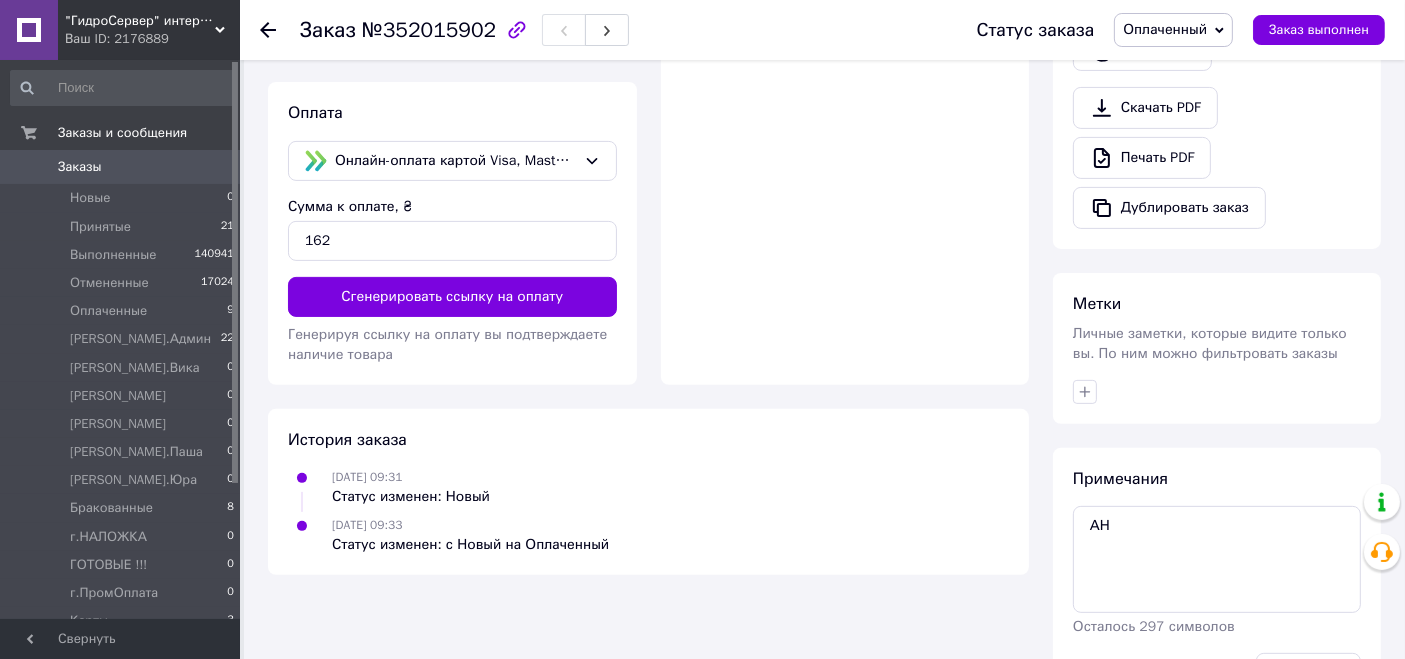 scroll, scrollTop: 673, scrollLeft: 0, axis: vertical 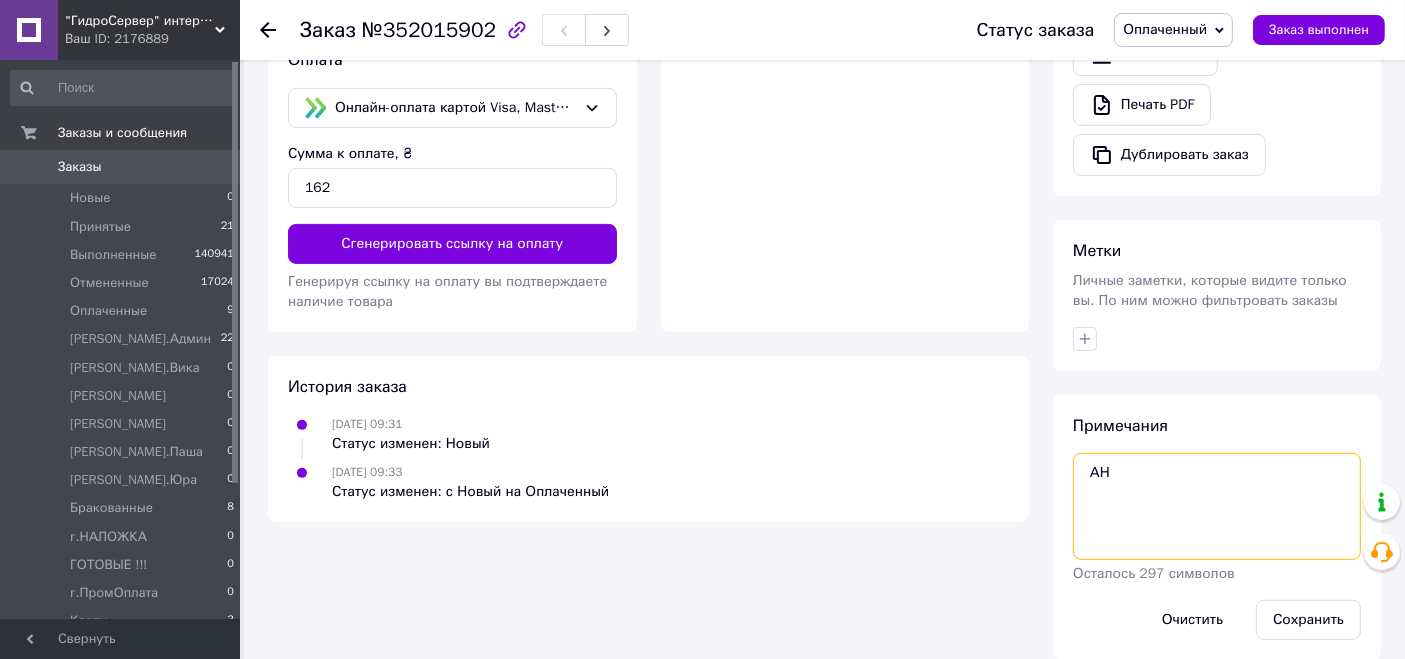 click on "АН" at bounding box center (1217, 506) 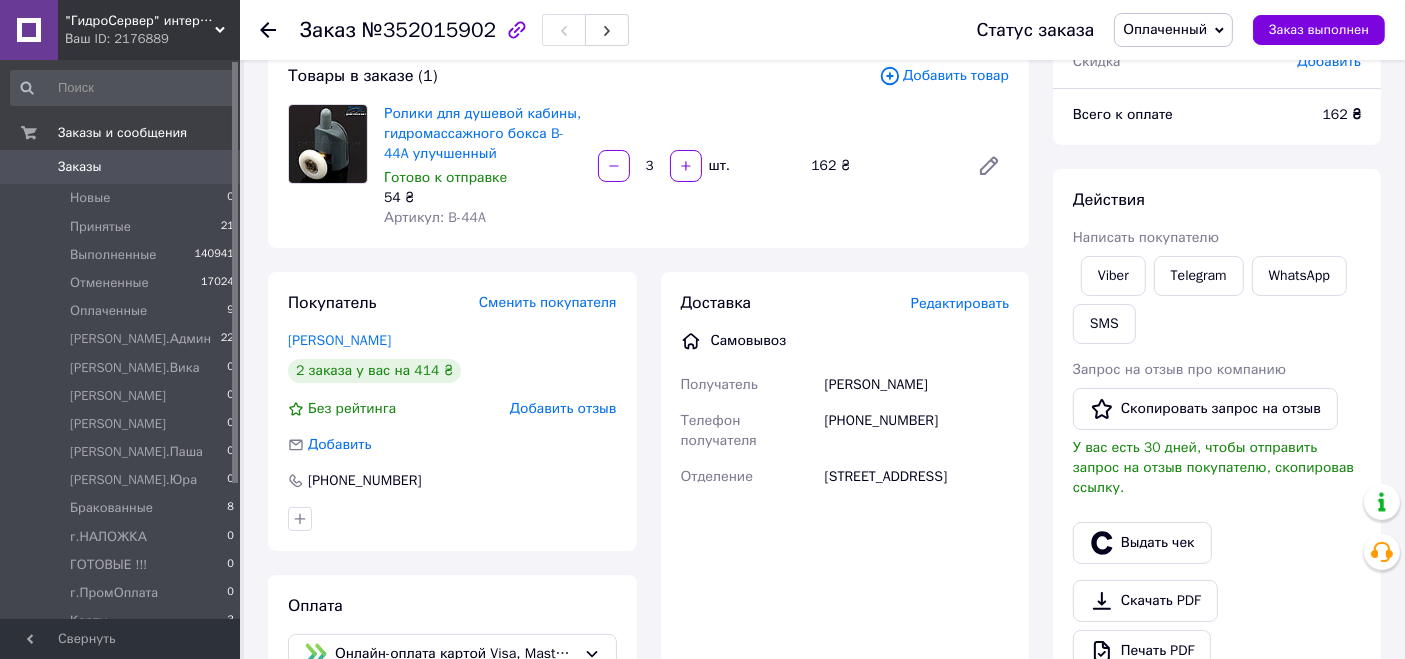 scroll, scrollTop: 6, scrollLeft: 0, axis: vertical 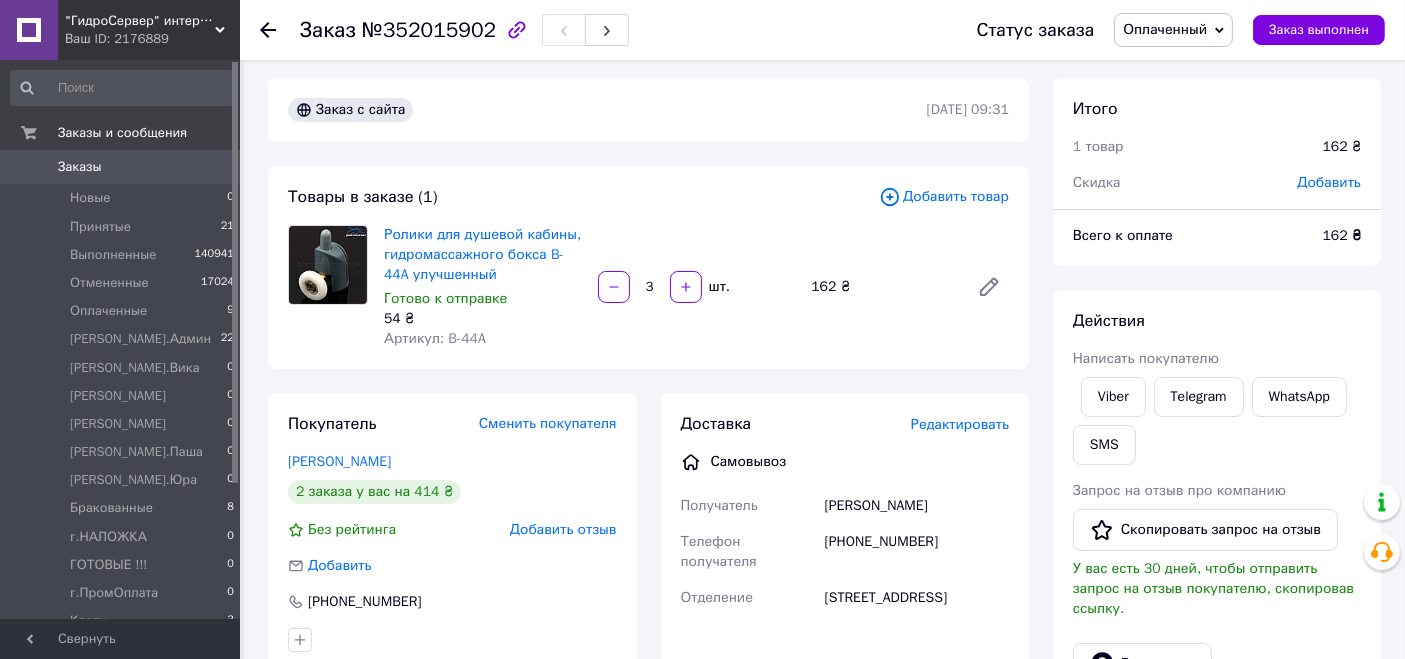click on "Ролики для душевой кабины, гидромассажного бокса B-44A улучшенный Готово к отправке 54 ₴ Артикул: B-44A 3   шт. 162 ₴" at bounding box center (696, 287) 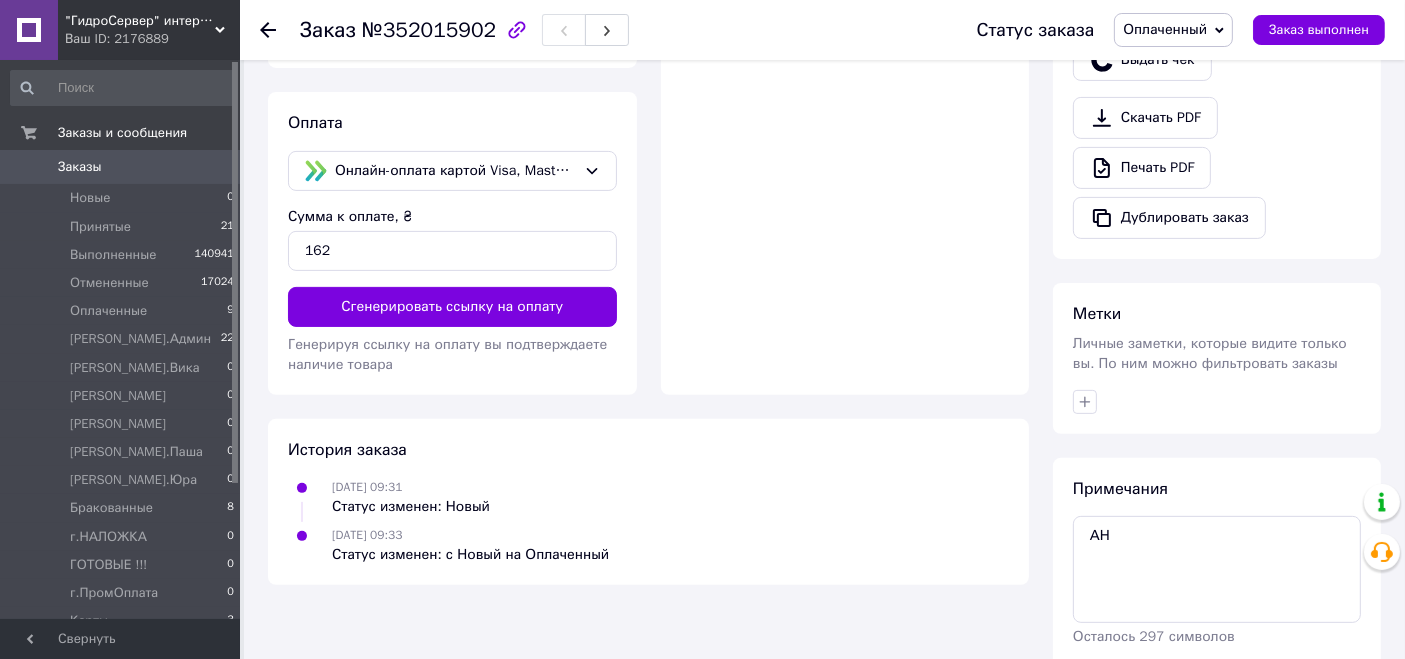 scroll, scrollTop: 673, scrollLeft: 0, axis: vertical 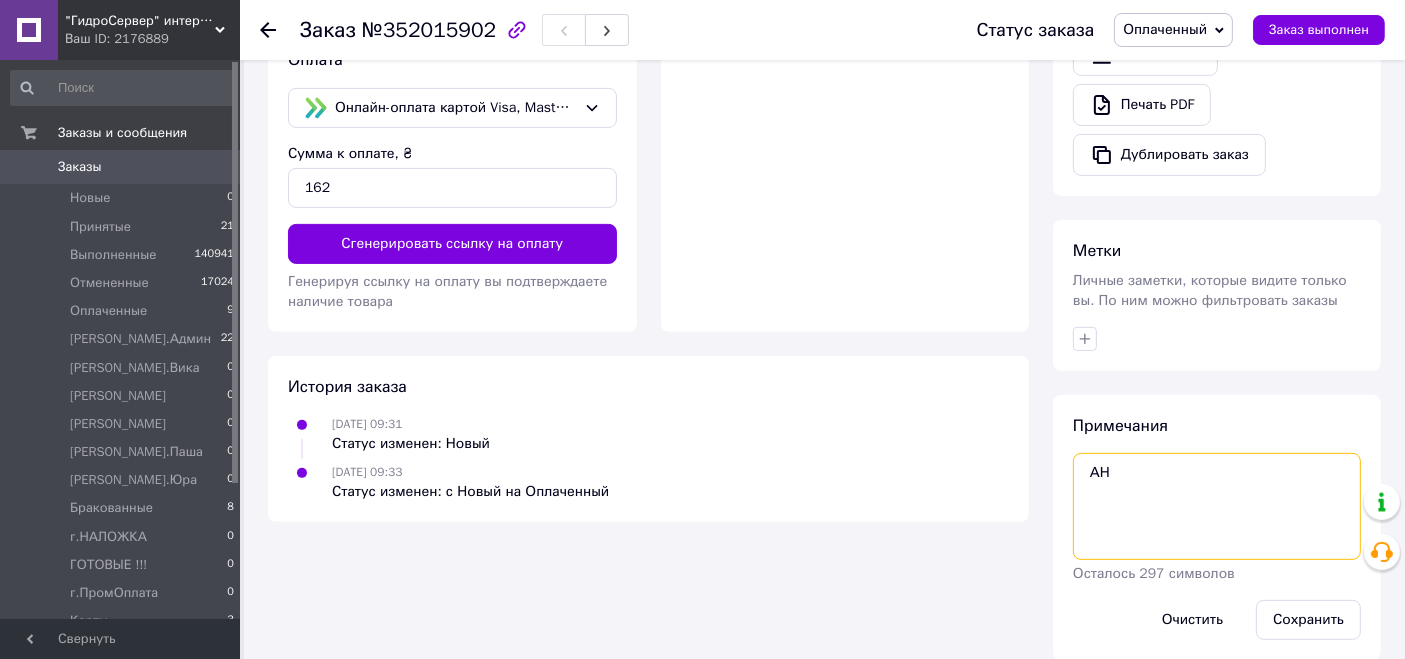 click on "АН" at bounding box center [1217, 506] 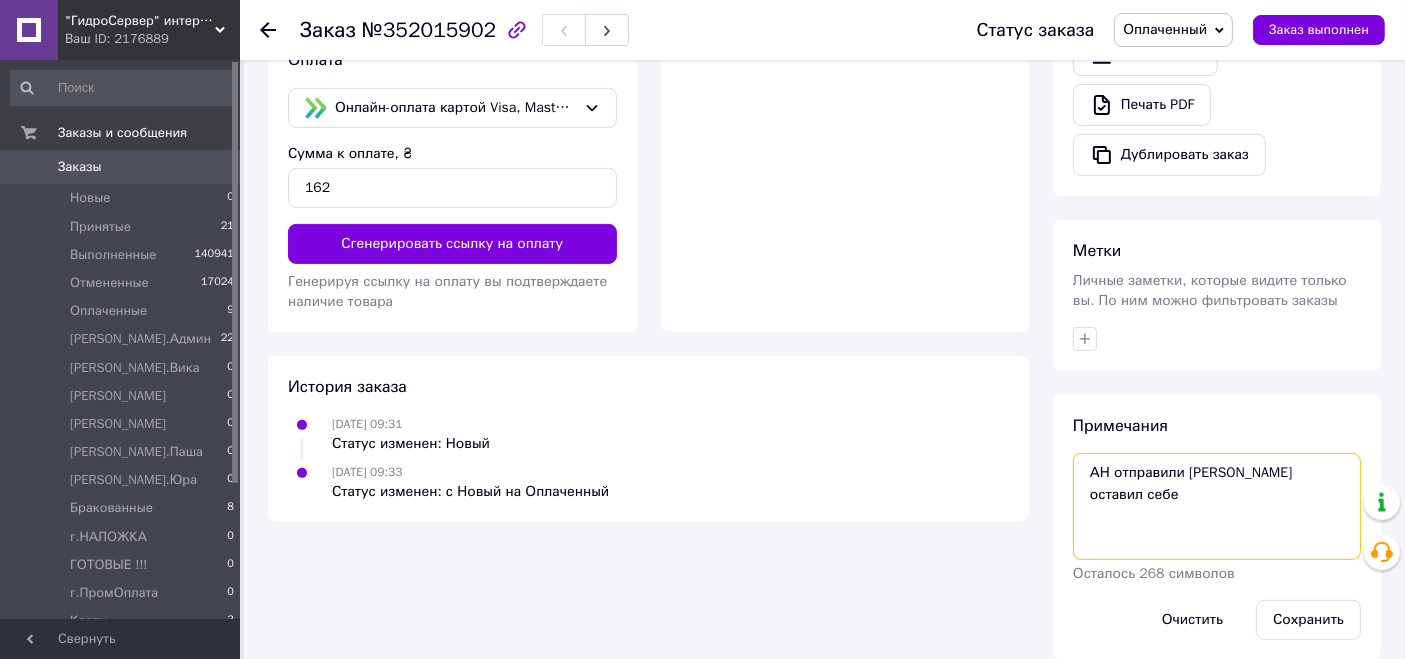 click on "АН отправили [PERSON_NAME]
оставил себе" at bounding box center [1217, 506] 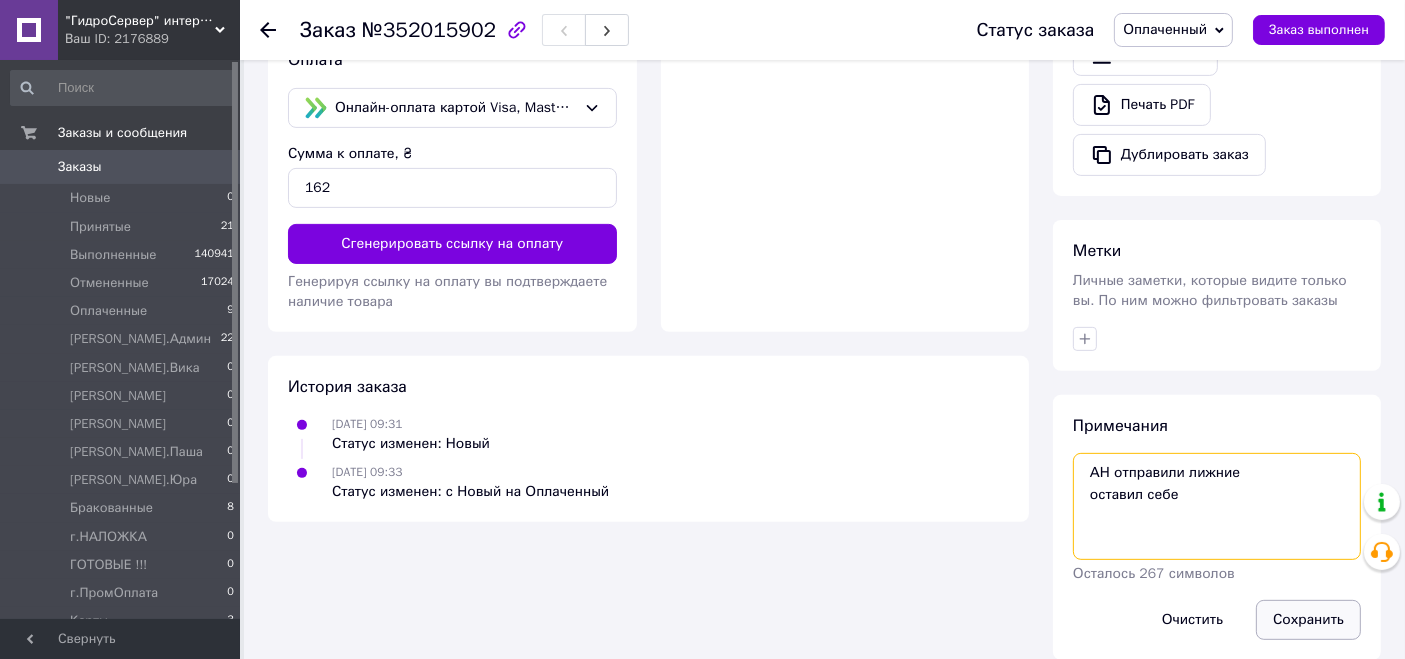 type on "АН отправили лижние
оставил себе" 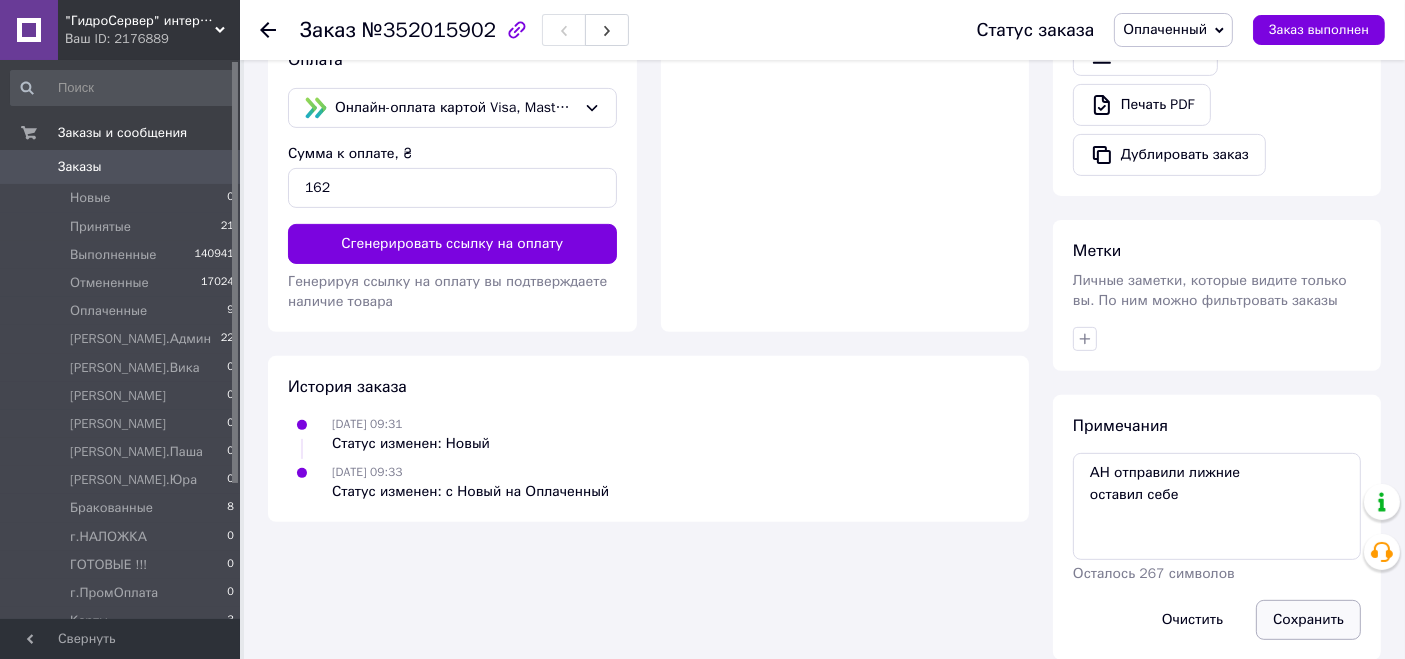 click on "Сохранить" at bounding box center (1308, 620) 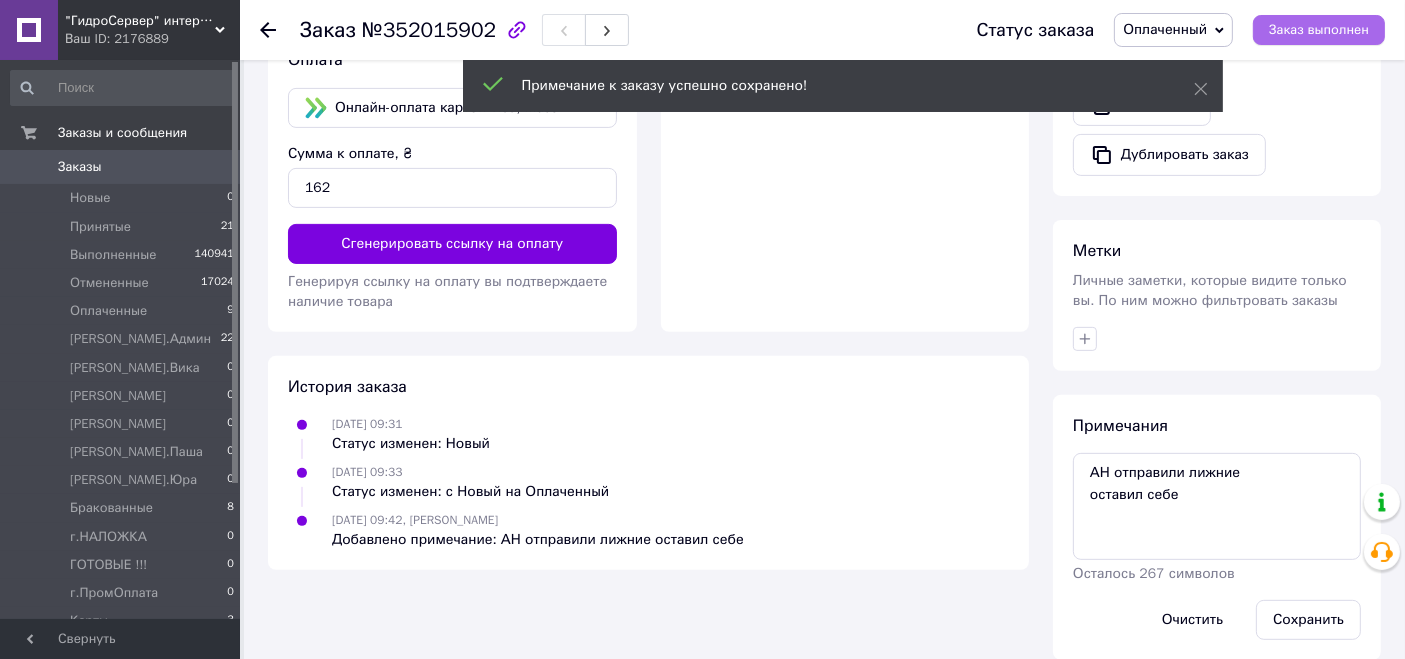click on "Заказ выполнен" at bounding box center [1319, 30] 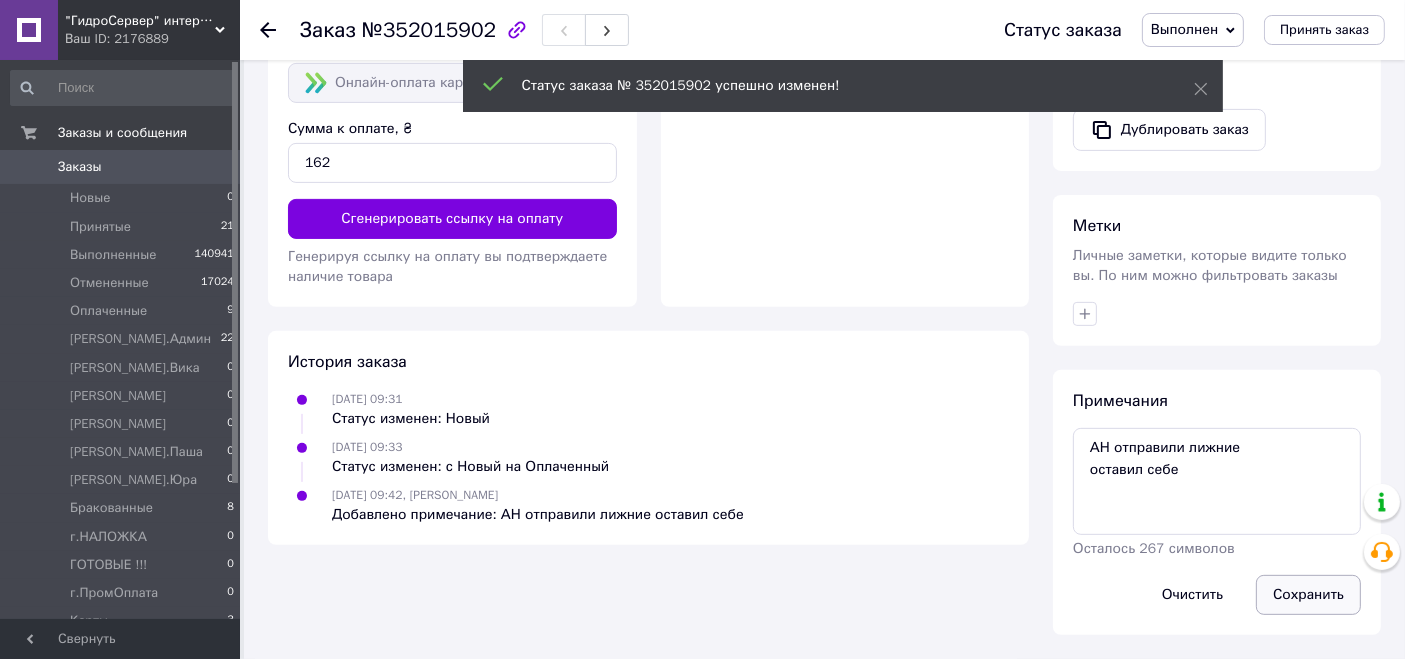 scroll, scrollTop: 637, scrollLeft: 0, axis: vertical 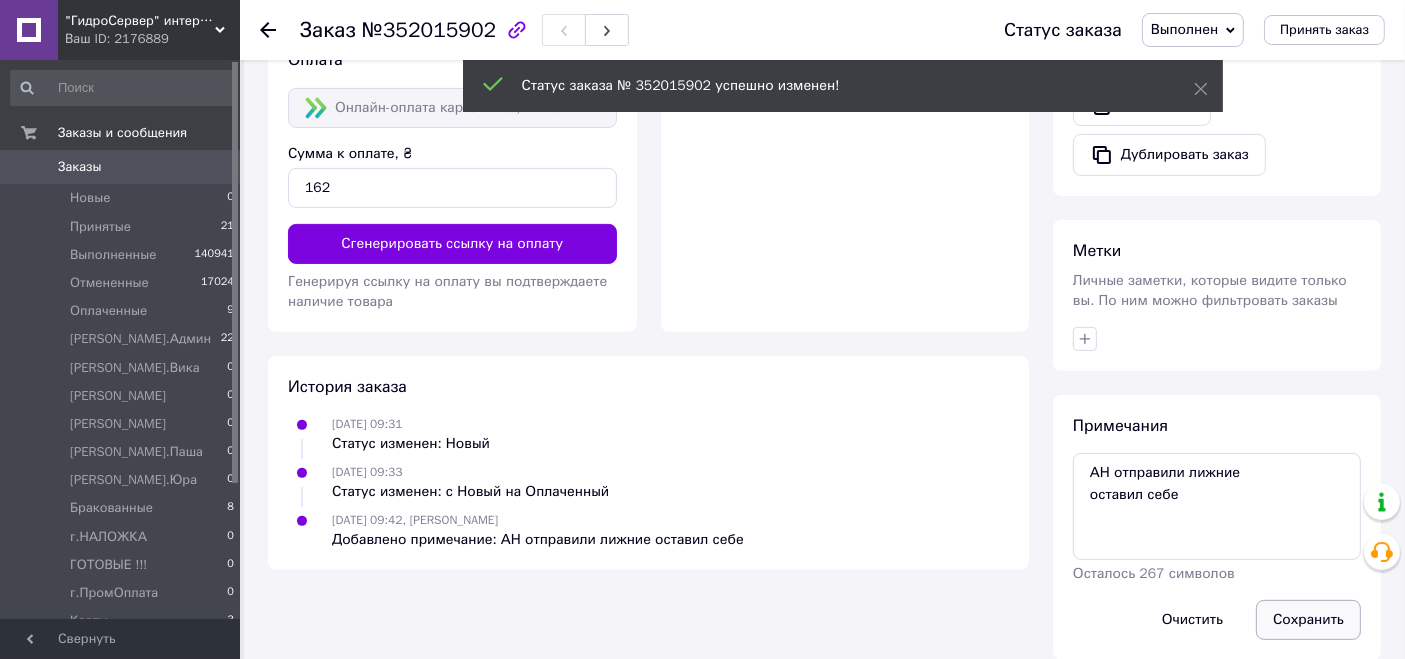 click on "Сохранить" at bounding box center [1308, 620] 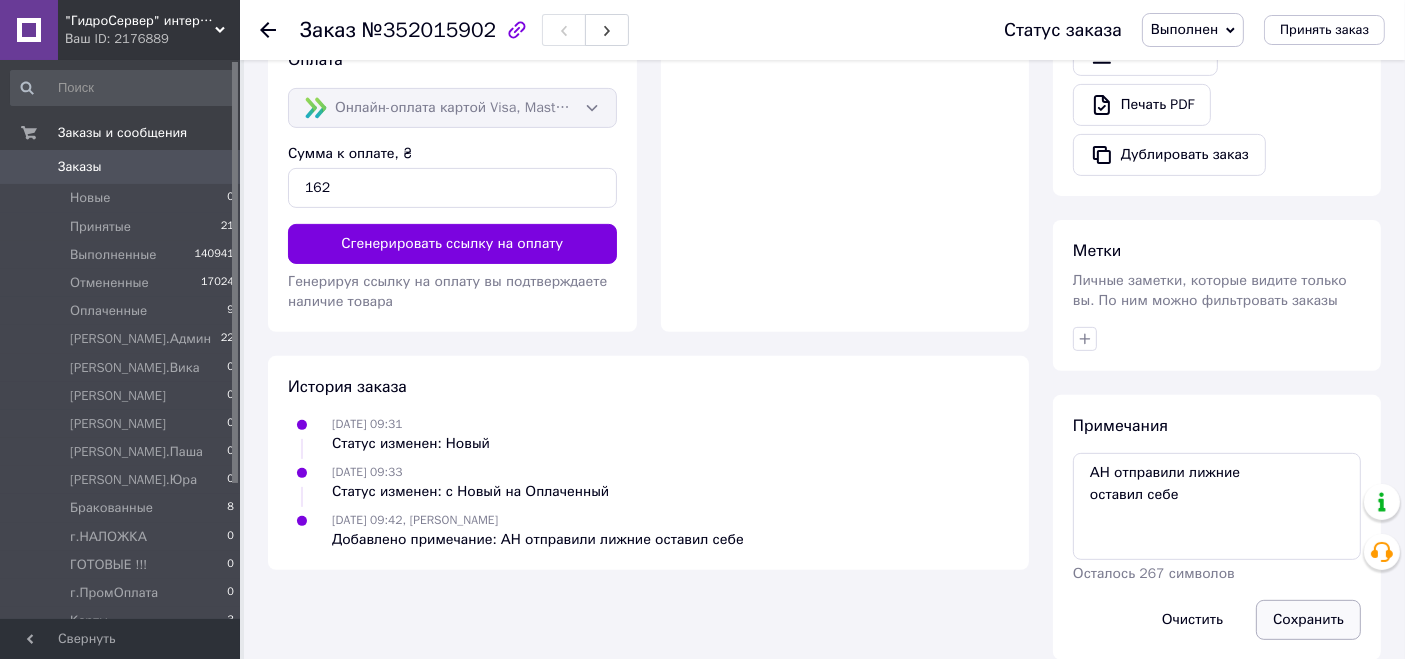 click on "Сохранить" at bounding box center (1308, 620) 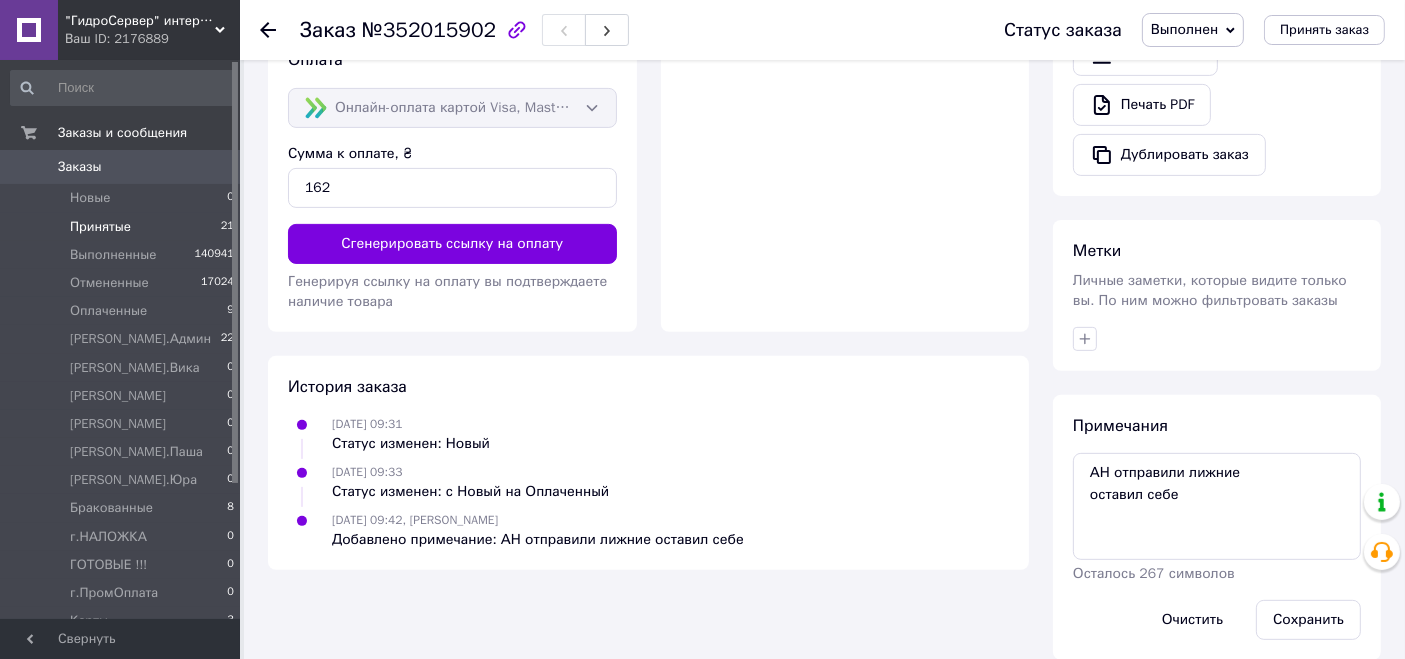 click on "Принятые 21" at bounding box center (123, 227) 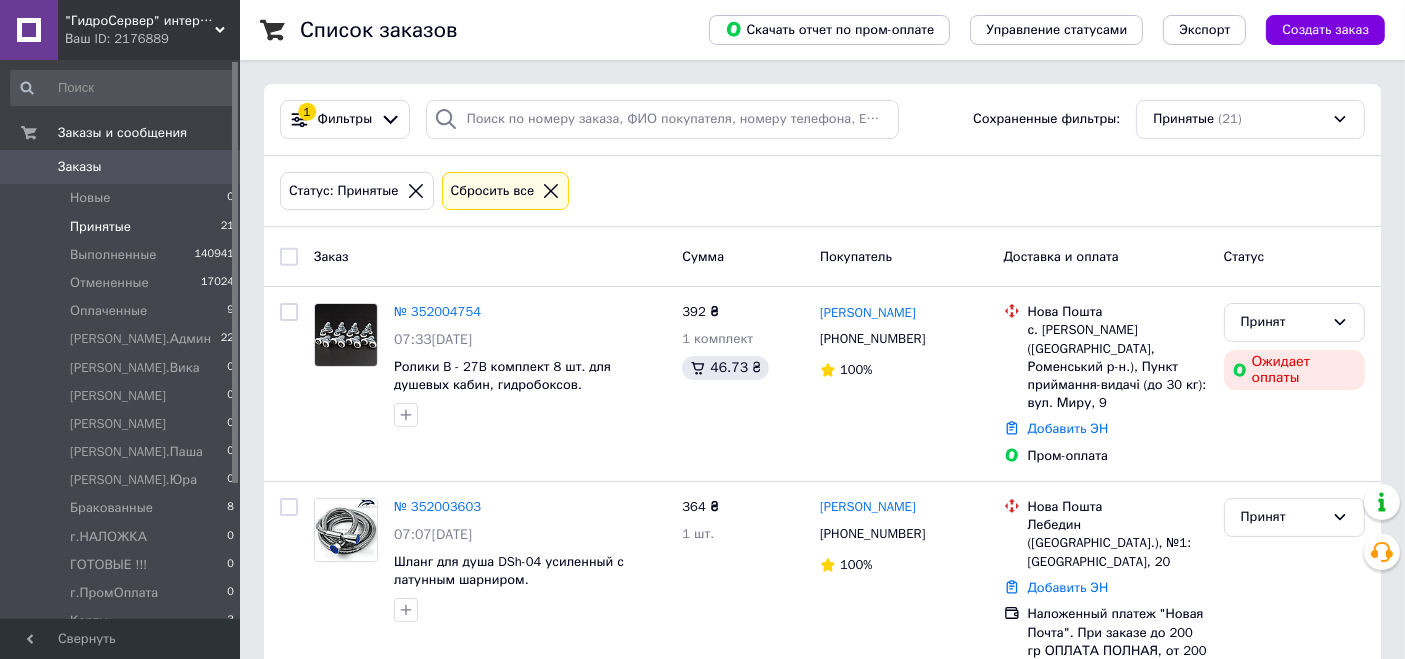 click on "Заказы 0" at bounding box center [123, 167] 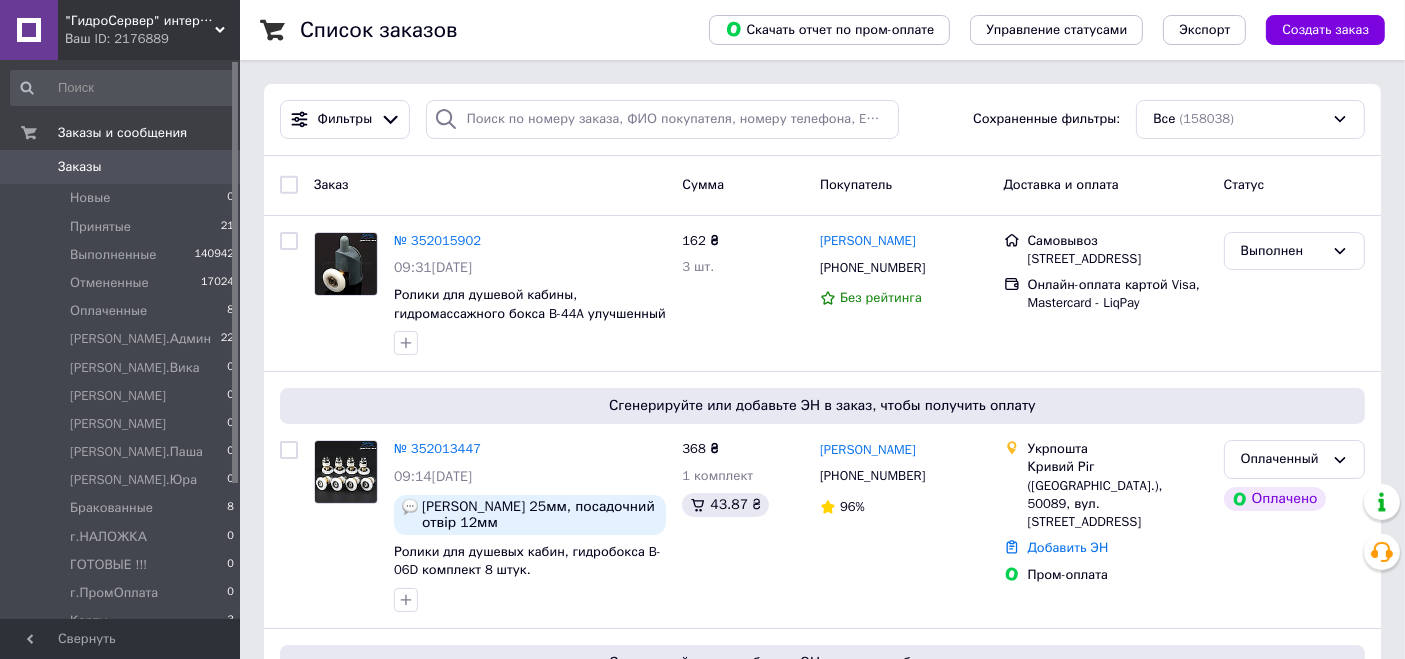 click on "Заказы 0" at bounding box center [123, 167] 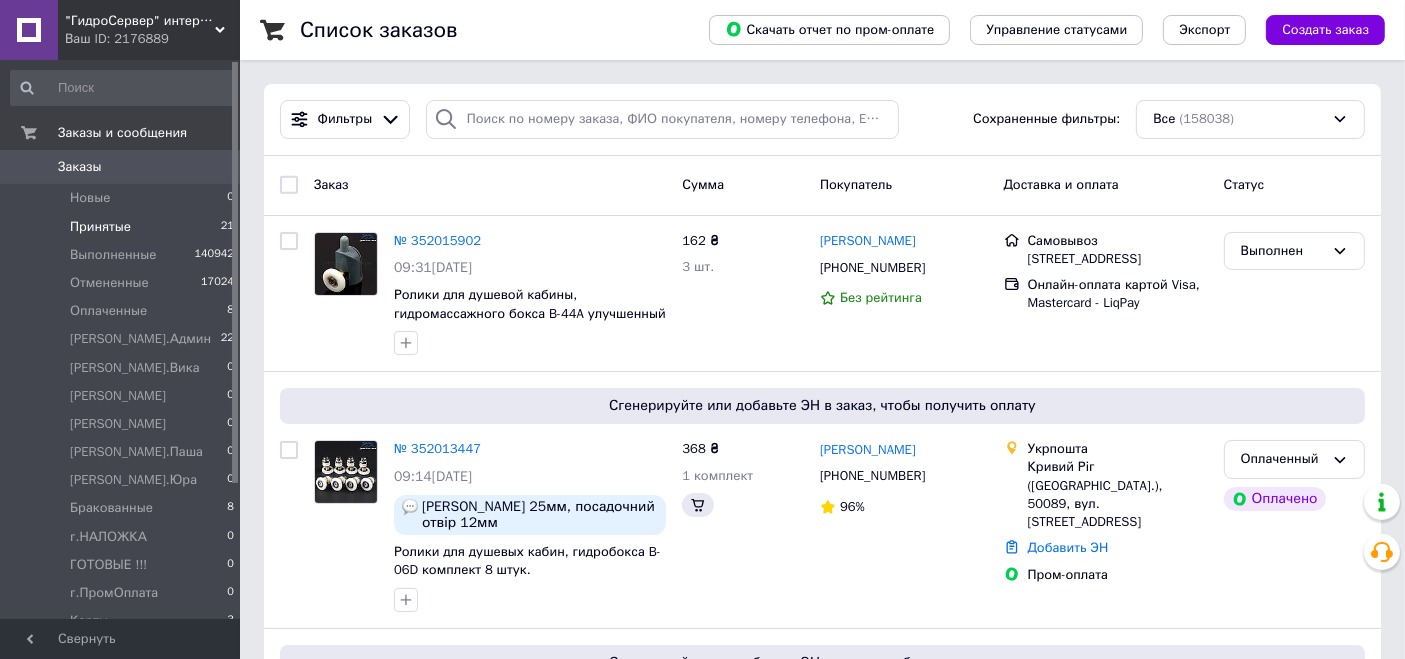 click on "Принятые 21" at bounding box center [123, 227] 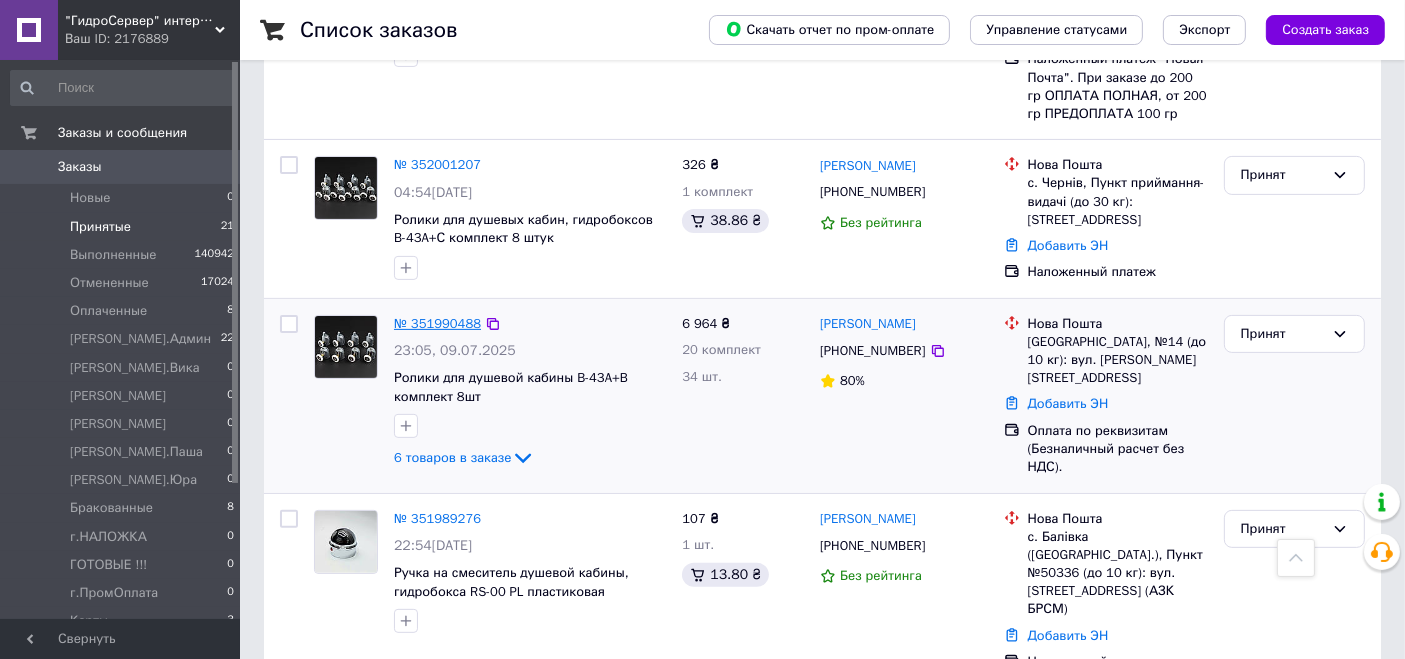 click on "№ 351990488" at bounding box center (437, 323) 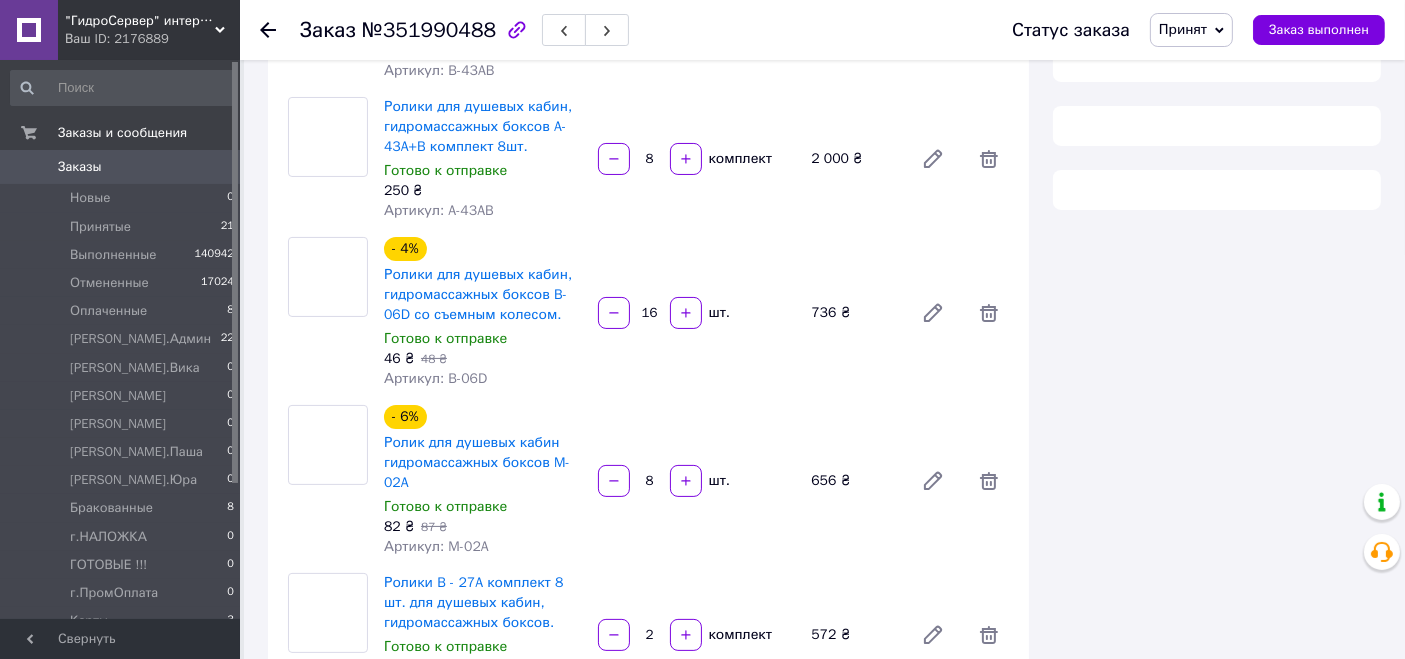 scroll, scrollTop: 555, scrollLeft: 0, axis: vertical 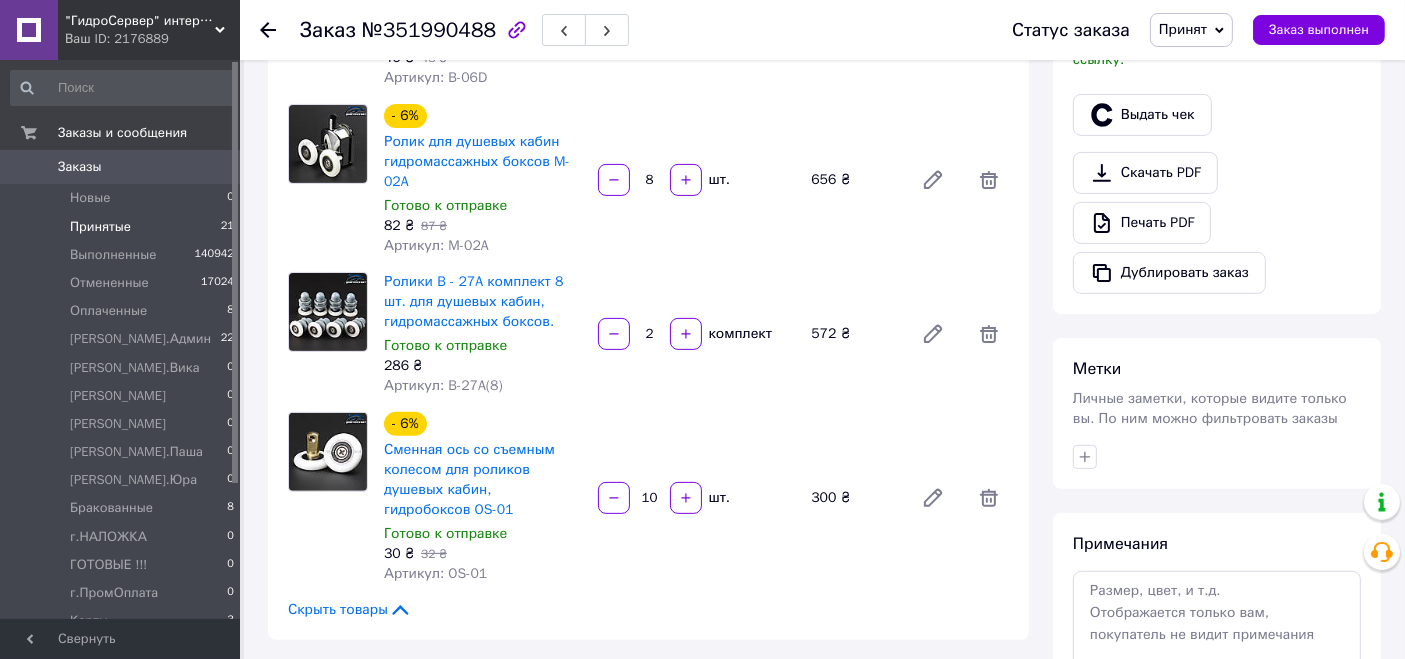 click on "Принятые" at bounding box center (100, 227) 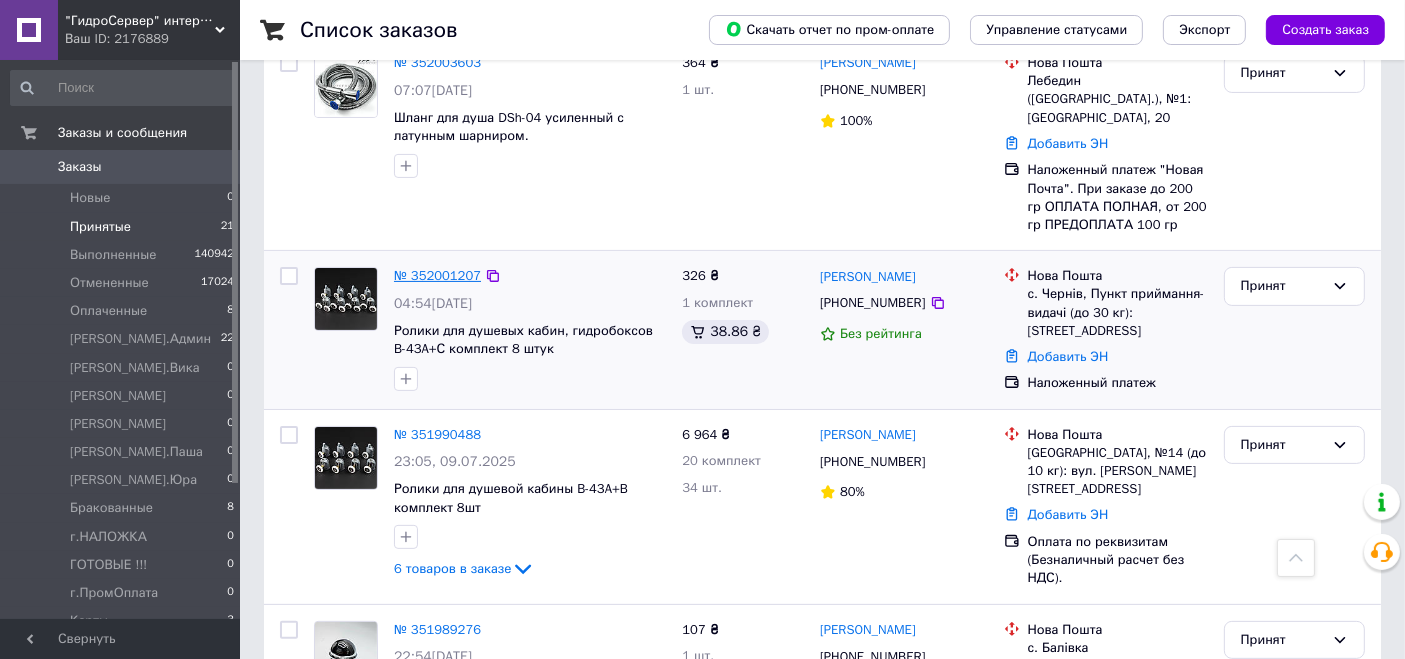 click on "№ 352001207" at bounding box center [437, 275] 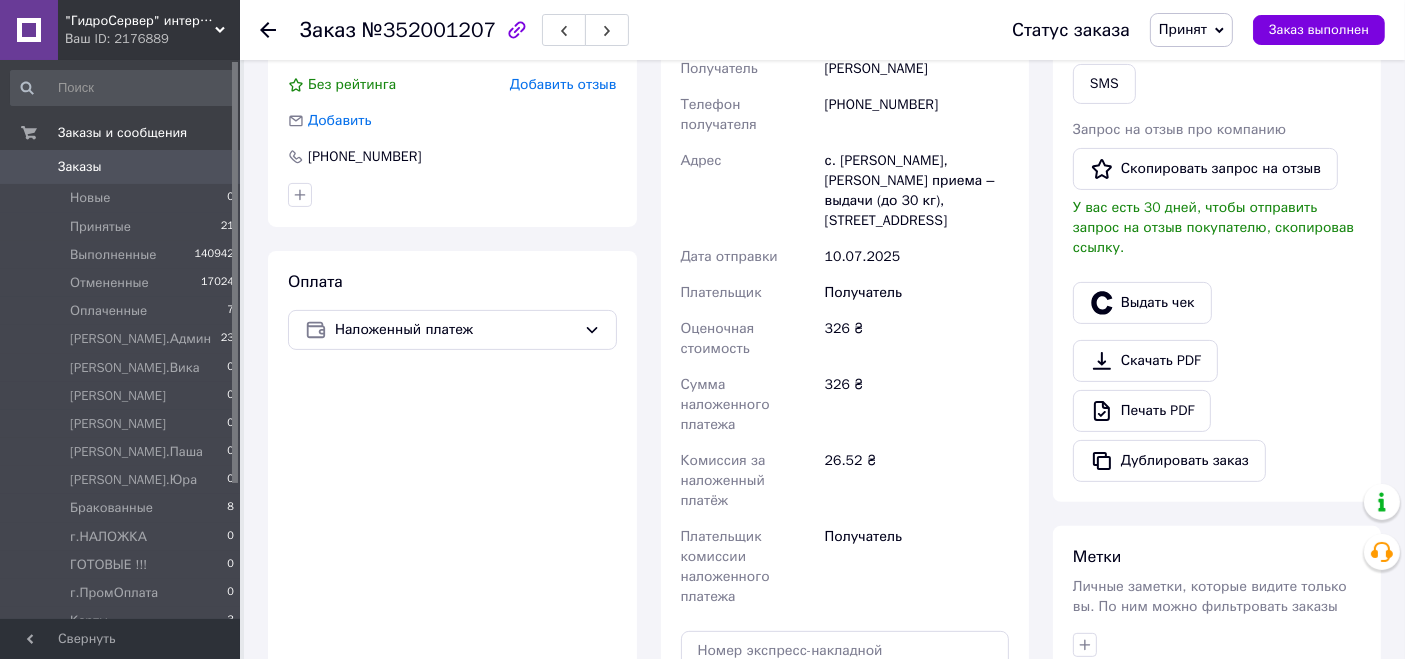 scroll, scrollTop: 666, scrollLeft: 0, axis: vertical 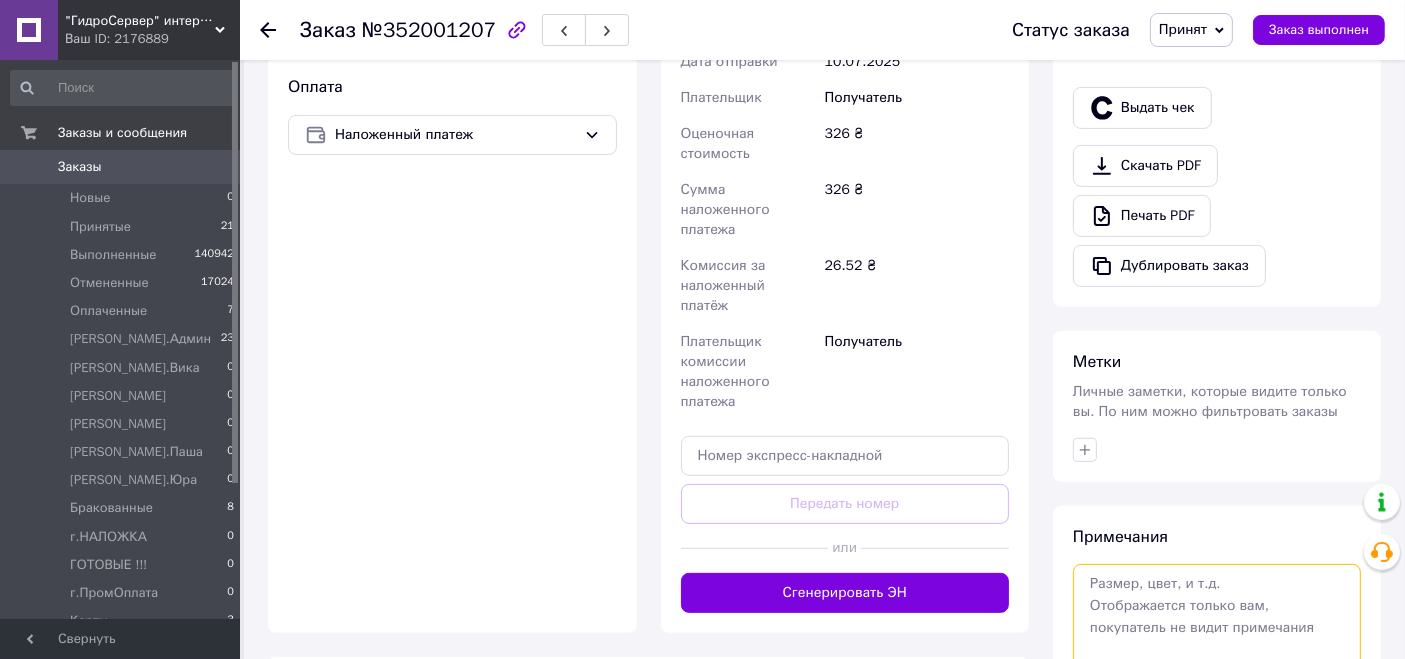 click at bounding box center (1217, 617) 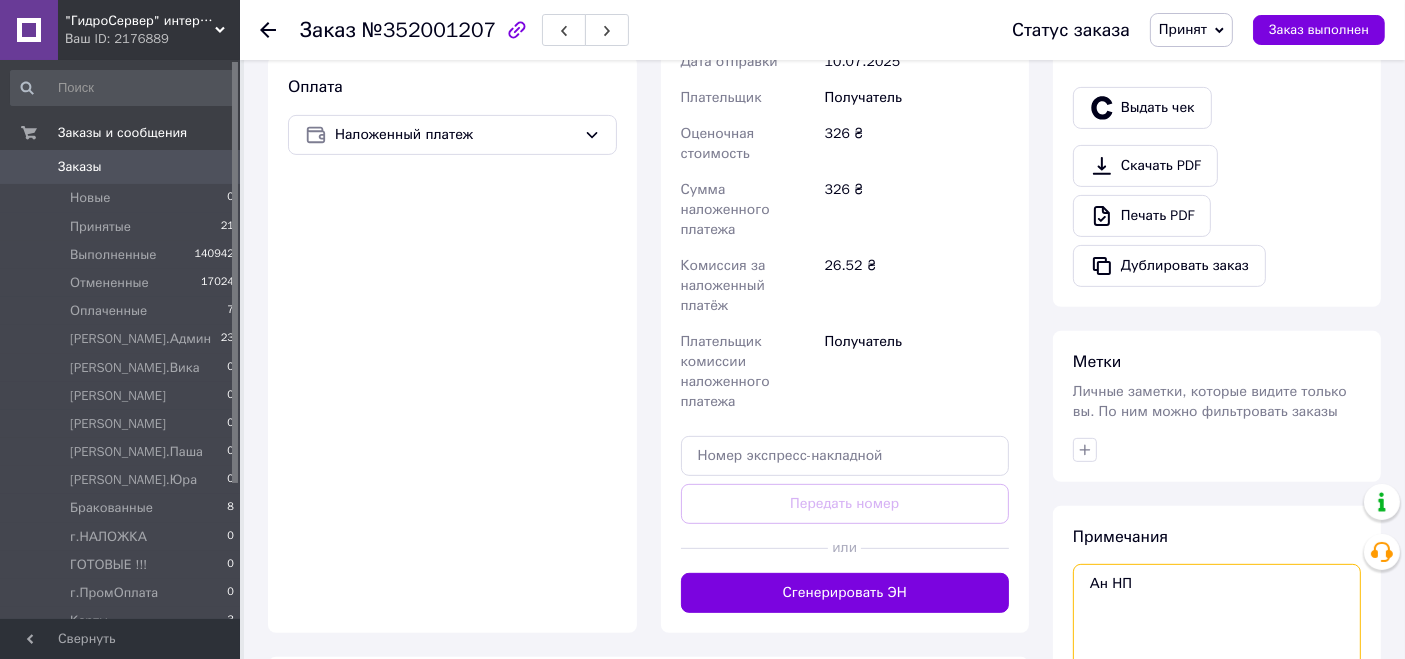 click on "Ан НП" at bounding box center (1217, 617) 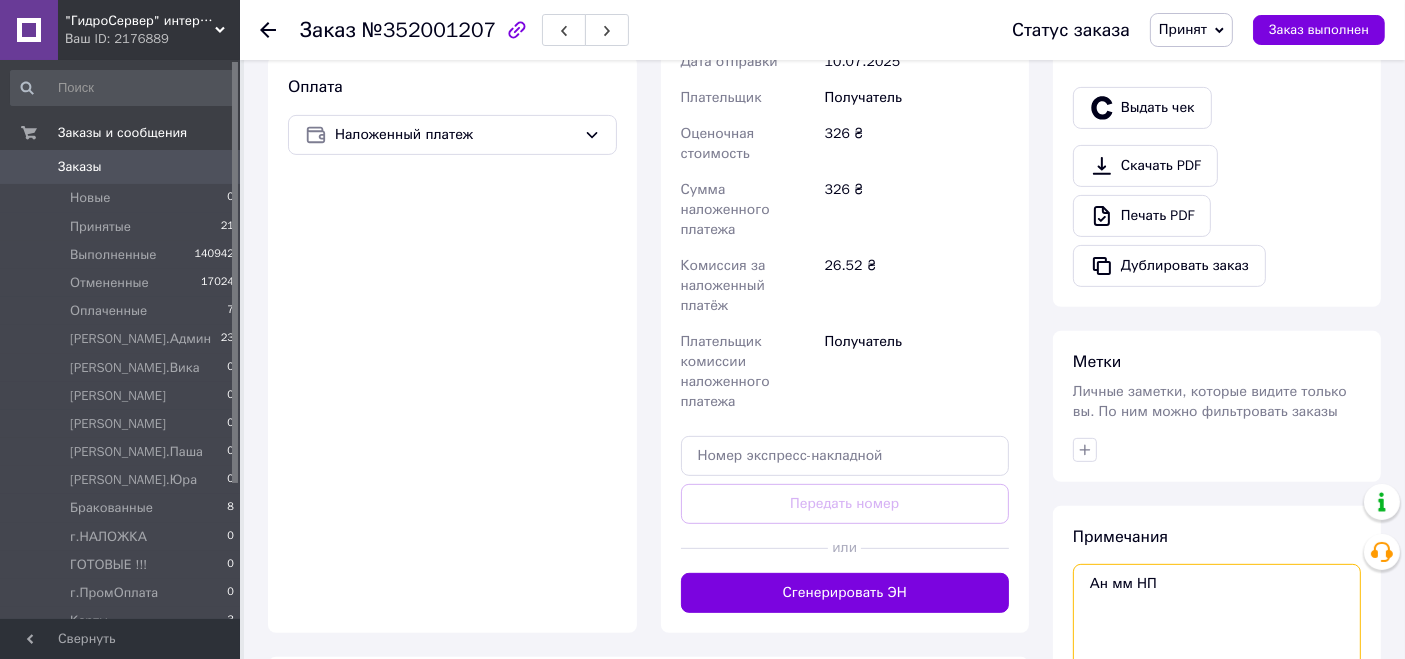 click on "Ан мм НП" at bounding box center [1217, 617] 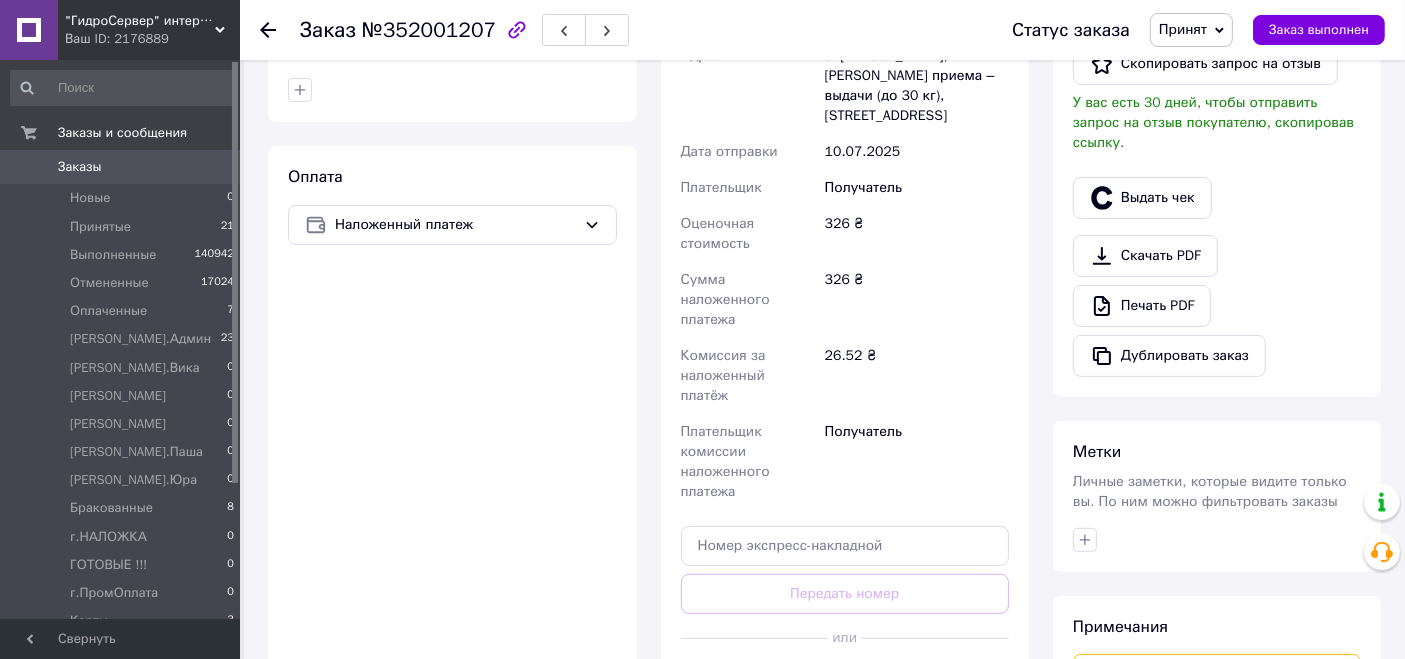 scroll, scrollTop: 777, scrollLeft: 0, axis: vertical 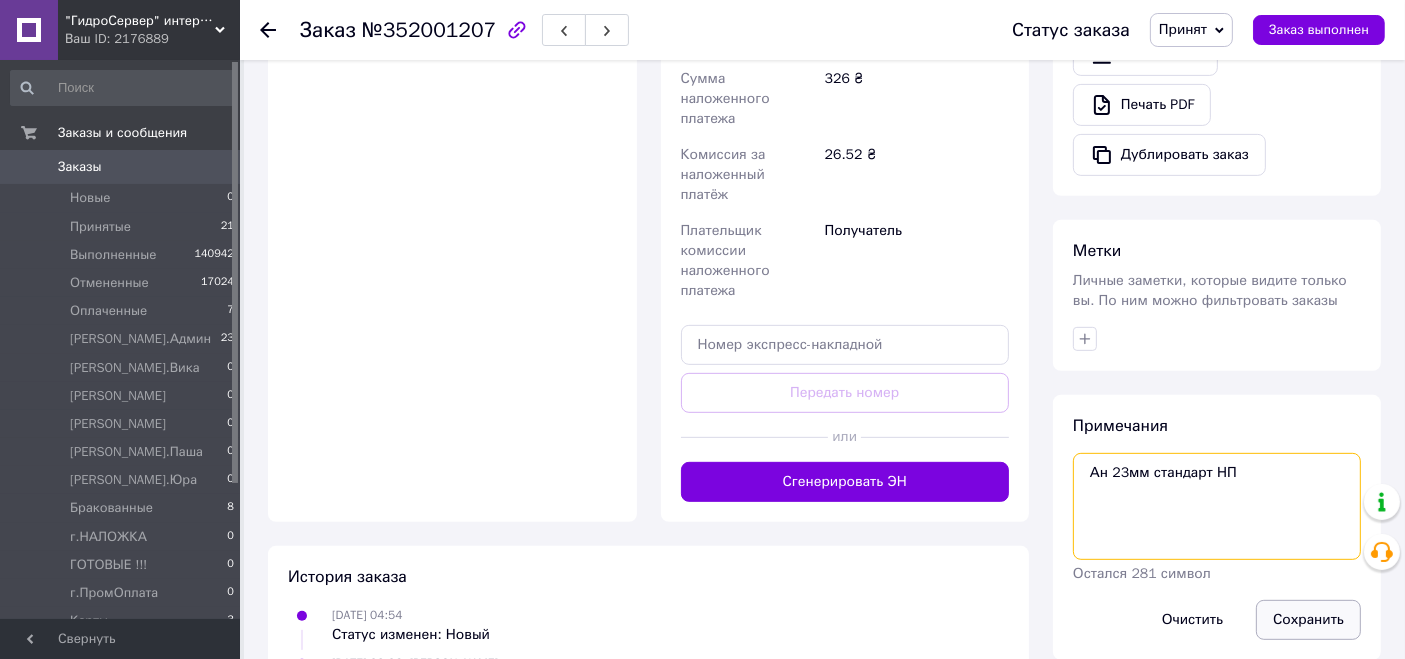 type on "Ан 23мм стандарт НП" 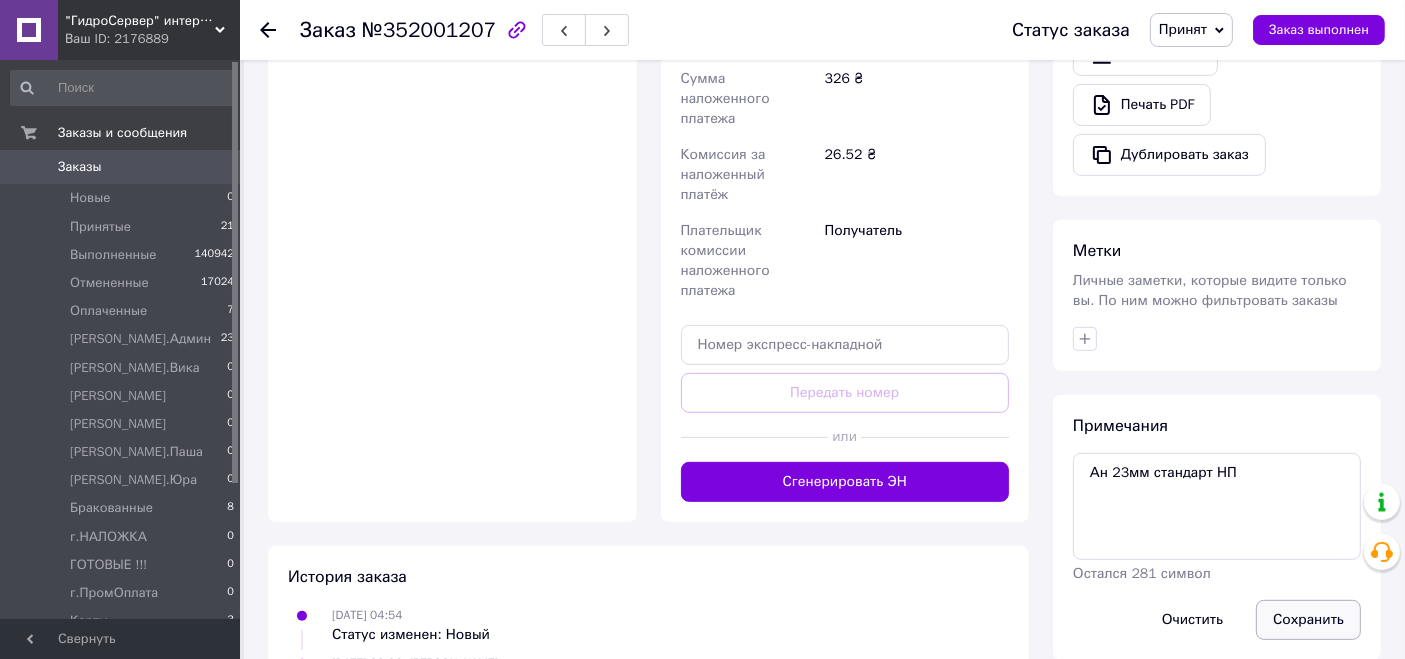 click on "Сохранить" at bounding box center [1308, 620] 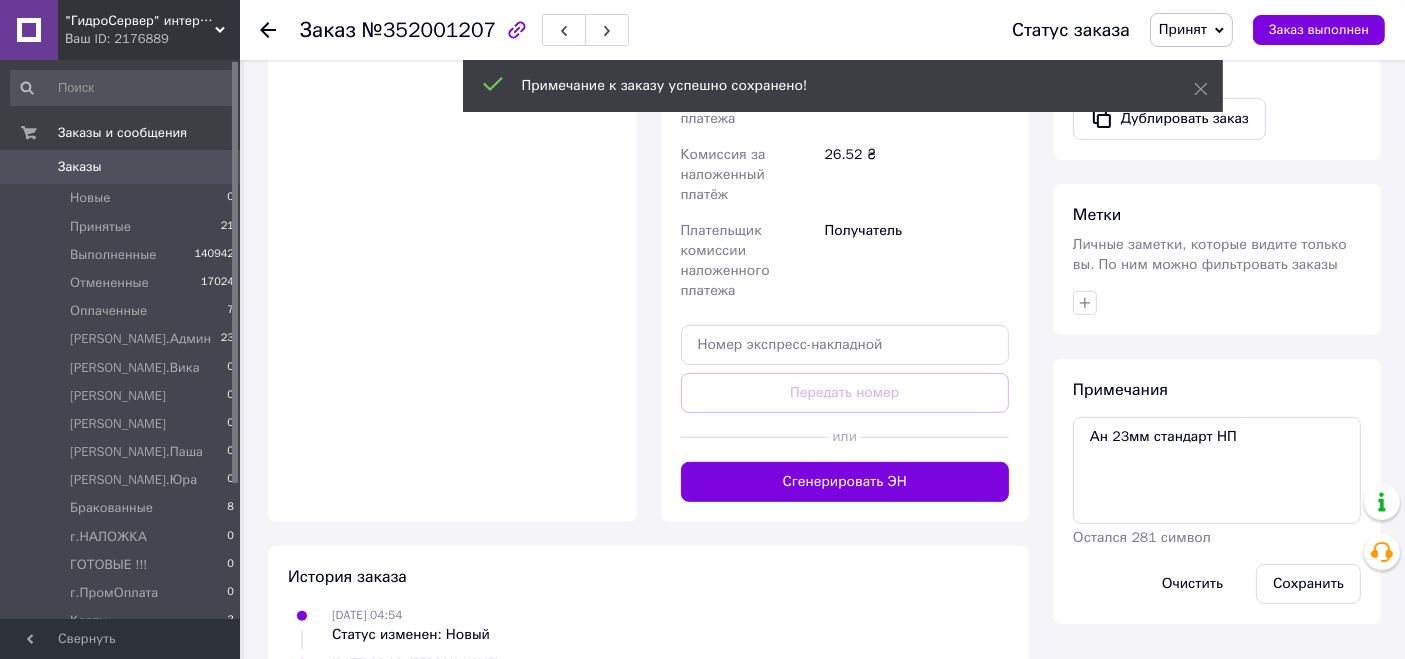click on "Принят" at bounding box center (1183, 29) 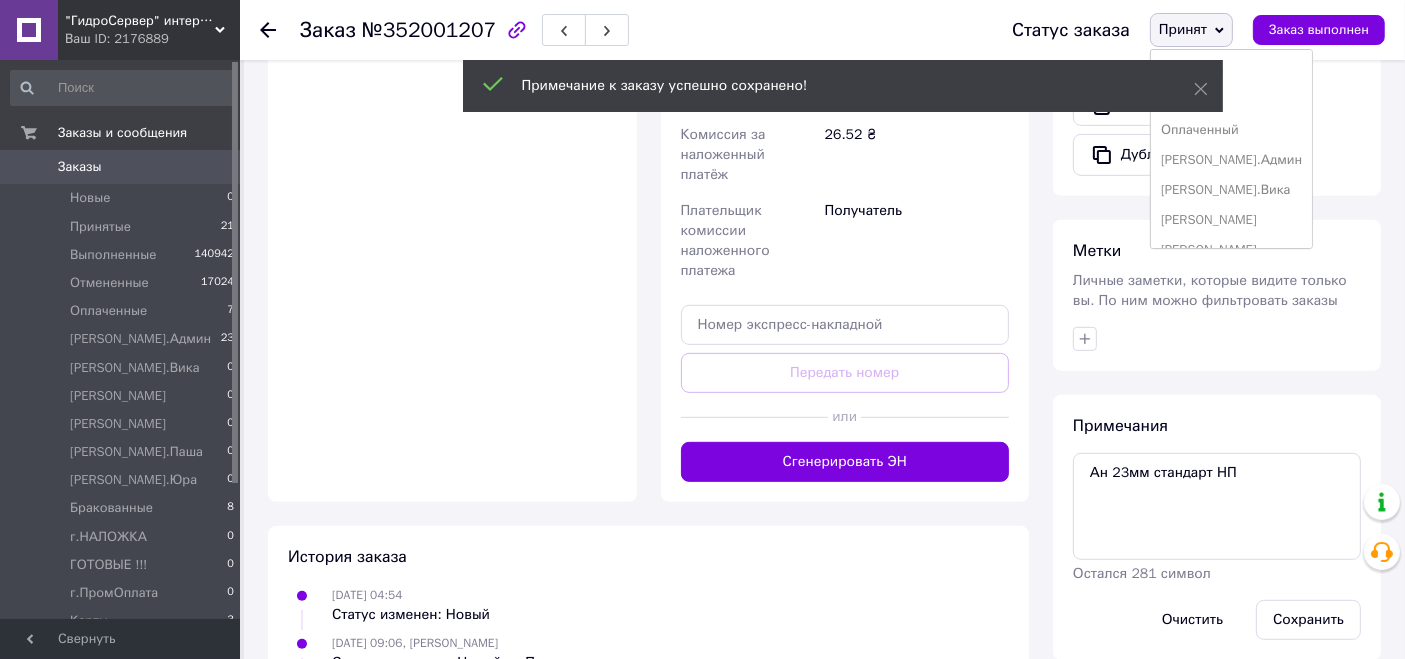 click on "[PERSON_NAME].Админ" at bounding box center [1231, 160] 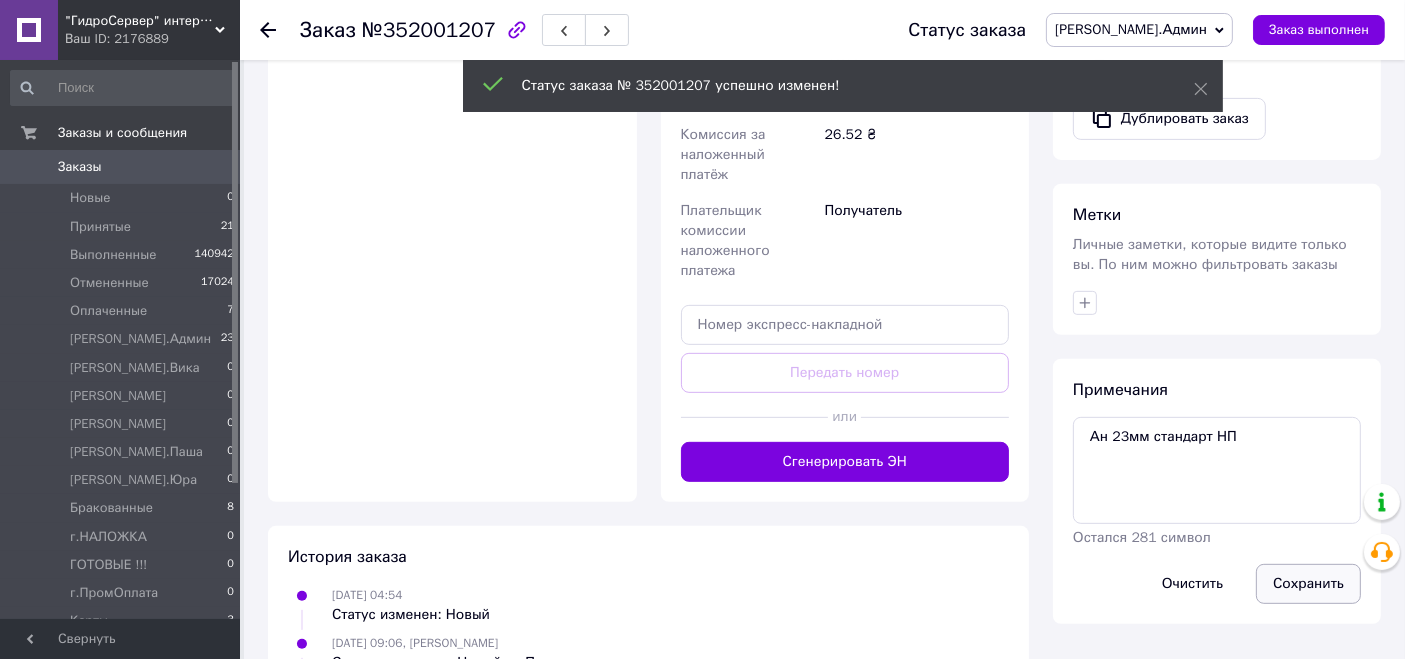 click on "Сохранить" at bounding box center [1308, 584] 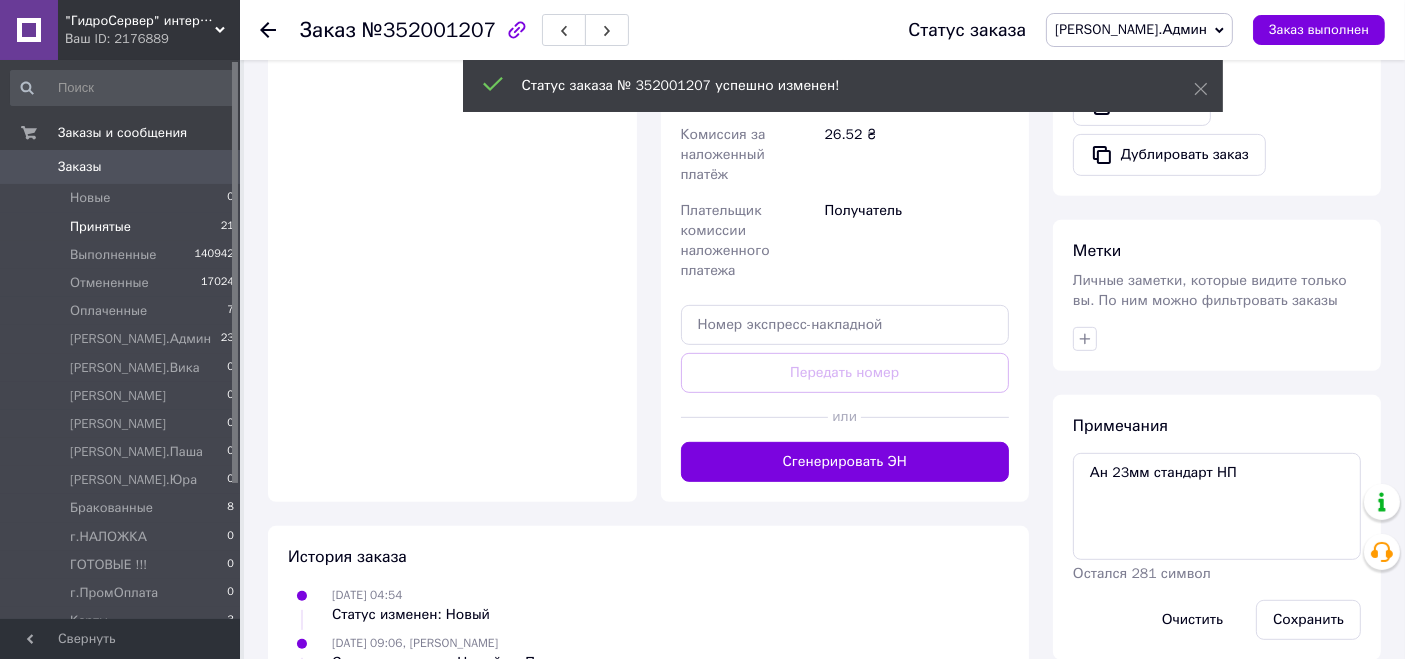 click on "21" at bounding box center [227, 227] 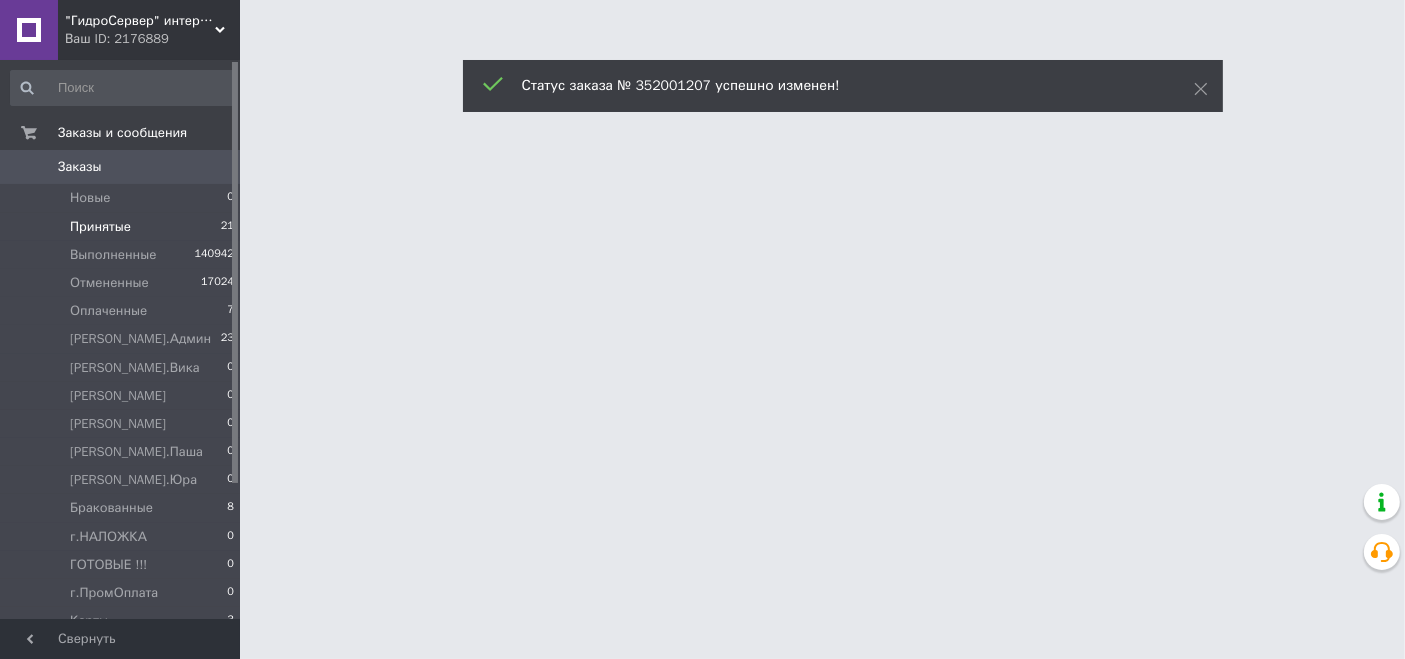 scroll, scrollTop: 0, scrollLeft: 0, axis: both 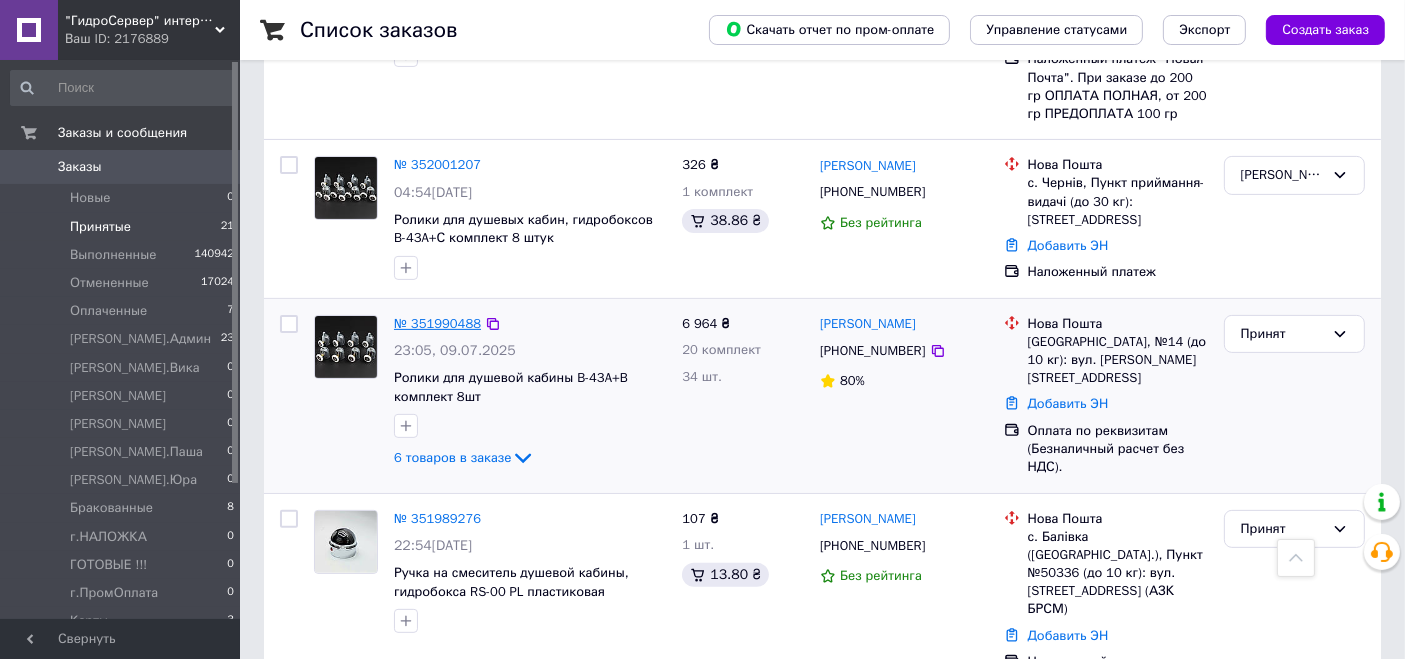 click on "№ 351990488" at bounding box center [437, 323] 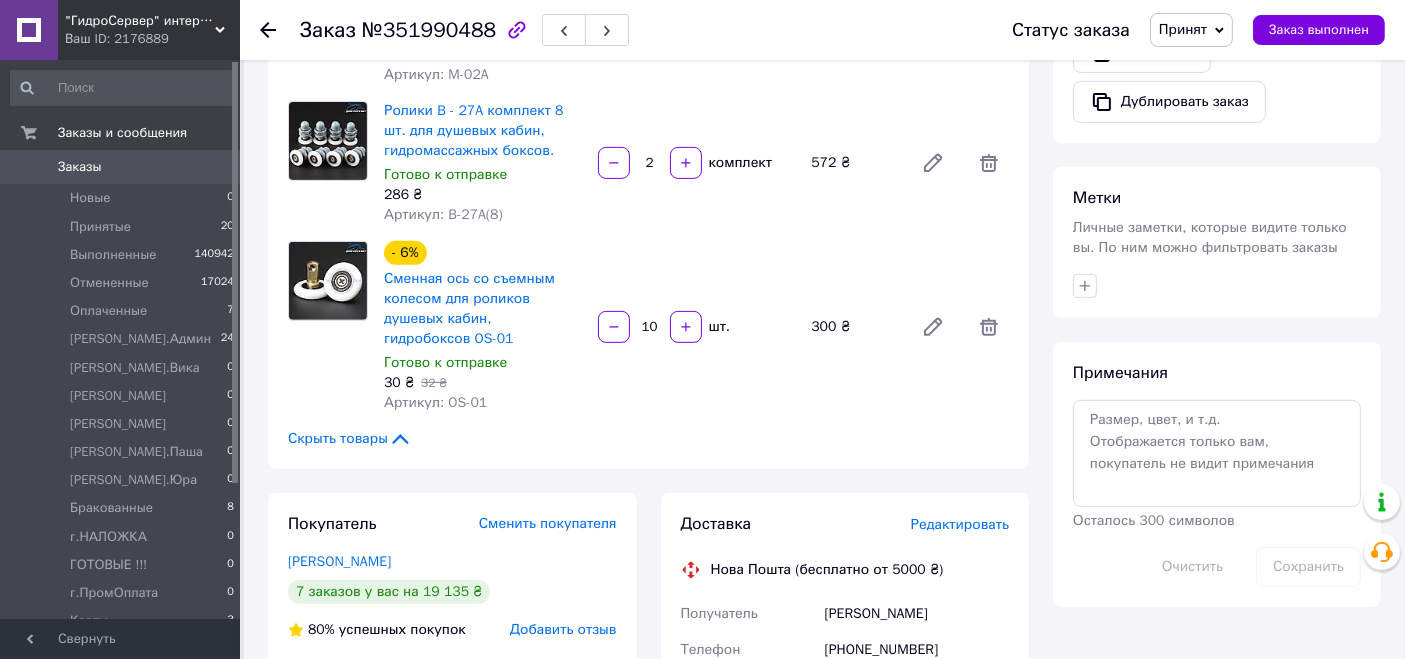 scroll, scrollTop: 666, scrollLeft: 0, axis: vertical 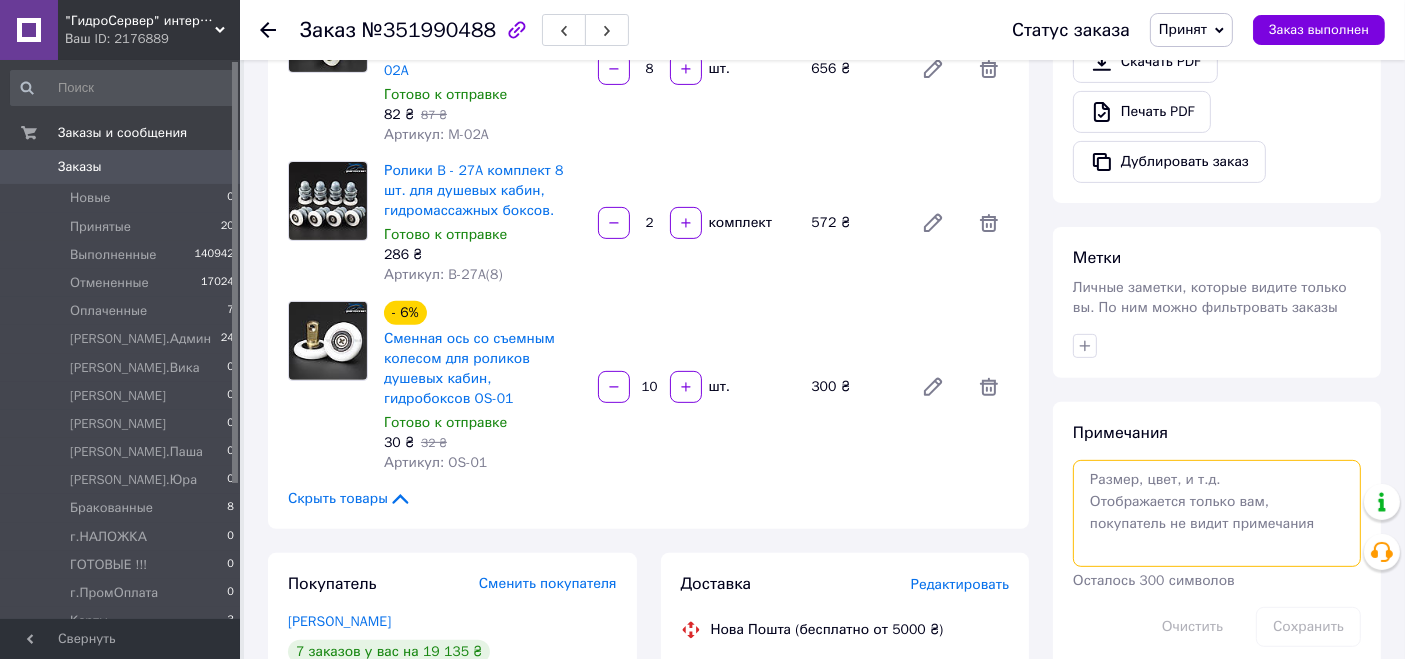 click at bounding box center (1217, 513) 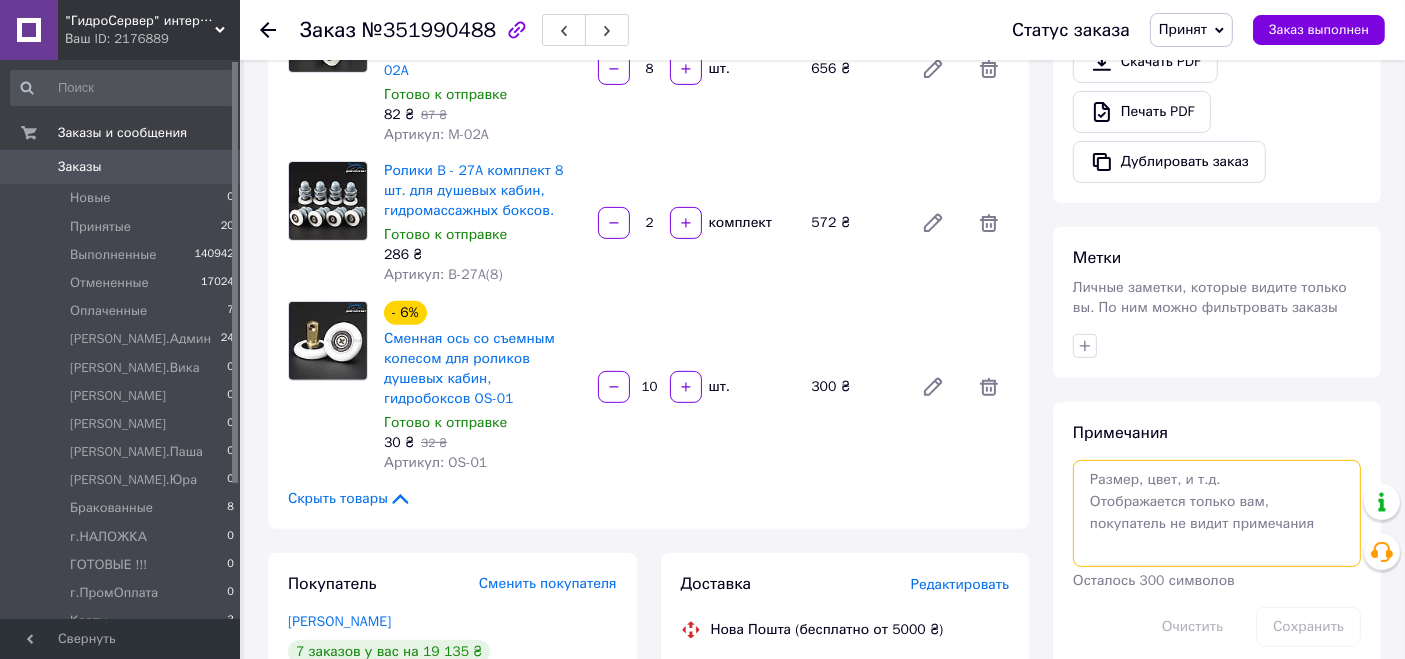 type on "П" 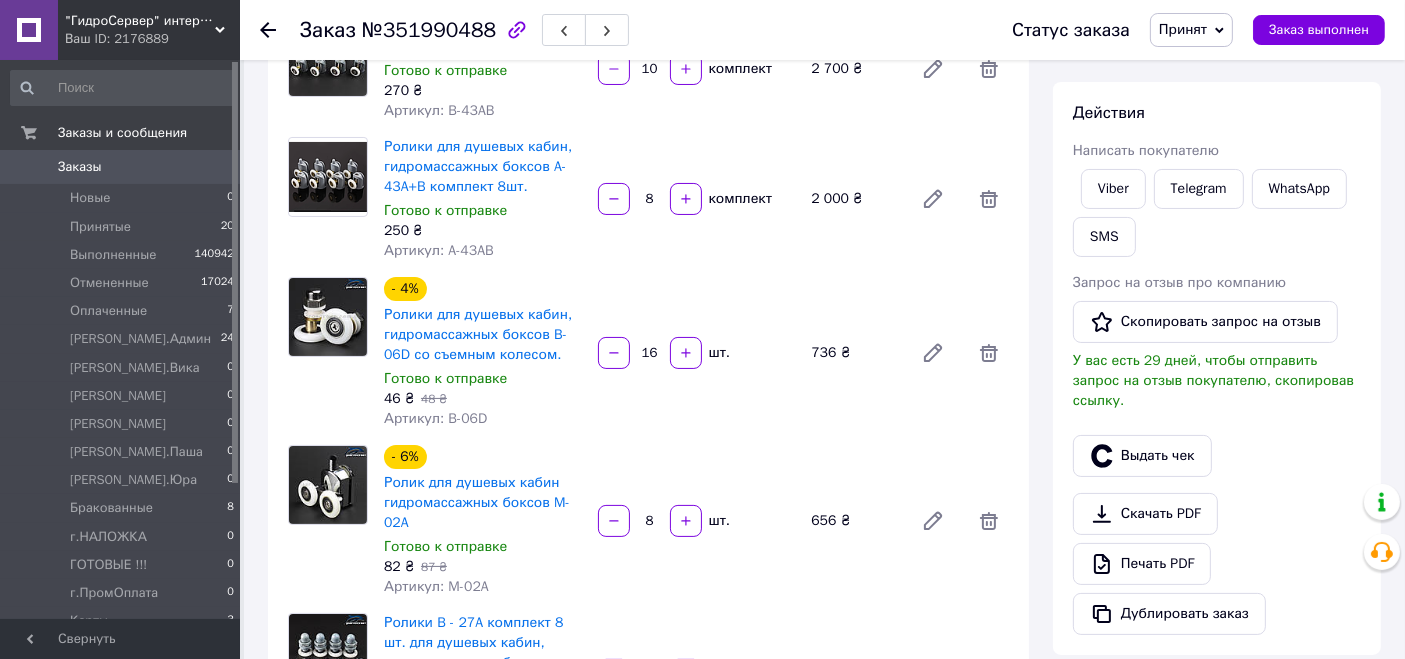 scroll, scrollTop: 0, scrollLeft: 0, axis: both 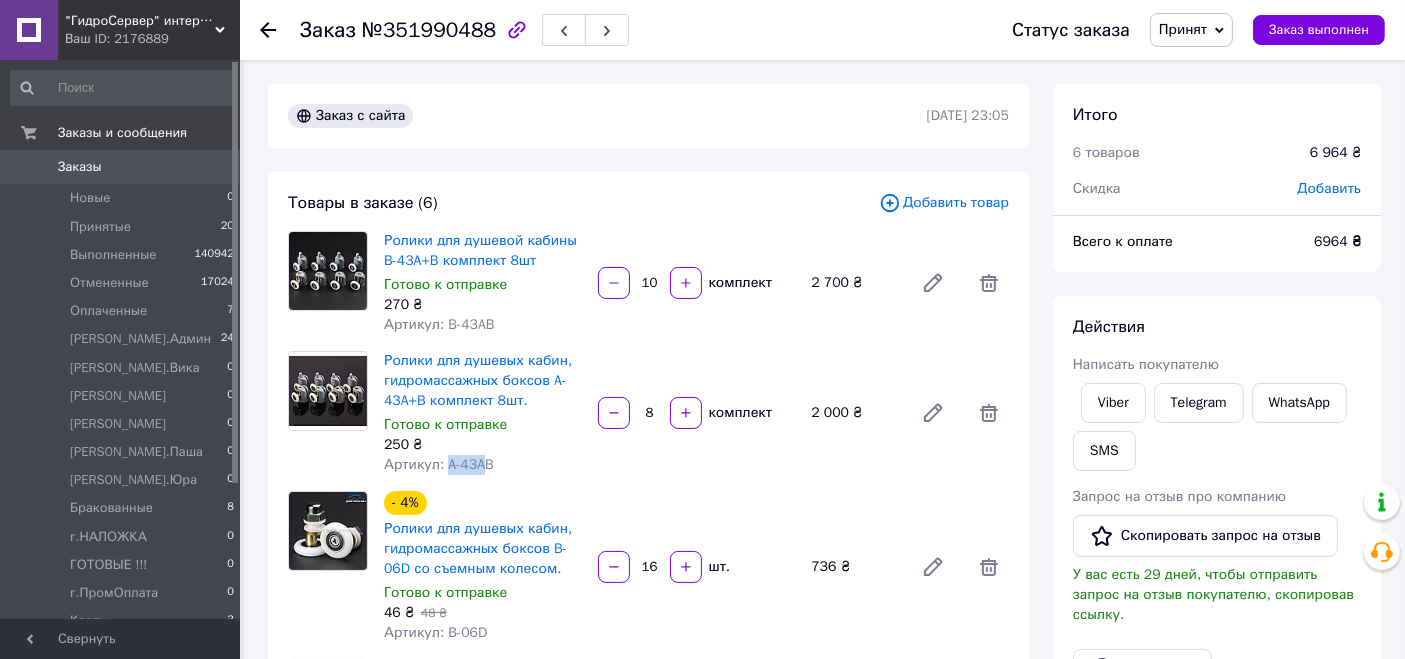 drag, startPoint x: 444, startPoint y: 465, endPoint x: 492, endPoint y: 465, distance: 48 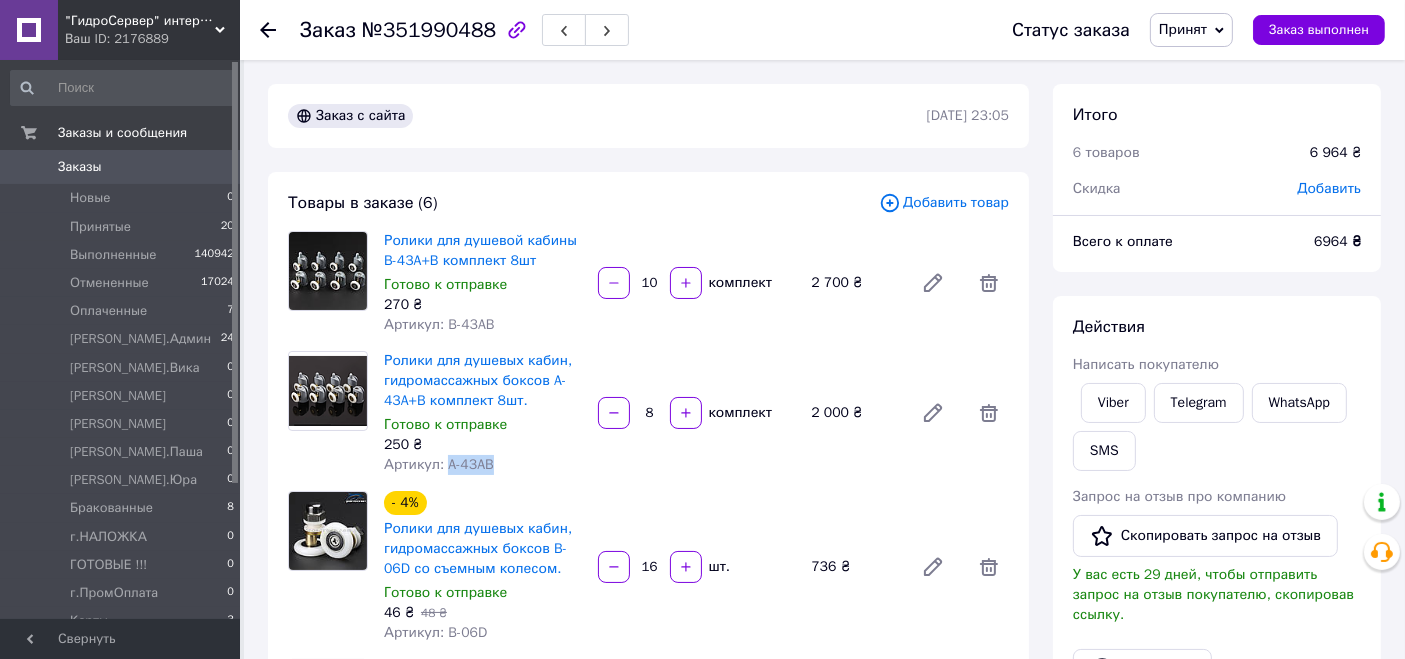 copy on "A-43AB" 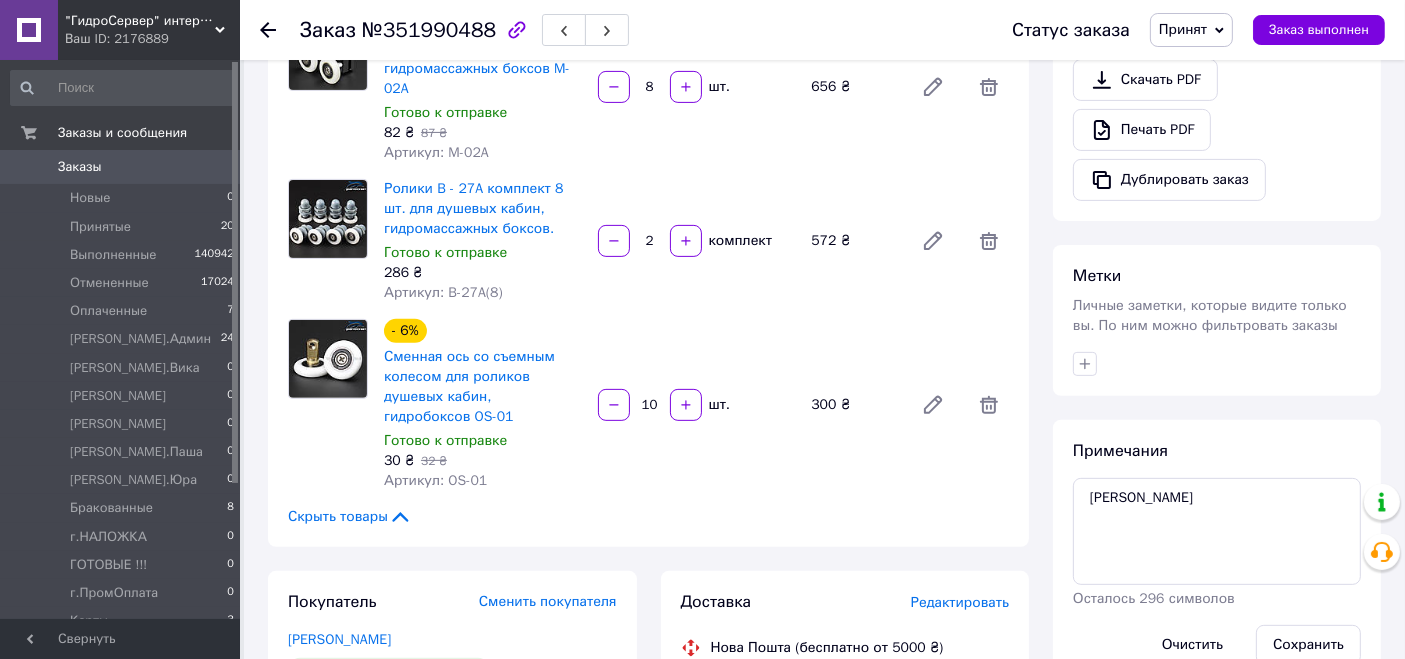 scroll, scrollTop: 666, scrollLeft: 0, axis: vertical 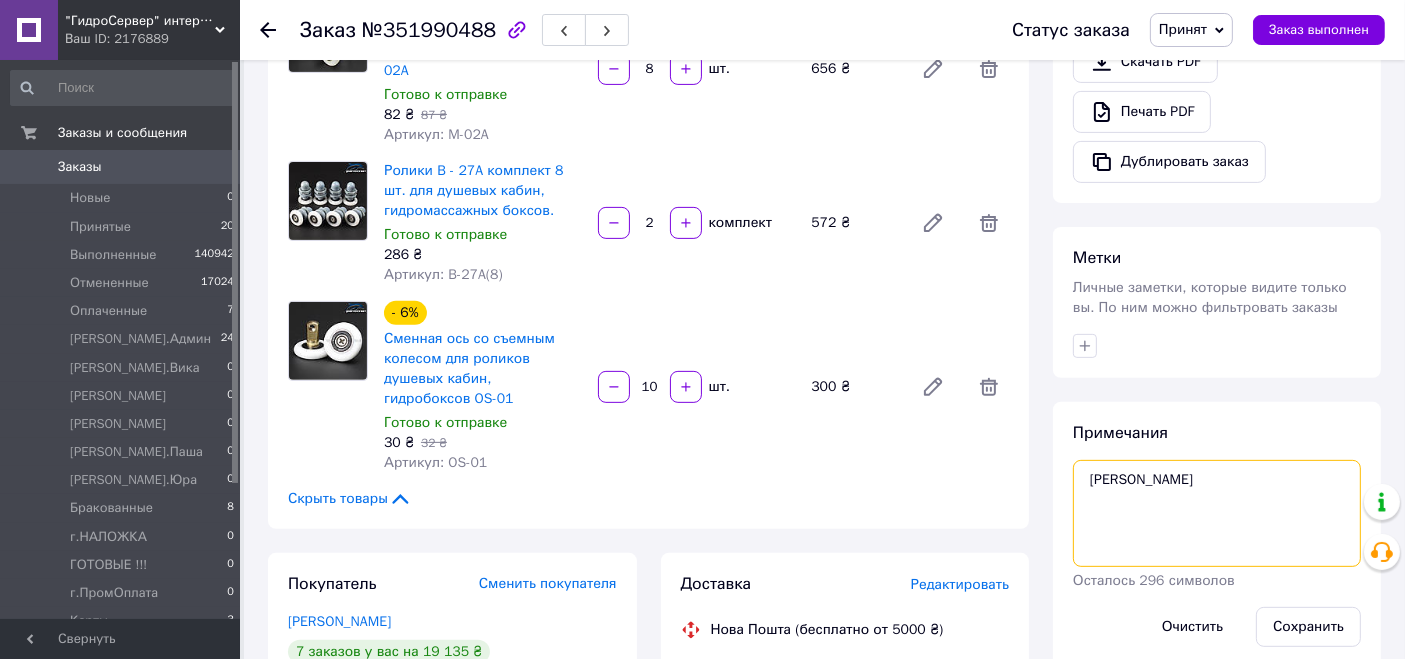 click on "[PERSON_NAME]" at bounding box center (1217, 513) 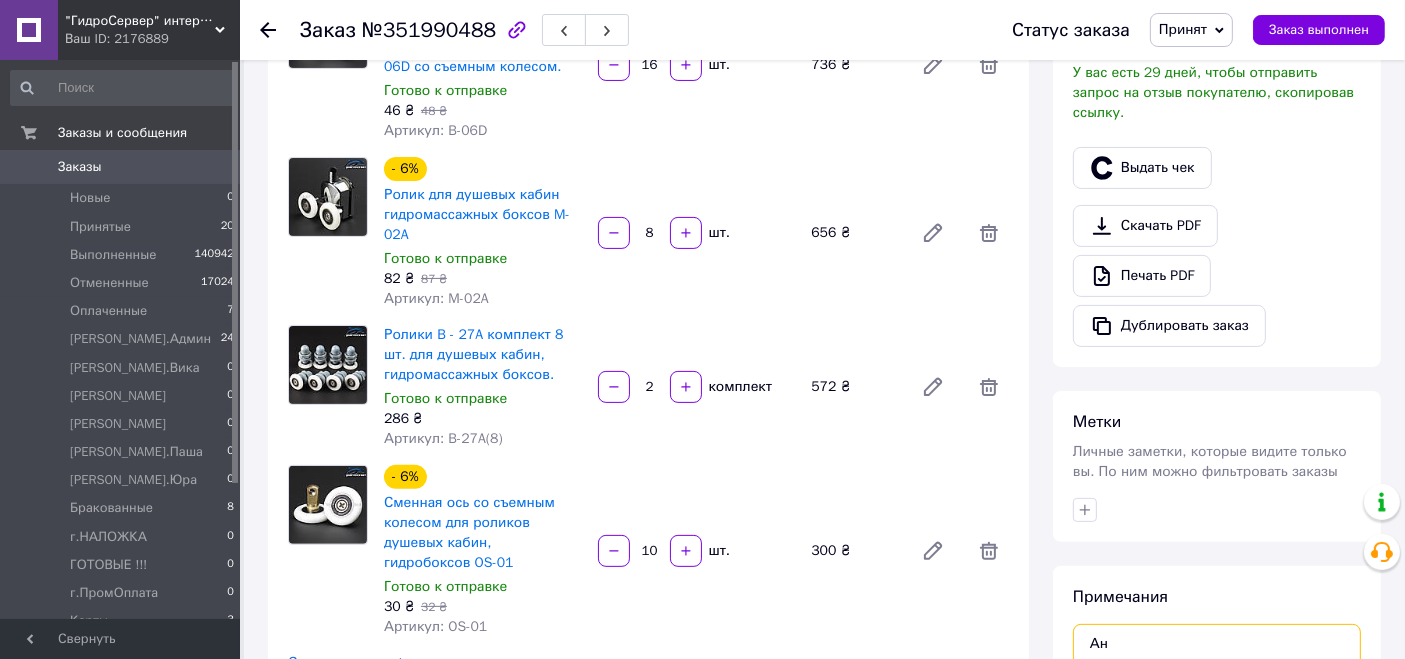 scroll, scrollTop: 666, scrollLeft: 0, axis: vertical 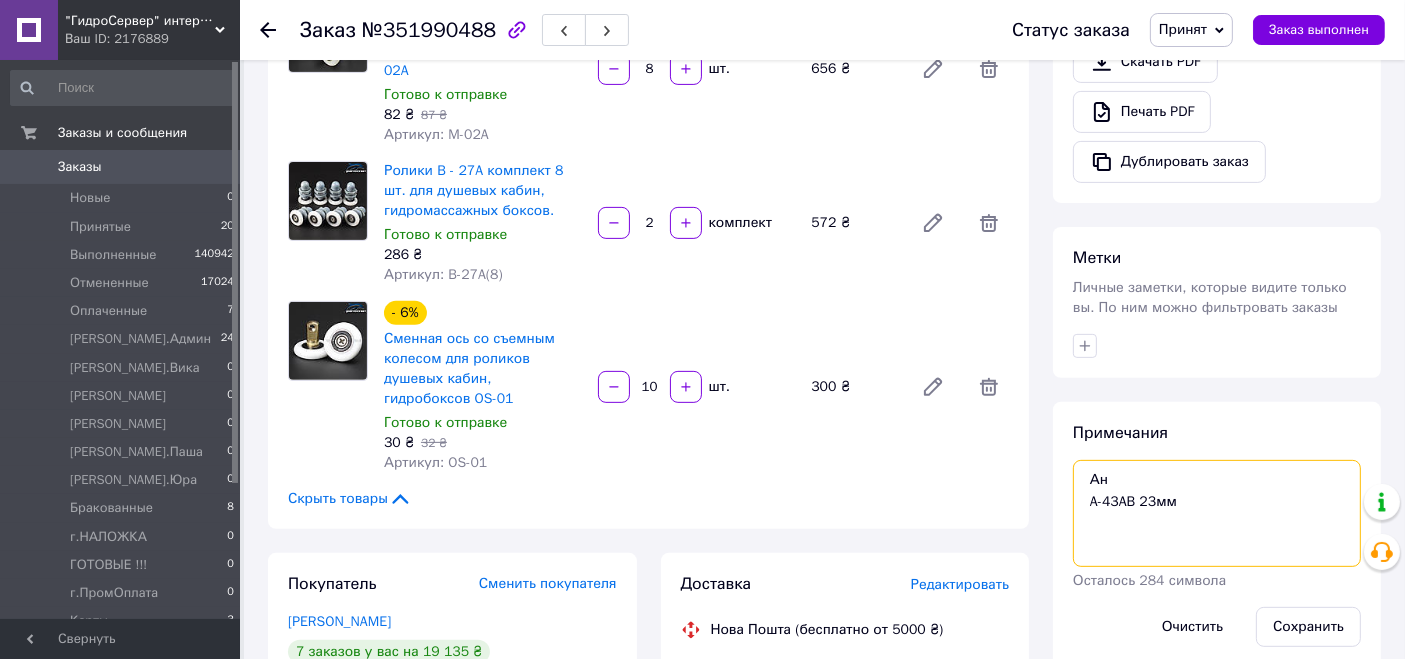 click on "Ан
A-43AB 23мм" at bounding box center [1217, 513] 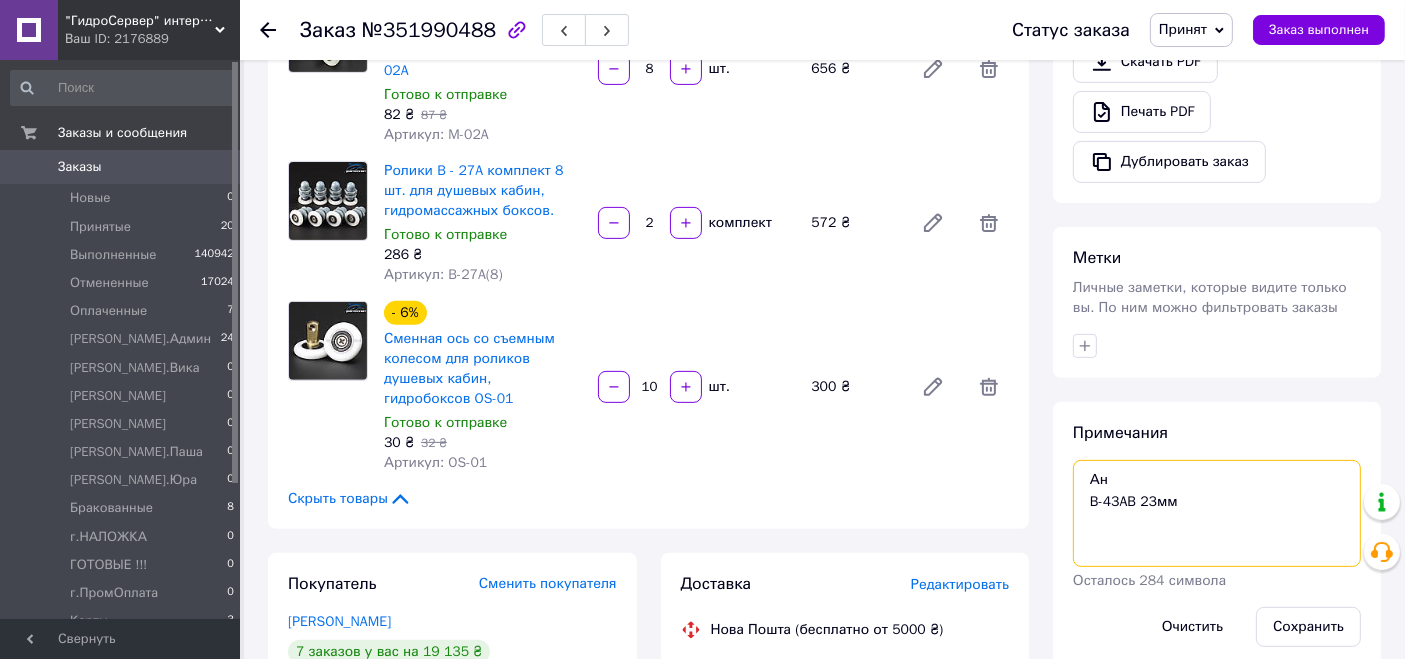 click on "Ан
B-43AB 23мм" at bounding box center (1217, 513) 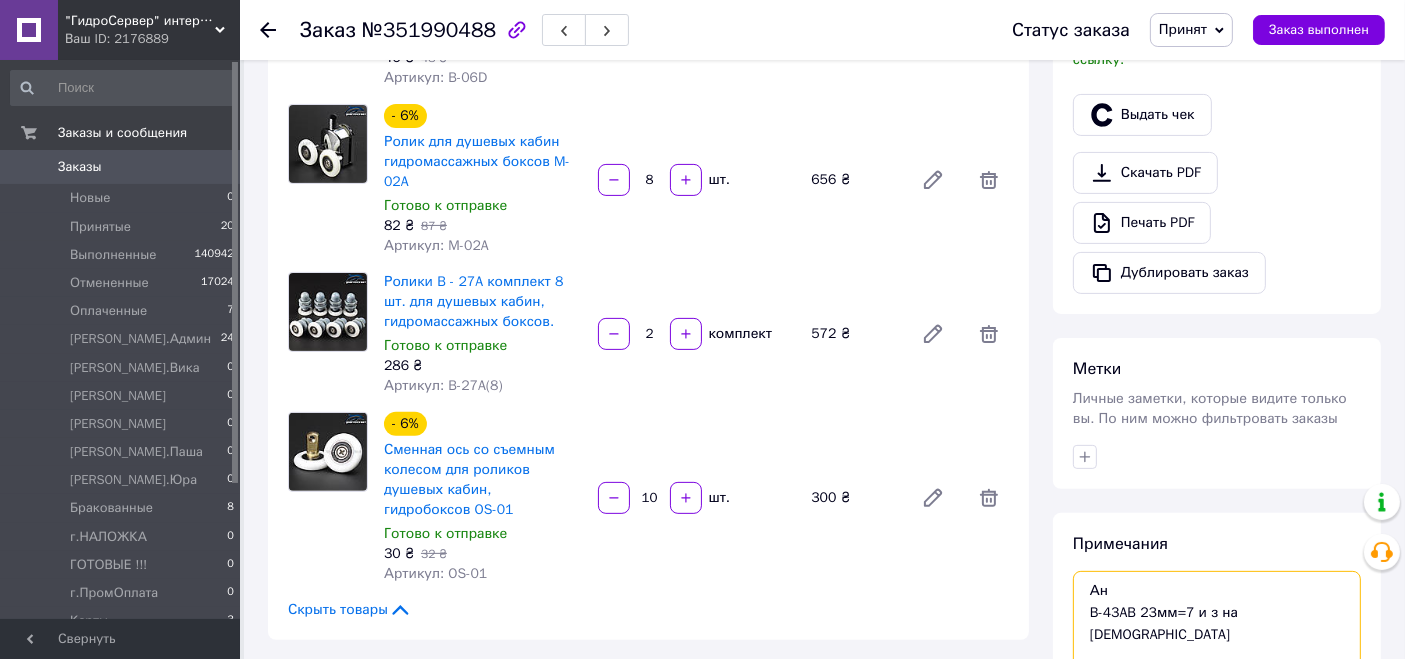 scroll, scrollTop: 0, scrollLeft: 0, axis: both 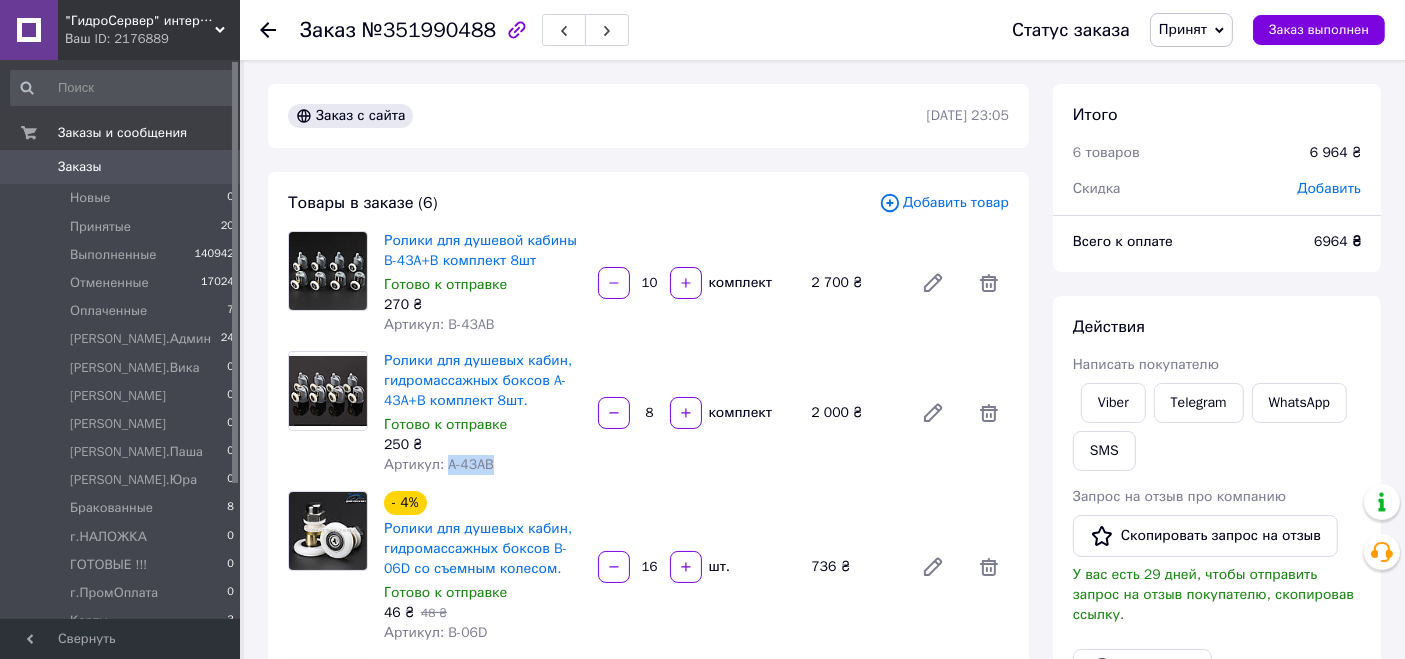 drag, startPoint x: 443, startPoint y: 464, endPoint x: 543, endPoint y: 470, distance: 100.17984 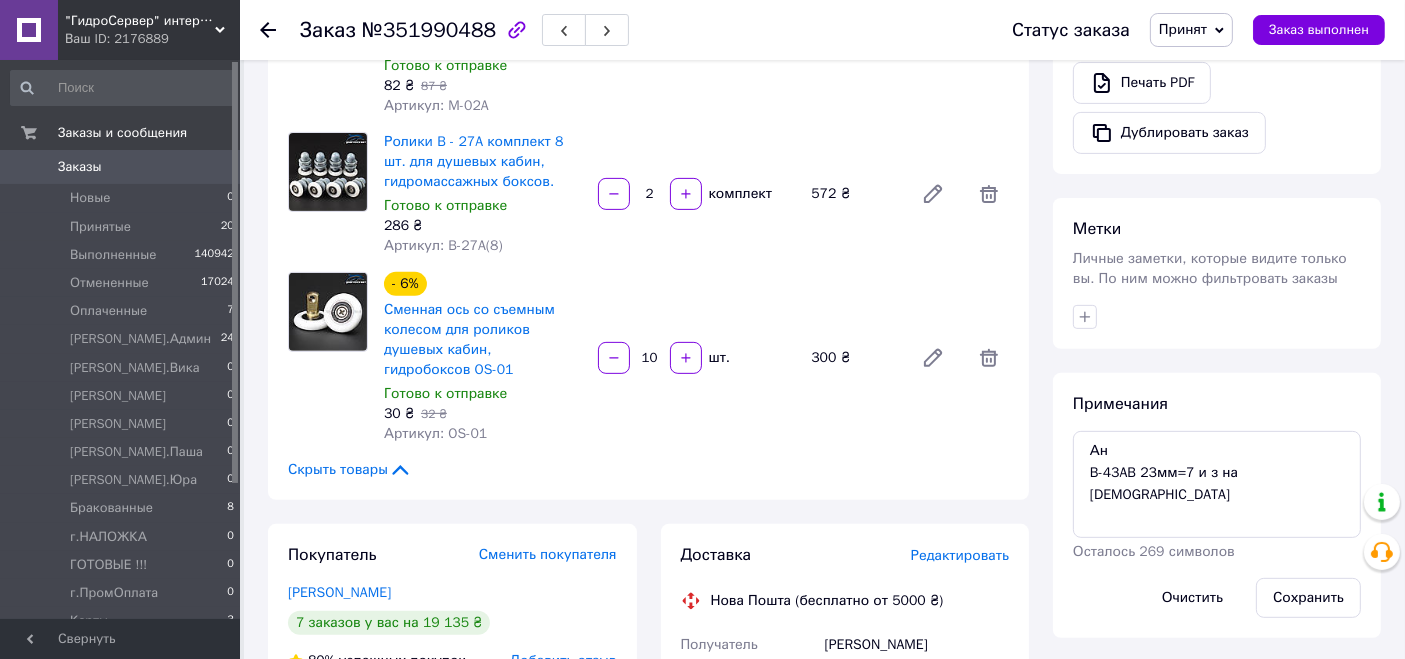 scroll, scrollTop: 777, scrollLeft: 0, axis: vertical 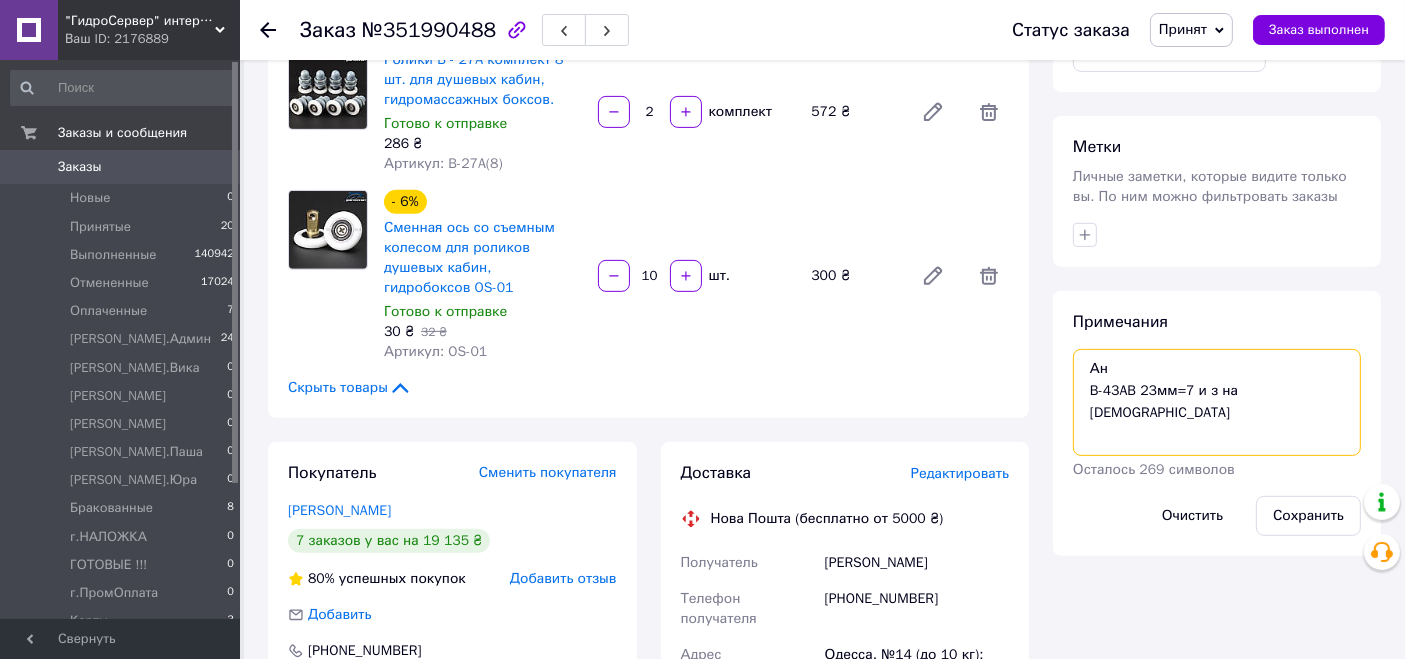 click on "Ан
B-43AB 23мм=7 и з на [DEMOGRAPHIC_DATA]" at bounding box center (1217, 402) 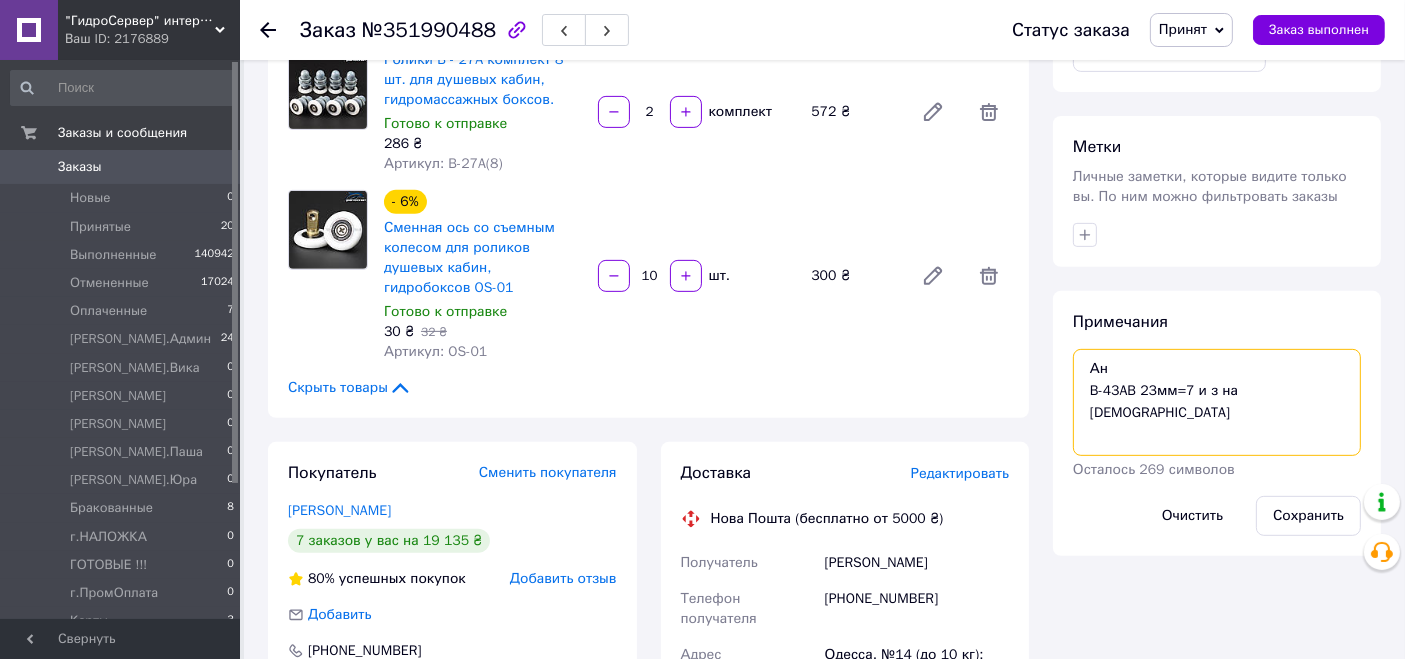 paste on "A-43AB" 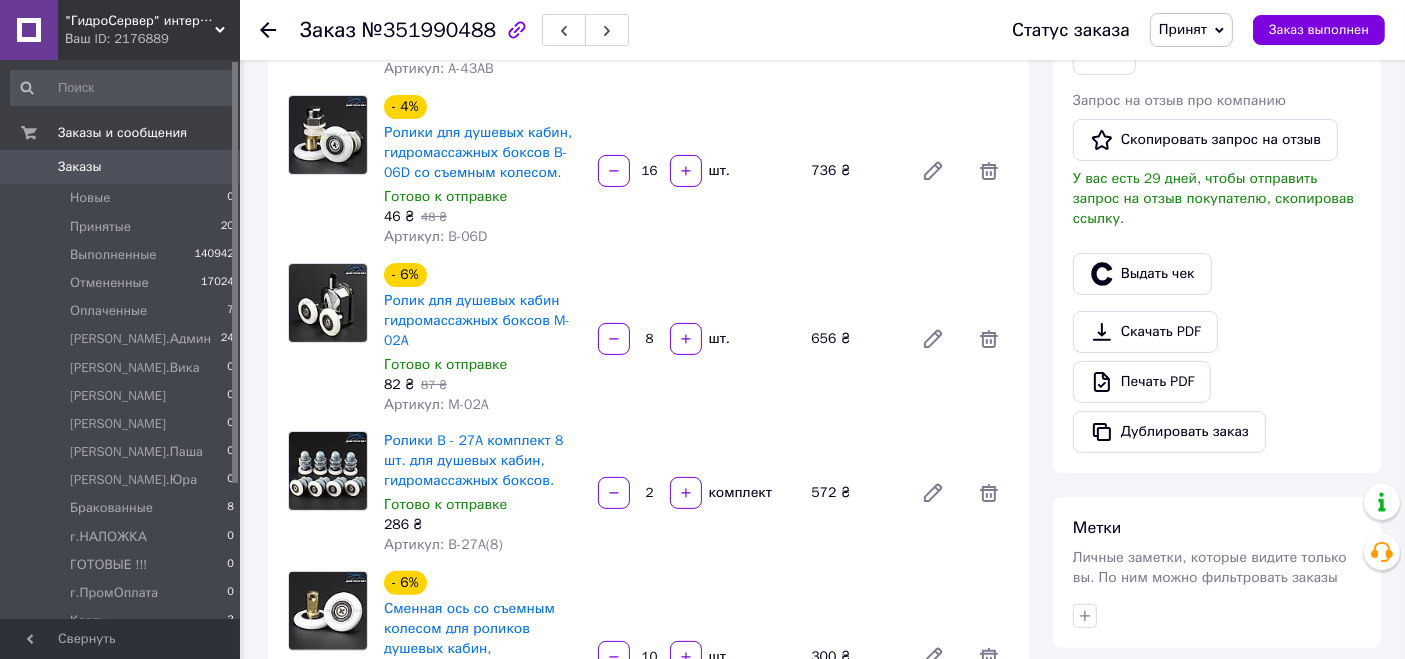 scroll, scrollTop: 333, scrollLeft: 0, axis: vertical 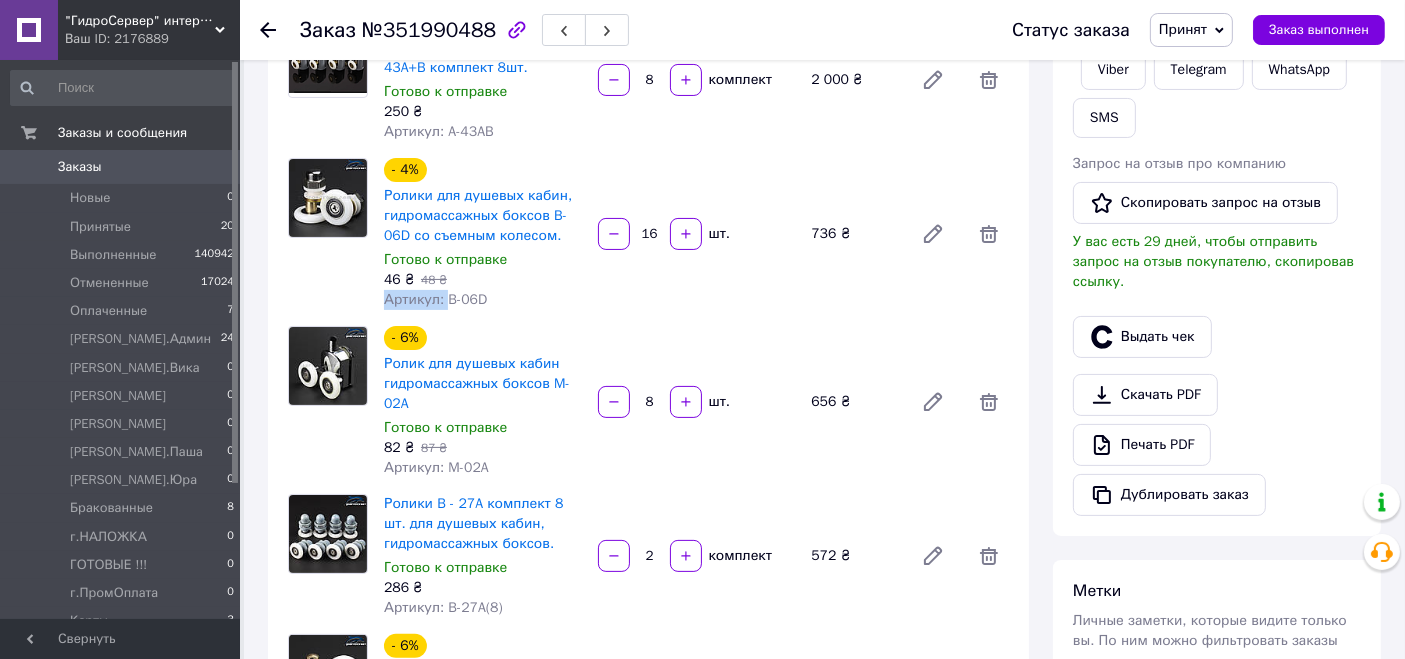 drag, startPoint x: 442, startPoint y: 303, endPoint x: 520, endPoint y: 284, distance: 80.280754 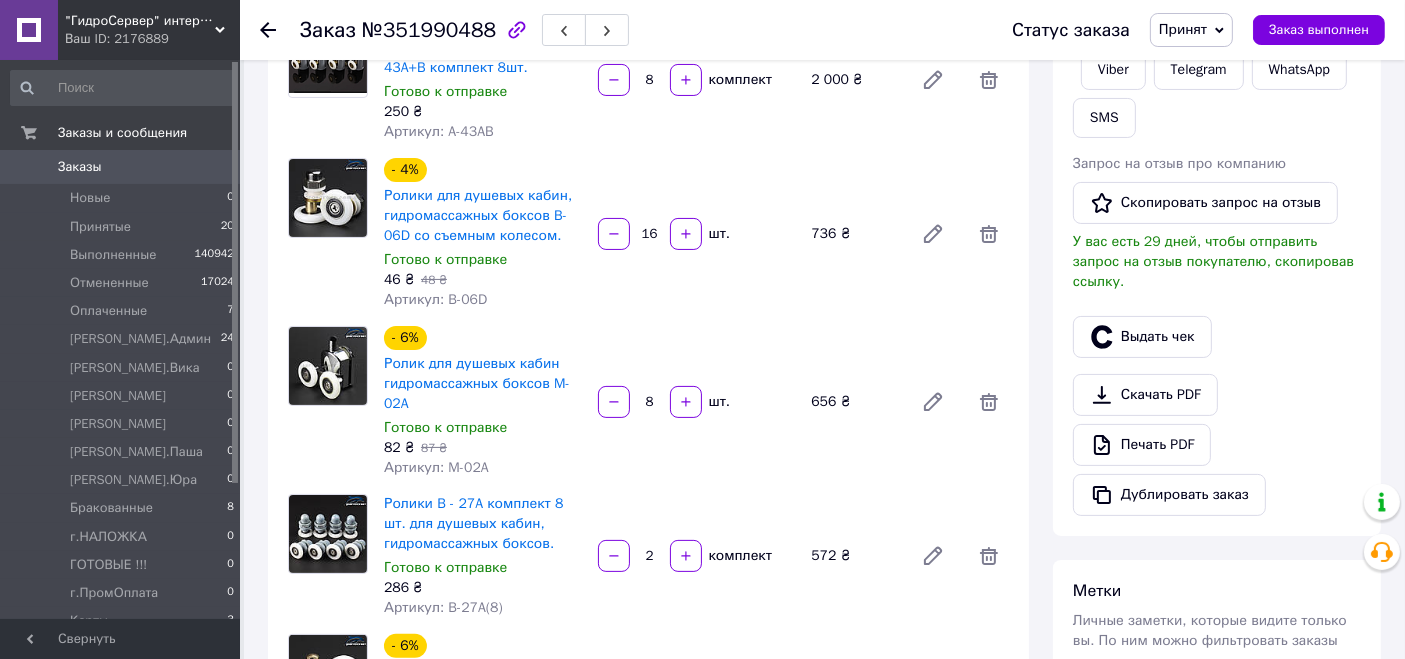 click on "Артикул: B-06D" at bounding box center (435, 299) 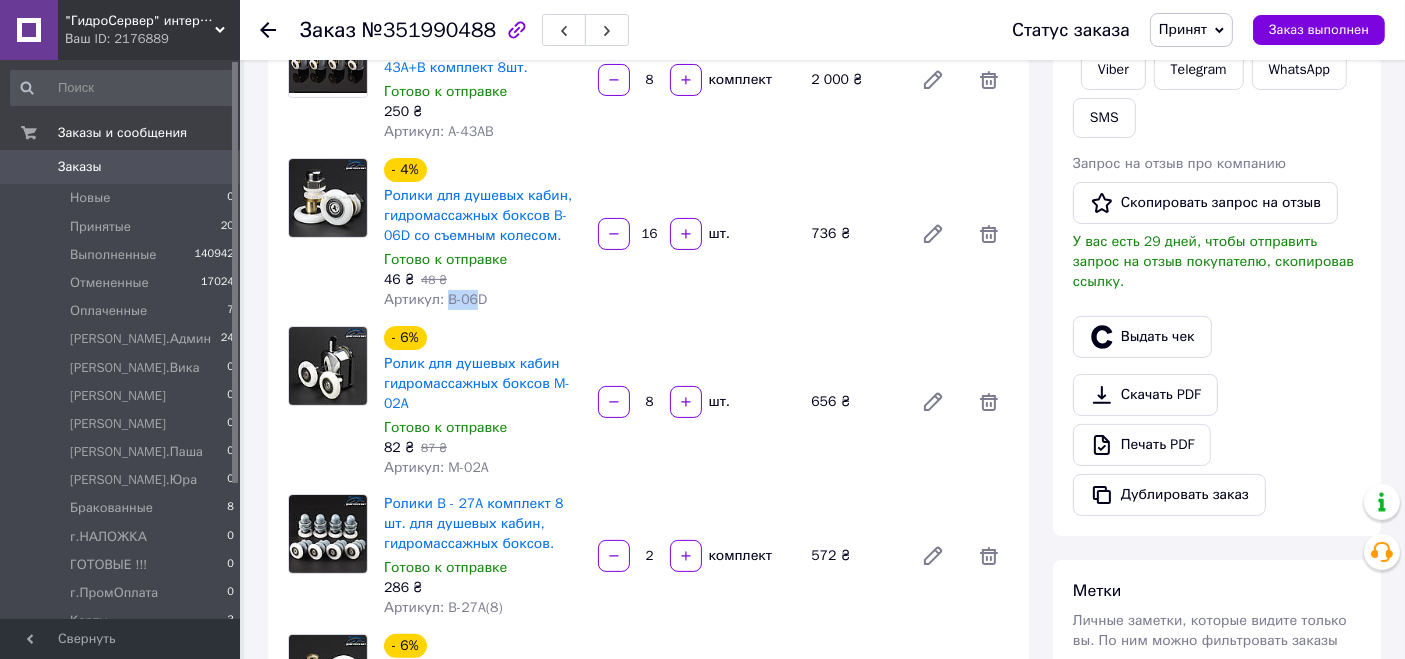 drag, startPoint x: 445, startPoint y: 297, endPoint x: 477, endPoint y: 299, distance: 32.06244 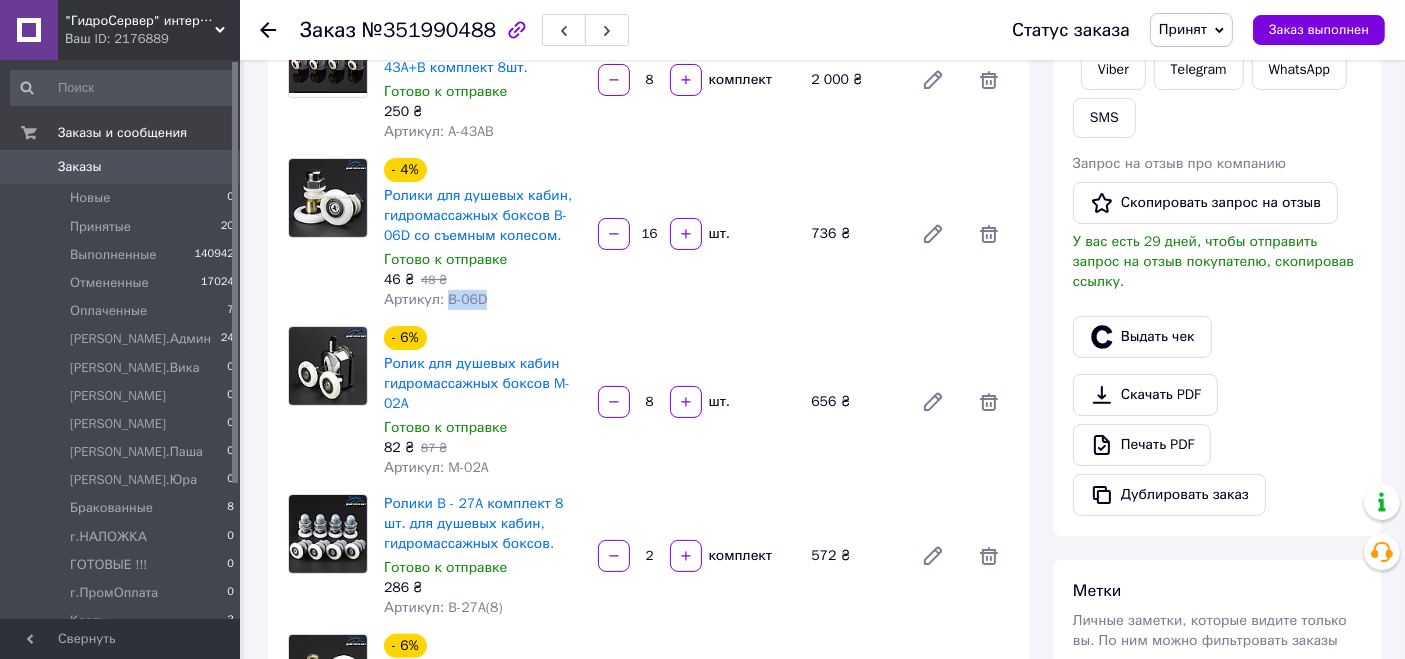 copy on "B-06D" 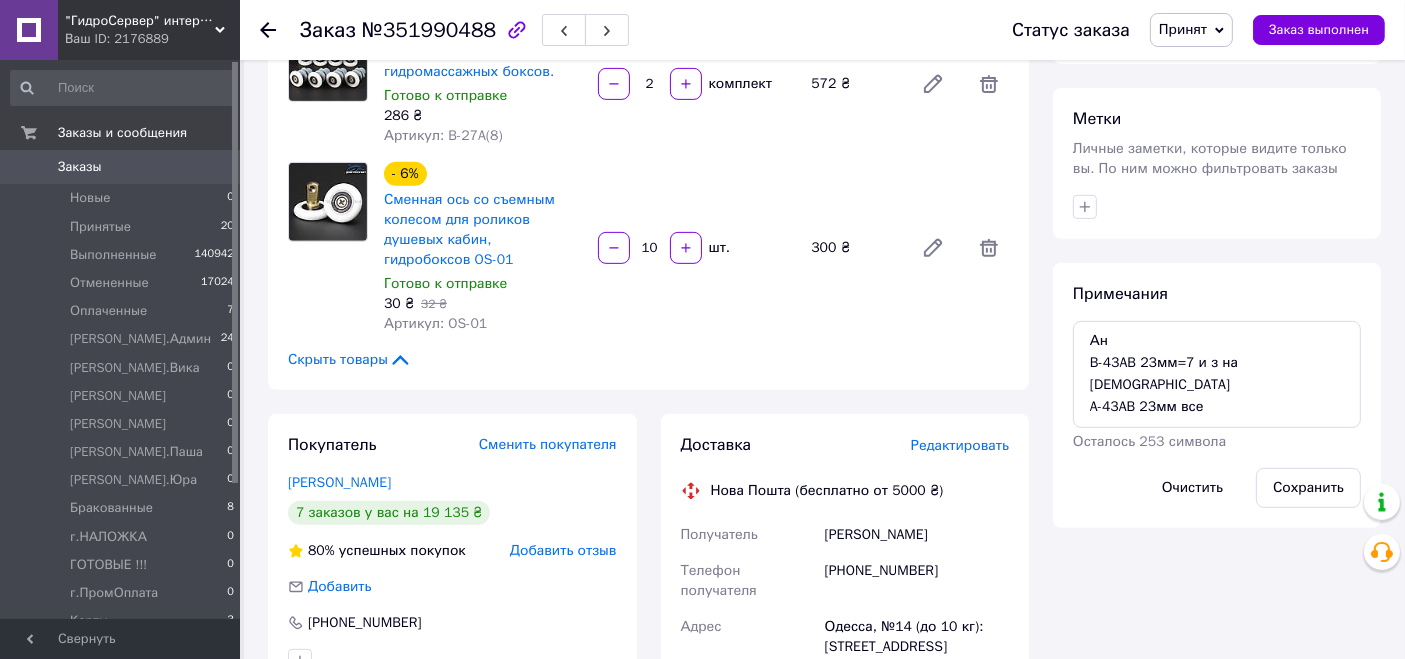 scroll, scrollTop: 777, scrollLeft: 0, axis: vertical 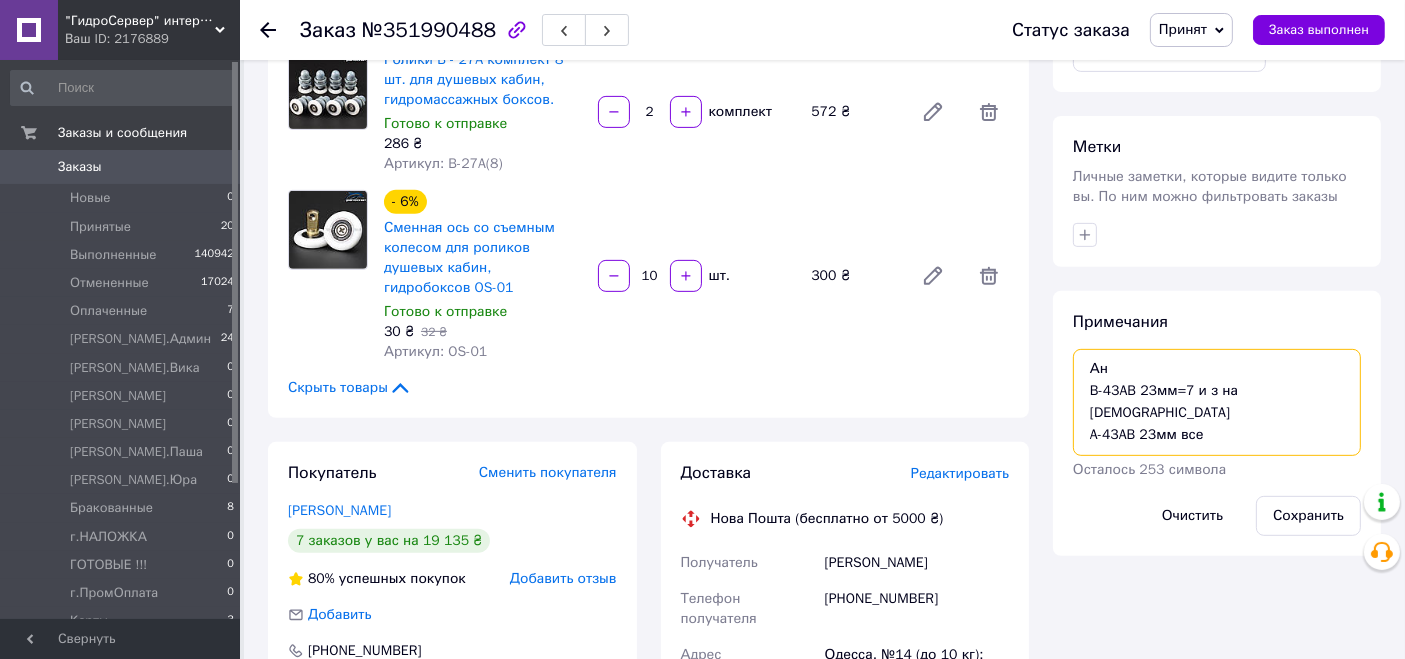 click on "Ан
B-43AB 23мм=7 и з на [DEMOGRAPHIC_DATA]
A-43AB 23мм все" at bounding box center [1217, 402] 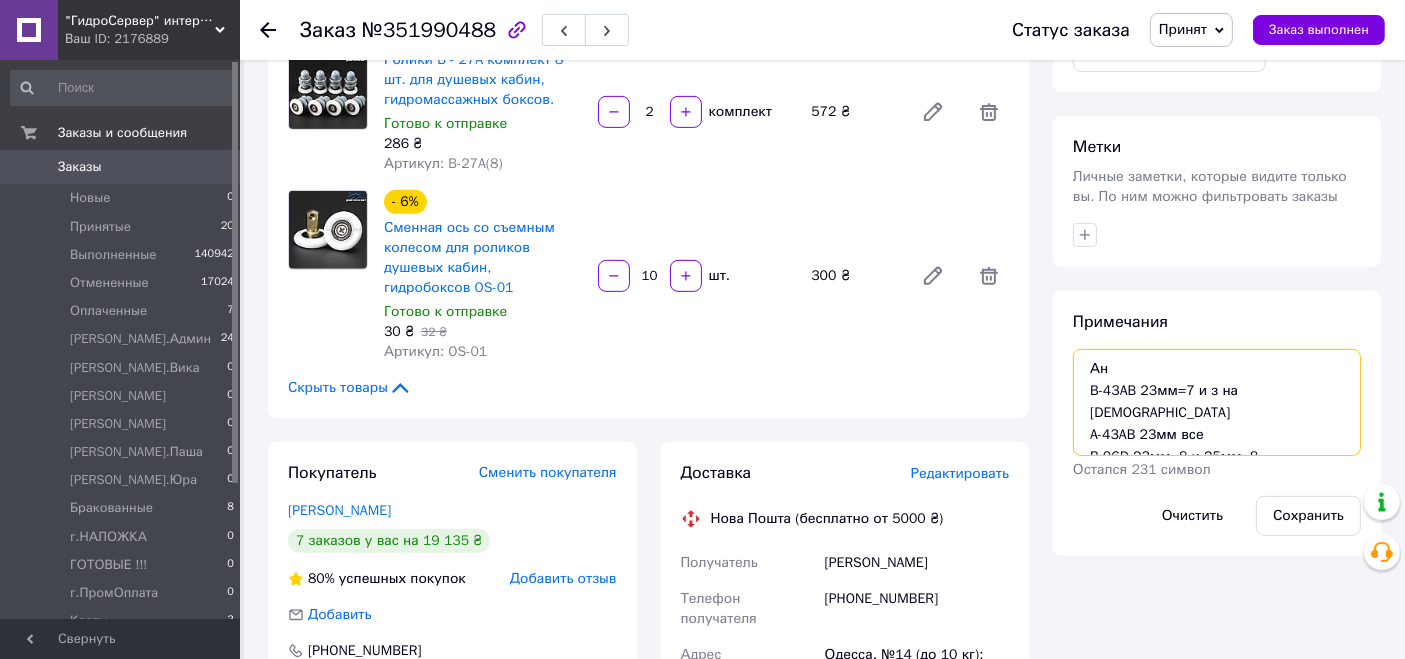scroll, scrollTop: 11, scrollLeft: 0, axis: vertical 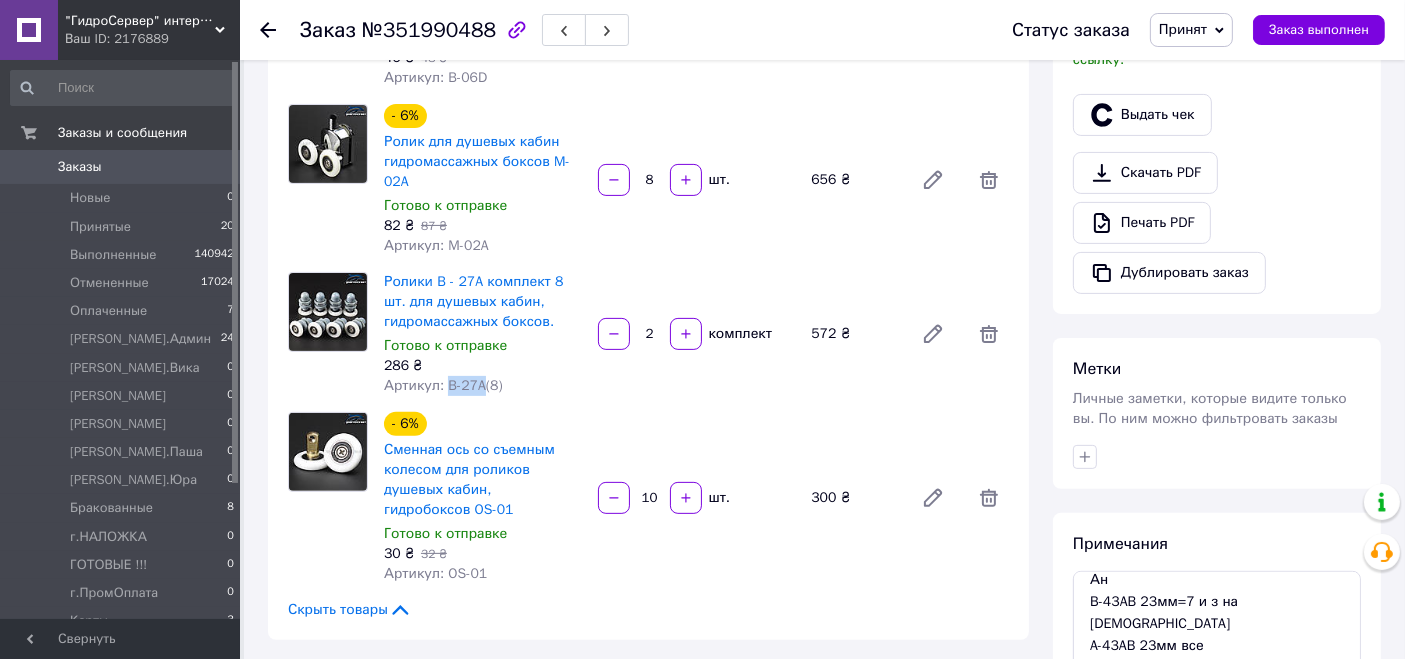 drag, startPoint x: 445, startPoint y: 384, endPoint x: 480, endPoint y: 380, distance: 35.22783 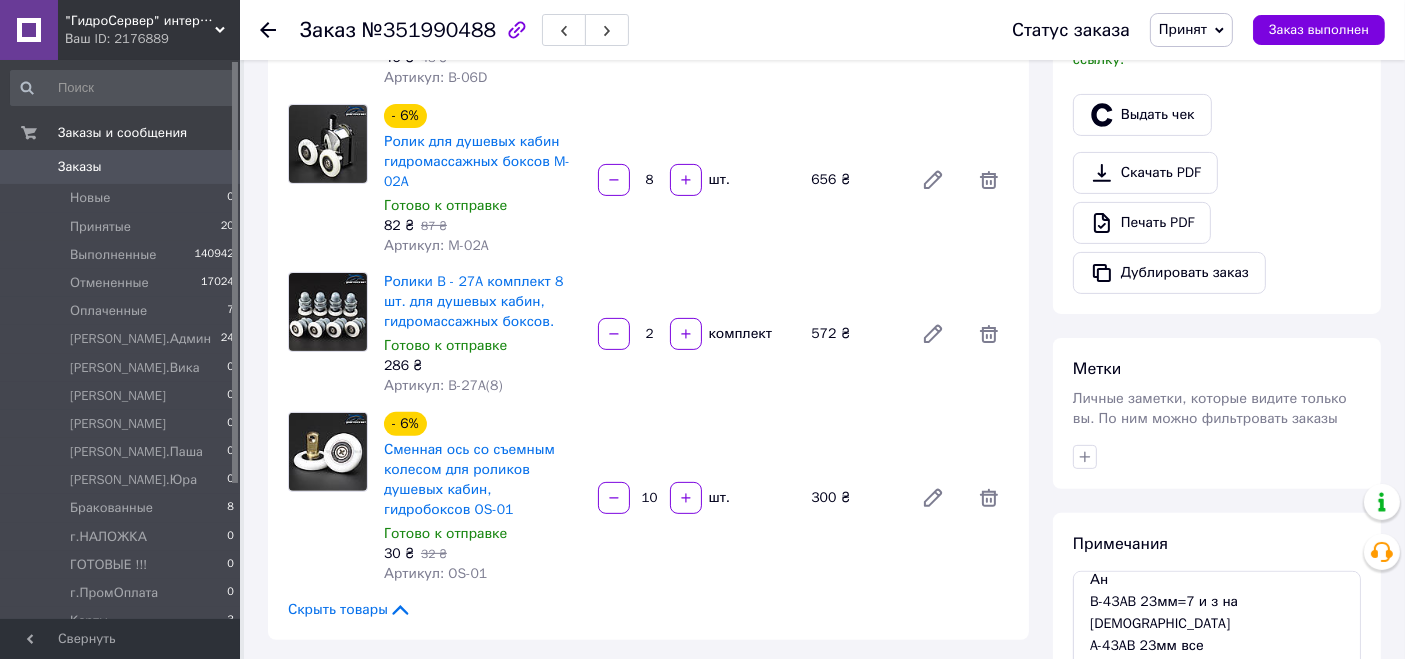 drag, startPoint x: 482, startPoint y: 381, endPoint x: 455, endPoint y: 389, distance: 28.160255 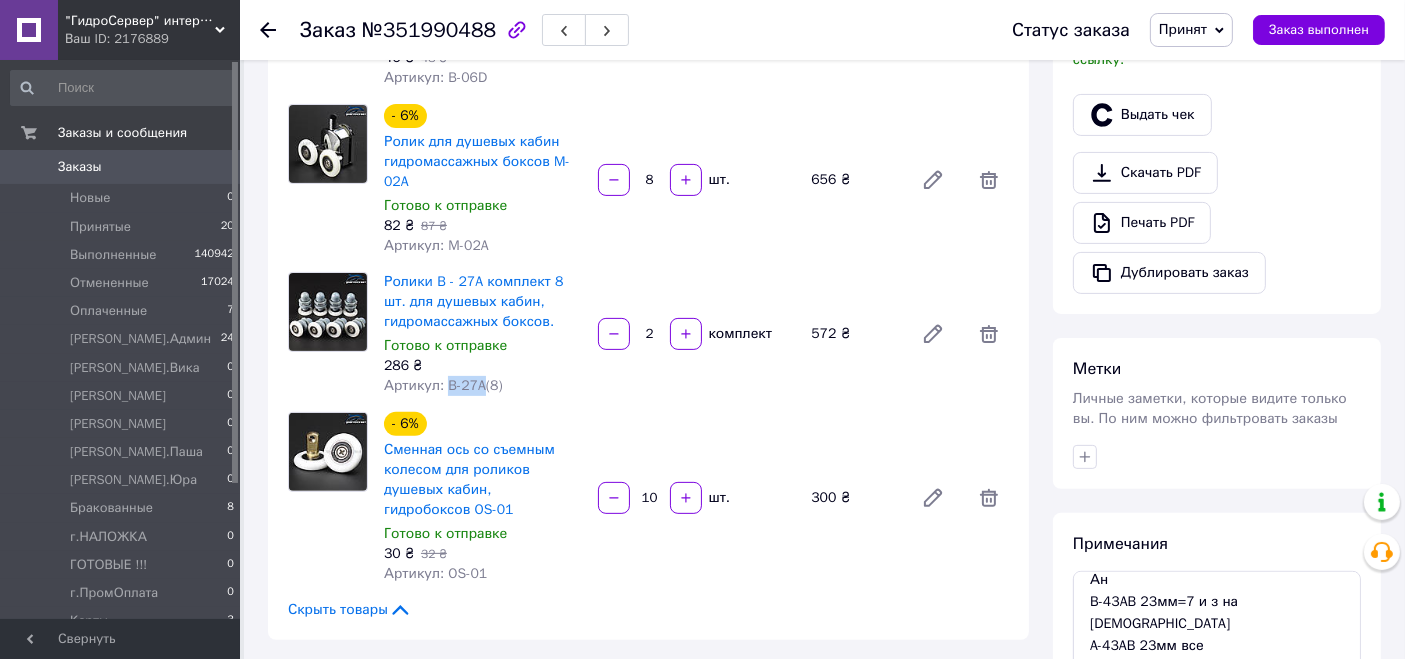 drag, startPoint x: 441, startPoint y: 384, endPoint x: 481, endPoint y: 384, distance: 40 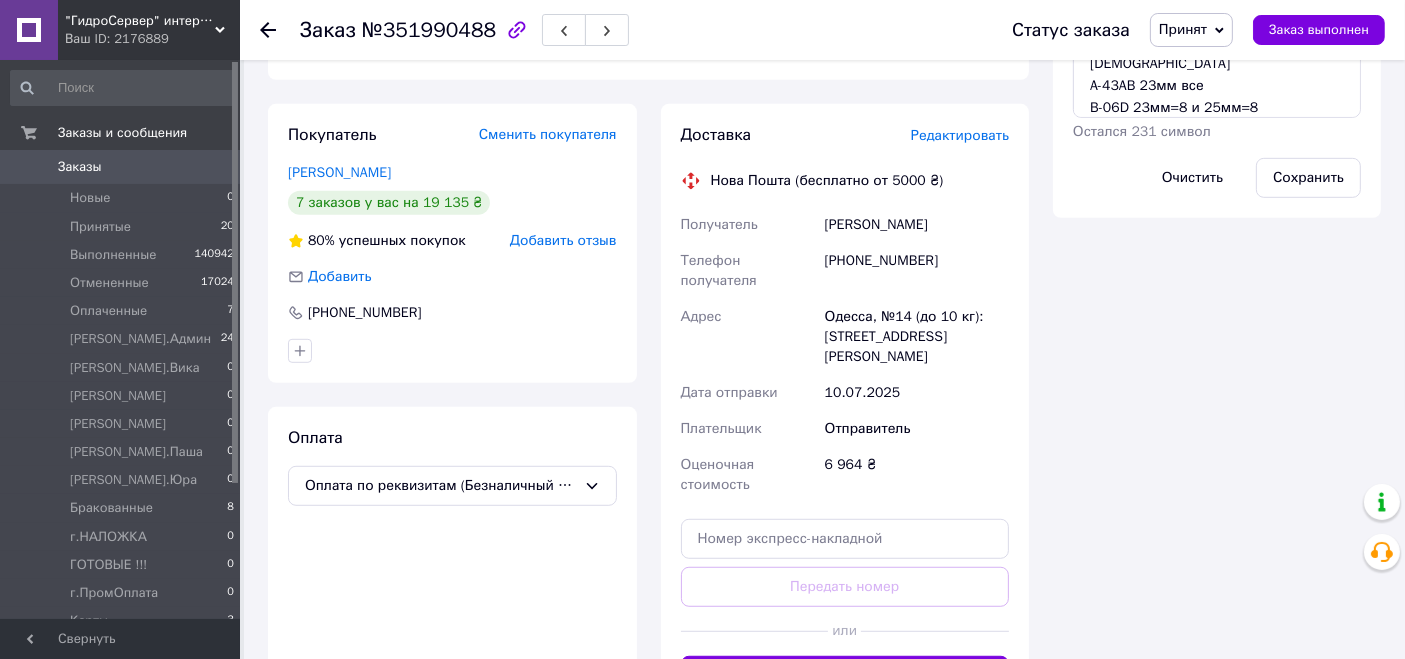 scroll, scrollTop: 888, scrollLeft: 0, axis: vertical 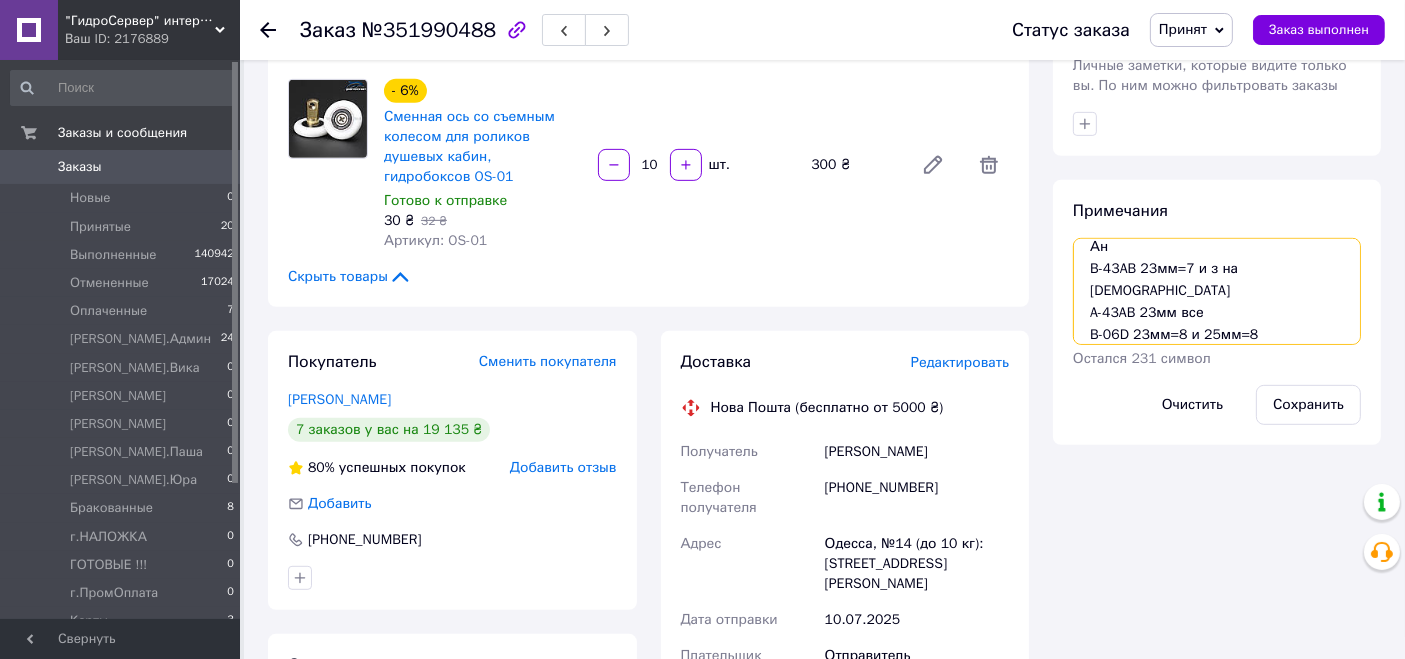 click on "Ан
B-43AB 23мм=7 и з на [DEMOGRAPHIC_DATA]
A-43AB 23мм все
B-06D 23мм=8 и 25мм=8" at bounding box center [1217, 291] 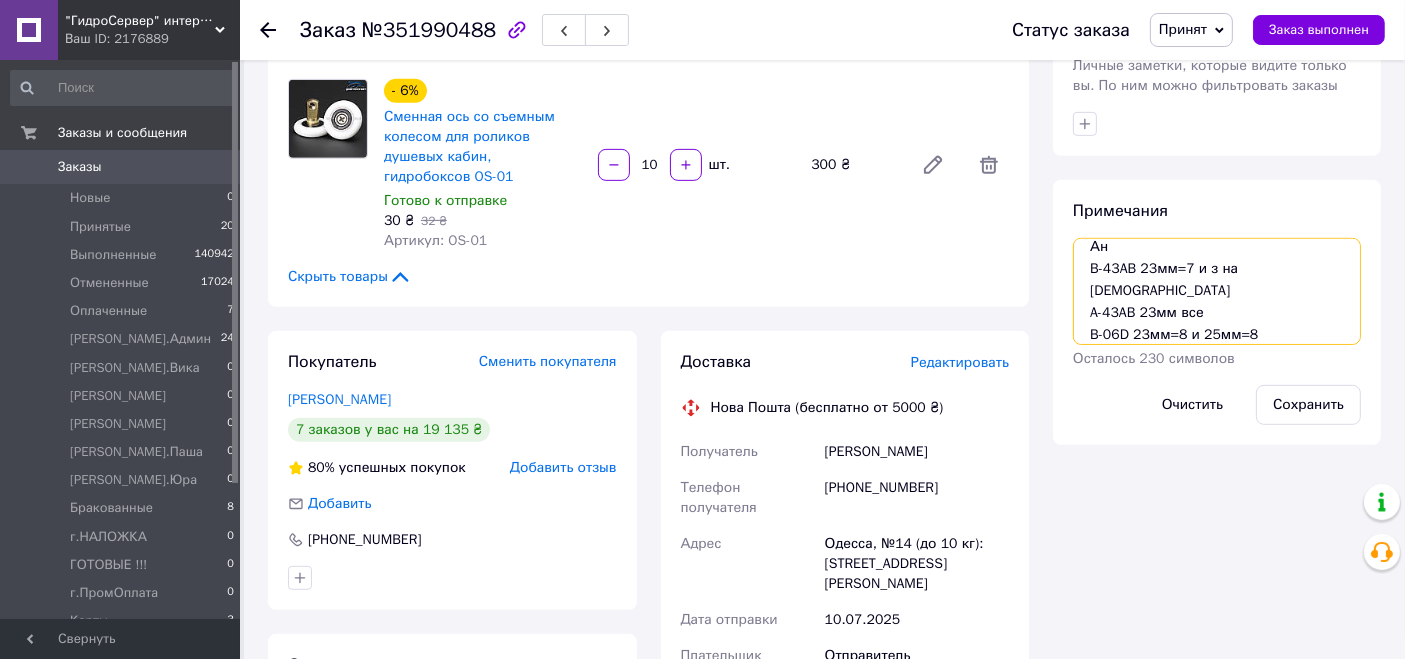 paste on "B-27A" 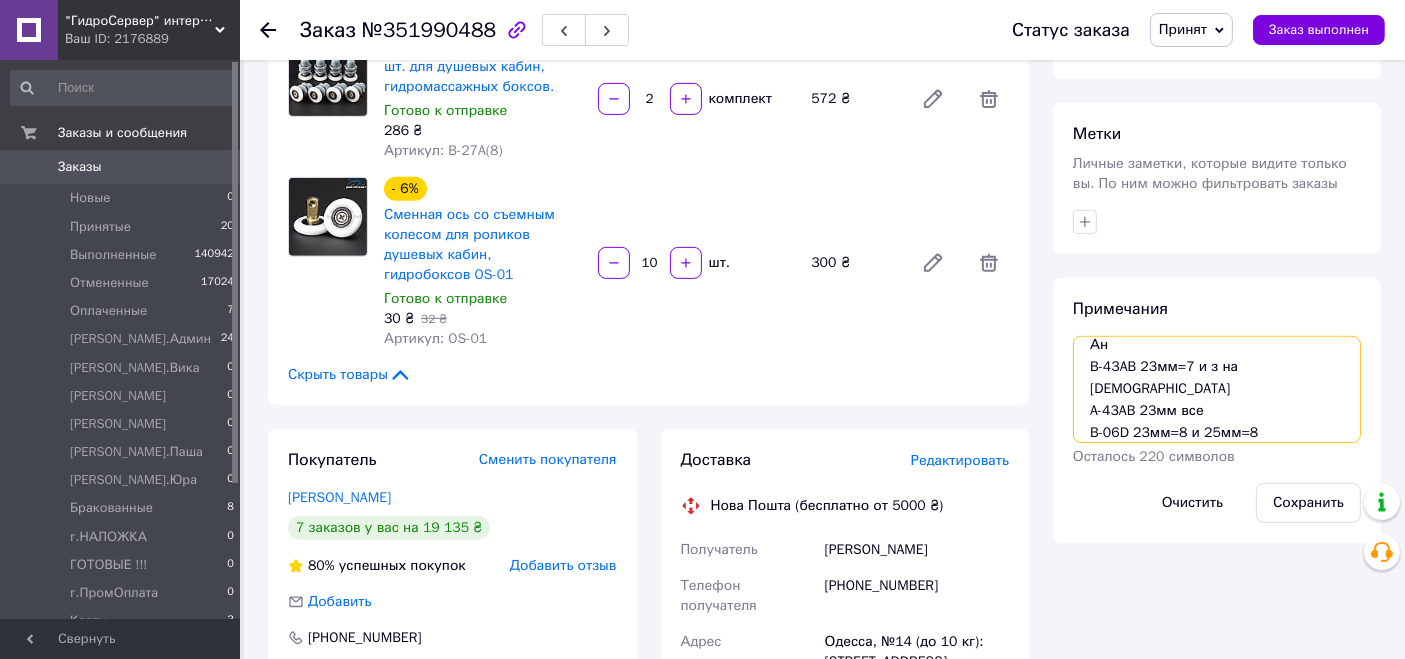 scroll, scrollTop: 666, scrollLeft: 0, axis: vertical 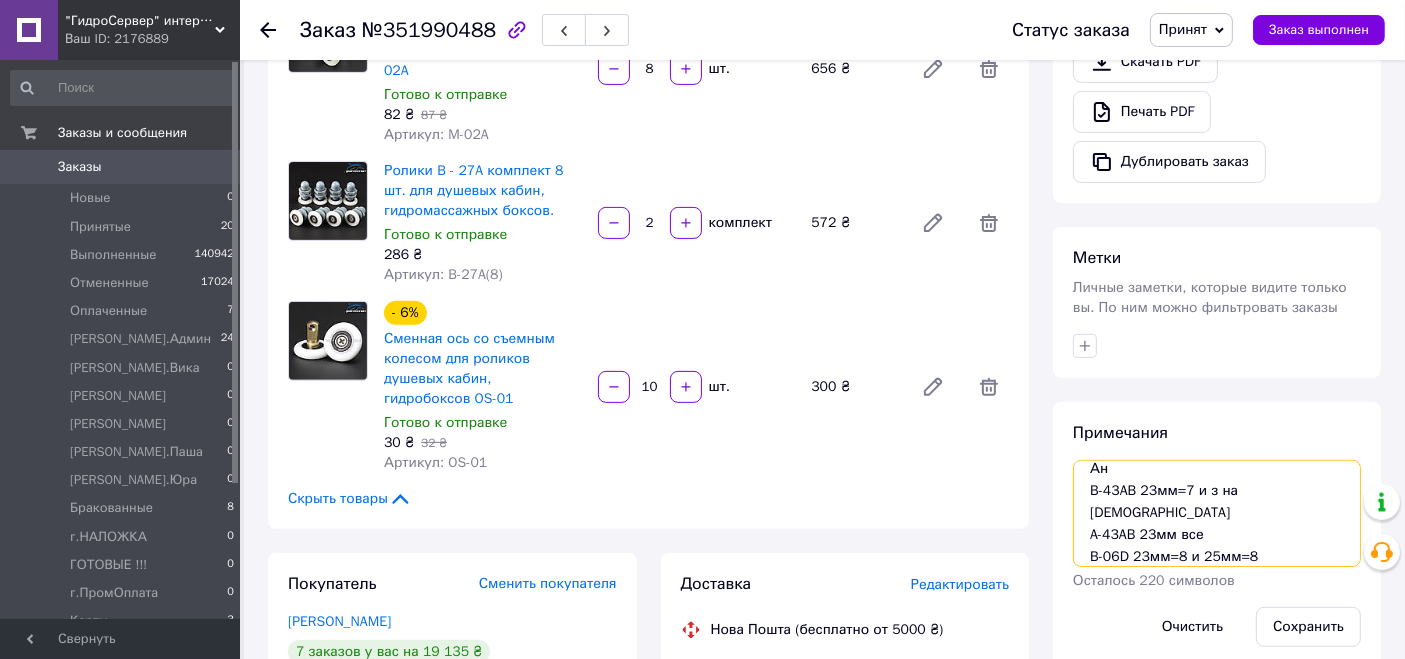 drag, startPoint x: 1137, startPoint y: 538, endPoint x: 1182, endPoint y: 530, distance: 45.705578 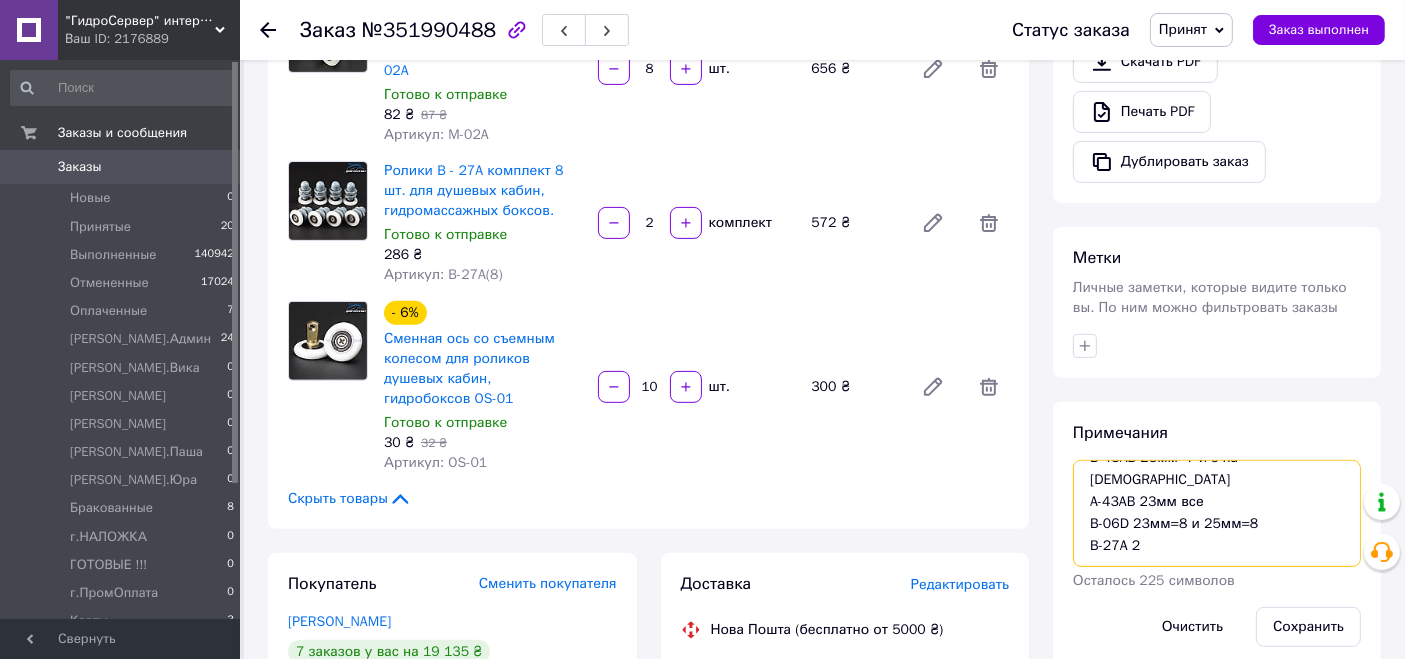 scroll, scrollTop: 20, scrollLeft: 0, axis: vertical 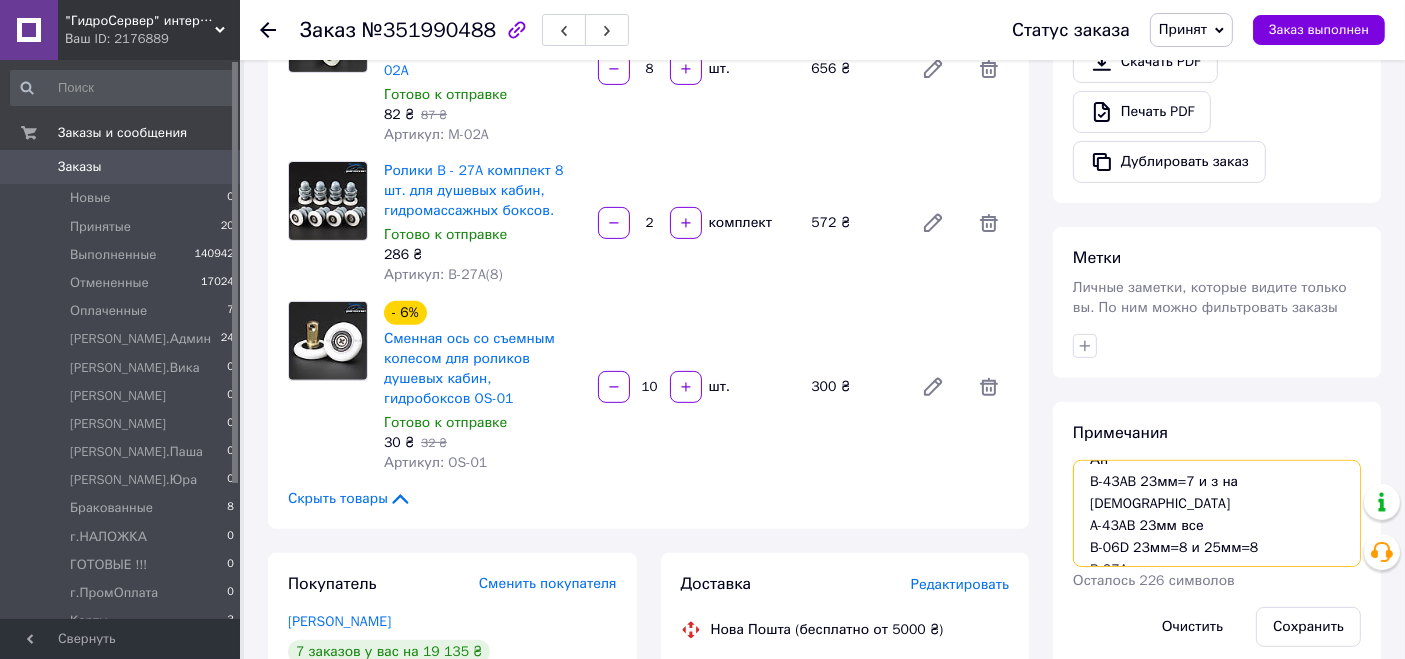 drag, startPoint x: 1134, startPoint y: 498, endPoint x: 1298, endPoint y: 515, distance: 164.87874 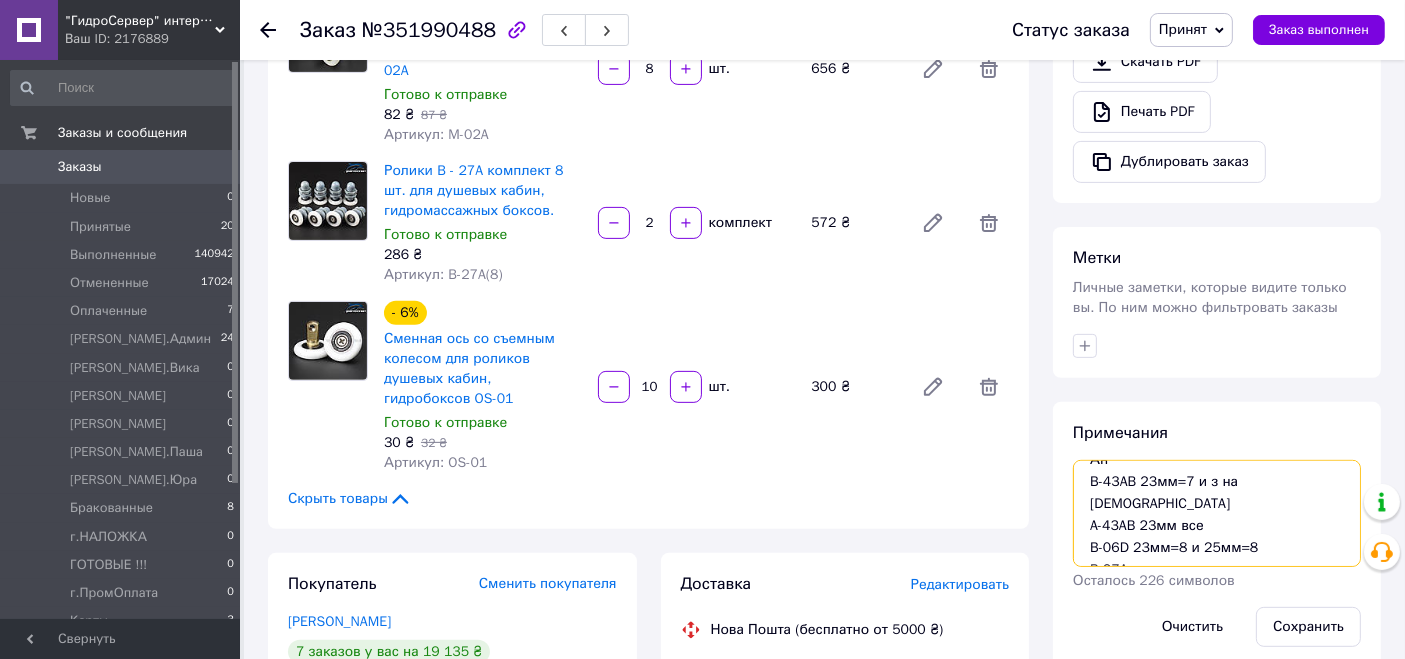 drag, startPoint x: 1134, startPoint y: 495, endPoint x: 1254, endPoint y: 509, distance: 120.8139 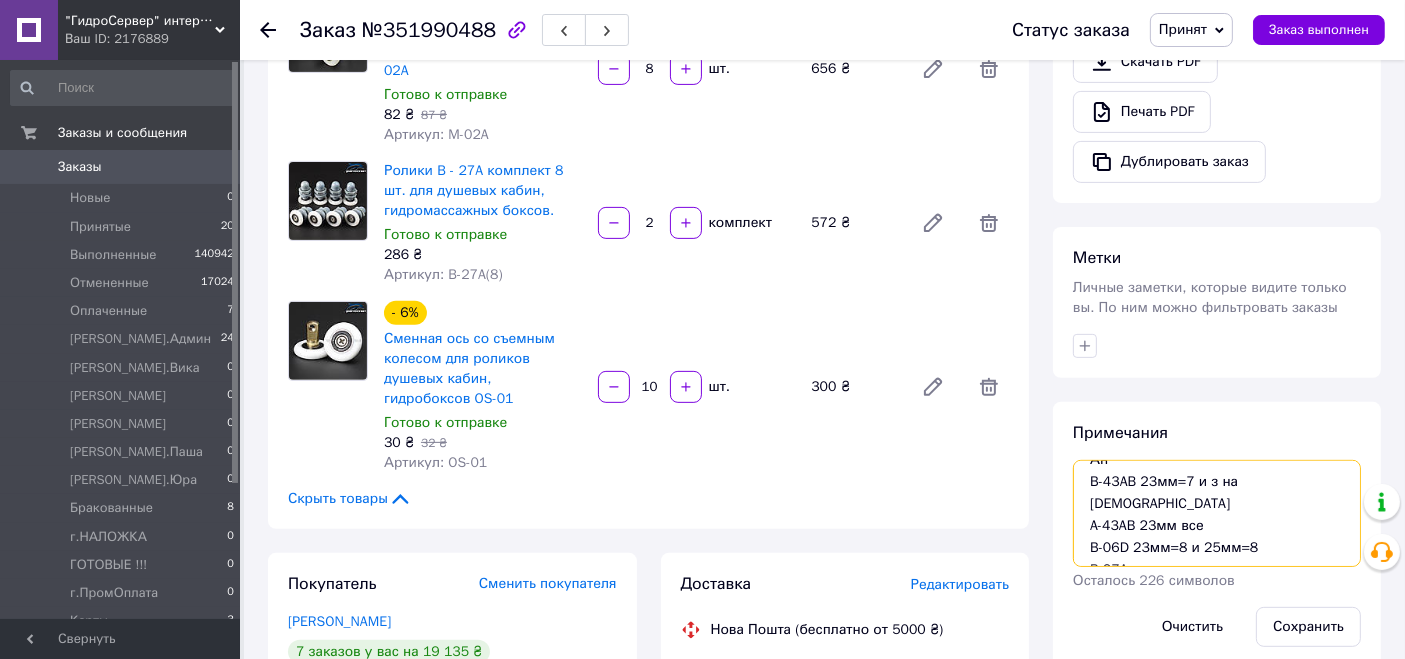 click on "Ан
B-43AB 23мм=7 и з на [DEMOGRAPHIC_DATA]
A-43AB 23мм все
B-06D 23мм=8 и 25мм=8
B-27A" at bounding box center [1217, 513] 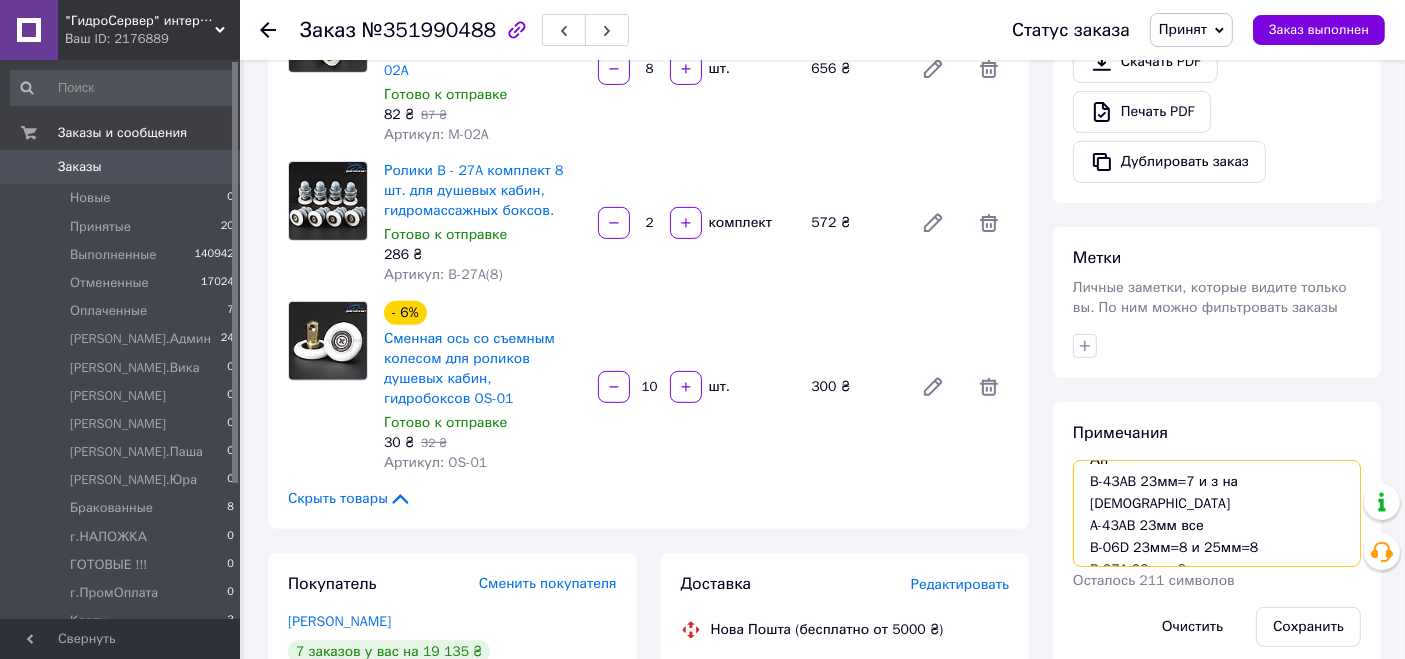 scroll, scrollTop: 42, scrollLeft: 0, axis: vertical 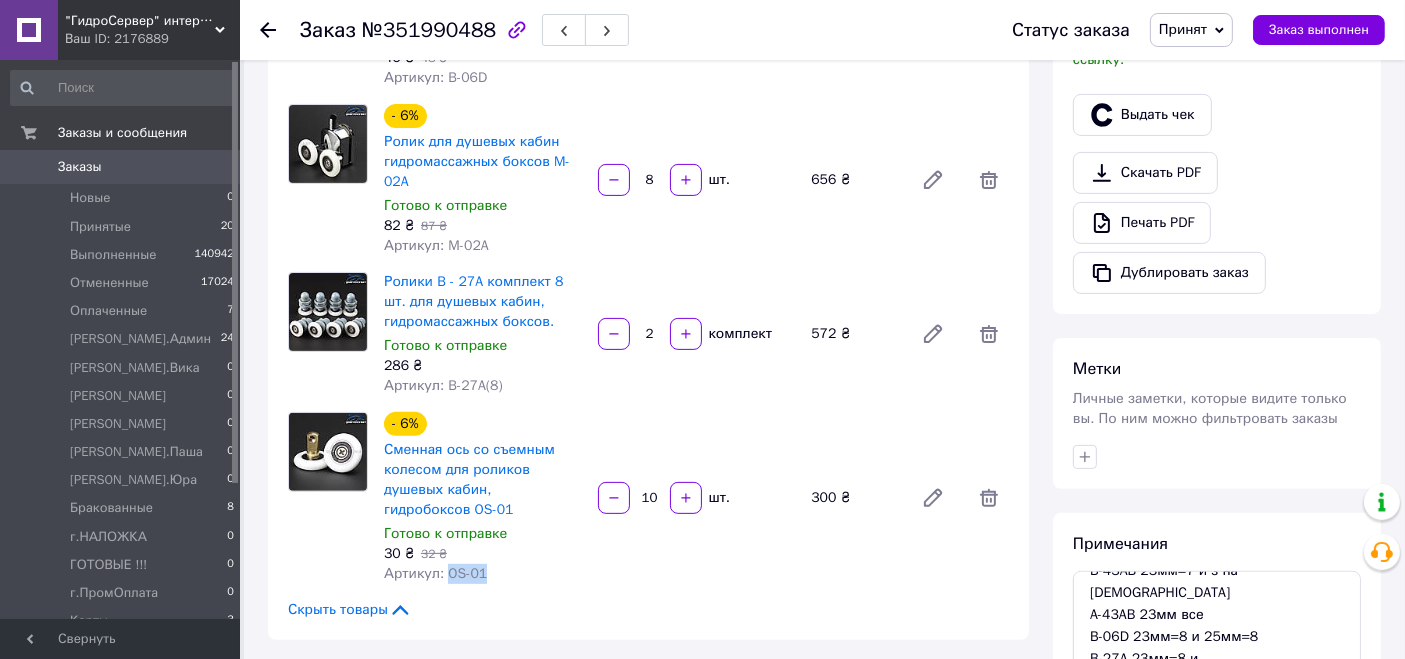 drag, startPoint x: 443, startPoint y: 572, endPoint x: 488, endPoint y: 573, distance: 45.01111 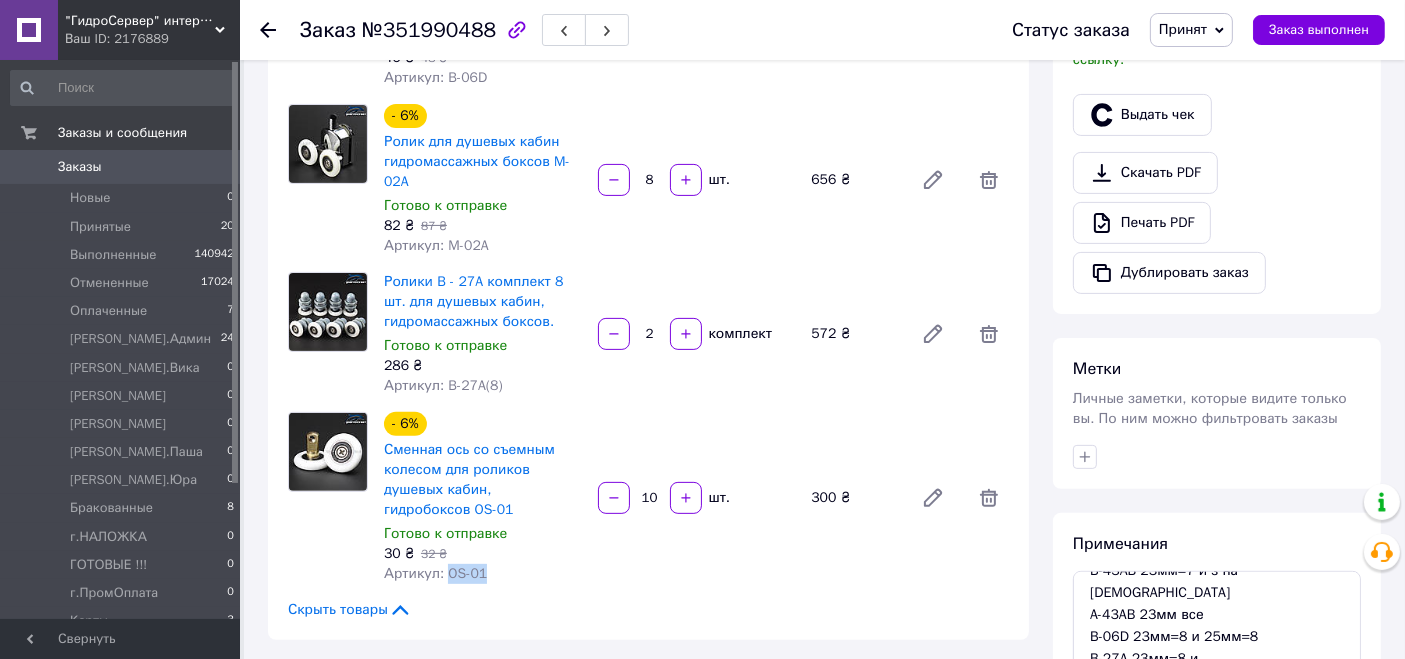 copy on "OS-01" 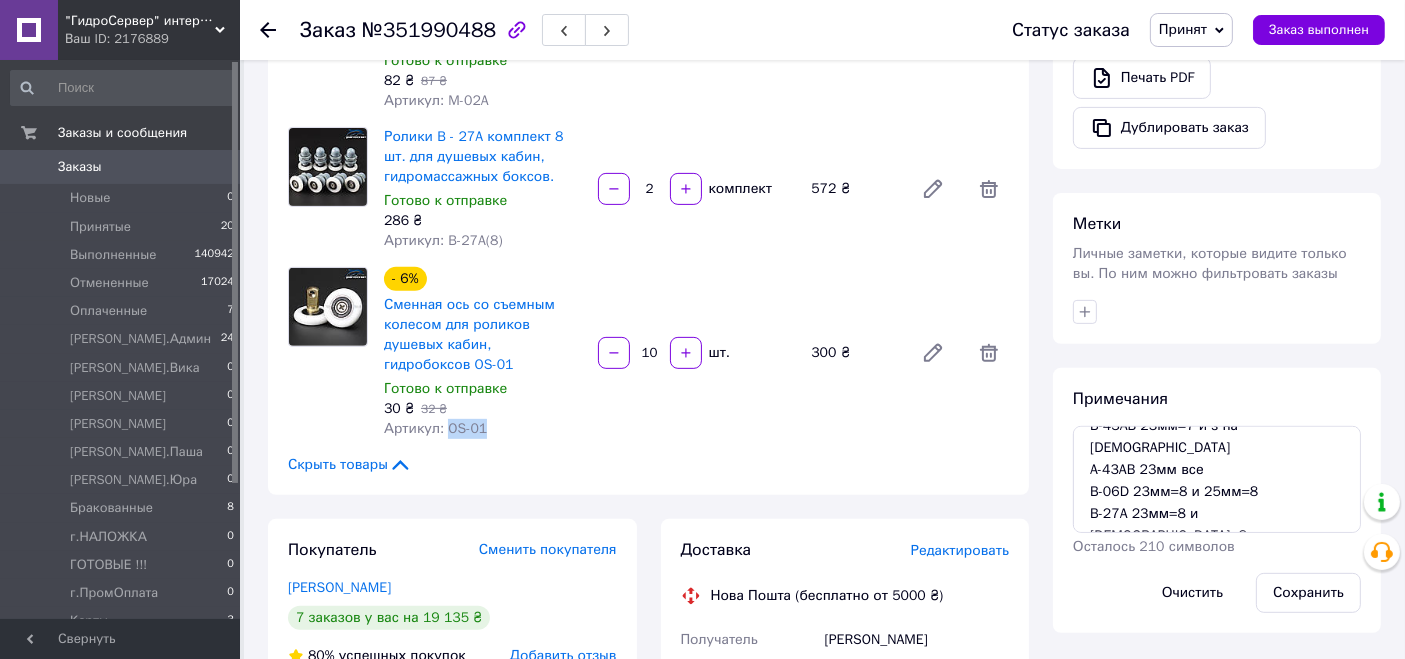 scroll, scrollTop: 777, scrollLeft: 0, axis: vertical 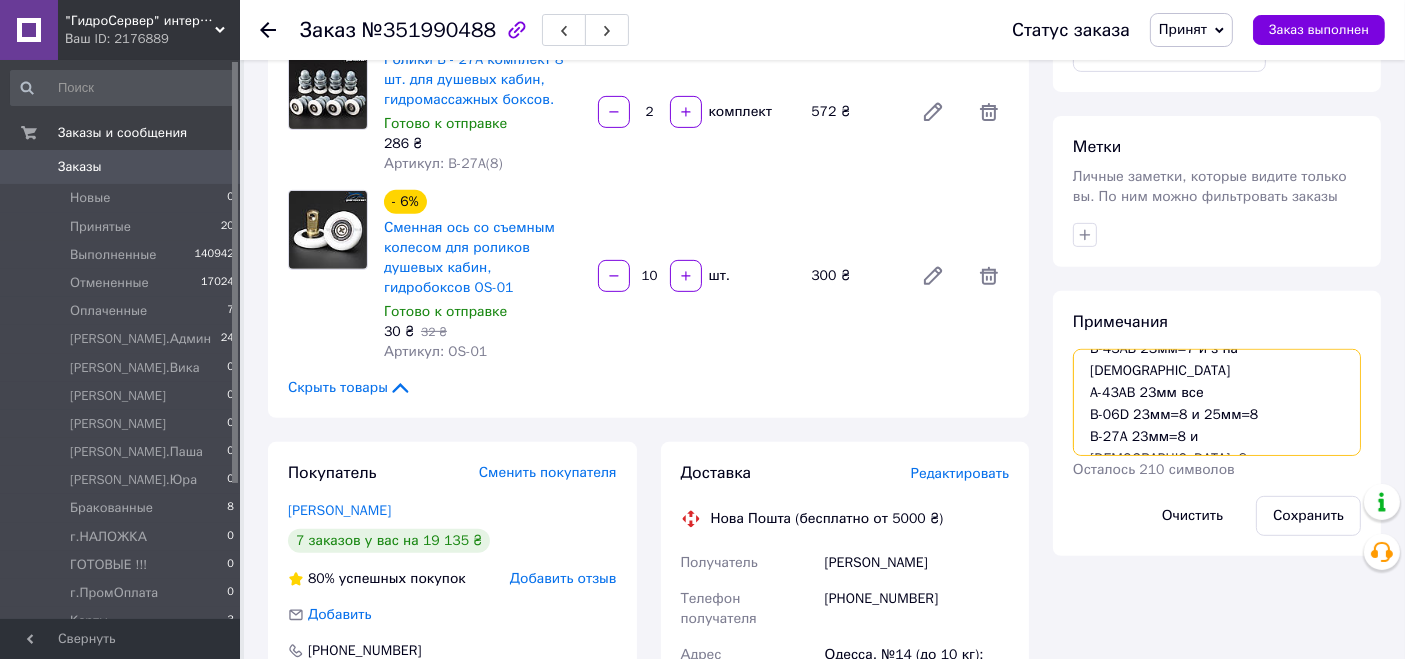 click on "Ан
B-43AB 23мм=7 и з на [DEMOGRAPHIC_DATA]
A-43AB 23мм все
B-06D 23мм=8 и 25мм=8
B-27A 23мм=8 и [DEMOGRAPHIC_DATA]=8" at bounding box center (1217, 402) 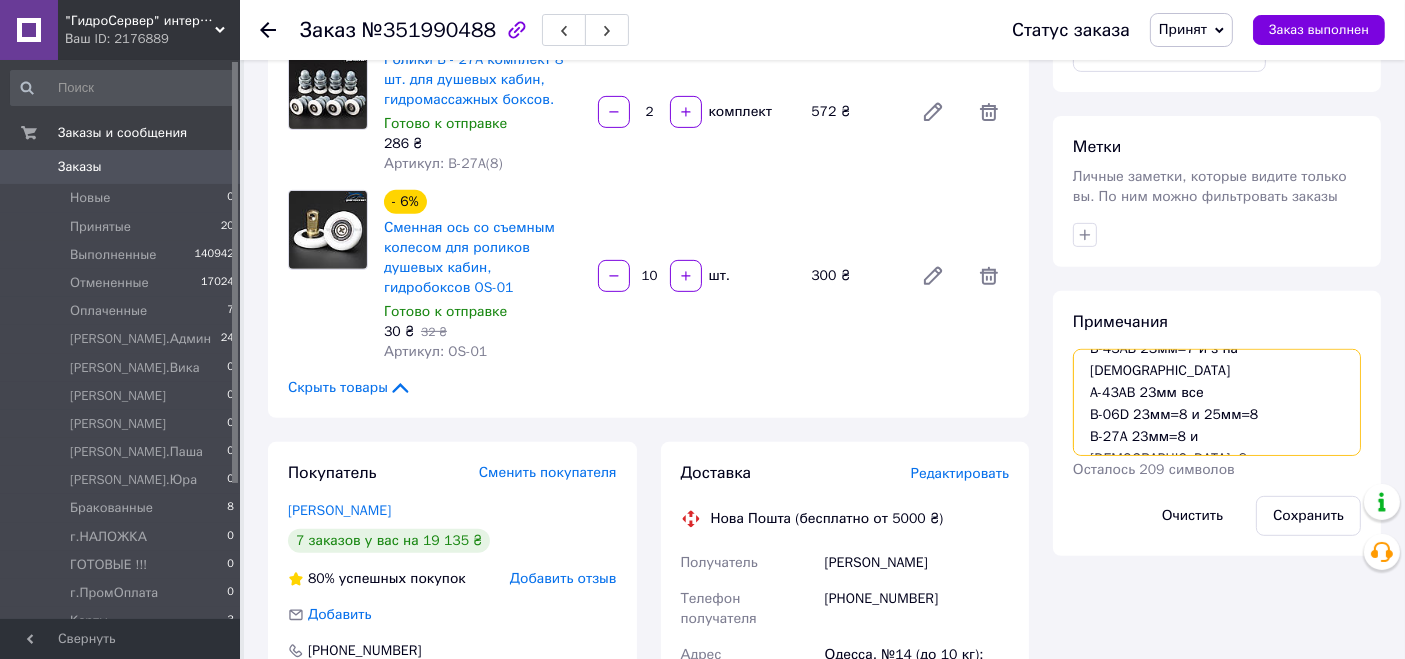 scroll, scrollTop: 62, scrollLeft: 0, axis: vertical 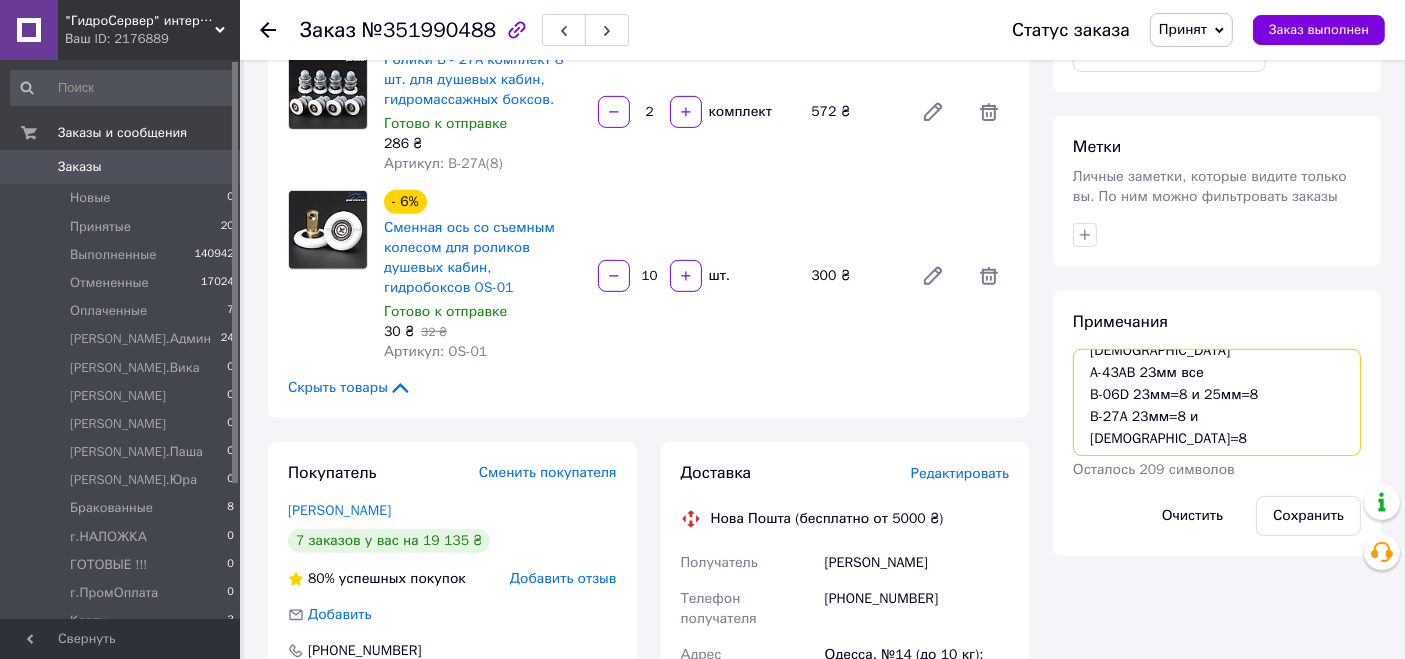 paste on "OS-01" 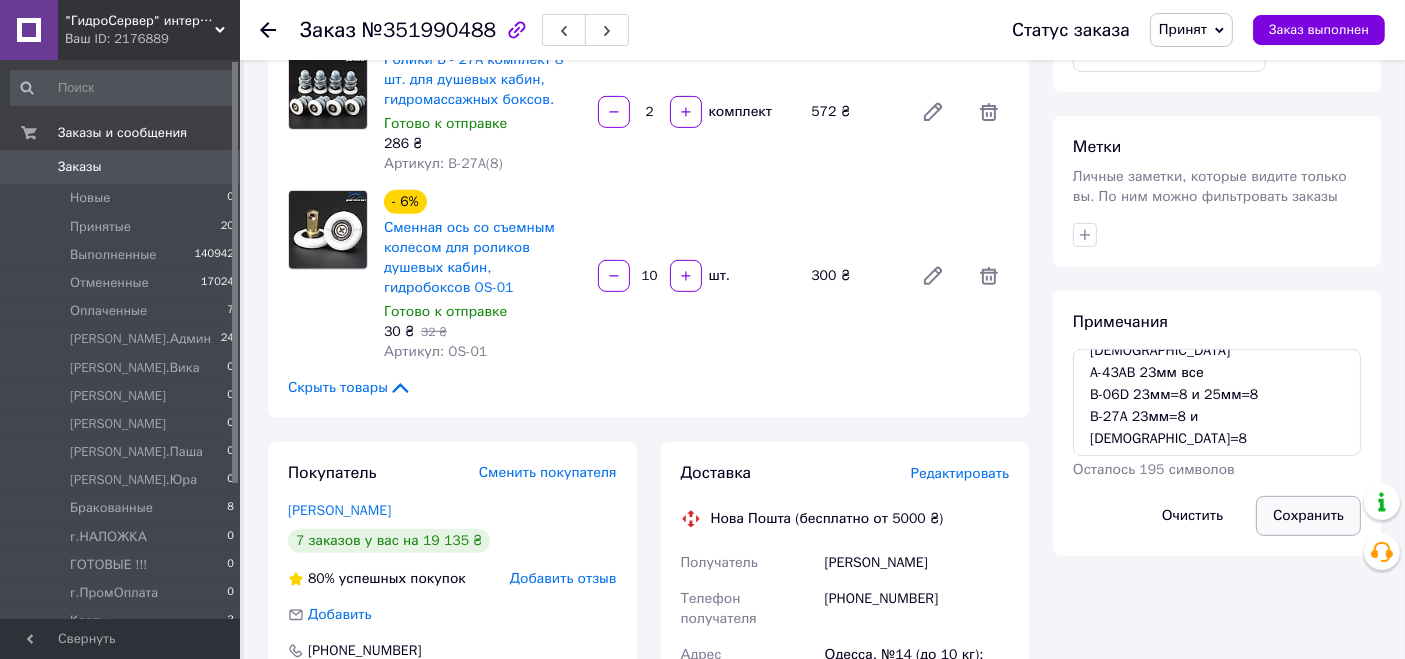 click on "Сохранить" at bounding box center (1308, 516) 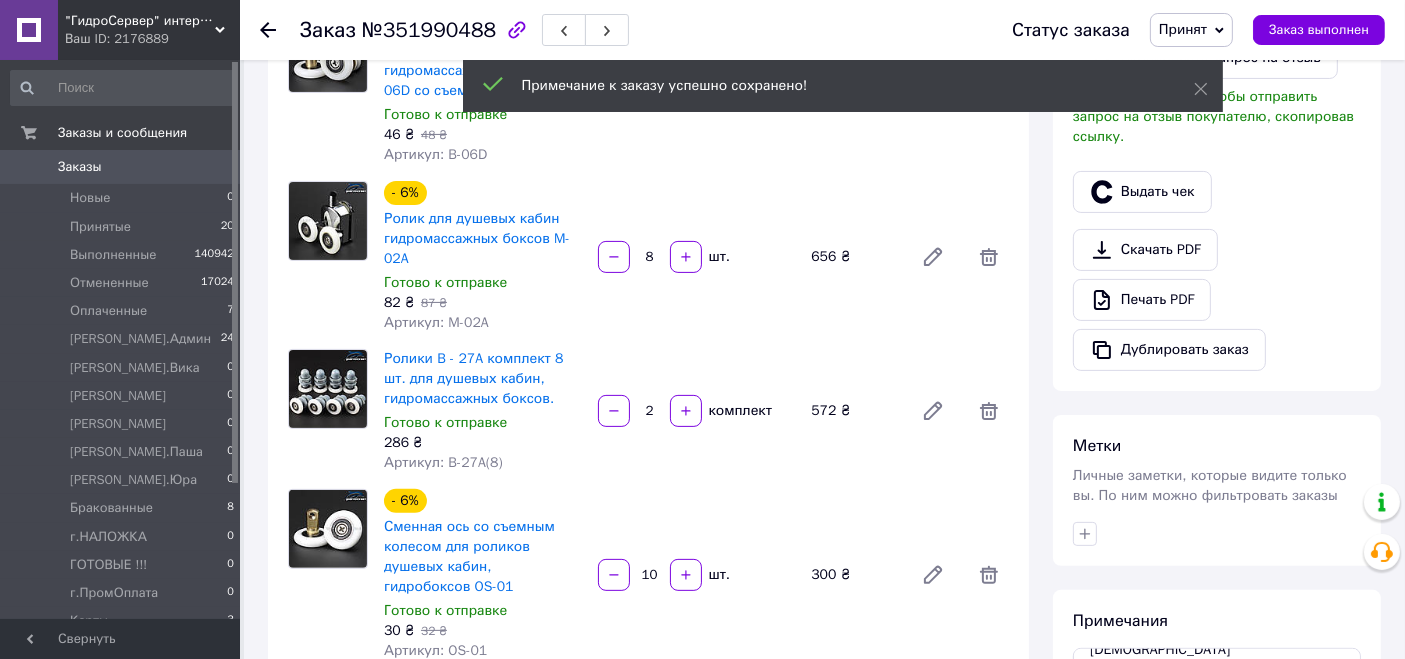 scroll, scrollTop: 444, scrollLeft: 0, axis: vertical 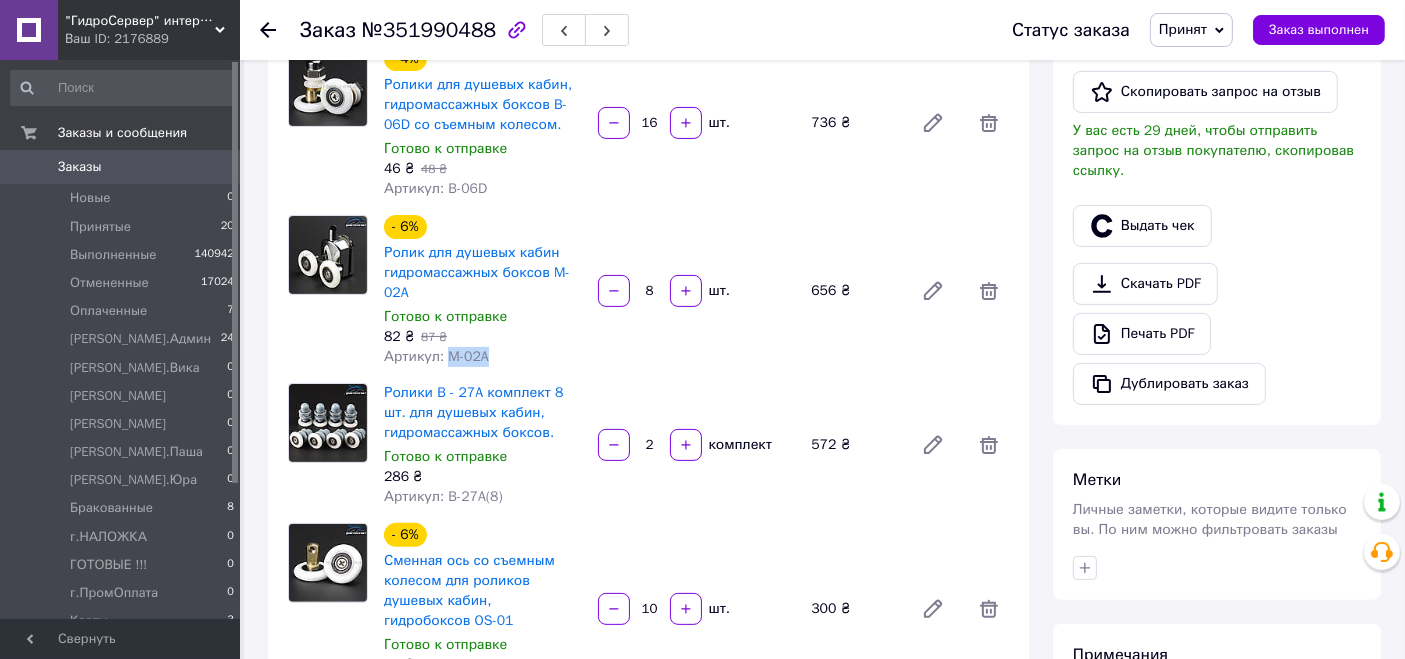 drag, startPoint x: 442, startPoint y: 358, endPoint x: 525, endPoint y: 357, distance: 83.00603 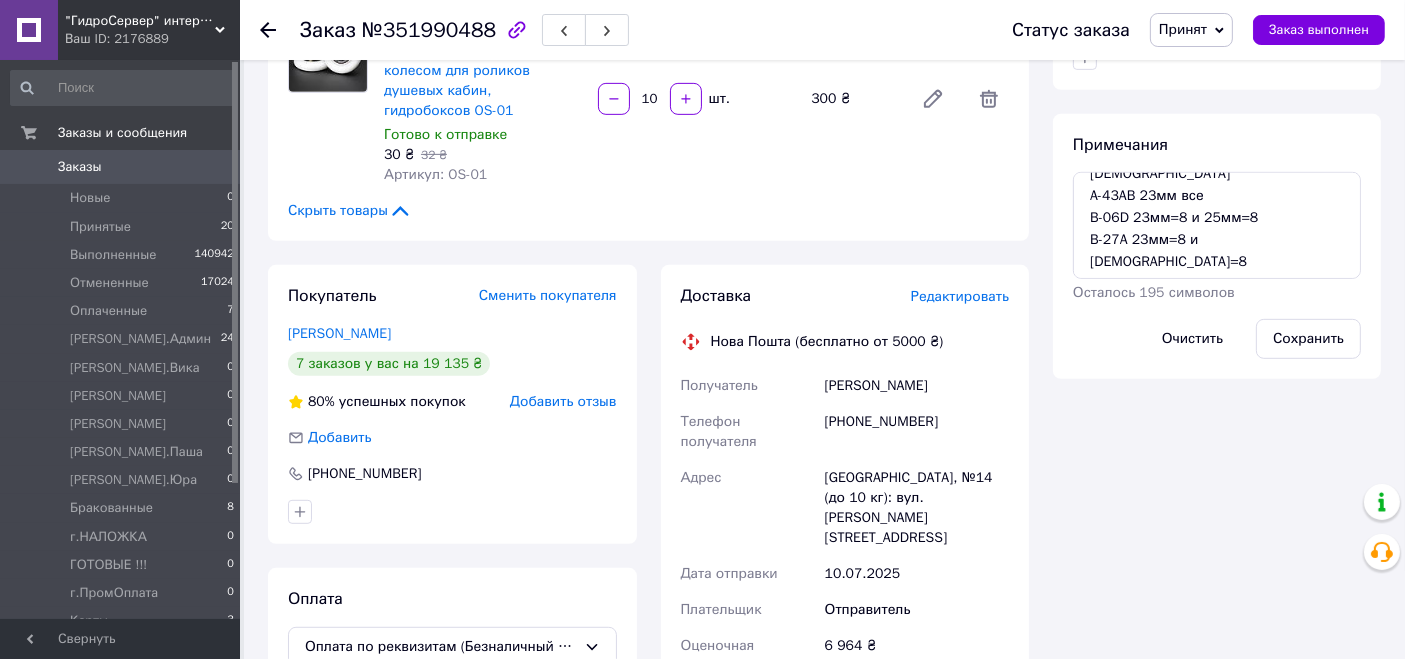 scroll, scrollTop: 888, scrollLeft: 0, axis: vertical 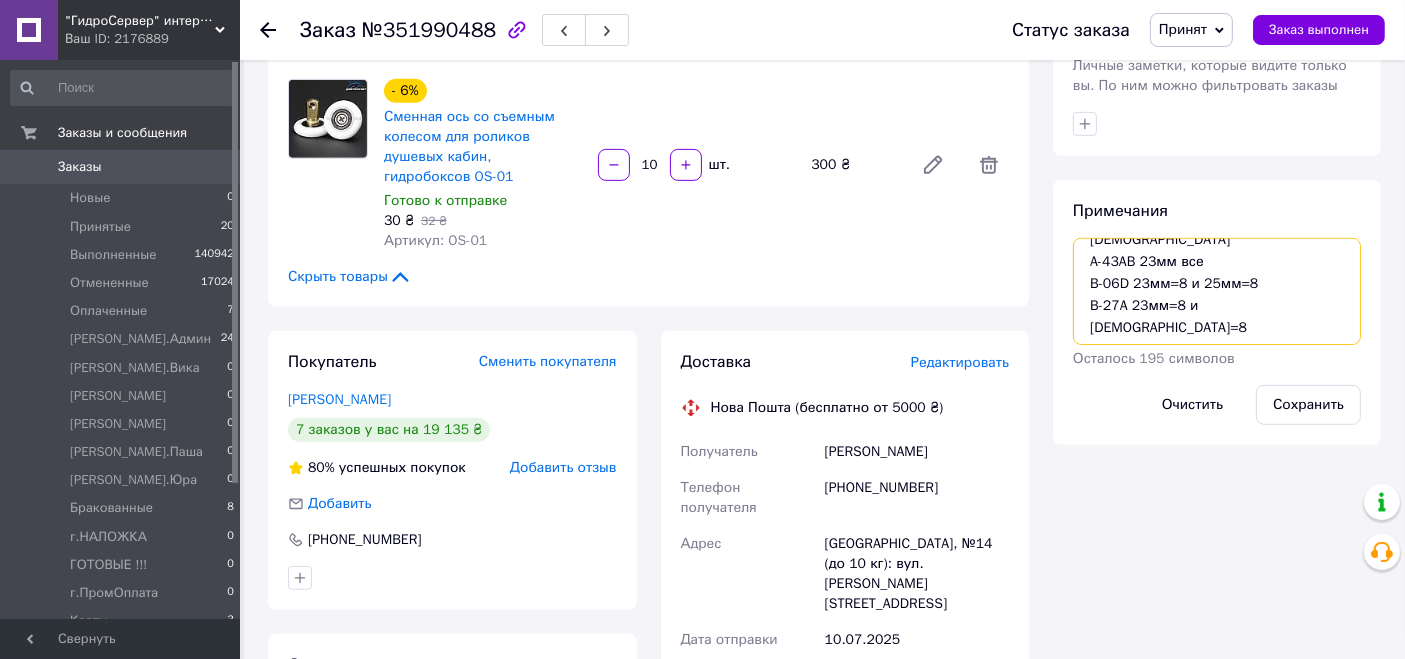 click on "Ан
B-43AB 23мм=7 и з на [DEMOGRAPHIC_DATA]
A-43AB 23мм все
B-06D 23мм=8 и 25мм=8
B-27A 23мм=8 и [DEMOGRAPHIC_DATA]=8
OS-01 23мм все" at bounding box center [1217, 291] 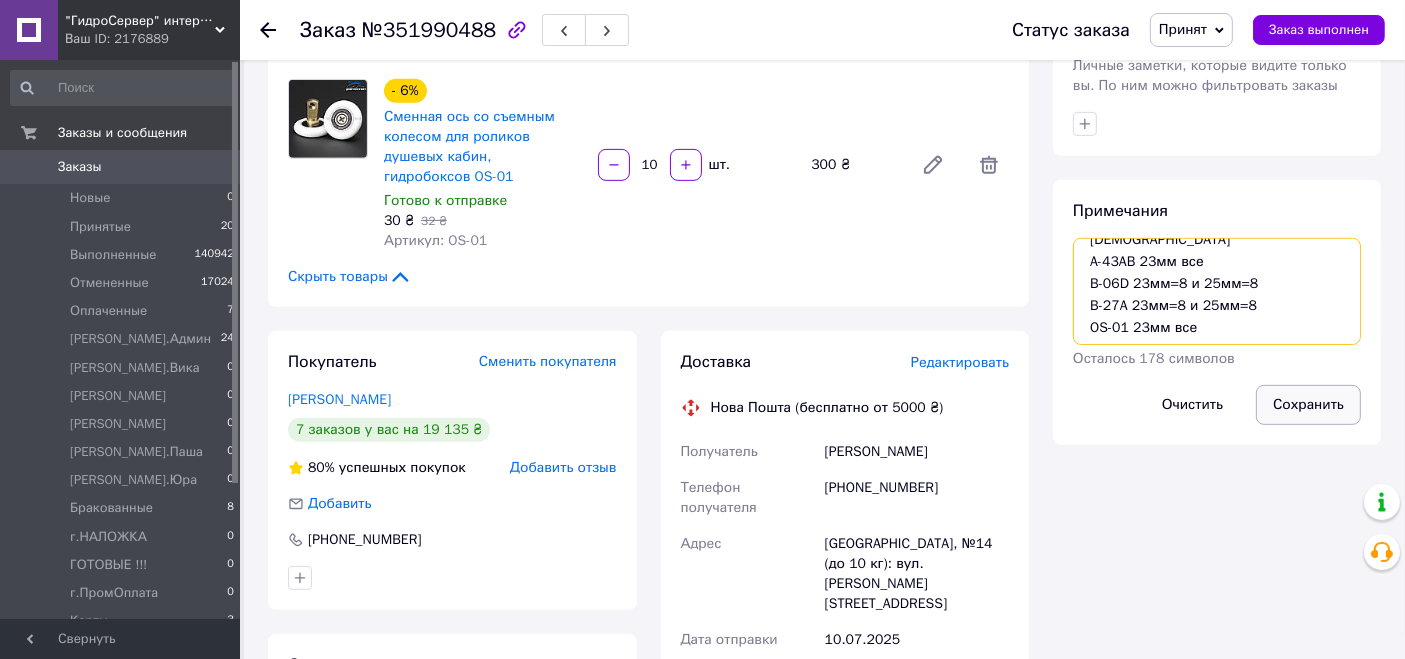 type on "Ан
B-43AB 23мм=7 и з на [DEMOGRAPHIC_DATA]
A-43AB 23мм все
B-06D 23мм=8 и 25мм=8
B-27A 23мм=8 и 25мм=8
OS-01 23мм все
M-02A 23мм на все" 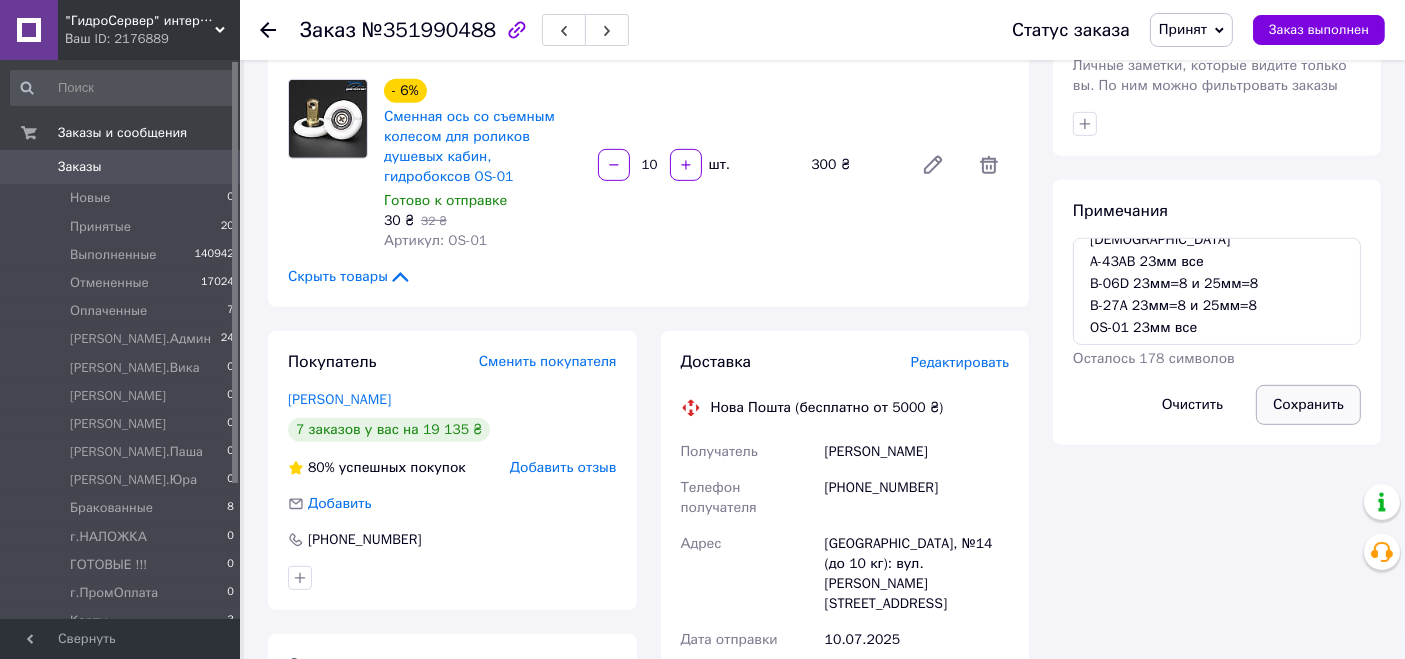click on "Сохранить" at bounding box center [1308, 405] 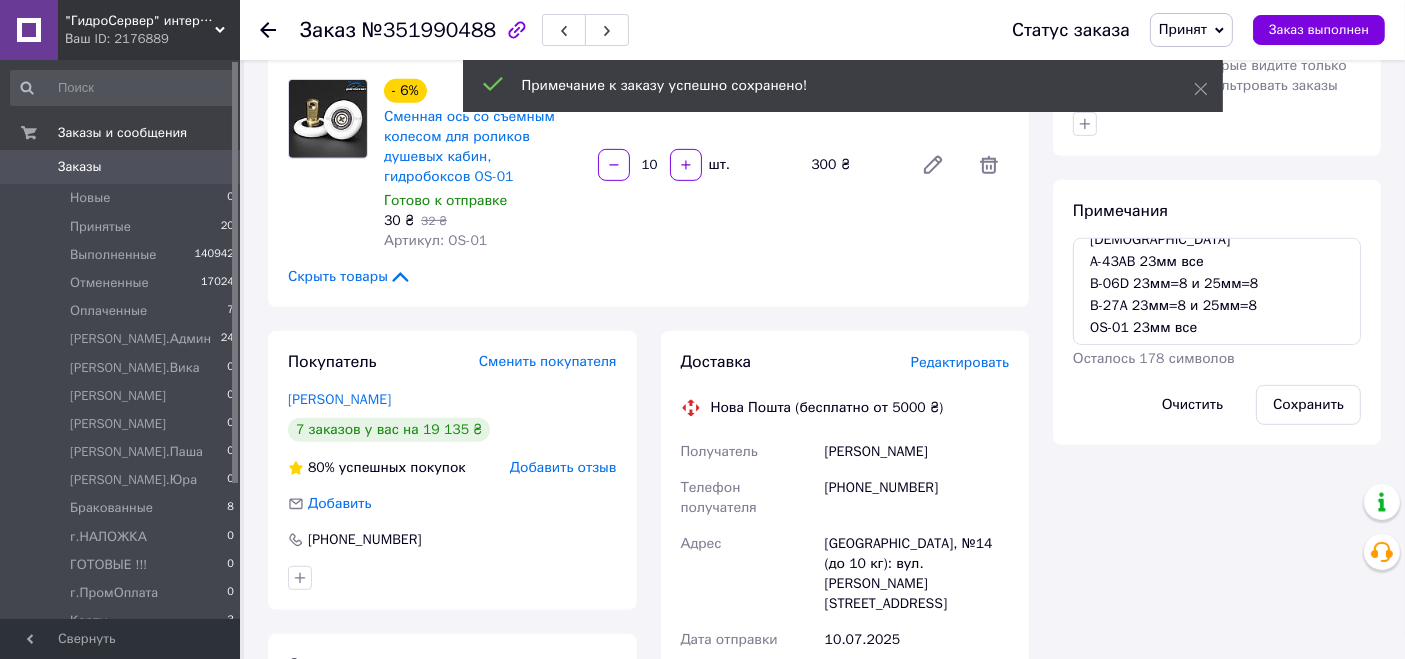 click on "Сохранить" at bounding box center [1308, 405] 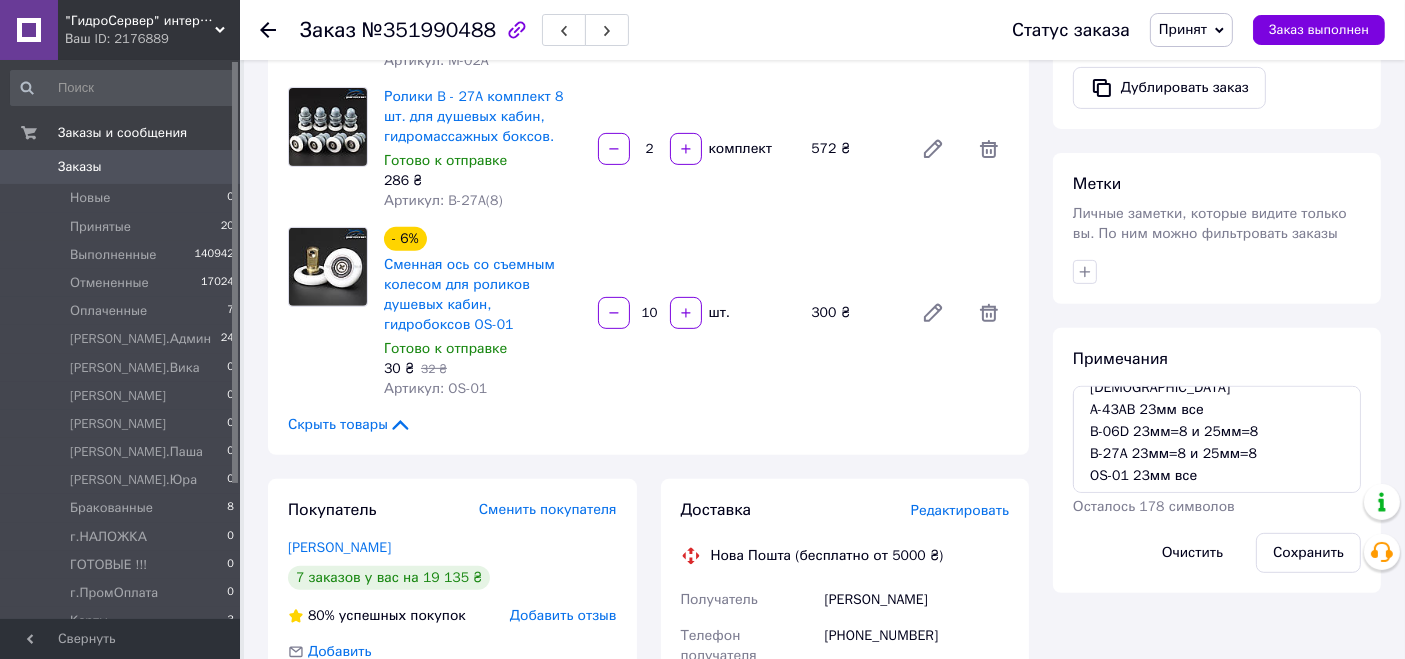 scroll, scrollTop: 666, scrollLeft: 0, axis: vertical 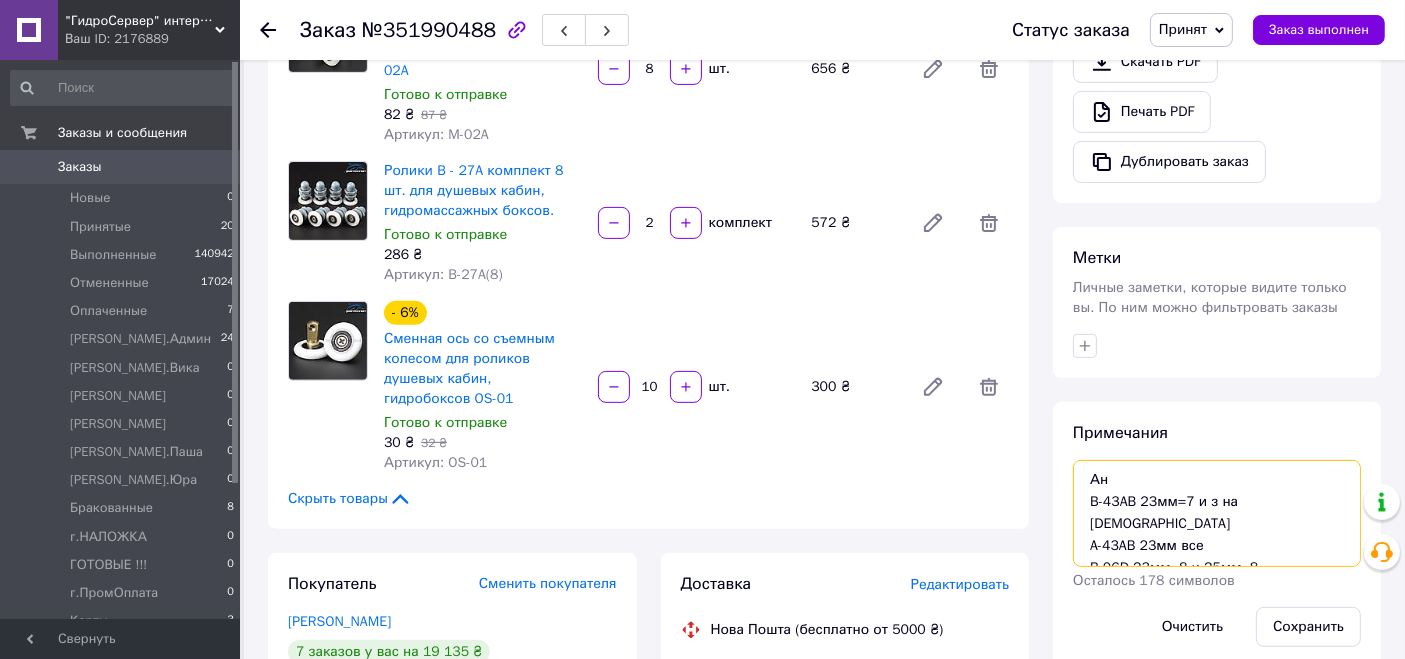 click on "Ан
B-43AB 23мм=7 и з на [DEMOGRAPHIC_DATA]
A-43AB 23мм все
B-06D 23мм=8 и 25мм=8
B-27A 23мм=8 и 25мм=8
OS-01 23мм все
M-02A 23мм на все" at bounding box center [1217, 513] 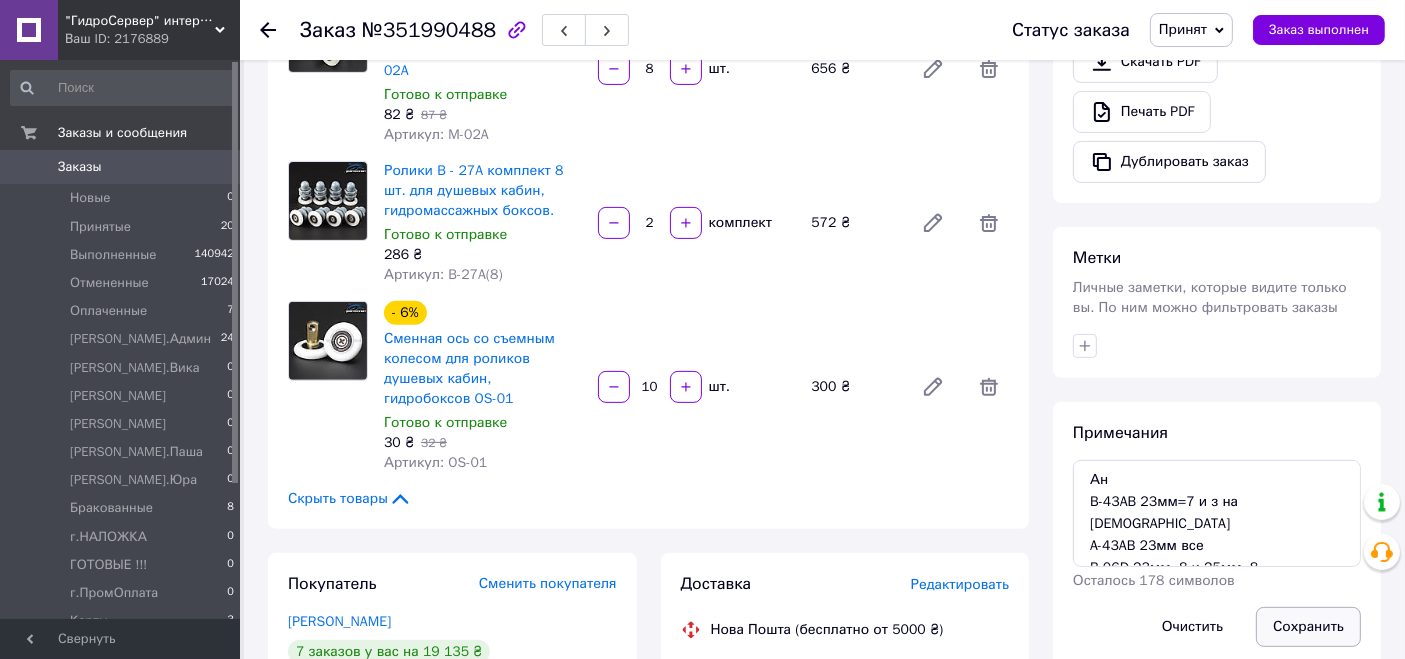 click on "Сохранить" at bounding box center [1308, 627] 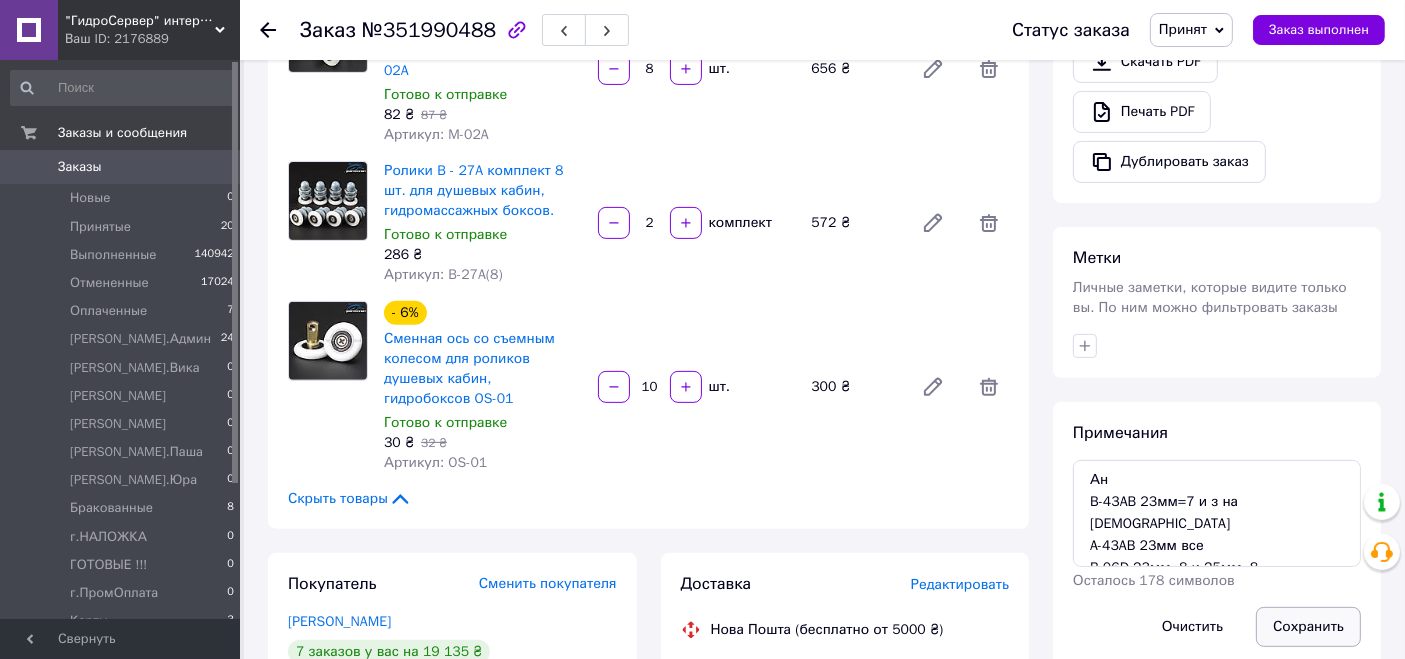 click on "Сохранить" at bounding box center [1308, 627] 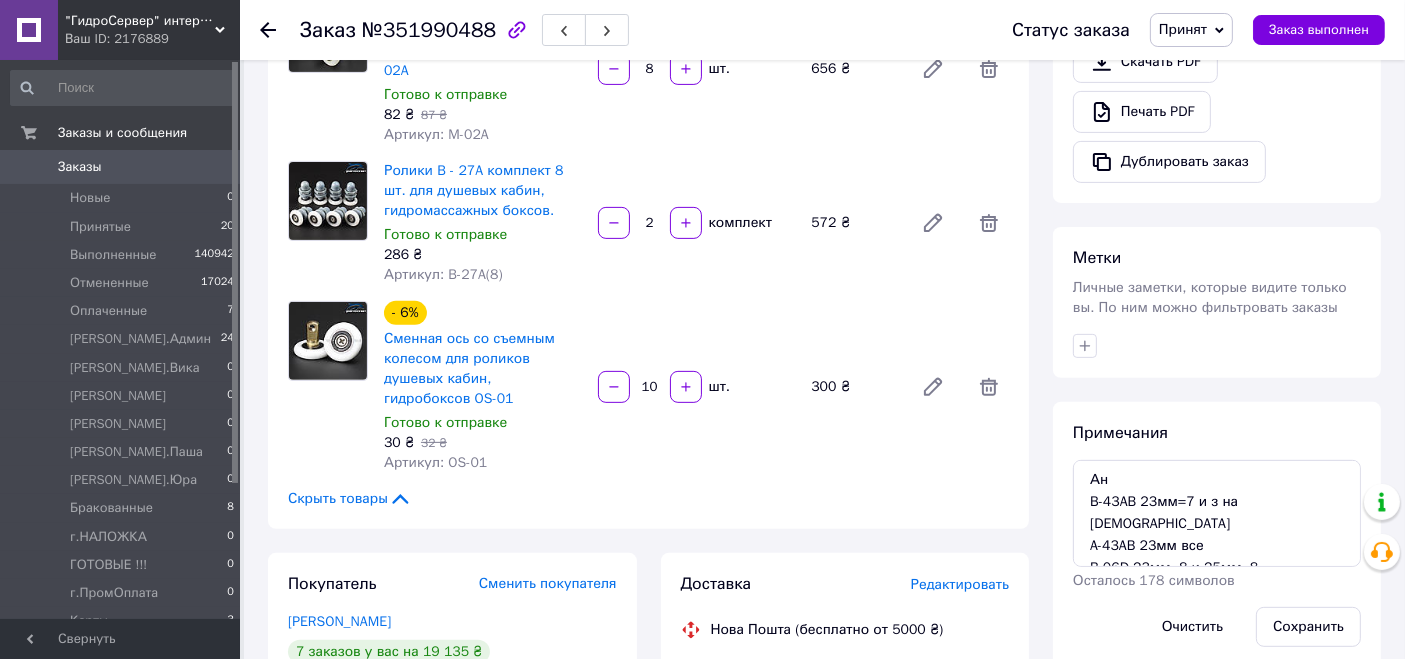 scroll, scrollTop: 1222, scrollLeft: 0, axis: vertical 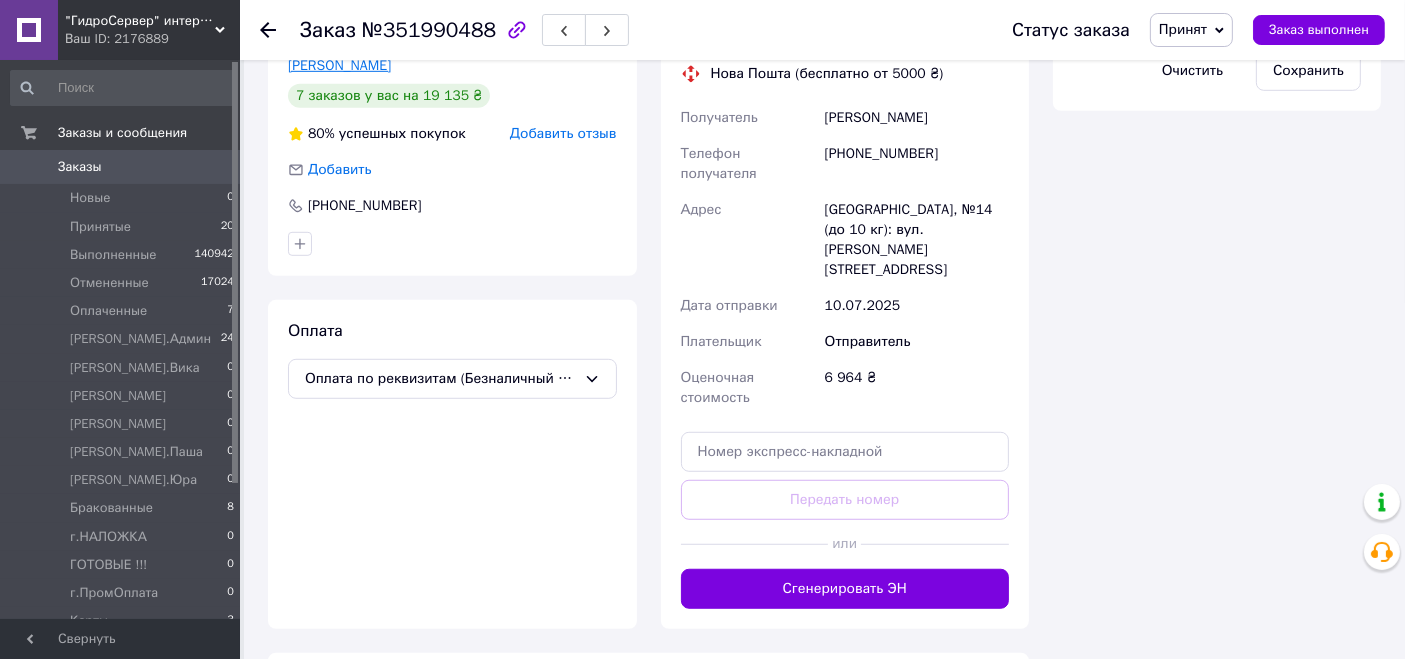 click on "[PERSON_NAME]" at bounding box center (339, 65) 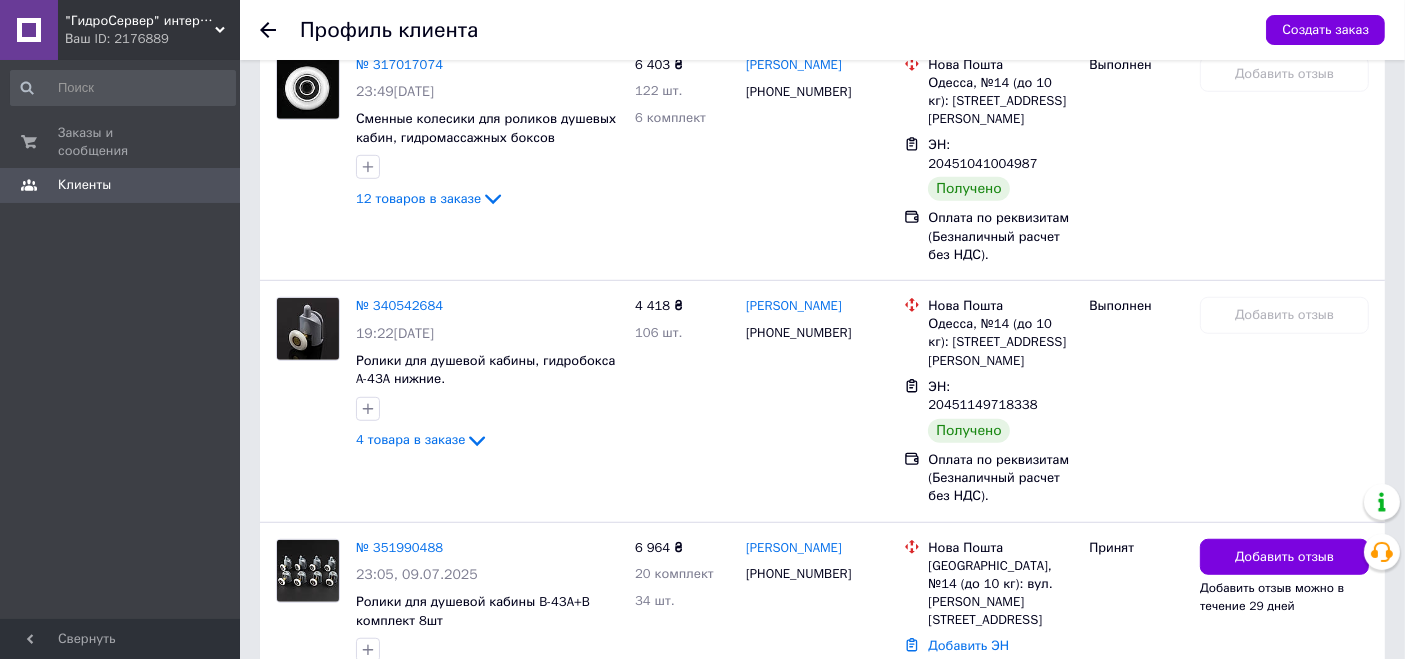 scroll, scrollTop: 1333, scrollLeft: 0, axis: vertical 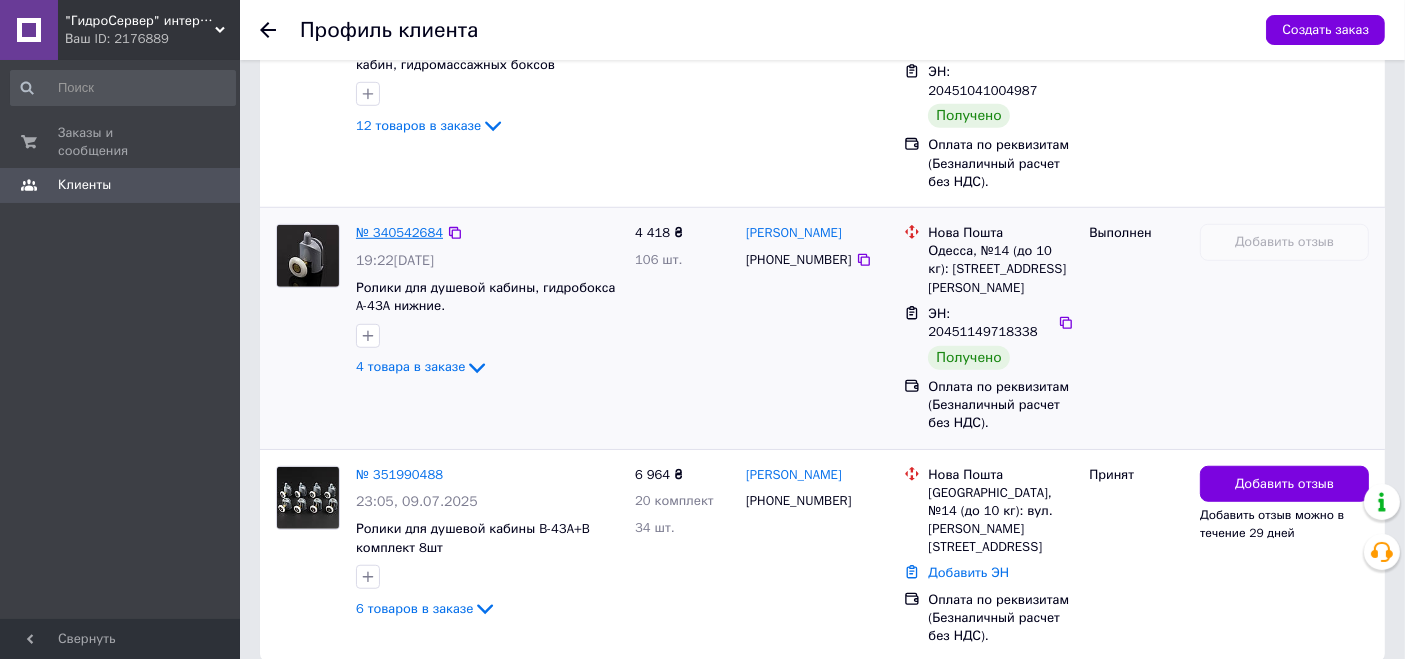 click on "№ 340542684" at bounding box center [399, 232] 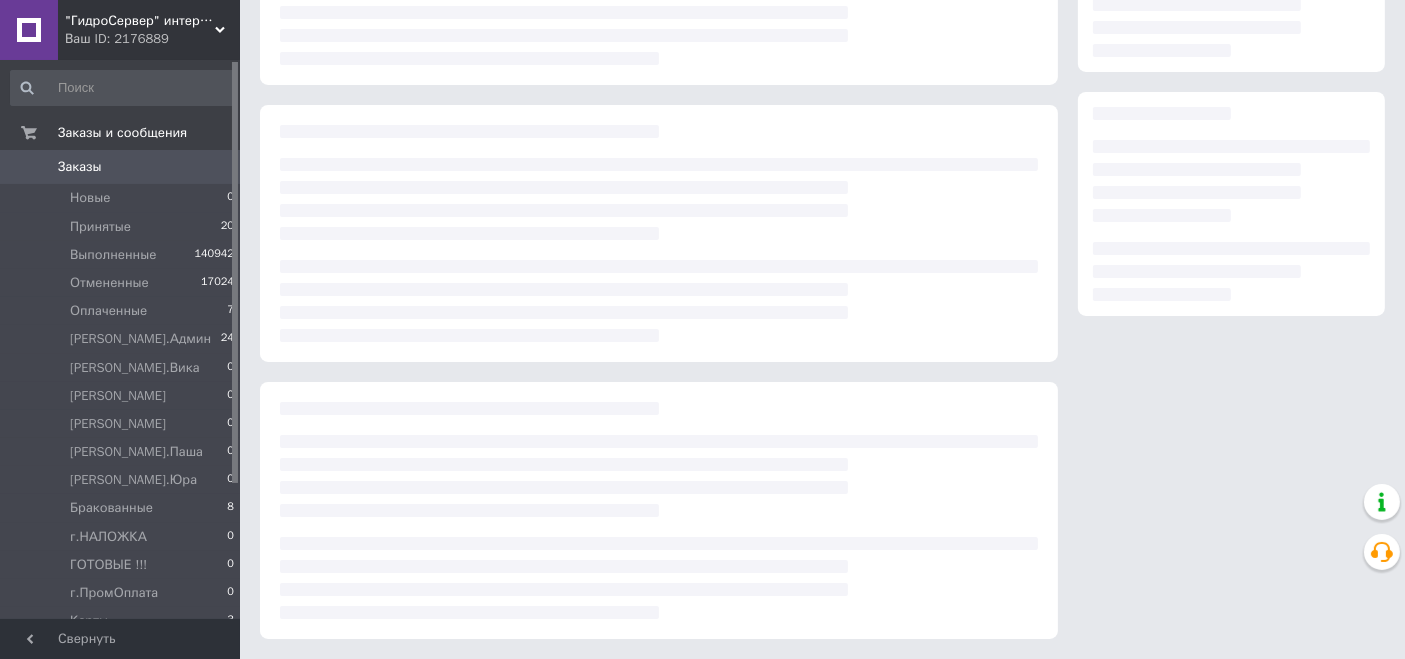 scroll, scrollTop: 0, scrollLeft: 0, axis: both 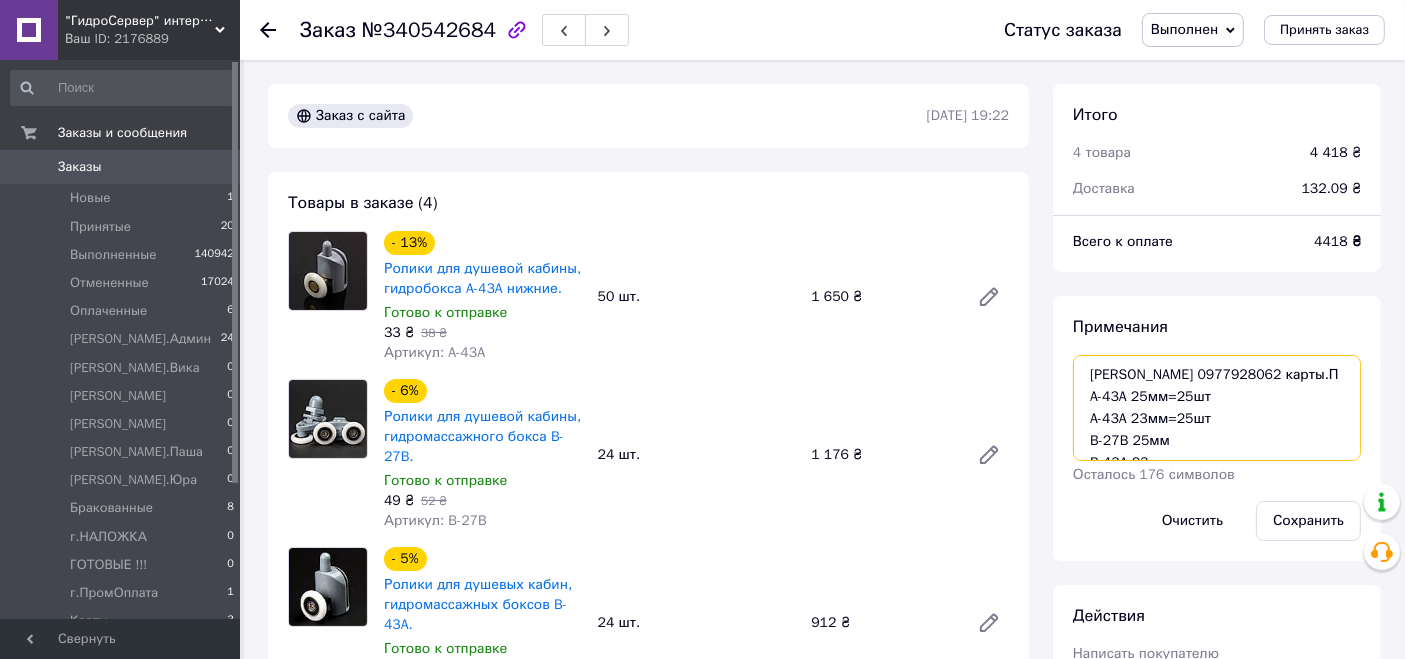 click on "[PERSON_NAME] 0977928062 карты.П
A-43A 25мм=25шт
A-43A 23мм=25шт
B-27B 25мм
B-43A 23мм
B-45A 25мм
ОПЛАЧЕНО!!! От [PERSON_NAME]" at bounding box center (1217, 408) 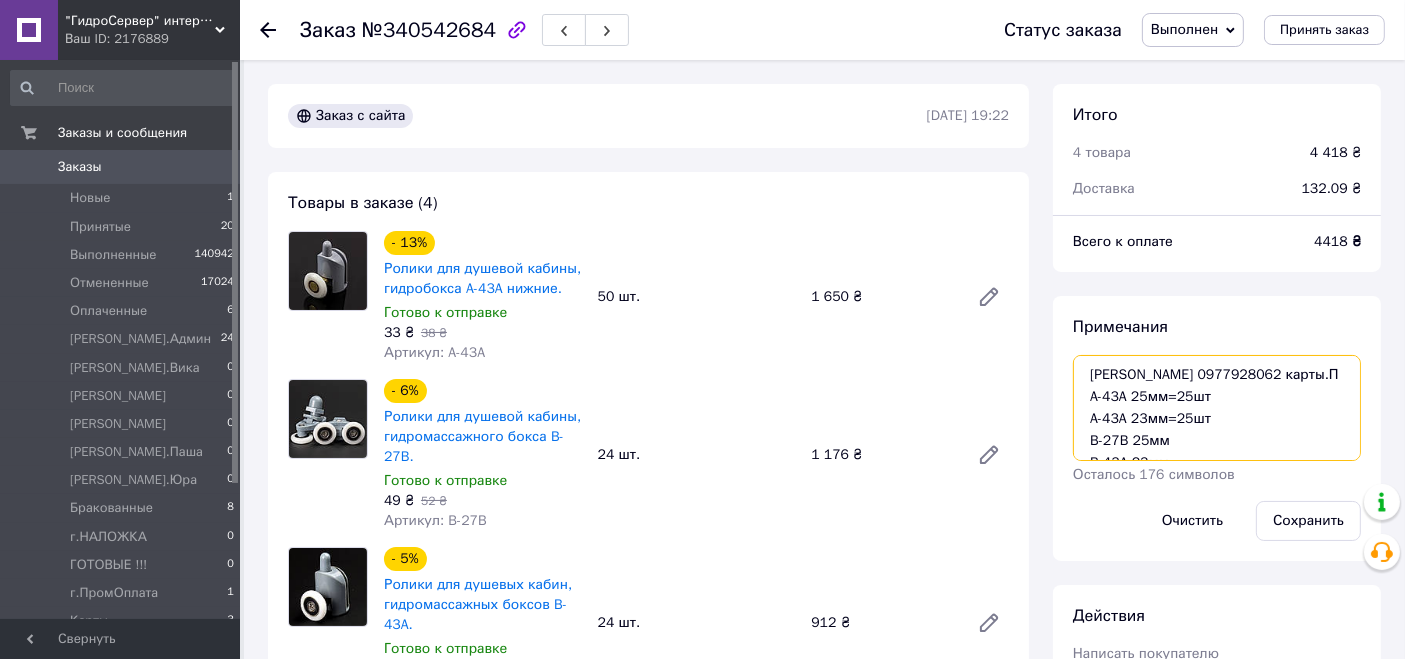 drag, startPoint x: 1109, startPoint y: 372, endPoint x: 1300, endPoint y: 388, distance: 191.66899 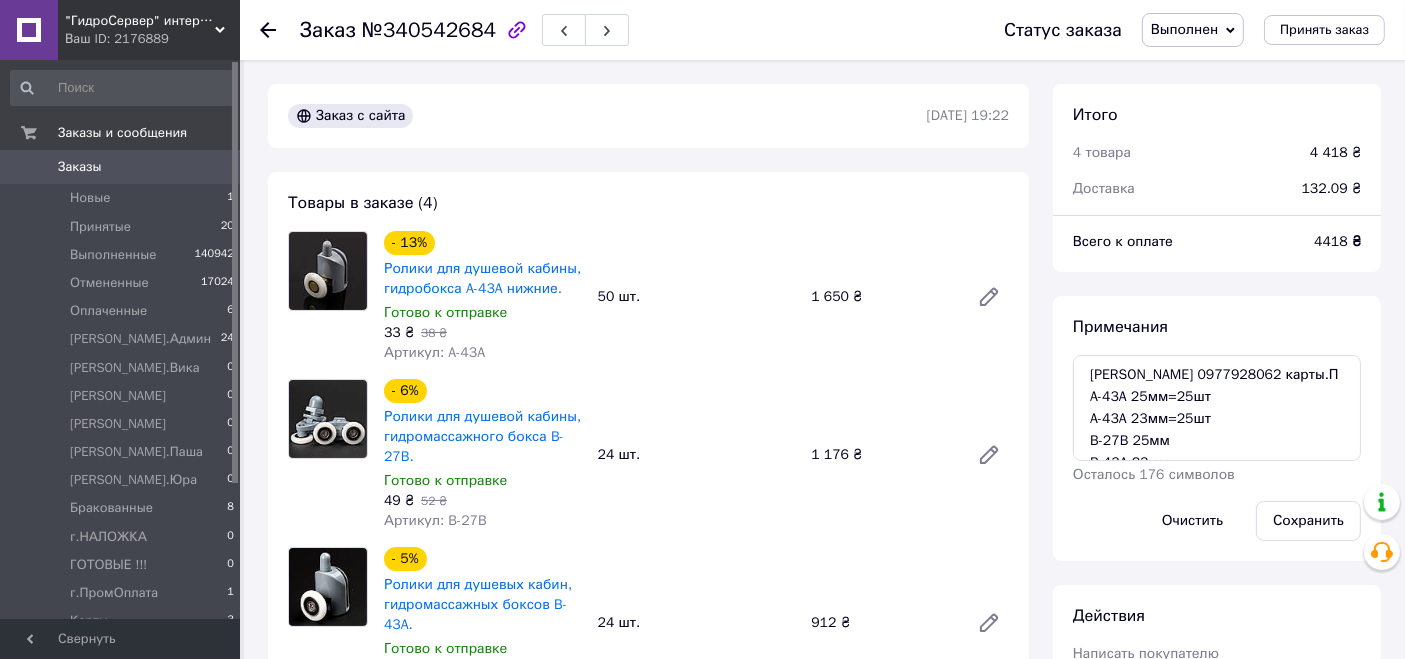 click 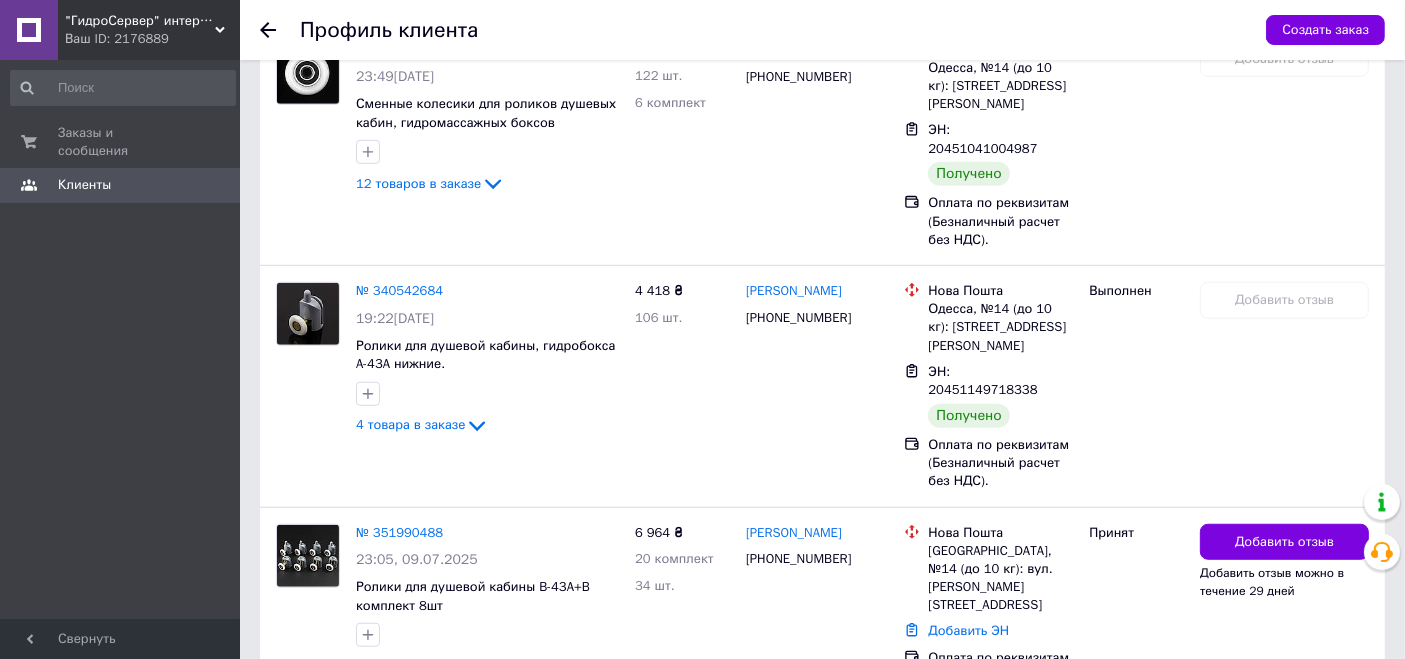 scroll, scrollTop: 1360, scrollLeft: 0, axis: vertical 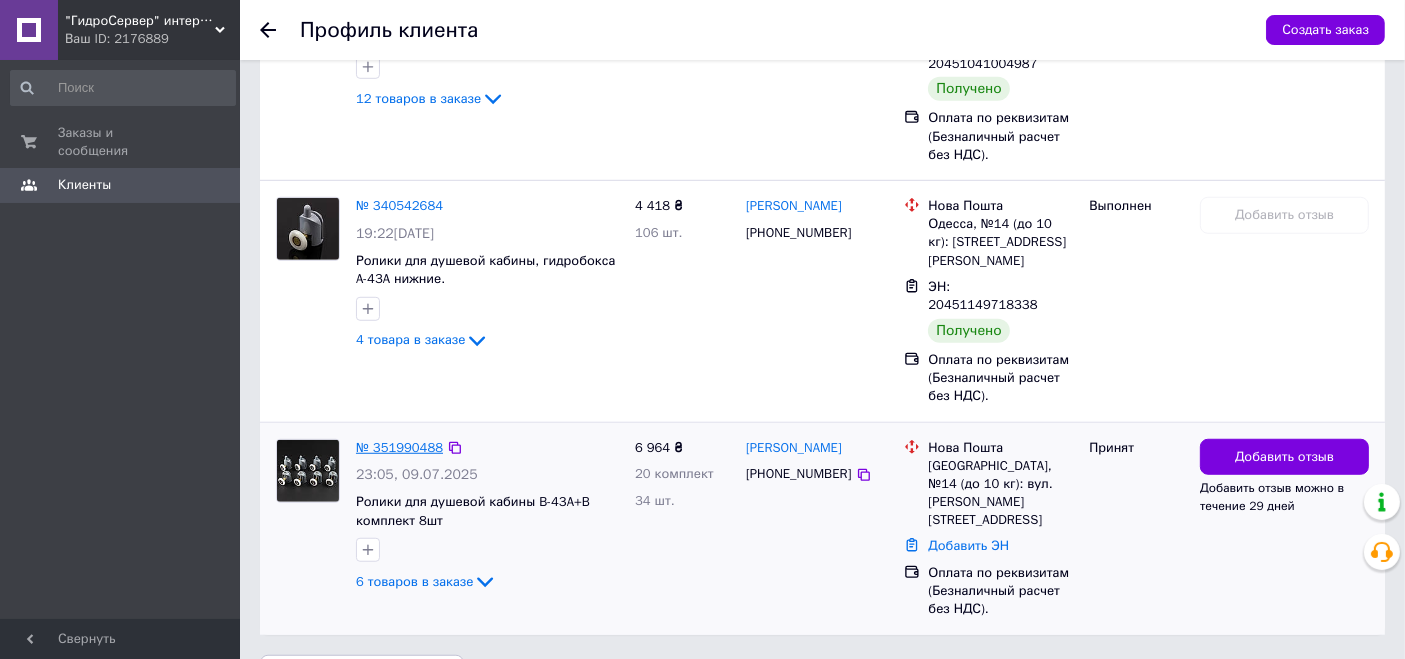 click on "№ 351990488" at bounding box center [399, 447] 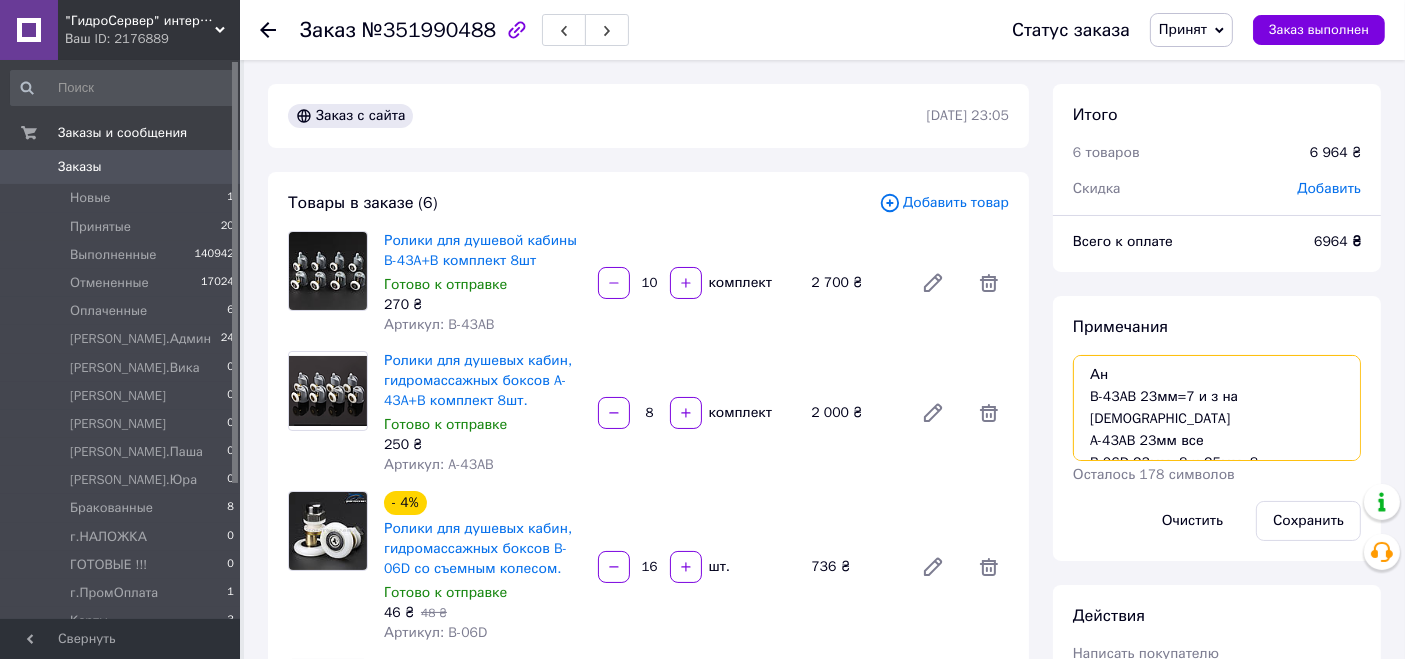 click on "Ан
B-43AB 23мм=7 и з на [DEMOGRAPHIC_DATA]
A-43AB 23мм все
B-06D 23мм=8 и 25мм=8
B-27A 23мм=8 и 25мм=8
OS-01 23мм все
M-02A 23мм на все" at bounding box center [1217, 408] 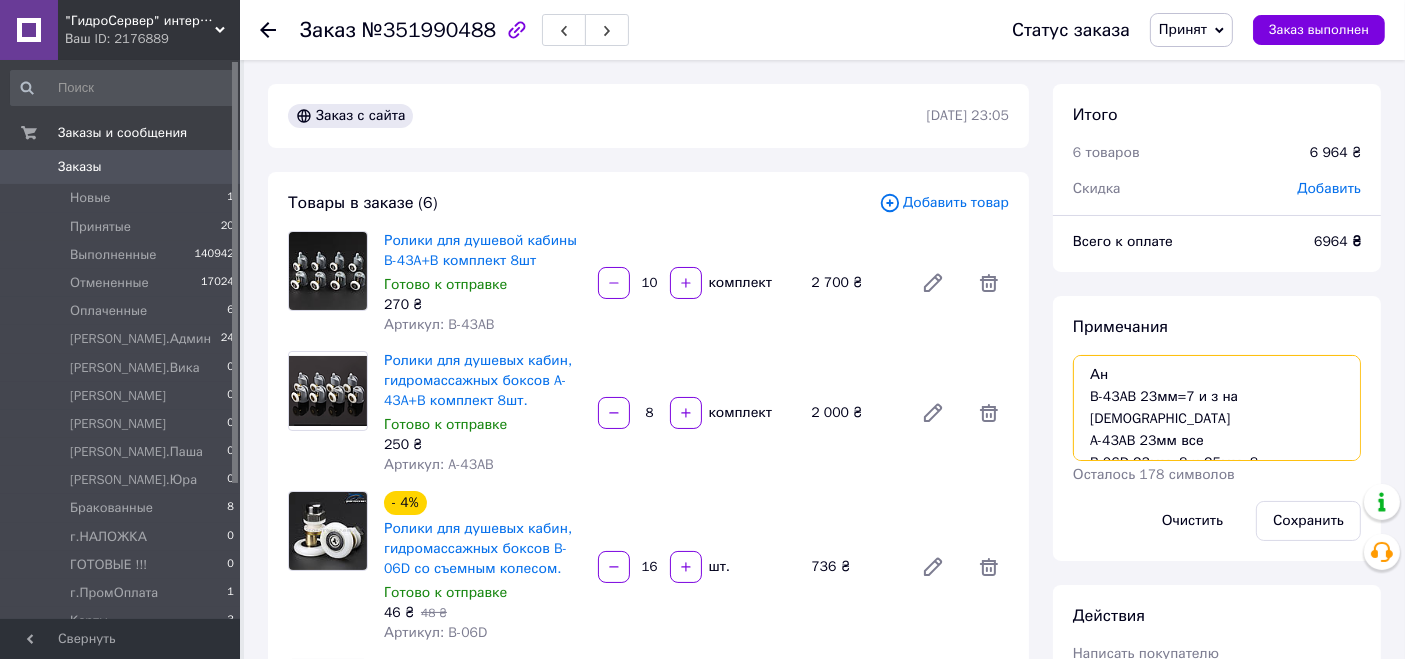 paste on "вайбер 0977928062 карты.П" 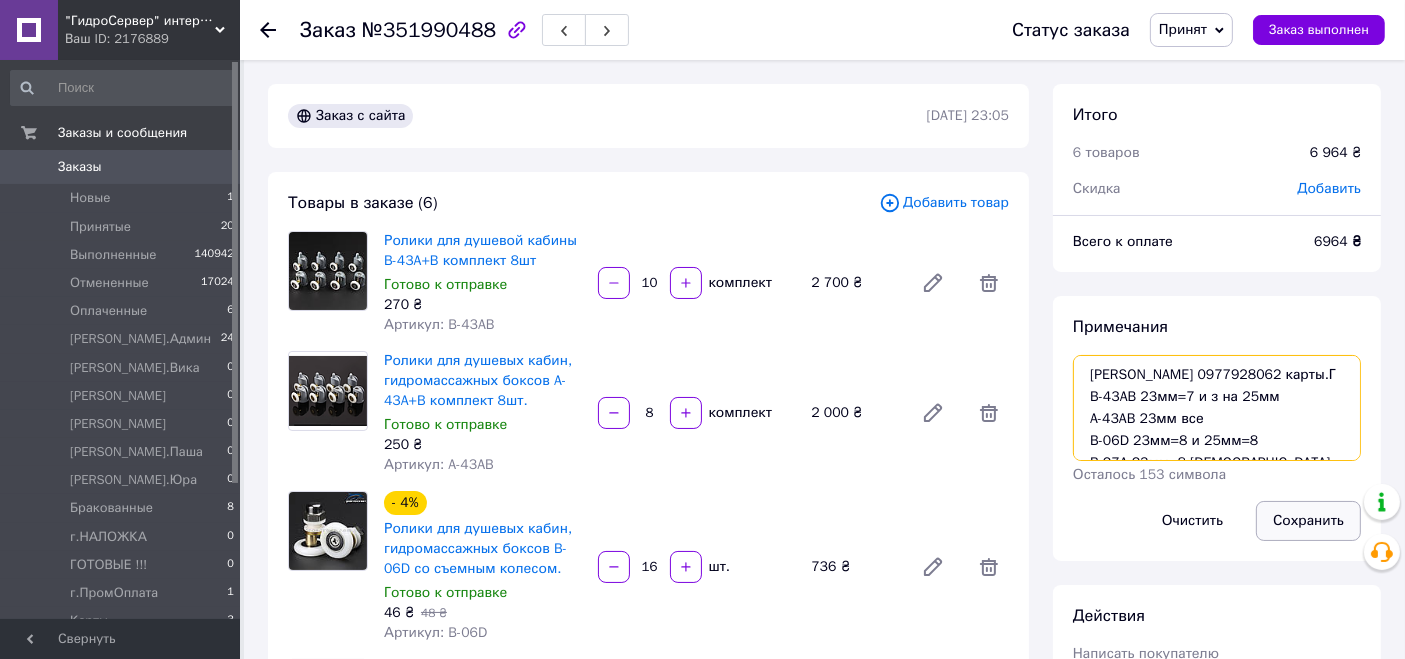 type on "[PERSON_NAME] 0977928062 карты.Г
B-43AB 23мм=7 и з на 25мм
A-43AB 23мм все
B-06D 23мм=8 и 25мм=8
B-27A 23мм=8 [DEMOGRAPHIC_DATA] 25мм=8
OS-01 23мм все
M-02A 23мм на все" 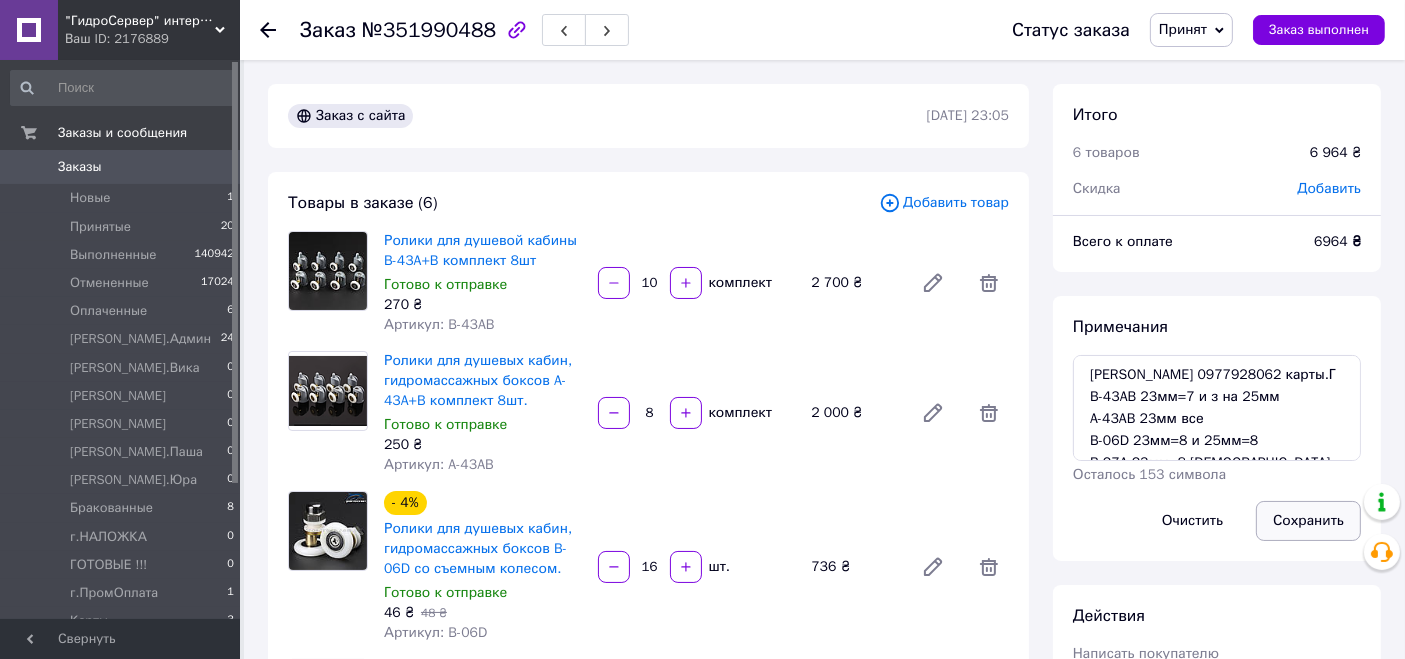 click on "Сохранить" at bounding box center [1308, 521] 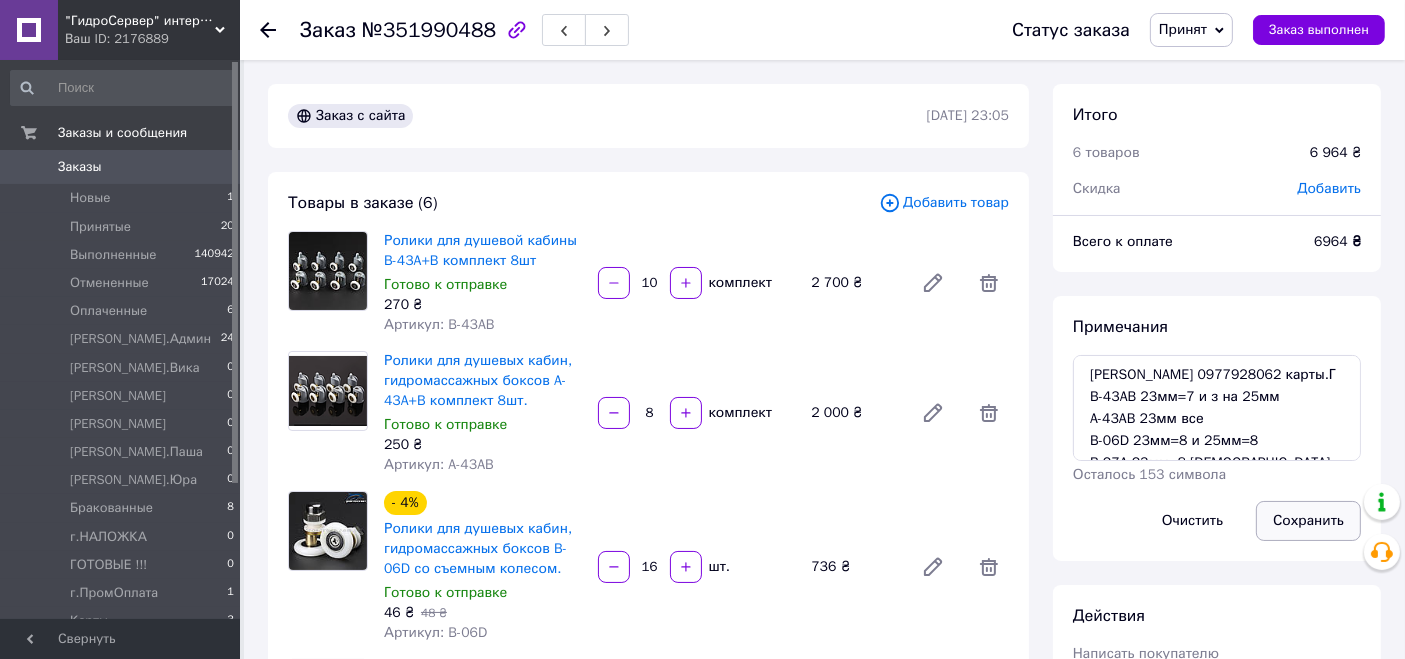 click on "Сохранить" at bounding box center (1308, 521) 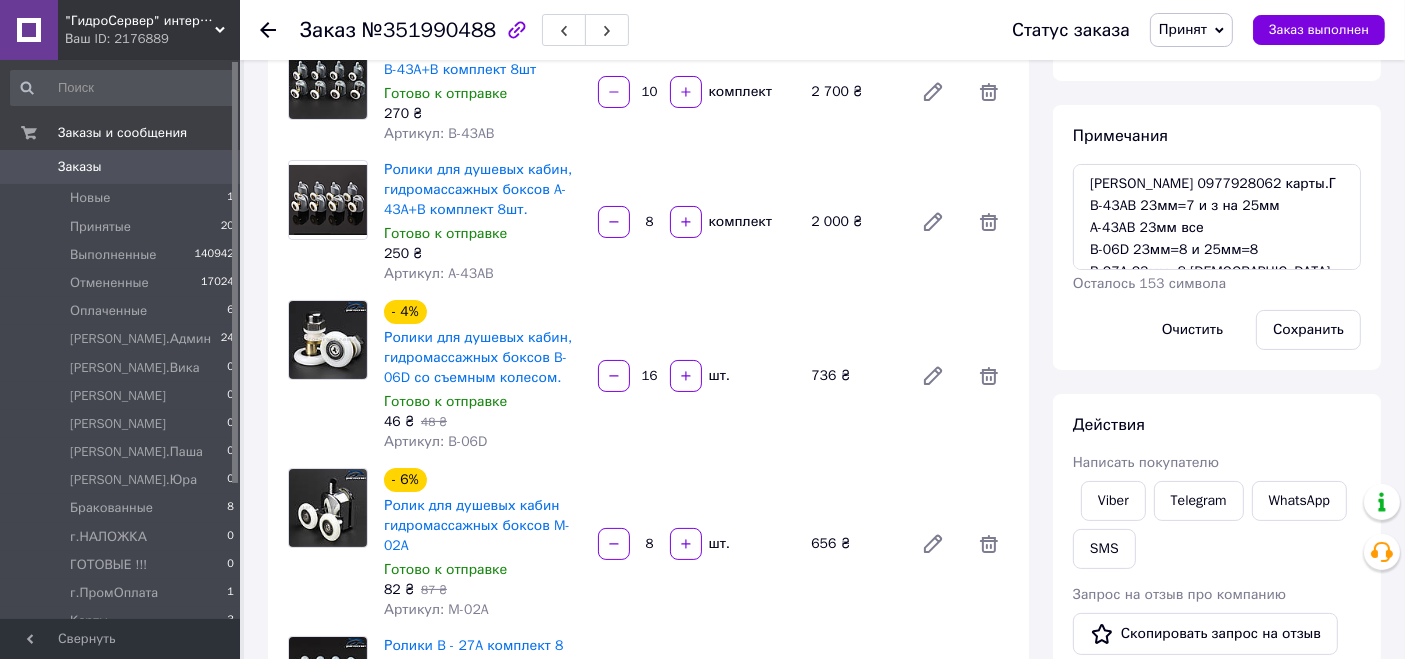 scroll, scrollTop: 111, scrollLeft: 0, axis: vertical 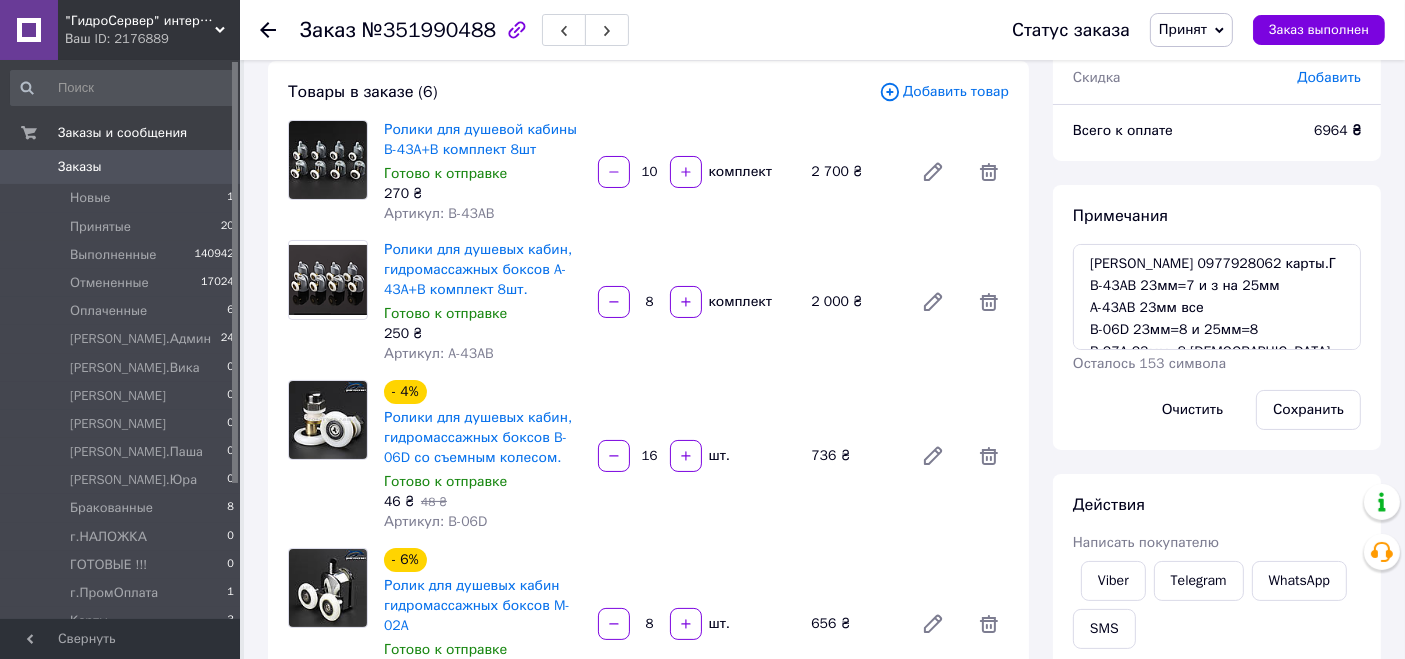 click on "Принят" at bounding box center (1183, 29) 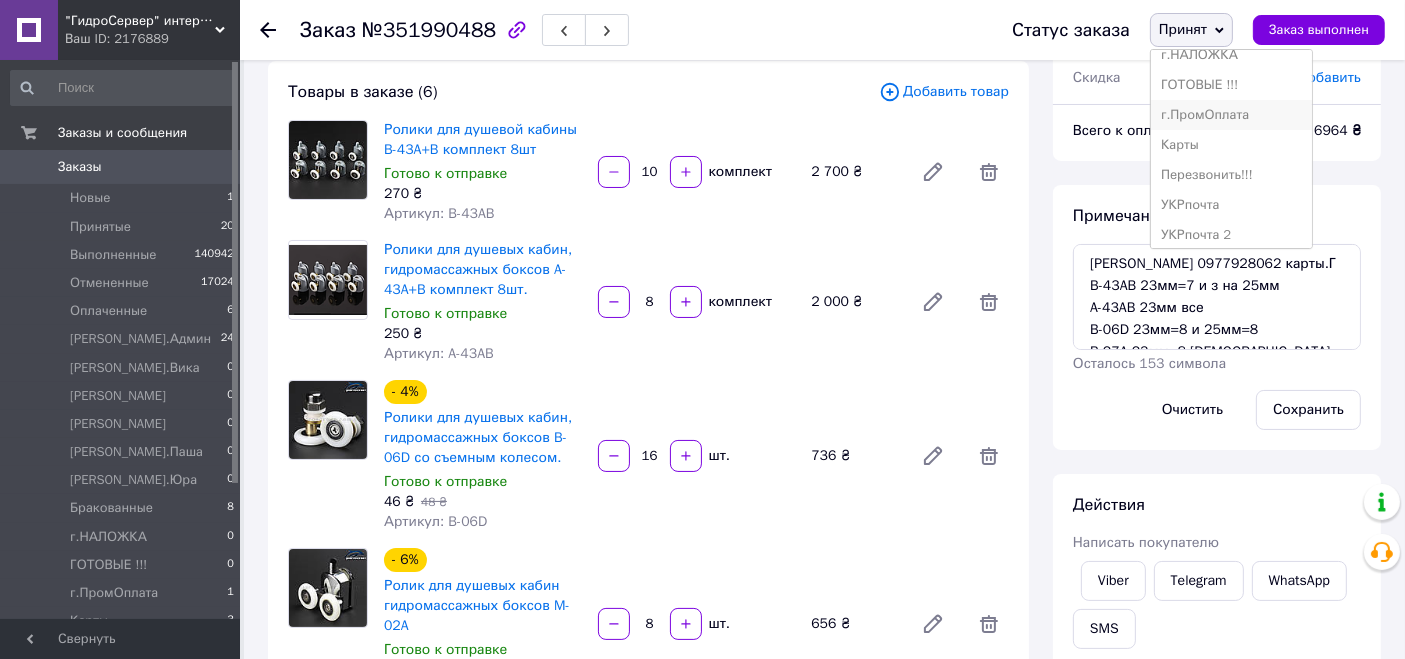 scroll, scrollTop: 320, scrollLeft: 0, axis: vertical 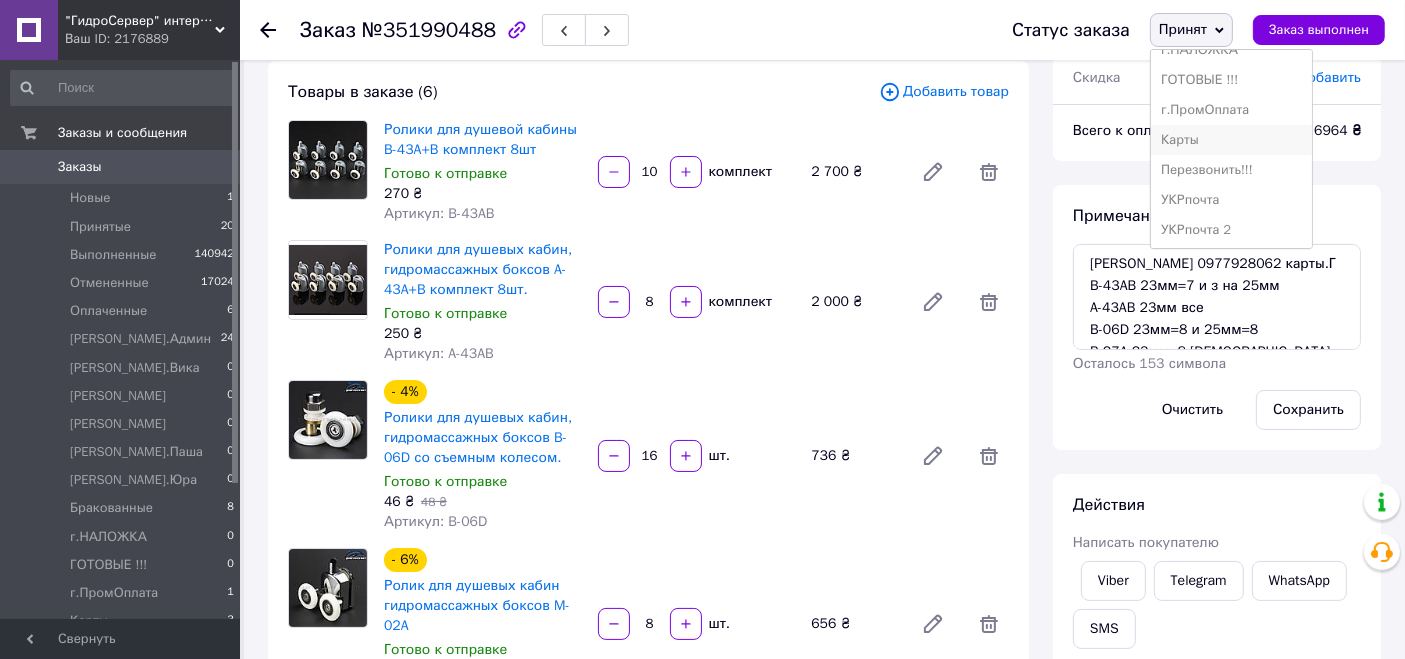 click on "Карты" at bounding box center (1231, 140) 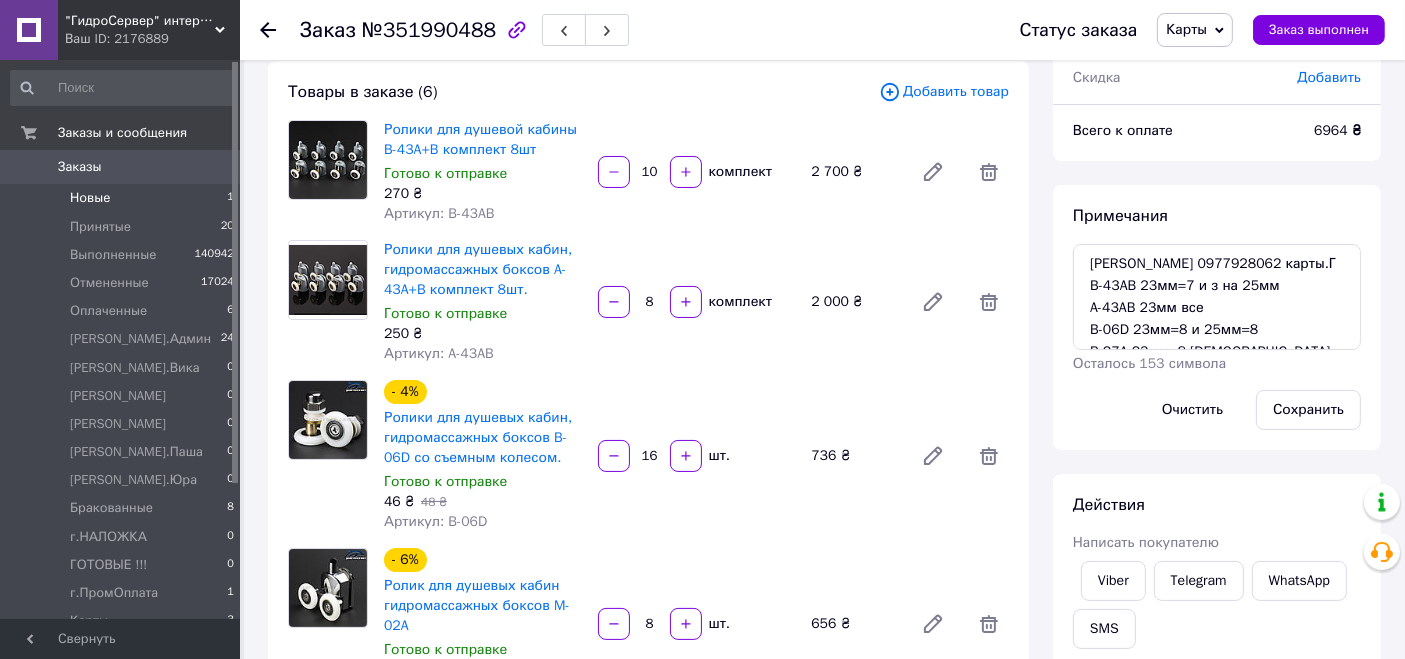 click on "Новые 1" at bounding box center (123, 198) 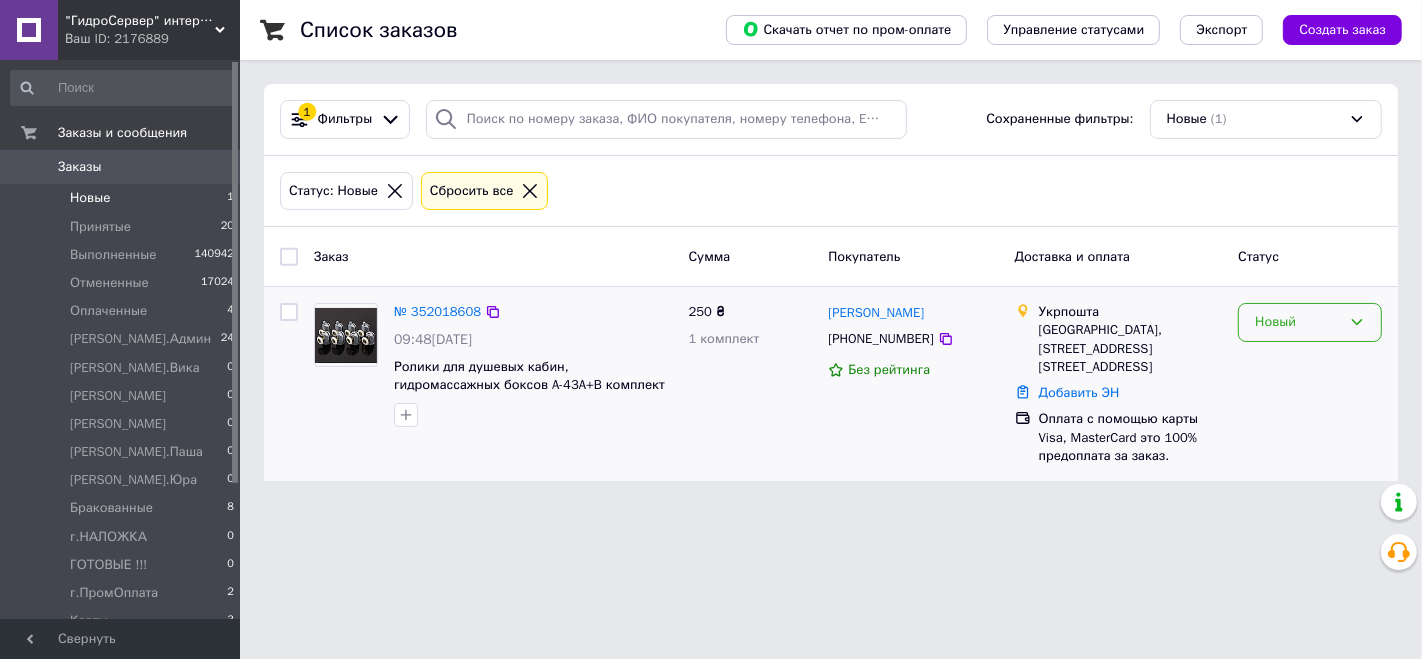 click on "Новый" at bounding box center (1310, 322) 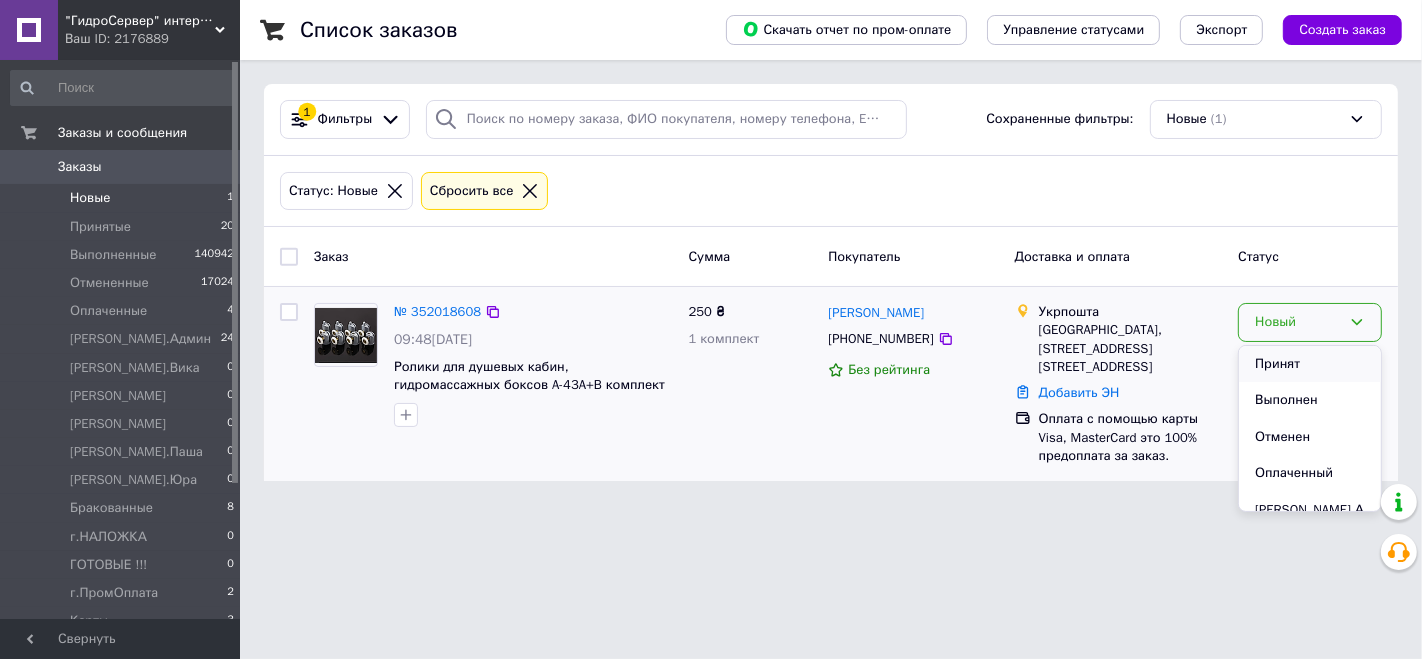 click on "Принят" at bounding box center [1310, 364] 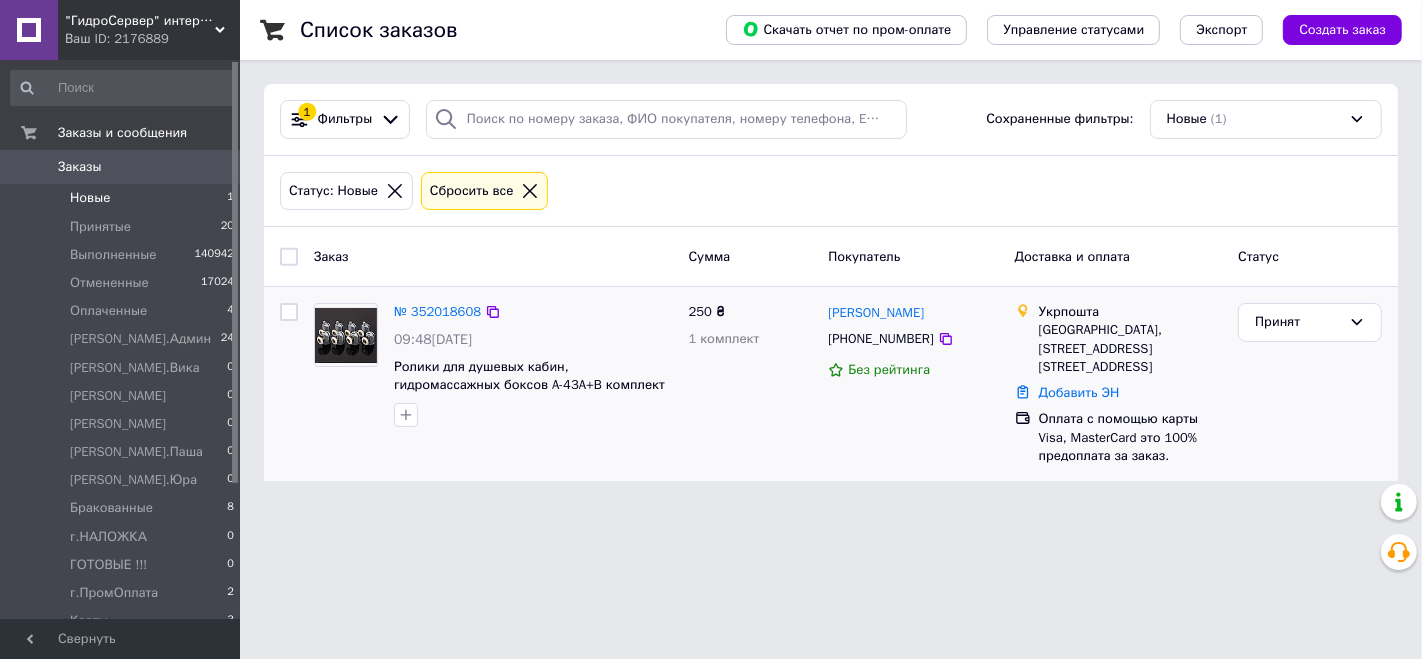 click on "Заказы" at bounding box center [121, 167] 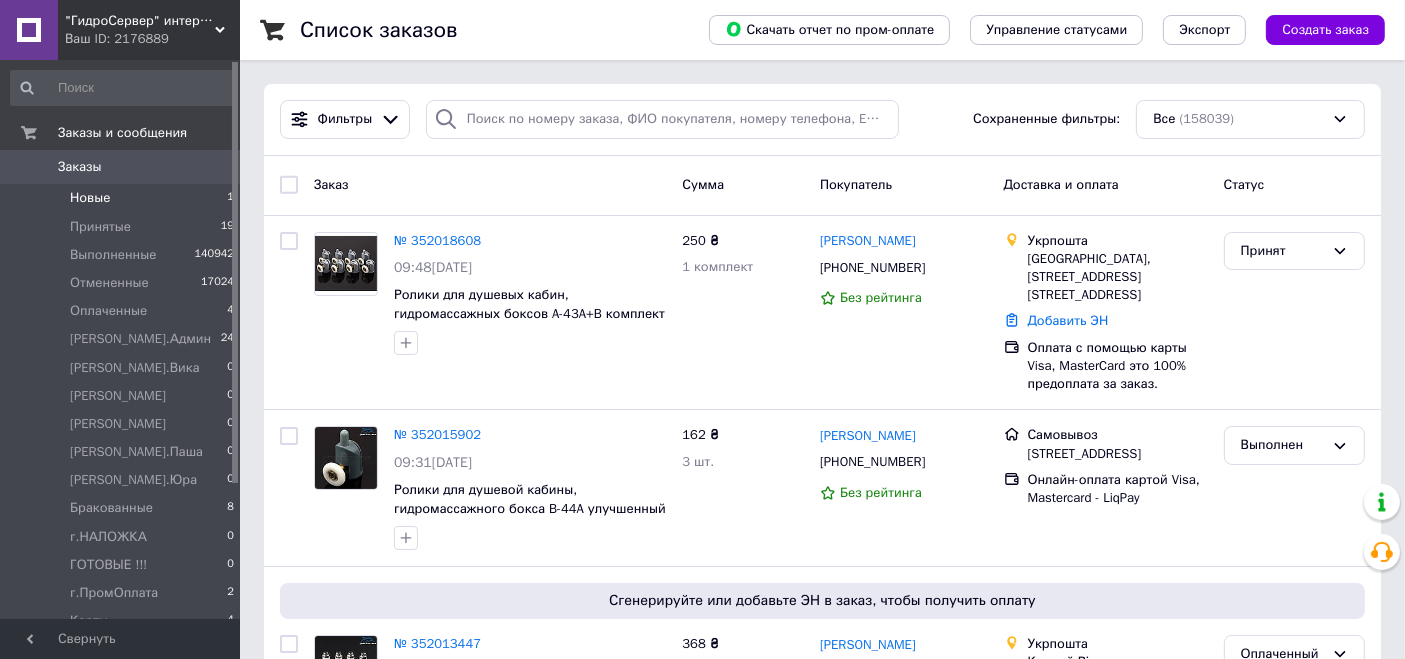 click on "Новые 1" at bounding box center (123, 198) 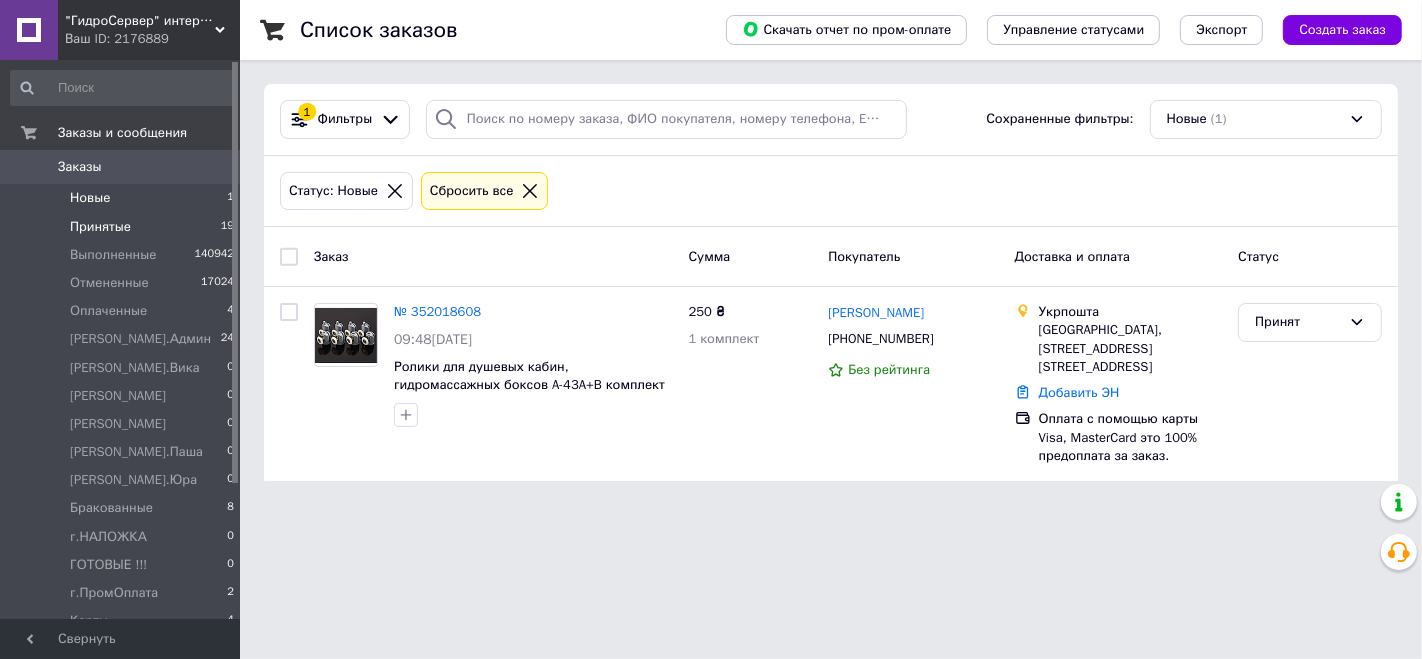 click on "Принятые 19" at bounding box center [123, 227] 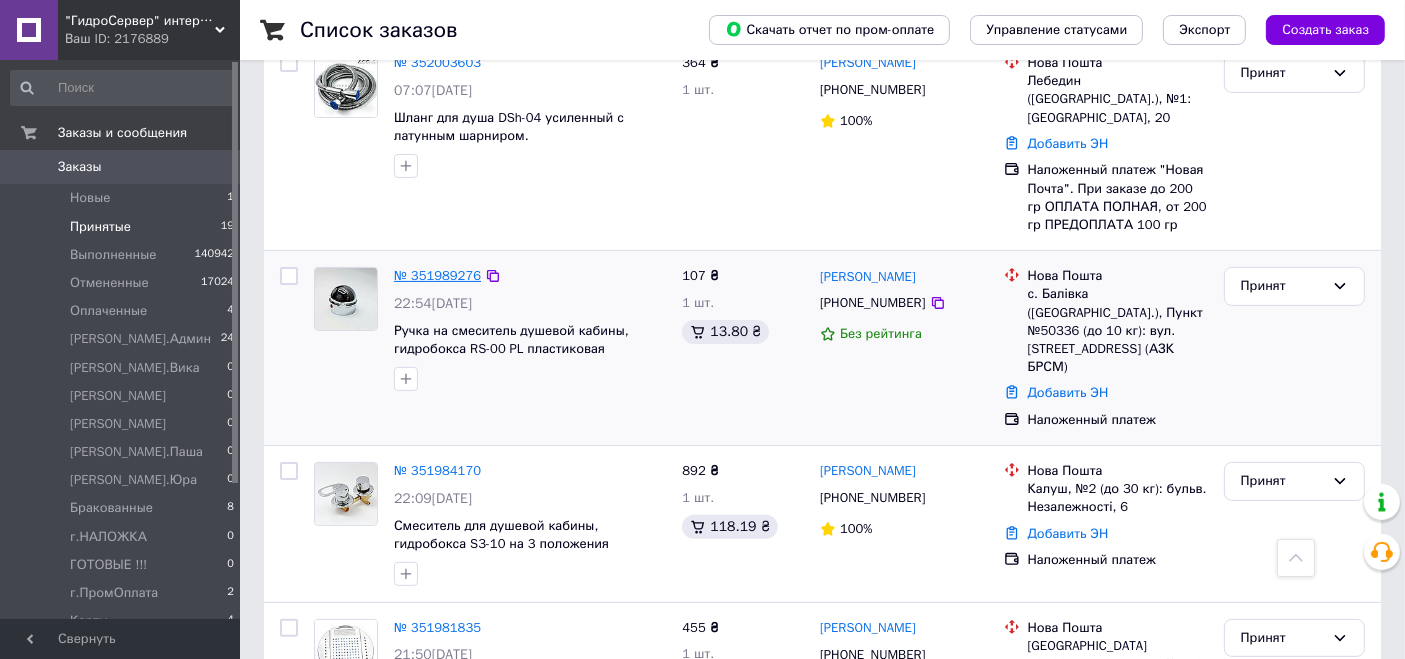 click on "№ 351989276" at bounding box center (437, 275) 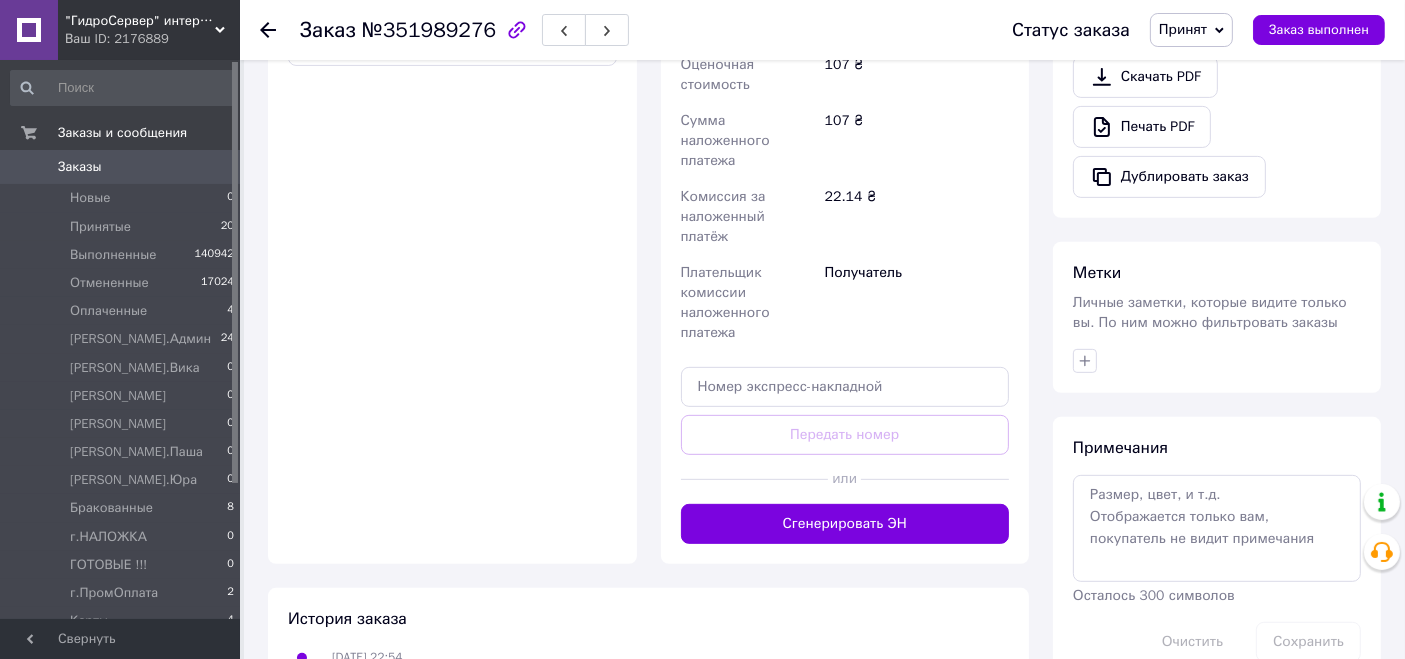 scroll, scrollTop: 777, scrollLeft: 0, axis: vertical 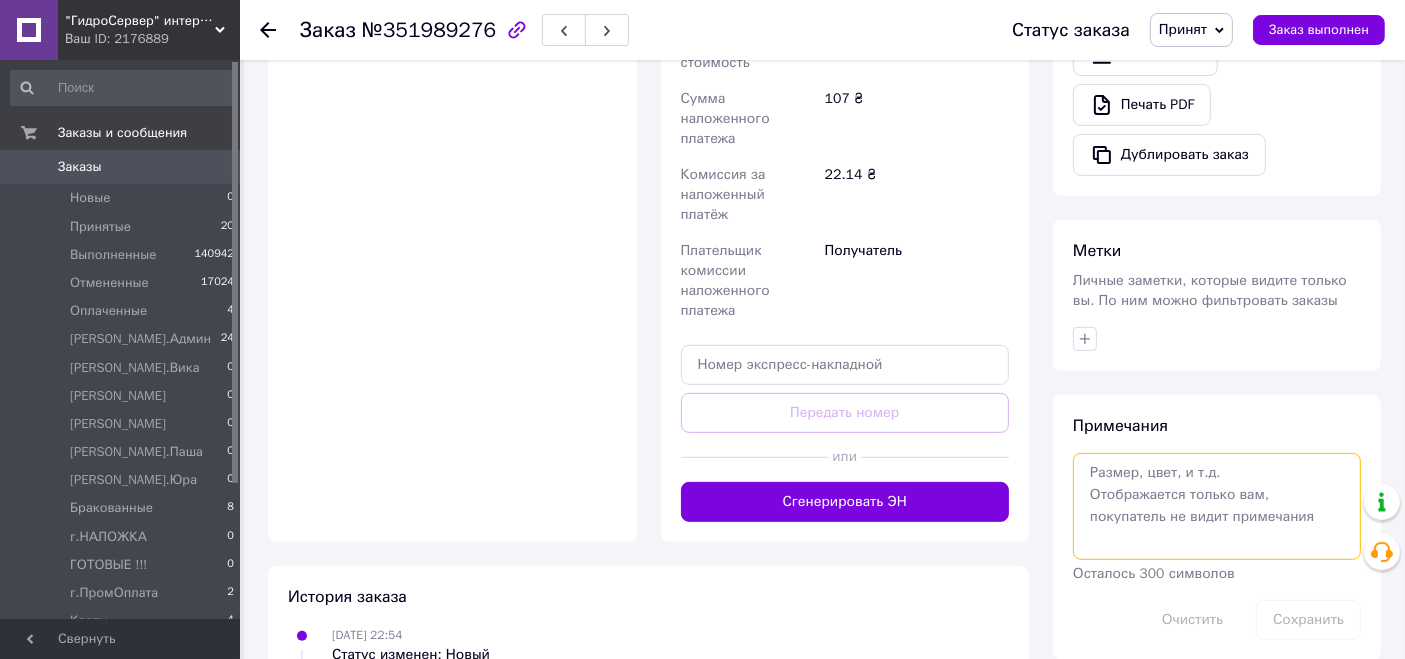 click at bounding box center (1217, 506) 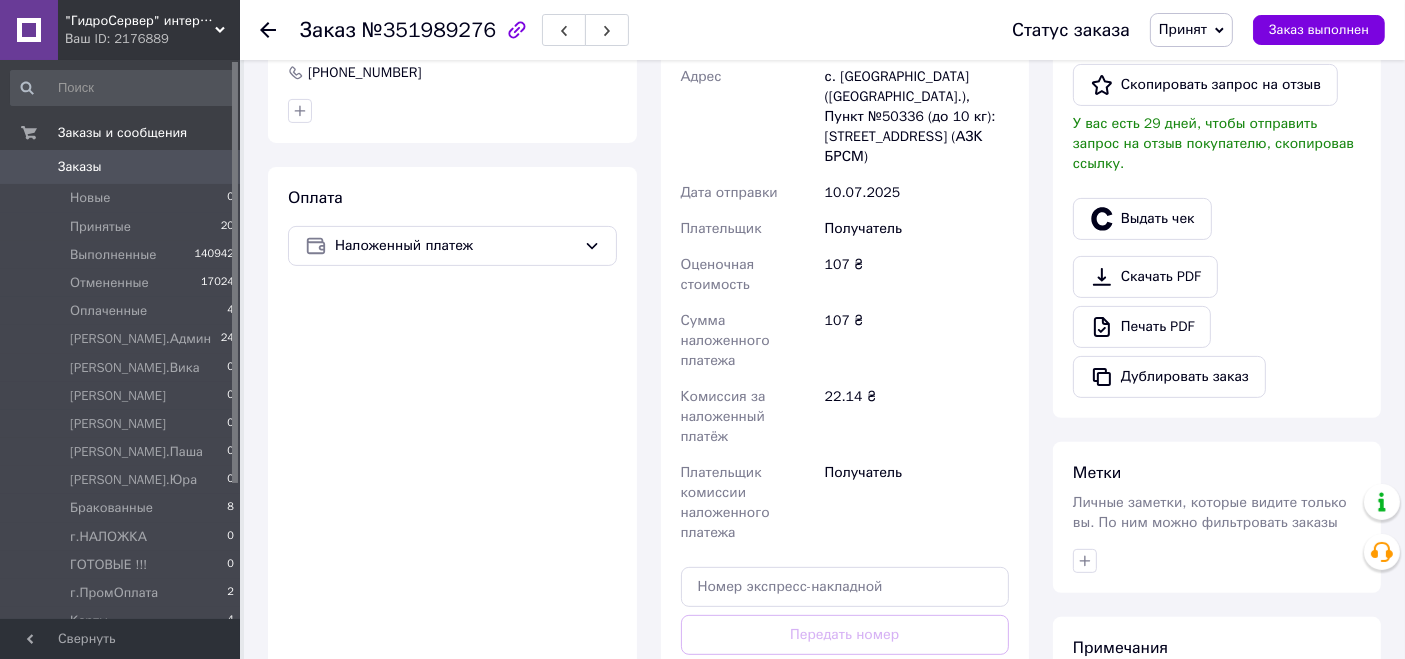 scroll, scrollTop: 792, scrollLeft: 0, axis: vertical 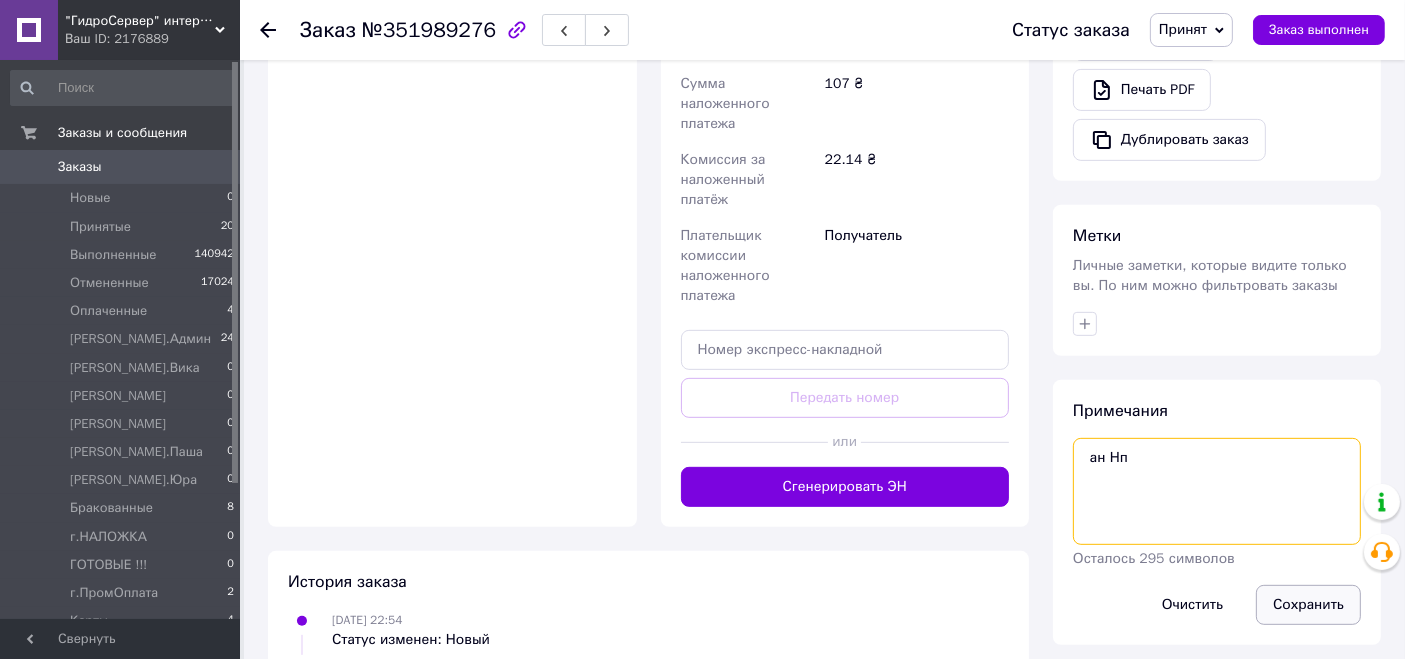 type on "ан Нп" 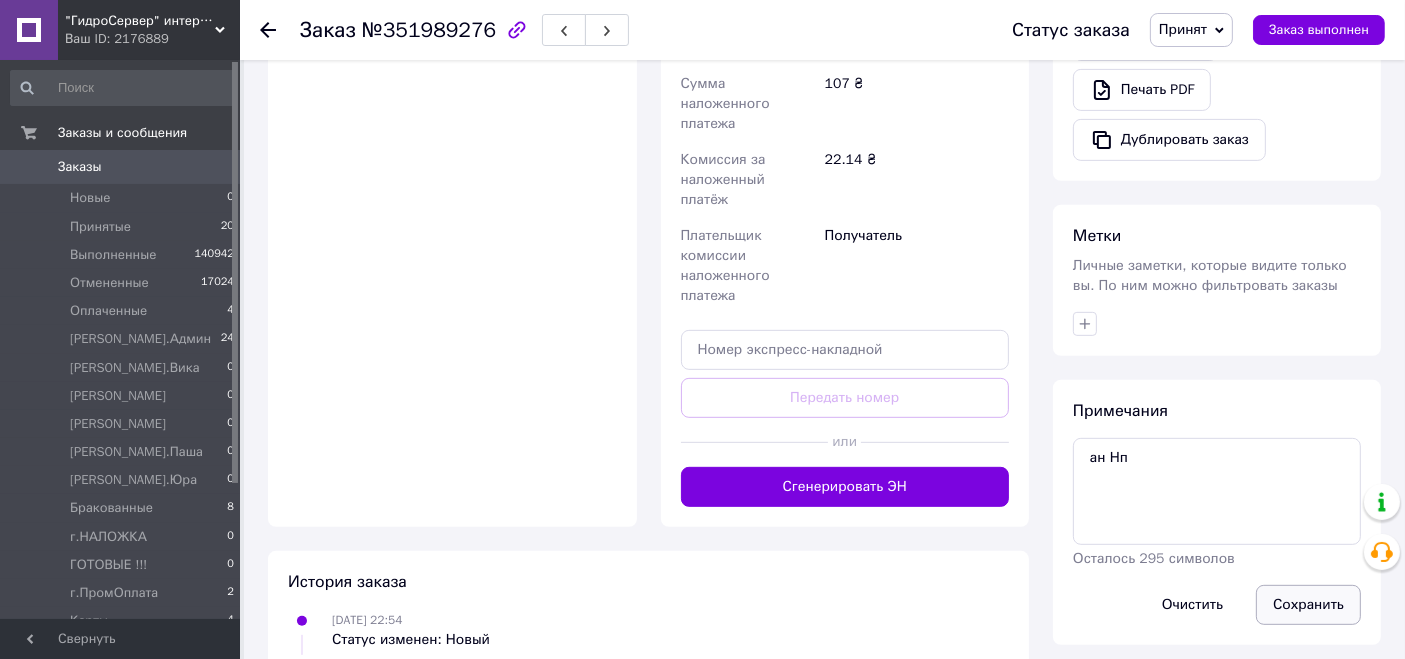 click on "Сохранить" at bounding box center (1308, 605) 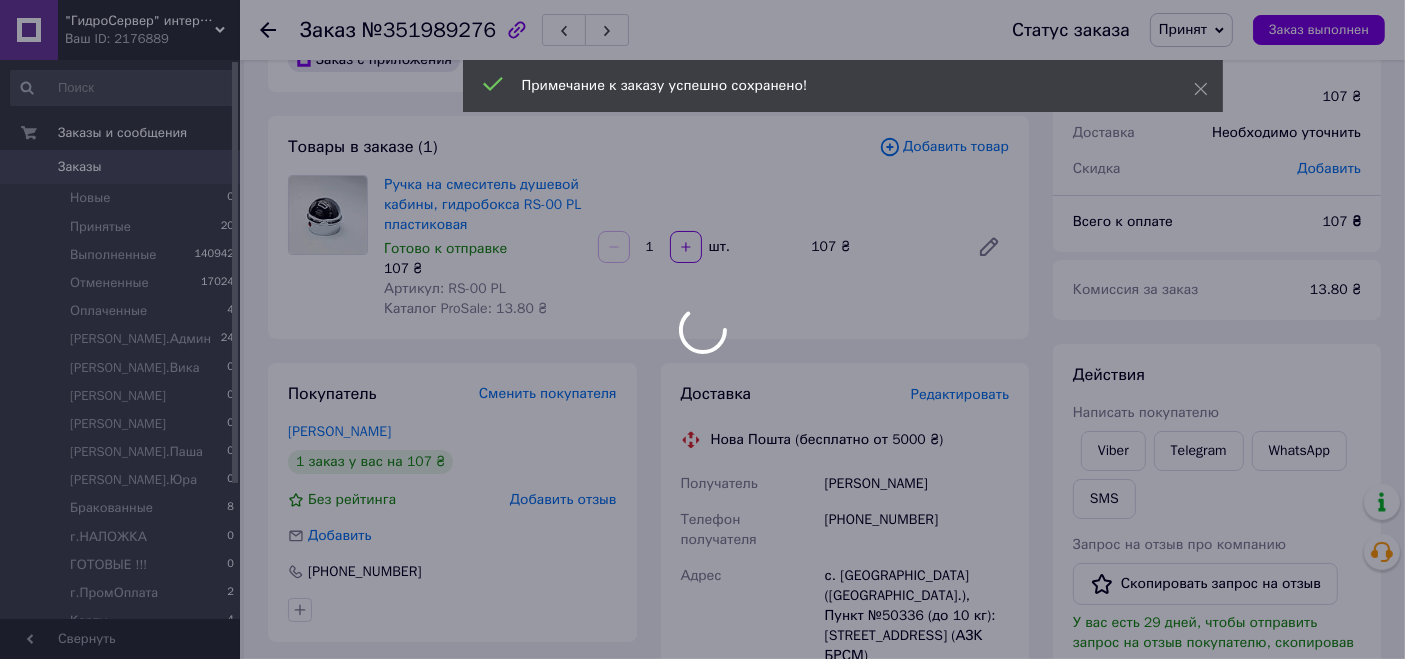 scroll, scrollTop: 0, scrollLeft: 0, axis: both 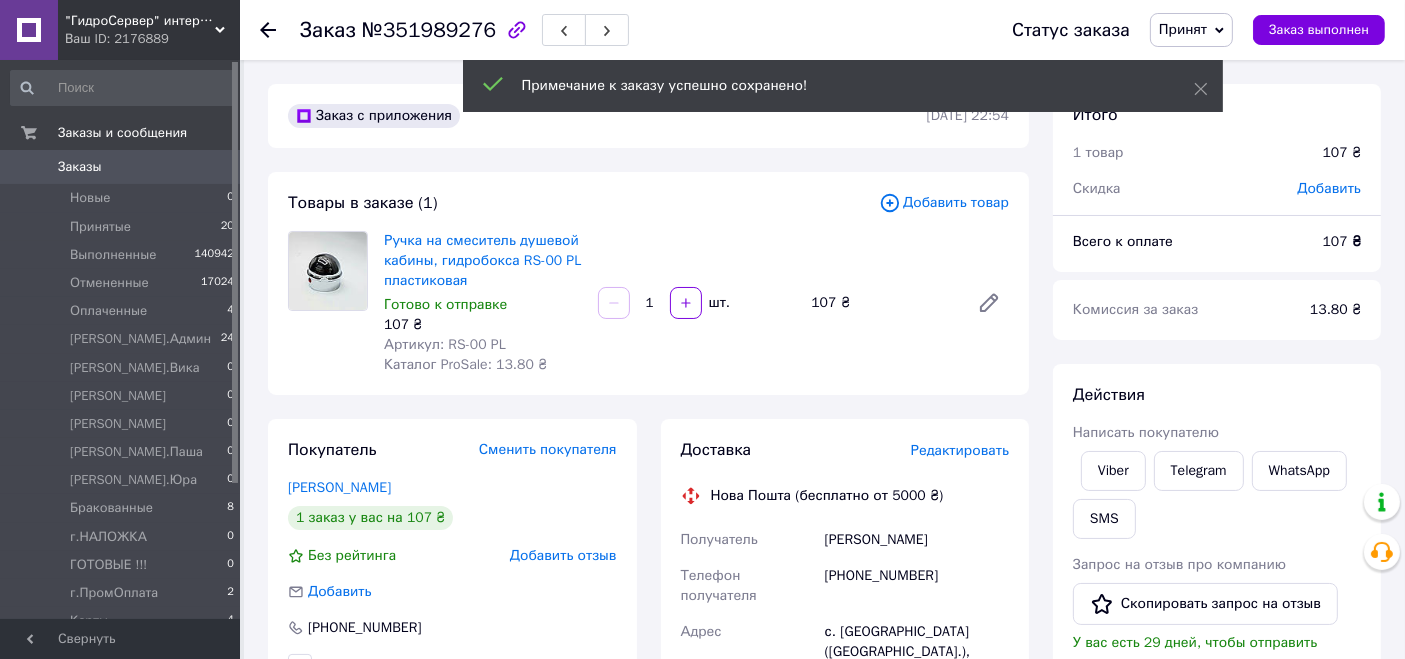 click on "Принят" at bounding box center (1191, 30) 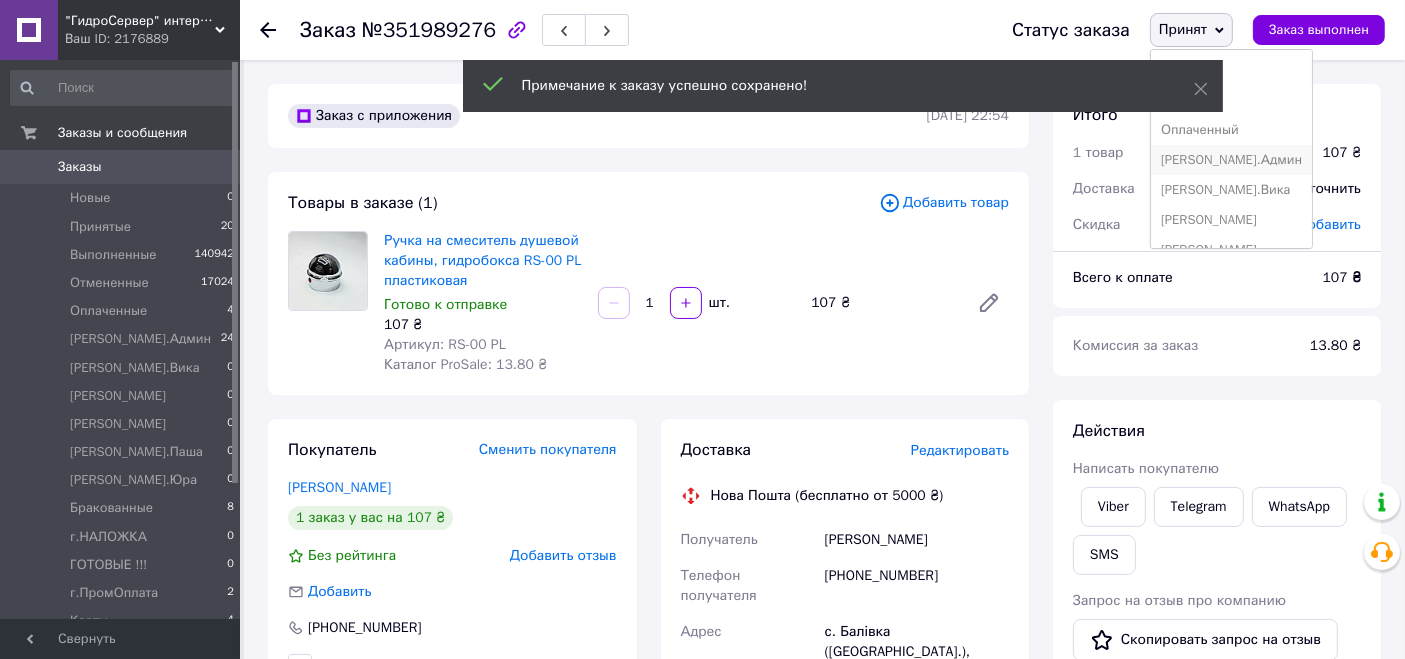 click on "[PERSON_NAME].Админ" at bounding box center [1231, 160] 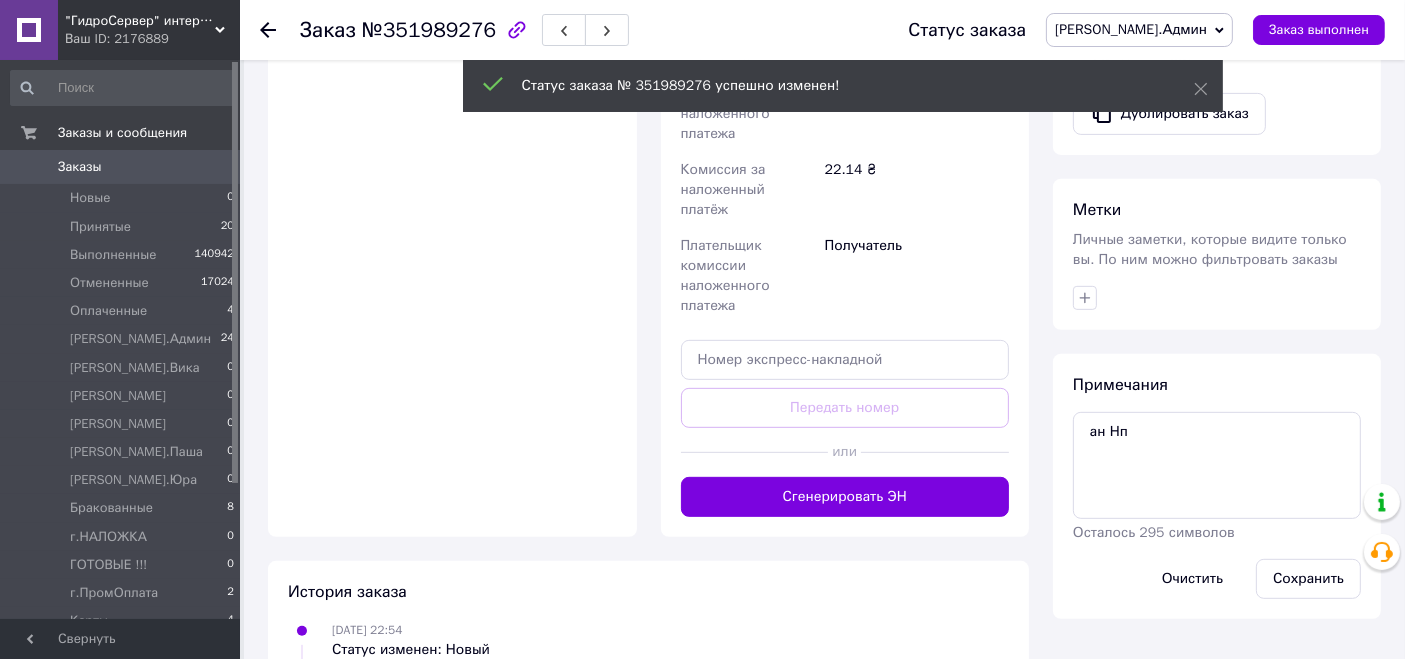 scroll, scrollTop: 840, scrollLeft: 0, axis: vertical 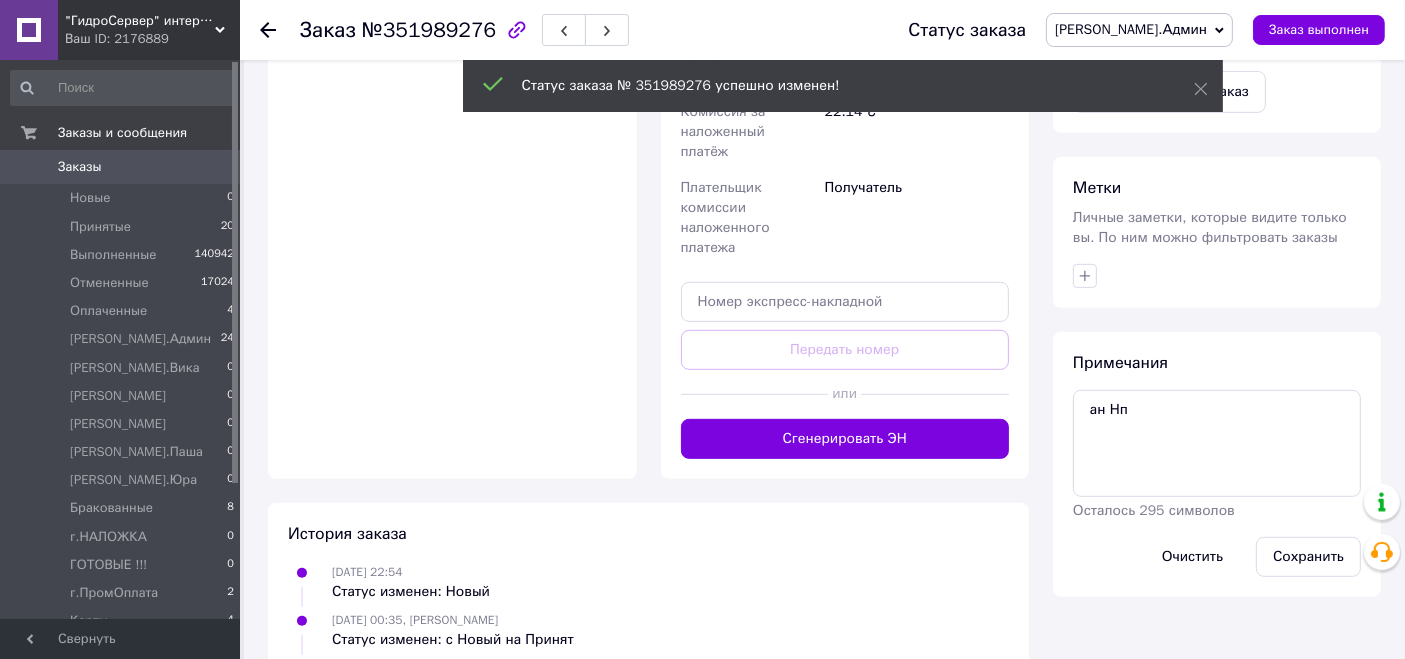 click on "Сохранить" at bounding box center [1308, 557] 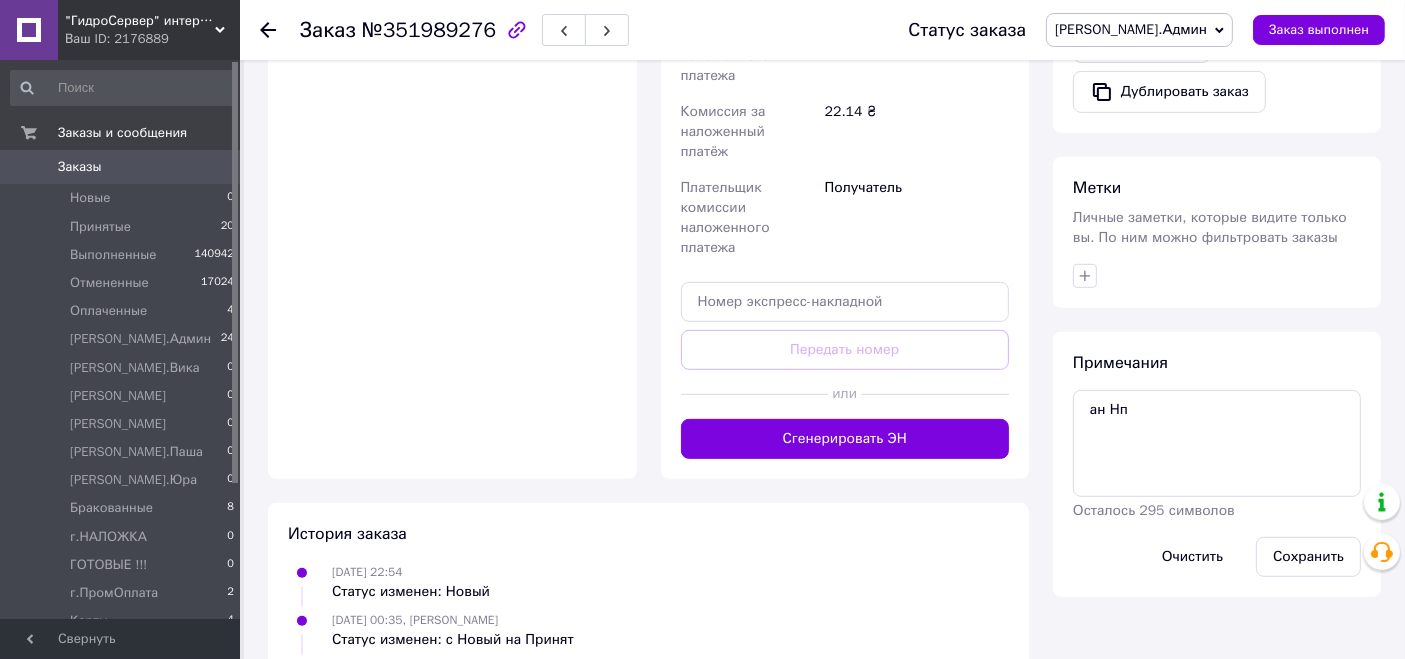 click 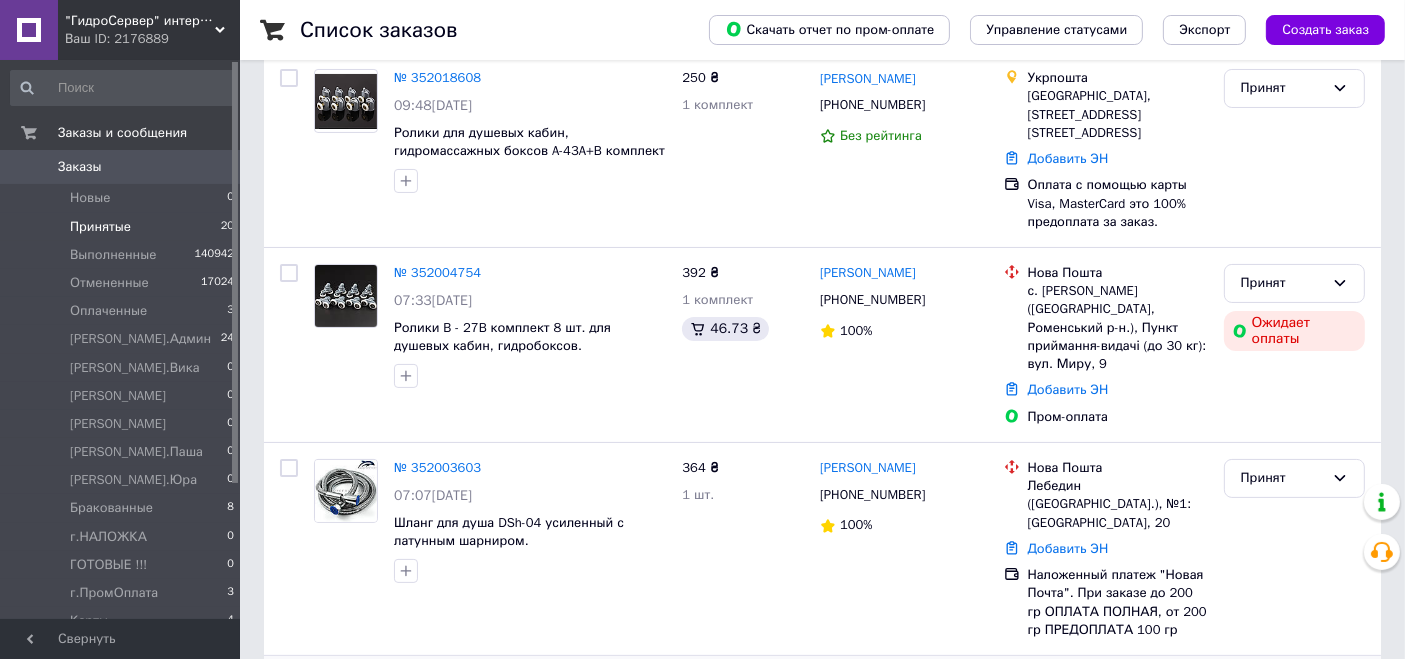 scroll, scrollTop: 666, scrollLeft: 0, axis: vertical 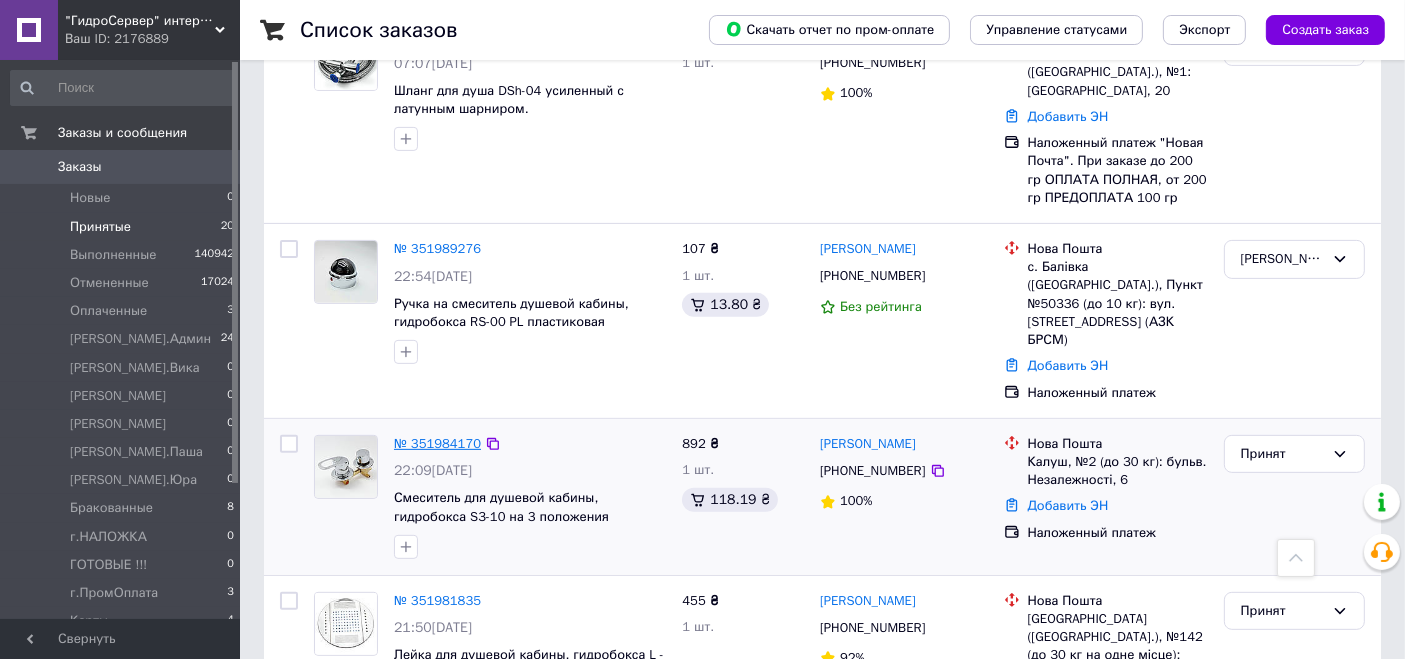 click on "№ 351984170" at bounding box center (437, 443) 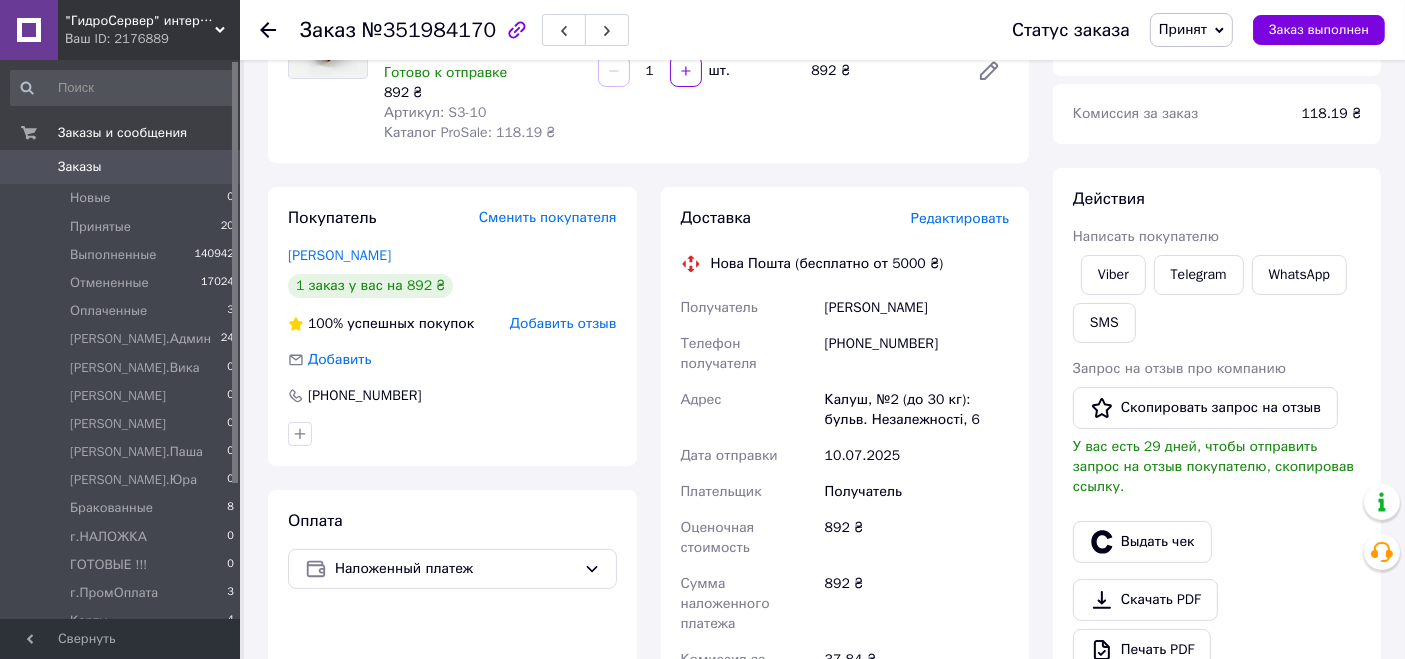 scroll, scrollTop: 666, scrollLeft: 0, axis: vertical 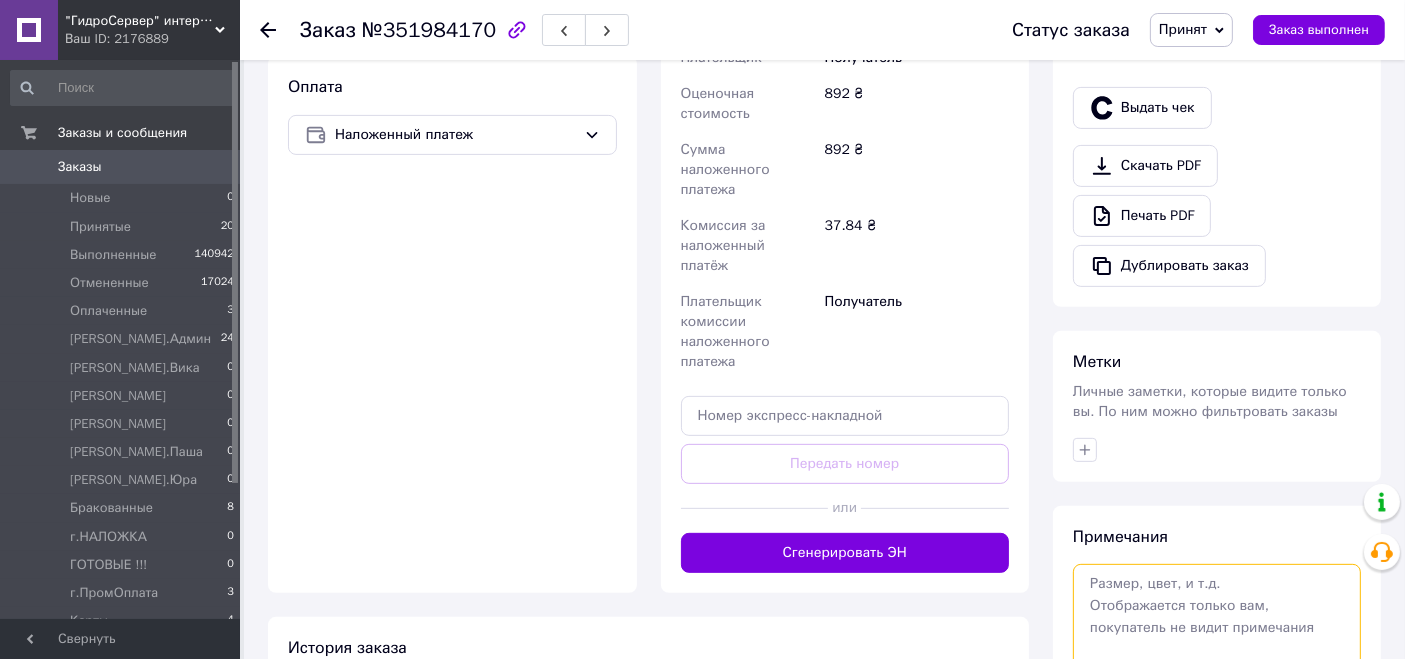 click at bounding box center [1217, 617] 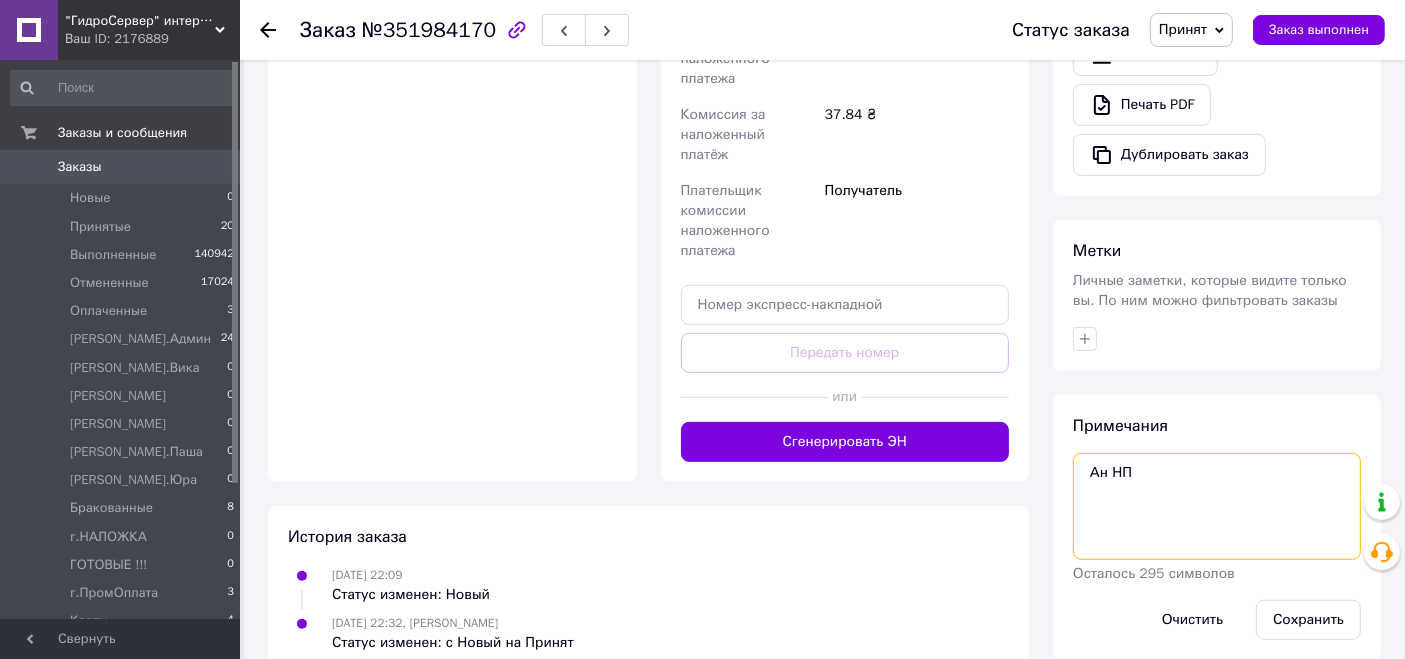 scroll, scrollTop: 0, scrollLeft: 0, axis: both 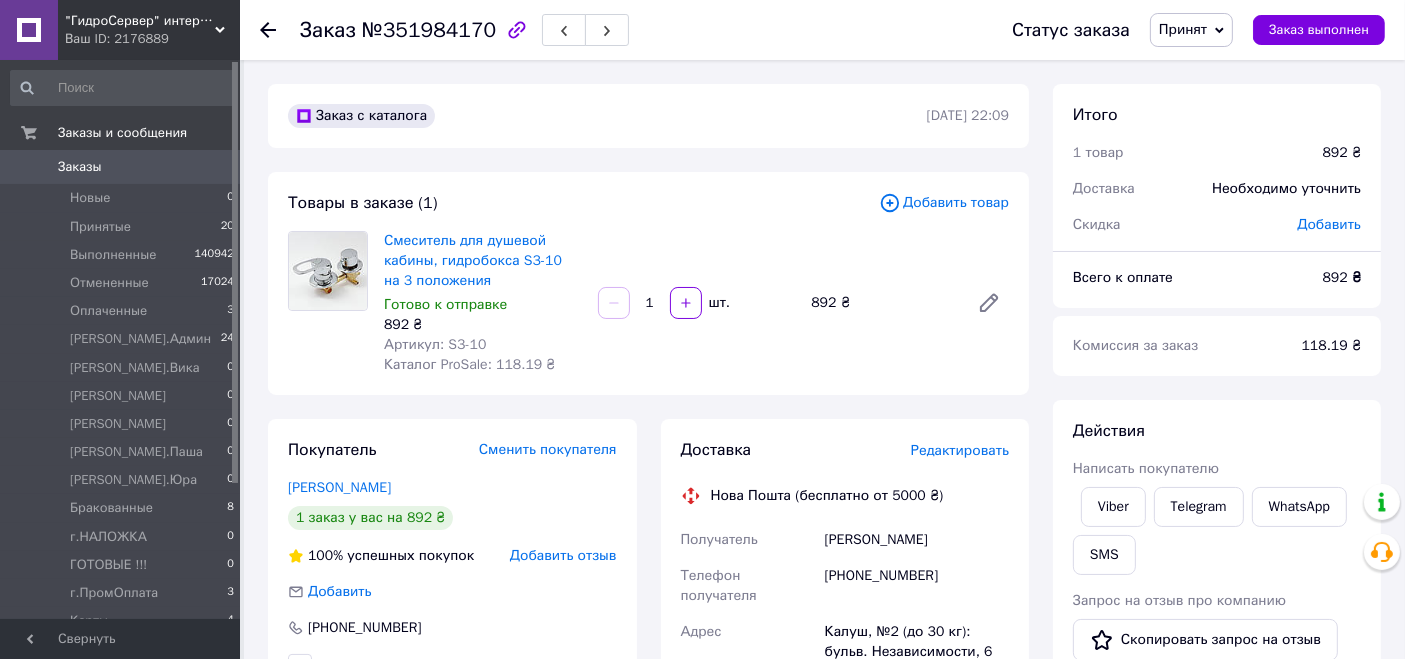 type on "Ан НП" 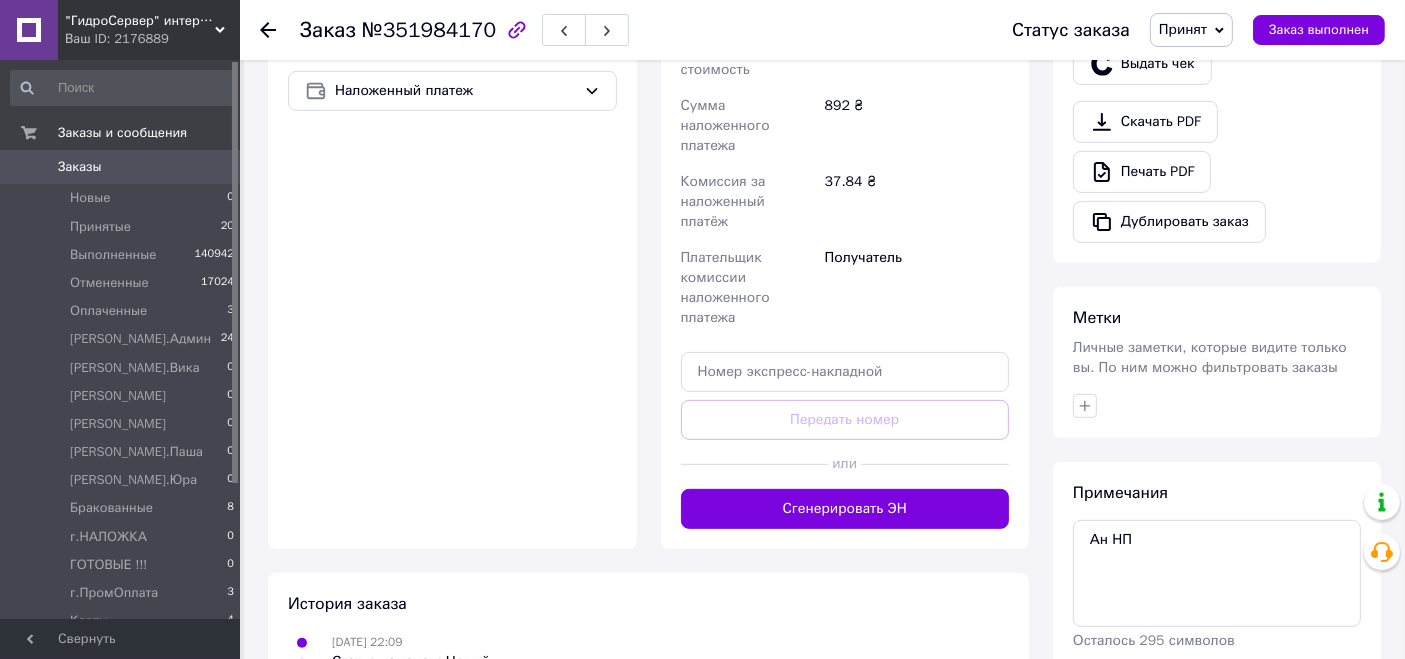 scroll, scrollTop: 777, scrollLeft: 0, axis: vertical 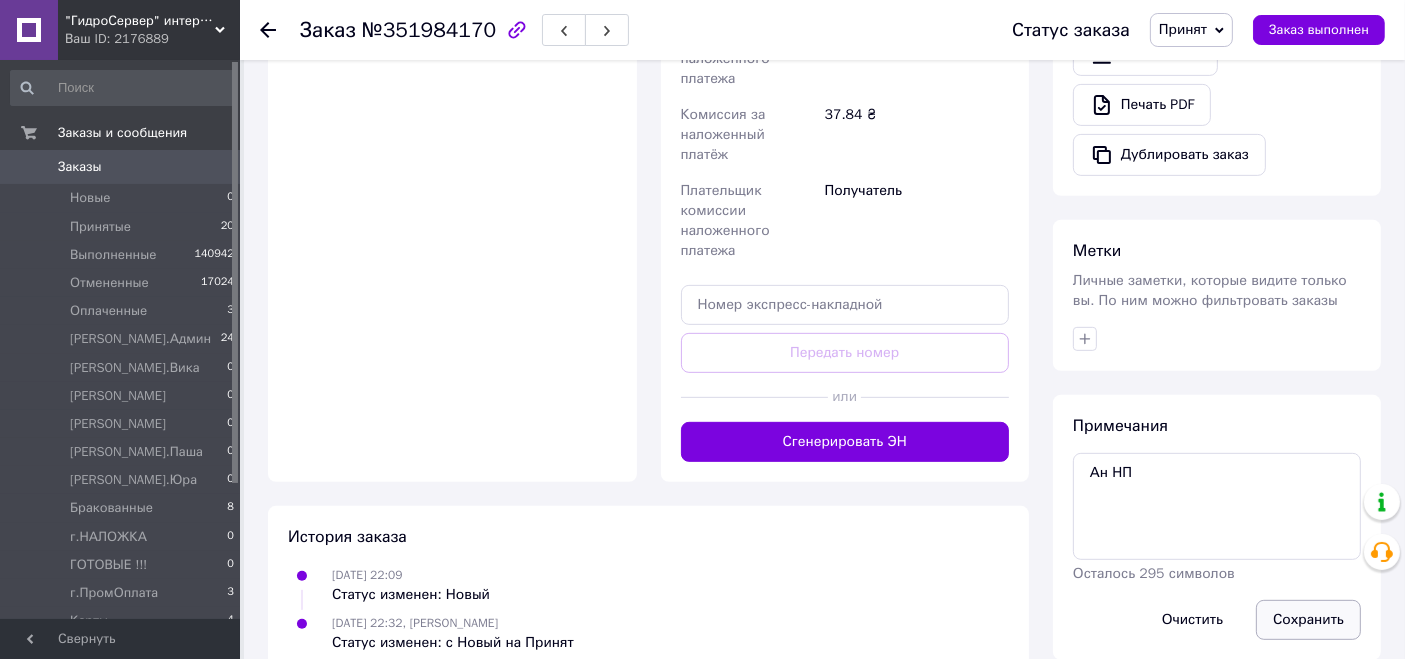 click on "Сохранить" at bounding box center (1308, 620) 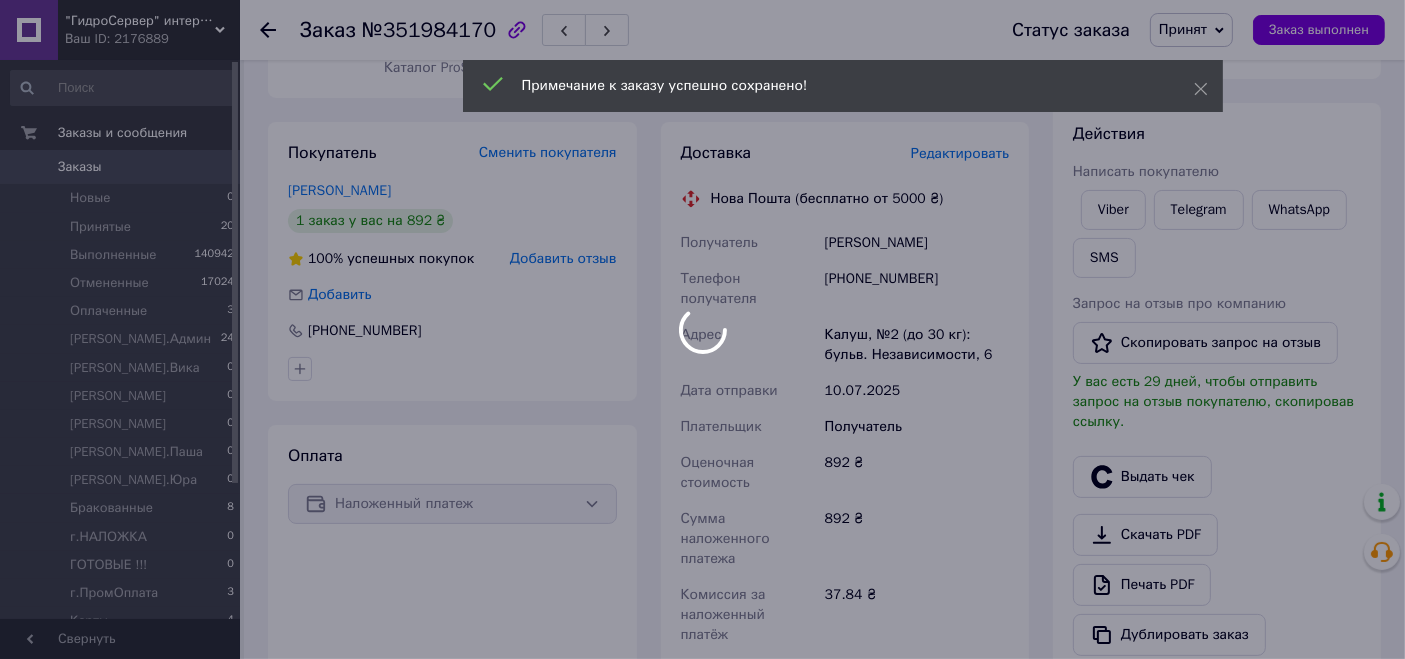 scroll, scrollTop: 777, scrollLeft: 0, axis: vertical 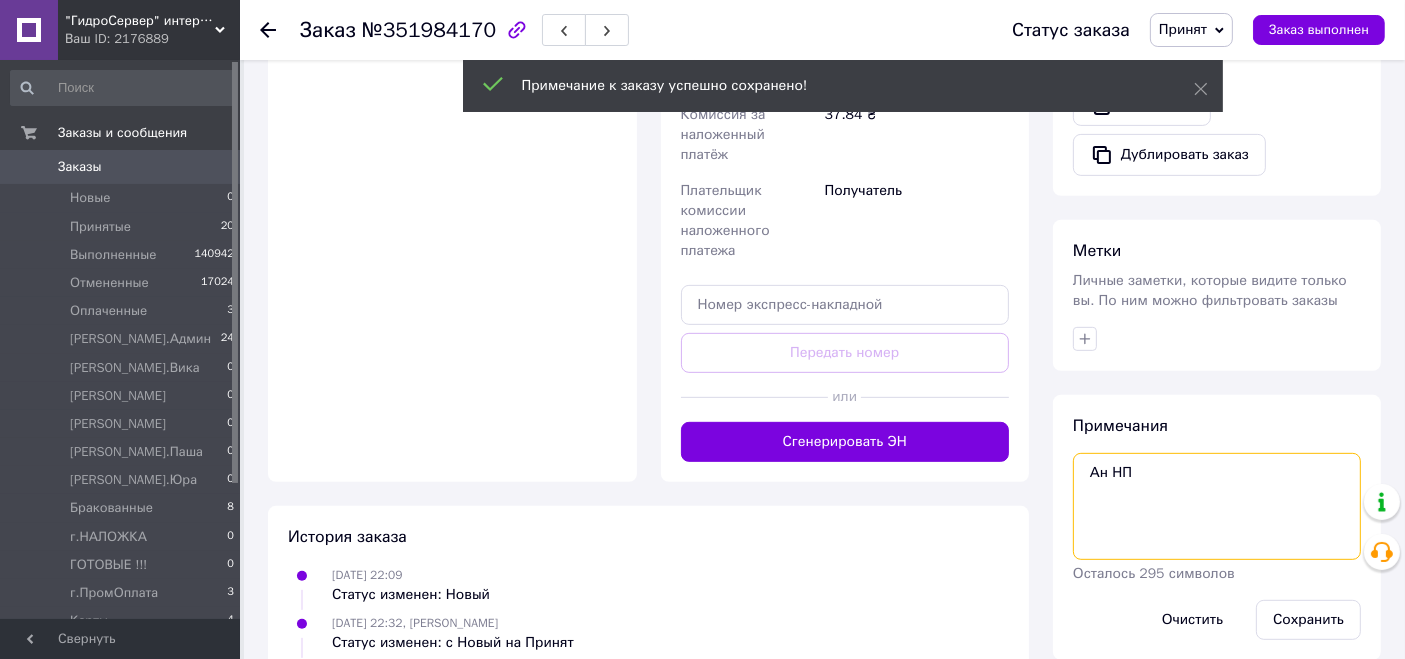 drag, startPoint x: 1111, startPoint y: 431, endPoint x: 1174, endPoint y: 449, distance: 65.52099 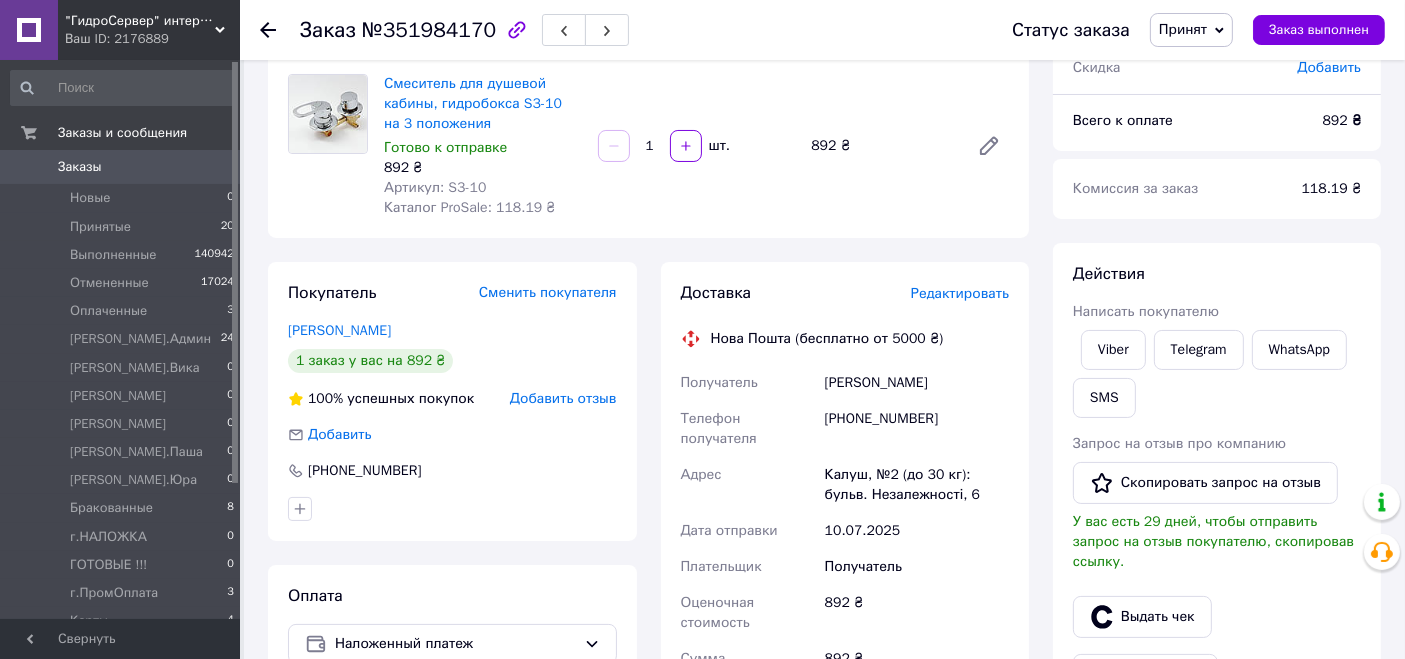 scroll, scrollTop: 0, scrollLeft: 0, axis: both 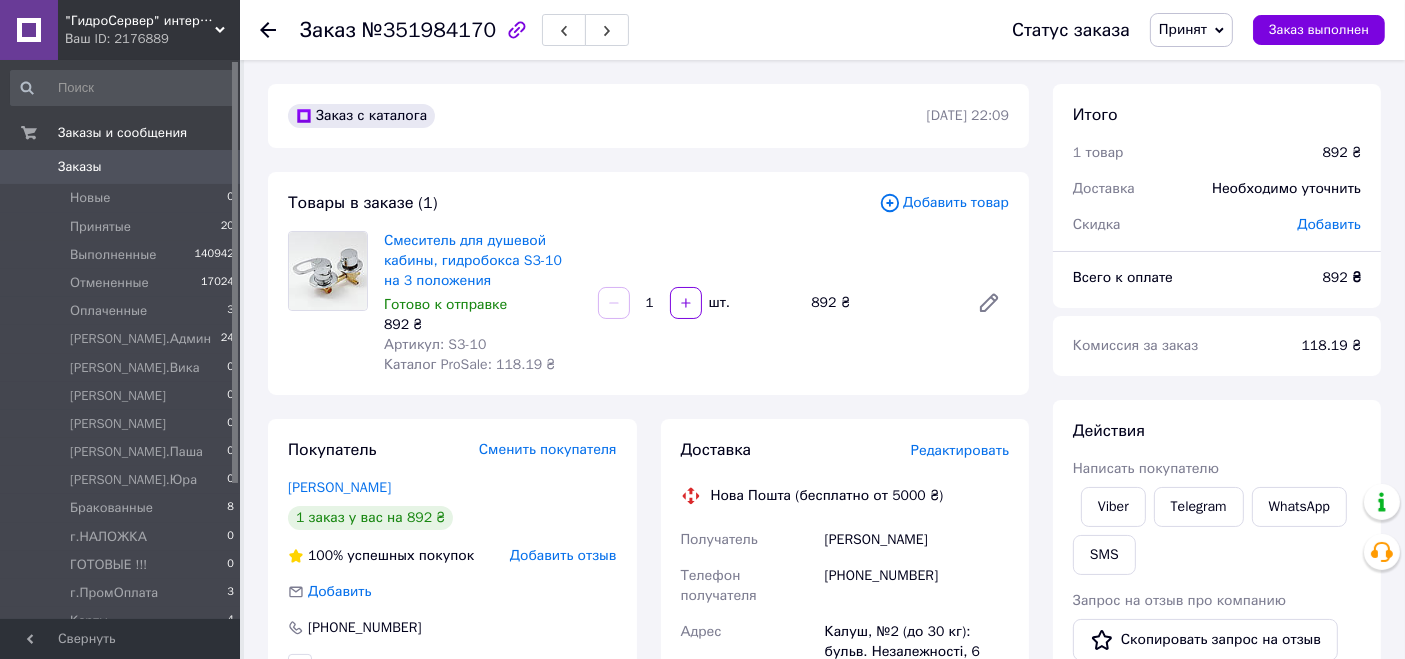 click on "Смеситель для душевой кабины, гидробокса S3-10 на 3 положения Готово к отправке 892 ₴ Артикул: S3-10 Каталог ProSale: 118.19 ₴  1   шт. 892 ₴" at bounding box center [696, 303] 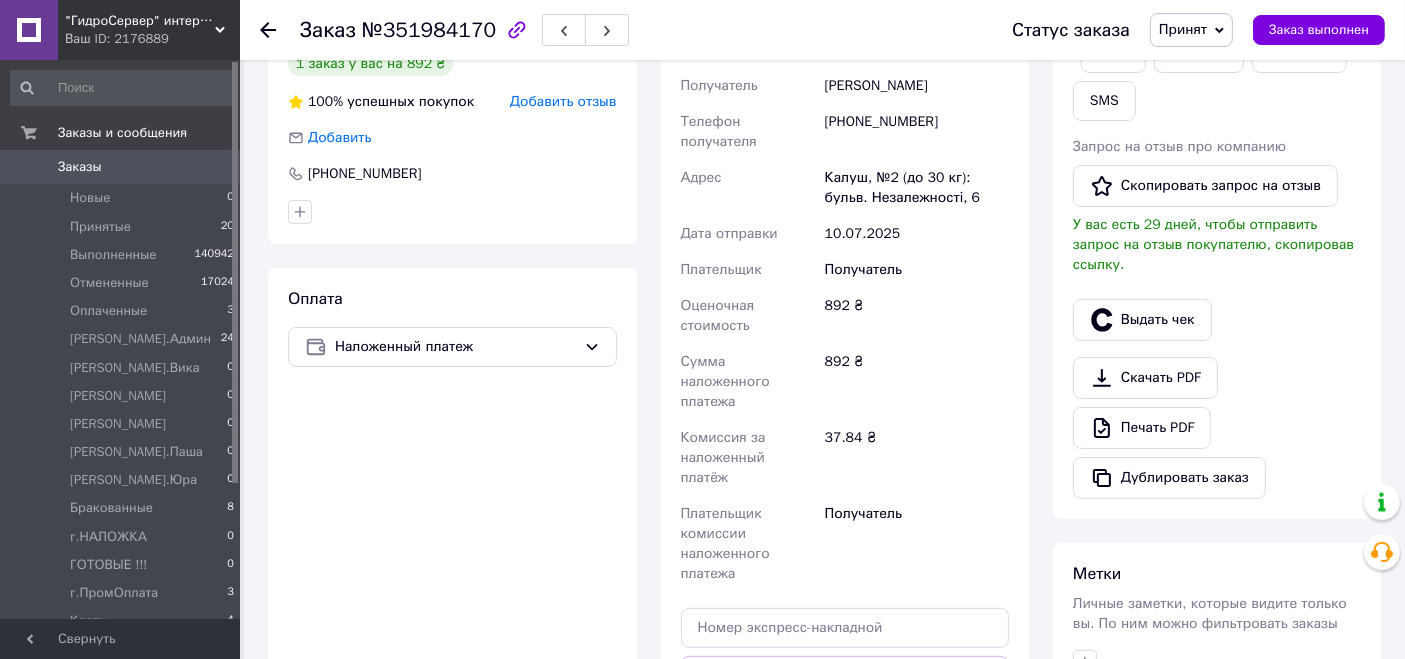 scroll, scrollTop: 777, scrollLeft: 0, axis: vertical 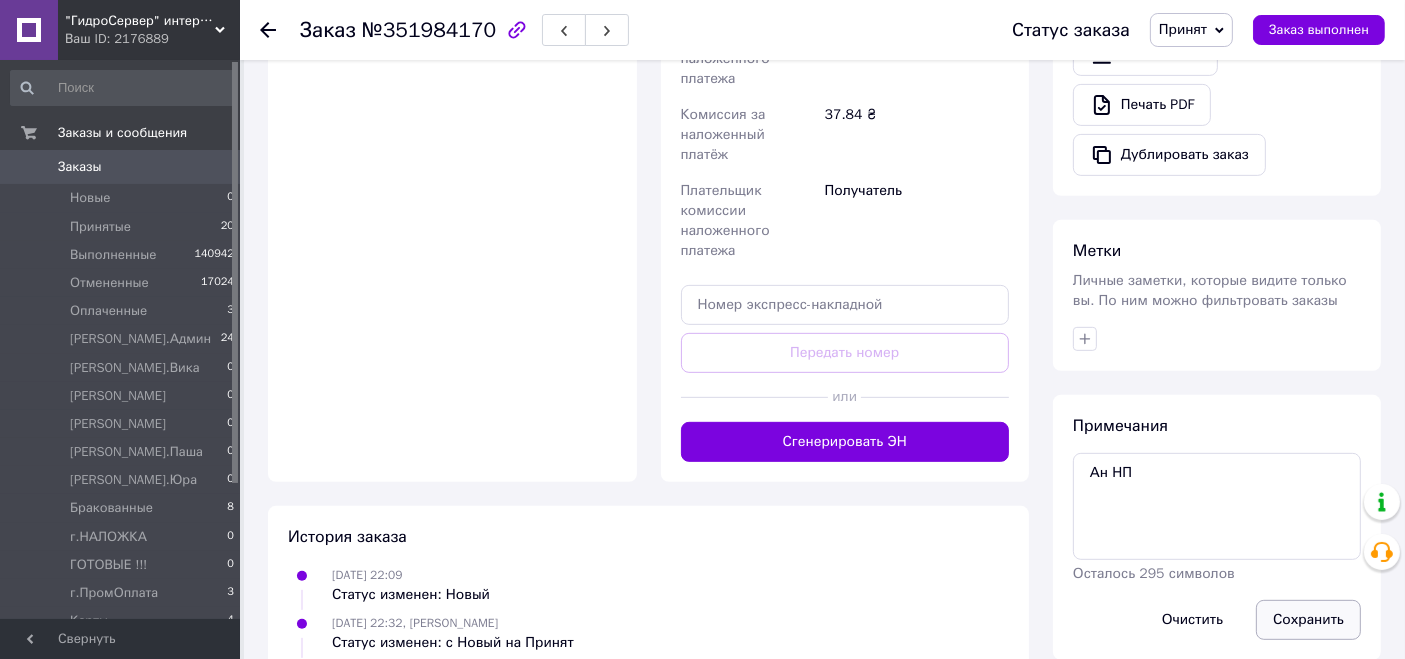 click on "Сохранить" at bounding box center (1308, 620) 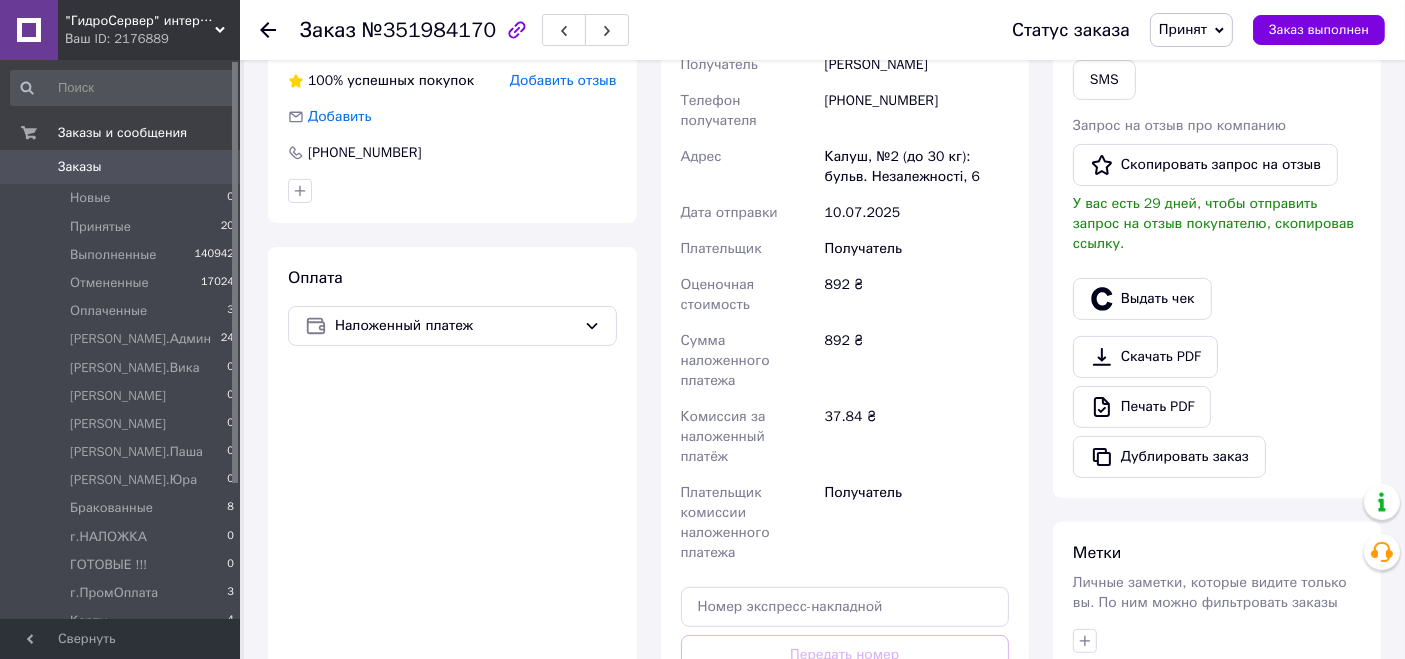 scroll, scrollTop: 333, scrollLeft: 0, axis: vertical 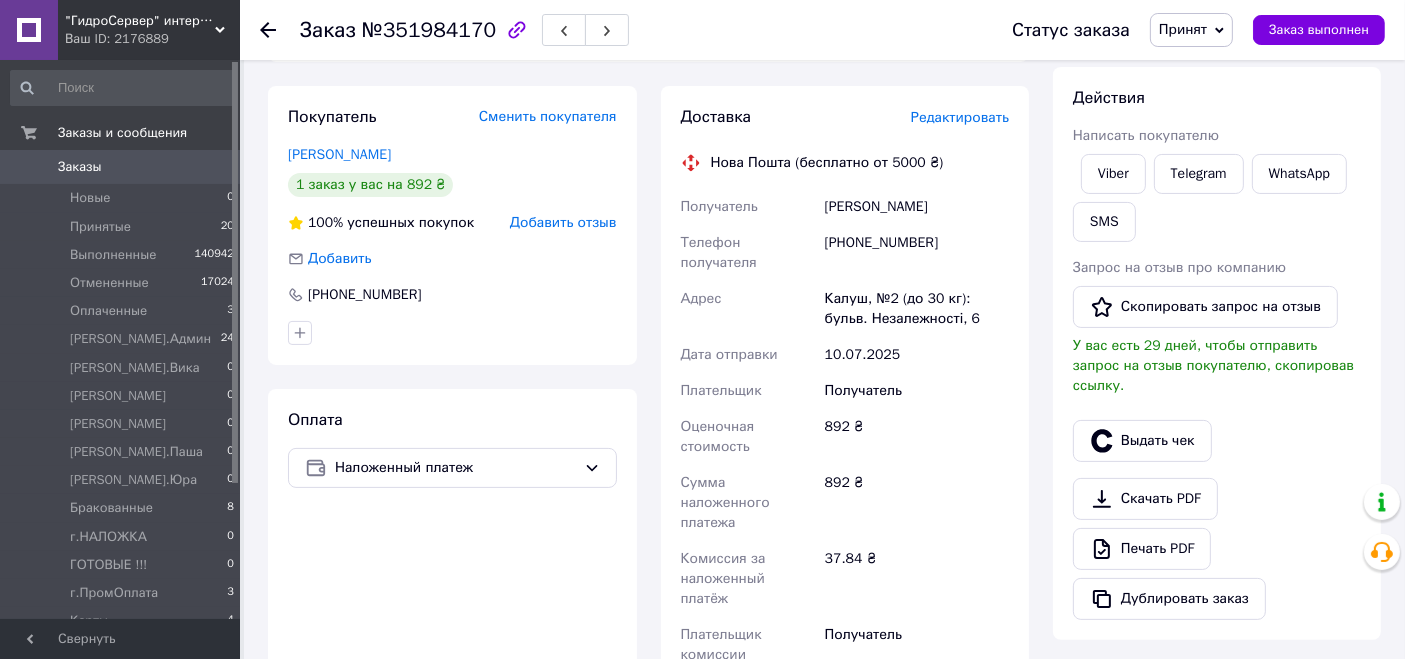 click on "Статус заказа Принят Выполнен Отменен Оплаченный а.[PERSON_NAME]Вика [PERSON_NAME] [PERSON_NAME] а.[PERSON_NAME]Юра Бракованные г.НАЛОЖКА ГОТОВЫЕ !!! г.ПромОплата Карты Перезвонить!!! УКРпочта УКРпочта 2 Заказ выполнен" at bounding box center (1178, 30) 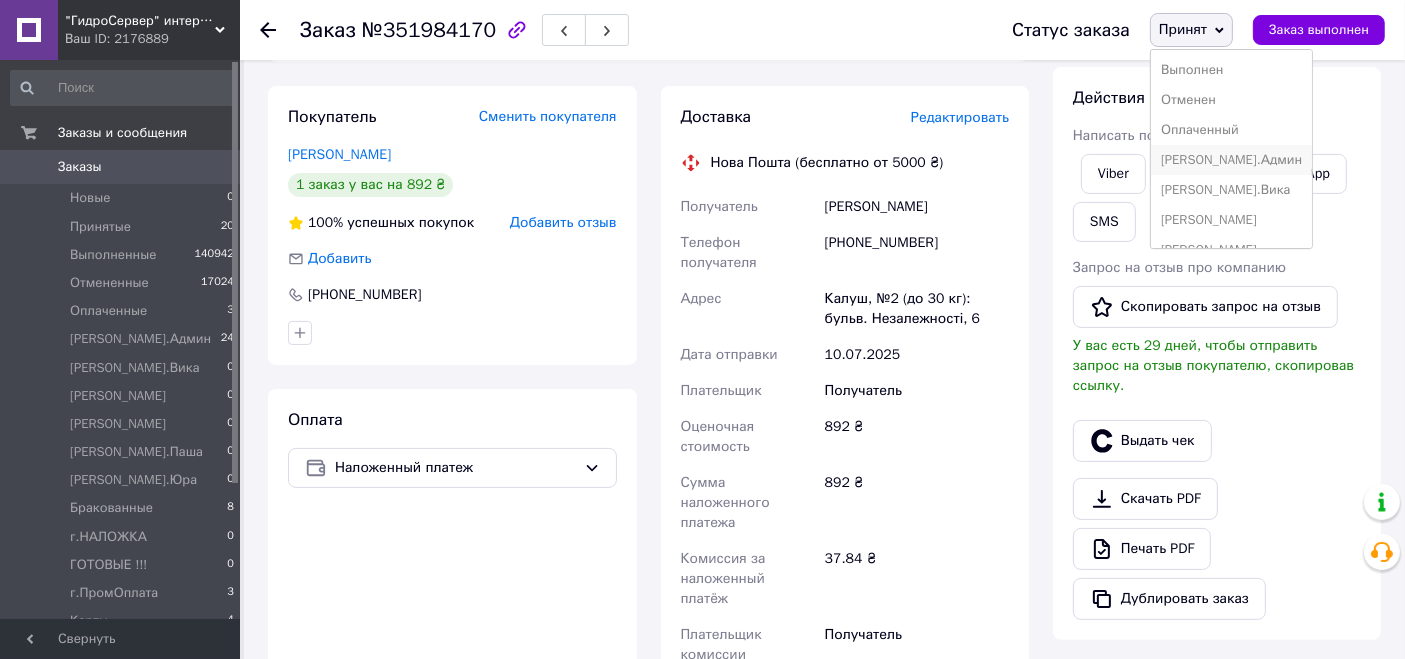 click on "[PERSON_NAME].Админ" at bounding box center (1231, 160) 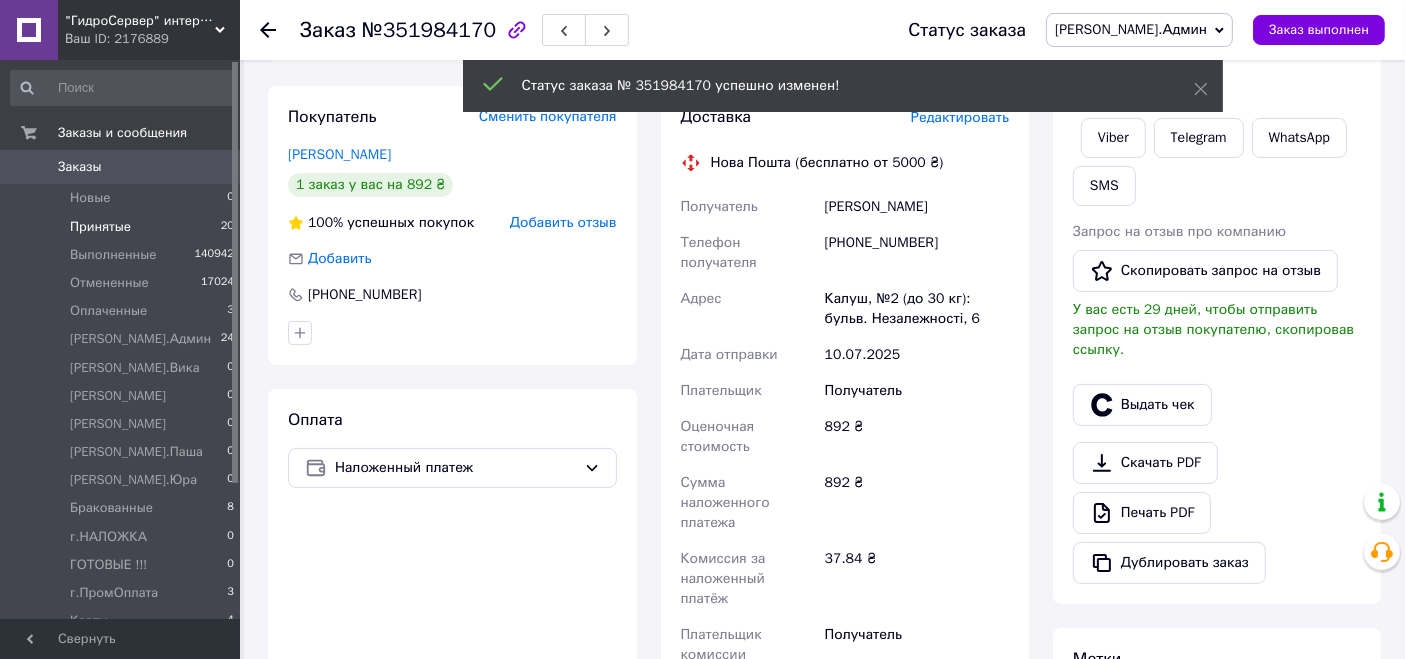 click on "Принятые 20" at bounding box center [123, 227] 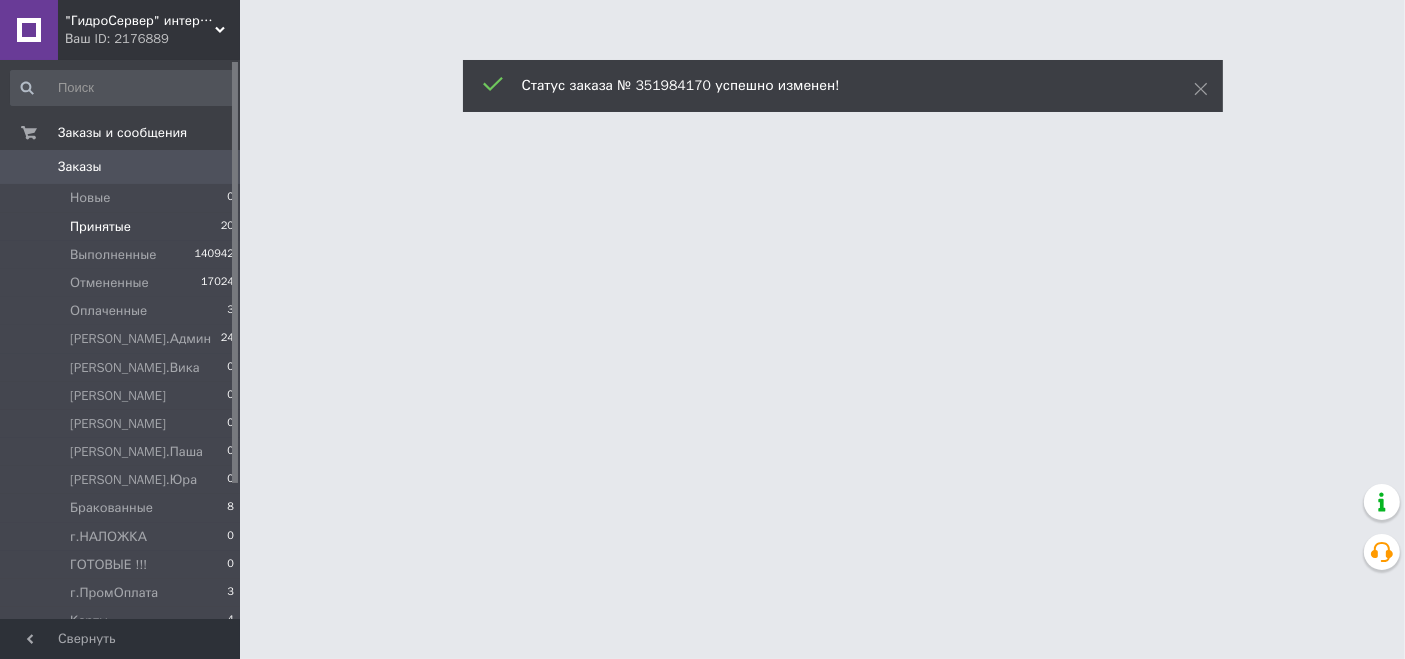 scroll, scrollTop: 0, scrollLeft: 0, axis: both 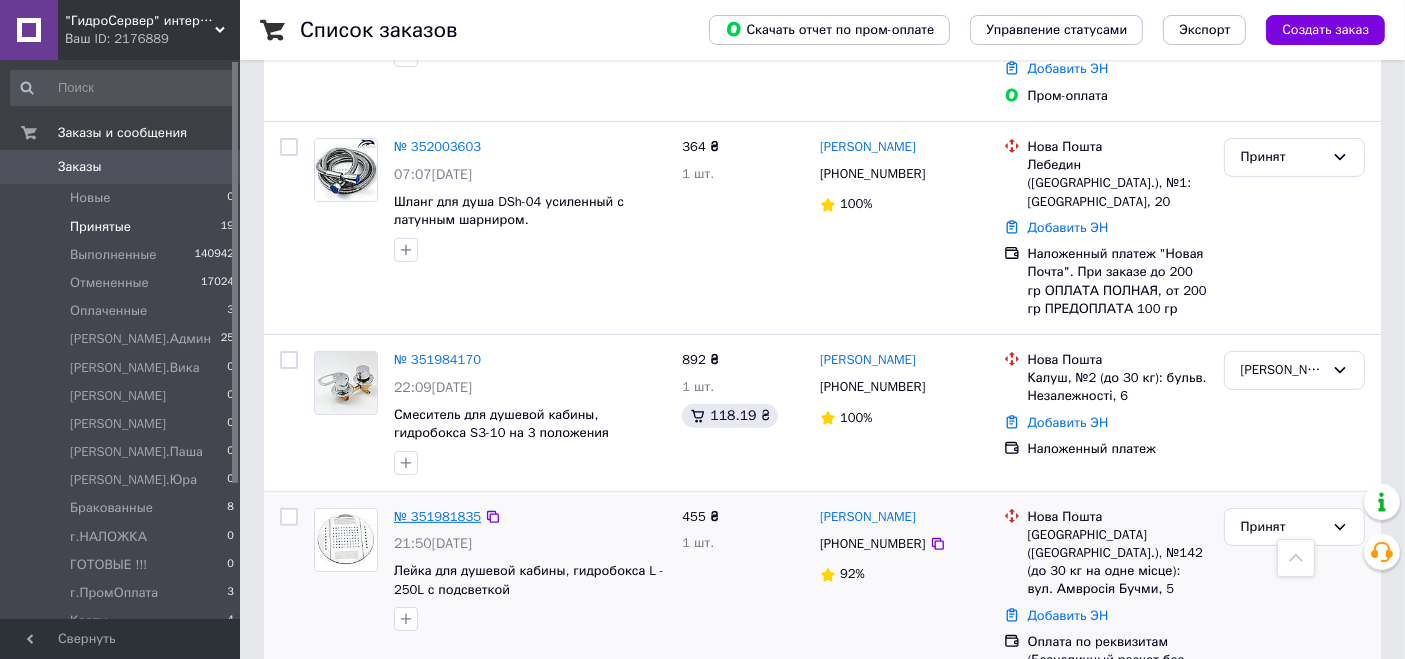 click on "№ 351981835" at bounding box center (437, 516) 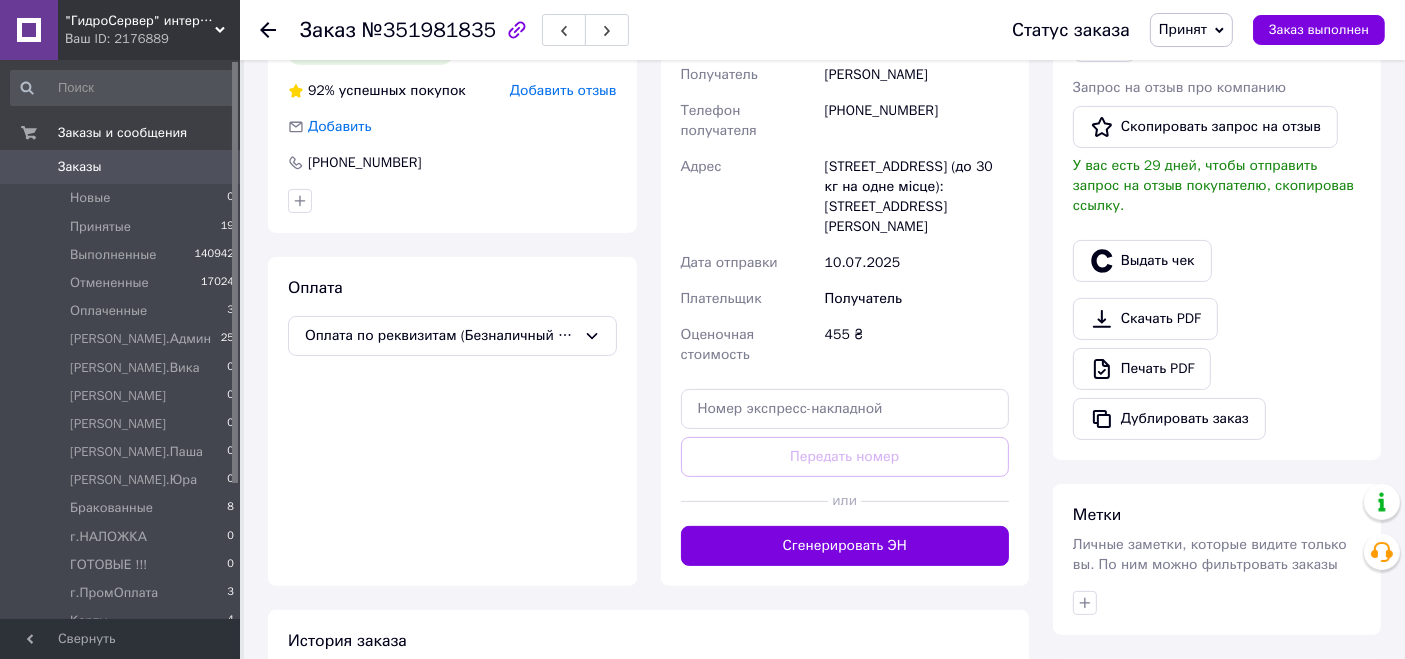 scroll, scrollTop: 709, scrollLeft: 0, axis: vertical 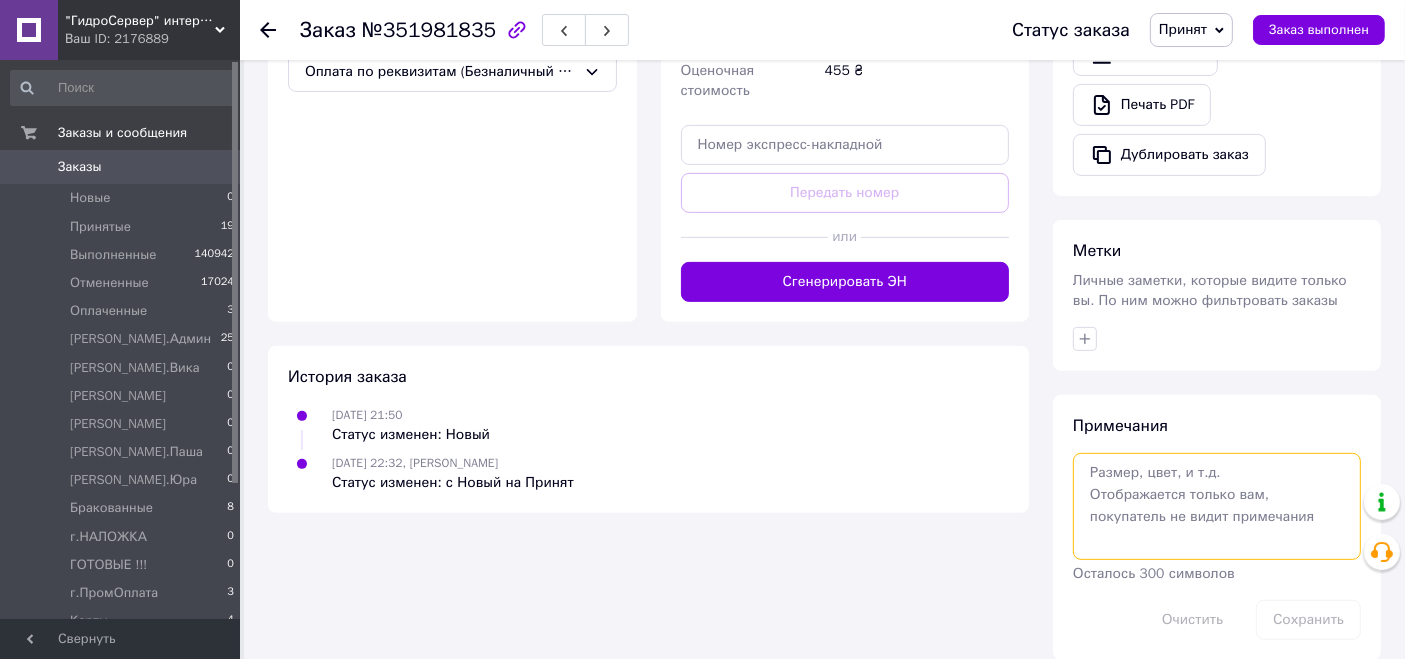 click at bounding box center [1217, 506] 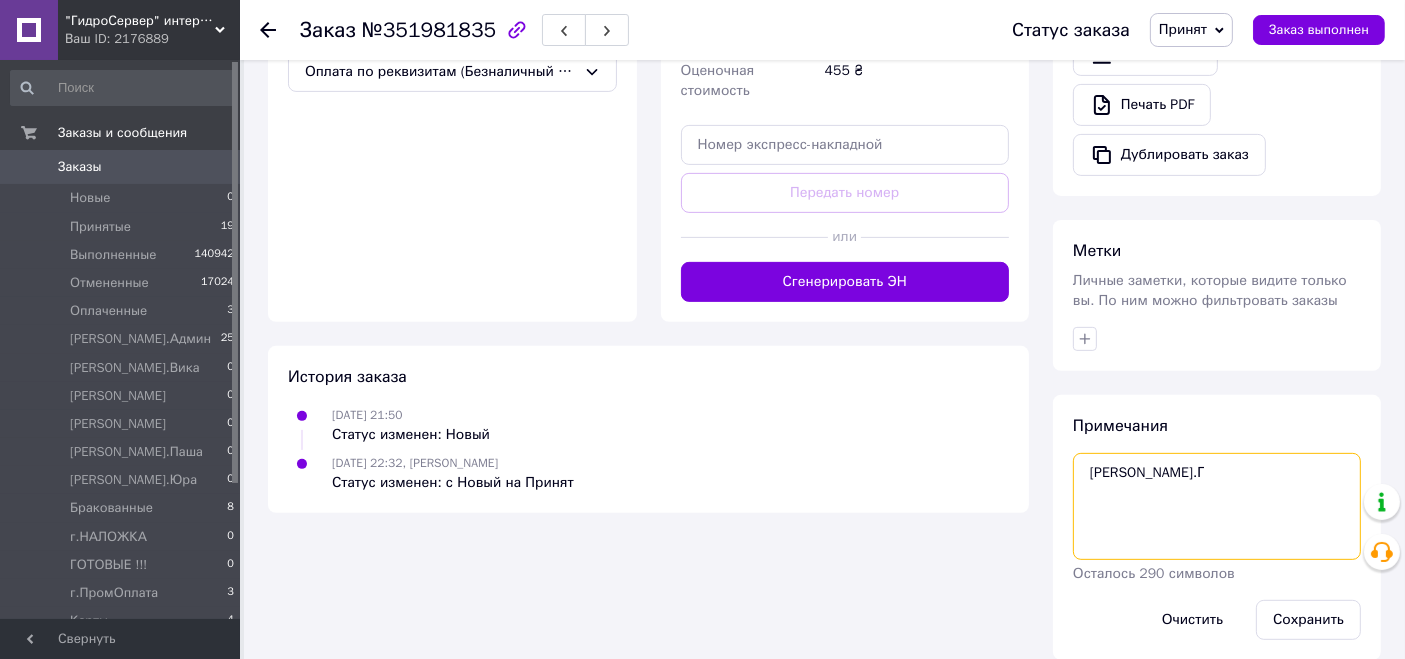 click on "[PERSON_NAME].Г" at bounding box center (1217, 506) 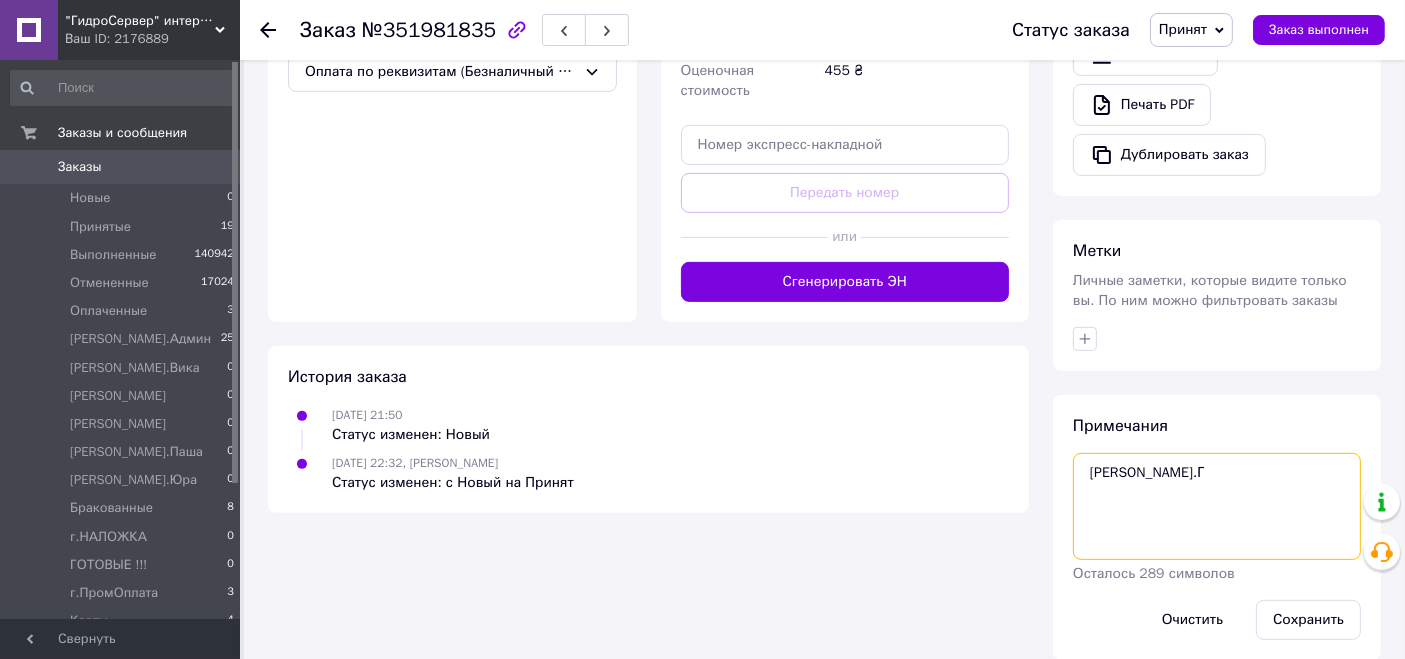 click on "[PERSON_NAME].Г" at bounding box center [1217, 506] 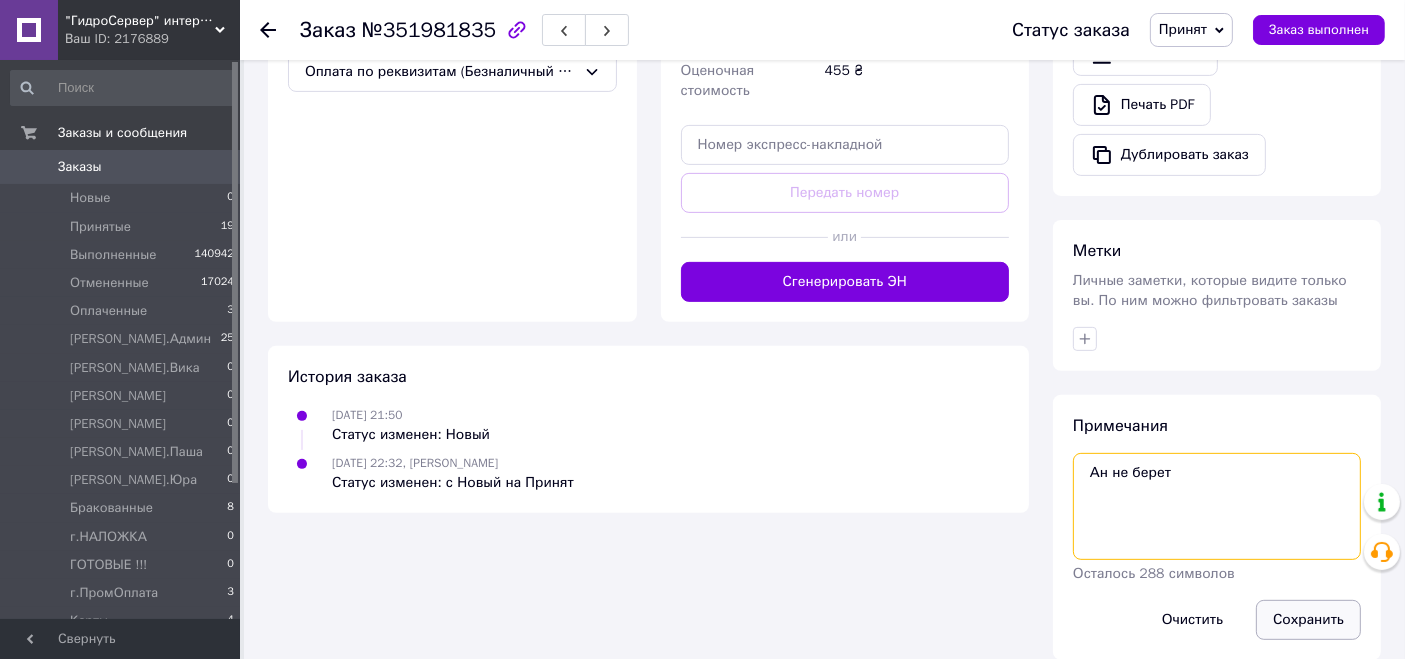 type on "Ан не берет" 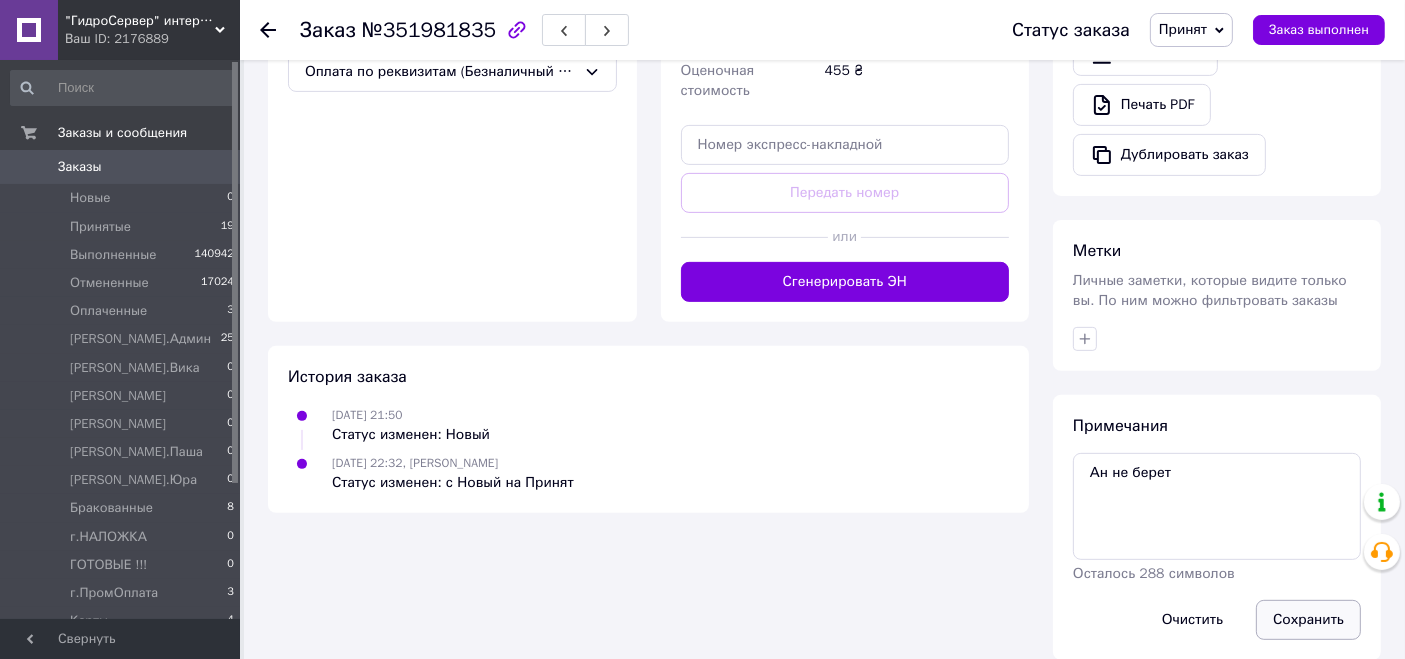 click on "Сохранить" at bounding box center (1308, 620) 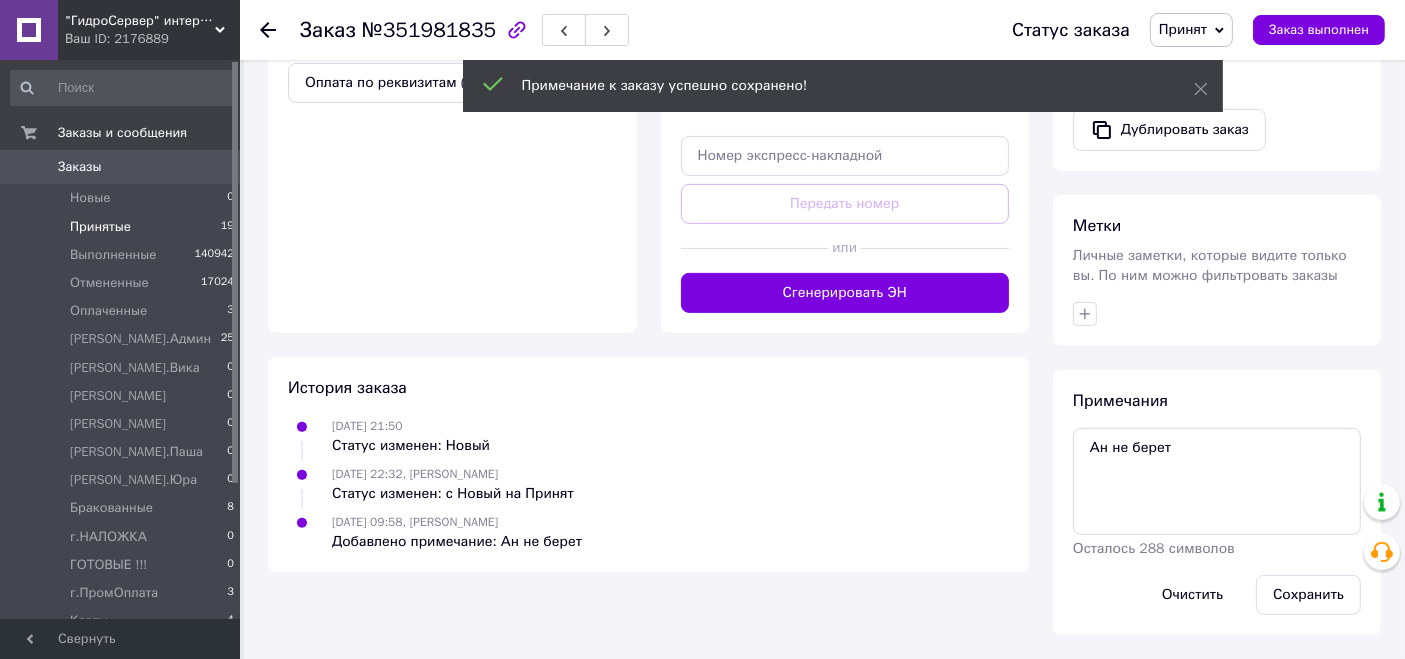 scroll, scrollTop: 673, scrollLeft: 0, axis: vertical 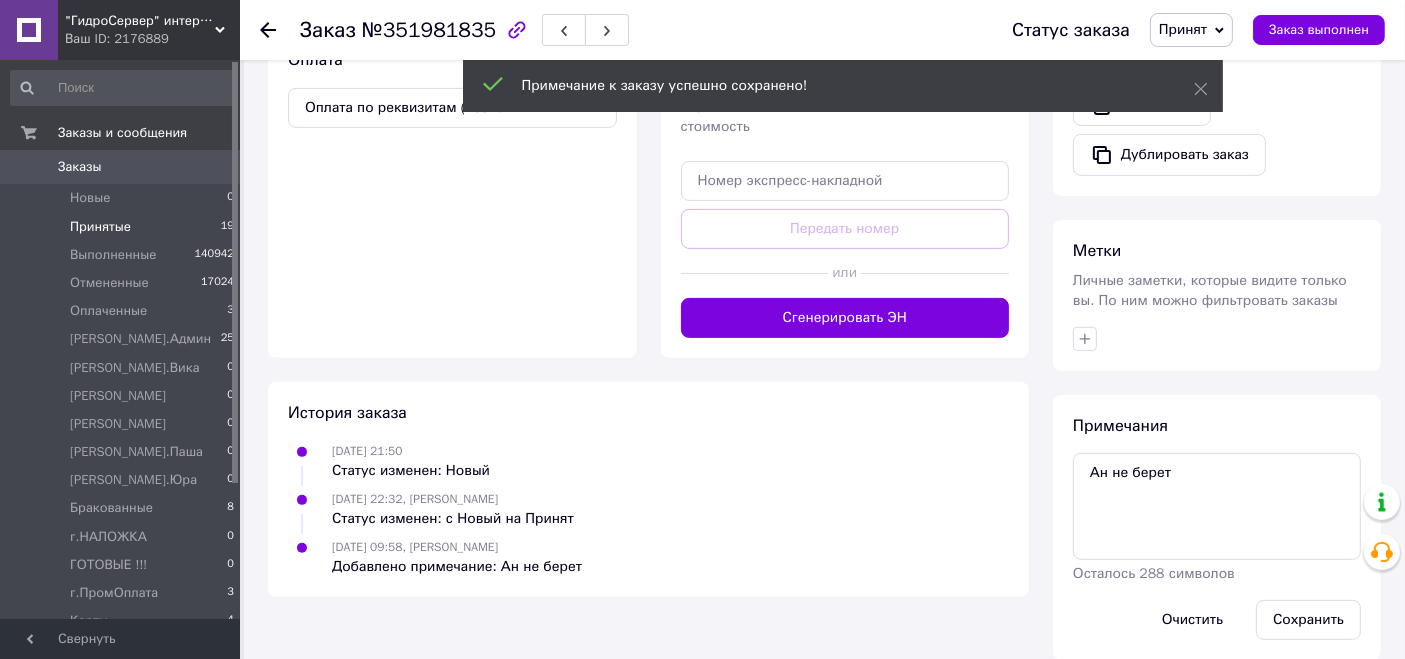click on "Принятые 19" at bounding box center [123, 227] 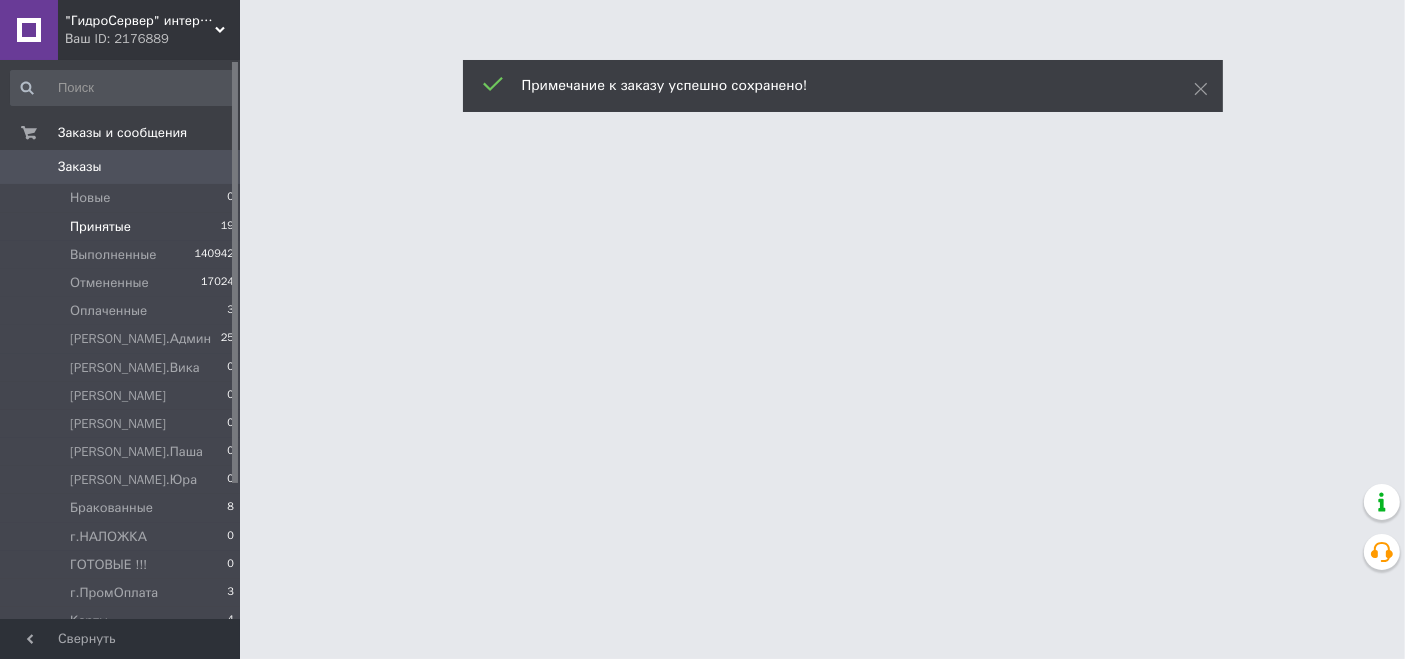 scroll, scrollTop: 0, scrollLeft: 0, axis: both 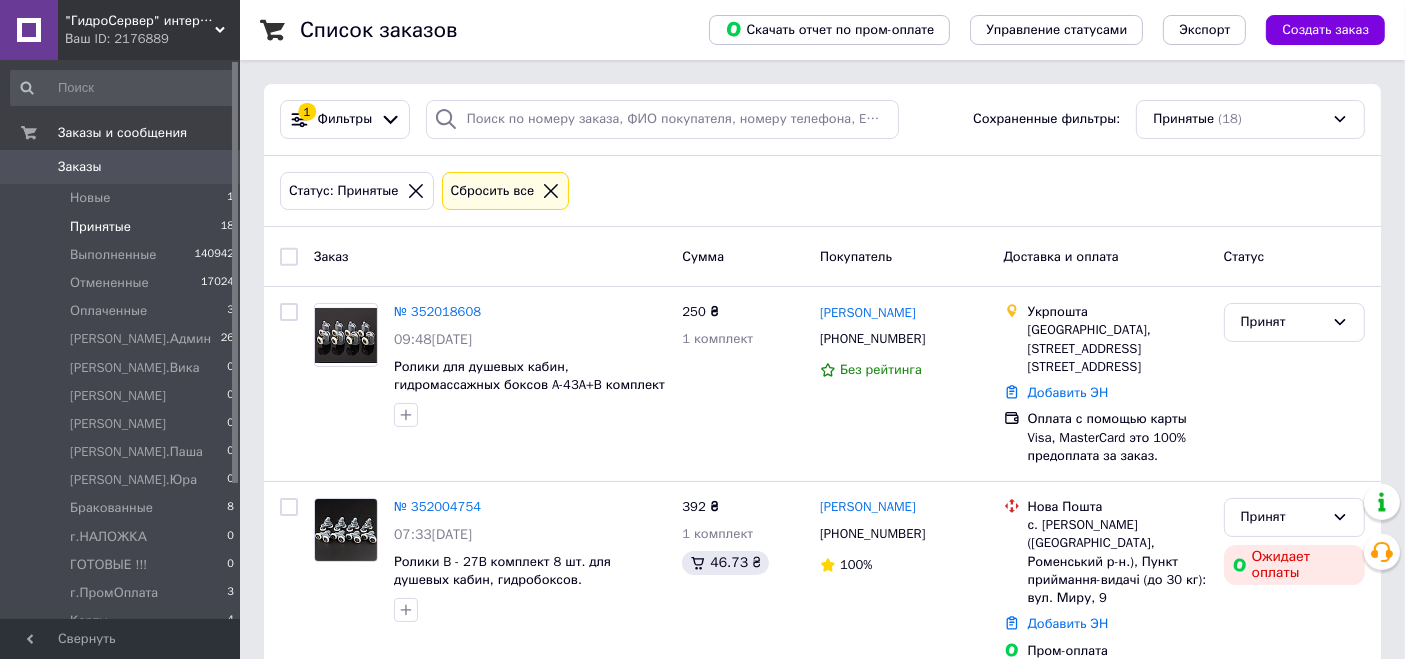 click on "Заказы 0" at bounding box center [123, 167] 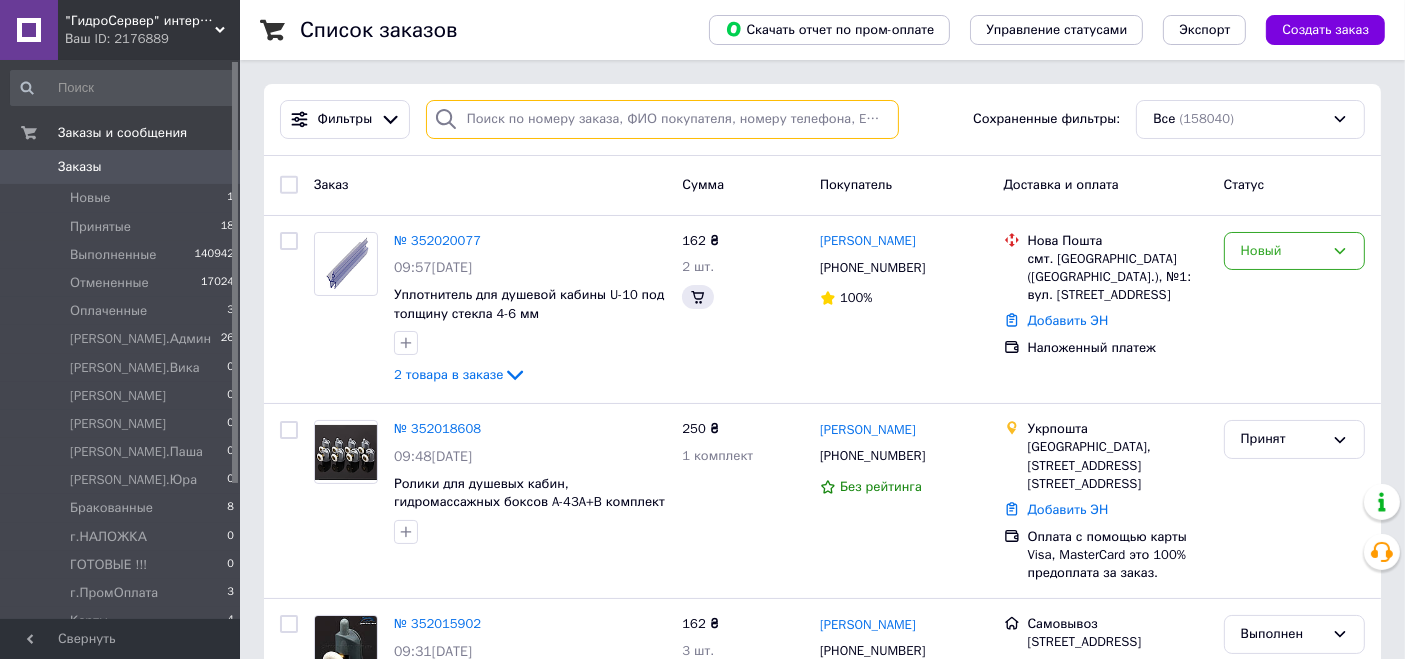click at bounding box center [662, 119] 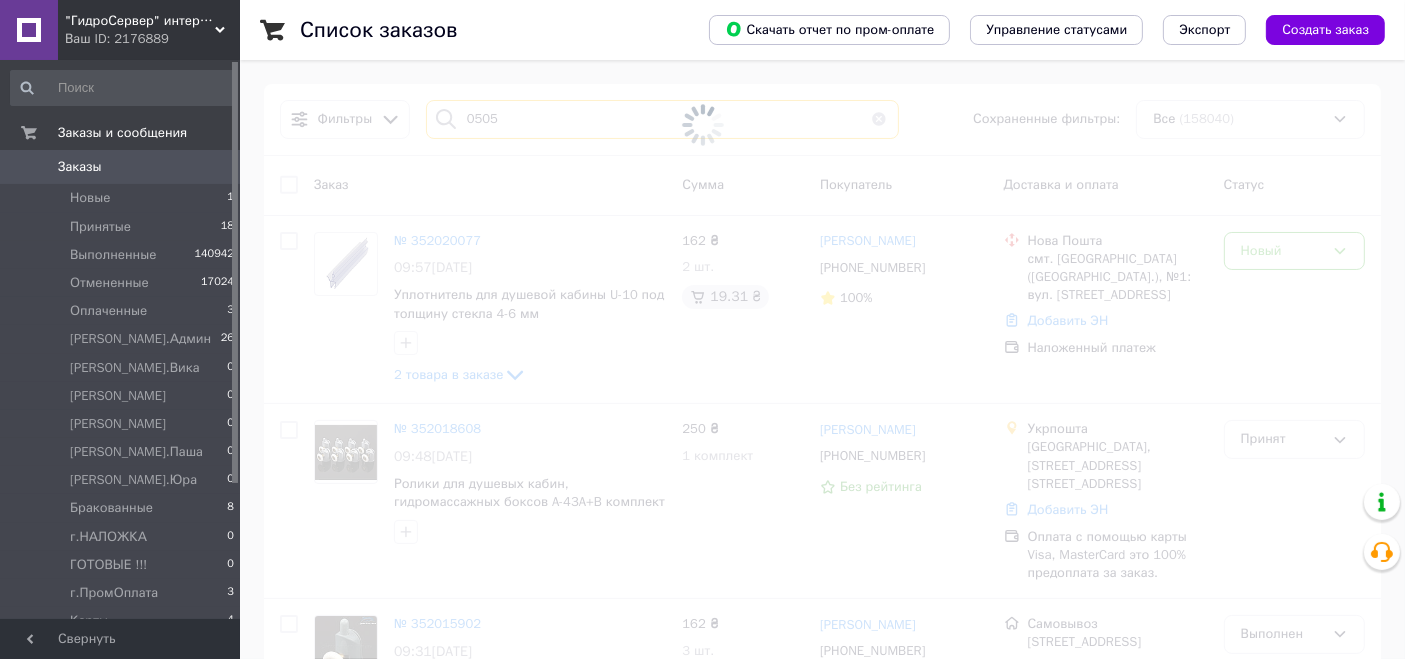 type on "05059" 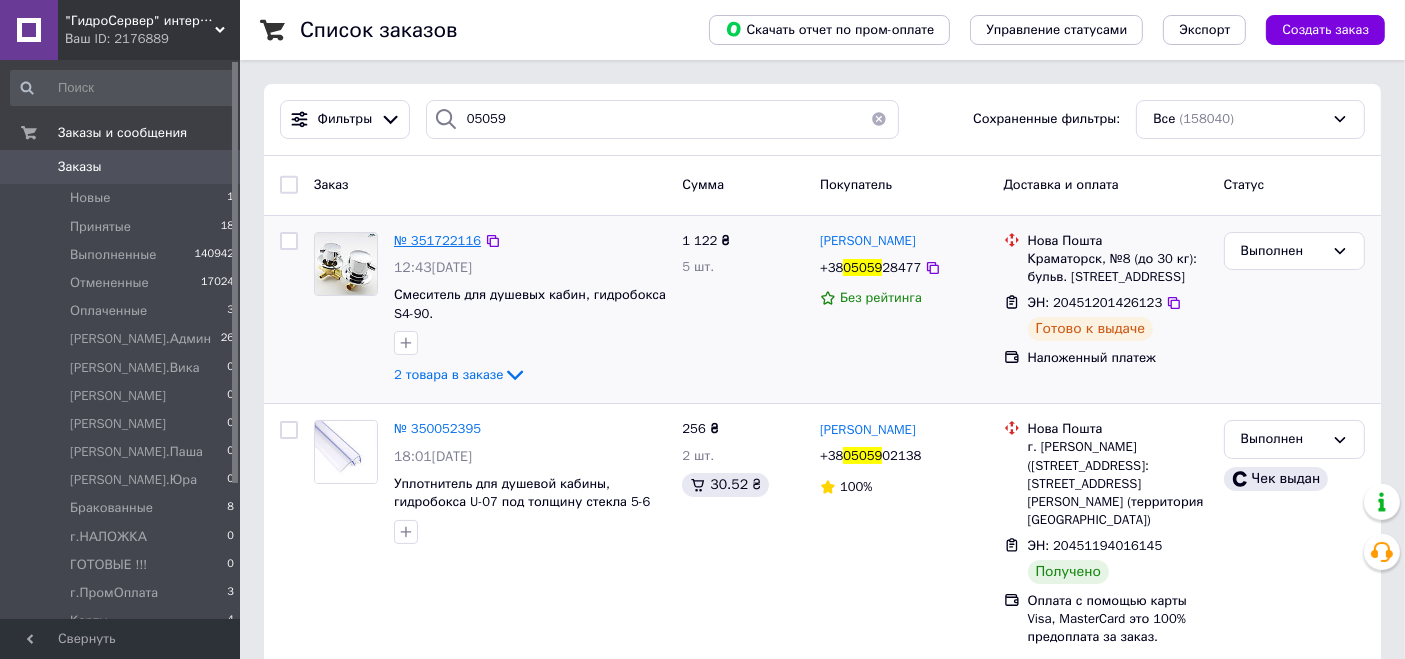 click on "№ 351722116" at bounding box center [437, 240] 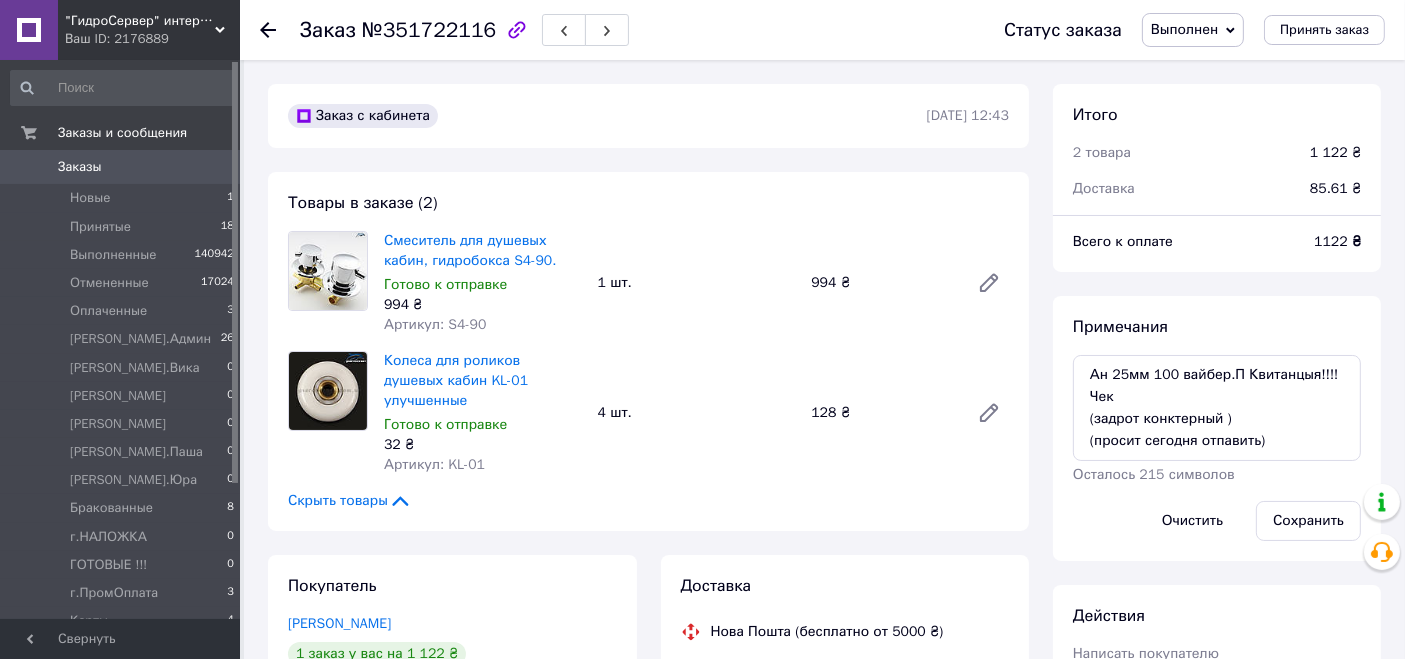 scroll, scrollTop: 496, scrollLeft: 0, axis: vertical 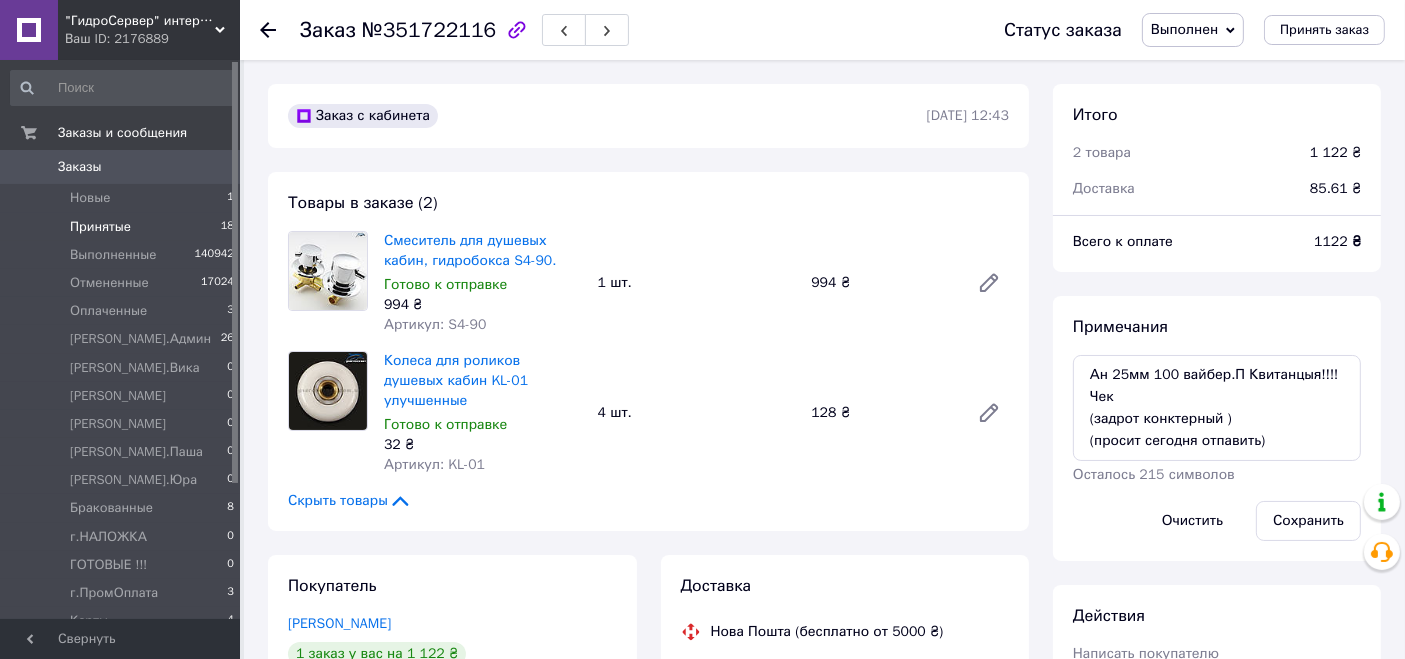 click on "Принятые 18" at bounding box center (123, 227) 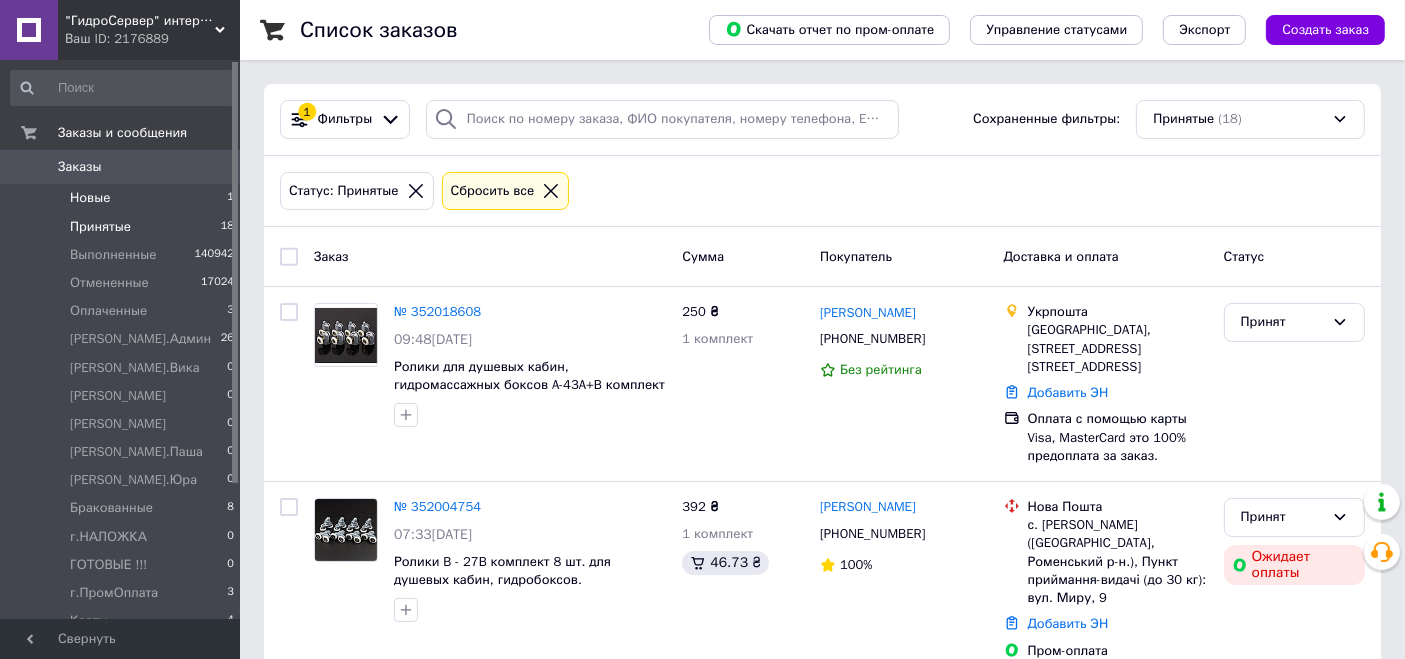 click on "Новые 1" at bounding box center (123, 198) 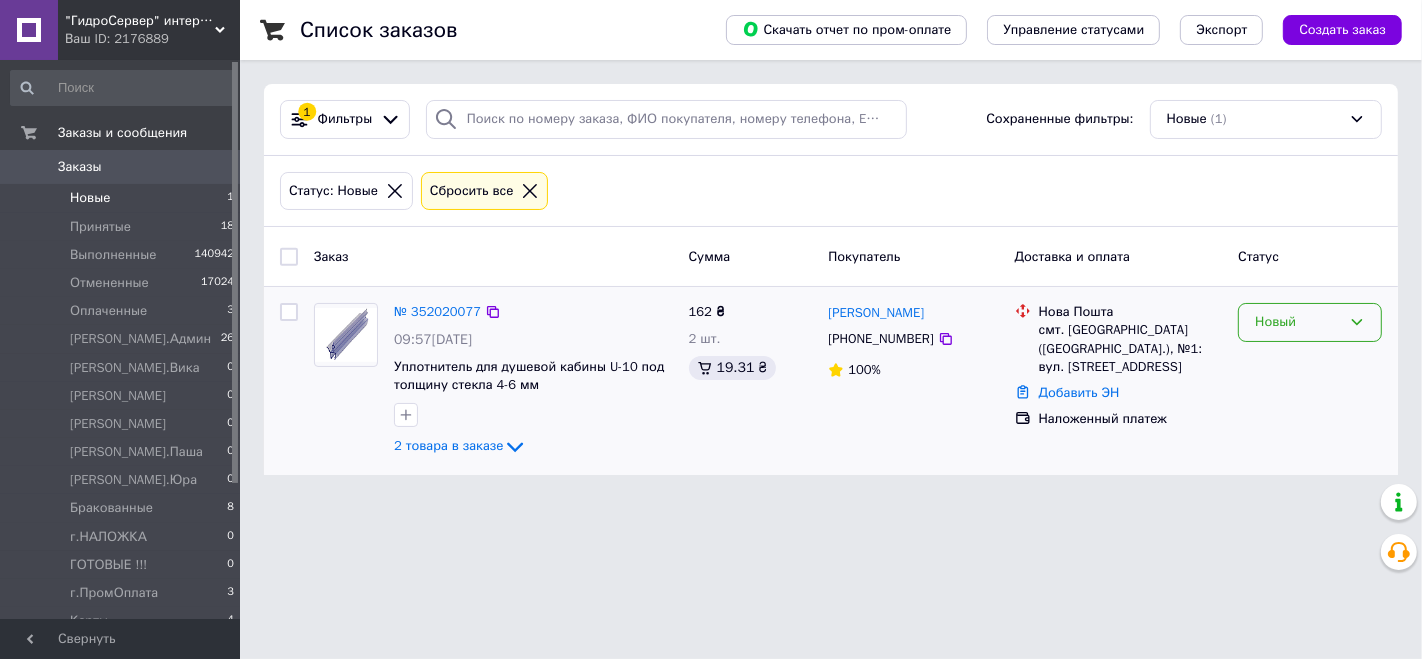 click on "Новый" at bounding box center (1310, 322) 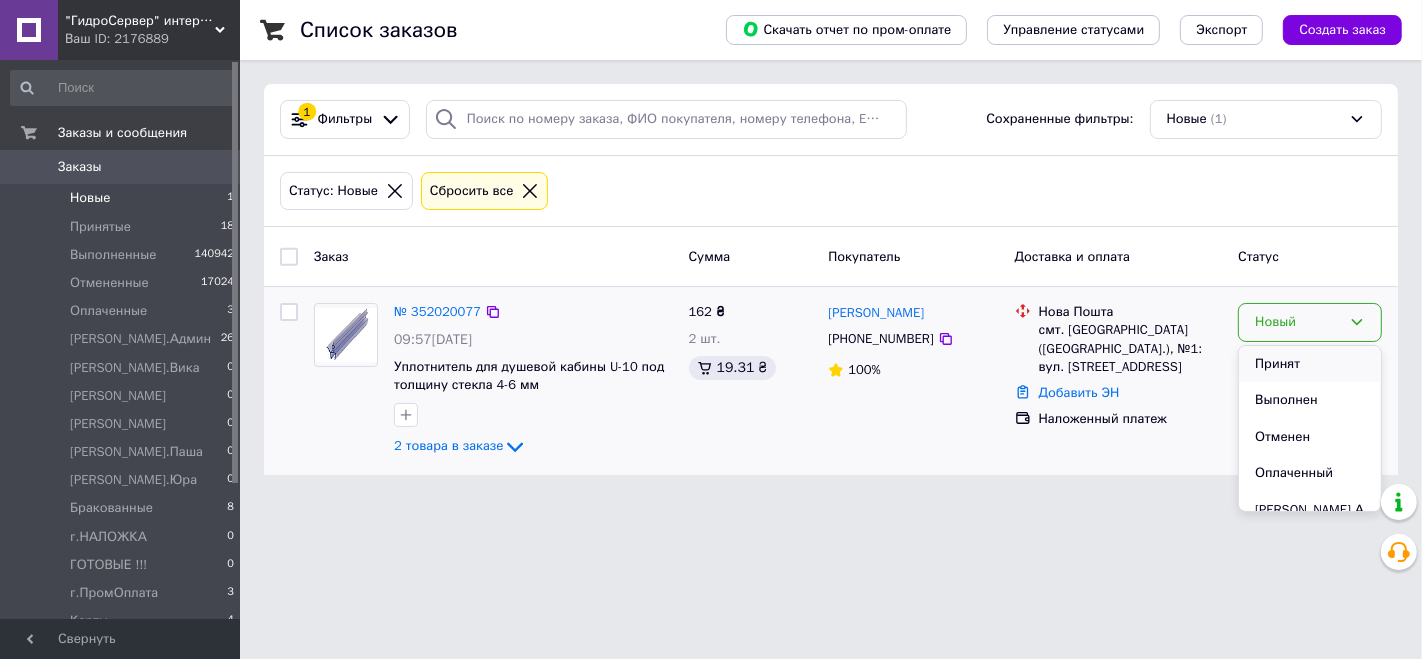 click on "Принят" at bounding box center [1310, 364] 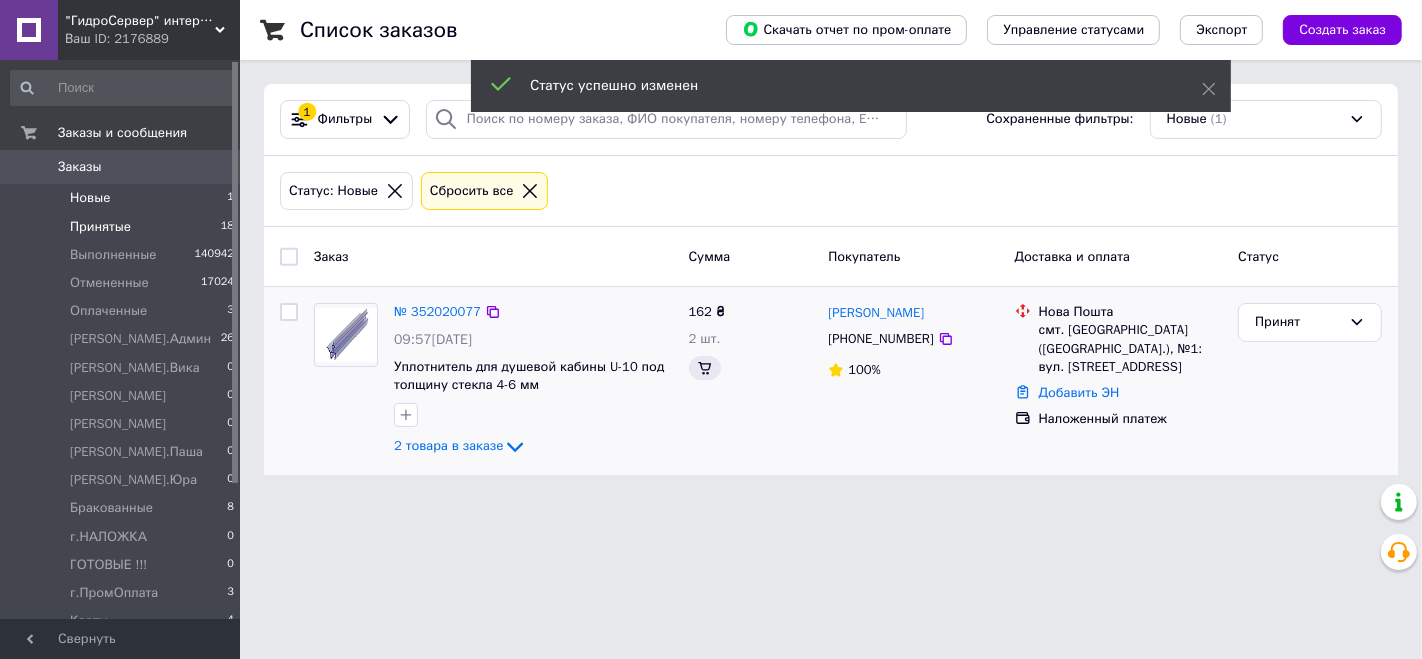 click on "Принятые 18" at bounding box center (123, 227) 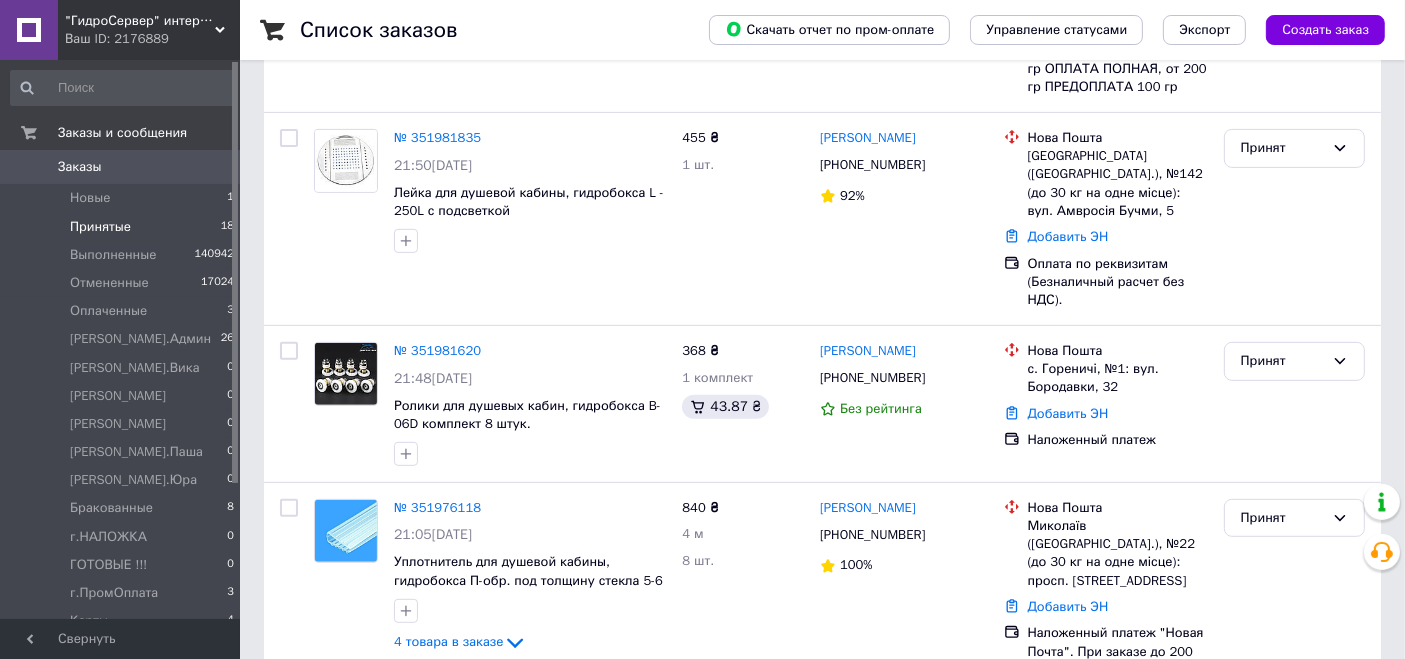 scroll, scrollTop: 888, scrollLeft: 0, axis: vertical 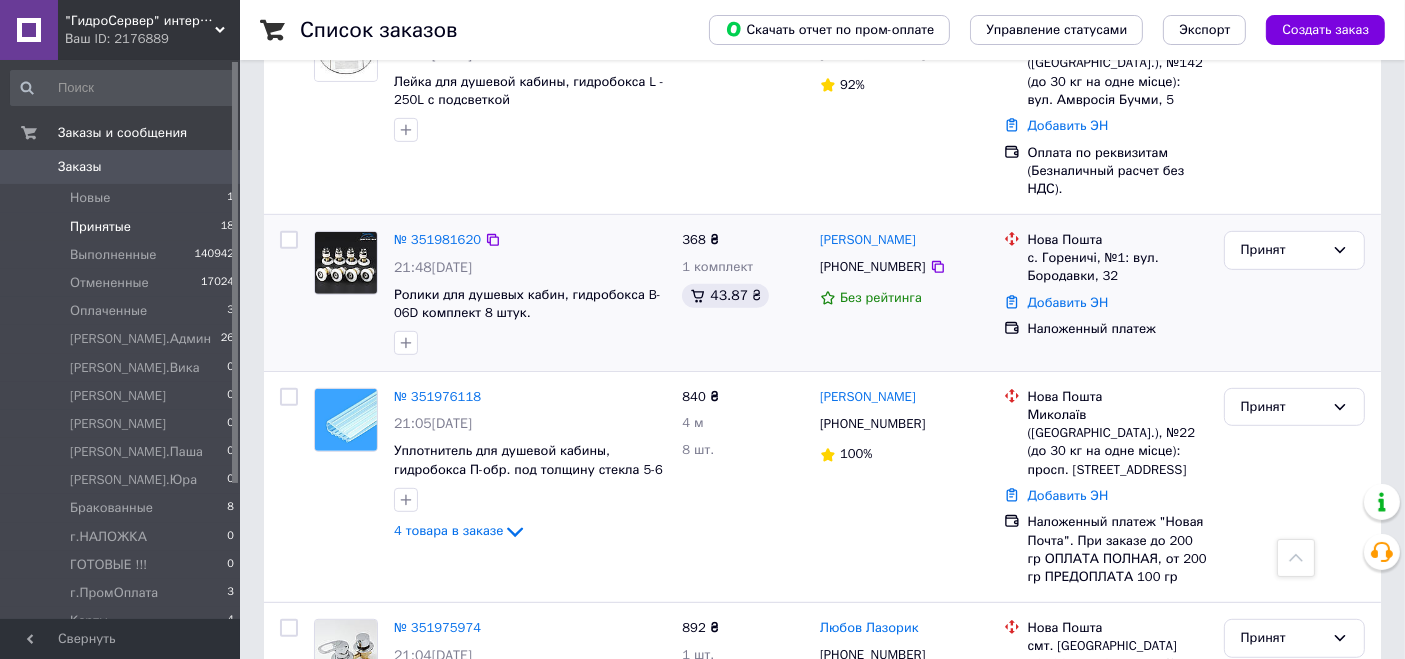 click on "№ 351981620 21:48[DATE] Ролики для душевых кабин, гидробокса B-06D комплект 8 штук." at bounding box center [530, 293] 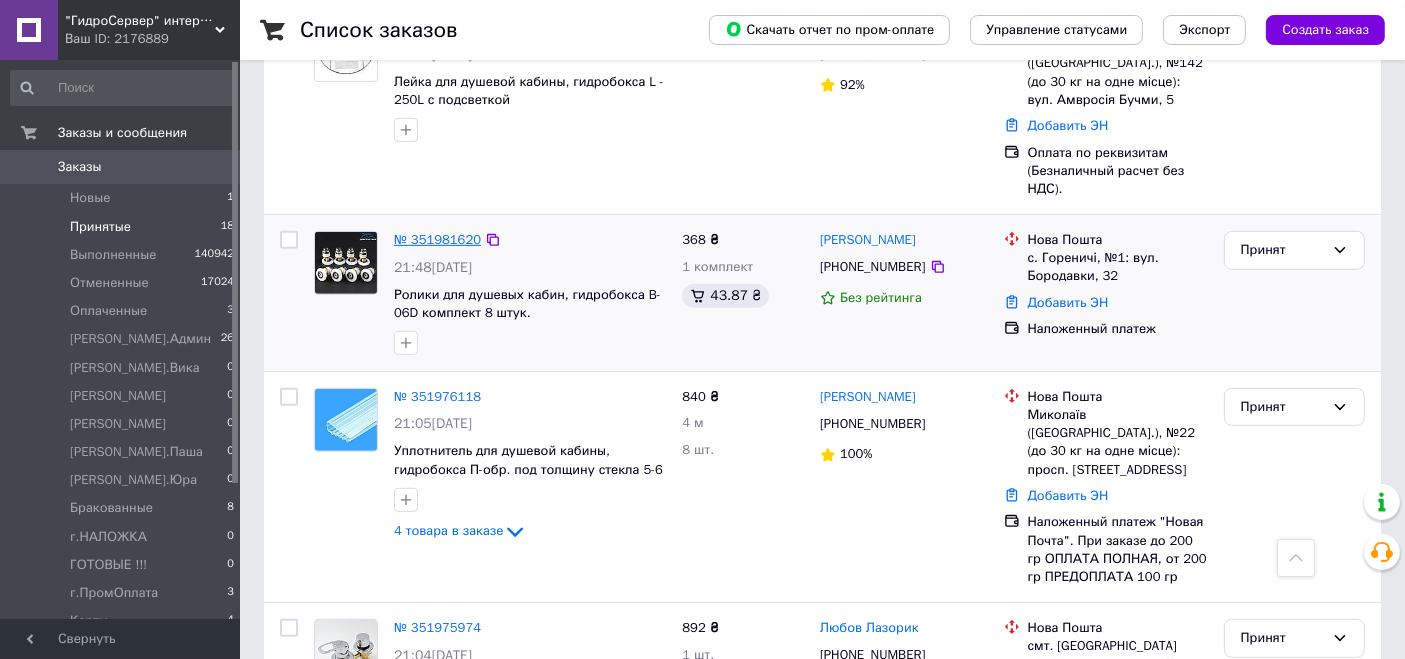 click on "№ 351981620" at bounding box center (437, 239) 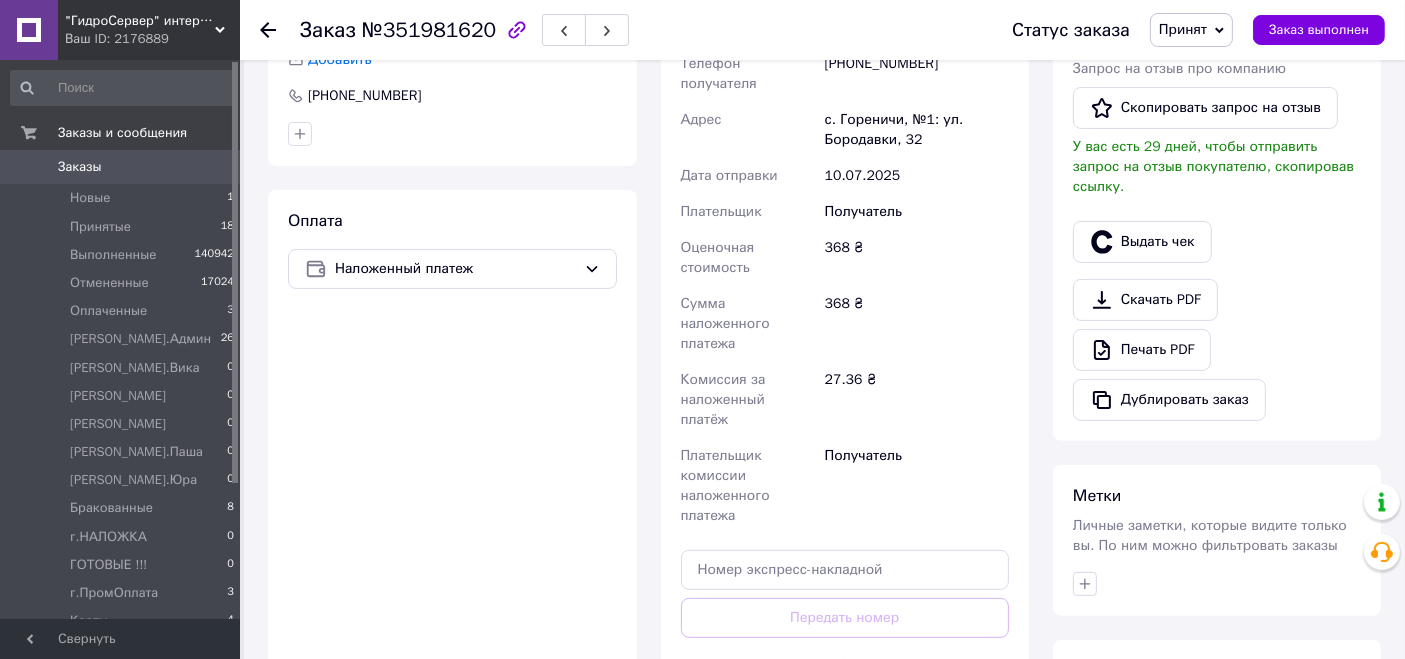 scroll, scrollTop: 666, scrollLeft: 0, axis: vertical 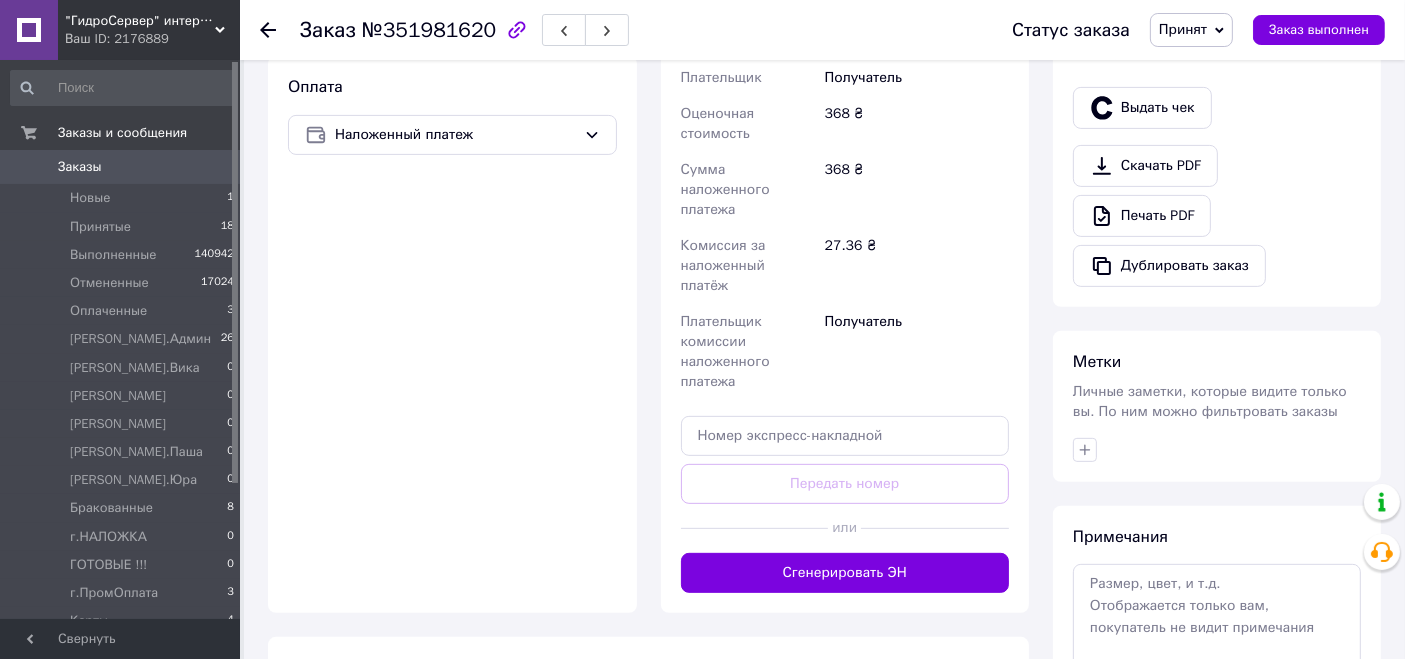 click on "Примечания Осталось 300 символов Очистить Сохранить" at bounding box center (1217, 638) 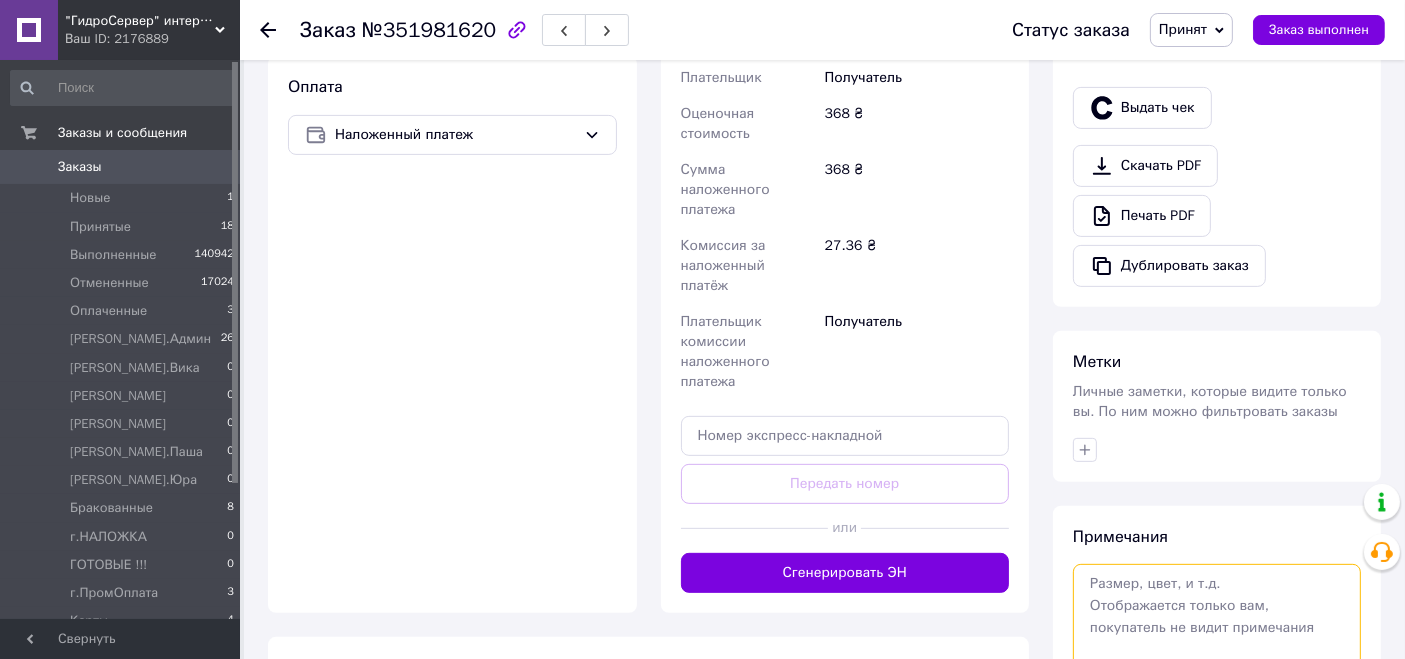 click at bounding box center [1217, 617] 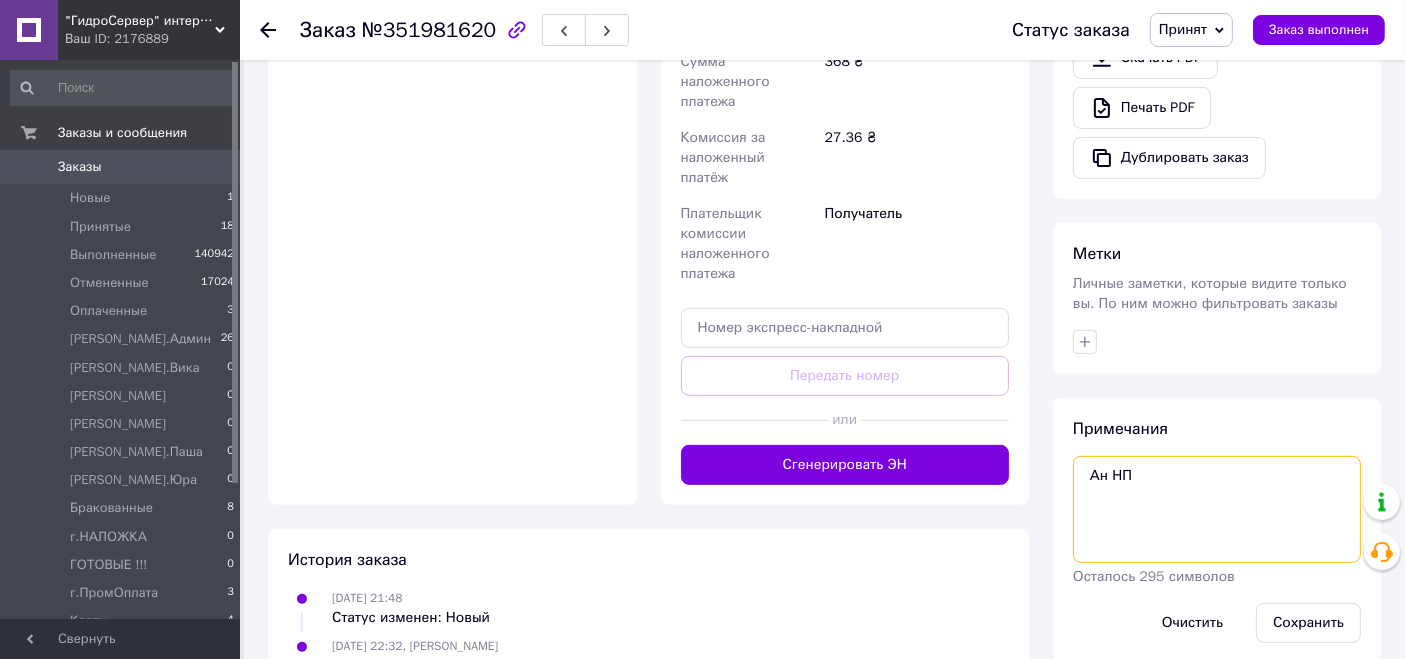 scroll, scrollTop: 777, scrollLeft: 0, axis: vertical 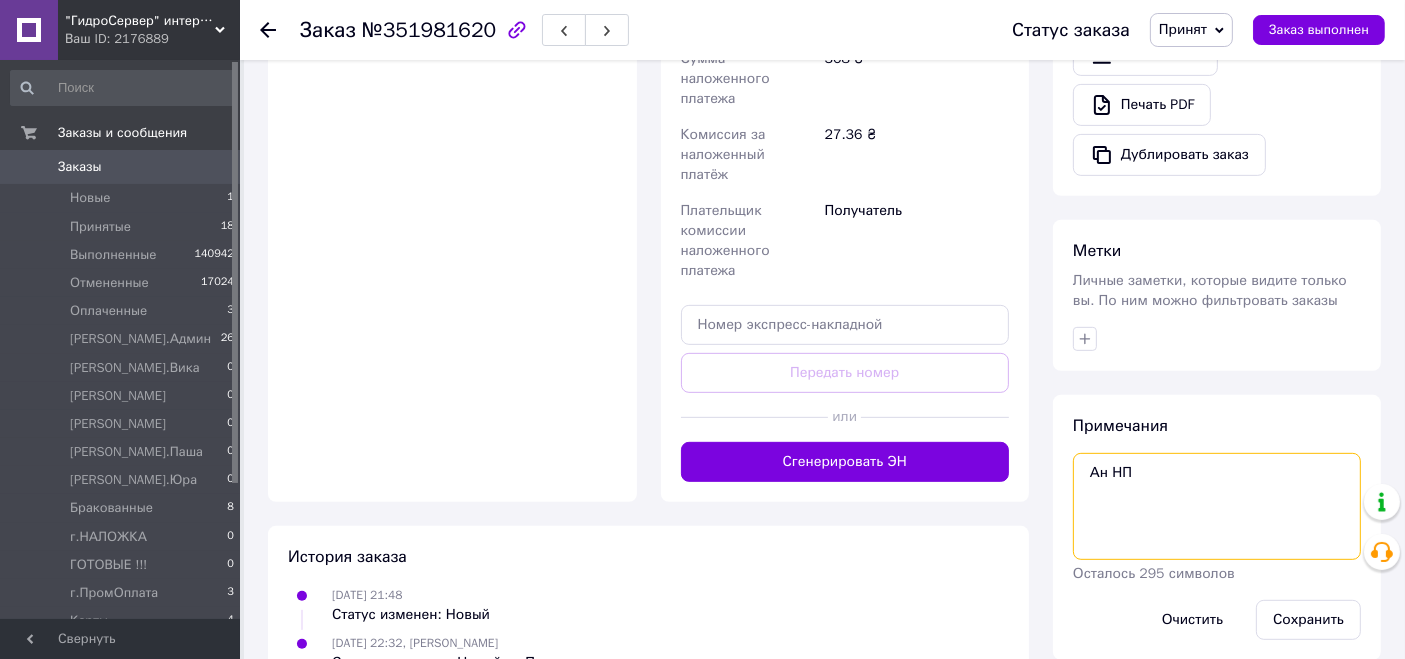 click on "Ан НП" at bounding box center [1217, 506] 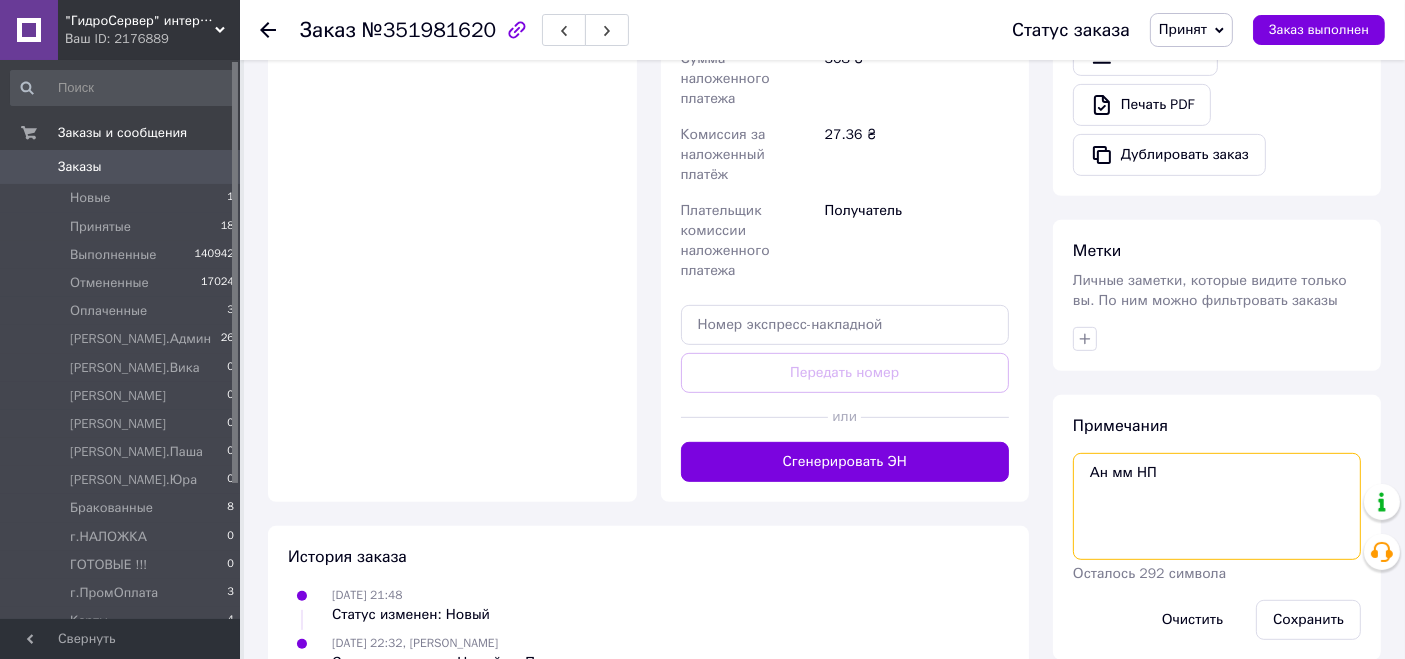click on "Ан мм НП" at bounding box center [1217, 506] 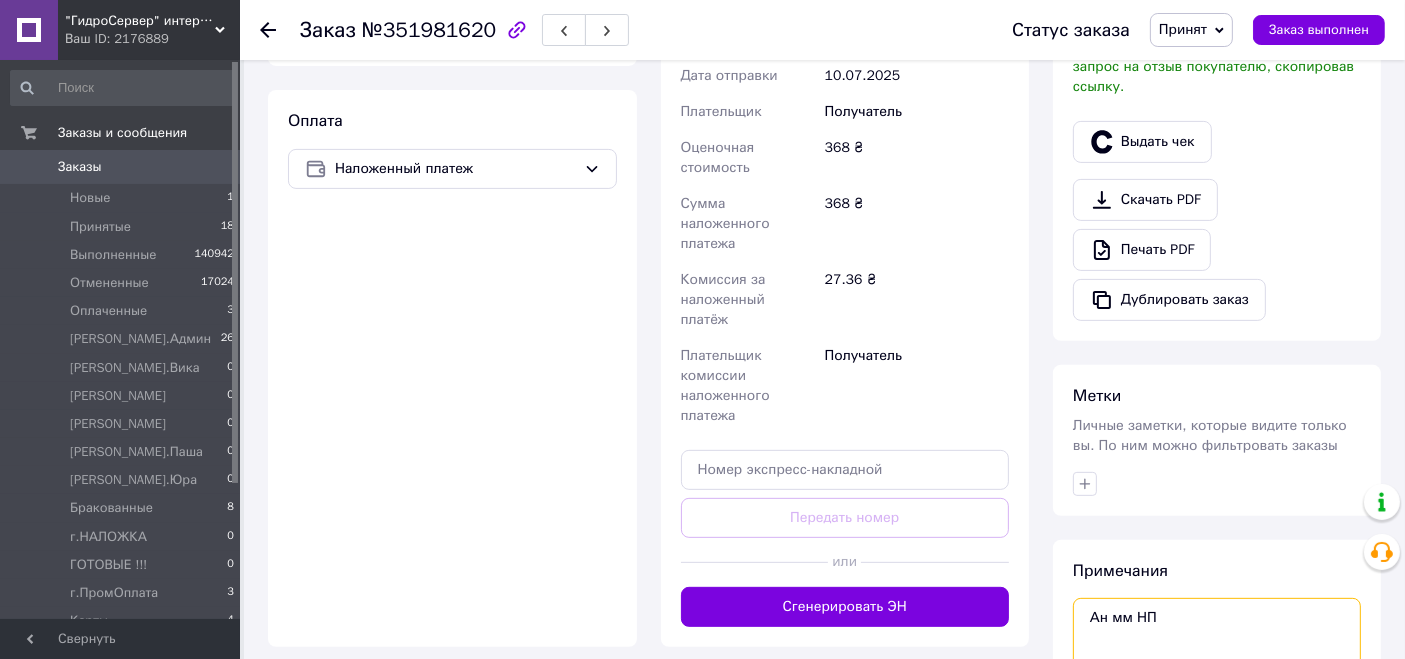 scroll, scrollTop: 777, scrollLeft: 0, axis: vertical 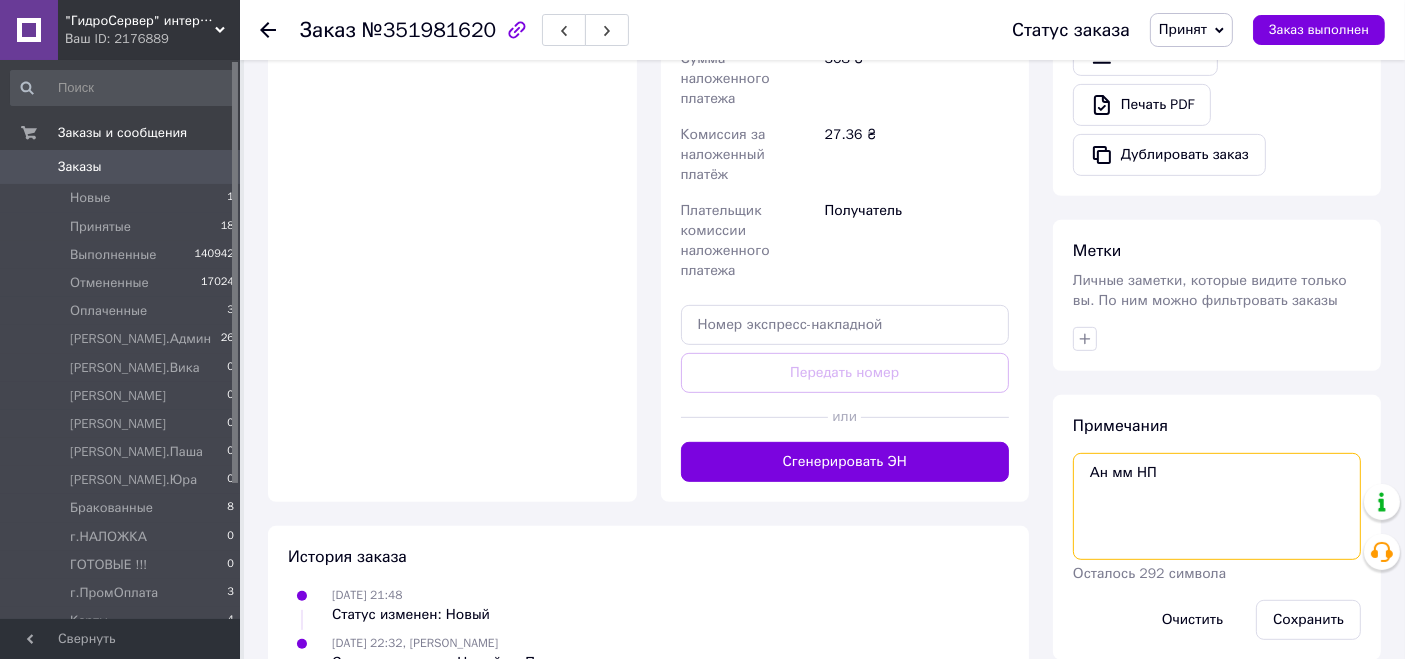 click on "Ан мм НП" at bounding box center (1217, 506) 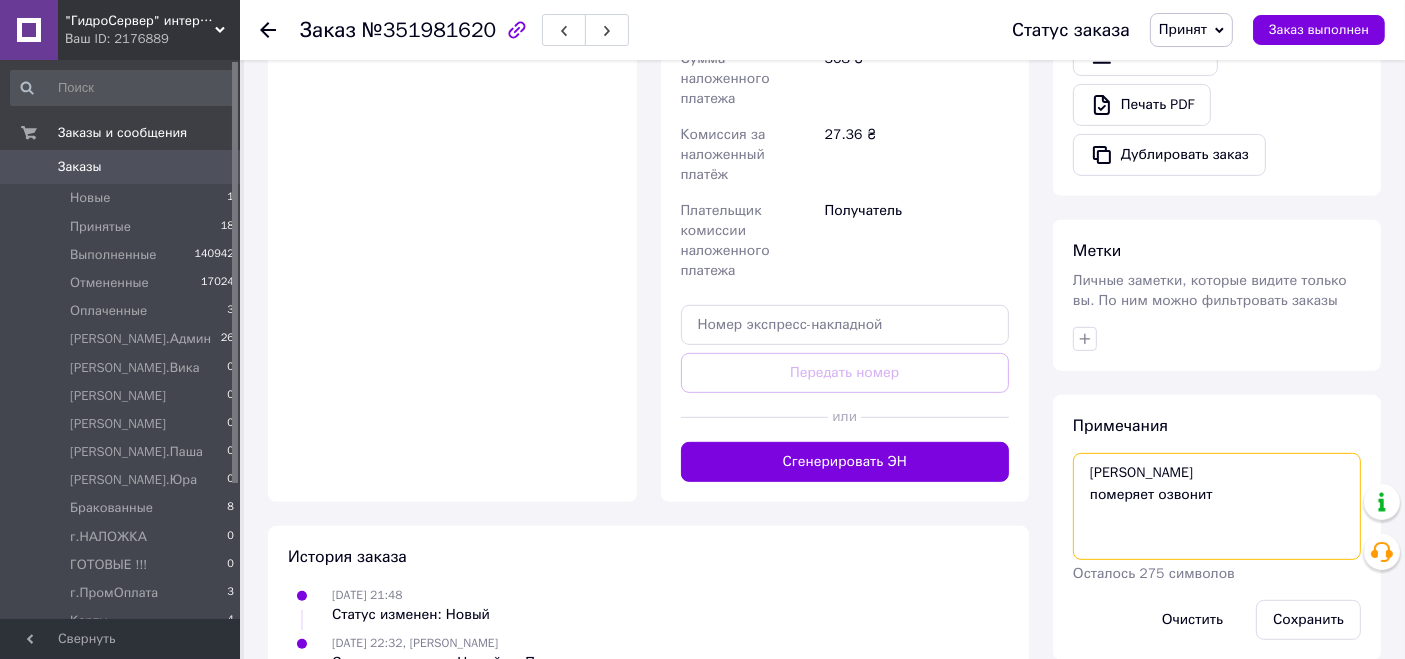 click on "[PERSON_NAME]
померяет озвонит" at bounding box center (1217, 506) 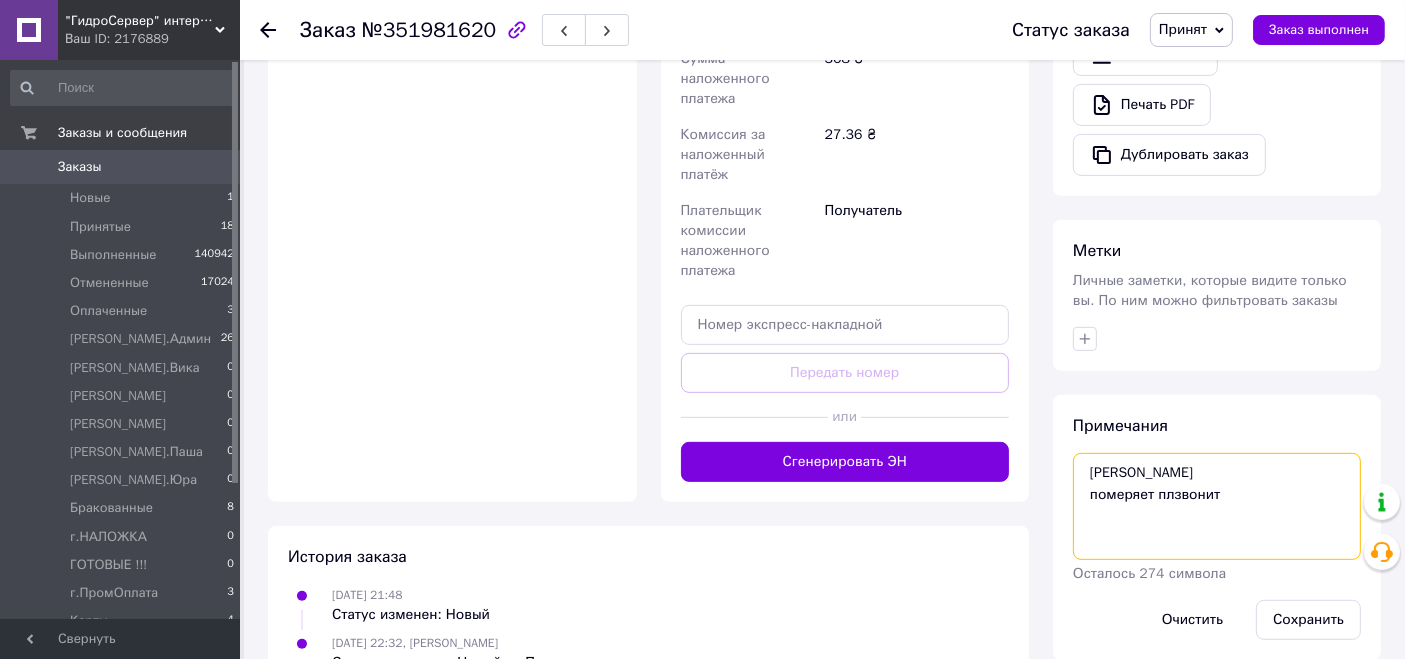 click on "[PERSON_NAME]
померяет плзвонит" at bounding box center [1217, 506] 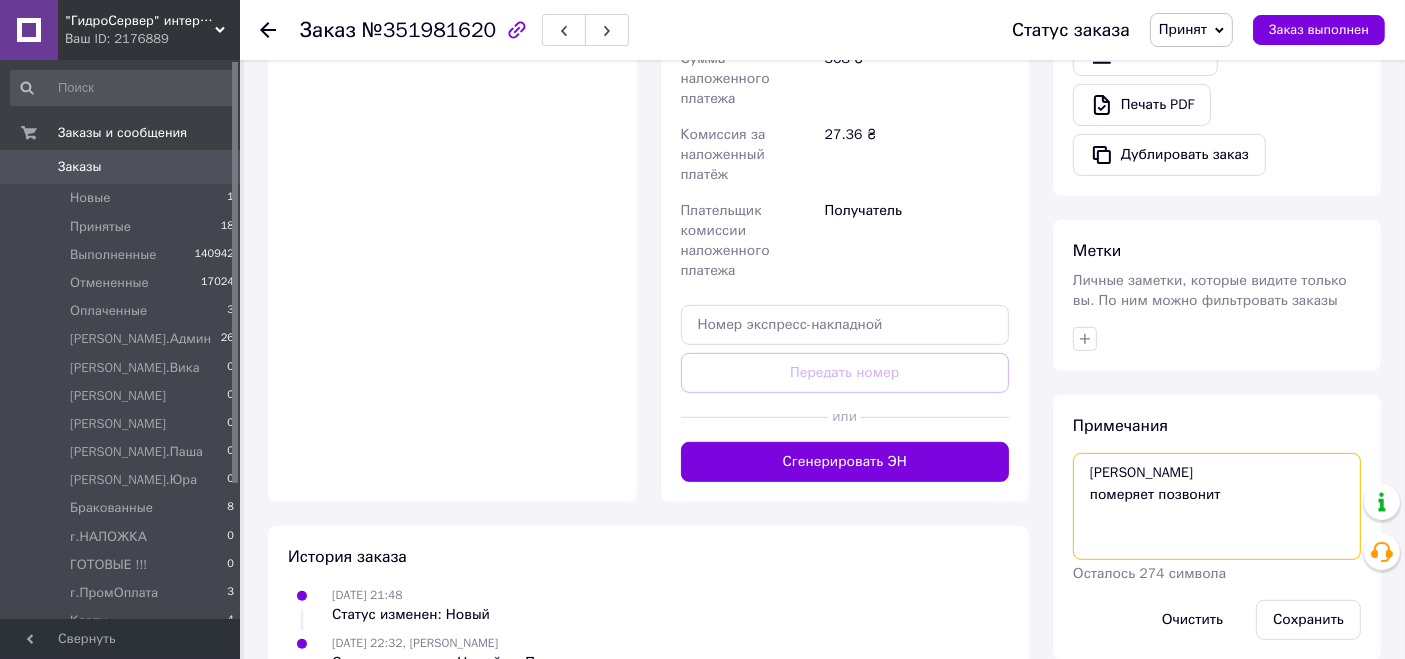 click on "[PERSON_NAME]
померяет позвонит" at bounding box center (1217, 506) 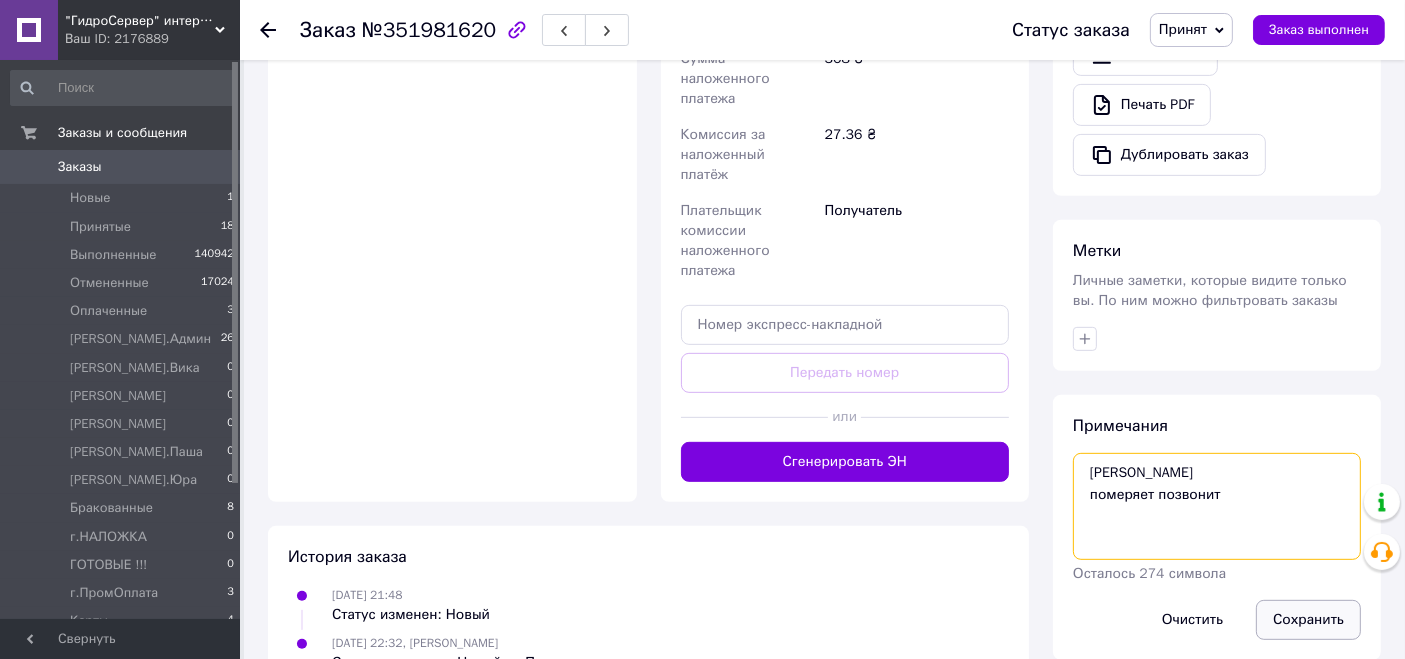 type on "[PERSON_NAME]
померяет позвонит" 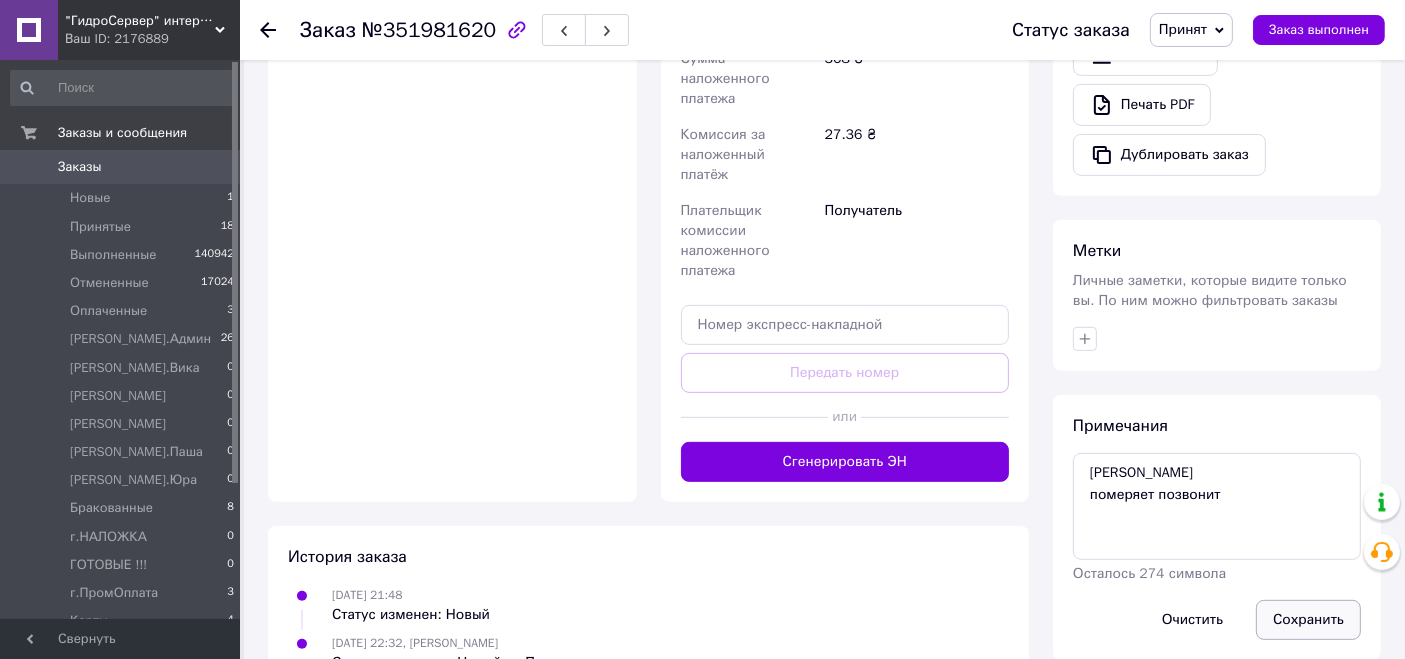 click on "Сохранить" at bounding box center [1308, 620] 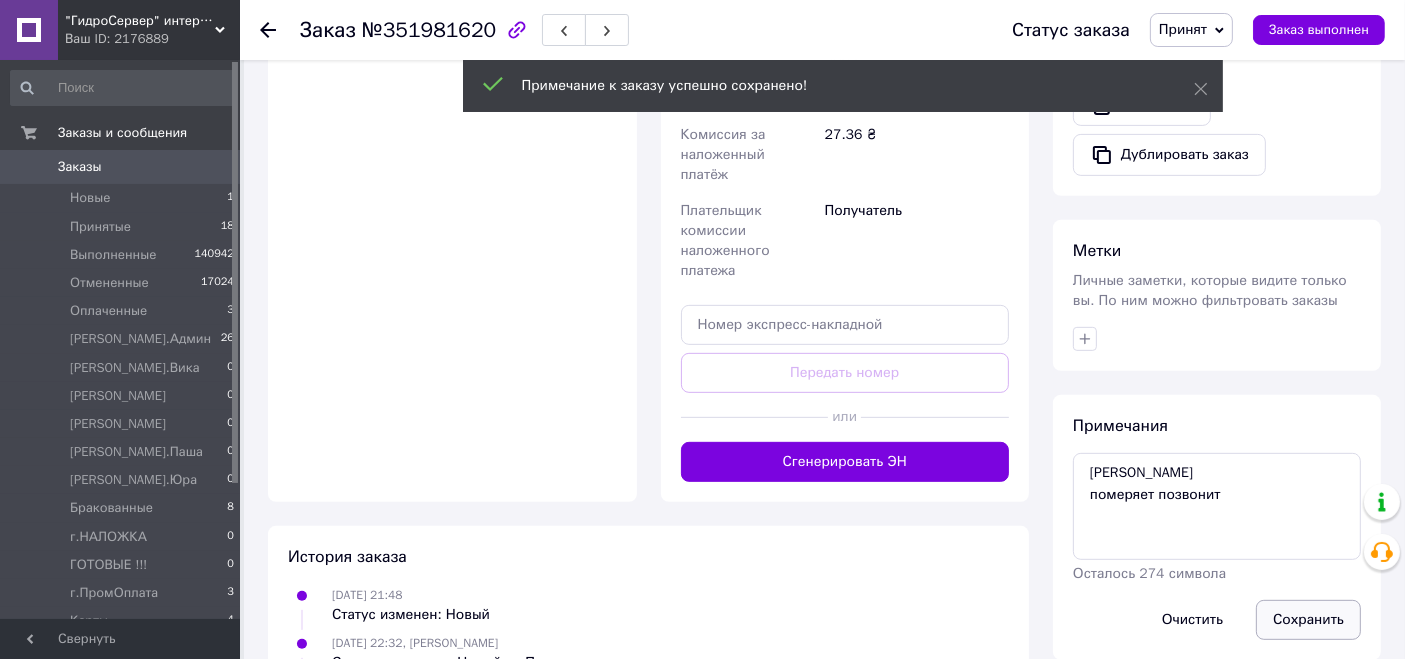 click on "Сохранить" at bounding box center (1308, 620) 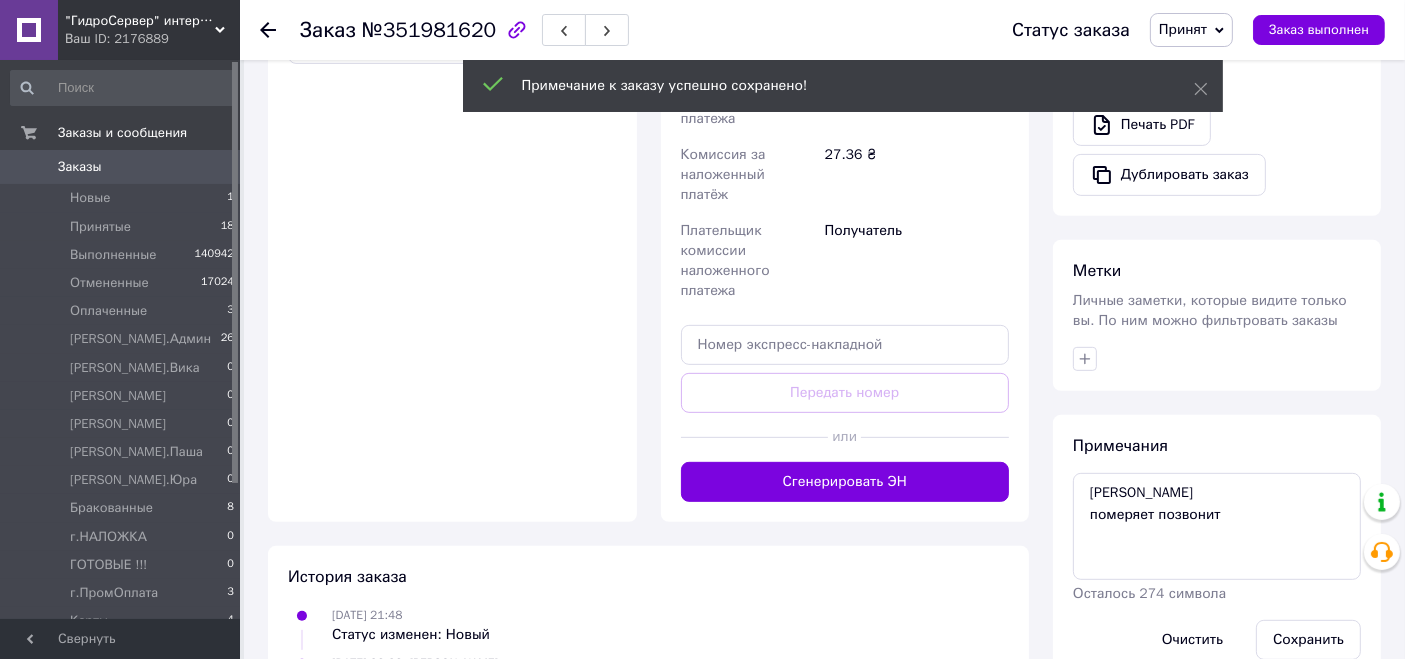 scroll, scrollTop: 332, scrollLeft: 0, axis: vertical 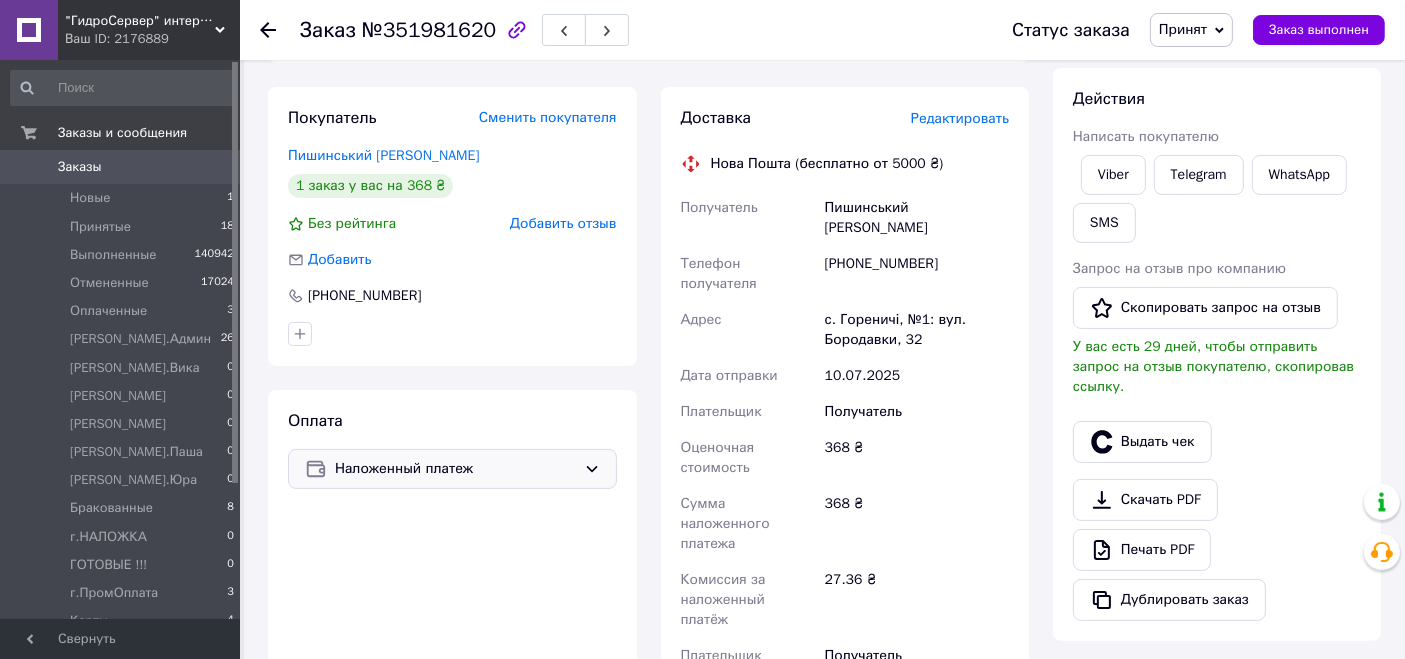 click on "Наложенный платеж" at bounding box center (455, 469) 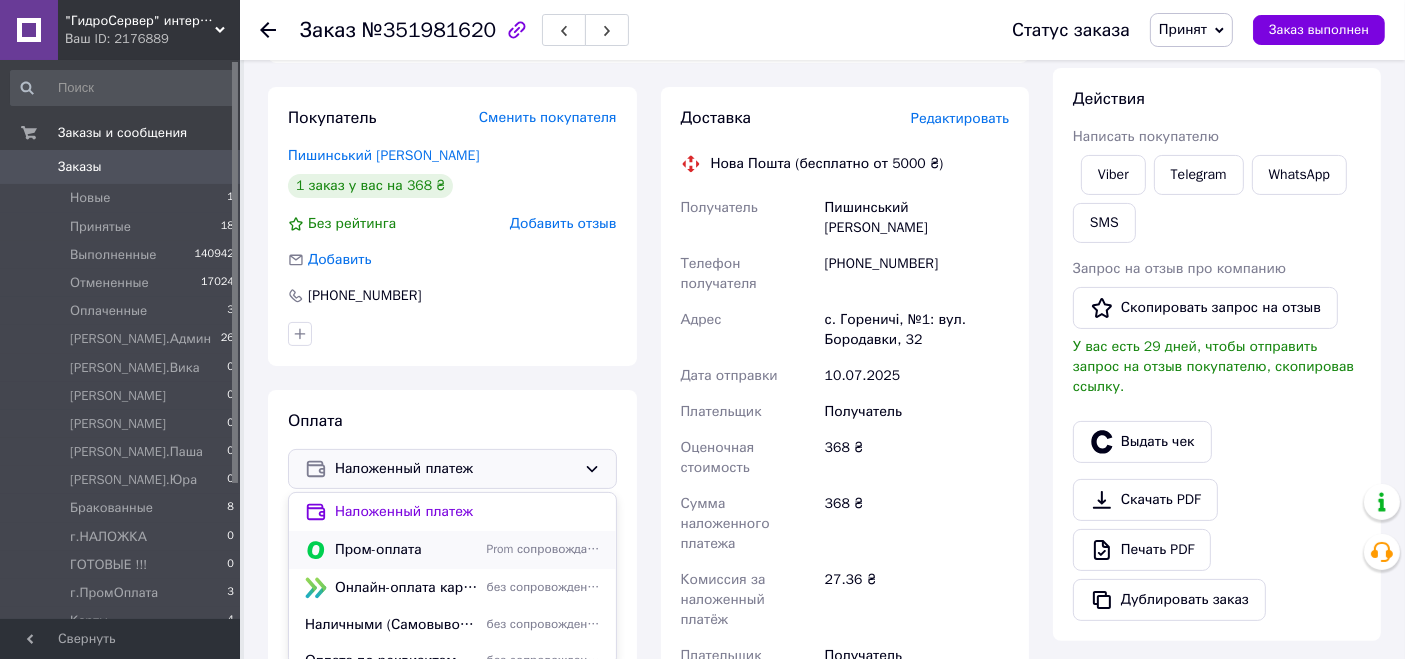 click on "Пром-оплата" at bounding box center [407, 550] 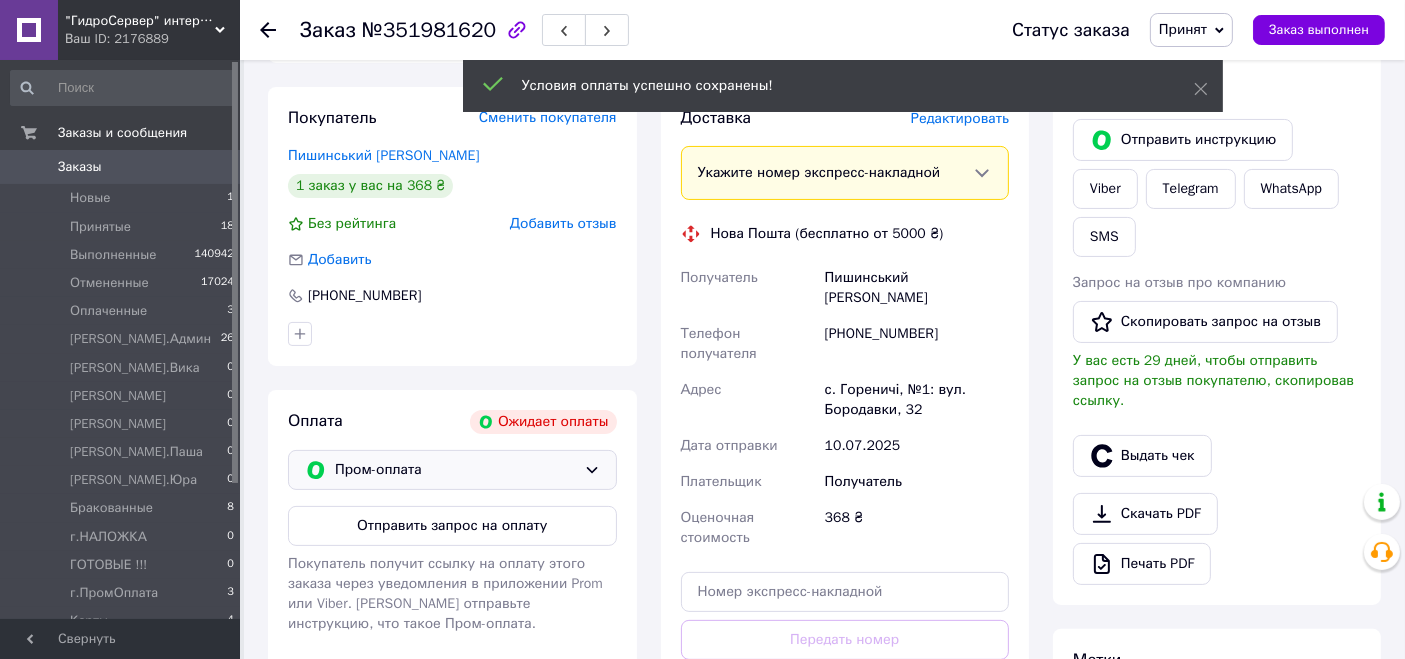 click on "Отправить запрос на оплату" at bounding box center [452, 526] 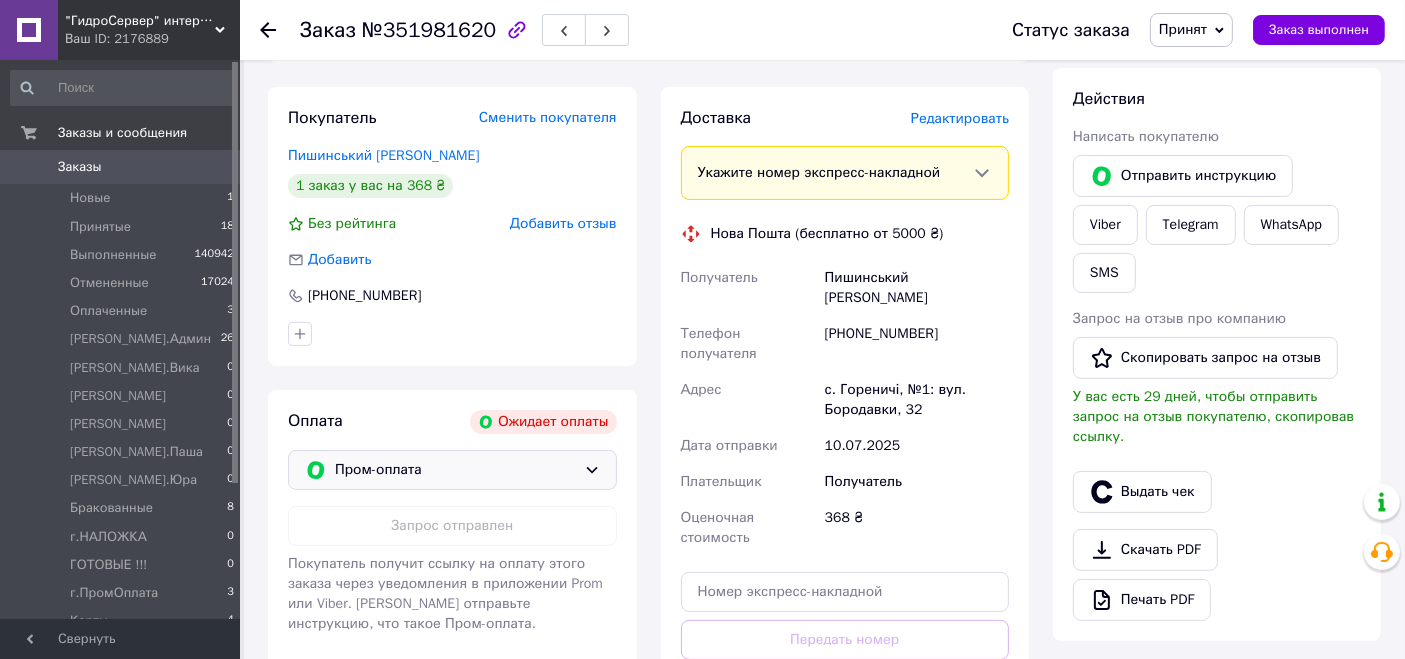 click on "Принят" at bounding box center [1191, 30] 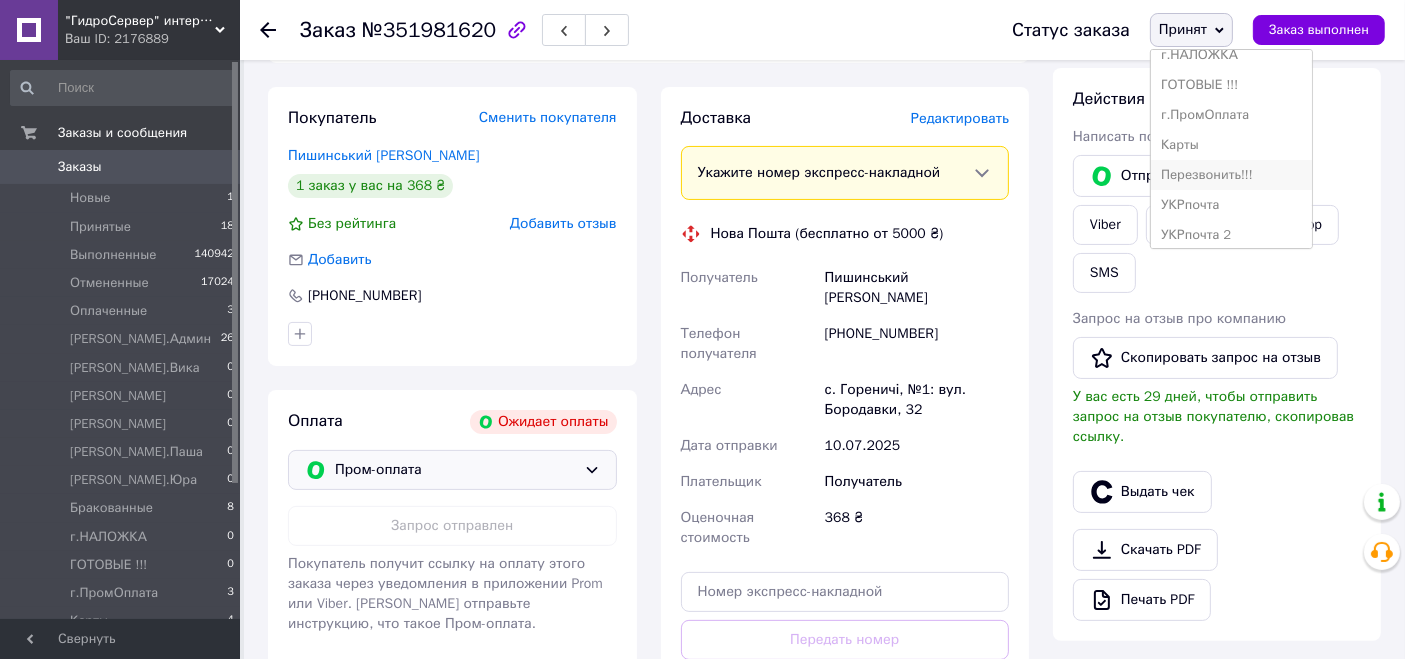 scroll, scrollTop: 320, scrollLeft: 0, axis: vertical 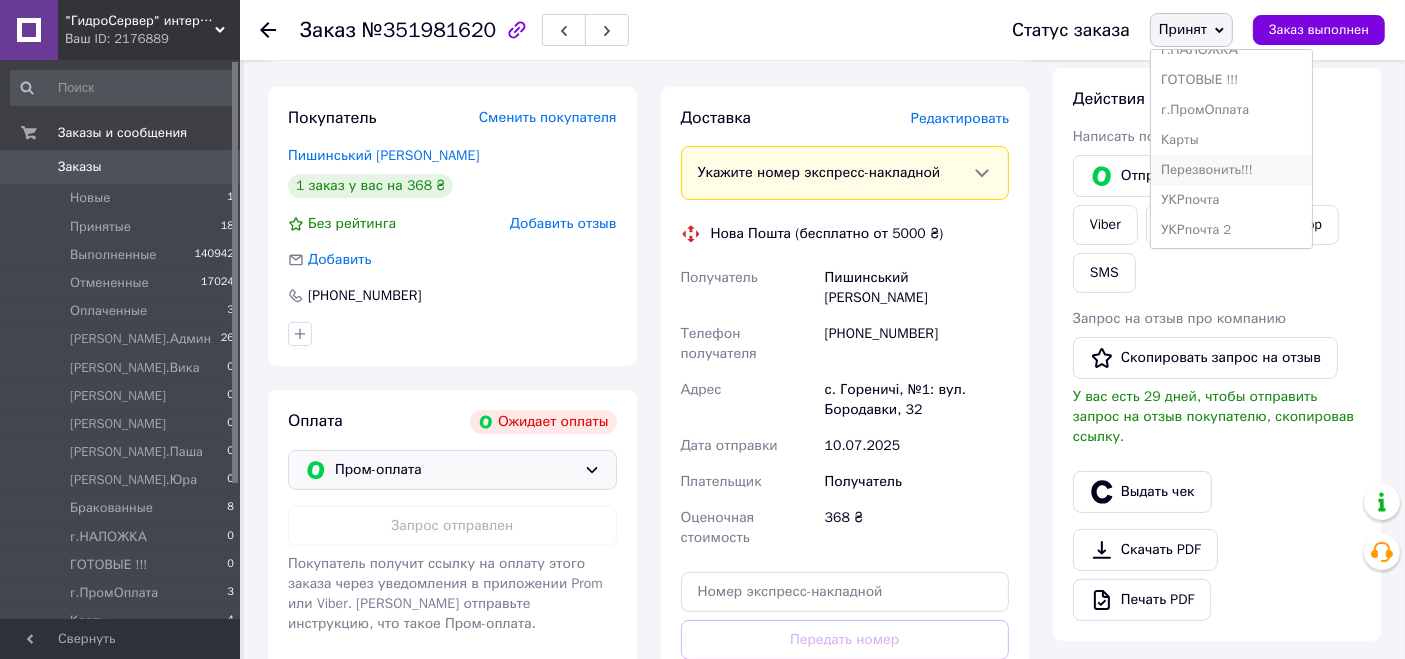 click on "Перезвонить!!!" at bounding box center (1231, 170) 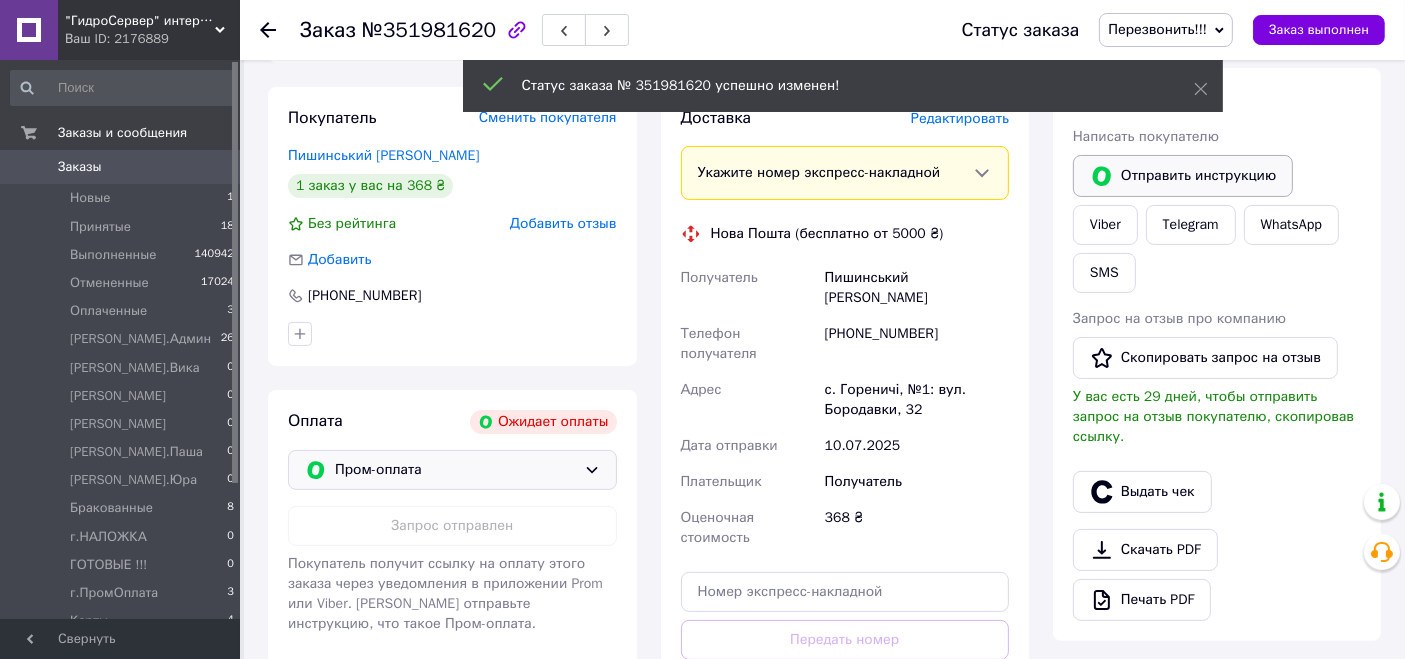 scroll, scrollTop: 777, scrollLeft: 0, axis: vertical 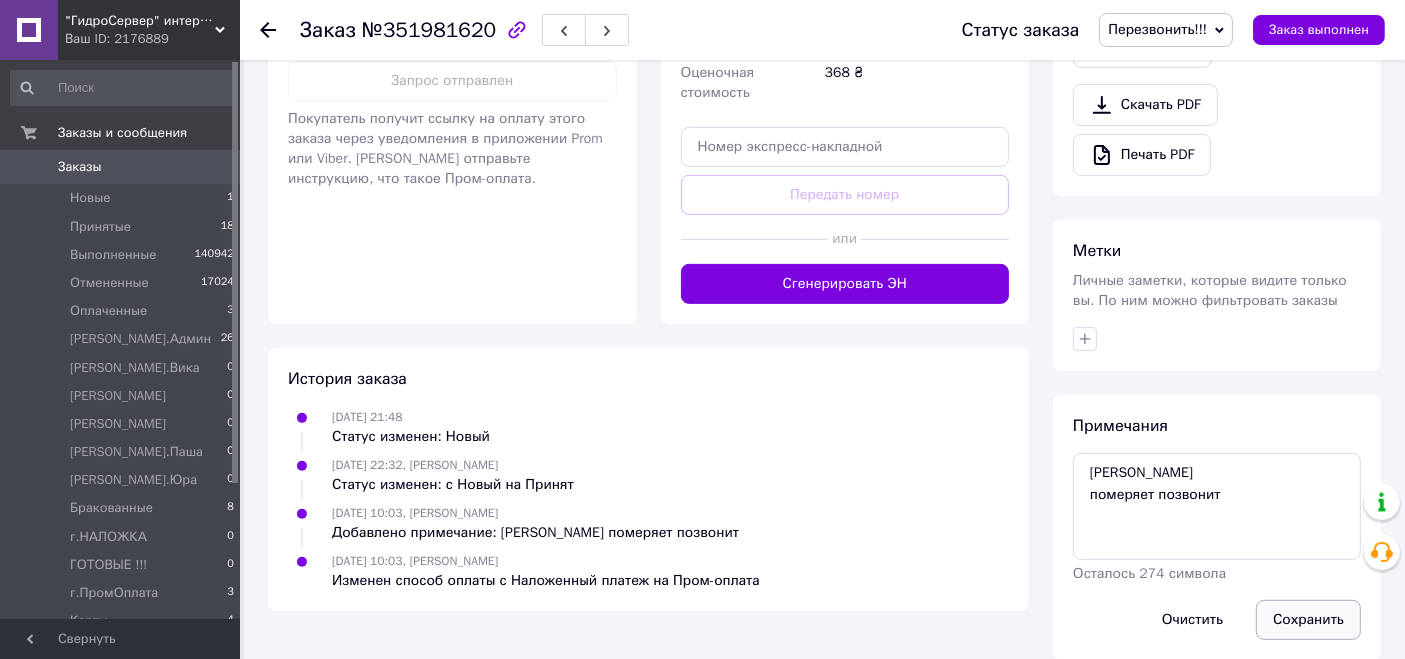 click on "Сохранить" at bounding box center [1308, 620] 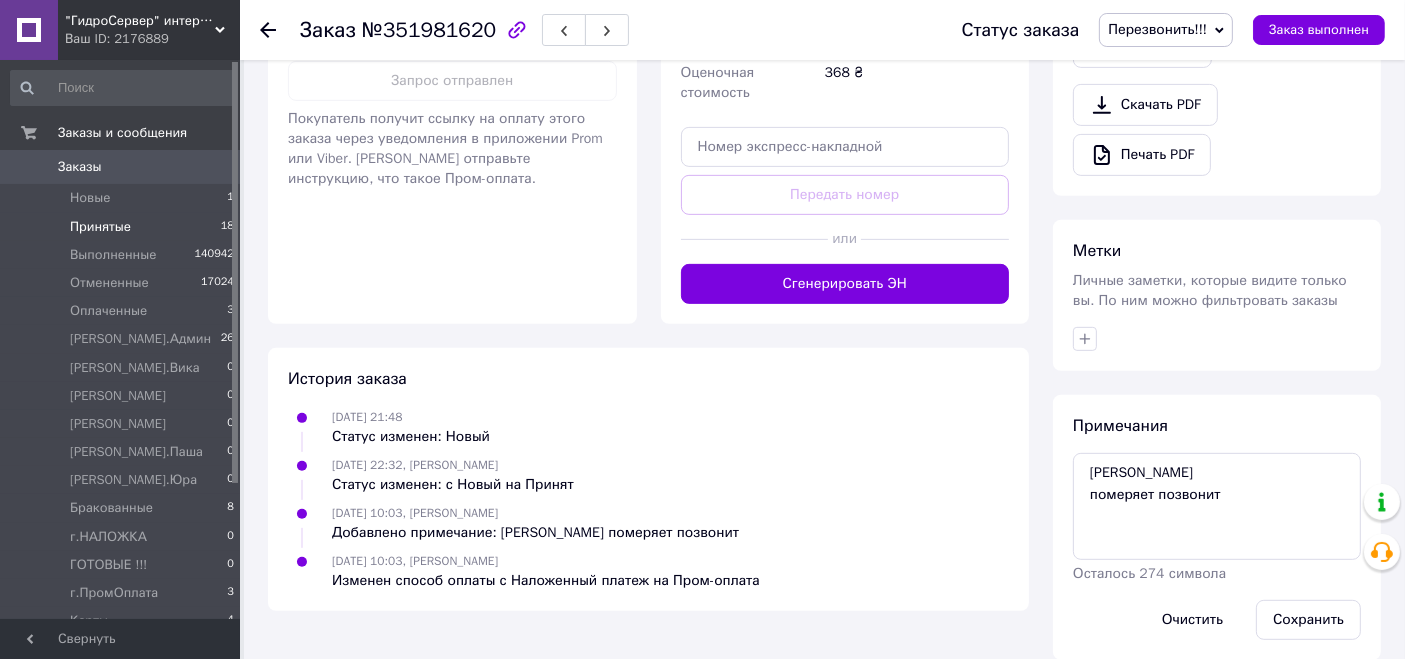 click on "Принятые 18" at bounding box center [123, 227] 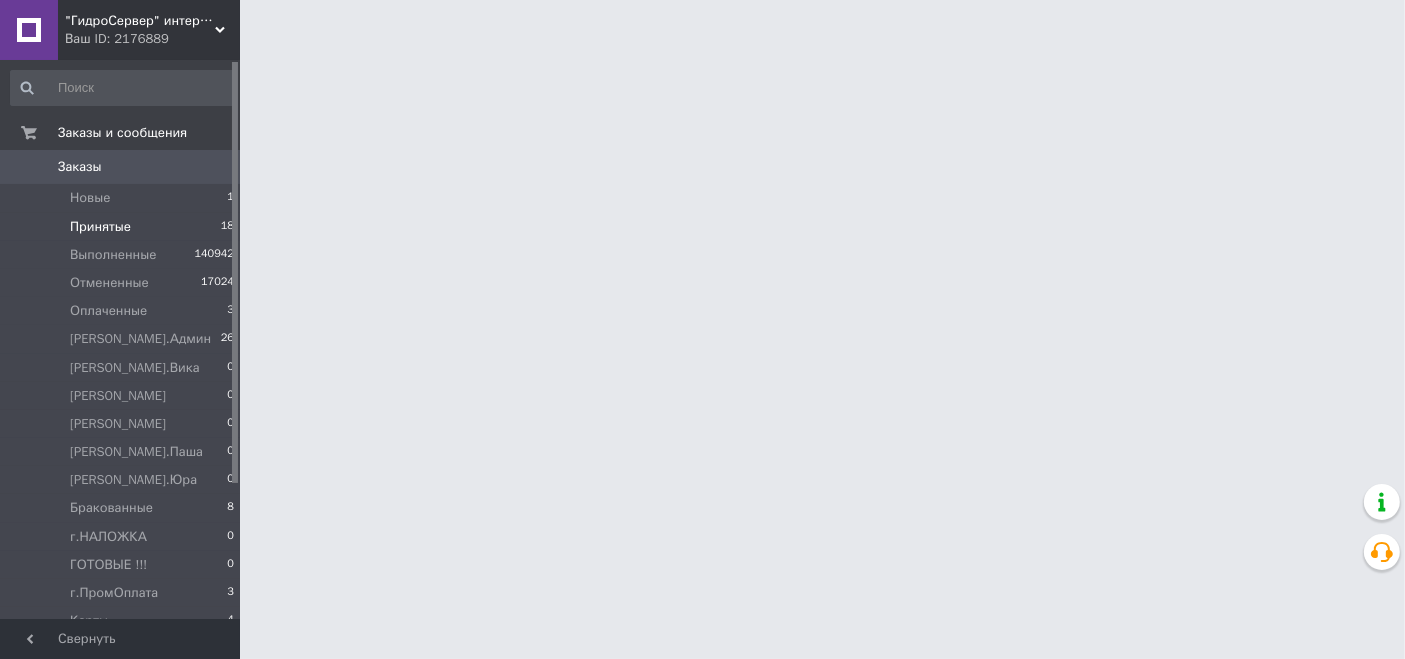 scroll, scrollTop: 0, scrollLeft: 0, axis: both 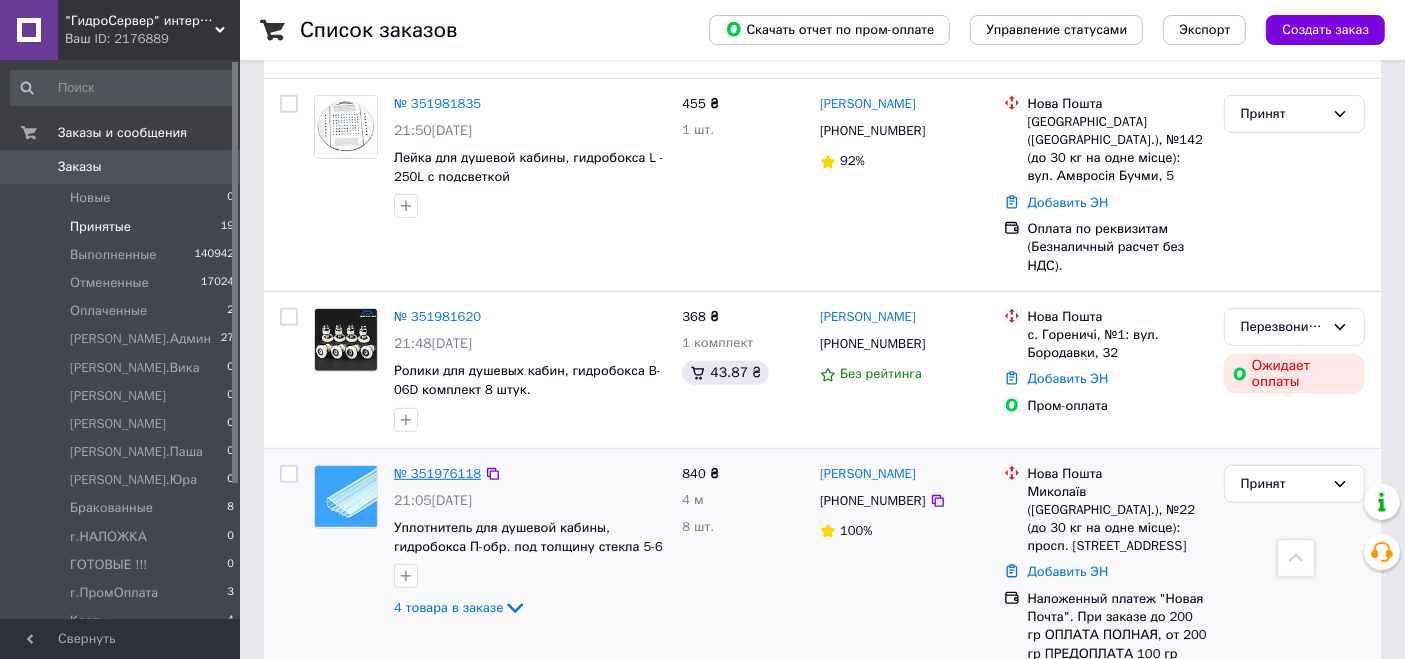 click on "№ 351976118" at bounding box center [437, 473] 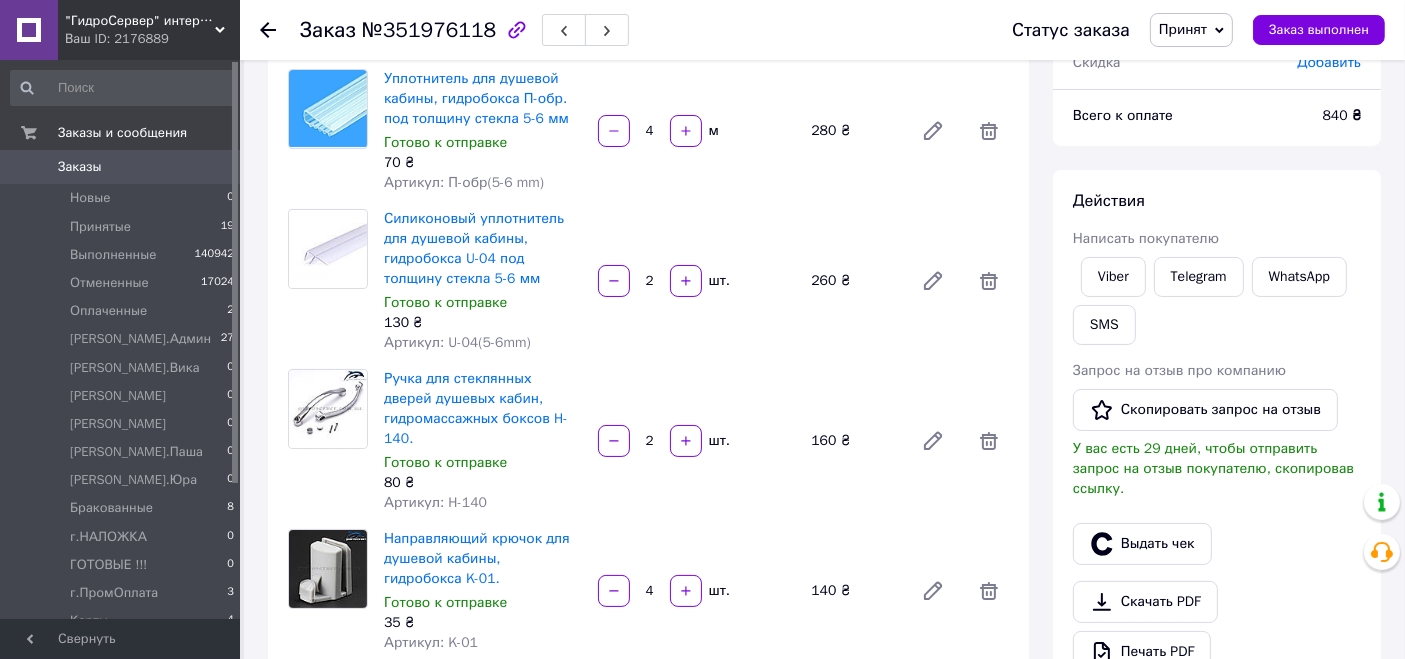 scroll, scrollTop: 111, scrollLeft: 0, axis: vertical 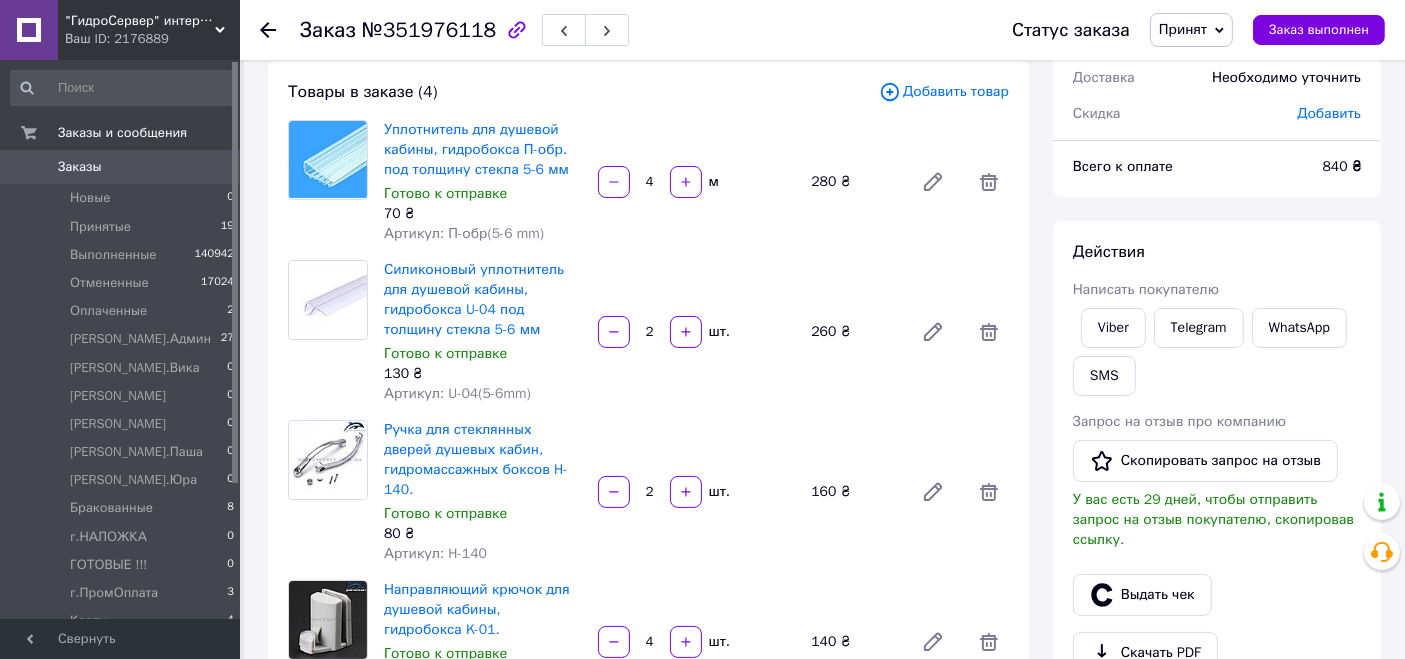click on "Силиконовый уплотнитель для душевой кабины, гидробокса U-04 под толщину стекла 5-6 мм Готово к отправке 130 ₴ Артикул: U-04(5-6mm) 2   шт. 260 ₴" at bounding box center (696, 332) 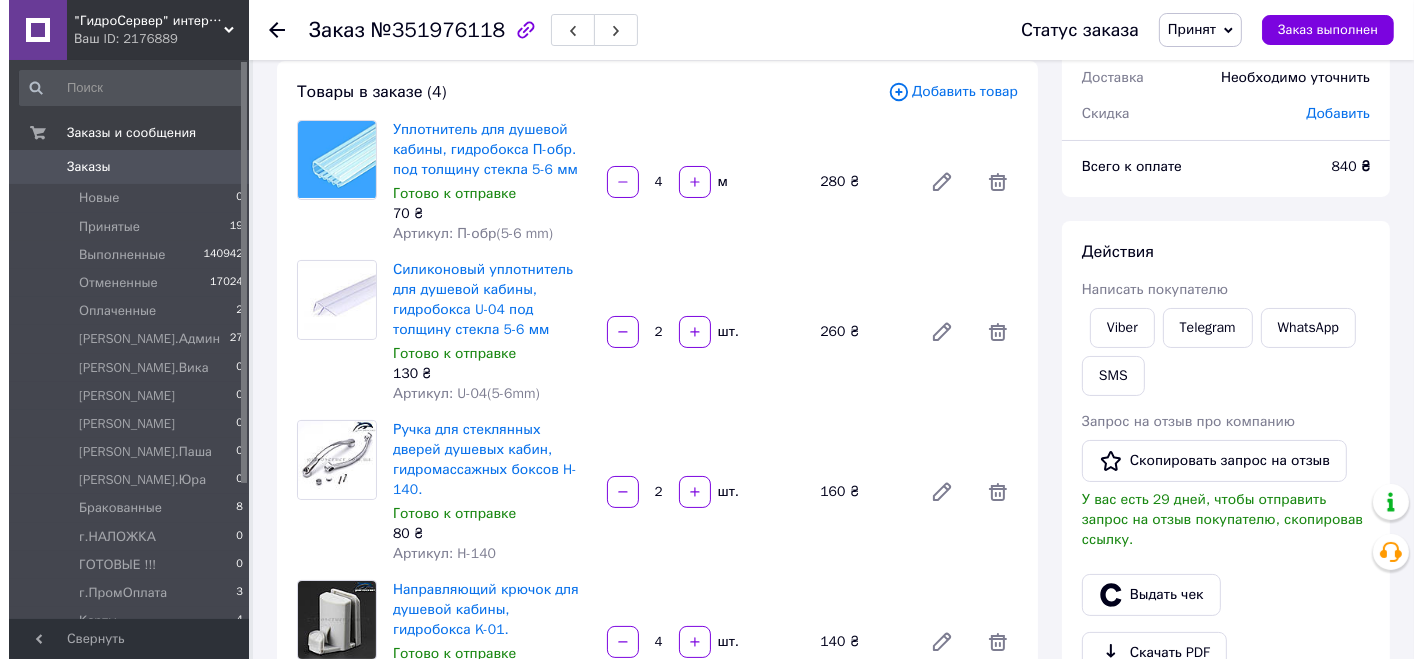 scroll, scrollTop: 555, scrollLeft: 0, axis: vertical 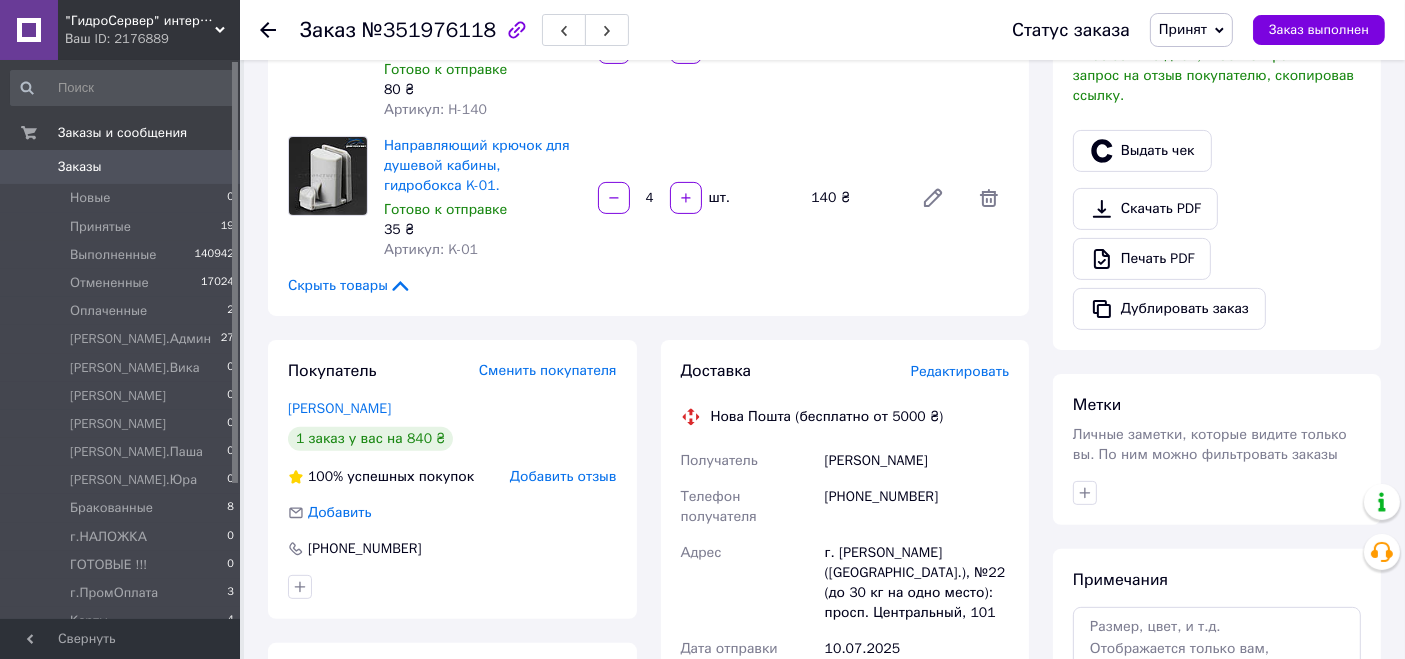 click on "Редактировать" at bounding box center [960, 371] 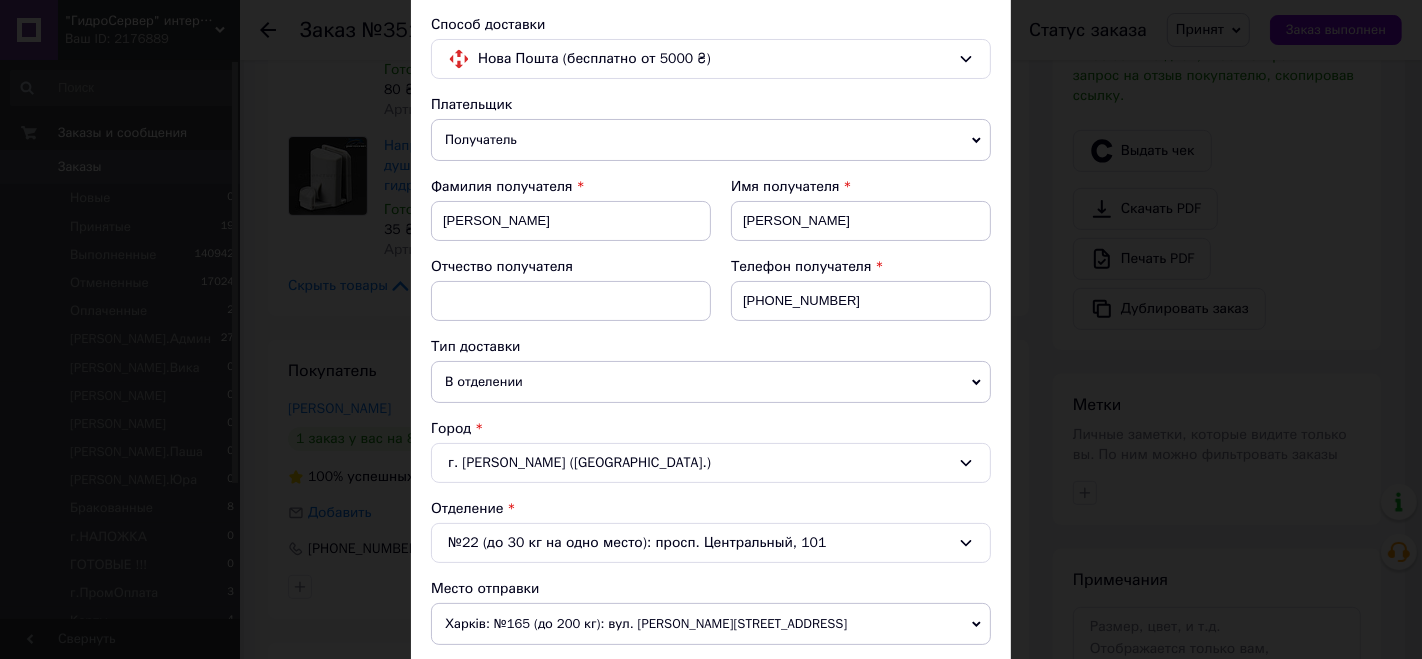 scroll, scrollTop: 222, scrollLeft: 0, axis: vertical 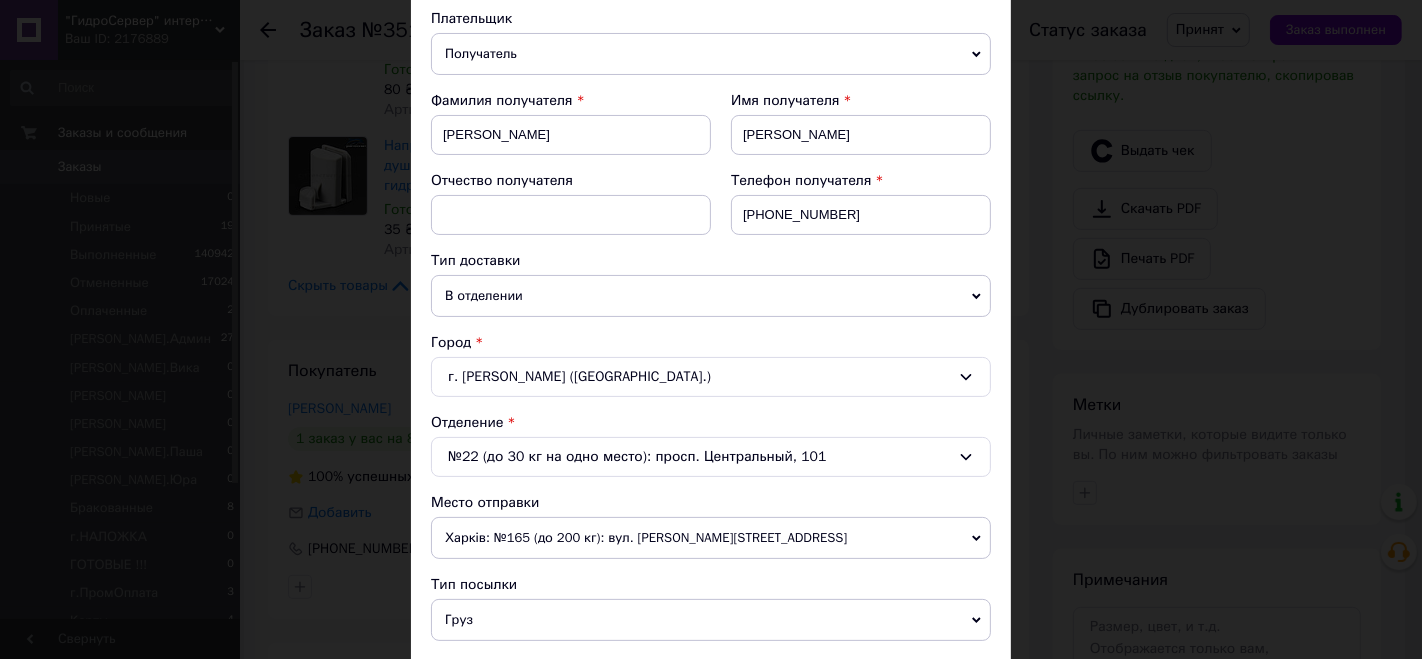 click on "В отделении" at bounding box center [711, 296] 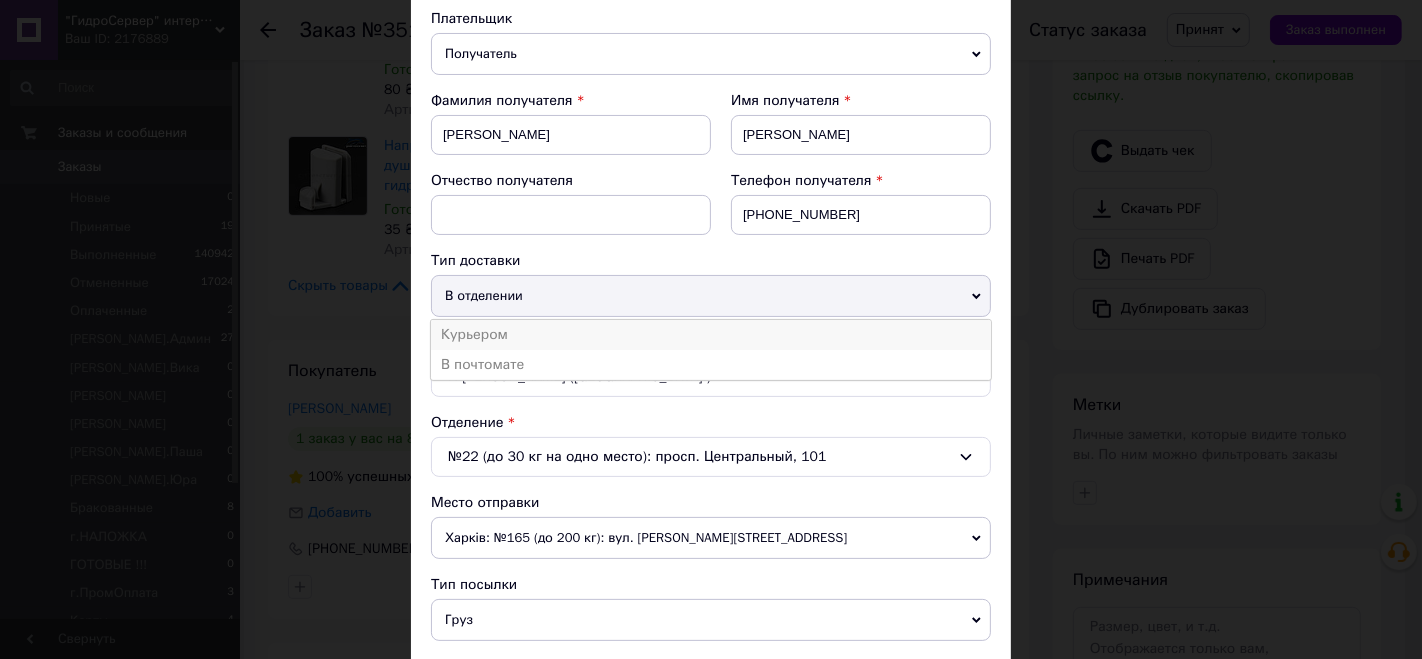 click on "Курьером" at bounding box center [711, 335] 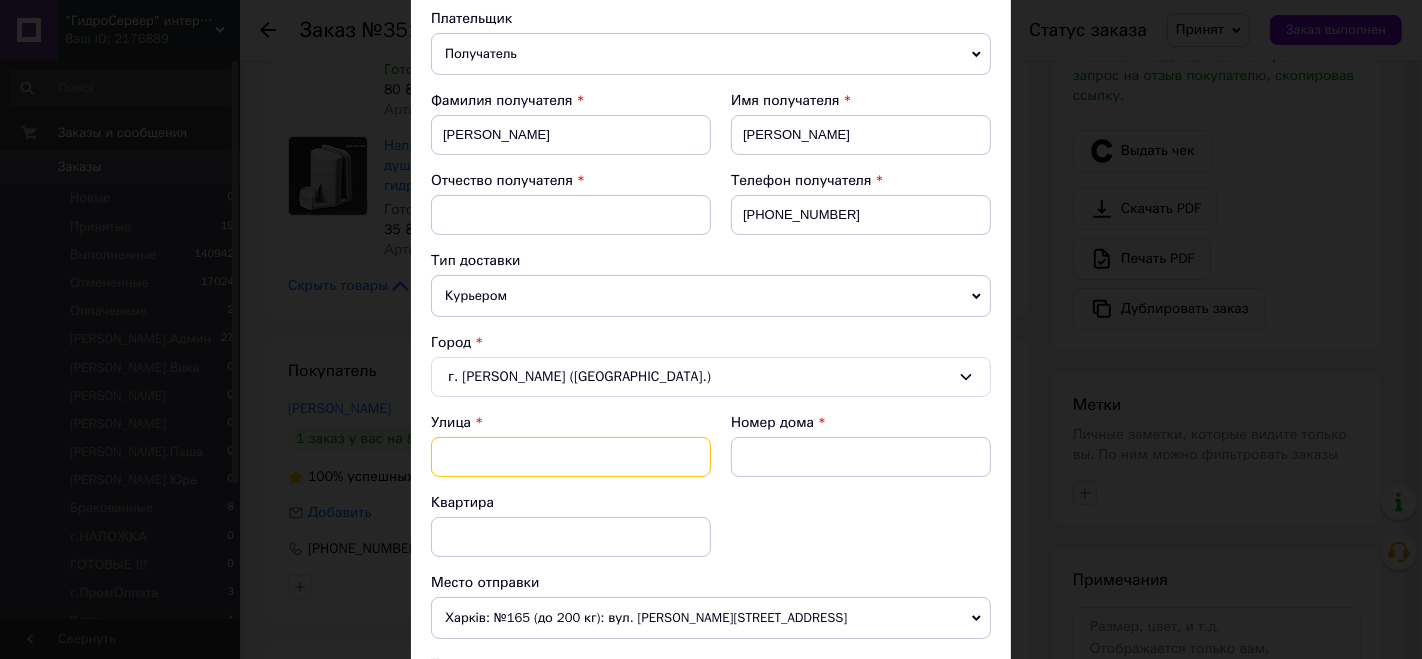 click at bounding box center [571, 457] 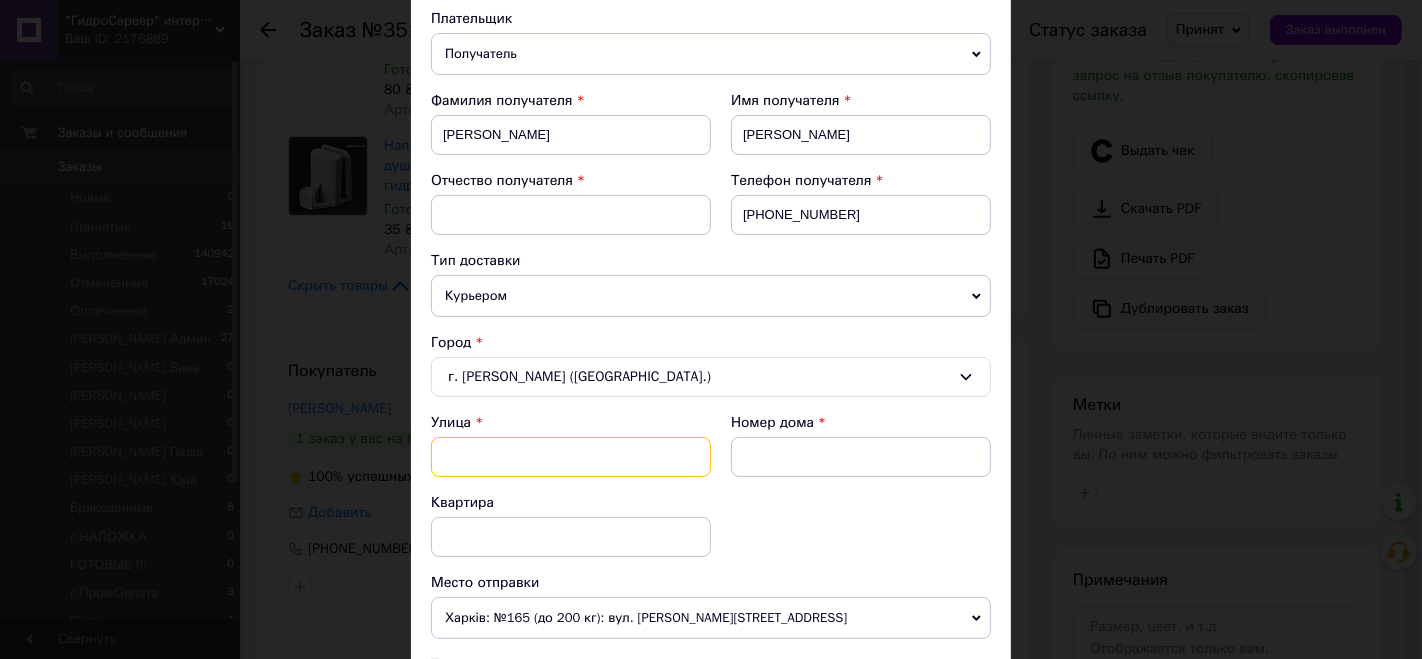 paste on "Пограничная" 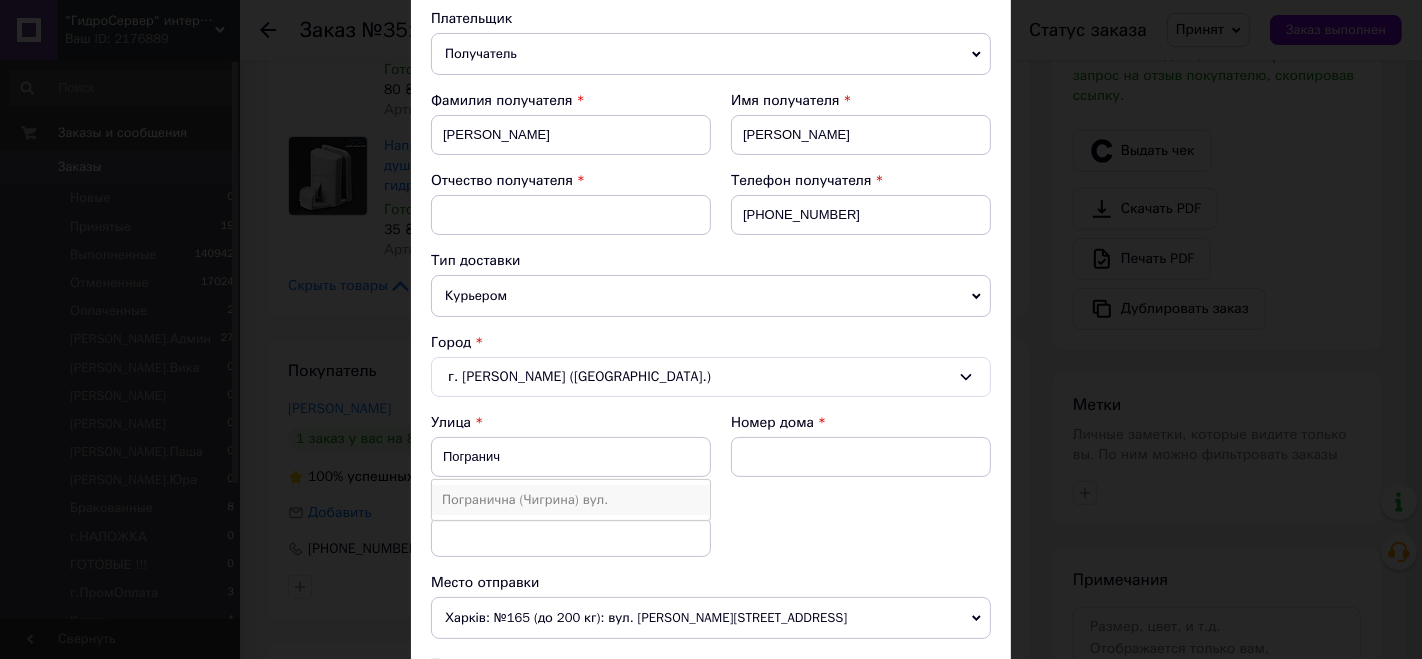 click on "Погранична (Чигрина) вул." at bounding box center [571, 500] 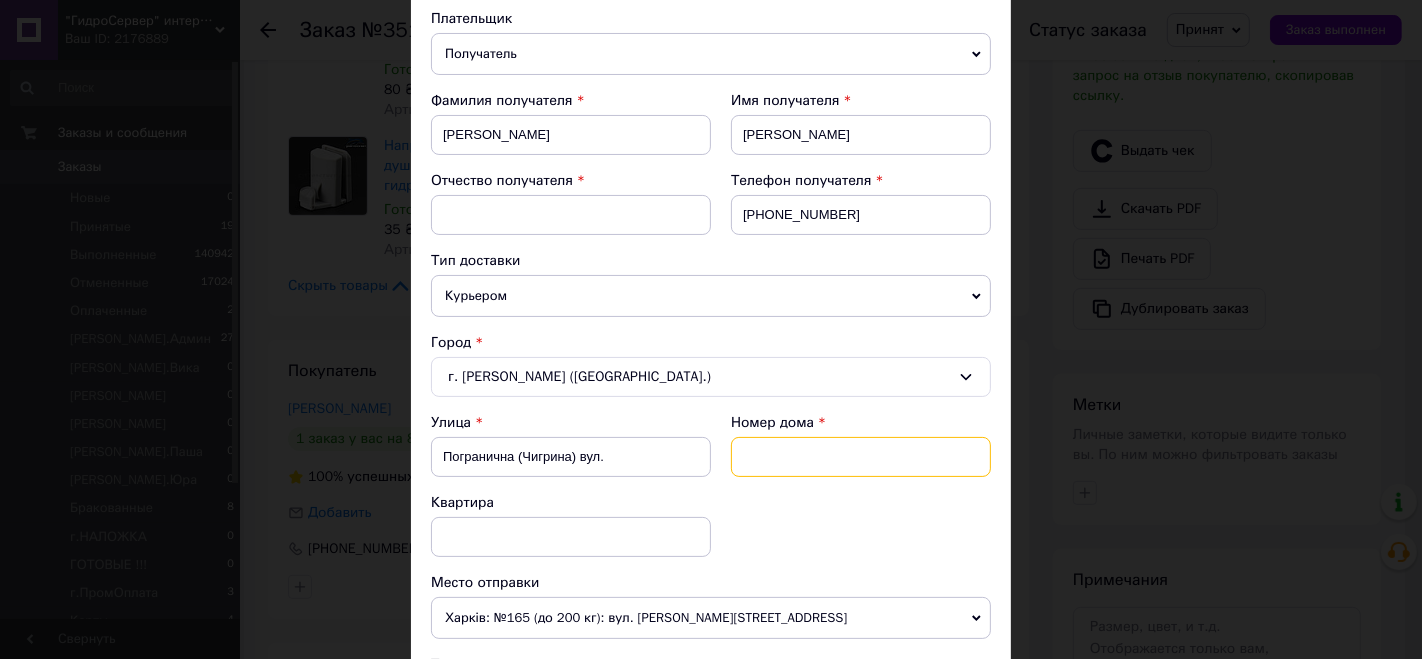 click at bounding box center [861, 457] 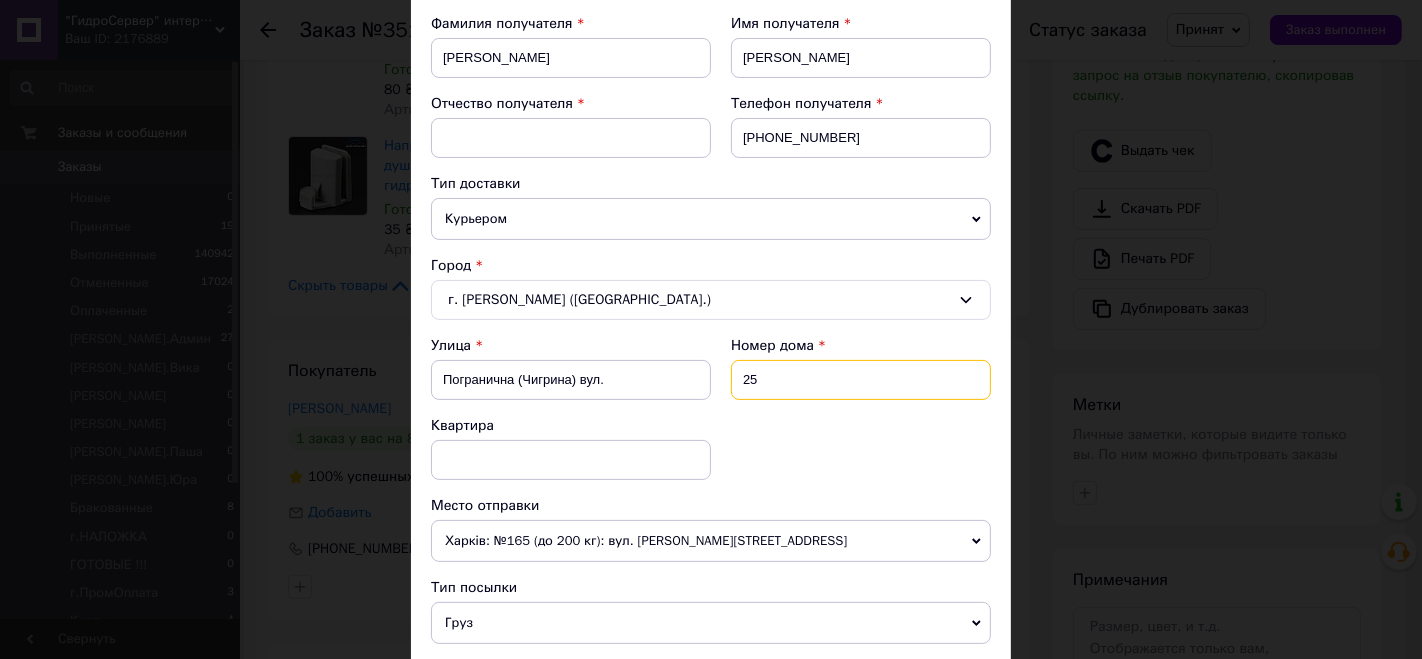 scroll, scrollTop: 333, scrollLeft: 0, axis: vertical 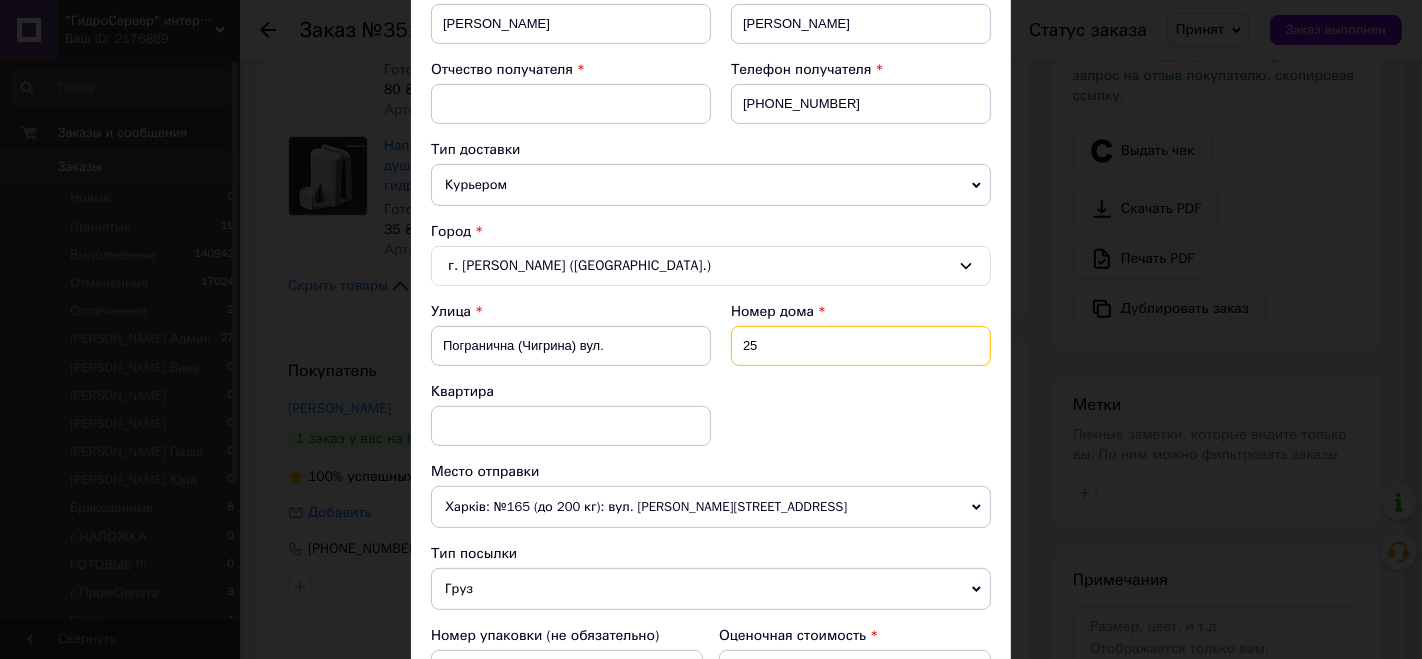 type on "25" 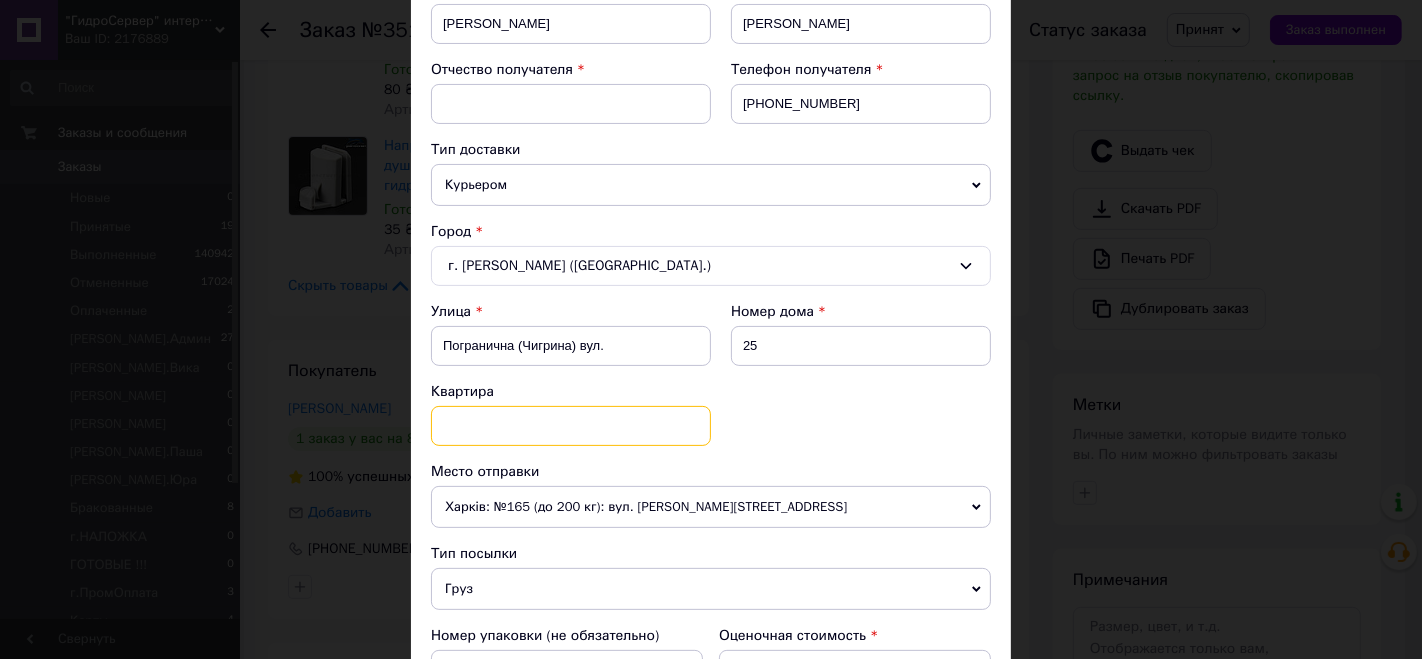 click at bounding box center [571, 426] 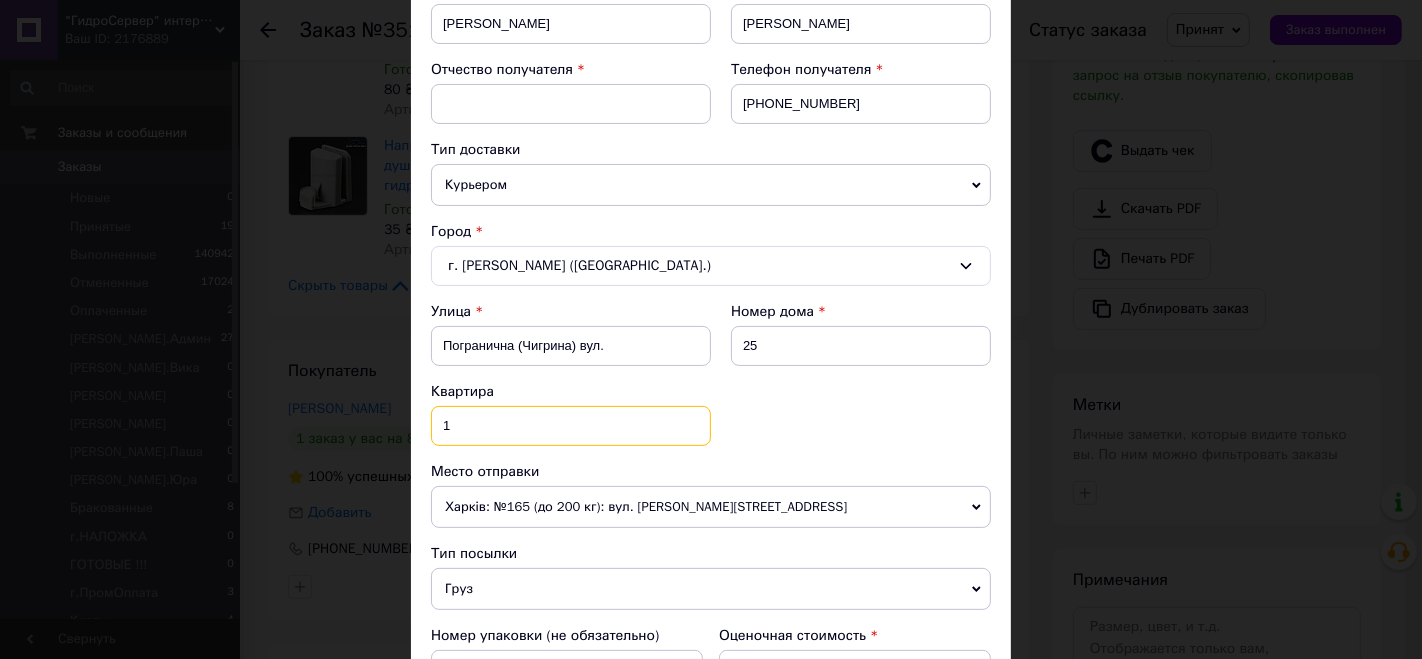 type on "1" 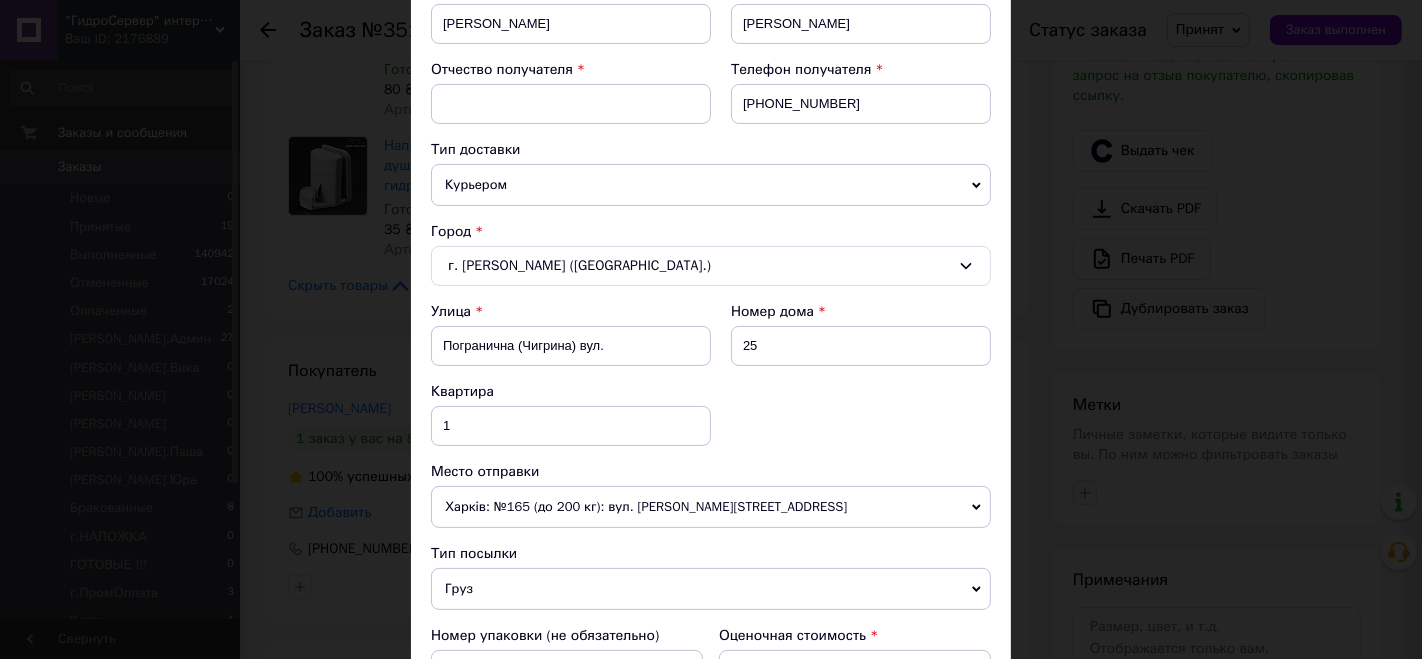 click on "Место отправки" at bounding box center [711, 472] 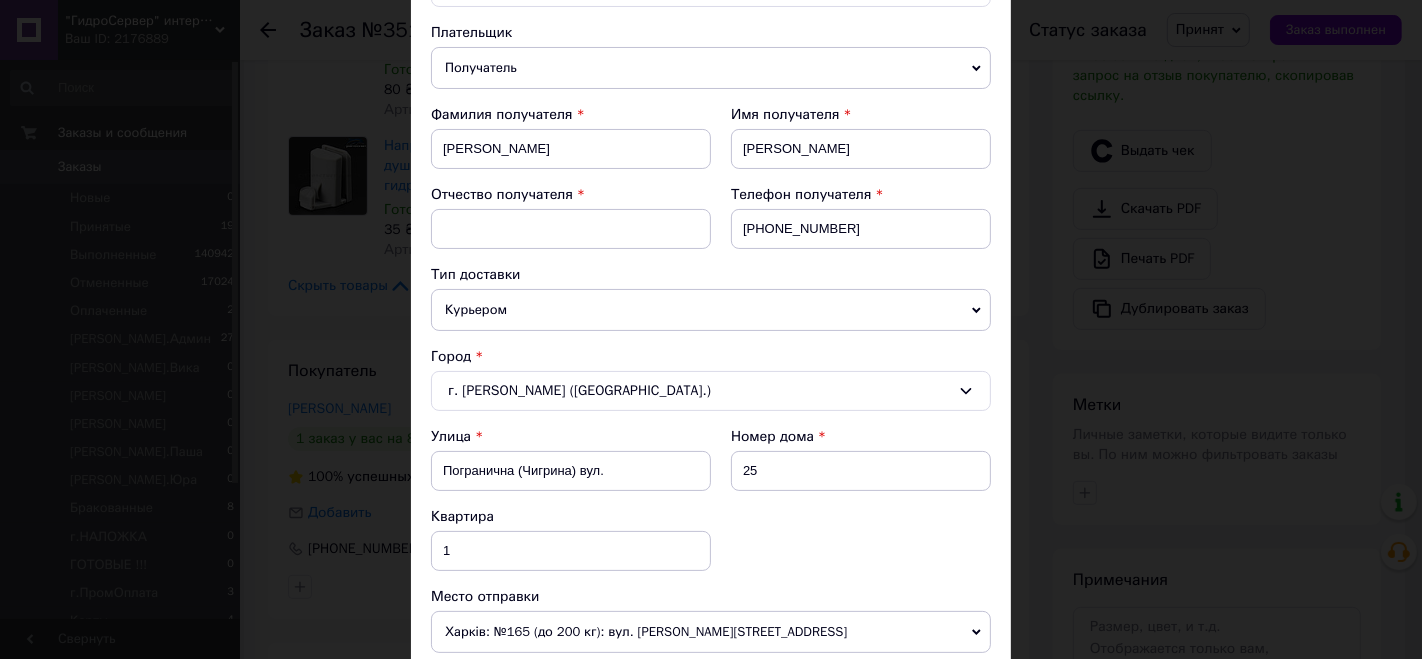 scroll, scrollTop: 111, scrollLeft: 0, axis: vertical 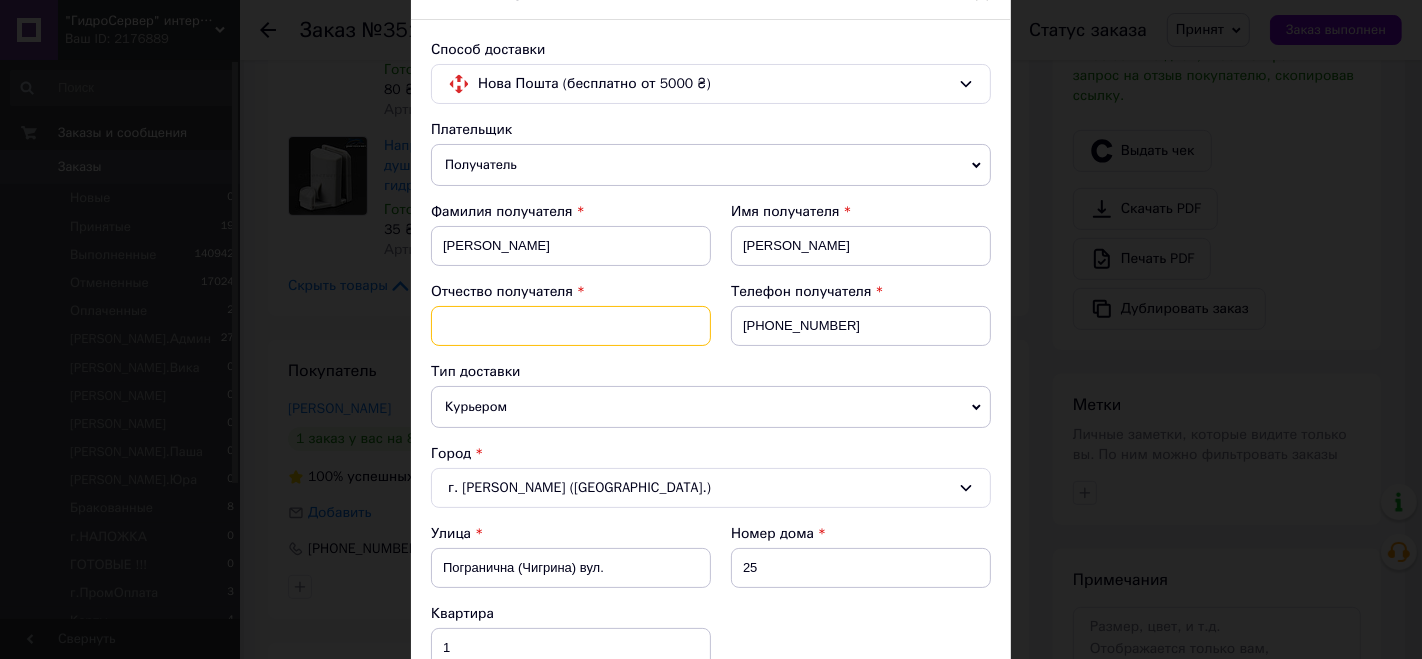 click at bounding box center [571, 326] 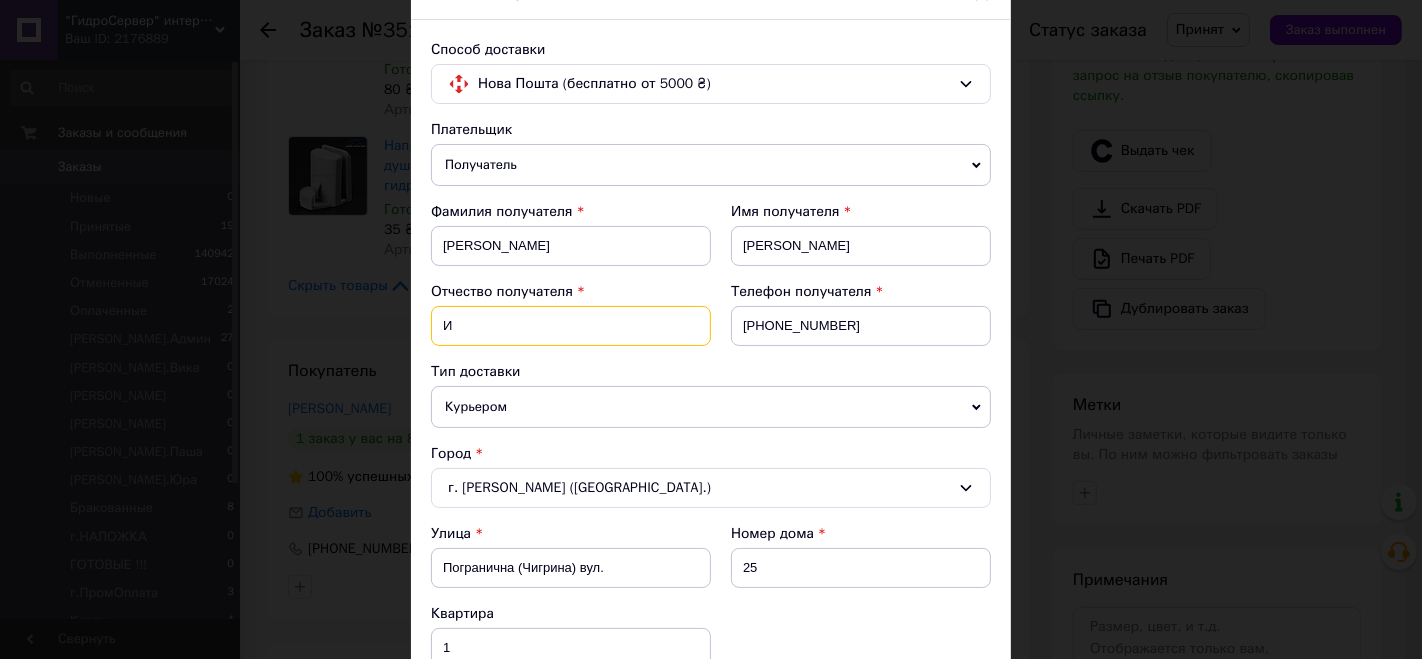 type on "Игоревна" 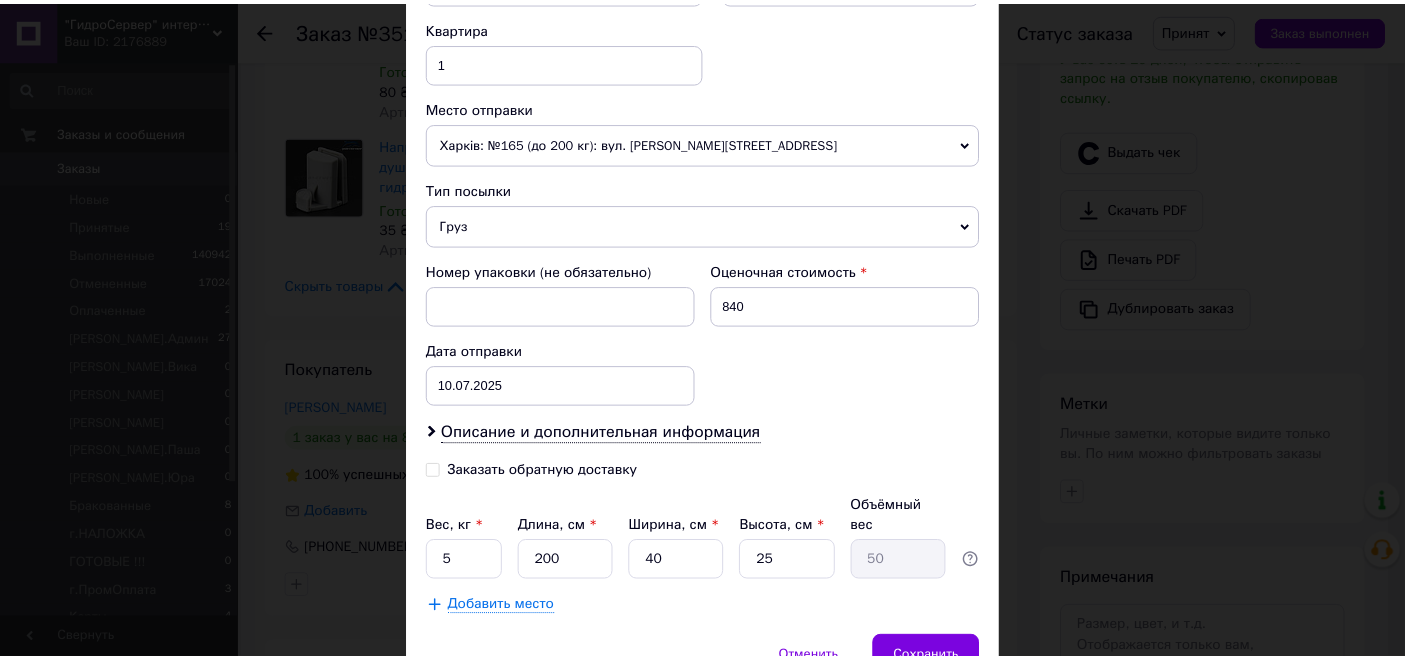 scroll, scrollTop: 777, scrollLeft: 0, axis: vertical 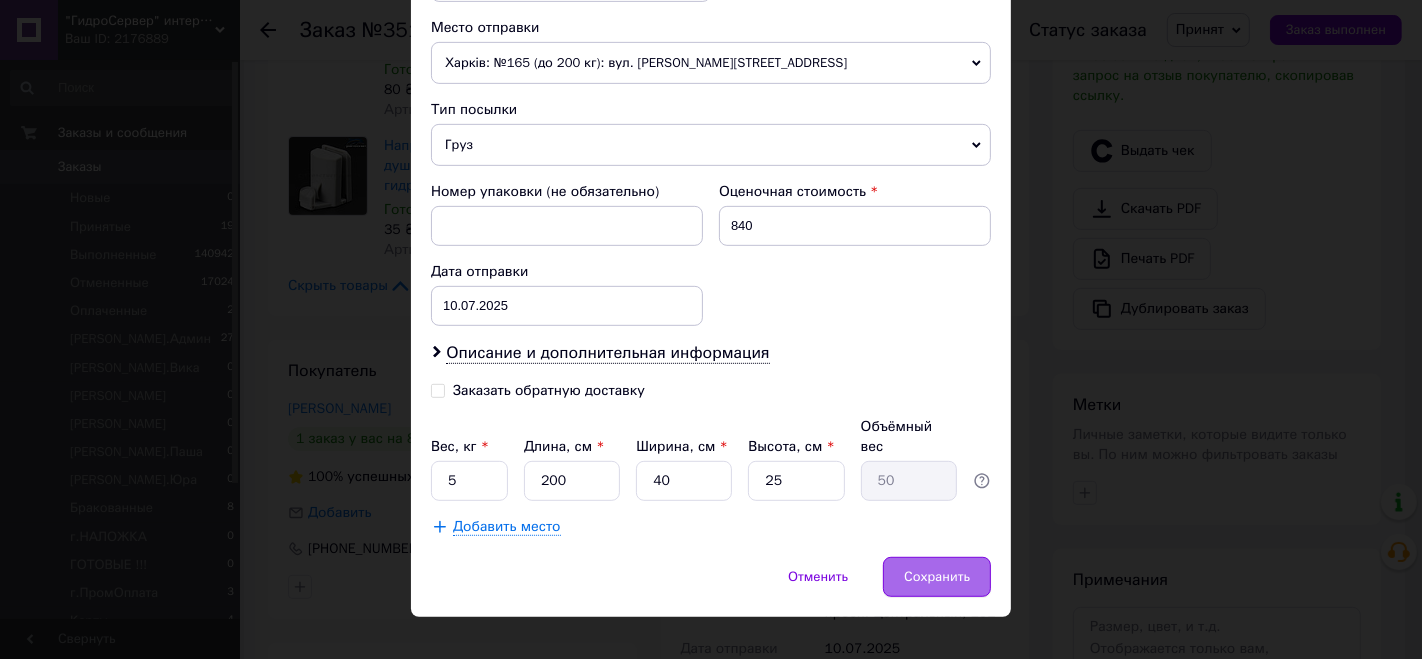 click on "Сохранить" at bounding box center [937, 577] 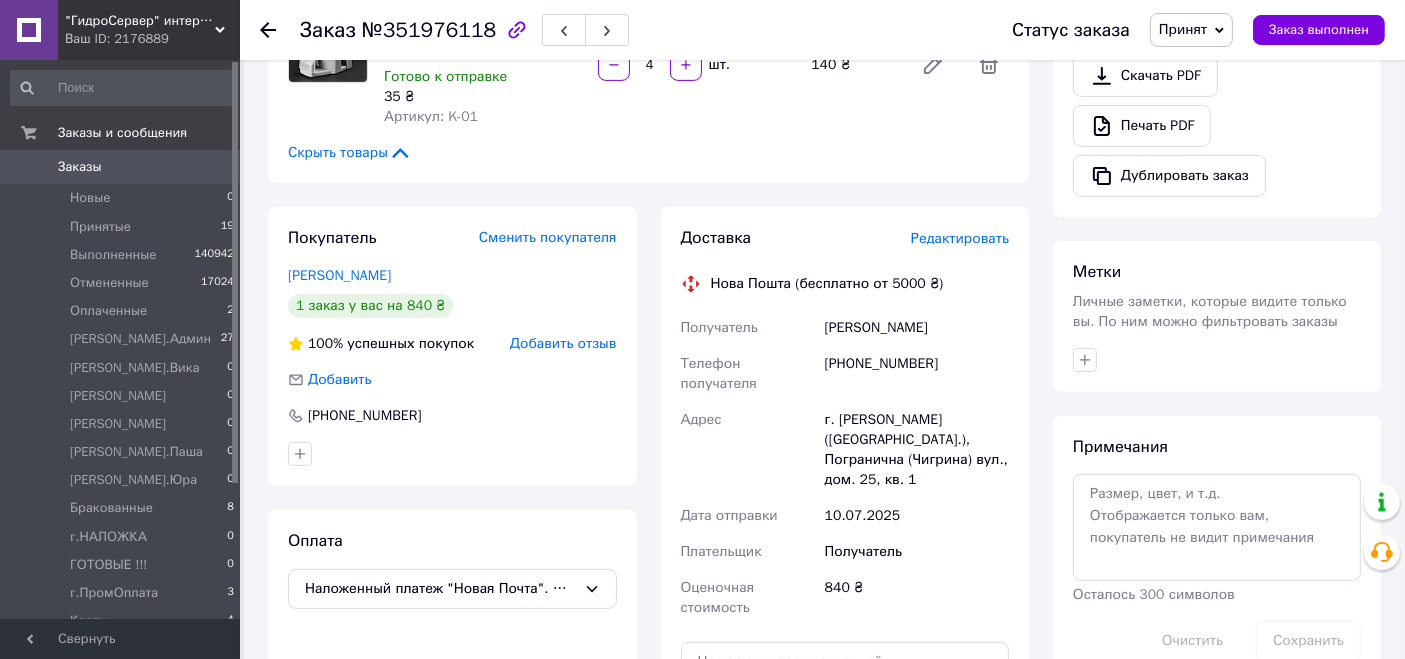 scroll, scrollTop: 1000, scrollLeft: 0, axis: vertical 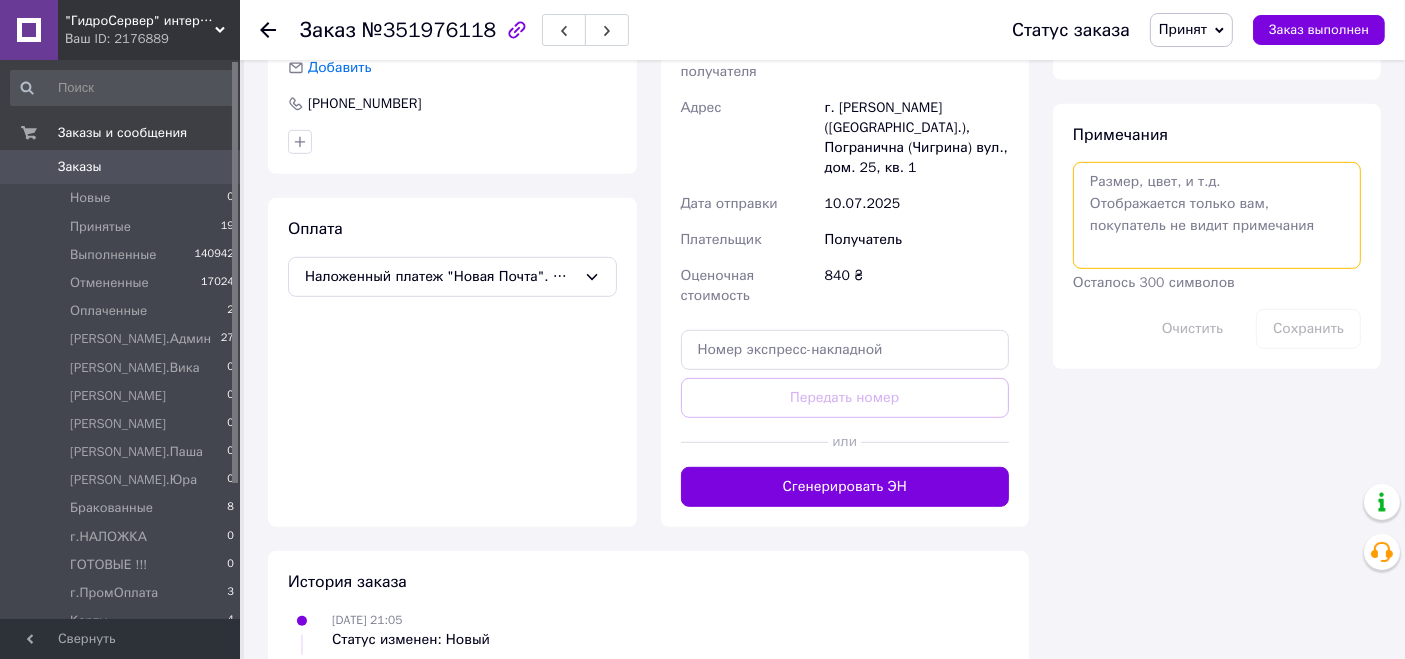 click at bounding box center [1217, 215] 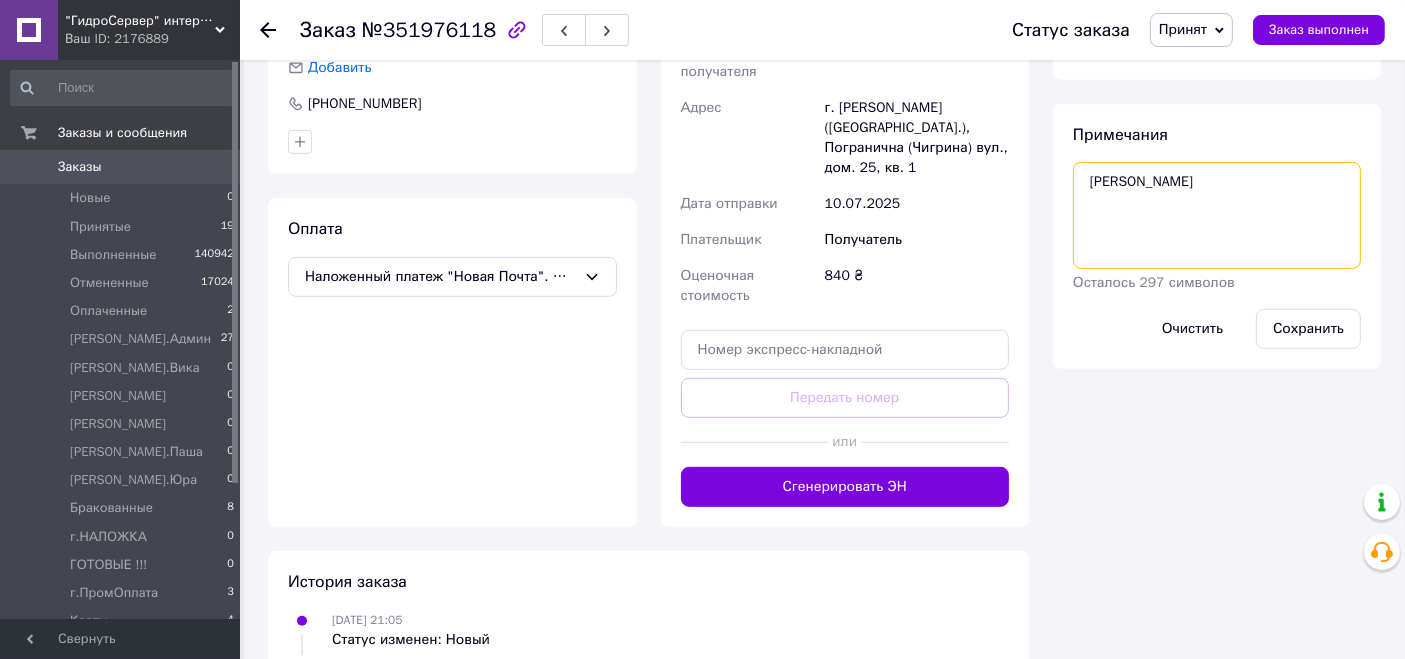 scroll, scrollTop: 666, scrollLeft: 0, axis: vertical 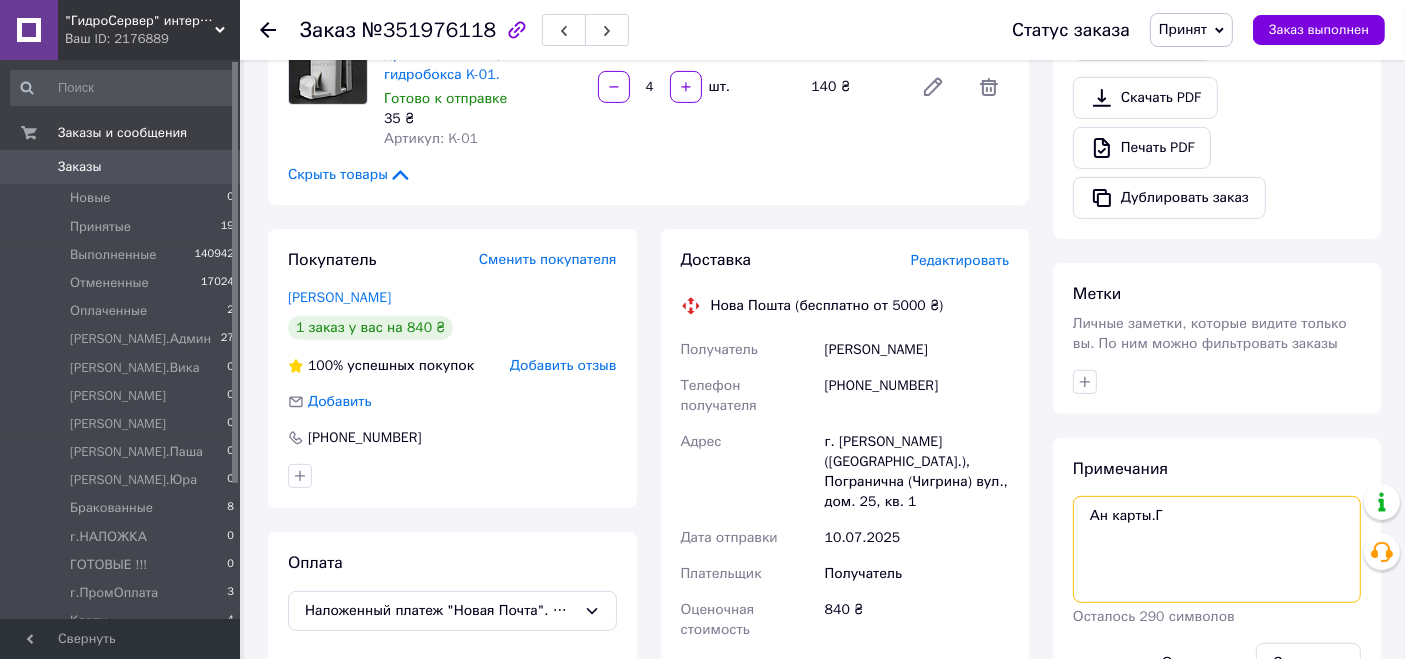 click on "Ан карты.Г" at bounding box center [1217, 549] 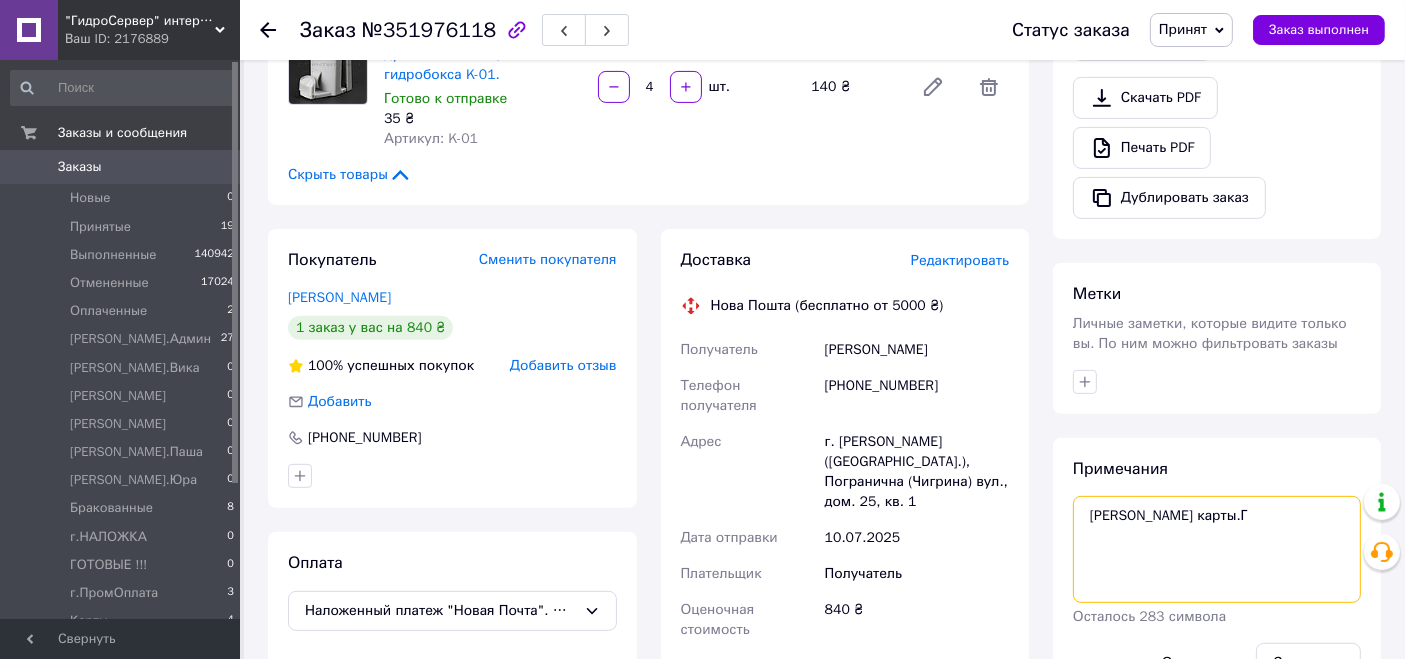 click on "[PERSON_NAME] карты.Г" at bounding box center [1217, 549] 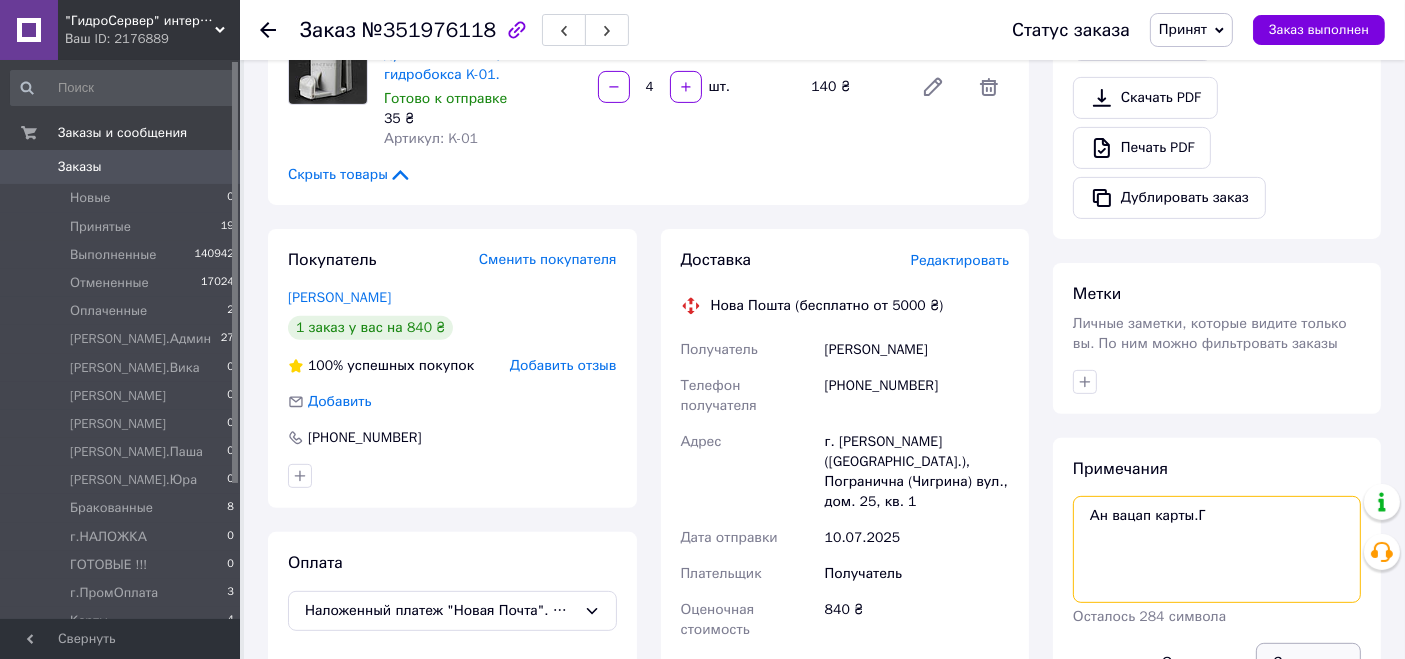 type on "Ан вацап карты.Г" 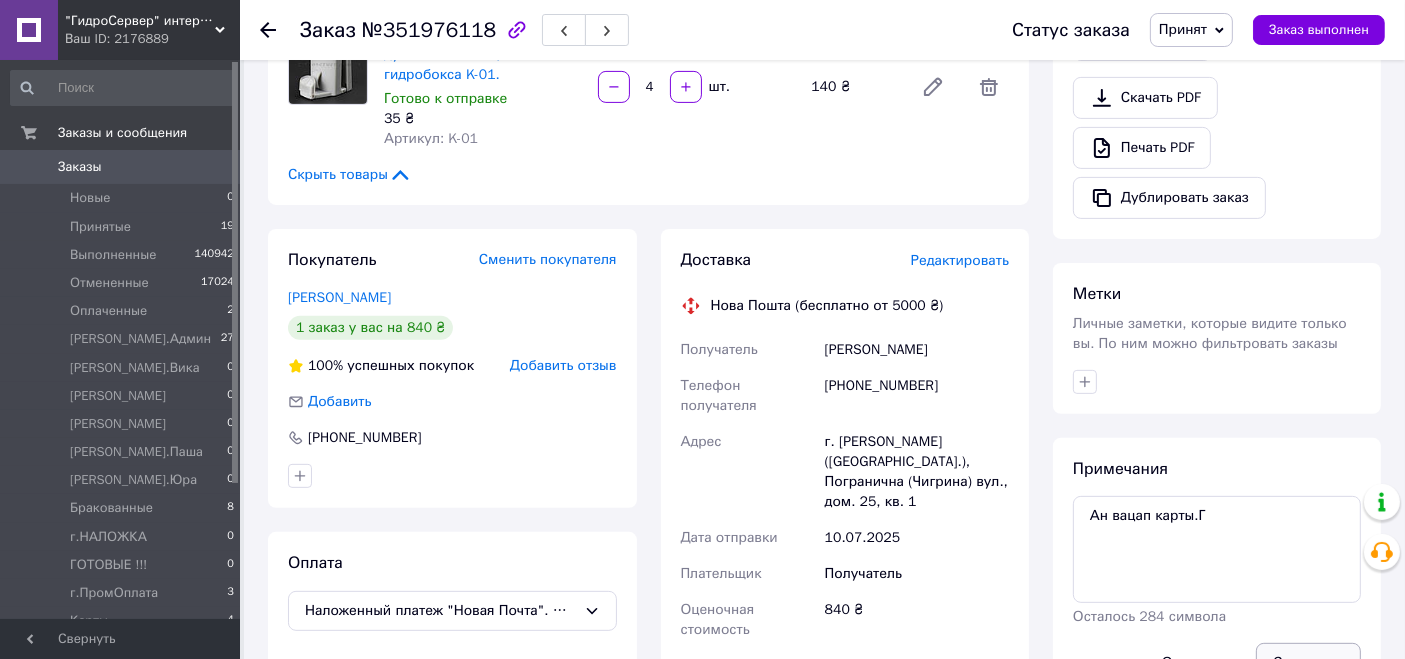 click on "Сохранить" at bounding box center (1308, 663) 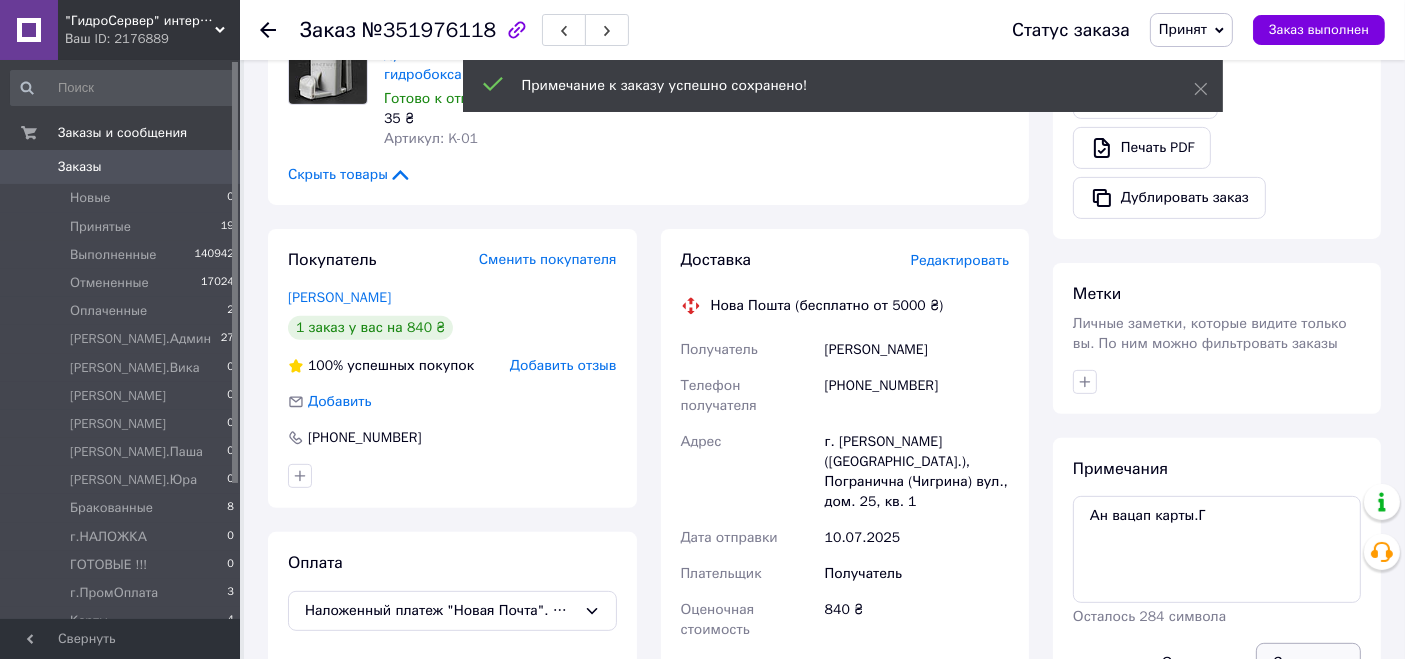 click on "Сохранить" at bounding box center [1308, 663] 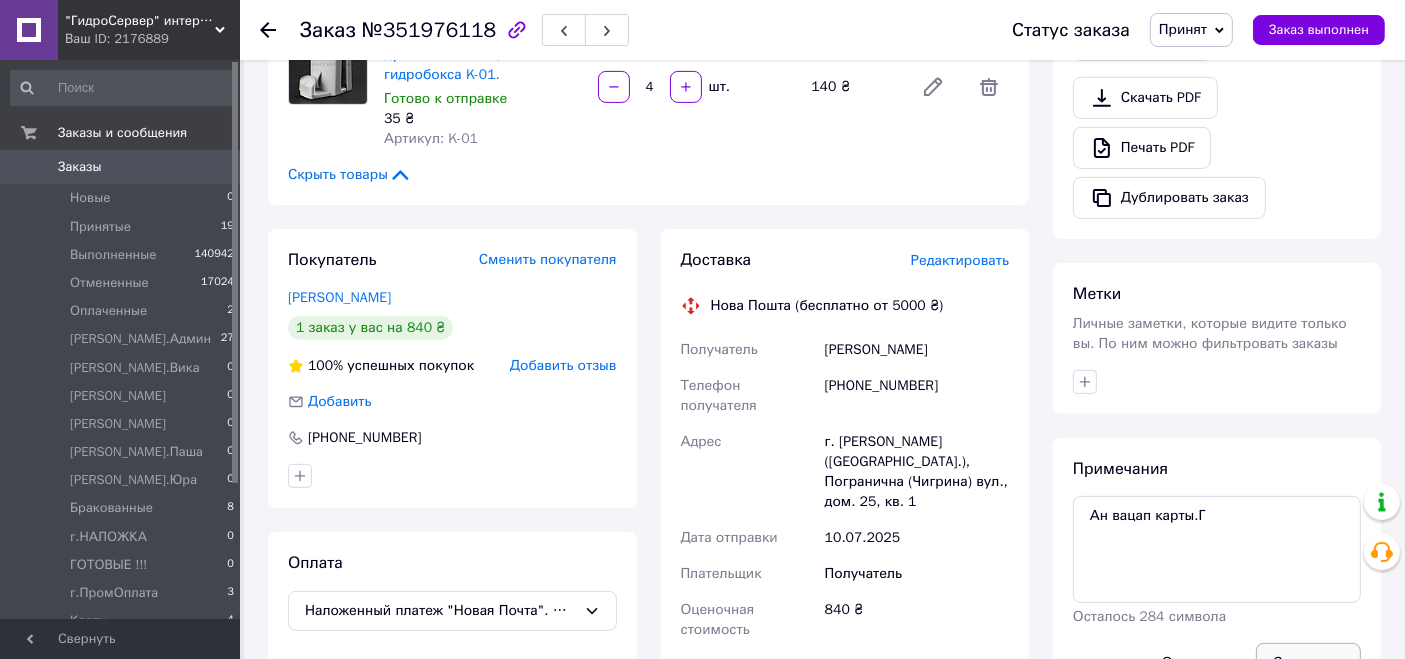 click on "Сохранить" at bounding box center [1308, 663] 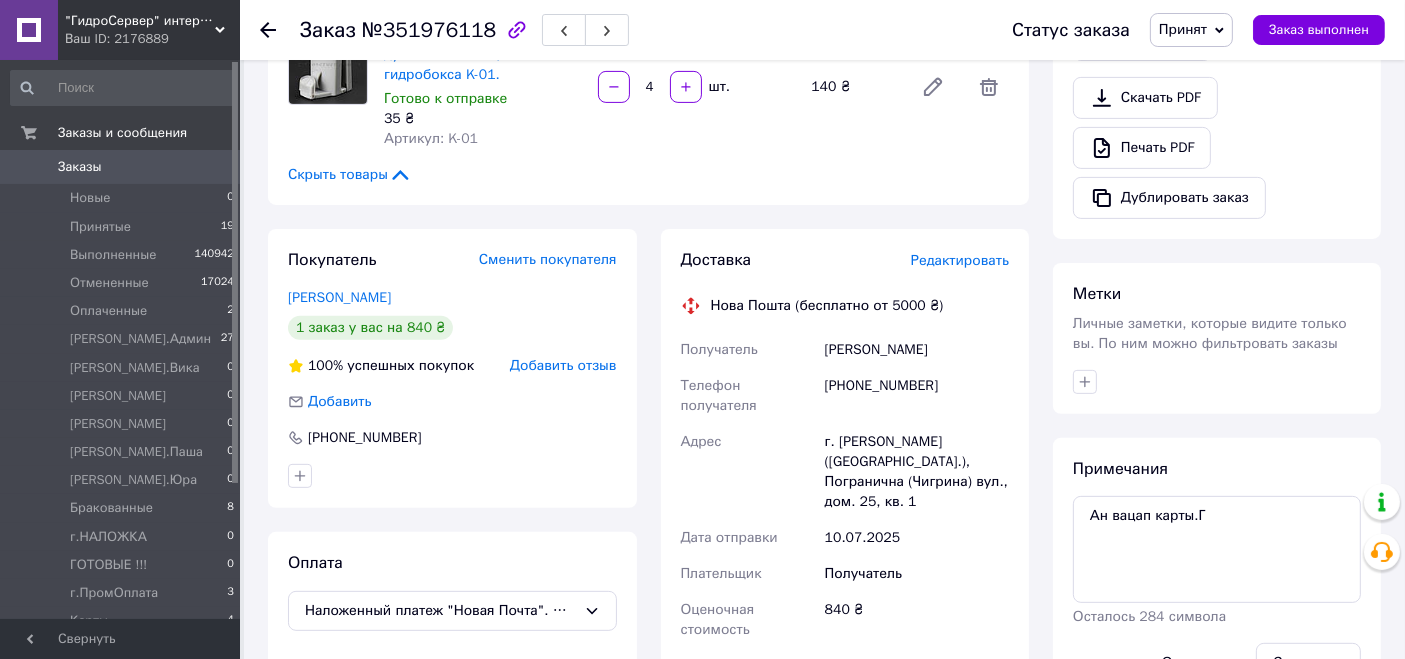 click on "Принят" at bounding box center (1183, 29) 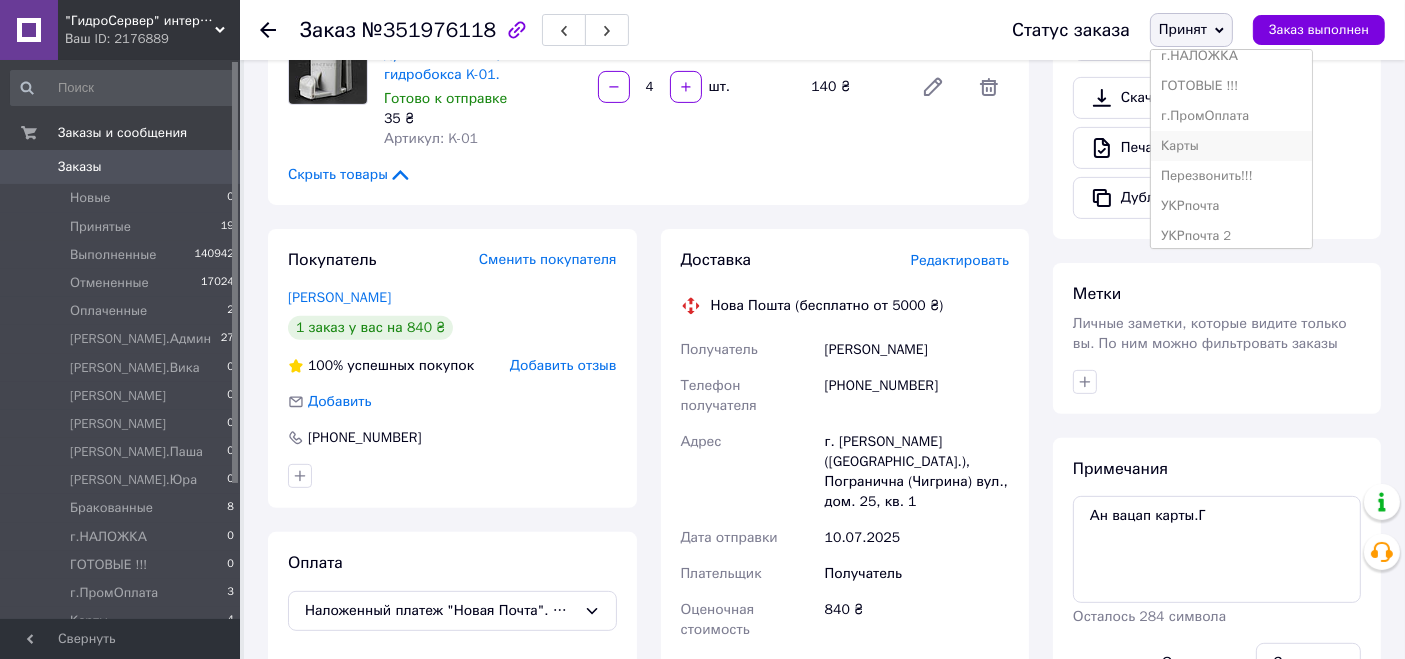 scroll, scrollTop: 320, scrollLeft: 0, axis: vertical 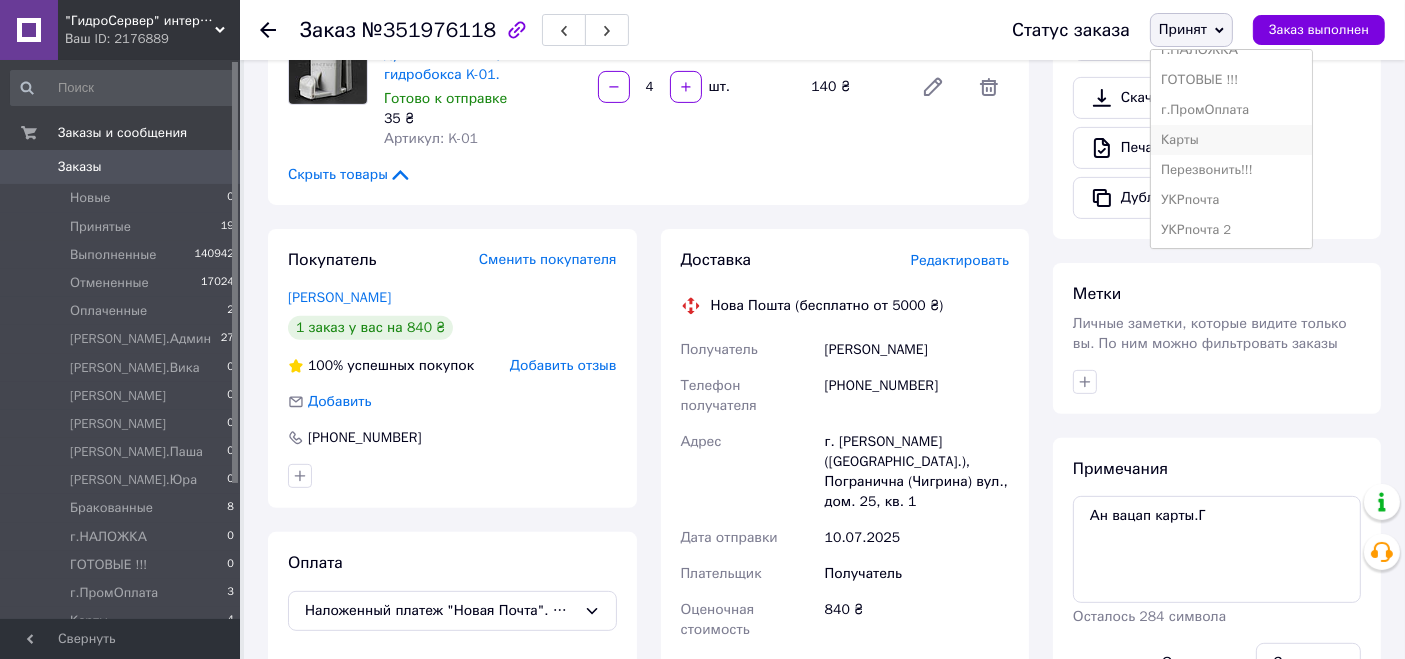 click on "Карты" at bounding box center [1231, 140] 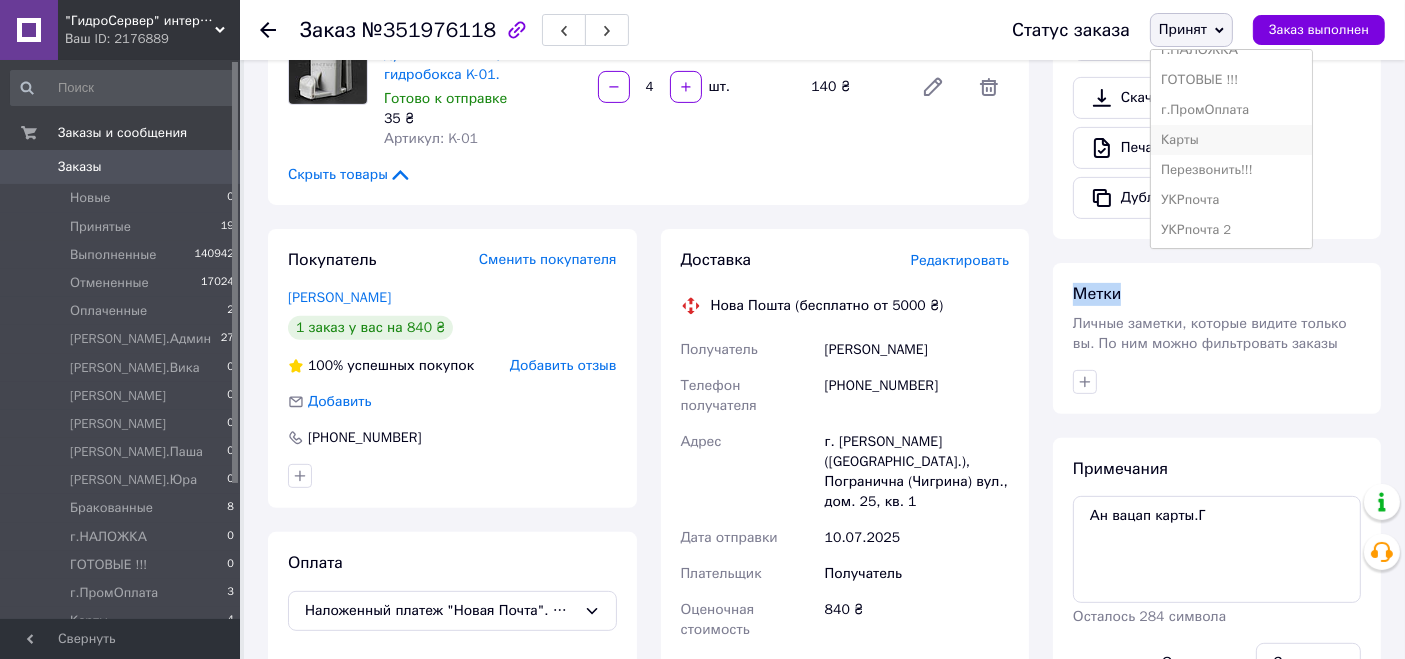 click on "Скачать PDF   Печать PDF   Дублировать заказ" at bounding box center (1217, 148) 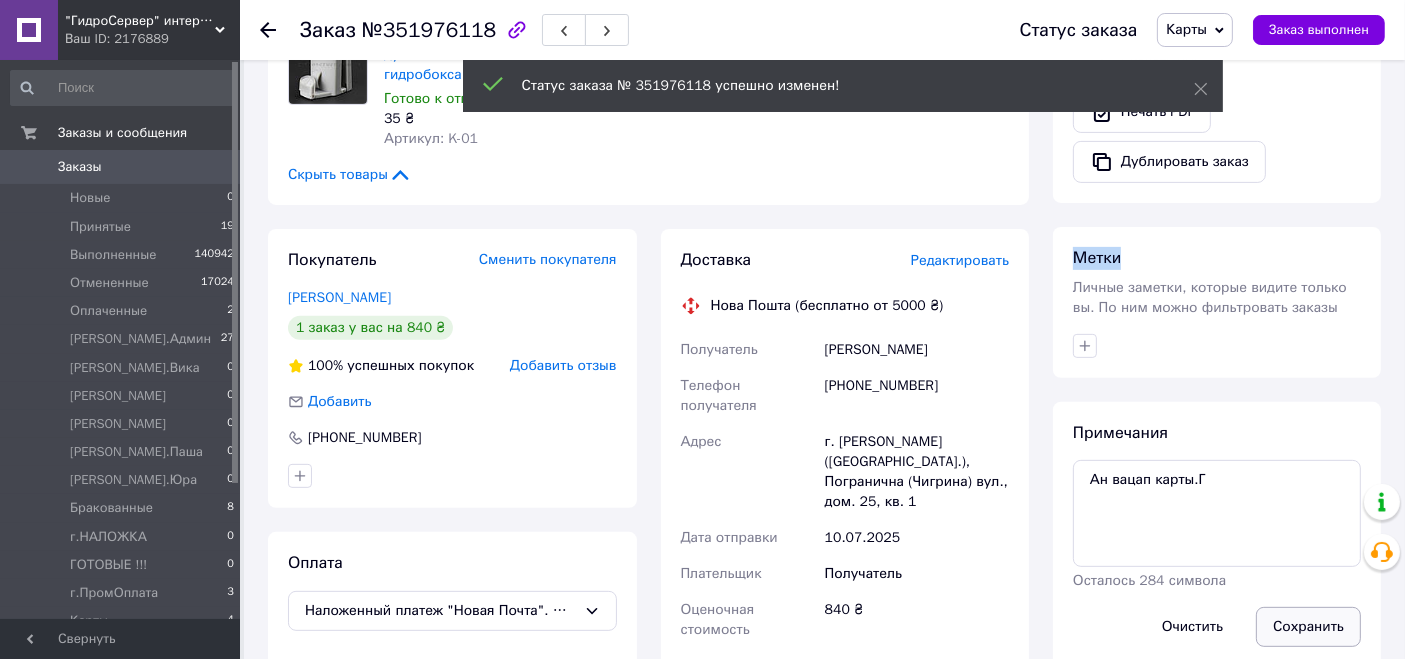 click on "Сохранить" at bounding box center [1308, 627] 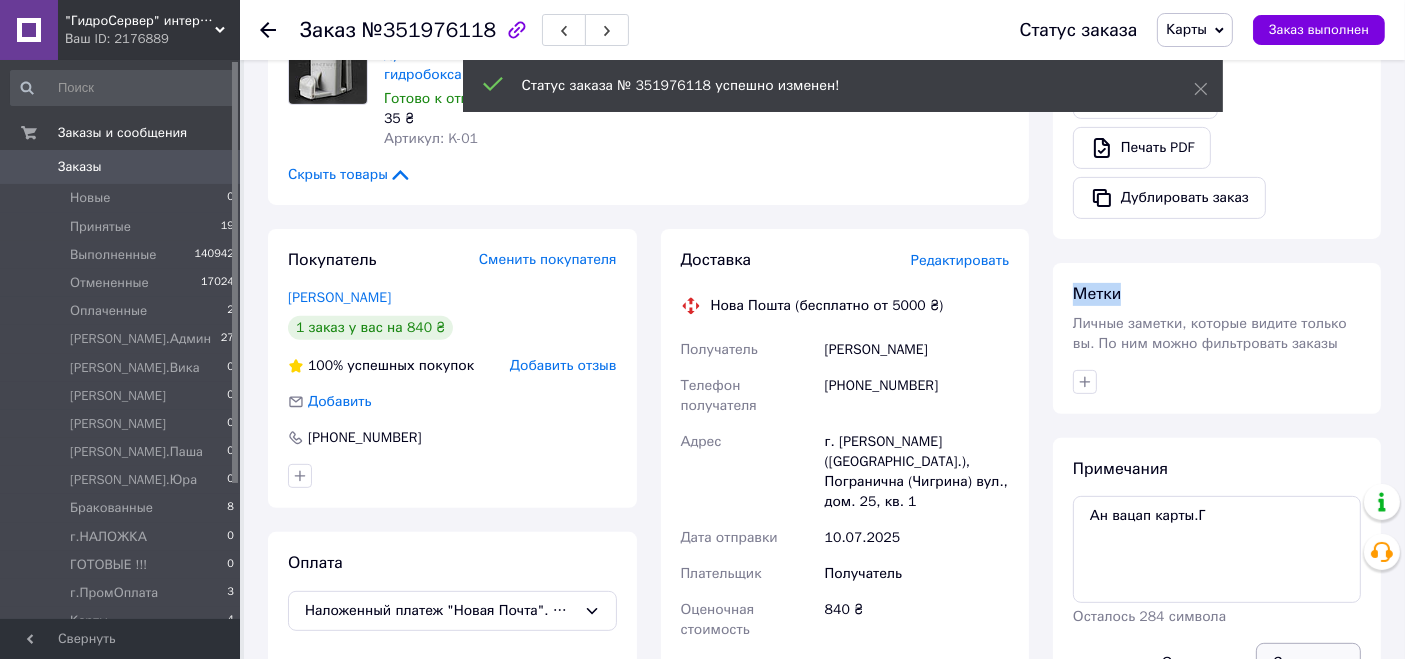 click on "Сохранить" at bounding box center (1308, 663) 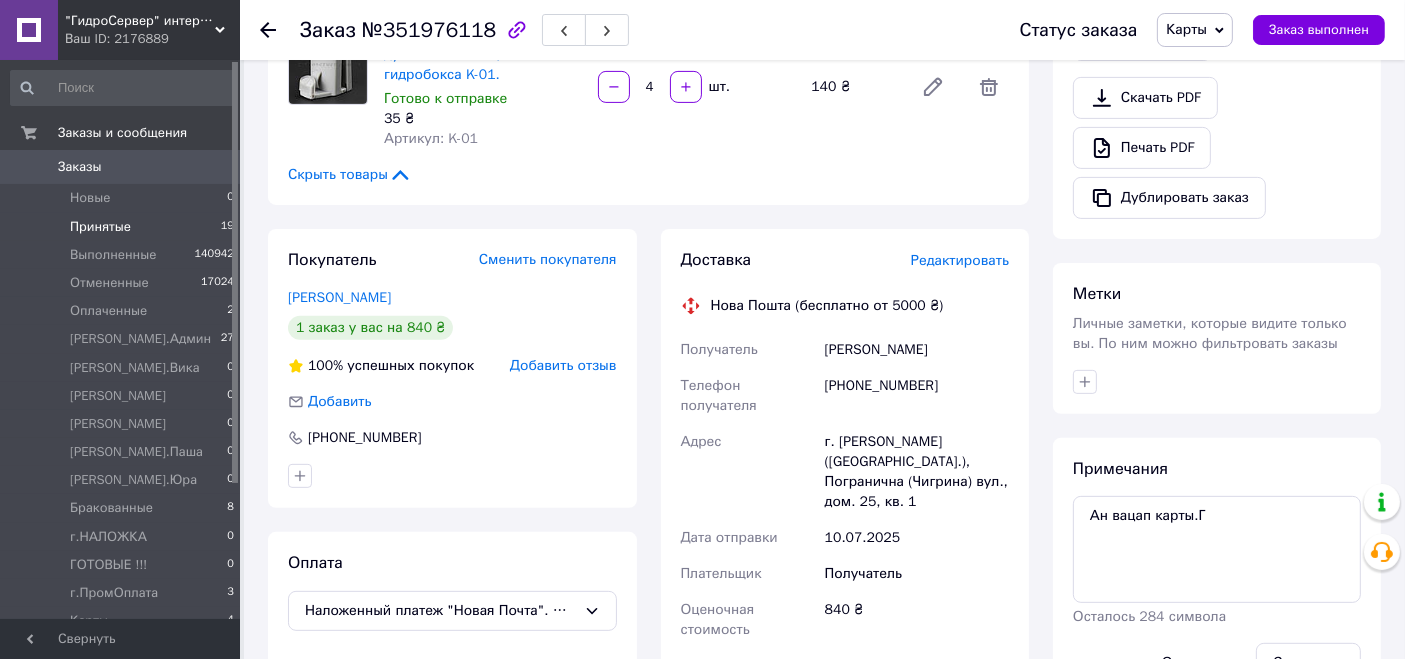 click on "Принятые 19" at bounding box center (123, 227) 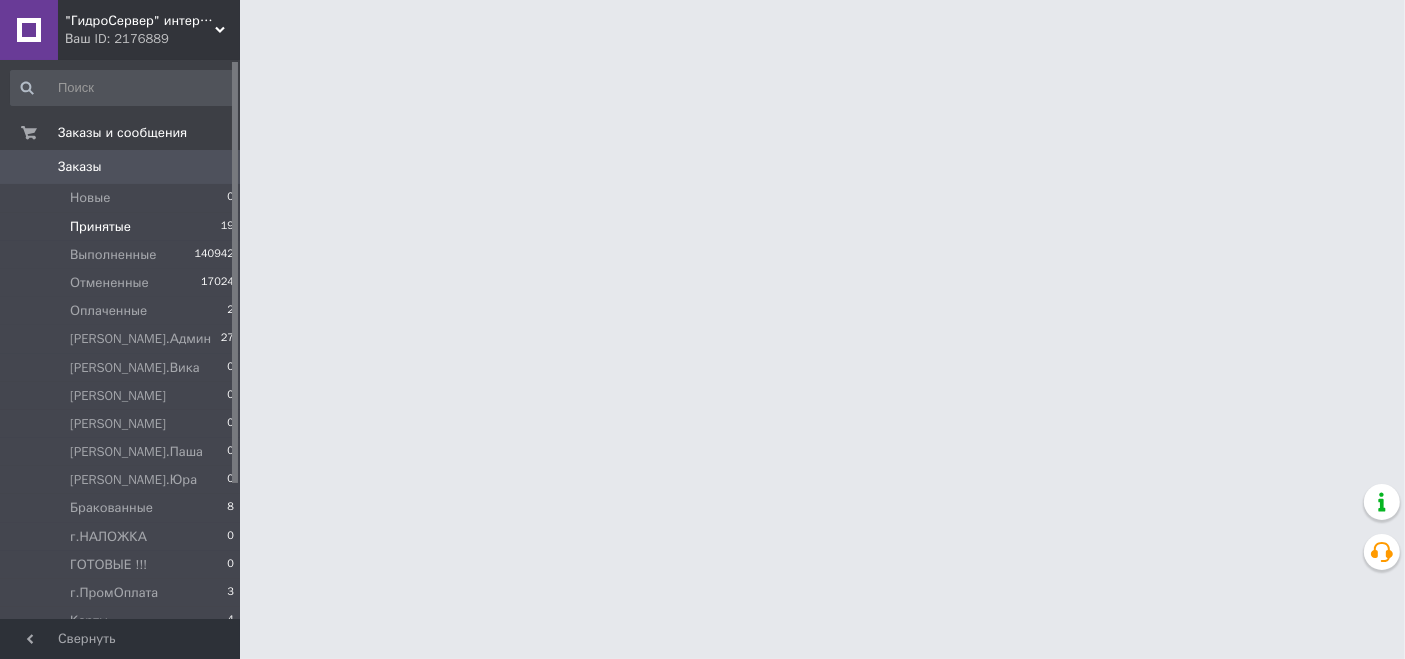 scroll, scrollTop: 0, scrollLeft: 0, axis: both 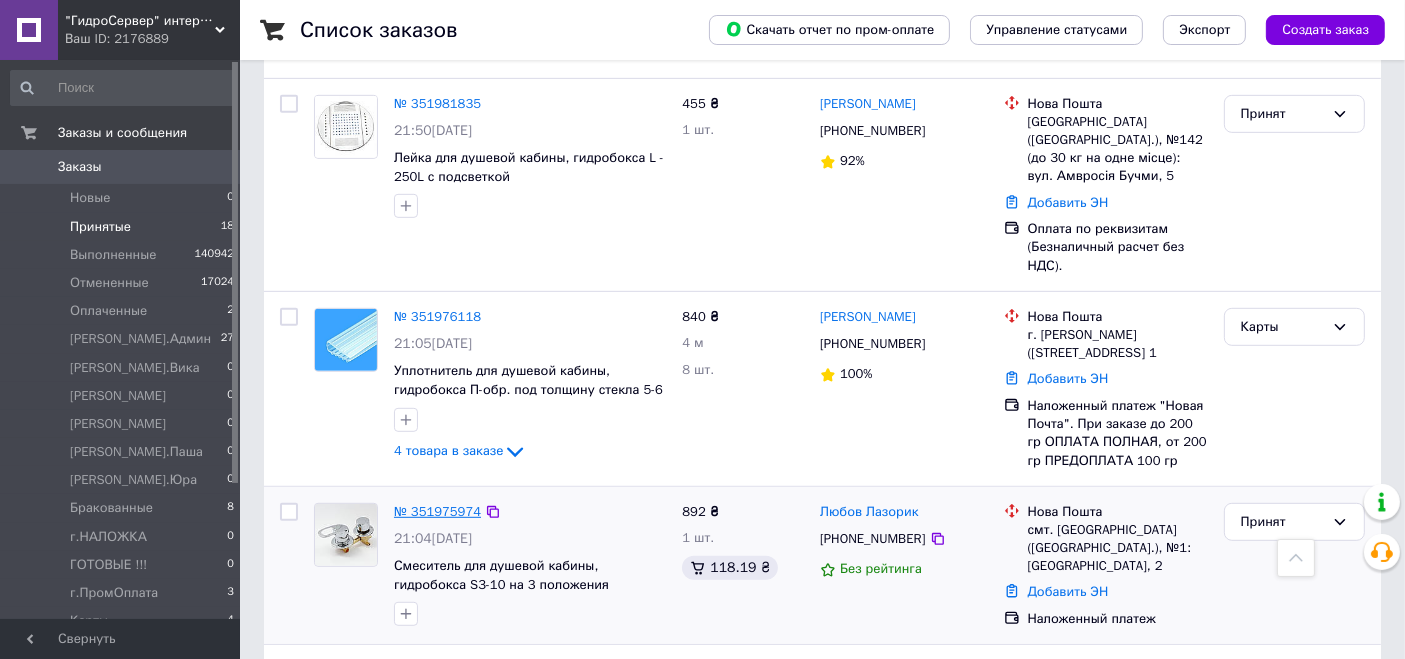 click on "№ 351975974" at bounding box center (437, 511) 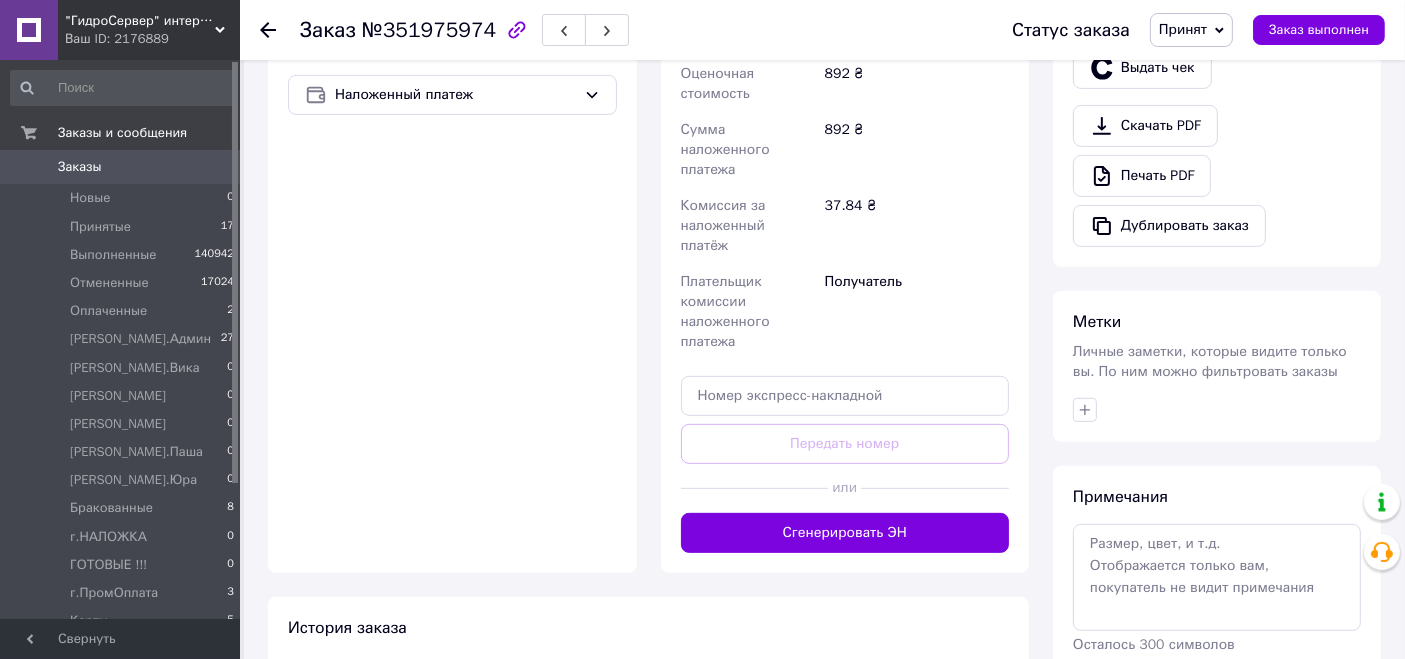 scroll, scrollTop: 777, scrollLeft: 0, axis: vertical 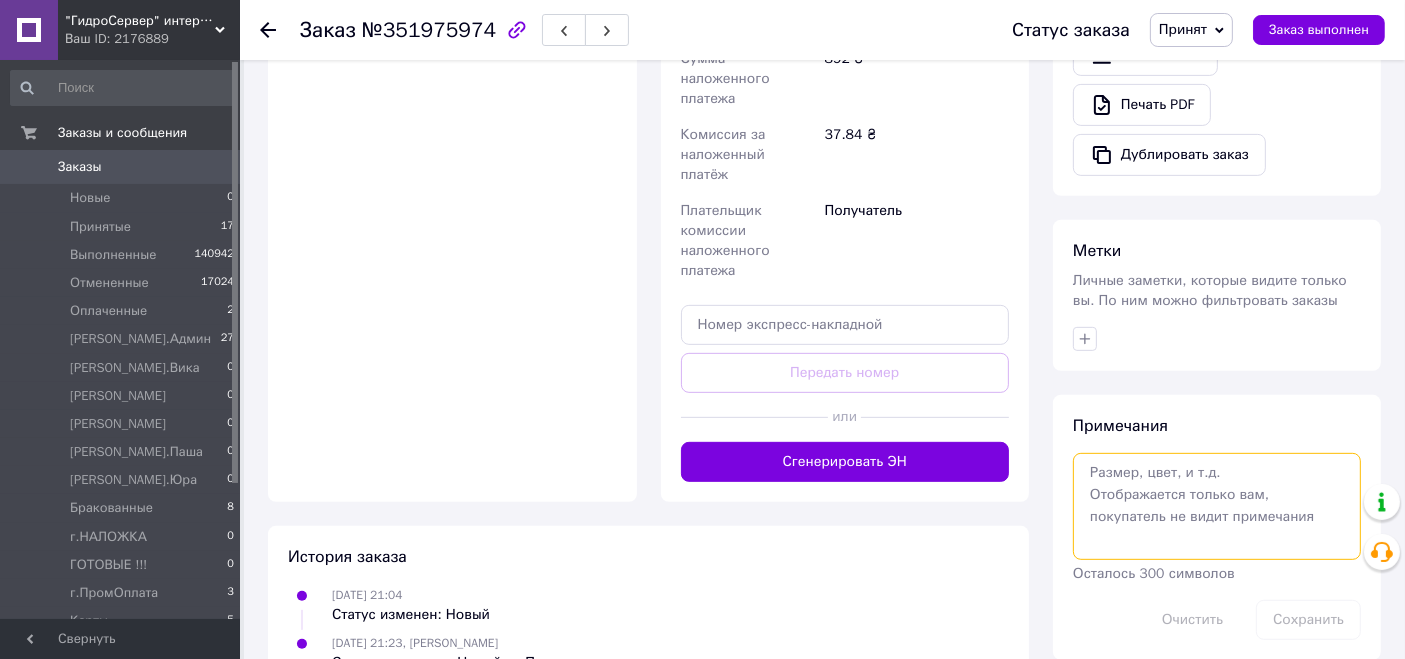 click at bounding box center [1217, 506] 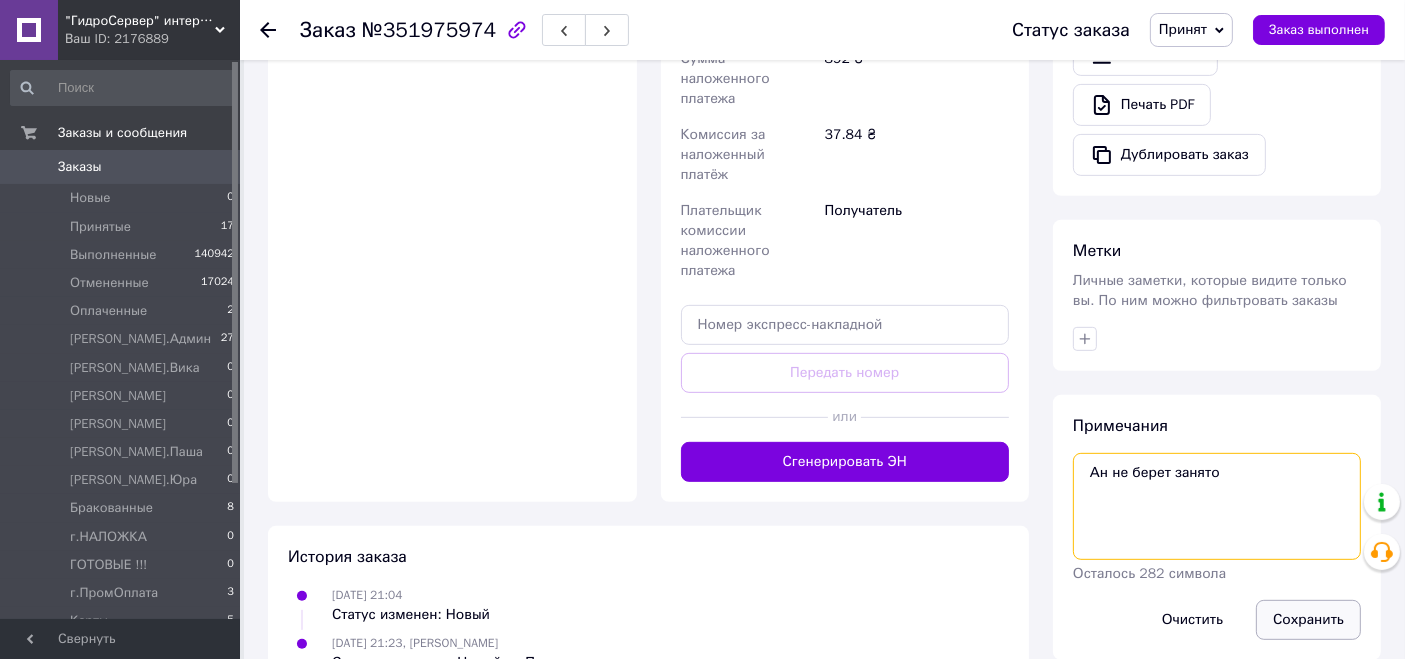 type on "Ан не берет занято" 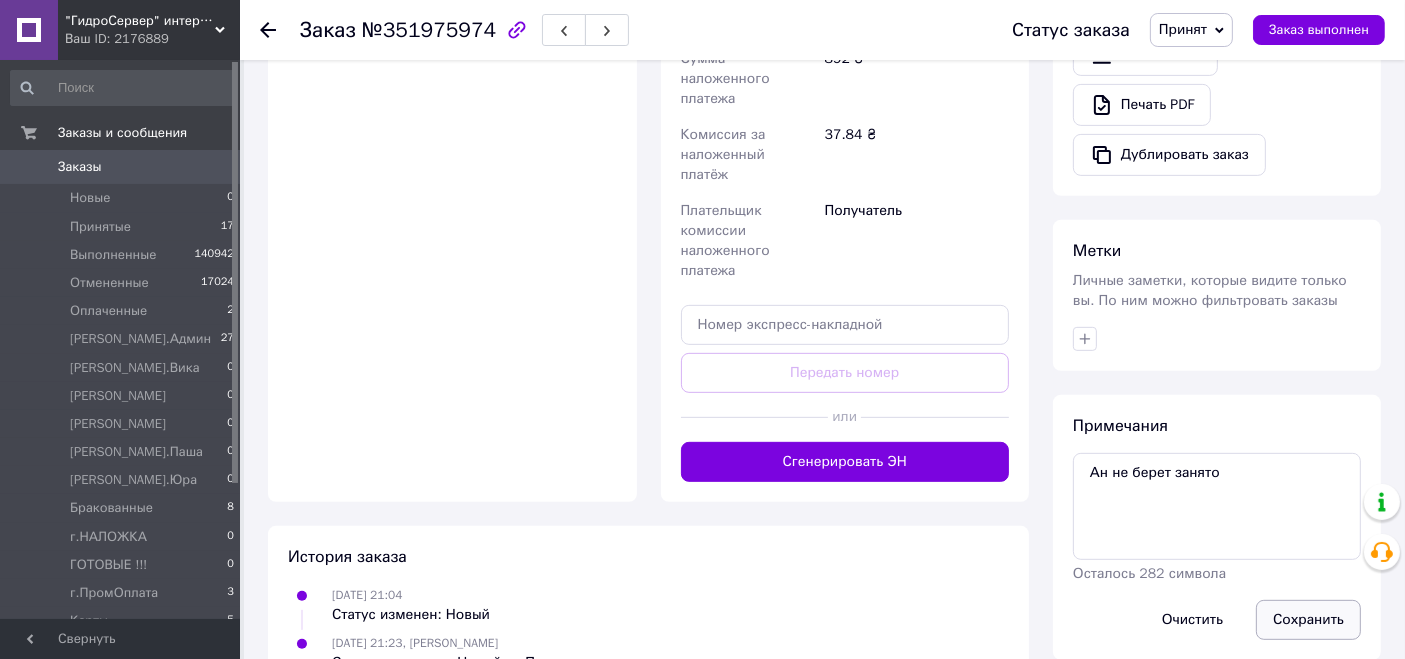 click on "Сохранить" at bounding box center [1308, 620] 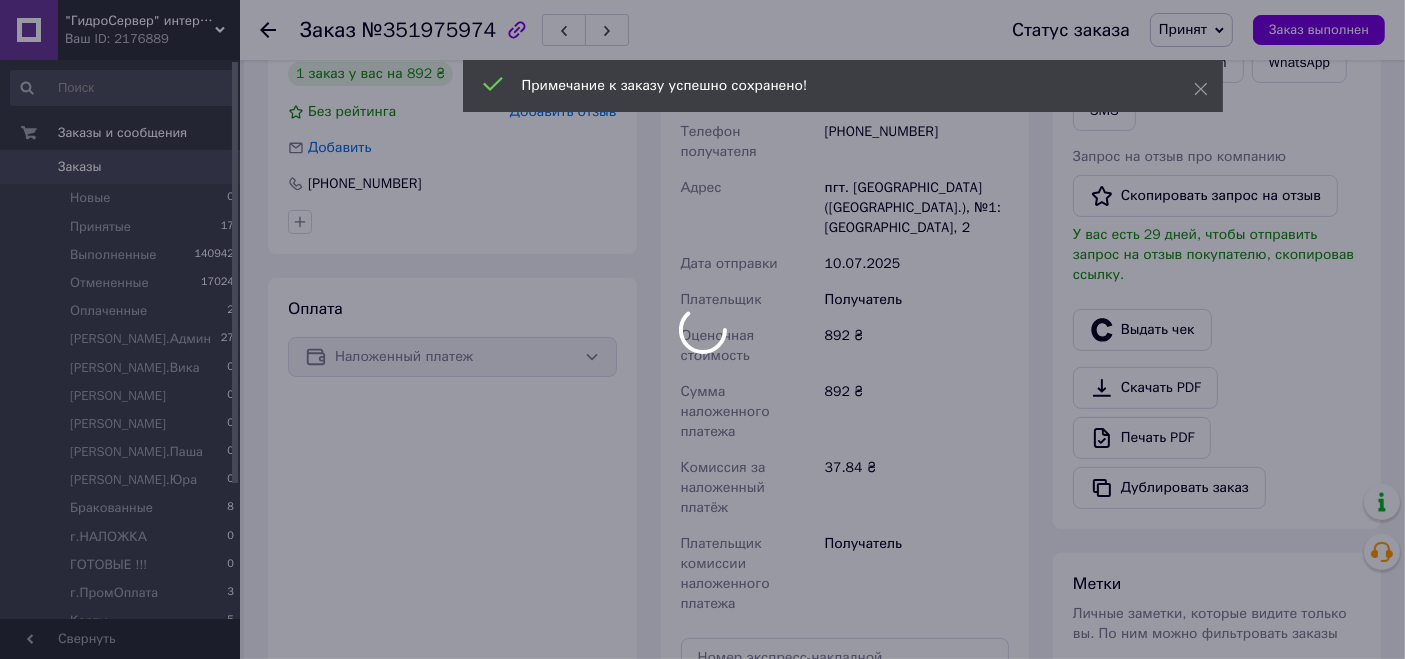 scroll, scrollTop: 443, scrollLeft: 0, axis: vertical 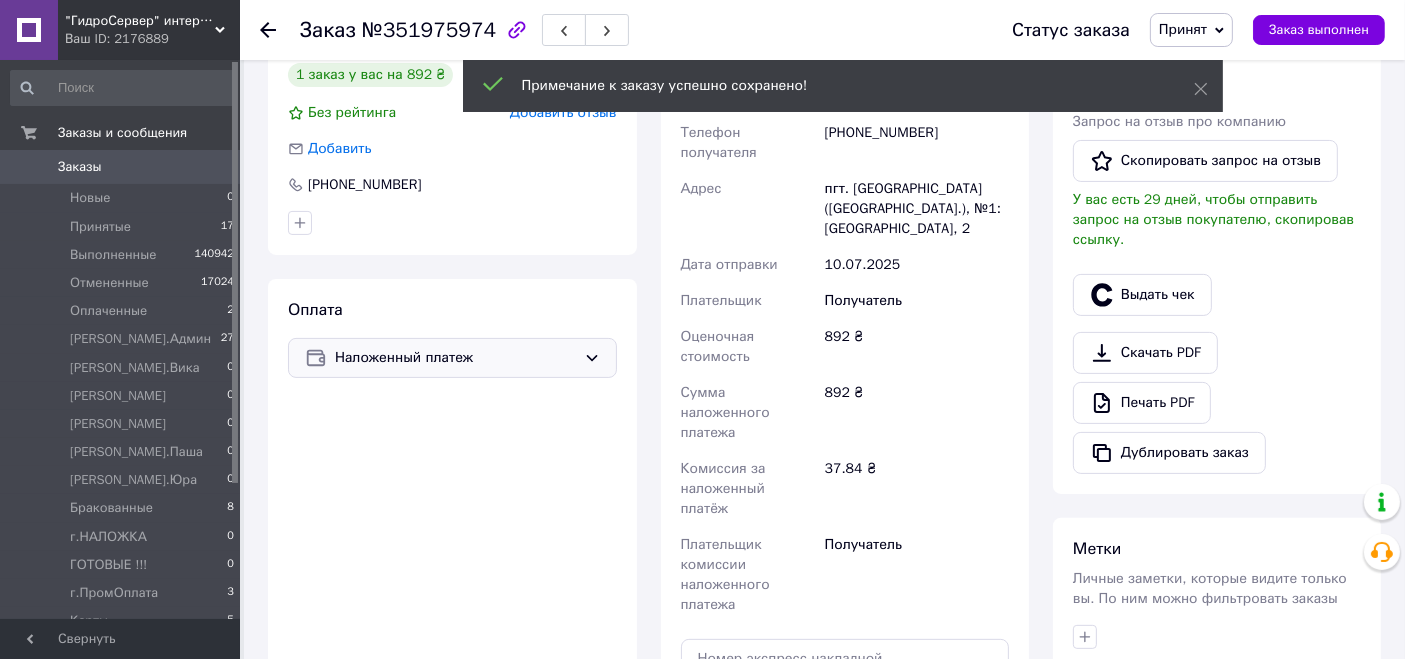 click on "Наложенный платеж" at bounding box center [455, 358] 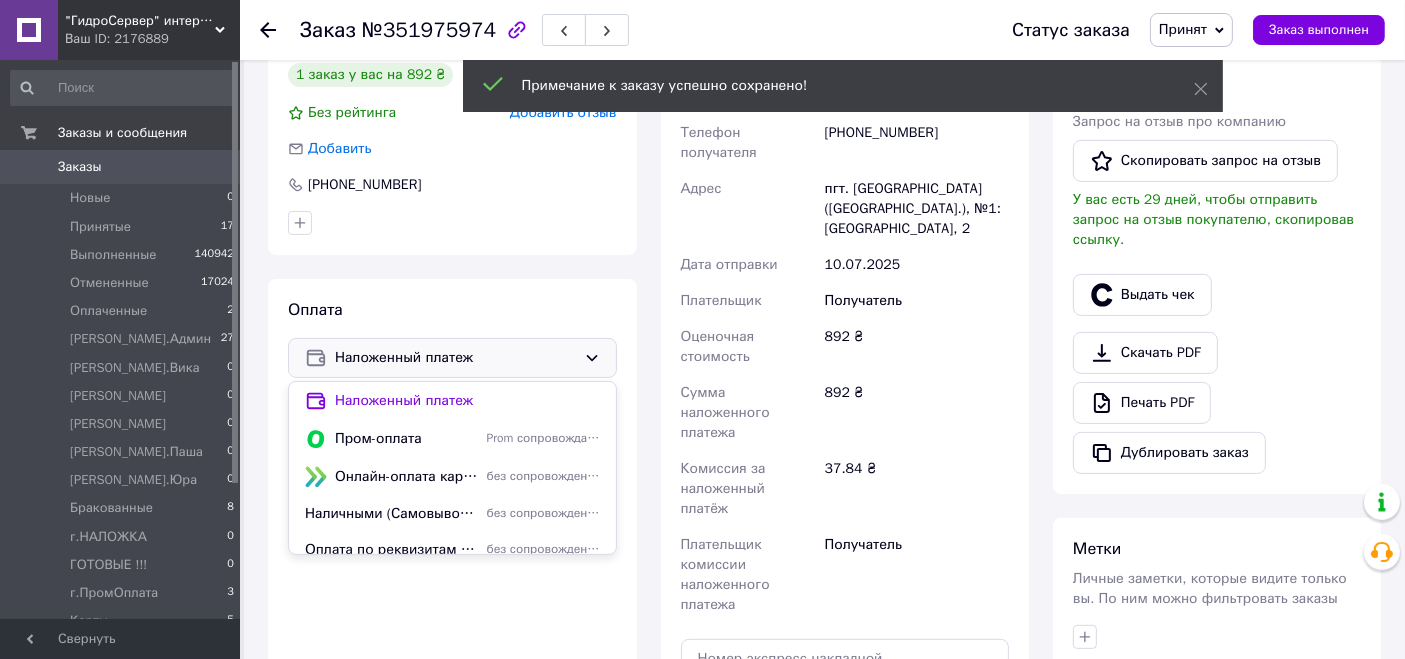 click on "Пром-оплата" at bounding box center (407, 439) 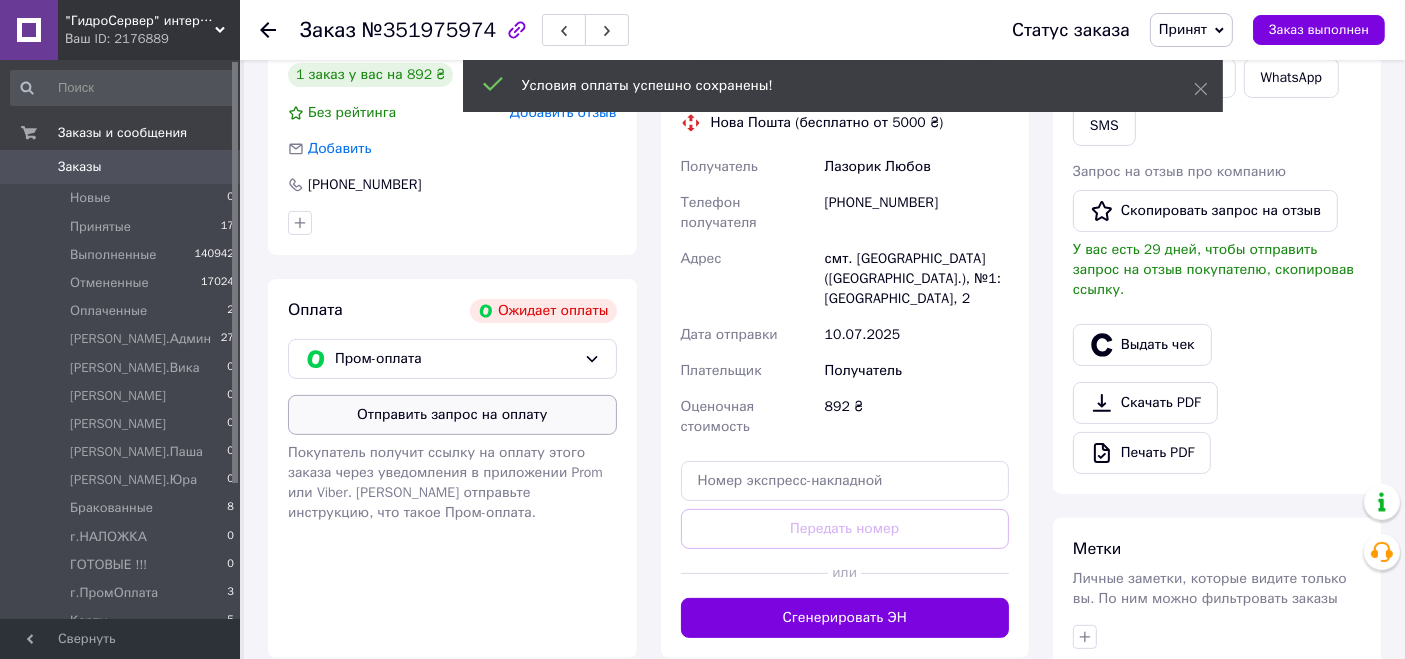 click on "Отправить запрос на оплату" at bounding box center (452, 415) 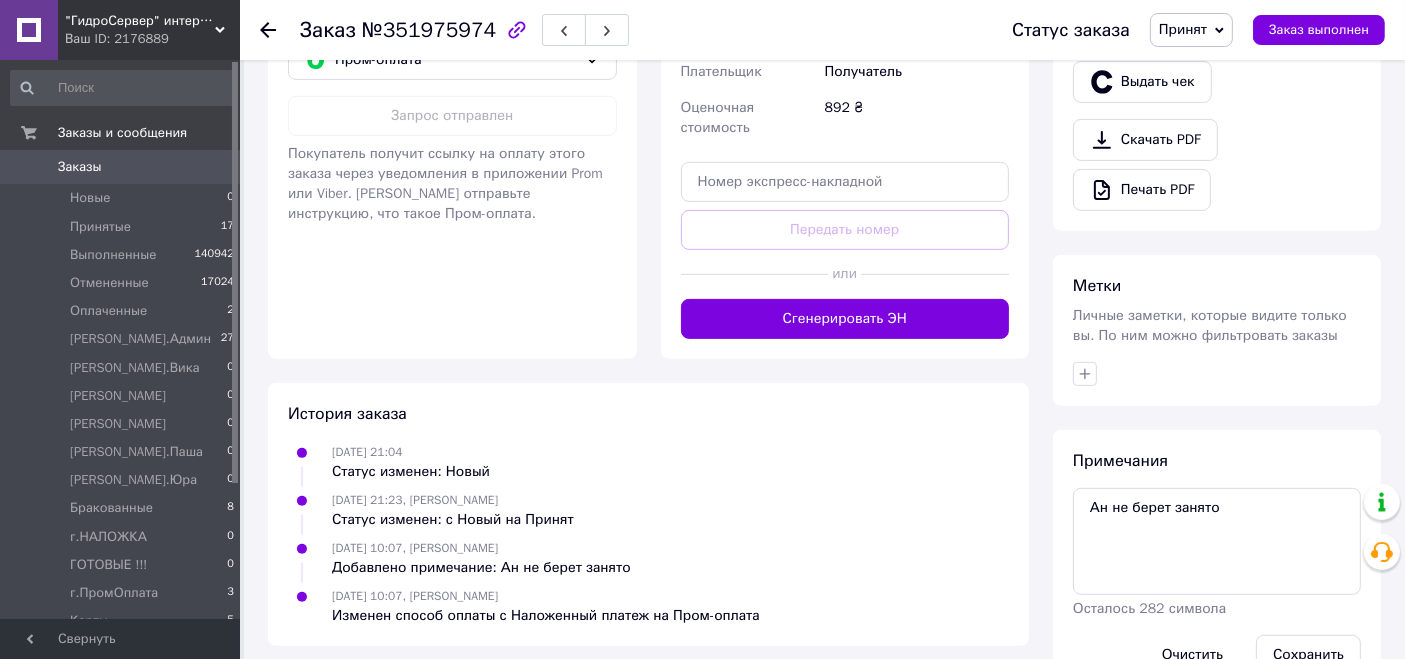 scroll, scrollTop: 777, scrollLeft: 0, axis: vertical 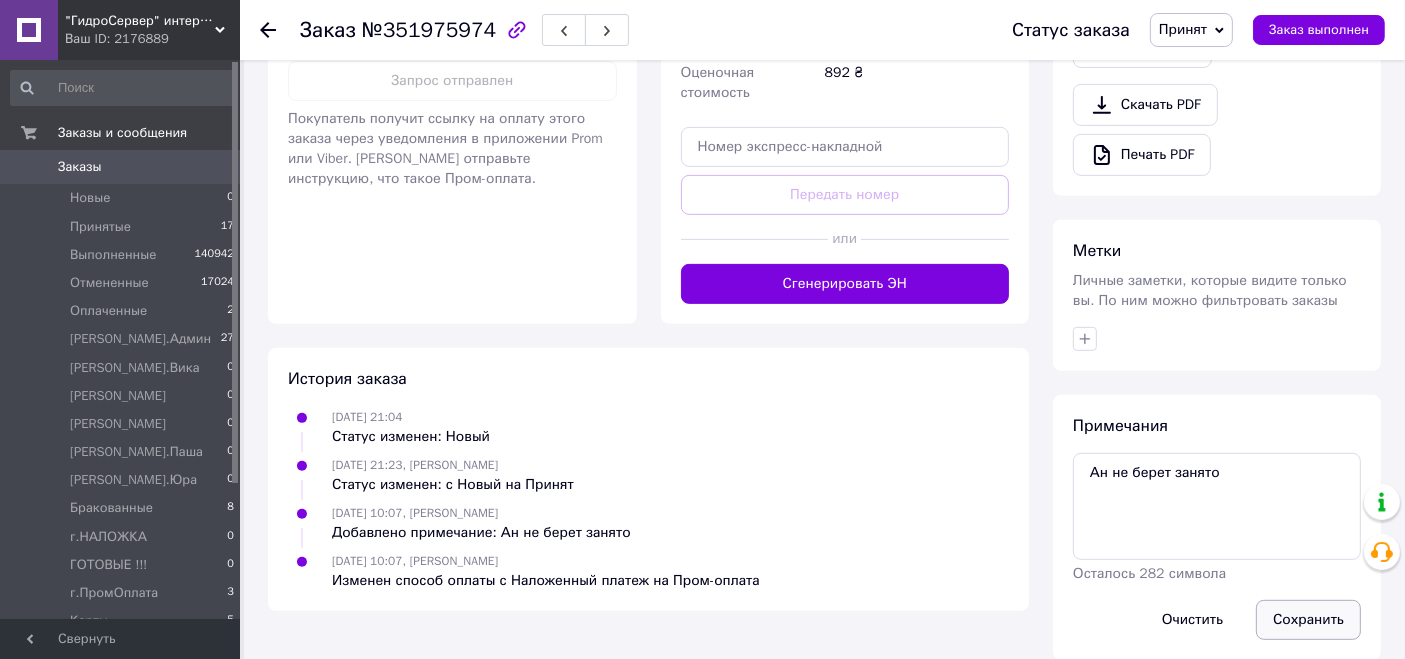 click on "Сохранить" at bounding box center (1308, 620) 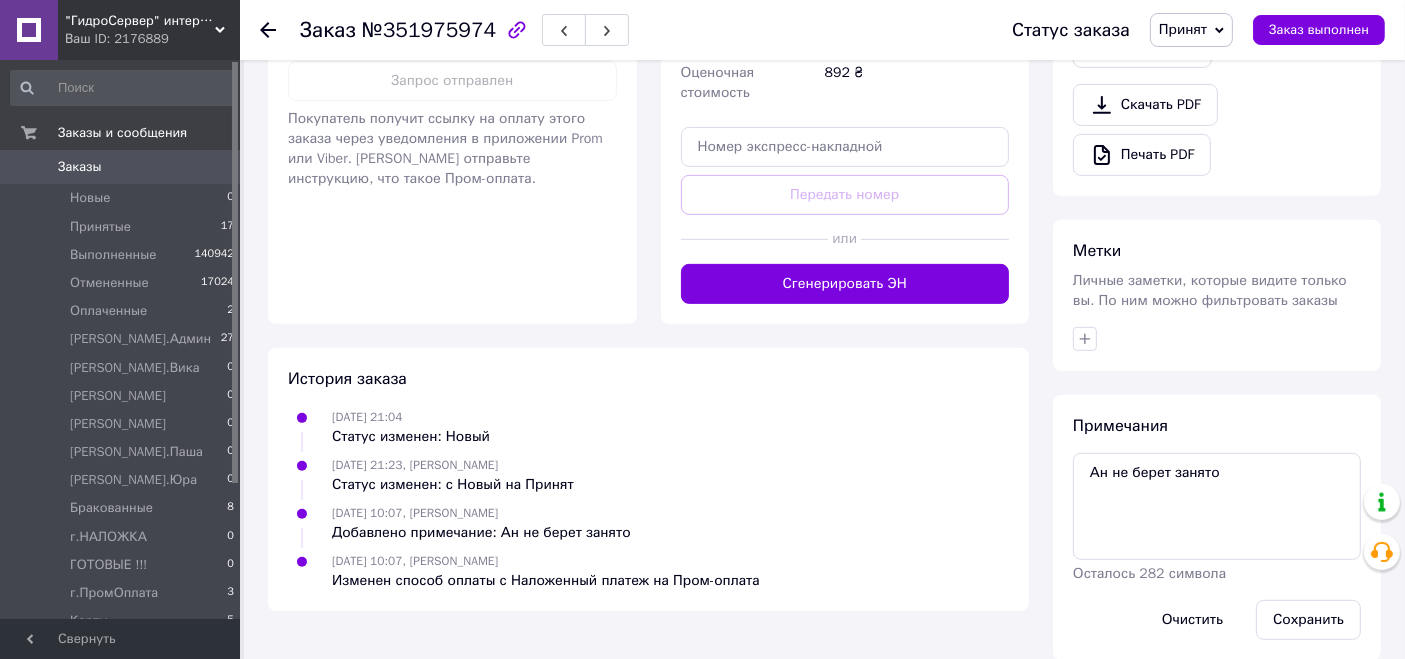 click on "Сохранить" at bounding box center [1308, 620] 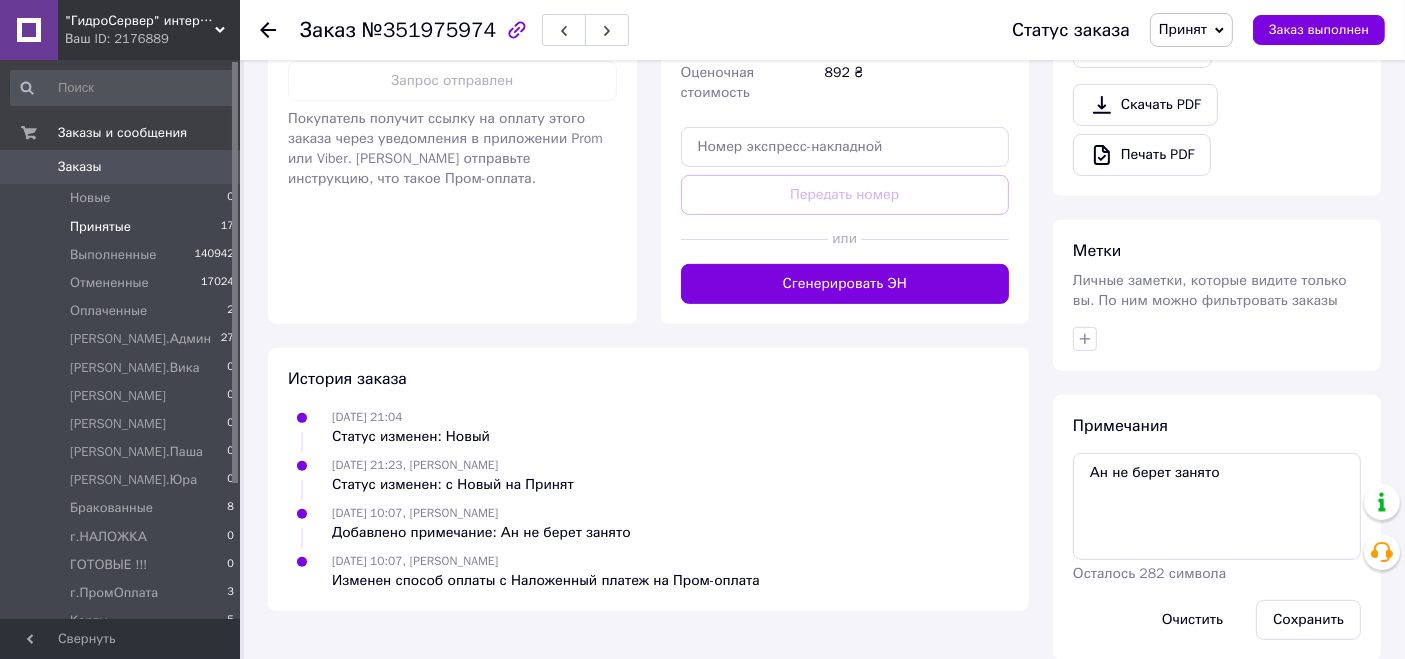 click on "Принятые 17" at bounding box center [123, 227] 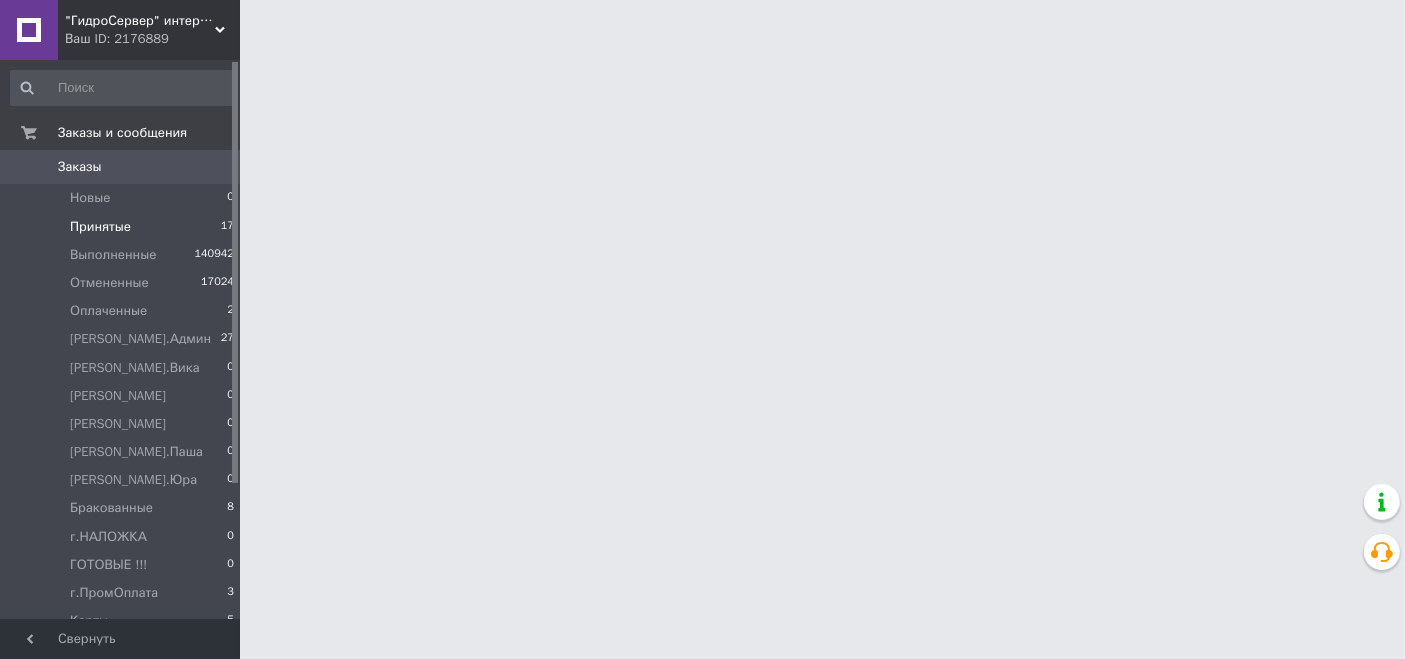 scroll, scrollTop: 0, scrollLeft: 0, axis: both 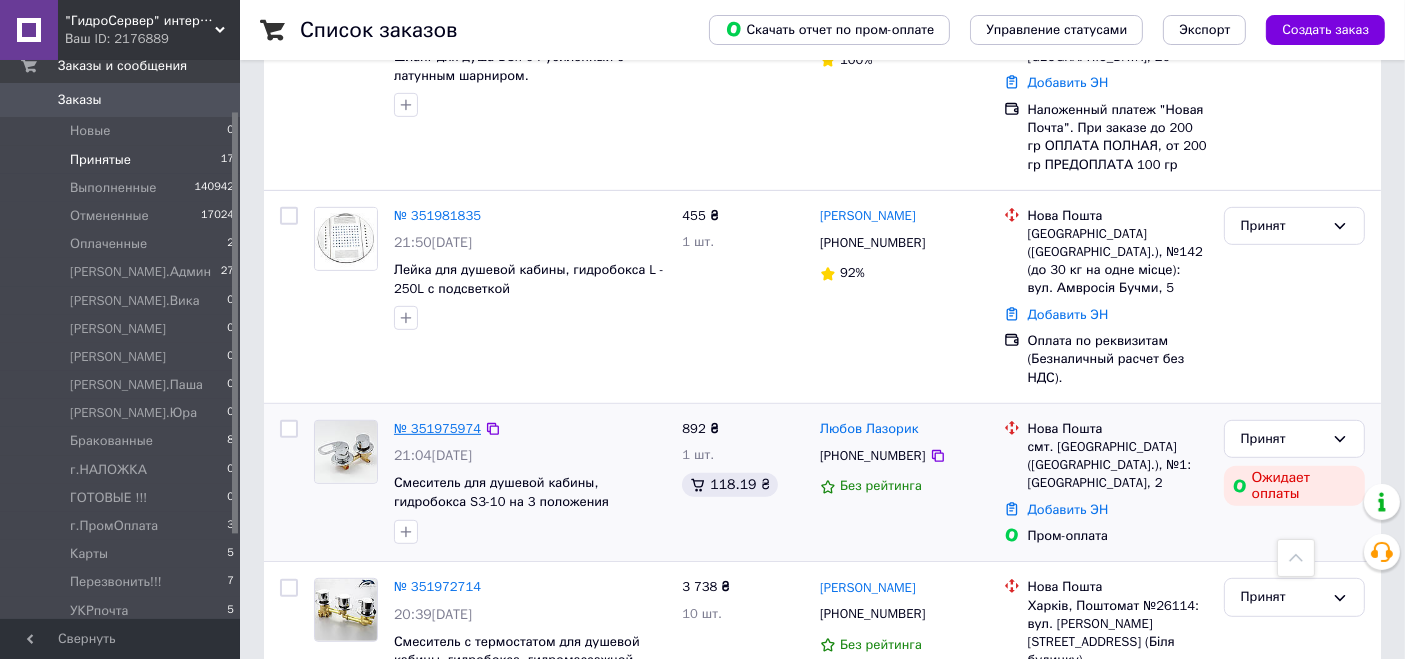 click on "№ 351975974" at bounding box center [437, 428] 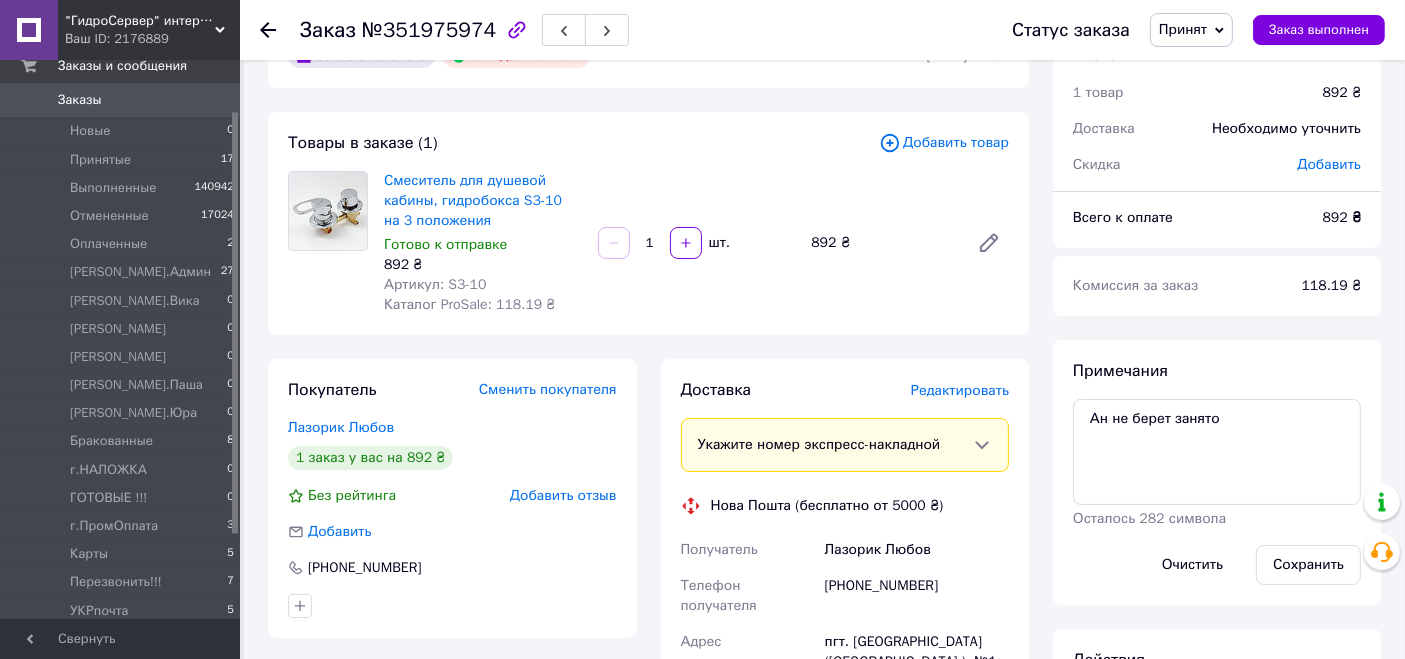 scroll, scrollTop: 0, scrollLeft: 0, axis: both 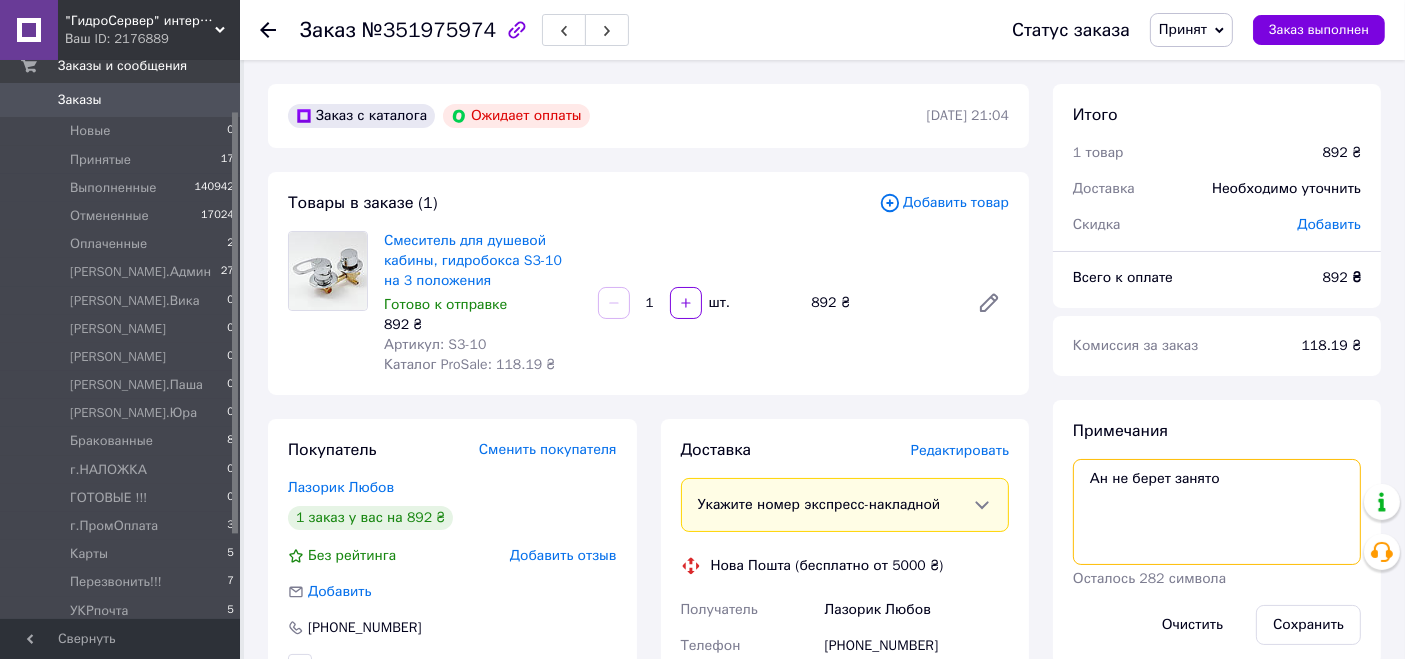 drag, startPoint x: 1111, startPoint y: 472, endPoint x: 1245, endPoint y: 498, distance: 136.49908 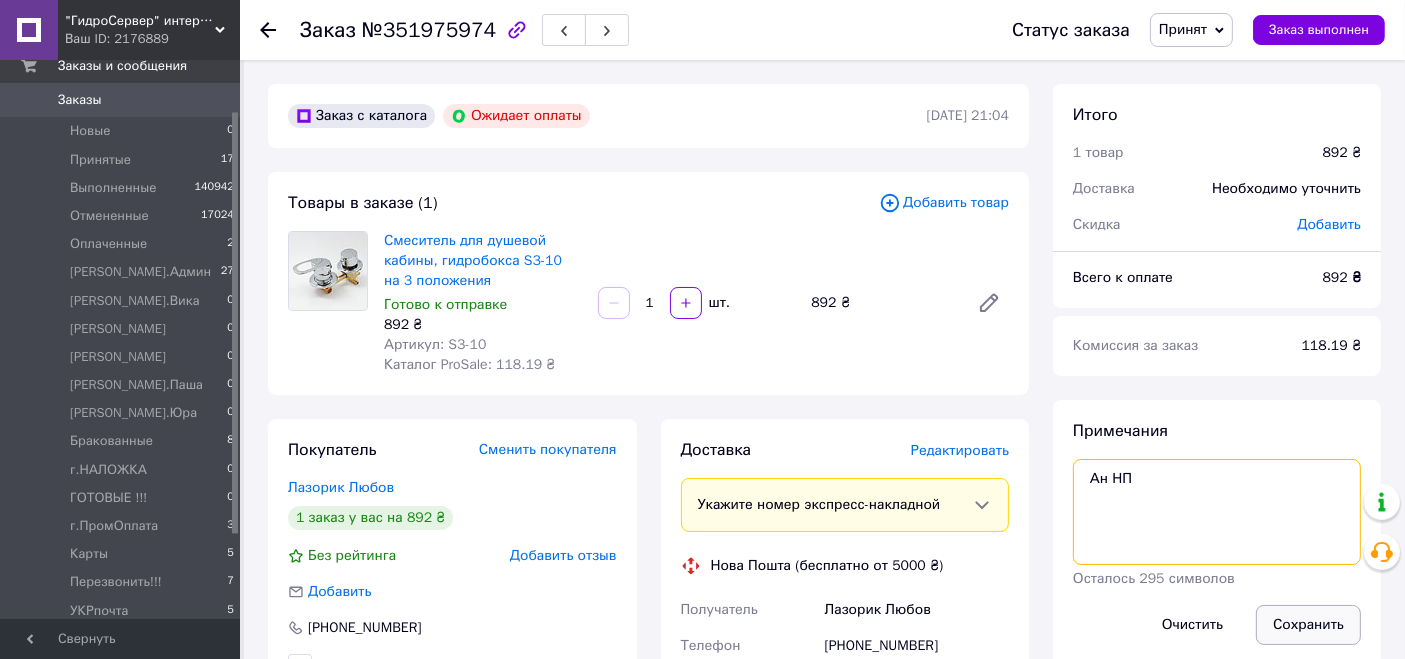 type on "Ан НП" 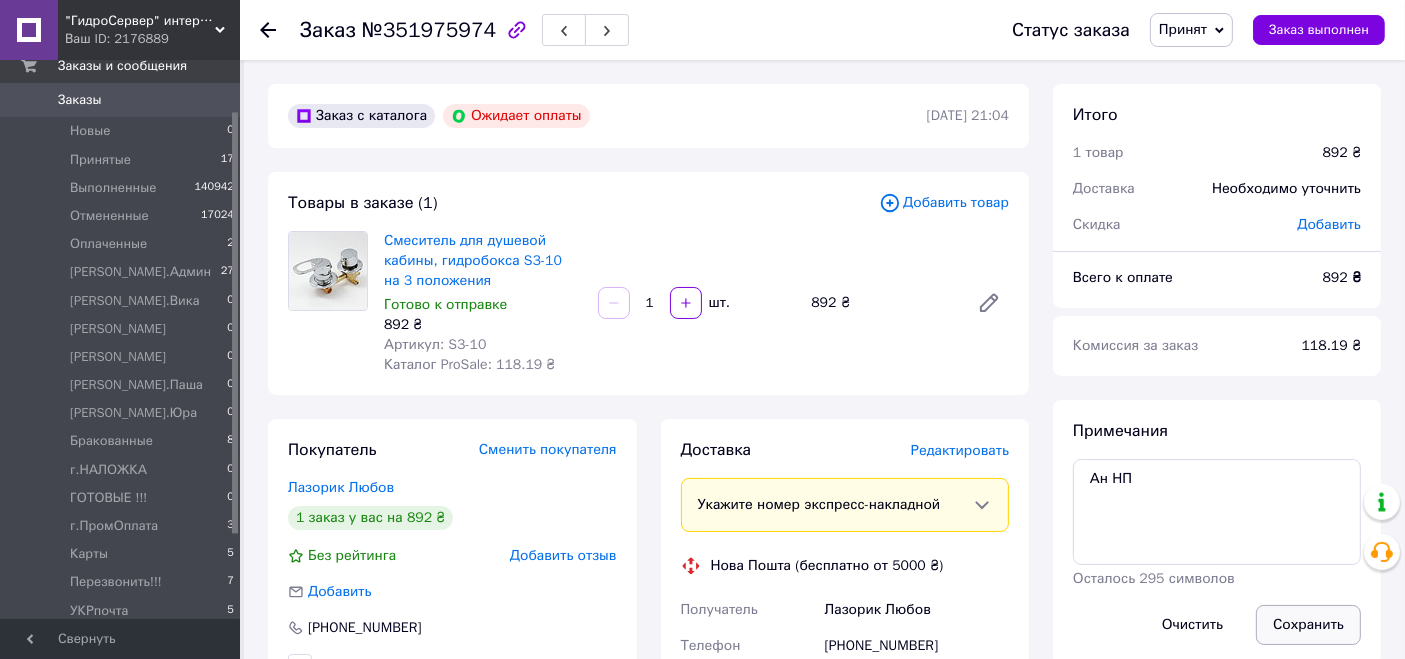 click on "Сохранить" at bounding box center (1308, 625) 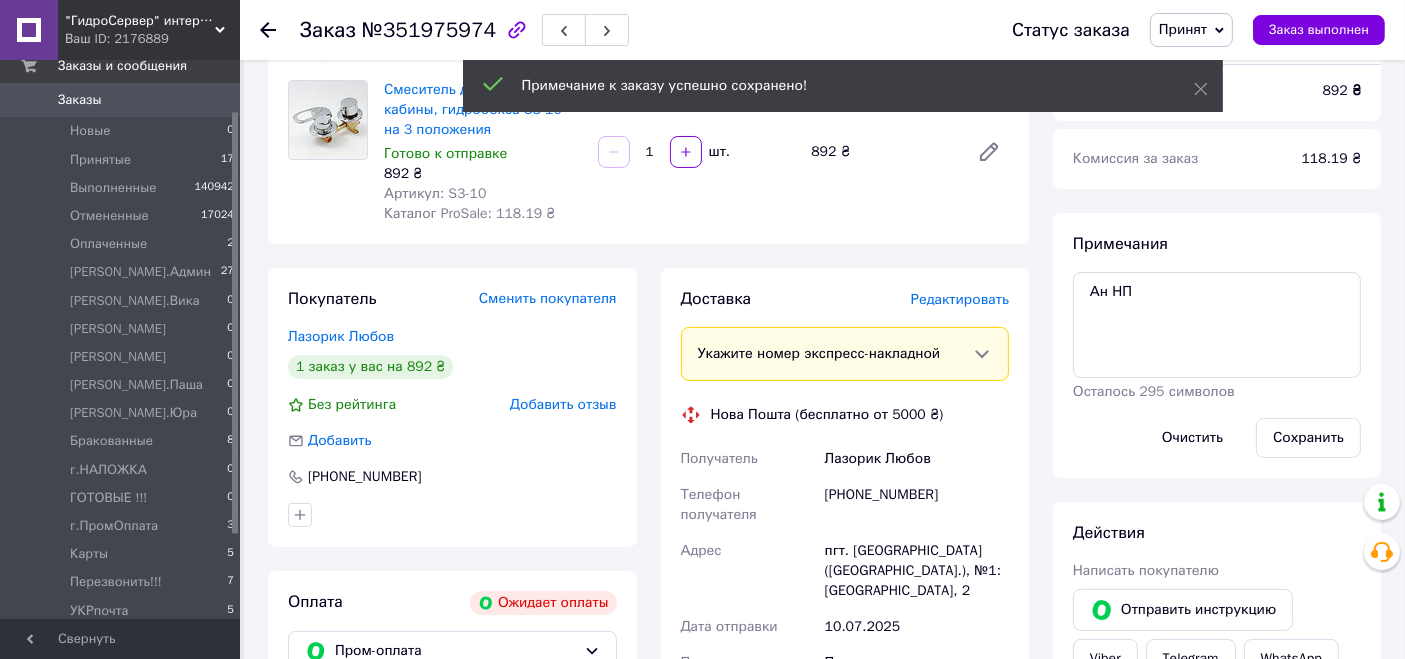 scroll, scrollTop: 222, scrollLeft: 0, axis: vertical 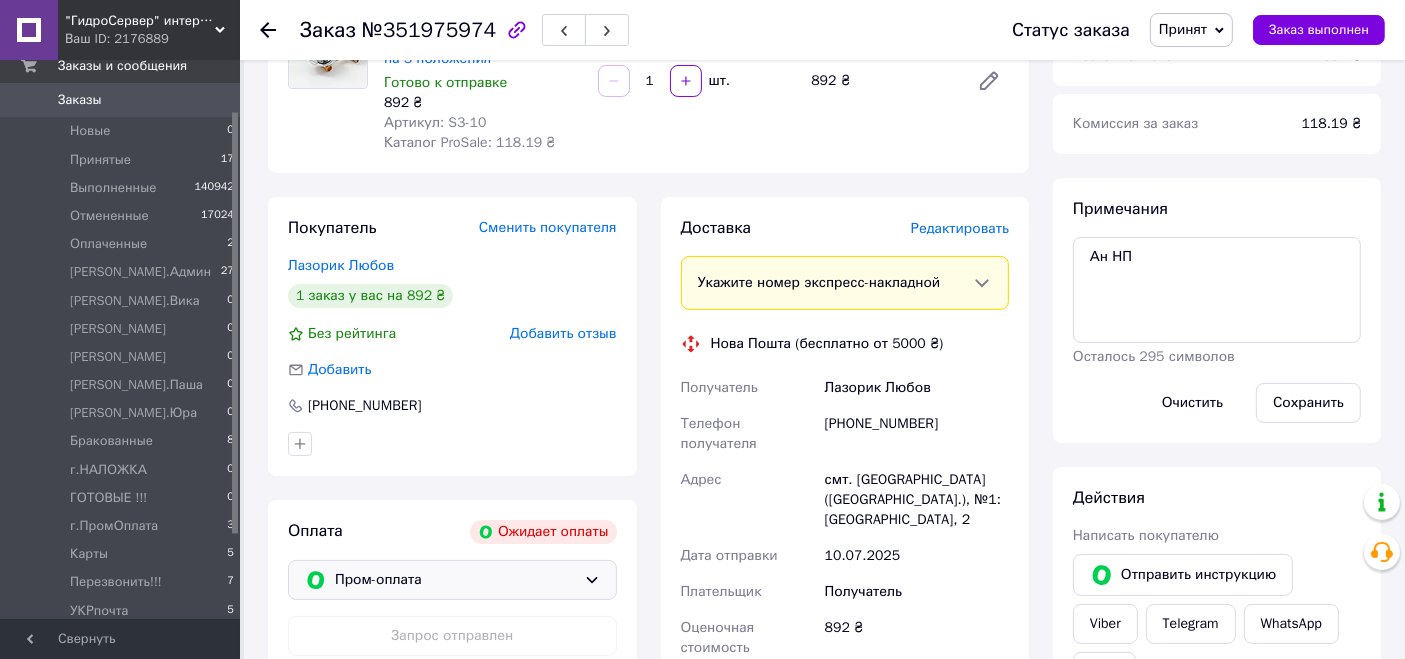 click on "Пром-оплата" at bounding box center [455, 580] 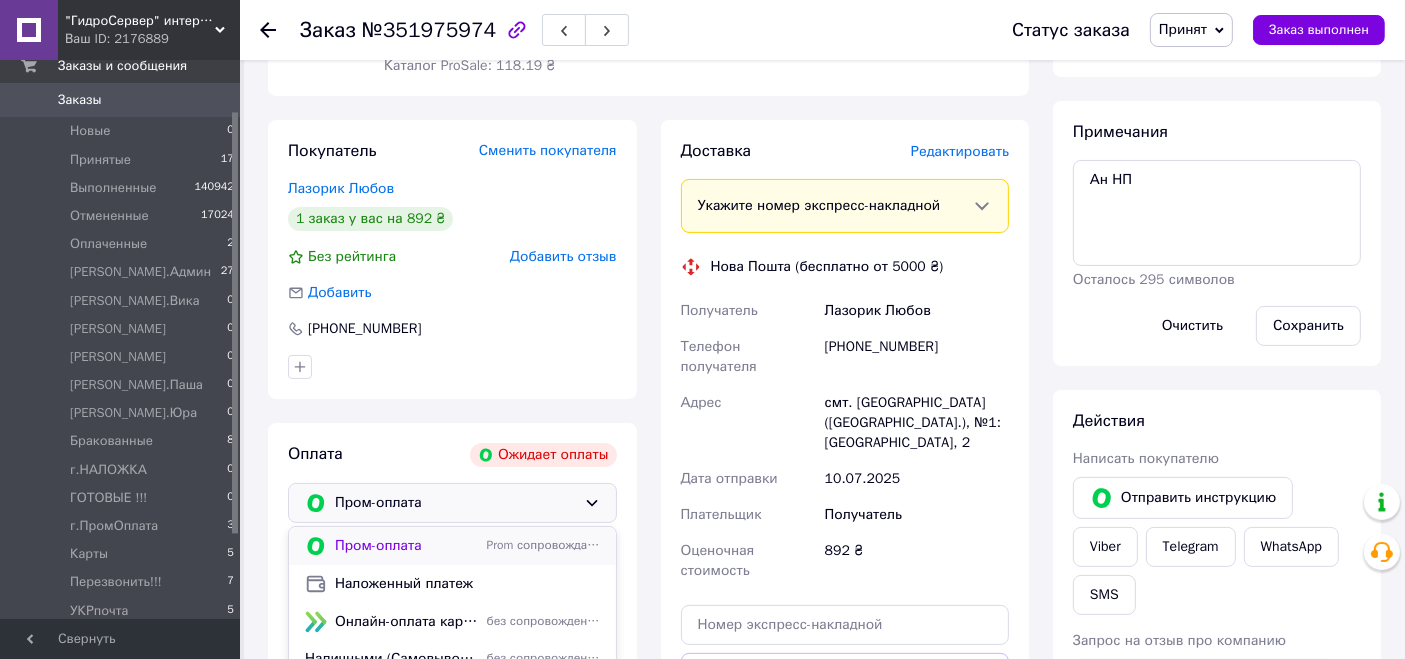 scroll, scrollTop: 333, scrollLeft: 0, axis: vertical 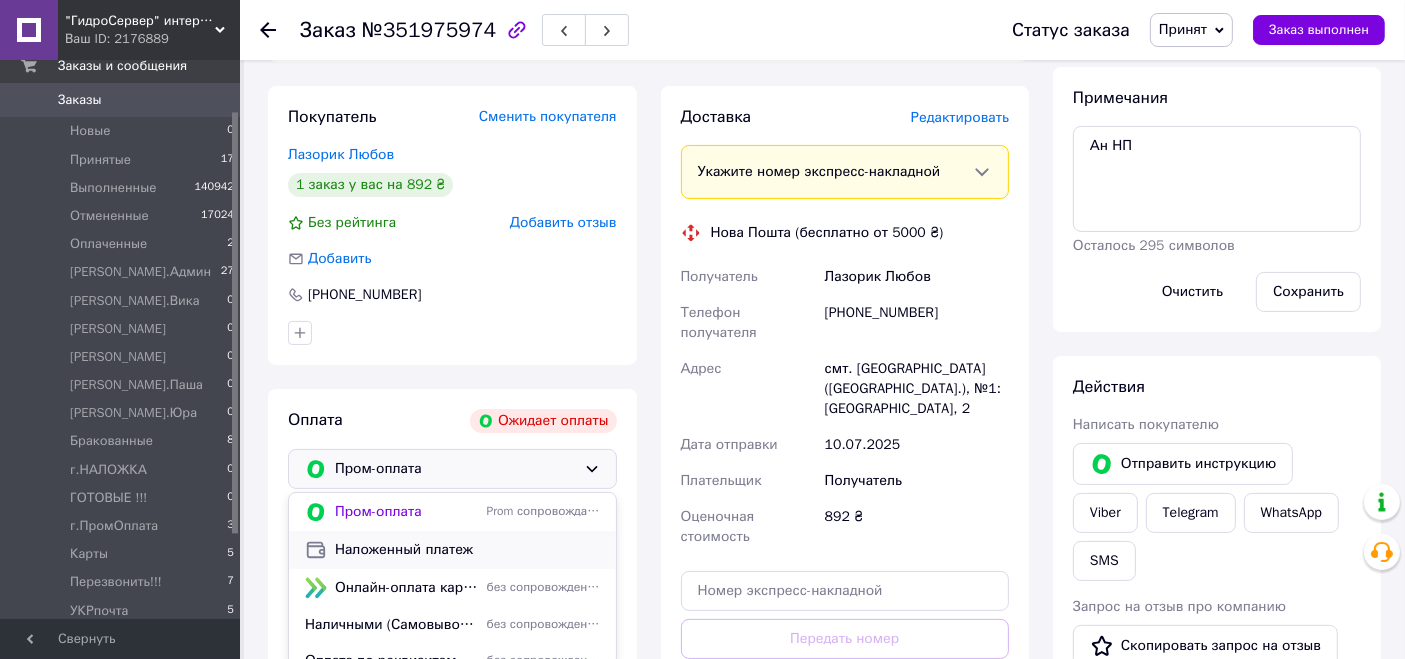 click on "Наложенный платеж" at bounding box center [467, 550] 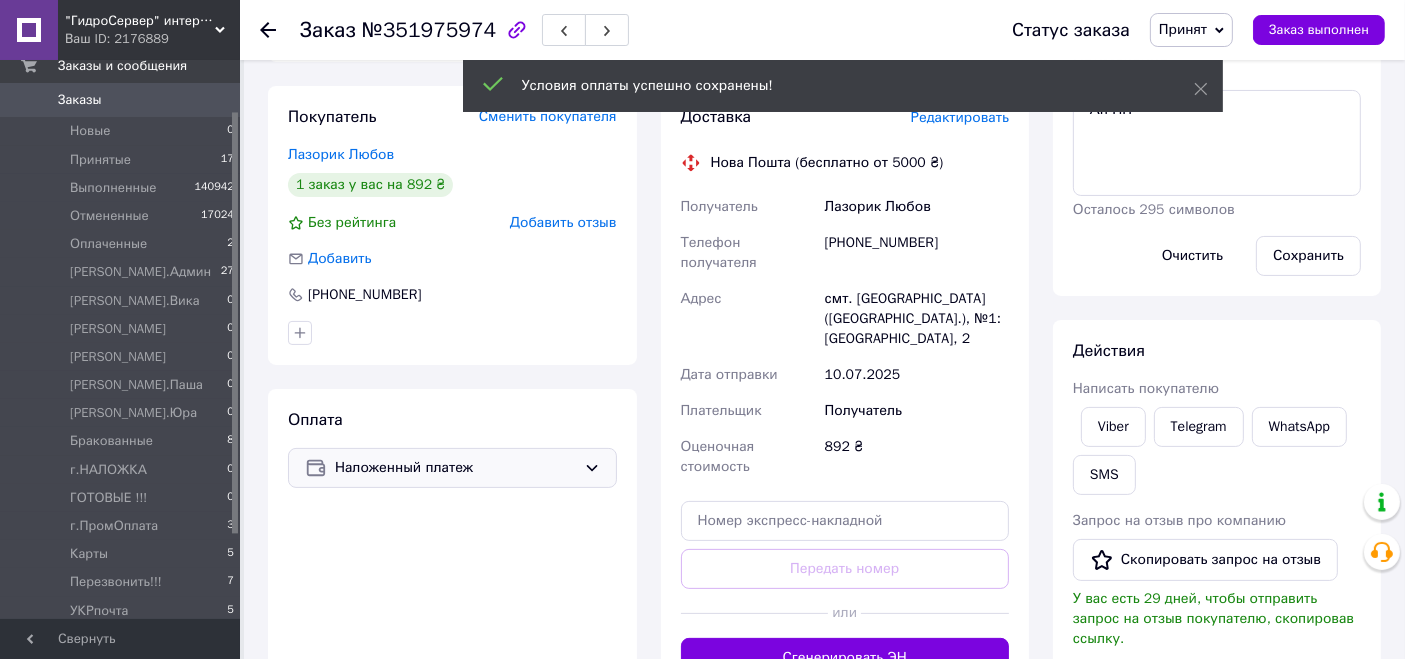 click on "Принят" at bounding box center [1183, 29] 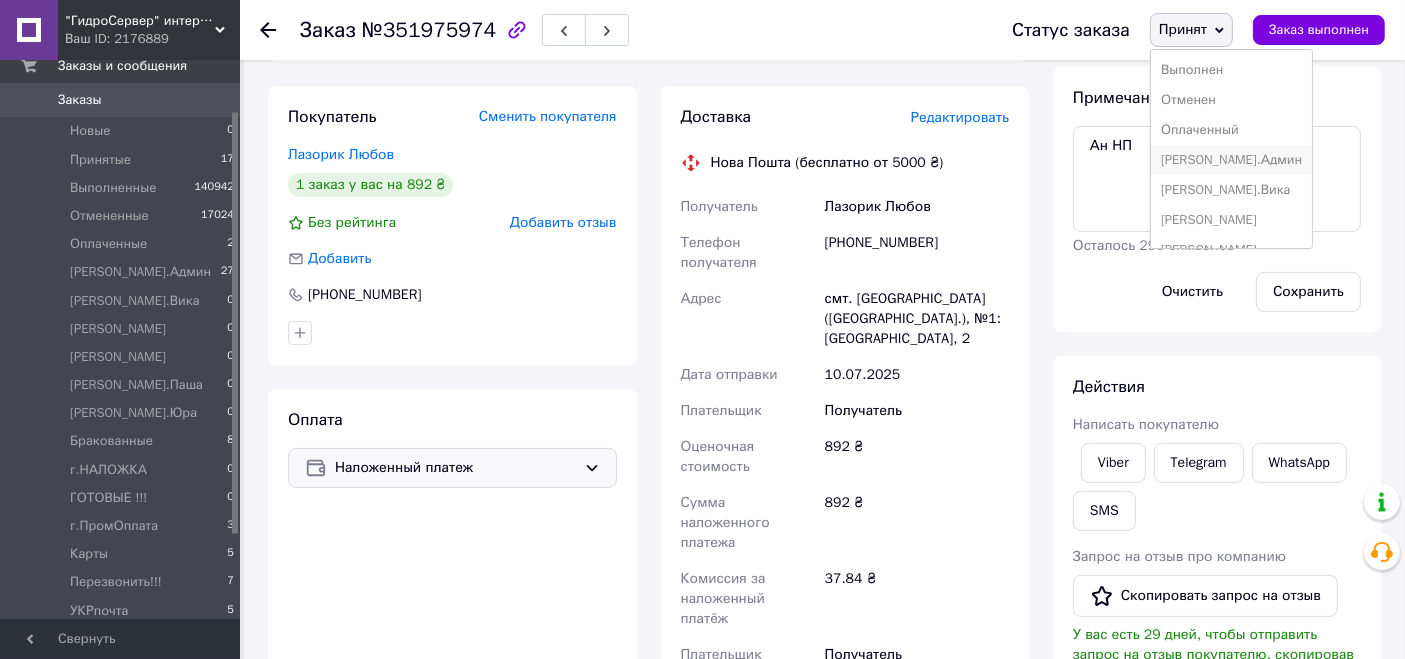 click on "[PERSON_NAME].Админ" at bounding box center (1231, 160) 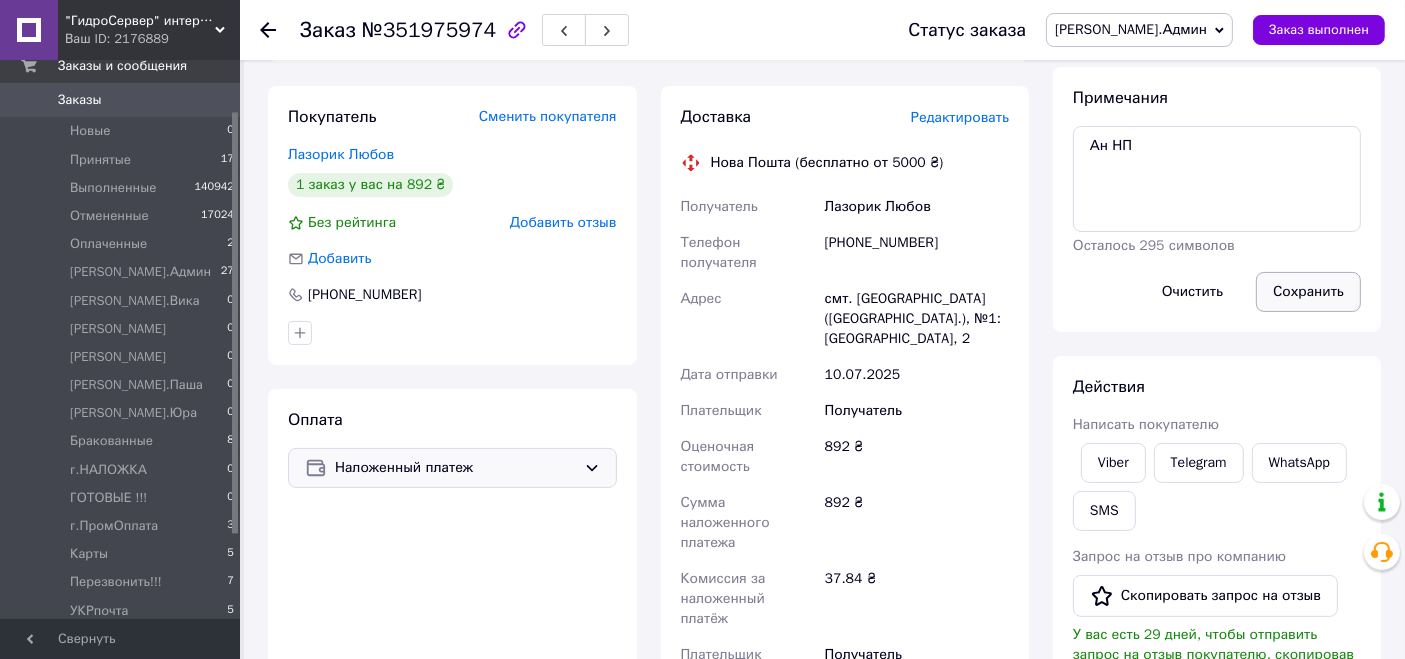 click on "Сохранить" at bounding box center (1308, 292) 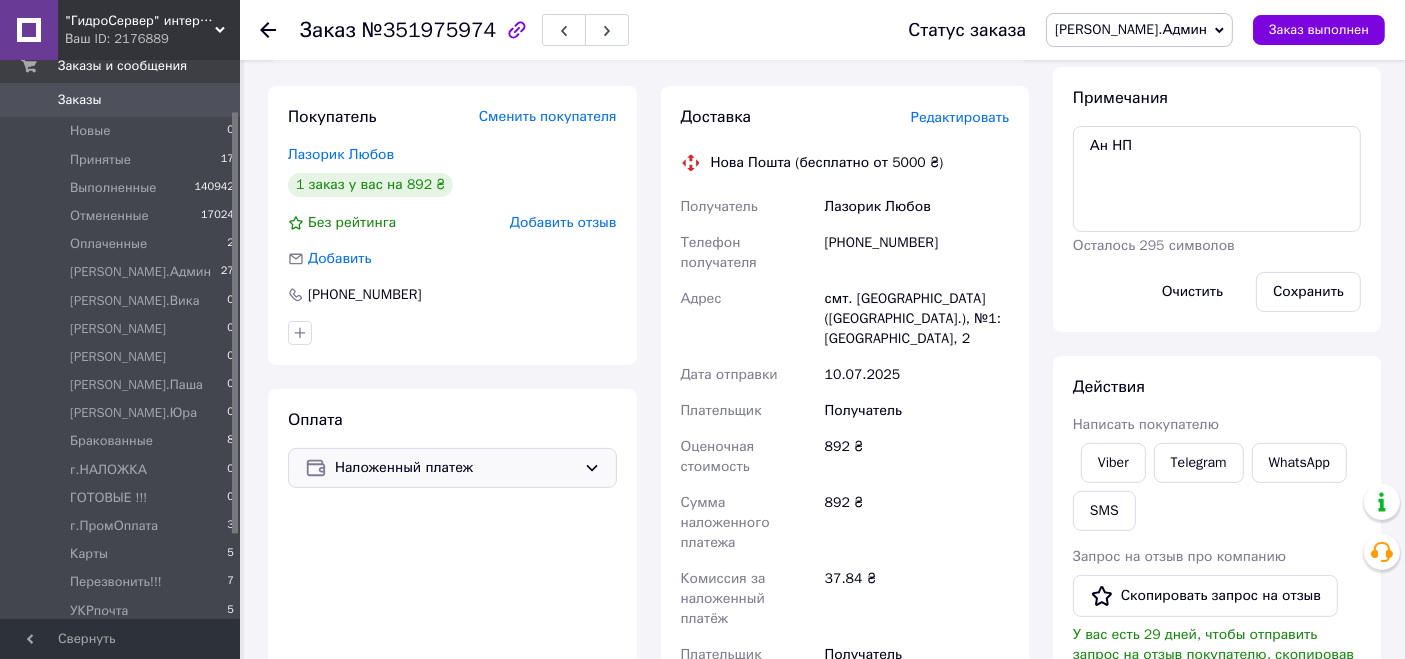 click on "смт. [GEOGRAPHIC_DATA] ([GEOGRAPHIC_DATA].), №1: [GEOGRAPHIC_DATA], 2" at bounding box center [917, 319] 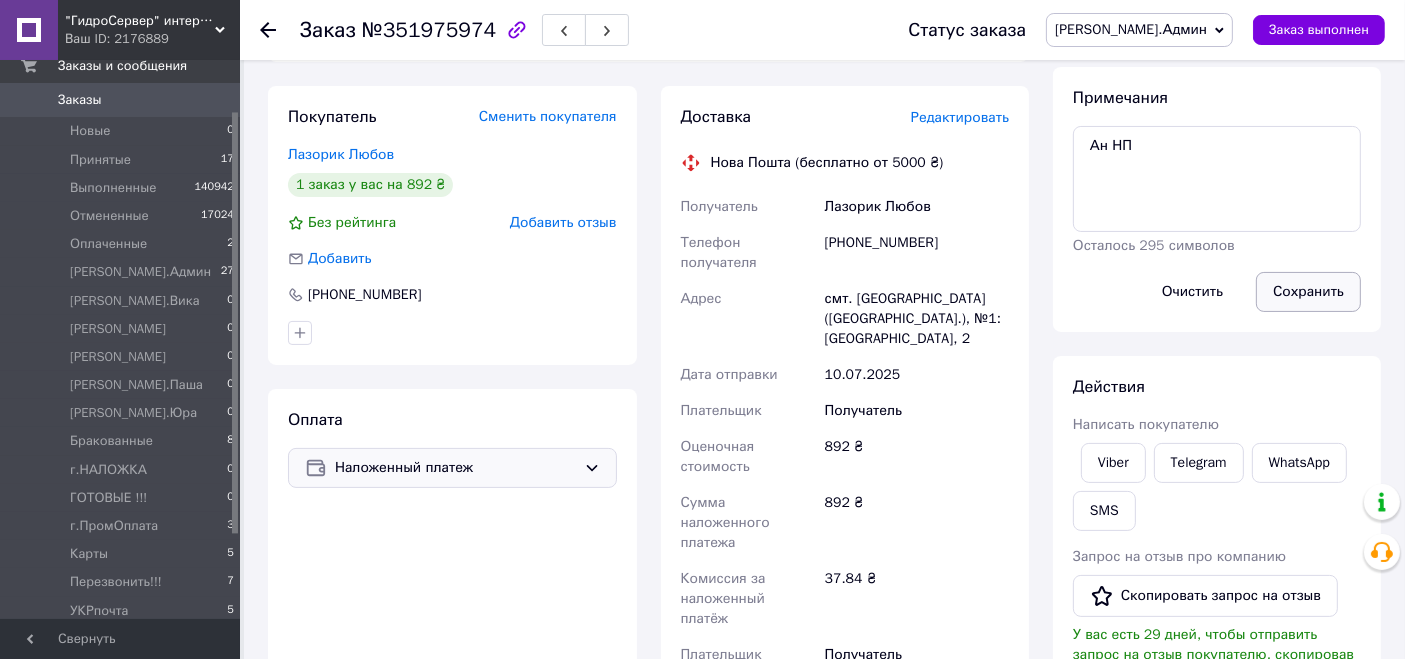 click on "Сохранить" at bounding box center (1308, 292) 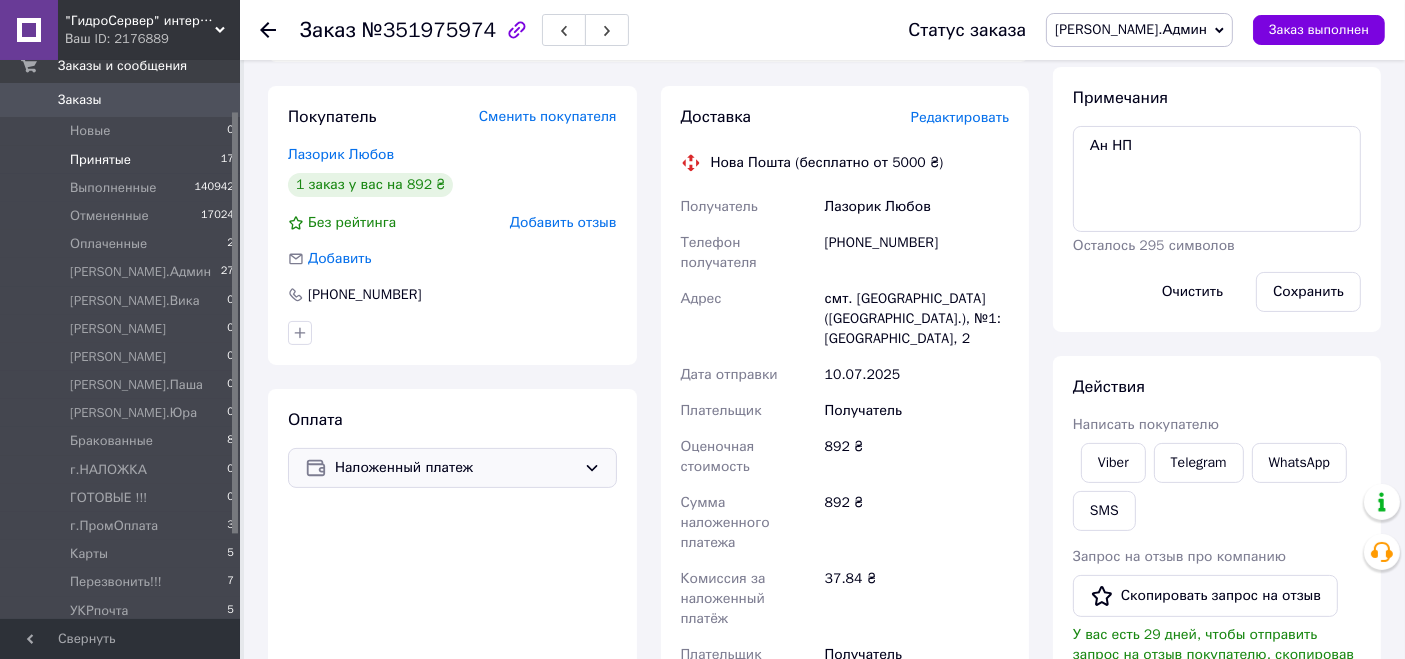 click on "Принятые 17" at bounding box center [123, 160] 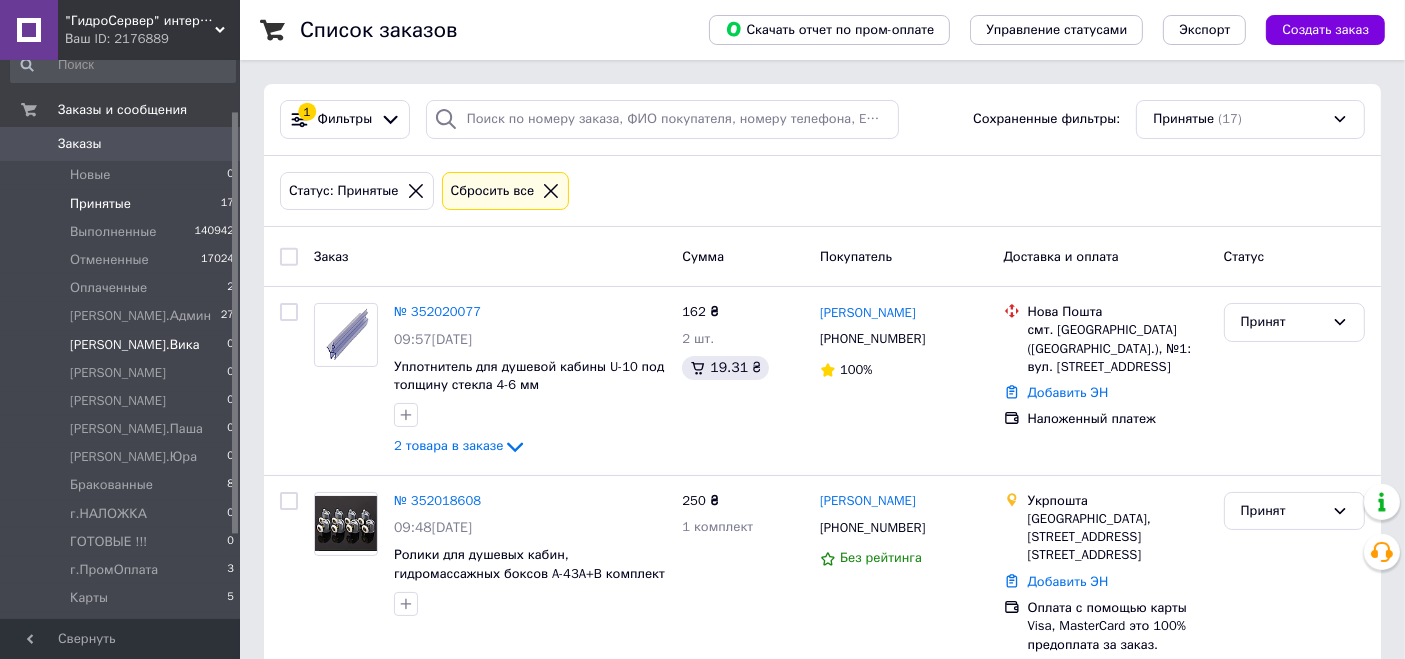 scroll, scrollTop: 0, scrollLeft: 0, axis: both 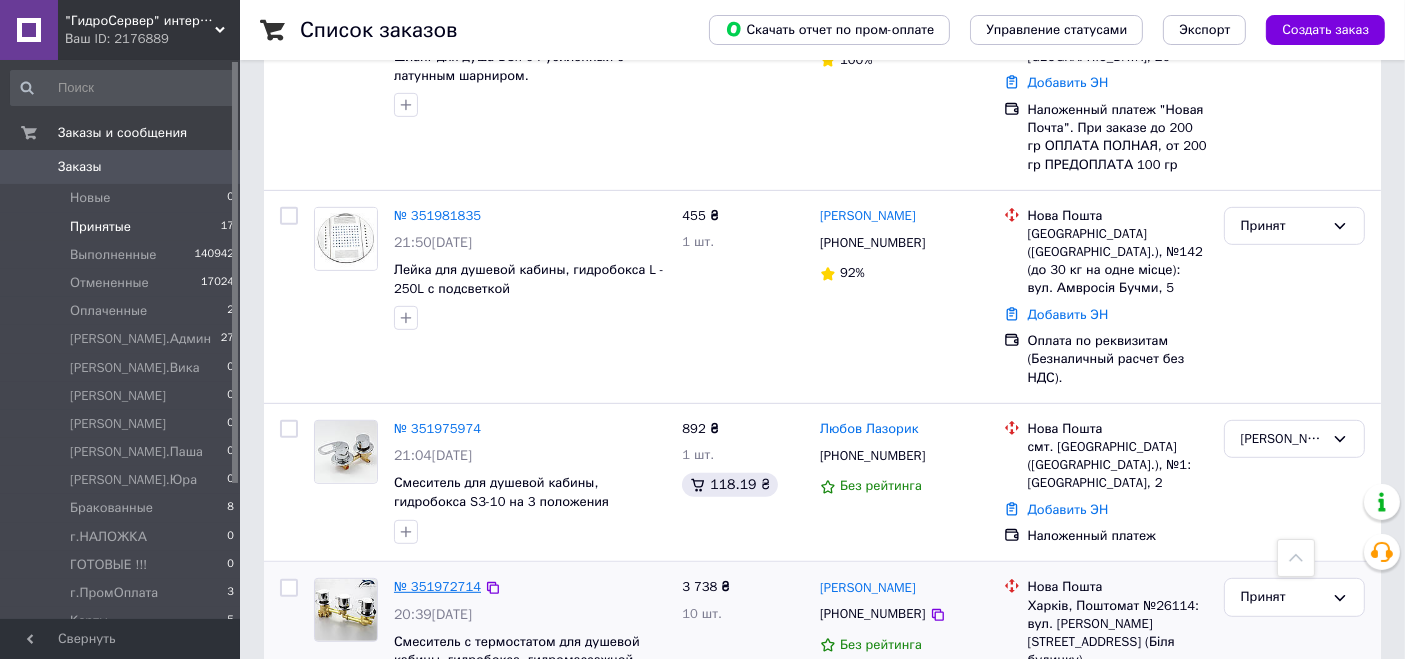 click on "№ 351972714" at bounding box center (437, 586) 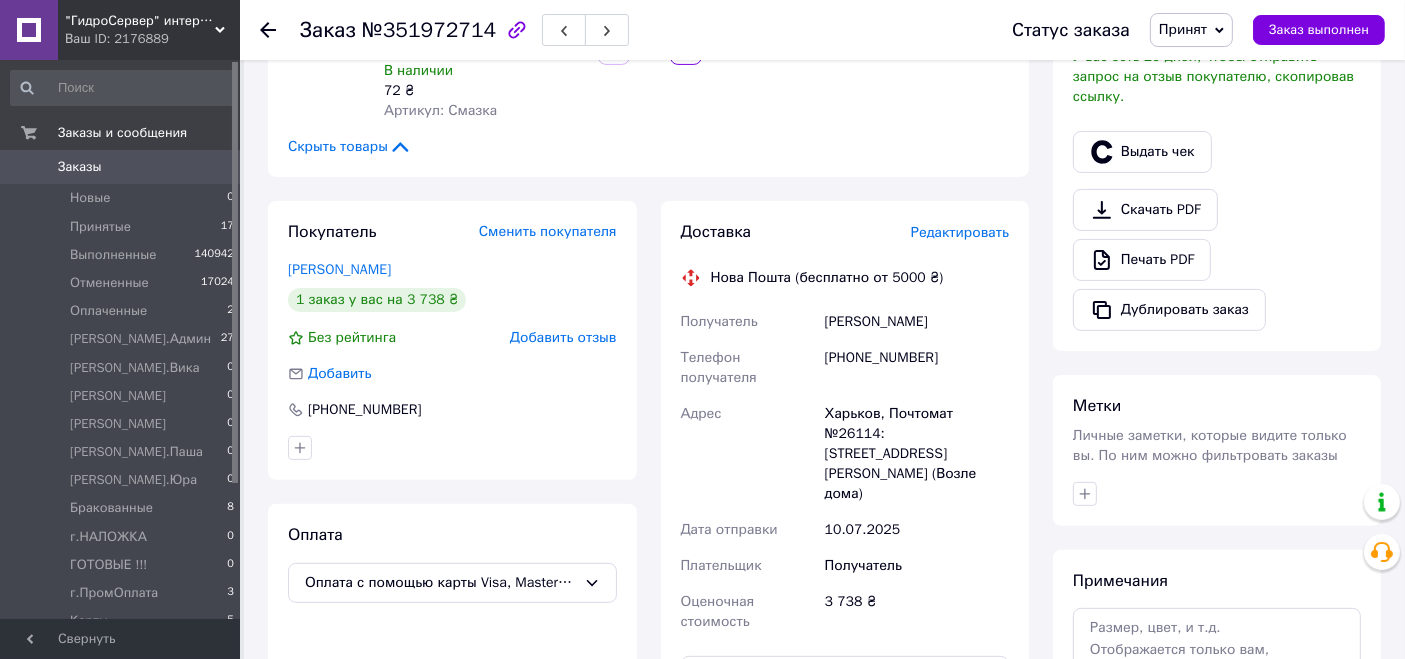 scroll, scrollTop: 555, scrollLeft: 0, axis: vertical 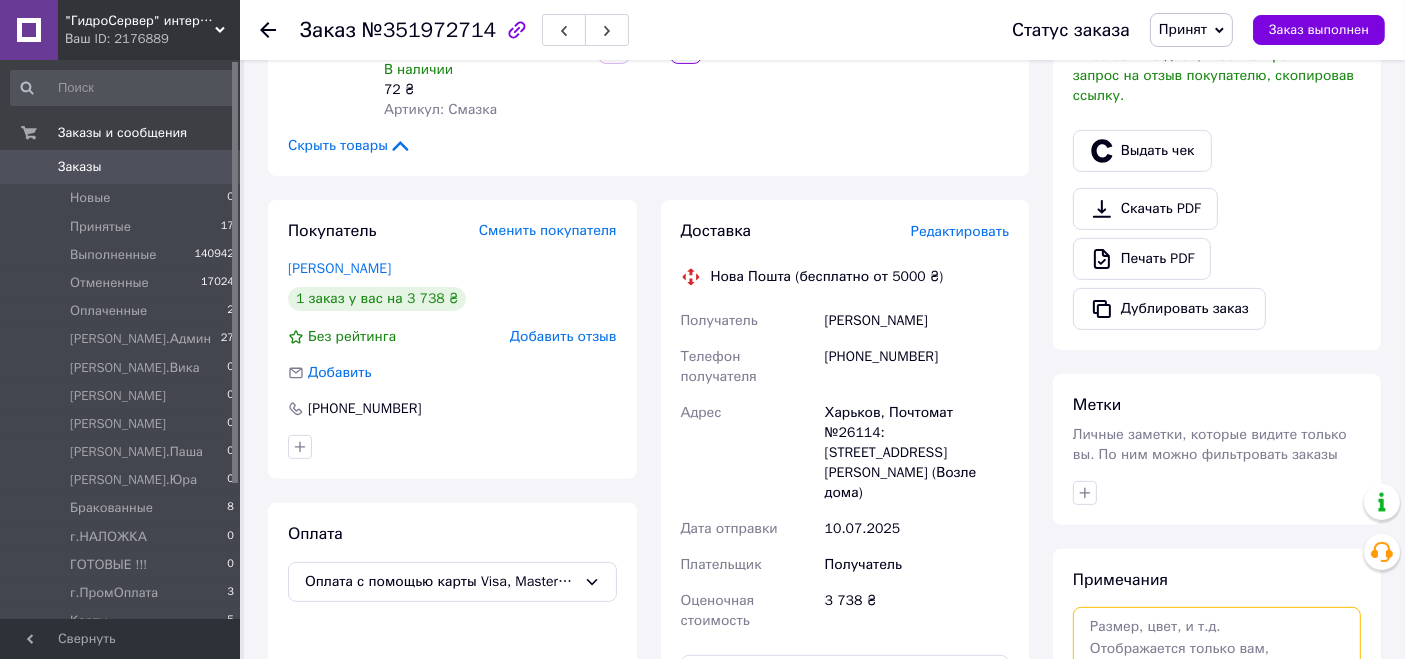 click at bounding box center (1217, 660) 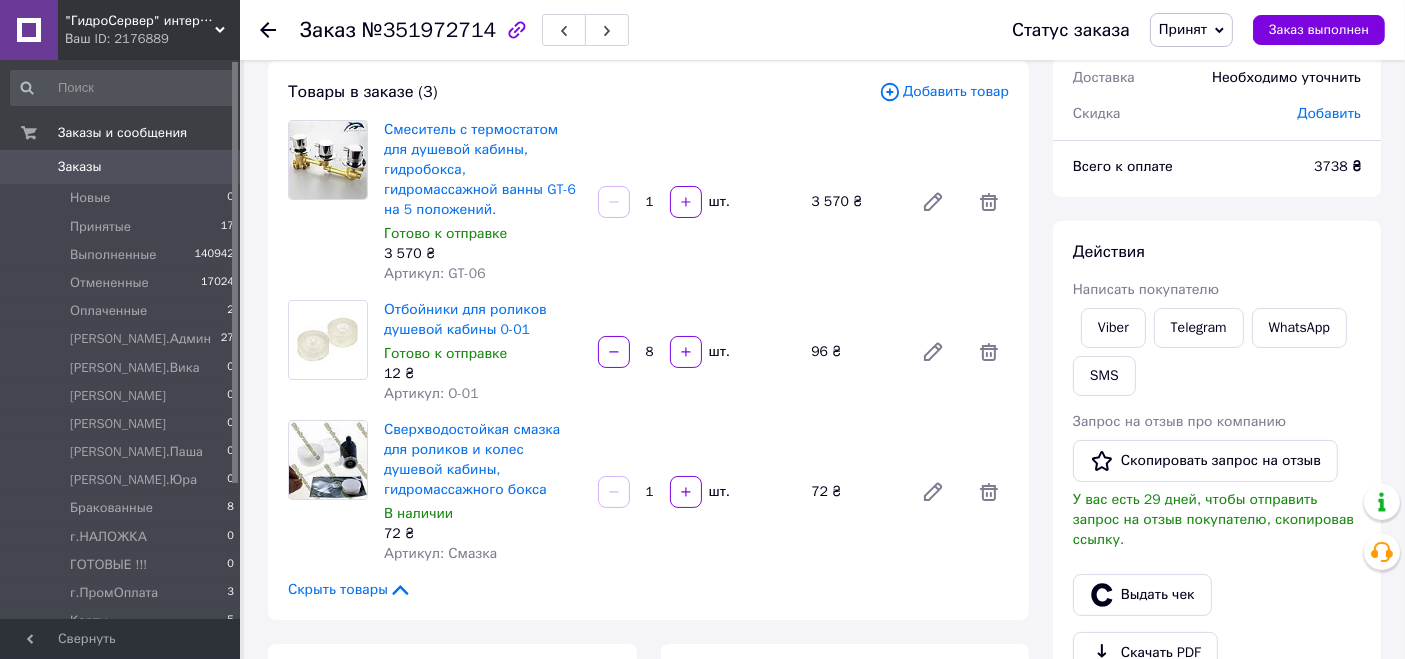 scroll, scrollTop: 666, scrollLeft: 0, axis: vertical 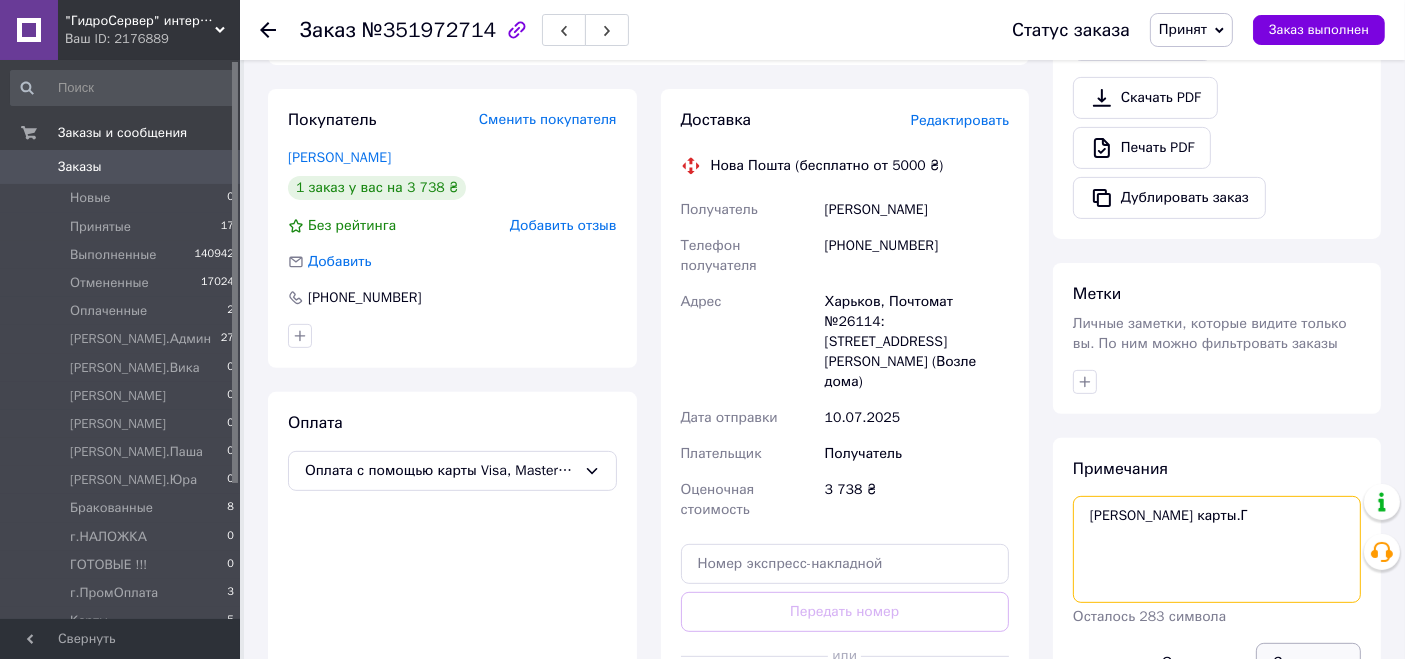 type on "[PERSON_NAME] карты.Г" 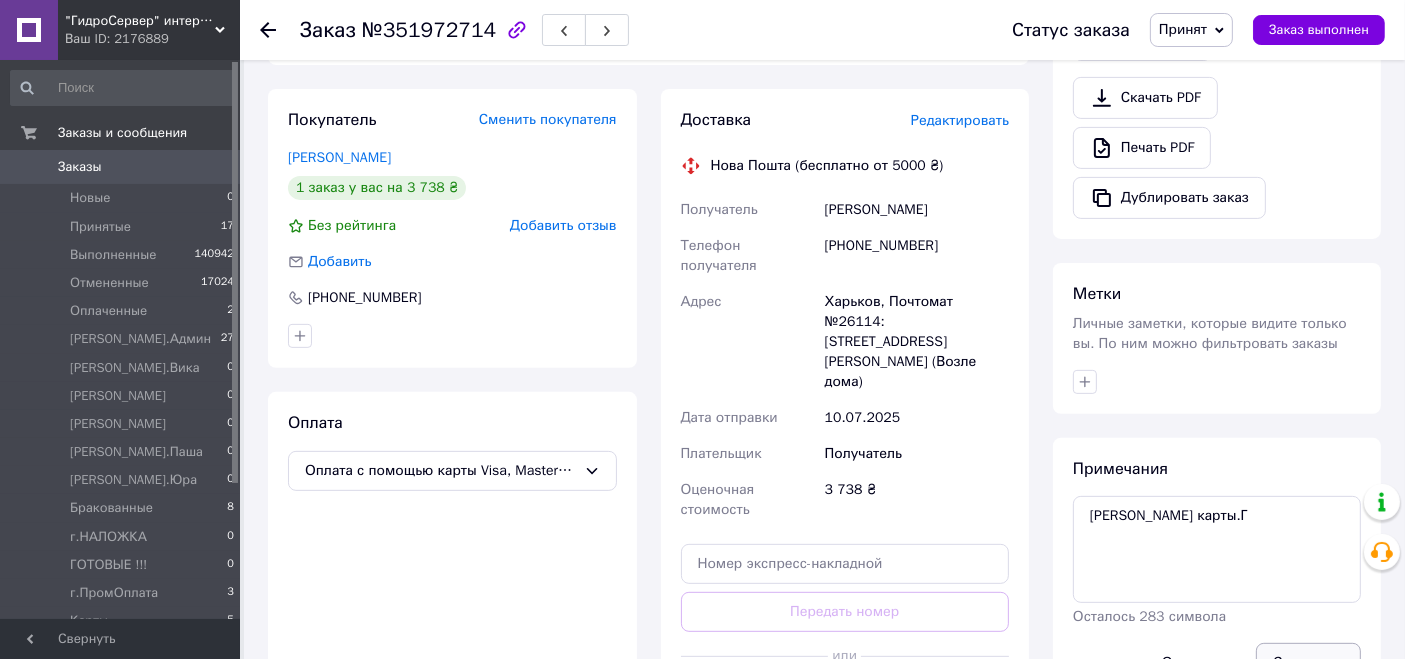 click on "Сохранить" at bounding box center [1308, 663] 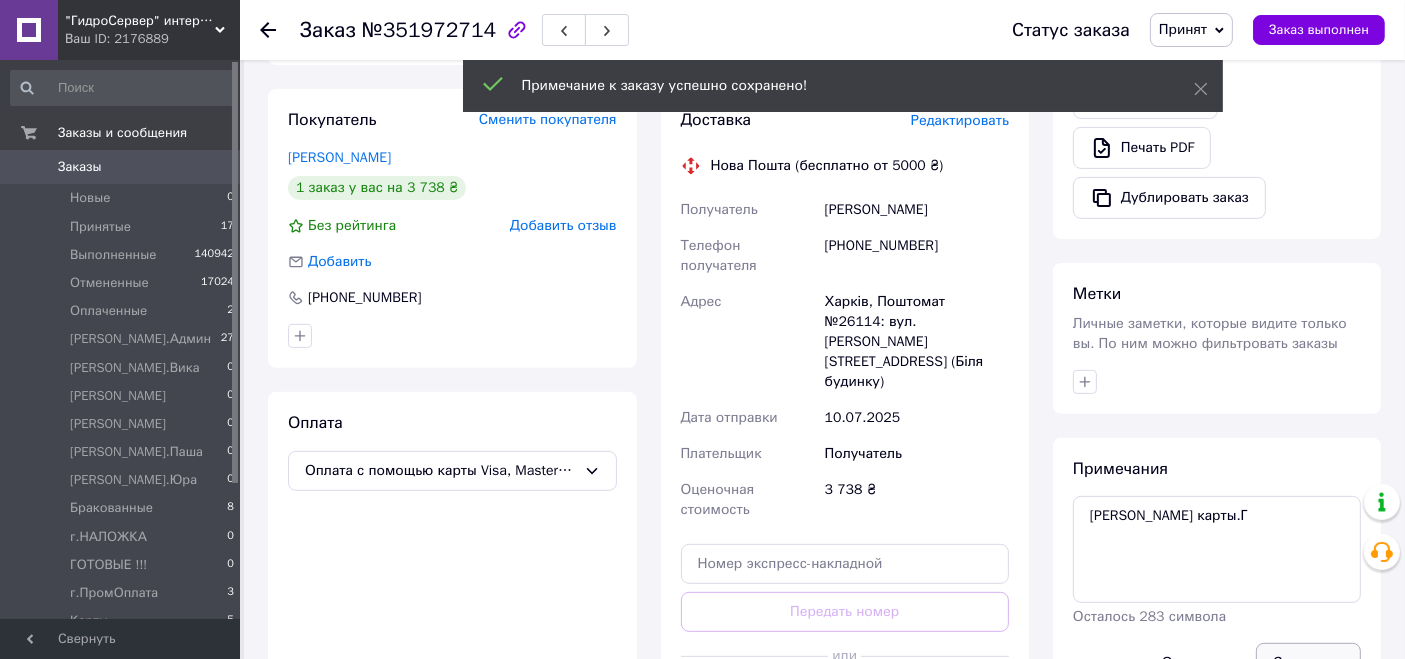 click on "Сохранить" at bounding box center (1308, 663) 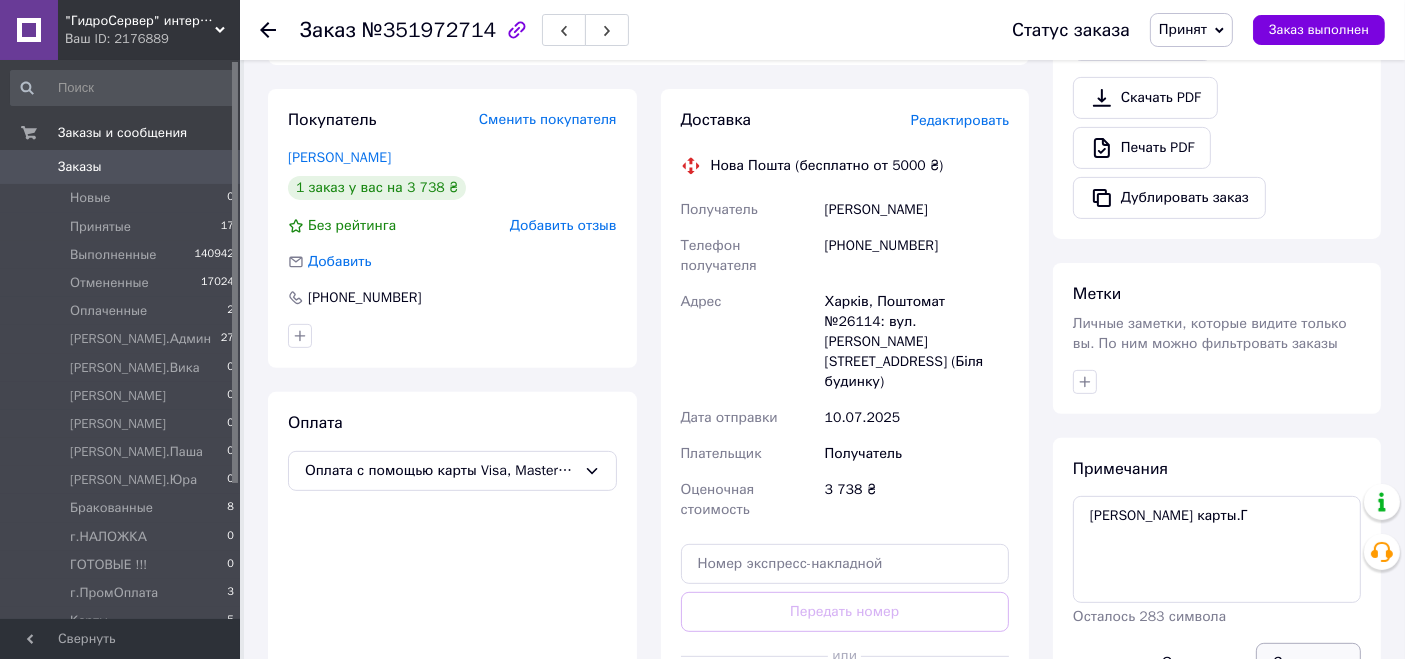 click on "Сохранить" at bounding box center [1308, 663] 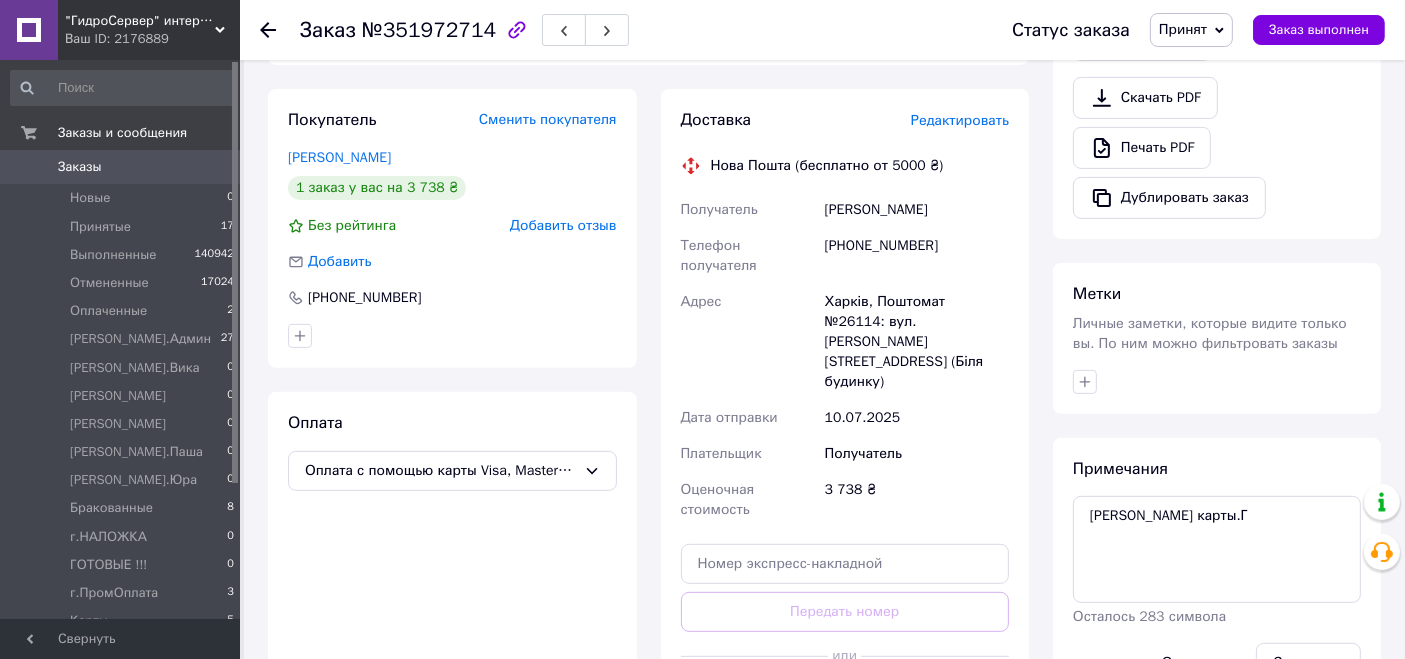 click on "Принят" at bounding box center [1183, 29] 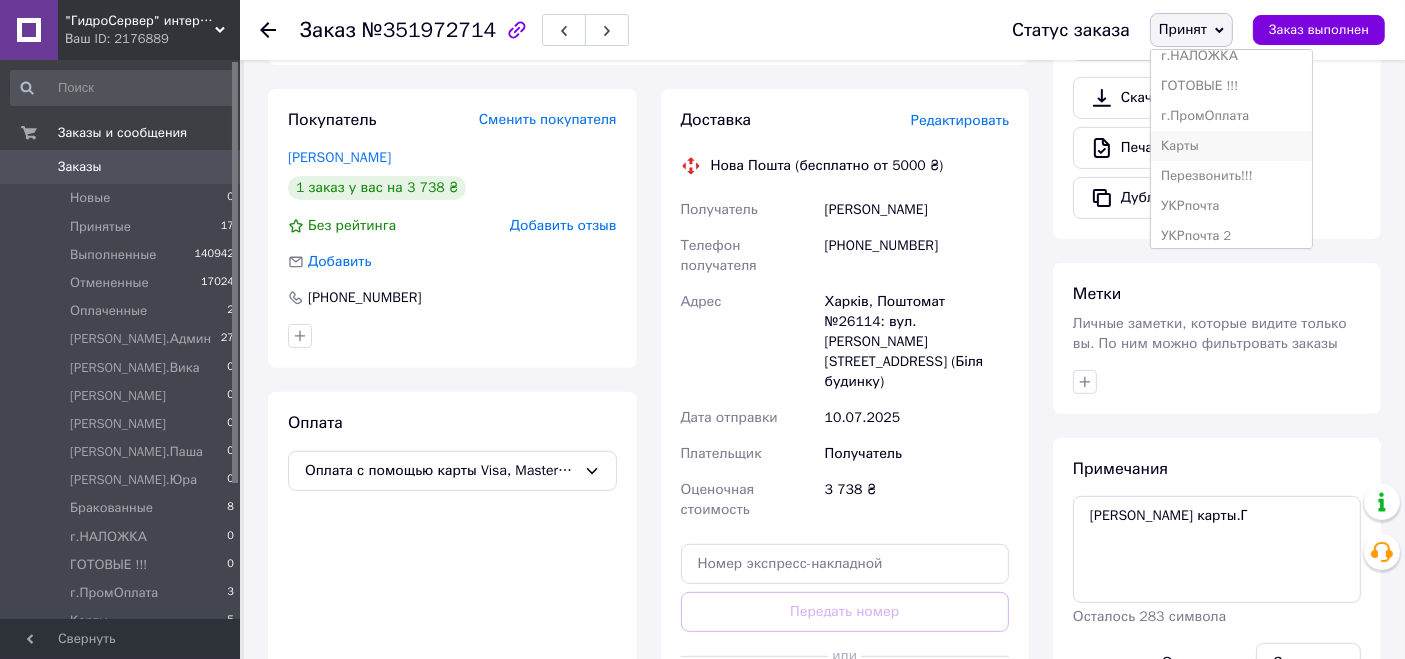 scroll, scrollTop: 320, scrollLeft: 0, axis: vertical 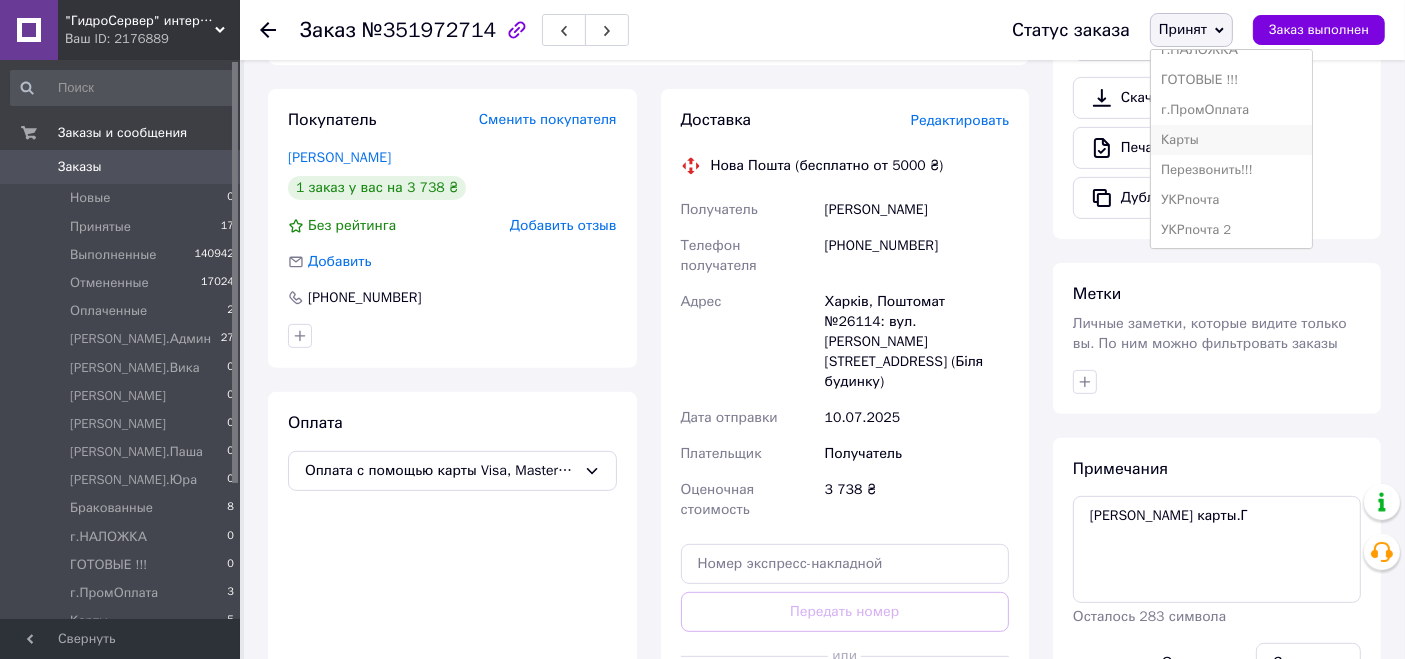 click on "Карты" at bounding box center [1231, 140] 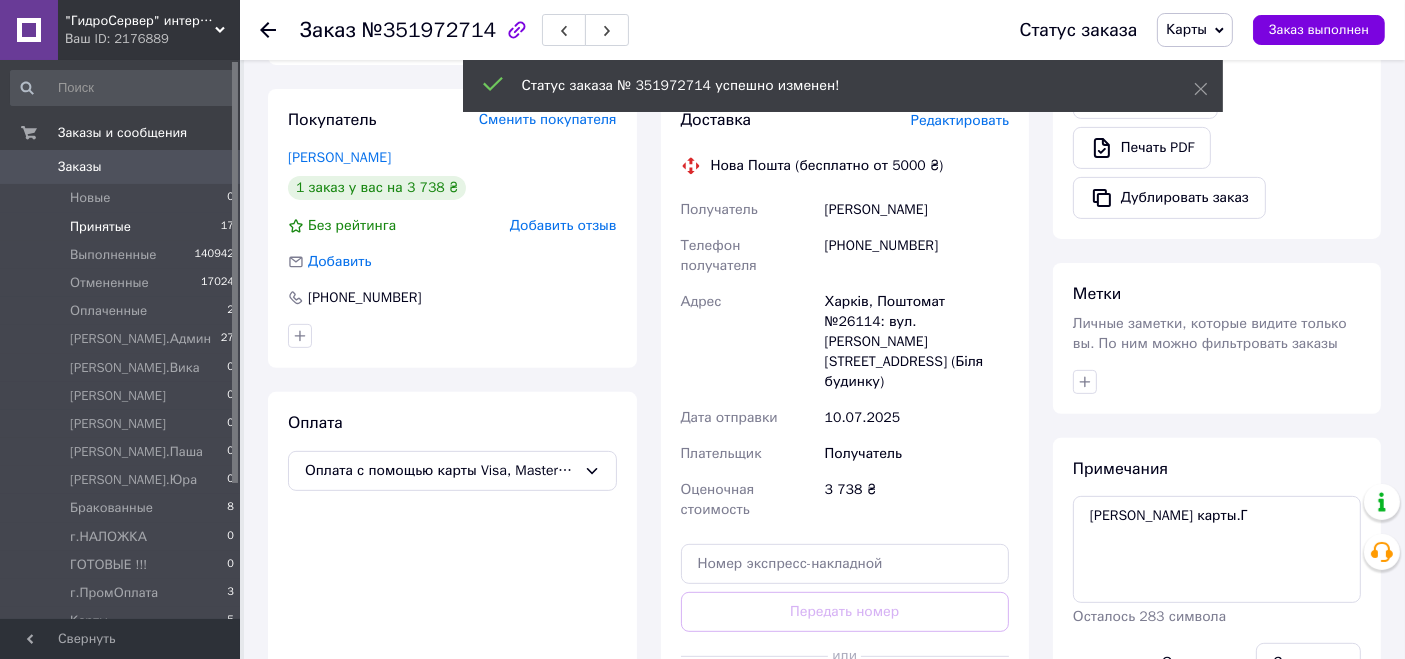 click on "Принятые 17" at bounding box center [123, 227] 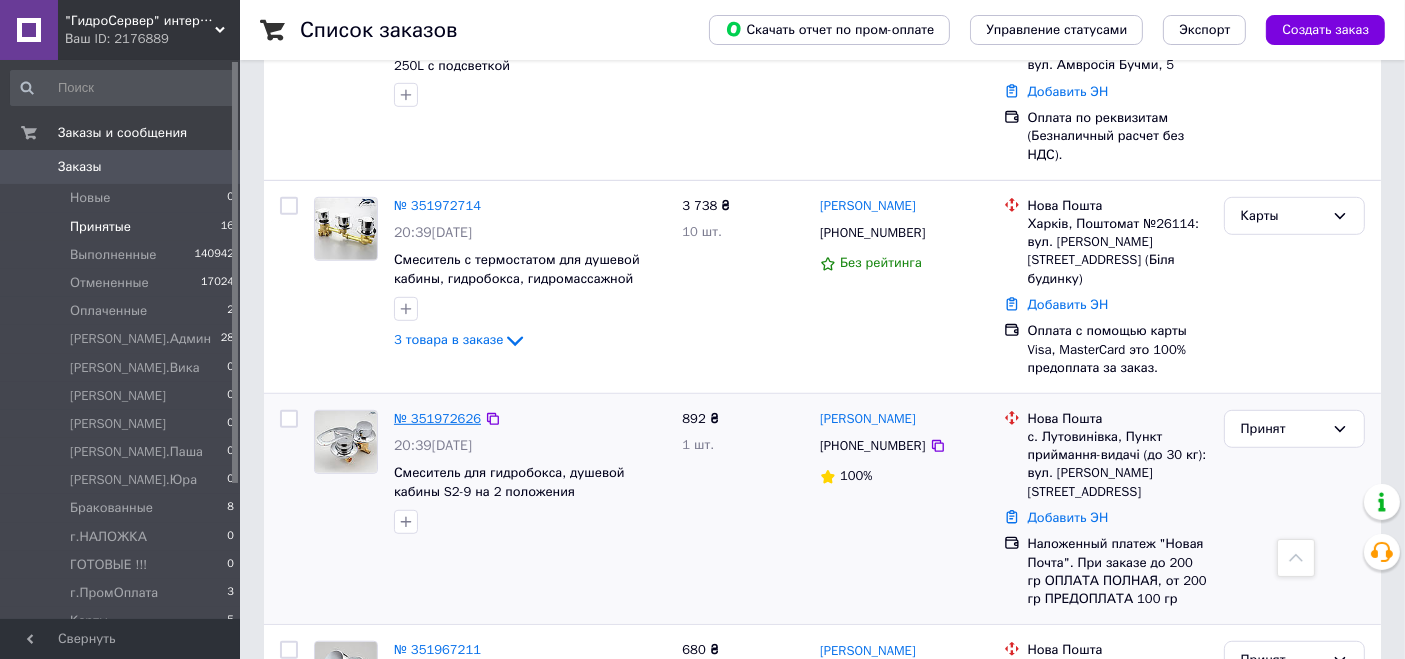 click on "№ 351972626" at bounding box center [437, 418] 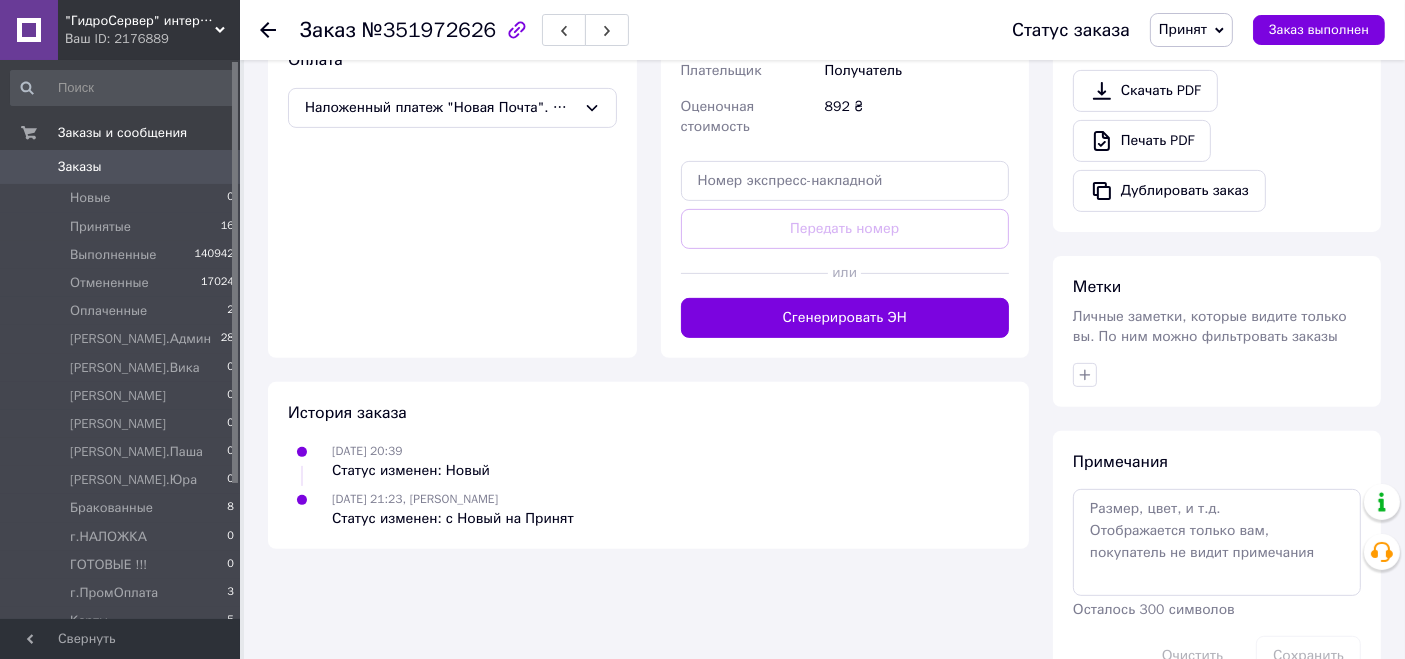 scroll, scrollTop: 709, scrollLeft: 0, axis: vertical 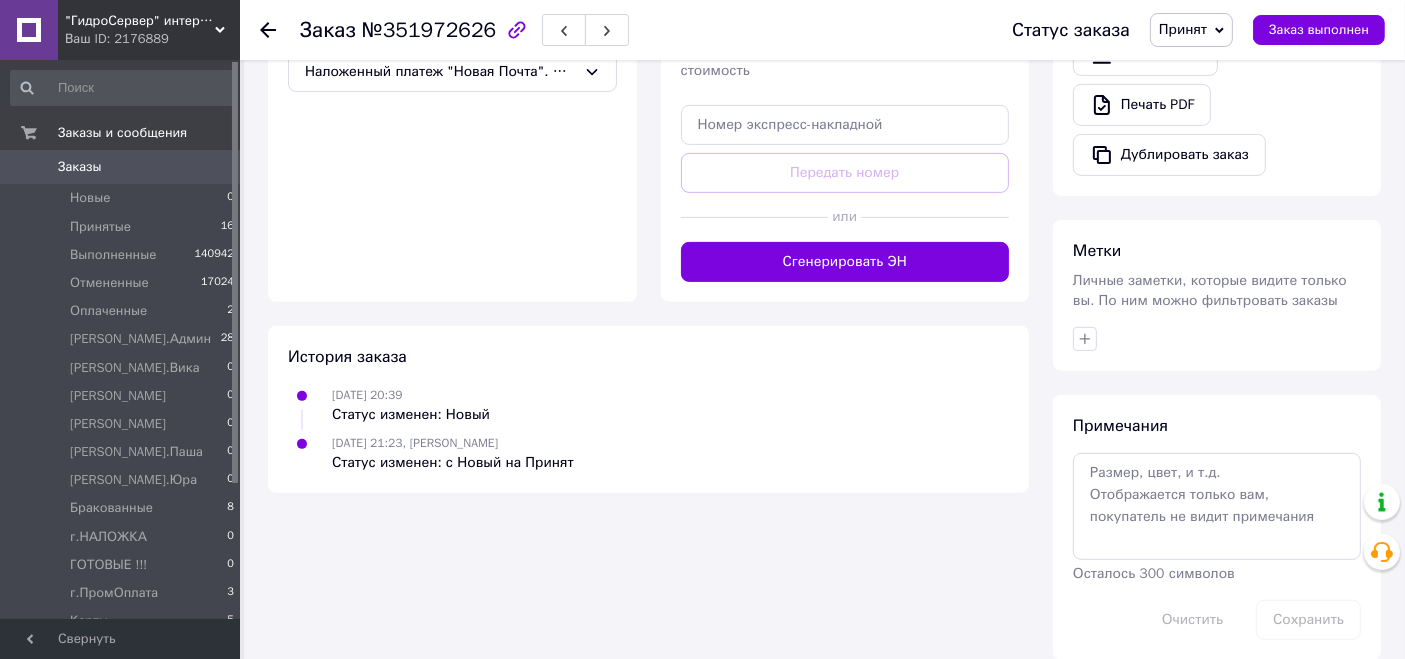 click on "Заказы" at bounding box center [121, 167] 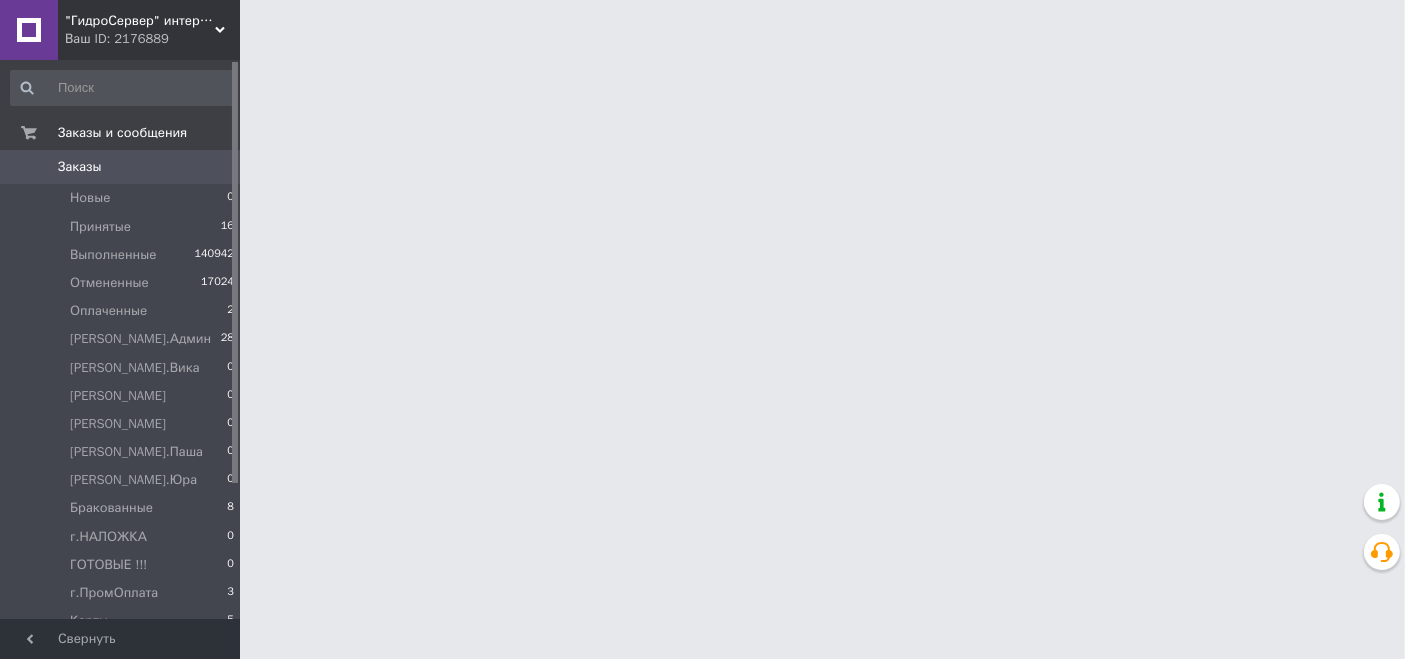 scroll, scrollTop: 0, scrollLeft: 0, axis: both 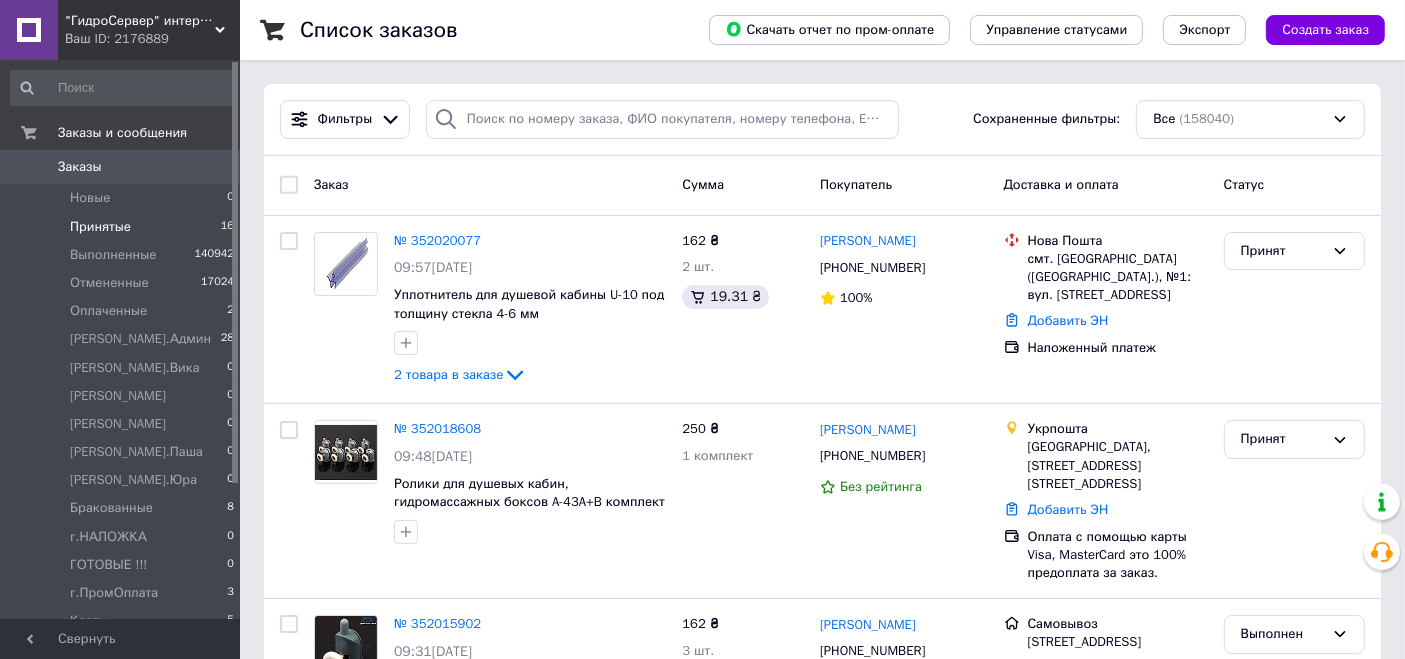 click on "Принятые 16" at bounding box center (123, 227) 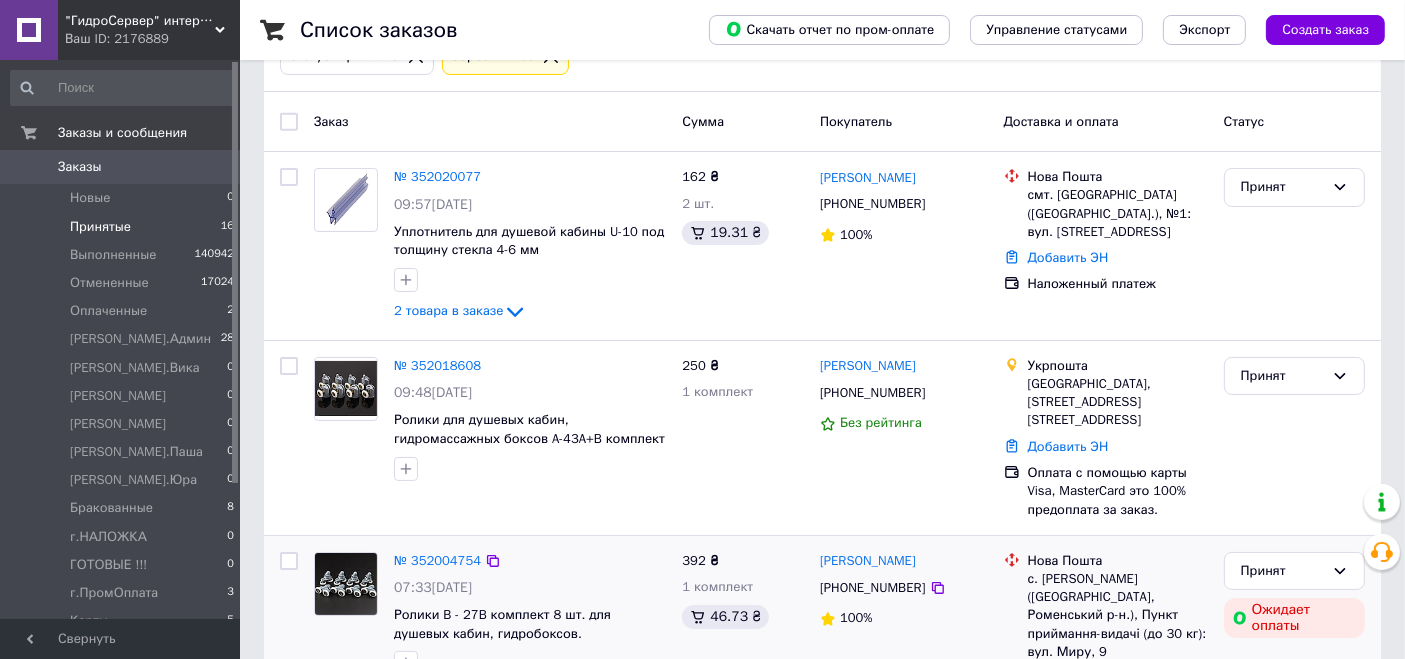 scroll, scrollTop: 222, scrollLeft: 0, axis: vertical 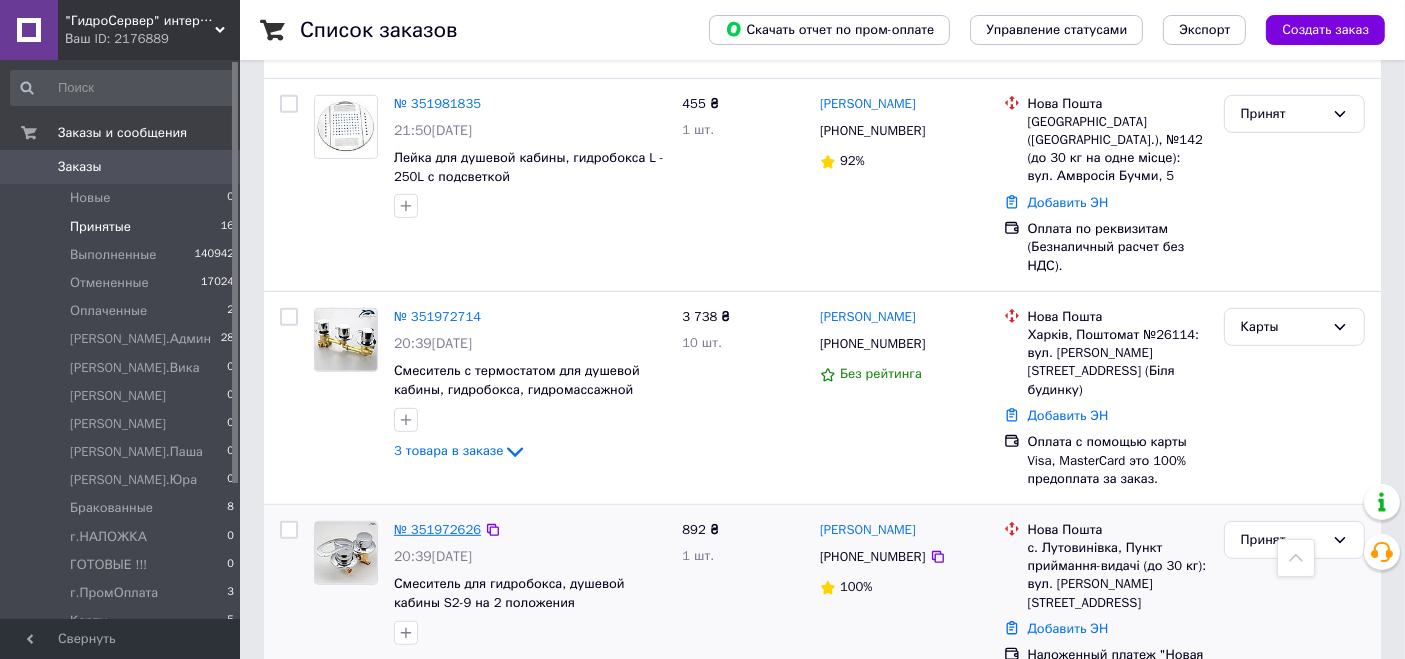 click on "№ 351972626" at bounding box center (437, 529) 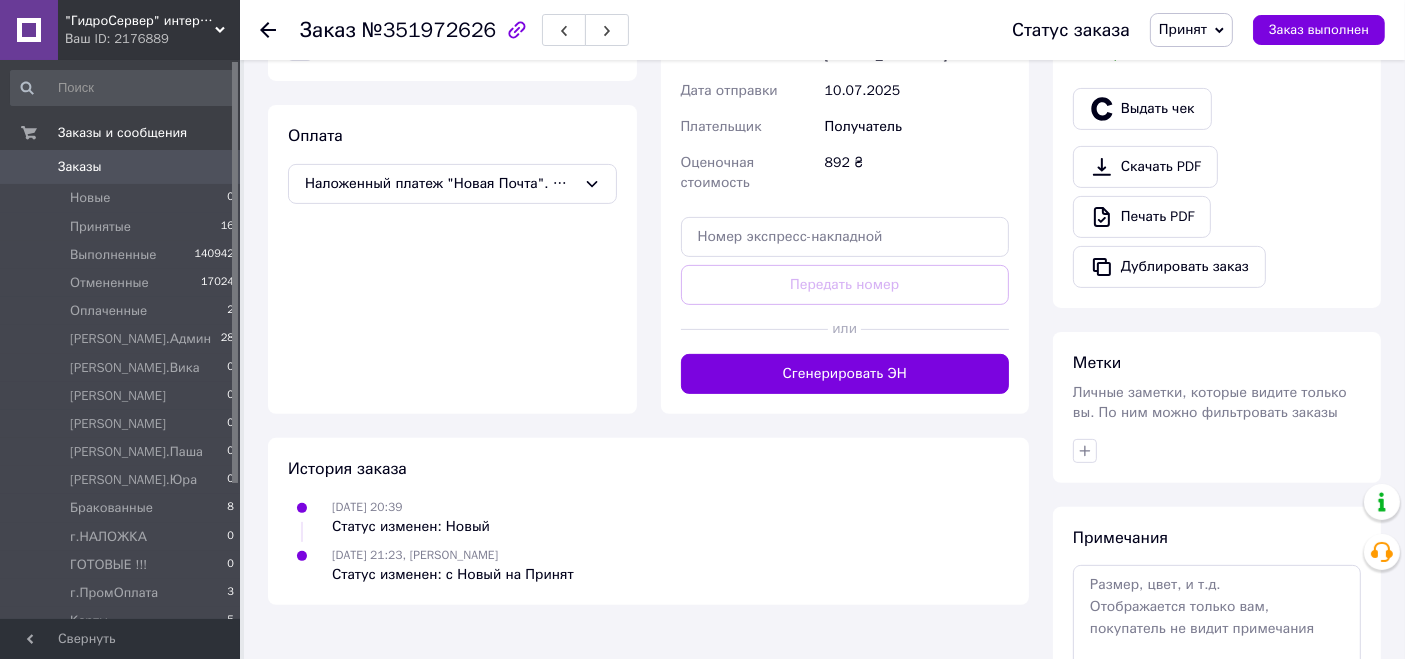 scroll, scrollTop: 666, scrollLeft: 0, axis: vertical 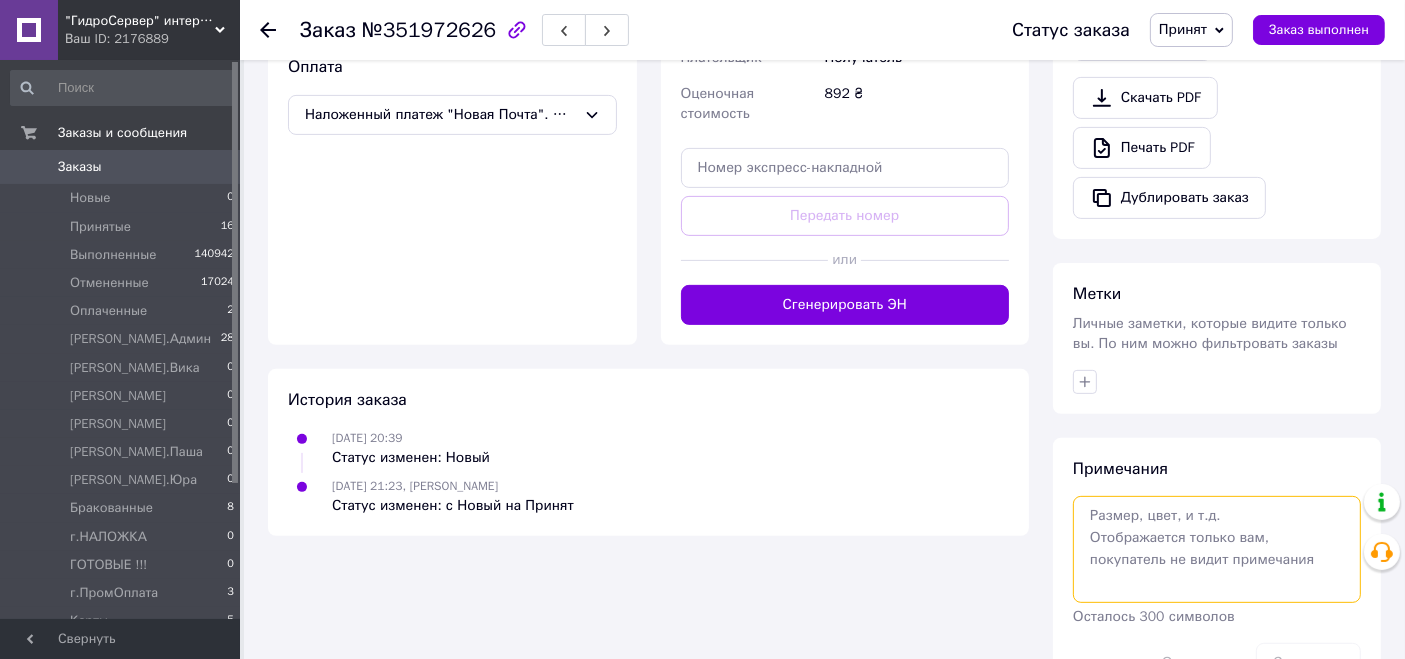 click at bounding box center (1217, 549) 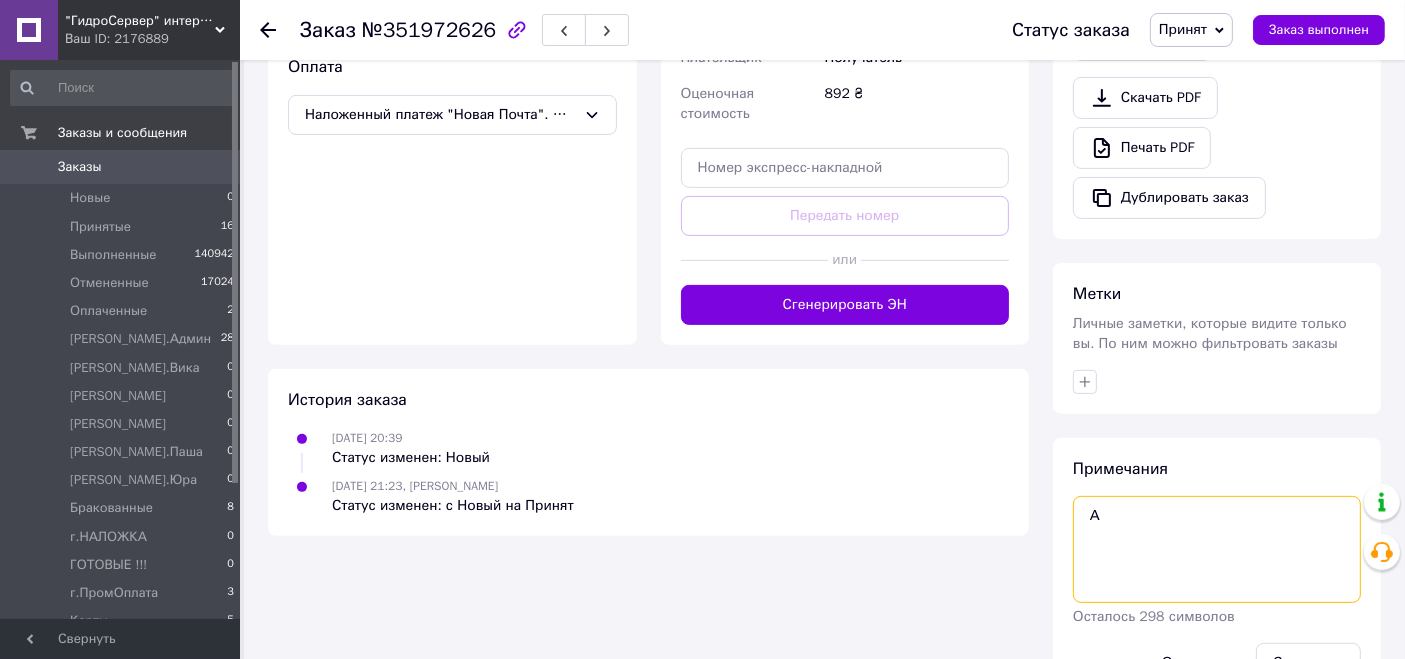 type on "А" 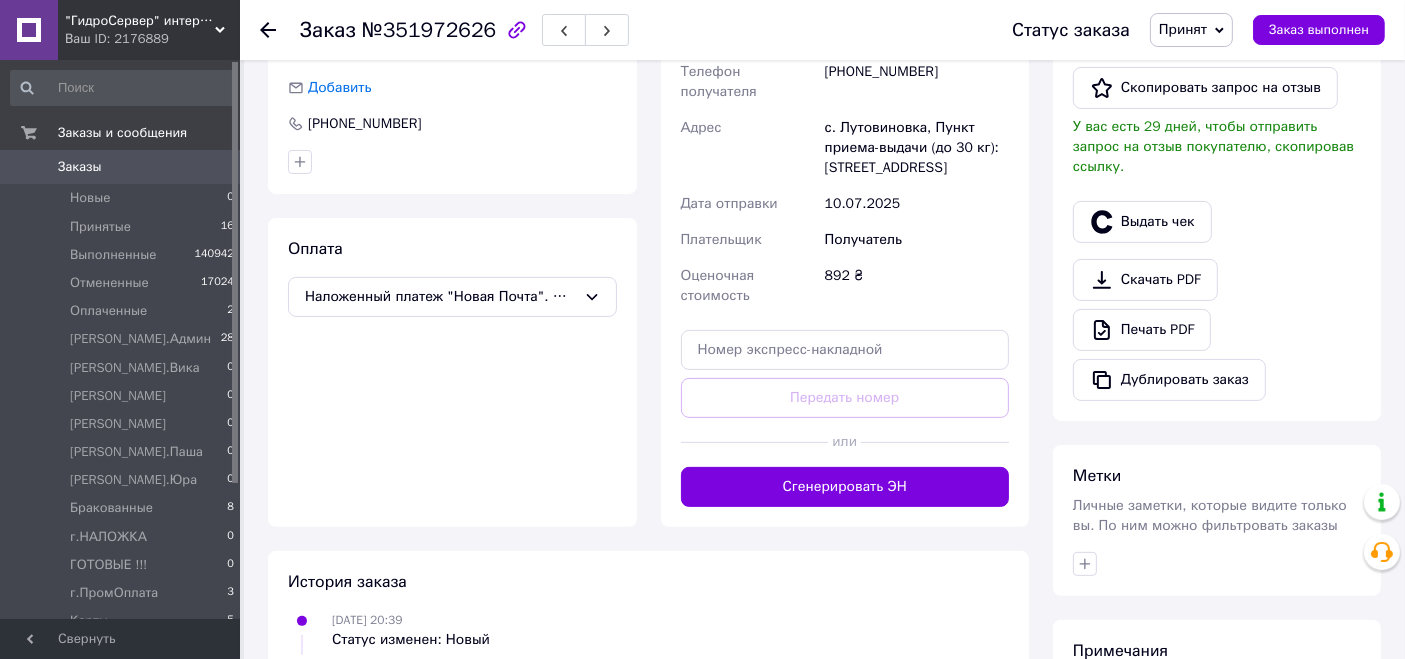 scroll, scrollTop: 709, scrollLeft: 0, axis: vertical 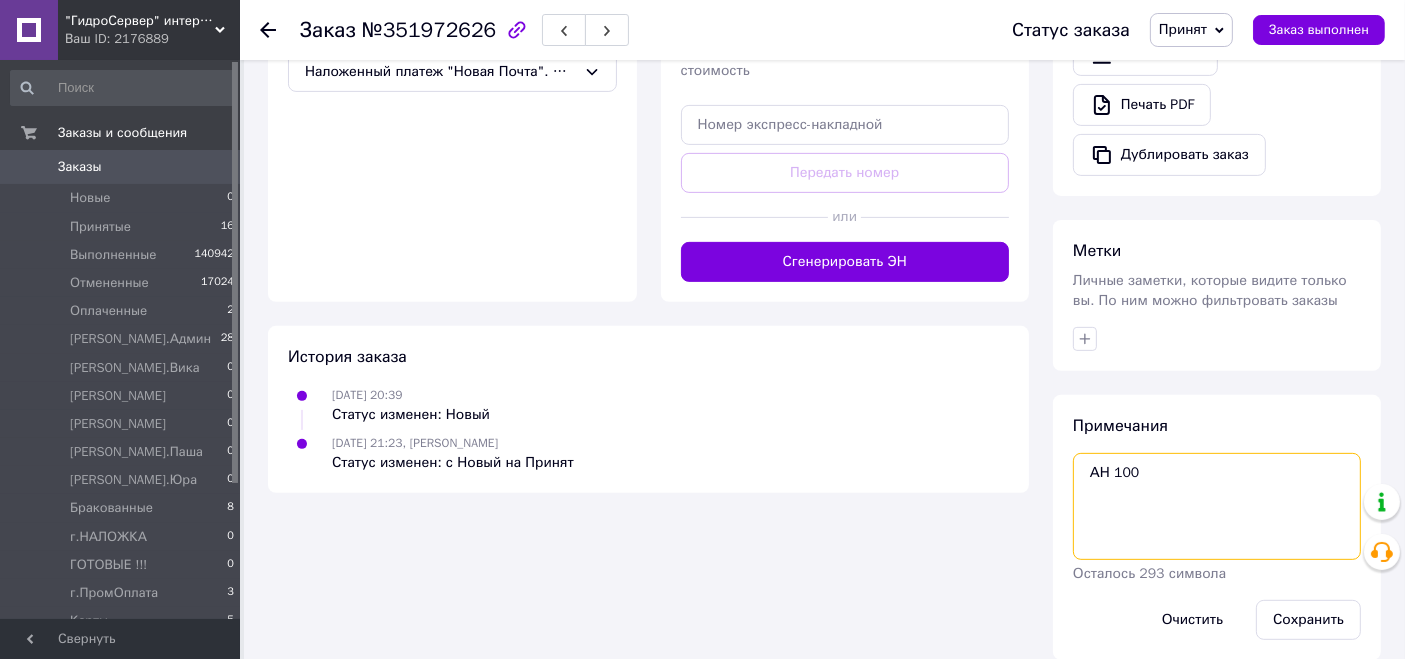 click on "АН 100" at bounding box center [1217, 506] 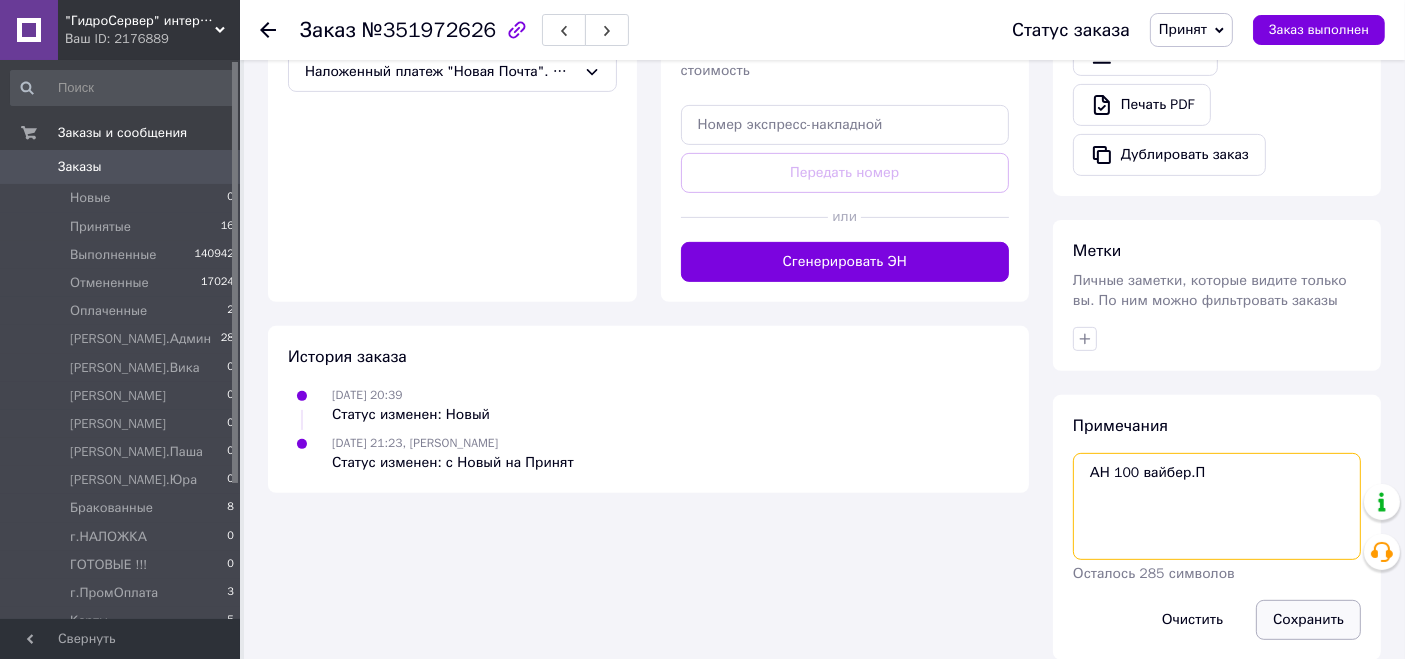type on "АН 100 вайбер.П" 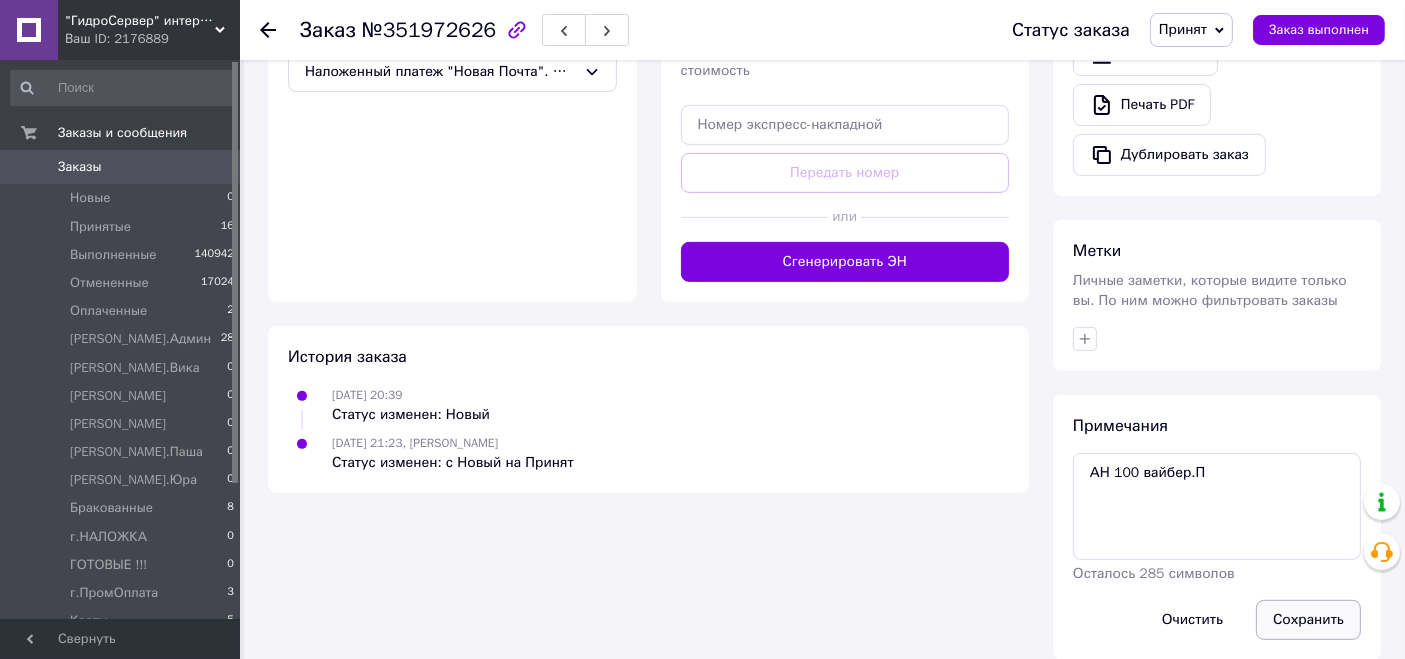 click on "Сохранить" at bounding box center [1308, 620] 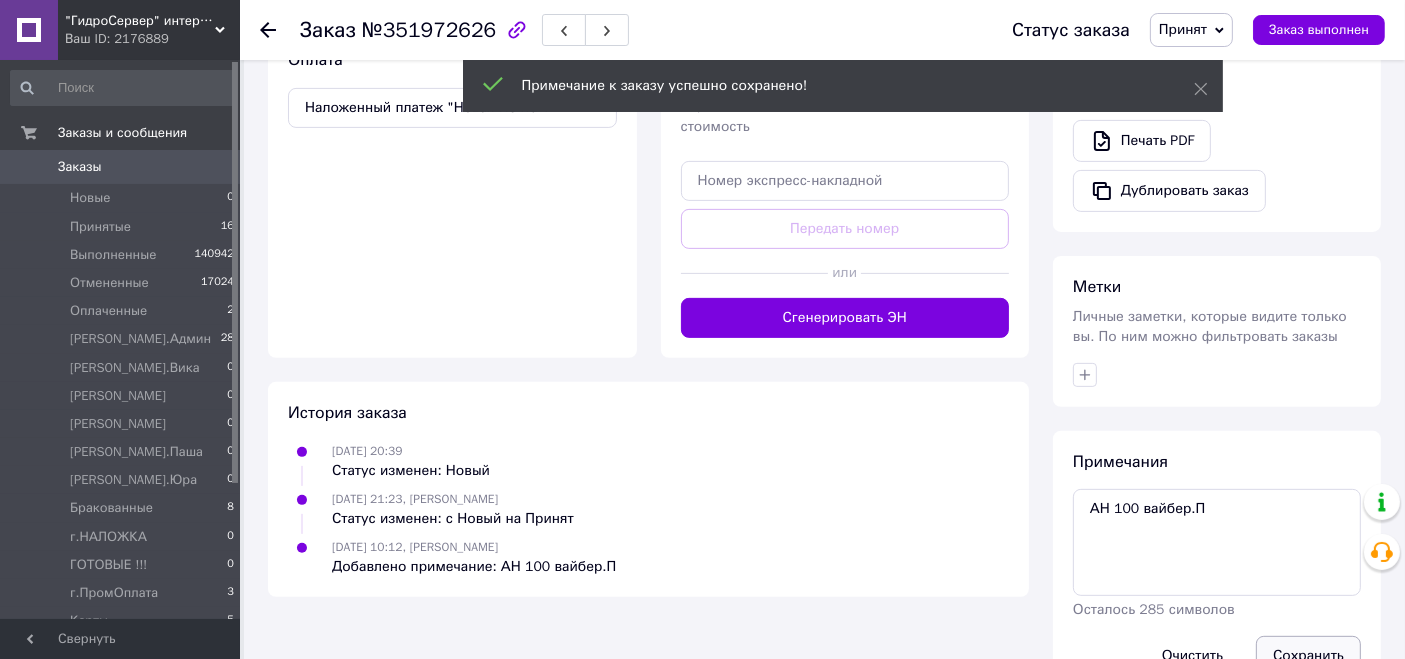 scroll, scrollTop: 709, scrollLeft: 0, axis: vertical 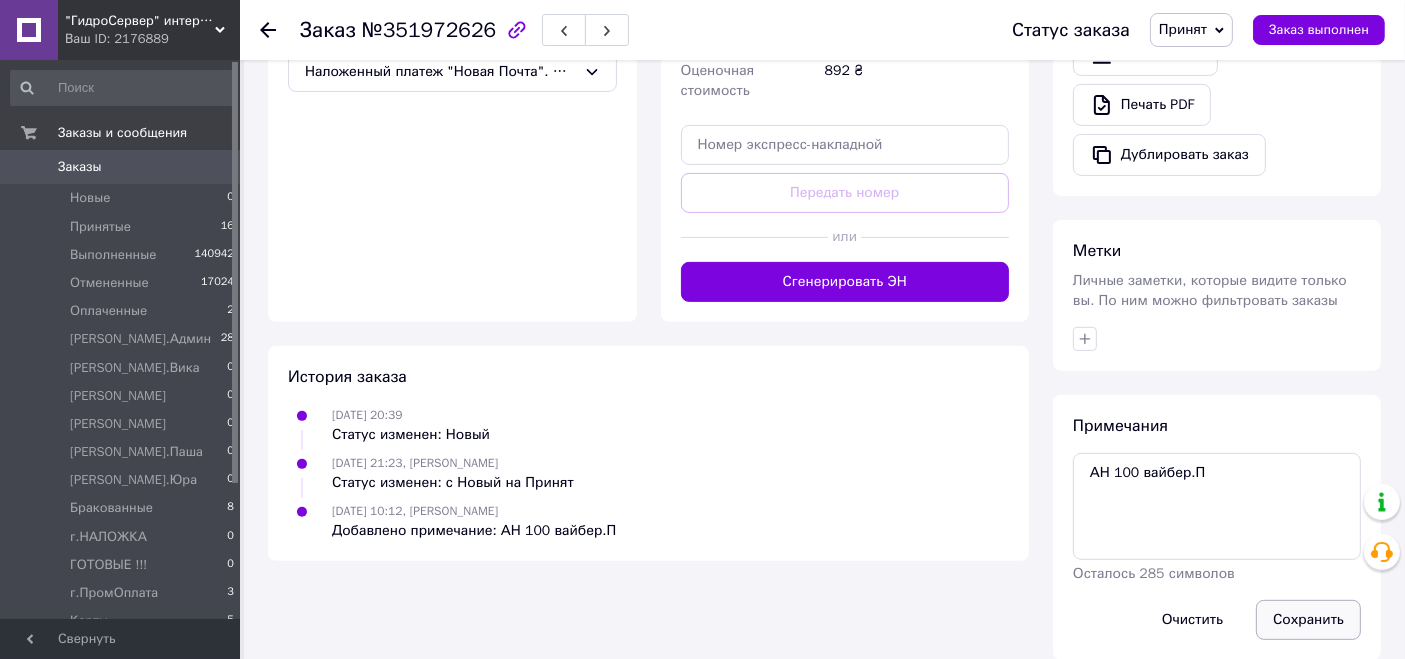 click on "Сохранить" at bounding box center [1308, 620] 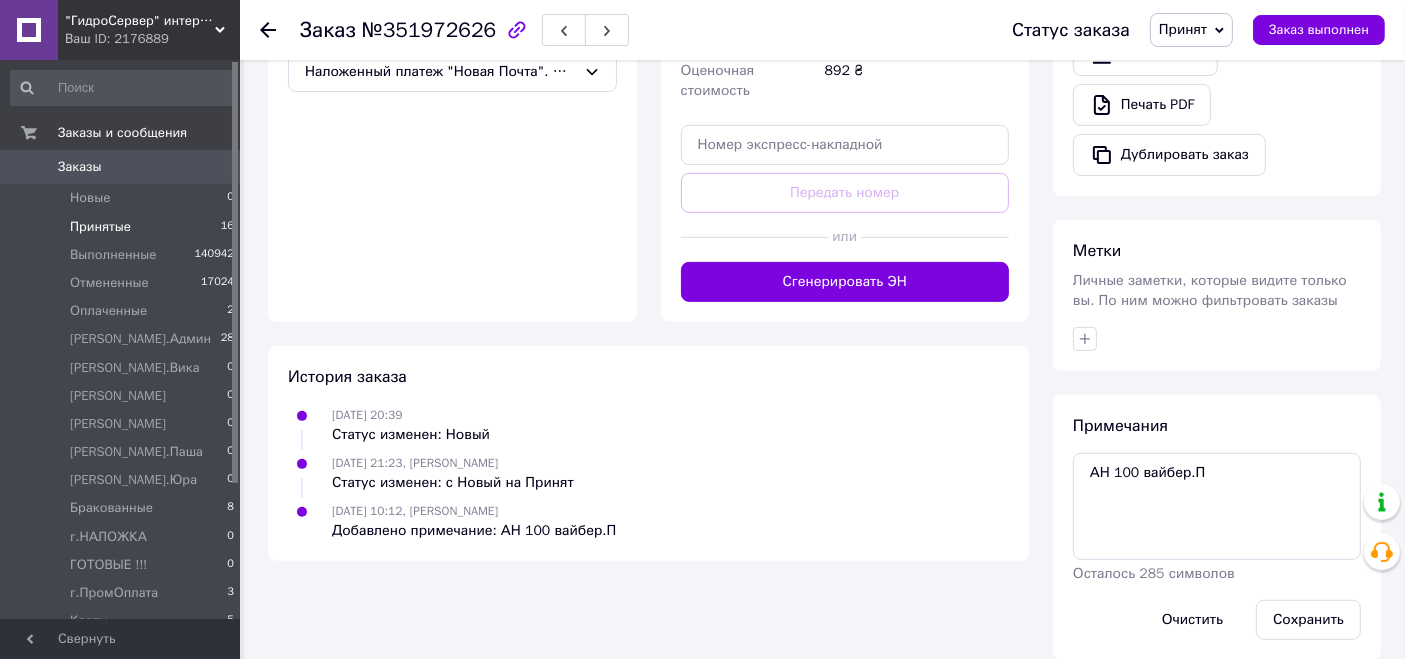 click on "Принятые 16" at bounding box center (123, 227) 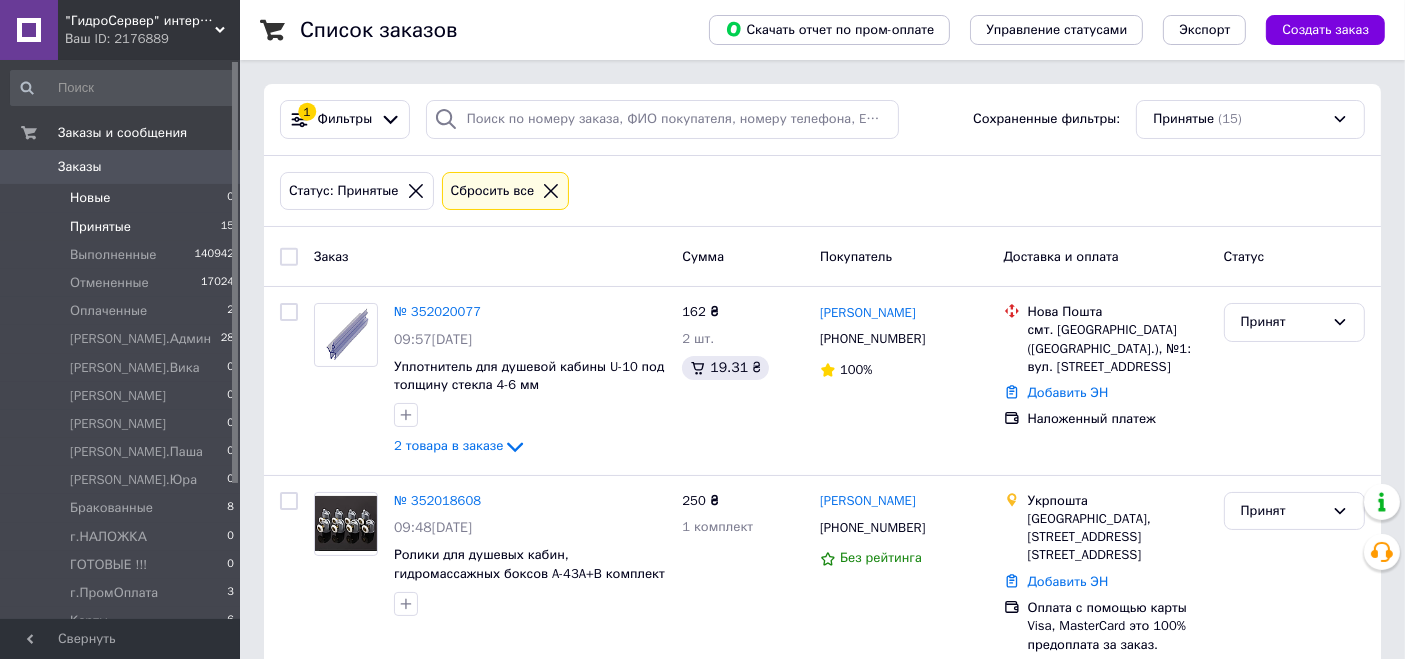 click on "Новые 0" at bounding box center (123, 198) 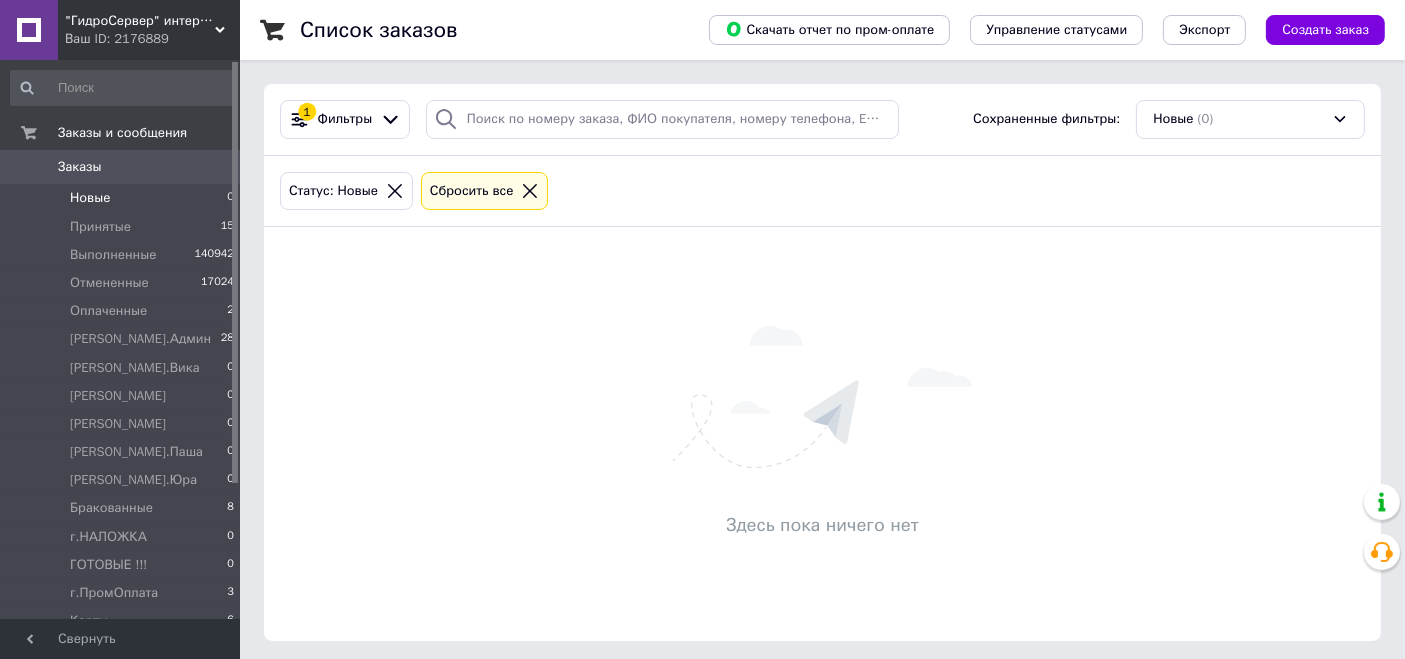 click on "Заказы 0" at bounding box center (123, 167) 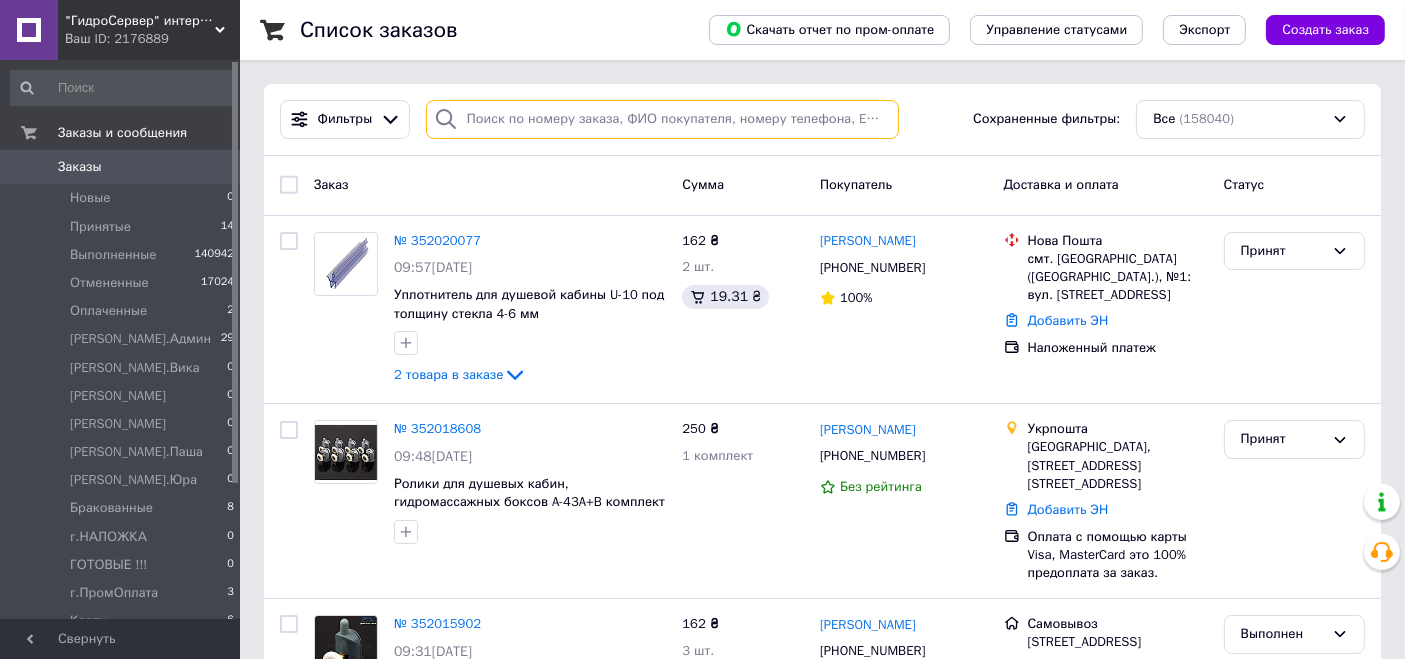 click at bounding box center [662, 119] 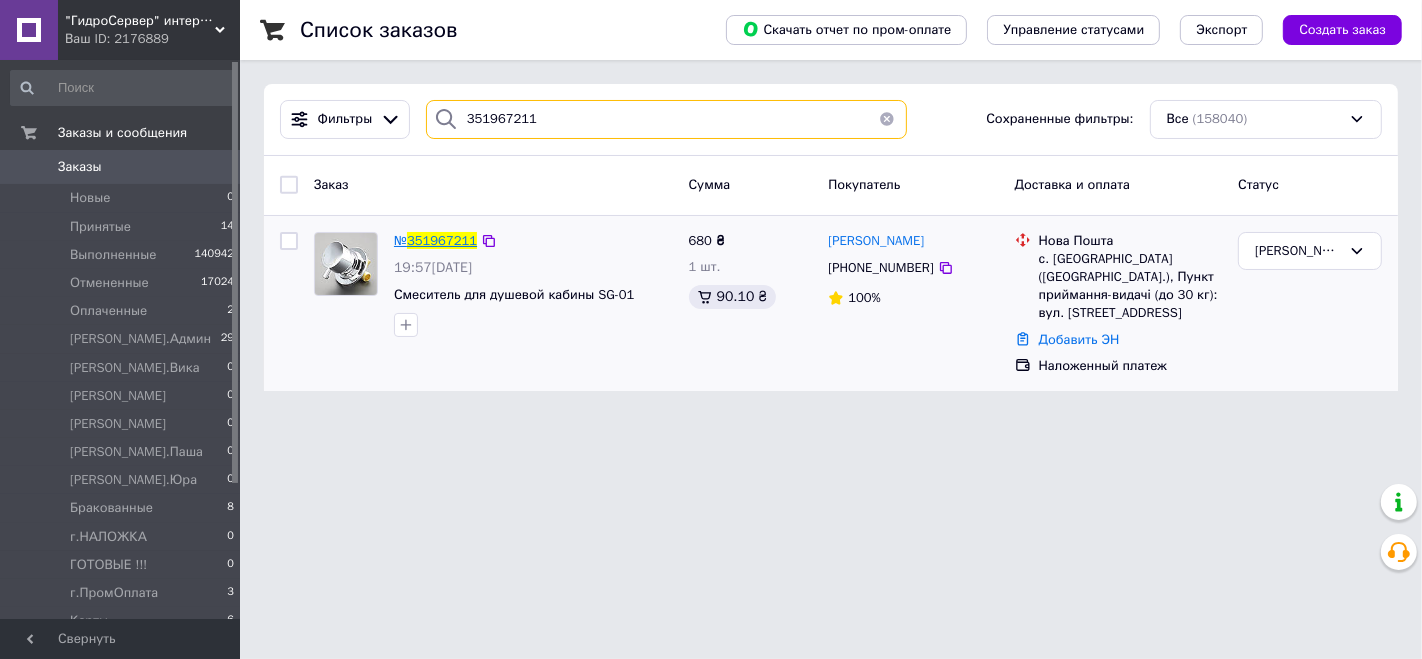 type on "351967211" 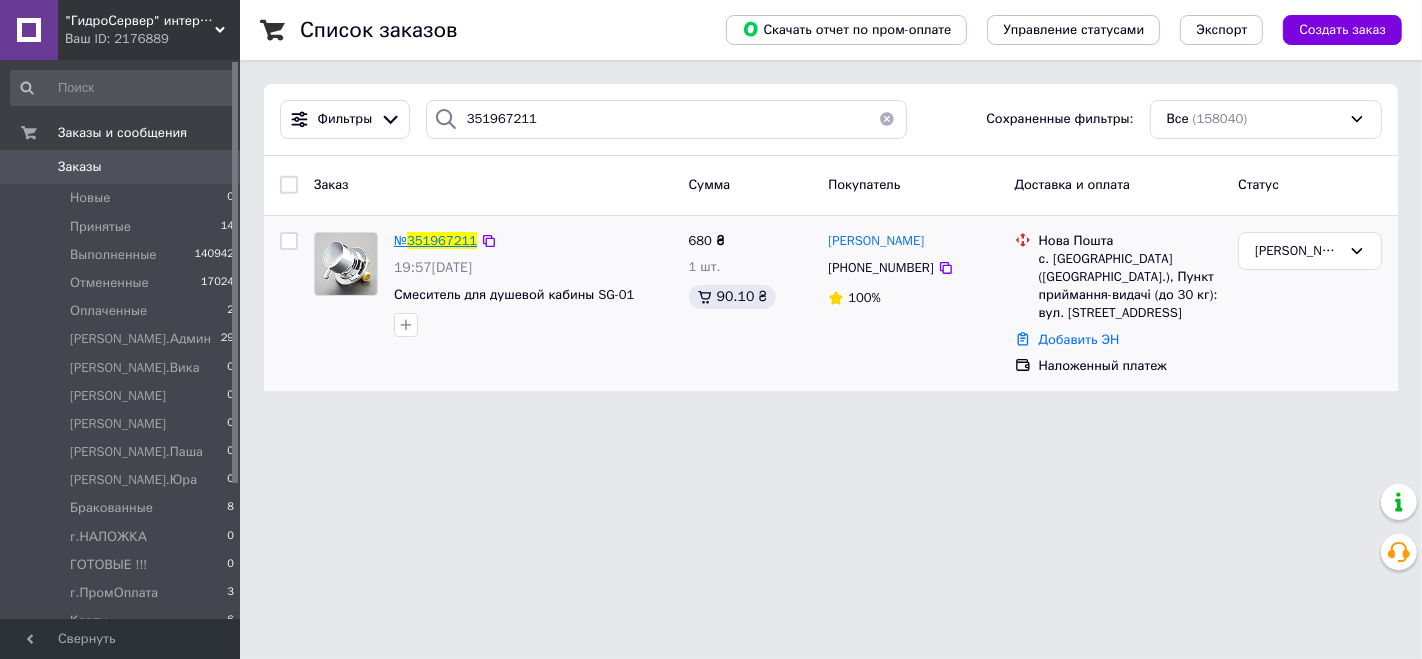 click on "351967211" at bounding box center (442, 240) 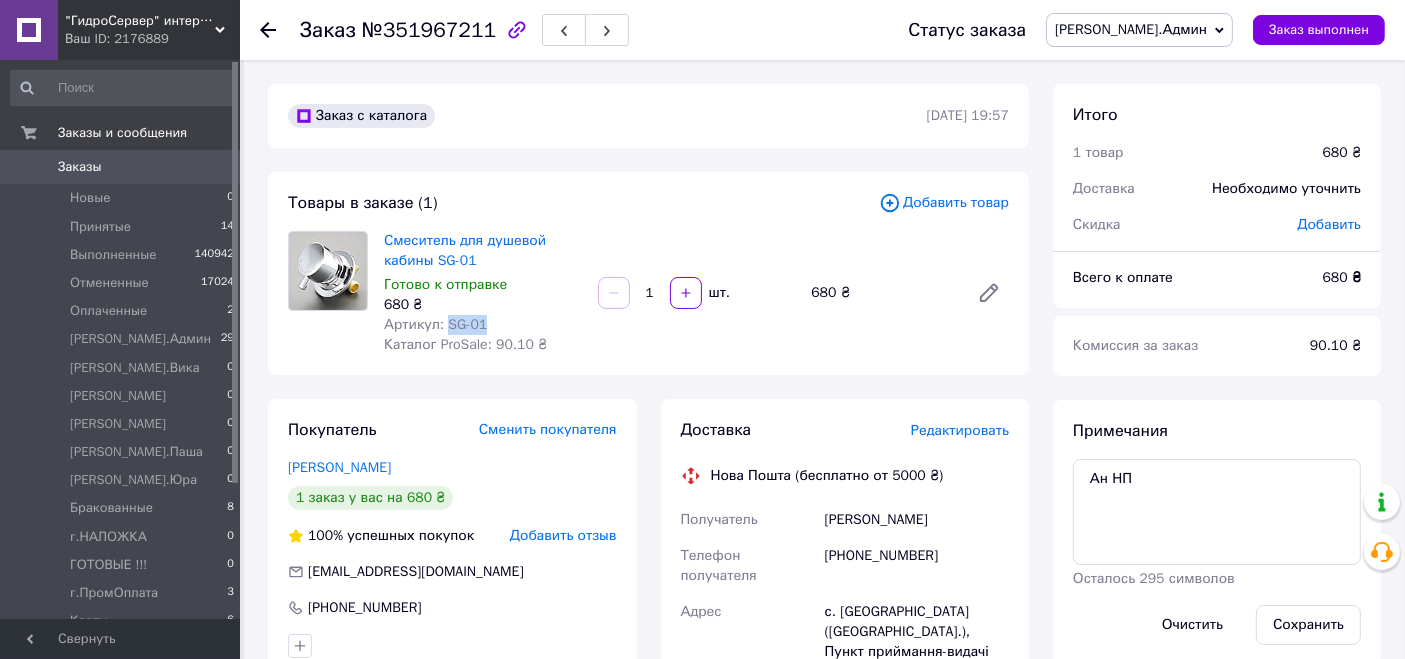 drag, startPoint x: 443, startPoint y: 316, endPoint x: 504, endPoint y: 330, distance: 62.58594 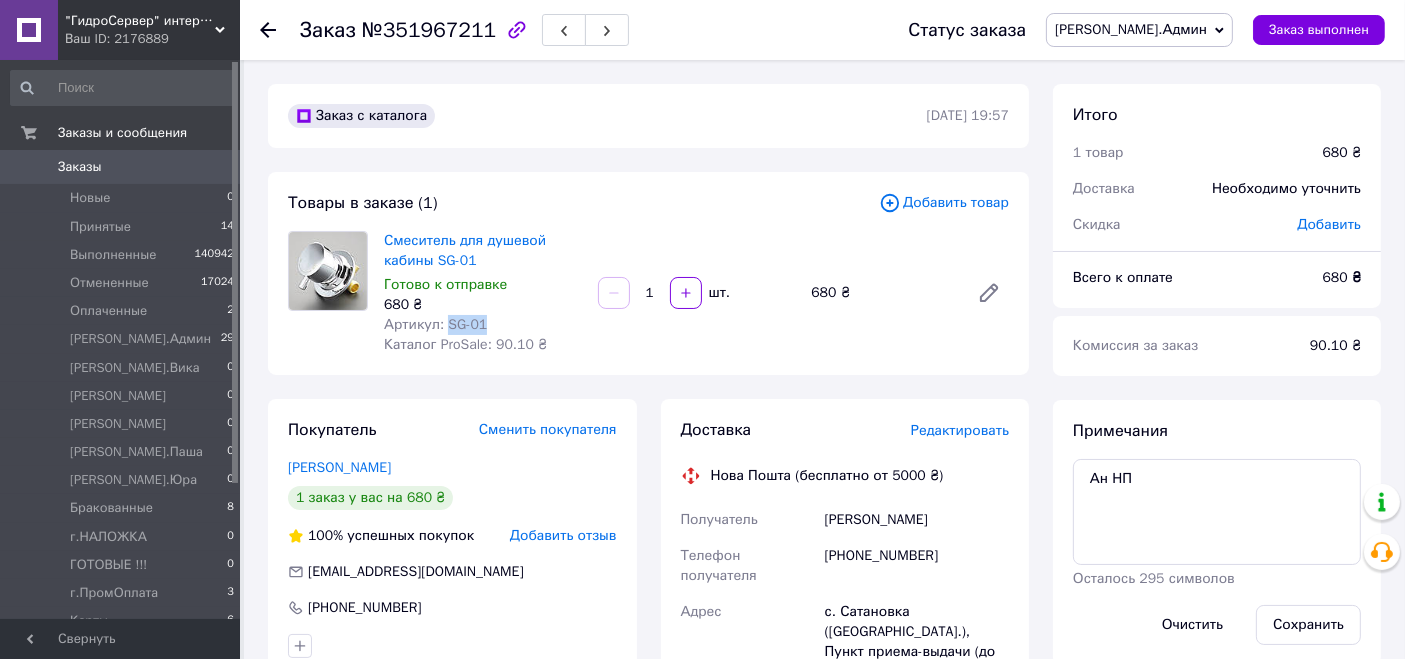 copy on "SG-01" 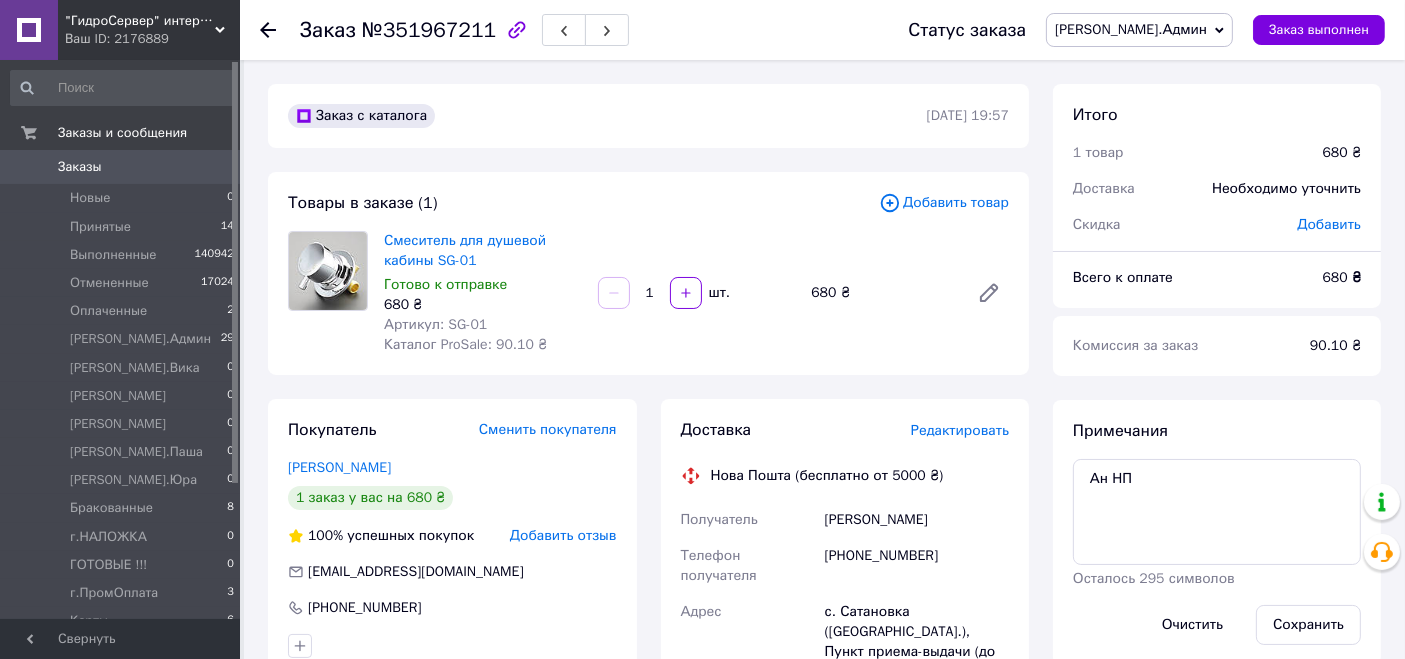 click on "Добавить товар" at bounding box center (944, 203) 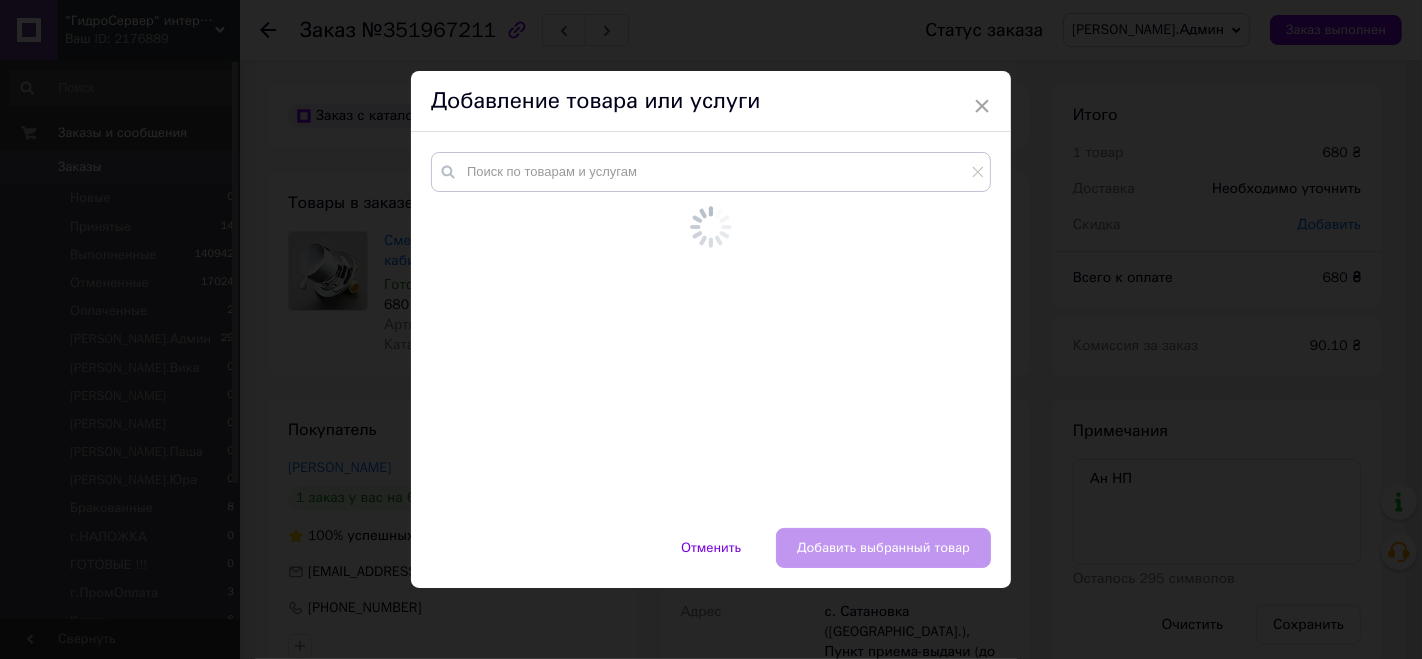 click at bounding box center [711, 309] 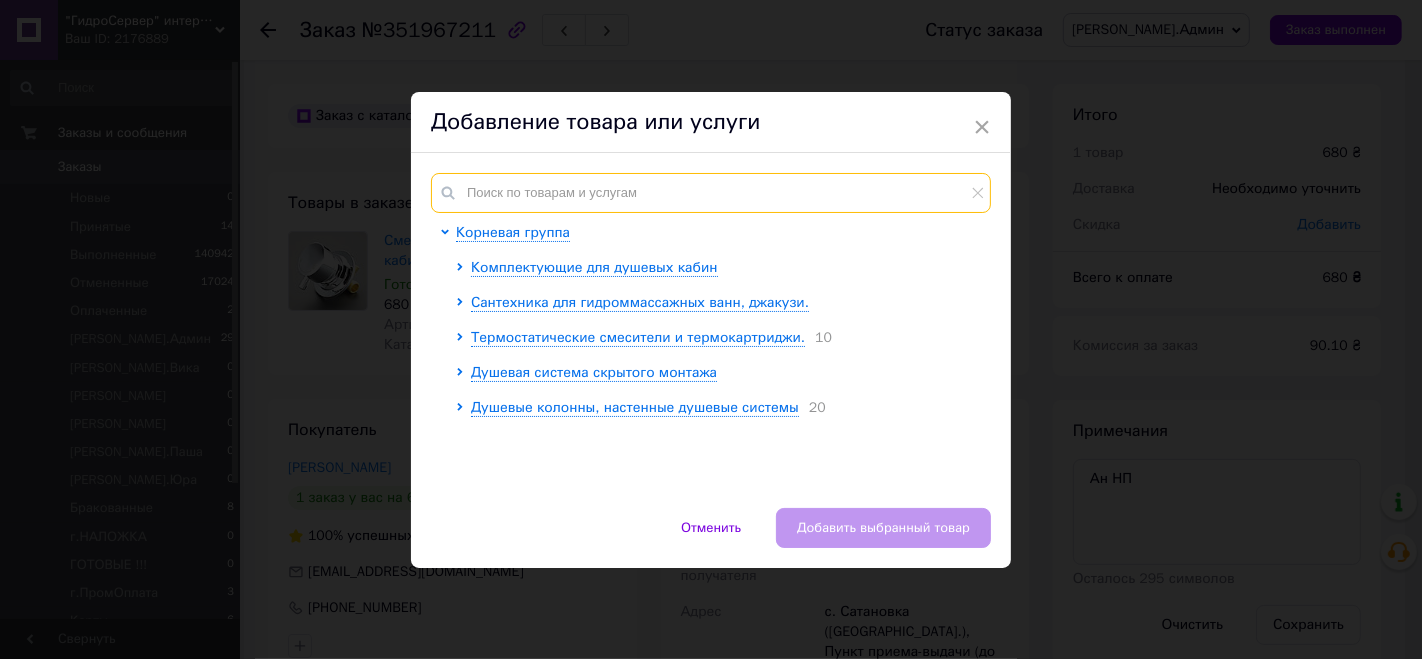 click at bounding box center [711, 193] 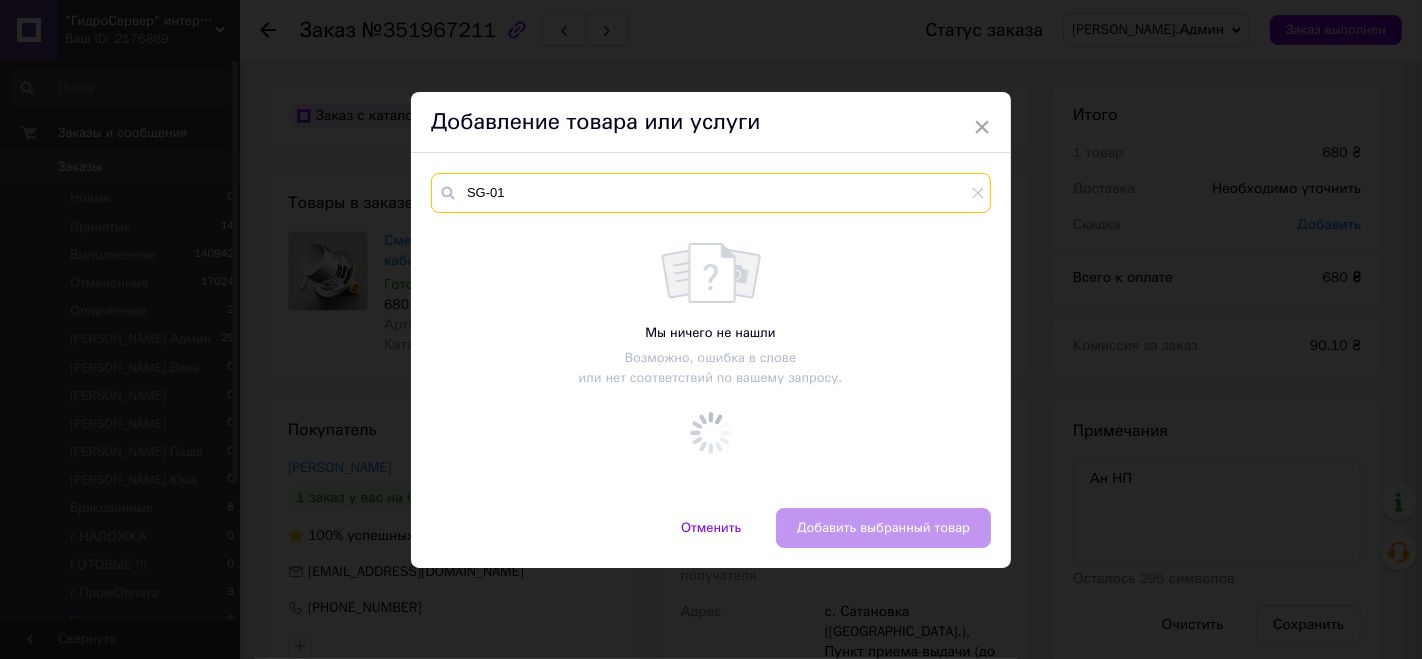 click on "SG-01" at bounding box center (711, 193) 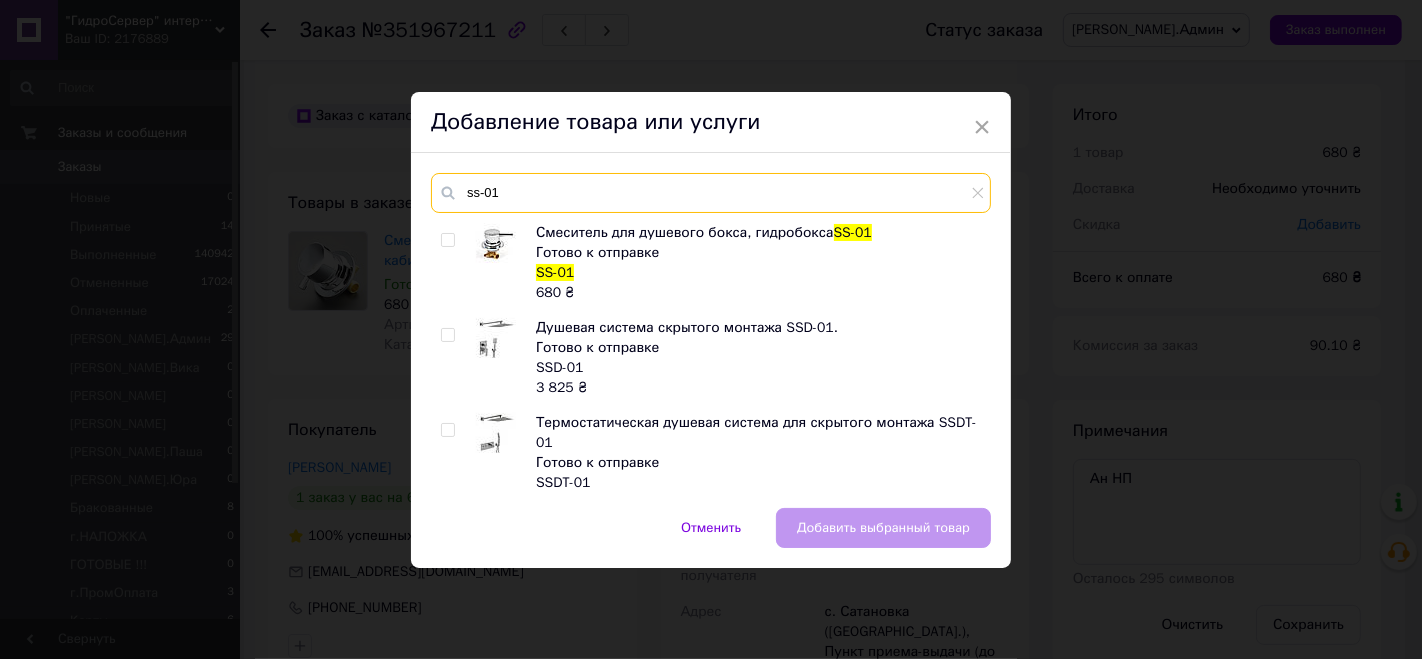 type on "ss-01" 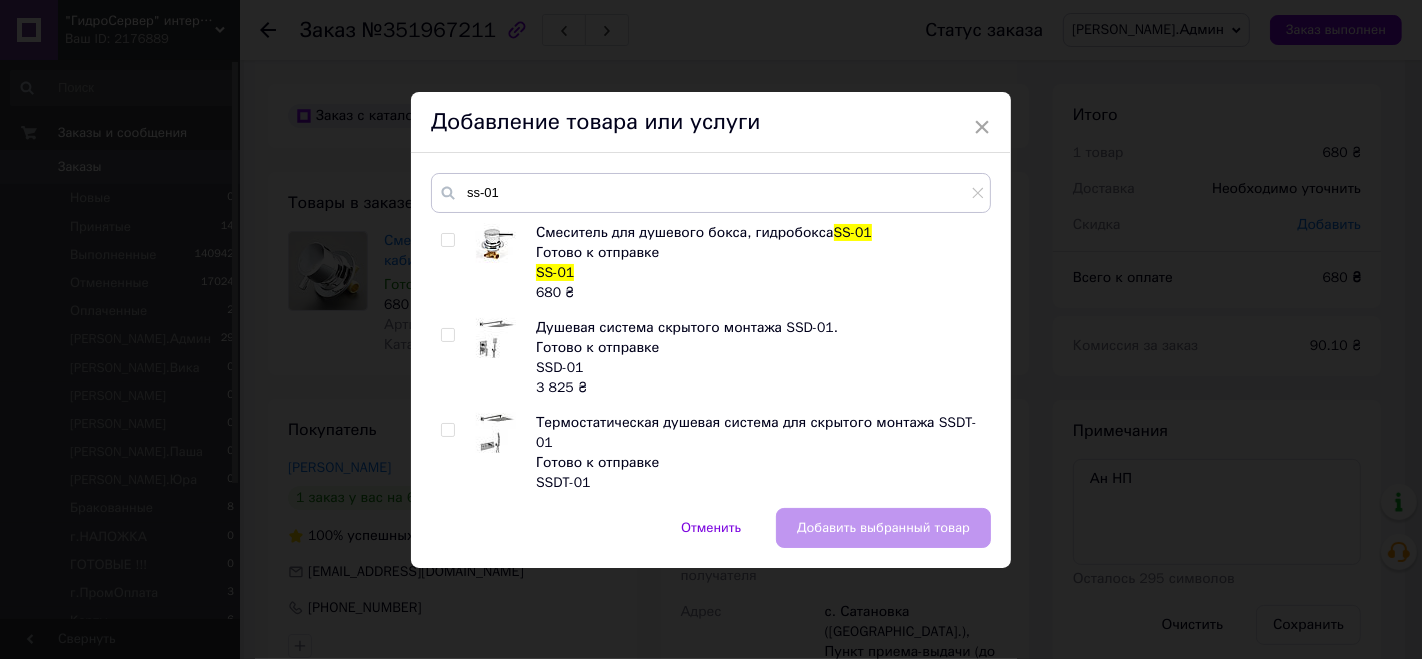 click at bounding box center (496, 243) 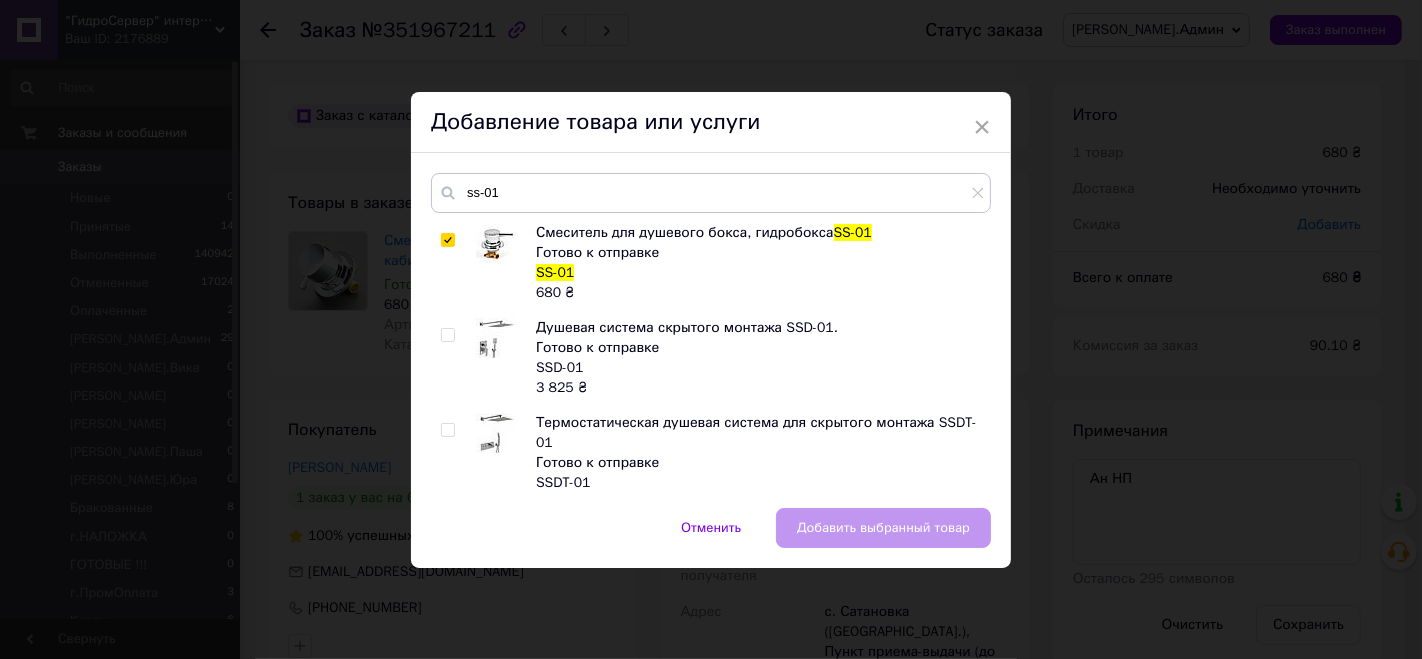 checkbox on "true" 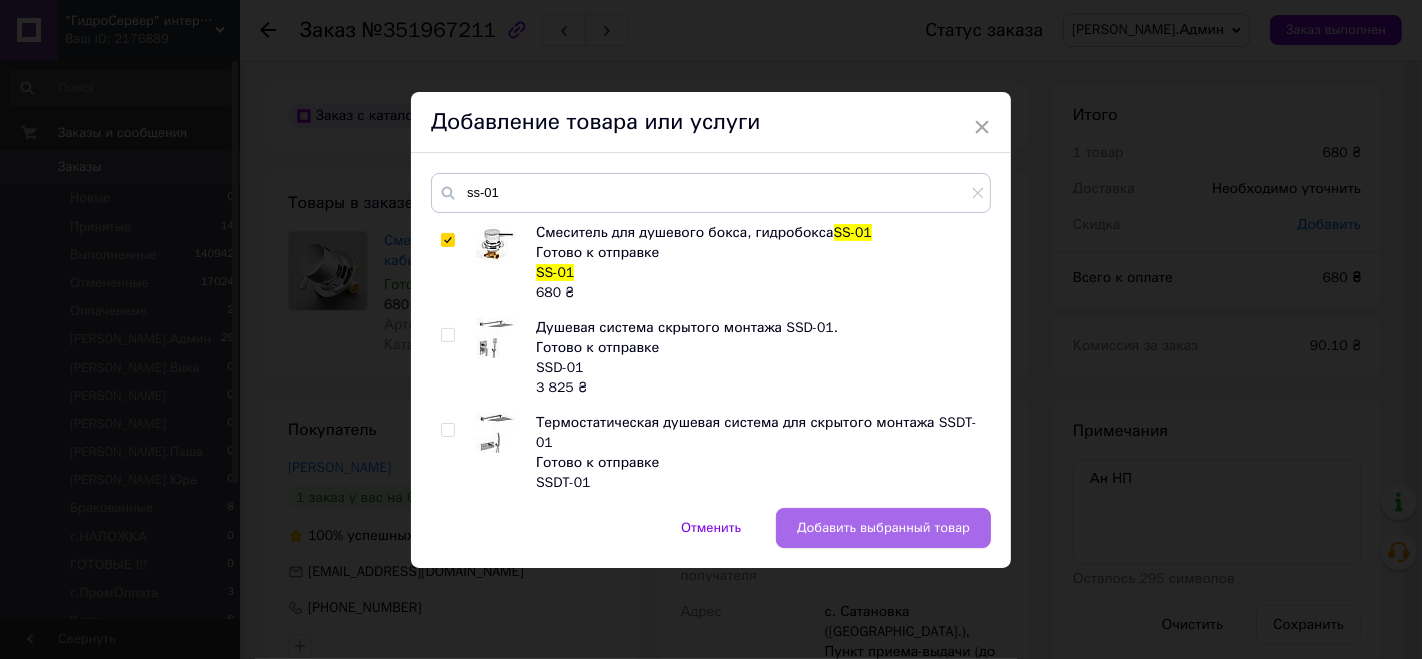 click on "Добавить выбранный товар" at bounding box center [883, 528] 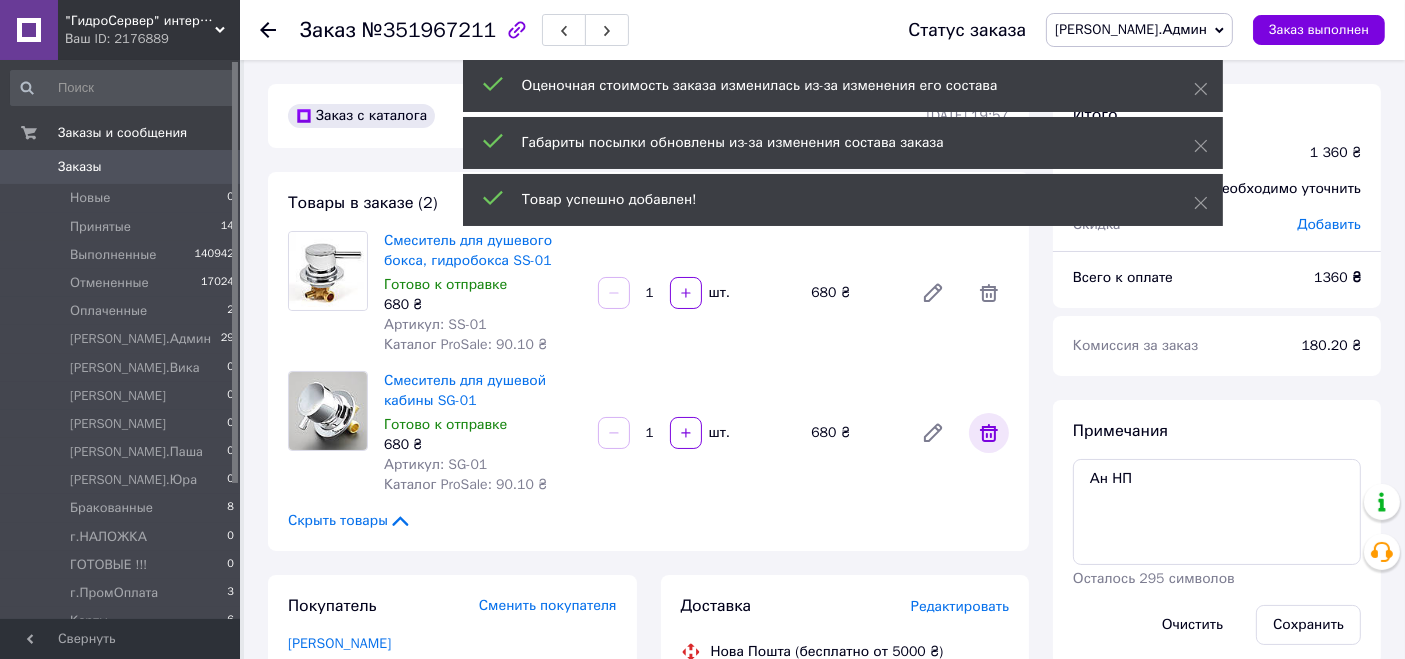 click 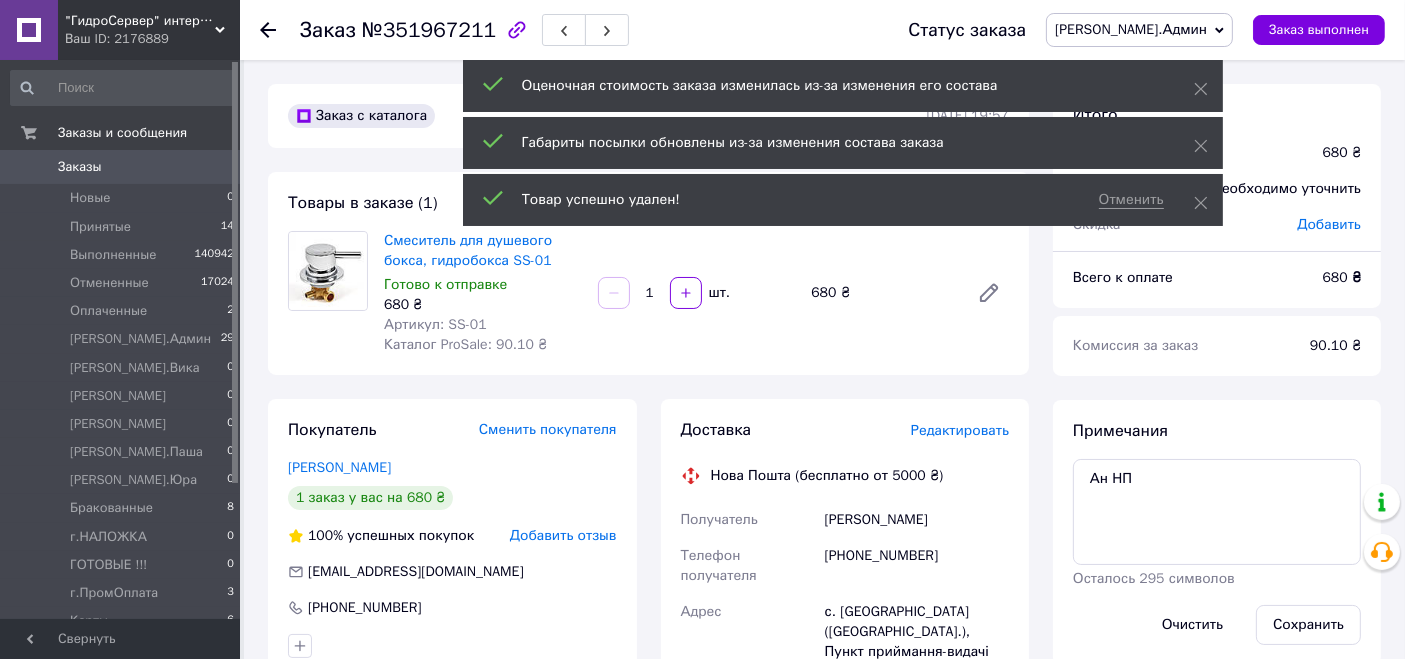 click on "Сохранить" at bounding box center (1308, 625) 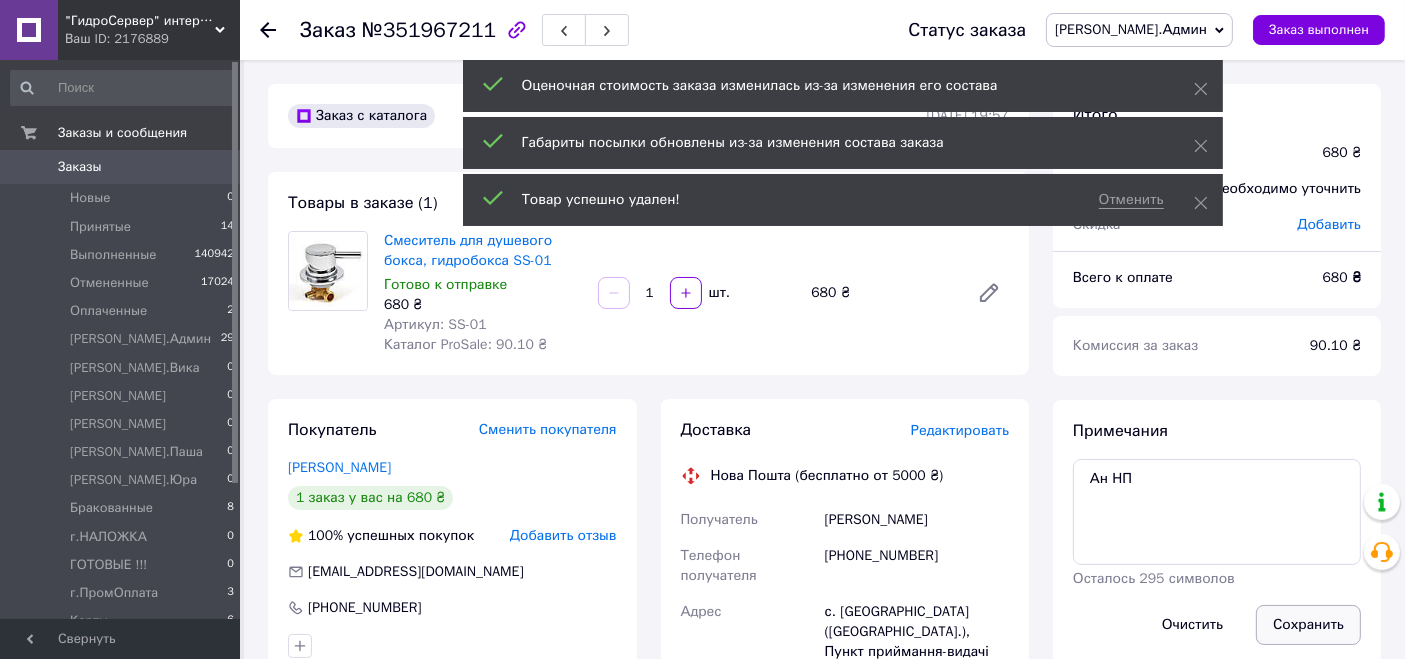 click on "Сохранить" at bounding box center (1308, 625) 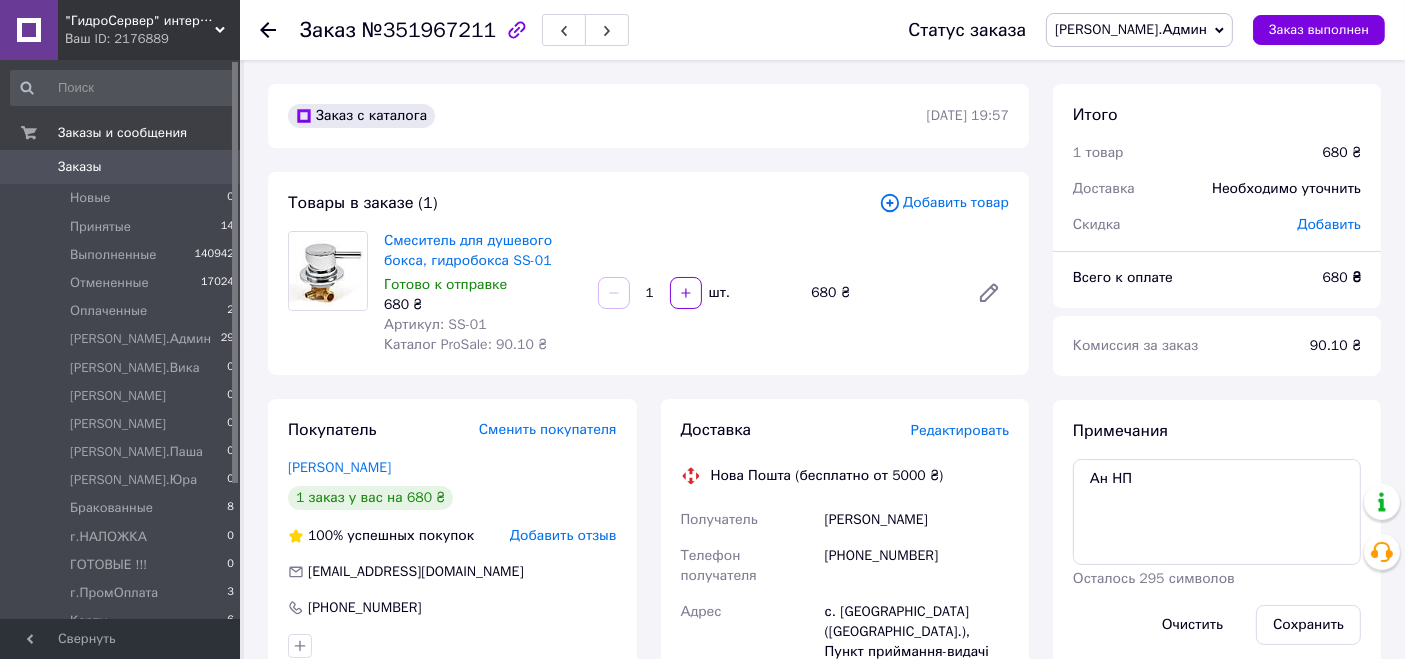 click on "[PHONE_NUMBER]" at bounding box center [917, 566] 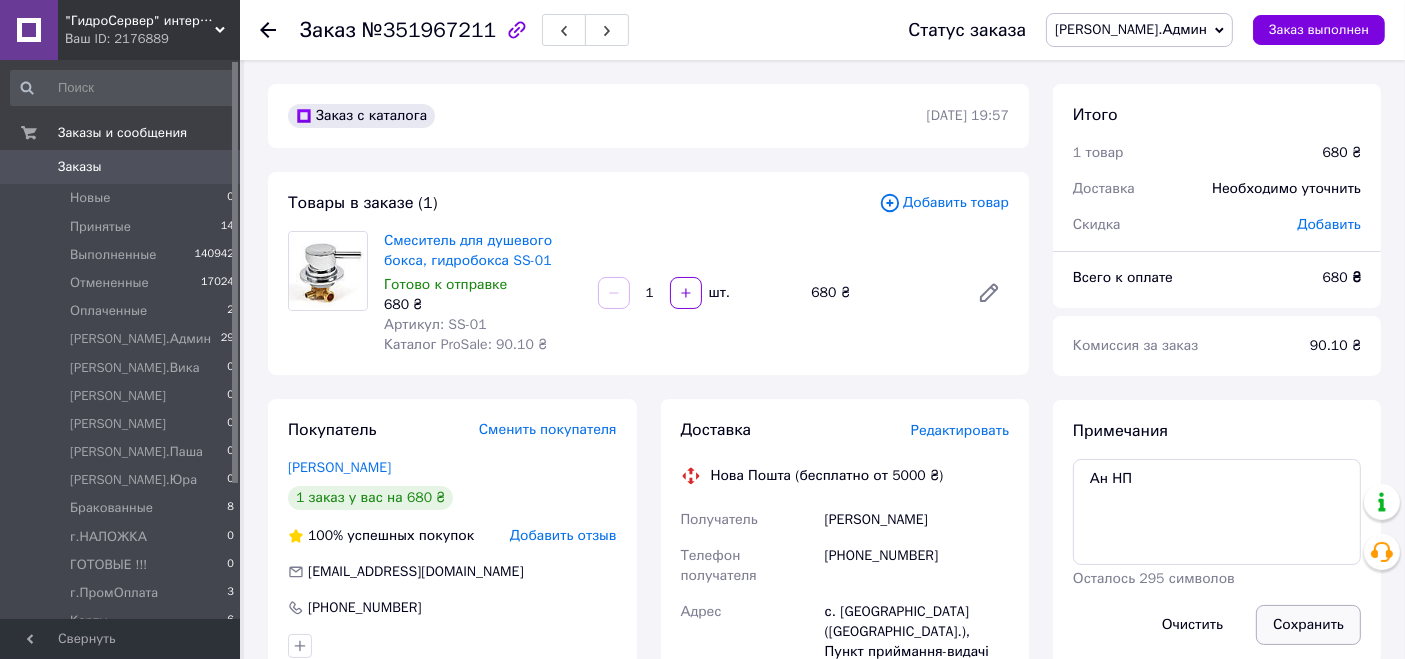 click on "Сохранить" at bounding box center [1308, 625] 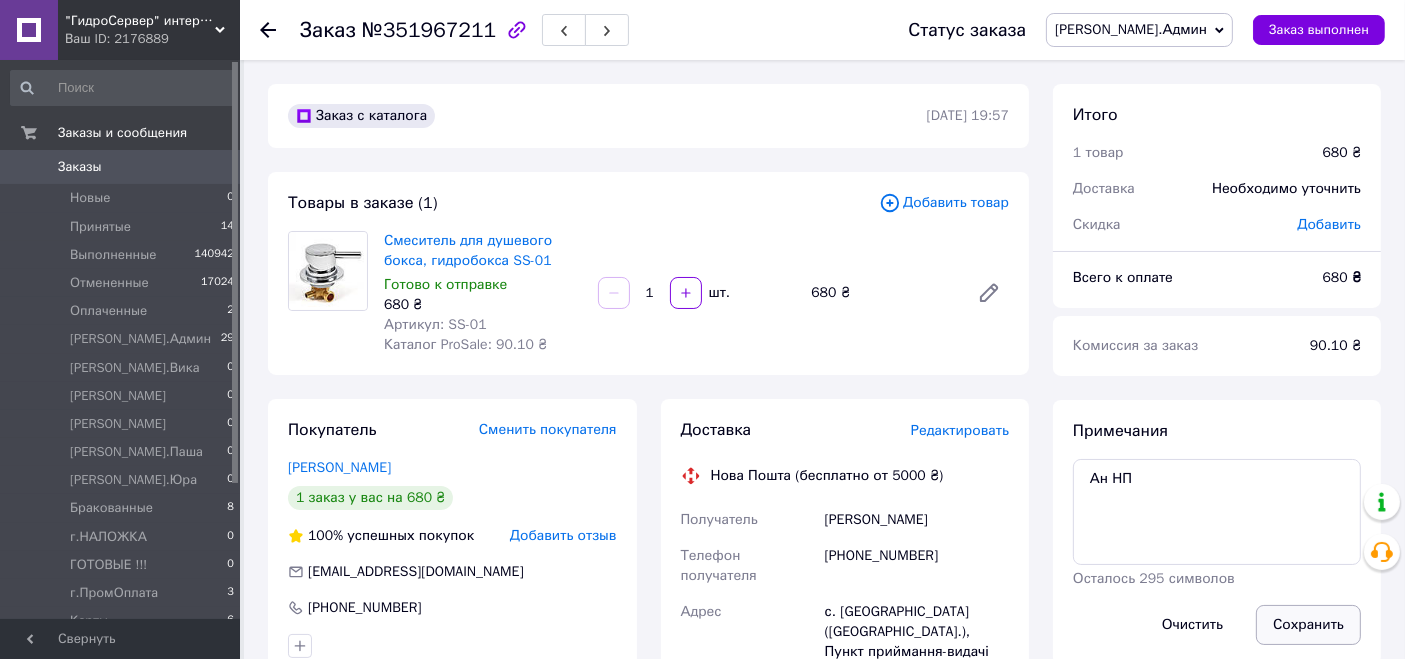 click on "Сохранить" at bounding box center [1308, 625] 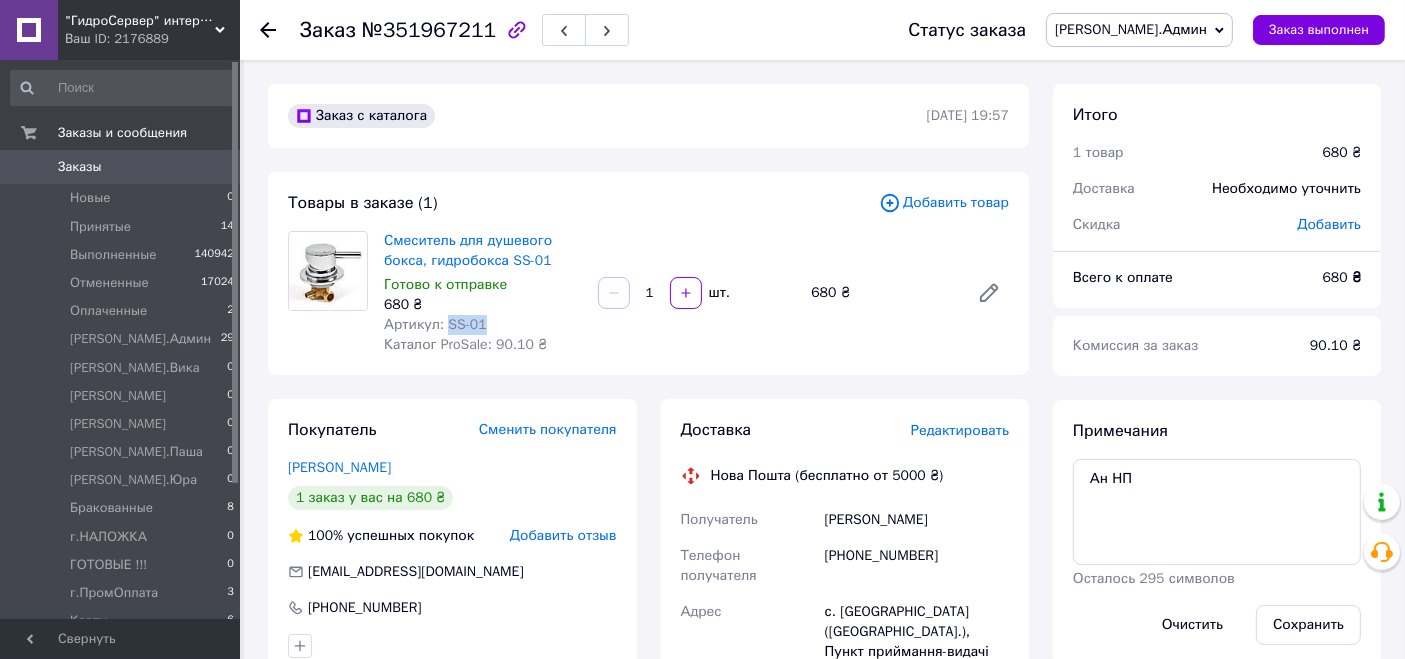 click on "Артикул: SS-01" at bounding box center [483, 325] 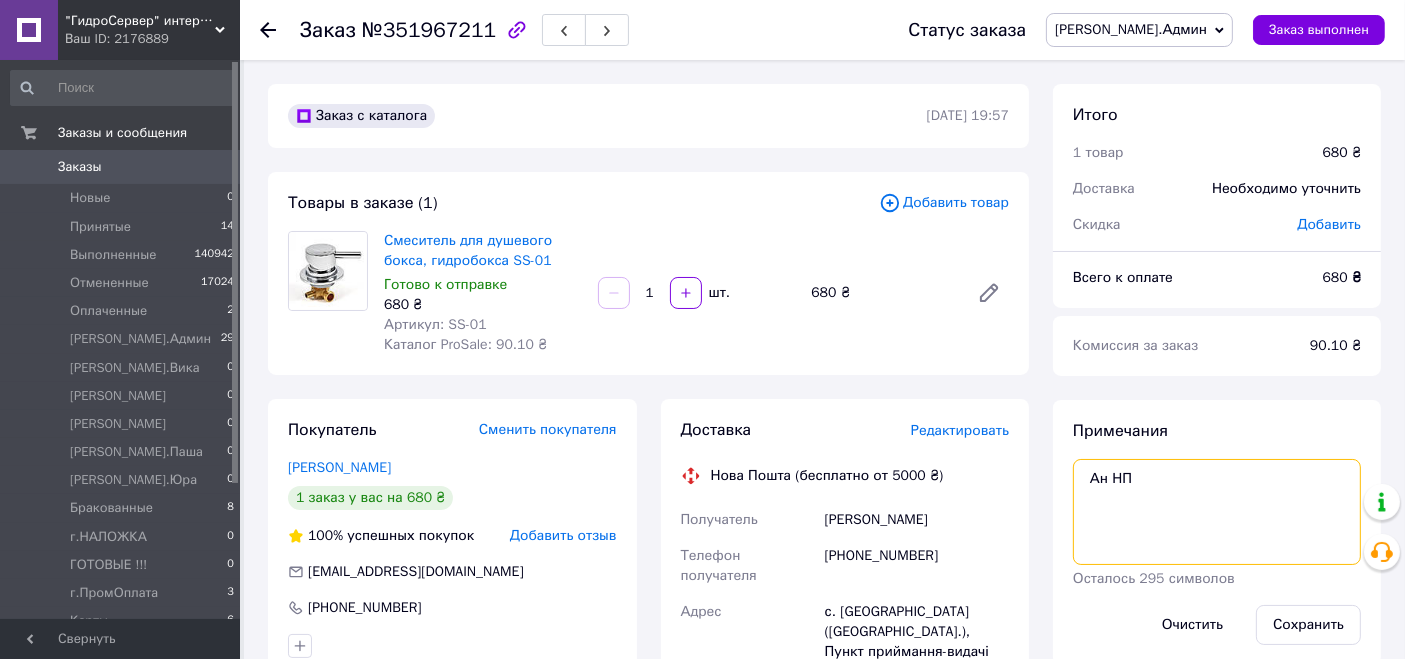 click on "Ан НП" at bounding box center [1217, 512] 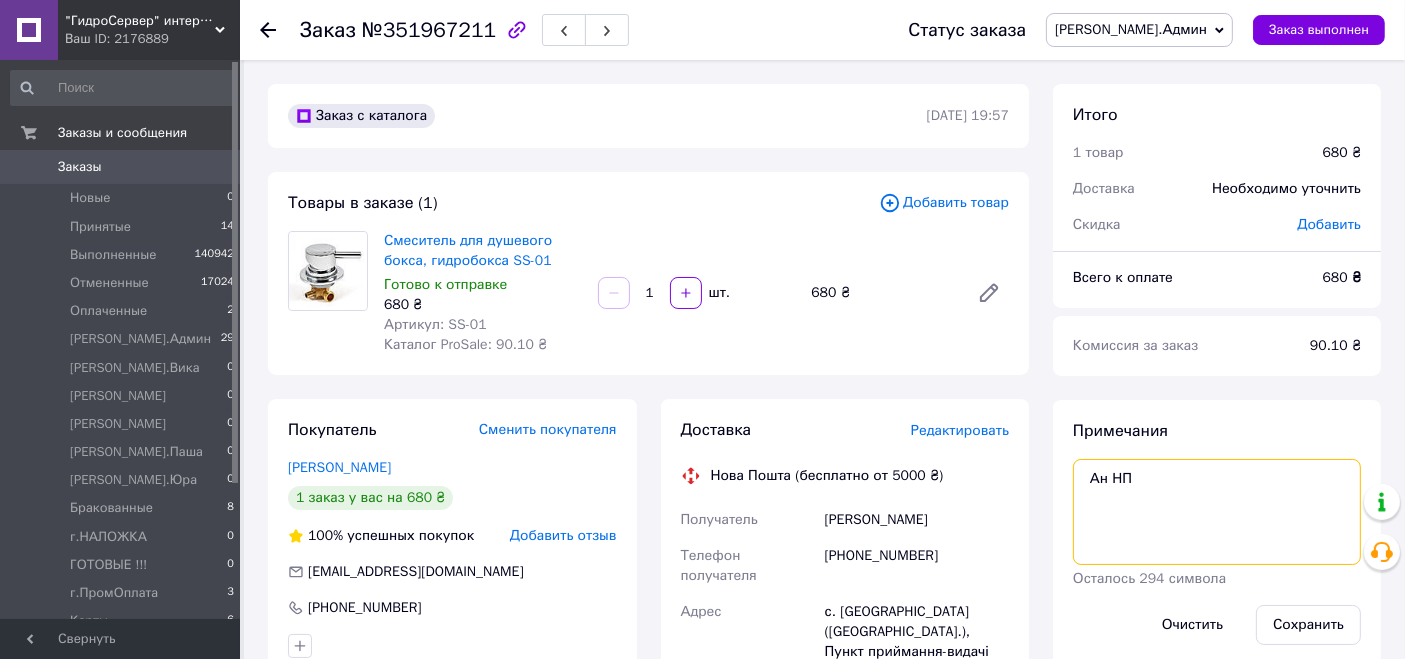paste on "SS-01" 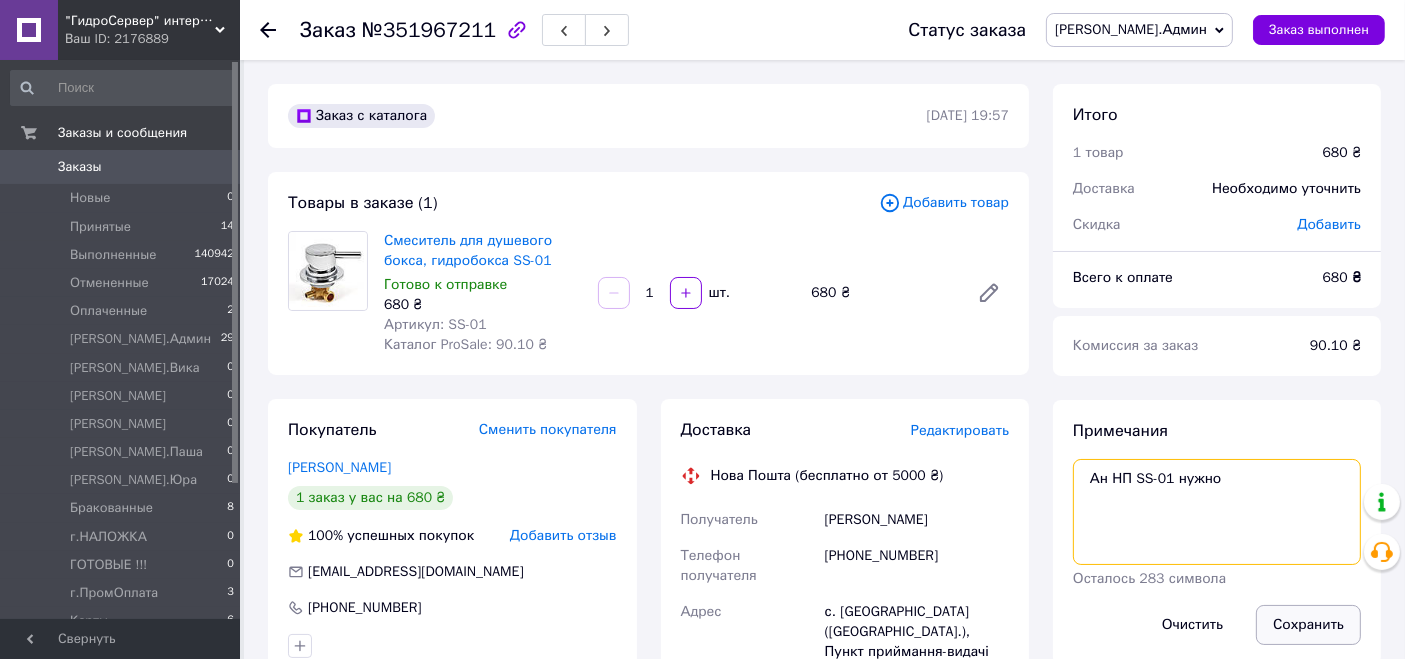 type on "Ан НП SS-01 нужно" 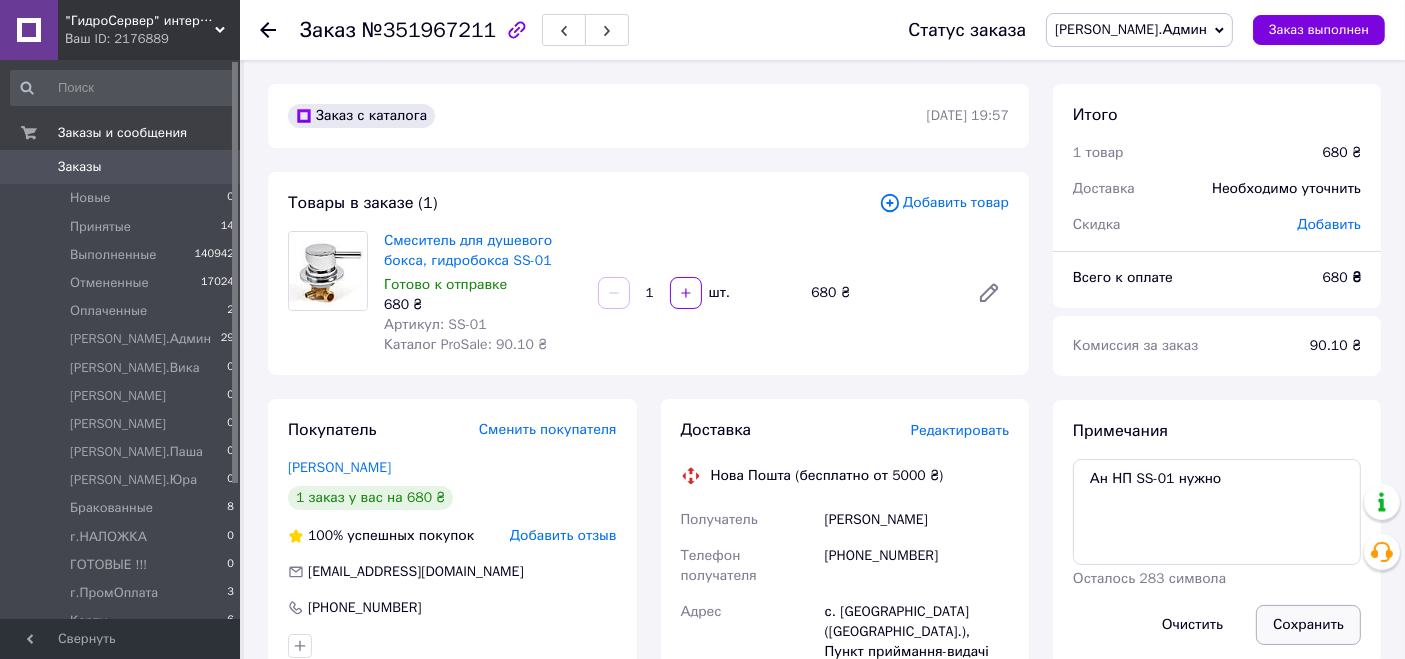 click on "Сохранить" at bounding box center (1308, 625) 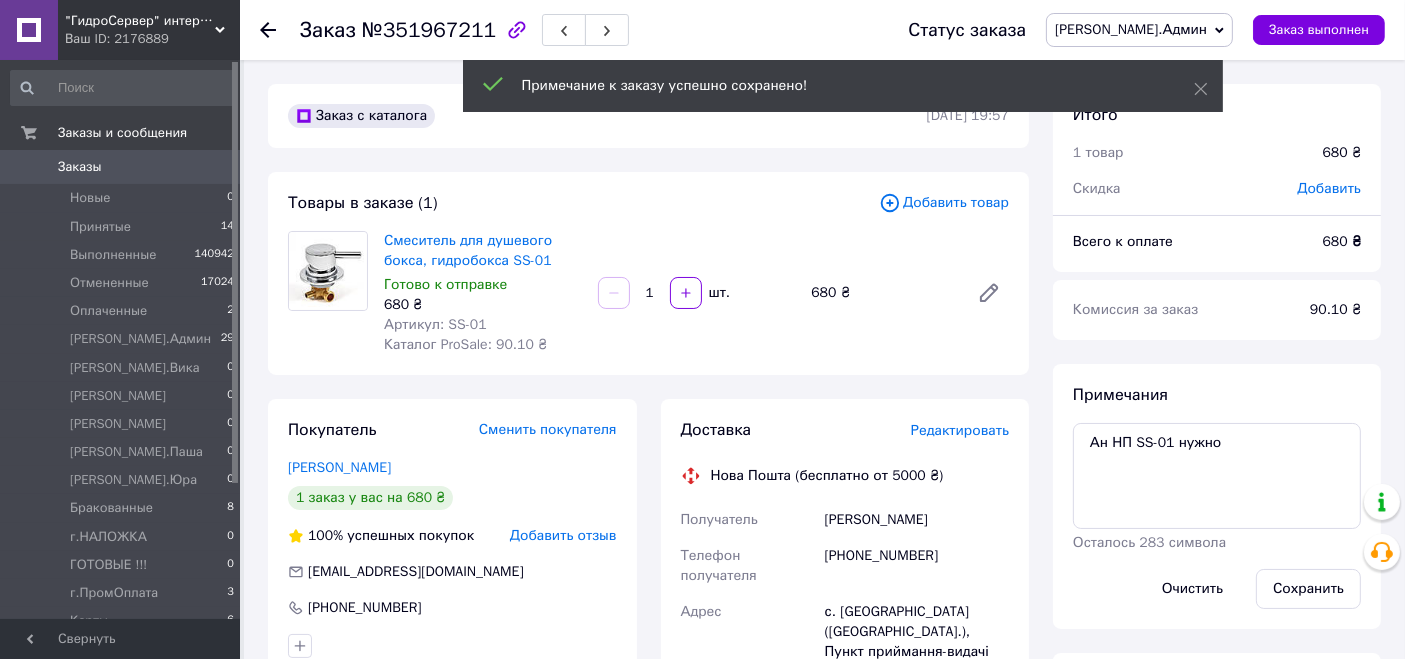 click on "Принятые 14" at bounding box center (123, 227) 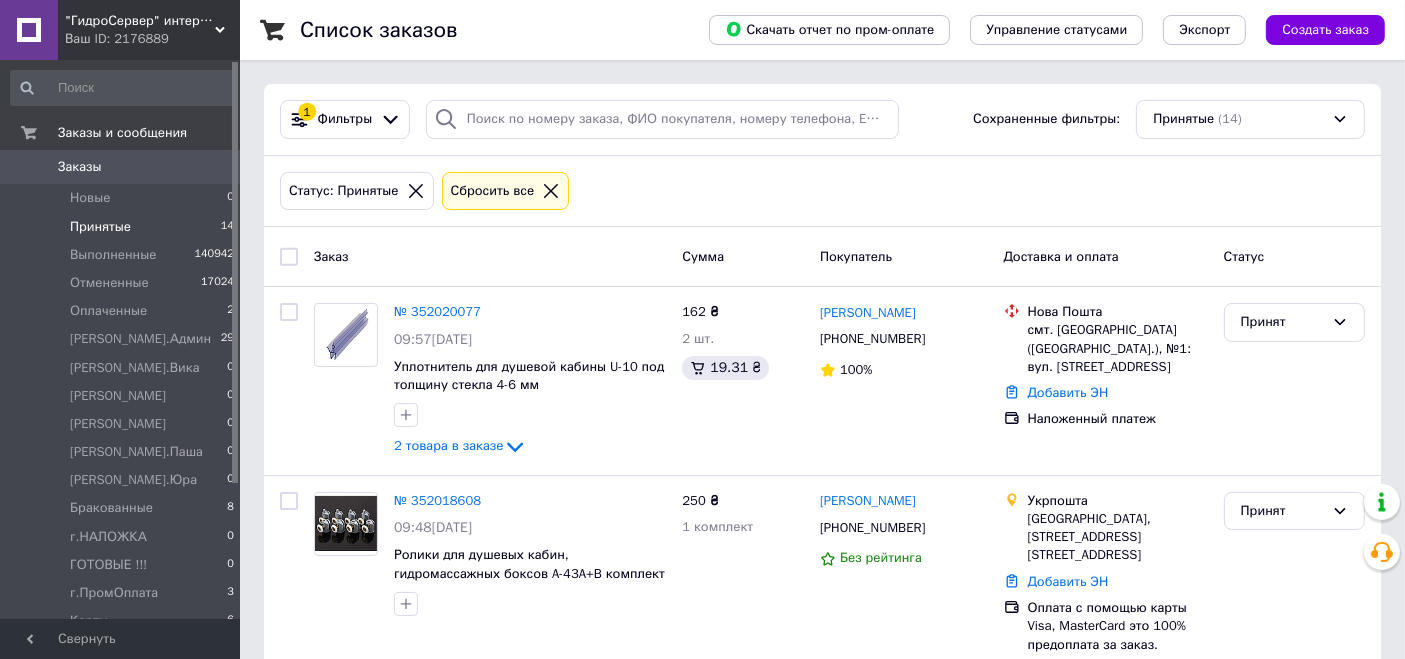 click on "Создать заказ" at bounding box center [1325, 30] 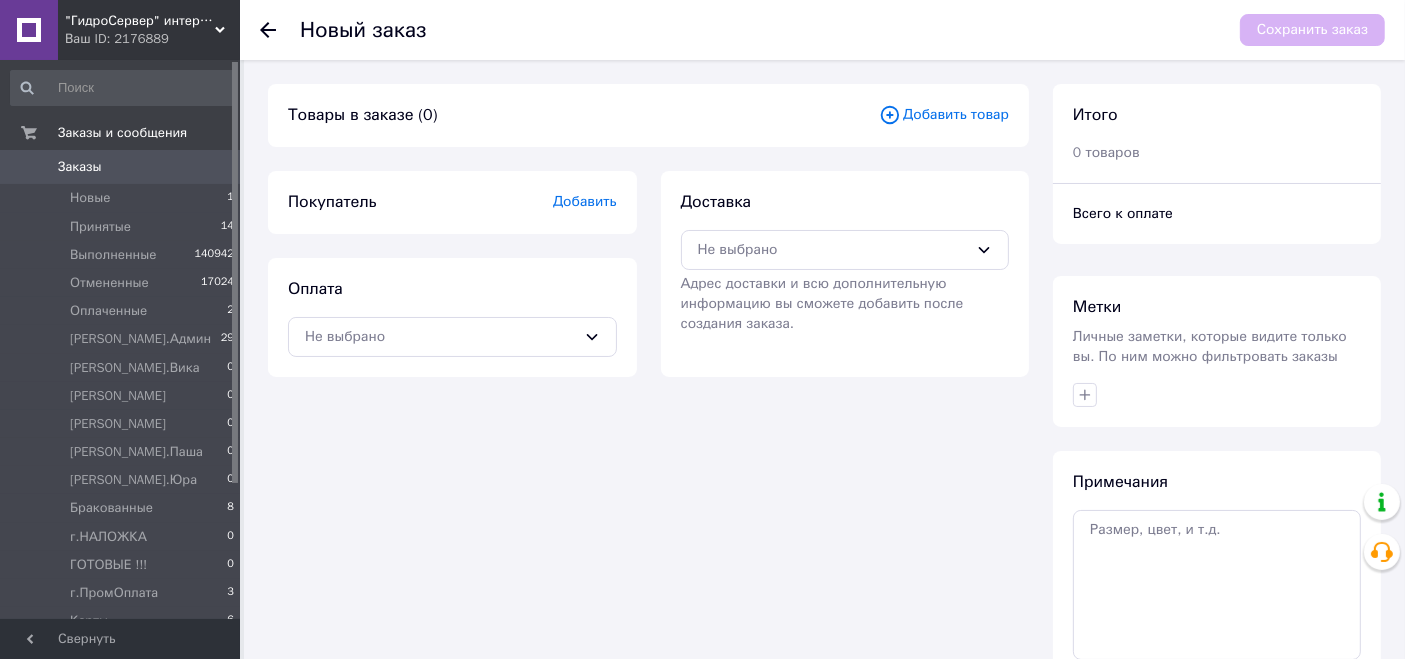 click on "Добавить товар" at bounding box center (944, 115) 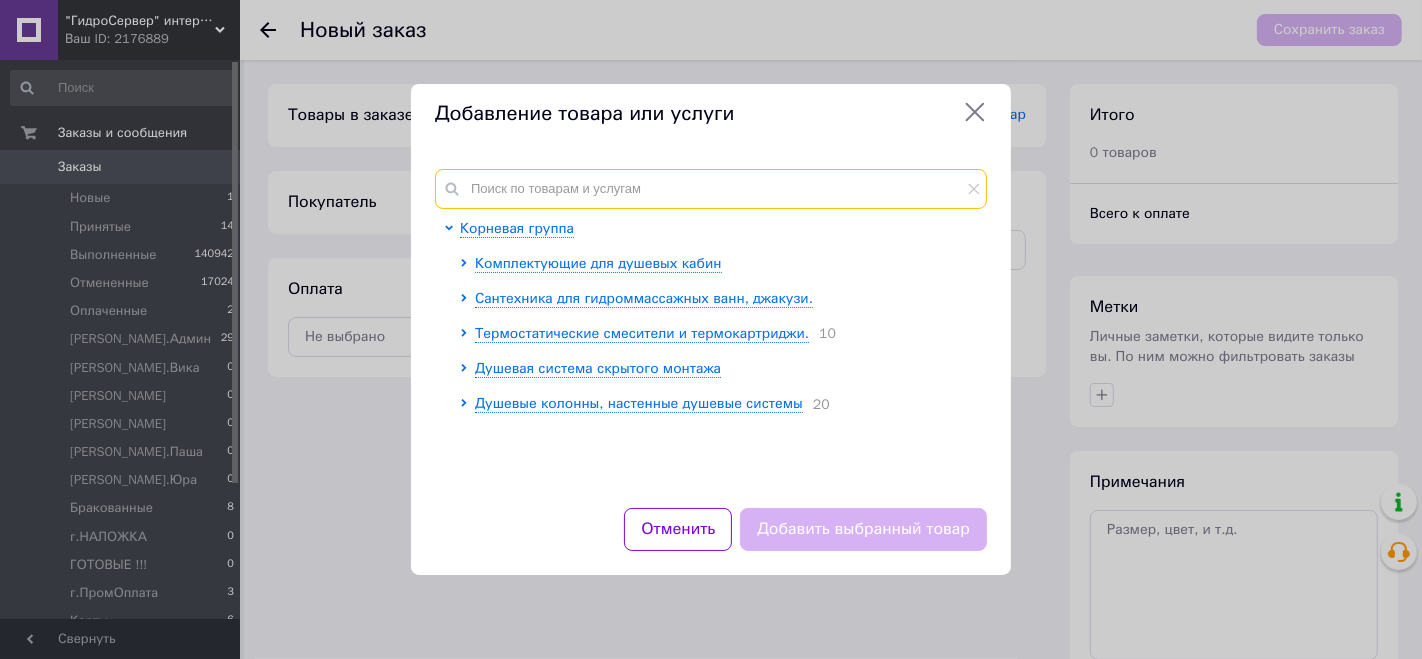 click at bounding box center (711, 189) 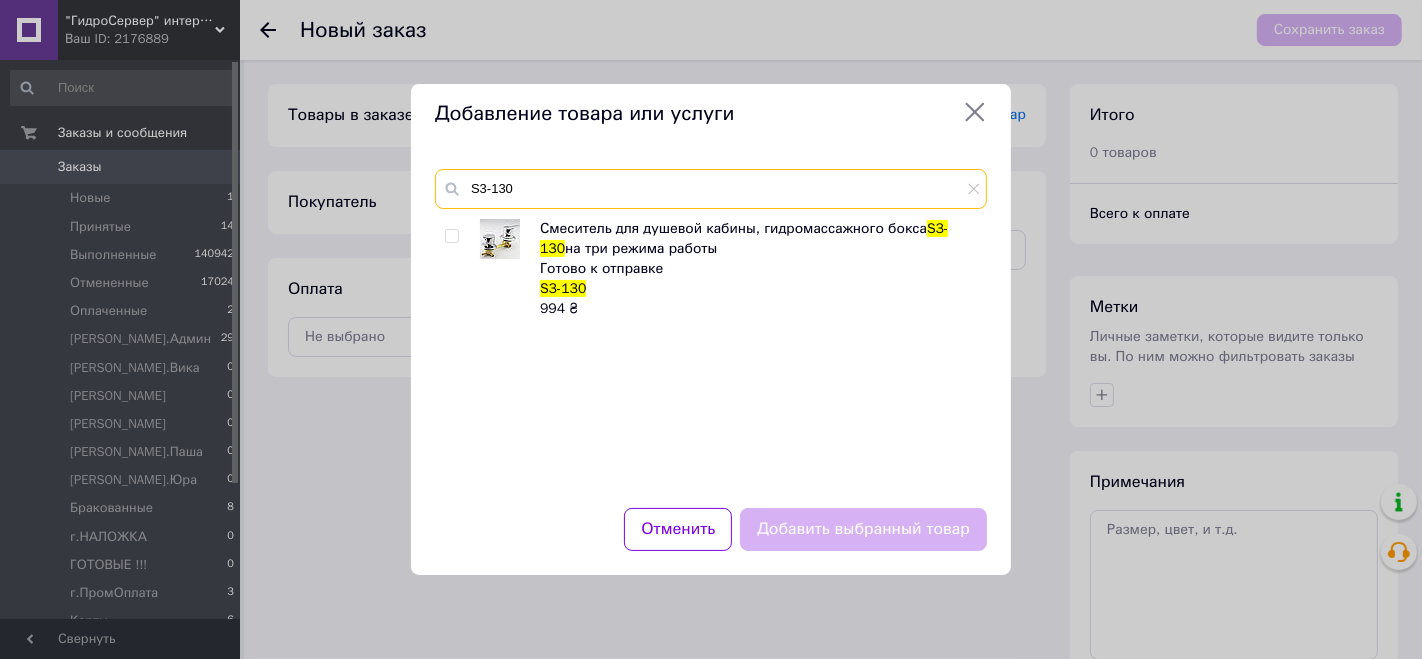 type on "S3-130" 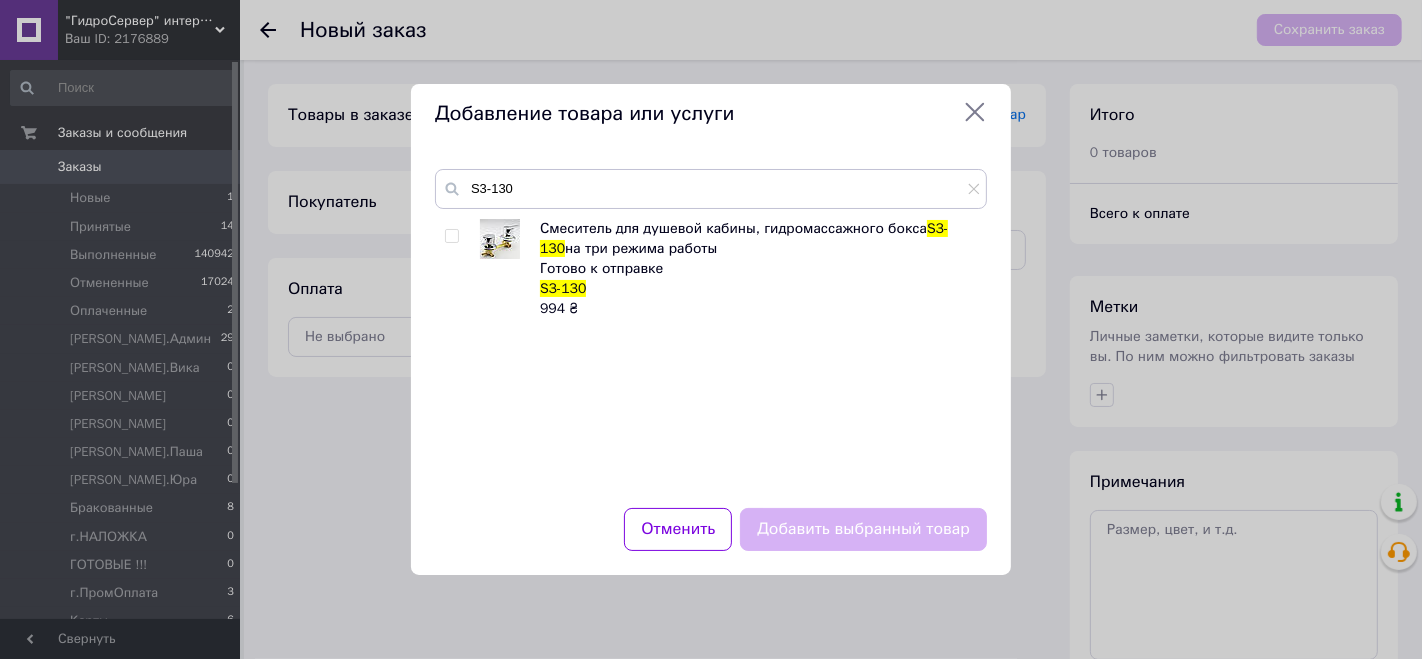 click at bounding box center [500, 239] 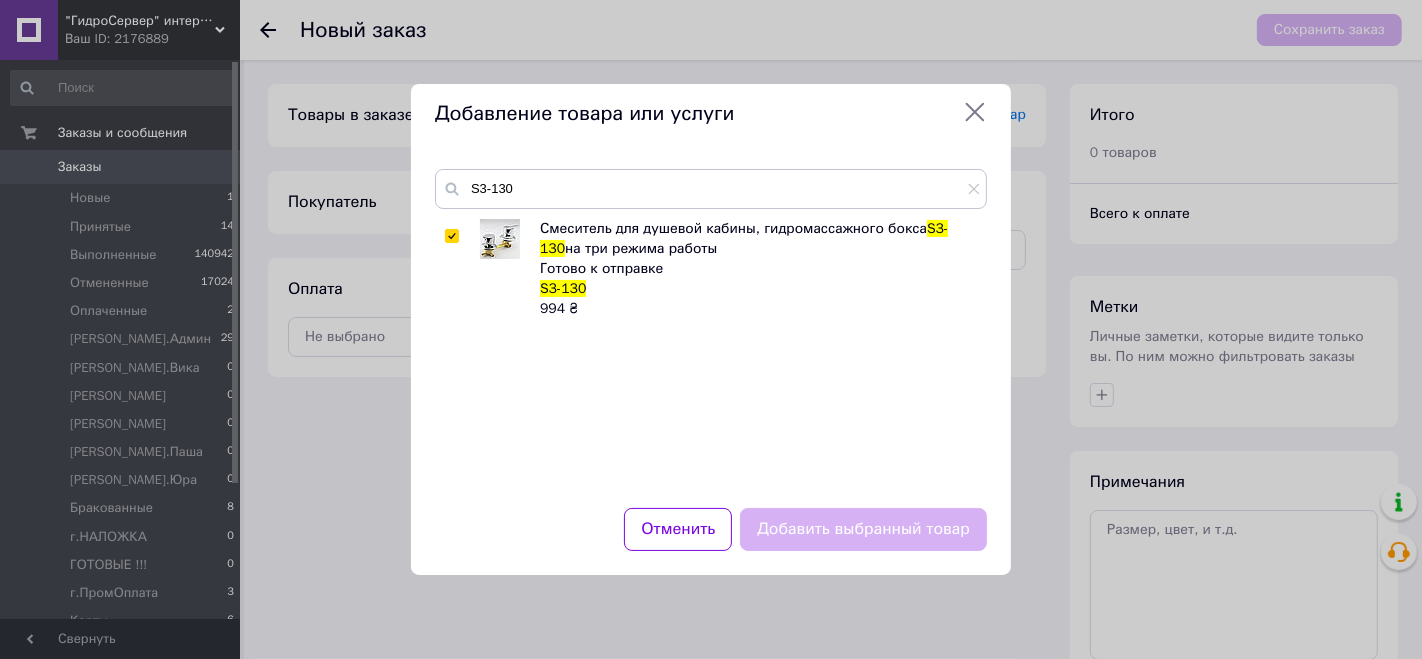 checkbox on "true" 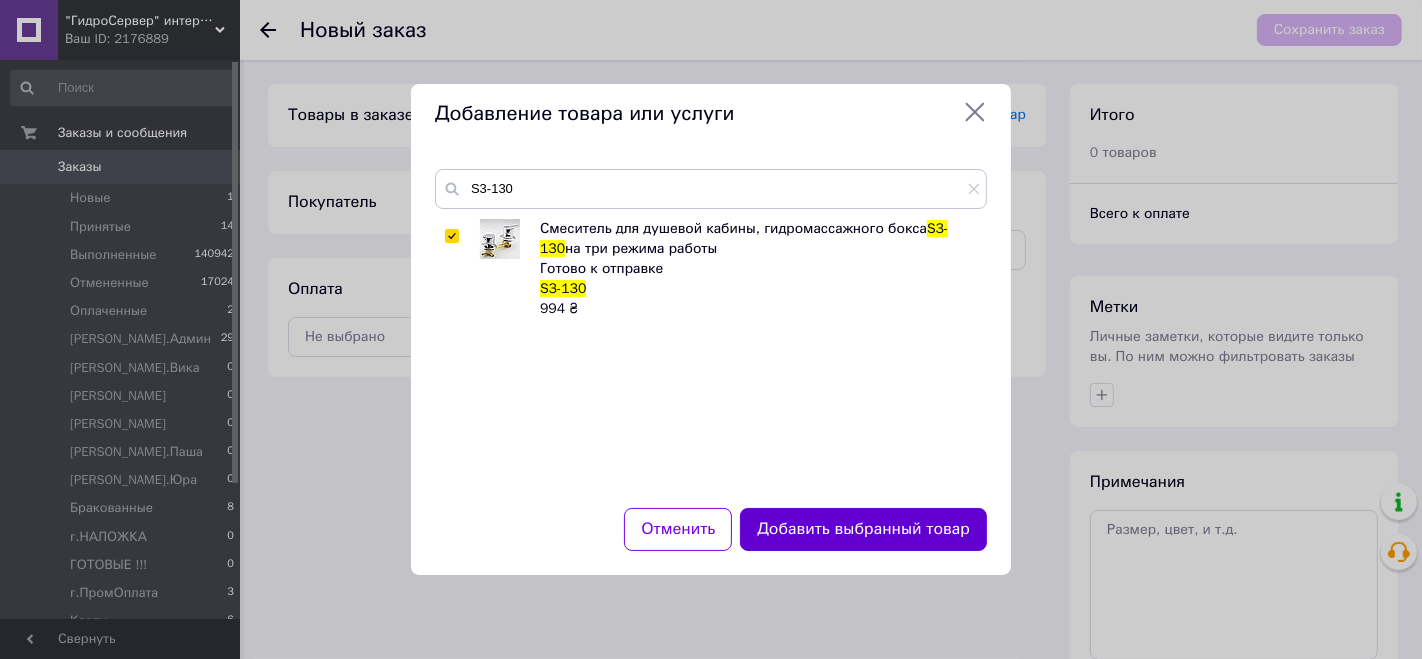click on "Добавить выбранный товар" at bounding box center [863, 529] 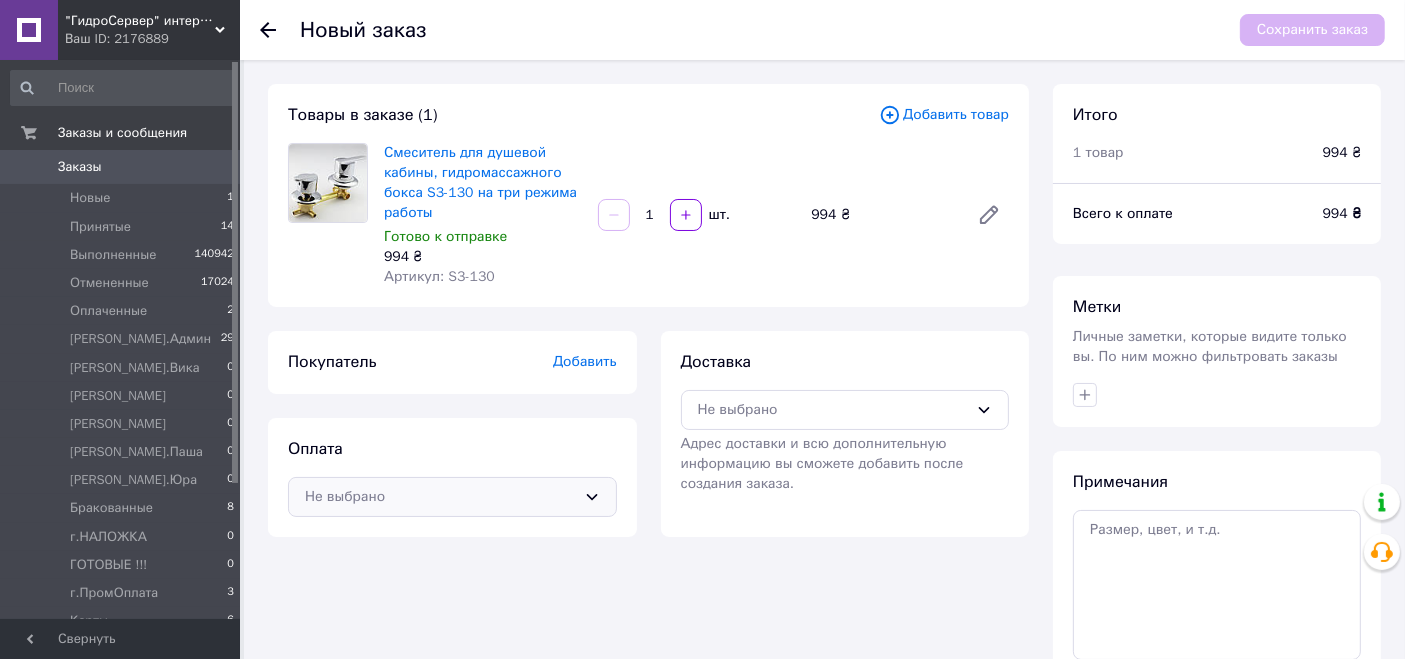 click on "Не выбрано" at bounding box center [440, 497] 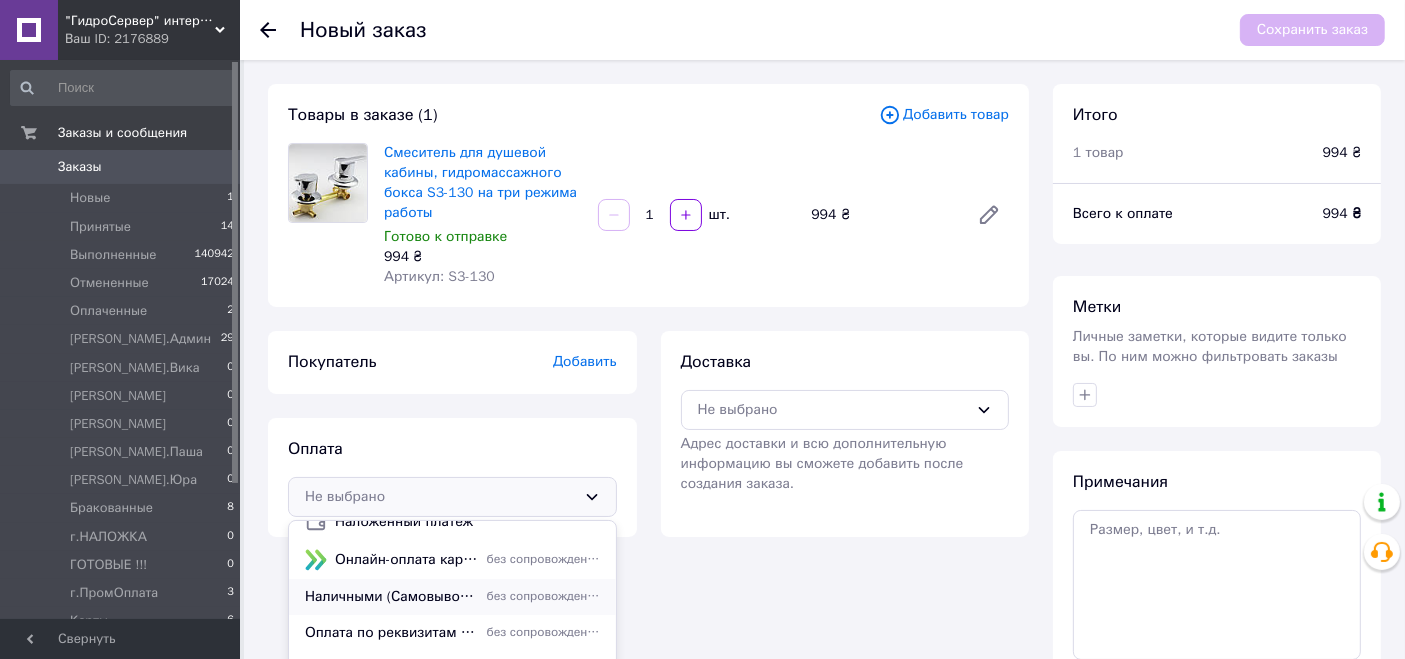scroll, scrollTop: 85, scrollLeft: 0, axis: vertical 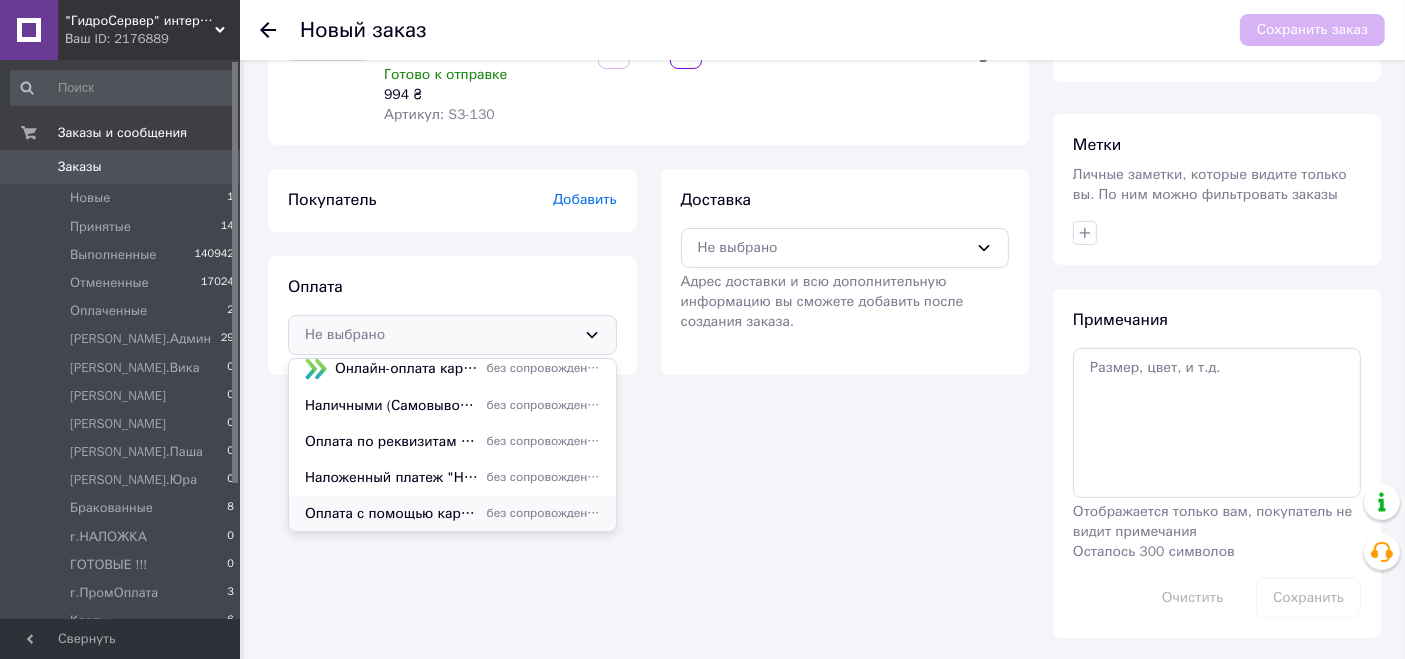 click on "без сопровождения Prom" at bounding box center (543, 513) 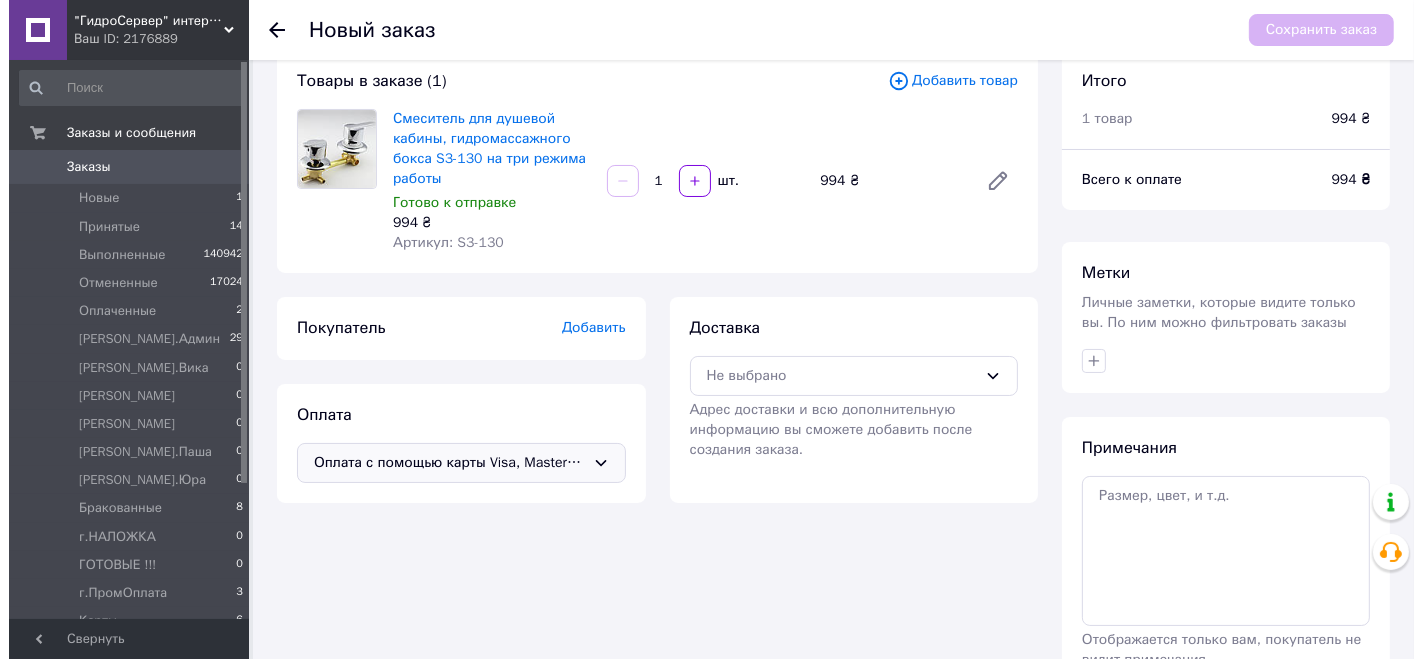 scroll, scrollTop: 0, scrollLeft: 0, axis: both 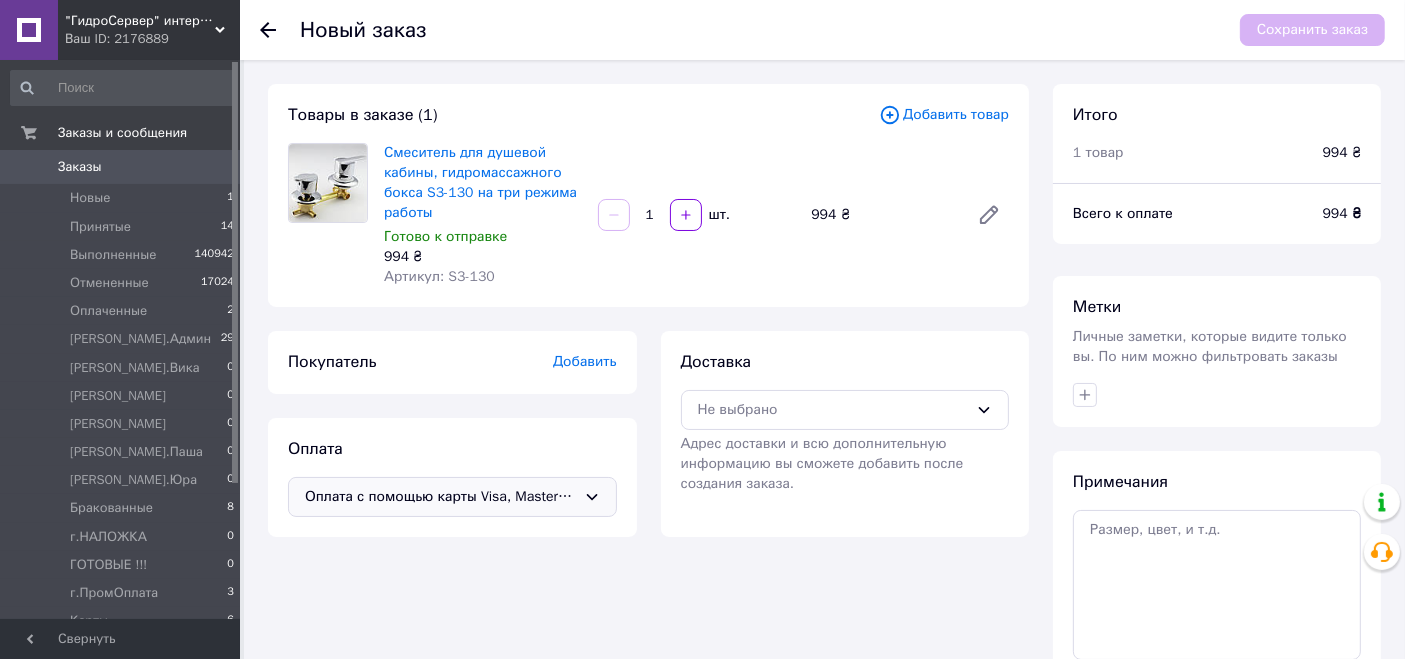 click on "Покупатель Добавить" at bounding box center (452, 362) 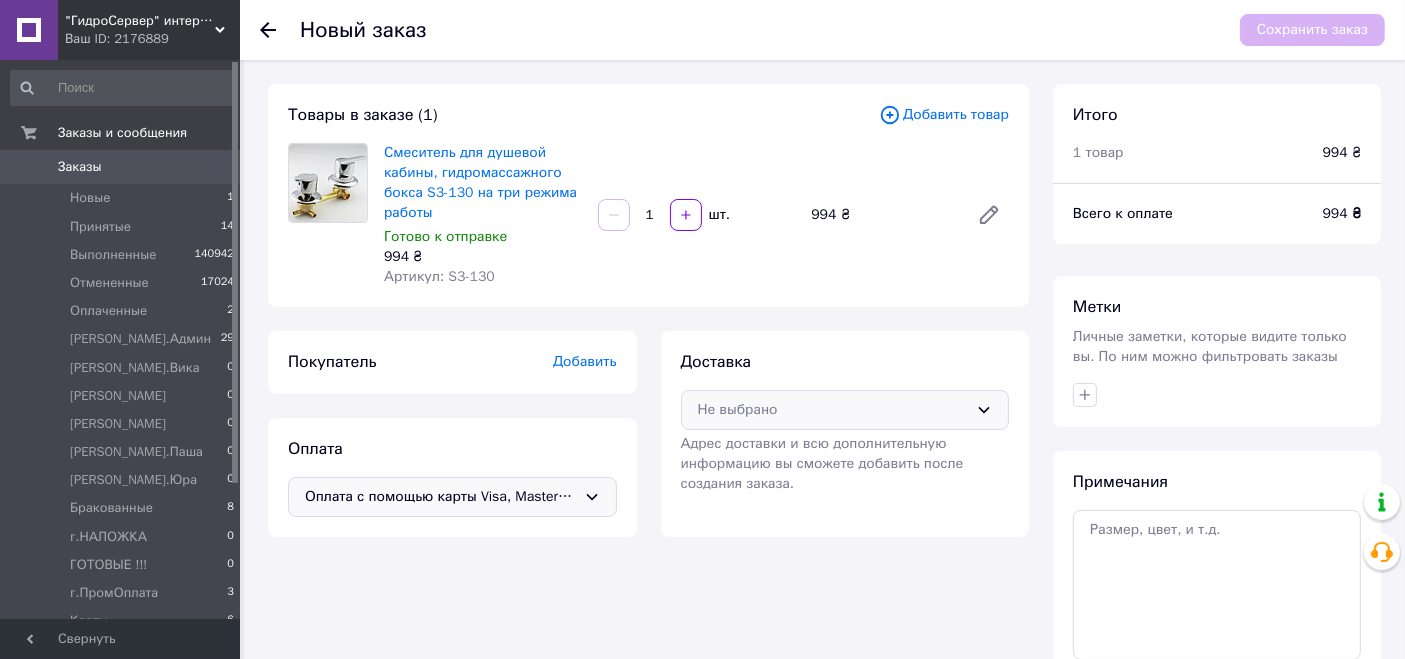 click on "Не выбрано" at bounding box center (833, 410) 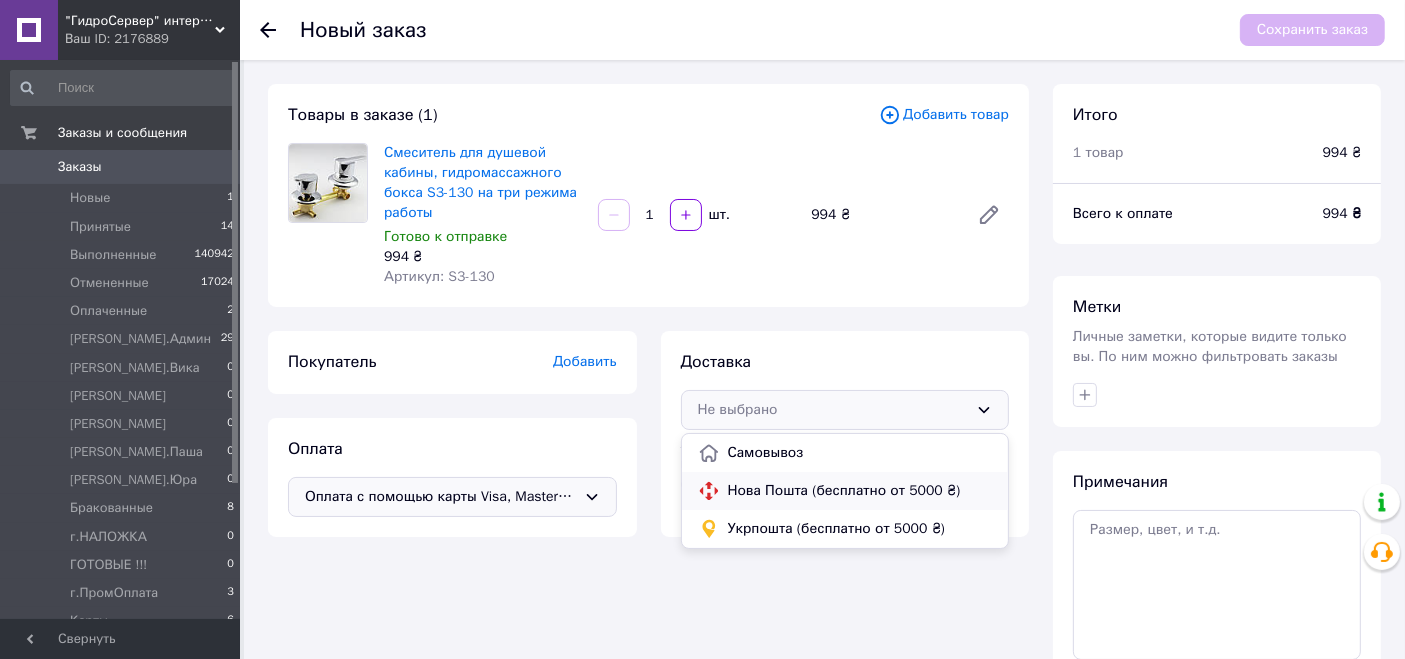 click on "Нова Пошта (бесплатно от 5000 ₴)" at bounding box center [860, 491] 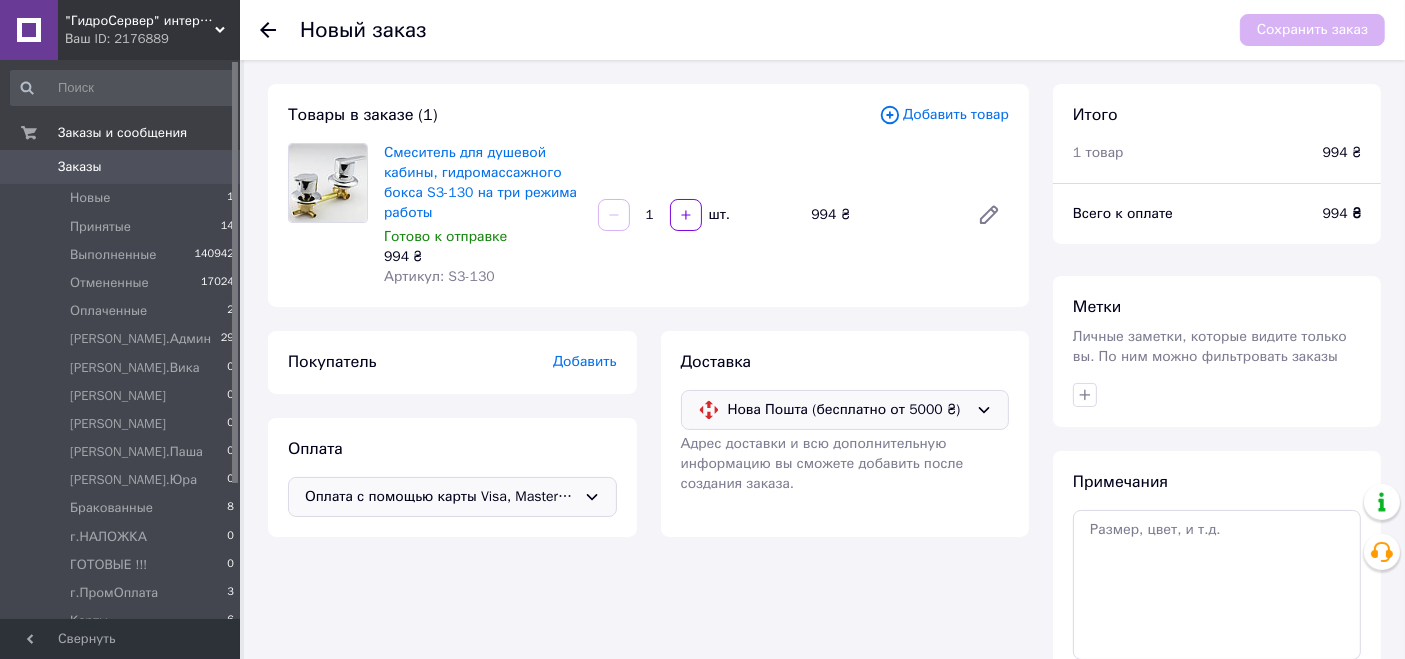 click on "Добавить" at bounding box center (585, 361) 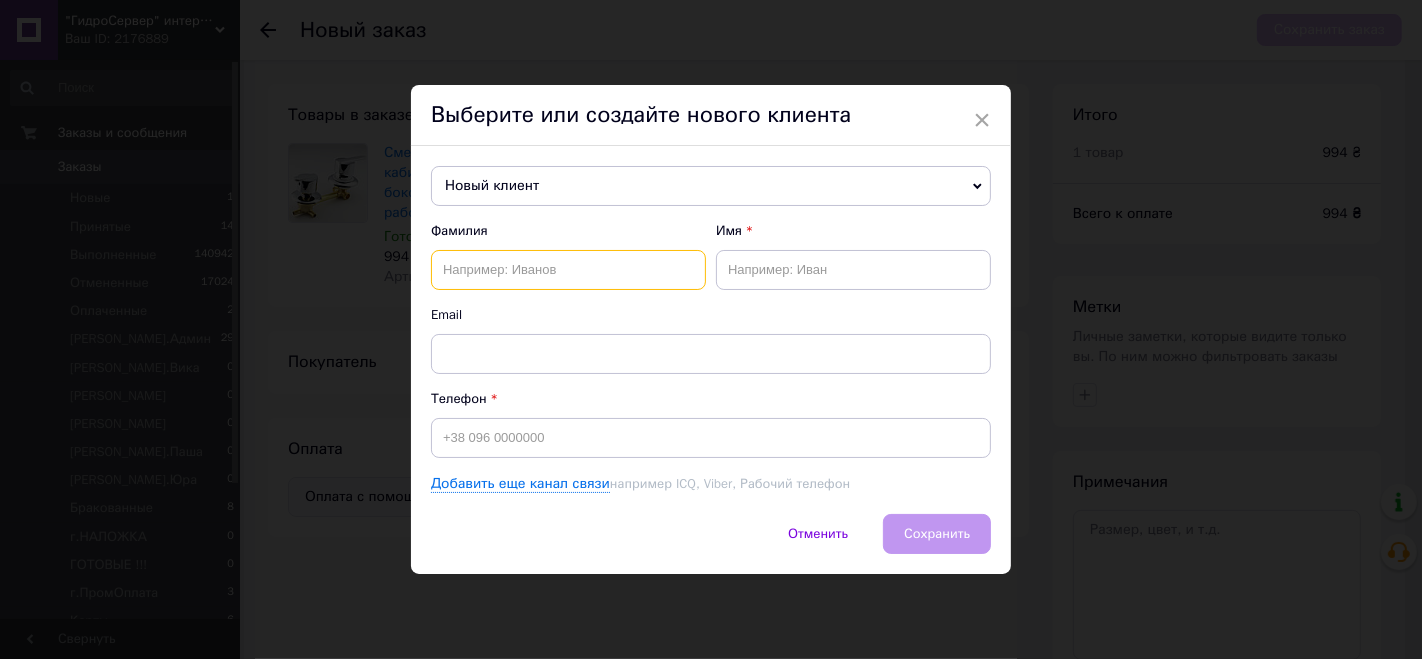 click at bounding box center [568, 270] 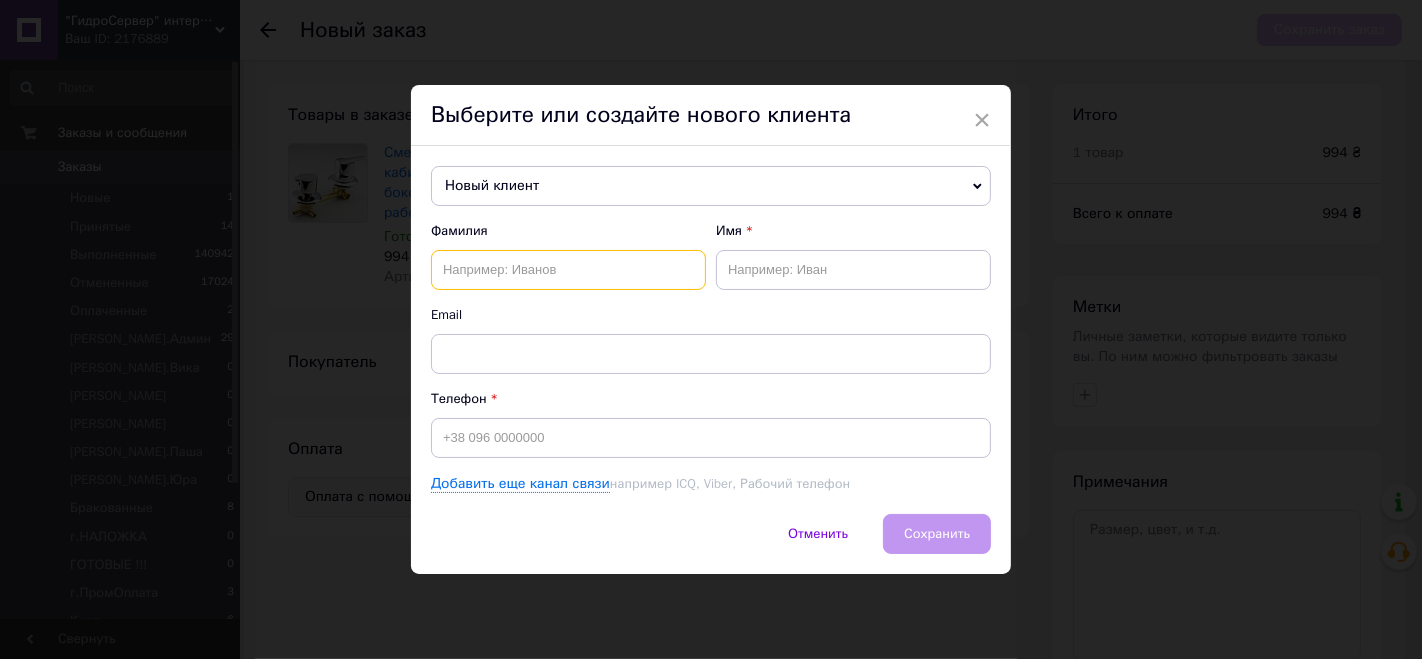 click at bounding box center [568, 270] 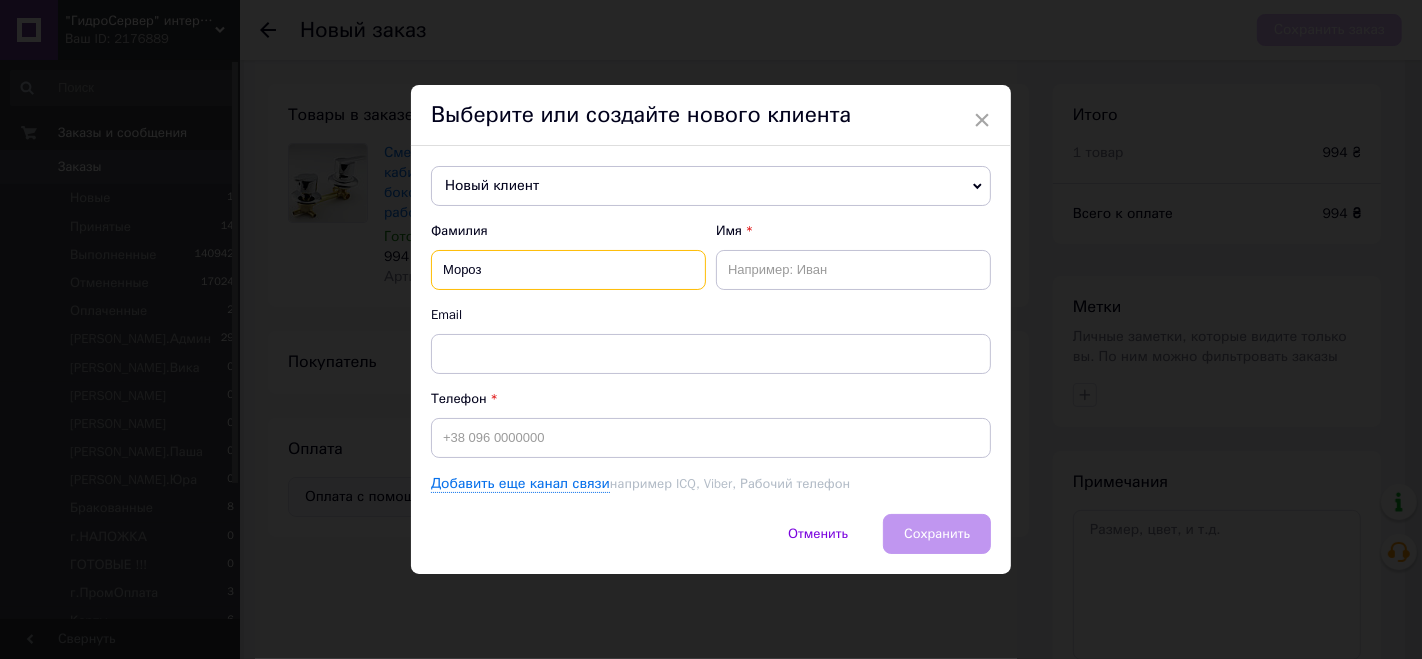type on "Мороз" 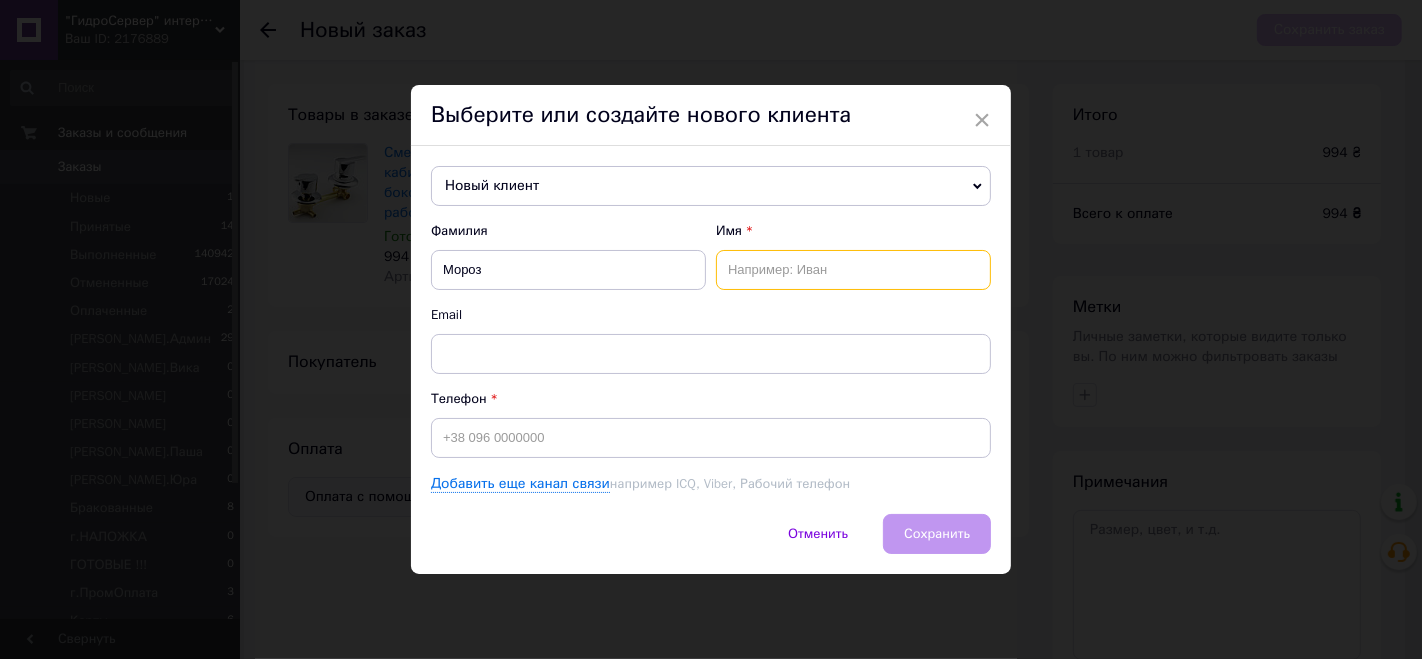 click at bounding box center (853, 270) 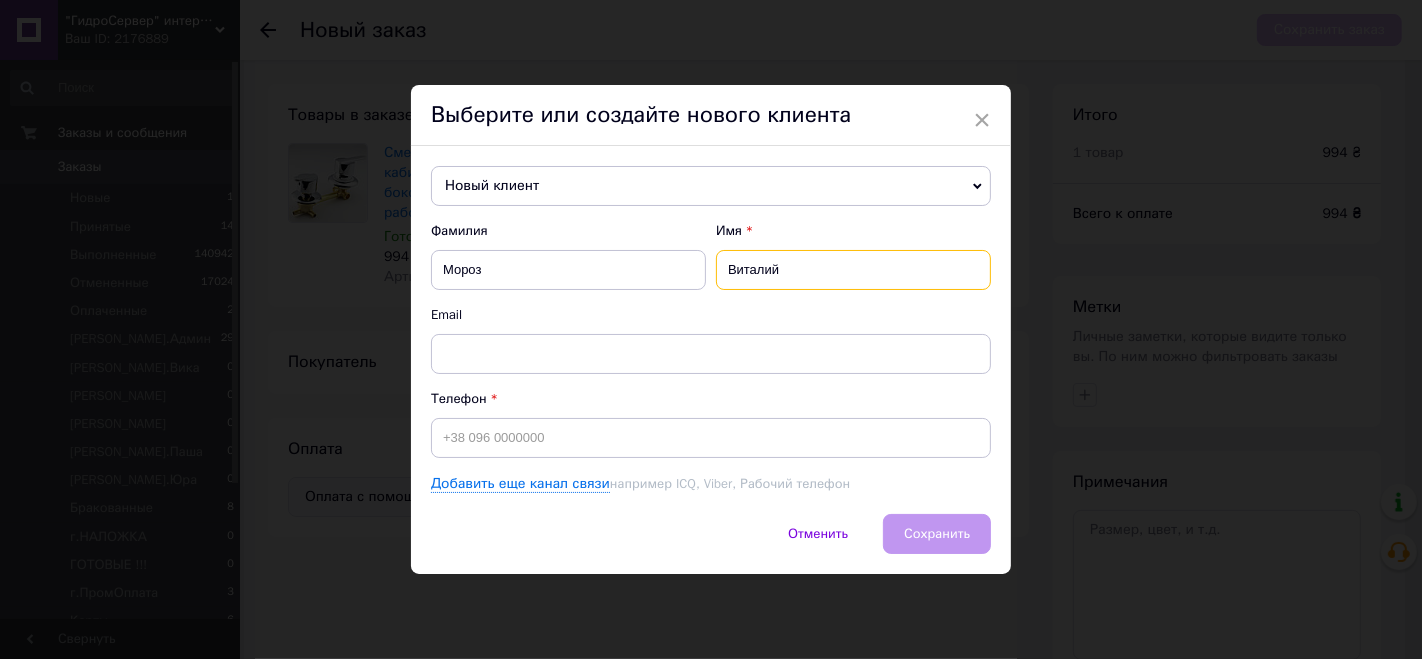 type on "Виталий" 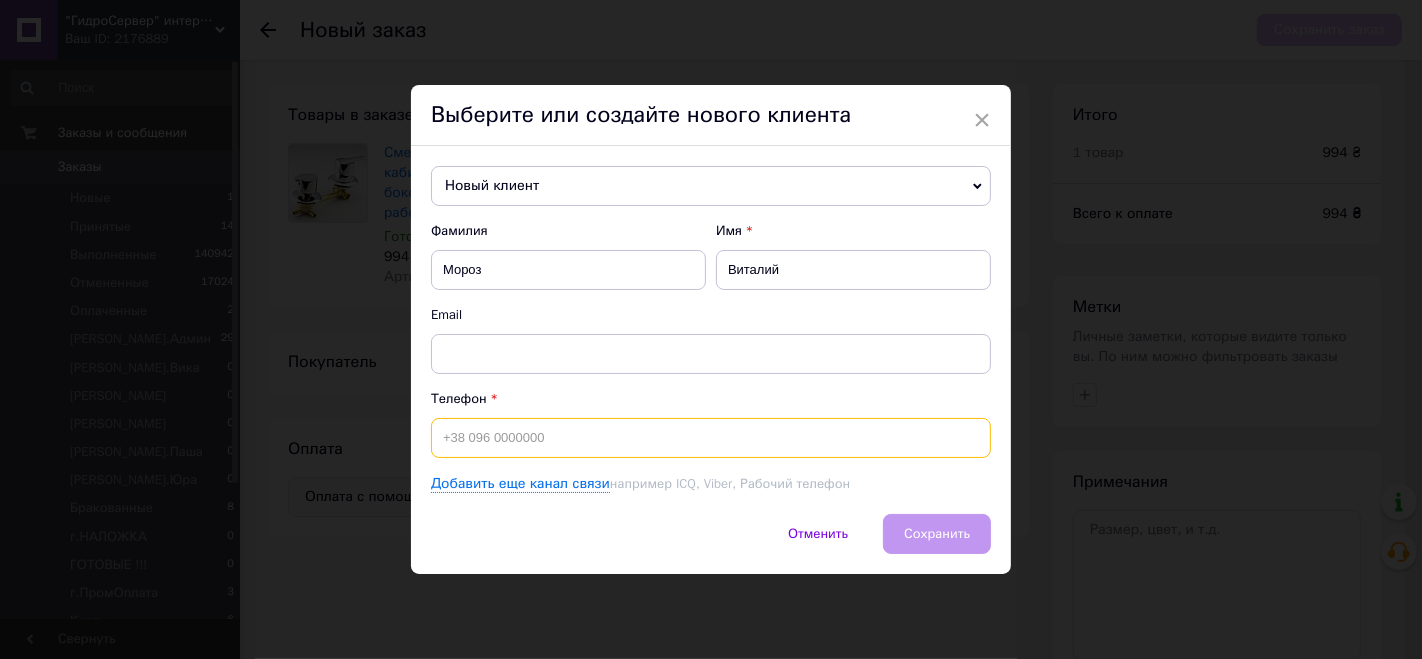 click at bounding box center (711, 438) 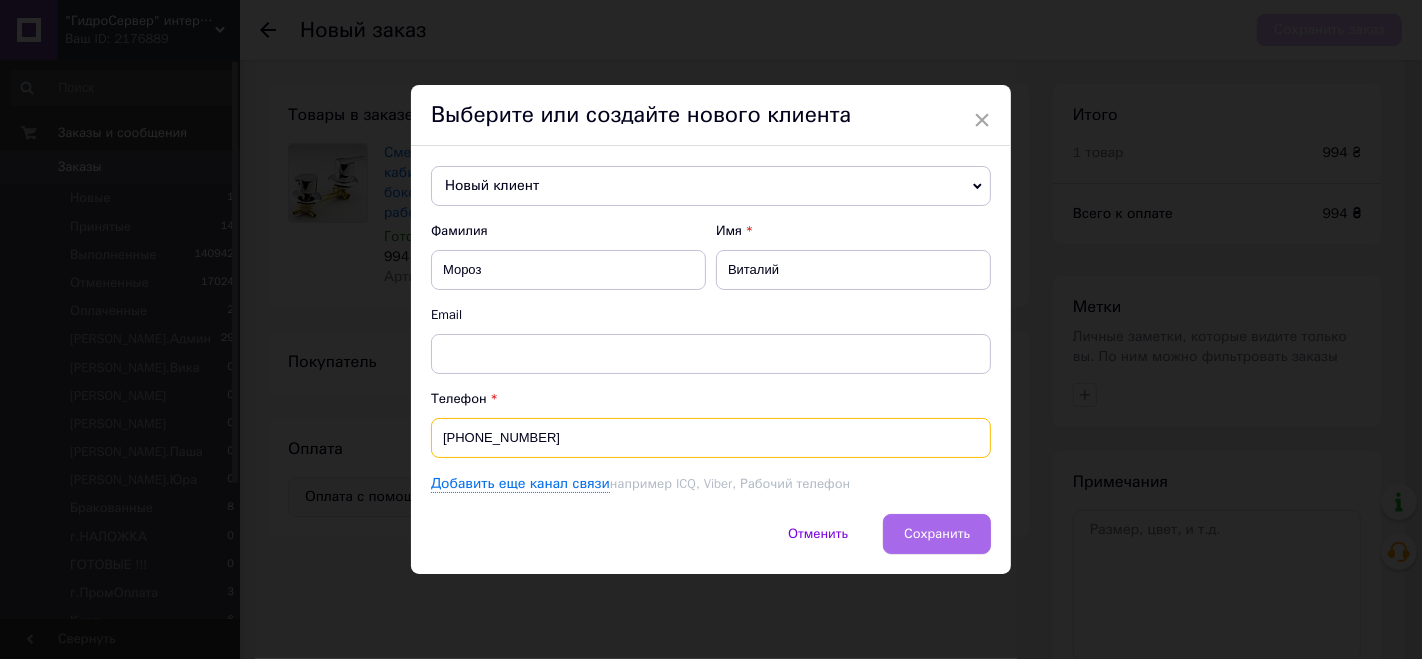 type on "[PHONE_NUMBER]" 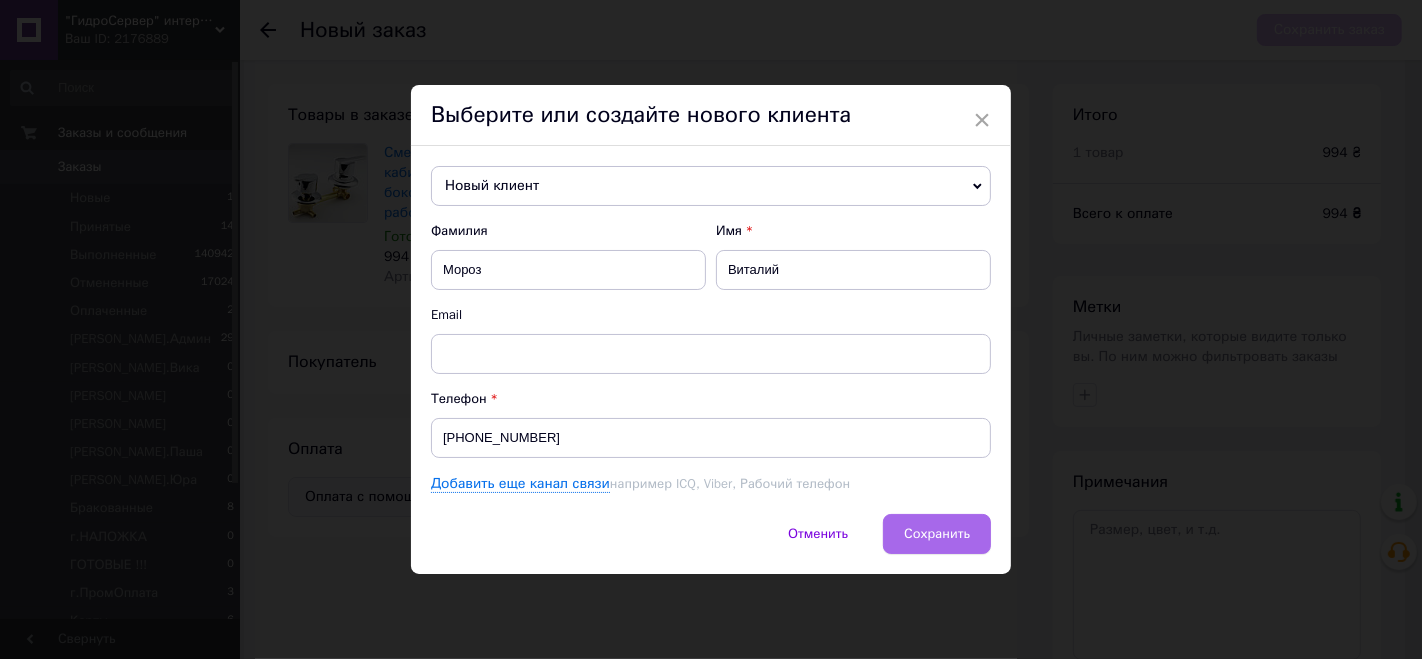 click on "Сохранить" at bounding box center (937, 533) 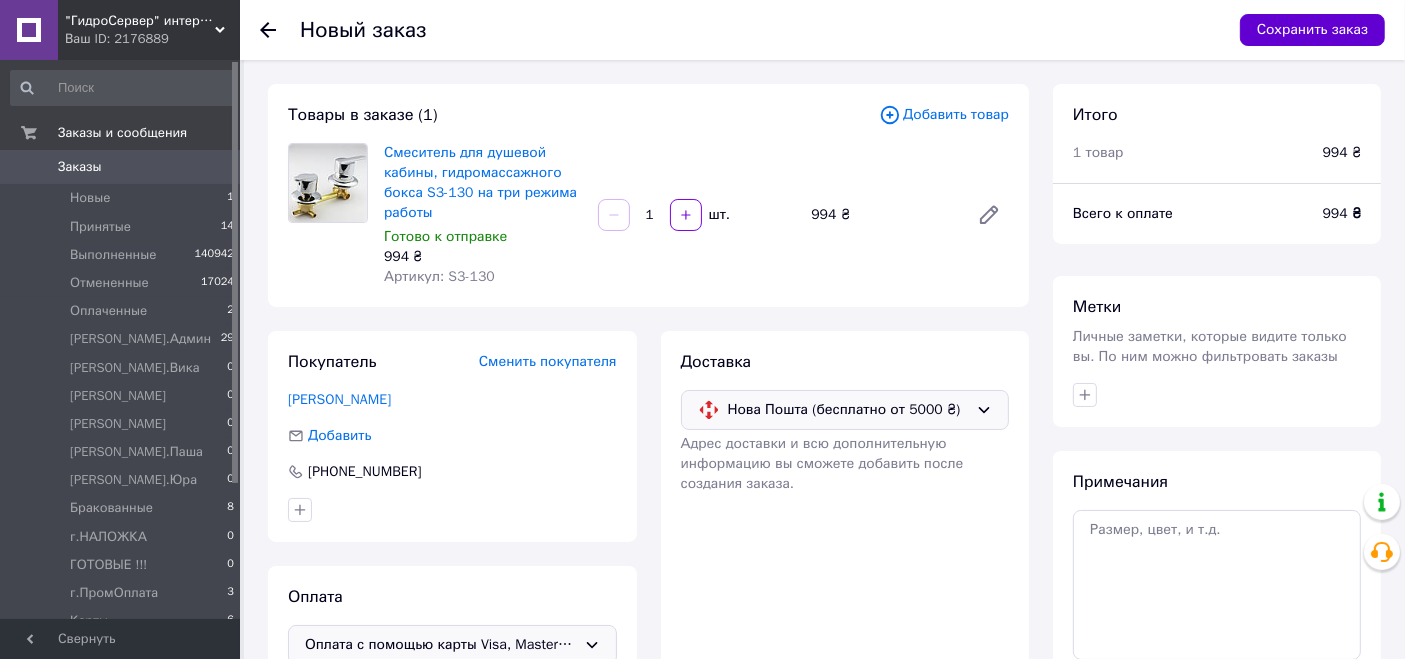 click on "Сохранить заказ" at bounding box center (1312, 30) 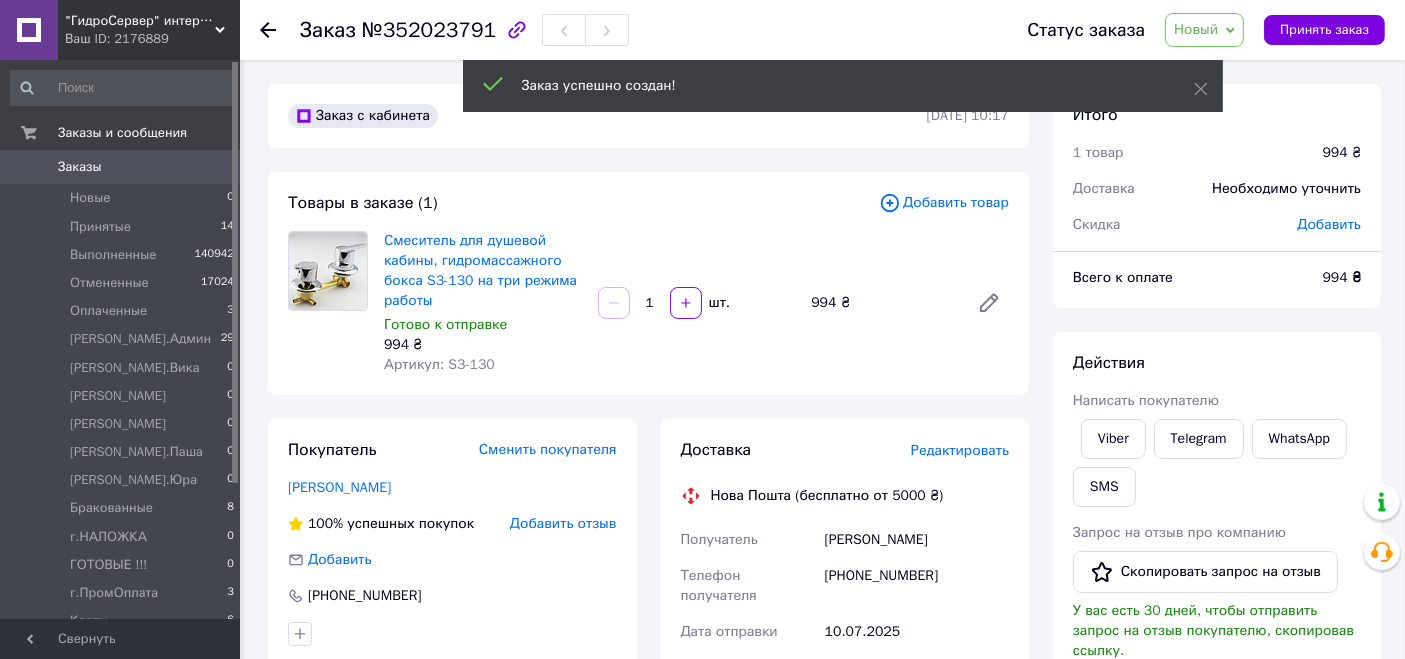 click on "Доставка Редактировать" at bounding box center (845, 450) 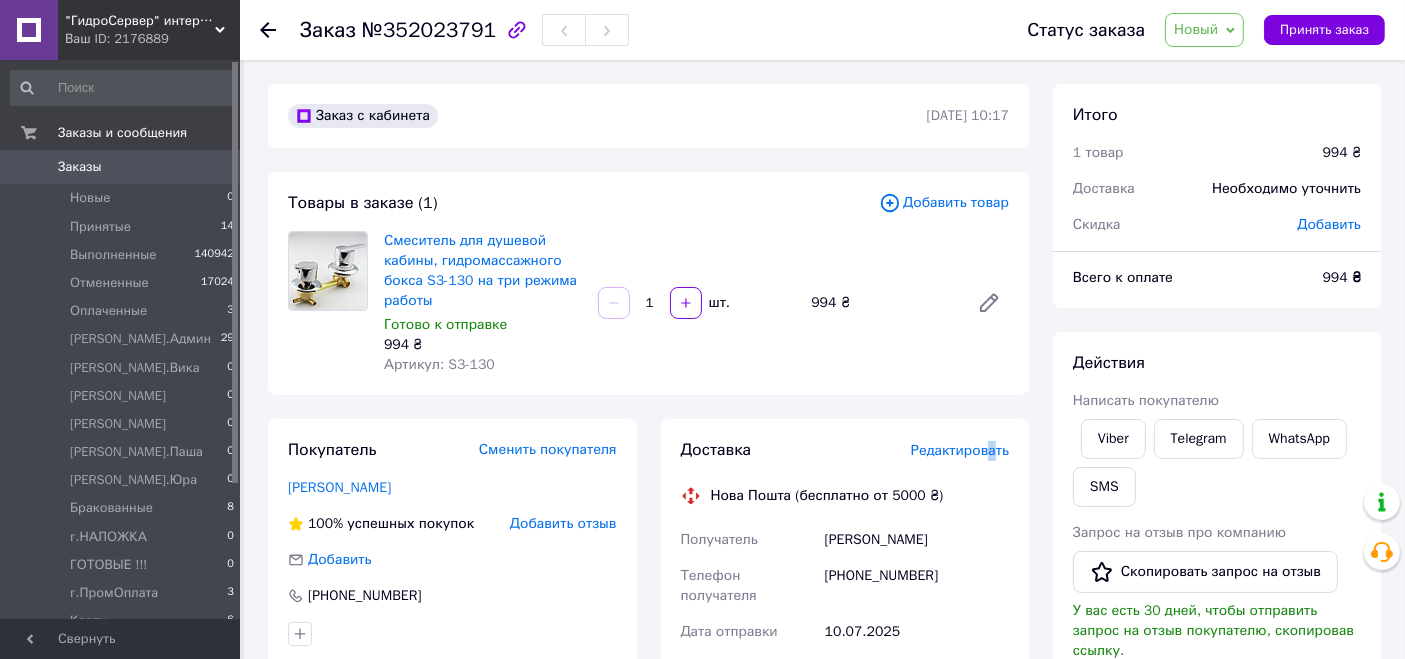 click on "Редактировать" at bounding box center (960, 450) 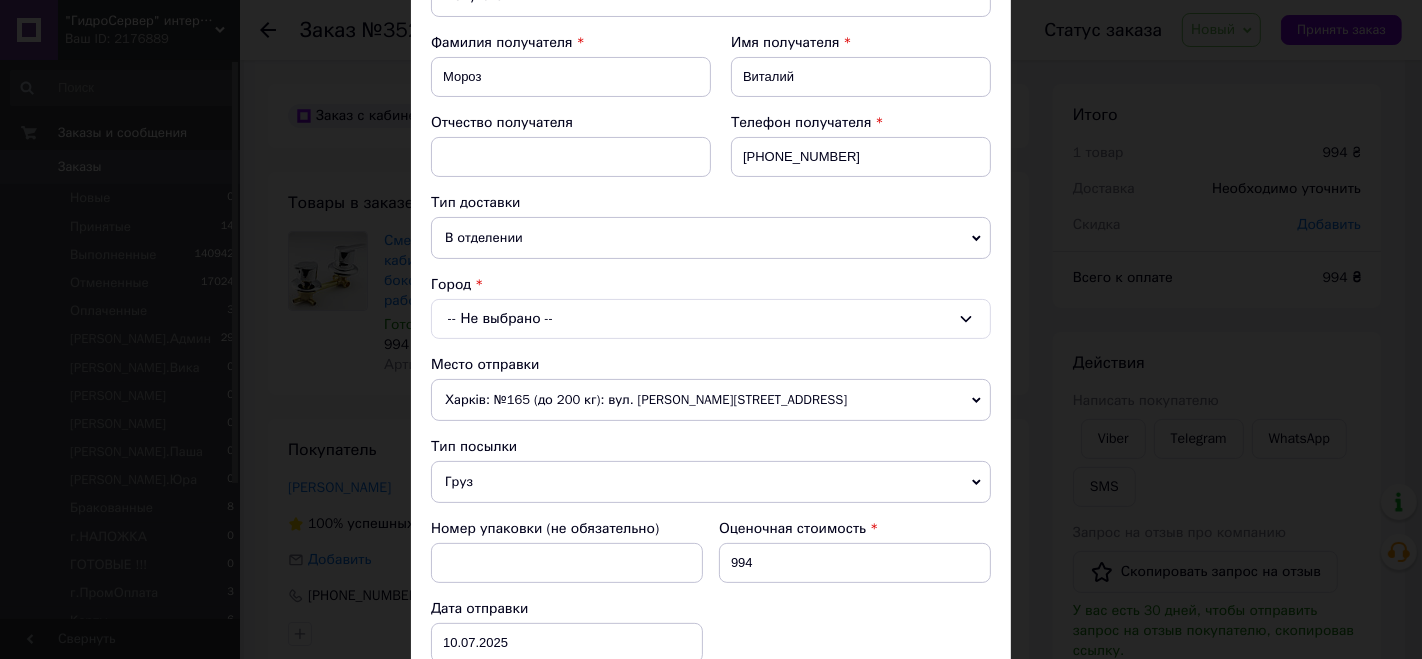 scroll, scrollTop: 333, scrollLeft: 0, axis: vertical 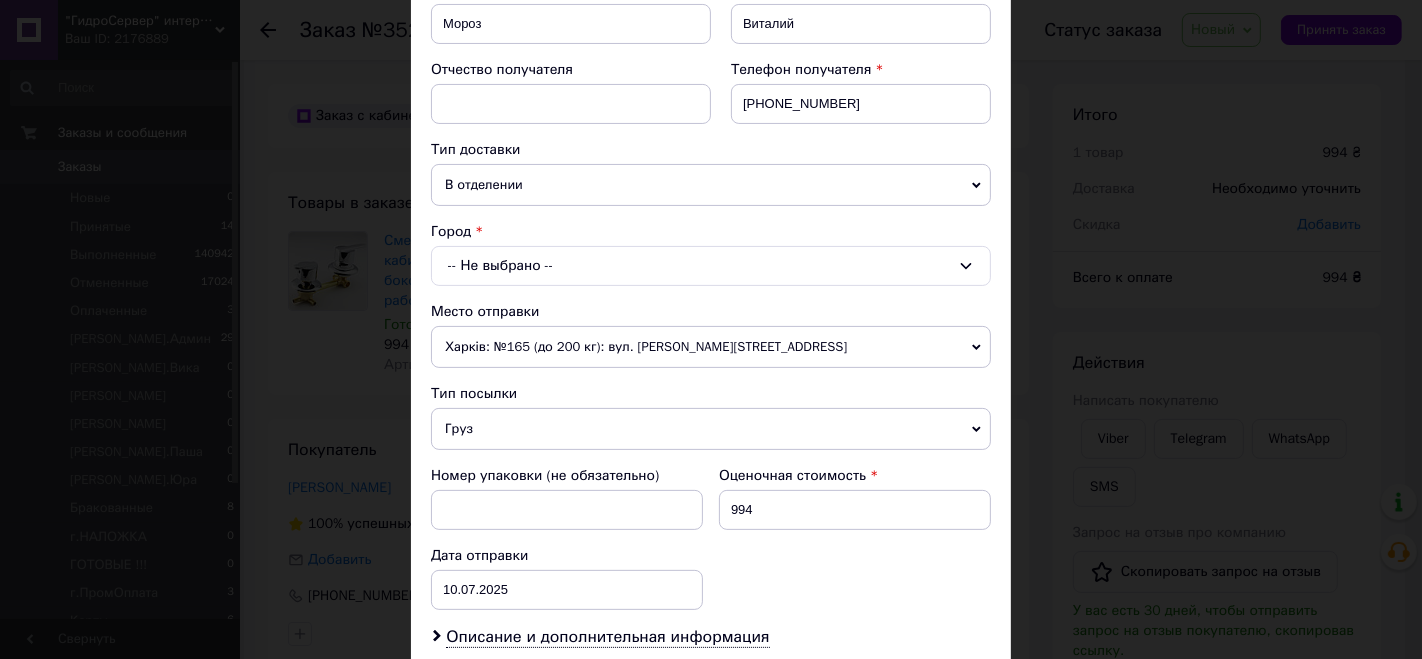 click on "-- Не выбрано --" at bounding box center [711, 266] 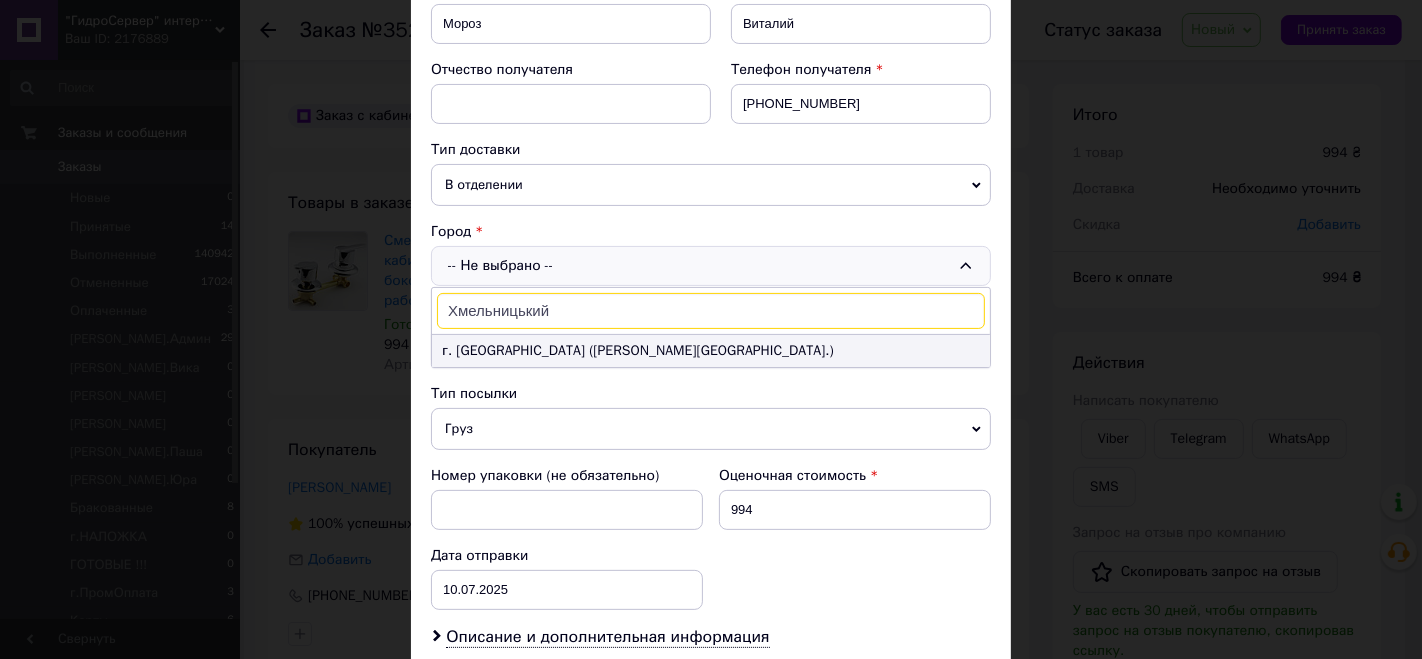 type on "Хмельницький" 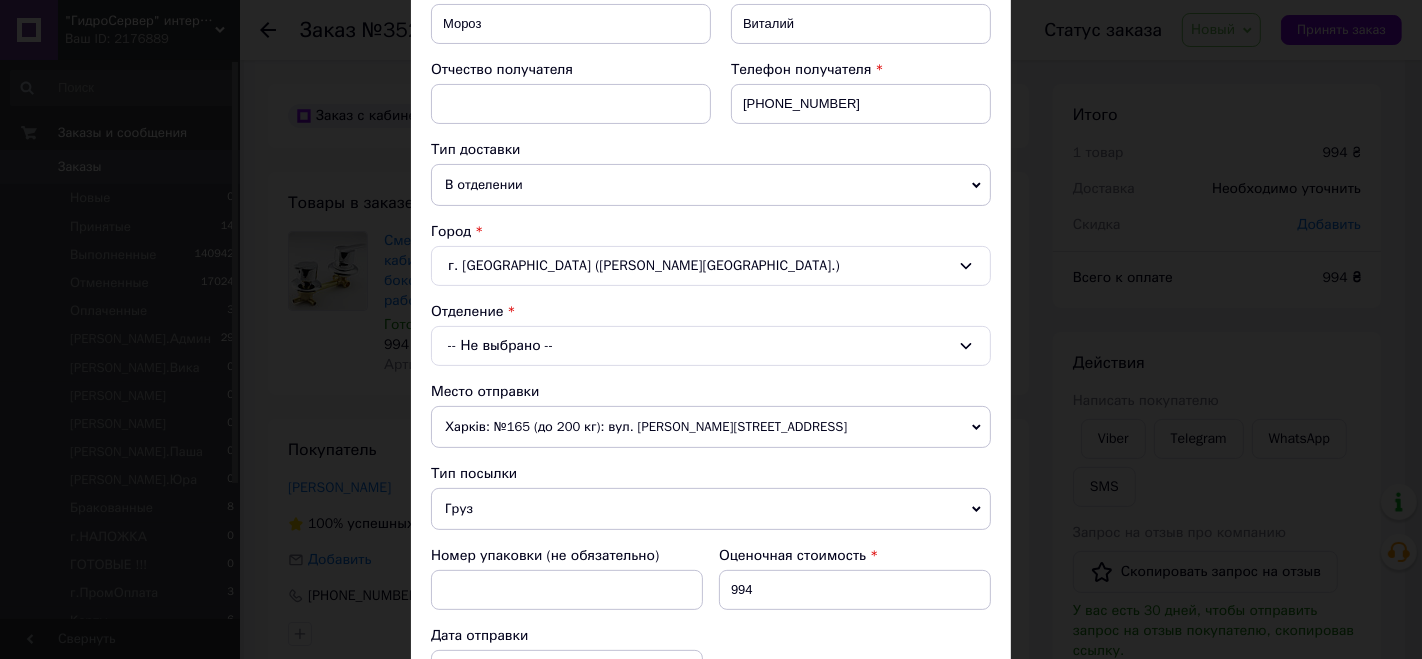 click on "-- Не выбрано --" at bounding box center [711, 346] 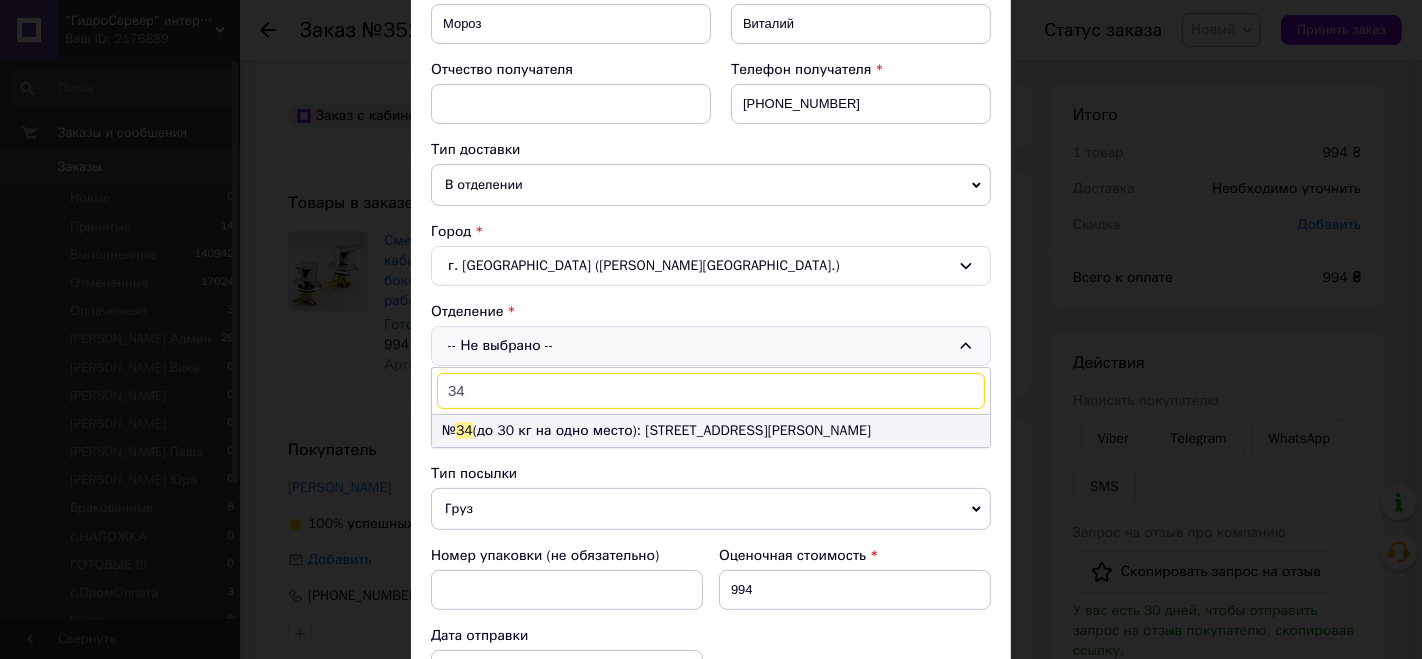 type on "34" 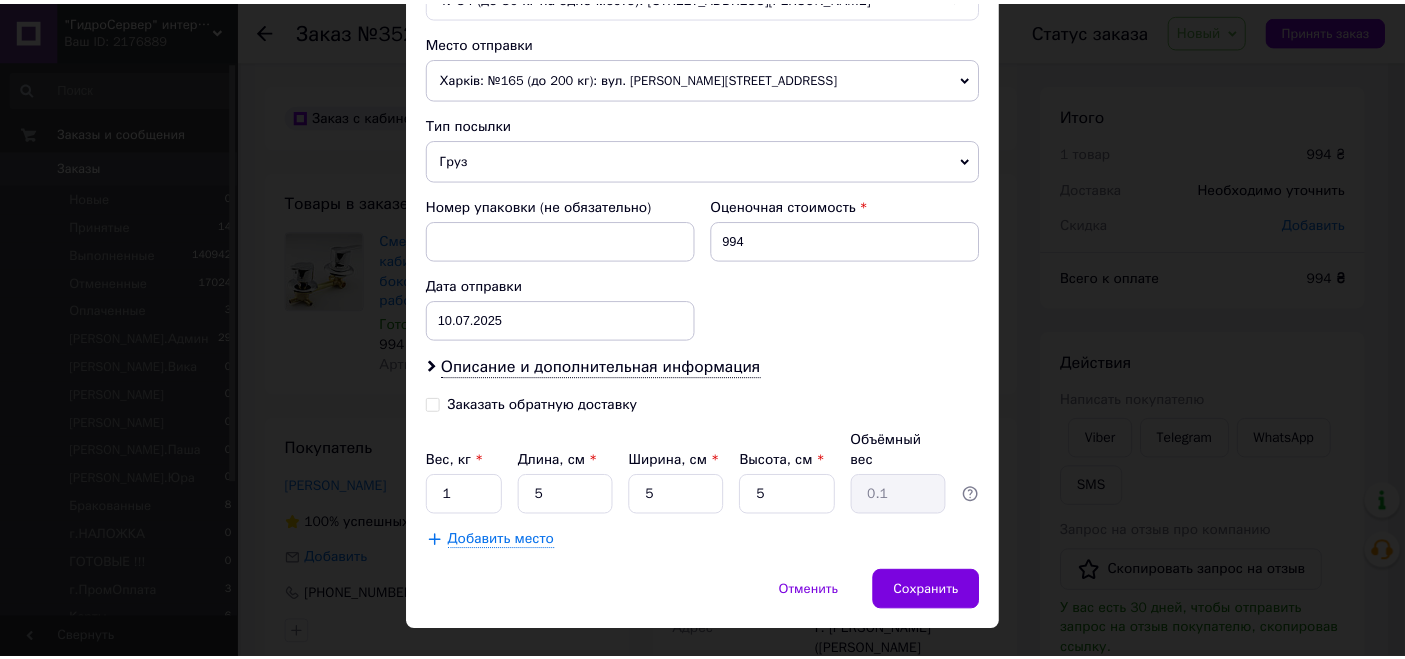 scroll, scrollTop: 697, scrollLeft: 0, axis: vertical 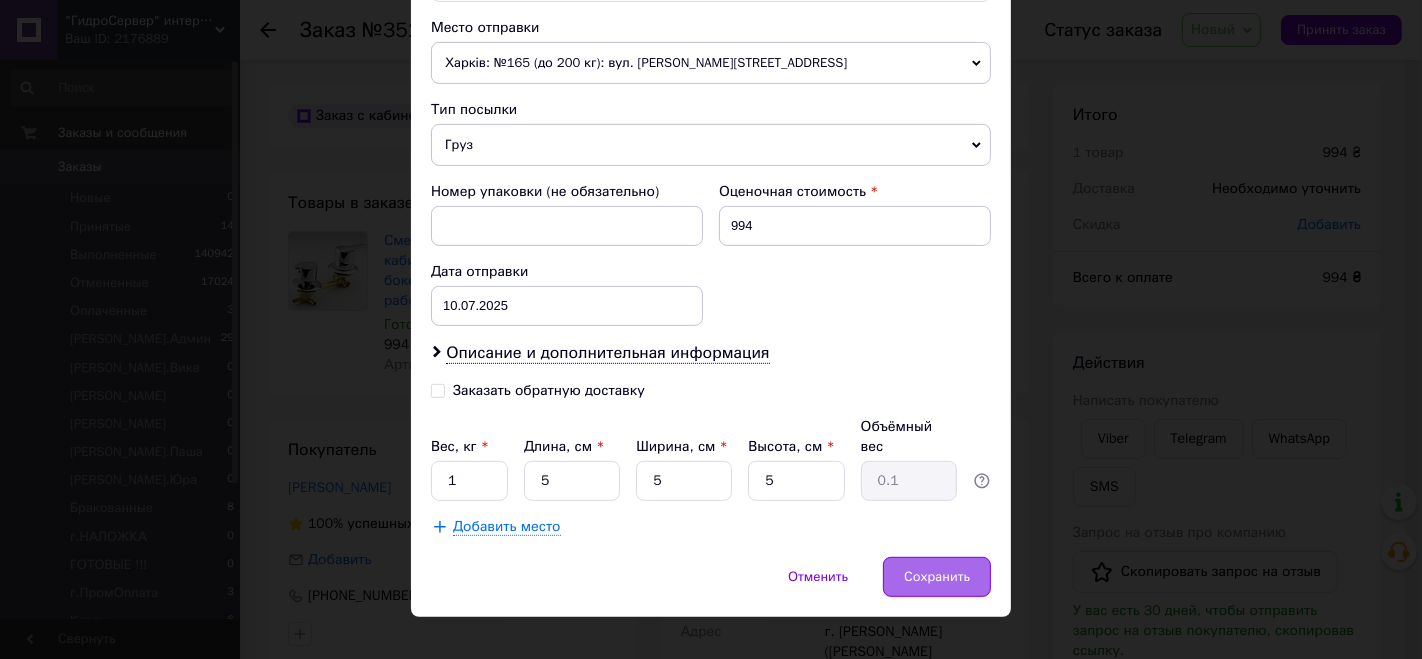 click on "Сохранить" at bounding box center (937, 577) 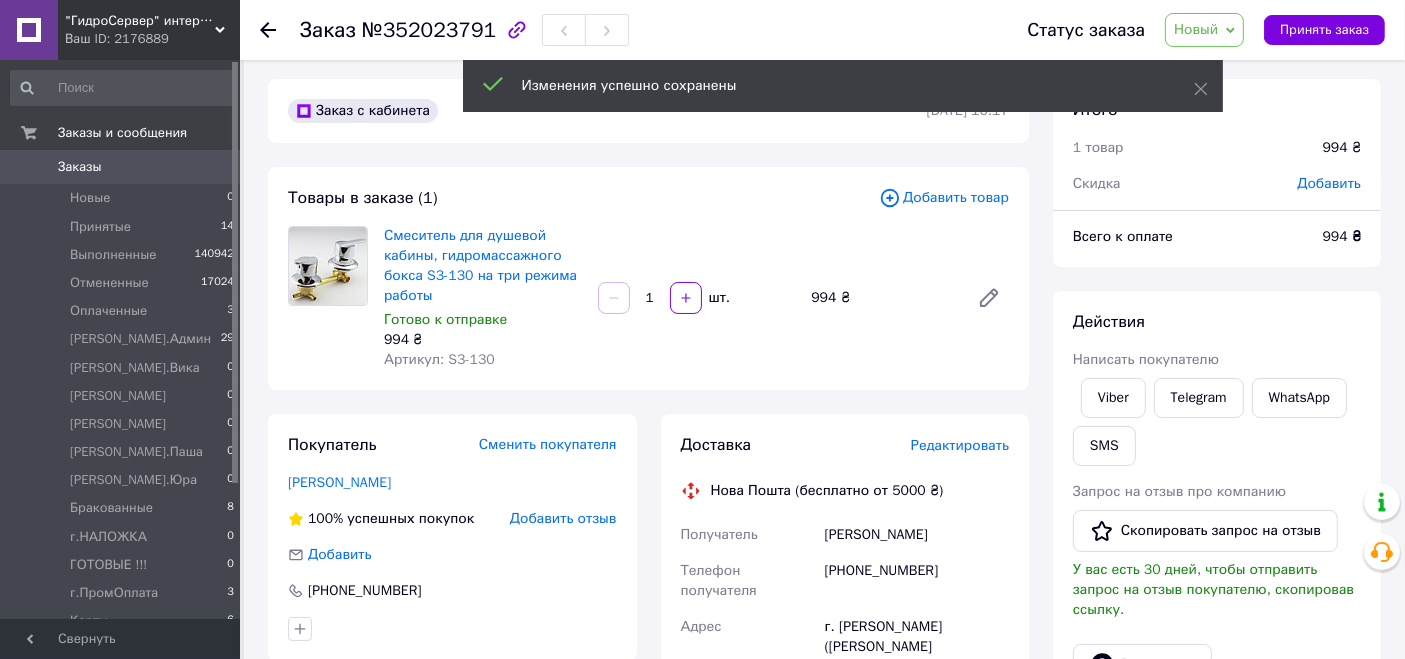 scroll, scrollTop: 666, scrollLeft: 0, axis: vertical 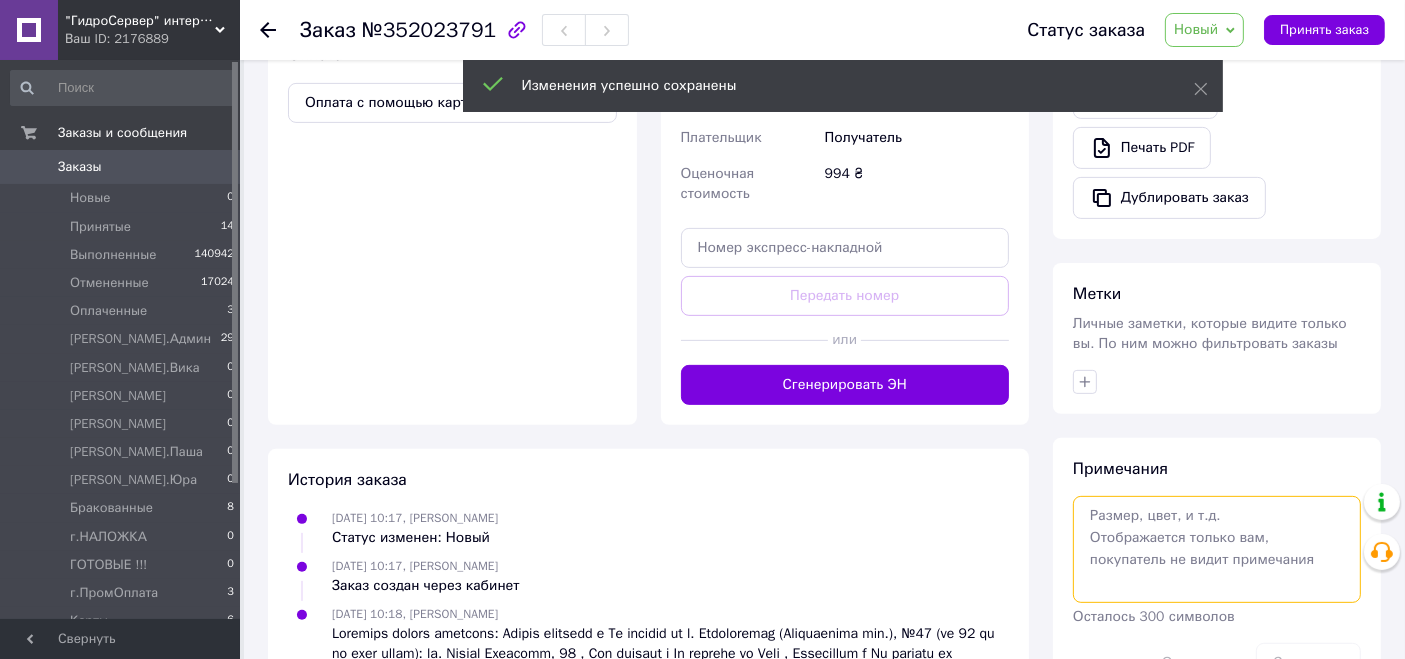 click at bounding box center [1217, 549] 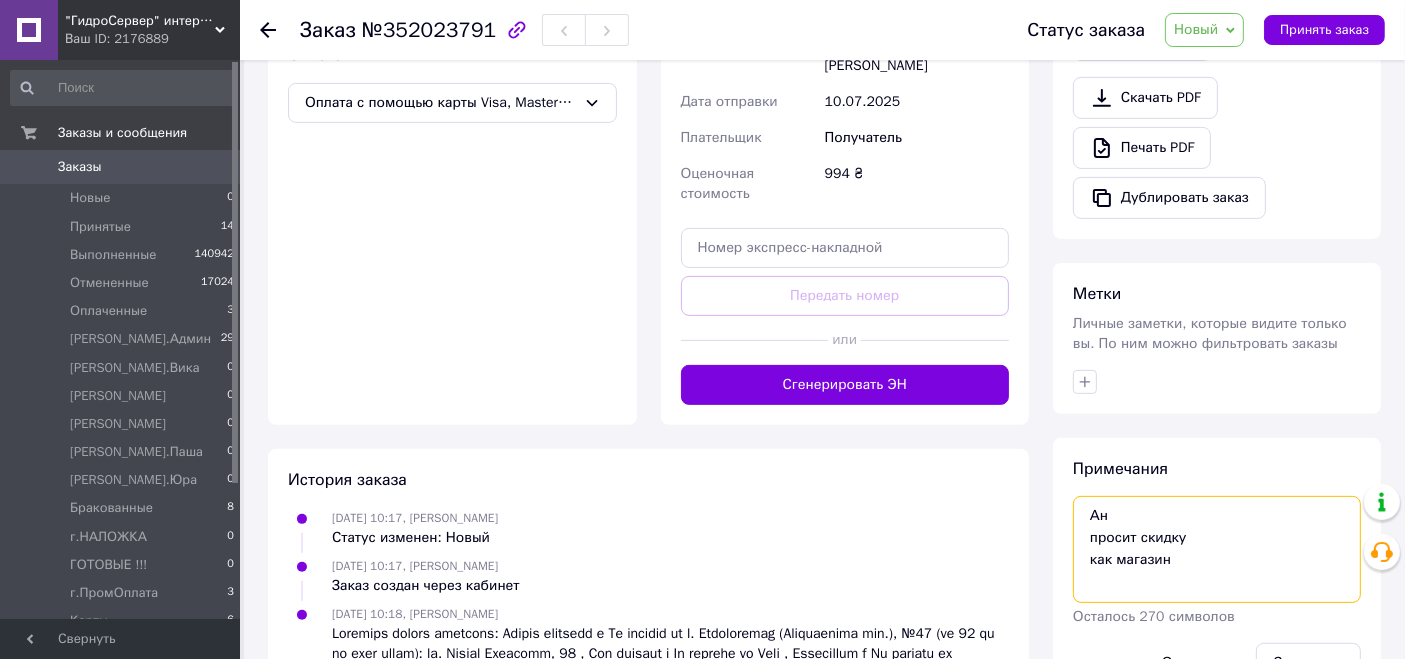 click on "Ан
просит скидку
как магазин" at bounding box center [1217, 549] 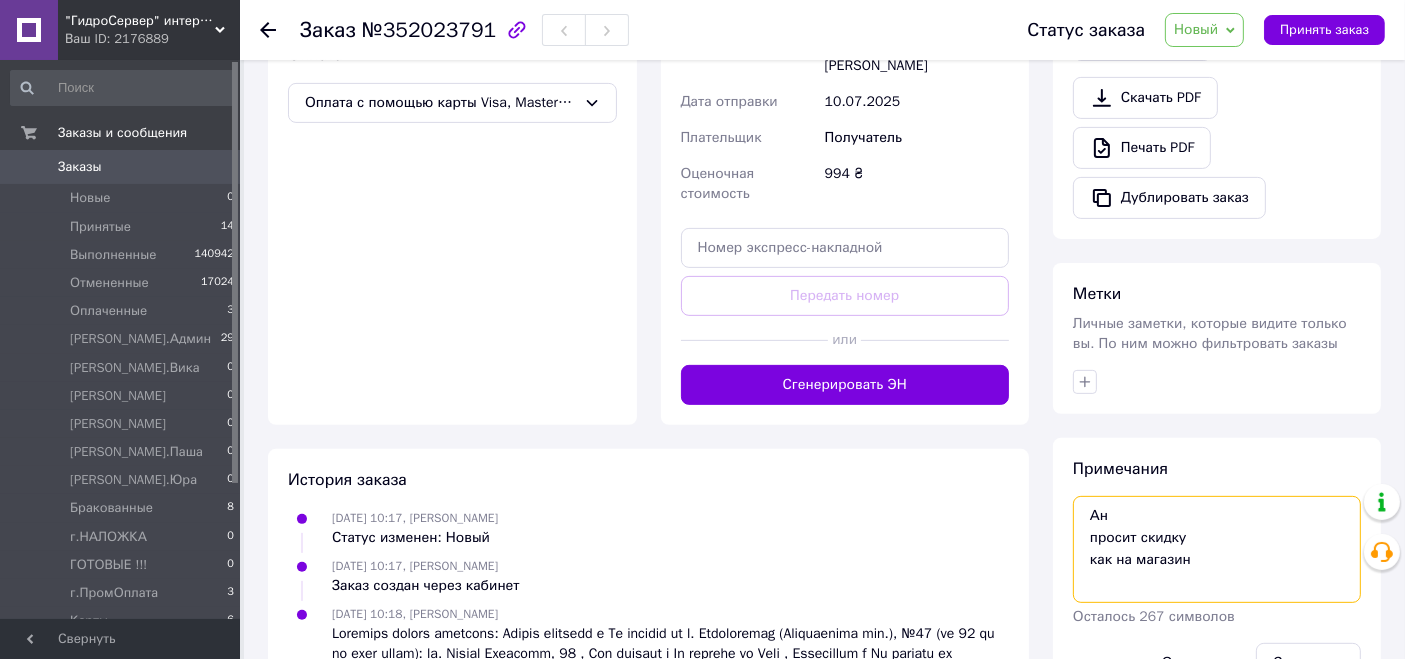 click on "Ан
просит скидку
как на магазин" at bounding box center [1217, 549] 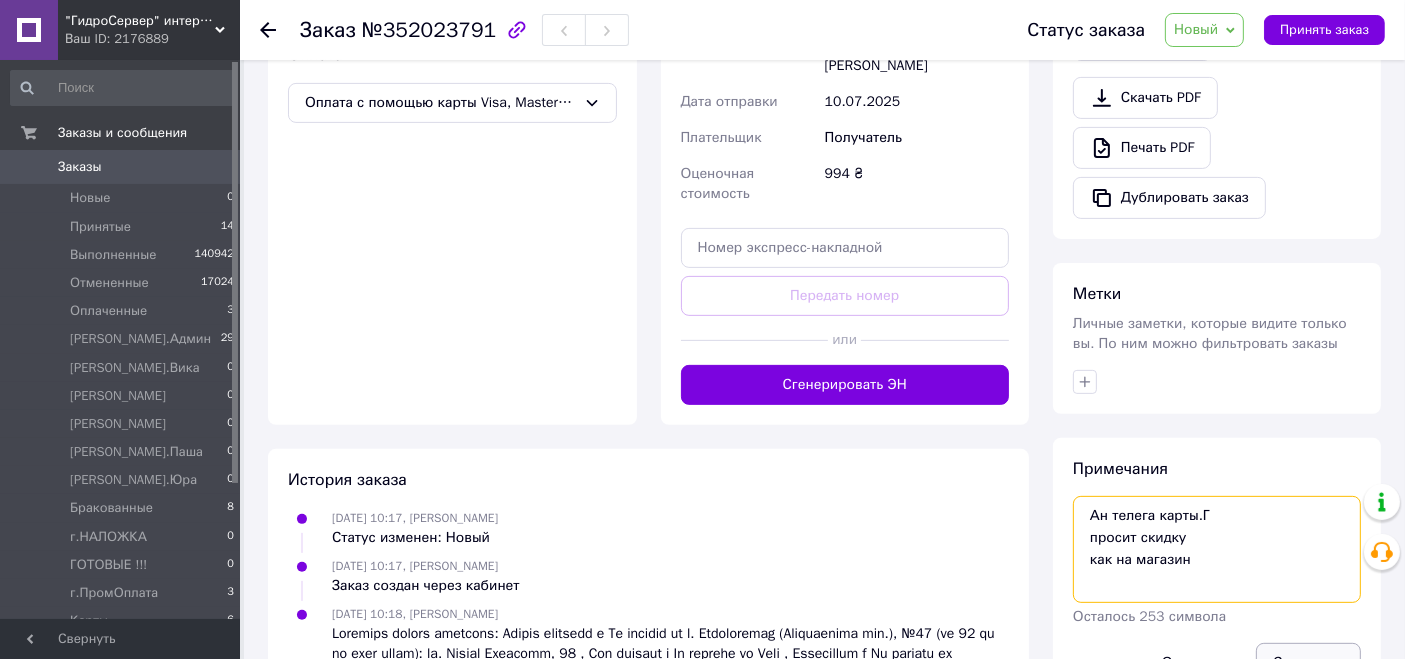 type on "Ан телега карты.Г
просит скидку
как на магазин" 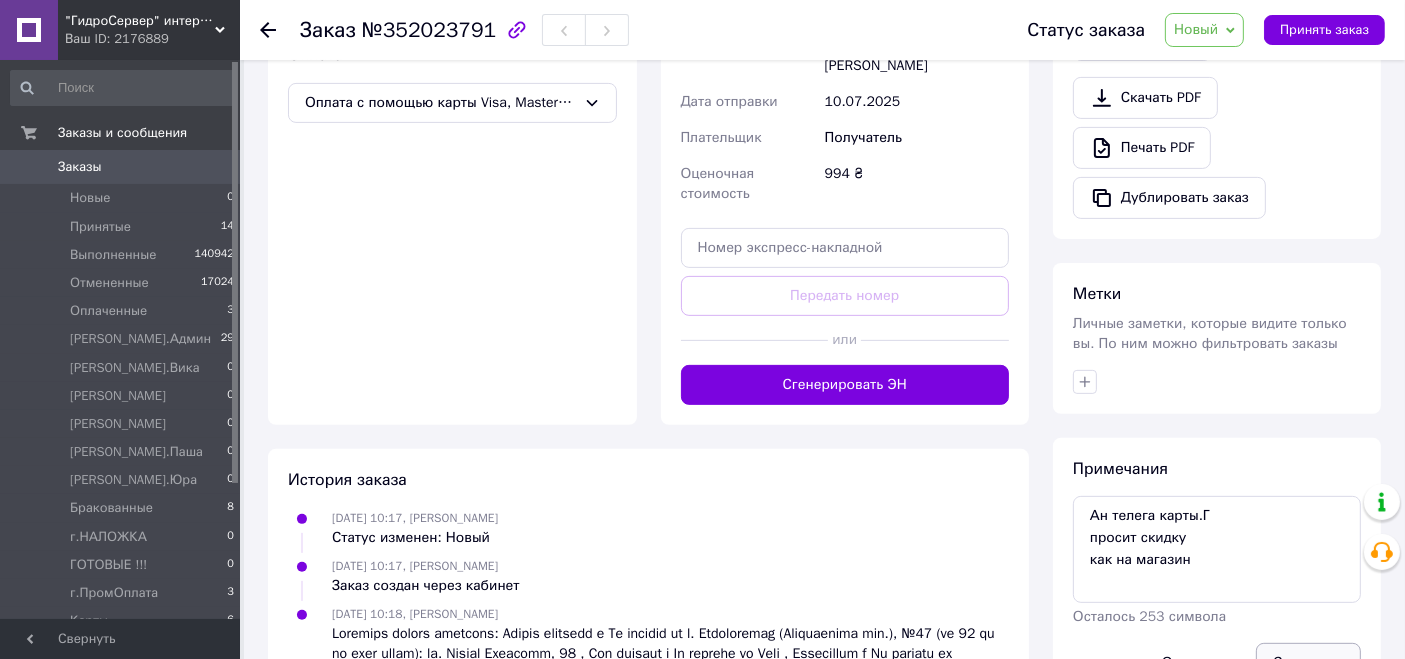 click on "Сохранить" at bounding box center [1308, 663] 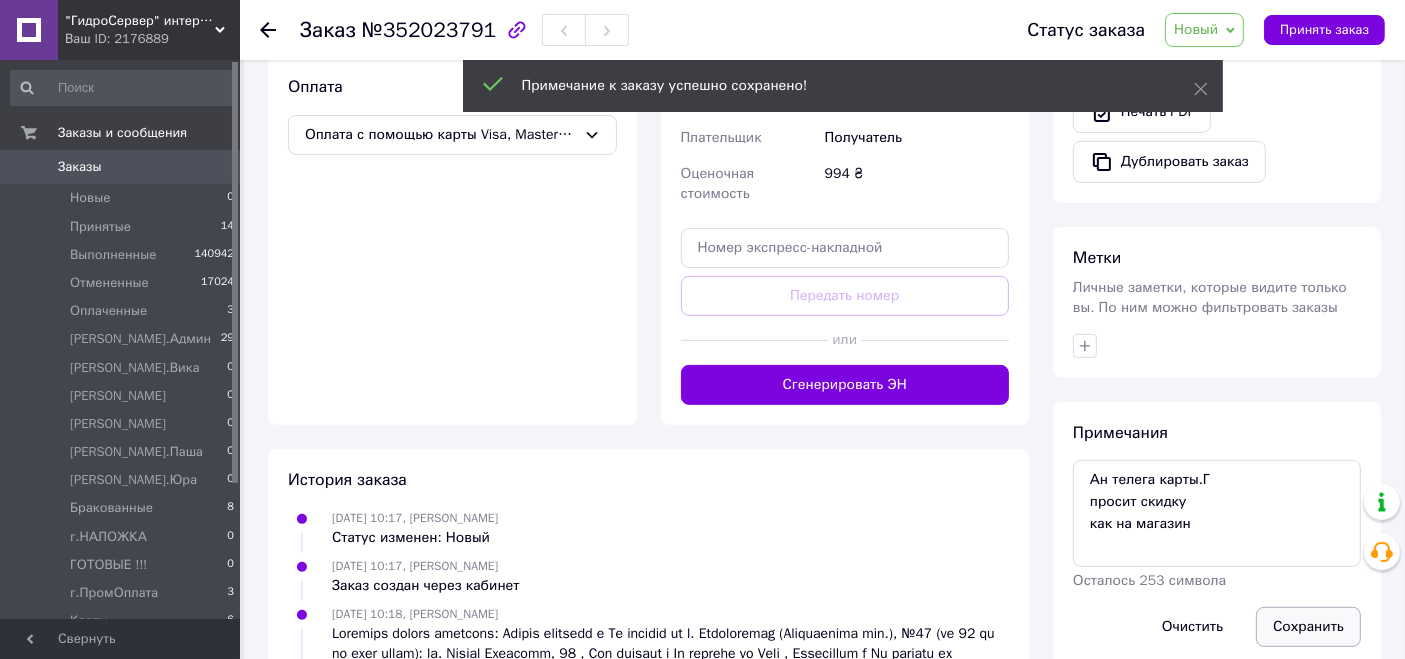 scroll, scrollTop: 699, scrollLeft: 0, axis: vertical 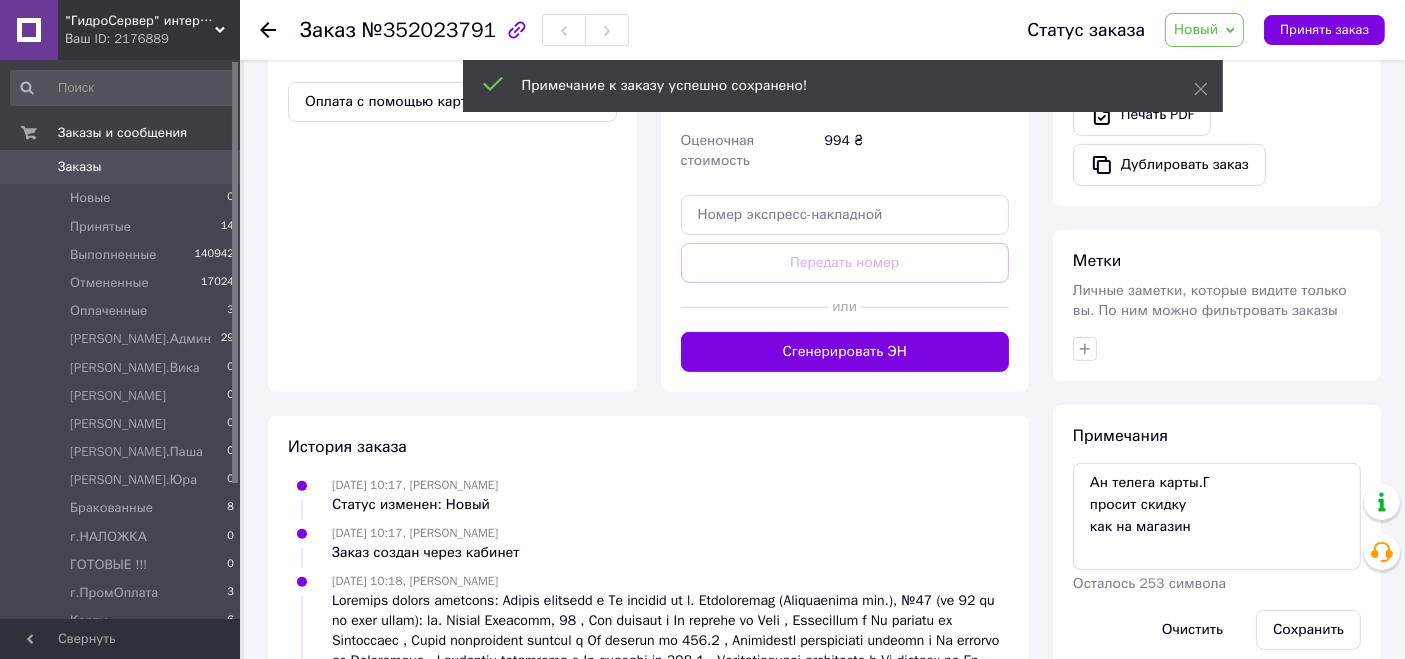 click on "Примечания Ан телега карты.Г
просит скидку
как на магазин Осталось 253 символа Очистить Сохранить" at bounding box center [1217, 537] 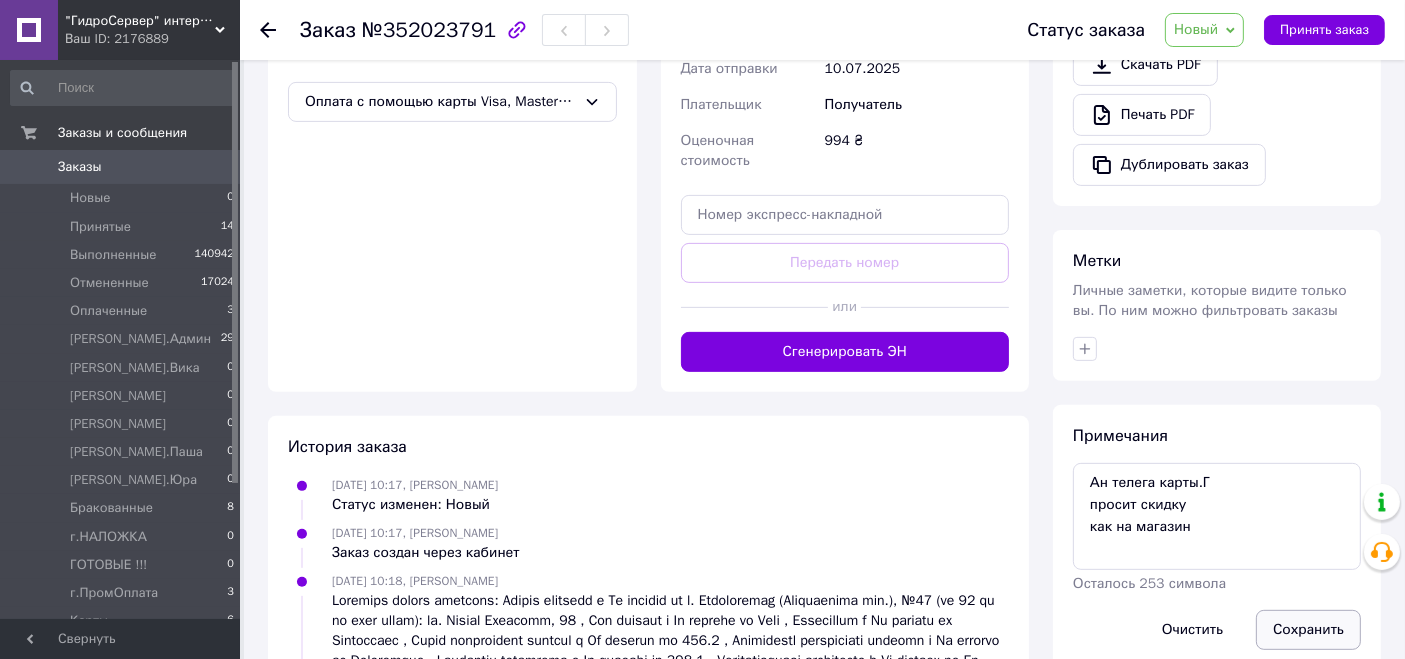 click on "Сохранить" at bounding box center (1308, 630) 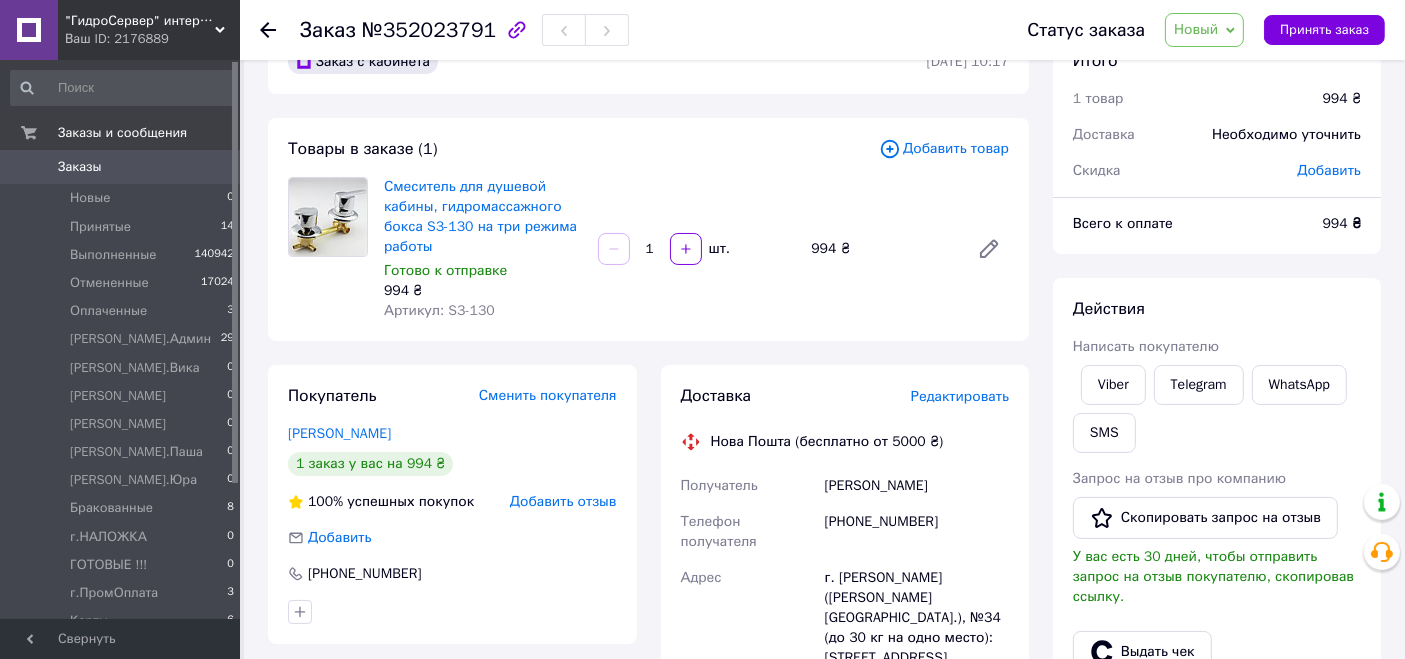 scroll, scrollTop: 0, scrollLeft: 0, axis: both 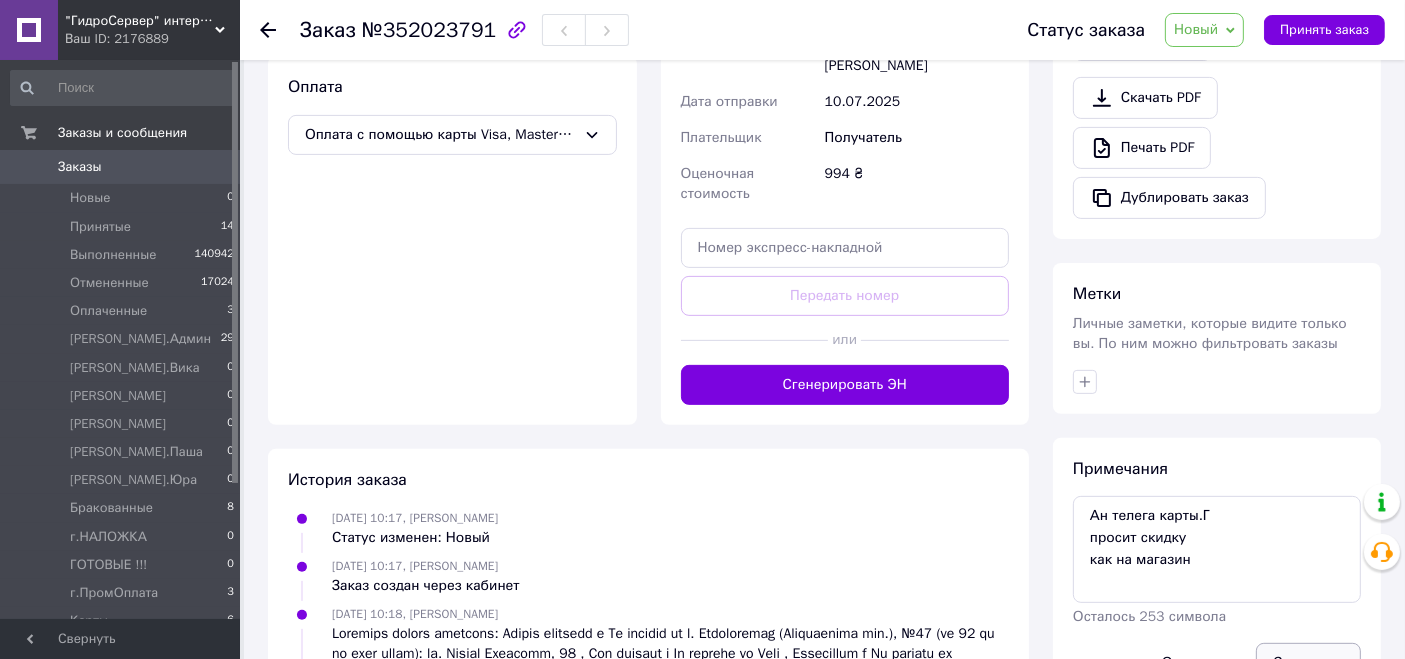 click on "Сохранить" at bounding box center [1308, 663] 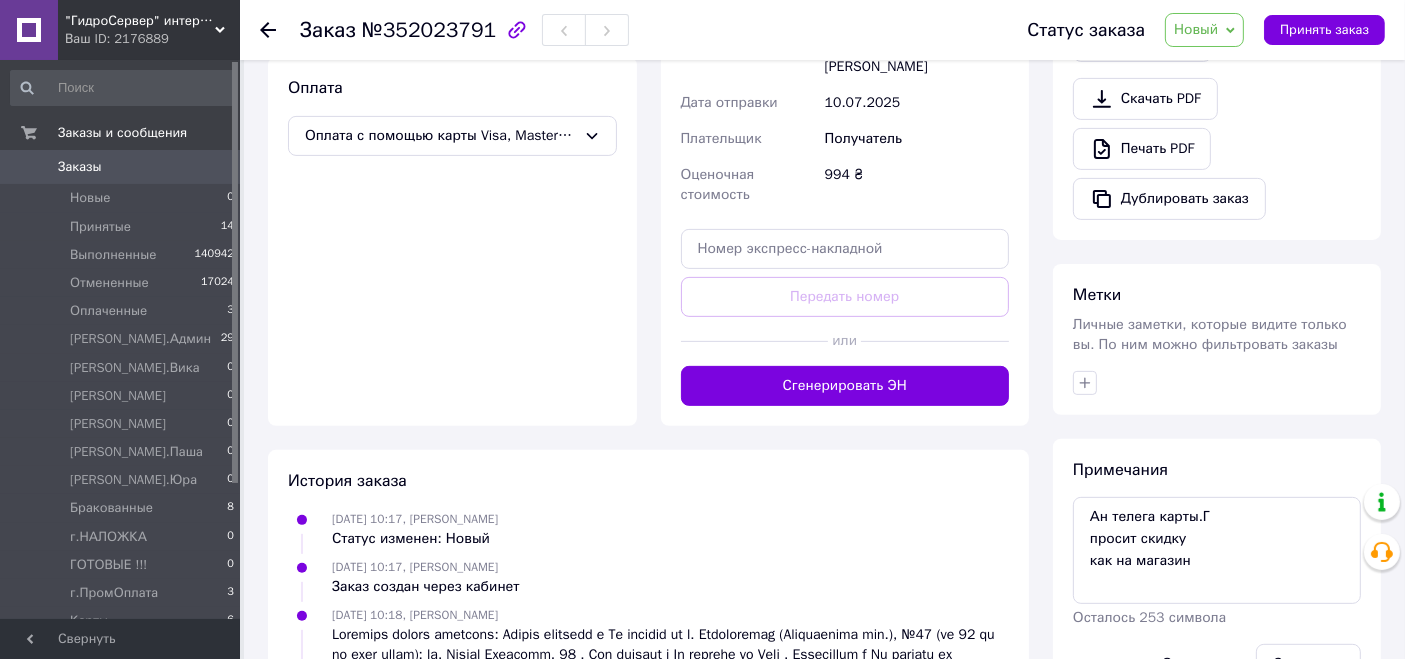 scroll, scrollTop: 222, scrollLeft: 0, axis: vertical 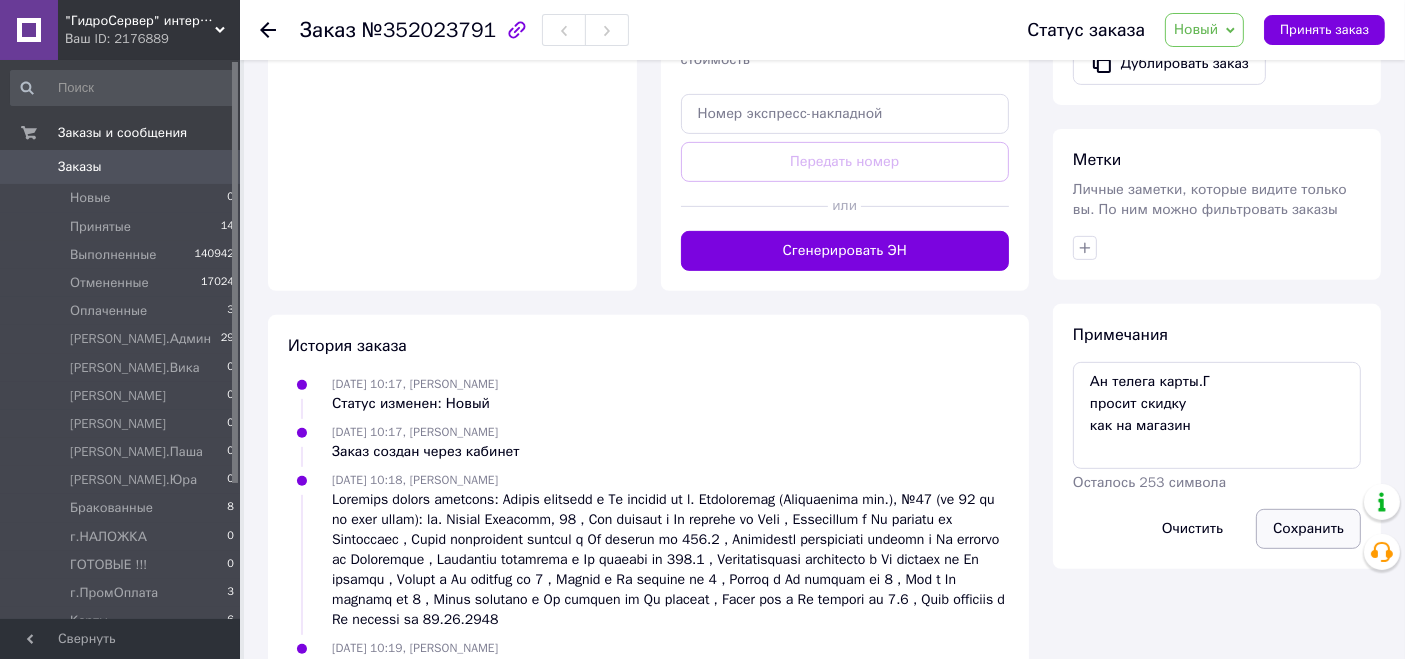 click on "Сохранить" at bounding box center (1308, 529) 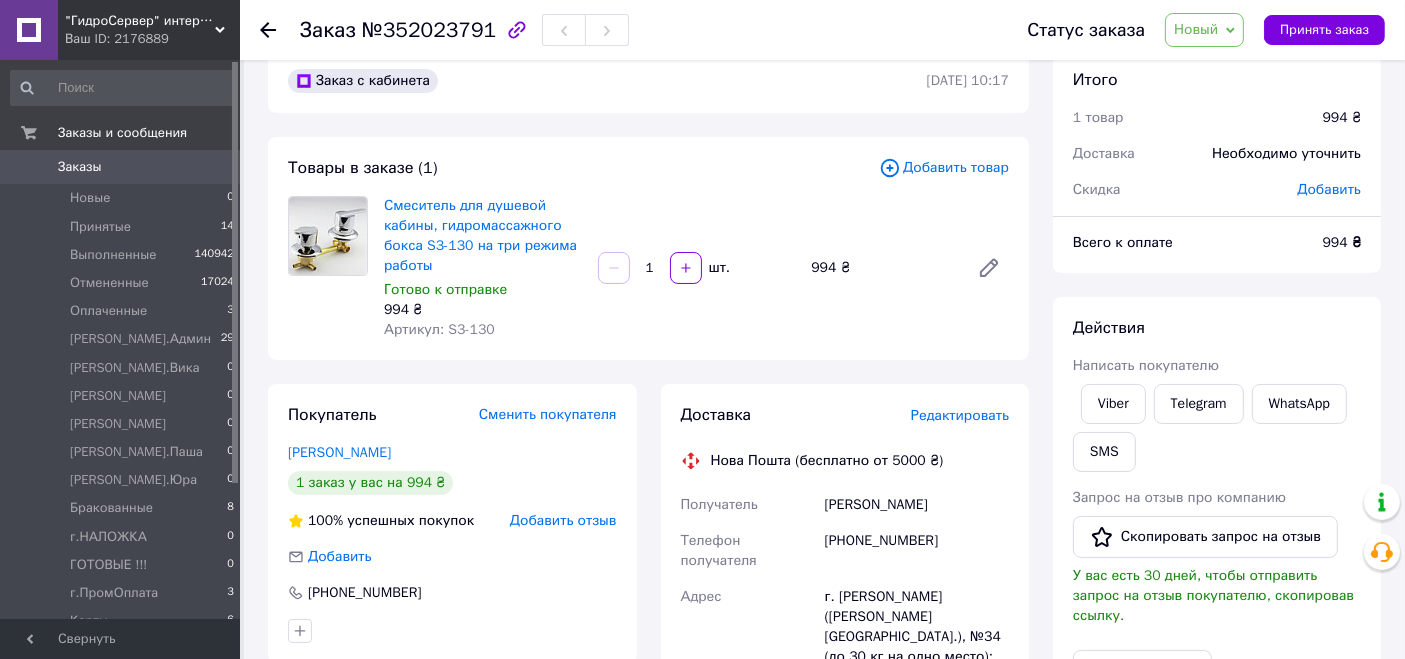 scroll, scrollTop: 0, scrollLeft: 0, axis: both 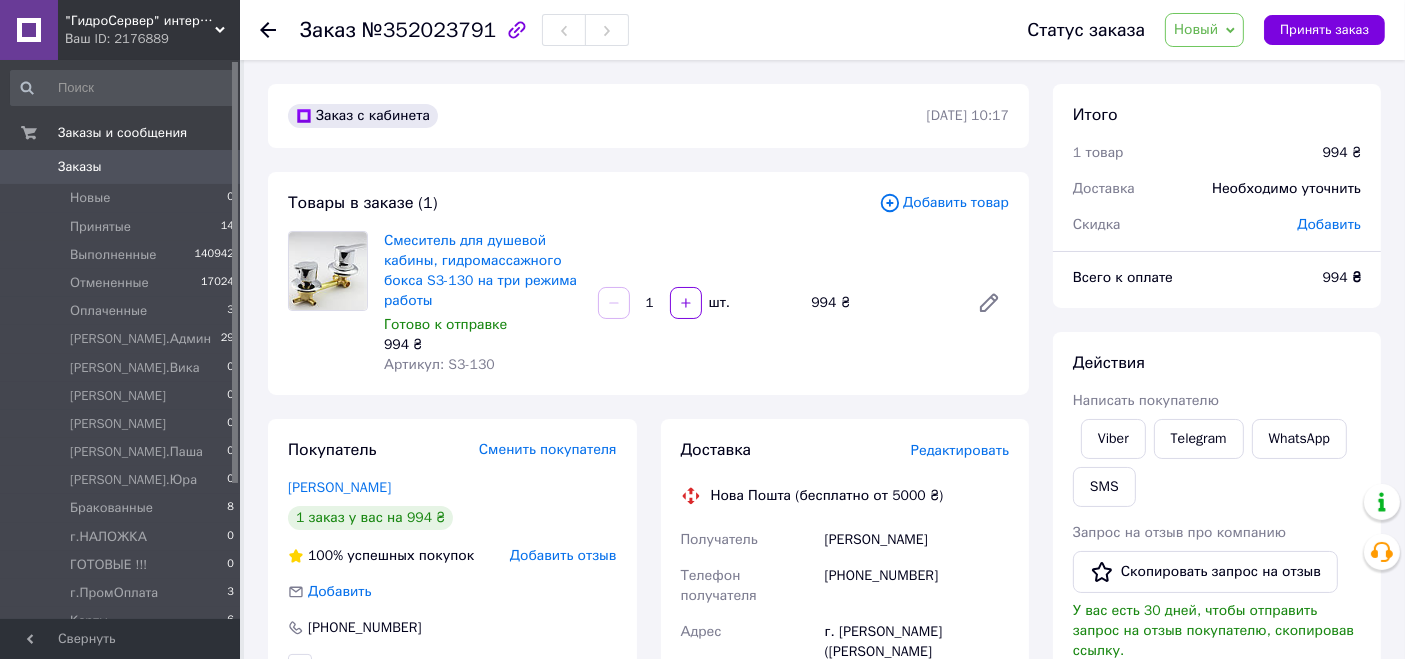 click on "Смеситель для душевой кабины, гидромассажного бокса S3-130 на три режима работы [PERSON_NAME] к отправке 994 ₴ Артикул: S3-130 1   шт. 994 ₴" at bounding box center [696, 303] 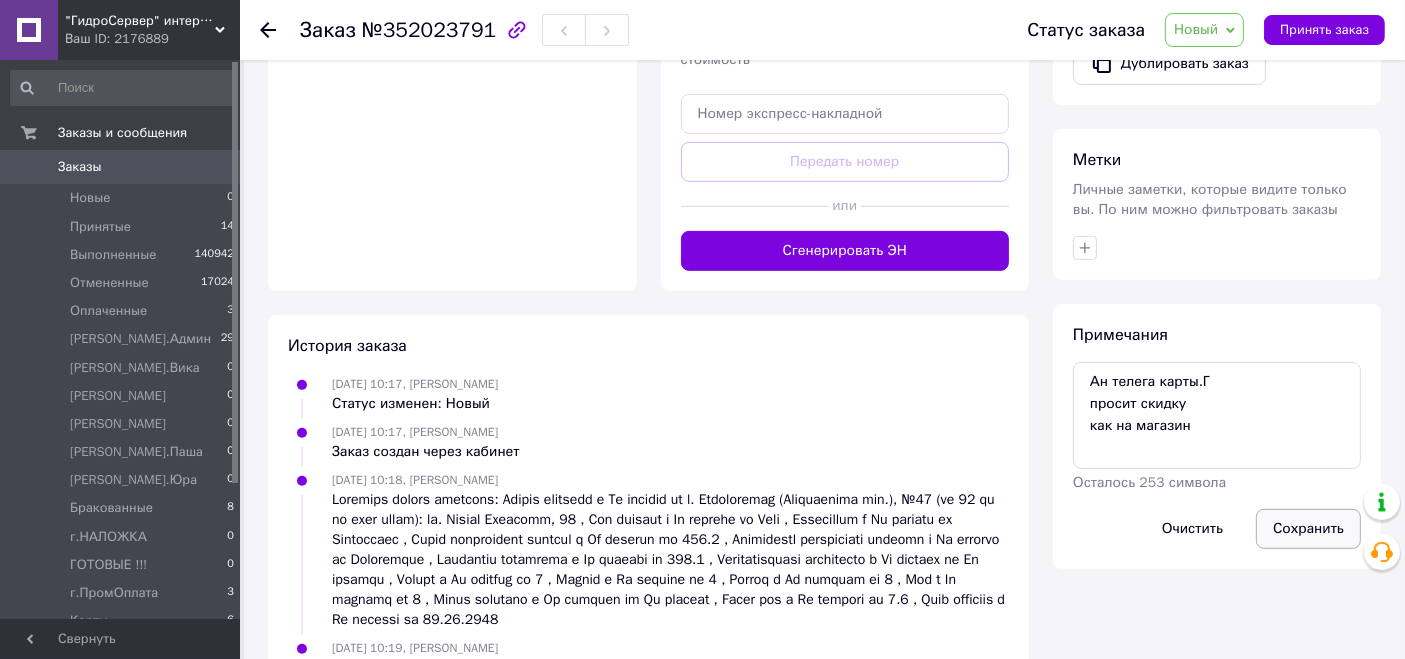click on "Сохранить" at bounding box center [1308, 529] 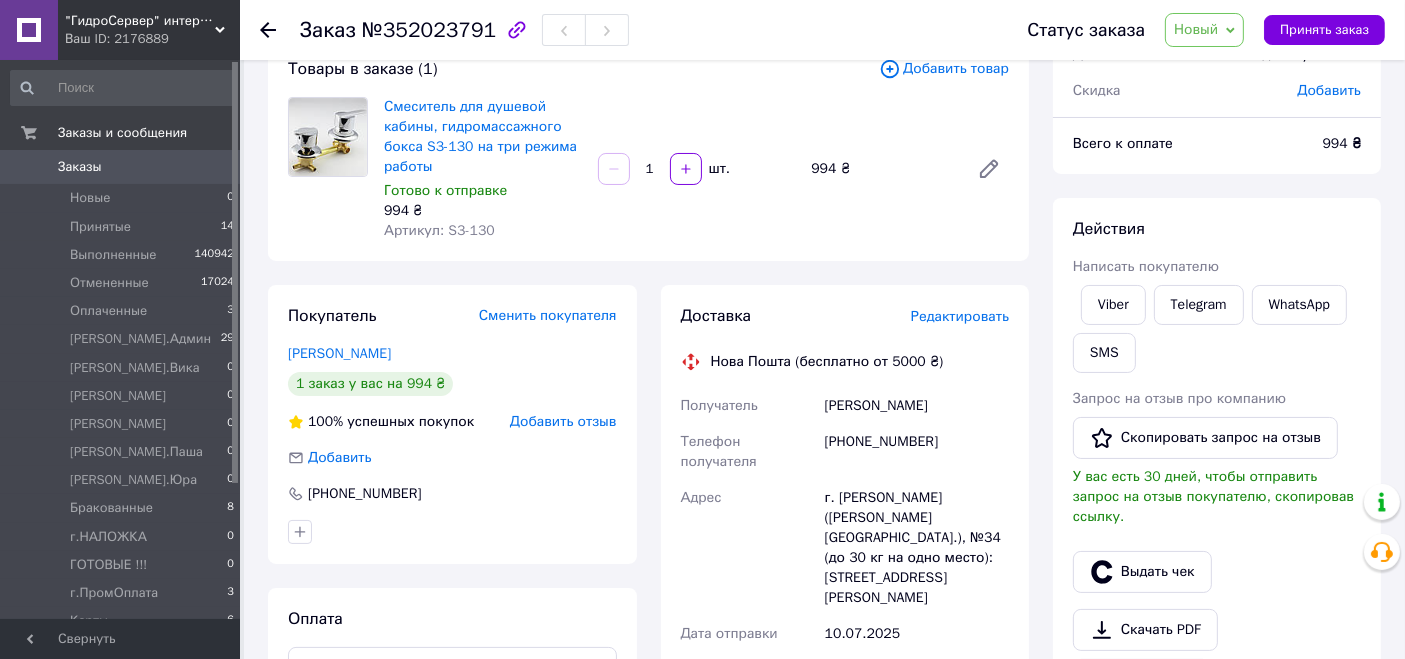 scroll, scrollTop: 22, scrollLeft: 0, axis: vertical 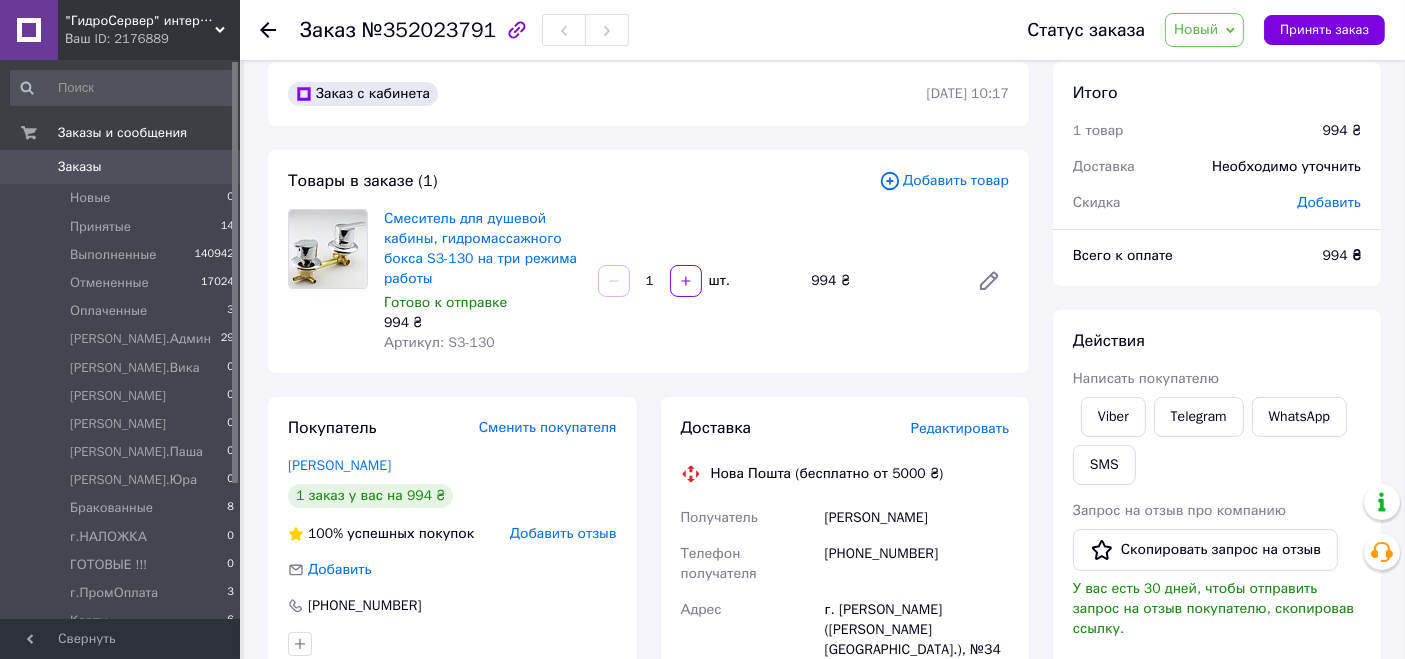 click on "Смеситель для душевой кабины, гидромассажного бокса S3-130 на три режима работы [PERSON_NAME] к отправке 994 ₴ Артикул: S3-130 1   шт. 994 ₴" at bounding box center [696, 281] 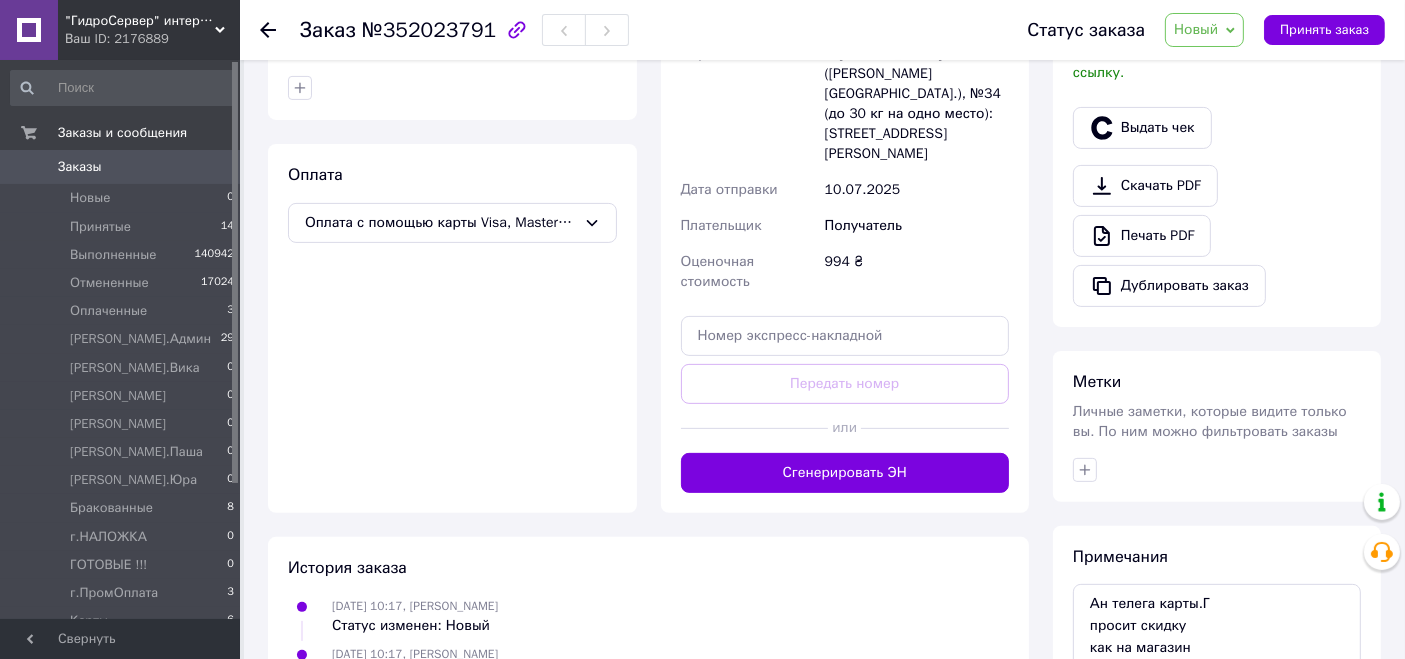 scroll, scrollTop: 800, scrollLeft: 0, axis: vertical 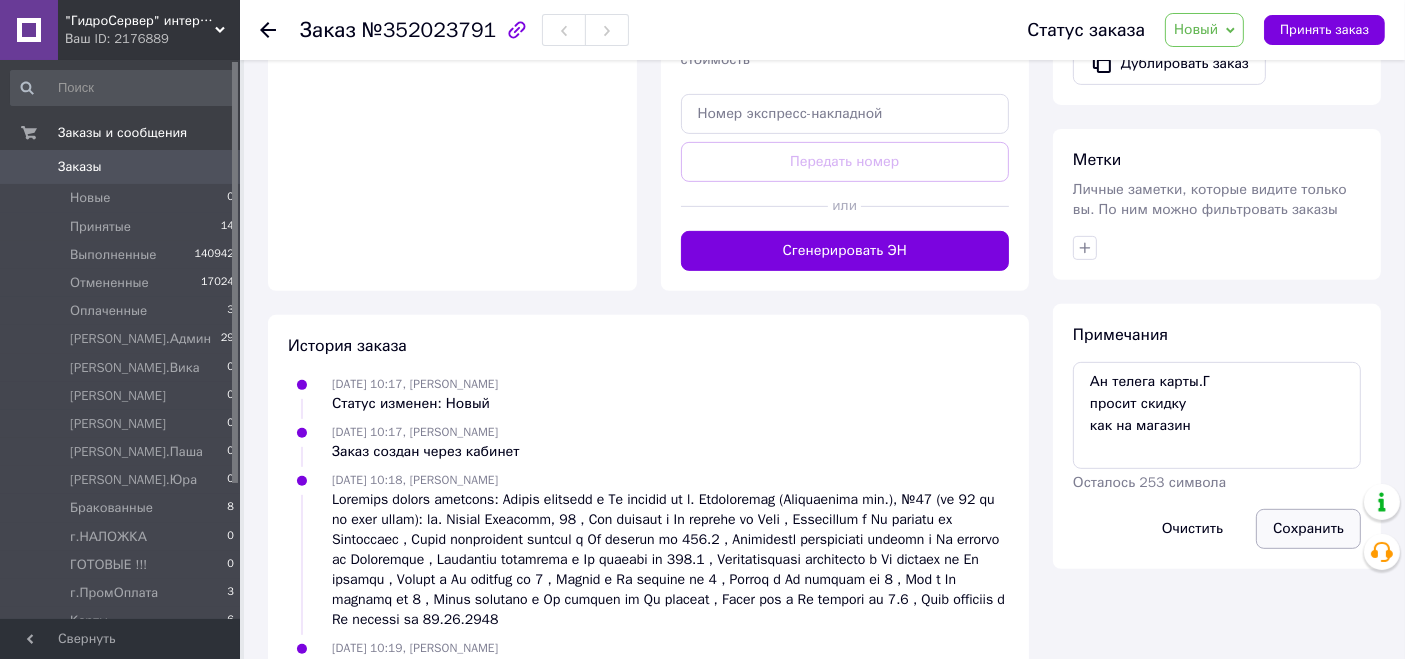 click on "Сохранить" at bounding box center [1308, 529] 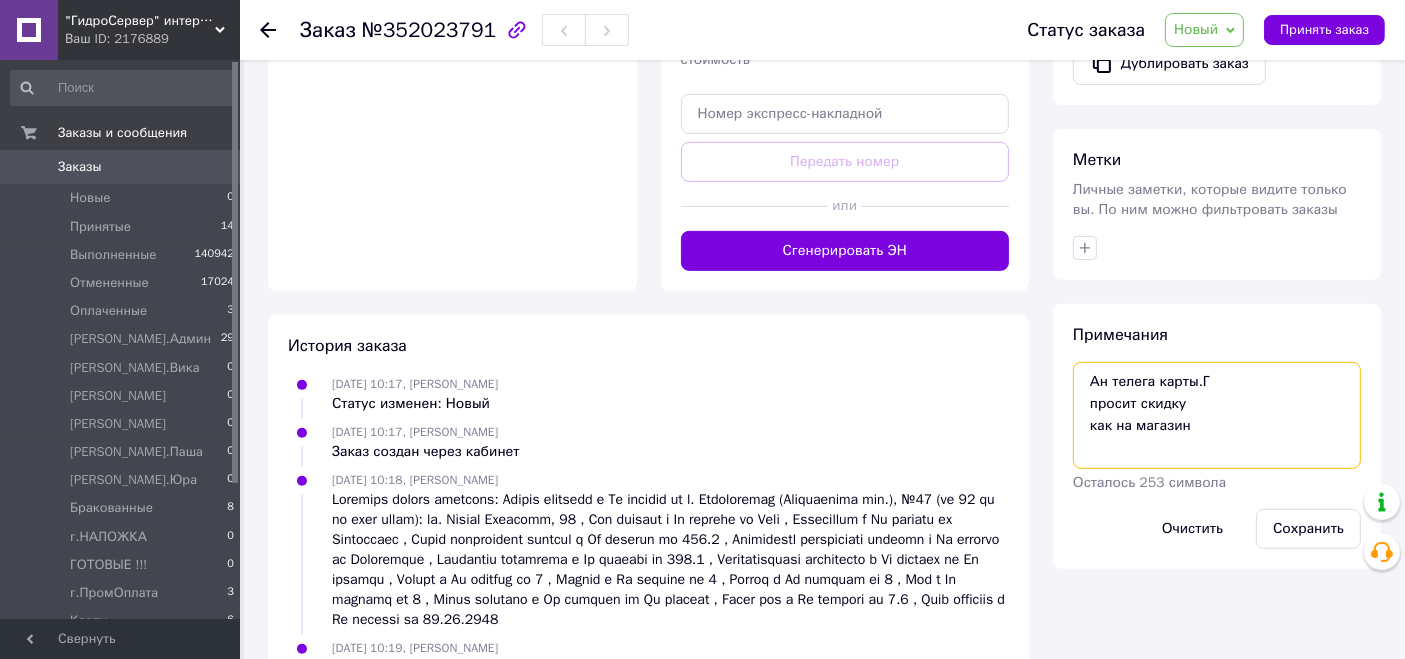 drag, startPoint x: 1093, startPoint y: 386, endPoint x: 1164, endPoint y: 441, distance: 89.81091 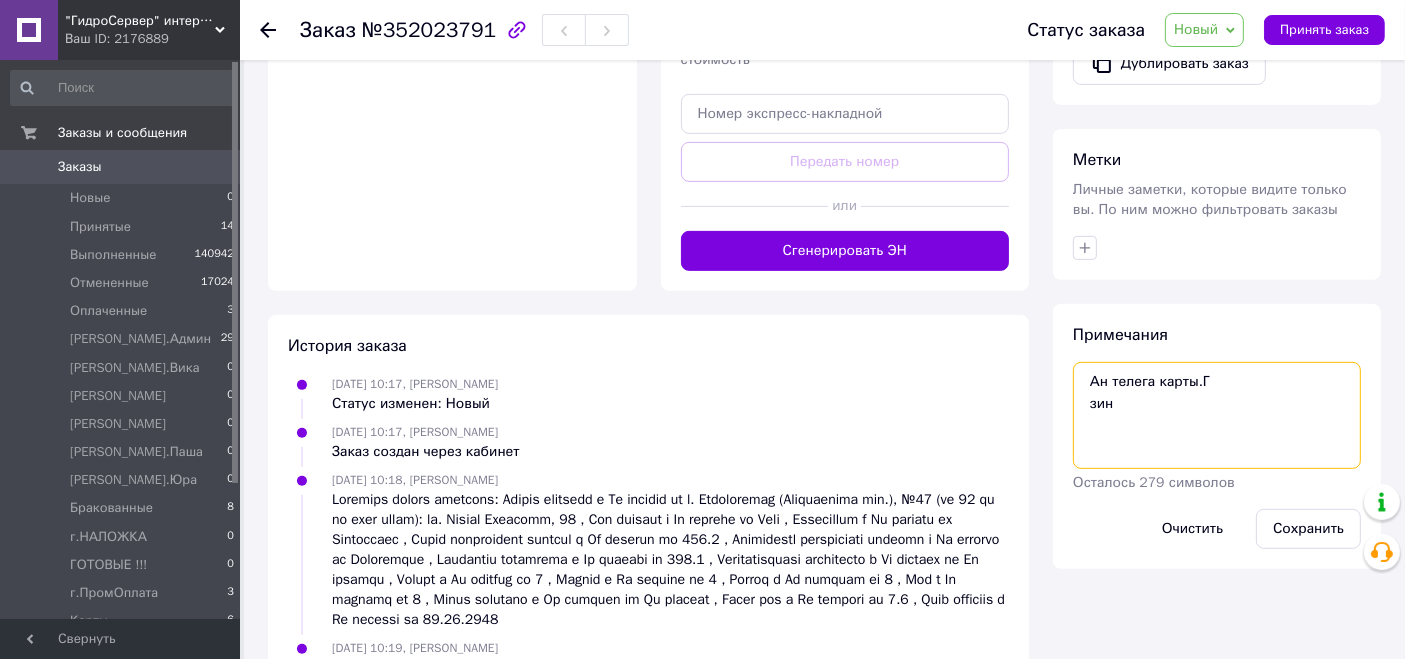 drag, startPoint x: 1087, startPoint y: 387, endPoint x: 1135, endPoint y: 398, distance: 49.24429 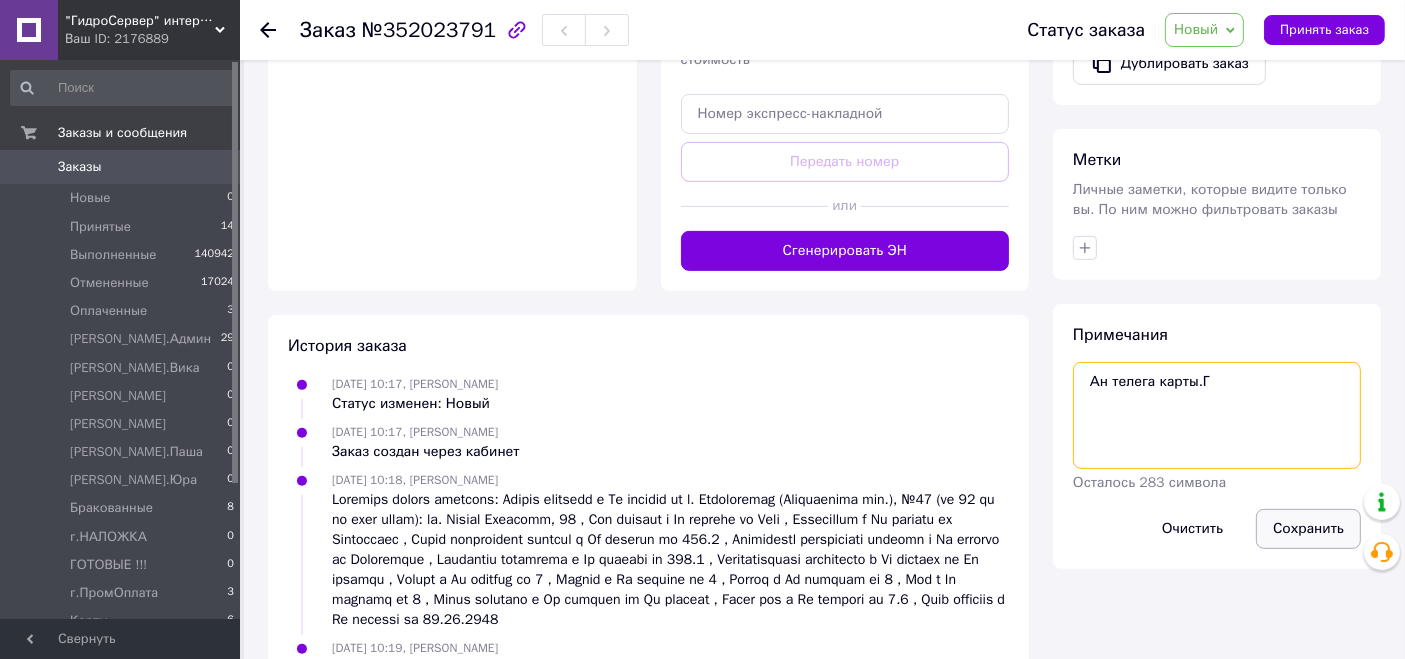 type on "Ан телега карты.Г" 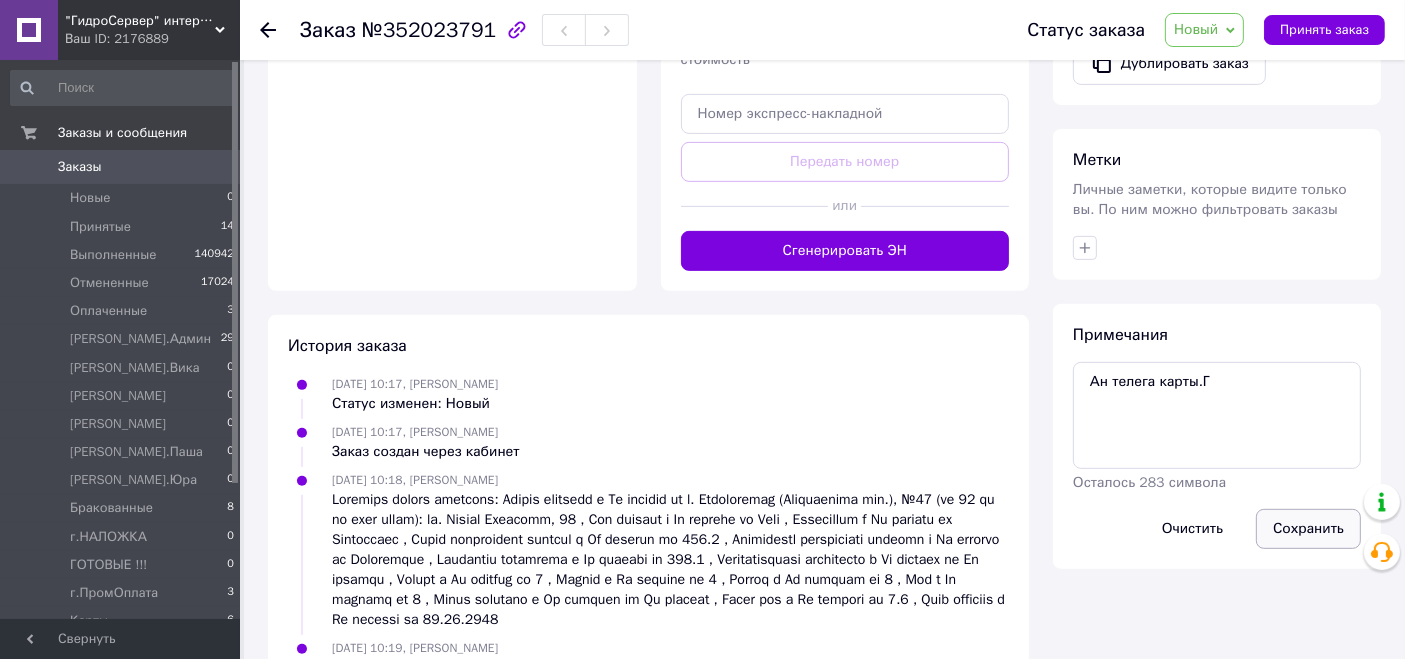 click on "Сохранить" at bounding box center [1308, 529] 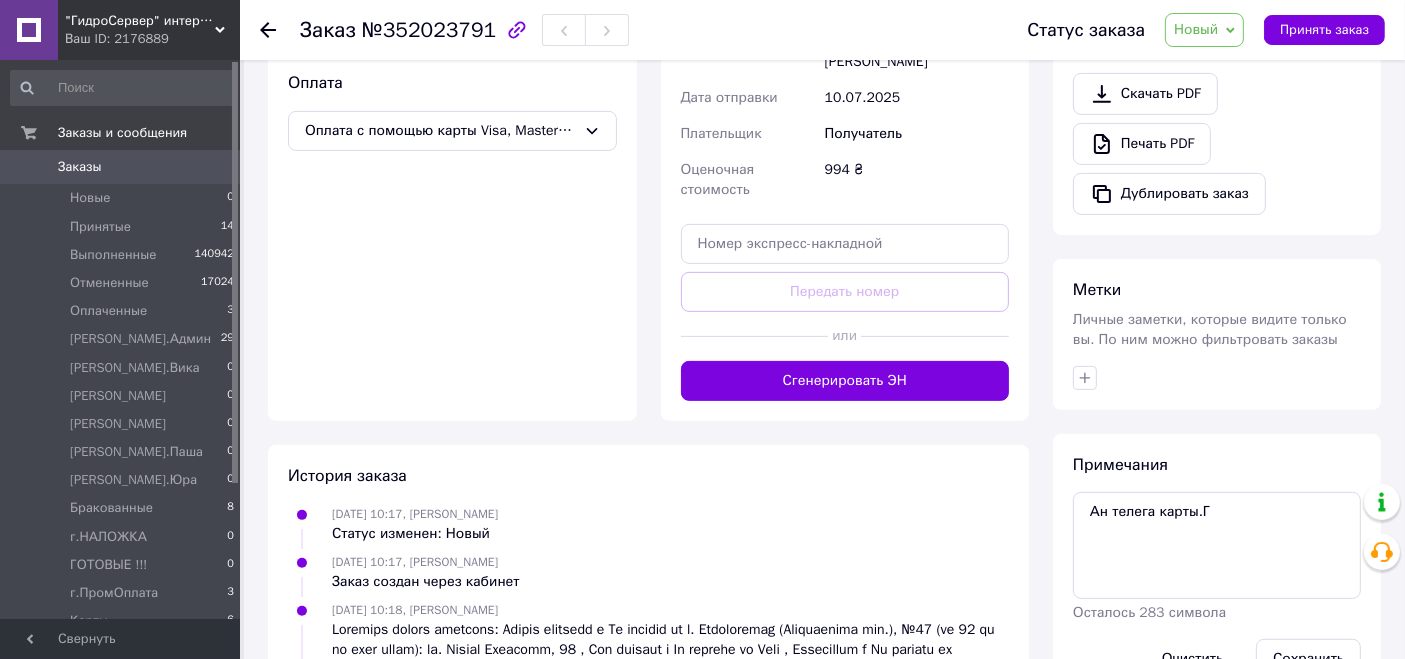 scroll, scrollTop: 689, scrollLeft: 0, axis: vertical 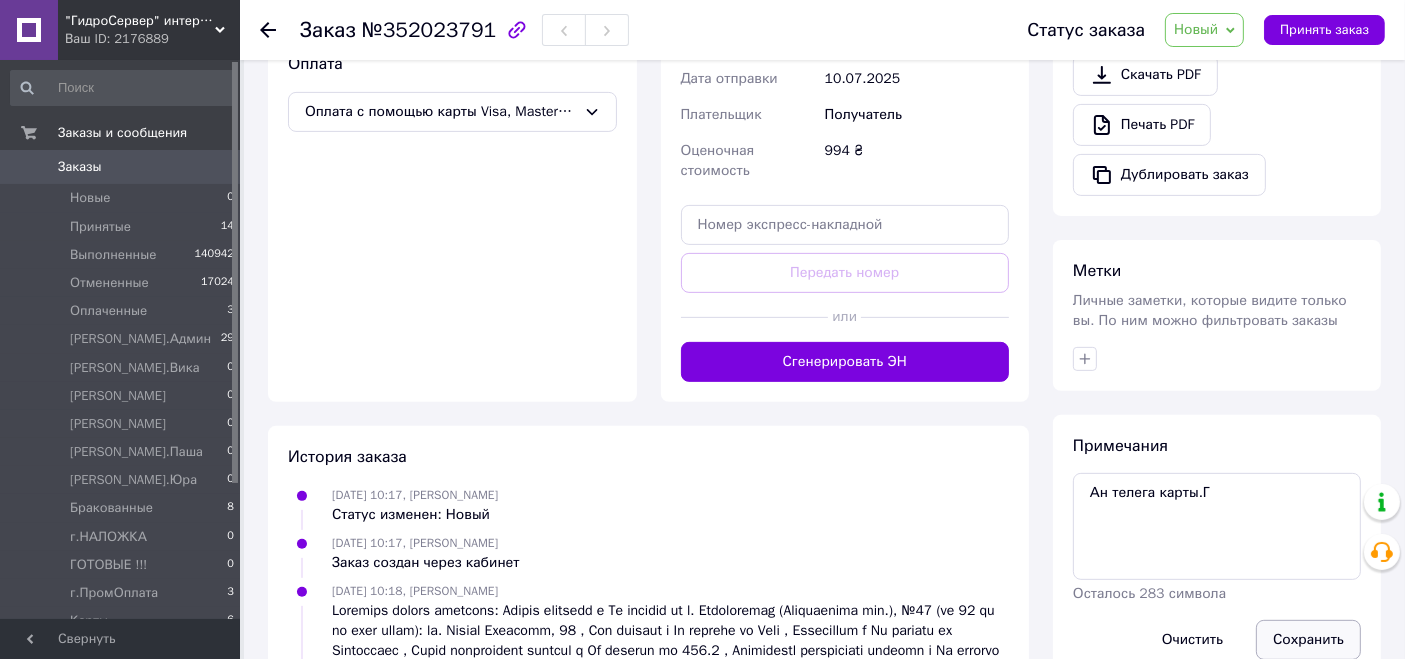 click on "Сохранить" at bounding box center (1308, 640) 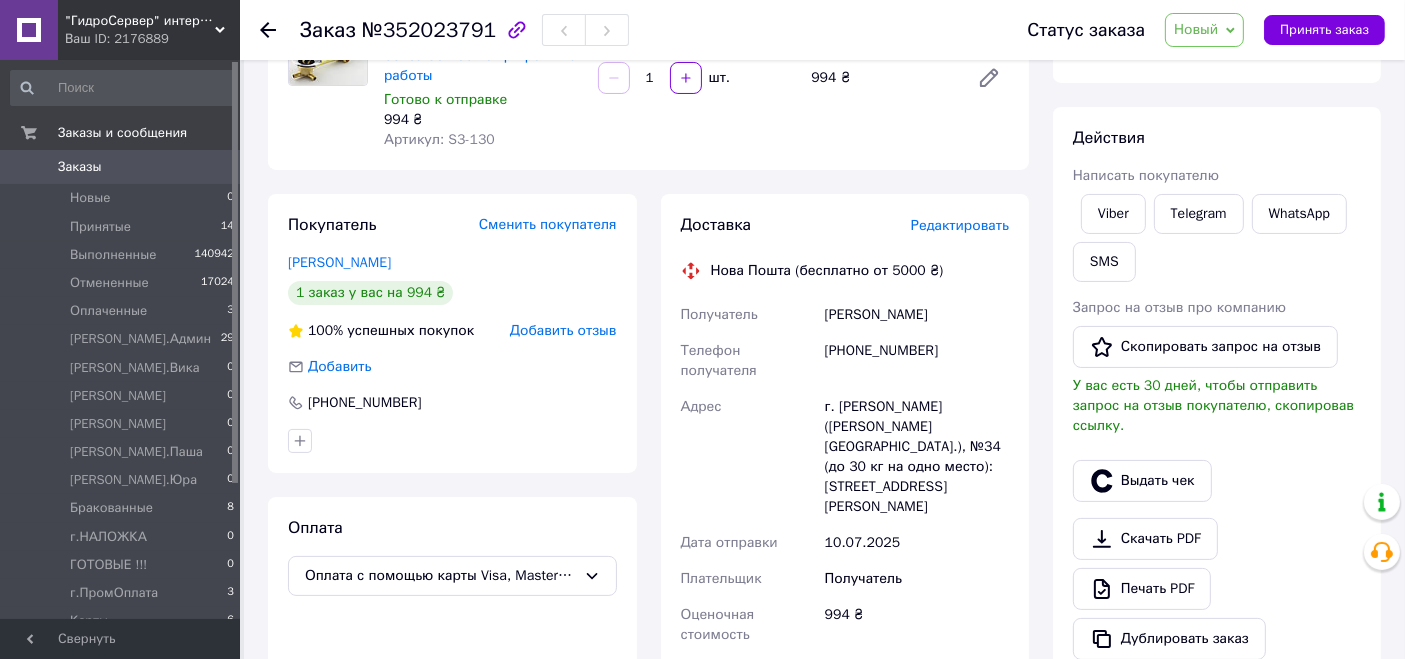 scroll, scrollTop: 134, scrollLeft: 0, axis: vertical 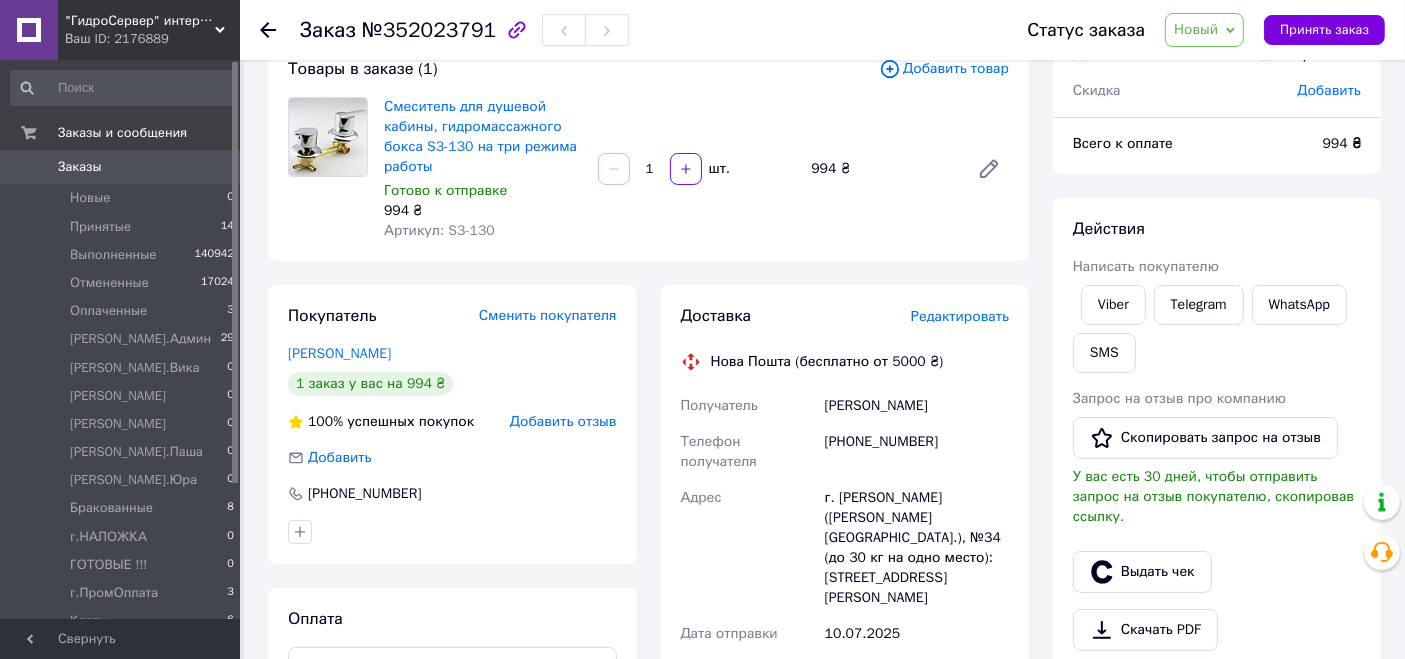 click on "Артикул: S3-130" at bounding box center (483, 231) 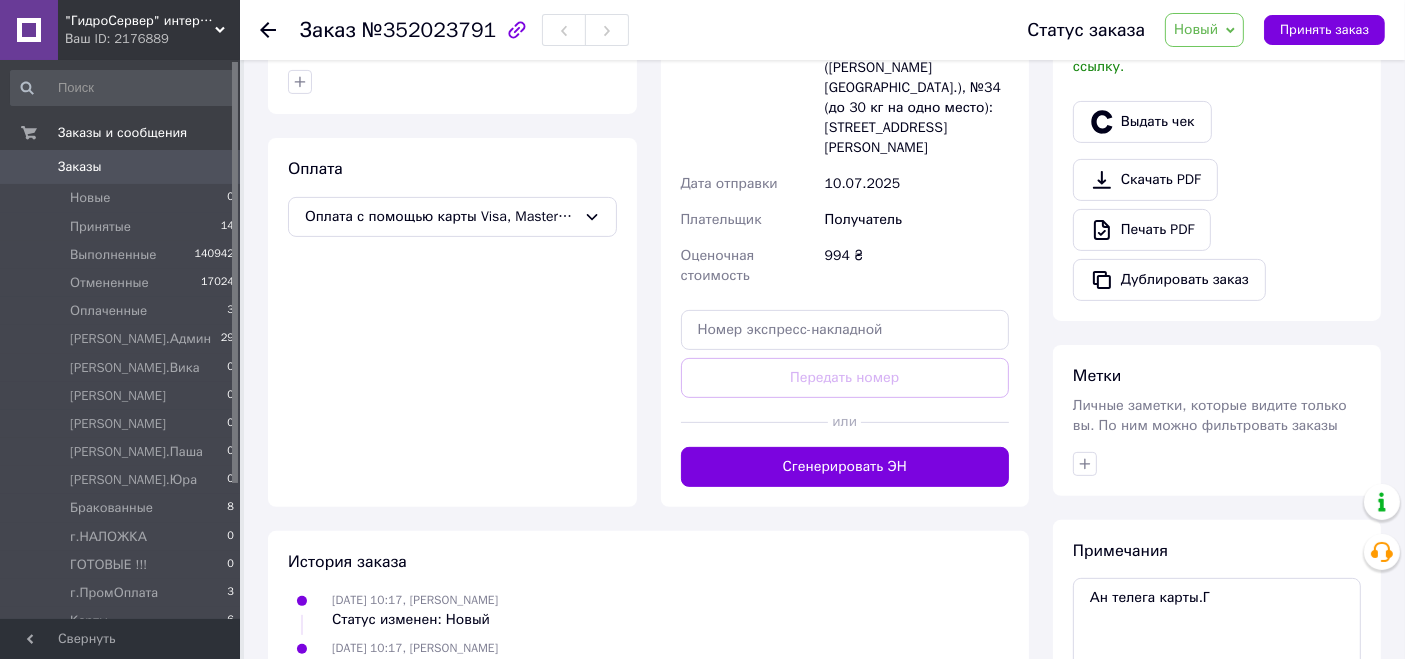 scroll, scrollTop: 666, scrollLeft: 0, axis: vertical 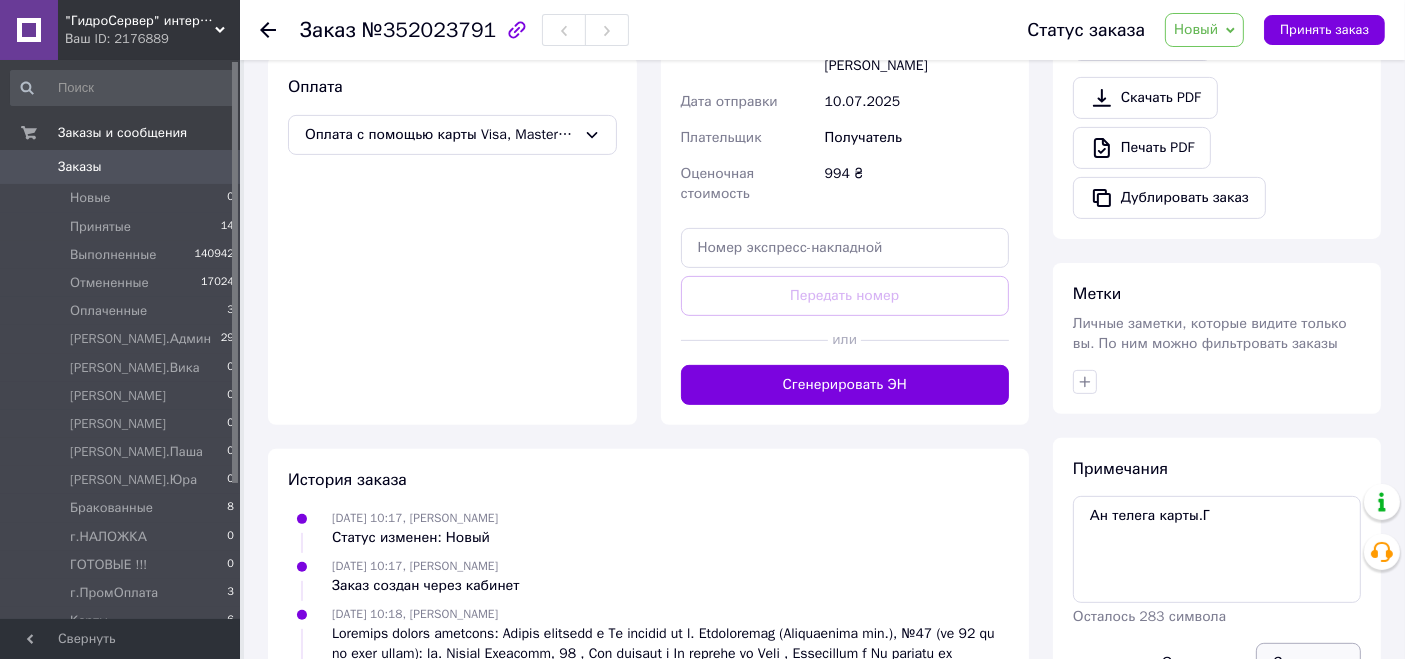 click on "Сохранить" at bounding box center (1308, 663) 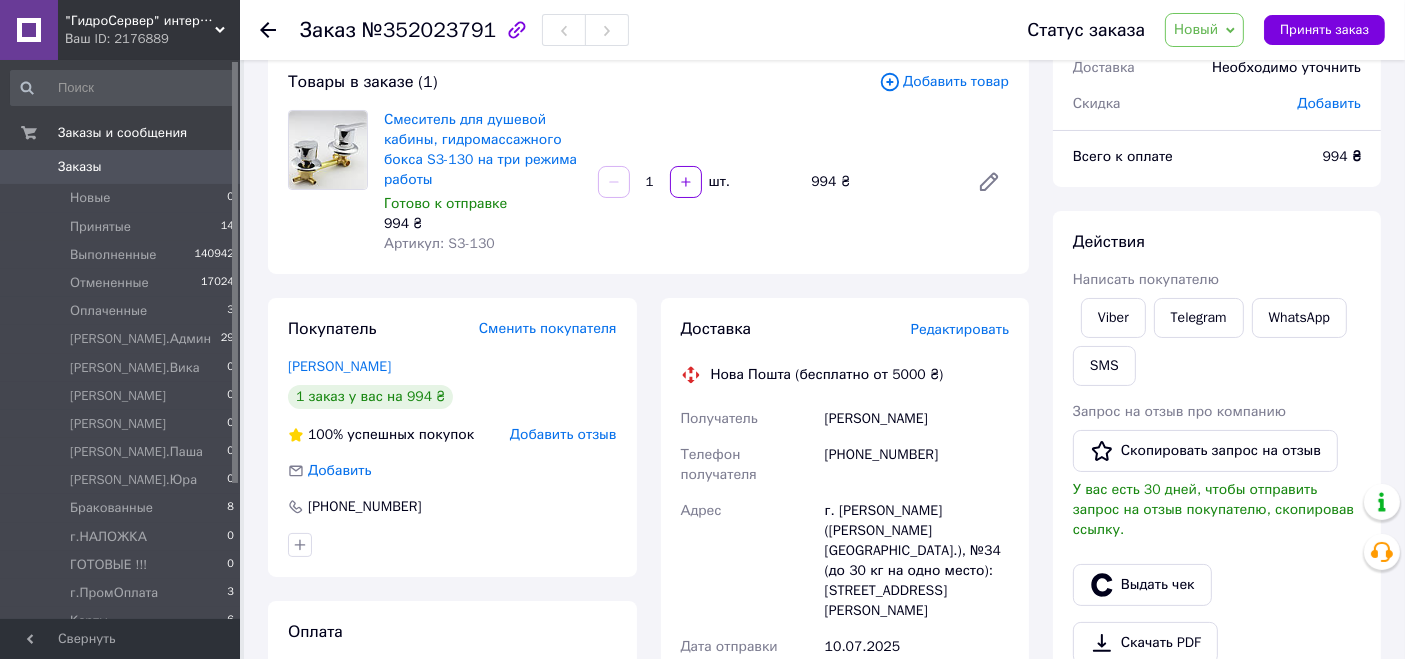 scroll, scrollTop: 0, scrollLeft: 0, axis: both 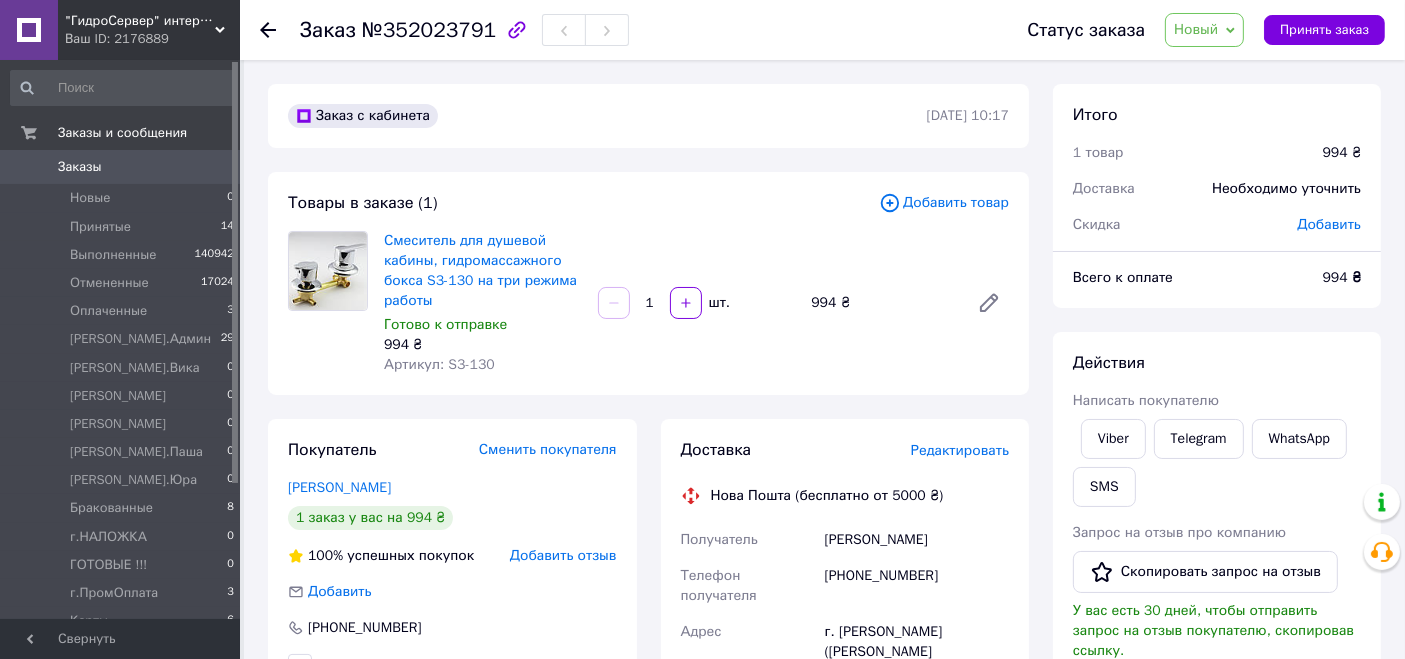 click on "Новый" at bounding box center (1196, 29) 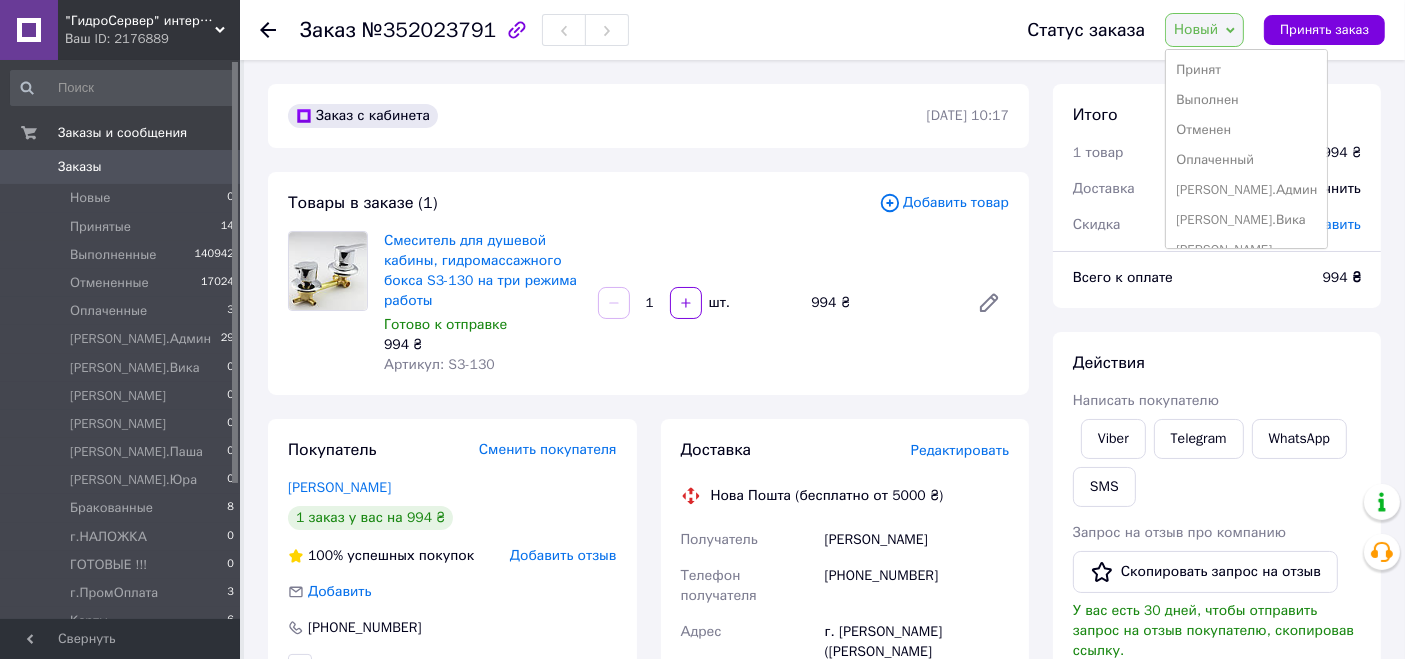 scroll, scrollTop: 351, scrollLeft: 0, axis: vertical 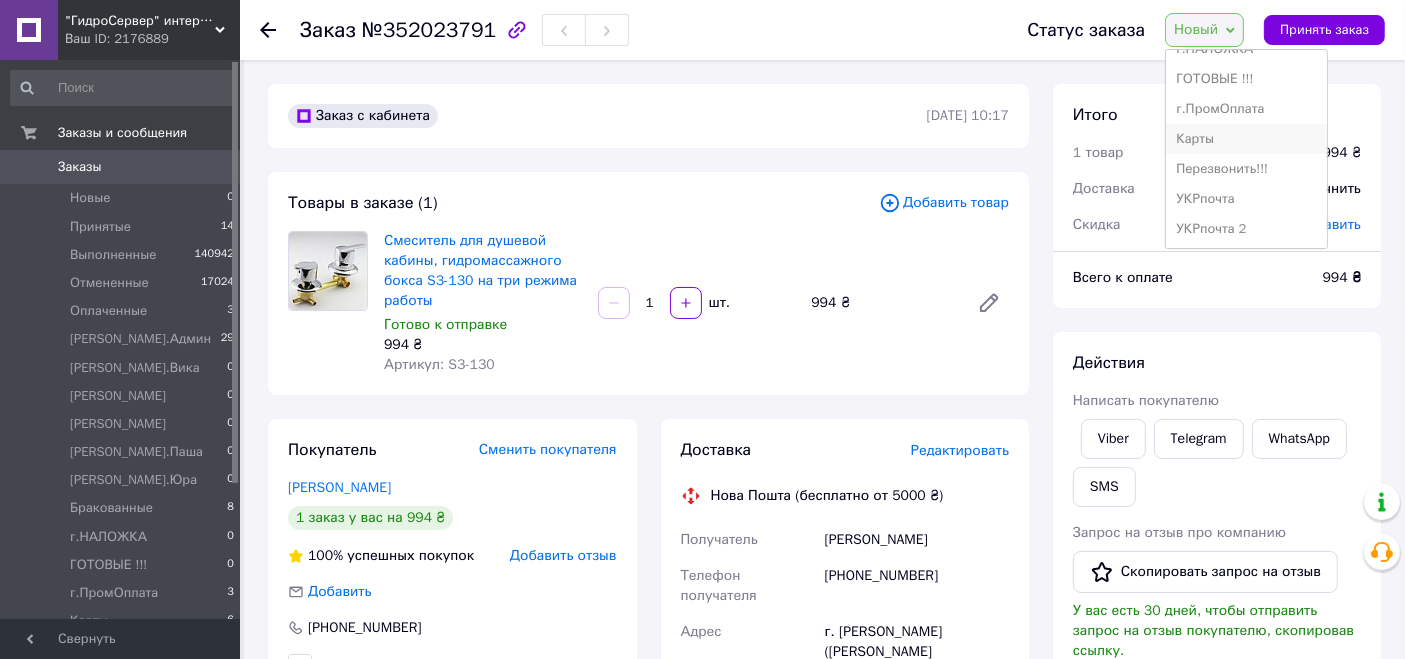 click on "Карты" at bounding box center (1246, 139) 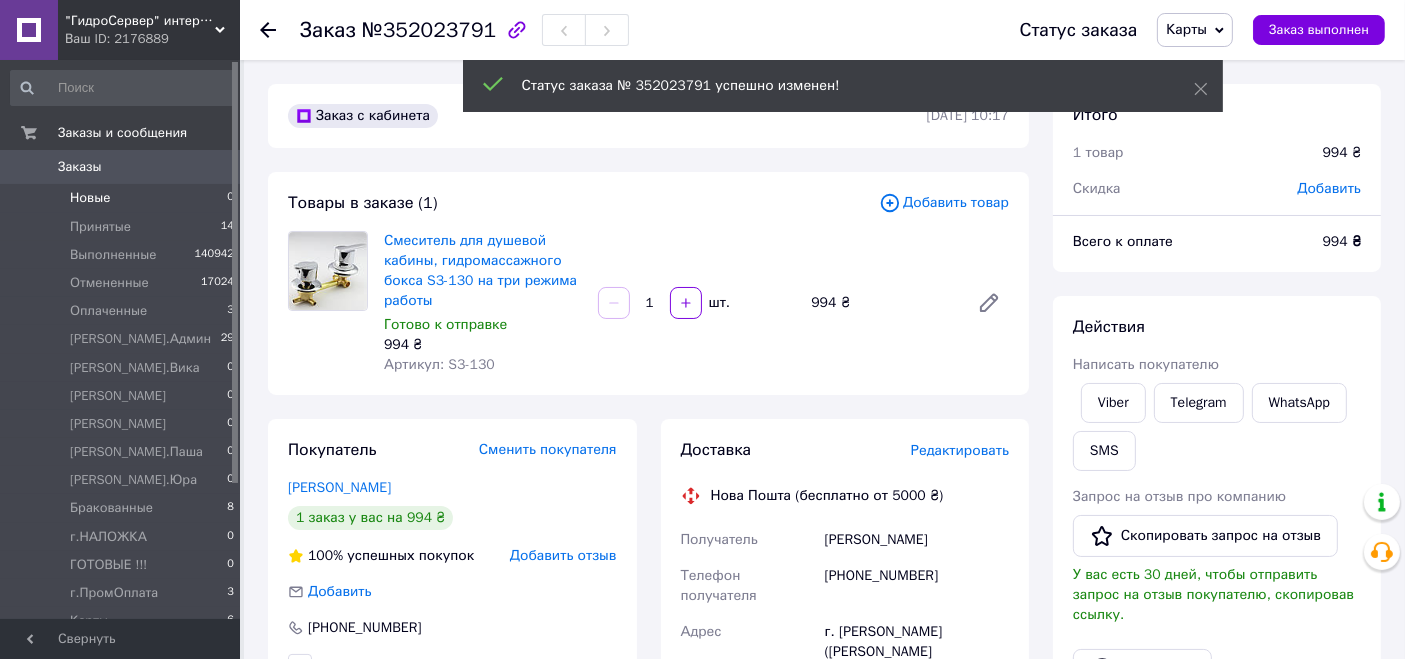 click on "Новые 0" at bounding box center [123, 198] 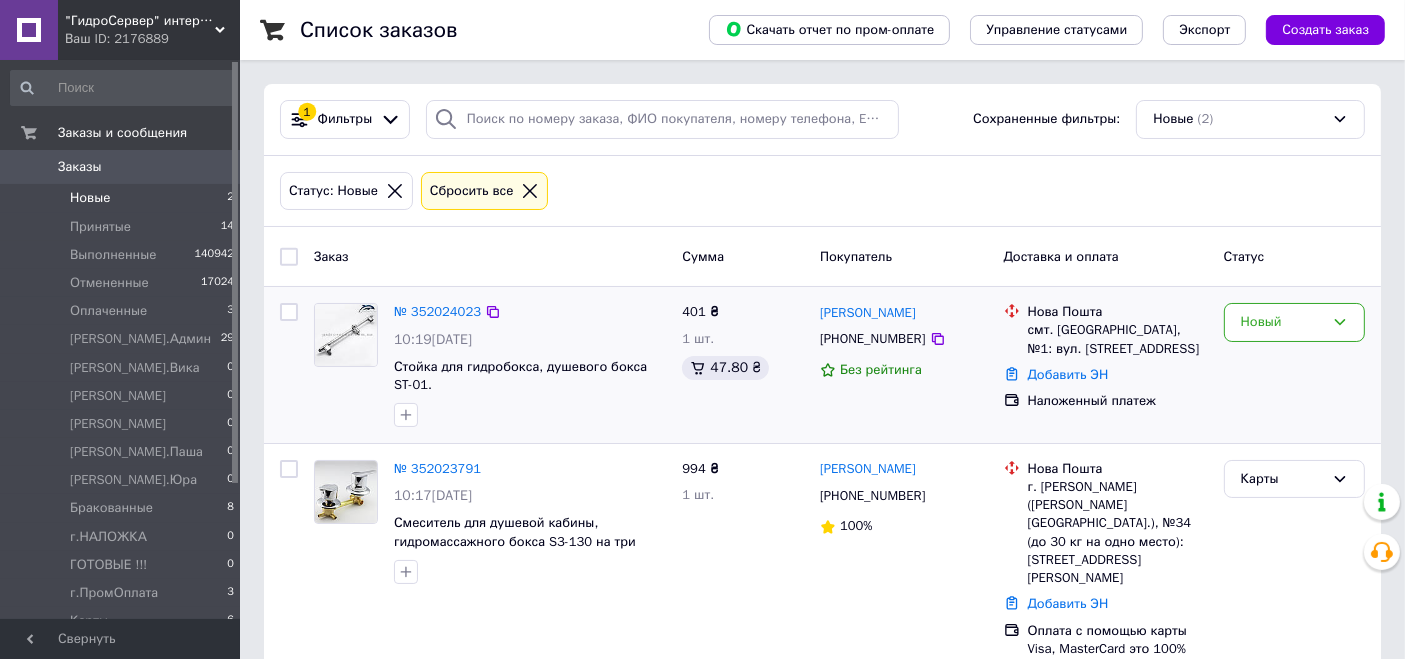 click on "№ 352024023 10:19[DATE] Стойка для гидробокса, душевого бокса ST-01." at bounding box center [530, 365] 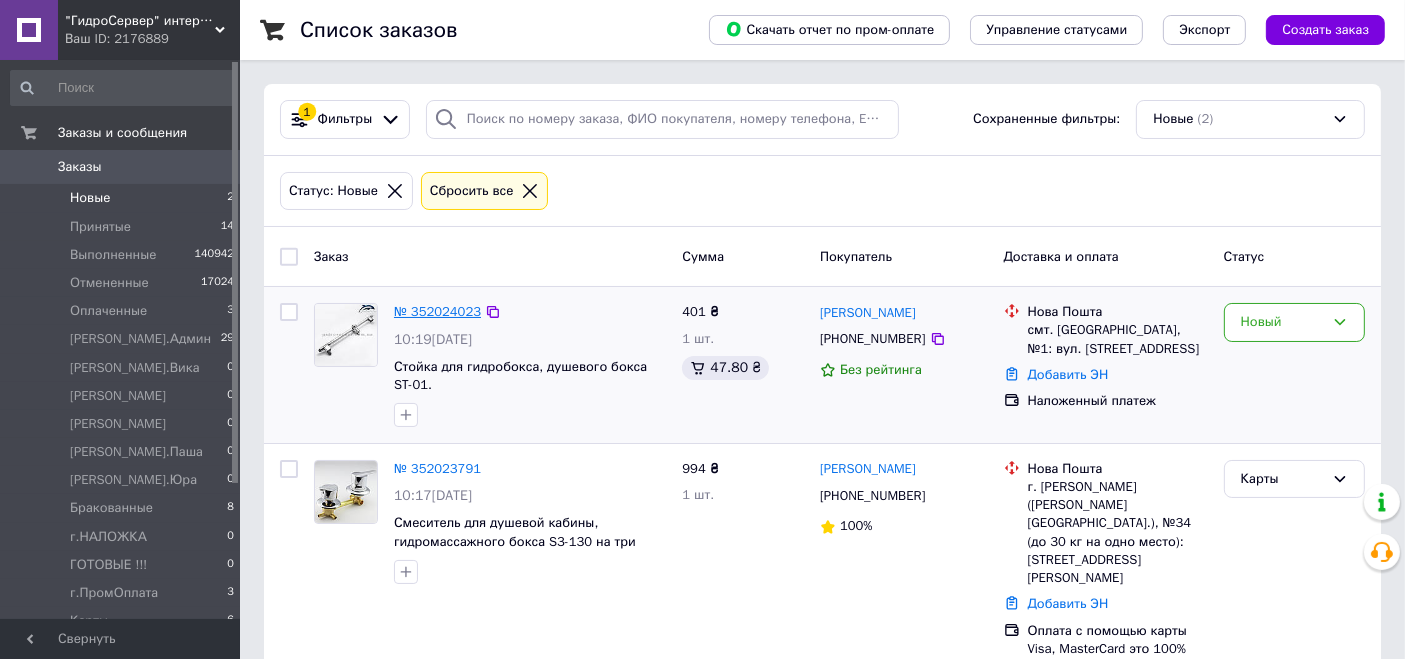 click on "№ 352024023" at bounding box center [437, 311] 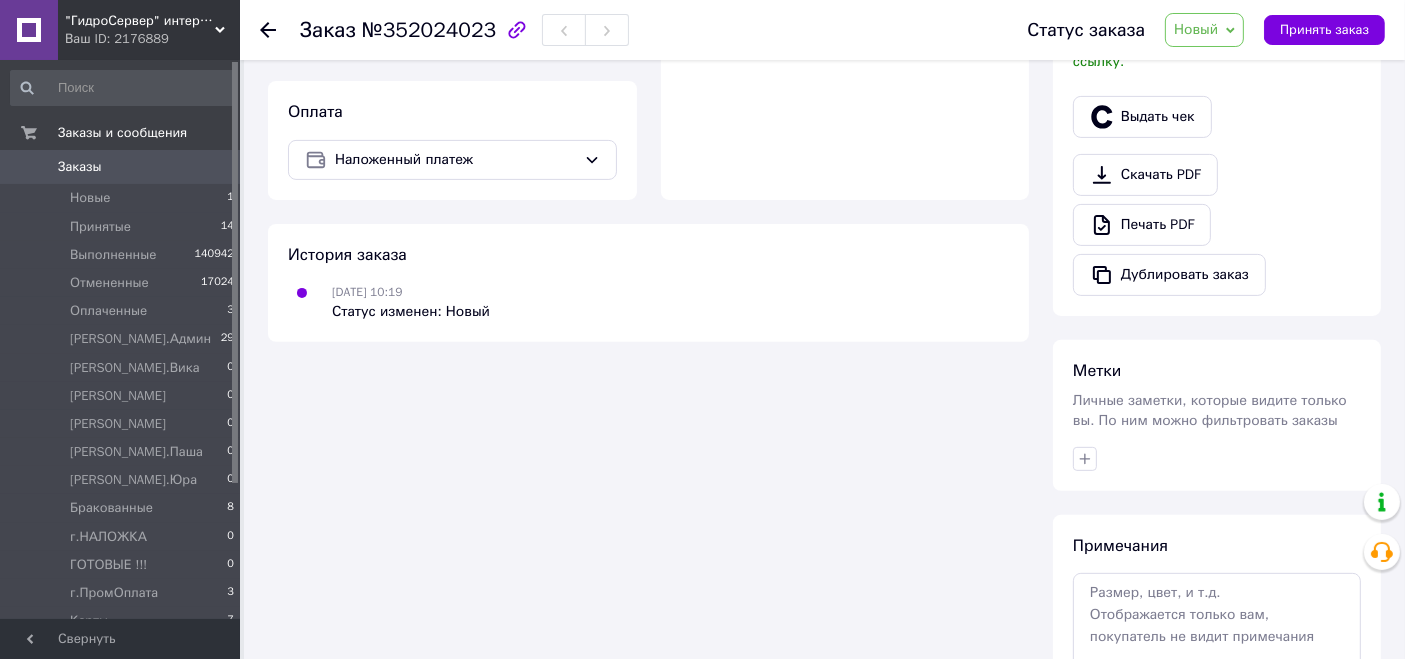 scroll, scrollTop: 741, scrollLeft: 0, axis: vertical 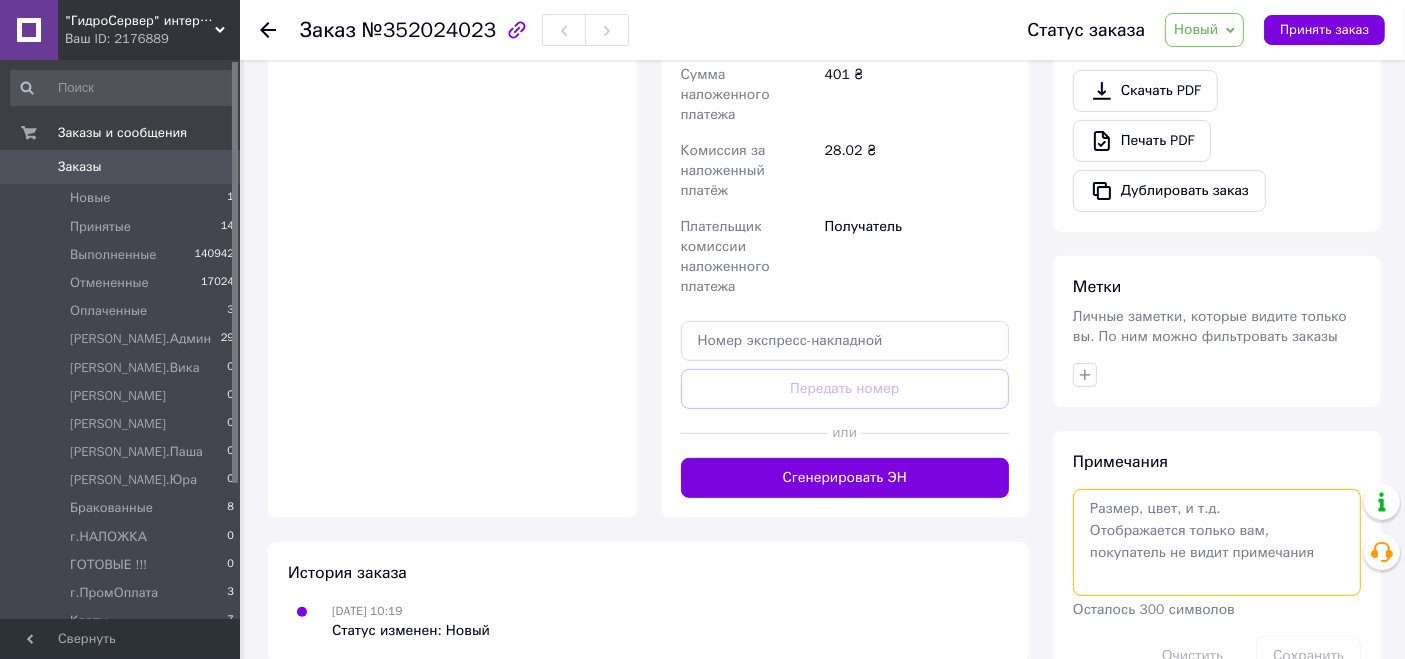 click at bounding box center (1217, 542) 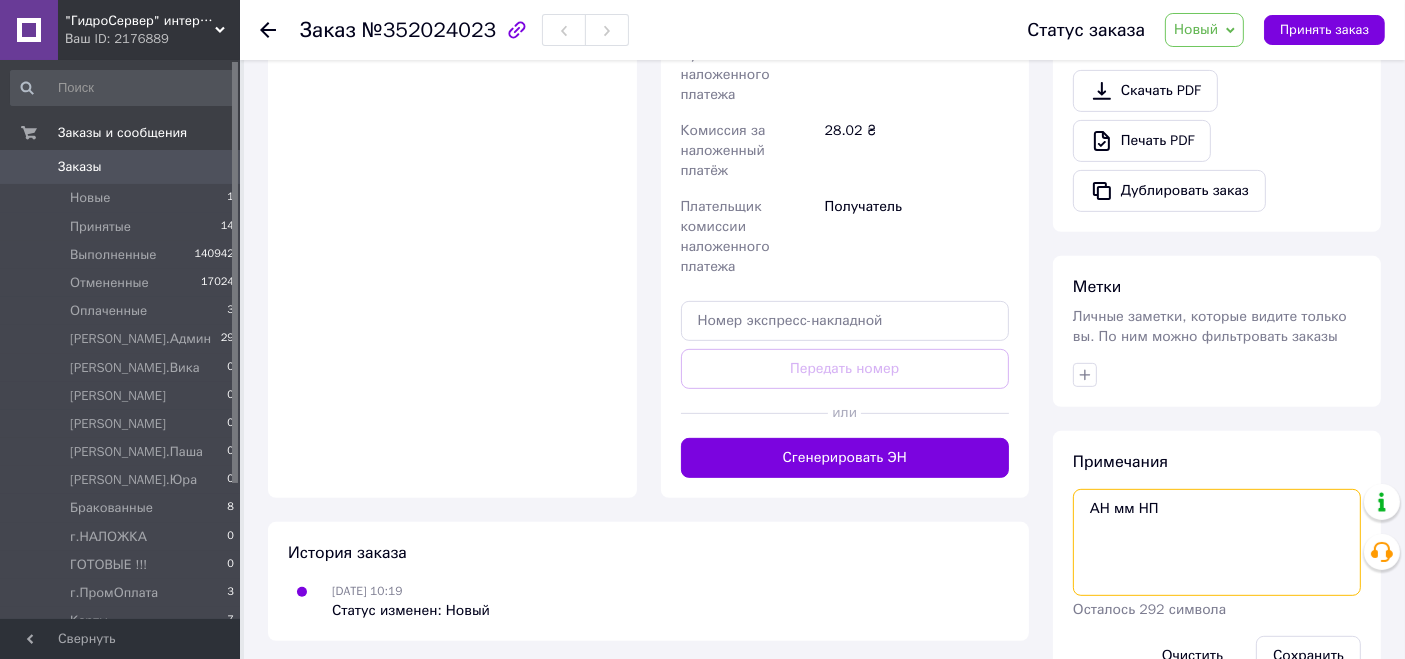 click on "АН мм НП" at bounding box center (1217, 542) 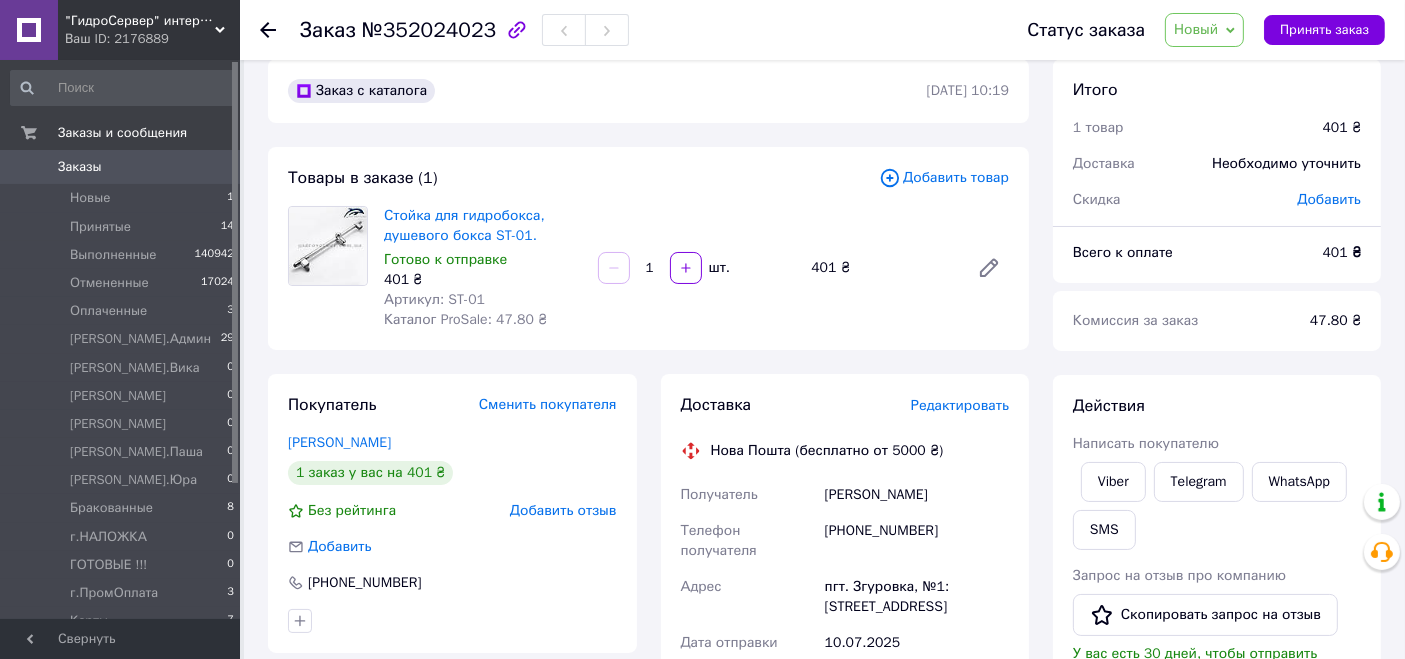 scroll, scrollTop: 0, scrollLeft: 0, axis: both 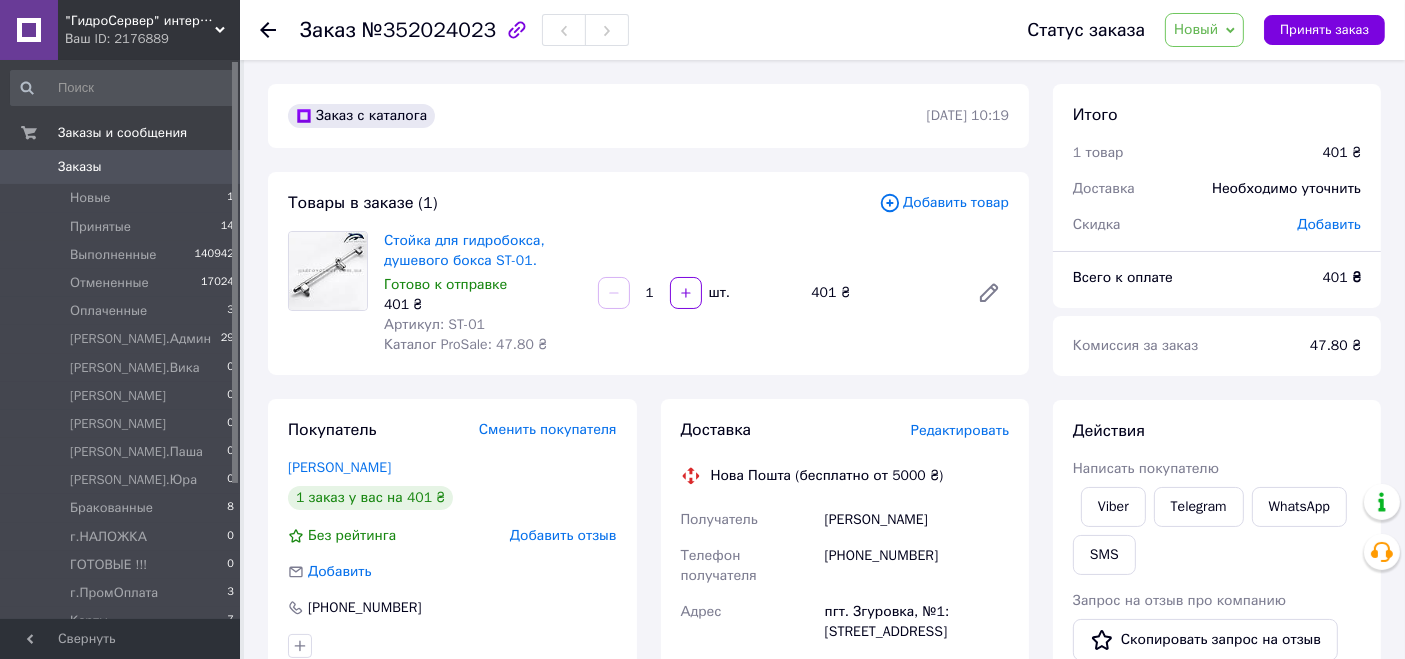 click on "Стойка для гидробокса, душевого бокса ST-01. Готово к отправке 401 ₴ Артикул: ST-01 Каталог ProSale: 47.80 ₴" at bounding box center (483, 293) 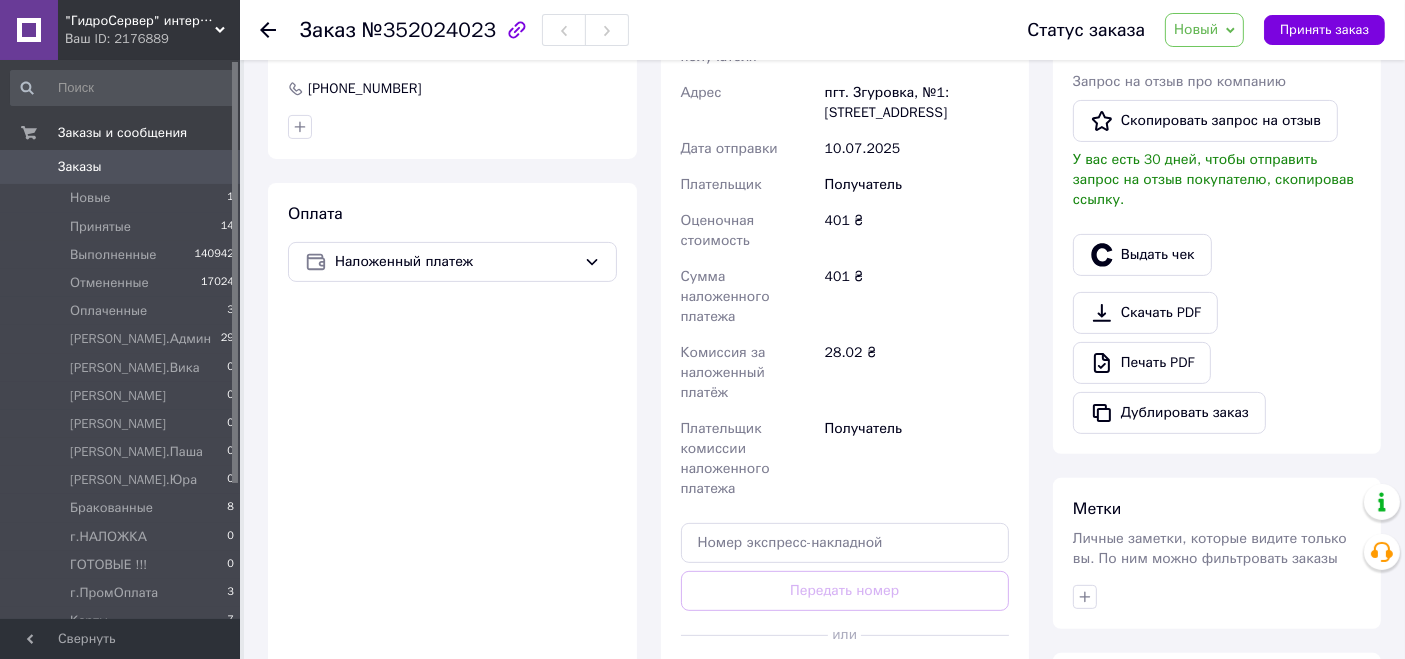 scroll, scrollTop: 666, scrollLeft: 0, axis: vertical 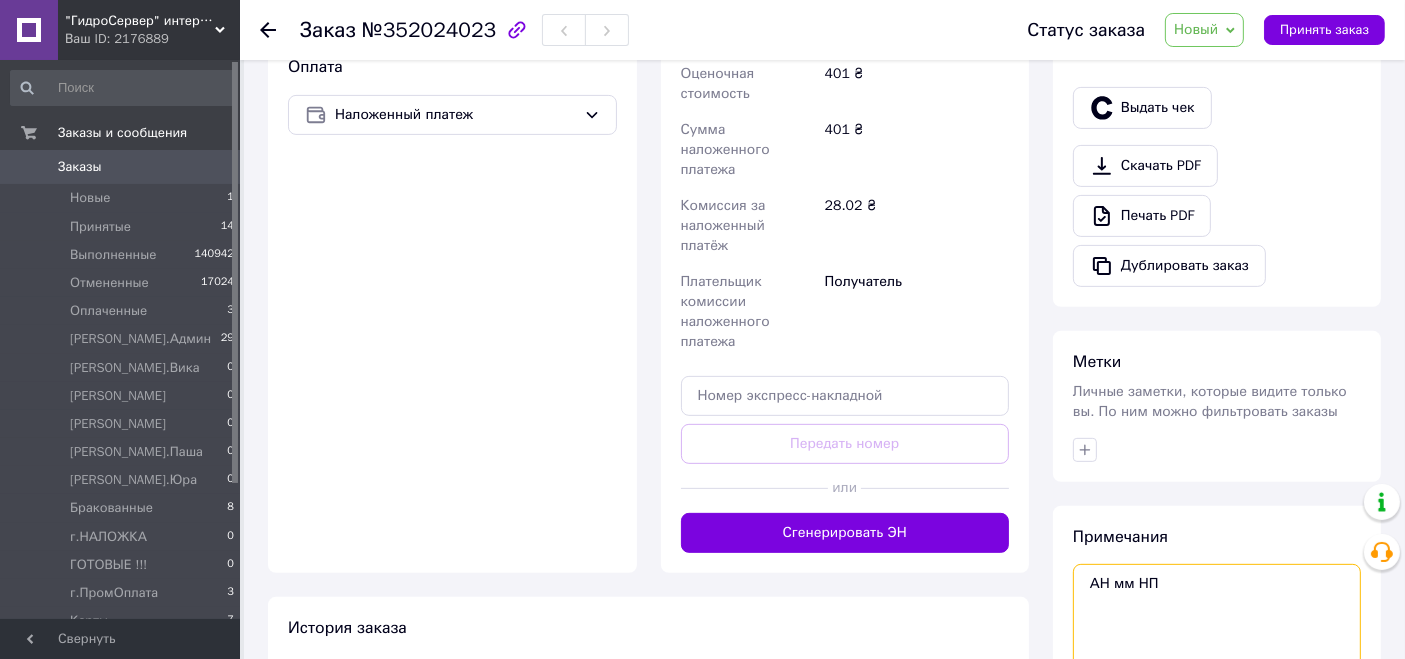 click on "АН мм НП" at bounding box center [1217, 617] 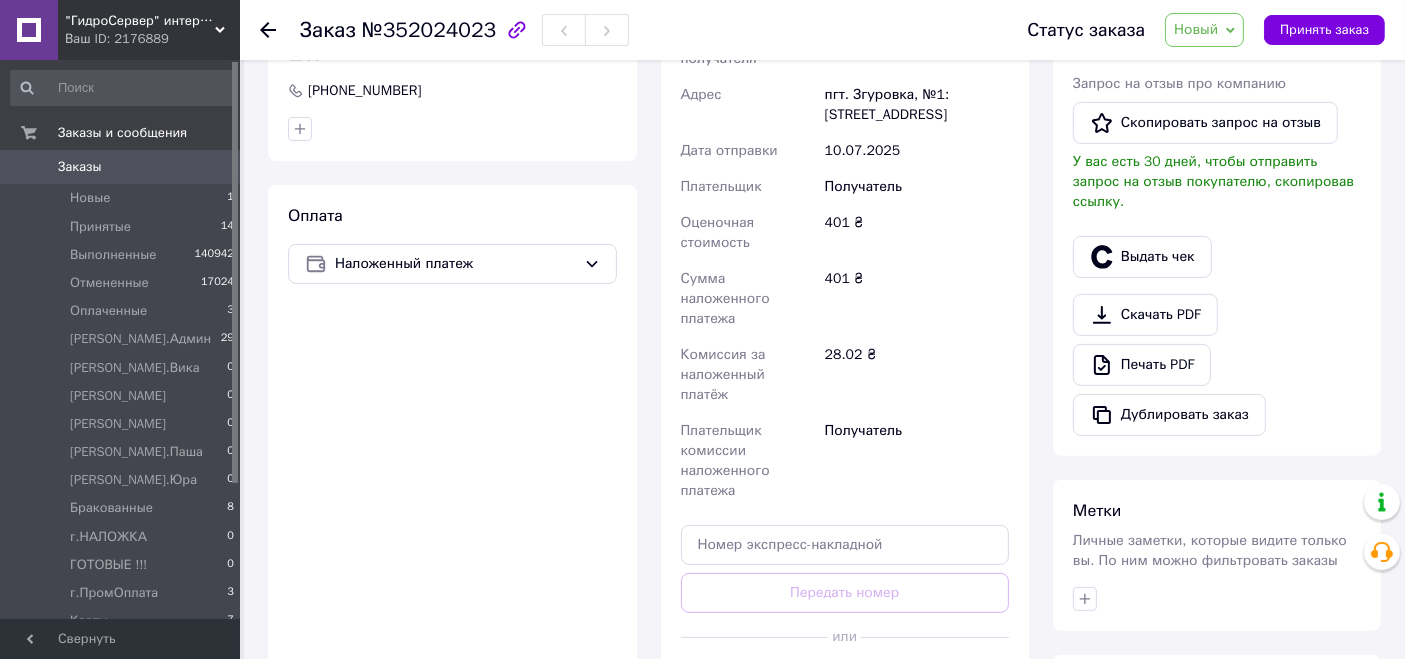 scroll, scrollTop: 666, scrollLeft: 0, axis: vertical 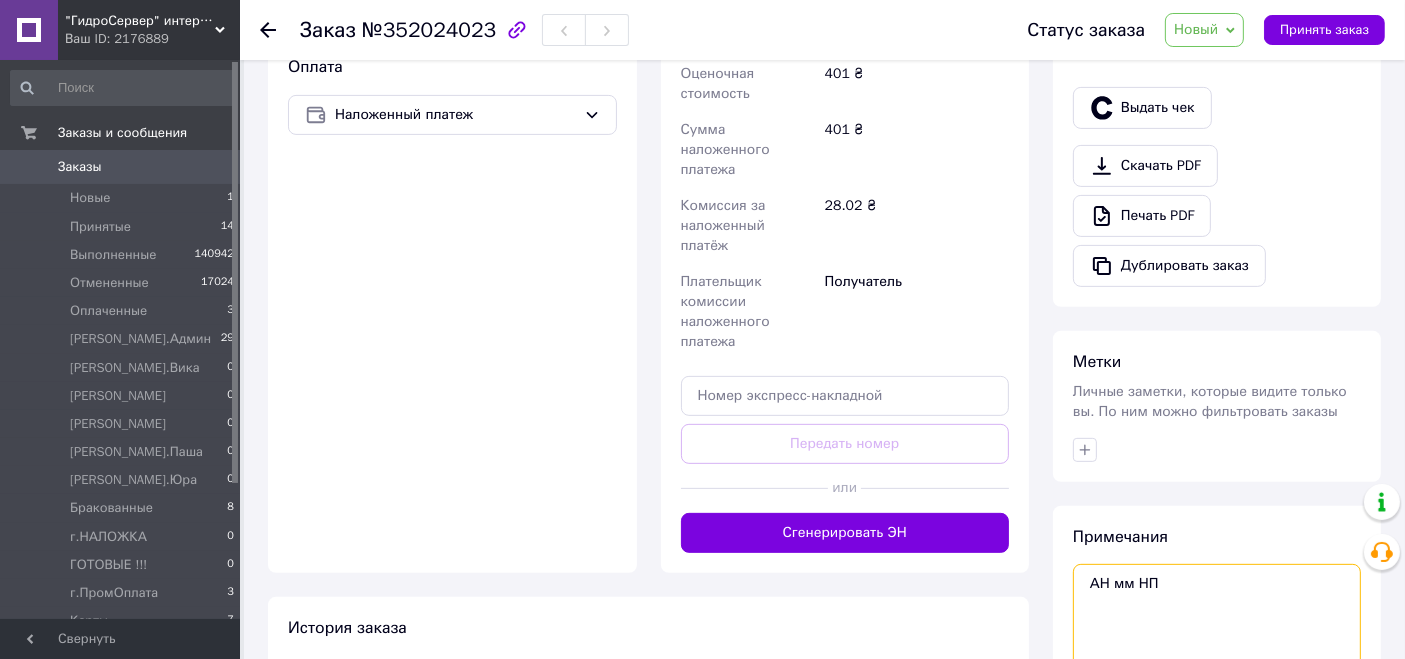 click on "АН мм НП" at bounding box center (1217, 617) 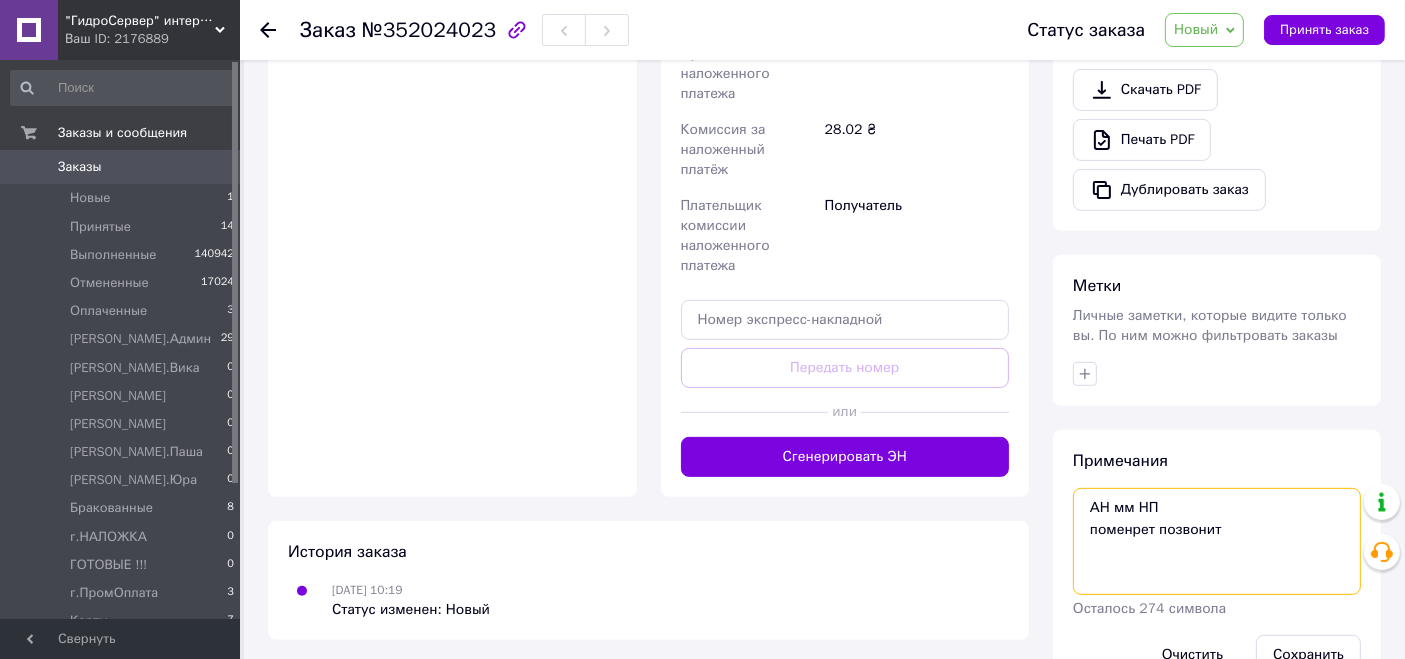 scroll, scrollTop: 777, scrollLeft: 0, axis: vertical 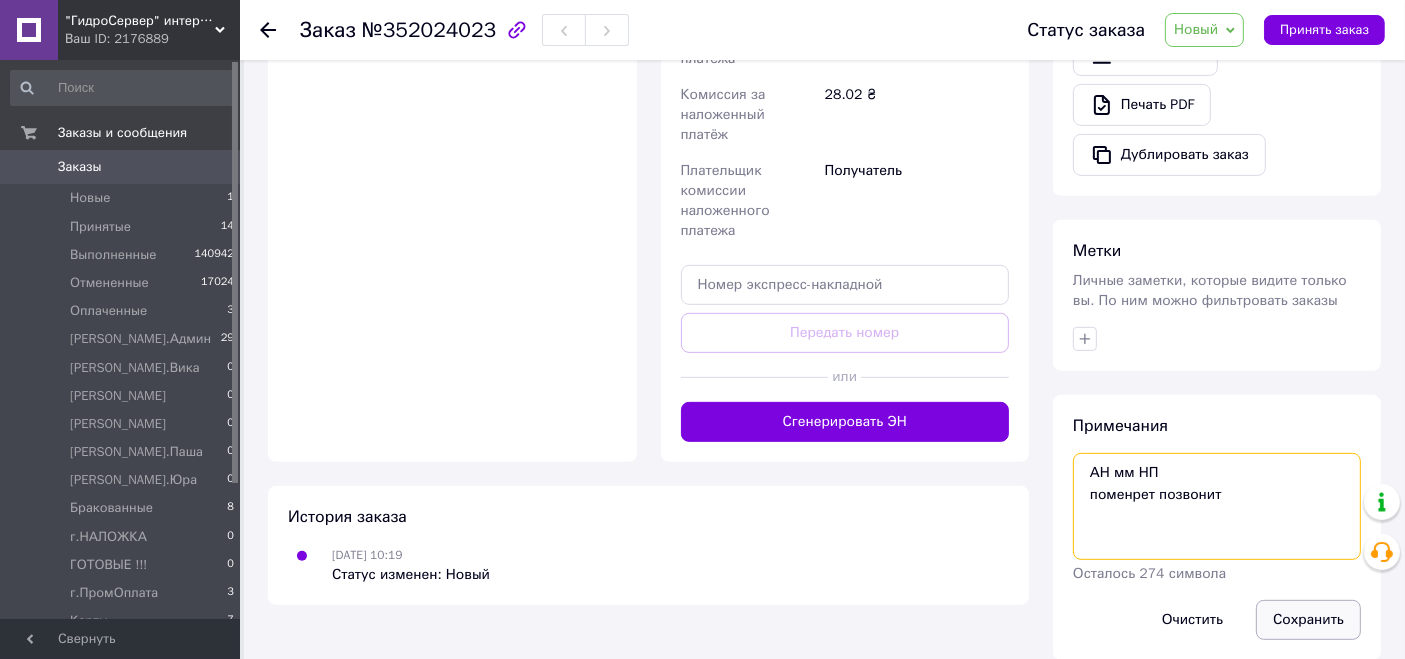 type on "АН мм НП
поменрет позвонит" 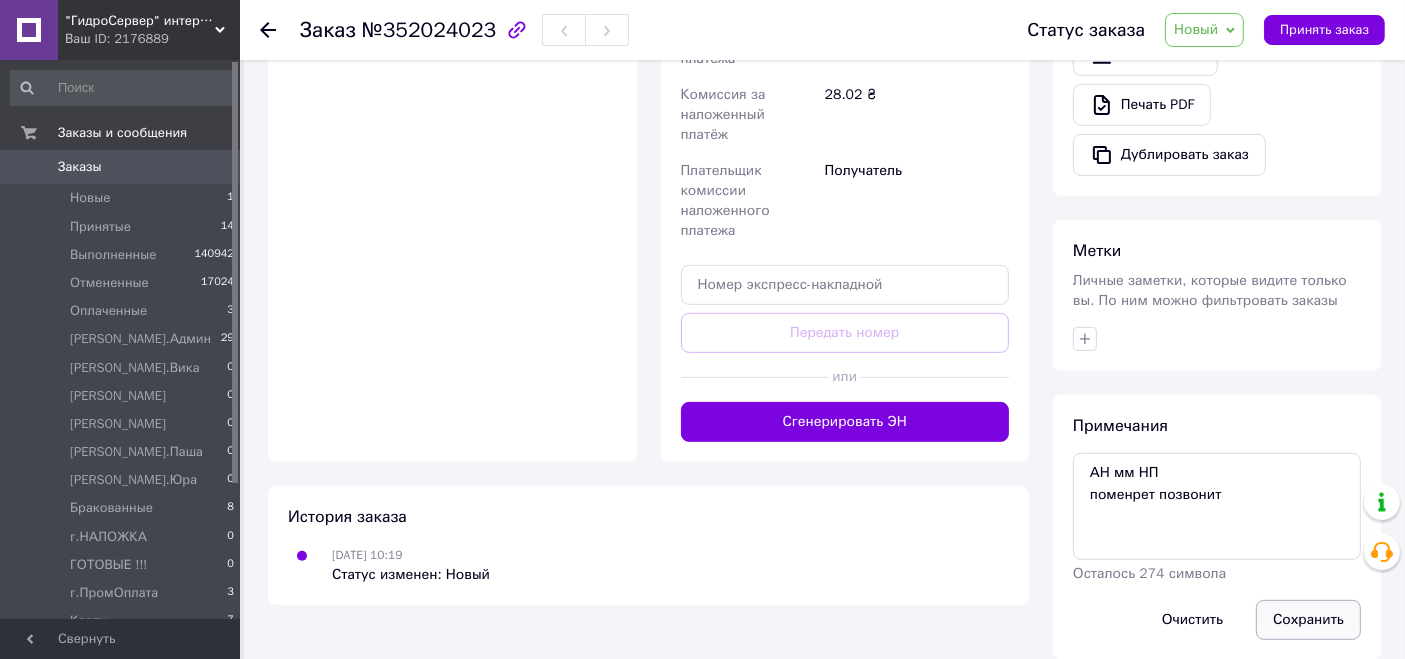 click on "Сохранить" at bounding box center [1308, 620] 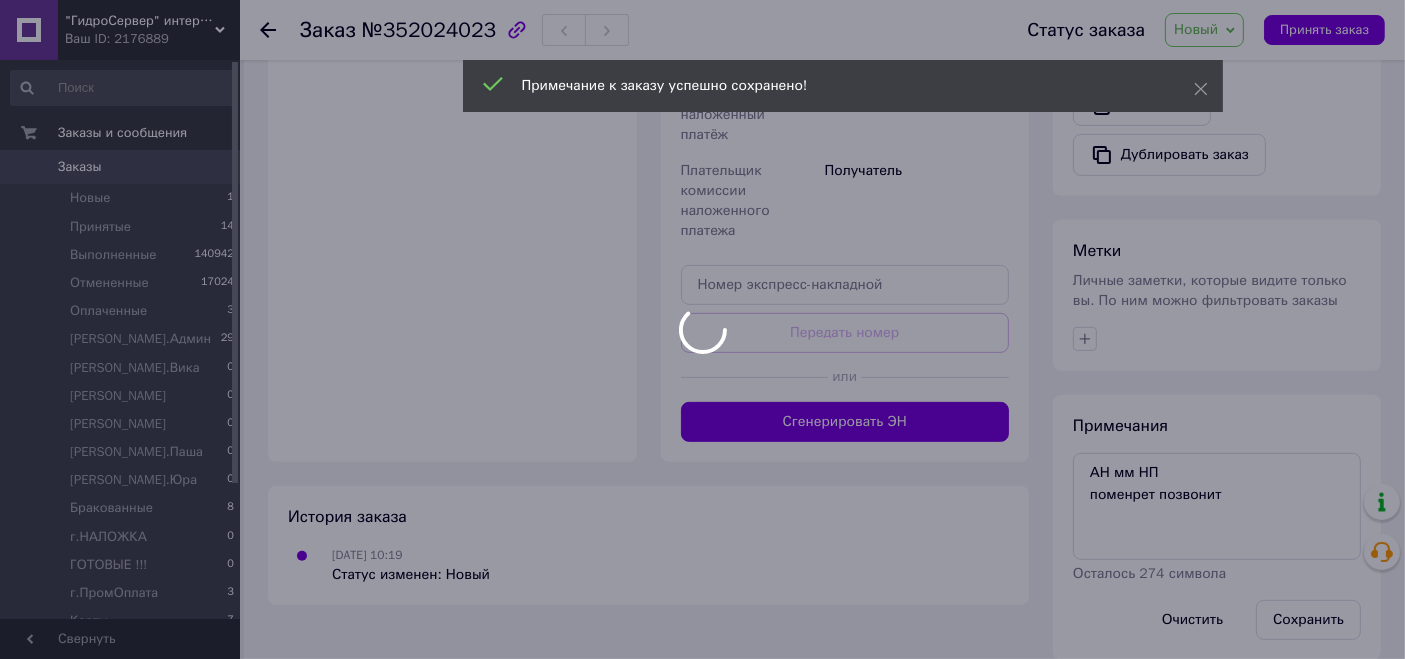 scroll, scrollTop: 741, scrollLeft: 0, axis: vertical 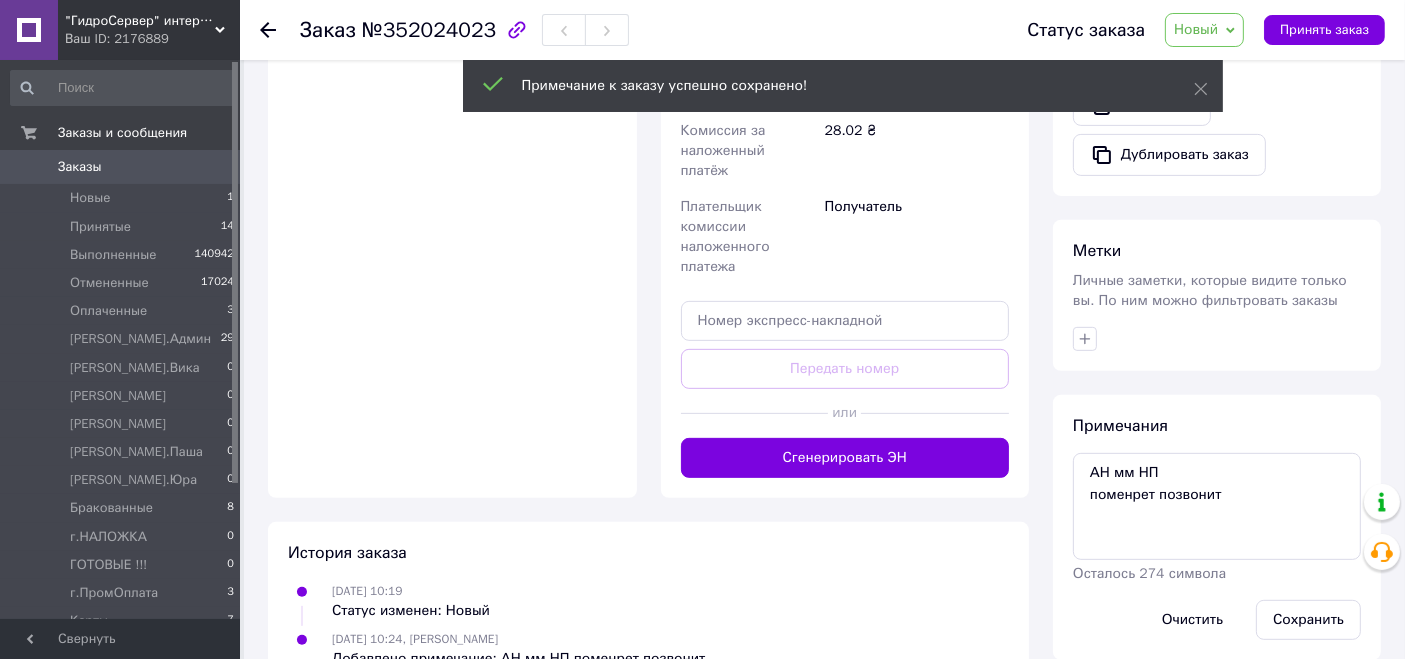 click on "Новый" at bounding box center [1196, 29] 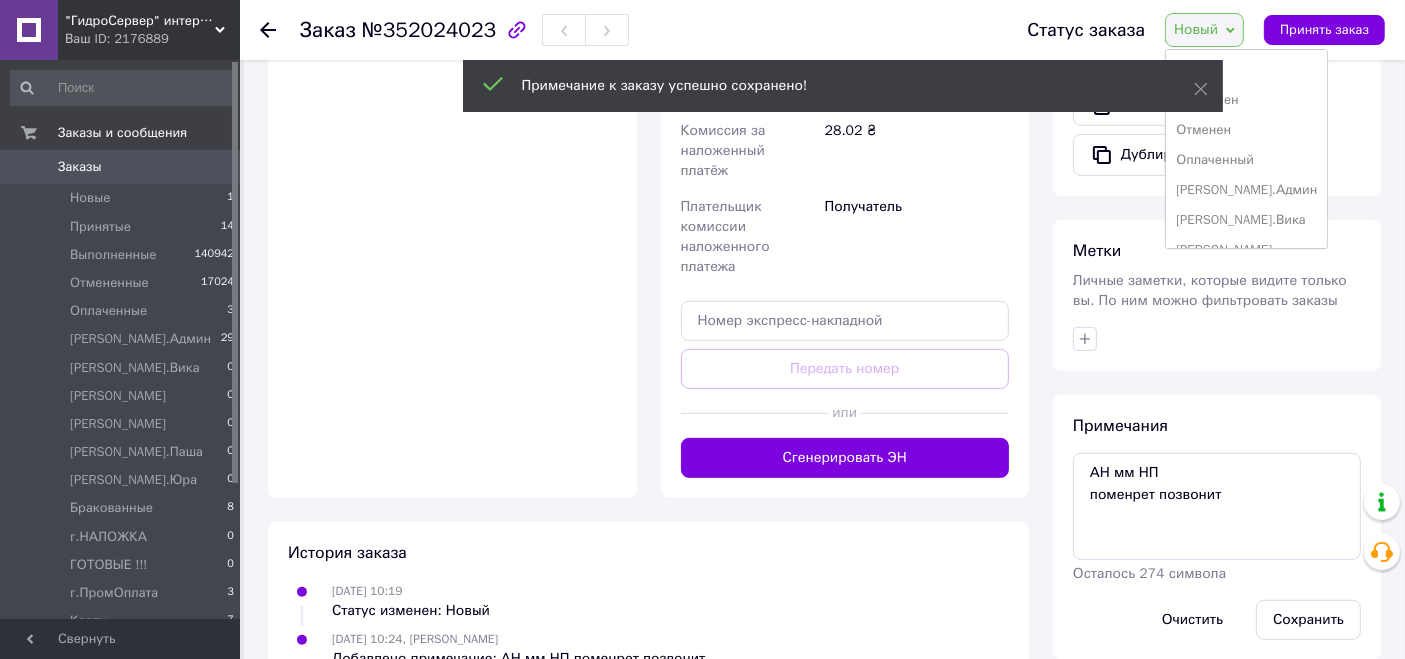 scroll, scrollTop: 351, scrollLeft: 0, axis: vertical 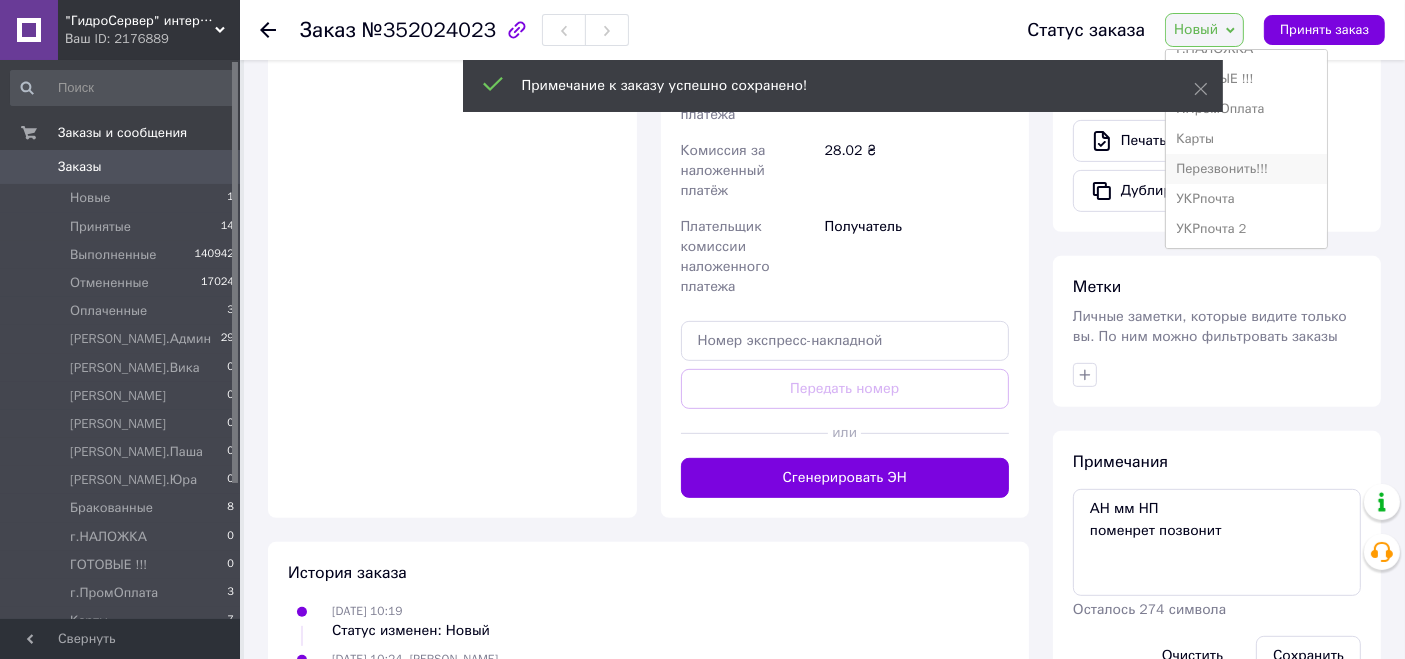 click on "Перезвонить!!!" at bounding box center [1246, 169] 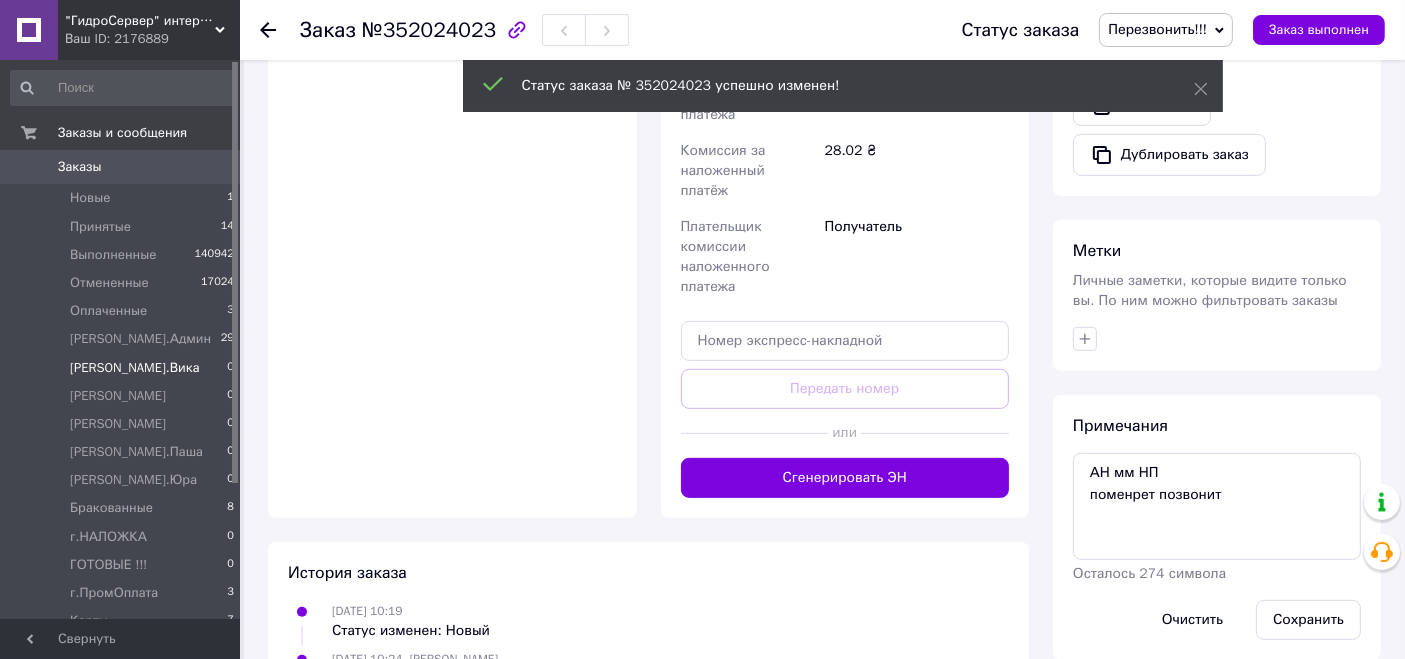 scroll, scrollTop: 780, scrollLeft: 0, axis: vertical 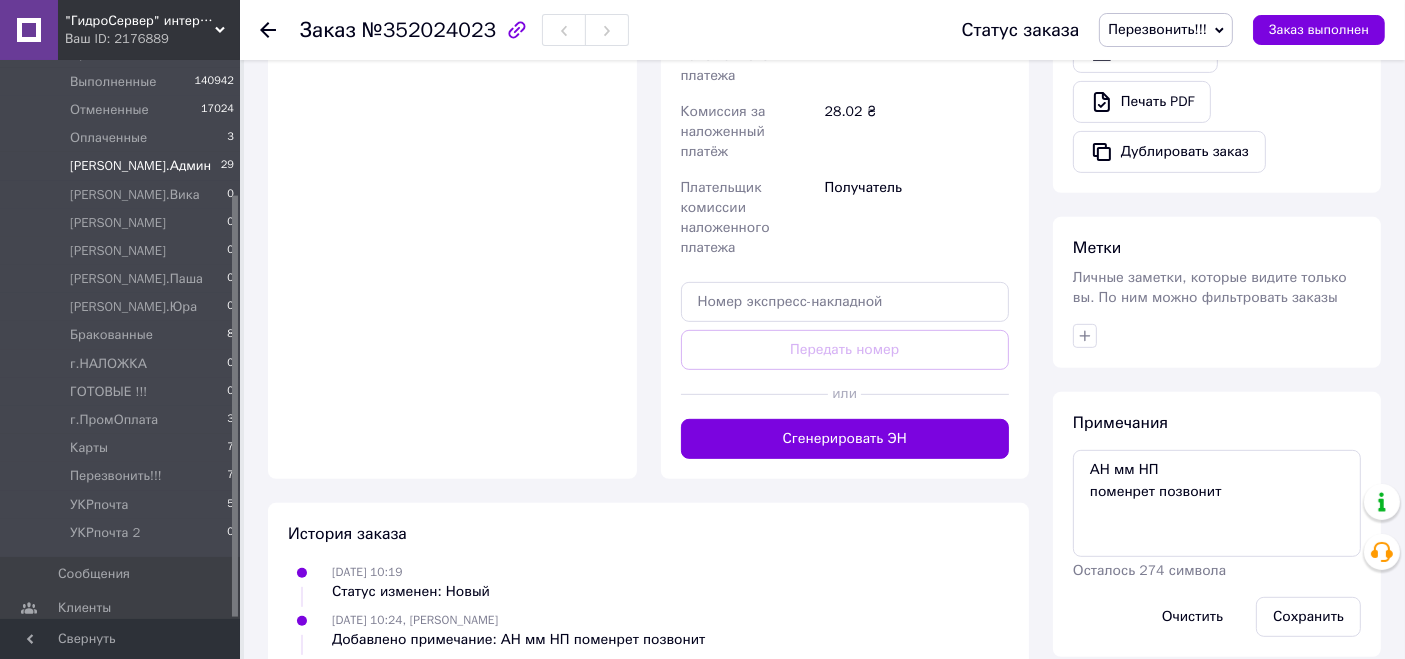 click on "[PERSON_NAME].Админ 29" at bounding box center (123, 166) 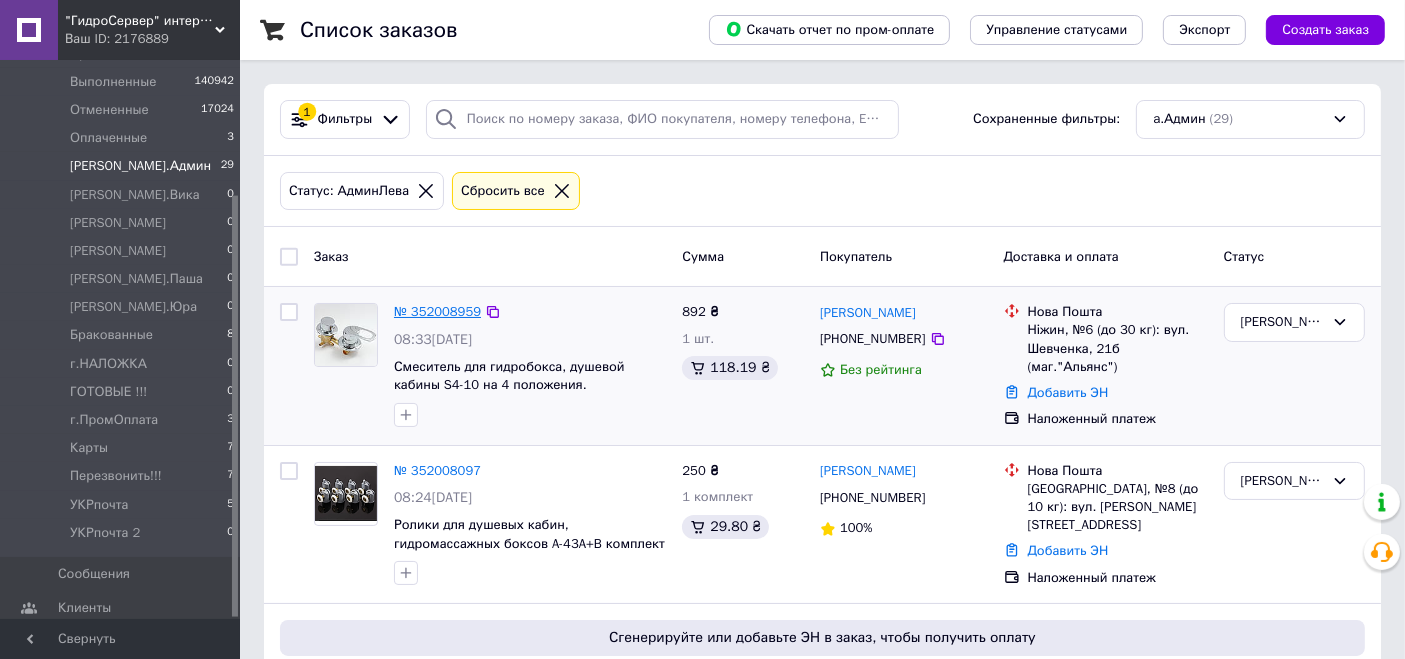 click on "№ 352008959" at bounding box center [437, 311] 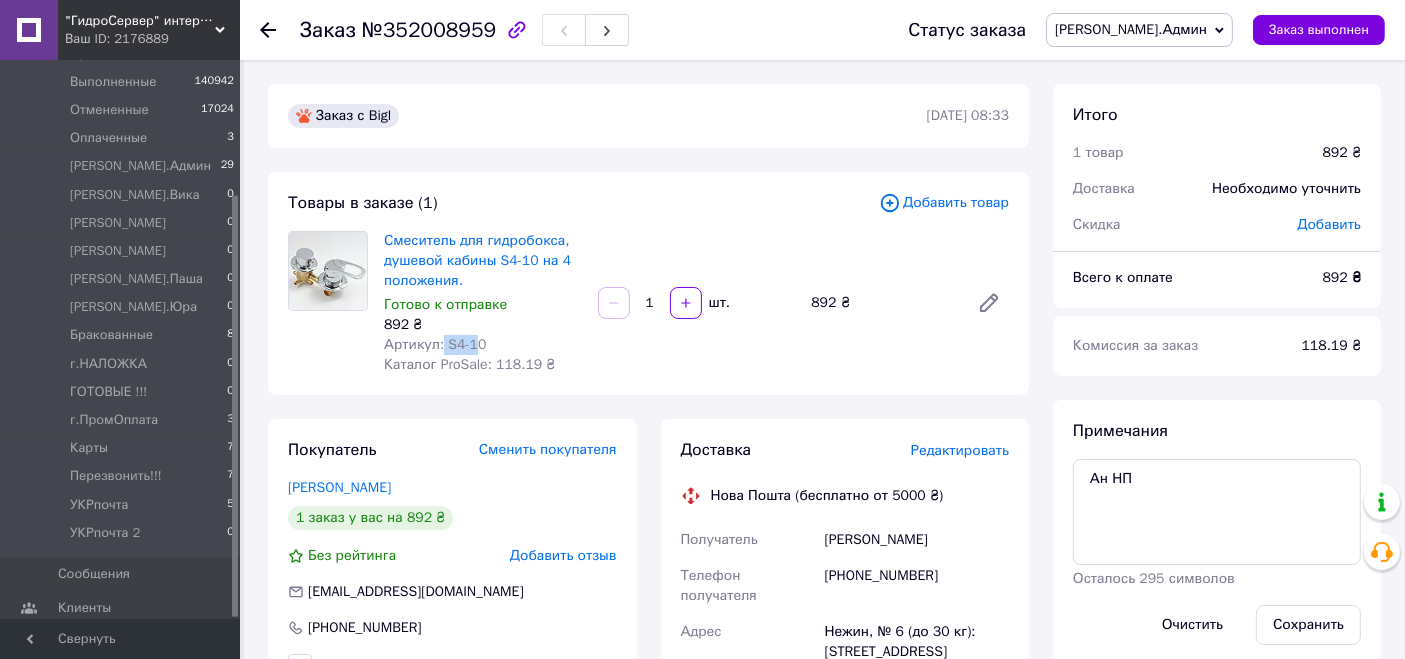 drag, startPoint x: 440, startPoint y: 352, endPoint x: 486, endPoint y: 349, distance: 46.09772 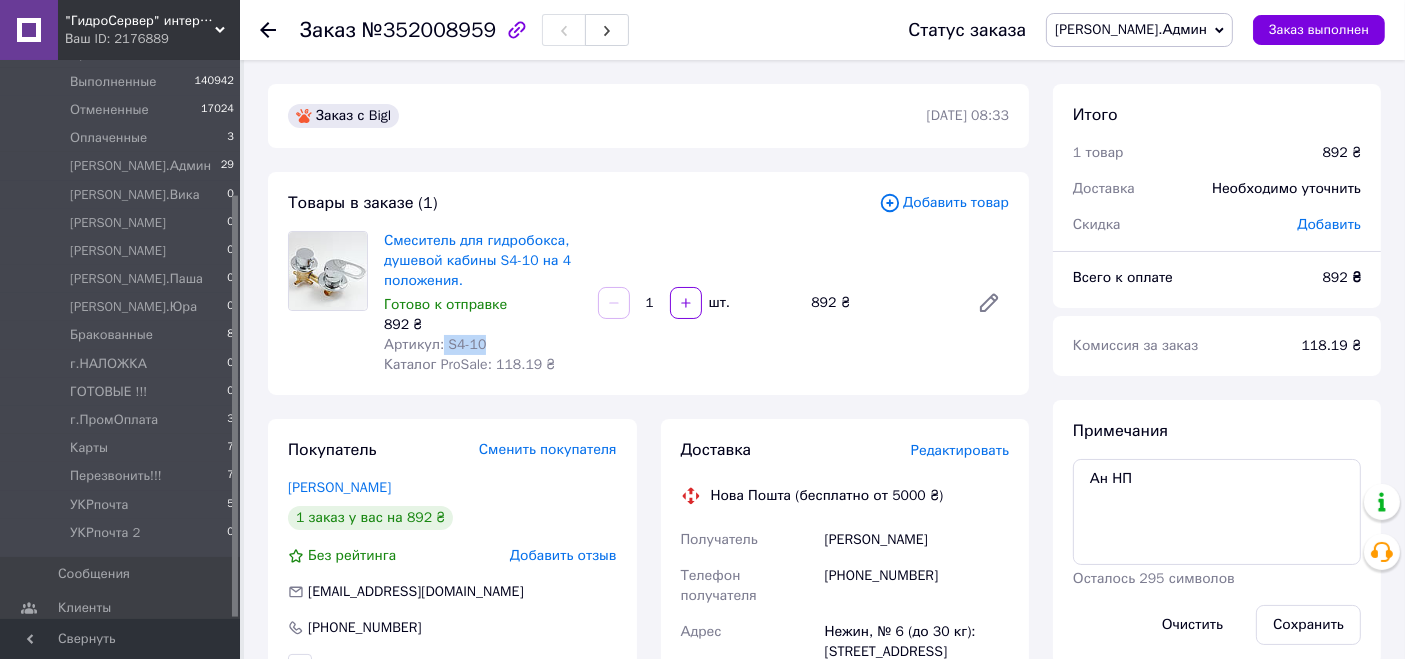copy on "S4-10" 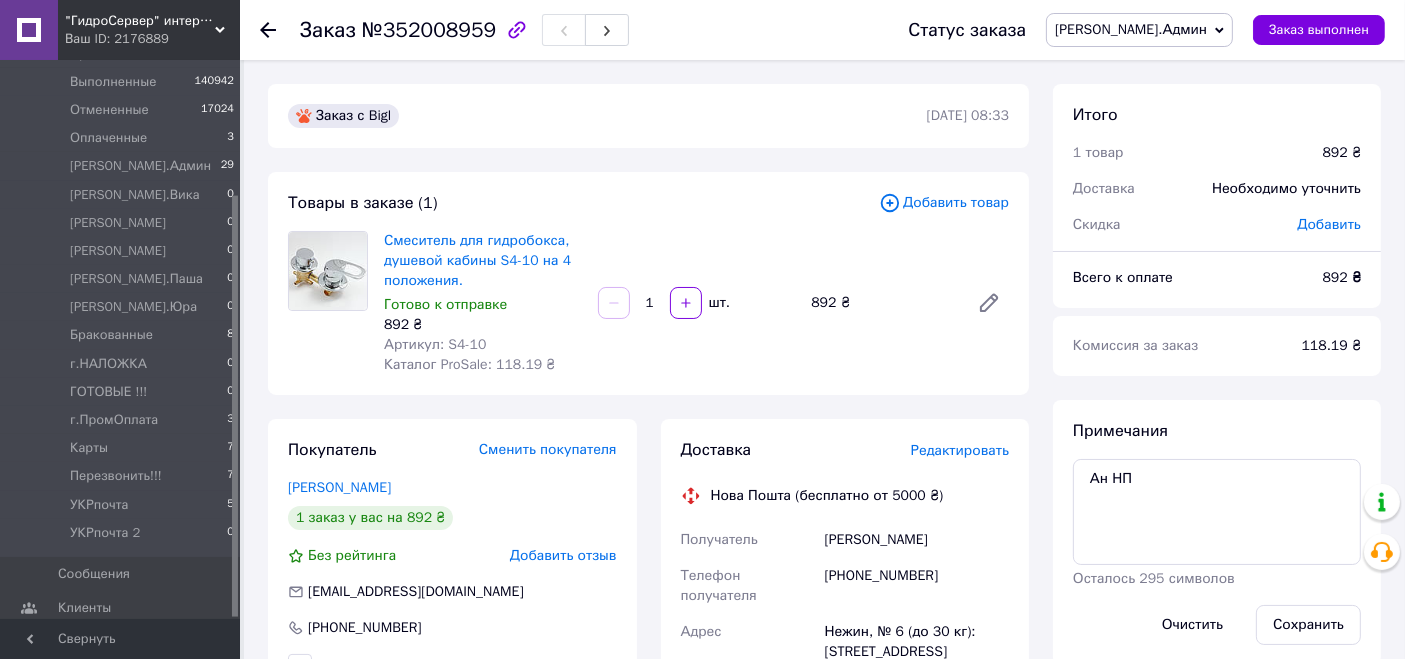 click on "Доставка Редактировать Нова Пошта (бесплатно от 5000 ₴) Получатель [PERSON_NAME] Телефон получателя [PHONE_NUMBER] Адрес Нежин, № 6 (до 30 кг): [STREET_ADDRESS][PERSON_NAME] (маг."Альянс") Дата отправки [DATE] Плательщик Получатель Оценочная стоимость 892 ₴ Сумма наложенного платежа 892 ₴ Комиссия за наложенный платёж 37.84 ₴ Плательщик комиссии наложенного платежа Получатель Передать номер или Сгенерировать ЭН" at bounding box center (845, 859) 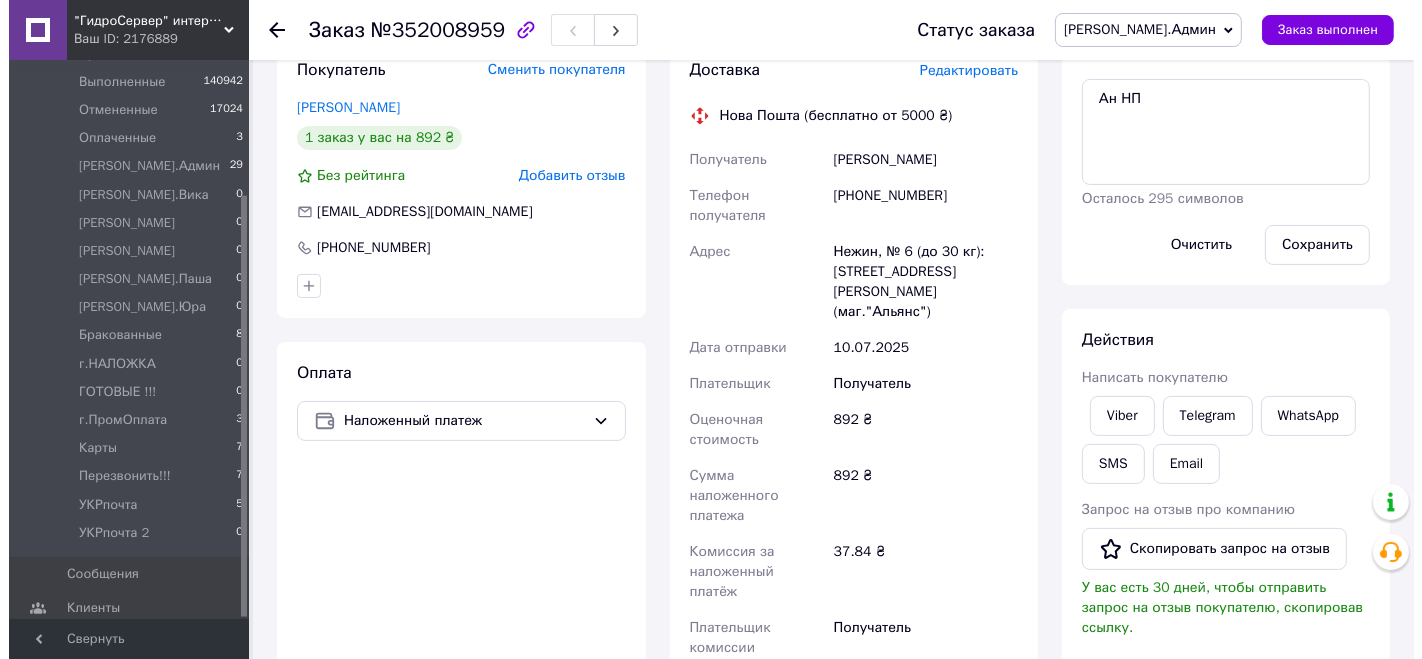 scroll, scrollTop: 111, scrollLeft: 0, axis: vertical 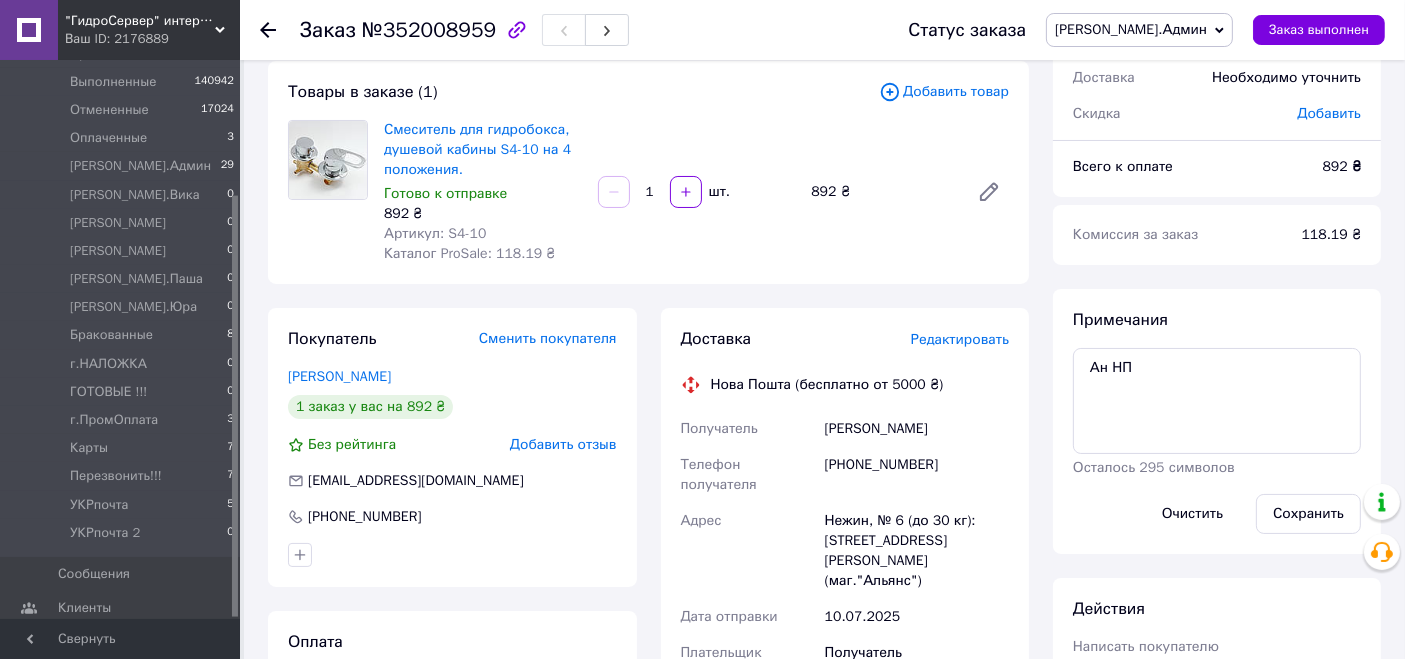 click on "Редактировать" at bounding box center (960, 339) 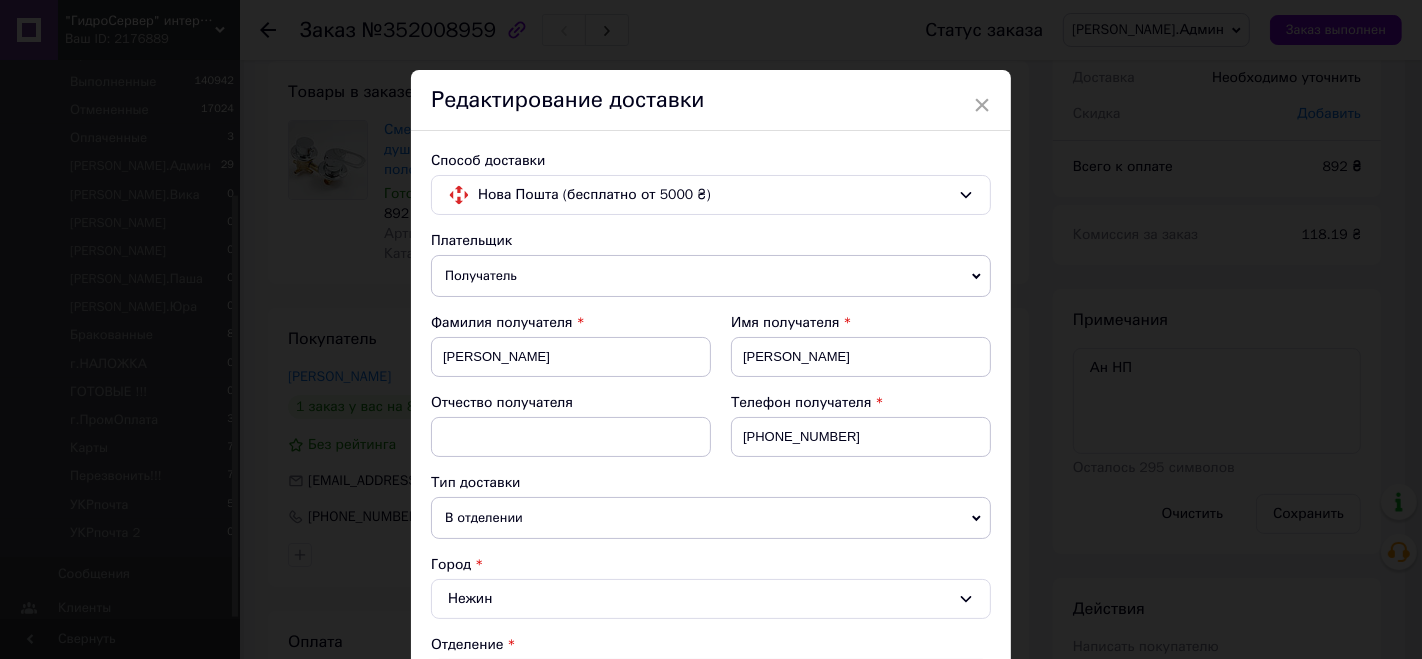 scroll, scrollTop: 777, scrollLeft: 0, axis: vertical 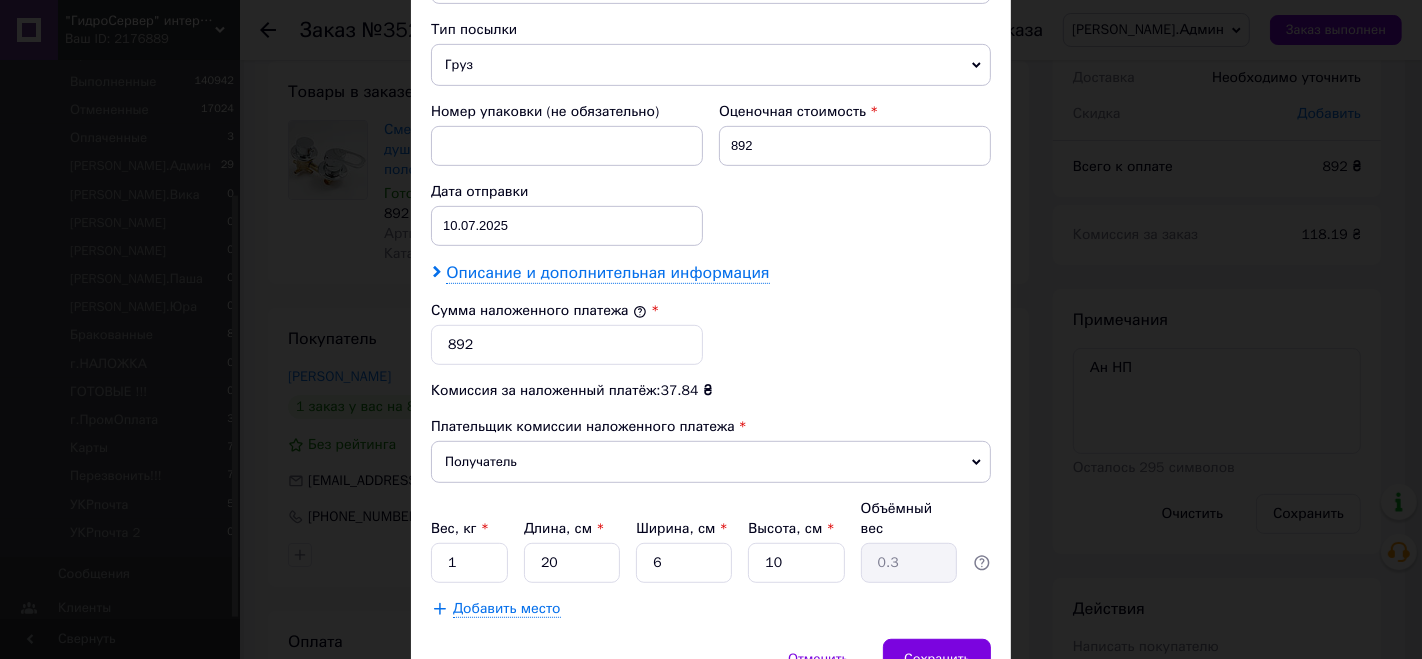 click on "Описание и дополнительная информация" at bounding box center [607, 273] 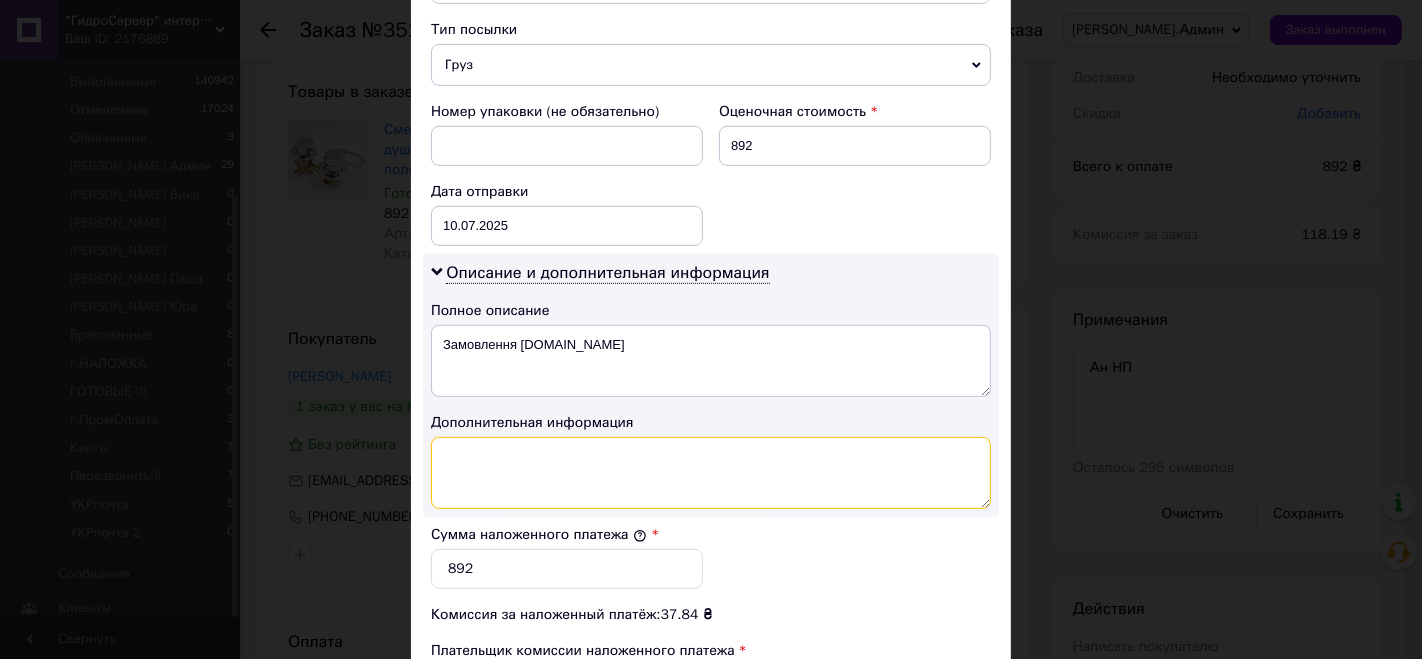 click at bounding box center (711, 473) 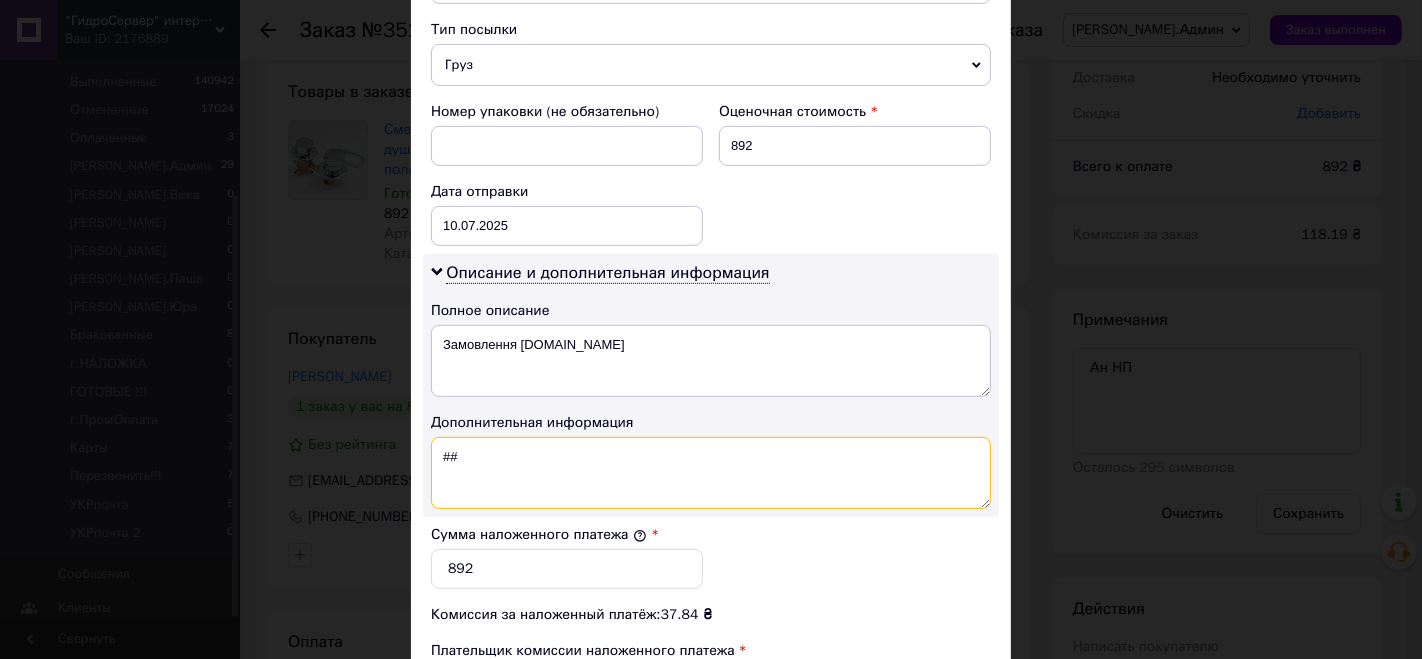 paste on "S4-10" 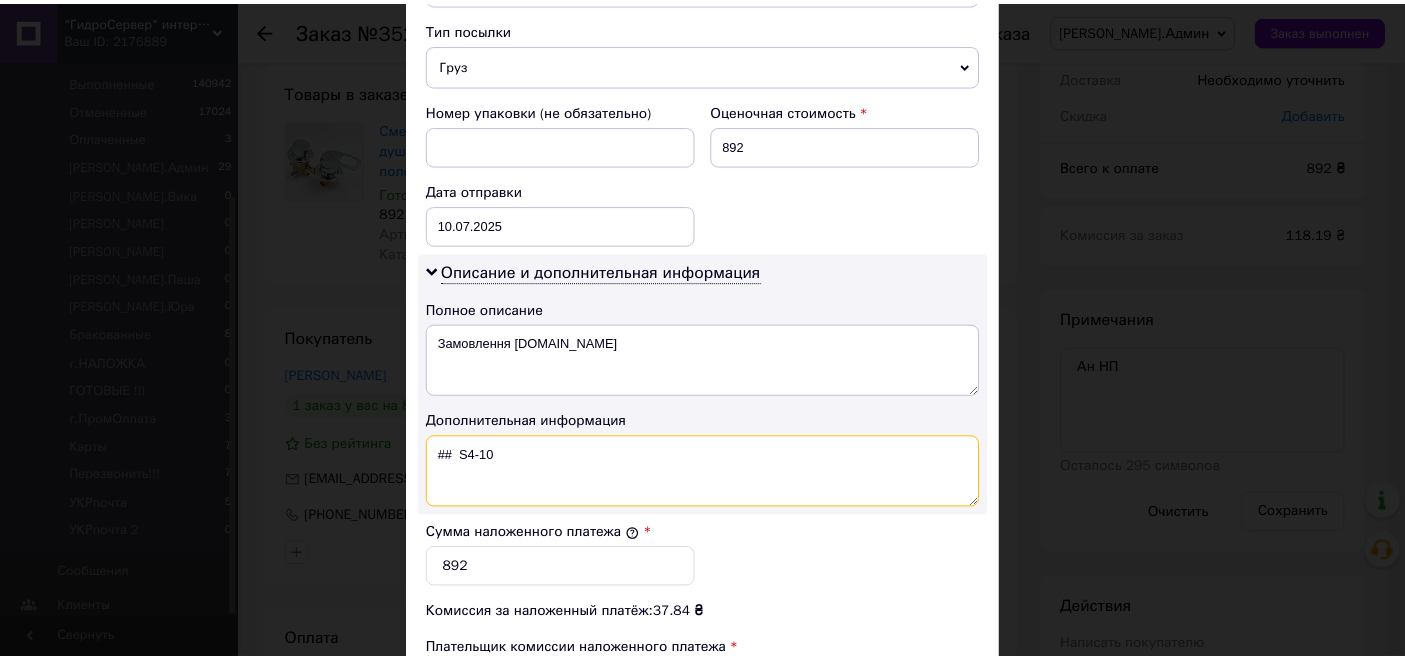 scroll, scrollTop: 1081, scrollLeft: 0, axis: vertical 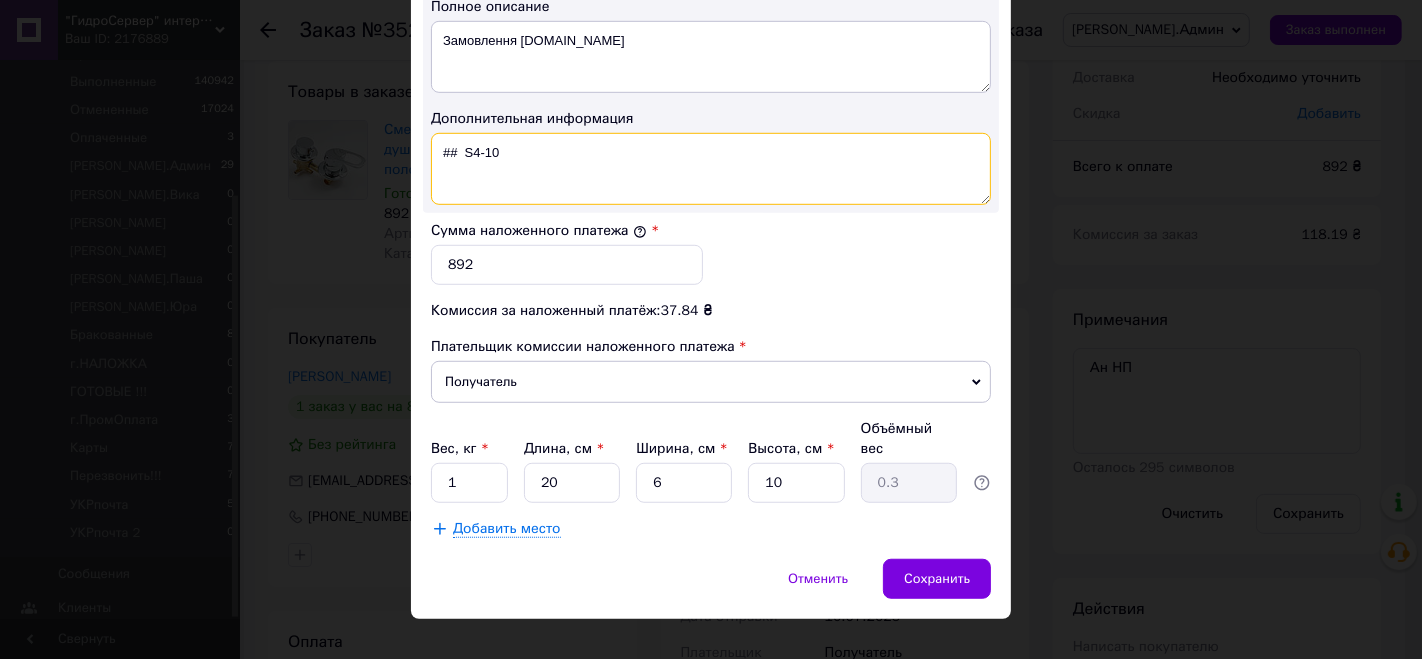 type on "##  S4-10" 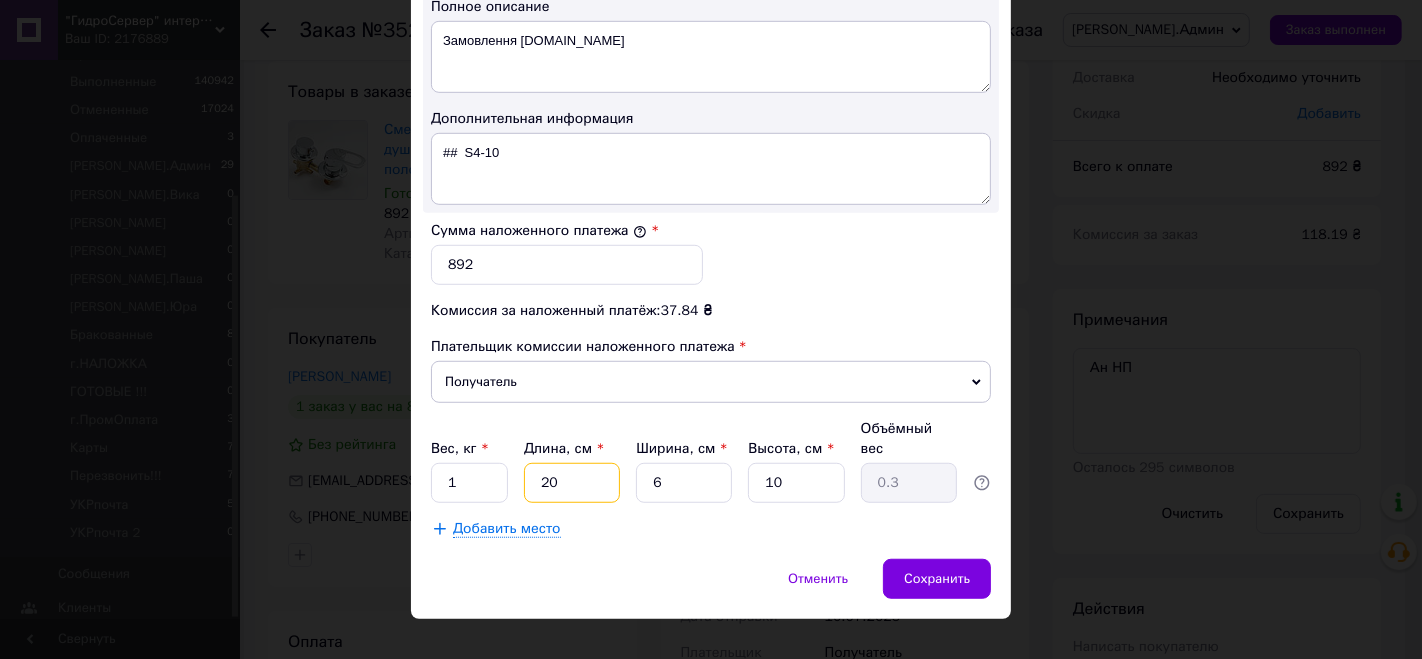 click on "20" at bounding box center [572, 483] 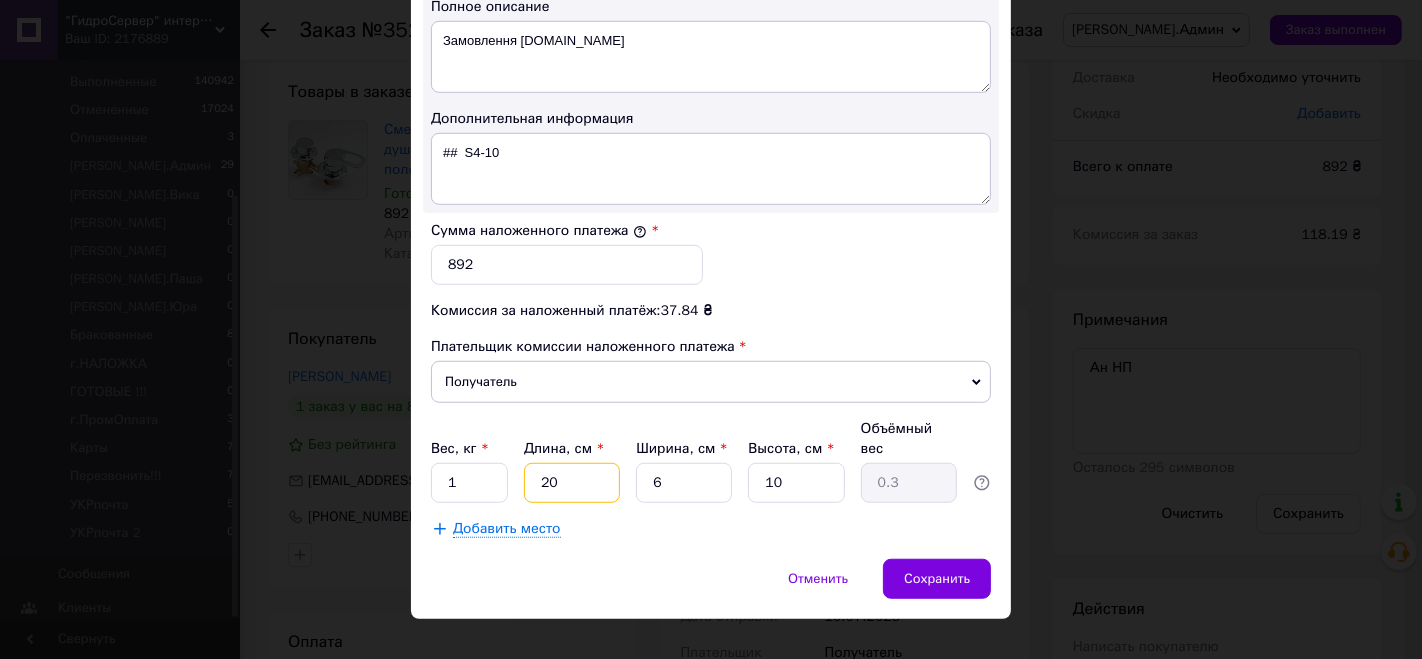 click on "20" at bounding box center [572, 483] 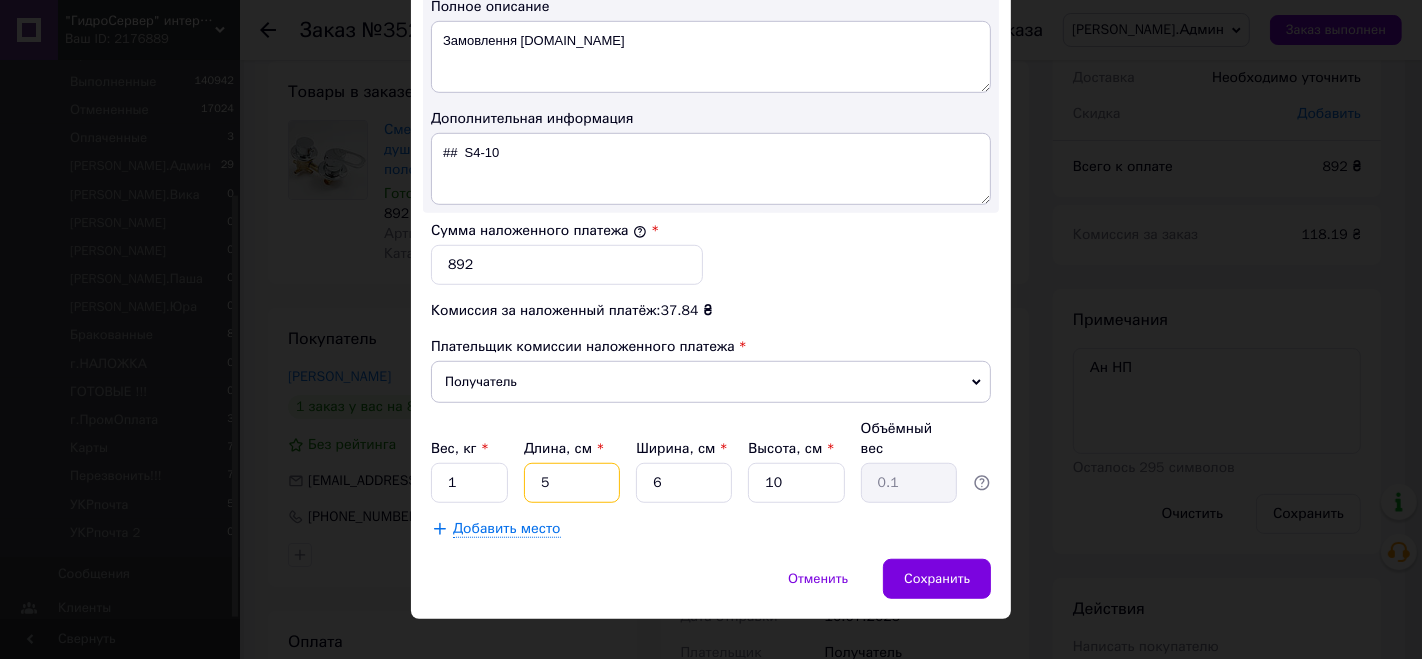 type on "5" 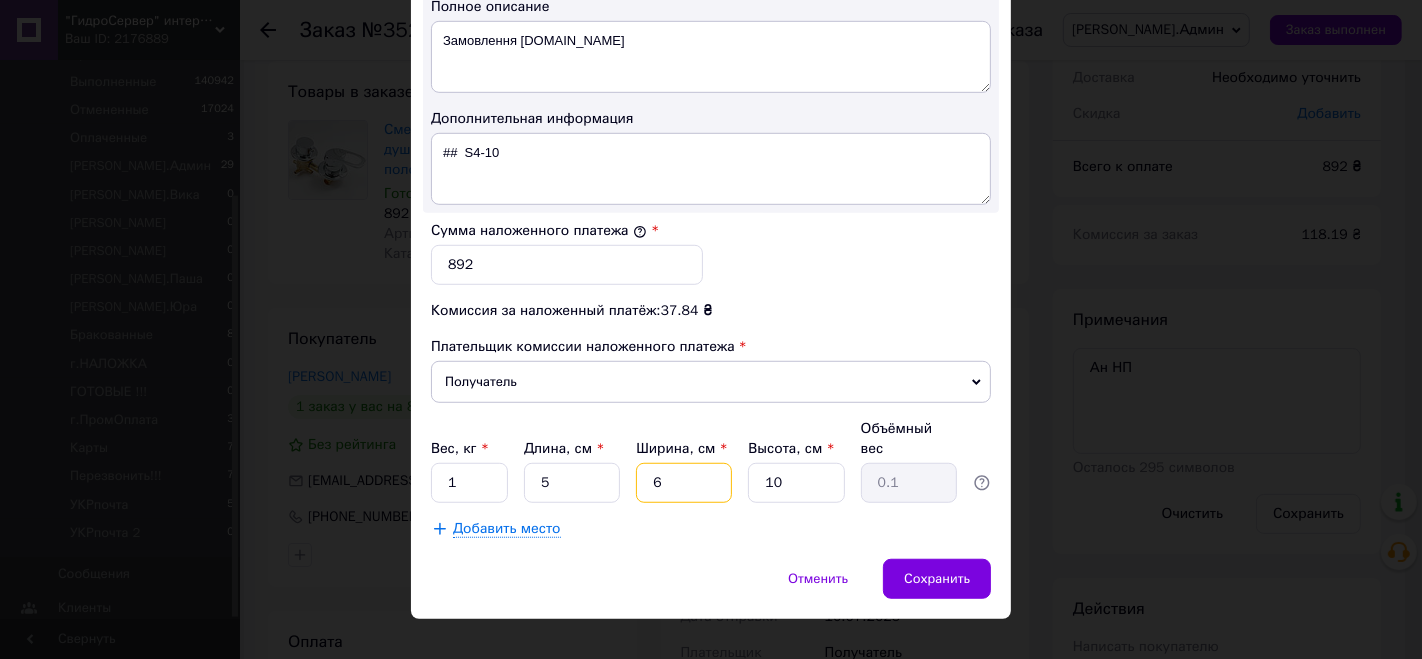 click on "6" at bounding box center (684, 483) 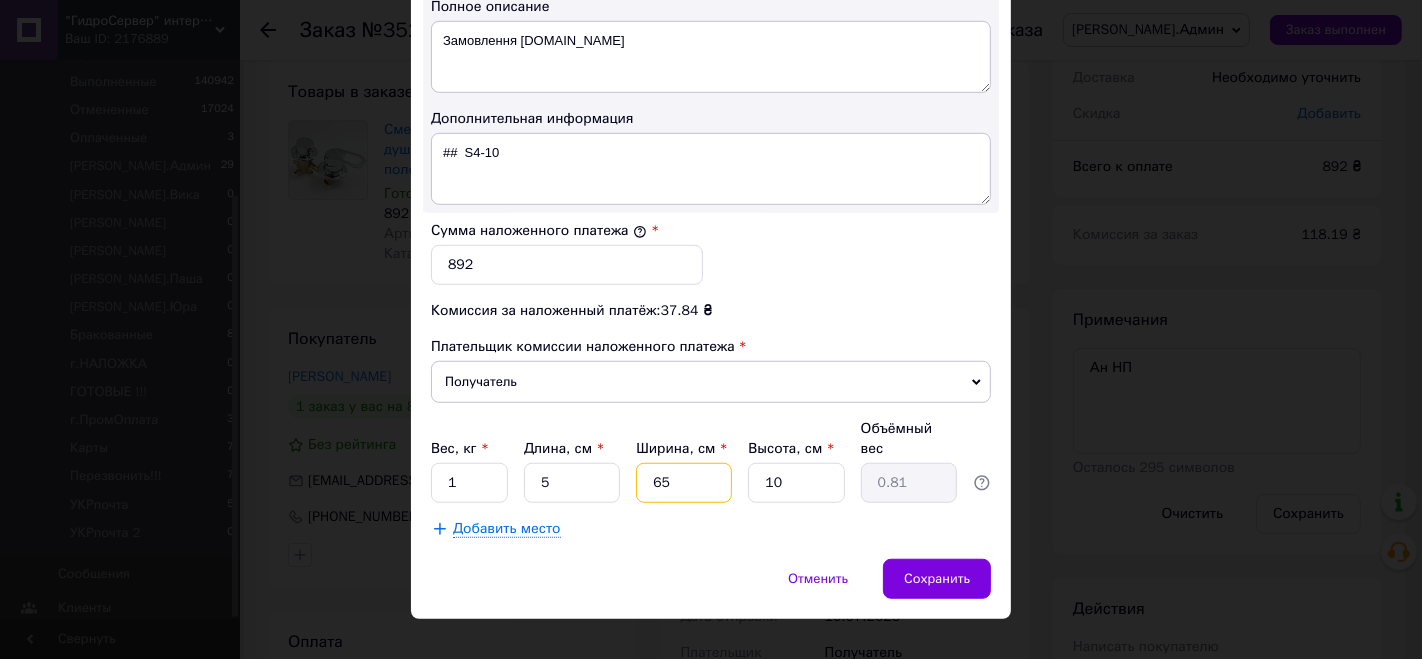 type on "65" 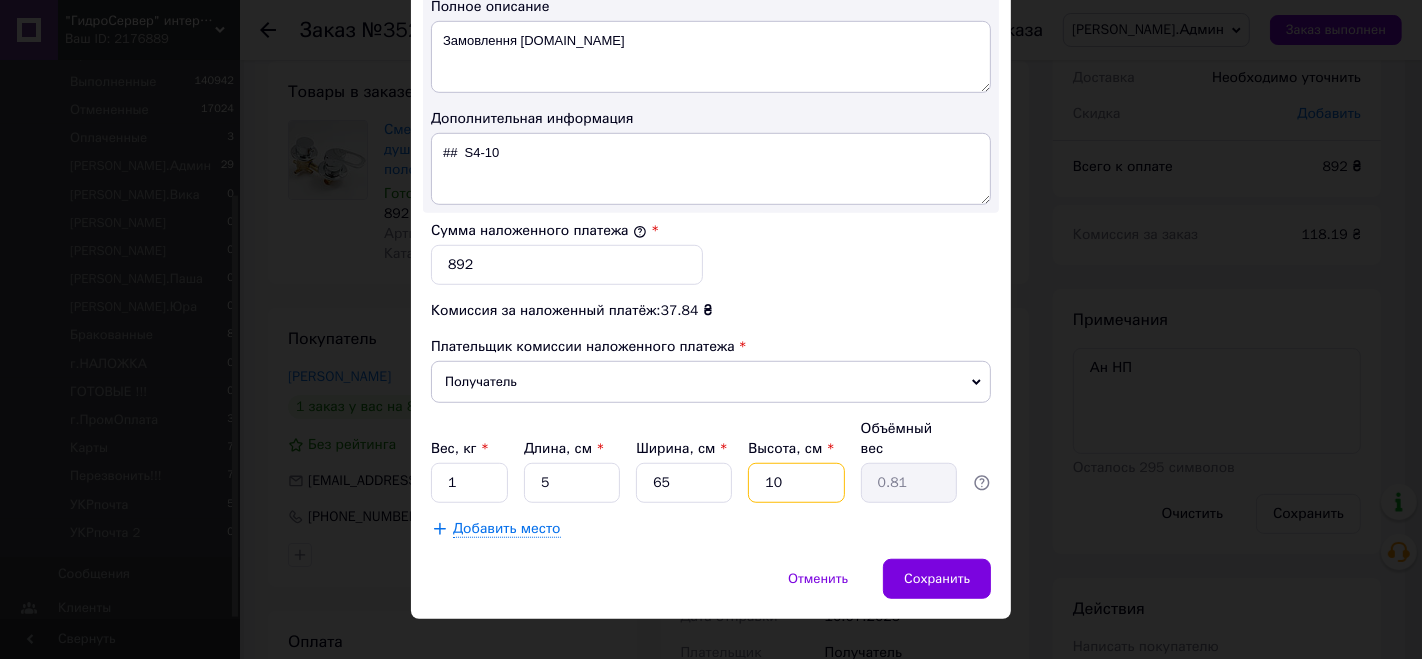 click on "10" at bounding box center [796, 483] 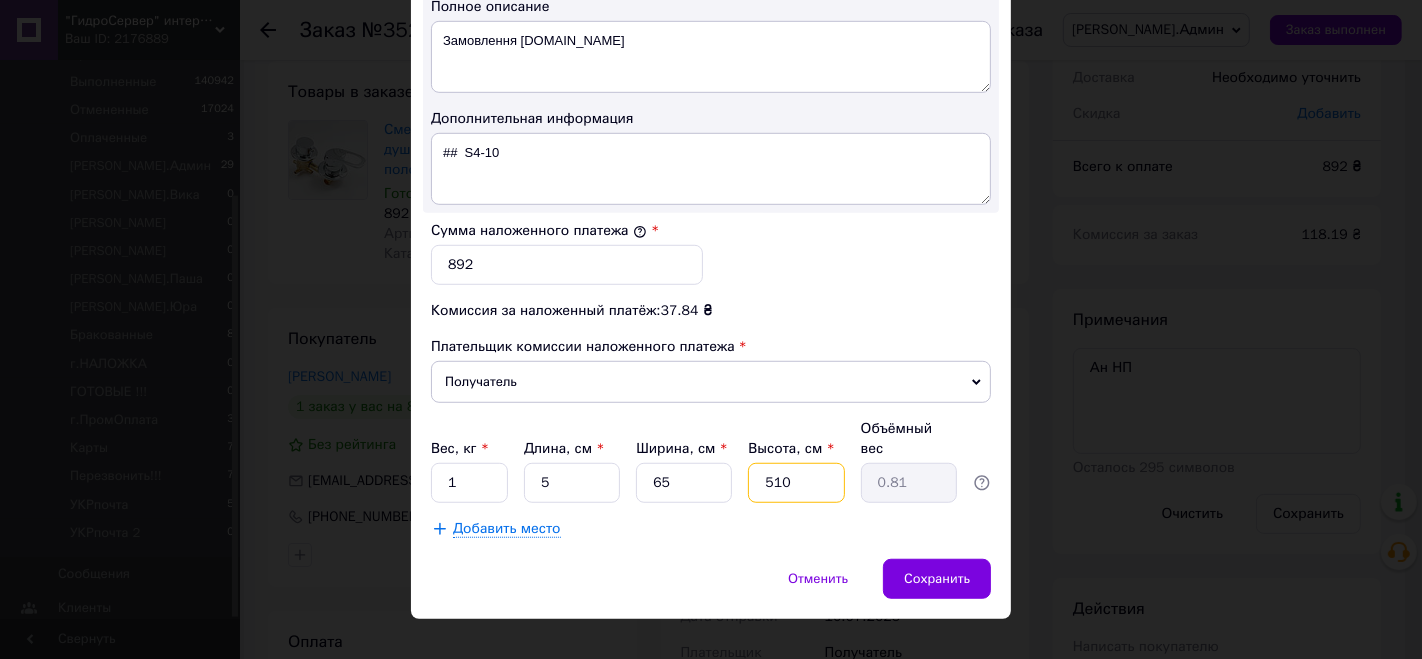 type on "41.44" 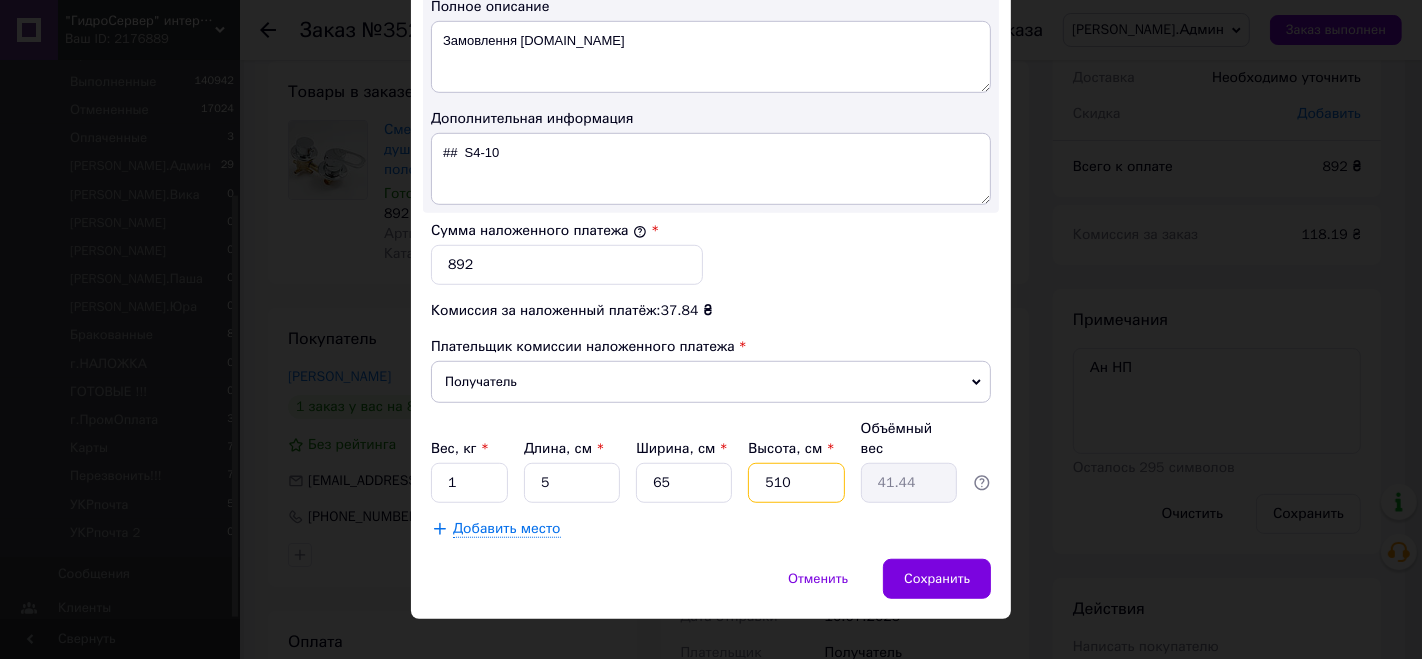 type on "510" 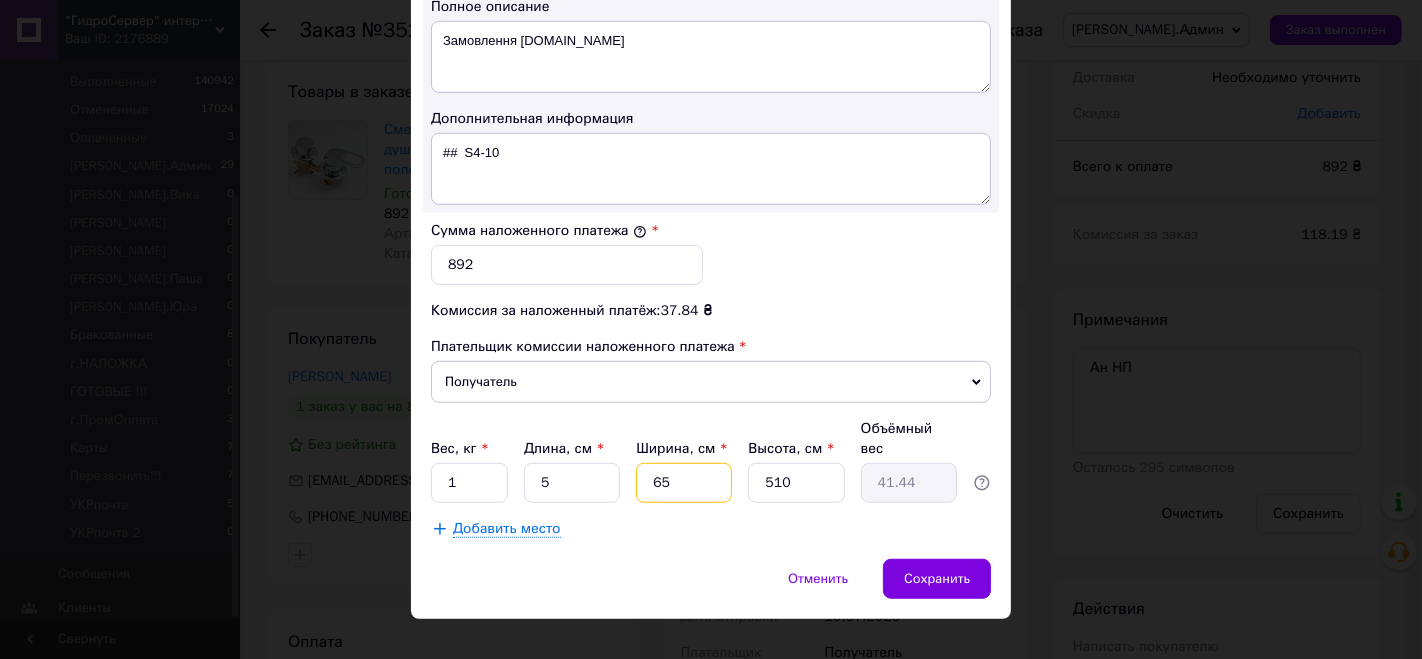 click on "65" at bounding box center (684, 483) 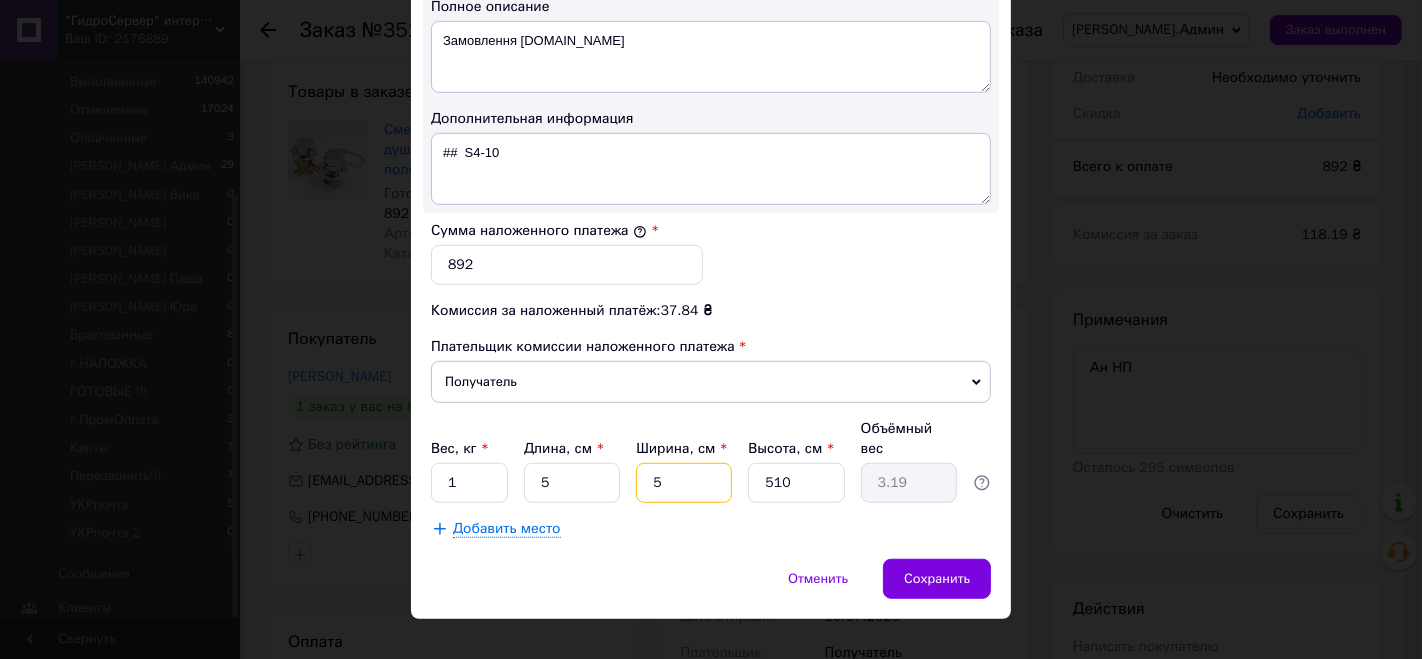 type on "5" 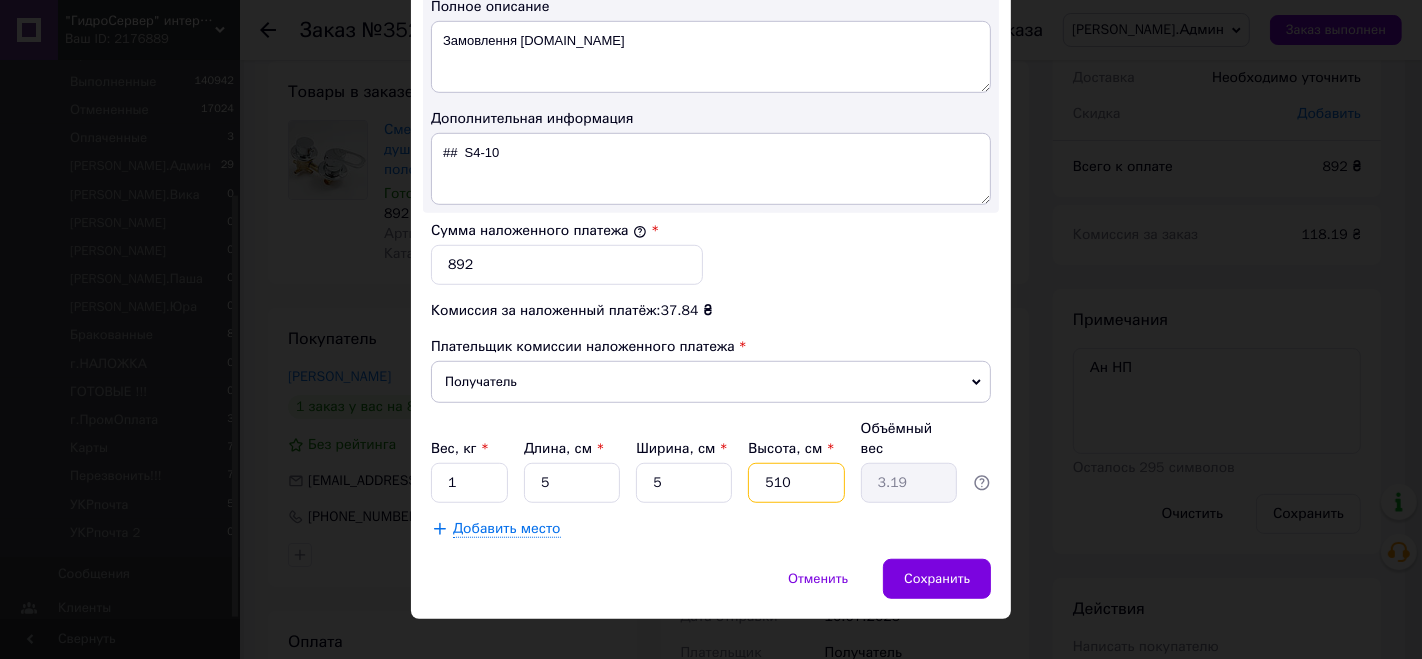 click on "510" at bounding box center [796, 483] 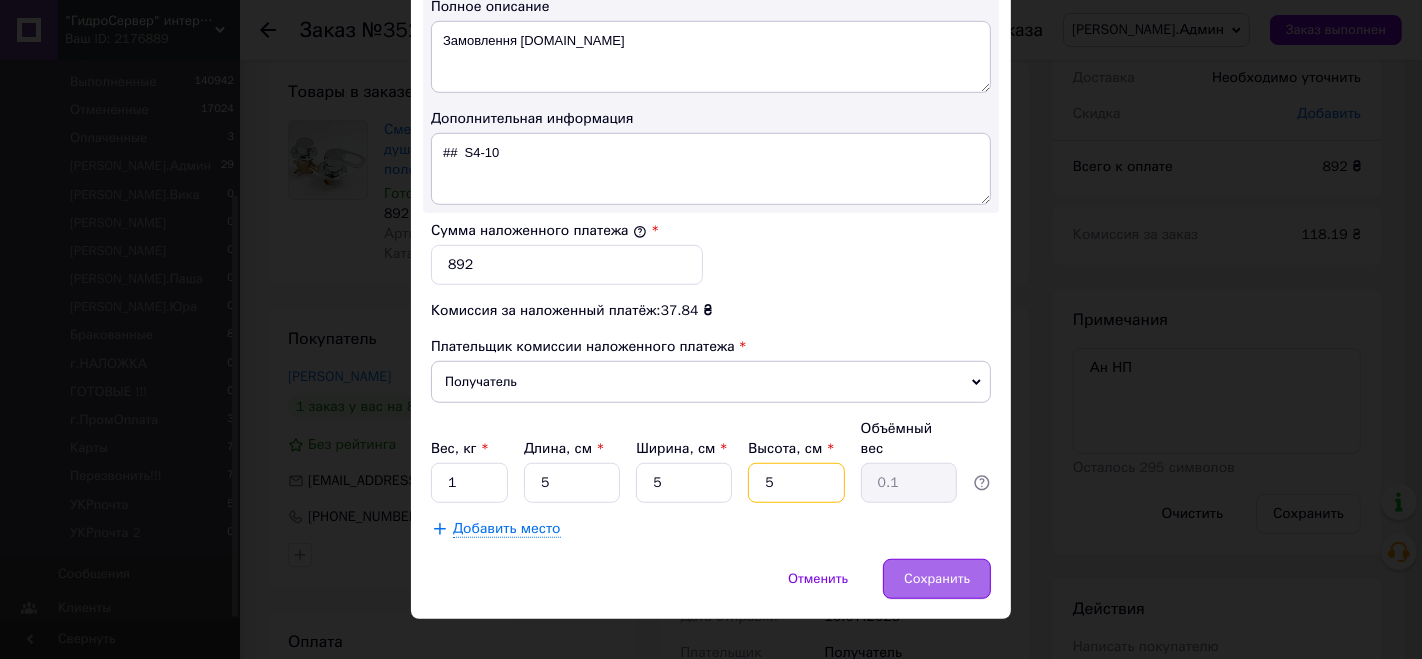 type on "5" 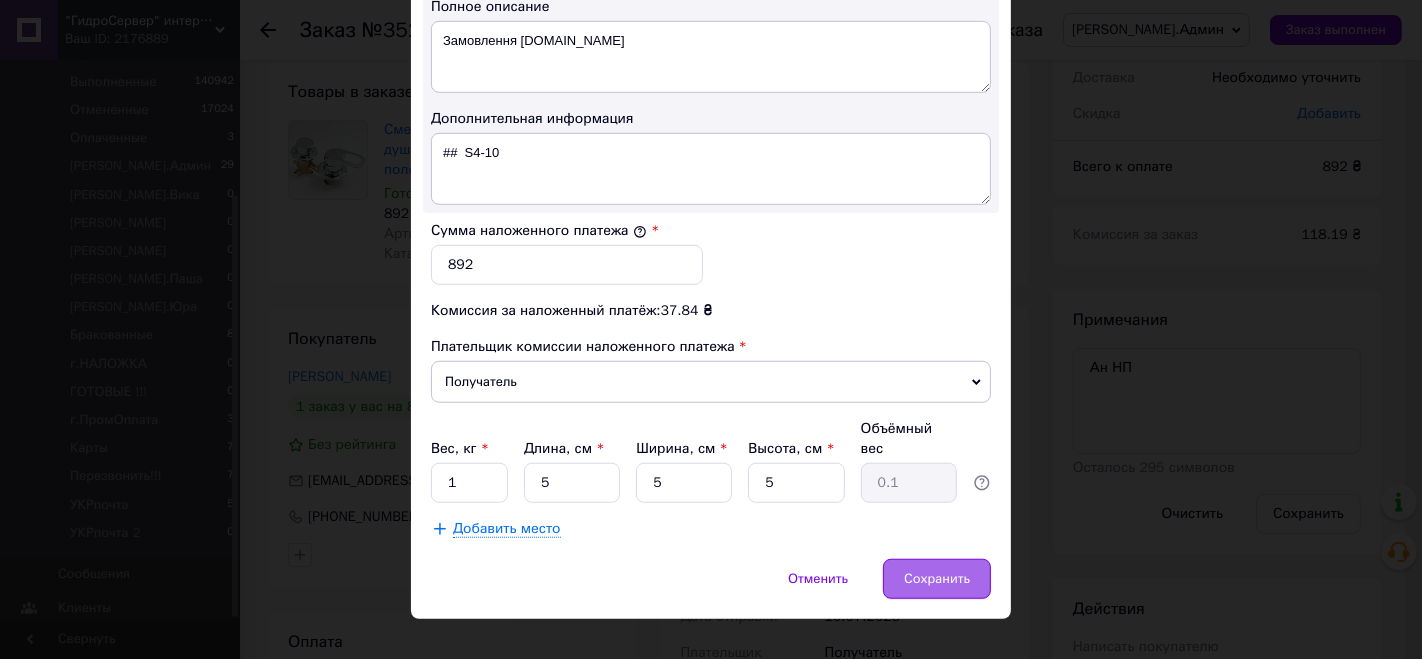 click on "Сохранить" at bounding box center [937, 579] 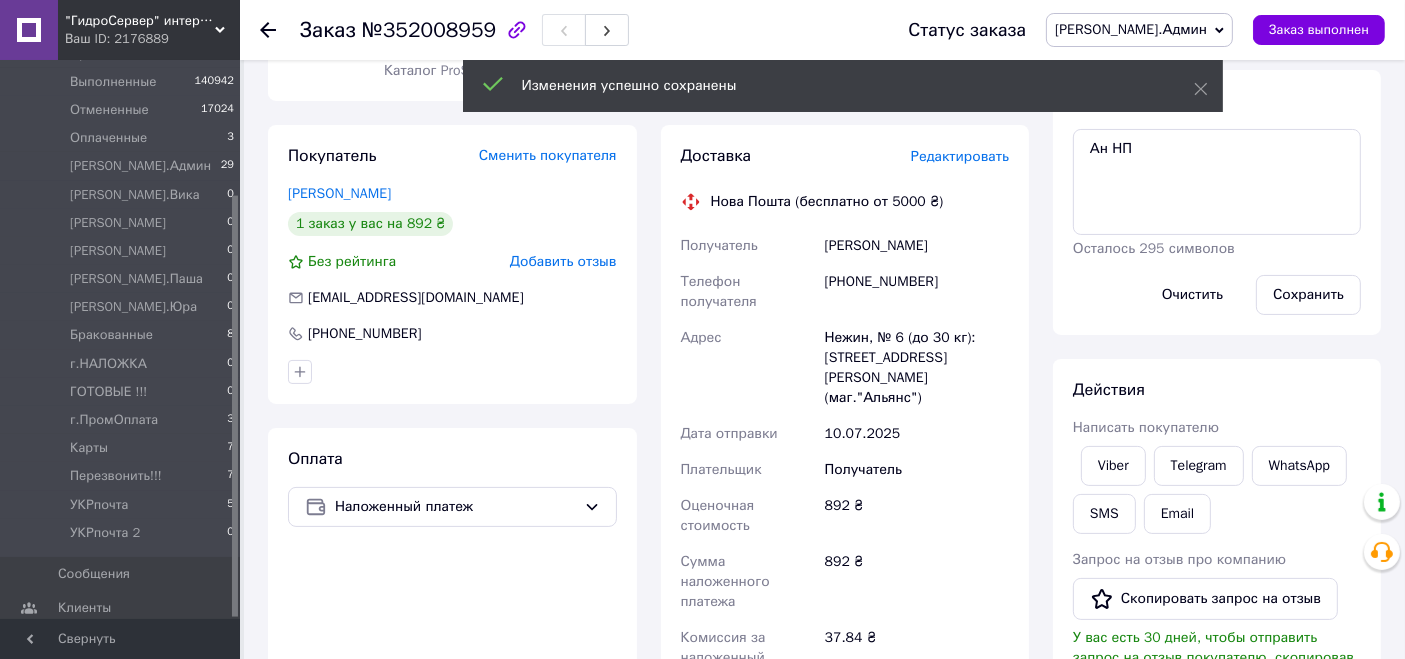scroll, scrollTop: 555, scrollLeft: 0, axis: vertical 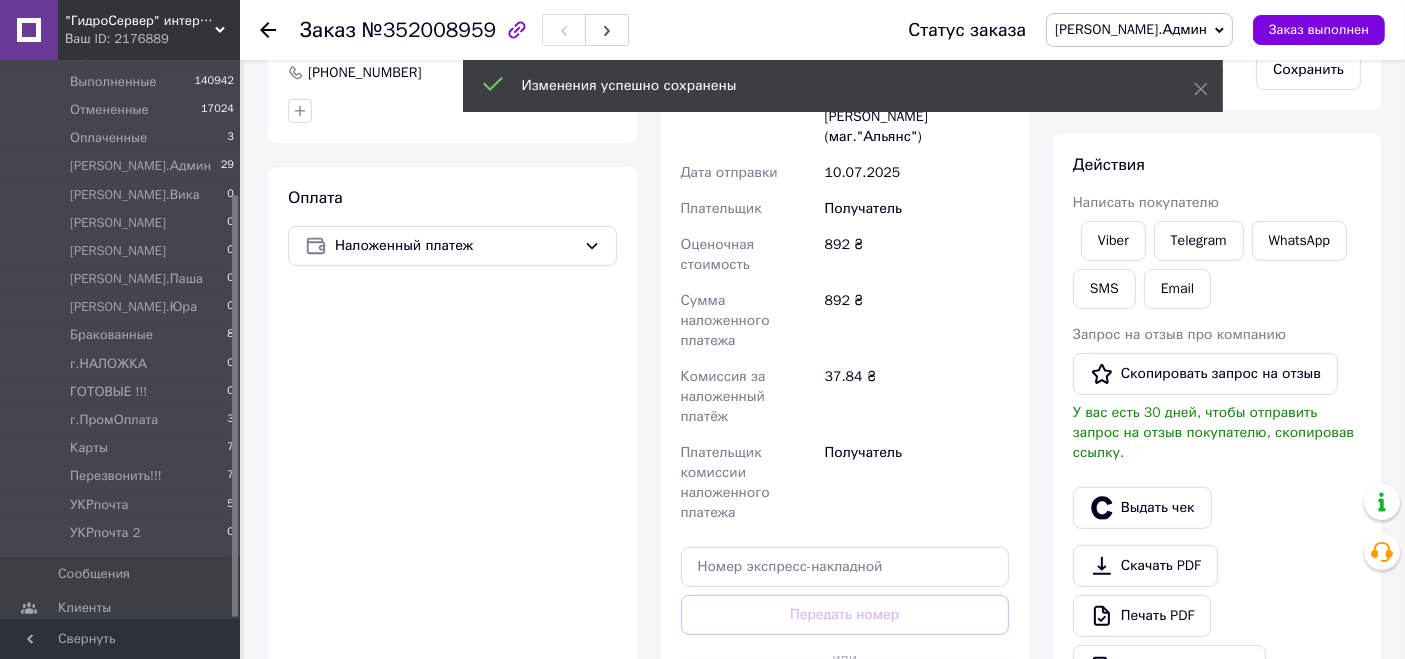 click on "Сгенерировать ЭН" at bounding box center [845, 704] 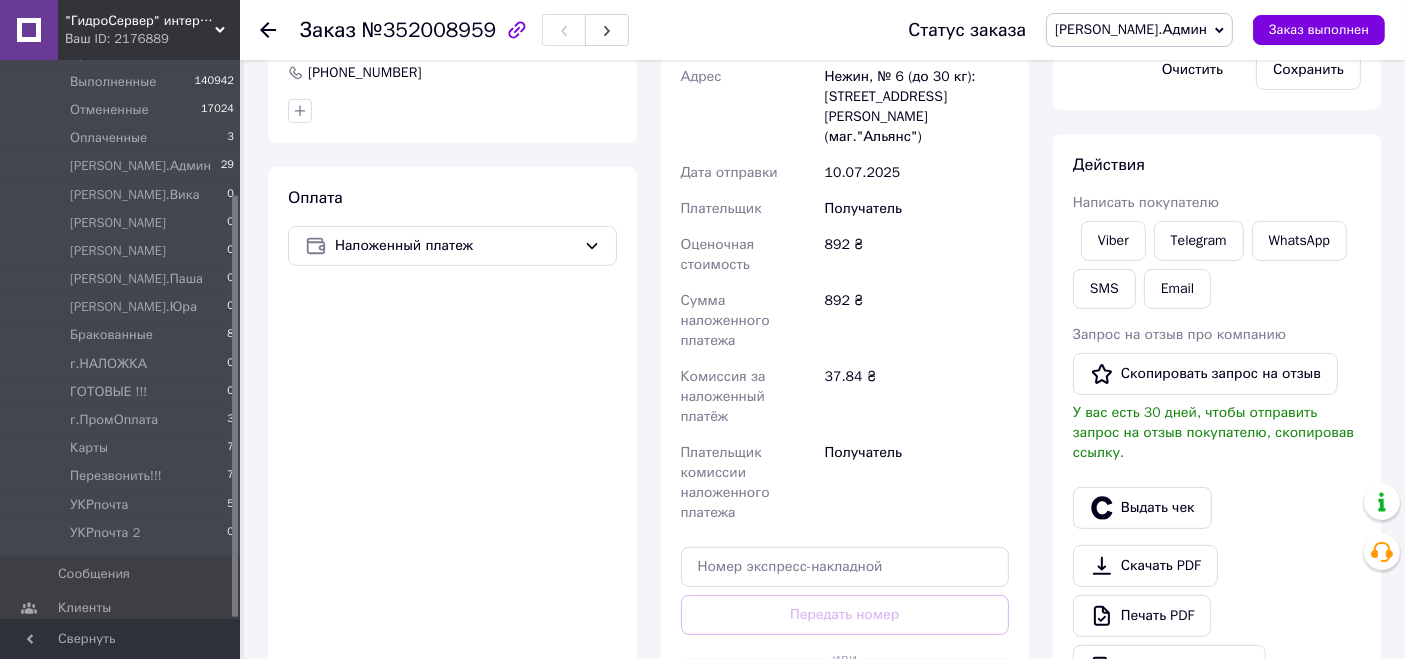 click on "[PERSON_NAME].Админ" at bounding box center [1131, 29] 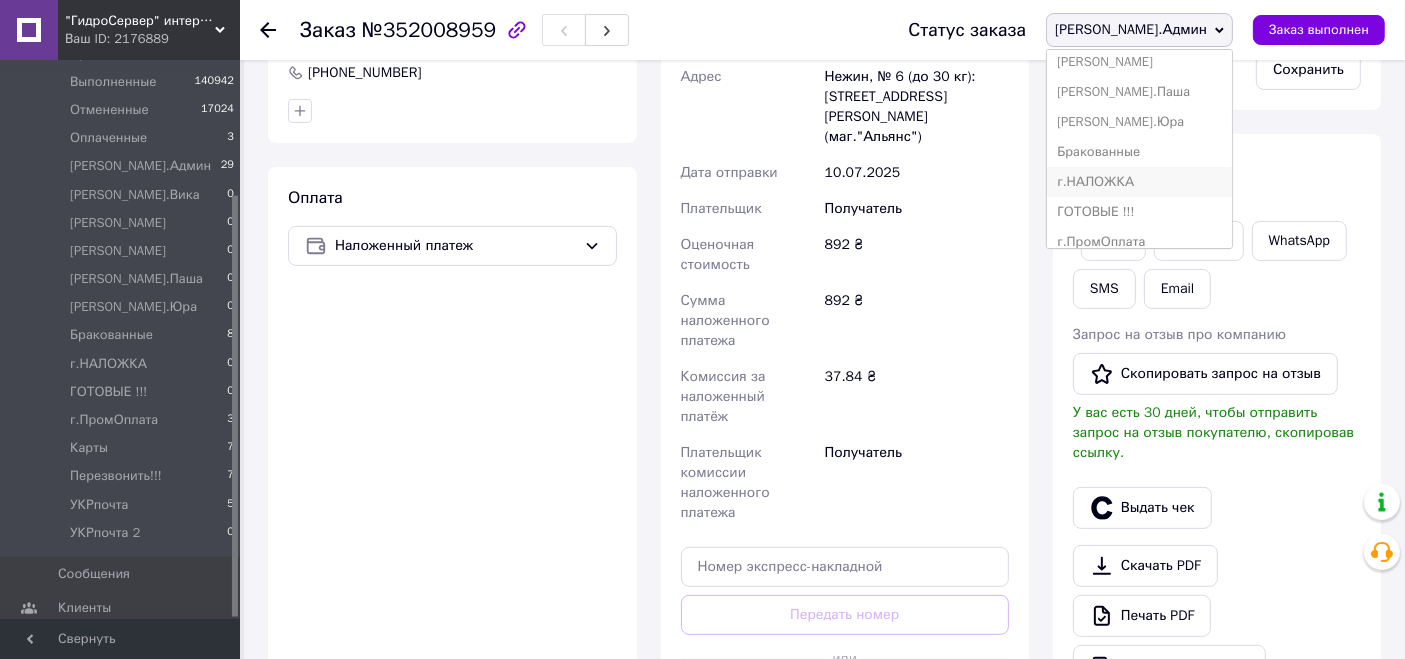 scroll, scrollTop: 222, scrollLeft: 0, axis: vertical 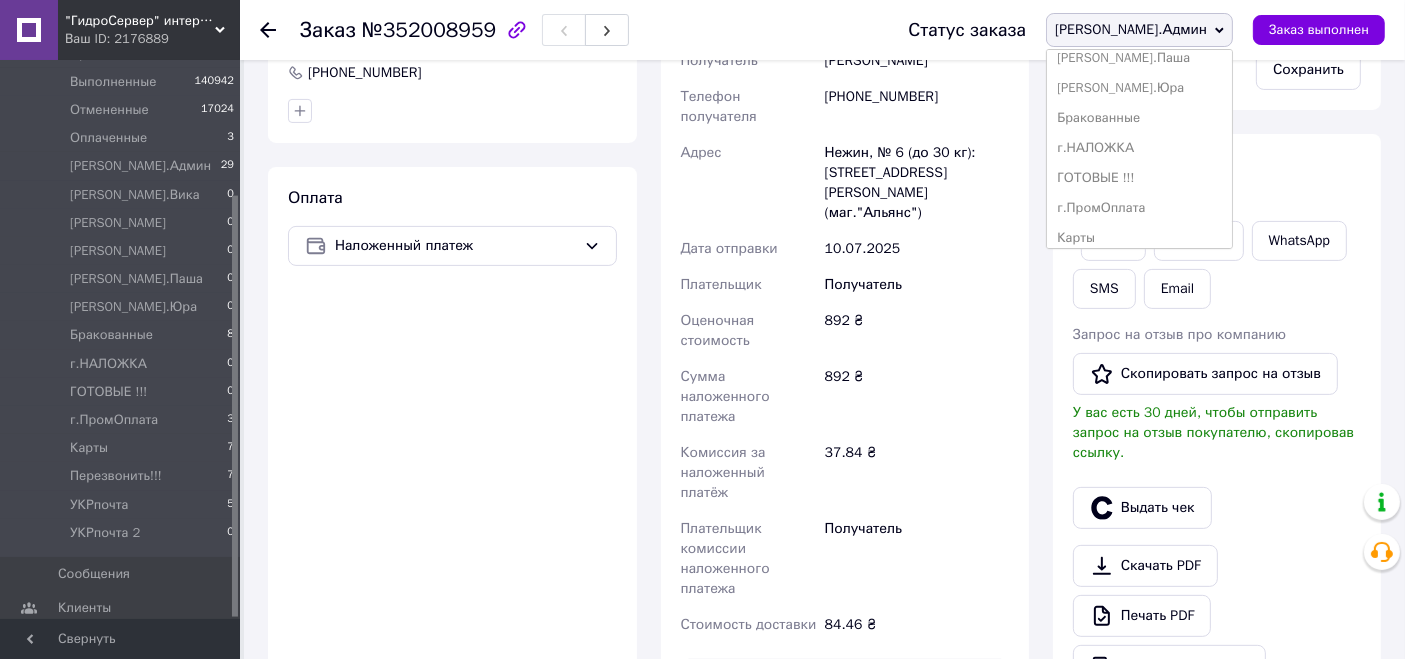 click on "г.НАЛОЖКА" at bounding box center [1139, 148] 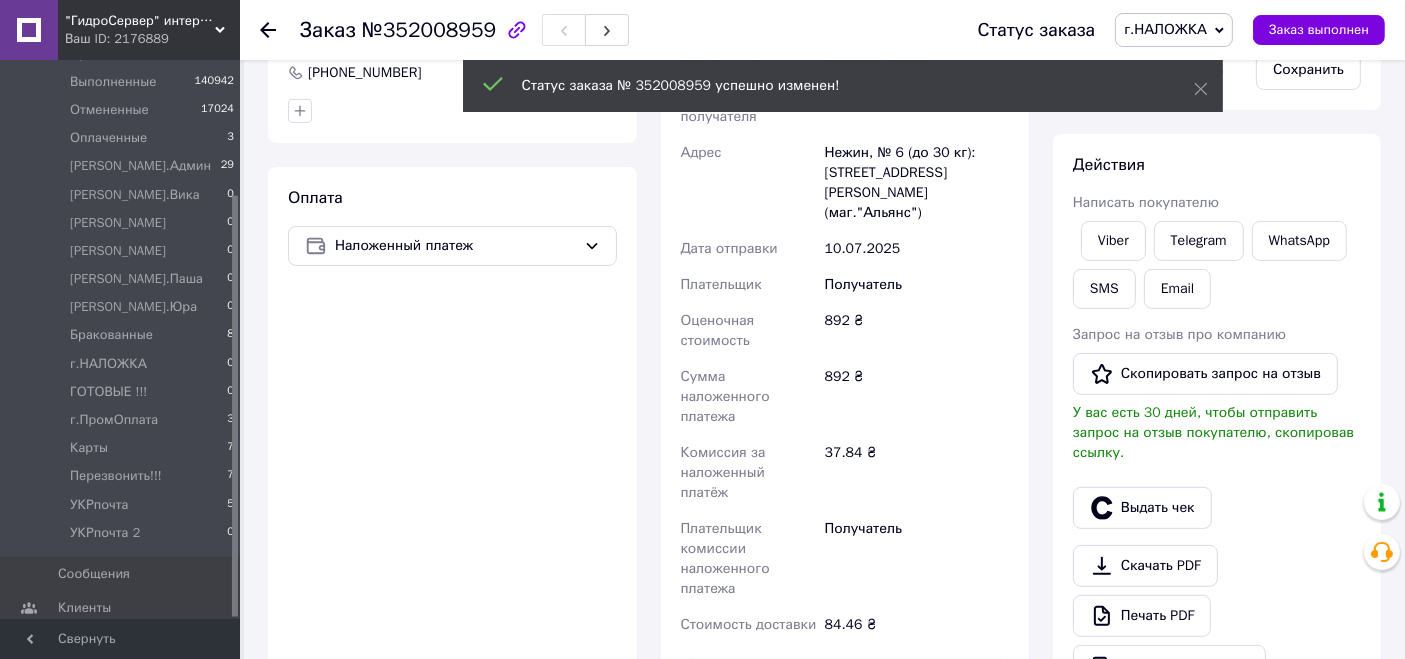 click 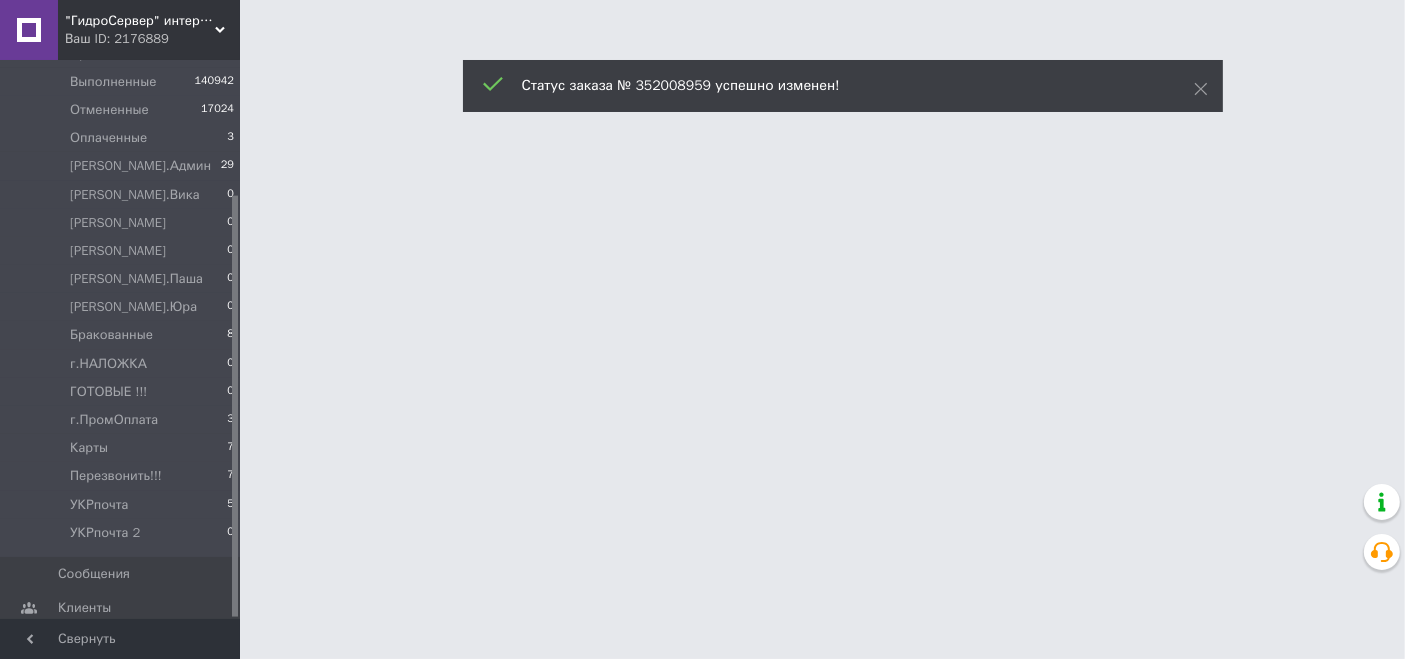 scroll, scrollTop: 0, scrollLeft: 0, axis: both 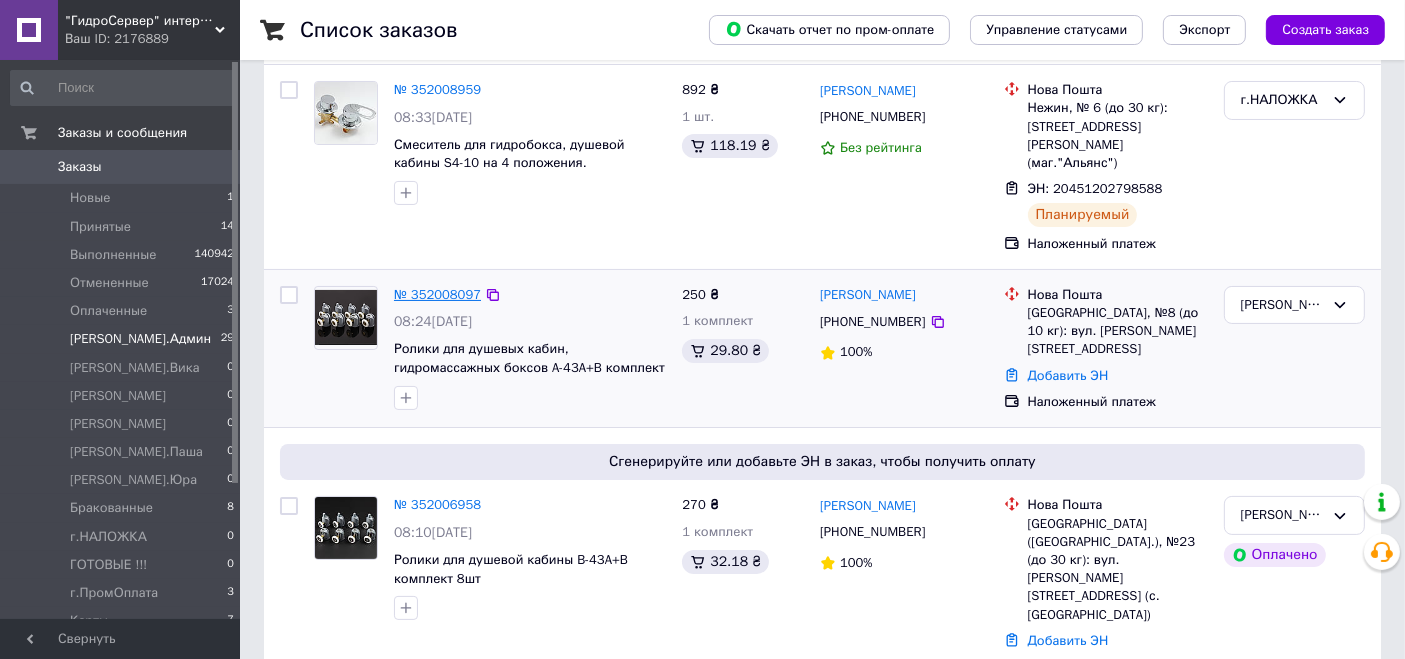 click on "№ 352008097" at bounding box center [437, 294] 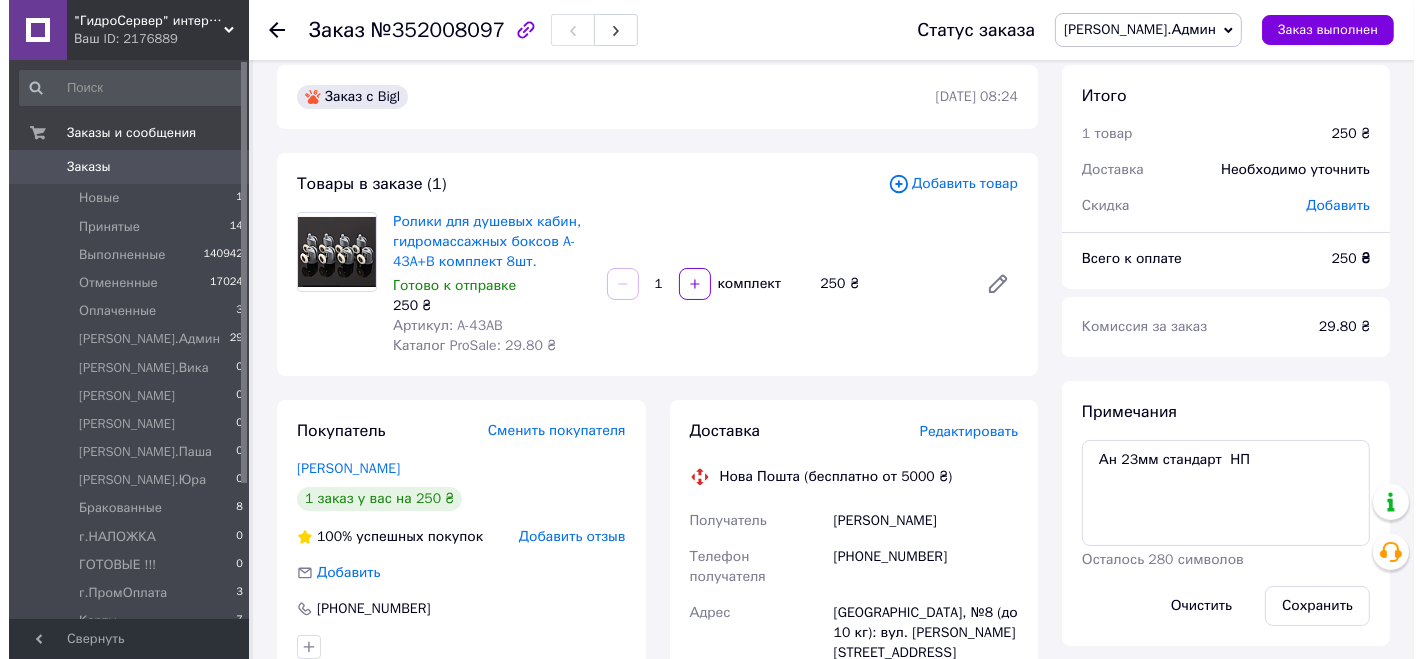 scroll, scrollTop: 0, scrollLeft: 0, axis: both 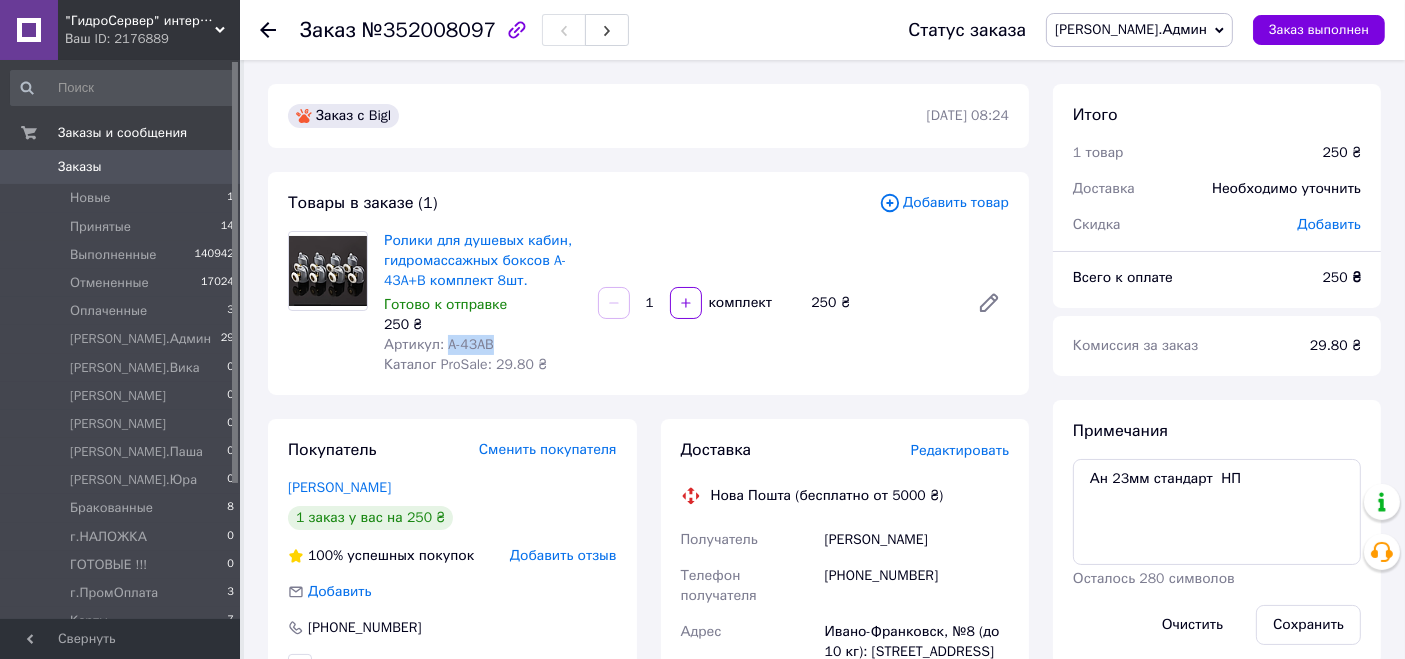 drag, startPoint x: 445, startPoint y: 345, endPoint x: 527, endPoint y: 327, distance: 83.95237 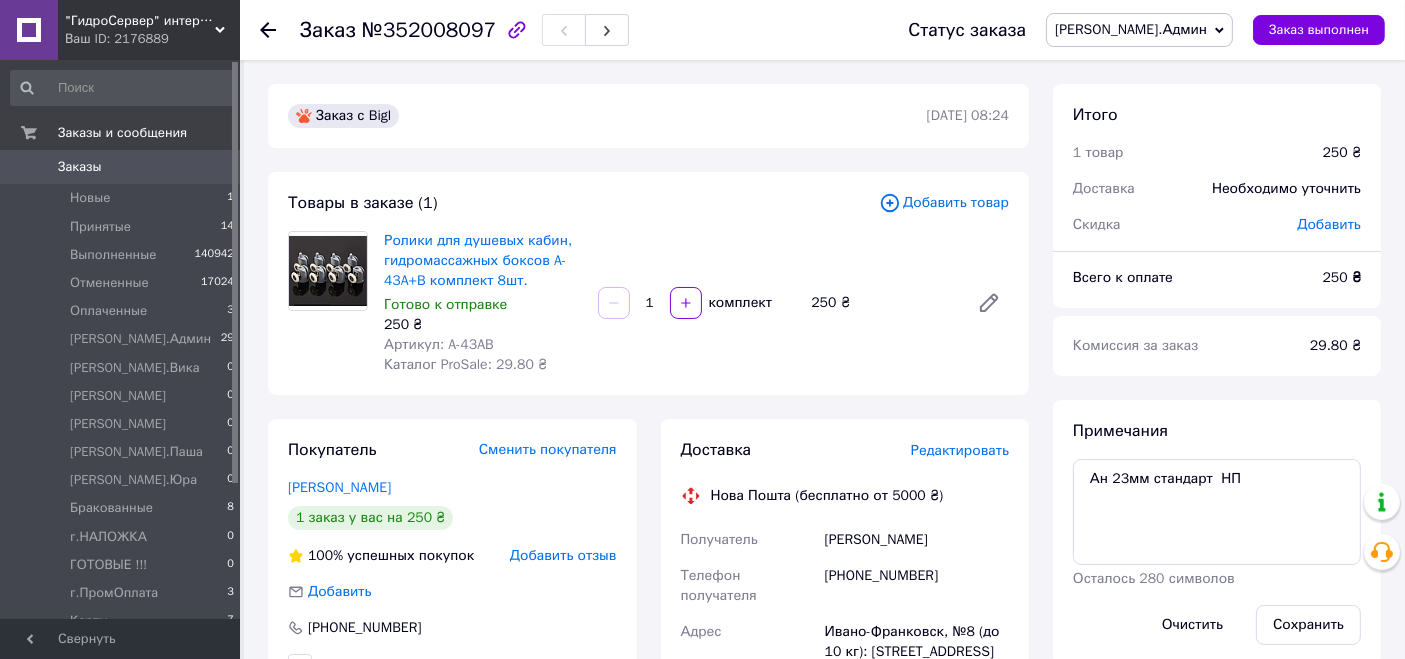 click on "Артикул: A-43AB" at bounding box center [439, 344] 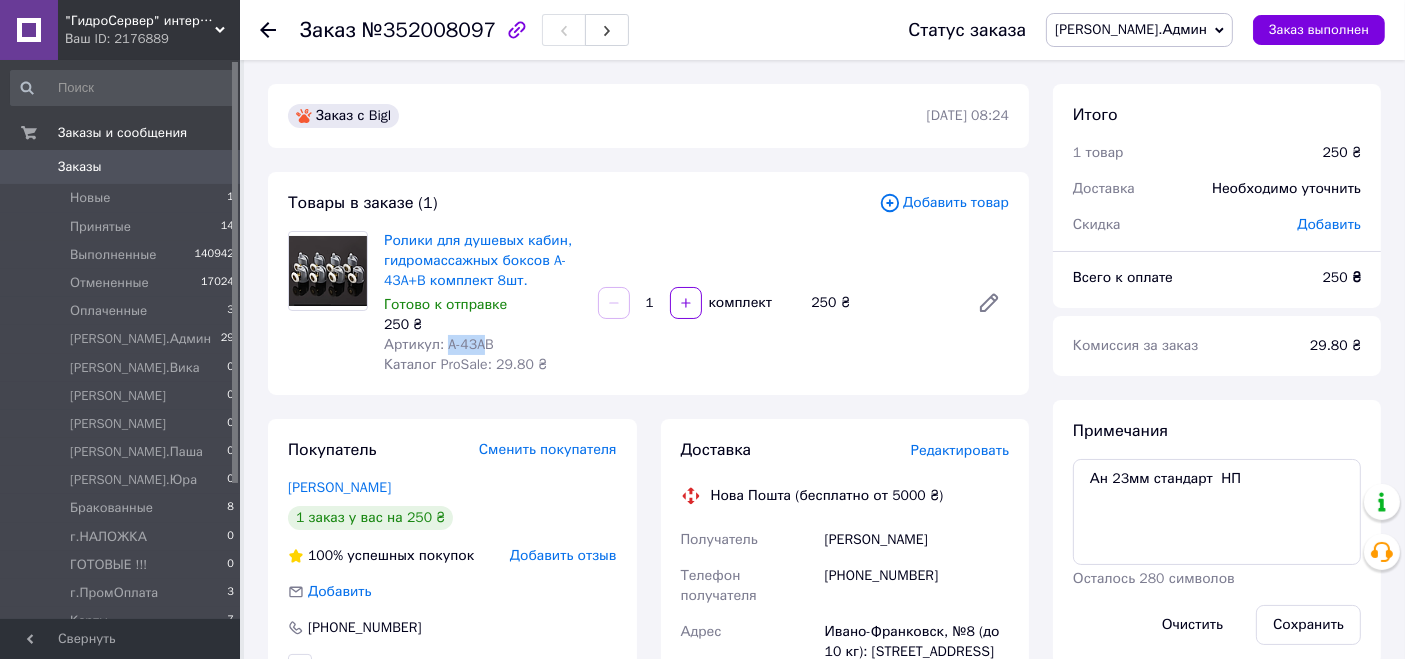 drag, startPoint x: 445, startPoint y: 345, endPoint x: 514, endPoint y: 346, distance: 69.00725 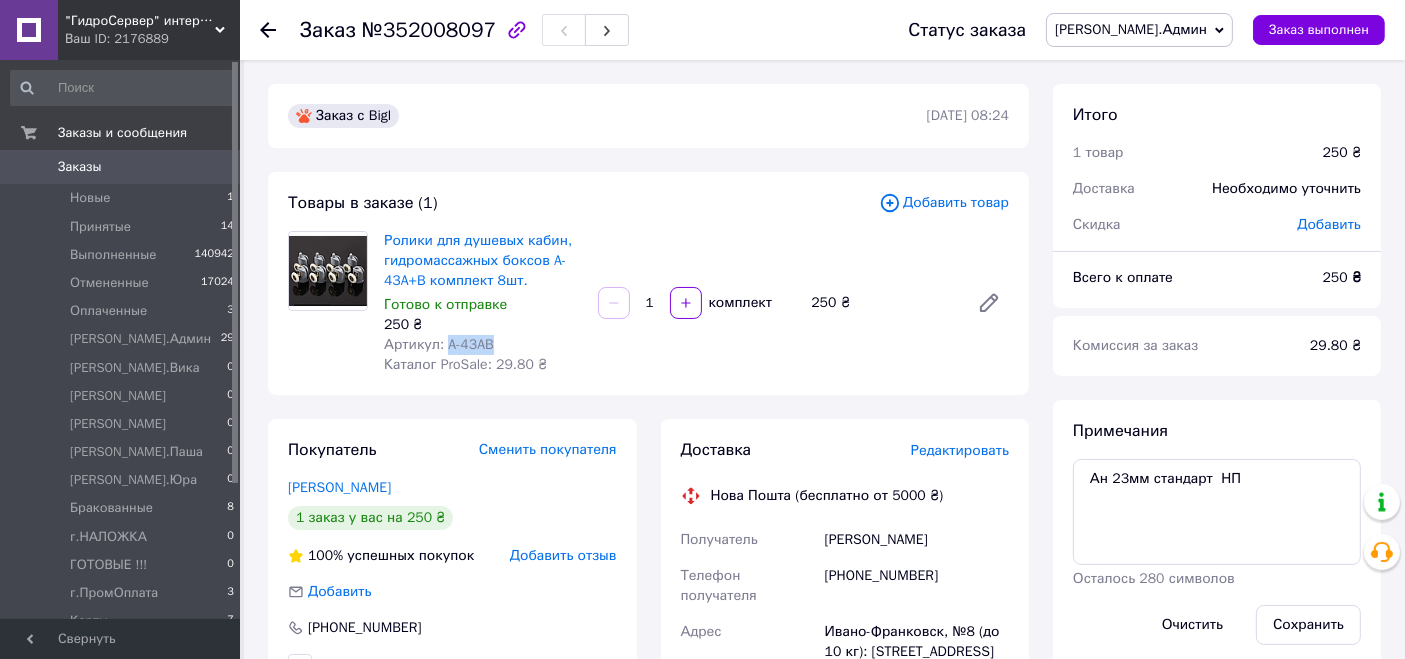 copy on "A-43AB" 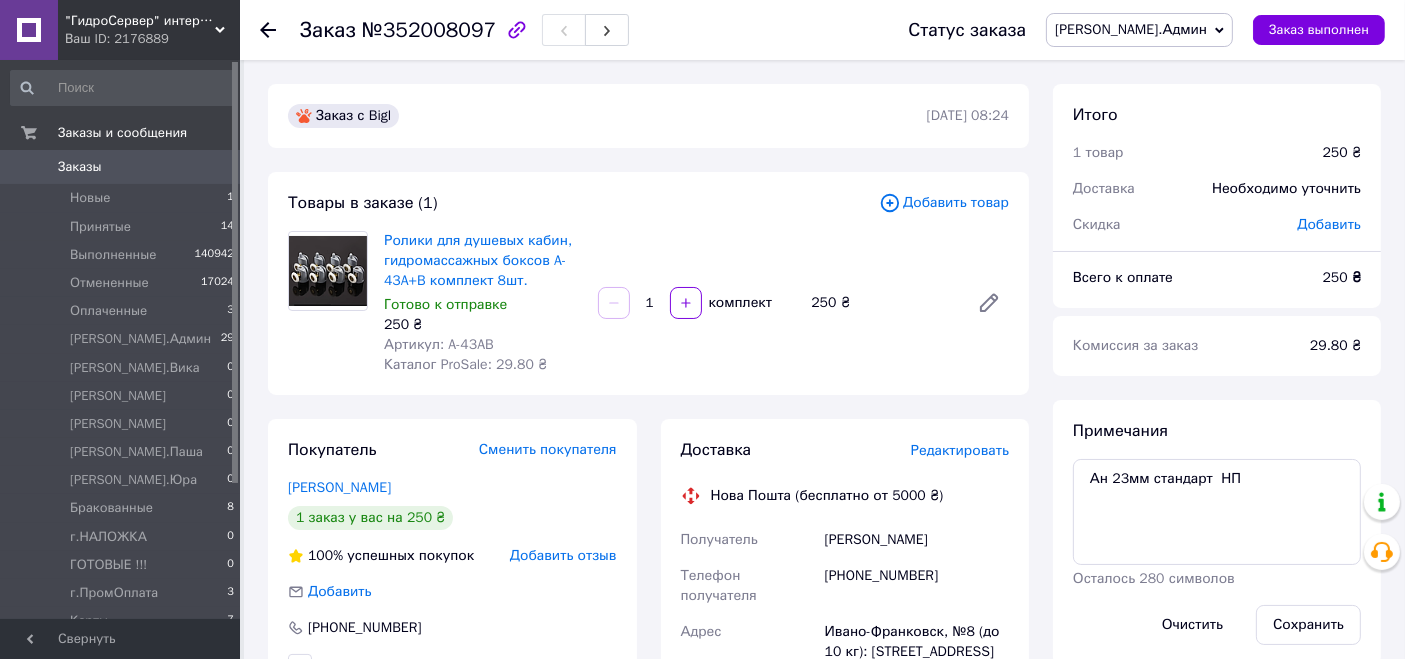 click on "Редактировать" at bounding box center [960, 450] 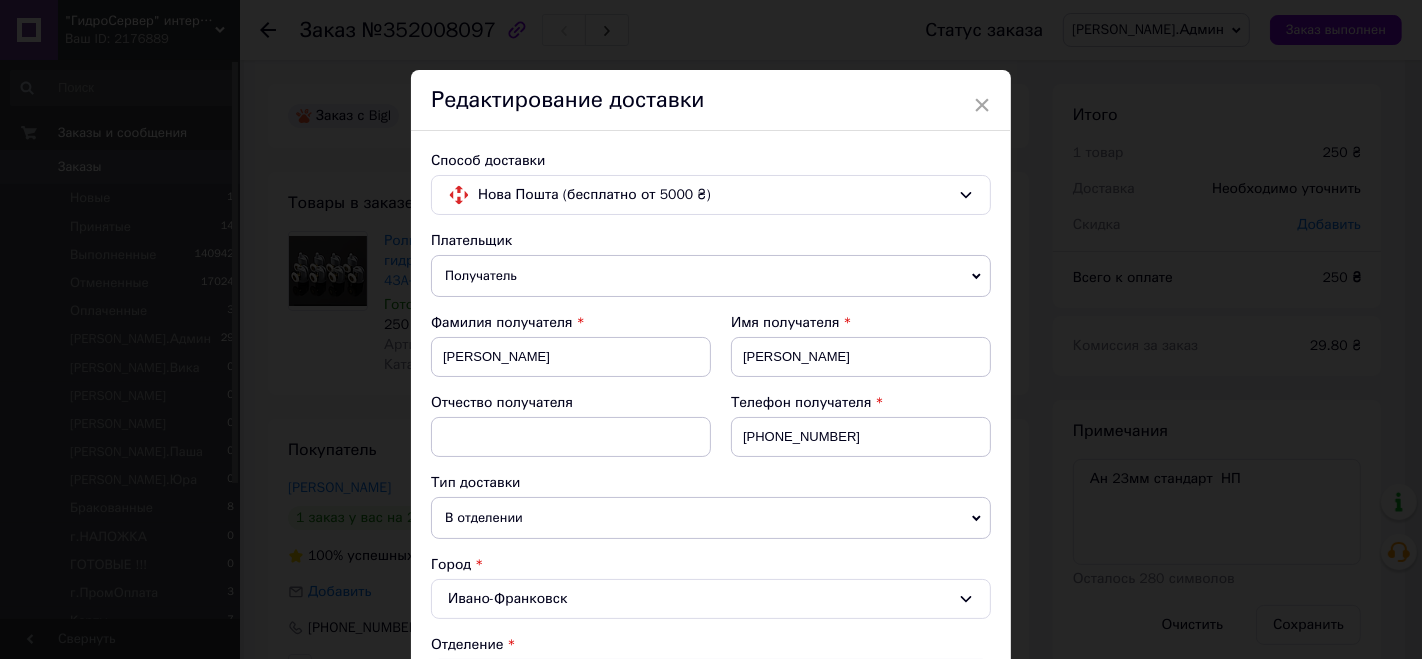 scroll, scrollTop: 777, scrollLeft: 0, axis: vertical 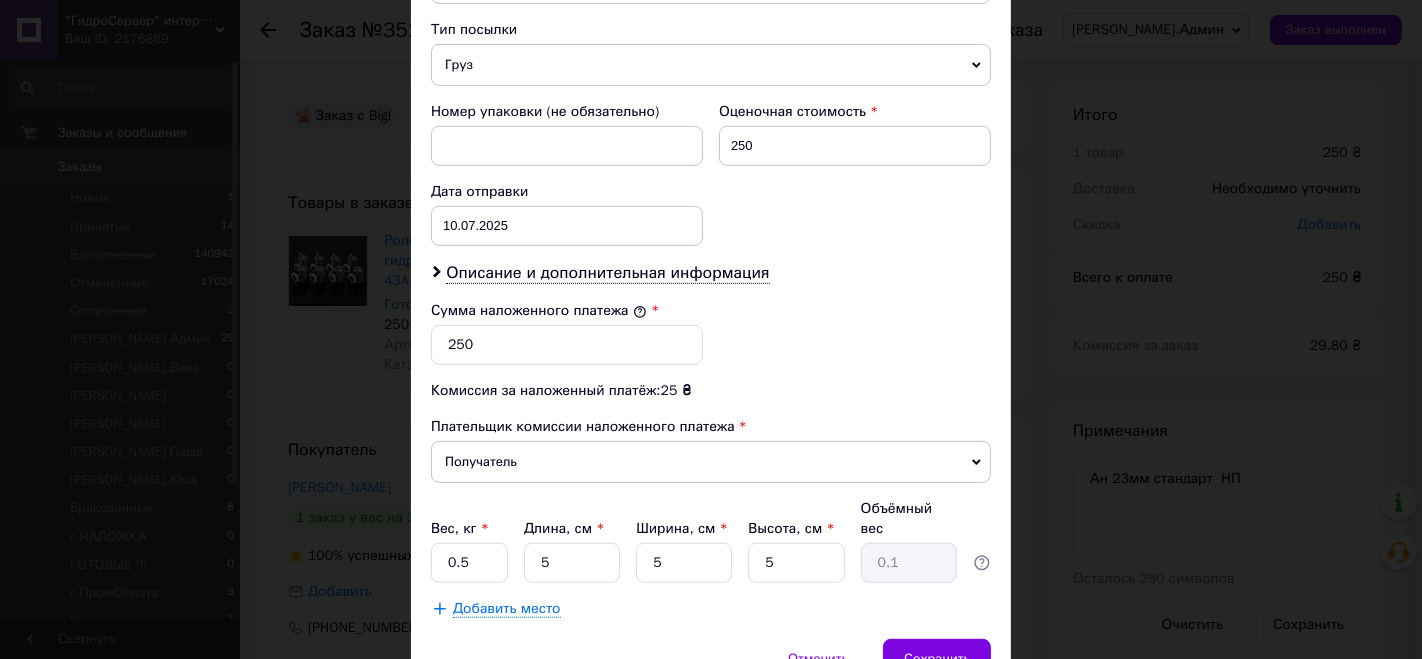 drag, startPoint x: 594, startPoint y: 253, endPoint x: 599, endPoint y: 304, distance: 51.24451 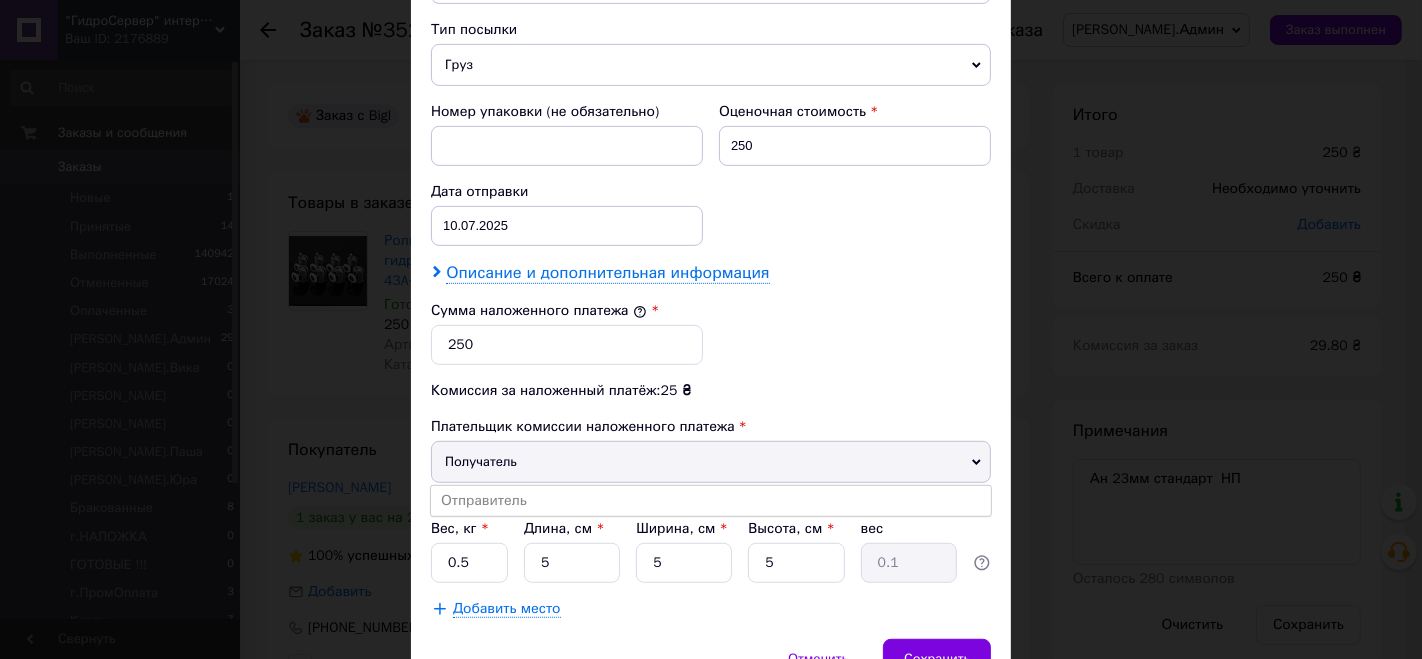 click on "Описание и дополнительная информация" at bounding box center [607, 273] 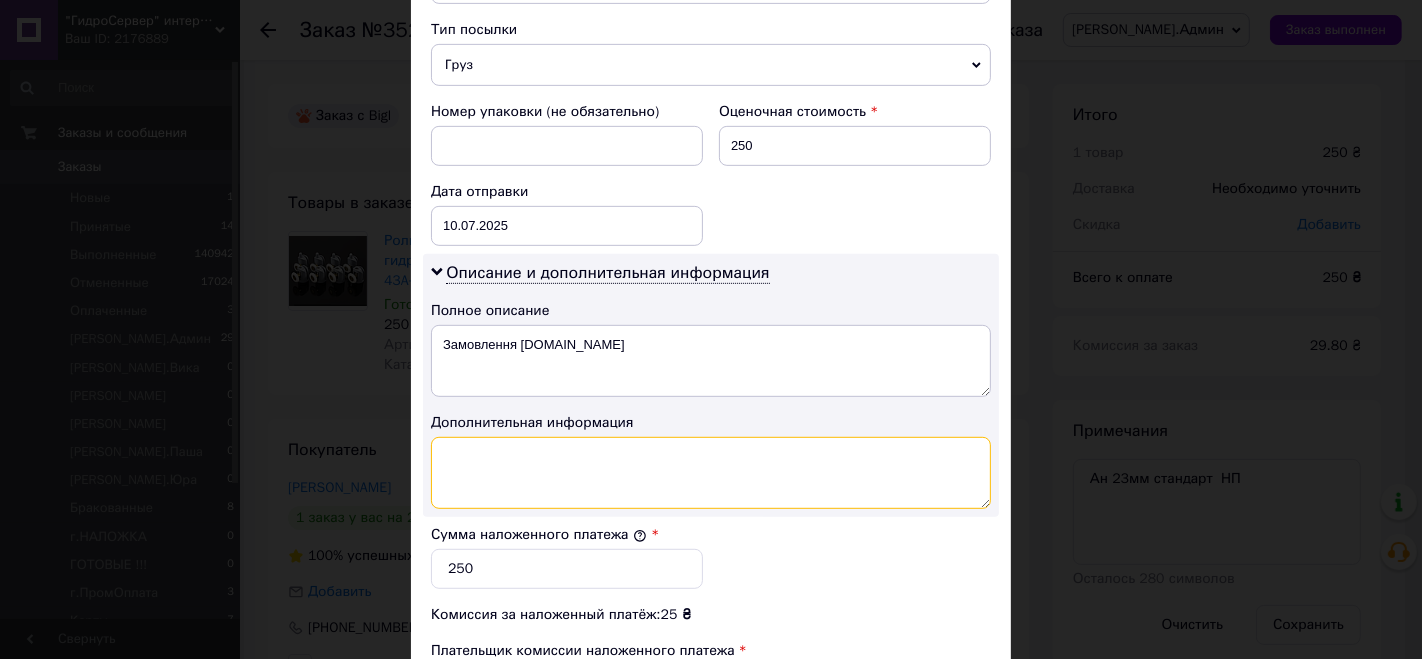 click at bounding box center (711, 473) 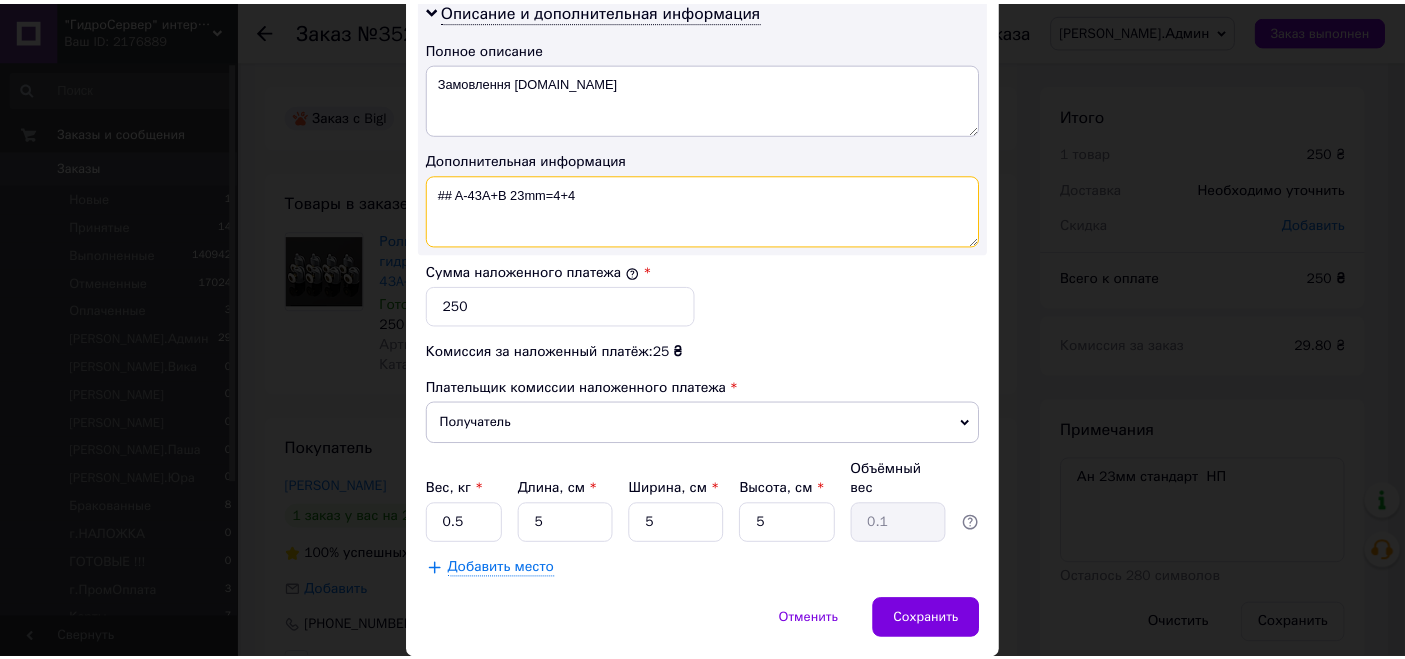 scroll, scrollTop: 1081, scrollLeft: 0, axis: vertical 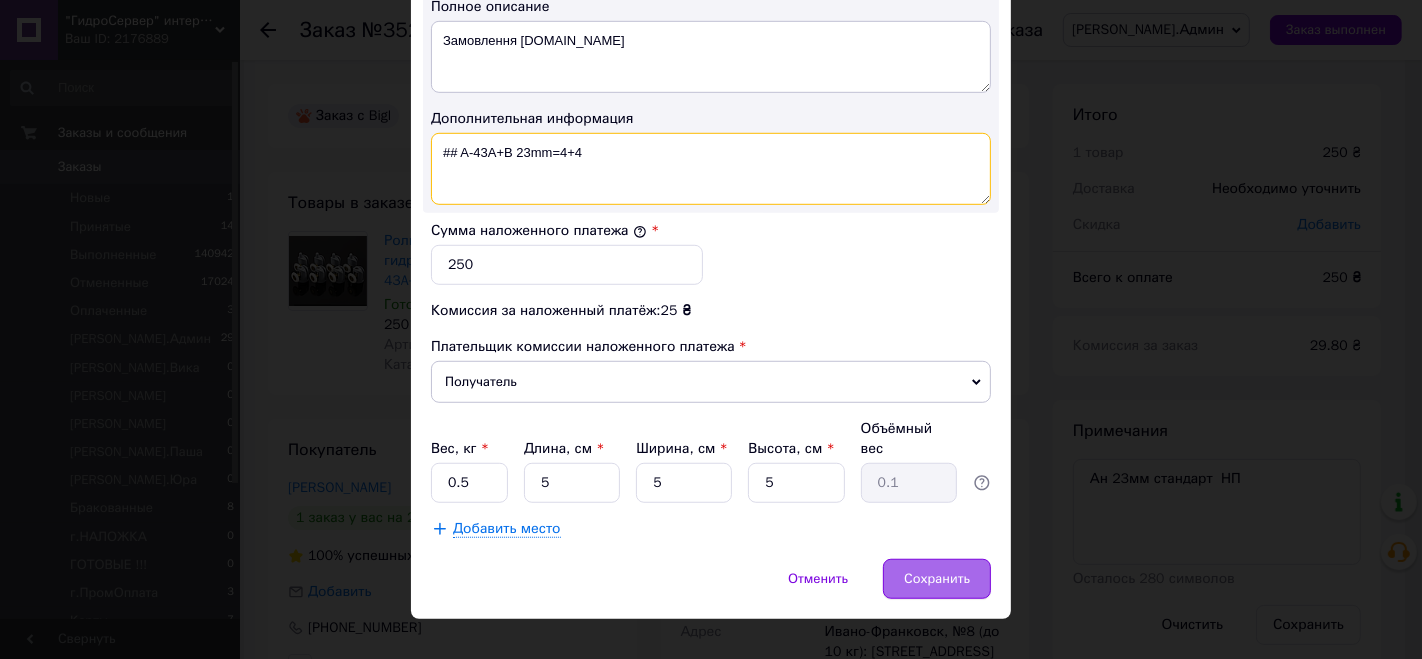 type on "## A-43A+B 23mm=4+4" 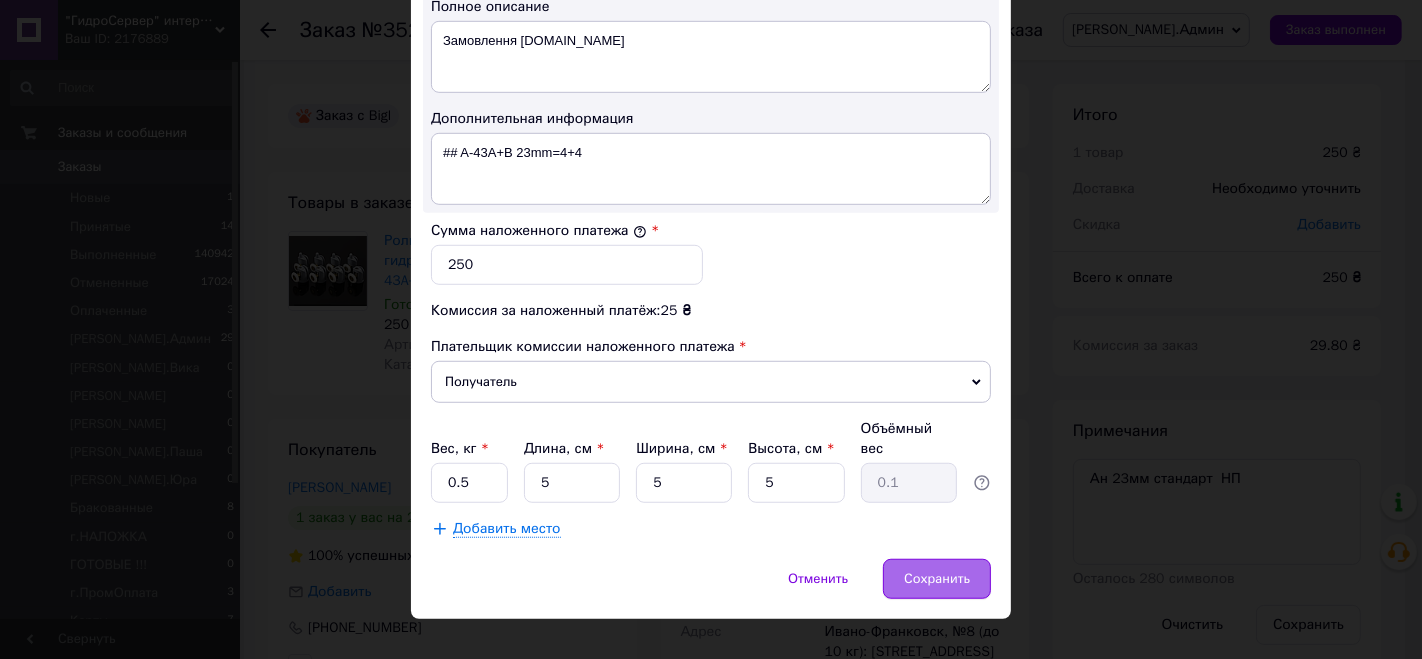 click on "Сохранить" at bounding box center [937, 579] 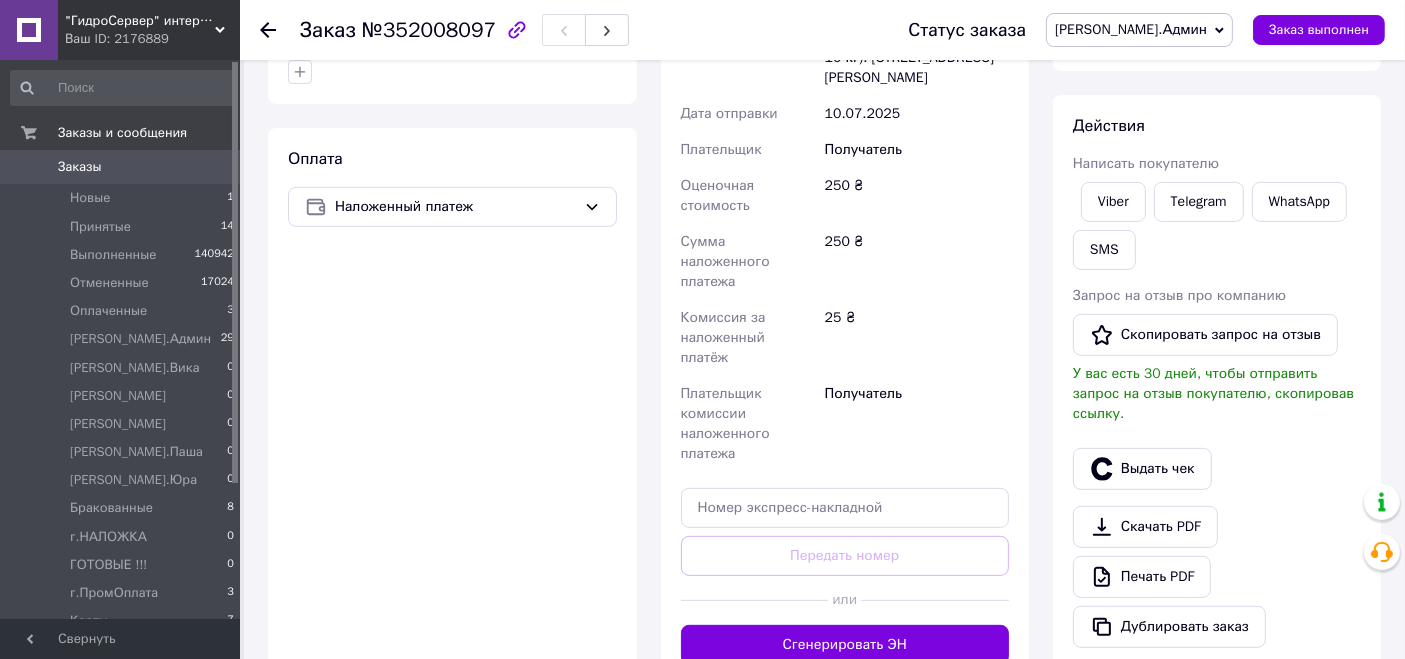 scroll, scrollTop: 666, scrollLeft: 0, axis: vertical 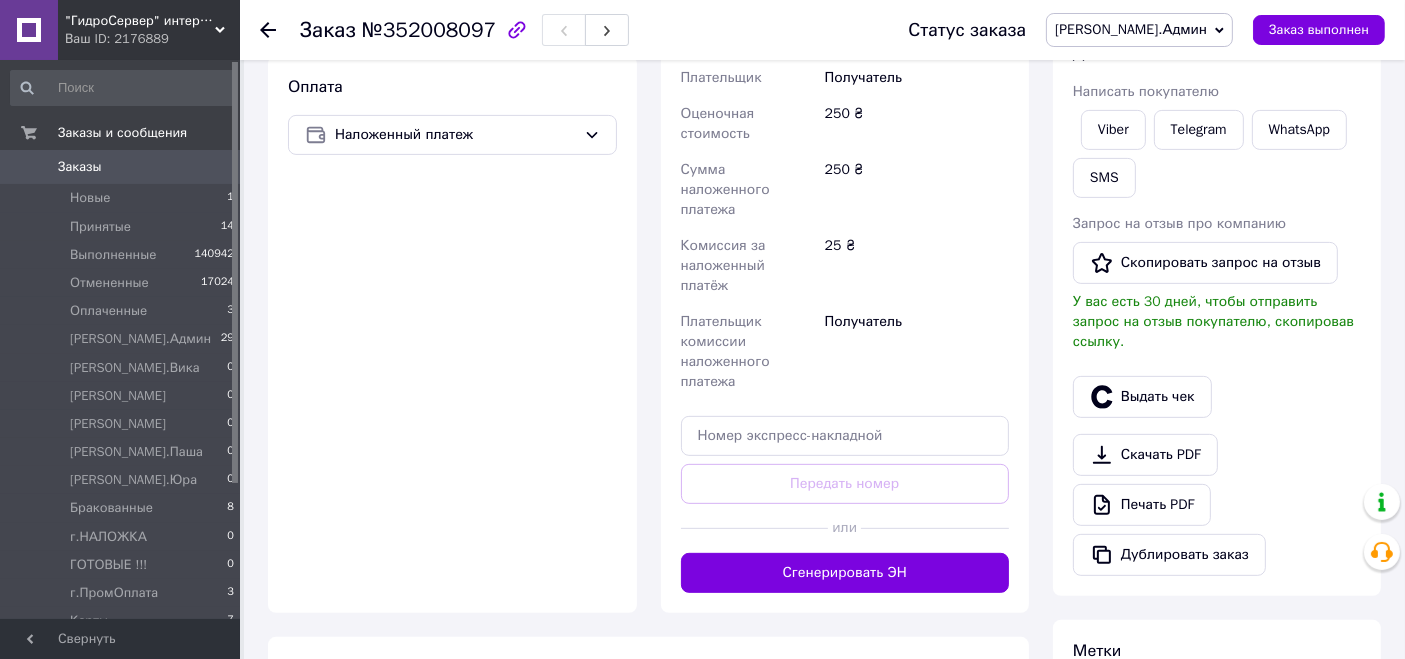 click on "Сгенерировать ЭН" at bounding box center [845, 573] 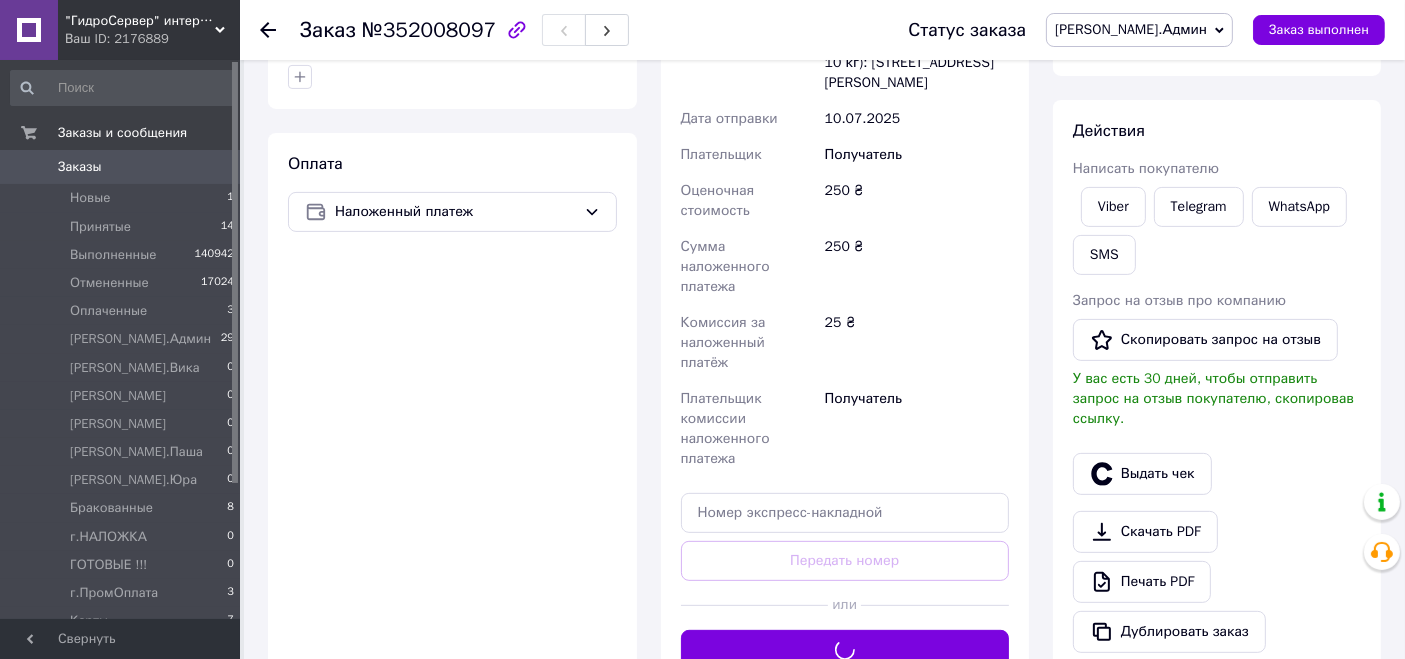 scroll, scrollTop: 555, scrollLeft: 0, axis: vertical 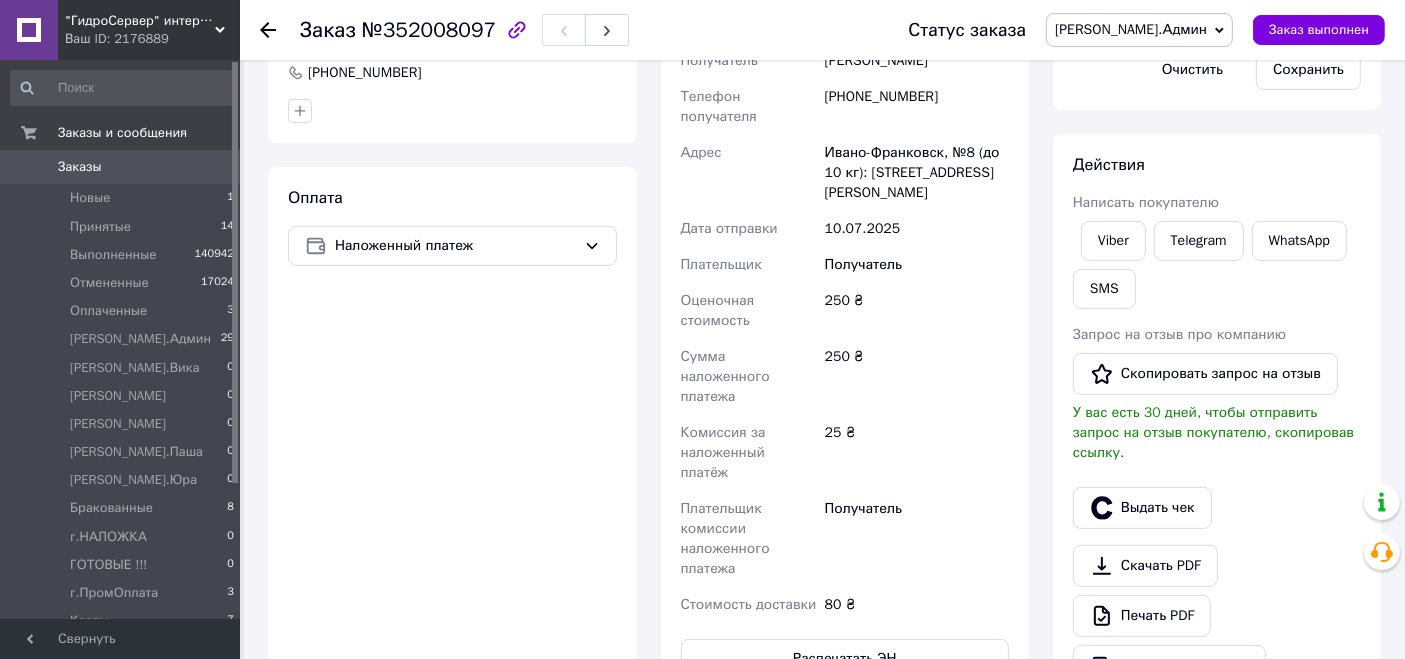 click on "[PERSON_NAME].Админ" at bounding box center (1131, 29) 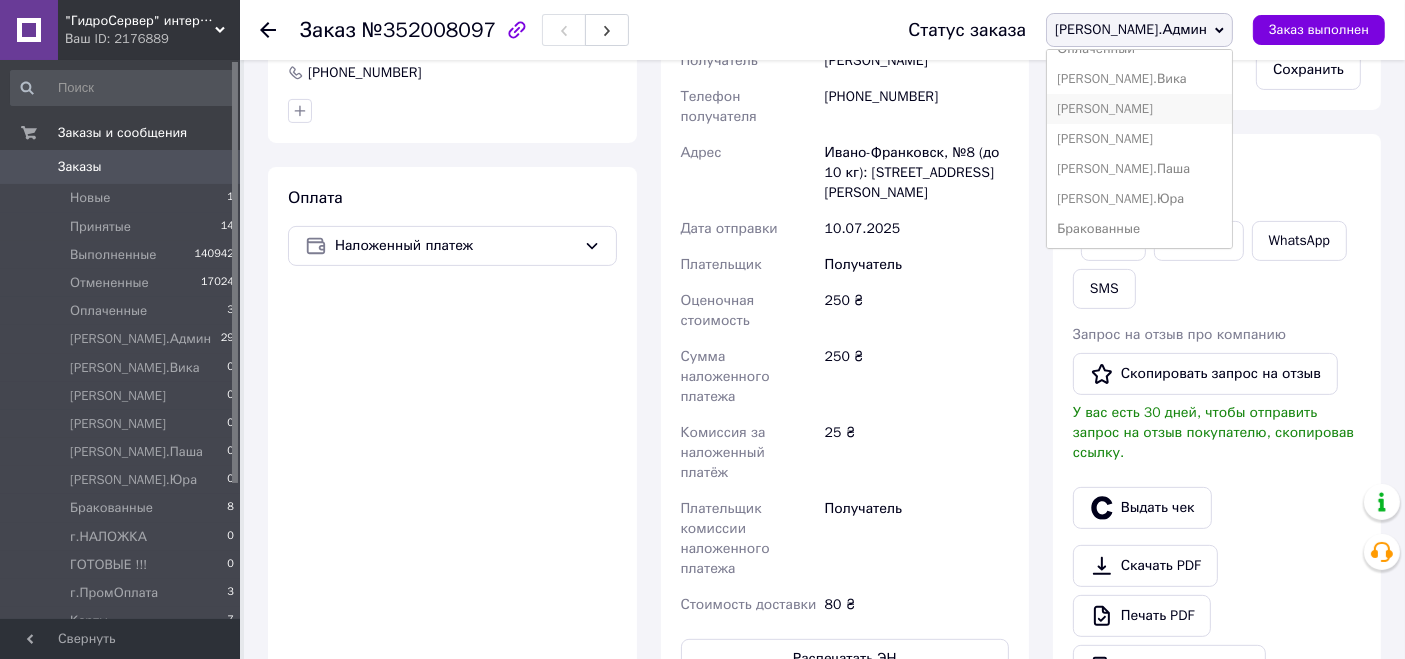 scroll, scrollTop: 222, scrollLeft: 0, axis: vertical 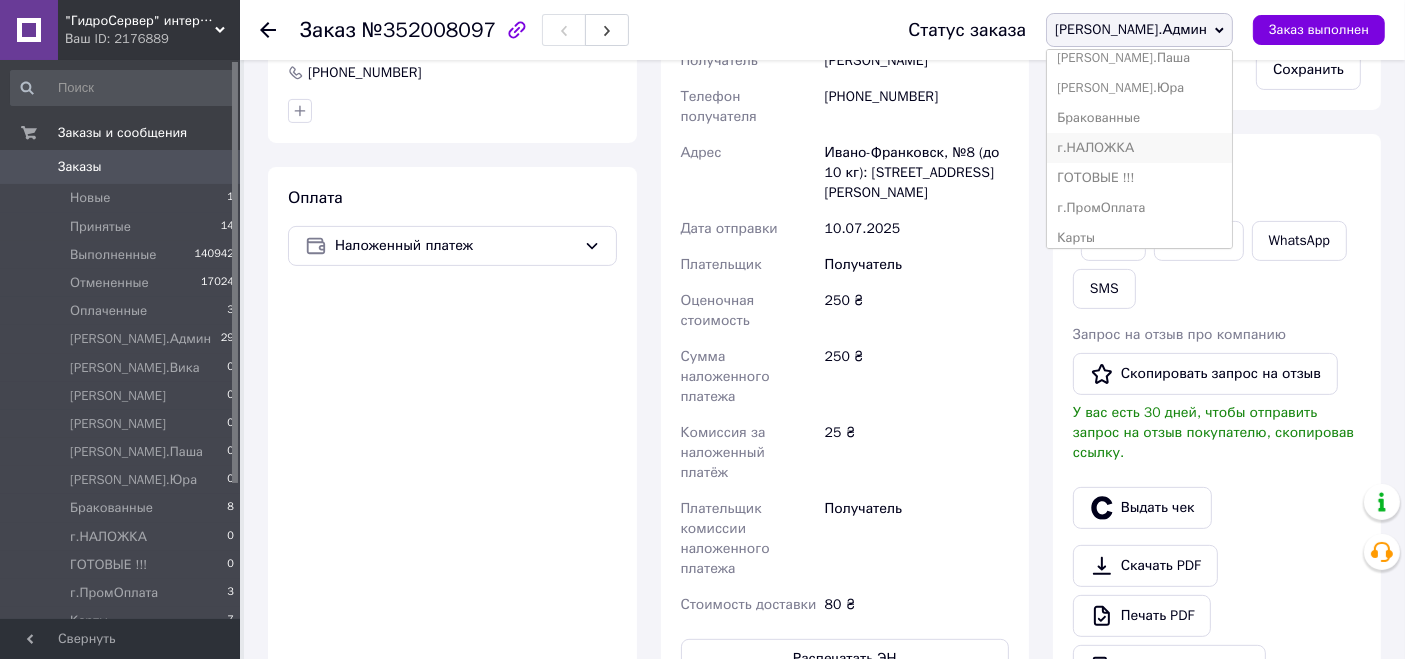 click on "г.НАЛОЖКА" at bounding box center (1139, 148) 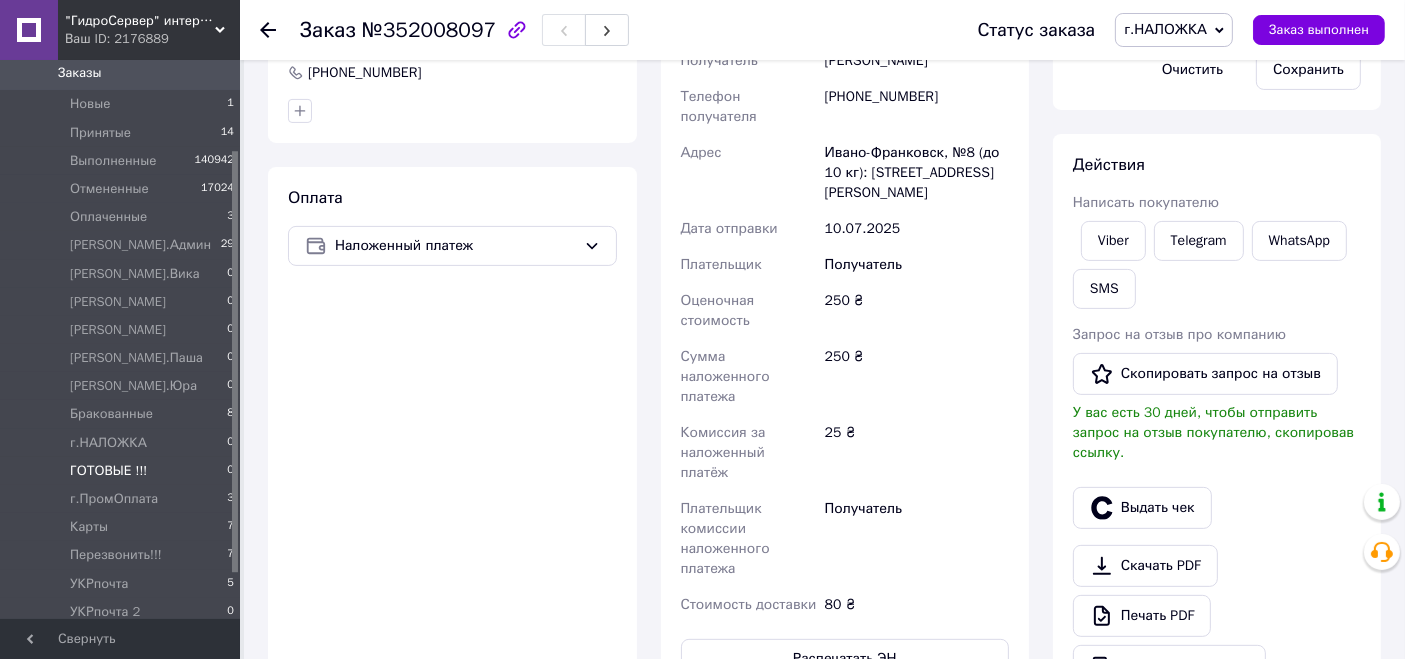 scroll, scrollTop: 178, scrollLeft: 0, axis: vertical 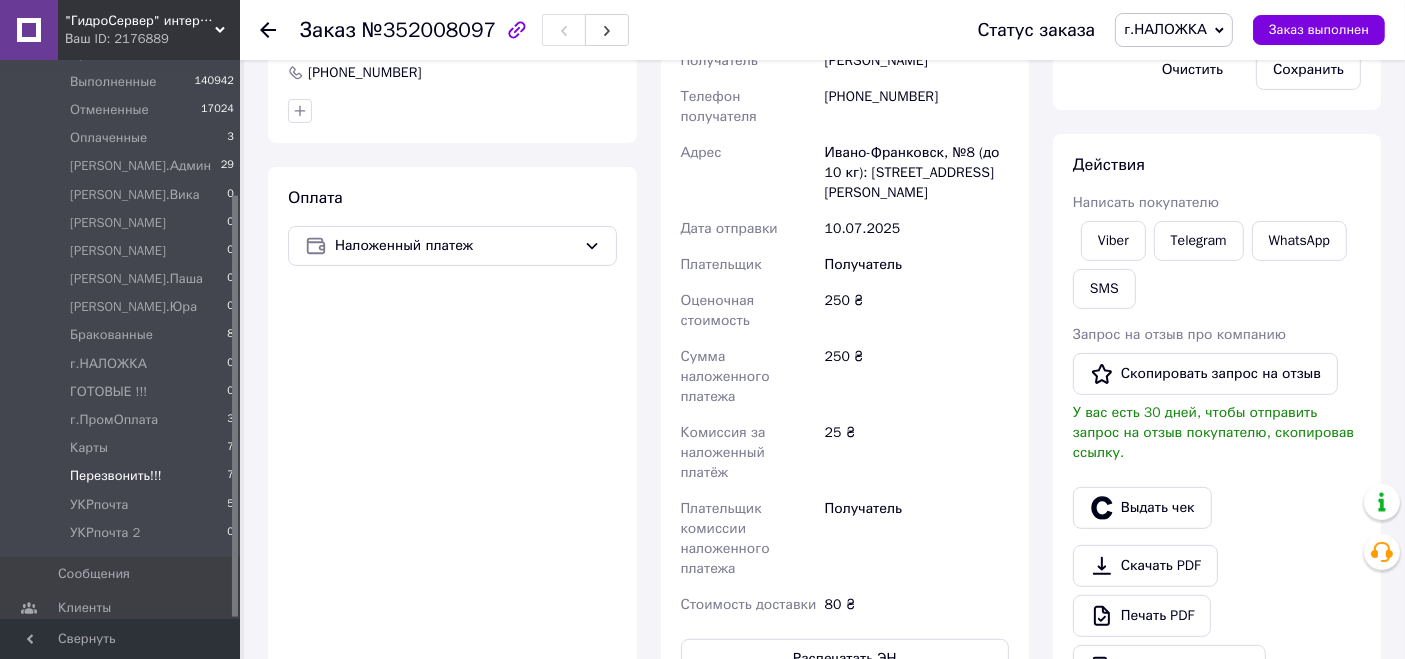 click on "Перезвонить!!!" at bounding box center [116, 476] 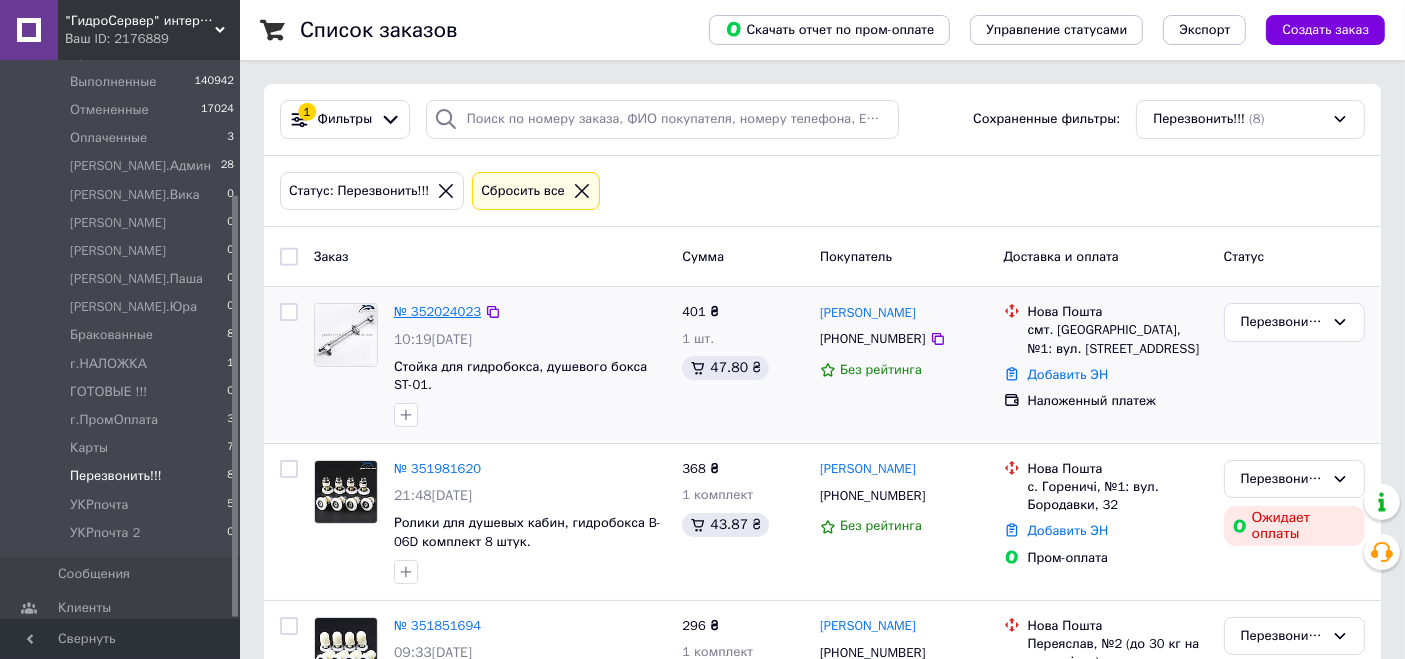 click on "№ 352024023" at bounding box center (437, 311) 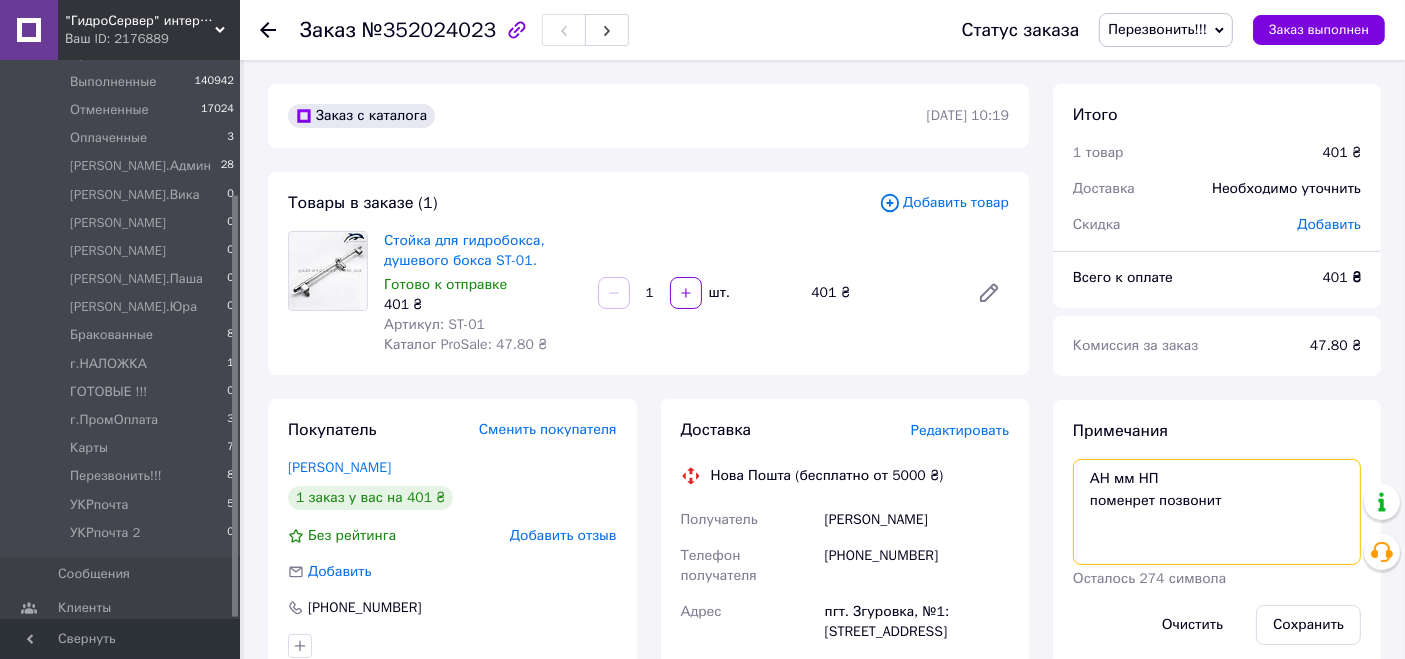 click on "АН мм НП
поменрет позвонит" at bounding box center [1217, 512] 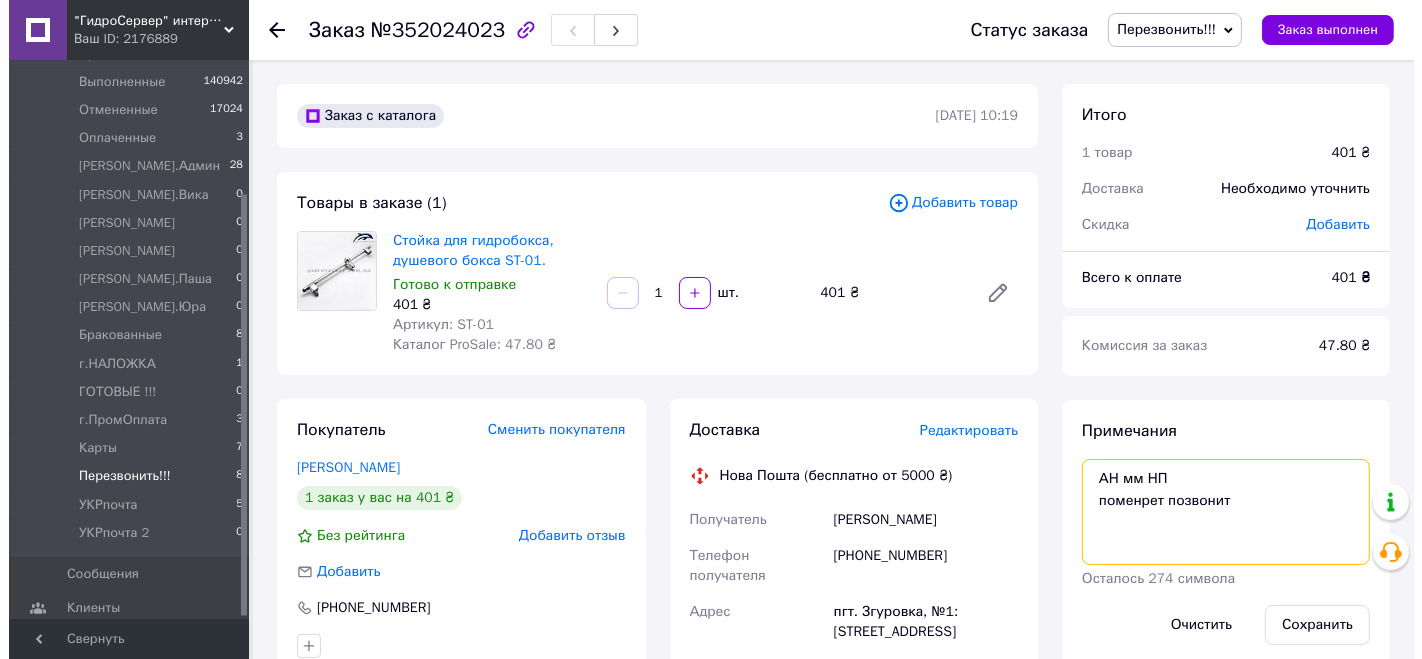 scroll, scrollTop: 0, scrollLeft: 0, axis: both 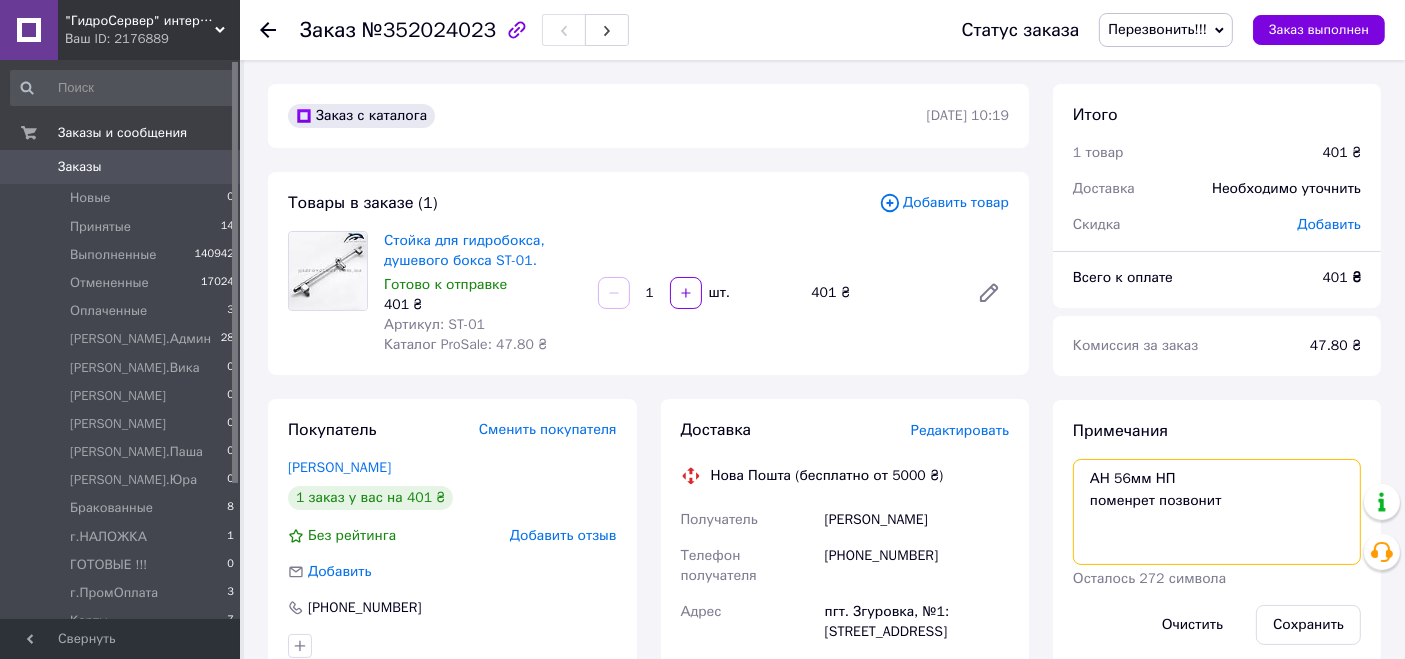 click on "АН 56мм НП
поменрет позвонит" at bounding box center [1217, 512] 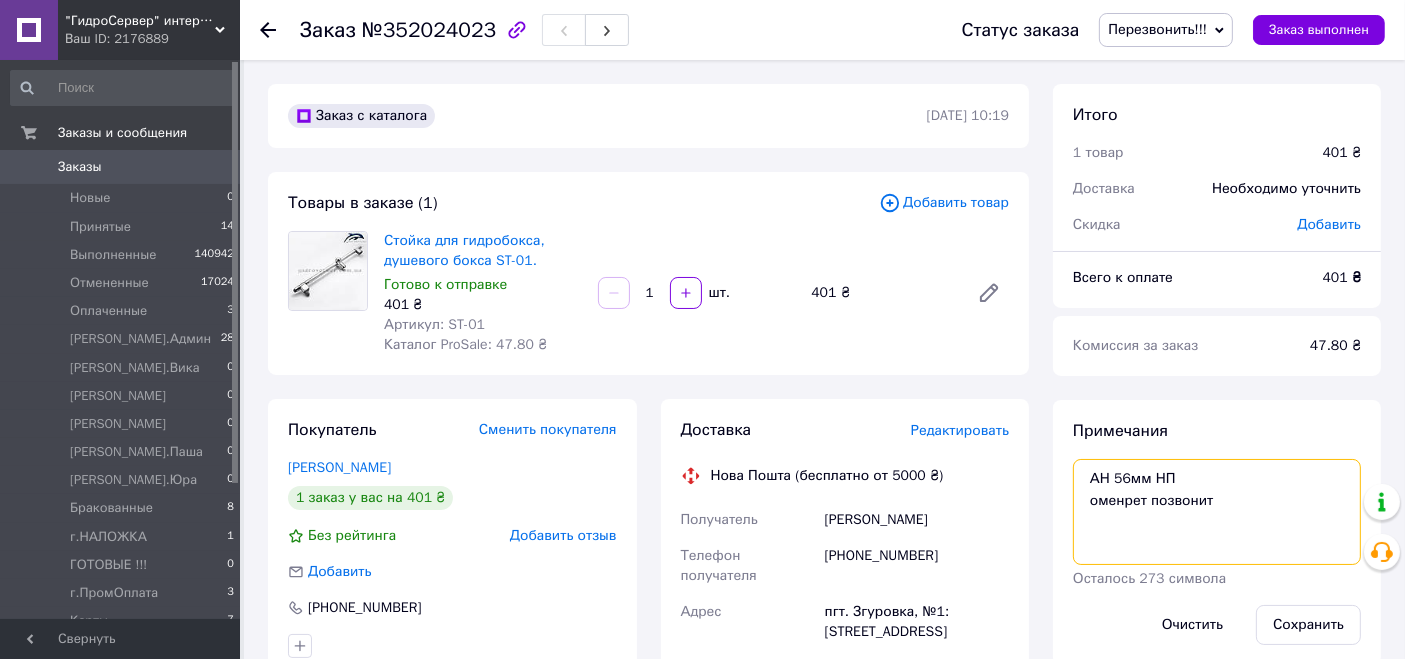 click on "АН 56мм НП
оменрет позвонит" at bounding box center [1217, 512] 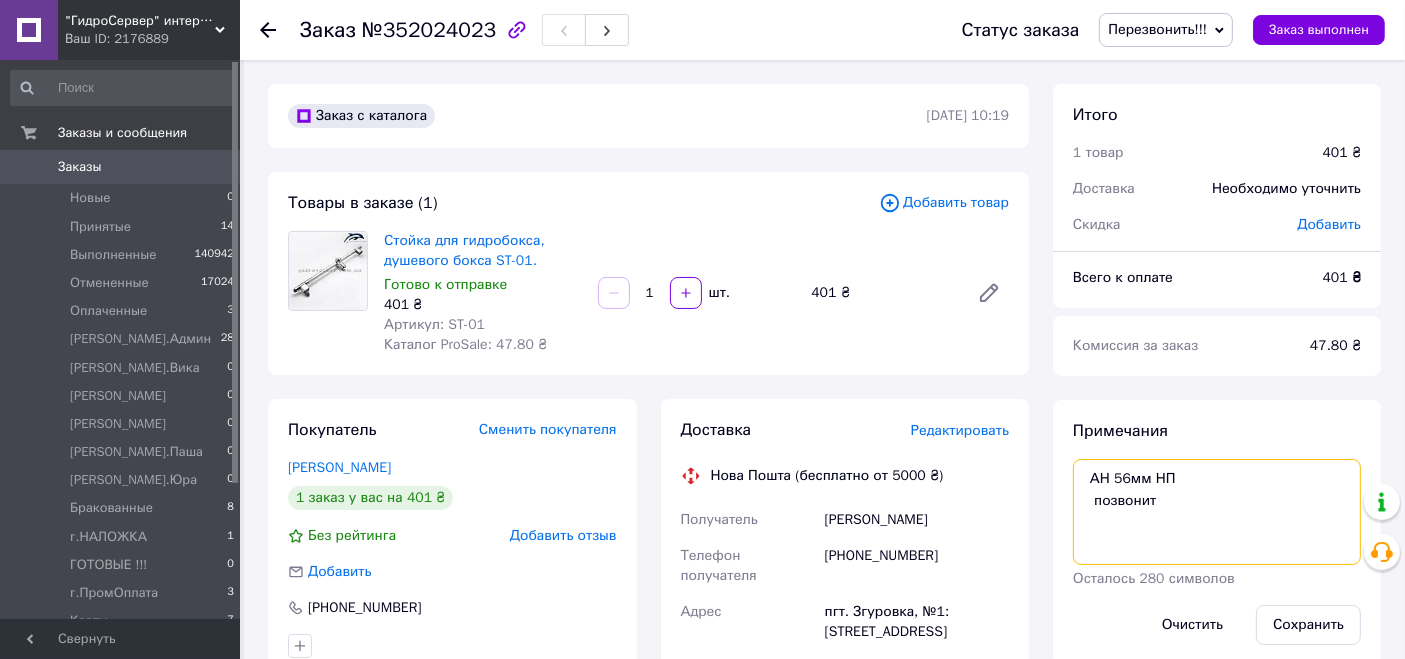 click on "АН 56мм НП
позвонит" at bounding box center [1217, 512] 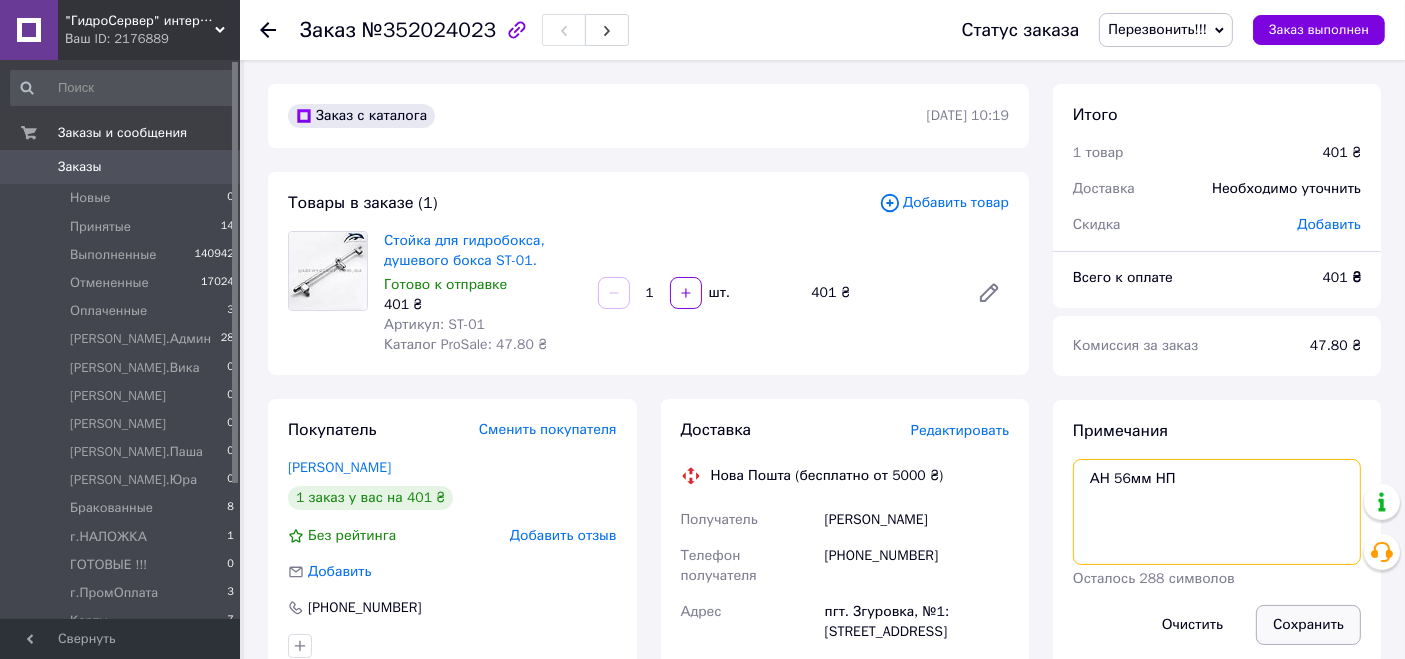 type on "АН 56мм НП" 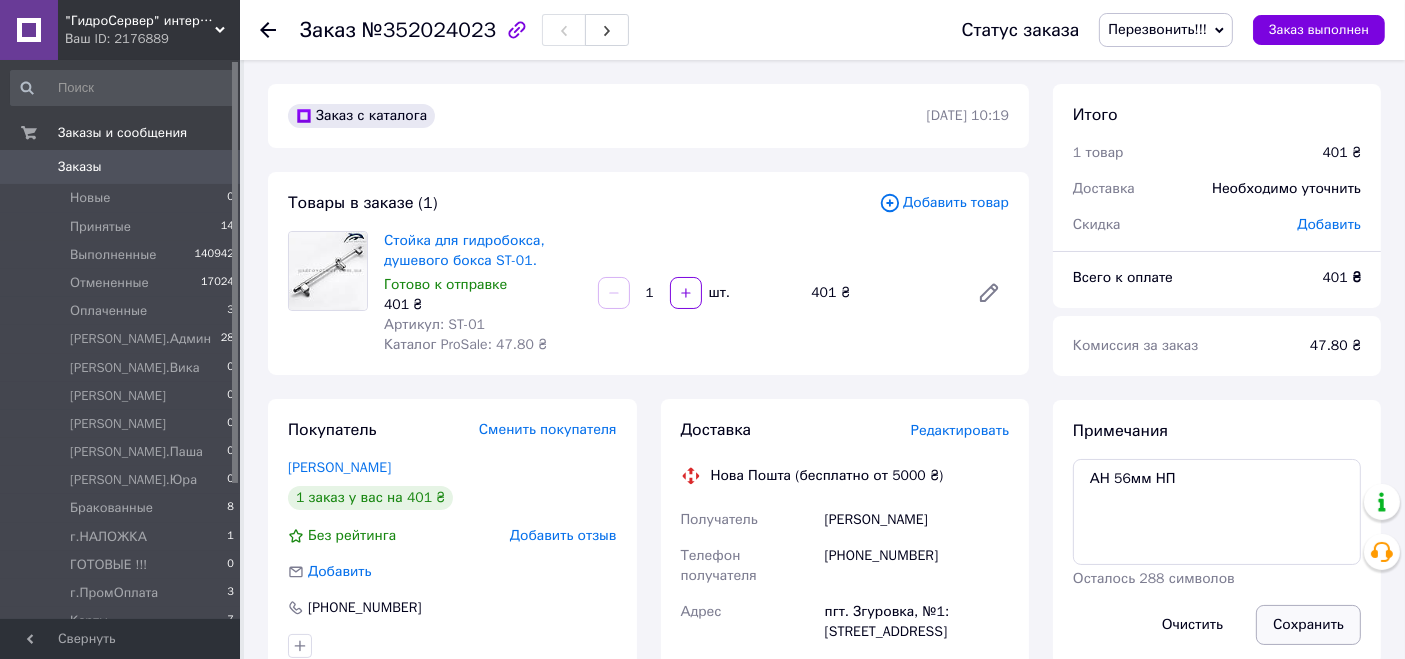 click on "Сохранить" at bounding box center (1308, 625) 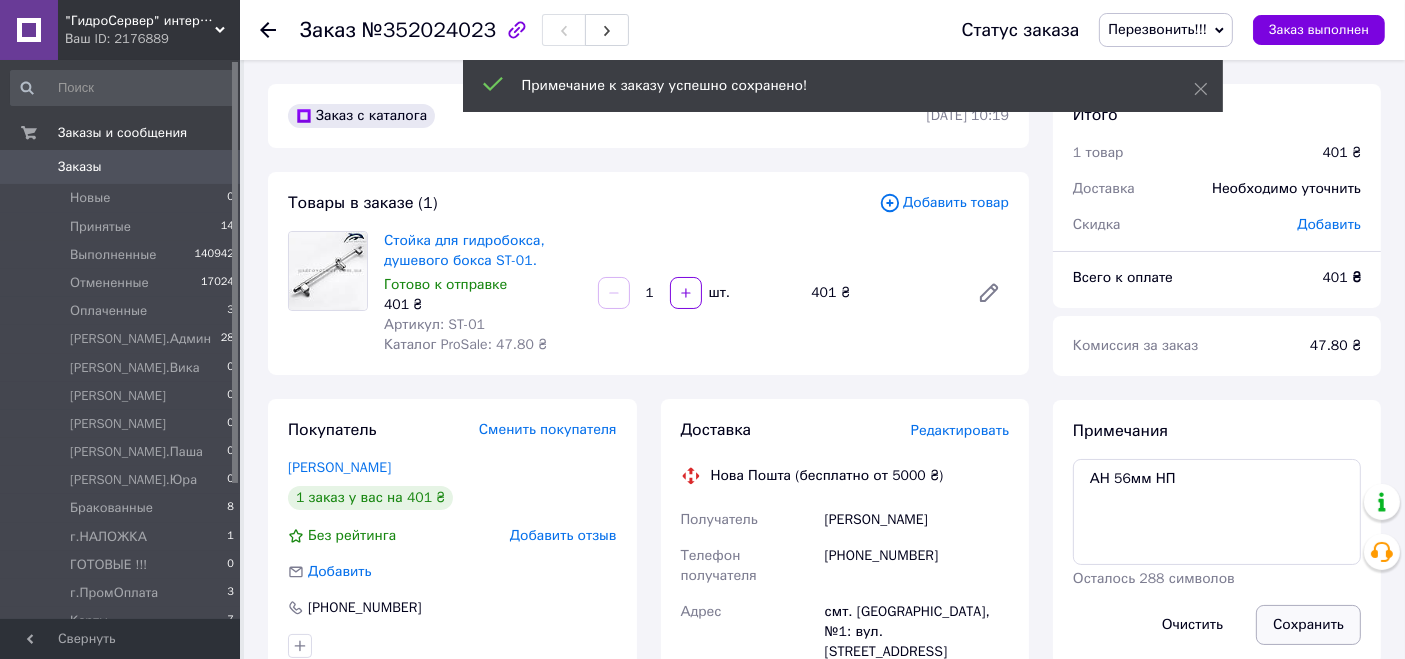 click on "Сохранить" at bounding box center [1308, 625] 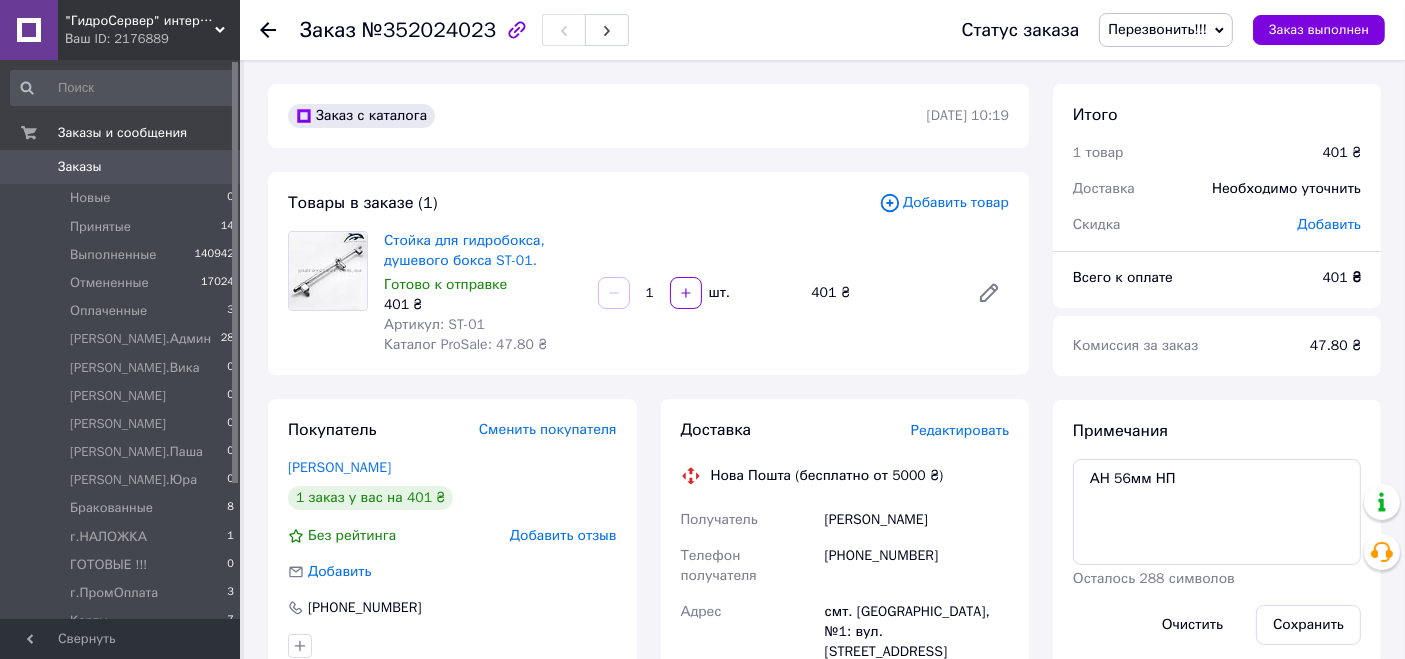 click on "[PHONE_NUMBER]" at bounding box center [917, 566] 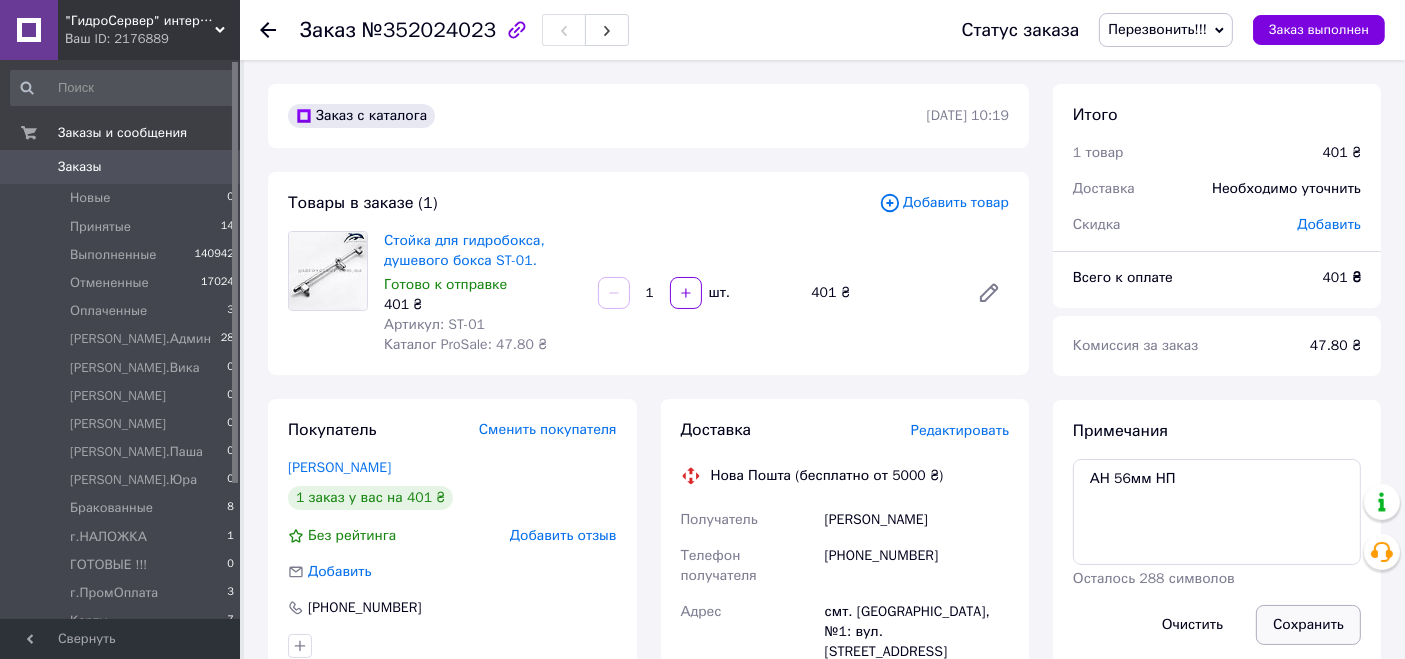 click on "Сохранить" at bounding box center (1308, 625) 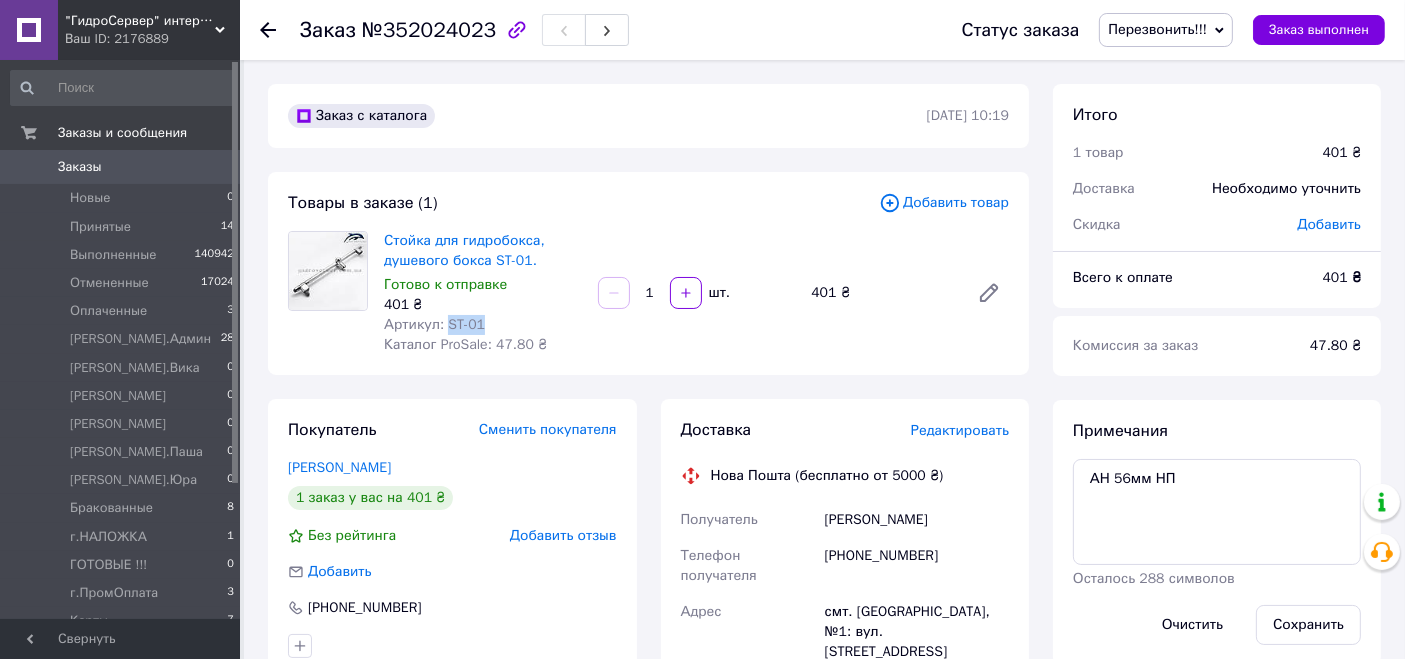drag, startPoint x: 472, startPoint y: 329, endPoint x: 494, endPoint y: 333, distance: 22.36068 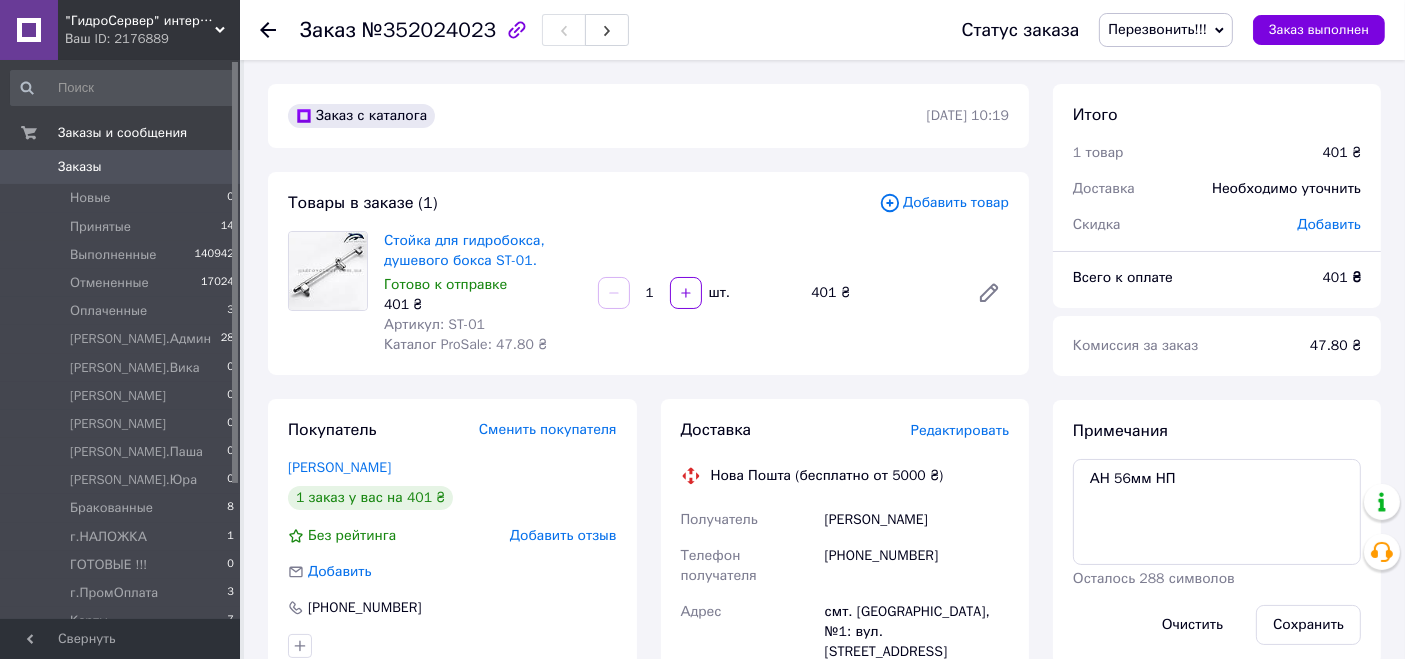 click on "Редактировать" at bounding box center (960, 430) 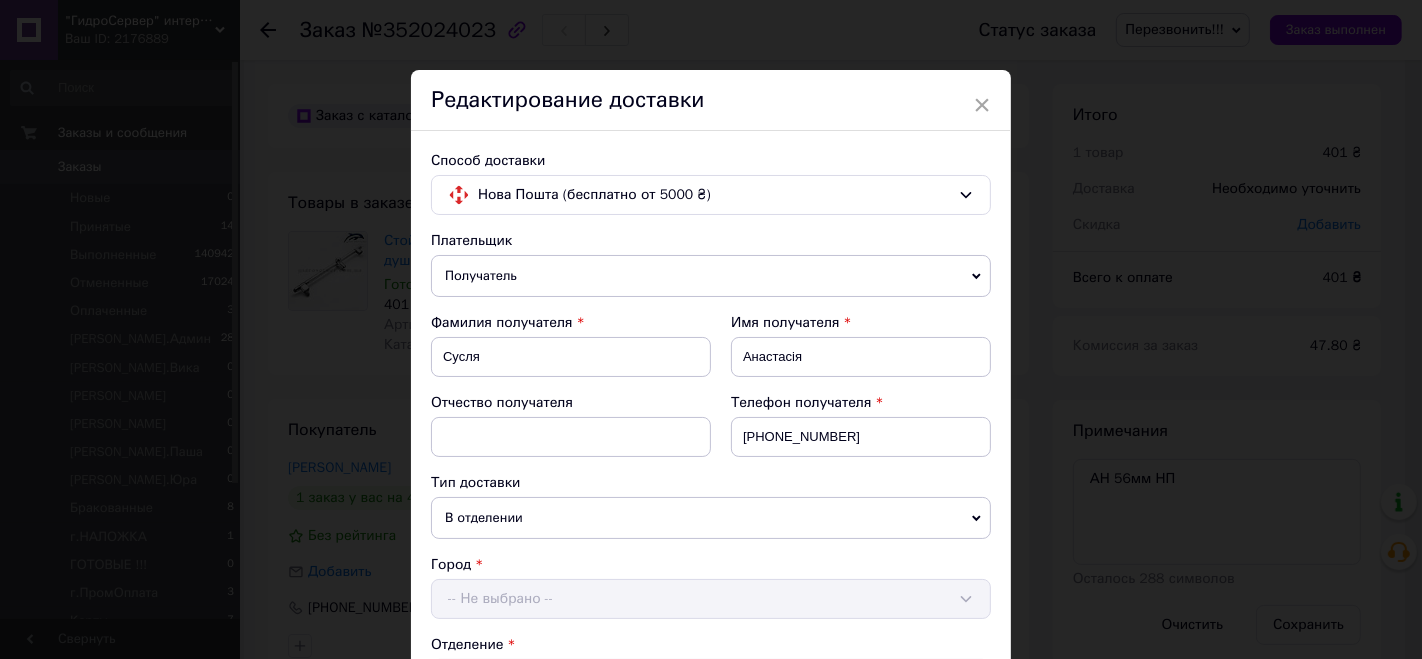 scroll, scrollTop: 858, scrollLeft: 0, axis: vertical 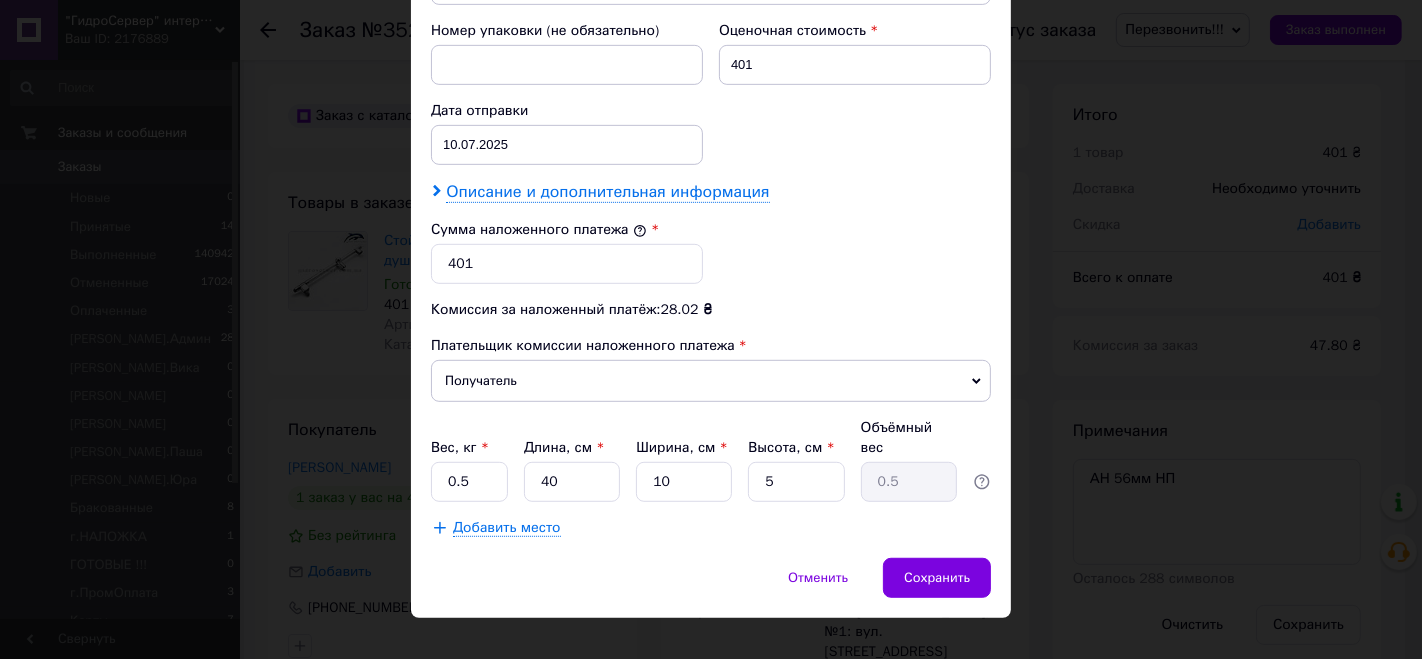click on "Описание и дополнительная информация" at bounding box center (607, 192) 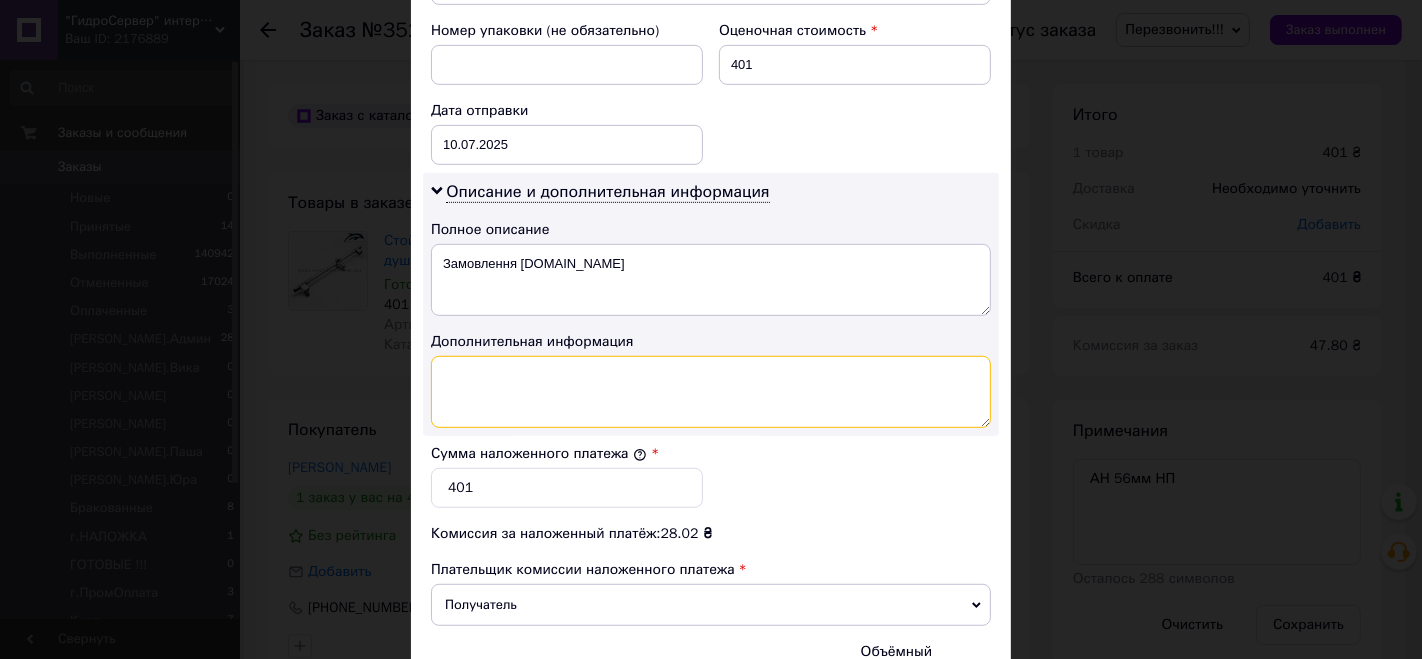 click at bounding box center (711, 392) 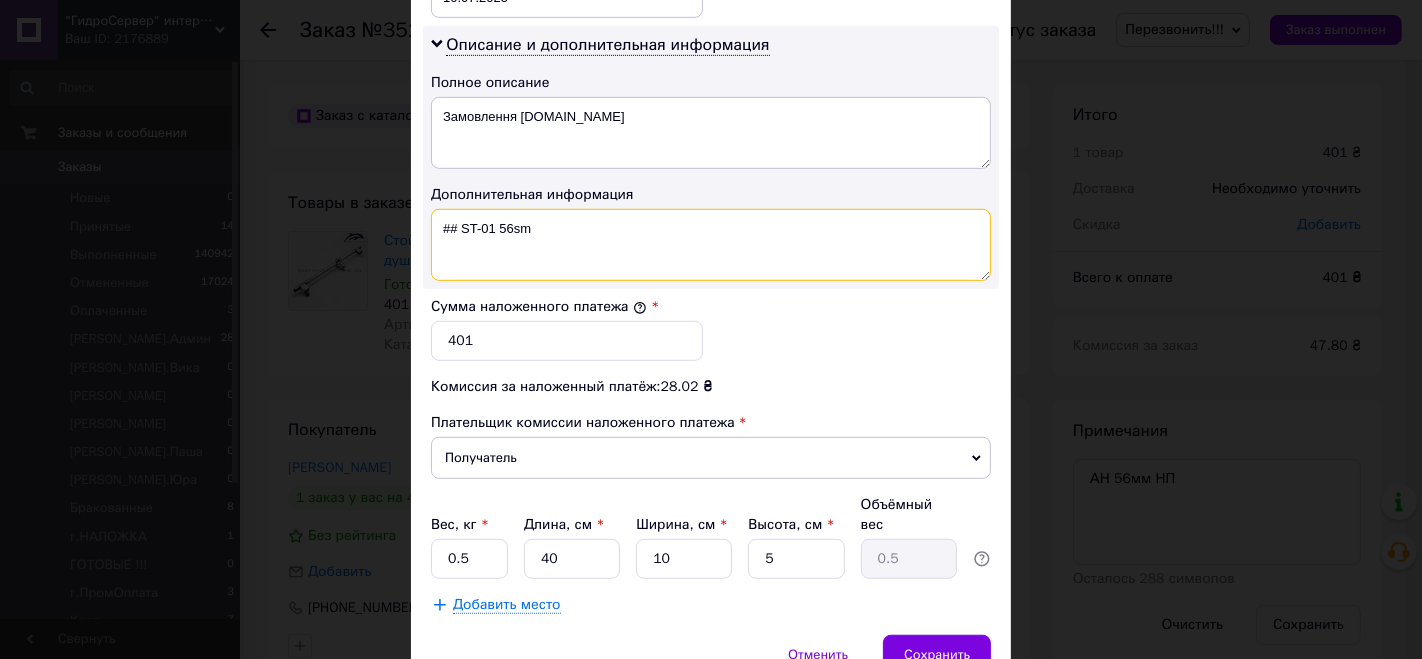 scroll, scrollTop: 1081, scrollLeft: 0, axis: vertical 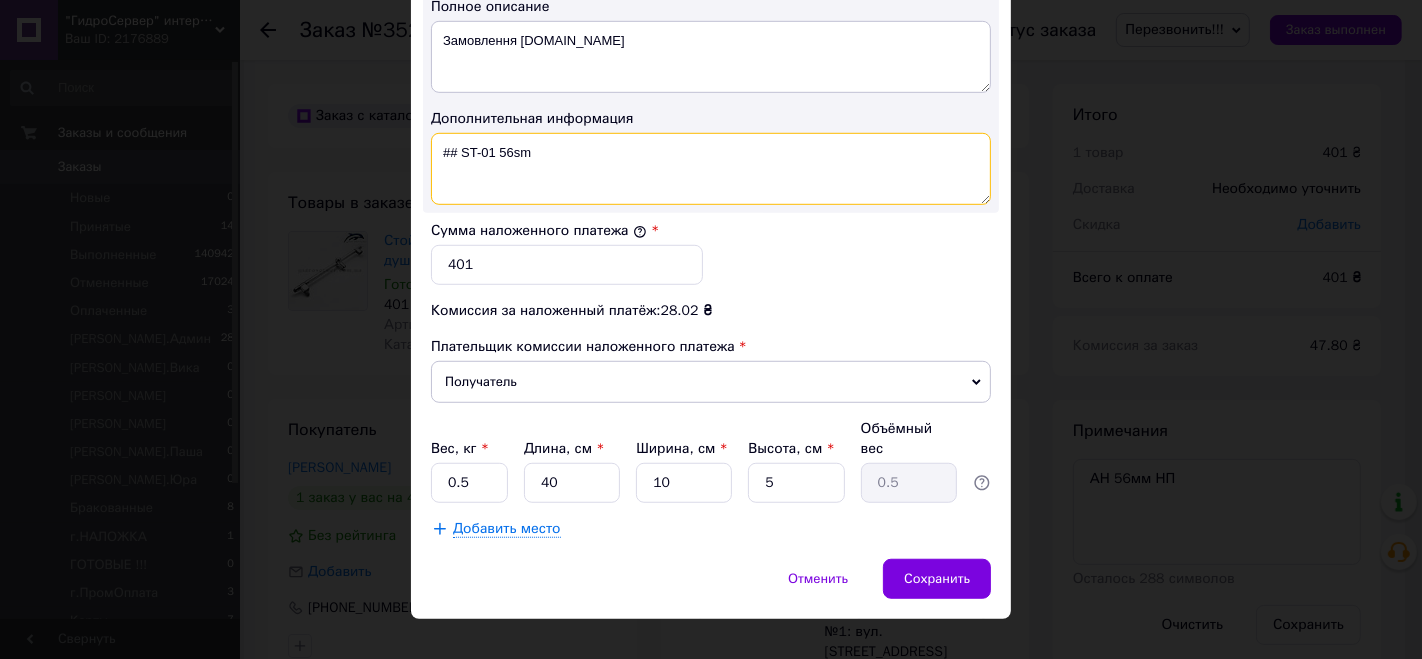 type on "## ST-01 56sm" 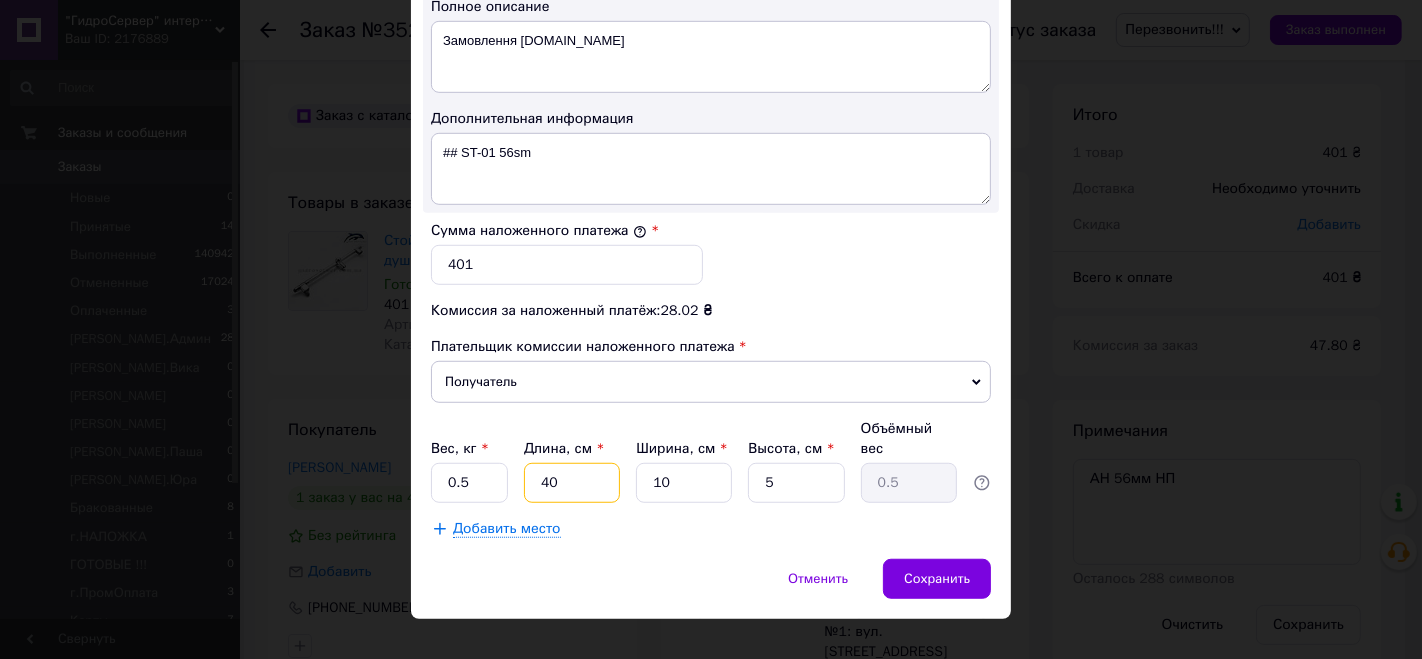 click on "40" at bounding box center (572, 483) 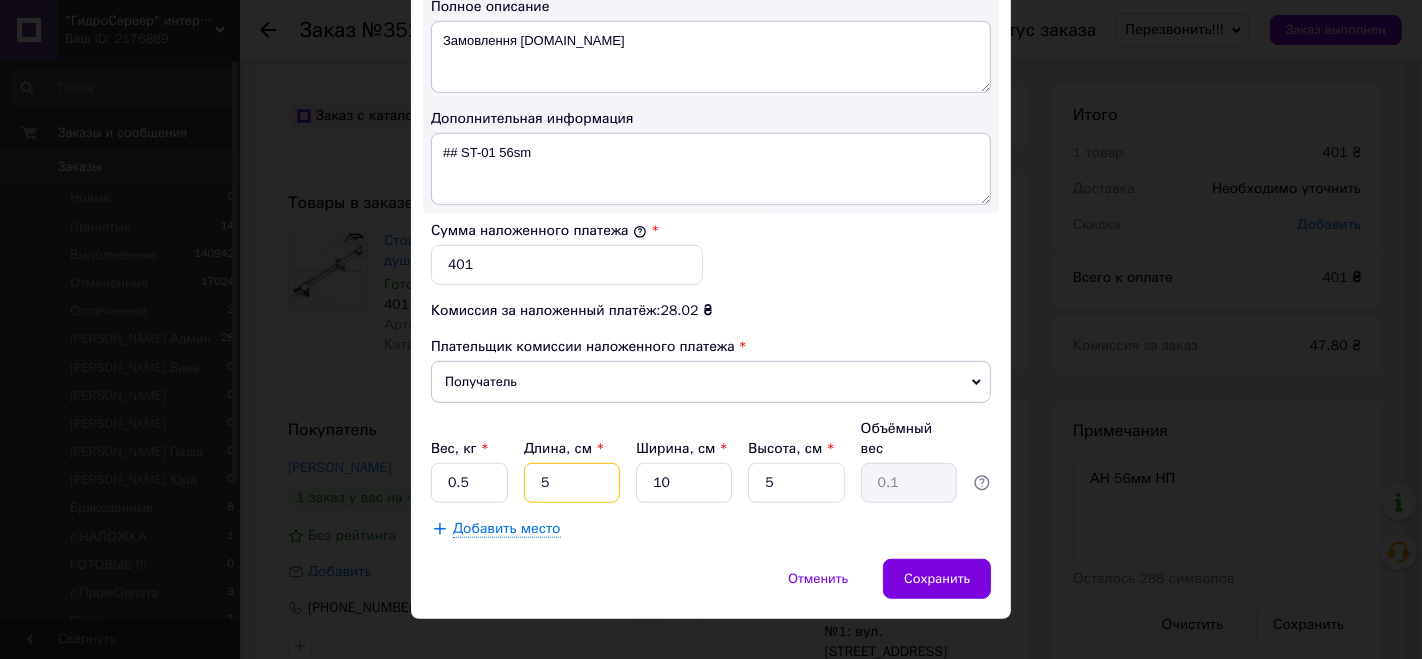 type on "50" 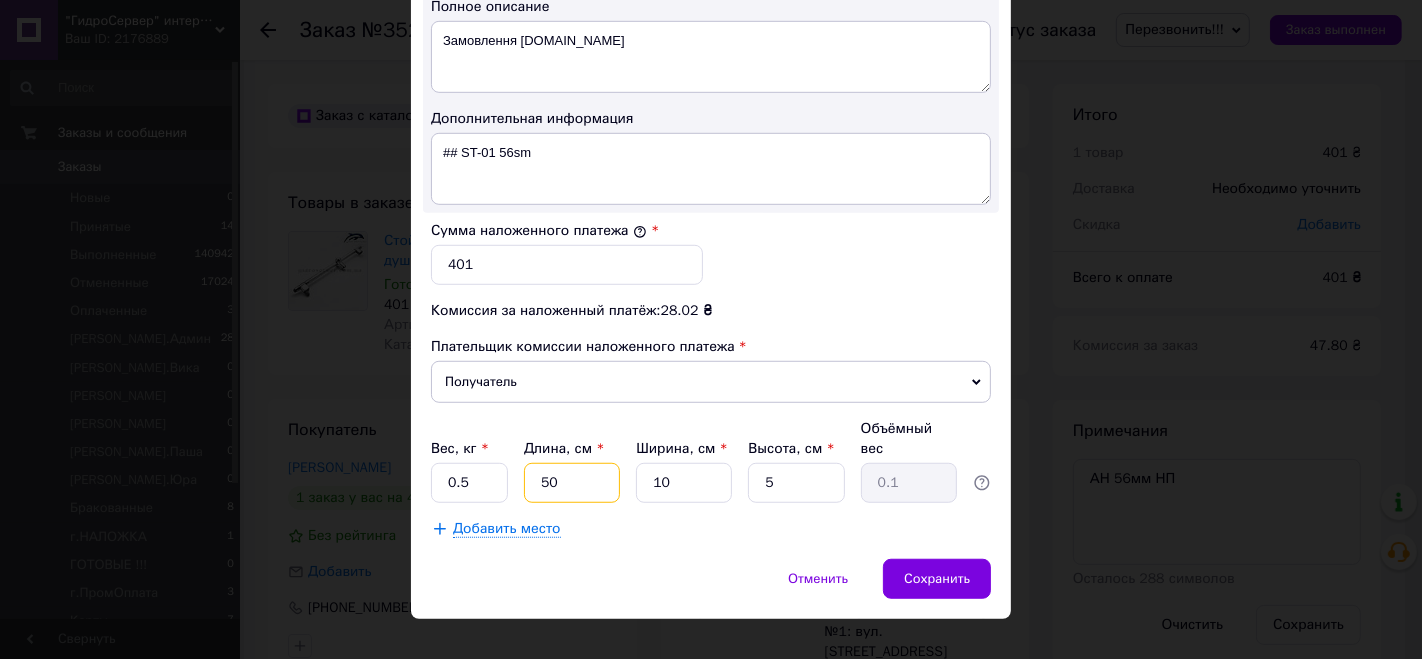 type on "0.63" 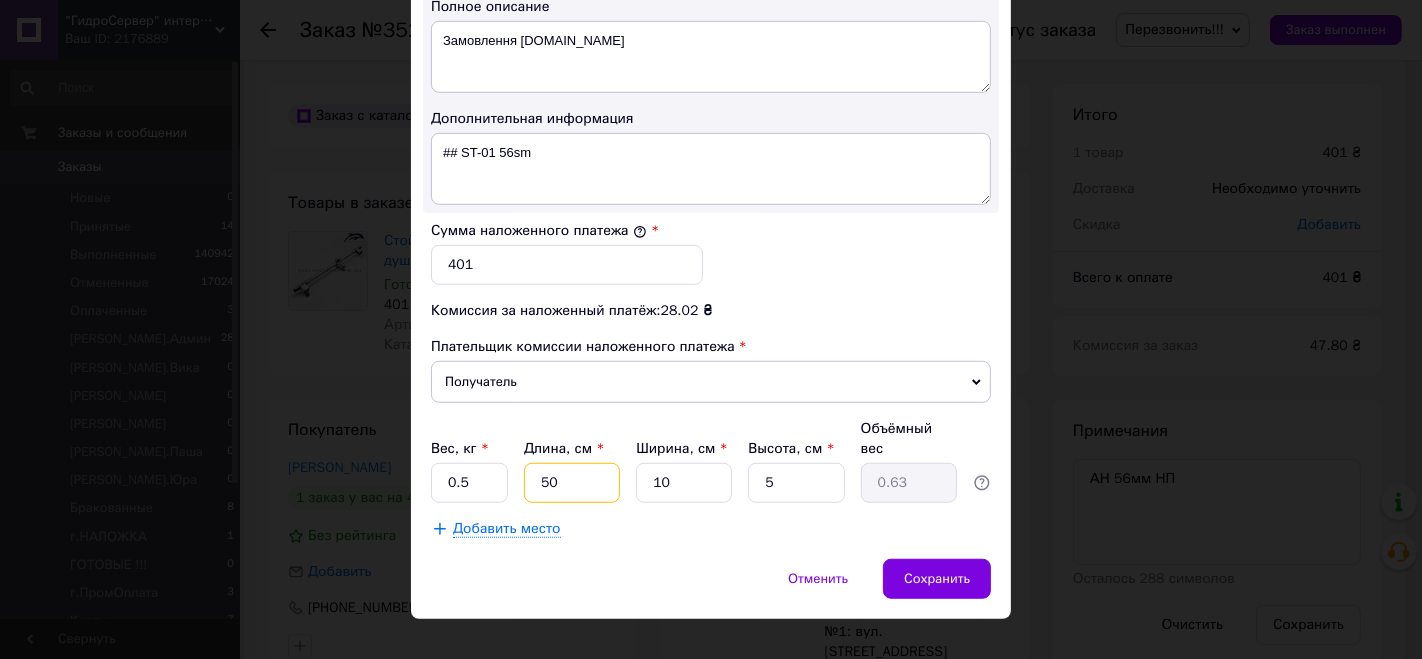 type on "50" 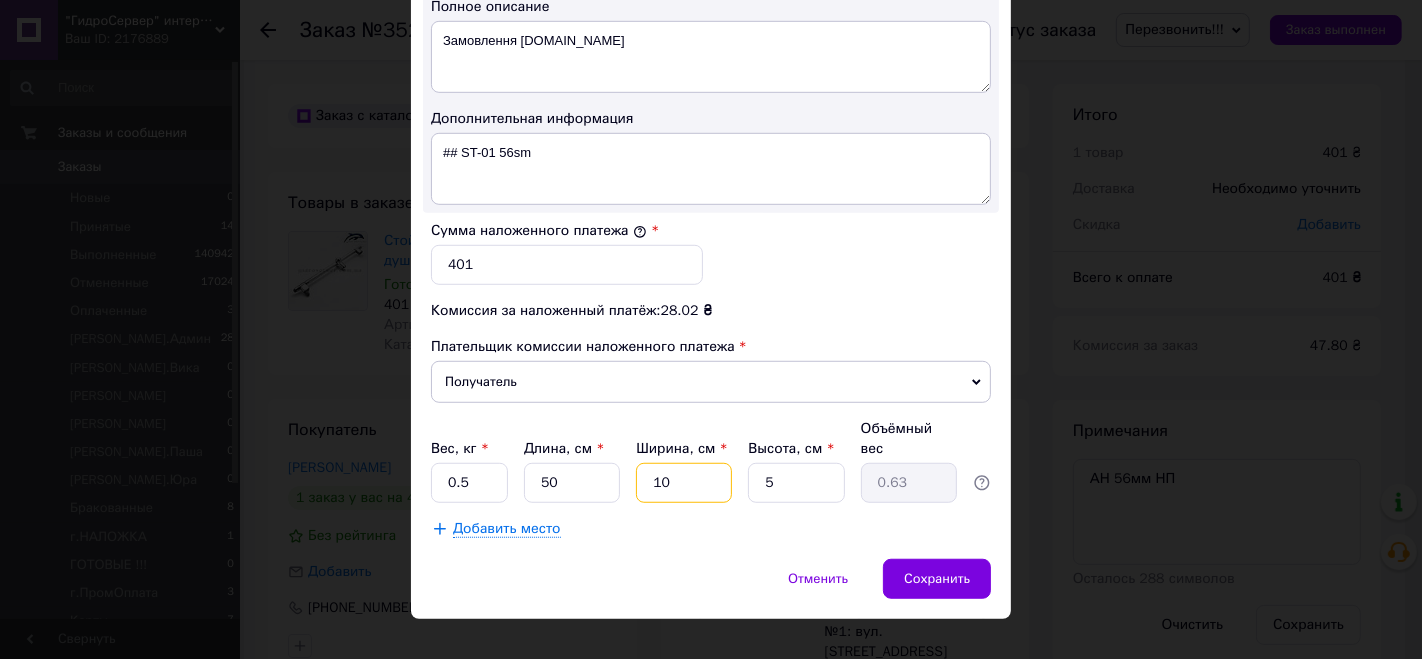 click on "10" at bounding box center [684, 483] 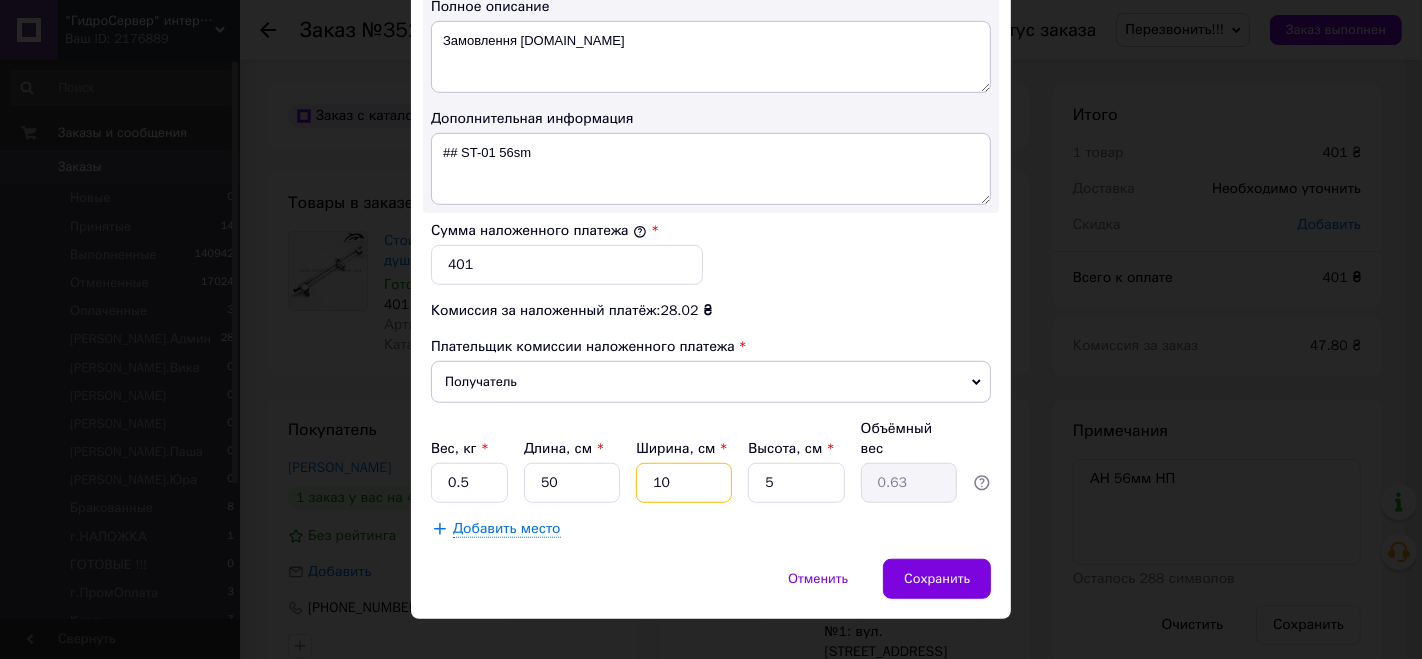 type on "7" 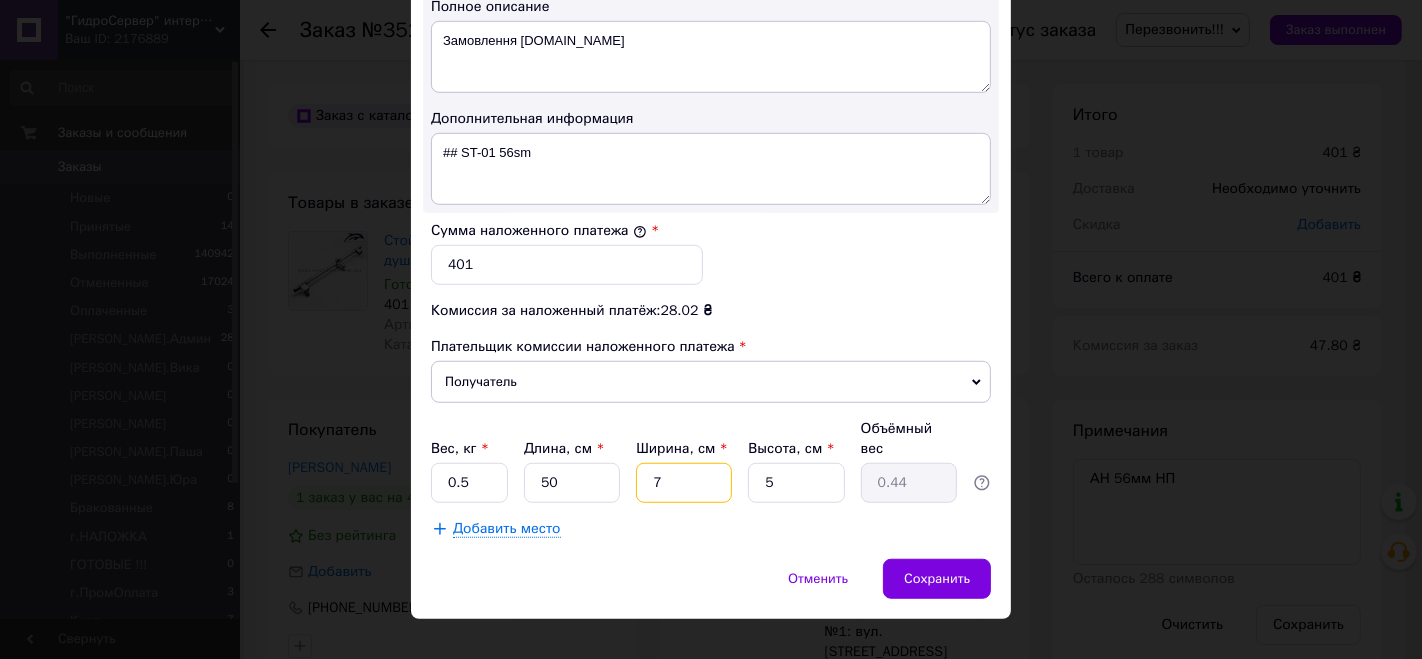 type 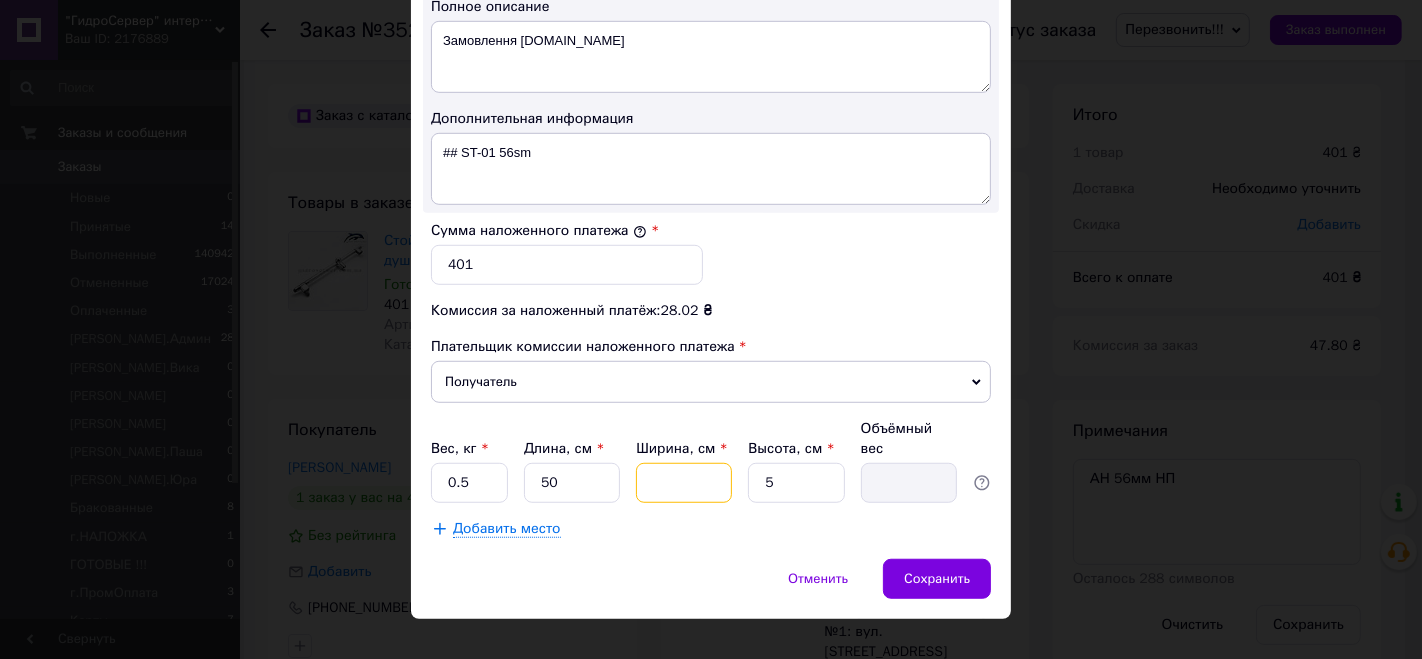 type on "8" 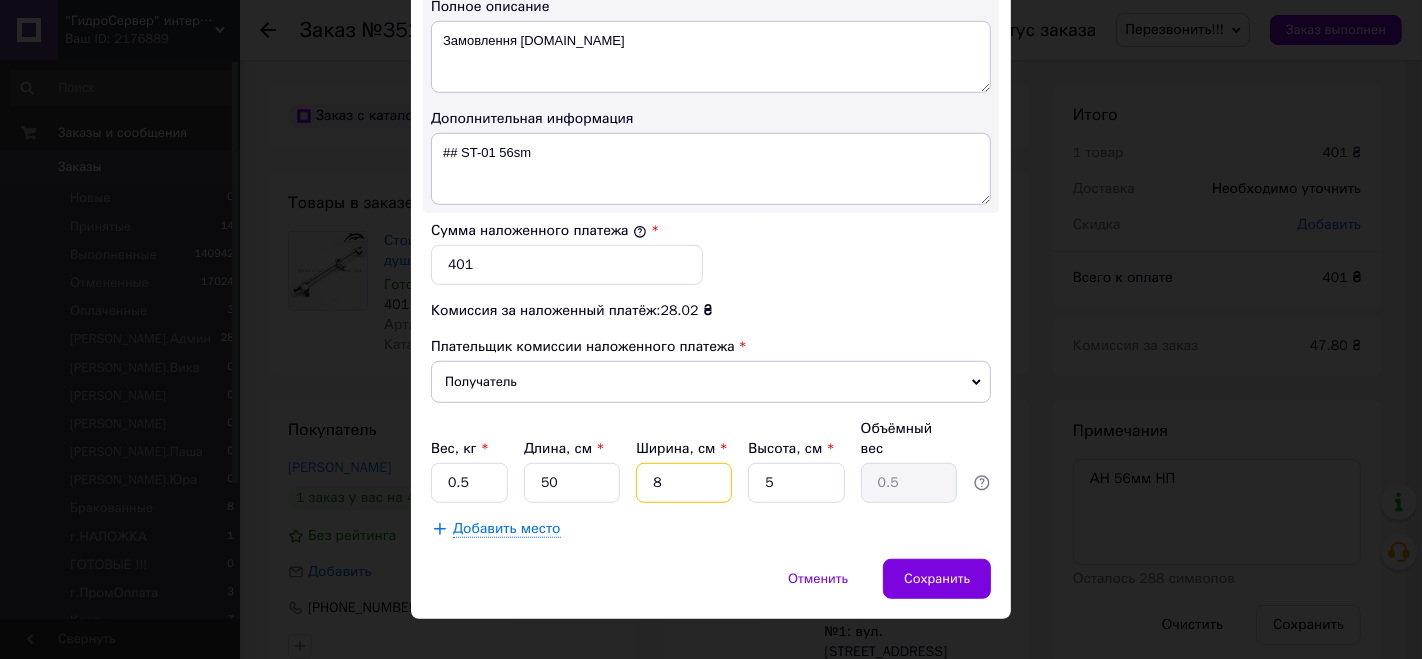 type on "8" 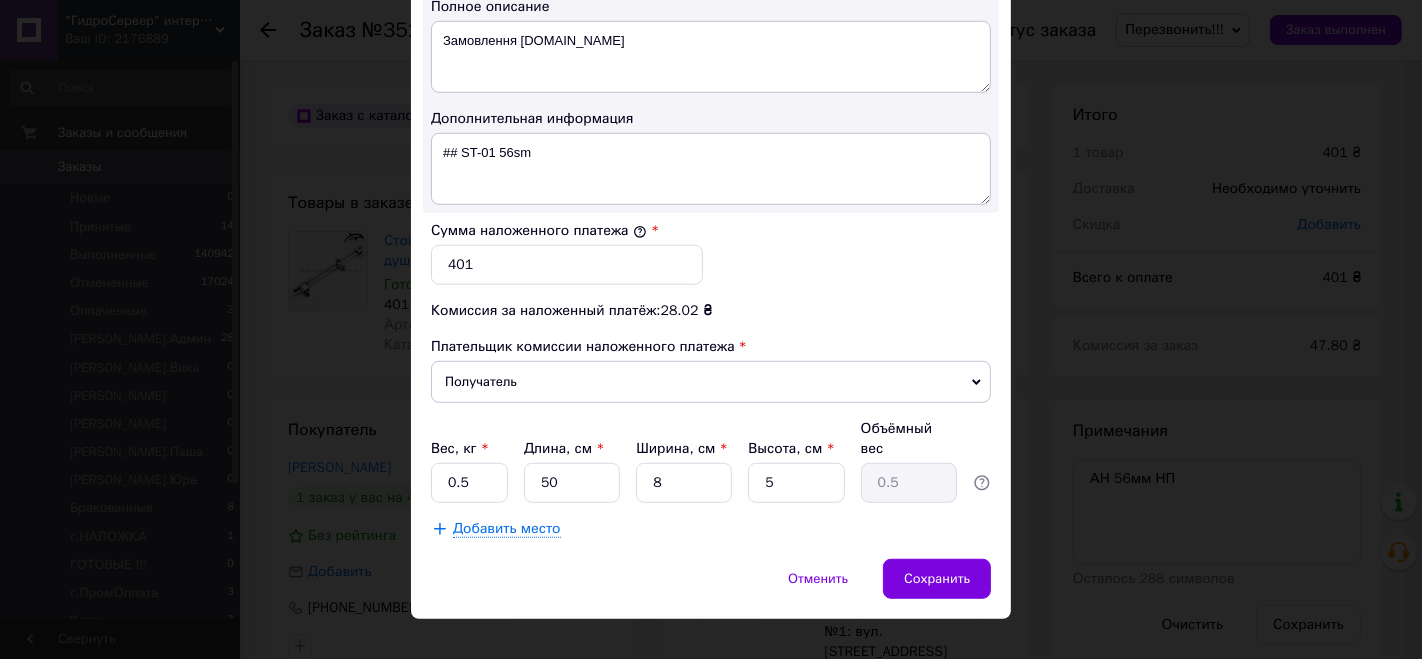 click on "Сумма наложенного платежа     * 401" at bounding box center (711, 253) 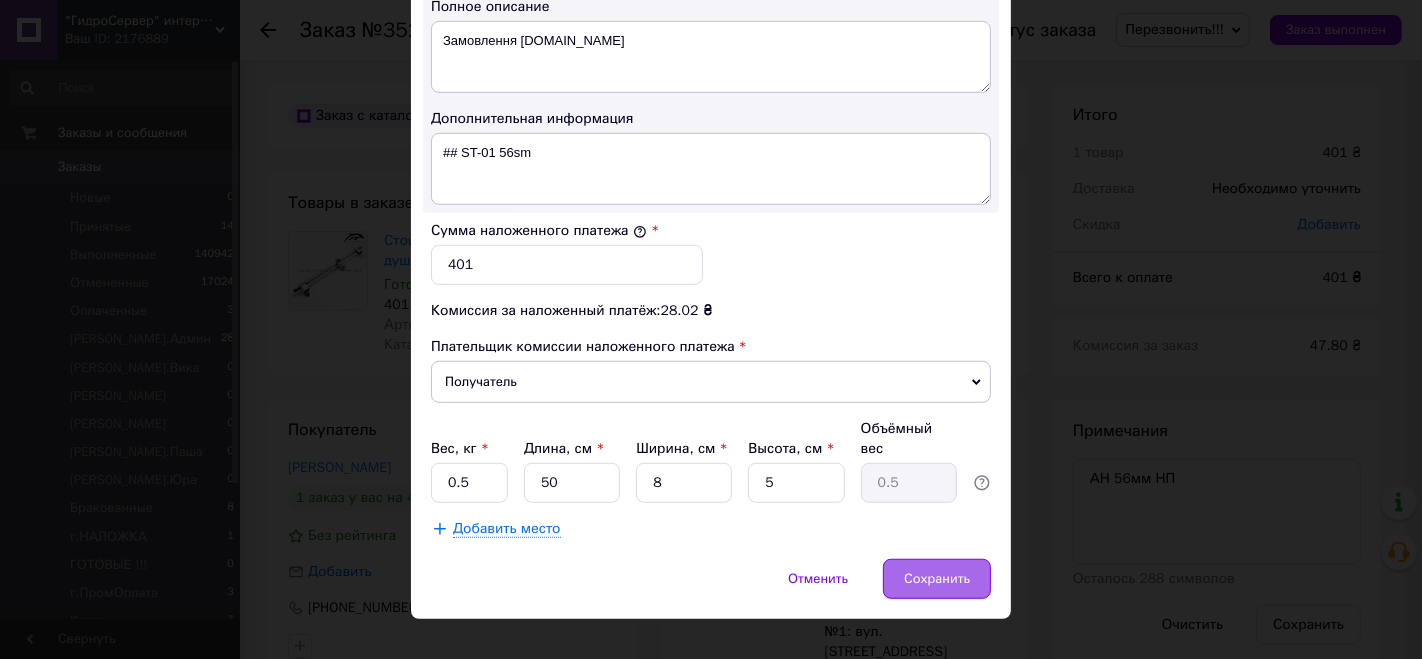 click on "Сохранить" at bounding box center (937, 579) 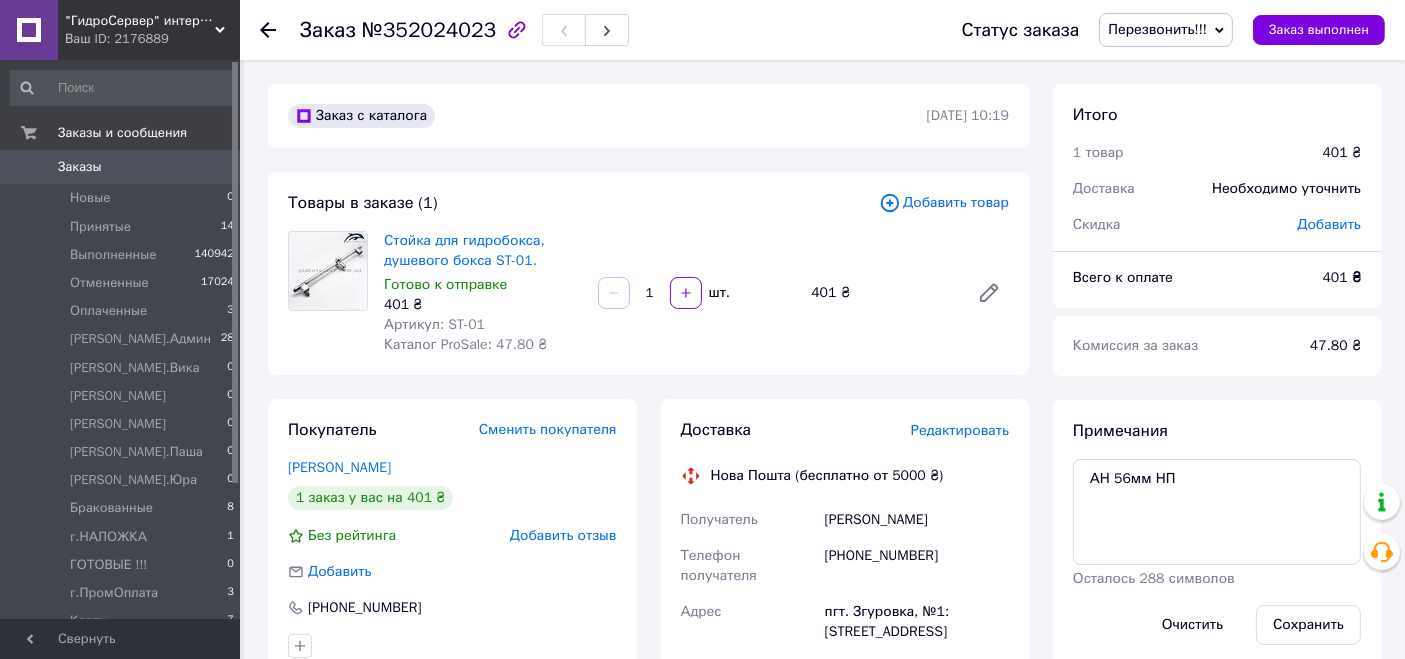 click on "Редактировать" at bounding box center (960, 430) 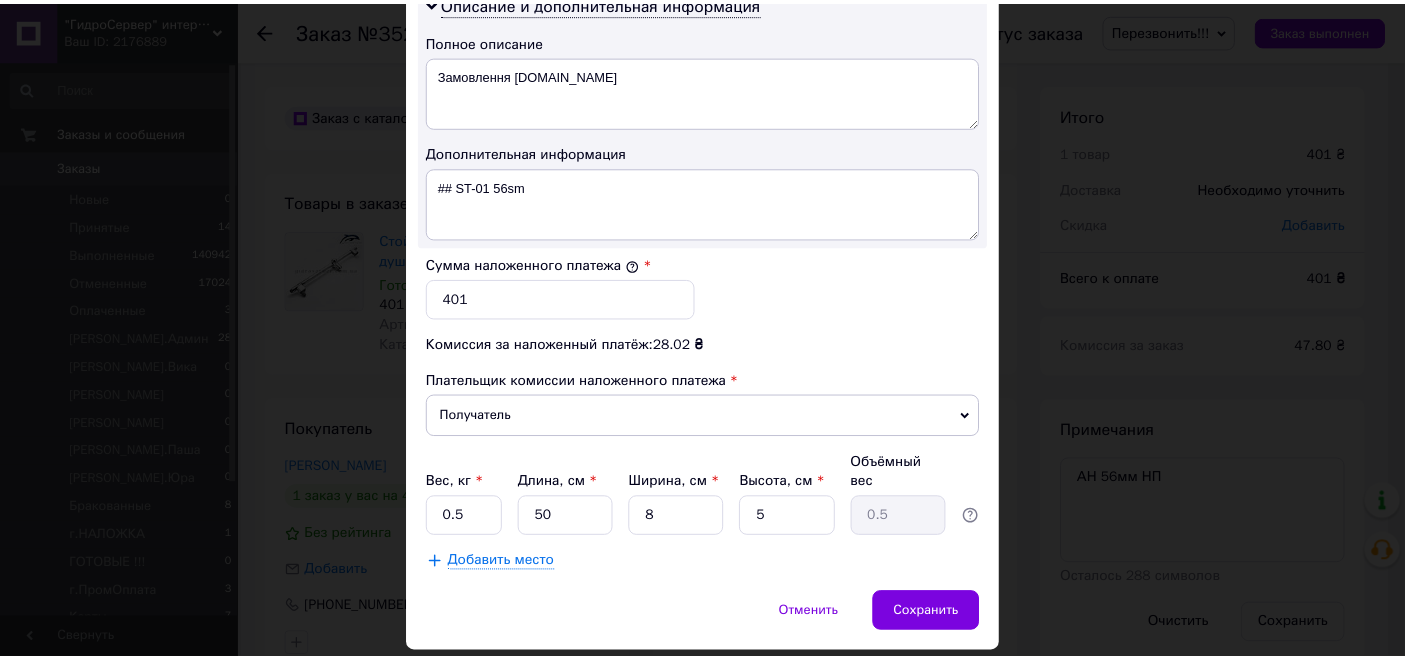scroll, scrollTop: 1081, scrollLeft: 0, axis: vertical 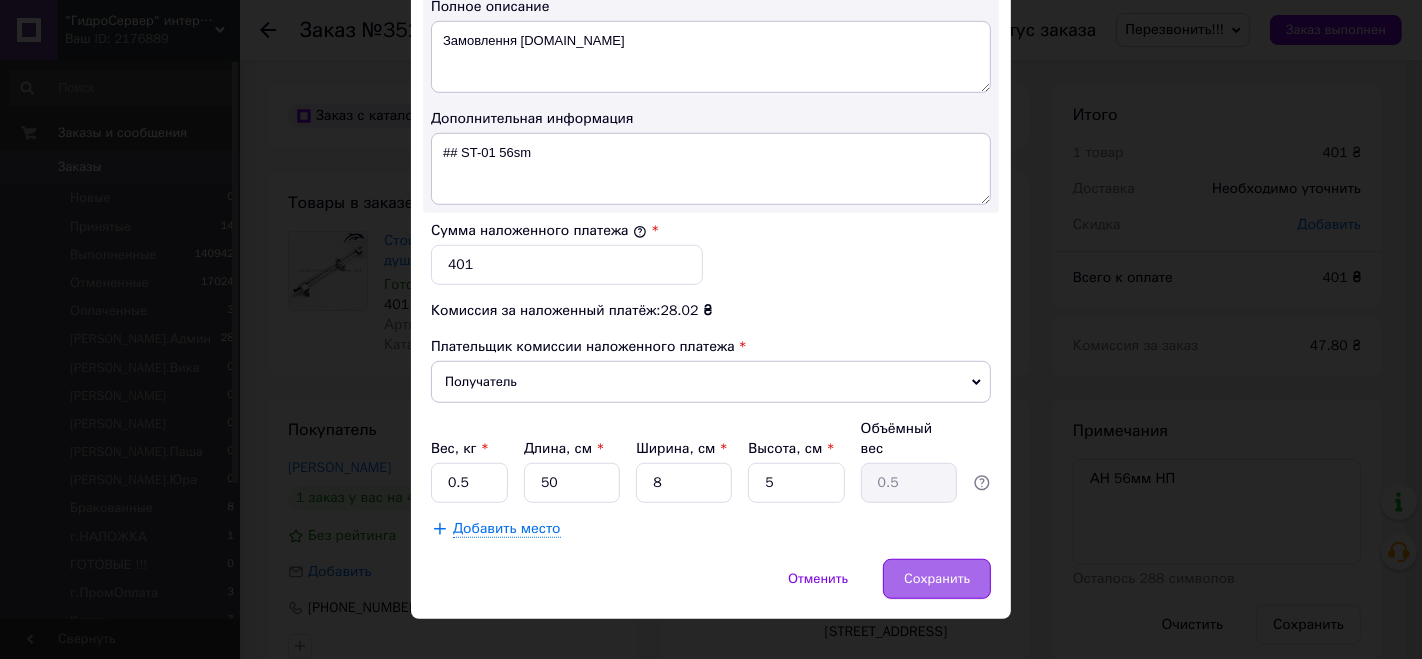 click on "Сохранить" at bounding box center (937, 579) 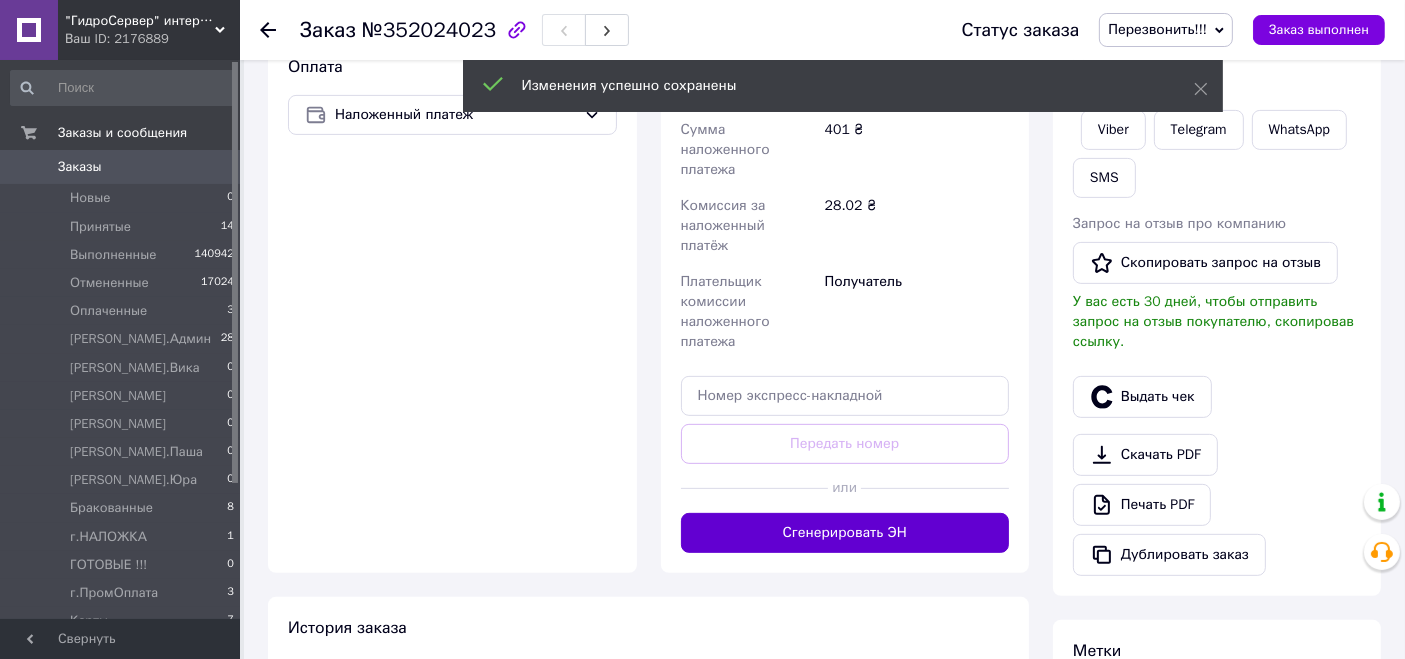 click on "Сгенерировать ЭН" at bounding box center [845, 533] 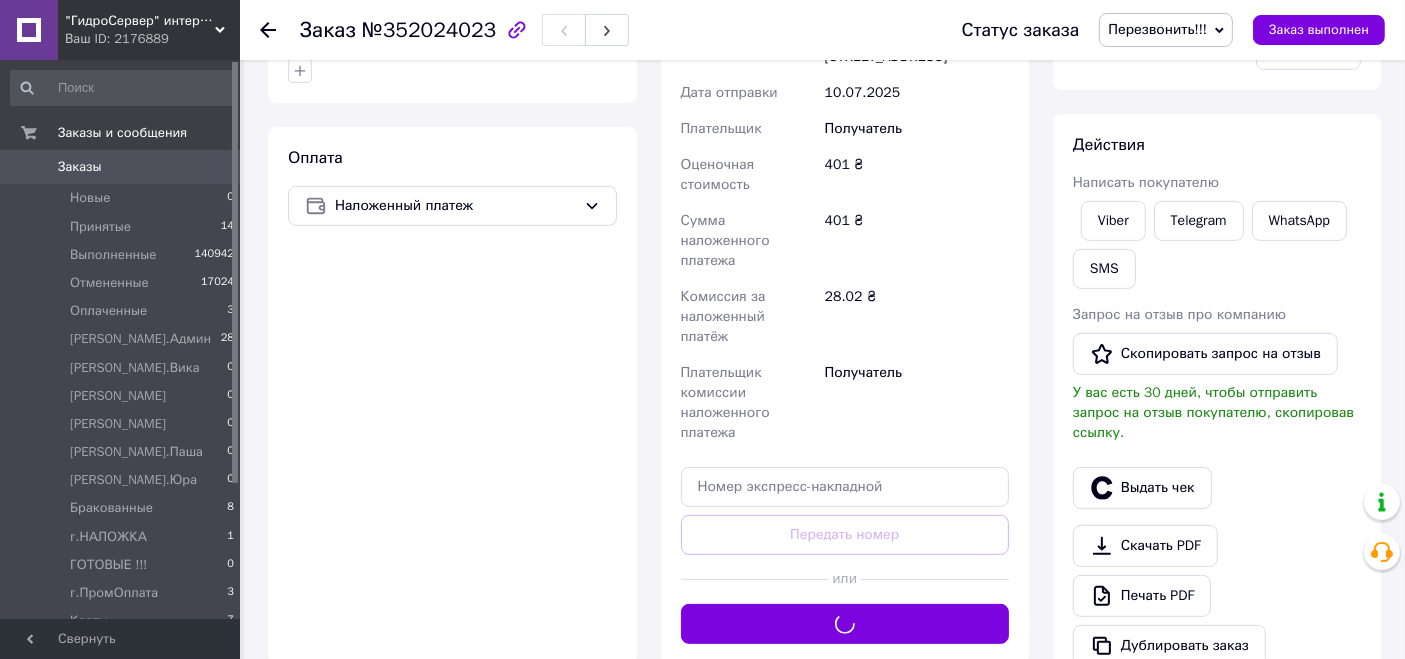 scroll, scrollTop: 555, scrollLeft: 0, axis: vertical 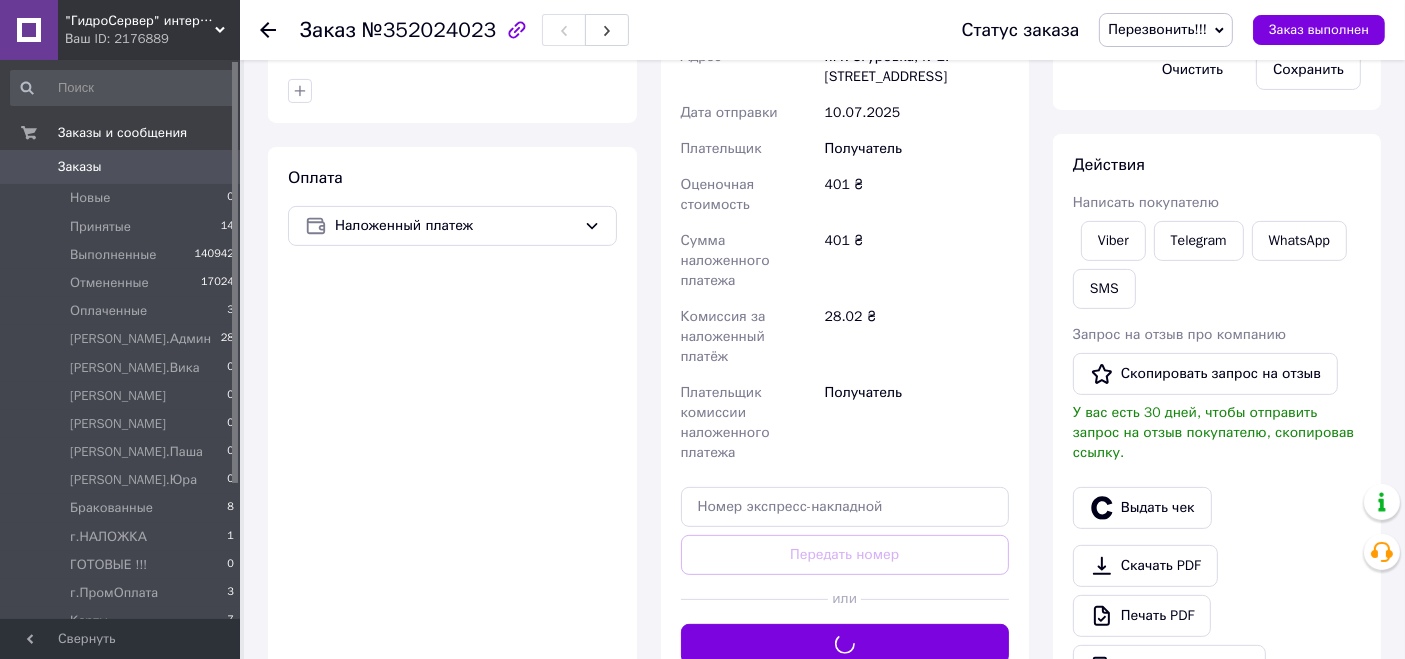 click on "Перезвонить!!!" at bounding box center (1157, 29) 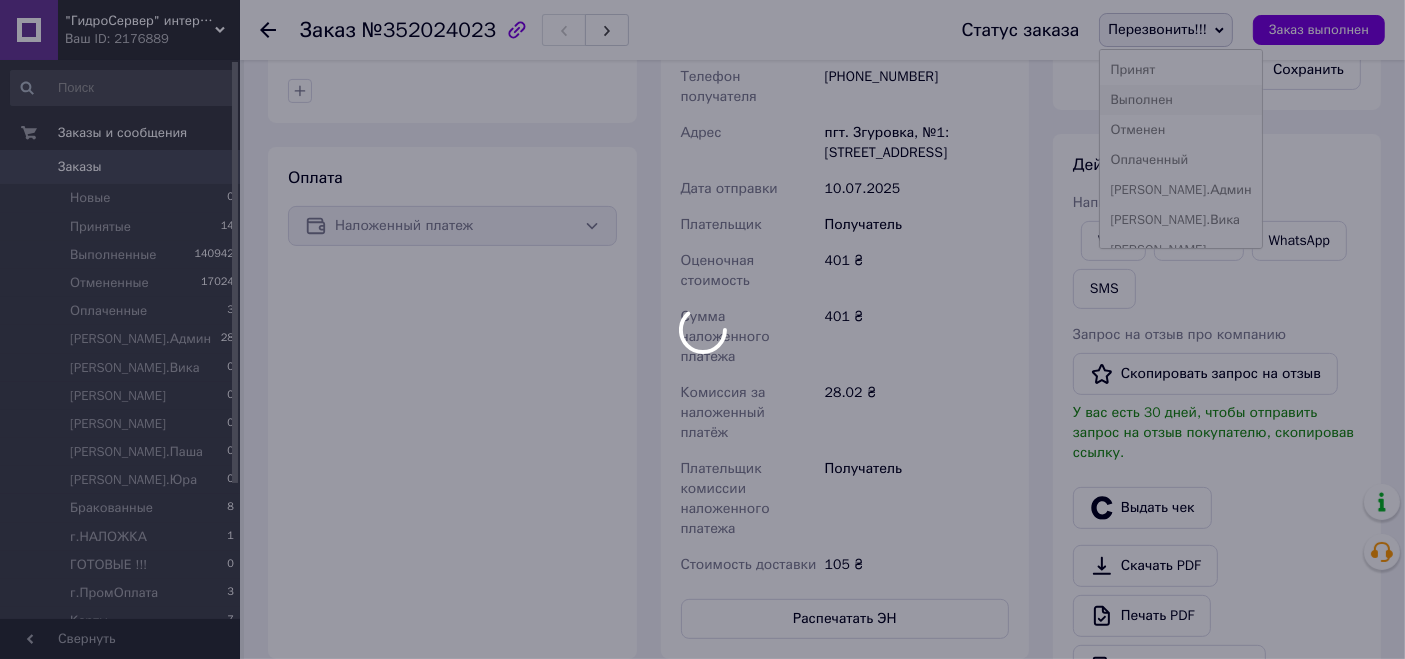 scroll, scrollTop: 222, scrollLeft: 0, axis: vertical 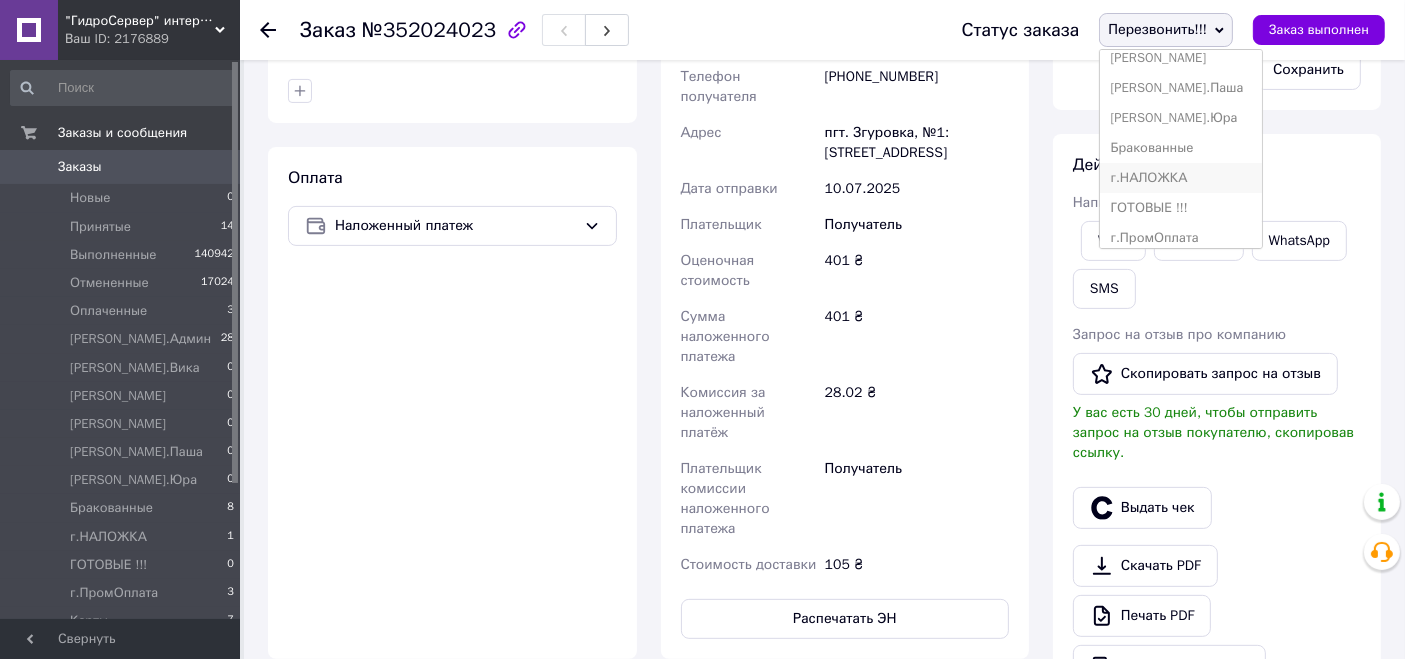 click on "г.НАЛОЖКА" at bounding box center (1180, 178) 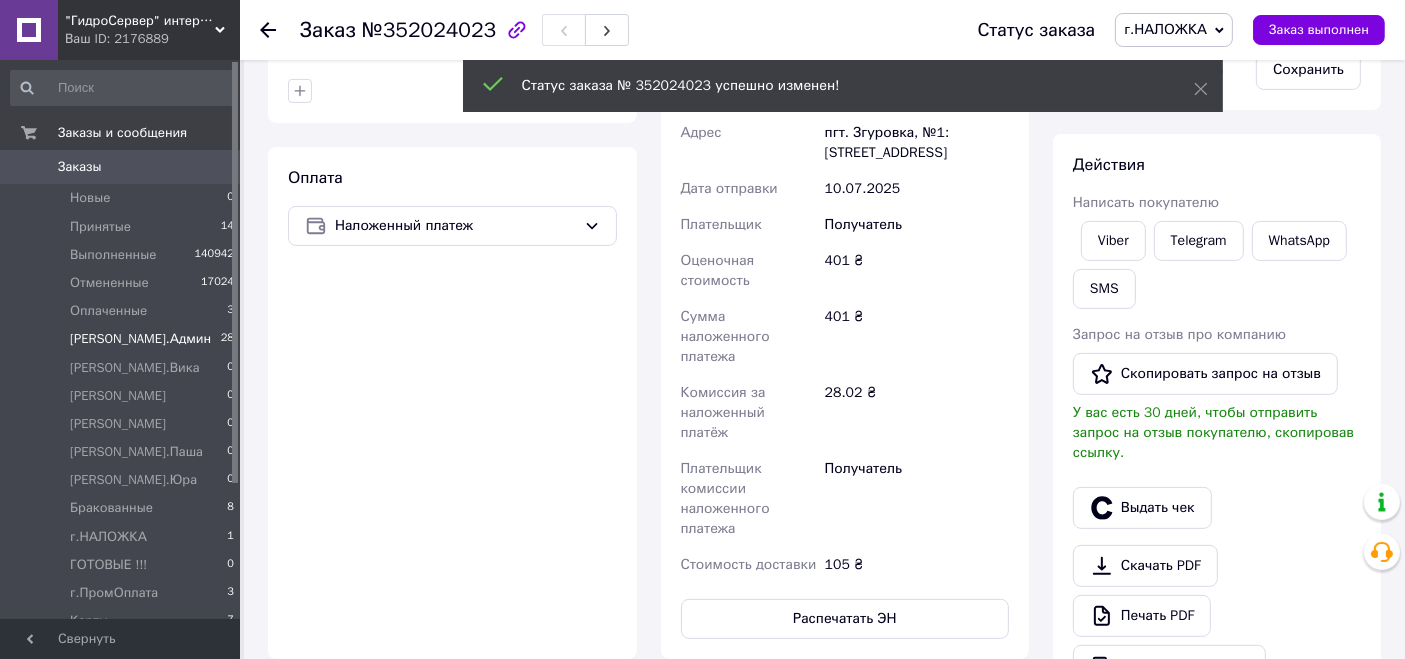 click on "28" at bounding box center [227, 339] 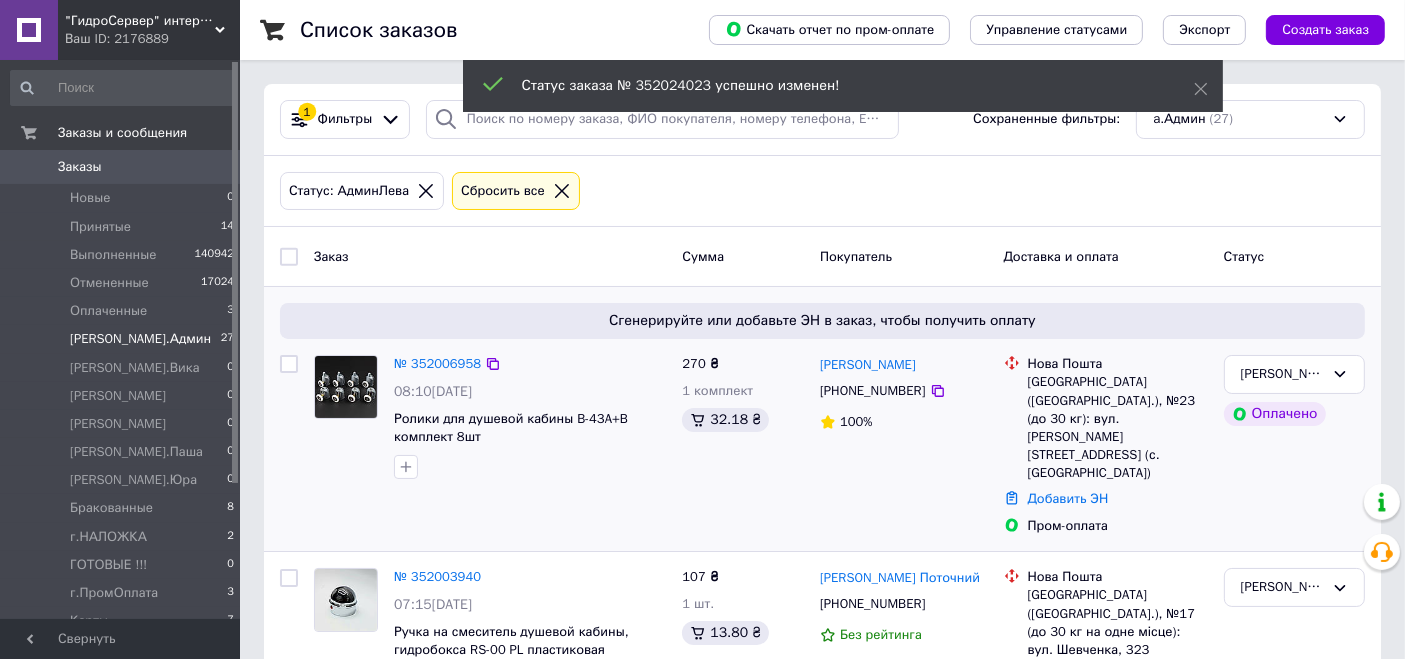 click on "№ 352006958 08:10[DATE] Ролики для душевой кабины B-43A+B комплект 8шт" at bounding box center (530, 417) 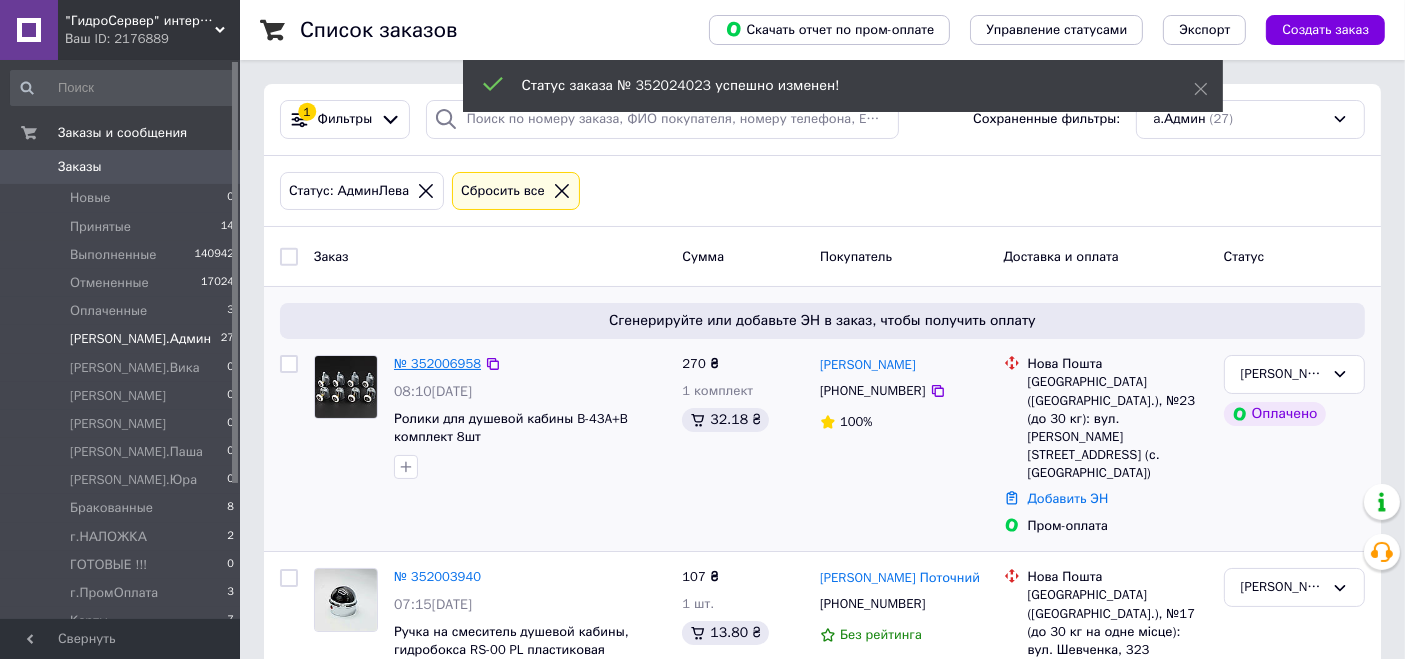 click on "№ 352006958" at bounding box center [437, 363] 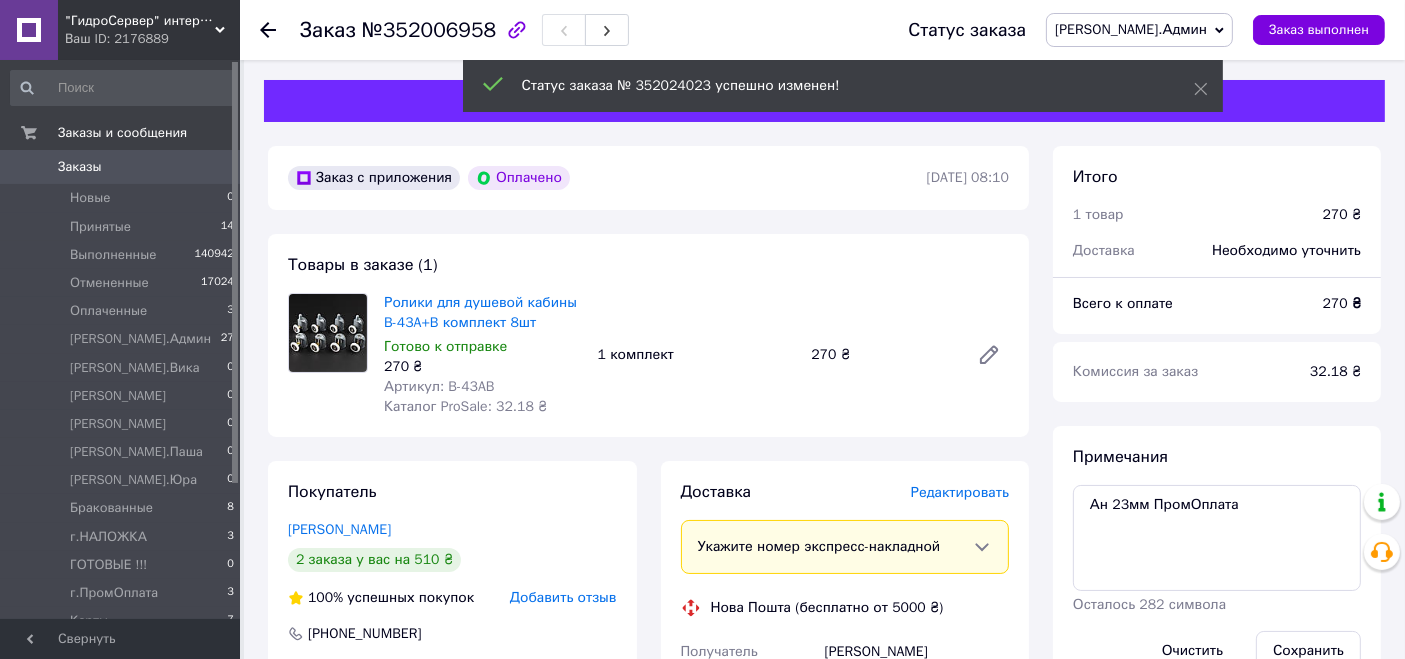 click on "Заказы" at bounding box center [121, 167] 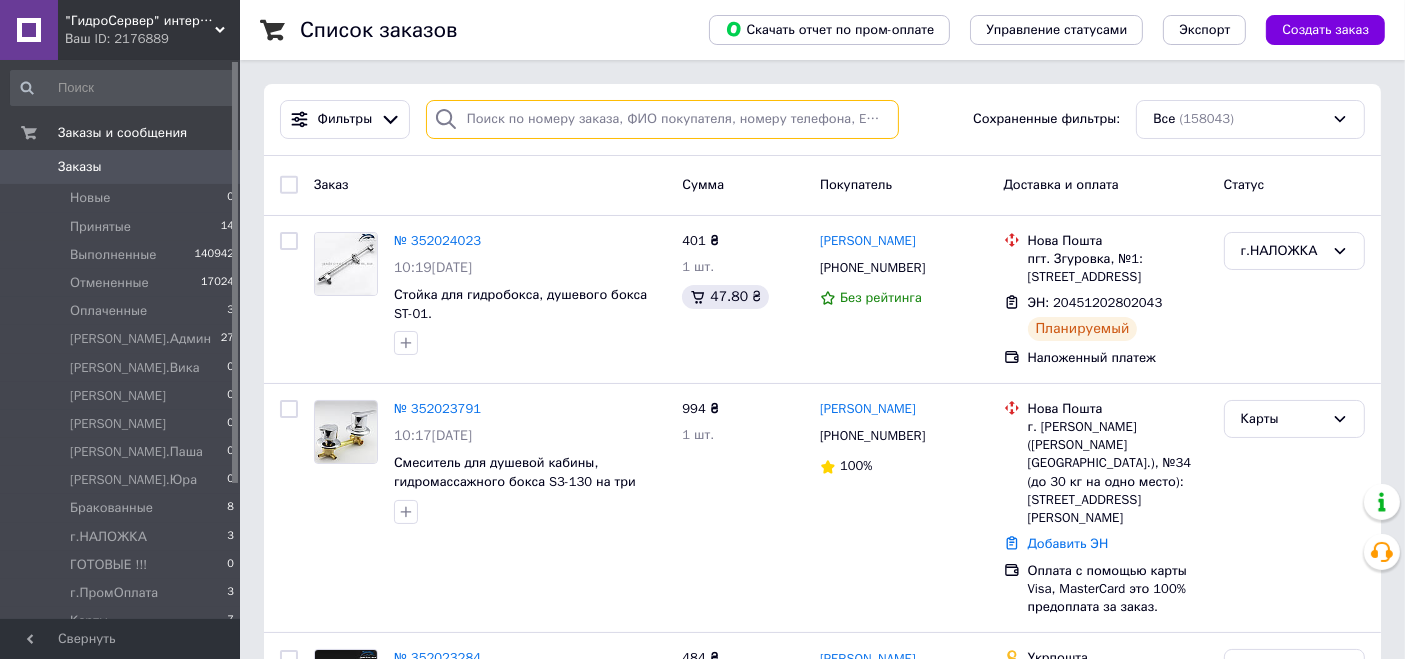 click at bounding box center [662, 119] 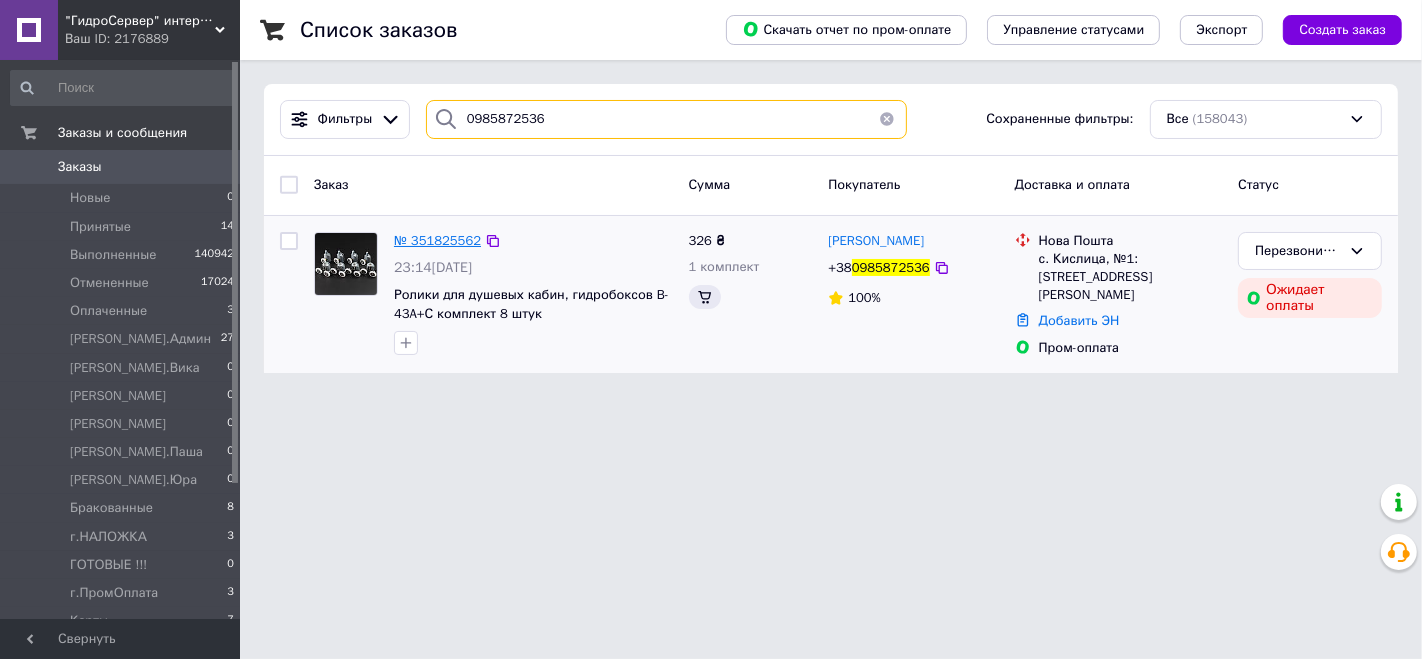 type on "0985872536" 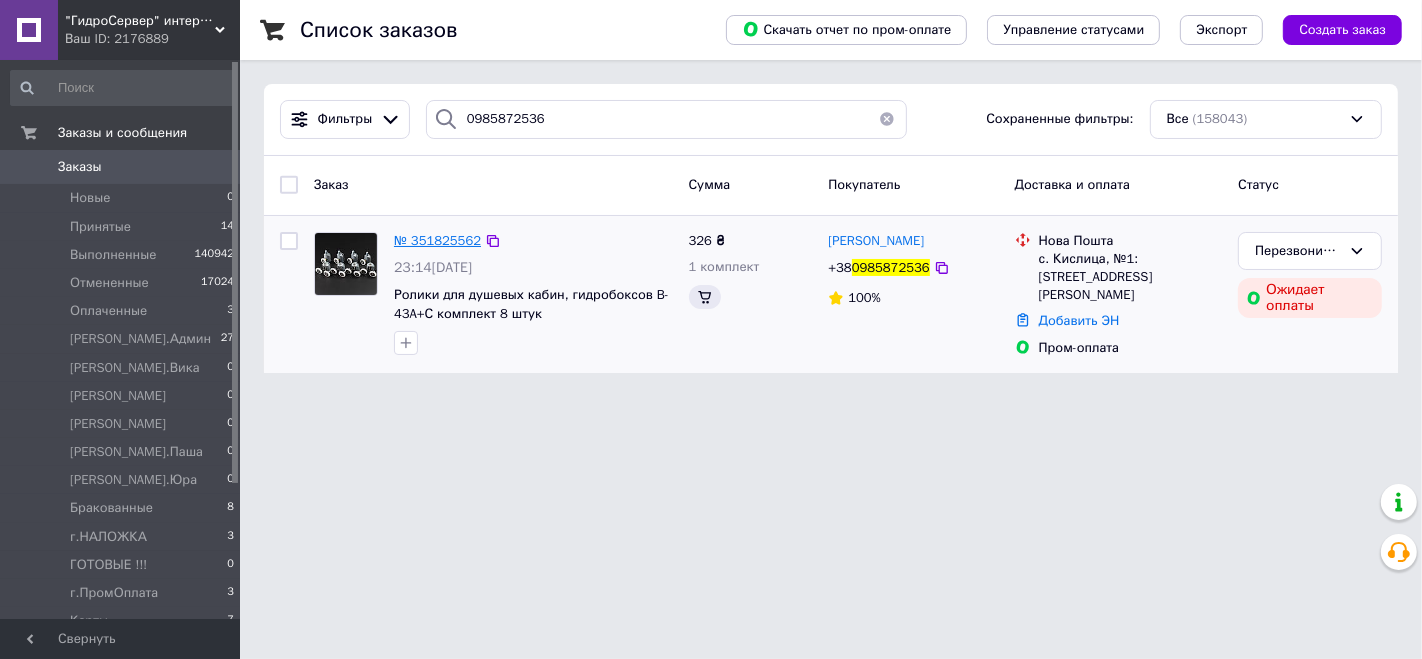 click on "№ 351825562" at bounding box center [437, 240] 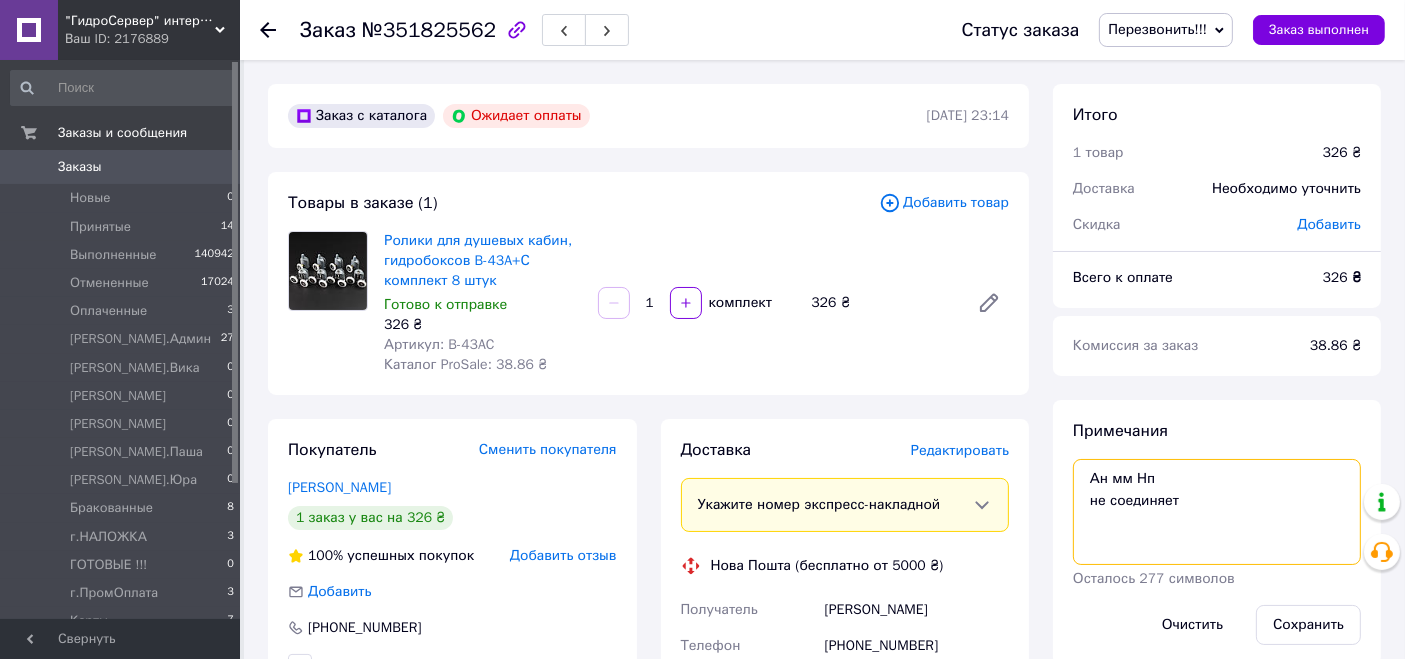 drag, startPoint x: 1085, startPoint y: 498, endPoint x: 1181, endPoint y: 510, distance: 96.74709 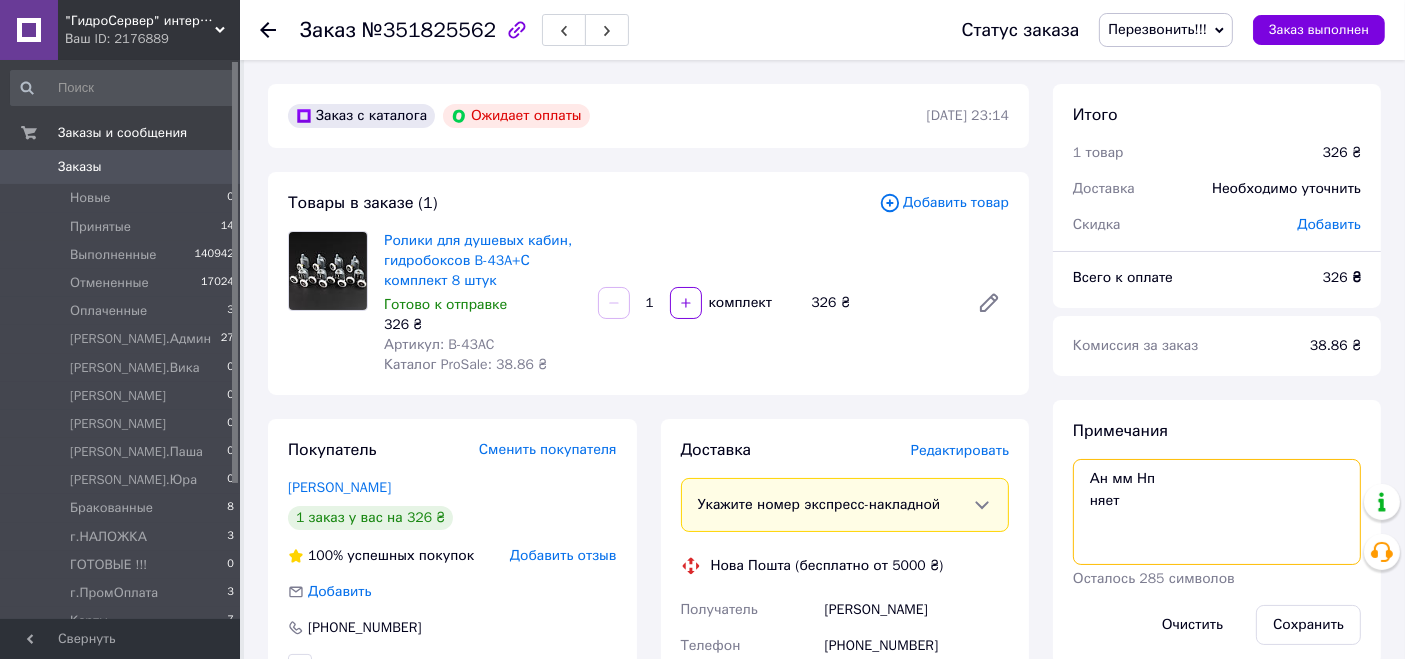 click on "Ан мм Нп
няет" at bounding box center [1217, 512] 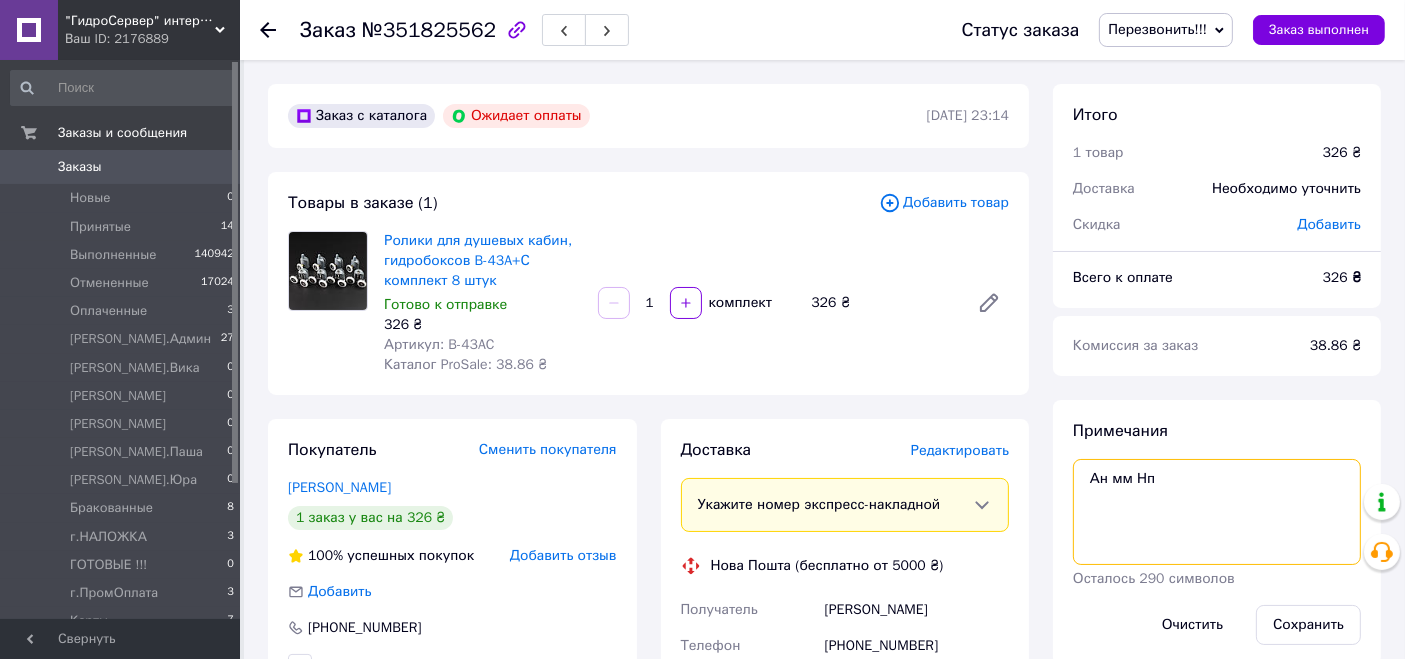 click on "Ан мм Нп" at bounding box center (1217, 512) 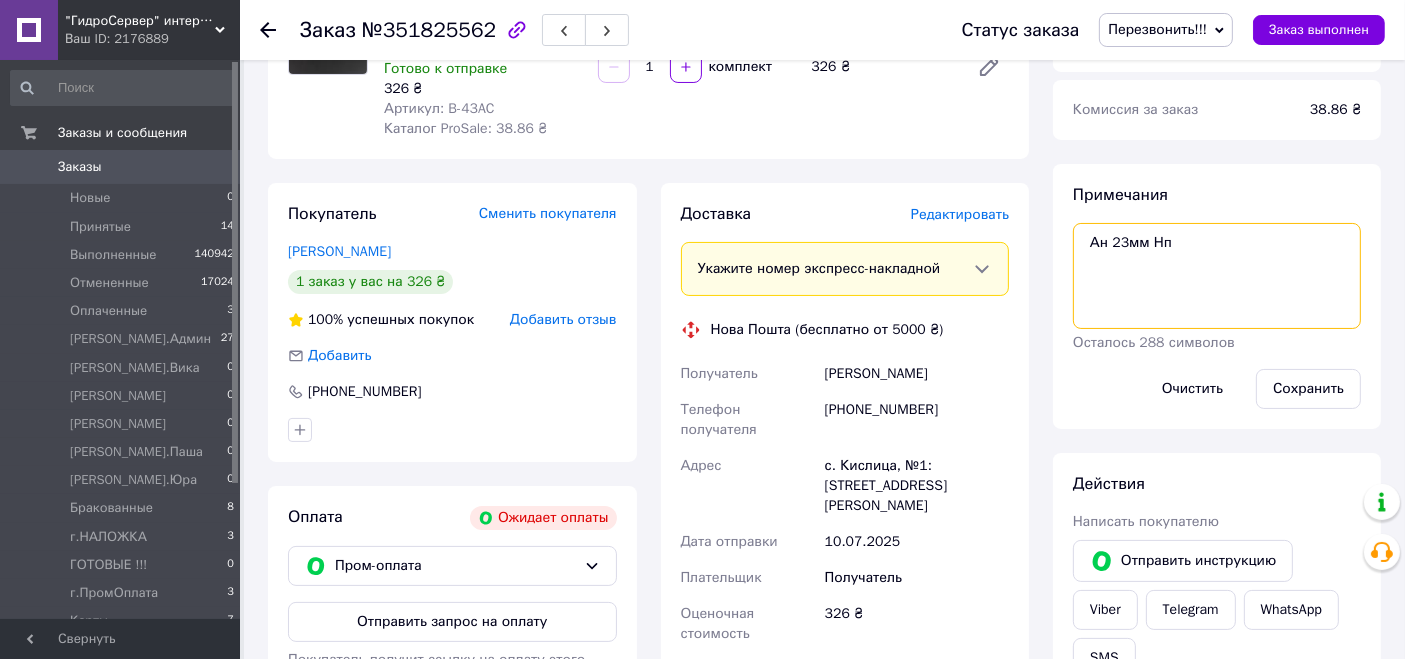 scroll, scrollTop: 333, scrollLeft: 0, axis: vertical 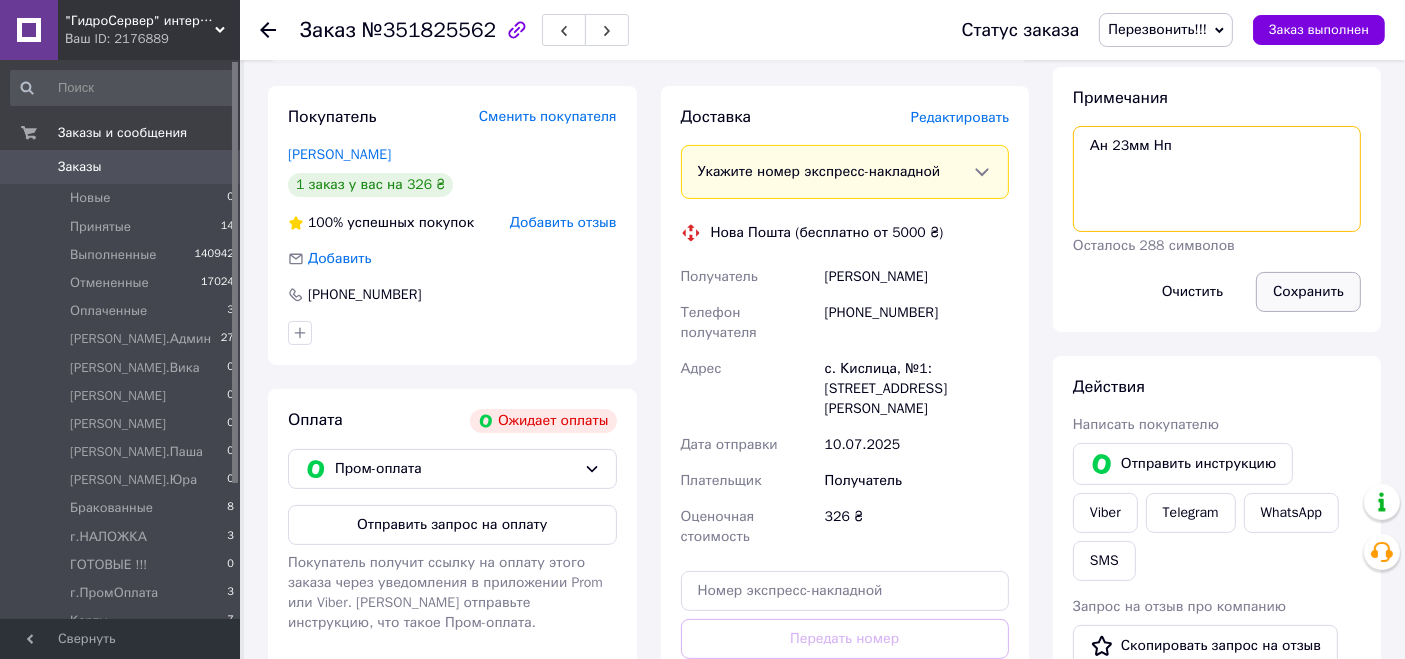 type on "Ан 23мм Нп" 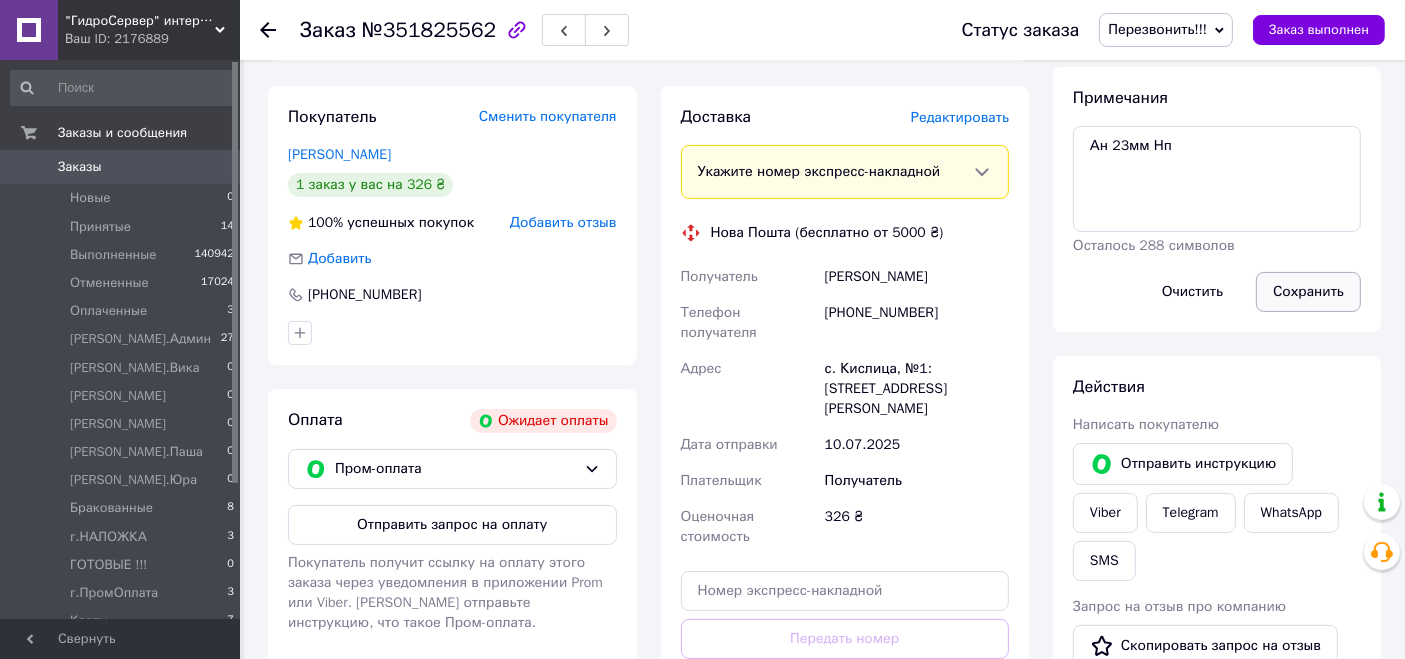 click on "Сохранить" at bounding box center [1308, 292] 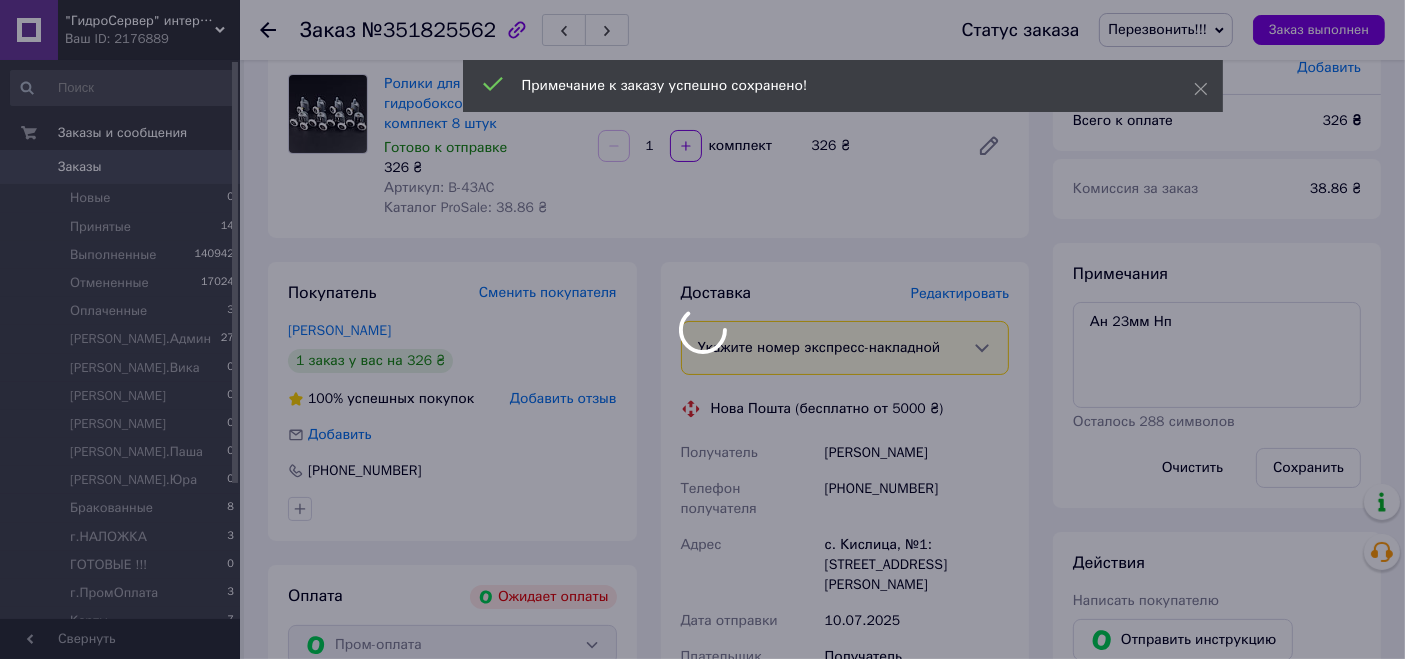 scroll, scrollTop: 333, scrollLeft: 0, axis: vertical 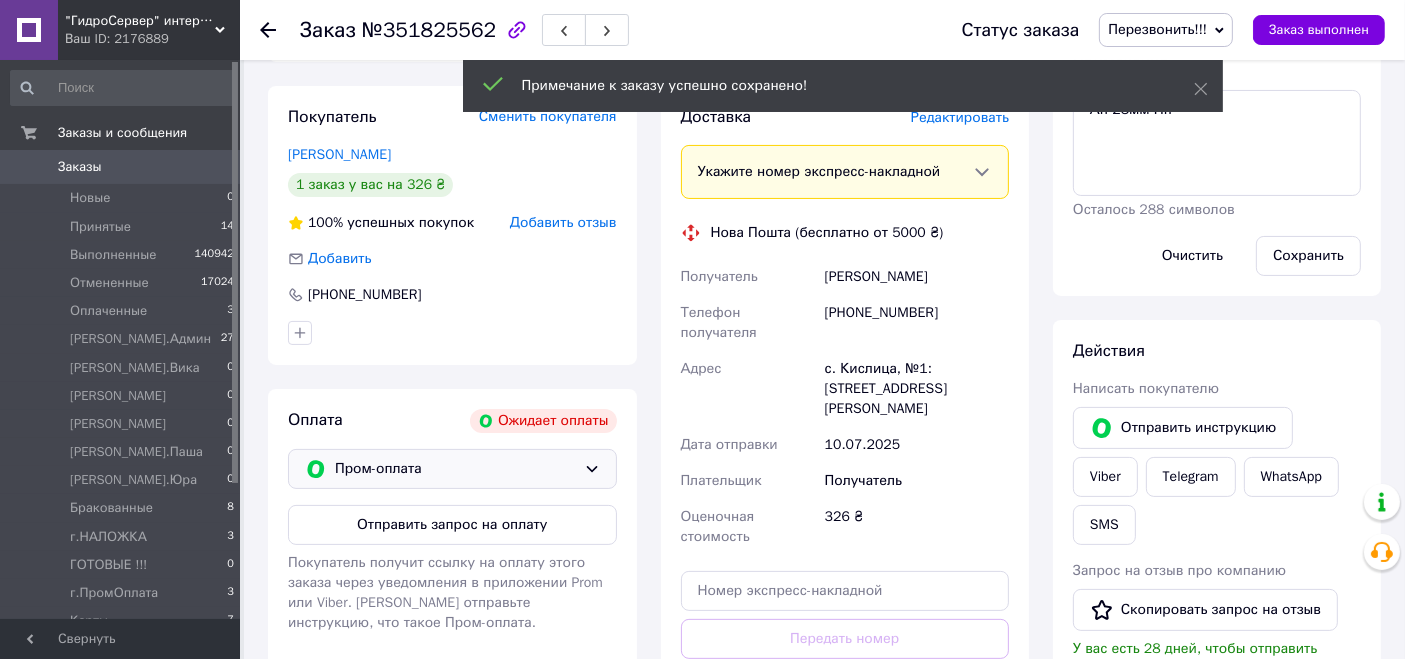 click on "Пром-оплата" at bounding box center (455, 469) 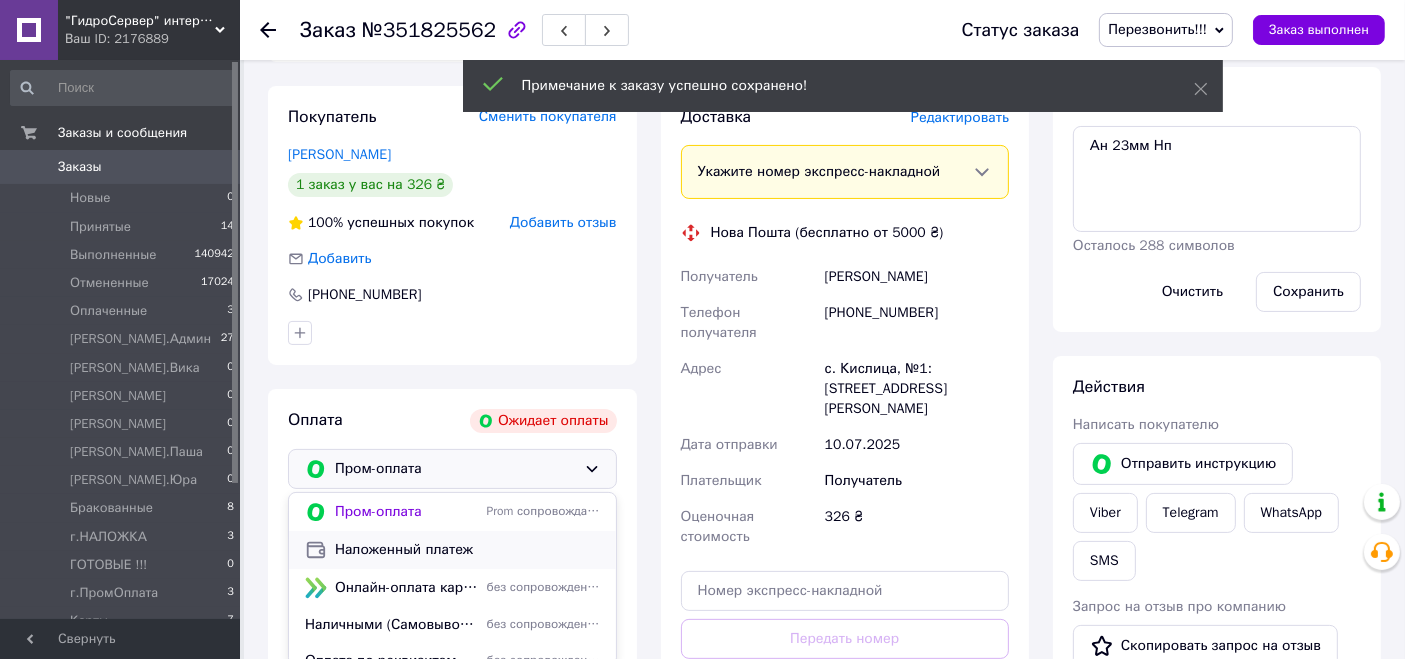 click on "Наложенный платеж" at bounding box center (467, 550) 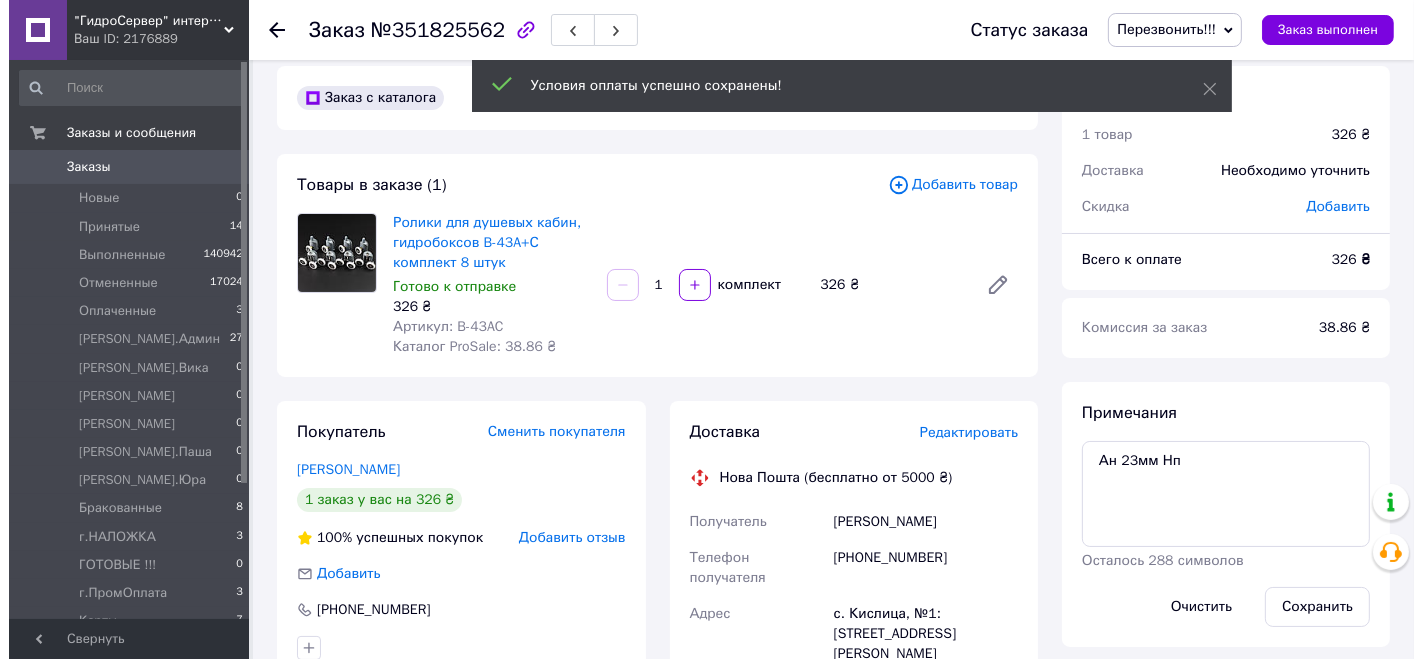 scroll, scrollTop: 0, scrollLeft: 0, axis: both 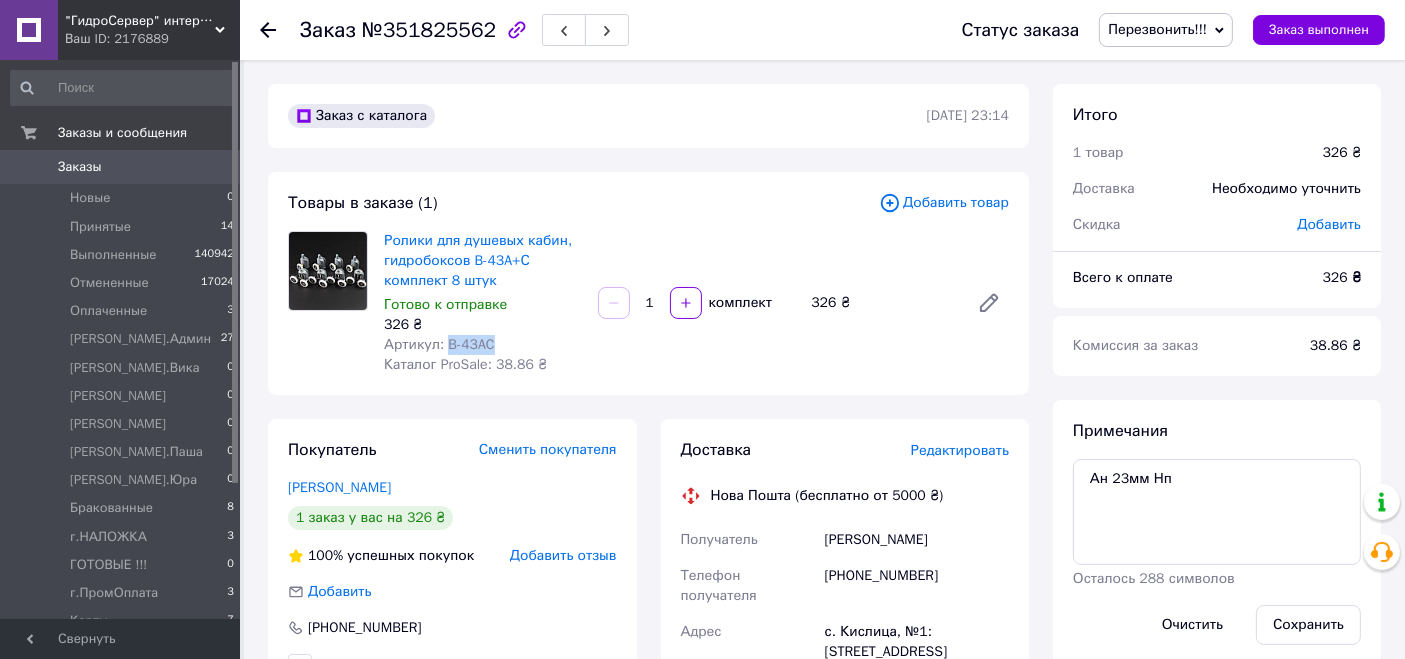 drag, startPoint x: 445, startPoint y: 338, endPoint x: 520, endPoint y: 340, distance: 75.026665 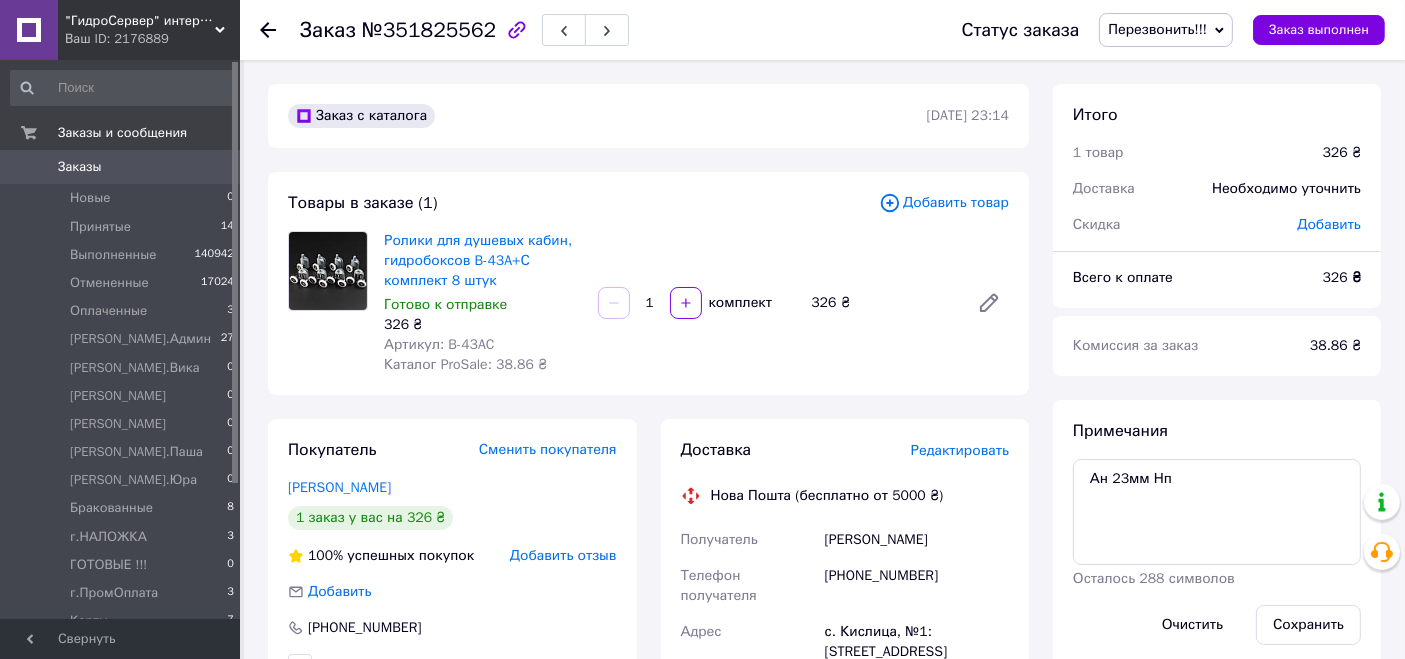 click on "Редактировать" at bounding box center (960, 450) 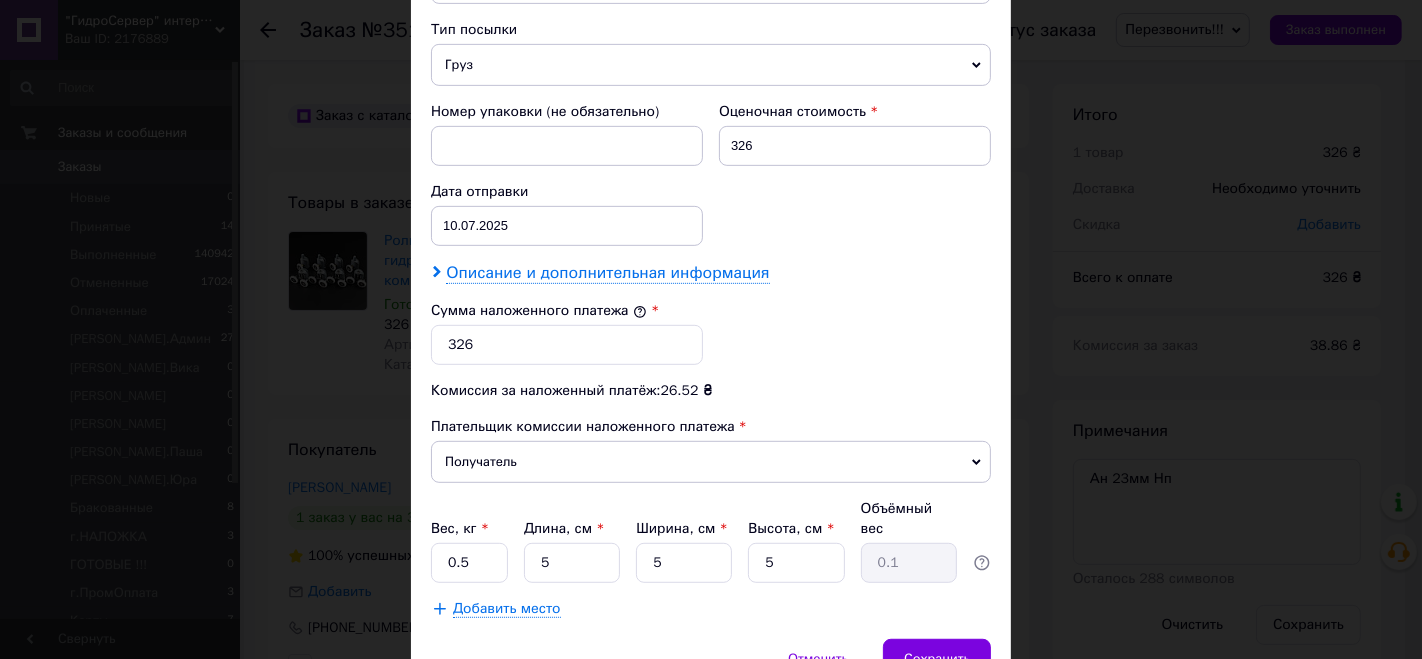 click on "Описание и дополнительная информация" at bounding box center [607, 273] 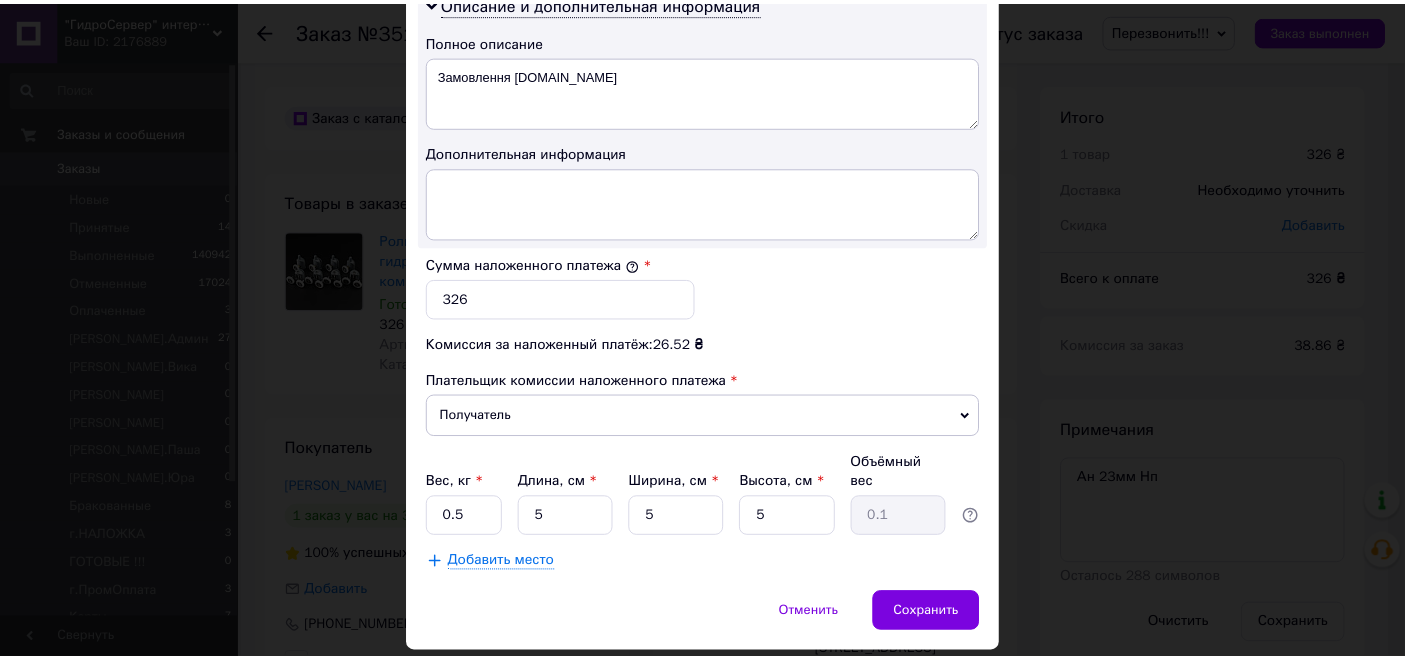 scroll, scrollTop: 1081, scrollLeft: 0, axis: vertical 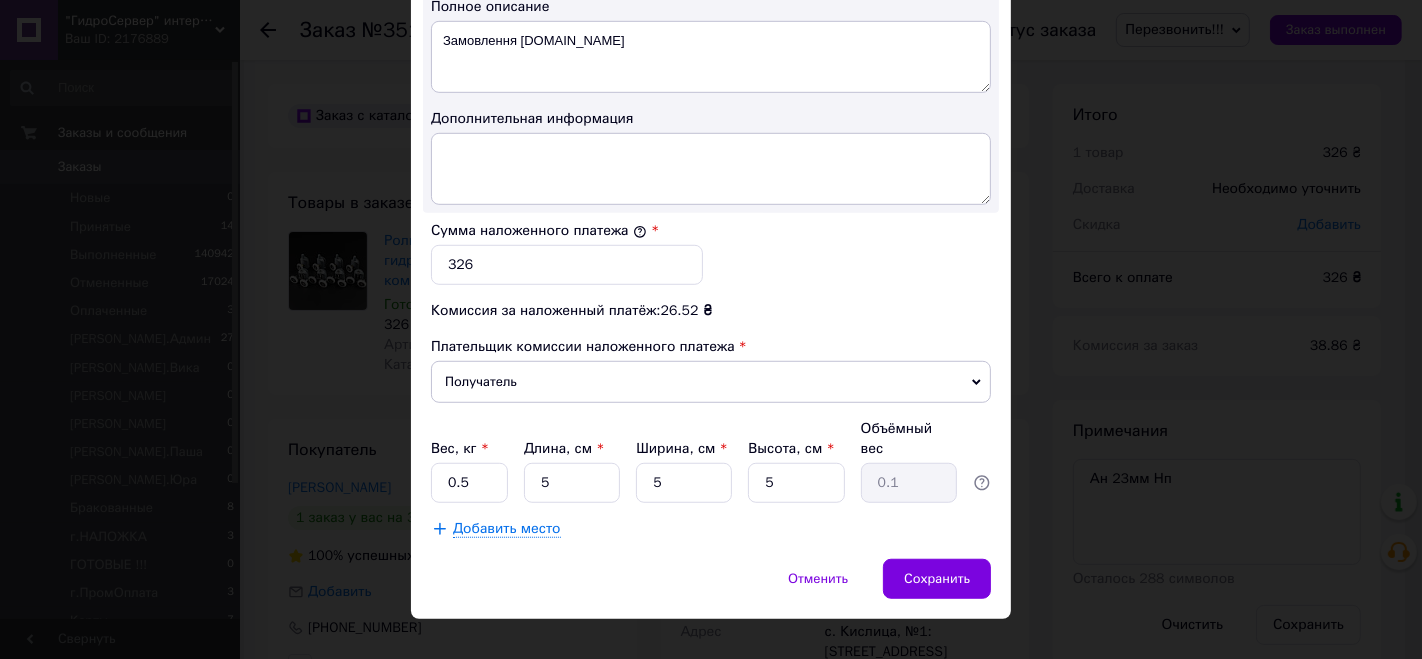 click on "Описание и дополнительная информация Полное описание Замовлення [DOMAIN_NAME] Дополнительная информация" at bounding box center (711, 81) 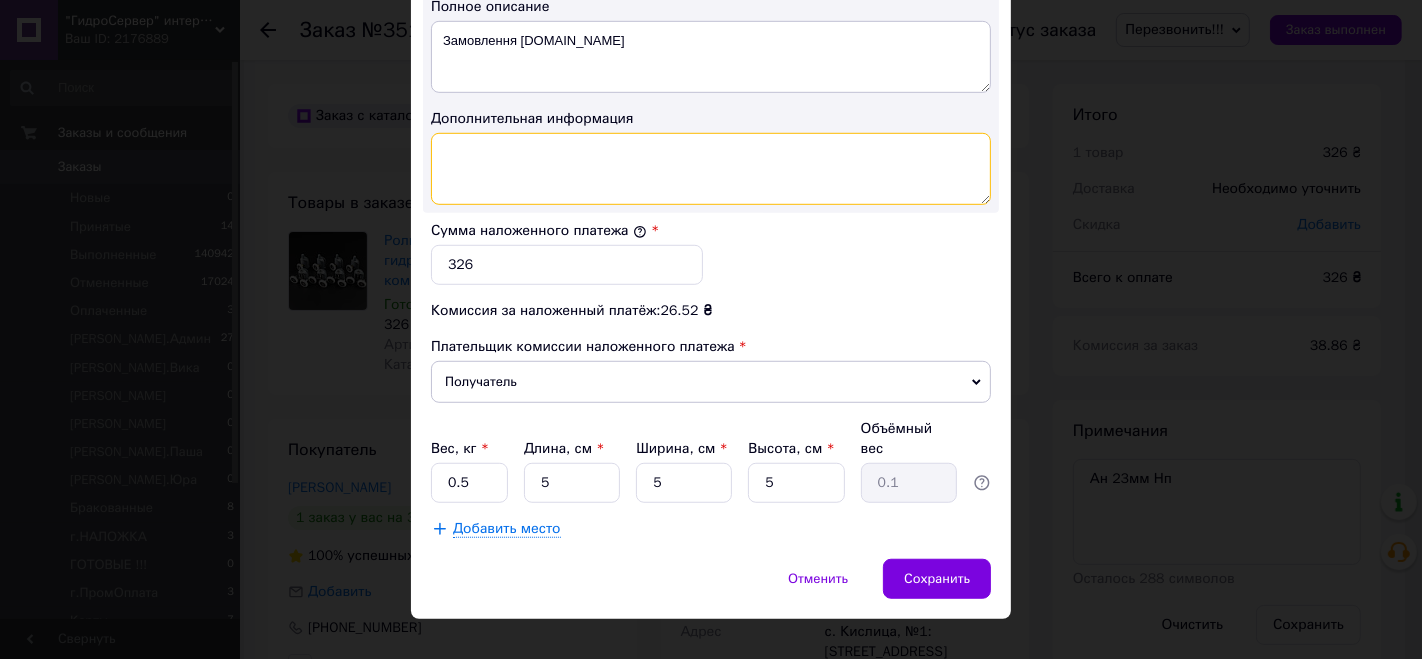 click at bounding box center (711, 169) 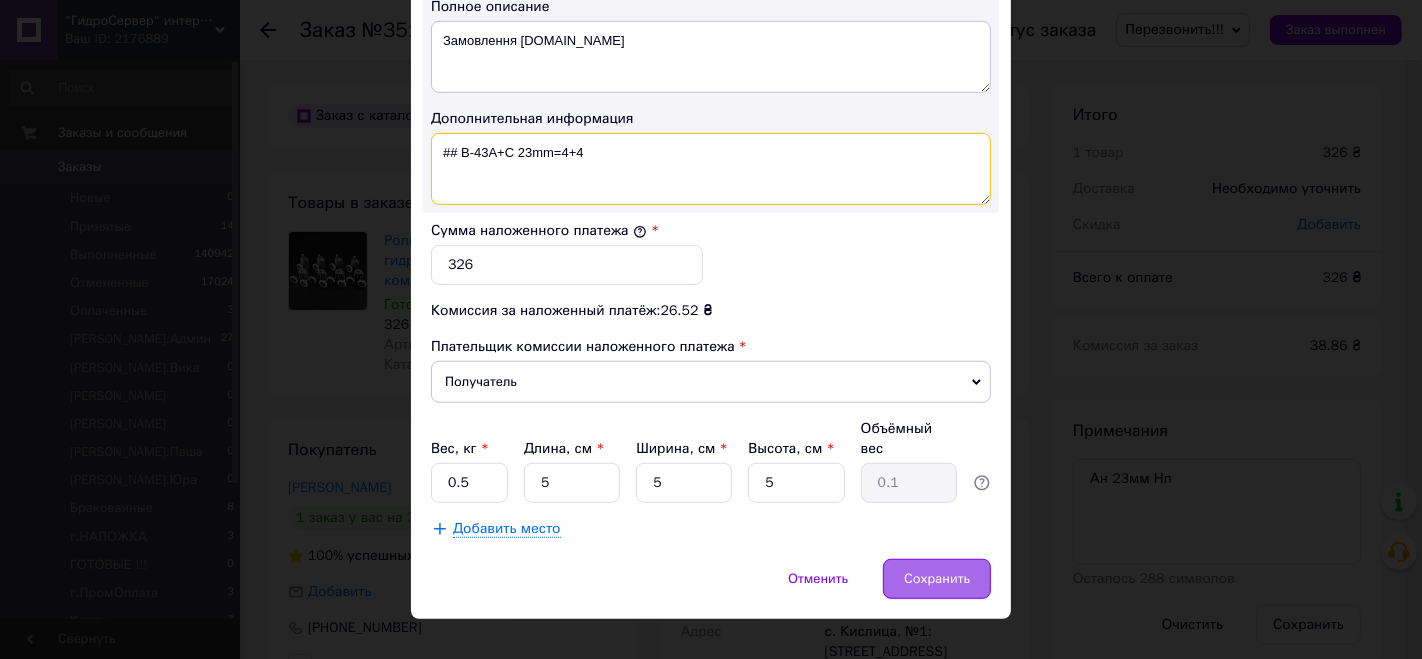 type on "## B-43A+C 23mm=4+4" 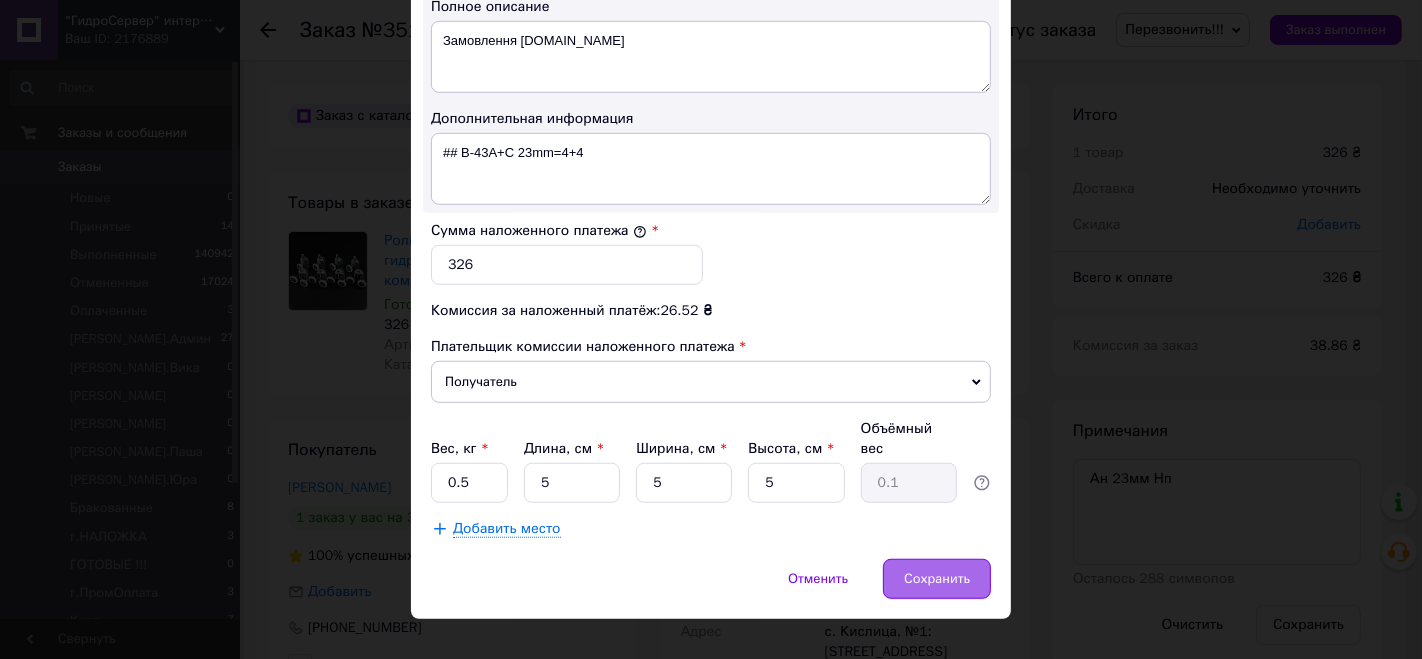 click on "Сохранить" at bounding box center [937, 579] 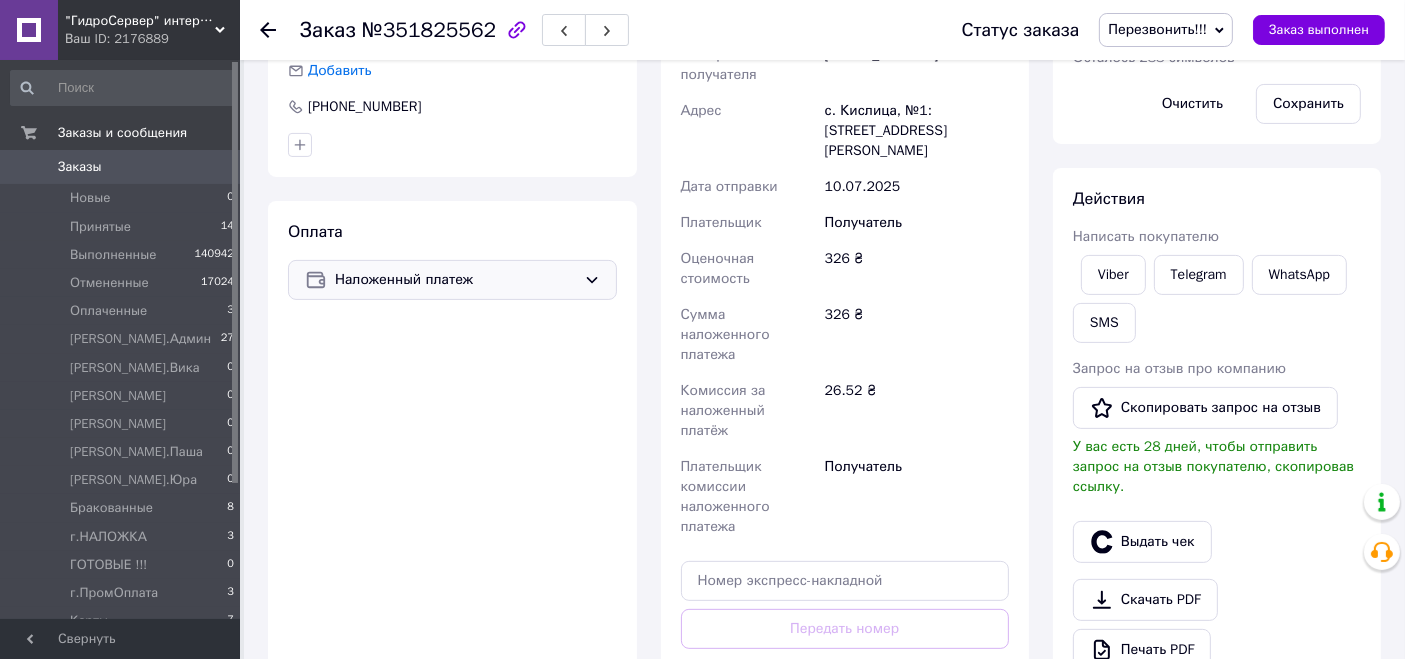 scroll, scrollTop: 555, scrollLeft: 0, axis: vertical 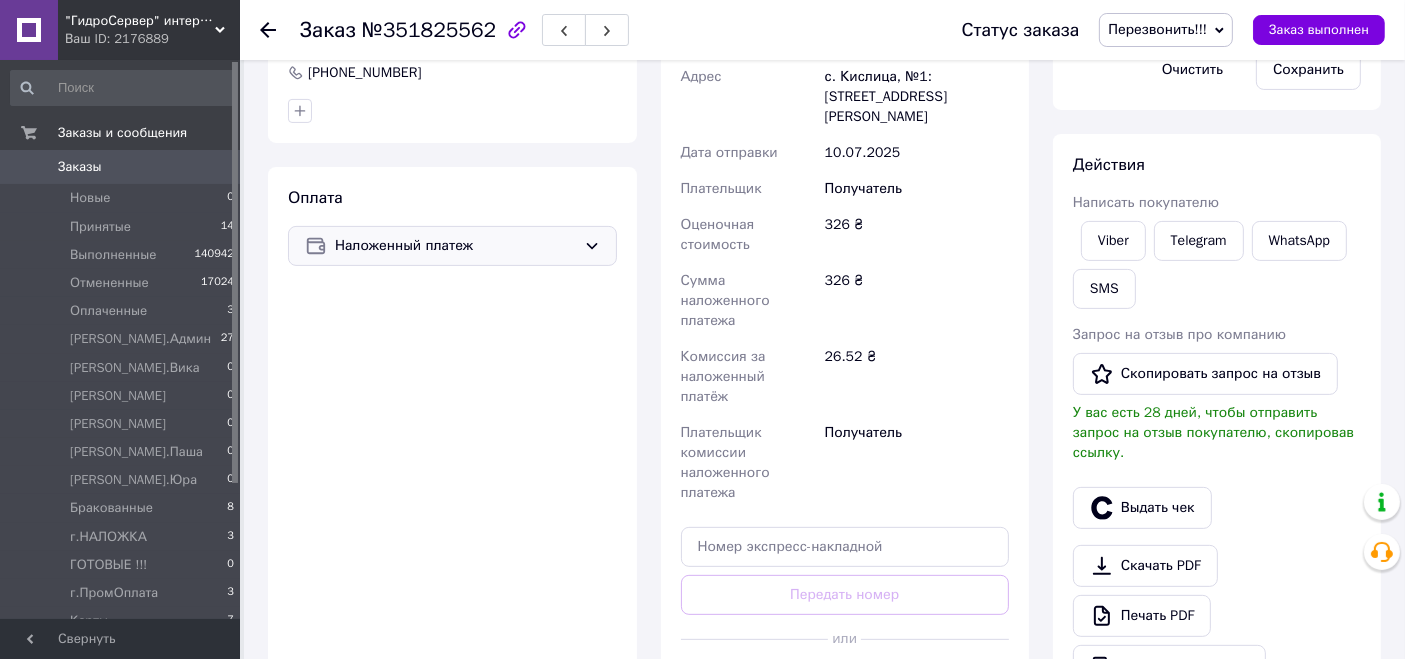 click on "Сгенерировать ЭН" at bounding box center (845, 684) 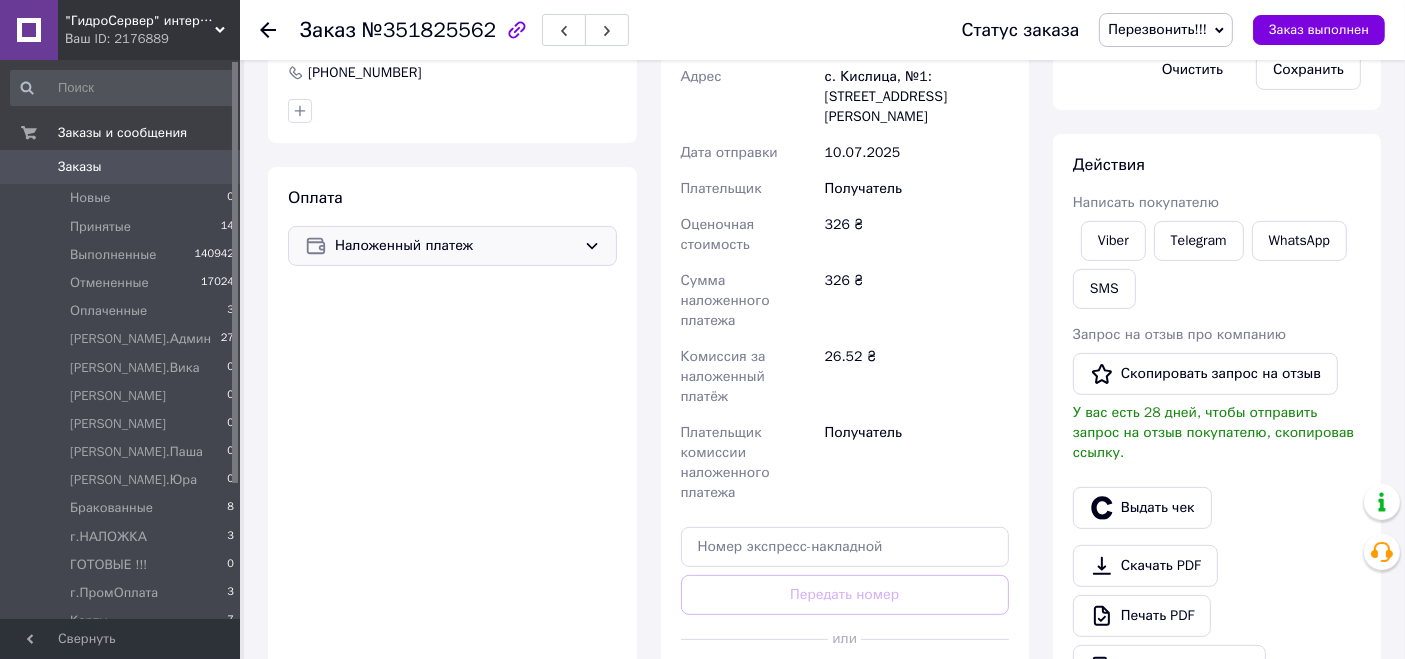 click on "Перезвонить!!!" at bounding box center [1166, 30] 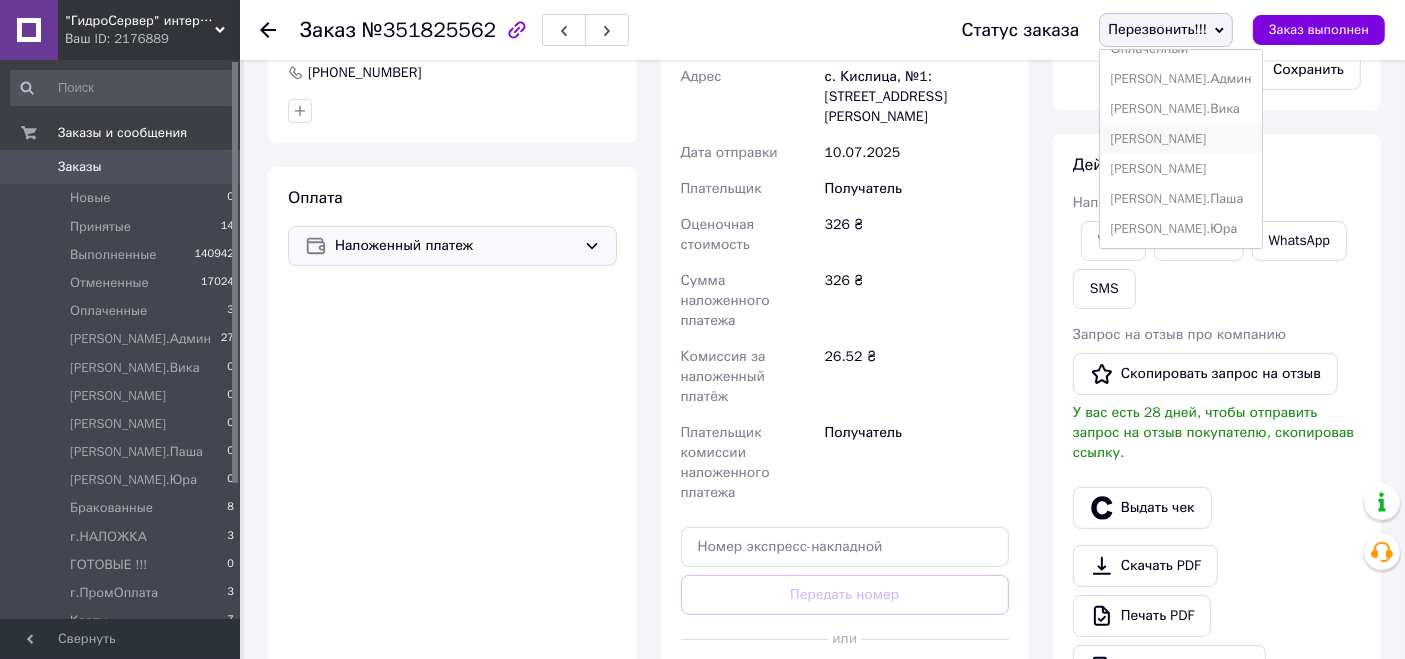 scroll, scrollTop: 222, scrollLeft: 0, axis: vertical 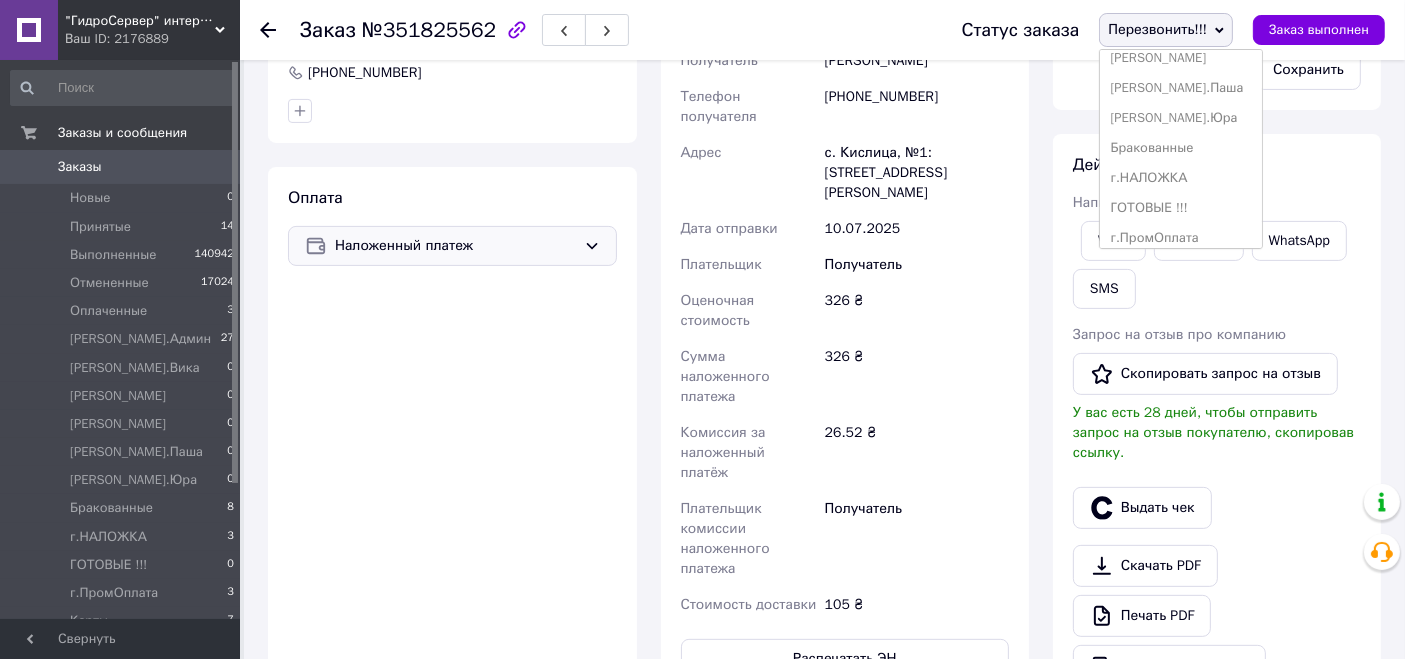 click on "г.НАЛОЖКА" at bounding box center [1180, 178] 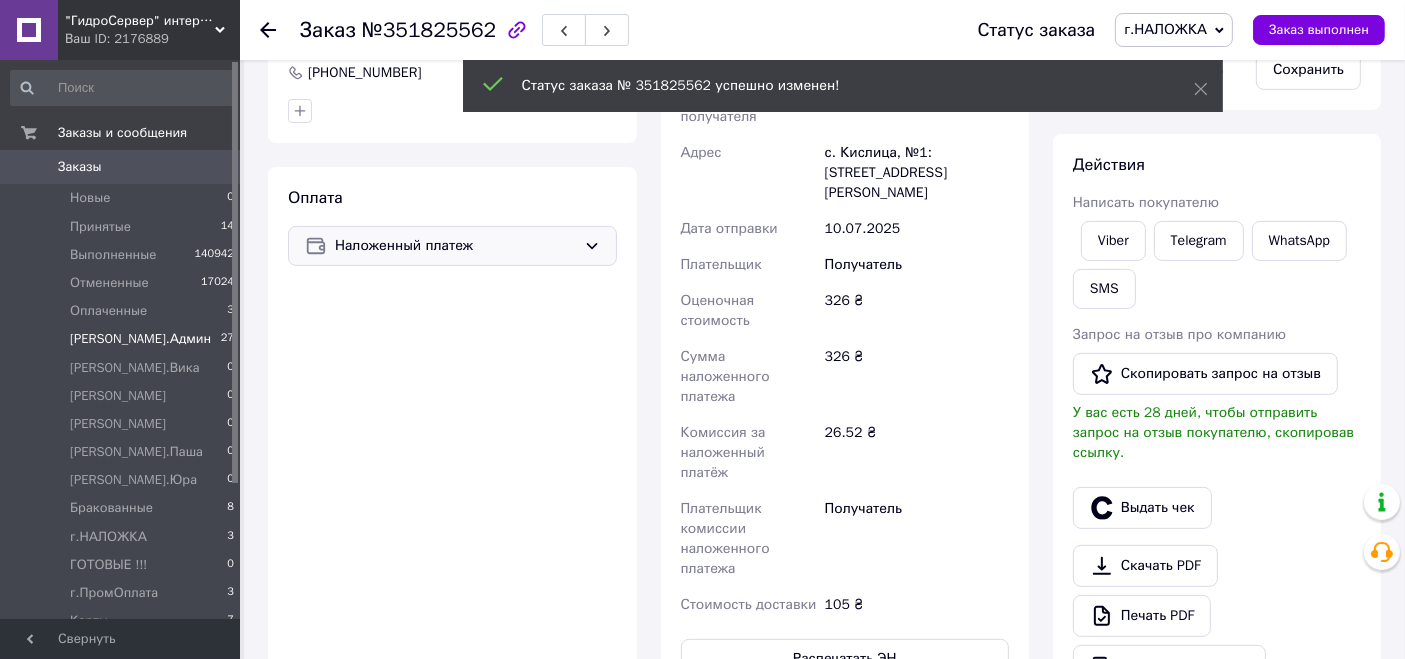 click on "27" at bounding box center (227, 339) 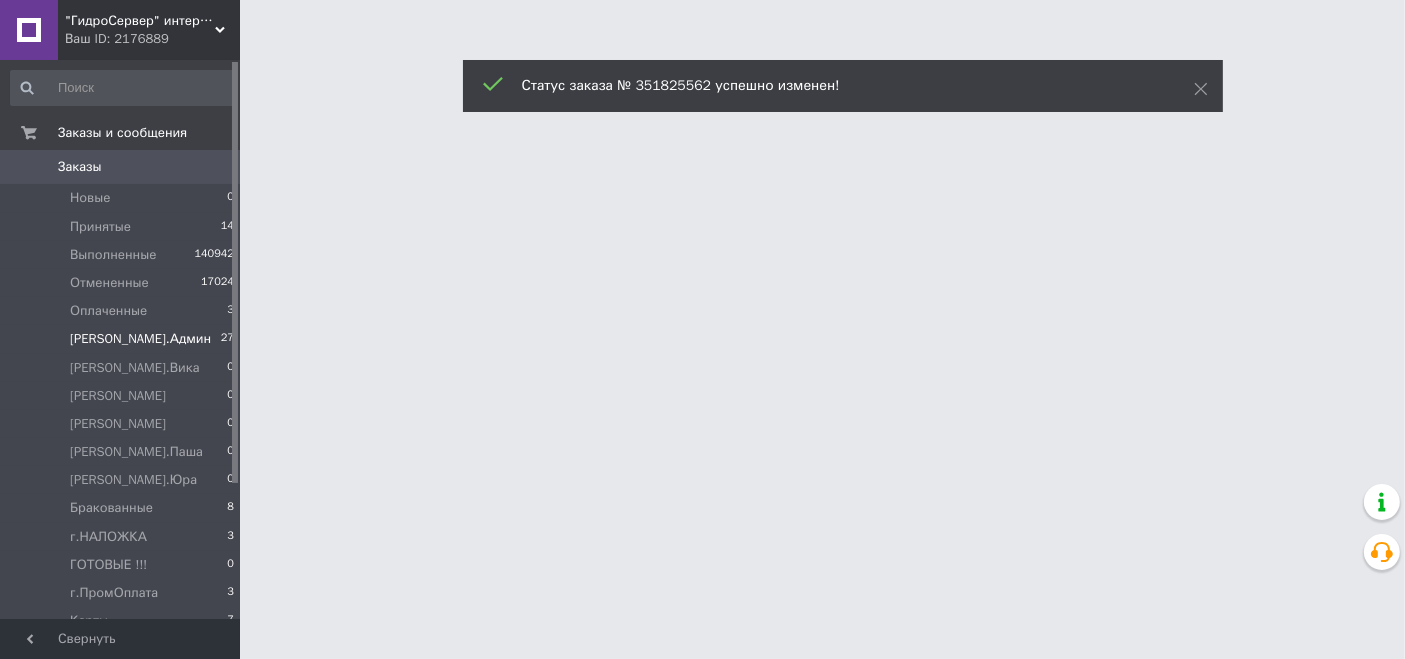scroll, scrollTop: 0, scrollLeft: 0, axis: both 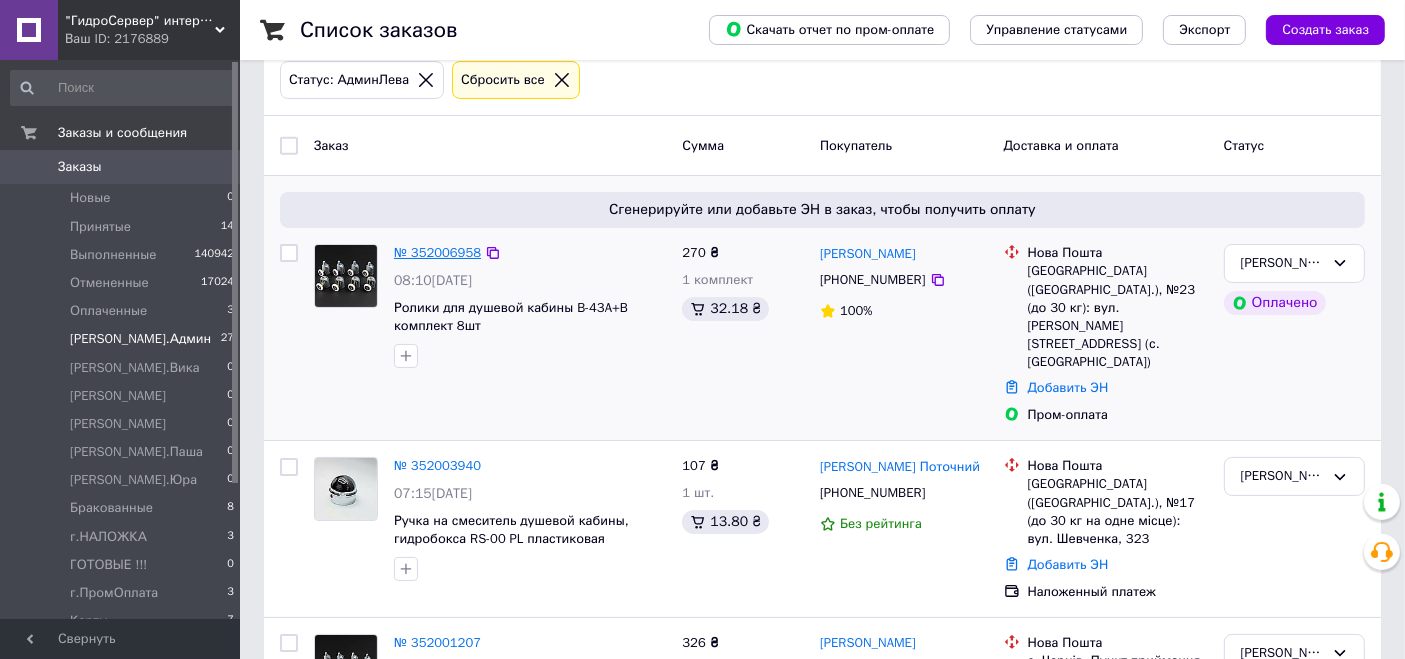 click on "№ 352006958" at bounding box center (437, 252) 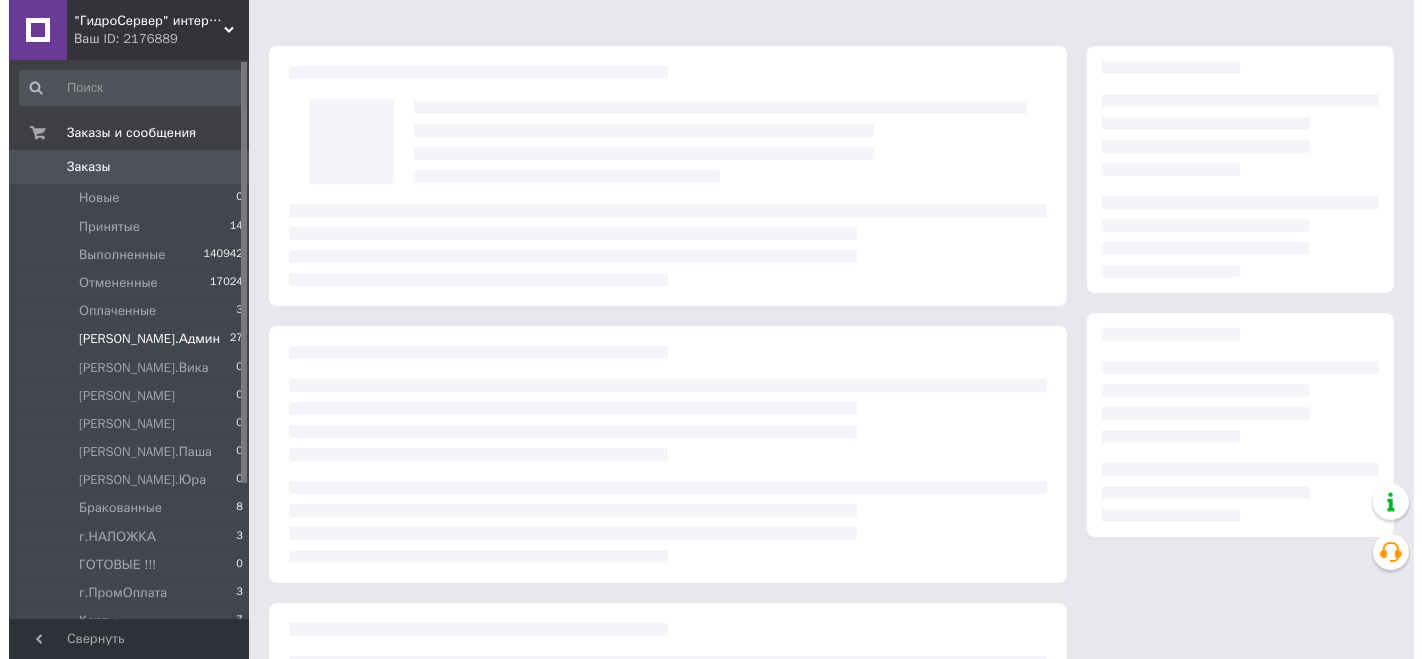 scroll, scrollTop: 0, scrollLeft: 0, axis: both 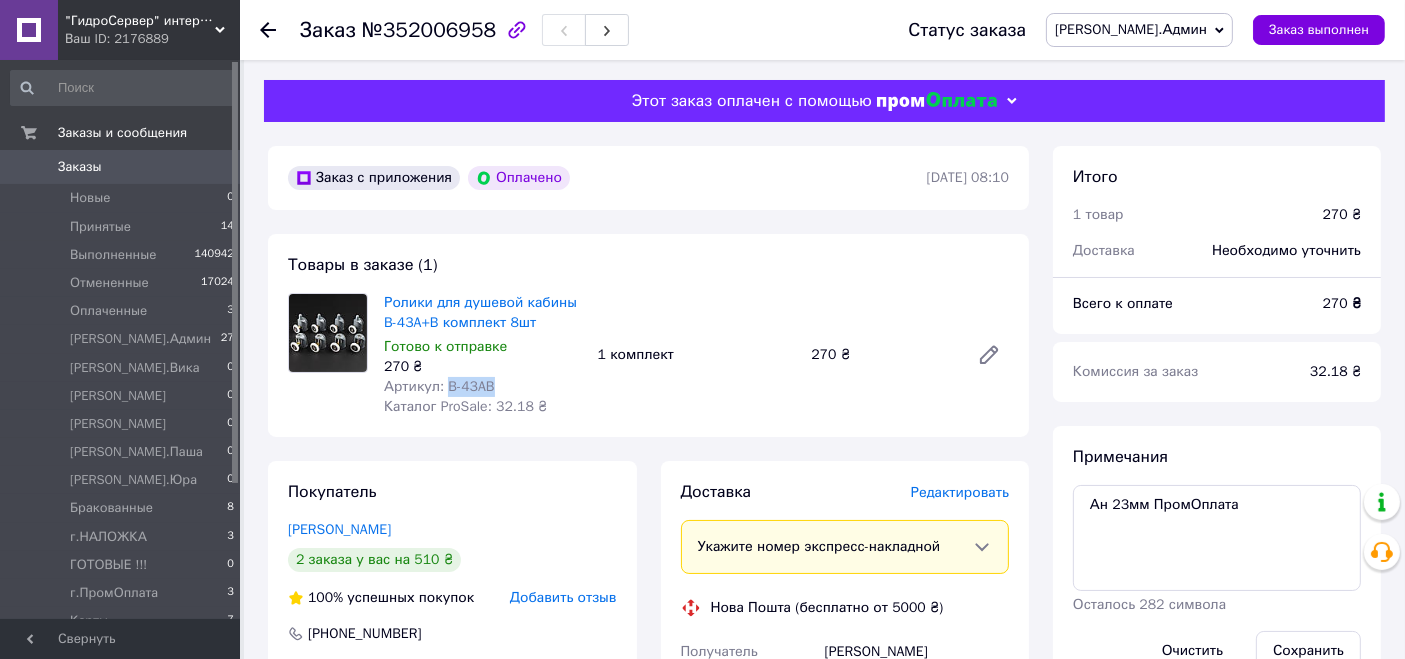 drag, startPoint x: 442, startPoint y: 384, endPoint x: 524, endPoint y: 383, distance: 82.006096 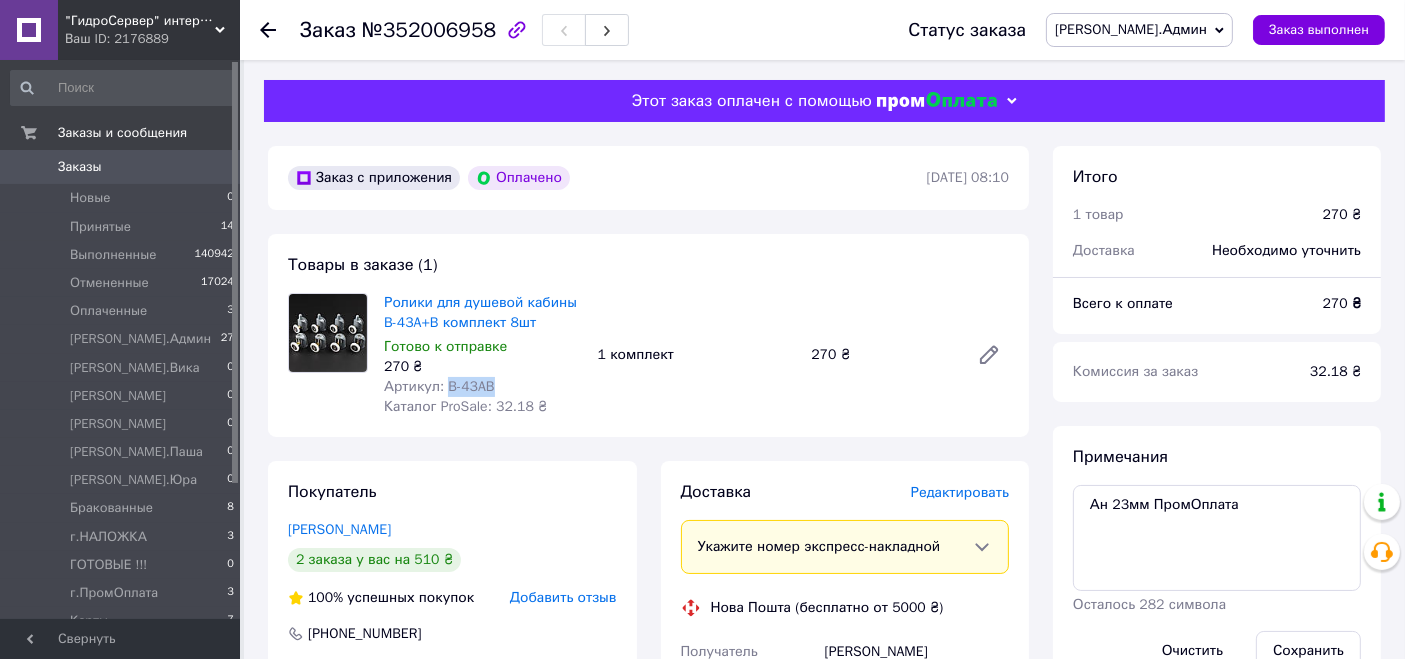 click on "Редактировать" at bounding box center [960, 492] 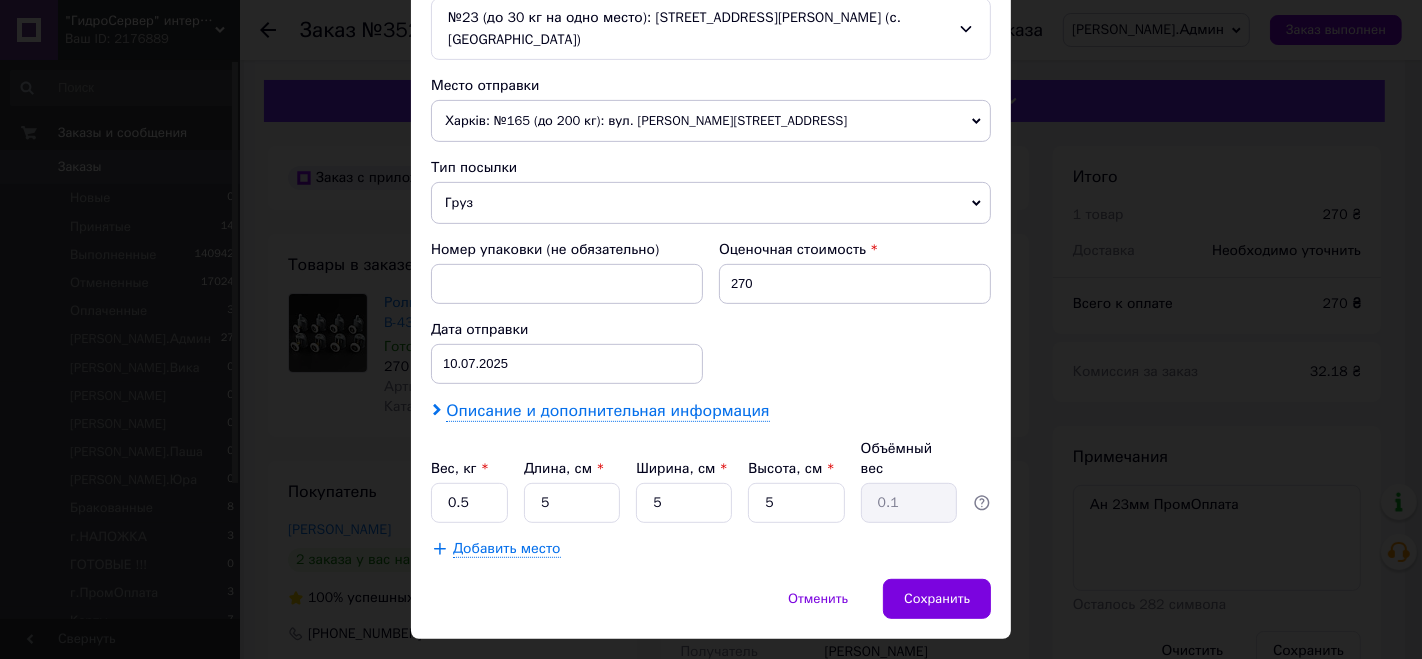 click on "Описание и дополнительная информация" at bounding box center [607, 411] 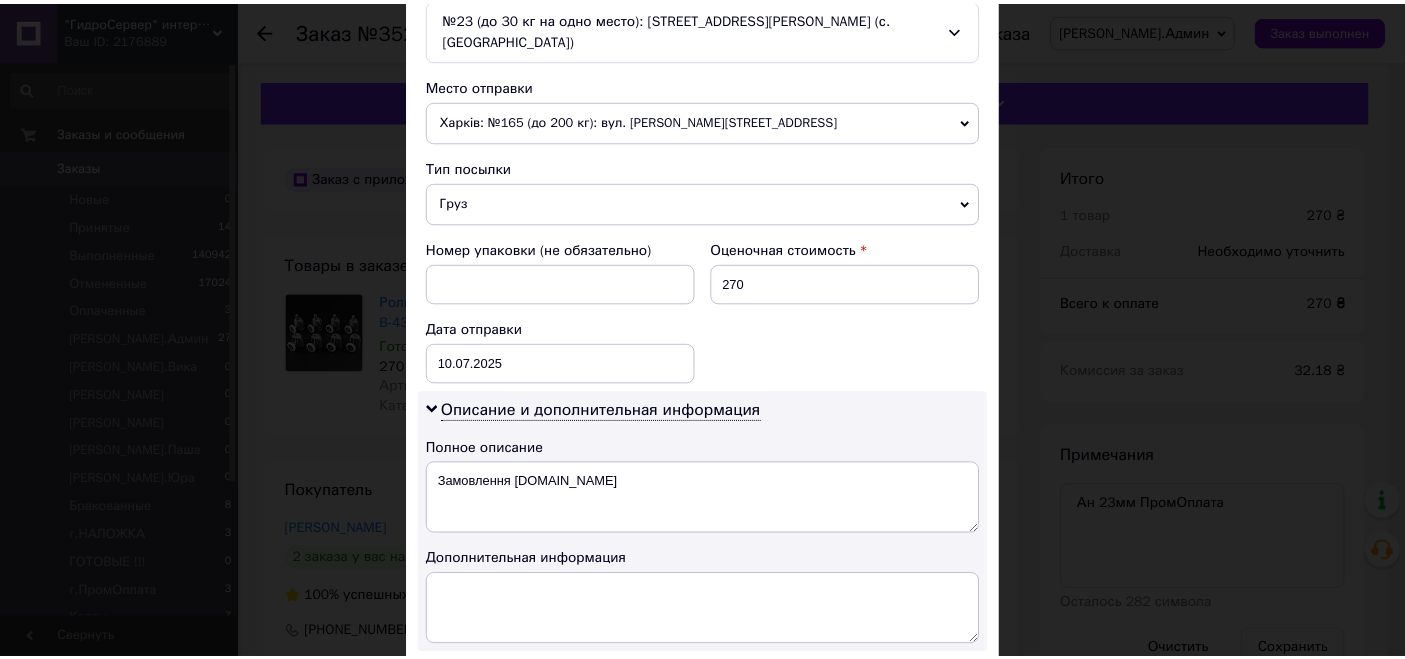 scroll, scrollTop: 884, scrollLeft: 0, axis: vertical 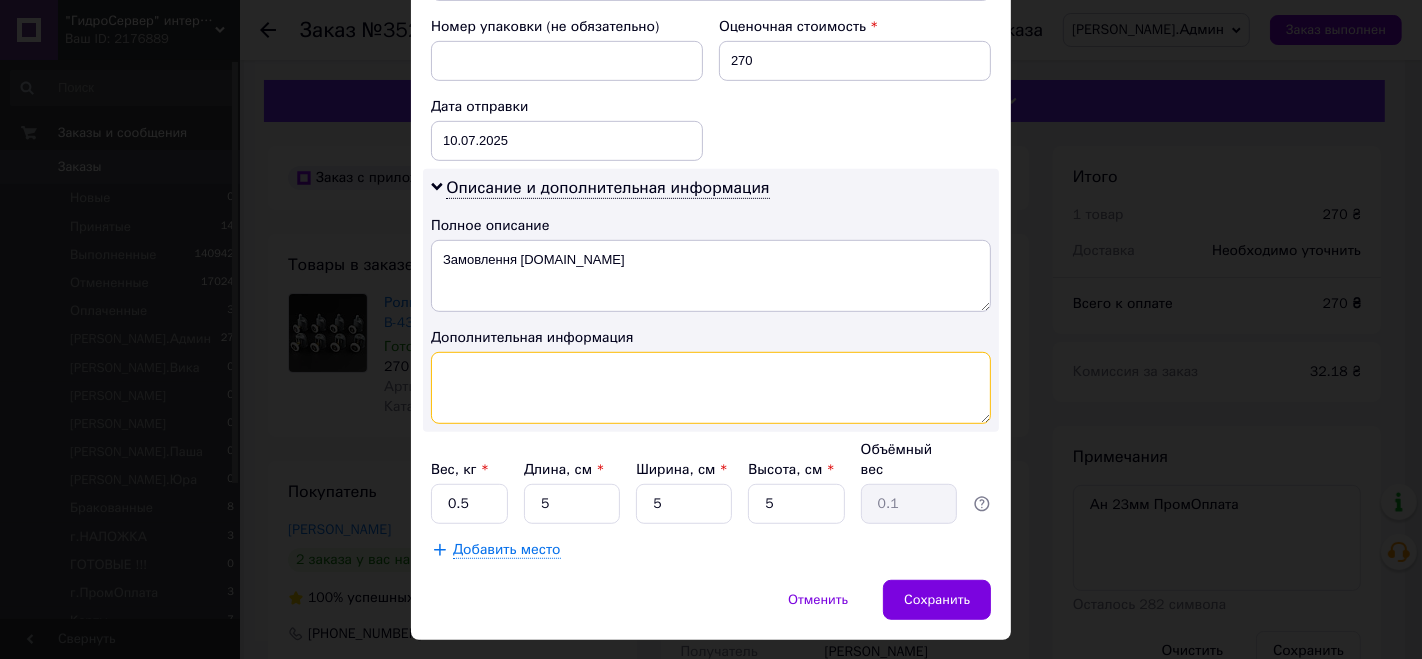 click at bounding box center [711, 388] 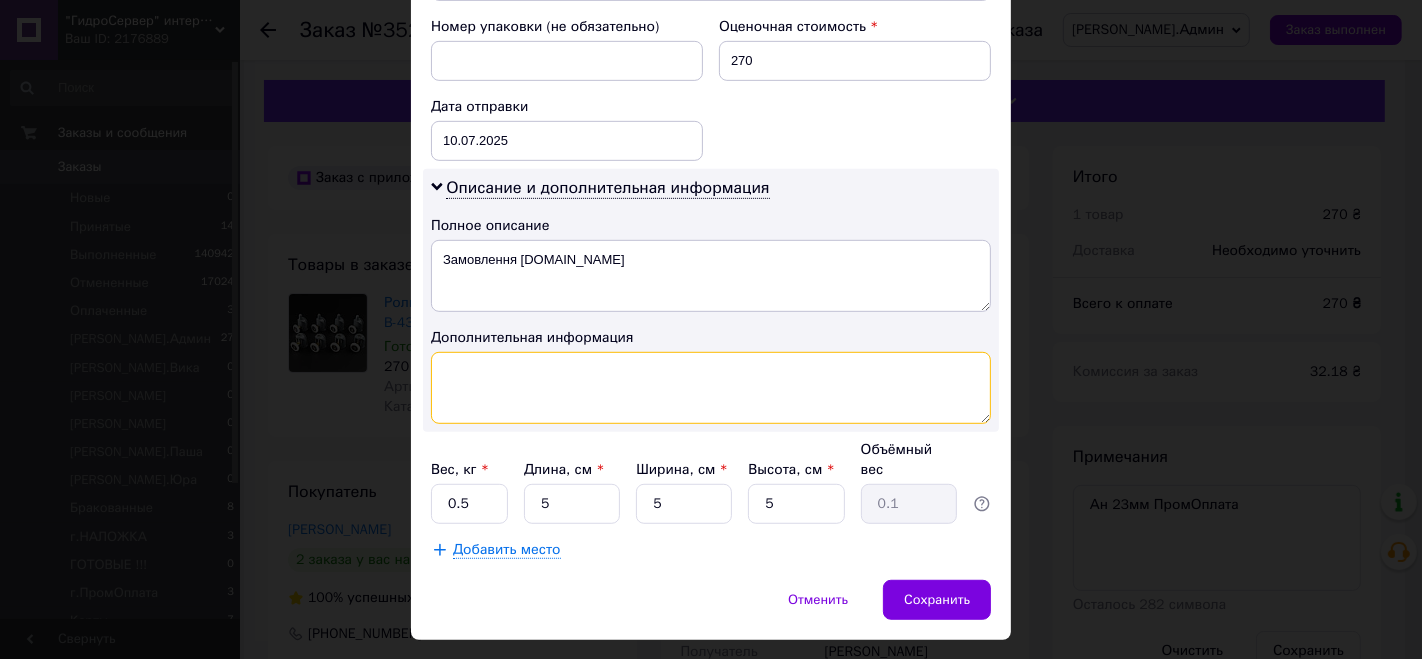 paste on "## B-43A+B 23mm=4+4" 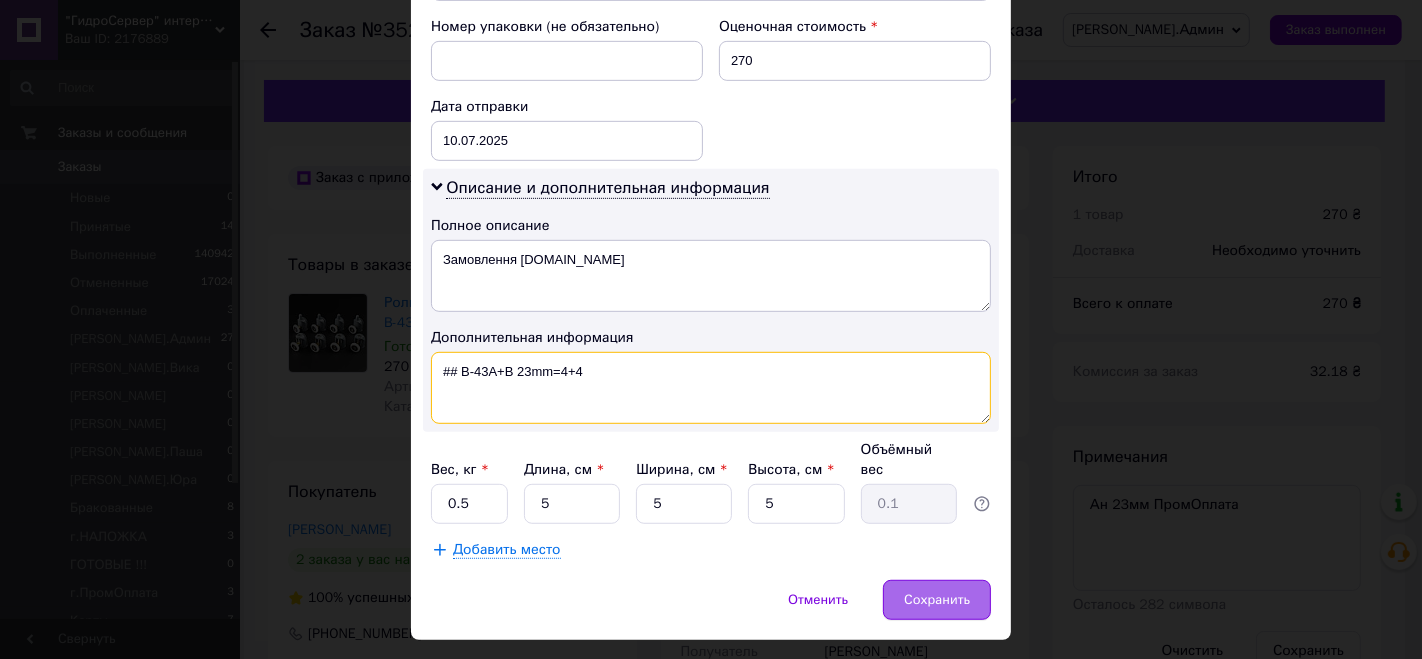 type on "## B-43A+B 23mm=4+4" 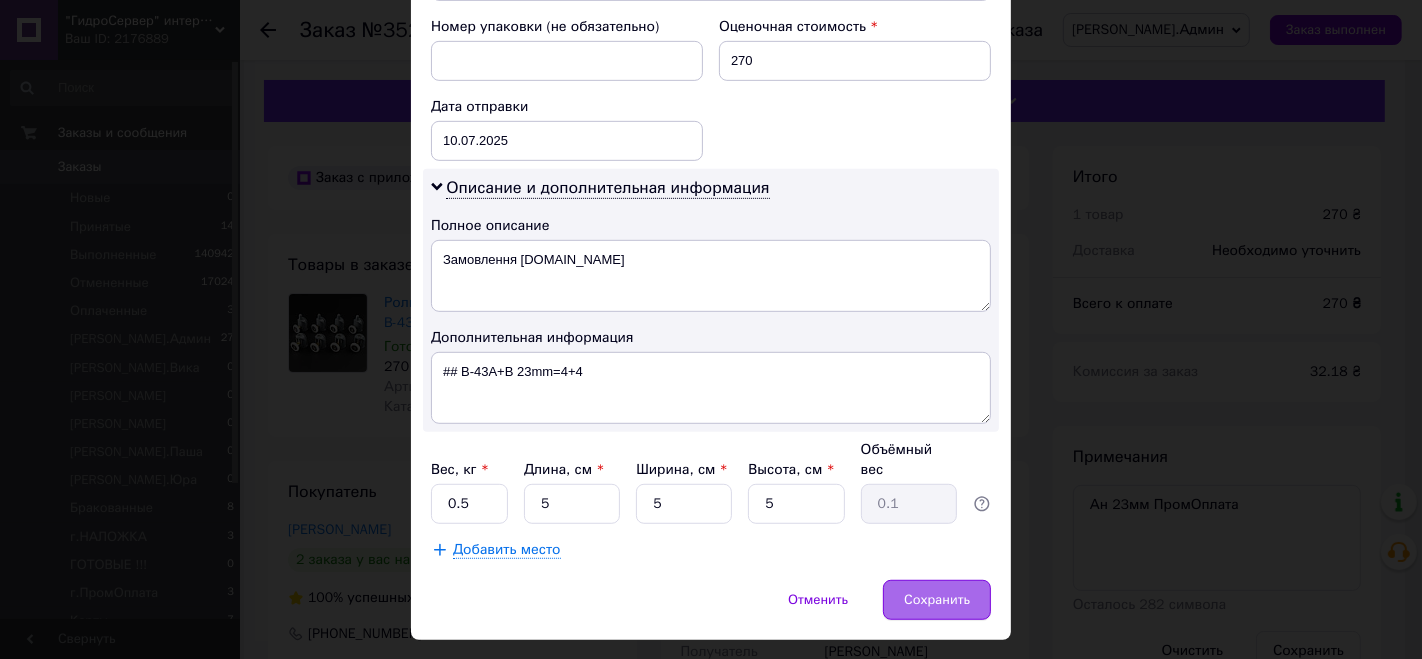click on "Сохранить" at bounding box center (937, 600) 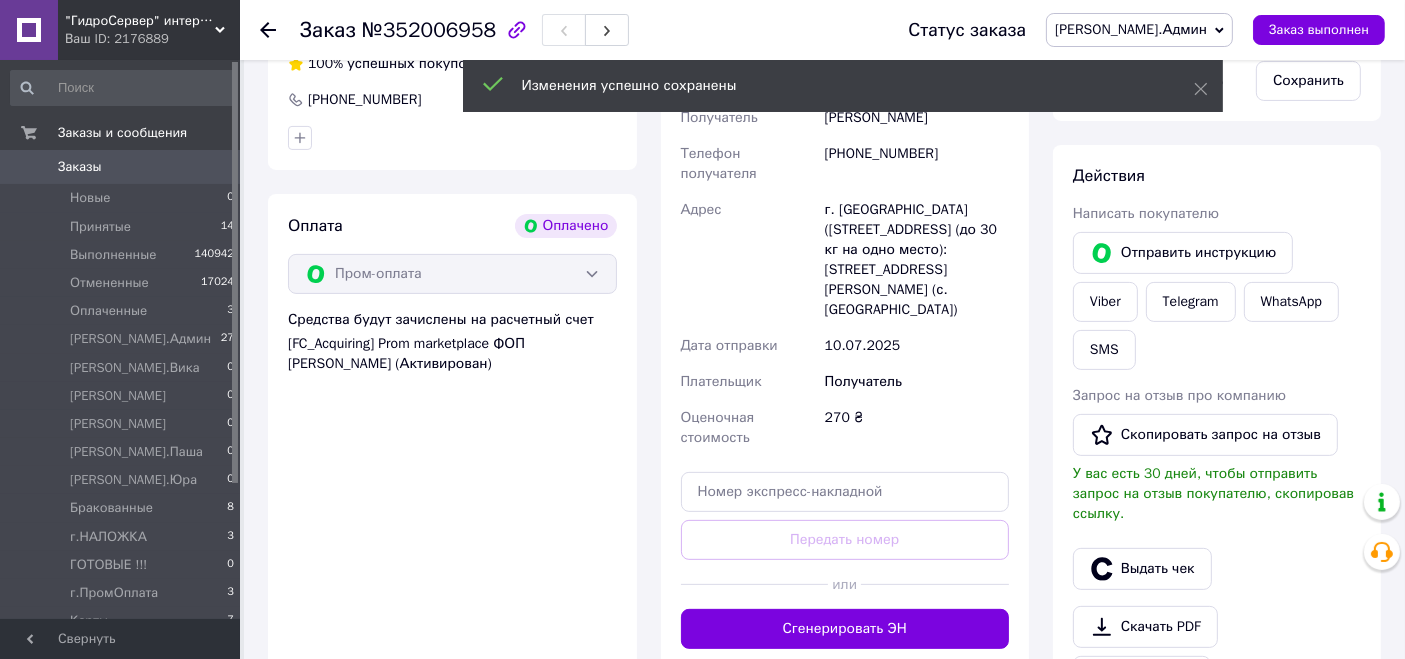scroll, scrollTop: 555, scrollLeft: 0, axis: vertical 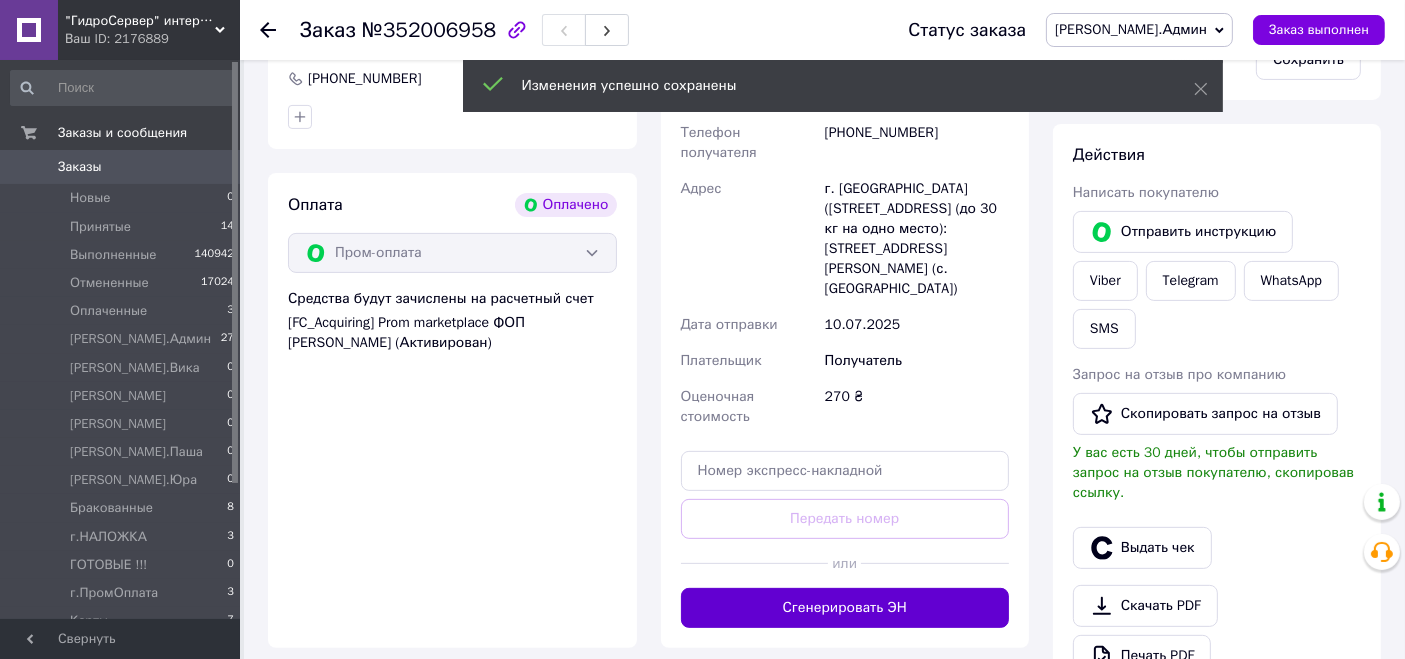 click on "Сгенерировать ЭН" at bounding box center [845, 608] 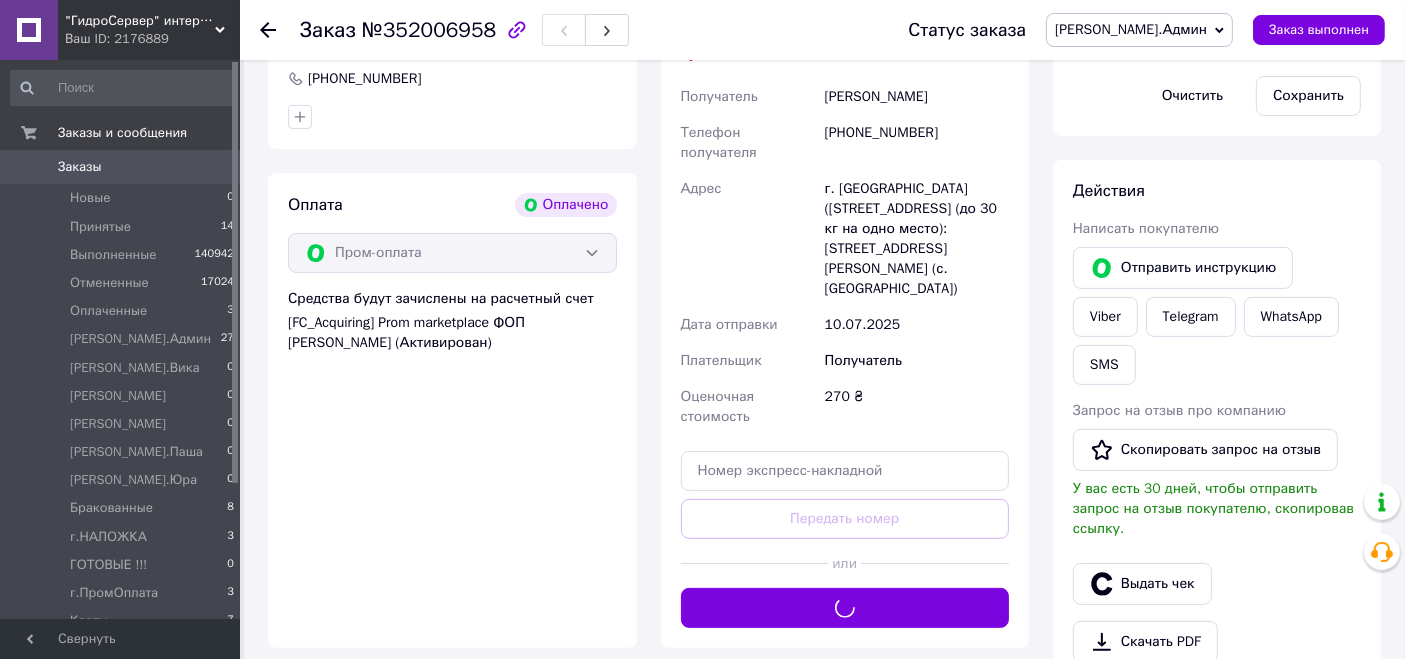 click on "[PERSON_NAME].Админ" at bounding box center (1131, 29) 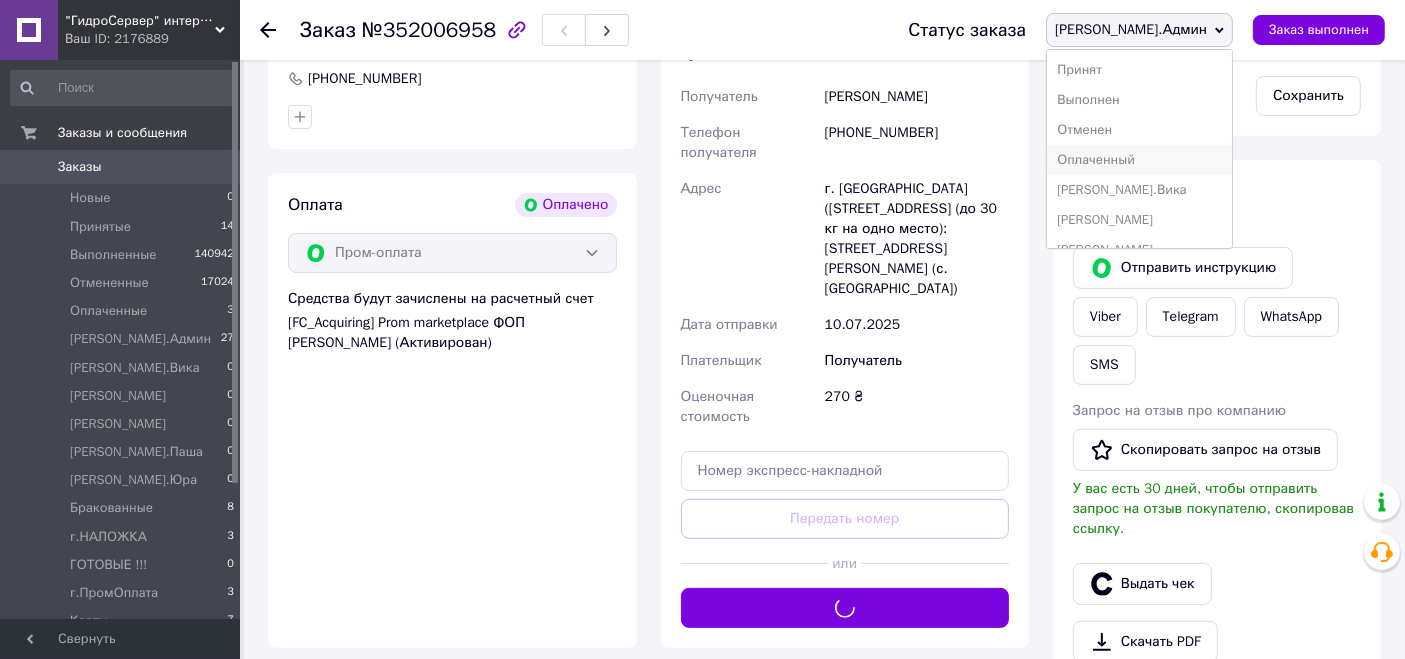 scroll, scrollTop: 222, scrollLeft: 0, axis: vertical 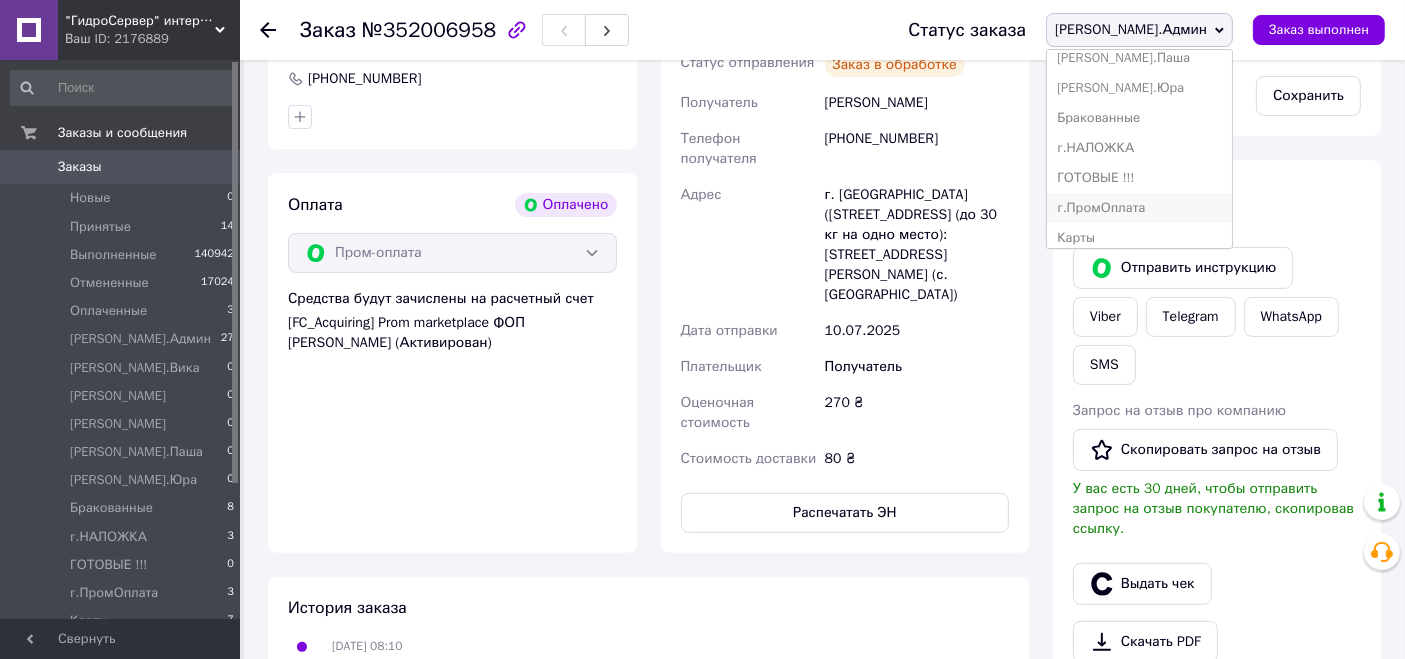 click on "г.ПромОплата" at bounding box center [1139, 208] 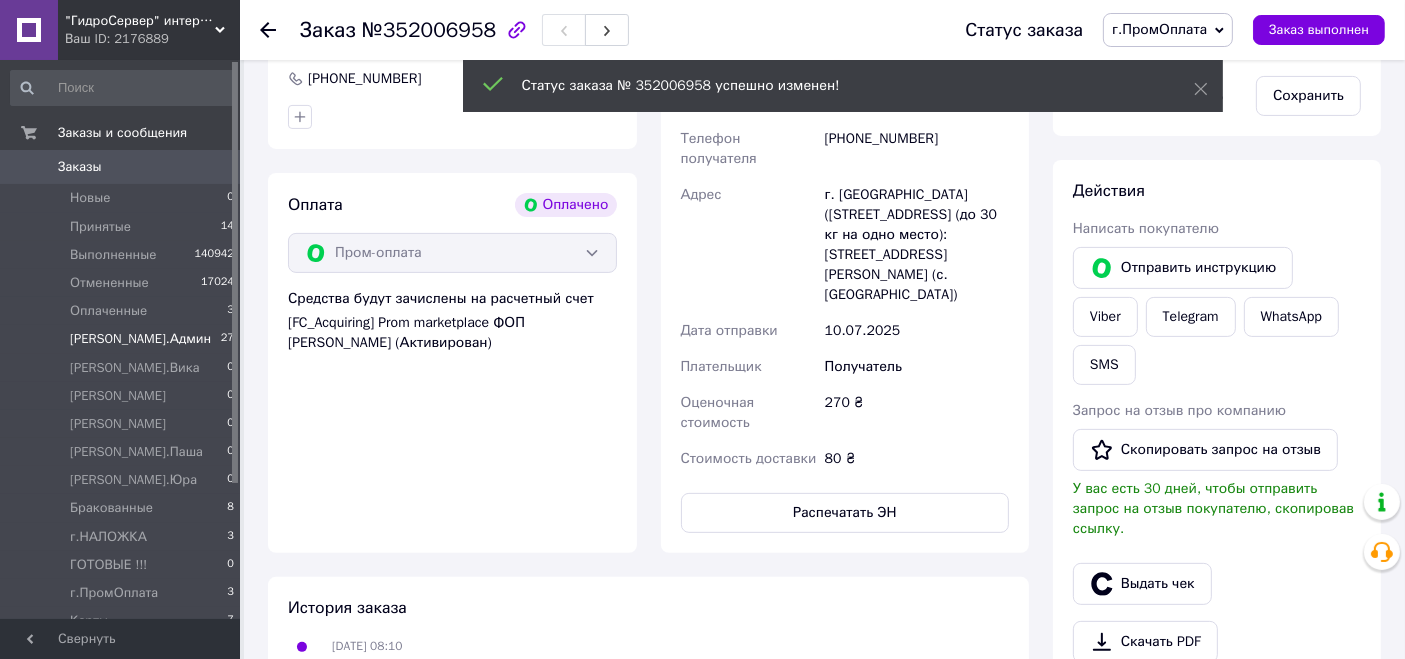 click on "[PERSON_NAME].Админ 27" at bounding box center [123, 339] 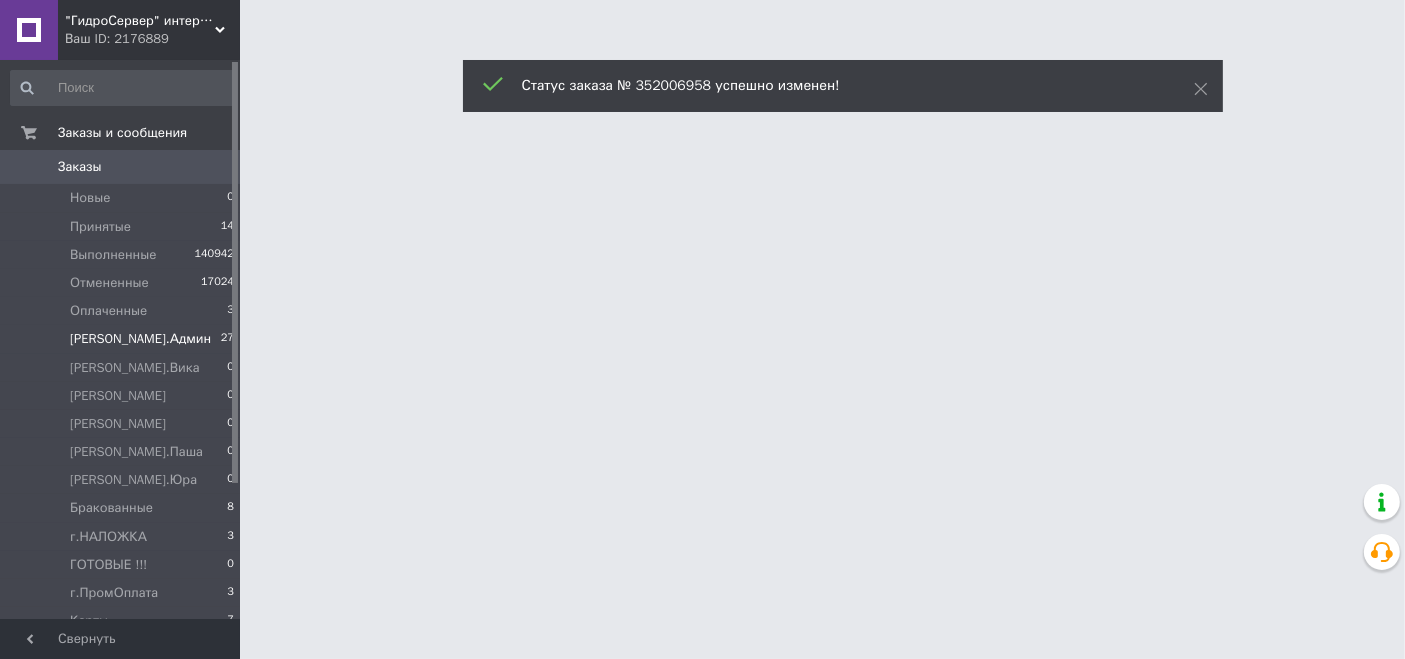 scroll, scrollTop: 0, scrollLeft: 0, axis: both 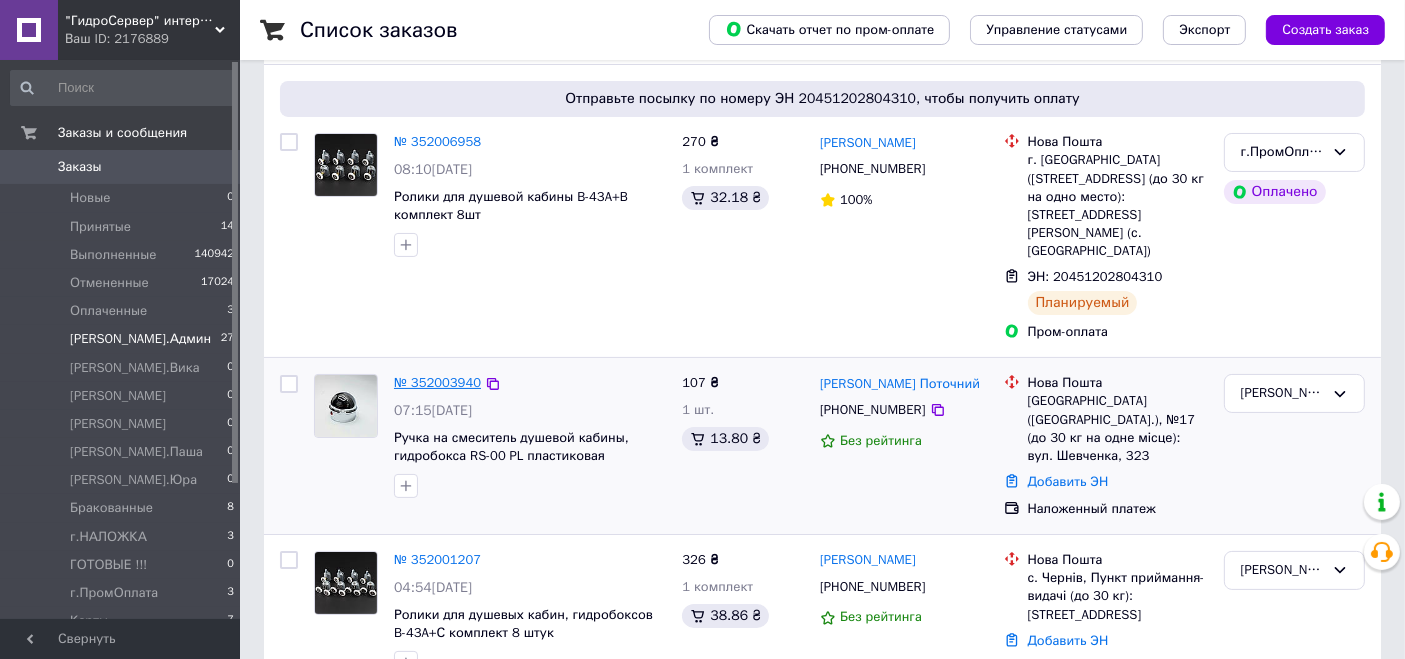 click on "№ 352003940" at bounding box center [437, 382] 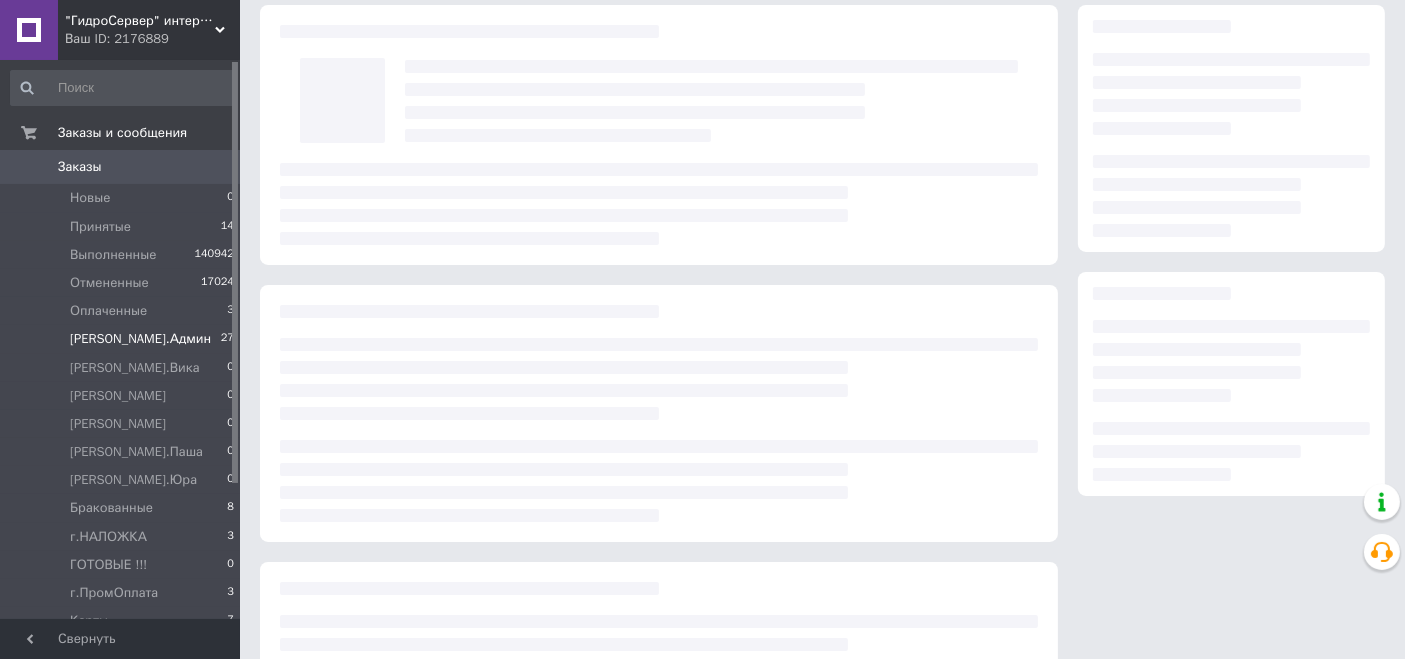 scroll, scrollTop: 0, scrollLeft: 0, axis: both 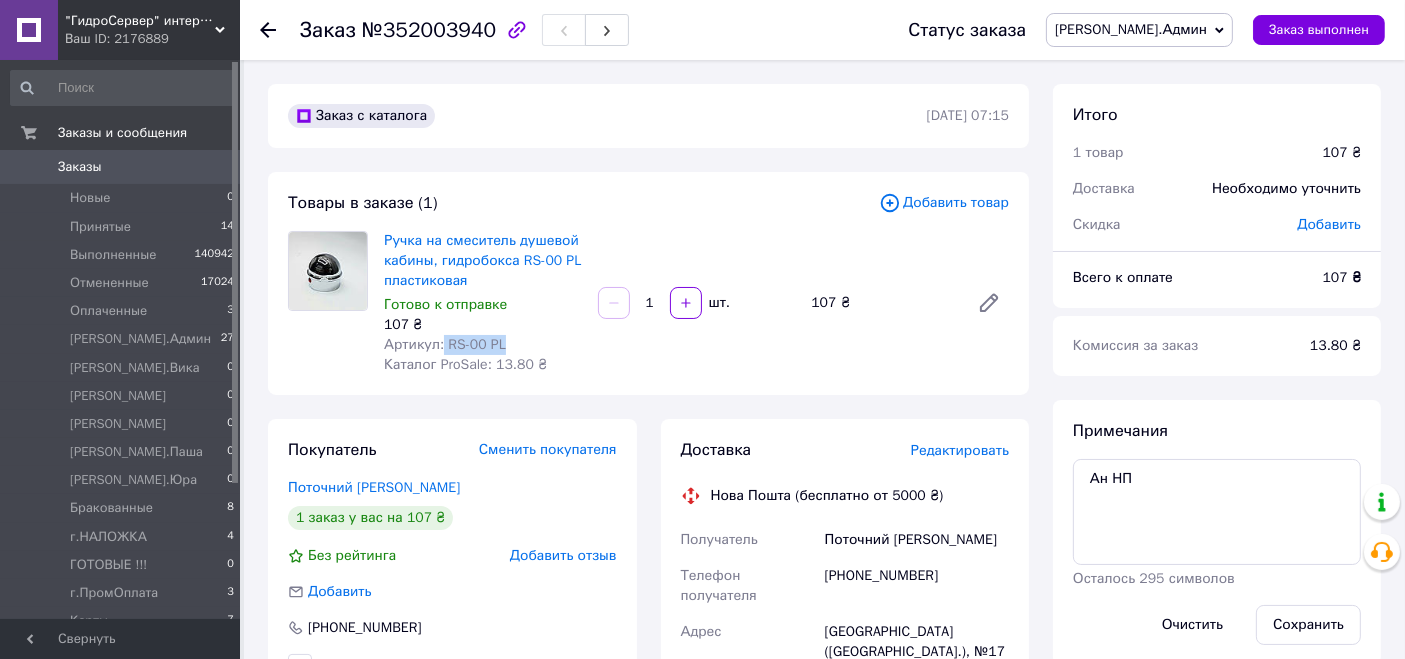 drag, startPoint x: 440, startPoint y: 347, endPoint x: 514, endPoint y: 345, distance: 74.02702 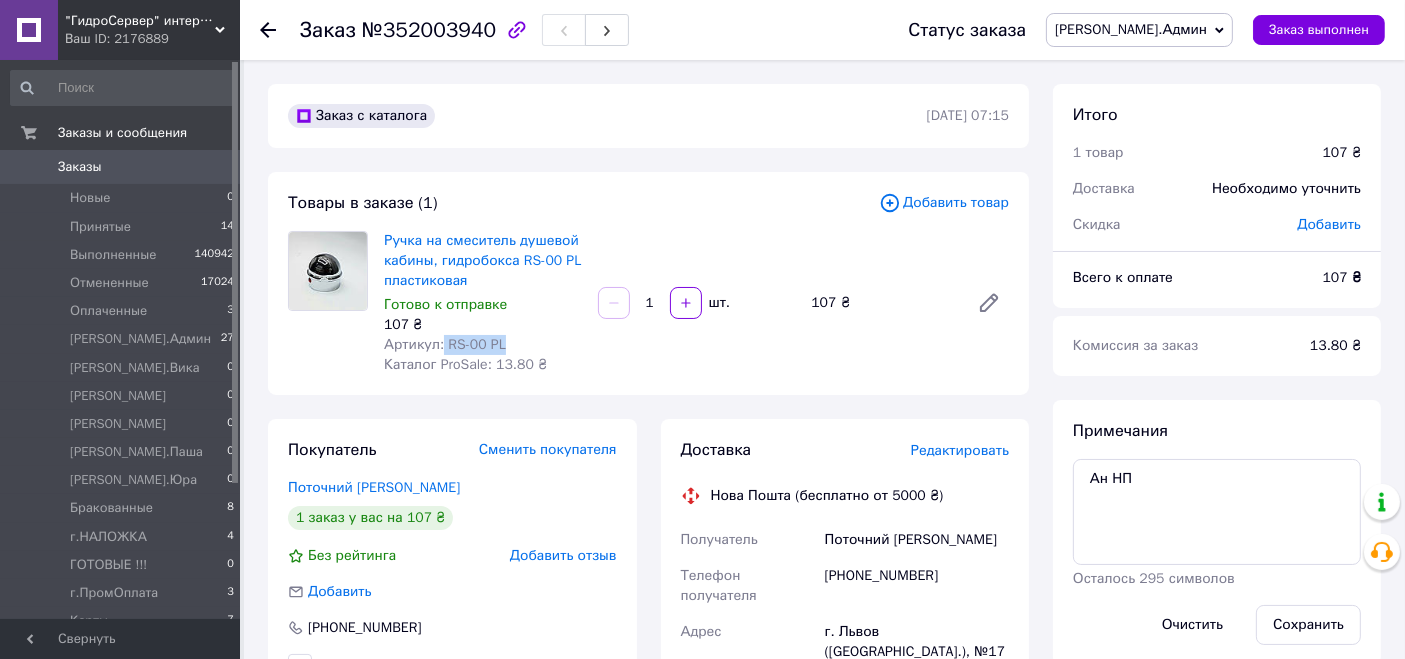 click on "Редактировать" at bounding box center [960, 451] 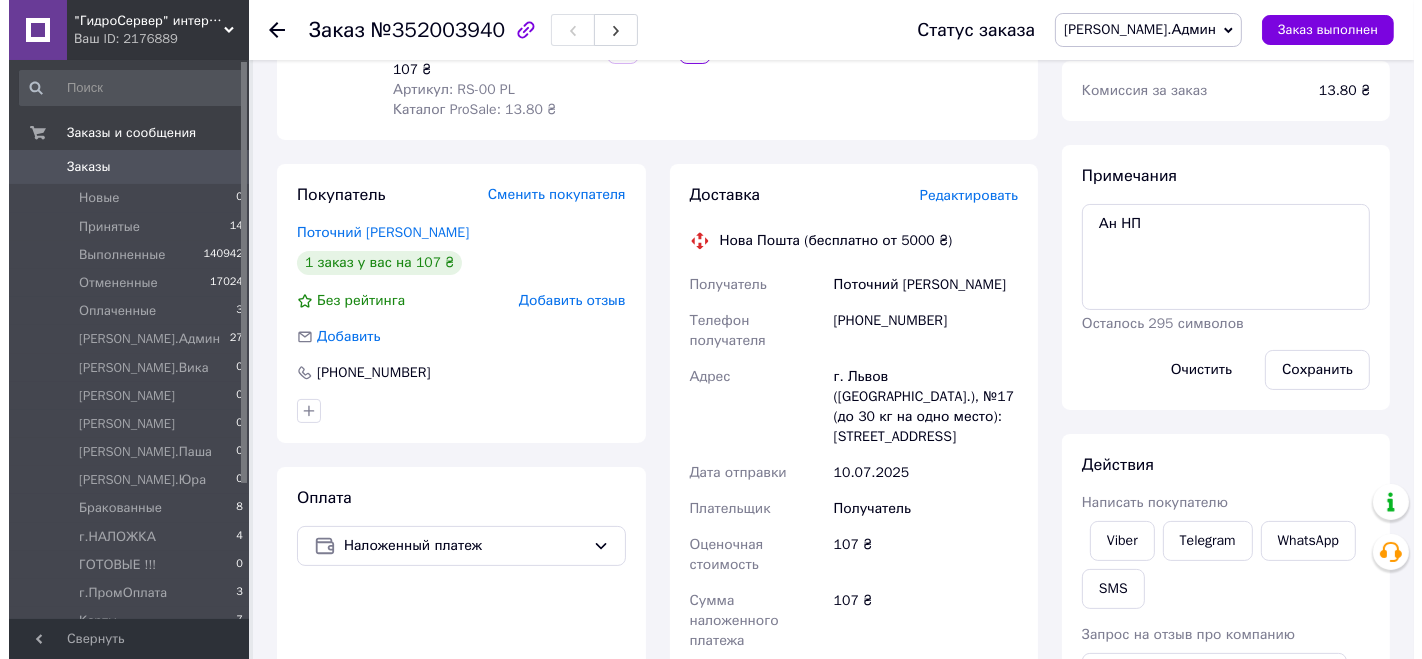 scroll, scrollTop: 111, scrollLeft: 0, axis: vertical 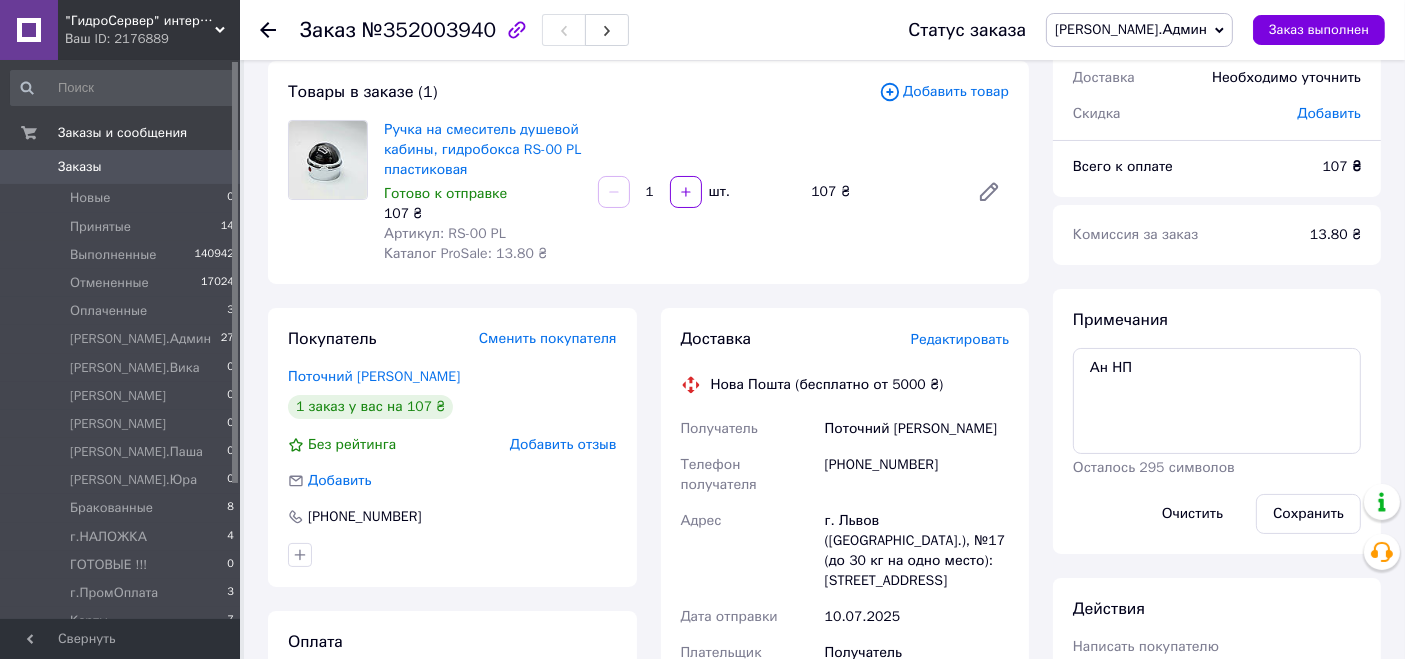 click on "Доставка Редактировать" at bounding box center (845, 339) 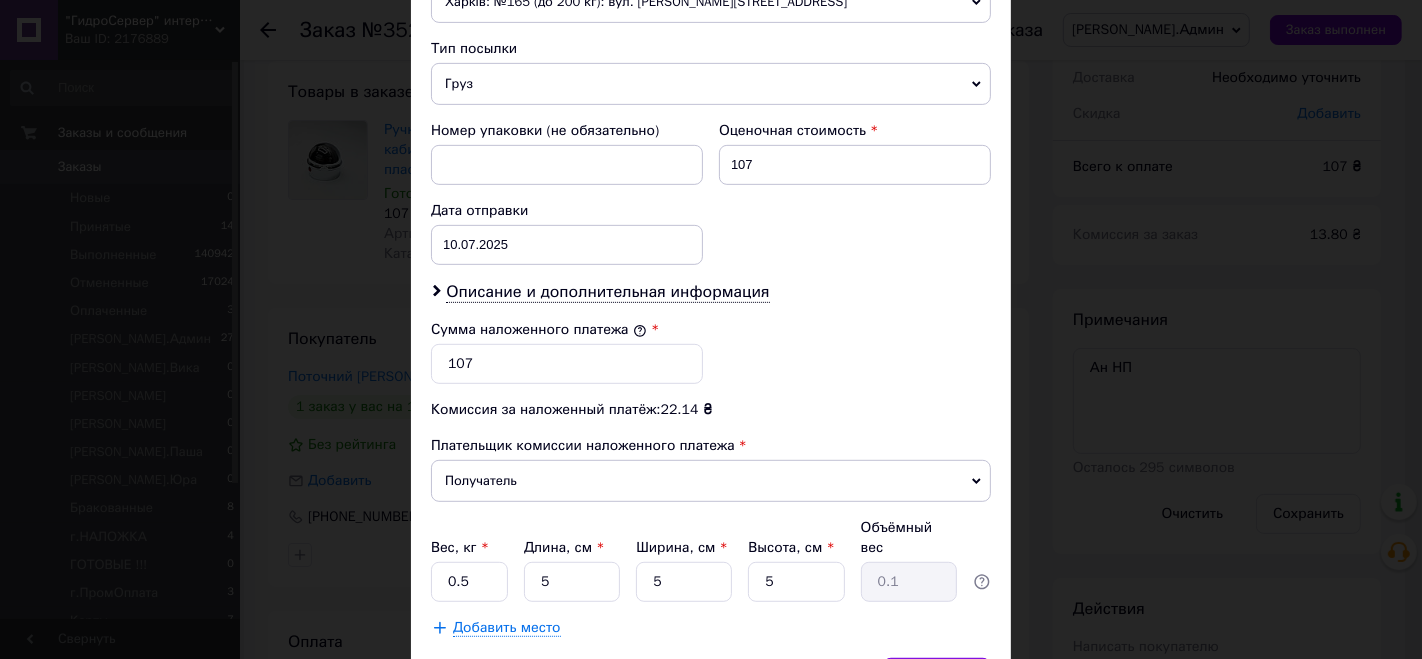 scroll, scrollTop: 777, scrollLeft: 0, axis: vertical 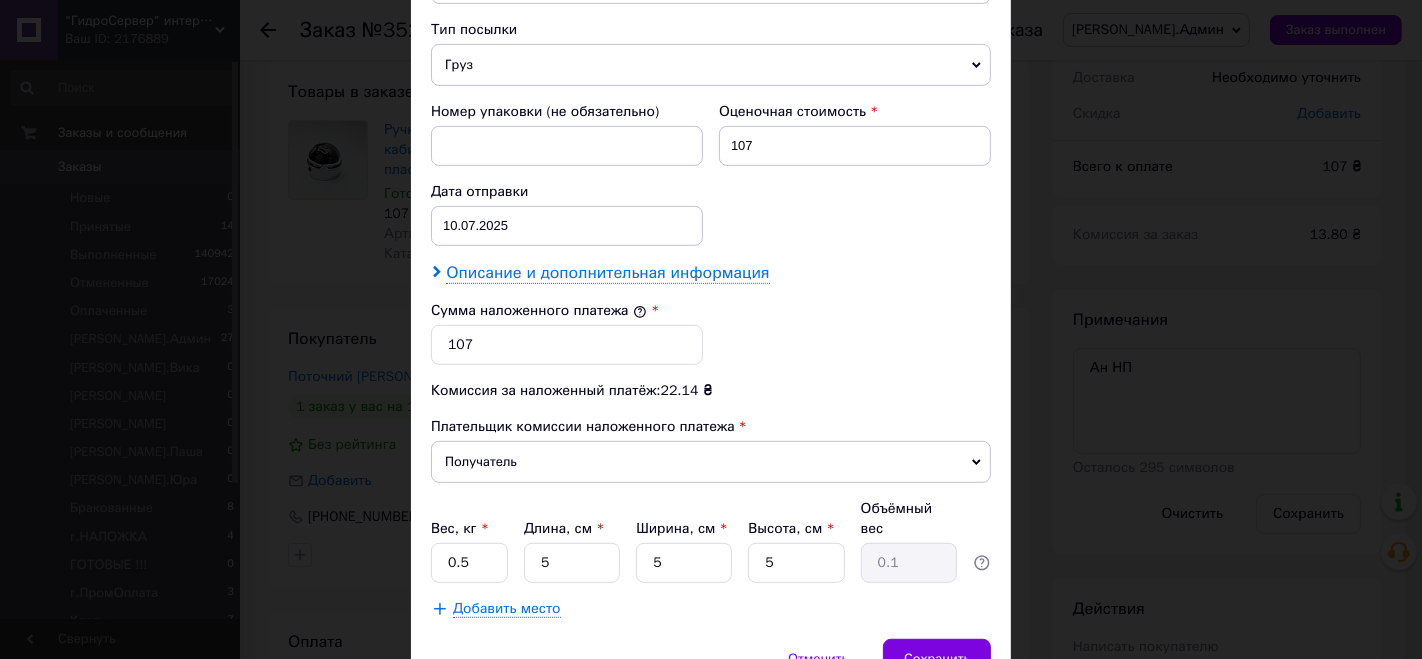 click on "Описание и дополнительная информация" at bounding box center [607, 273] 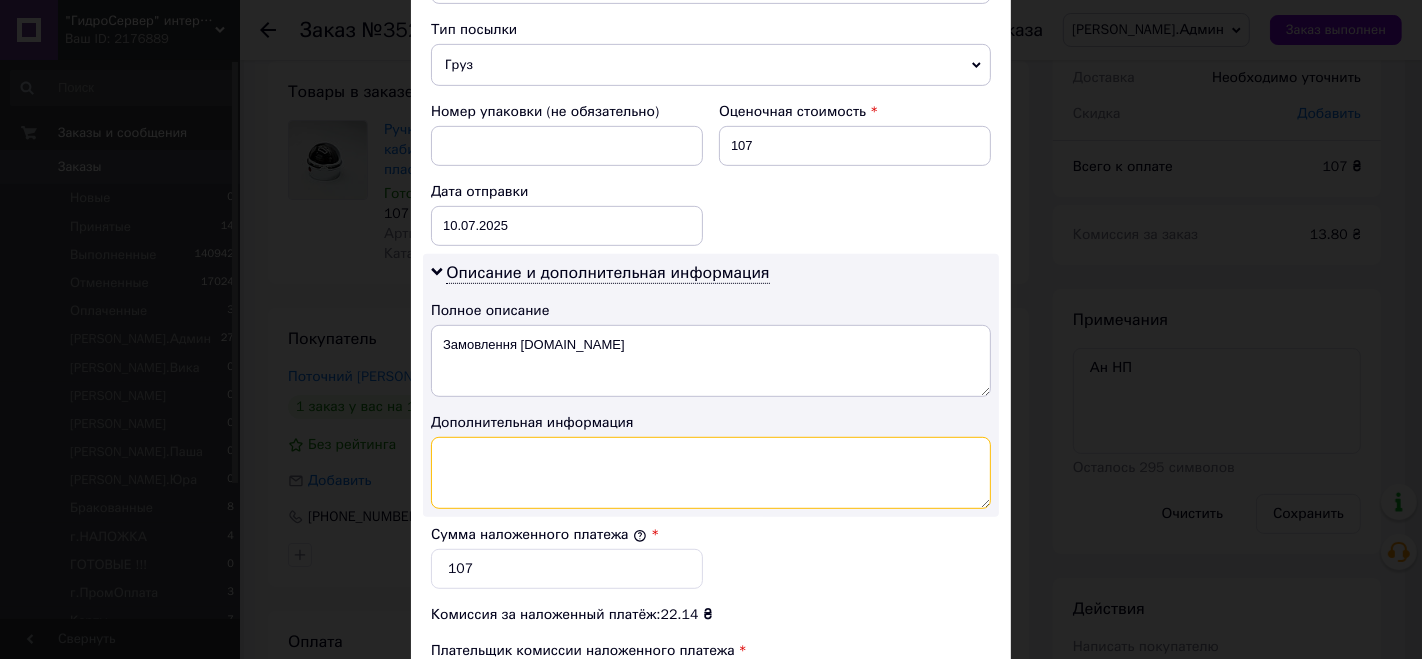 click at bounding box center (711, 473) 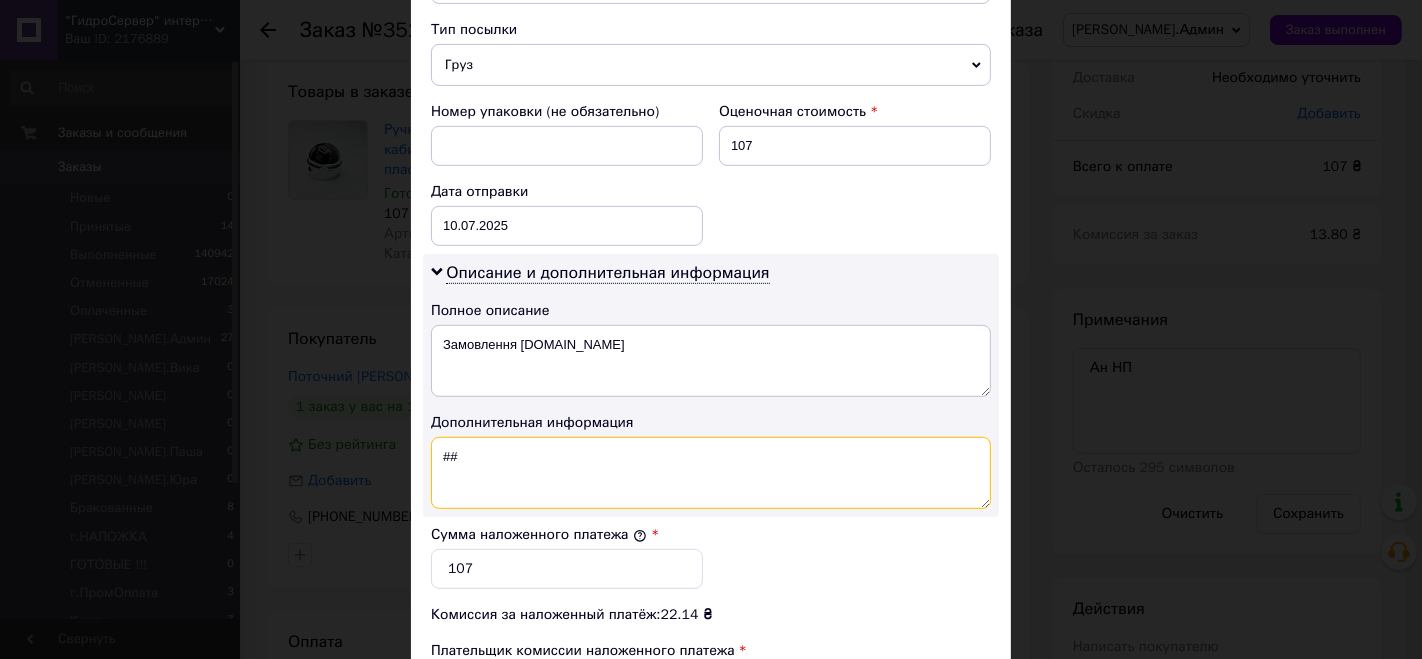 paste on "RS-00 PL" 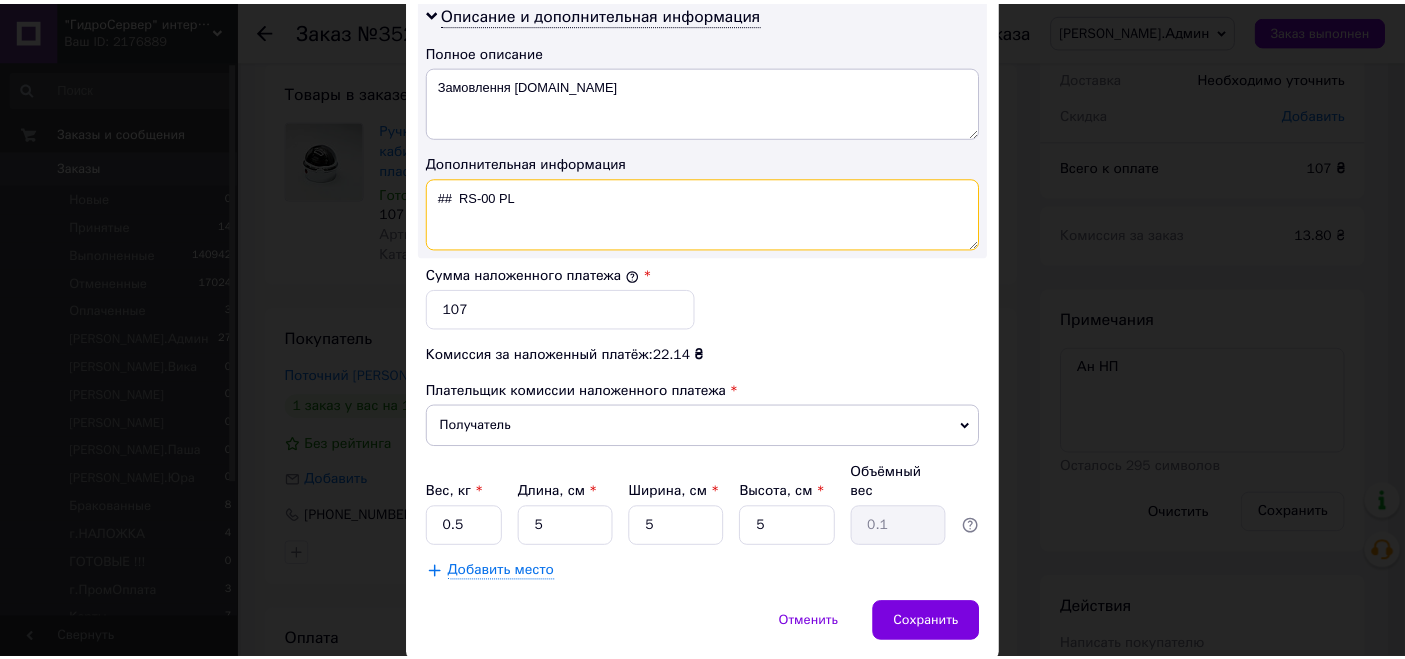scroll, scrollTop: 1081, scrollLeft: 0, axis: vertical 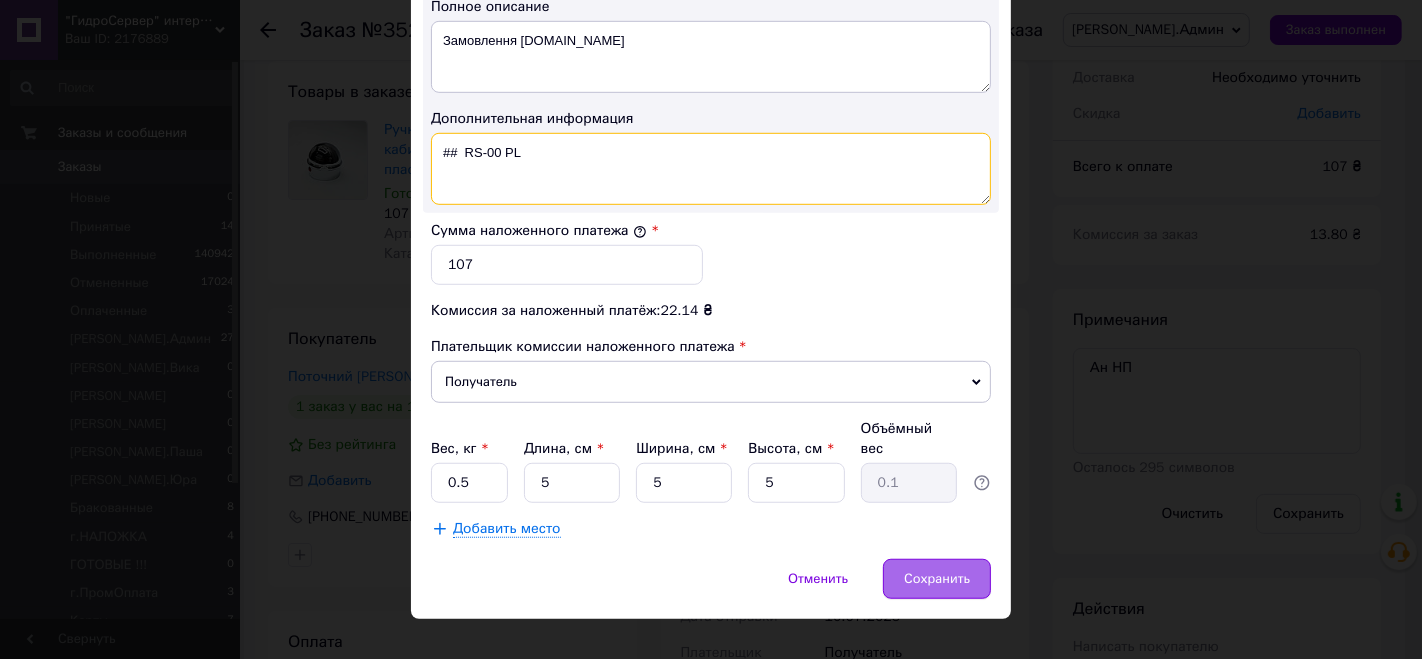 type on "##  RS-00 PL" 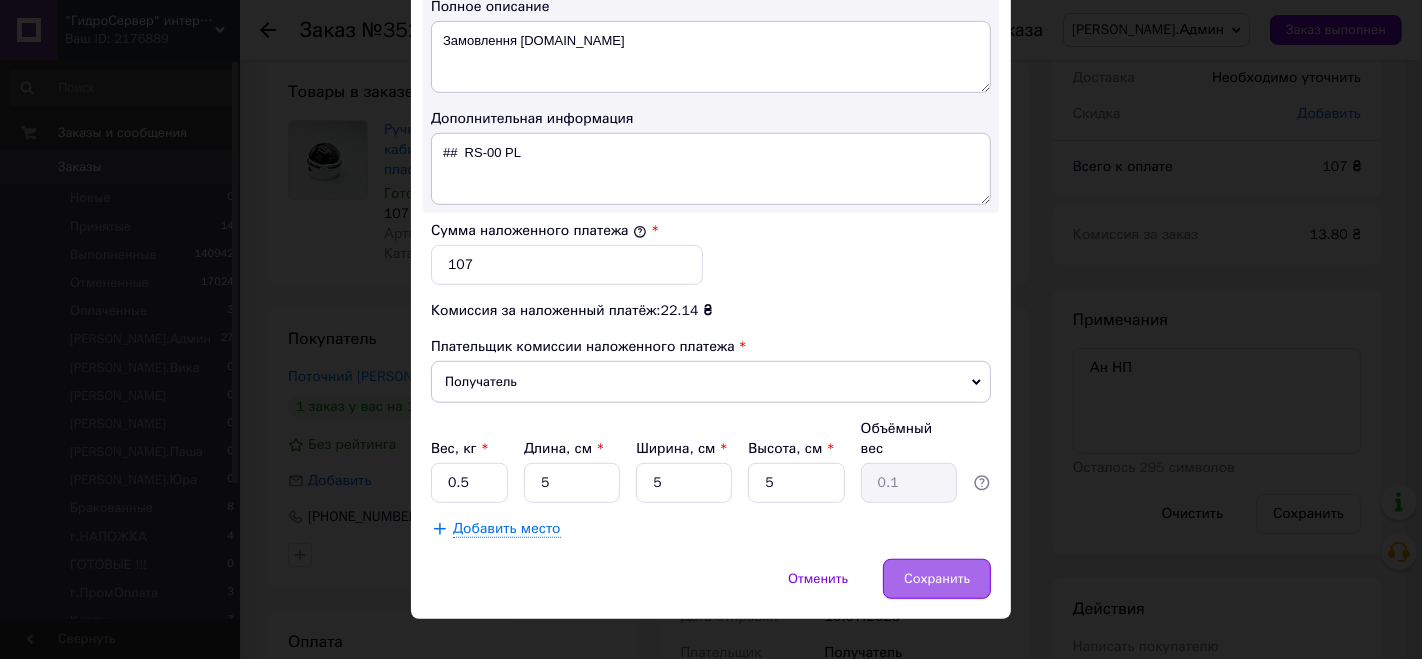 click on "Сохранить" at bounding box center (937, 579) 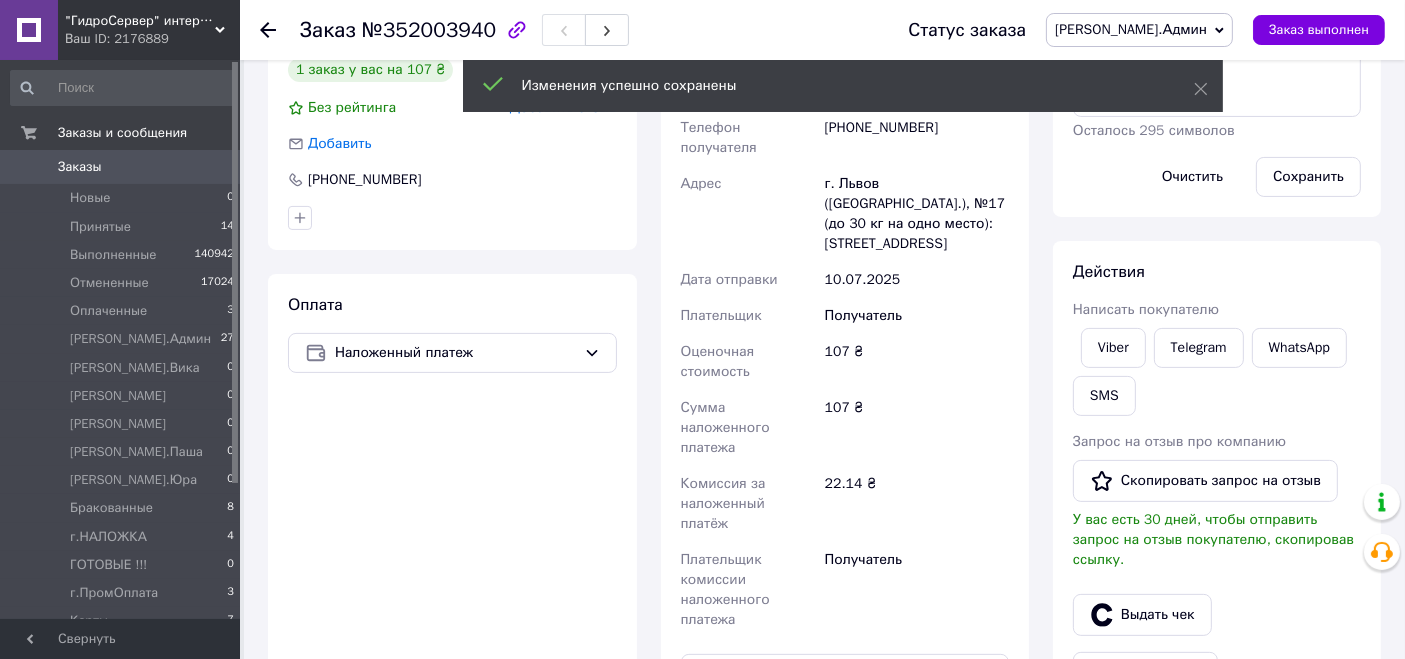 scroll, scrollTop: 555, scrollLeft: 0, axis: vertical 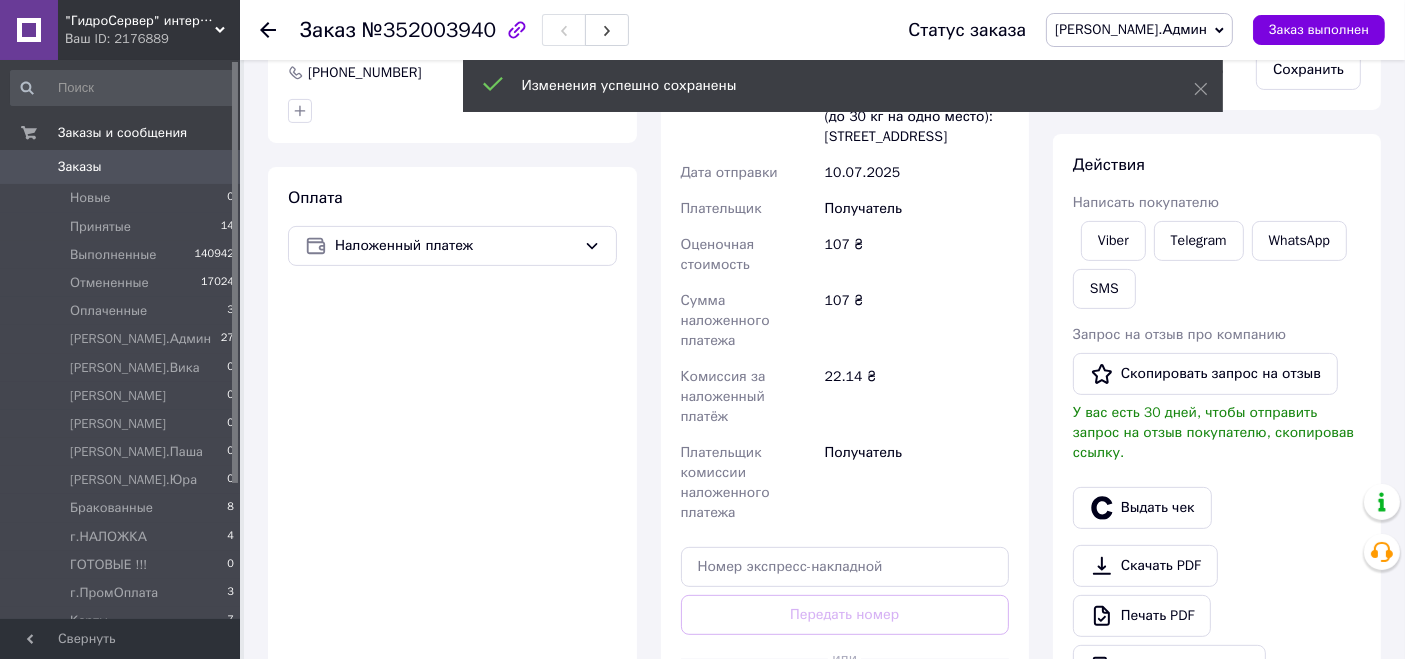 click on "Сгенерировать ЭН" at bounding box center (845, 704) 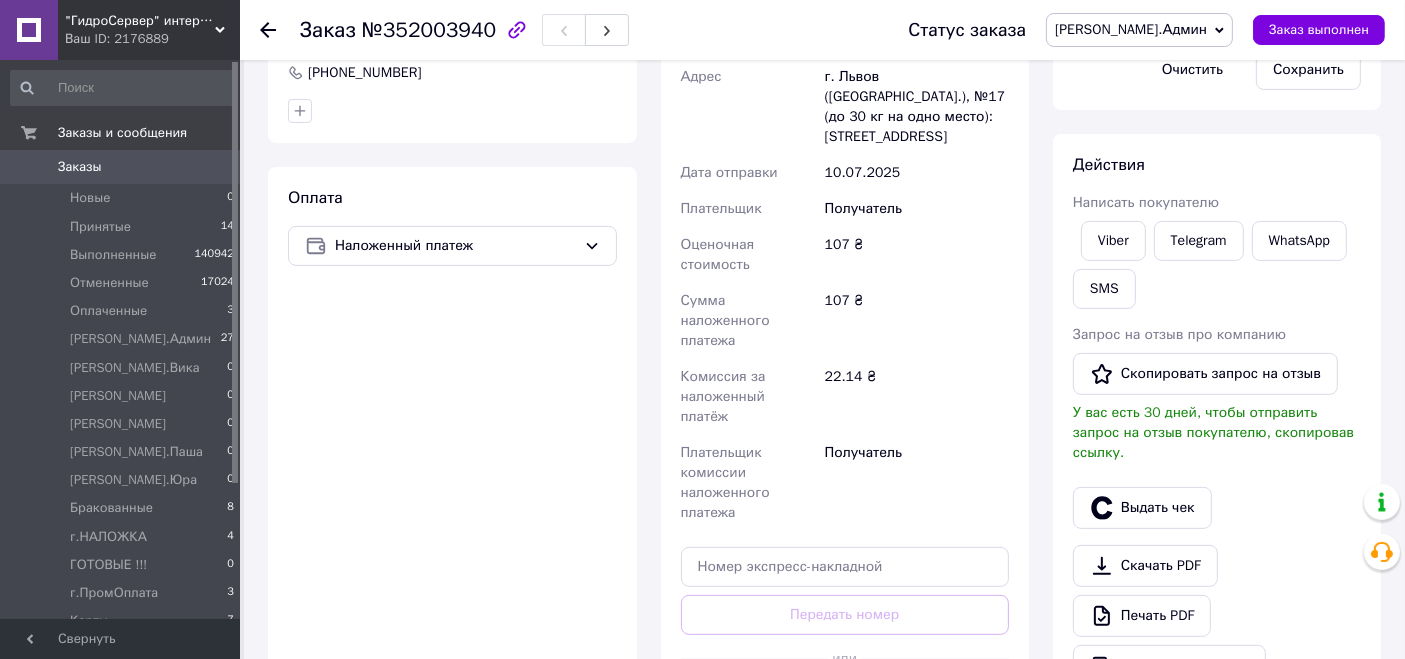 click on "[PERSON_NAME].Админ" at bounding box center [1131, 29] 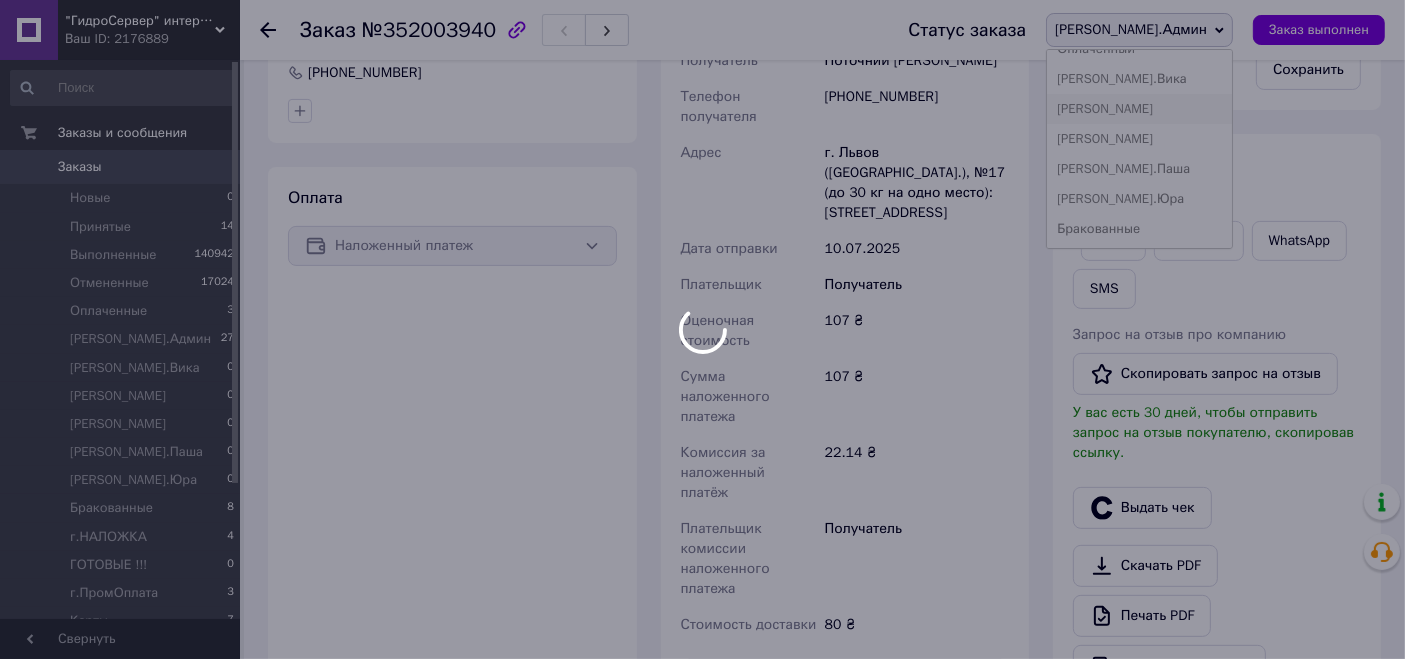 scroll, scrollTop: 222, scrollLeft: 0, axis: vertical 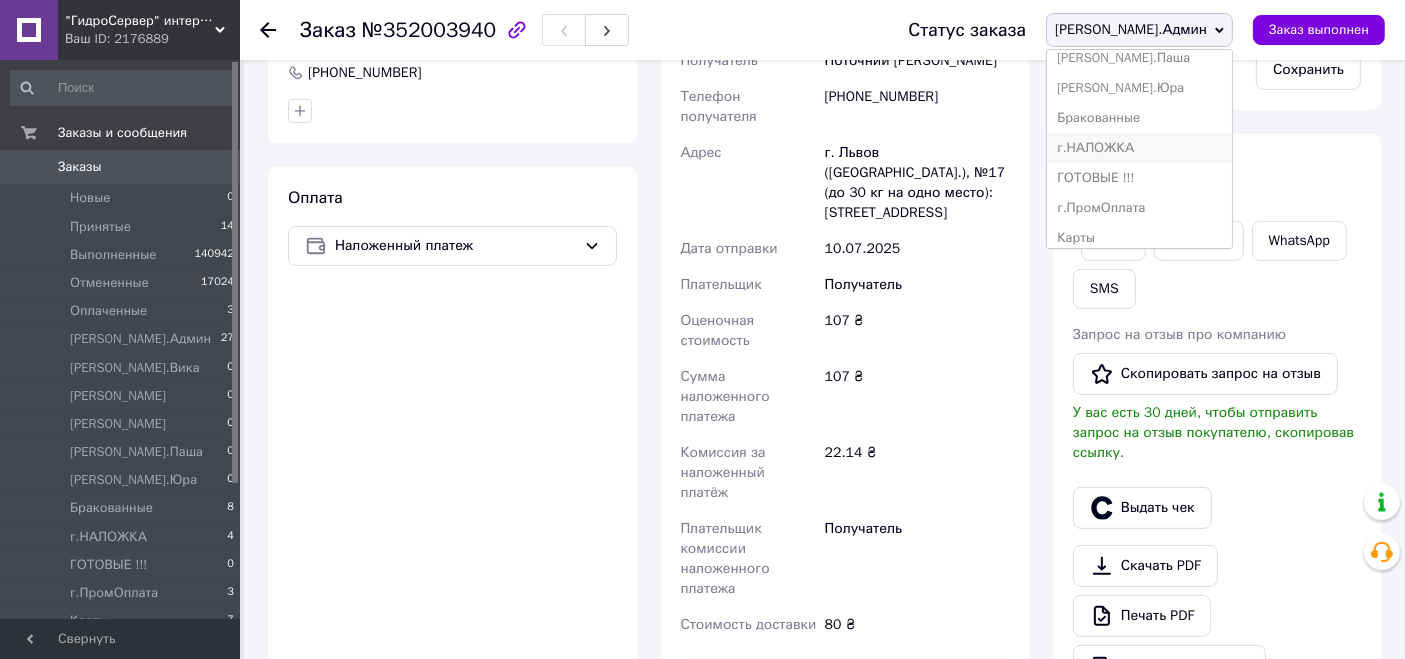click on "г.НАЛОЖКА" at bounding box center [1139, 148] 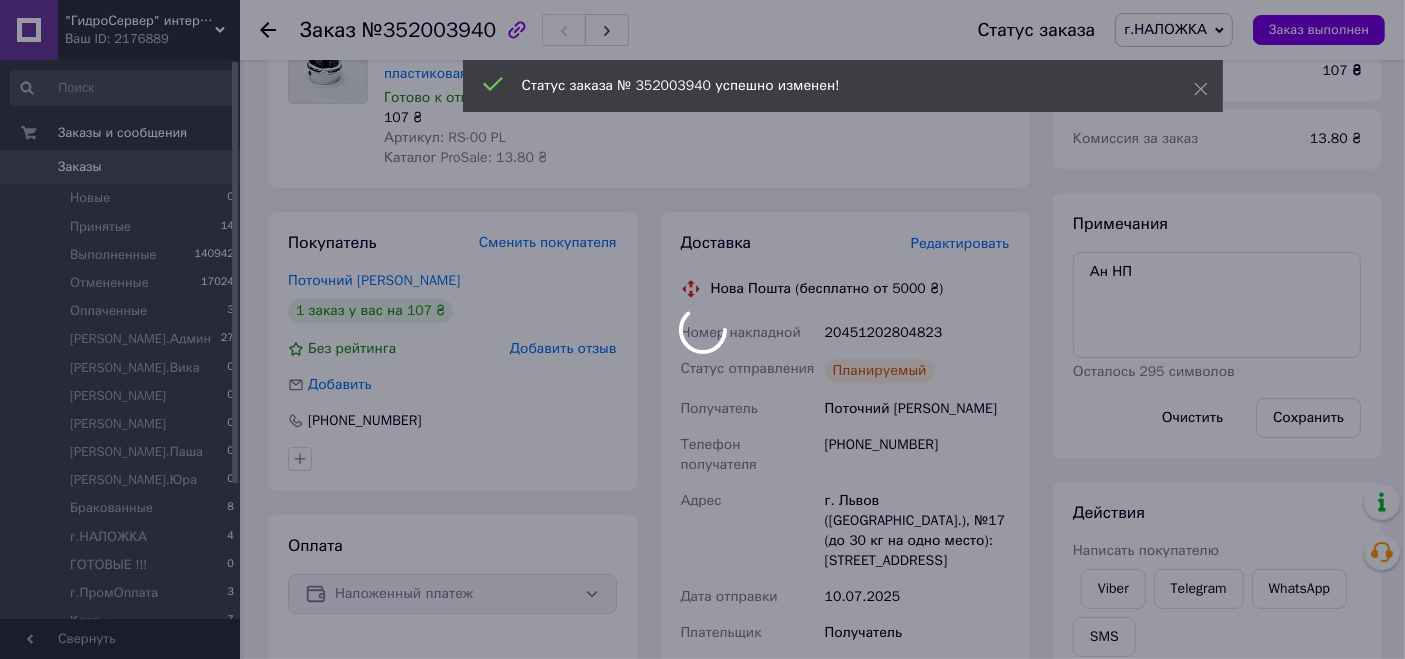 scroll, scrollTop: 111, scrollLeft: 0, axis: vertical 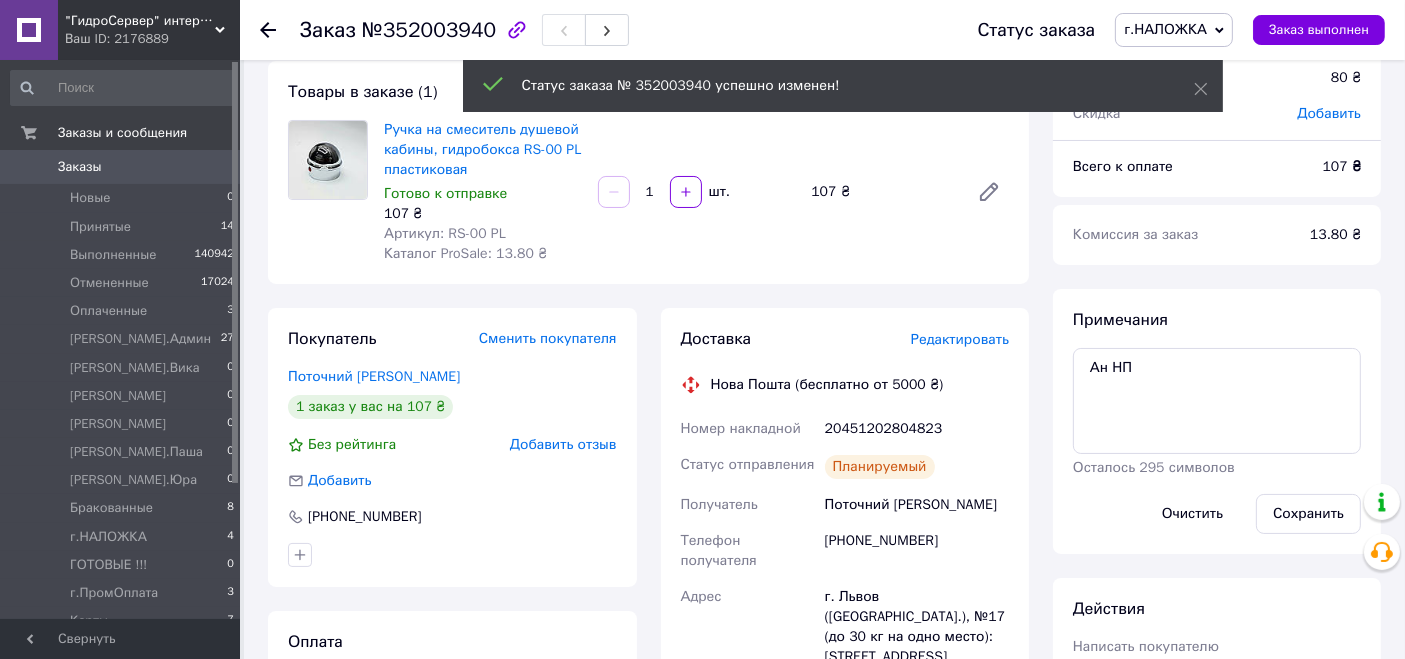 click 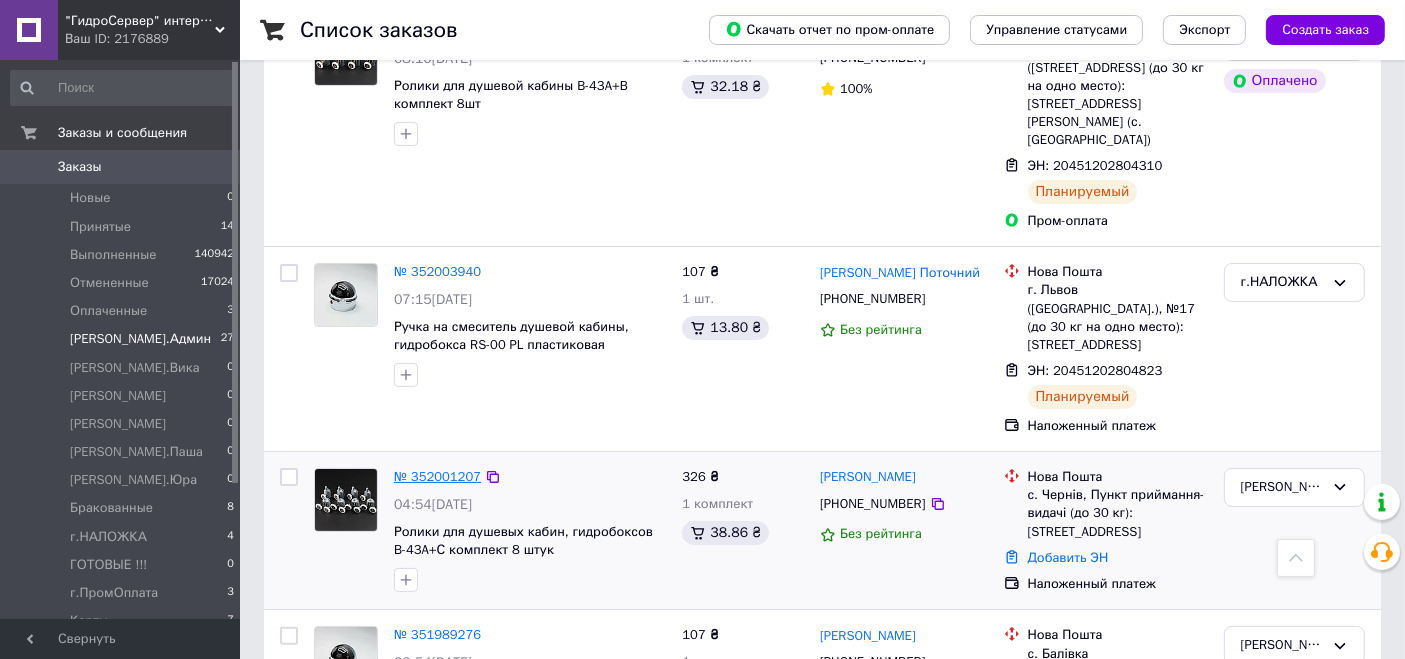 click on "№ 352001207" at bounding box center [437, 476] 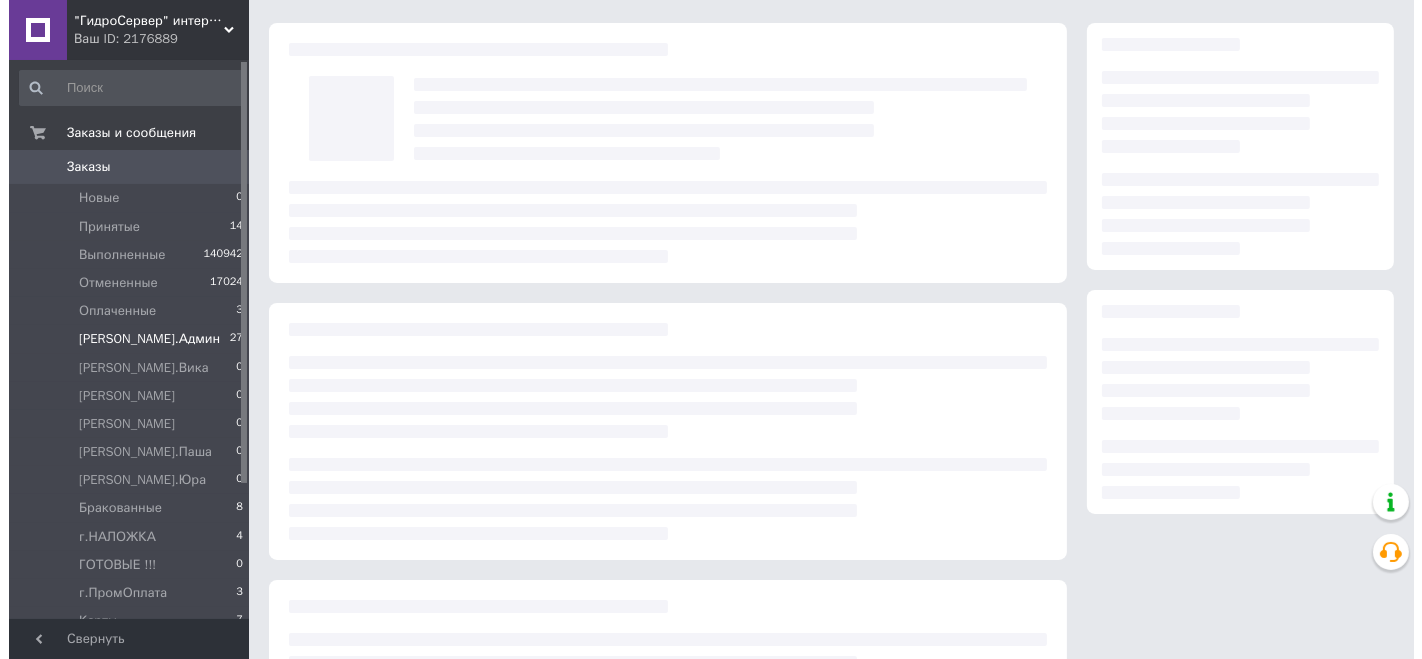 scroll, scrollTop: 0, scrollLeft: 0, axis: both 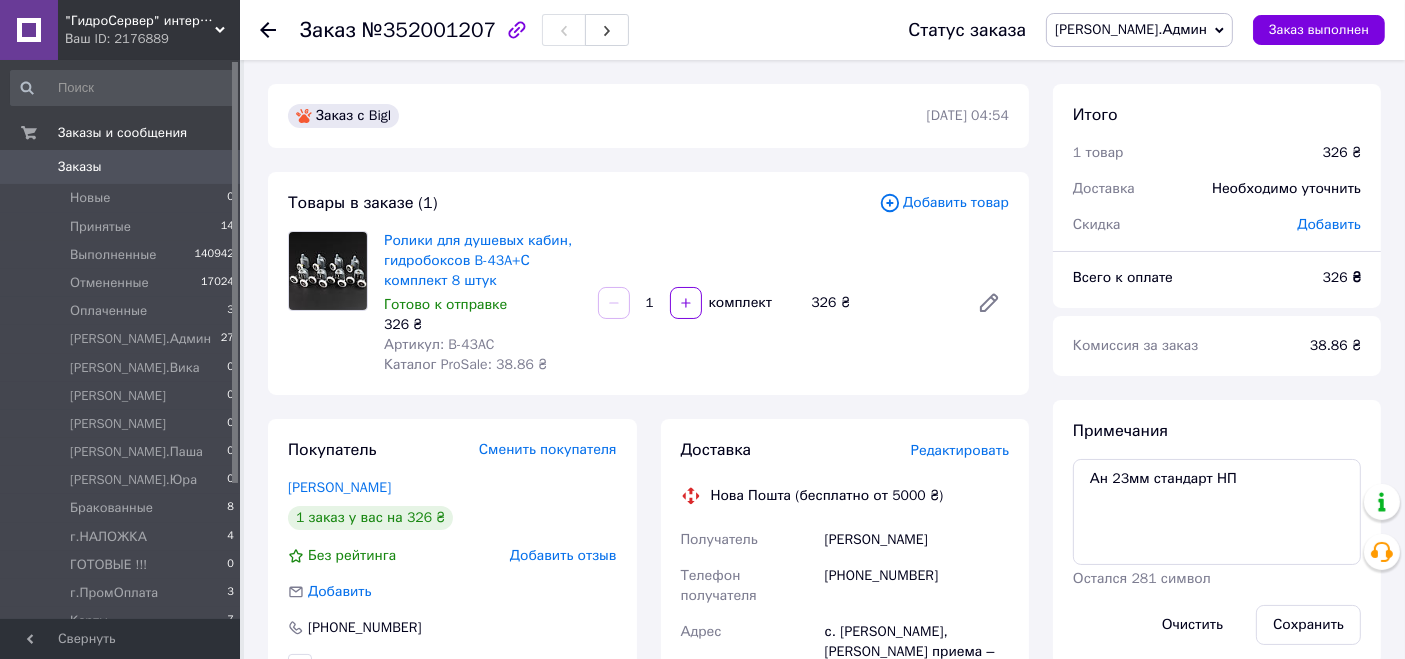 click on "Редактировать" at bounding box center [960, 450] 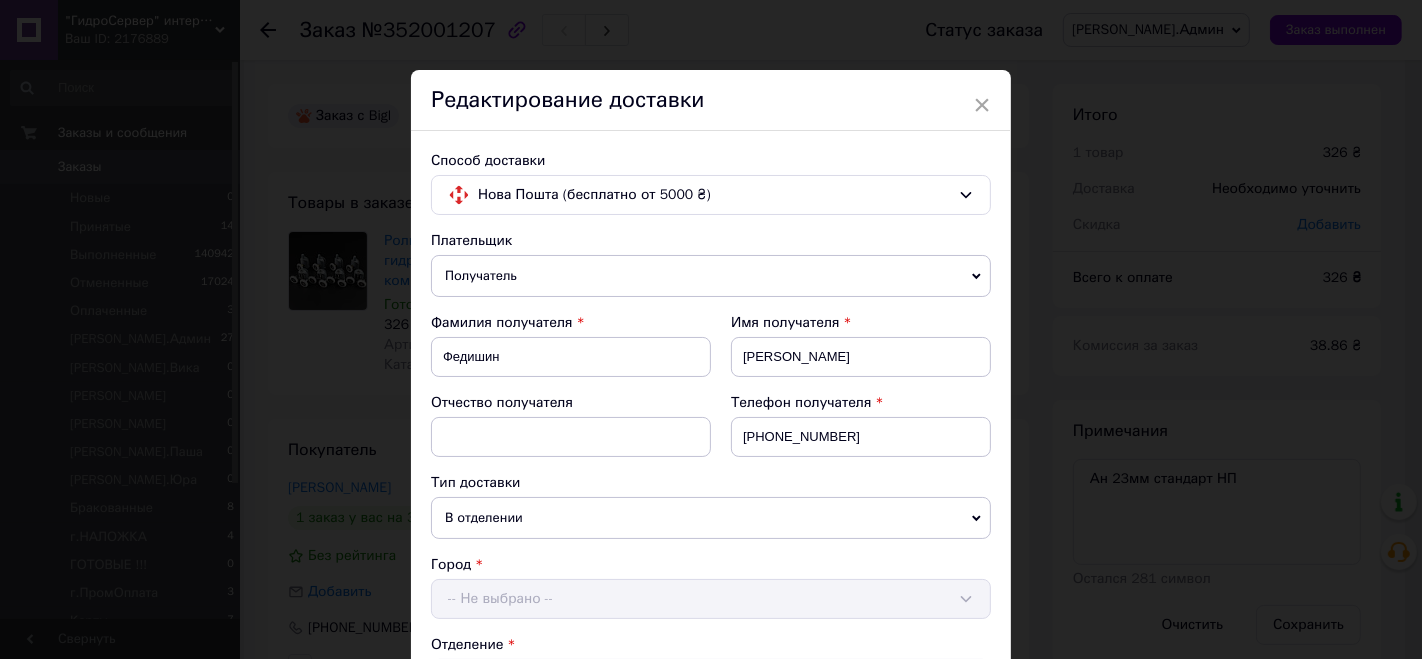 scroll, scrollTop: 858, scrollLeft: 0, axis: vertical 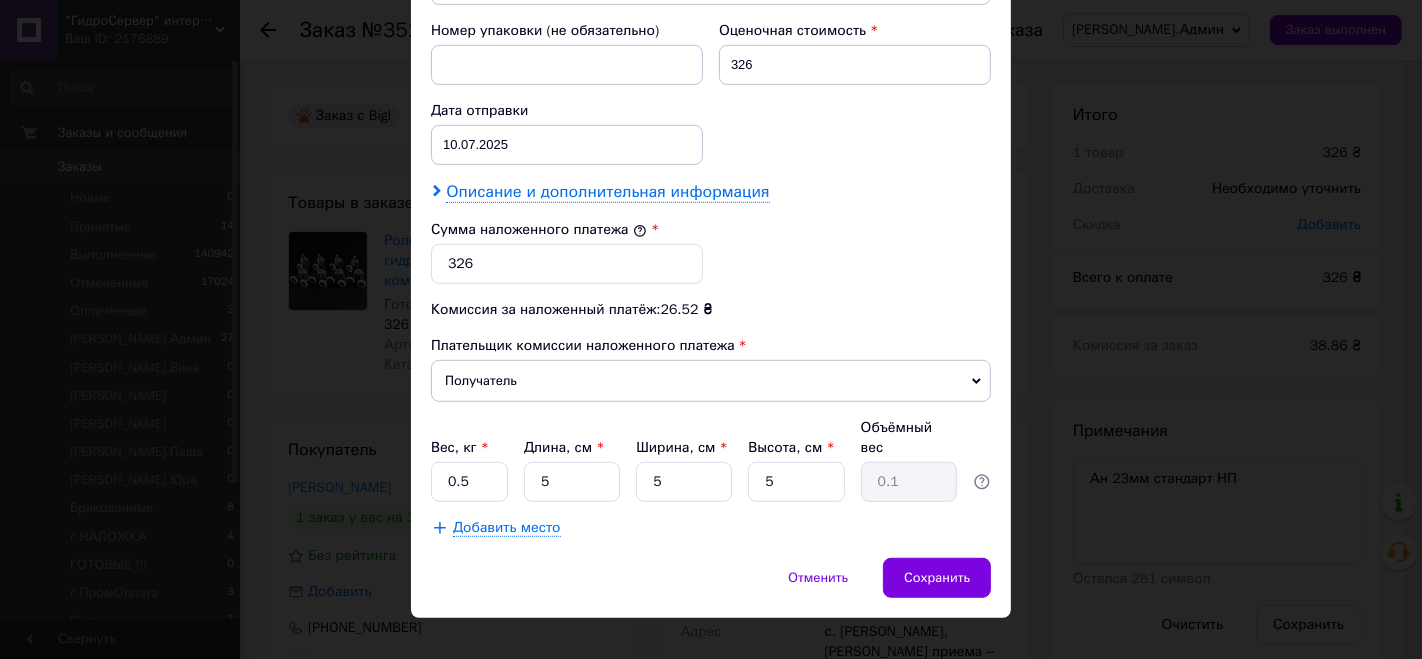 click on "Описание и дополнительная информация" at bounding box center (607, 192) 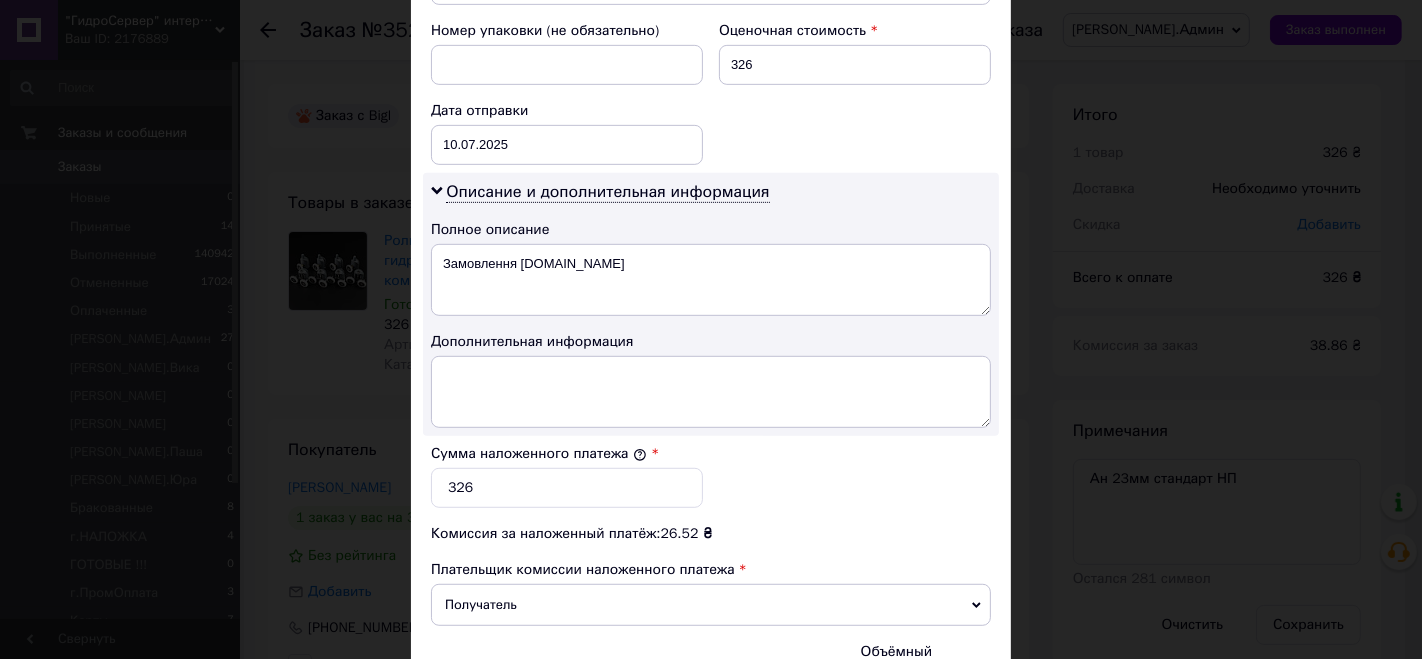 drag, startPoint x: 605, startPoint y: 426, endPoint x: 601, endPoint y: 416, distance: 10.770329 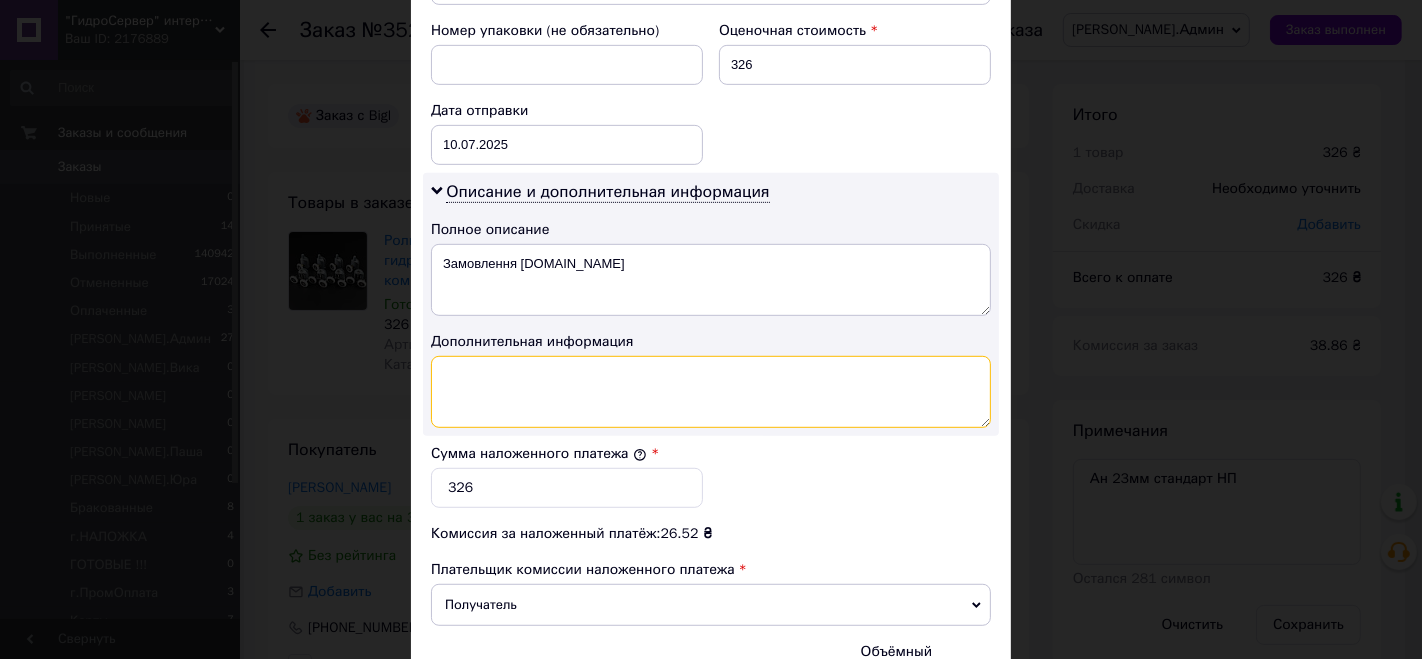 click at bounding box center (711, 392) 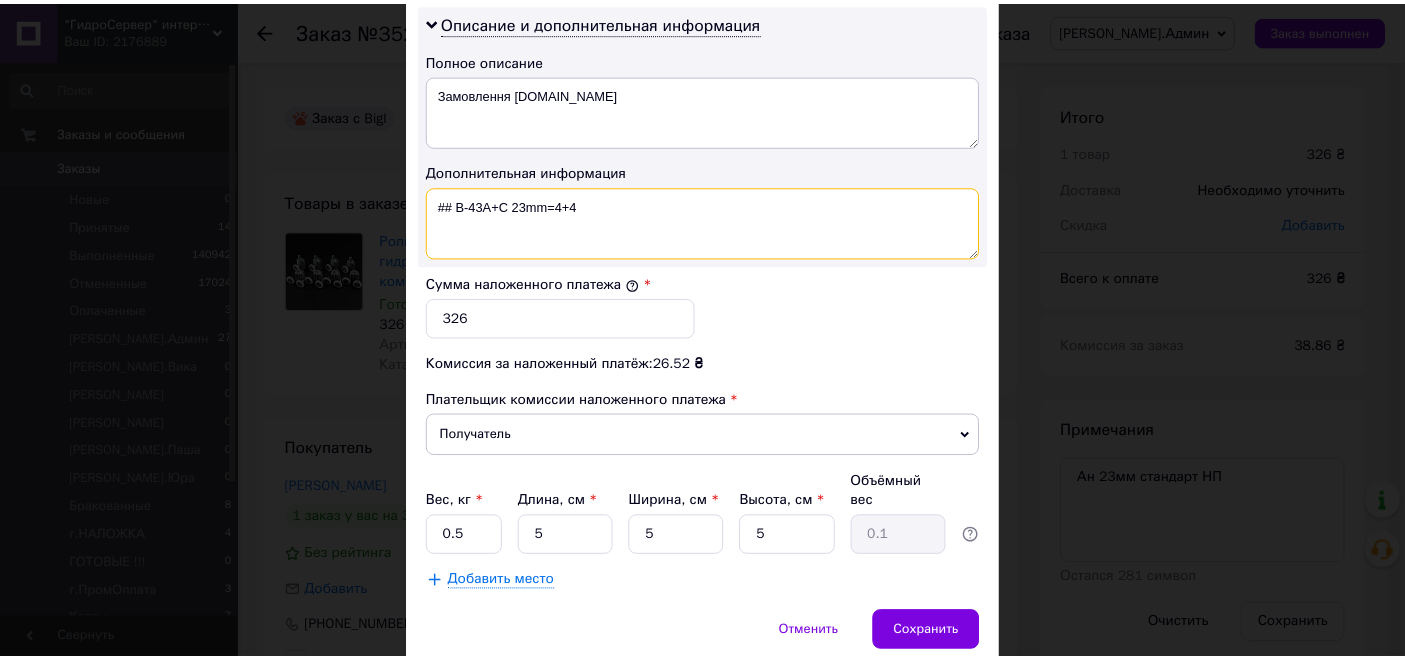 scroll, scrollTop: 1081, scrollLeft: 0, axis: vertical 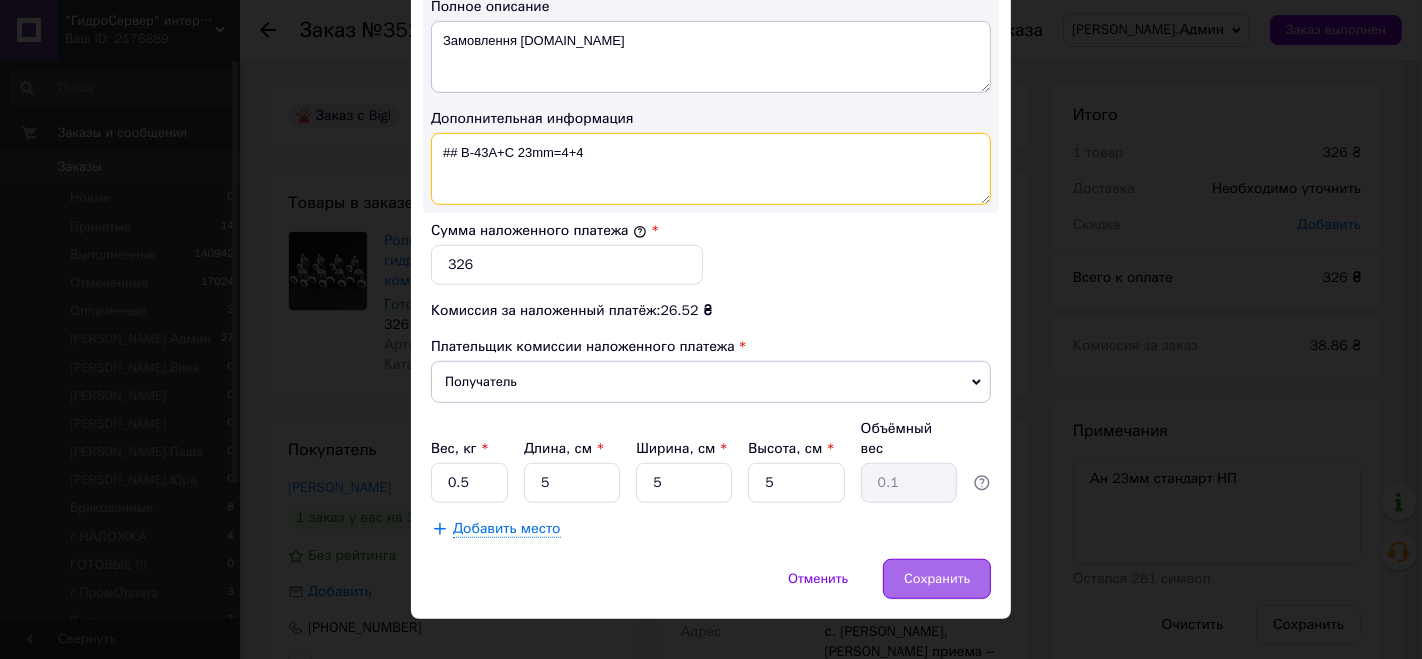 type on "## B-43A+C 23mm=4+4" 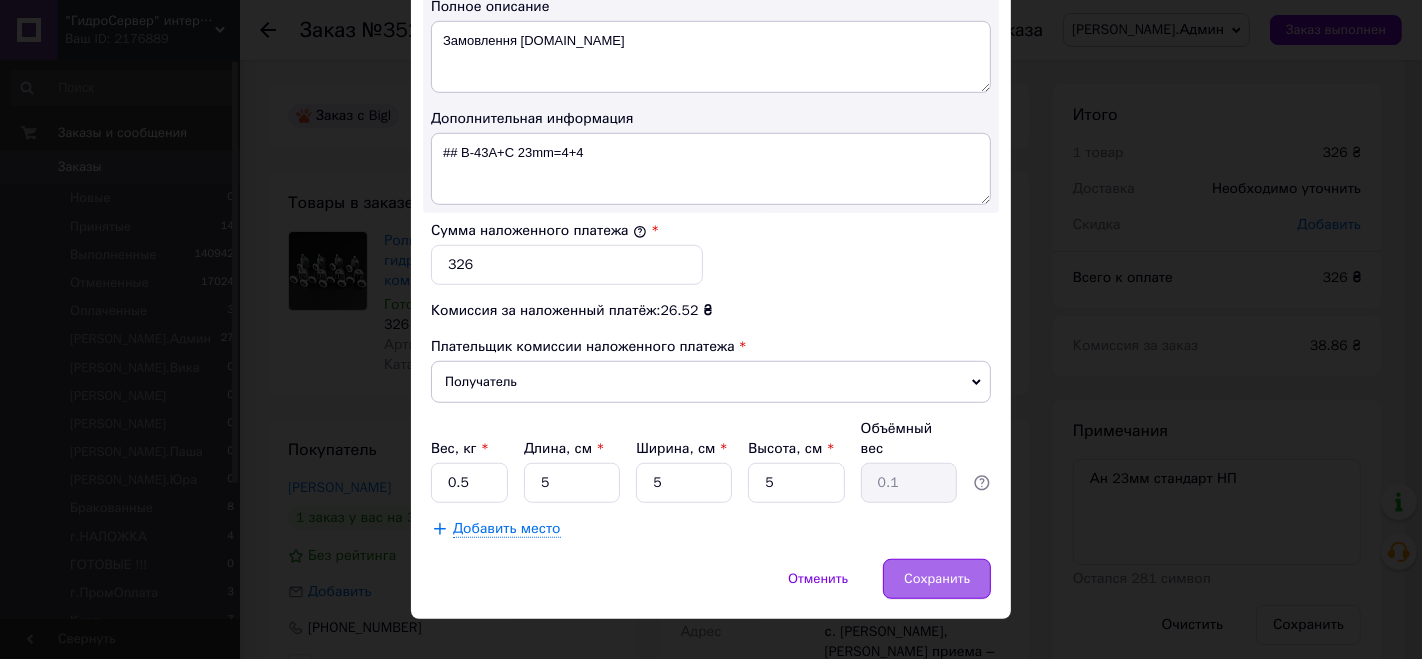 click on "Сохранить" at bounding box center [937, 579] 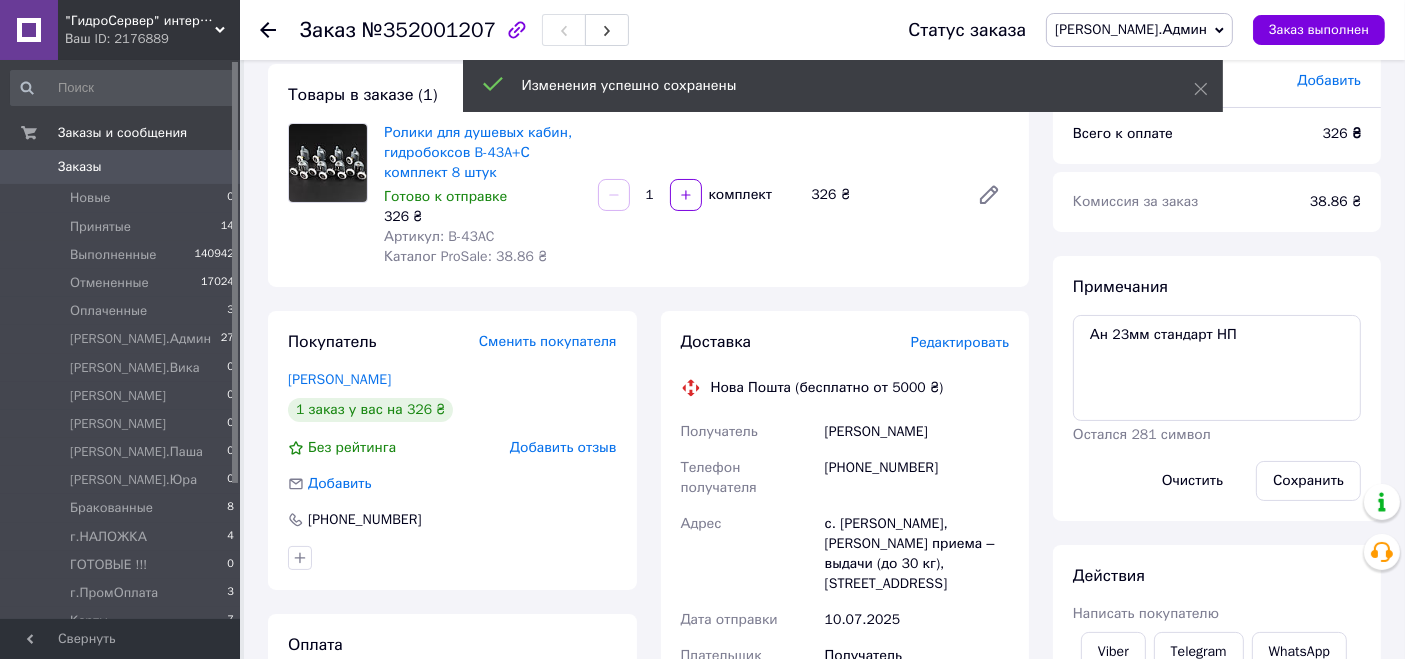 scroll, scrollTop: 555, scrollLeft: 0, axis: vertical 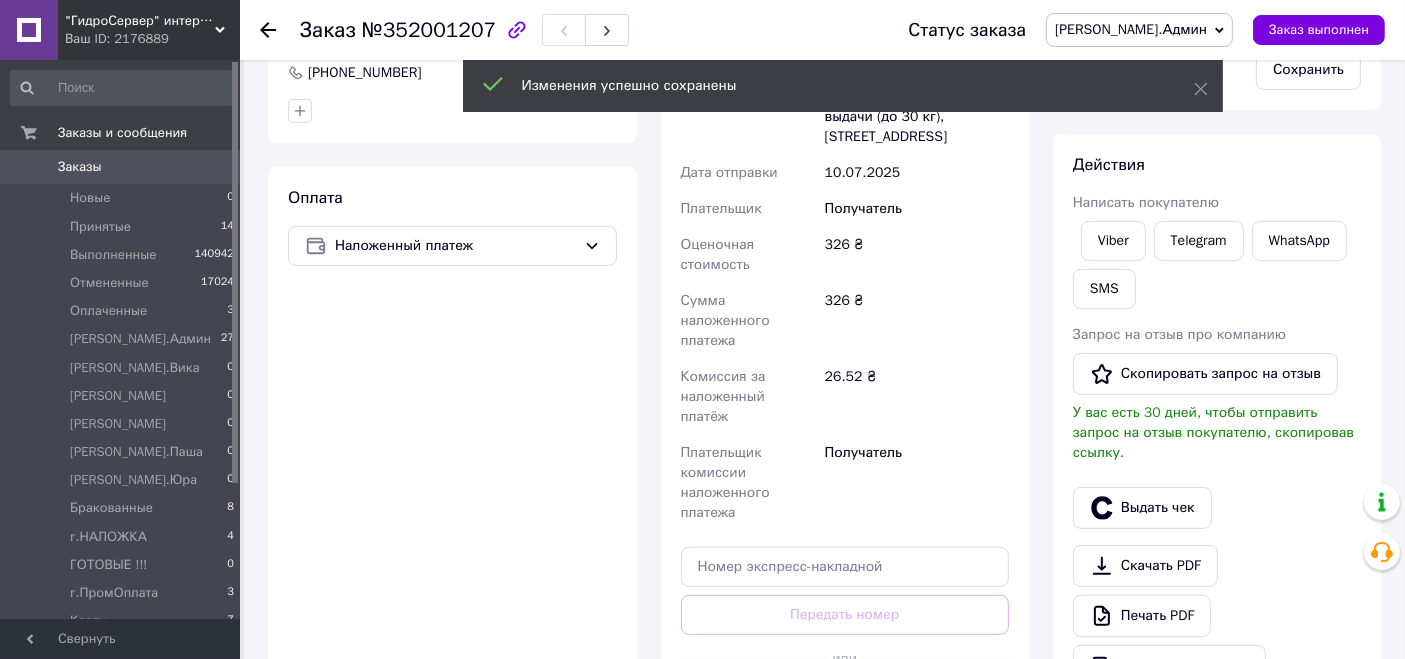 click on "Сгенерировать ЭН" at bounding box center [845, 704] 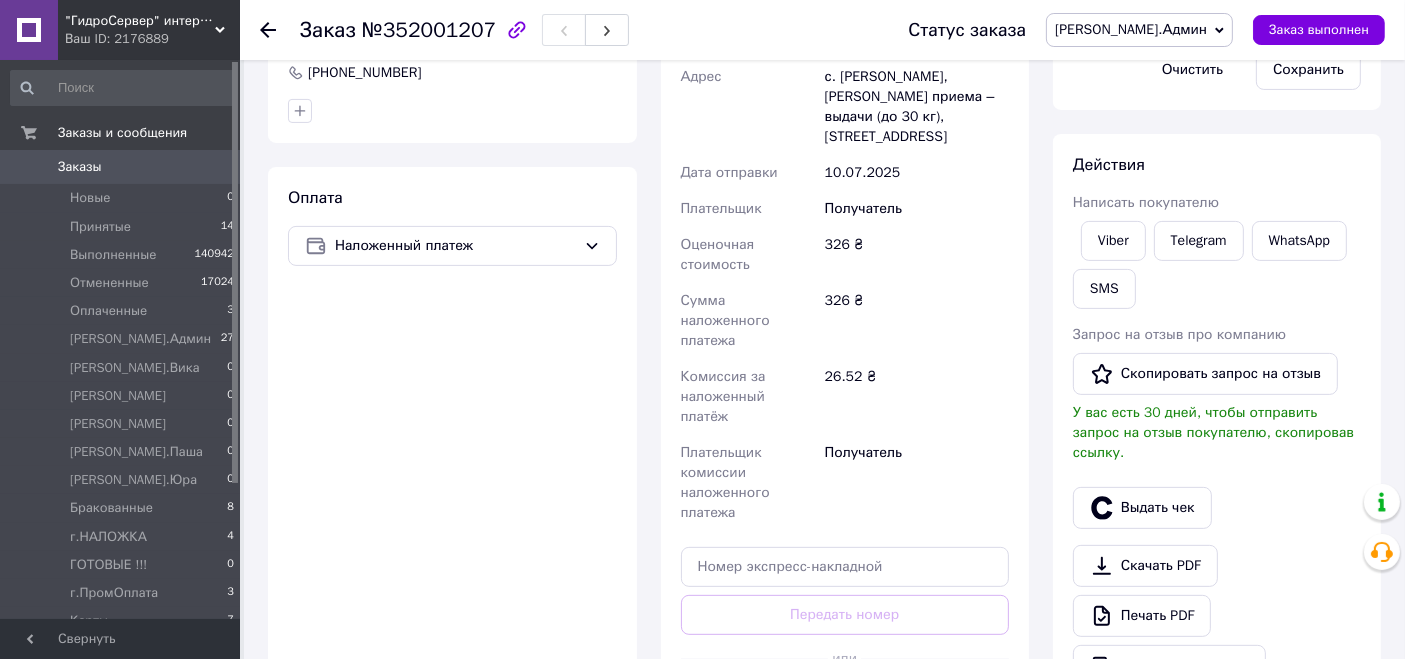 click on "[PERSON_NAME].Админ" at bounding box center (1131, 29) 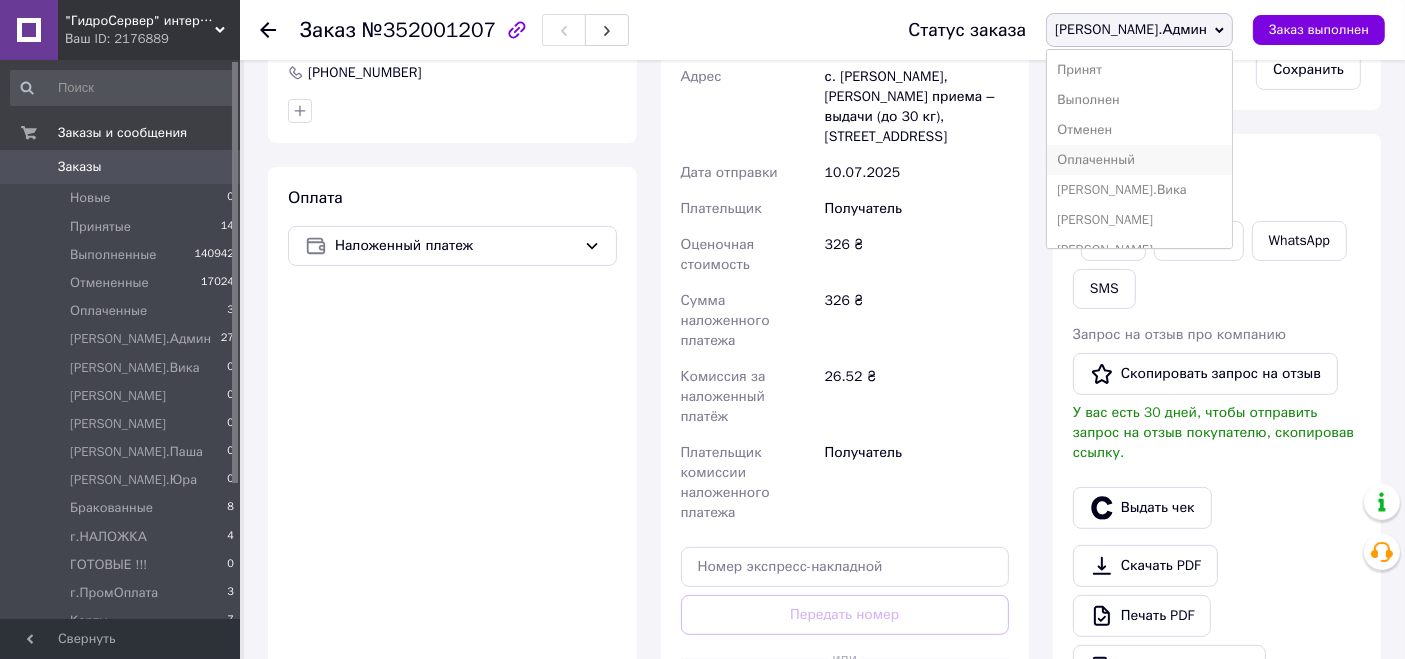 scroll, scrollTop: 222, scrollLeft: 0, axis: vertical 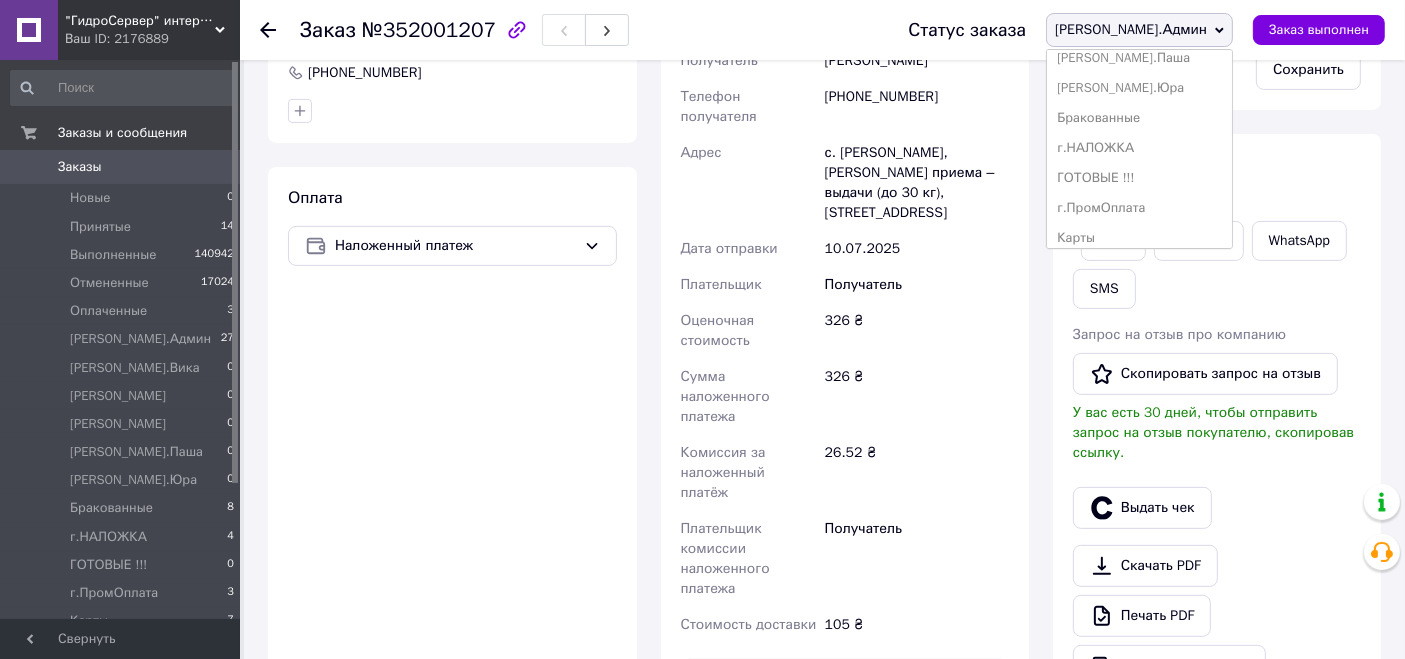 click on "г.НАЛОЖКА" at bounding box center [1139, 148] 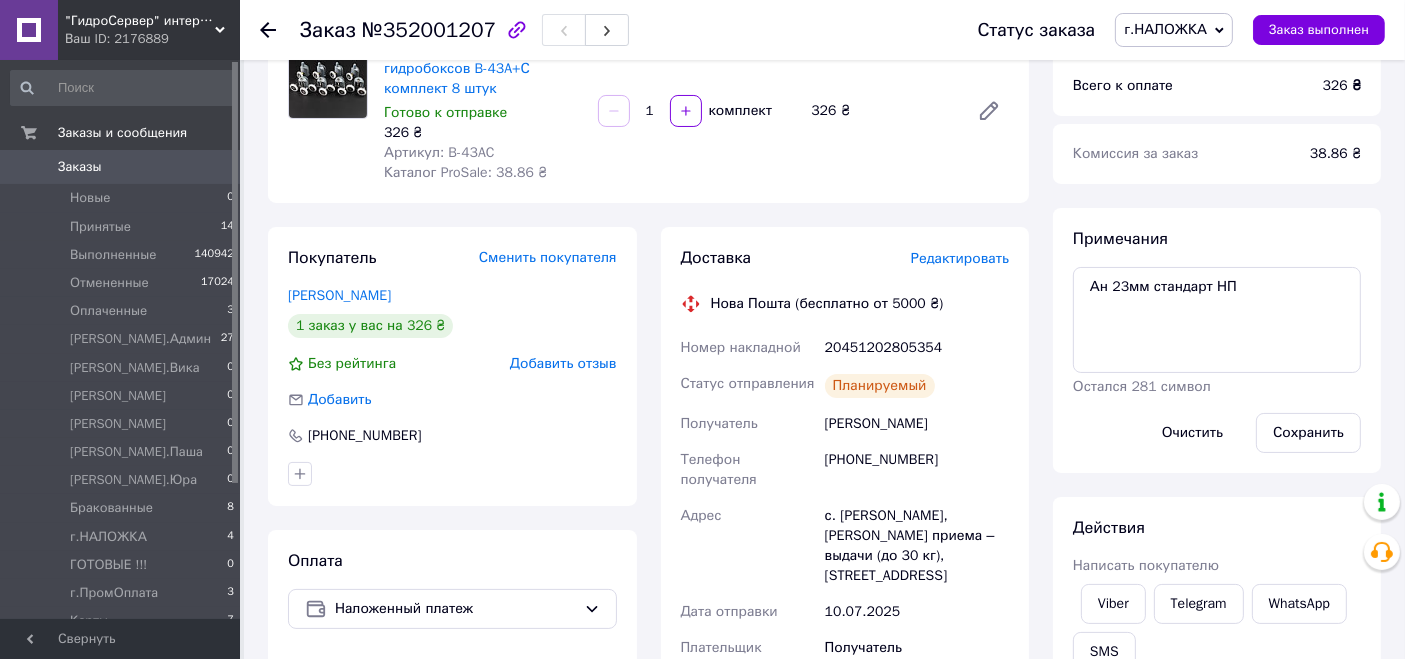 scroll, scrollTop: 111, scrollLeft: 0, axis: vertical 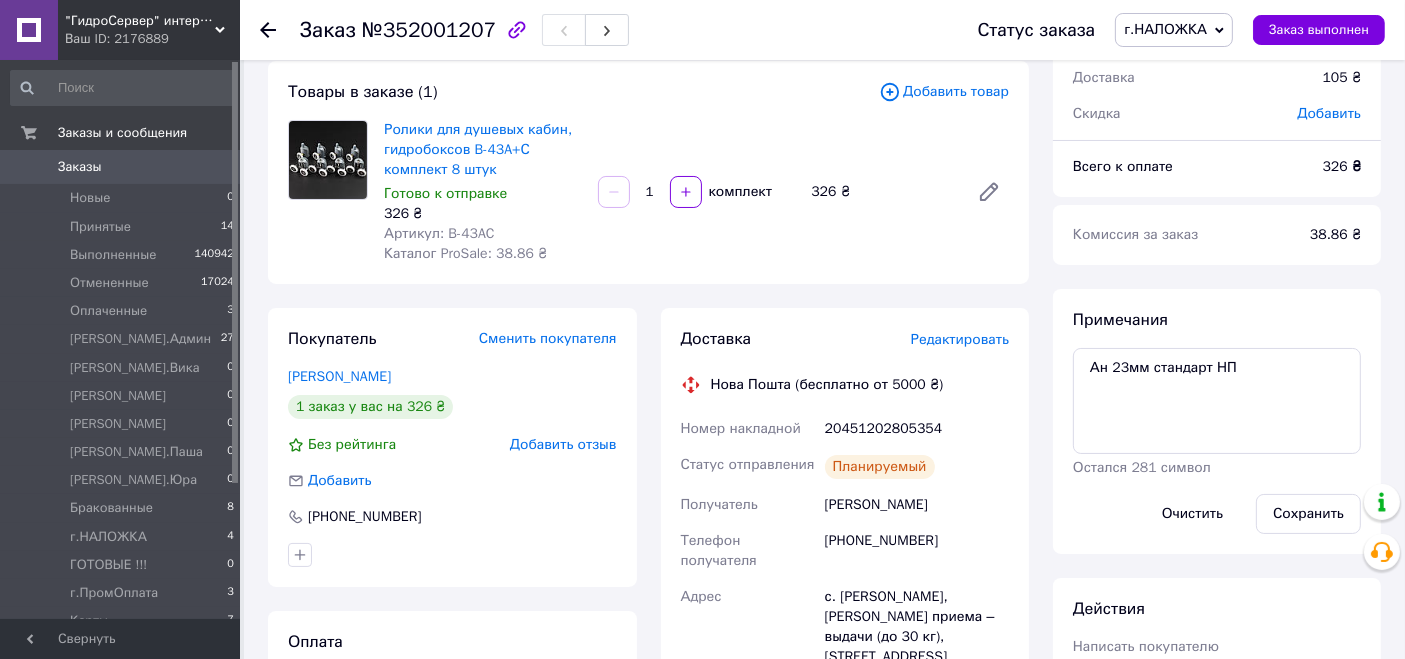 click on "Заказы" at bounding box center [121, 167] 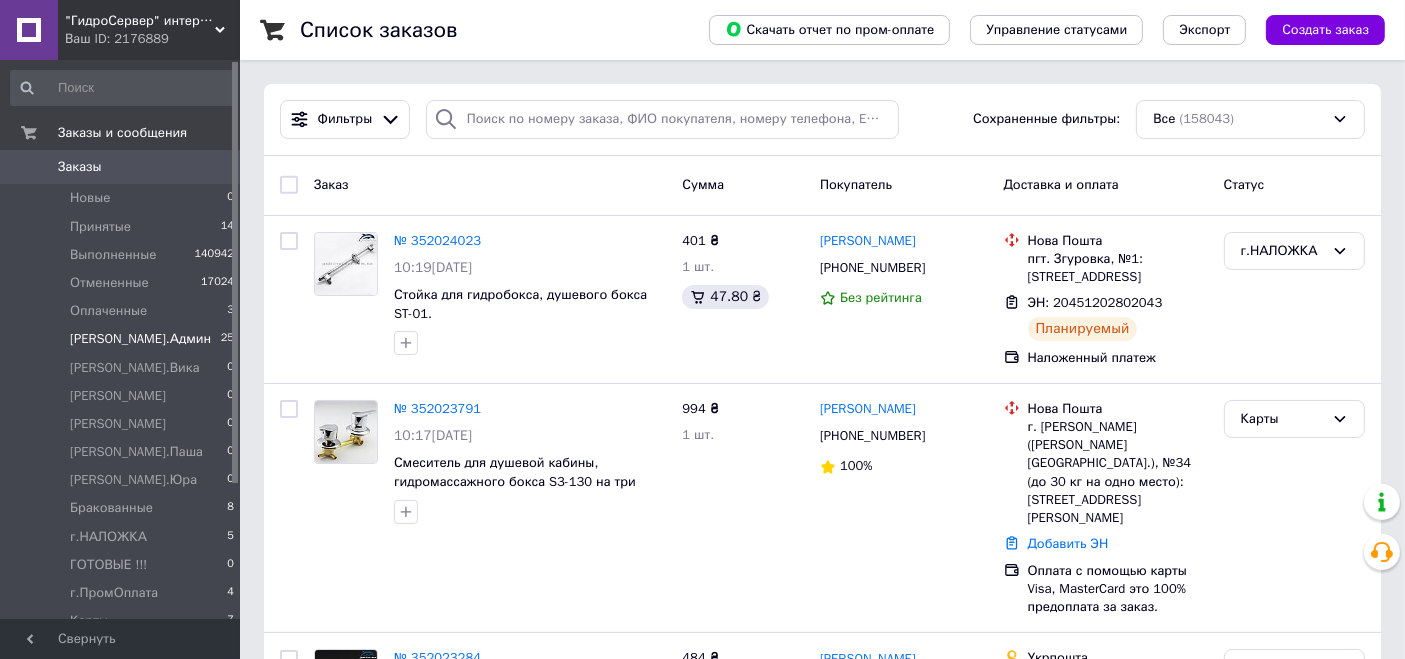 click on "[PERSON_NAME].Админ 25" at bounding box center [123, 339] 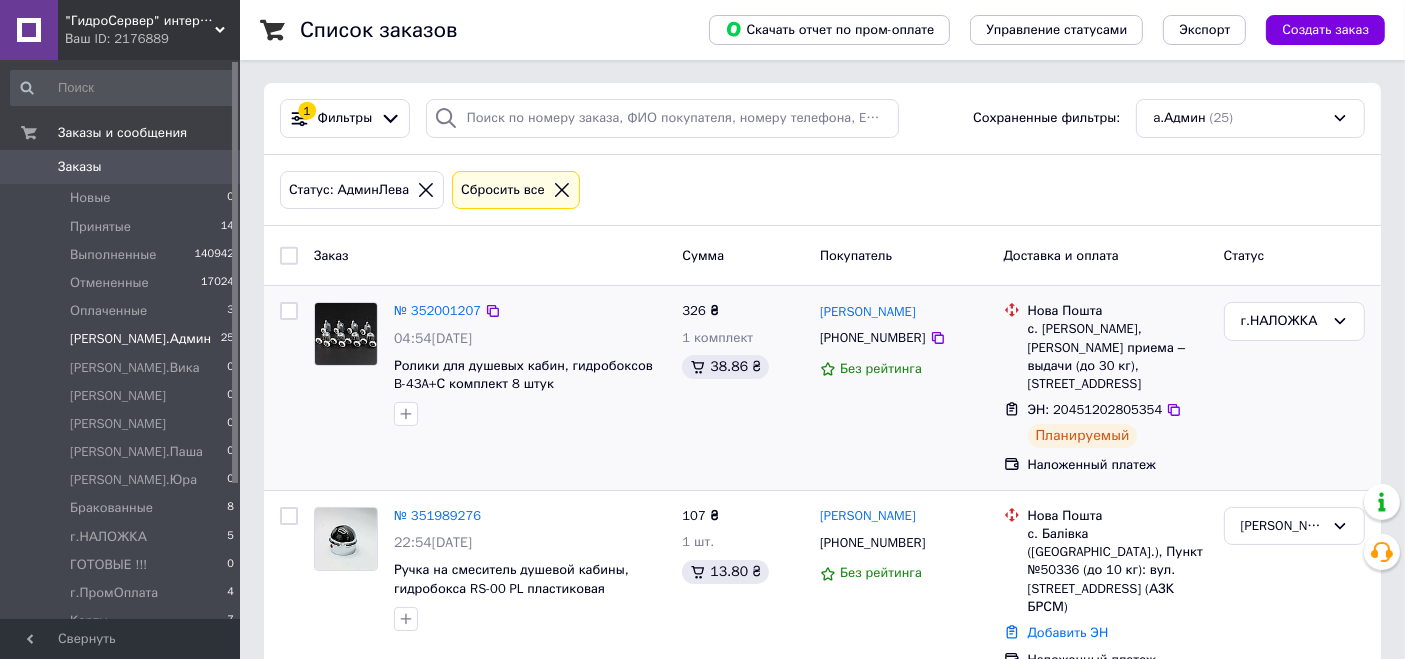 scroll, scrollTop: 222, scrollLeft: 0, axis: vertical 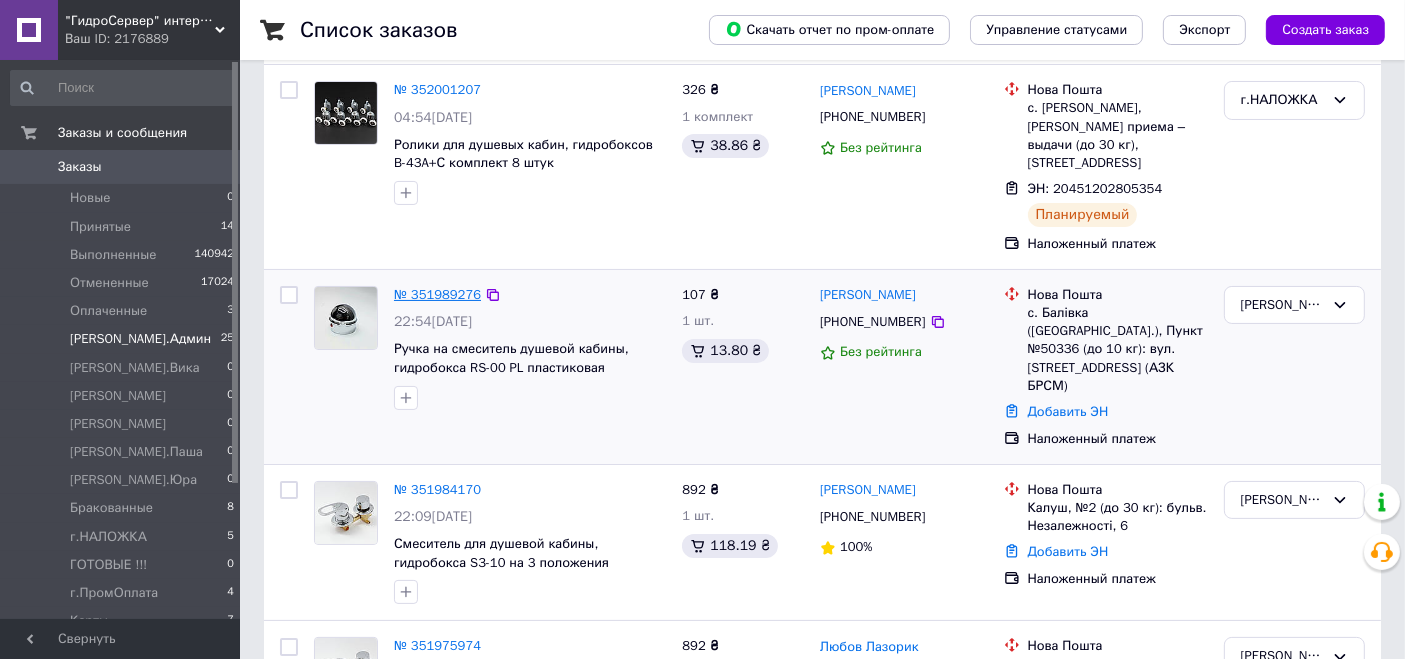 click on "№ 351989276" at bounding box center [437, 294] 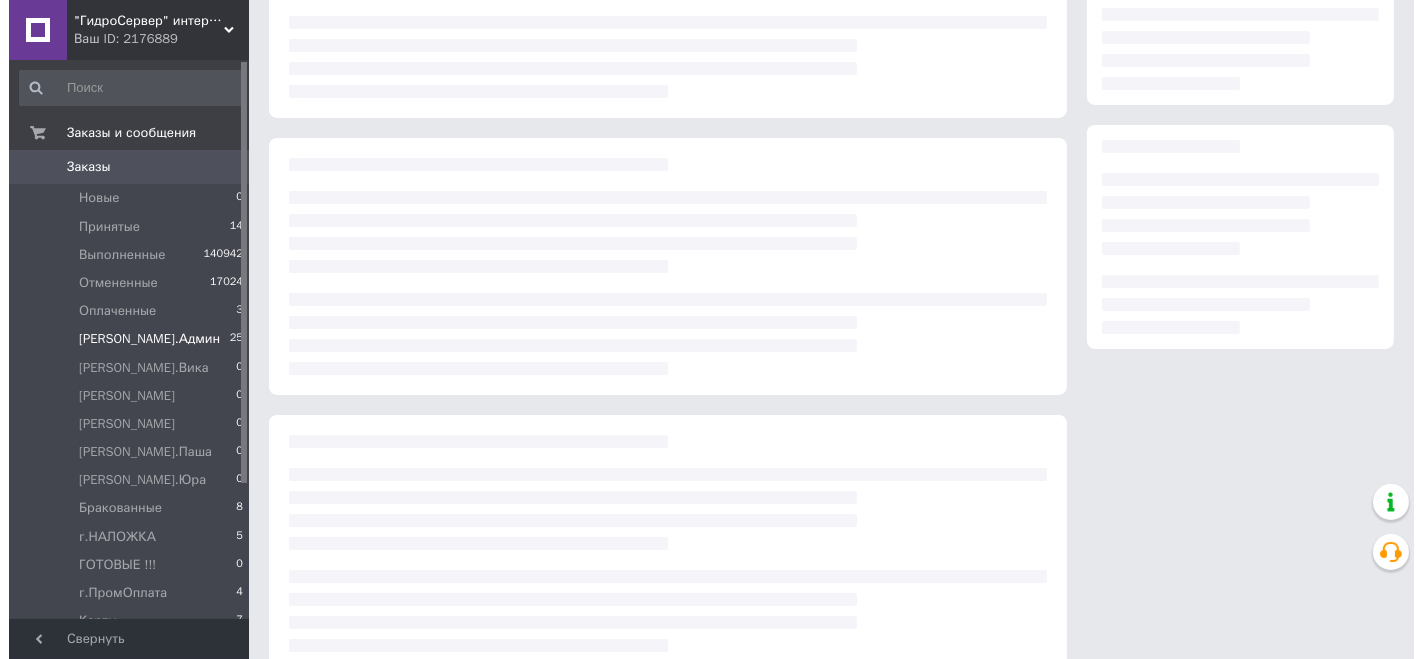 scroll, scrollTop: 0, scrollLeft: 0, axis: both 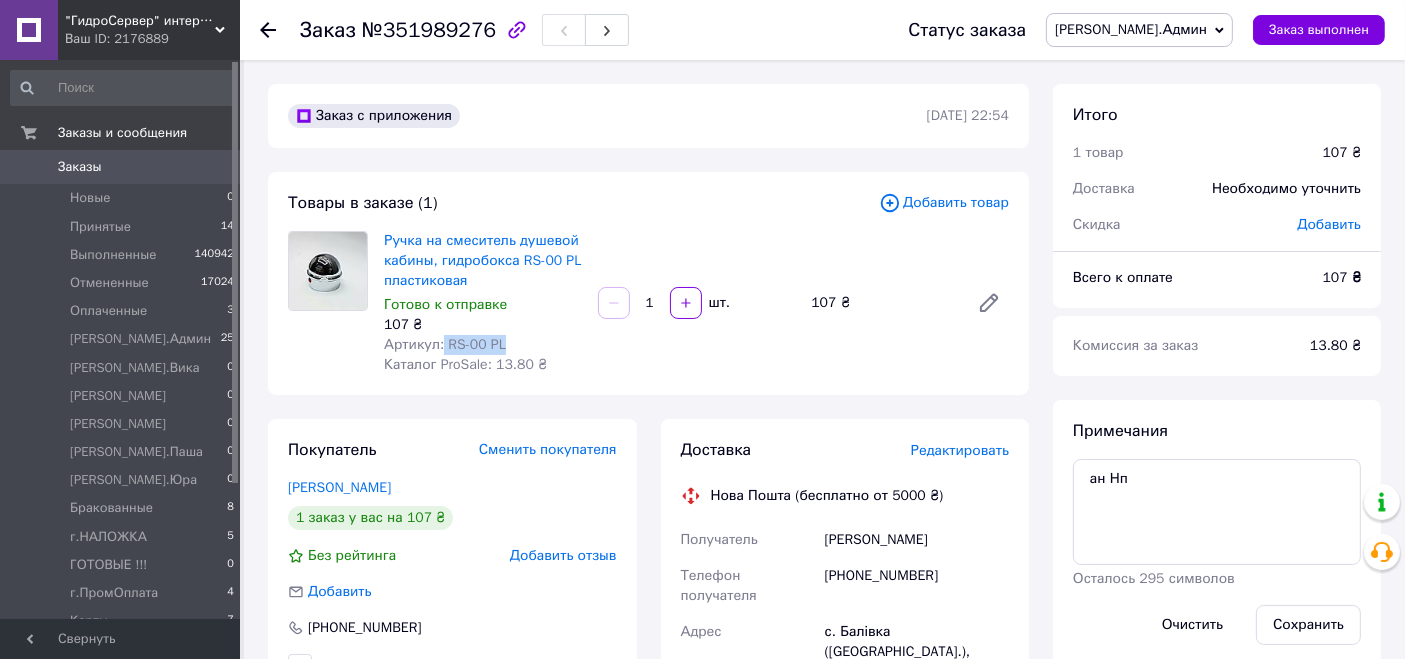 drag, startPoint x: 440, startPoint y: 346, endPoint x: 540, endPoint y: 342, distance: 100.07997 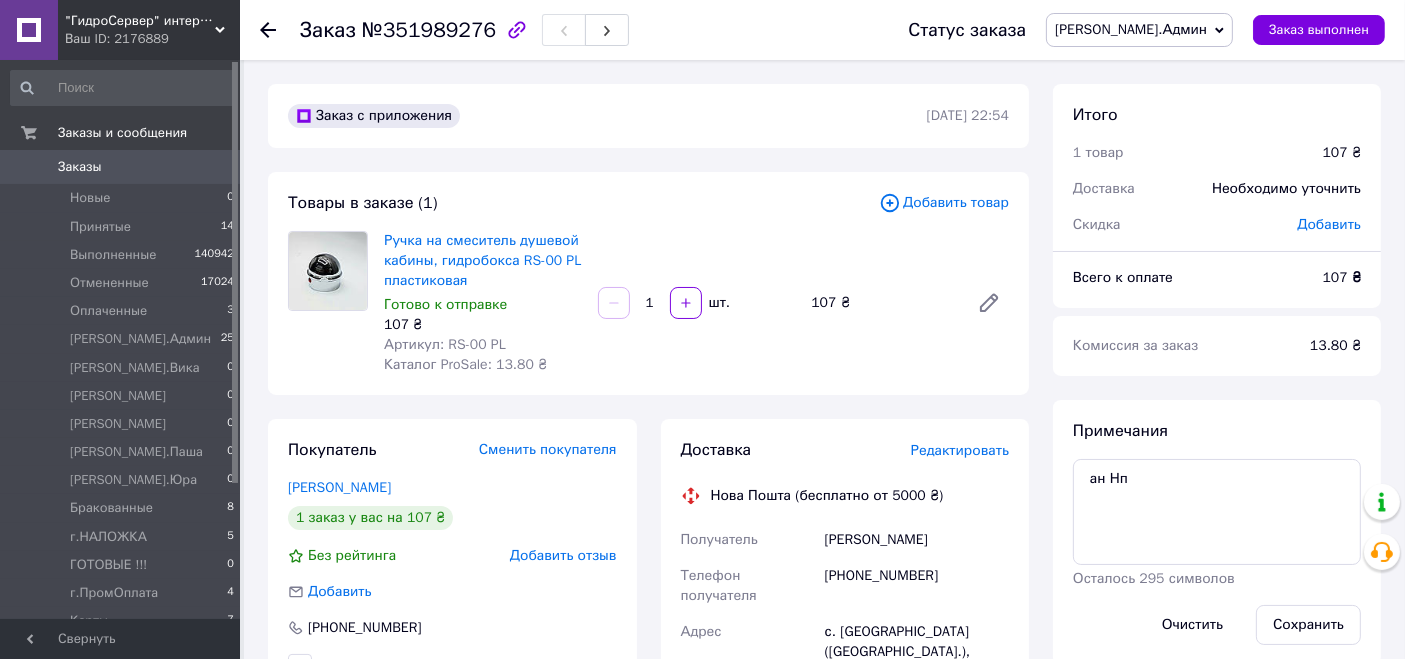 click on "Редактировать" at bounding box center [960, 450] 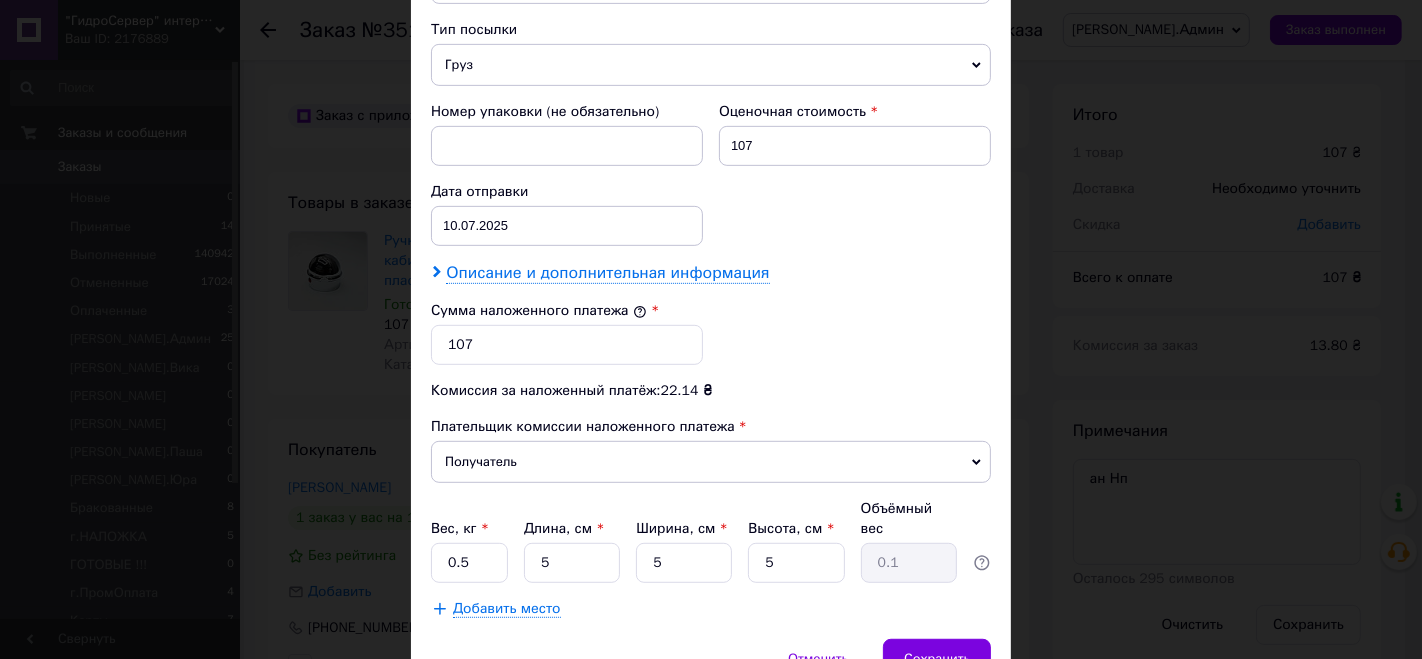 click on "Описание и дополнительная информация" at bounding box center [607, 273] 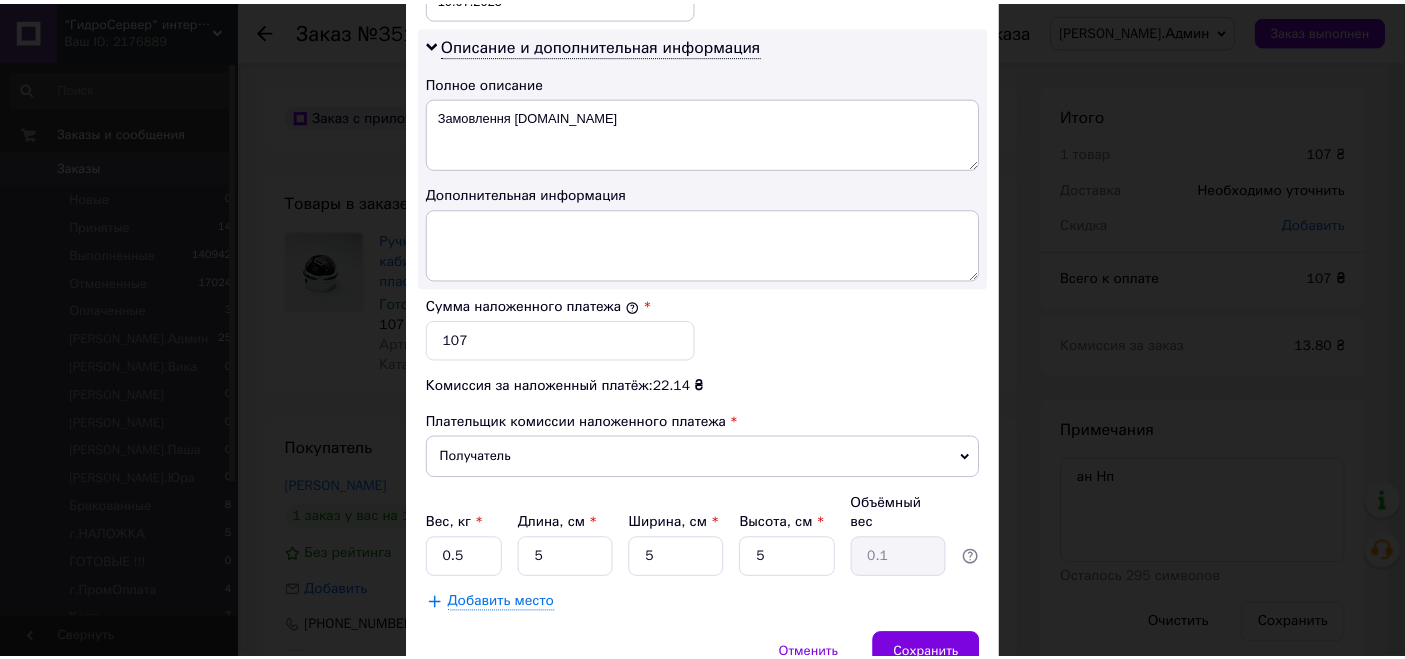 scroll, scrollTop: 1081, scrollLeft: 0, axis: vertical 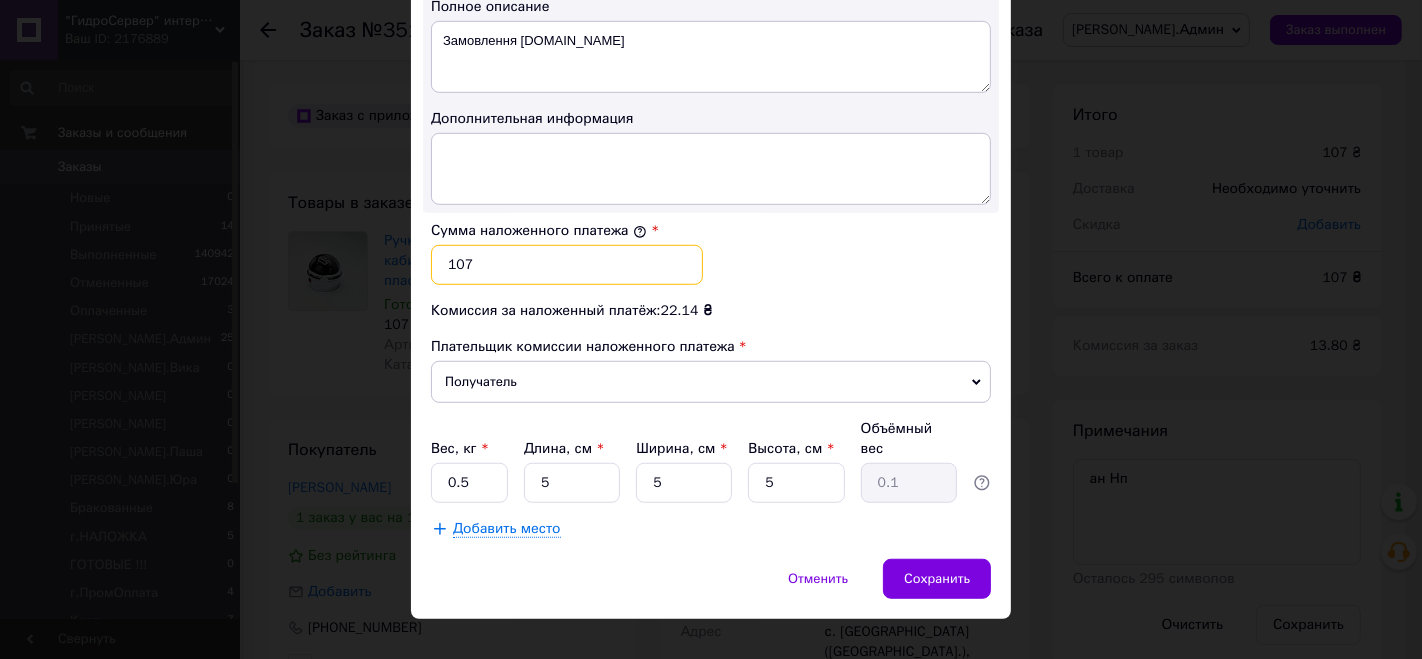 click on "107" at bounding box center [567, 265] 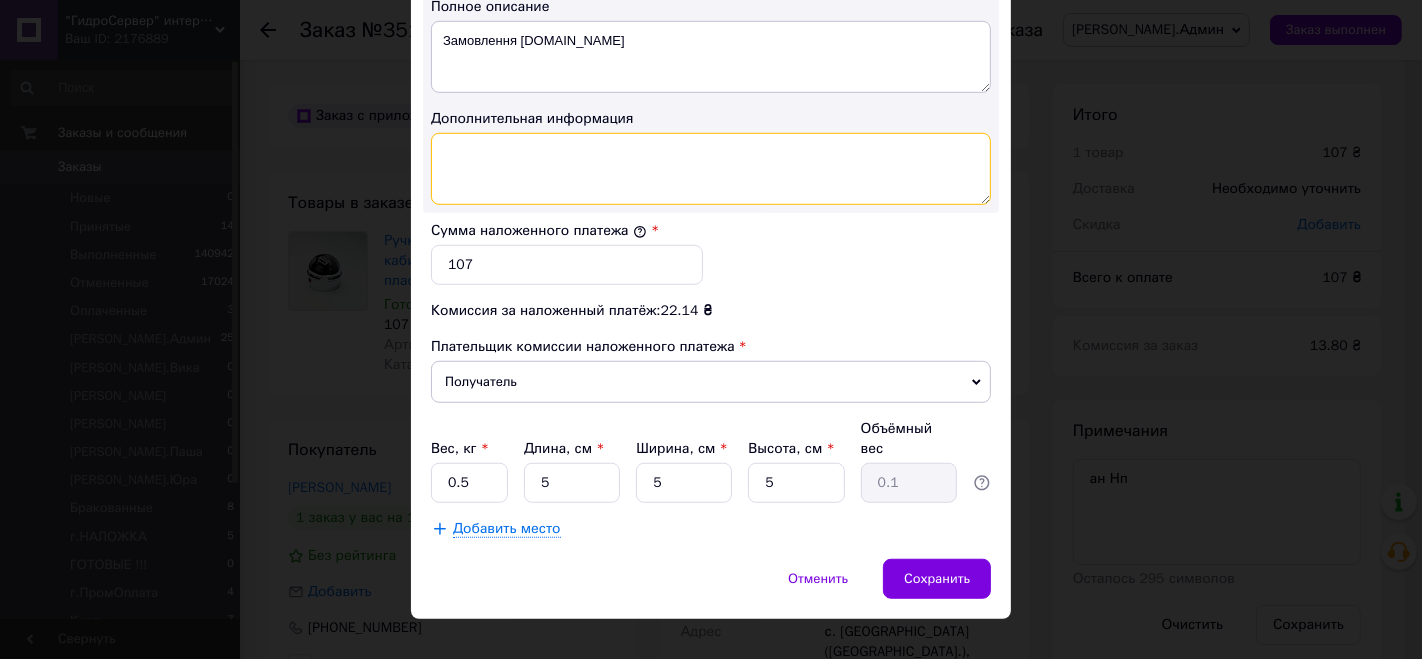 click at bounding box center [711, 169] 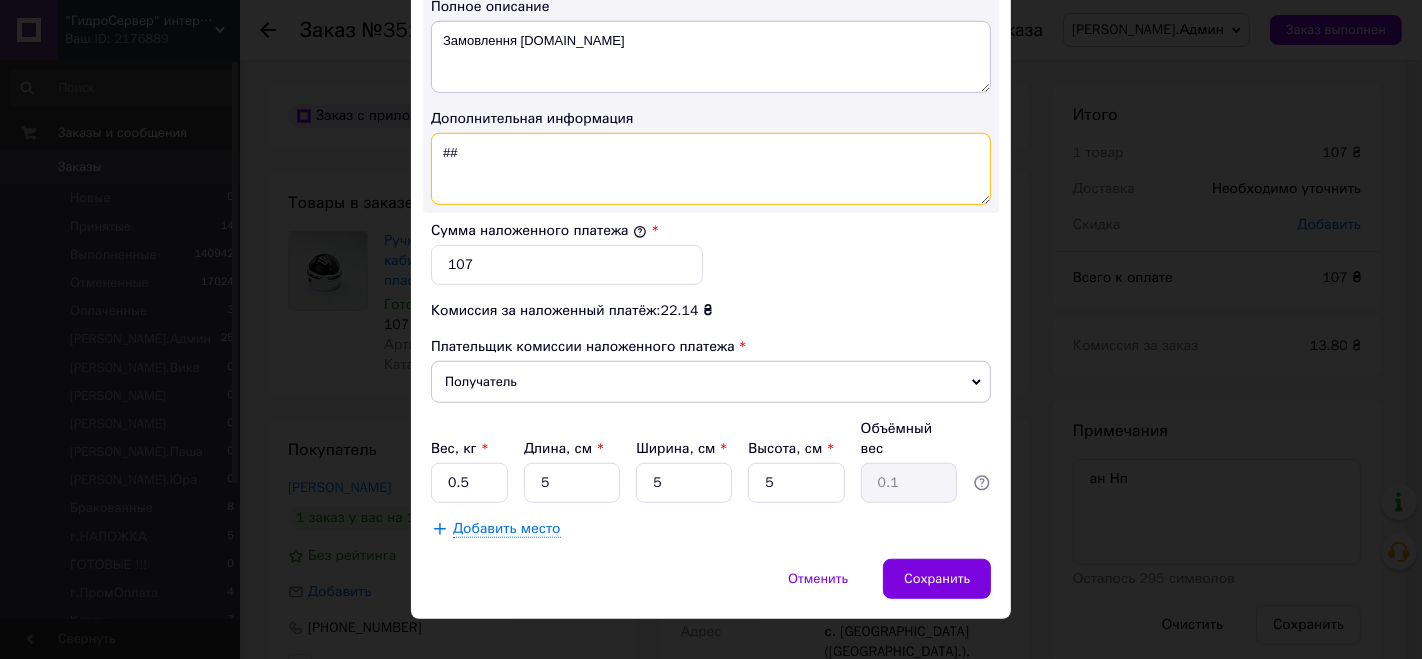 paste on "RS-00 PL" 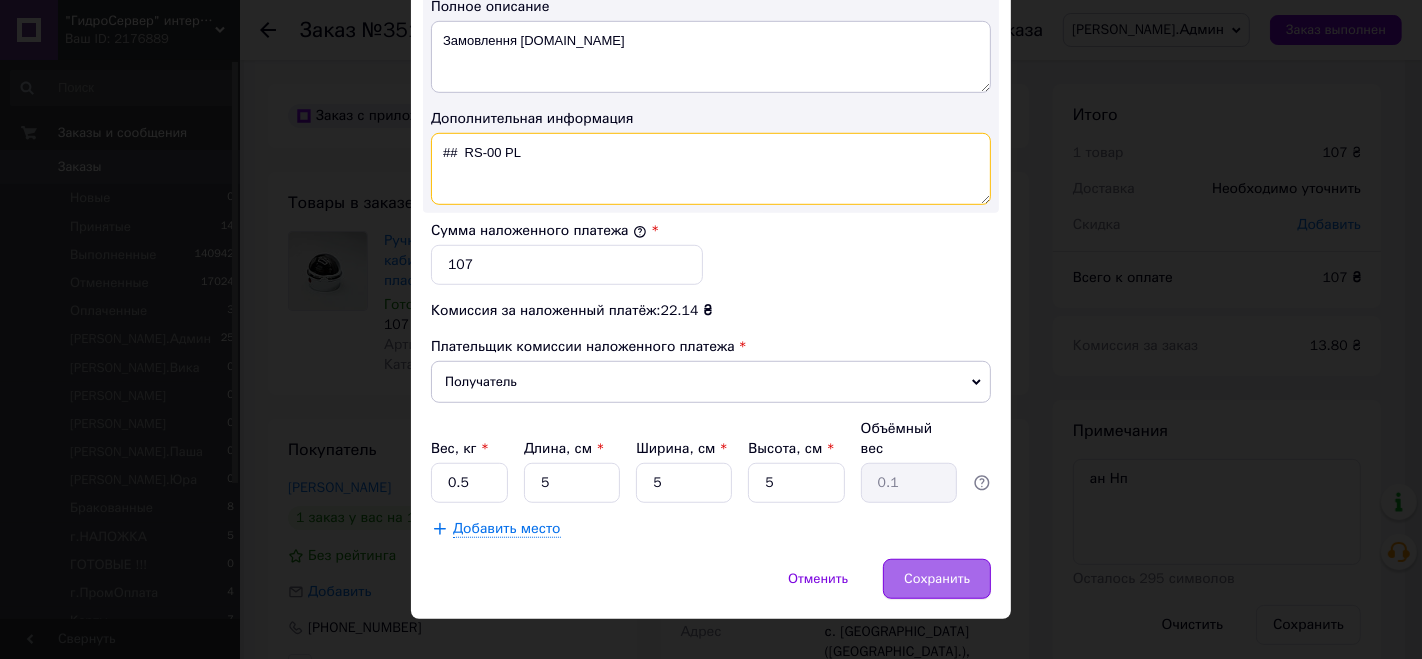 type on "##  RS-00 PL" 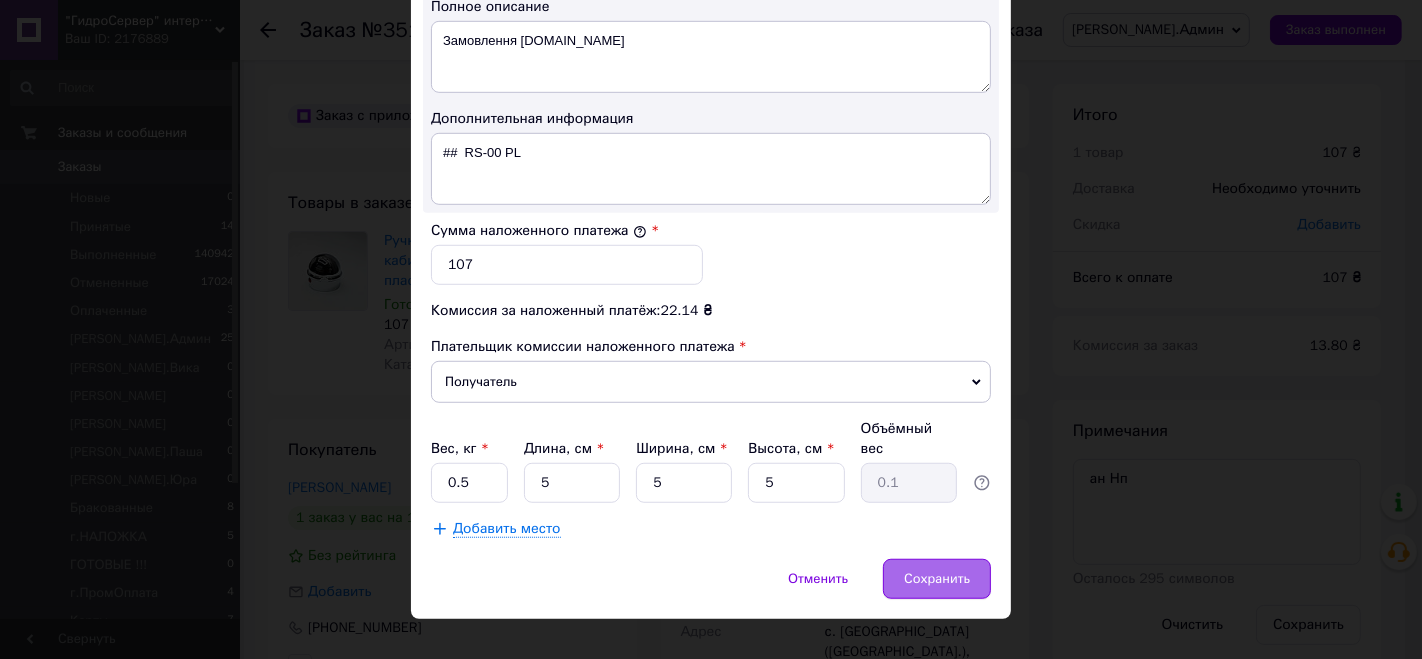 click on "Сохранить" at bounding box center [937, 579] 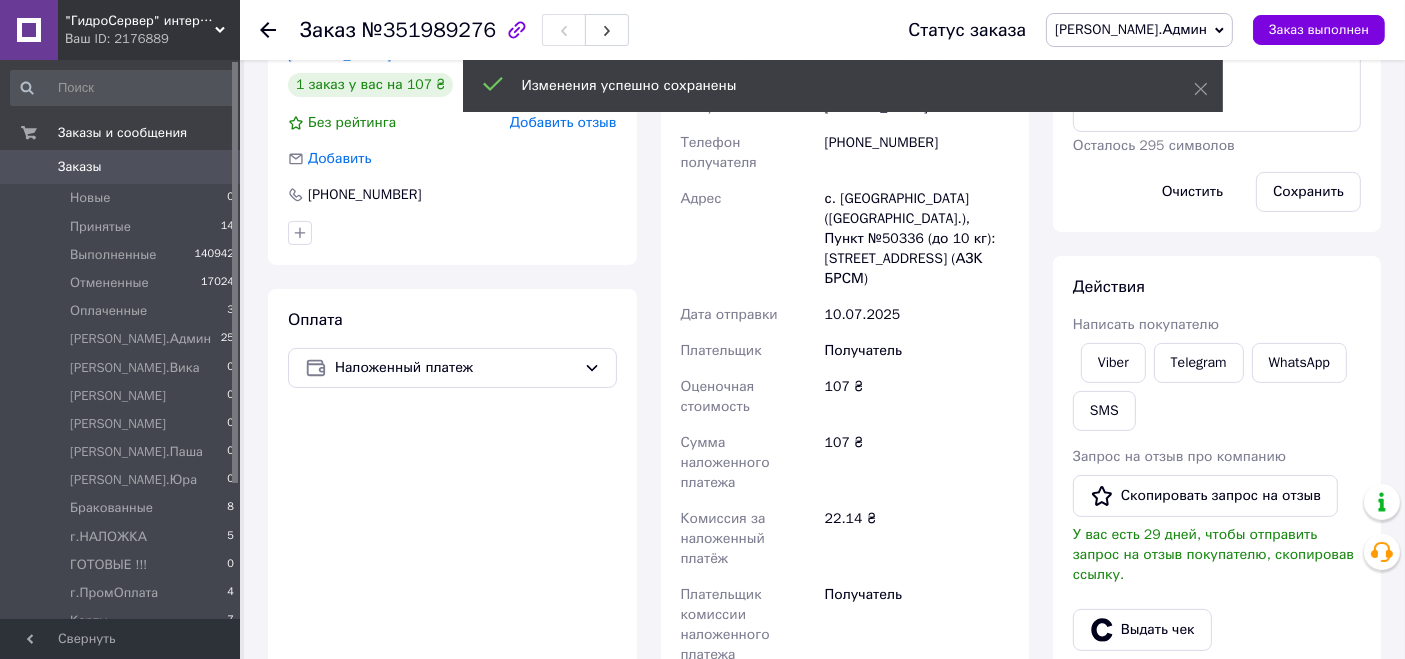 scroll, scrollTop: 555, scrollLeft: 0, axis: vertical 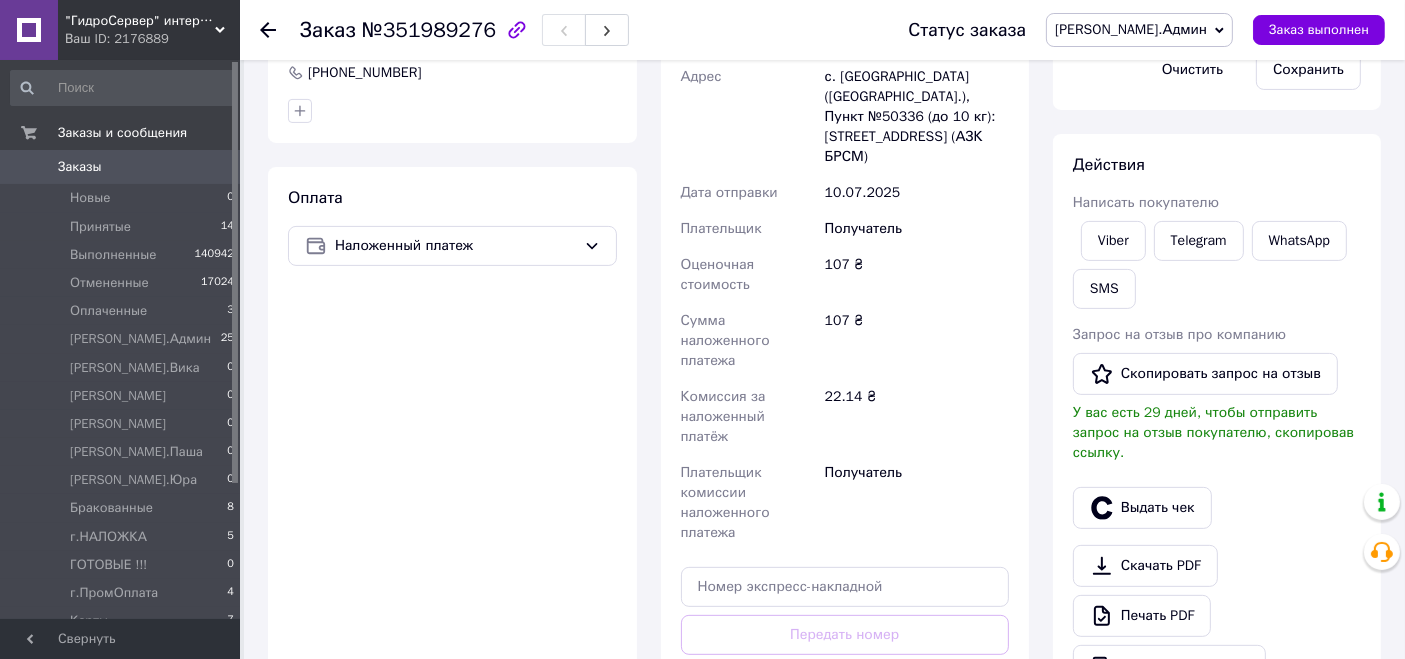drag, startPoint x: 777, startPoint y: 647, endPoint x: 802, endPoint y: 604, distance: 49.73932 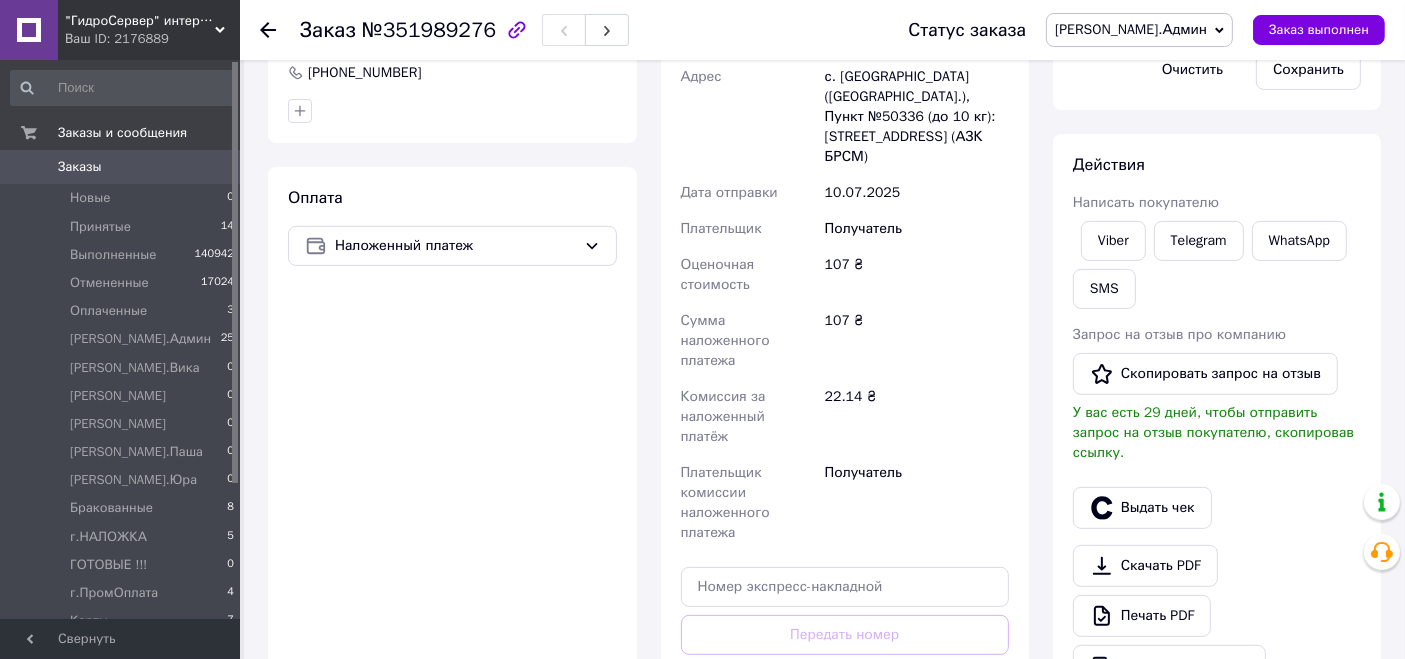 click on "[PERSON_NAME].Админ" at bounding box center (1131, 29) 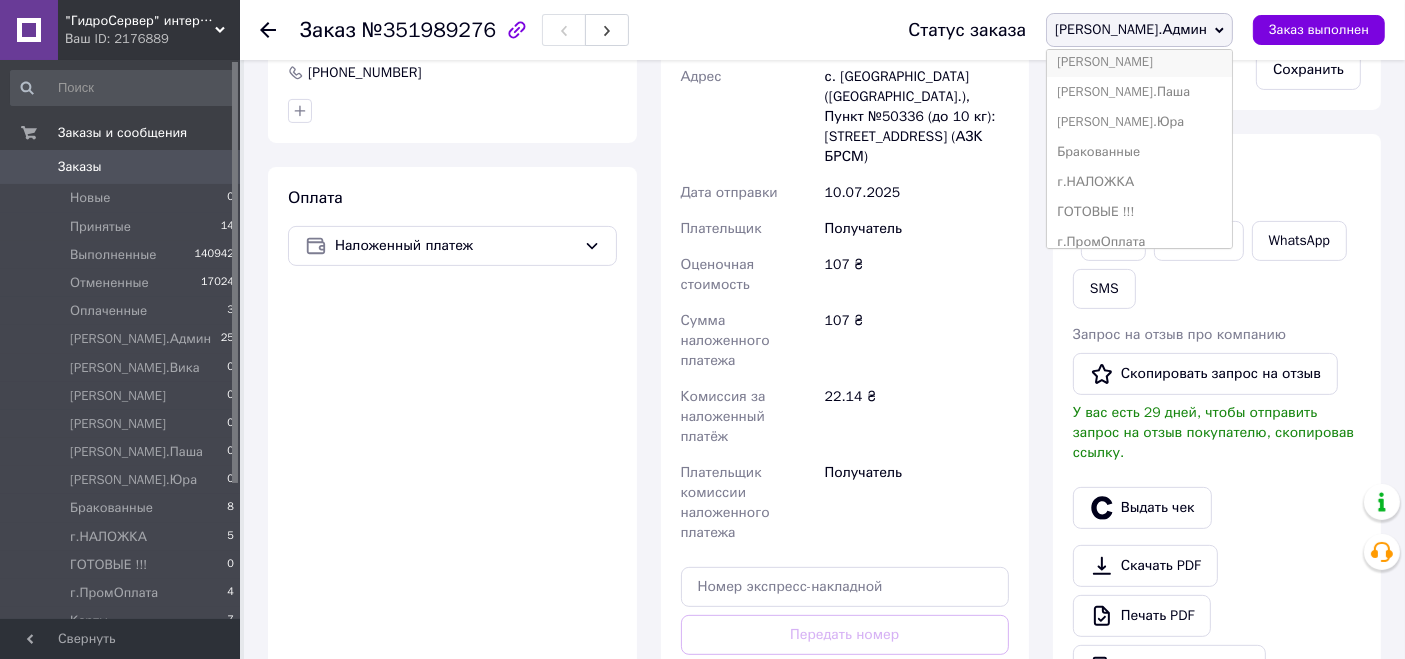 scroll, scrollTop: 222, scrollLeft: 0, axis: vertical 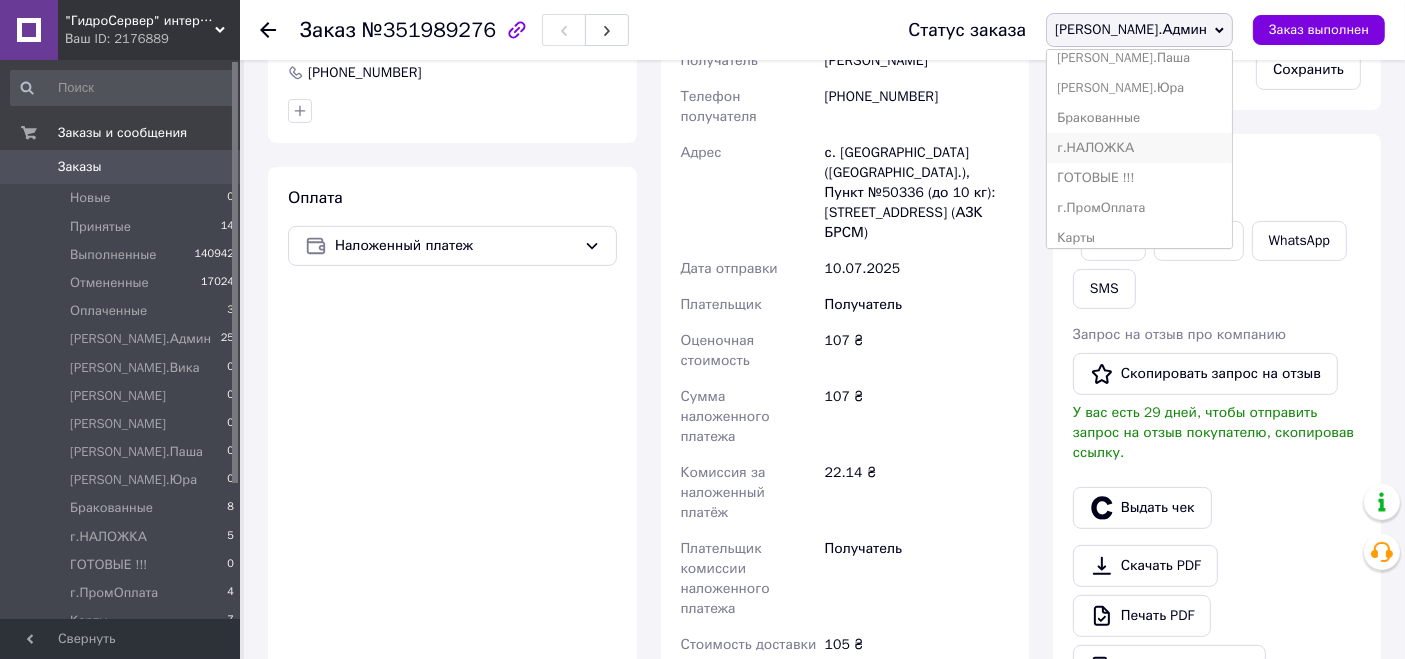 click on "г.НАЛОЖКА" at bounding box center (1139, 148) 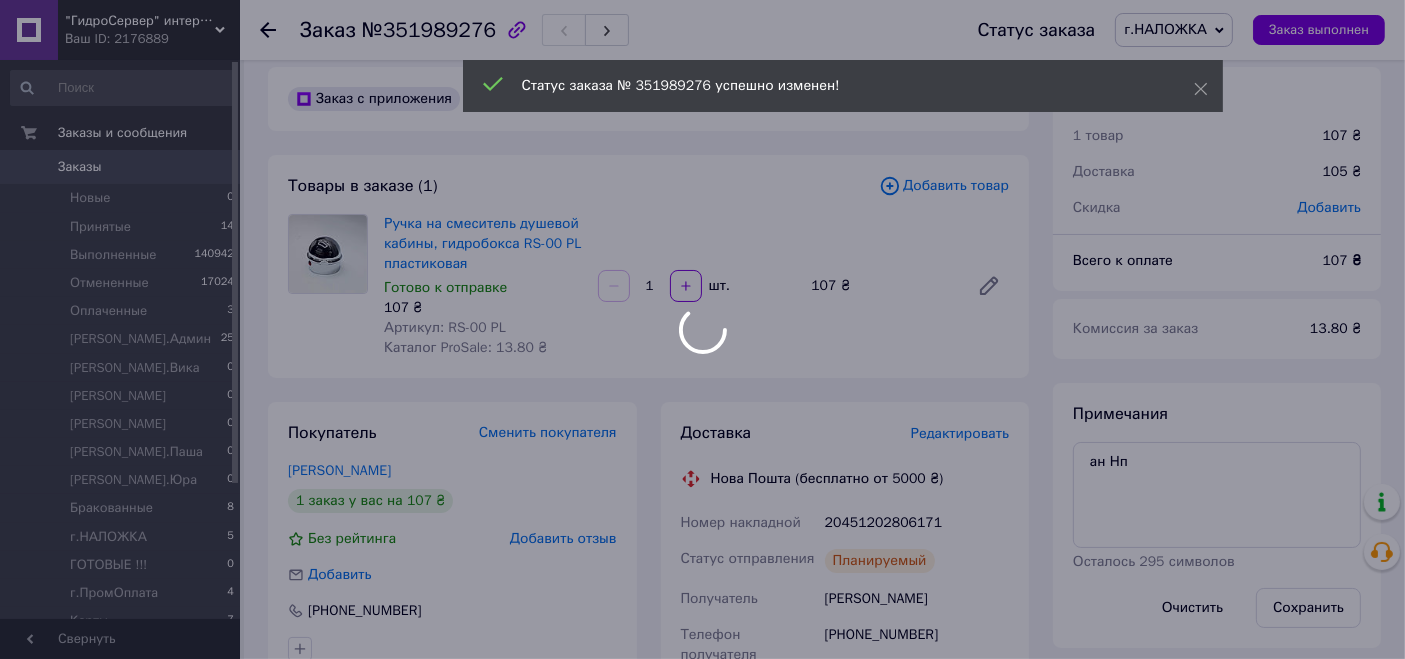 scroll, scrollTop: 0, scrollLeft: 0, axis: both 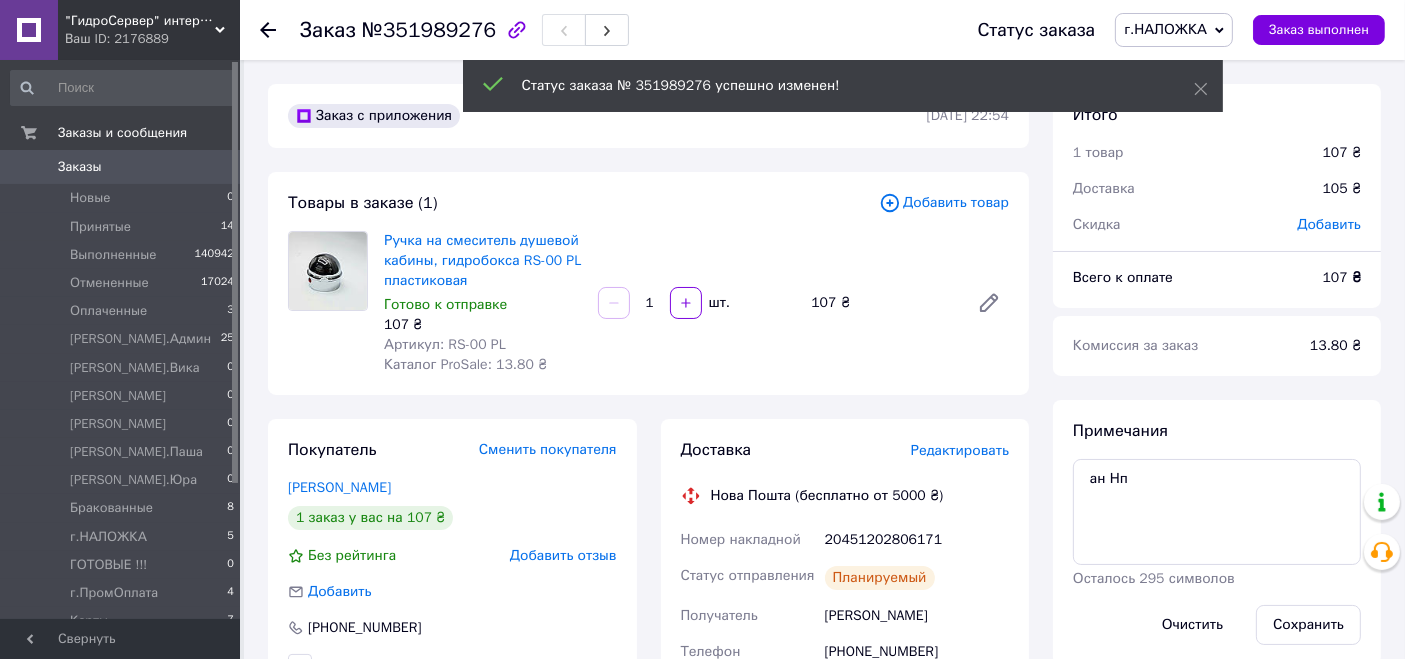 click 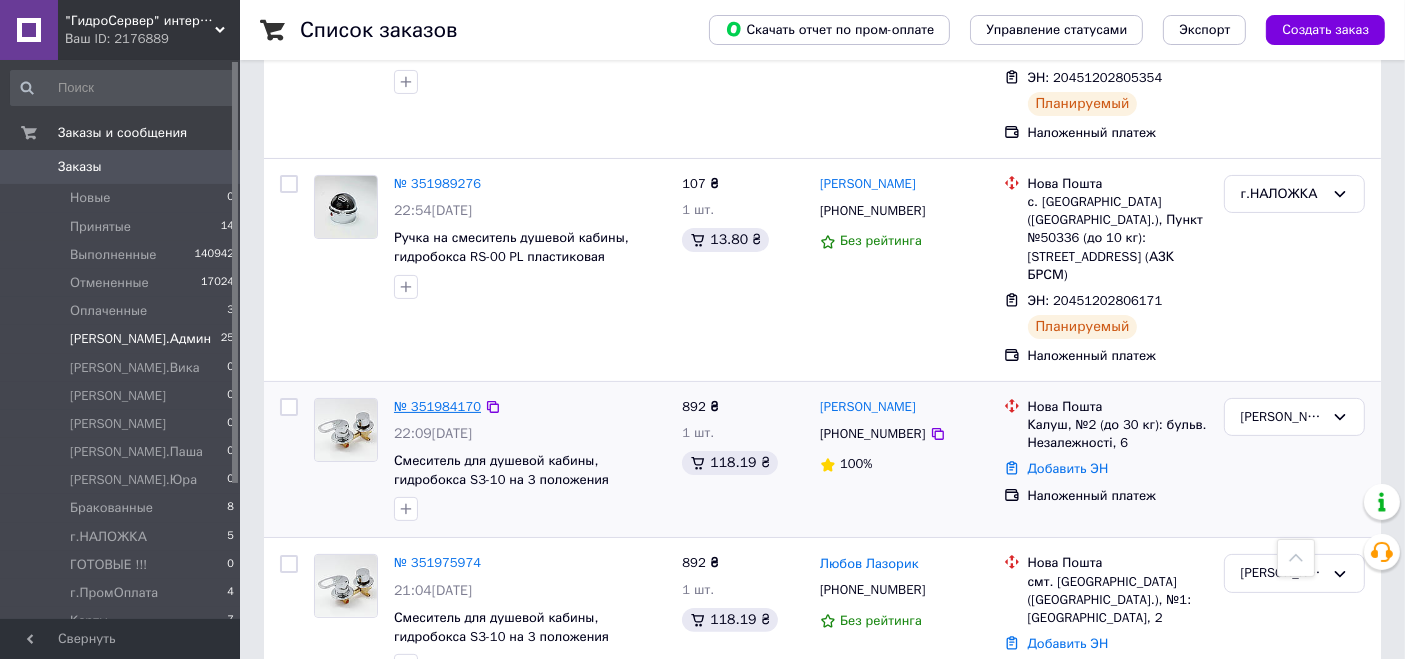 click on "№ 351984170" at bounding box center (437, 406) 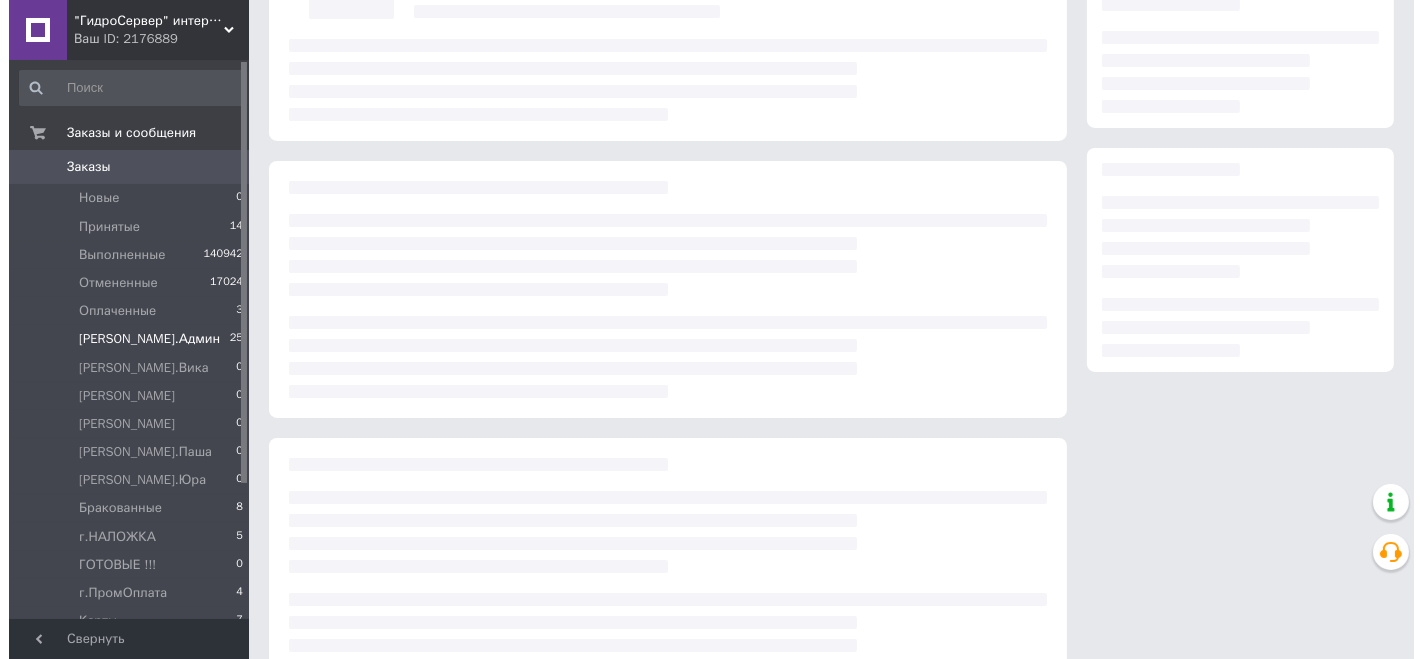 scroll, scrollTop: 0, scrollLeft: 0, axis: both 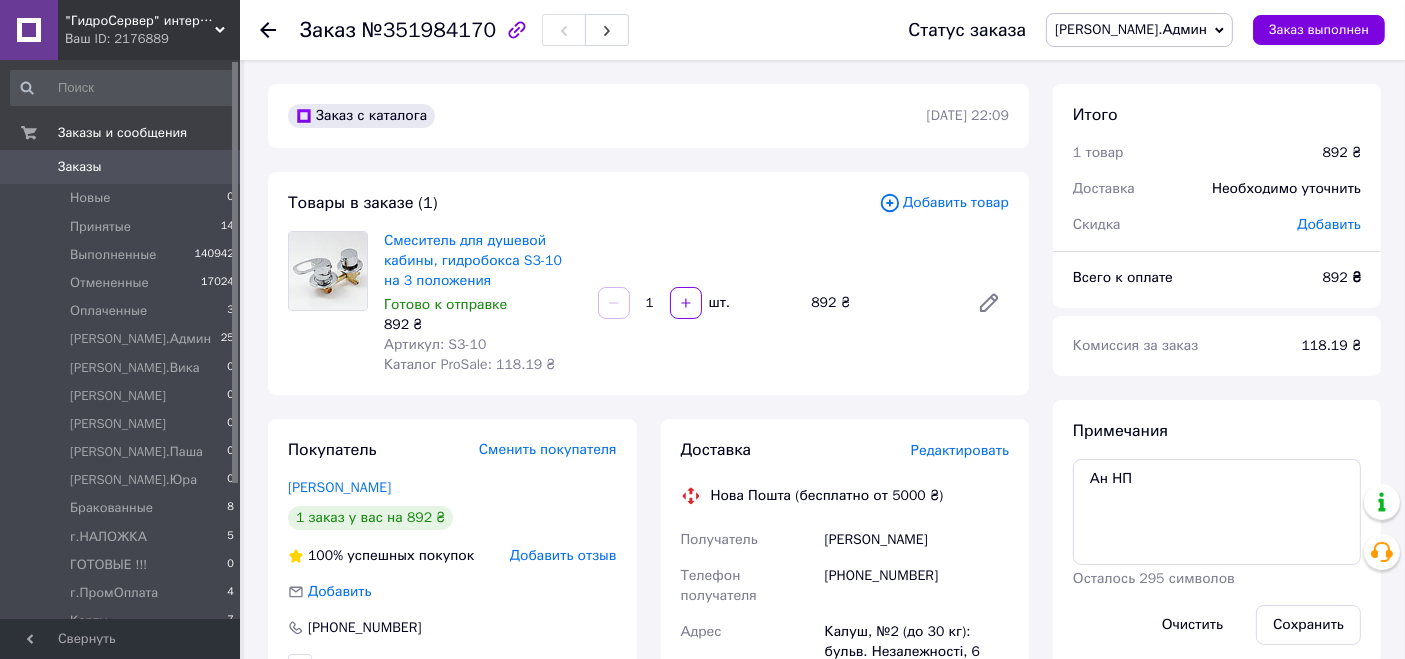 drag, startPoint x: 441, startPoint y: 339, endPoint x: 502, endPoint y: 341, distance: 61.03278 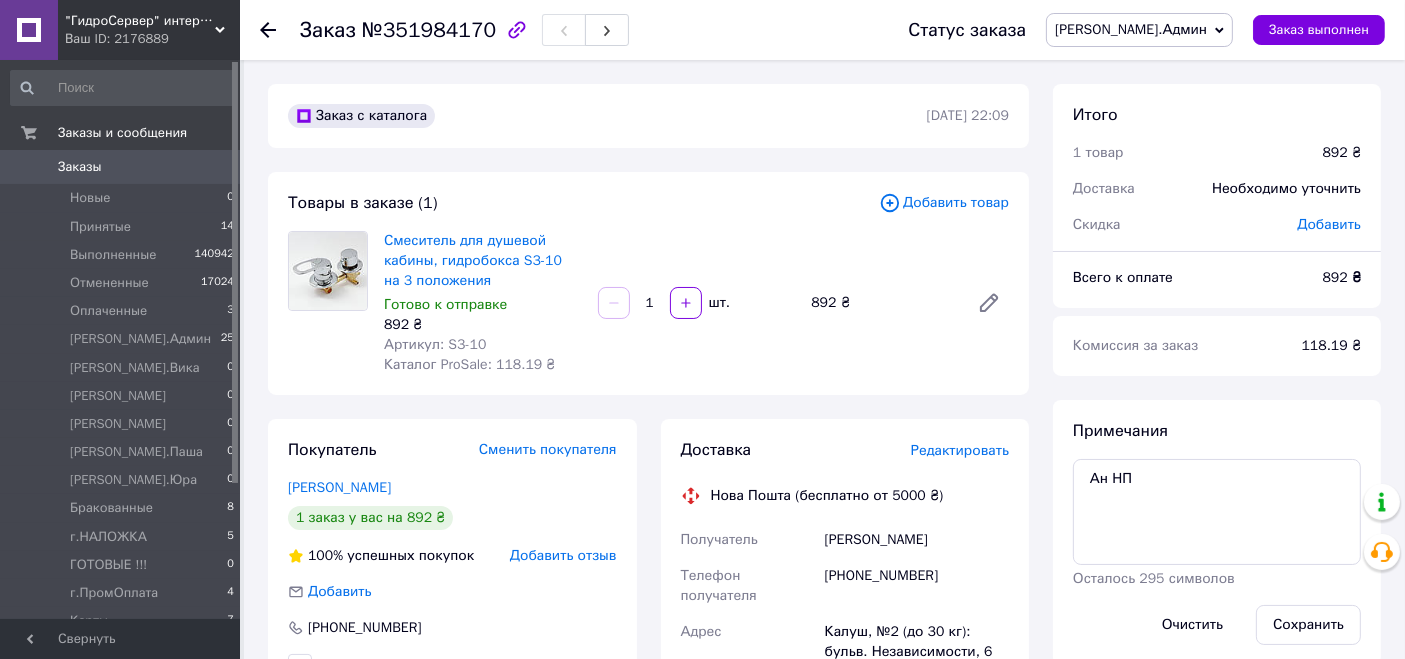 drag, startPoint x: 473, startPoint y: 332, endPoint x: 451, endPoint y: 350, distance: 28.42534 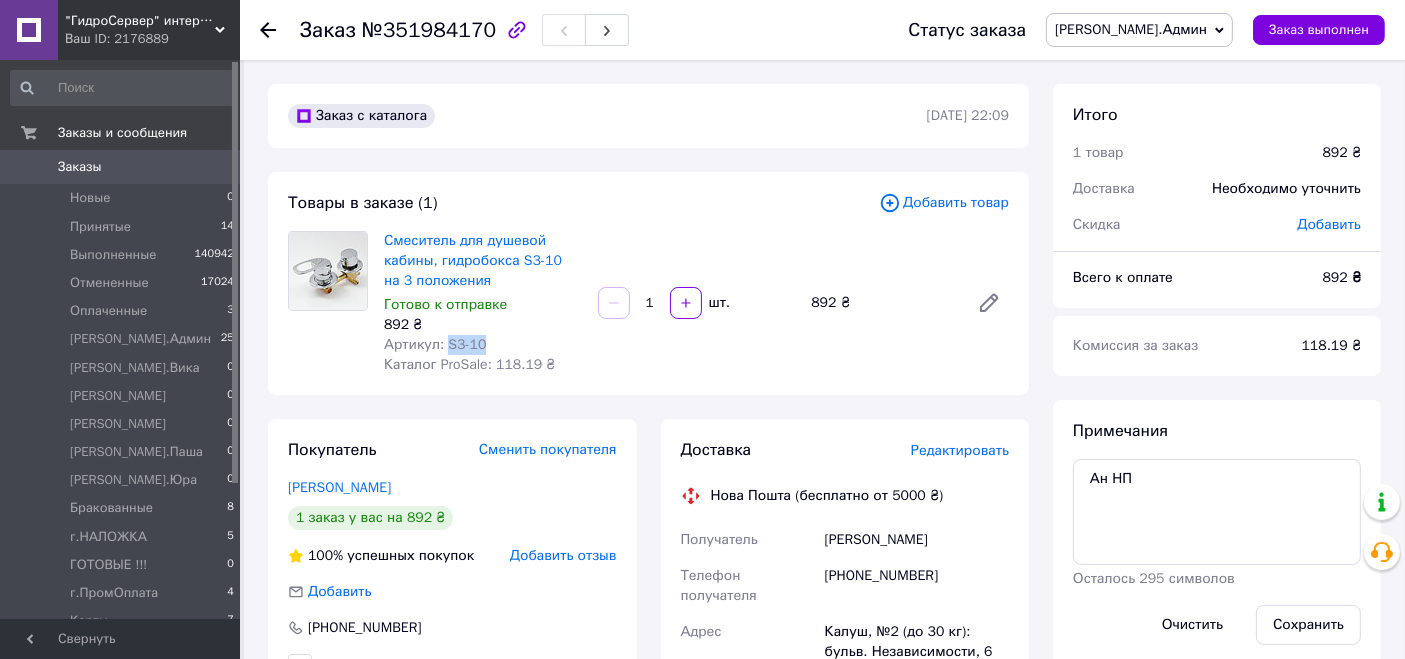 drag, startPoint x: 443, startPoint y: 344, endPoint x: 544, endPoint y: 336, distance: 101.31634 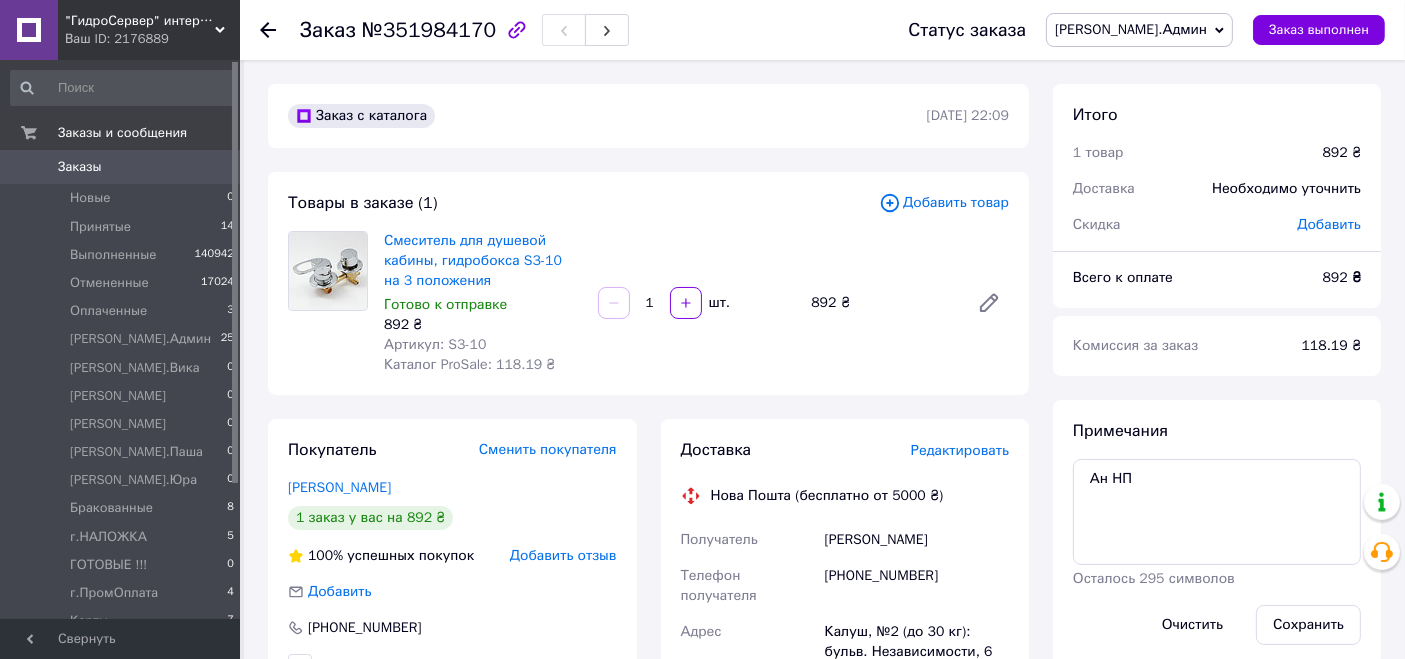 click on "Редактировать" at bounding box center (960, 450) 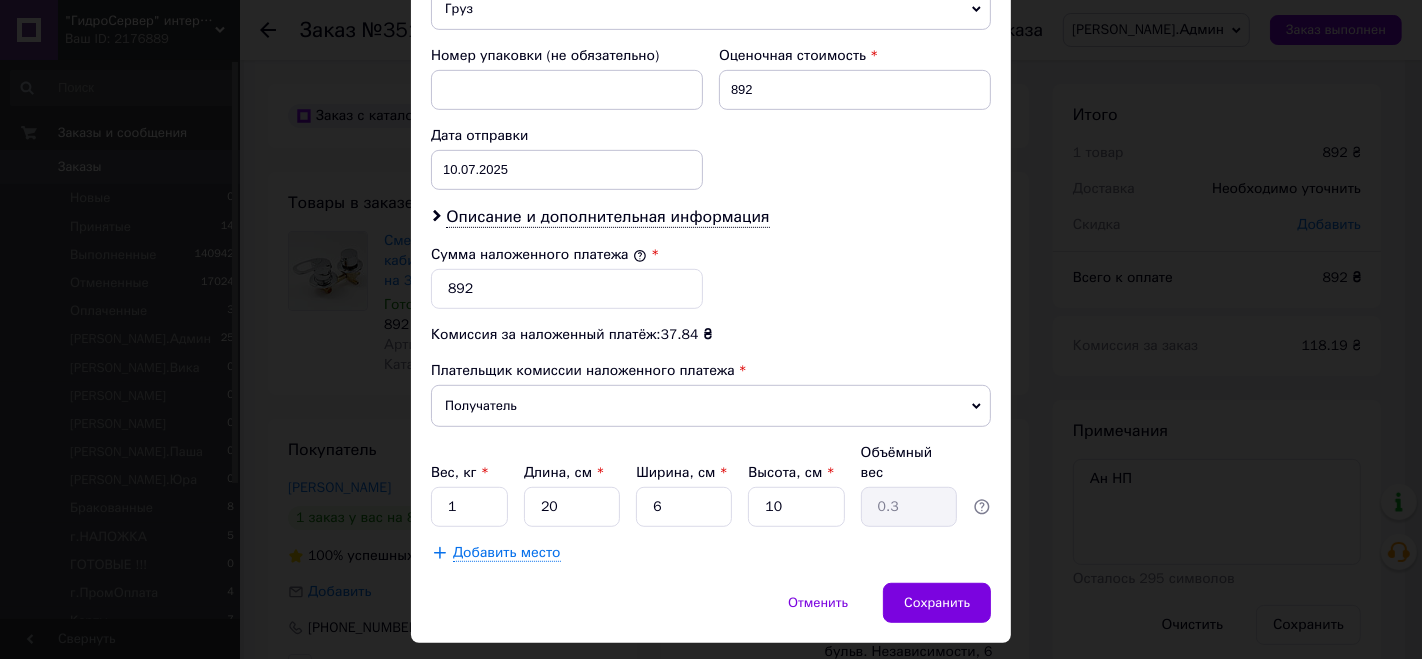scroll, scrollTop: 858, scrollLeft: 0, axis: vertical 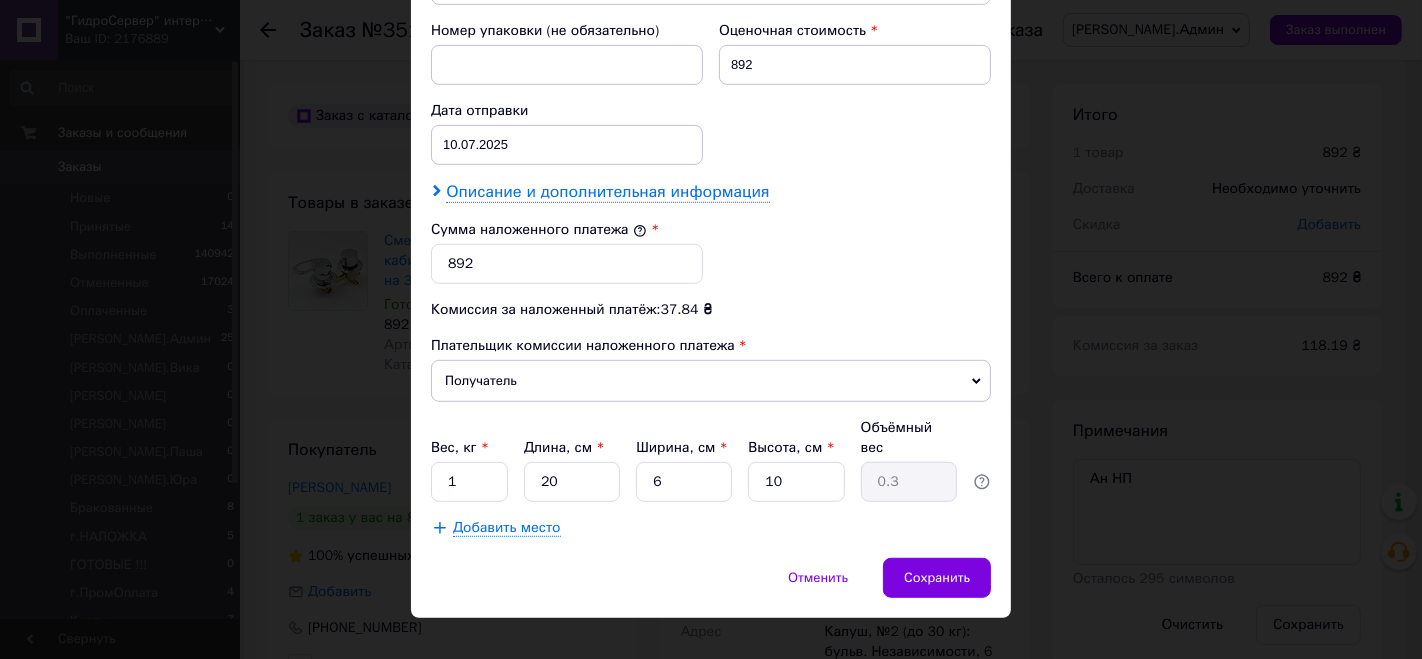 click on "Описание и дополнительная информация" at bounding box center [607, 192] 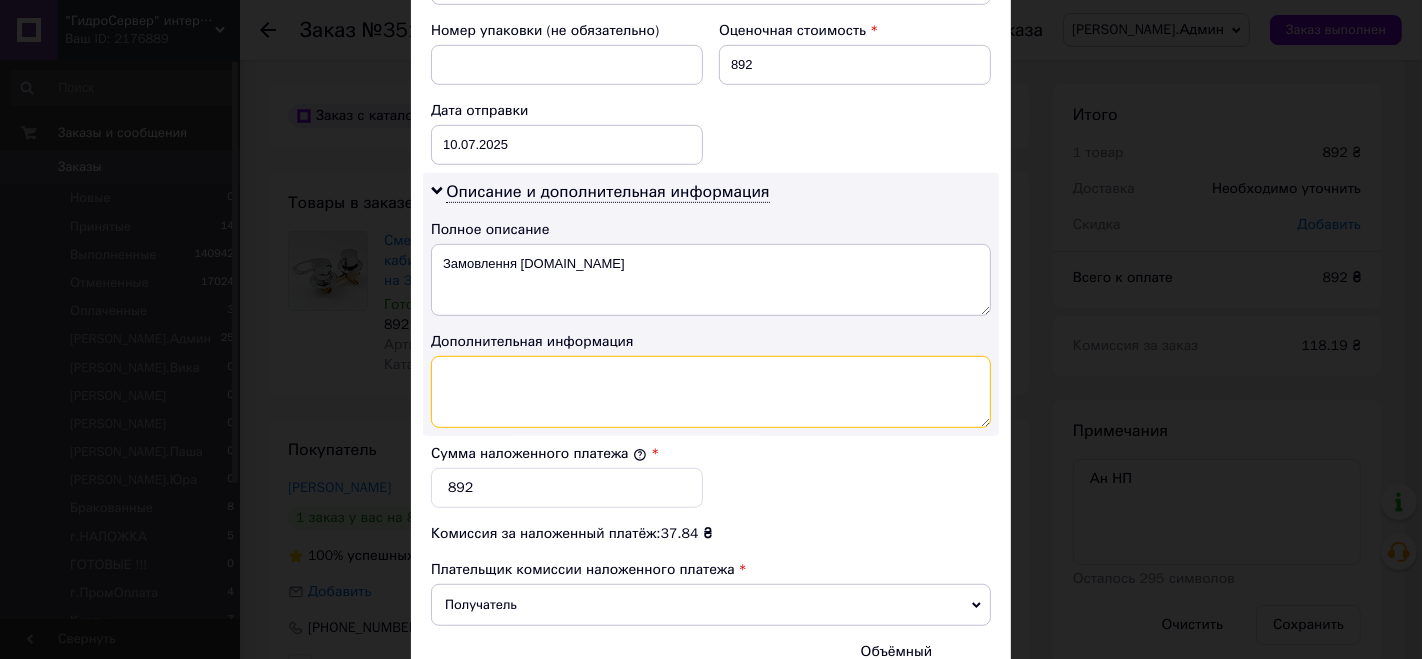 click at bounding box center (711, 392) 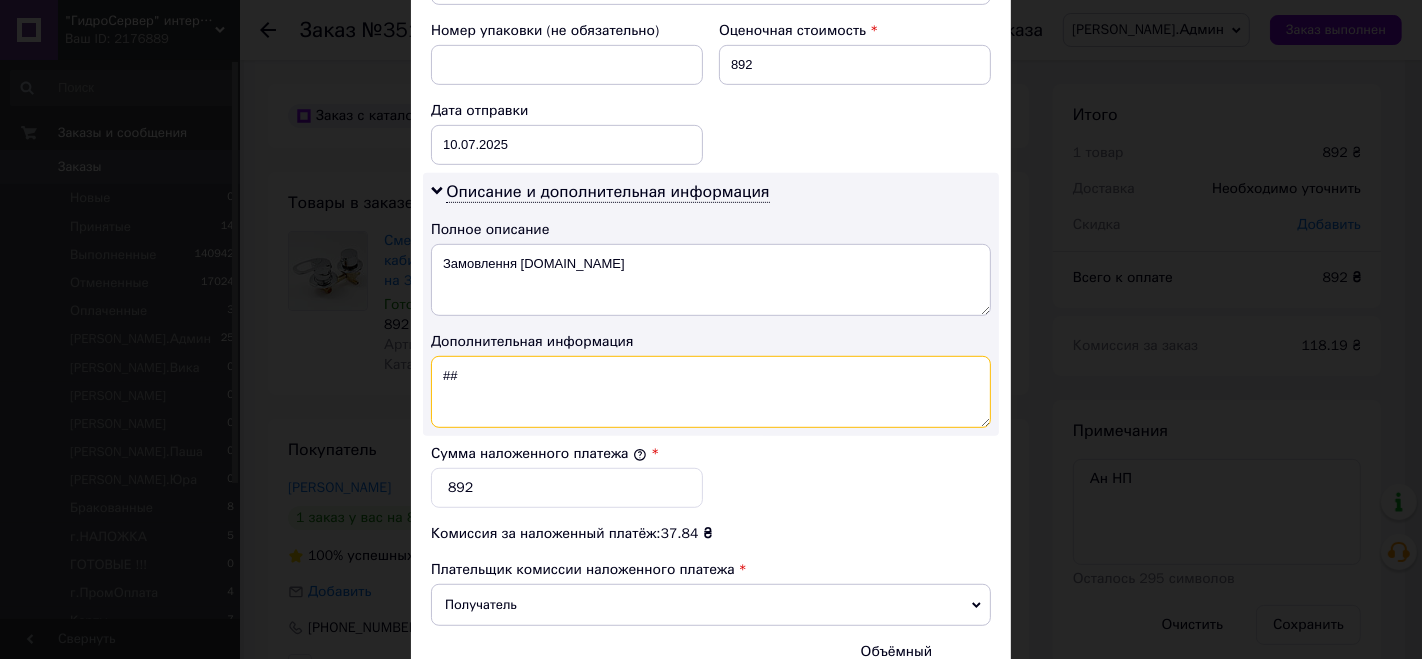 paste on "S3-10" 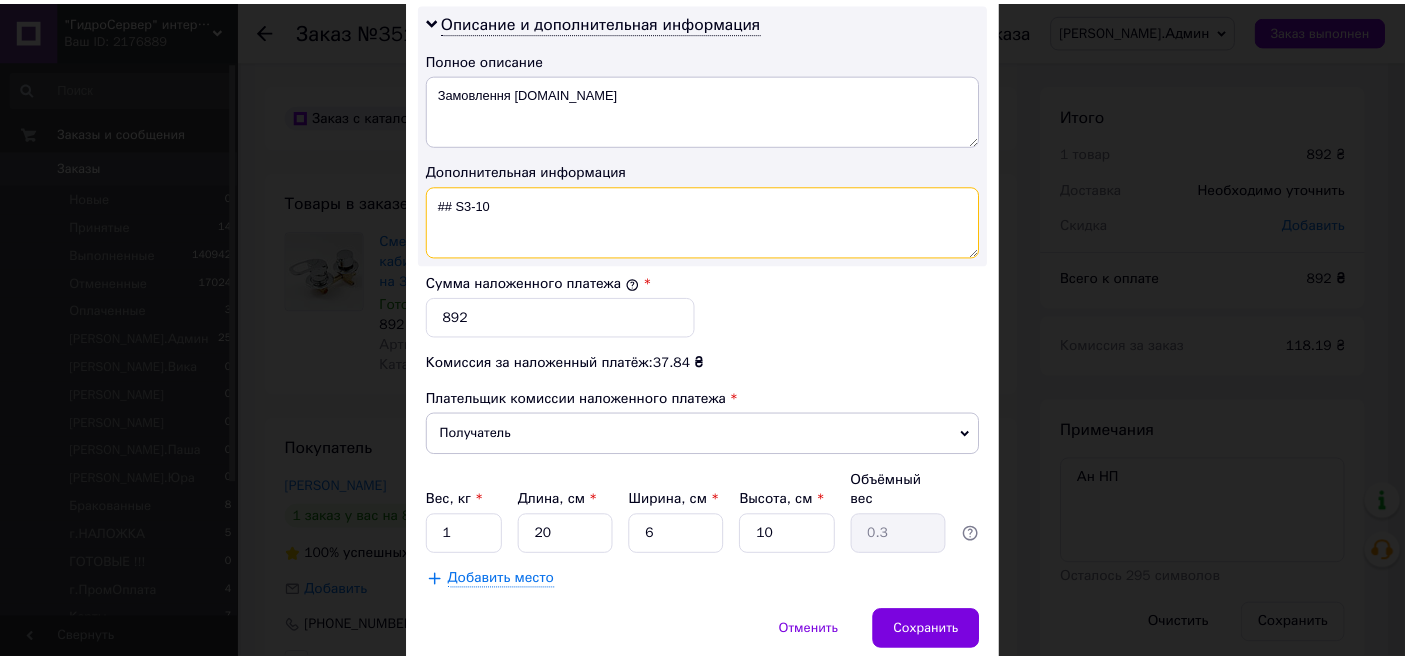 scroll, scrollTop: 1081, scrollLeft: 0, axis: vertical 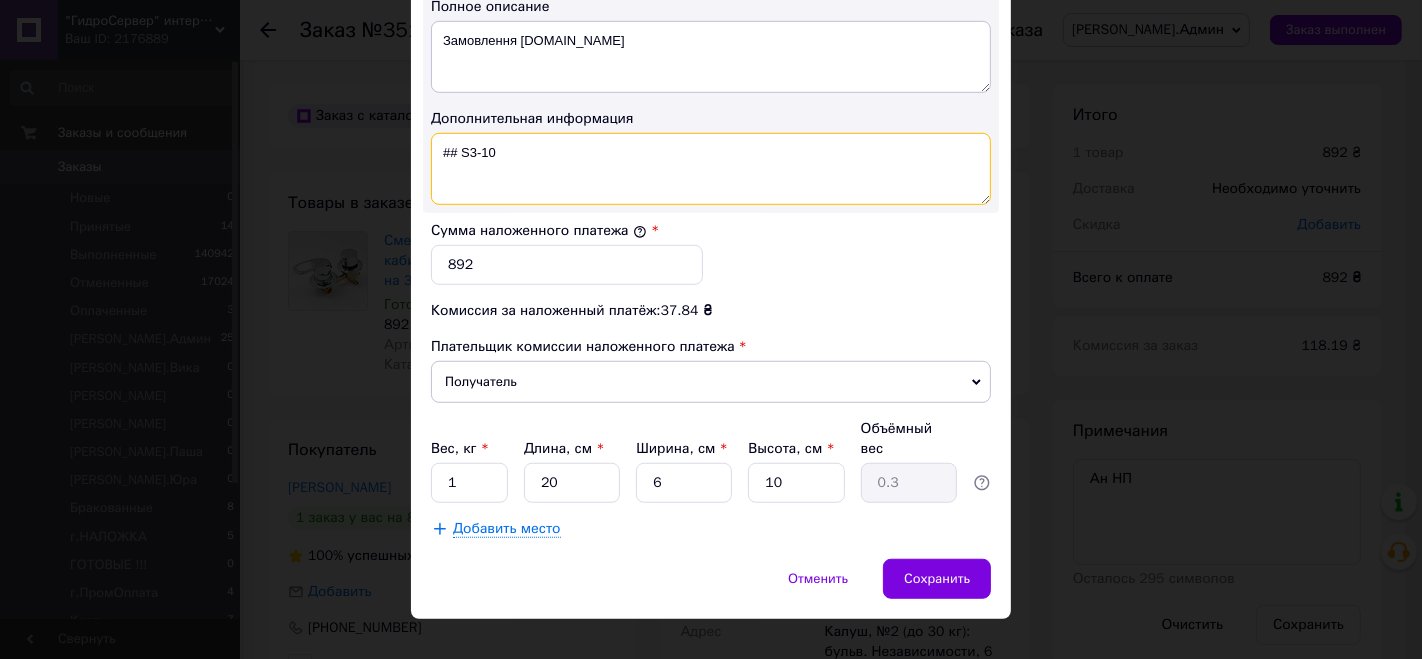 type on "## S3-10" 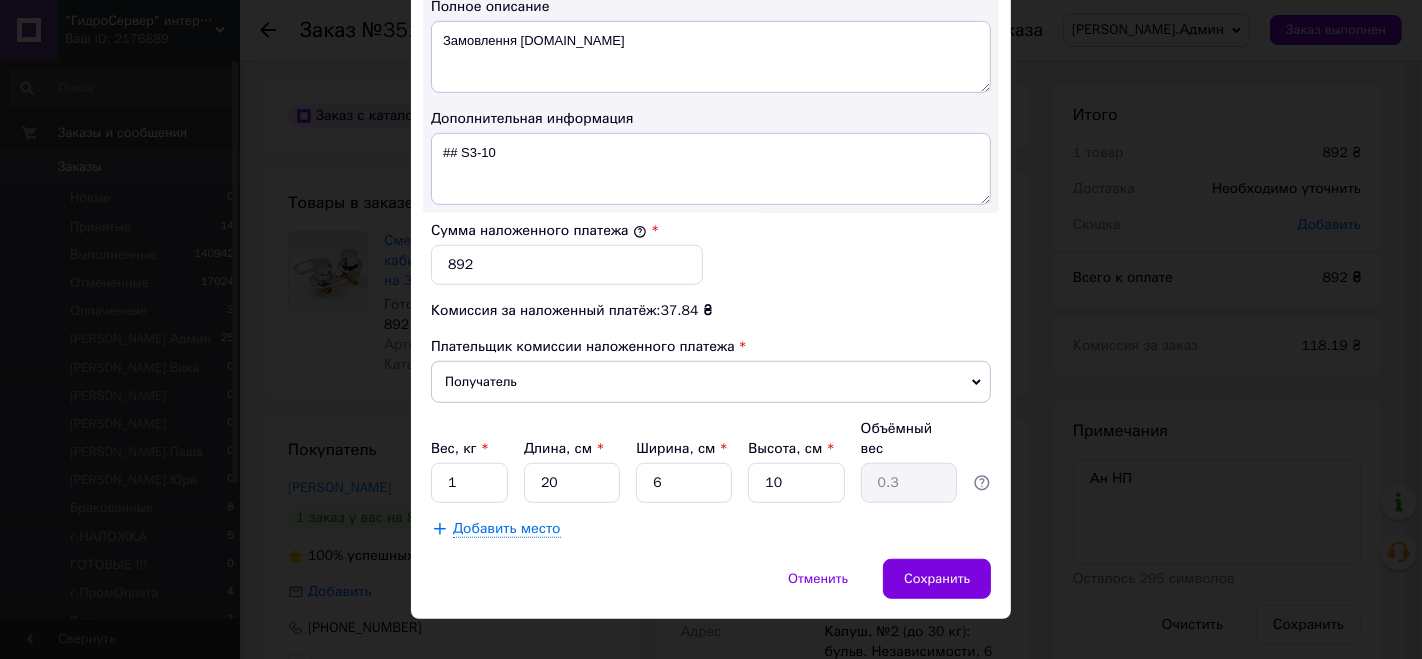 click on "Плательщик Получатель Отправитель Фамилия получателя Бобик Имя получателя [PERSON_NAME] Отчество получателя Телефон получателя [PHONE_NUMBER] Тип доставки В отделении Курьером В почтомате Город Калуш Отделение №2 (до 30 кг): бульв. Независимости, 6 Место отправки Харків: №165 (до 200 кг): вул. [PERSON_NAME][STREET_ADDRESS]-А Нет совпадений. Попробуйте изменить условия поиска Добавить еще место отправки Тип посылки Груз Документы Номер упаковки (не обязательно) Оценочная стоимость 892 Дата отправки [DATE] < 2025 > < Июль > Пн Вт Ср Чт Пт Сб Вс 30 1 2 3 4 5 6 7 8 9 10 11 12 13 14 15 16 17 18 19 20 21 22 23 24 25 26 27 28 29 30 31 1 2 3 4 5 6 7 8 9 10" at bounding box center [711, -156] 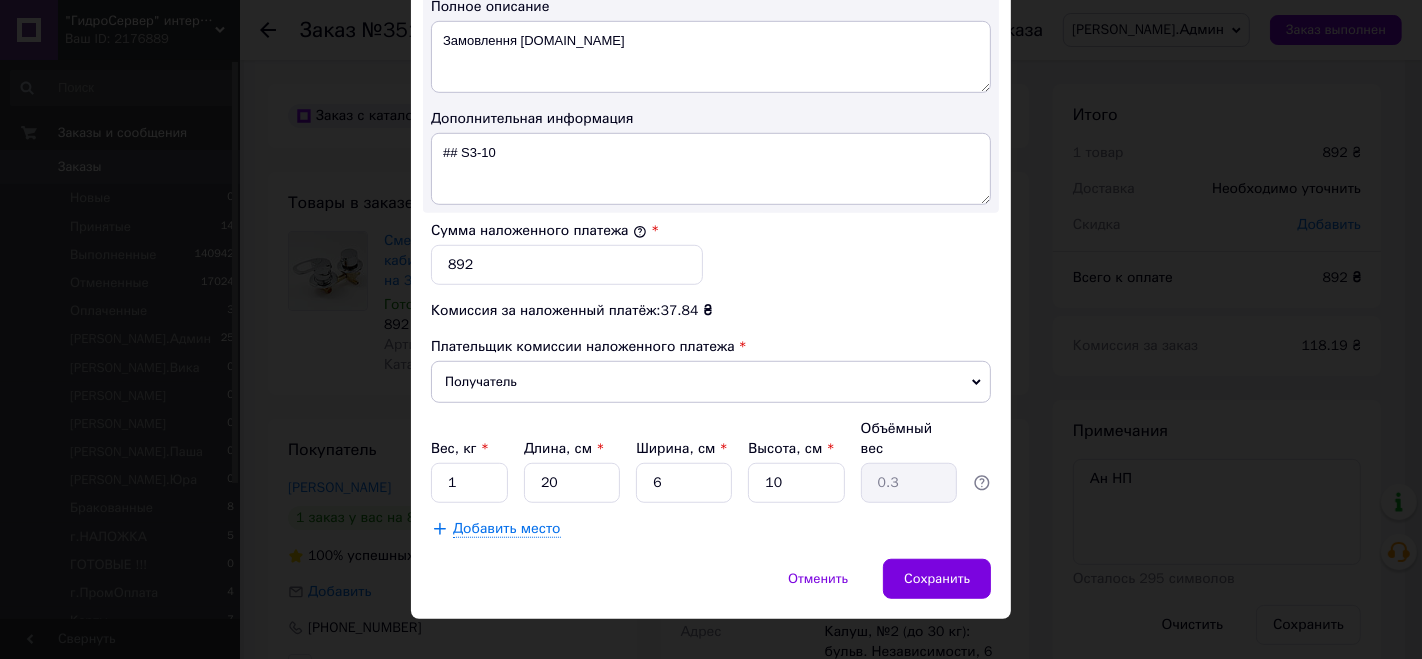 click on "Плательщик Получатель Отправитель Фамилия получателя Бобик Имя получателя [PERSON_NAME] Отчество получателя Телефон получателя [PHONE_NUMBER] Тип доставки В отделении Курьером В почтомате Город Калуш Отделение №2 (до 30 кг): бульв. Независимости, 6 Место отправки Харків: №165 (до 200 кг): вул. [PERSON_NAME][STREET_ADDRESS]-А Нет совпадений. Попробуйте изменить условия поиска Добавить еще место отправки Тип посылки Груз Документы Номер упаковки (не обязательно) Оценочная стоимость 892 Дата отправки [DATE] < 2025 > < Июль > Пн Вт Ср Чт Пт Сб Вс 30 1 2 3 4 5 6 7 8 9 10 11 12 13 14 15 16 17 18 19 20 21 22 23 24 25 26 27 28 29 30 31 1 2 3 4 5 6 7 8 9 10" at bounding box center [711, -156] 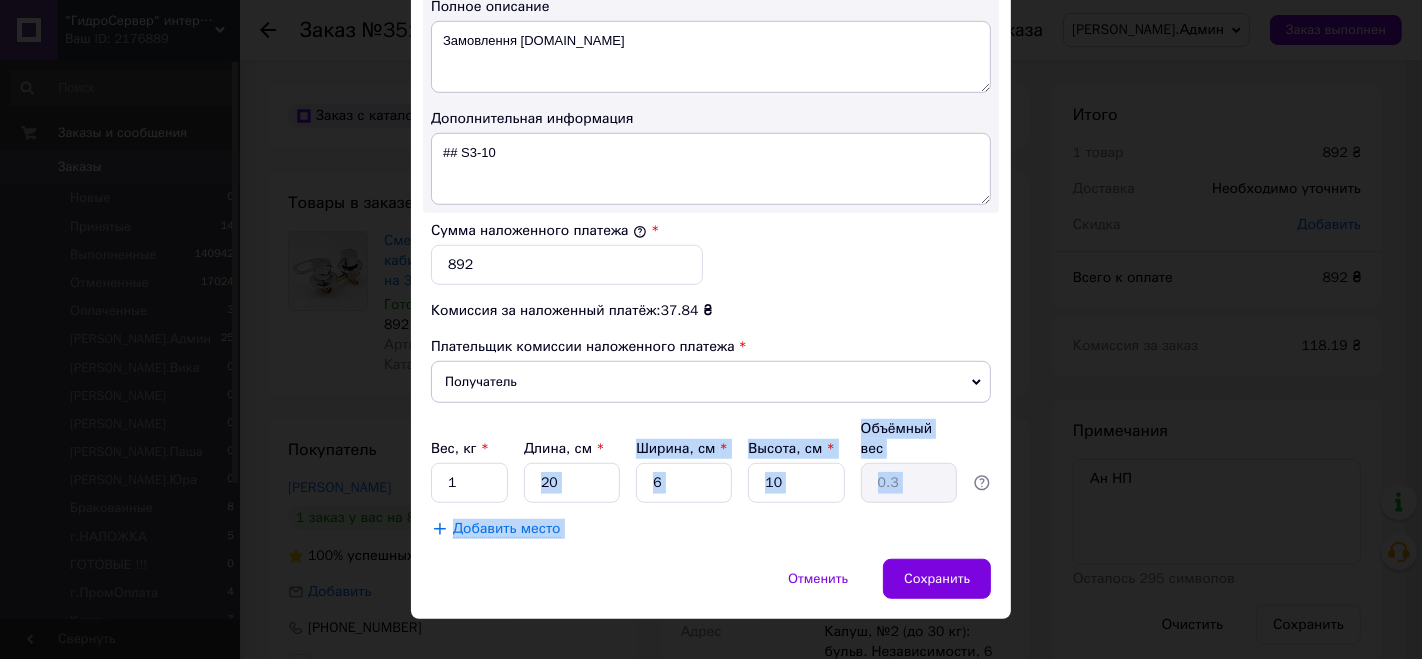 click on "Плательщик Получатель Отправитель Фамилия получателя Бобик Имя получателя [PERSON_NAME] Отчество получателя Телефон получателя [PHONE_NUMBER] Тип доставки В отделении Курьером В почтомате Город Калуш Отделение №2 (до 30 кг): бульв. Независимости, 6 Место отправки Харків: №165 (до 200 кг): вул. [PERSON_NAME][STREET_ADDRESS]-А Нет совпадений. Попробуйте изменить условия поиска Добавить еще место отправки Тип посылки Груз Документы Номер упаковки (не обязательно) Оценочная стоимость 892 Дата отправки [DATE] < 2025 > < Июль > Пн Вт Ср Чт Пт Сб Вс 30 1 2 3 4 5 6 7 8 9 10 11 12 13 14 15 16 17 18 19 20 21 22 23 24 25 26 27 28 29 30 31 1 2 3 4 5 6 7 8 9 10" at bounding box center (711, -156) 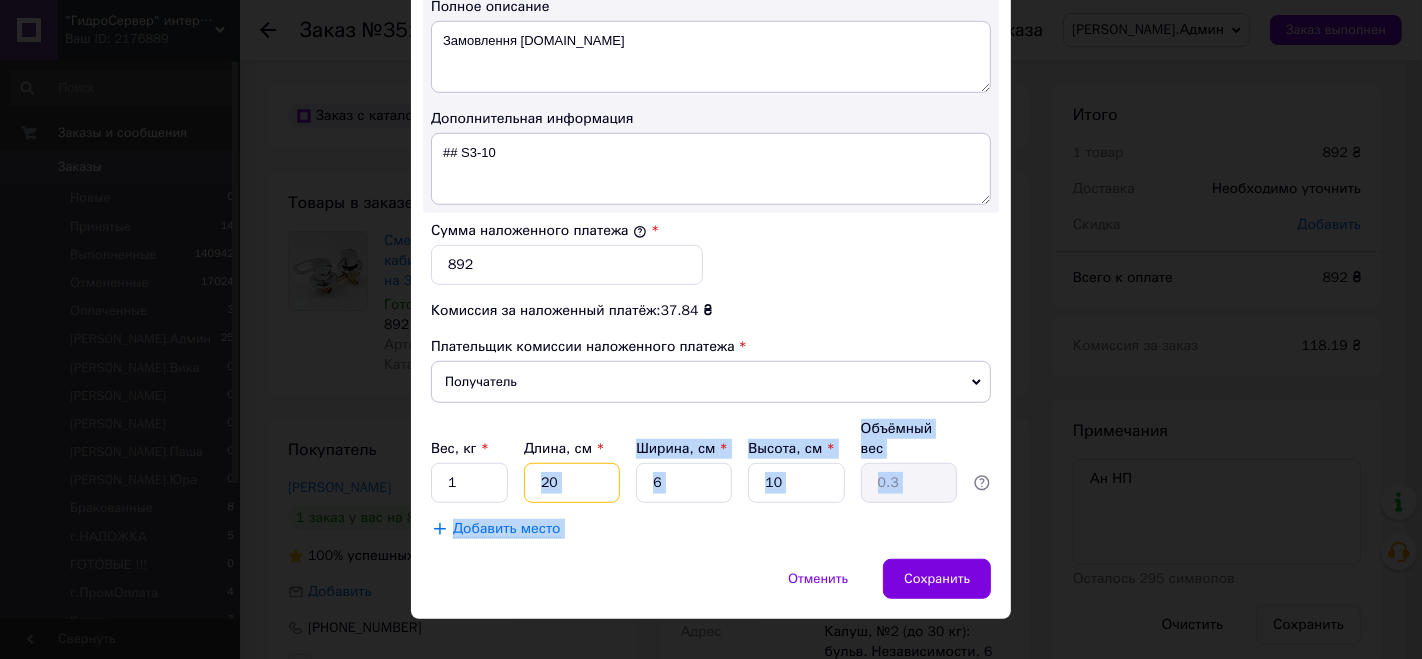 click on "20" at bounding box center [572, 483] 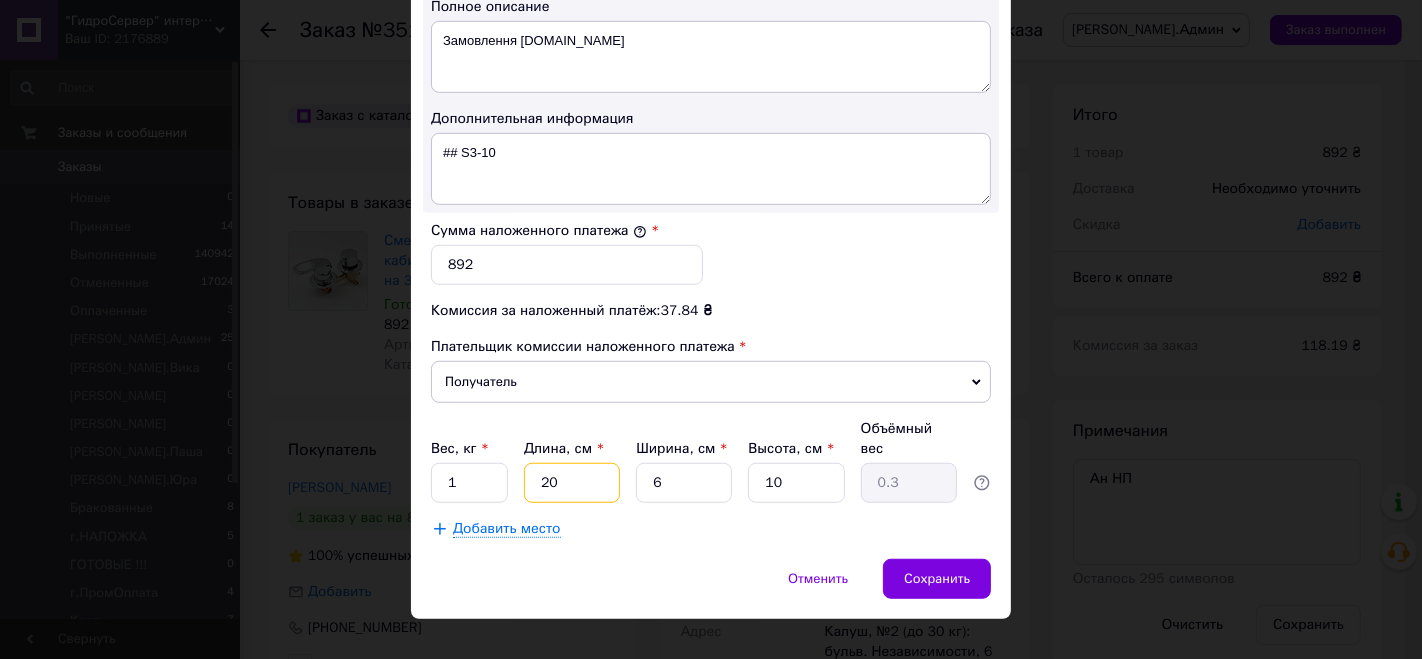 click on "20" at bounding box center (572, 483) 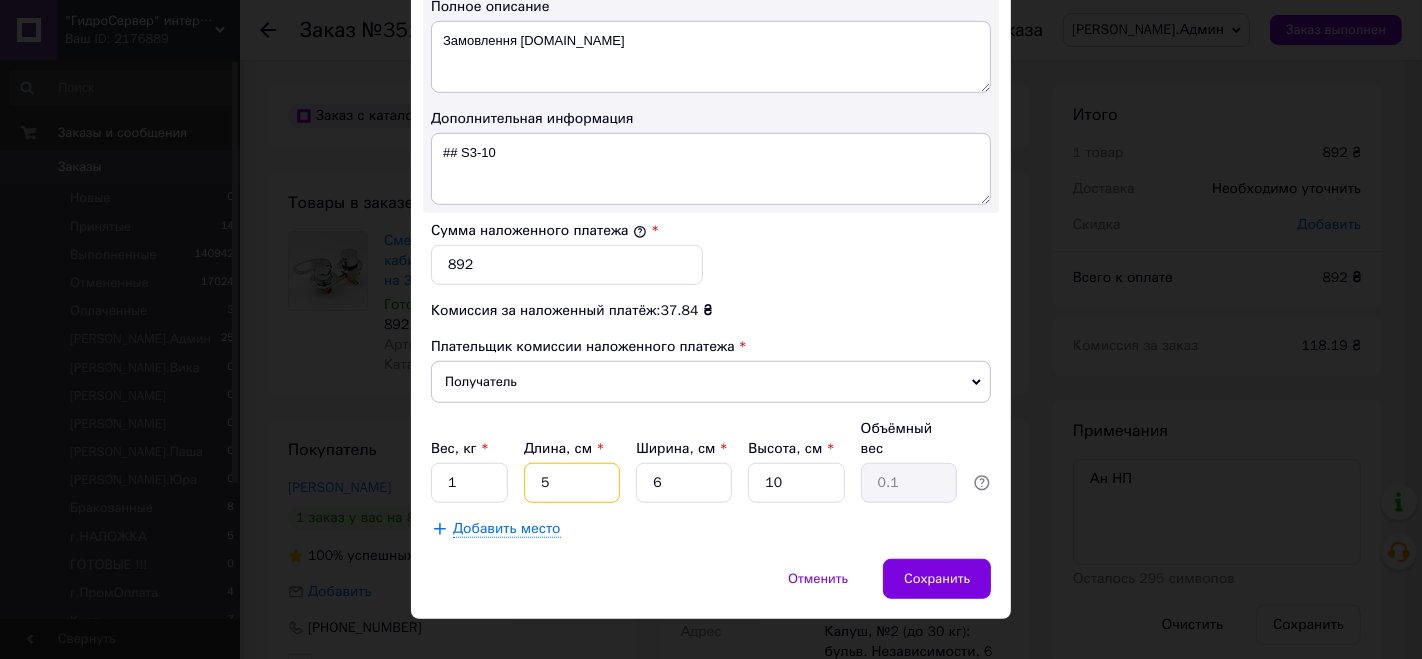 type on "5" 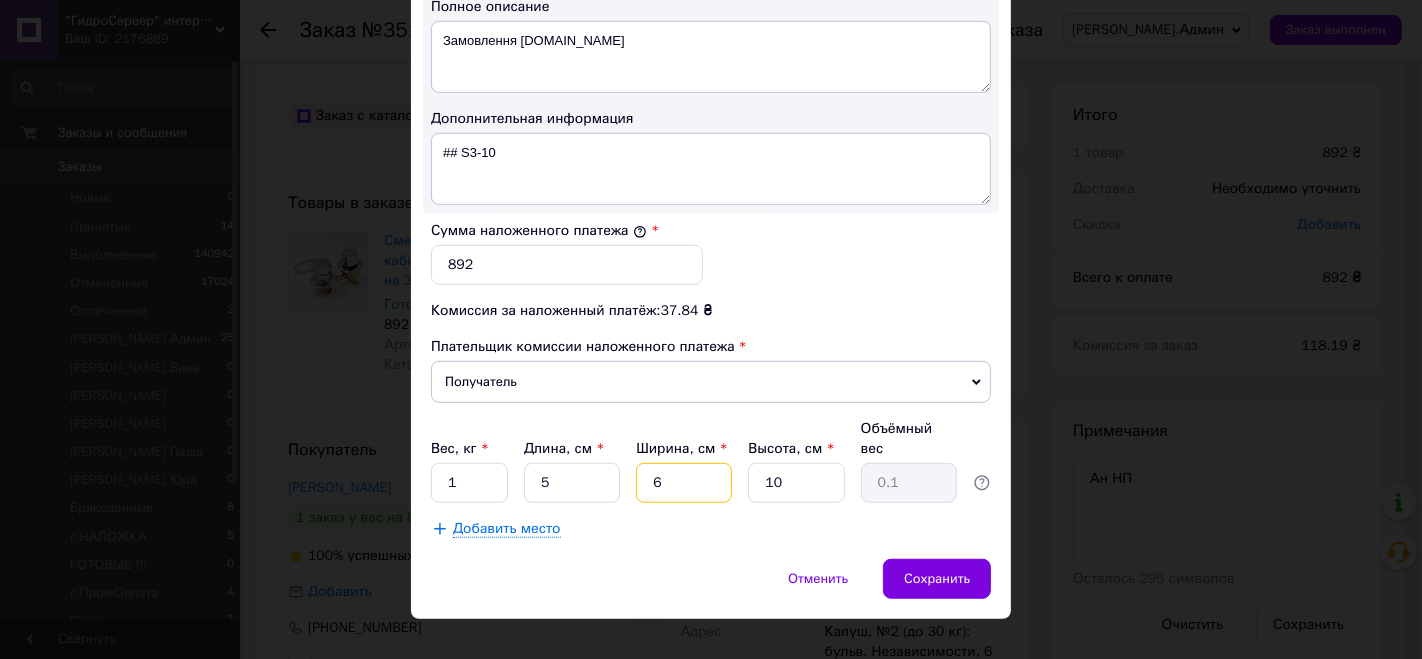 click on "6" at bounding box center (684, 483) 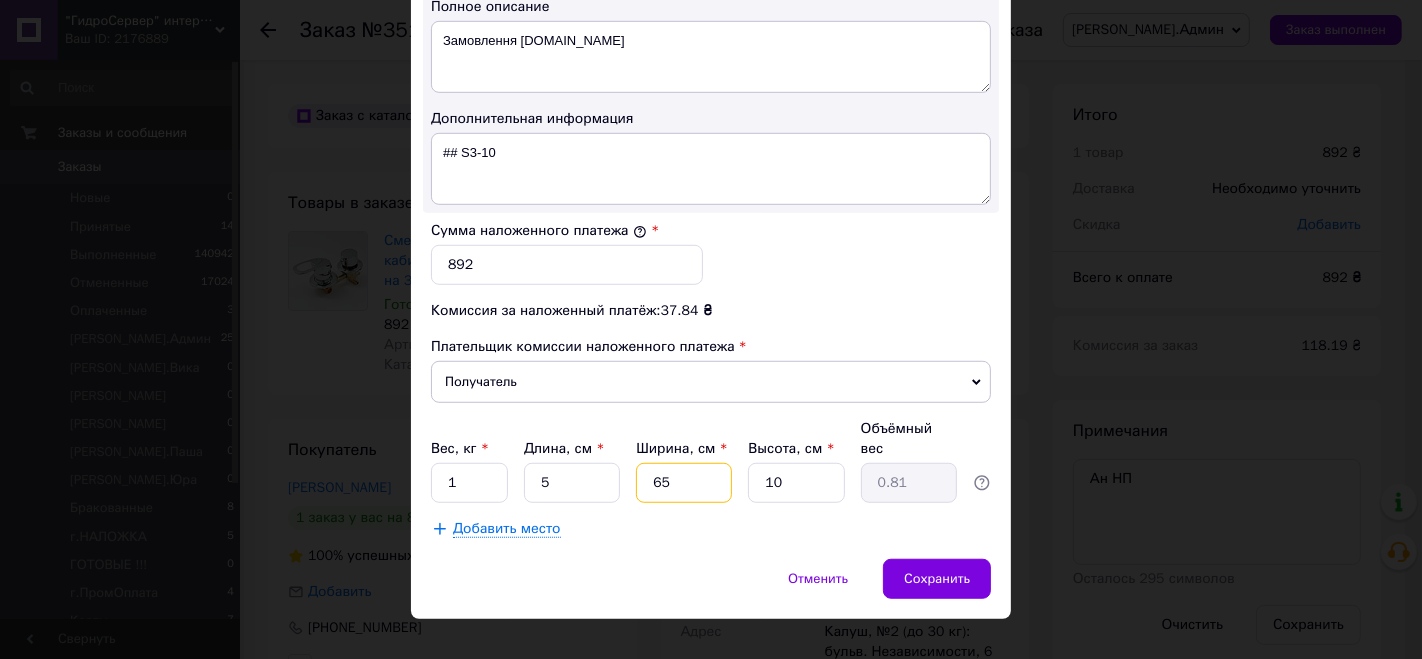 click on "65" at bounding box center [684, 483] 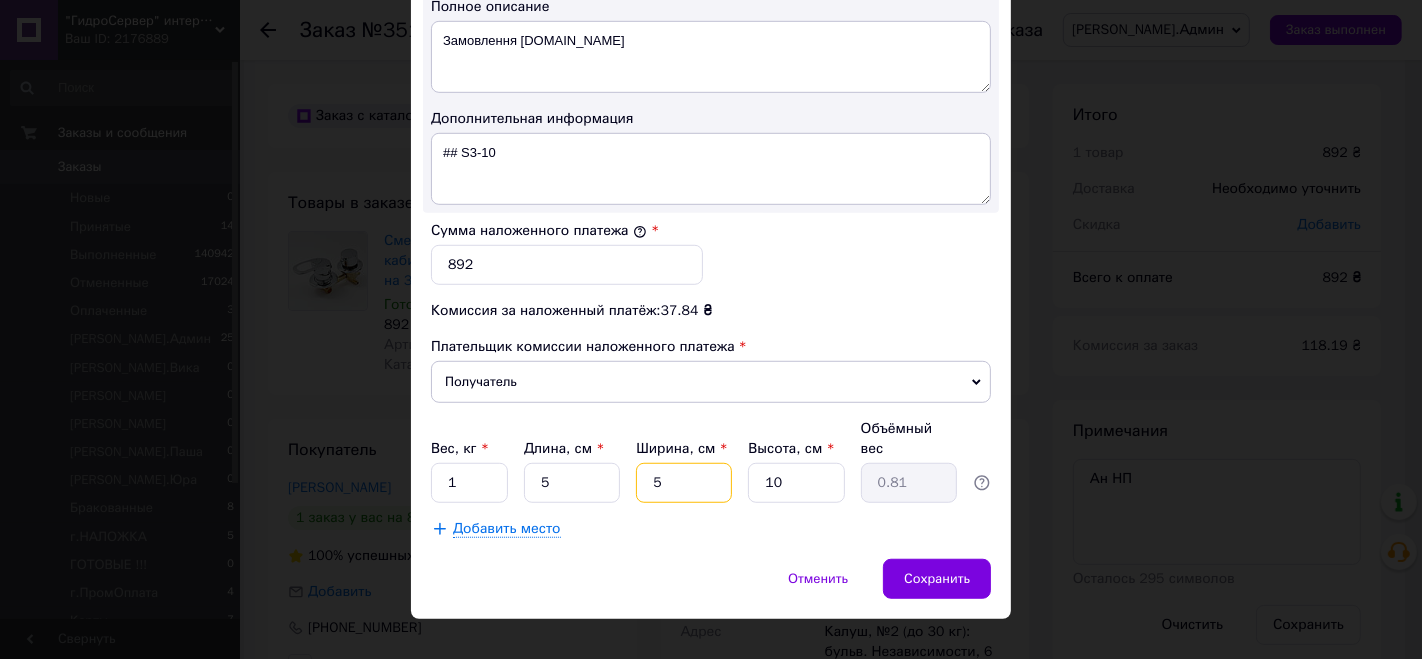type on "0.1" 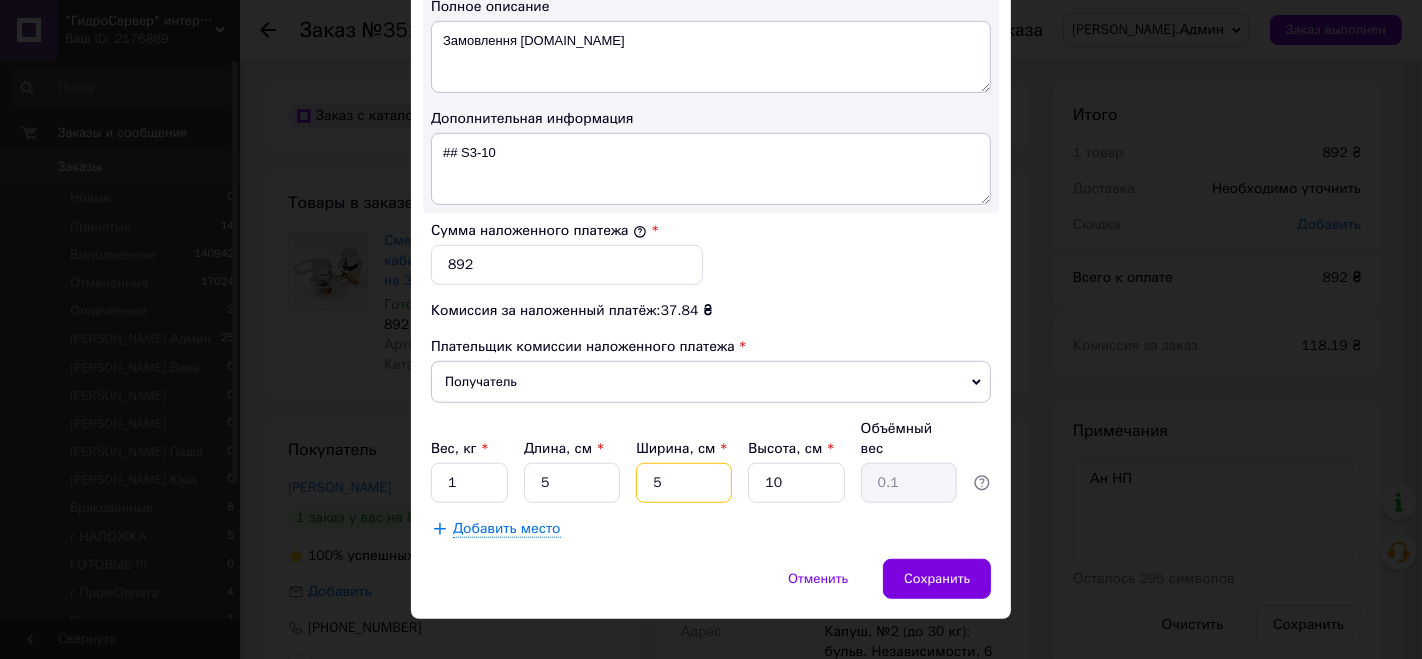 type on "5" 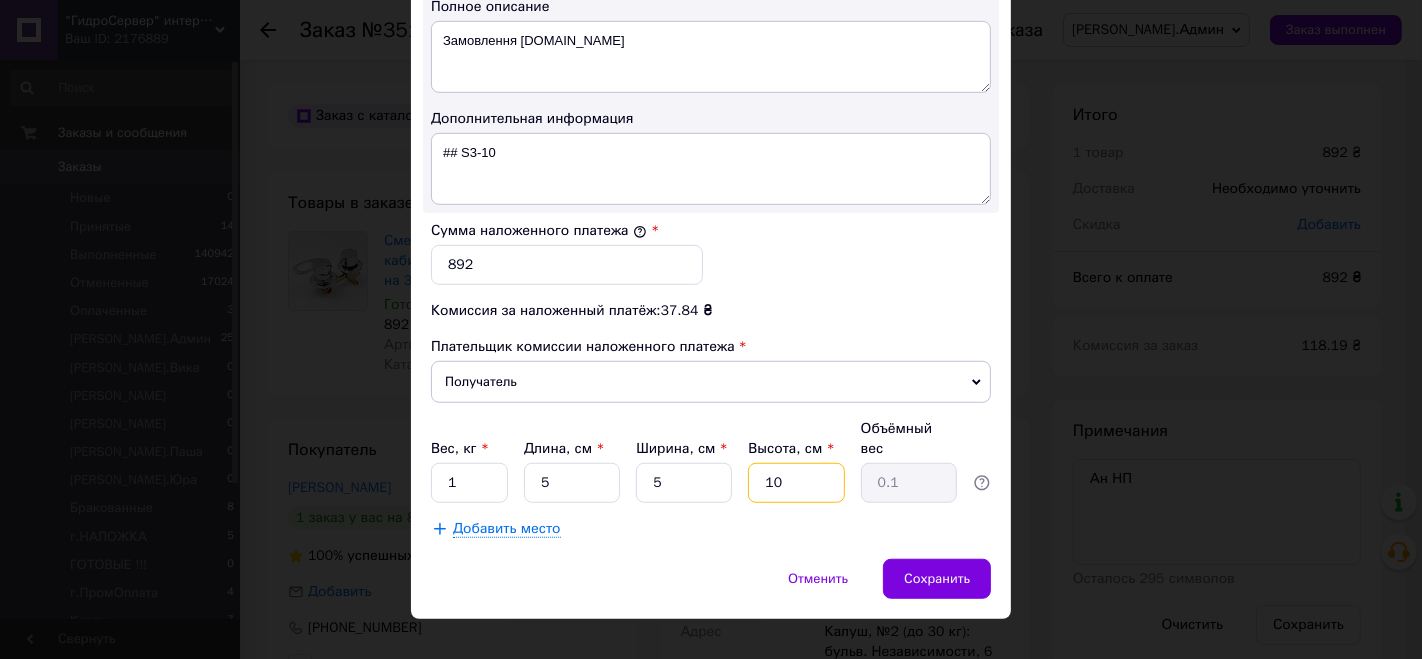 click on "10" at bounding box center (796, 483) 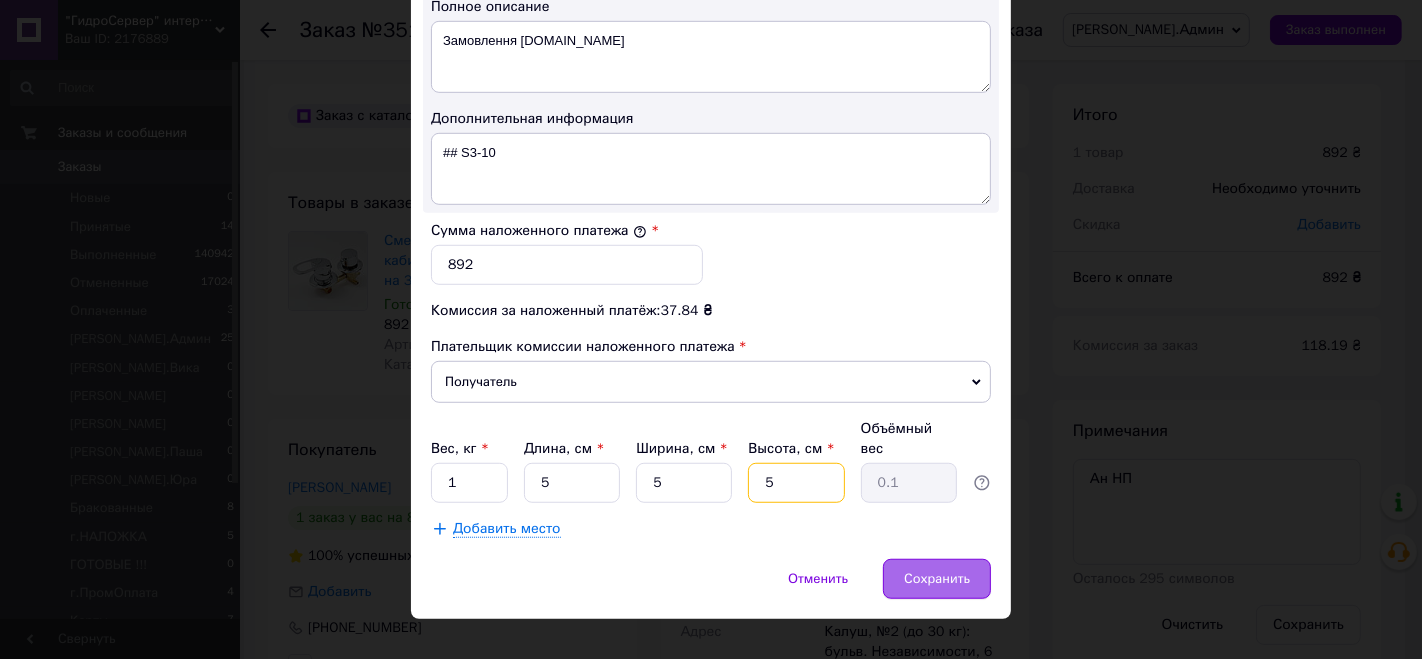 type on "5" 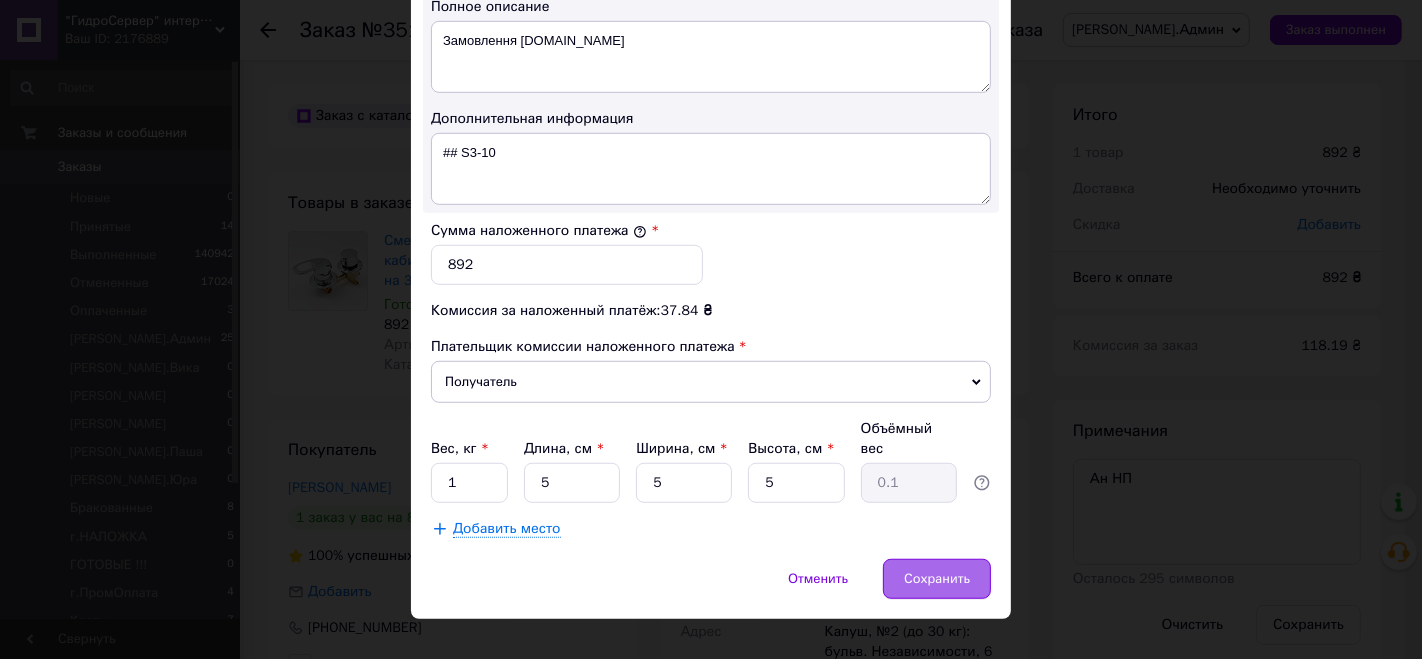 click on "Сохранить" at bounding box center (937, 579) 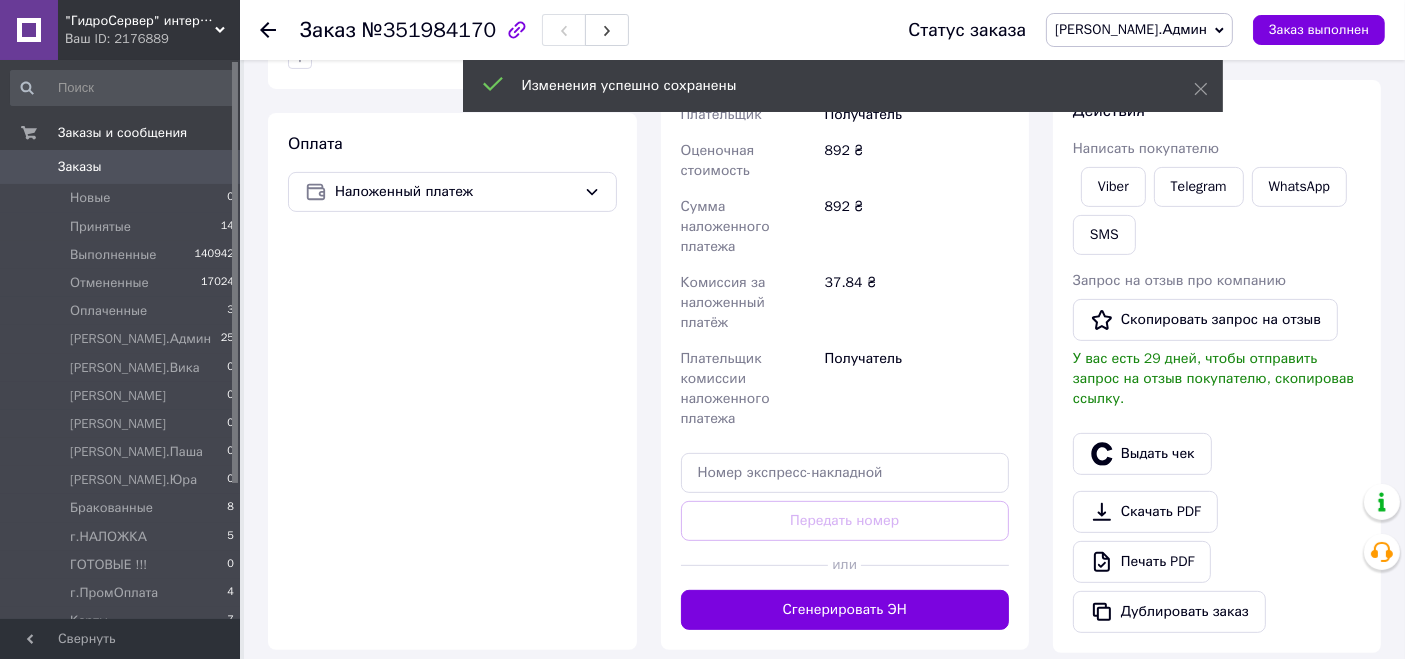 scroll, scrollTop: 666, scrollLeft: 0, axis: vertical 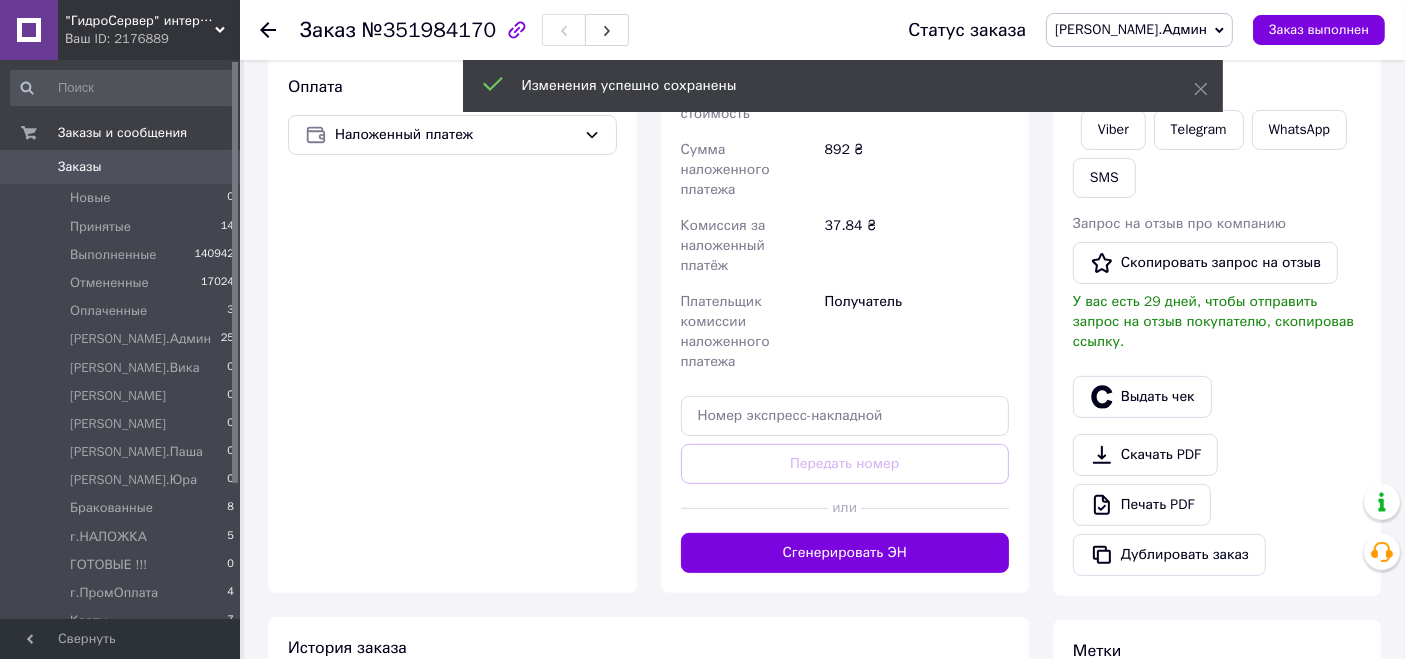 click on "Доставка Редактировать Нова Пошта (бесплатно от 5000 ₴) Получатель [PERSON_NAME] Телефон получателя [PHONE_NUMBER] Адрес Калуш, №2 (до 30 кг): бульв. Независимости, 6 Дата отправки [DATE] Плательщик Получатель Оценочная стоимость 892 ₴ Сумма наложенного платежа 892 ₴ Комиссия за наложенный платёж 37.84 ₴ Плательщик комиссии наложенного платежа Получатель Передать номер или Сгенерировать ЭН Плательщик Получатель Отправитель Фамилия получателя Бобик Имя получателя [PERSON_NAME] Отчество получателя Телефон получателя [PHONE_NUMBER] Тип доставки В отделении Курьером В почтомате 892" at bounding box center (845, 173) 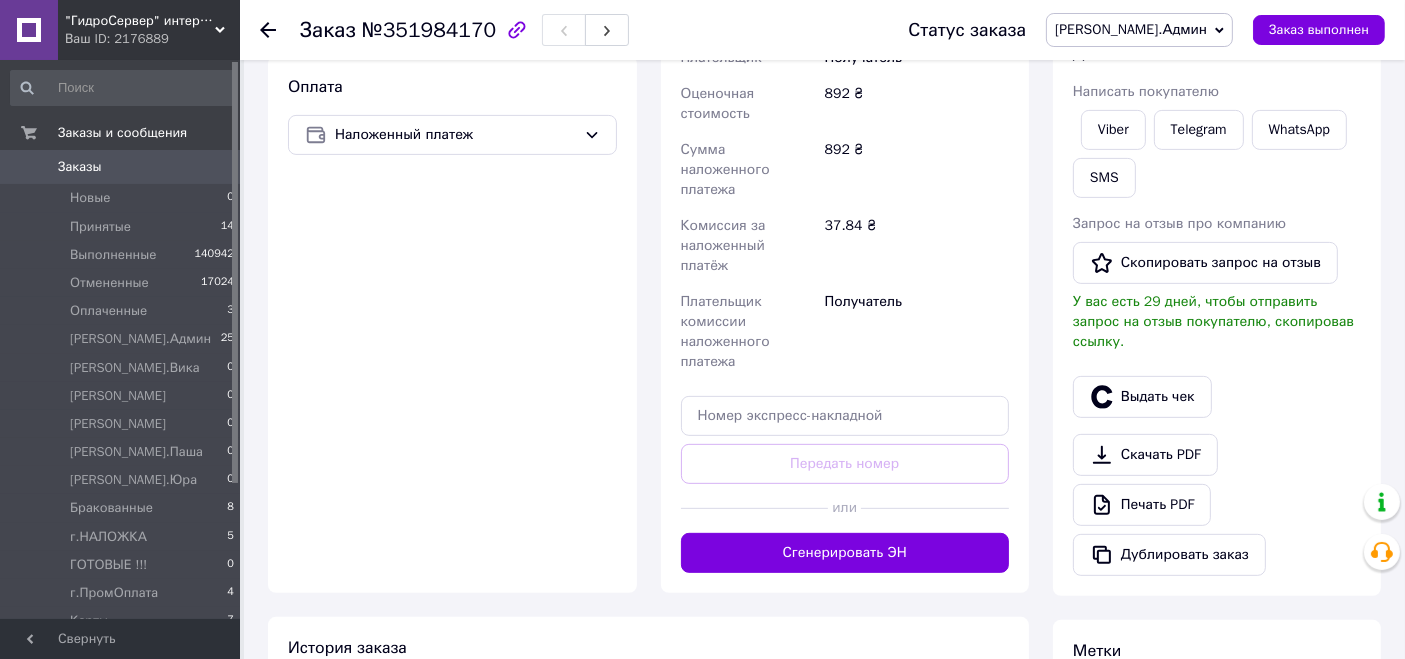 click on "Сгенерировать ЭН" at bounding box center [845, 553] 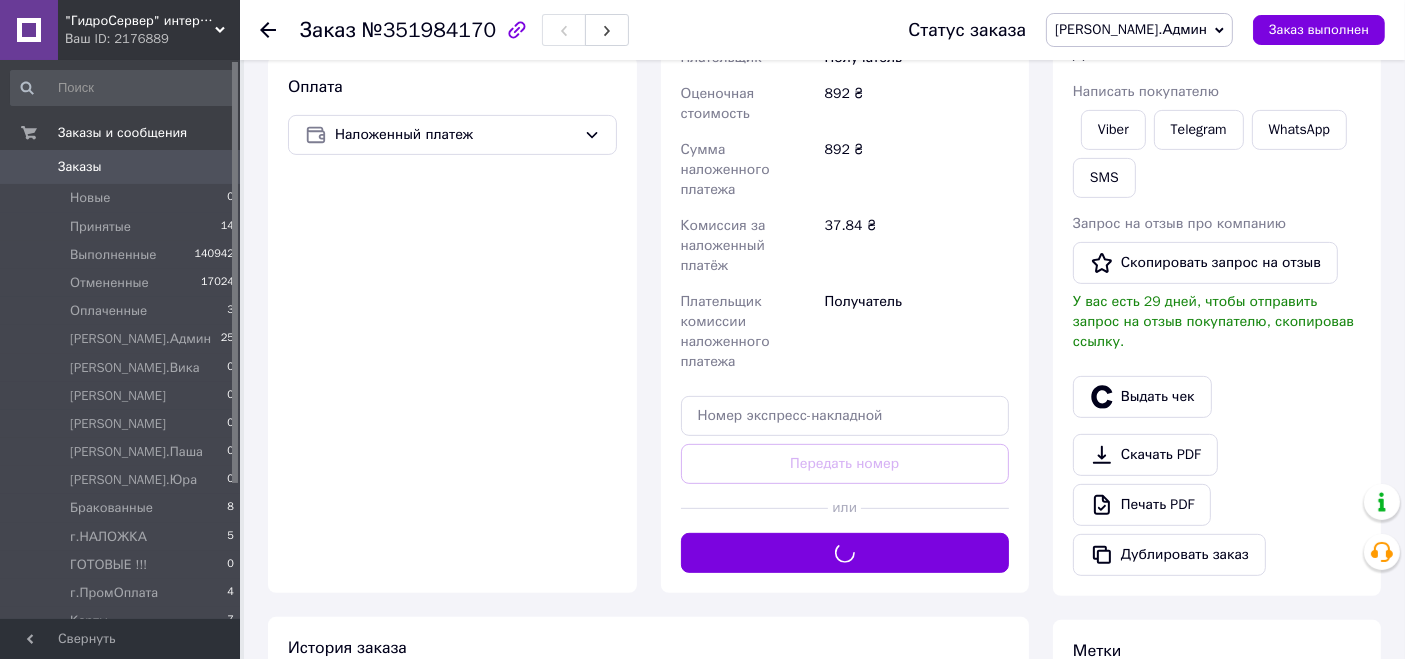 click on "[PERSON_NAME].Админ" at bounding box center [1131, 29] 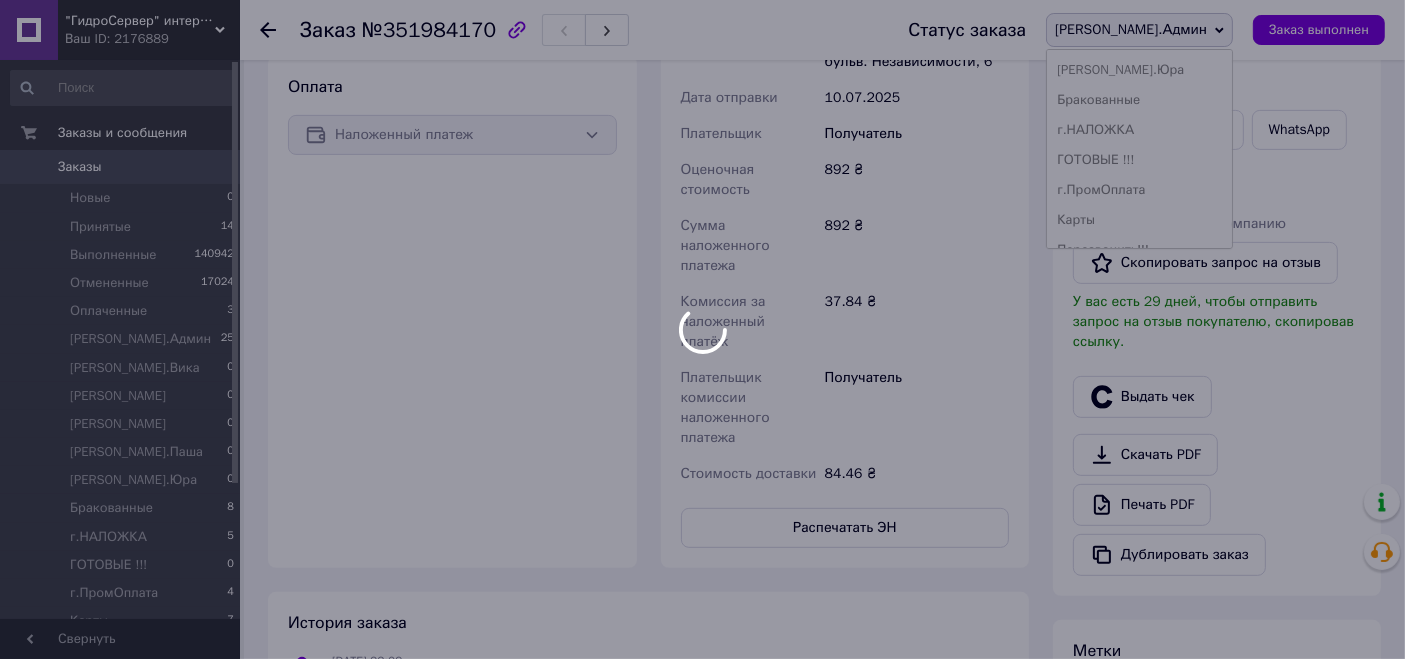 scroll, scrollTop: 209, scrollLeft: 0, axis: vertical 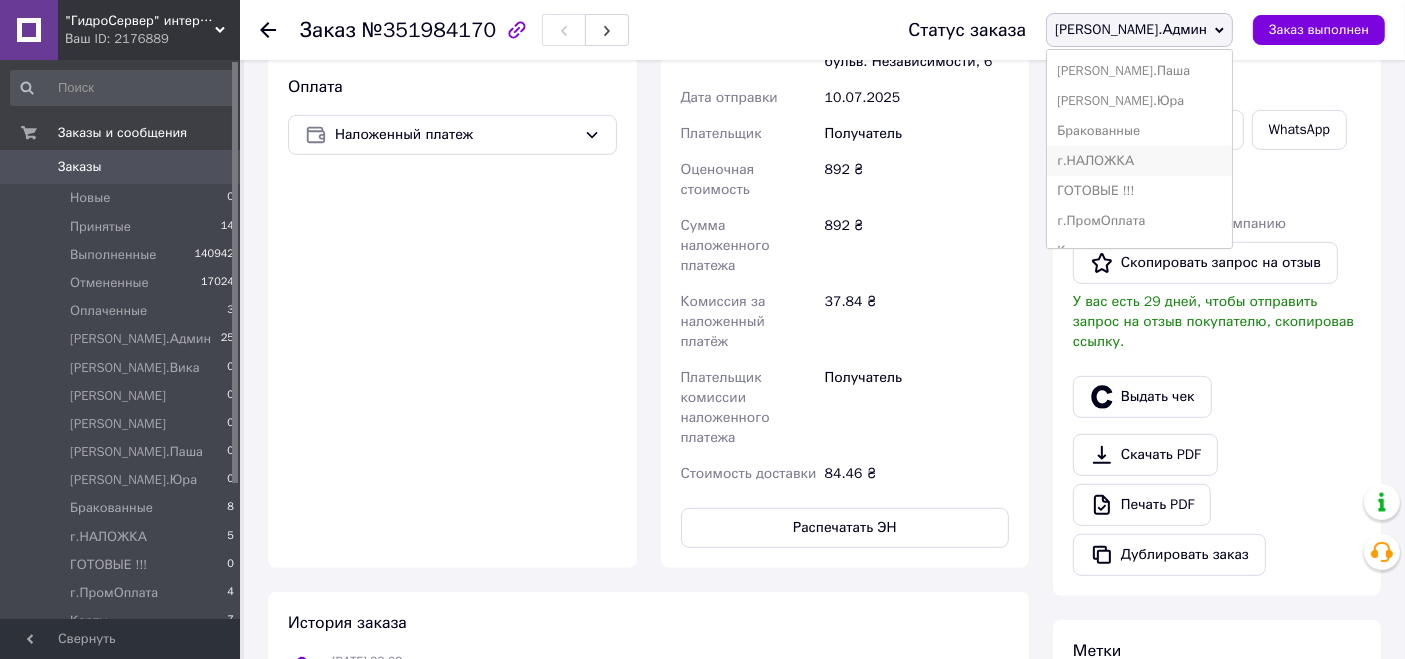 click on "г.НАЛОЖКА" at bounding box center (1139, 161) 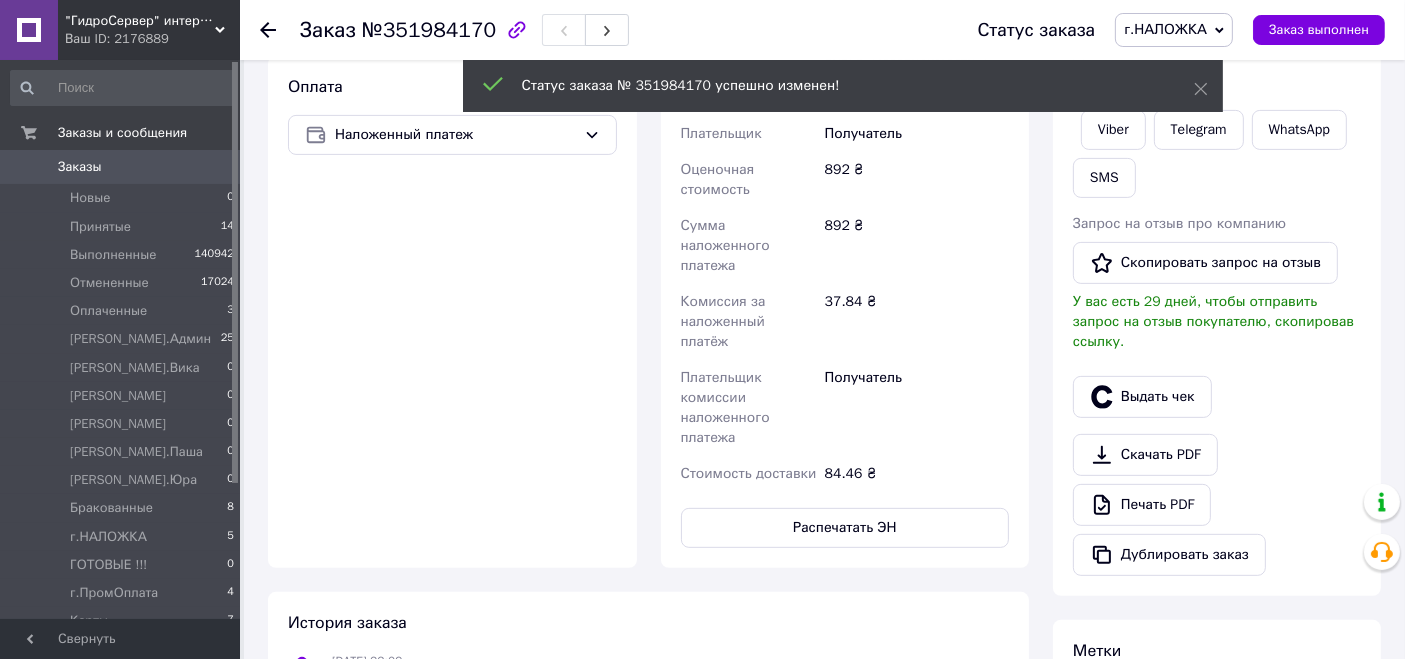 click 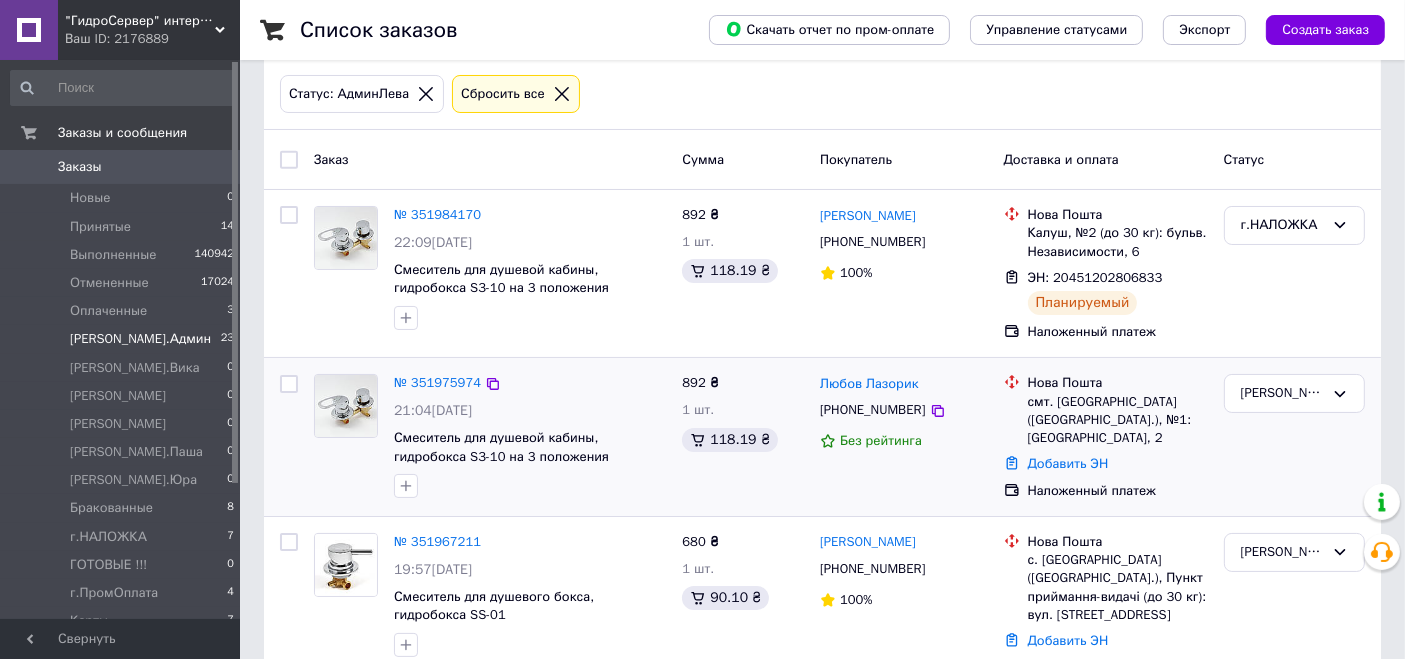 scroll, scrollTop: 131, scrollLeft: 0, axis: vertical 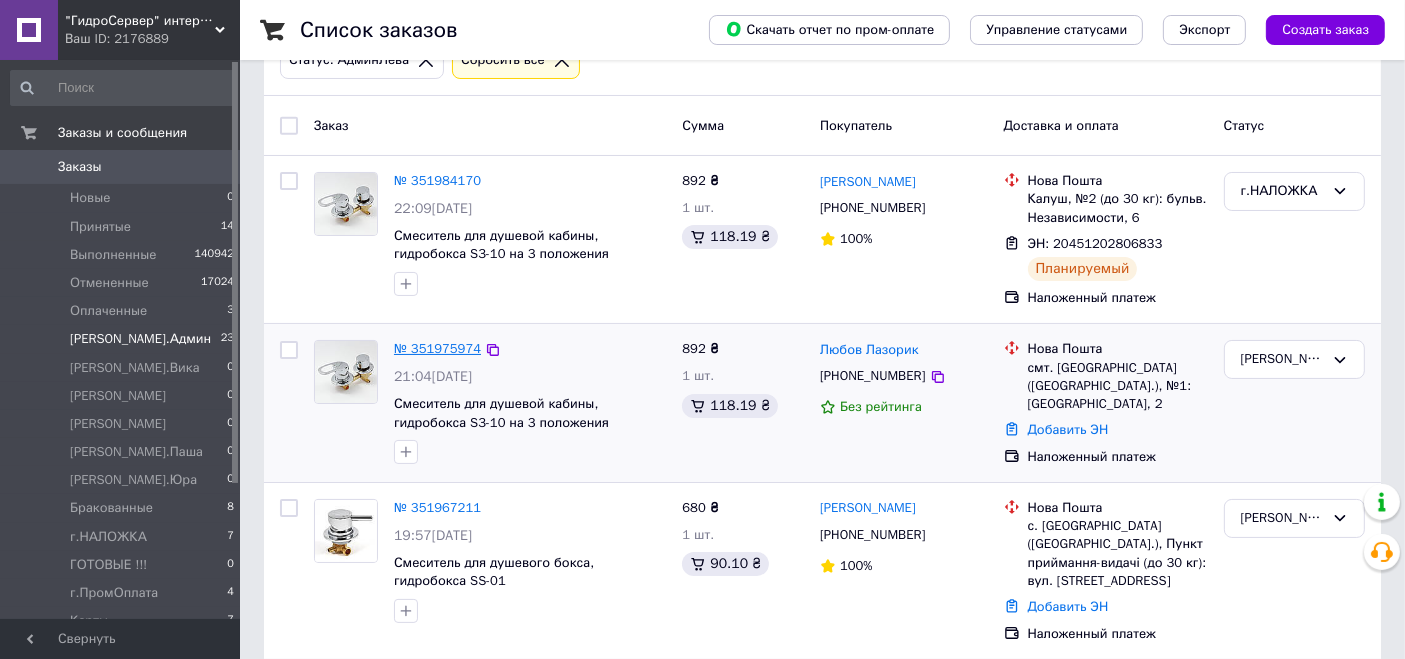 click on "№ 351975974" at bounding box center (437, 348) 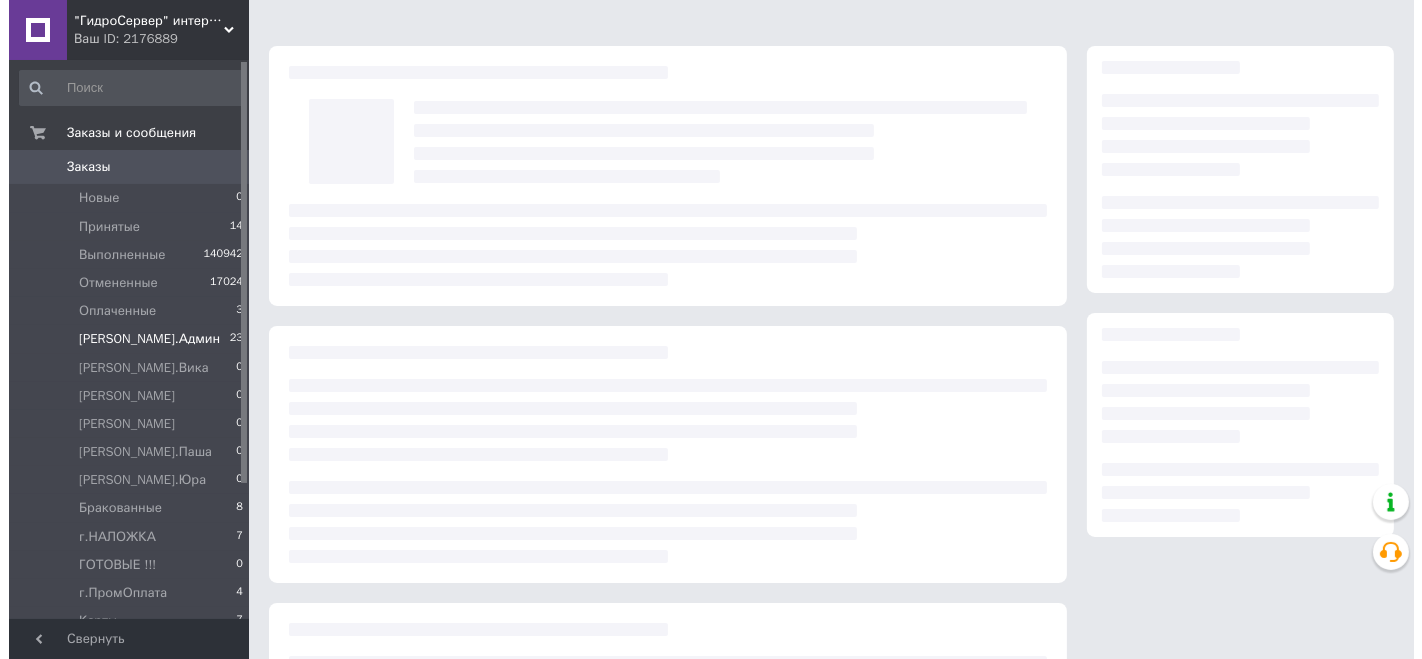 scroll, scrollTop: 0, scrollLeft: 0, axis: both 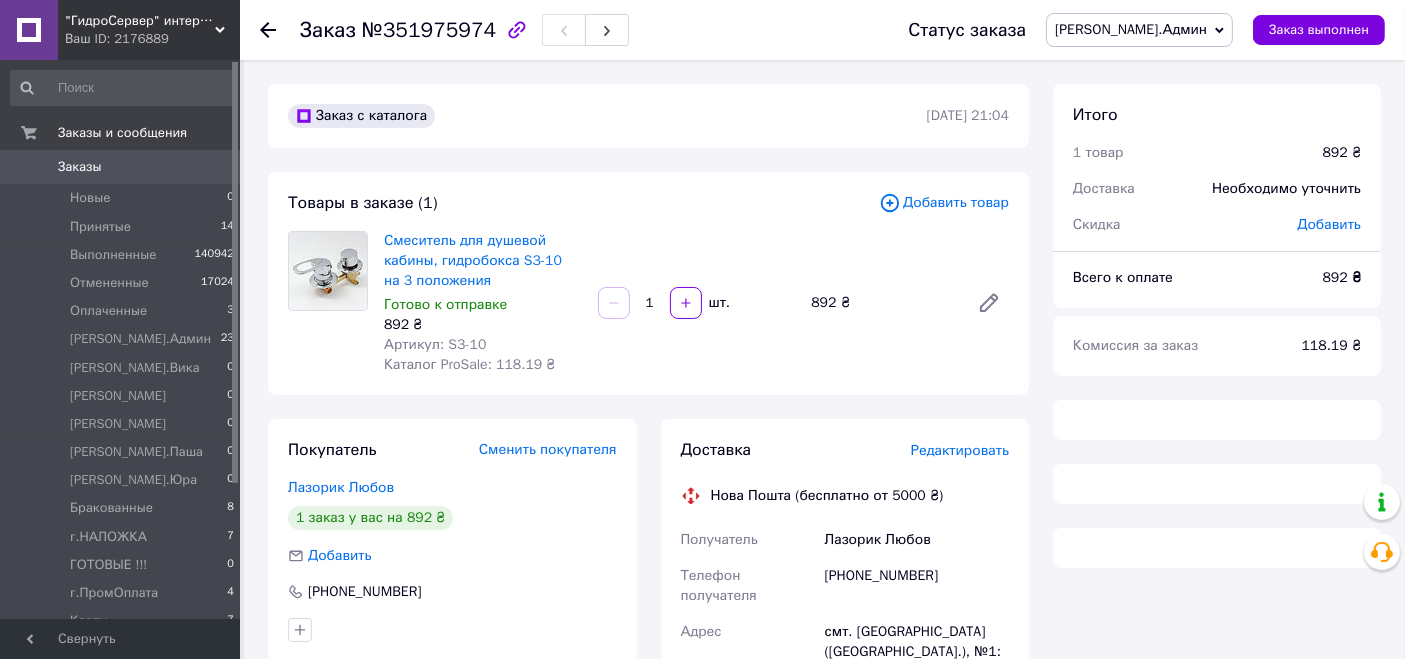 click on "Артикул: S3-10" at bounding box center [435, 344] 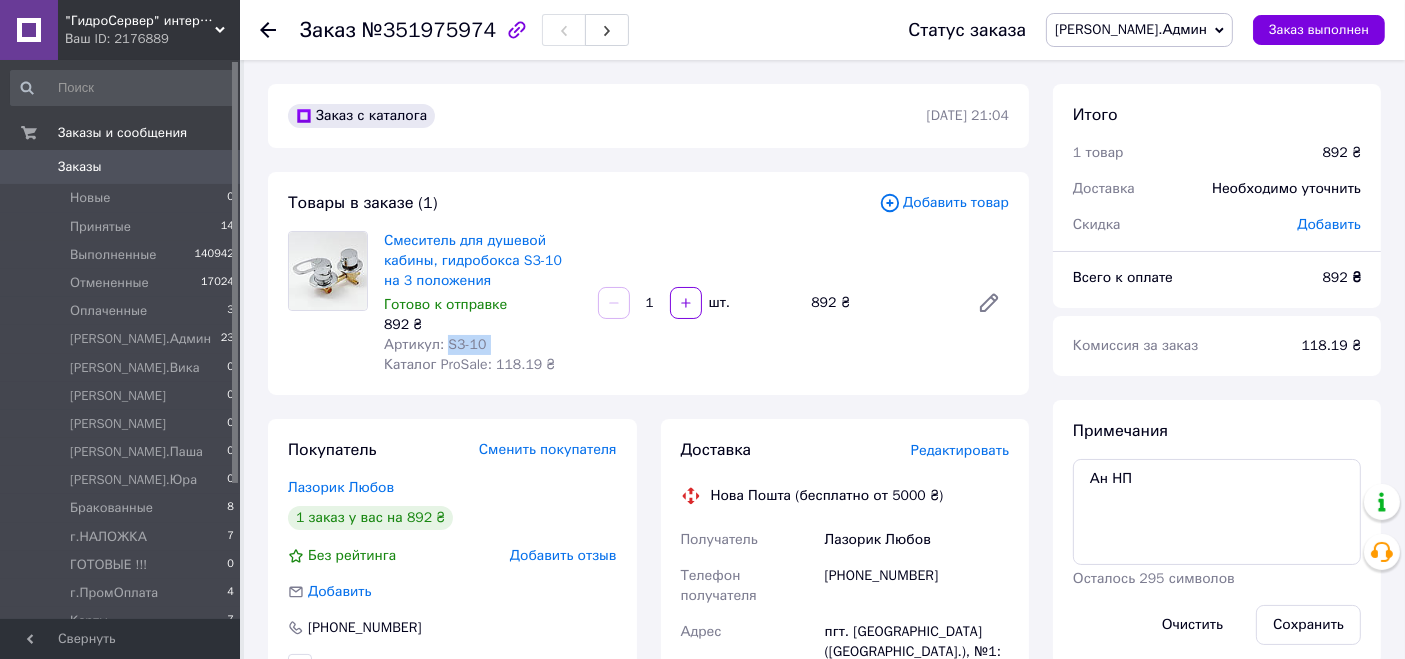 drag, startPoint x: 455, startPoint y: 350, endPoint x: 525, endPoint y: 345, distance: 70.178345 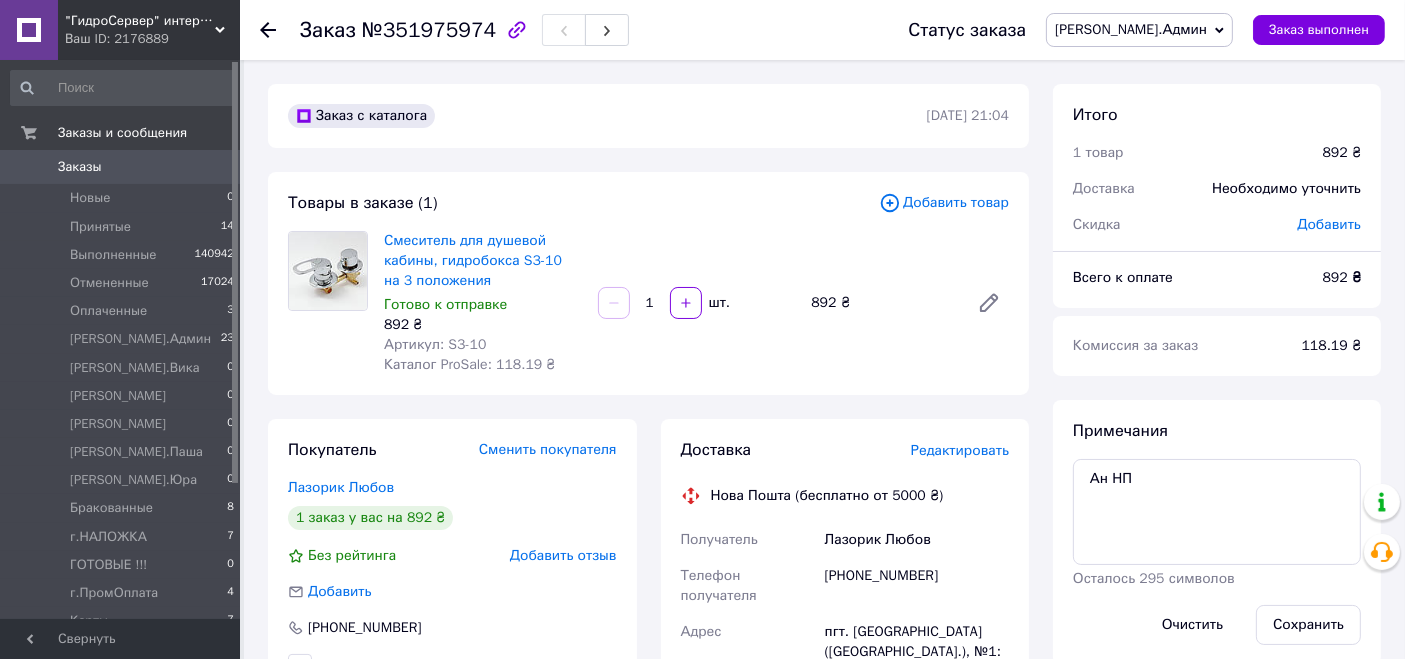 click on "Редактировать" at bounding box center (960, 450) 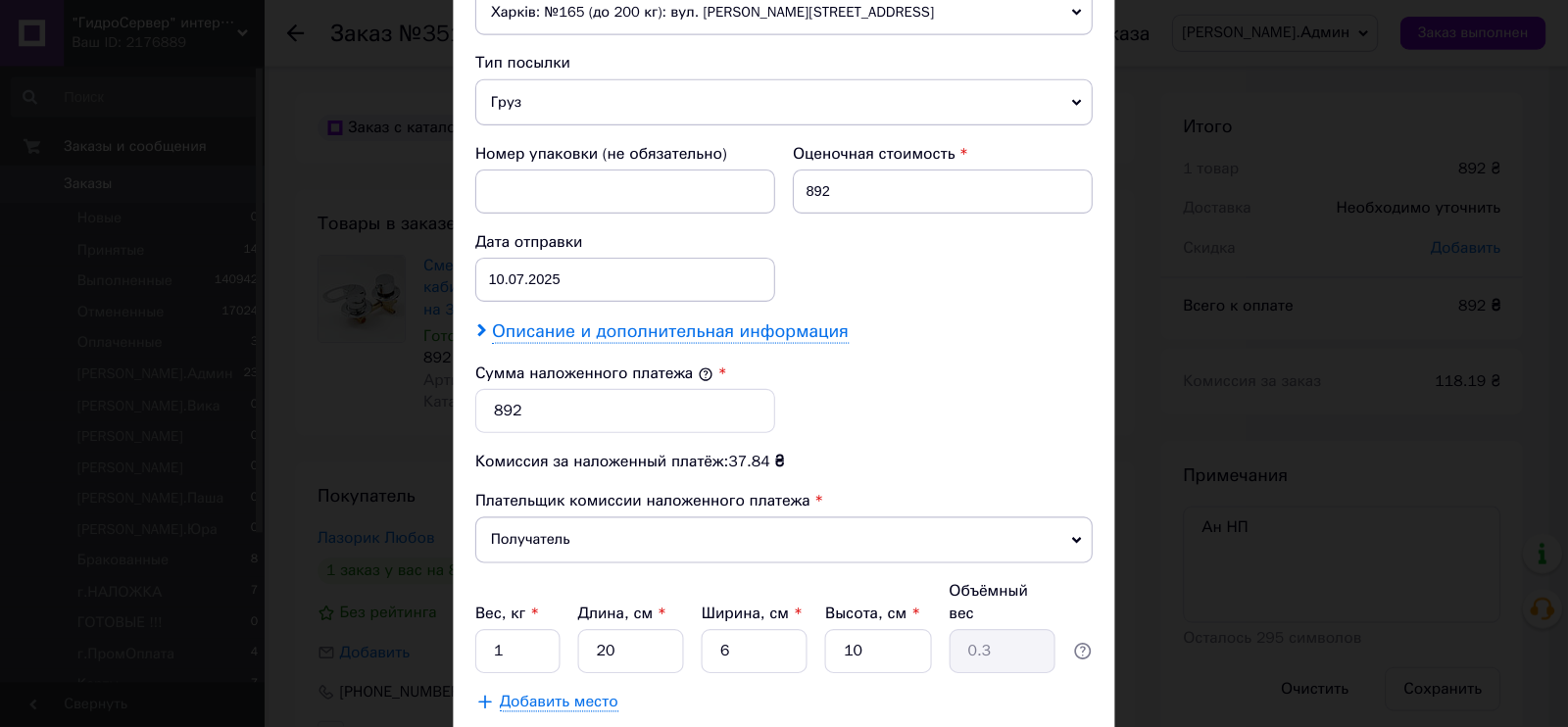 scroll, scrollTop: 761, scrollLeft: 0, axis: vertical 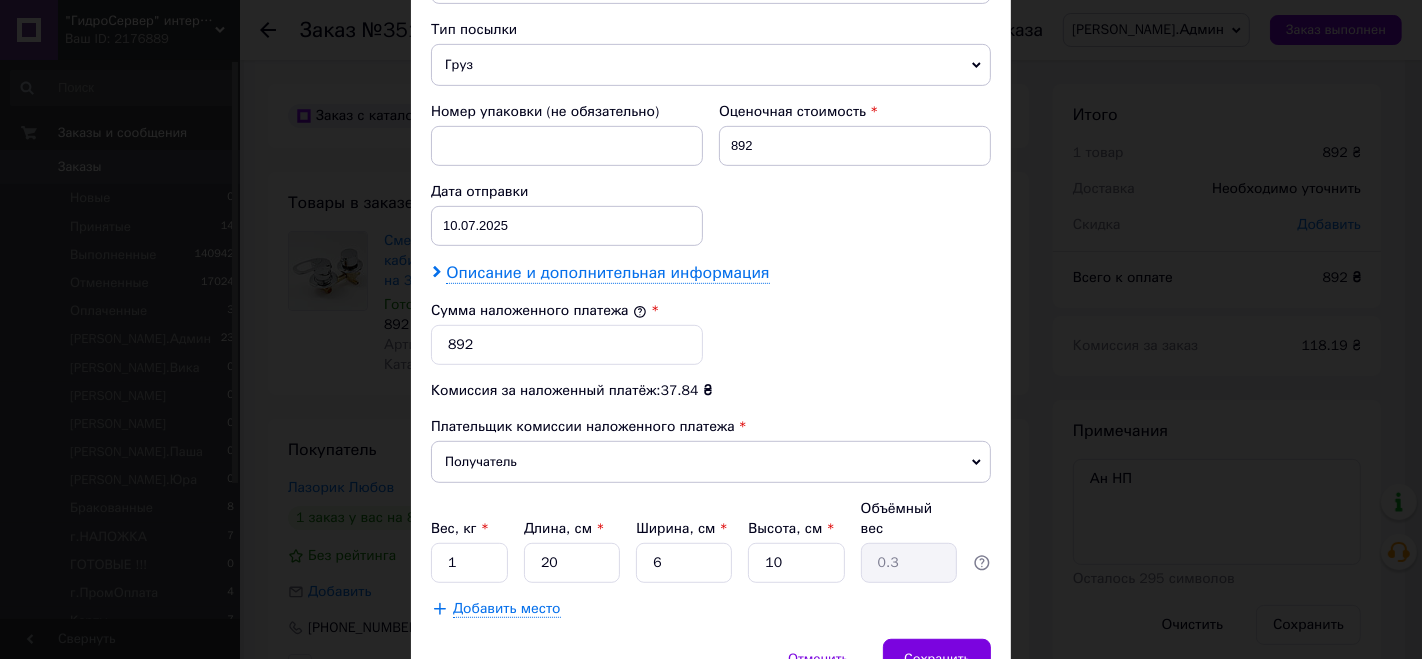 click on "Описание и дополнительная информация" at bounding box center (607, 273) 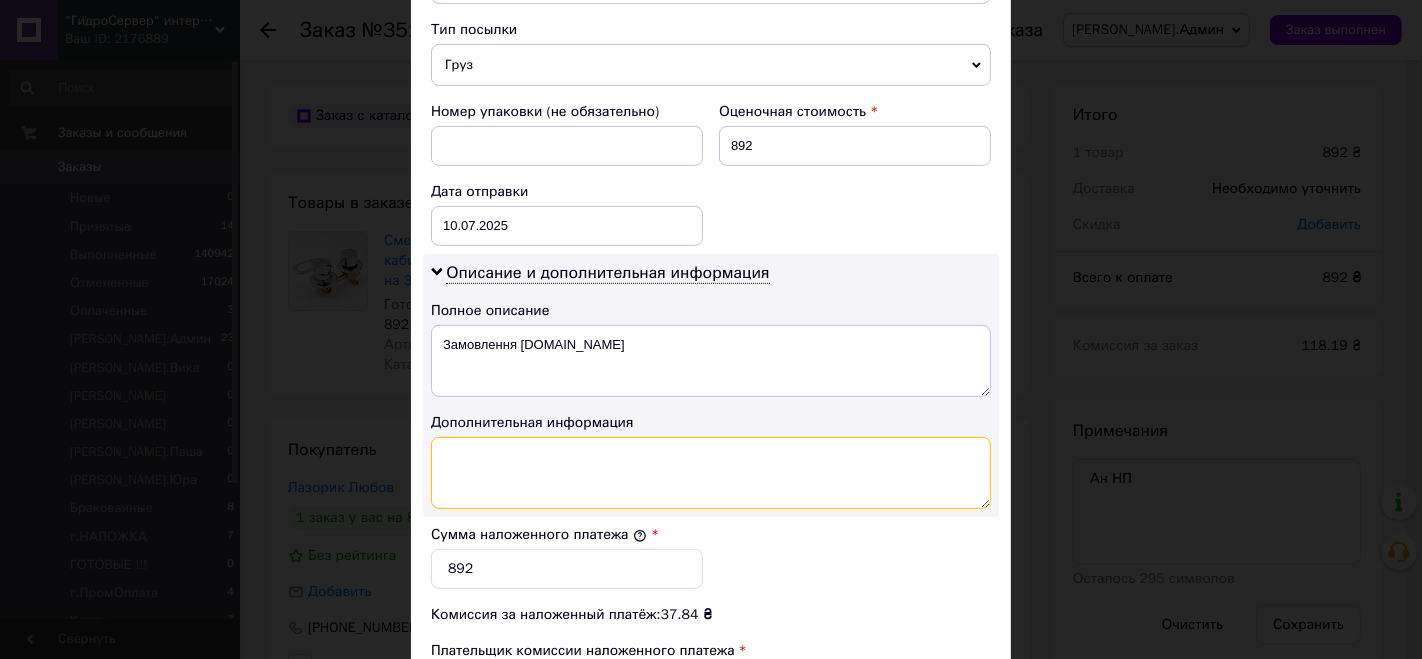 click at bounding box center [711, 473] 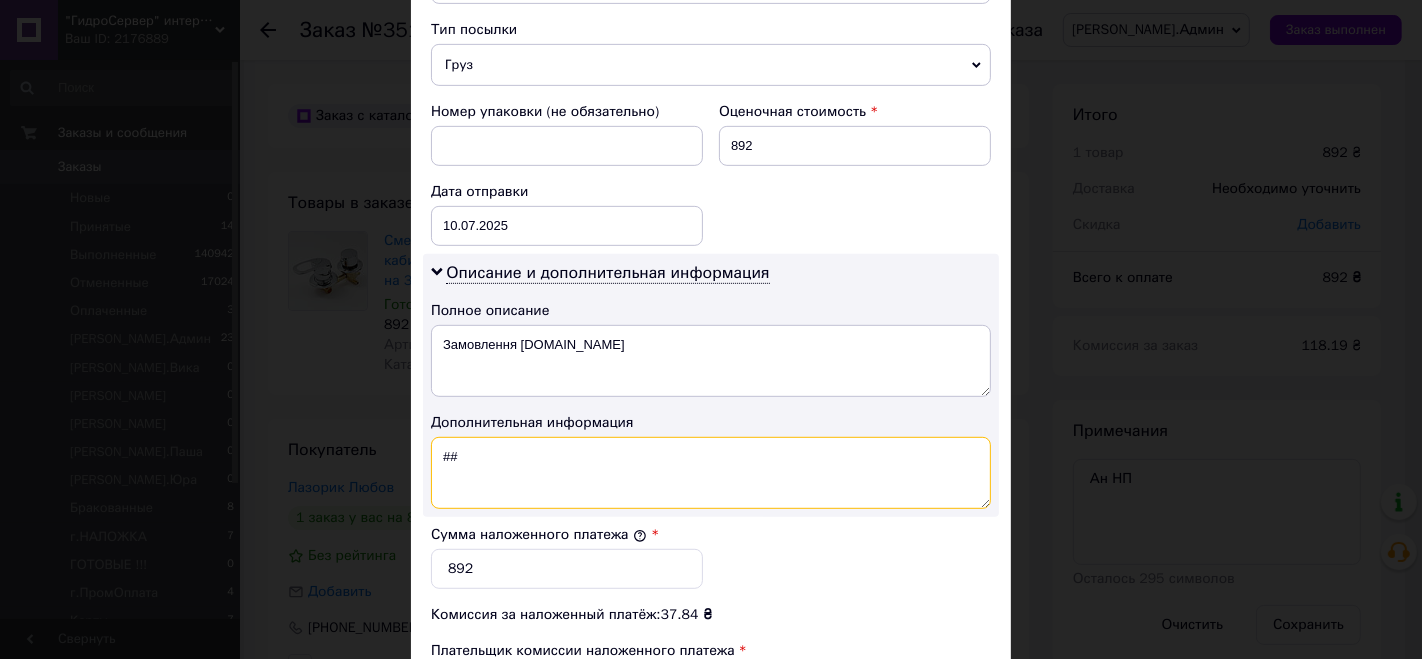 paste on "S3-10" 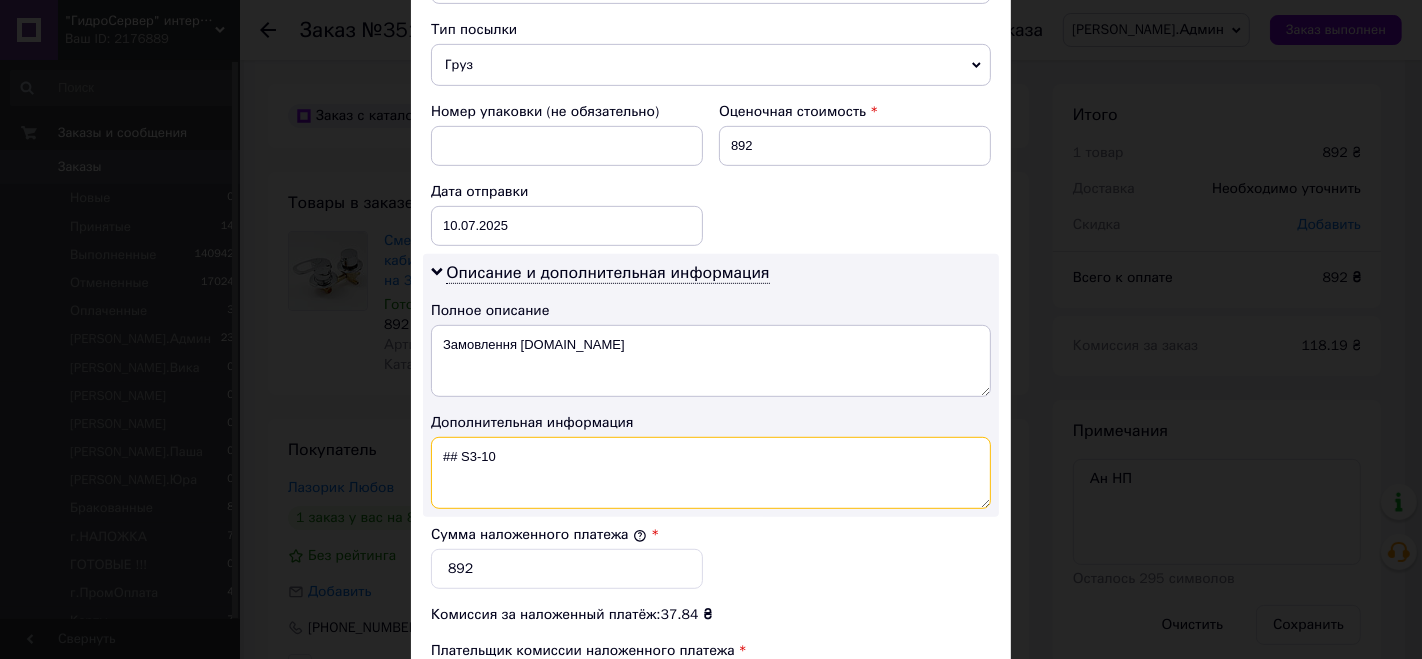 scroll, scrollTop: 1001, scrollLeft: 0, axis: vertical 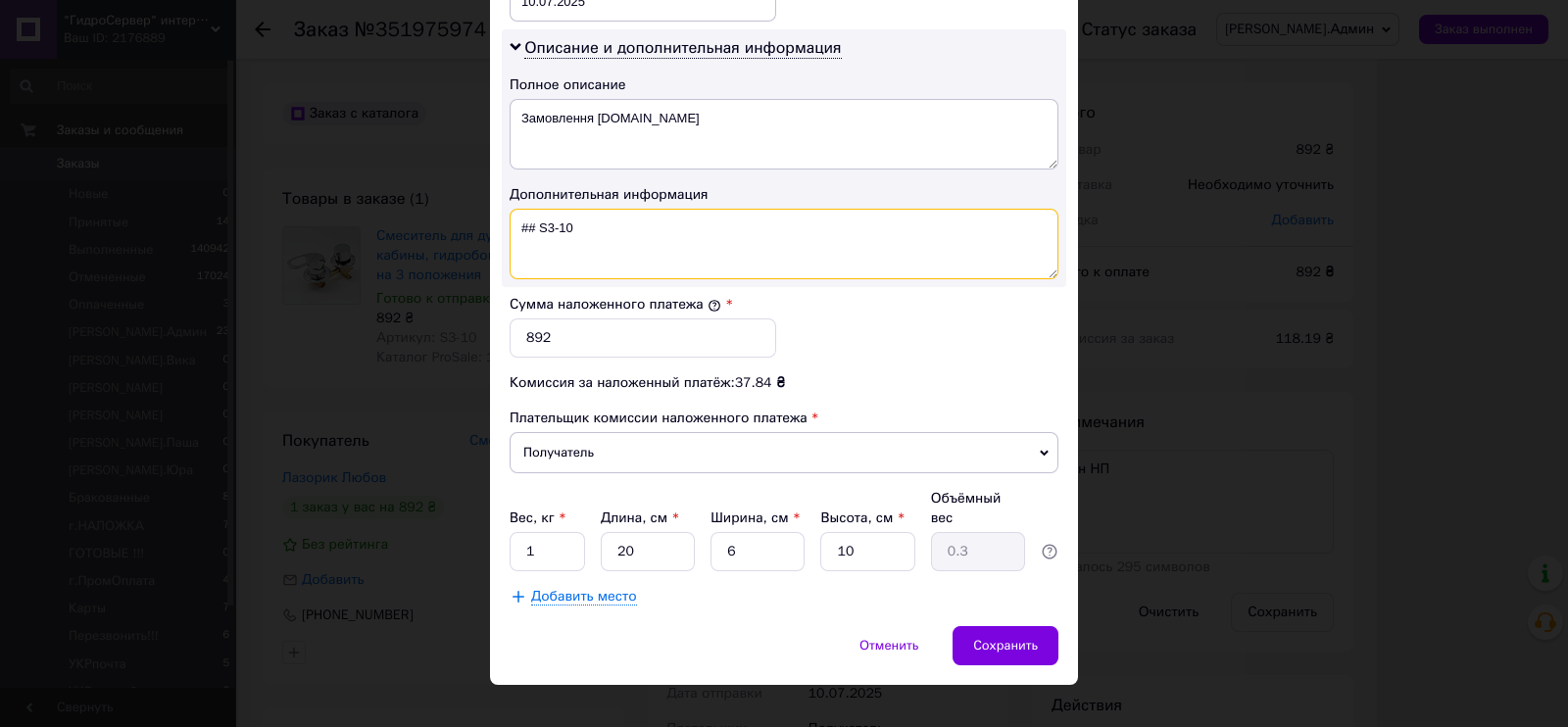 type on "## S3-10" 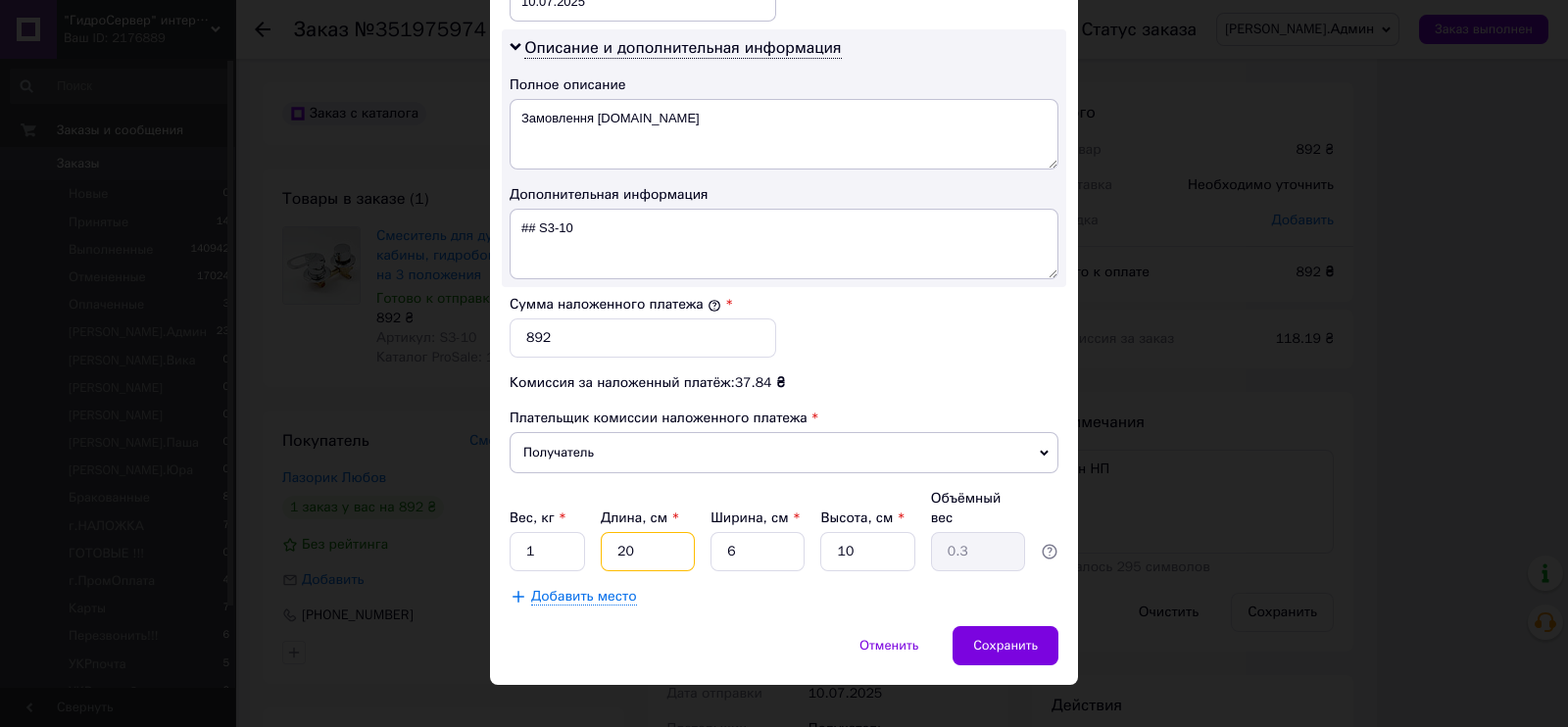 click on "20" at bounding box center (648, 552) 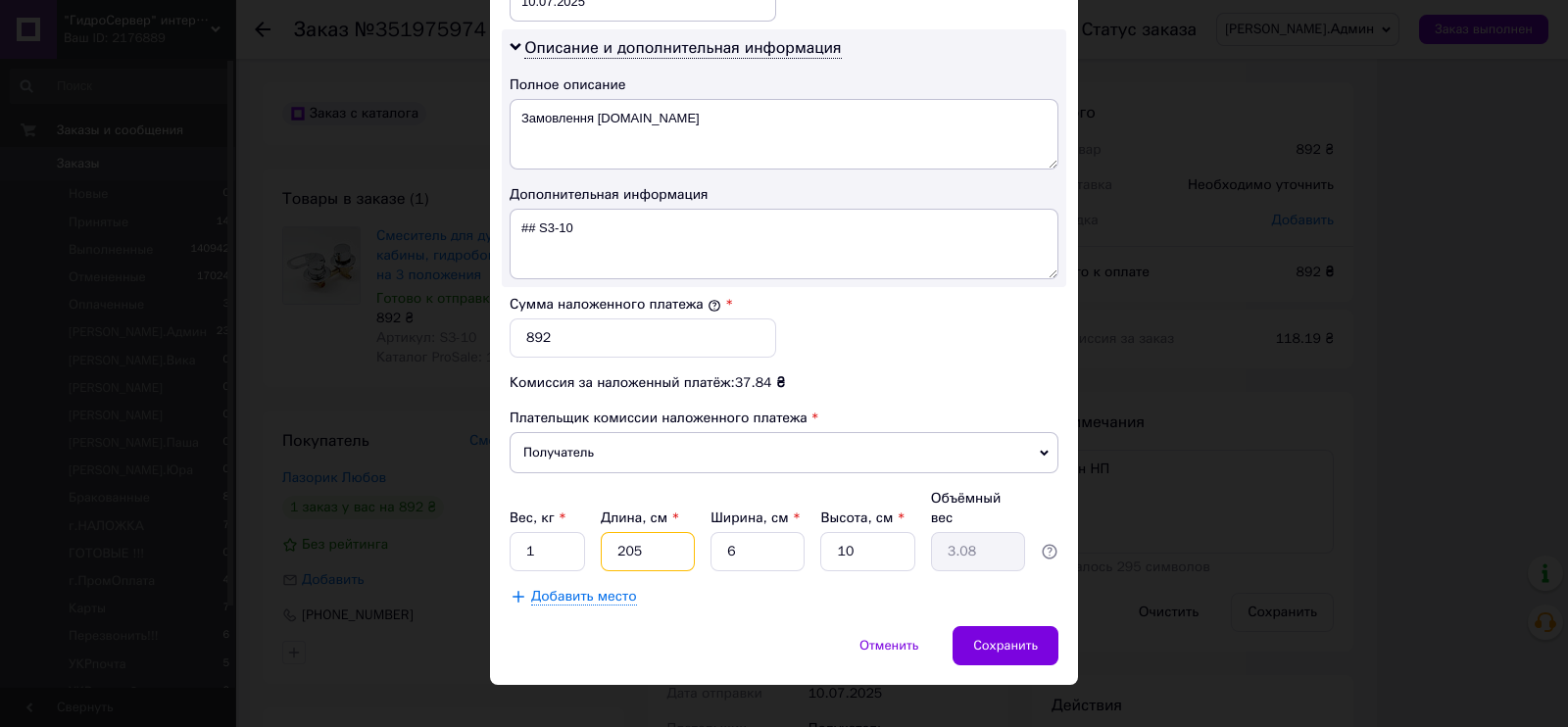 type on "2055" 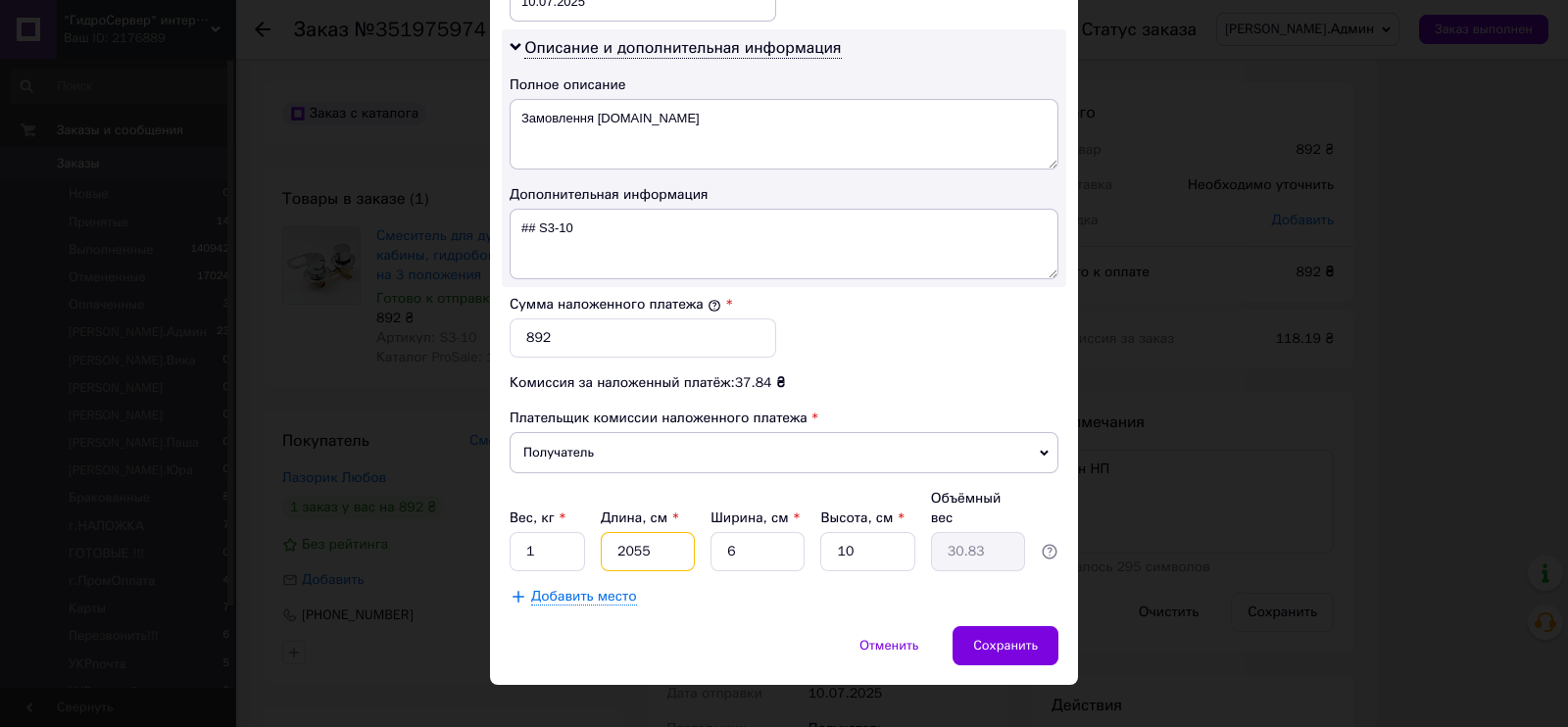 click on "2055" at bounding box center (648, 552) 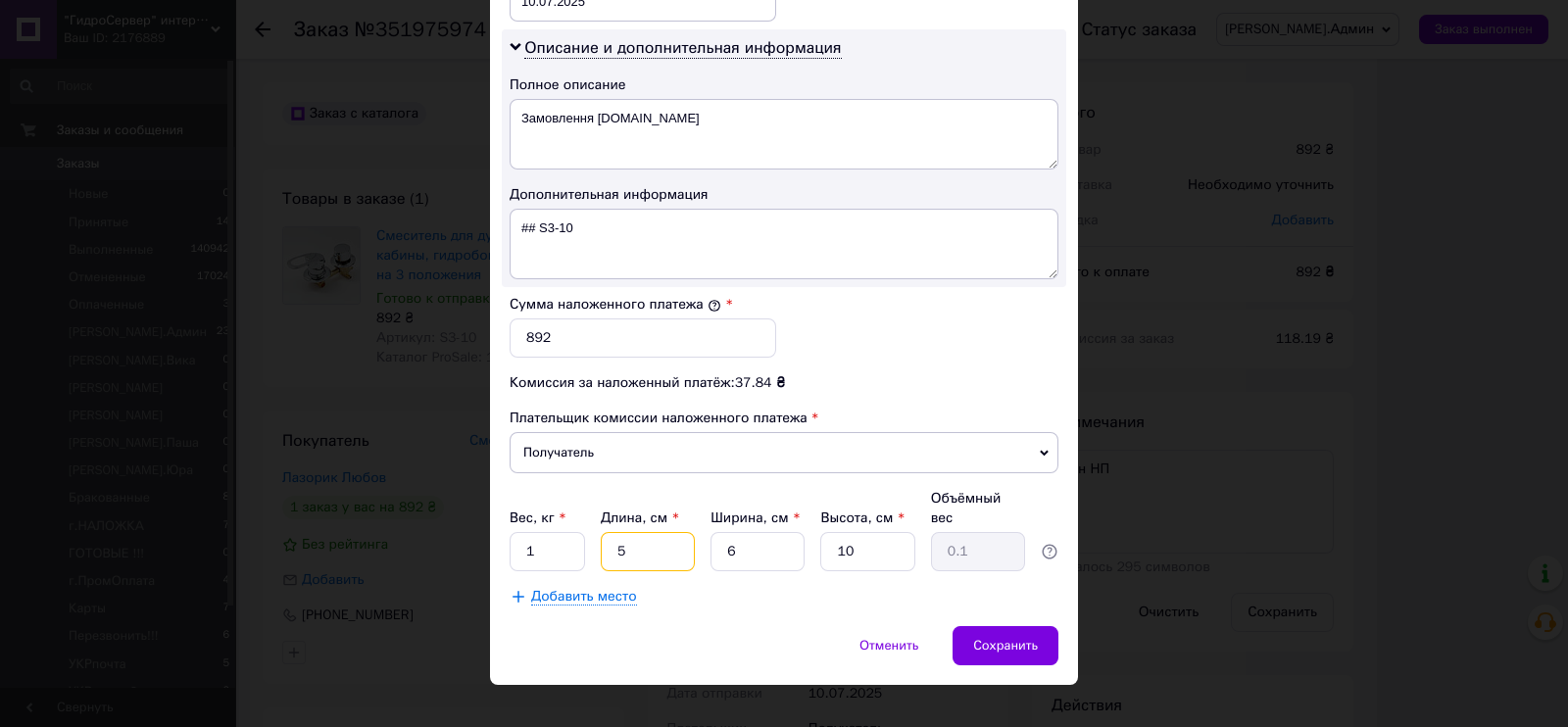 type on "5" 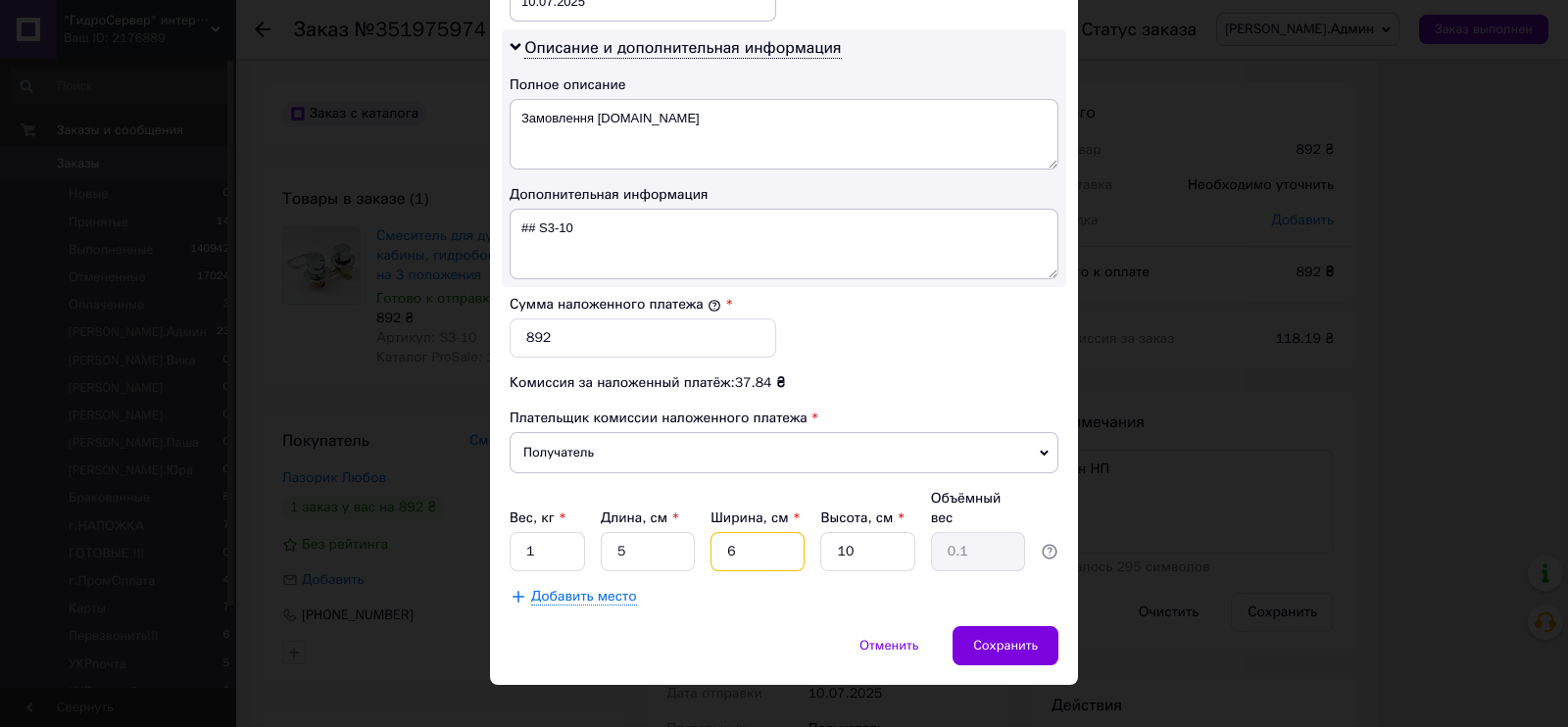 click on "6" at bounding box center (758, 552) 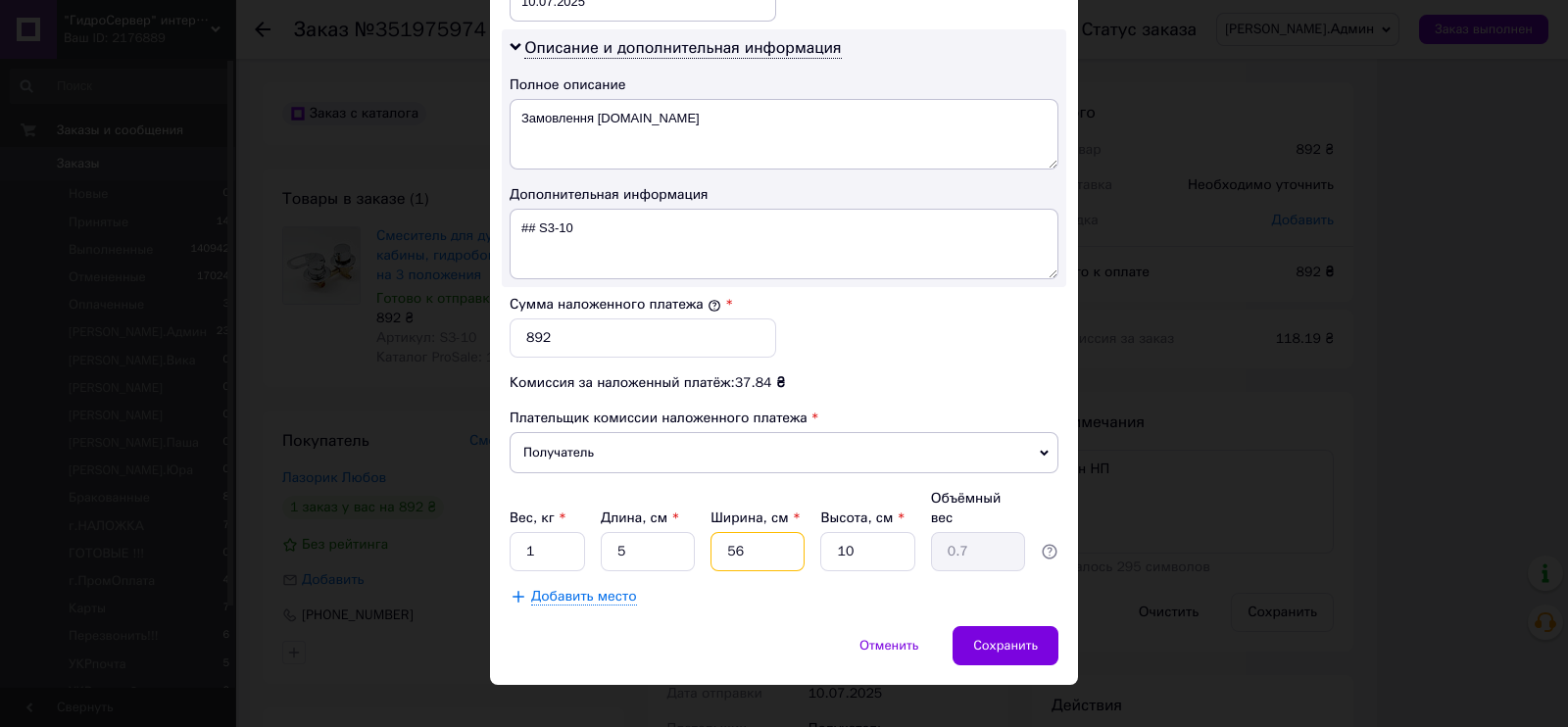 click on "56" at bounding box center (758, 552) 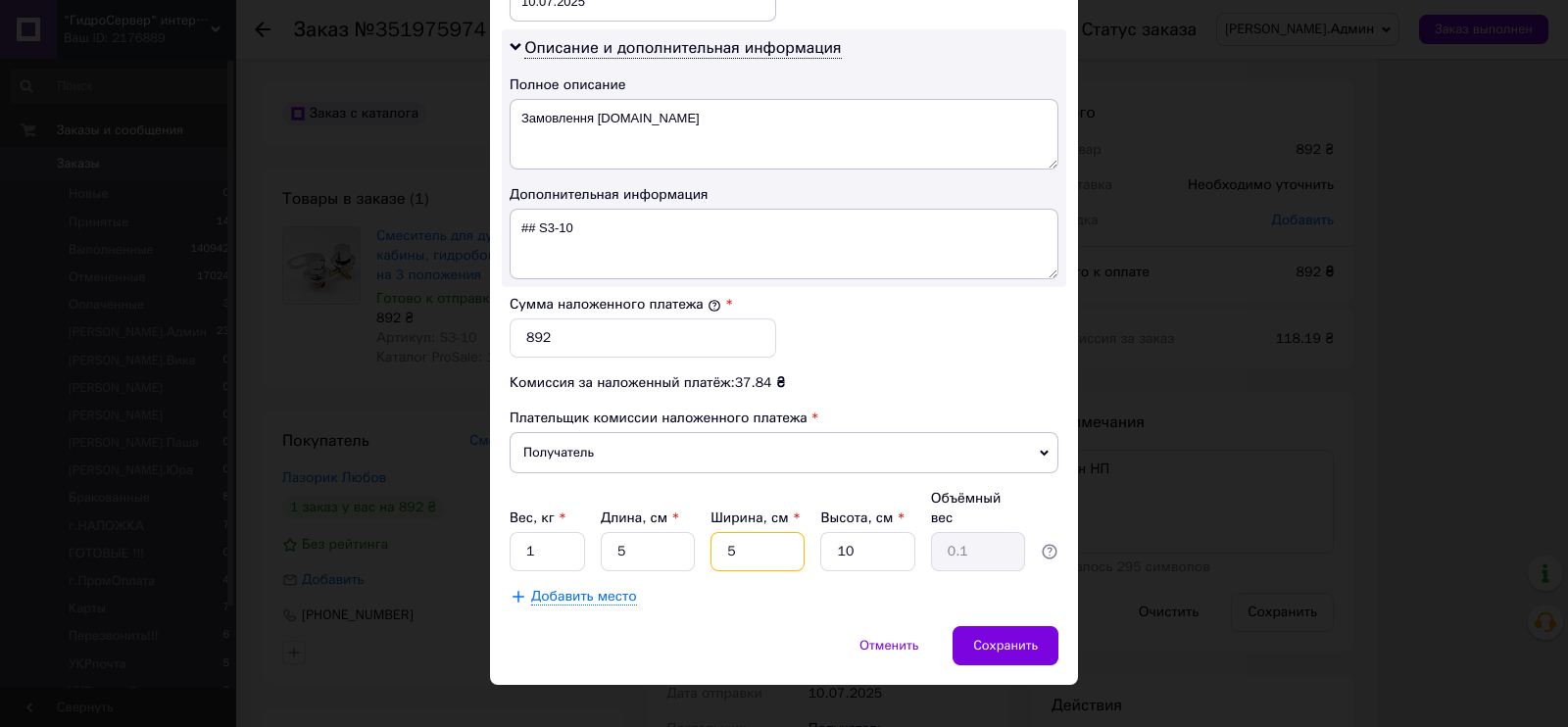 type on "5" 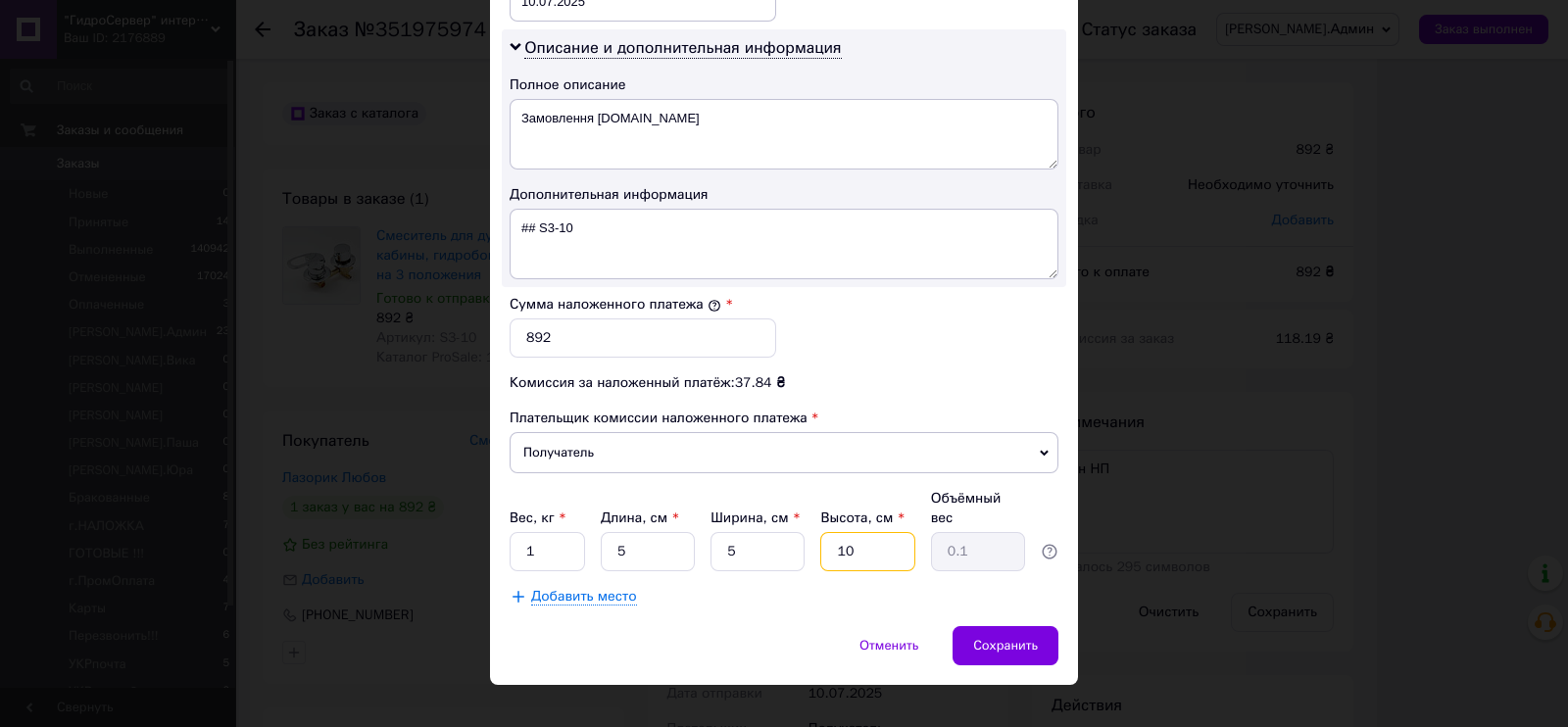 click on "10" at bounding box center (867, 552) 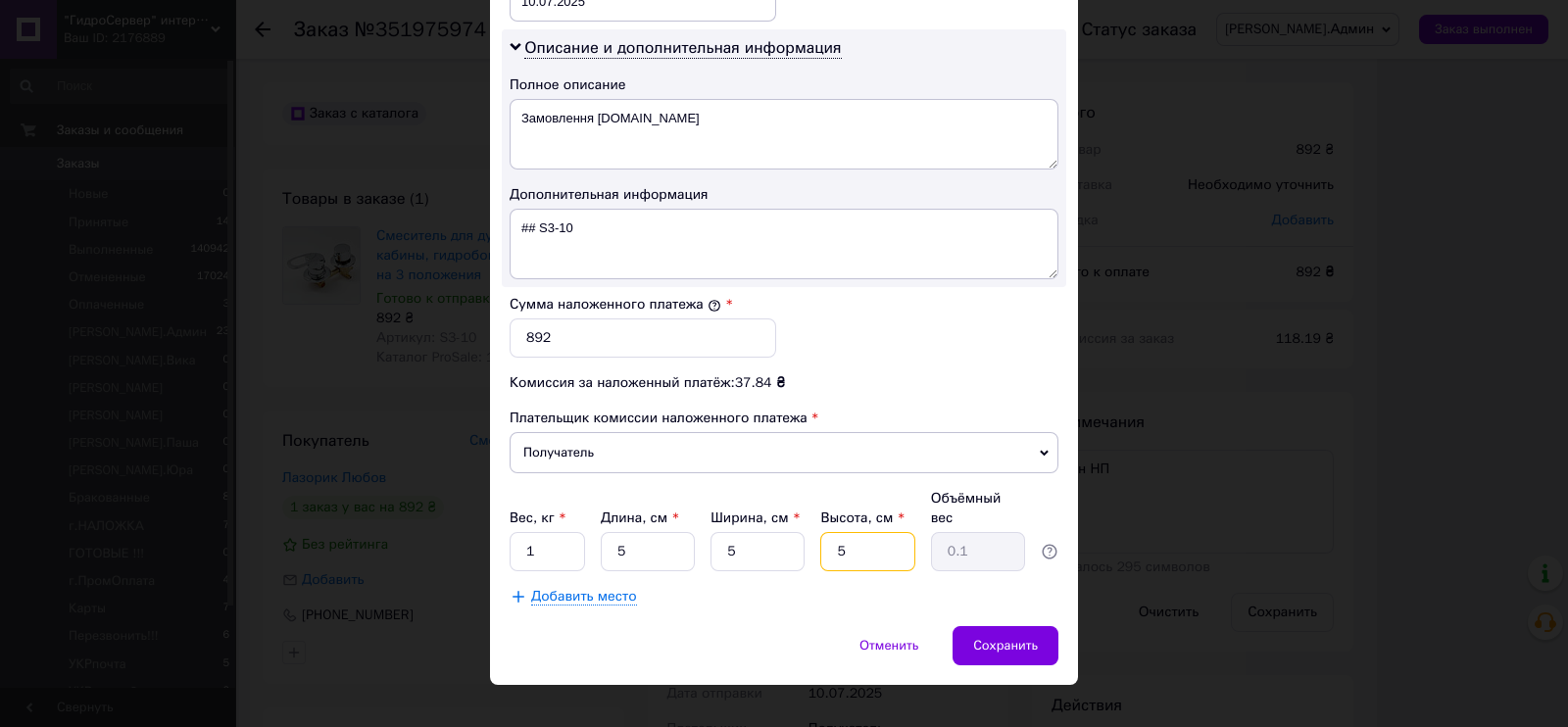type on "5" 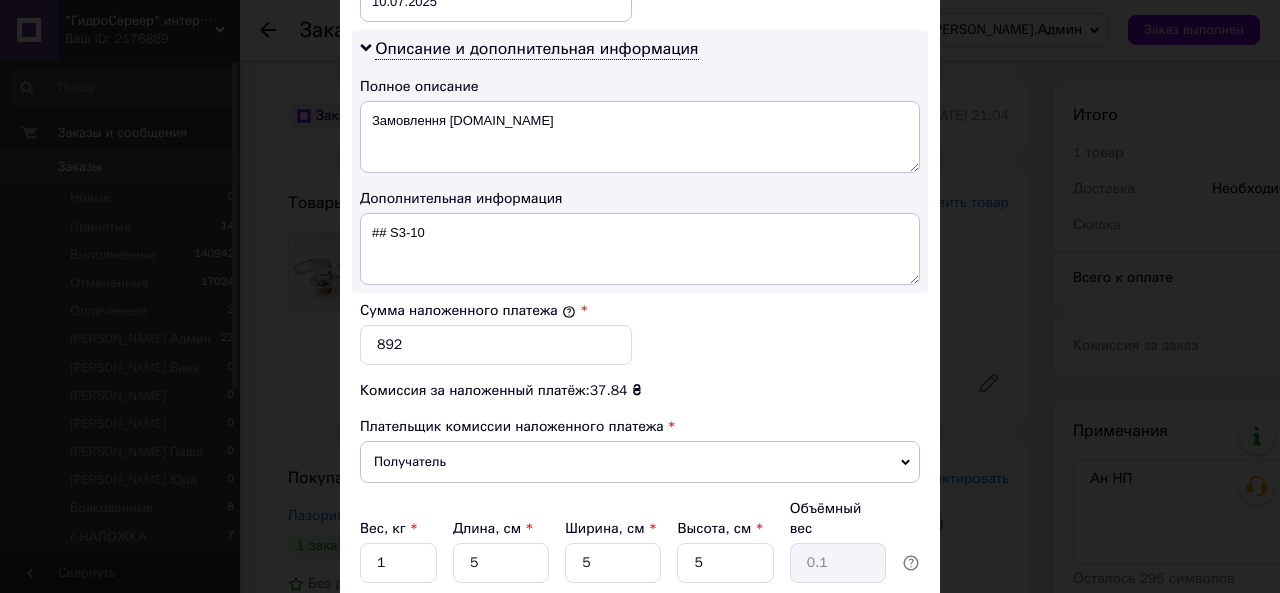 scroll, scrollTop: 1001, scrollLeft: 0, axis: vertical 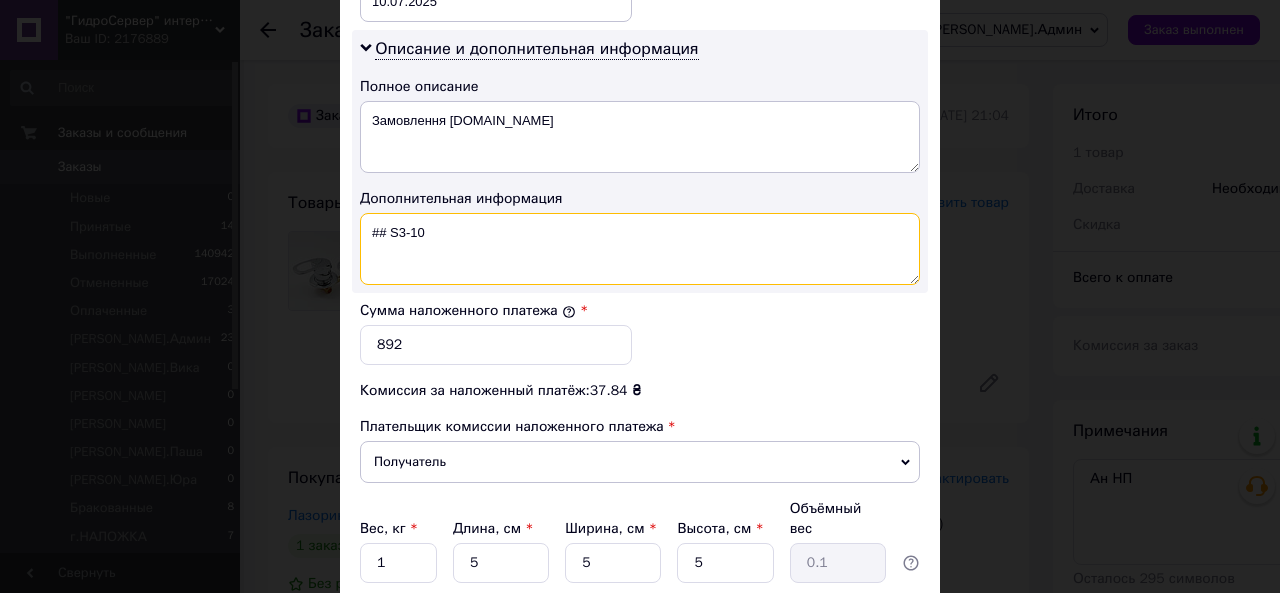click on "## S3-10" at bounding box center [640, 249] 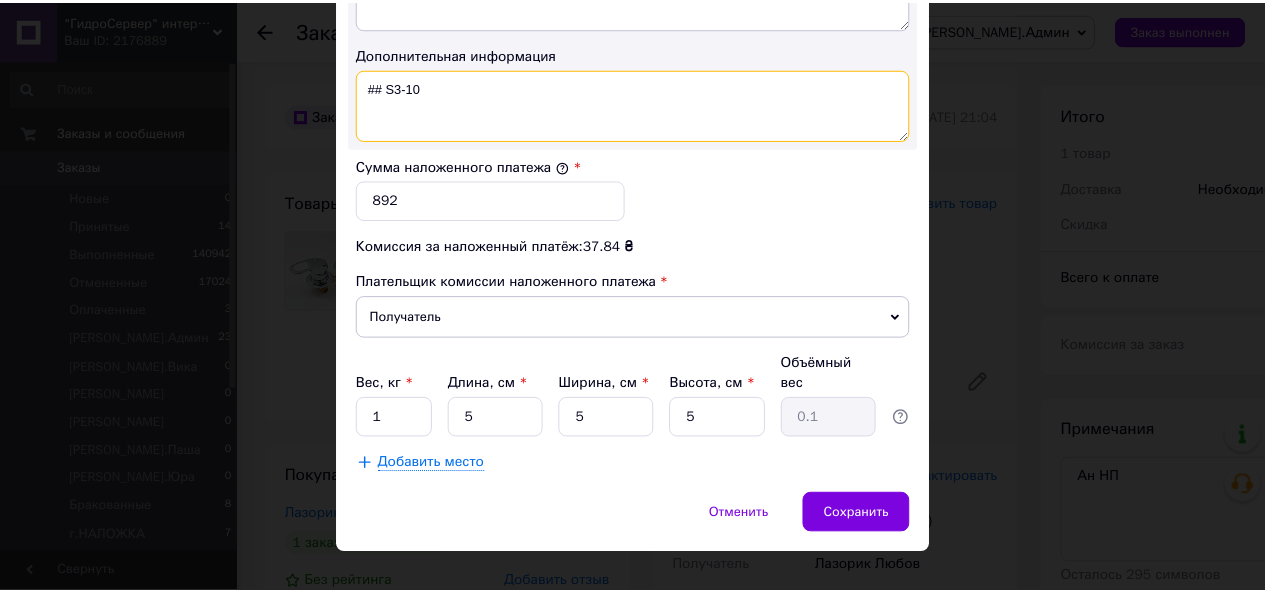 scroll, scrollTop: 1045, scrollLeft: 0, axis: vertical 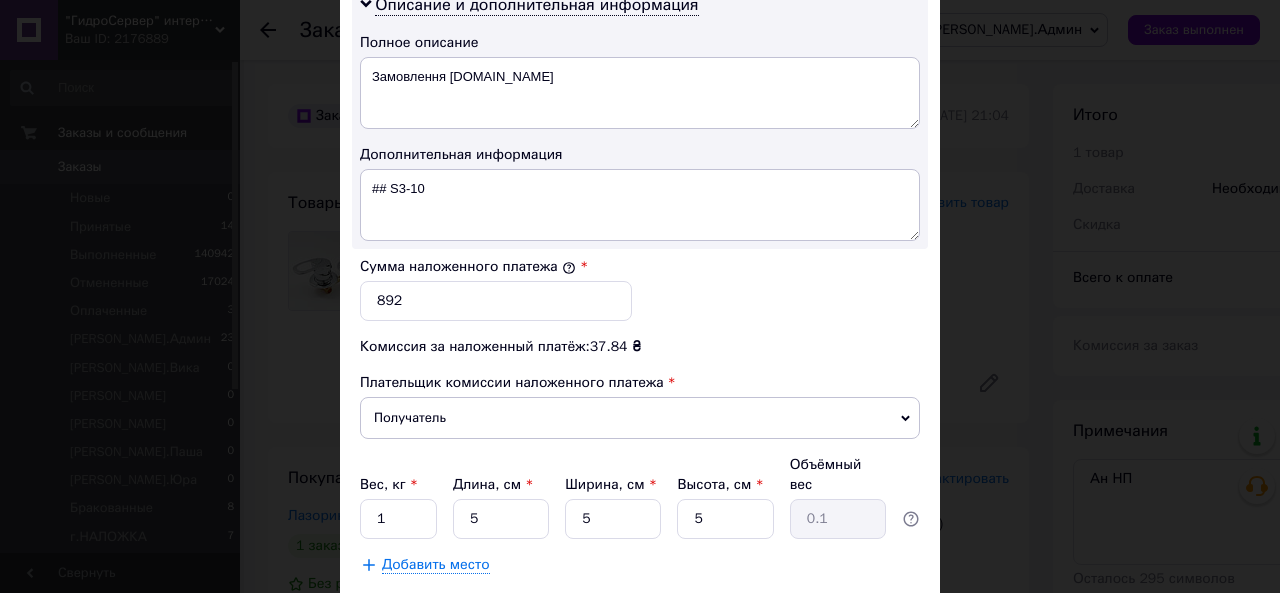 click on "Сохранить" at bounding box center [866, 615] 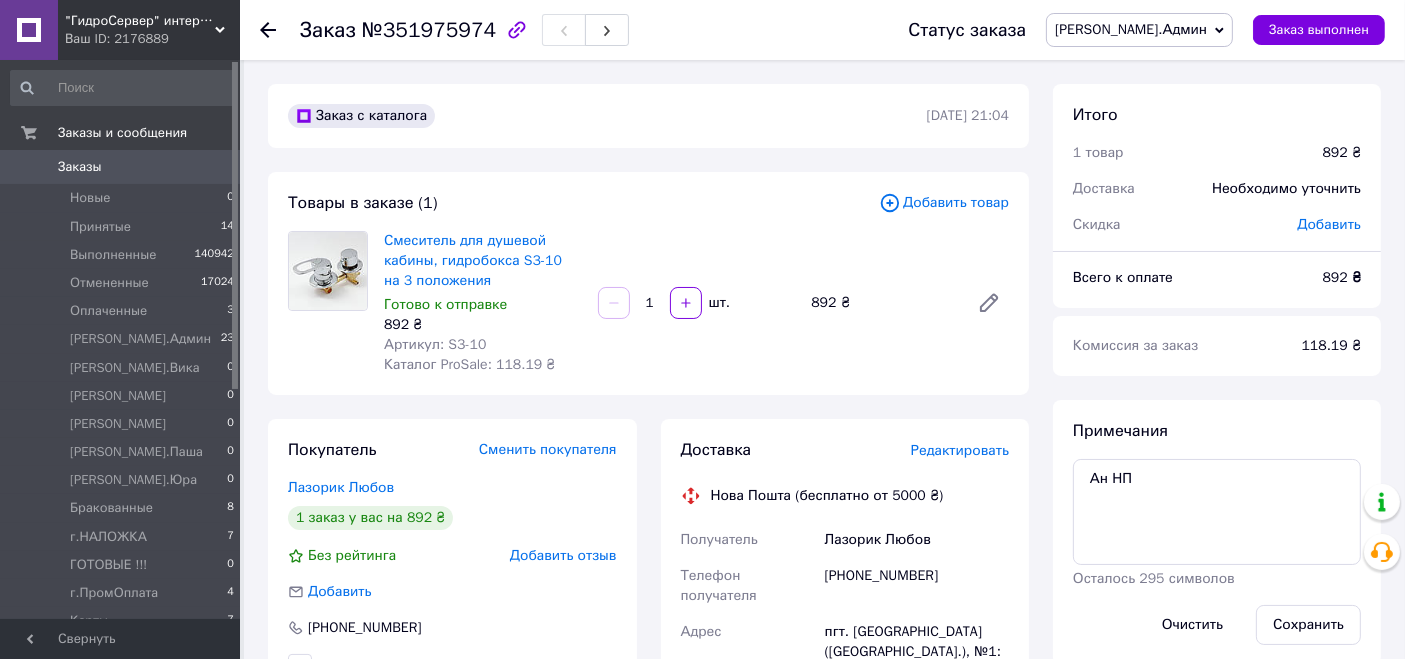 scroll, scrollTop: 0, scrollLeft: 0, axis: both 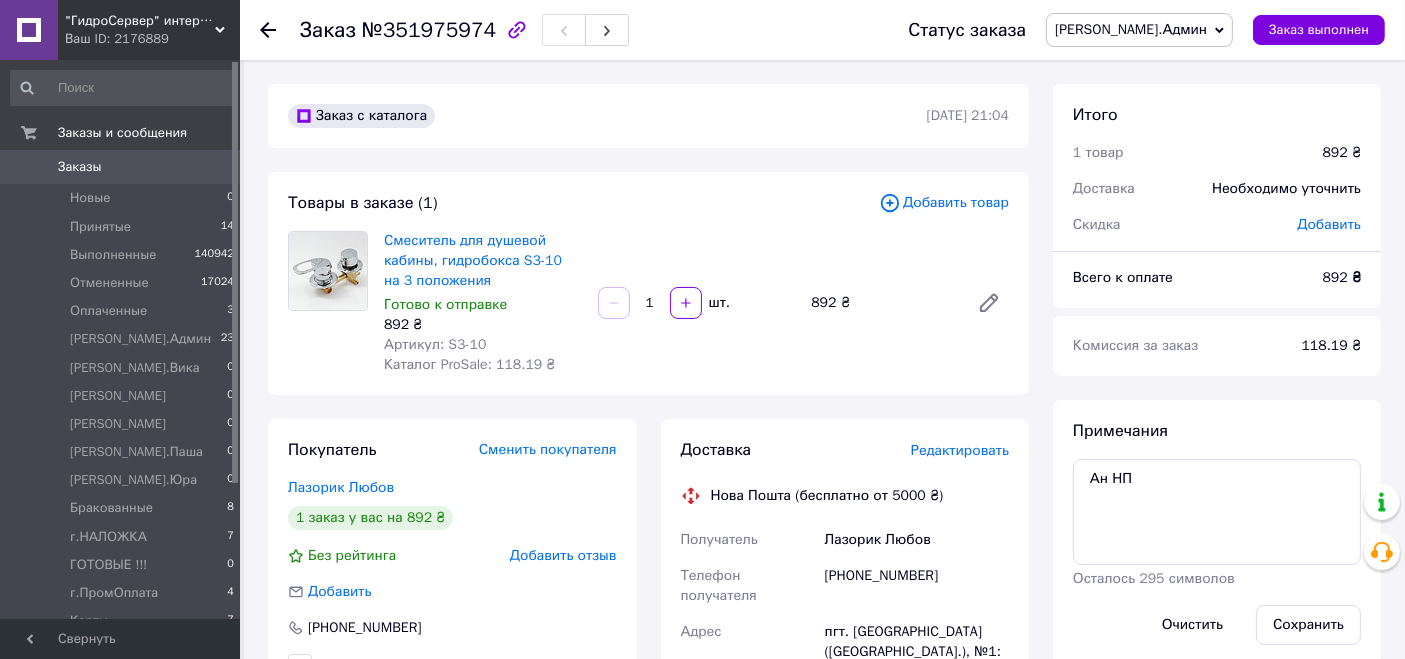 drag, startPoint x: 1279, startPoint y: 2, endPoint x: 851, endPoint y: 411, distance: 592.00085 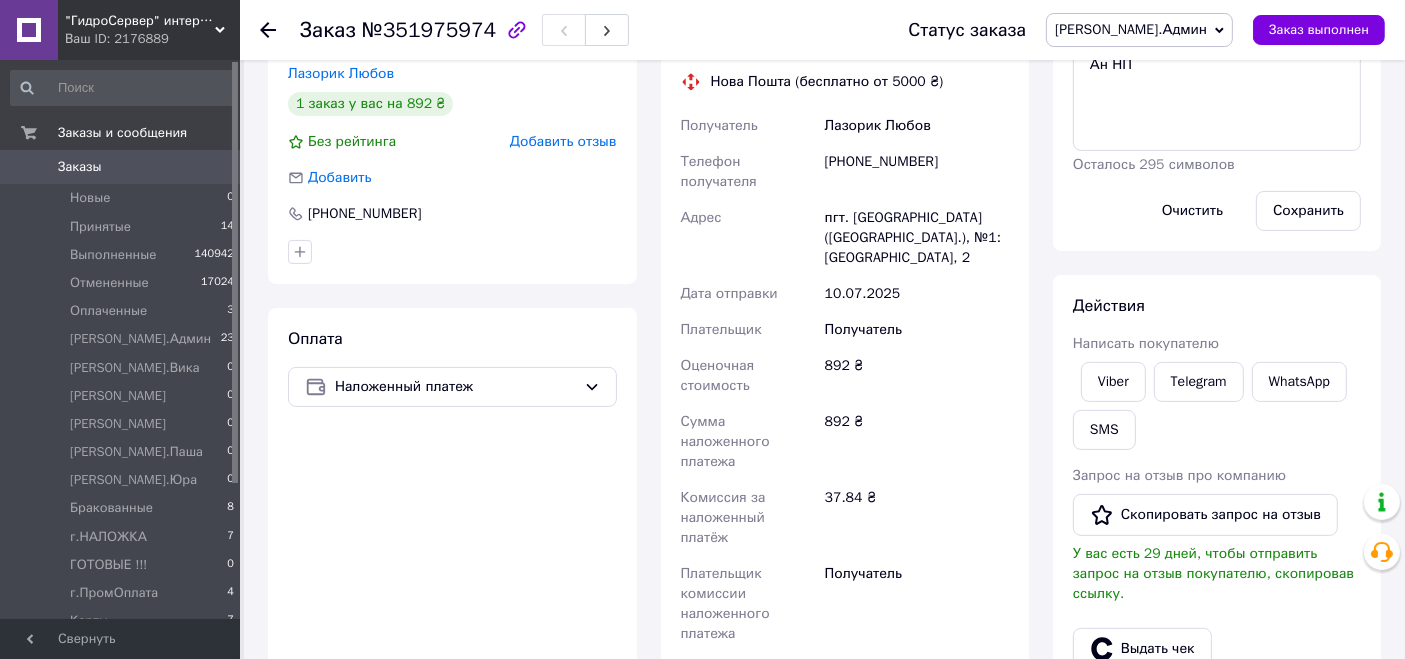 scroll, scrollTop: 555, scrollLeft: 0, axis: vertical 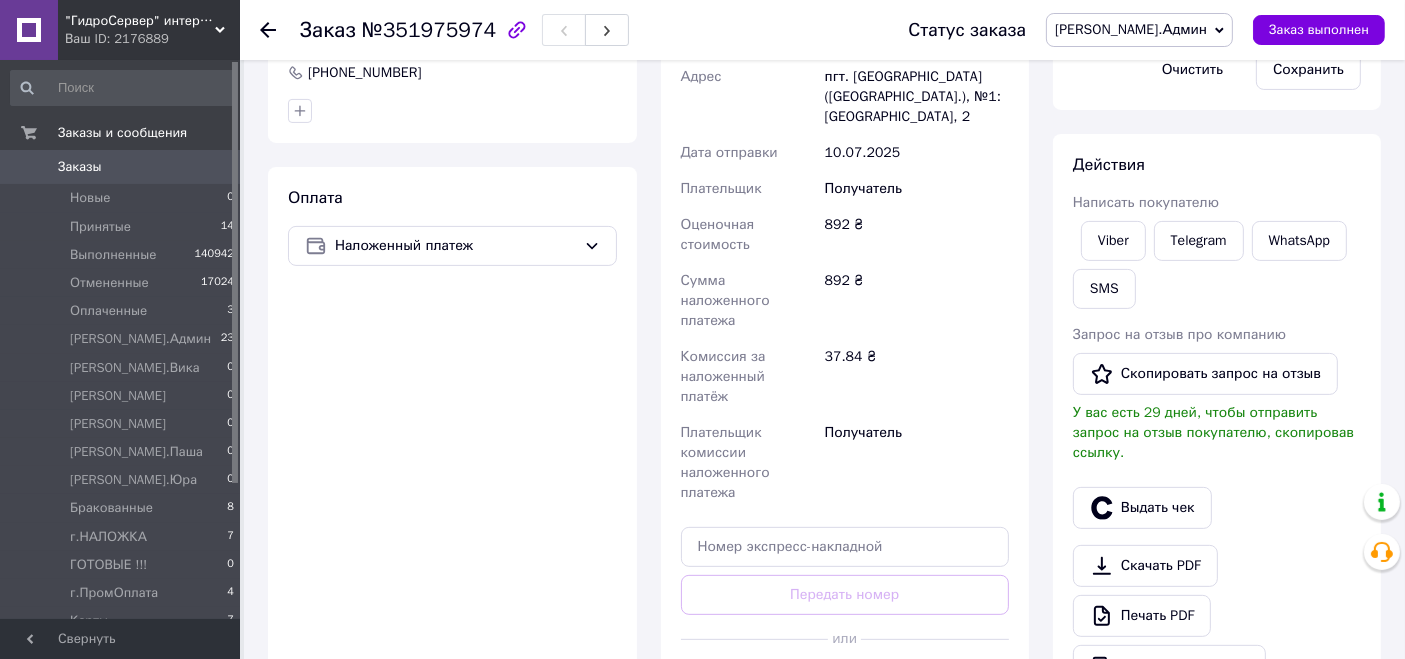 click on "Сгенерировать ЭН" at bounding box center (845, 684) 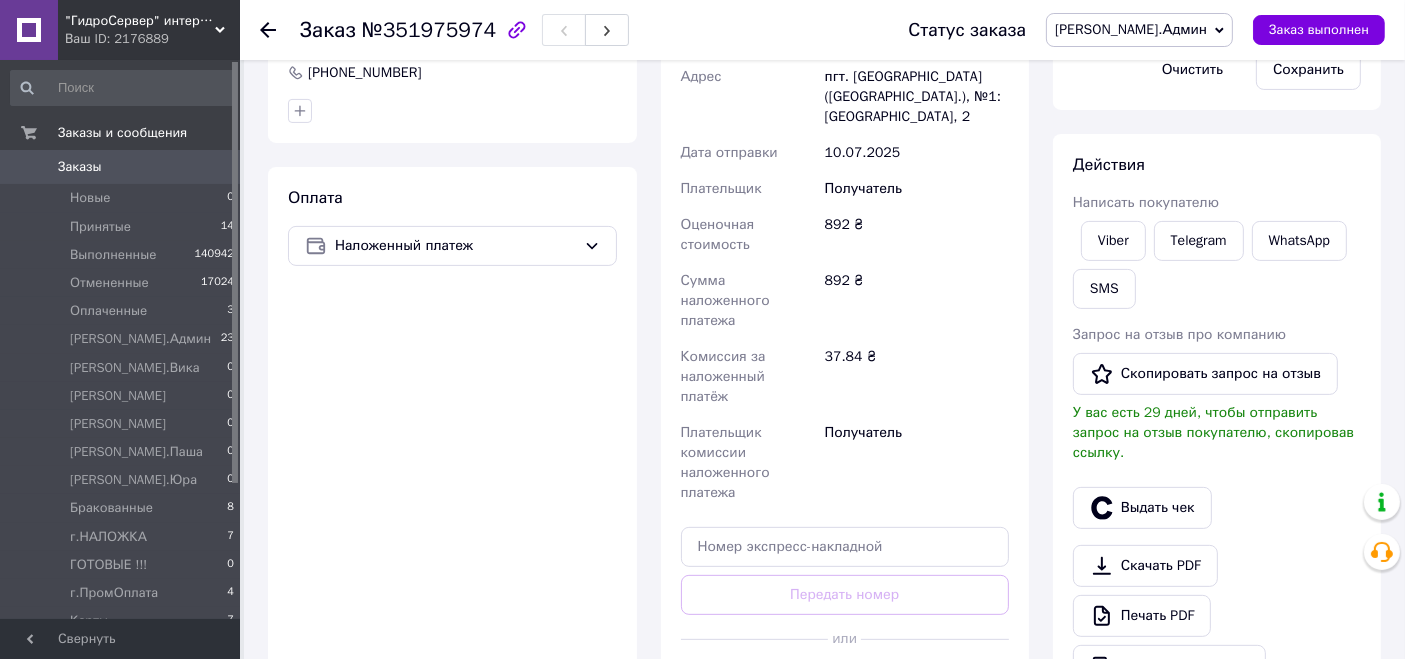 click on "[PERSON_NAME].Админ" at bounding box center [1139, 30] 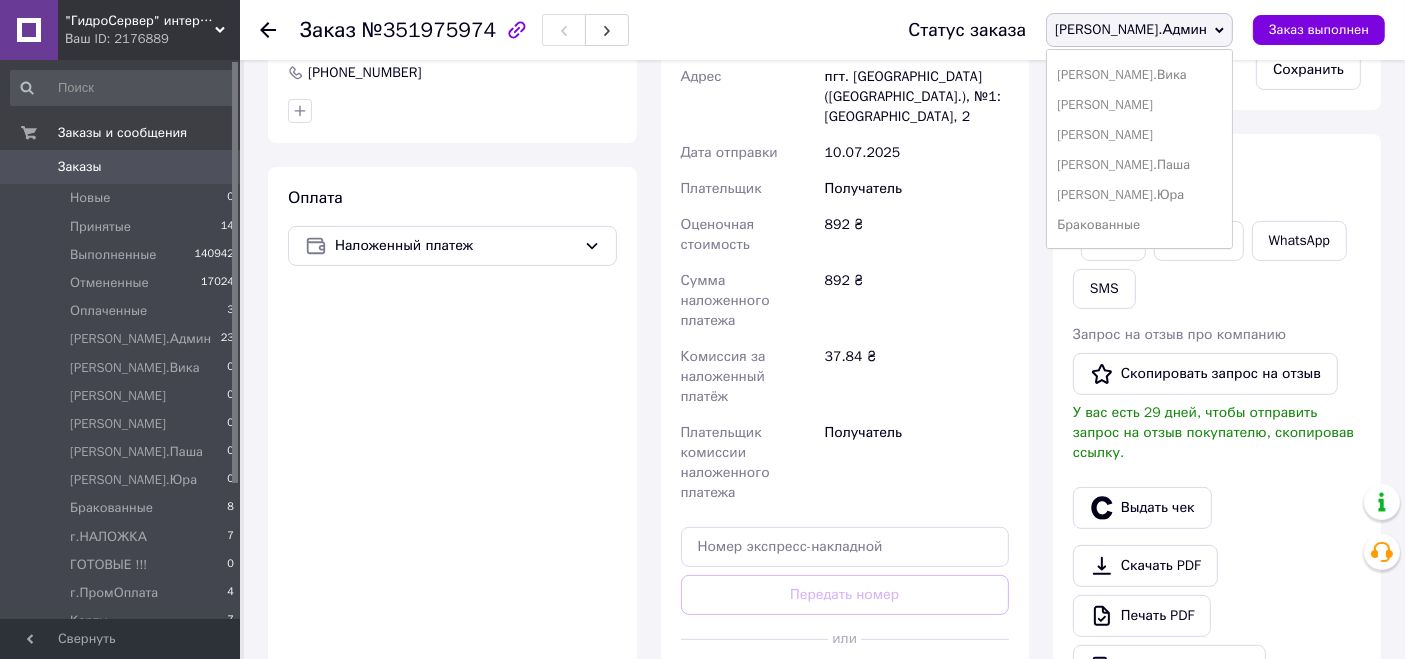 scroll, scrollTop: 222, scrollLeft: 0, axis: vertical 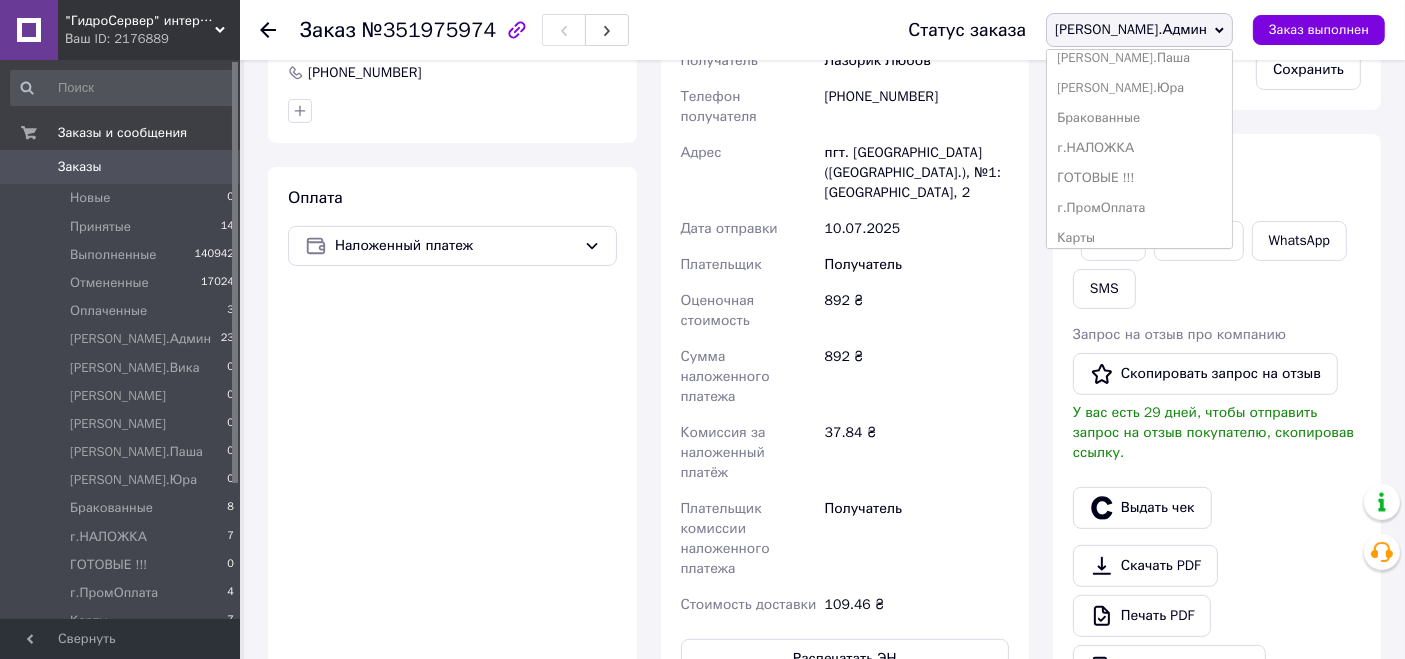 click on "ГОТОВЫЕ !!!" at bounding box center [1139, 178] 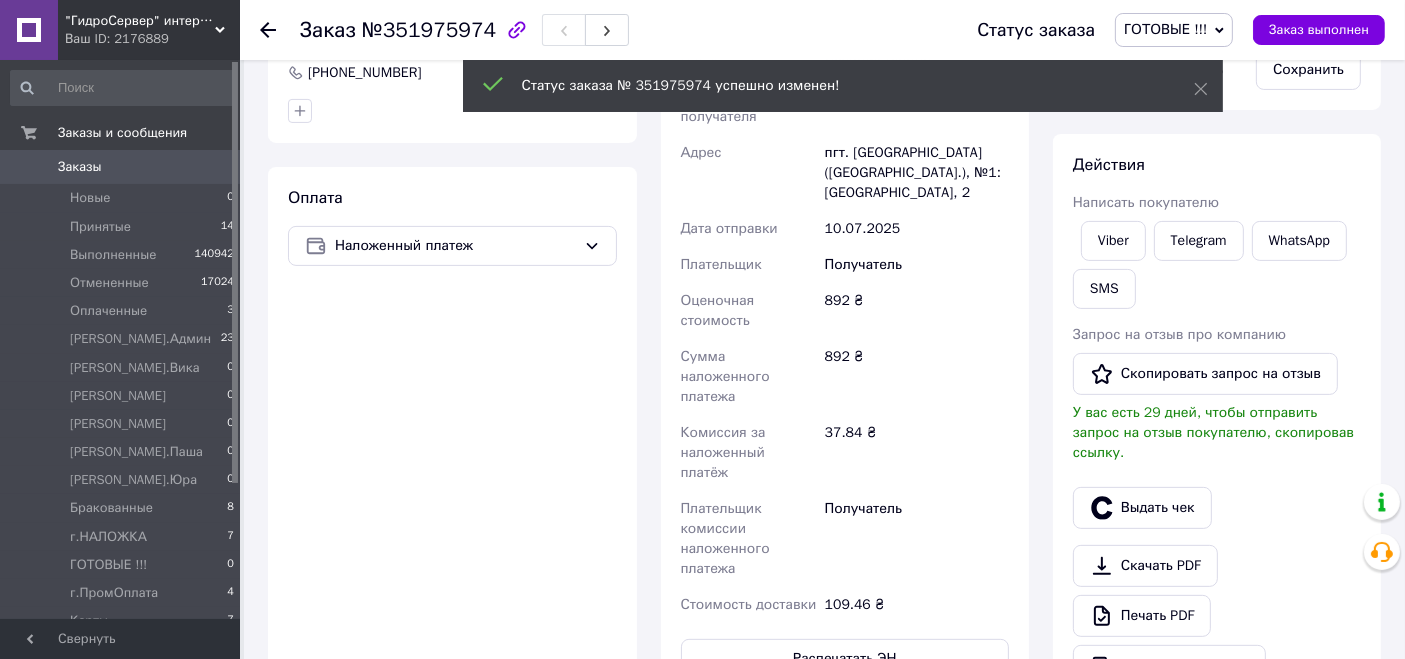 scroll, scrollTop: 80, scrollLeft: 0, axis: vertical 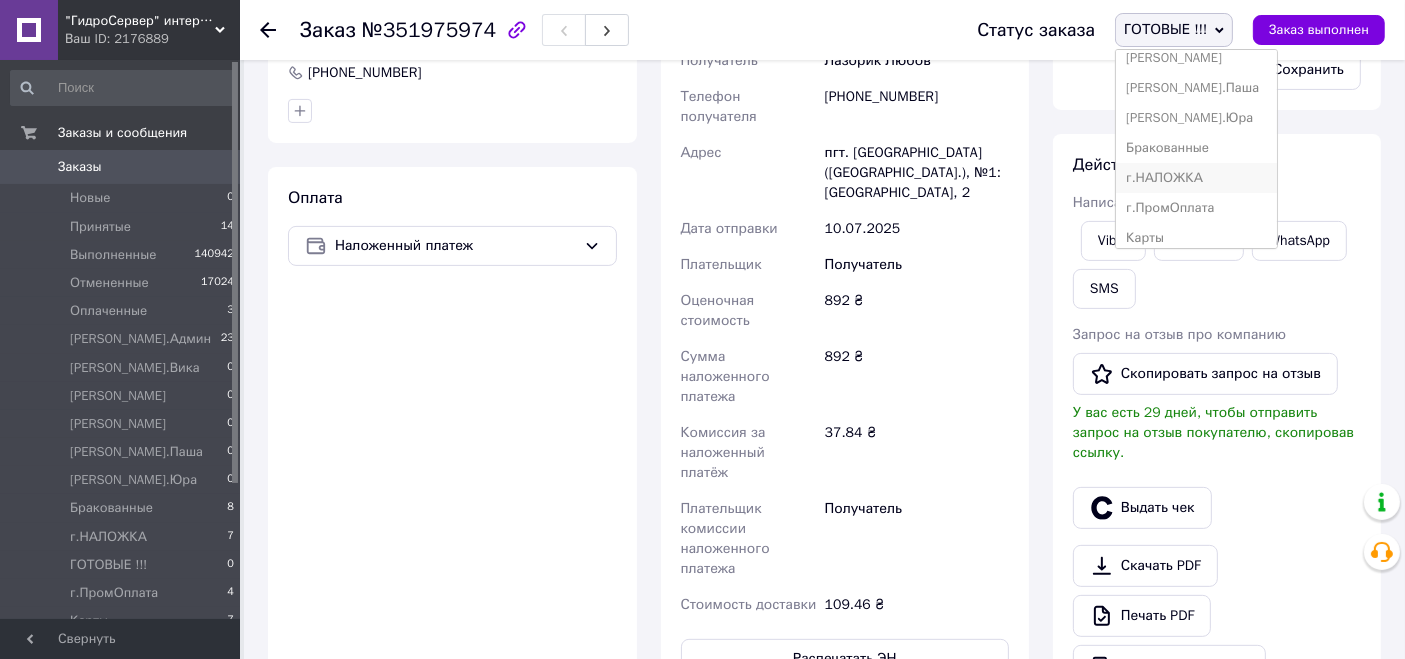 click on "г.НАЛОЖКА" at bounding box center [1196, 178] 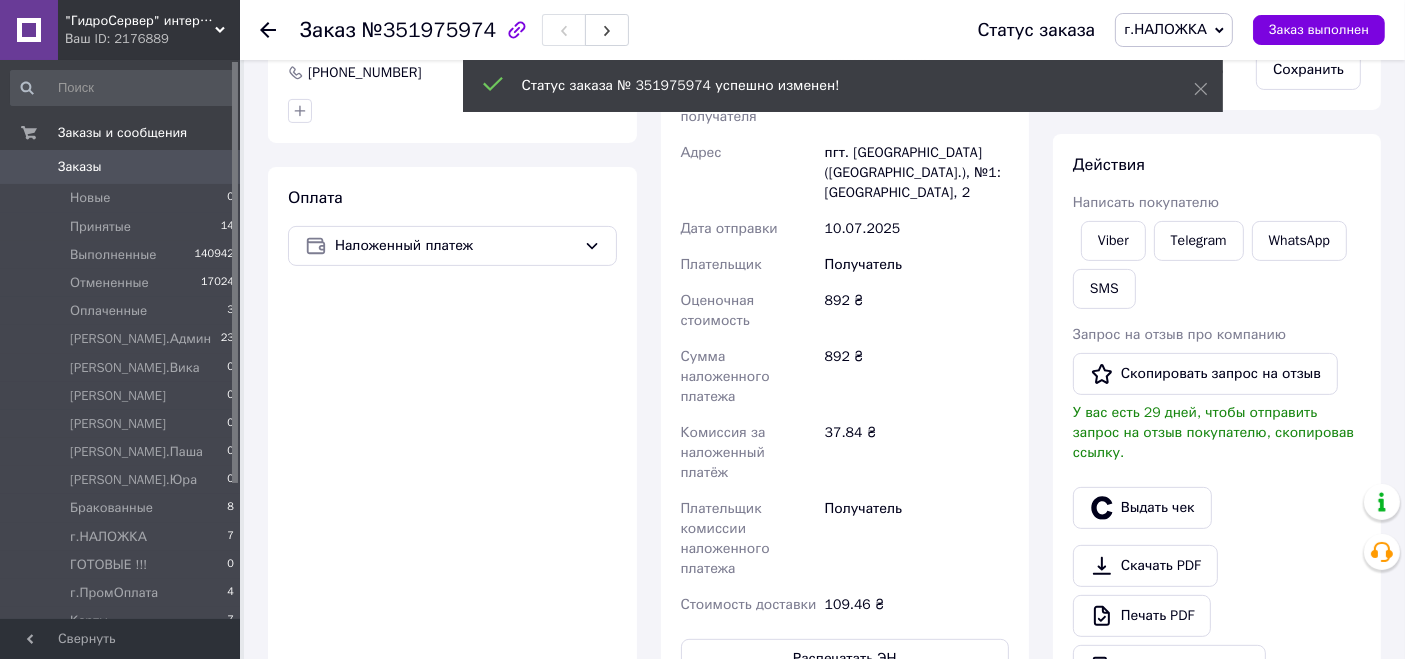 scroll, scrollTop: 128, scrollLeft: 0, axis: vertical 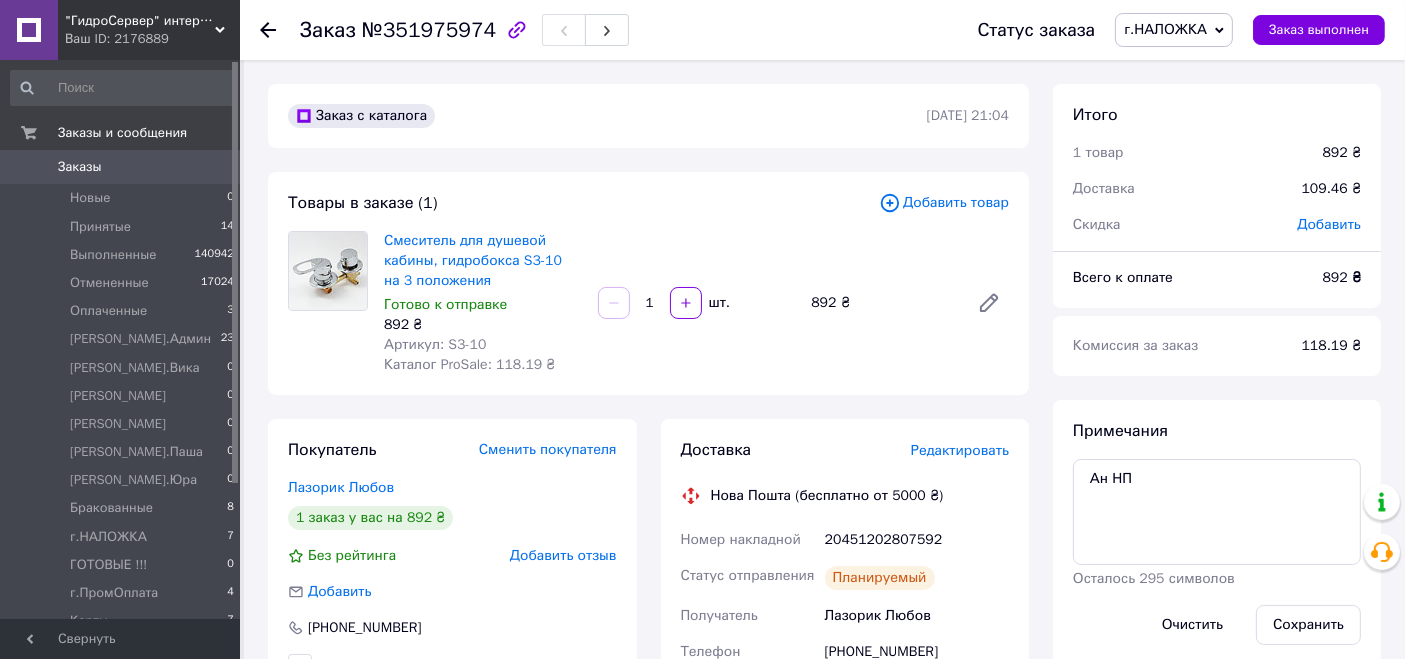 click 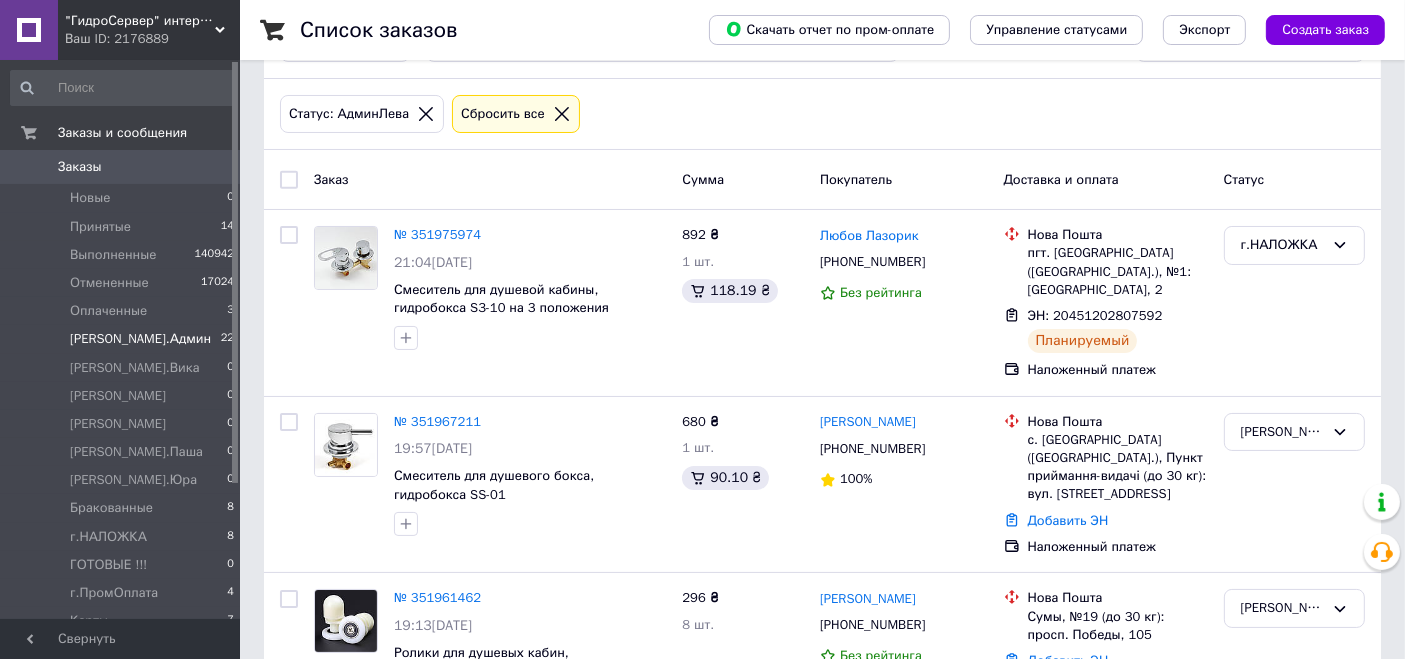 scroll, scrollTop: 111, scrollLeft: 0, axis: vertical 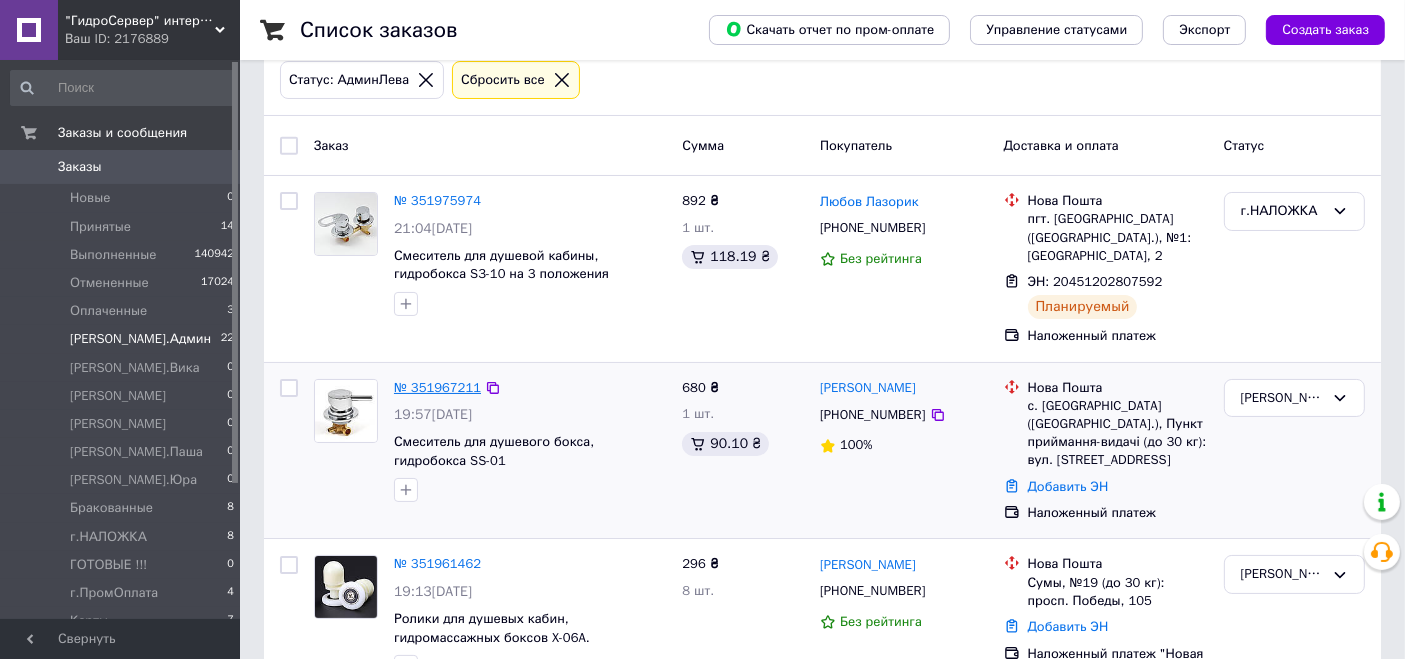 click on "№ 351967211" at bounding box center (437, 387) 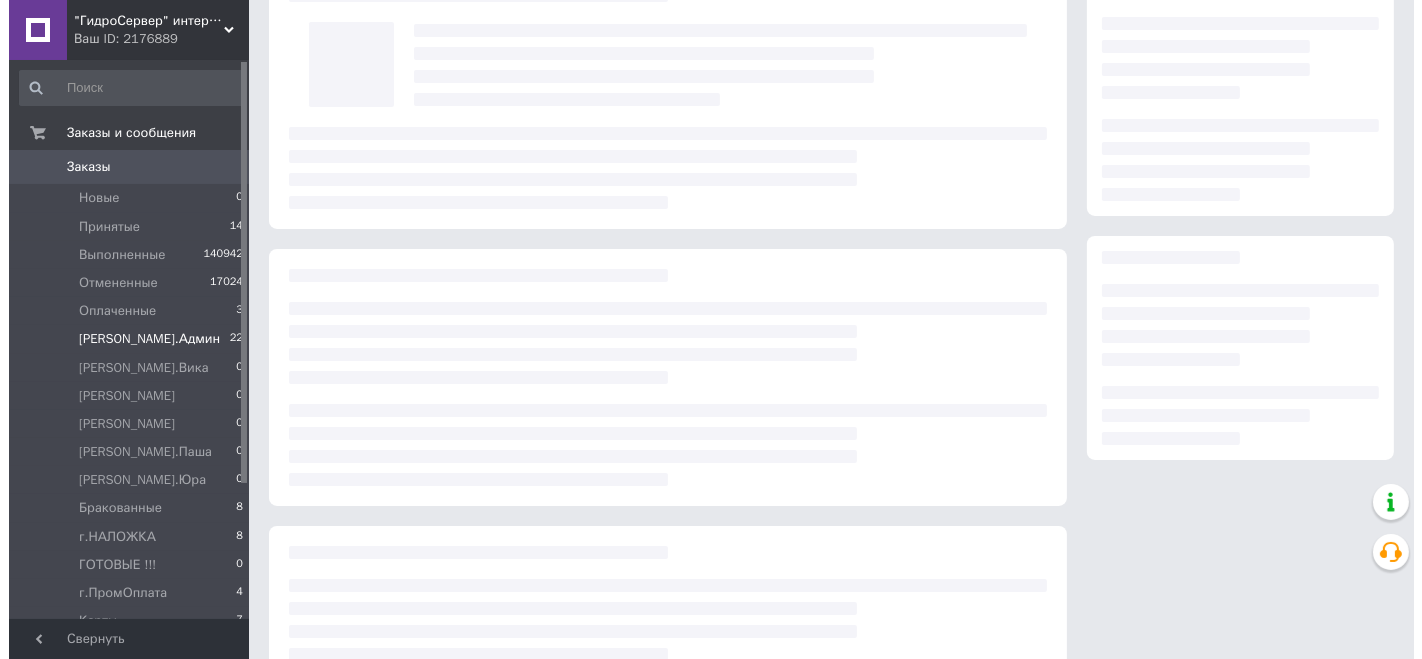 scroll, scrollTop: 0, scrollLeft: 0, axis: both 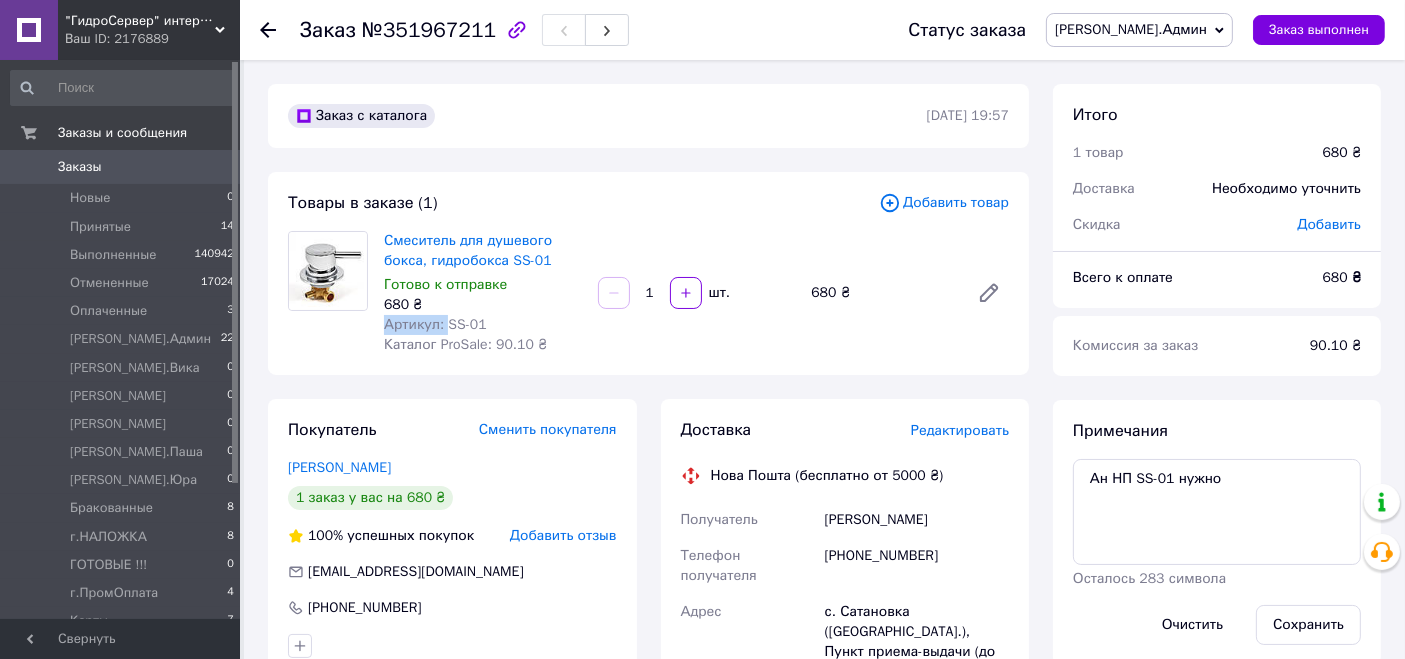 drag, startPoint x: 443, startPoint y: 328, endPoint x: 549, endPoint y: 307, distance: 108.060165 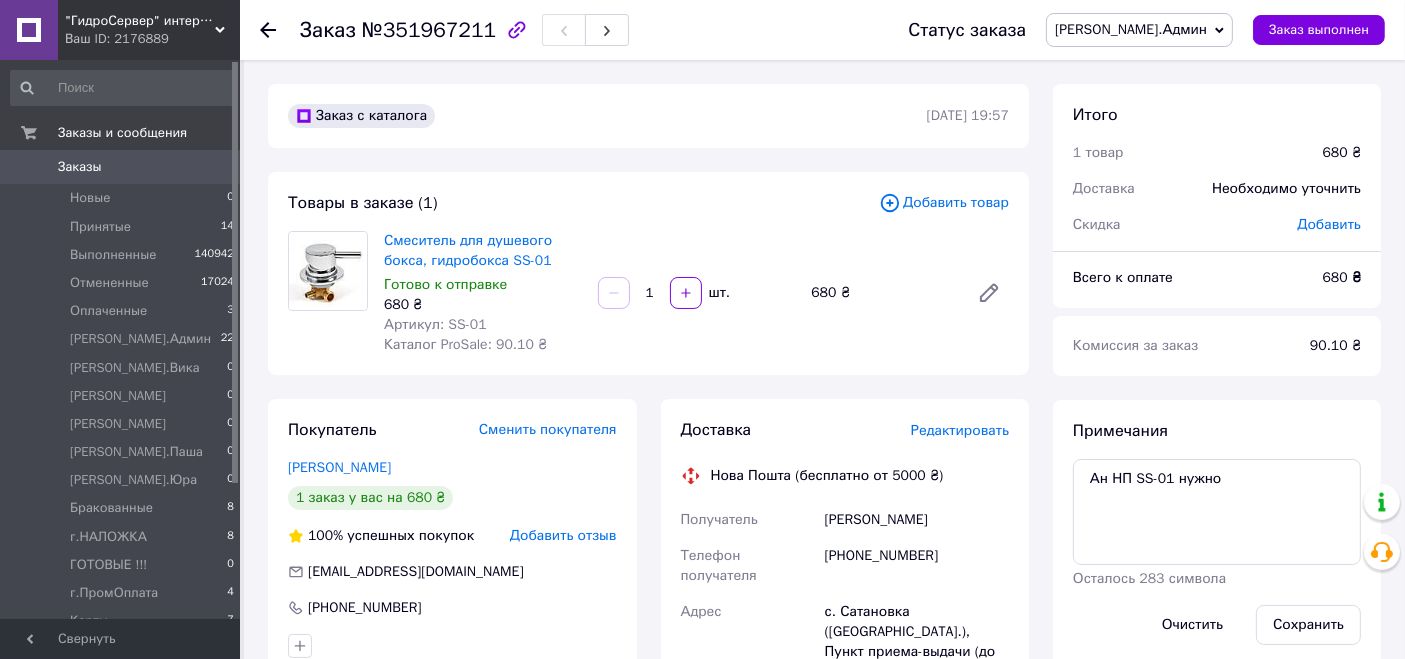 click on "Артикул: SS-01" at bounding box center [483, 325] 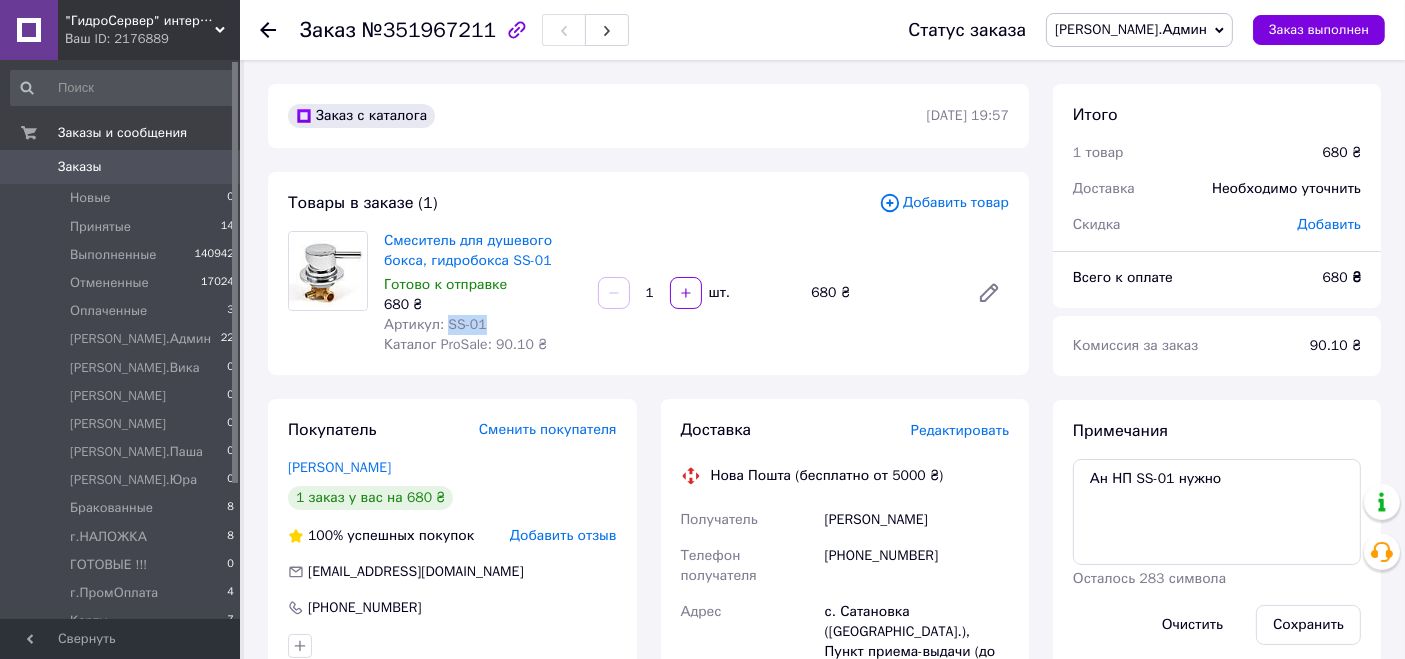 drag, startPoint x: 485, startPoint y: 323, endPoint x: 444, endPoint y: 322, distance: 41.01219 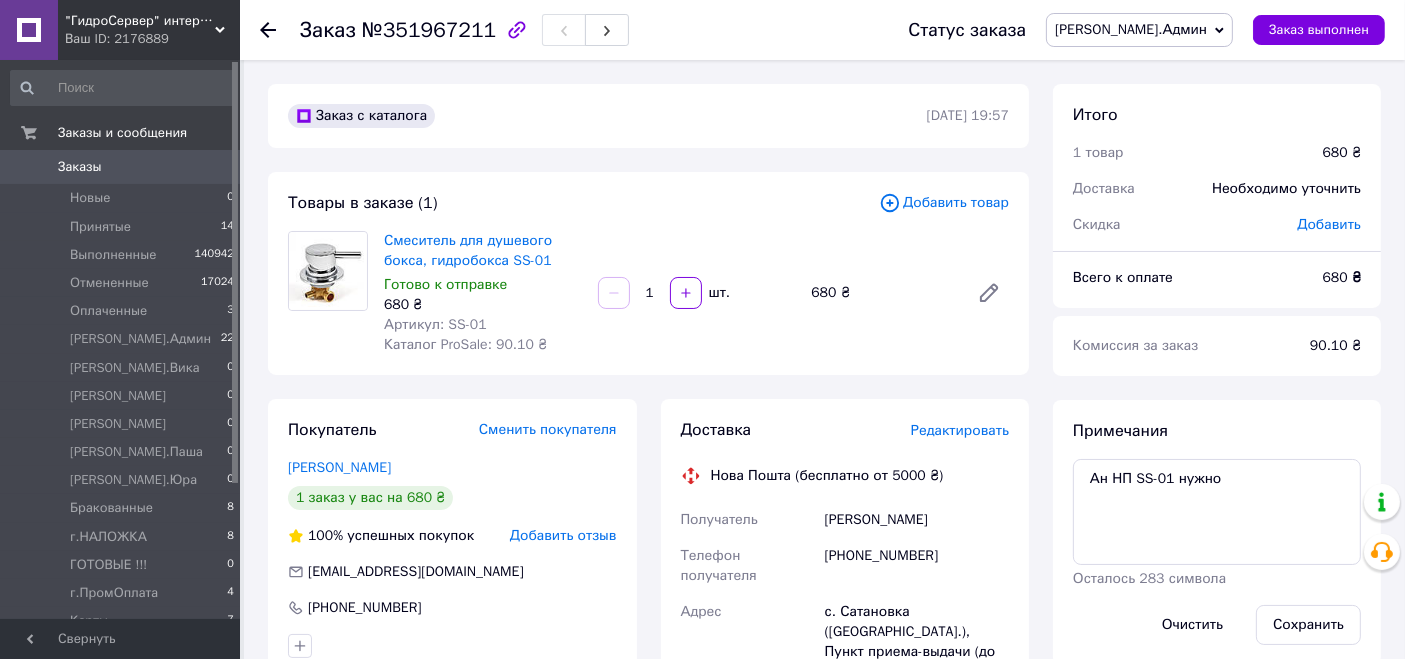 click on "Редактировать" at bounding box center (960, 430) 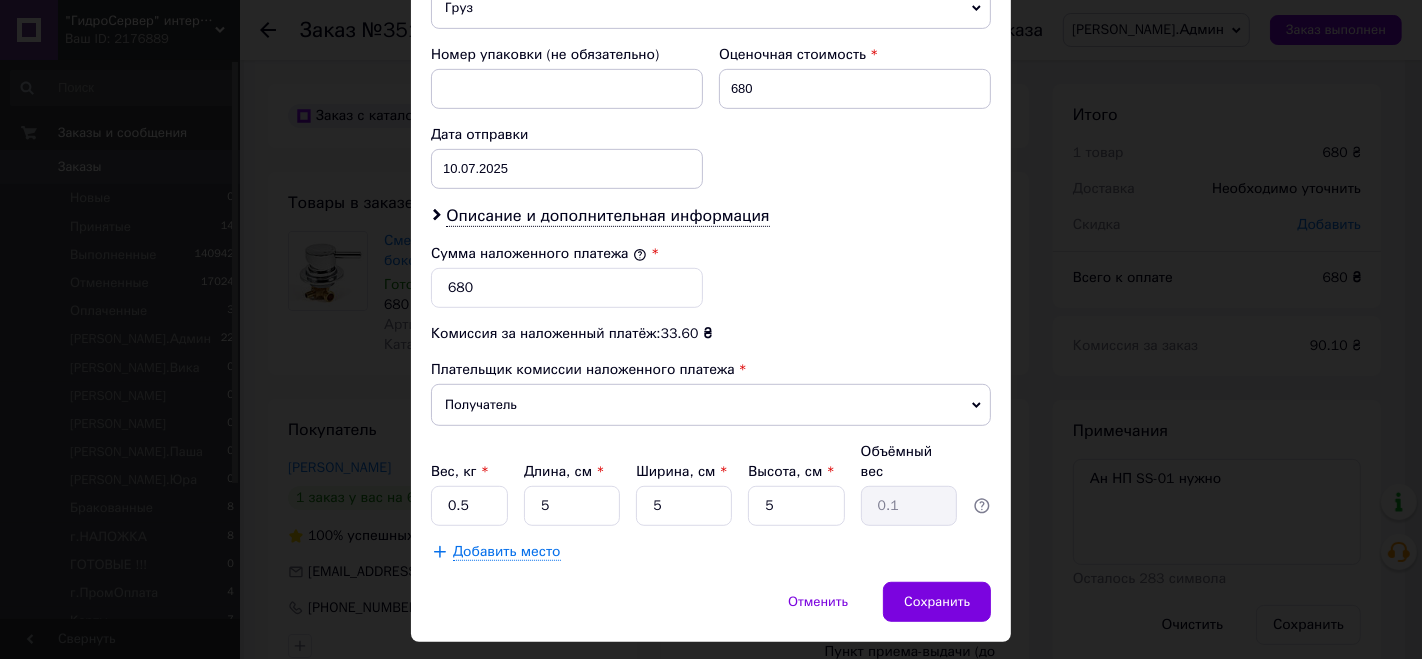 scroll, scrollTop: 858, scrollLeft: 0, axis: vertical 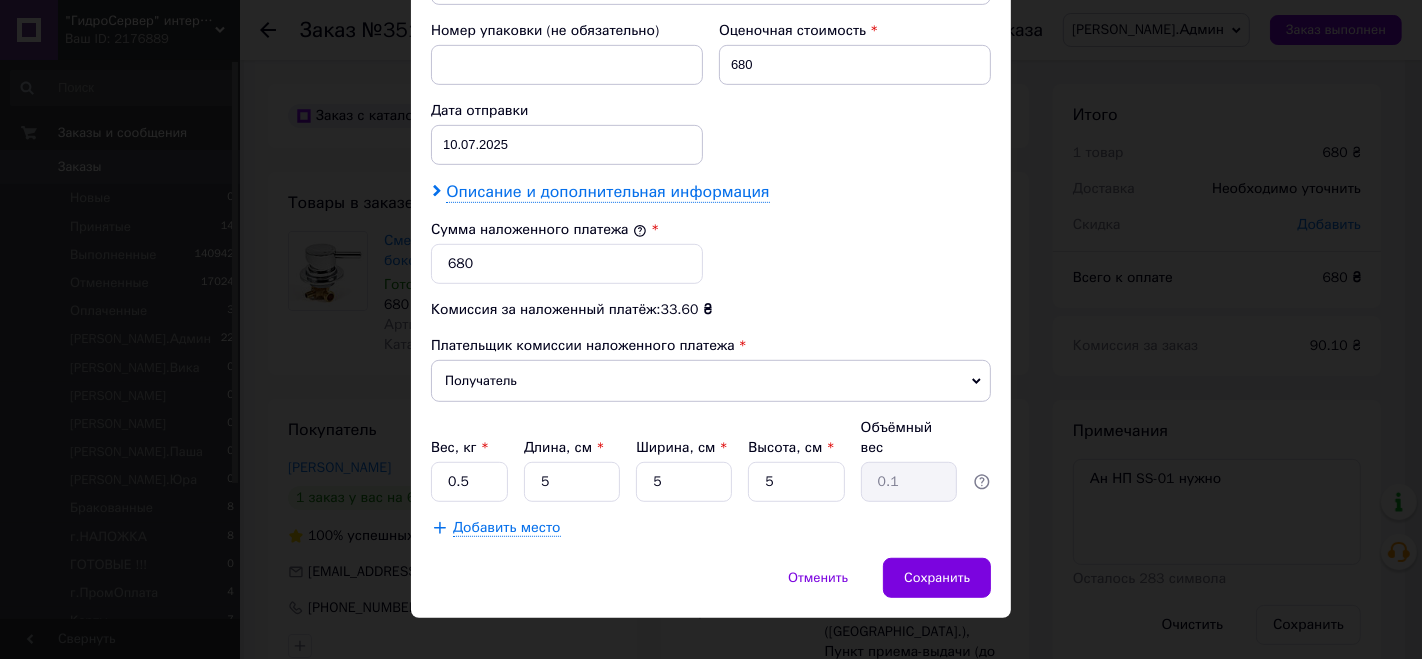 click on "Описание и дополнительная информация" at bounding box center [607, 192] 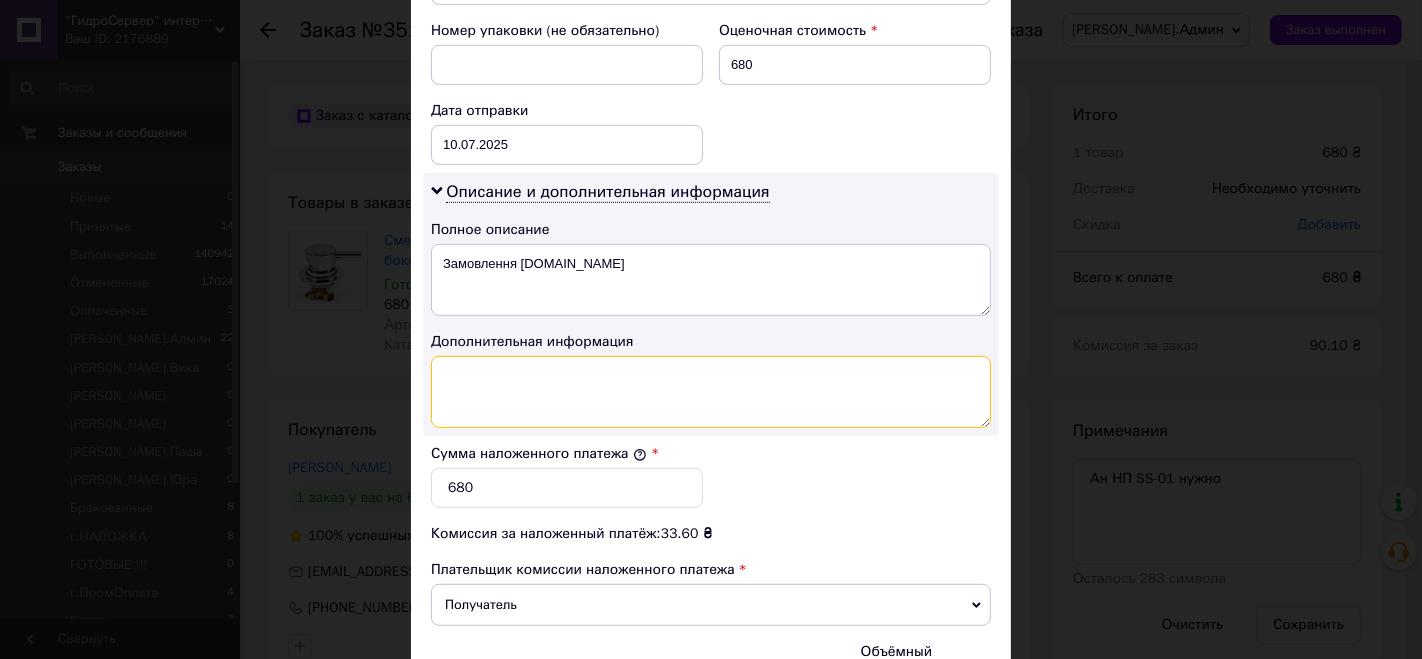 click at bounding box center (711, 392) 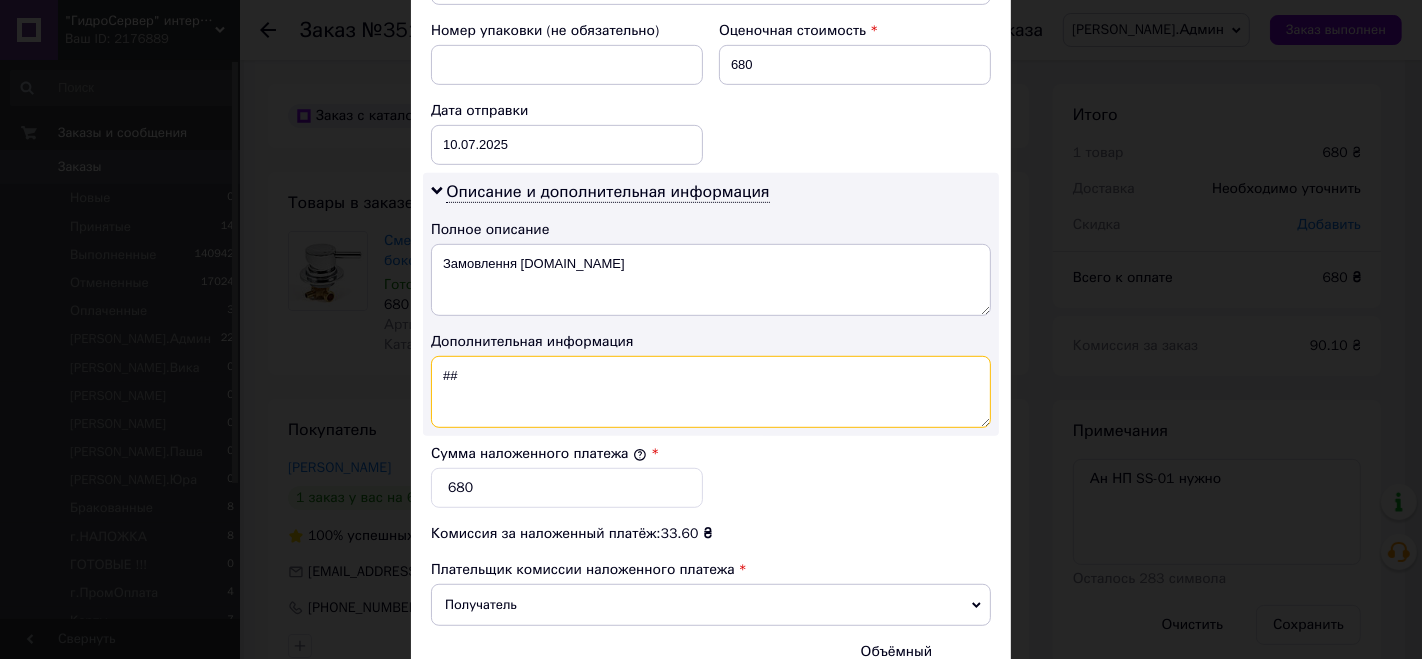 paste on "SS-01" 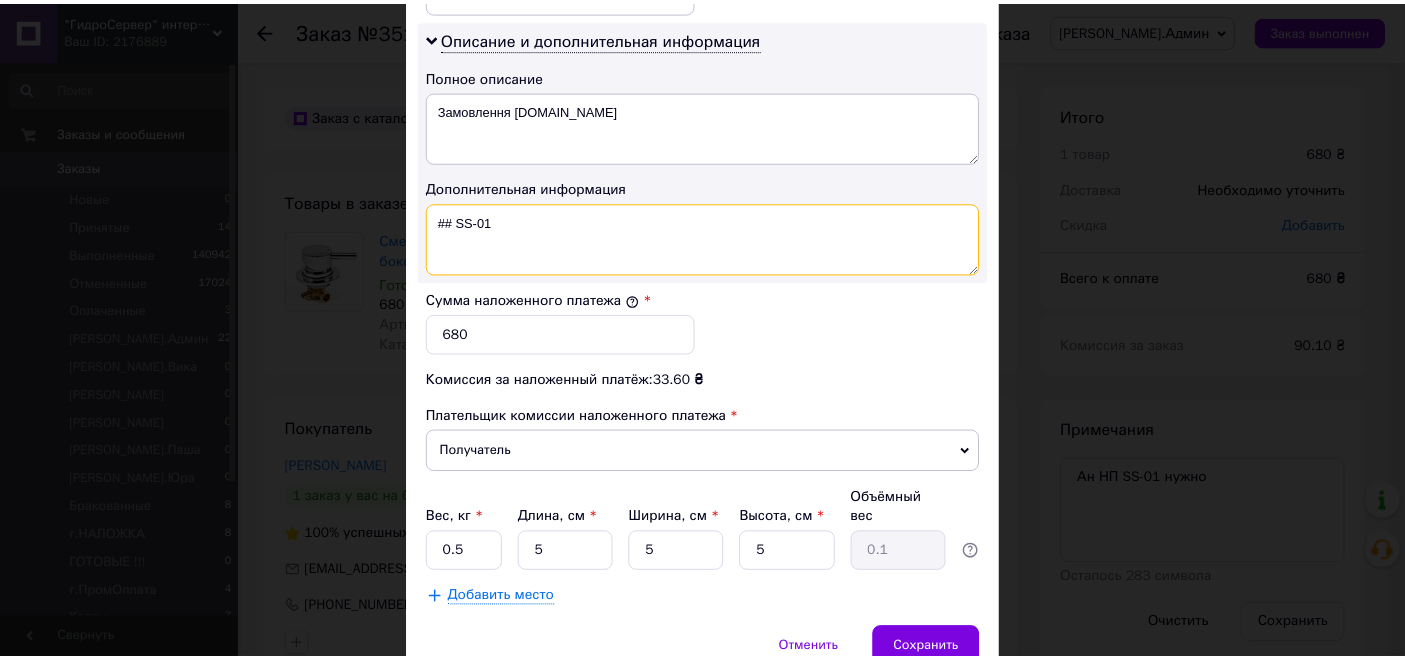 scroll, scrollTop: 1081, scrollLeft: 0, axis: vertical 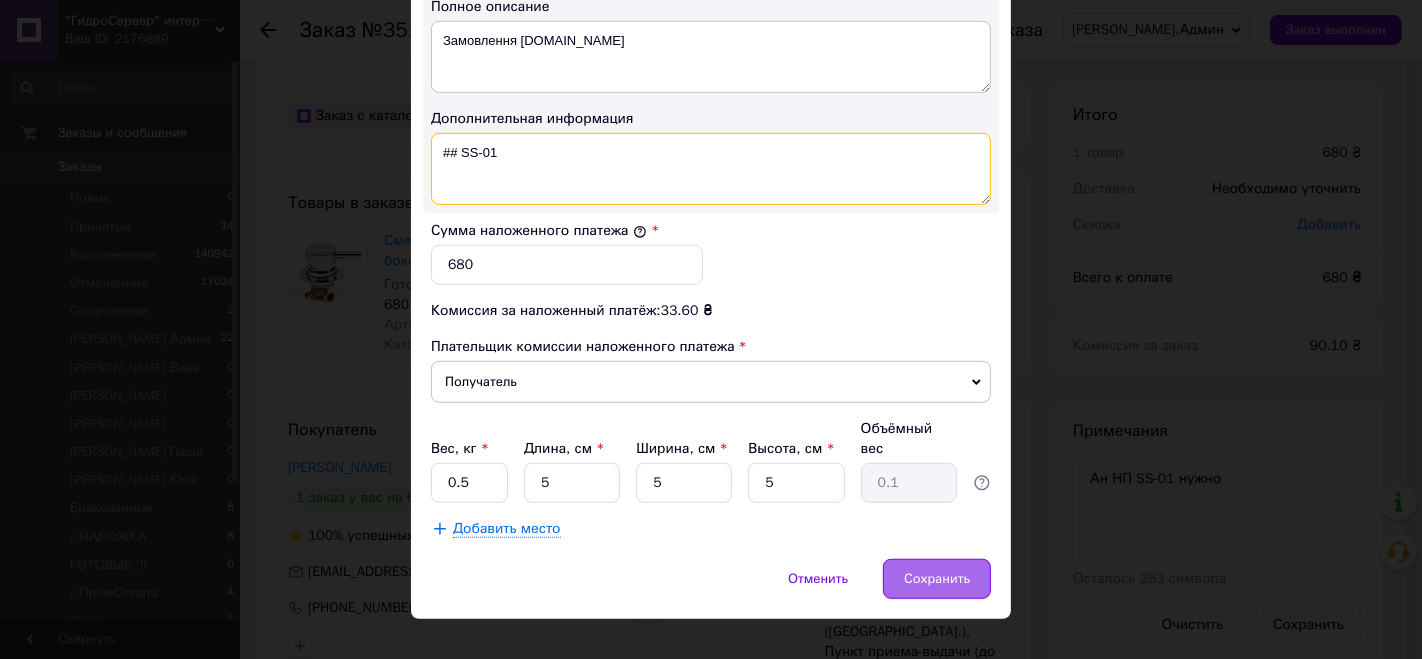 type on "## SS-01" 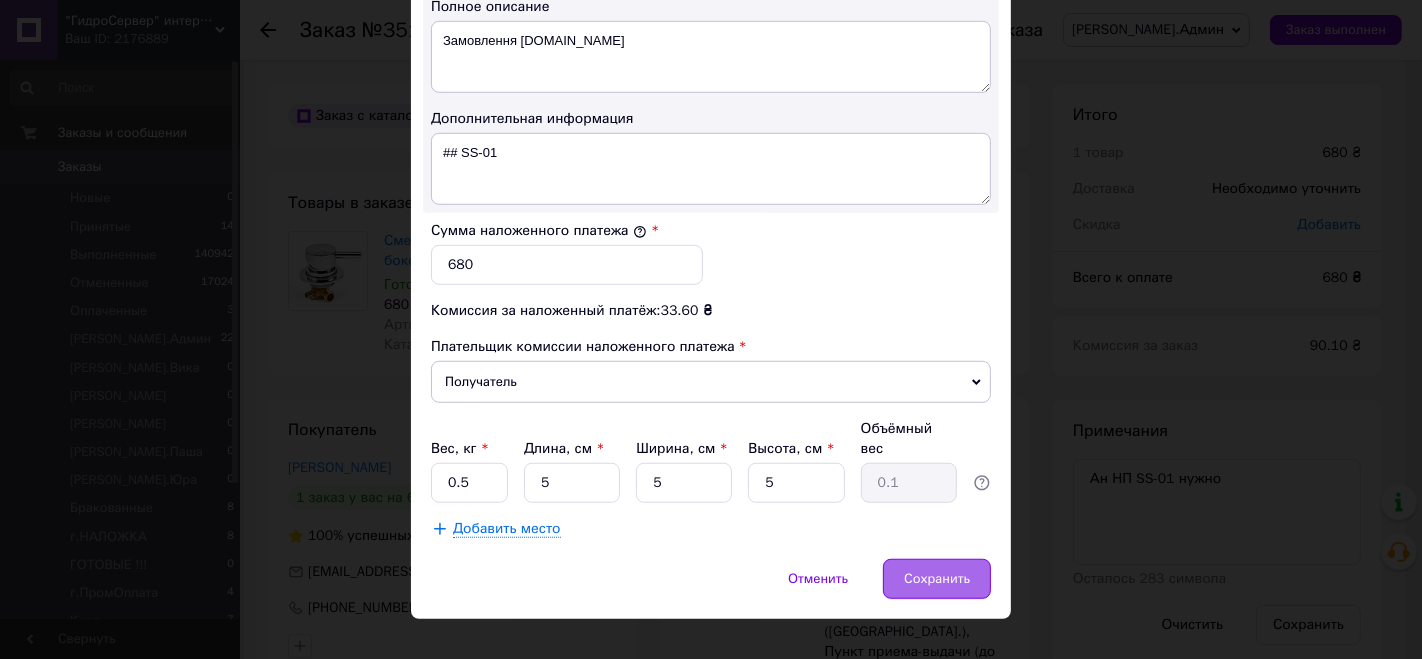 click on "Сохранить" at bounding box center [937, 579] 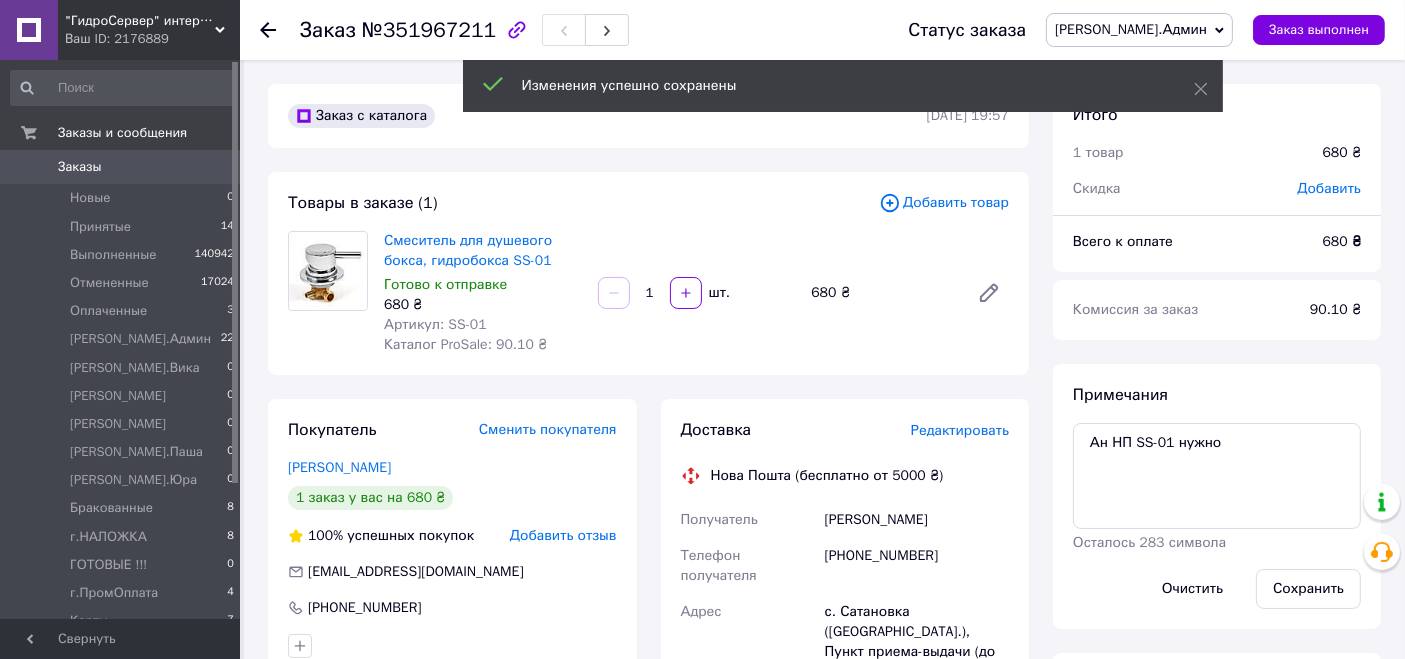 scroll, scrollTop: 12, scrollLeft: 0, axis: vertical 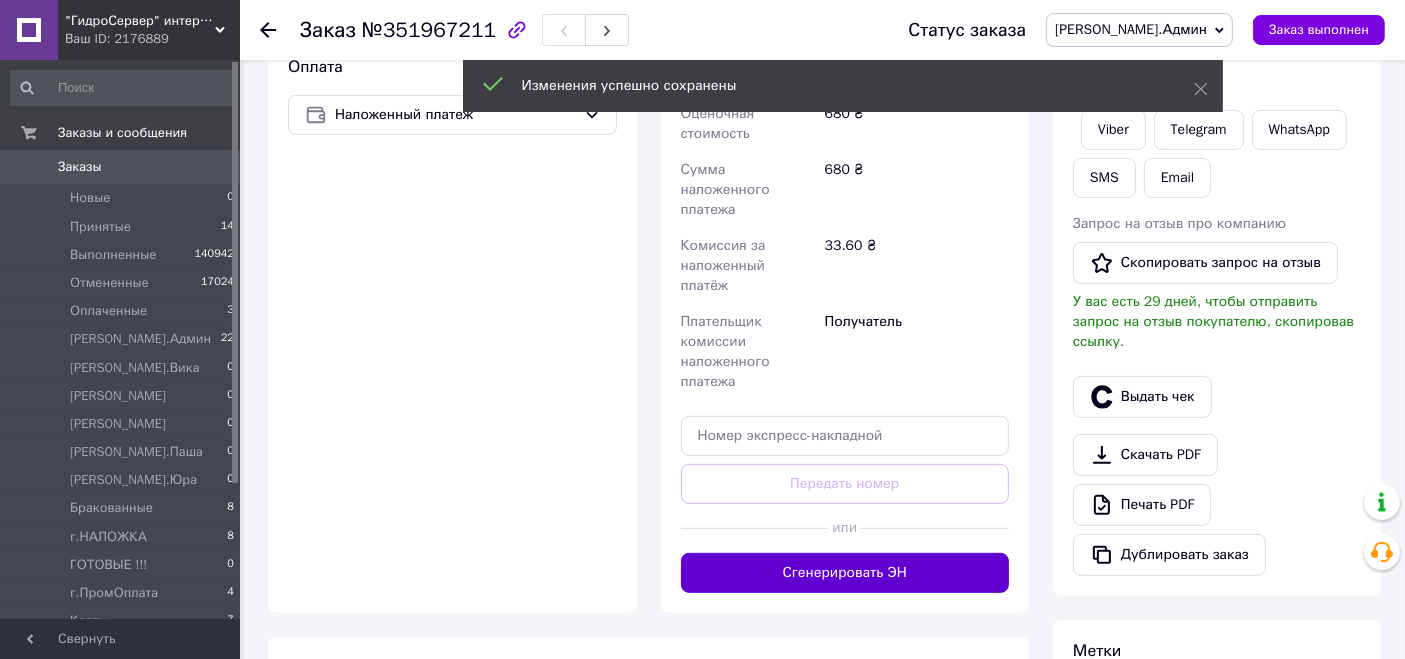 click on "Сгенерировать ЭН" at bounding box center (845, 573) 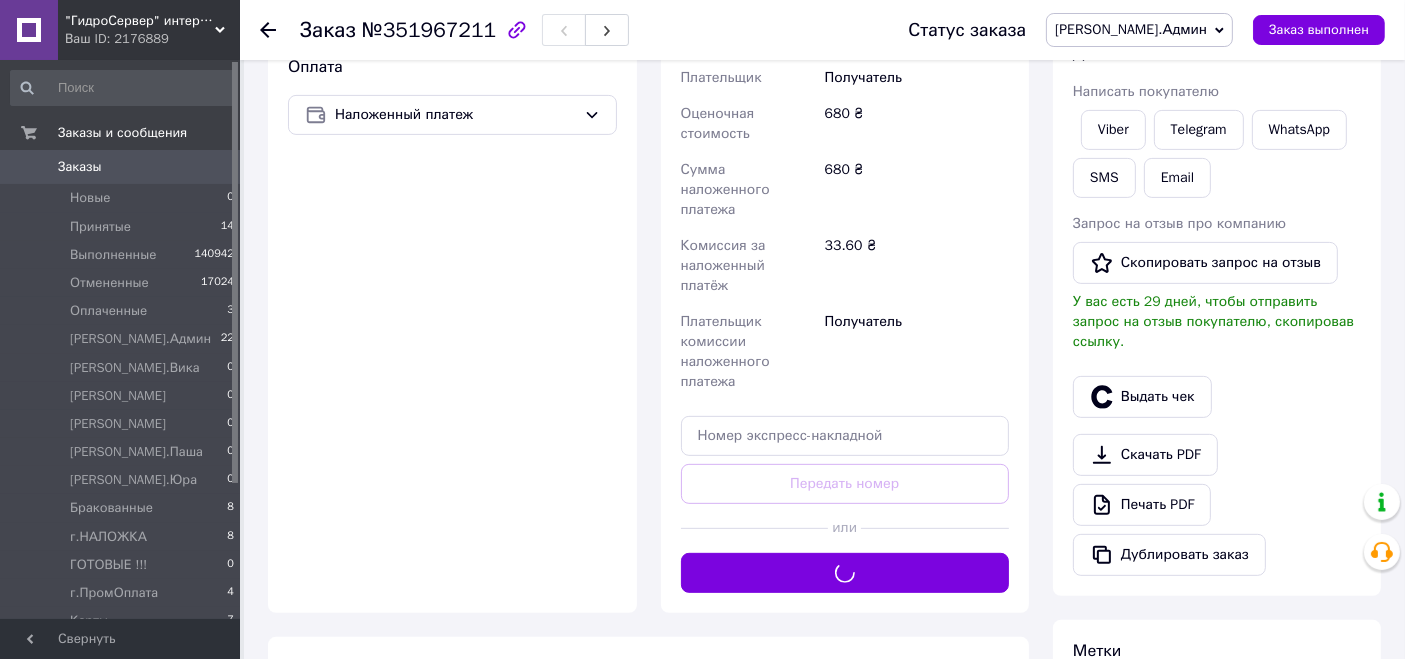 click on "[PERSON_NAME].Админ" at bounding box center [1131, 29] 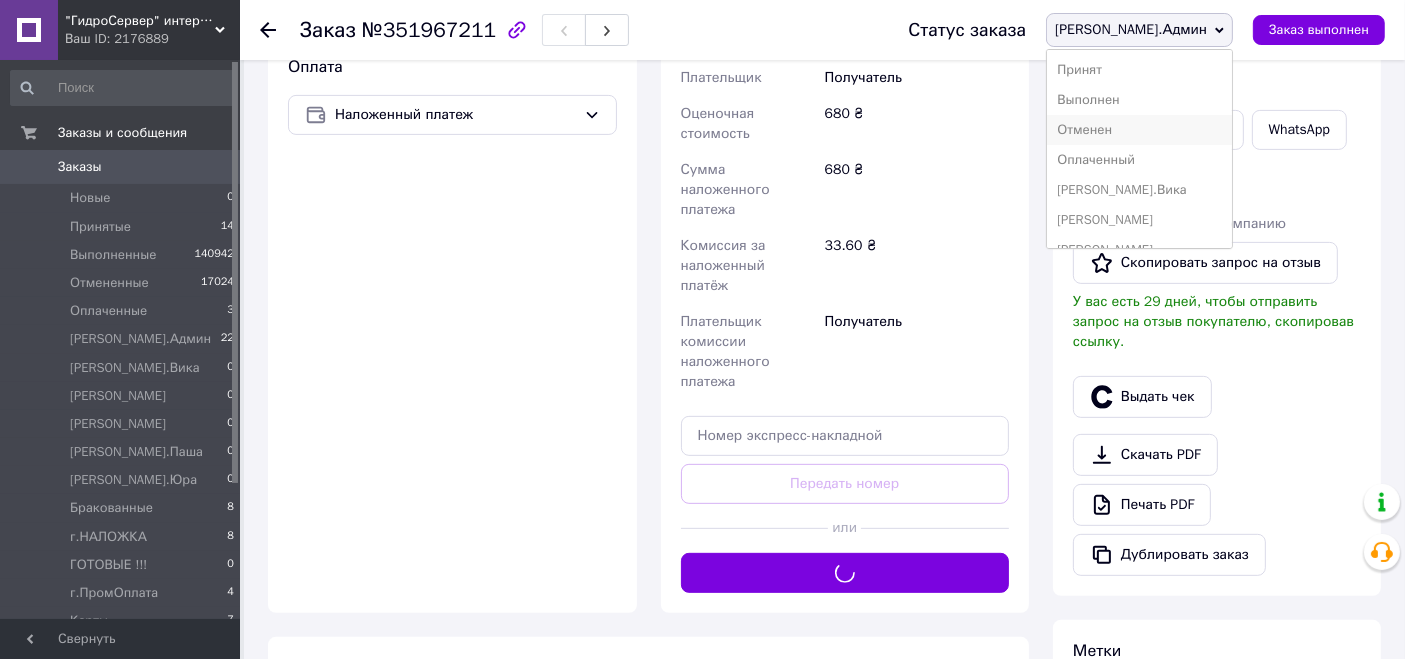 scroll, scrollTop: 222, scrollLeft: 0, axis: vertical 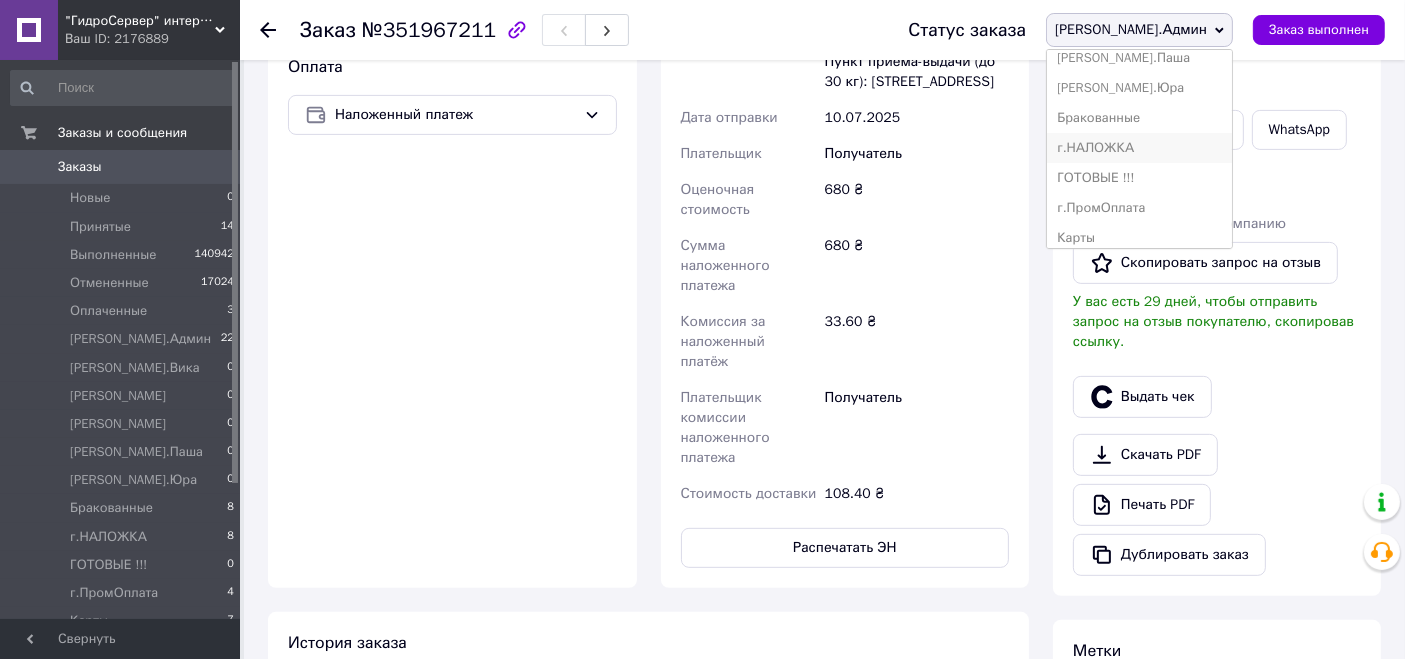 click on "г.НАЛОЖКА" at bounding box center (1139, 148) 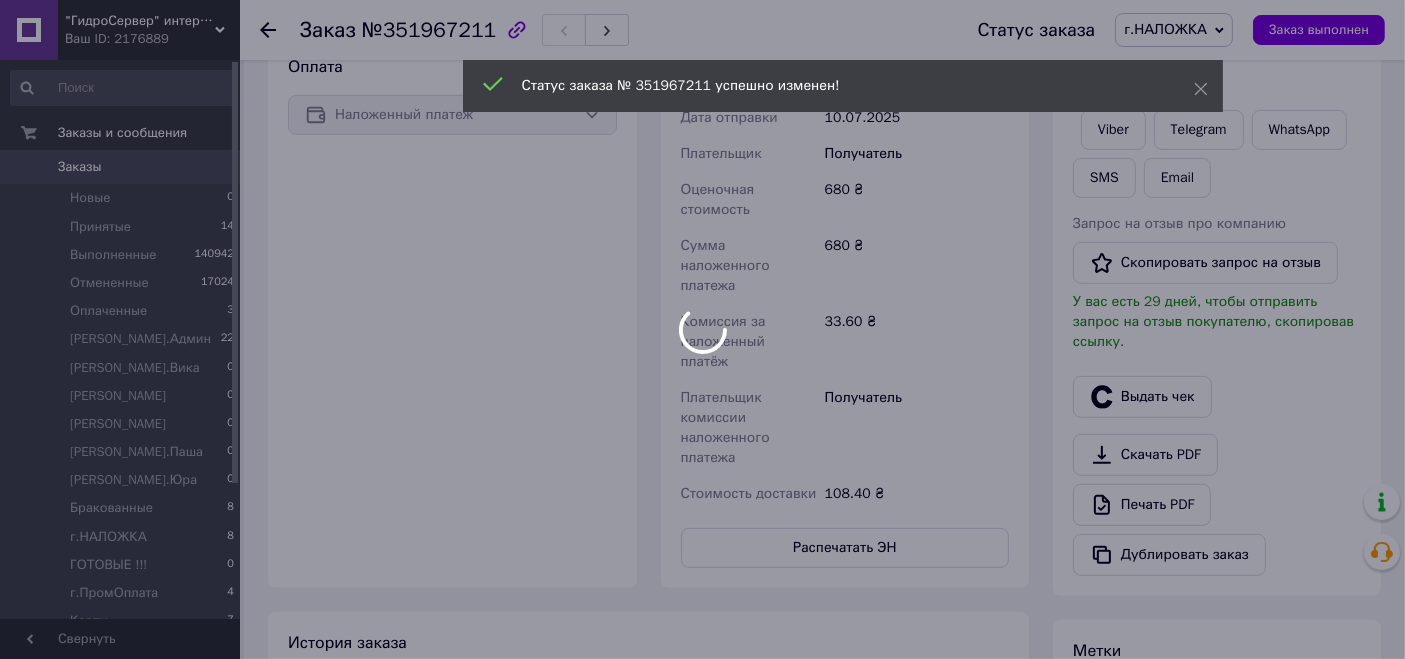 scroll, scrollTop: 108, scrollLeft: 0, axis: vertical 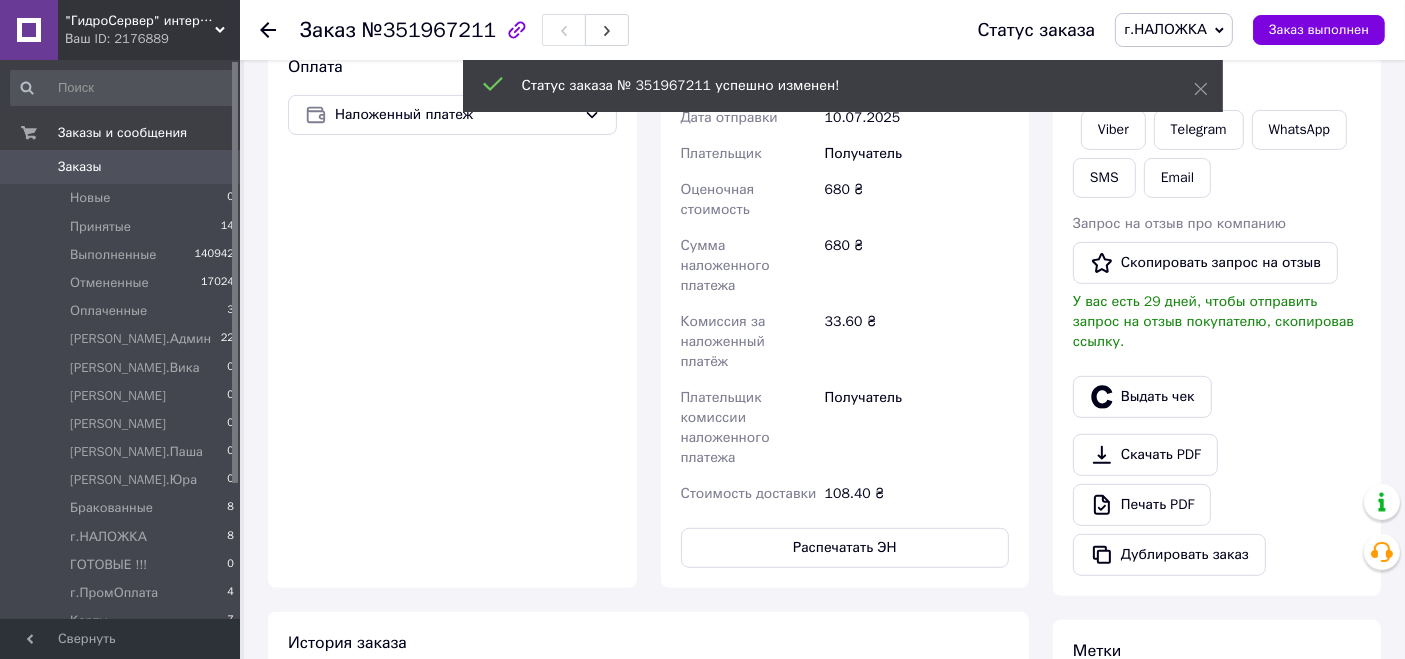 click 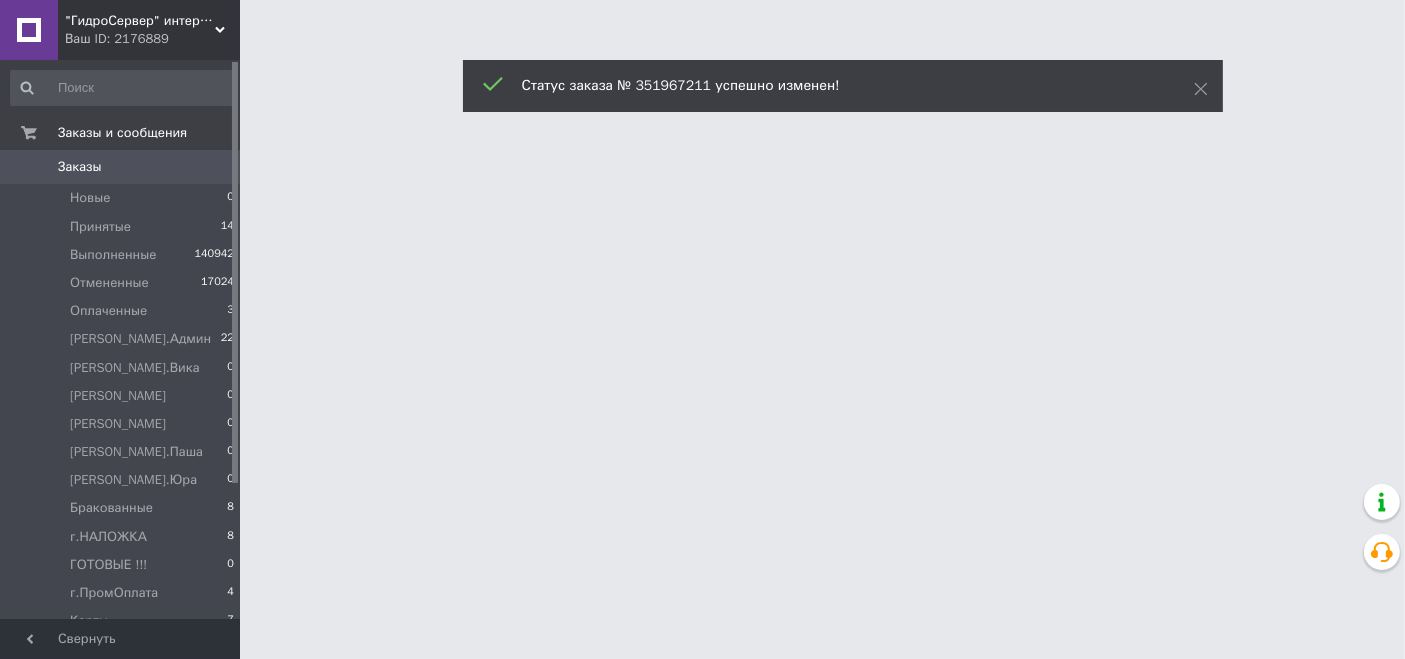 scroll, scrollTop: 0, scrollLeft: 0, axis: both 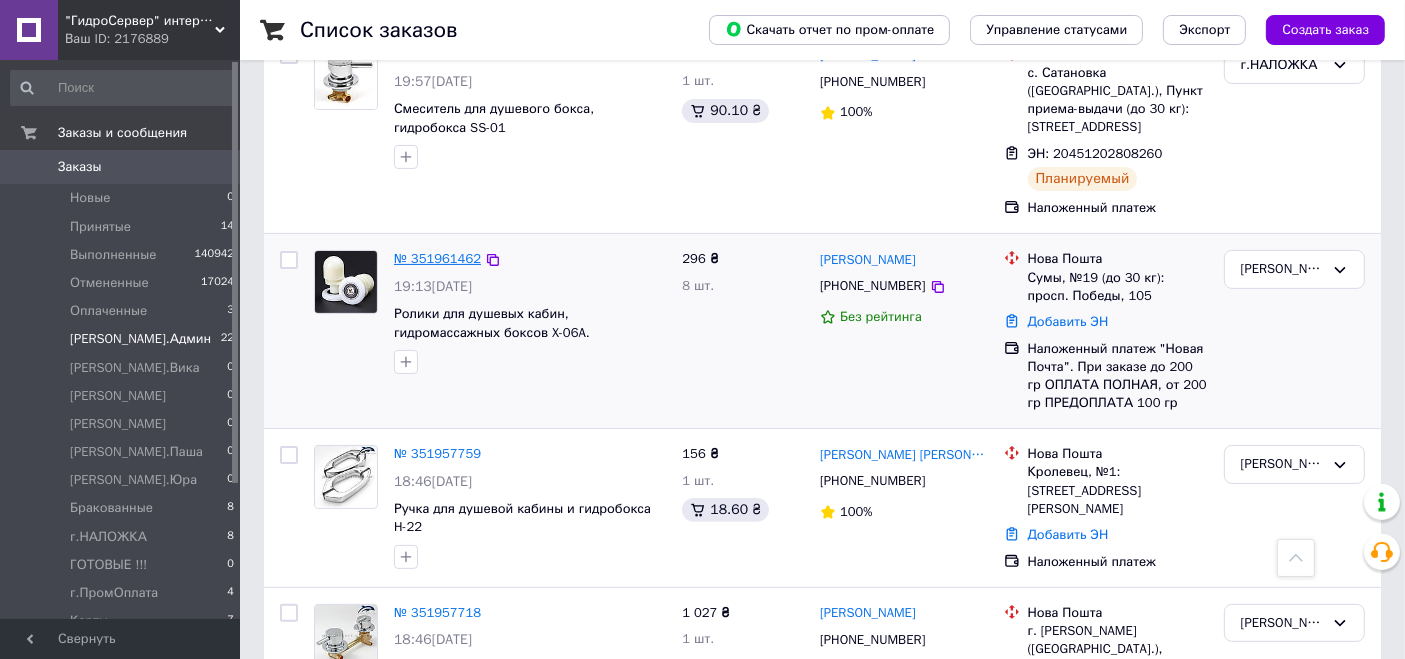 click on "№ 351961462" at bounding box center (437, 258) 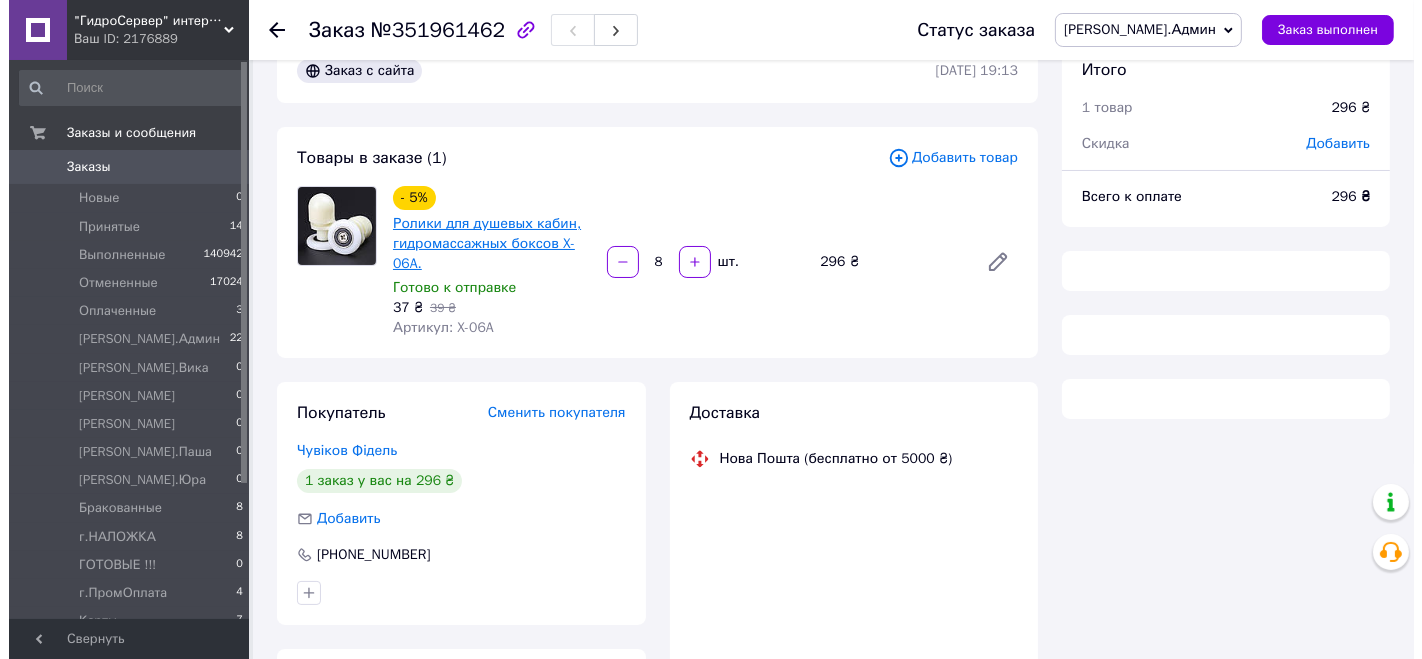 scroll, scrollTop: 0, scrollLeft: 0, axis: both 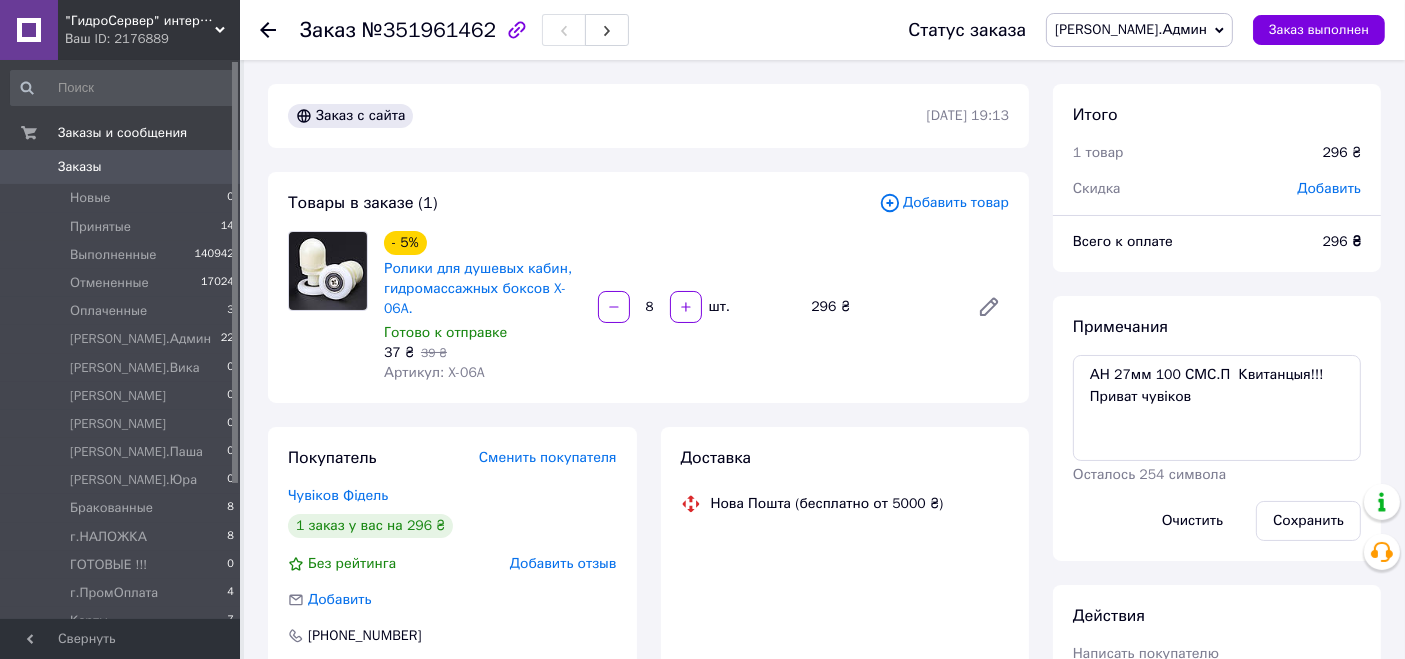 drag, startPoint x: 443, startPoint y: 367, endPoint x: 533, endPoint y: 372, distance: 90.13878 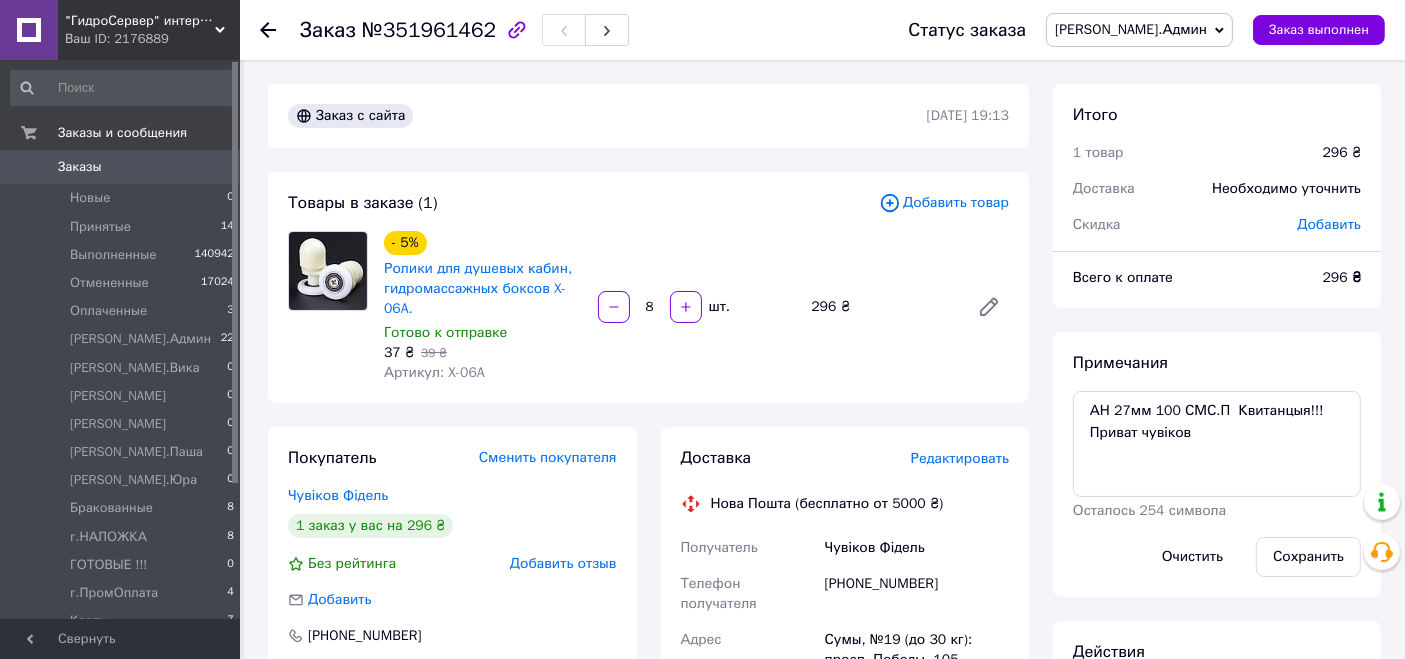 click on "Редактировать" at bounding box center (960, 458) 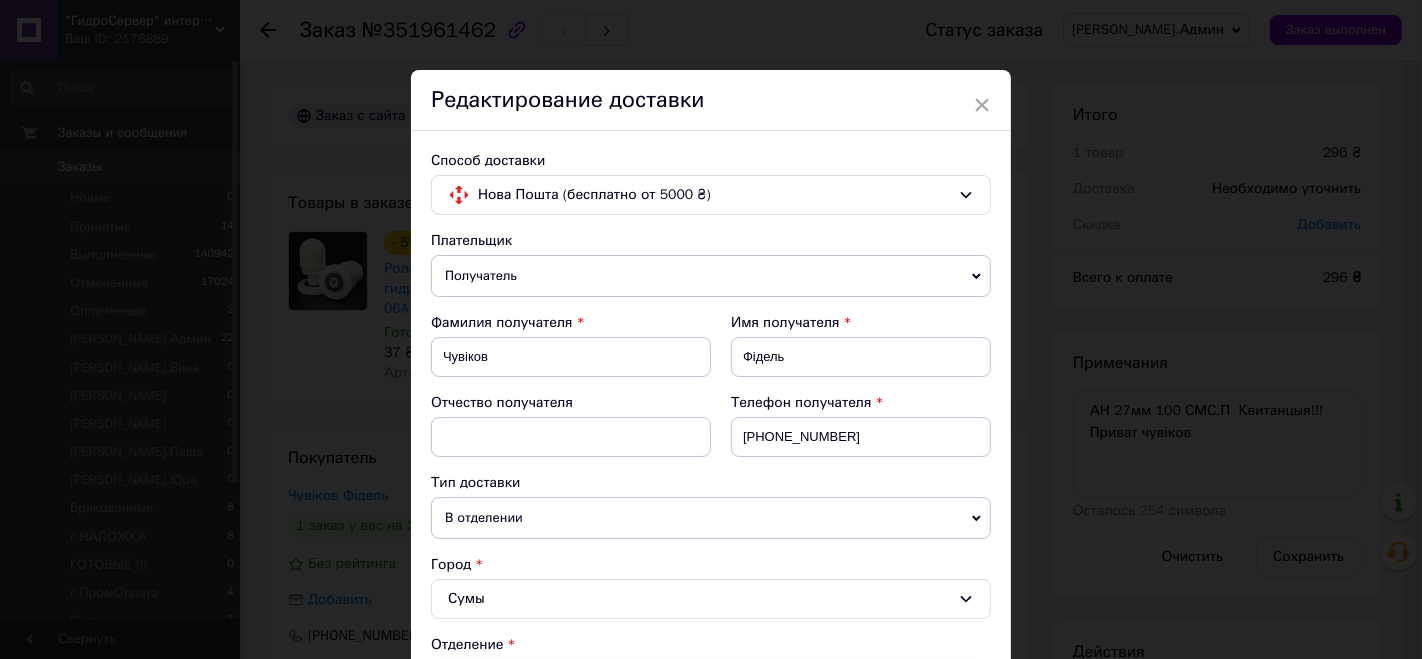 scroll, scrollTop: 697, scrollLeft: 0, axis: vertical 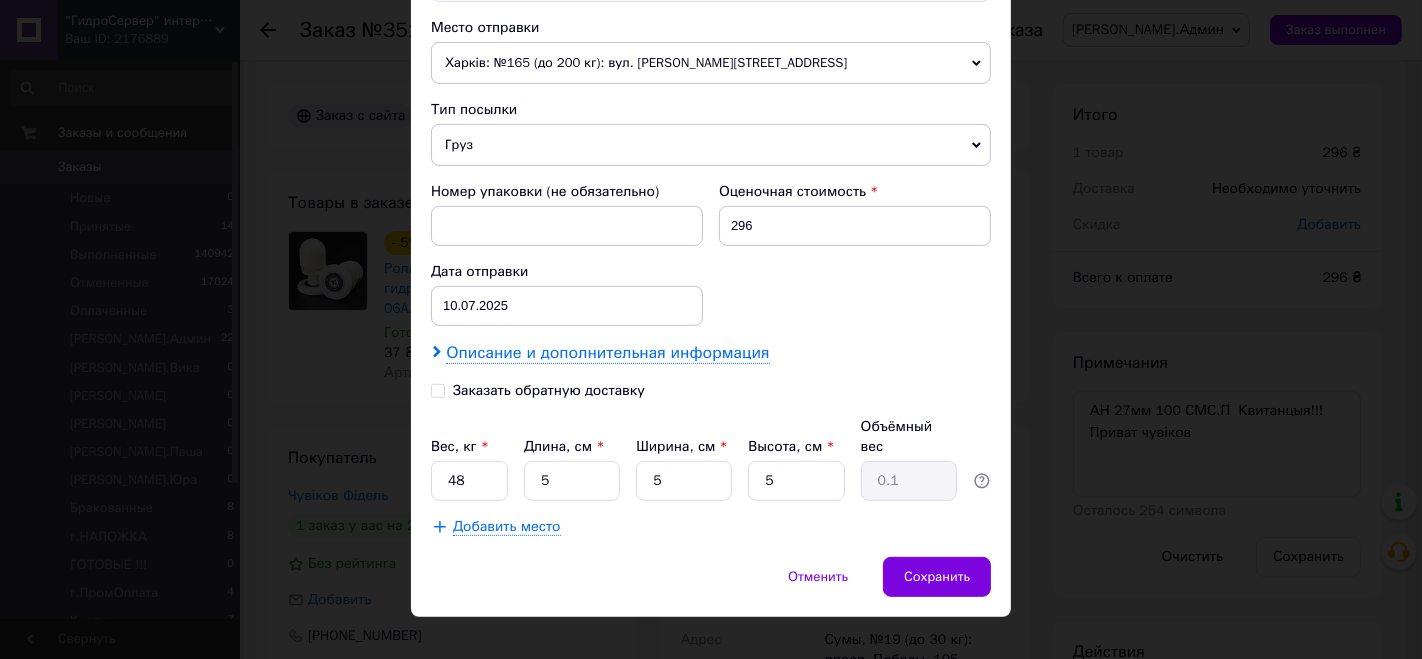 click on "Описание и дополнительная информация" at bounding box center (607, 353) 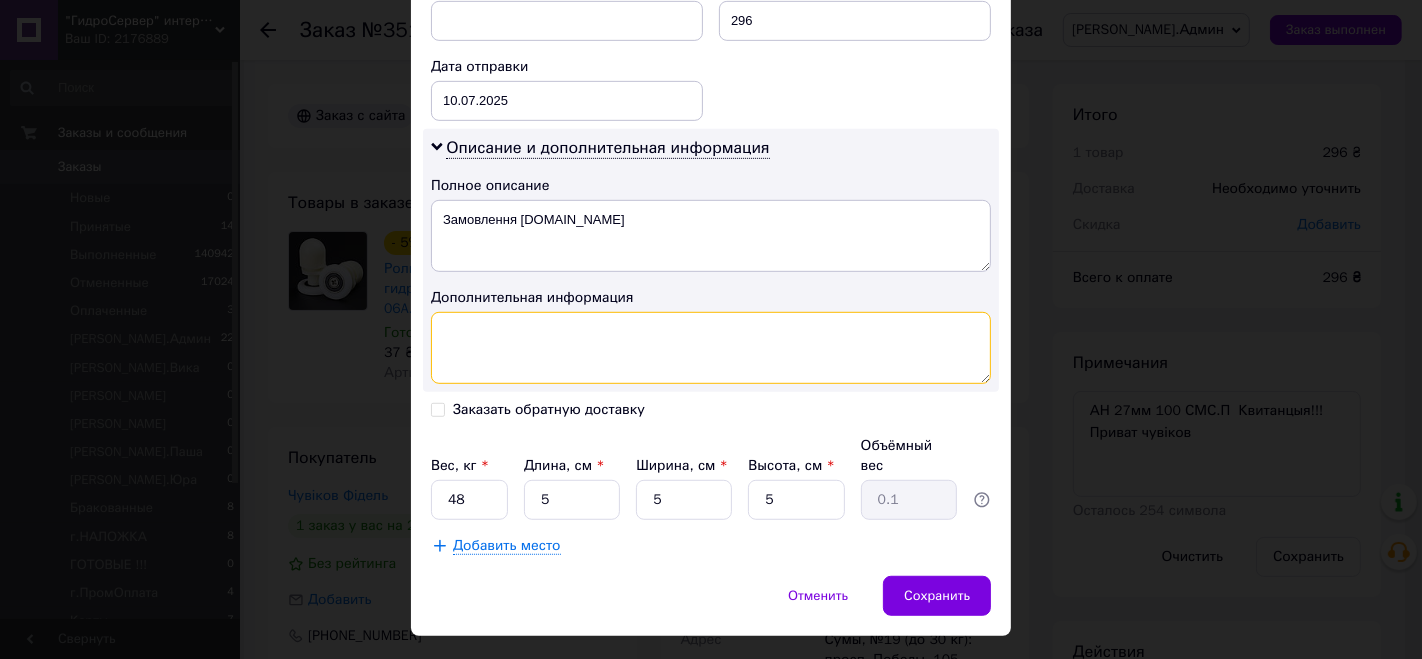 scroll, scrollTop: 920, scrollLeft: 0, axis: vertical 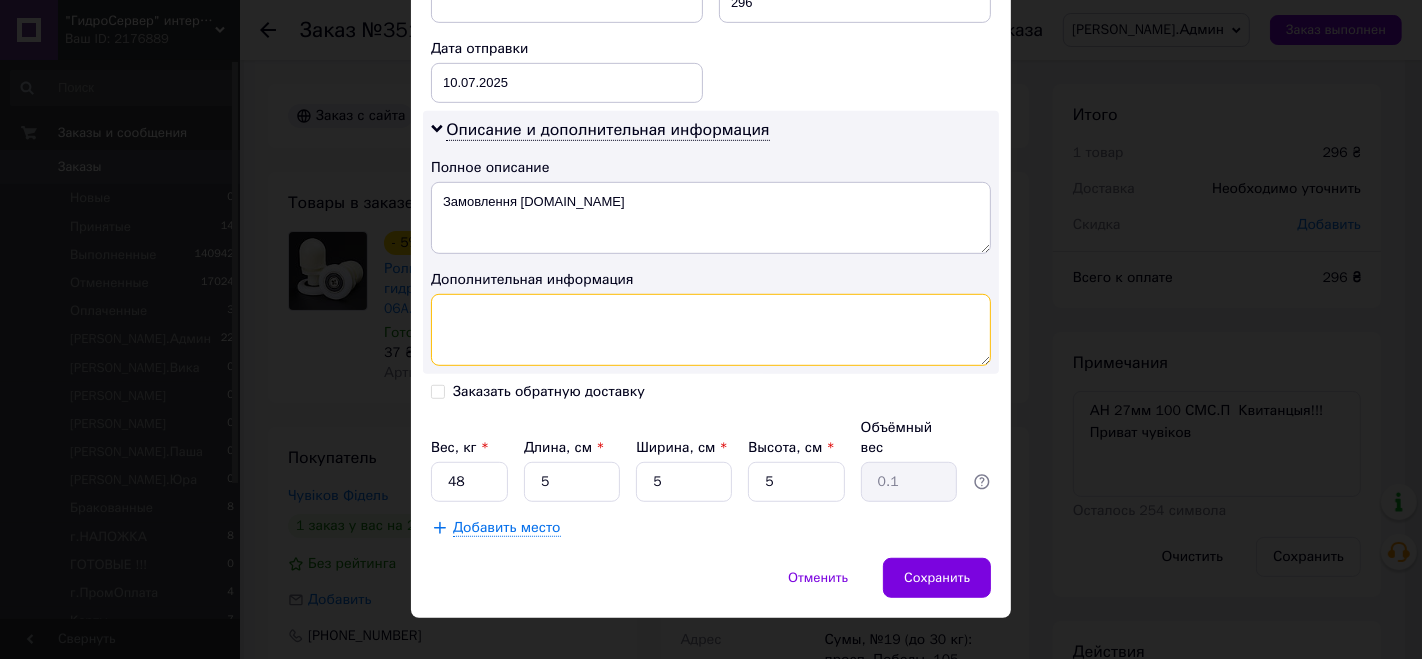 click at bounding box center (711, 330) 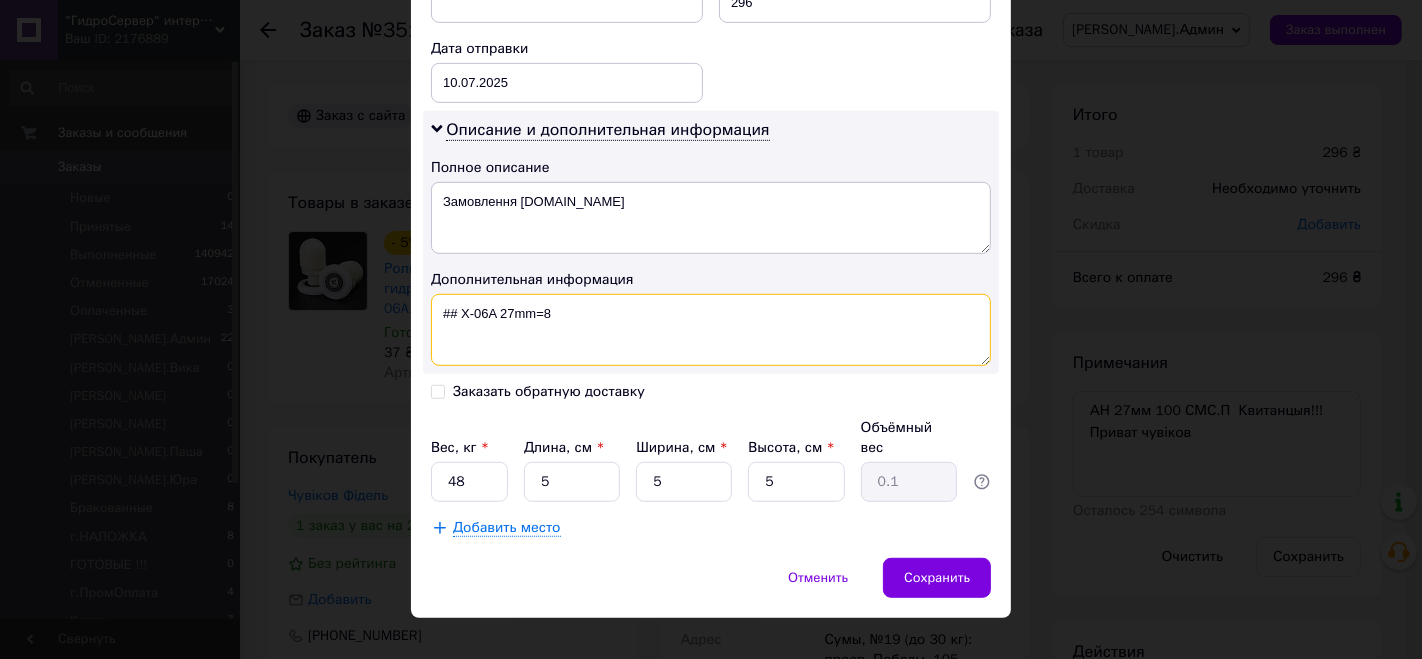 type on "## X-06A 27mm=8" 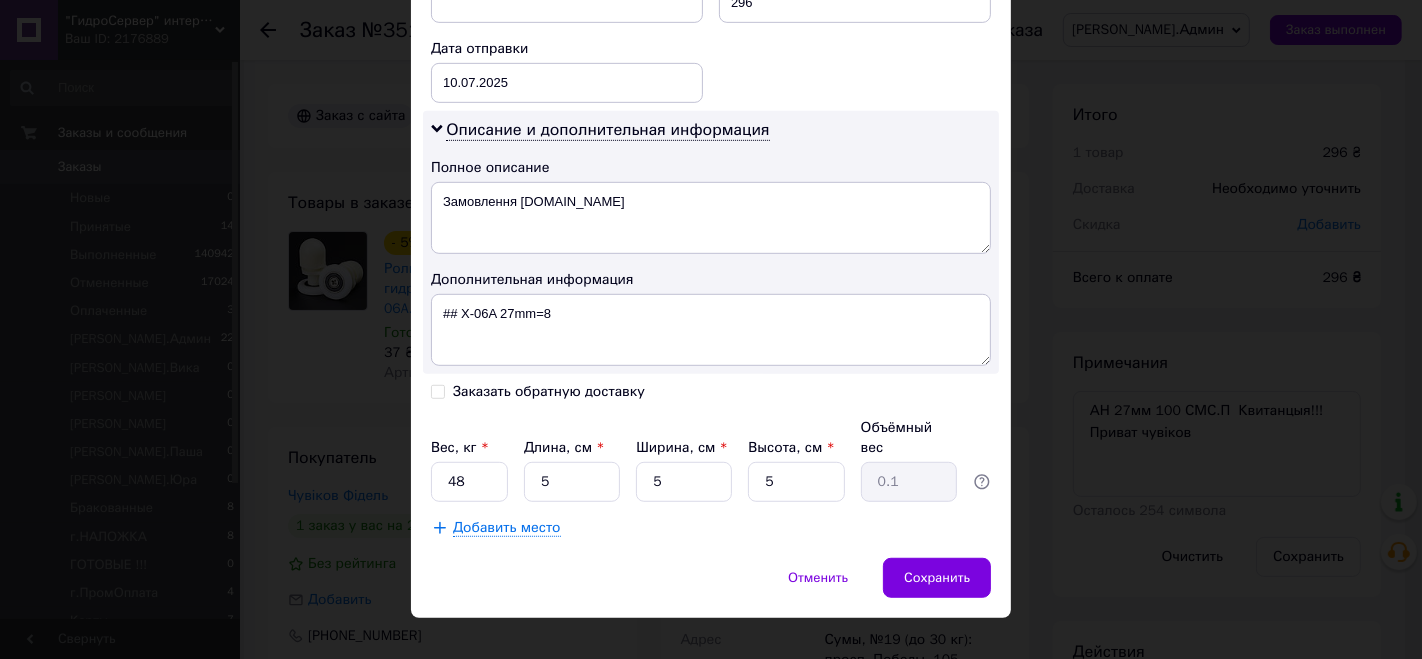 click on "Заказать обратную доставку" at bounding box center (549, 391) 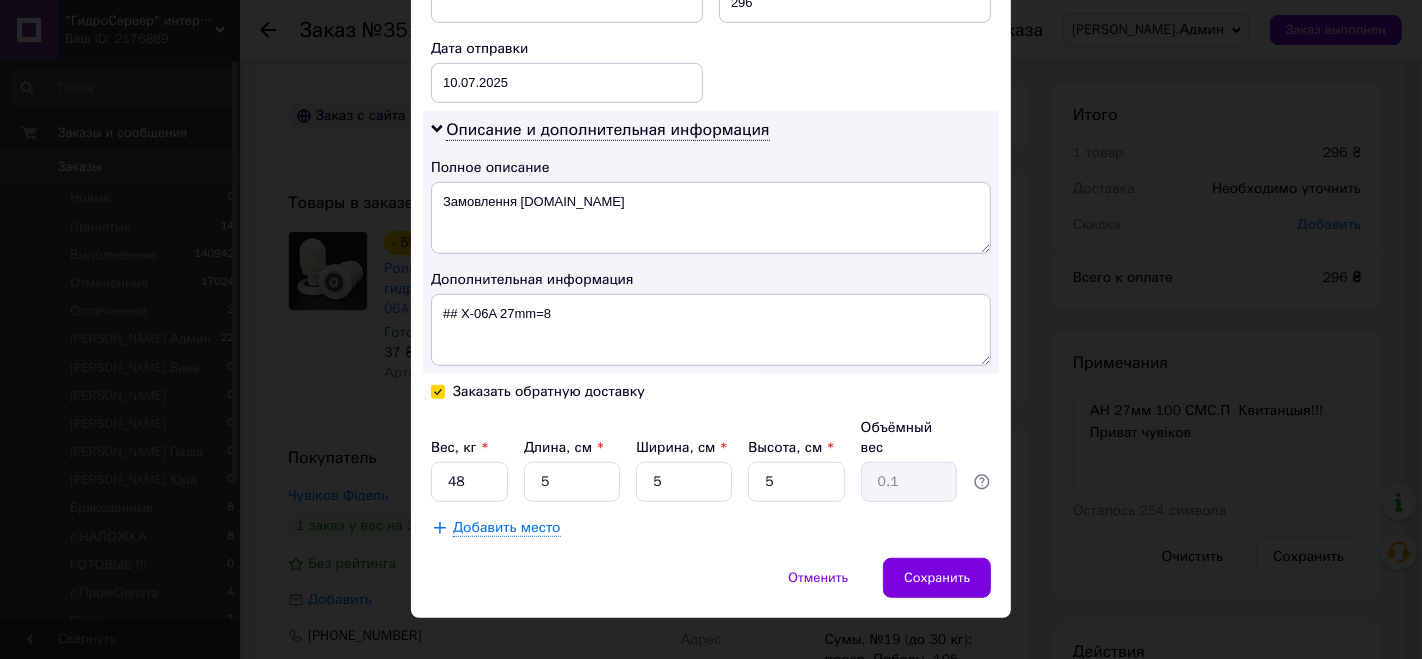 checkbox on "true" 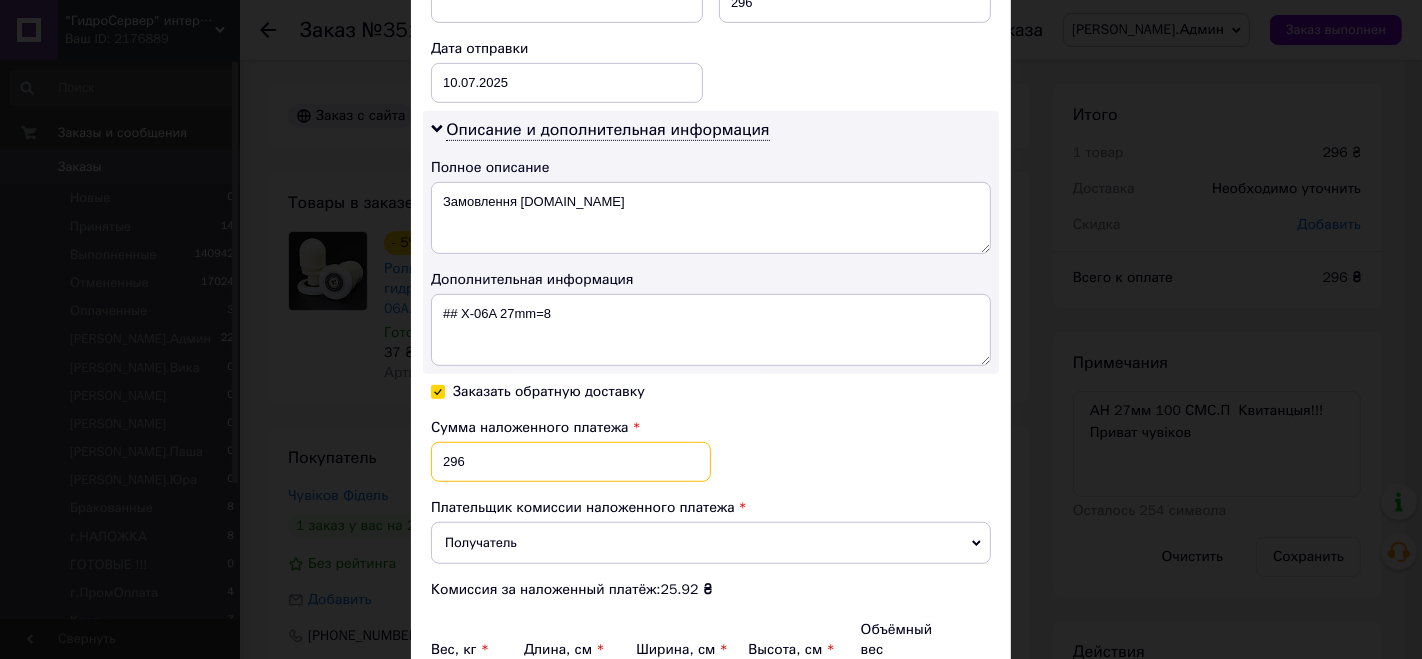 click on "296" at bounding box center (571, 462) 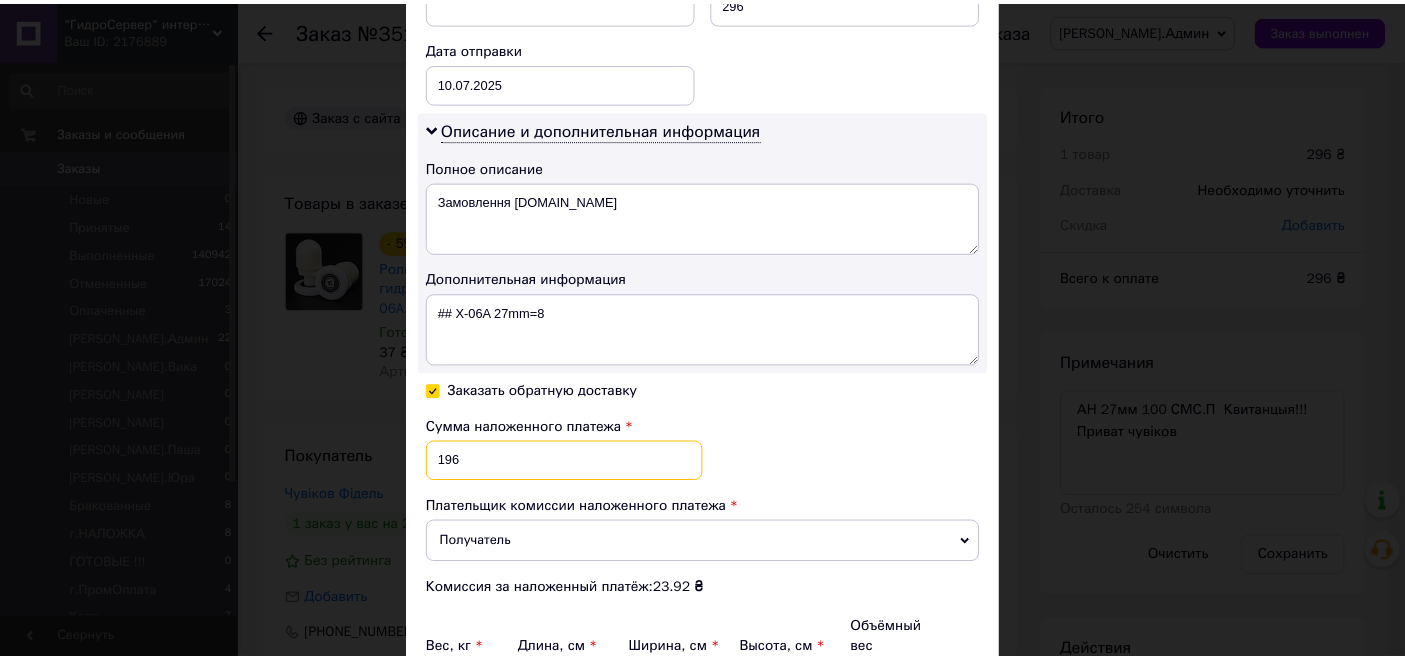 scroll, scrollTop: 1121, scrollLeft: 0, axis: vertical 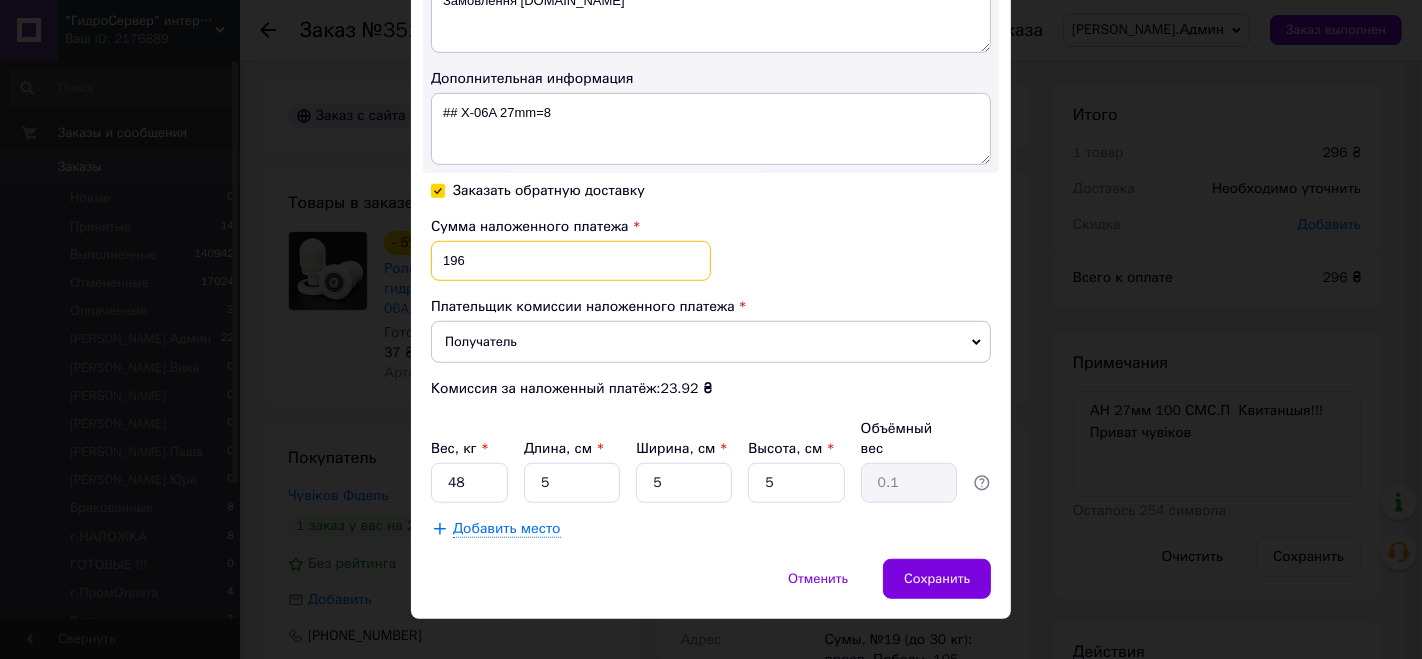 type on "196" 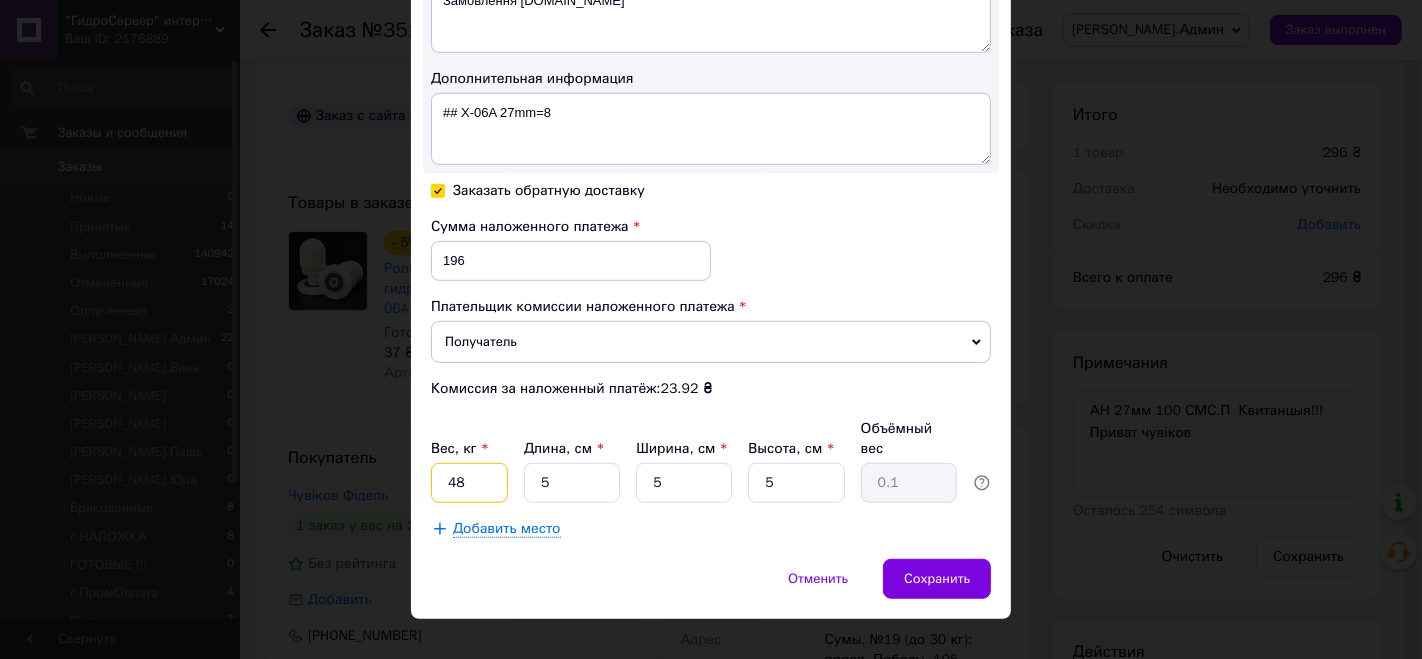 click on "48" at bounding box center (469, 483) 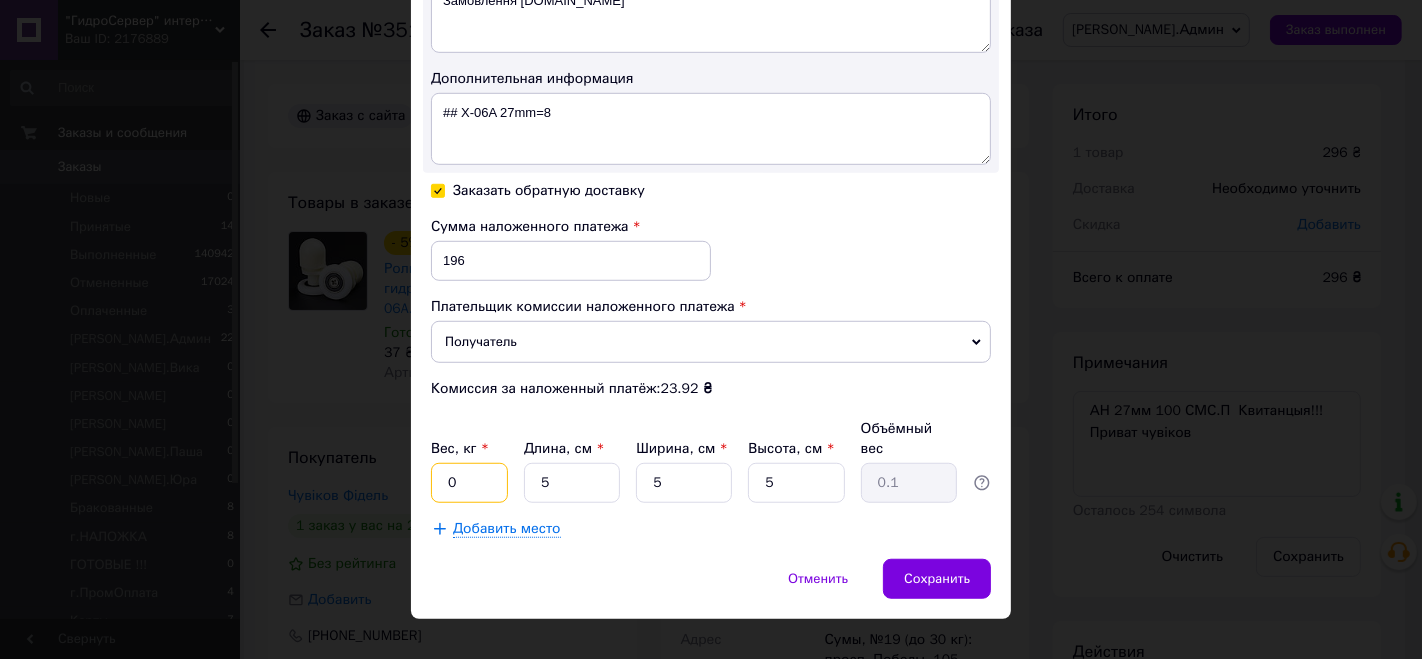 type on "0.5" 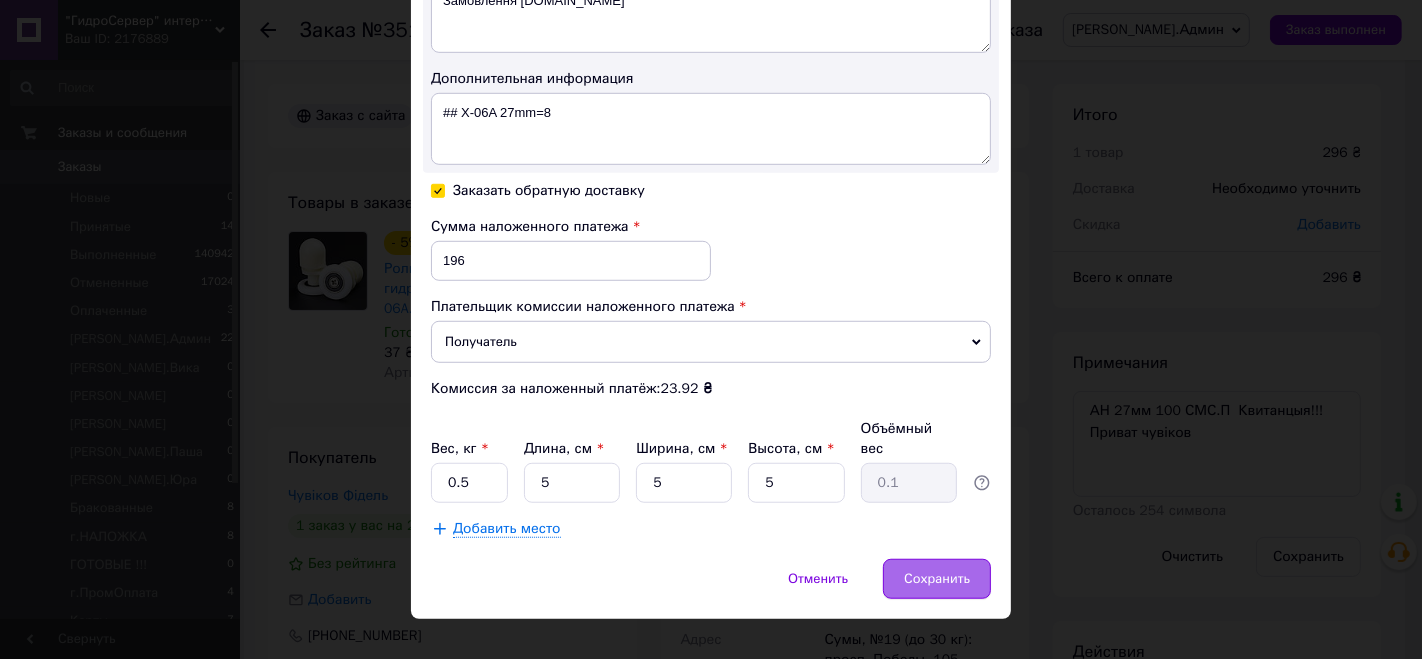 click on "Сохранить" at bounding box center (937, 579) 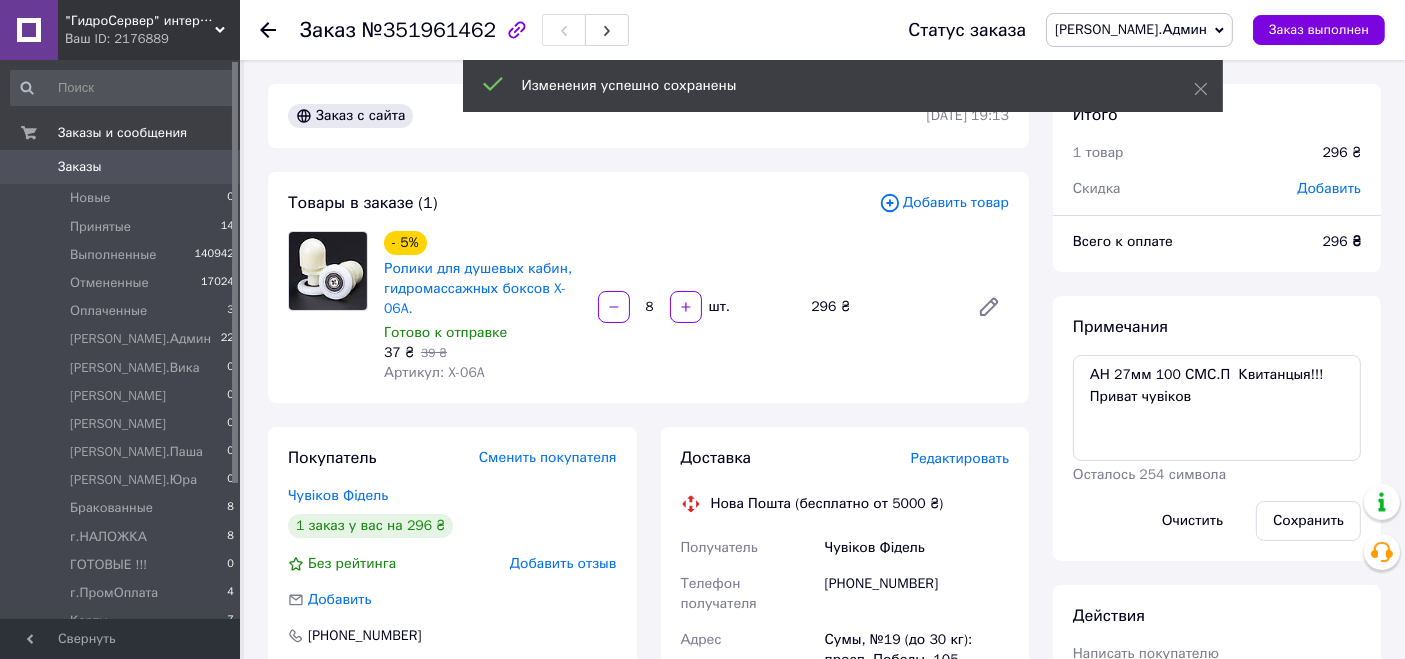 scroll, scrollTop: 20, scrollLeft: 0, axis: vertical 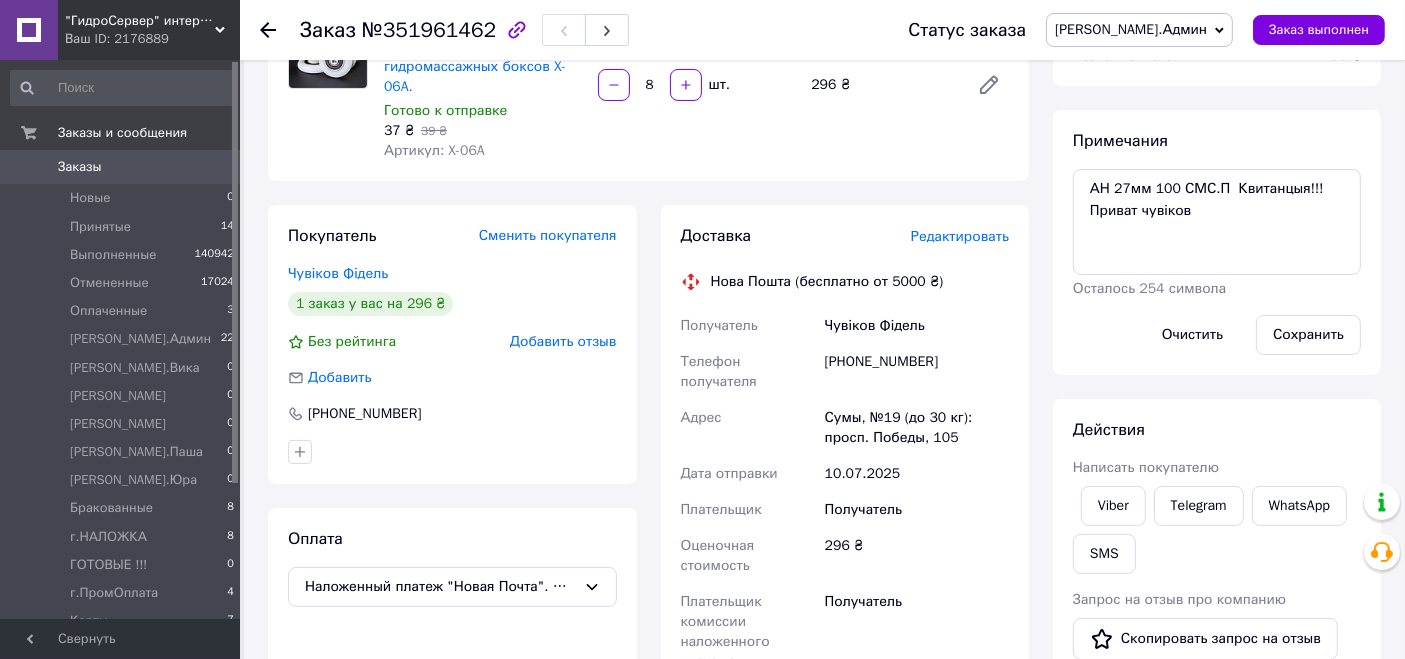 click on "Редактировать" at bounding box center [960, 236] 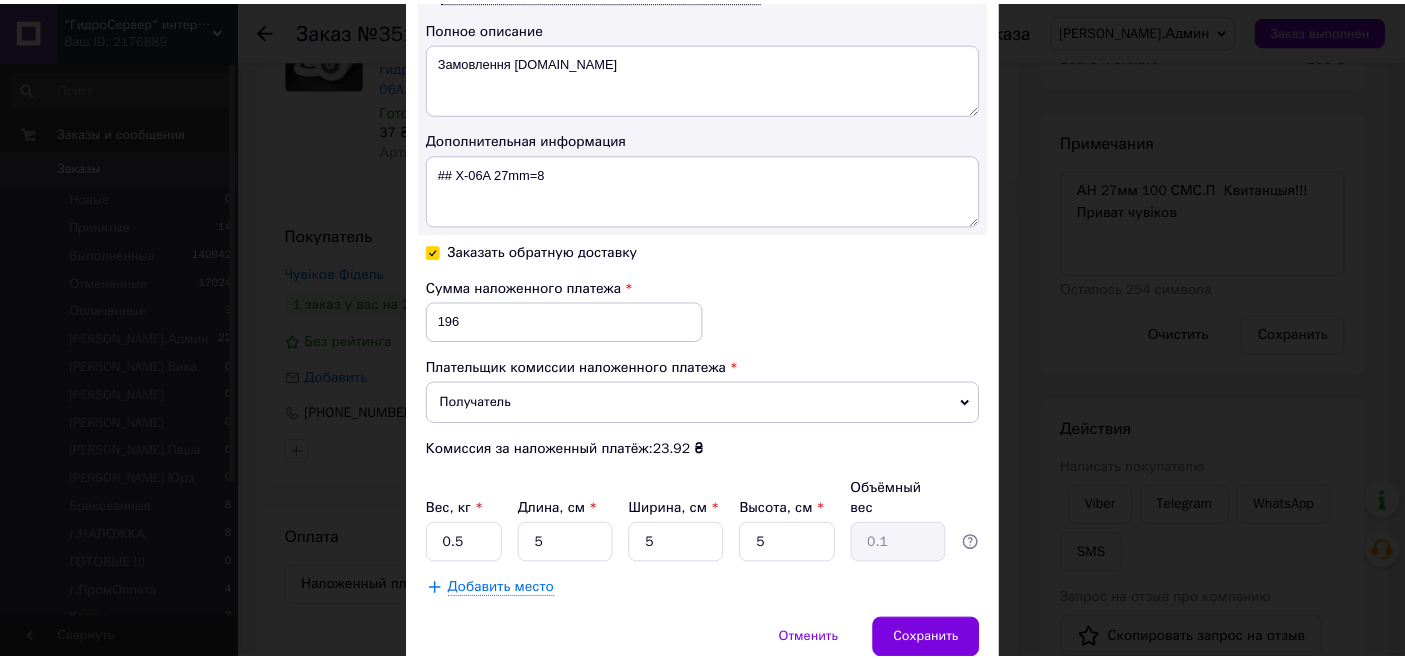 scroll, scrollTop: 1121, scrollLeft: 0, axis: vertical 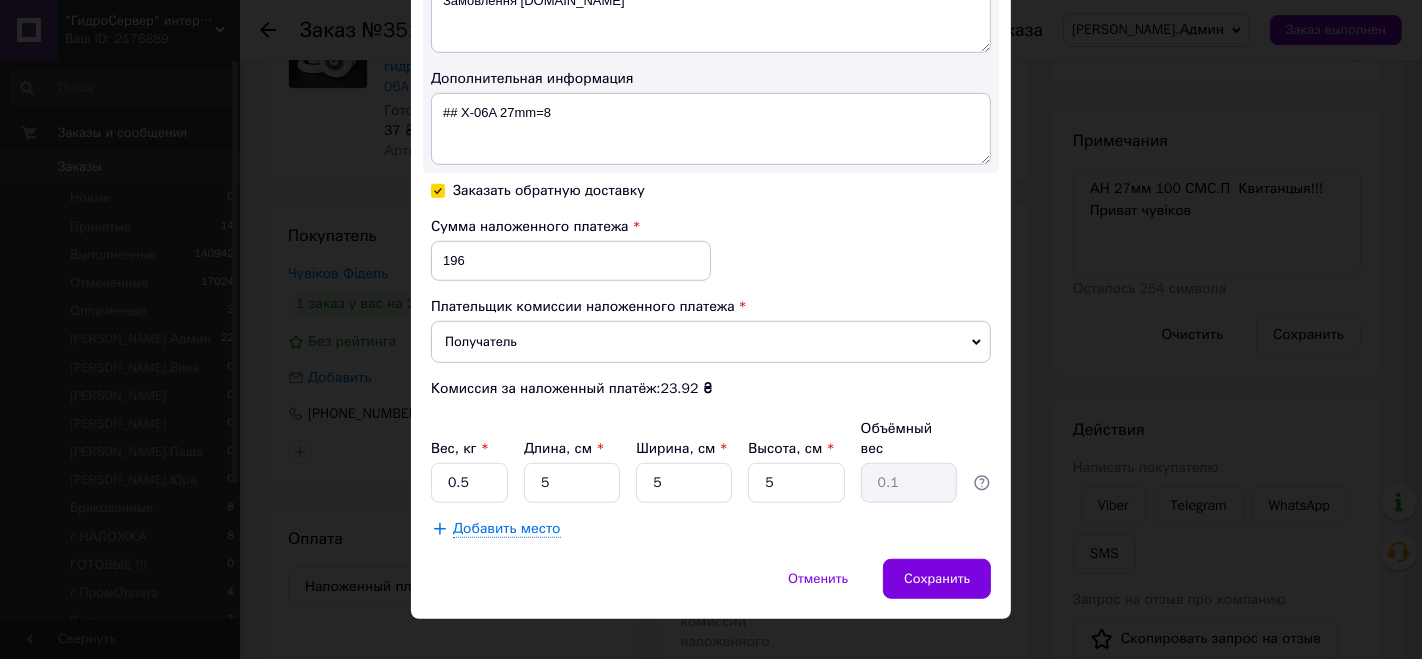 click on "Способ доставки Нова Пошта (бесплатно от 5000 ₴) Плательщик Получатель Отправитель Фамилия получателя Чувіков Имя получателя Фідель Отчество получателя Телефон получателя [PHONE_NUMBER] Тип доставки В отделении Курьером В почтомате Город Сумы Отделение №19 (до 30 кг): просп. Победы, 105 Место отправки Харків: №165 (до 200 кг): вул. [PERSON_NAME][STREET_ADDRESS]-А Нет совпадений. Попробуйте изменить условия поиска Добавить еще место отправки Тип посылки Груз Документы Номер упаковки (не обязательно) Оценочная стоимость 296 Дата отправки [DATE] < 2025 > < Июль > Пн Вт Ср Чт Пт Сб Вс 30 1 2 3 4 5 6 7 8 9 10 11 12 1" at bounding box center (711, -216) 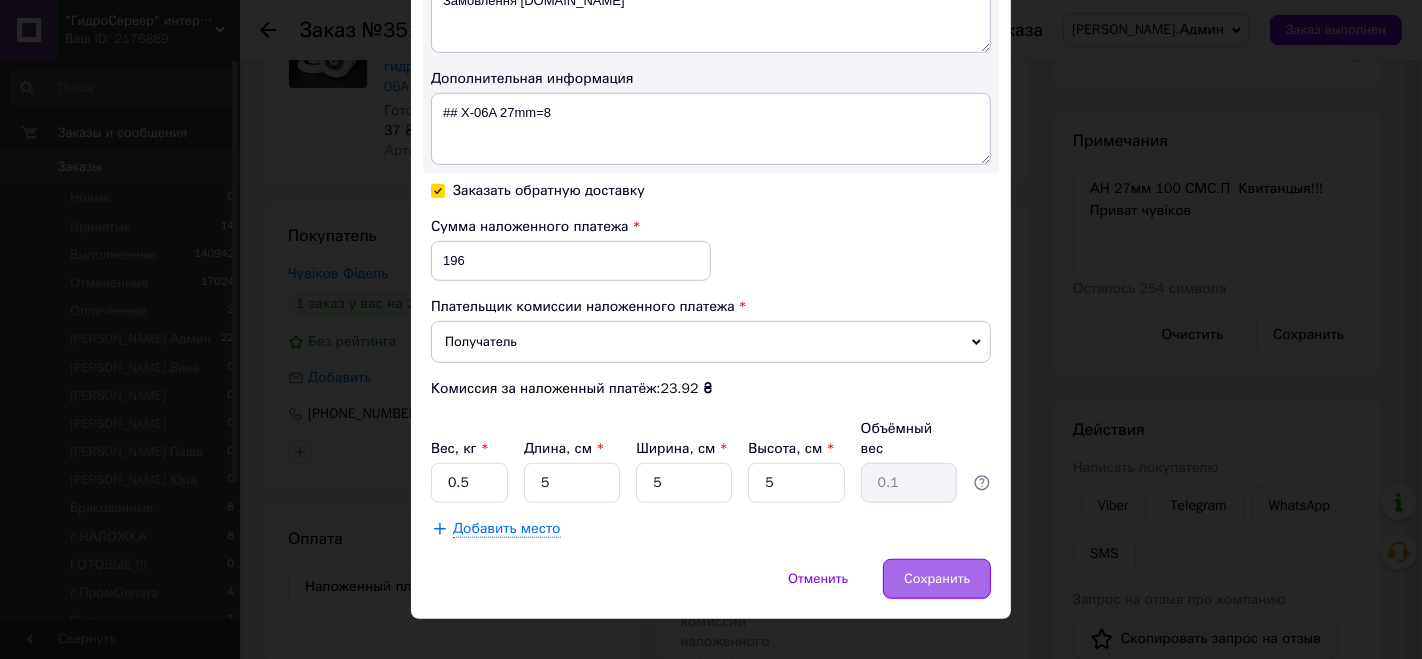 click on "Сохранить" at bounding box center [937, 579] 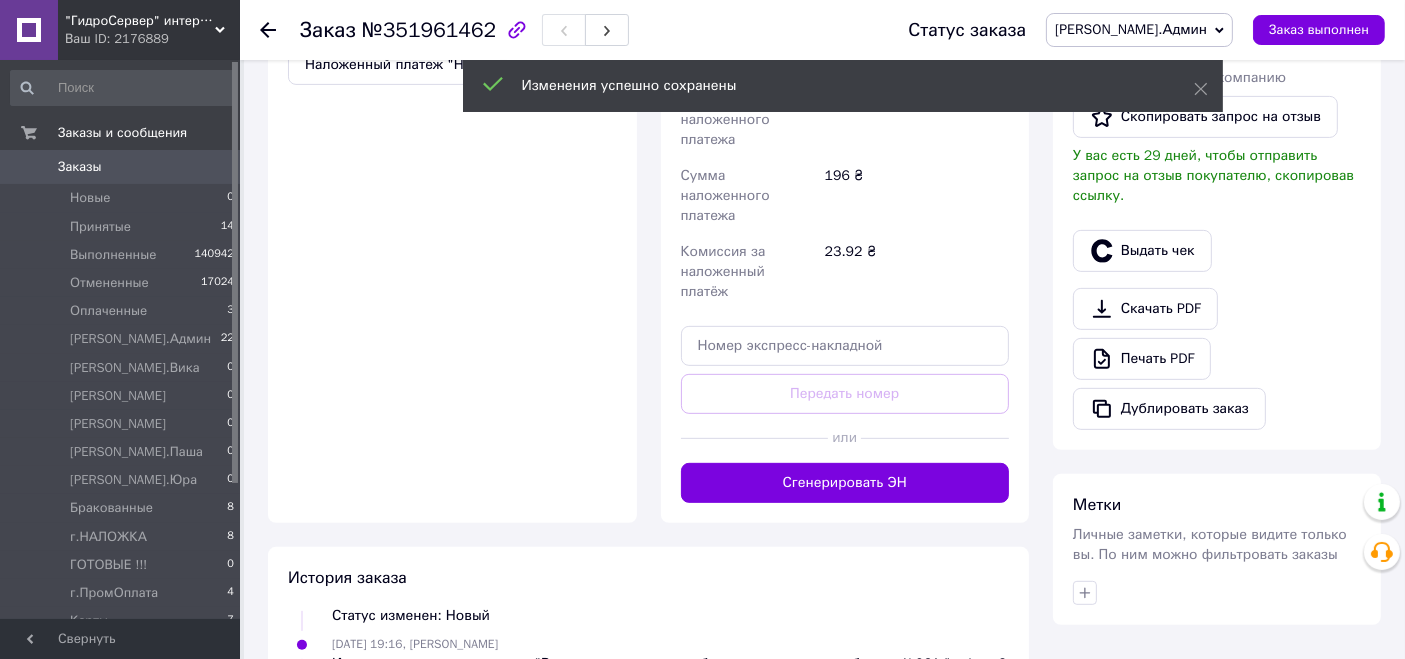 scroll, scrollTop: 777, scrollLeft: 0, axis: vertical 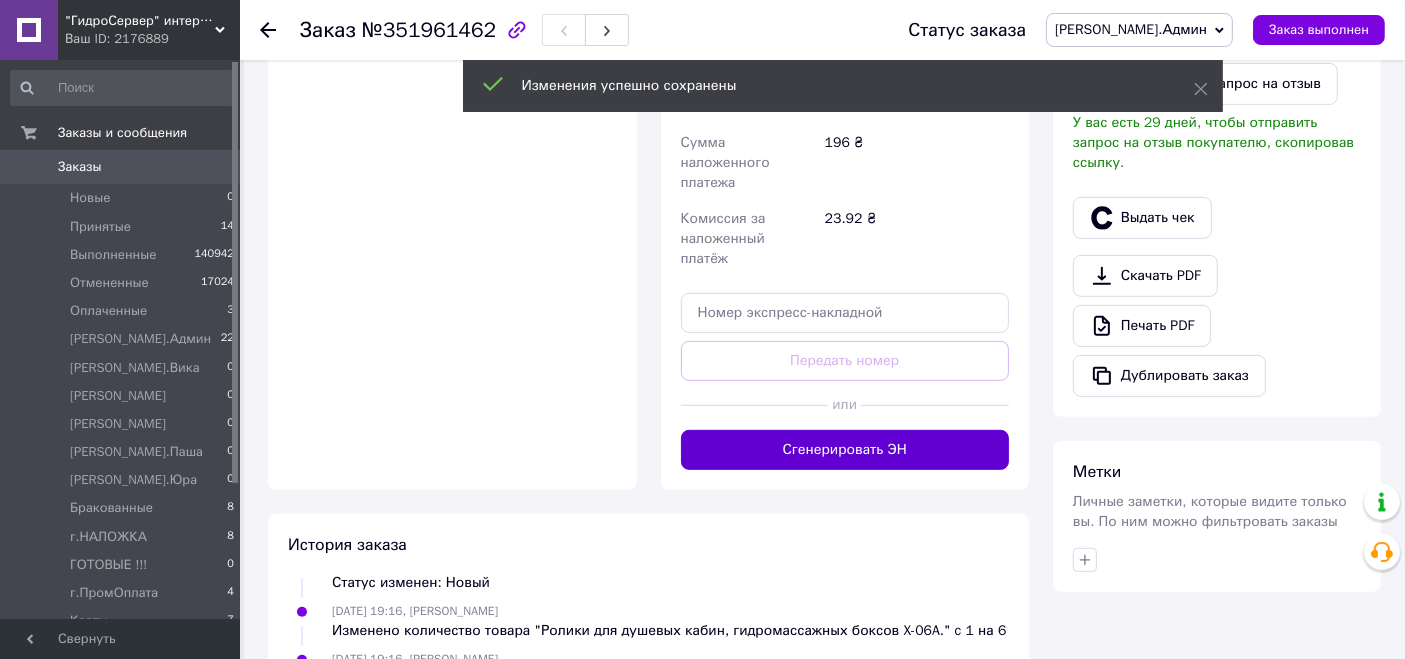 click on "Сгенерировать ЭН" at bounding box center [845, 450] 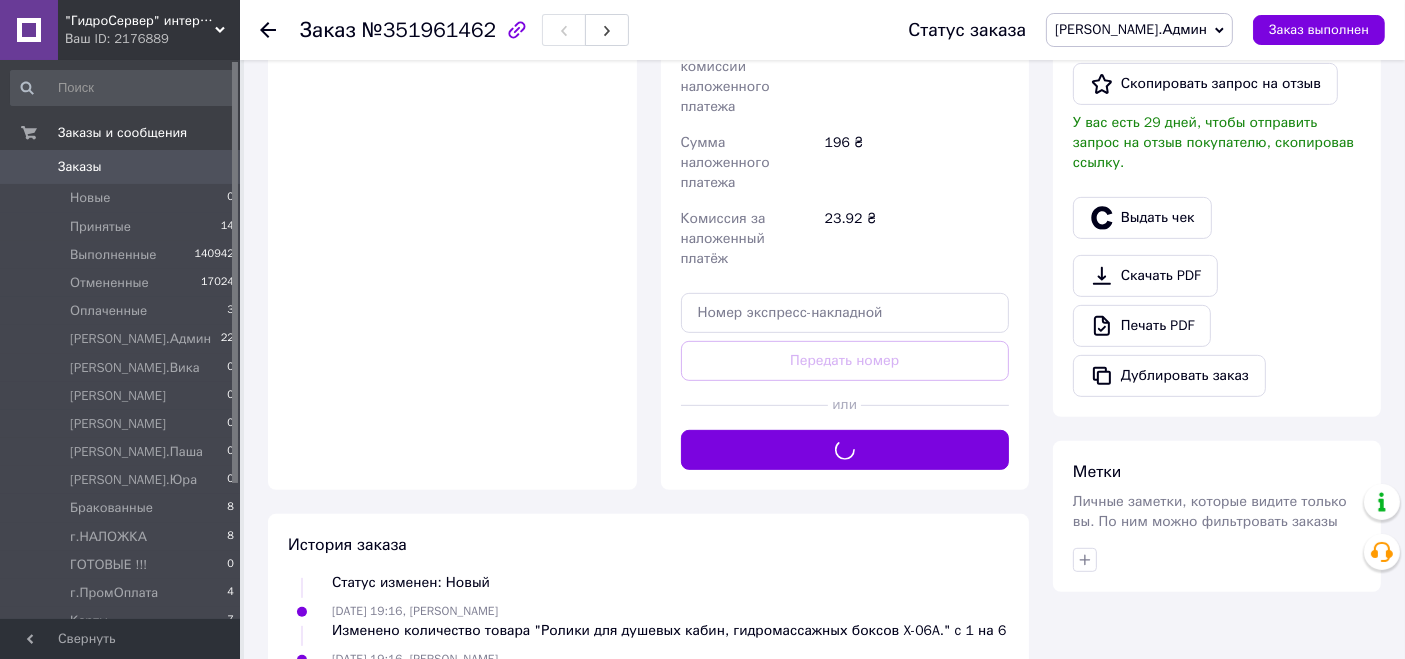 click on "[PERSON_NAME].Админ" at bounding box center (1131, 29) 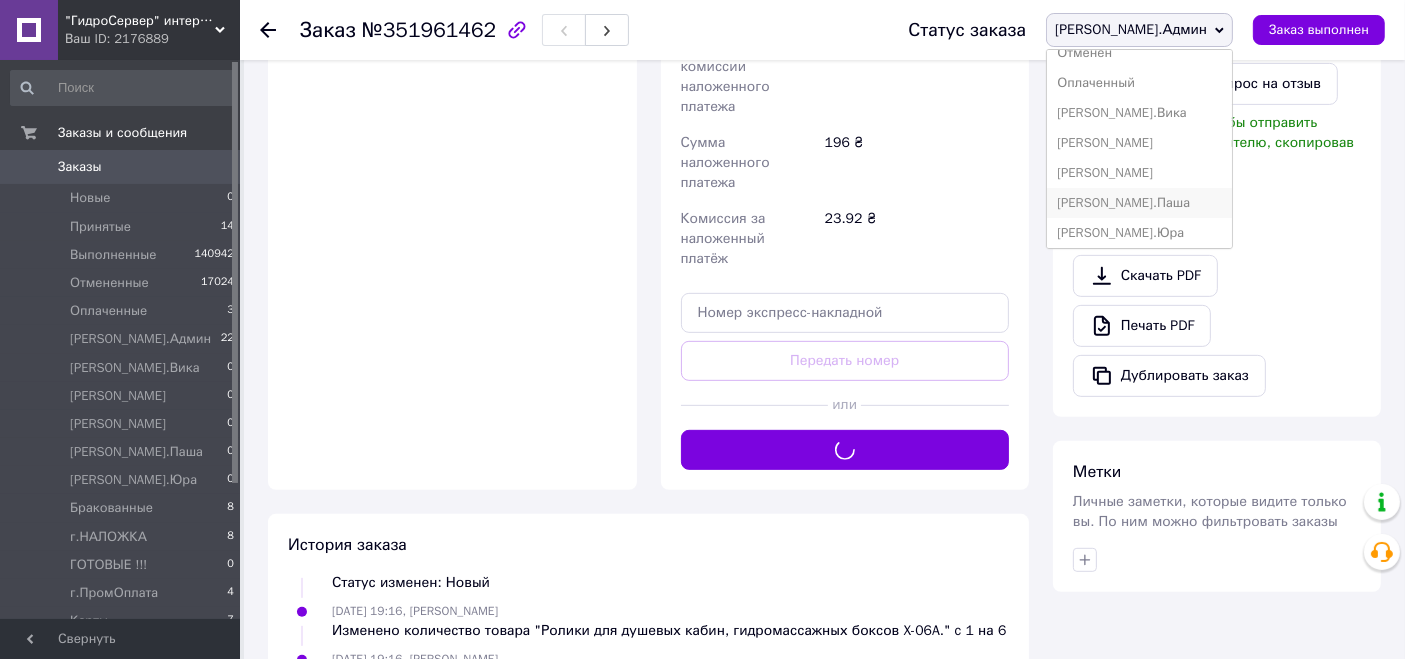 scroll, scrollTop: 111, scrollLeft: 0, axis: vertical 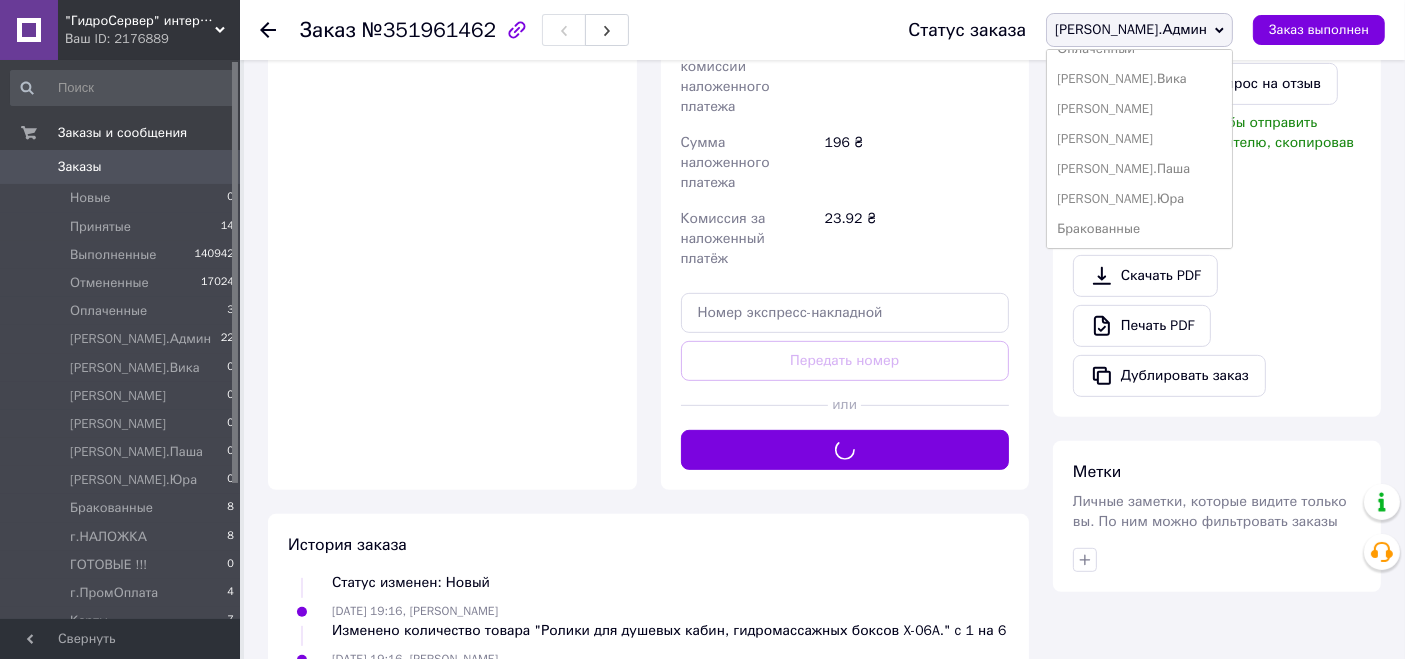 click on "[PERSON_NAME].Паша" at bounding box center (1139, 169) 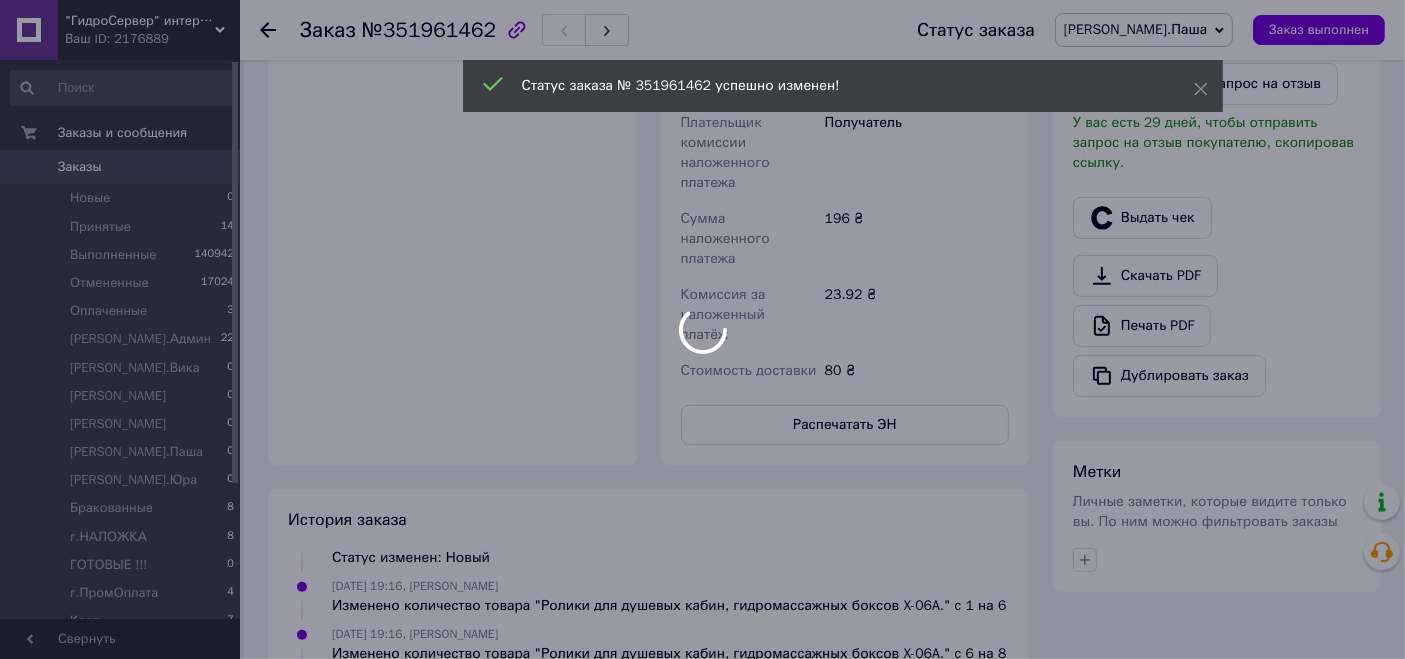 scroll, scrollTop: 116, scrollLeft: 0, axis: vertical 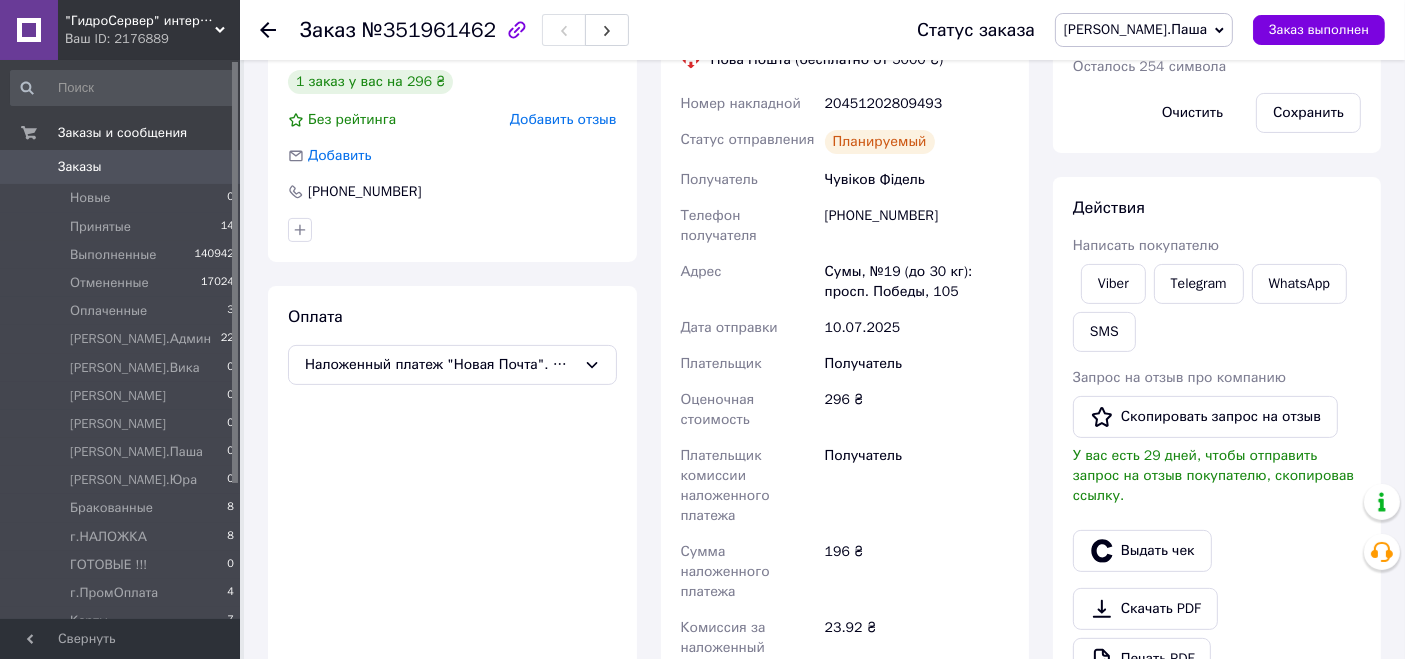 click 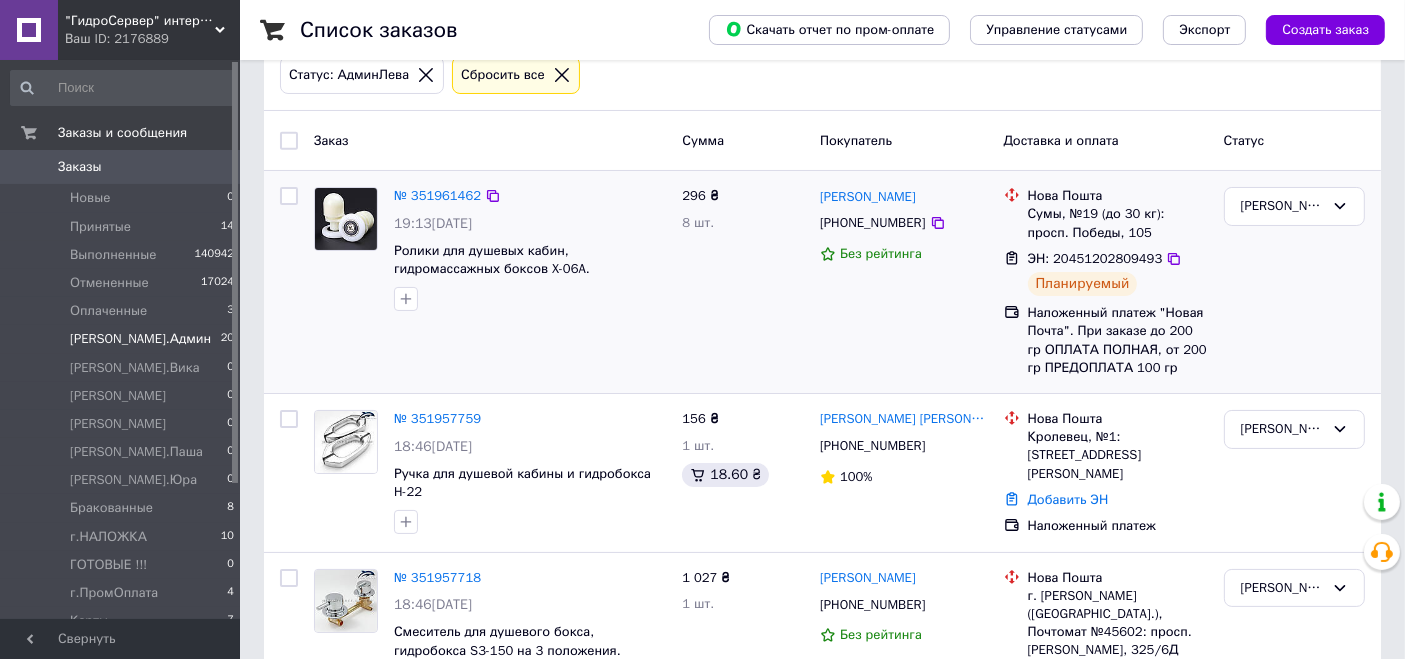 scroll, scrollTop: 222, scrollLeft: 0, axis: vertical 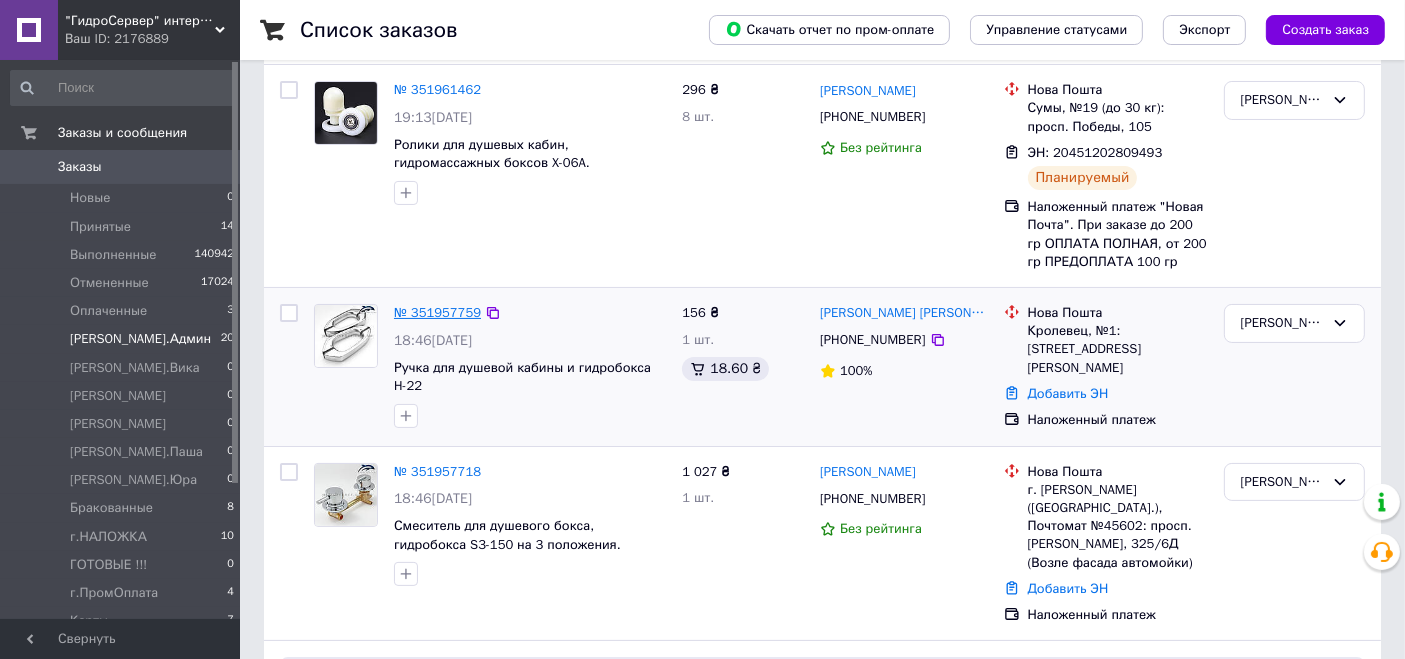 click on "№ 351957759" at bounding box center [437, 312] 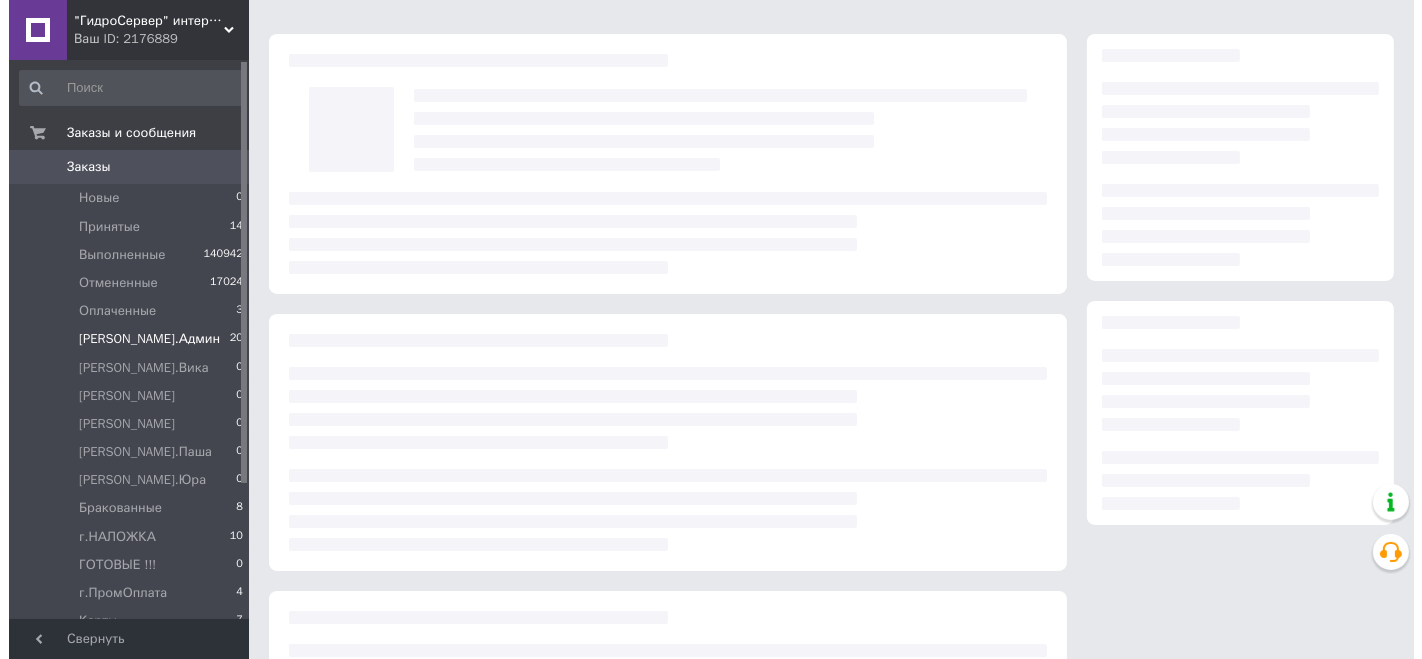 scroll, scrollTop: 0, scrollLeft: 0, axis: both 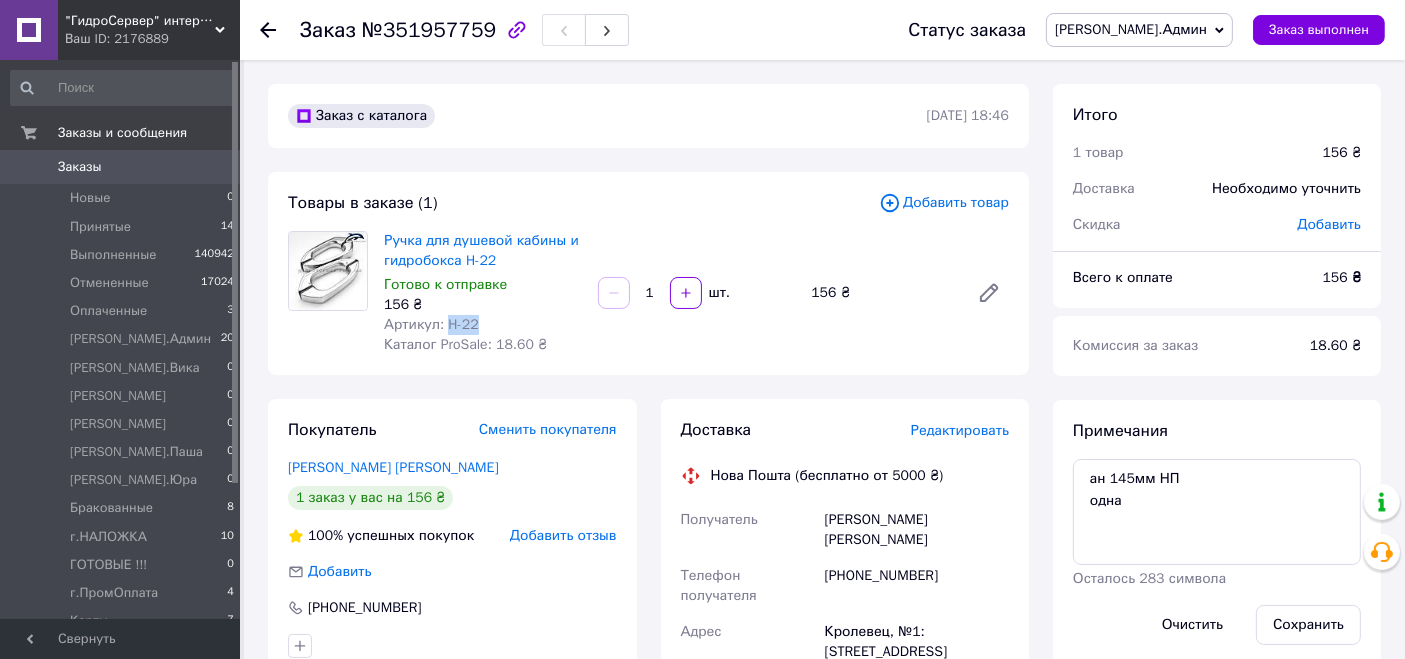 drag, startPoint x: 447, startPoint y: 320, endPoint x: 503, endPoint y: 330, distance: 56.88585 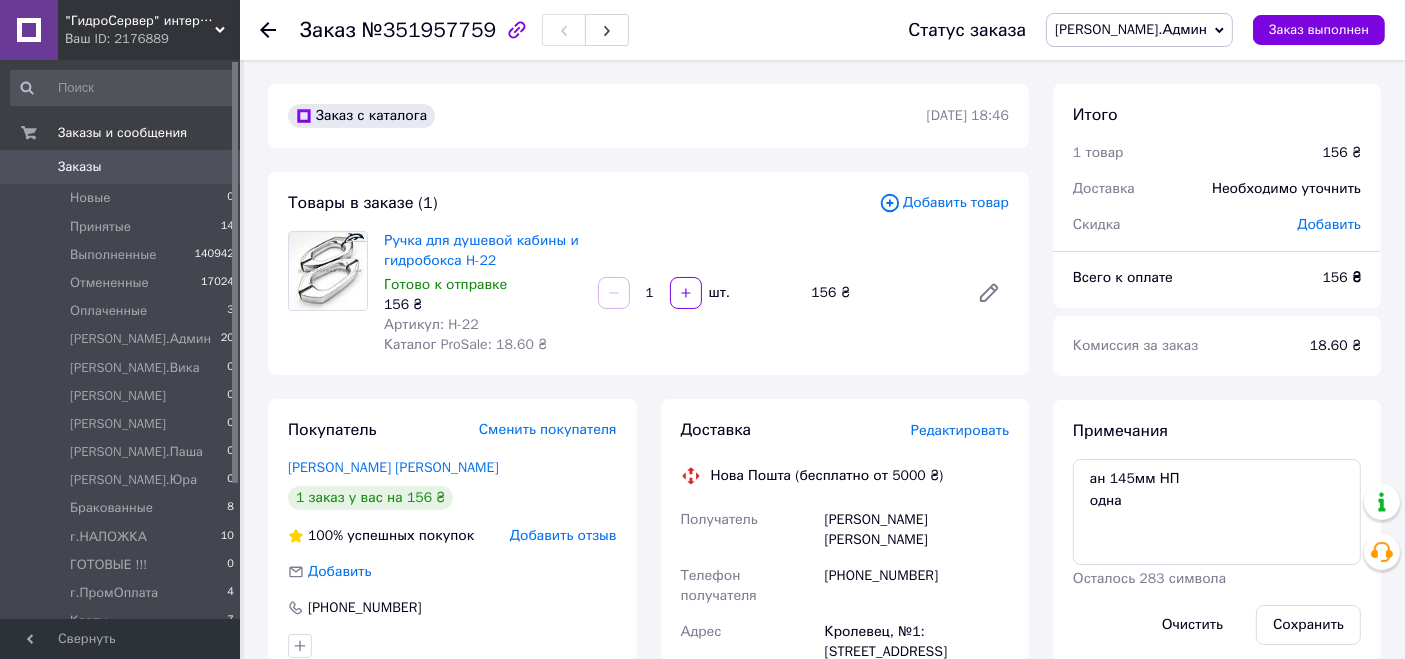 click on "Редактировать" at bounding box center (960, 430) 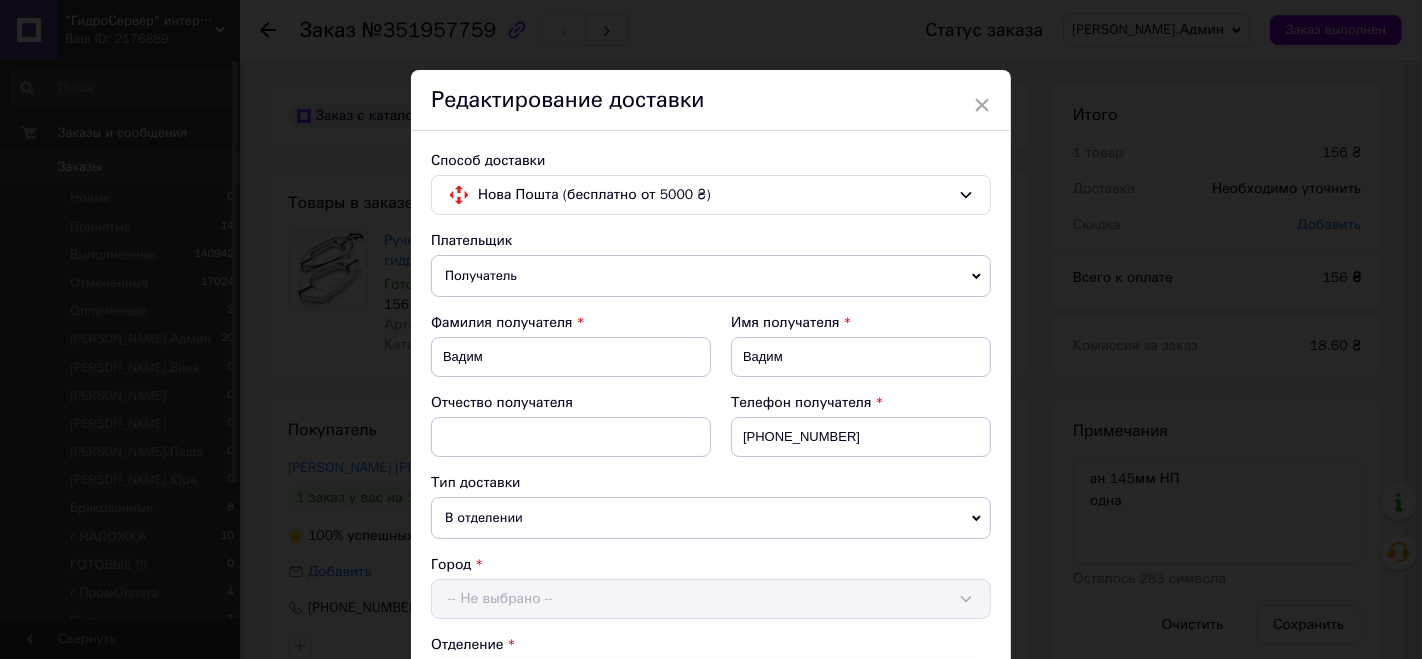 scroll, scrollTop: 777, scrollLeft: 0, axis: vertical 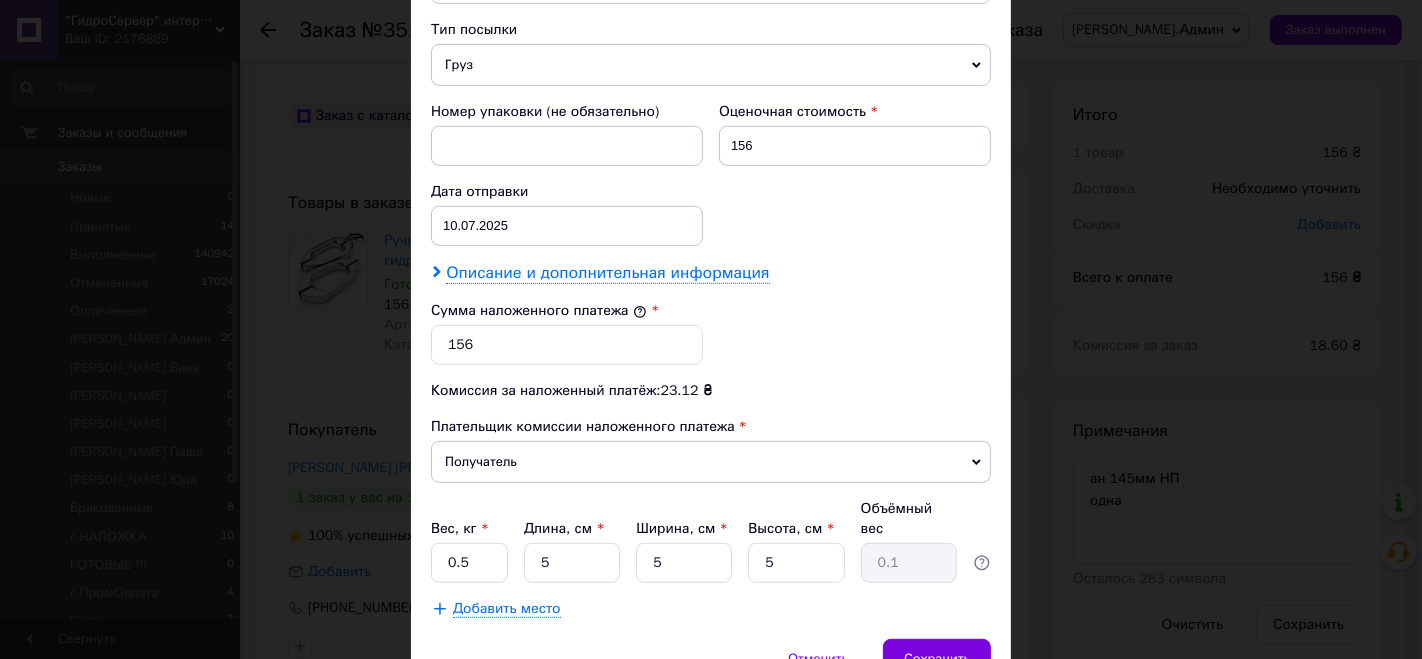 click on "Описание и дополнительная информация" at bounding box center [607, 273] 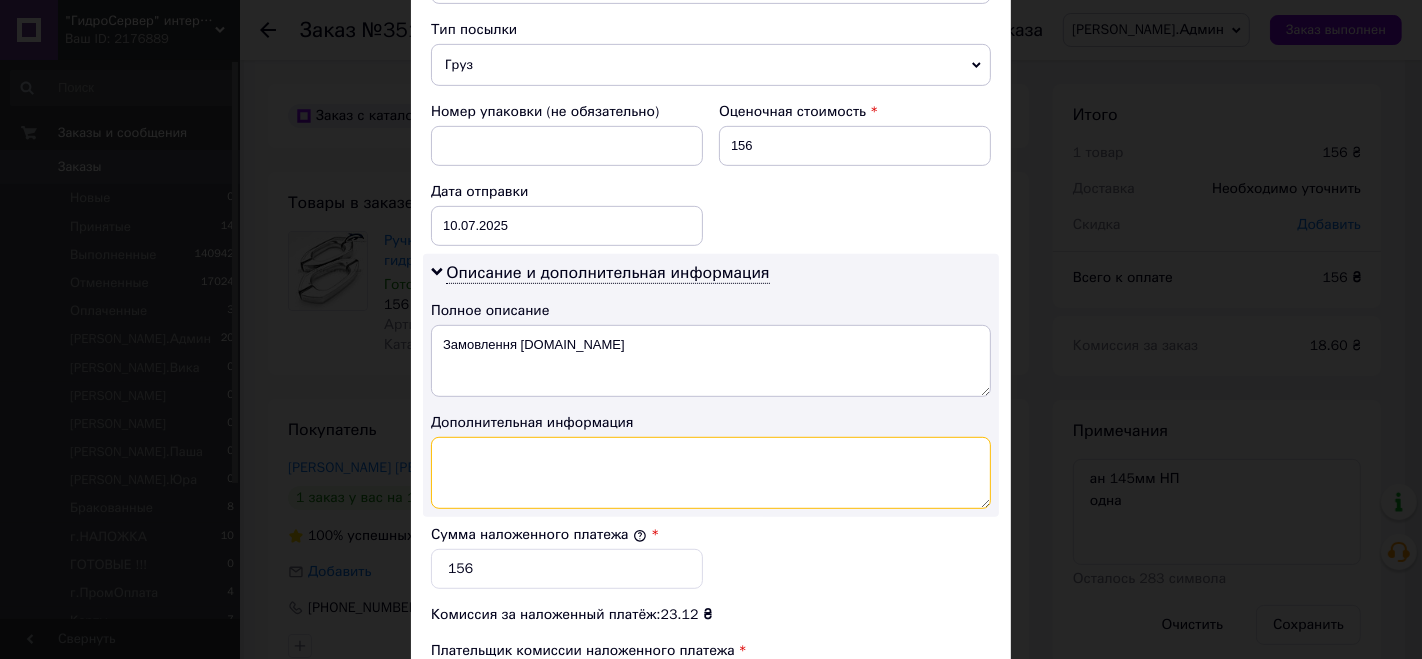 click at bounding box center [711, 473] 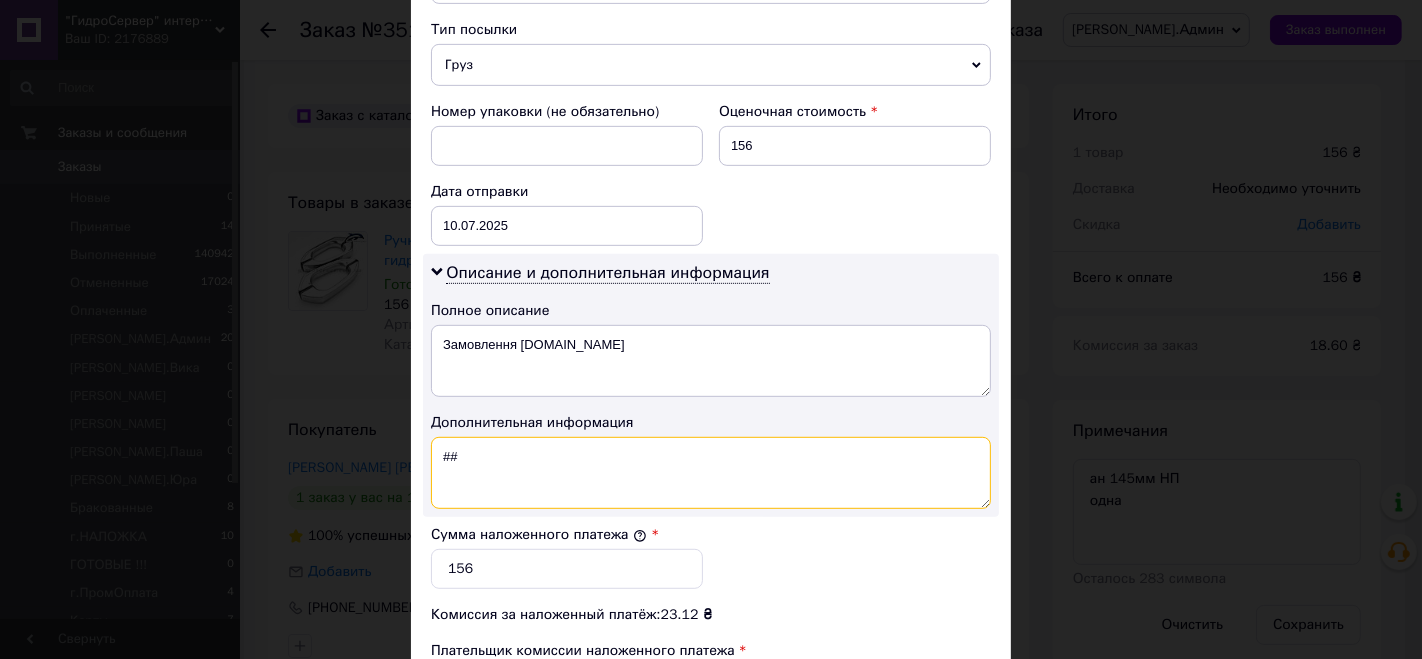 paste on "H-22" 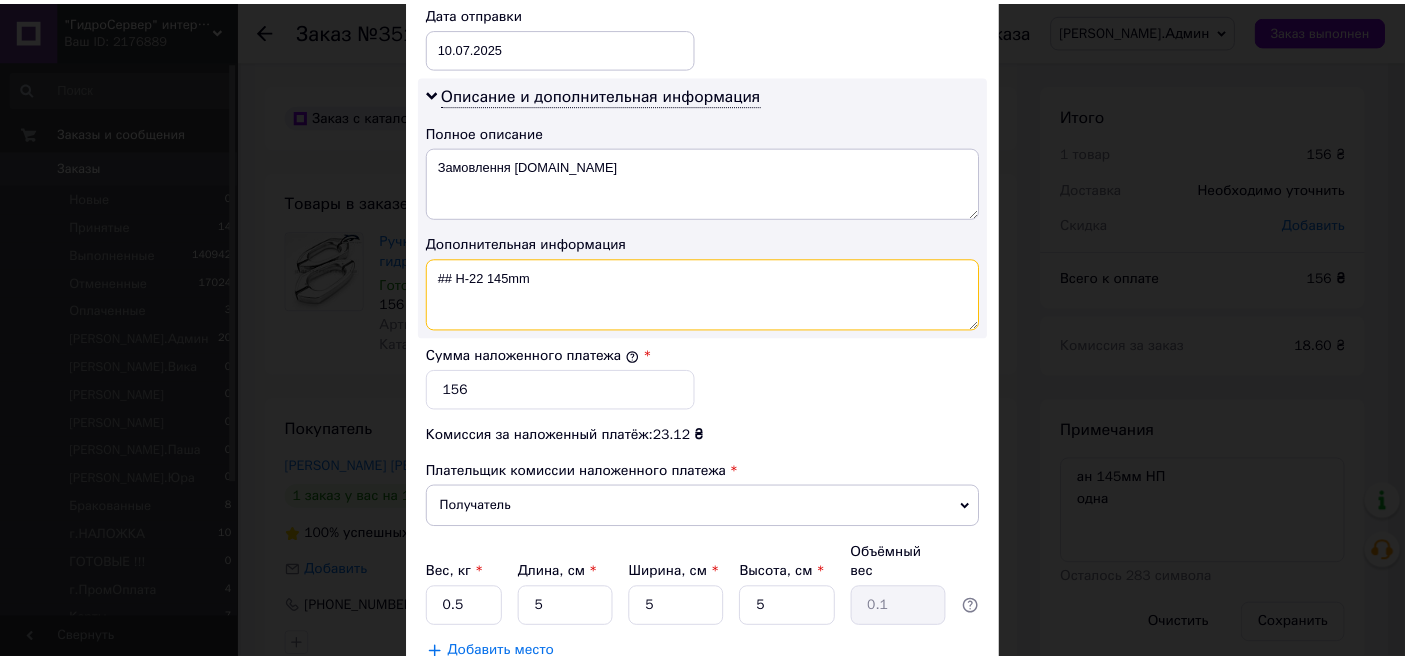 scroll, scrollTop: 1081, scrollLeft: 0, axis: vertical 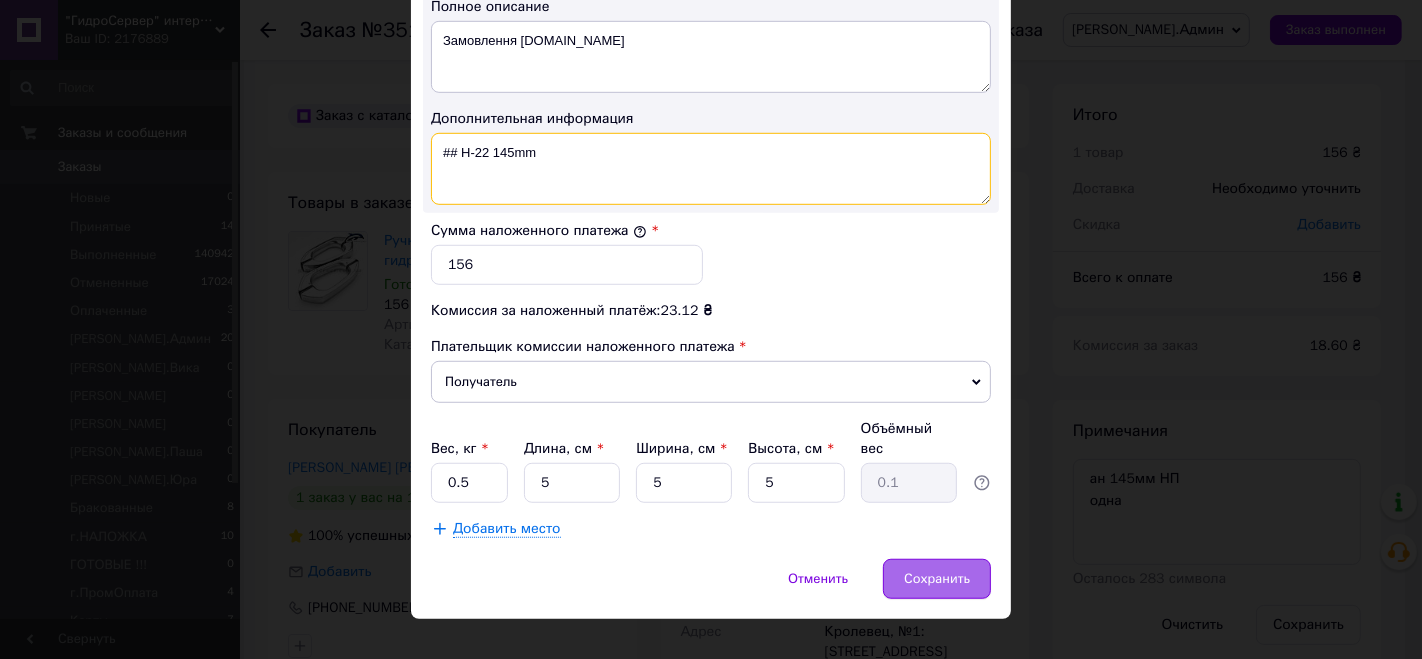 type on "## H-22 145mm" 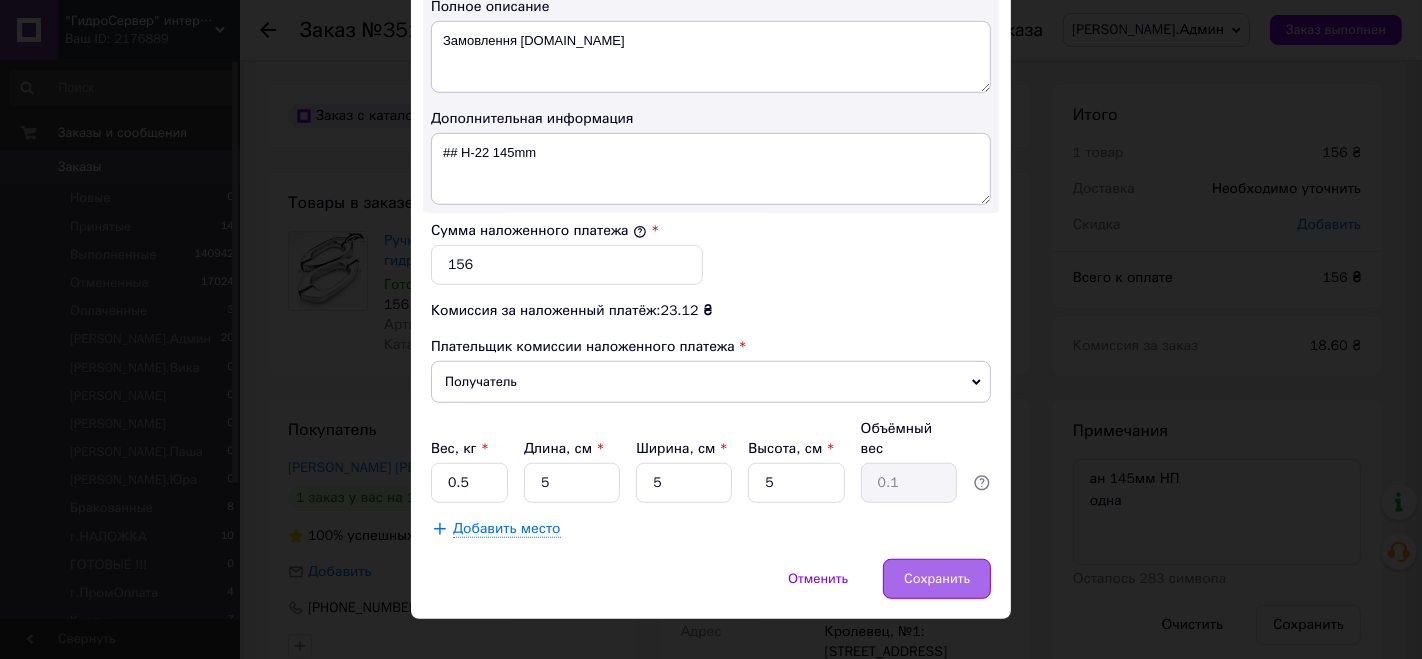 click on "Сохранить" at bounding box center [937, 579] 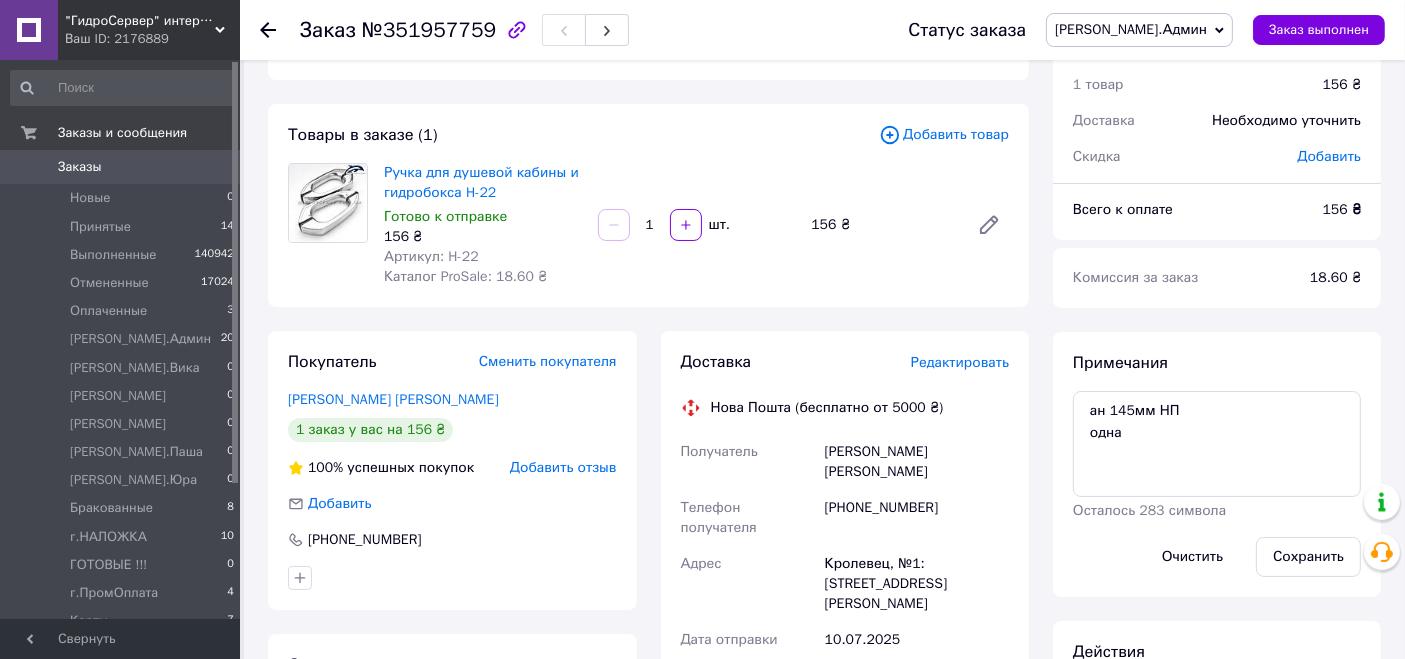 scroll, scrollTop: 0, scrollLeft: 0, axis: both 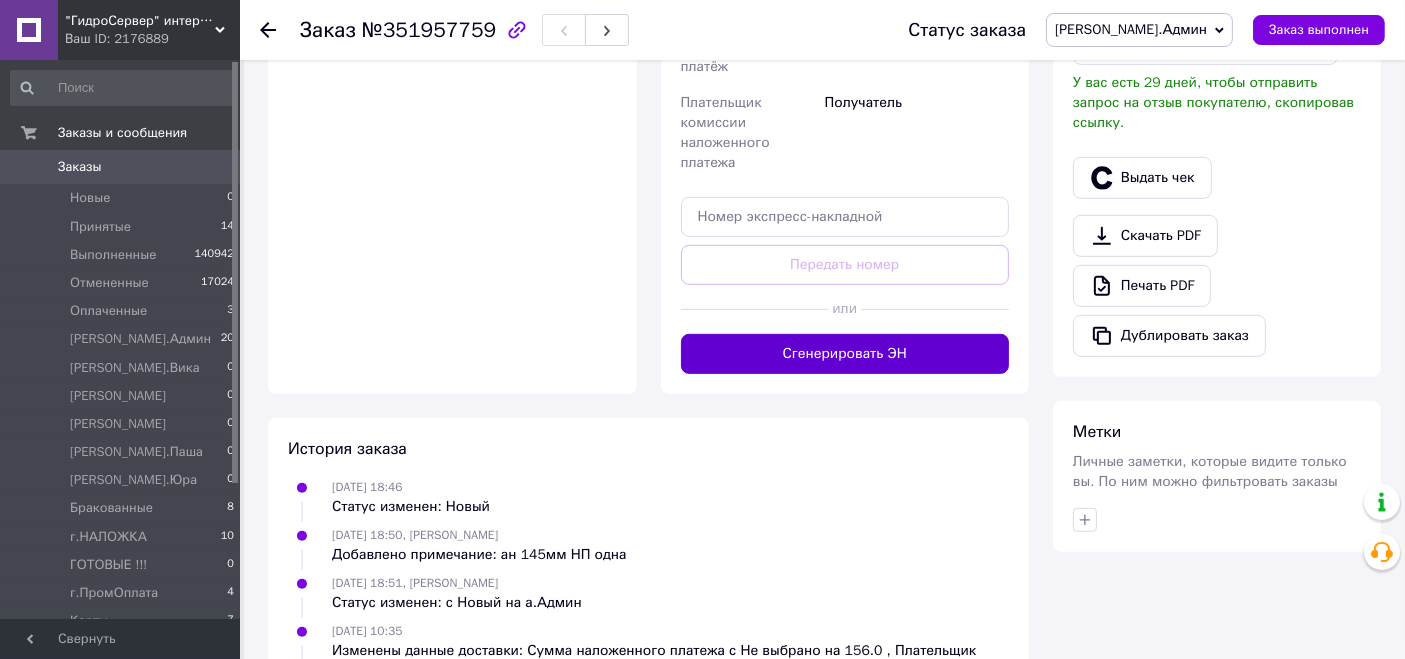 click on "Сгенерировать ЭН" at bounding box center [845, 354] 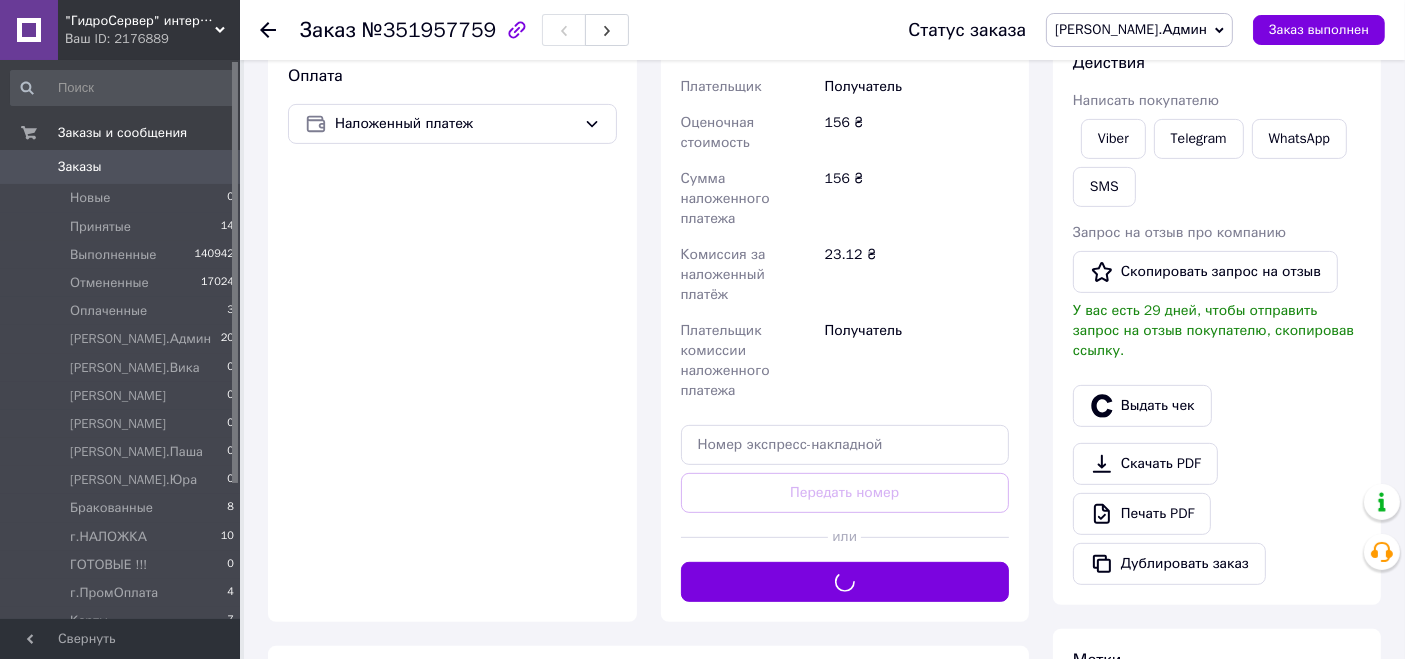 scroll, scrollTop: 552, scrollLeft: 0, axis: vertical 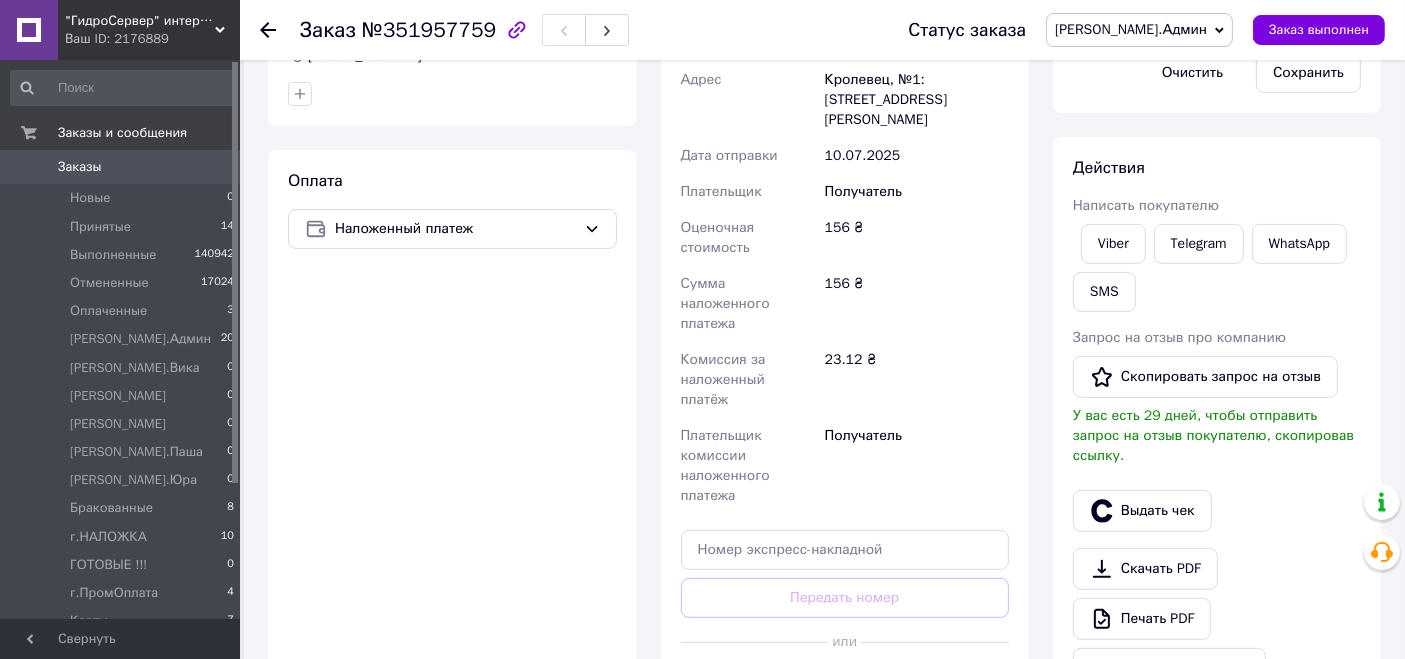 click on "[PERSON_NAME].Админ" at bounding box center [1139, 30] 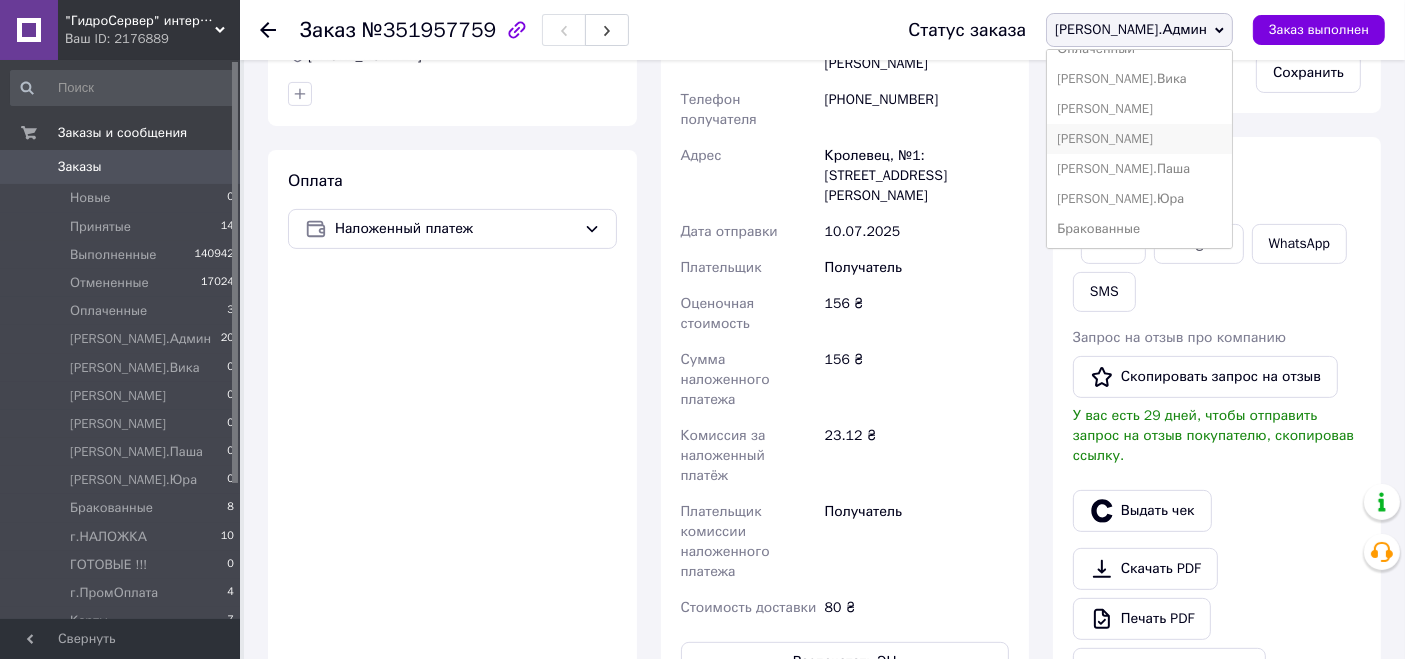scroll, scrollTop: 222, scrollLeft: 0, axis: vertical 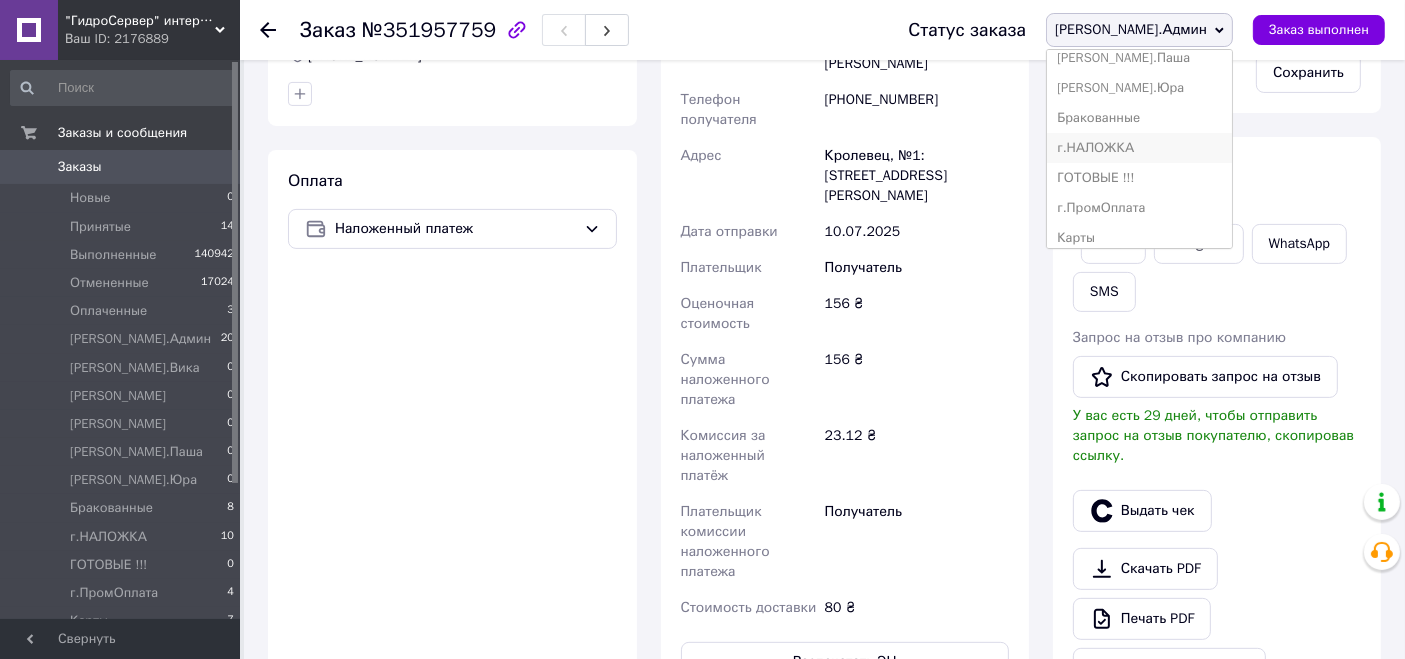 click on "г.НАЛОЖКА" at bounding box center [1139, 148] 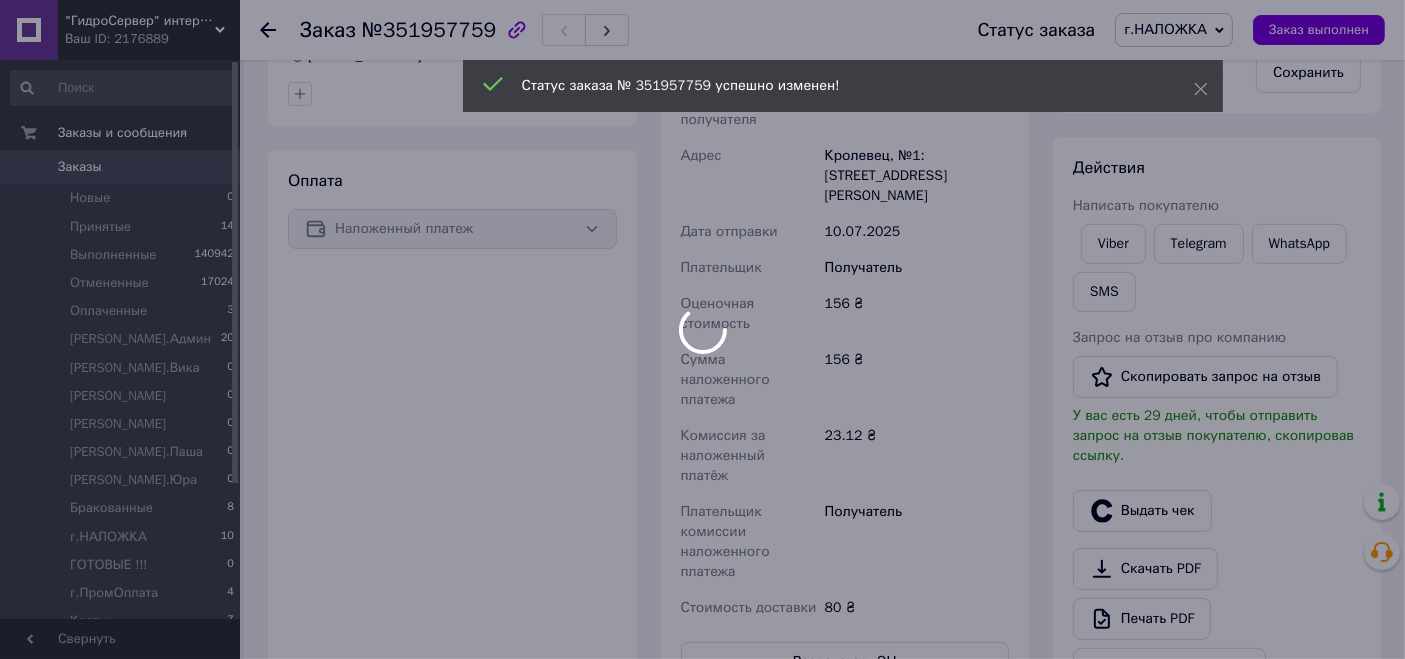 scroll, scrollTop: 219, scrollLeft: 0, axis: vertical 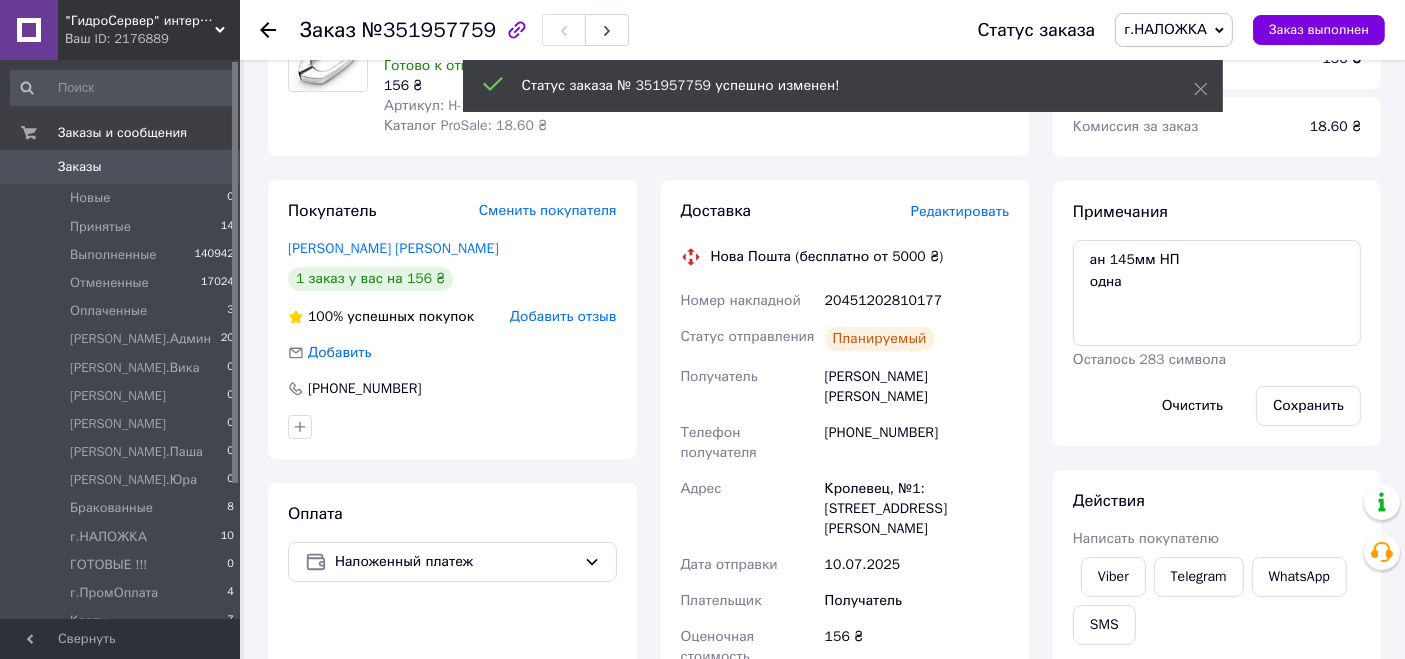 click 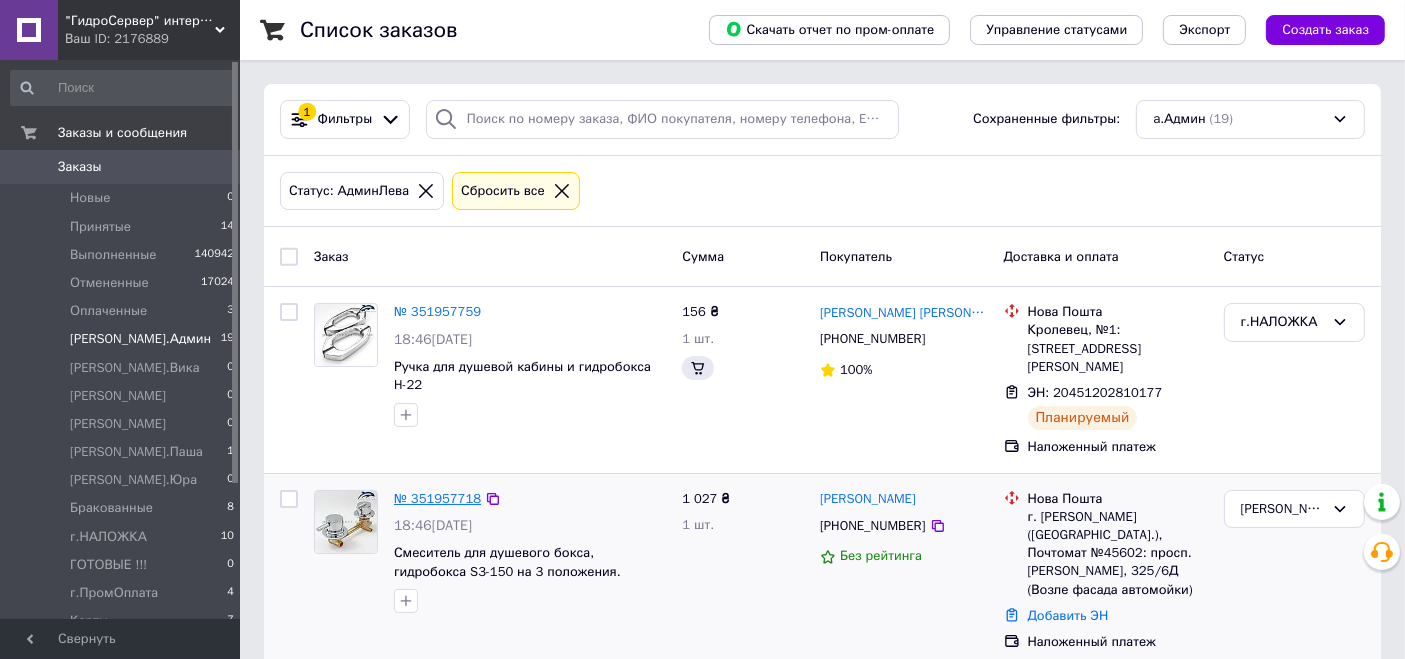 scroll, scrollTop: 111, scrollLeft: 0, axis: vertical 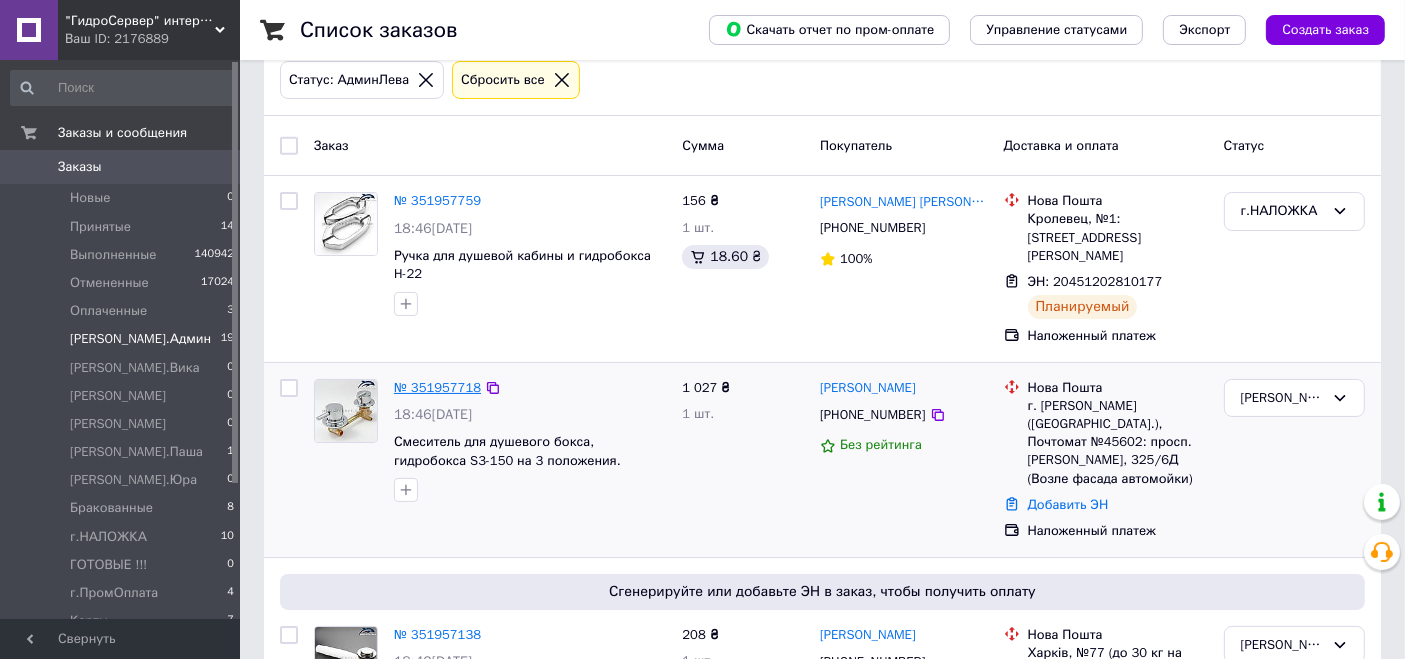 click on "№ 351957718" at bounding box center (437, 387) 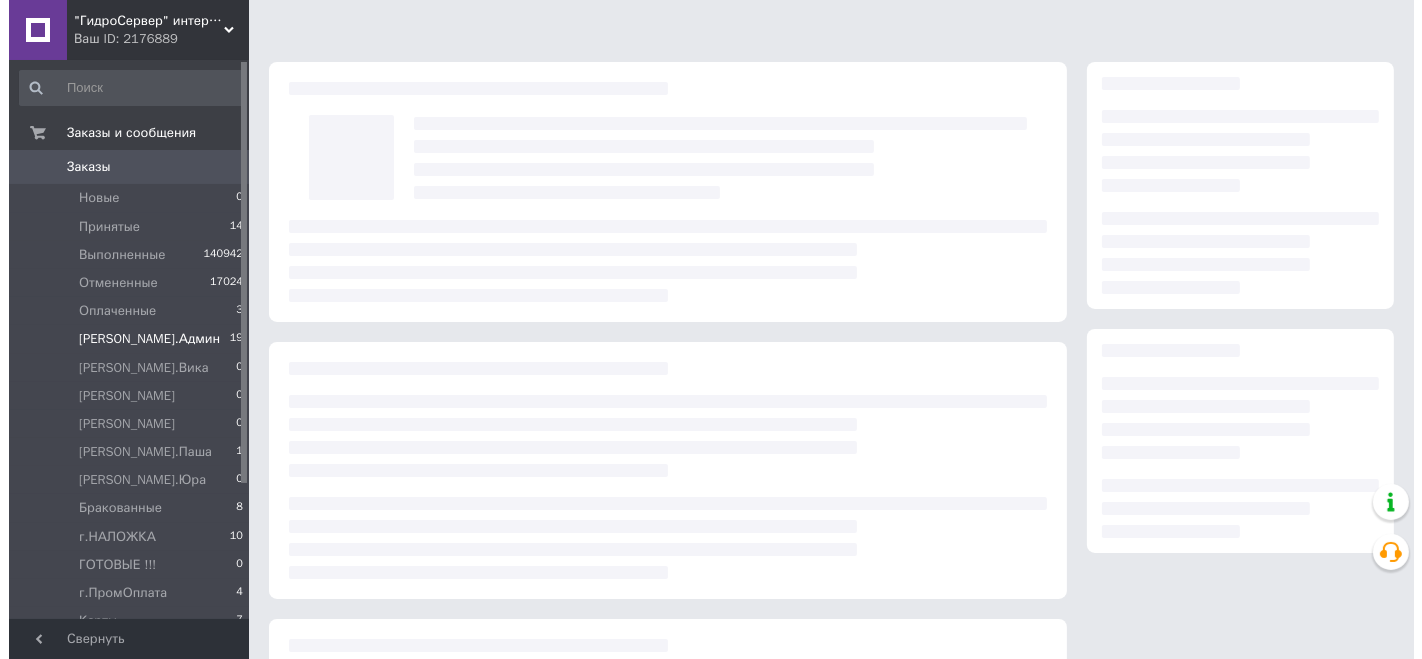 scroll, scrollTop: 0, scrollLeft: 0, axis: both 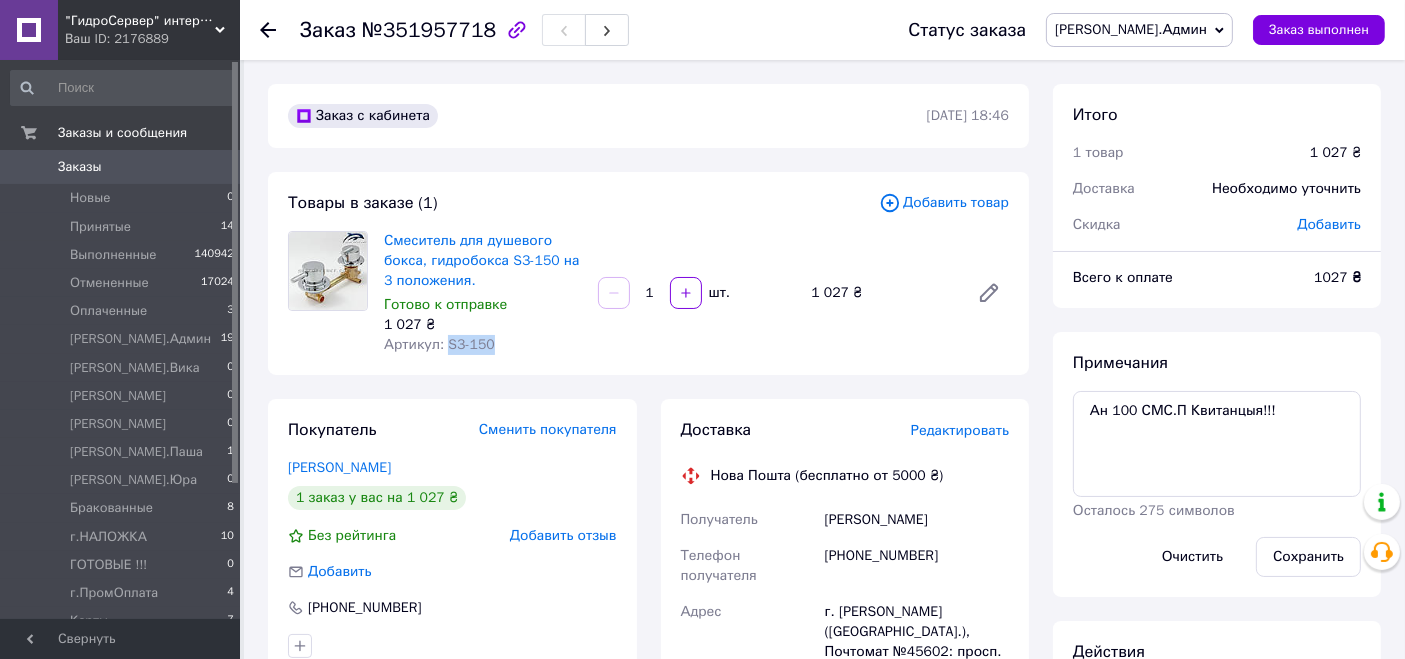 drag, startPoint x: 445, startPoint y: 336, endPoint x: 507, endPoint y: 352, distance: 64.03124 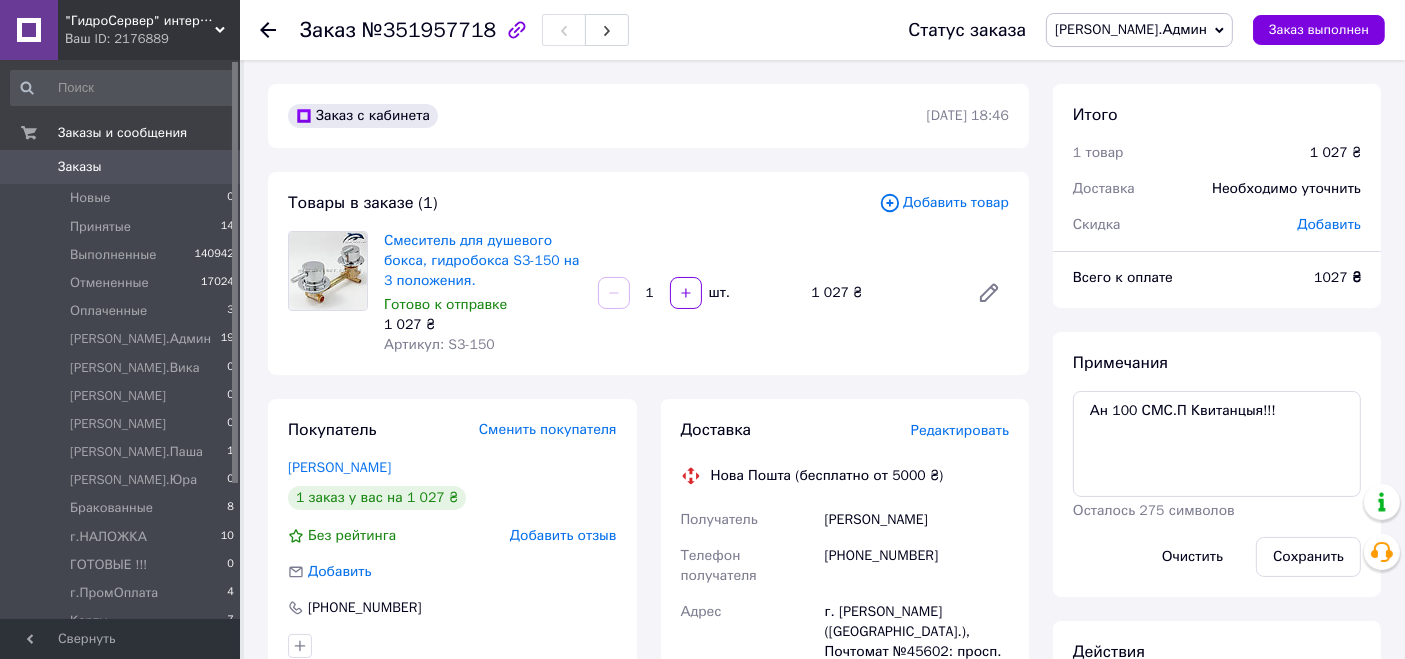 click on "Редактировать" at bounding box center (960, 430) 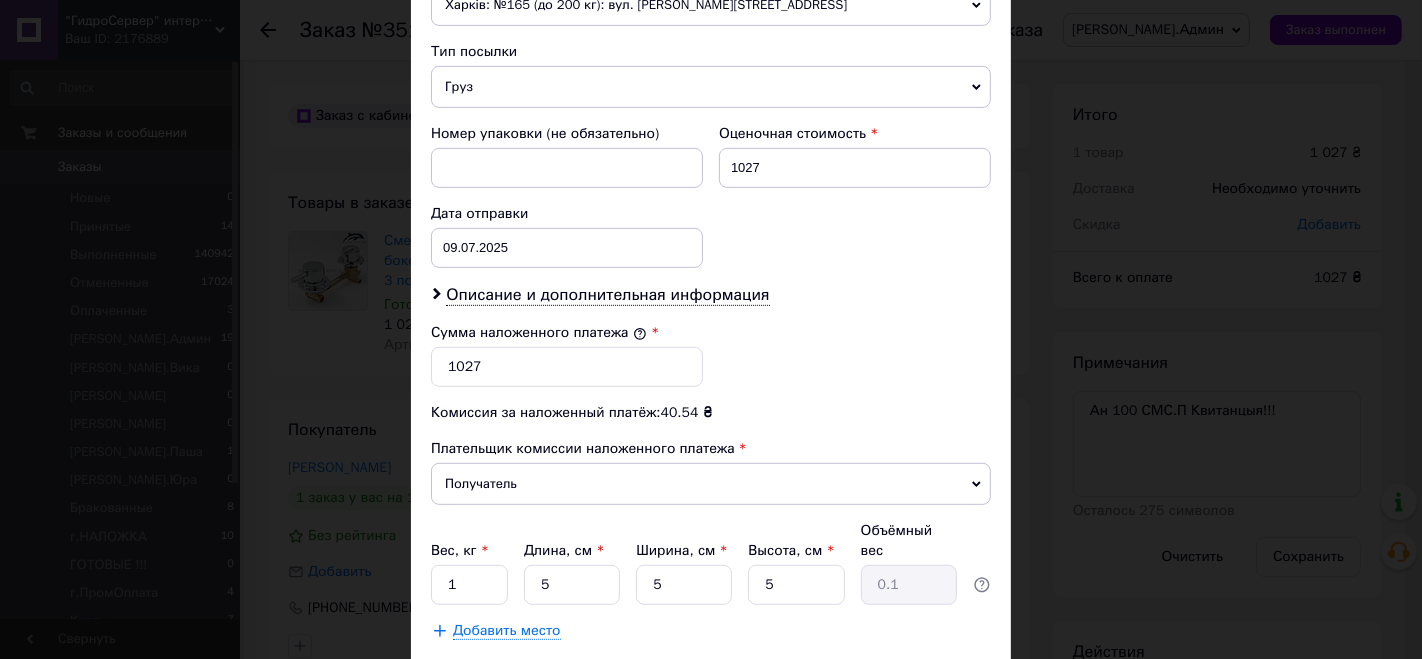 scroll, scrollTop: 777, scrollLeft: 0, axis: vertical 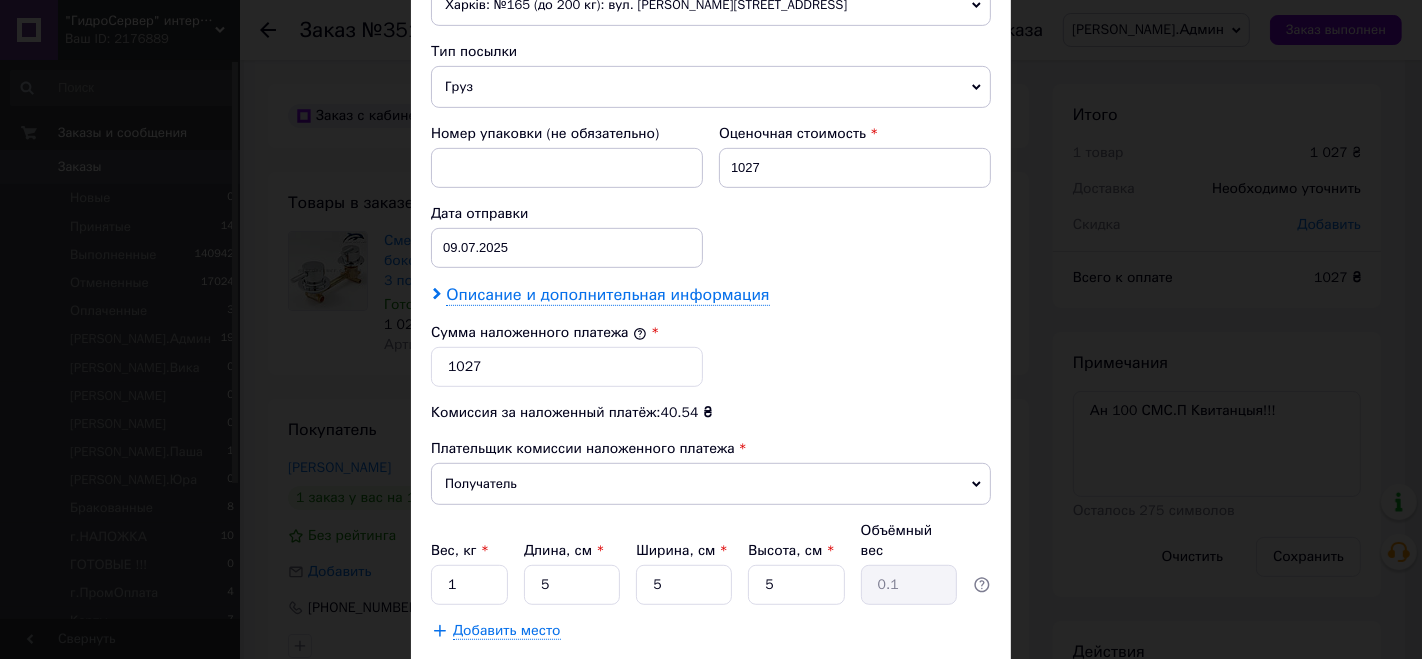 click on "Описание и дополнительная информация" at bounding box center [607, 295] 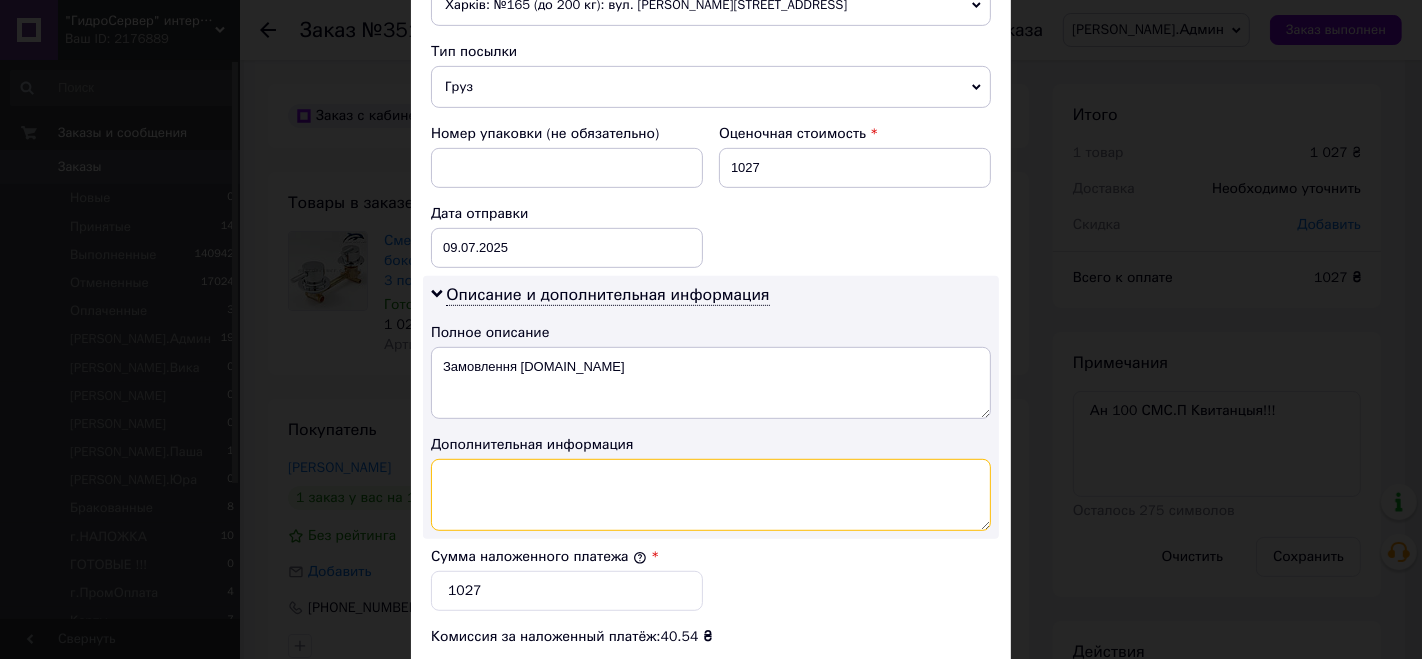 click at bounding box center (711, 495) 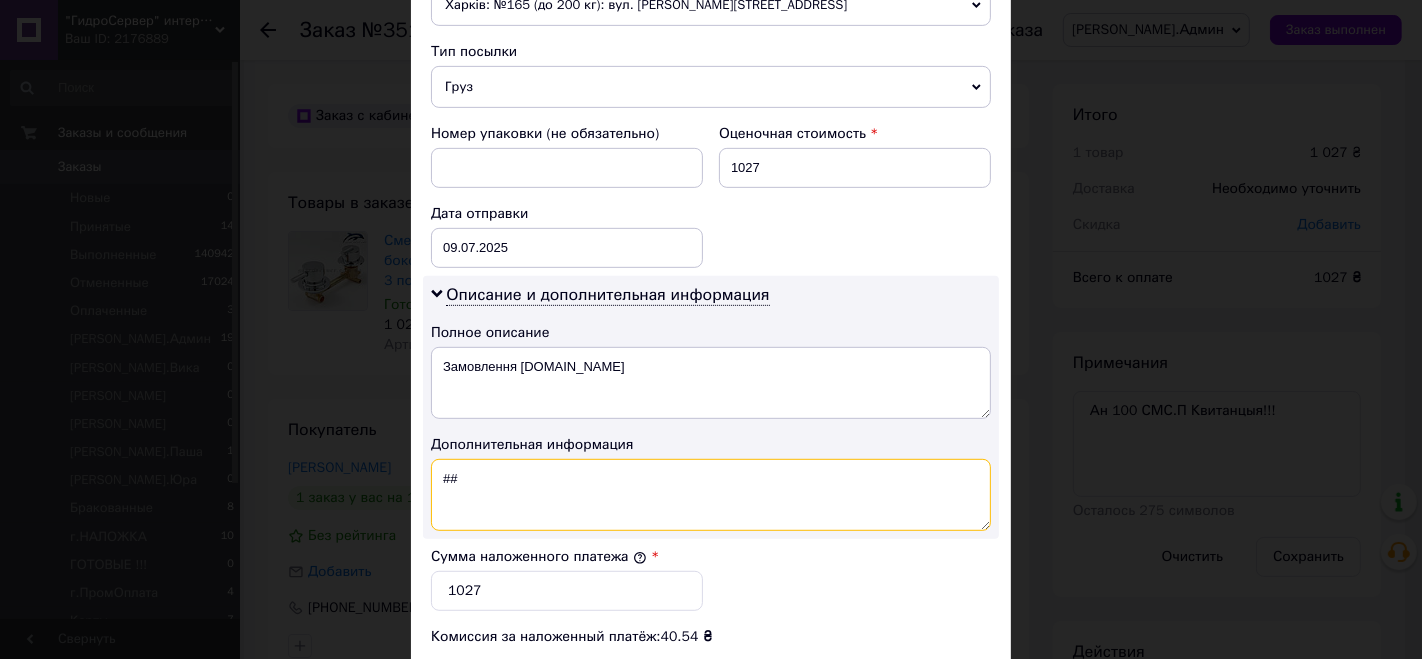 paste on "S3-150" 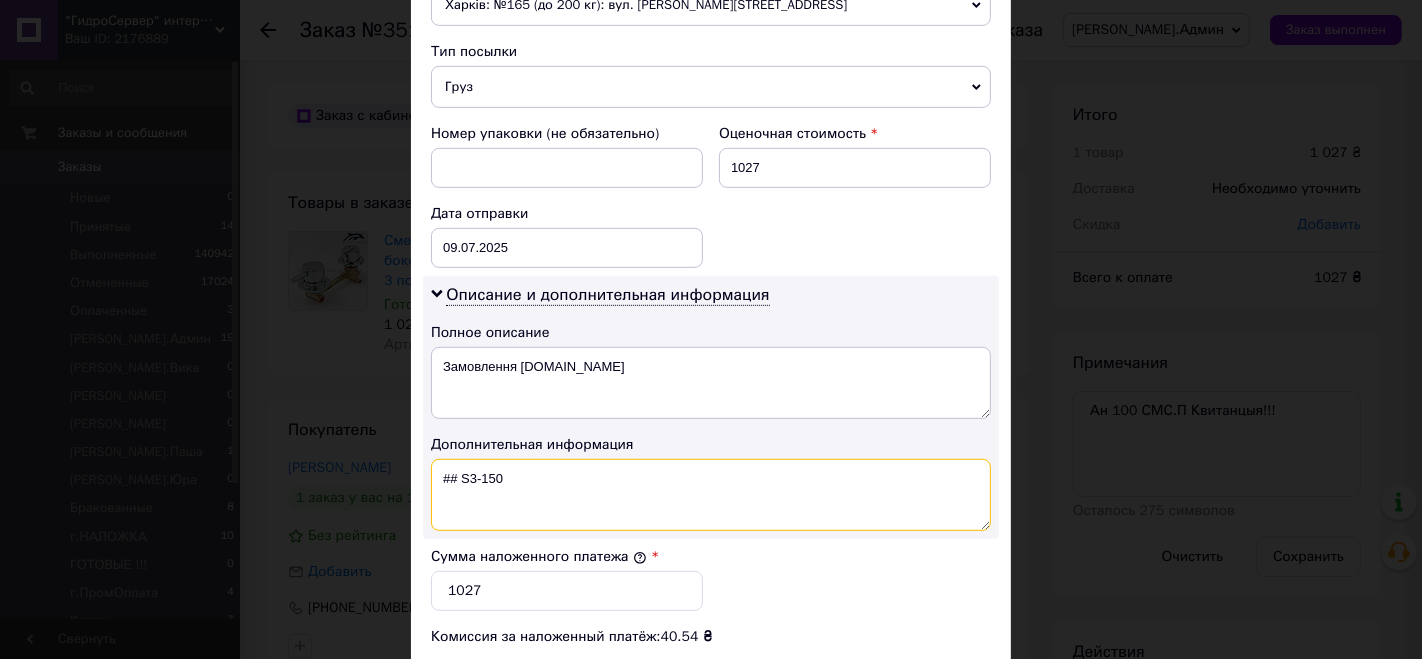 type on "## S3-150" 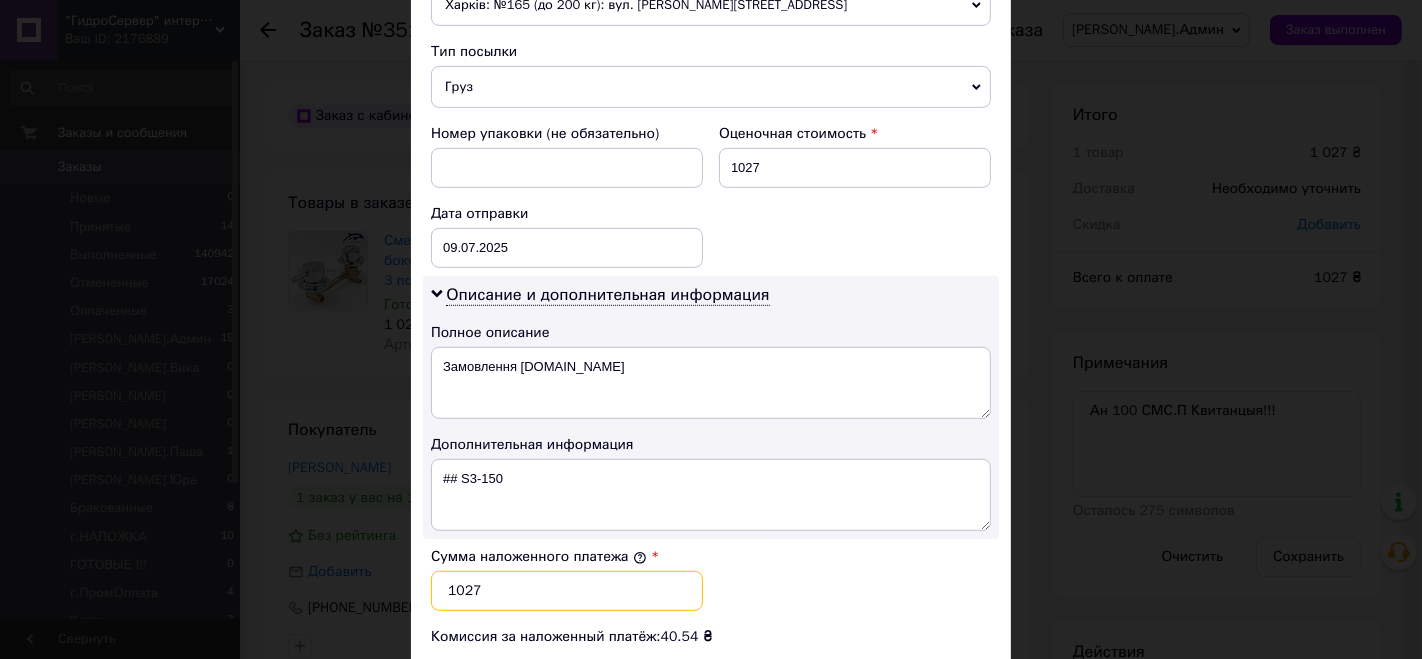 drag, startPoint x: 459, startPoint y: 553, endPoint x: 436, endPoint y: 553, distance: 23 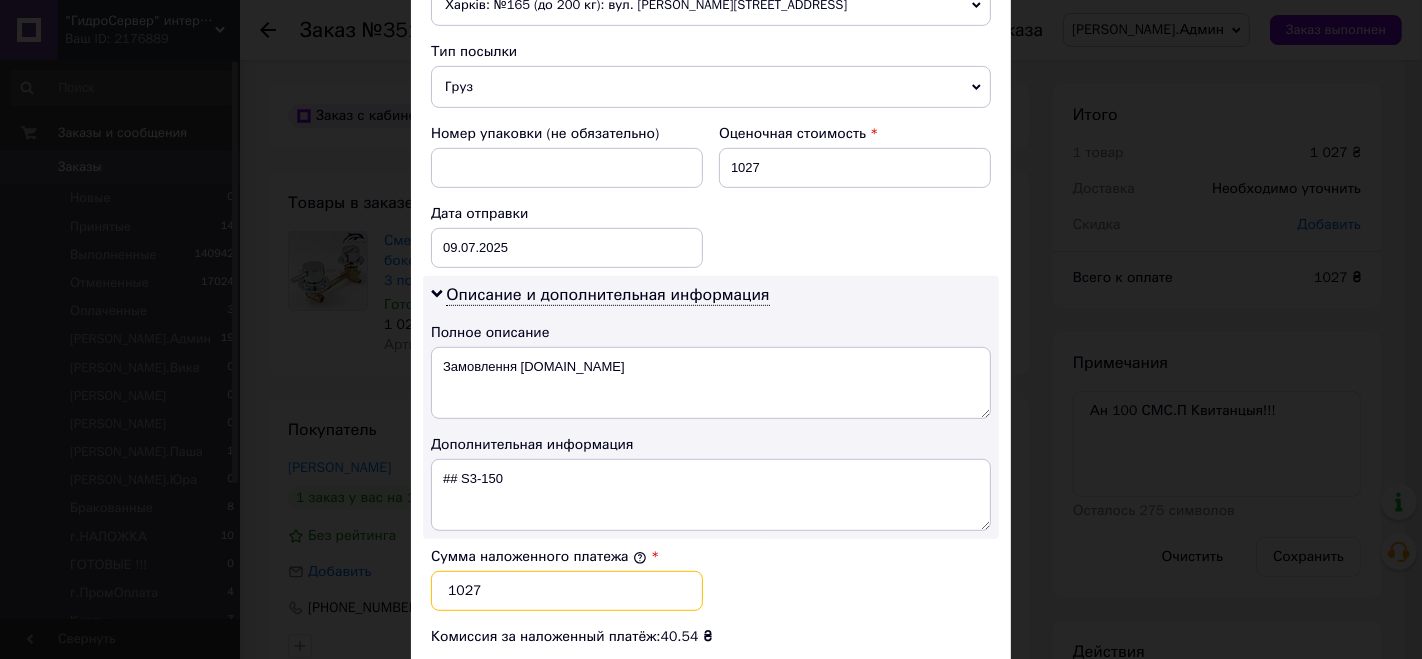 click on "1027" at bounding box center (567, 591) 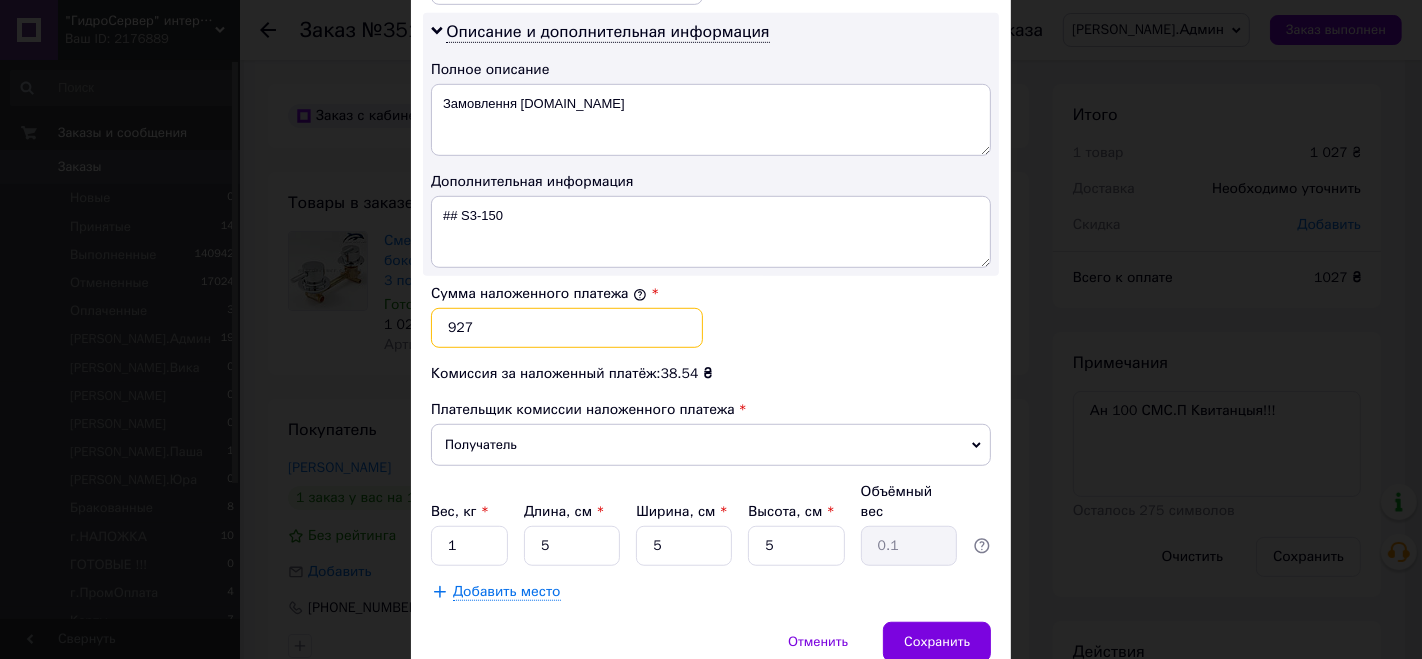 scroll, scrollTop: 1081, scrollLeft: 0, axis: vertical 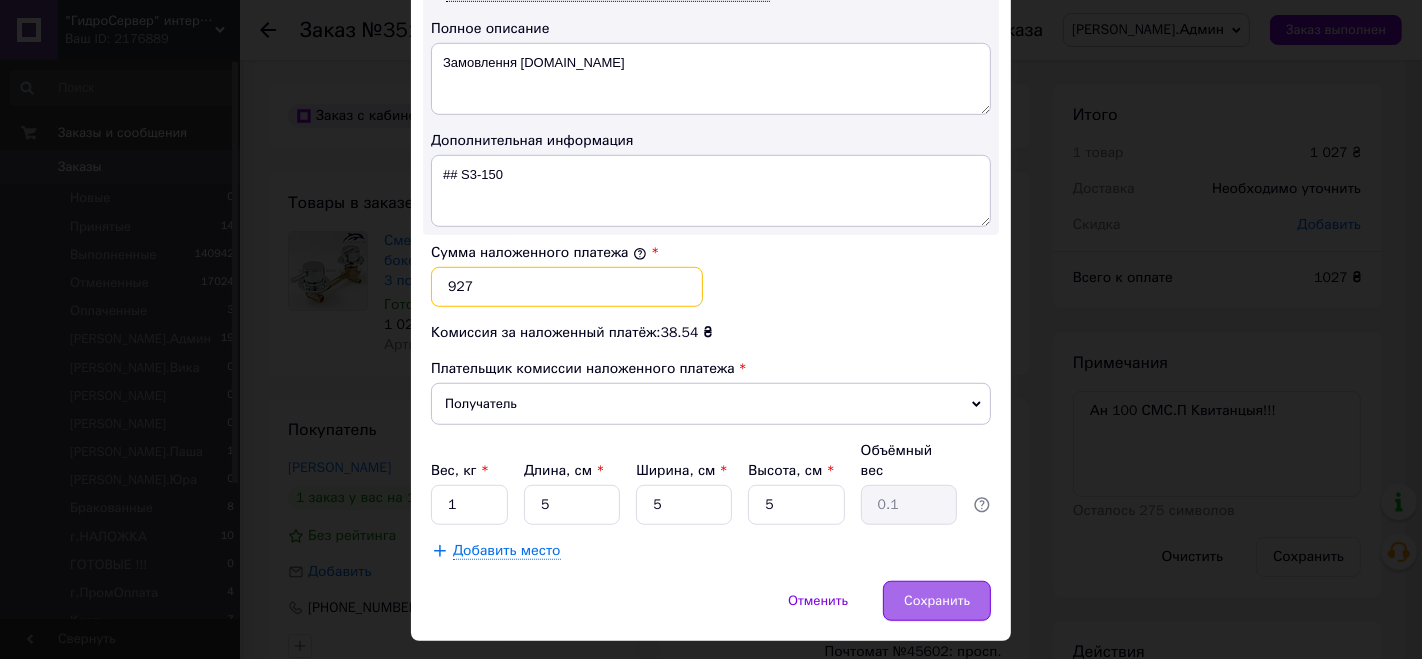 type on "927" 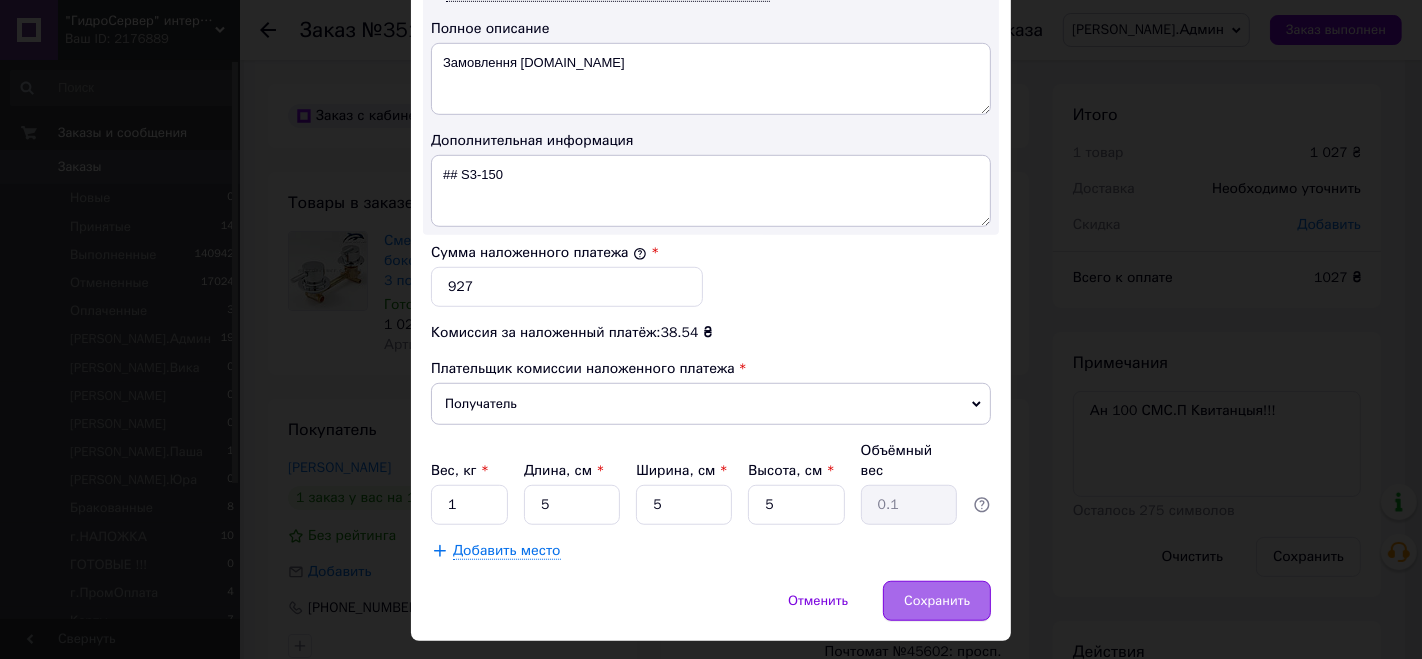 click on "Сохранить" at bounding box center [937, 601] 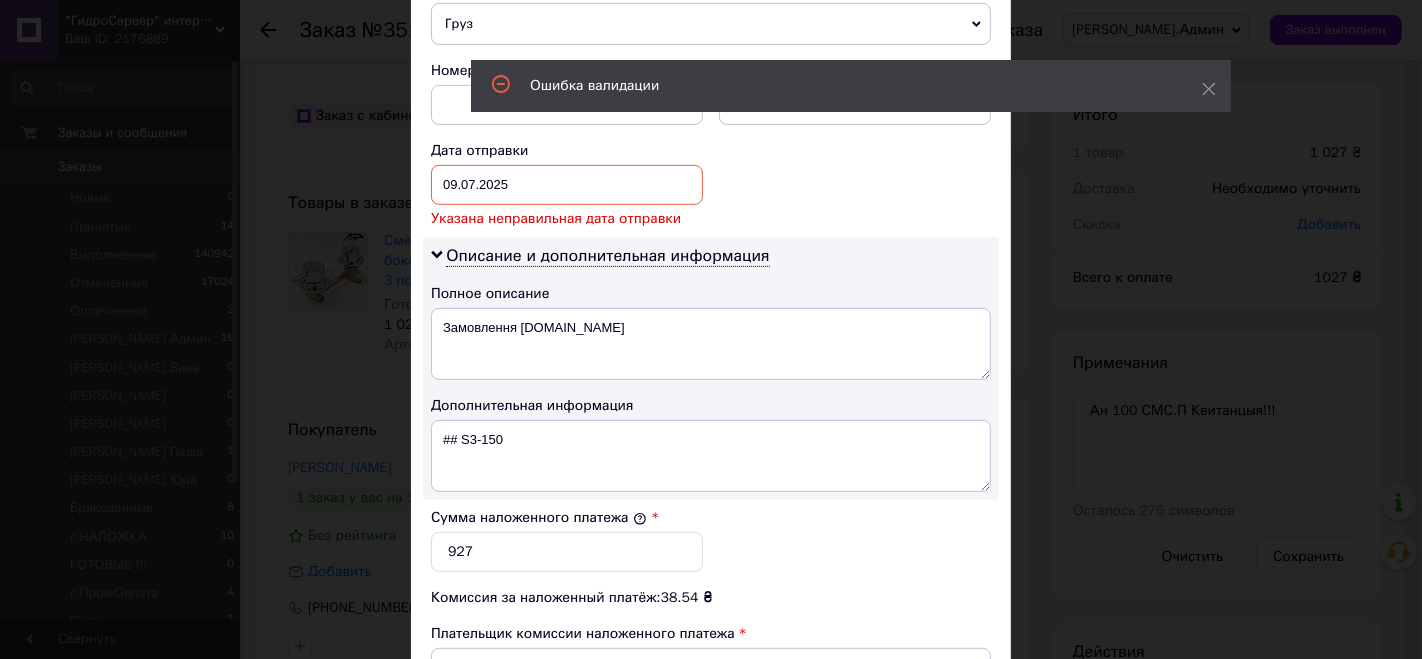 scroll, scrollTop: 771, scrollLeft: 0, axis: vertical 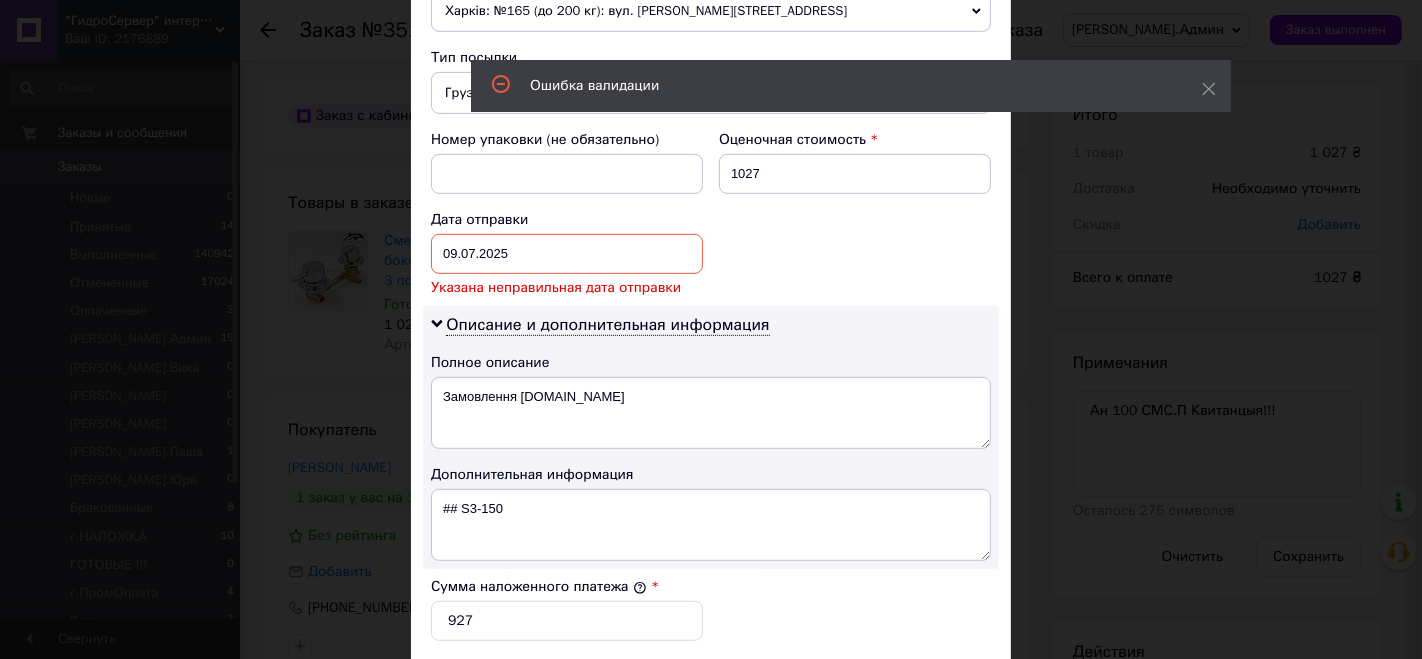 click on "[DATE] < 2025 > < Июль > Пн Вт Ср Чт Пт Сб Вс 30 1 2 3 4 5 6 7 8 9 10 11 12 13 14 15 16 17 18 19 20 21 22 23 24 25 26 27 28 29 30 31 1 2 3 4 5 6 7 8 9 10" at bounding box center [567, 254] 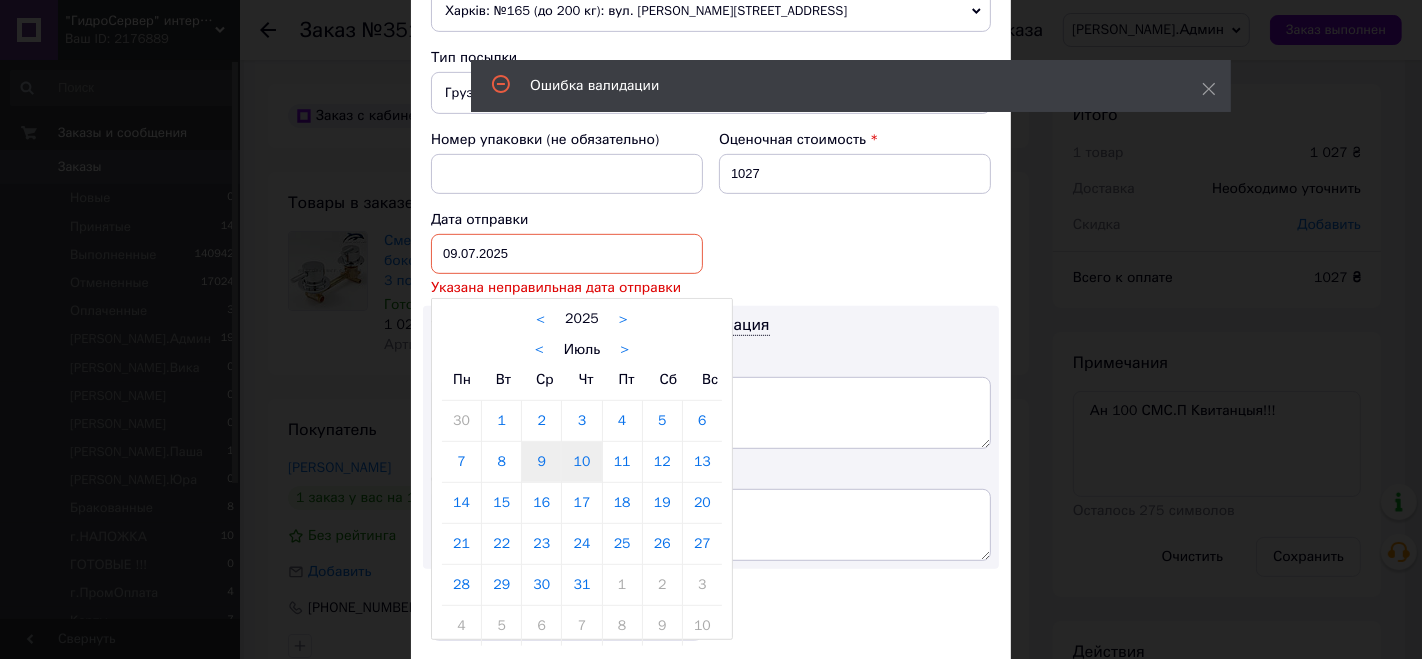 click on "10" at bounding box center [581, 462] 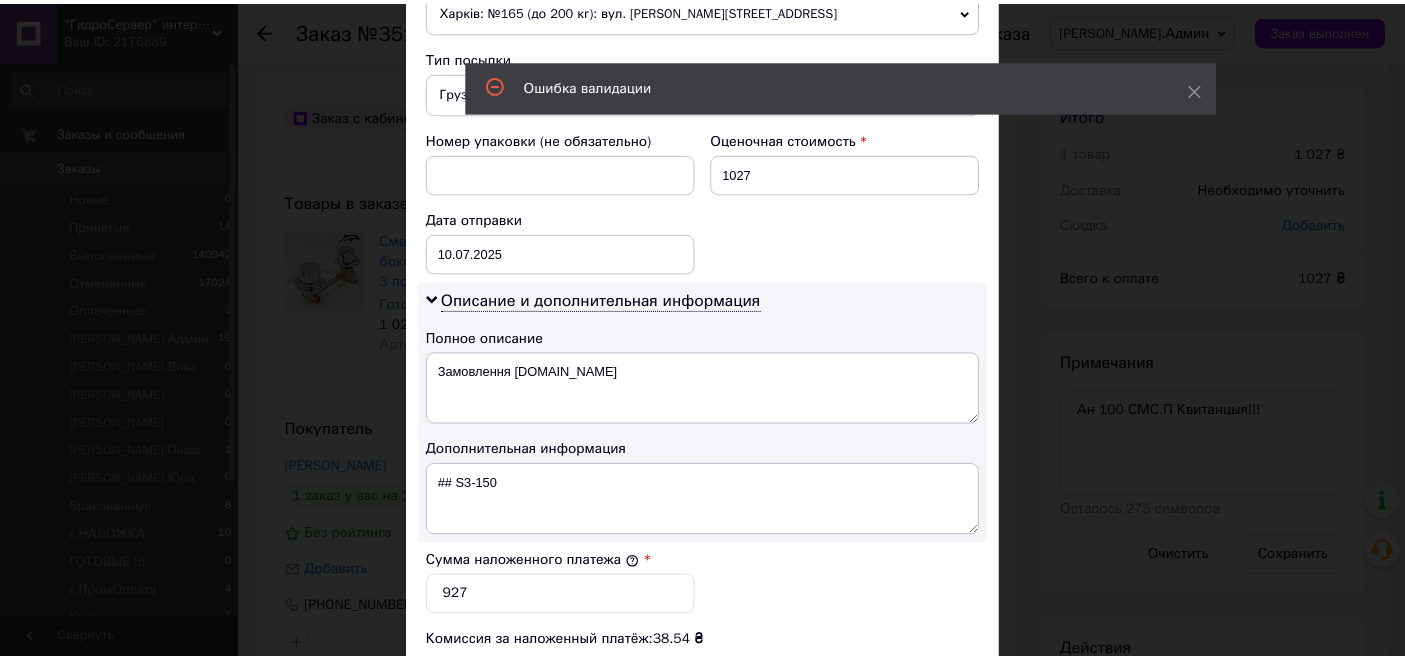 scroll, scrollTop: 1081, scrollLeft: 0, axis: vertical 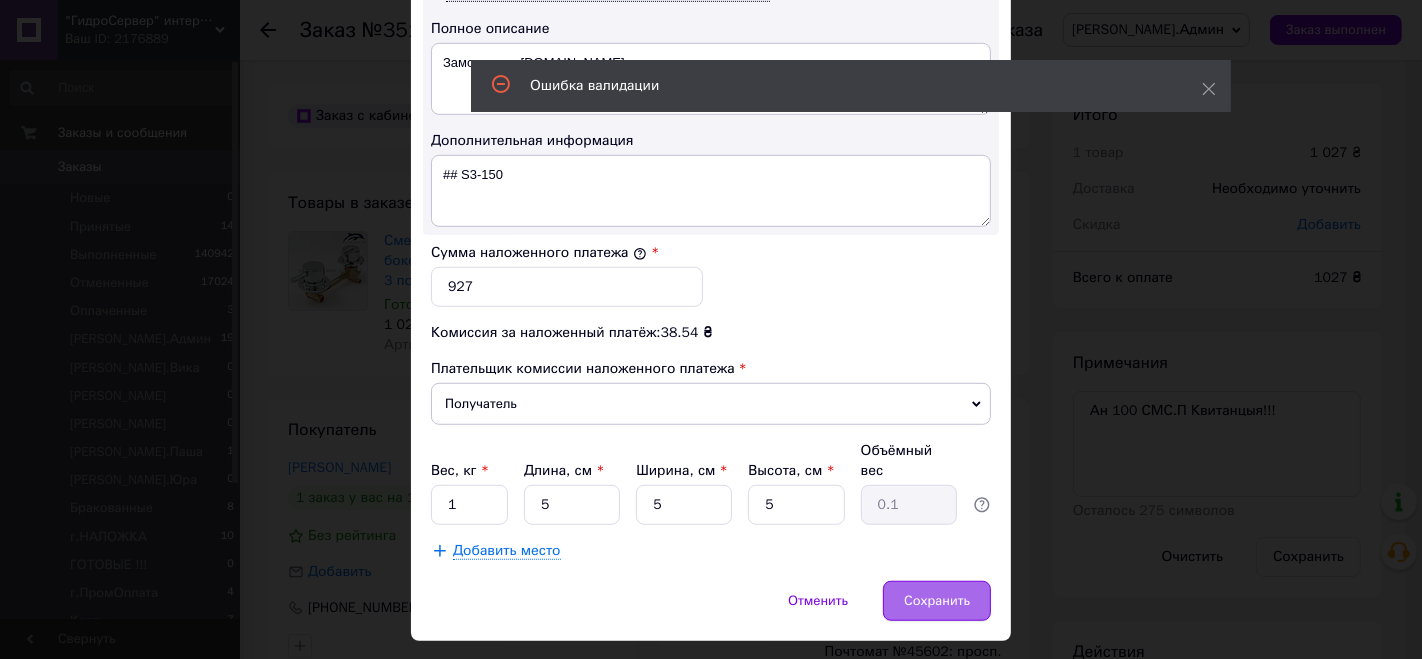 click on "Сохранить" at bounding box center (937, 601) 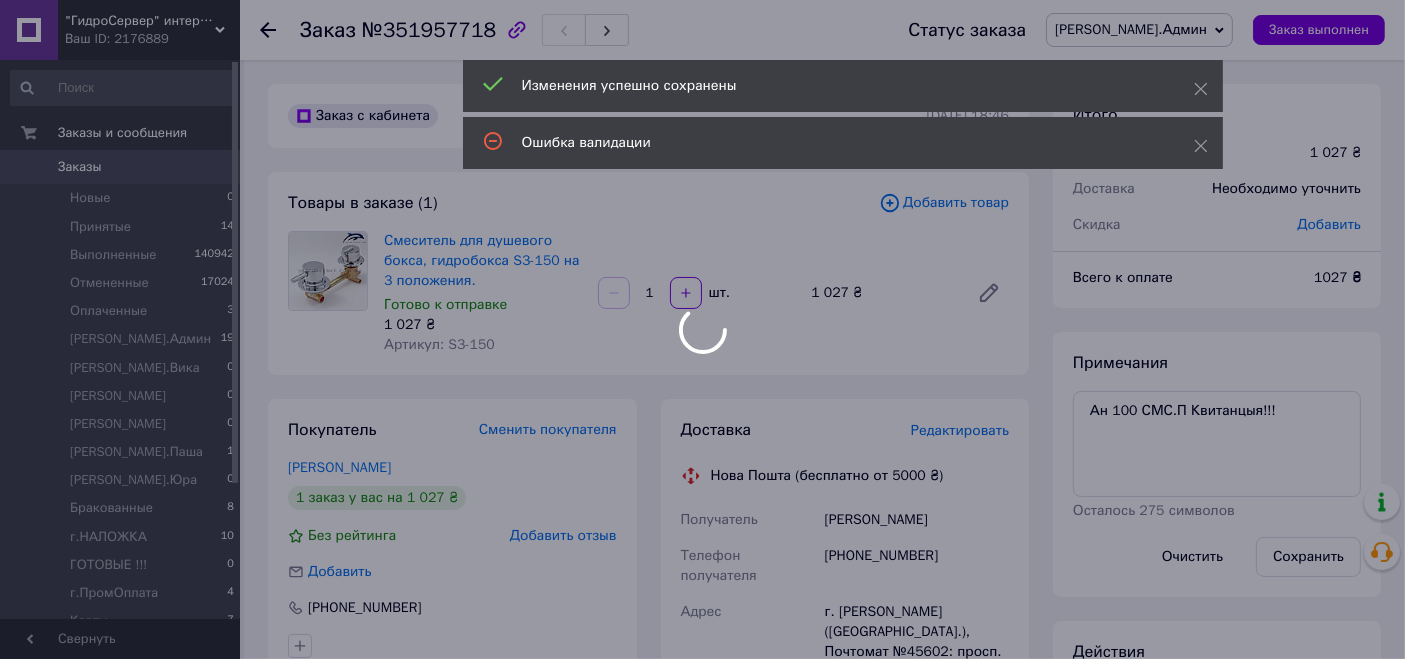 scroll, scrollTop: 100, scrollLeft: 0, axis: vertical 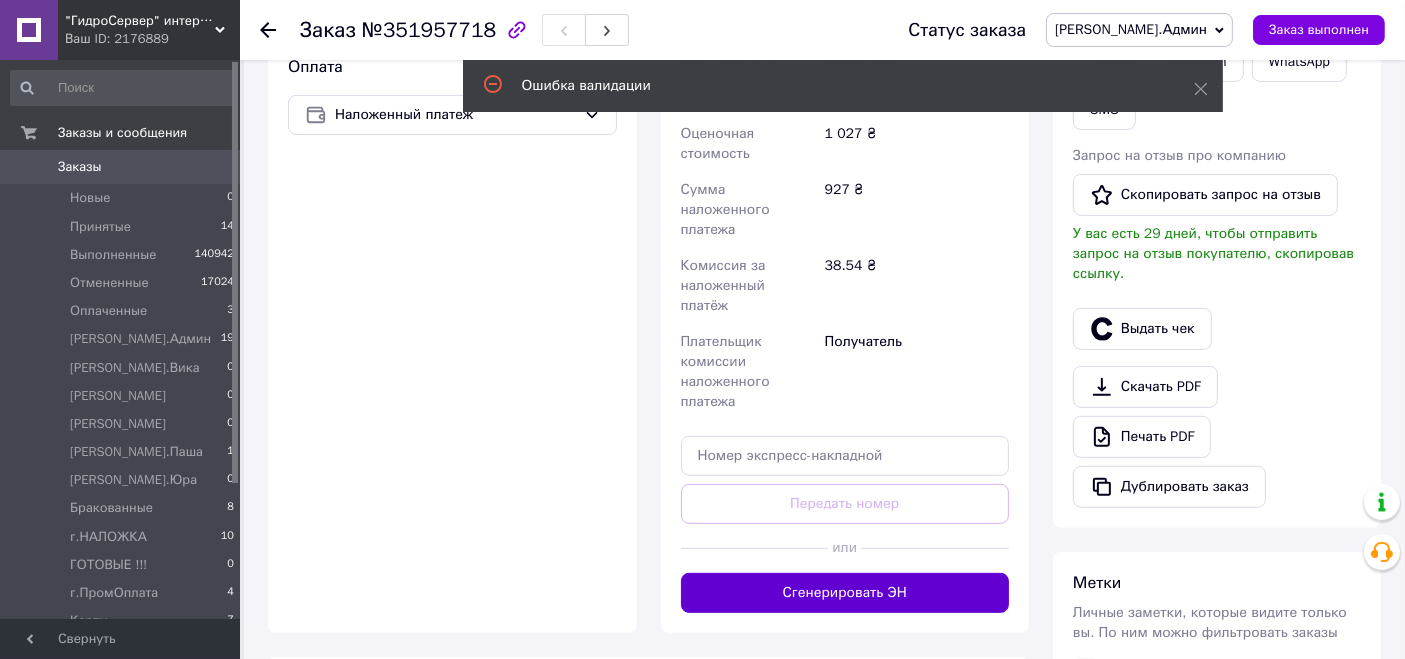 click on "Сгенерировать ЭН" at bounding box center [845, 593] 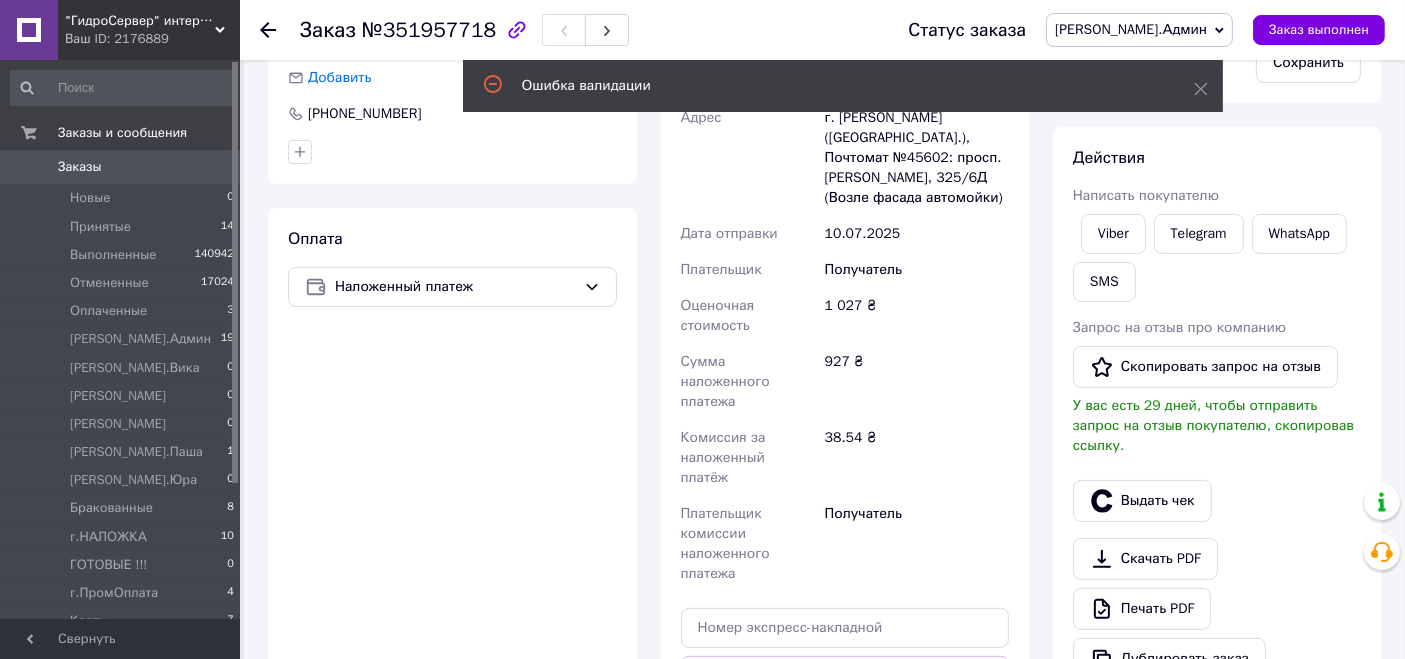 scroll, scrollTop: 333, scrollLeft: 0, axis: vertical 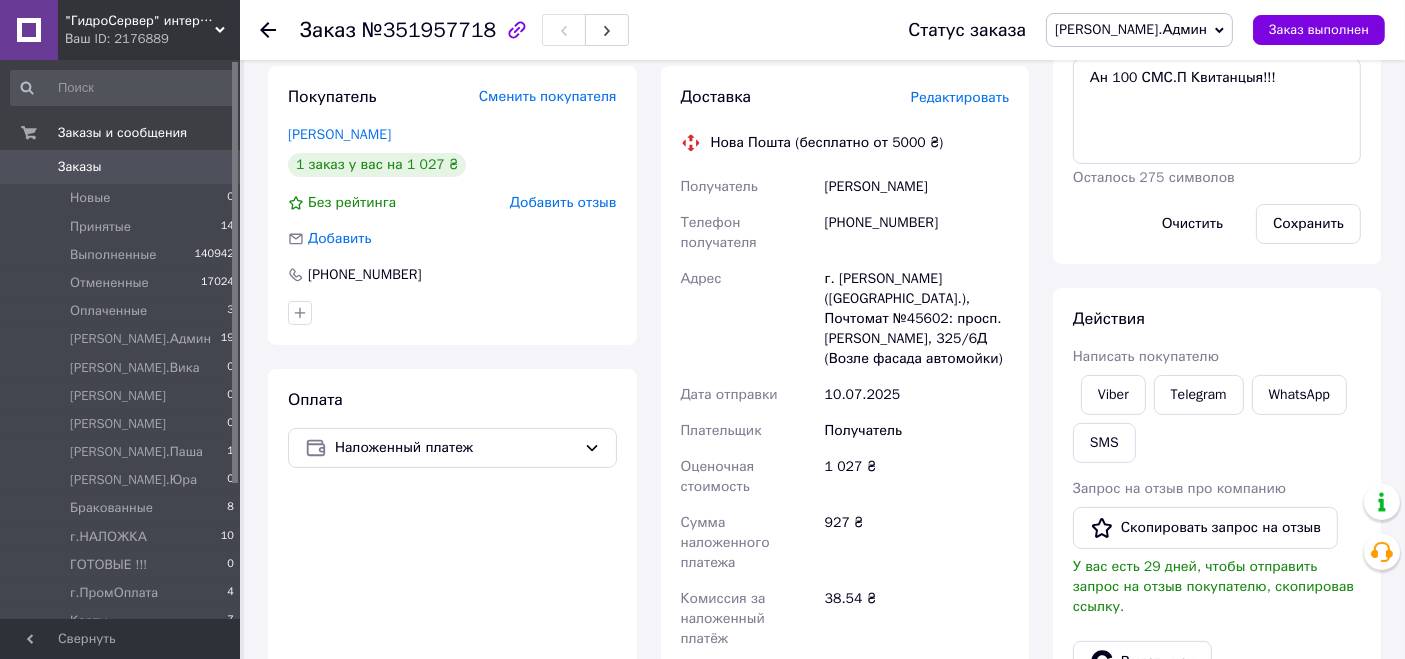 click on "[PERSON_NAME].Админ" at bounding box center (1131, 29) 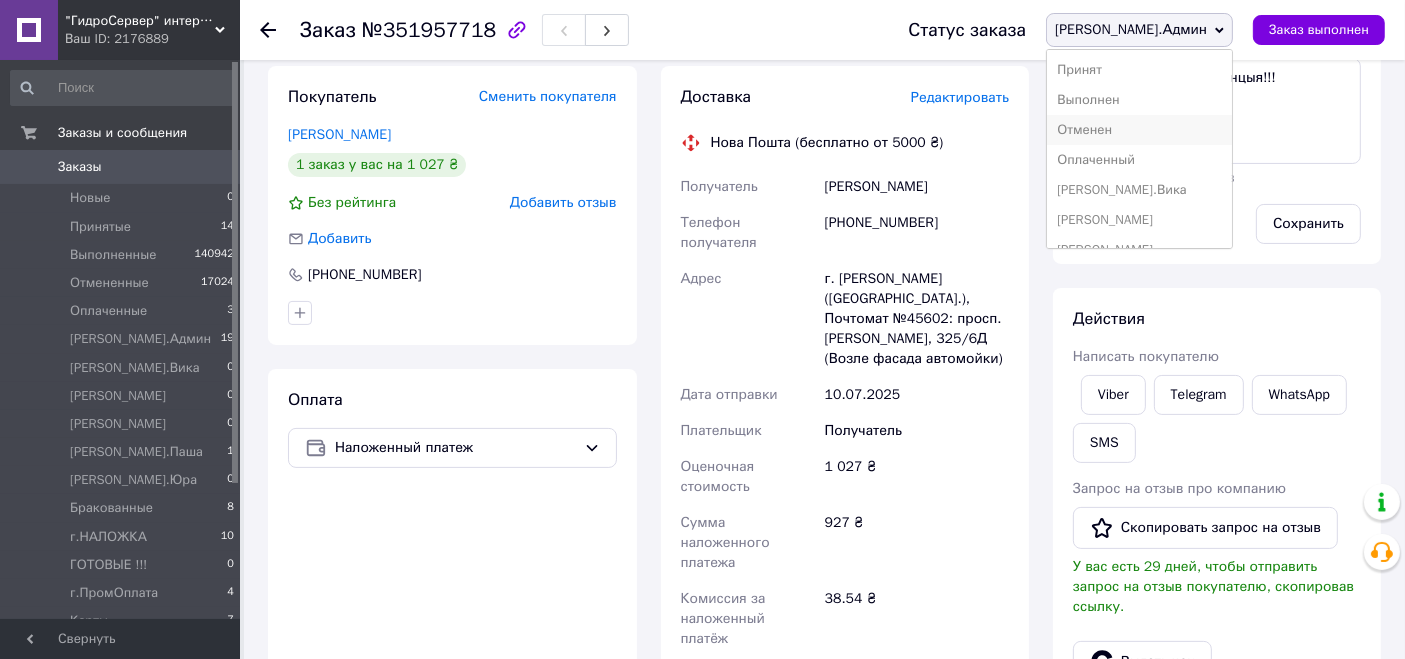 scroll, scrollTop: 111, scrollLeft: 0, axis: vertical 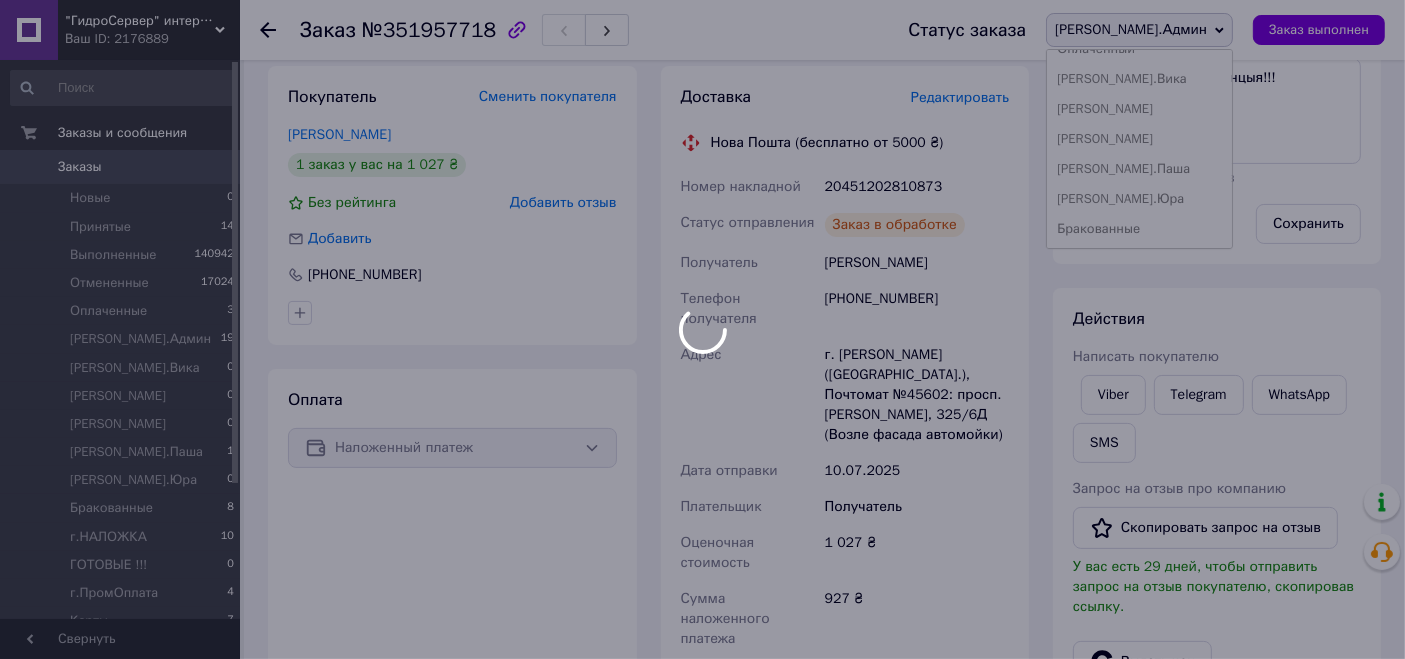 click on "[PERSON_NAME].Паша" at bounding box center [1139, 169] 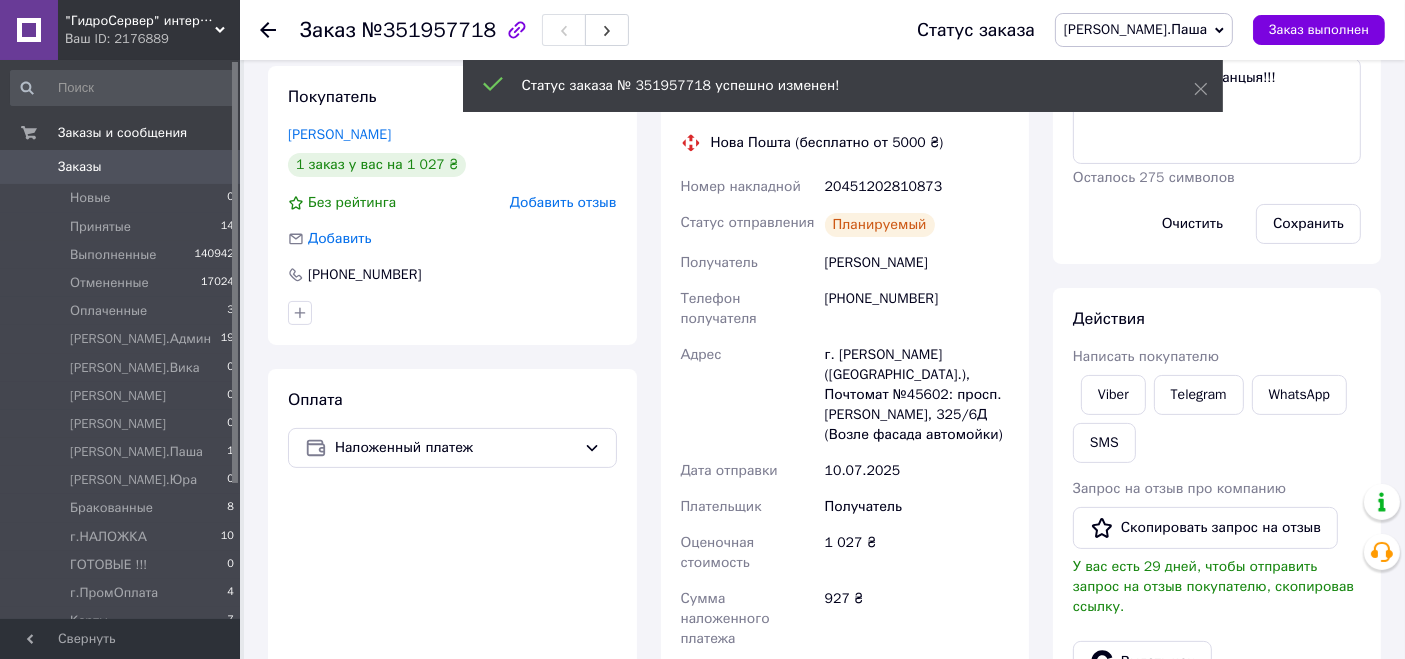 scroll, scrollTop: 196, scrollLeft: 0, axis: vertical 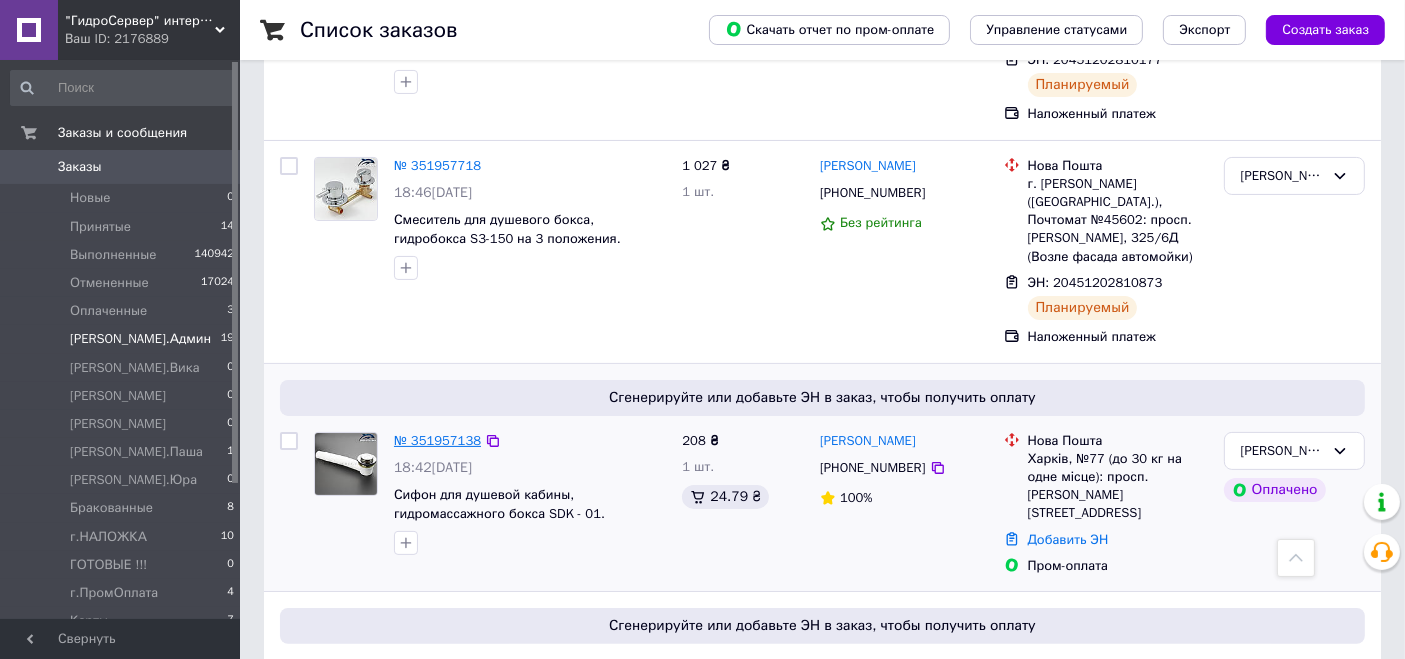 click on "№ 351957138" at bounding box center (437, 440) 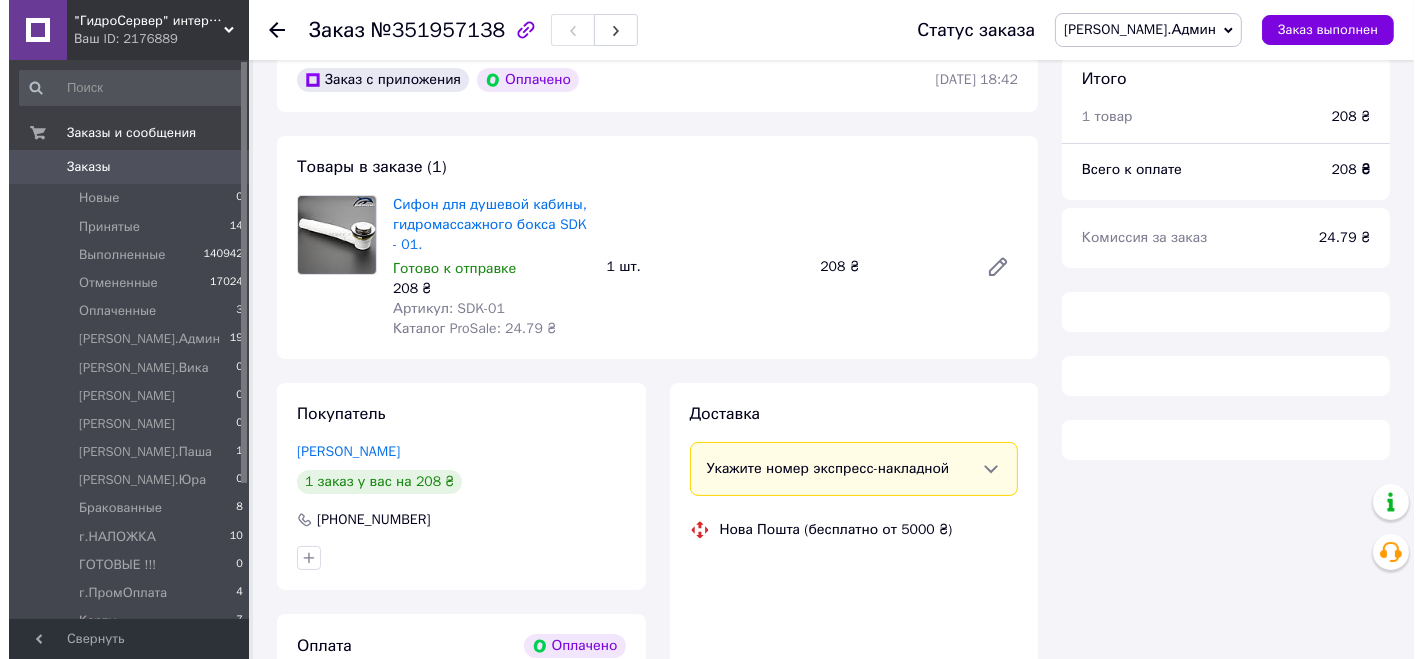 scroll, scrollTop: 39, scrollLeft: 0, axis: vertical 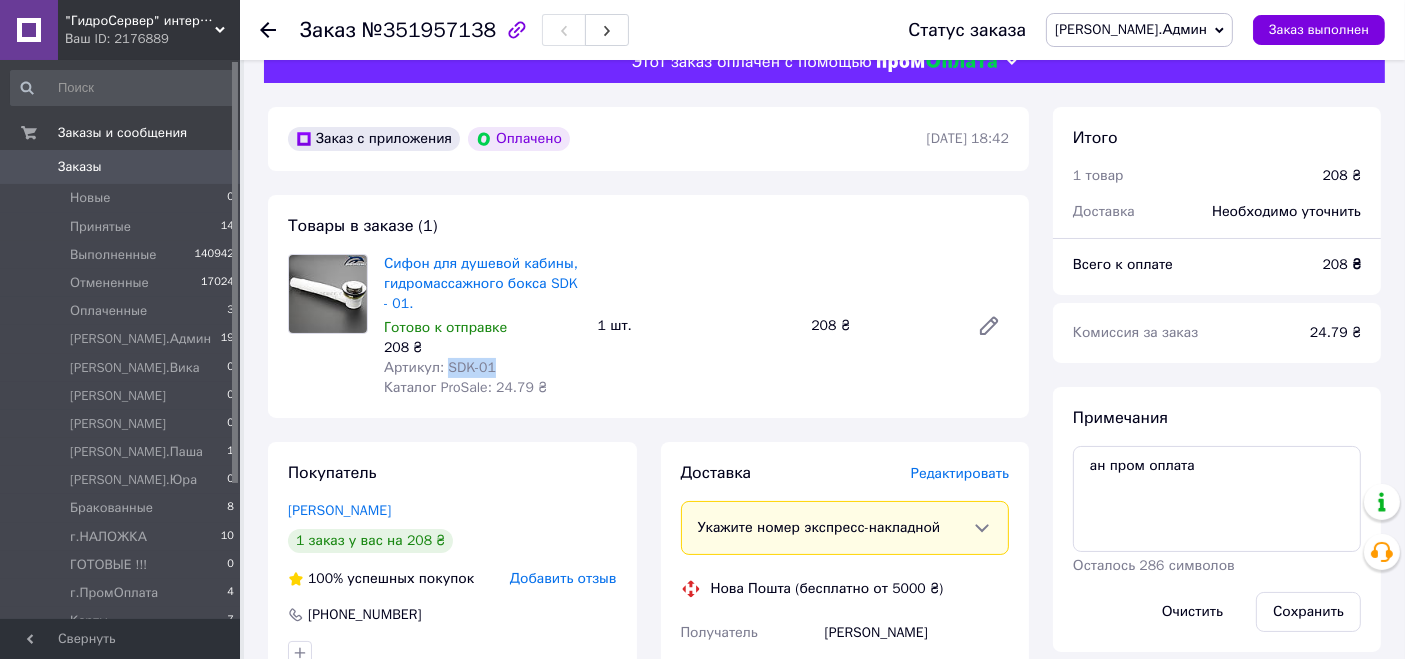 drag, startPoint x: 445, startPoint y: 368, endPoint x: 552, endPoint y: 369, distance: 107.00467 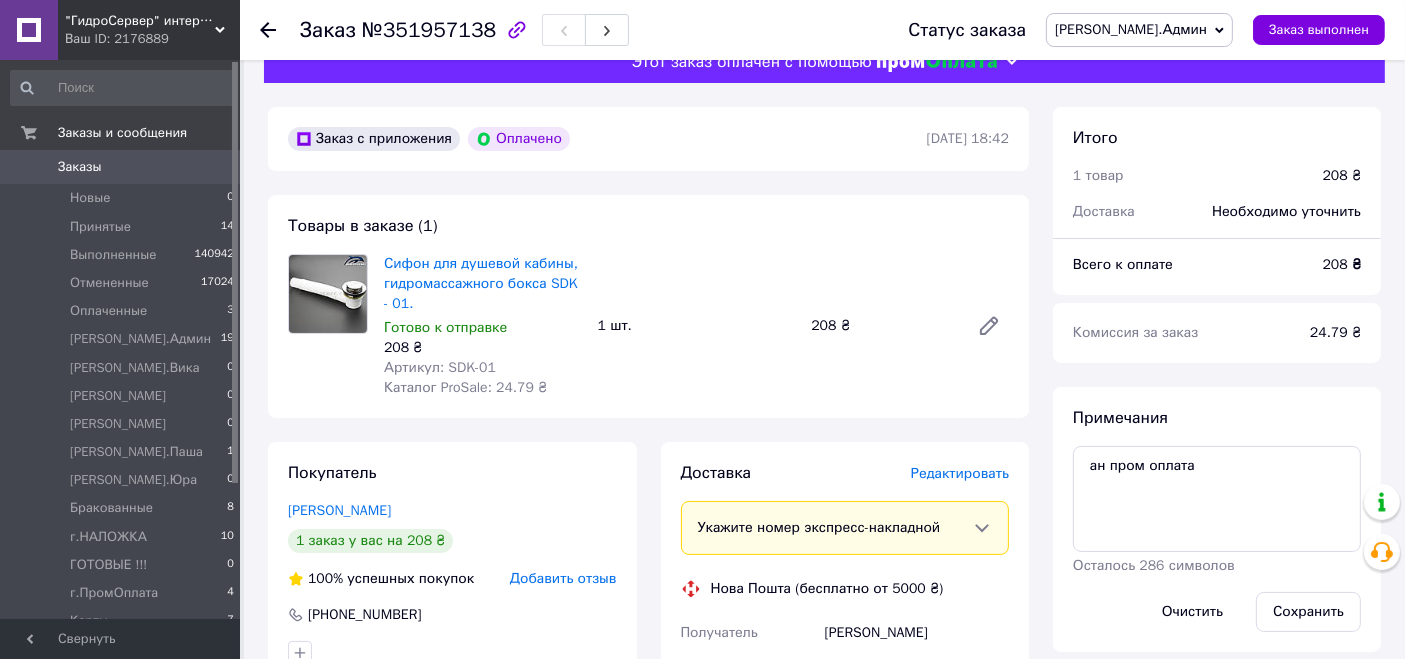 click on "Редактировать" at bounding box center [960, 473] 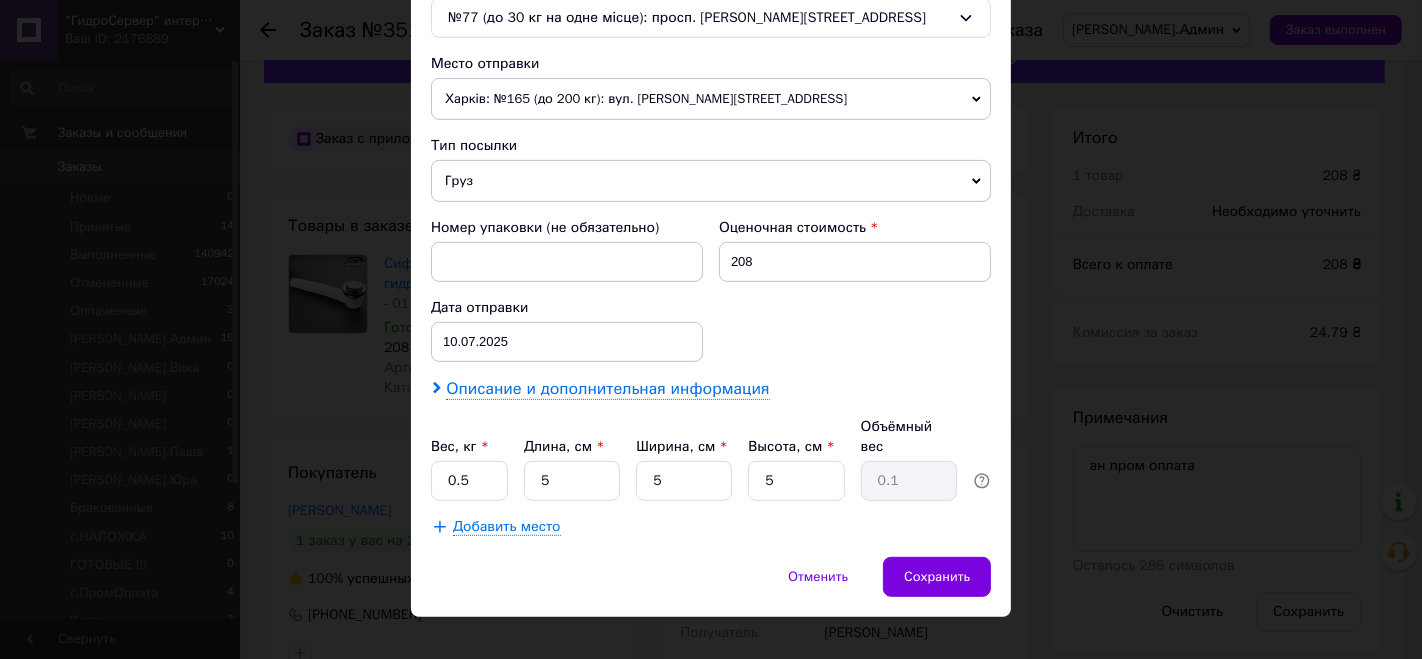 click on "Описание и дополнительная информация" at bounding box center [607, 389] 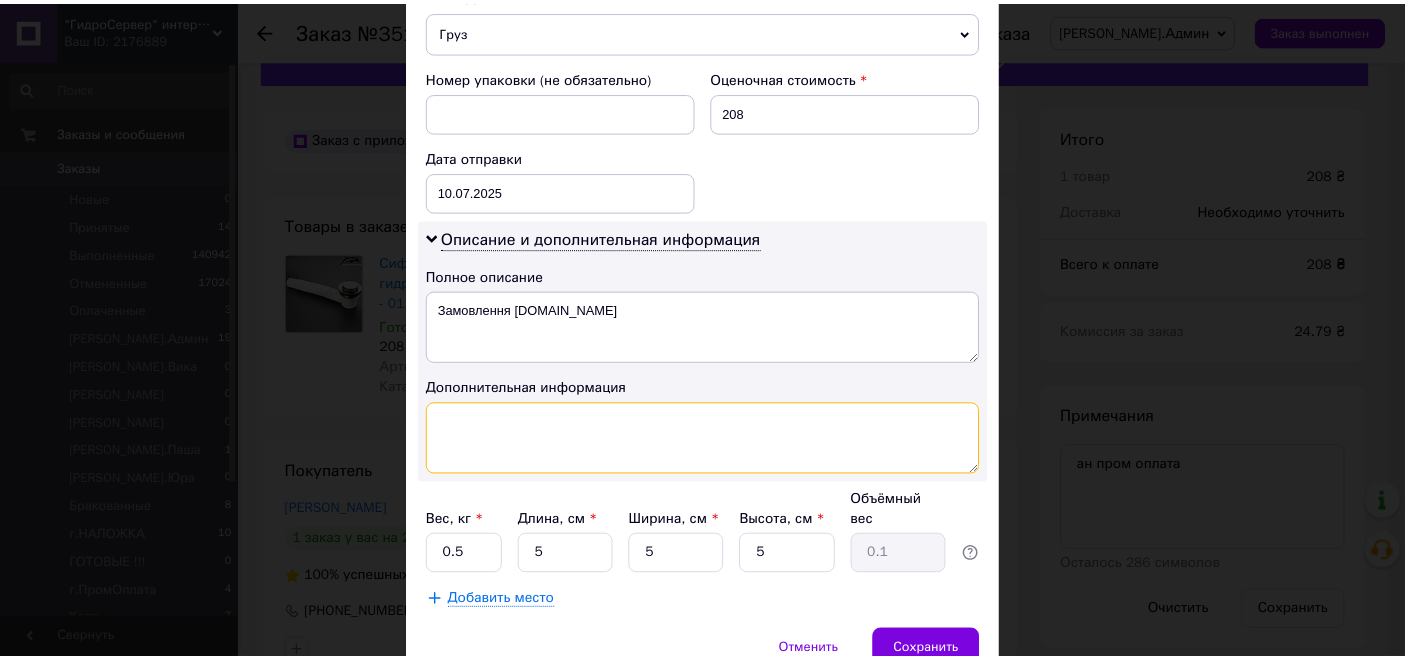 scroll, scrollTop: 884, scrollLeft: 0, axis: vertical 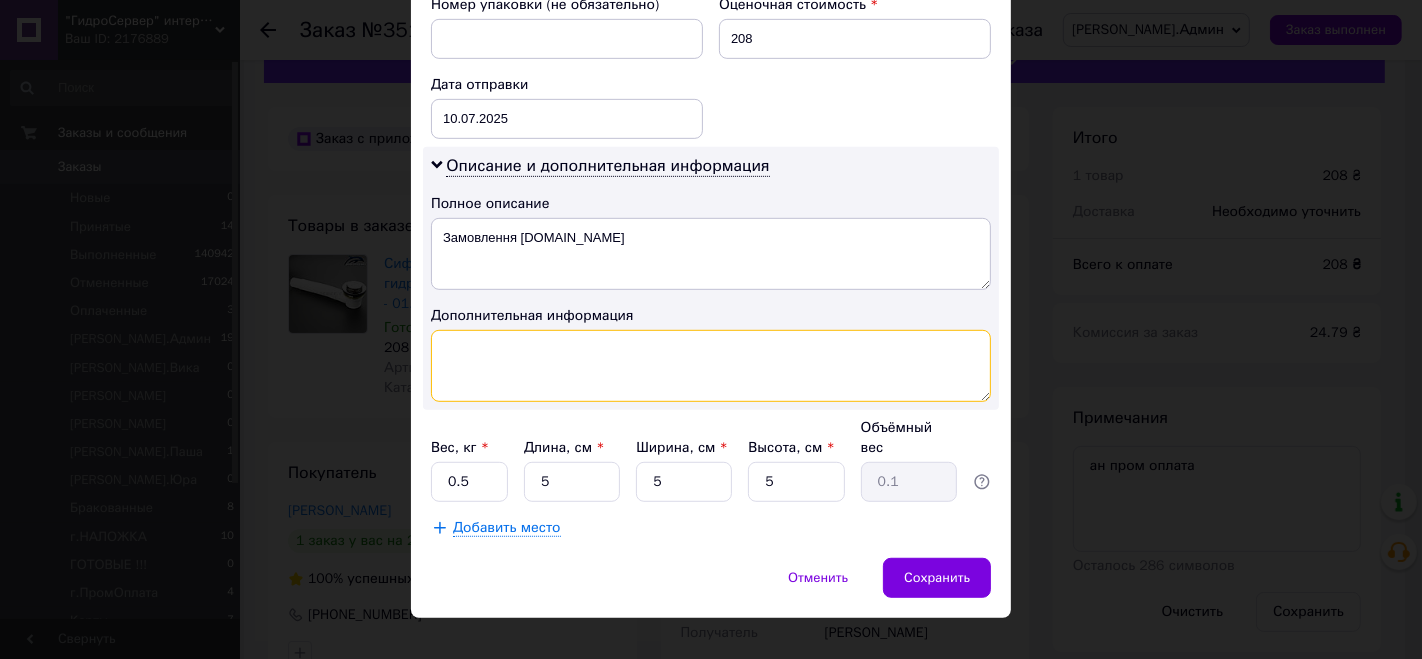 click at bounding box center (711, 366) 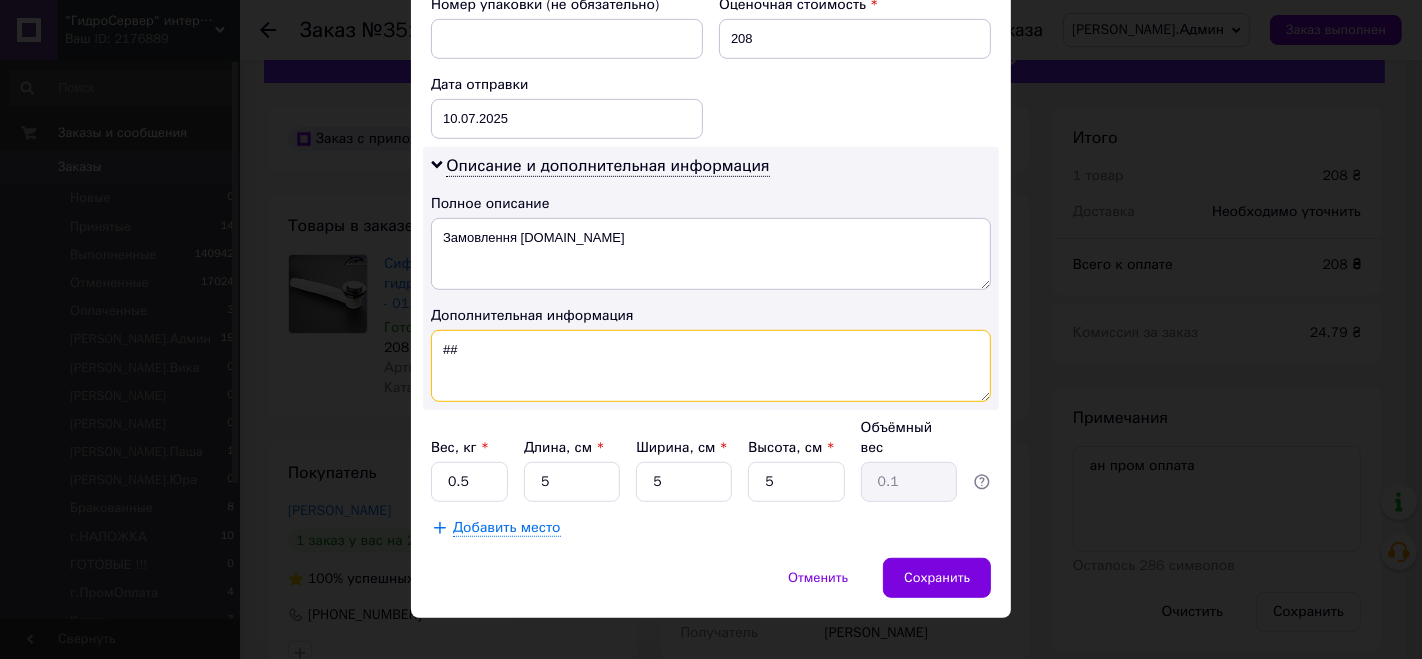 paste on "SDK-01" 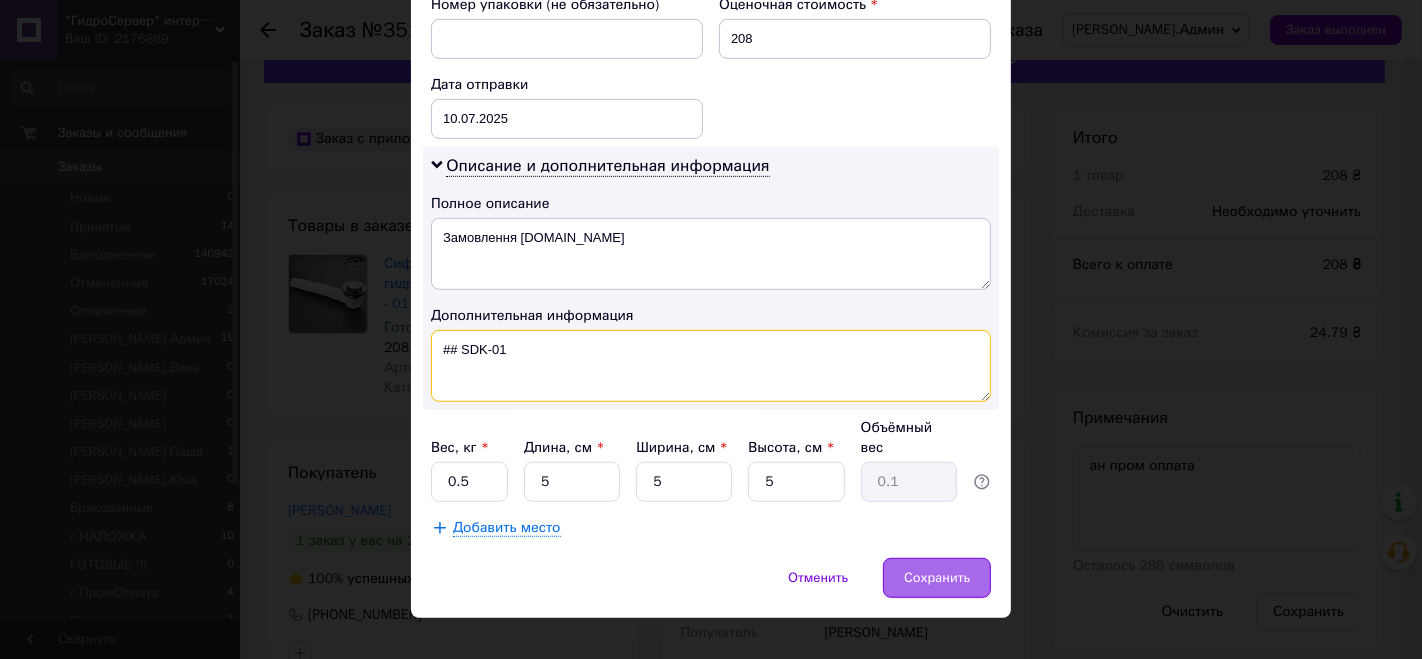 type on "## SDK-01" 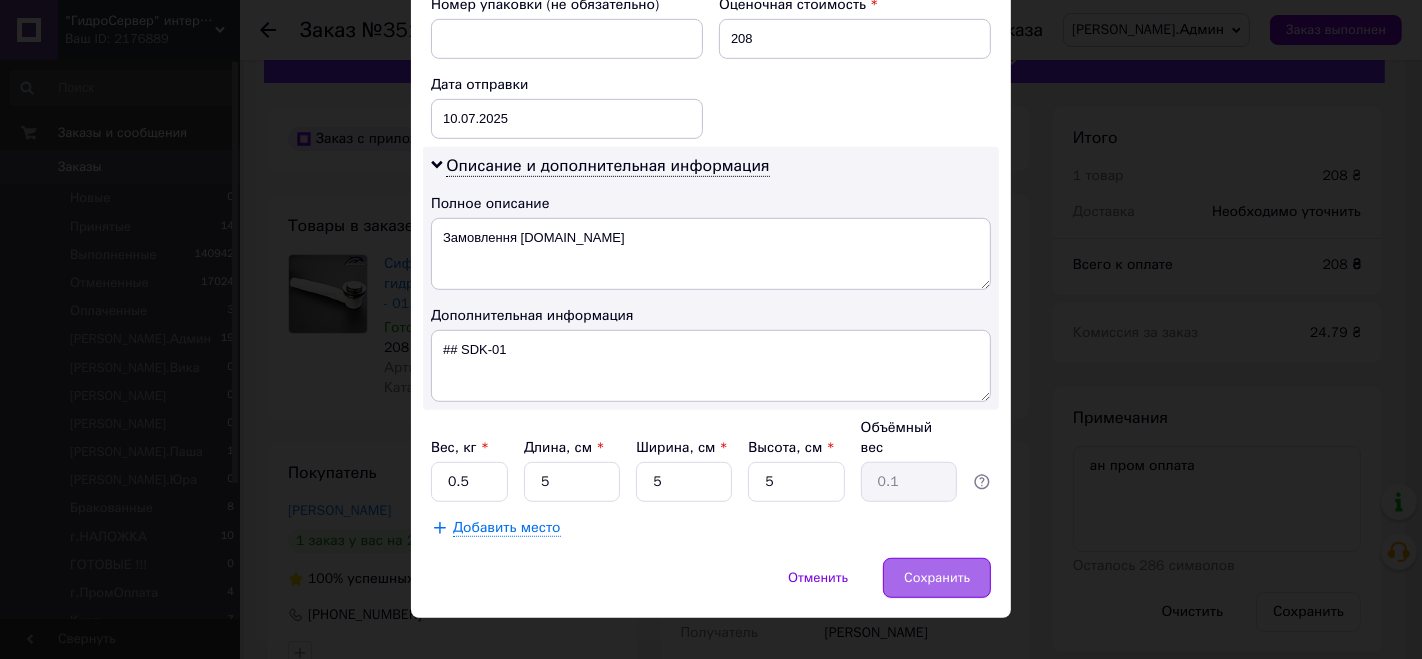 click on "Сохранить" at bounding box center [937, 578] 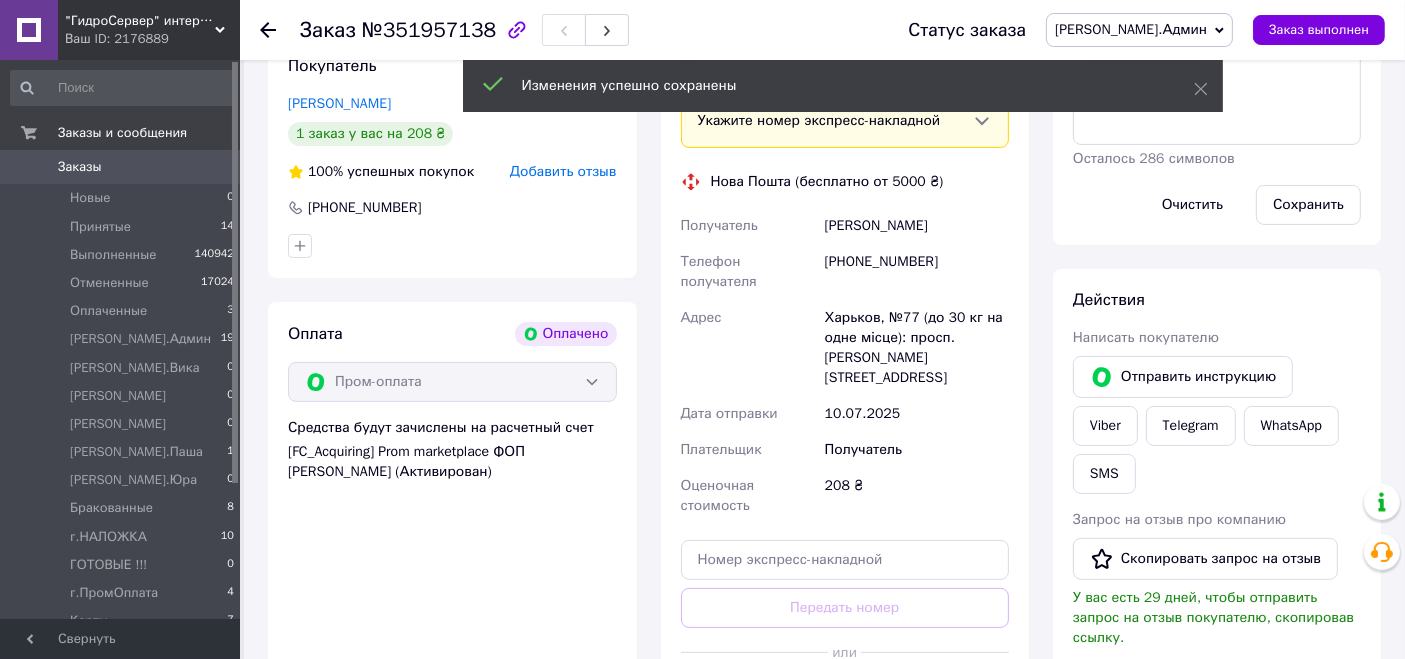 scroll, scrollTop: 483, scrollLeft: 0, axis: vertical 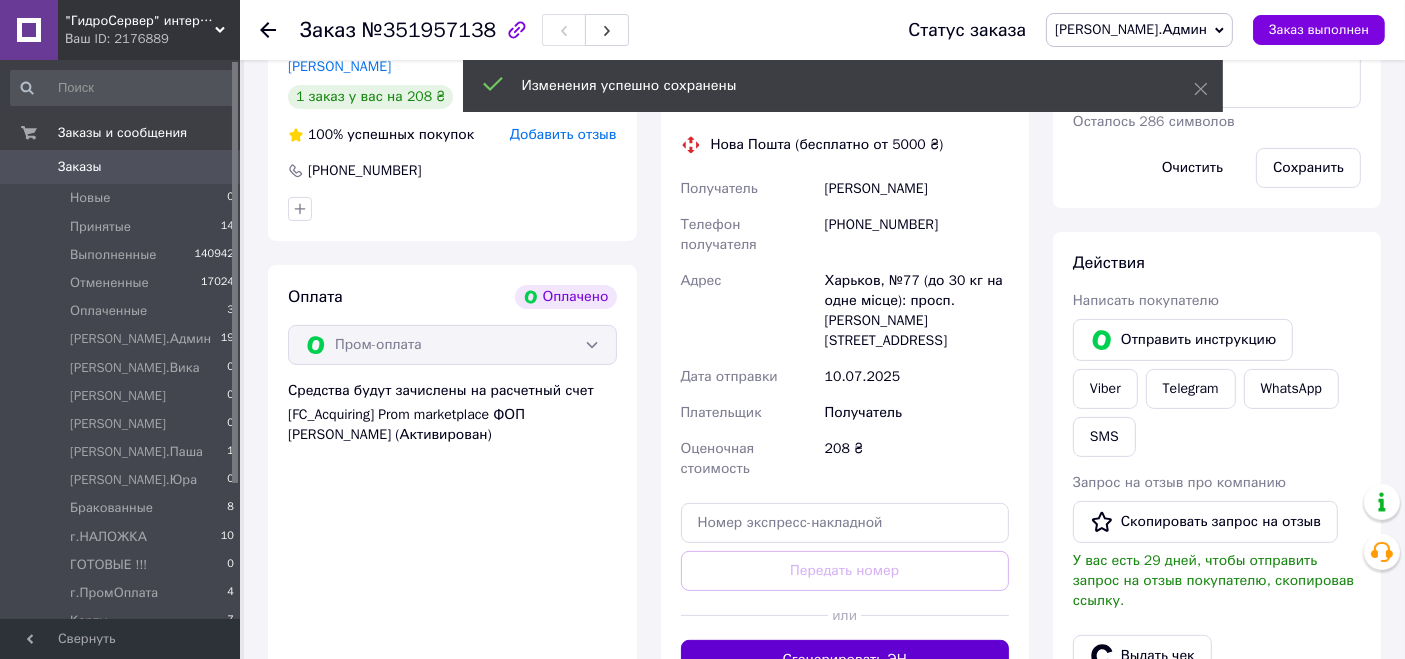 click on "Сгенерировать ЭН" at bounding box center (845, 660) 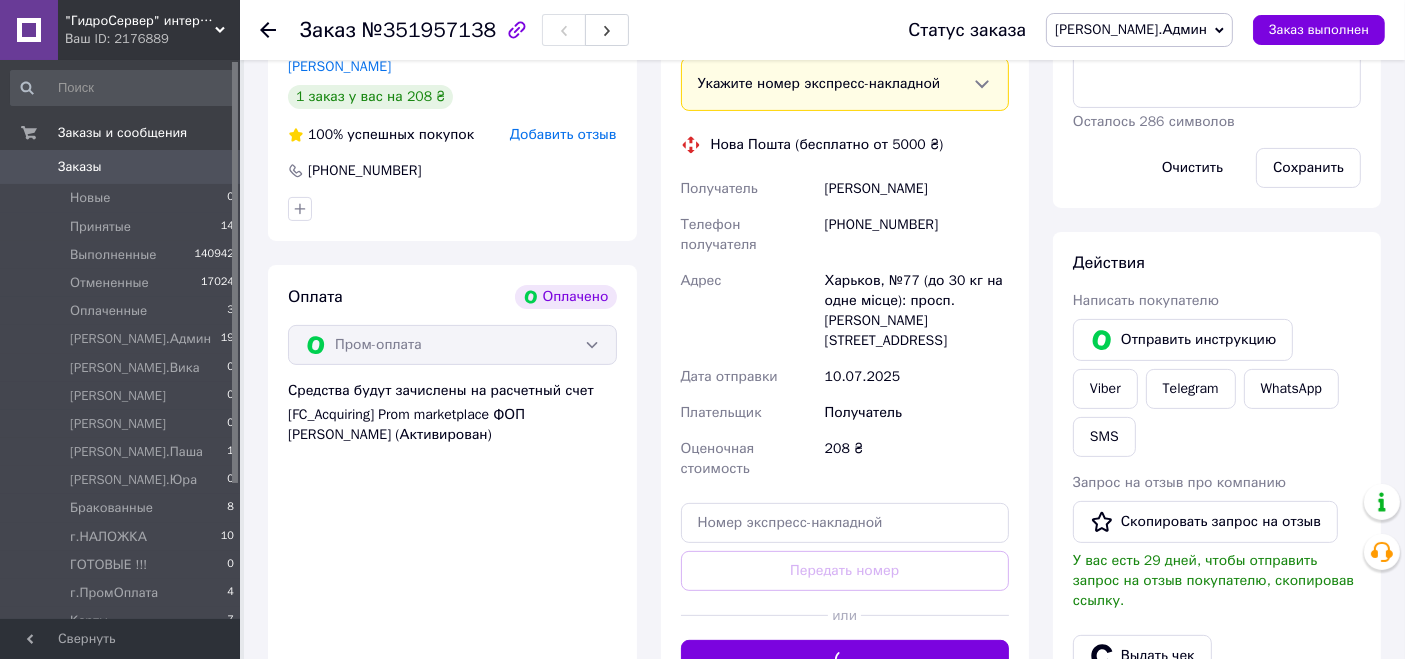 click on "[PERSON_NAME].Админ" at bounding box center [1131, 29] 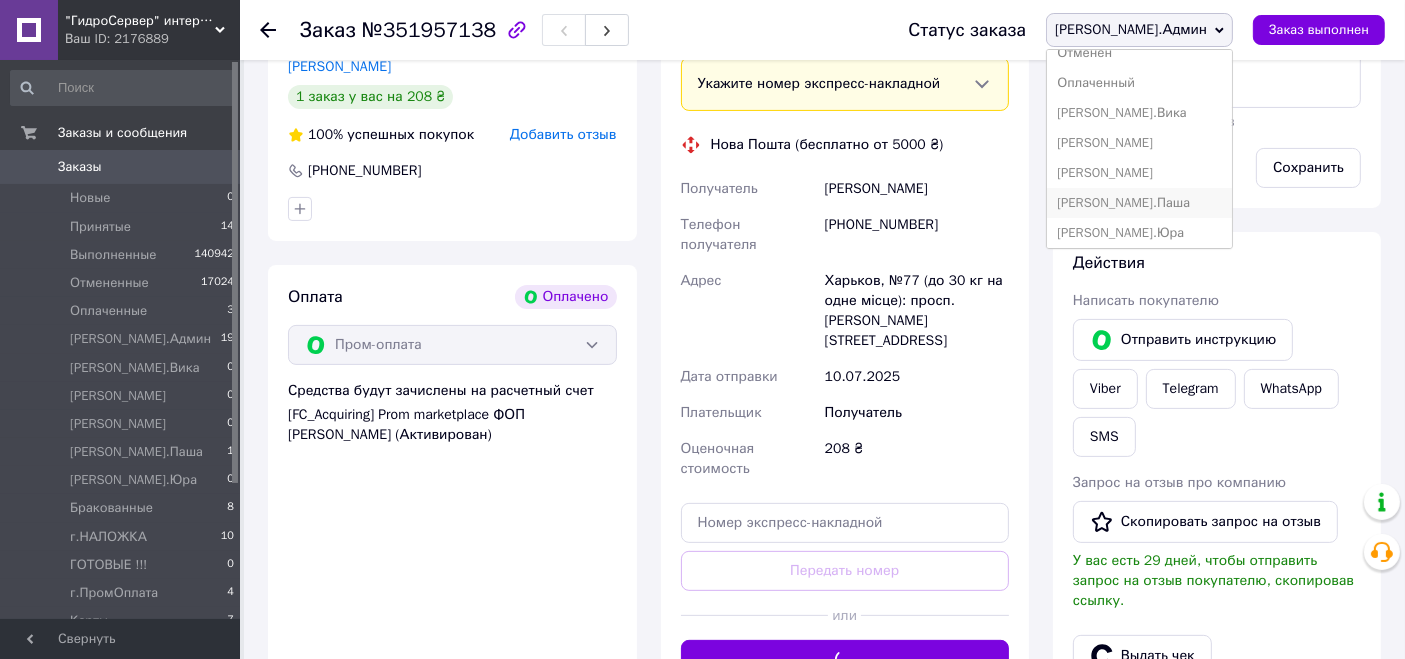 scroll, scrollTop: 111, scrollLeft: 0, axis: vertical 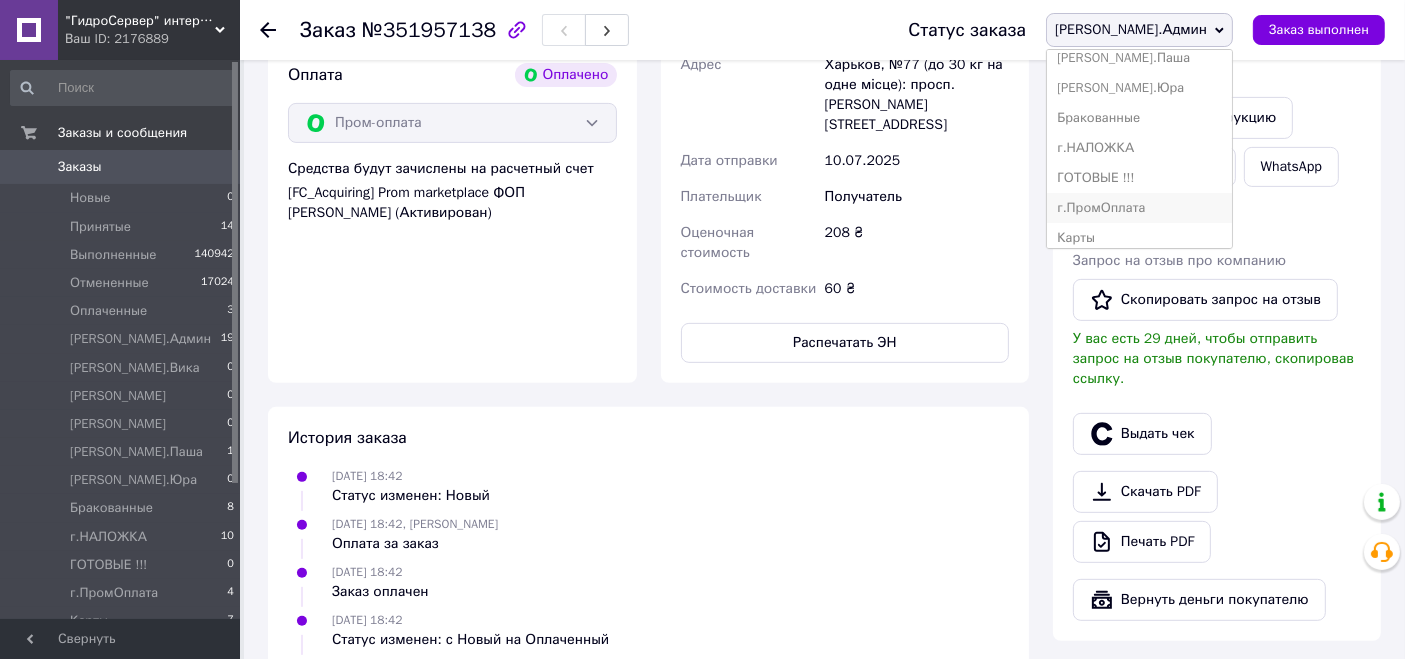 click on "г.ПромОплата" at bounding box center (1139, 208) 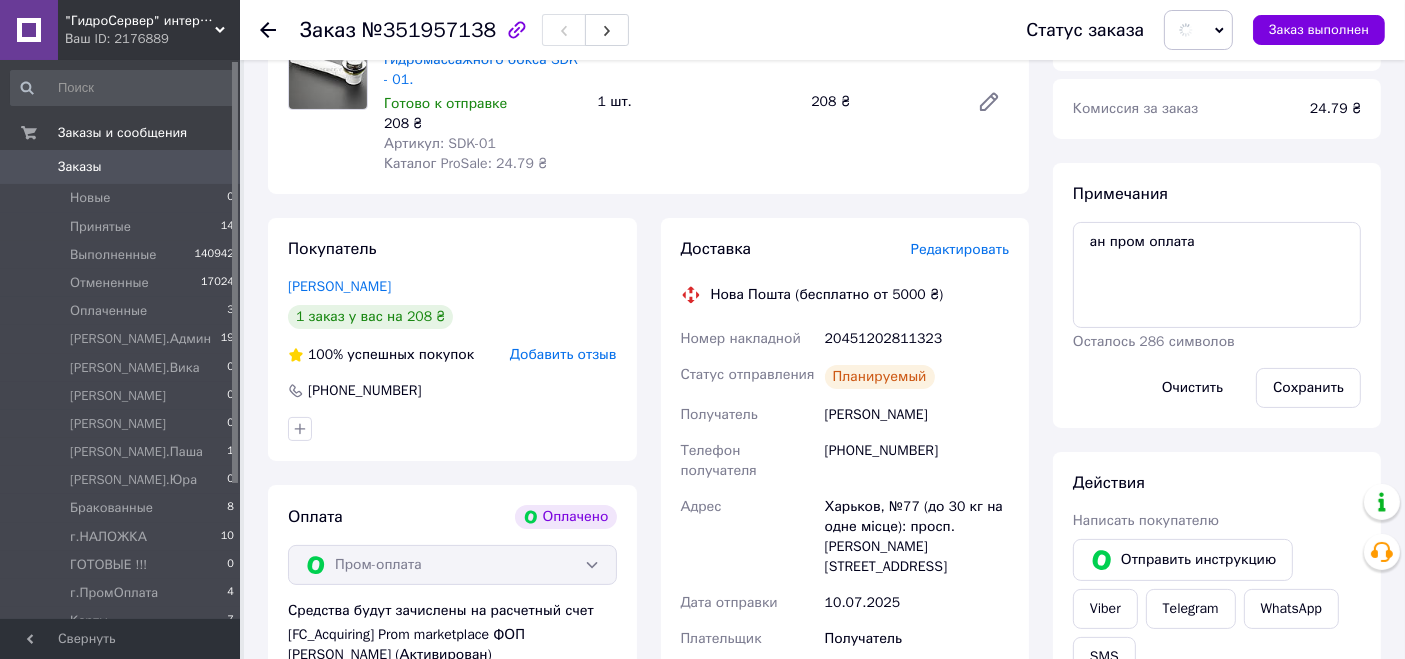 scroll, scrollTop: 261, scrollLeft: 0, axis: vertical 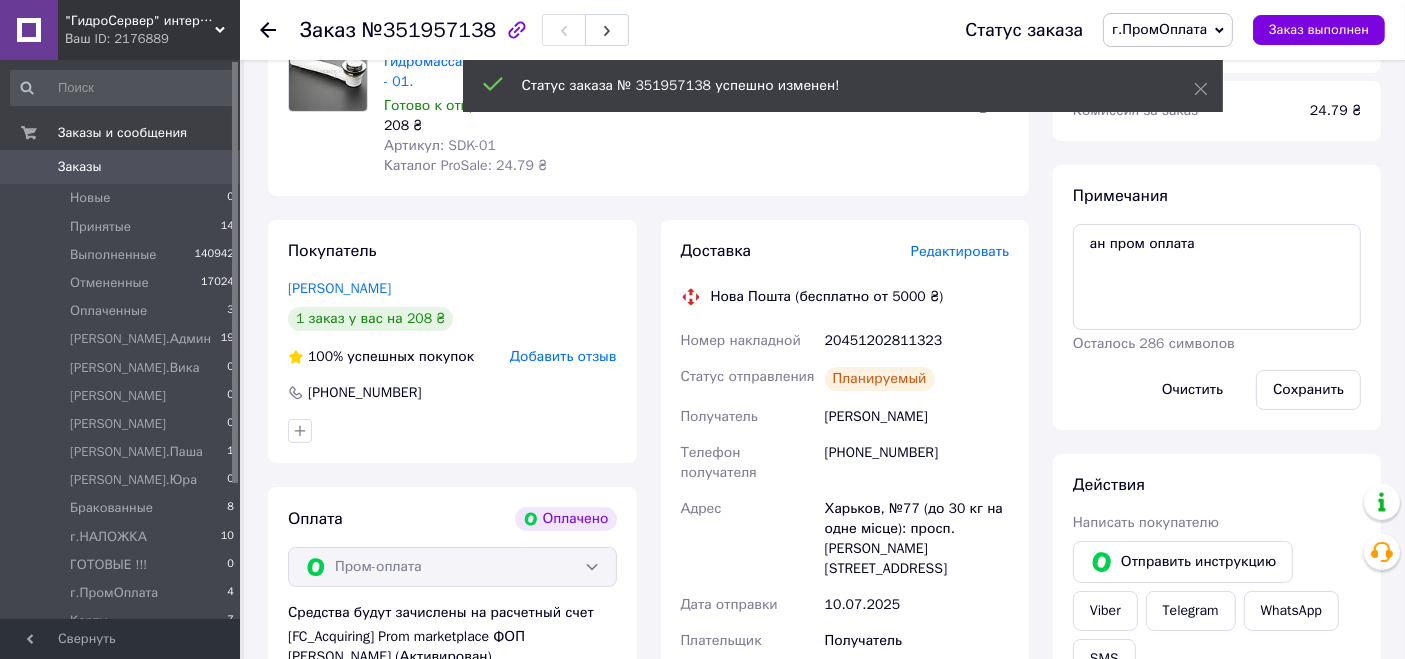click 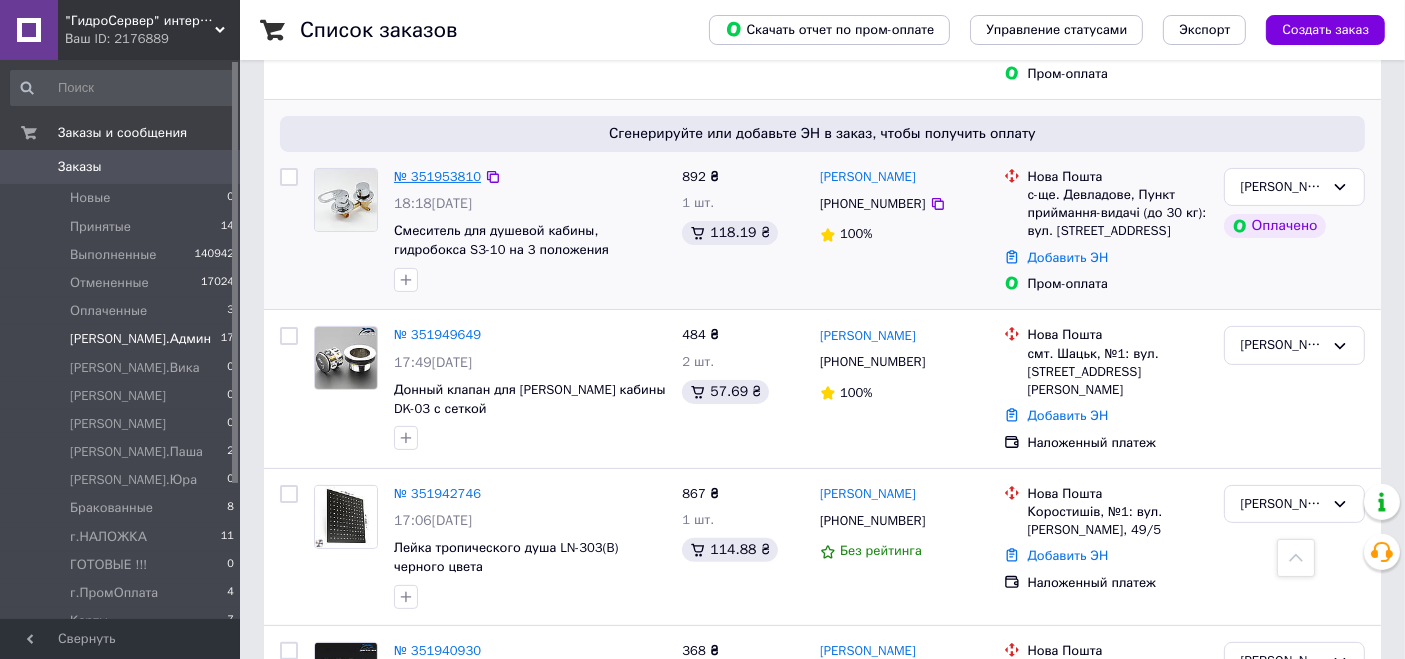 click on "№ 351953810" at bounding box center [437, 176] 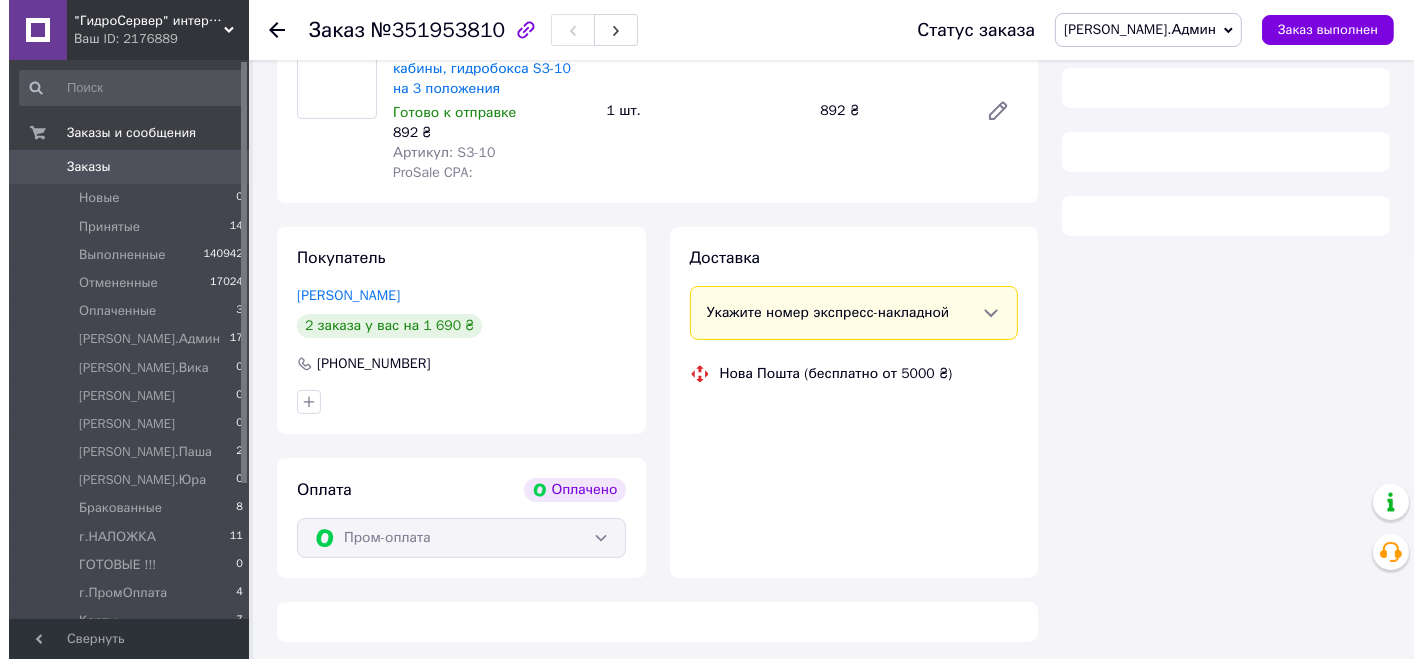 scroll, scrollTop: 7, scrollLeft: 0, axis: vertical 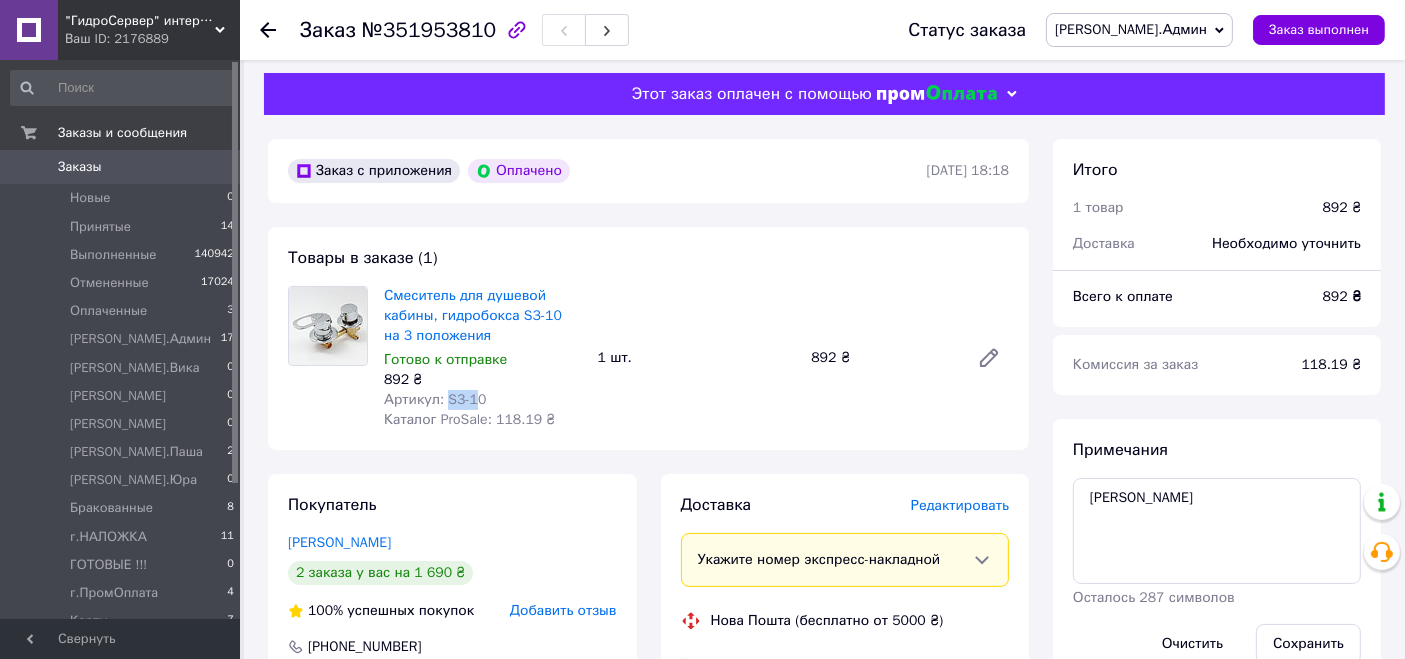 drag, startPoint x: 442, startPoint y: 394, endPoint x: 544, endPoint y: 408, distance: 102.9563 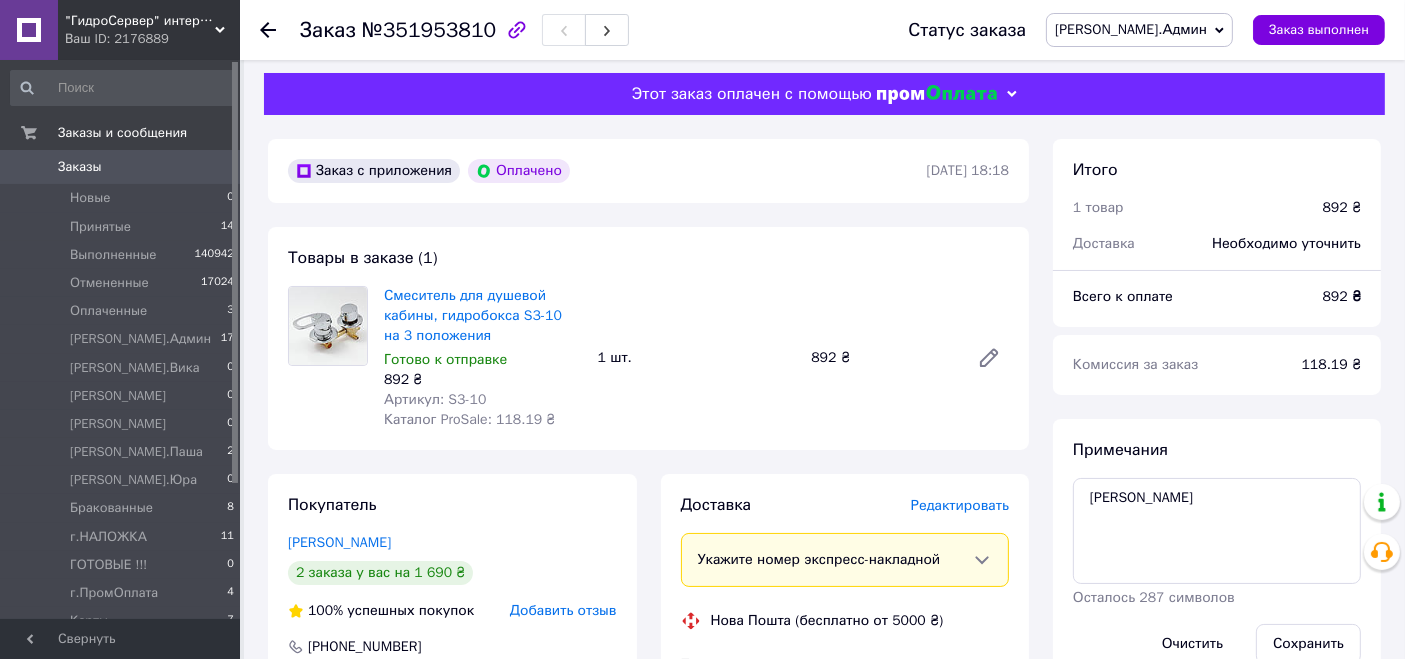 click on "Редактировать" at bounding box center (960, 505) 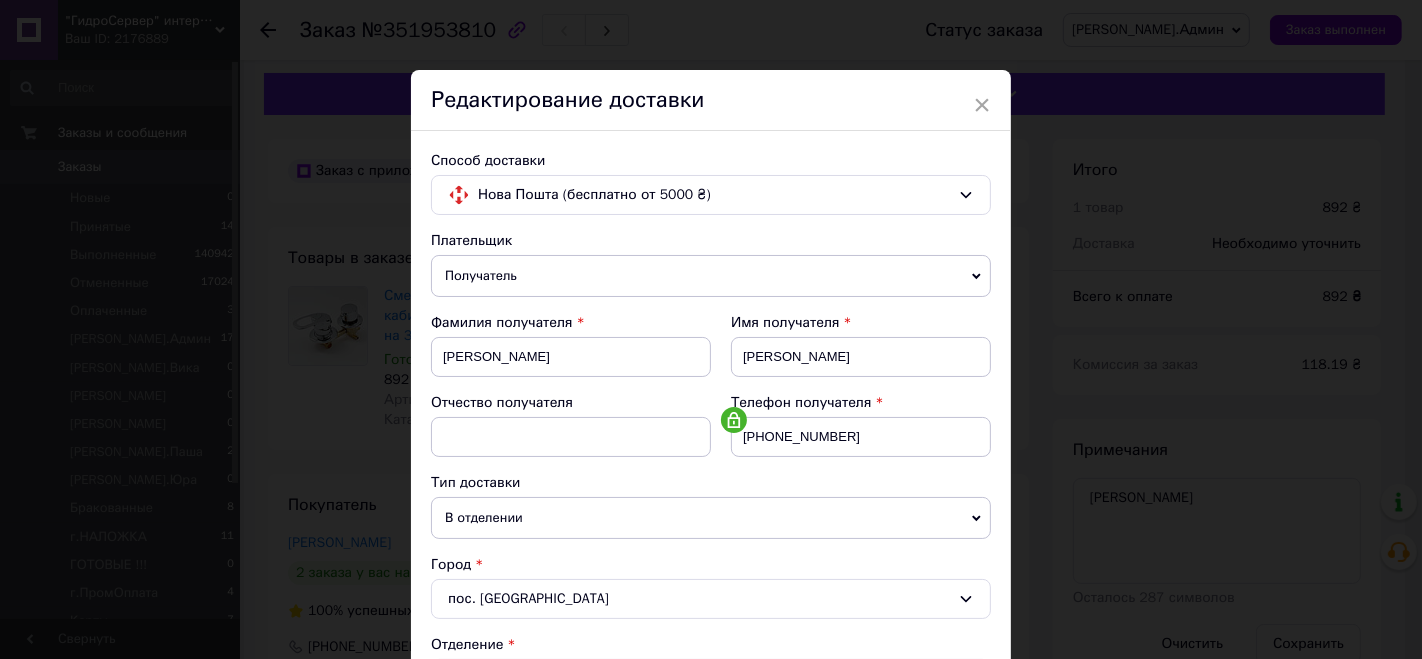 scroll, scrollTop: 661, scrollLeft: 0, axis: vertical 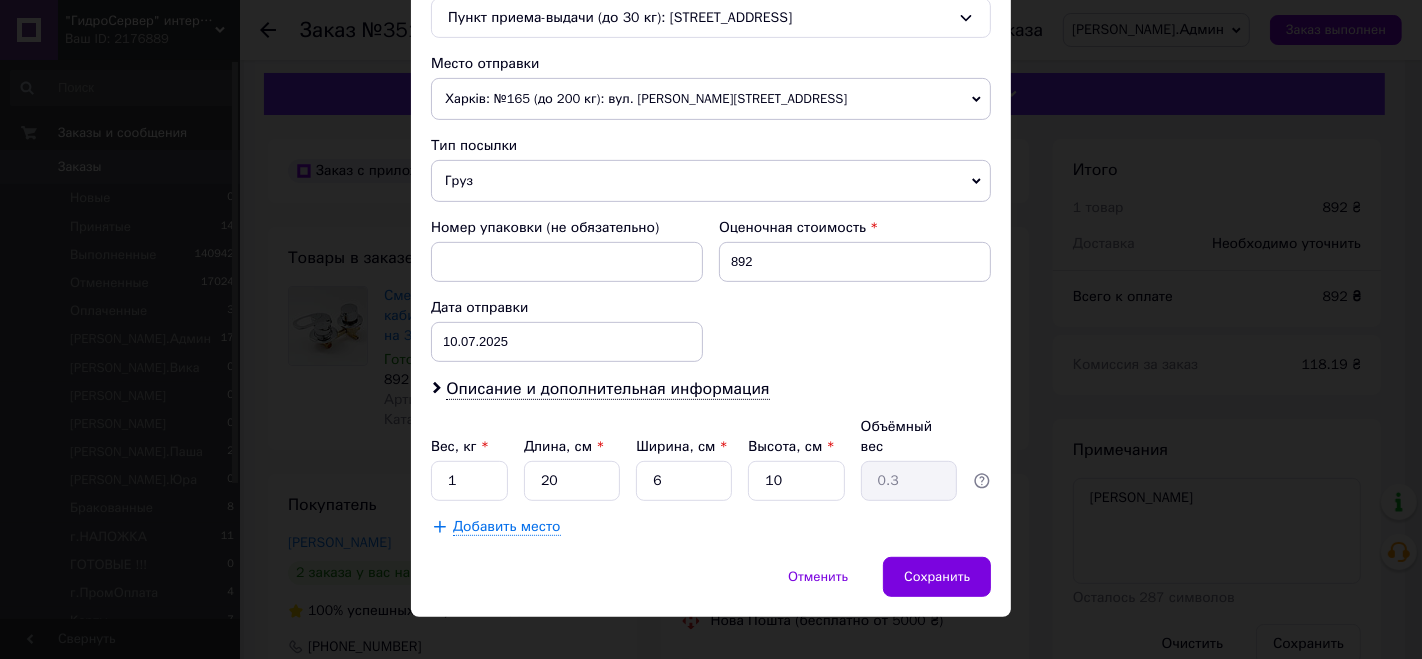 click on "Плательщик Получатель Отправитель Фамилия получателя [PERSON_NAME] Имя получателя [PERSON_NAME] Отчество получателя Телефон получателя [PHONE_NUMBER] Тип доставки В отделении Курьером В почтомате Город пос. Девладово Отделение Пункт приема-выдачи (до 30 кг): [STREET_ADDRESS] Место отправки Харків: №165 (до 200 кг): вул. [PERSON_NAME][STREET_ADDRESS]-А Нет совпадений. Попробуйте изменить условия поиска Добавить еще место отправки Тип посылки Груз Документы Номер упаковки (не обязательно) Оценочная стоимость 892 Дата отправки [DATE] < 2025 > < Июль > Пн Вт Ср Чт Пт Сб Вс 30 1 2 3 4 5 6 7 8 9 10 11 12 13 14 15 16 17 18 19 20 21 22" at bounding box center [711, 53] 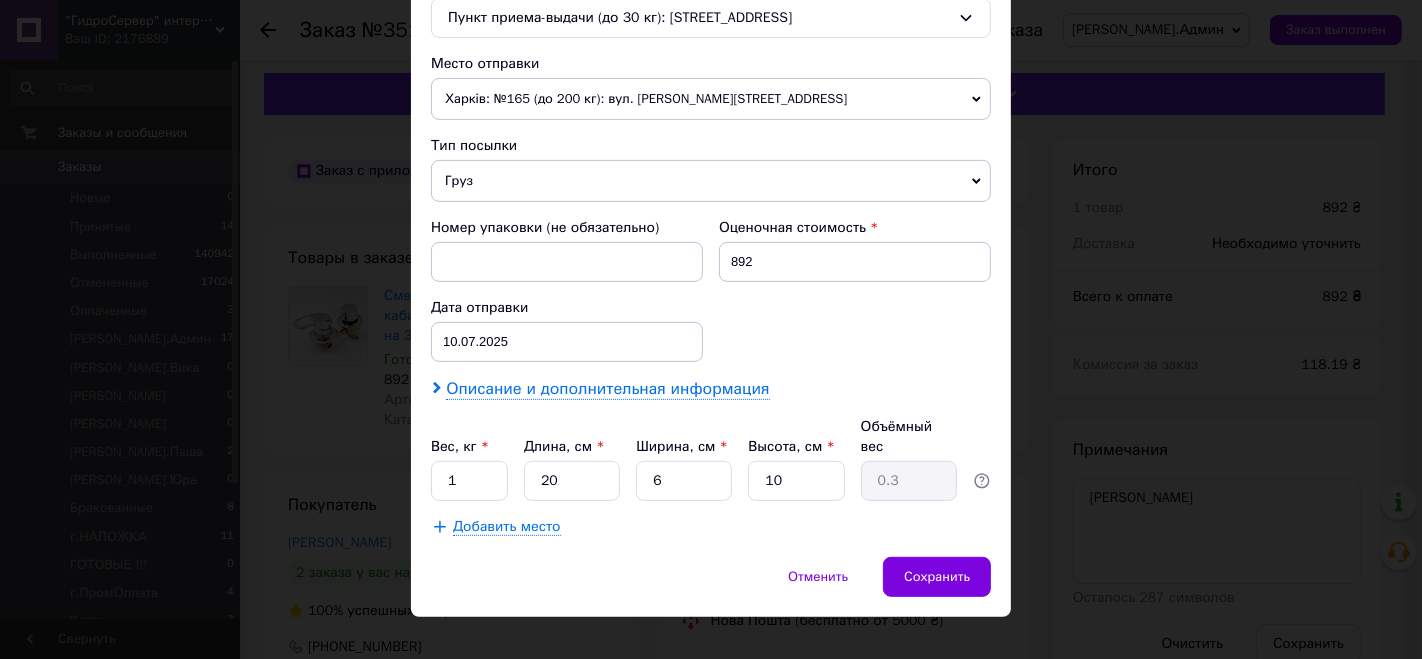 click on "Описание и дополнительная информация" at bounding box center (607, 389) 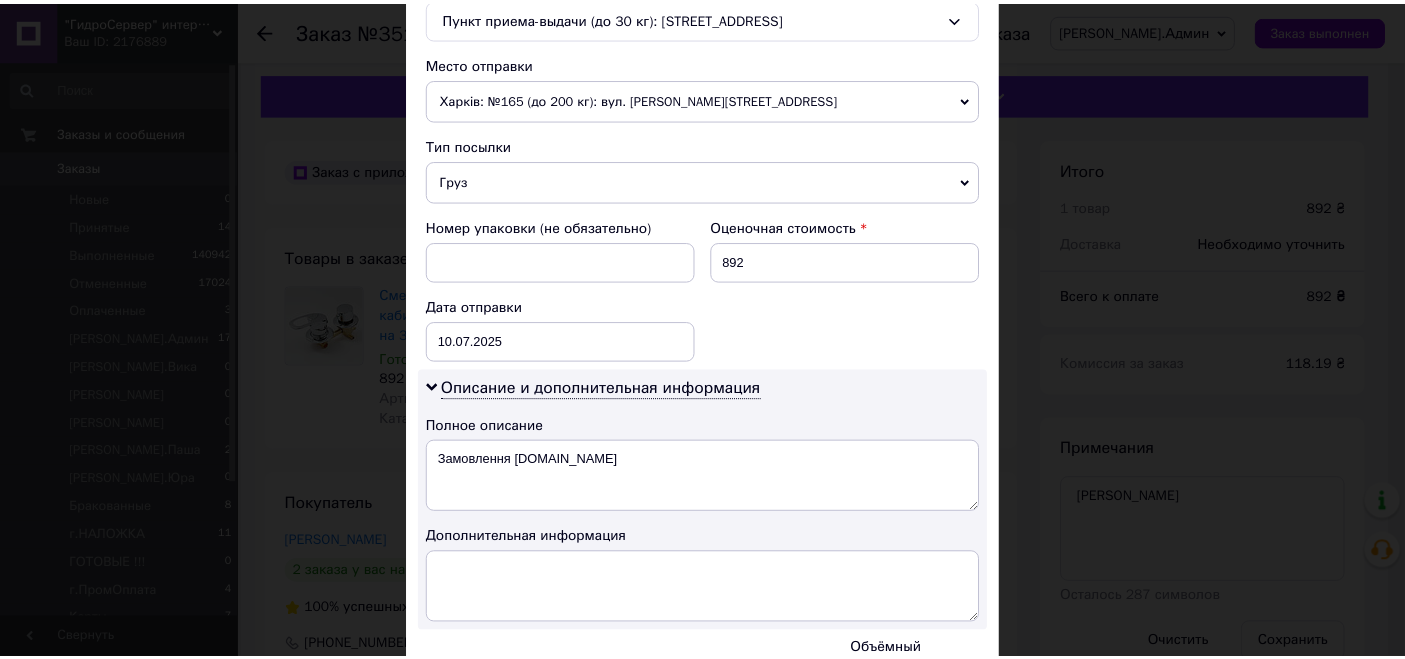 scroll, scrollTop: 884, scrollLeft: 0, axis: vertical 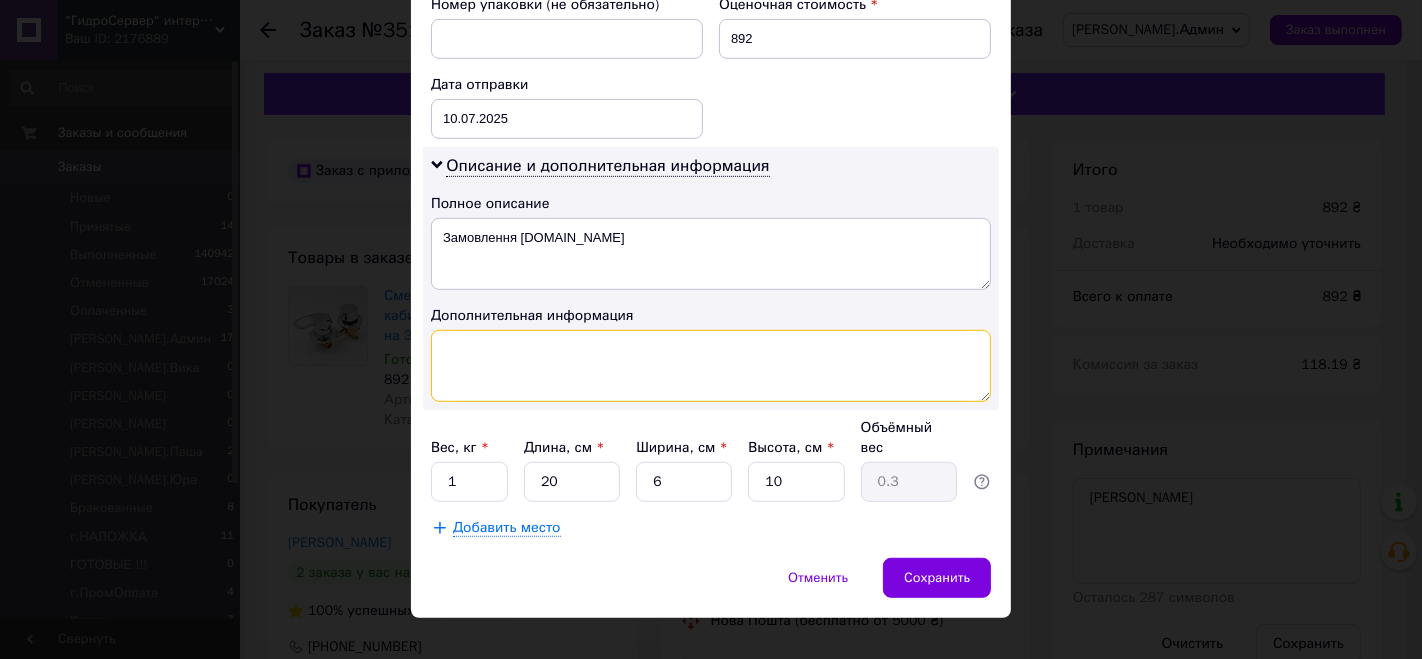 click at bounding box center (711, 366) 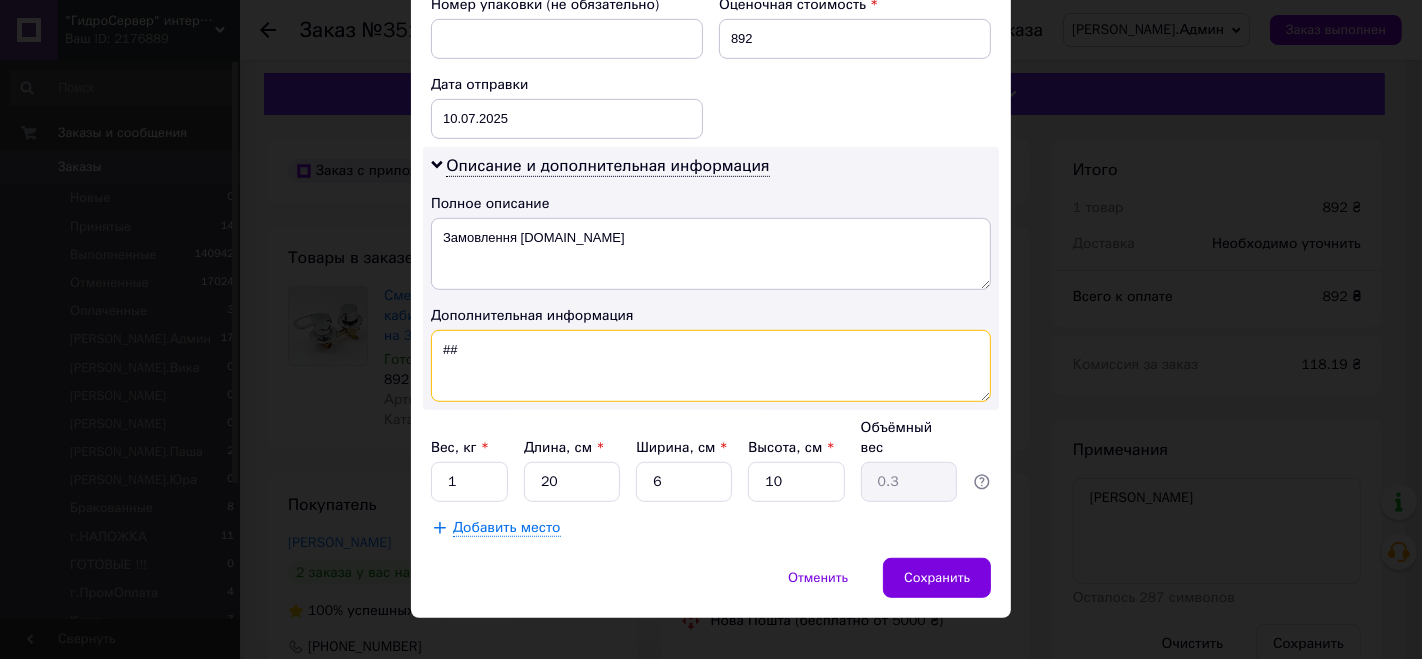 paste on "S3-10" 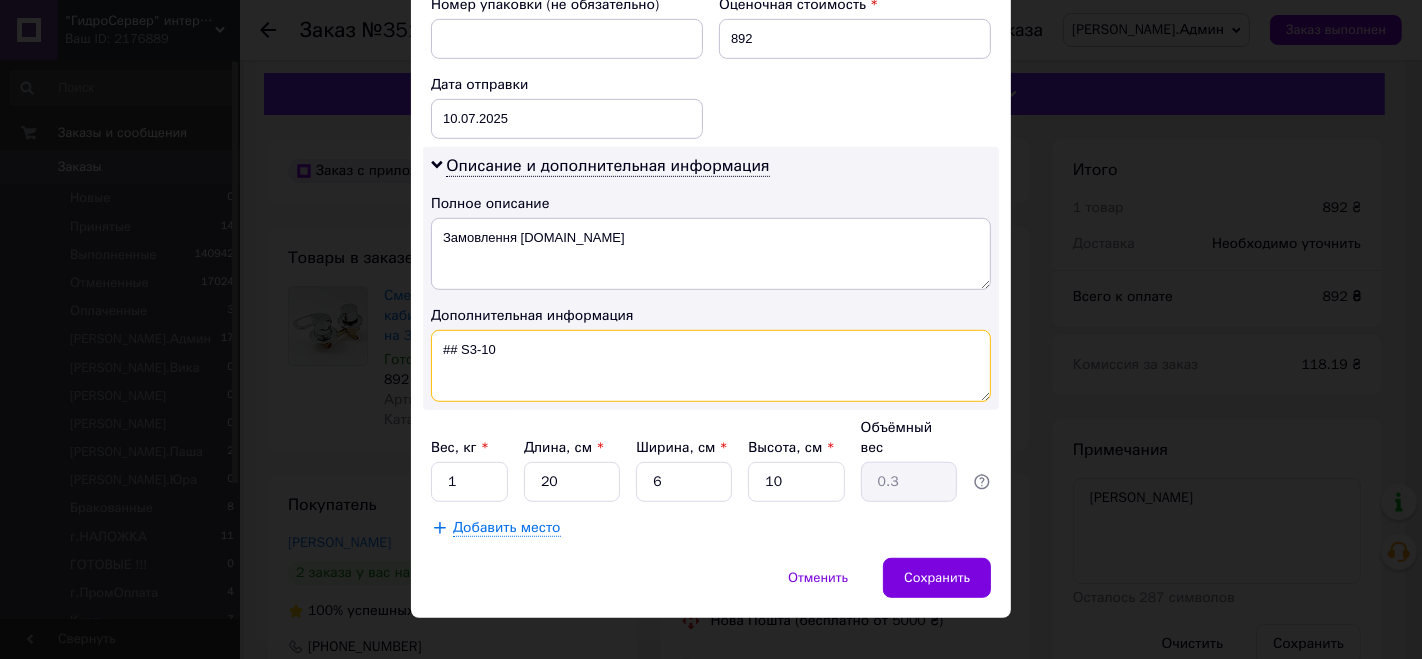 type on "## S3-10" 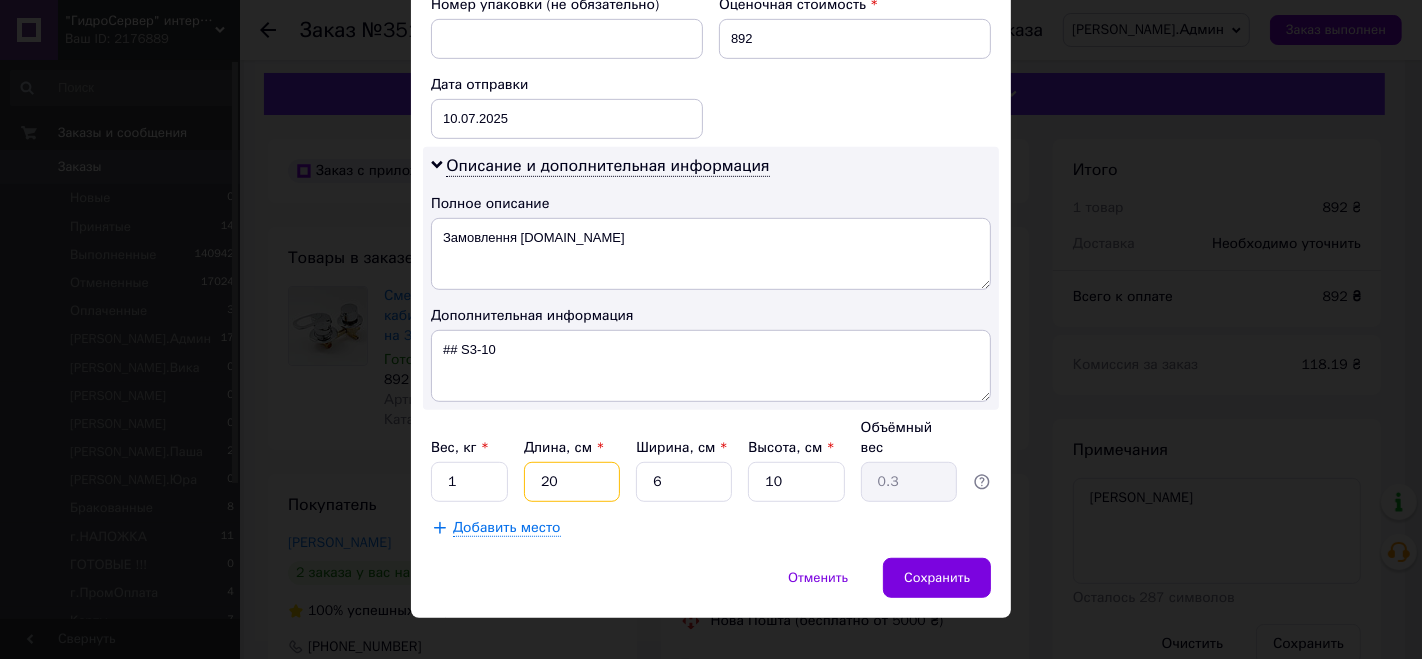 click on "20" at bounding box center (572, 482) 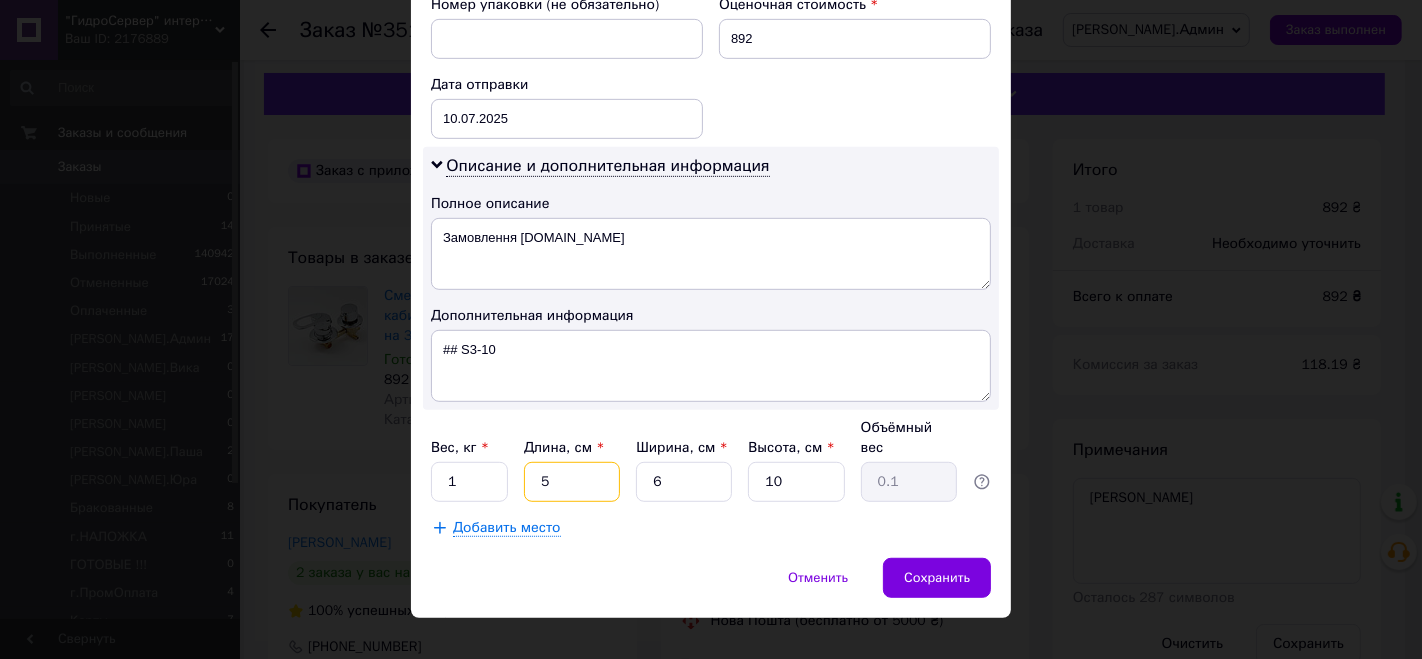 type on "5" 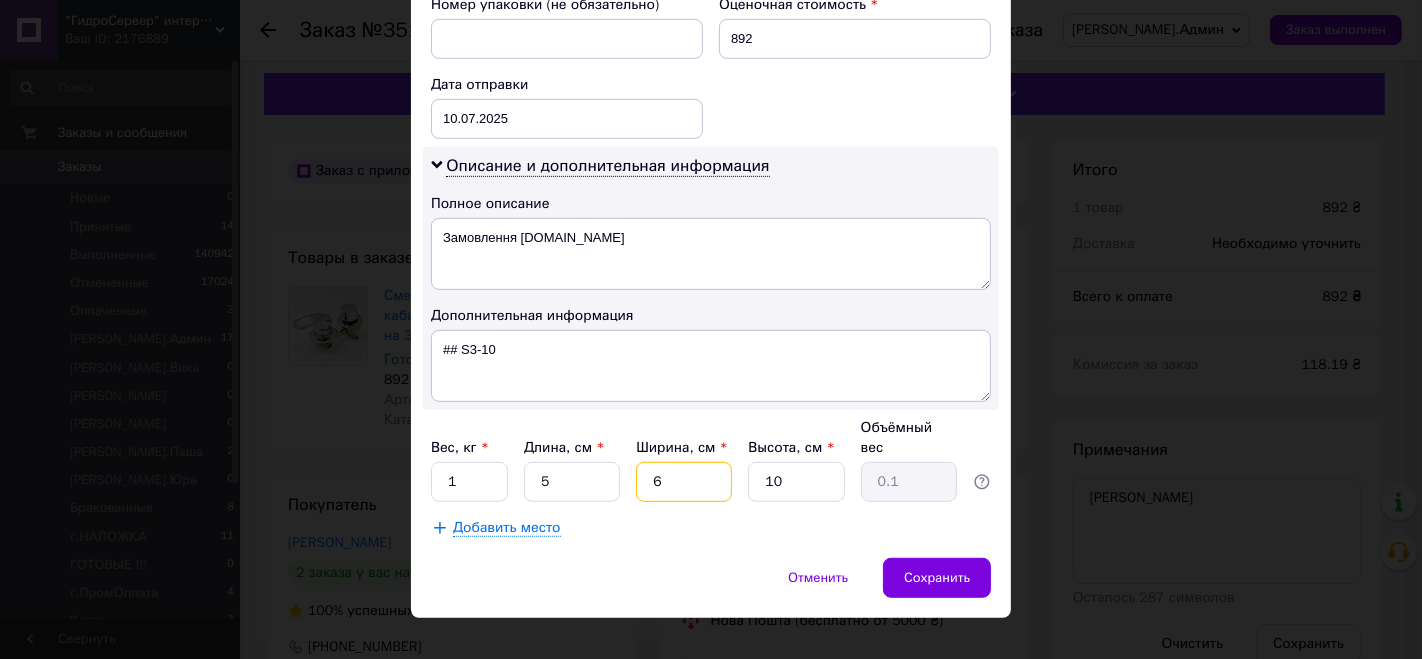 click on "6" at bounding box center [684, 482] 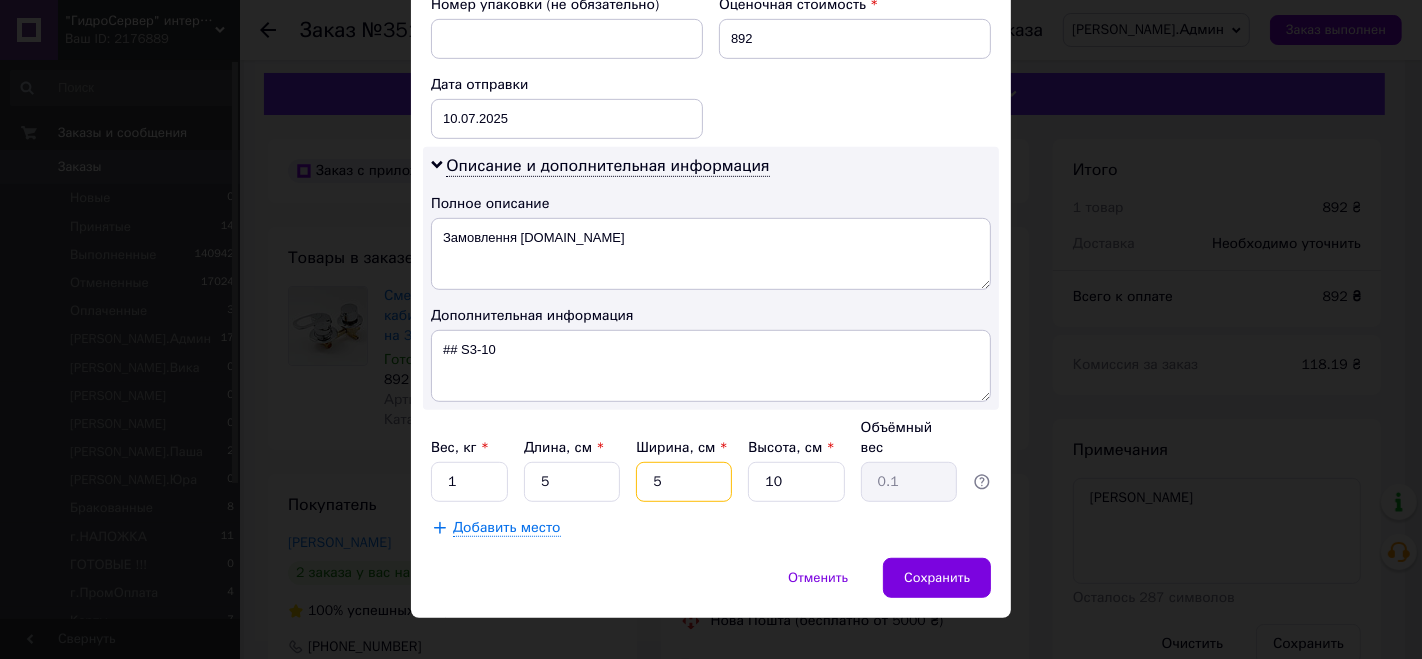 type on "5" 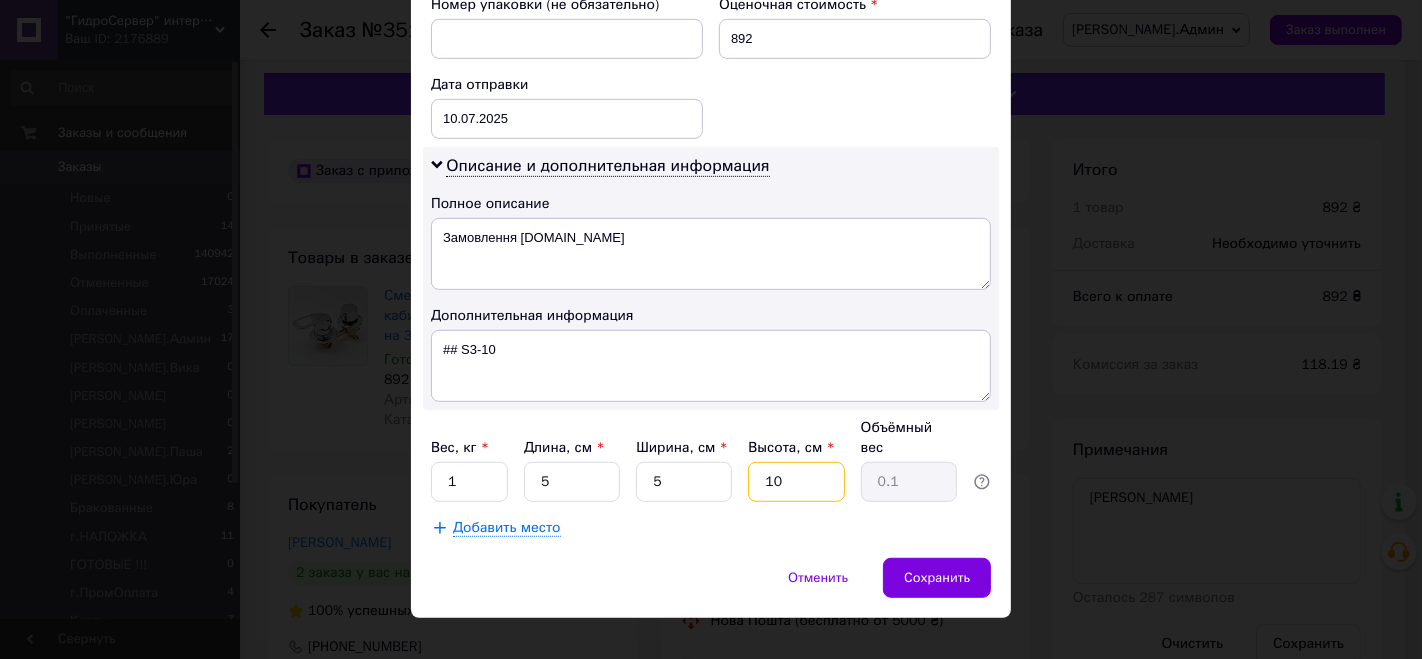 click on "10" at bounding box center [796, 482] 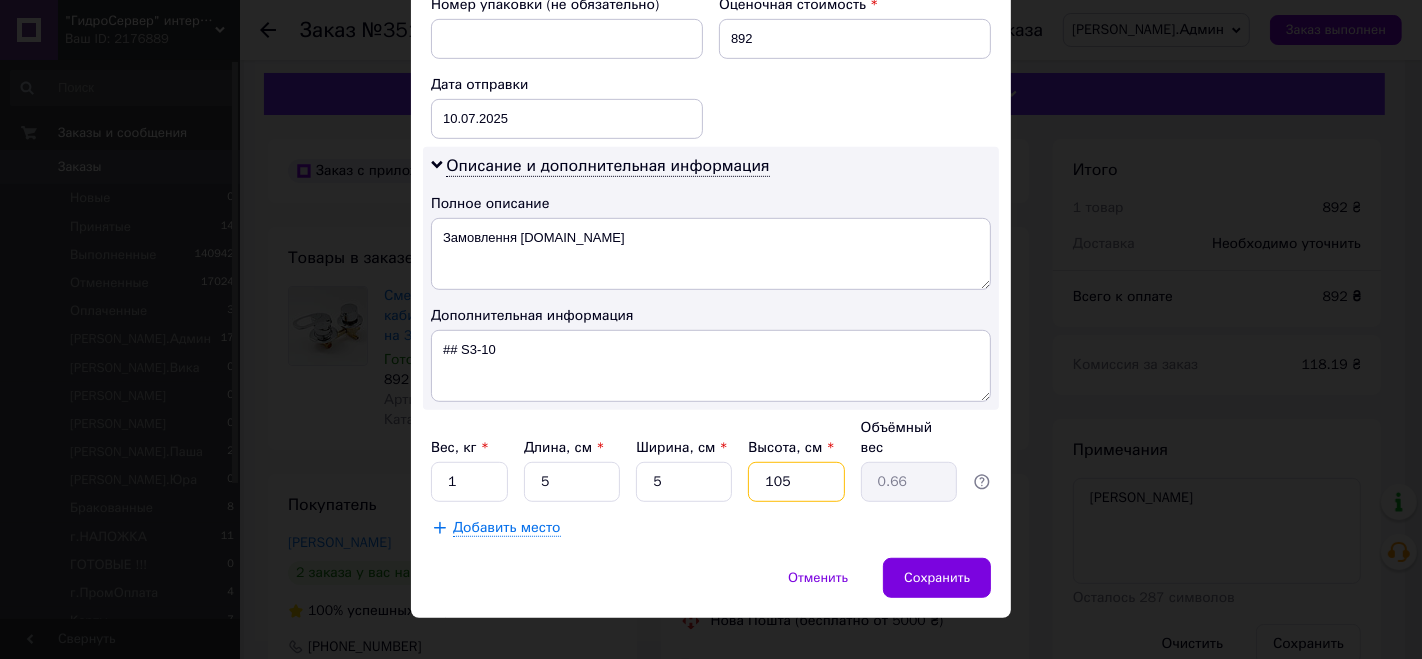 click on "105" at bounding box center [796, 482] 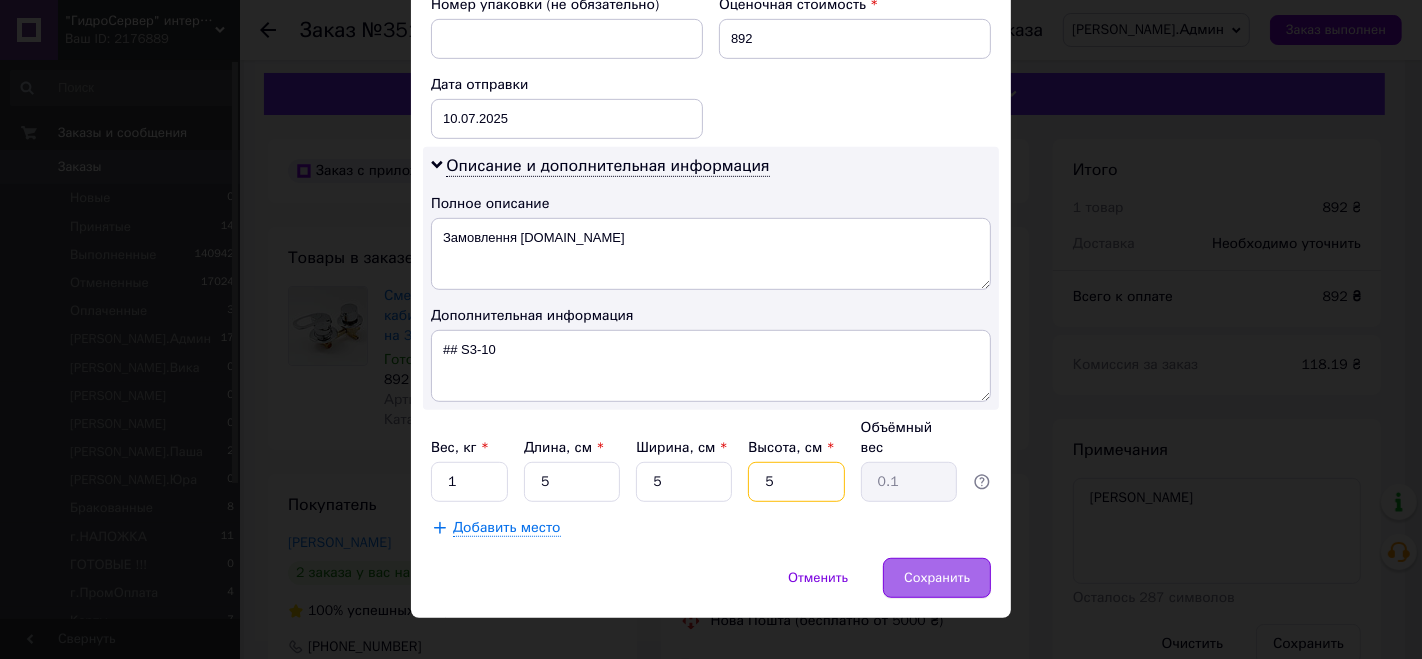 type on "5" 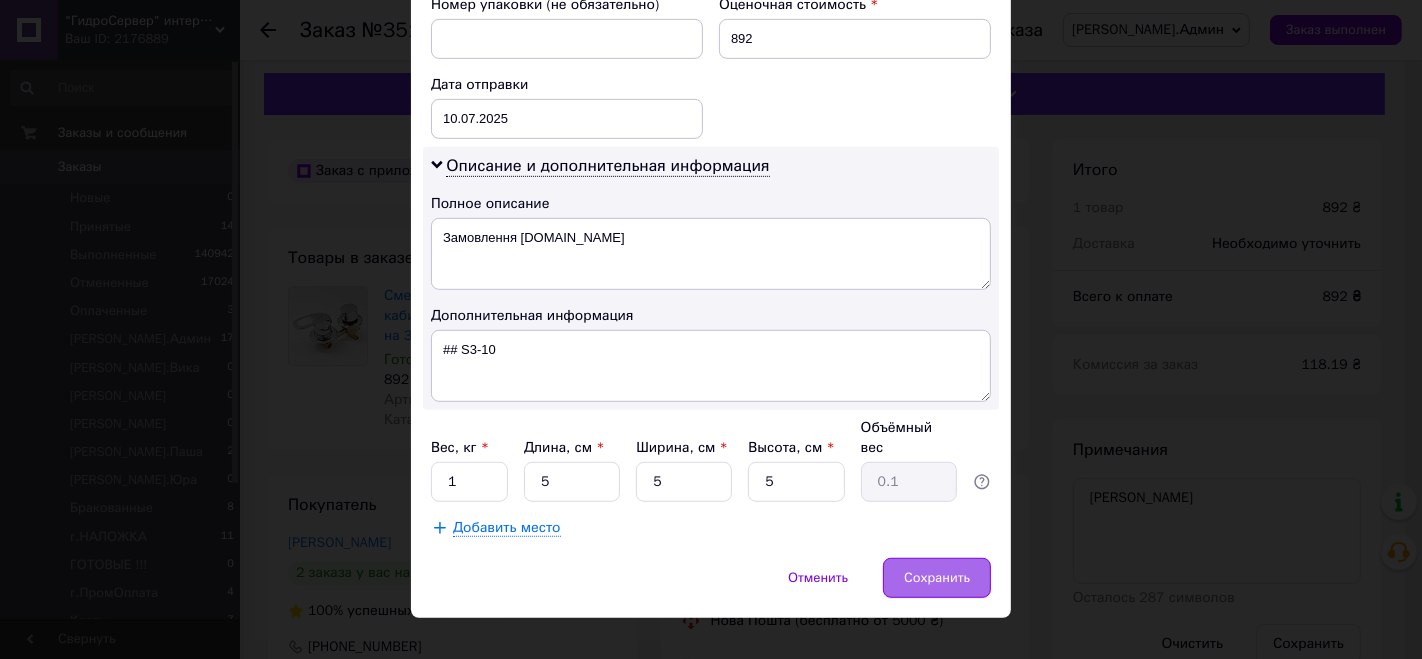 click on "Сохранить" at bounding box center (937, 578) 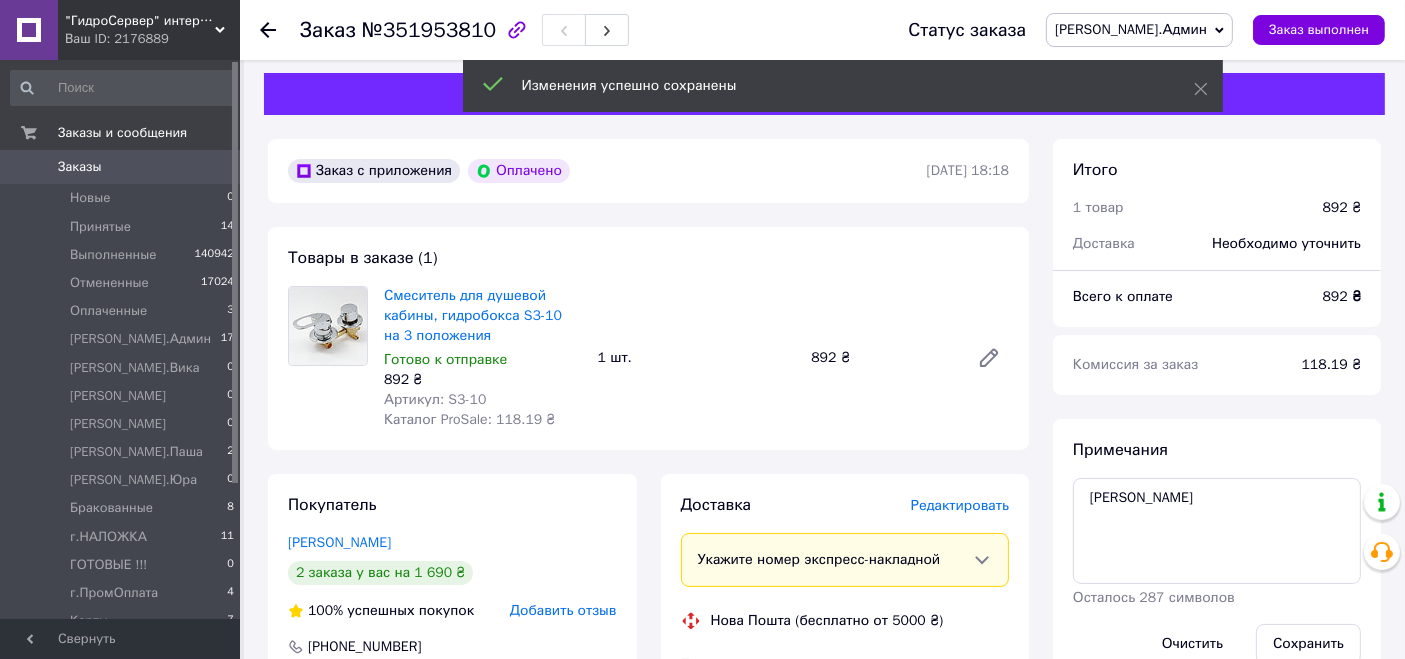 scroll, scrollTop: 562, scrollLeft: 0, axis: vertical 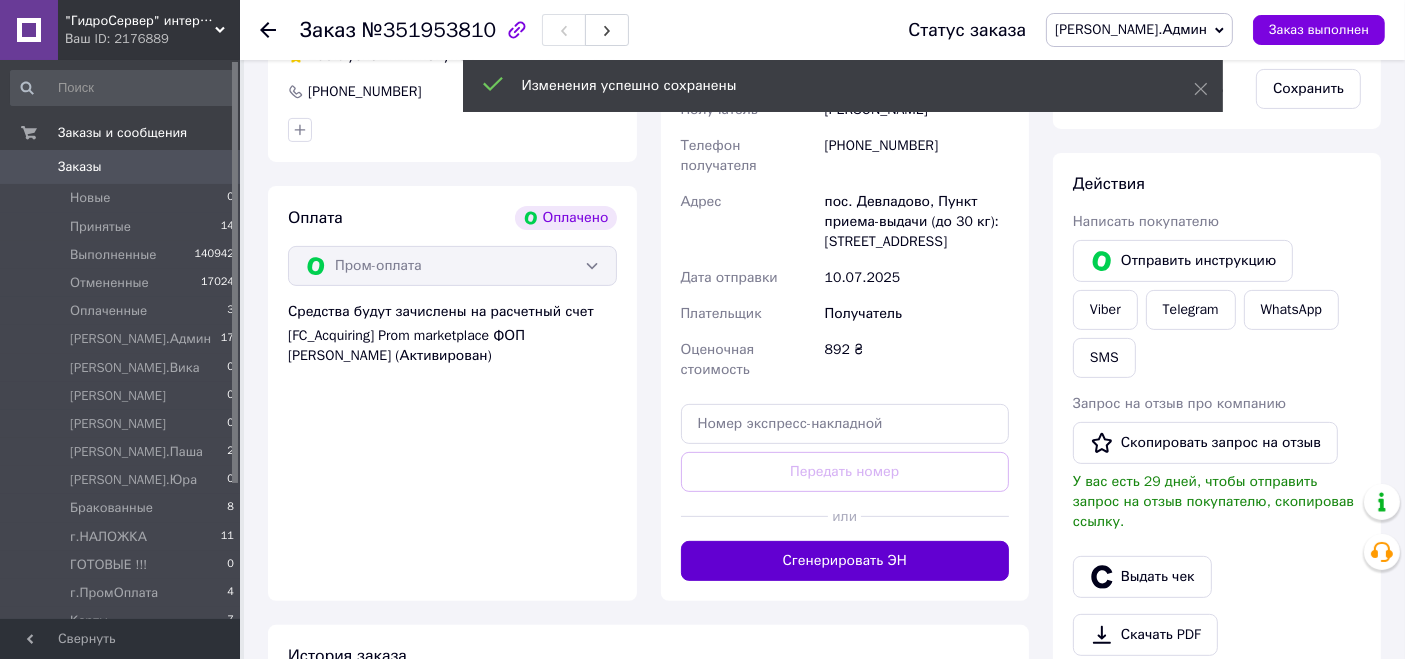 click on "Сгенерировать ЭН" at bounding box center (845, 561) 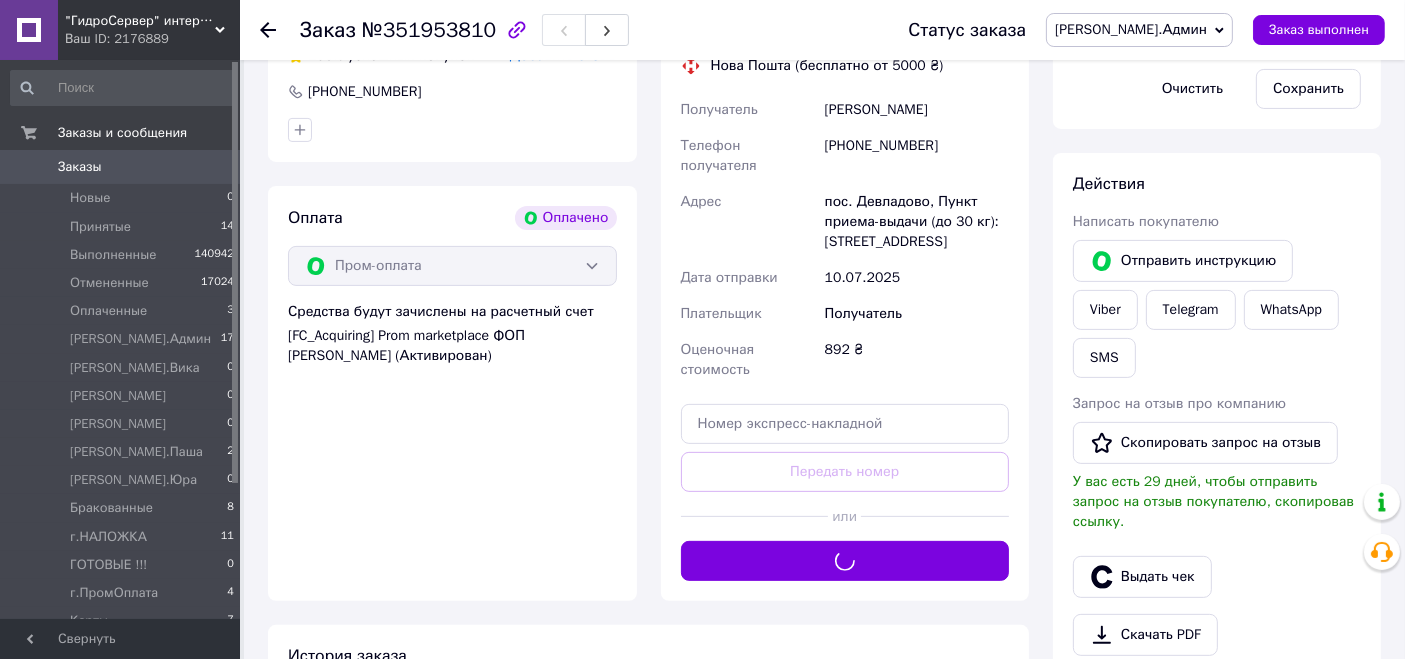 click on "[PERSON_NAME].Админ" at bounding box center (1131, 29) 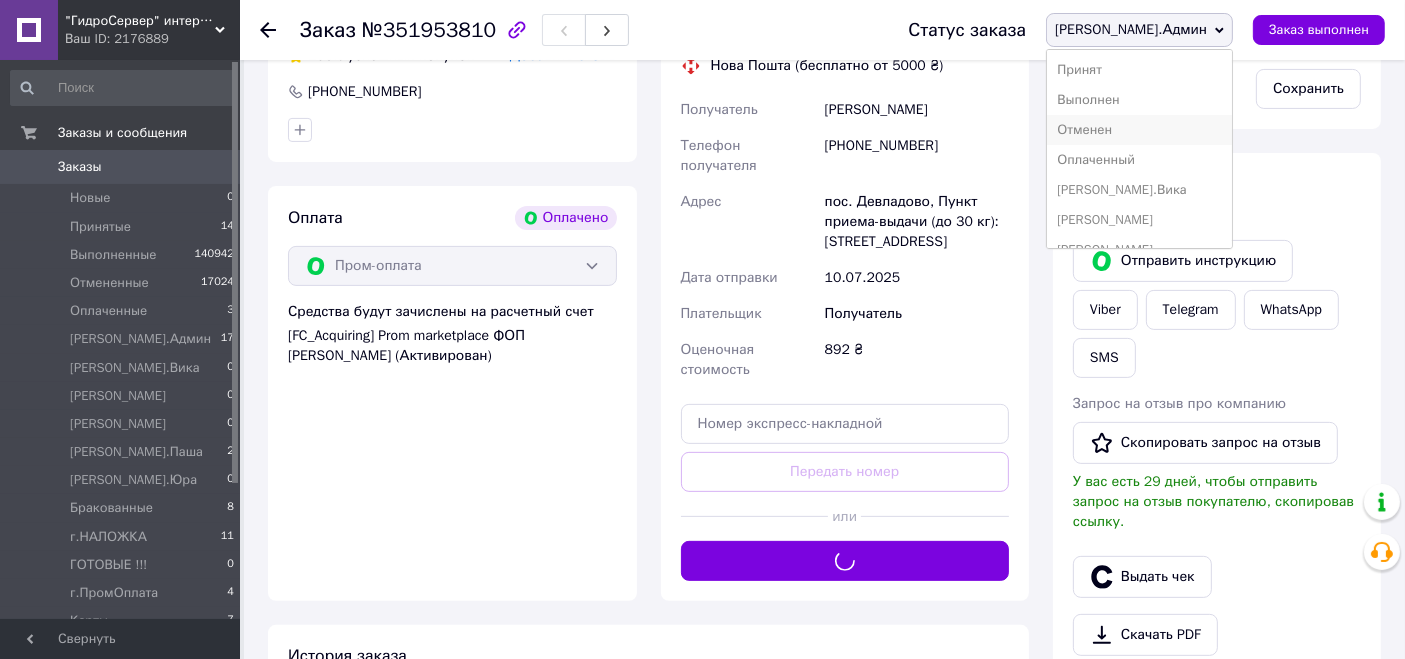 scroll, scrollTop: 320, scrollLeft: 0, axis: vertical 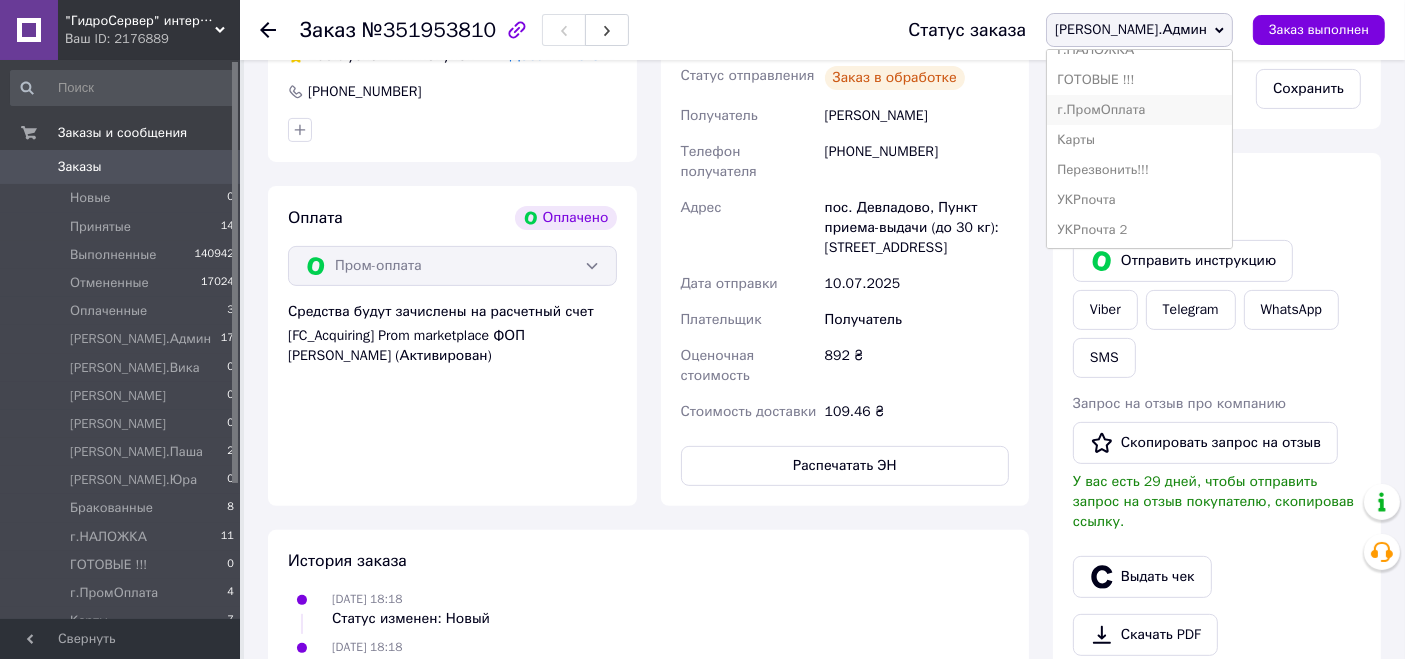click on "г.ПромОплата" at bounding box center [1139, 110] 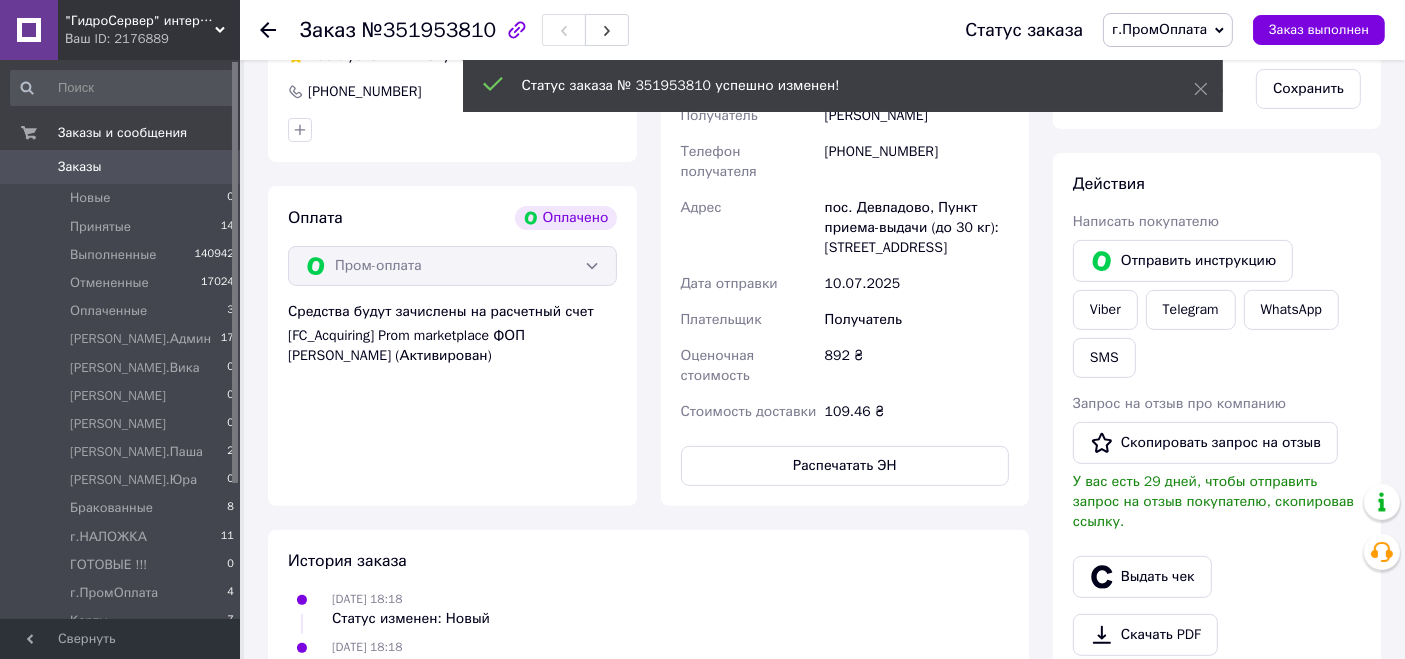 click 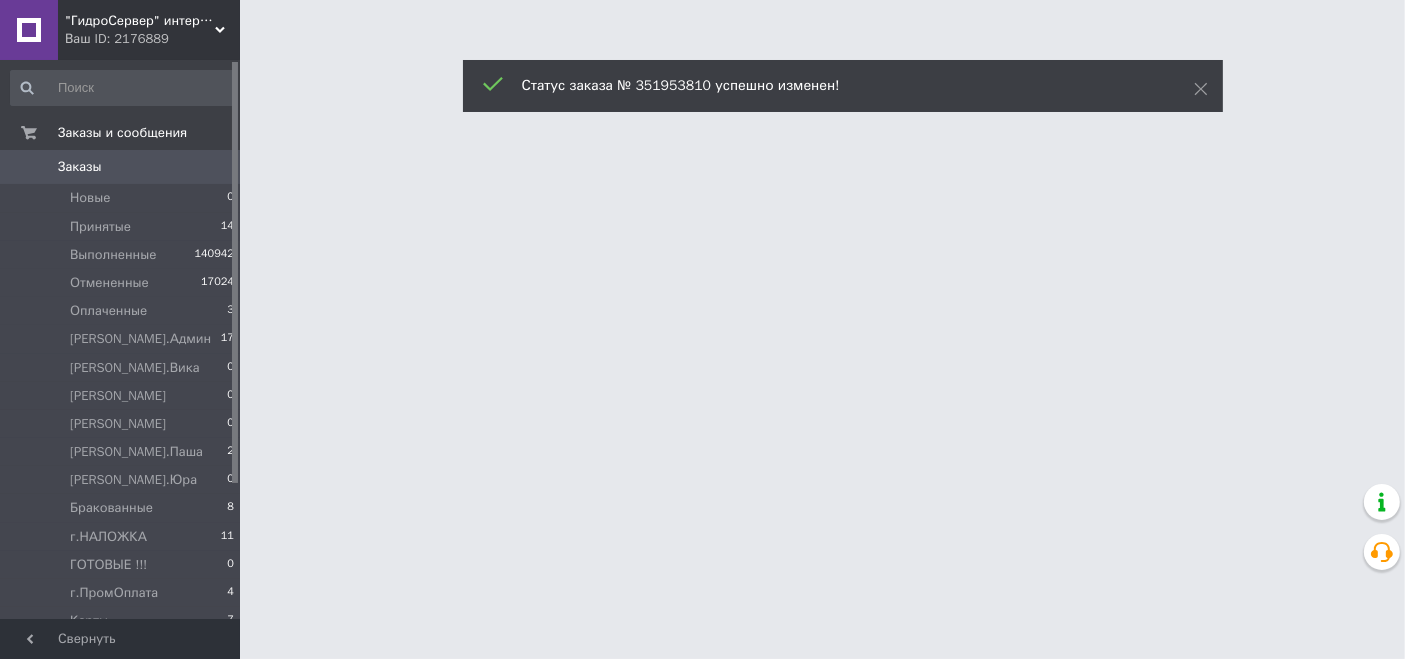 scroll, scrollTop: 0, scrollLeft: 0, axis: both 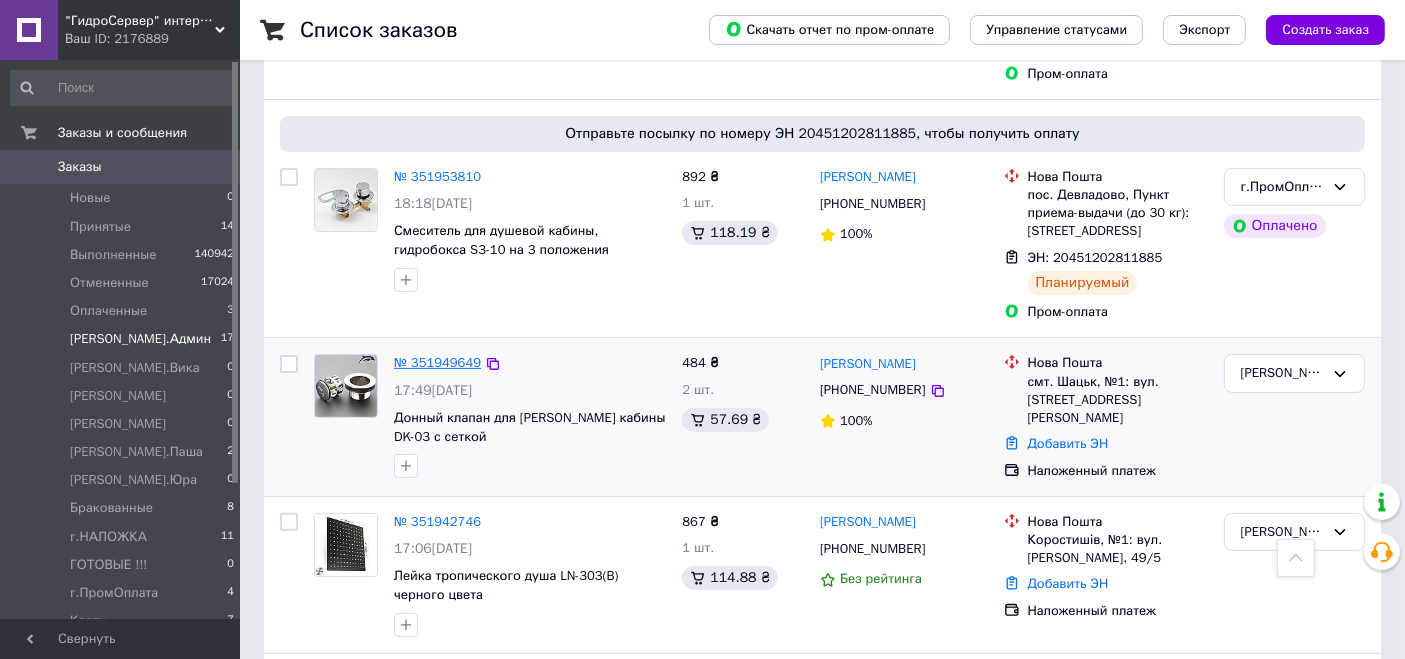 click on "№ 351949649" at bounding box center (437, 362) 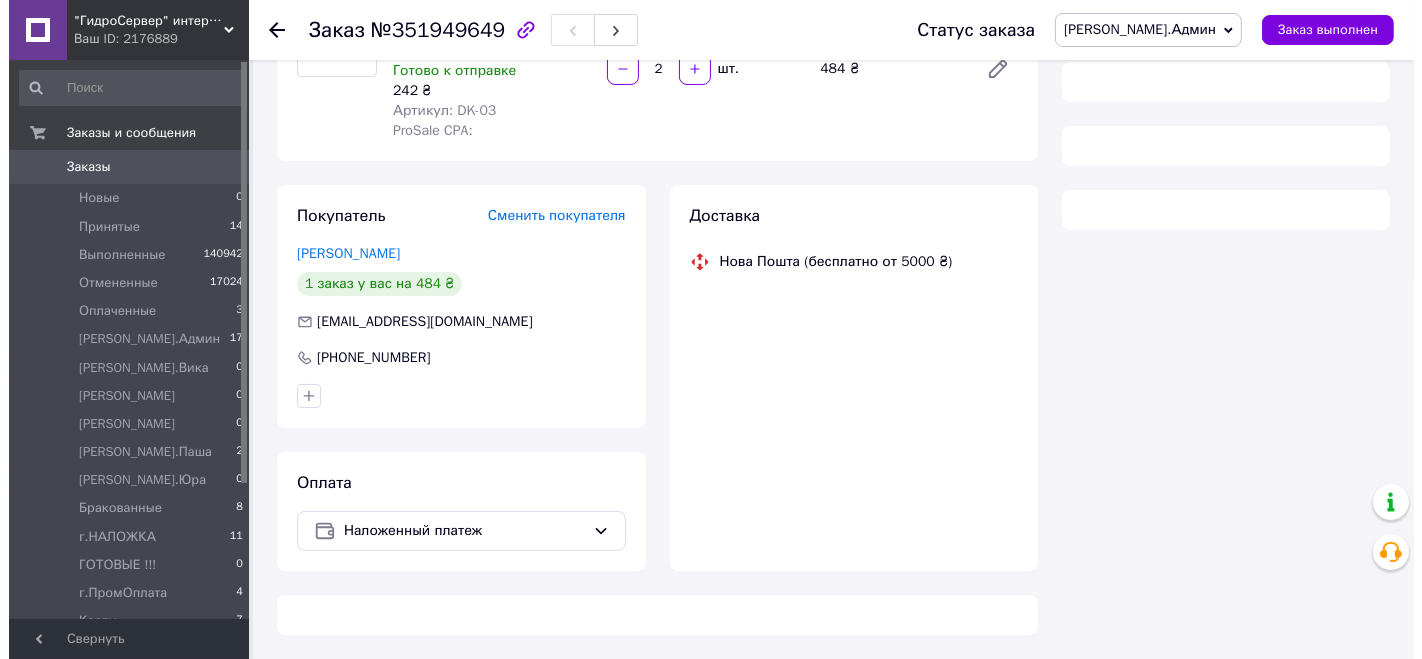 scroll, scrollTop: 0, scrollLeft: 0, axis: both 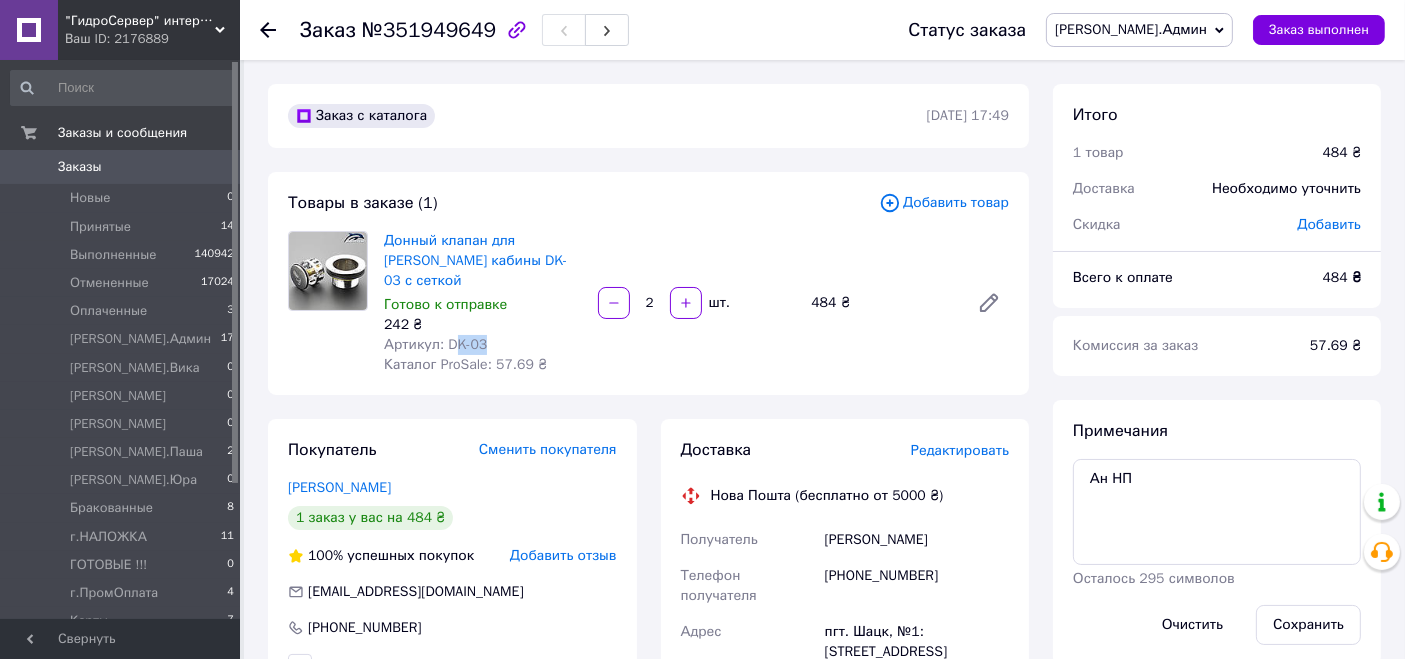drag, startPoint x: 448, startPoint y: 344, endPoint x: 486, endPoint y: 351, distance: 38.63936 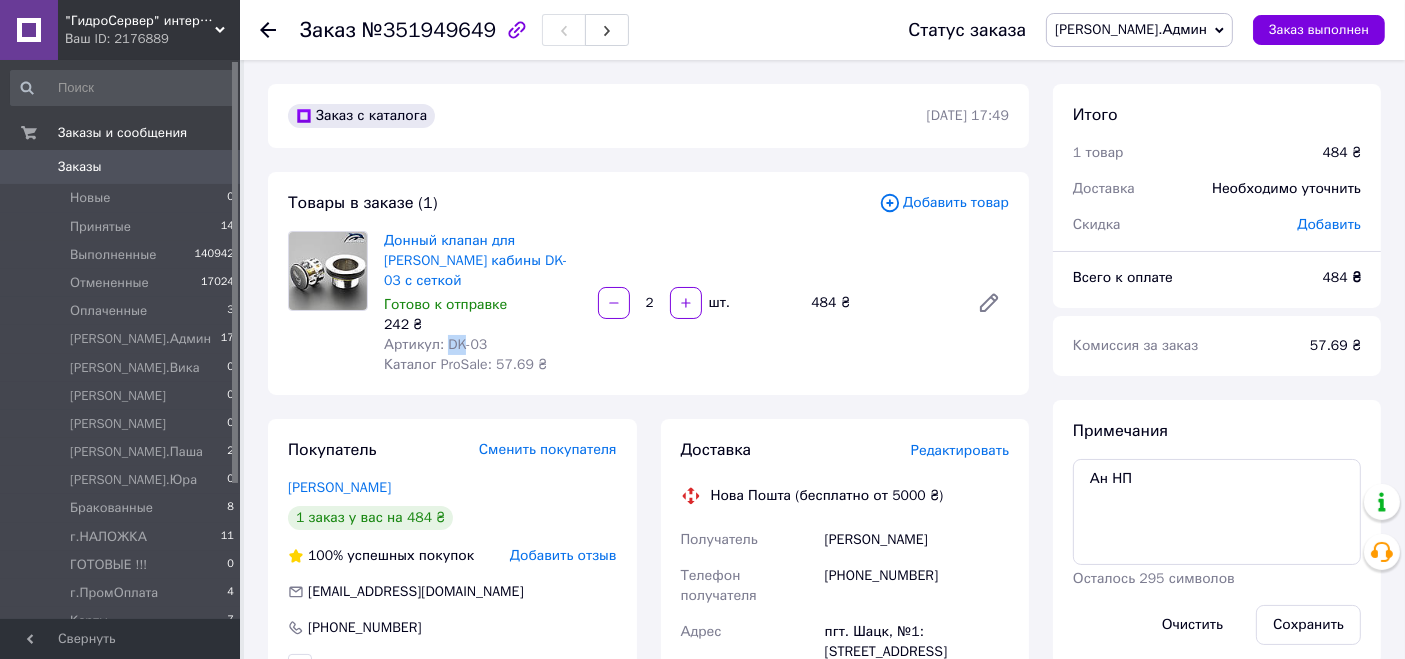 drag, startPoint x: 442, startPoint y: 344, endPoint x: 520, endPoint y: 357, distance: 79.07591 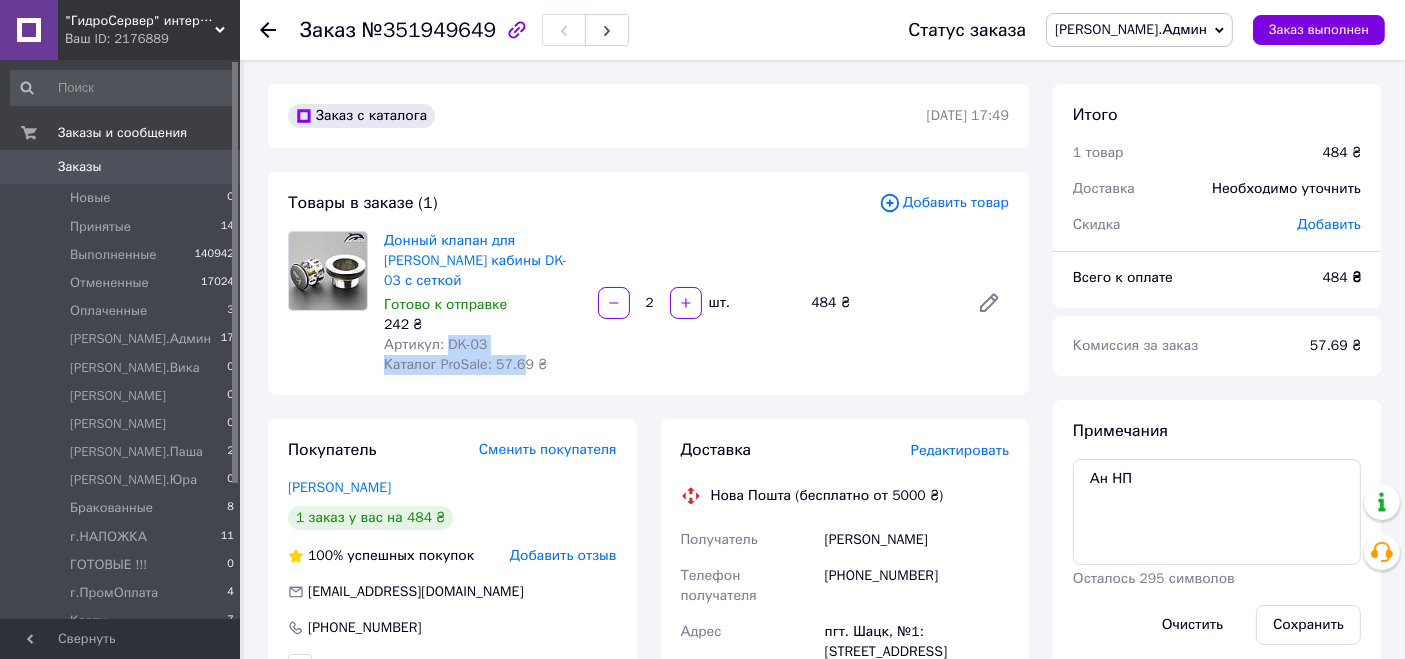 click on "Артикул: DK-03" at bounding box center [435, 344] 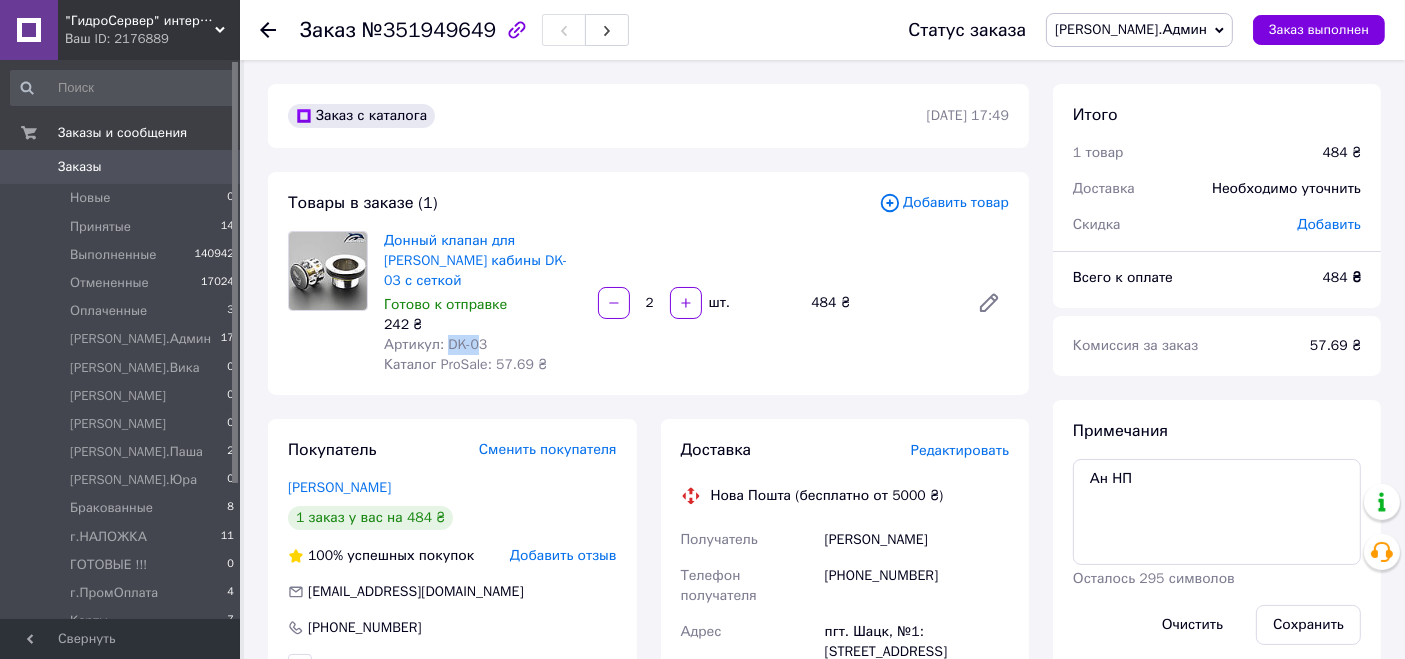 drag, startPoint x: 443, startPoint y: 344, endPoint x: 475, endPoint y: 345, distance: 32.01562 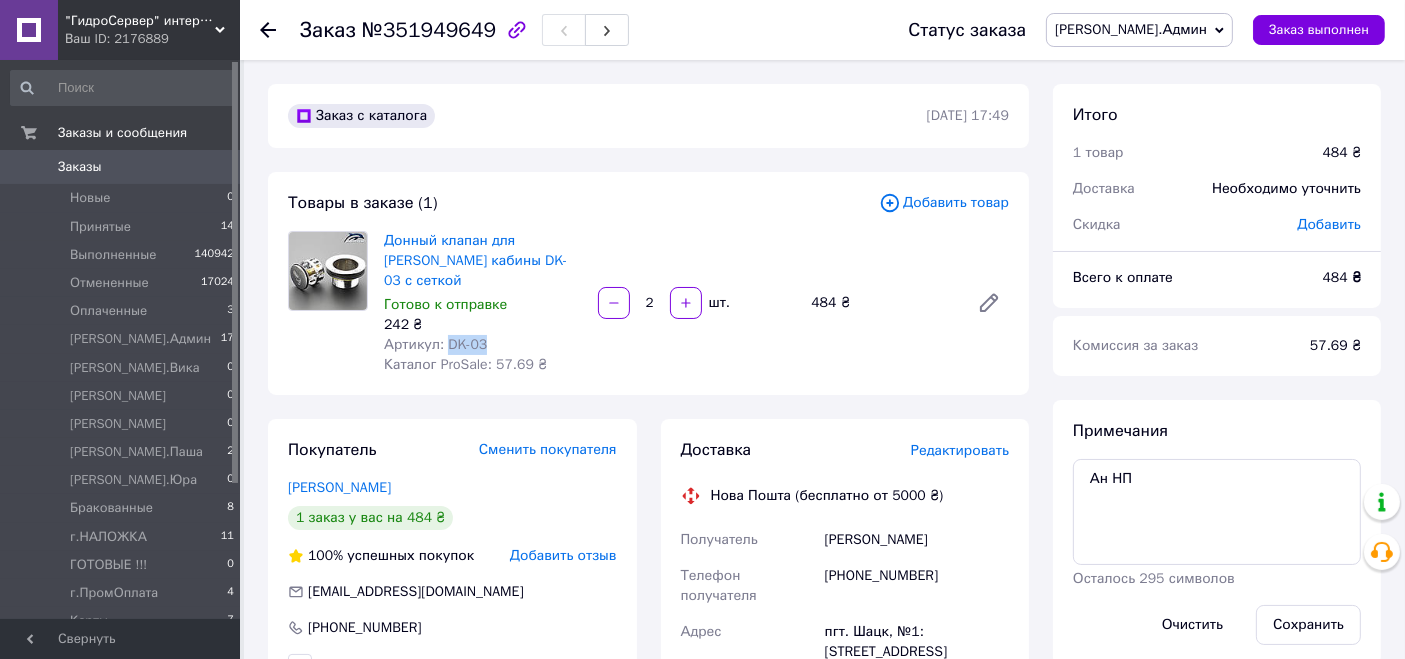 click on "Артикул: DK-03" at bounding box center (483, 345) 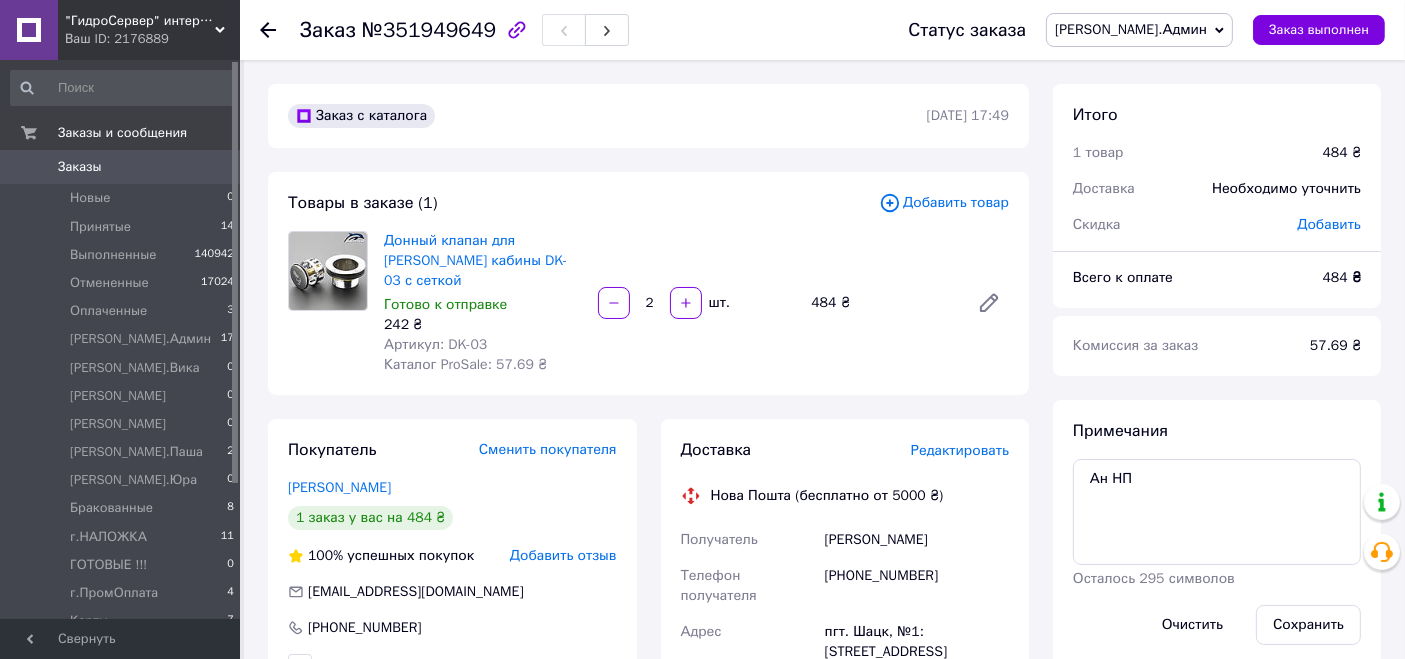 click on "Редактировать" at bounding box center [960, 450] 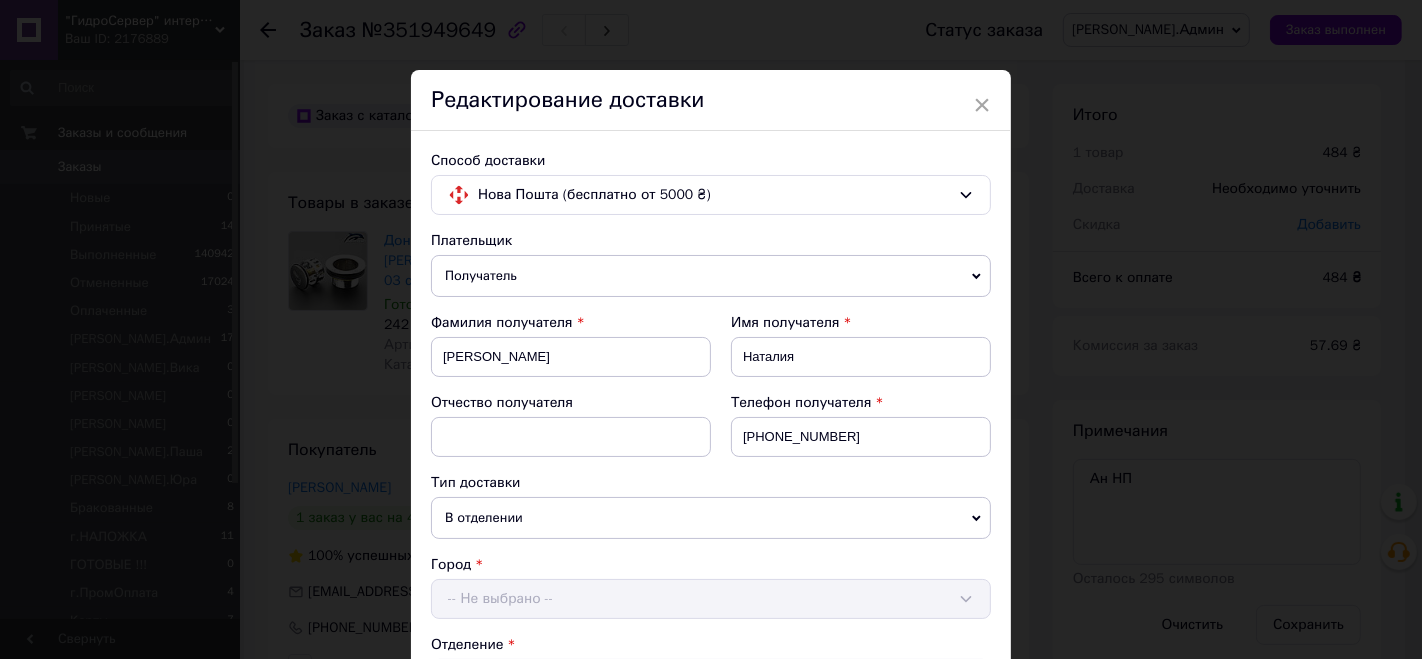 scroll, scrollTop: 858, scrollLeft: 0, axis: vertical 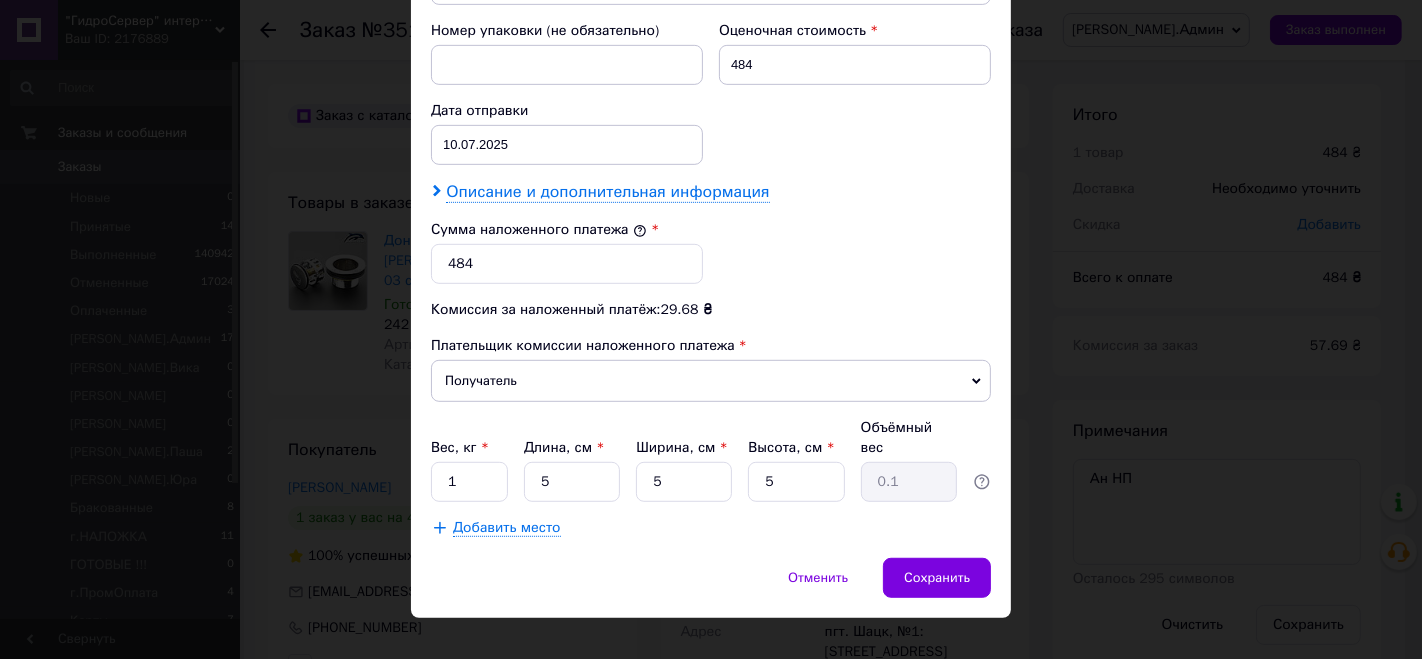 click on "Описание и дополнительная информация" at bounding box center (607, 192) 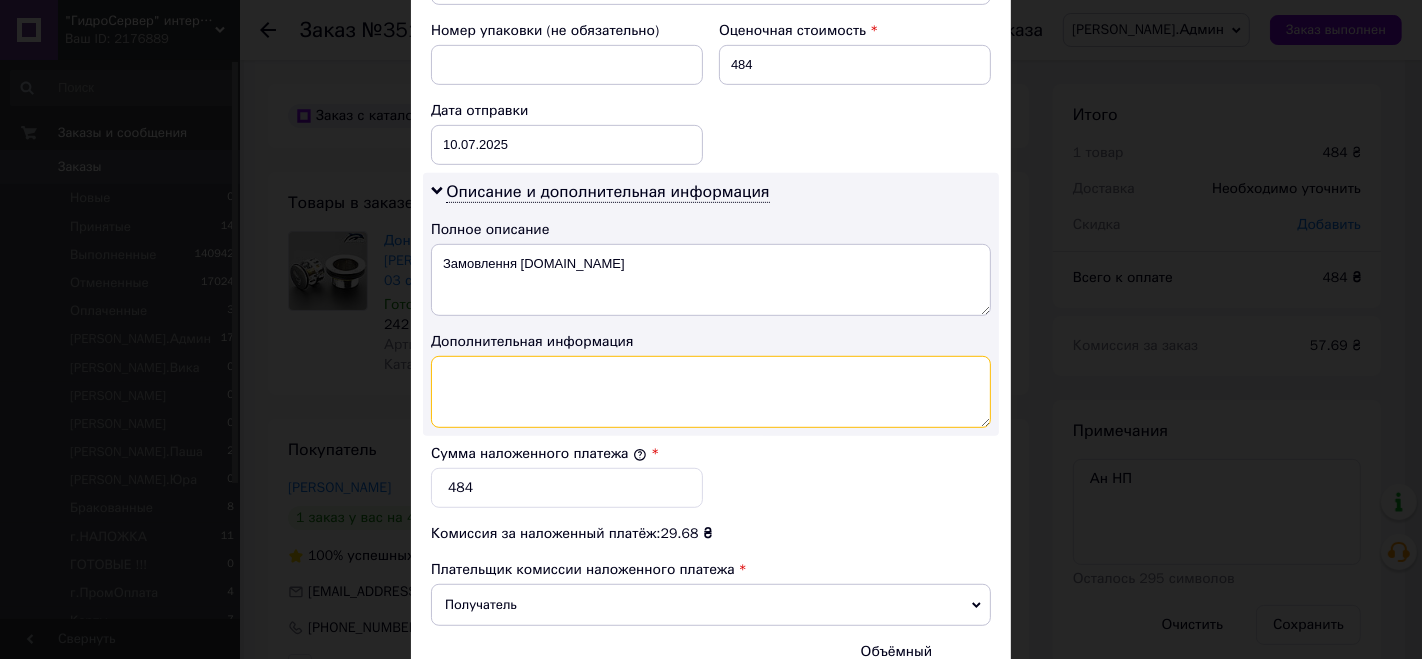 click at bounding box center (711, 392) 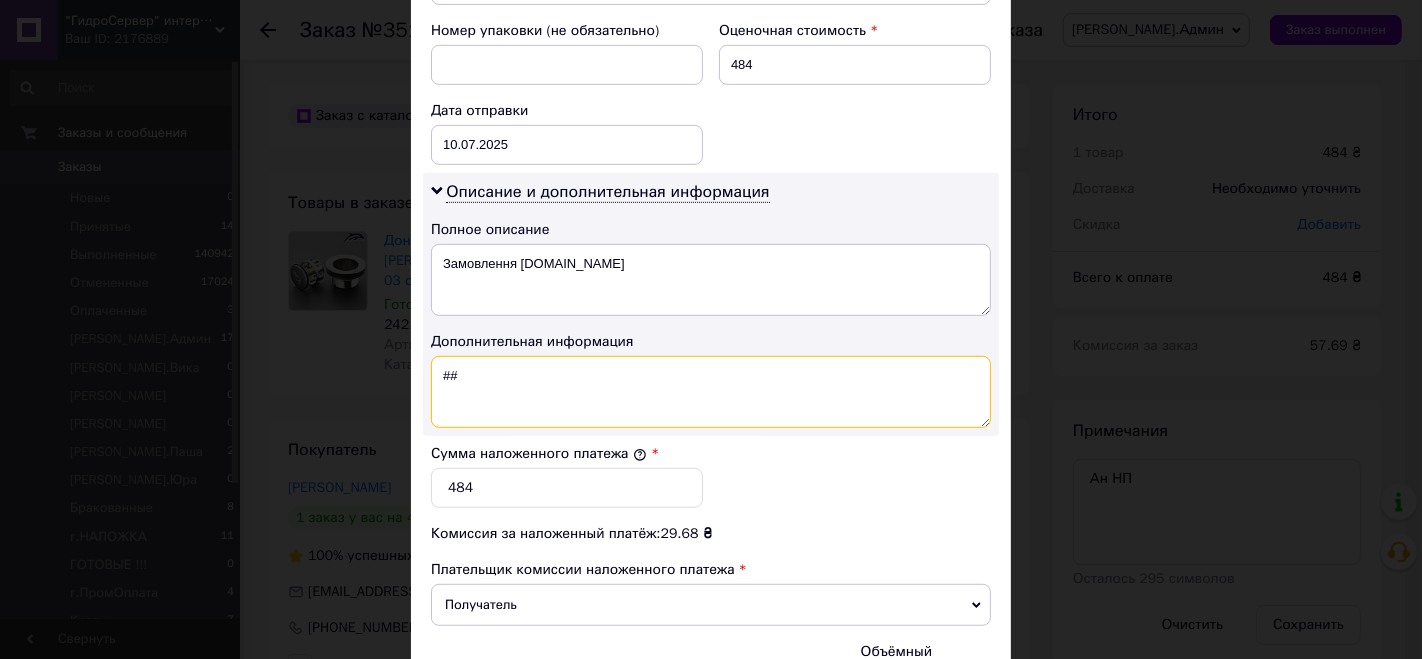 paste on "DK-03" 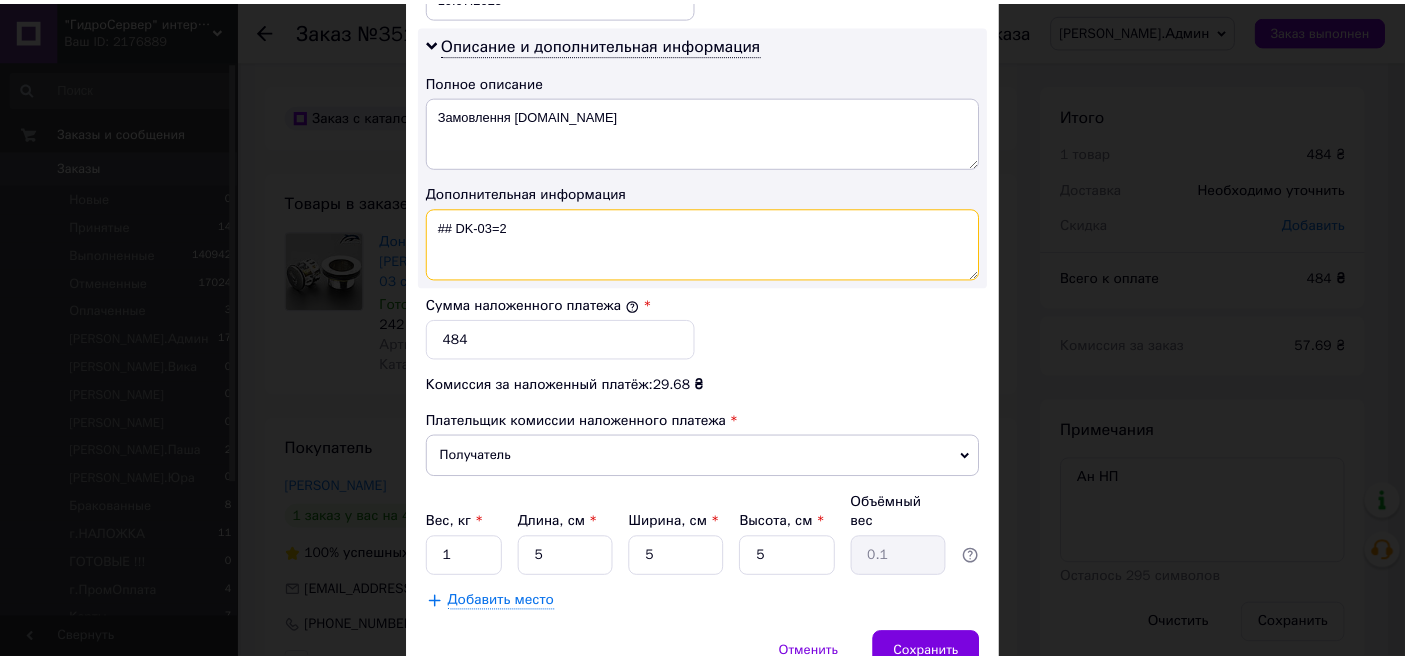 scroll, scrollTop: 1081, scrollLeft: 0, axis: vertical 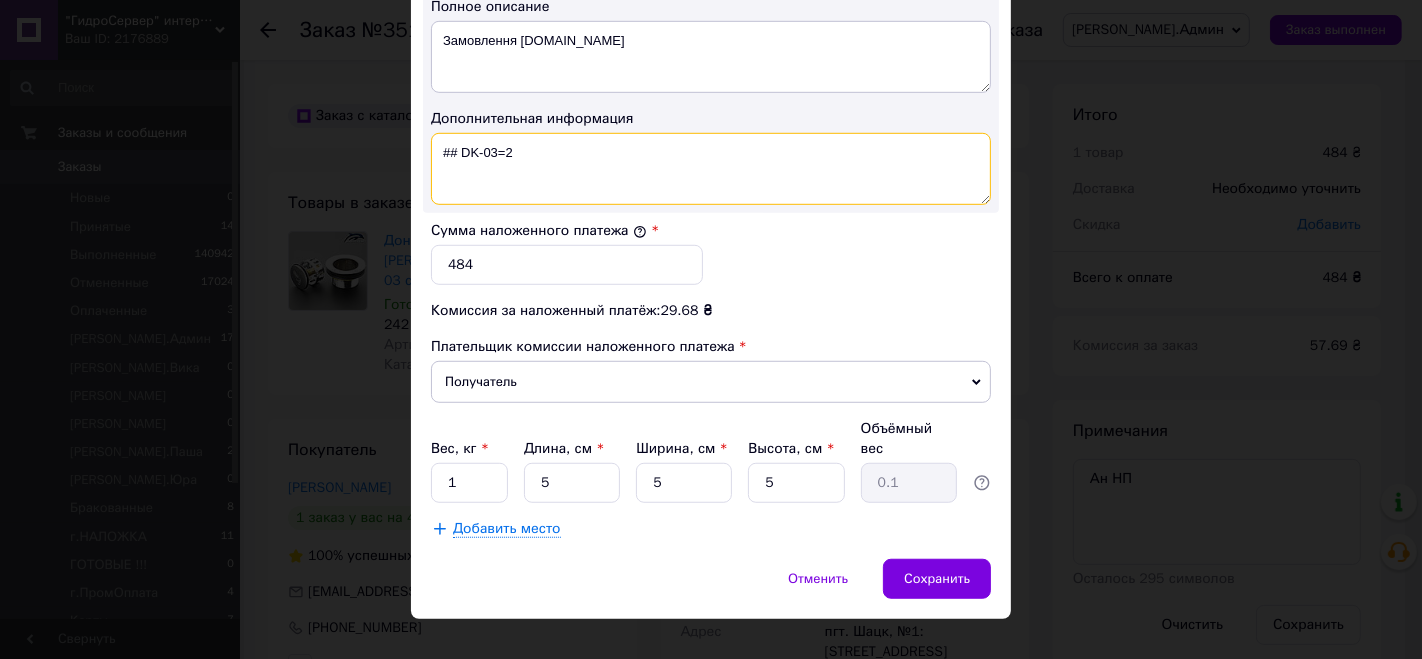 type on "## DK-03=2" 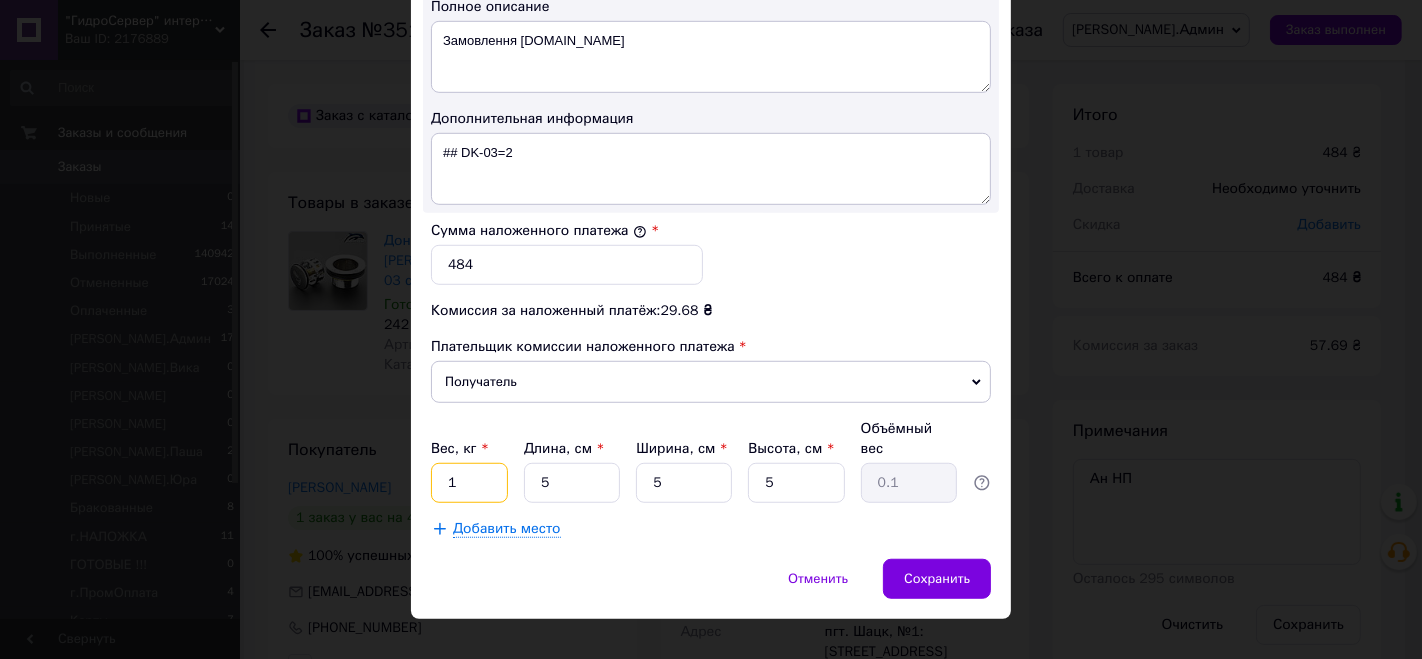 click on "1" at bounding box center [469, 483] 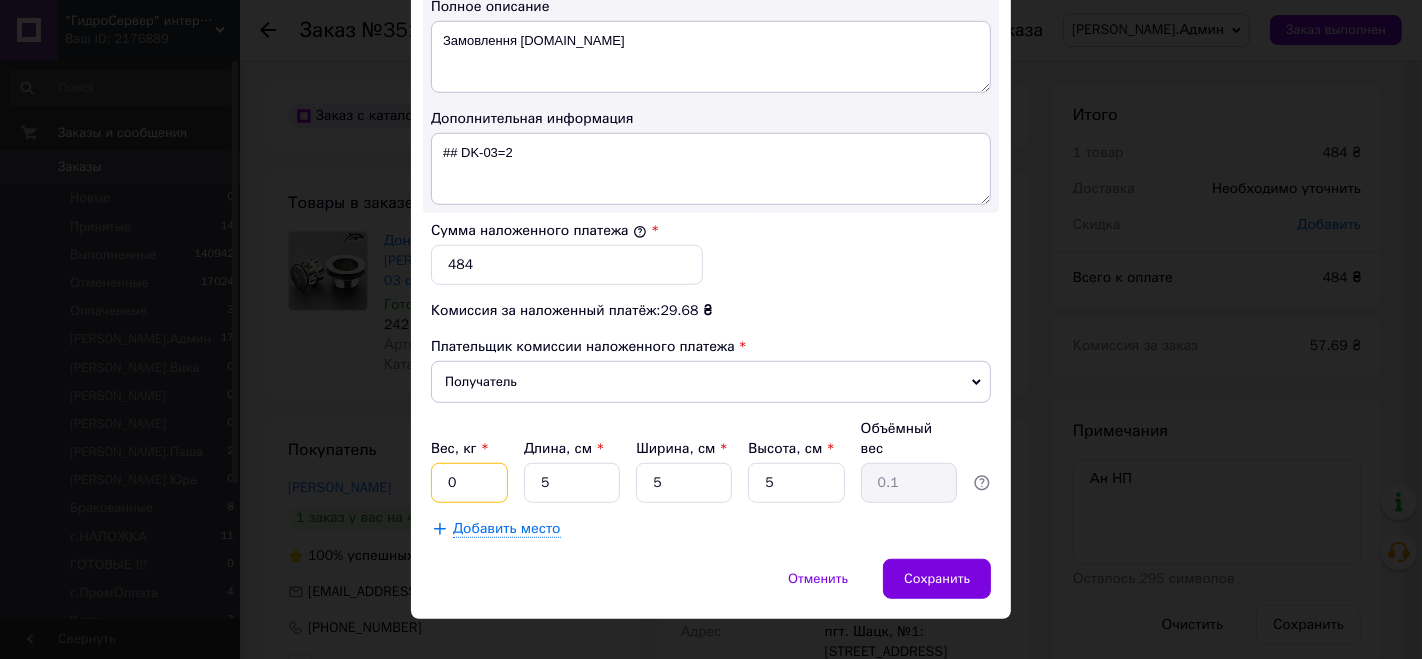 type on "0.5" 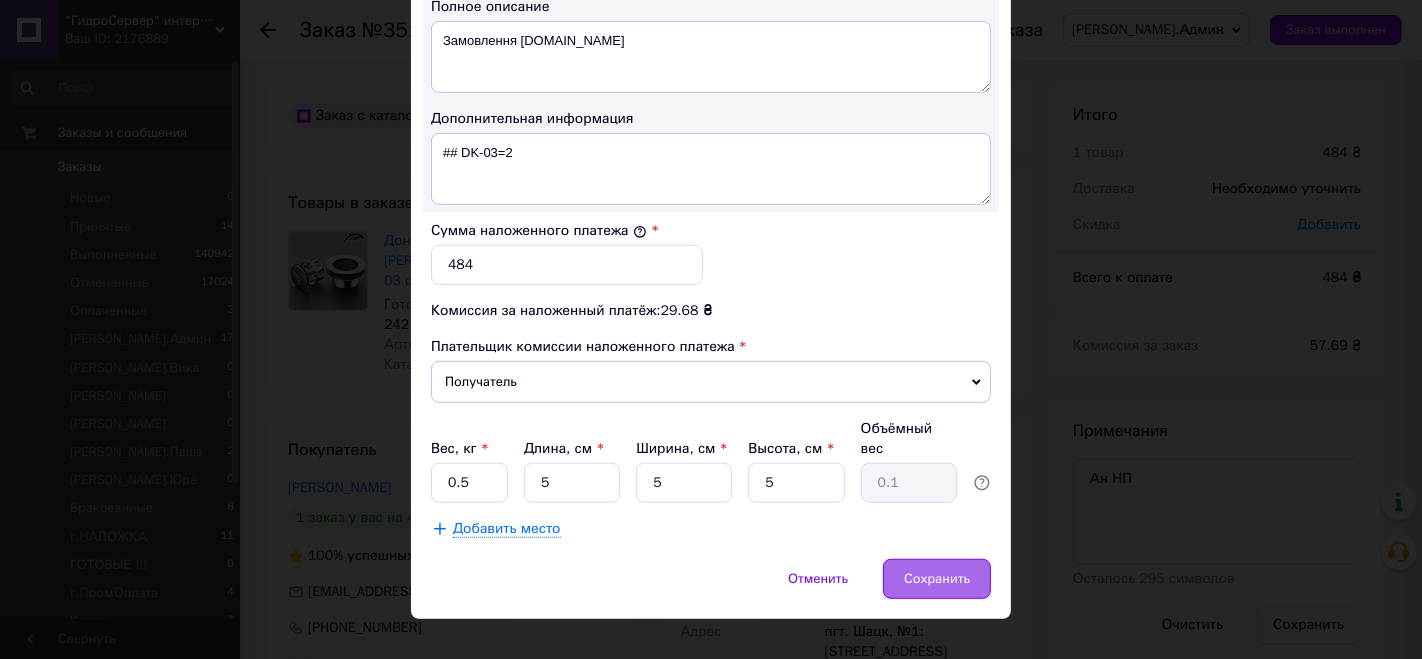 click on "Сохранить" at bounding box center (937, 579) 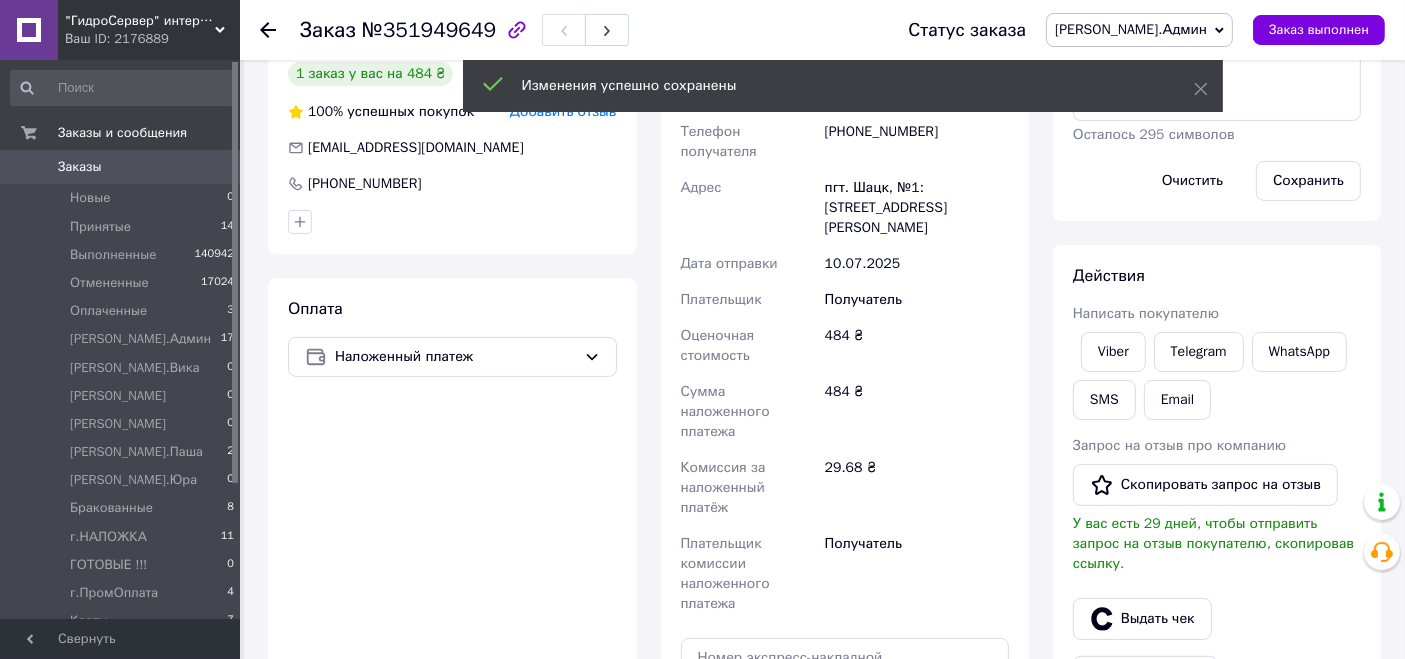 scroll, scrollTop: 666, scrollLeft: 0, axis: vertical 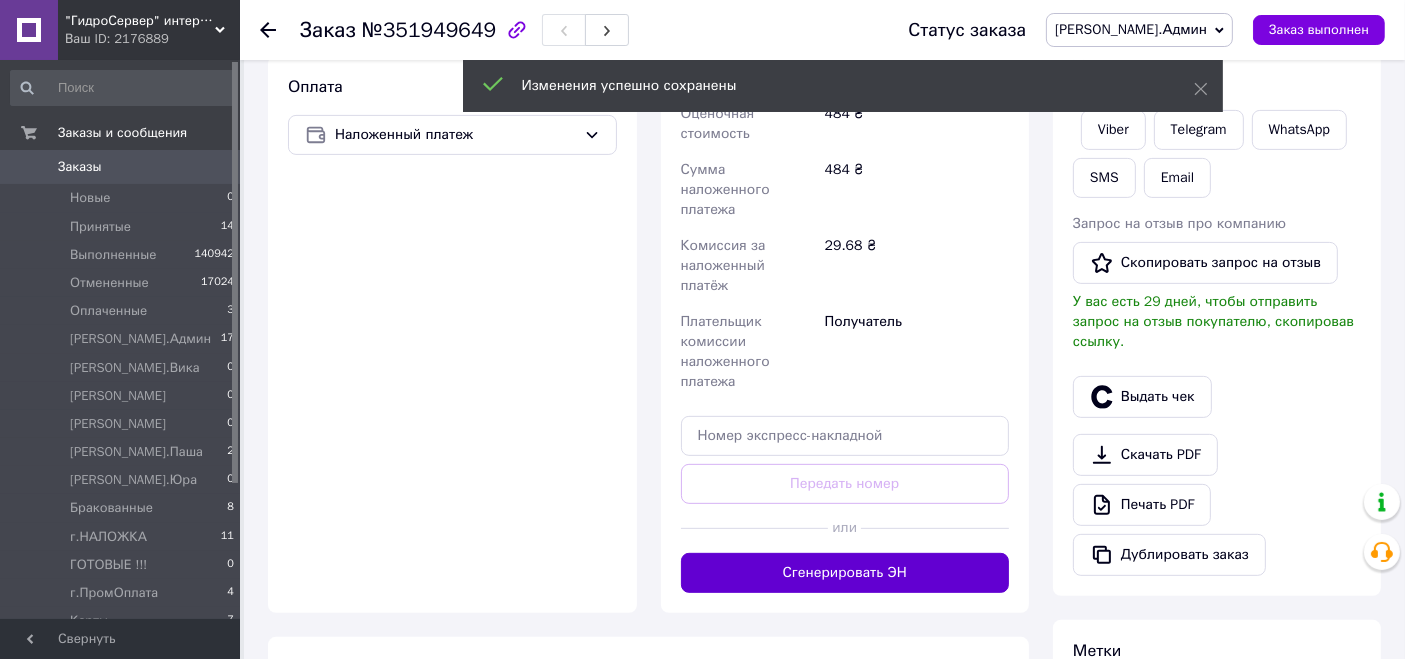 click on "Сгенерировать ЭН" at bounding box center [845, 573] 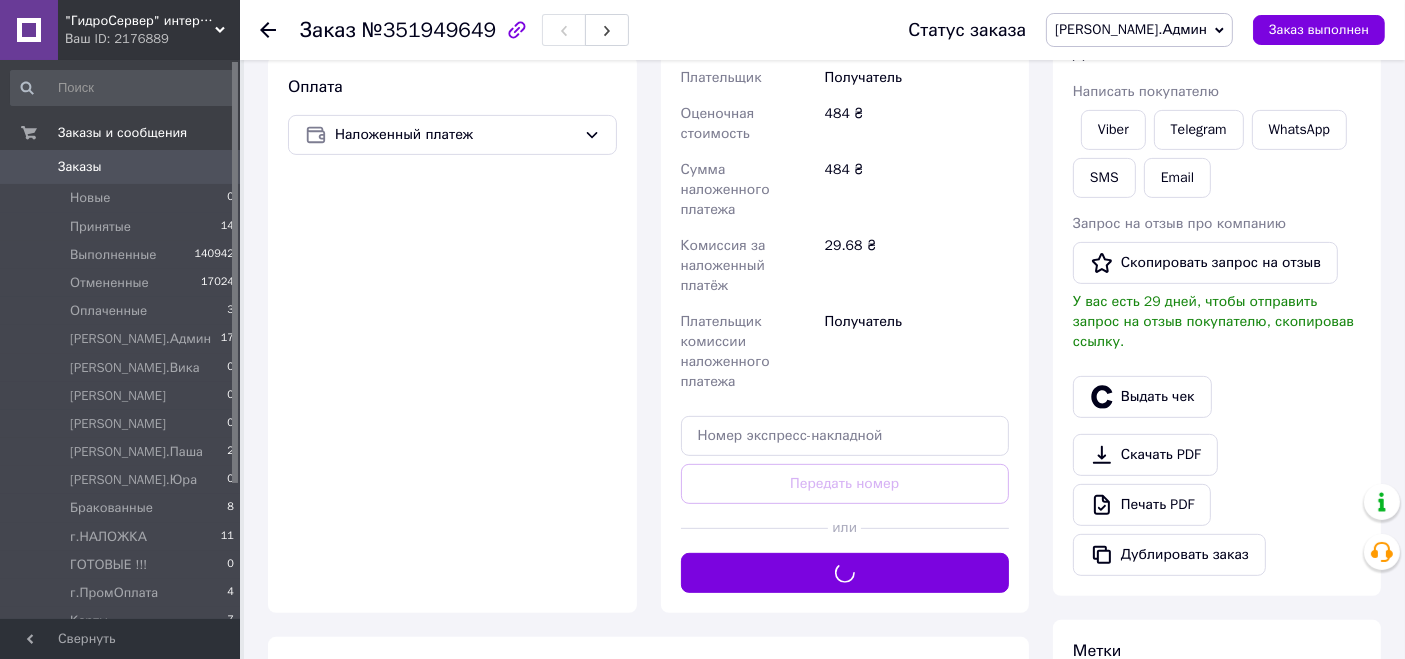 click on "[PERSON_NAME].Админ" at bounding box center (1139, 30) 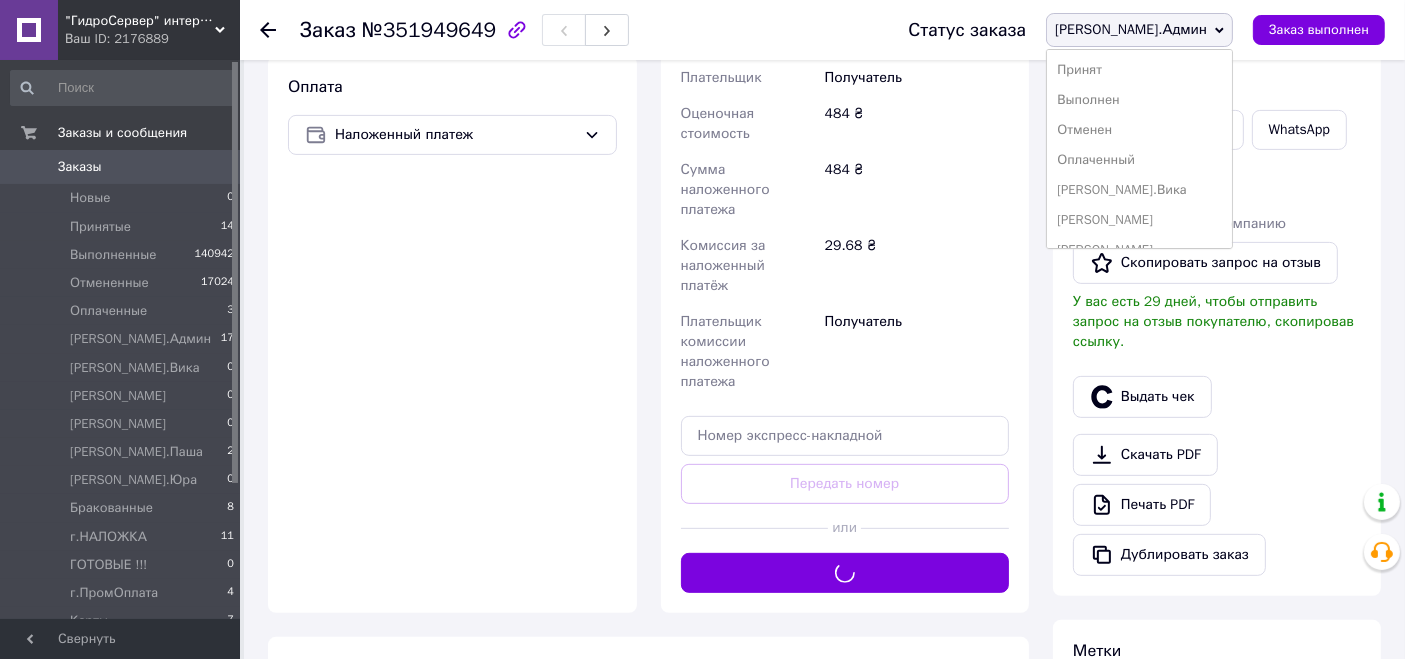 scroll, scrollTop: 320, scrollLeft: 0, axis: vertical 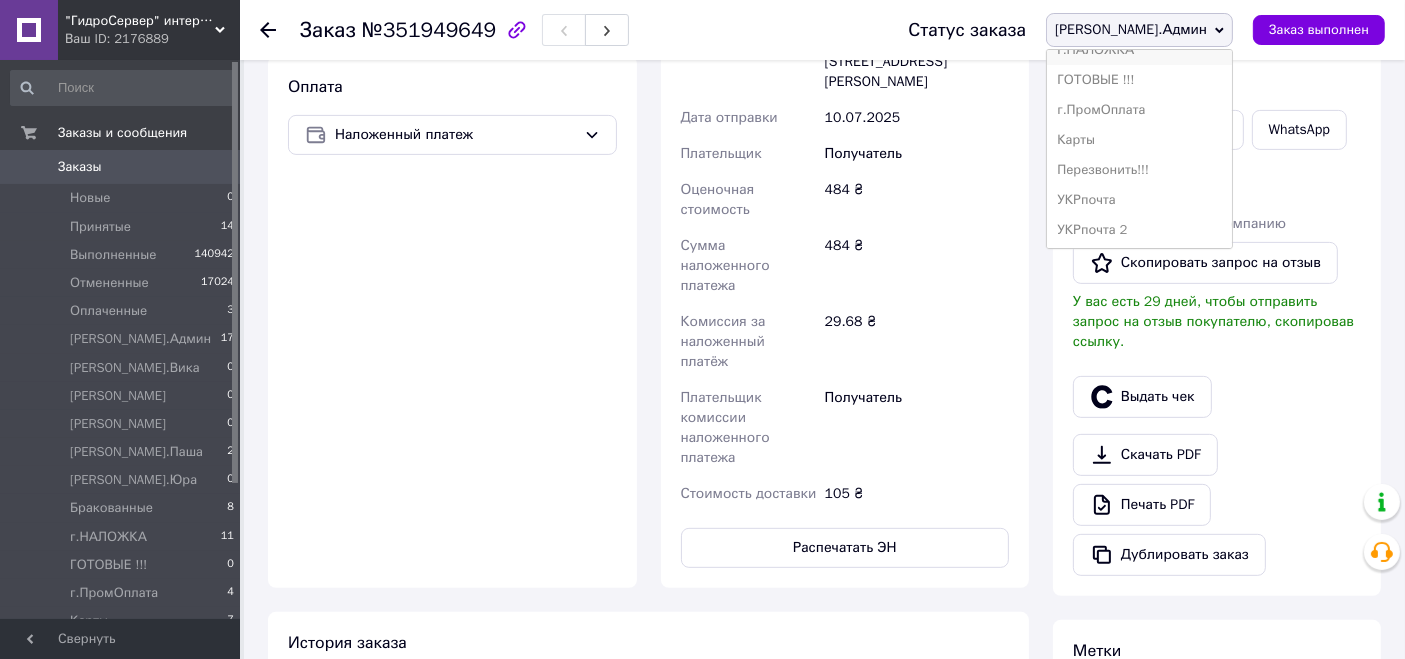 click on "г.НАЛОЖКА" at bounding box center (1139, 50) 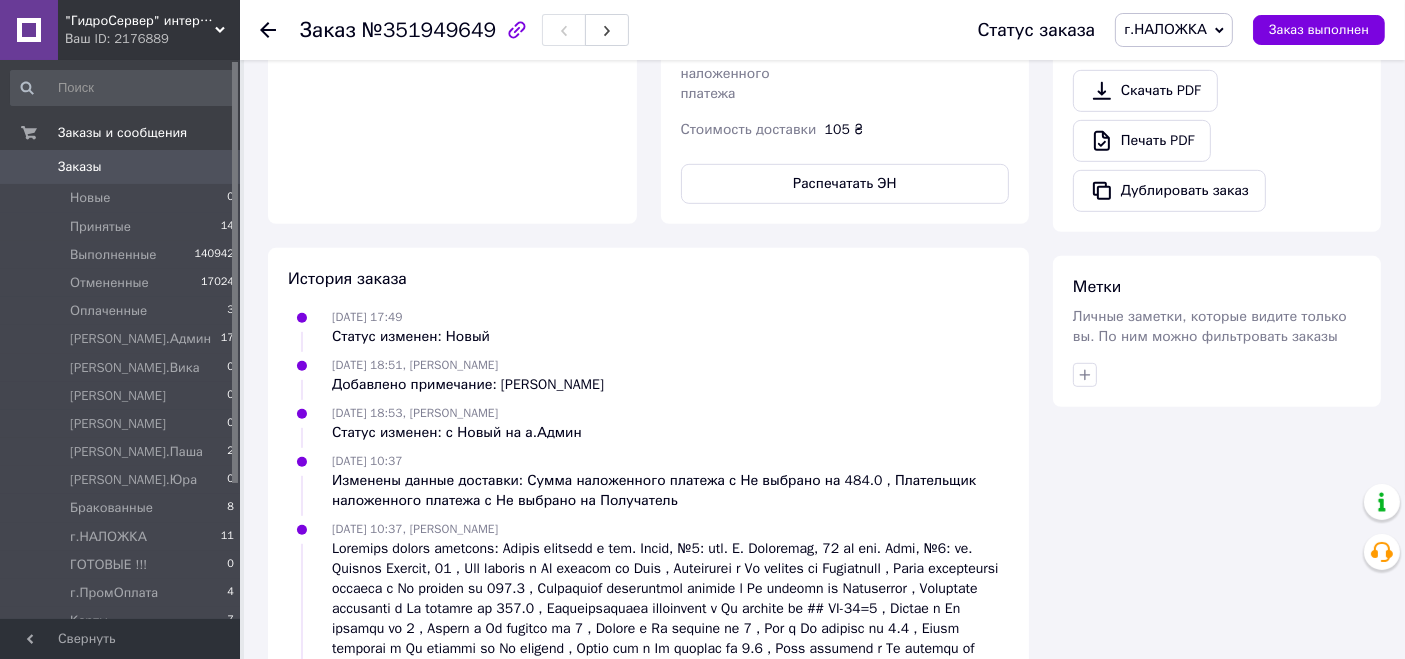 scroll, scrollTop: 1108, scrollLeft: 0, axis: vertical 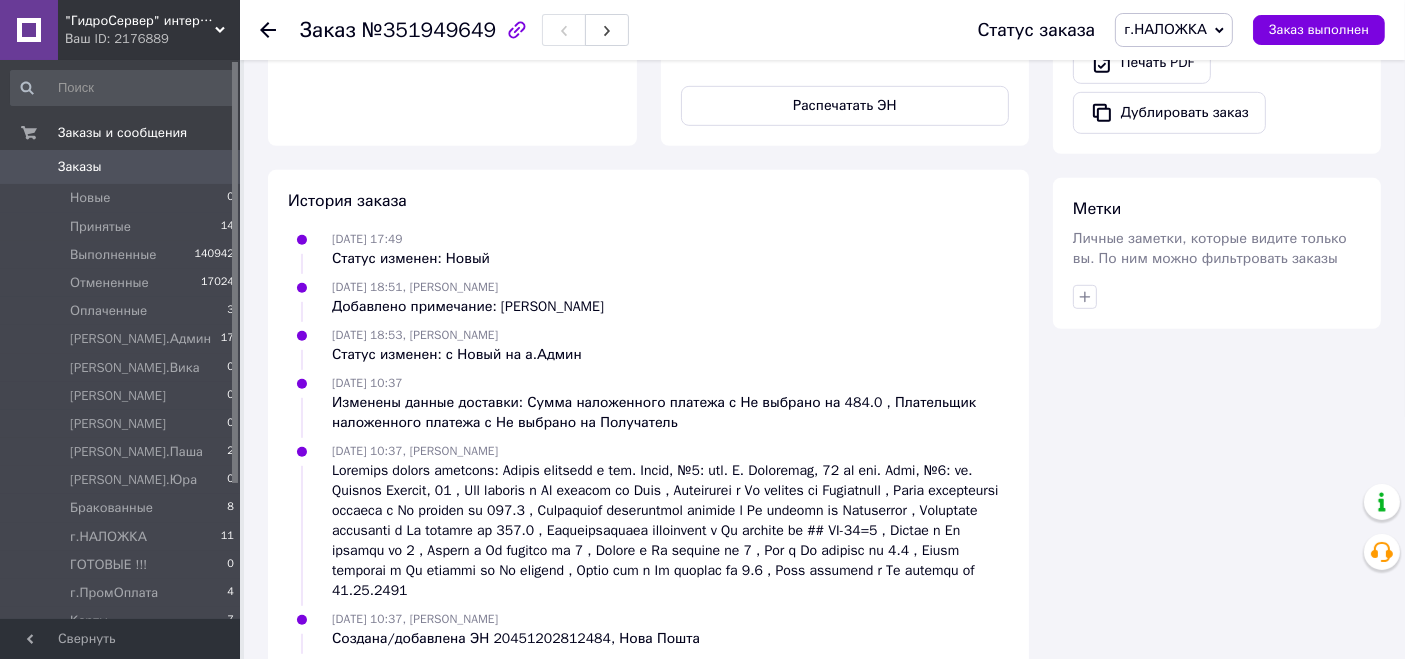 click 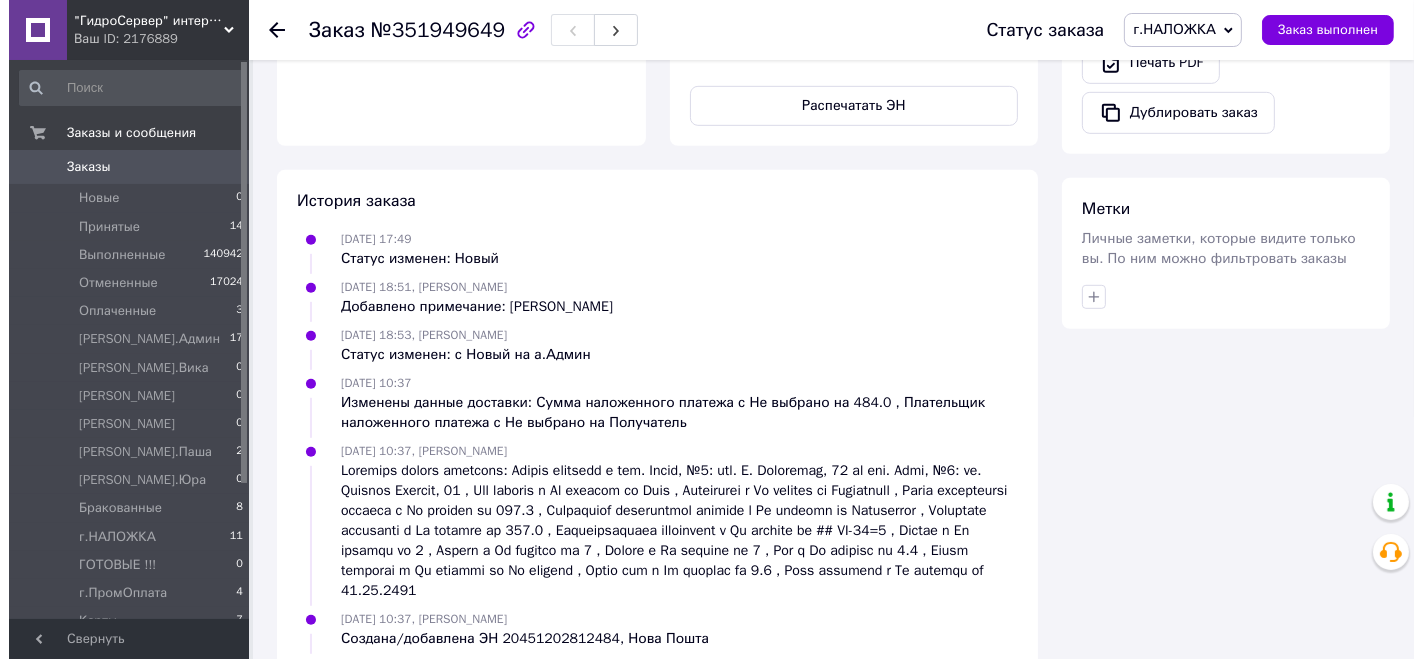 scroll, scrollTop: 0, scrollLeft: 0, axis: both 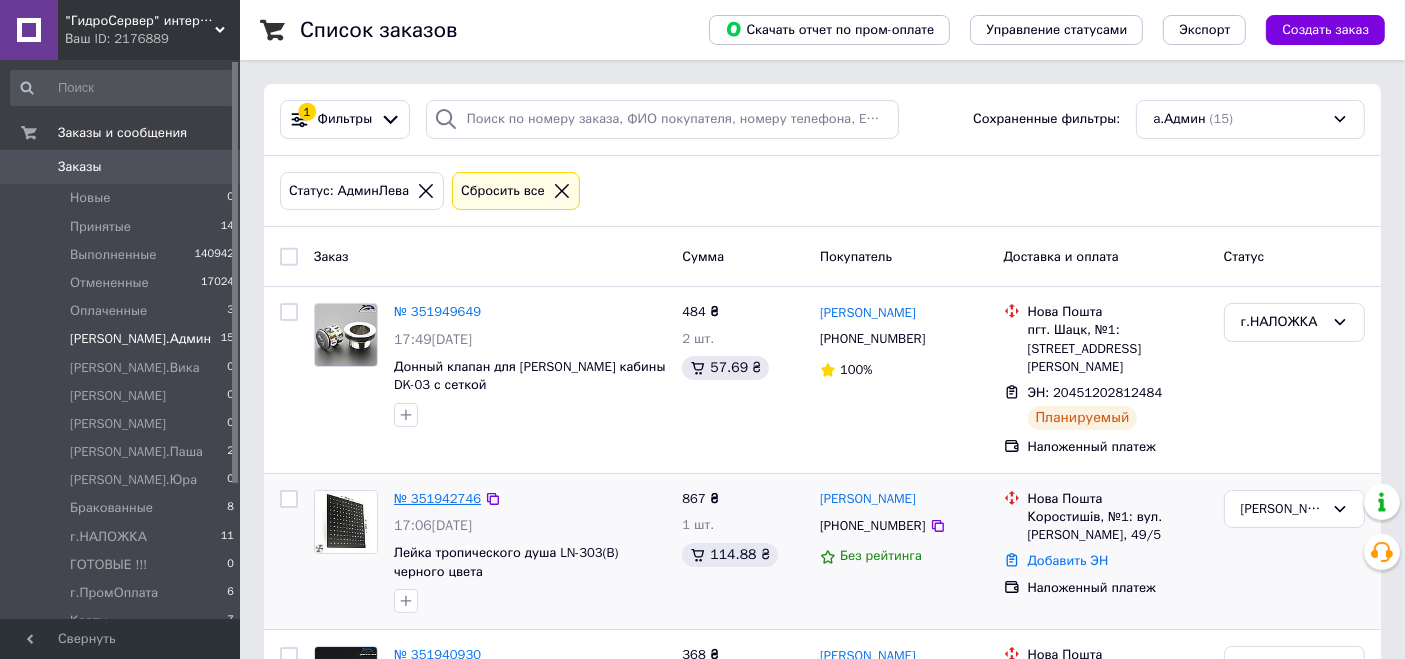 click on "№ 351942746" at bounding box center (437, 498) 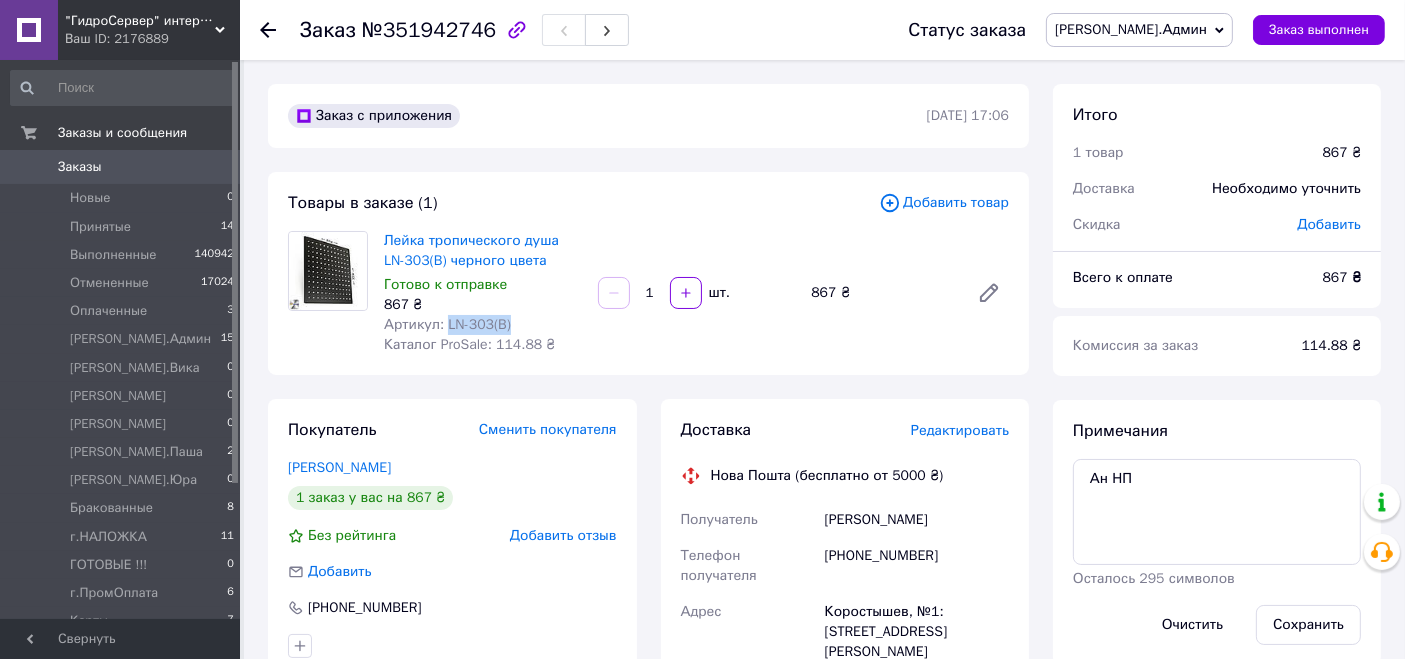 drag, startPoint x: 497, startPoint y: 320, endPoint x: 443, endPoint y: 328, distance: 54.589375 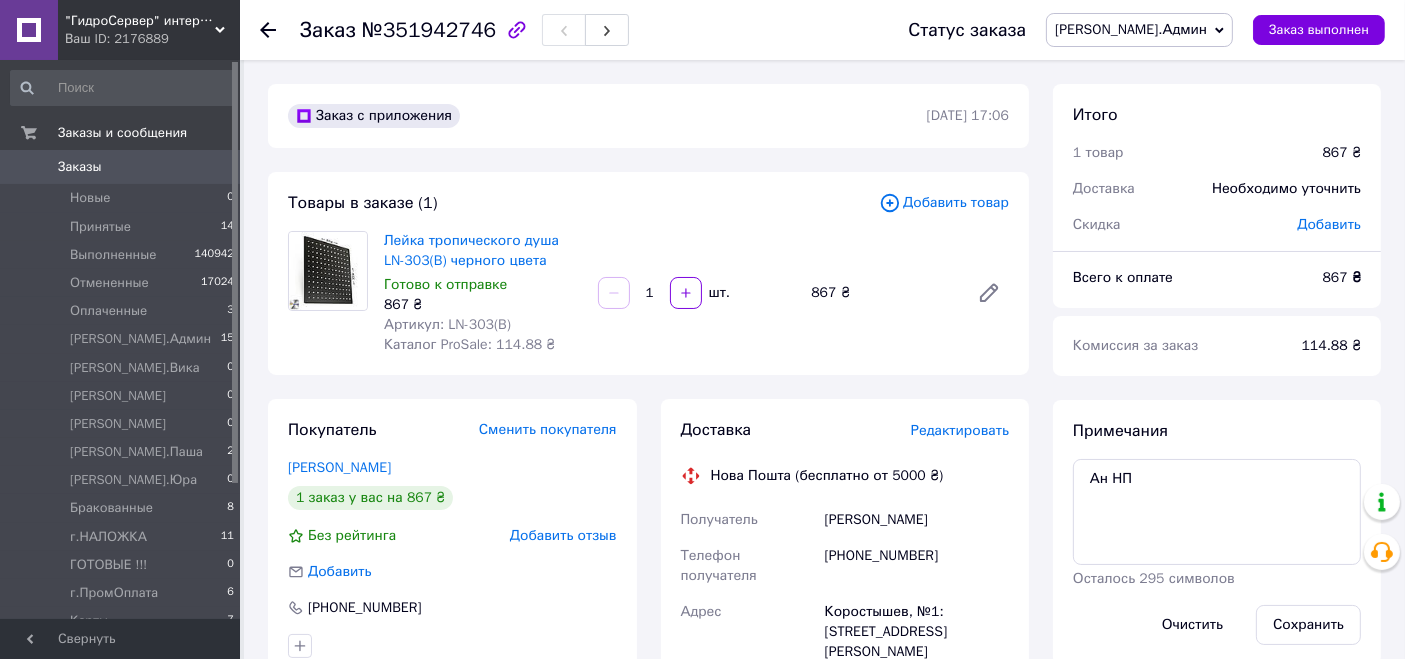 click on "Редактировать" at bounding box center (960, 430) 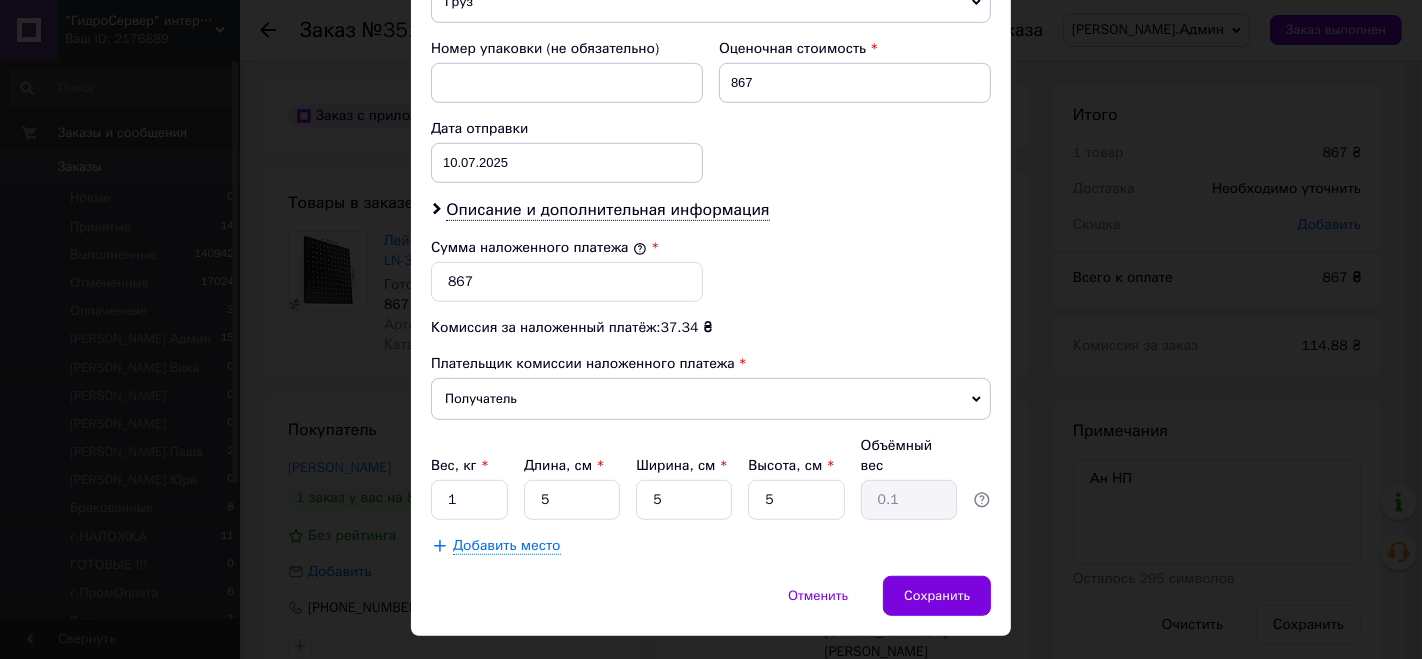 scroll, scrollTop: 858, scrollLeft: 0, axis: vertical 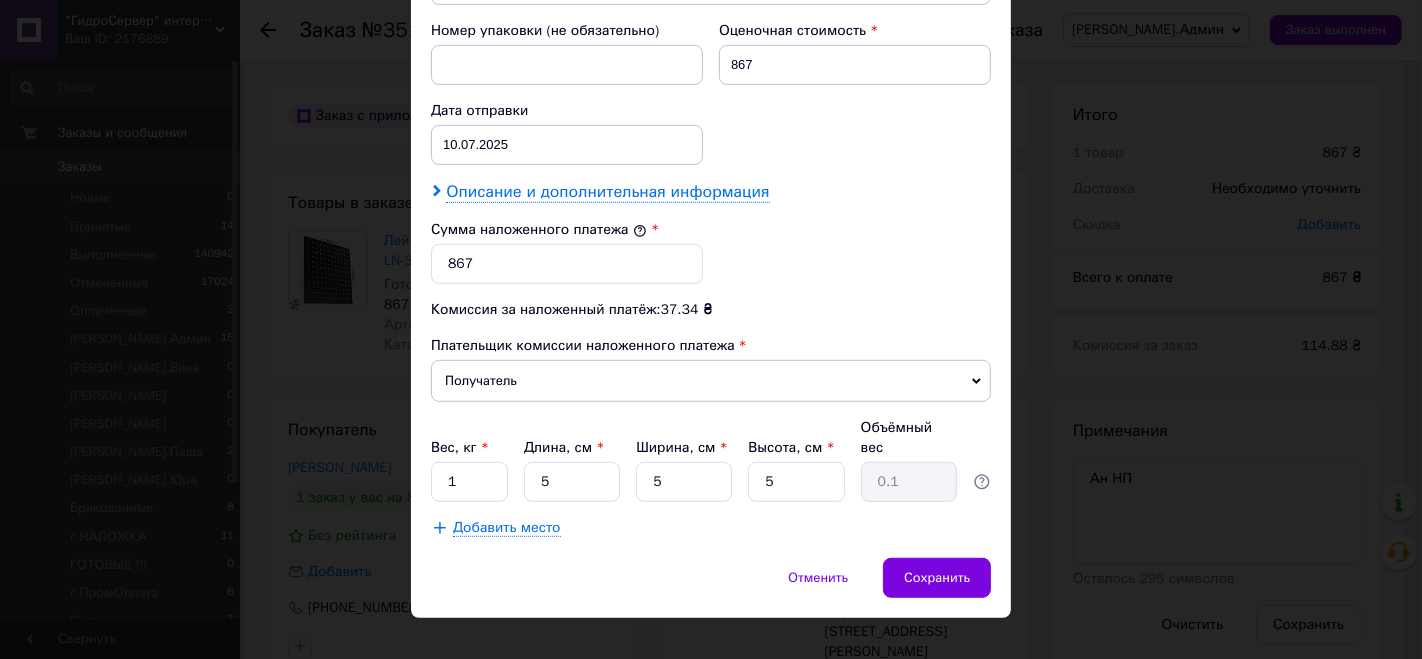 click on "Описание и дополнительная информация" at bounding box center [607, 192] 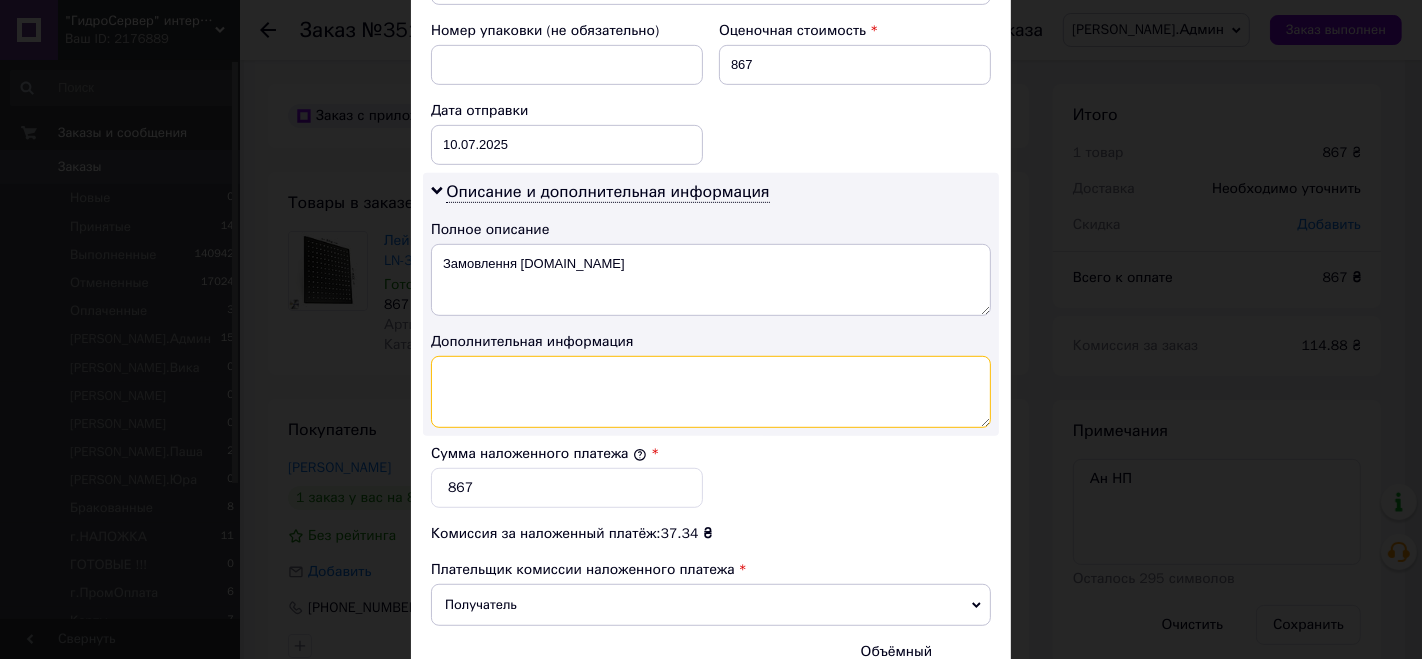 click at bounding box center [711, 392] 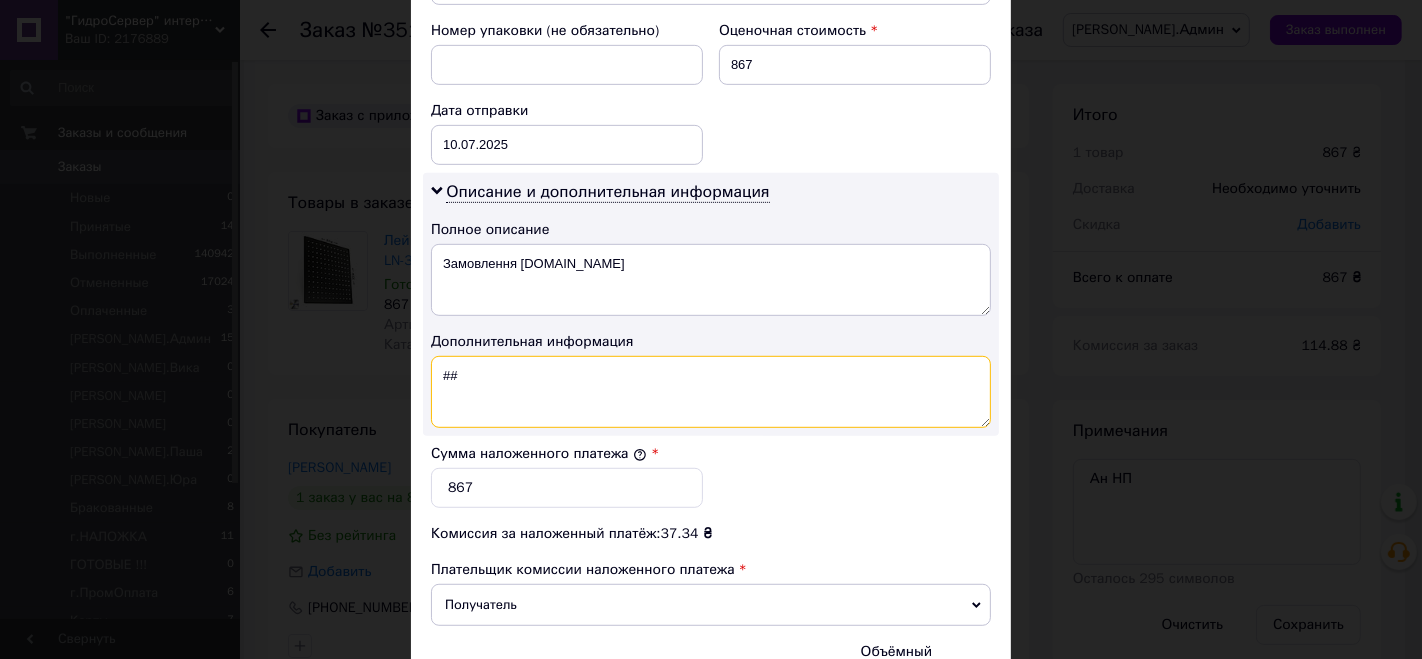 paste on "LN-303(B)" 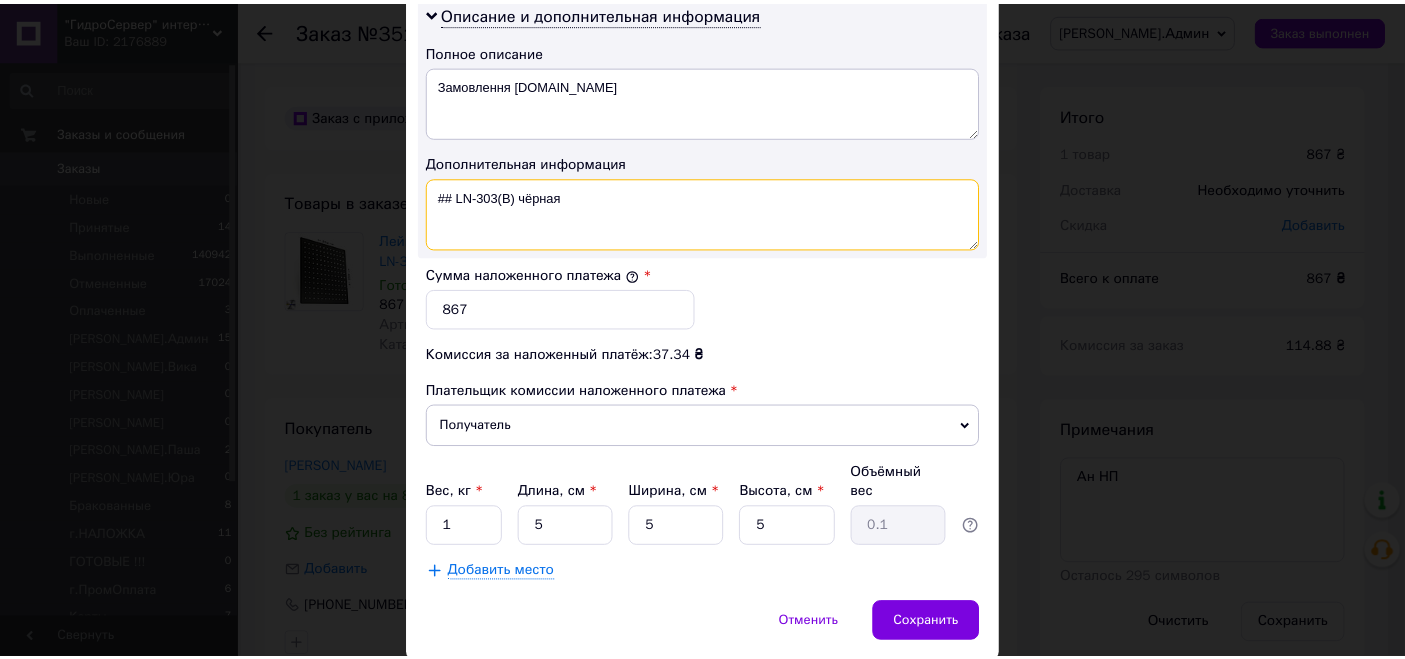 scroll, scrollTop: 1081, scrollLeft: 0, axis: vertical 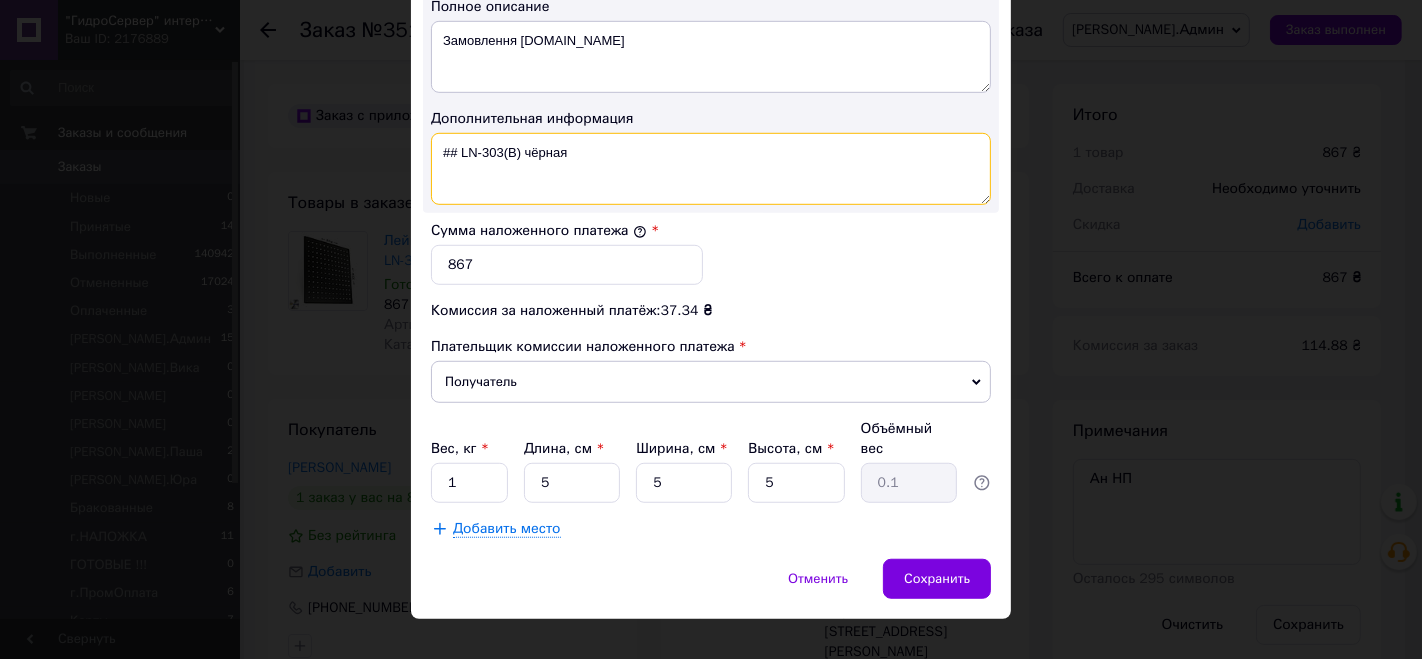 type on "## LN-303(B) чёрная" 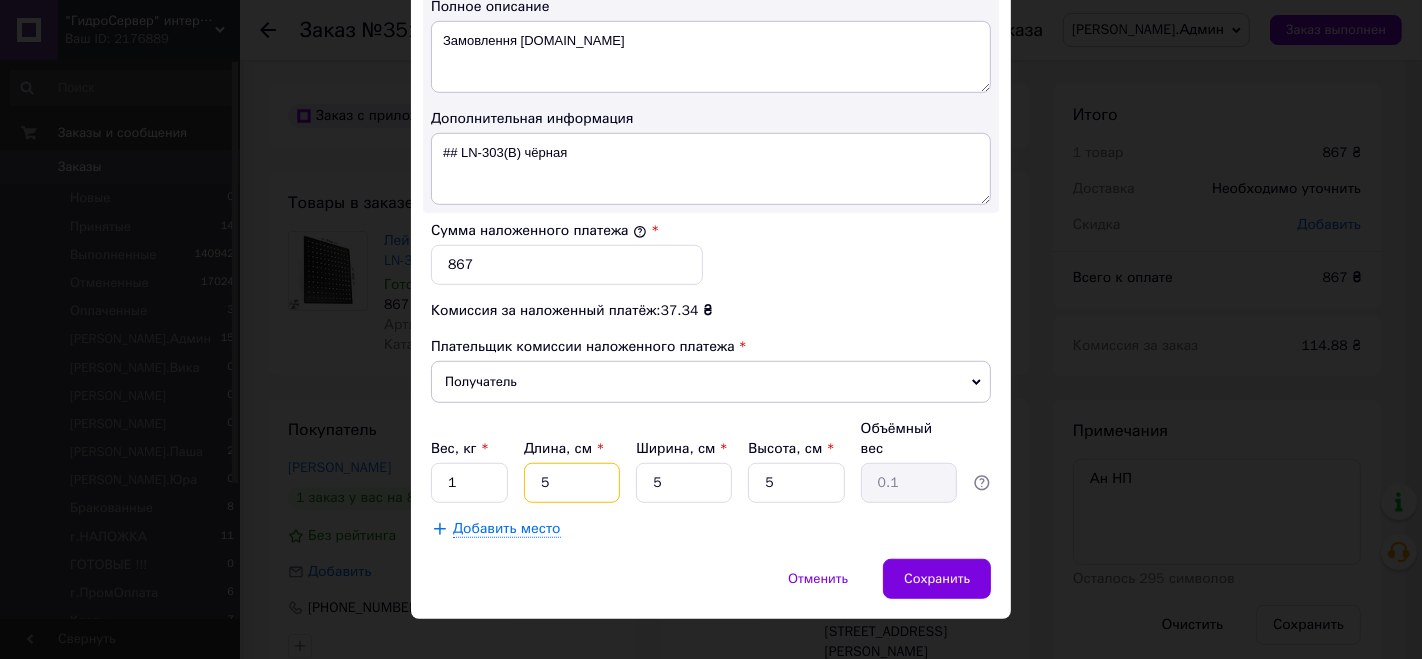 click on "5" at bounding box center [572, 483] 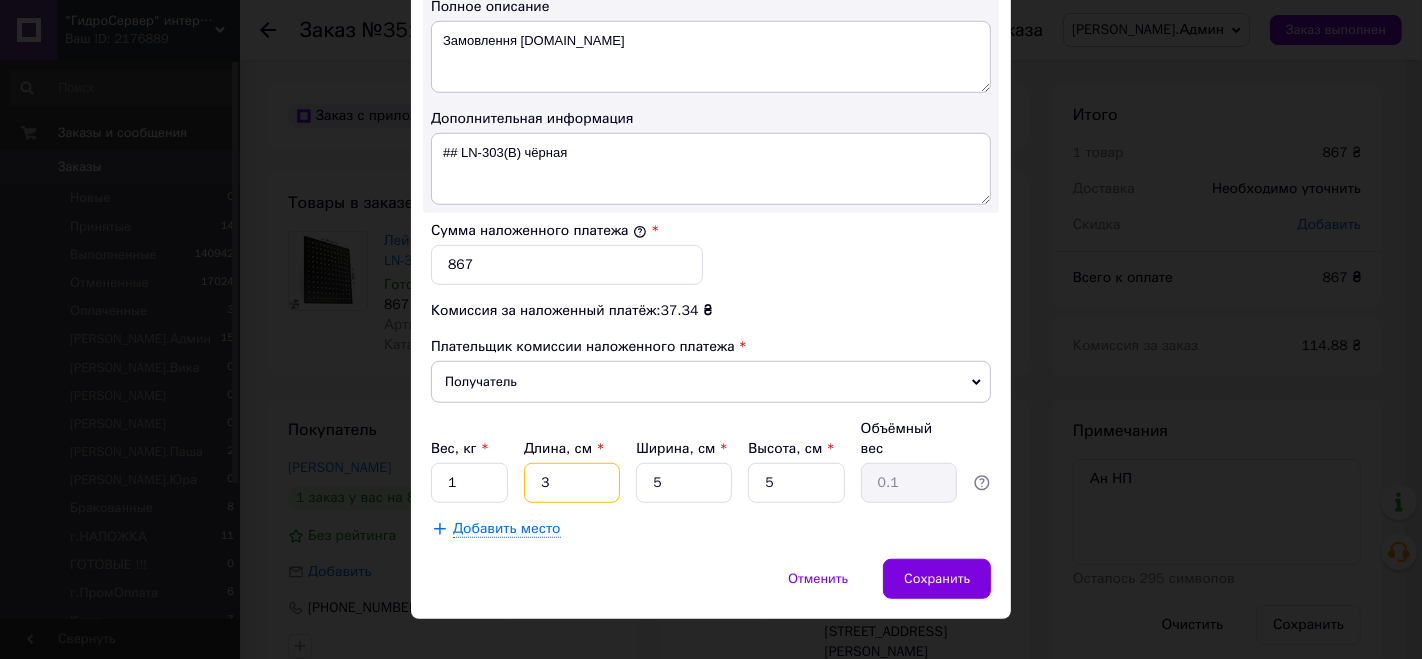 type on "30" 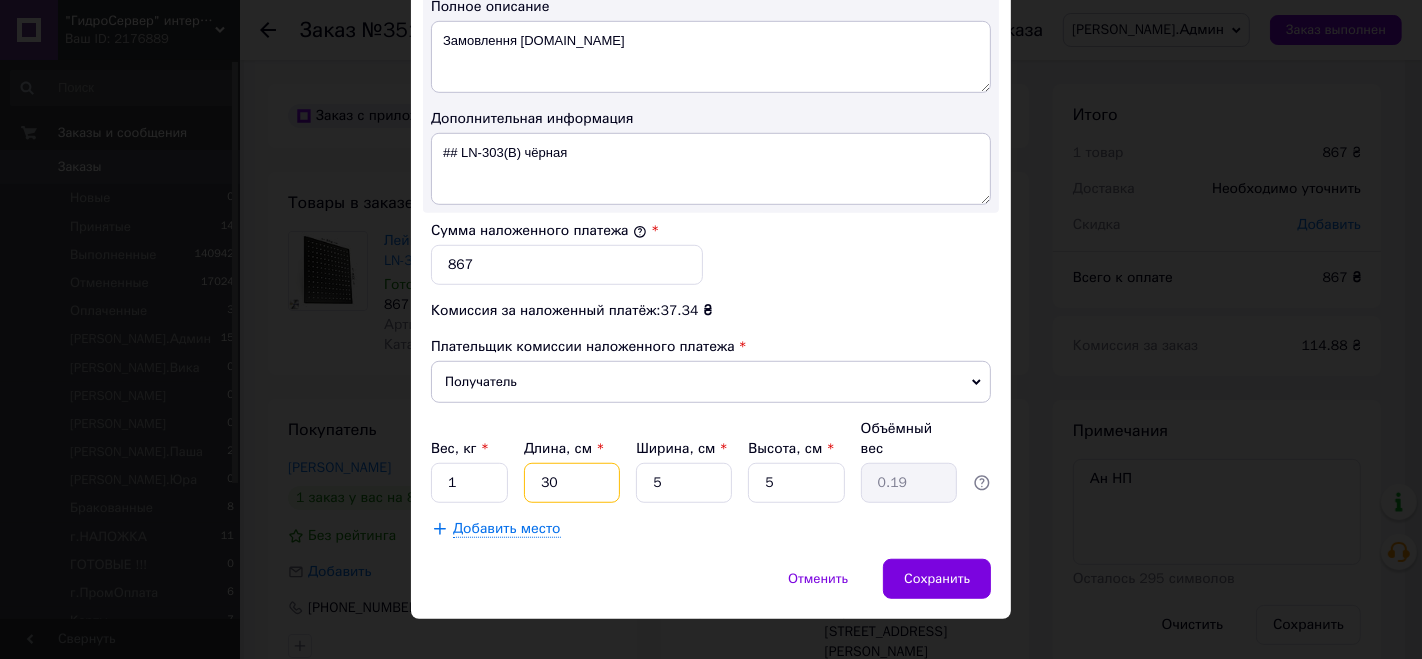 type on "30" 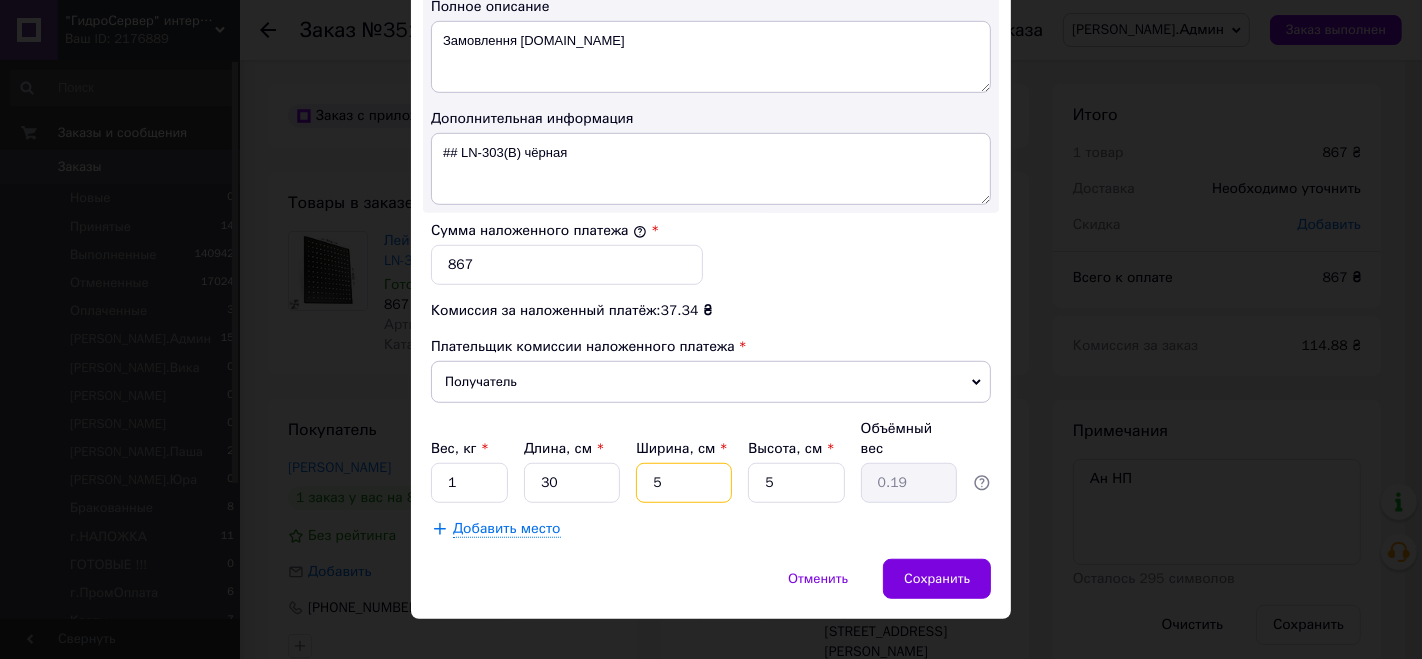 type on "3" 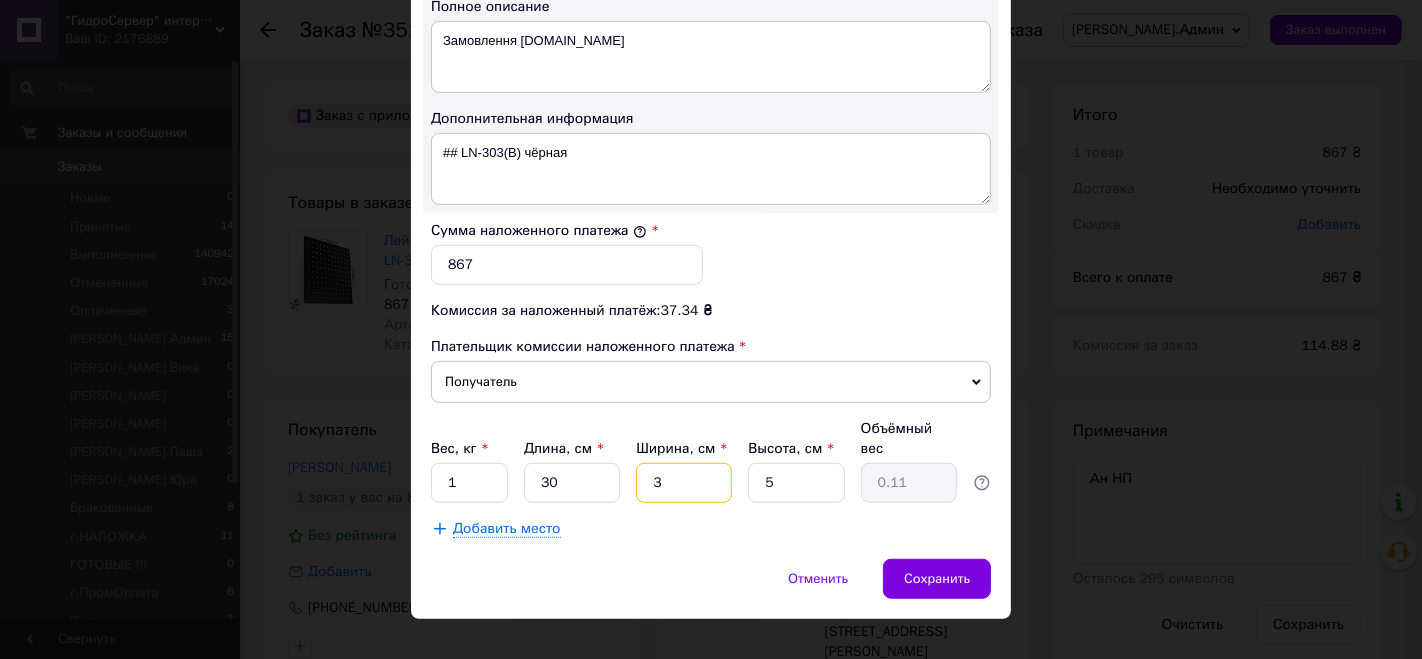 type on "30" 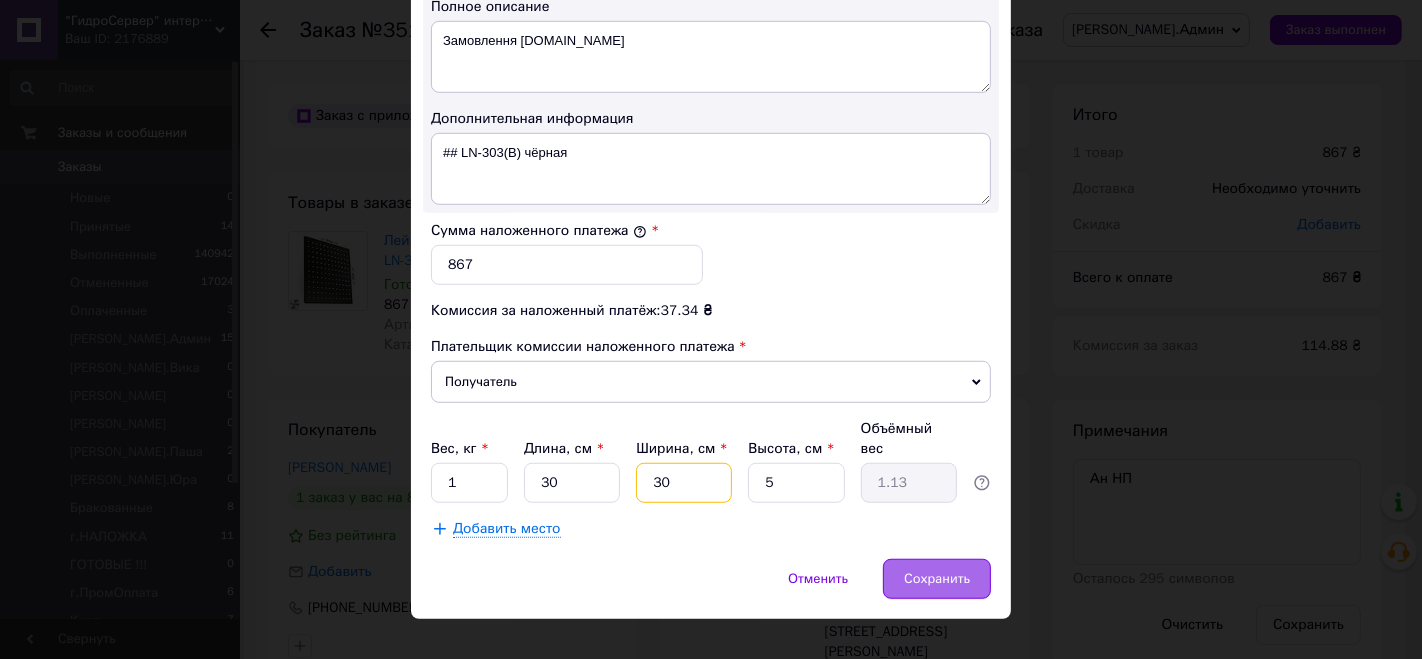 type on "30" 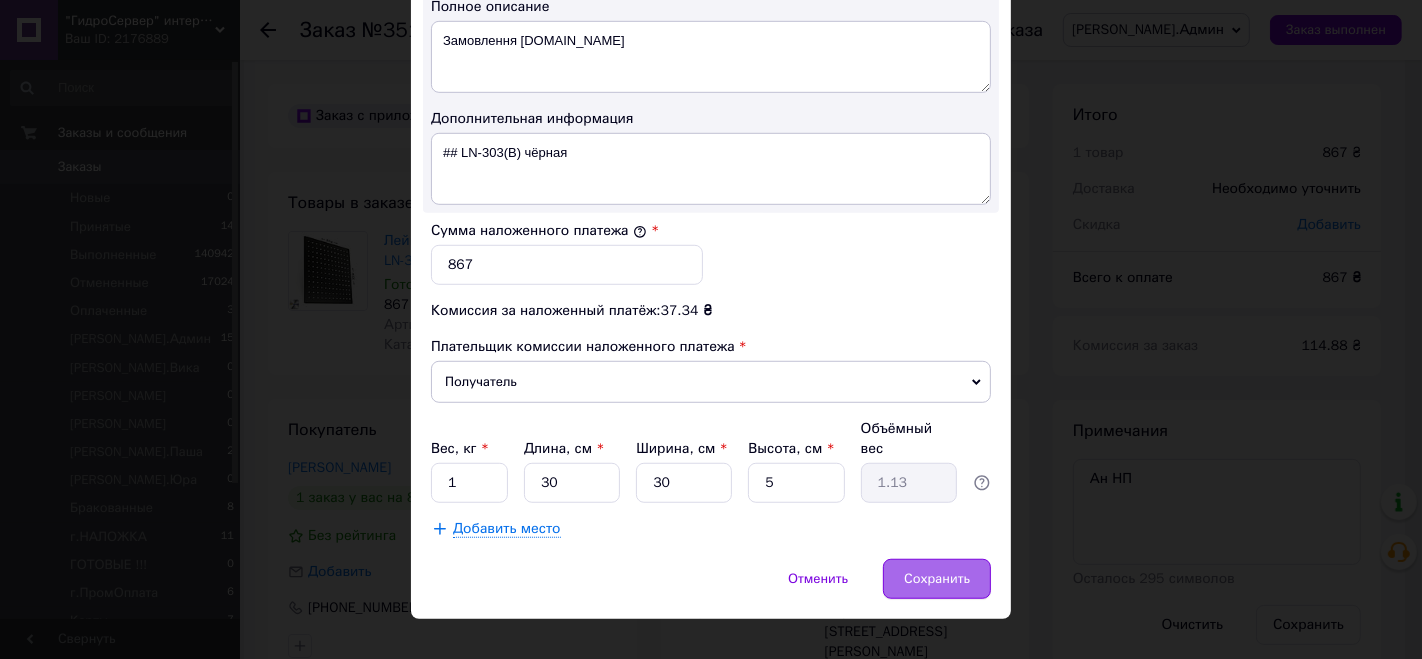 click on "Сохранить" at bounding box center (937, 579) 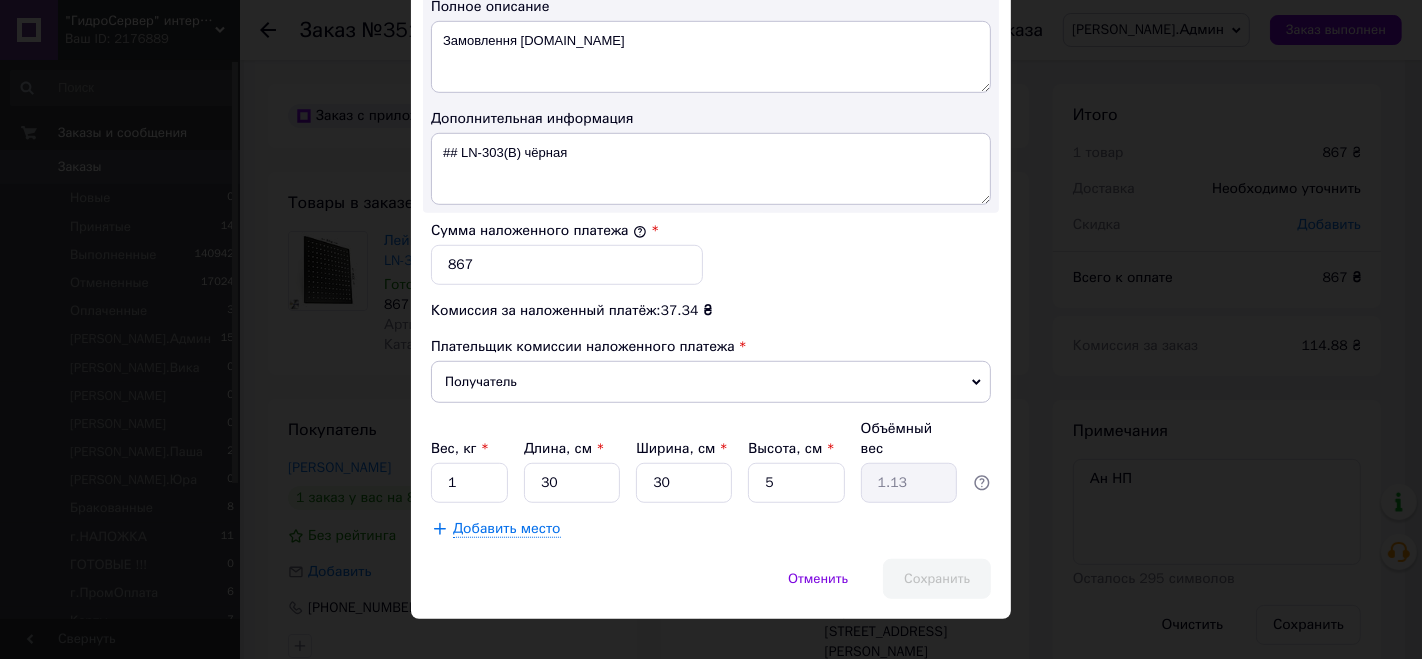click on "Сохранить" at bounding box center (937, 579) 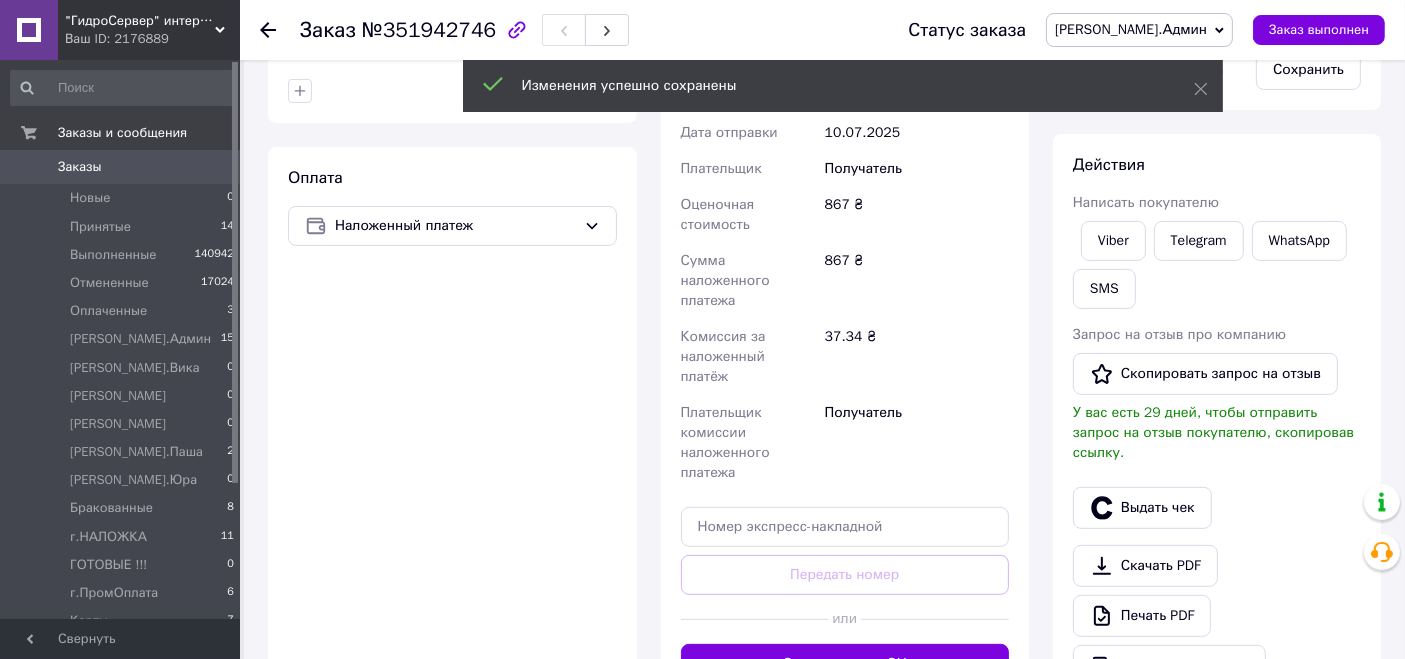 scroll, scrollTop: 777, scrollLeft: 0, axis: vertical 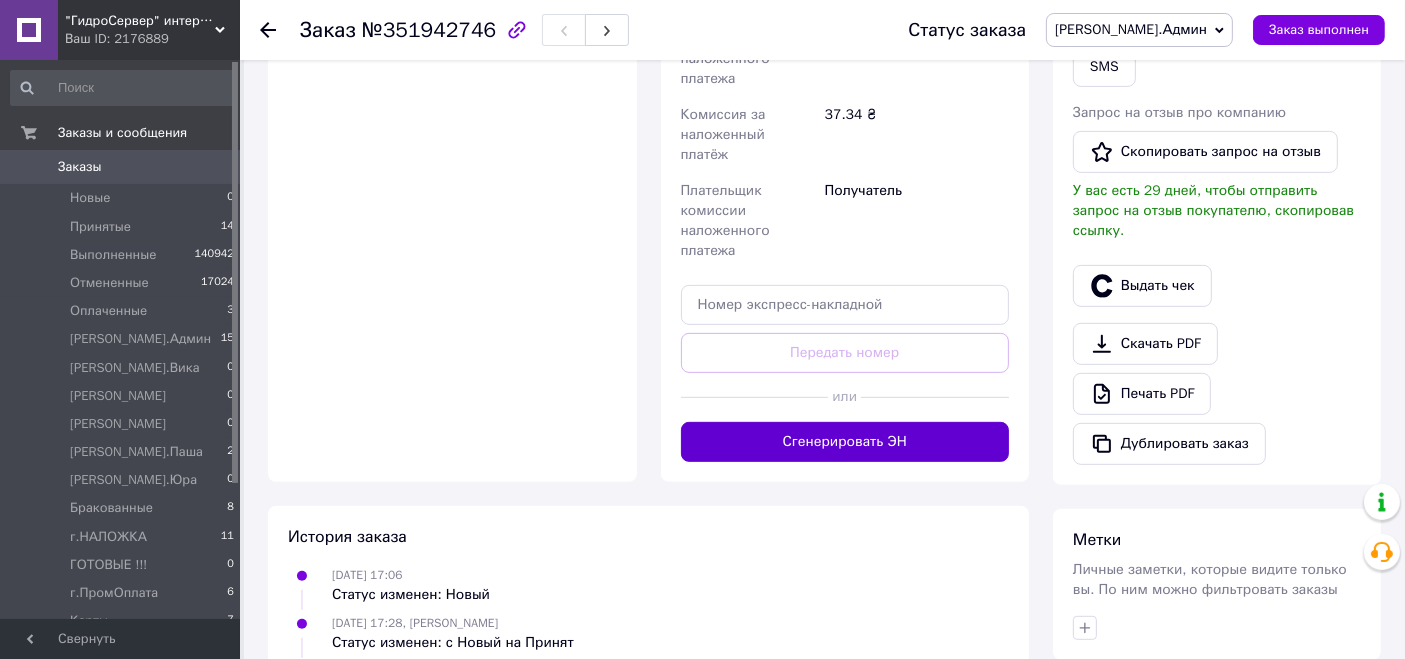 click on "Сгенерировать ЭН" at bounding box center (845, 442) 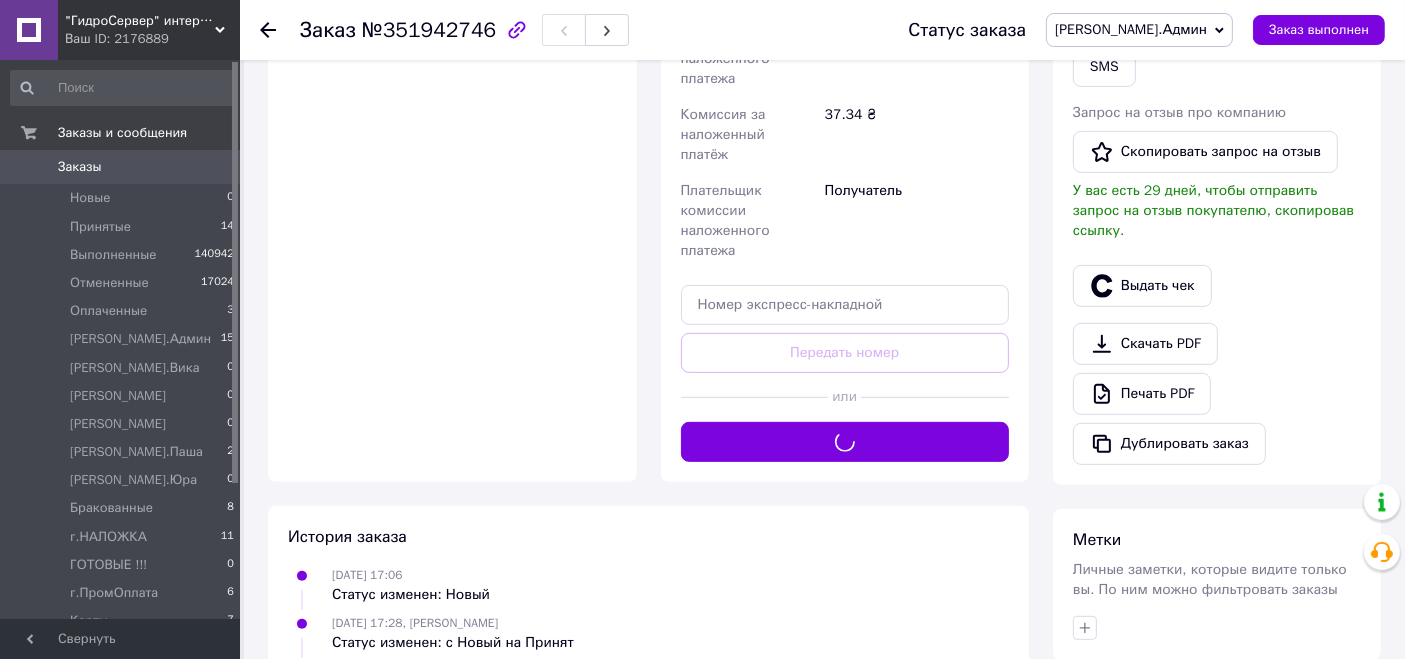 click on "[PERSON_NAME].Админ" at bounding box center (1139, 30) 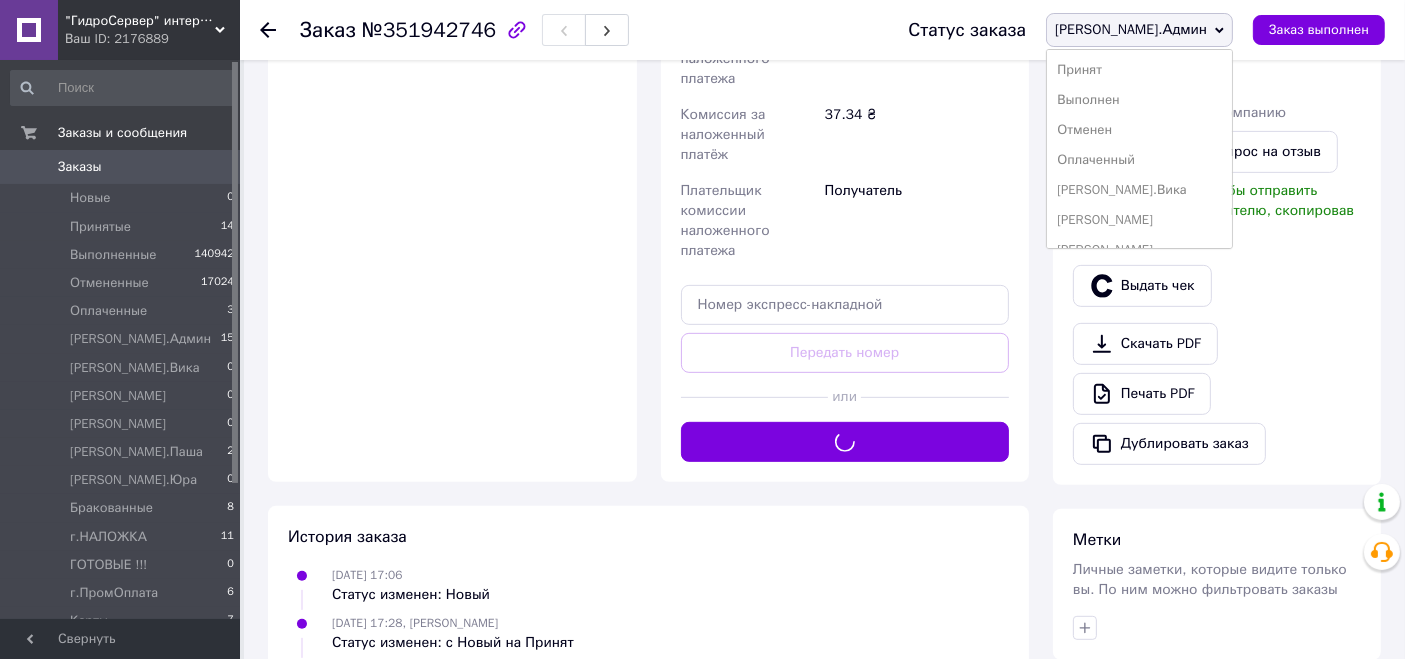scroll, scrollTop: 222, scrollLeft: 0, axis: vertical 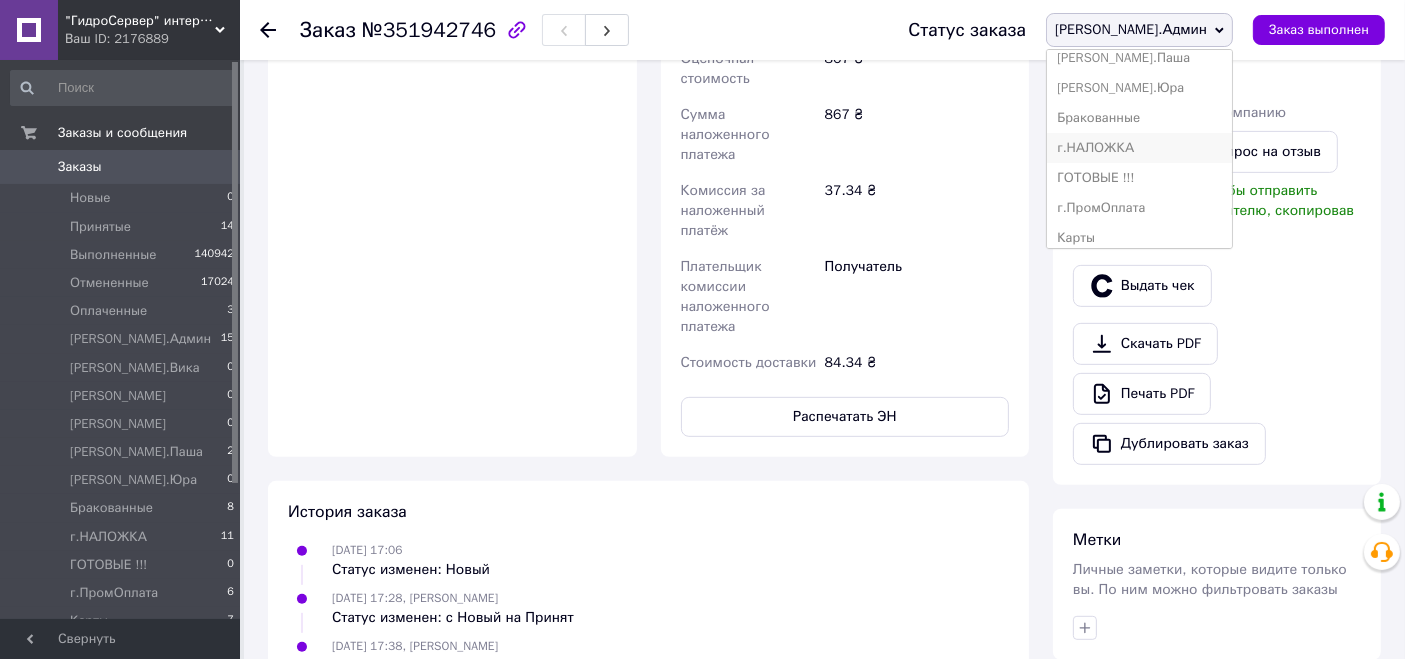 click on "г.НАЛОЖКА" at bounding box center [1139, 148] 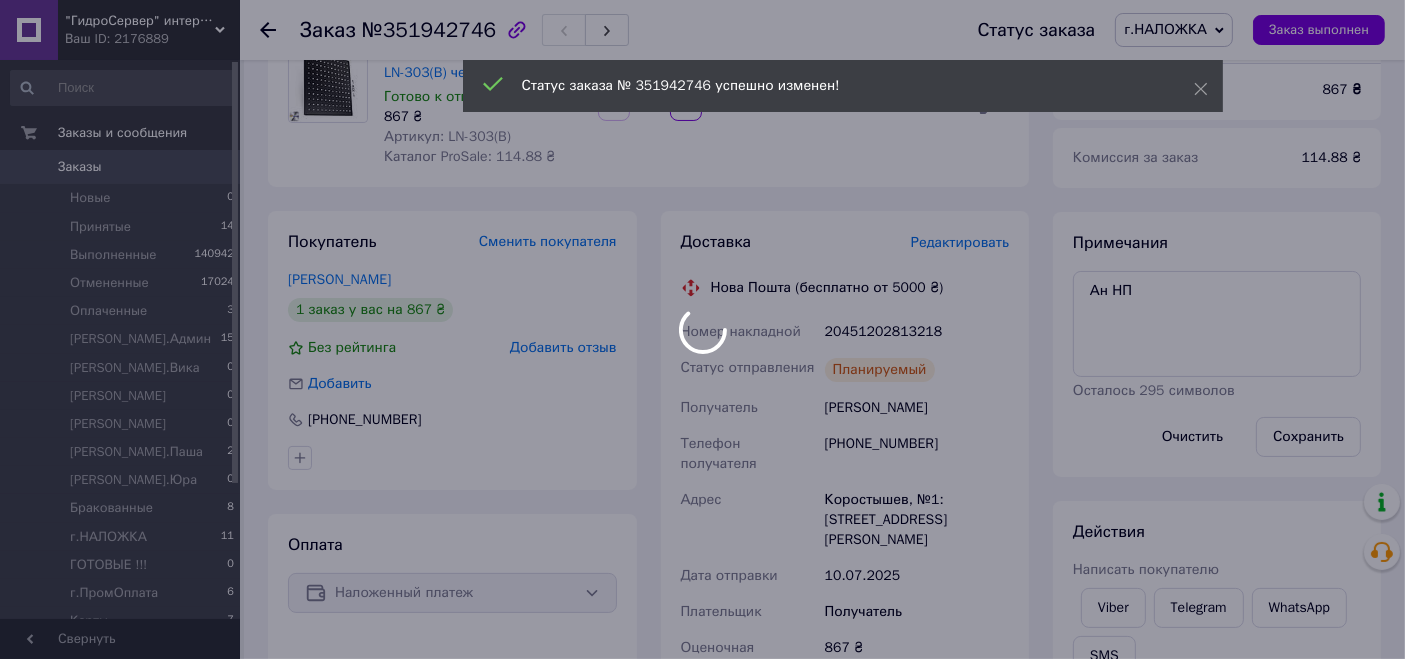 scroll, scrollTop: 111, scrollLeft: 0, axis: vertical 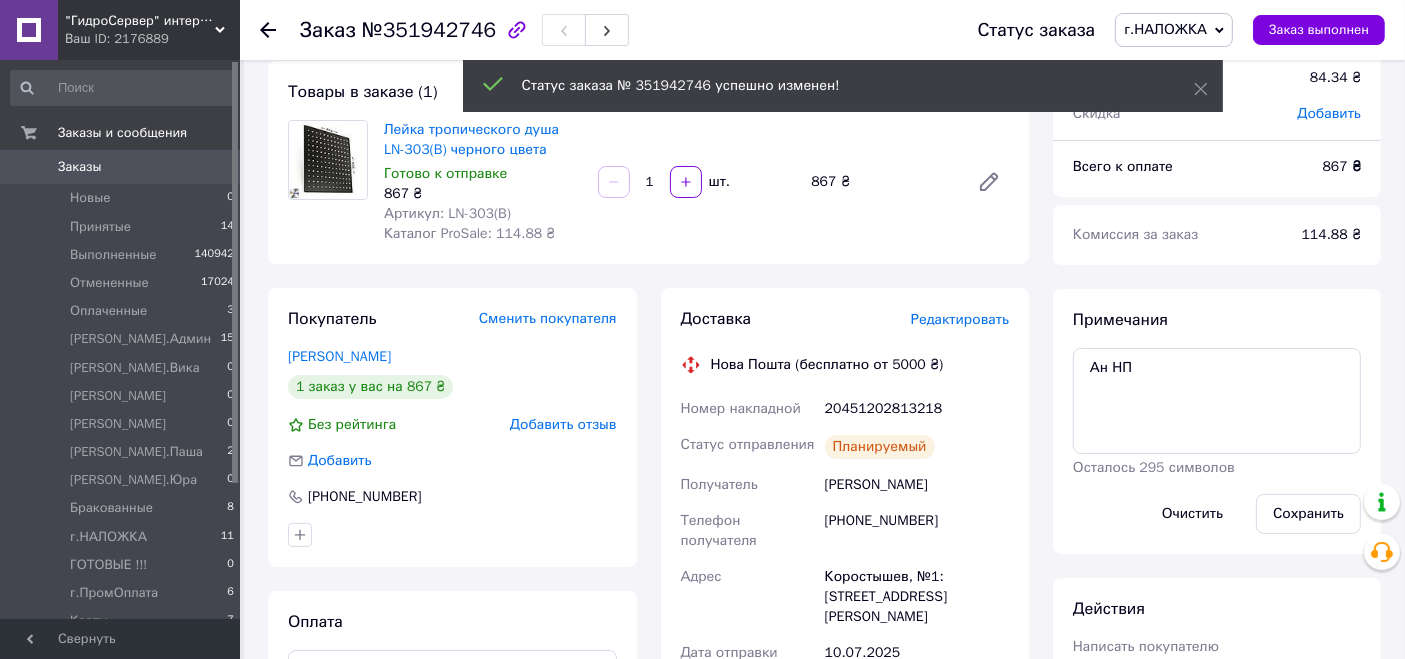 click 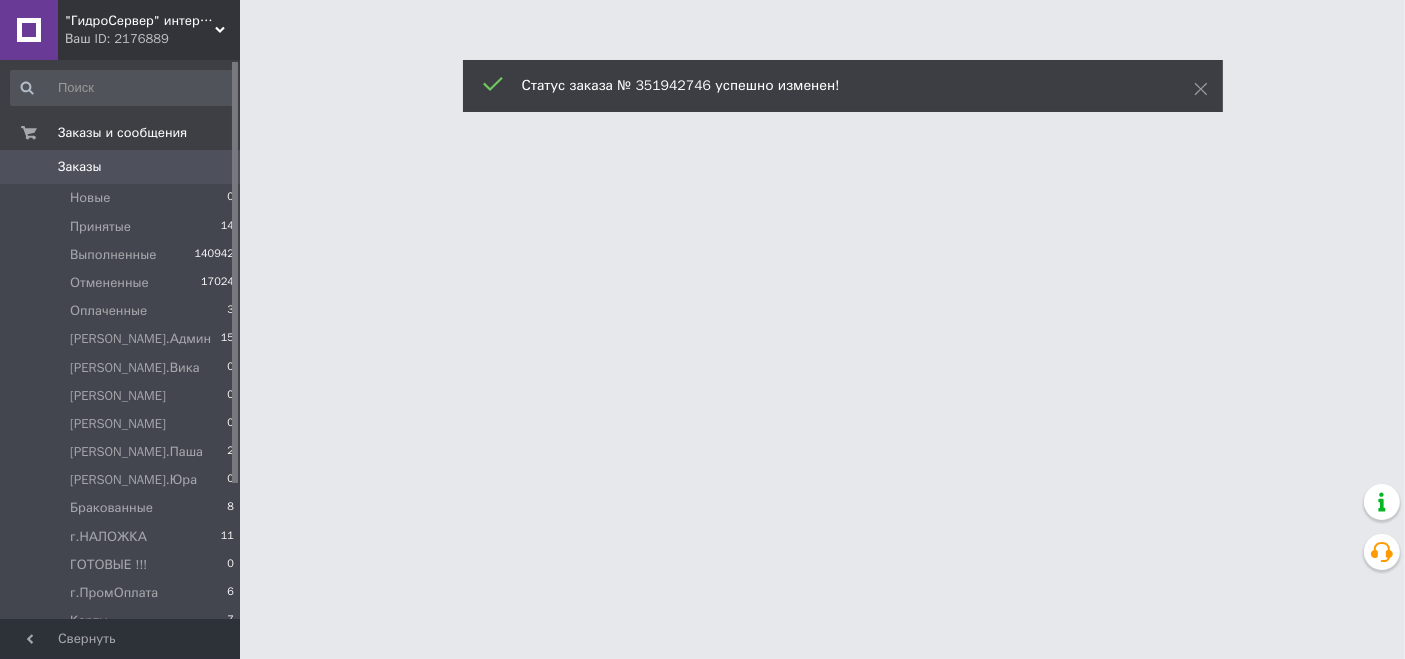 scroll, scrollTop: 0, scrollLeft: 0, axis: both 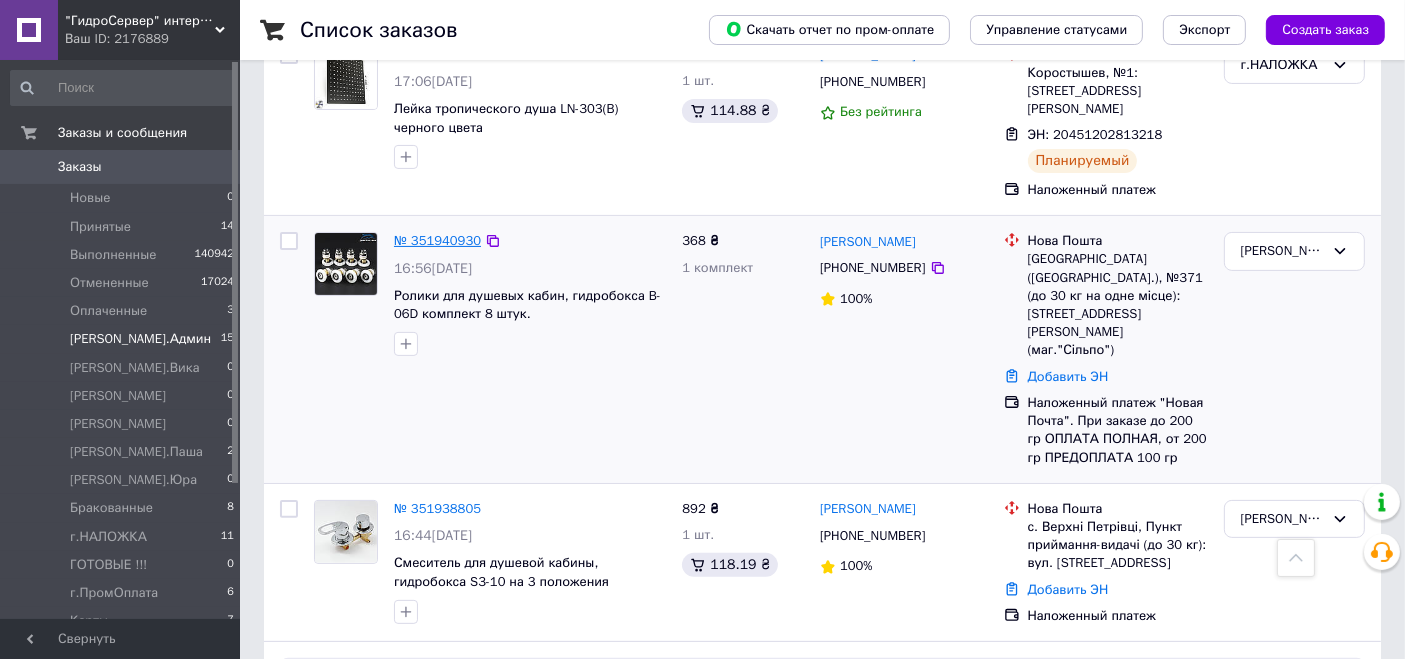 click on "№ 351940930" at bounding box center [437, 240] 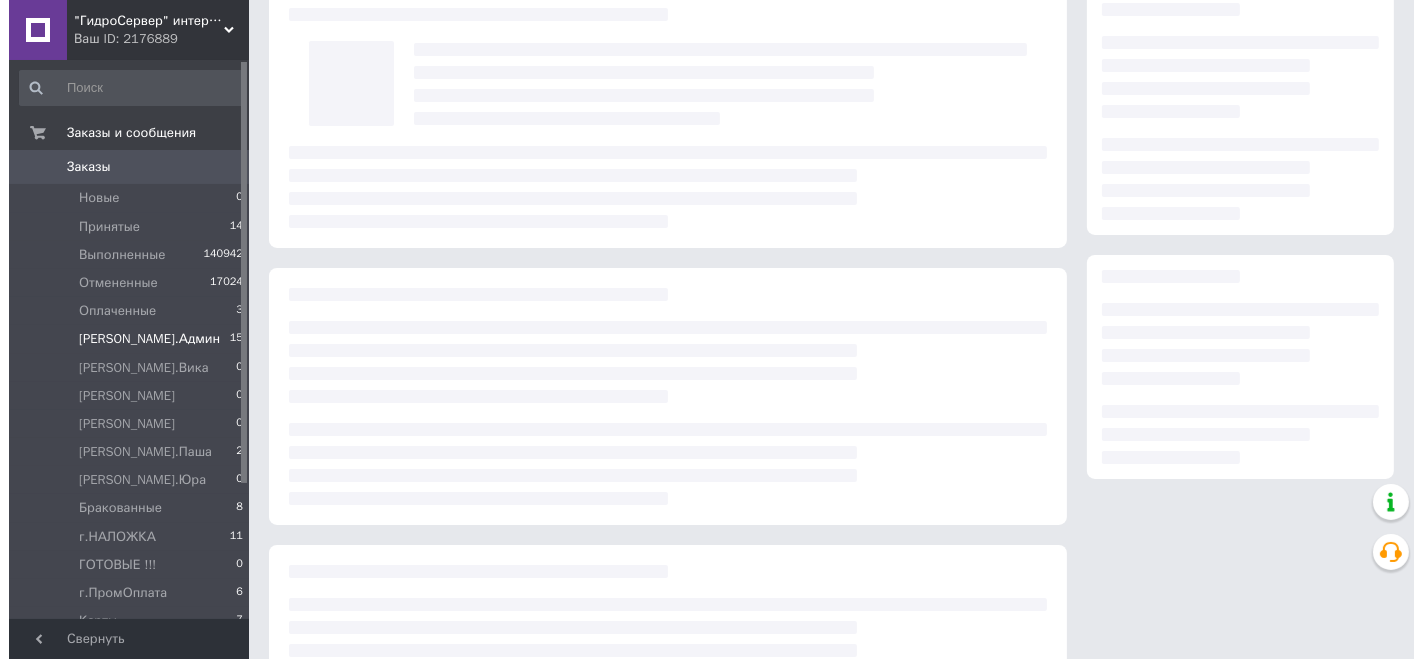 scroll, scrollTop: 0, scrollLeft: 0, axis: both 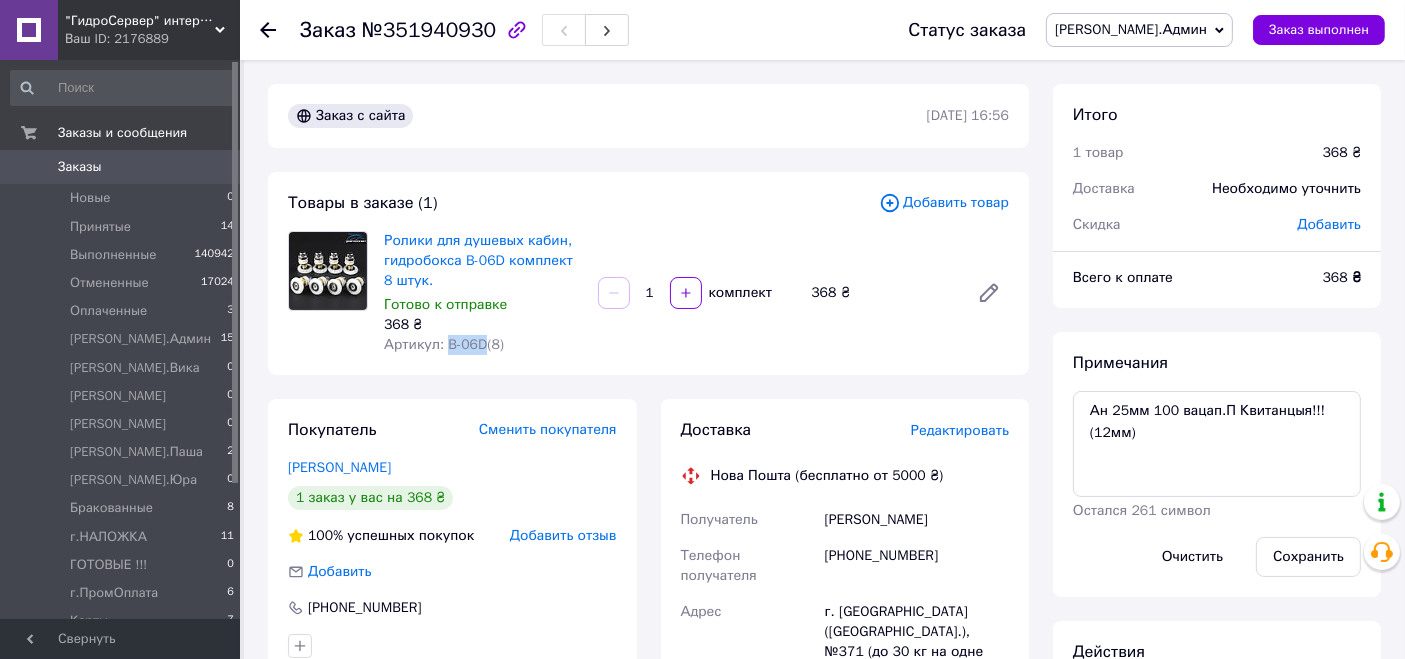 drag, startPoint x: 477, startPoint y: 346, endPoint x: 444, endPoint y: 341, distance: 33.37664 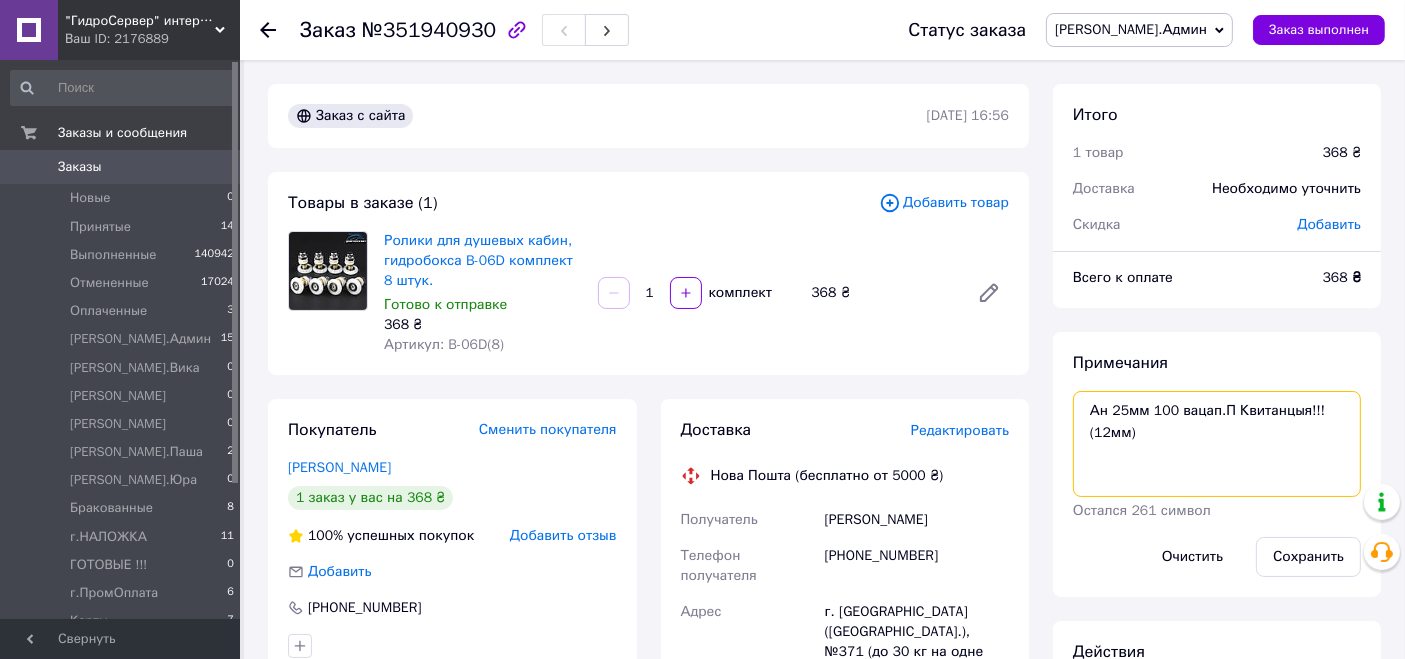 drag, startPoint x: 1080, startPoint y: 437, endPoint x: 1172, endPoint y: 438, distance: 92.00543 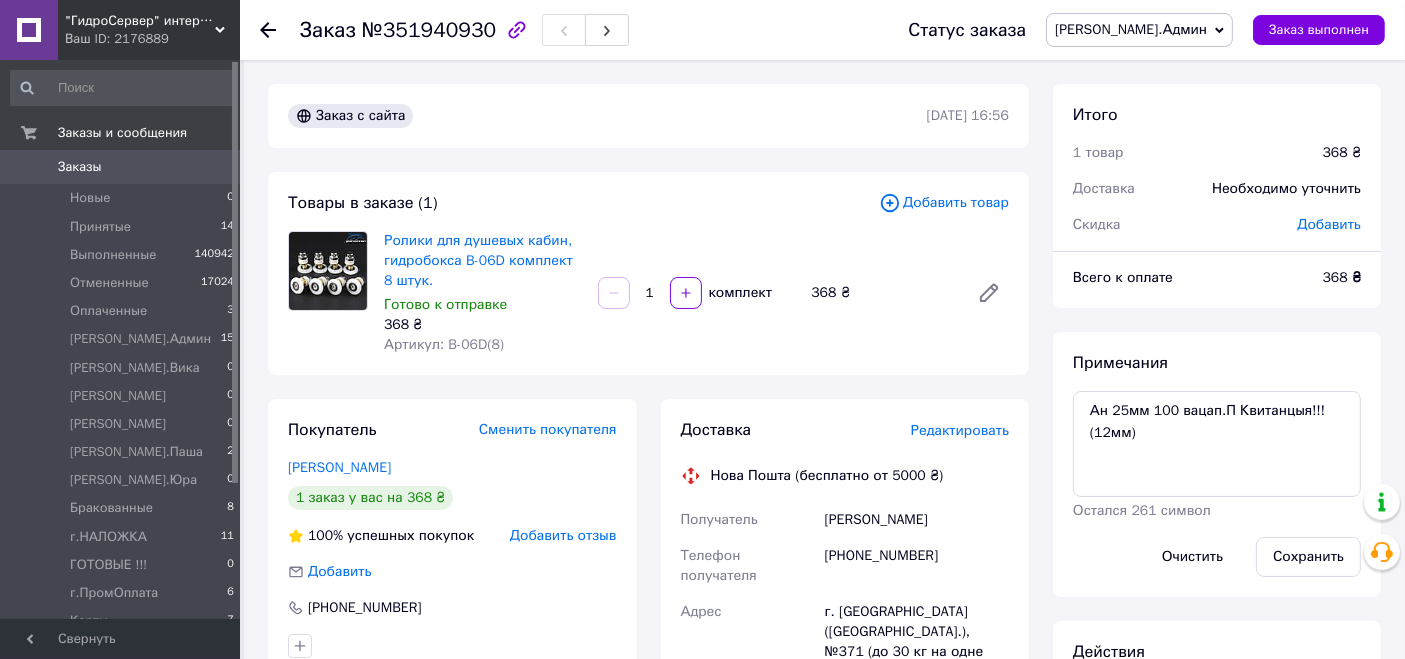 click on "Редактировать" at bounding box center (960, 430) 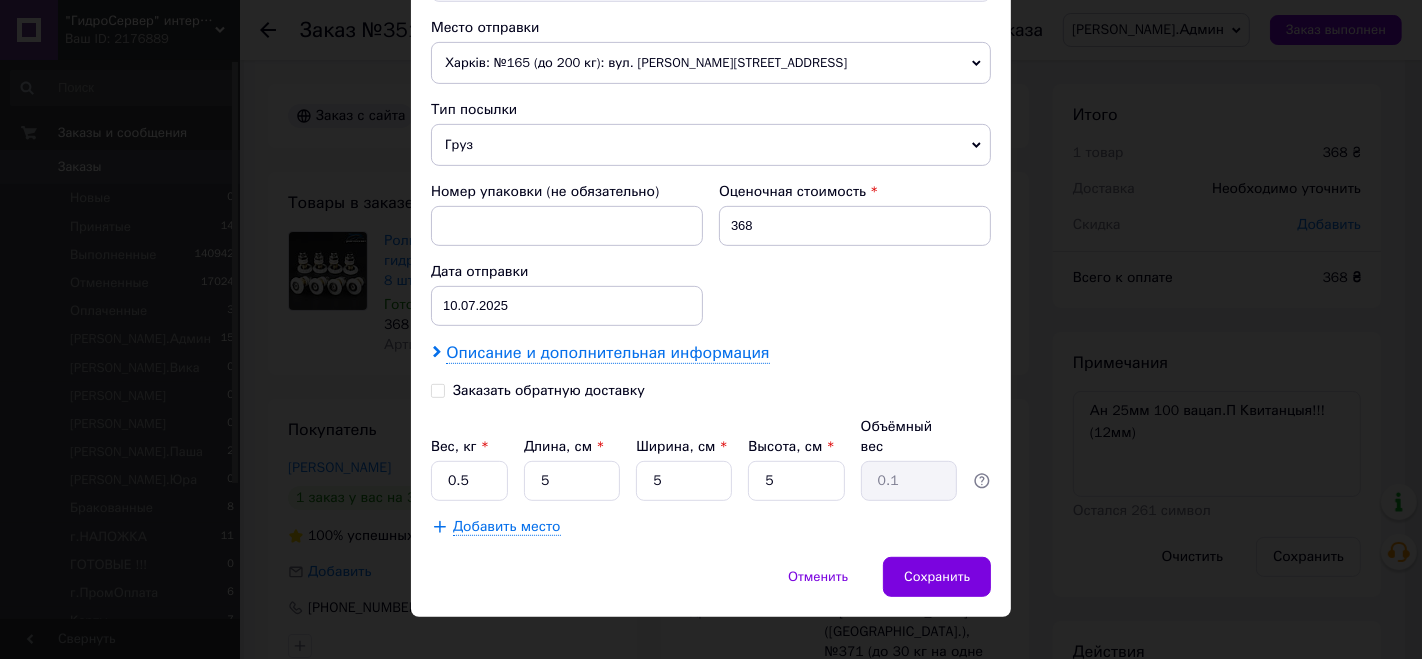 click on "Описание и дополнительная информация" at bounding box center [607, 353] 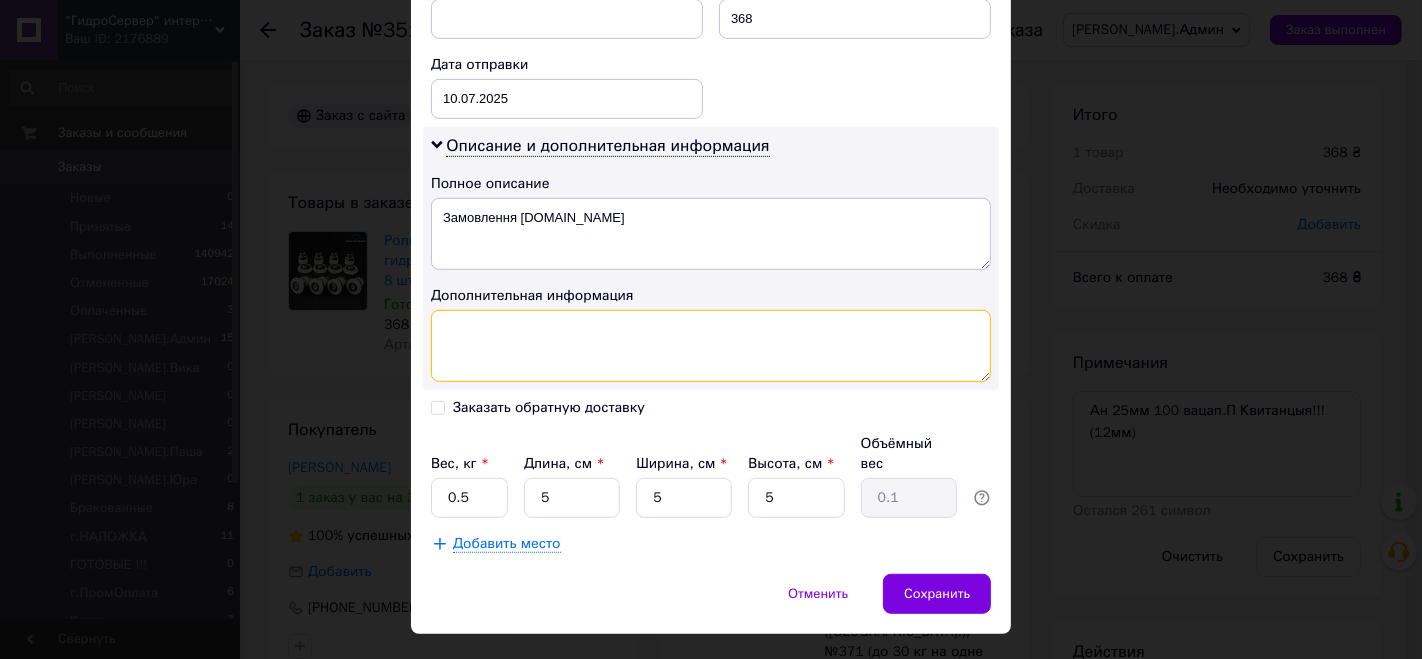 scroll, scrollTop: 920, scrollLeft: 0, axis: vertical 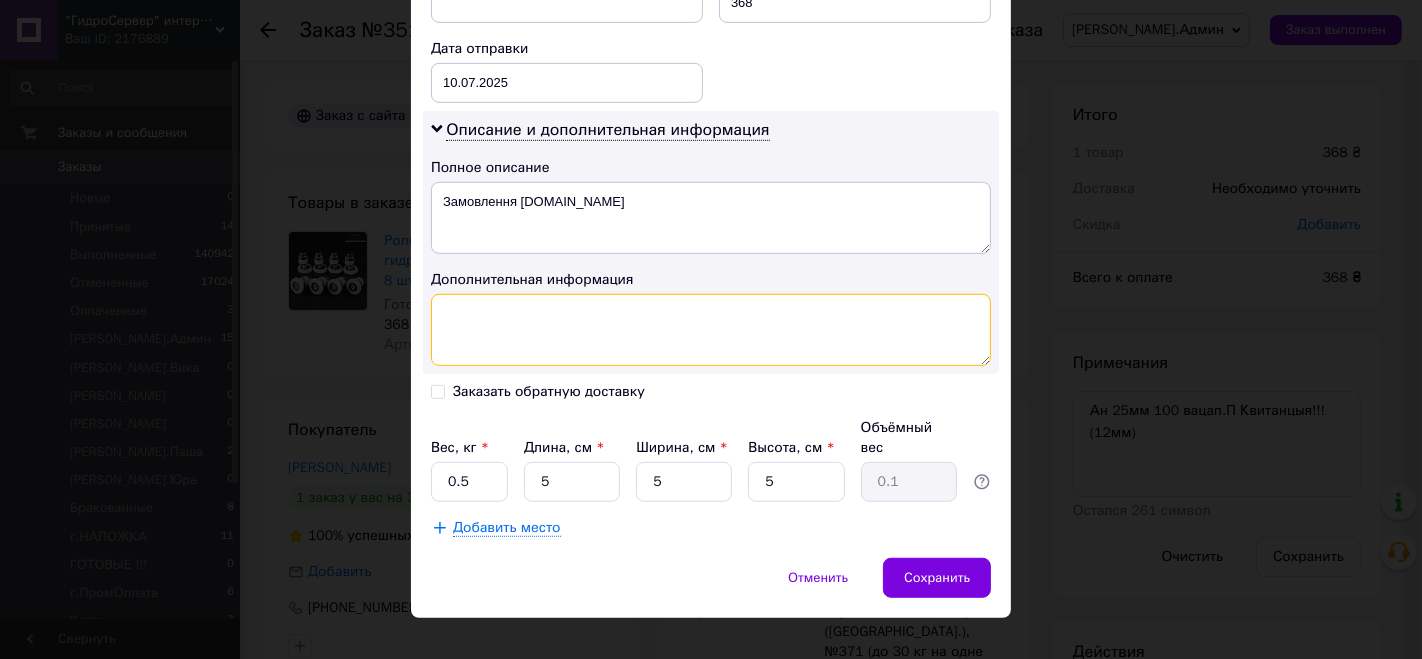click at bounding box center [711, 330] 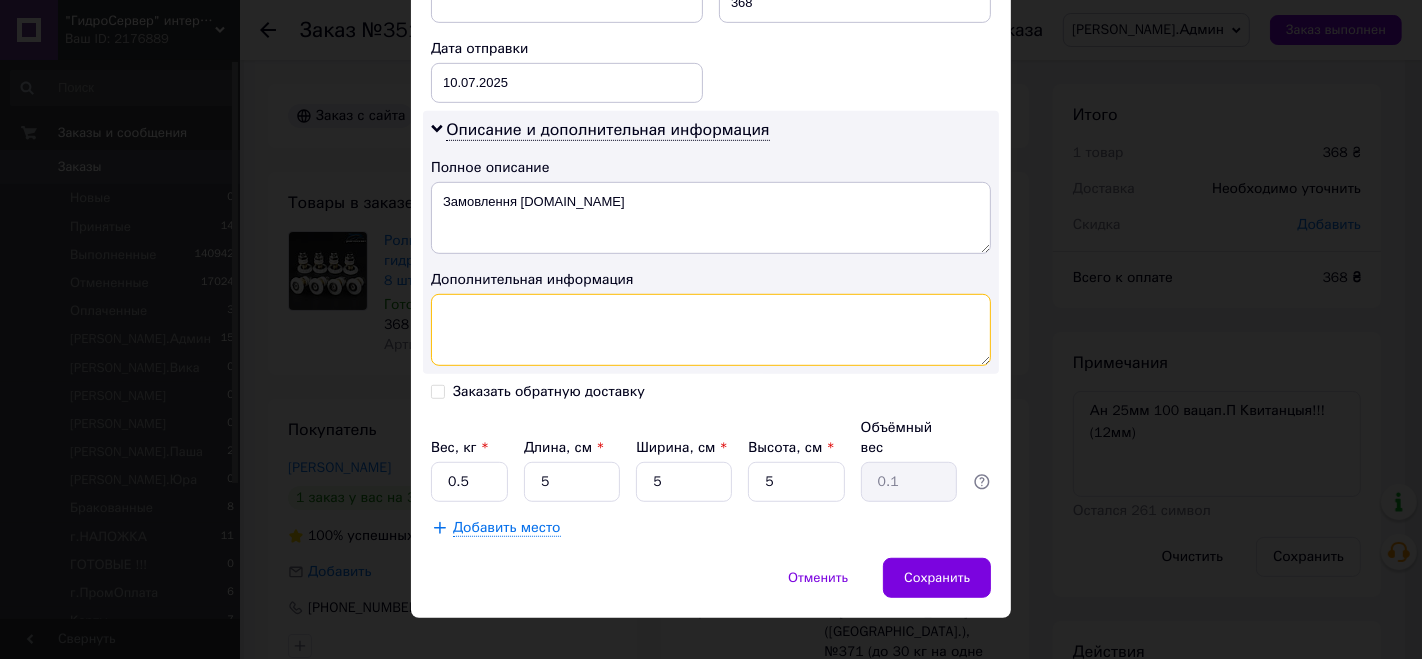paste on "## B-06D 25mm=8 (12мм)" 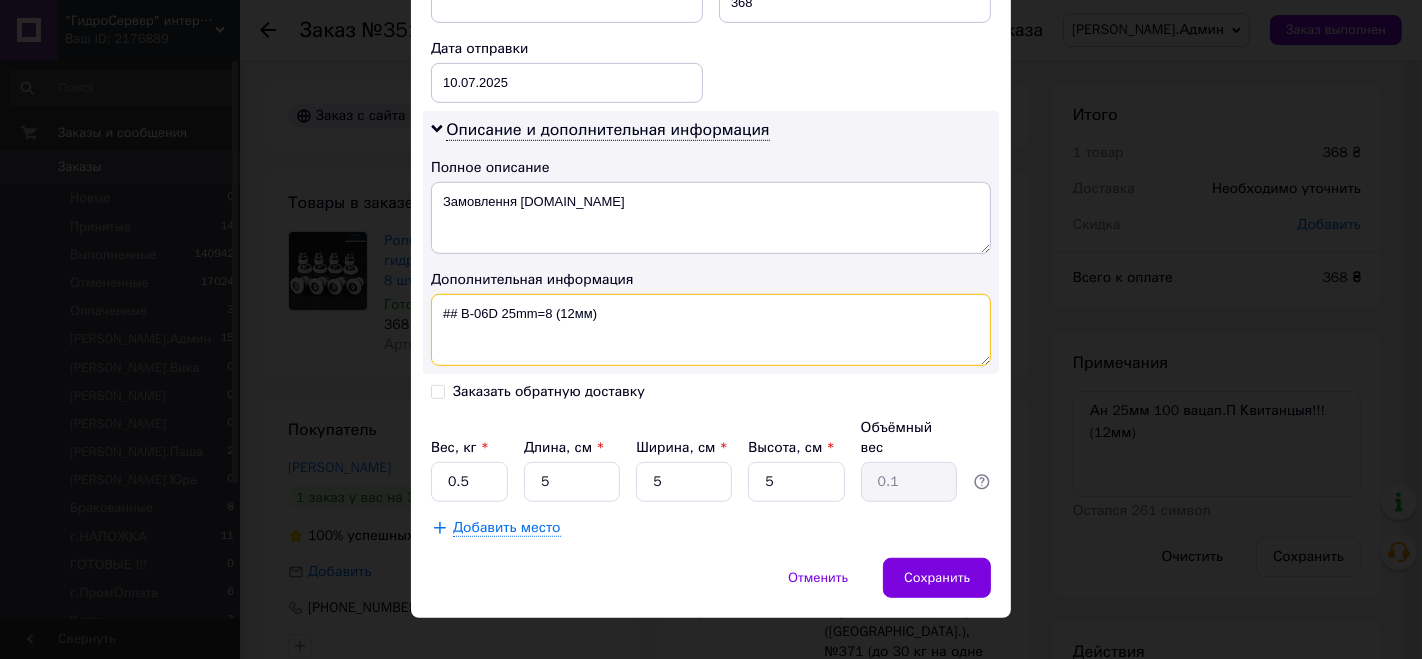 type on "## B-06D 25mm=8 (12мм)" 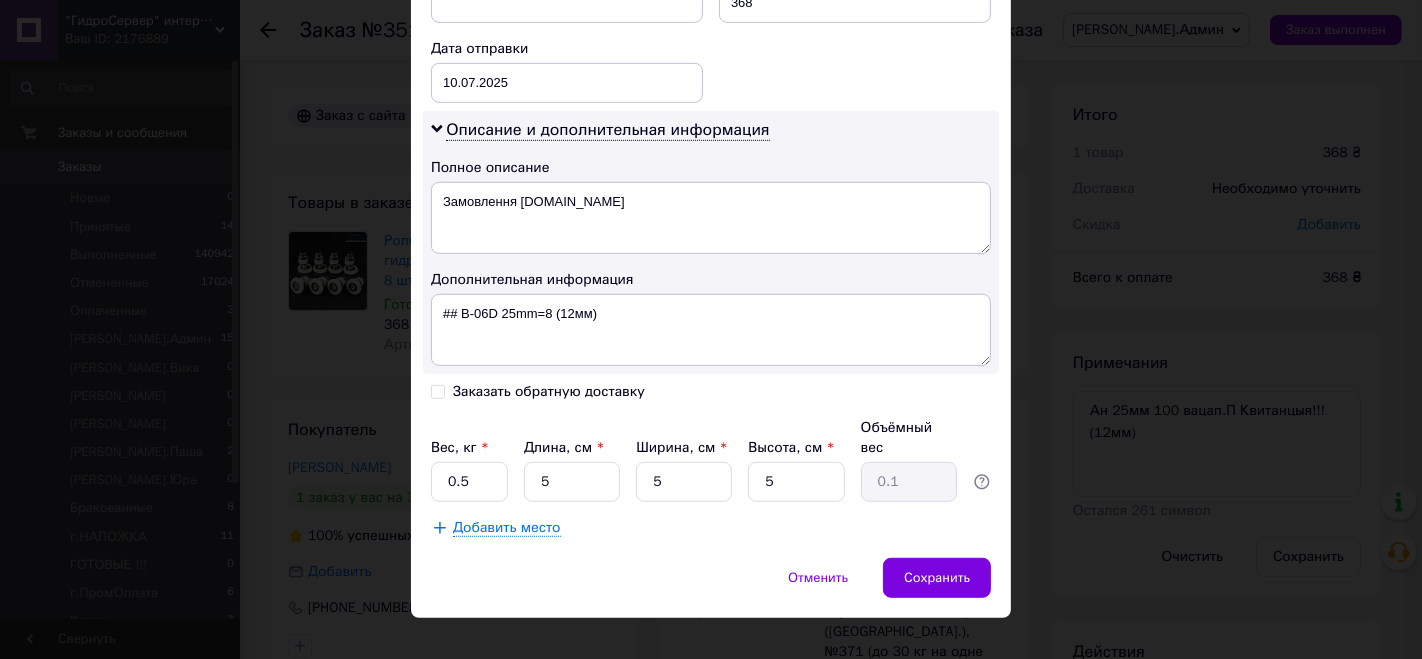 drag, startPoint x: 528, startPoint y: 387, endPoint x: 515, endPoint y: 393, distance: 14.3178215 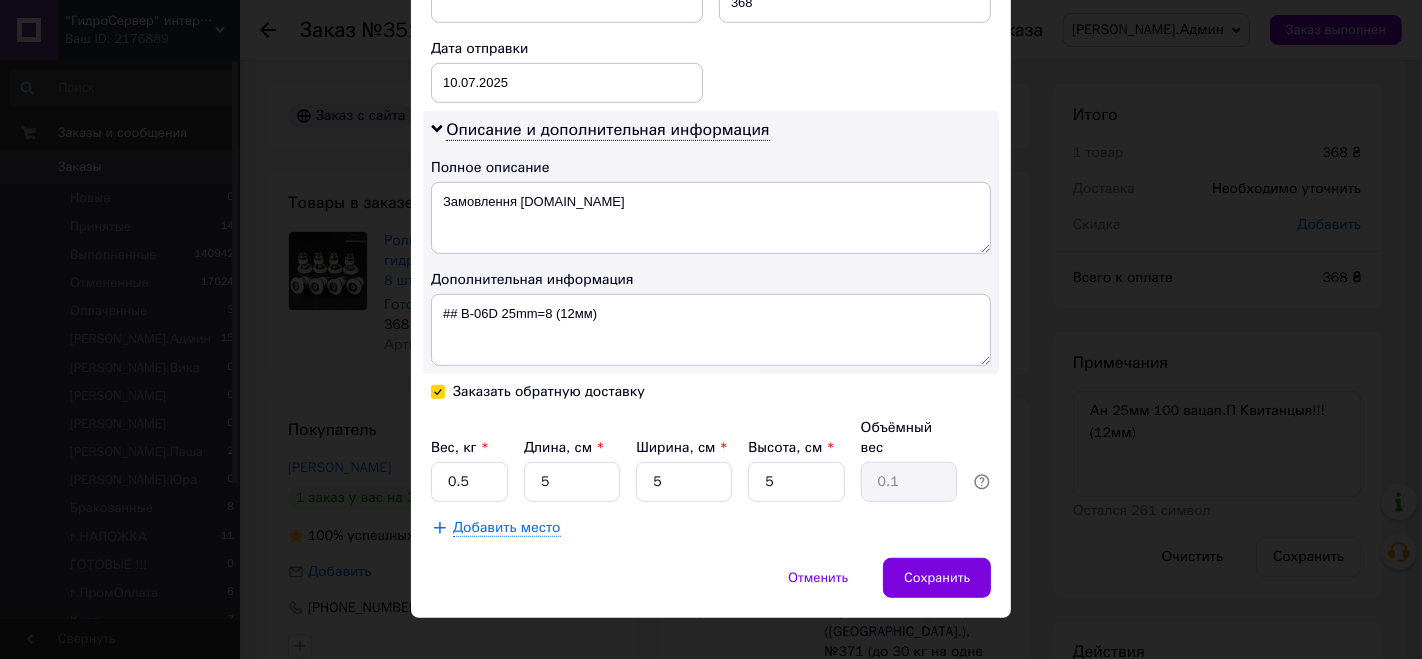 checkbox on "true" 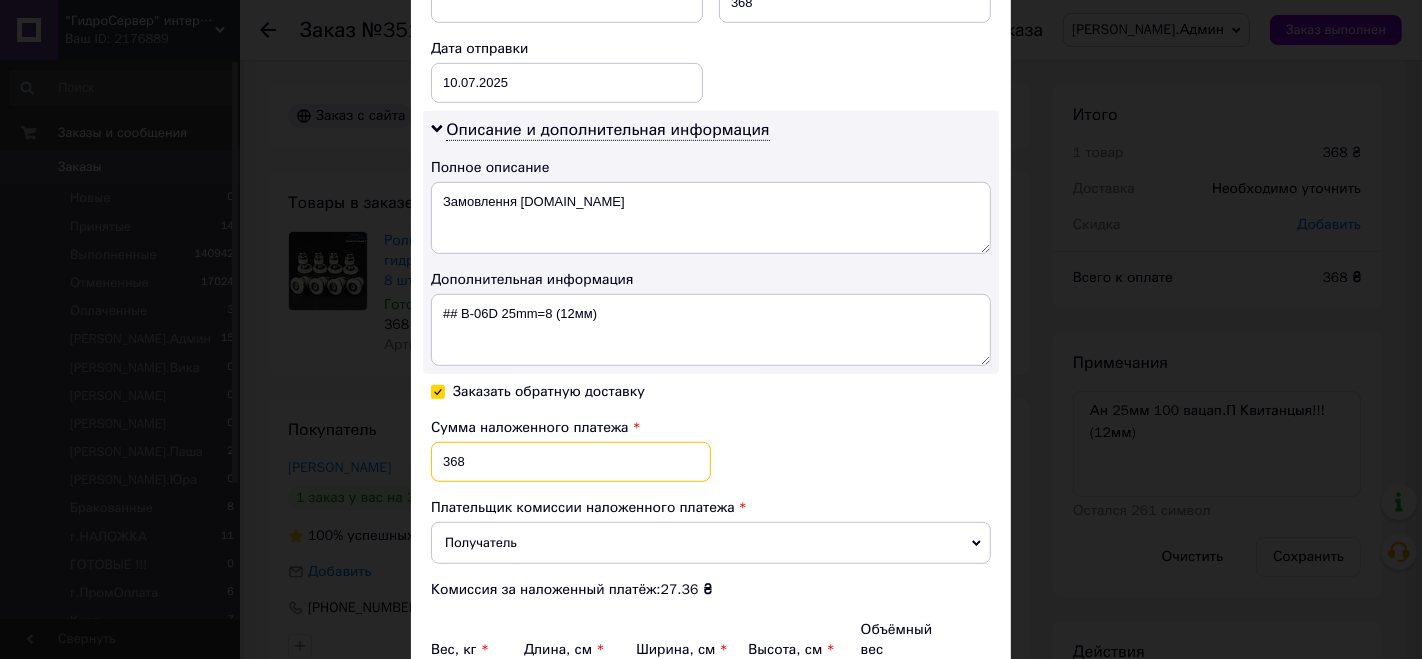 click on "368" at bounding box center (571, 462) 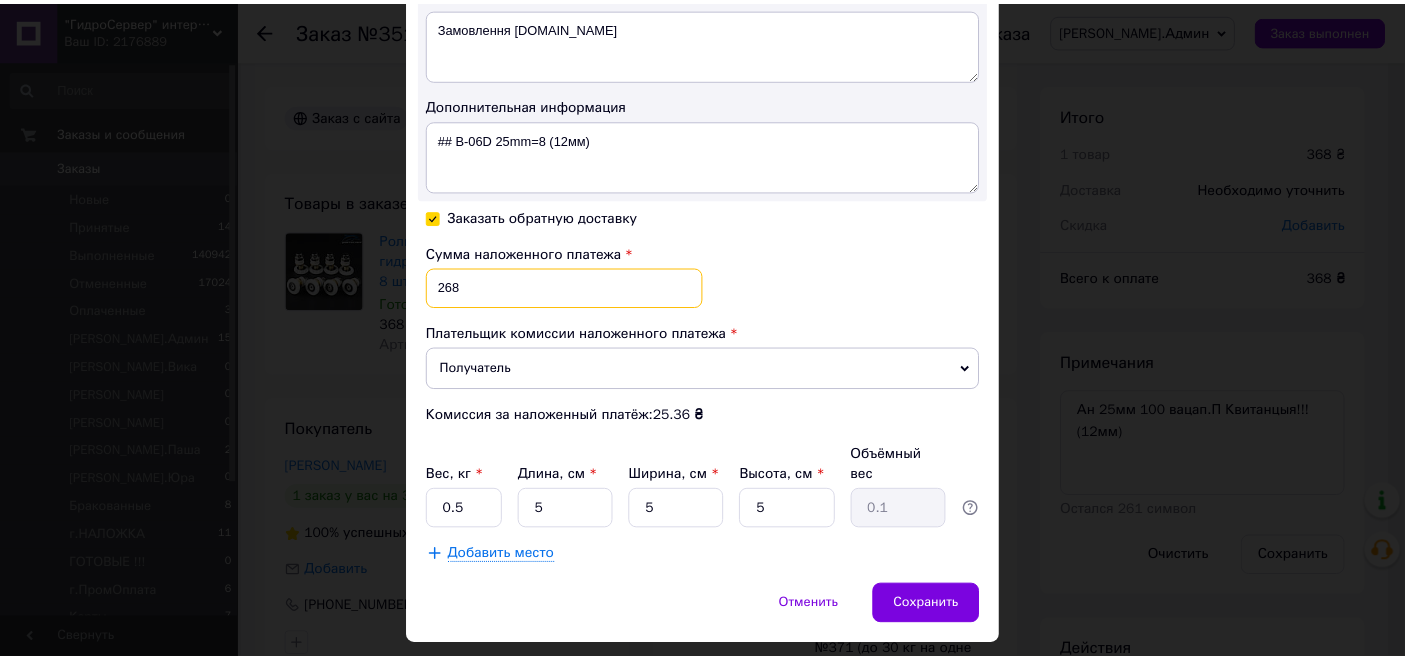 scroll, scrollTop: 1121, scrollLeft: 0, axis: vertical 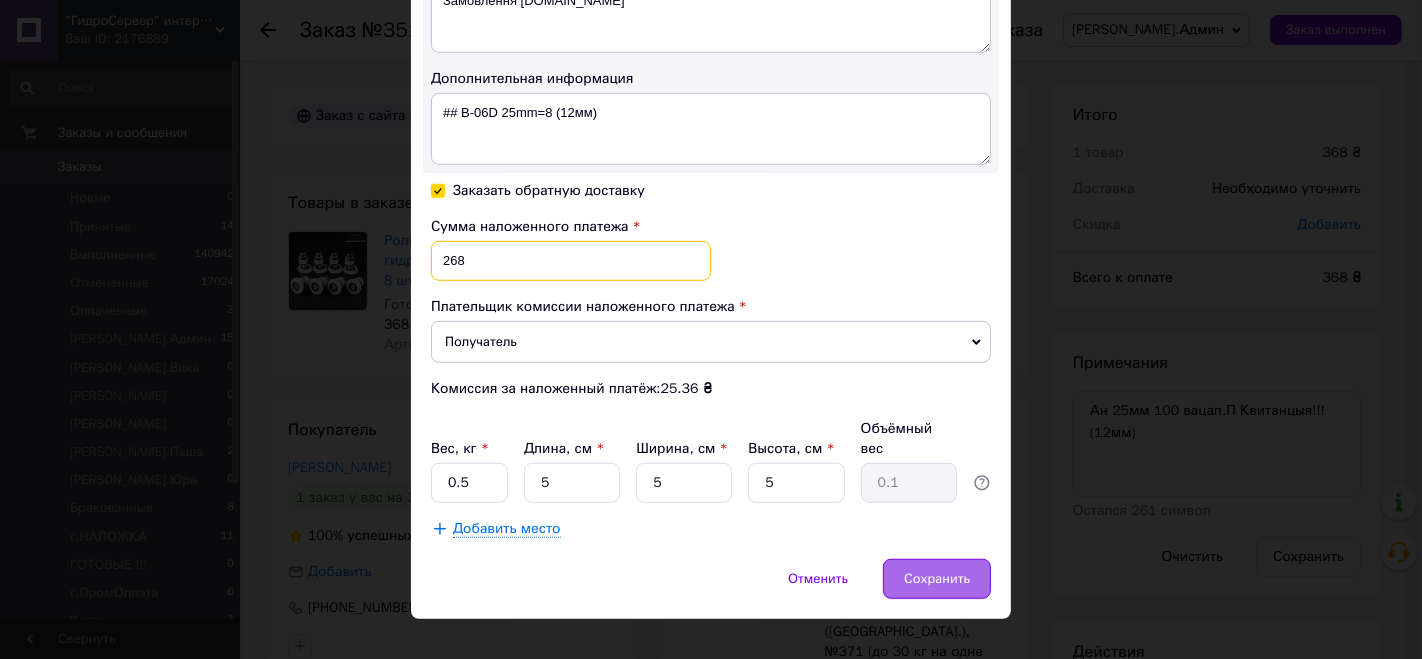 type on "268" 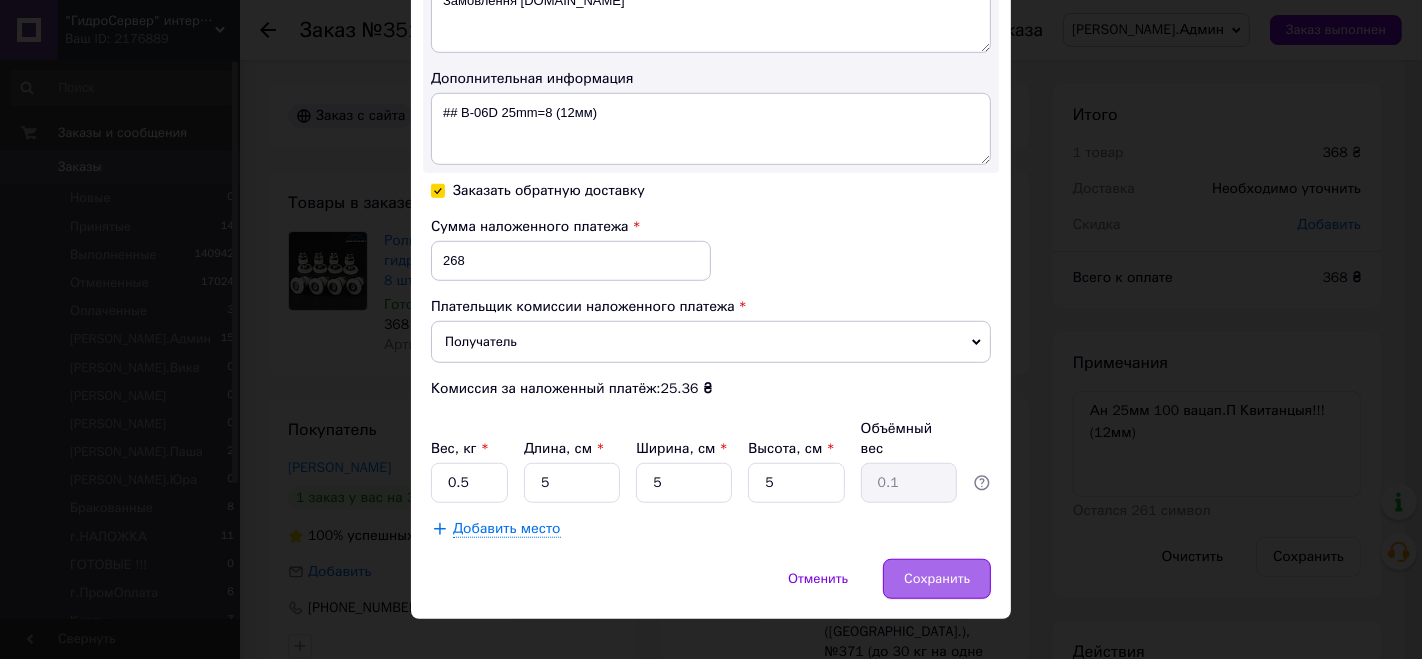click on "Сохранить" at bounding box center [937, 579] 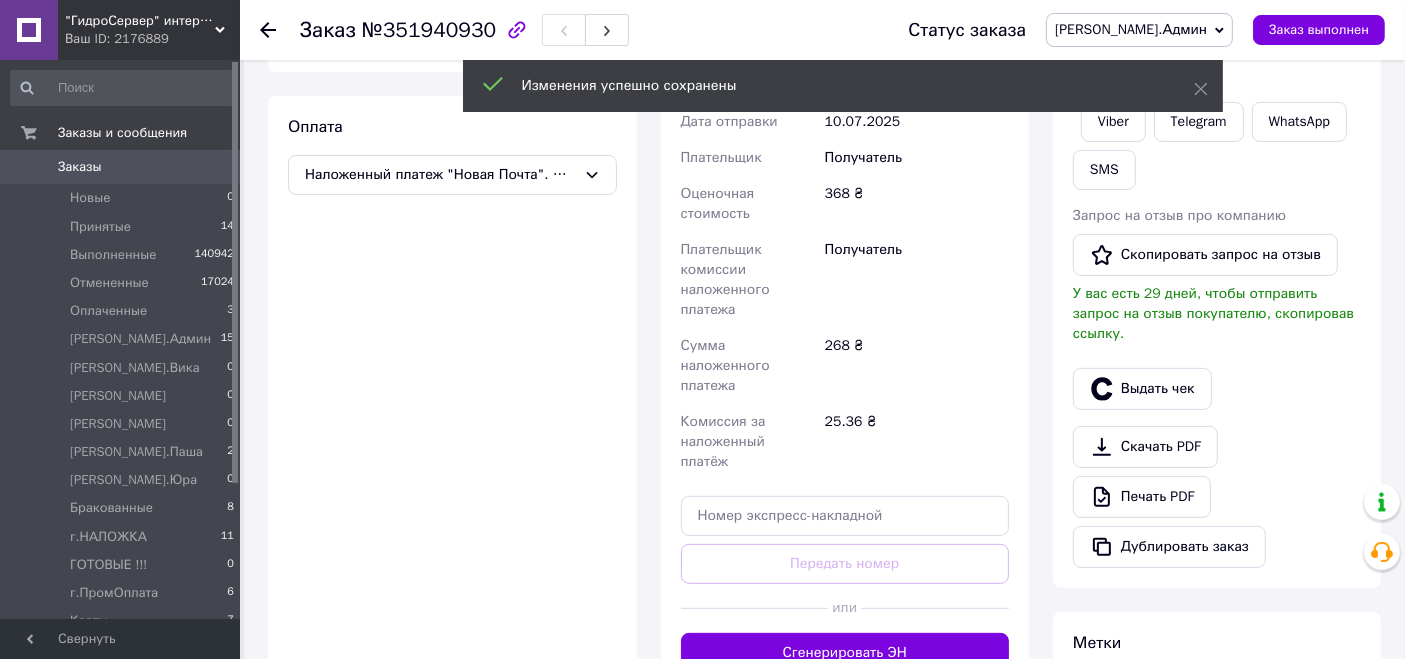 scroll, scrollTop: 666, scrollLeft: 0, axis: vertical 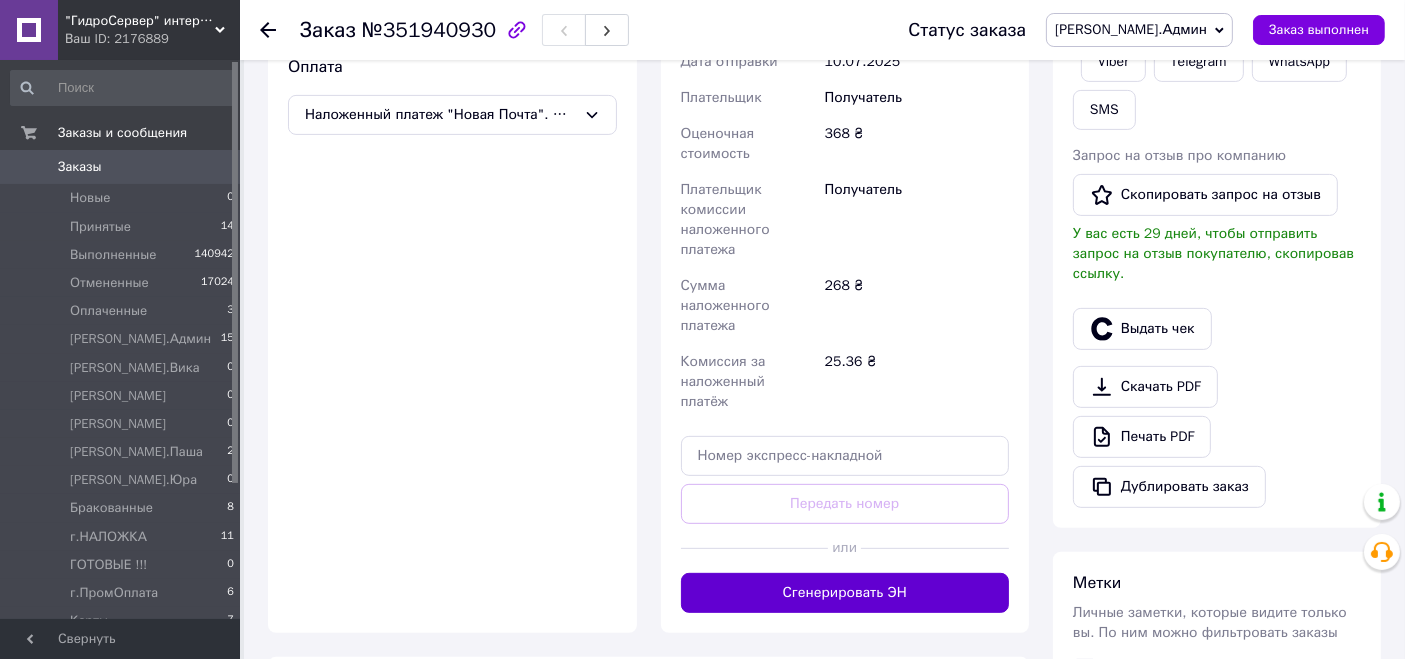 click on "Сгенерировать ЭН" at bounding box center [845, 593] 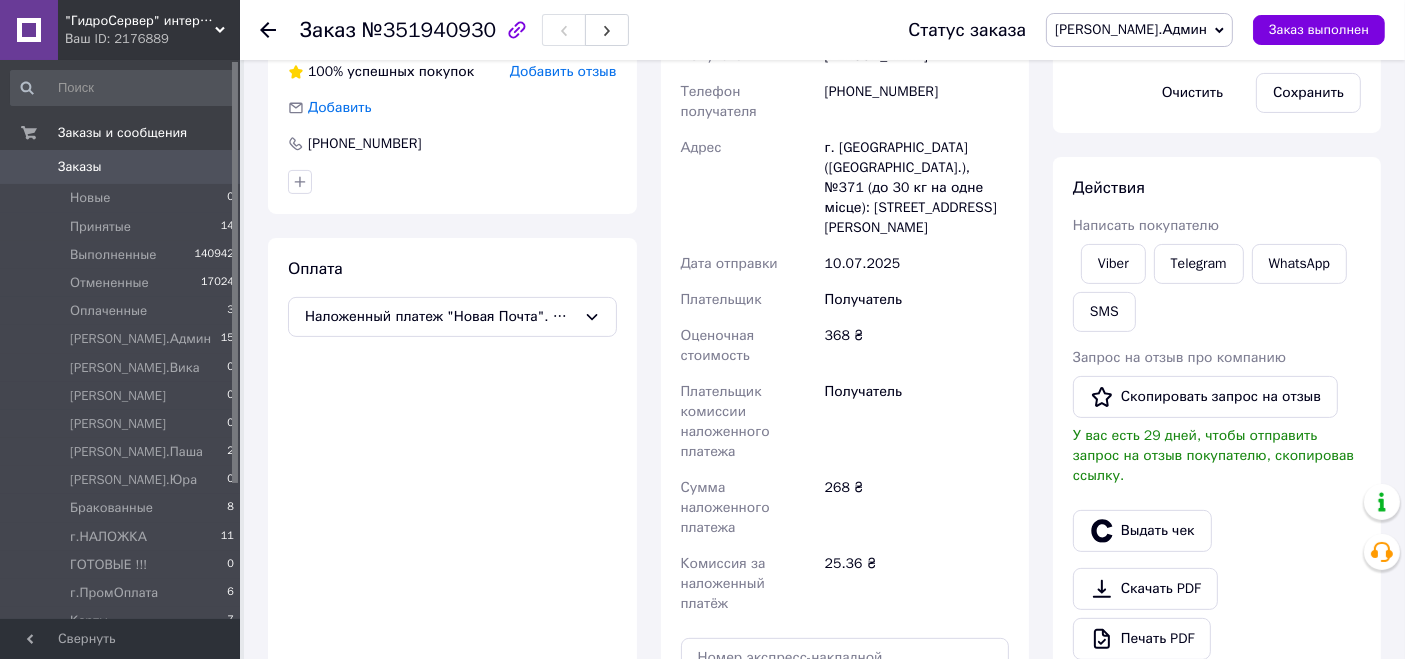 scroll, scrollTop: 333, scrollLeft: 0, axis: vertical 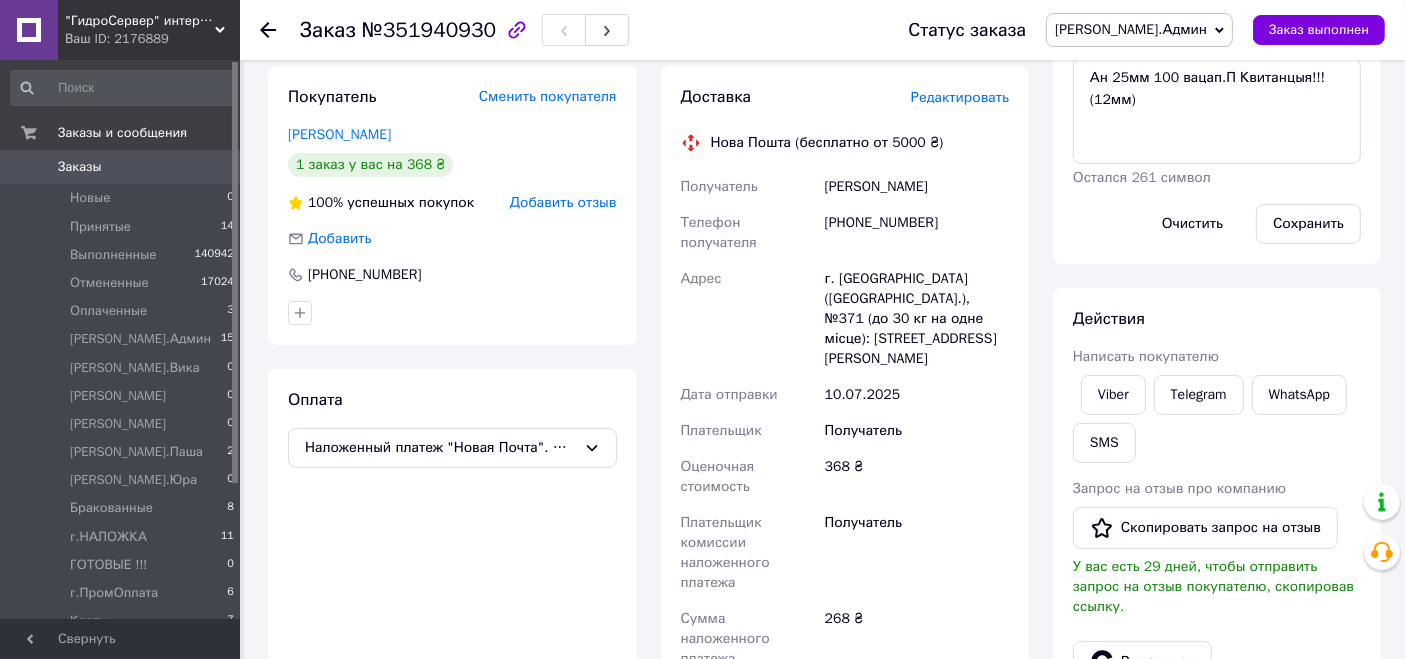 click on "Статус заказа [PERSON_NAME].Админ Принят Выполнен Отменен Оплаченный а.Вика [PERSON_NAME] [PERSON_NAME] а.[PERSON_NAME]Юра Бракованные г.НАЛОЖКА ГОТОВЫЕ !!! г.ПромОплата Карты Перезвонить!!! УКРпочта УКРпочта 2 Заказ выполнен" at bounding box center [1126, 30] 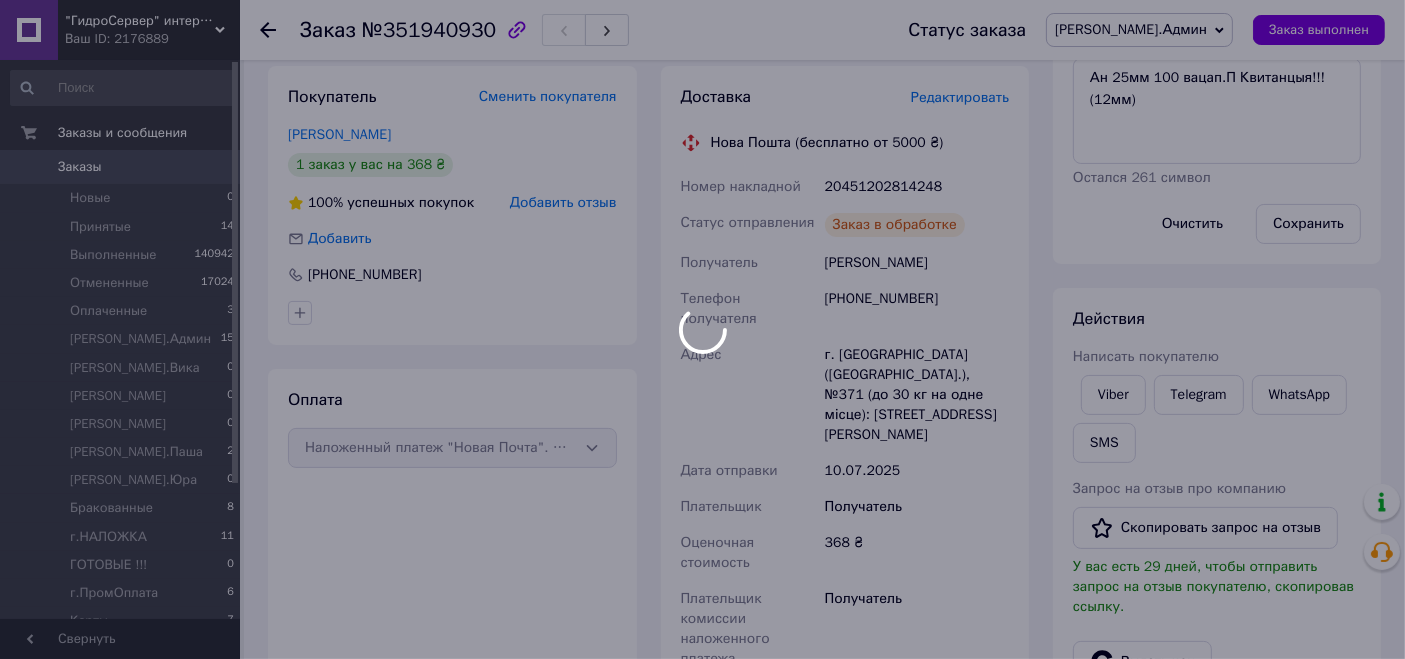 click on ""ГидроСервер" интернет-магазин сантехники. Ваш ID: 2176889 Сайт "ГидроСервер" интернет-магазин сант... Кабинет покупателя Проверить состояние системы Страница на портале Справка Выйти Заказы и сообщения Заказы 0 Новые 0 Принятые 14 Выполненные 140942 Отмененные 17024 Оплаченные 3 а.Админ 15 а.Вика 0 [PERSON_NAME] 0 [PERSON_NAME] 0 а.Паша 2 а.Юра 0 Бракованные 8 г.НАЛОЖКА 11 ГОТОВЫЕ !!! 0 г.ПромОплата 6 Карты 7 Перезвонить!!! 6 УКРпочта 5 УКРпочта 2 0 Сообщения 0 Клиенты Свернуть
Заказ №351940930 Статус заказа а.Админ Принят Выполнен Отменен 1" at bounding box center (702, 601) 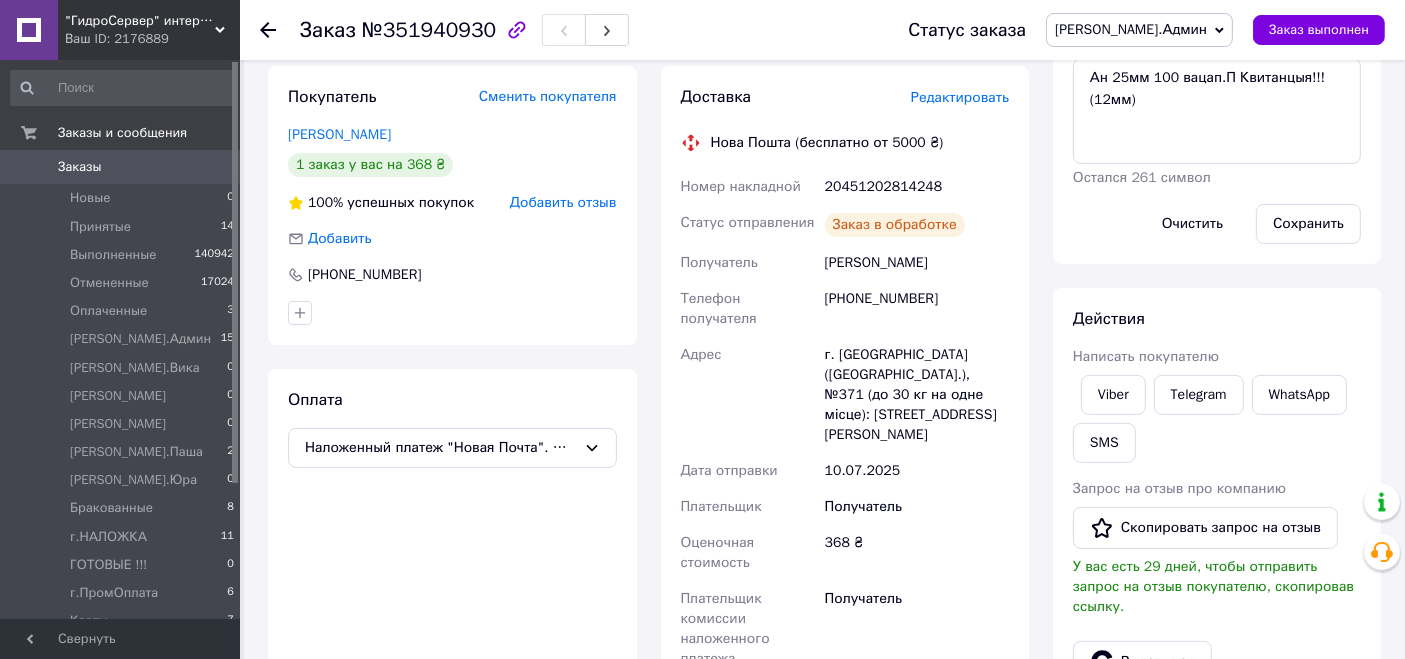 click on "[PERSON_NAME].Админ" at bounding box center (1131, 29) 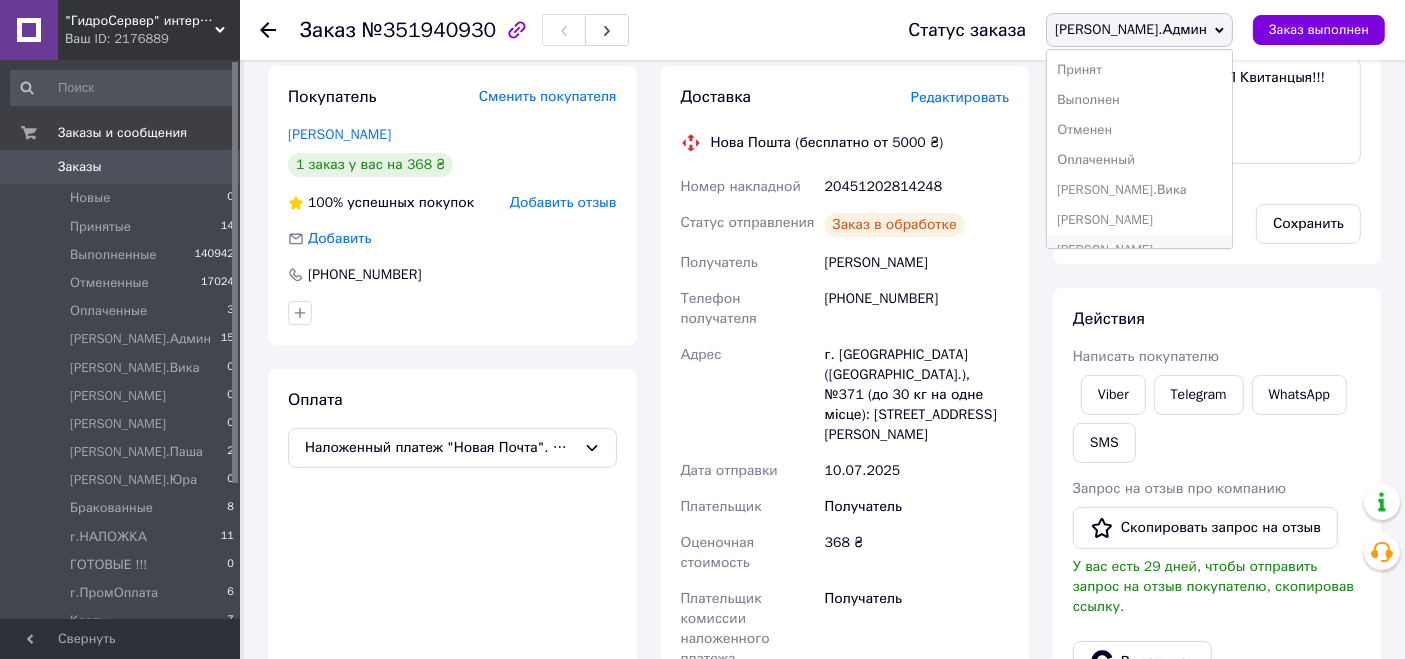 scroll, scrollTop: 111, scrollLeft: 0, axis: vertical 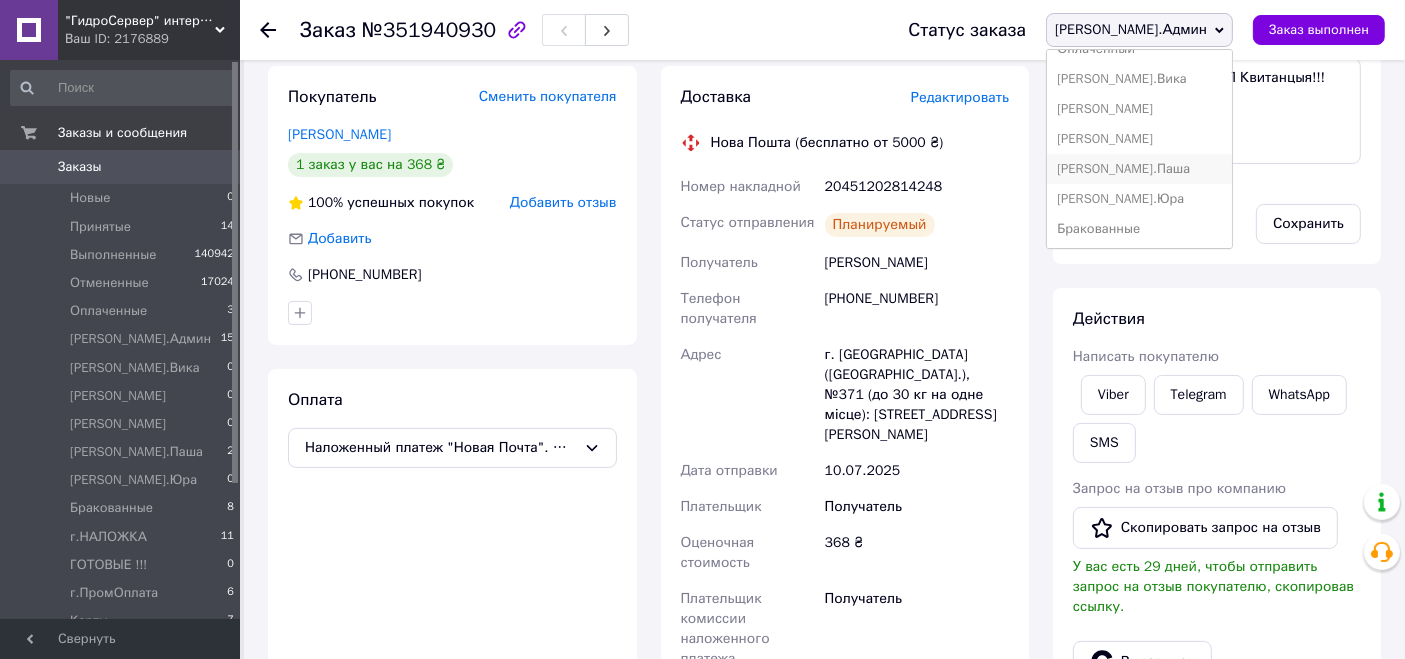 click on "[PERSON_NAME].Паша" at bounding box center [1139, 169] 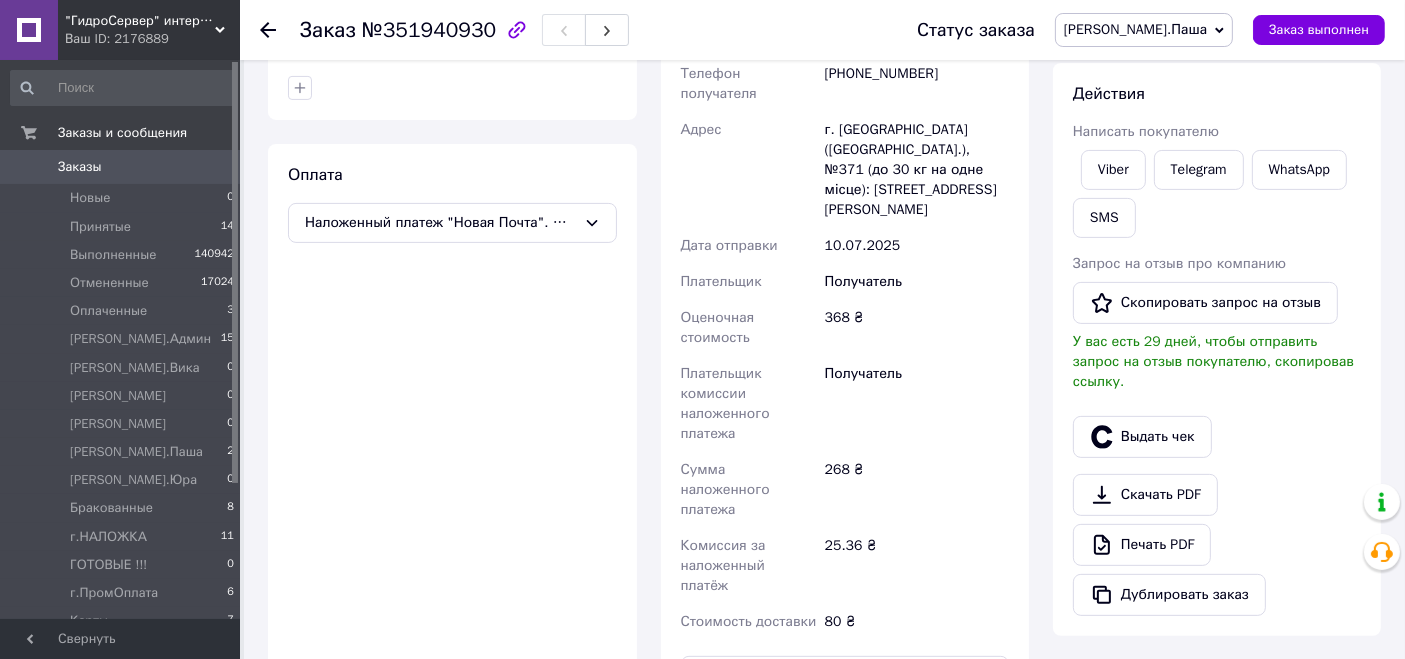 scroll, scrollTop: 0, scrollLeft: 0, axis: both 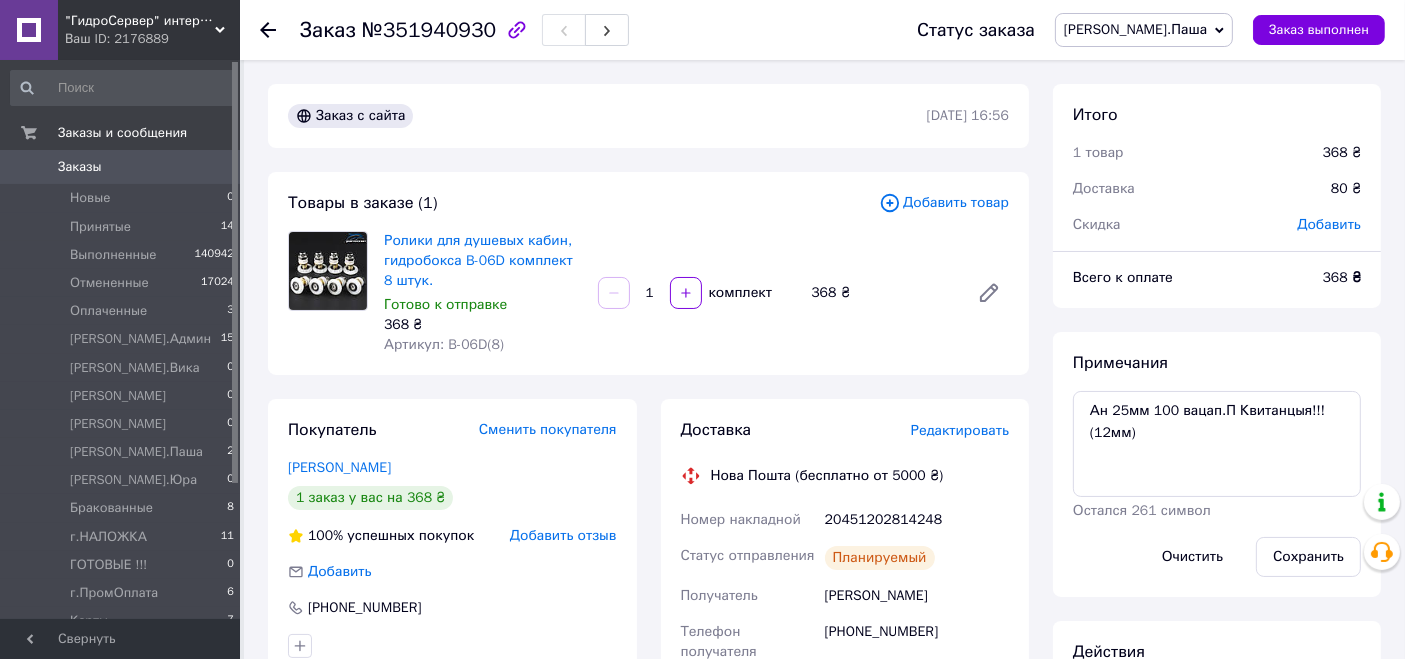 click 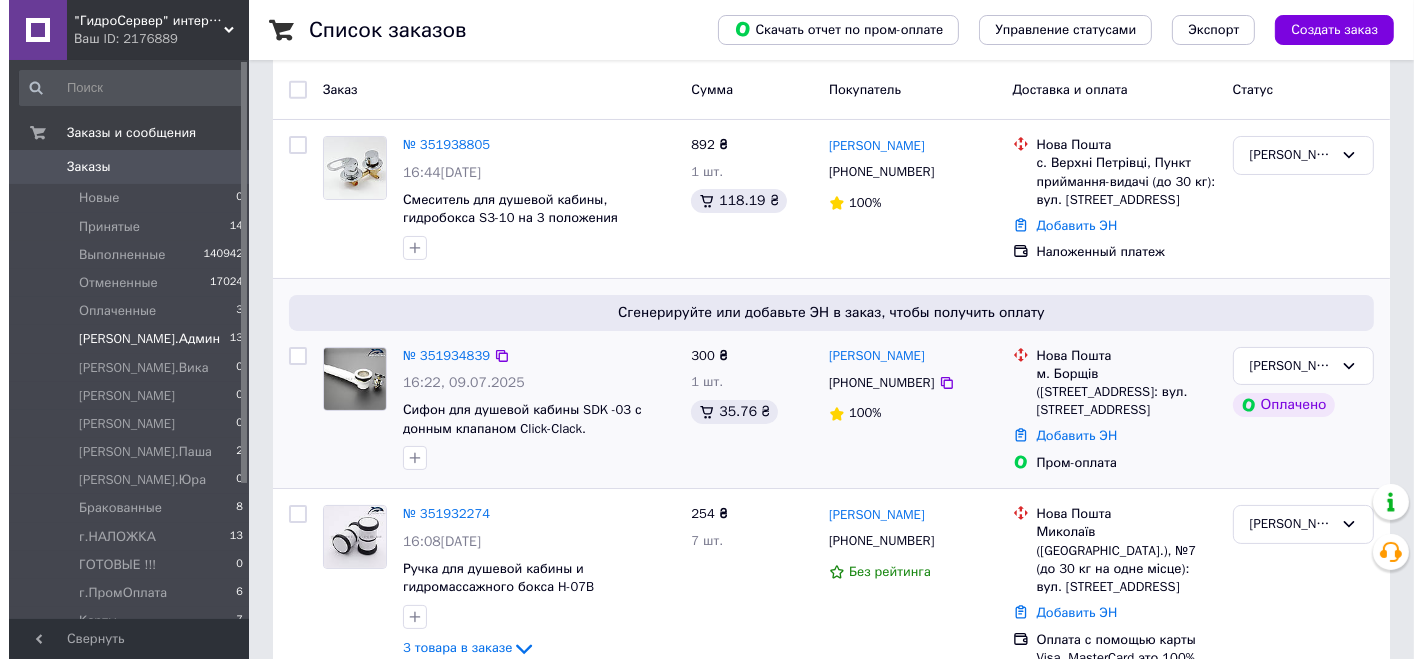 scroll, scrollTop: 0, scrollLeft: 0, axis: both 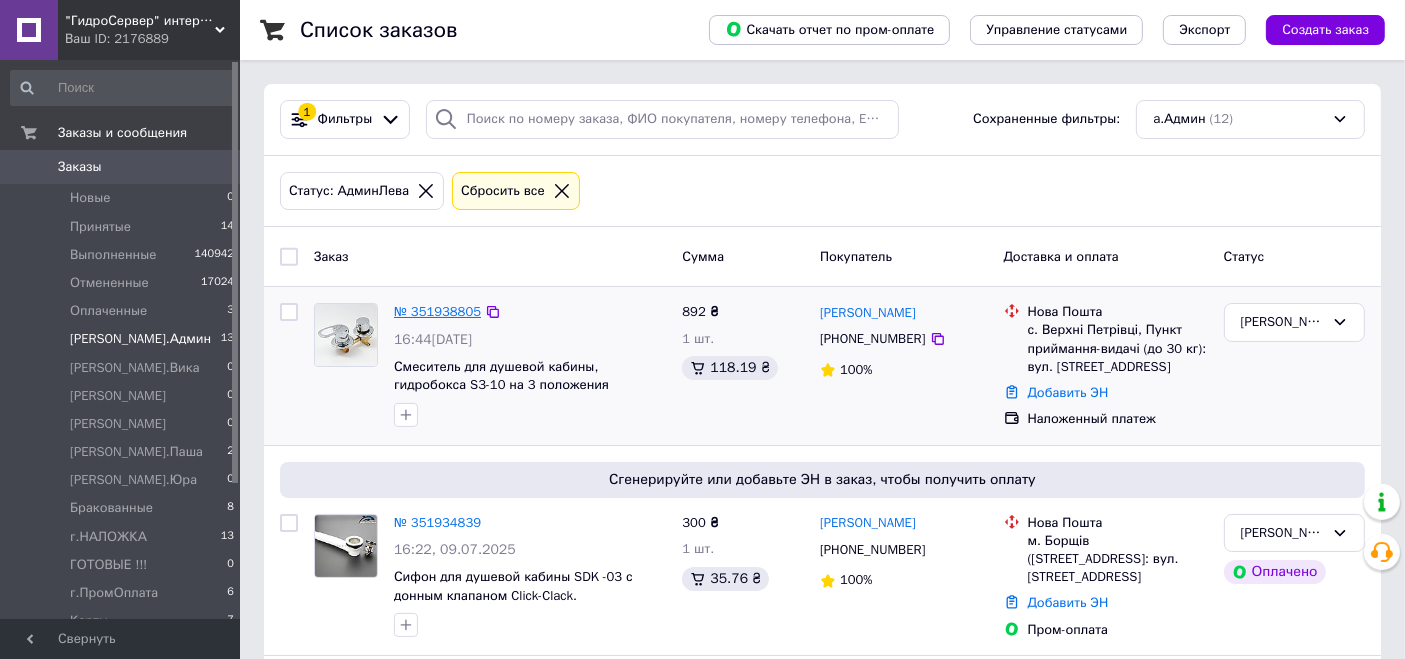click on "№ 351938805" at bounding box center (437, 311) 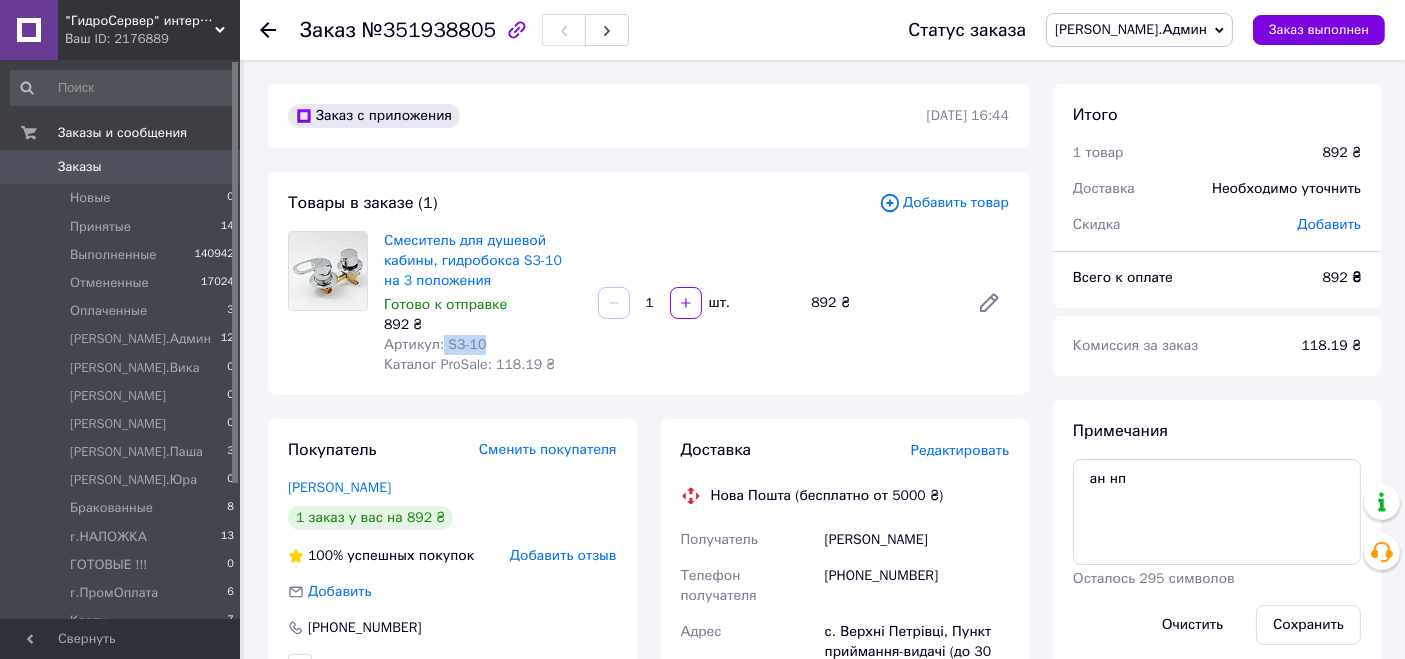 drag, startPoint x: 487, startPoint y: 347, endPoint x: 513, endPoint y: 349, distance: 26.076809 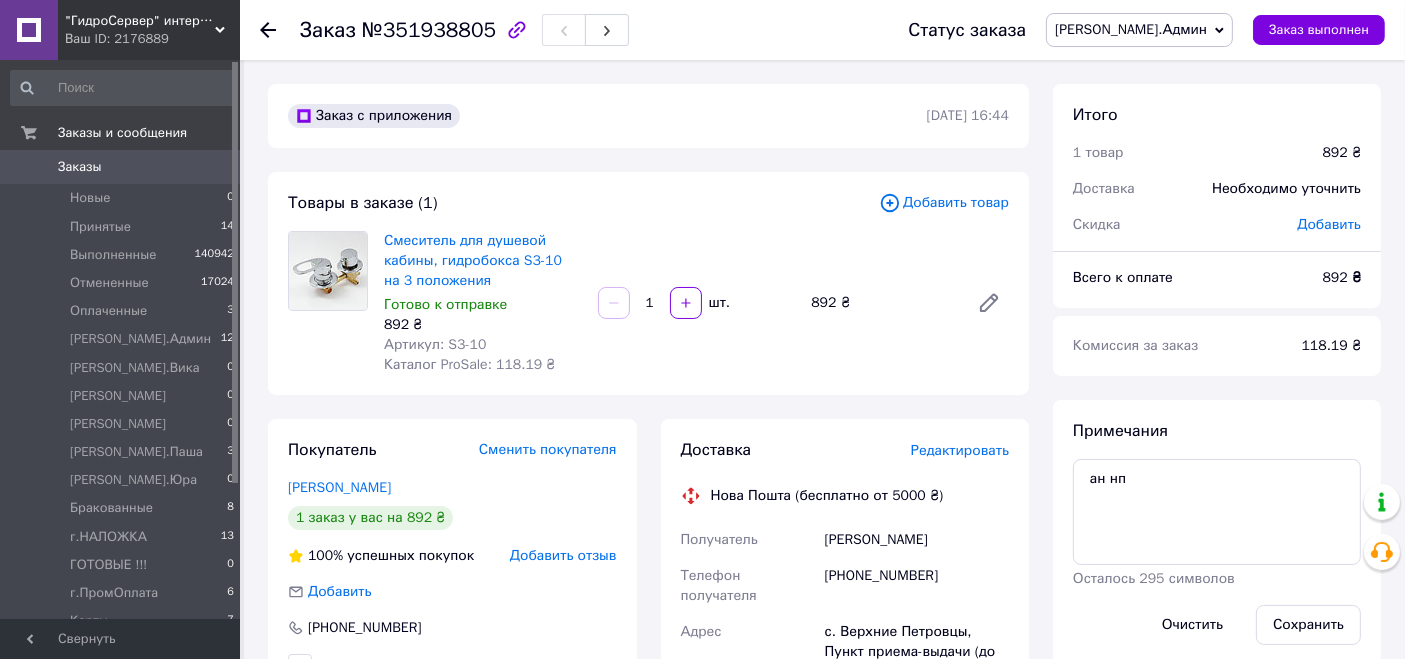 click on "Редактировать" at bounding box center (960, 450) 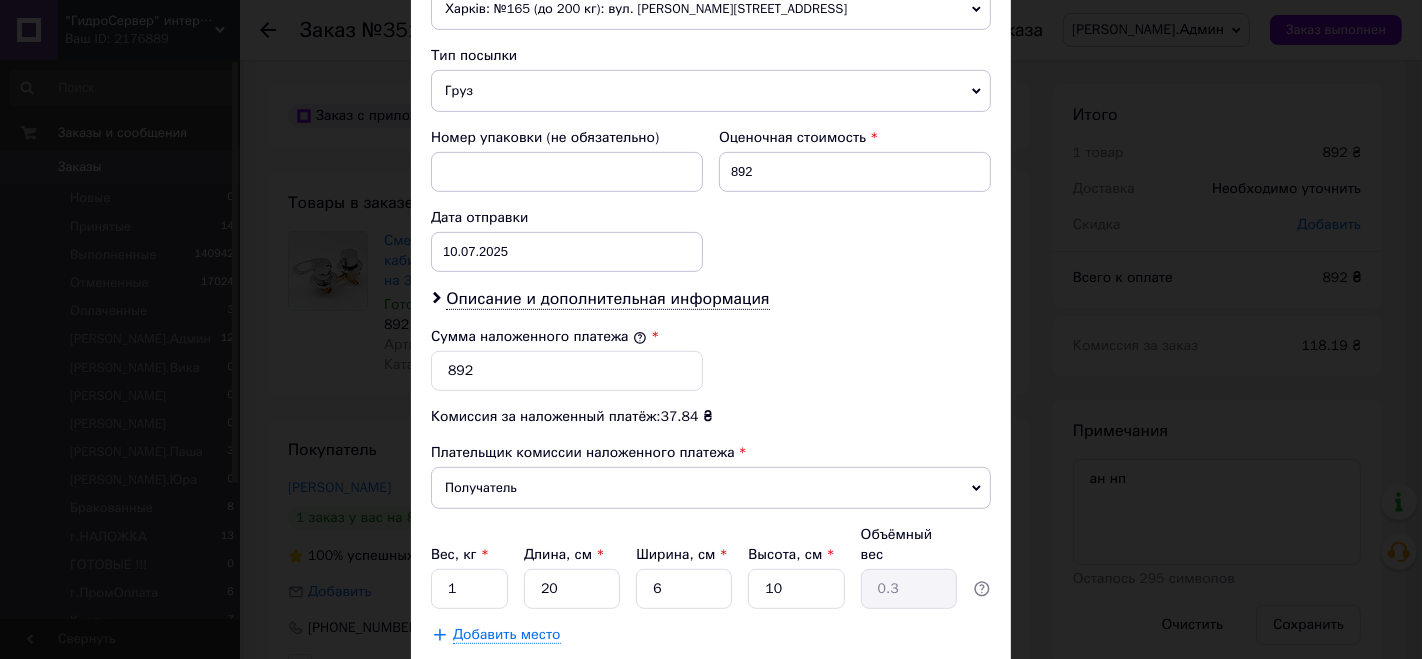 scroll, scrollTop: 777, scrollLeft: 0, axis: vertical 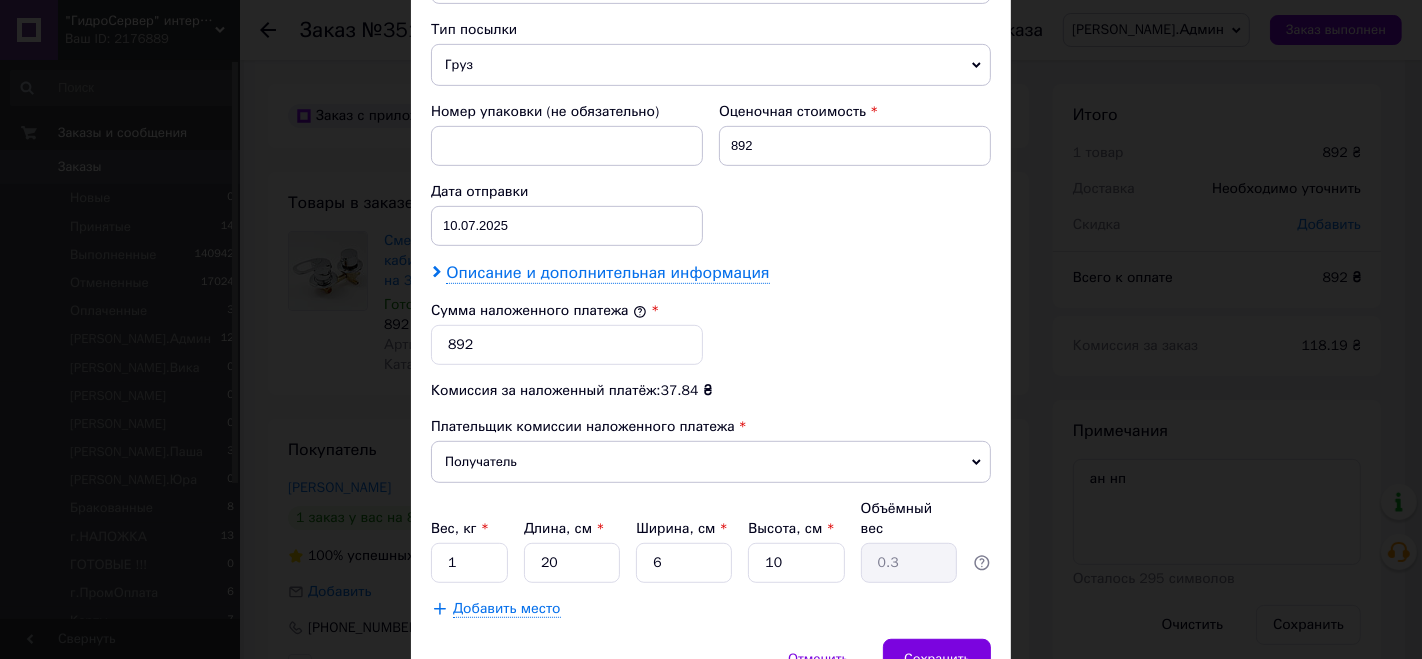 click on "Описание и дополнительная информация" at bounding box center (607, 273) 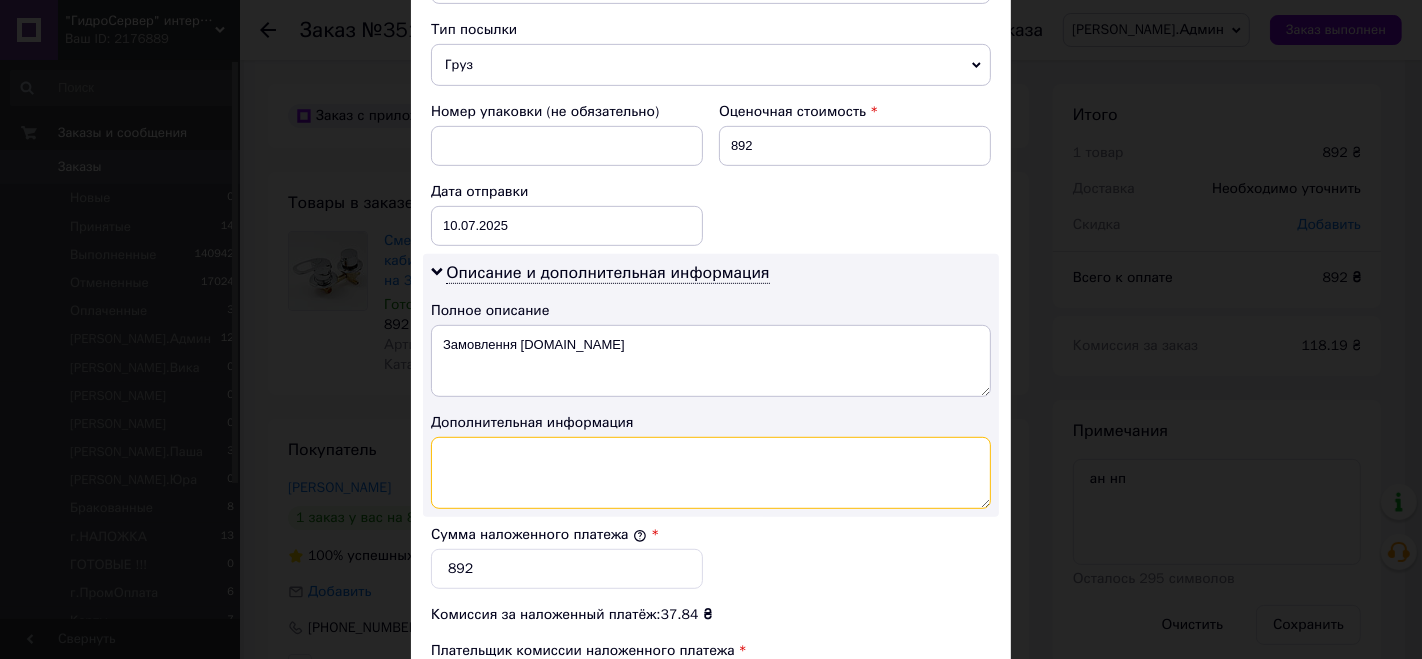 click at bounding box center [711, 473] 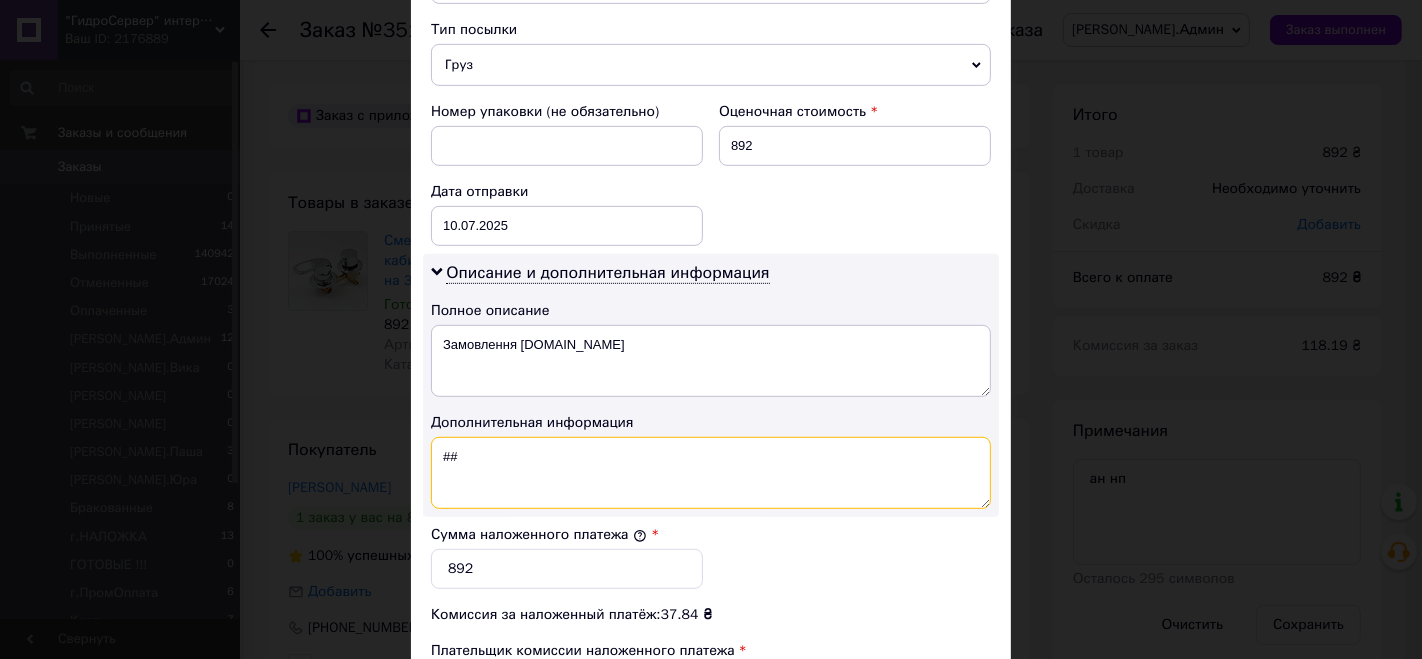 paste on "S3-10" 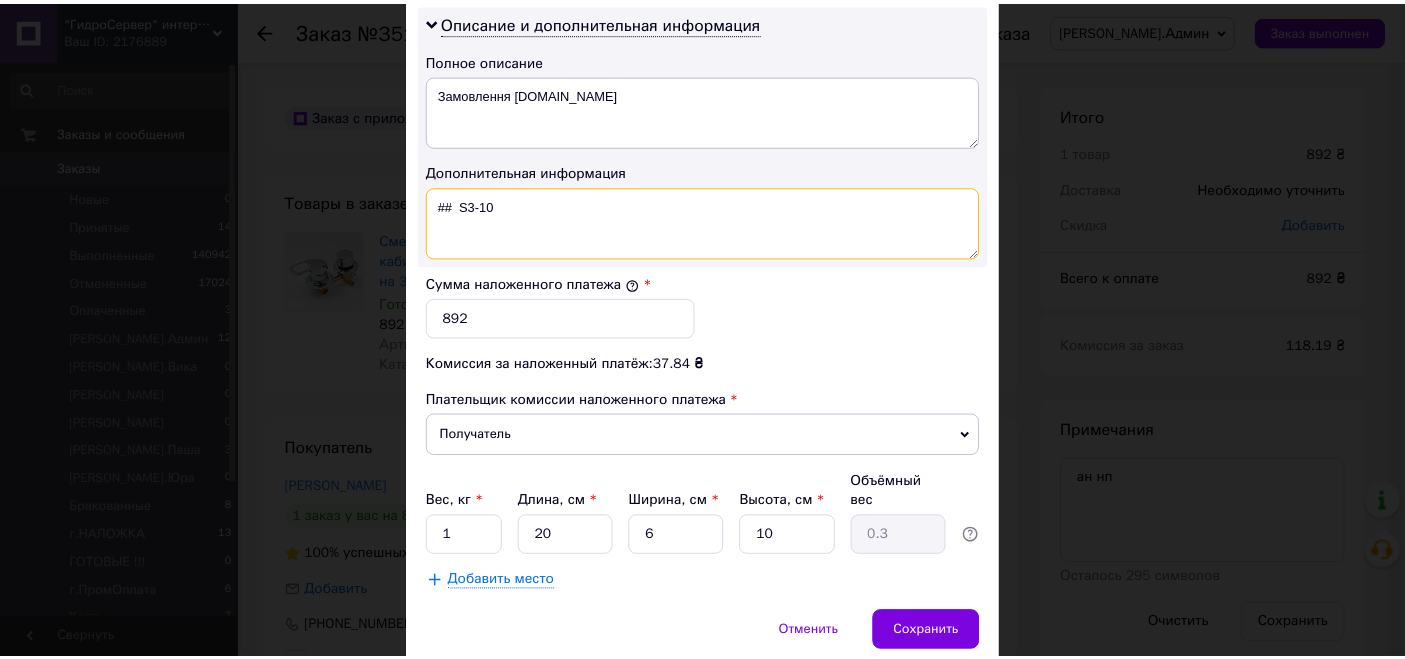 scroll, scrollTop: 1081, scrollLeft: 0, axis: vertical 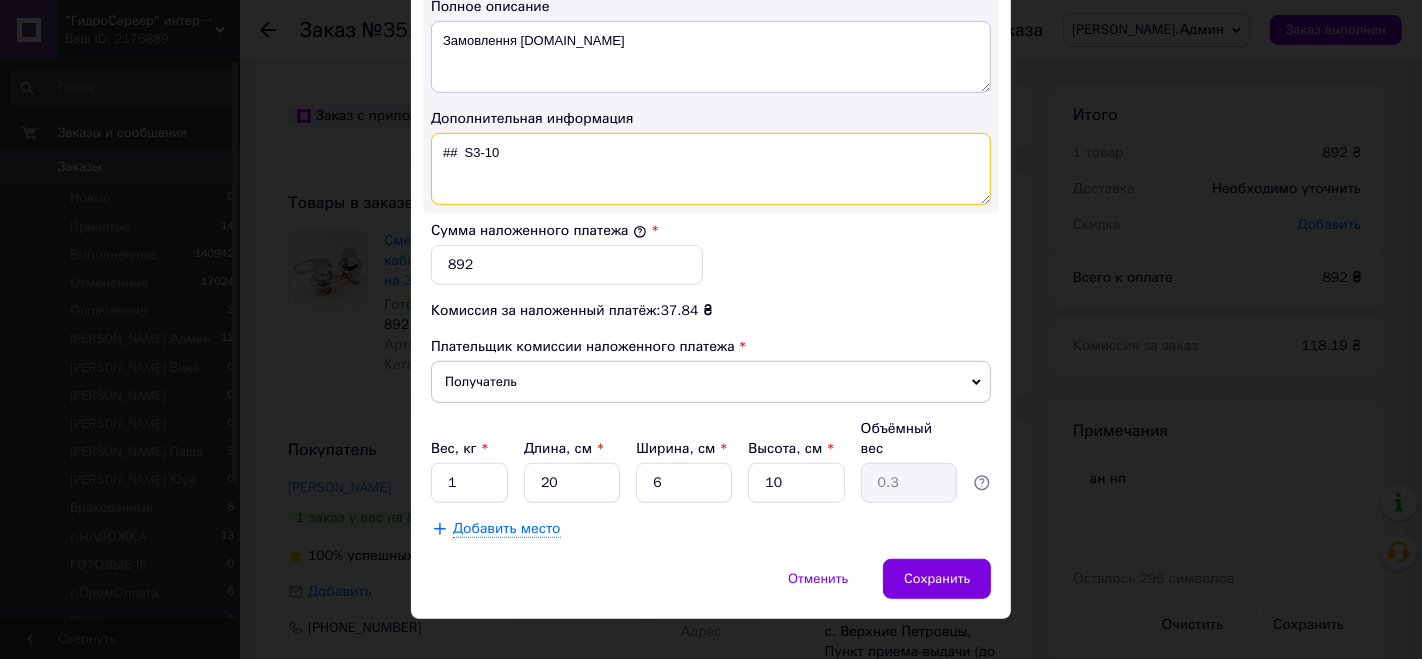type on "##  S3-10" 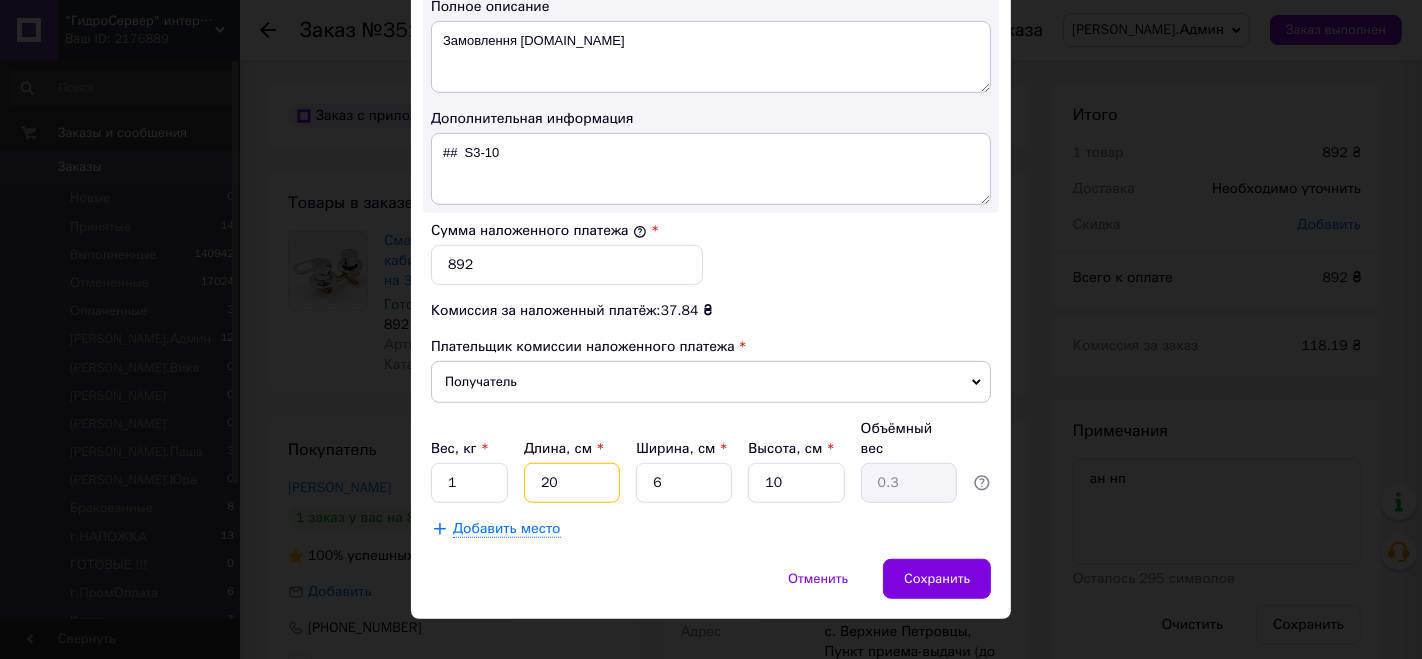 click on "20" at bounding box center [572, 483] 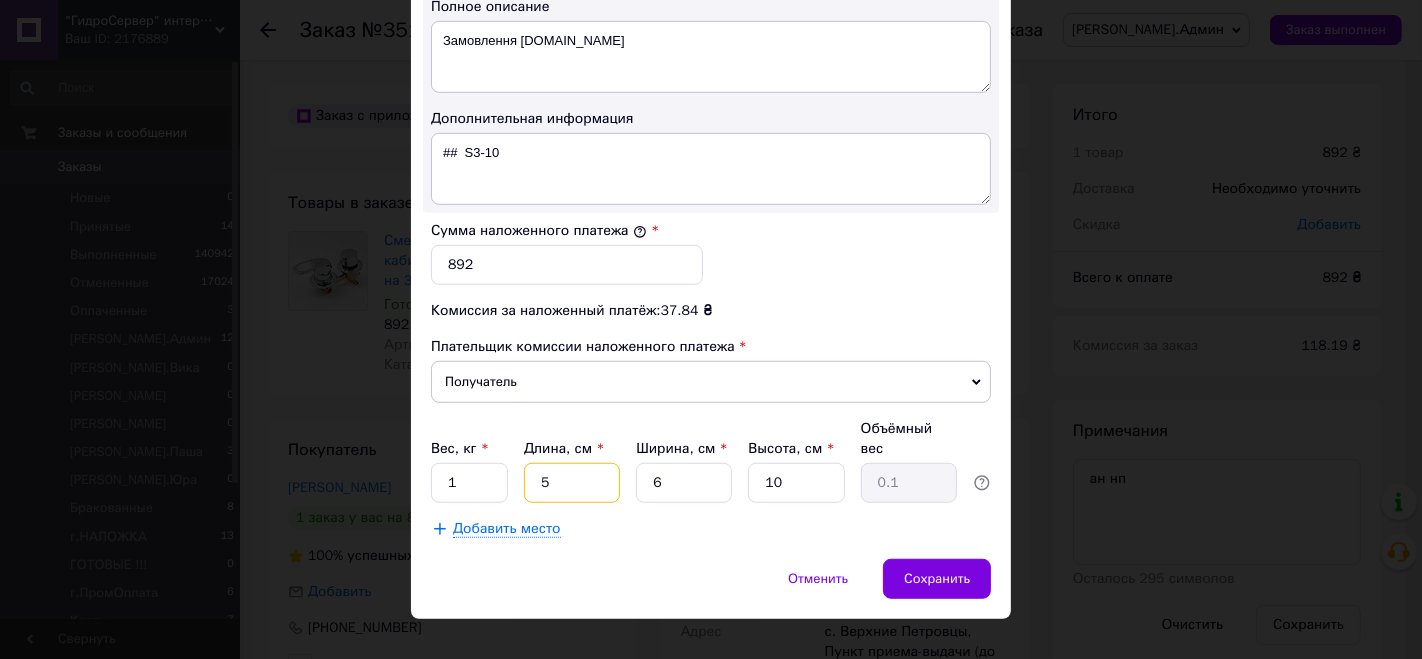 type on "5" 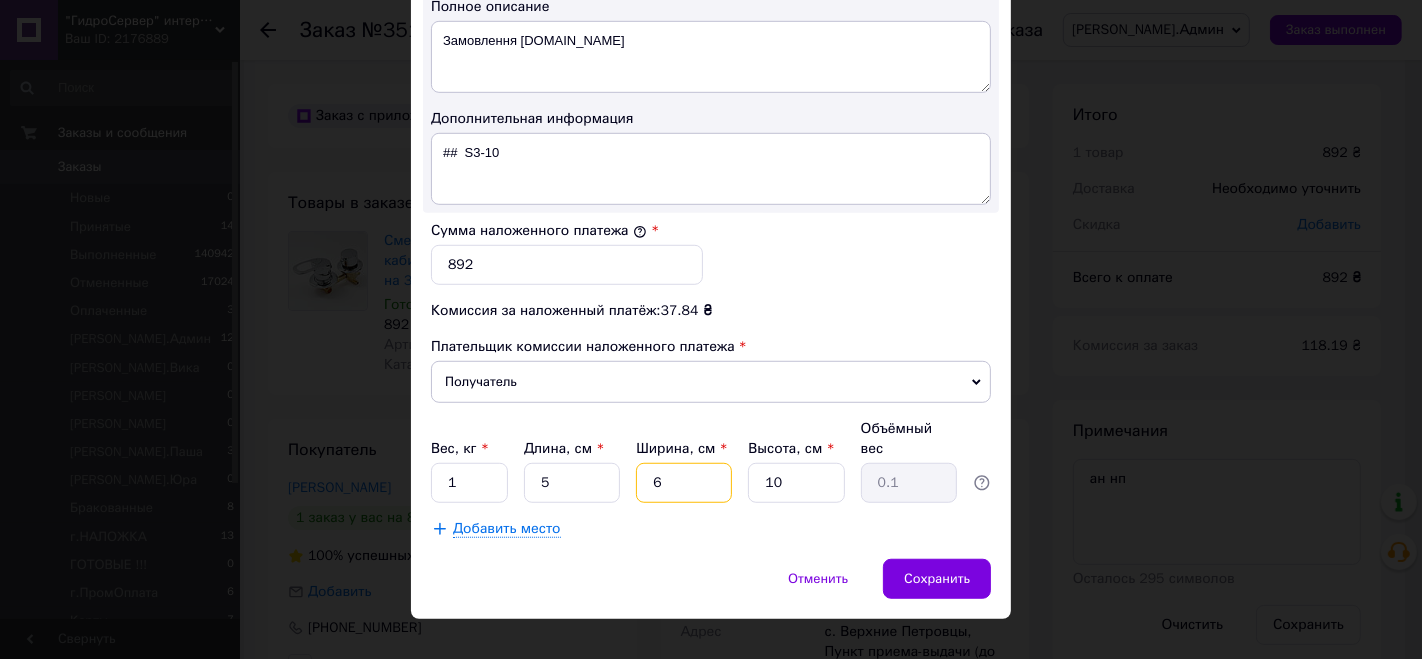 click on "6" at bounding box center (684, 483) 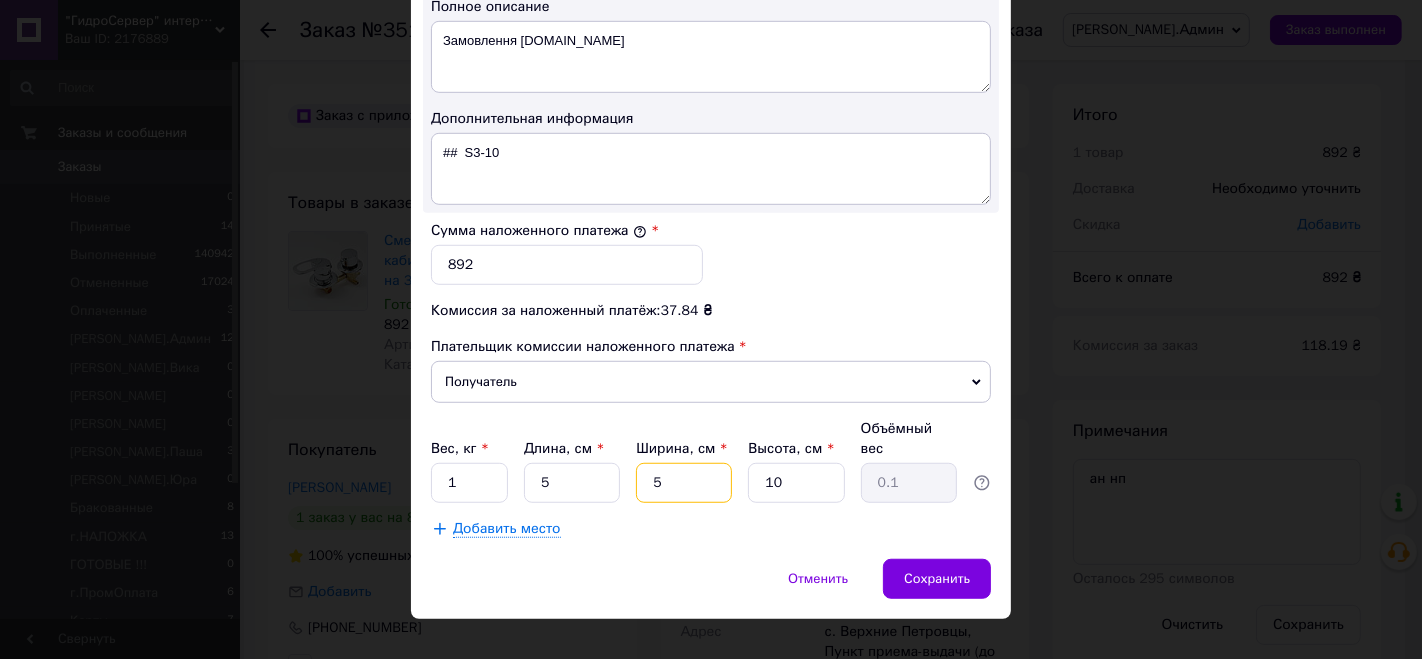type on "5" 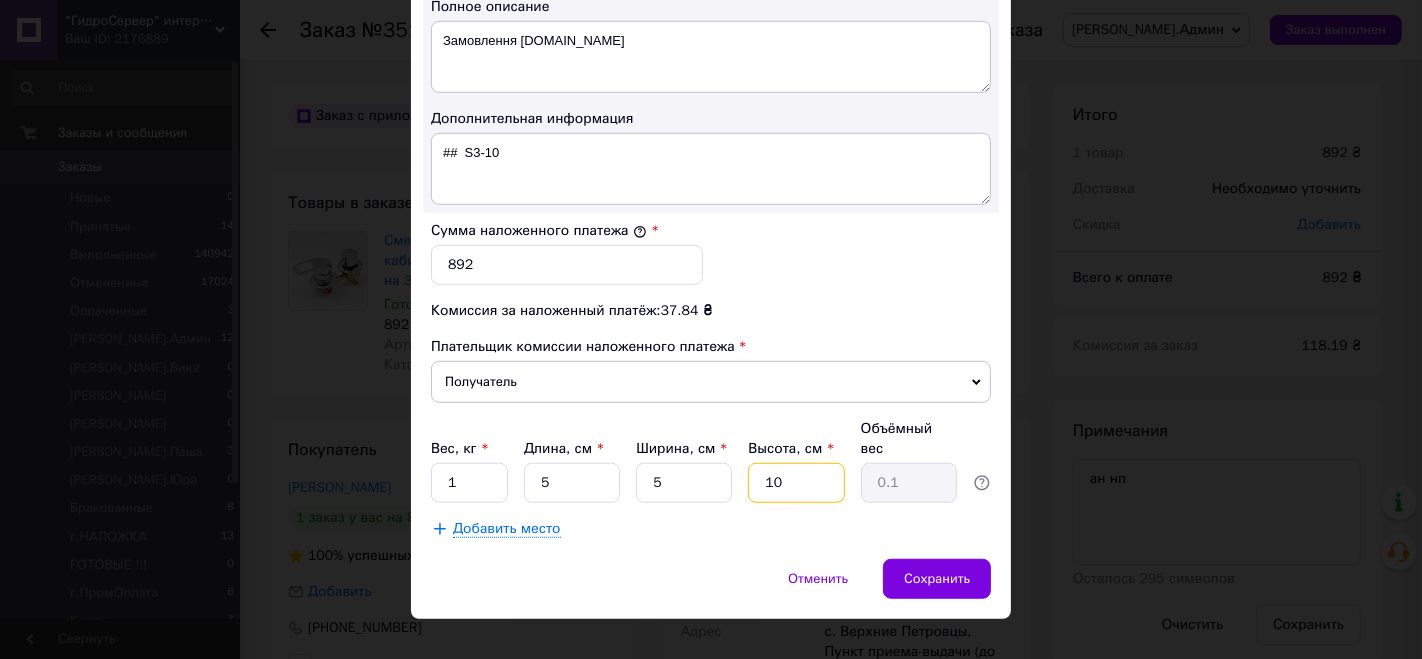 click on "10" at bounding box center (796, 483) 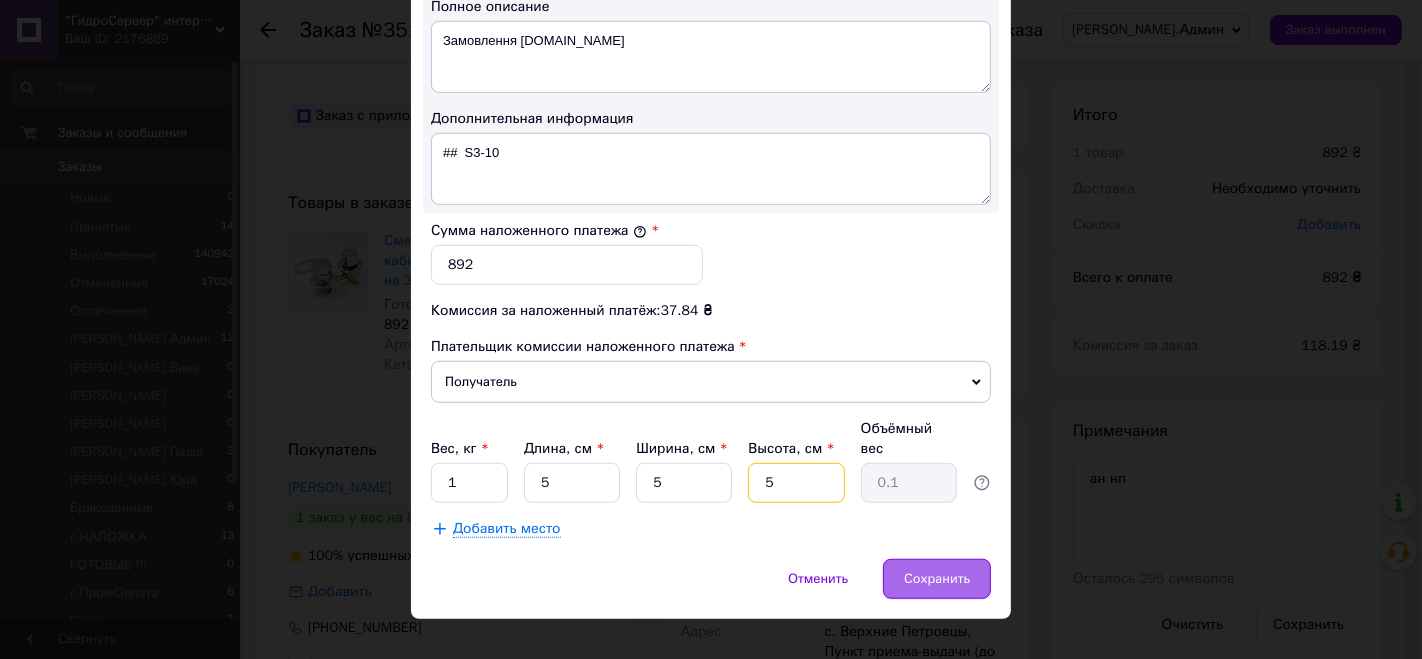 type on "5" 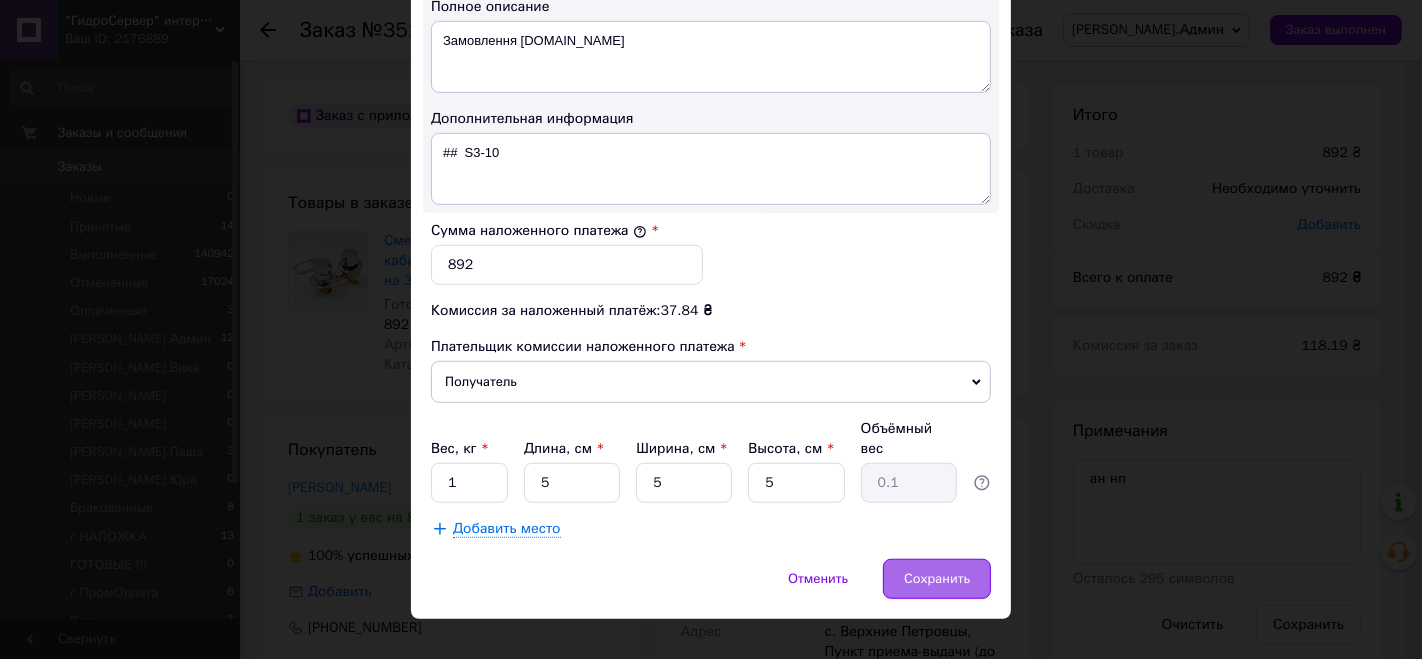 click on "Сохранить" at bounding box center (937, 579) 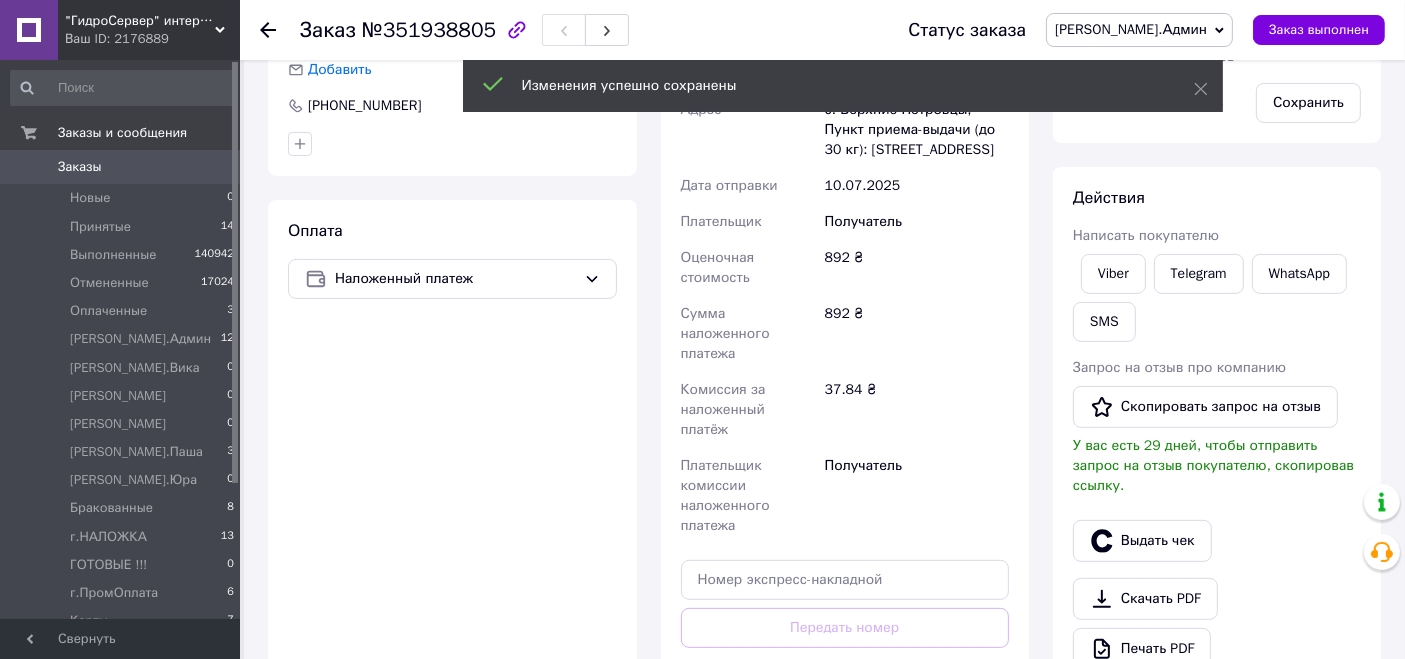 scroll, scrollTop: 555, scrollLeft: 0, axis: vertical 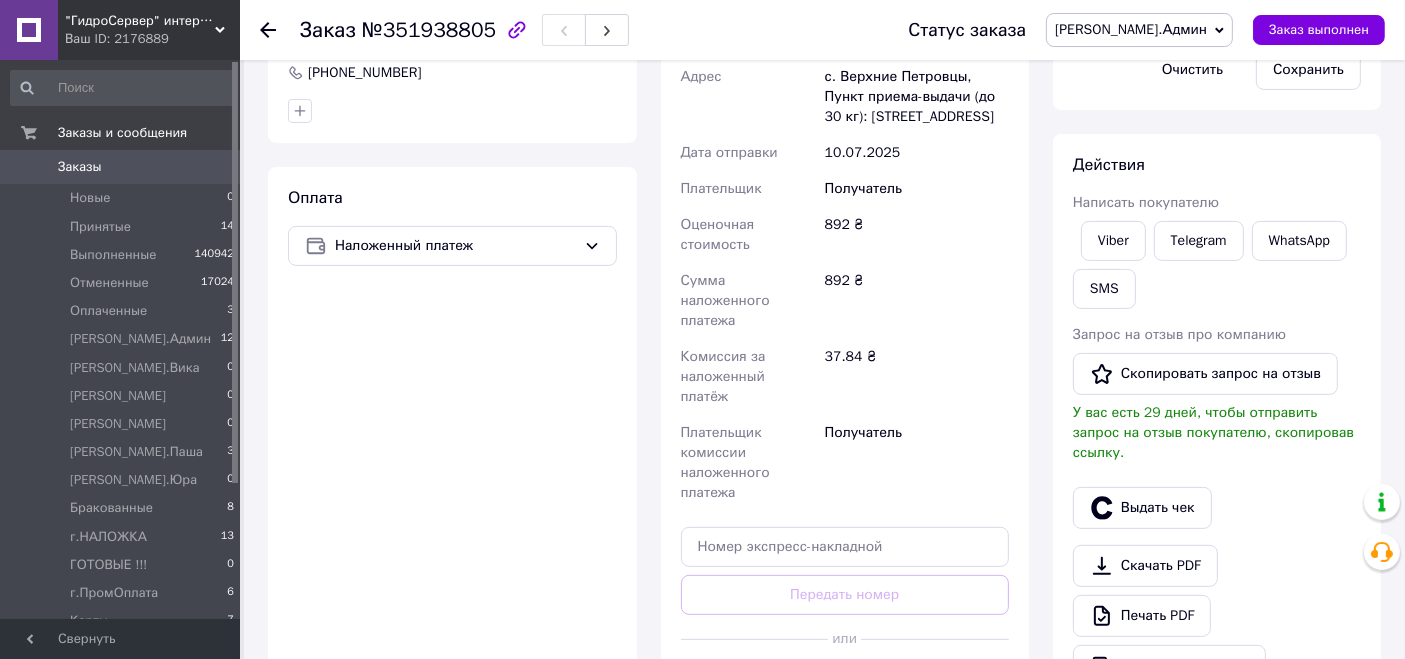click on "Сгенерировать ЭН" at bounding box center (845, 684) 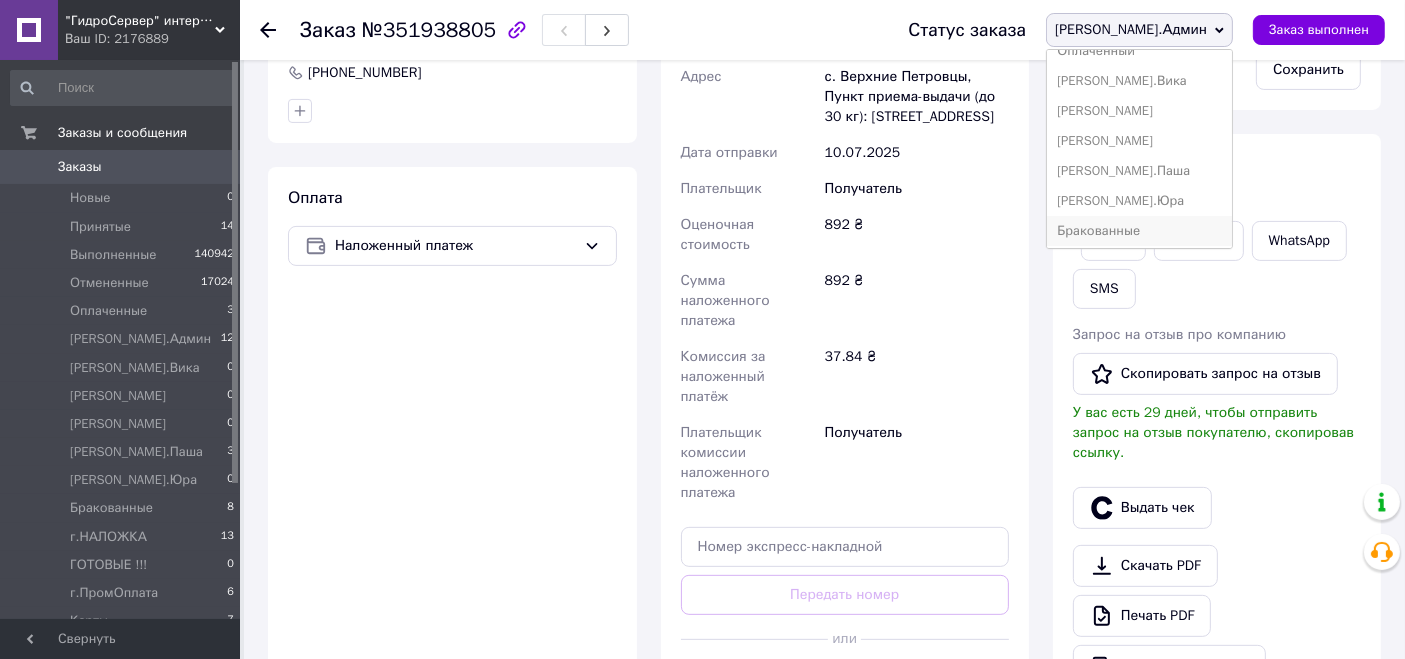 scroll, scrollTop: 222, scrollLeft: 0, axis: vertical 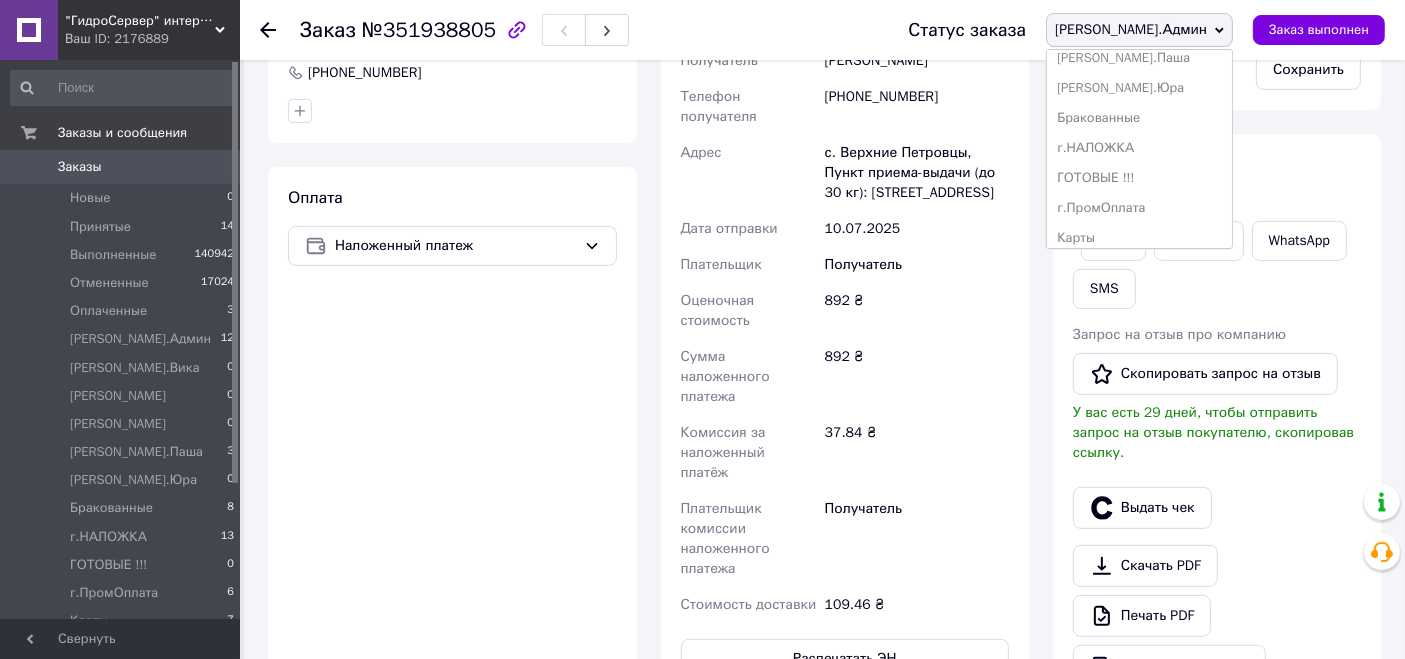 click on "г.НАЛОЖКА" at bounding box center (1139, 148) 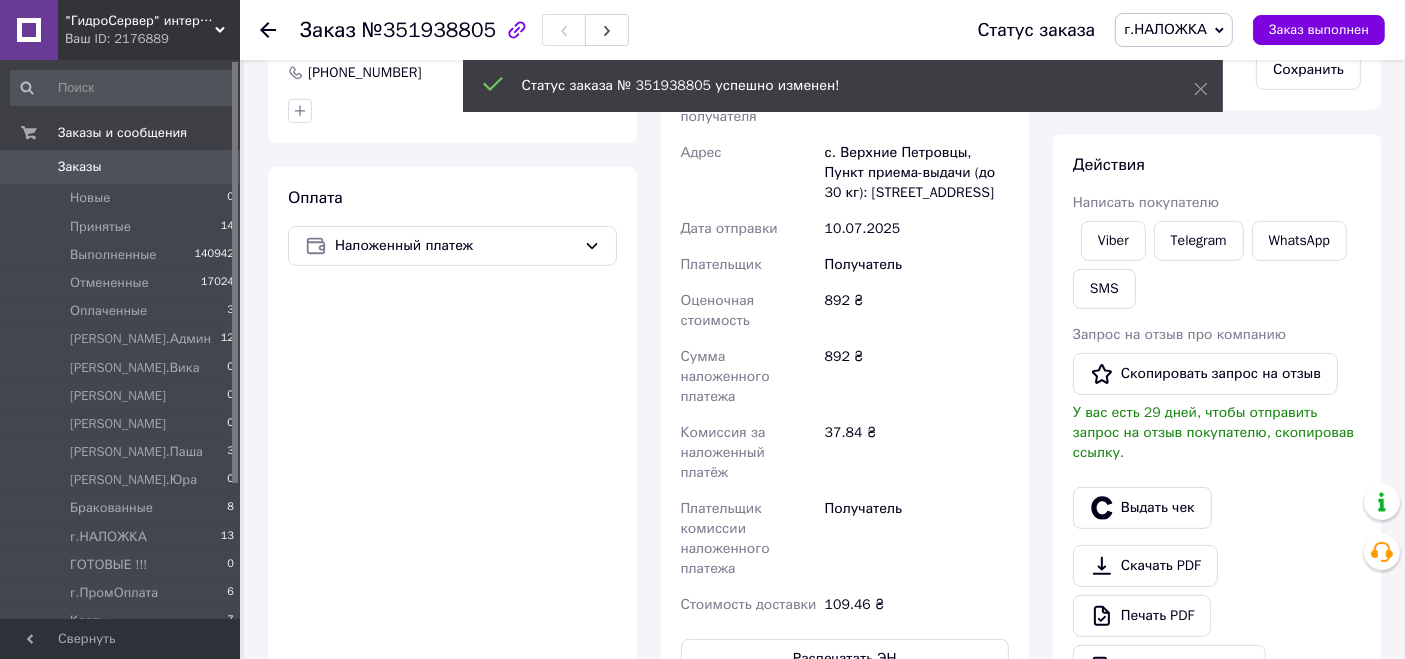 click 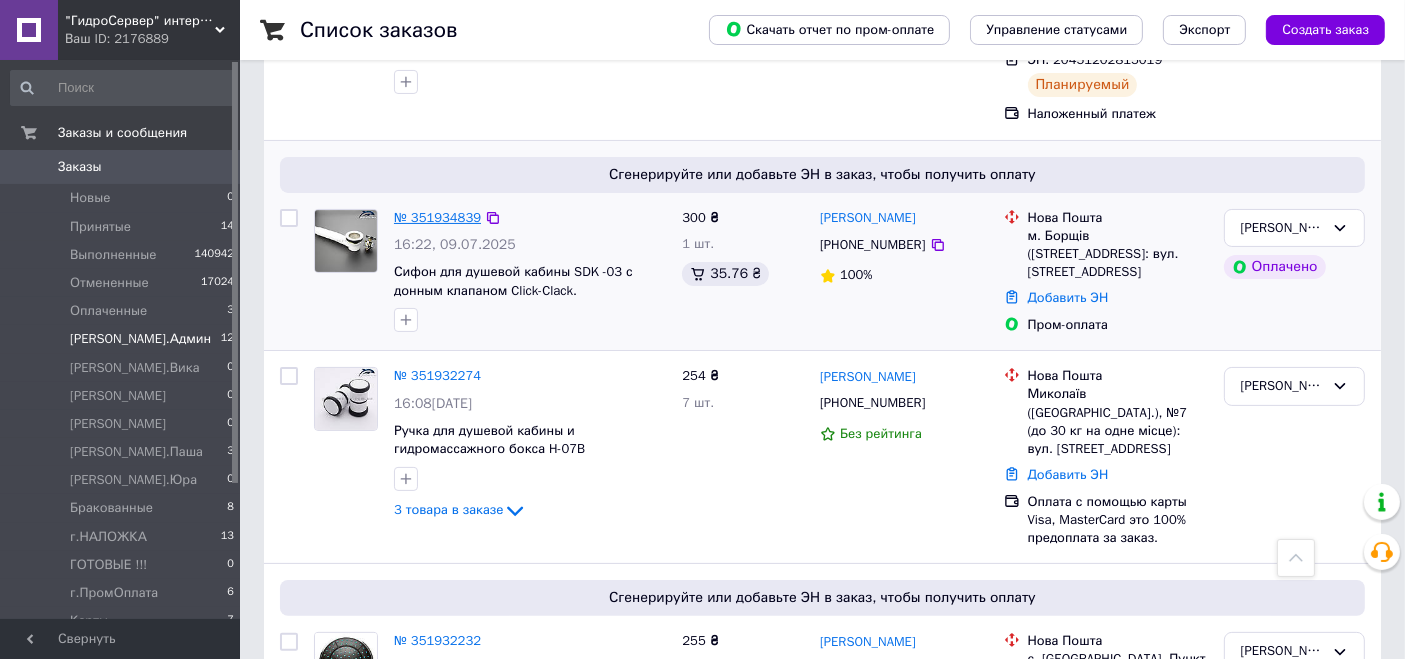 click on "№ 351934839" at bounding box center [437, 217] 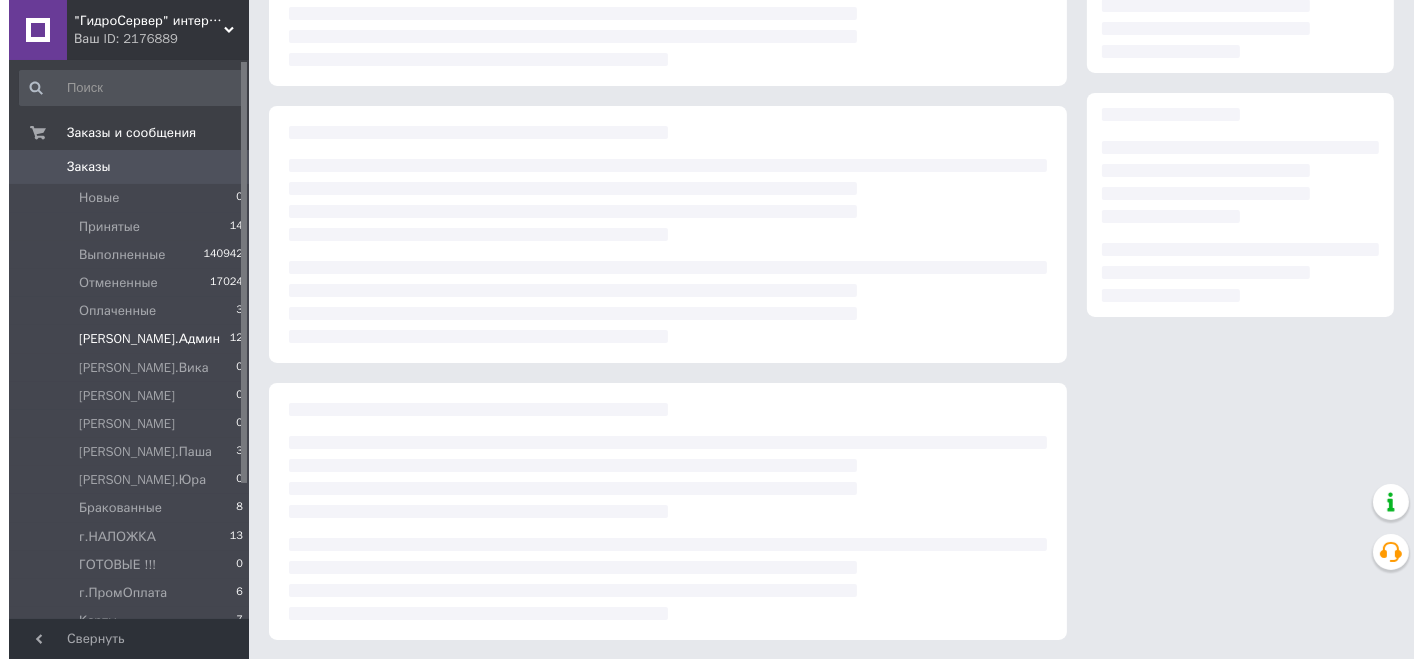 scroll, scrollTop: 0, scrollLeft: 0, axis: both 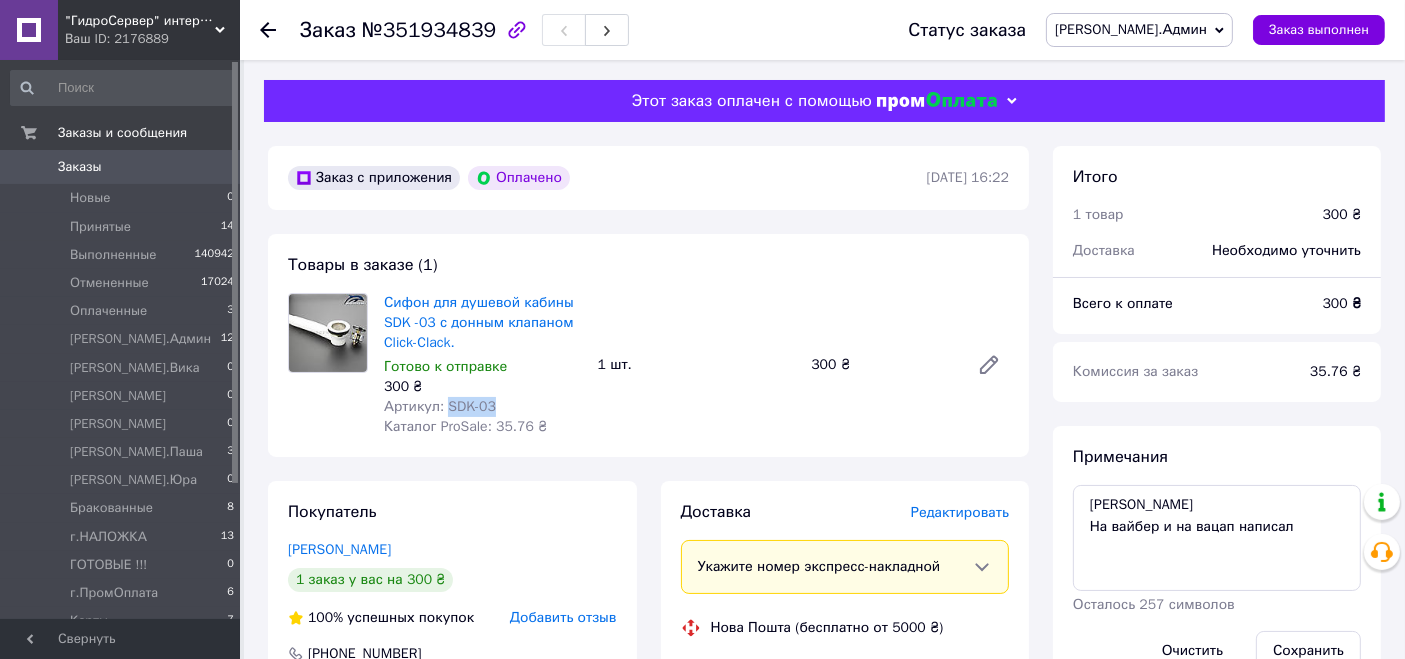 drag, startPoint x: 466, startPoint y: 405, endPoint x: 511, endPoint y: 407, distance: 45.044422 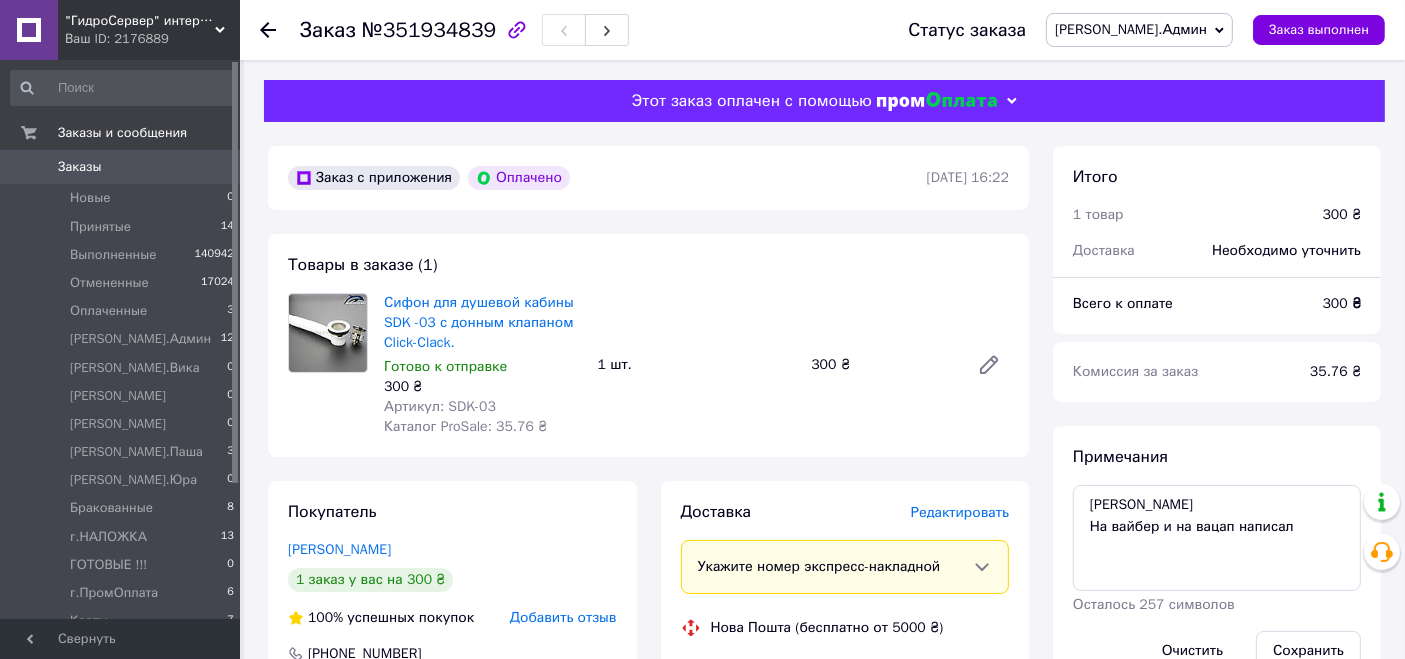 click on "Редактировать" at bounding box center (960, 512) 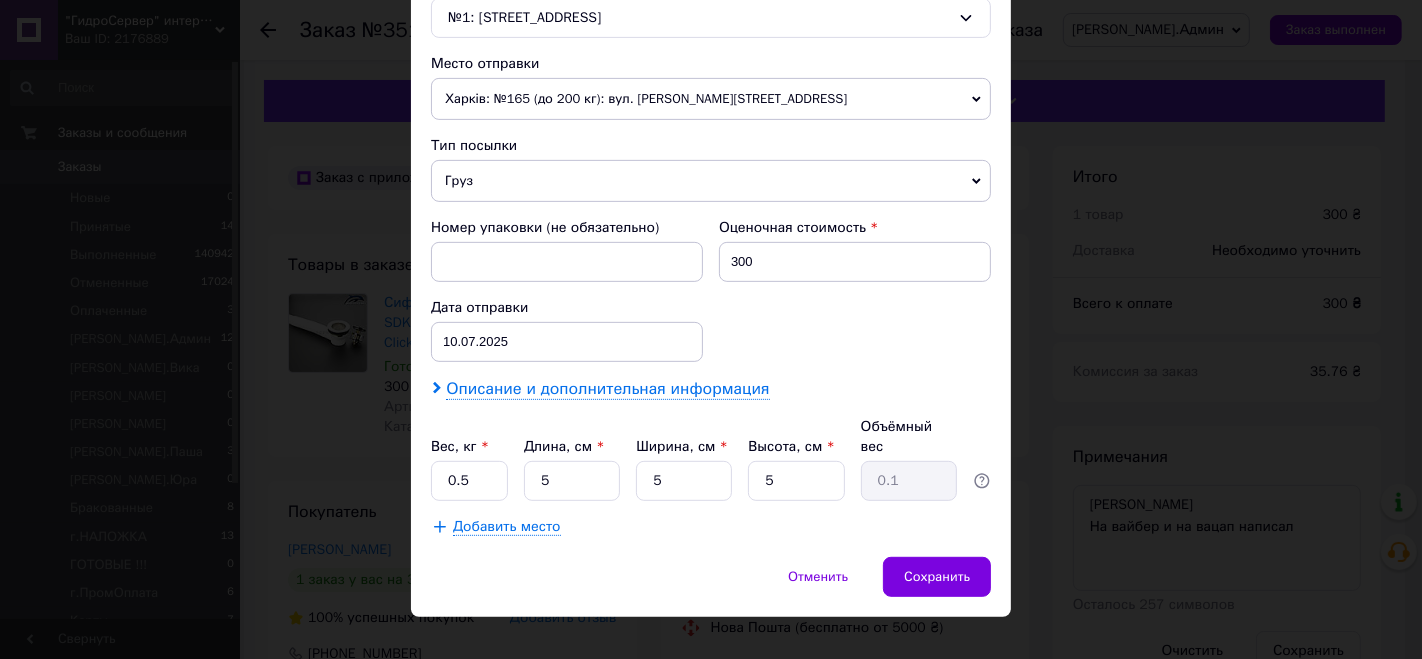 click on "Описание и дополнительная информация" at bounding box center (607, 389) 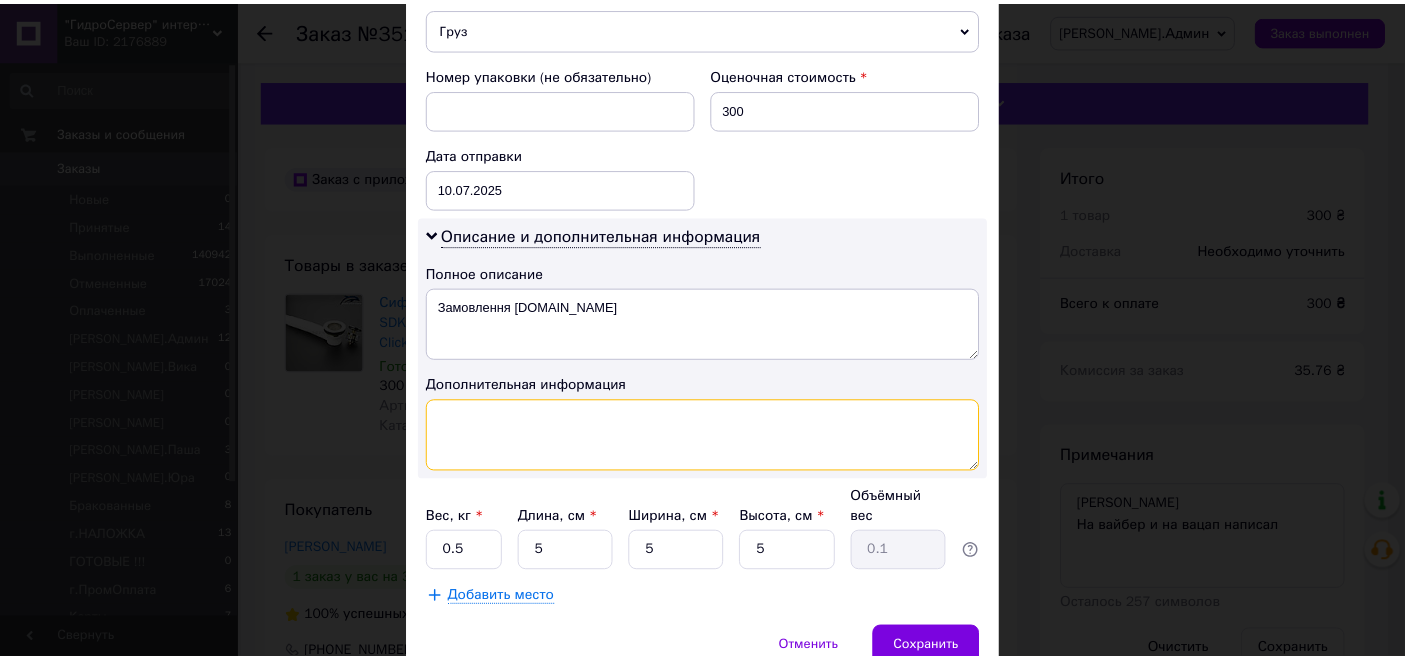 scroll, scrollTop: 884, scrollLeft: 0, axis: vertical 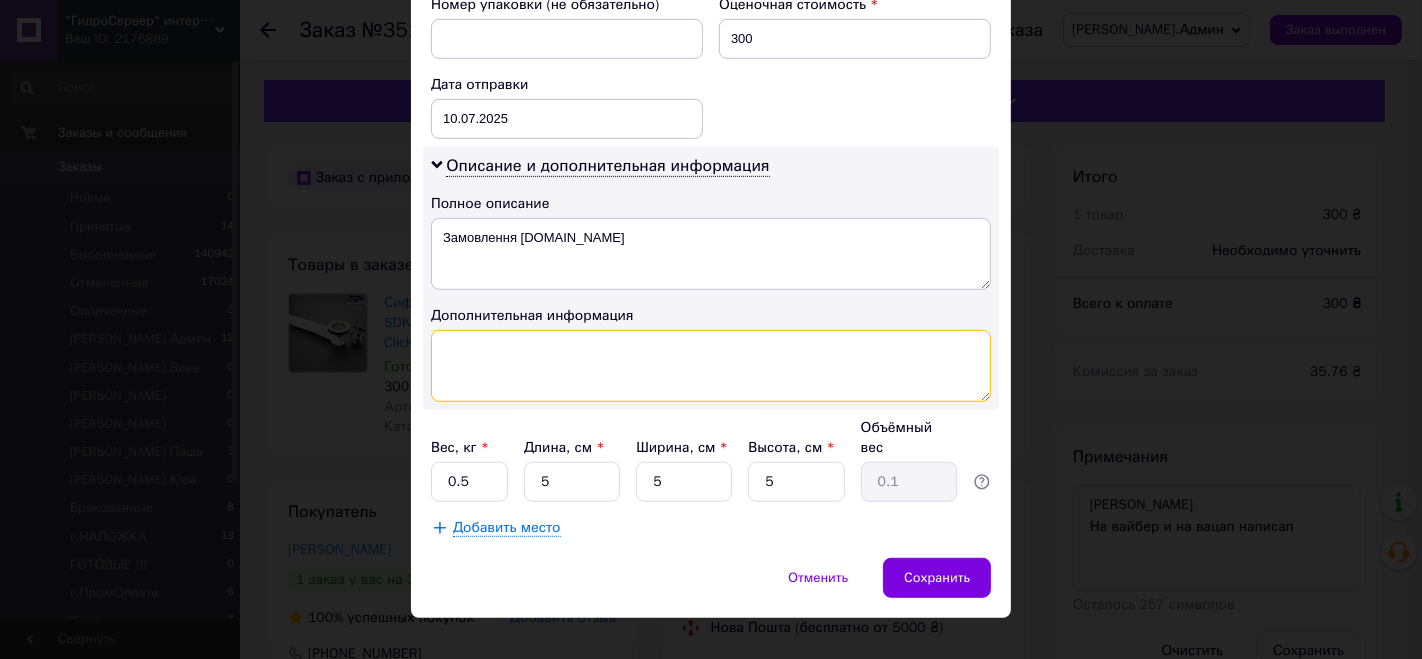 click at bounding box center (711, 366) 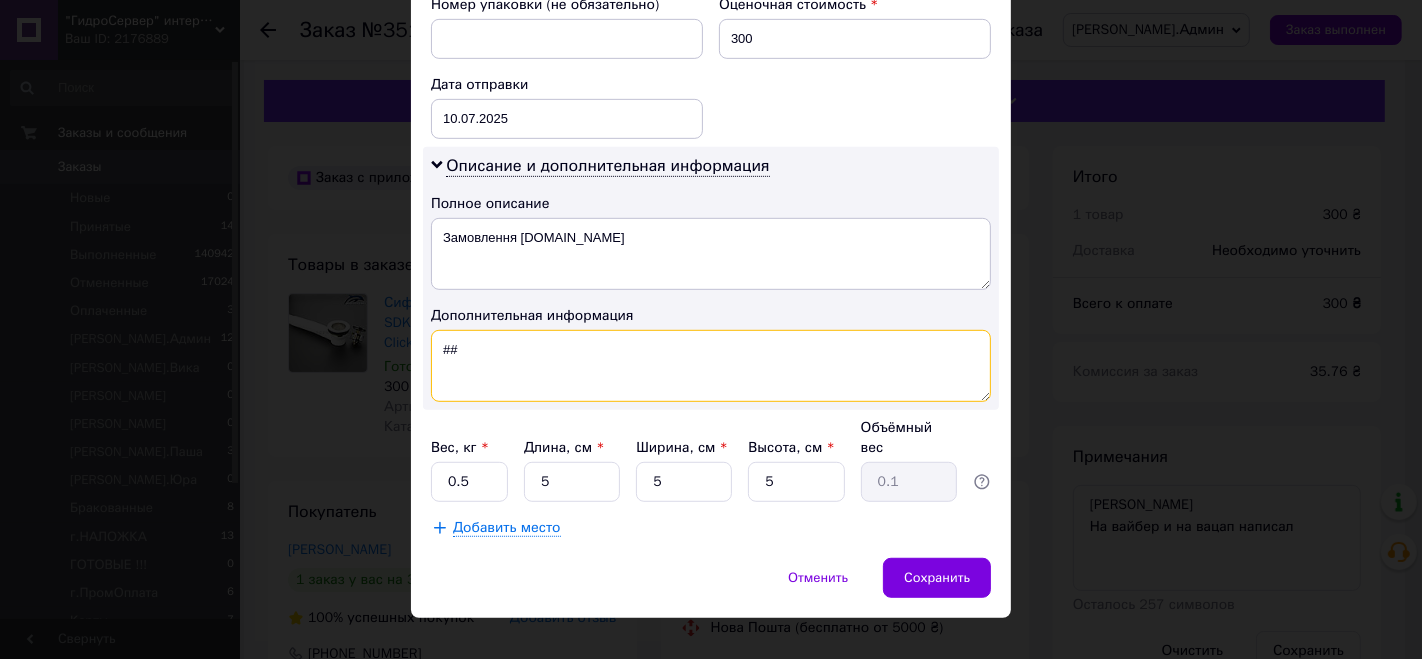 paste on "SDK-03" 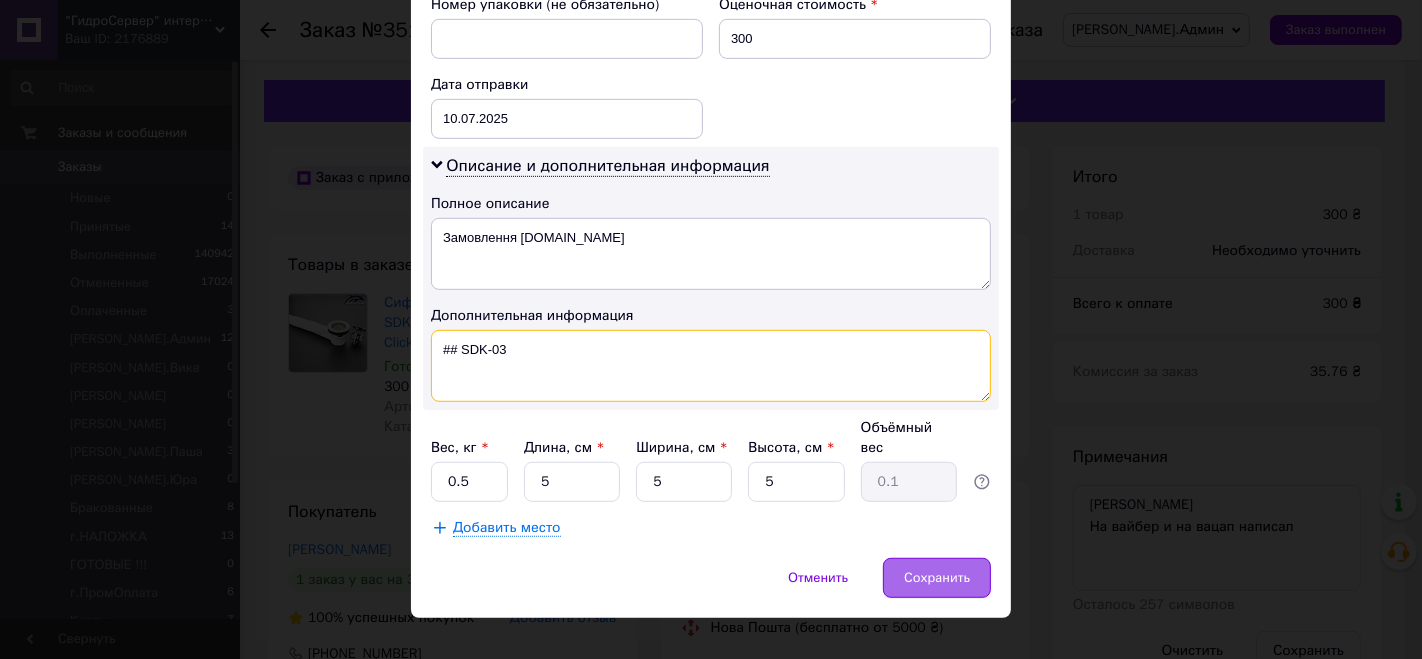 type on "## SDK-03" 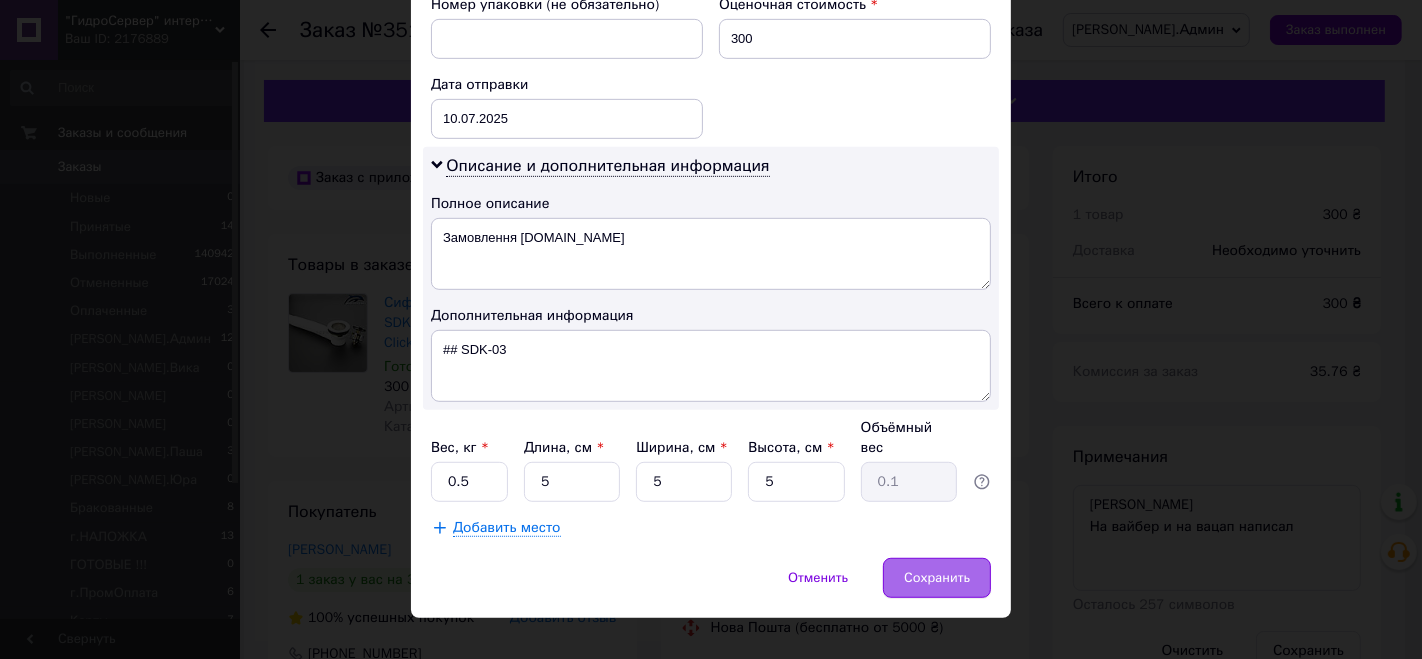 click on "Сохранить" at bounding box center (937, 578) 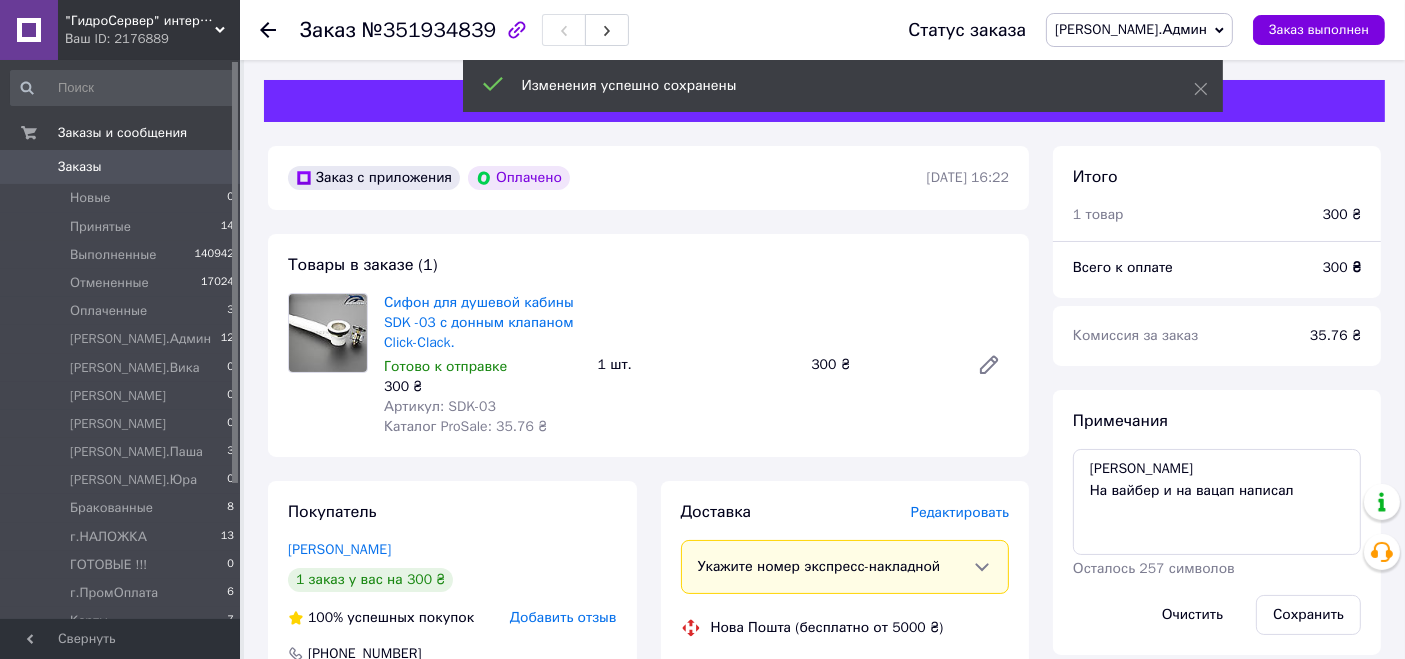 scroll, scrollTop: 40, scrollLeft: 0, axis: vertical 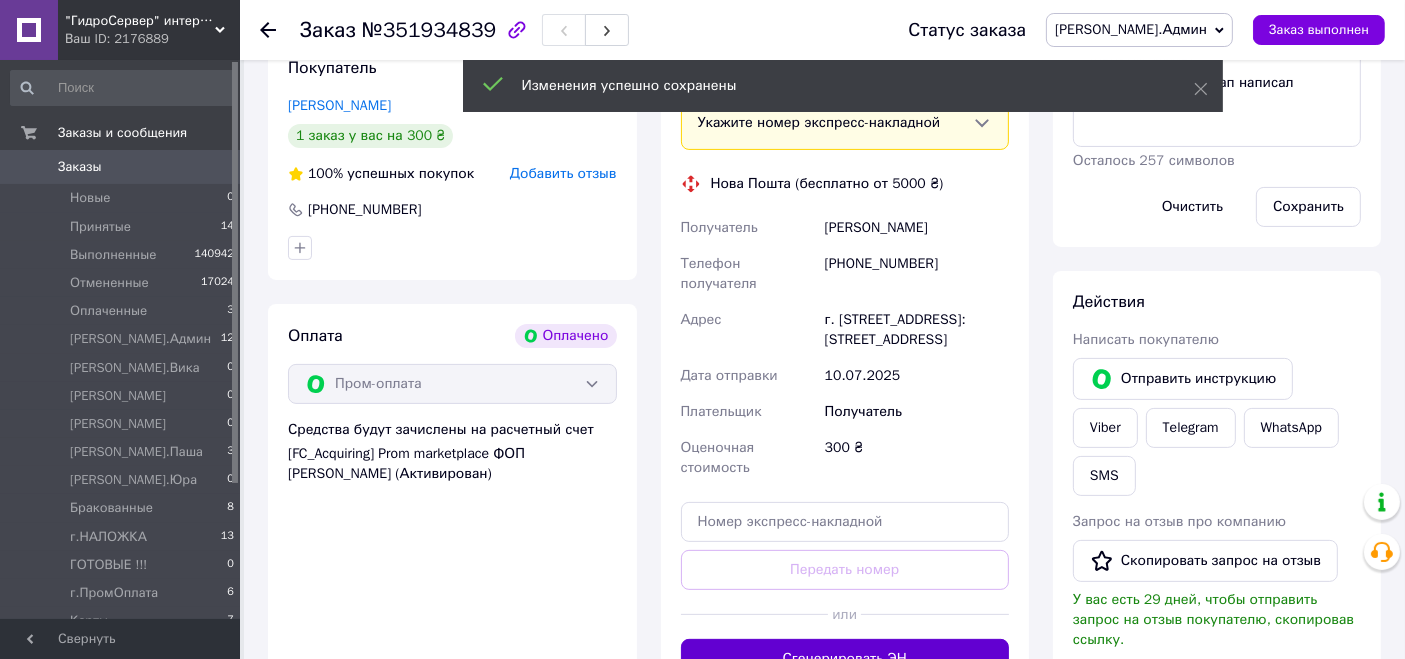 click on "Сгенерировать ЭН" at bounding box center (845, 659) 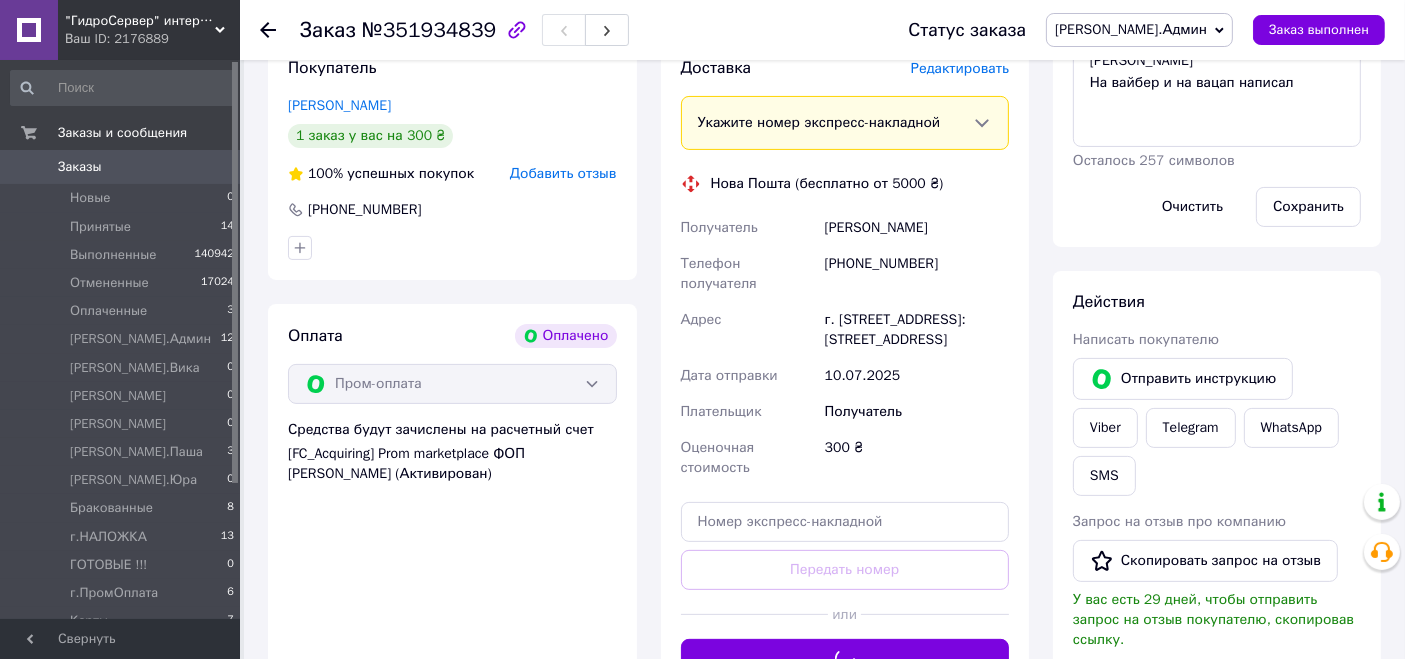 click on "[PERSON_NAME].Админ" at bounding box center (1131, 29) 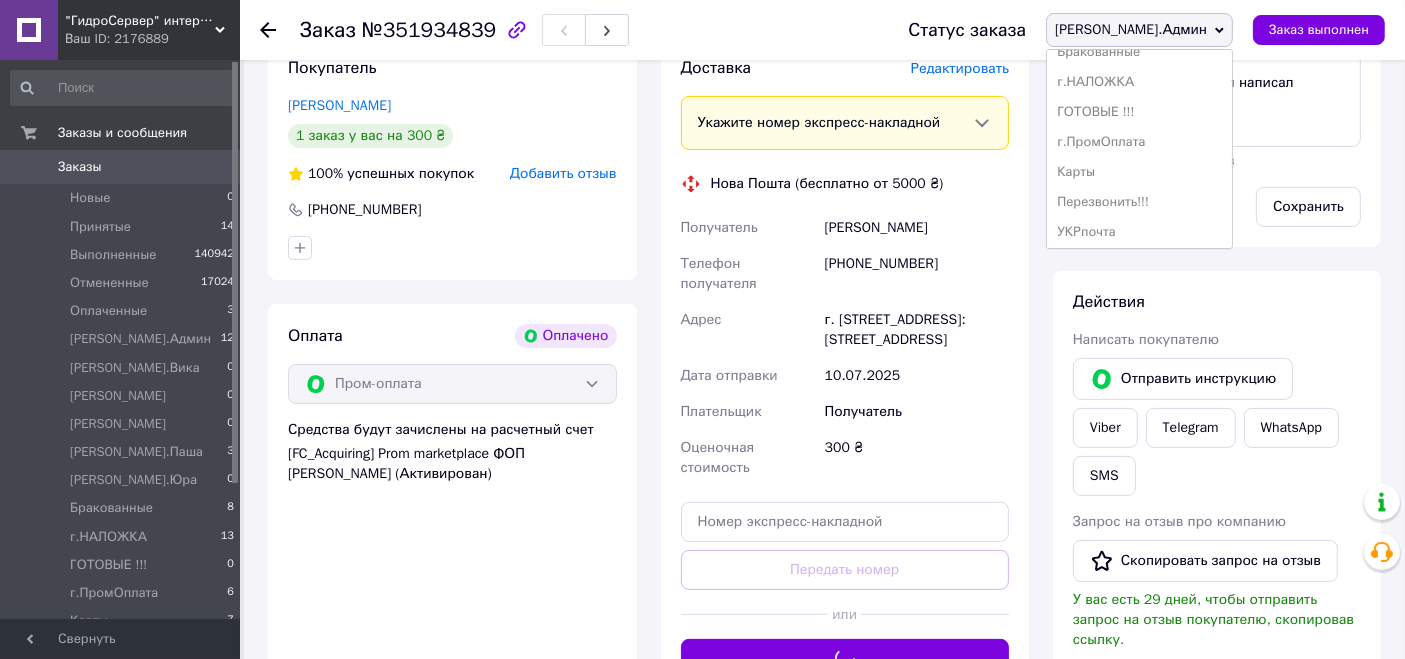 scroll, scrollTop: 320, scrollLeft: 0, axis: vertical 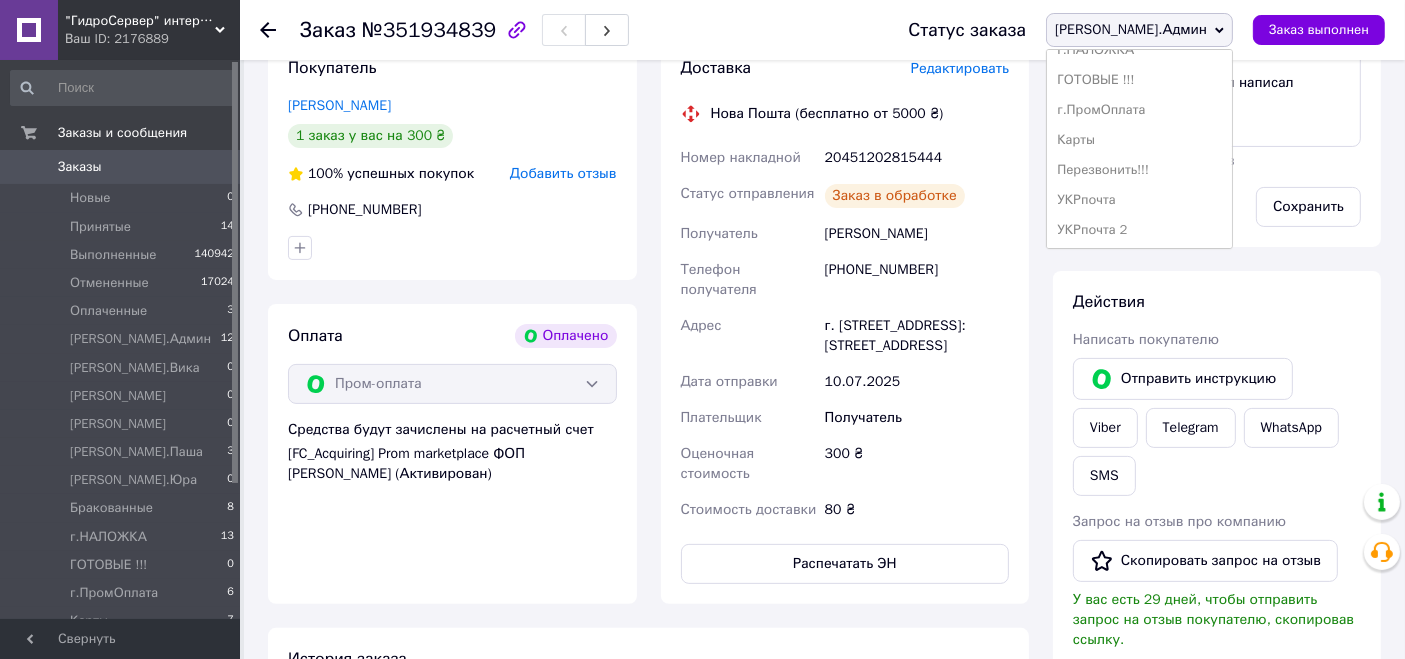 click on "г.ПромОплата" at bounding box center (1139, 110) 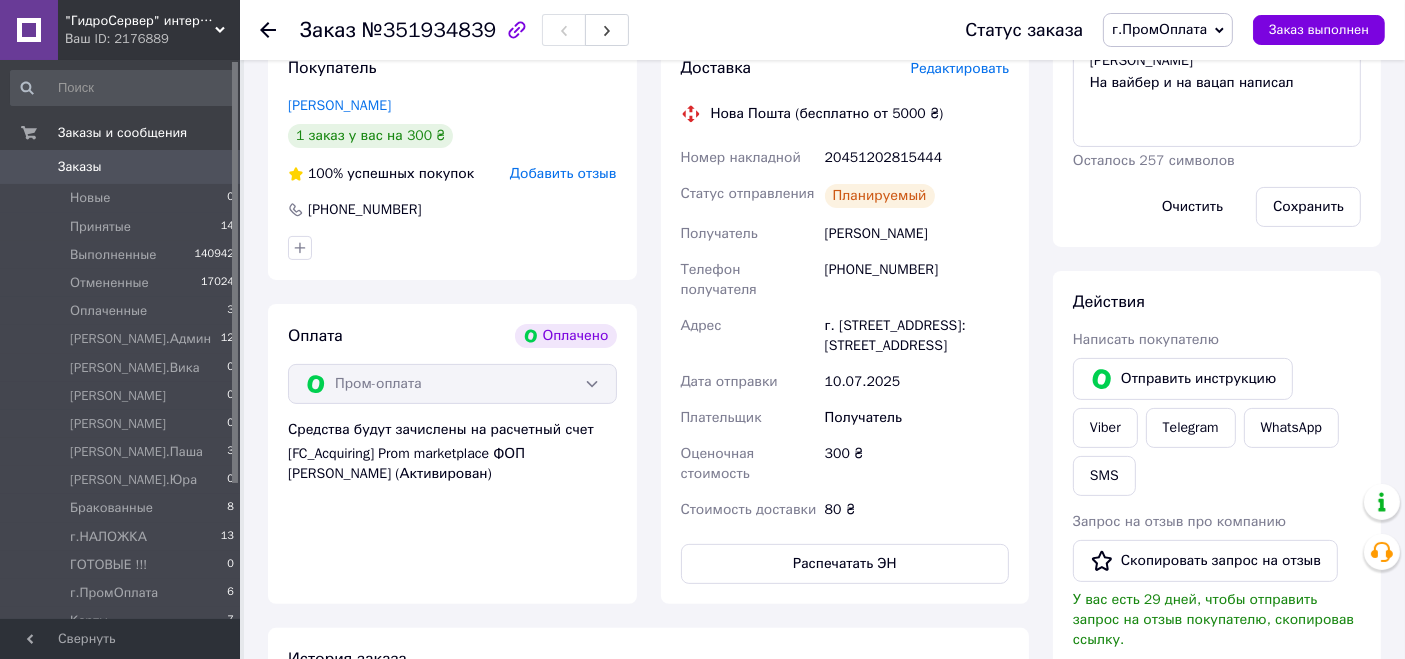 scroll, scrollTop: 0, scrollLeft: 0, axis: both 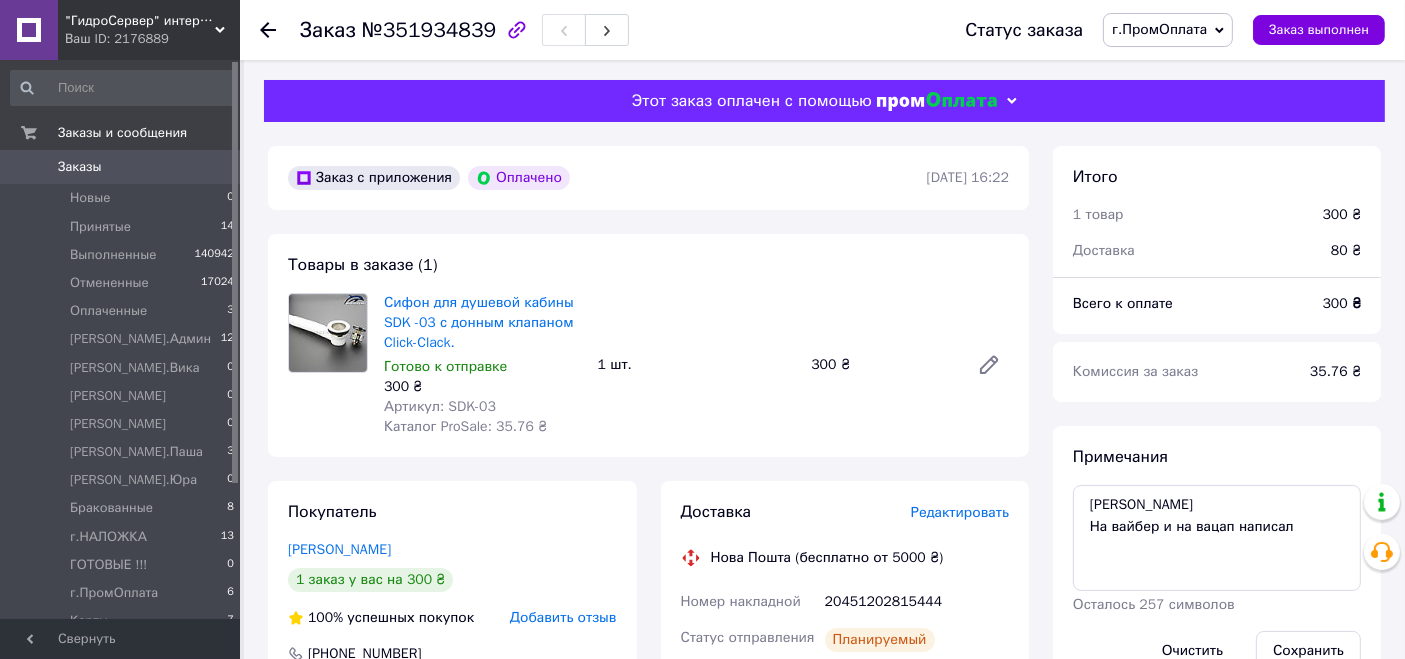 click 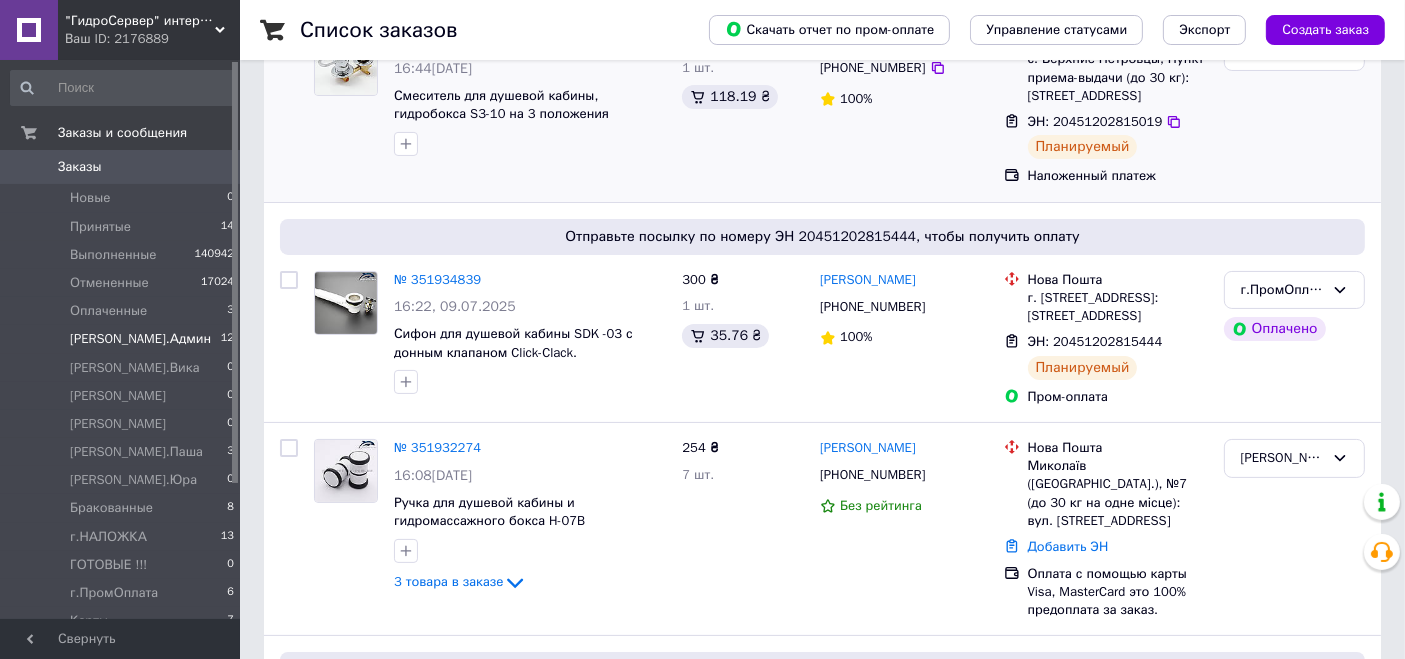 scroll, scrollTop: 333, scrollLeft: 0, axis: vertical 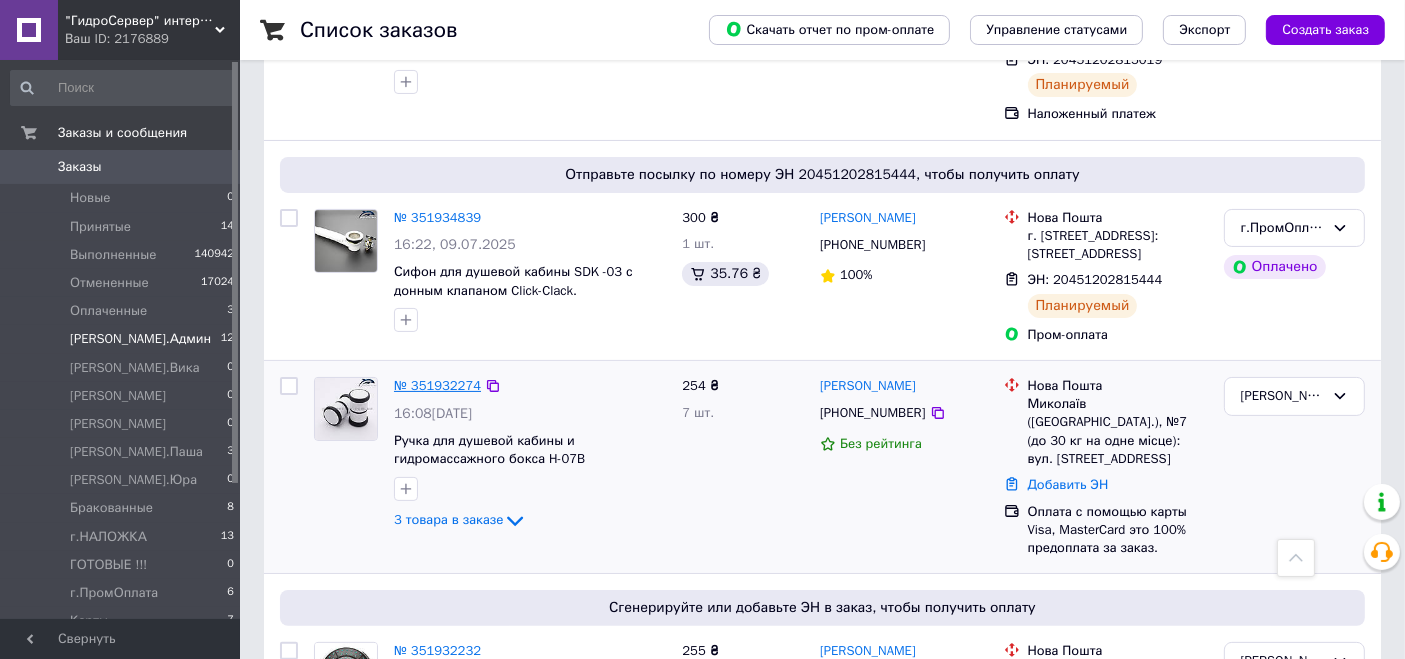 click on "№ 351932274" at bounding box center (437, 385) 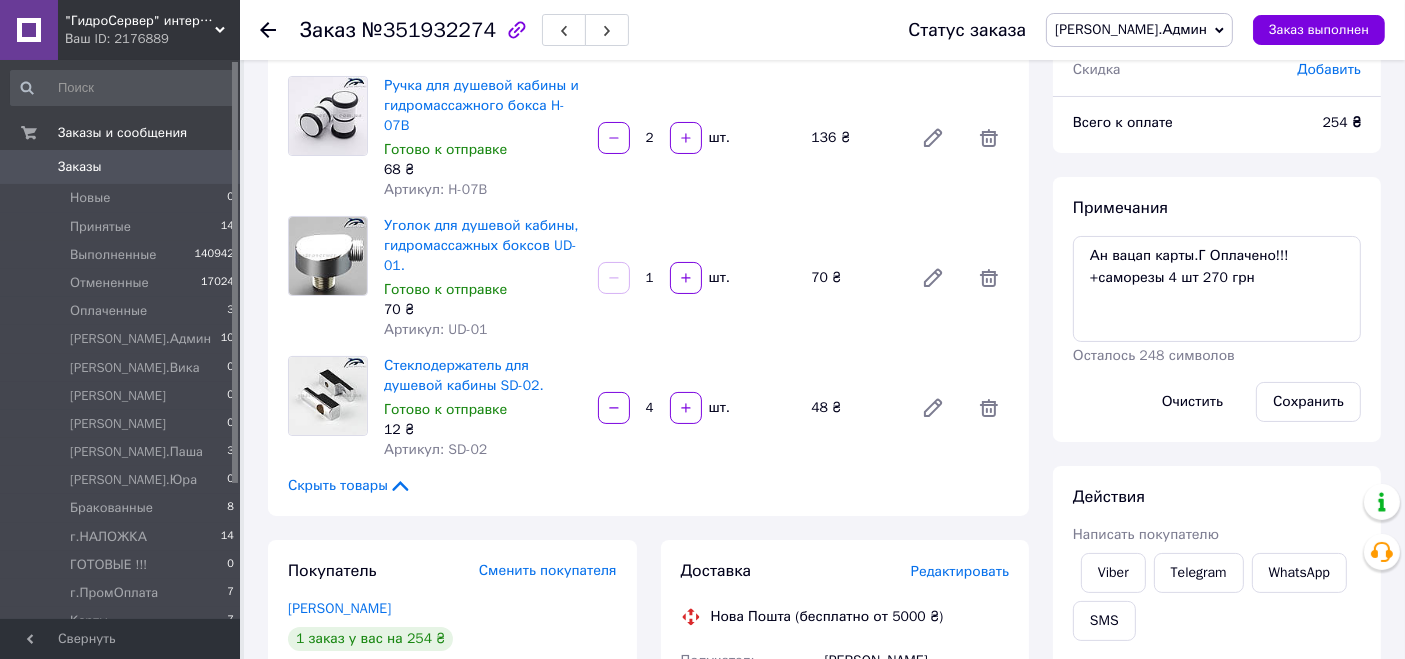 scroll, scrollTop: 0, scrollLeft: 0, axis: both 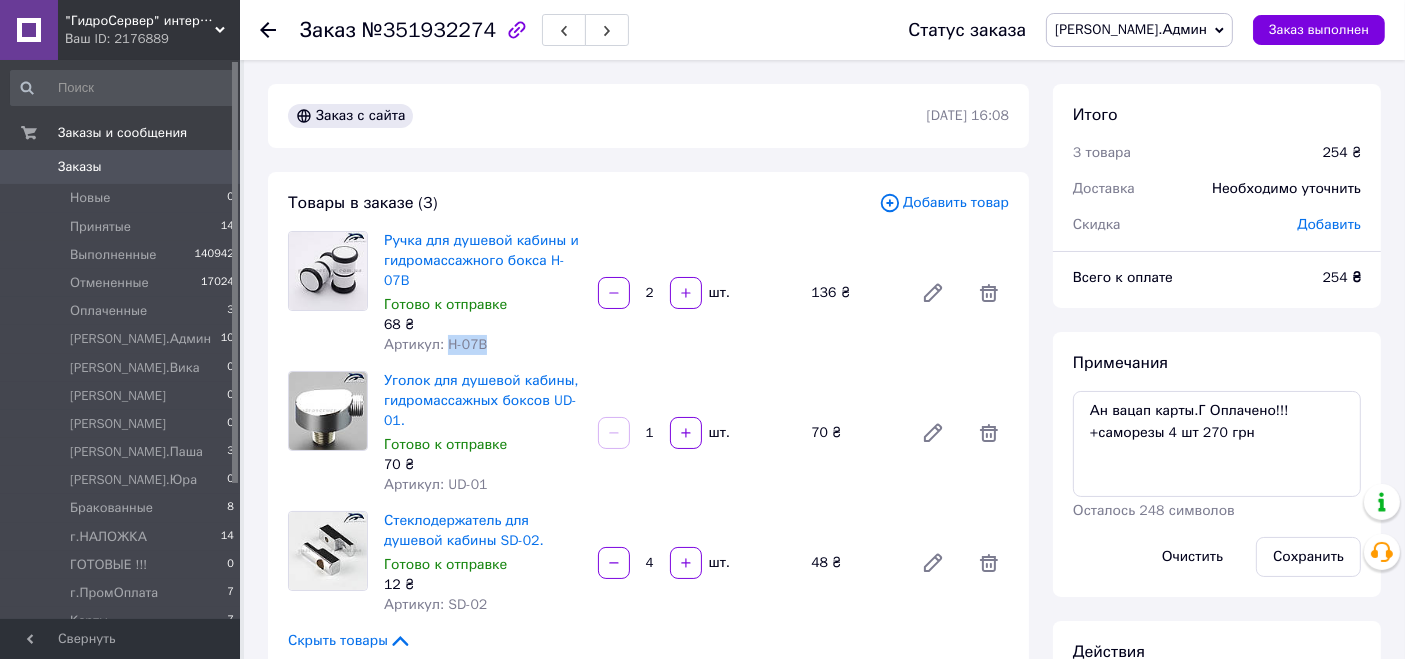 drag, startPoint x: 443, startPoint y: 338, endPoint x: 499, endPoint y: 355, distance: 58.5235 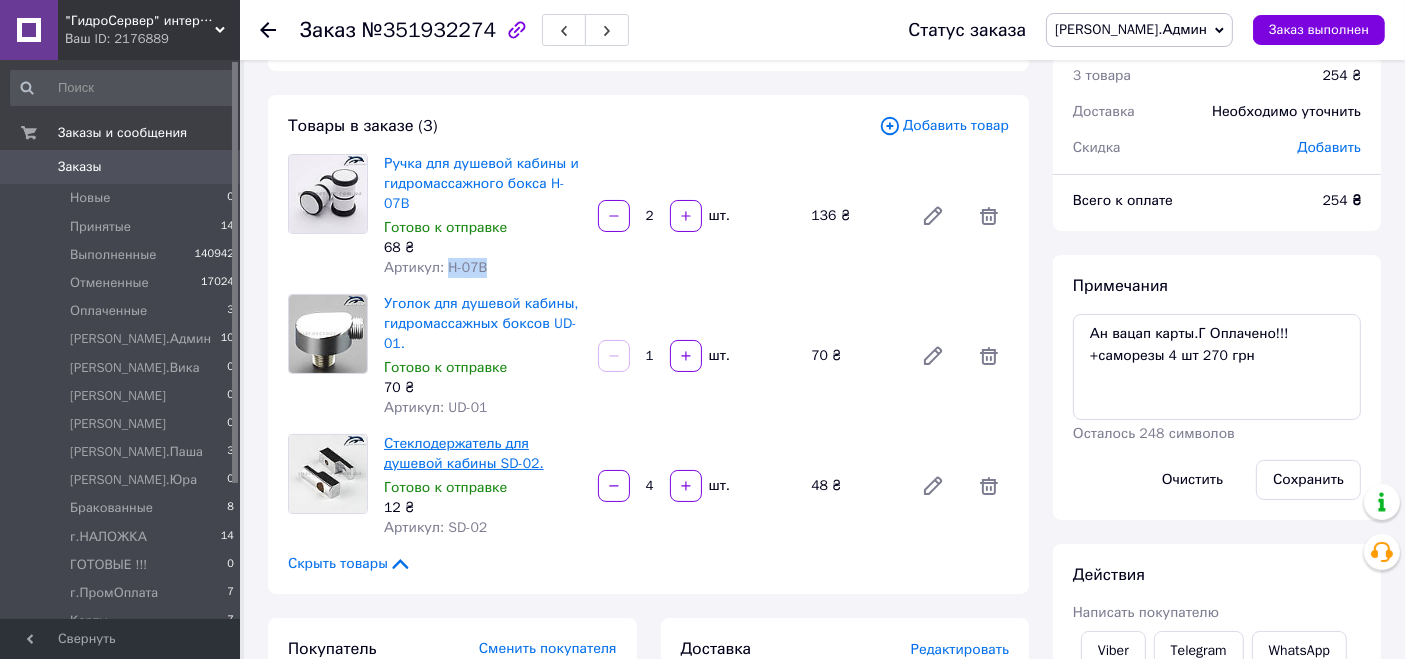 scroll, scrollTop: 111, scrollLeft: 0, axis: vertical 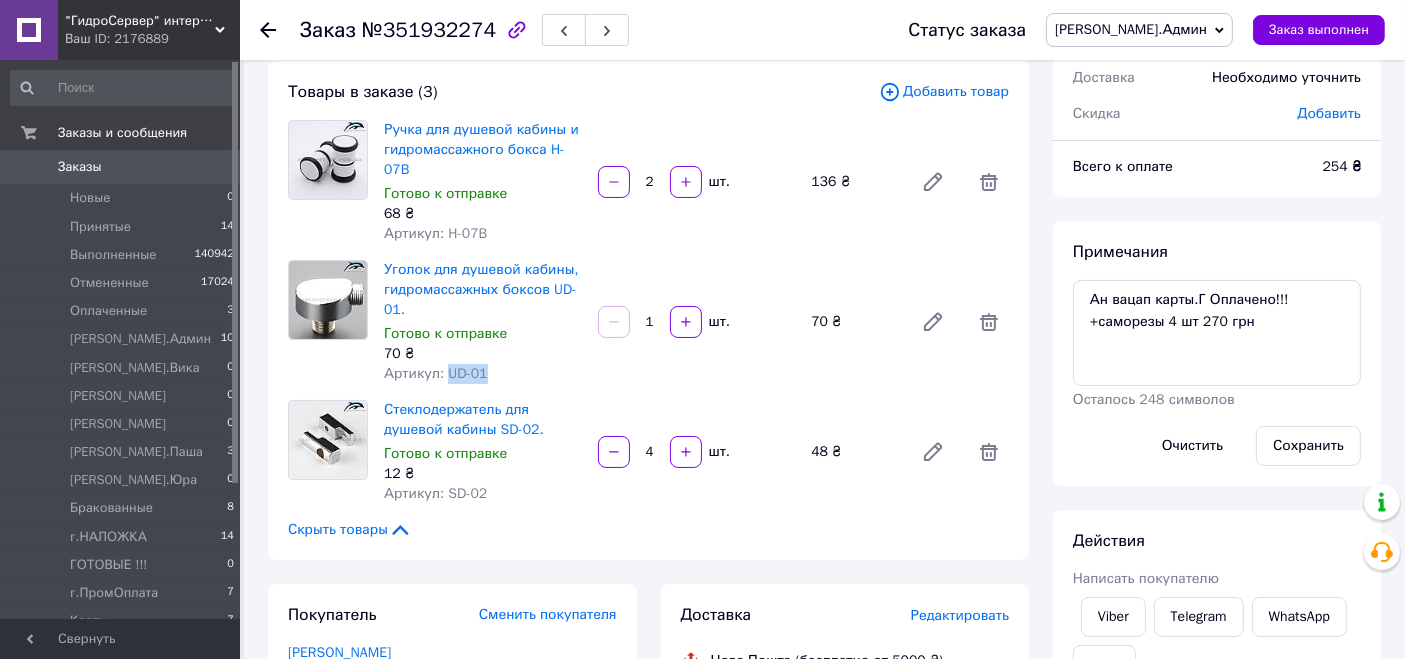 drag, startPoint x: 443, startPoint y: 375, endPoint x: 513, endPoint y: 377, distance: 70.028564 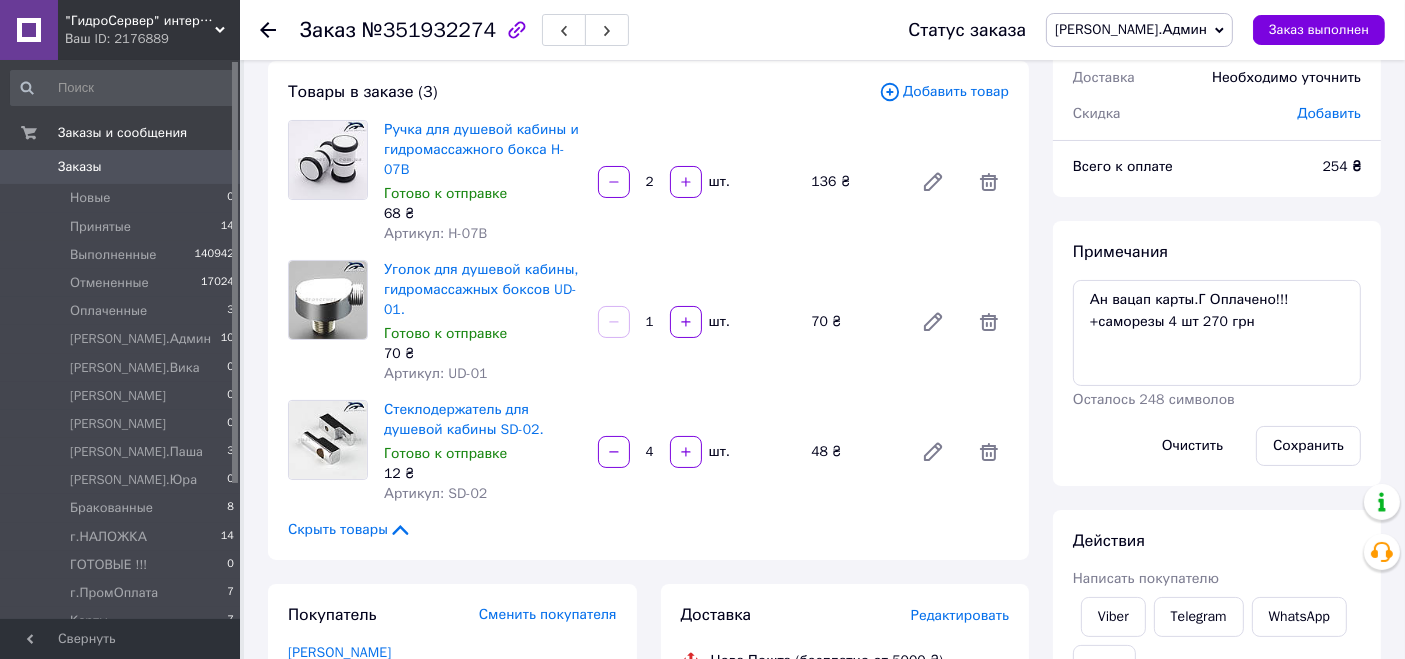 drag, startPoint x: 441, startPoint y: 500, endPoint x: 521, endPoint y: 501, distance: 80.00625 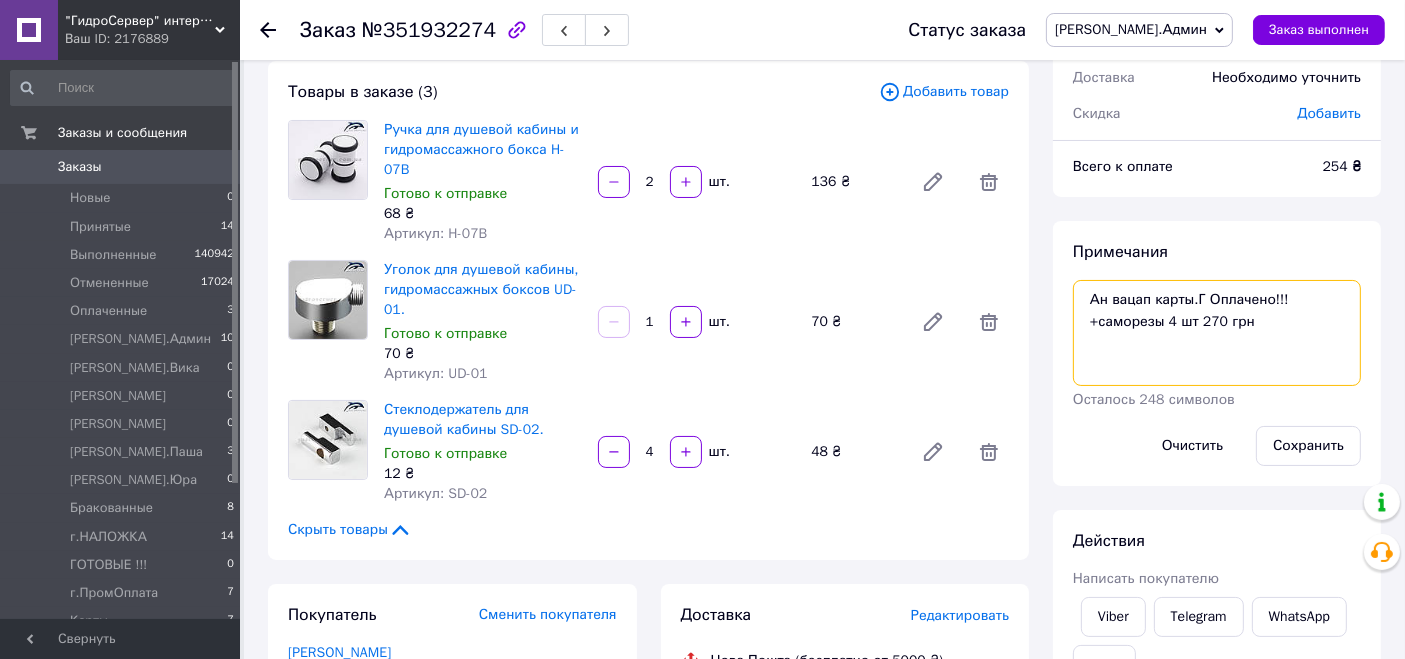 drag, startPoint x: 1082, startPoint y: 331, endPoint x: 1194, endPoint y: 327, distance: 112.0714 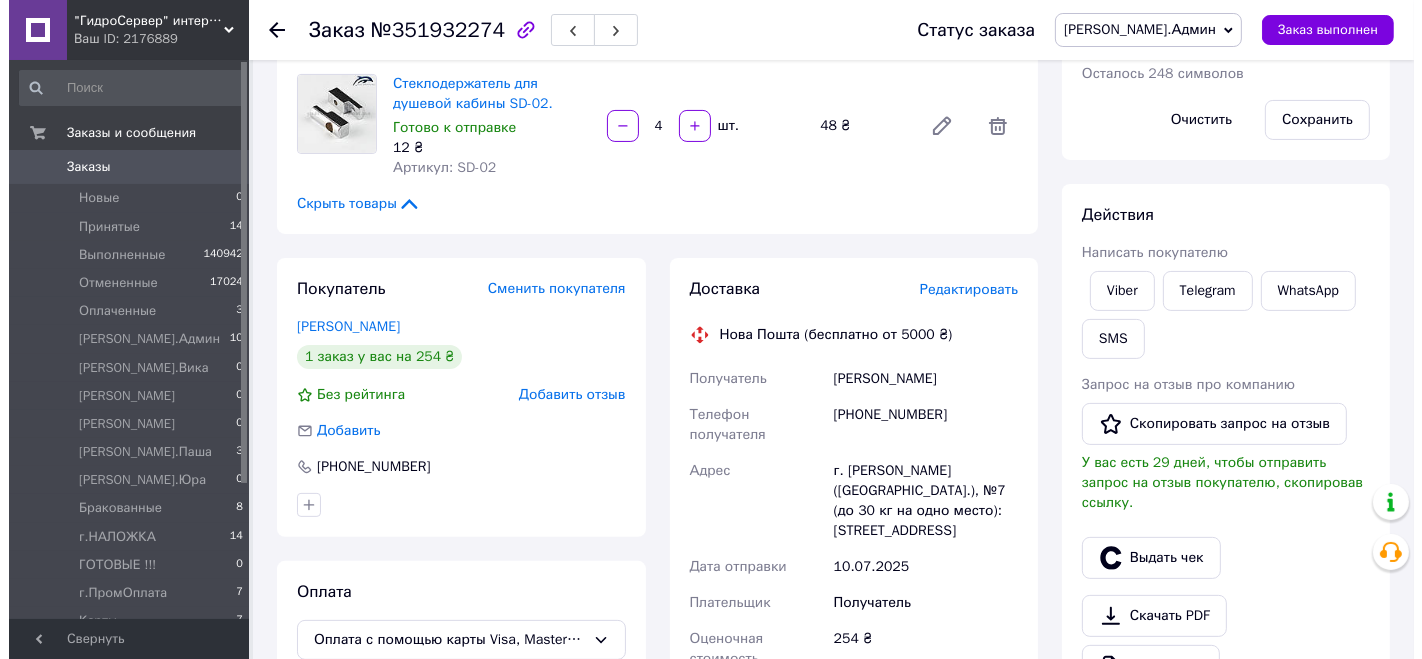 scroll, scrollTop: 555, scrollLeft: 0, axis: vertical 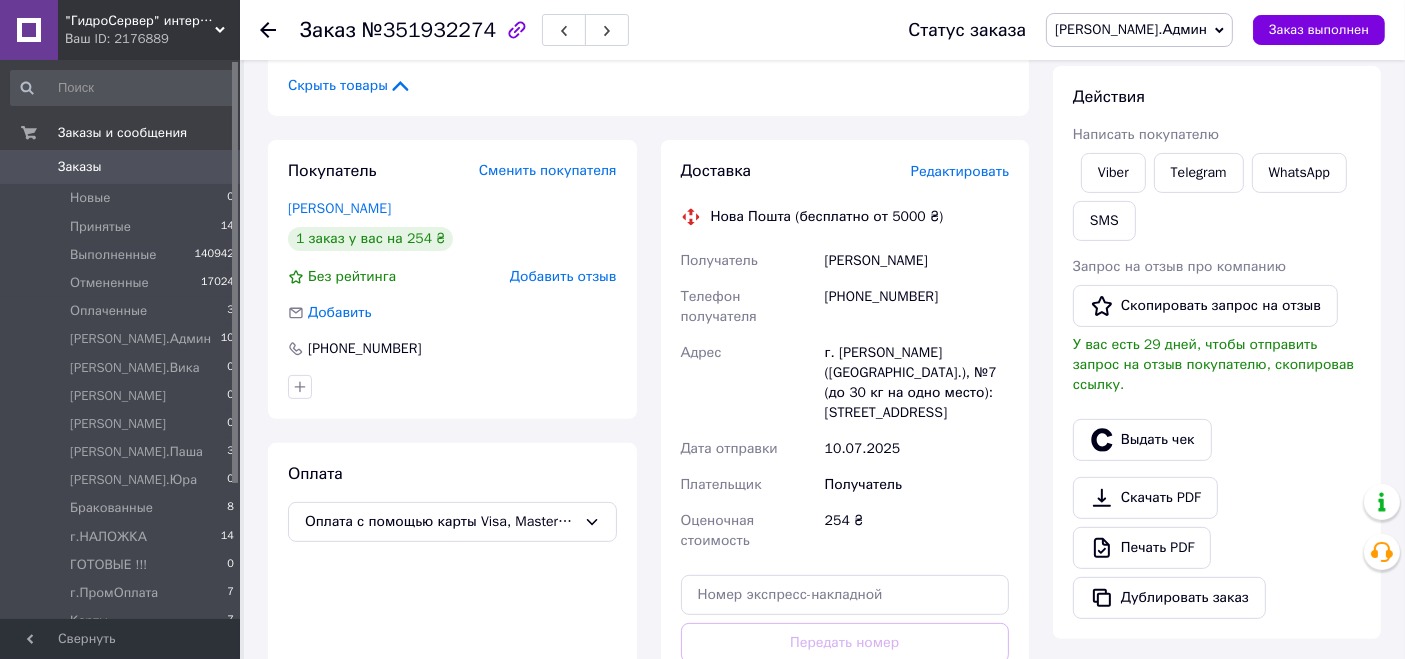 click on "Редактировать" at bounding box center [960, 171] 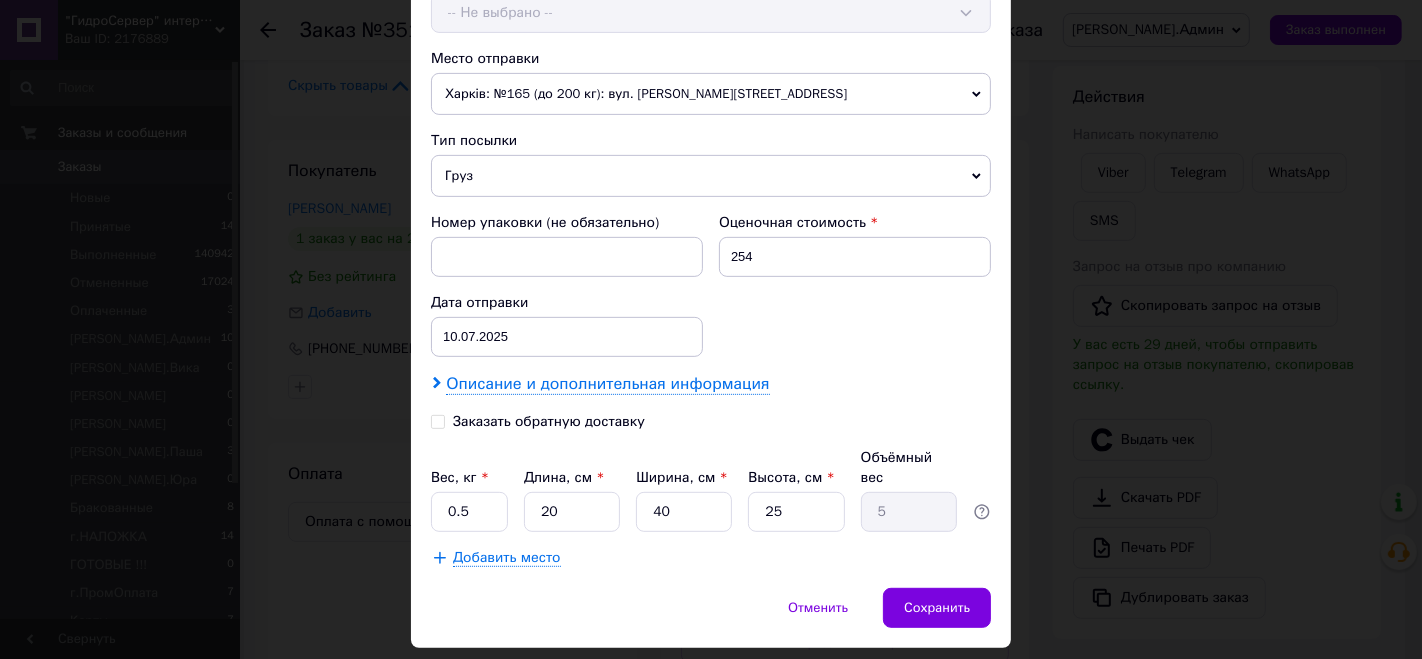 click on "Описание и дополнительная информация" at bounding box center [607, 384] 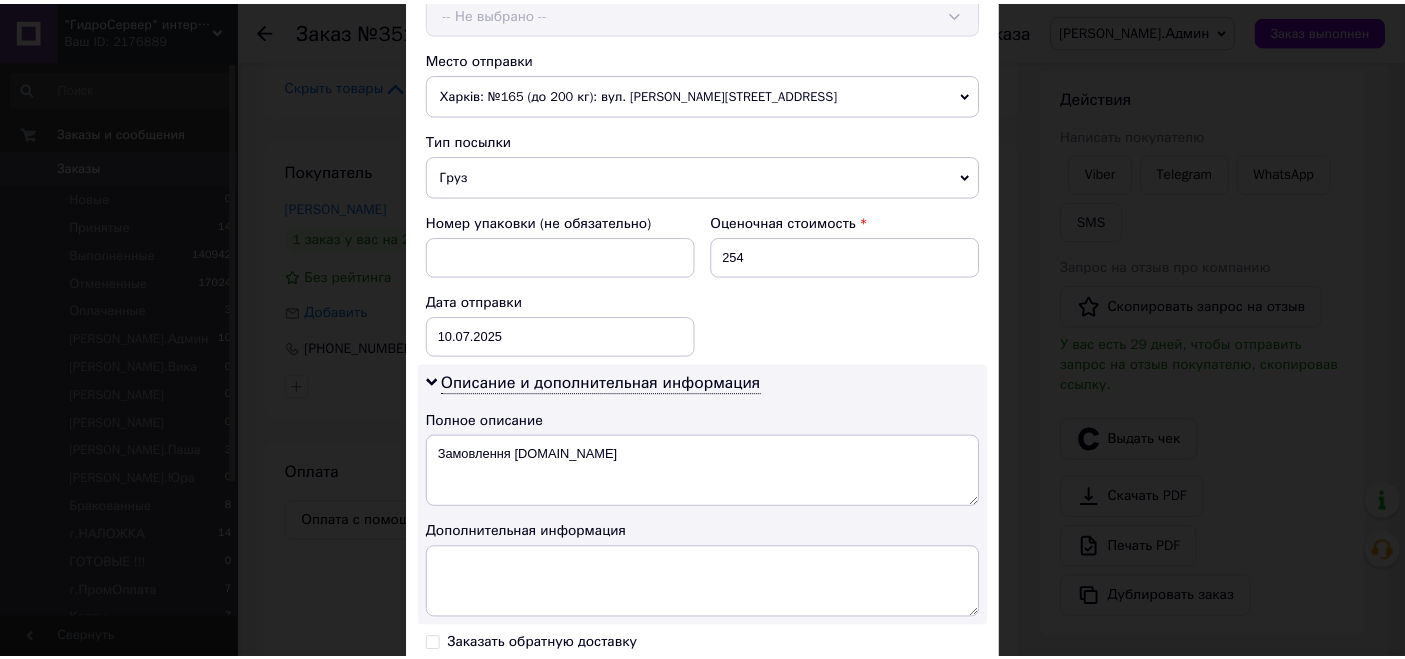 scroll, scrollTop: 920, scrollLeft: 0, axis: vertical 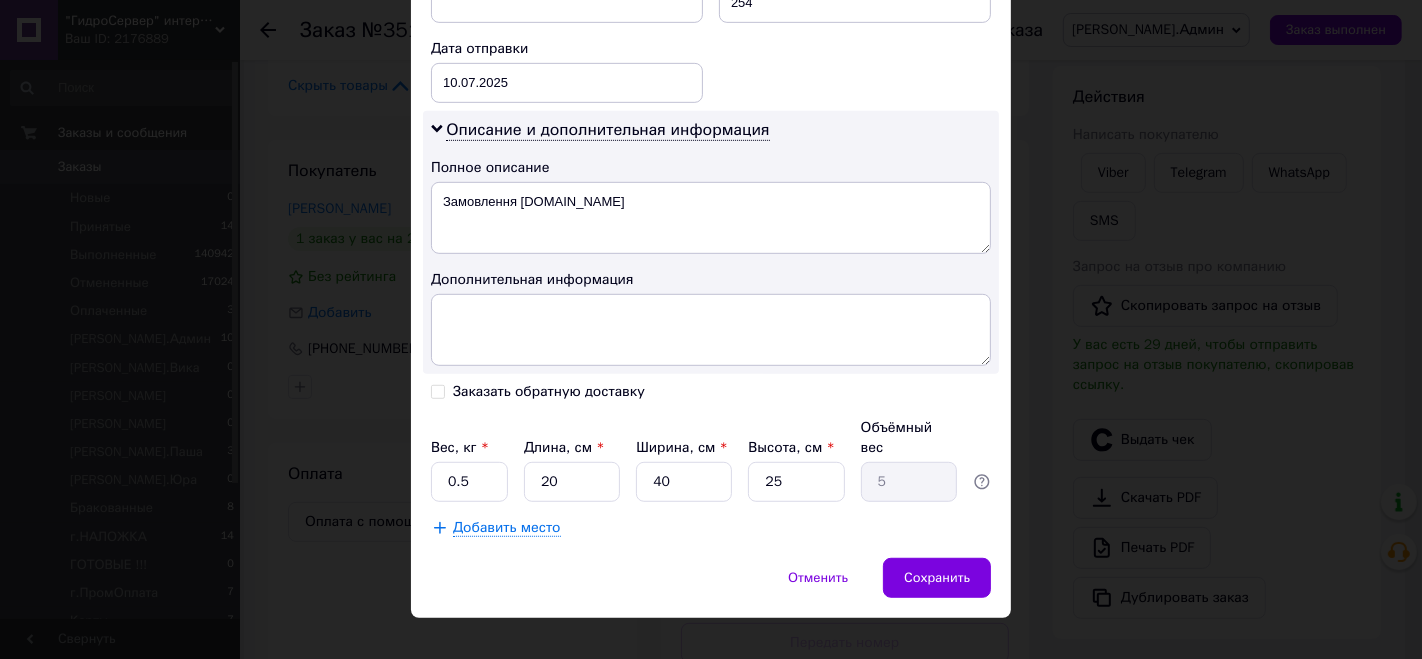 click on "Описание и дополнительная информация Полное описание Замовлення [DOMAIN_NAME] Дополнительная информация" at bounding box center (711, 242) 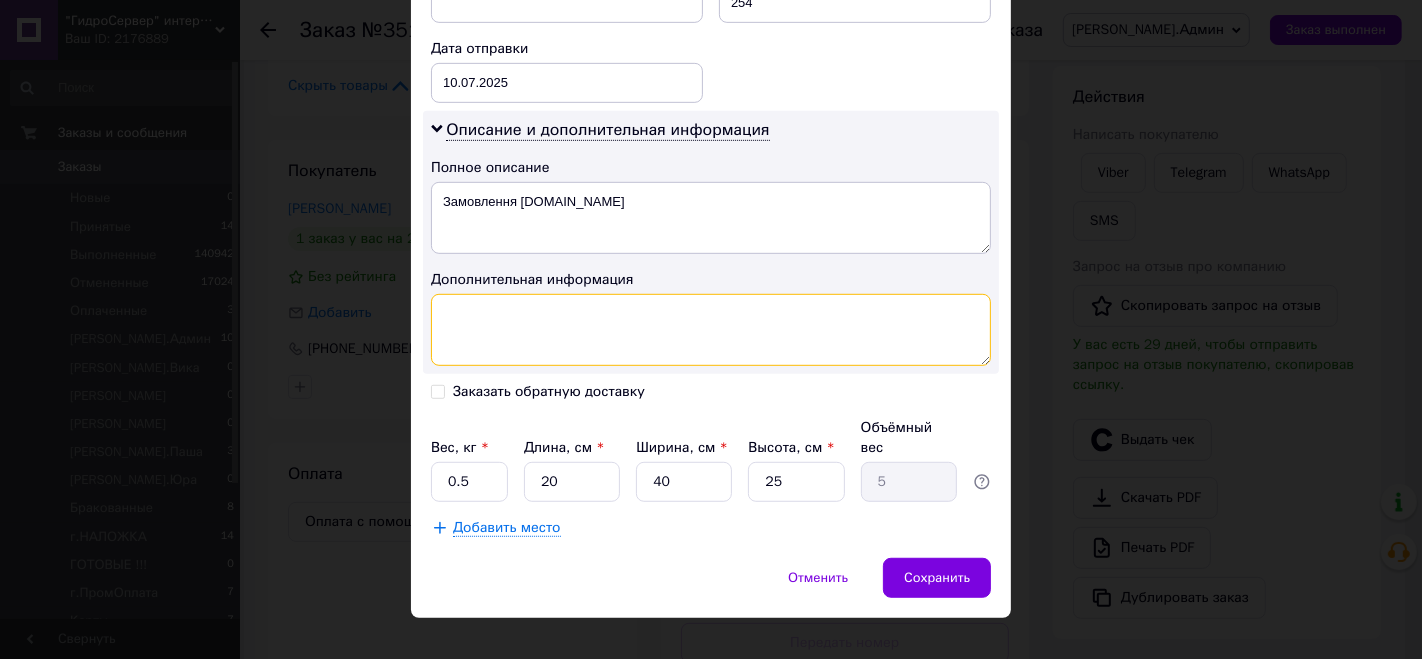 click at bounding box center (711, 330) 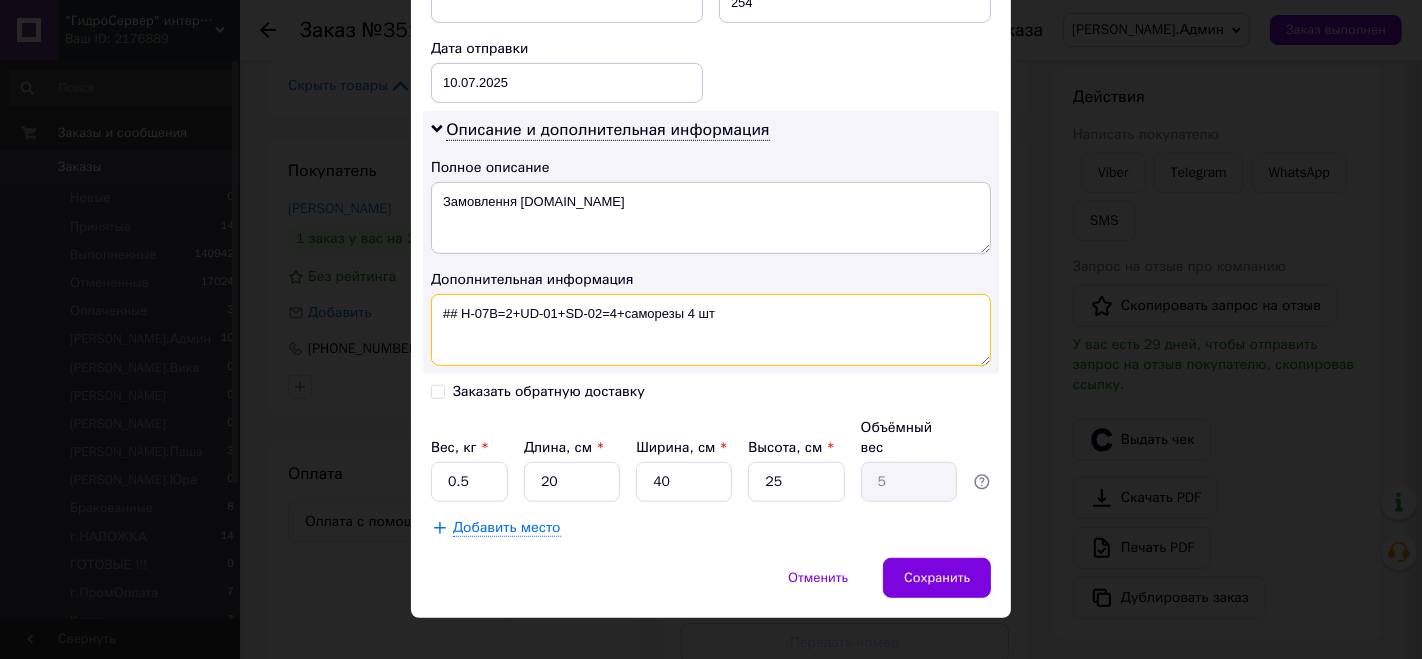type on "## H-07B=2+UD-01+SD-02=4+саморезы 4 шт" 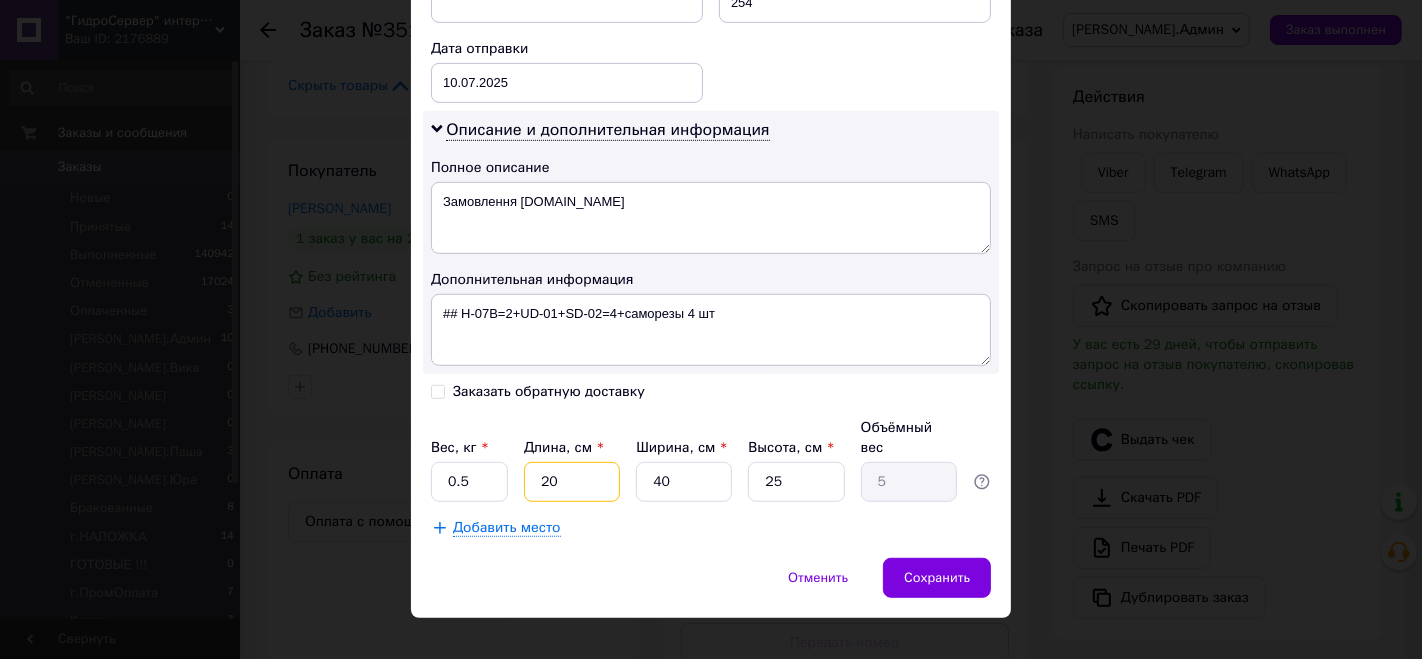 click on "20" at bounding box center [572, 482] 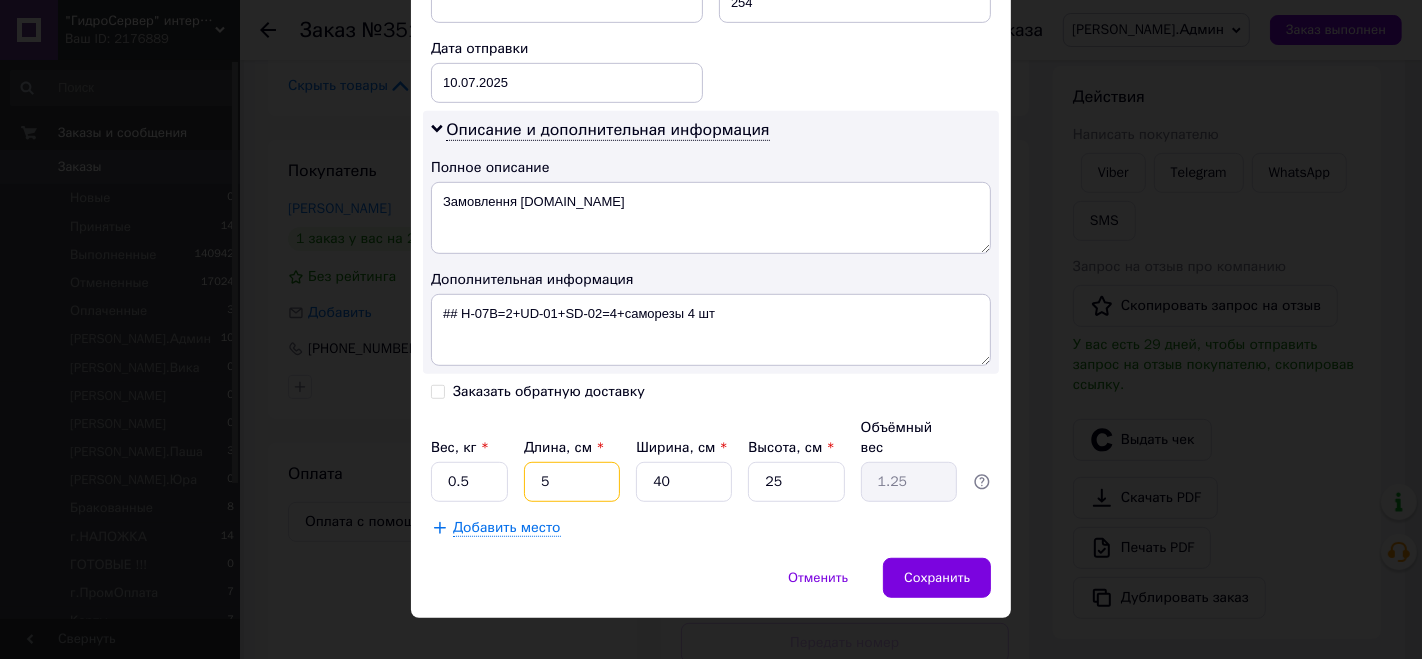 type on "5" 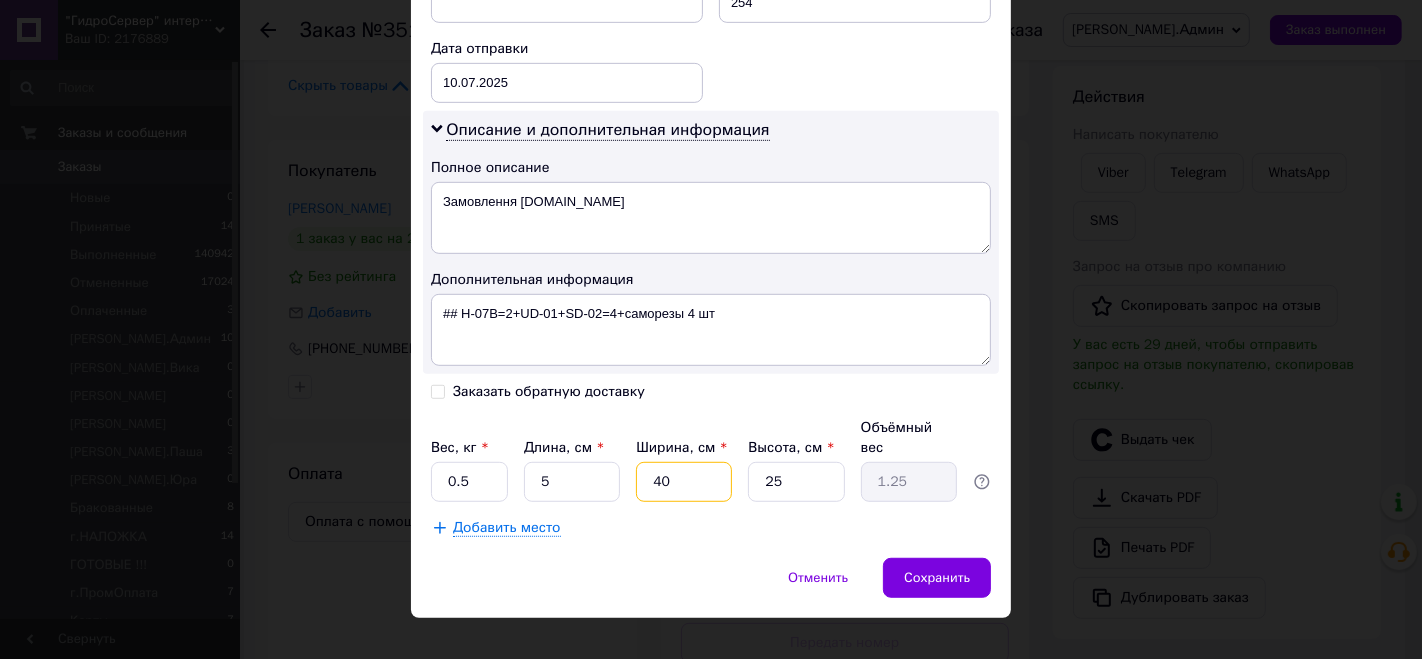 type on "5" 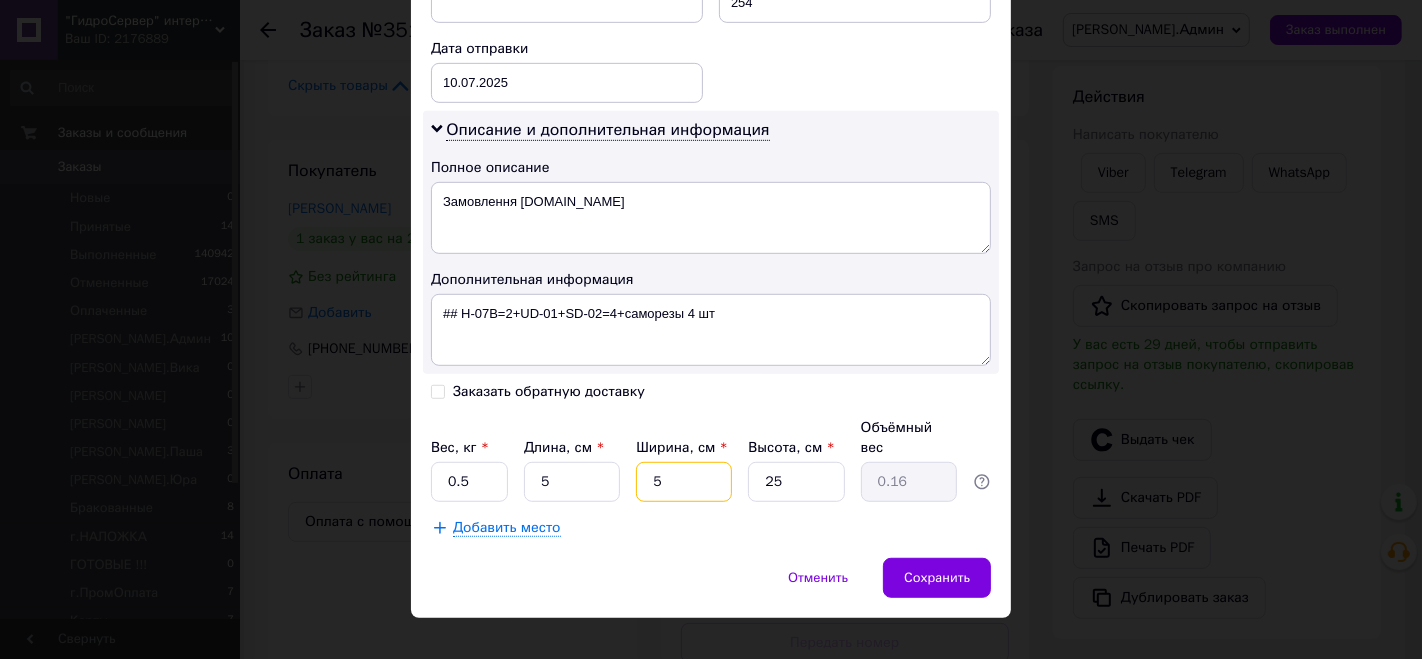 type on "5" 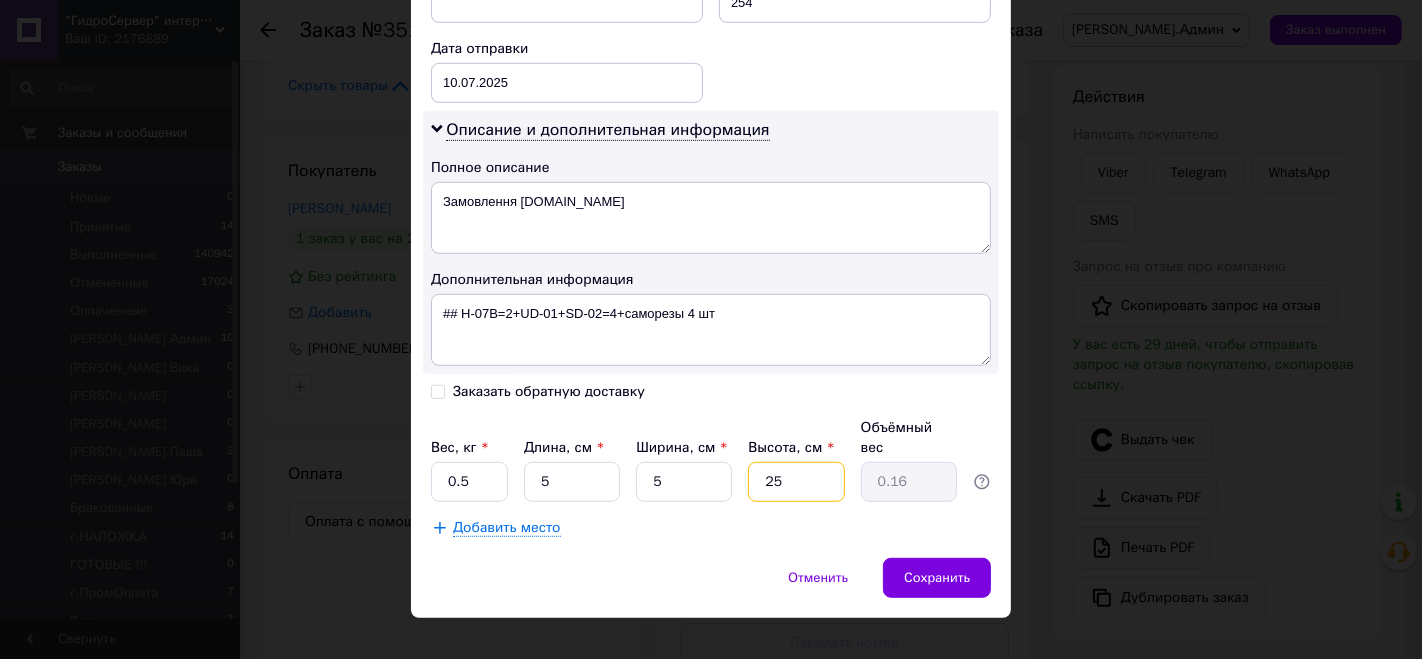 type on "5" 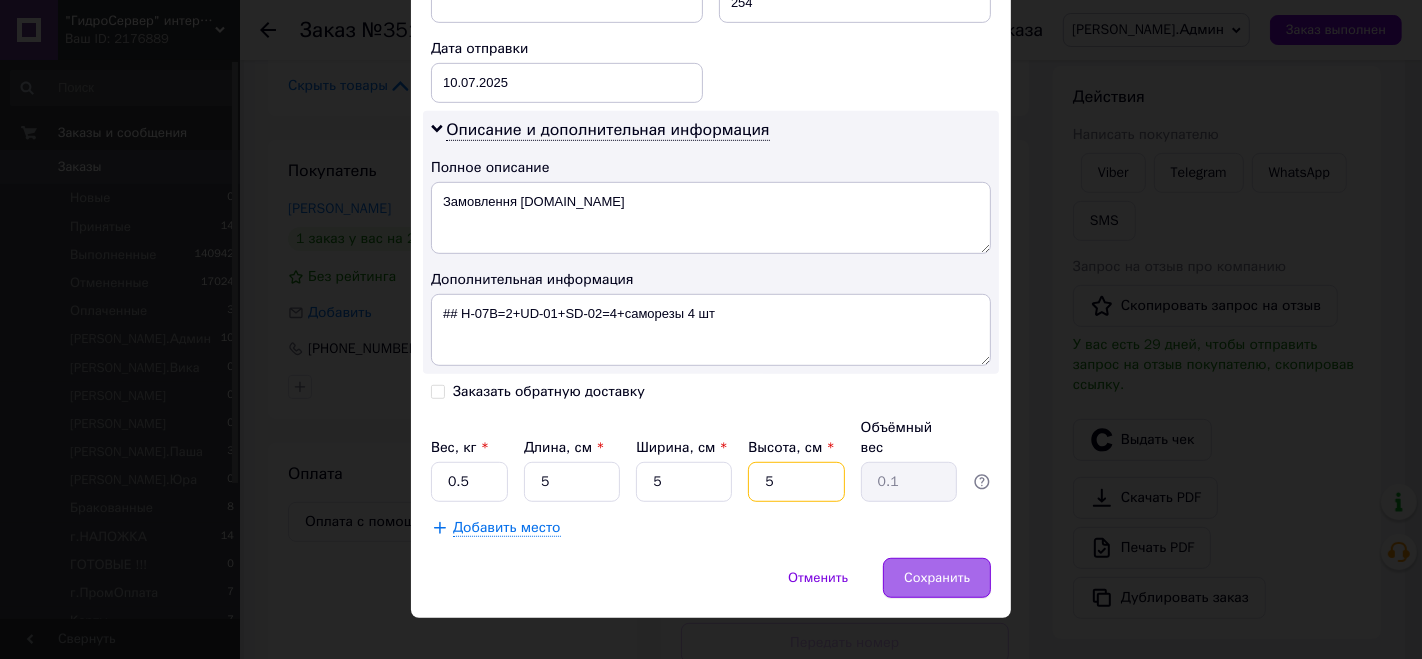 type on "5" 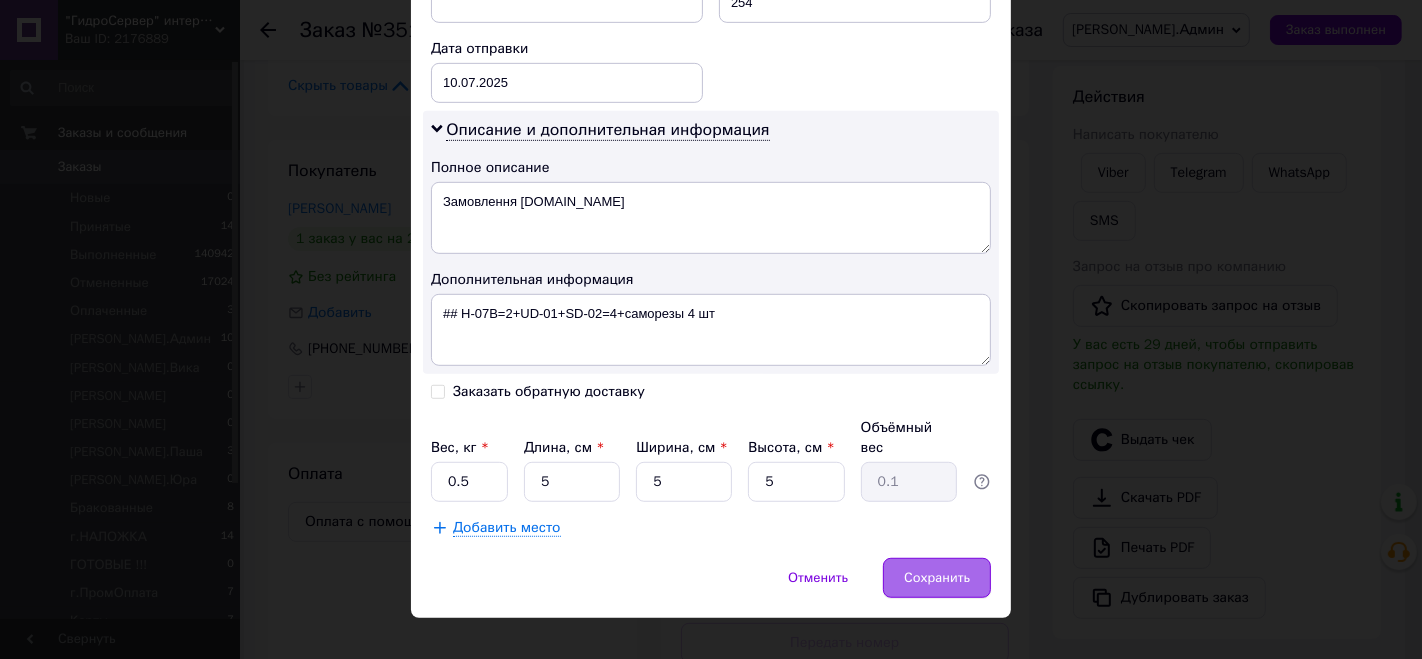 click on "Сохранить" at bounding box center [937, 578] 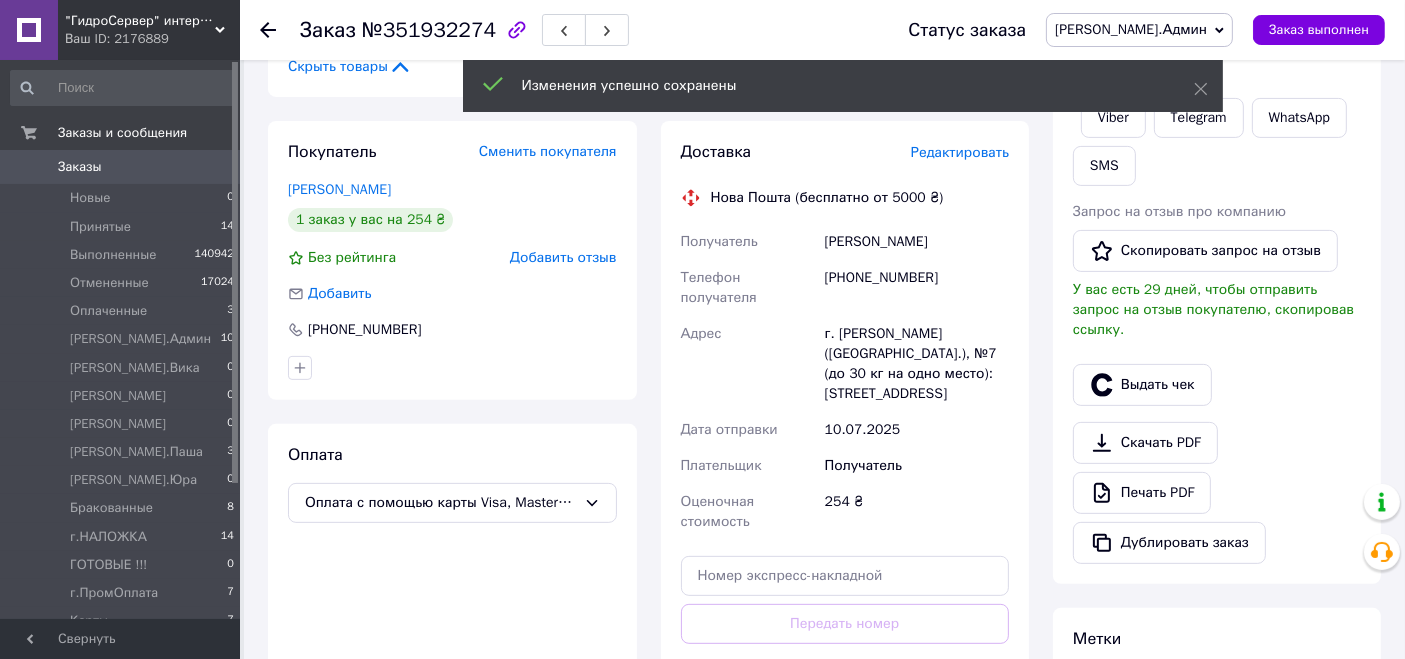 scroll, scrollTop: 888, scrollLeft: 0, axis: vertical 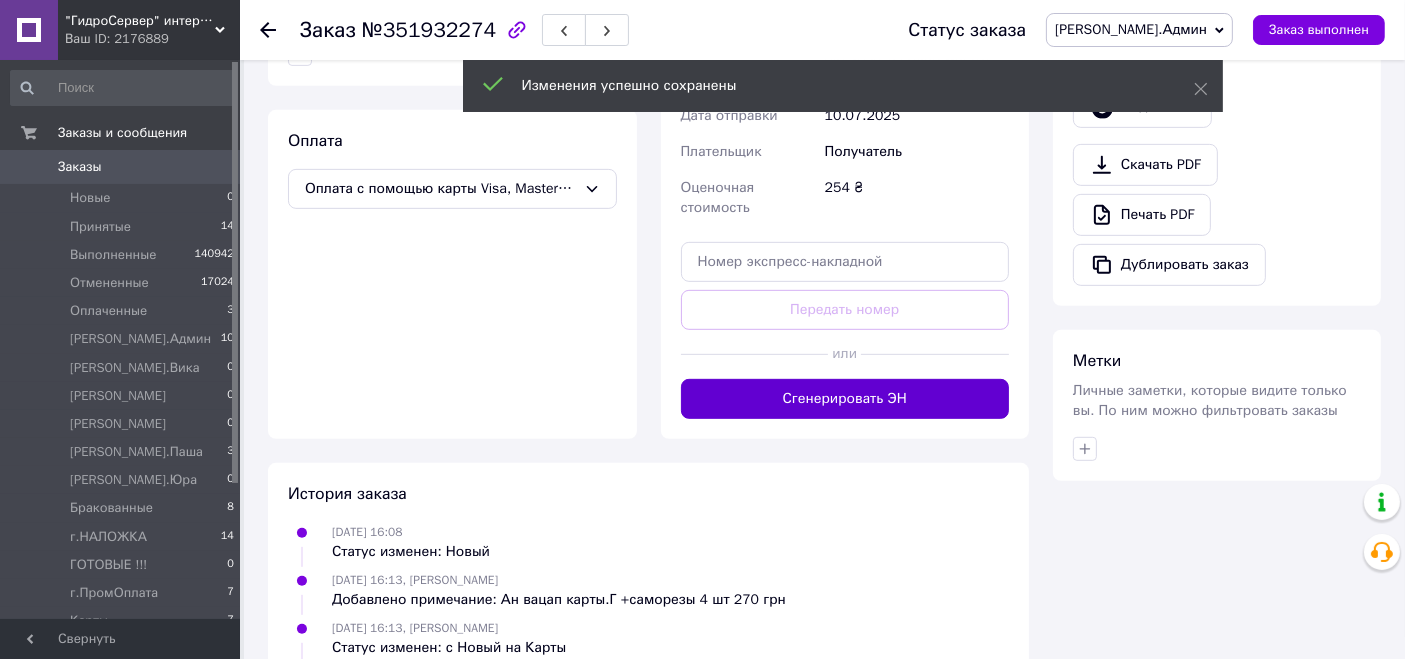 click on "Сгенерировать ЭН" at bounding box center (845, 399) 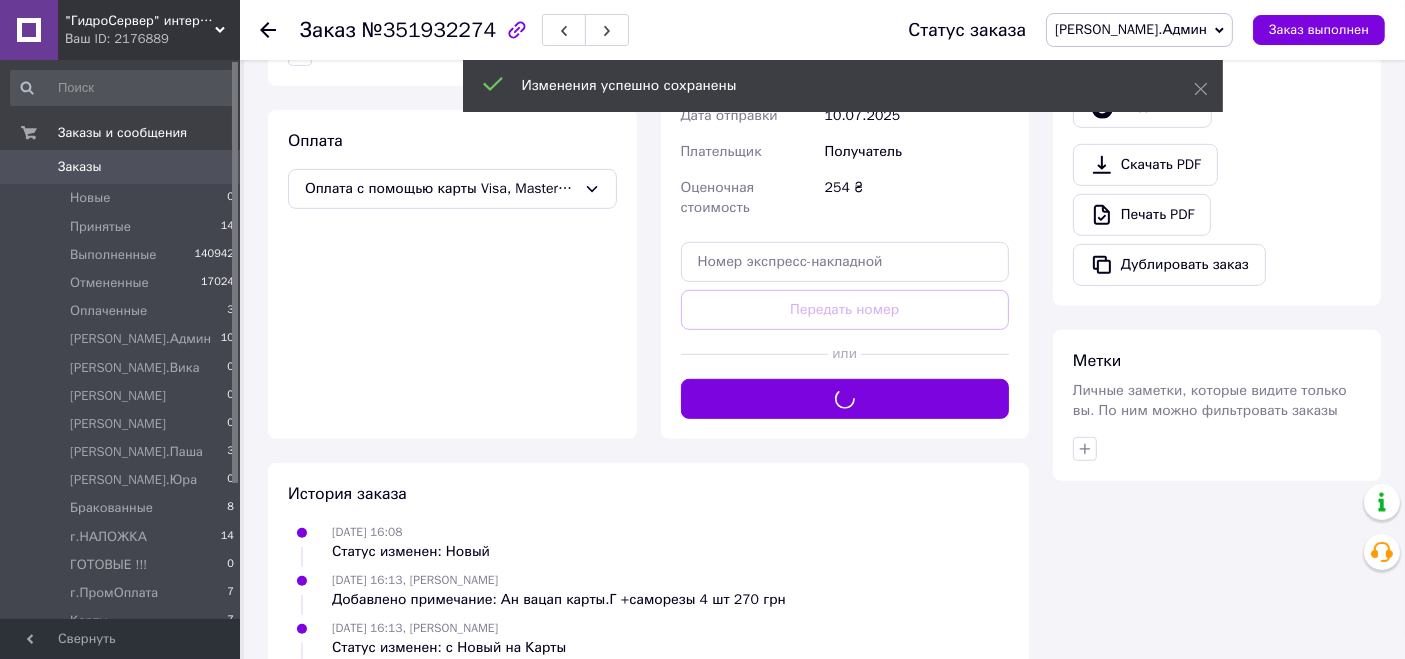 scroll, scrollTop: 333, scrollLeft: 0, axis: vertical 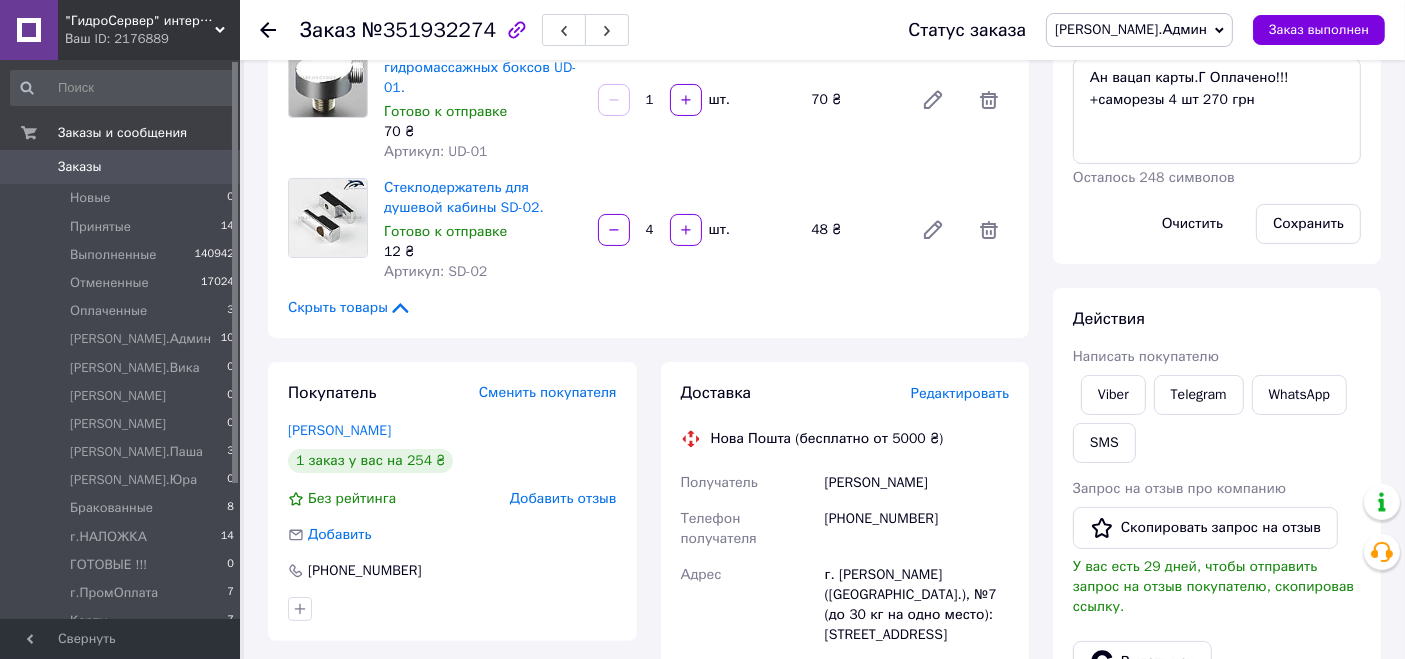 click on "[PERSON_NAME].Админ" at bounding box center (1131, 29) 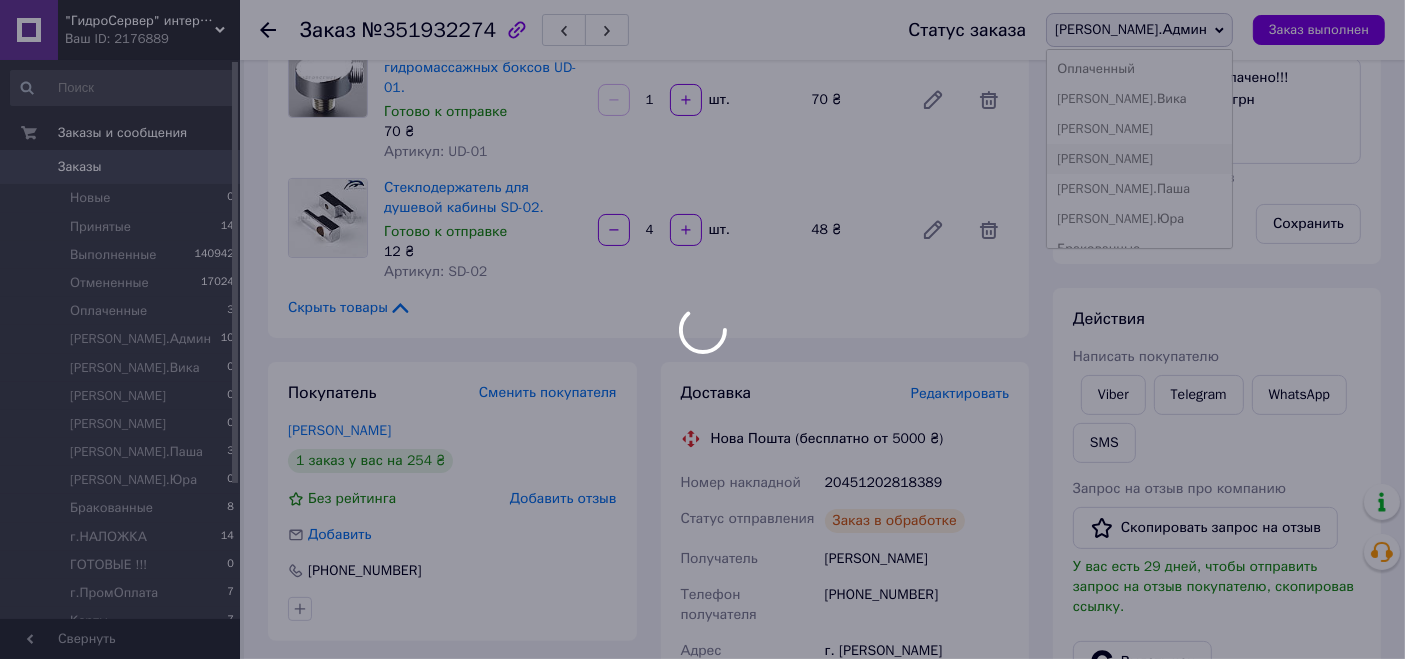 scroll, scrollTop: 111, scrollLeft: 0, axis: vertical 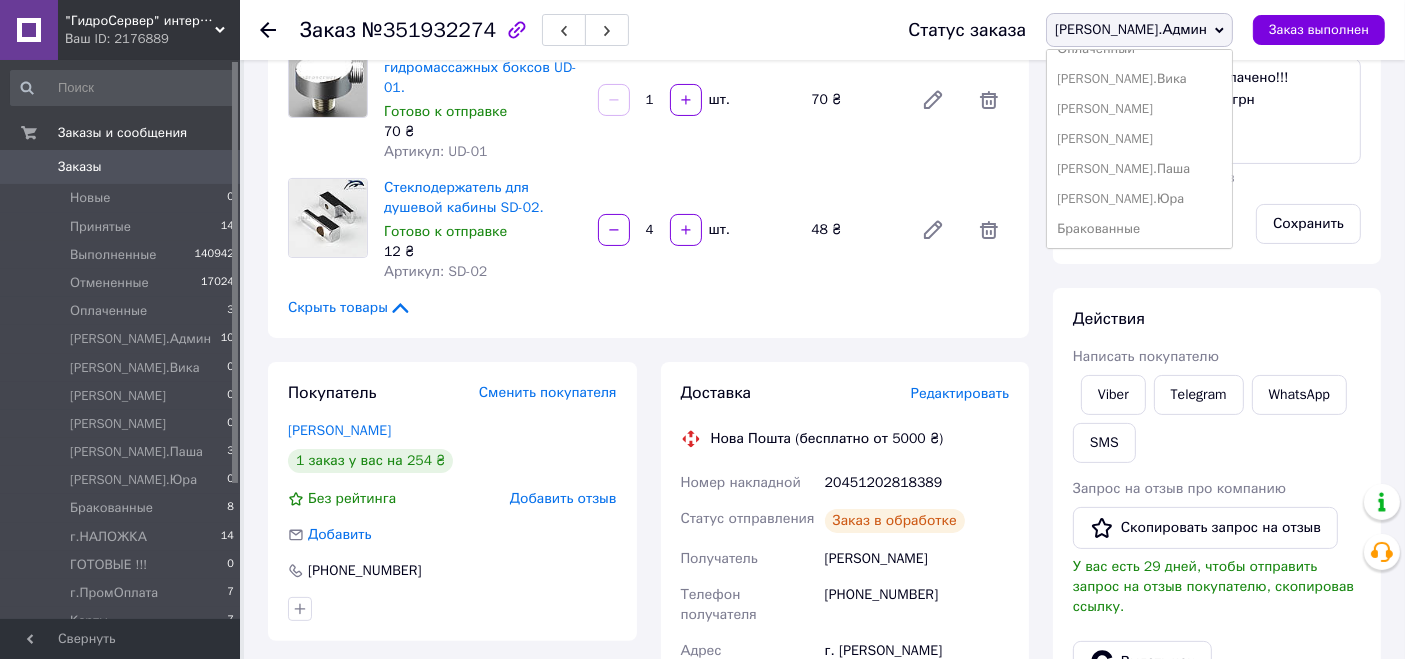 click on "[PERSON_NAME]" at bounding box center (1139, 139) 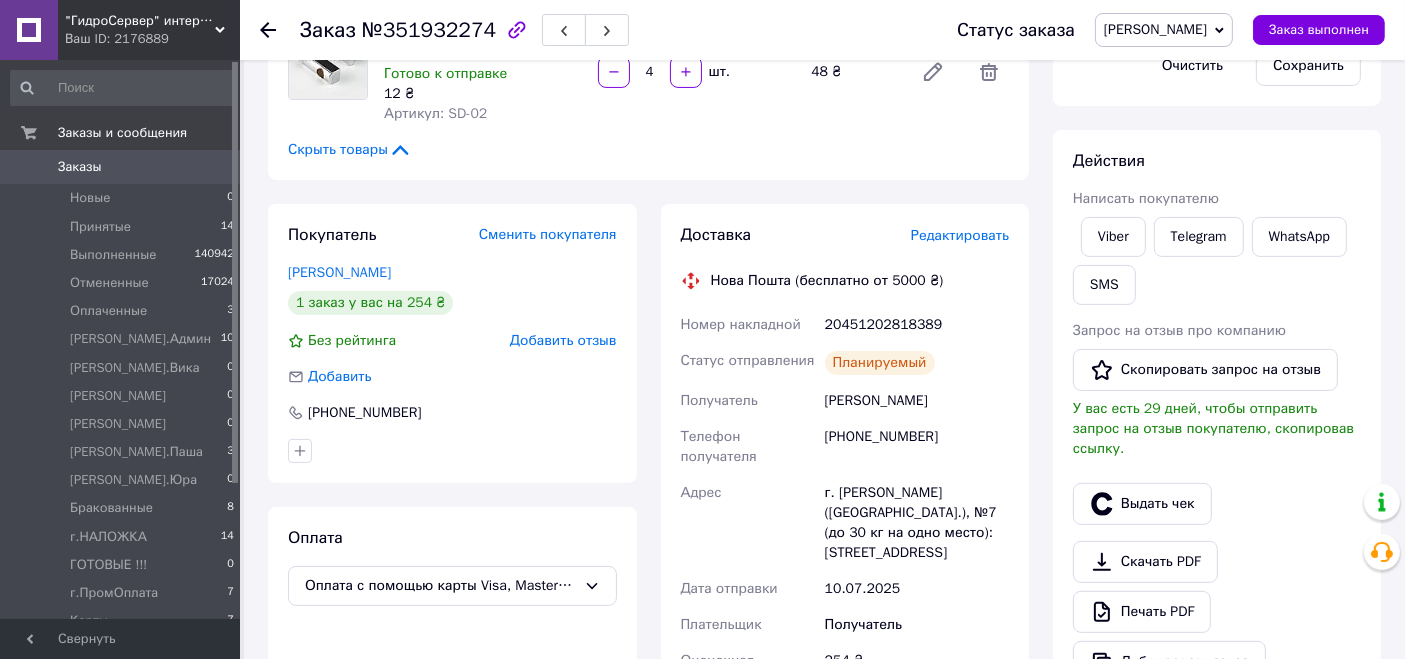 scroll, scrollTop: 333, scrollLeft: 0, axis: vertical 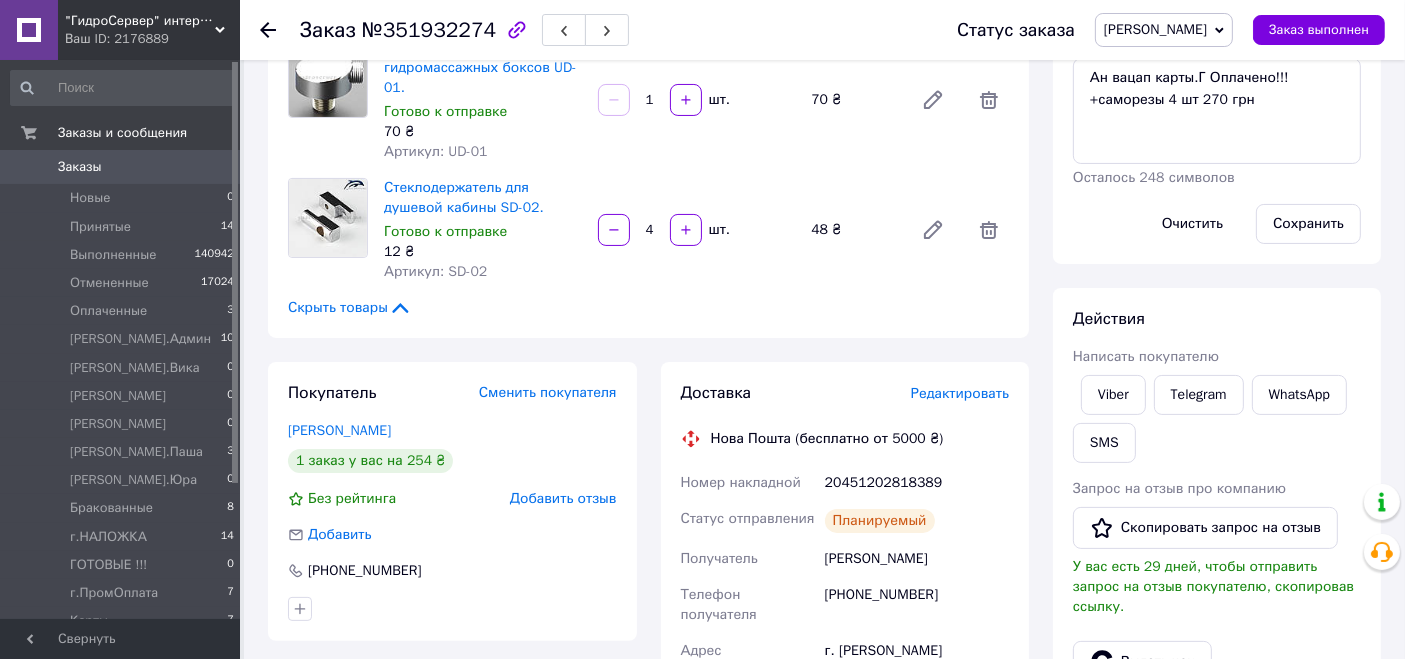 click 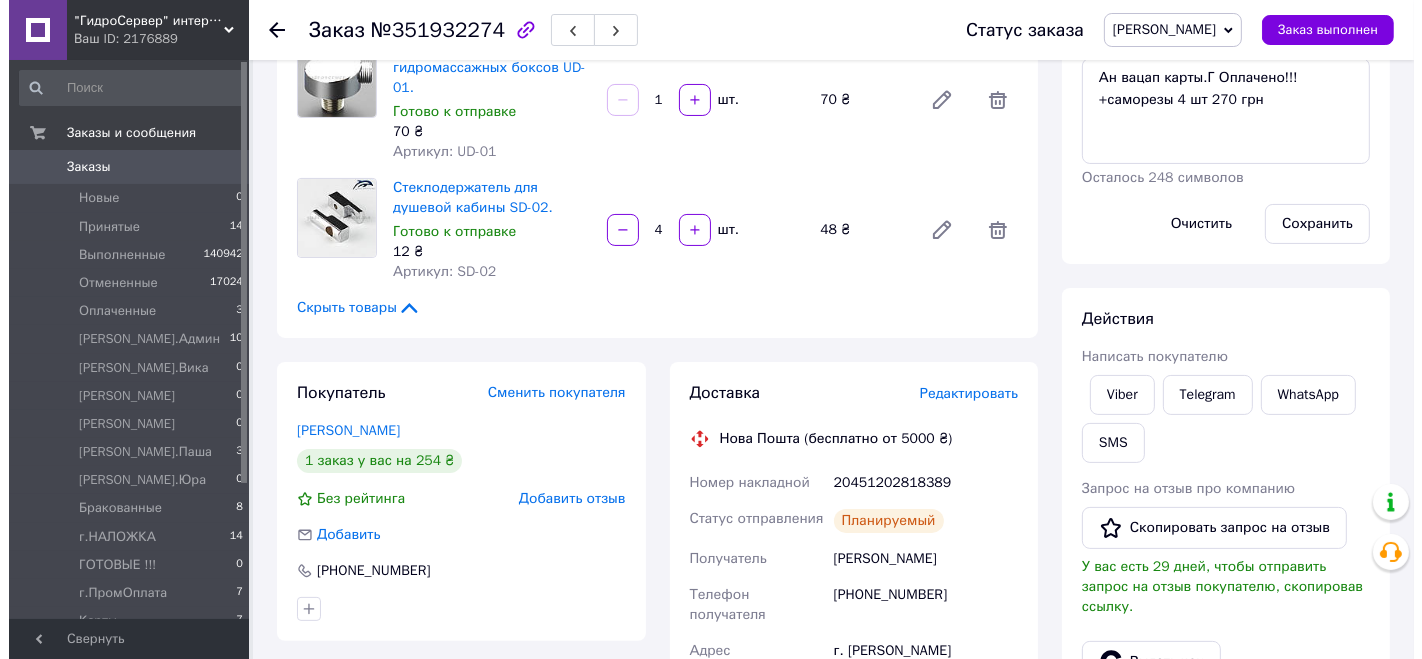 scroll, scrollTop: 0, scrollLeft: 0, axis: both 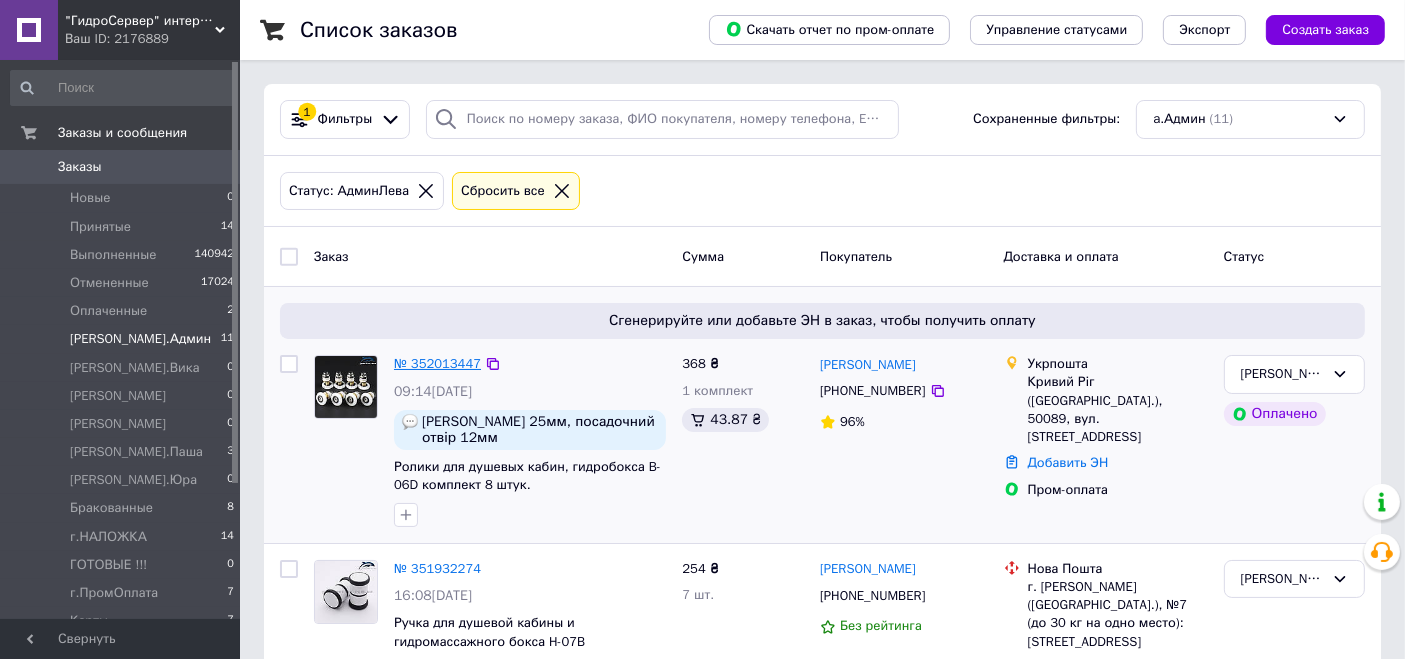 click on "№ 352013447" at bounding box center [437, 363] 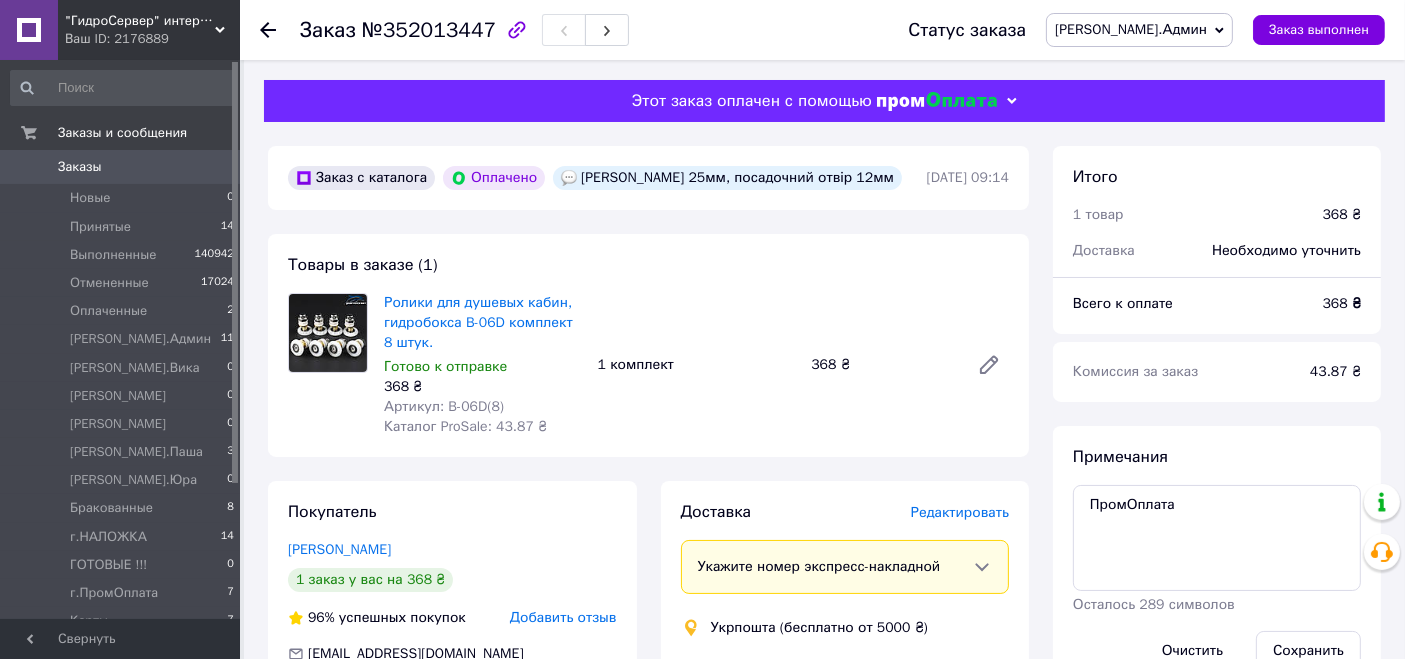 click on "Редактировать" at bounding box center [960, 512] 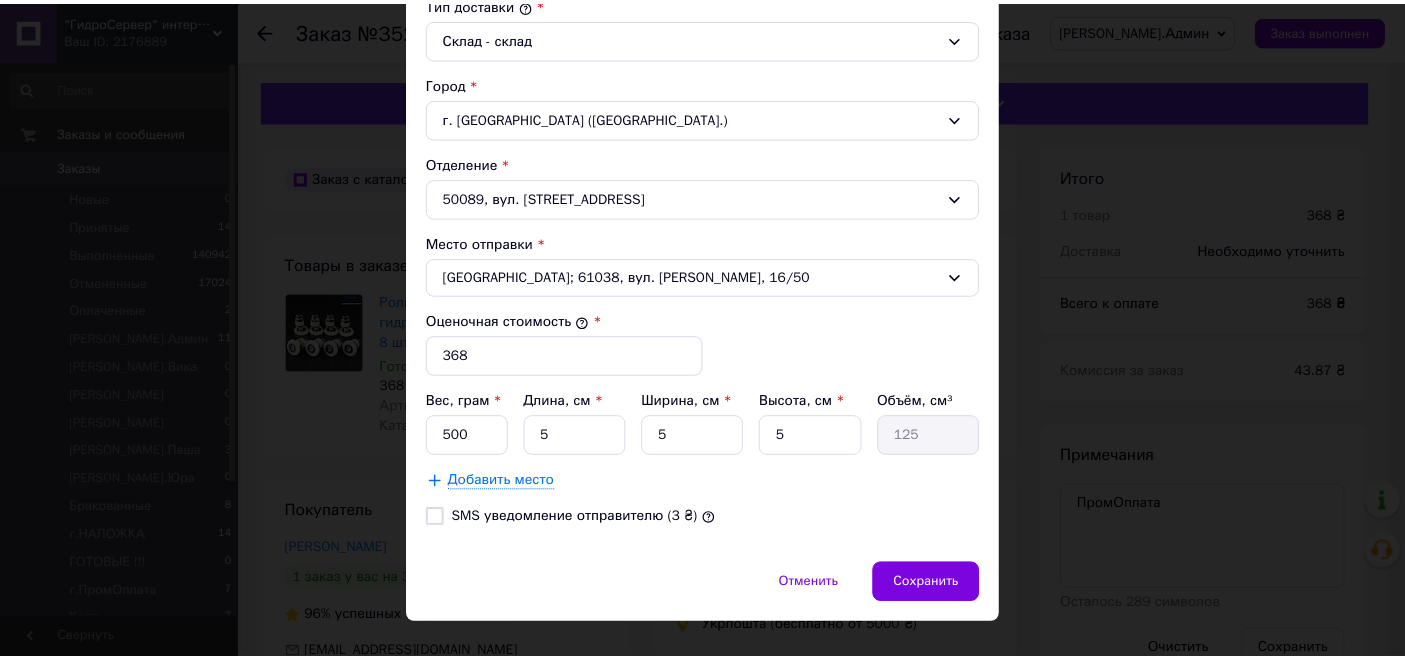 scroll, scrollTop: 585, scrollLeft: 0, axis: vertical 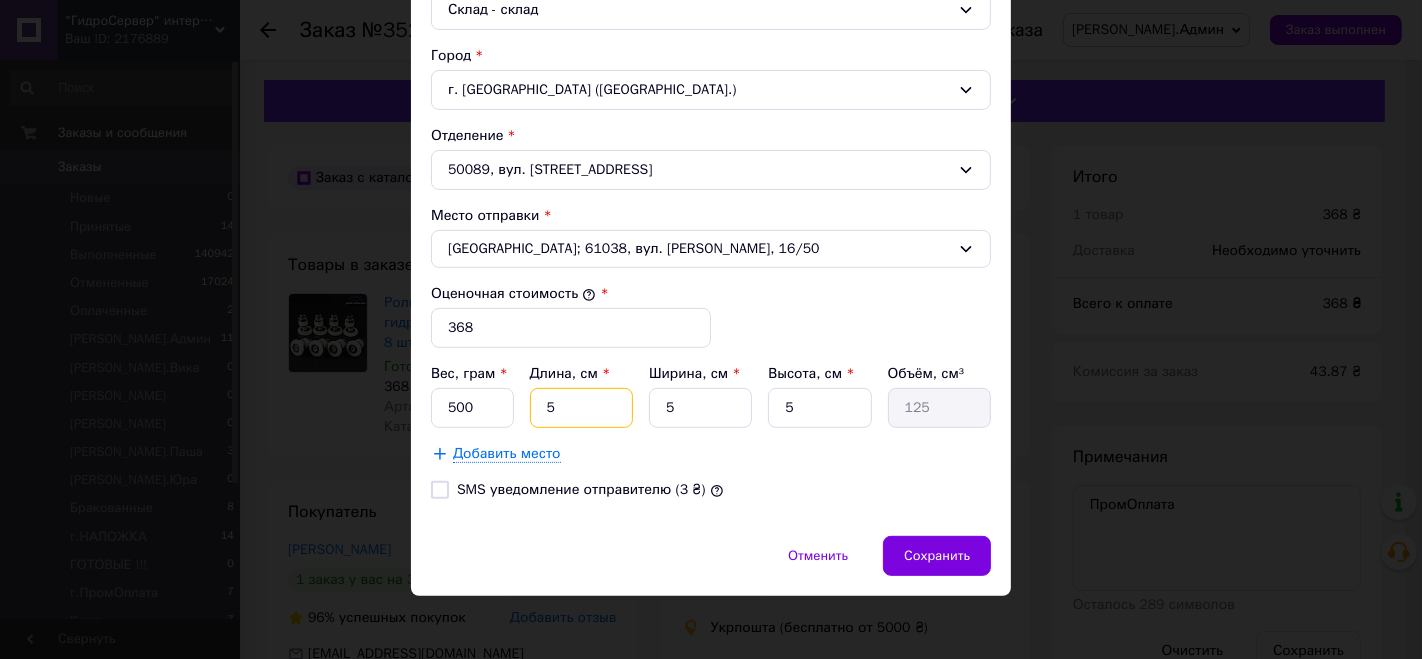 click on "5" at bounding box center [581, 408] 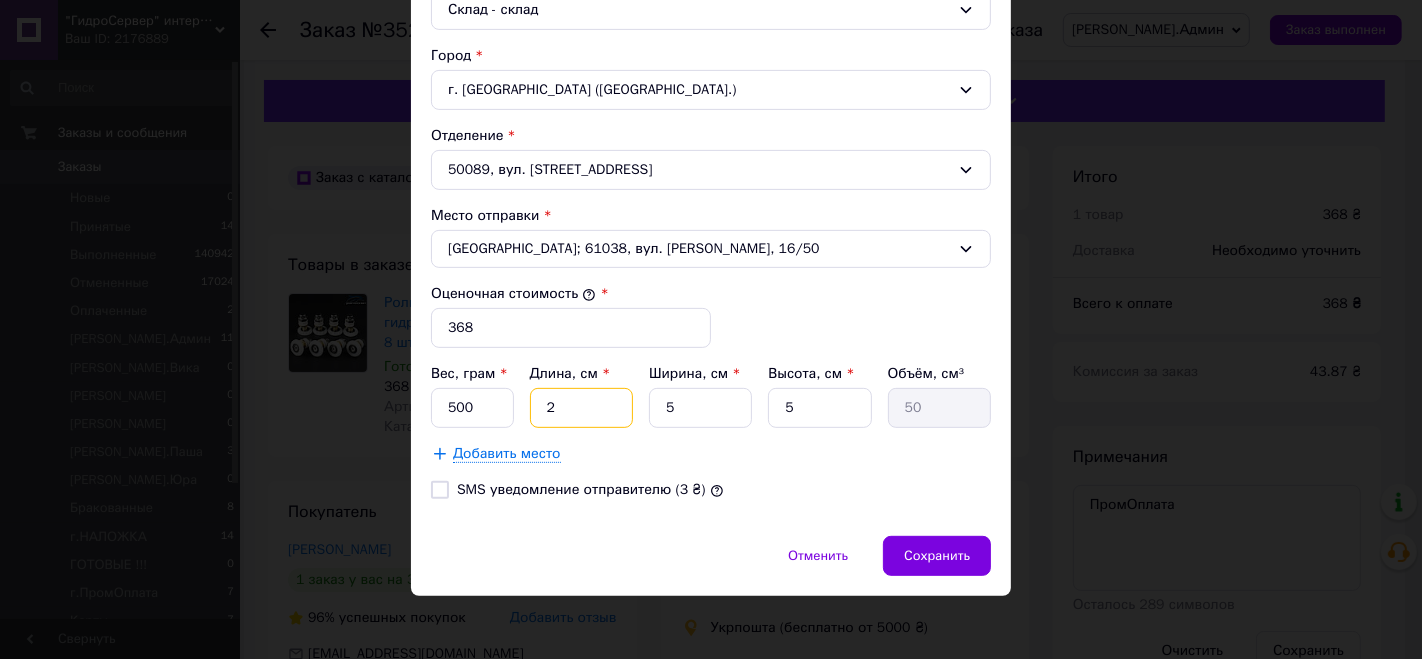 type on "20" 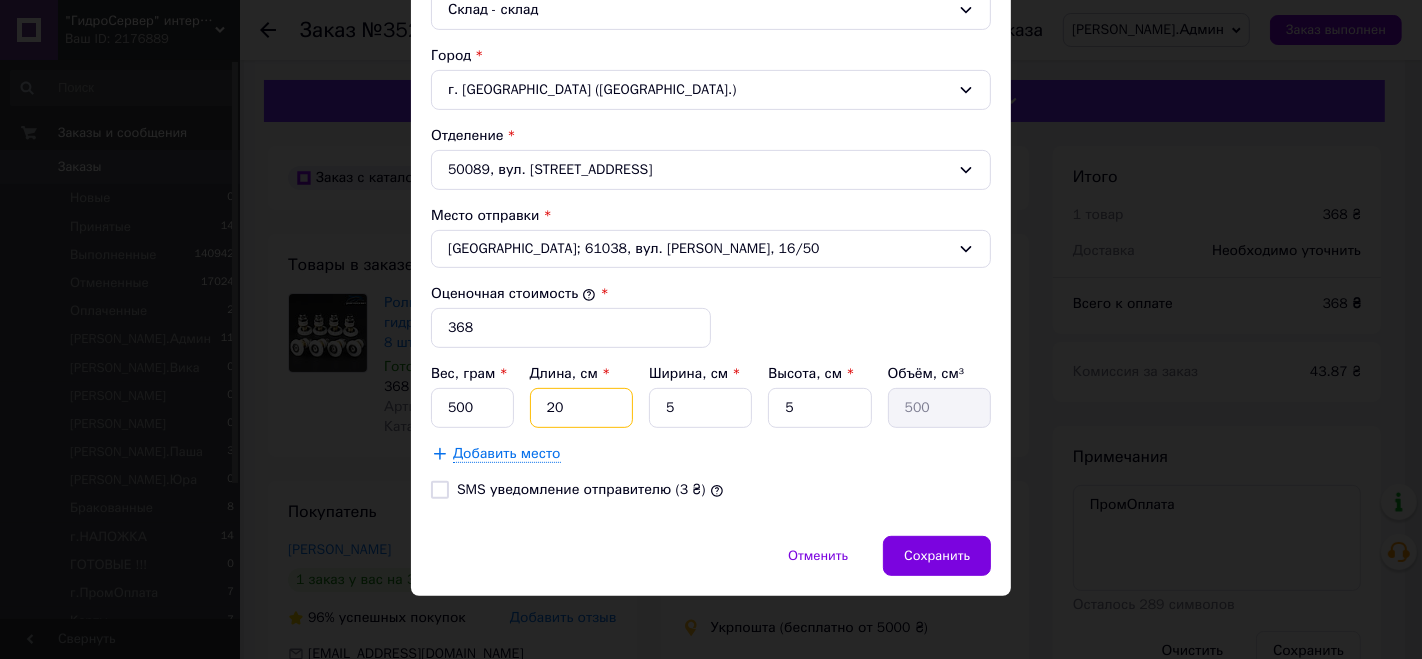 type on "20" 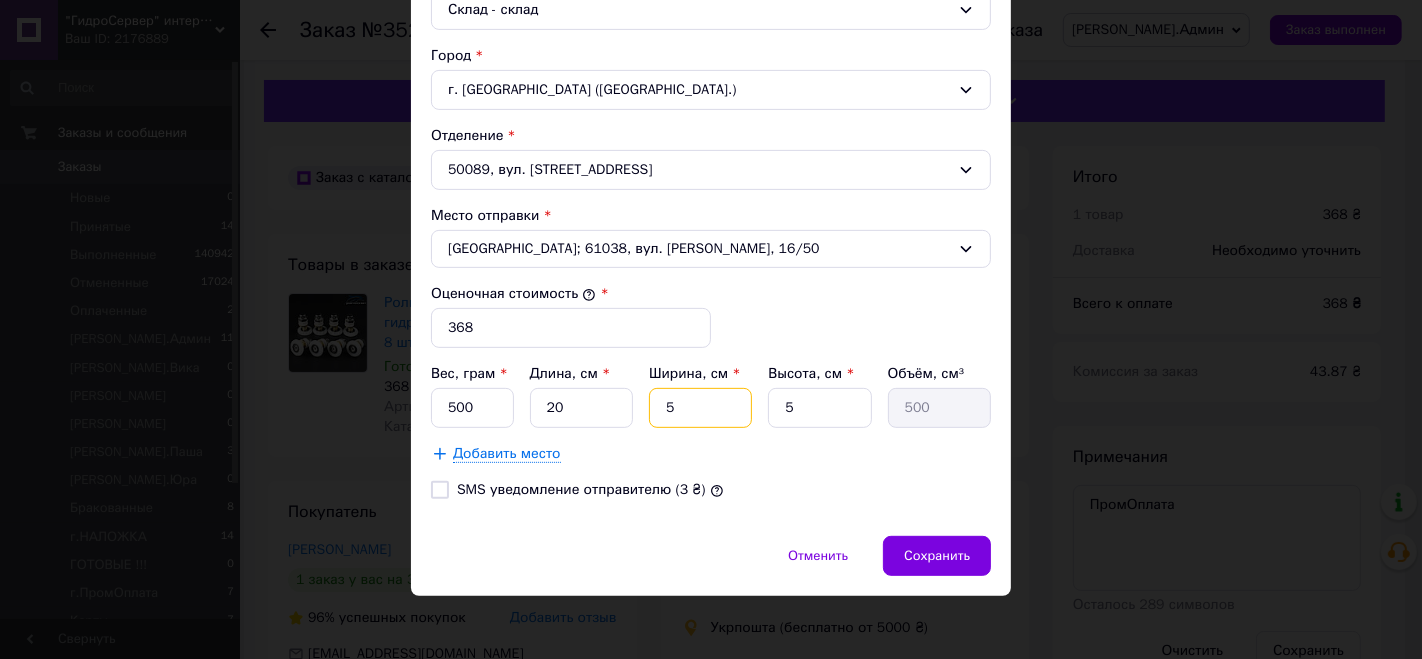 type on "3" 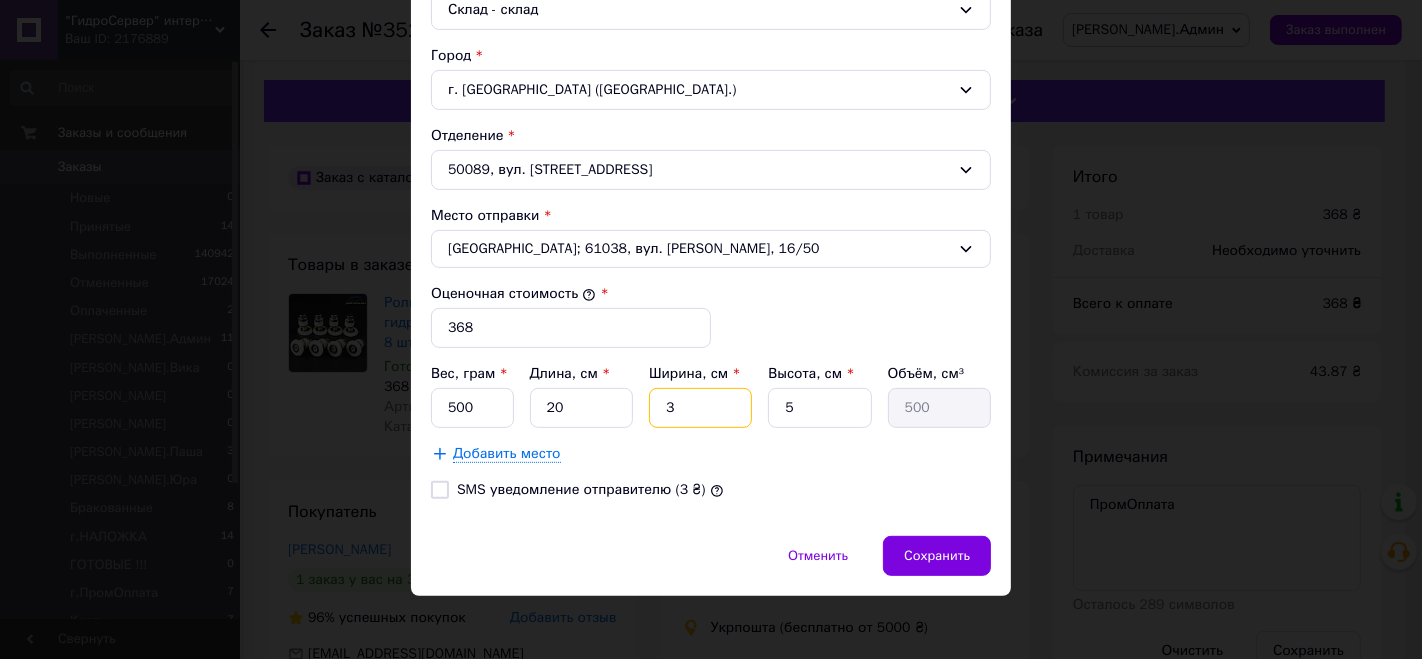type on "300" 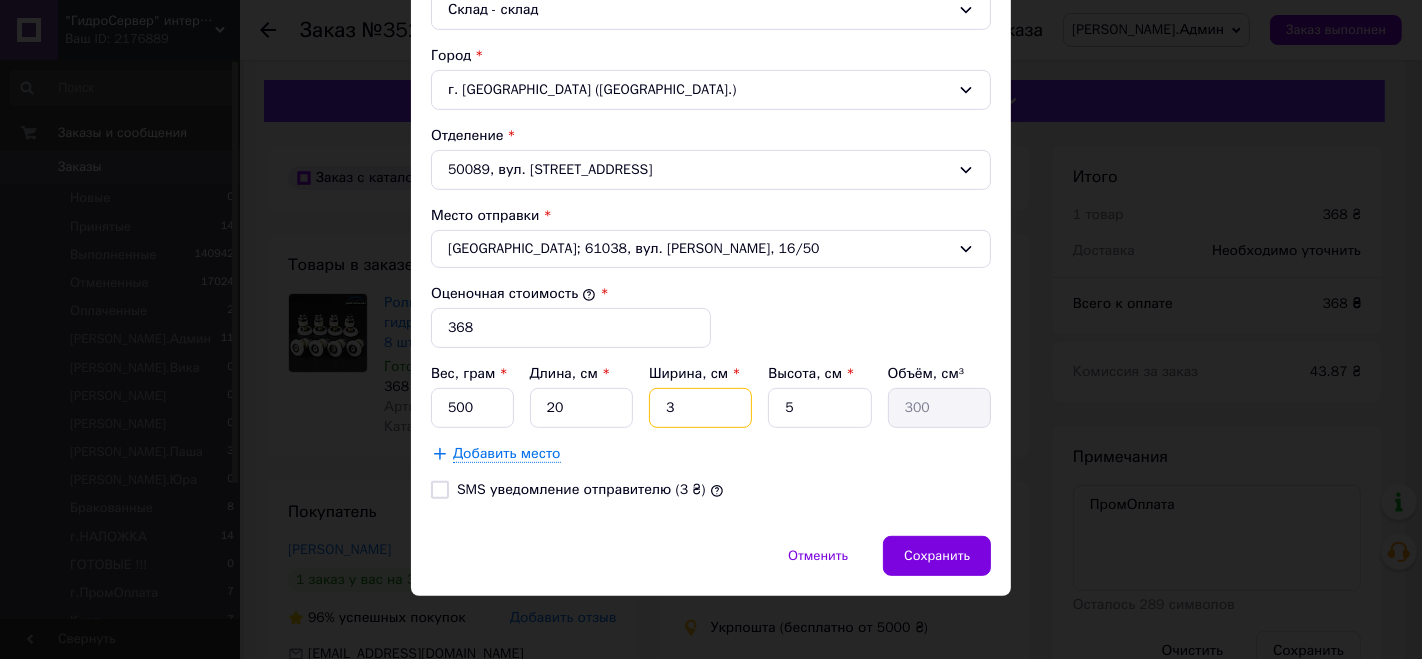 type on "3" 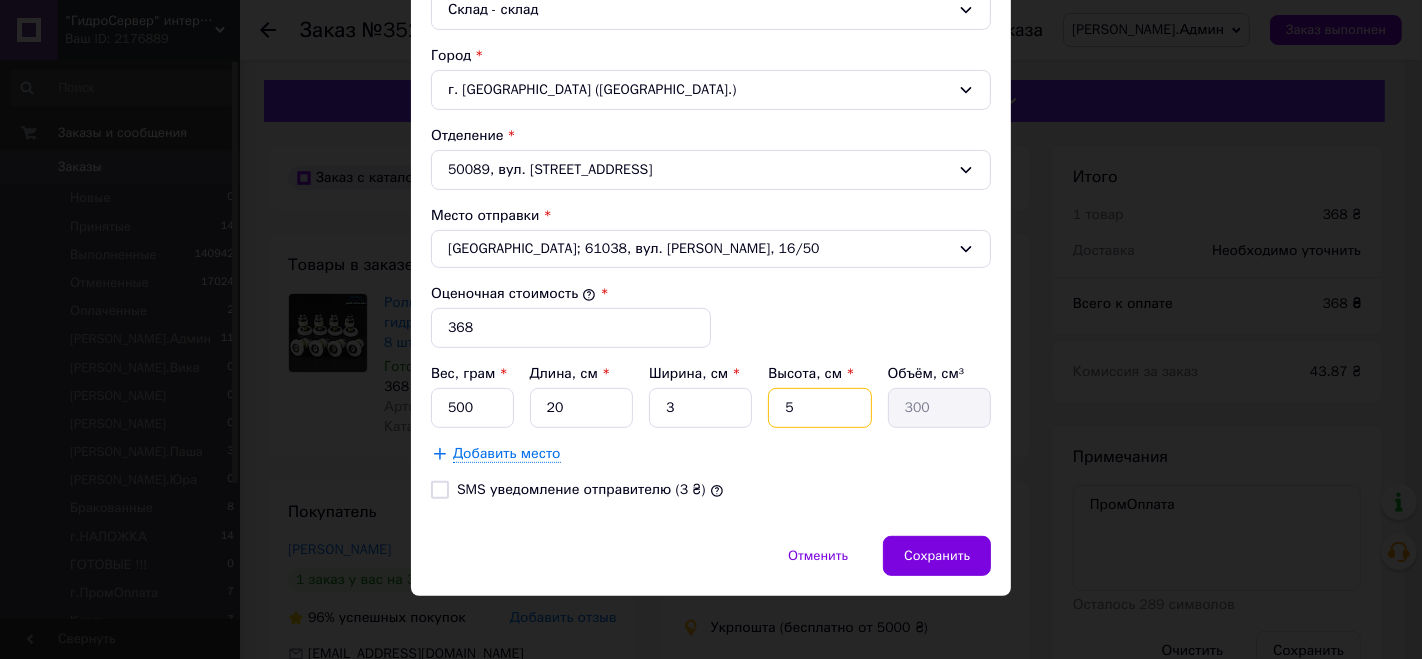 type on "1" 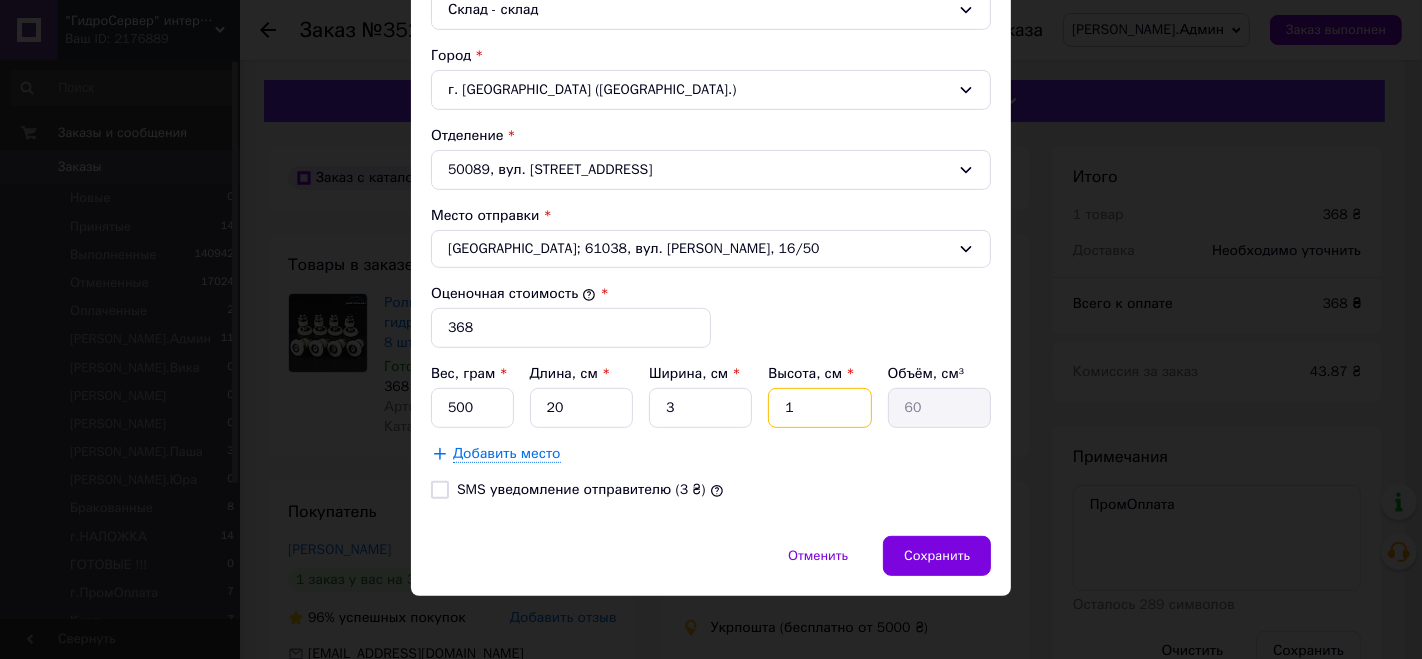 type on "13" 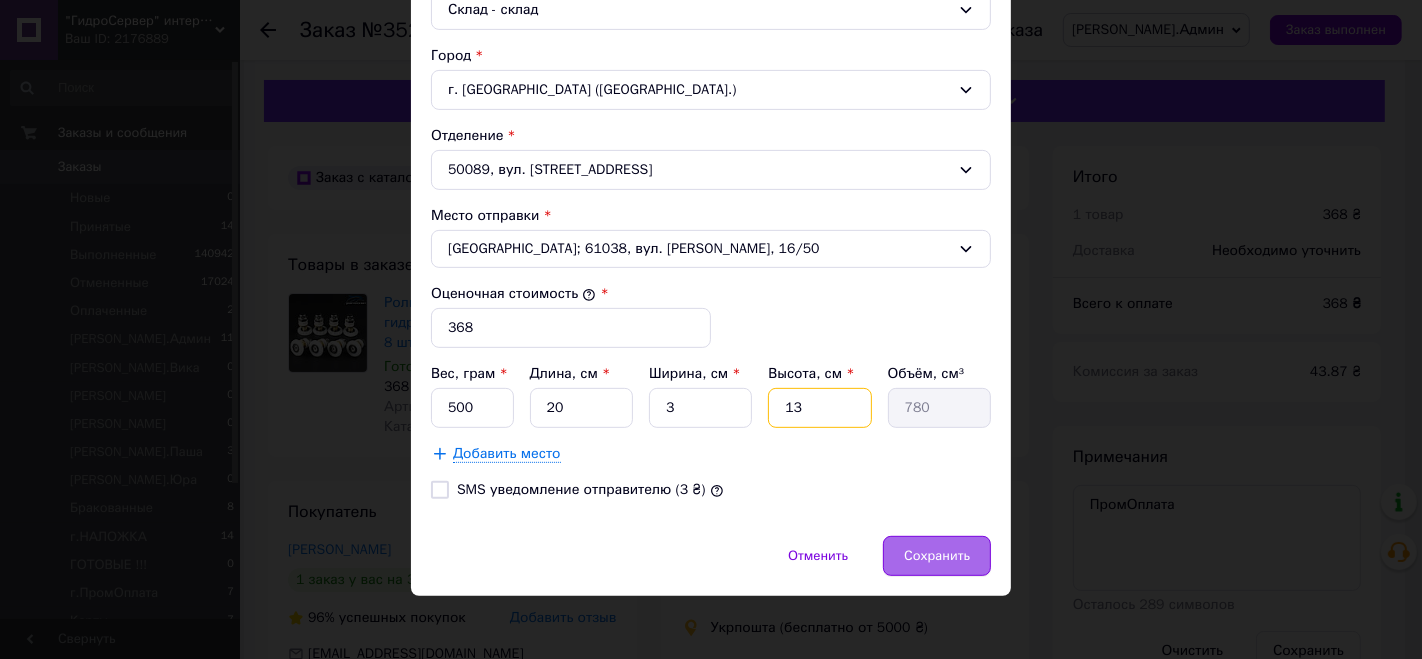 type on "13" 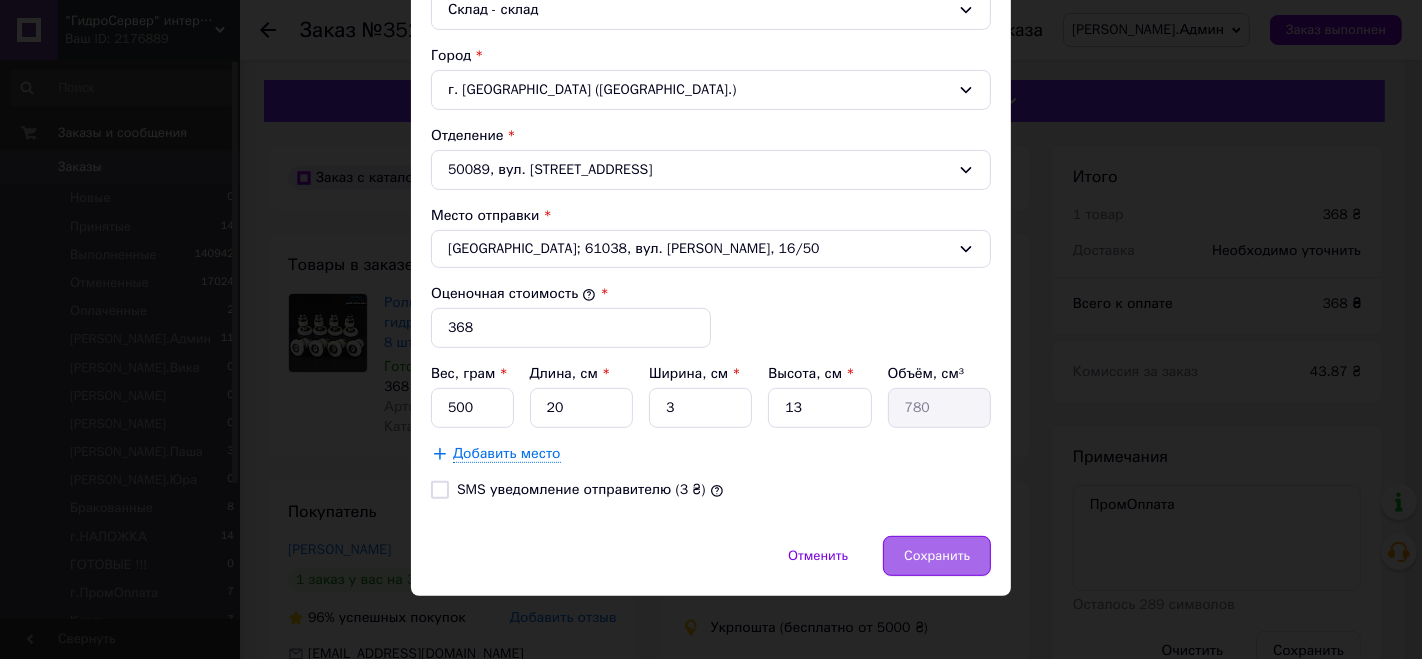 click on "Сохранить" at bounding box center [937, 556] 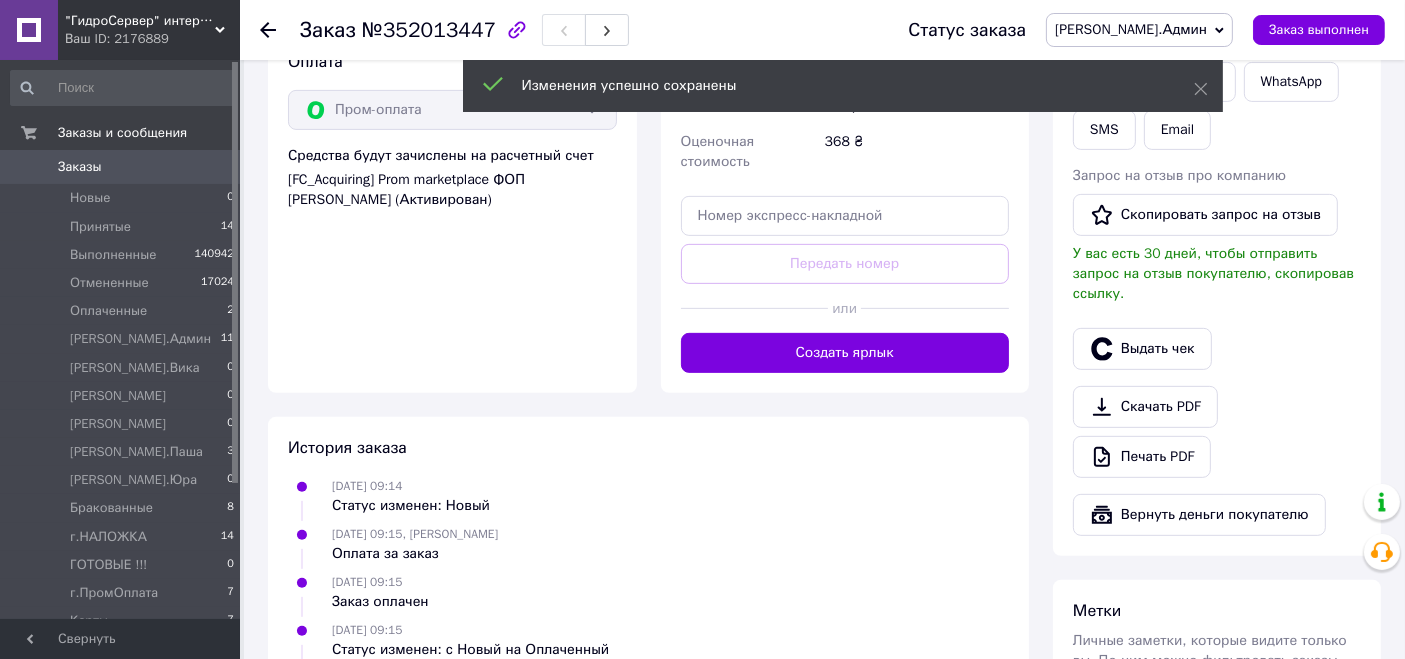 scroll, scrollTop: 777, scrollLeft: 0, axis: vertical 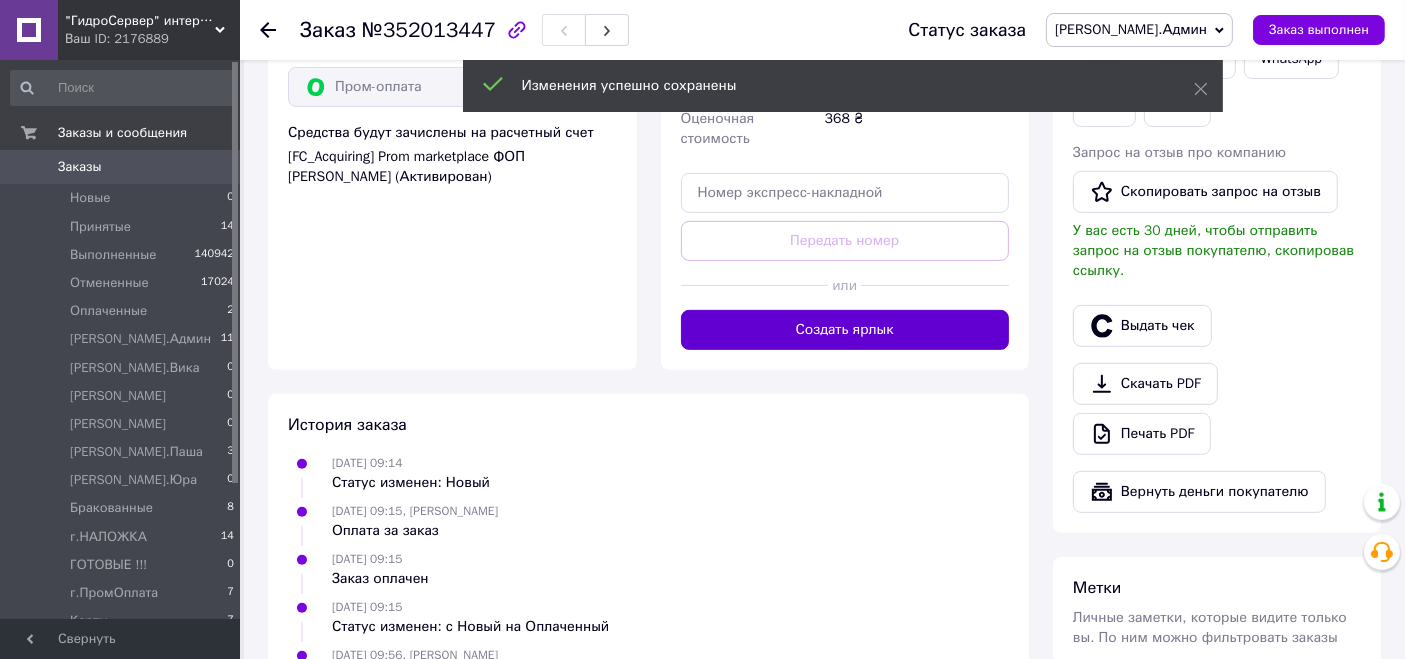 click on "Создать ярлык" at bounding box center [845, 330] 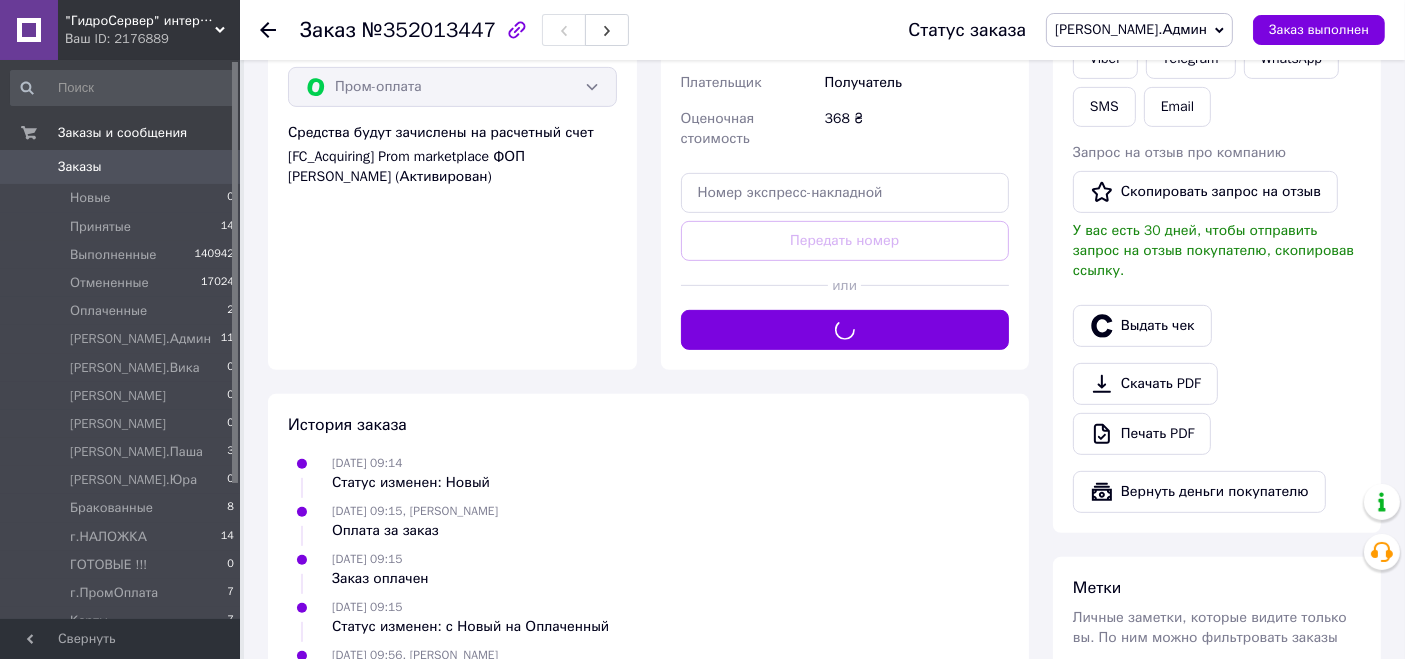 click on "[PERSON_NAME].Админ" at bounding box center [1131, 29] 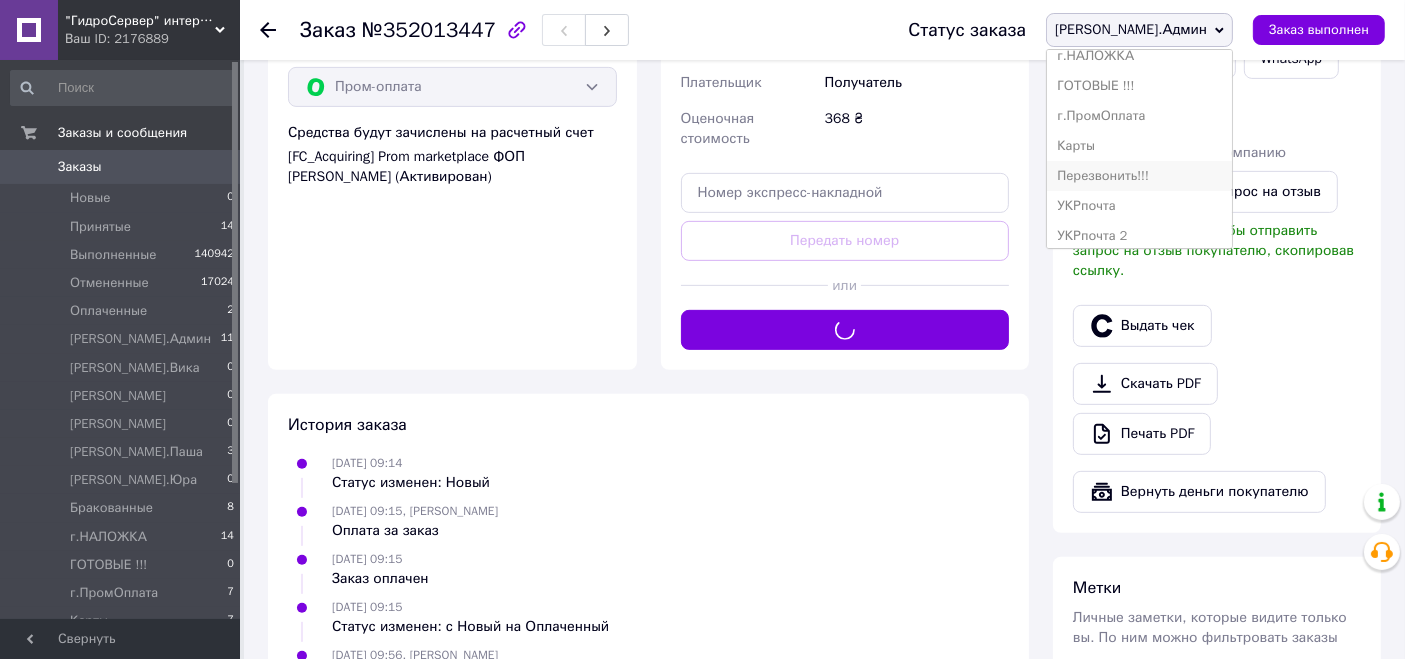 scroll, scrollTop: 320, scrollLeft: 0, axis: vertical 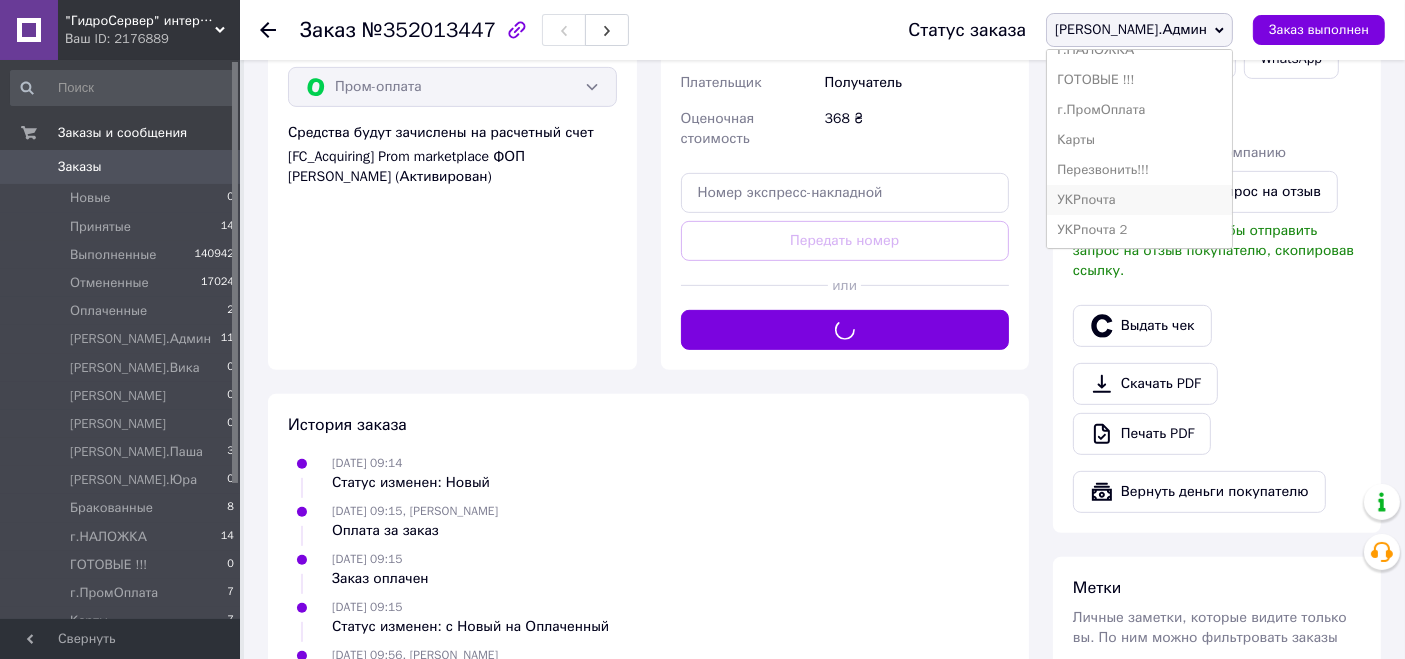click on "УКРпочта" at bounding box center (1139, 200) 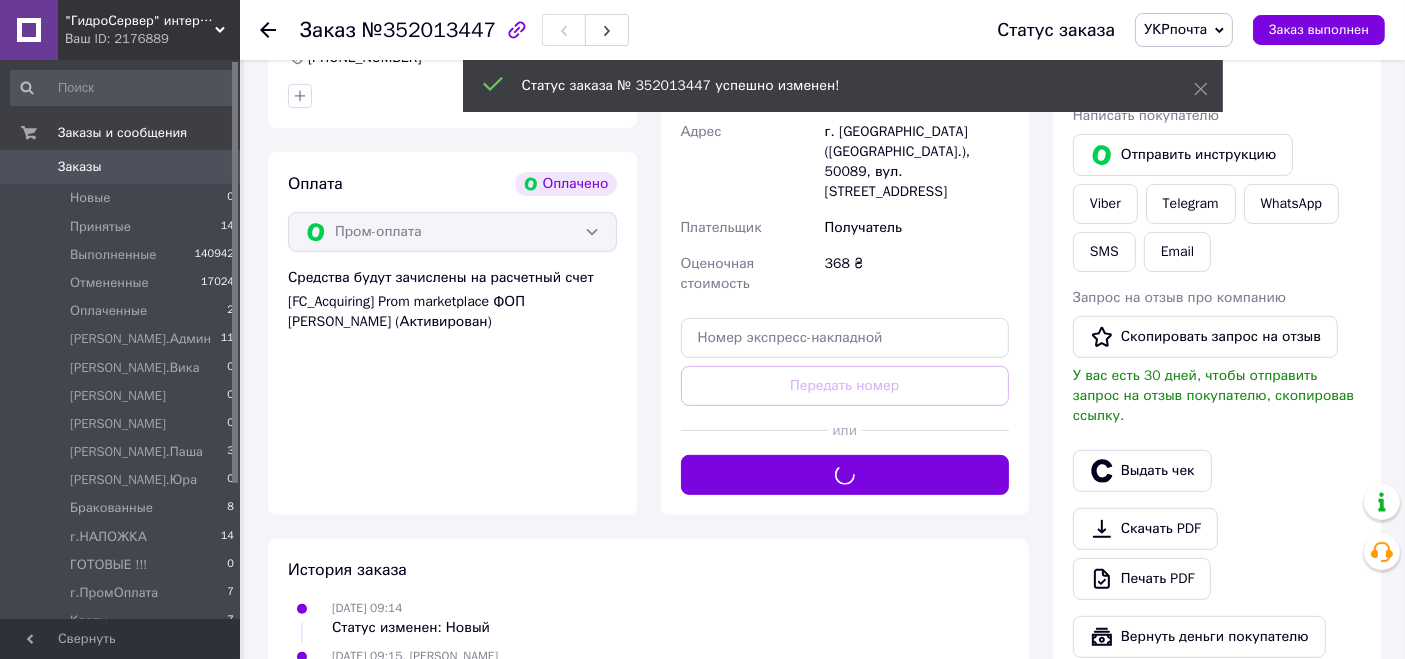 scroll, scrollTop: 777, scrollLeft: 0, axis: vertical 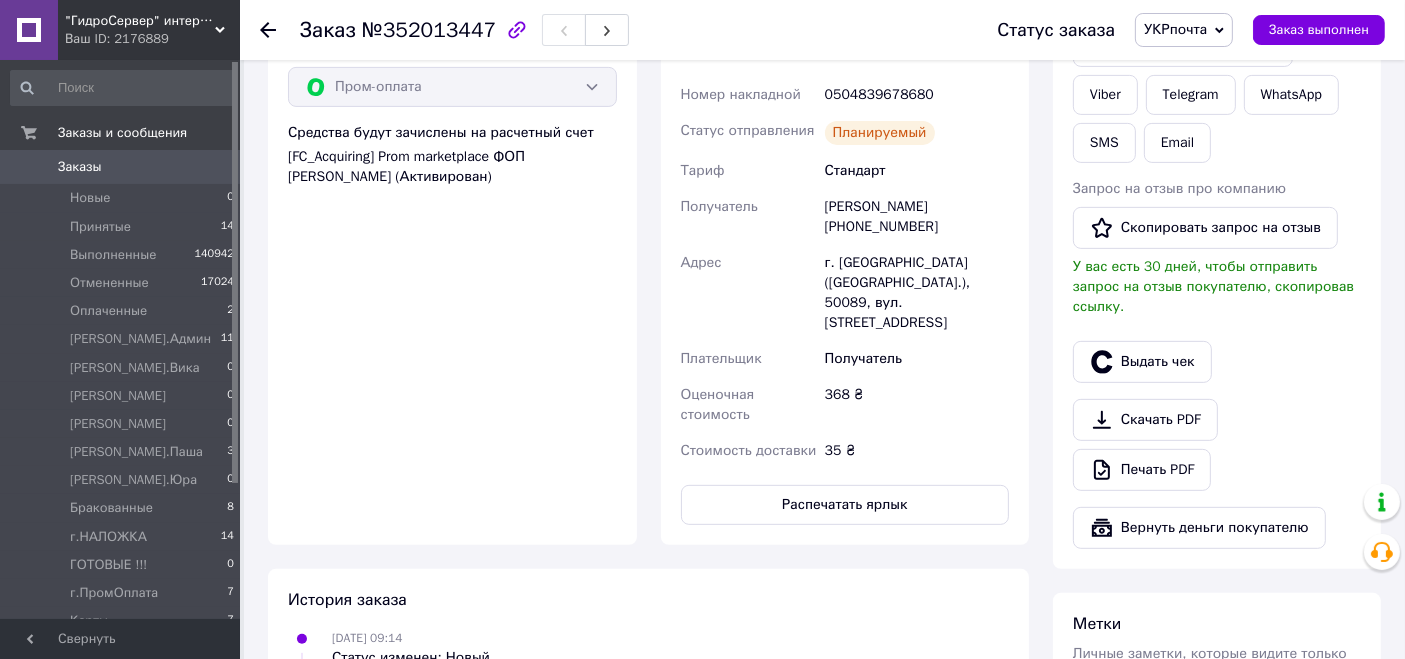 click 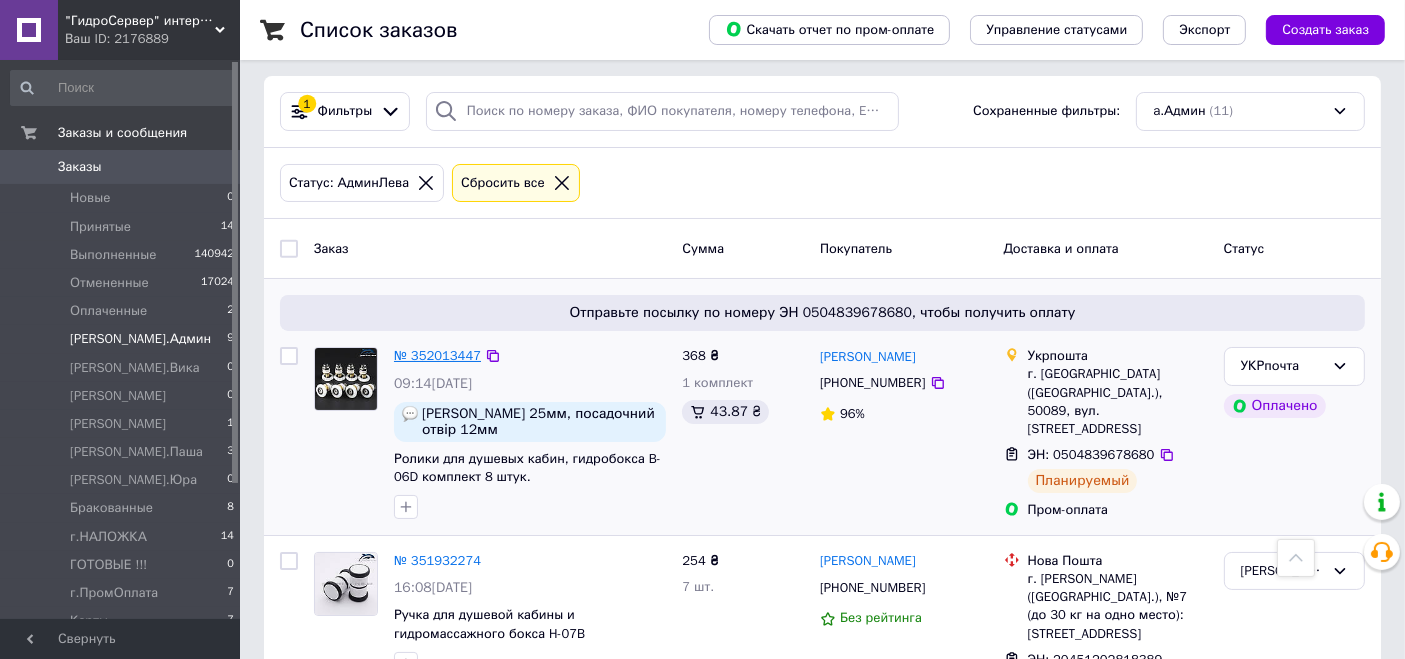scroll, scrollTop: 0, scrollLeft: 0, axis: both 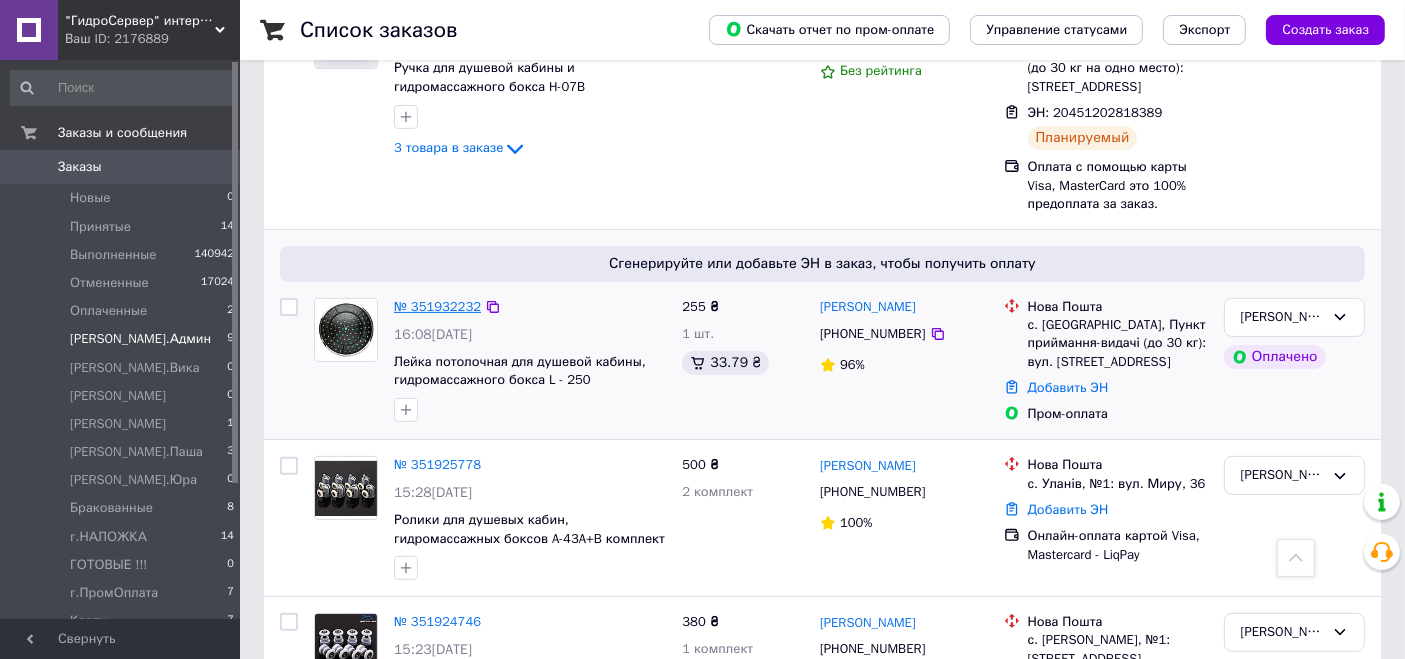 click on "№ 351932232" at bounding box center (437, 306) 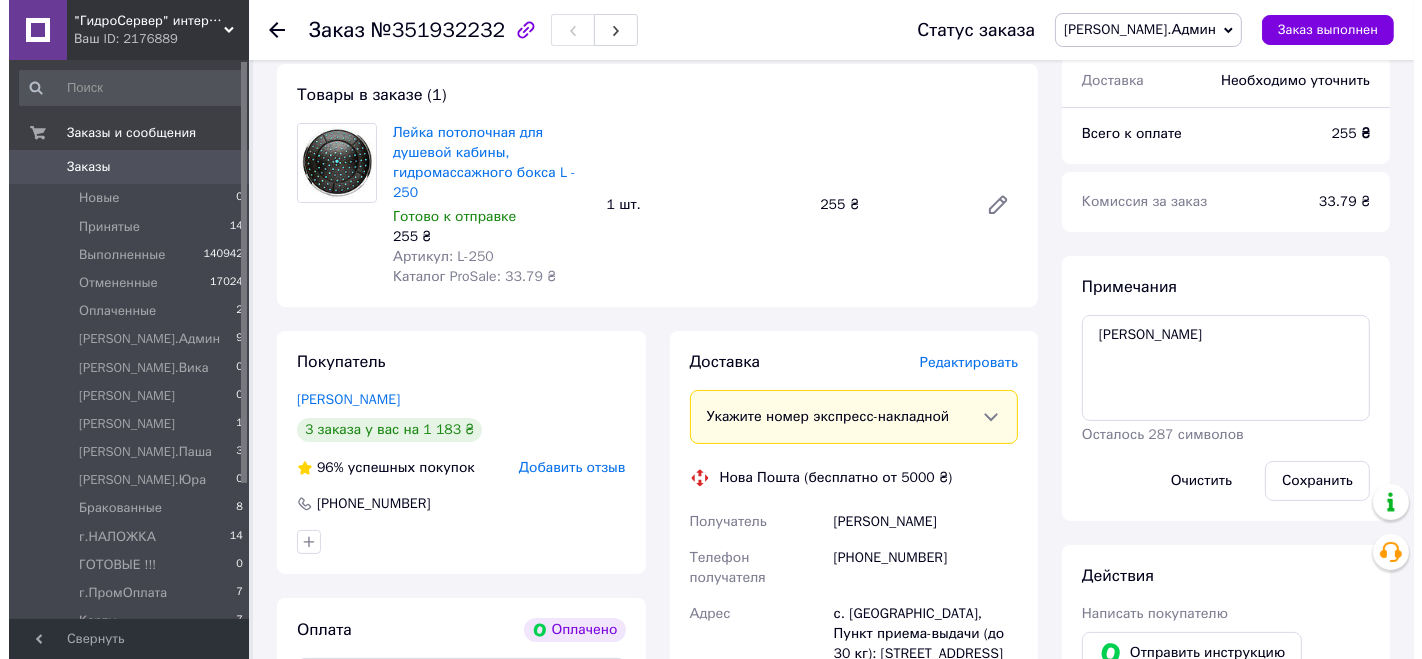 scroll, scrollTop: 0, scrollLeft: 0, axis: both 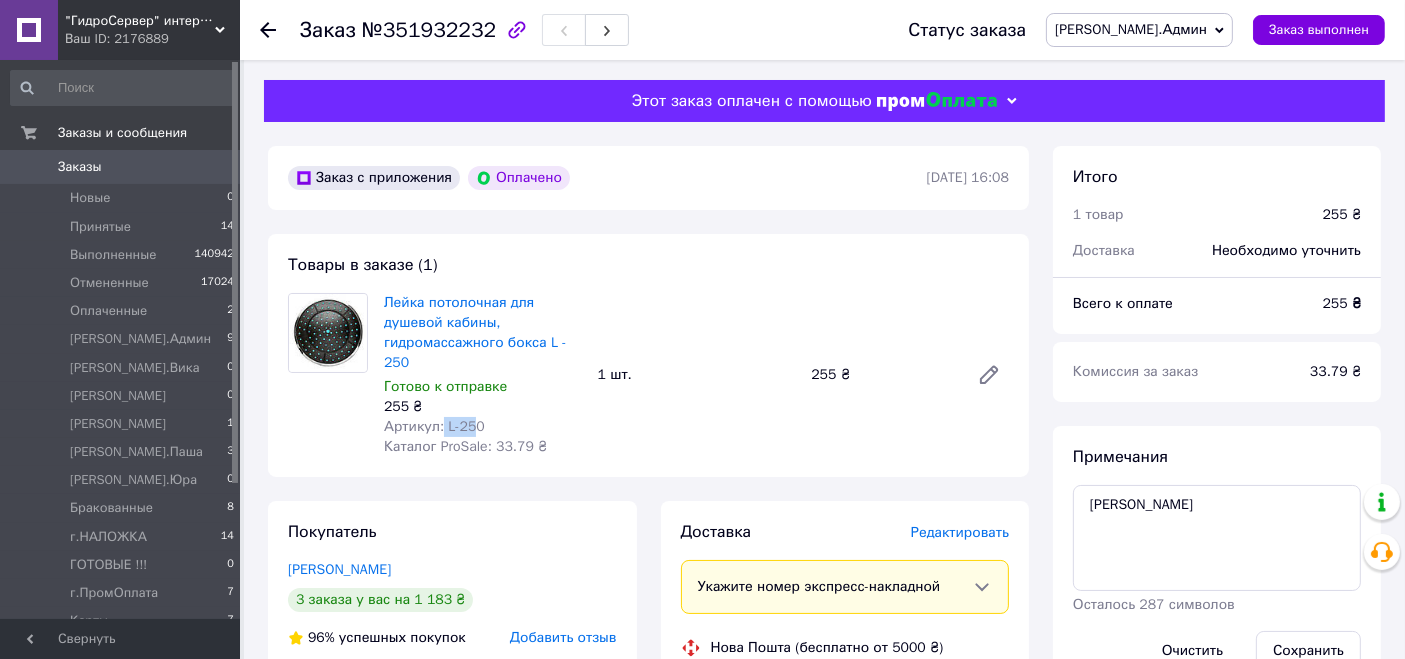 drag, startPoint x: 440, startPoint y: 428, endPoint x: 497, endPoint y: 429, distance: 57.00877 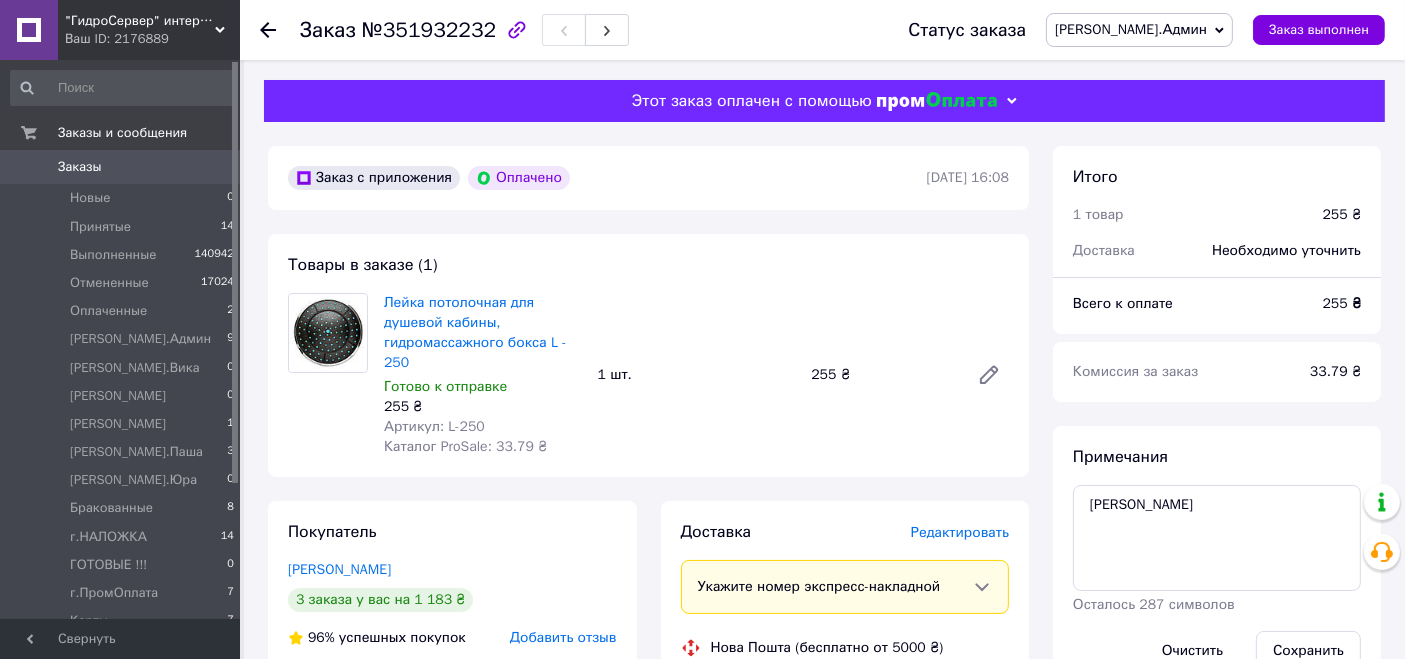 click on "Редактировать" at bounding box center (960, 532) 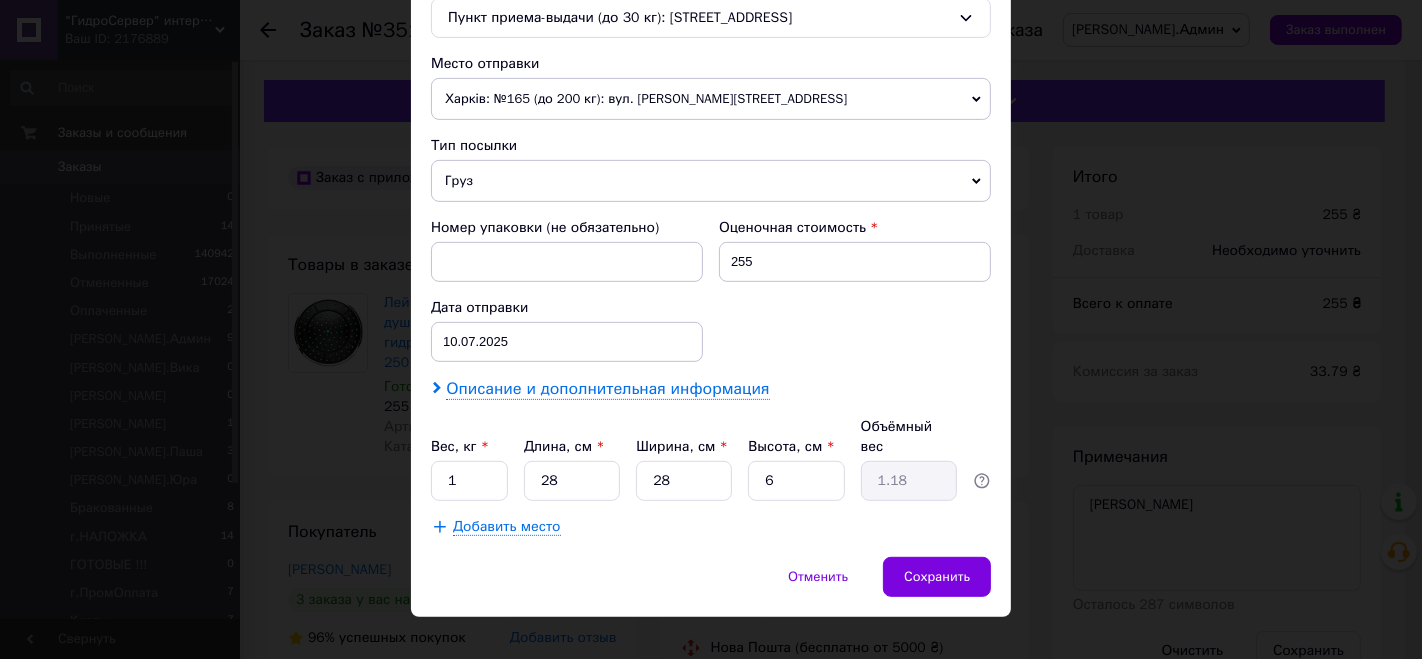 click on "Описание и дополнительная информация" at bounding box center [607, 389] 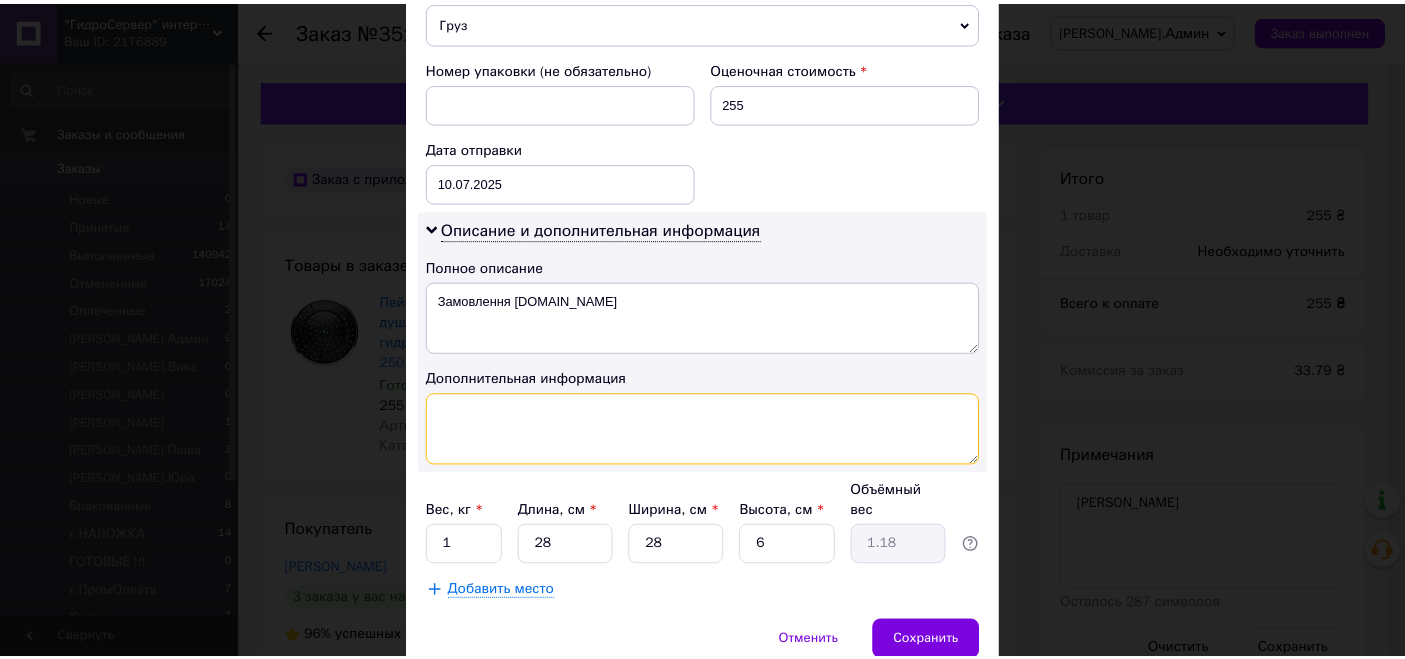 scroll, scrollTop: 884, scrollLeft: 0, axis: vertical 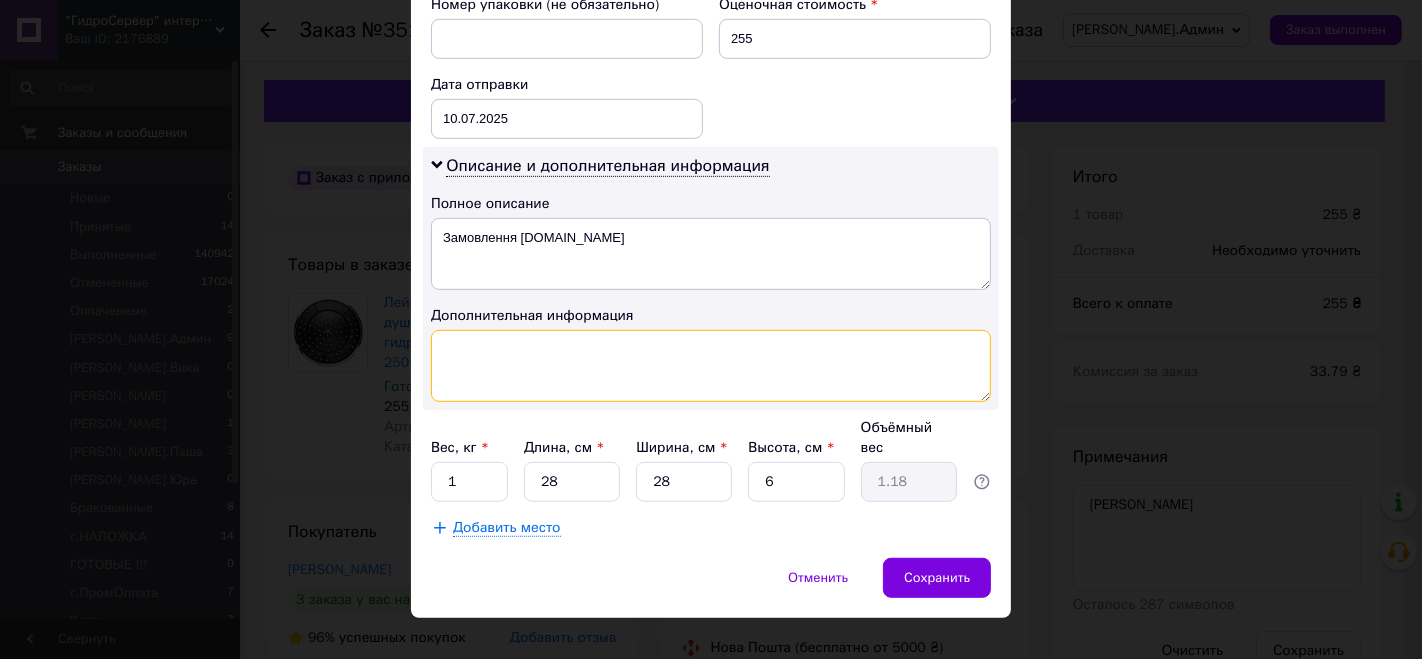 click at bounding box center (711, 366) 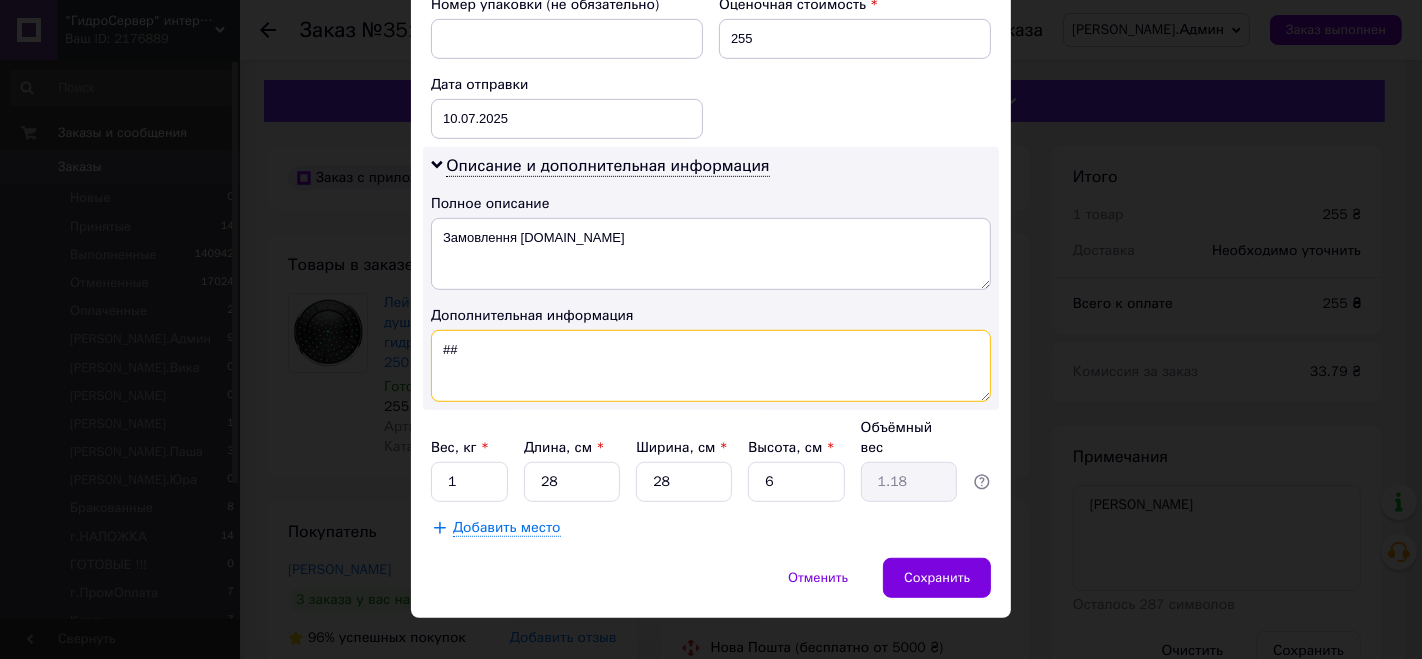 paste on "L-250" 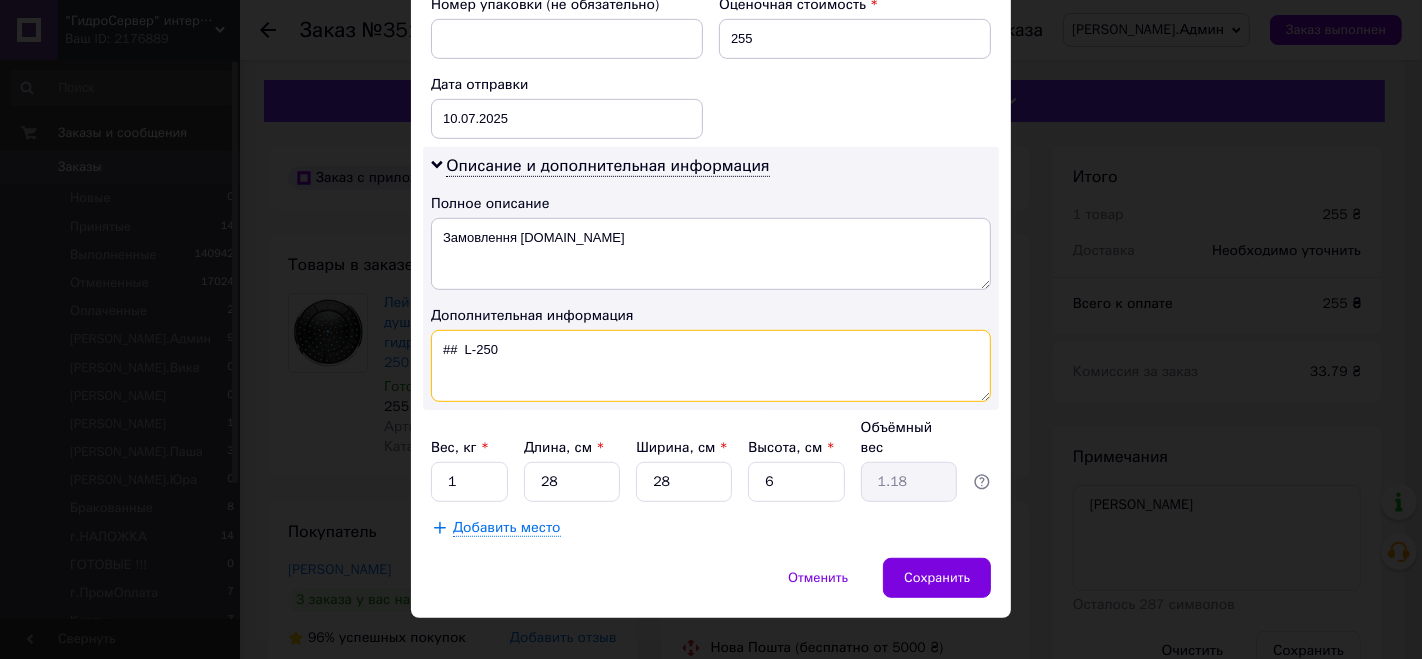 type on "##  L-250" 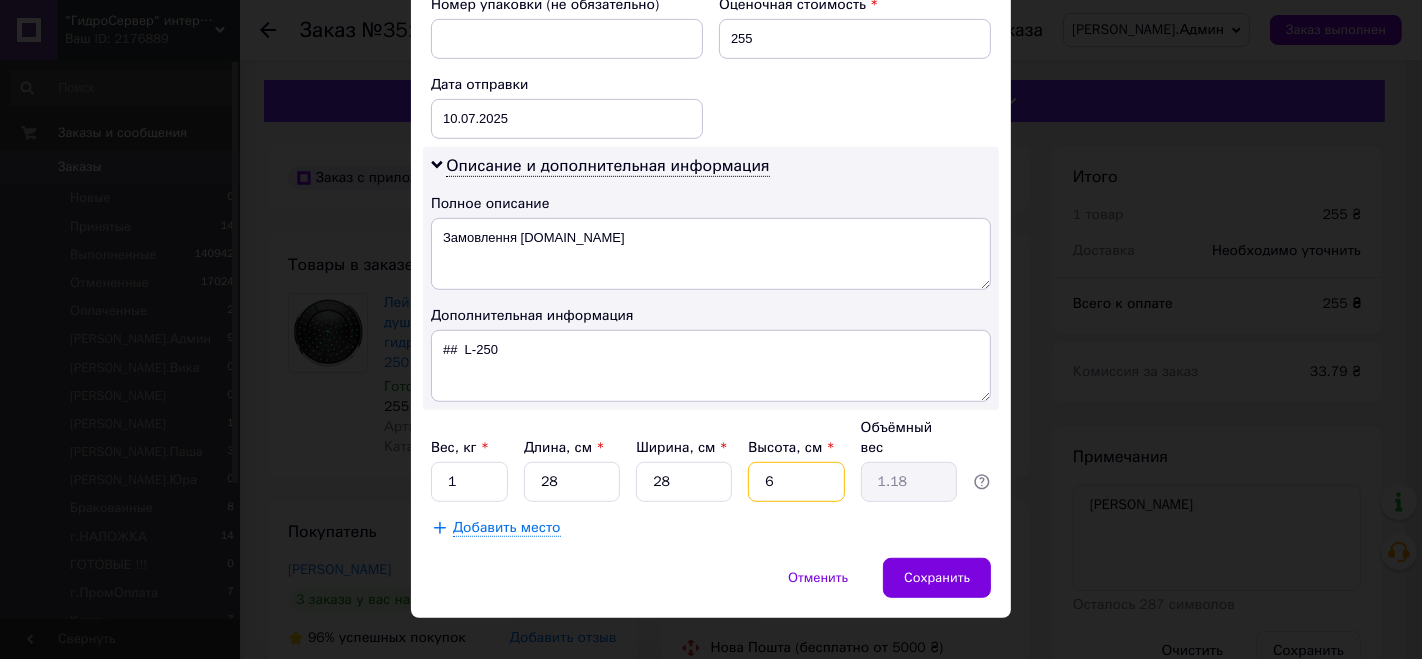 click on "6" at bounding box center [796, 482] 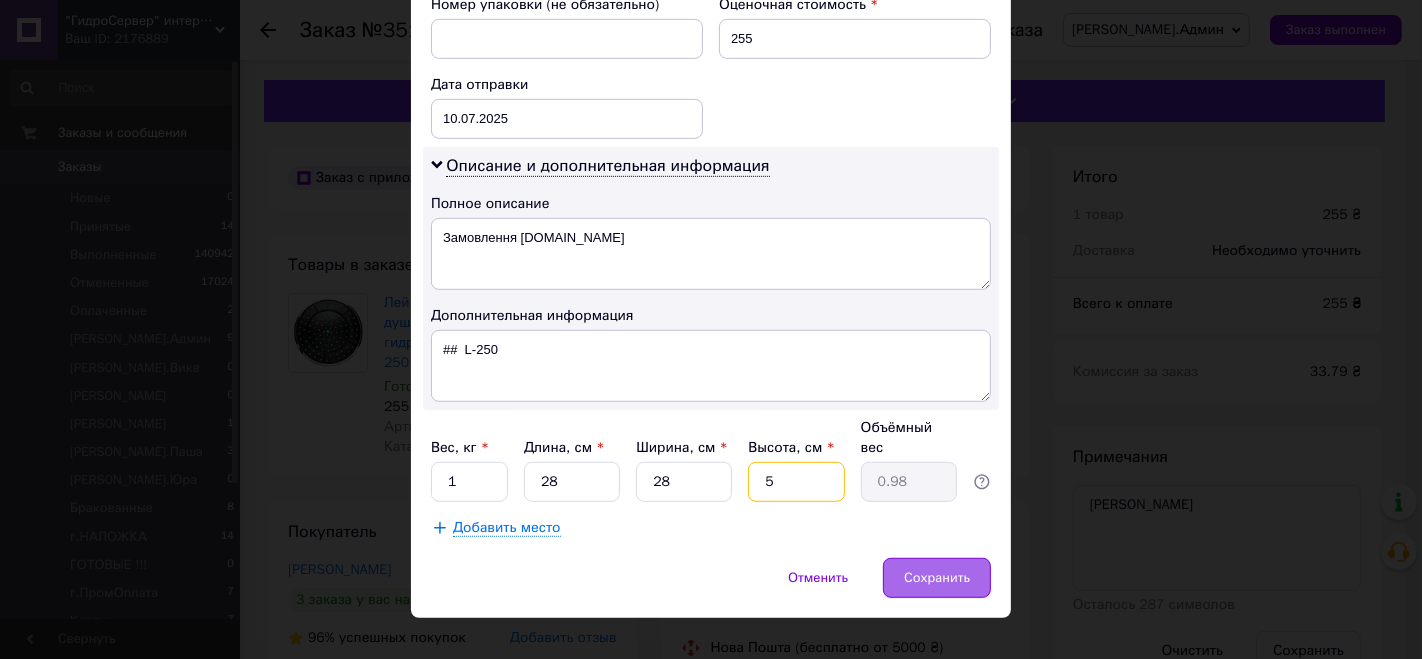 type on "5" 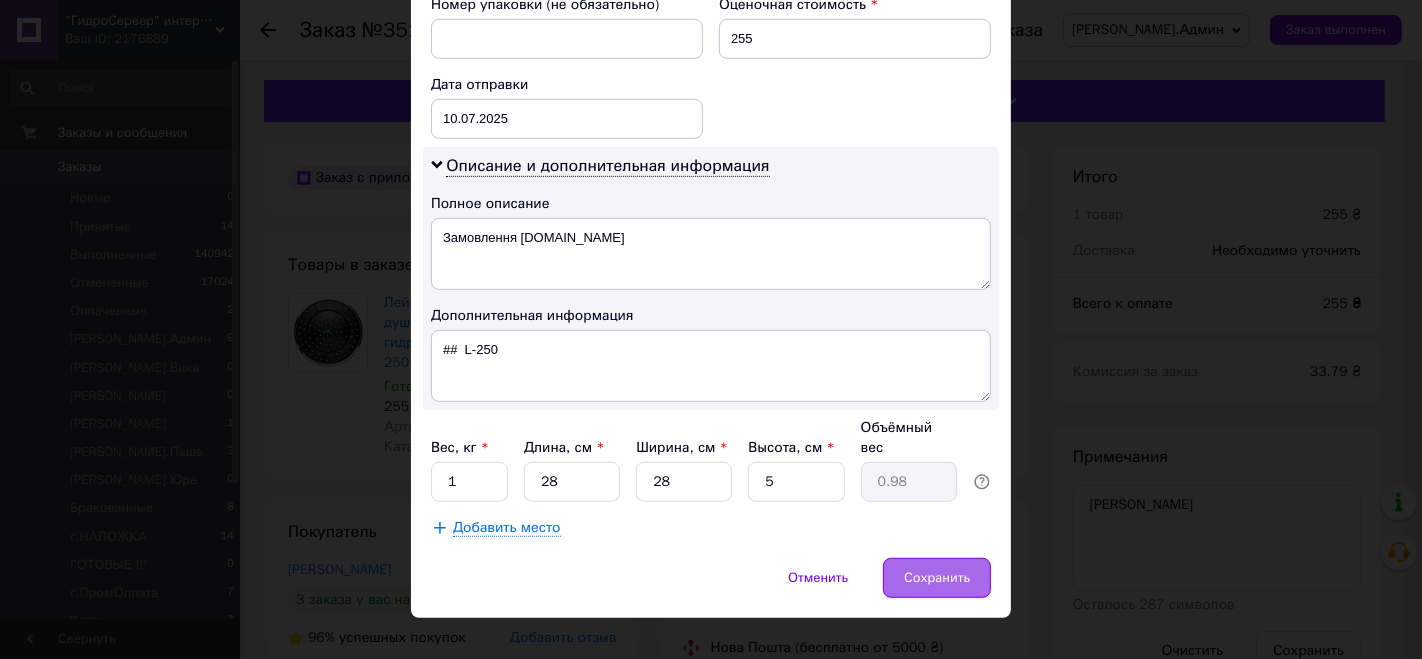 click on "Сохранить" at bounding box center [937, 578] 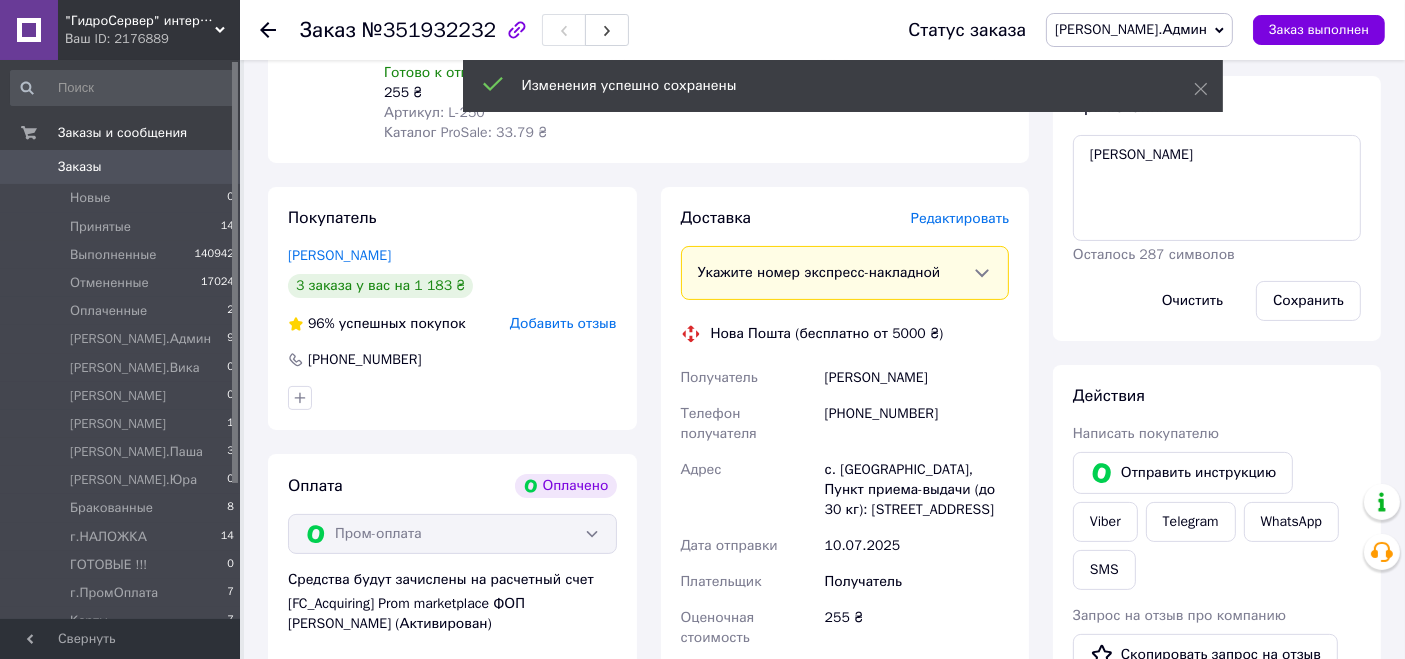 scroll, scrollTop: 555, scrollLeft: 0, axis: vertical 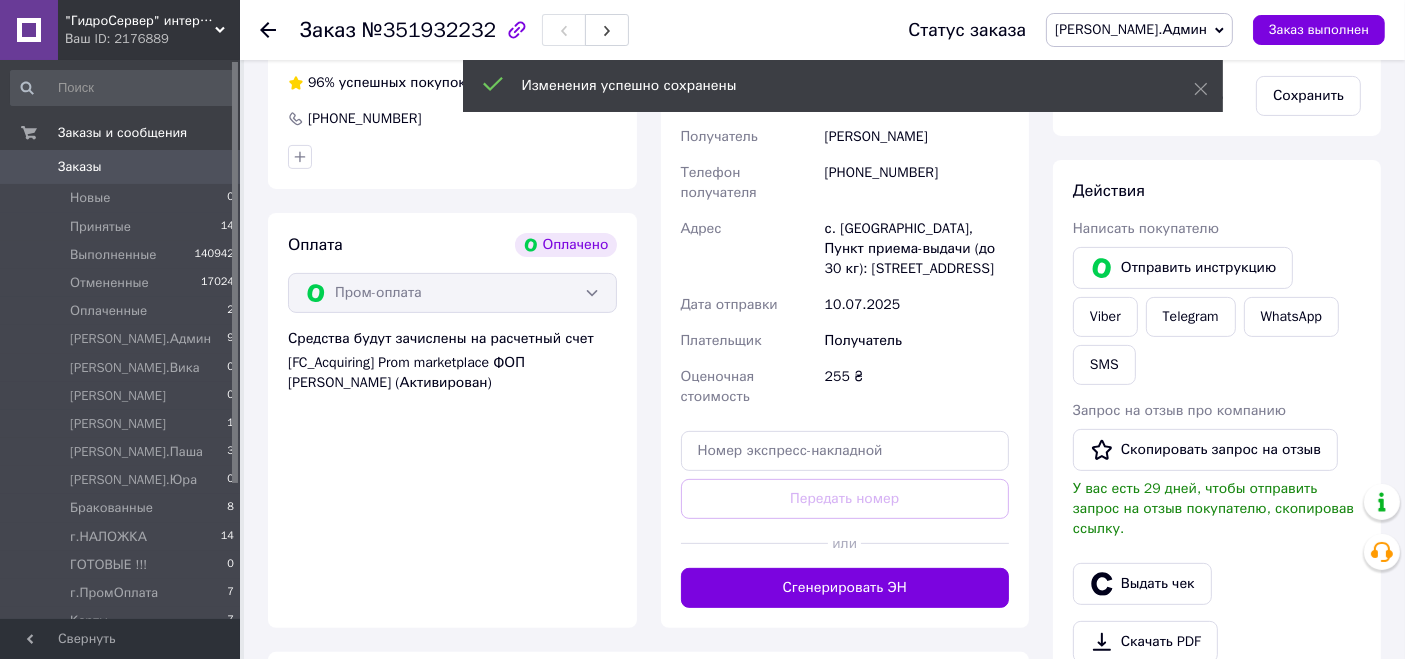 click at bounding box center (755, 543) 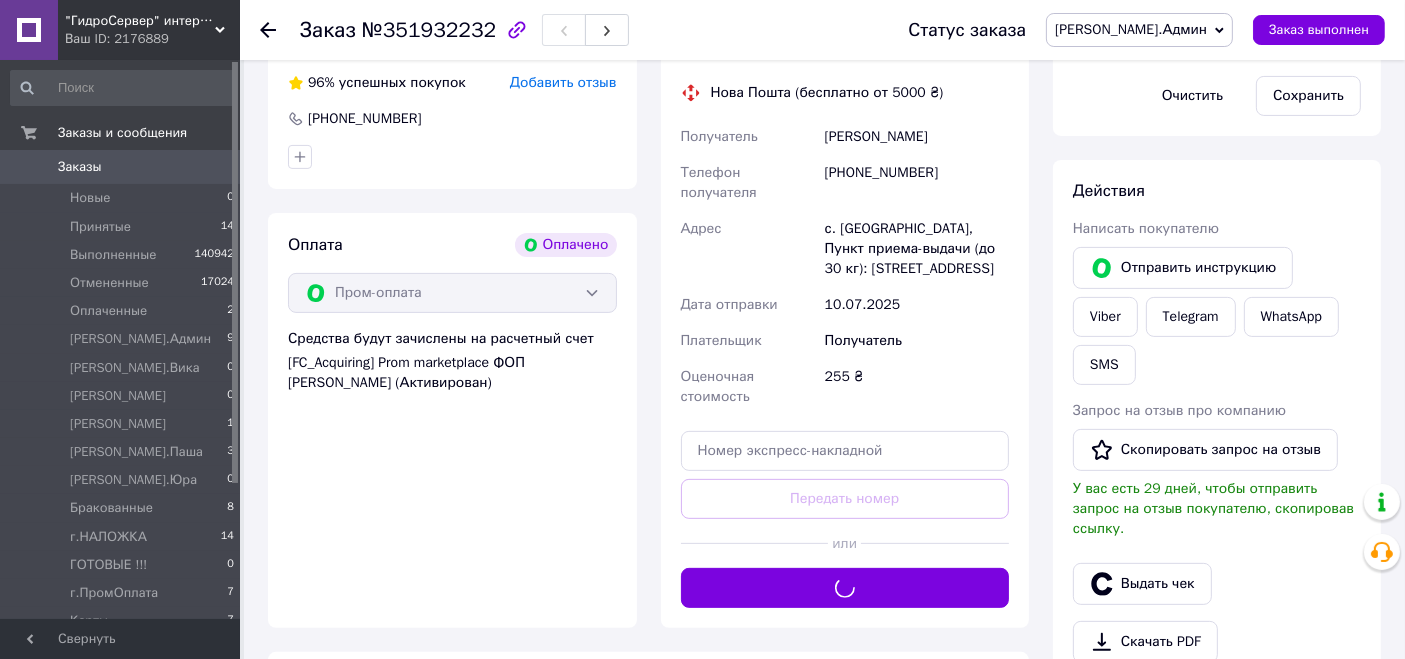 click on "[PERSON_NAME].Админ" at bounding box center (1131, 29) 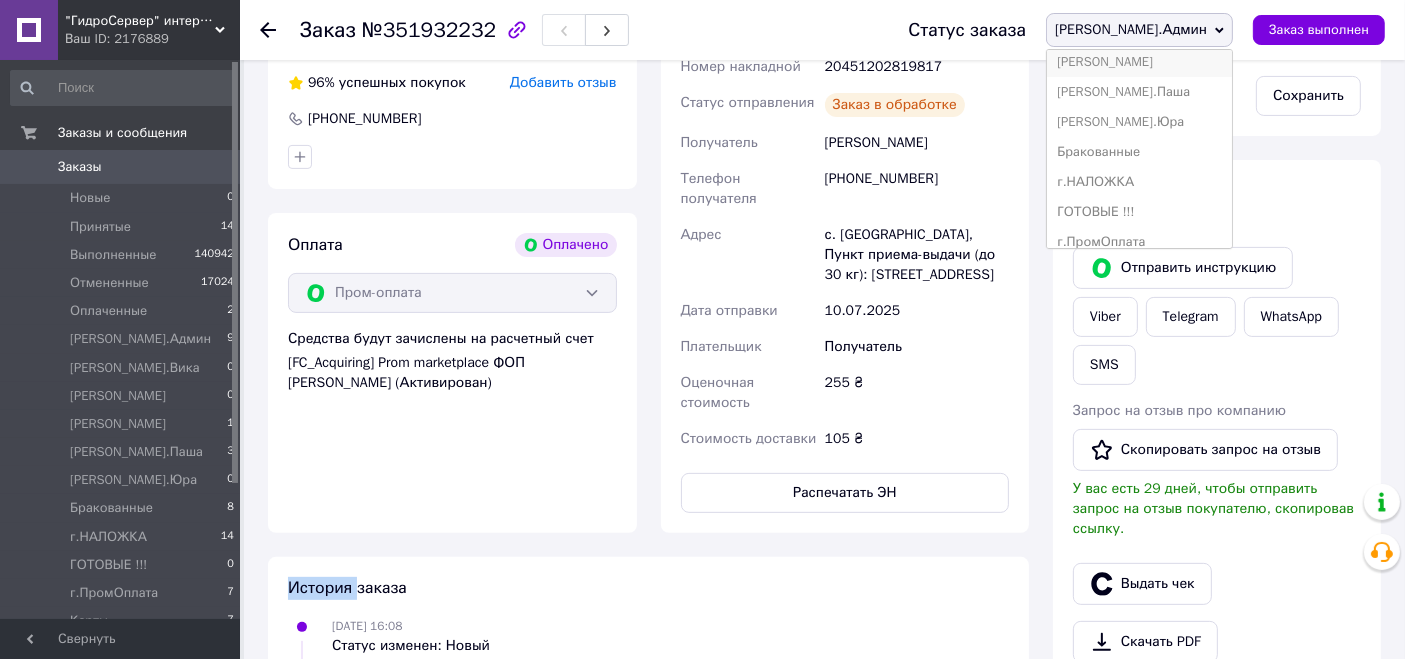 scroll, scrollTop: 222, scrollLeft: 0, axis: vertical 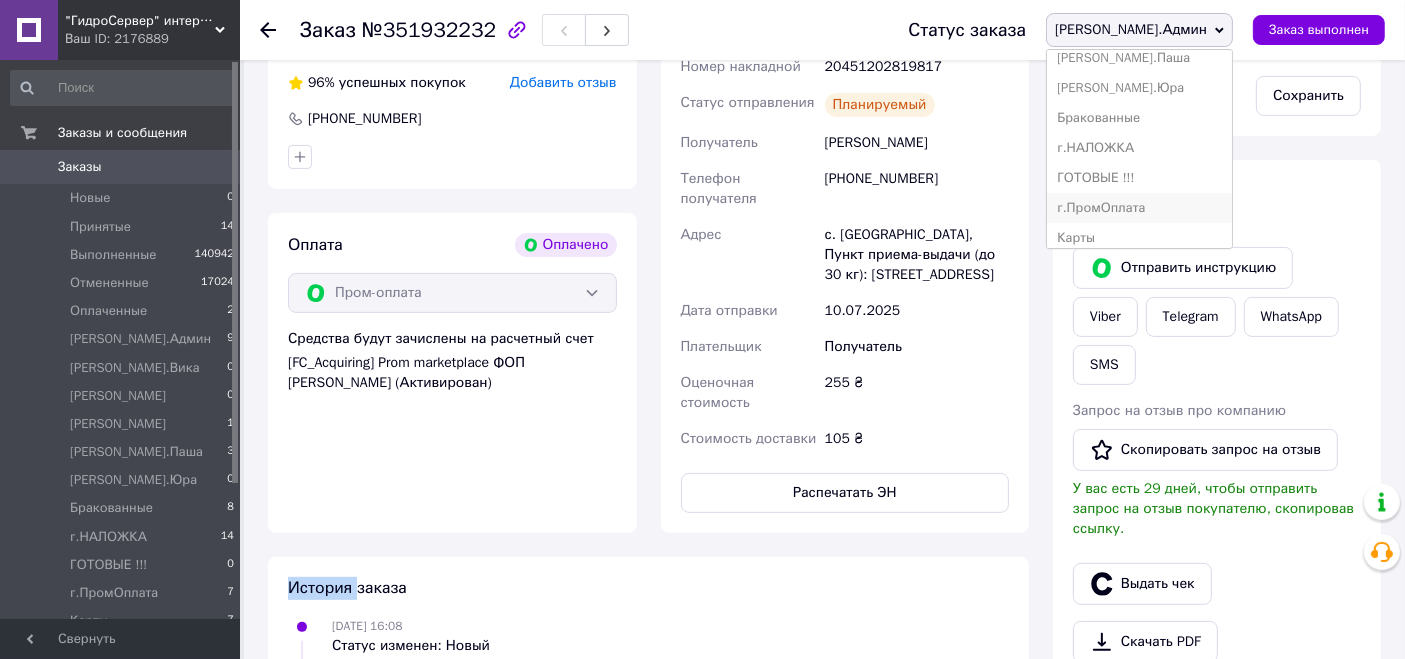 click on "г.ПромОплата" at bounding box center [1139, 208] 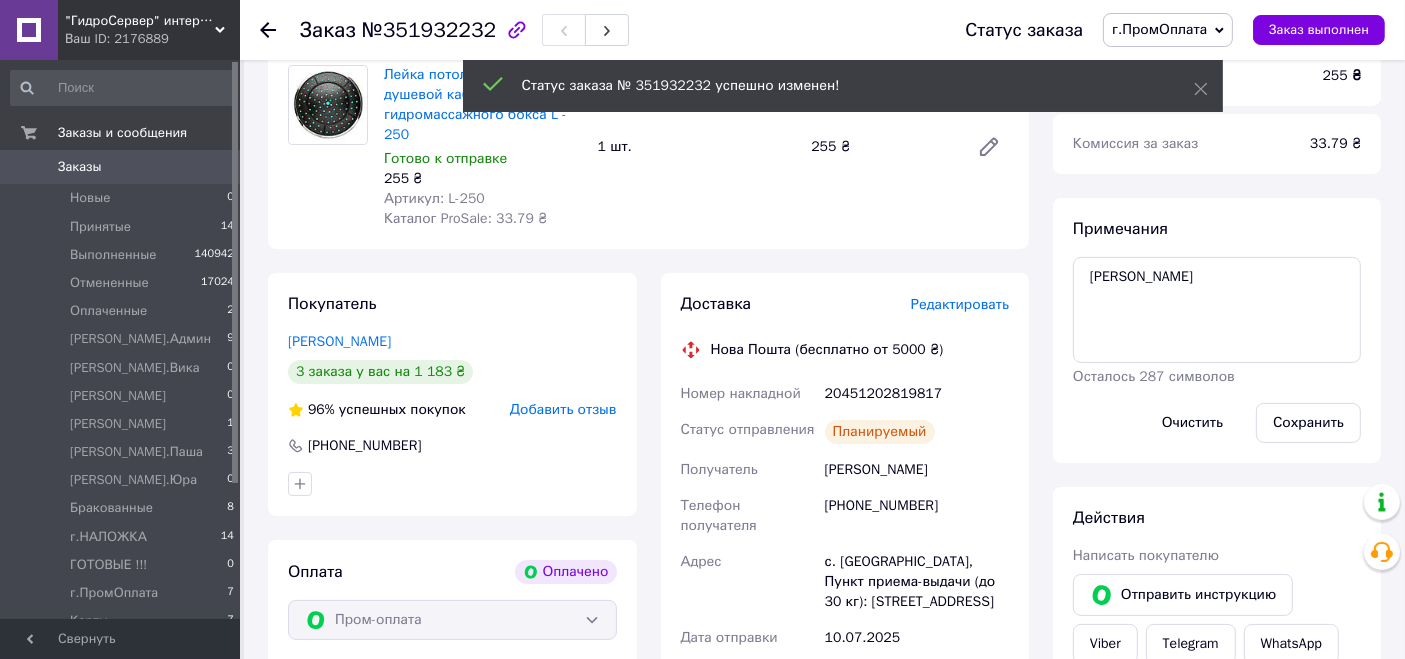 scroll, scrollTop: 222, scrollLeft: 0, axis: vertical 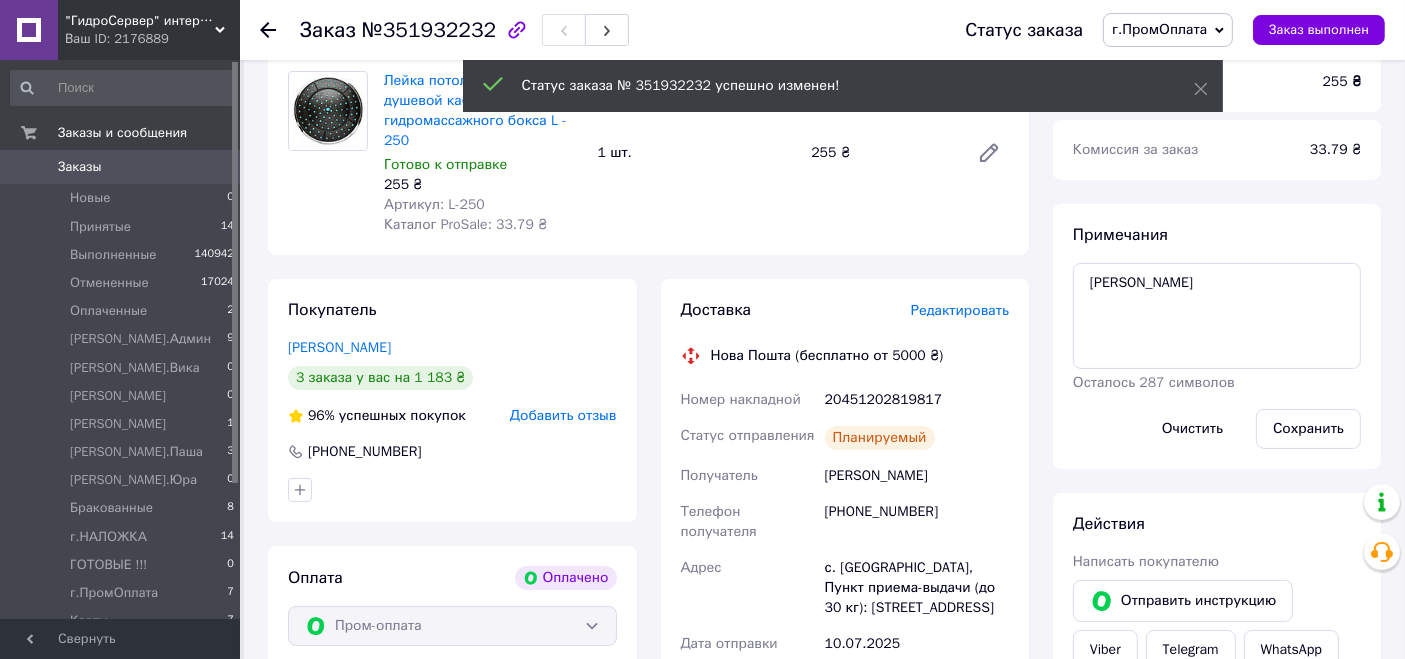 click 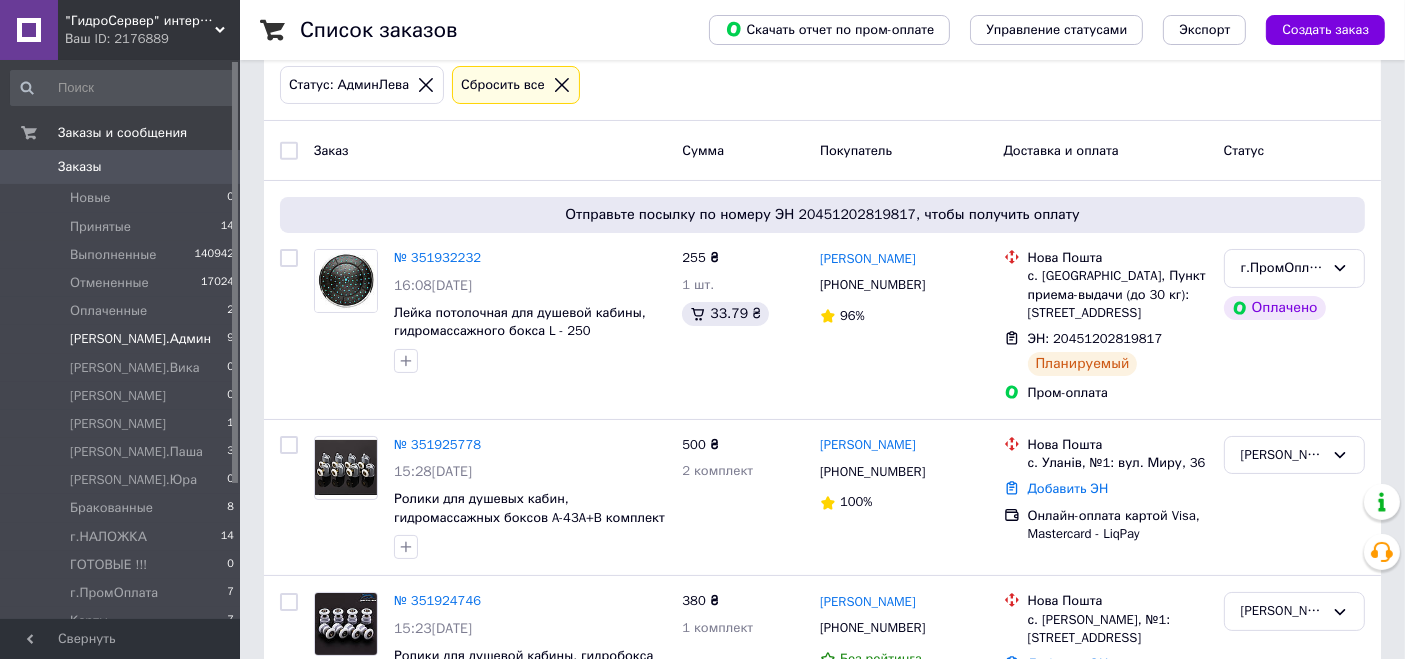 scroll, scrollTop: 222, scrollLeft: 0, axis: vertical 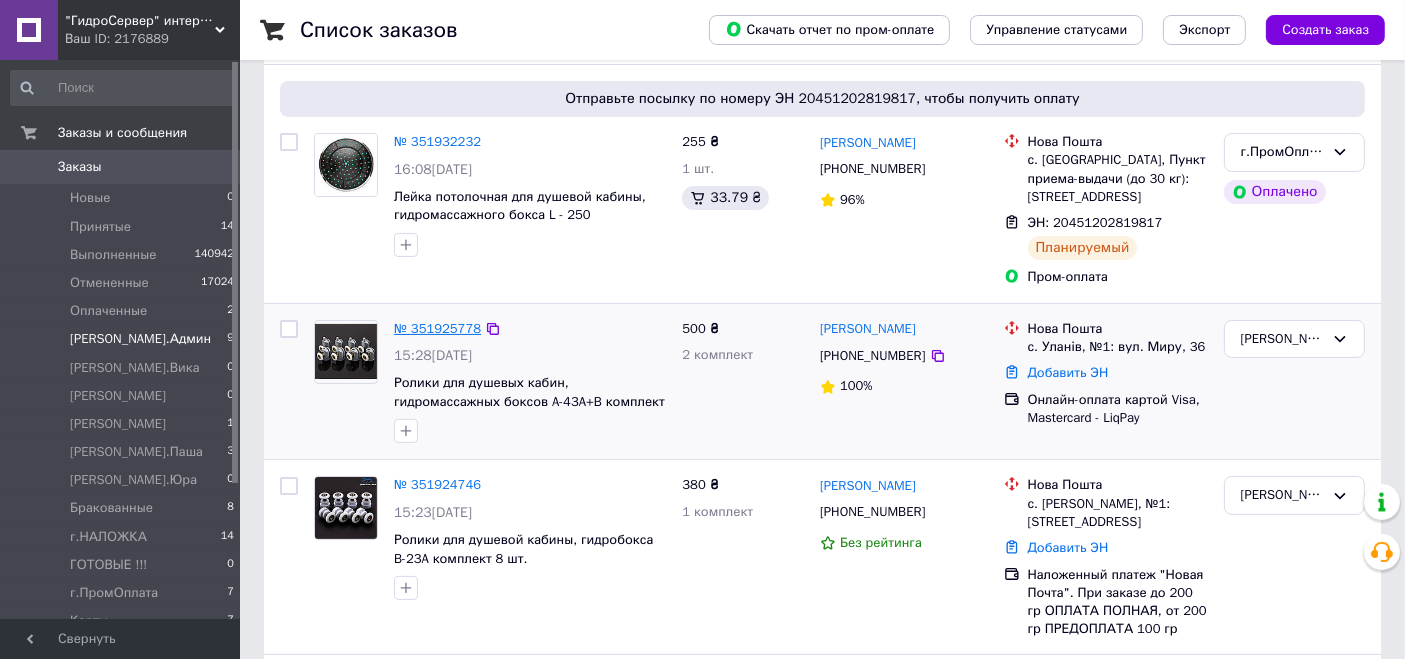 click on "№ 351925778" at bounding box center [437, 328] 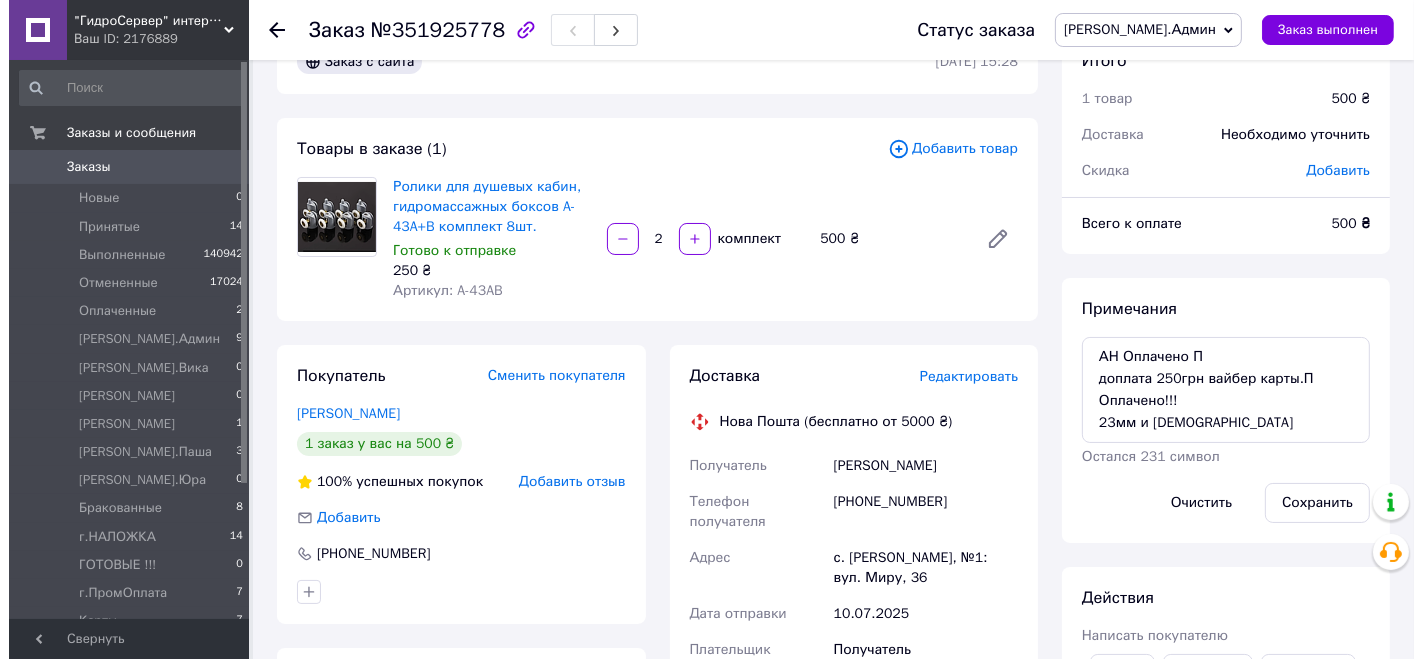 scroll, scrollTop: 0, scrollLeft: 0, axis: both 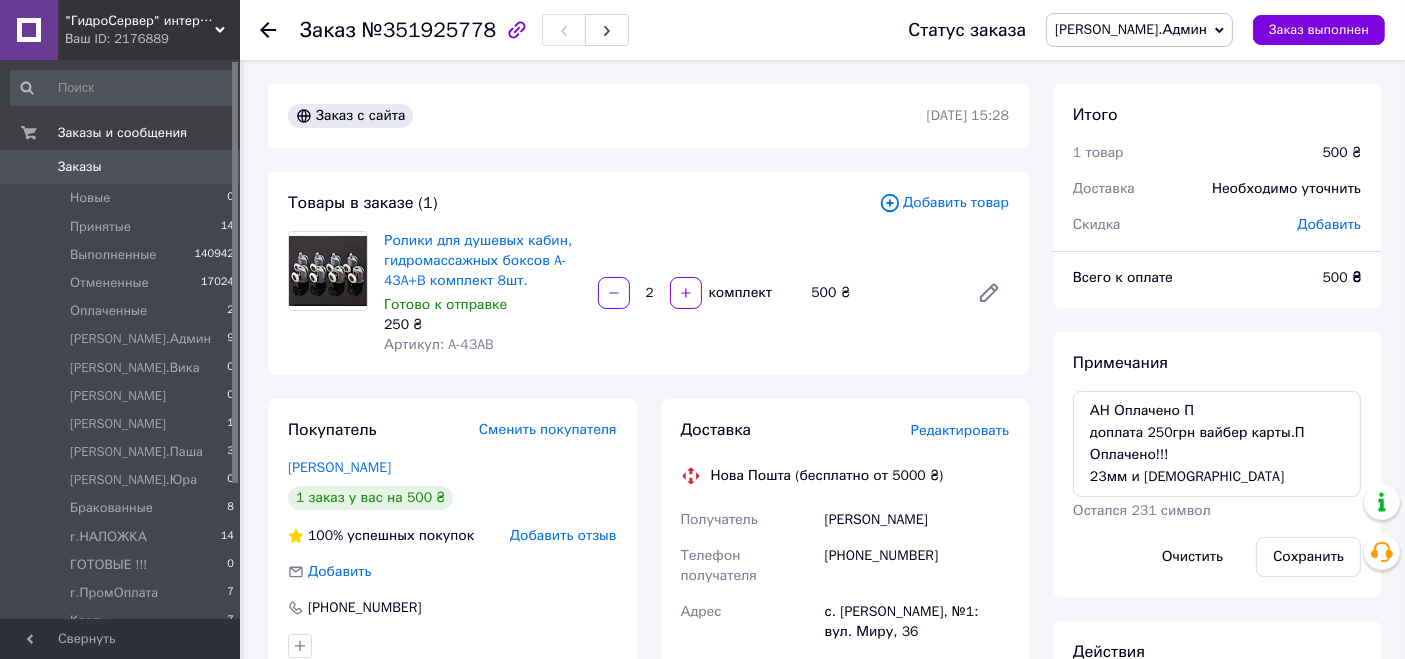 click on "Редактировать" at bounding box center (960, 430) 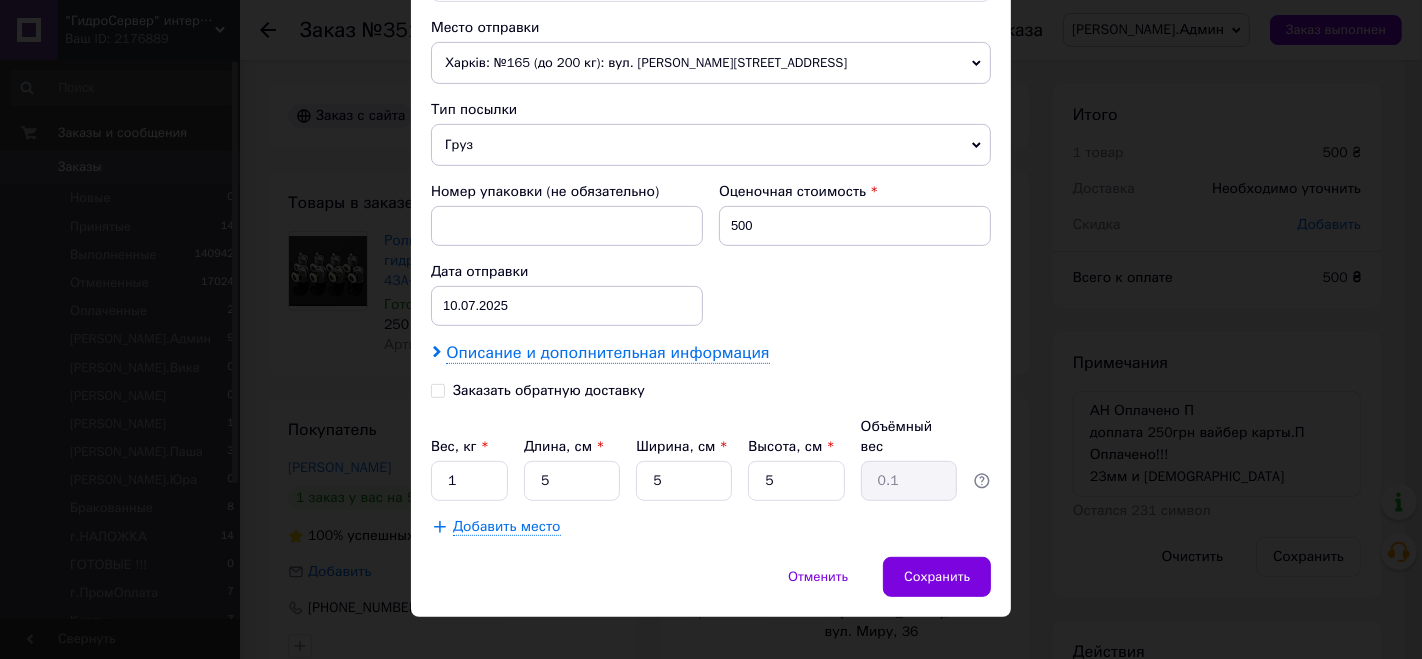 click on "Описание и дополнительная информация" at bounding box center [607, 353] 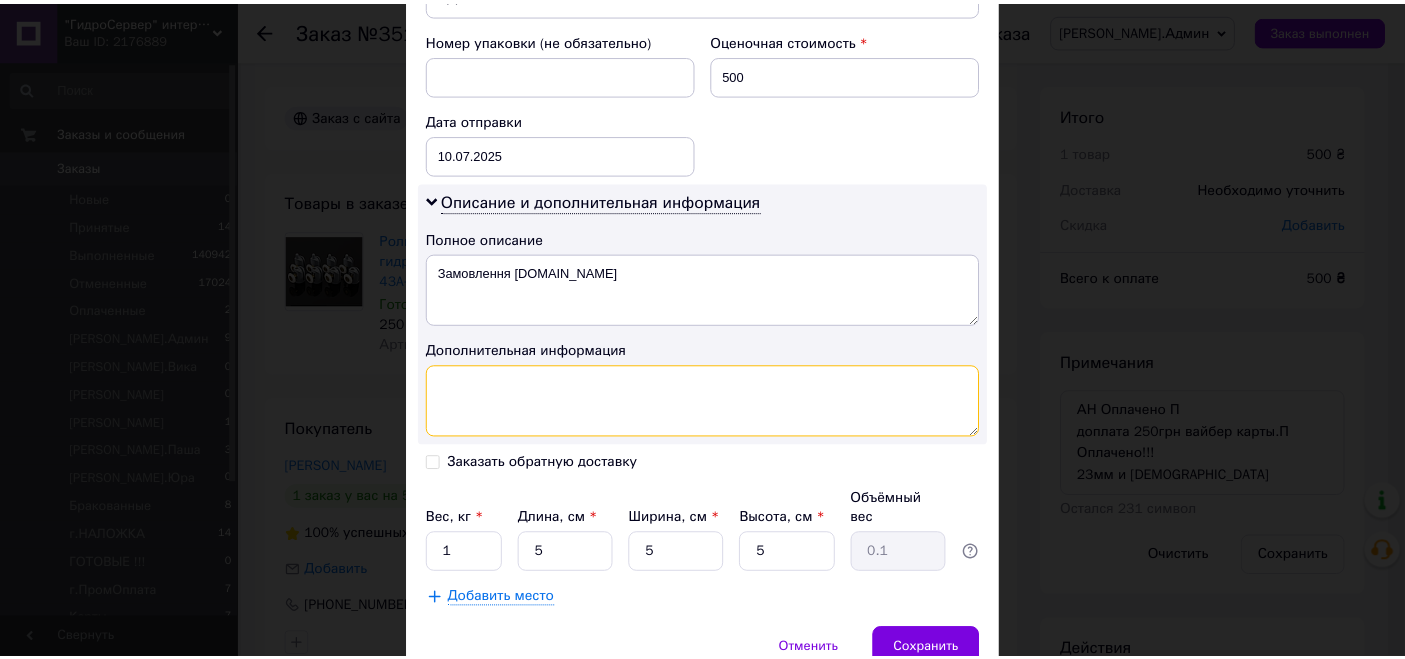 scroll, scrollTop: 920, scrollLeft: 0, axis: vertical 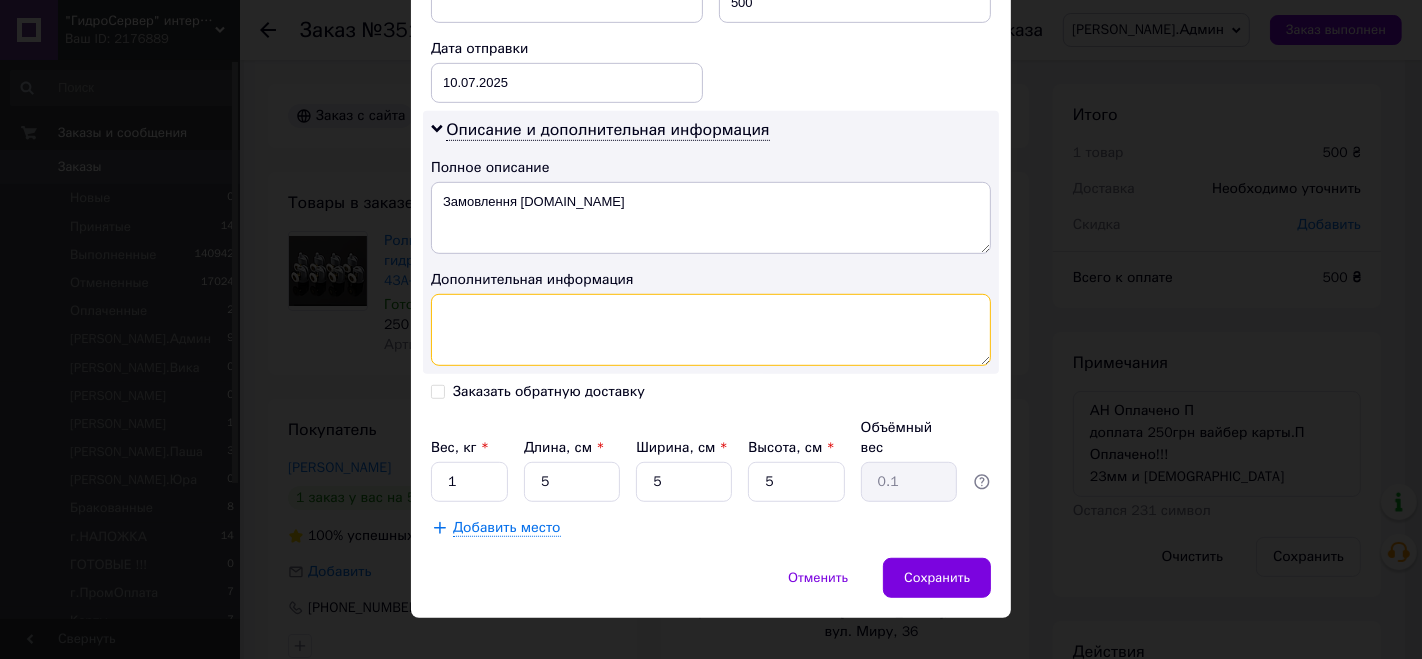 click at bounding box center [711, 330] 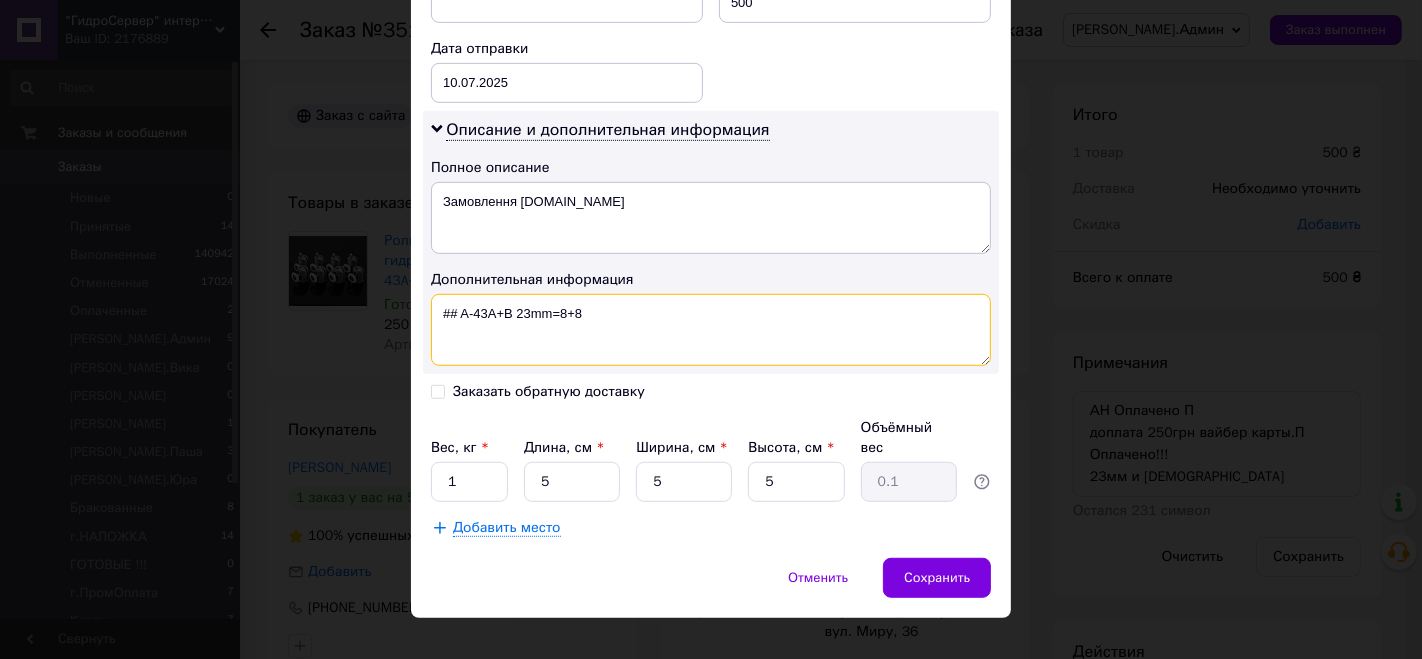 type on "## A-43A+B 23mm=8+8" 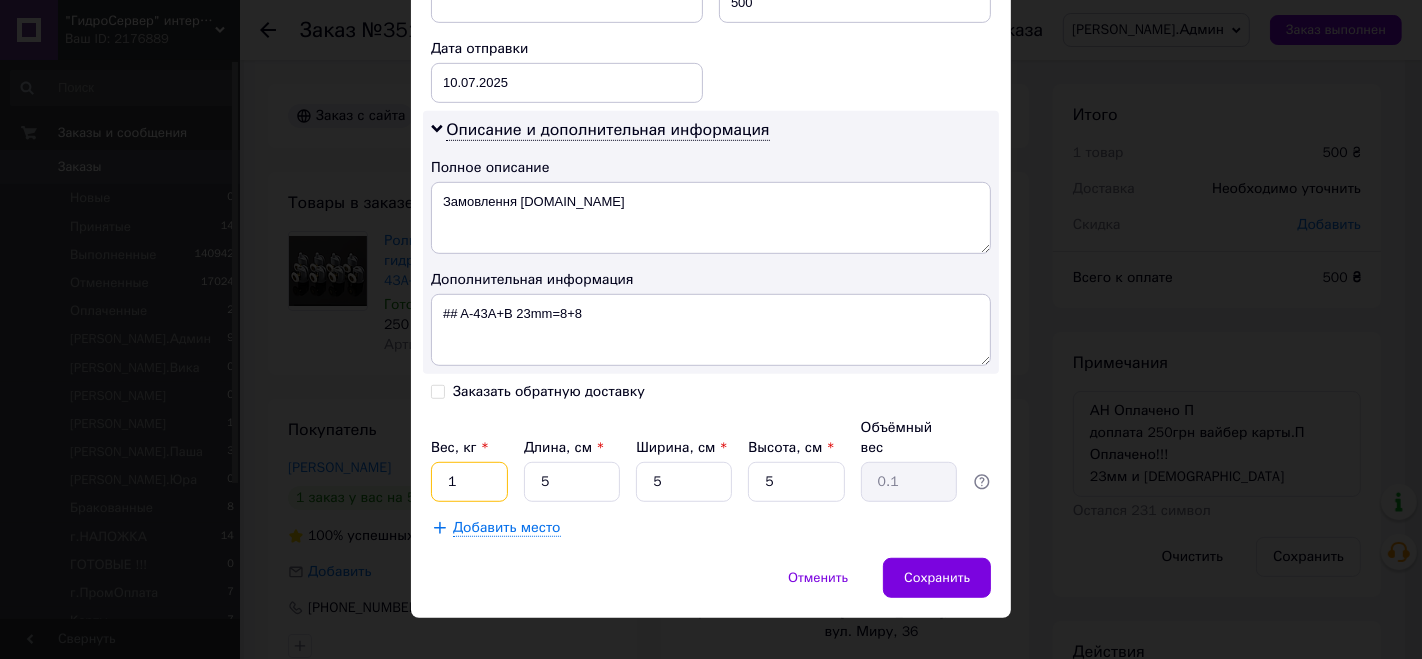click on "1" at bounding box center [469, 482] 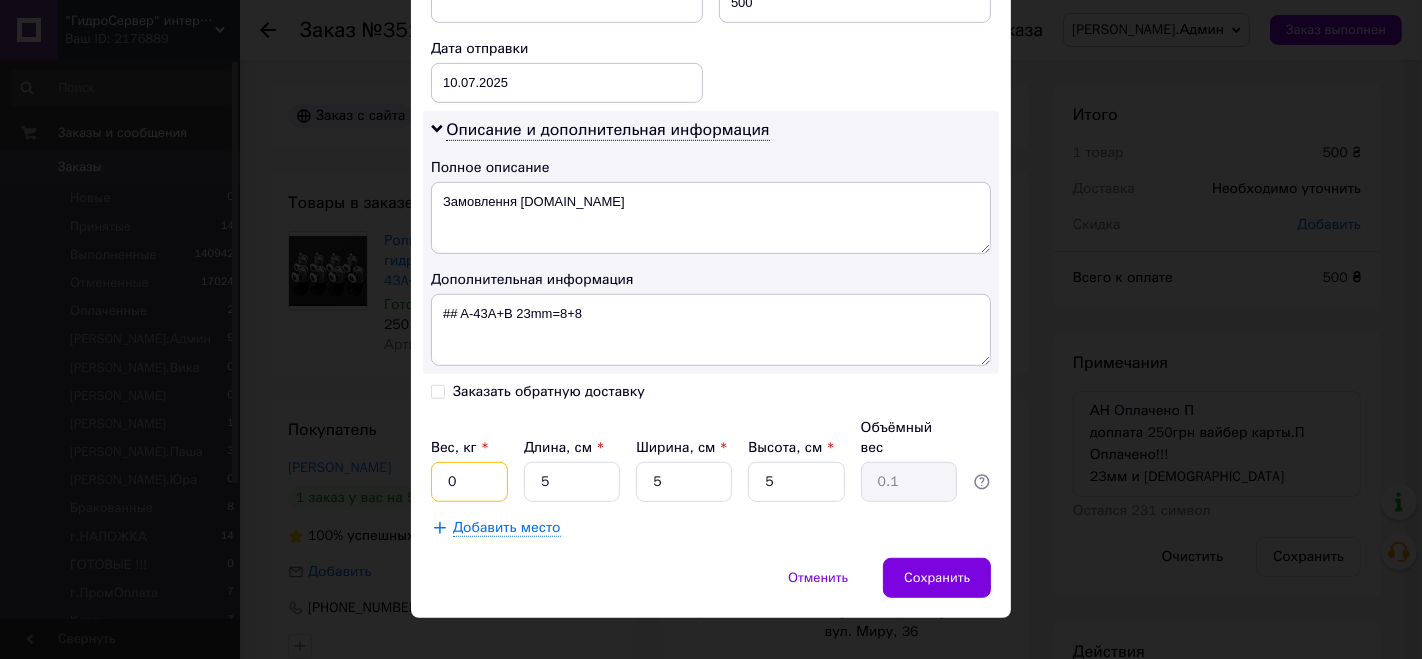 type on "0.5" 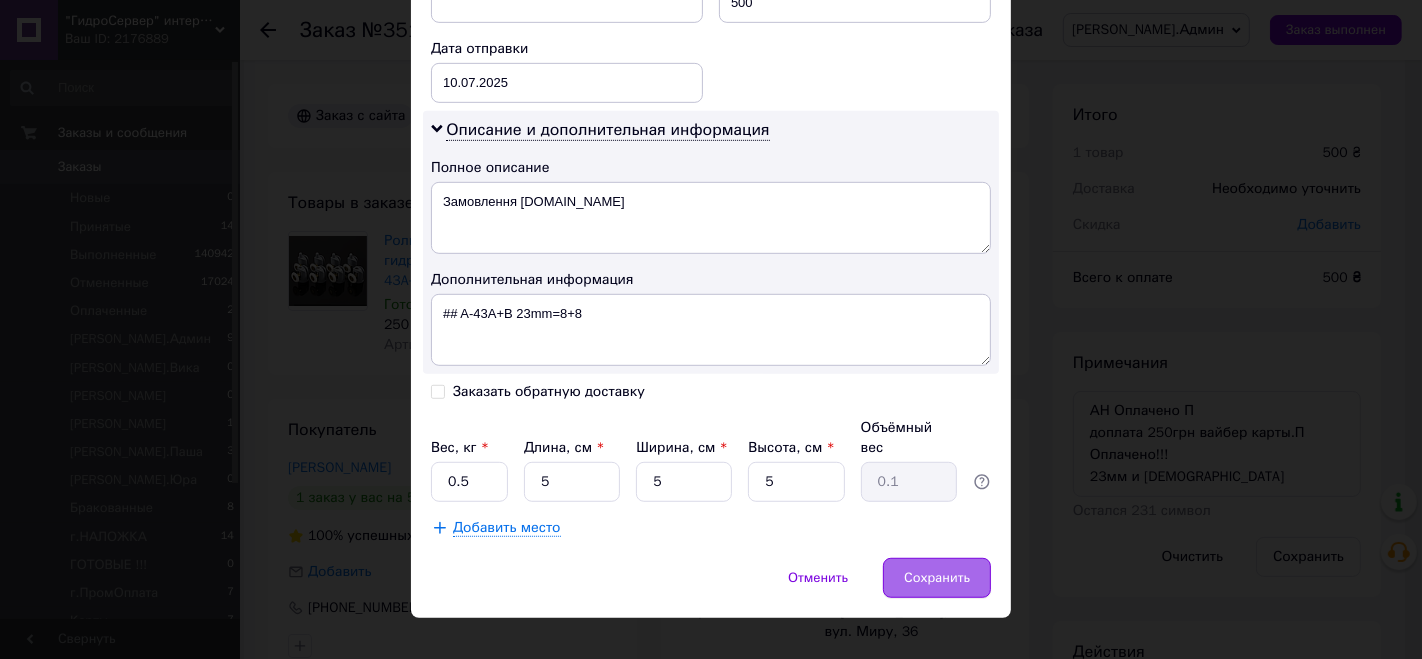 click on "Сохранить" at bounding box center (937, 578) 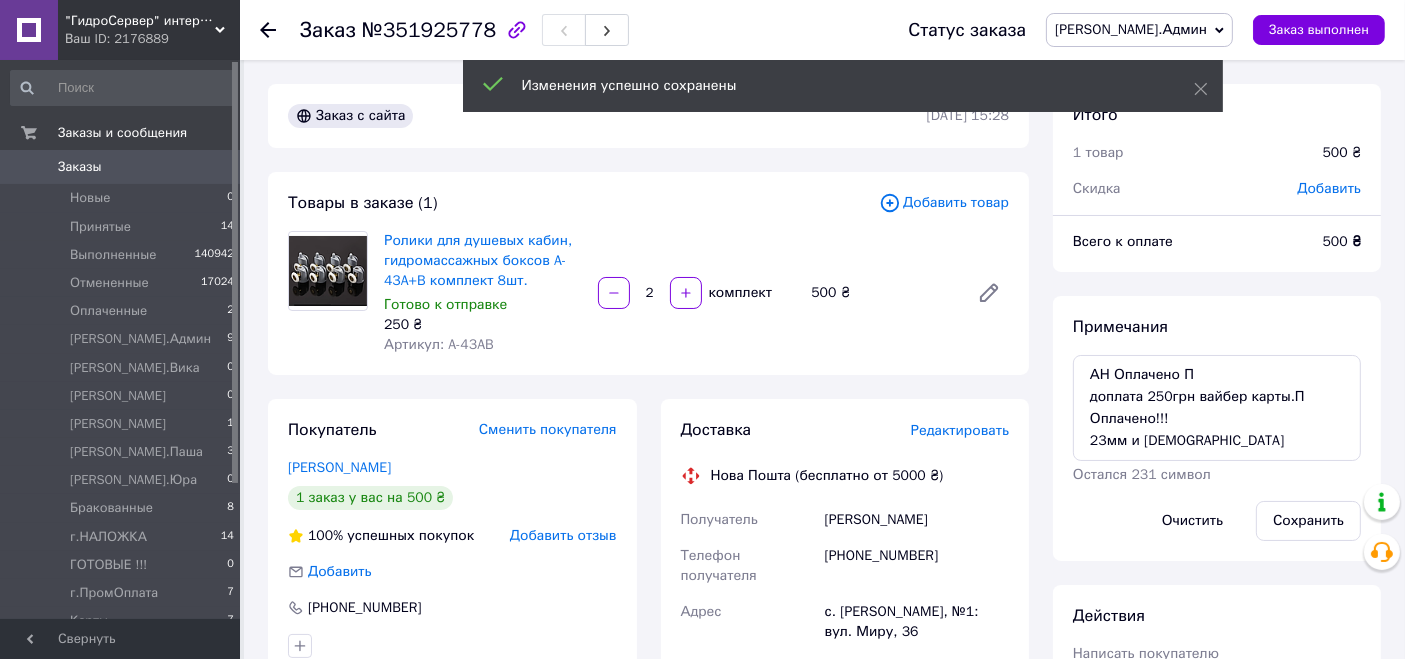 scroll, scrollTop: 60, scrollLeft: 0, axis: vertical 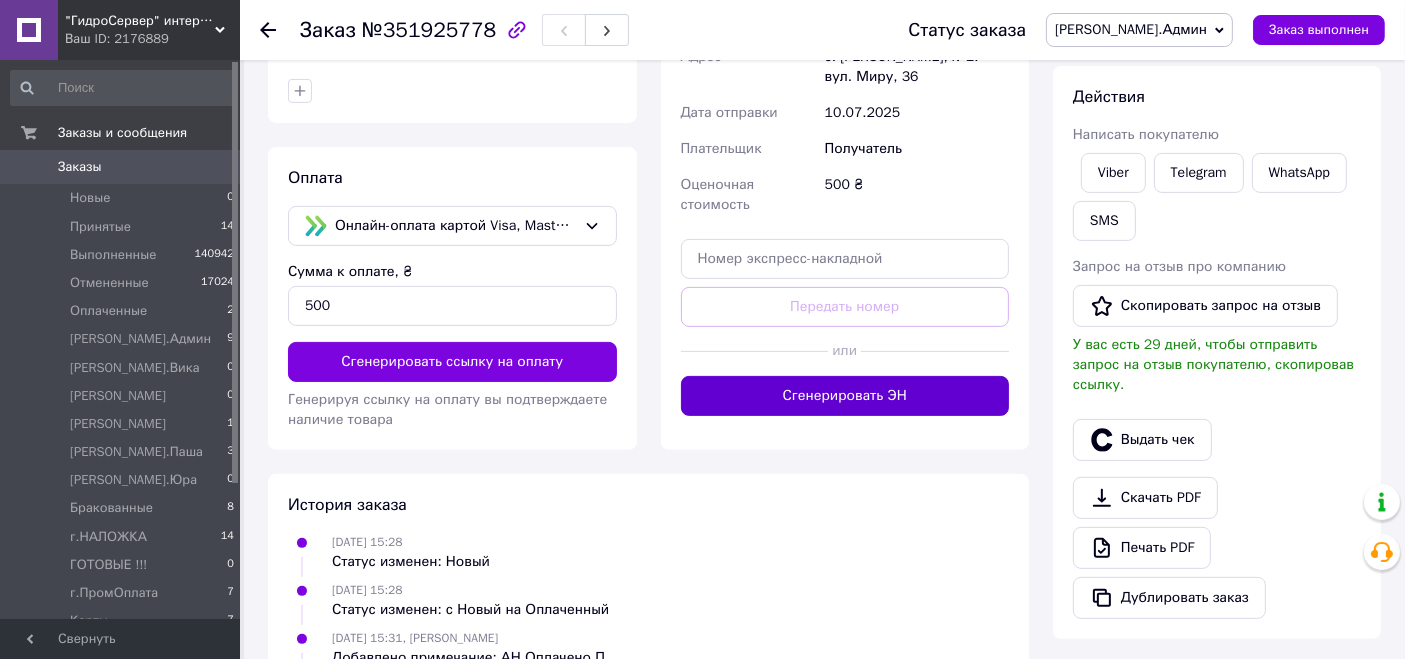 click on "Сгенерировать ЭН" at bounding box center (845, 396) 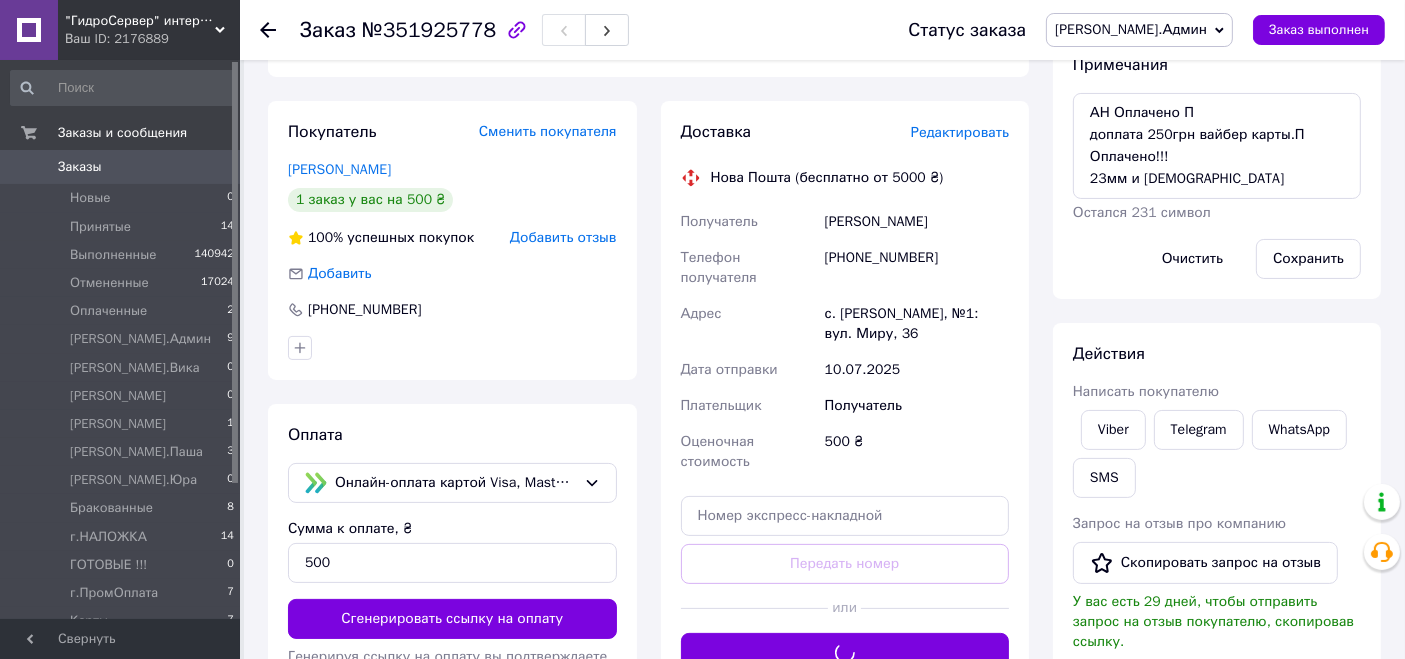 scroll, scrollTop: 222, scrollLeft: 0, axis: vertical 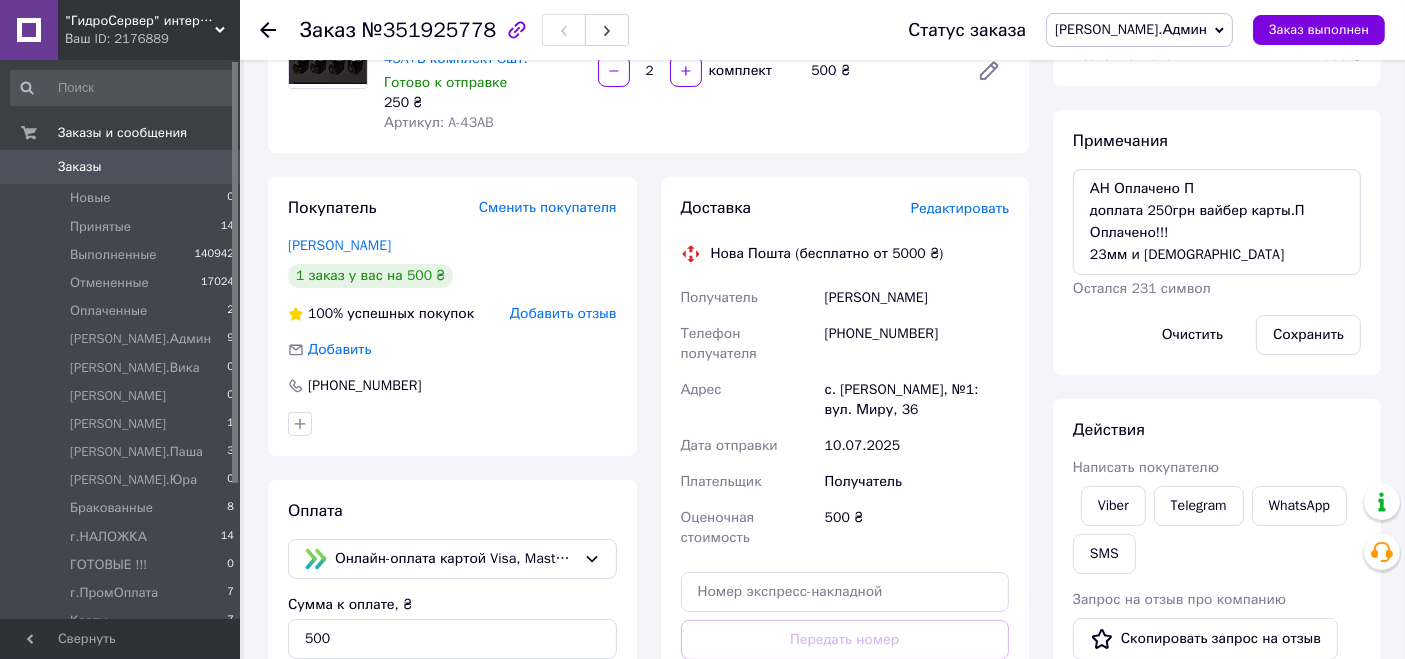 click on "[PERSON_NAME].Админ" at bounding box center (1131, 29) 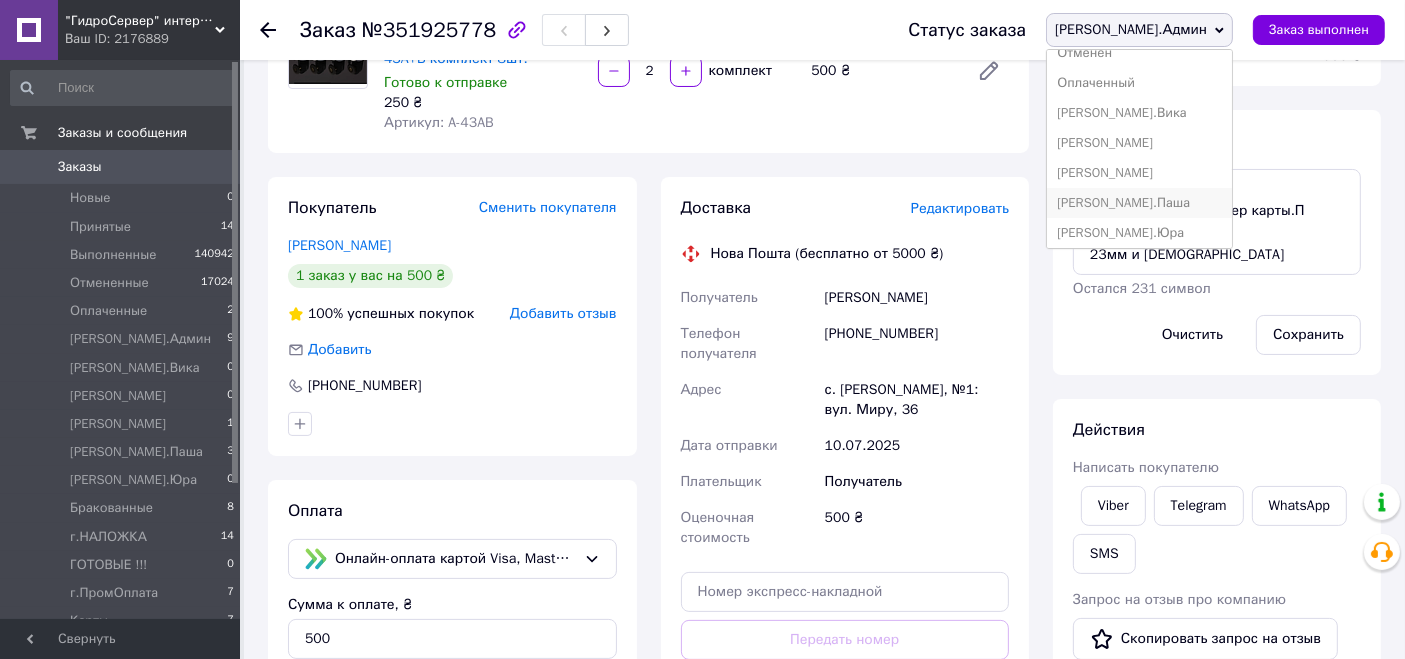 scroll, scrollTop: 111, scrollLeft: 0, axis: vertical 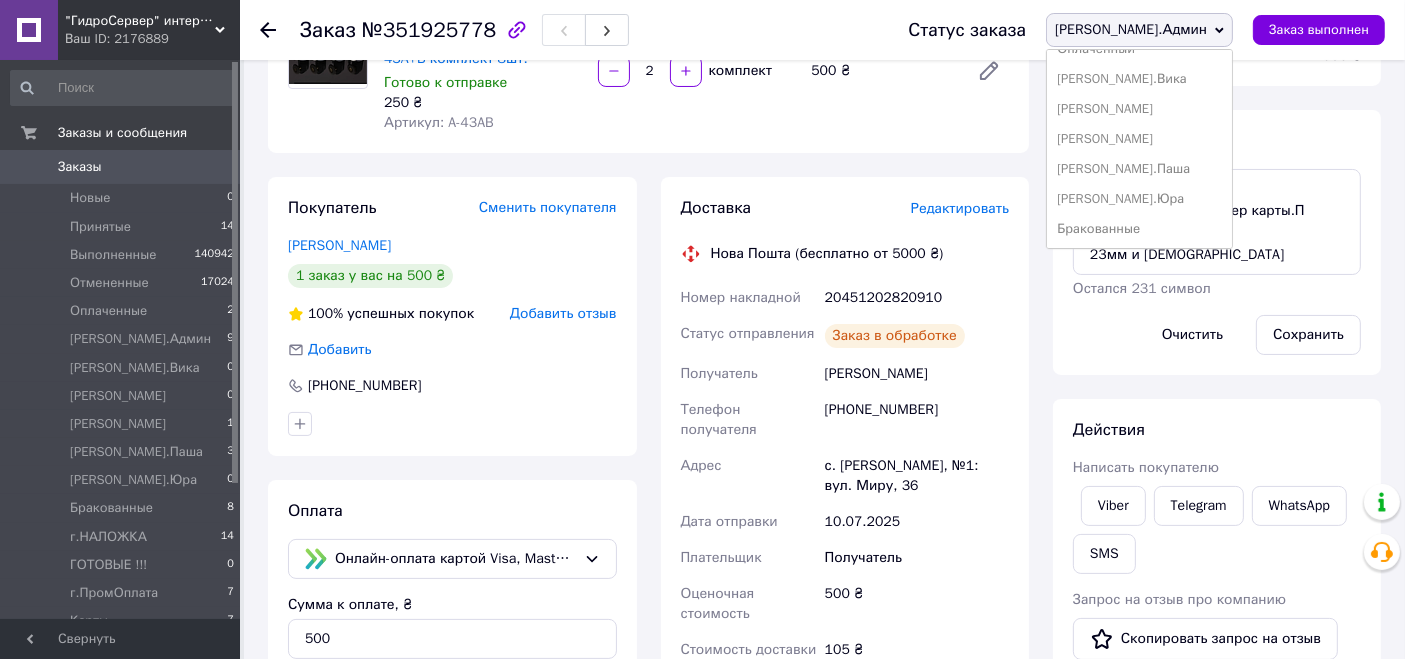 click on "[PERSON_NAME].Паша" at bounding box center [1139, 169] 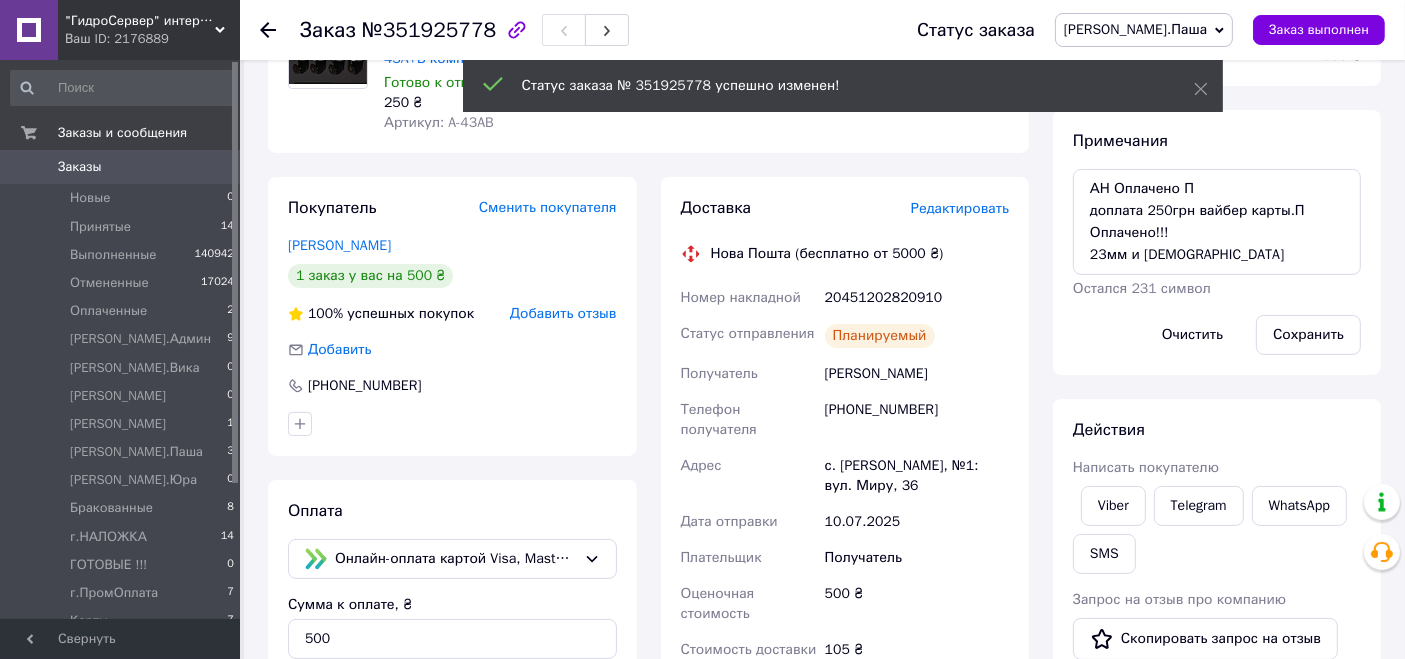 scroll, scrollTop: 156, scrollLeft: 0, axis: vertical 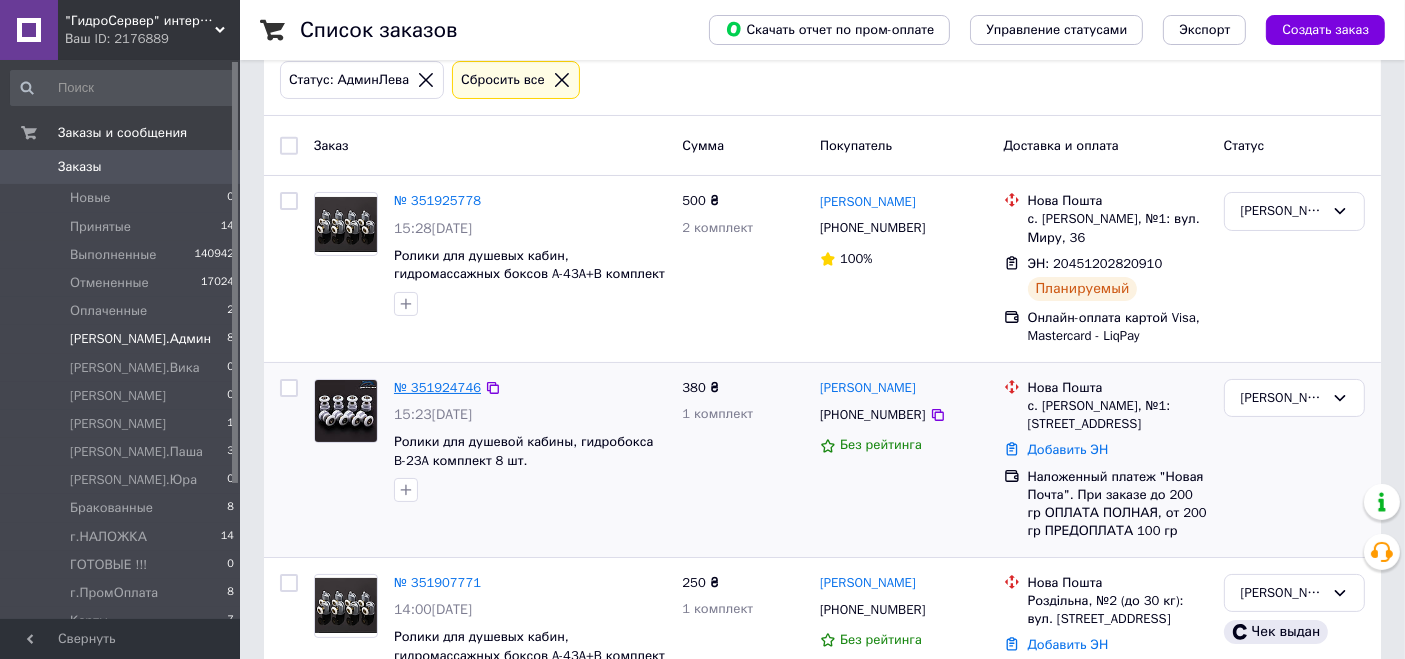click on "№ 351924746" at bounding box center (437, 387) 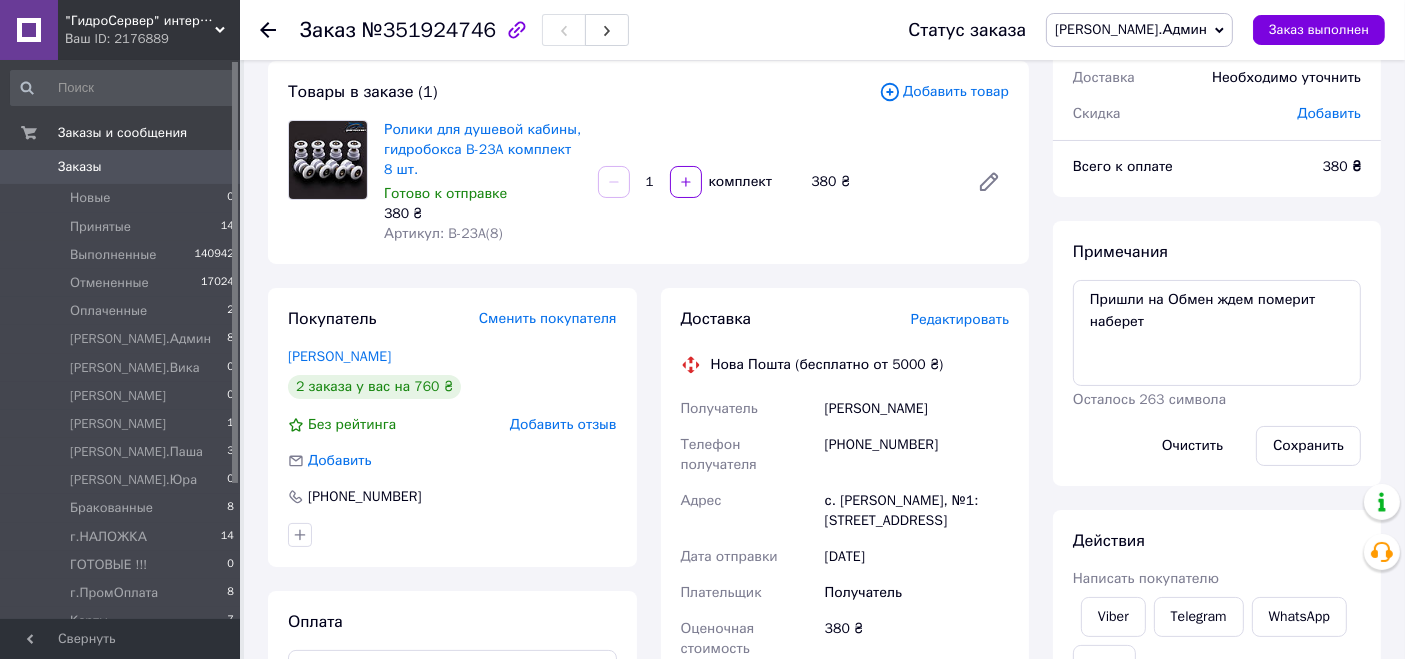click 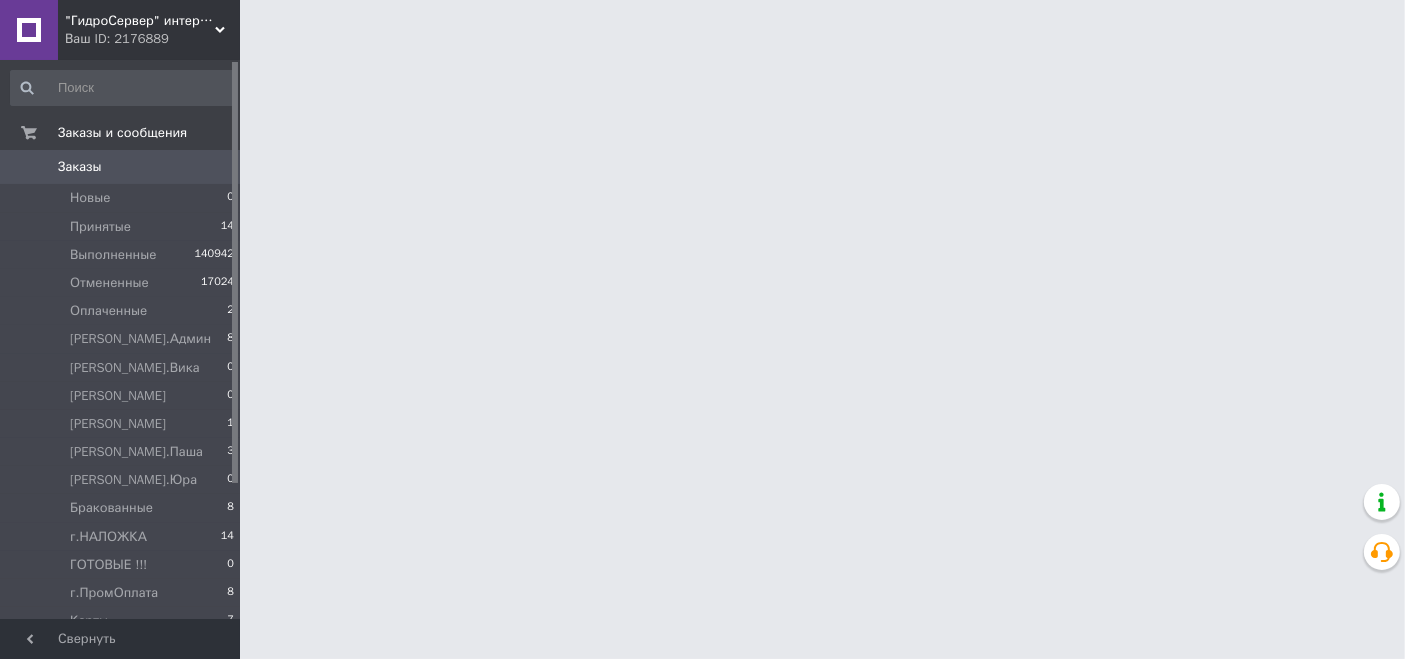 scroll, scrollTop: 0, scrollLeft: 0, axis: both 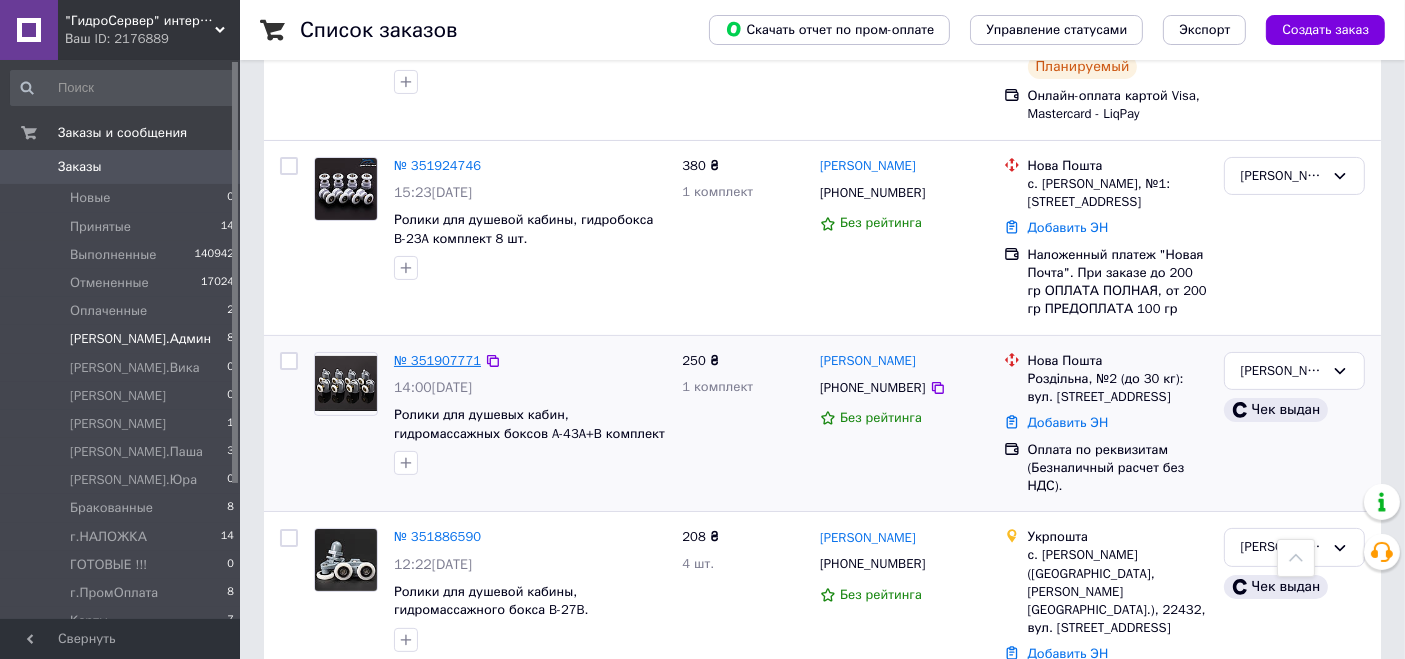 click on "№ 351907771" at bounding box center [437, 360] 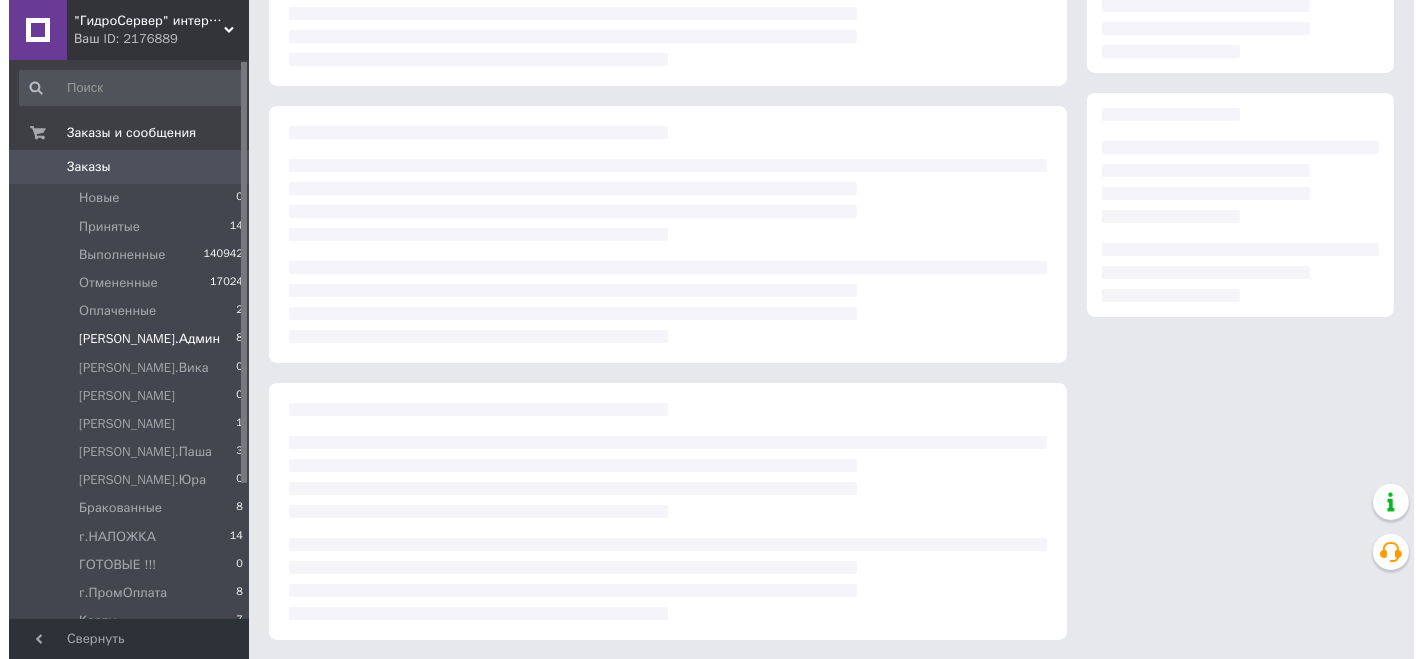 scroll, scrollTop: 0, scrollLeft: 0, axis: both 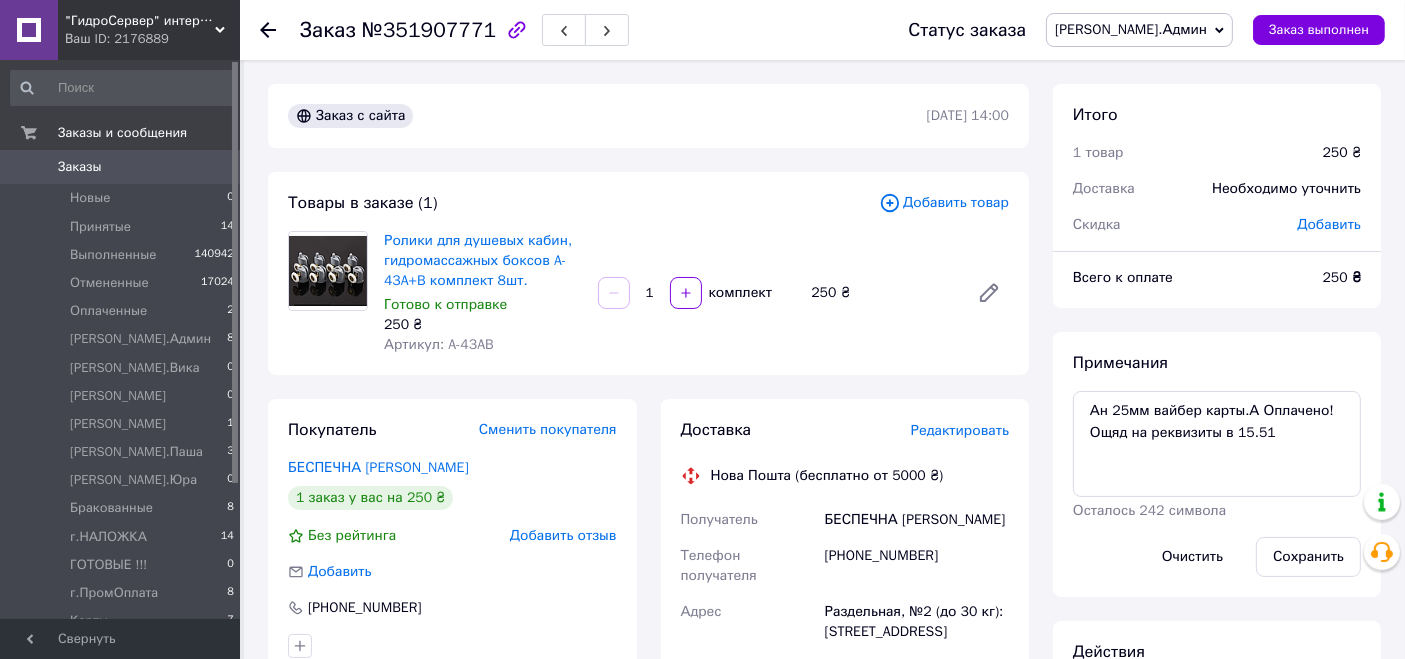 click on "Редактировать" at bounding box center (960, 430) 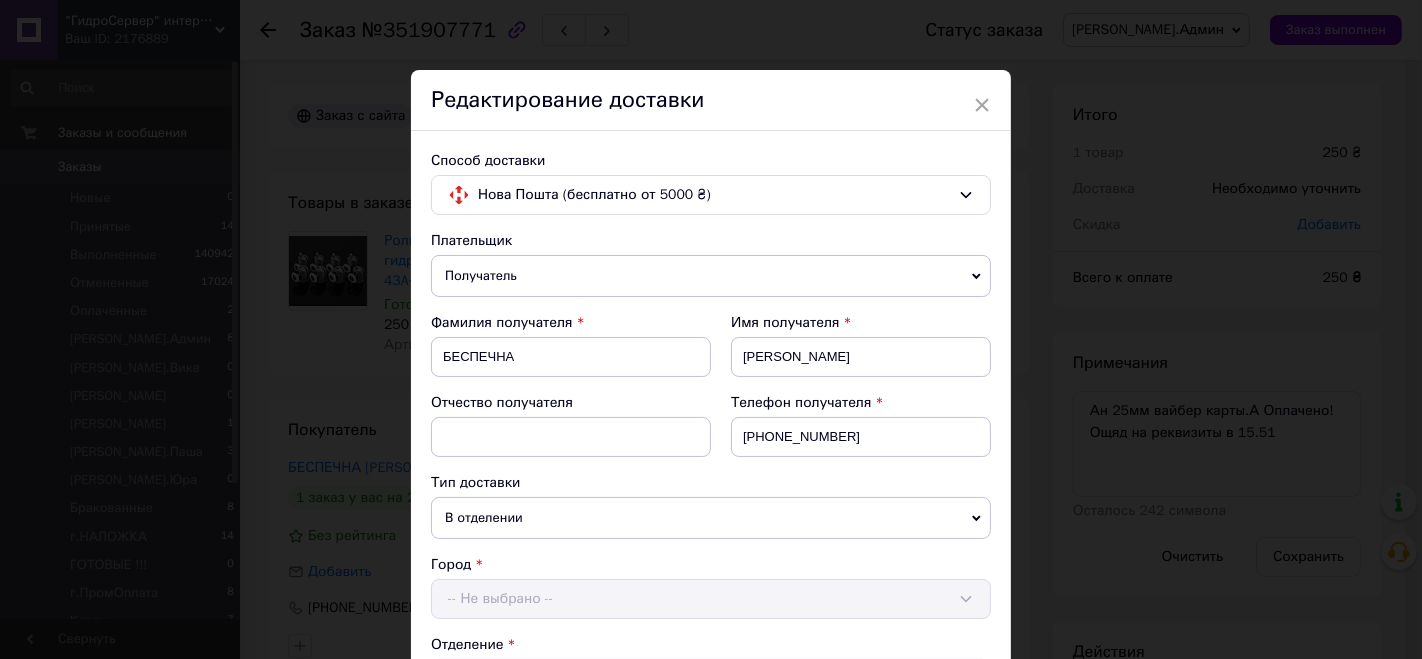 scroll, scrollTop: 697, scrollLeft: 0, axis: vertical 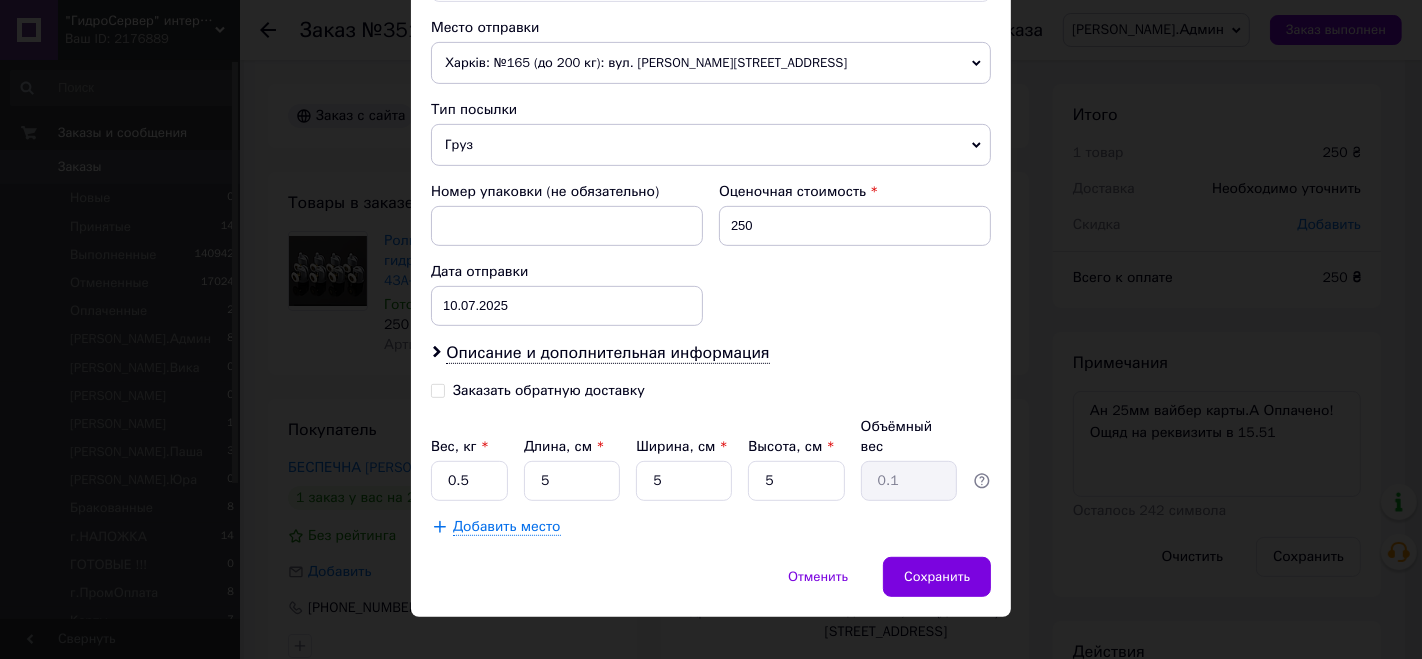 click on "Плательщик Получатель Отправитель Фамилия получателя БЕСПЕЧНА Имя получателя Крістіна Отчество получателя Телефон получателя [PHONE_NUMBER] Тип доставки В отделении Курьером В почтомате Город Раздельная Отделение №2 (до 30 кг): [STREET_ADDRESS] Место отправки Харків: №165 (до 200 кг): вул. [PERSON_NAME][STREET_ADDRESS]-А Нет совпадений. Попробуйте изменить условия поиска Добавить еще место отправки Тип посылки Груз Документы Номер упаковки (не обязательно) Оценочная стоимость 250 Дата отправки [DATE] < 2025 > < Июль > Пн Вт Ср Чт Пт Сб Вс 30 1 2 3 4 5 6 7 8 9 10 11 12 13 14 15 16 17 18 19 20 21 22 23 24 25 26 27 28 29 30 31 1 2 3 4 5 6 7" at bounding box center (711, 35) 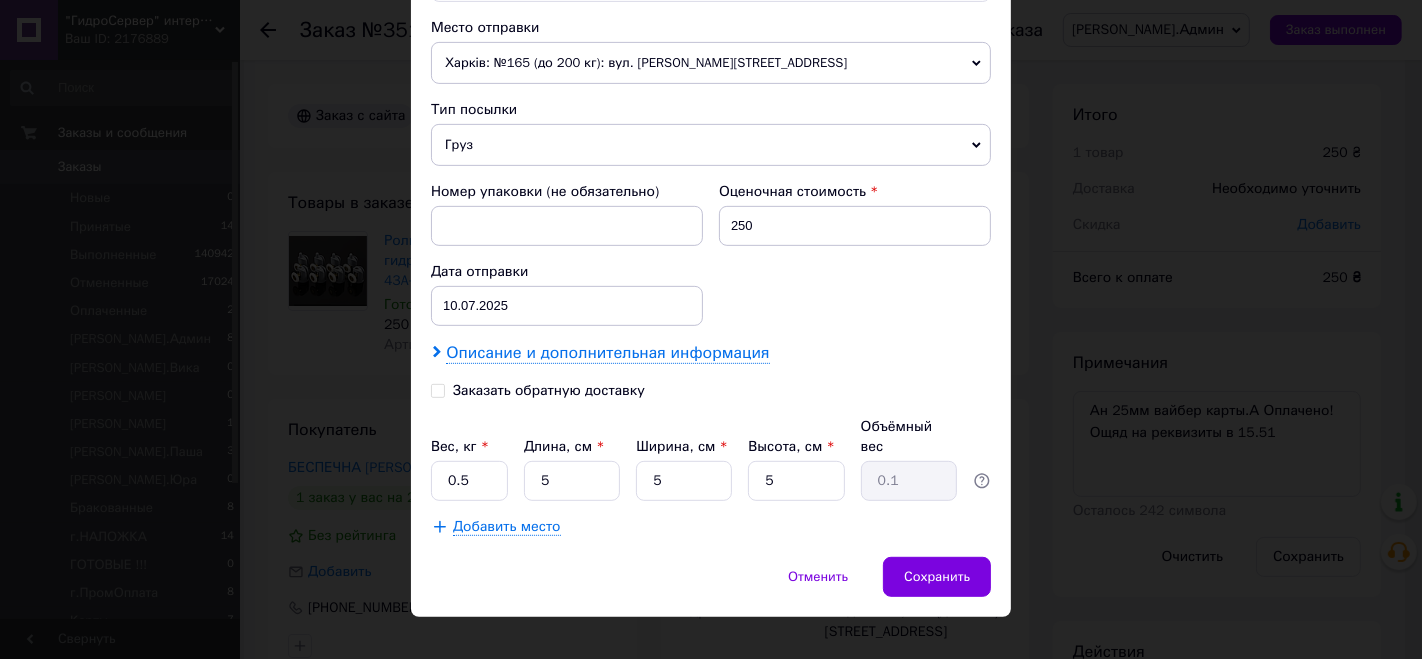 click on "Описание и дополнительная информация" at bounding box center (607, 353) 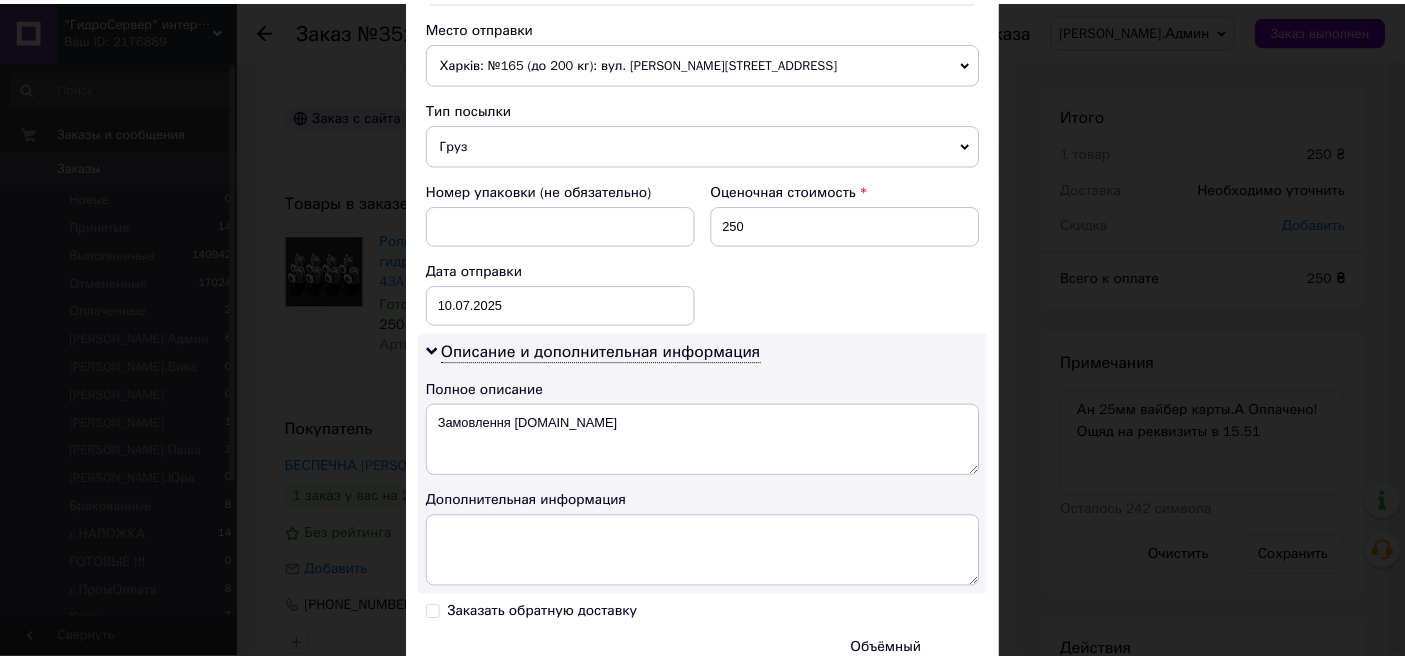 scroll, scrollTop: 920, scrollLeft: 0, axis: vertical 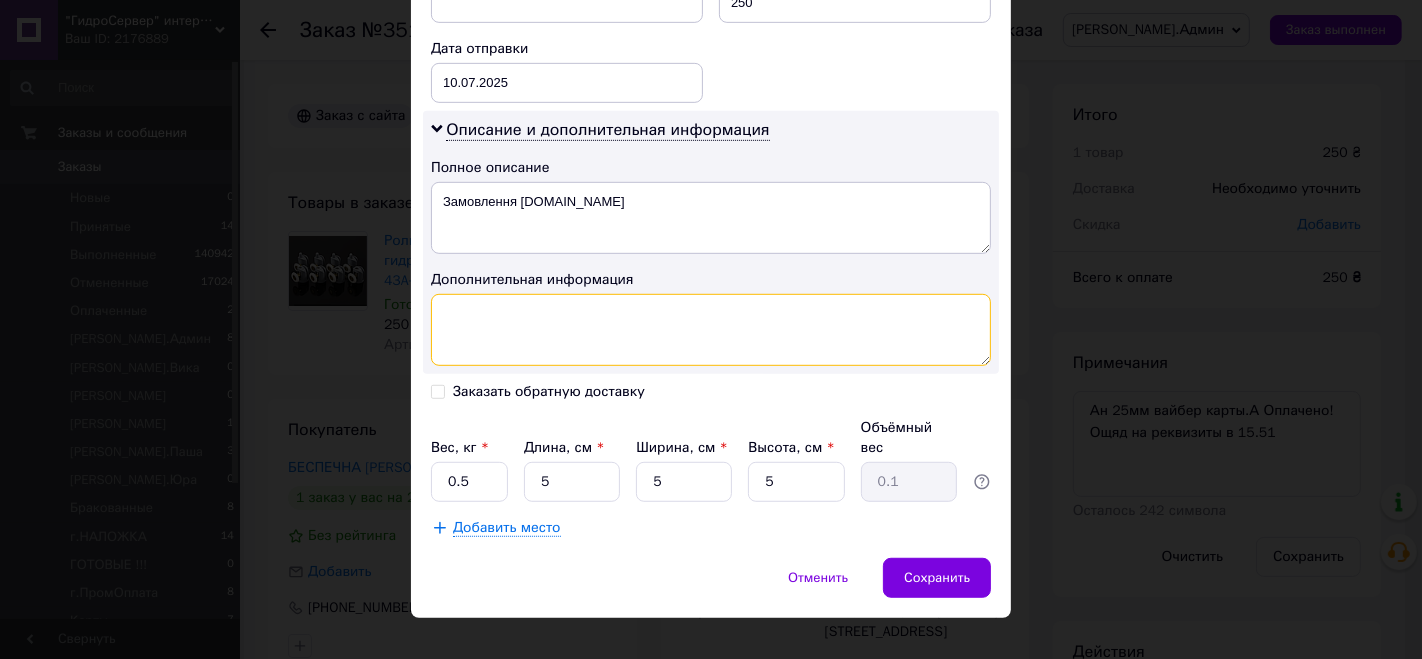 click at bounding box center [711, 330] 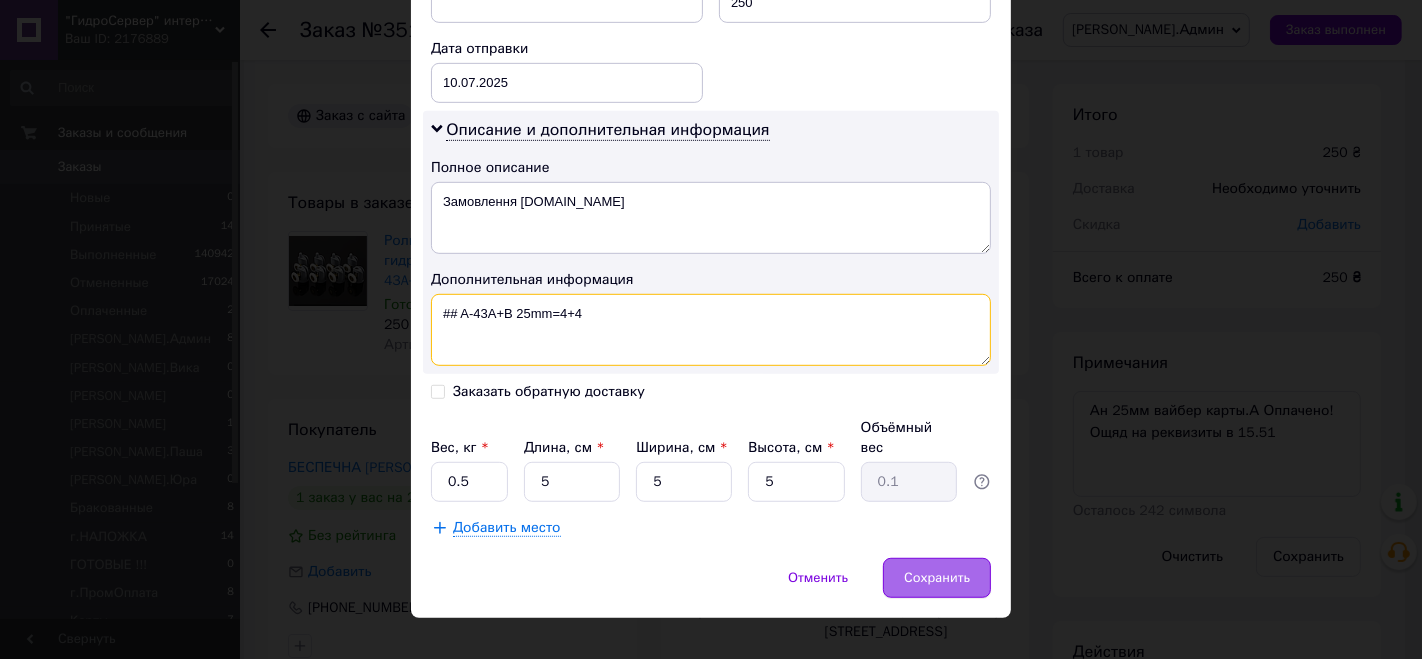 type on "## A-43A+B 25mm=4+4" 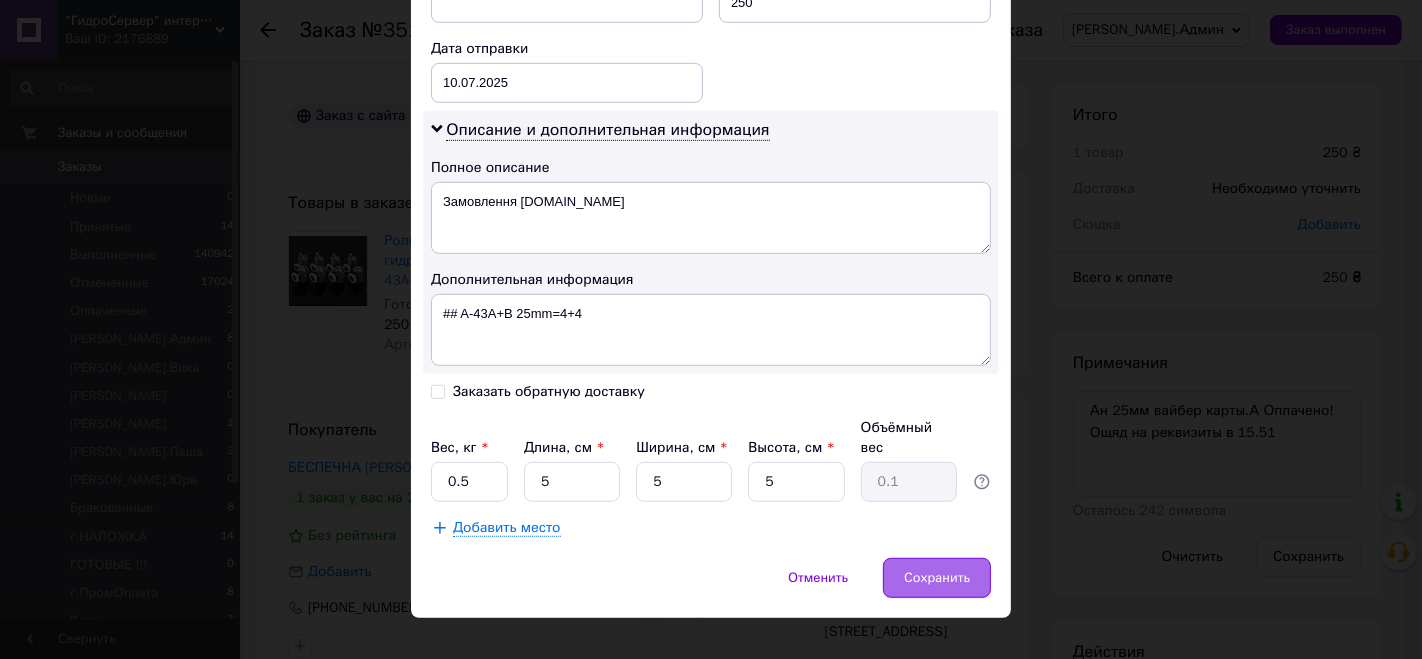 click on "Сохранить" at bounding box center [937, 578] 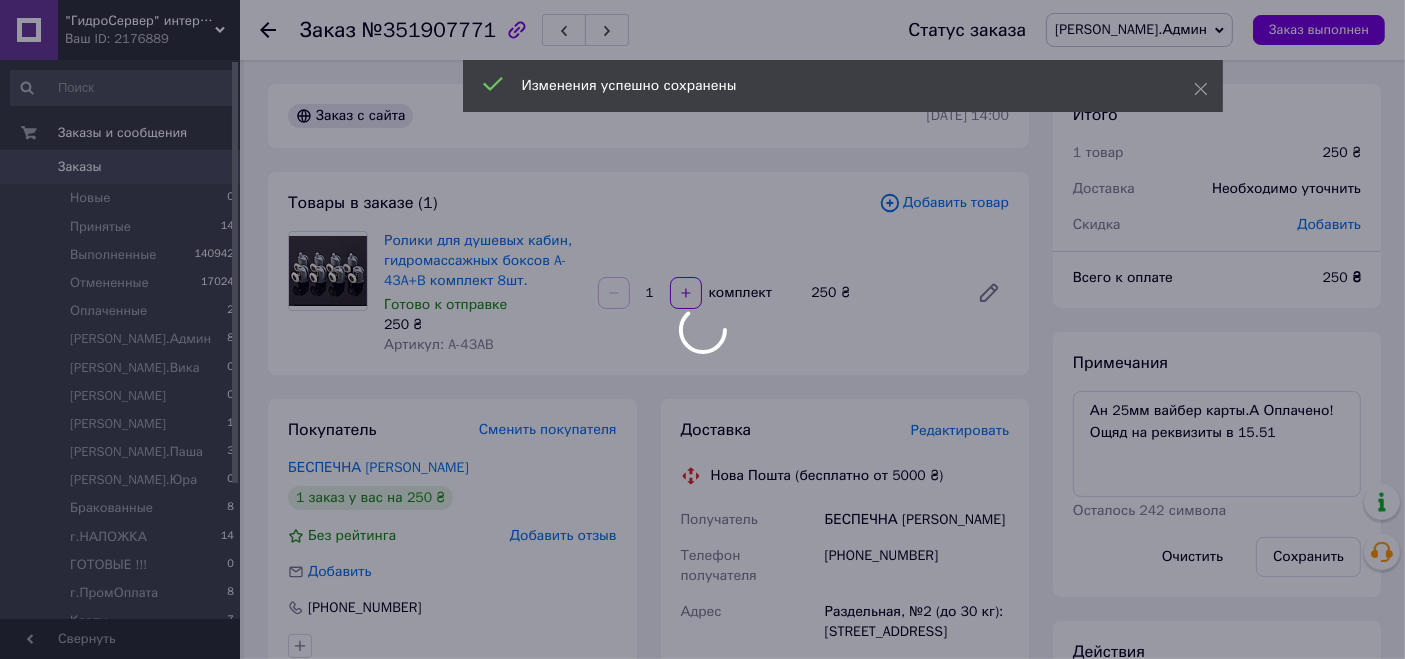 scroll, scrollTop: 40, scrollLeft: 0, axis: vertical 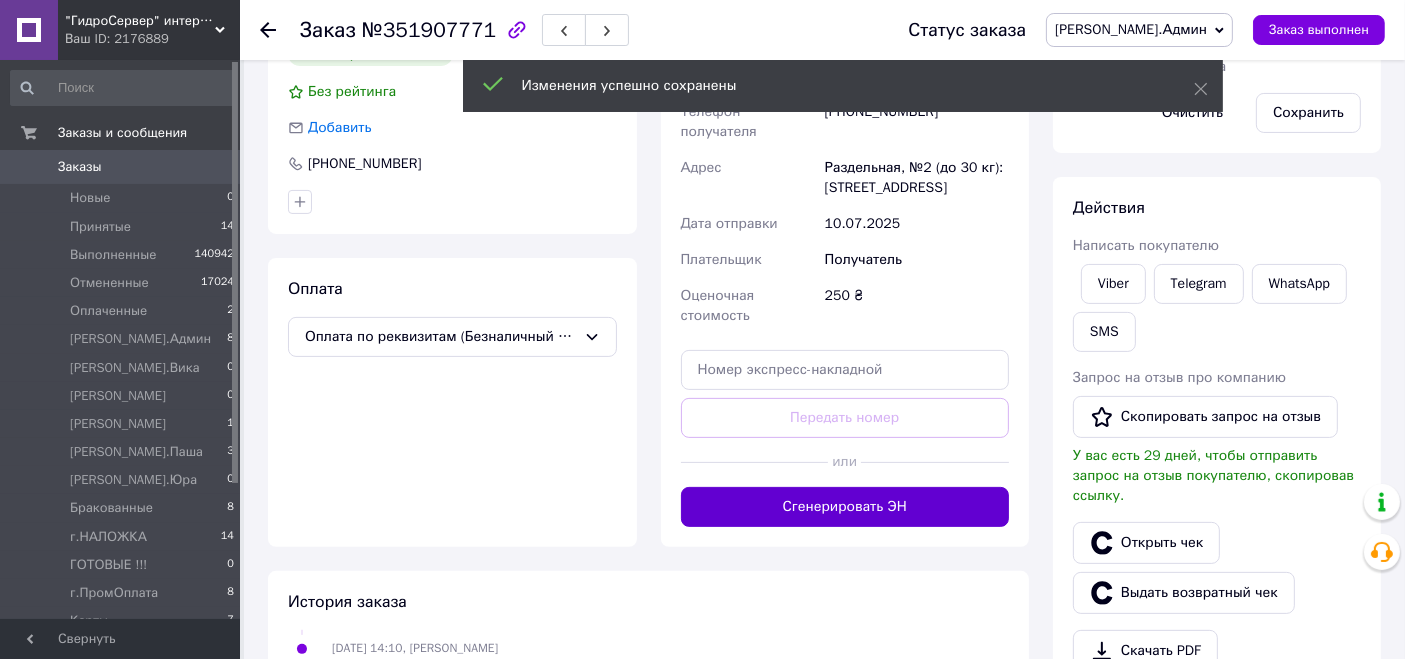click on "Сгенерировать ЭН" at bounding box center [845, 507] 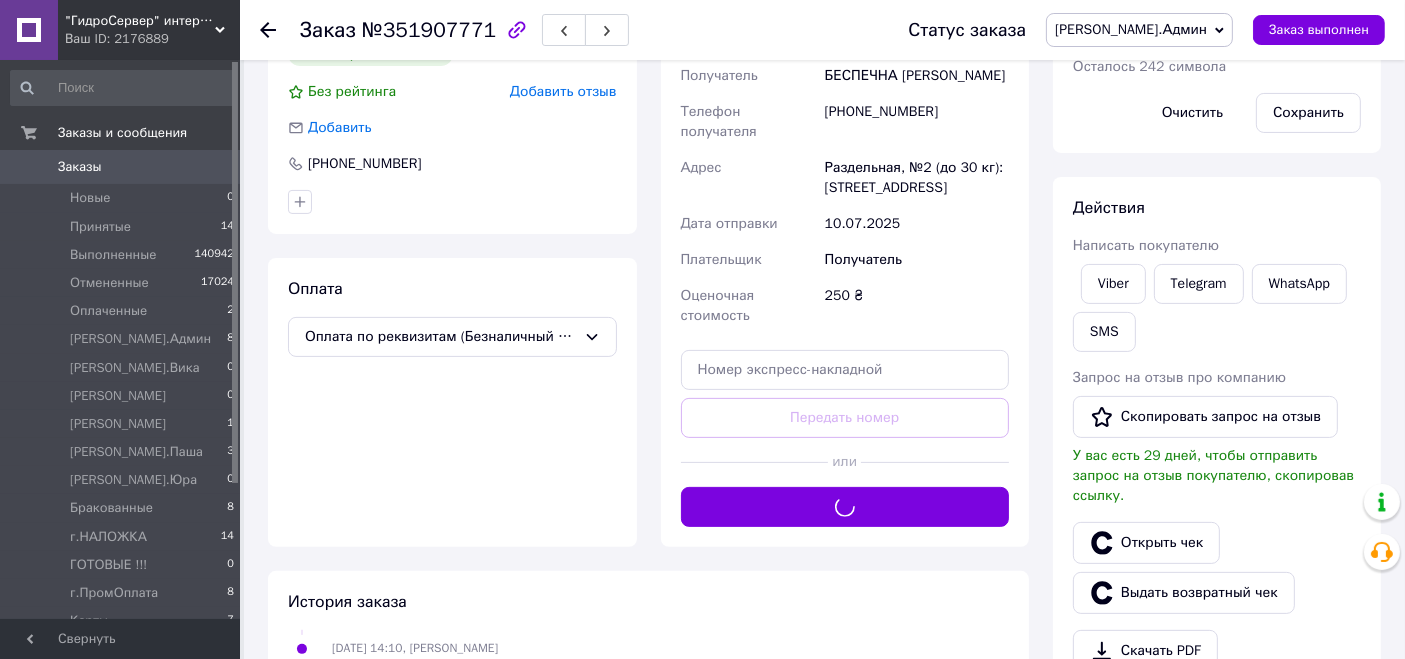 click on "[PERSON_NAME].Админ" at bounding box center (1139, 30) 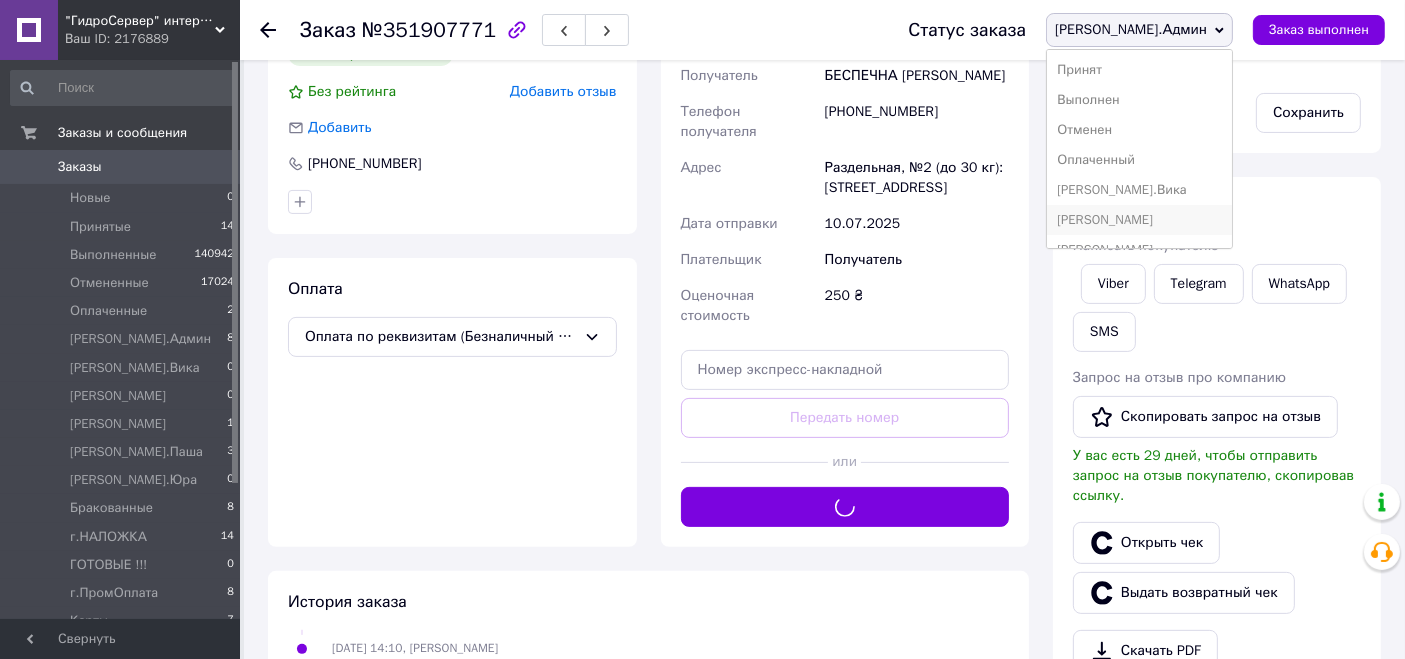 click on "[PERSON_NAME]" at bounding box center (1139, 220) 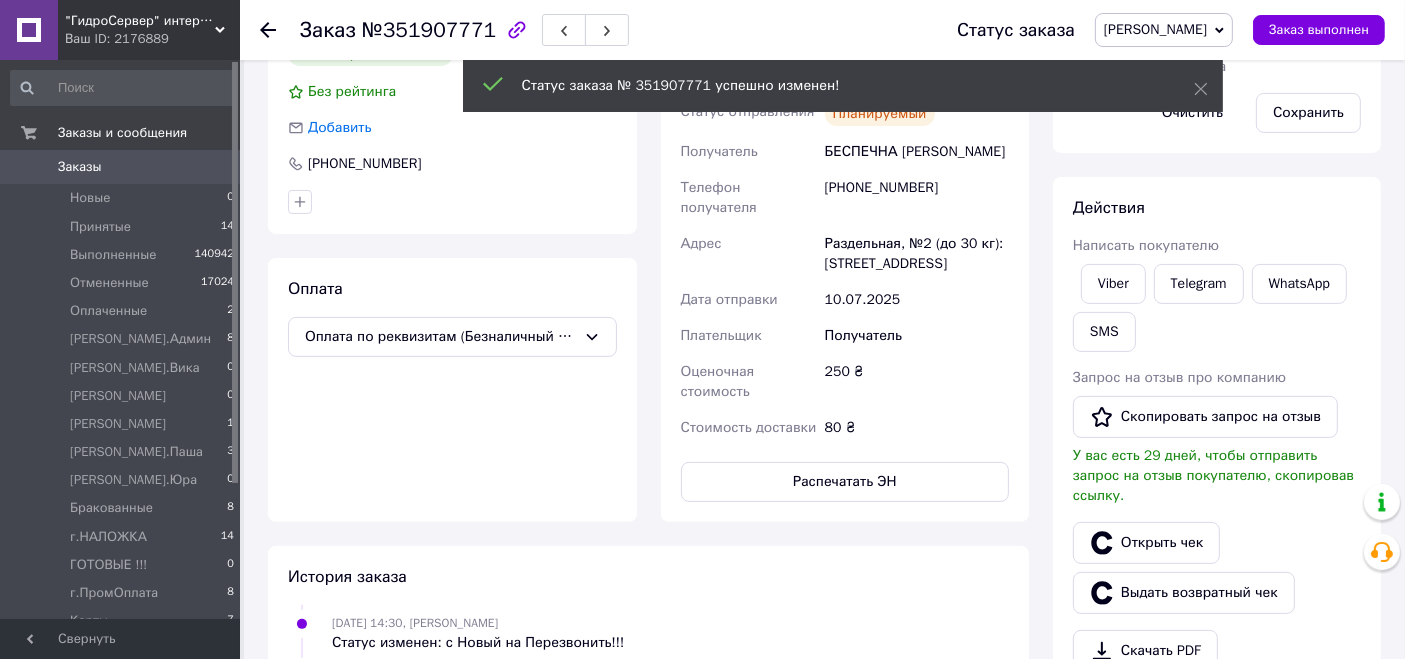scroll, scrollTop: 136, scrollLeft: 0, axis: vertical 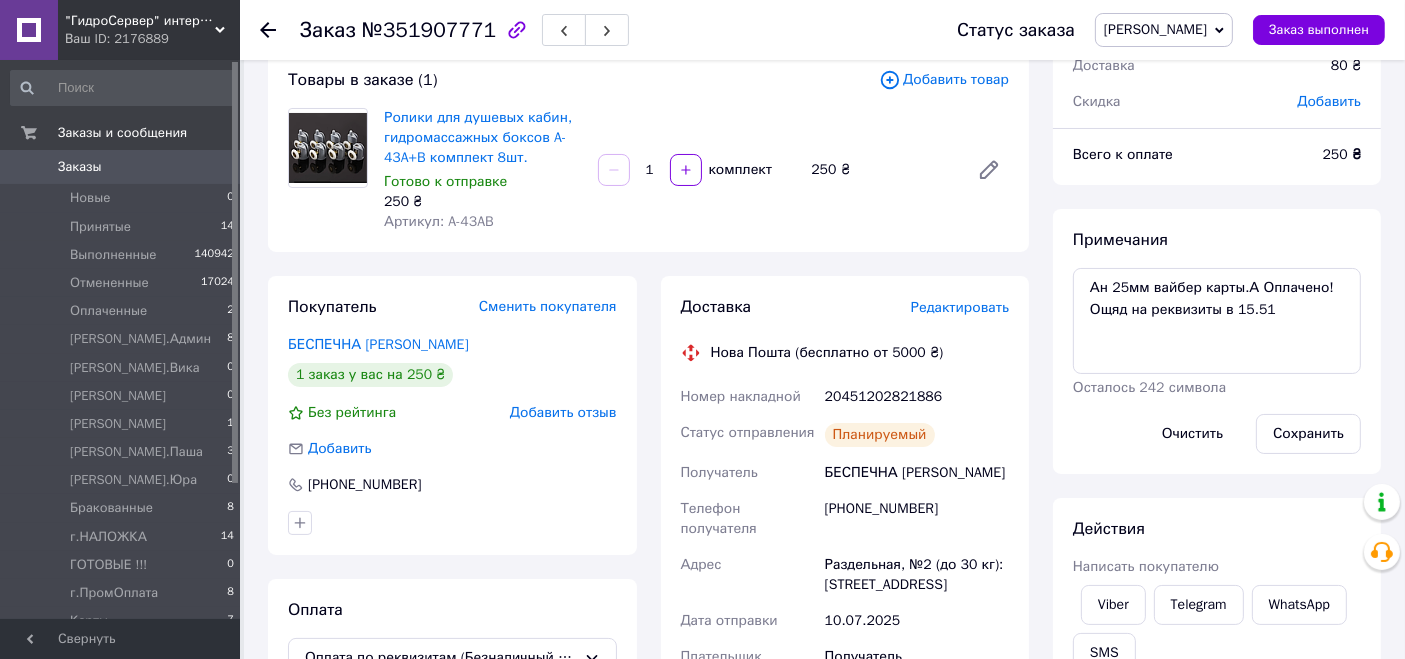 click 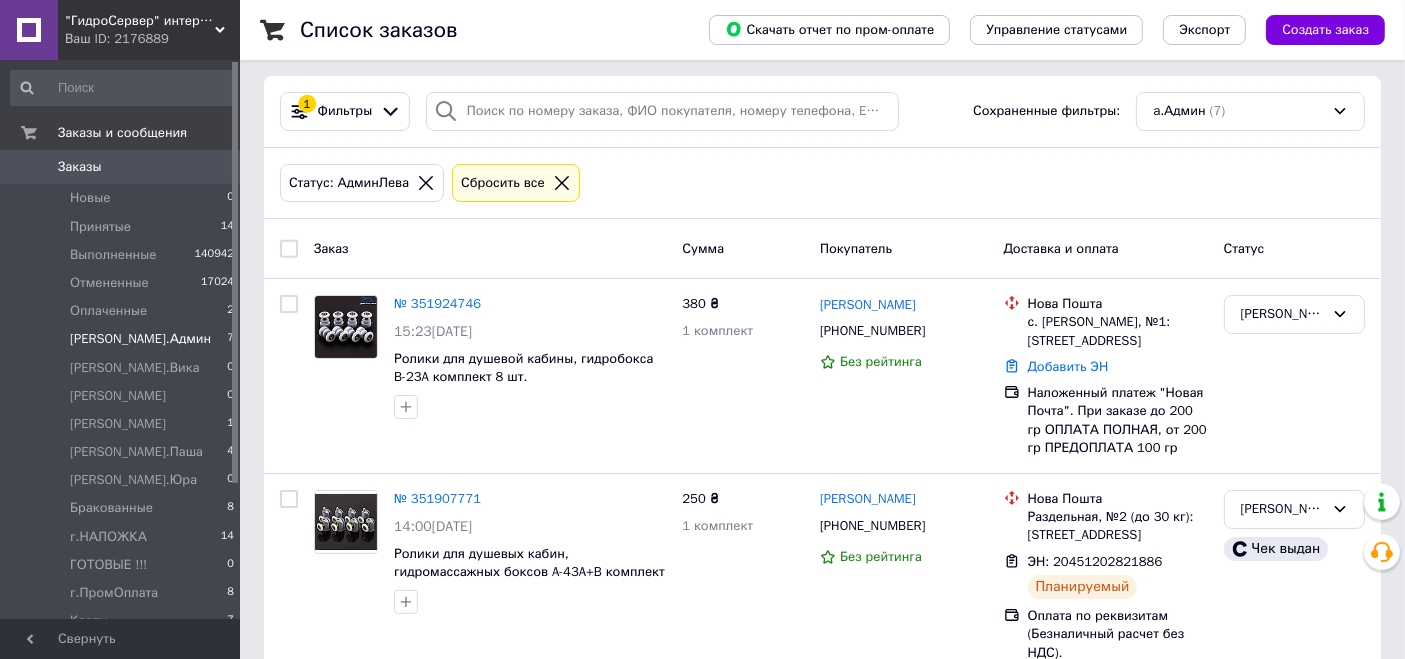 scroll, scrollTop: 0, scrollLeft: 0, axis: both 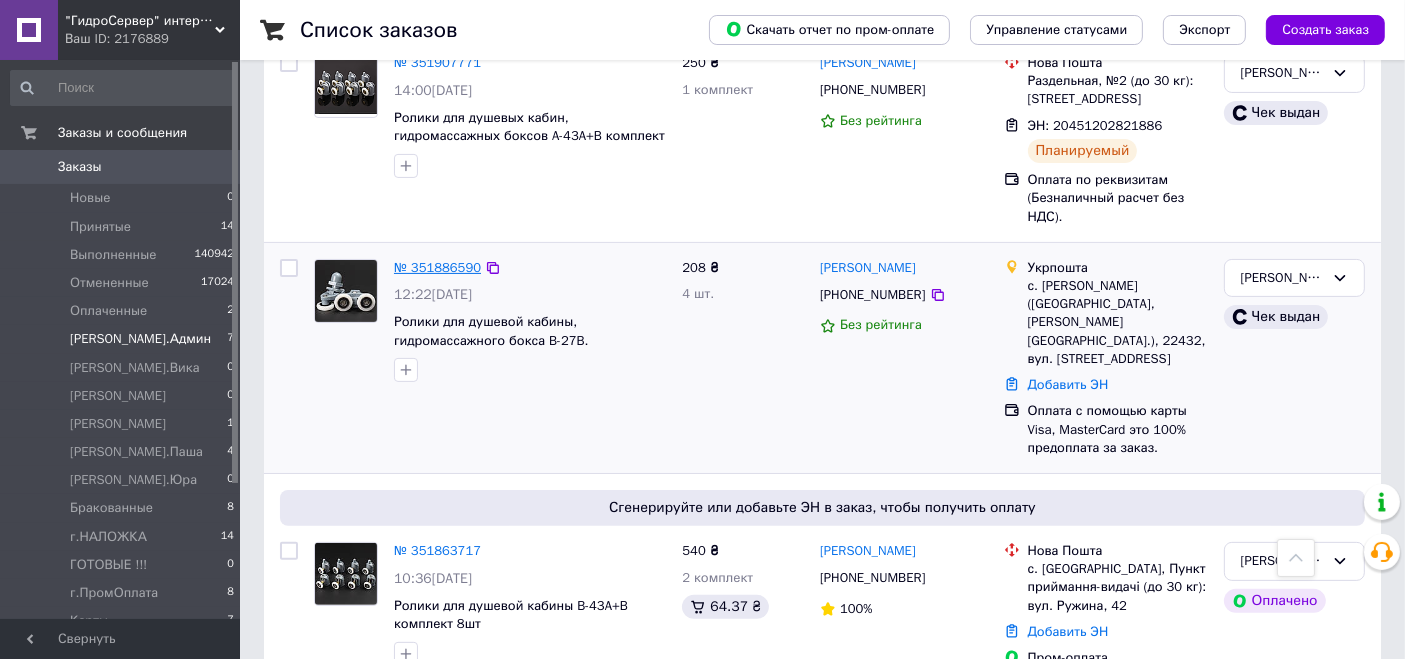 click on "№ 351886590" at bounding box center [437, 267] 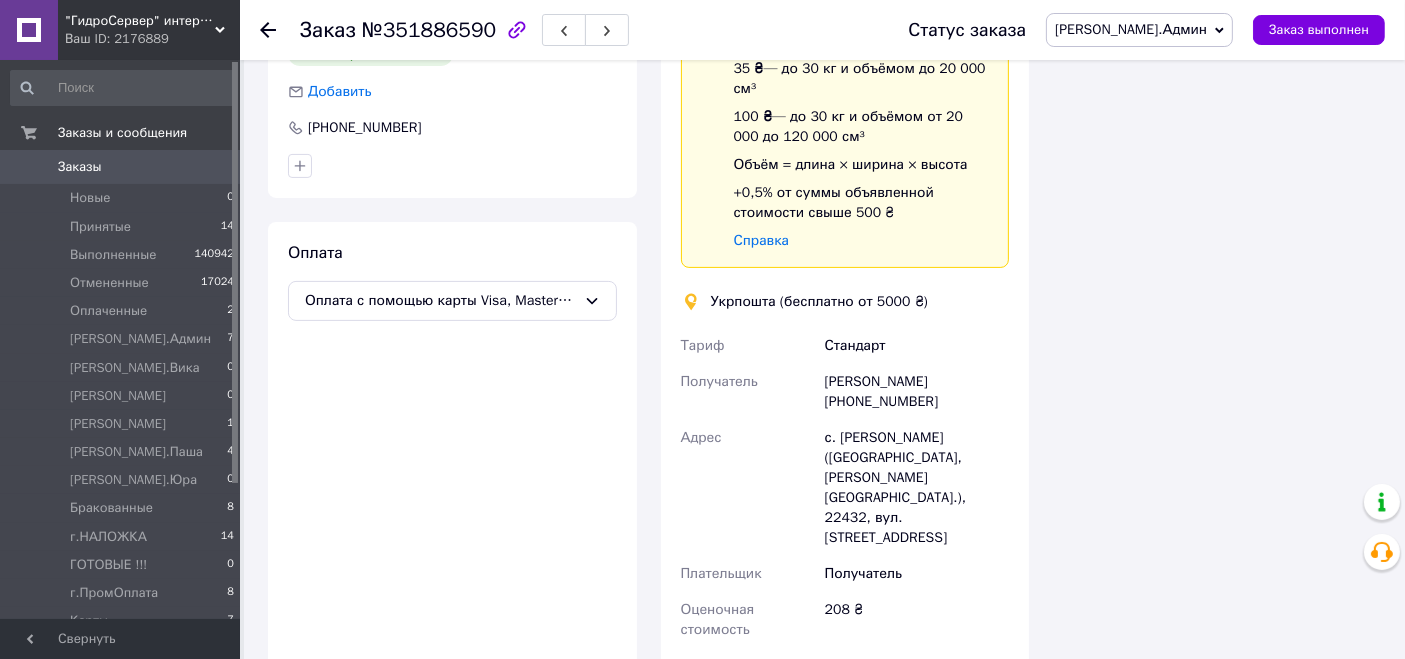 scroll, scrollTop: 0, scrollLeft: 0, axis: both 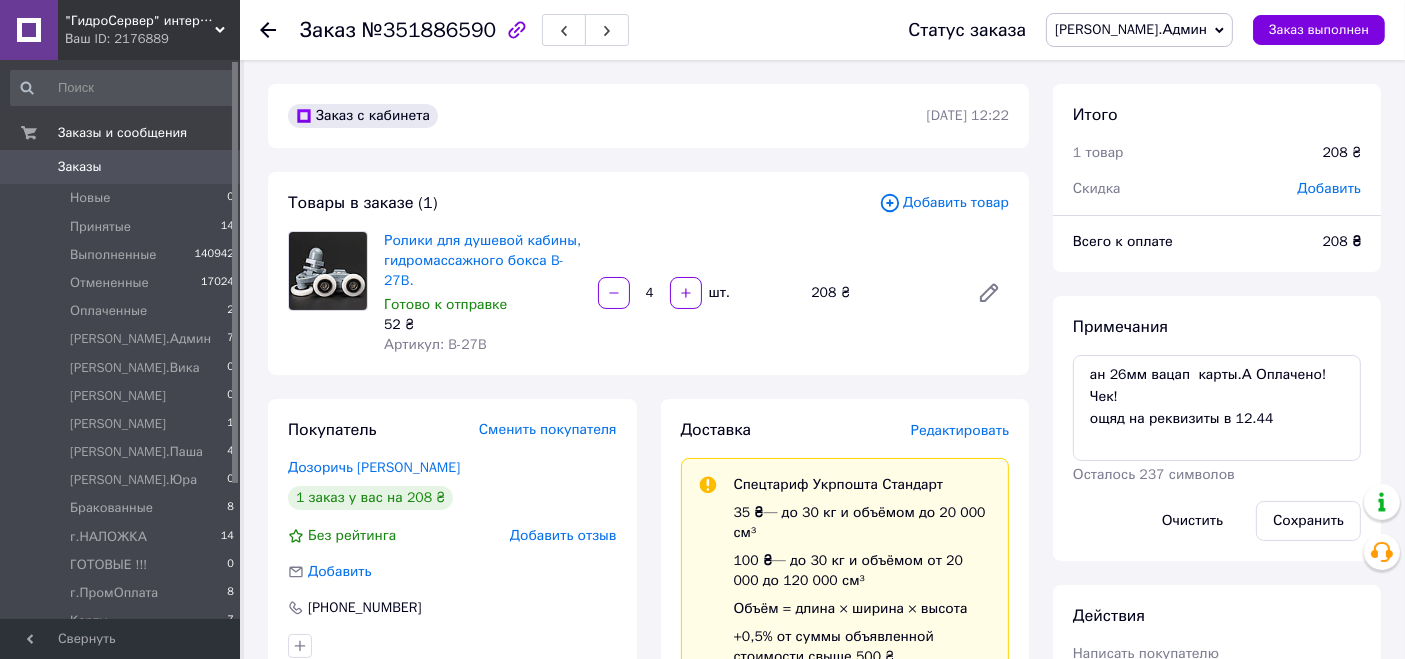 click on "Редактировать" at bounding box center (960, 430) 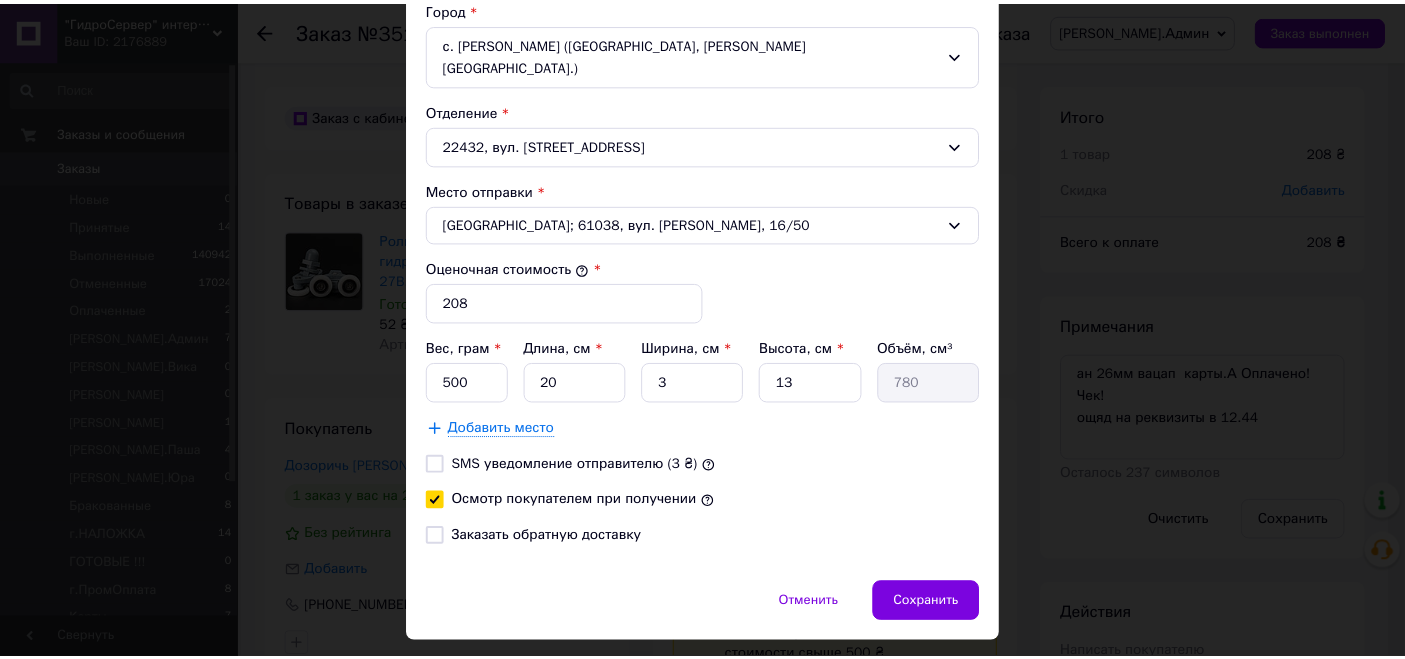 scroll, scrollTop: 657, scrollLeft: 0, axis: vertical 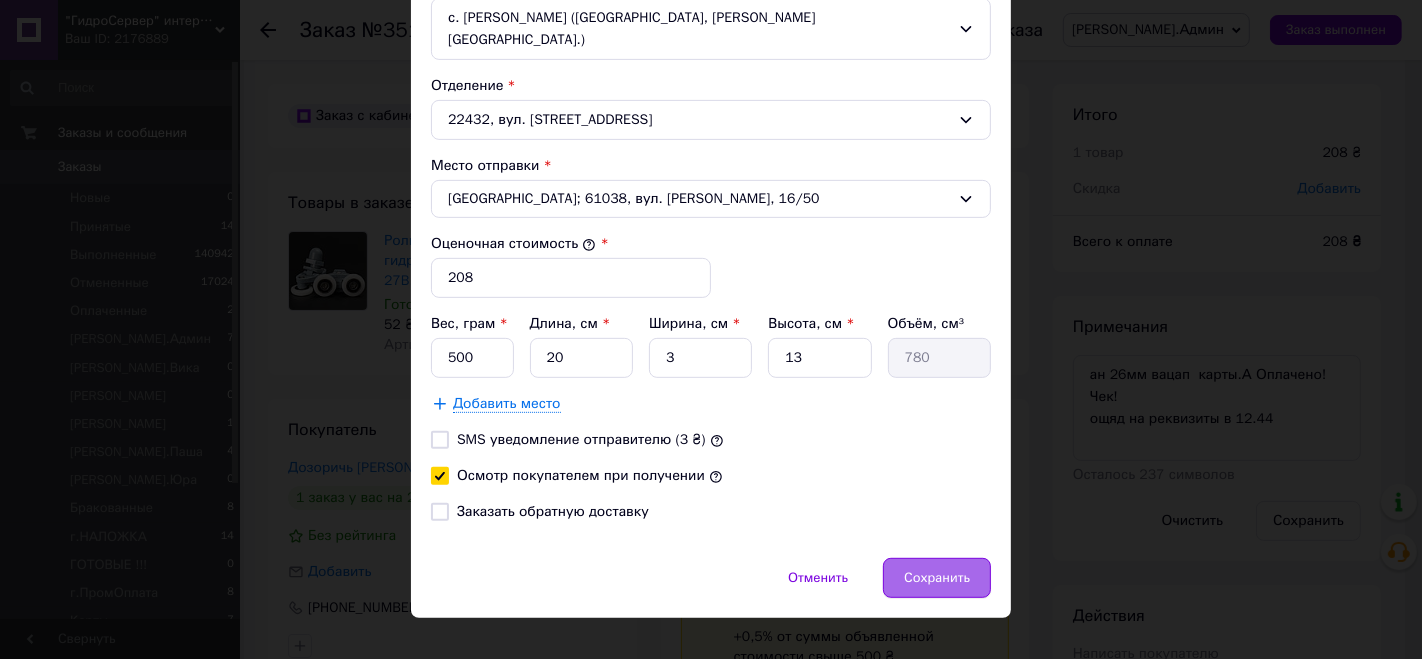 click on "Сохранить" at bounding box center (937, 578) 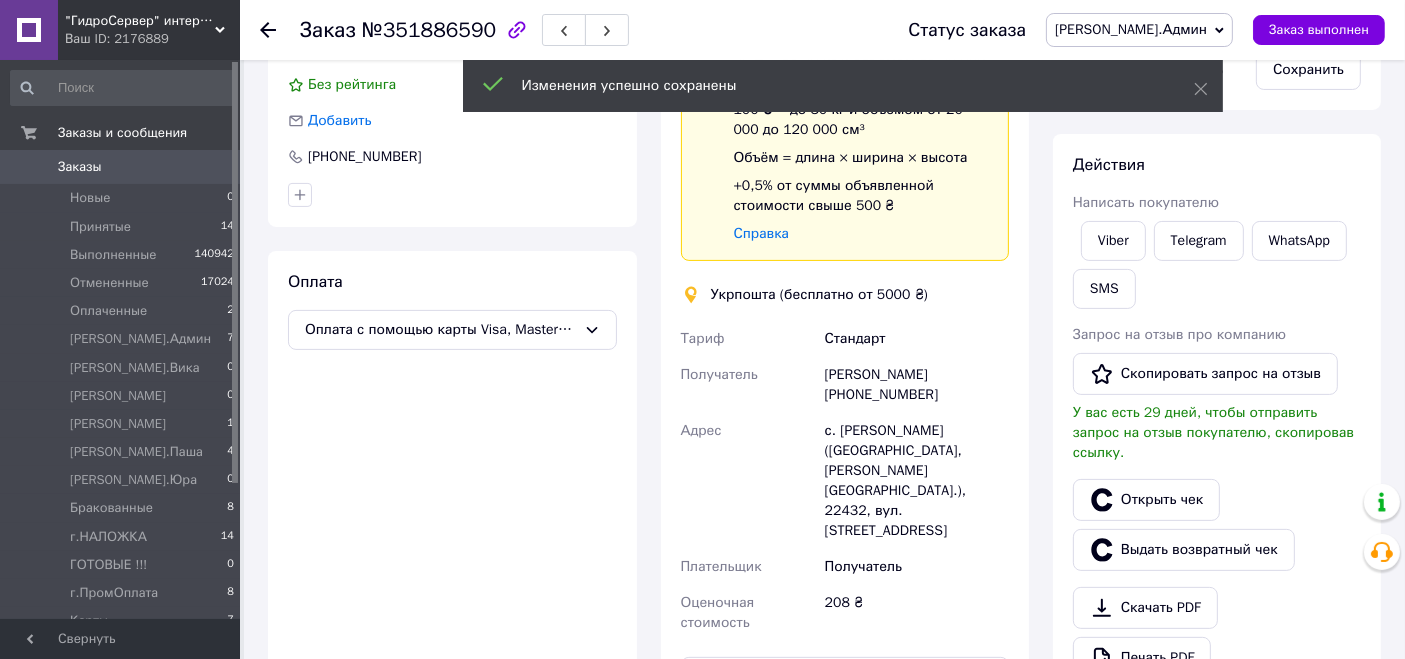 scroll, scrollTop: 666, scrollLeft: 0, axis: vertical 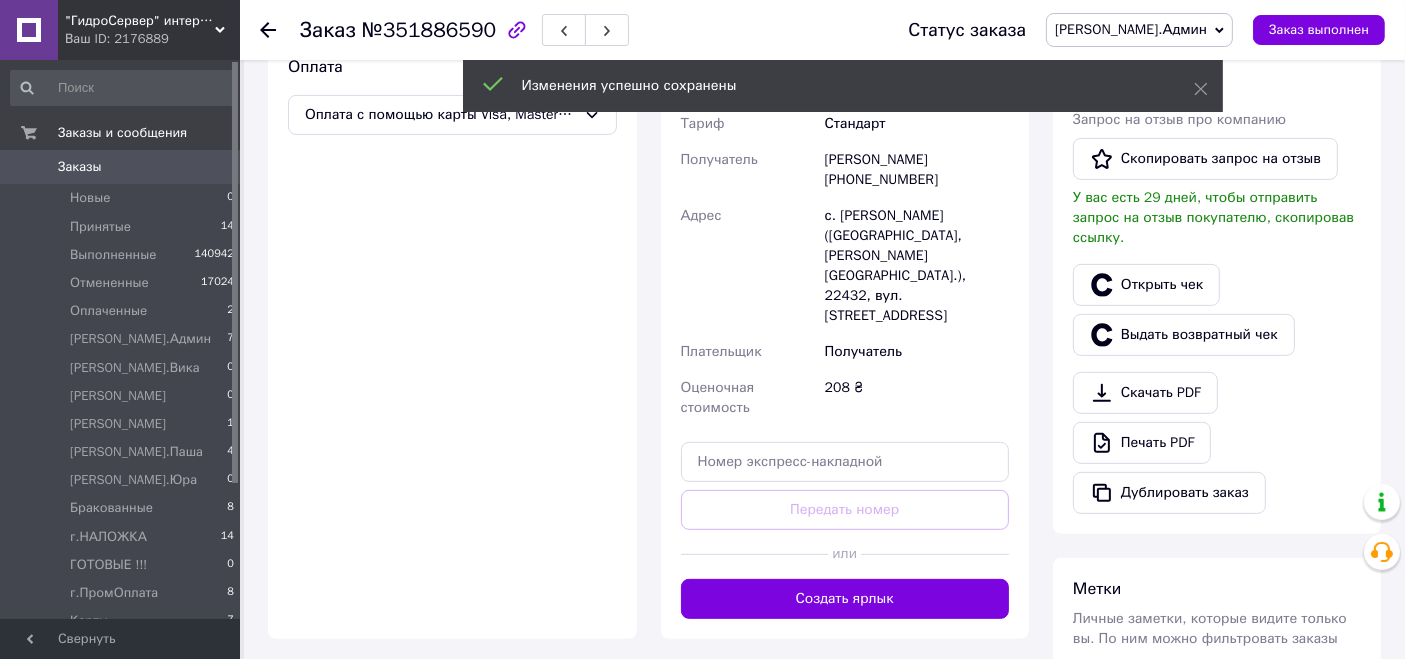 click on "Создать ярлык" at bounding box center (845, 599) 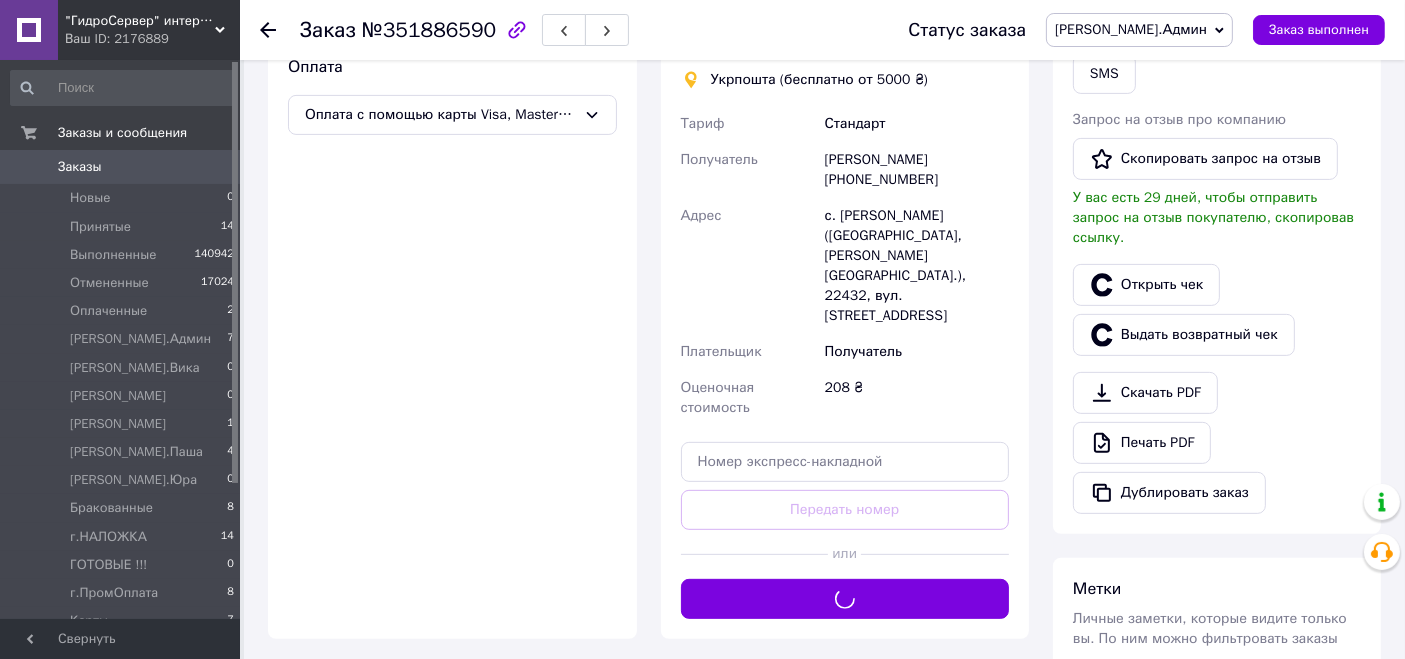 click on "[PERSON_NAME].Админ" at bounding box center (1131, 29) 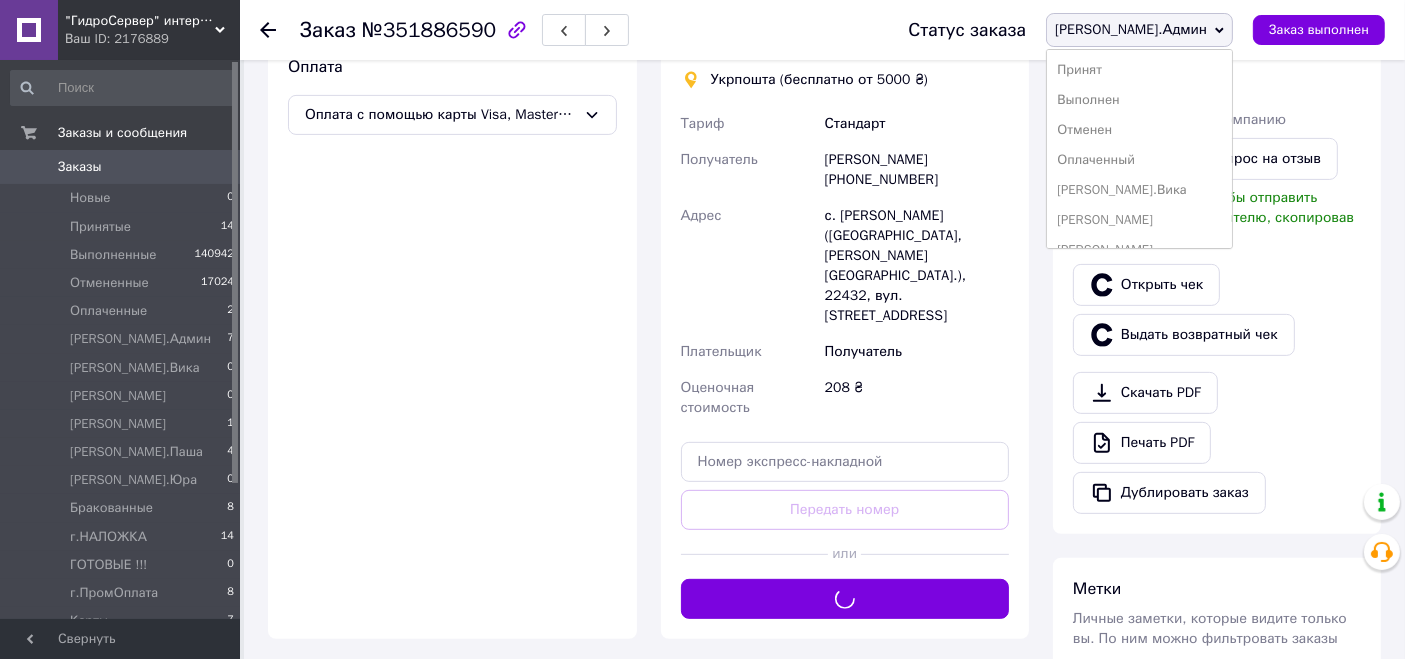 scroll, scrollTop: 320, scrollLeft: 0, axis: vertical 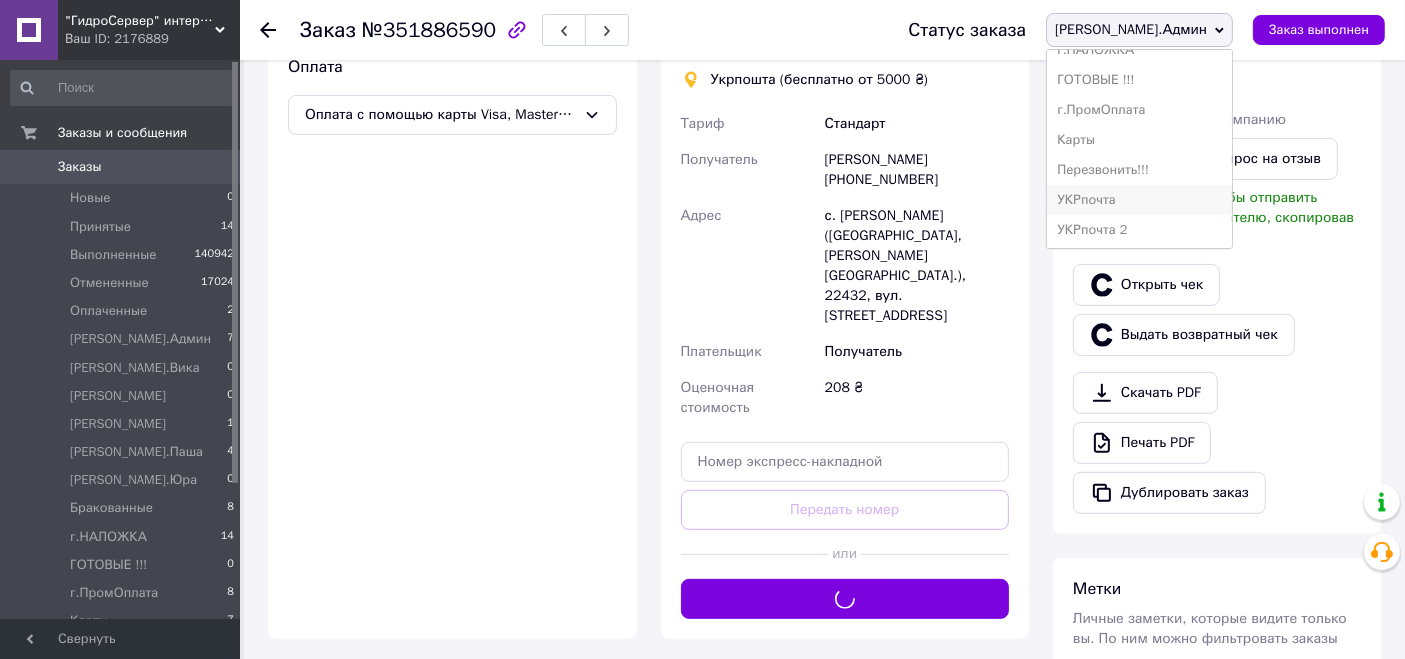 click on "УКРпочта" at bounding box center (1139, 200) 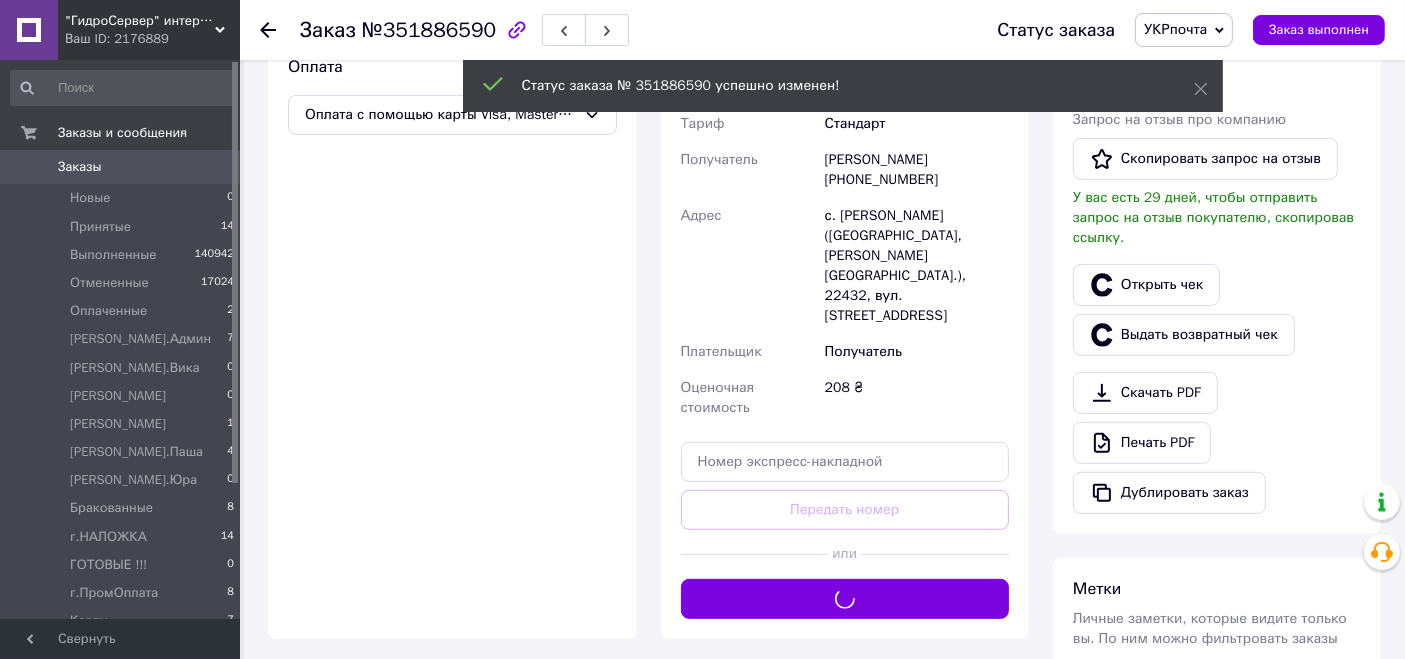 scroll, scrollTop: 96, scrollLeft: 0, axis: vertical 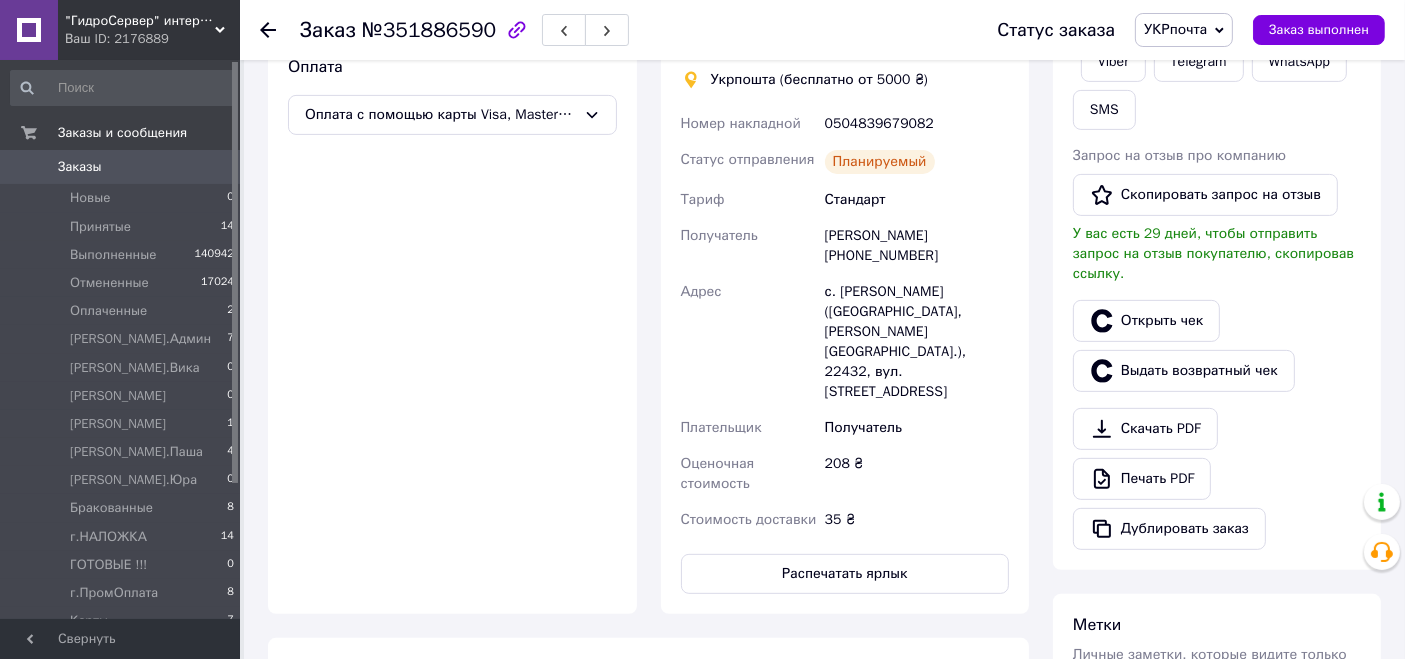 click 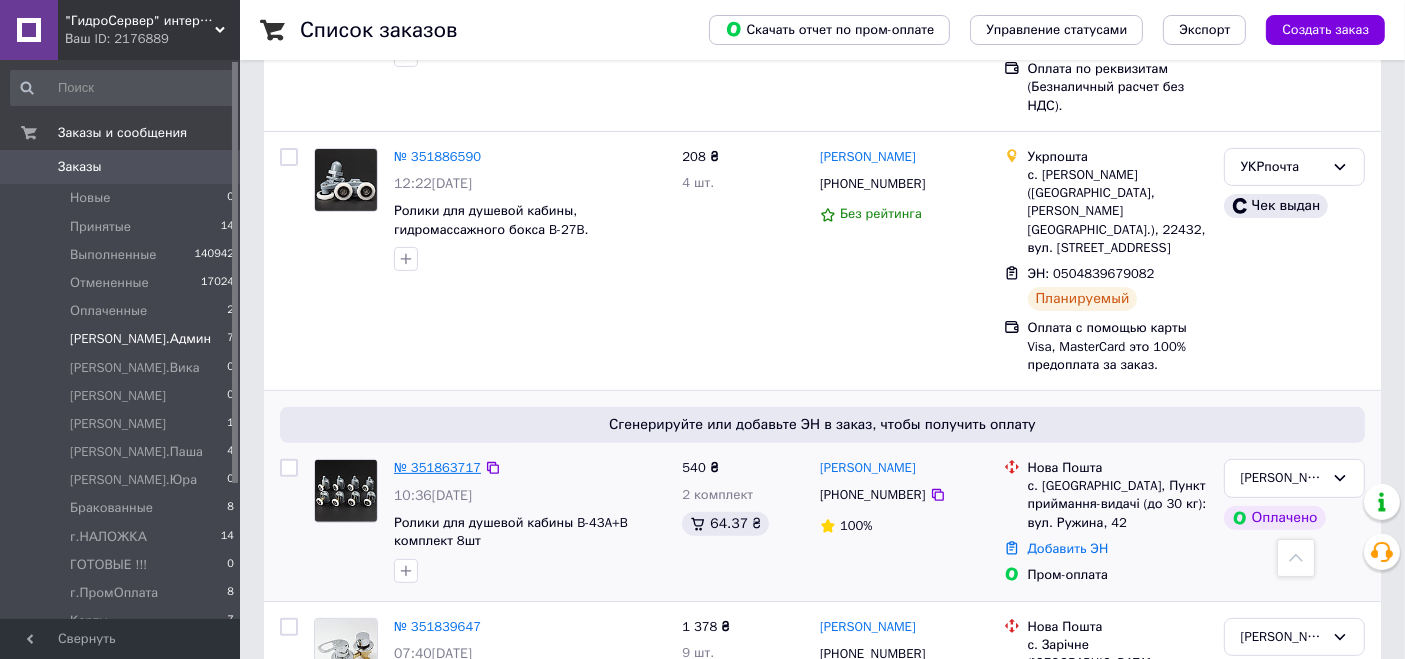 click on "№ 351863717" at bounding box center [437, 467] 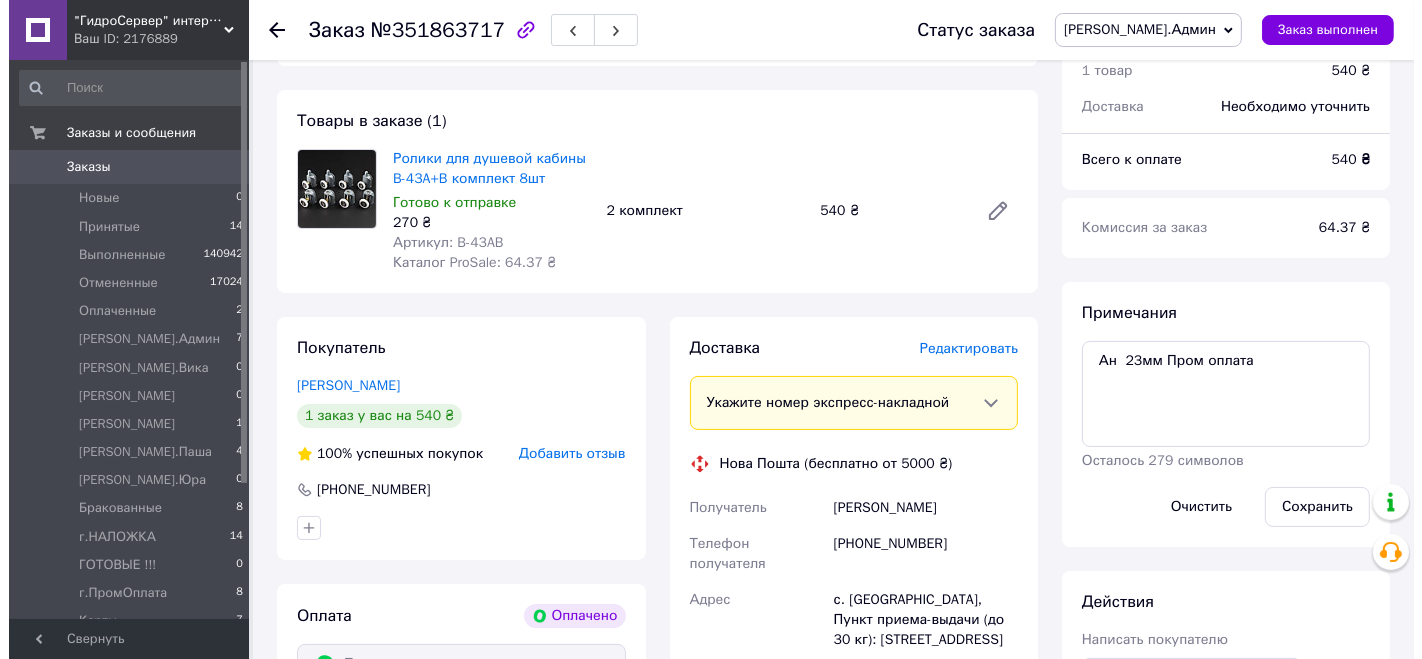 scroll, scrollTop: 111, scrollLeft: 0, axis: vertical 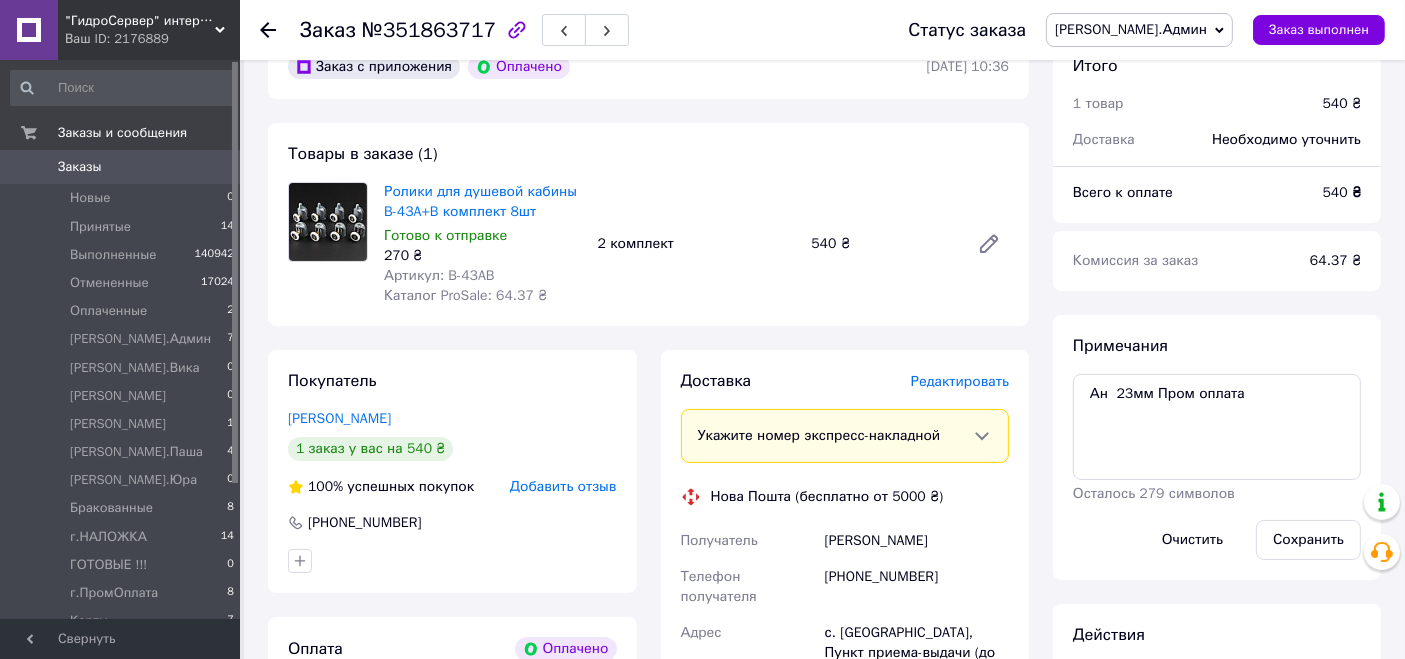 click on "Редактировать" at bounding box center (960, 381) 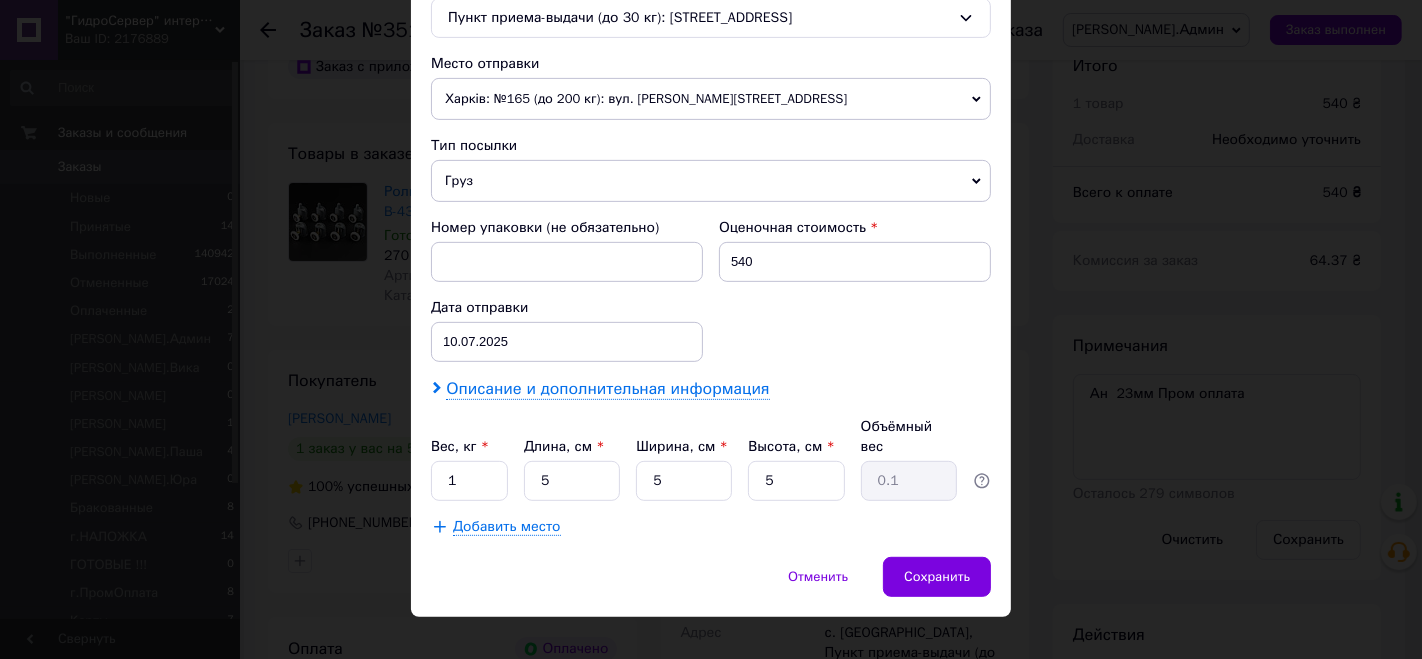 click on "Описание и дополнительная информация" at bounding box center [607, 389] 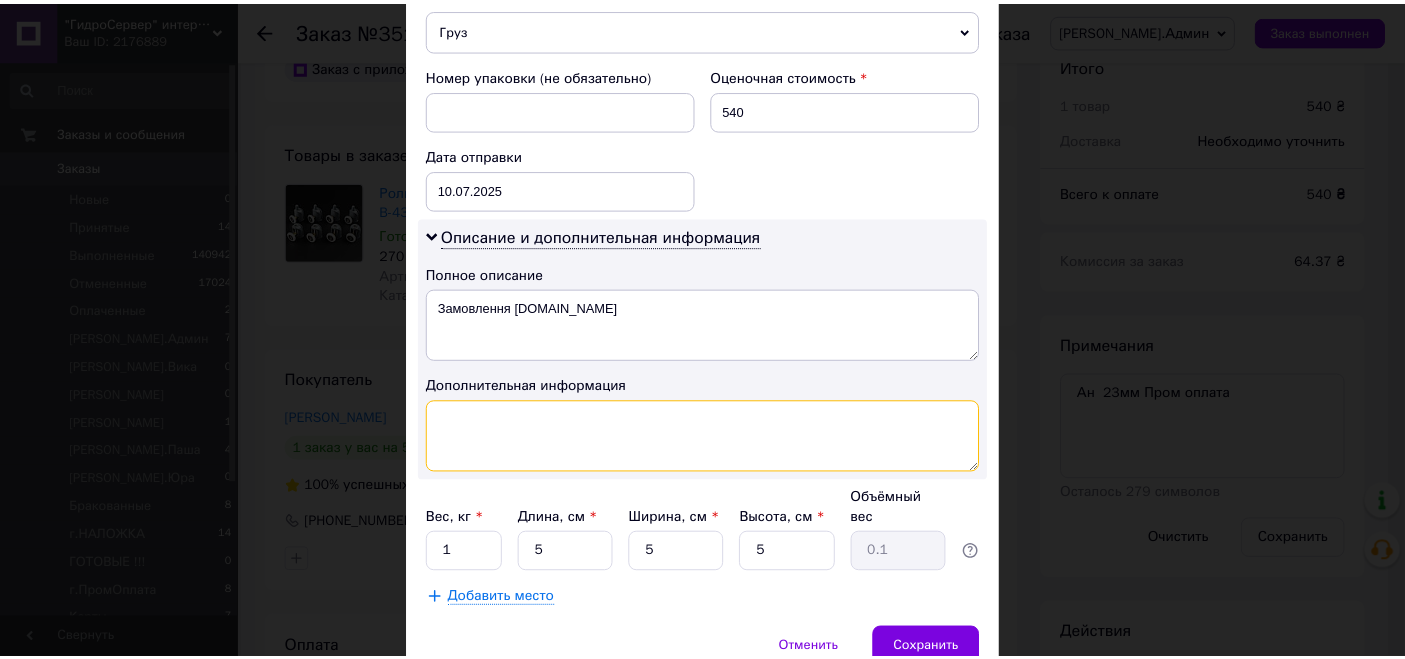 scroll, scrollTop: 884, scrollLeft: 0, axis: vertical 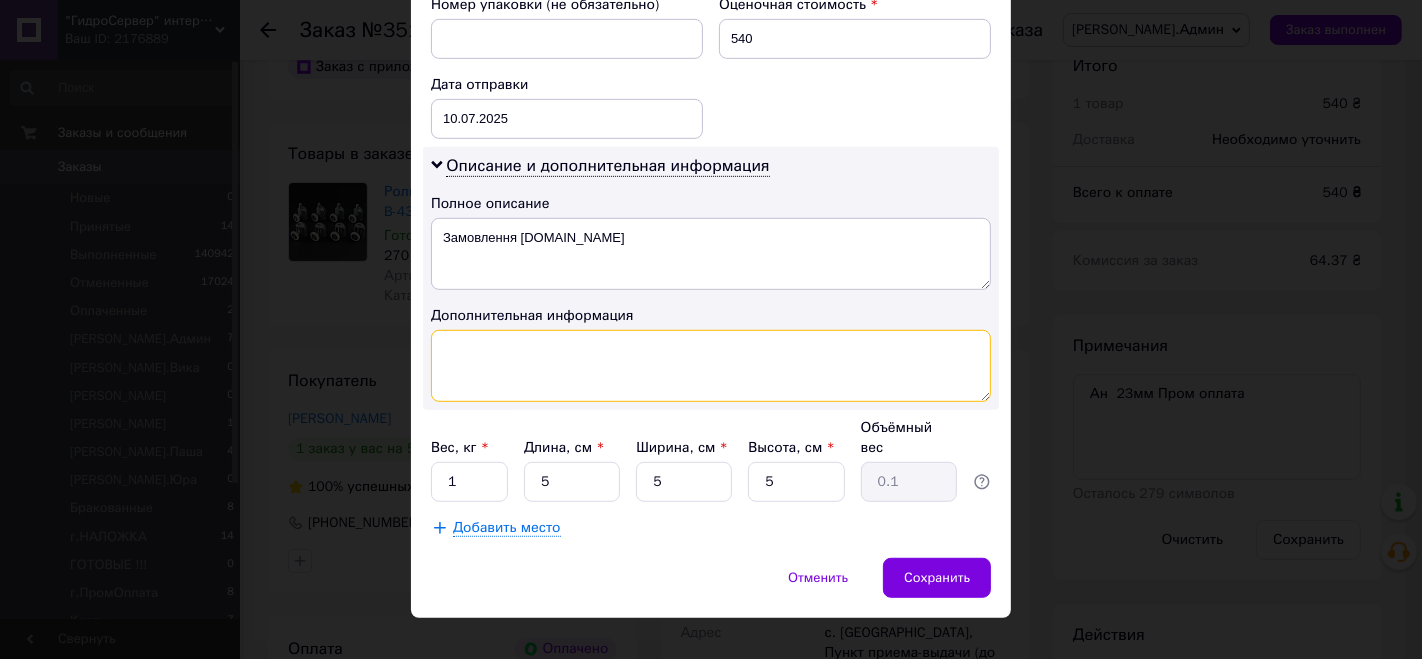 click at bounding box center [711, 366] 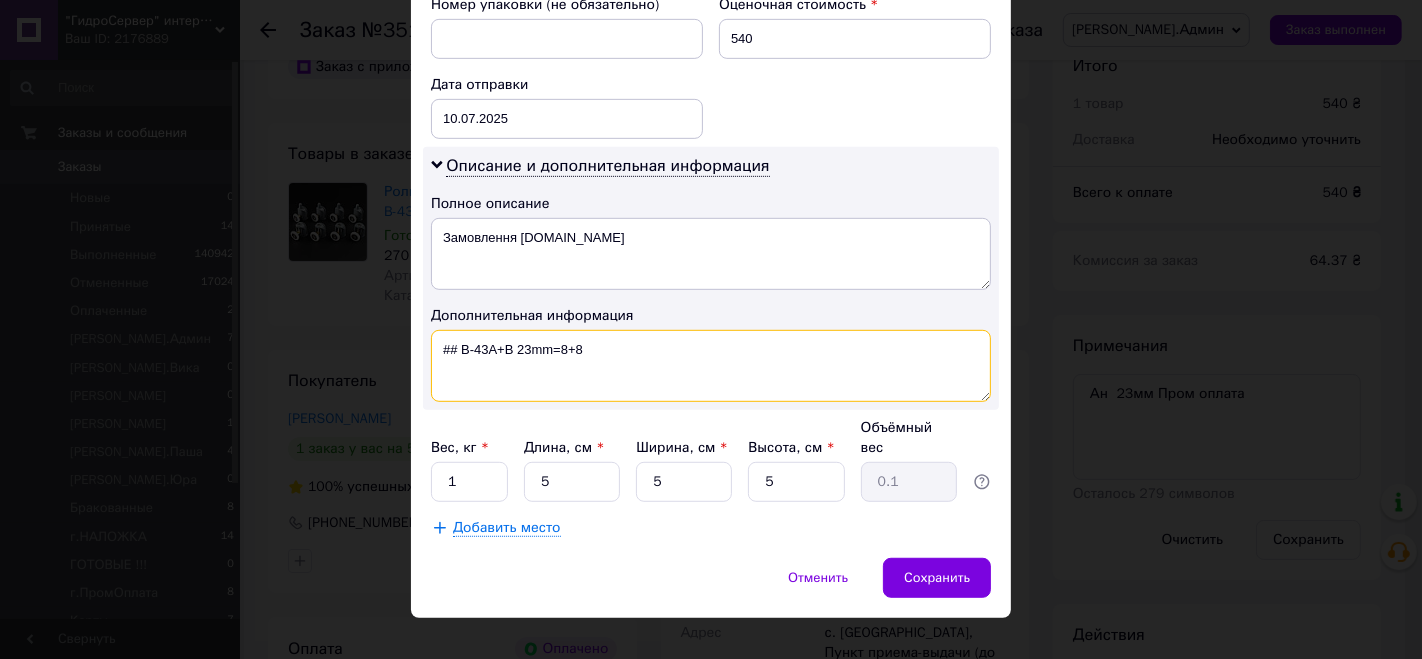 type on "## B-43A+B 23mm=8+8" 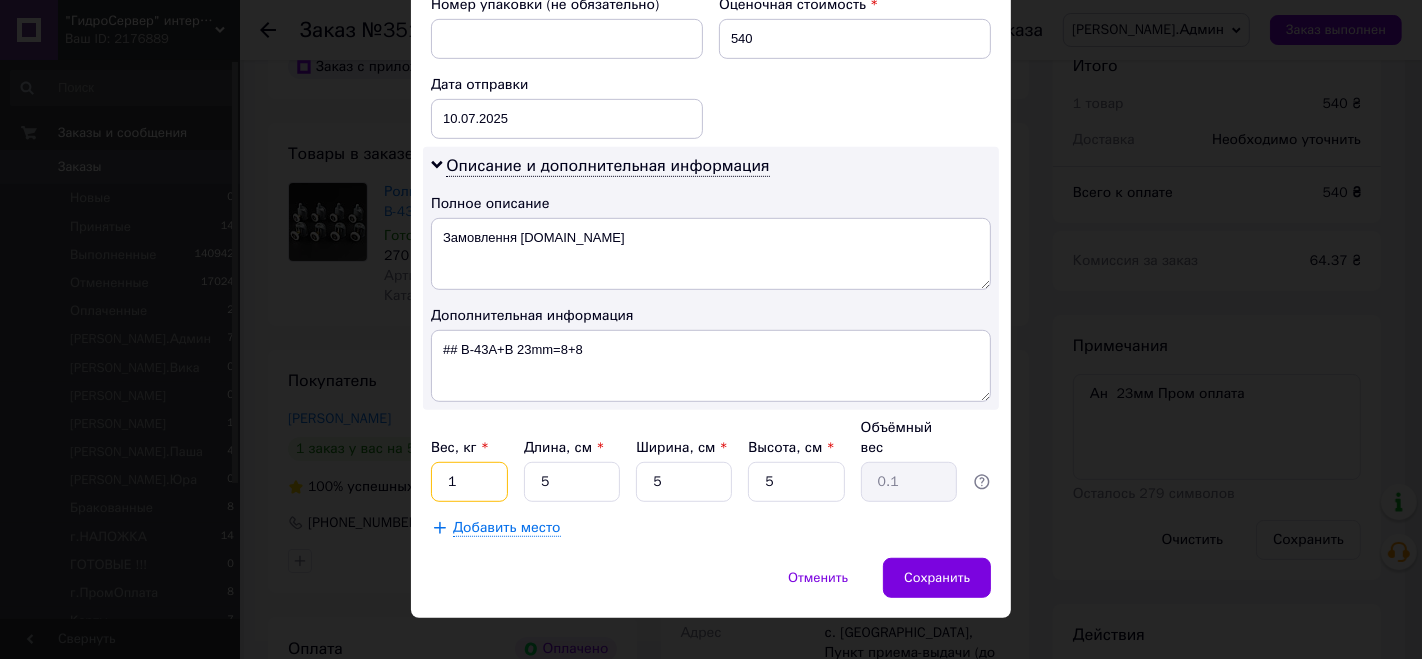 click on "Плательщик Получатель Отправитель Фамилия получателя [PERSON_NAME] Имя получателя Віта Отчество получателя Телефон получателя [PHONE_NUMBER] Тип доставки В отделении Курьером В почтомате Город с. Хлыстуновка Отделение Пункт приема-выдачи (до 30 кг): [STREET_ADDRESS] Место отправки Харків: №165 (до 200 кг): вул. [PERSON_NAME][STREET_ADDRESS]-А Нет совпадений. Попробуйте изменить условия поиска Добавить еще место отправки Тип посылки Груз Документы Номер упаковки (не обязательно) Оценочная стоимость 540 Дата отправки [DATE] < 2025 > < Июль > Пн Вт Ср Чт Пт Сб Вс 30 1 2 3 4 5 6 7 8 9 10 11 12 13 14 15 16 17 18 19 20 21 22 23 24 25 26 27 28" at bounding box center (711, -58) 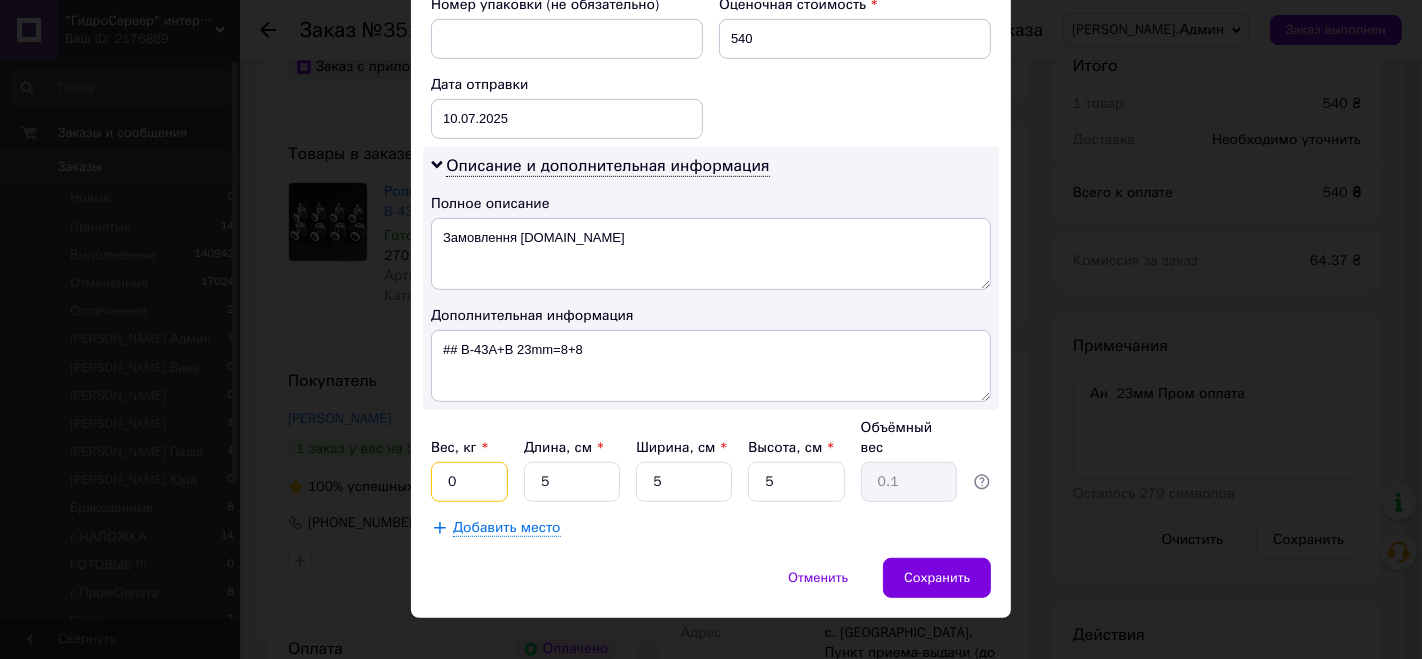 type on "0.5" 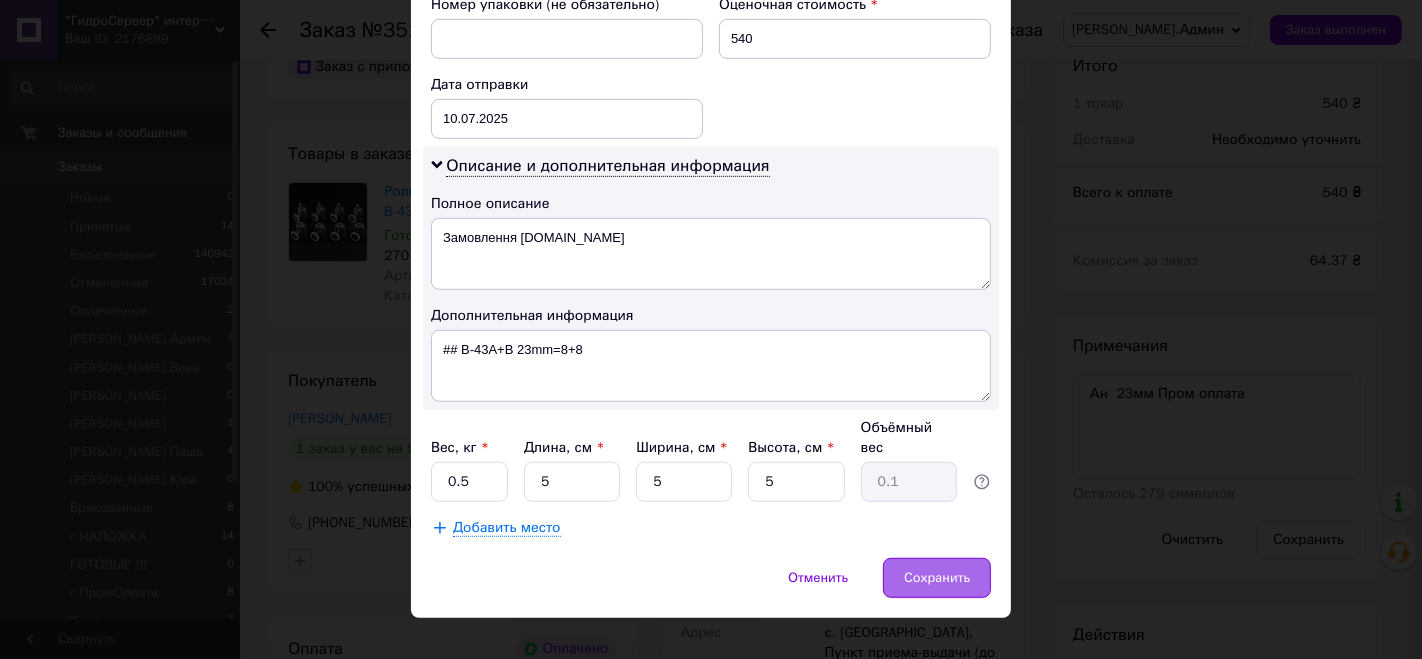 click on "Сохранить" at bounding box center [937, 578] 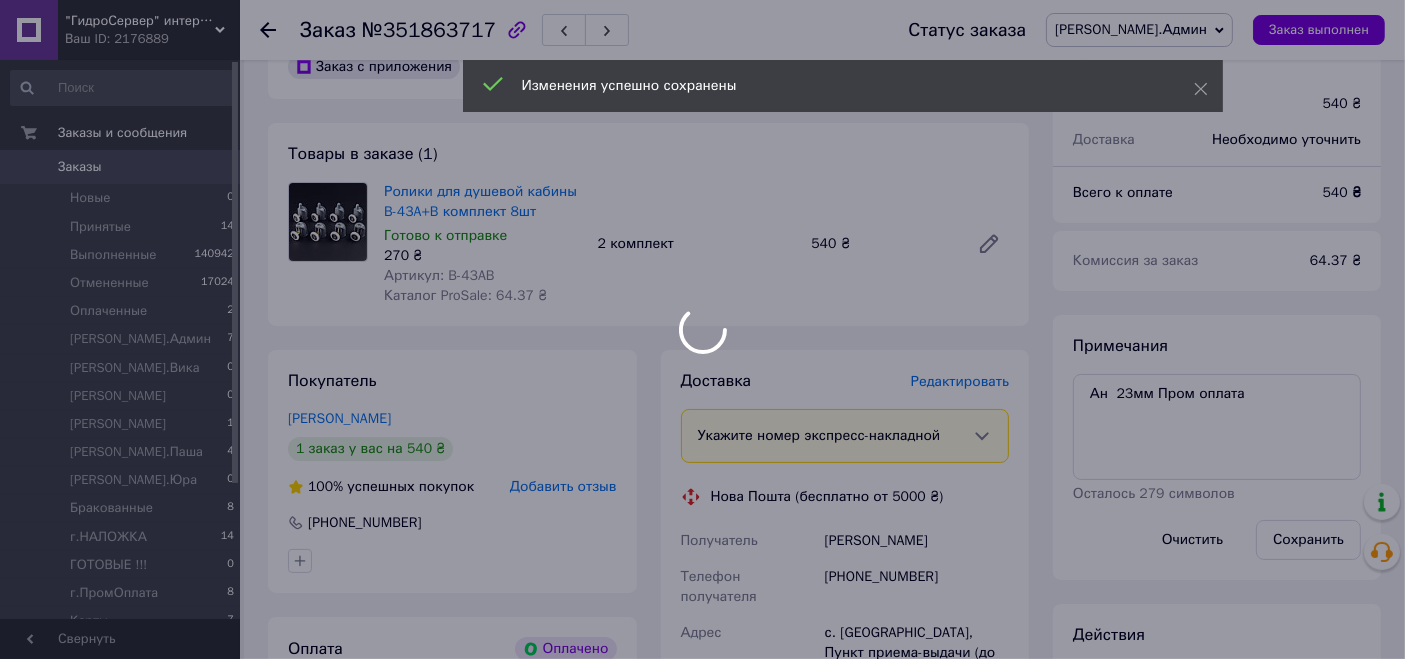 scroll, scrollTop: 60, scrollLeft: 0, axis: vertical 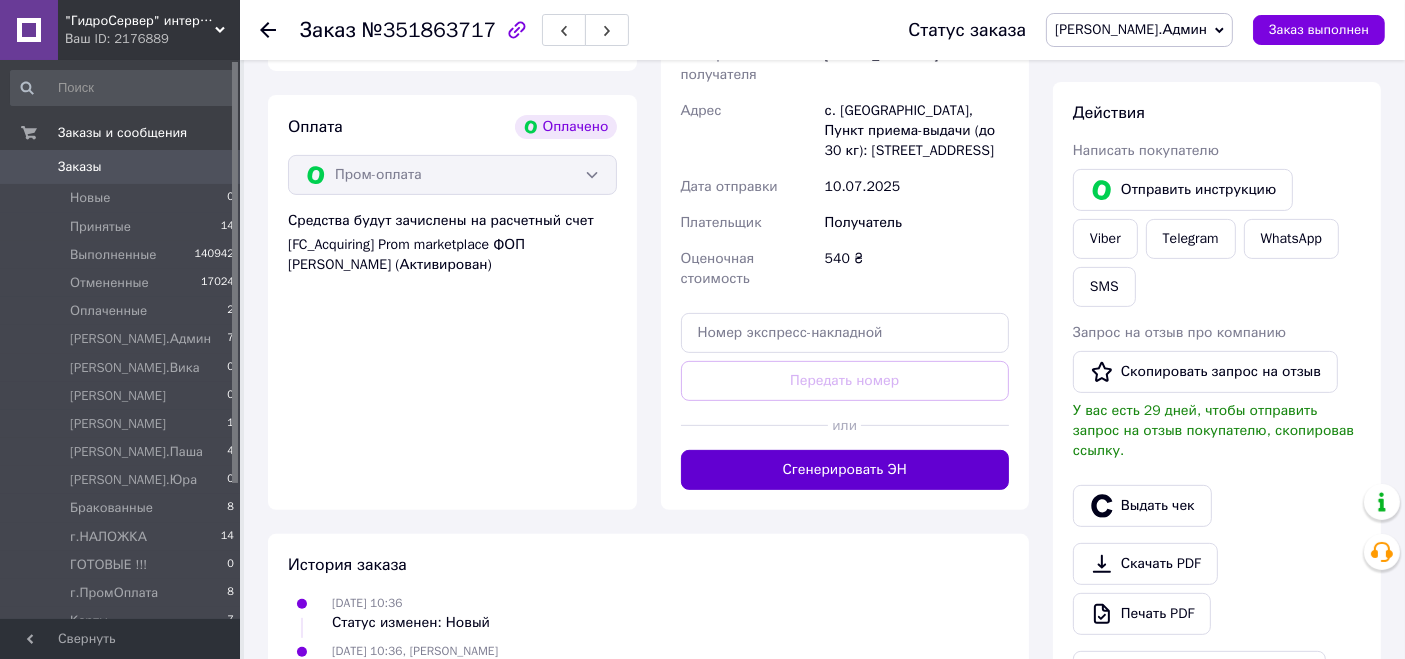 click on "Сгенерировать ЭН" at bounding box center (845, 470) 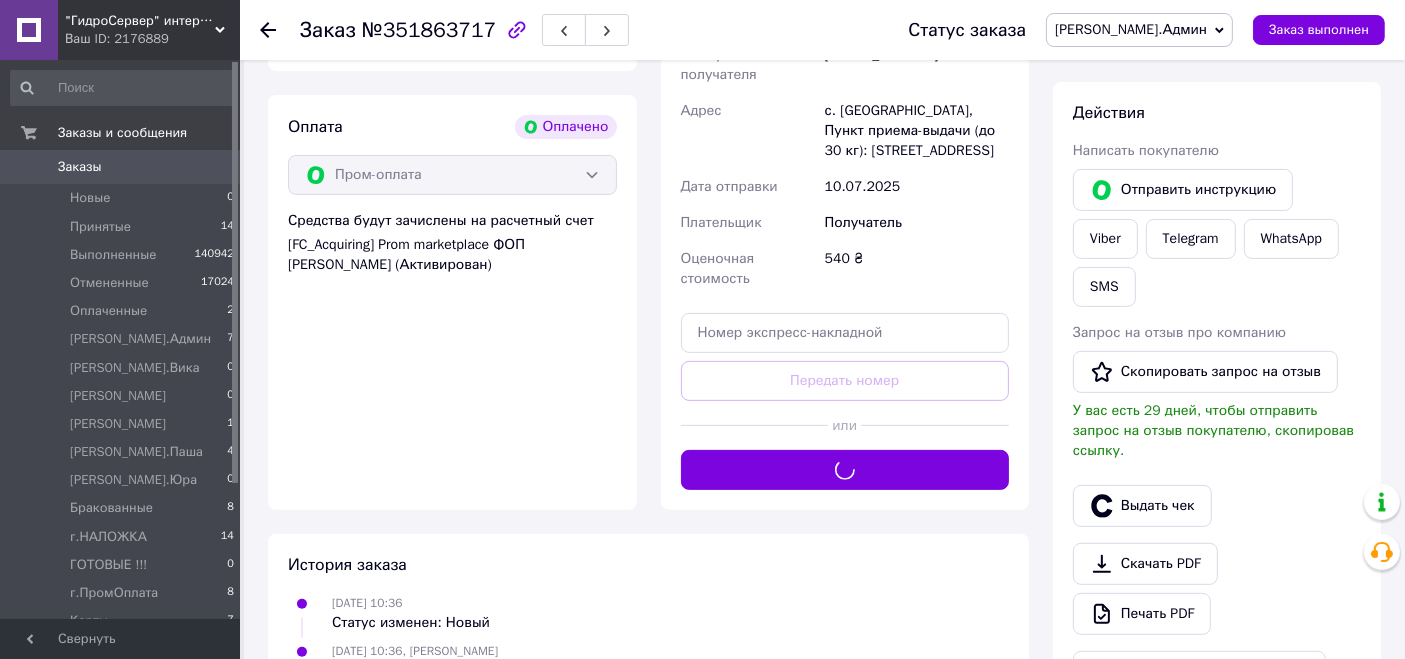 click on "[PERSON_NAME].Админ" at bounding box center (1131, 29) 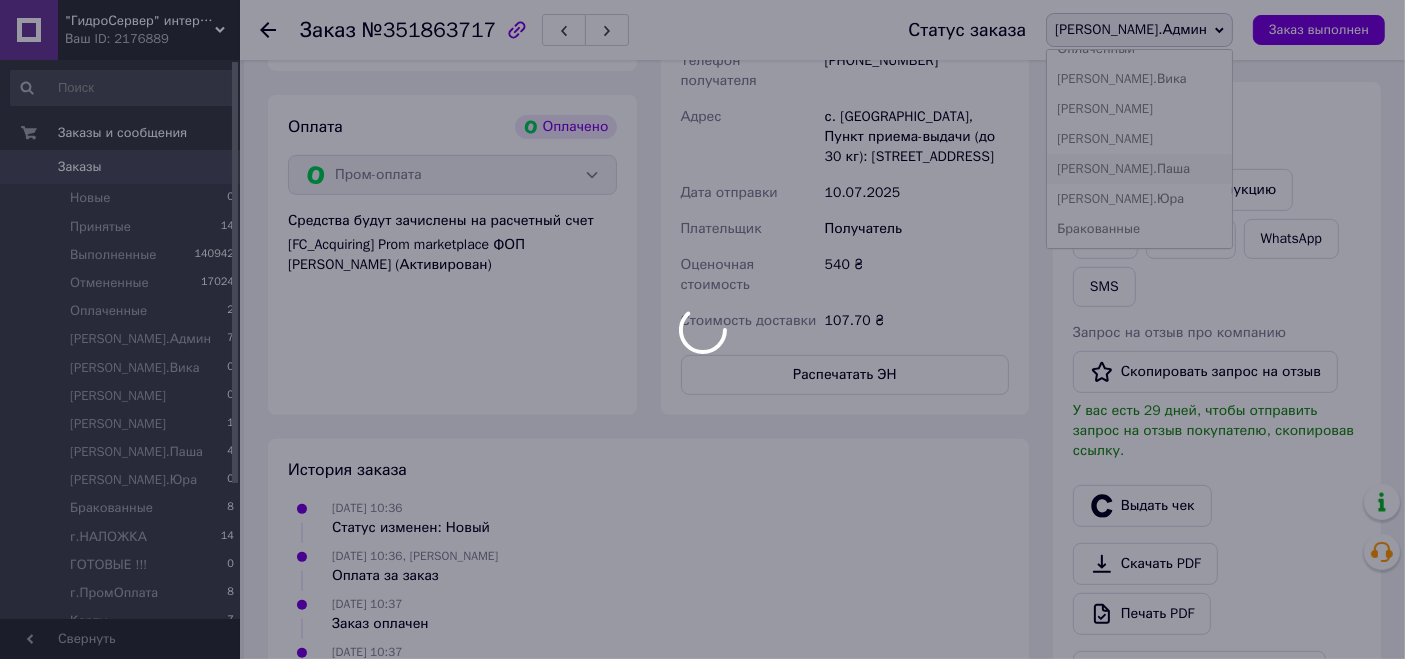 scroll, scrollTop: 222, scrollLeft: 0, axis: vertical 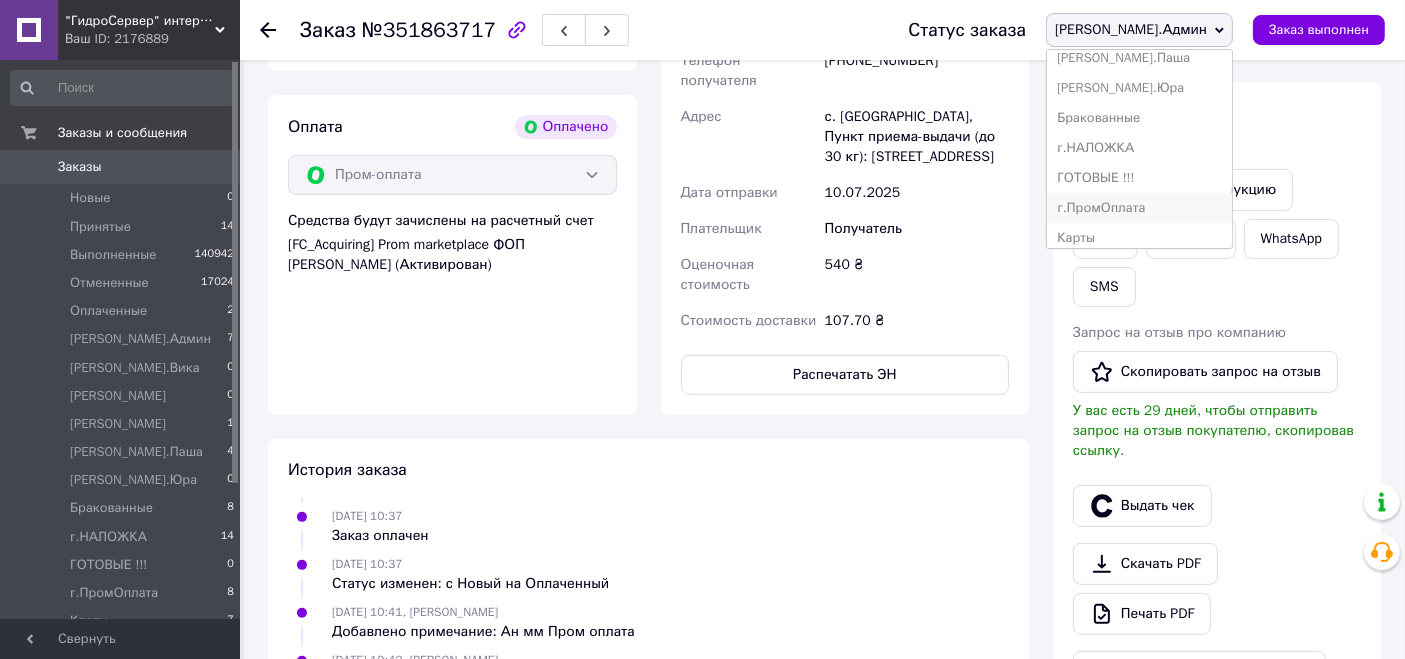 click on "г.ПромОплата" at bounding box center [1139, 208] 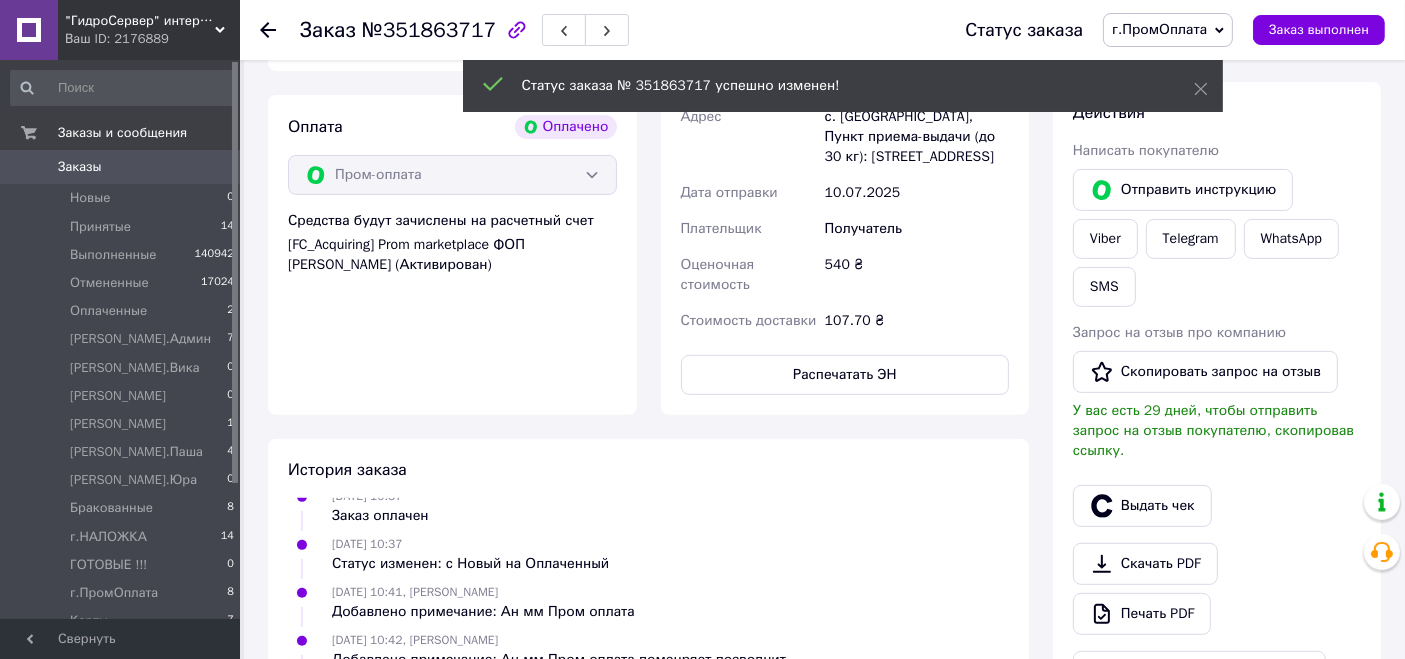 scroll, scrollTop: 156, scrollLeft: 0, axis: vertical 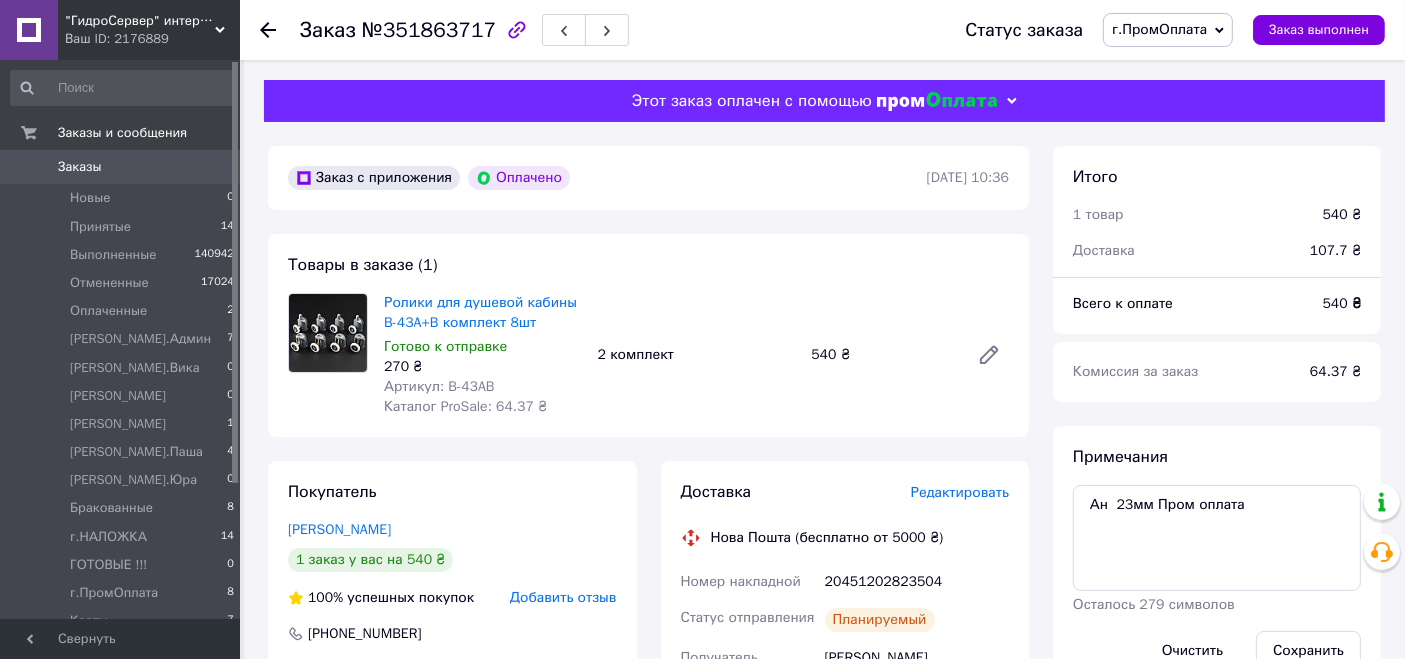 click at bounding box center (268, 30) 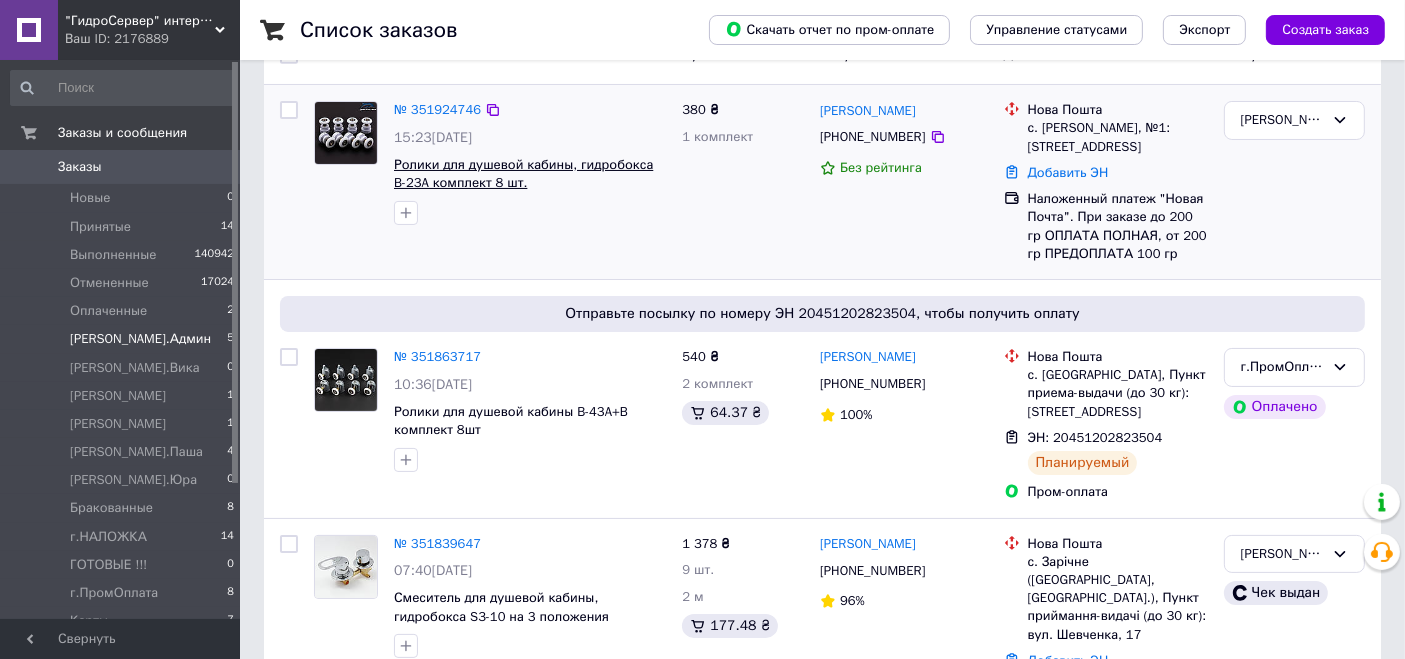 scroll, scrollTop: 444, scrollLeft: 0, axis: vertical 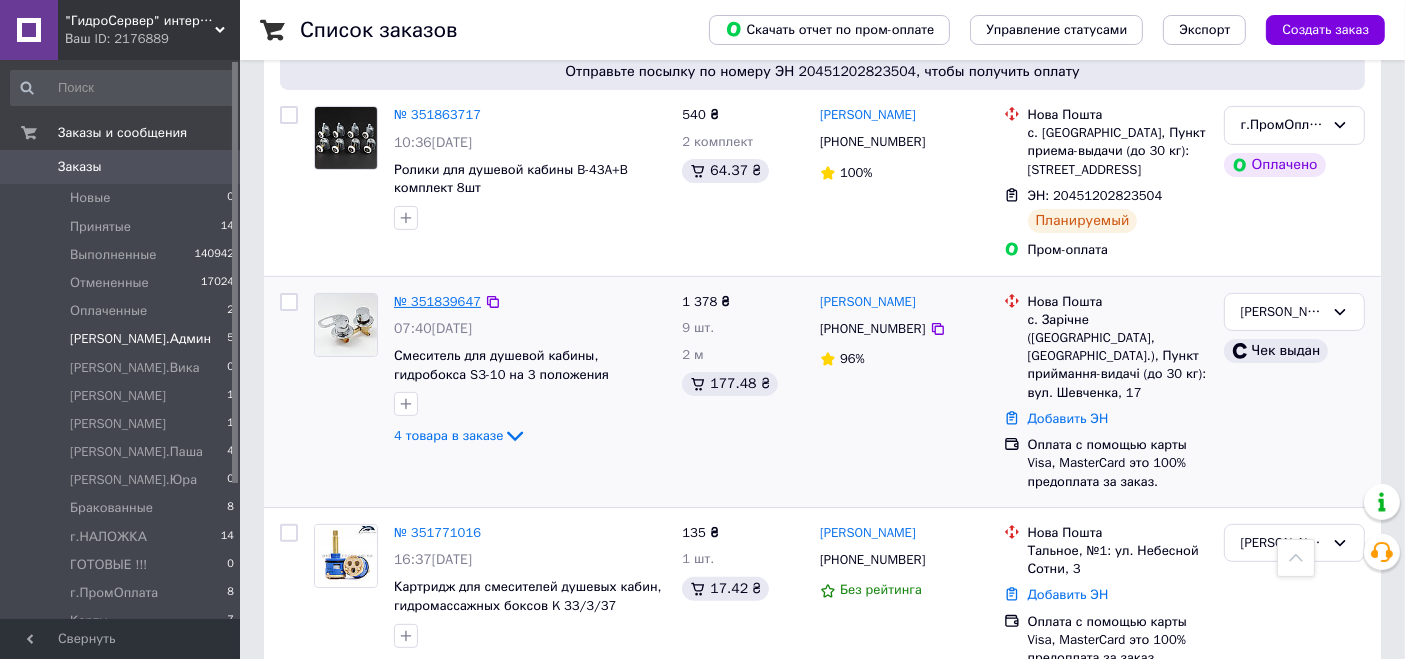click on "№ 351839647" at bounding box center (437, 301) 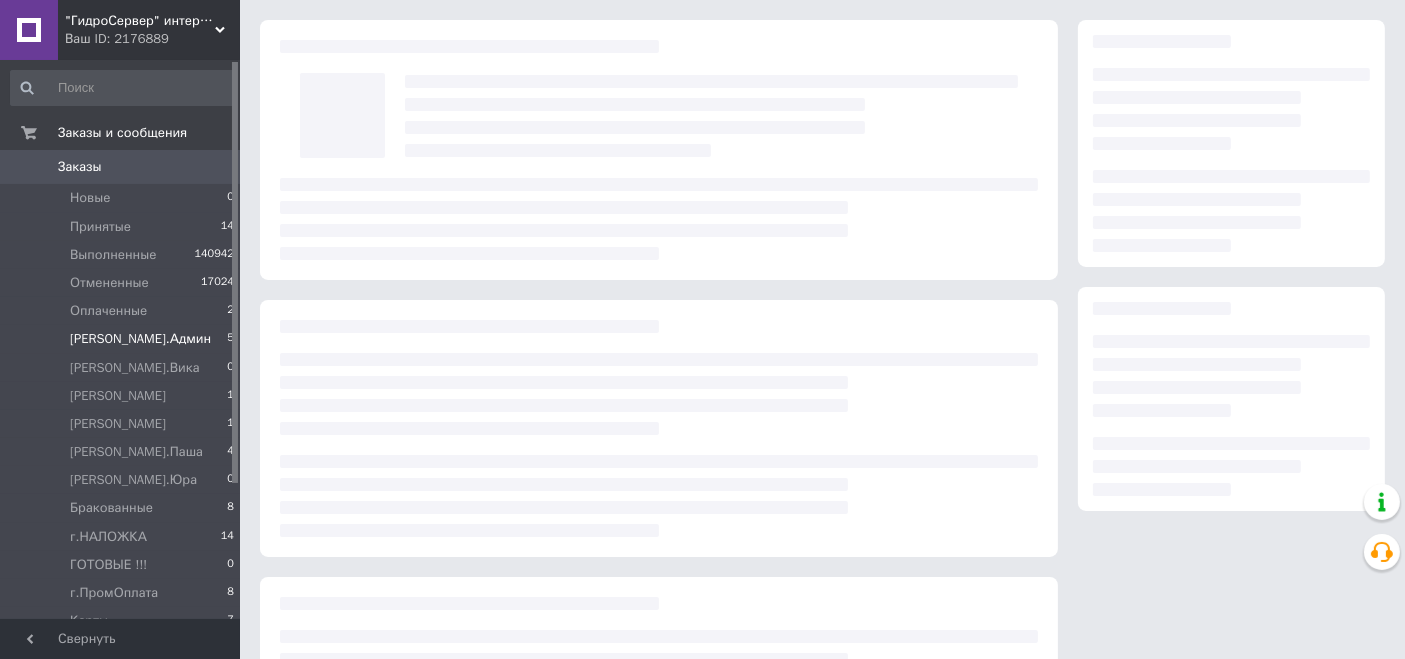 scroll, scrollTop: 0, scrollLeft: 0, axis: both 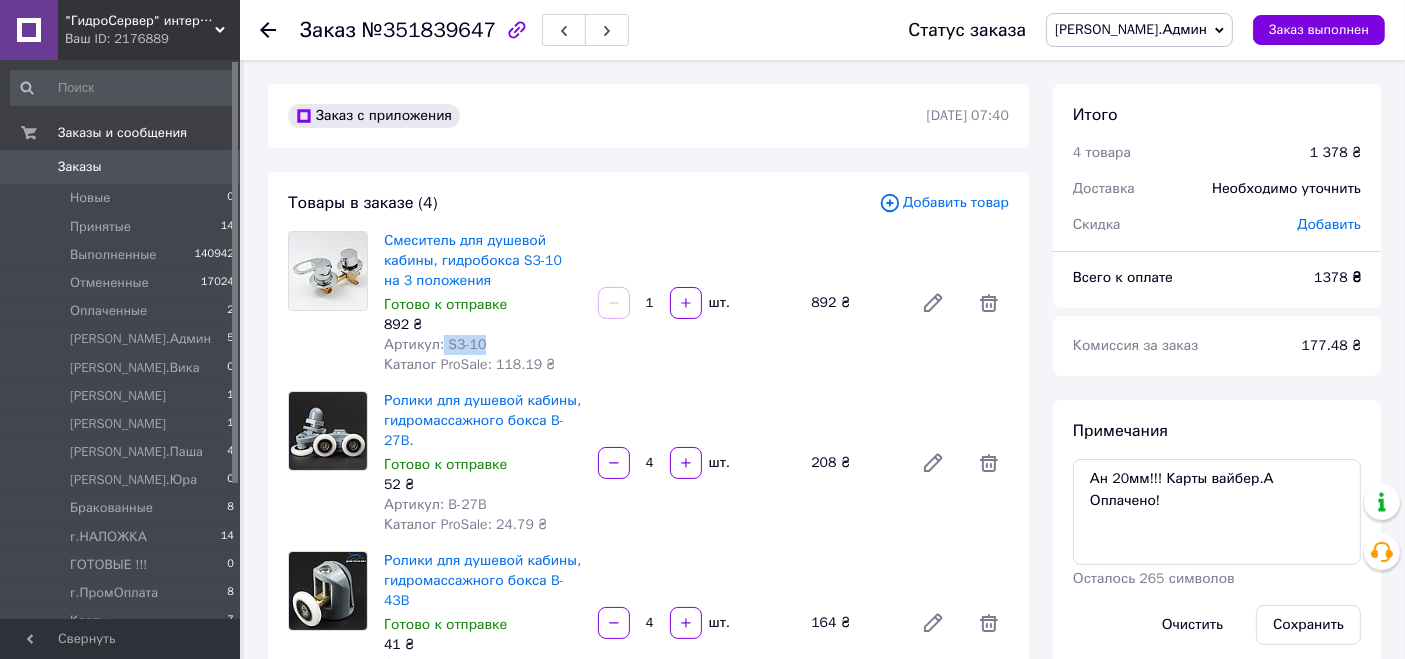 drag, startPoint x: 440, startPoint y: 341, endPoint x: 535, endPoint y: 347, distance: 95.189285 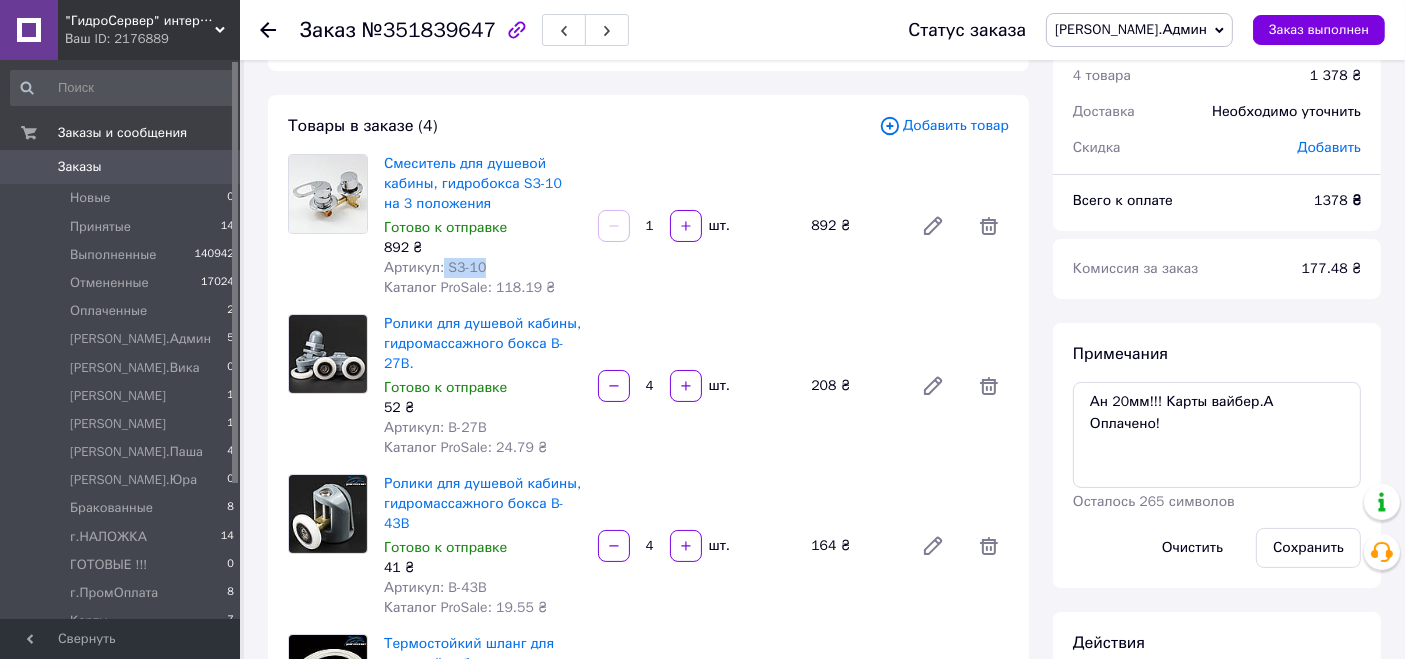 scroll, scrollTop: 111, scrollLeft: 0, axis: vertical 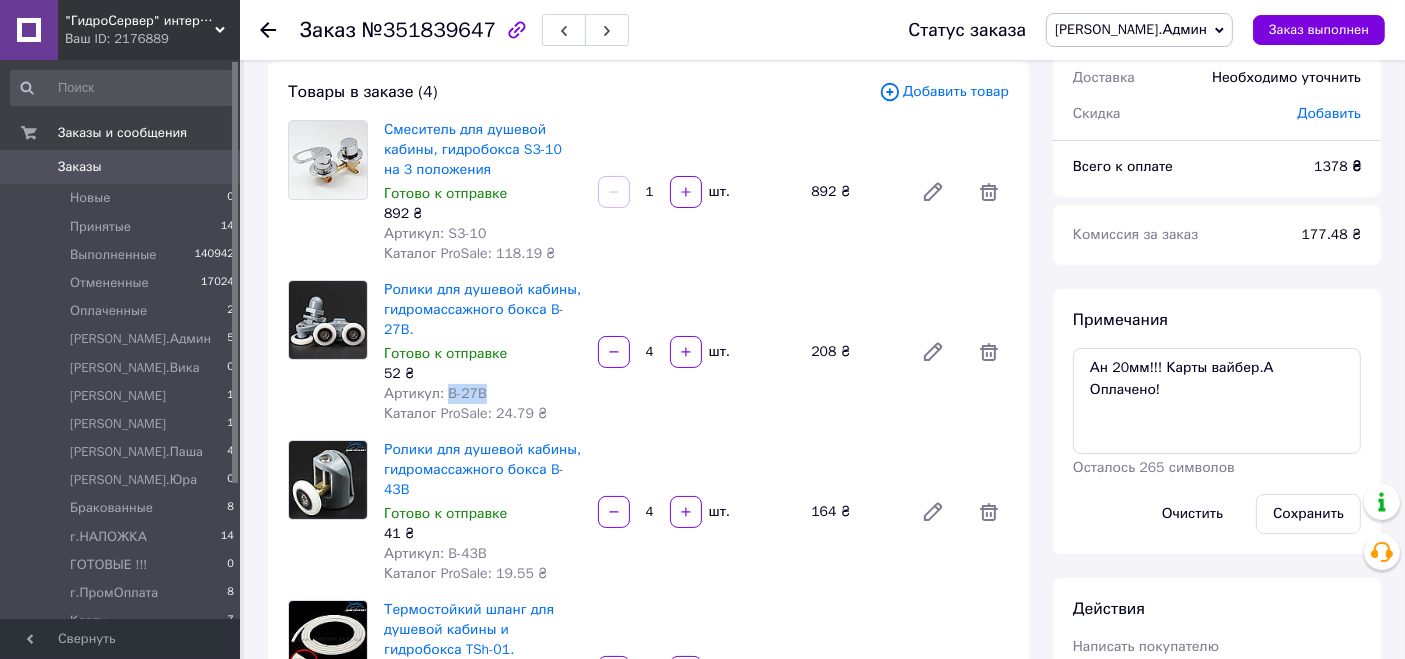 drag, startPoint x: 477, startPoint y: 395, endPoint x: 504, endPoint y: 396, distance: 27.018513 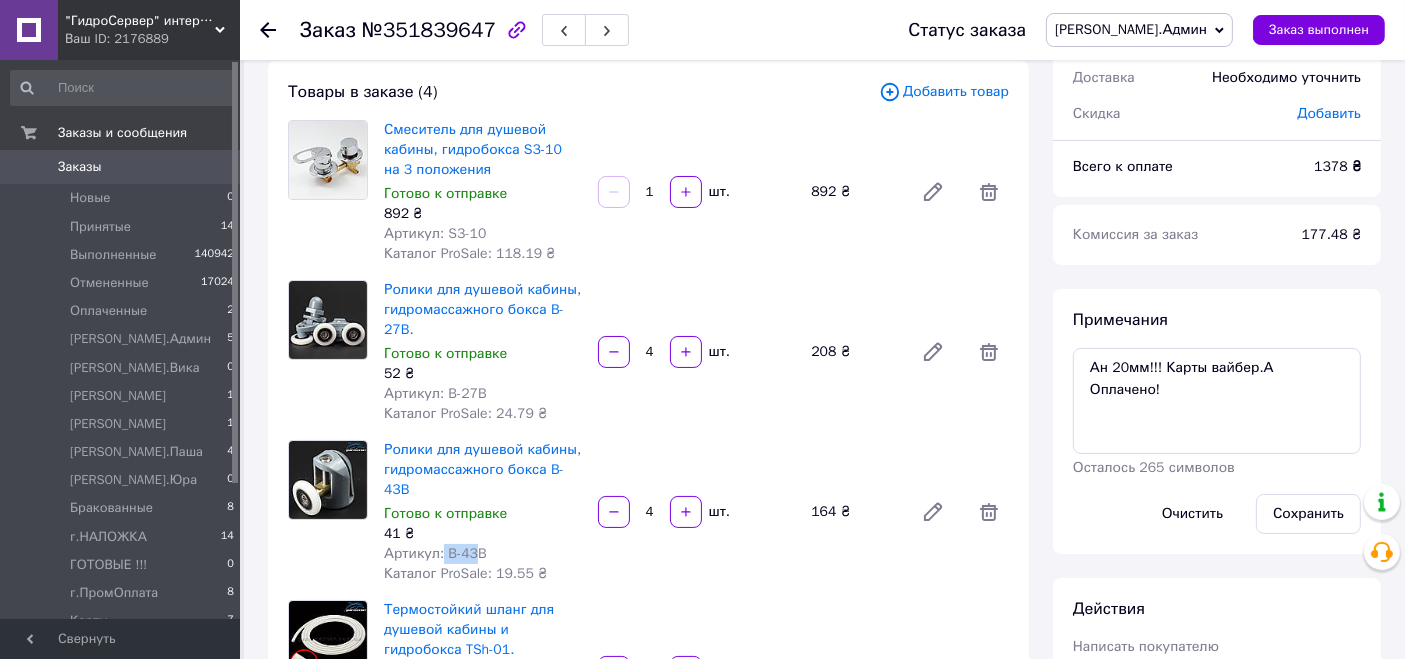 drag, startPoint x: 440, startPoint y: 524, endPoint x: 470, endPoint y: 533, distance: 31.320919 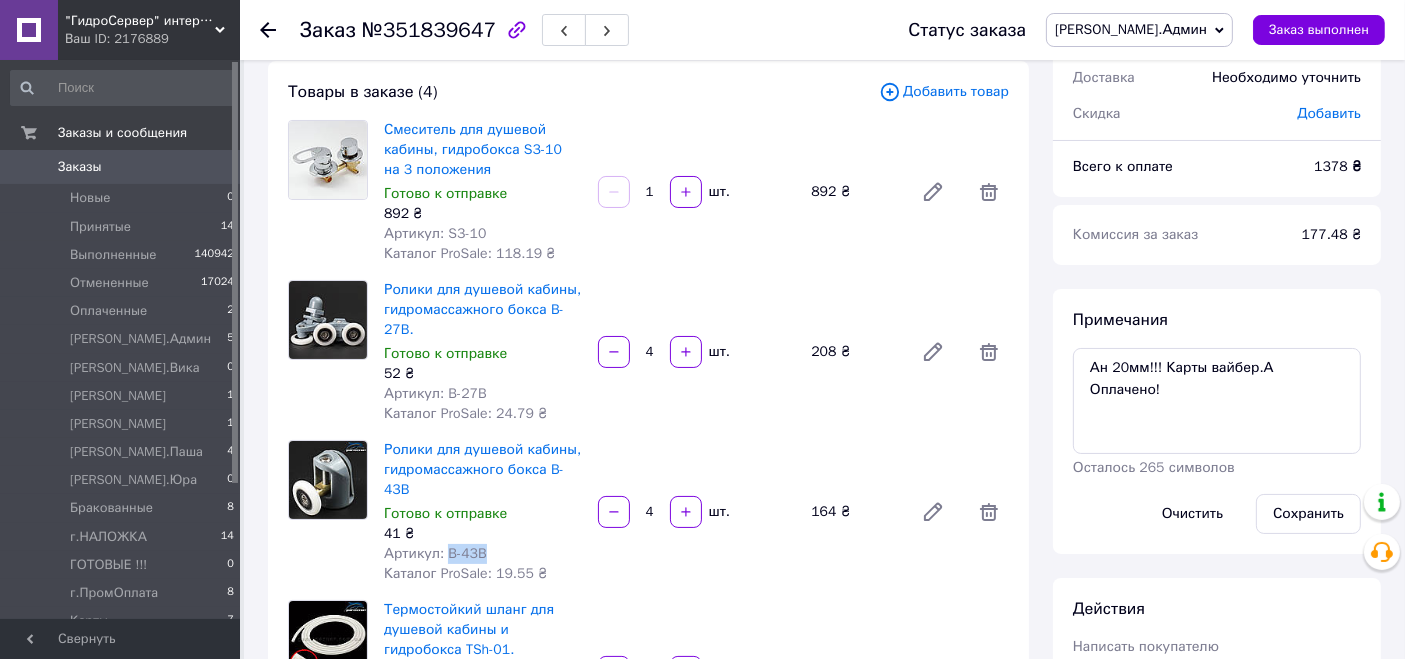 drag, startPoint x: 442, startPoint y: 530, endPoint x: 512, endPoint y: 535, distance: 70.178345 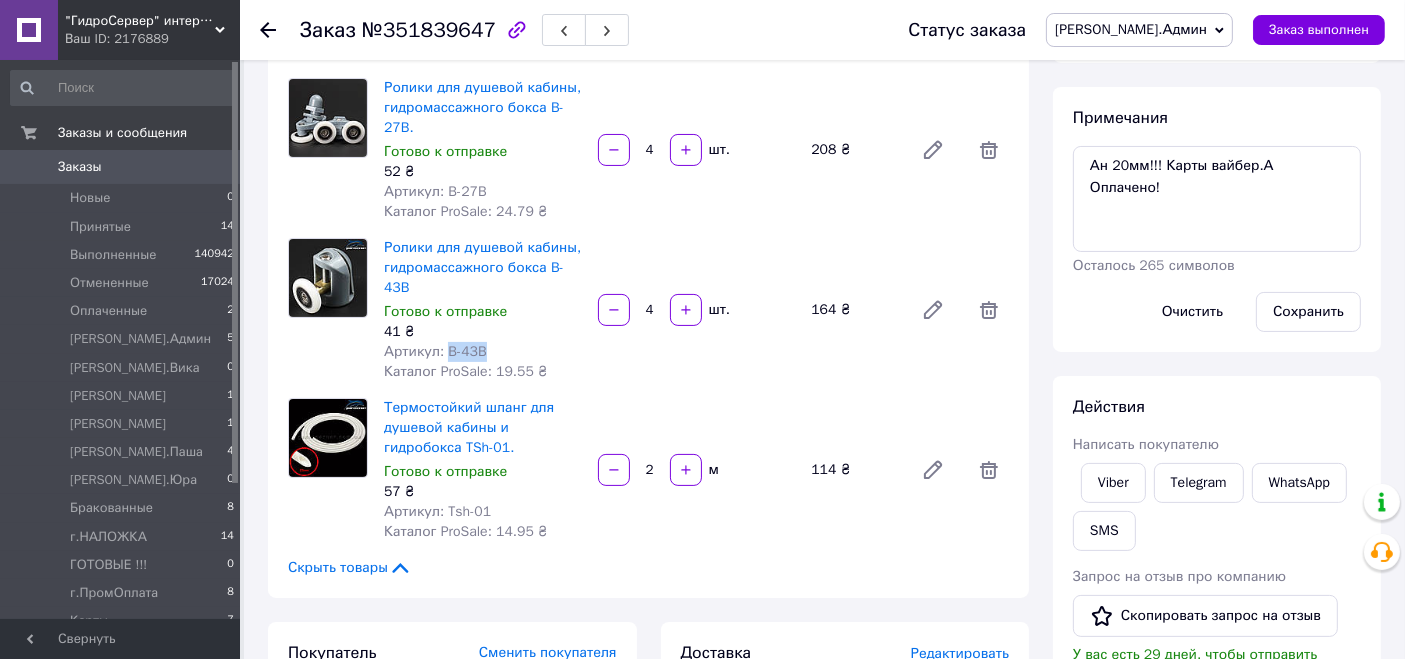 scroll, scrollTop: 333, scrollLeft: 0, axis: vertical 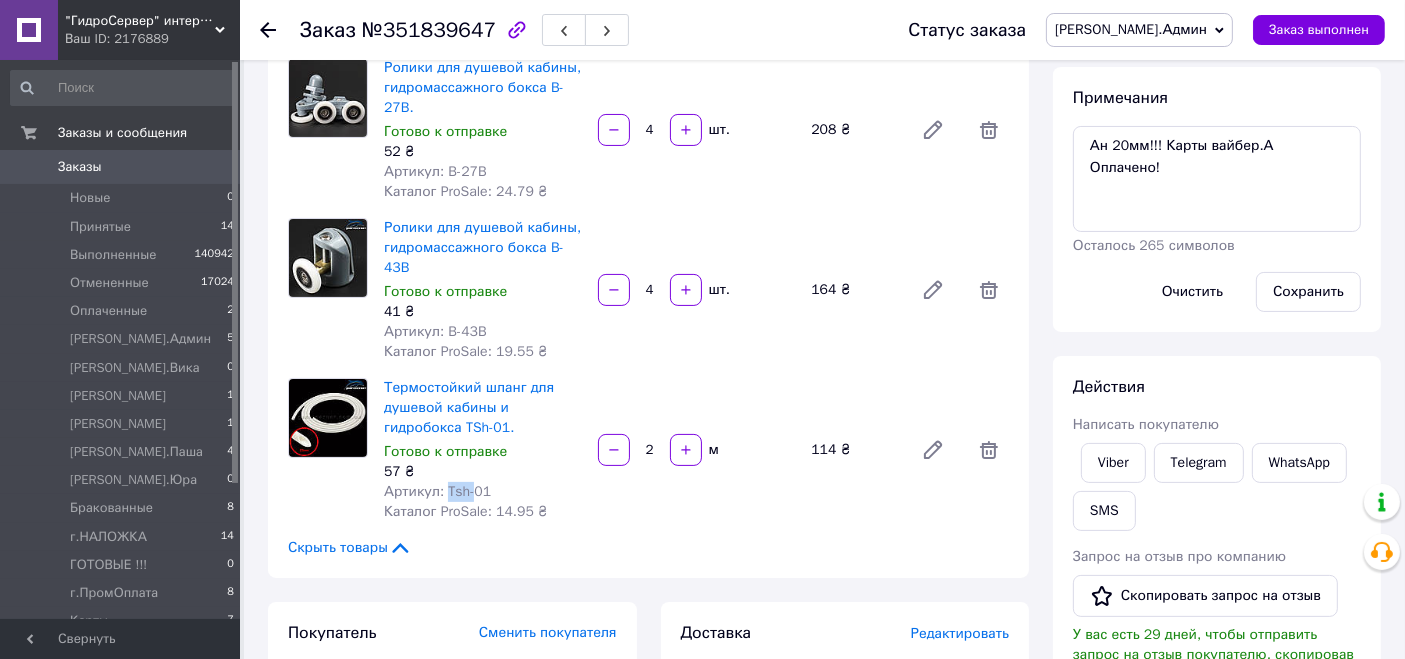 drag, startPoint x: 442, startPoint y: 471, endPoint x: 487, endPoint y: 480, distance: 45.891174 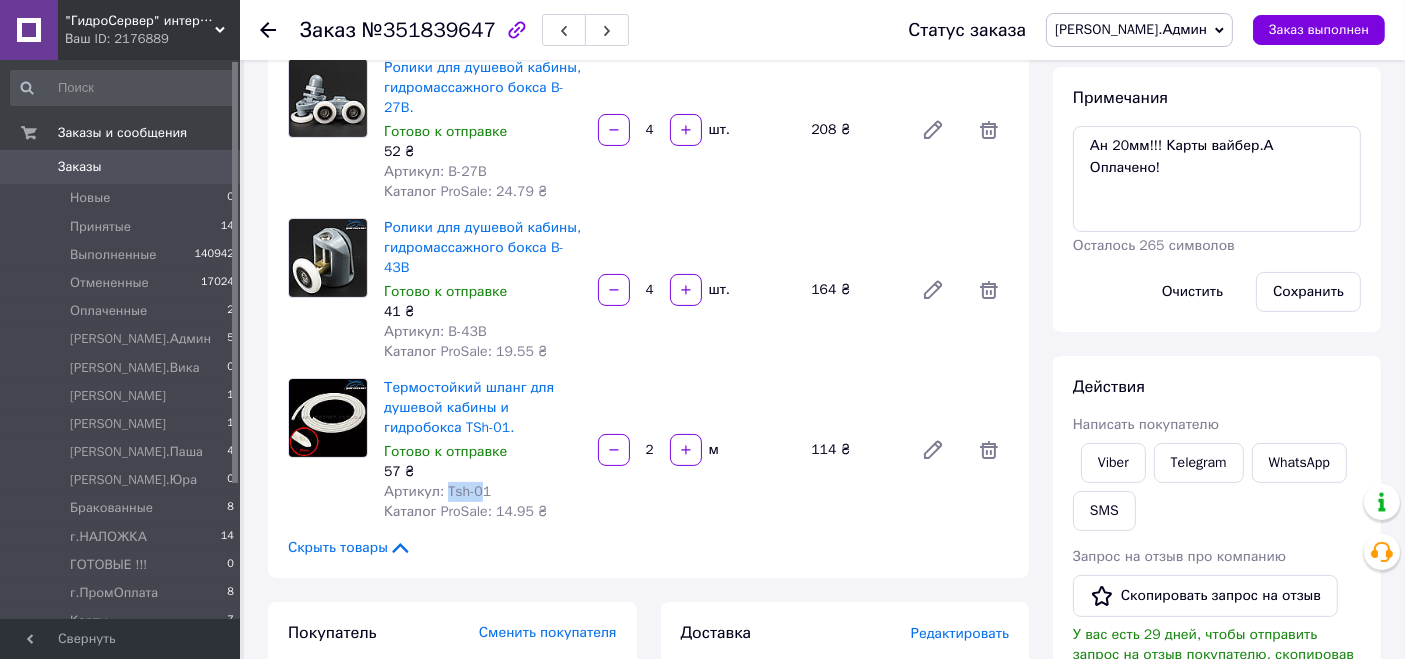 drag, startPoint x: 479, startPoint y: 470, endPoint x: 454, endPoint y: 470, distance: 25 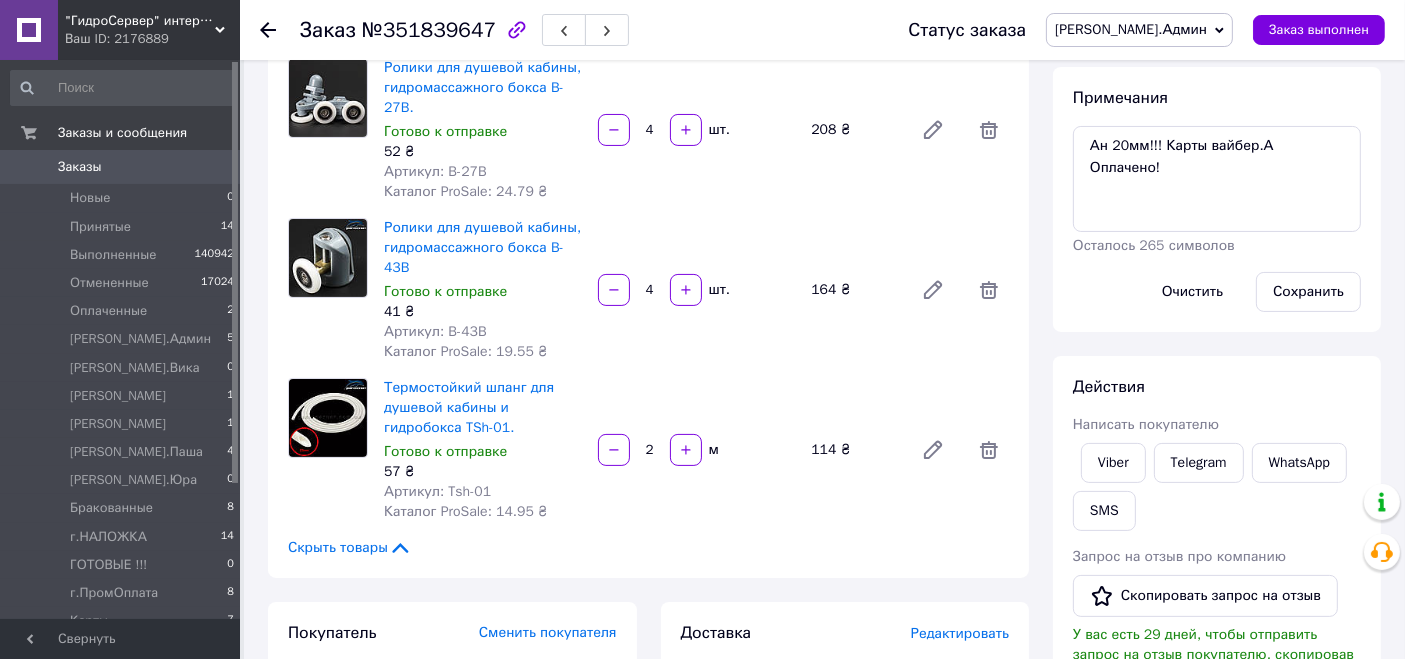 click on "Артикул: Tsh-01" at bounding box center [437, 491] 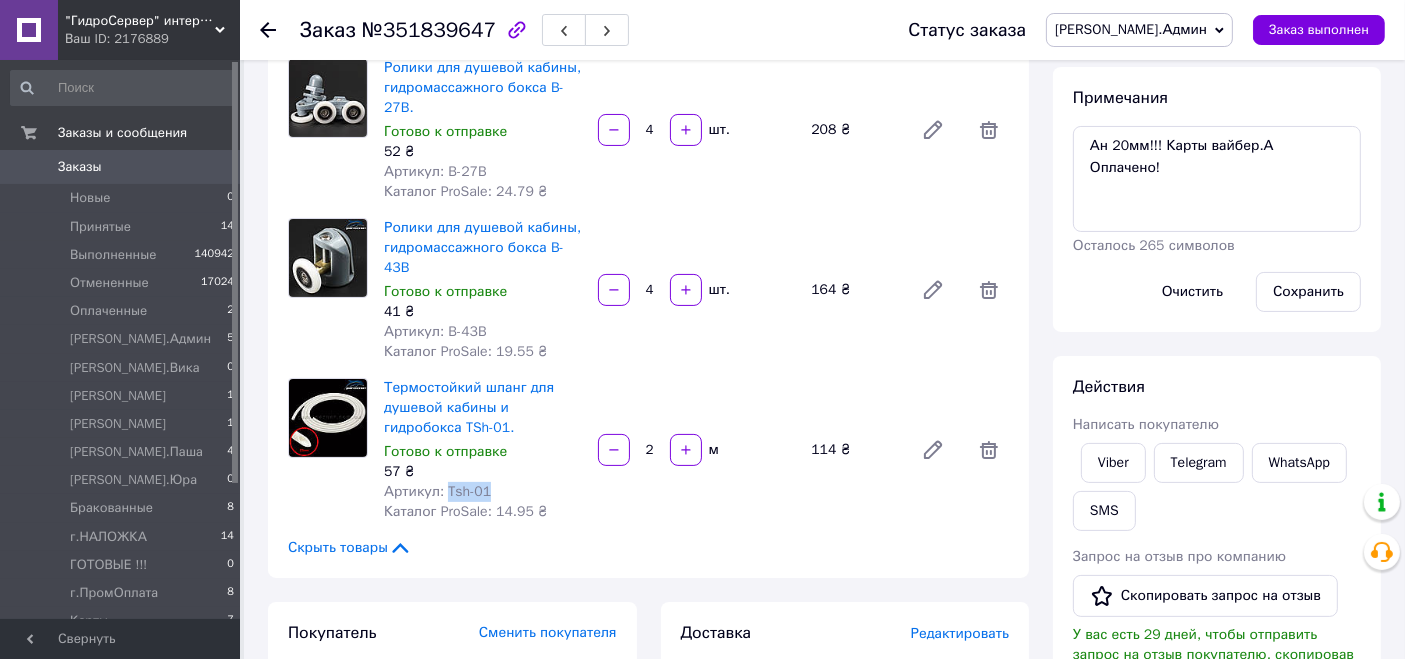 drag, startPoint x: 443, startPoint y: 470, endPoint x: 525, endPoint y: 472, distance: 82.02438 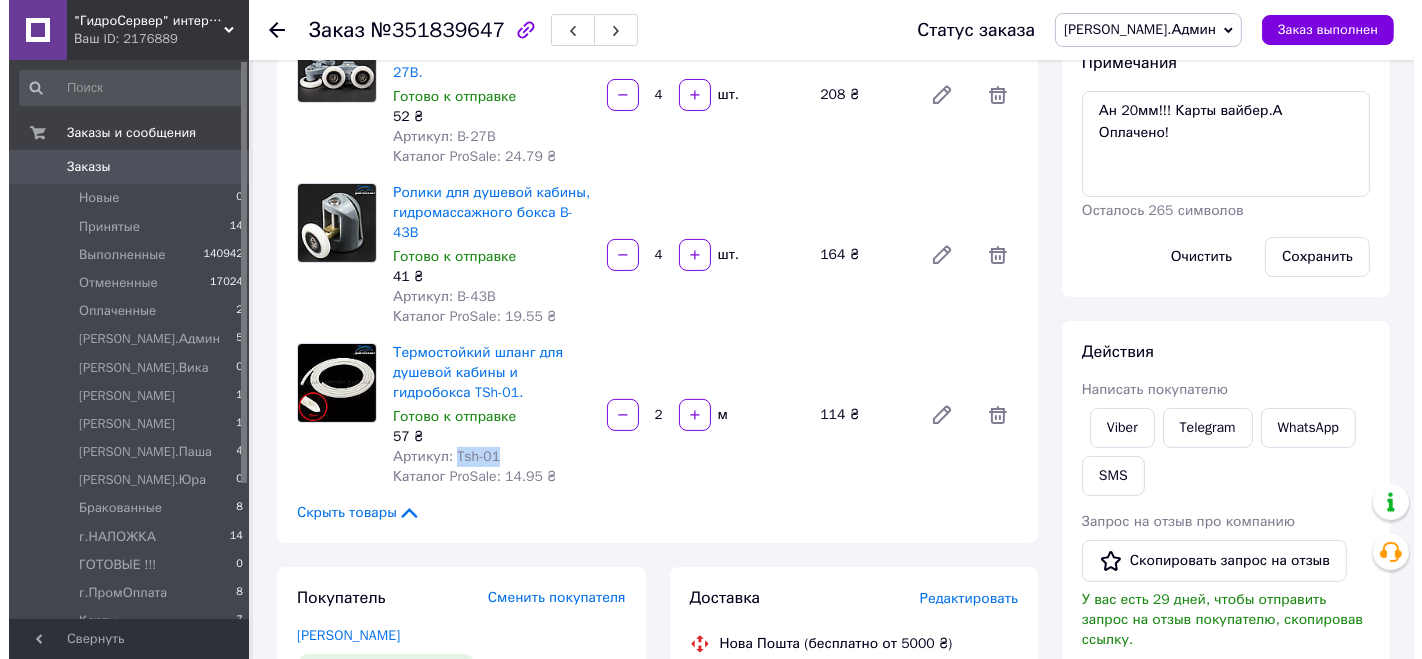 scroll, scrollTop: 444, scrollLeft: 0, axis: vertical 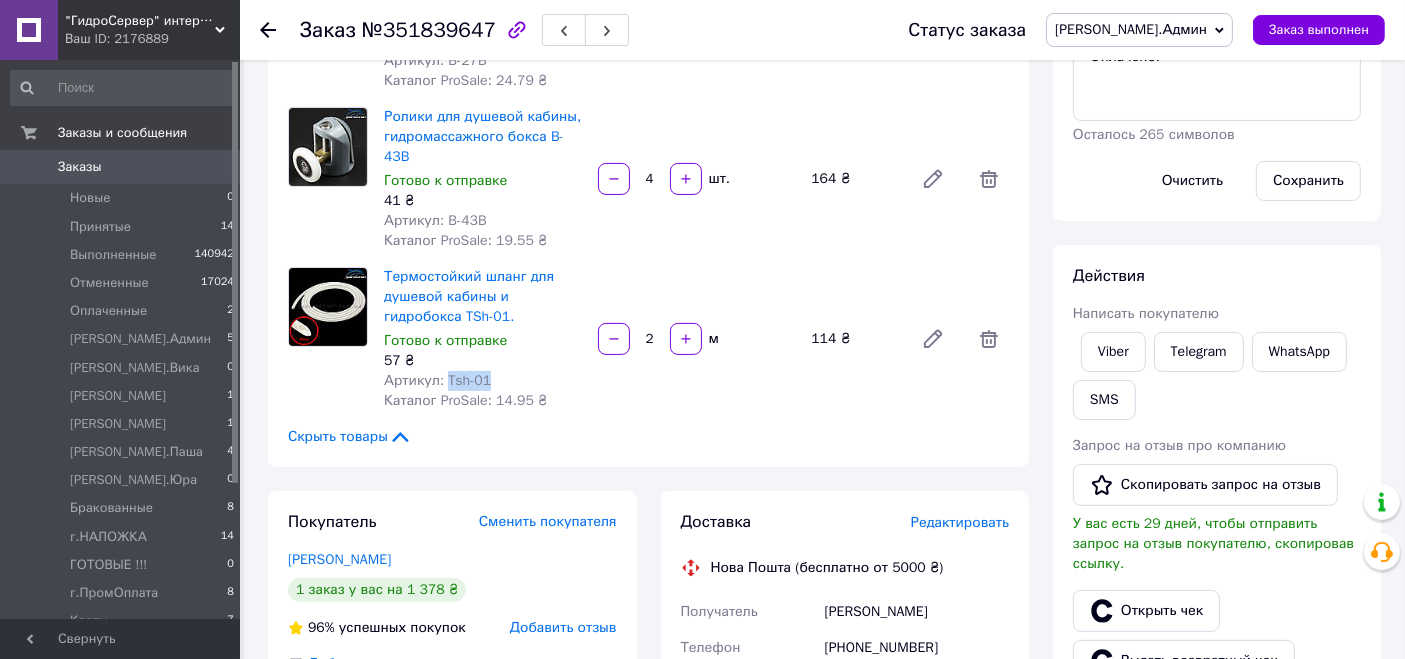 click on "Редактировать" at bounding box center (960, 522) 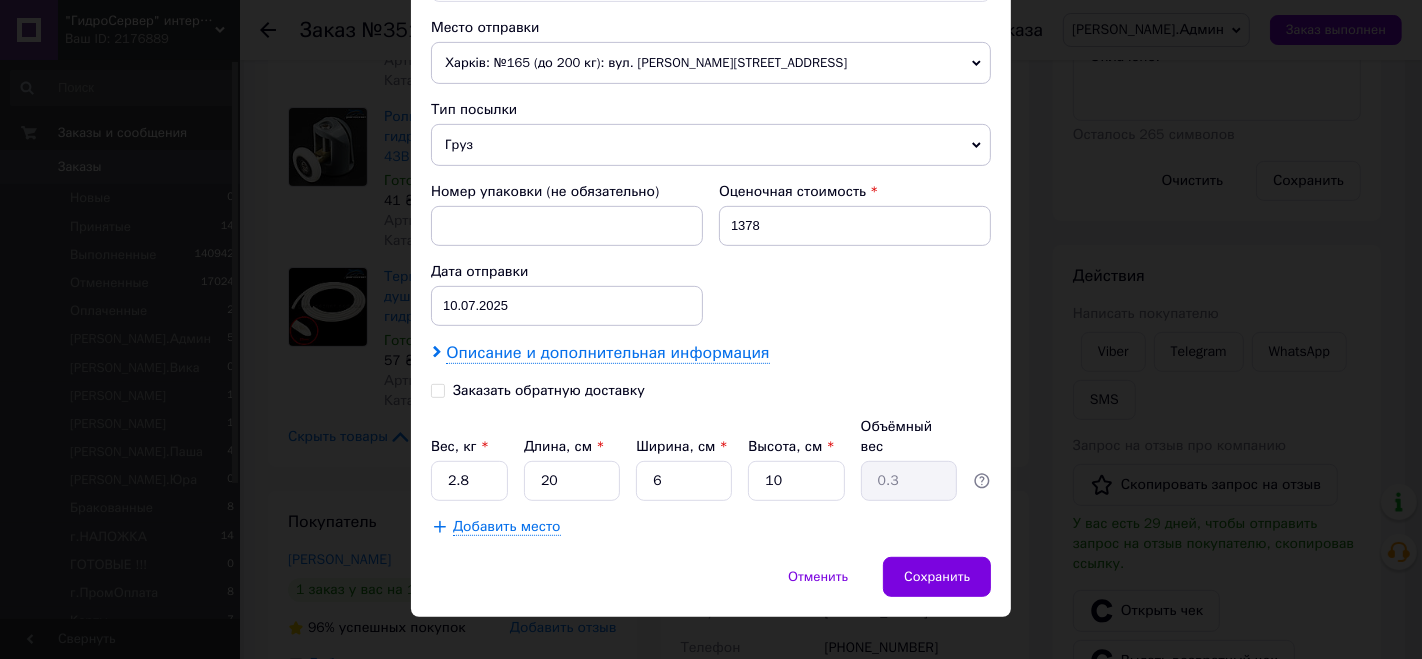 click on "Описание и дополнительная информация" at bounding box center [607, 353] 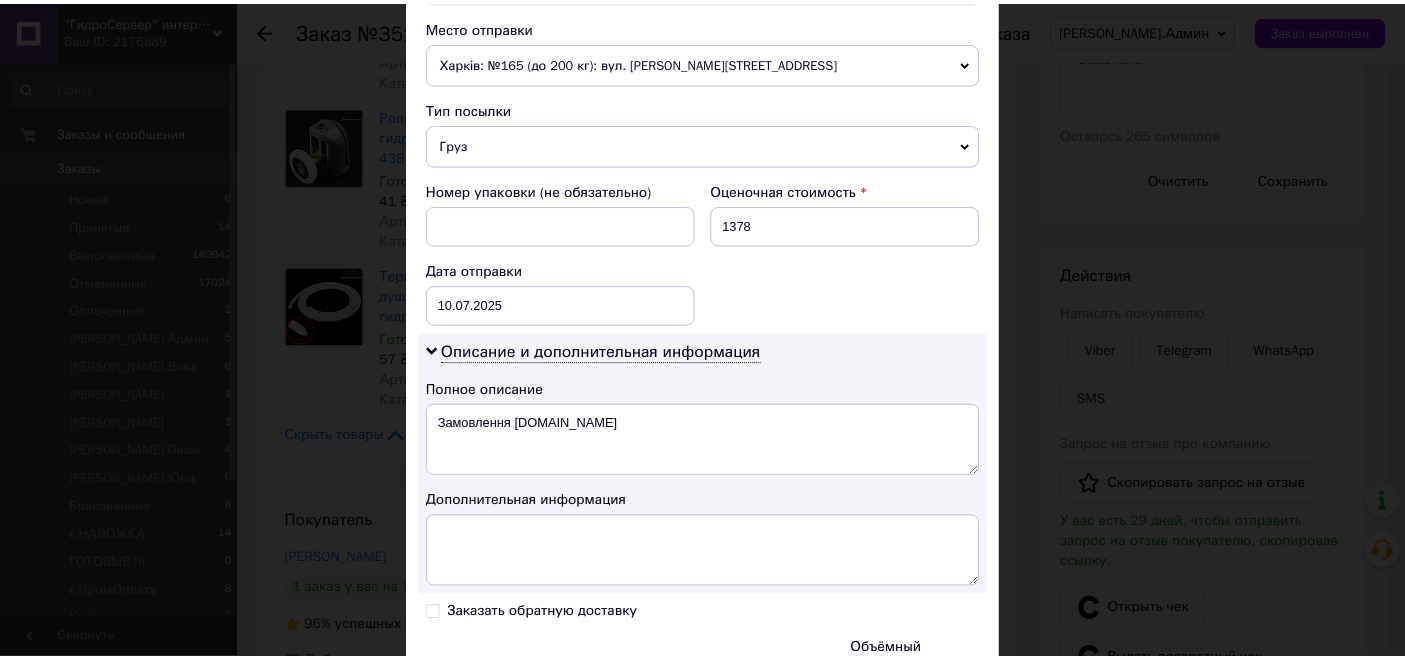 scroll, scrollTop: 920, scrollLeft: 0, axis: vertical 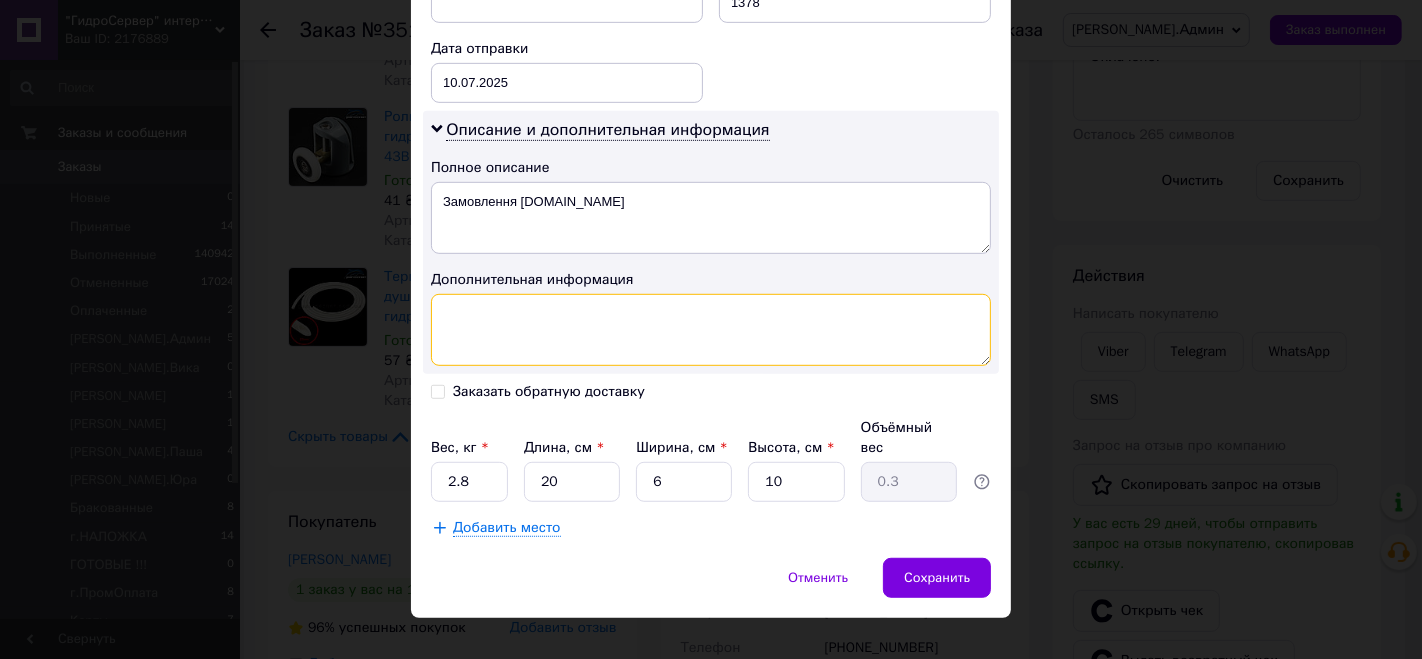 click at bounding box center [711, 330] 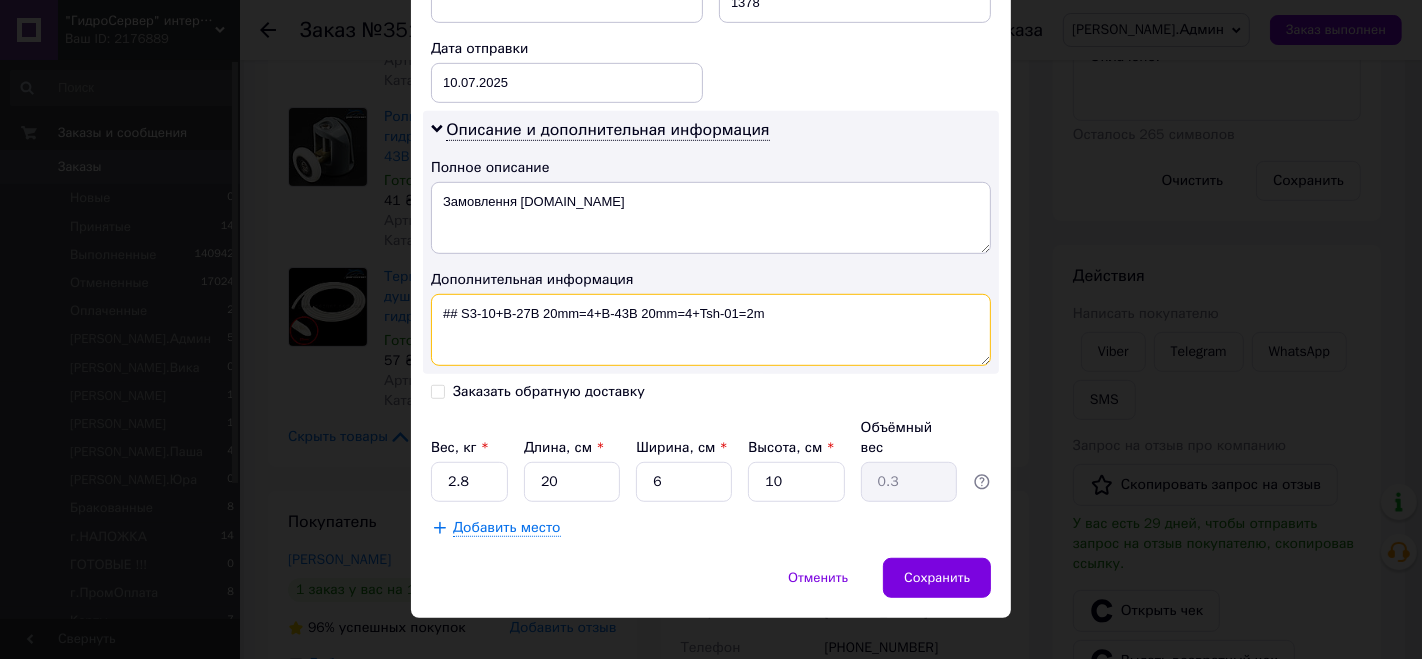 type on "## S3-10+B-27B 20mm=4+B-43B 20mm=4+Tsh-01=2m" 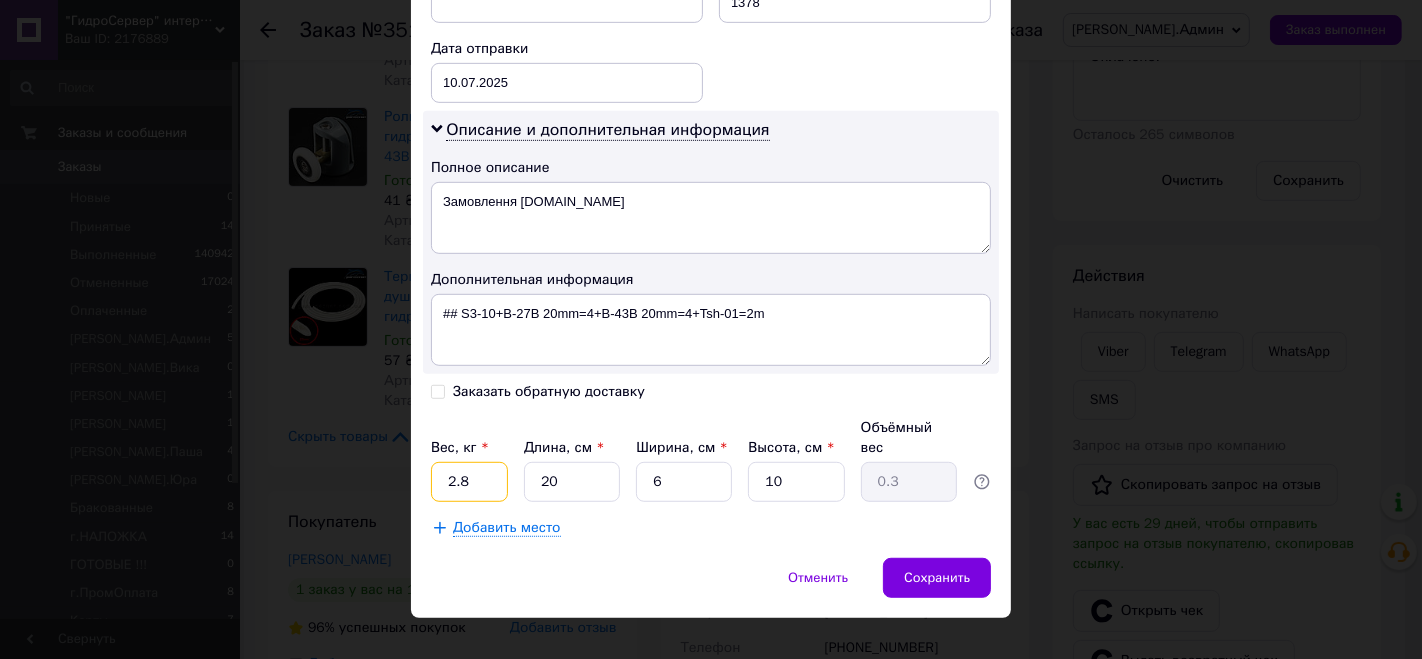 click on "2.8" at bounding box center (469, 482) 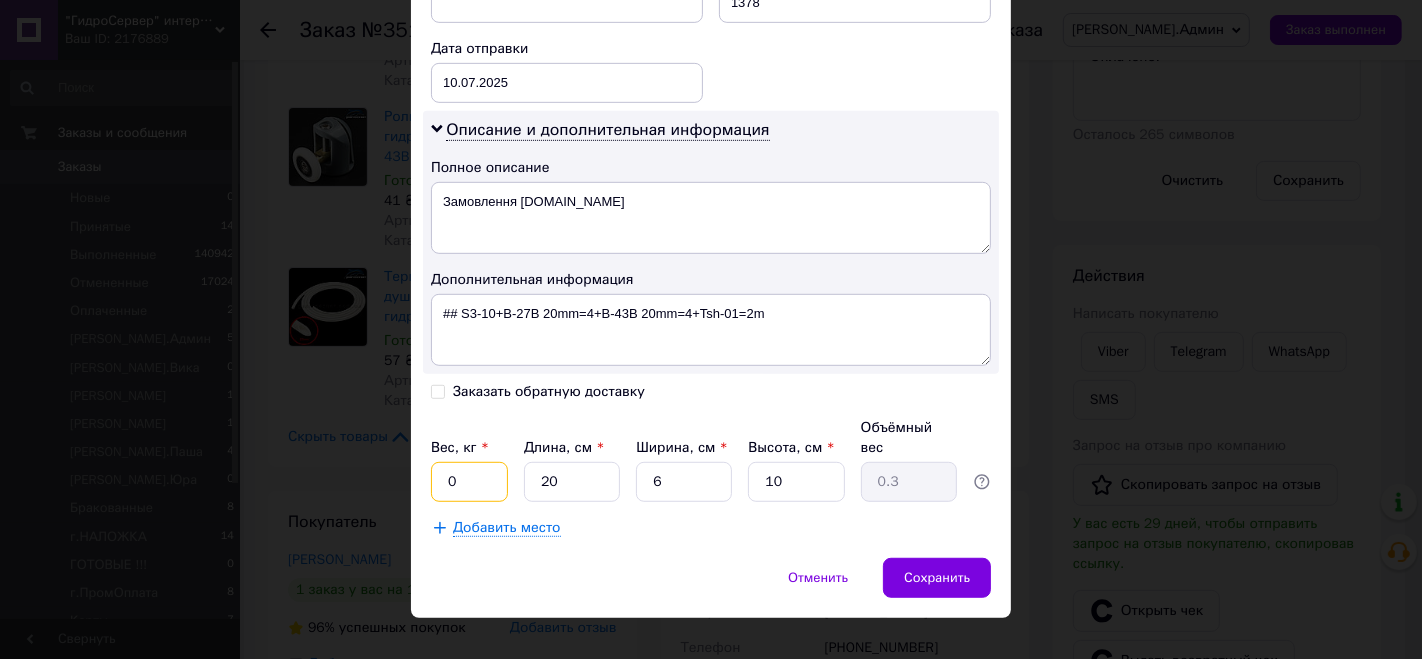 type on "0.5" 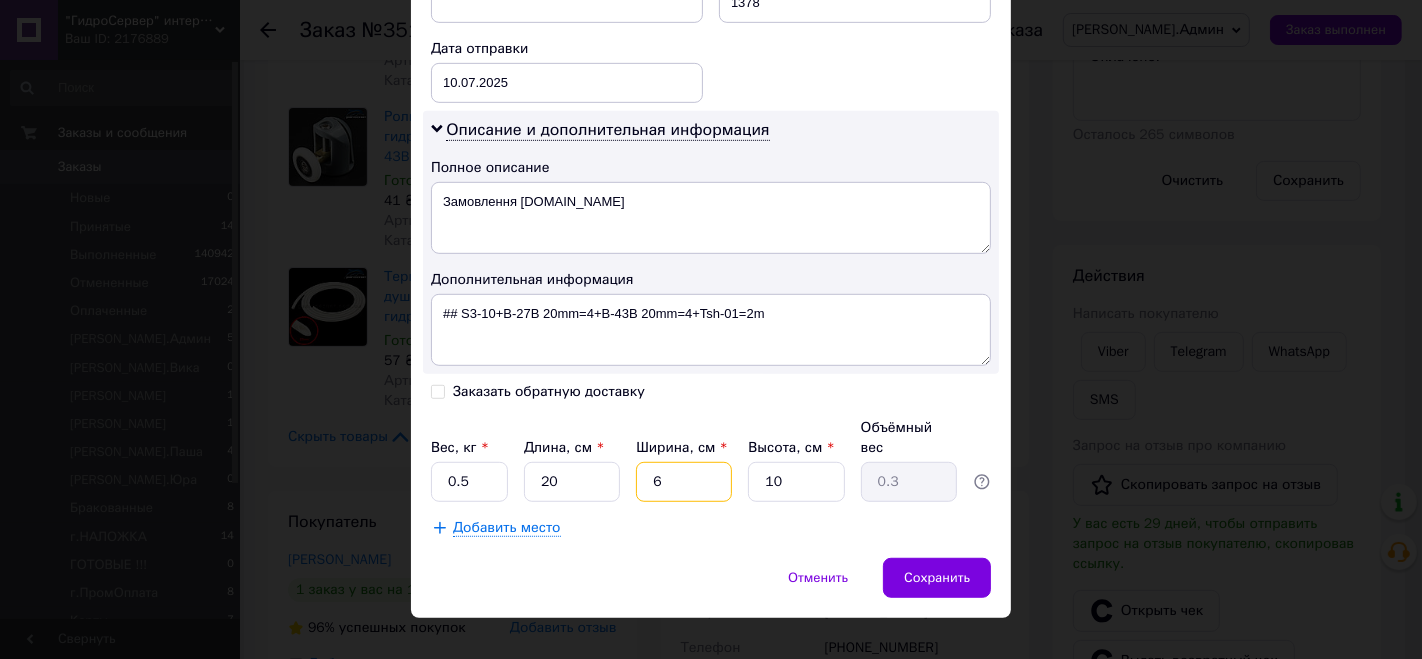 click on "6" at bounding box center [684, 482] 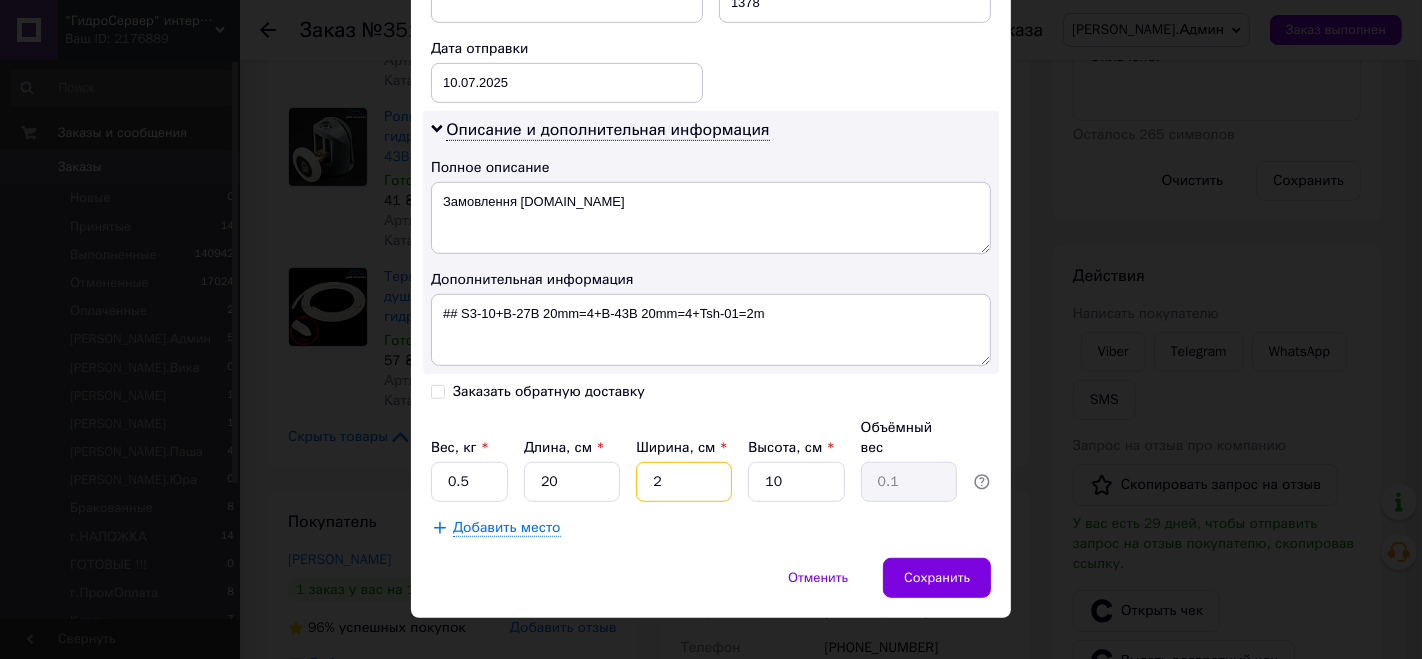 type on "20" 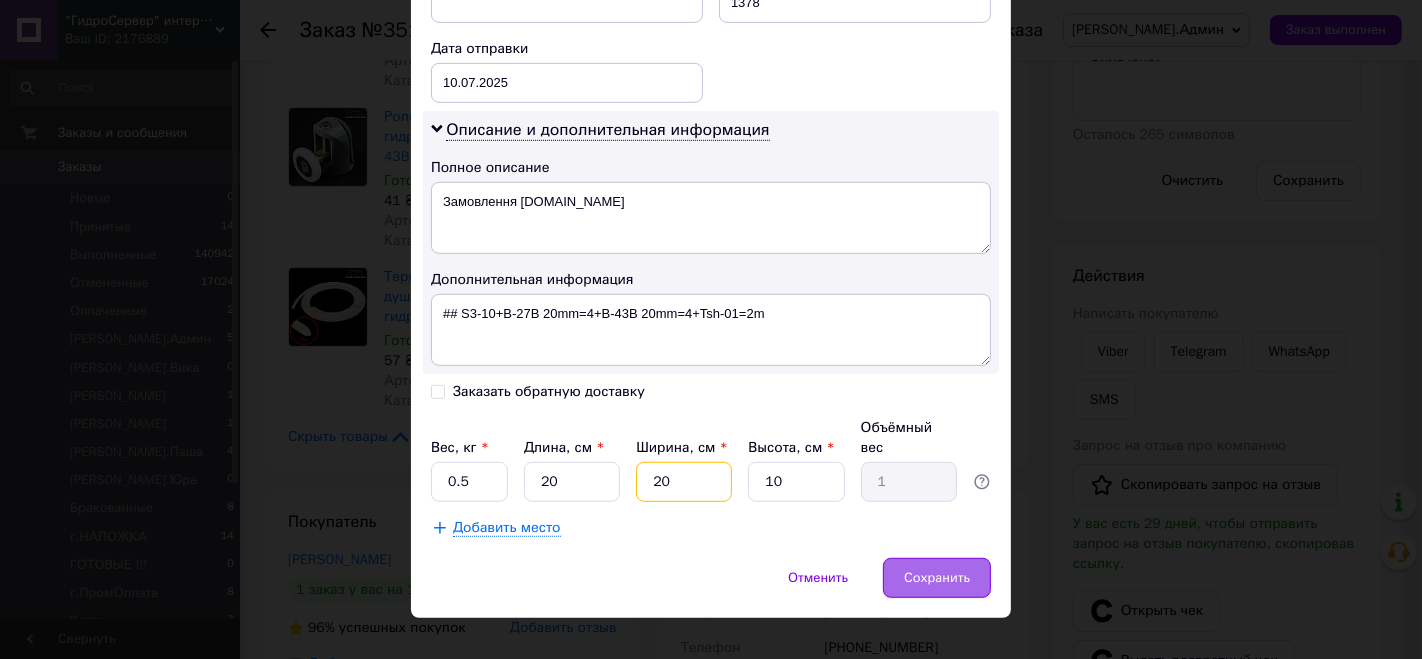 type on "20" 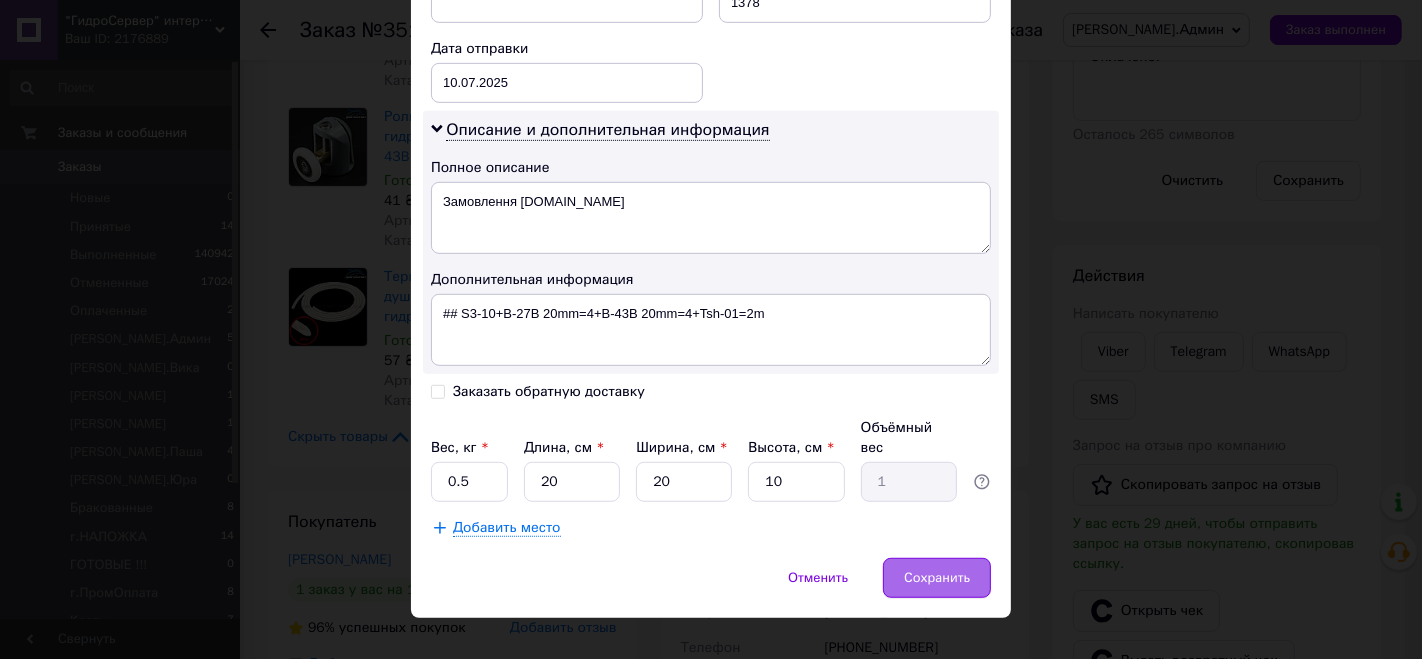 click on "Сохранить" at bounding box center [937, 578] 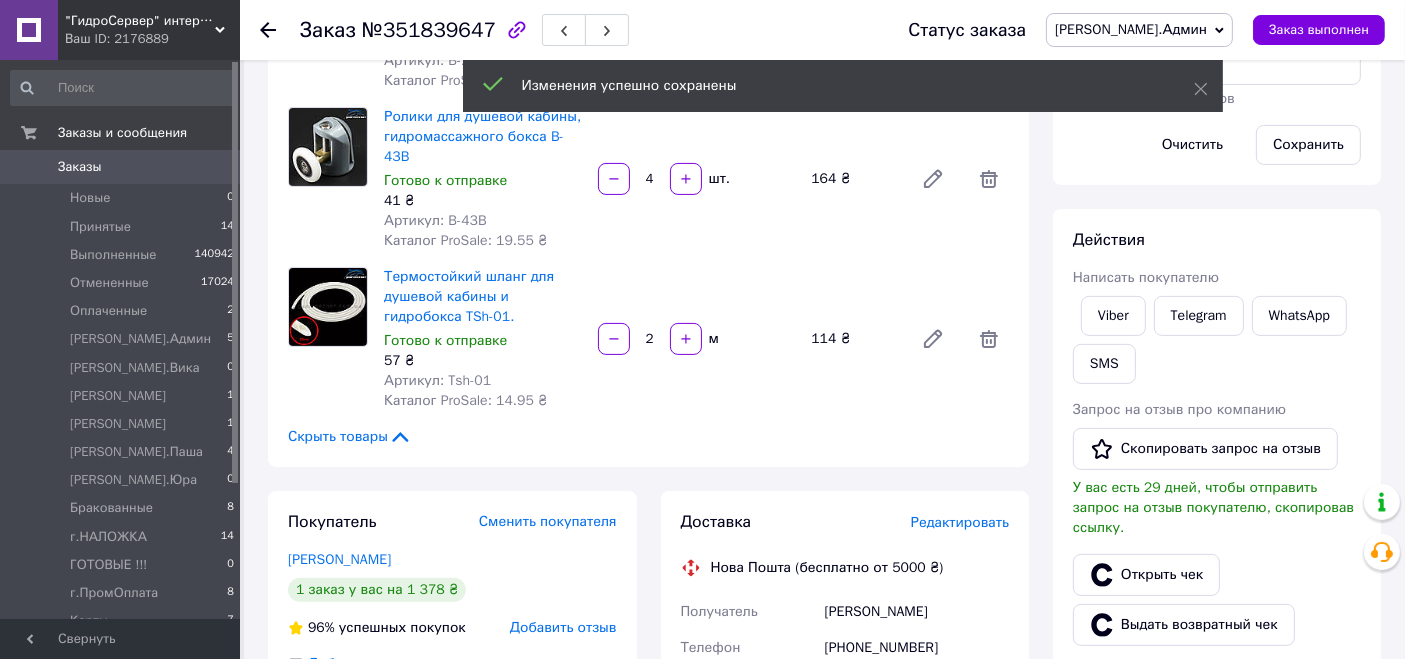 scroll, scrollTop: 148, scrollLeft: 0, axis: vertical 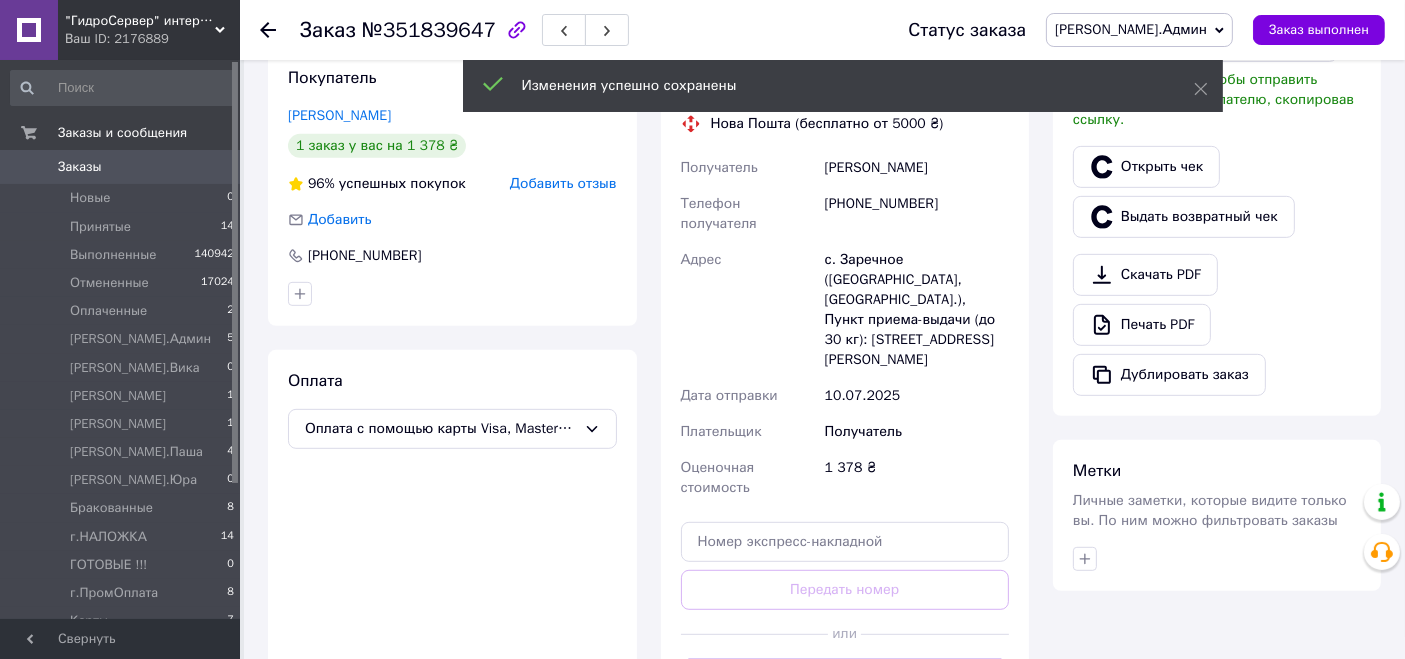 click on "Сгенерировать ЭН" at bounding box center (845, 679) 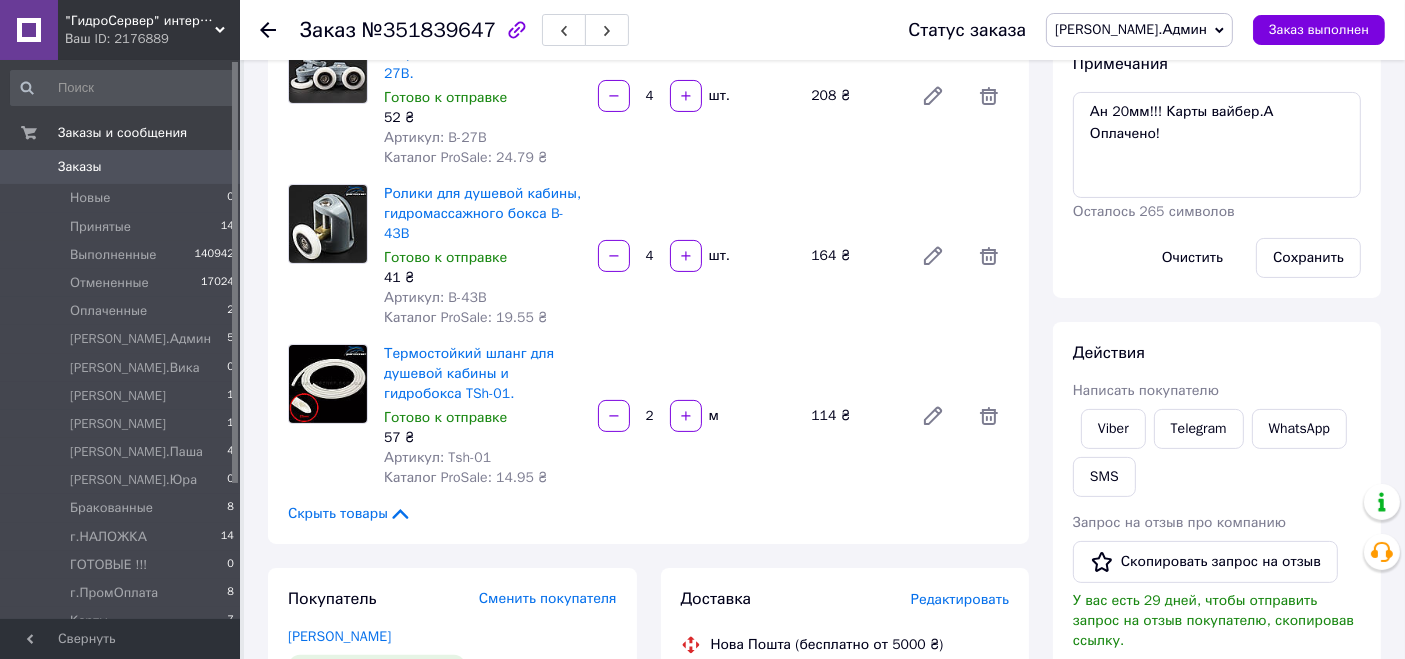 scroll, scrollTop: 333, scrollLeft: 0, axis: vertical 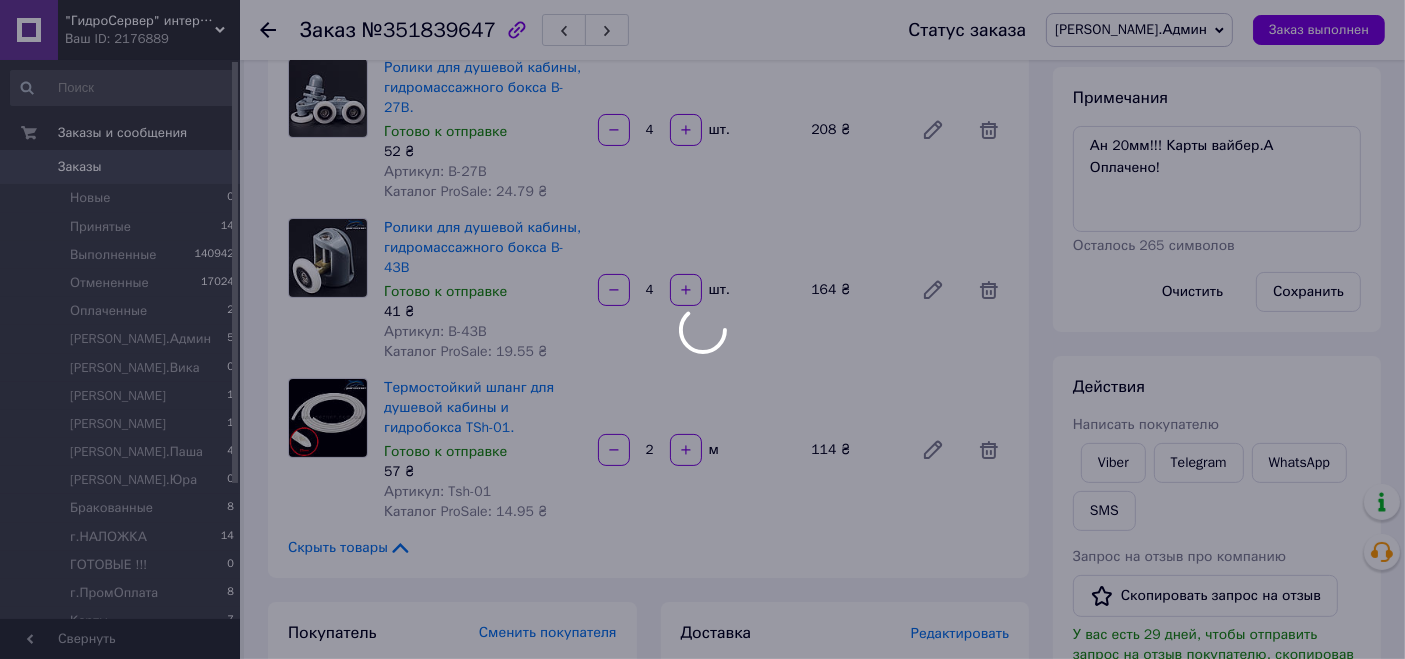 click on "[PERSON_NAME].Админ" at bounding box center [1131, 29] 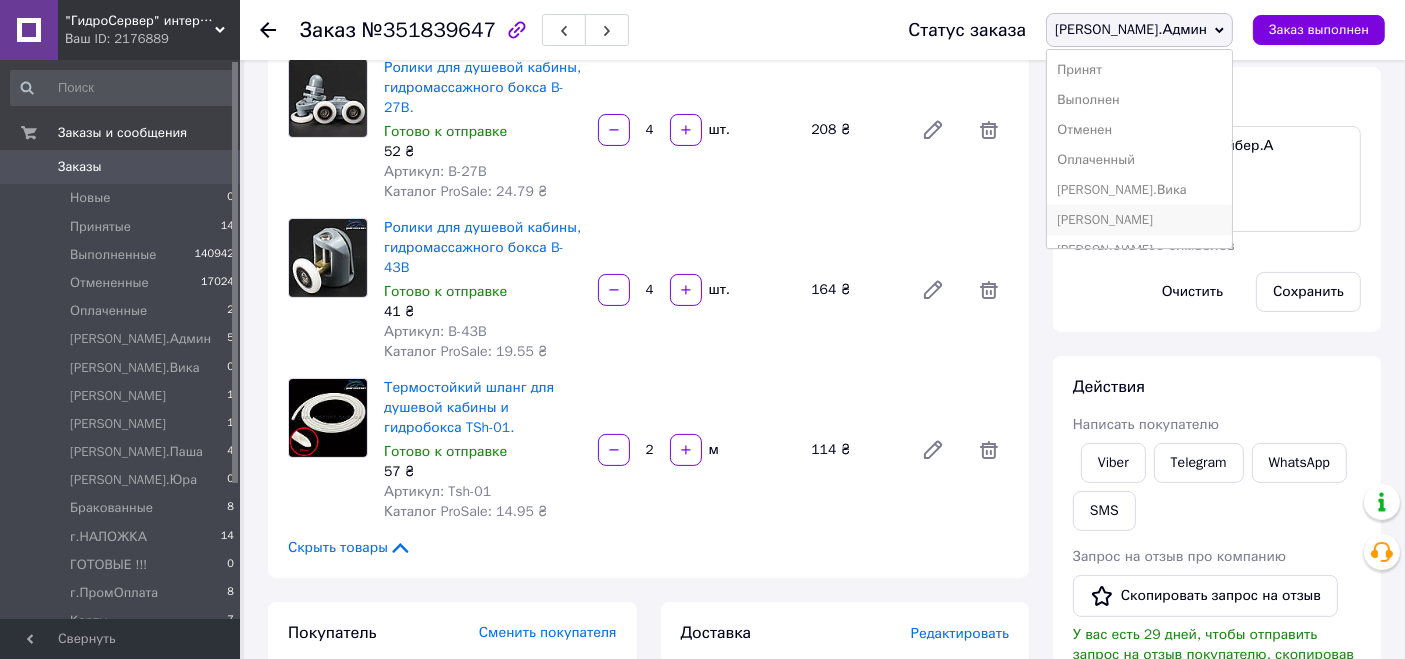 scroll, scrollTop: 196, scrollLeft: 0, axis: vertical 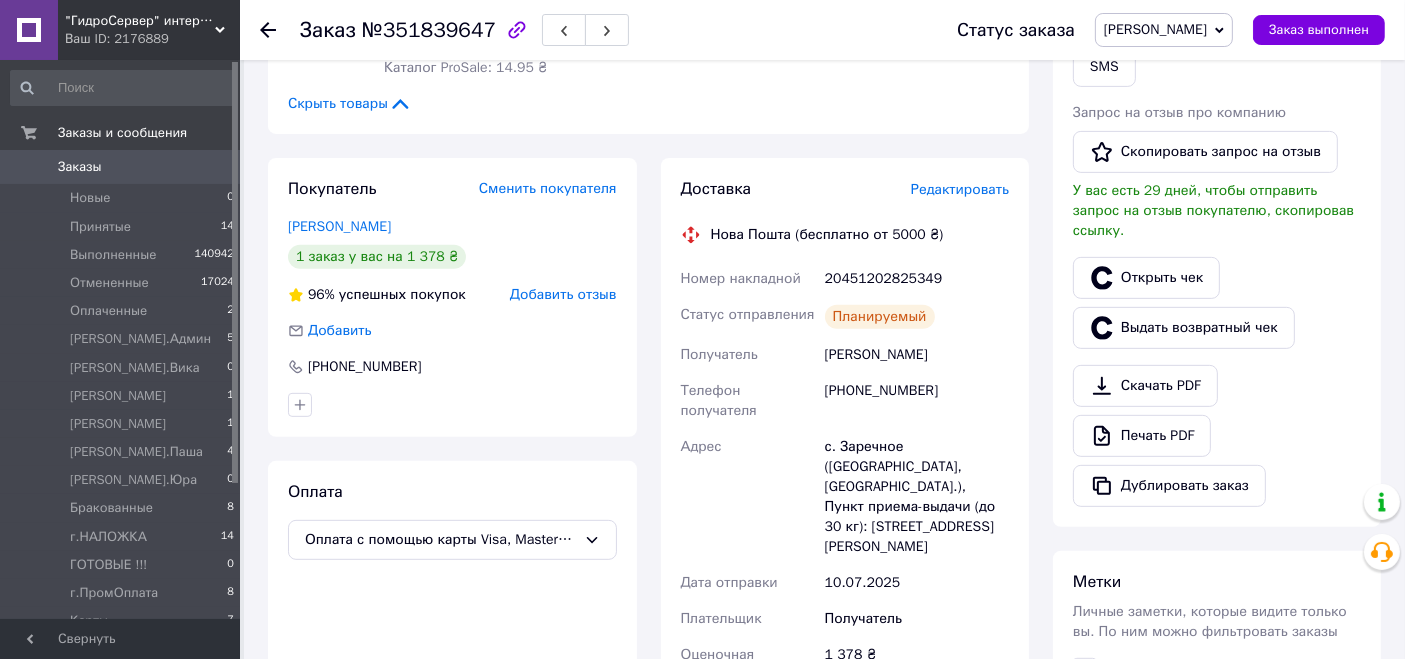 click 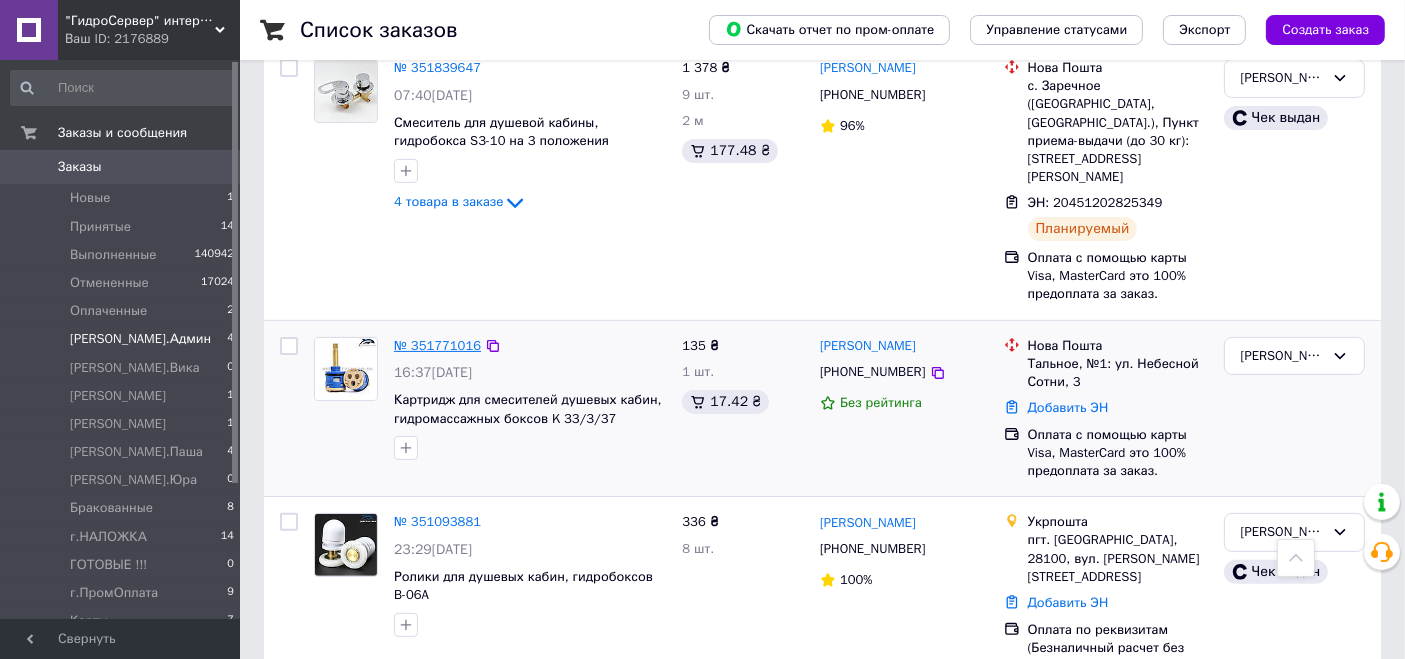 click on "№ 351771016" at bounding box center [437, 345] 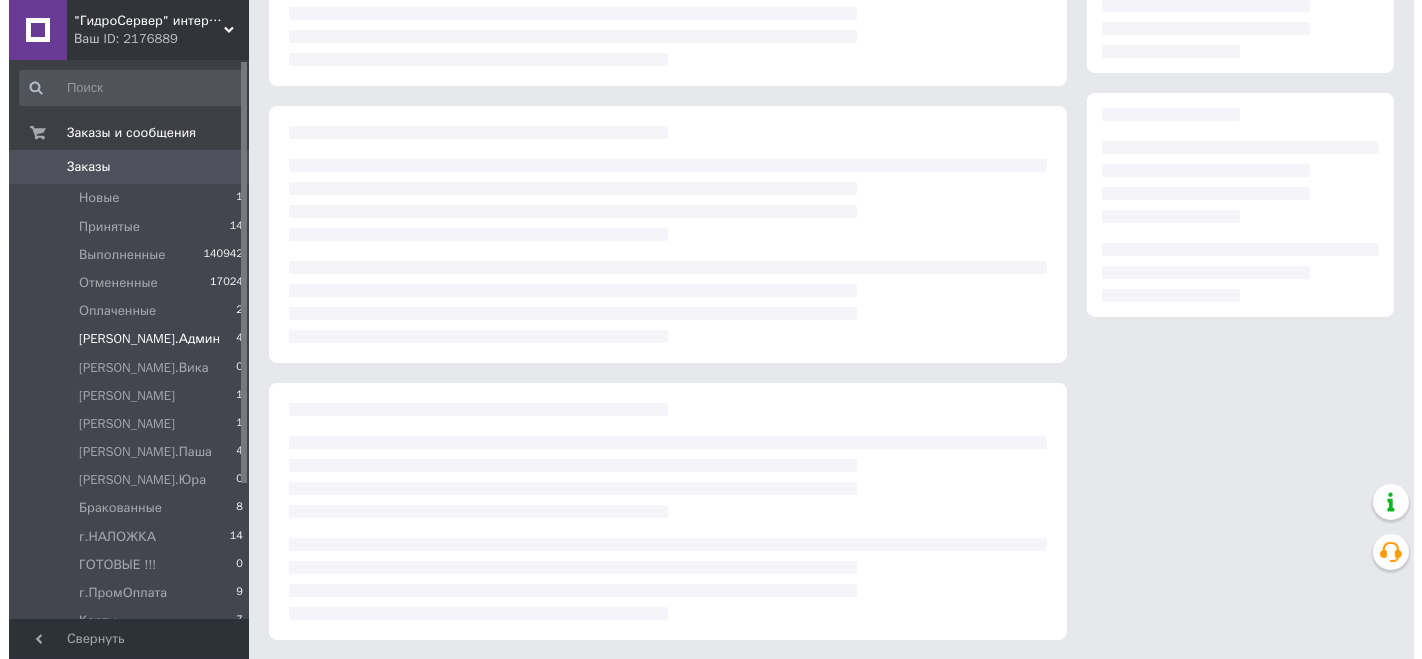 scroll, scrollTop: 0, scrollLeft: 0, axis: both 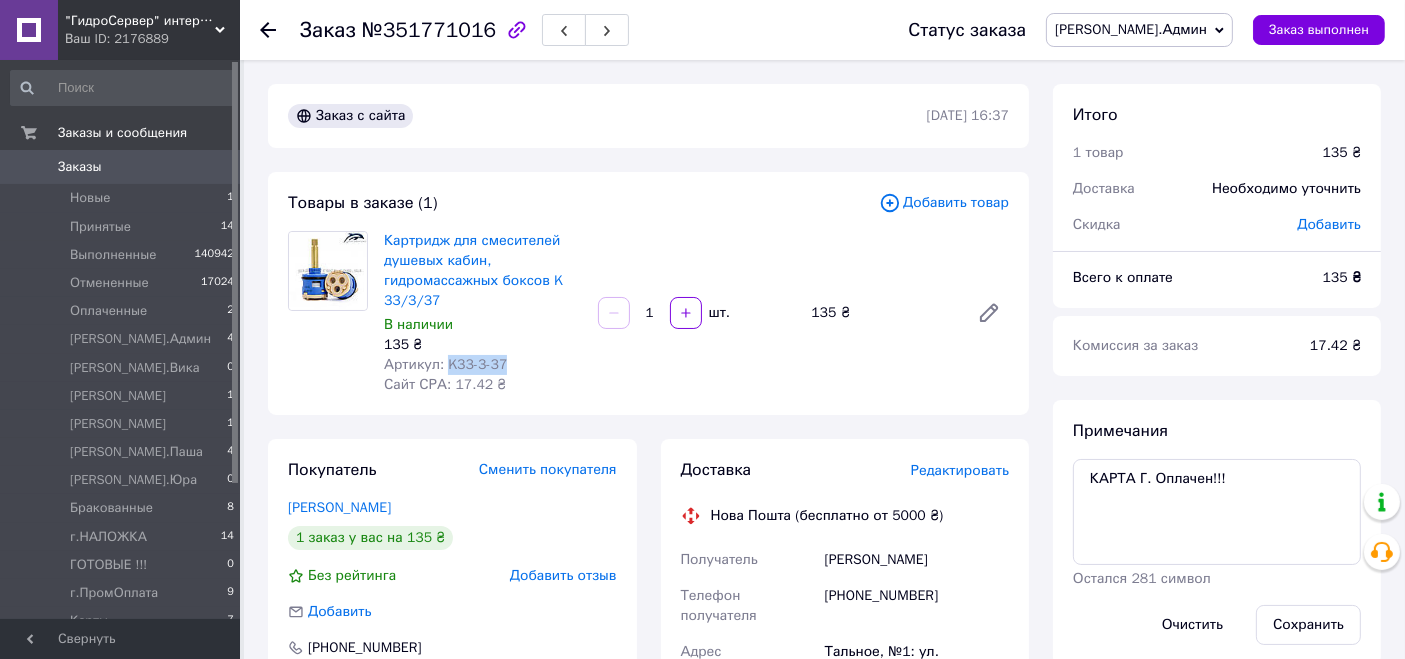 drag, startPoint x: 441, startPoint y: 359, endPoint x: 548, endPoint y: 370, distance: 107.563934 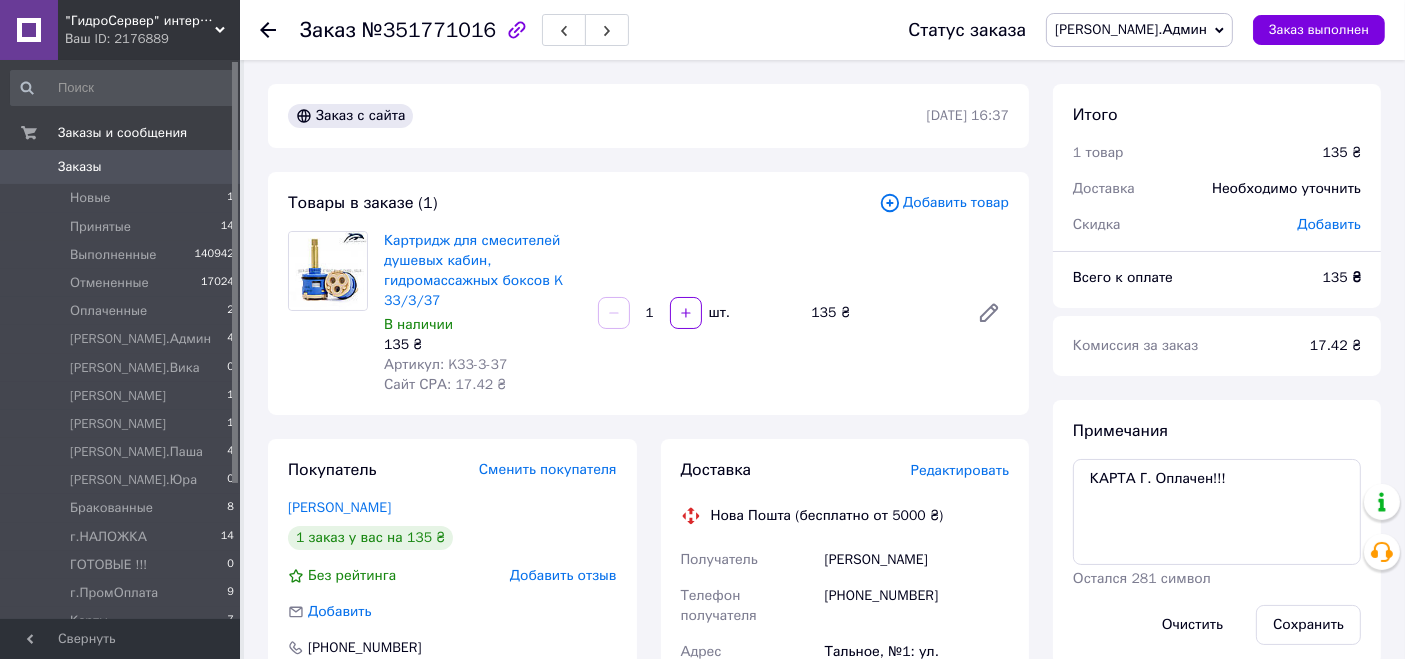click on "Редактировать" at bounding box center [960, 470] 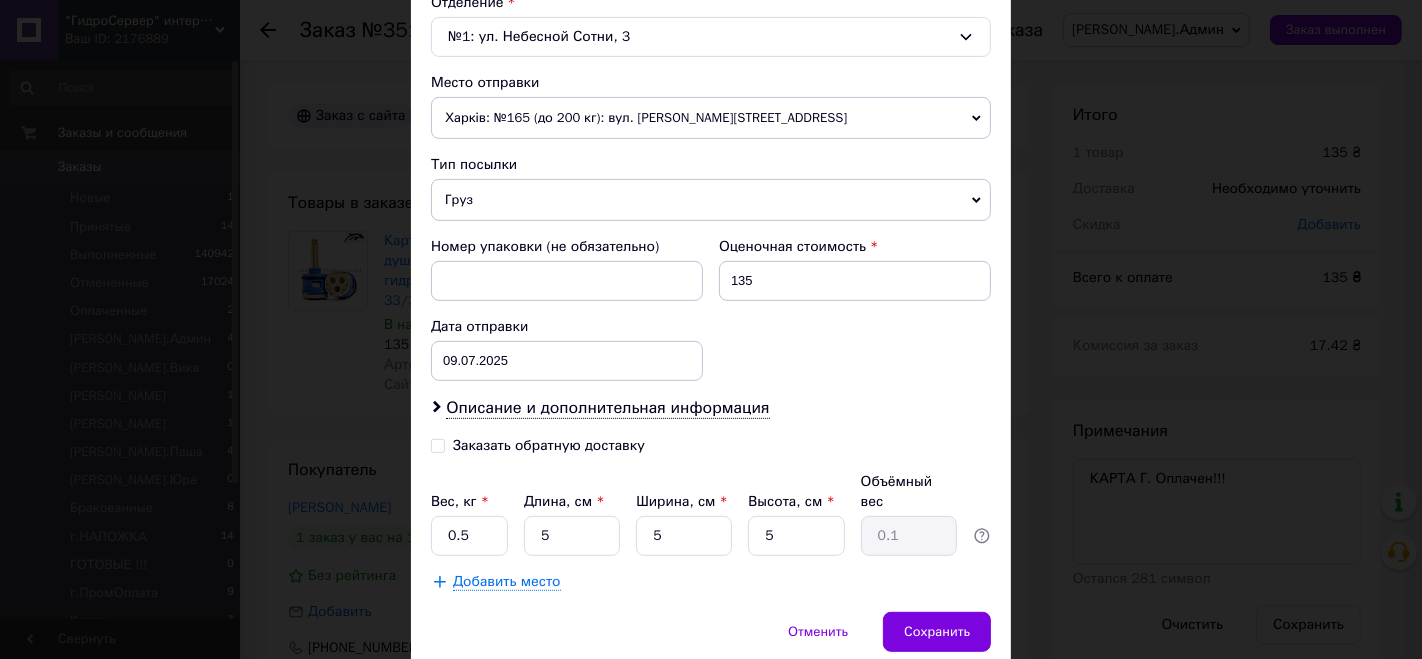 scroll, scrollTop: 697, scrollLeft: 0, axis: vertical 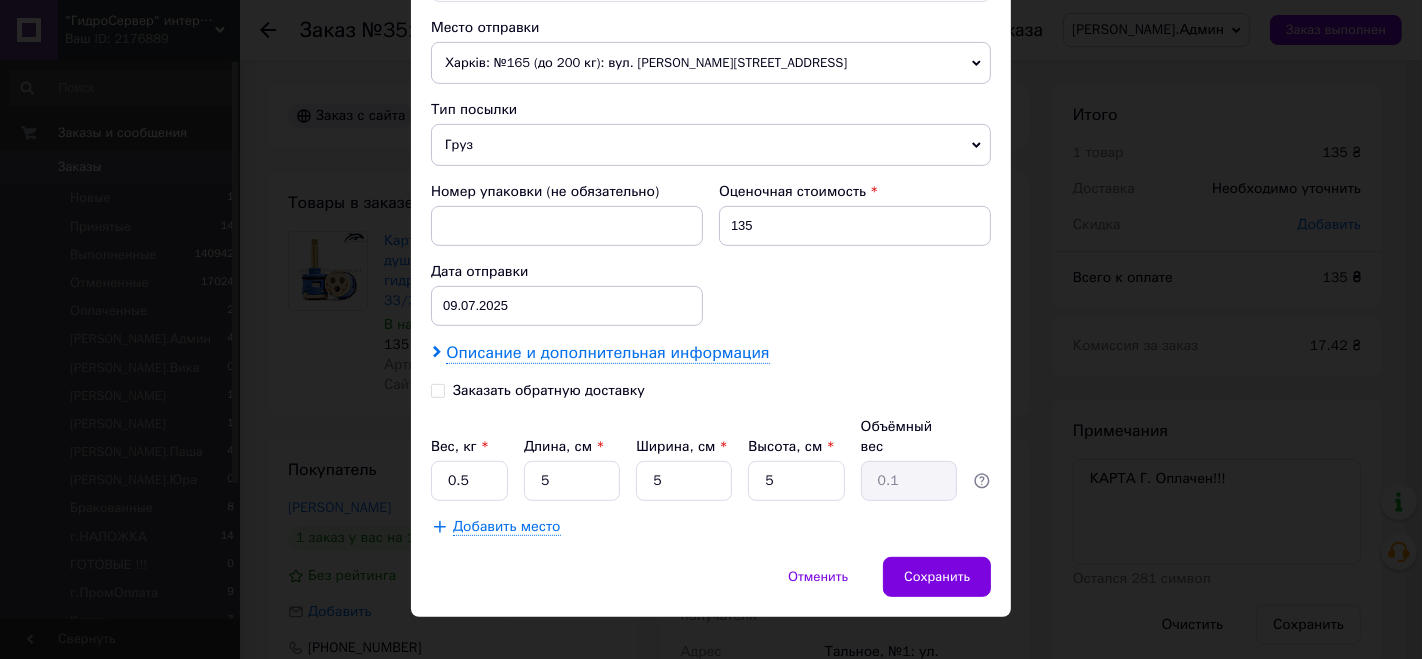 click on "Описание и дополнительная информация" at bounding box center [607, 353] 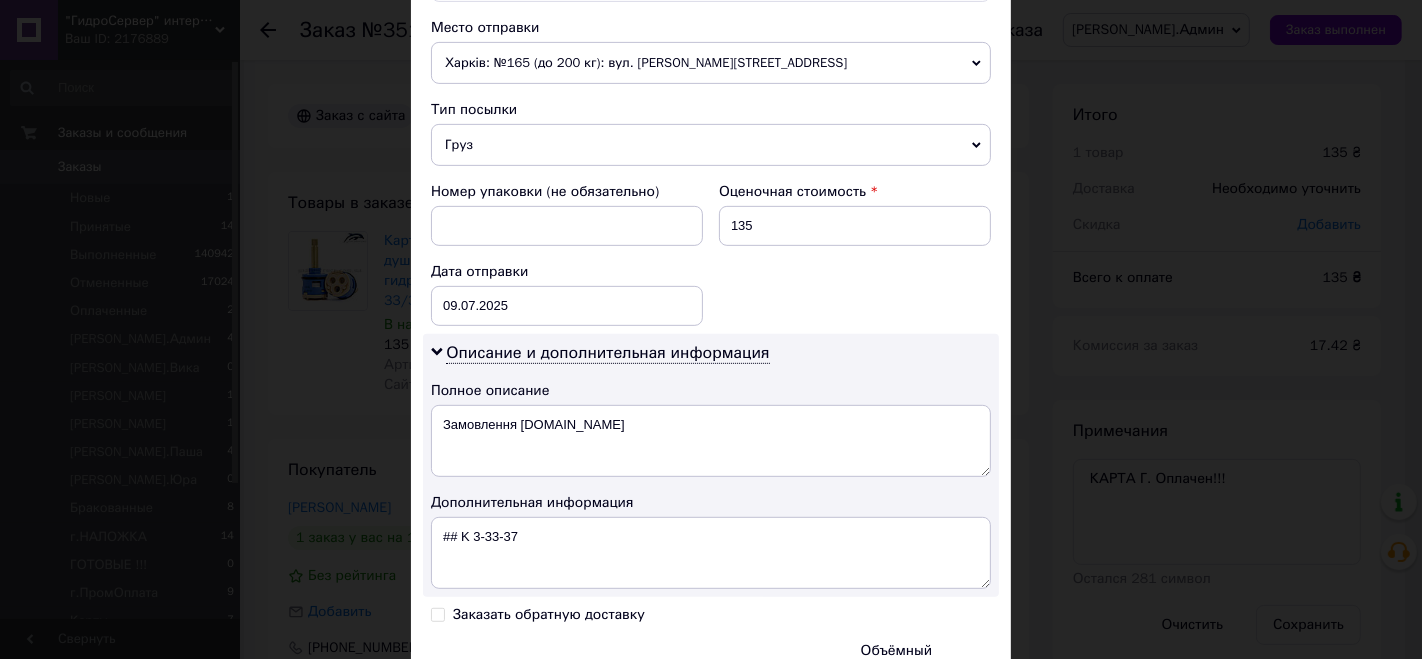 click on "Дополнительная информация" at bounding box center [711, 503] 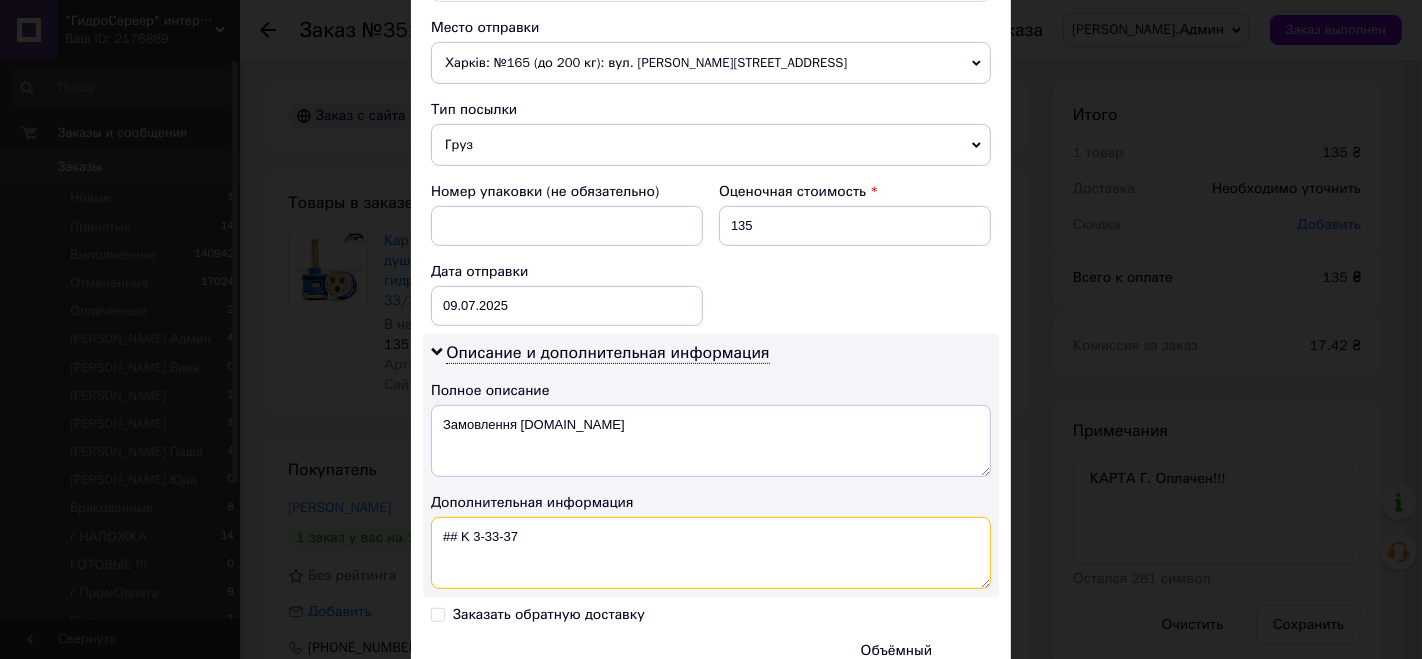 click on "## K 3-33-37" at bounding box center [711, 553] 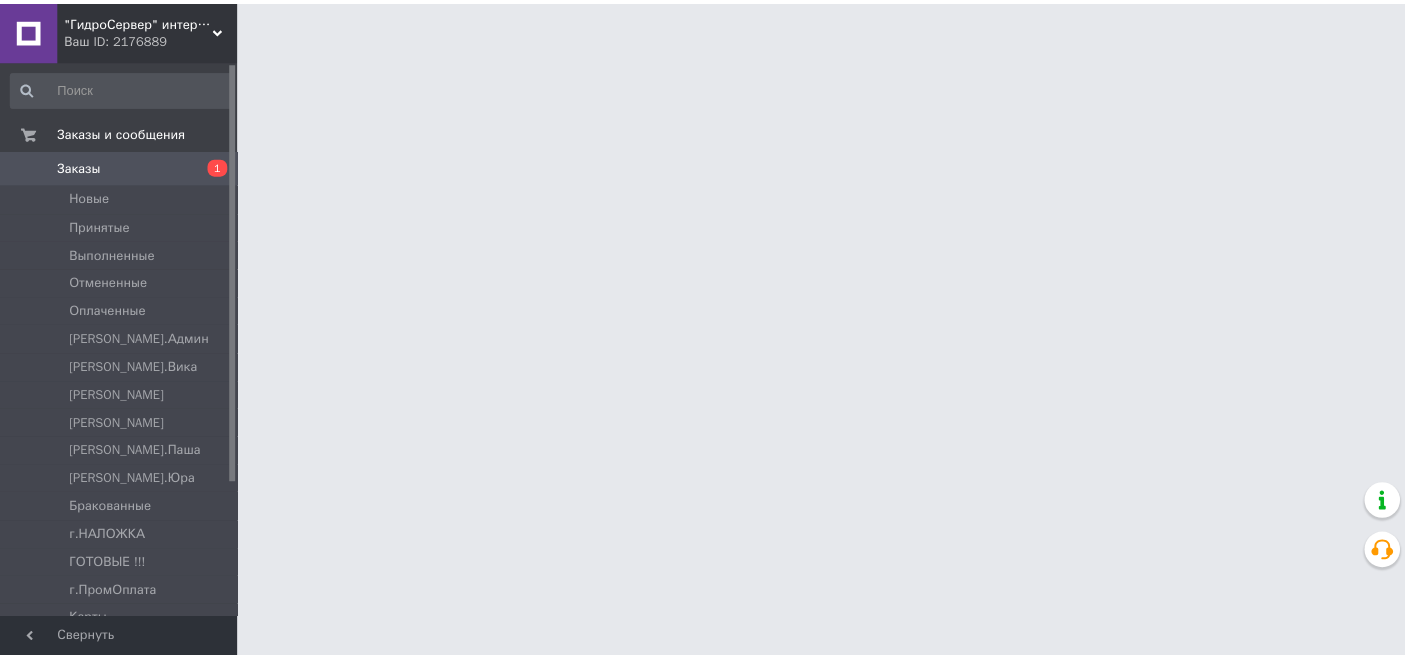 scroll, scrollTop: 0, scrollLeft: 0, axis: both 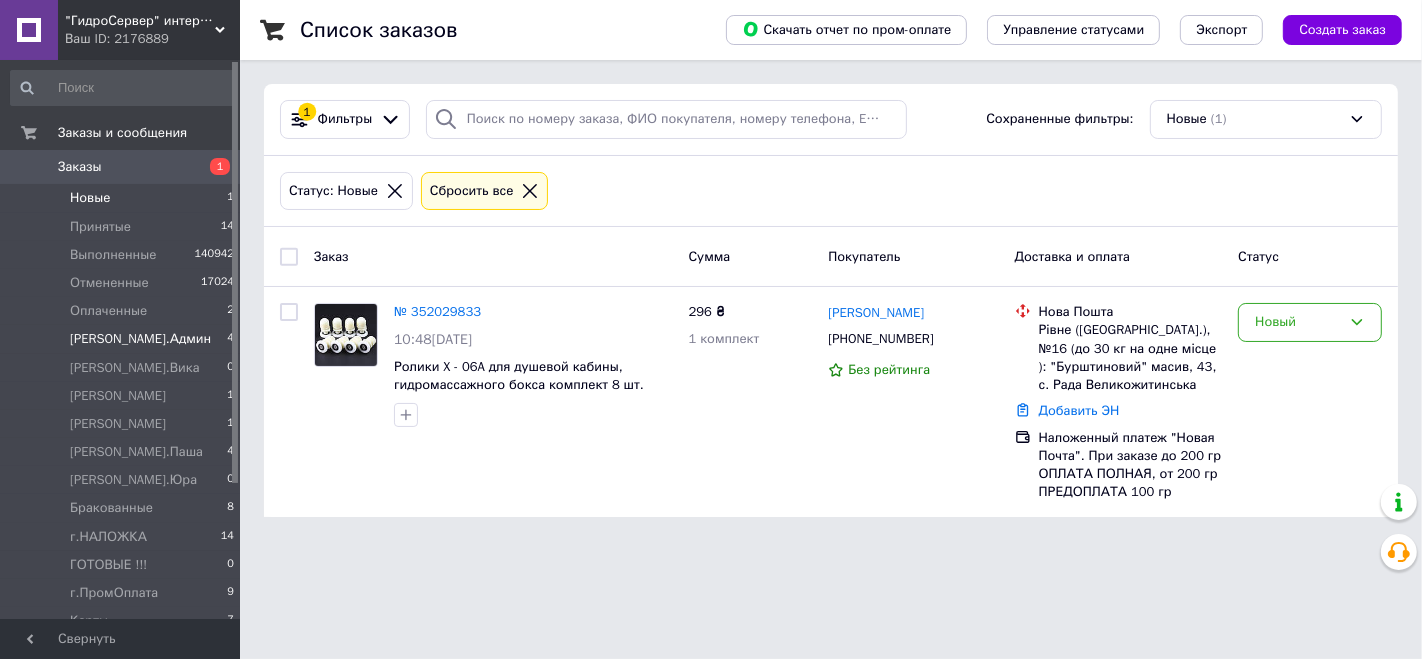 click on "[PERSON_NAME].Админ 4" at bounding box center [123, 339] 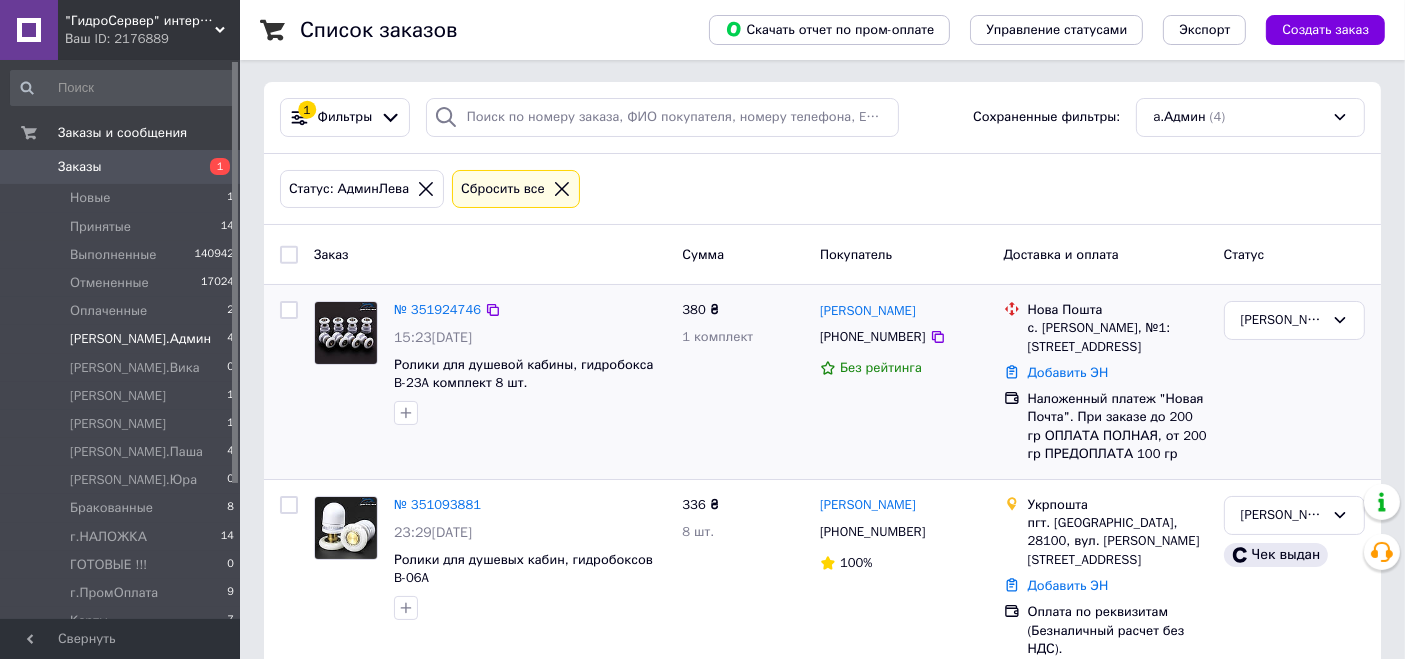 scroll, scrollTop: 21, scrollLeft: 0, axis: vertical 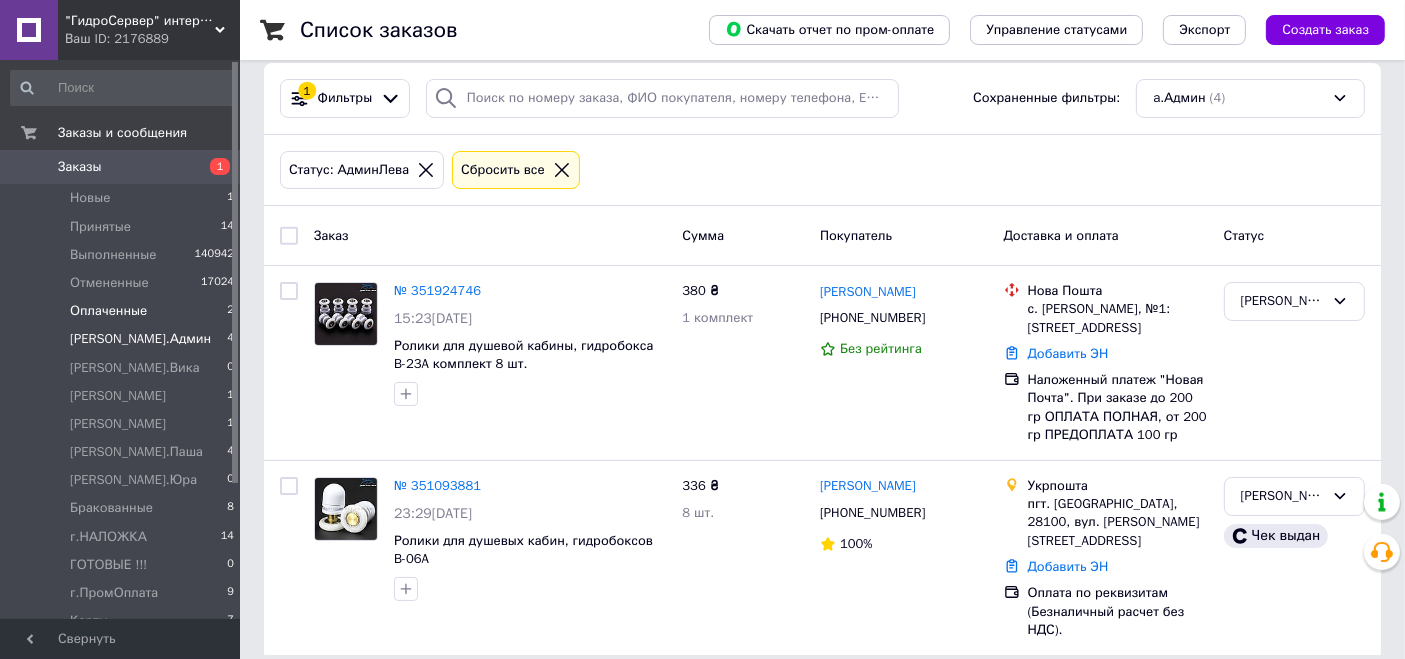 click on "Оплаченные" at bounding box center (108, 311) 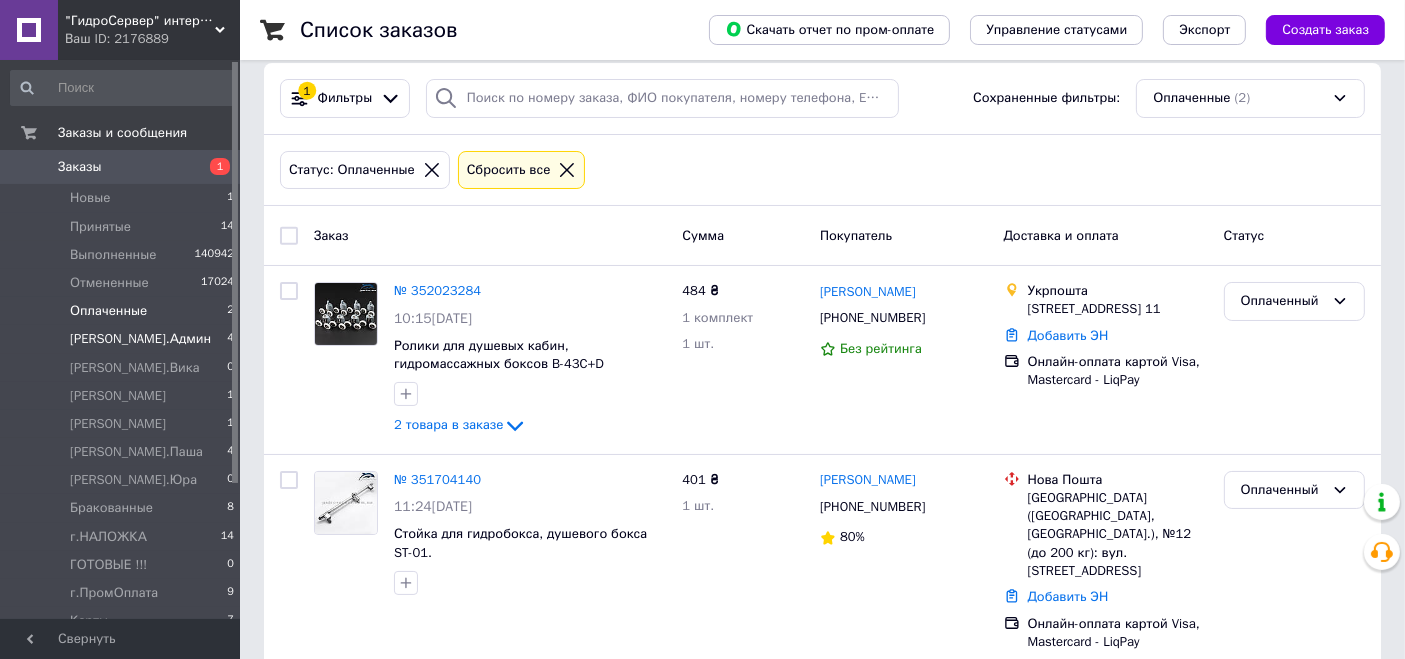 scroll, scrollTop: 0, scrollLeft: 0, axis: both 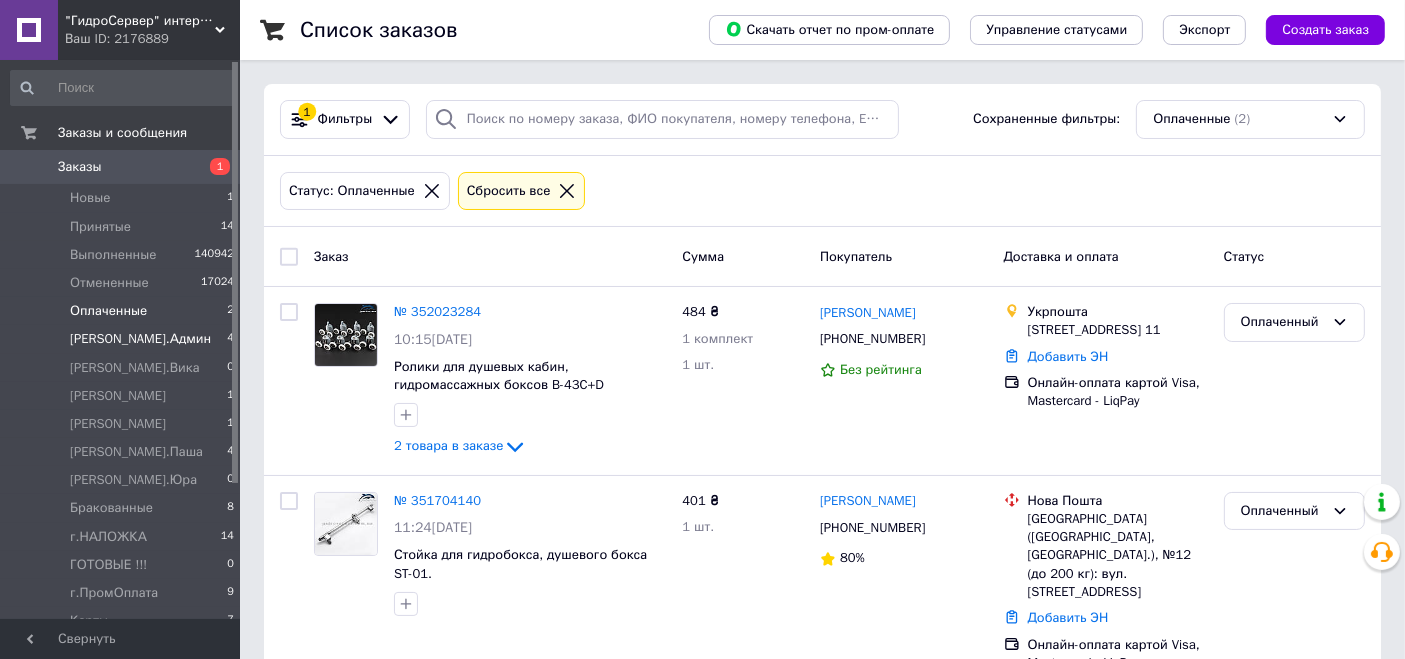 click on "[PERSON_NAME].Админ 4" at bounding box center [123, 339] 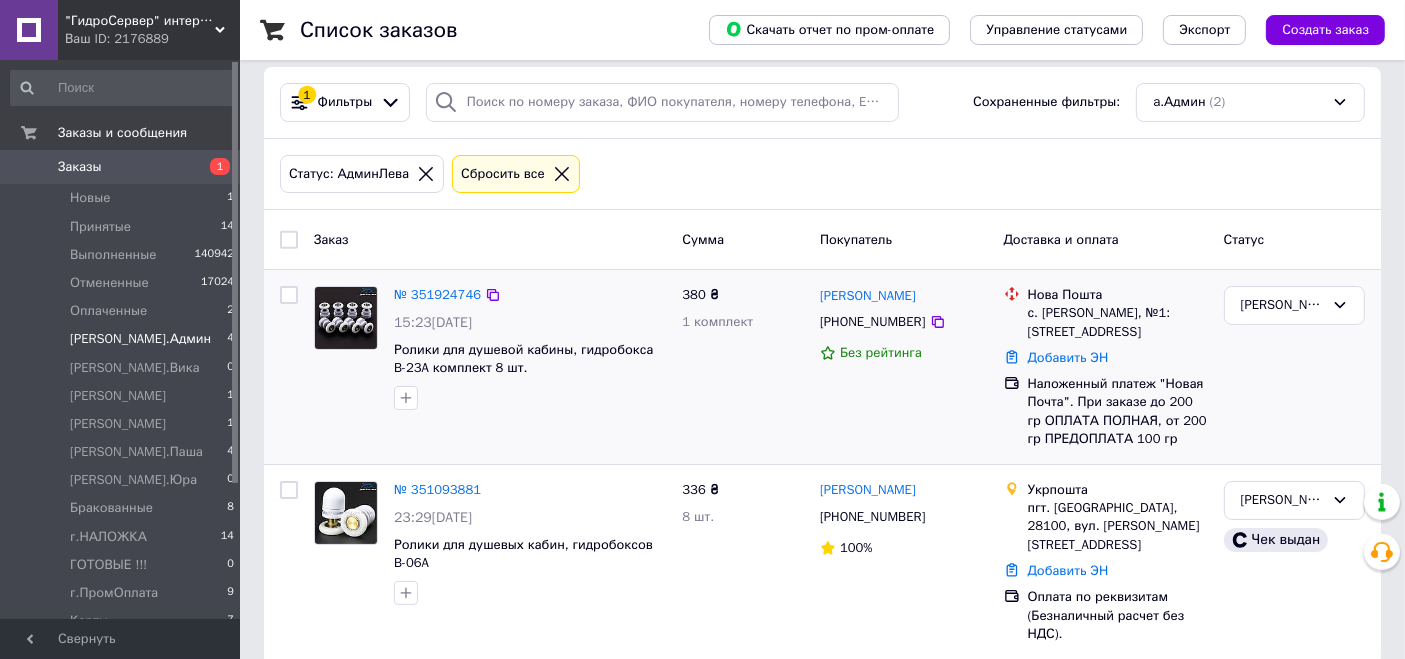 scroll, scrollTop: 21, scrollLeft: 0, axis: vertical 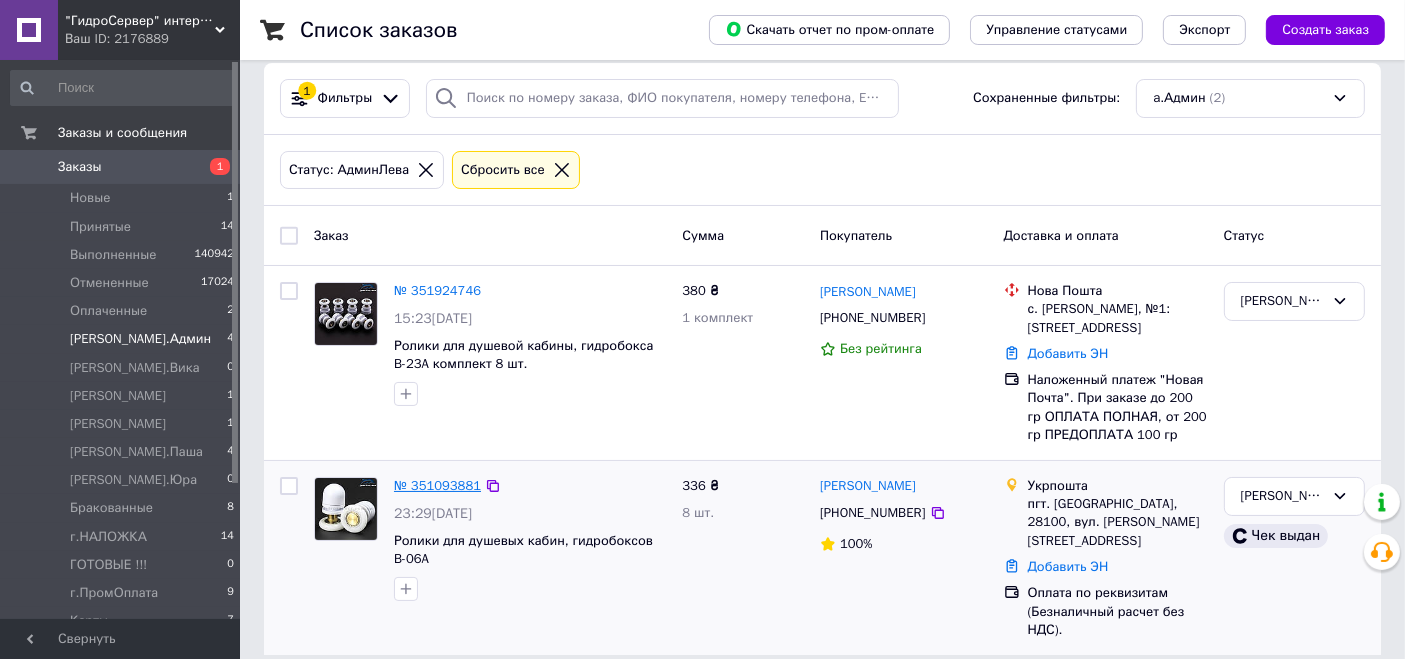 click on "№ 351093881" at bounding box center (437, 485) 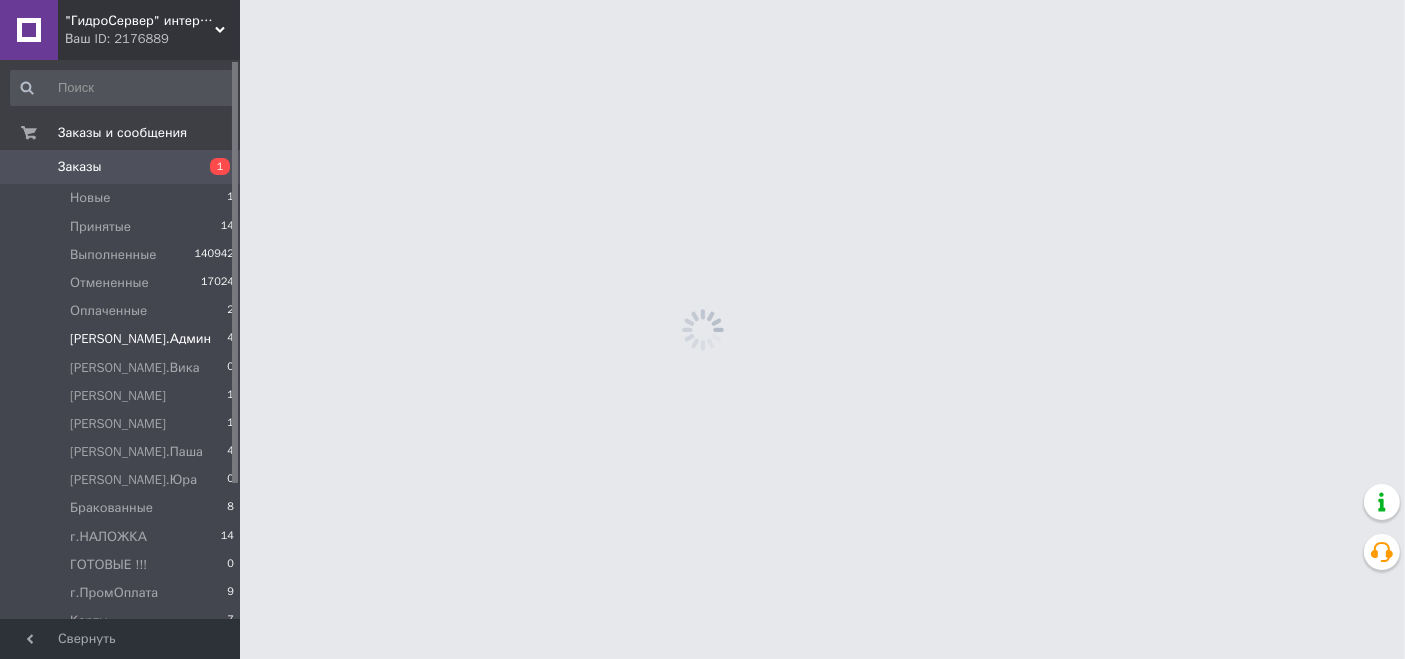 scroll, scrollTop: 0, scrollLeft: 0, axis: both 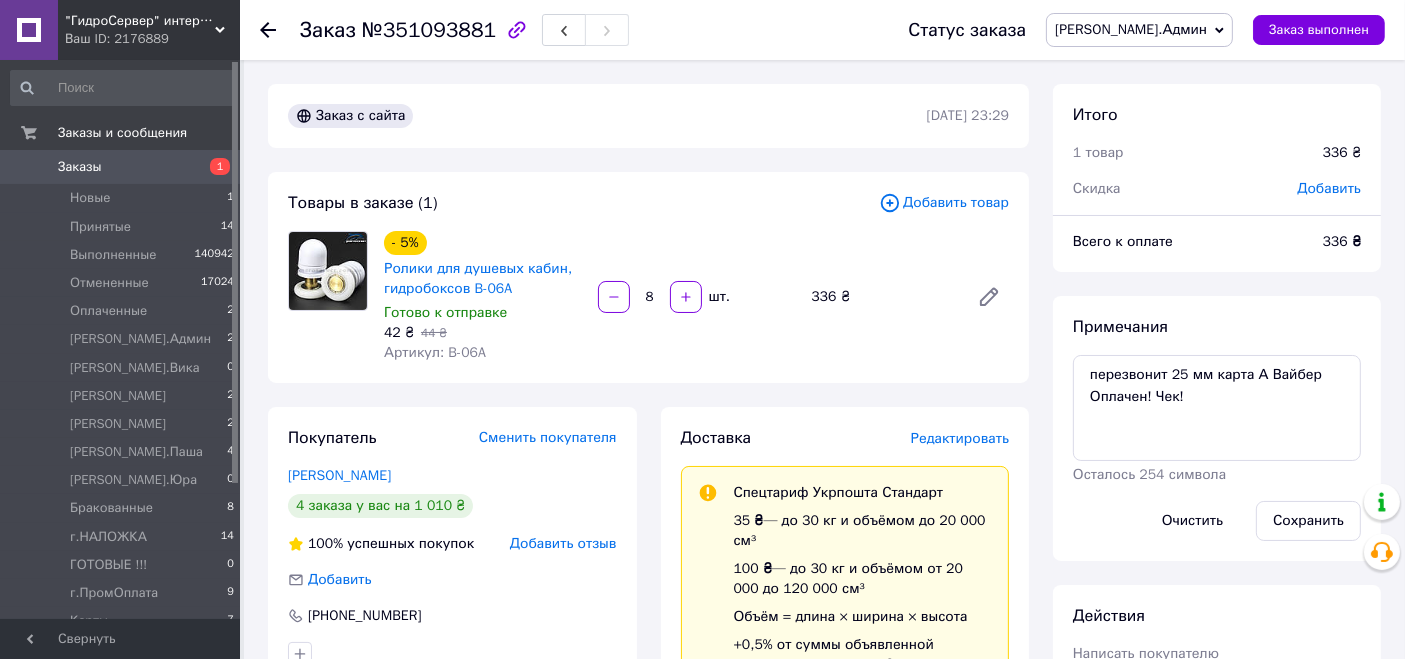 click 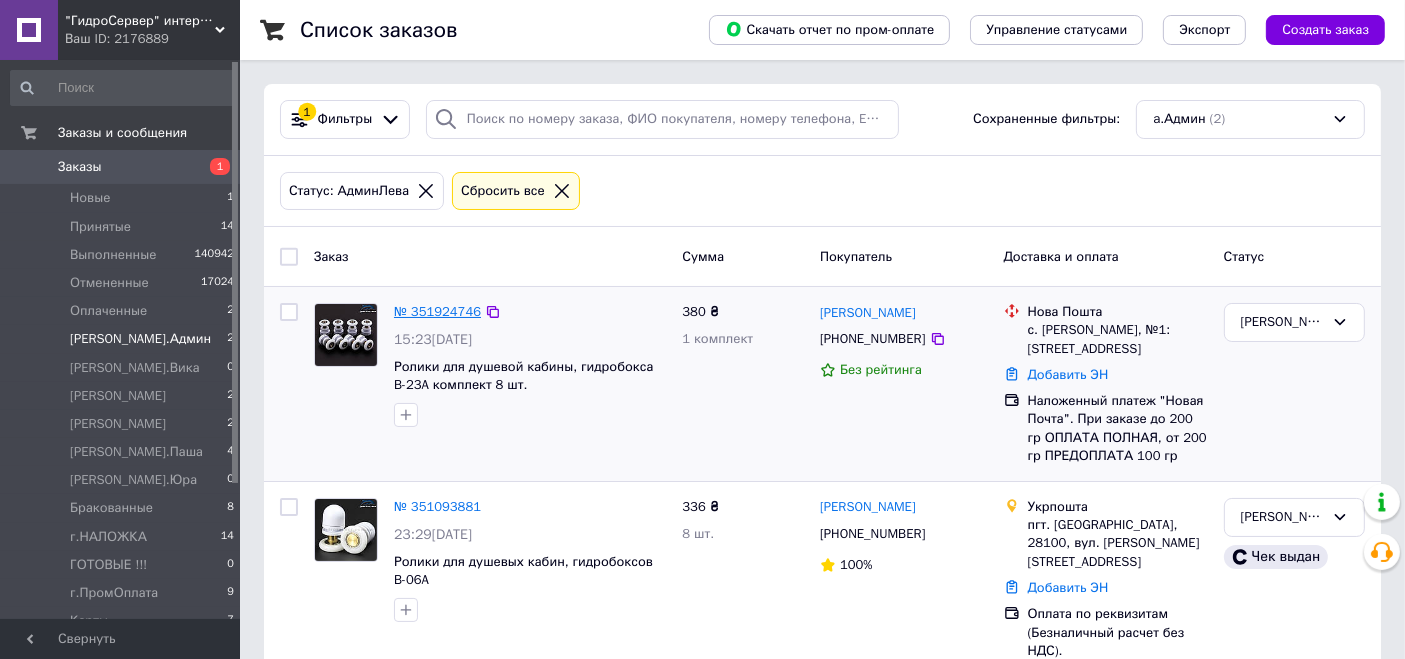click on "№ 351924746" at bounding box center [437, 311] 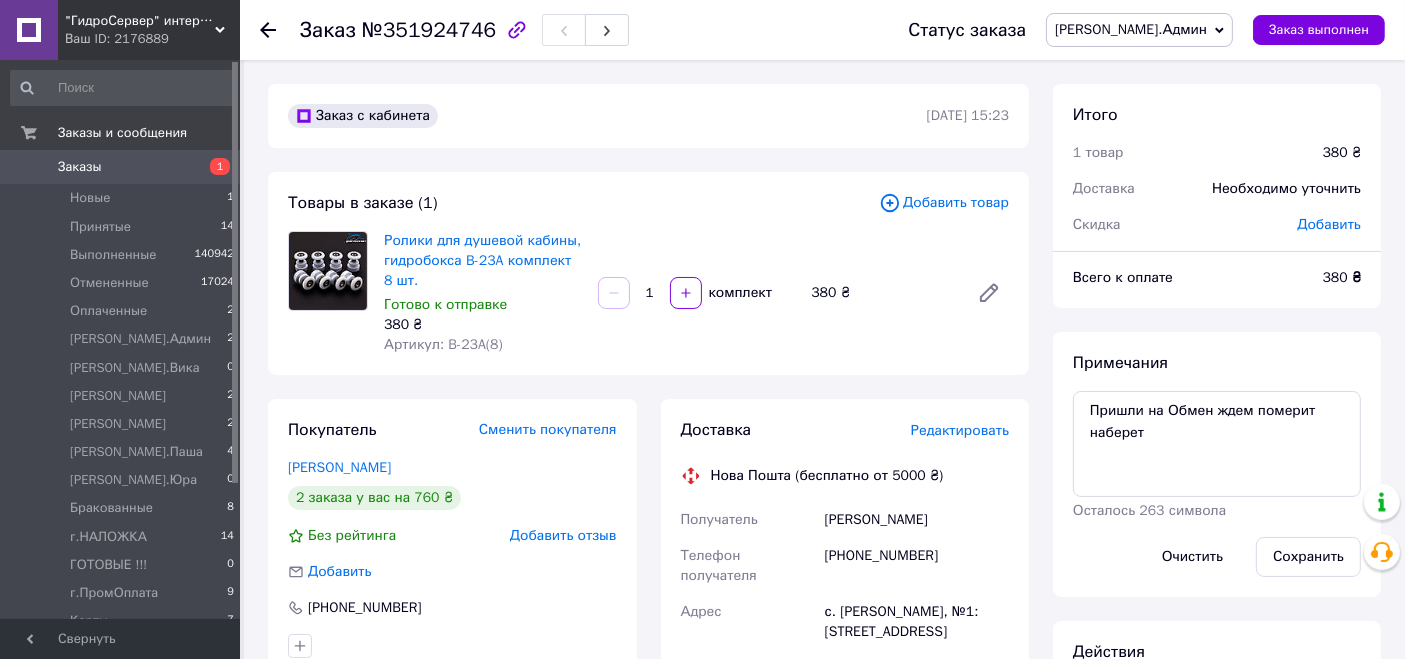 click on "Ролики для душевой кабины, гидробокса B-23A комплект 8 шт. Готово к отправке 380 ₴ Артикул: B-23A(8)" at bounding box center [483, 293] 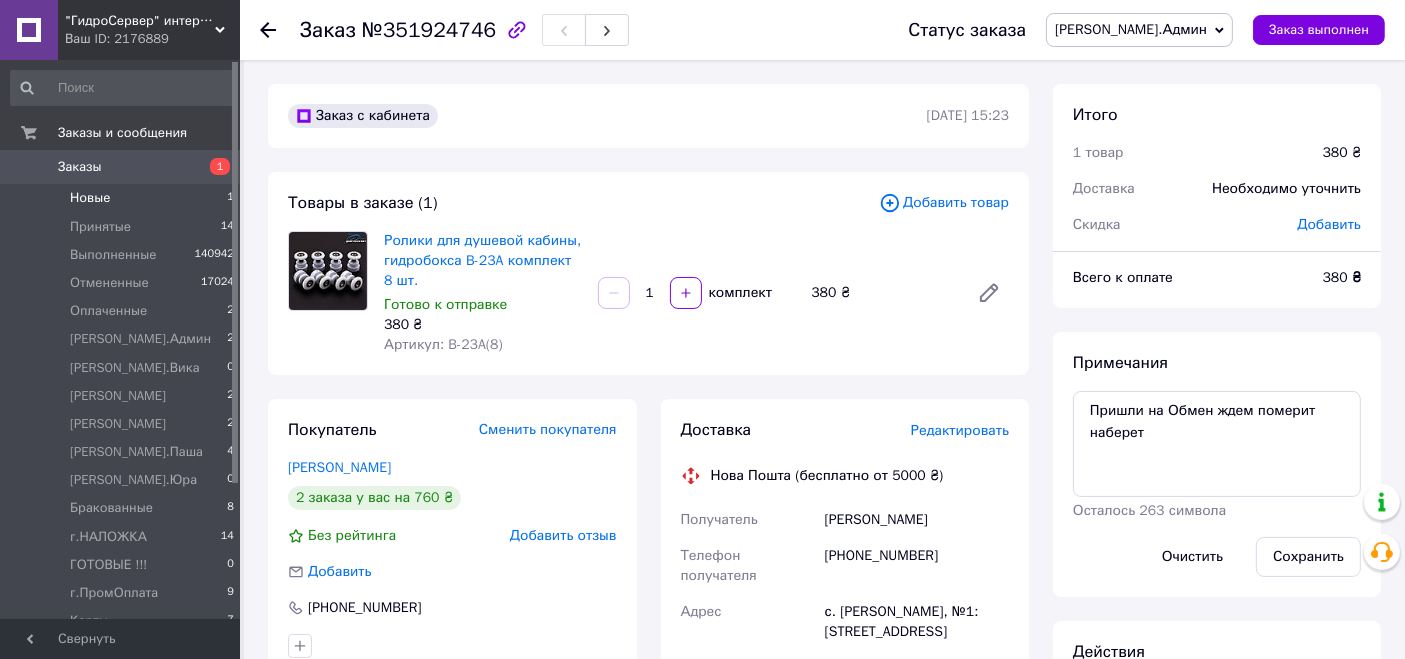 click on "Новые 1" at bounding box center (123, 198) 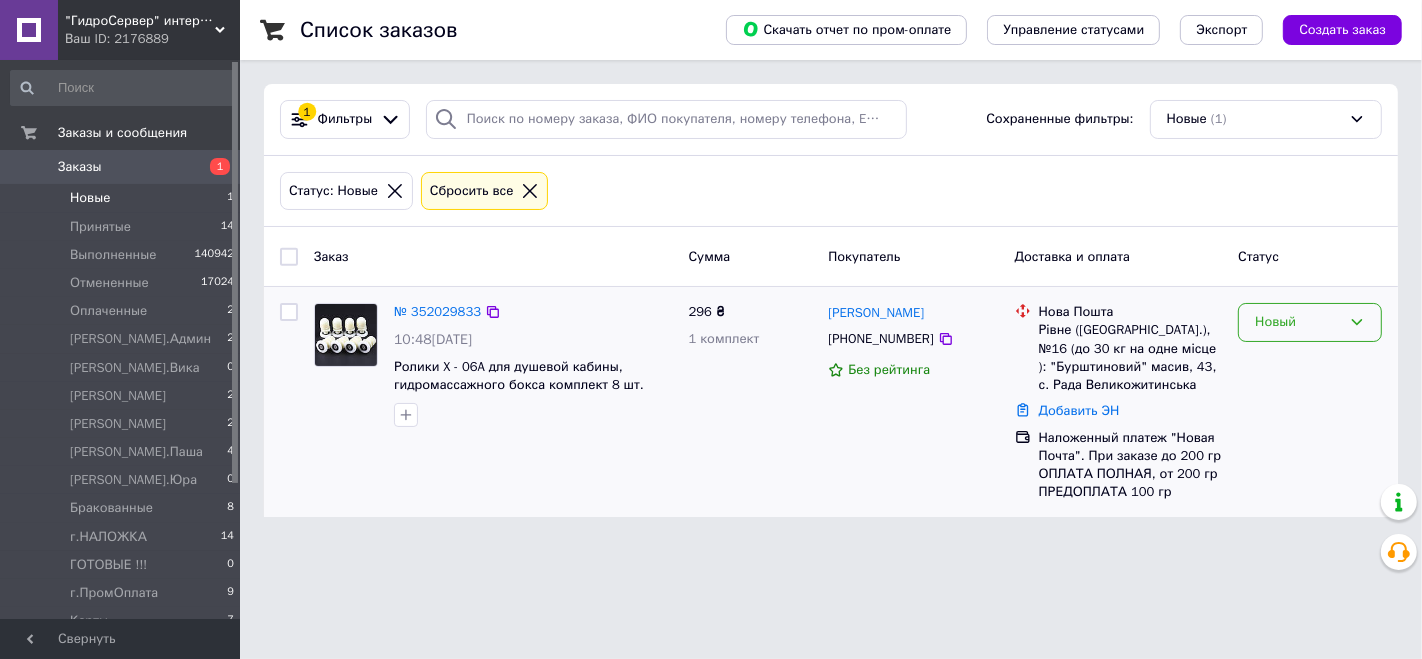 click on "Новый" at bounding box center [1298, 322] 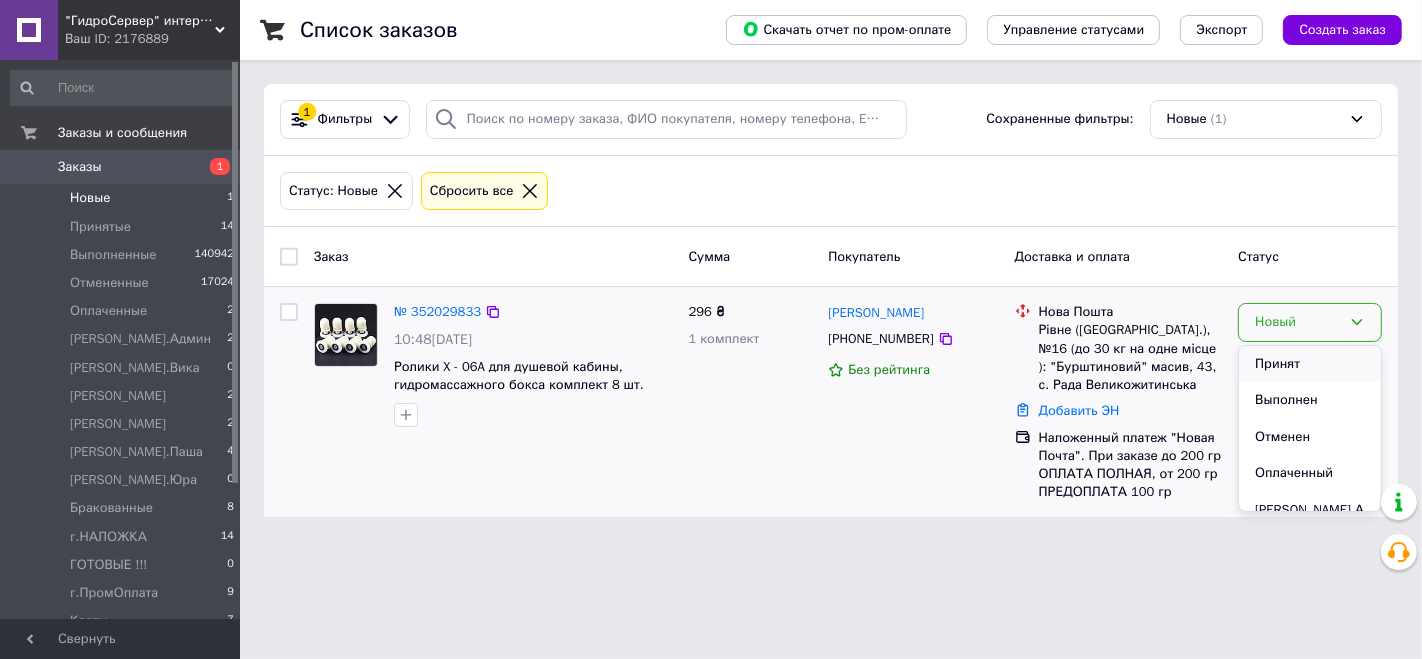 click on "Принят" at bounding box center [1310, 364] 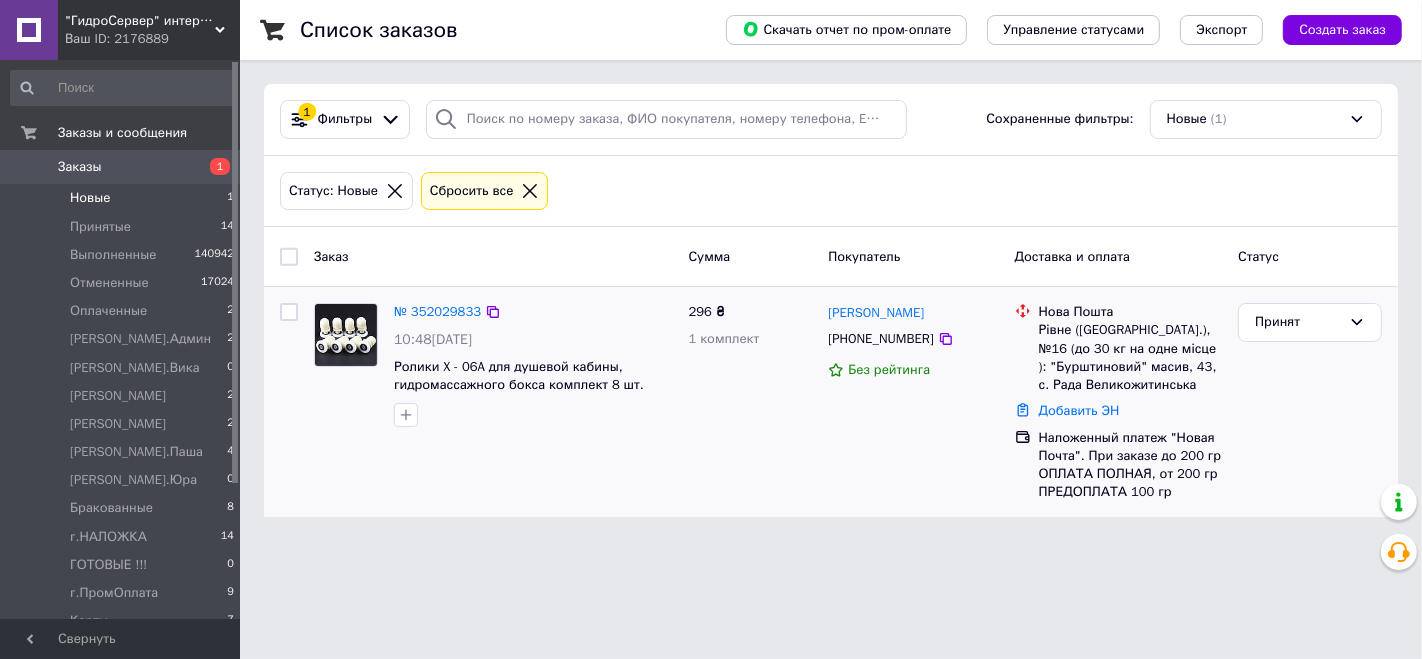 click on "Создать заказ" at bounding box center (1342, 30) 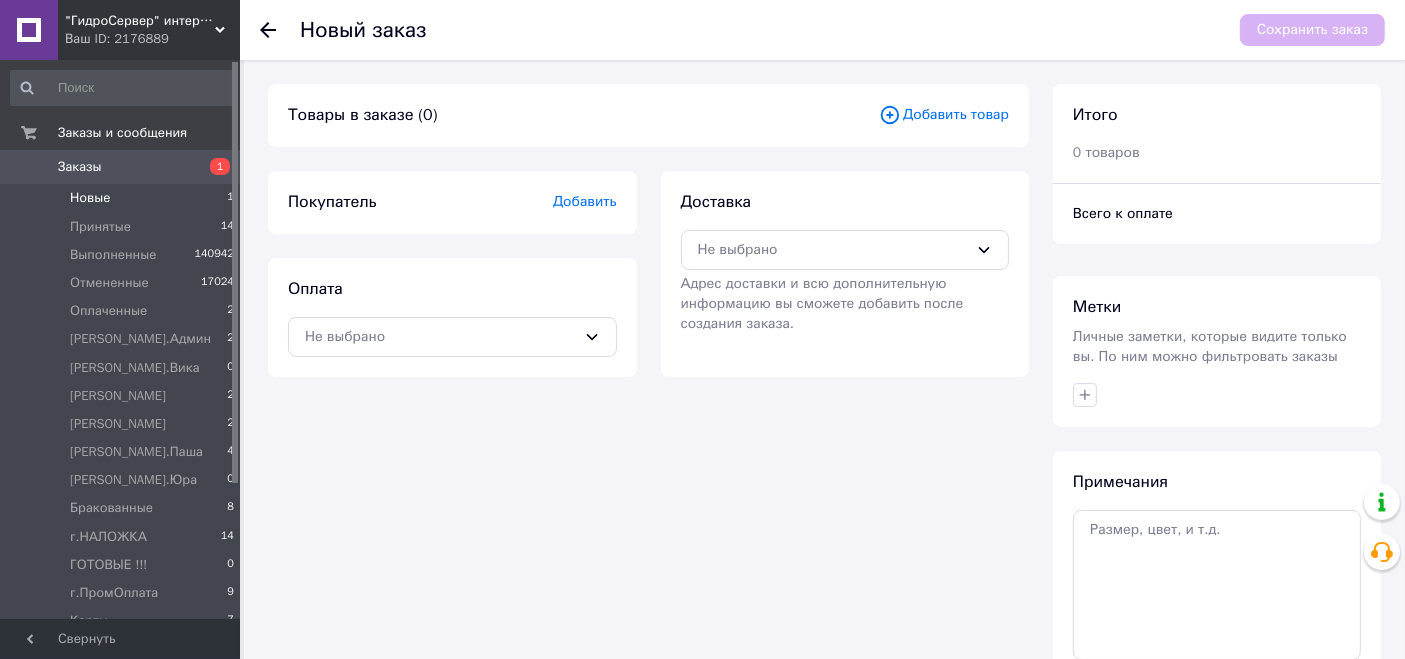 click on "Новые 1" at bounding box center [123, 198] 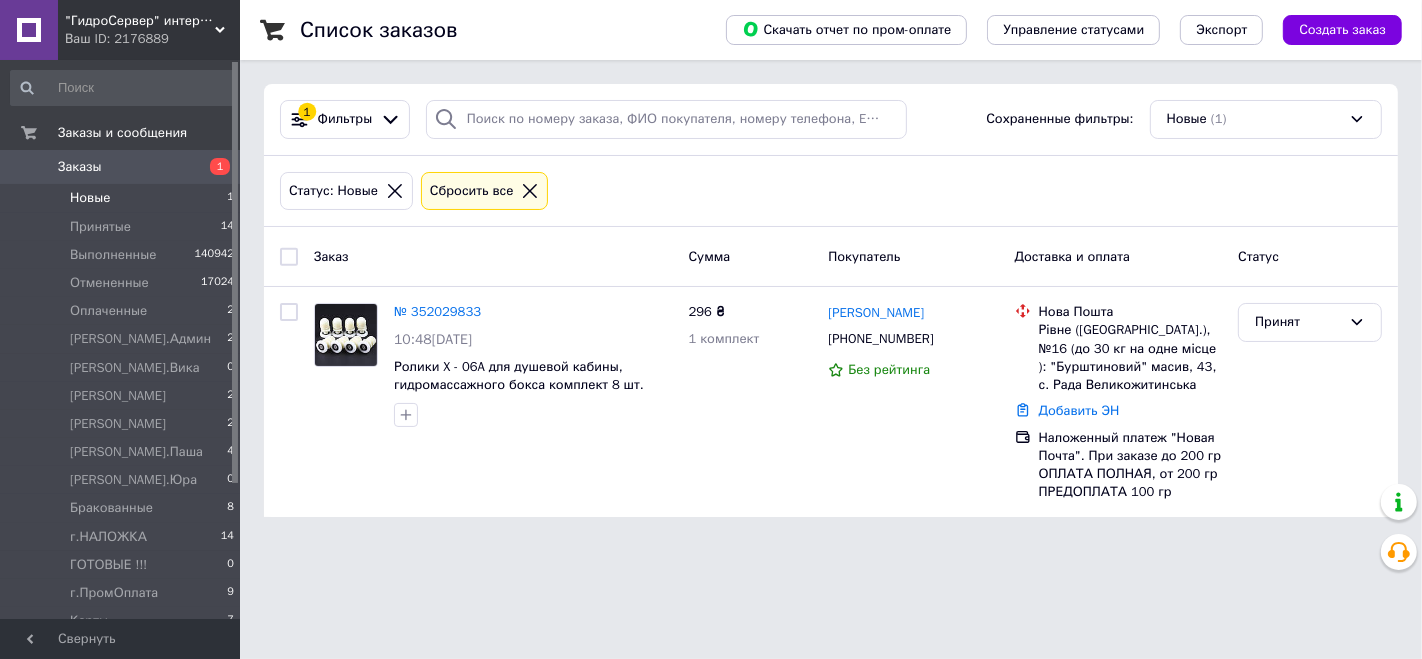 click on "Создать заказ" at bounding box center [1342, 30] 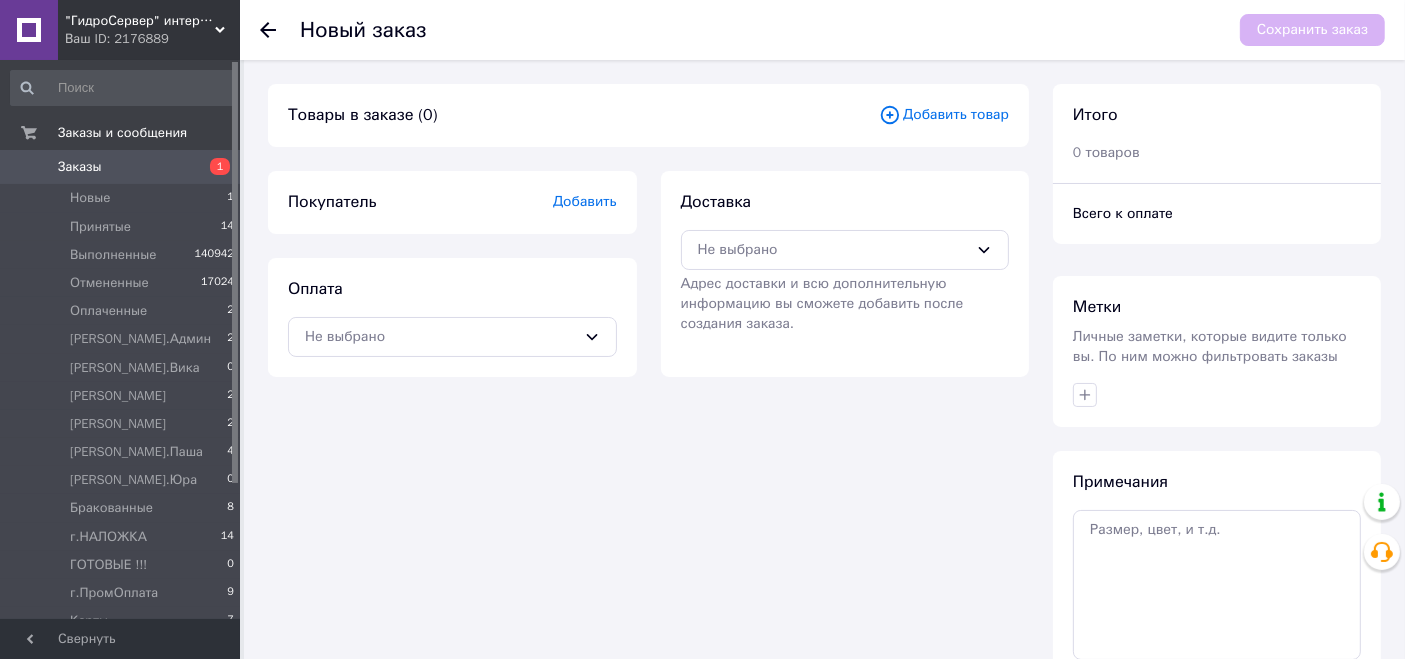 click on "Добавить товар" at bounding box center [944, 115] 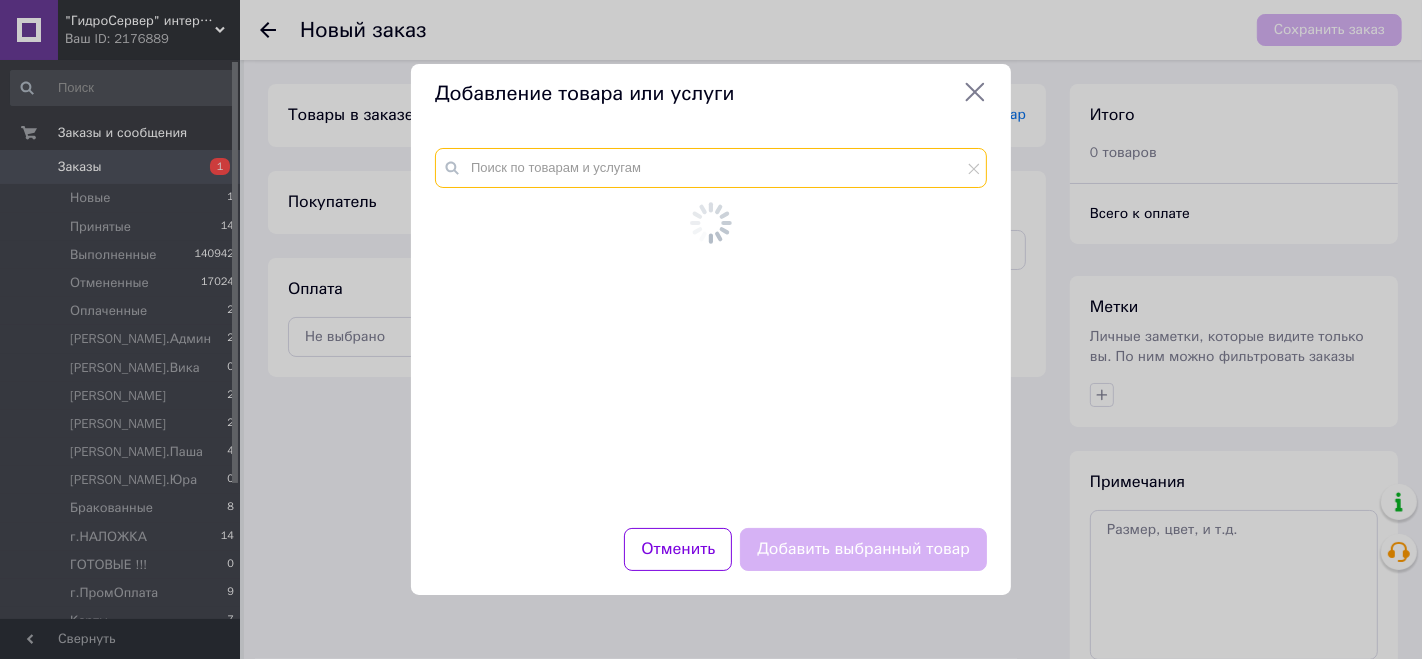 click at bounding box center [711, 168] 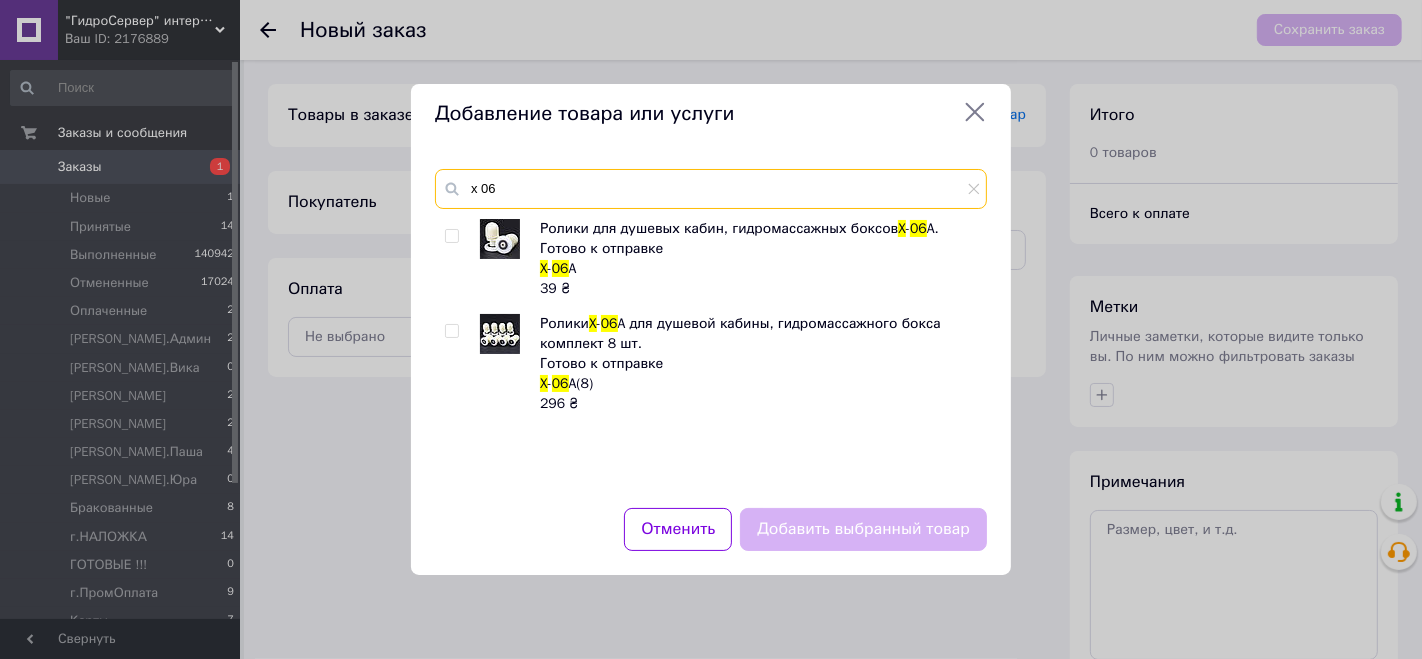 type on "x 06" 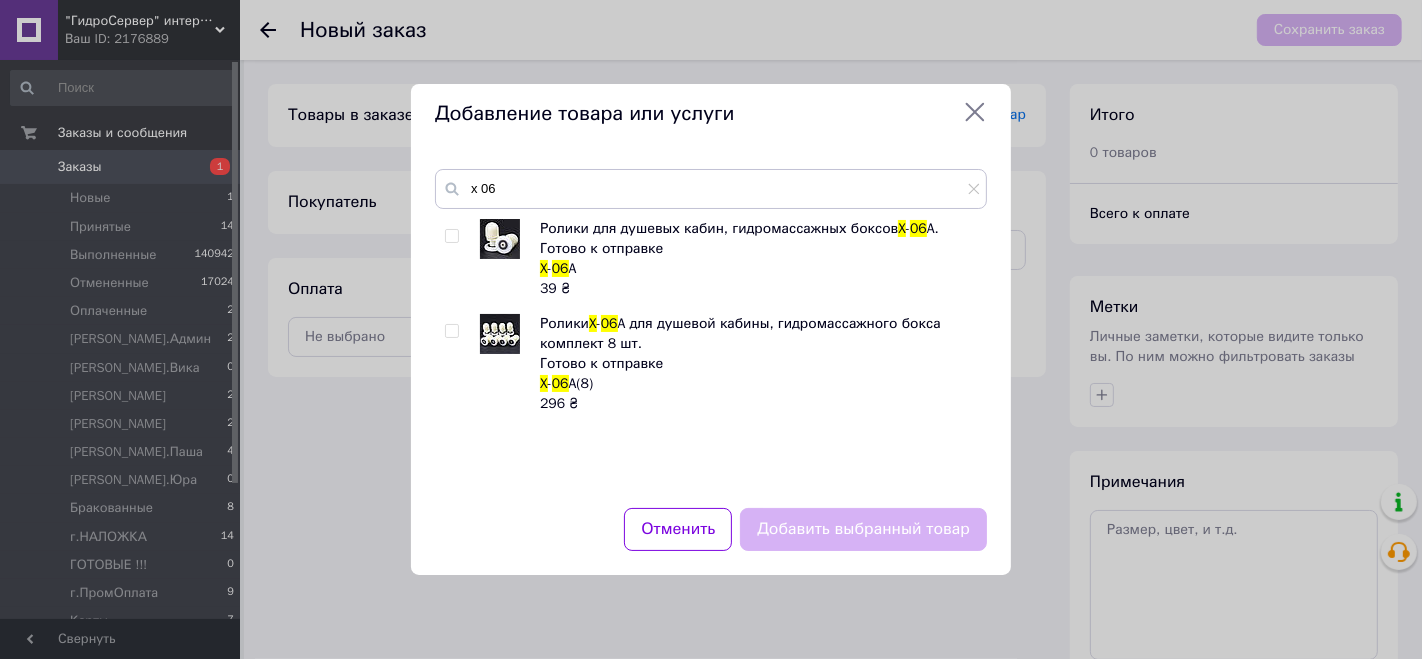 click at bounding box center (500, 334) 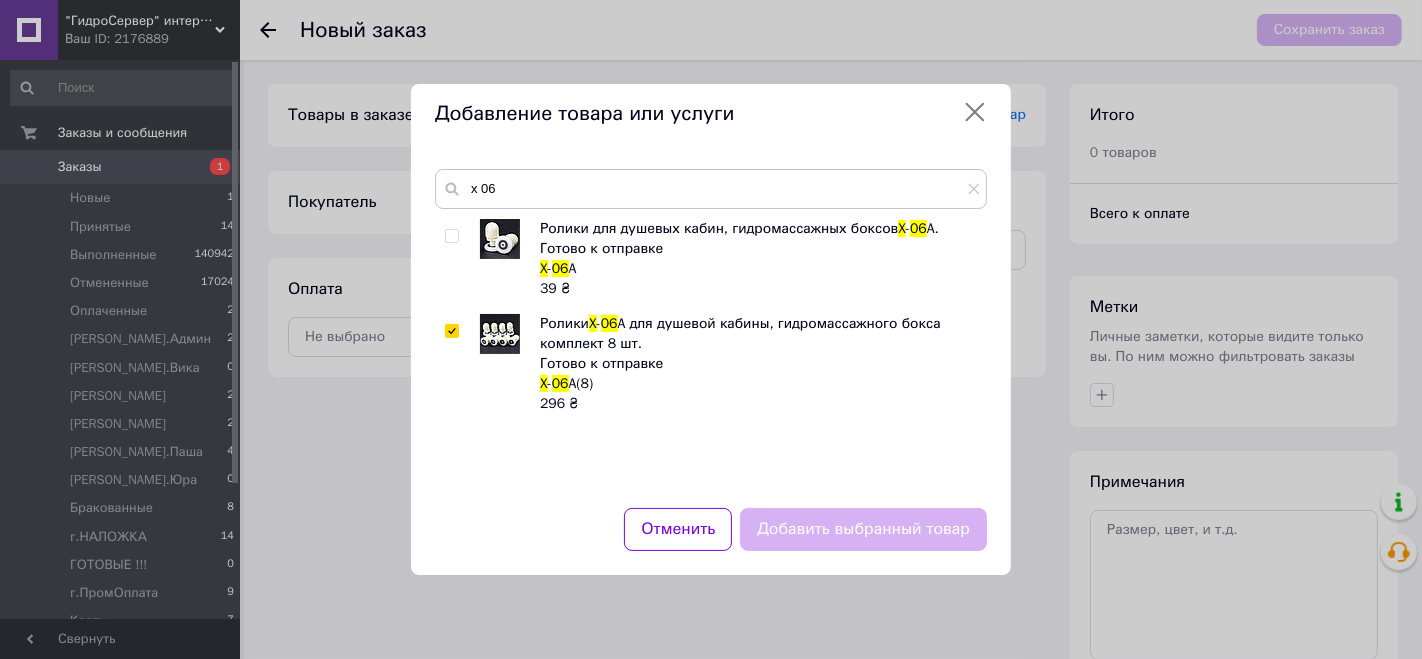 checkbox on "true" 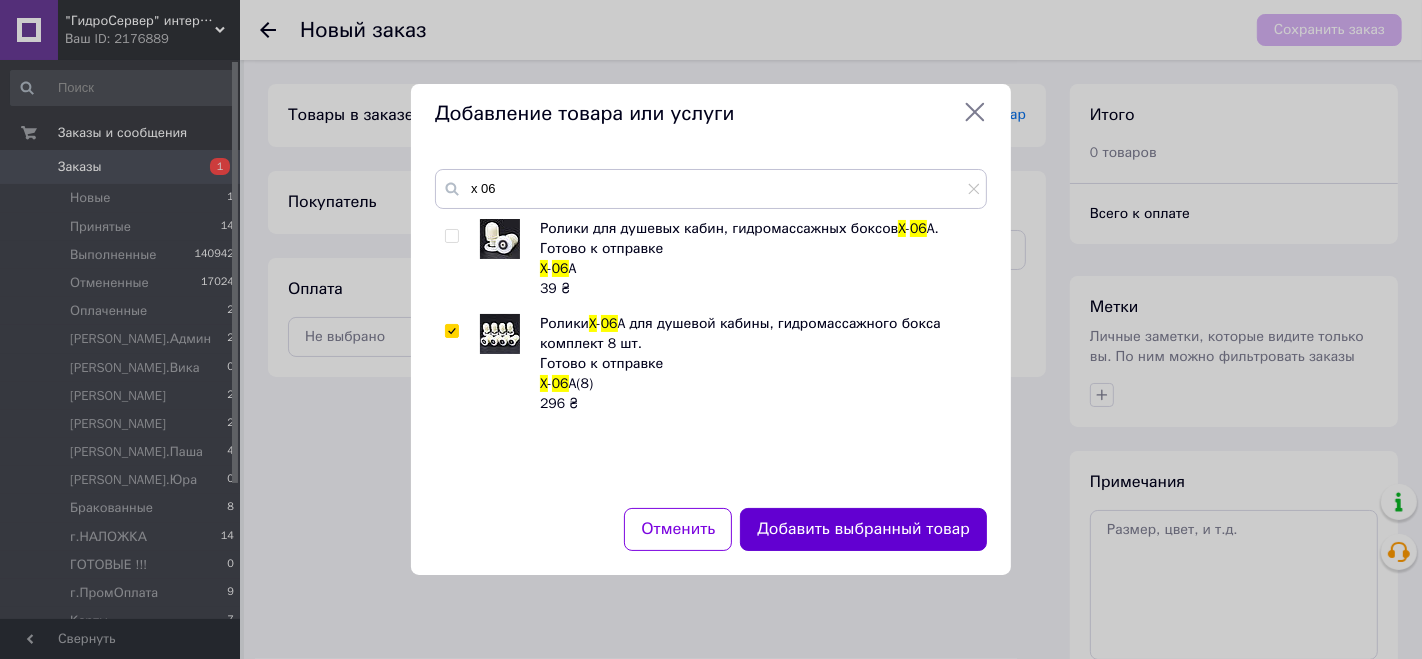 click on "Добавить выбранный товар" at bounding box center [863, 529] 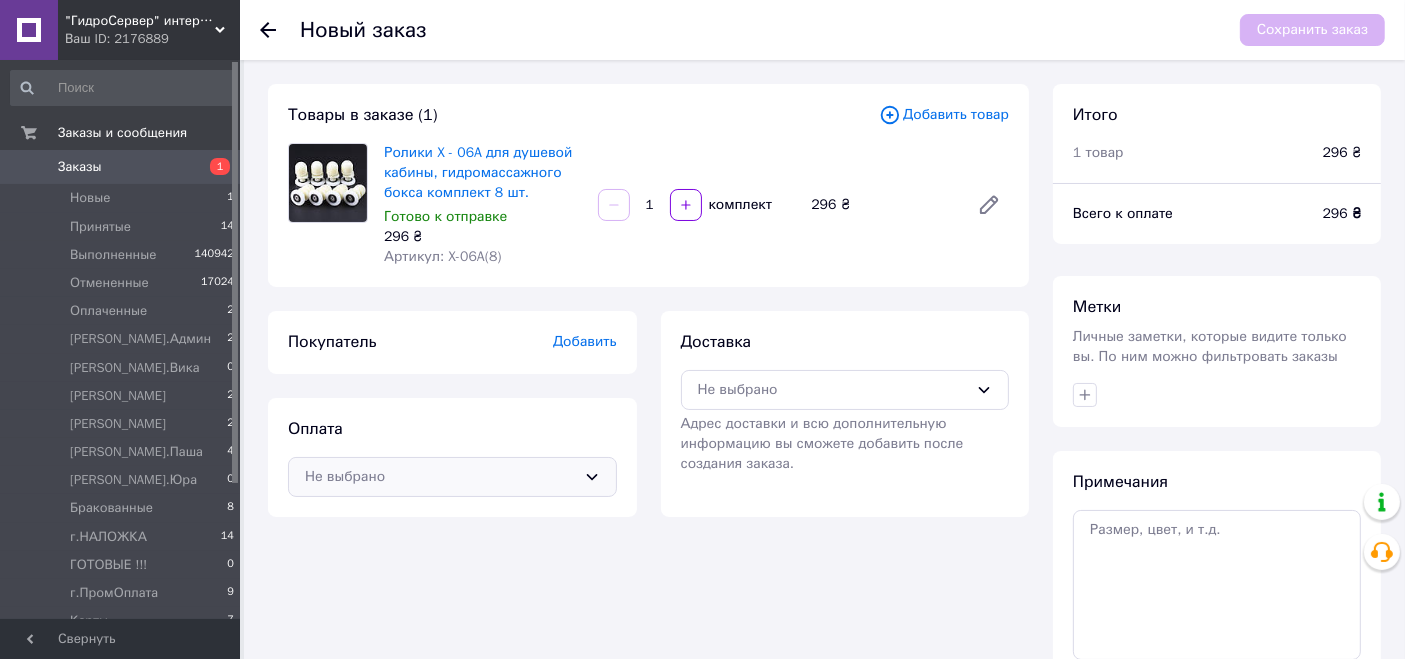 click on "Не выбрано" at bounding box center (452, 477) 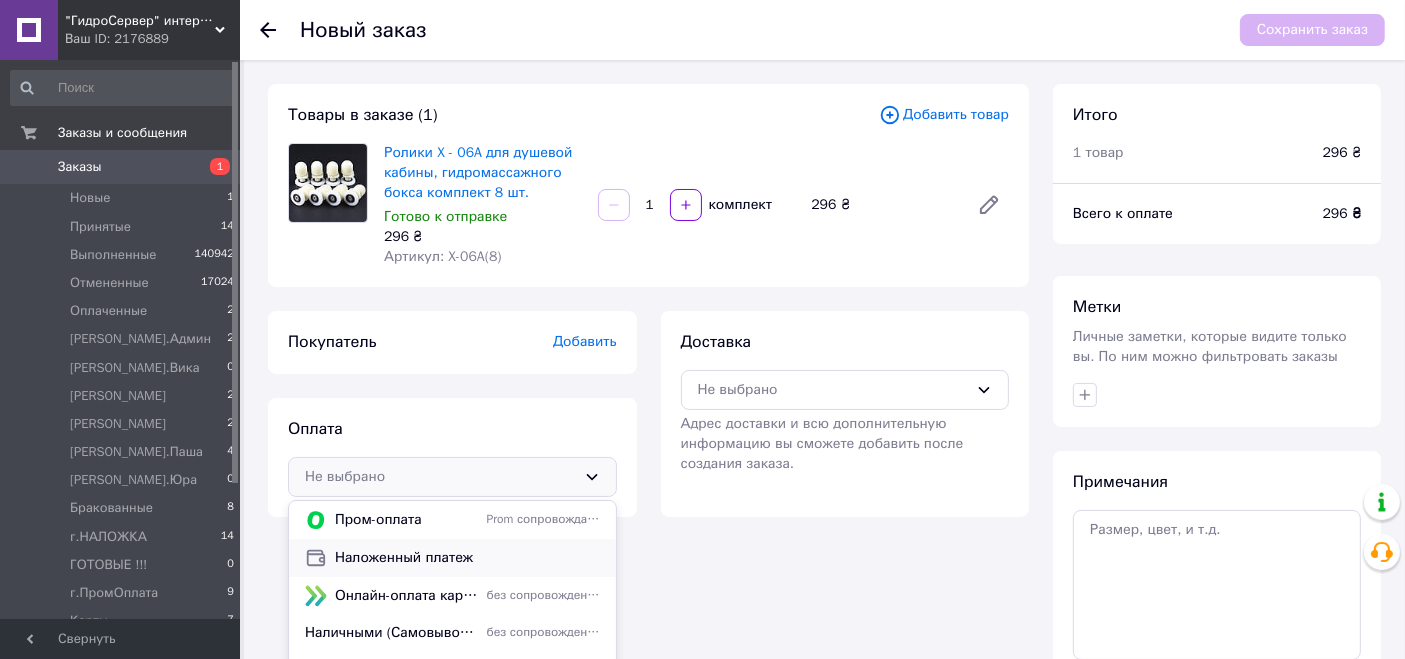 click on "Наложенный платеж" at bounding box center (467, 558) 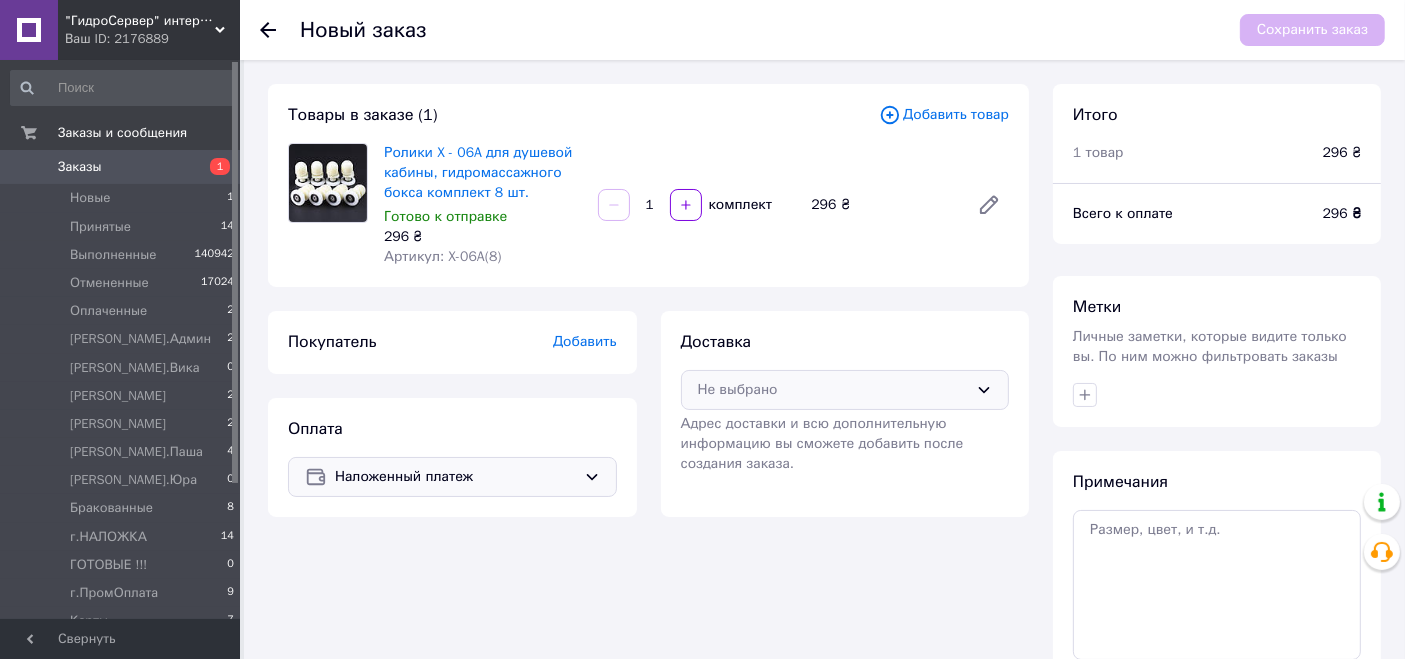 click on "Не выбрано" at bounding box center (833, 390) 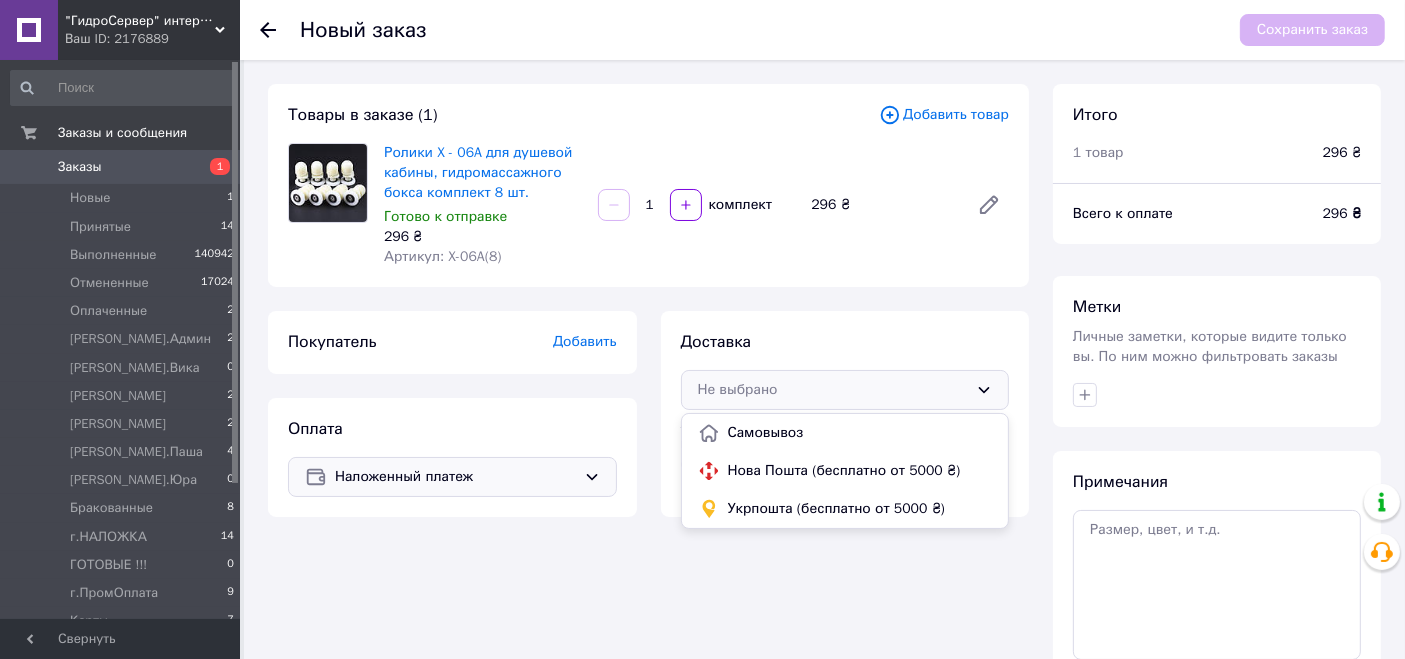 click on "Не выбрано" at bounding box center [833, 390] 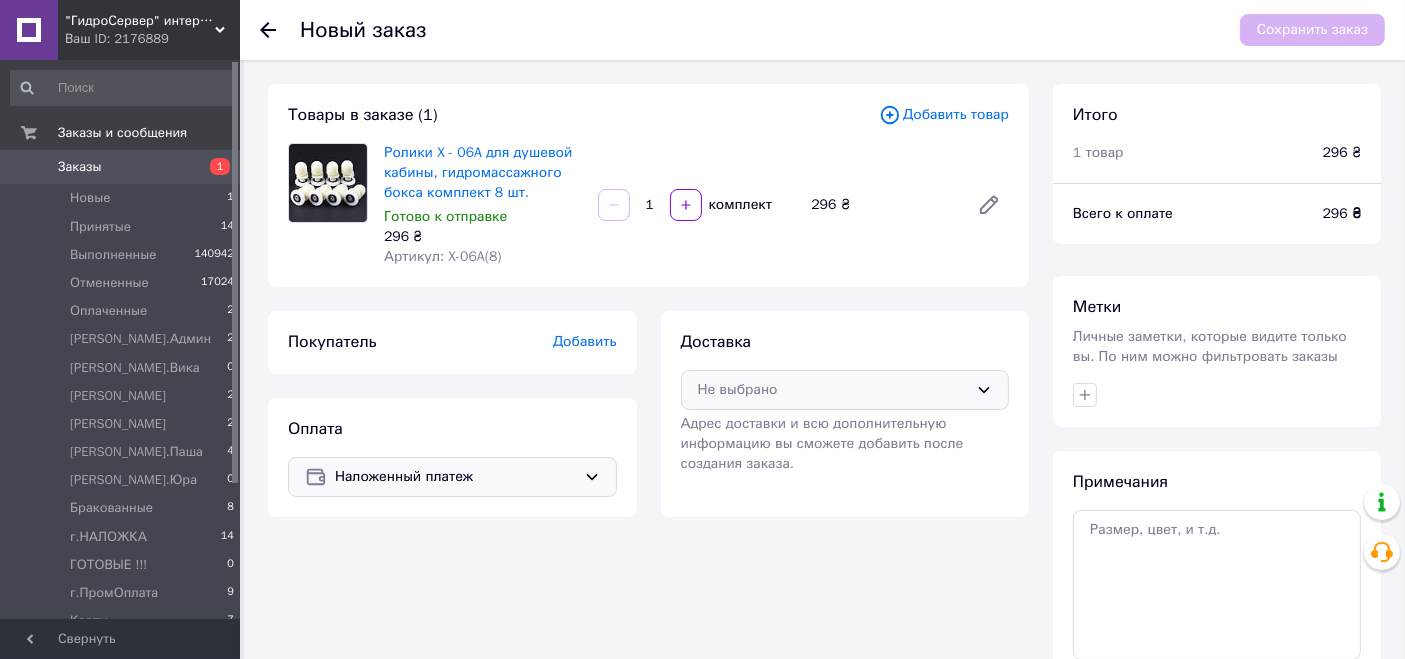 click on "Не выбрано" at bounding box center (833, 390) 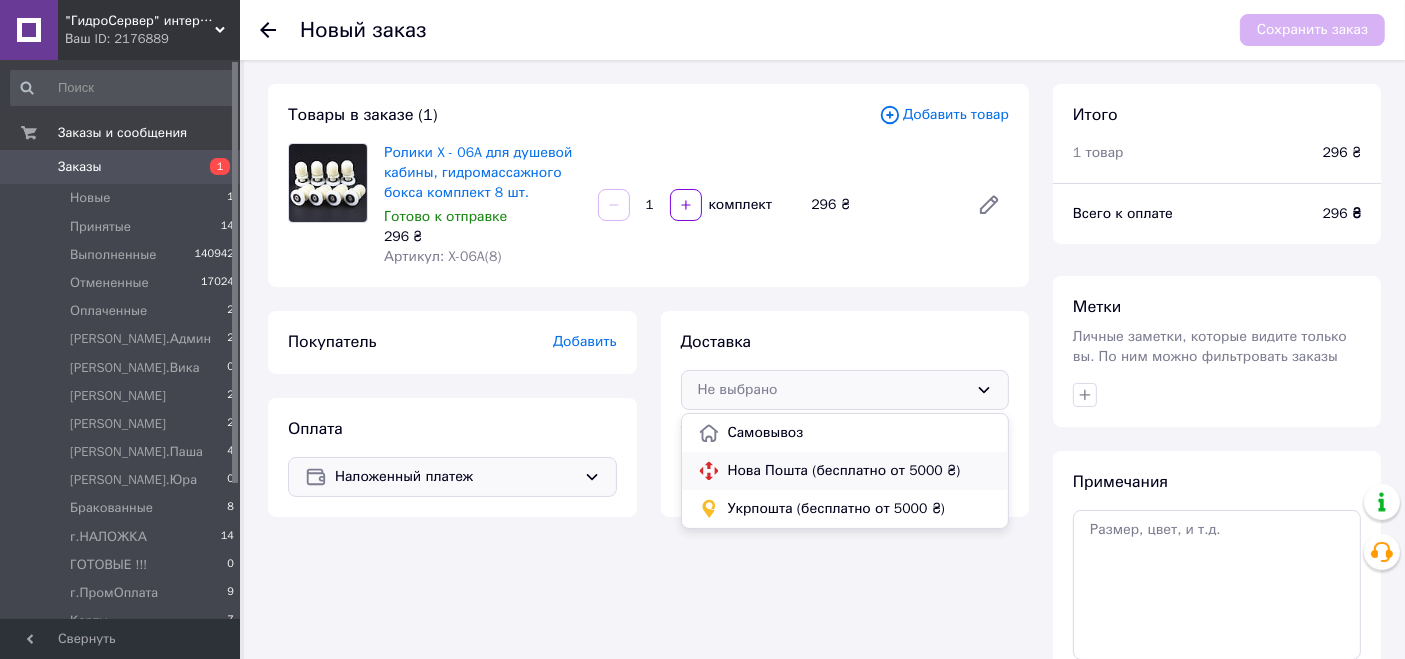 click on "Нова Пошта (бесплатно от 5000 ₴)" at bounding box center [860, 471] 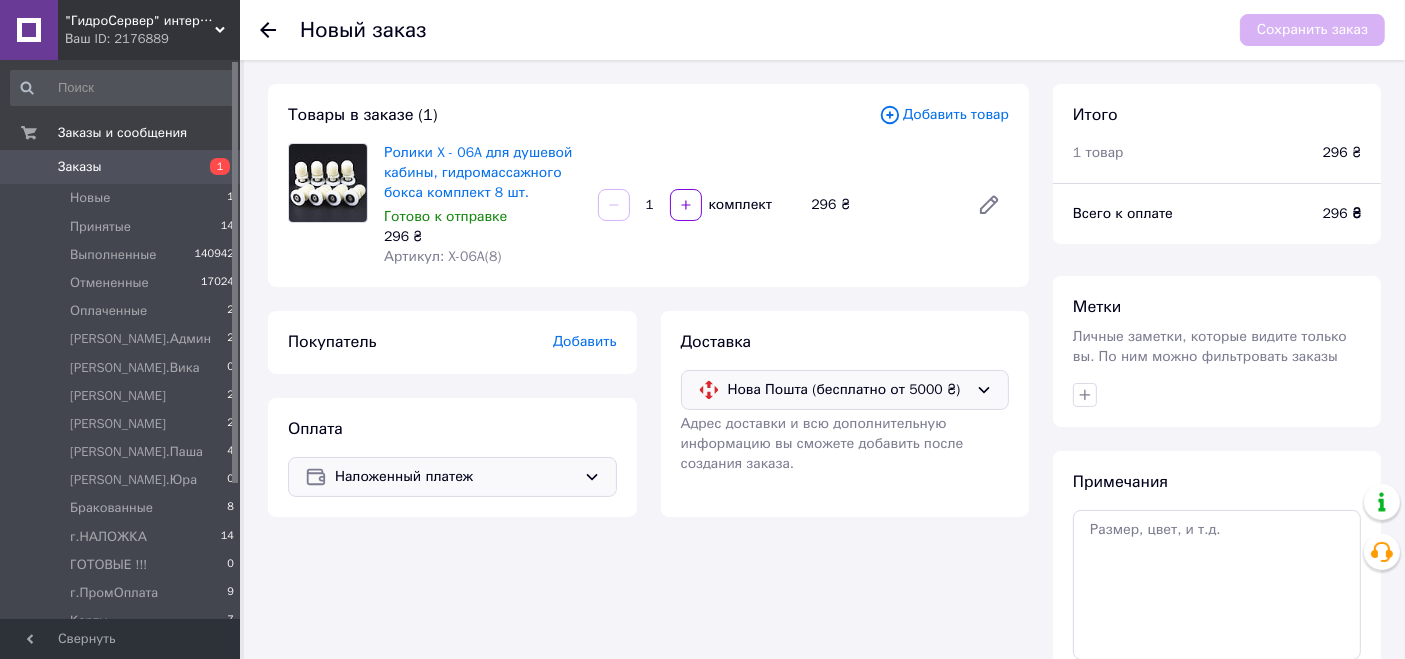 click on "Добавить" at bounding box center (585, 341) 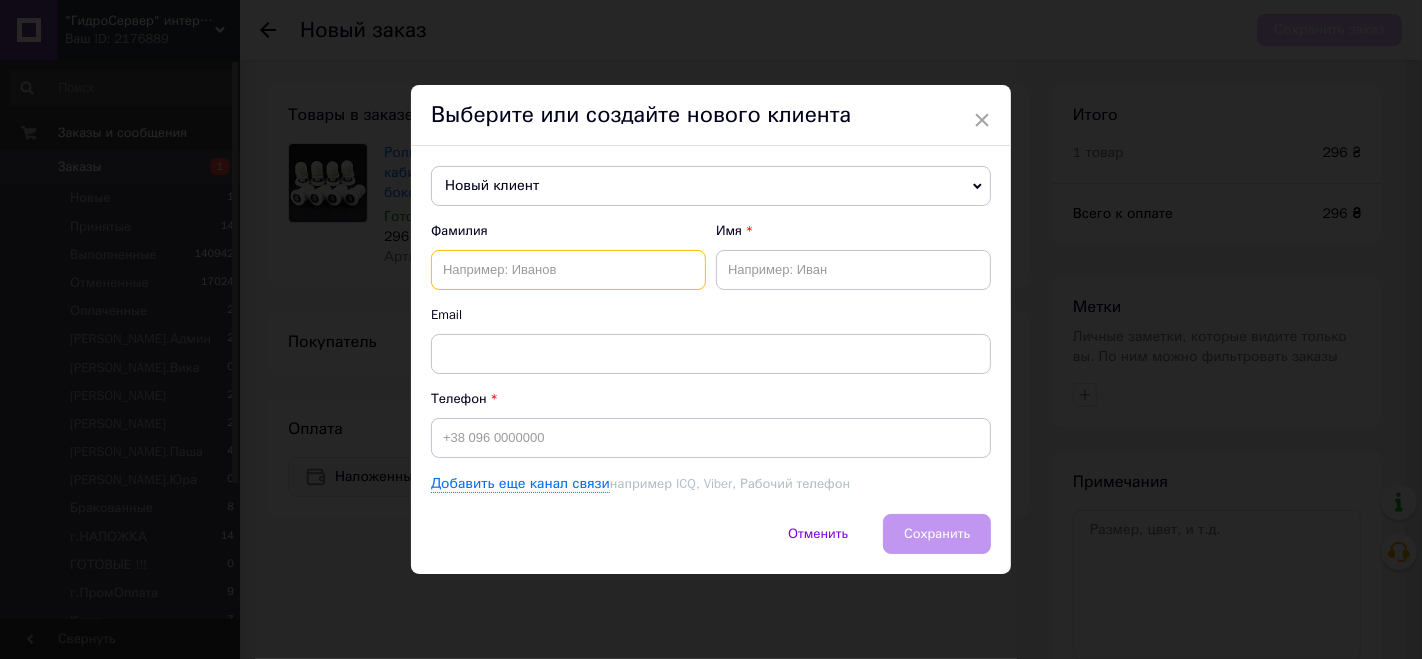 click at bounding box center [568, 270] 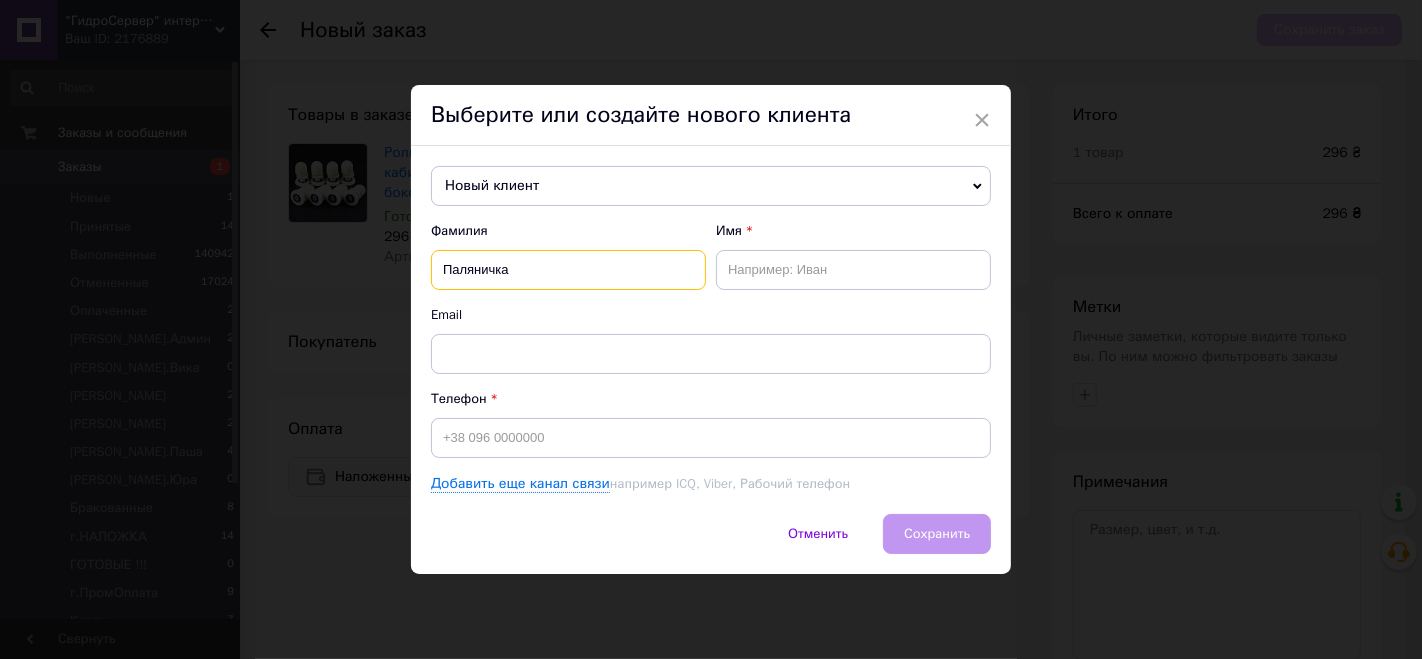 type on "Паляничка" 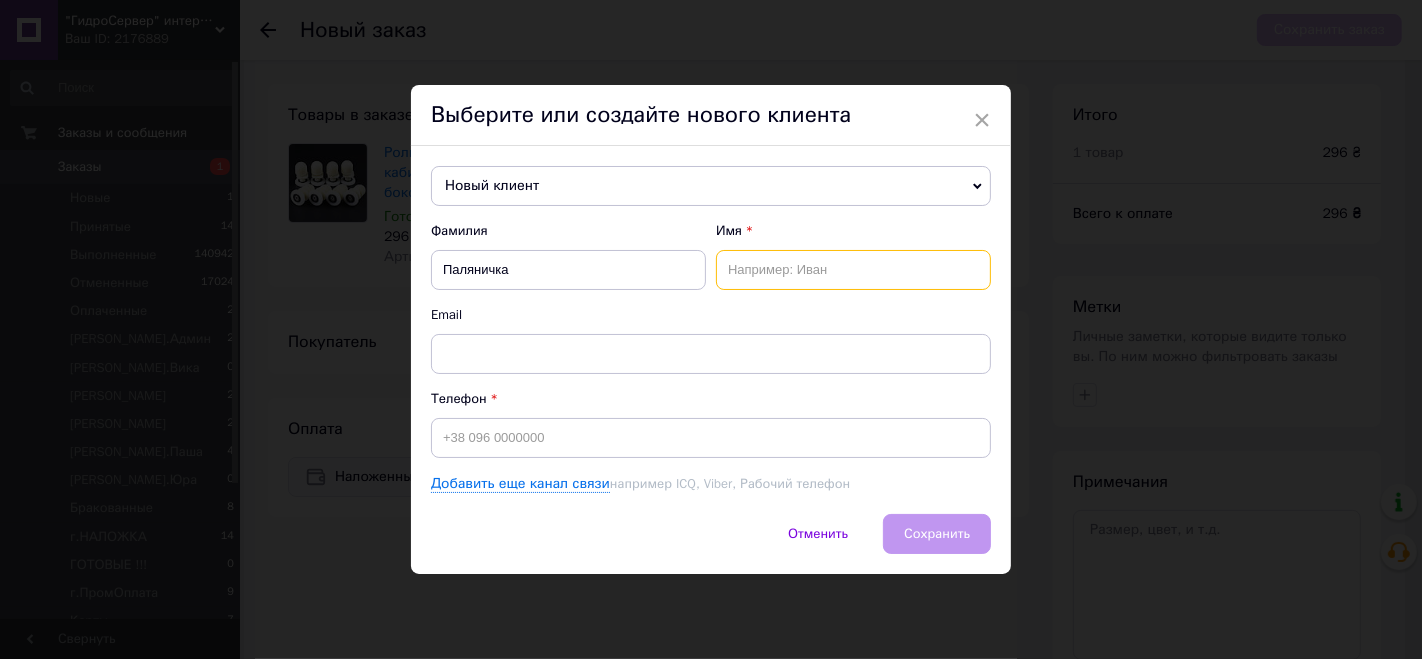 click at bounding box center [853, 270] 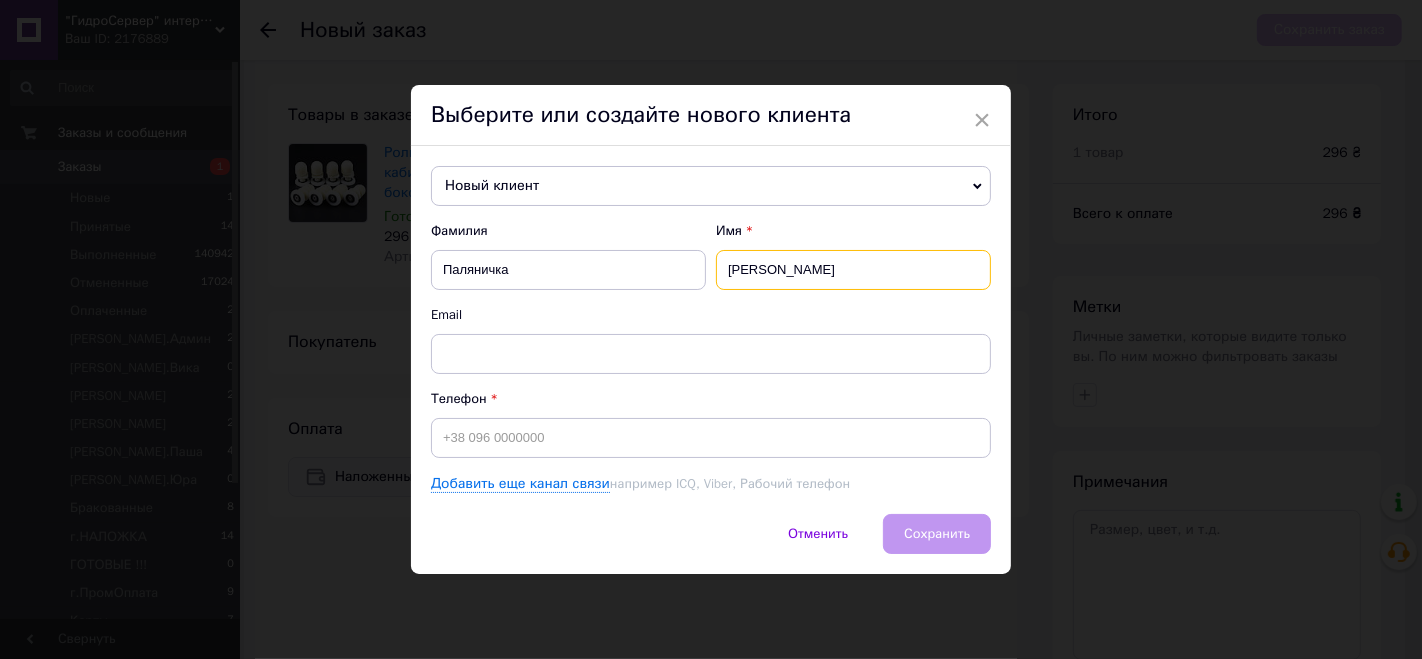 type on "Александр" 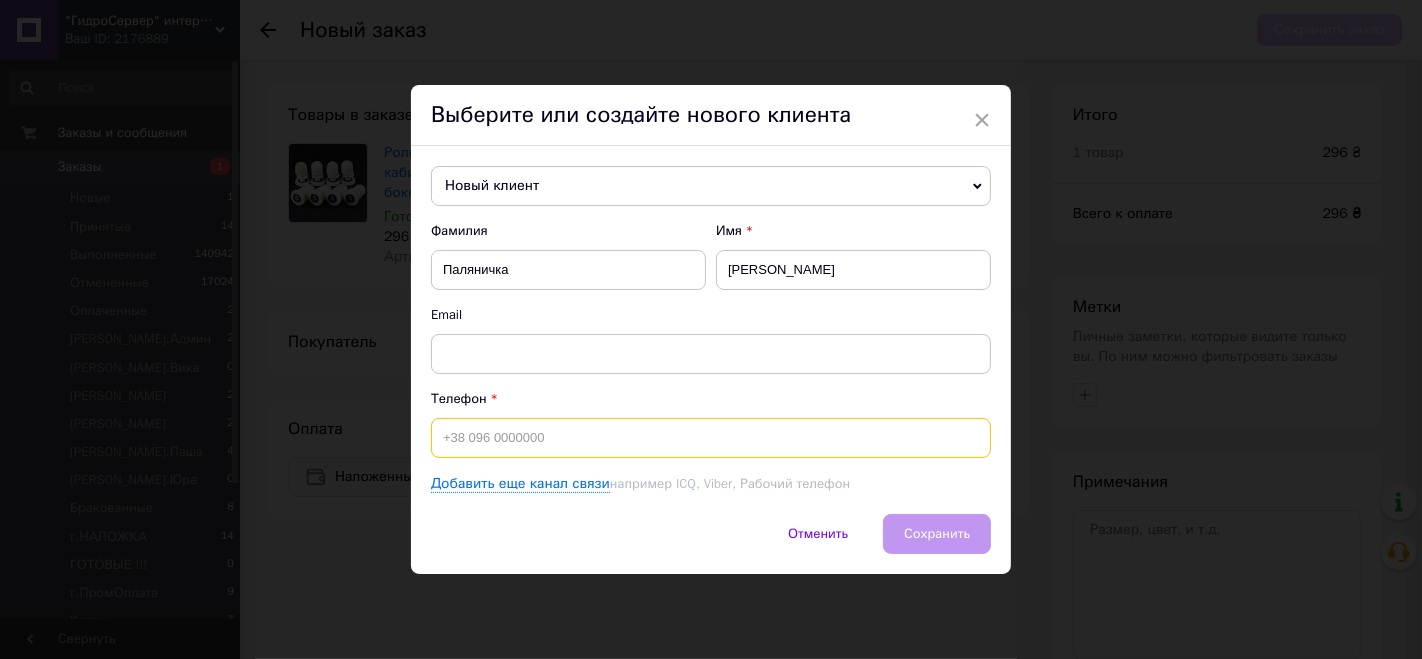 click at bounding box center (711, 438) 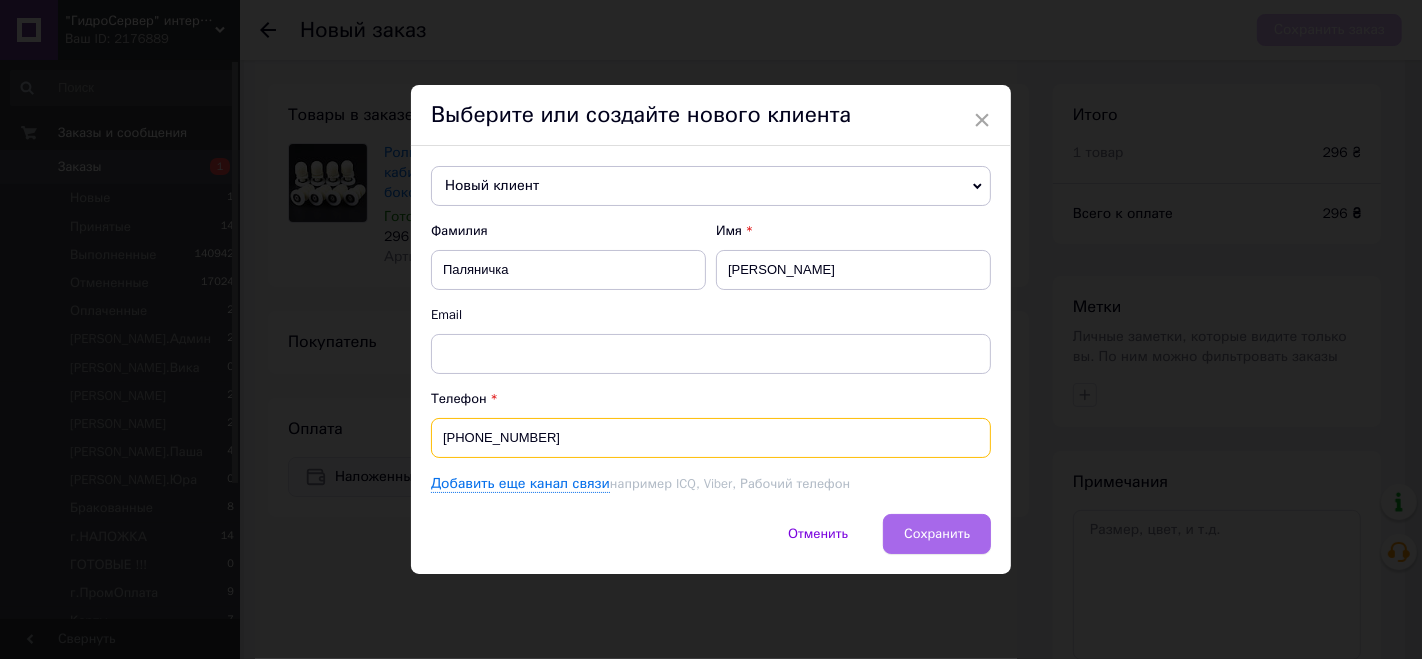type on "+380661280556" 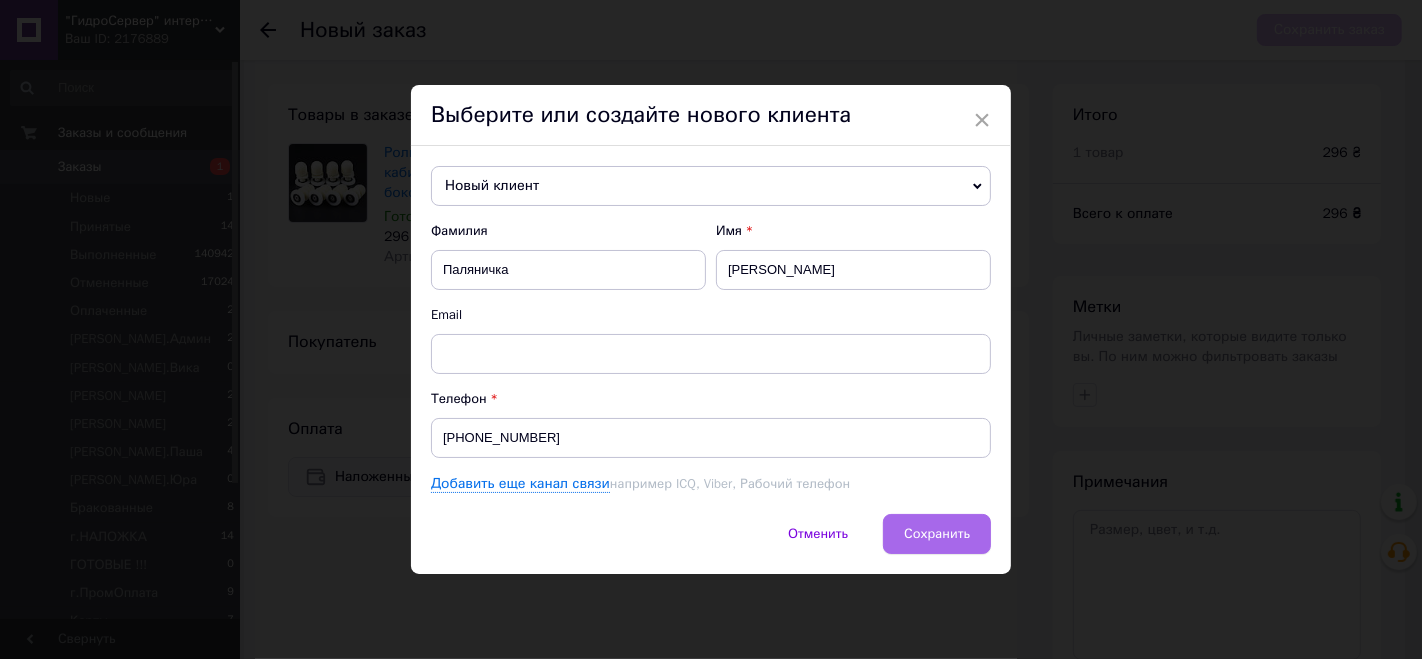 click on "Сохранить" at bounding box center [937, 533] 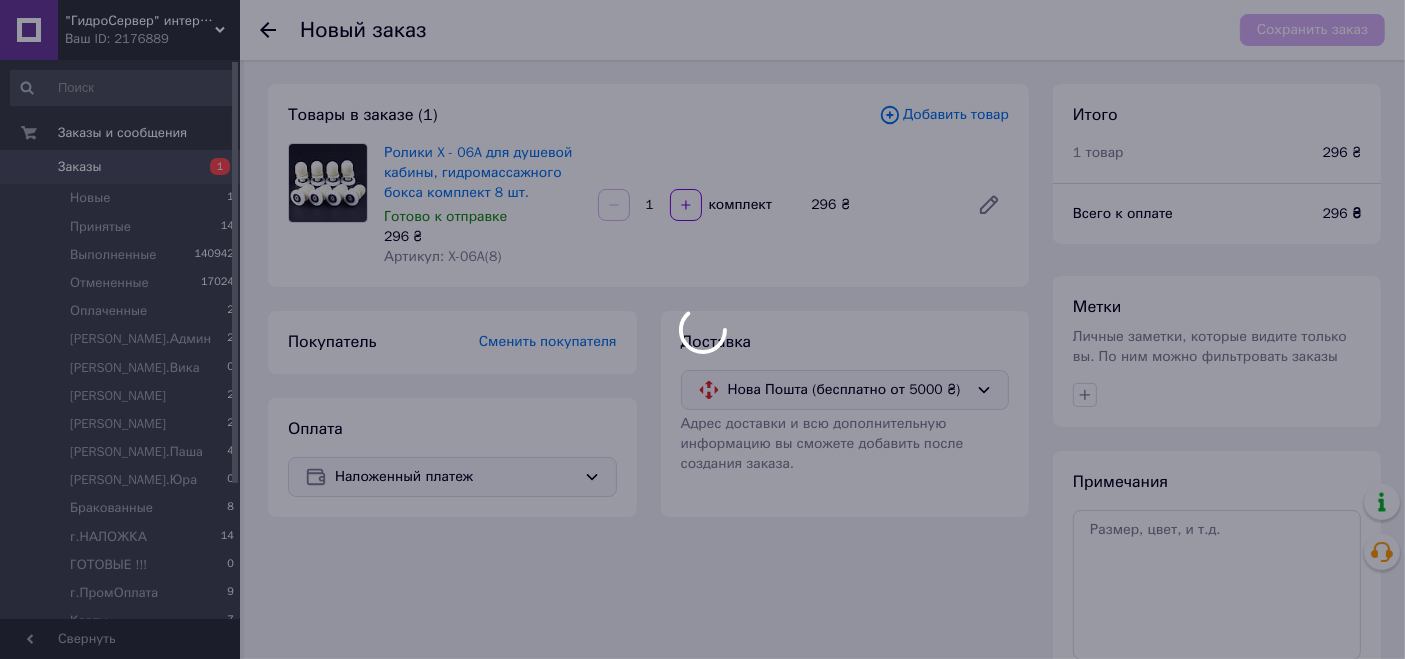 click on "Товары в заказе (1) Добавить товар Ролики X - 06A для душевой кабины, гидромассажного бокса комплект 8 шт. Готово к отправке 296 ₴ Артикул: X-06A(8) 1   комплект 296 ₴ Покупатель Сменить покупателя Оплата Наложенный платеж Доставка Нова Пошта (бесплатно от 5000 ₴) Адрес доставки и всю дополнительную информацию
вы сможете добавить после создания заказа." at bounding box center [648, 442] 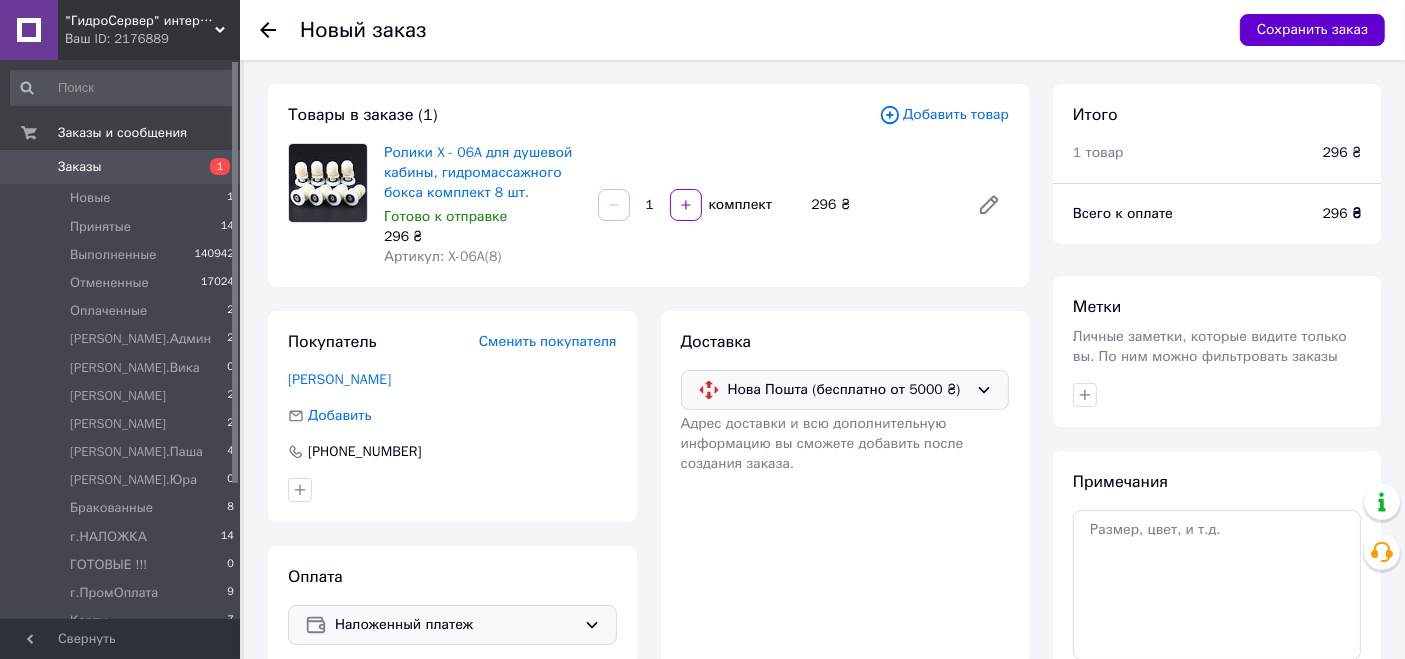 click on "Сохранить заказ" at bounding box center [1312, 30] 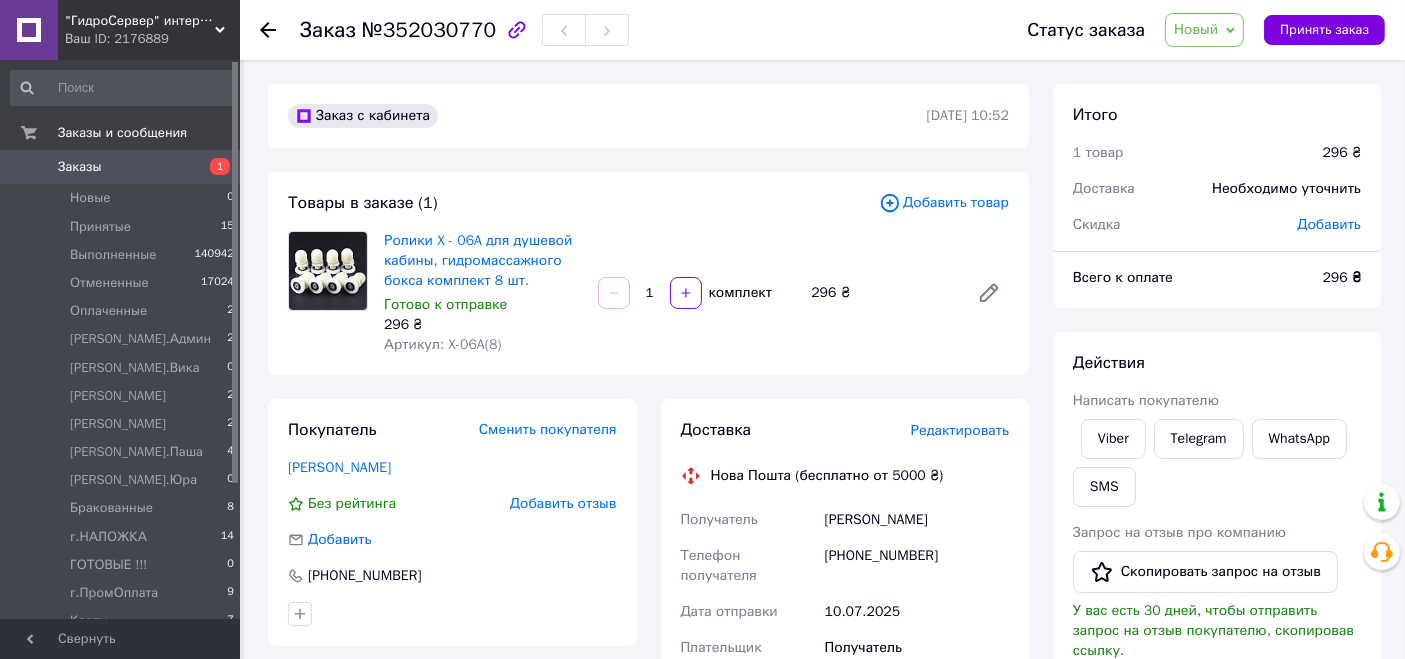 click on "Доставка Редактировать Нова Пошта (бесплатно от 5000 ₴) Получатель Паляничка Александр Телефон получателя +380661280556 Дата отправки 10.07.2025 Плательщик Получатель Оценочная стоимость 296 ₴ Сумма наложенного платежа 296 ₴ Комиссия за наложенный платёж 25.92 ₴ Плательщик комиссии наложенного платежа Получатель Передать номер или Сгенерировать ЭН" at bounding box center (845, 791) 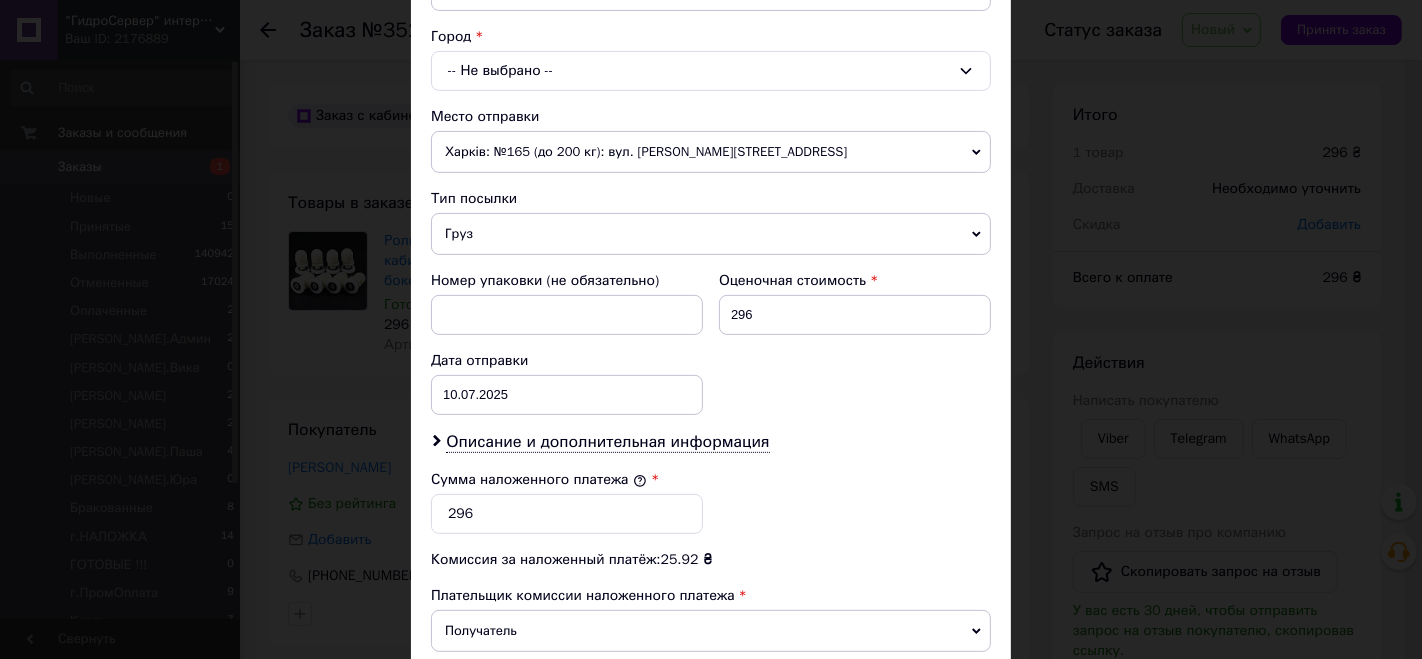 scroll, scrollTop: 444, scrollLeft: 0, axis: vertical 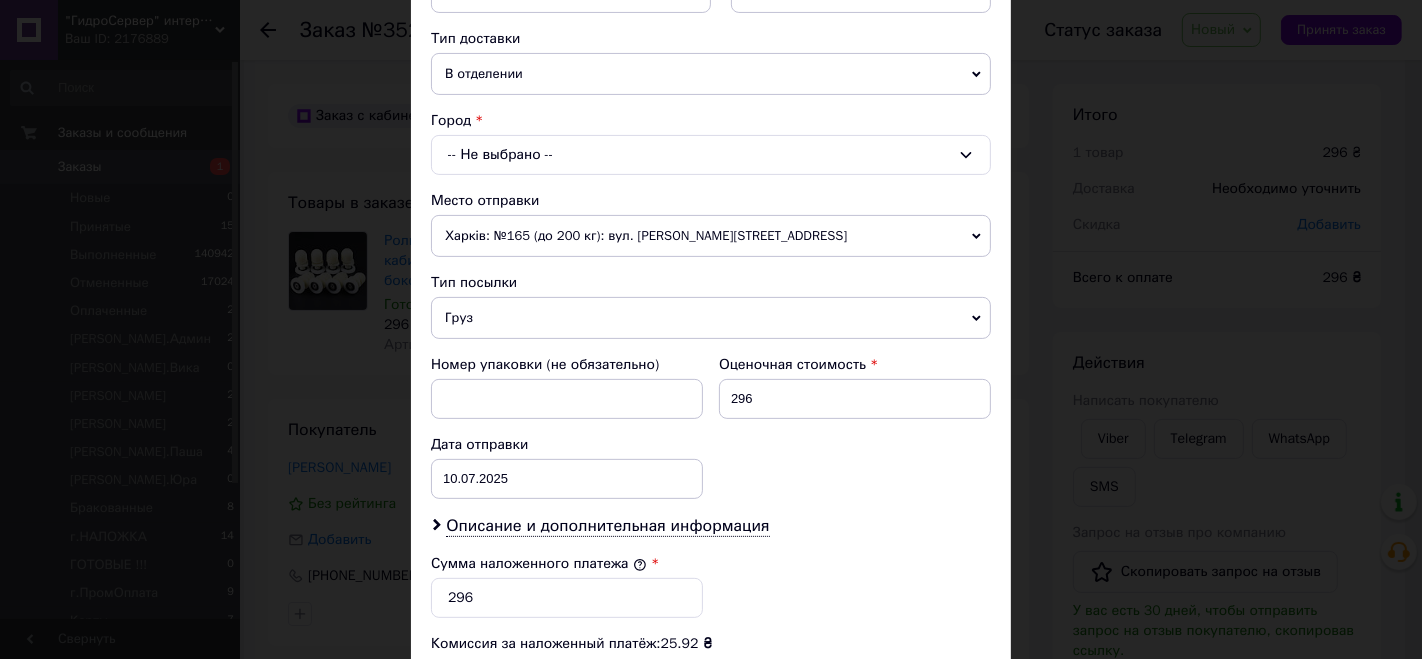 click on "-- Не выбрано --" at bounding box center (711, 155) 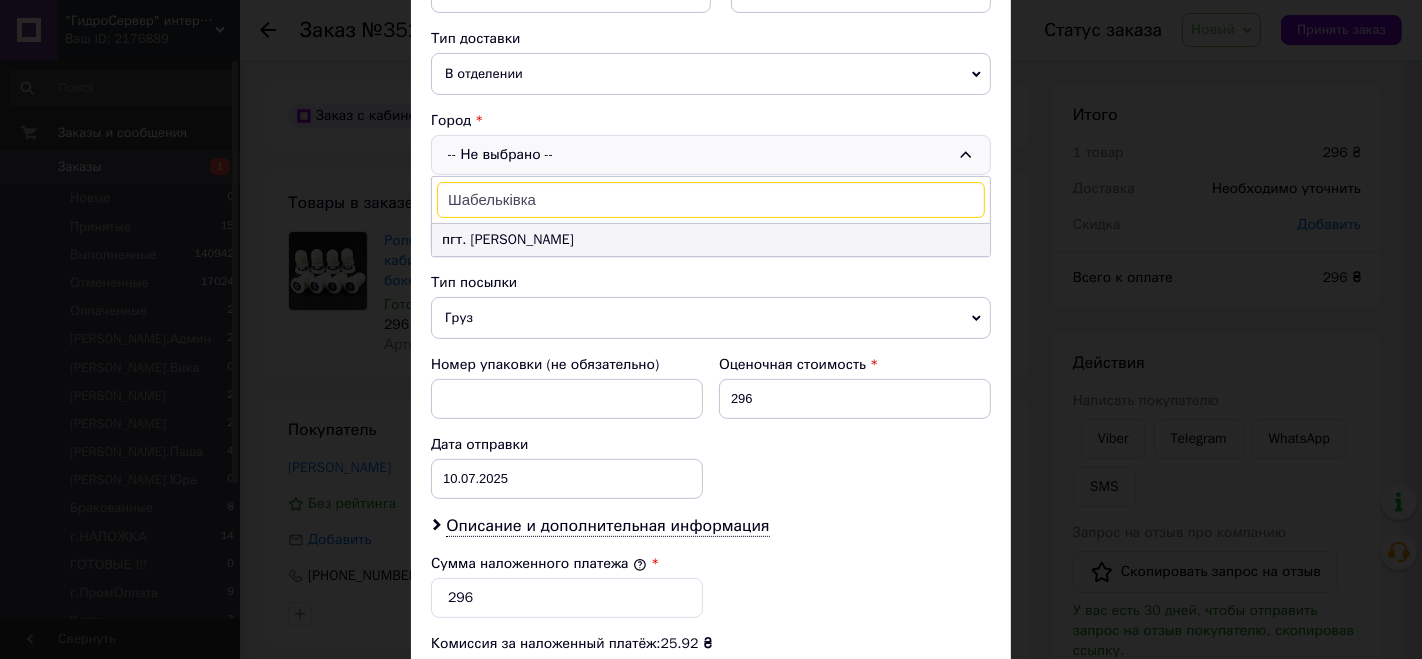 type on "Шабельківка" 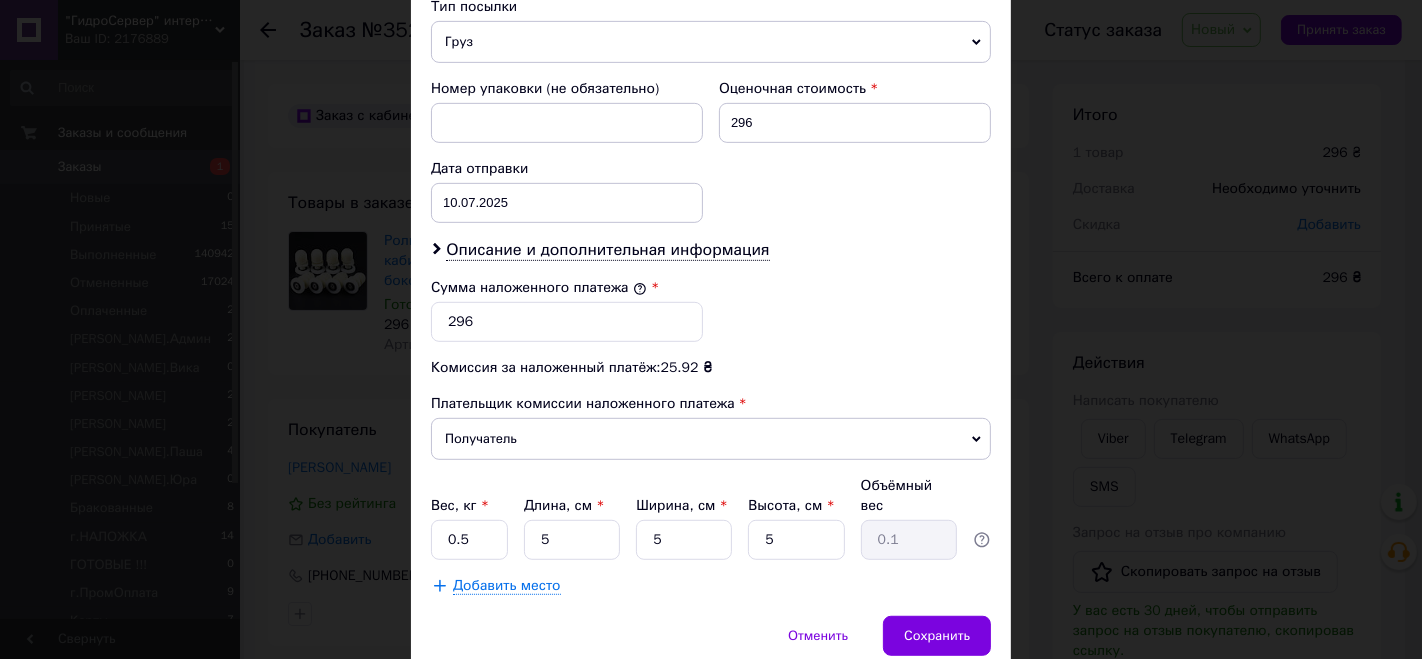 scroll, scrollTop: 858, scrollLeft: 0, axis: vertical 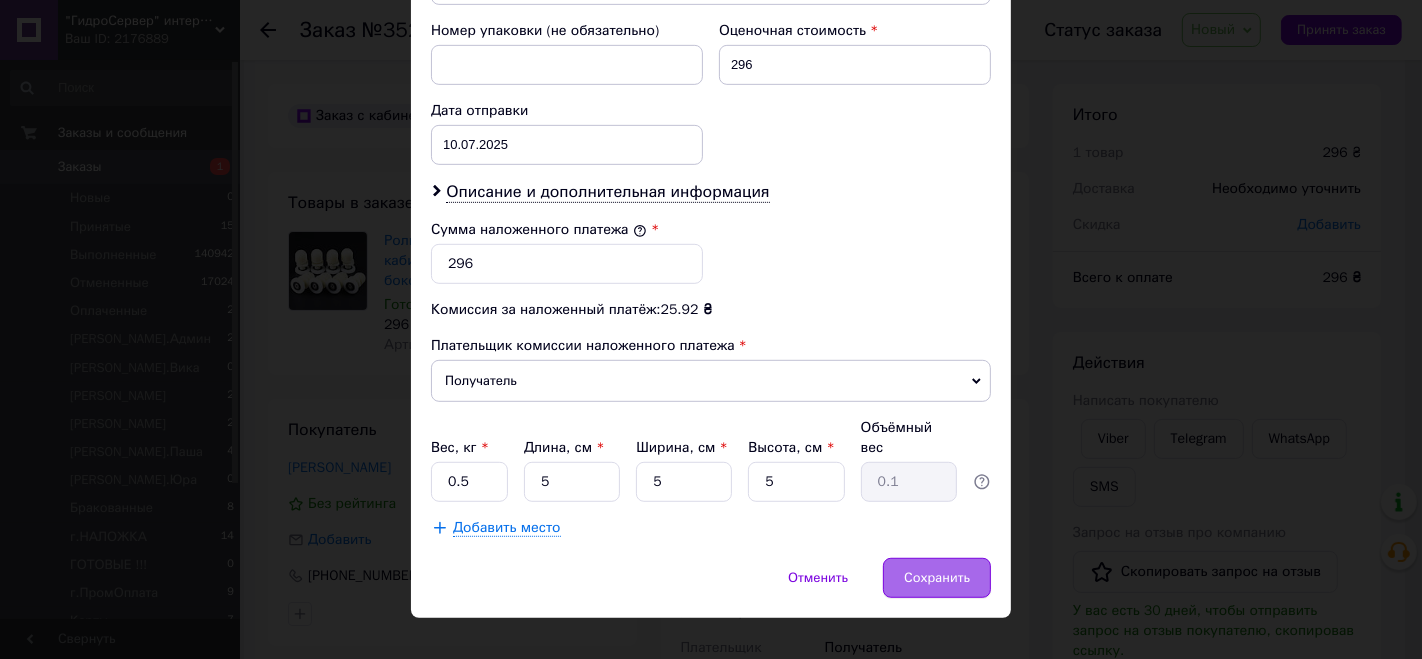 click on "Сохранить" at bounding box center (937, 578) 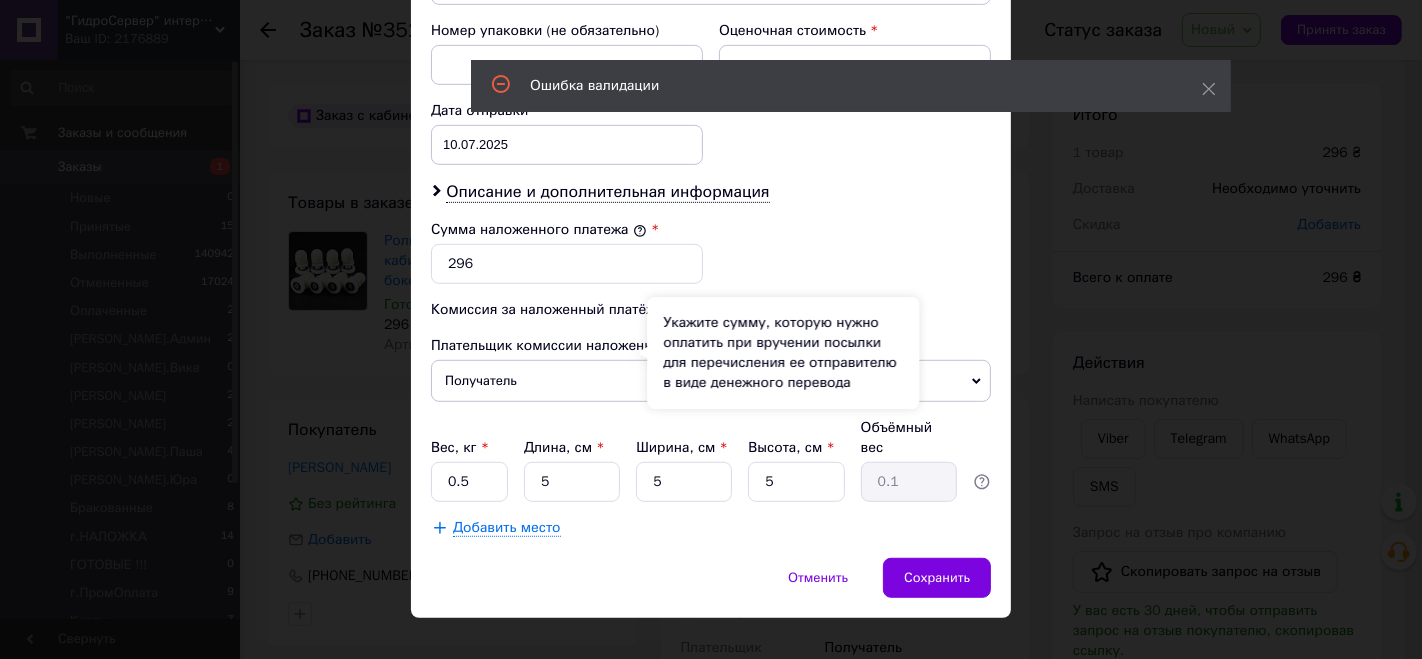 scroll, scrollTop: 553, scrollLeft: 0, axis: vertical 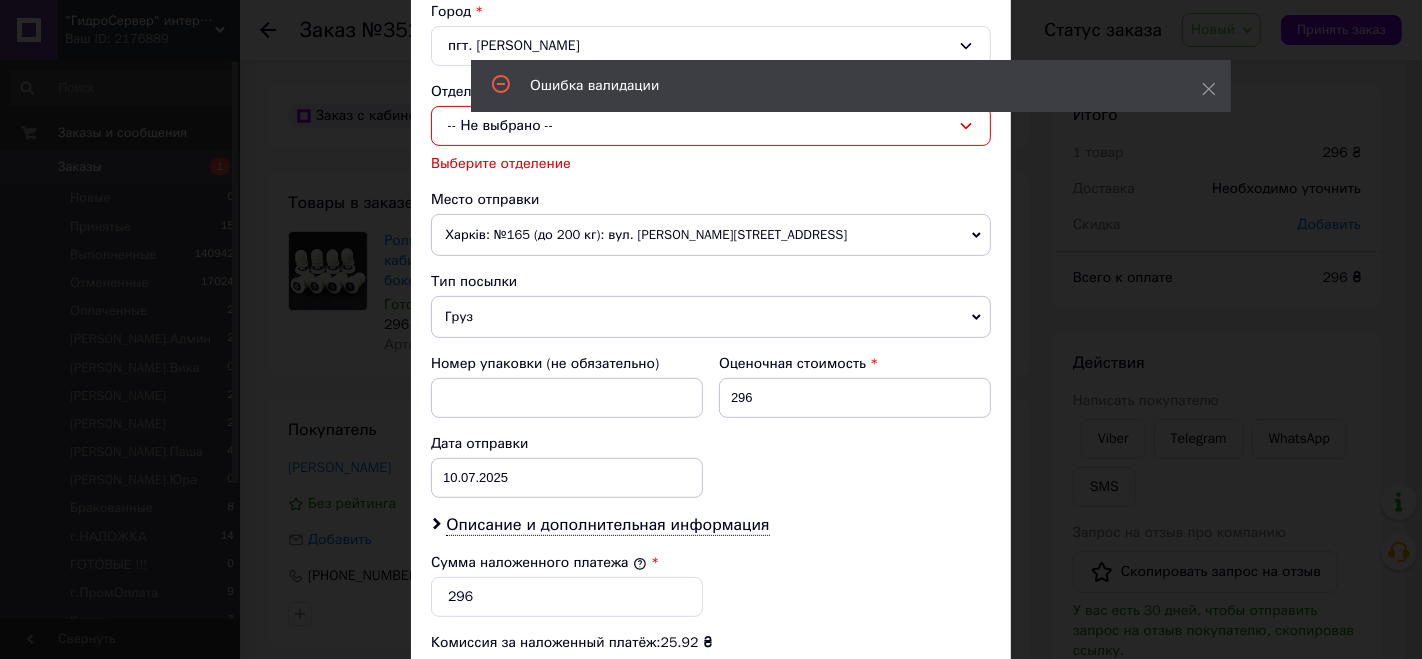 click on "-- Не выбрано --" at bounding box center (711, 126) 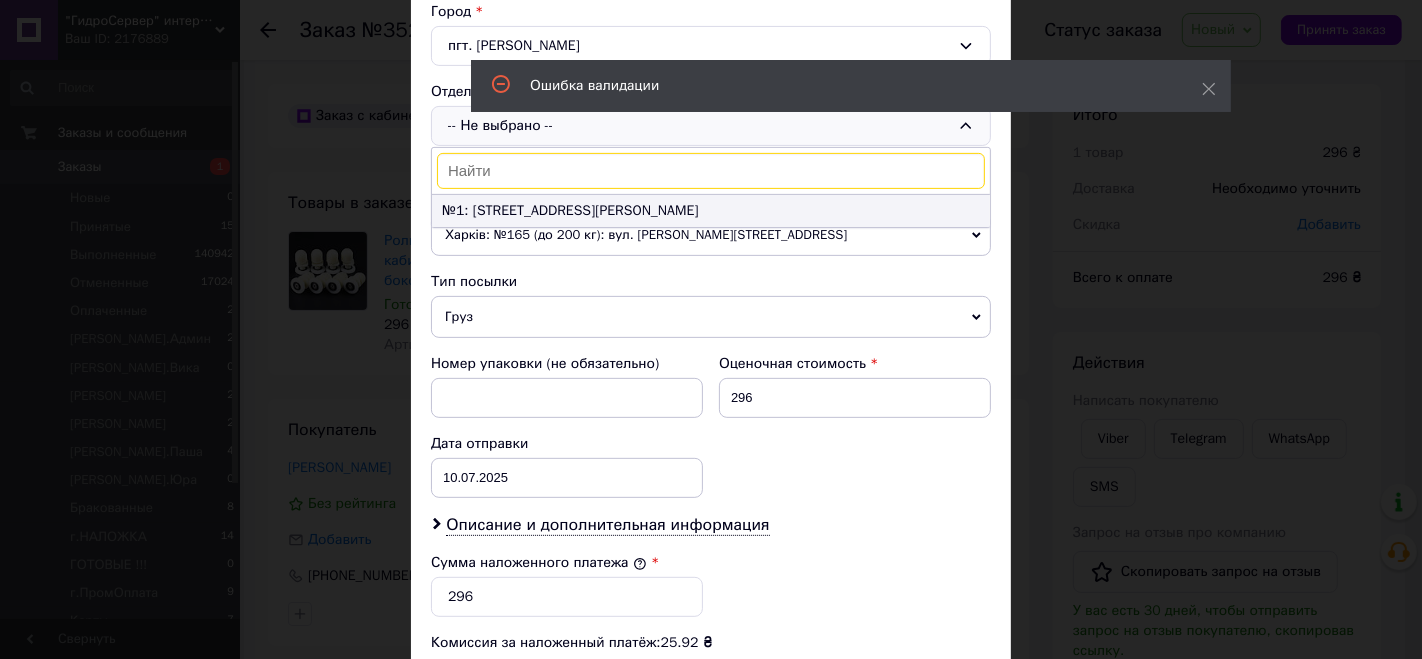 click on "№1: ул. Даниила Мурашко, 89" at bounding box center (711, 211) 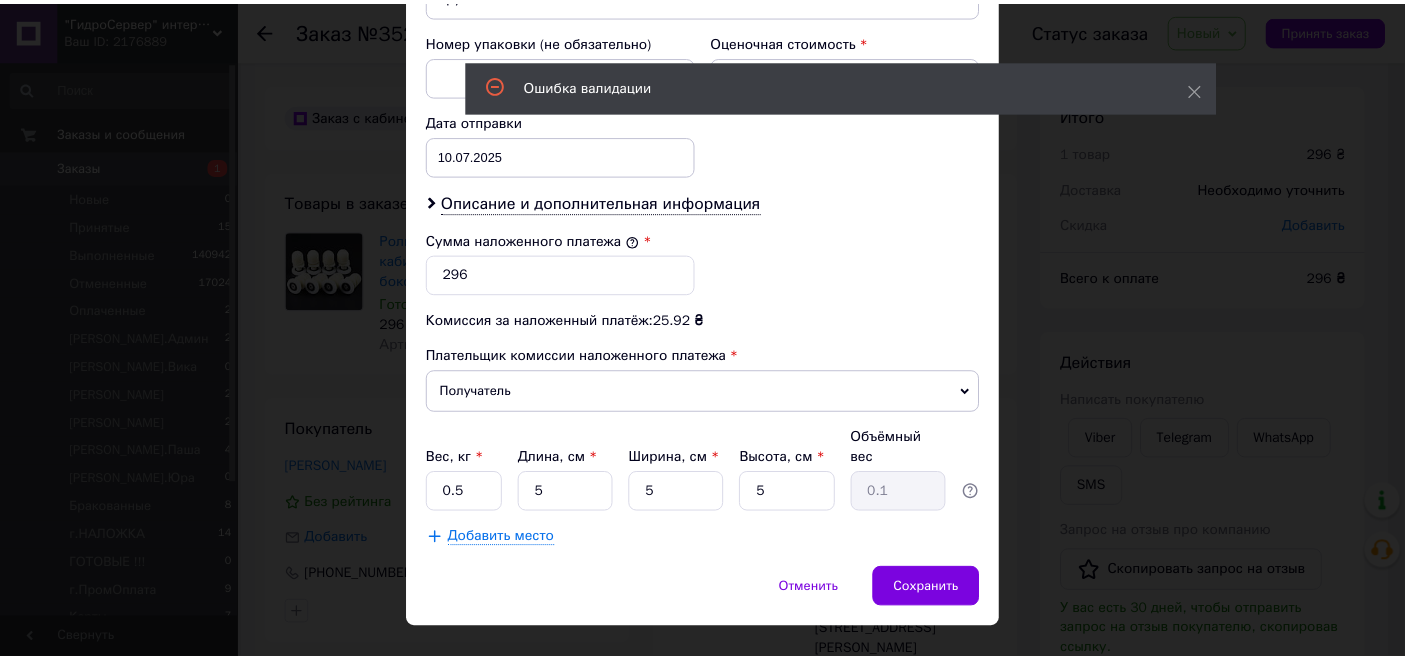 scroll, scrollTop: 858, scrollLeft: 0, axis: vertical 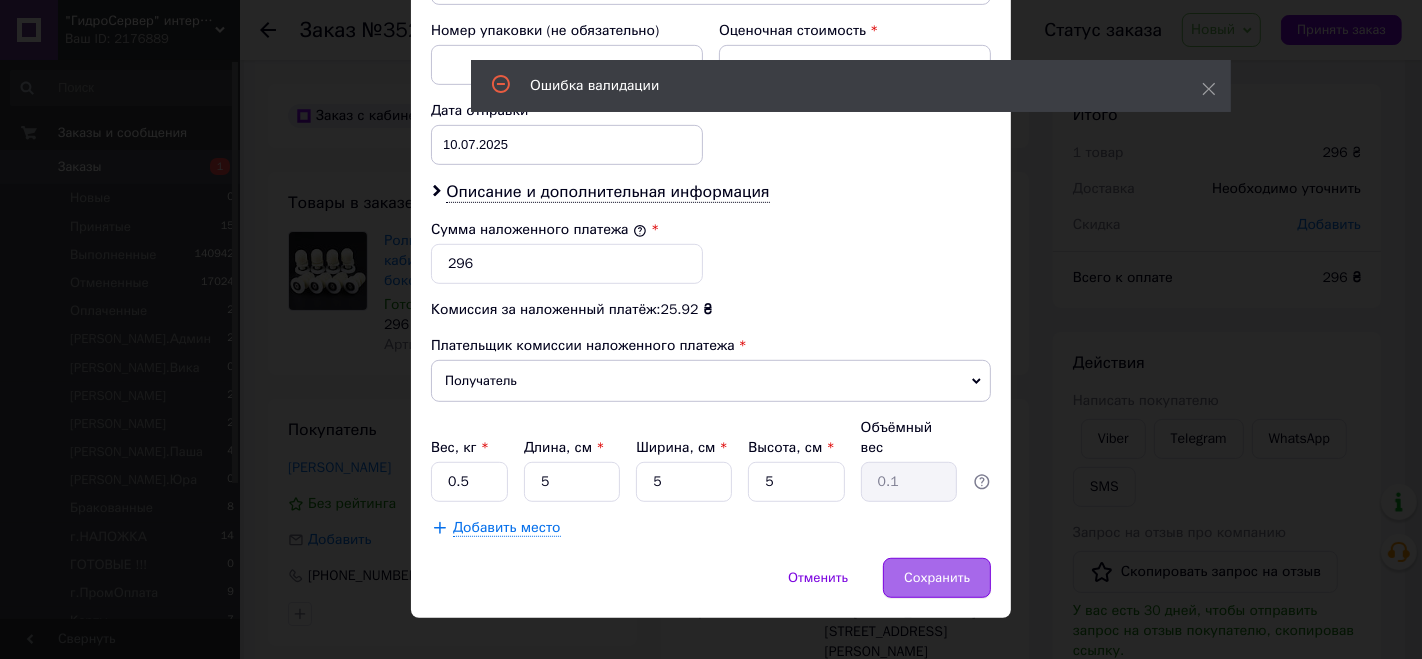click on "Сохранить" at bounding box center (937, 578) 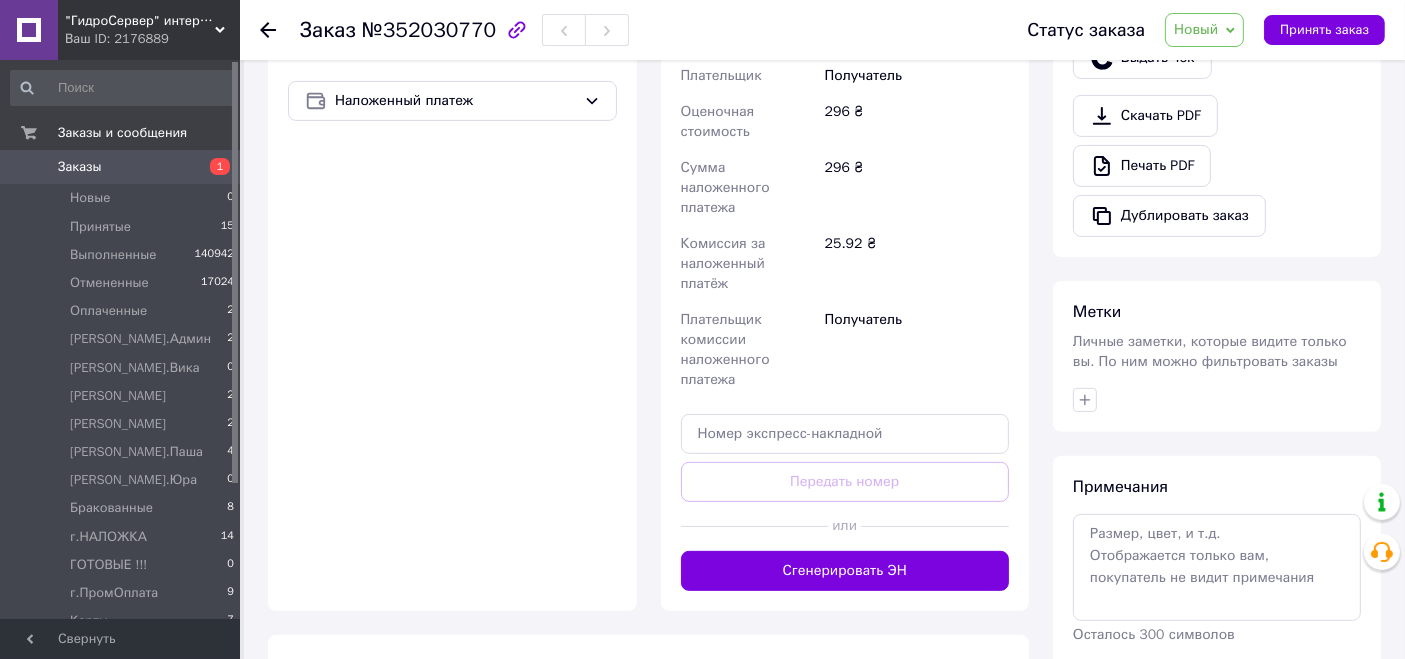 scroll, scrollTop: 666, scrollLeft: 0, axis: vertical 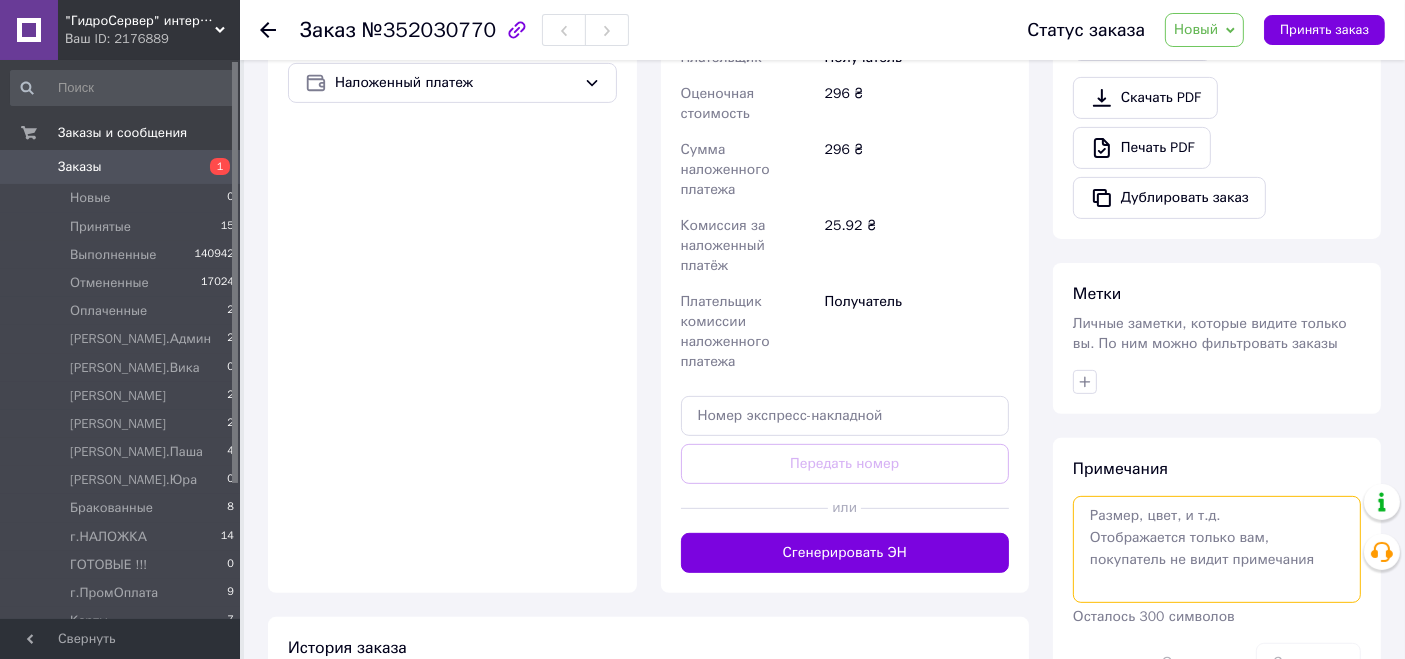 click at bounding box center (1217, 549) 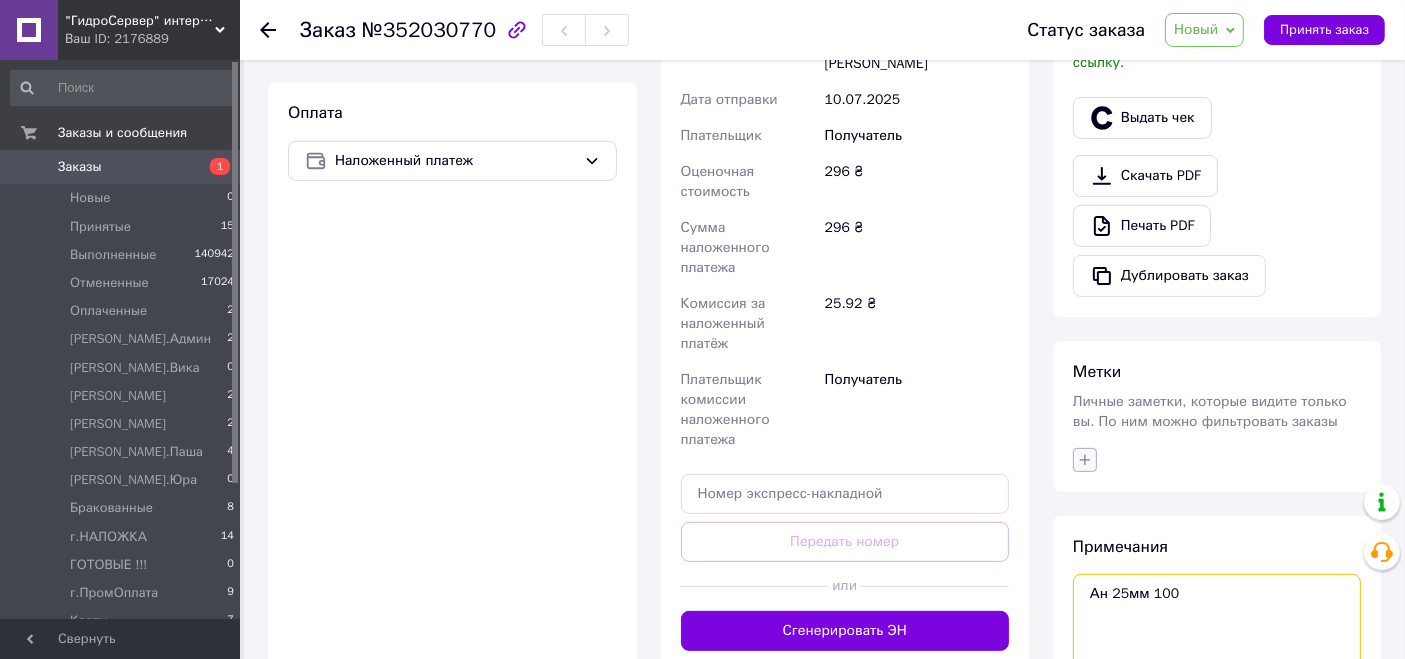 scroll, scrollTop: 666, scrollLeft: 0, axis: vertical 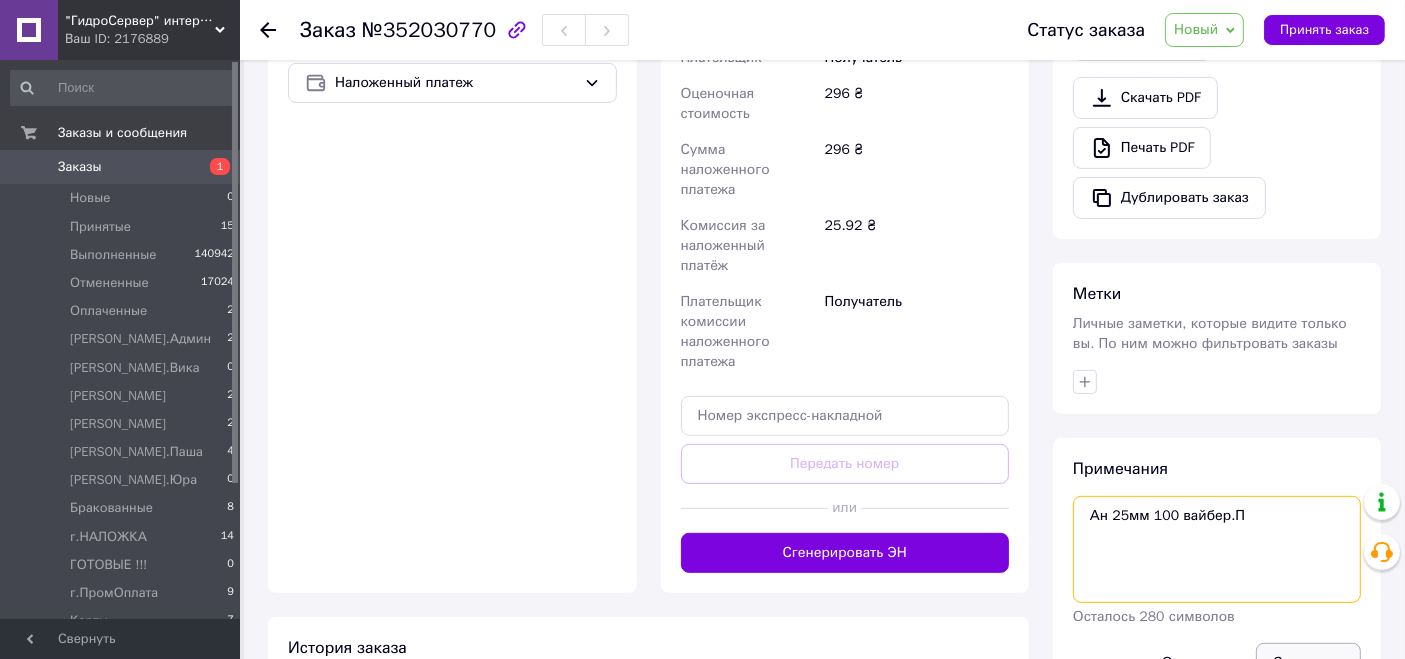 type on "Ан 25мм 100 вайбер.П" 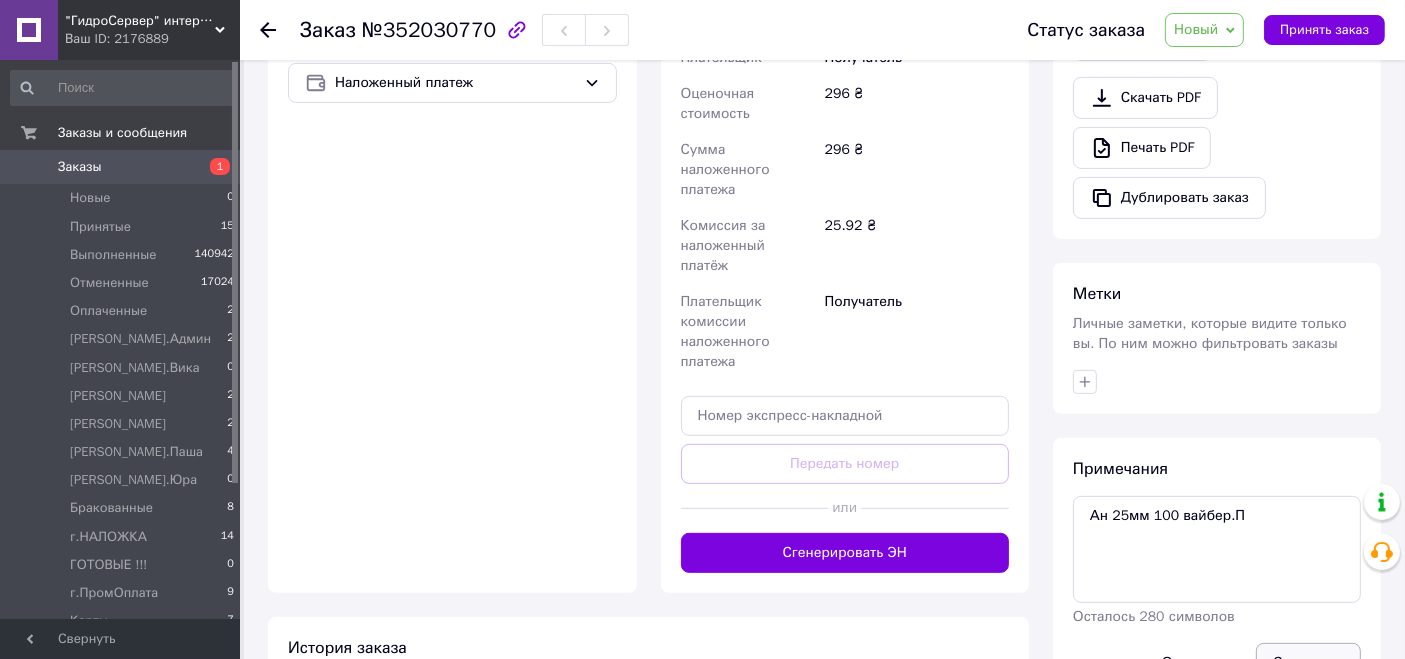 click on "Сохранить" at bounding box center (1308, 663) 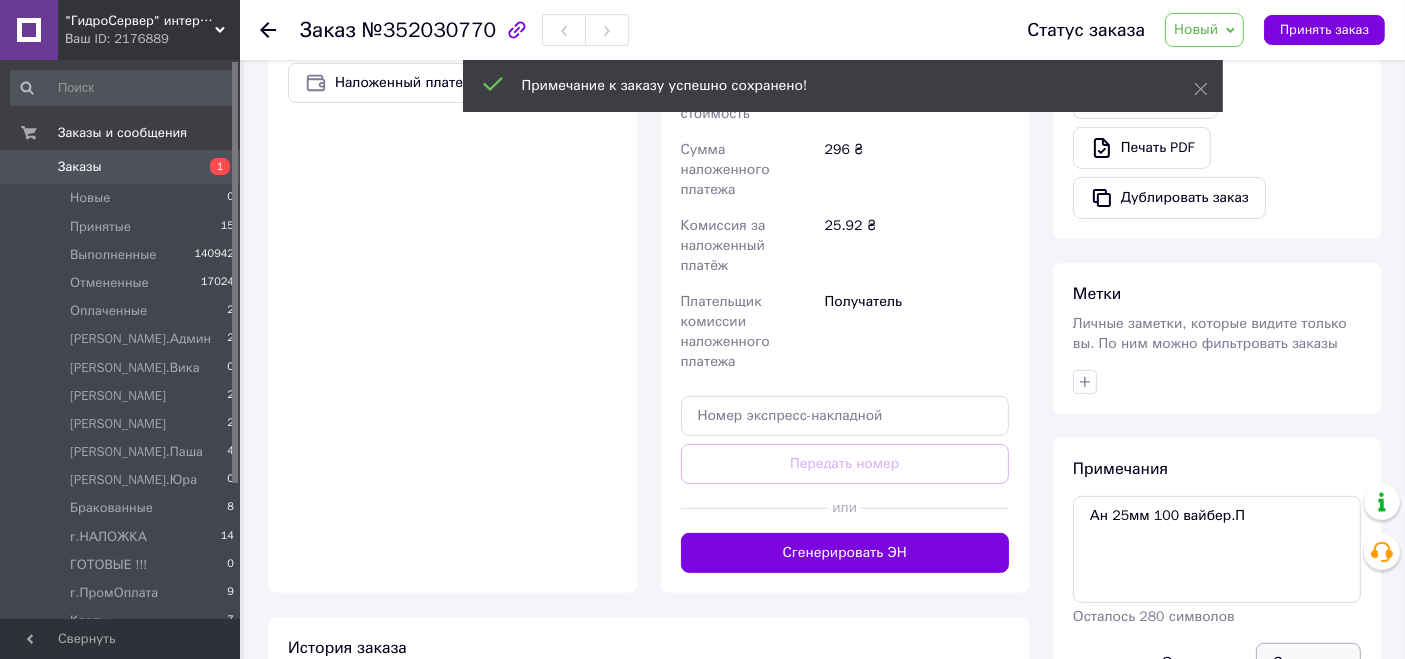 click on "Сохранить" at bounding box center [1308, 663] 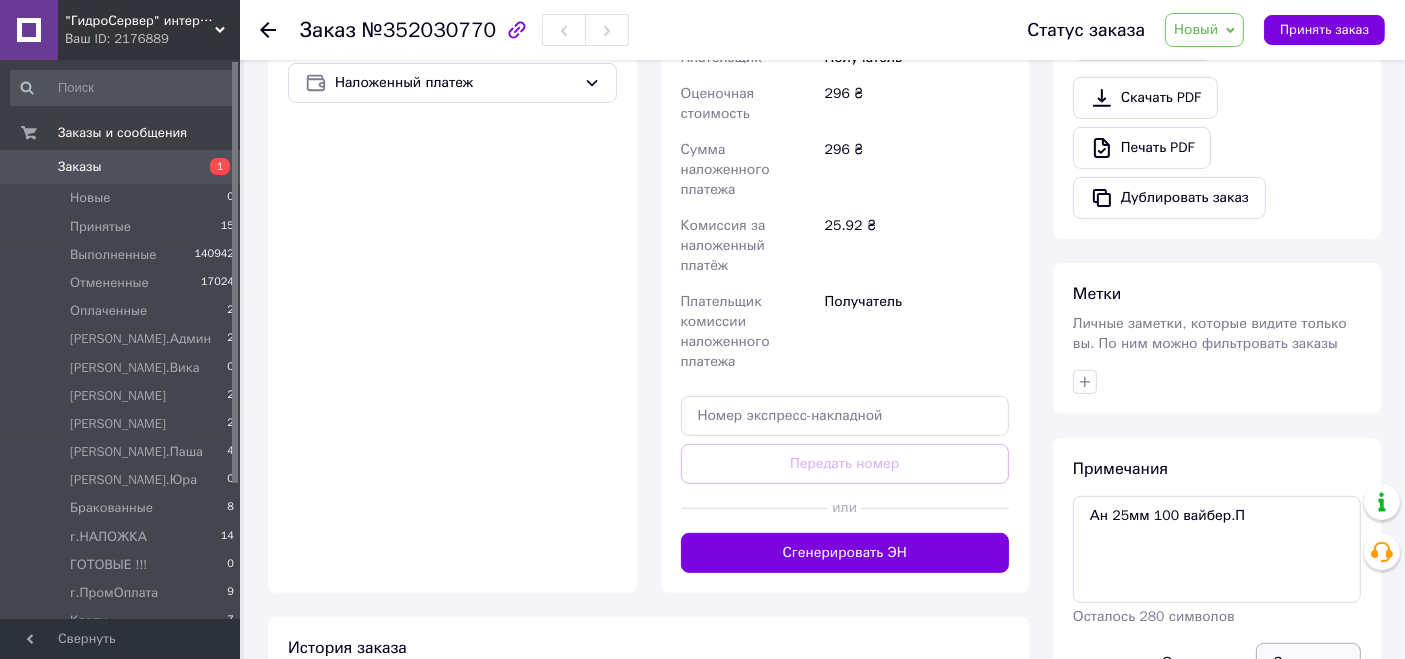 click on "Сохранить" at bounding box center (1308, 663) 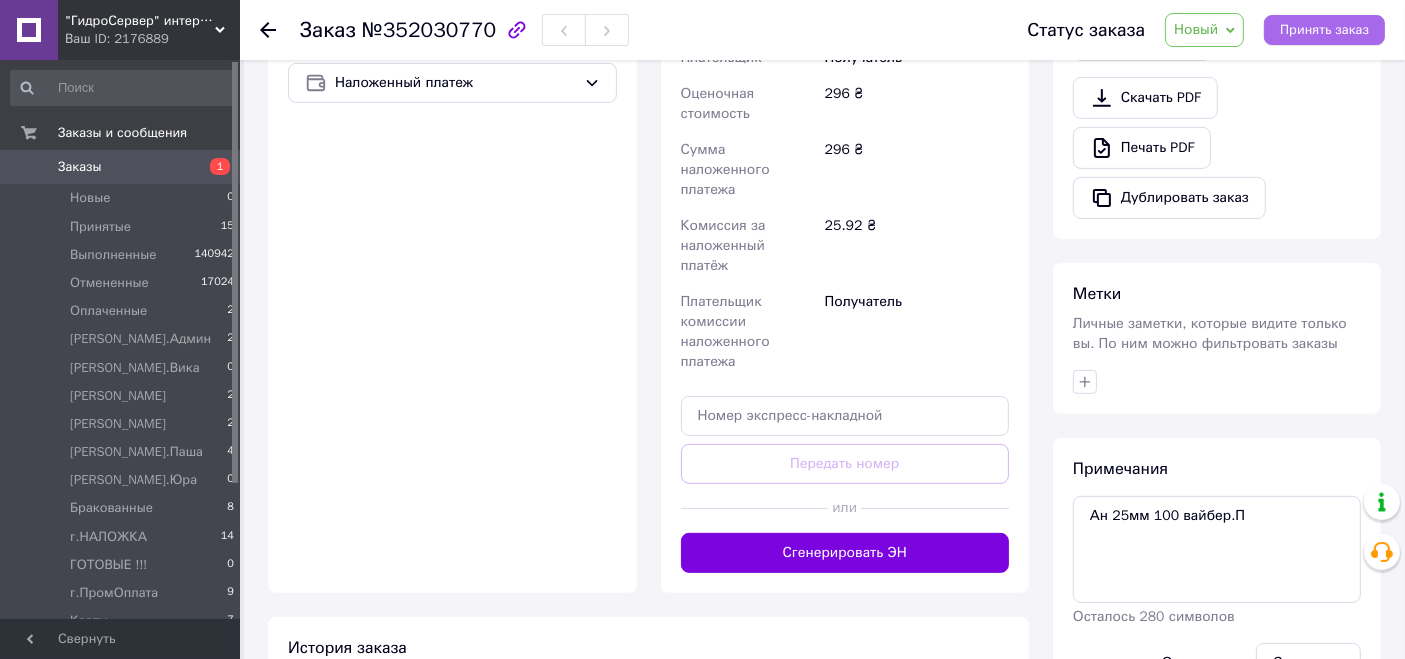 click on "Принять заказ" at bounding box center [1324, 30] 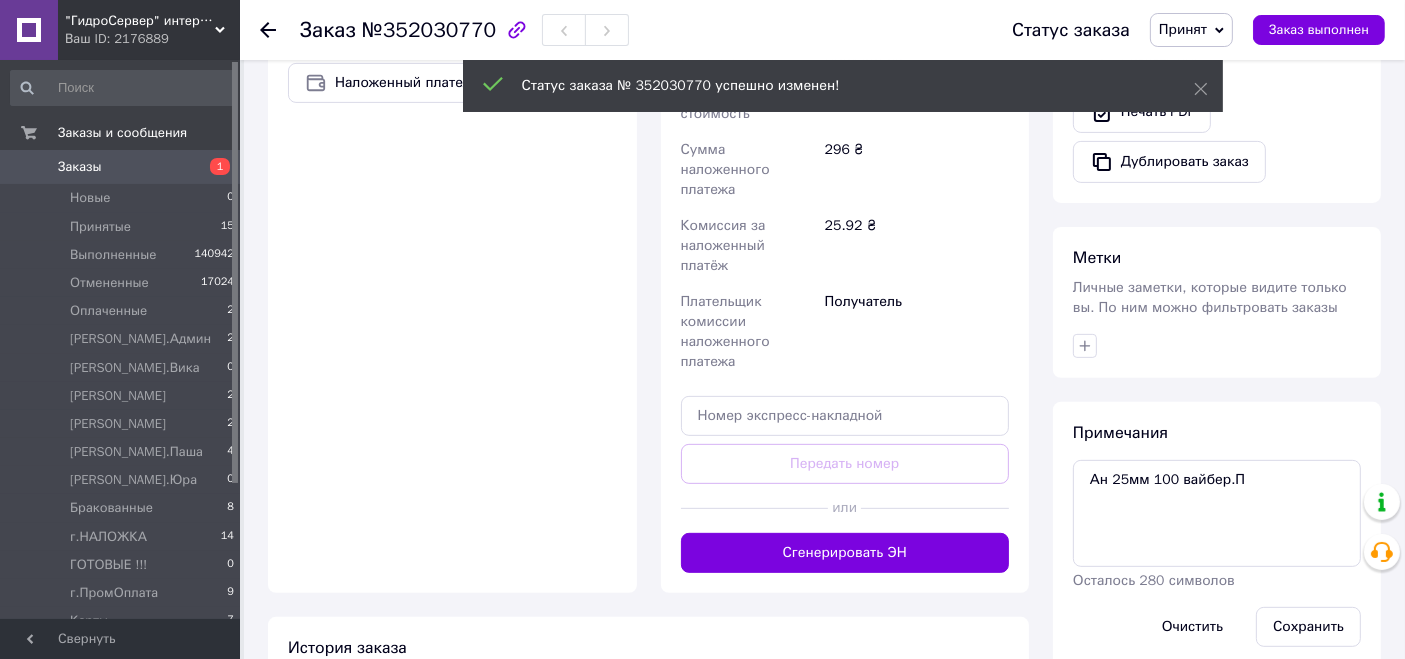 click on "Заказы" at bounding box center (121, 167) 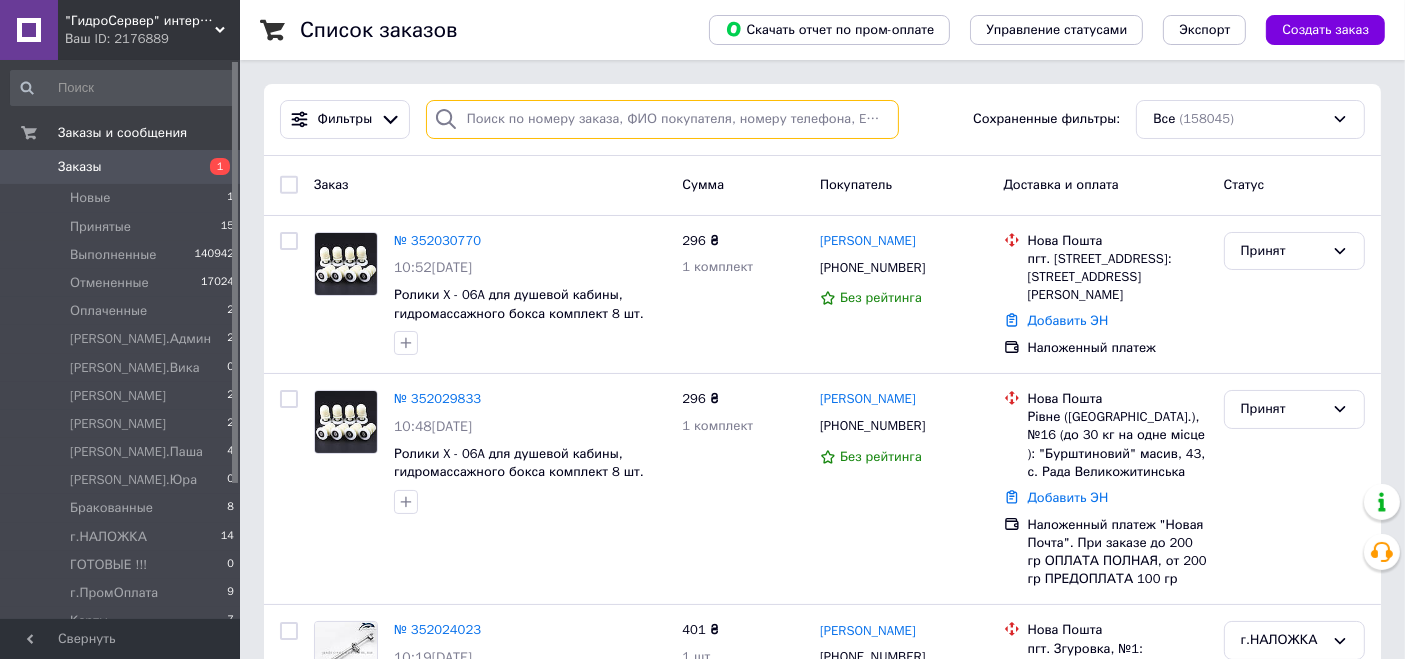 click at bounding box center (662, 119) 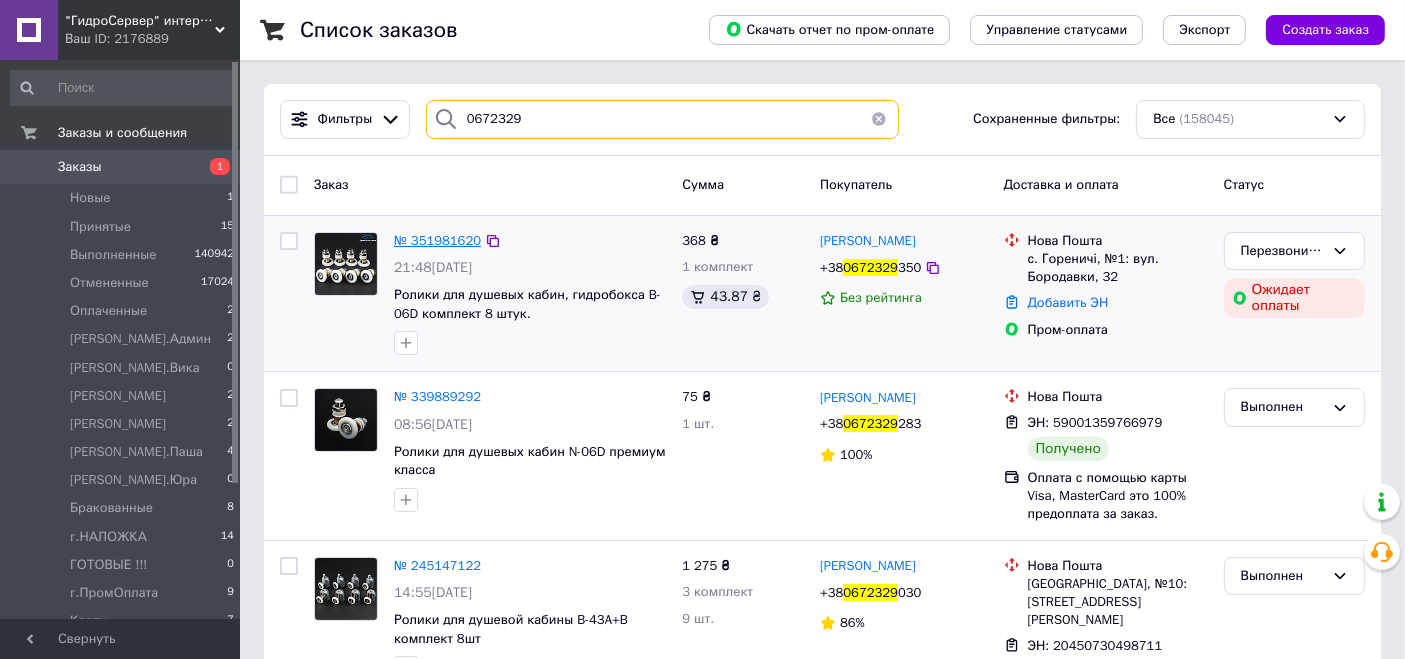 type on "0672329" 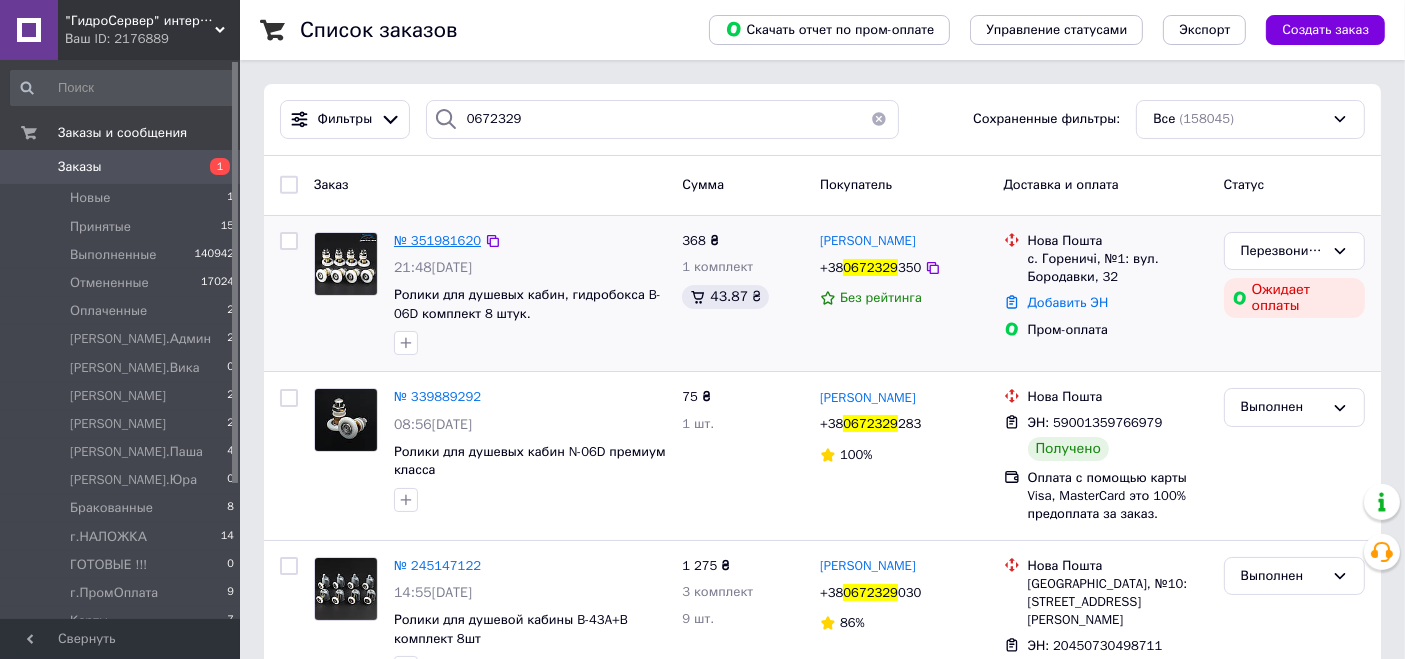click on "№ 351981620" at bounding box center [437, 240] 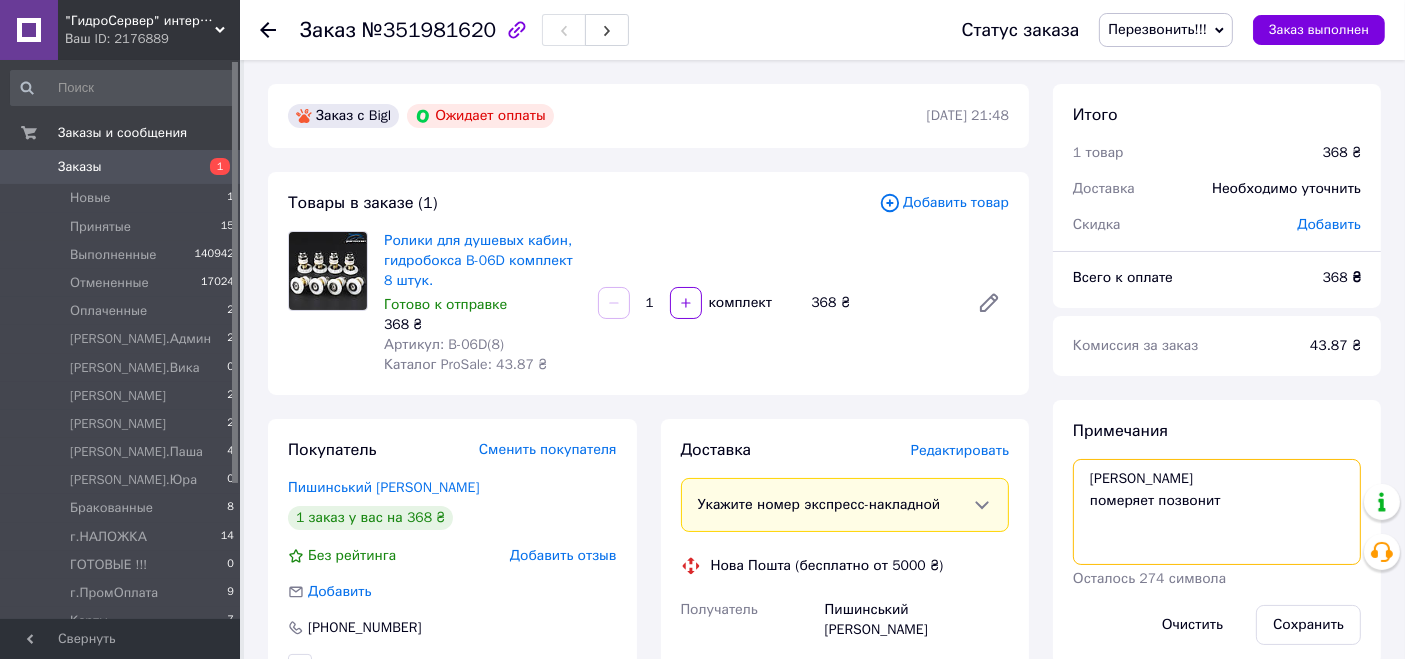 click on "[PERSON_NAME]
померяет позвонит" at bounding box center (1217, 512) 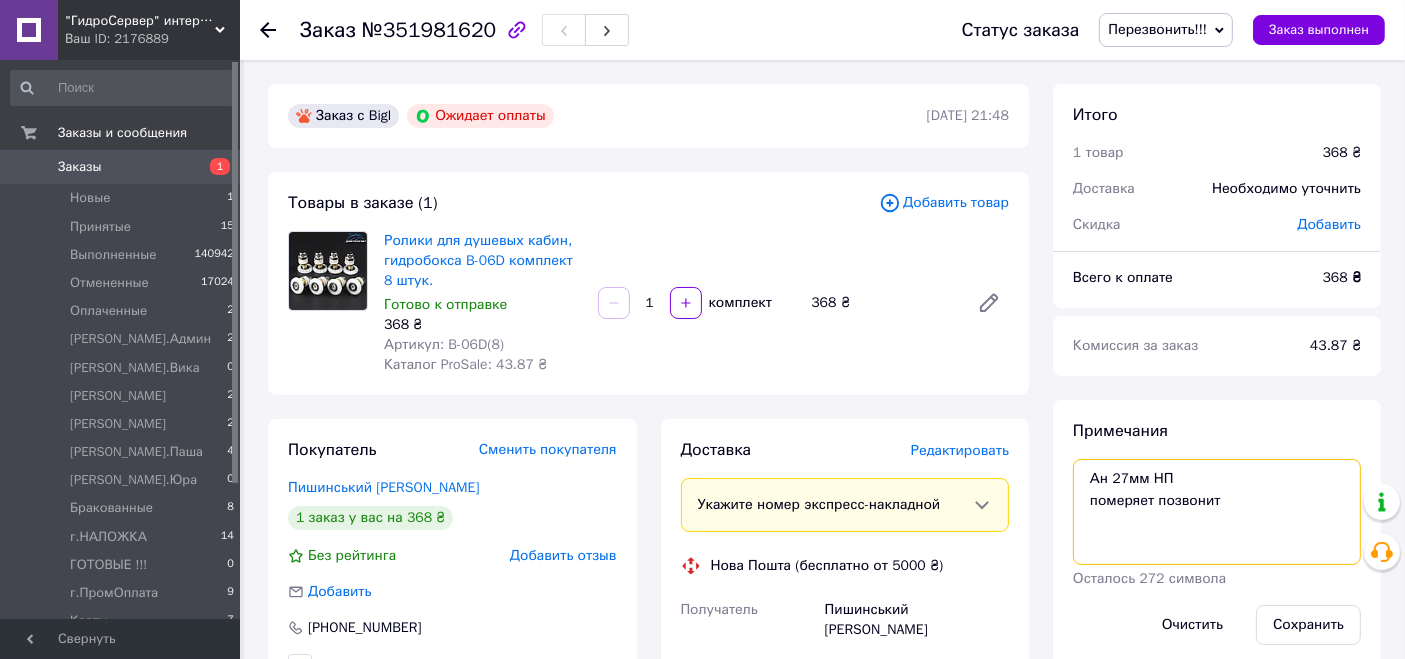 click on "Ан 27мм НП
померяет позвонит" at bounding box center [1217, 512] 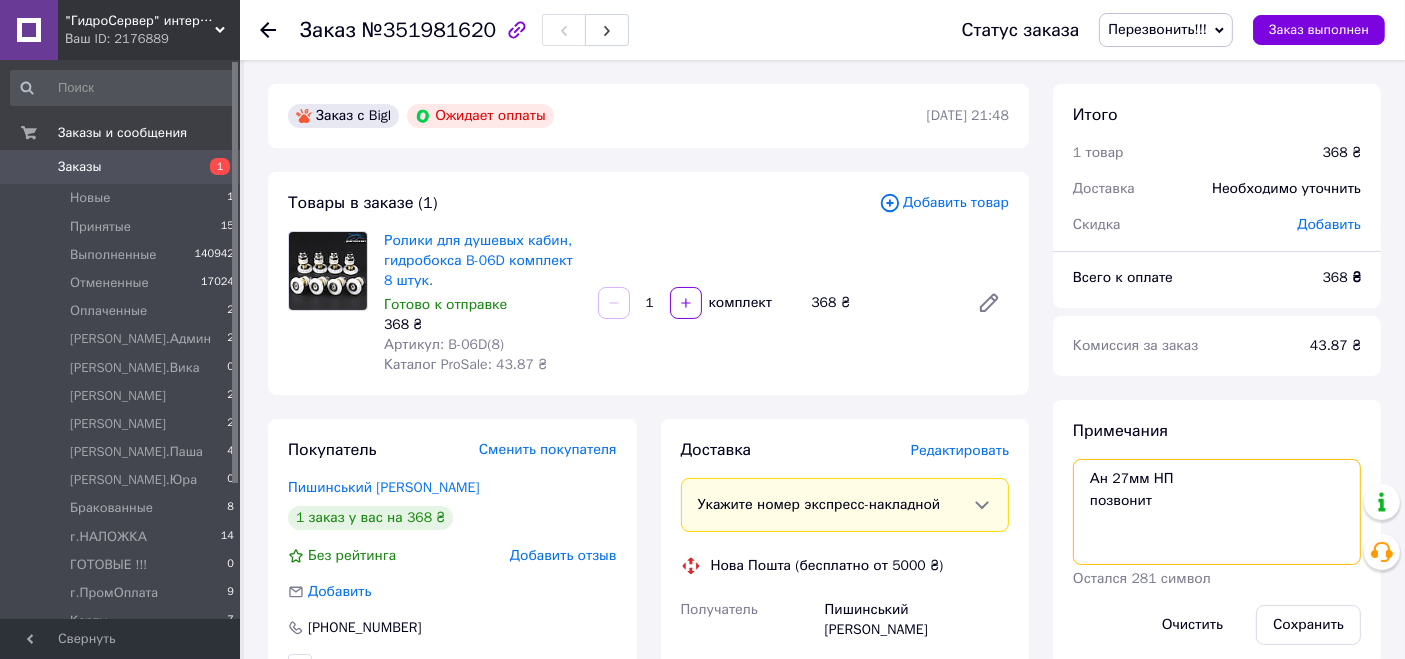 click on "Ан 27мм НП
позвонит" at bounding box center [1217, 512] 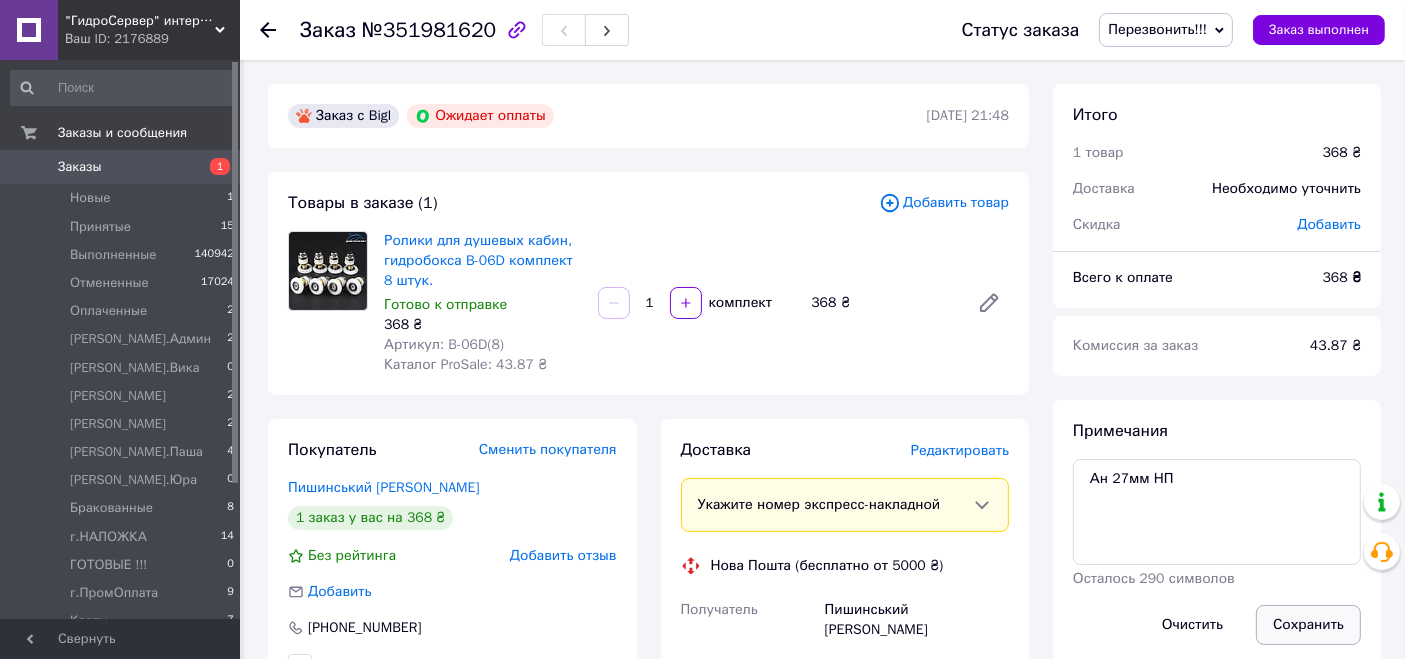 click on "Сохранить" at bounding box center [1308, 625] 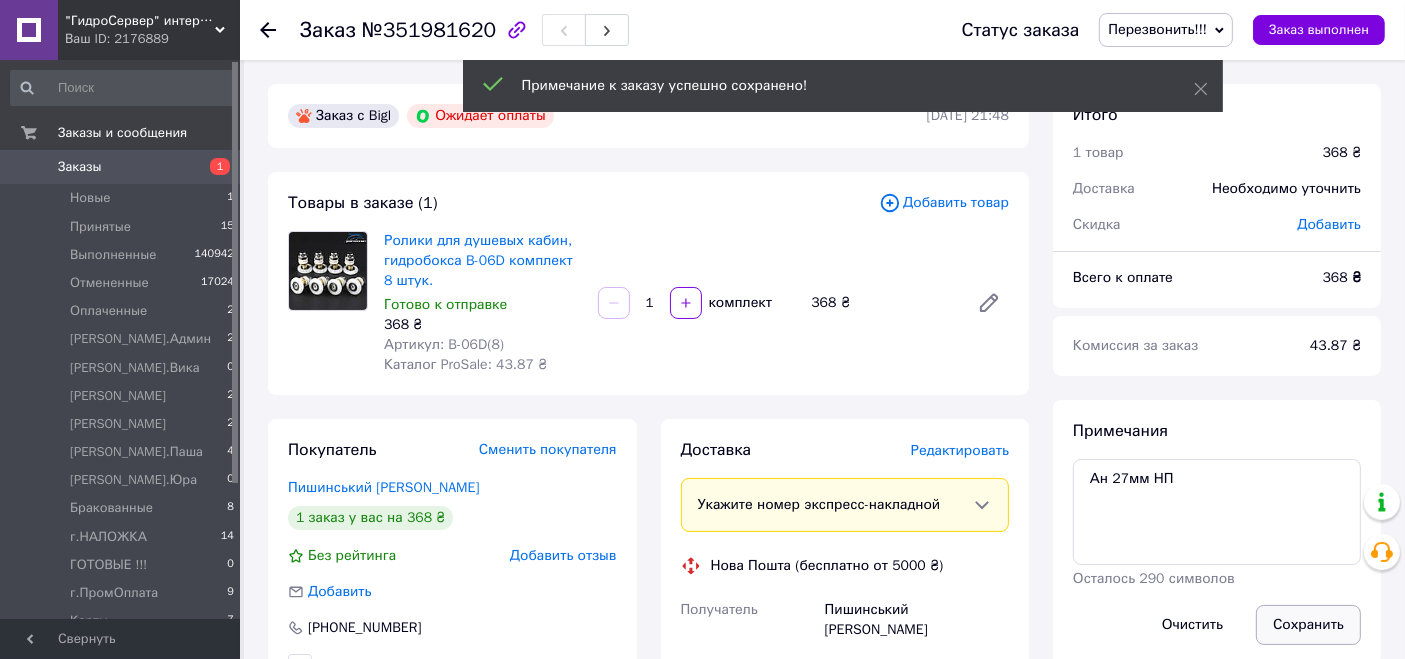 click on "Сохранить" at bounding box center (1308, 625) 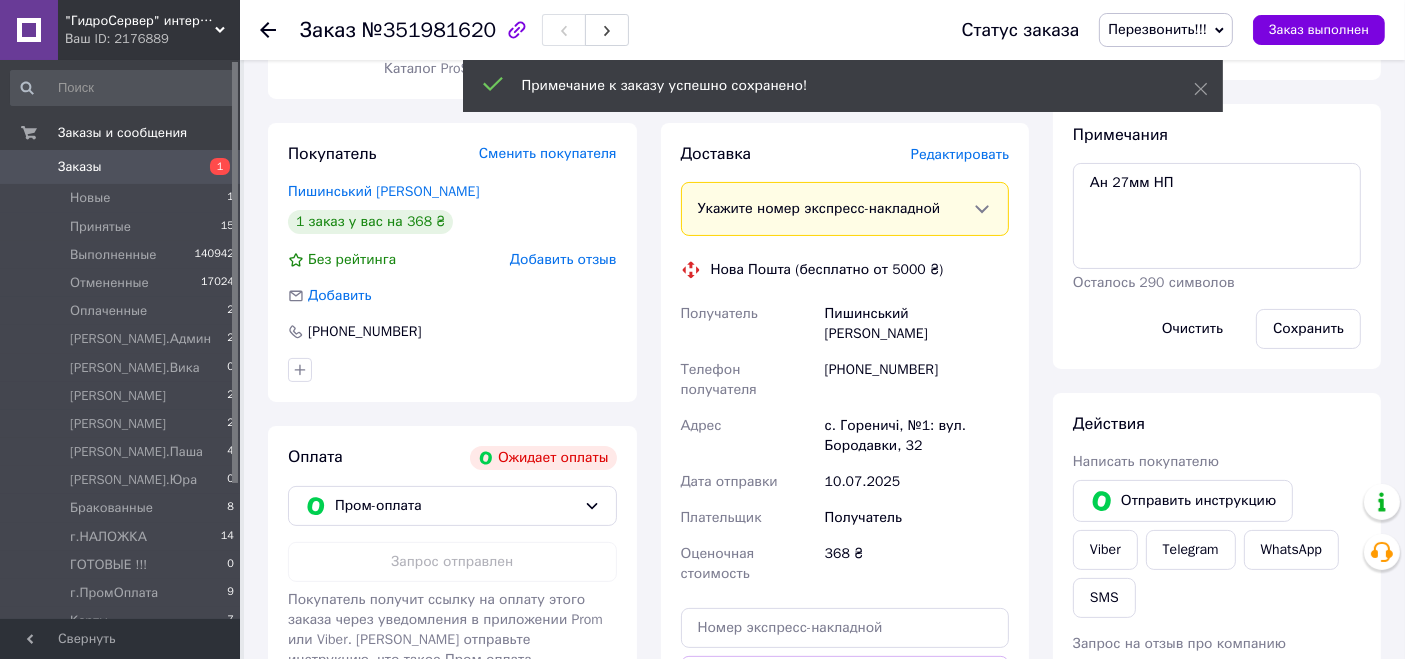 scroll, scrollTop: 333, scrollLeft: 0, axis: vertical 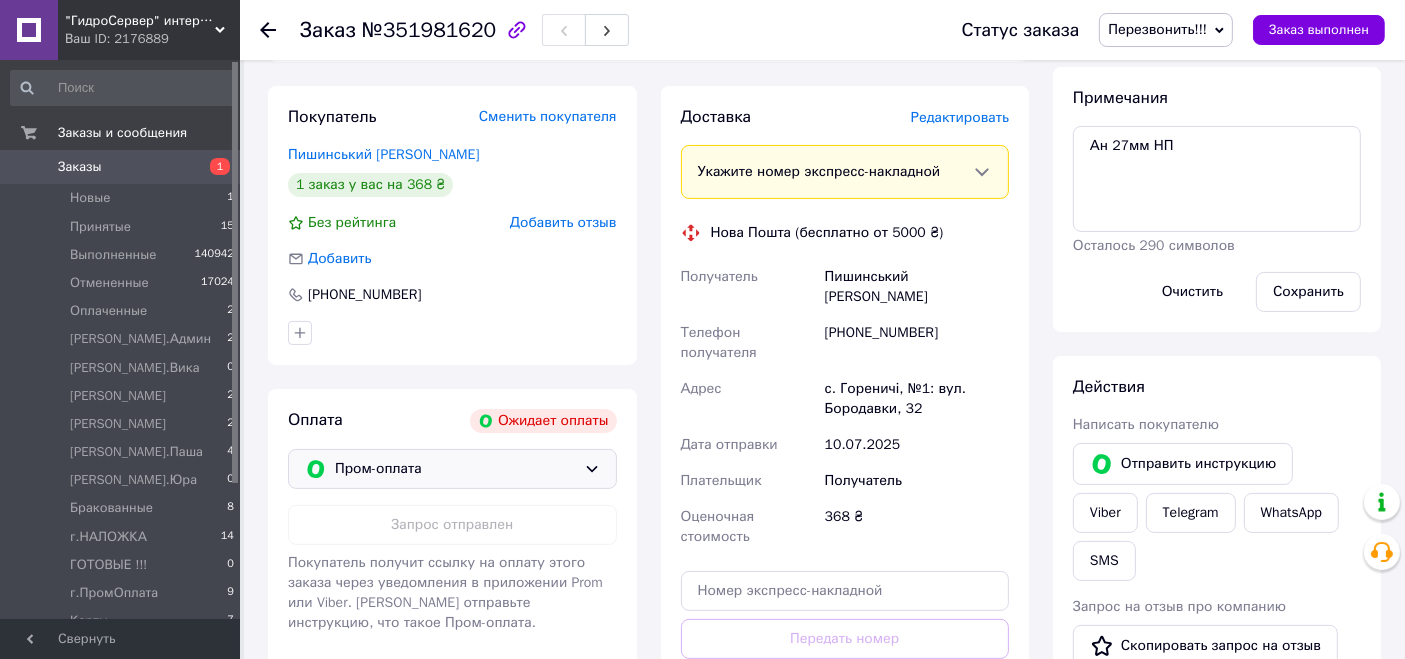 click on "Пром-оплата" at bounding box center [452, 469] 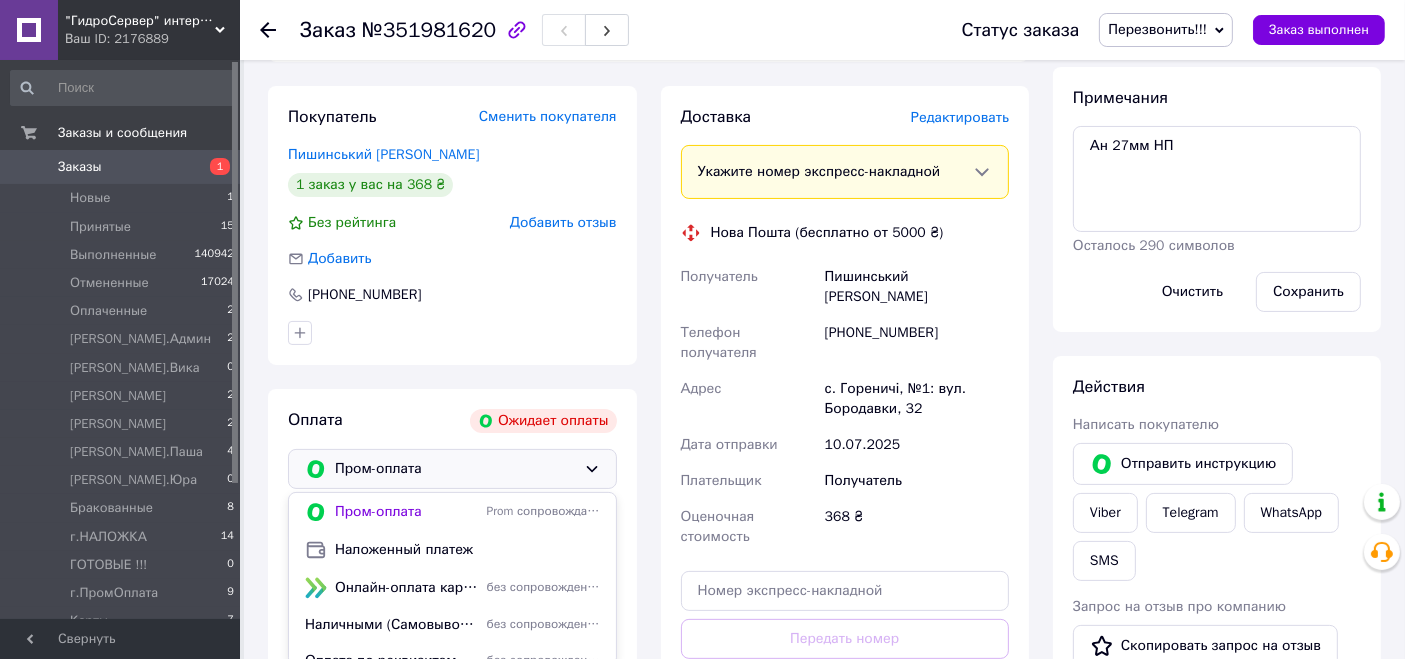 click on "Пром-оплата" at bounding box center (455, 469) 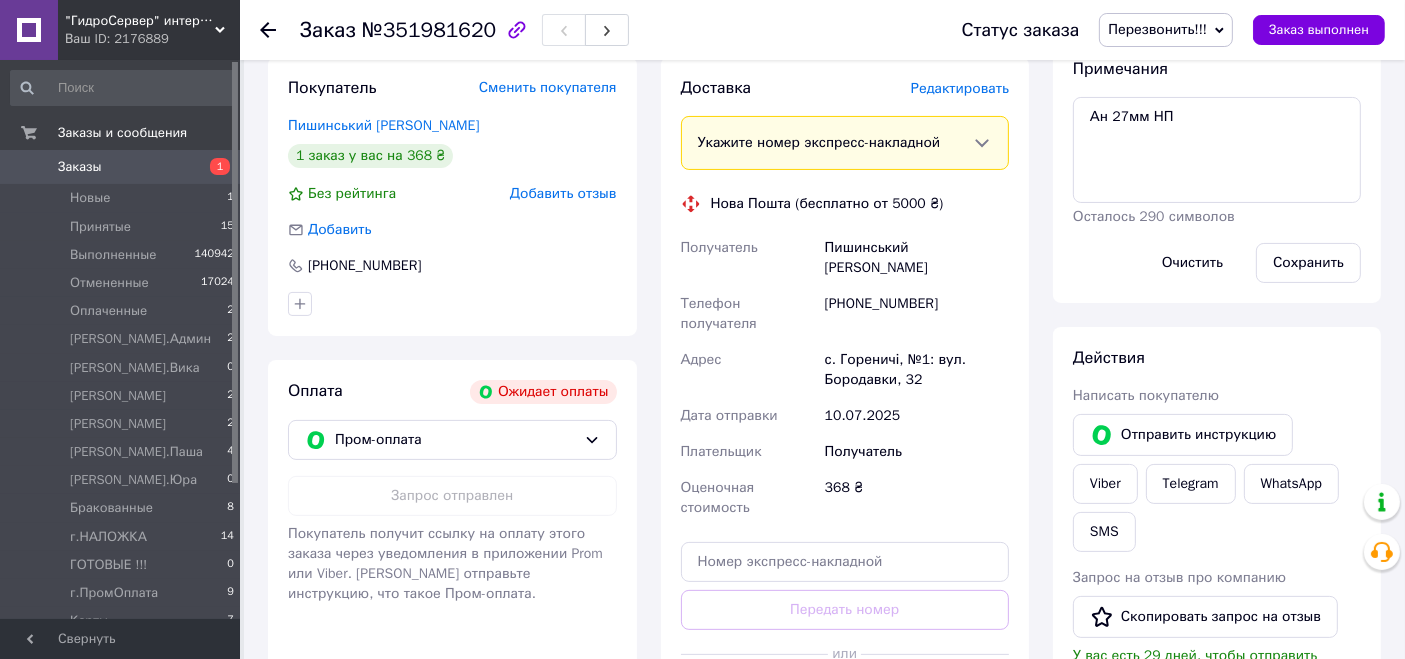 scroll, scrollTop: 139, scrollLeft: 0, axis: vertical 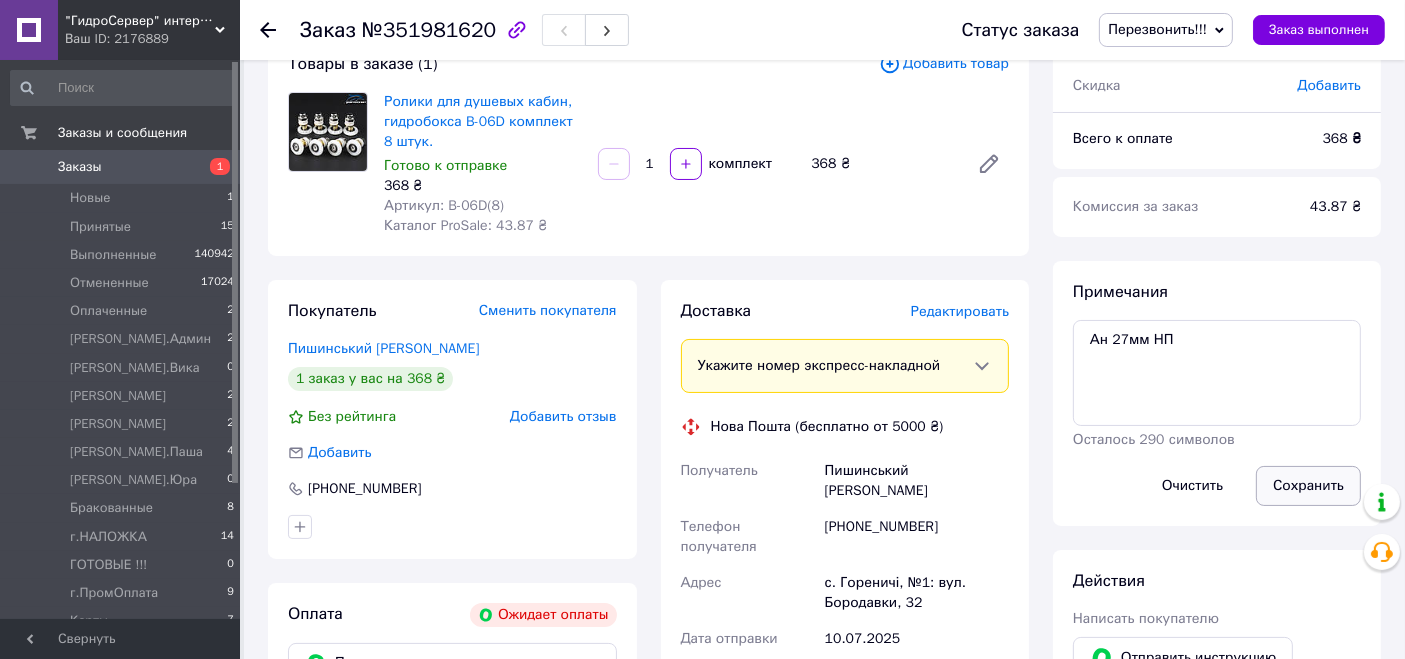 click on "Сохранить" at bounding box center [1308, 486] 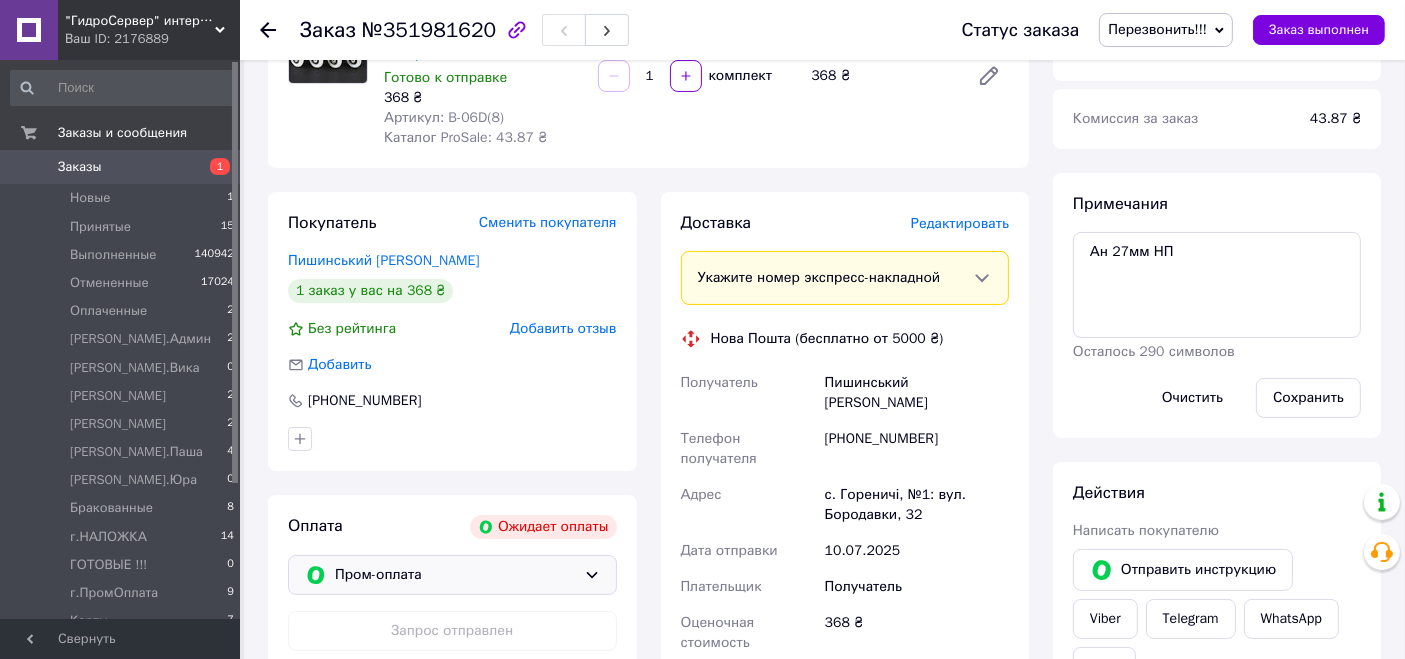 scroll, scrollTop: 361, scrollLeft: 0, axis: vertical 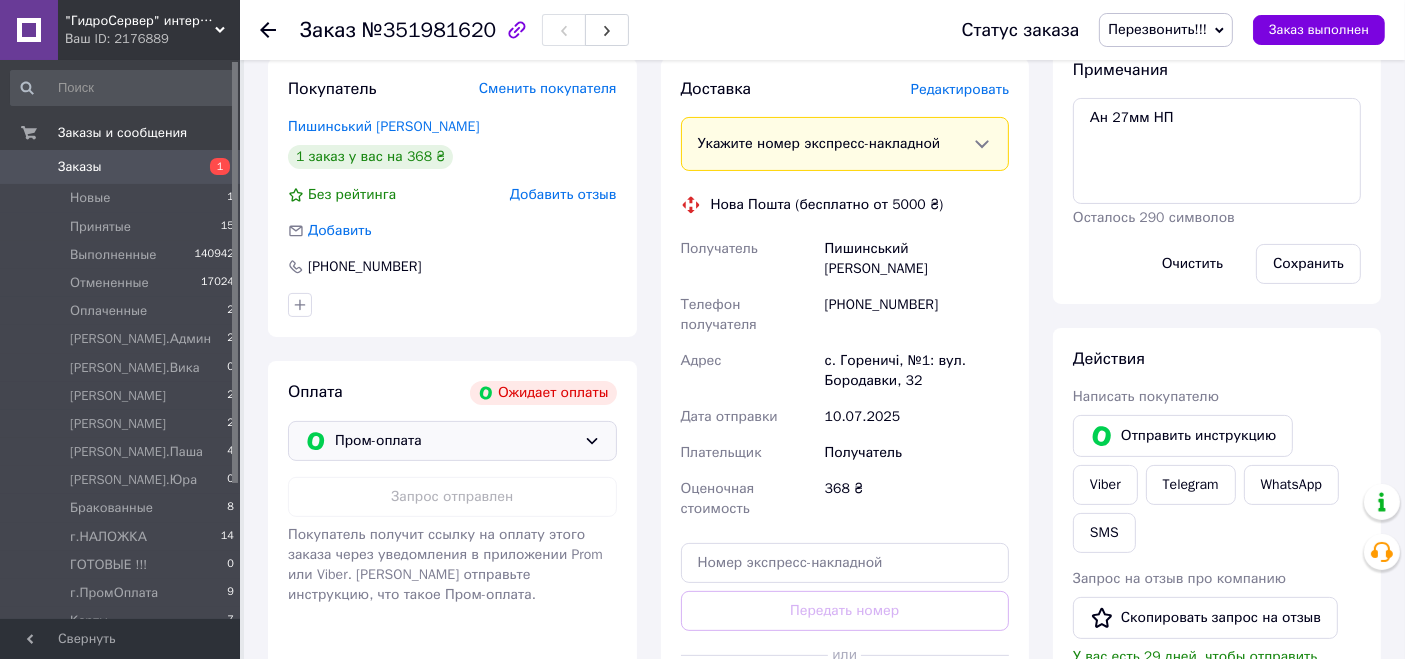 click on "Пром-оплата" at bounding box center [452, 441] 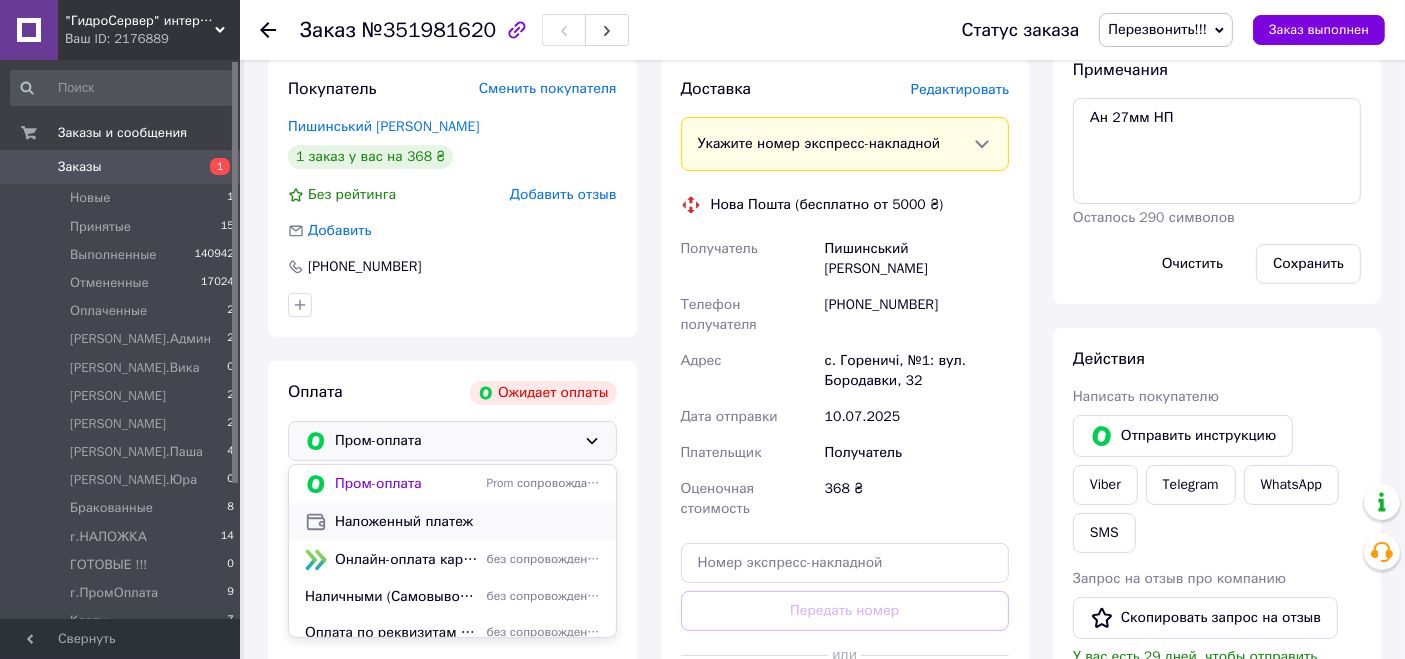 click on "Наложенный платеж" at bounding box center [467, 522] 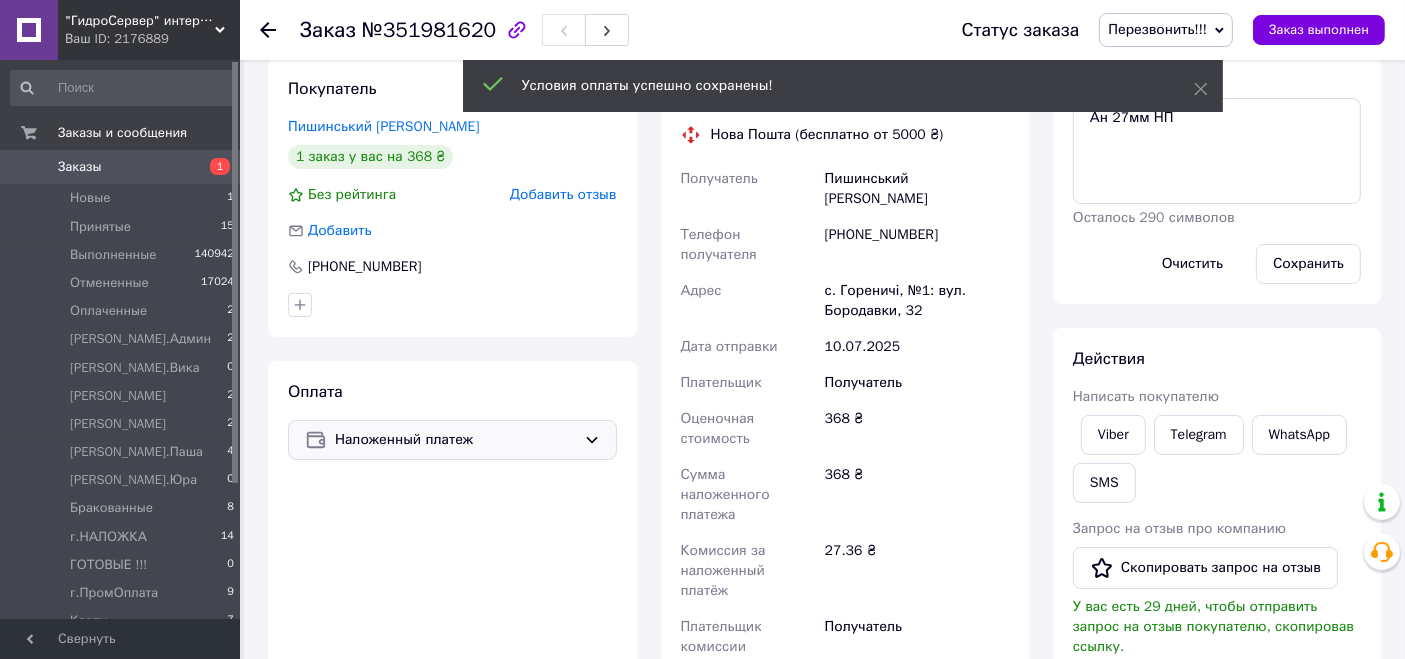 scroll, scrollTop: 28, scrollLeft: 0, axis: vertical 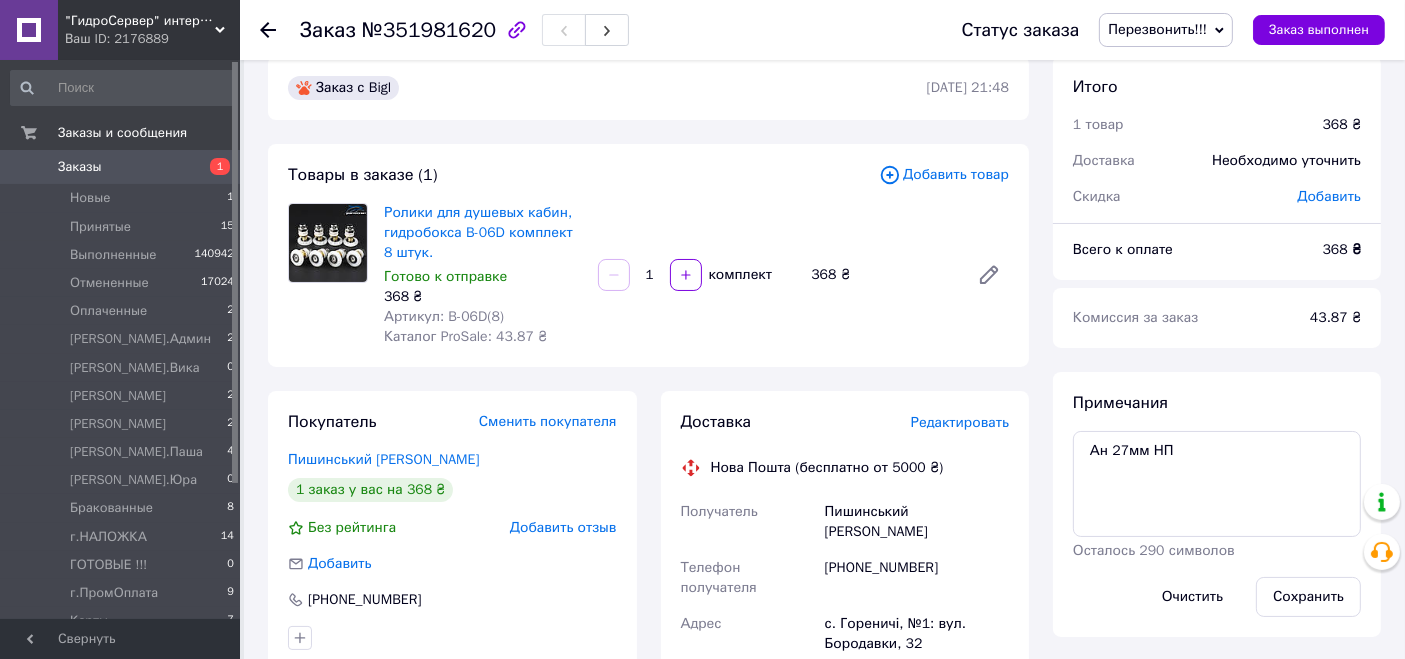click on "Ролики для душевых кабин, гидробокса B-06D комплект 8 штук. Готово к отправке 368 ₴ Артикул: B-06D(8) Каталог ProSale: 43.87 ₴  1   комплект 368 ₴" at bounding box center (696, 275) 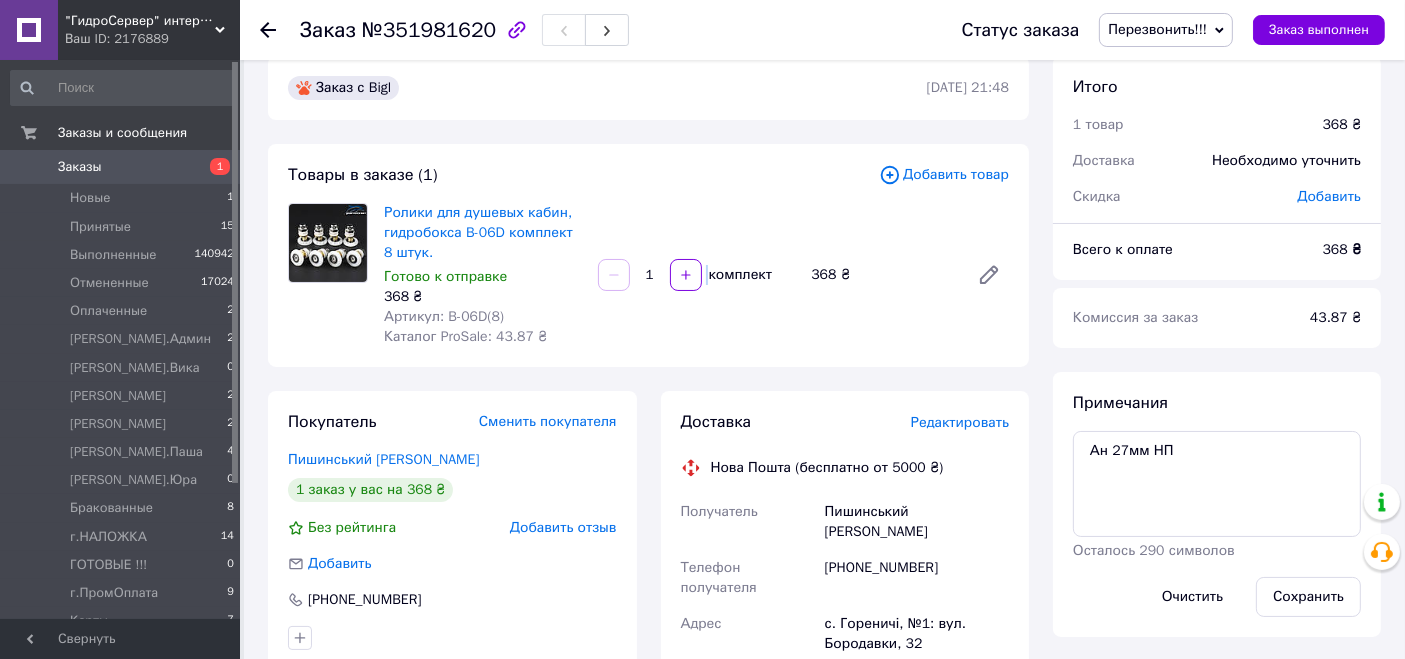 click on "Ролики для душевых кабин, гидробокса B-06D комплект 8 штук. Готово к отправке 368 ₴ Артикул: B-06D(8) Каталог ProSale: 43.87 ₴  1   комплект 368 ₴" at bounding box center [696, 275] 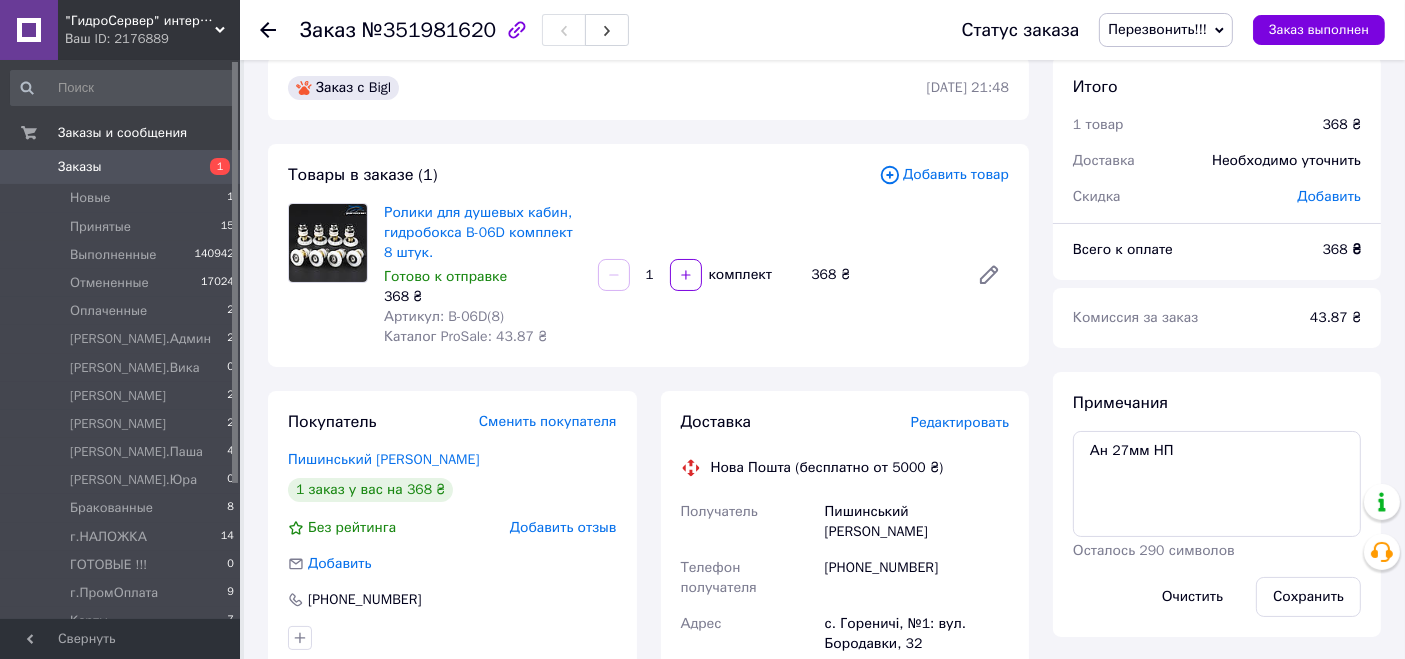 click on "Ролики для душевых кабин, гидробокса B-06D комплект 8 штук. Готово к отправке 368 ₴ Артикул: B-06D(8) Каталог ProSale: 43.87 ₴  1   комплект 368 ₴" at bounding box center (696, 275) 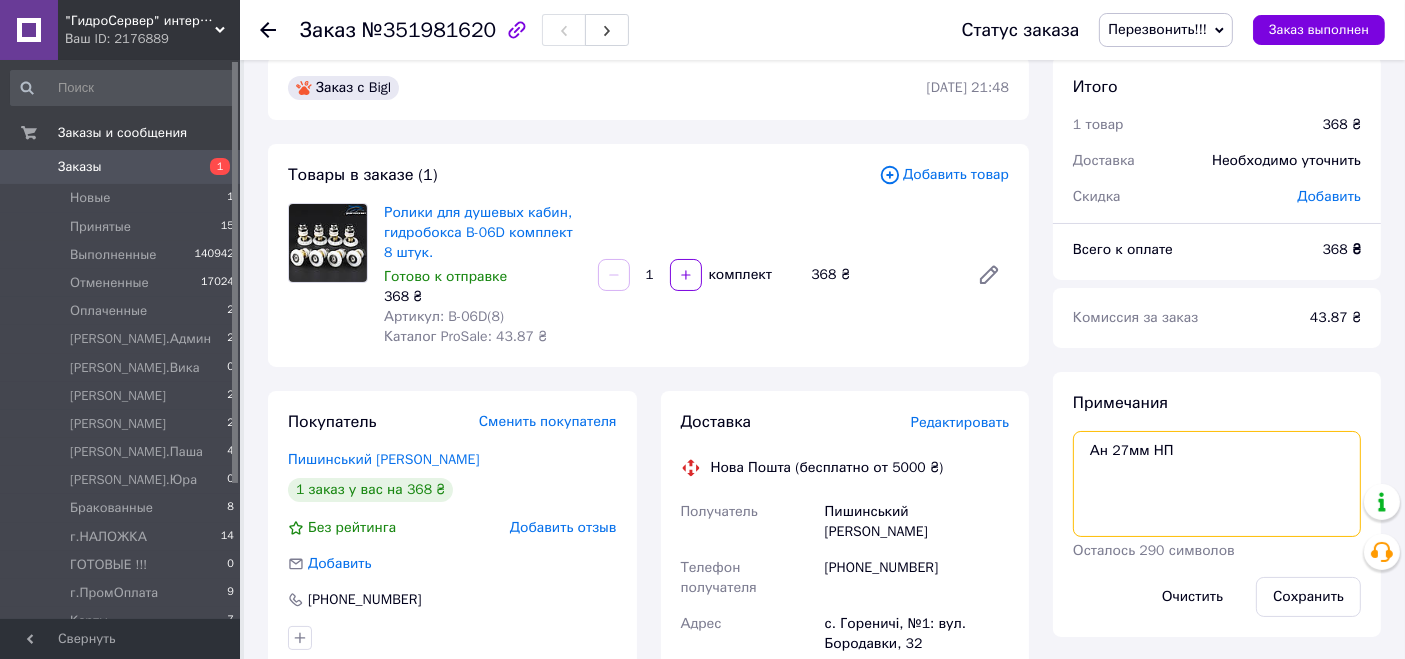 click on "Ан 27мм НП" at bounding box center [1217, 484] 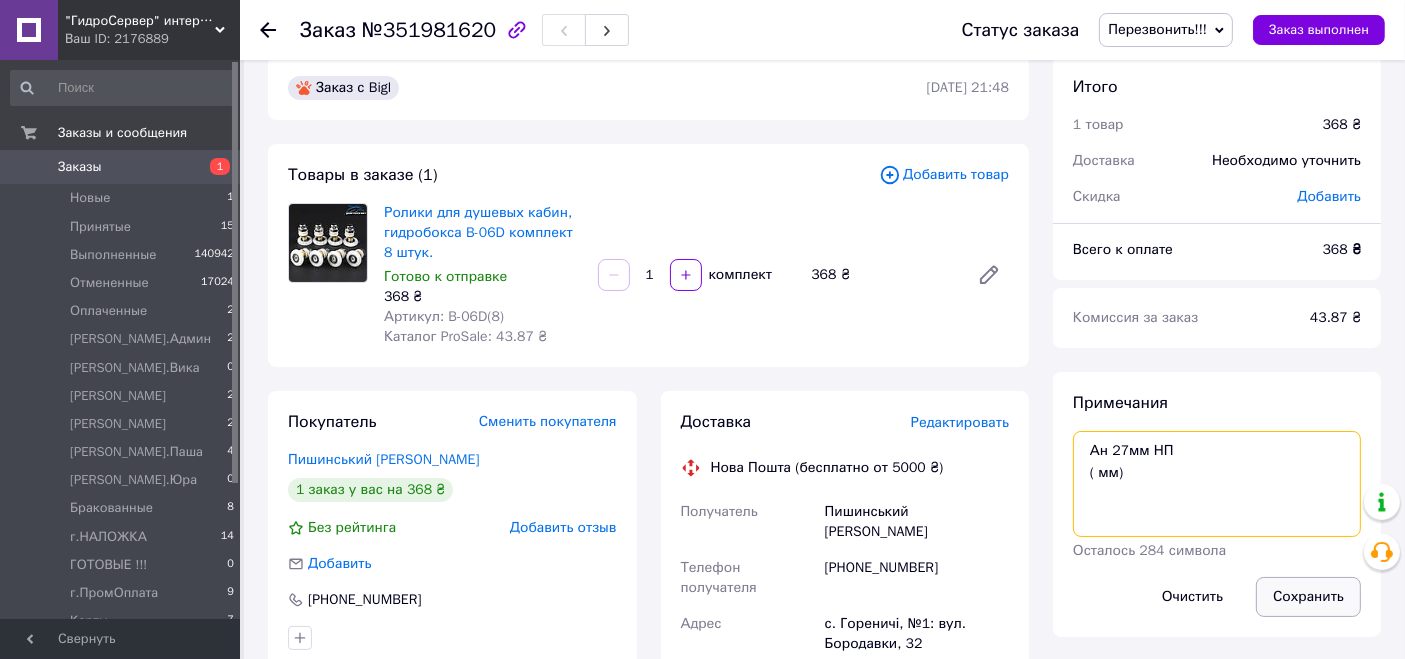 type on "Ан 27мм НП
( мм)" 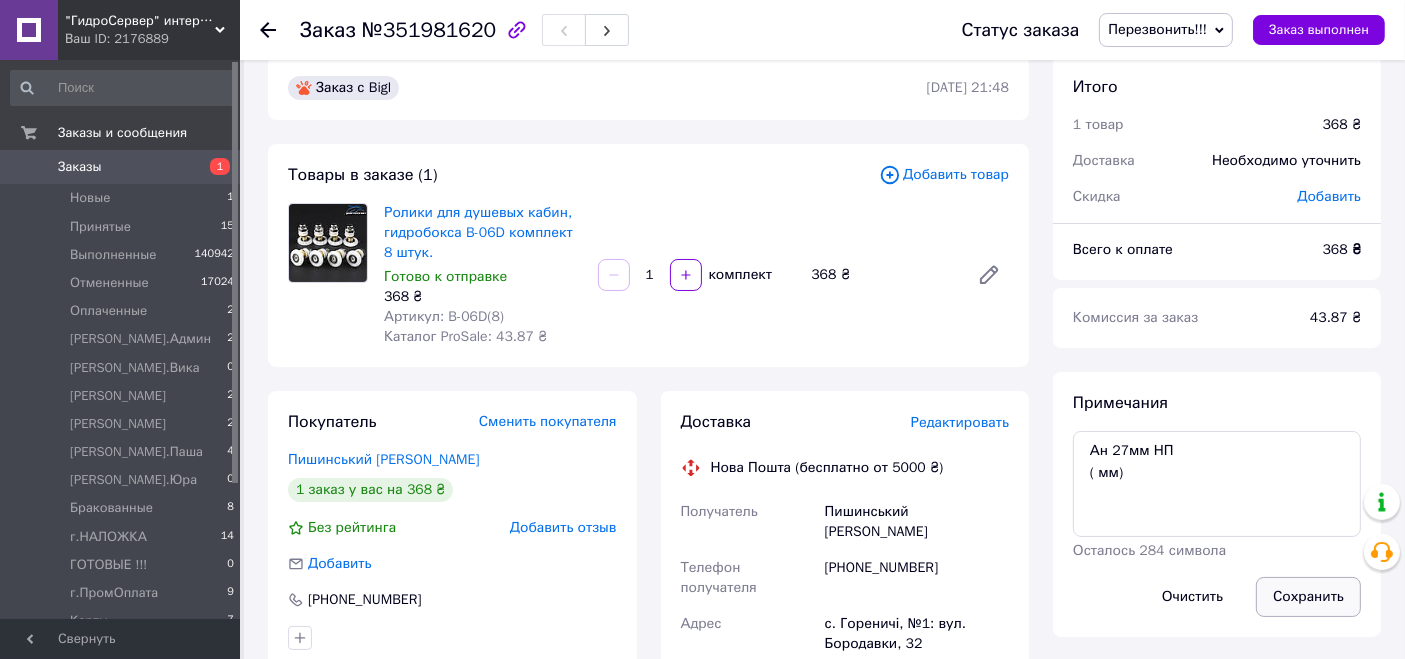 click on "Сохранить" at bounding box center [1308, 597] 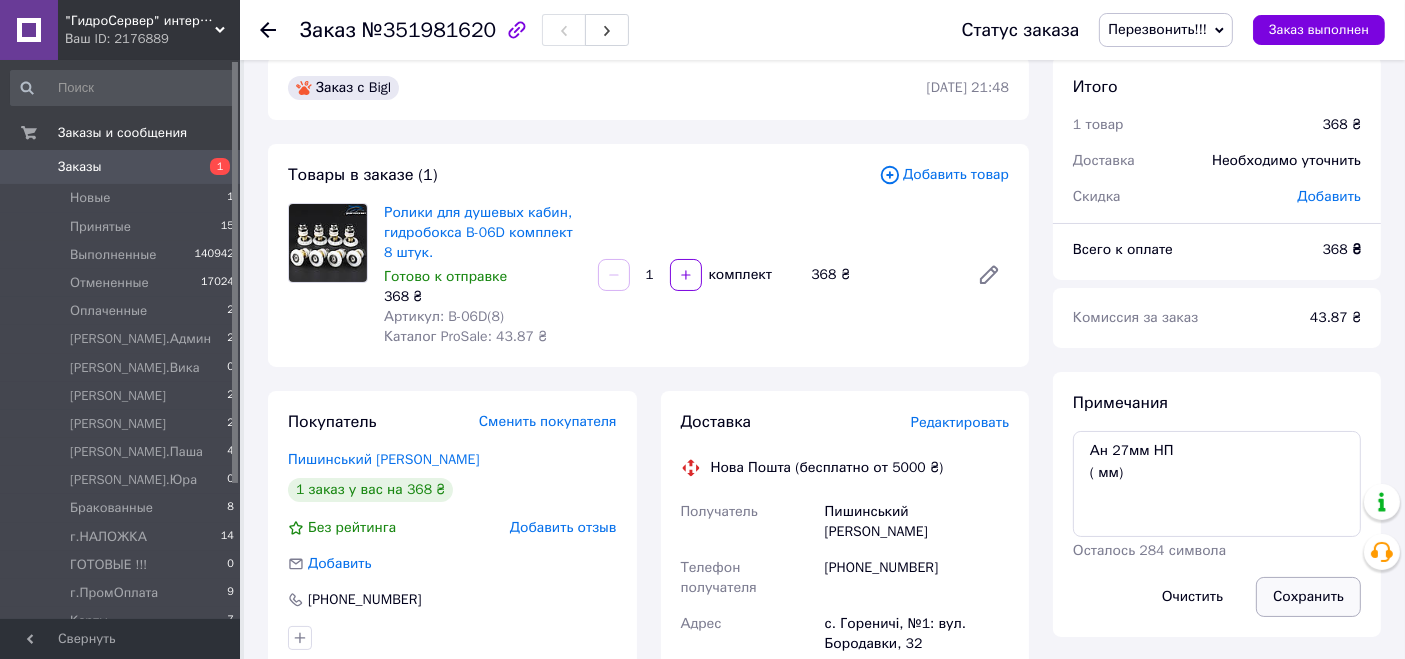 click on "Сохранить" at bounding box center [1308, 597] 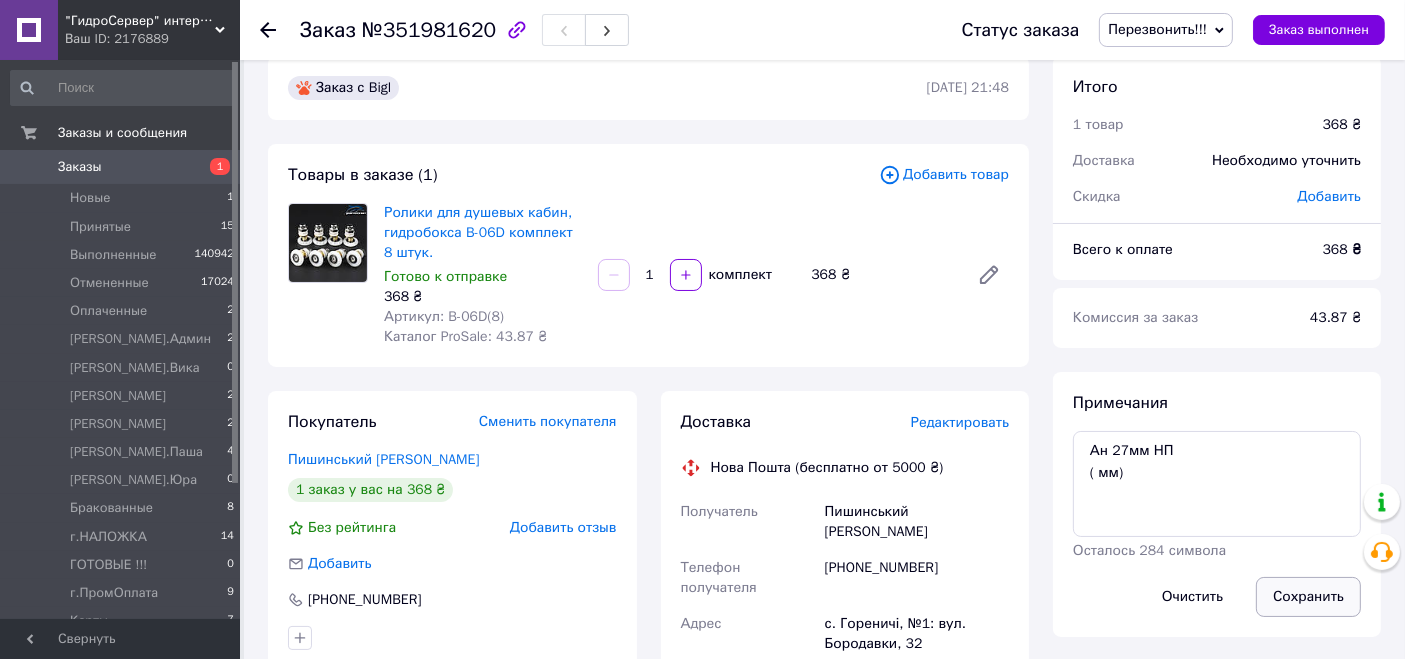 click on "Сохранить" at bounding box center (1308, 597) 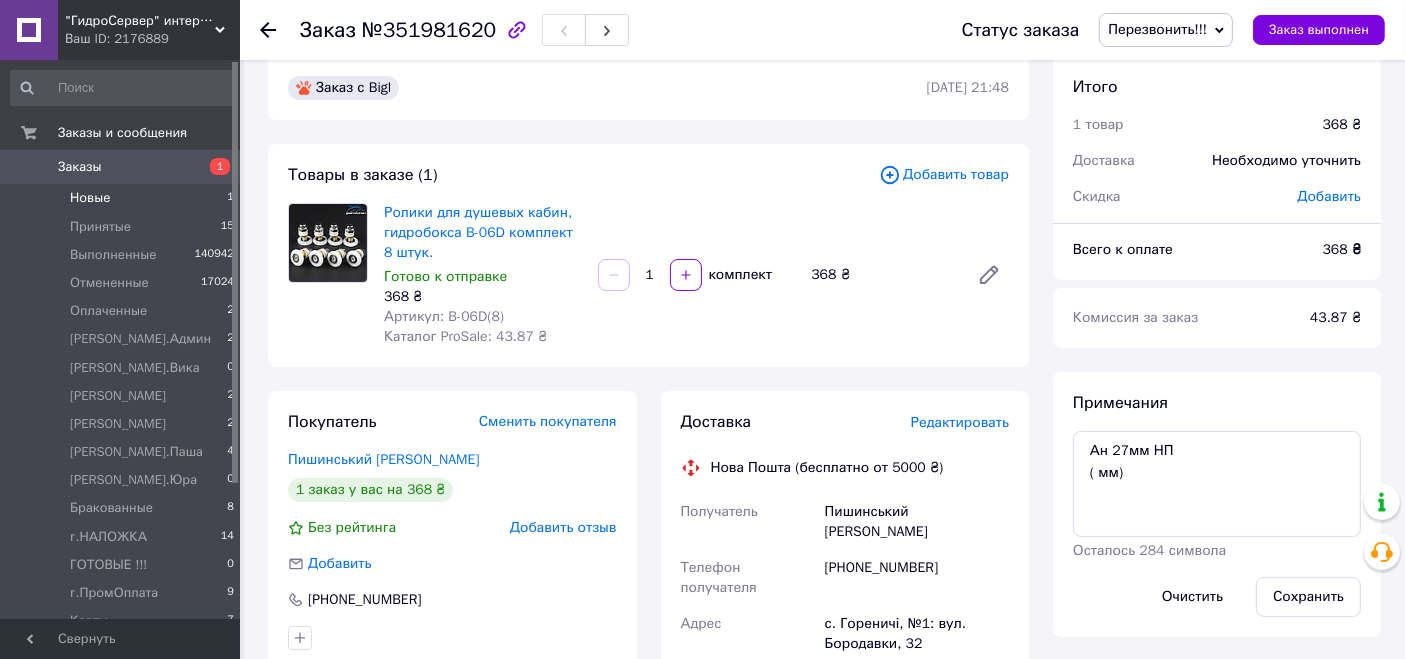 click on "Новые 1" at bounding box center [123, 198] 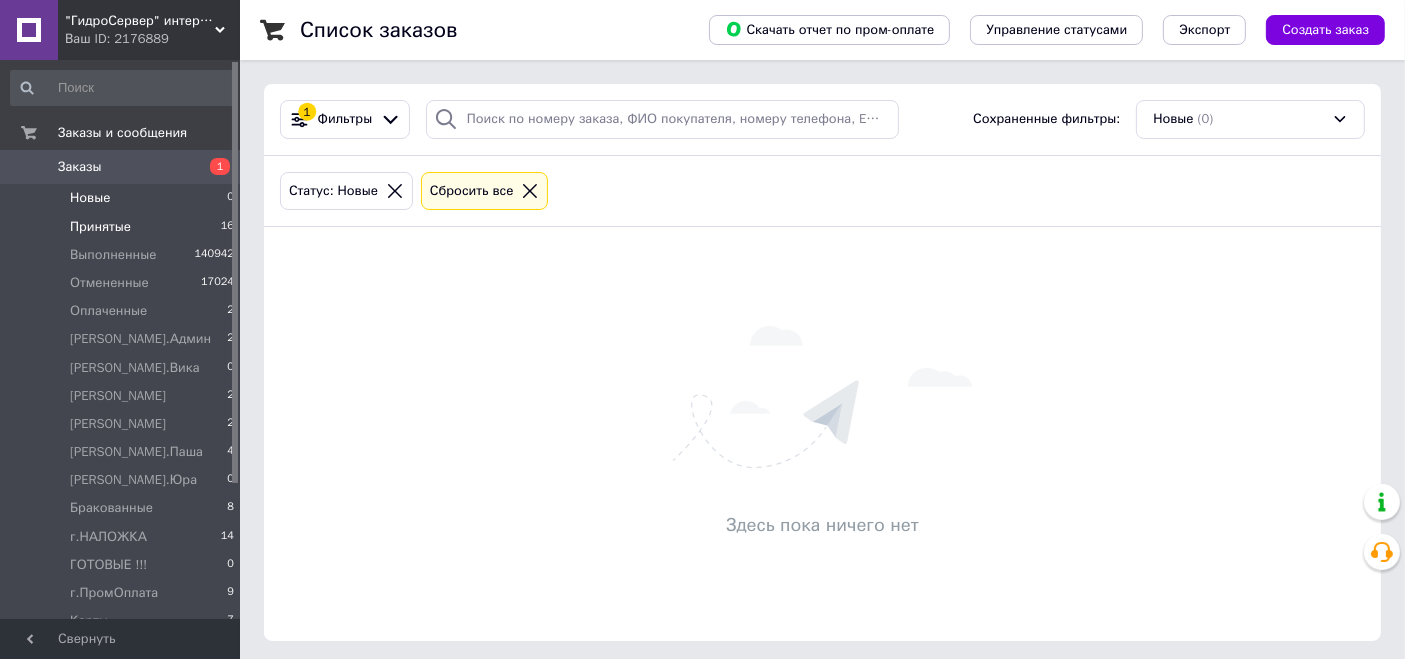 click on "Принятые 16" at bounding box center (123, 227) 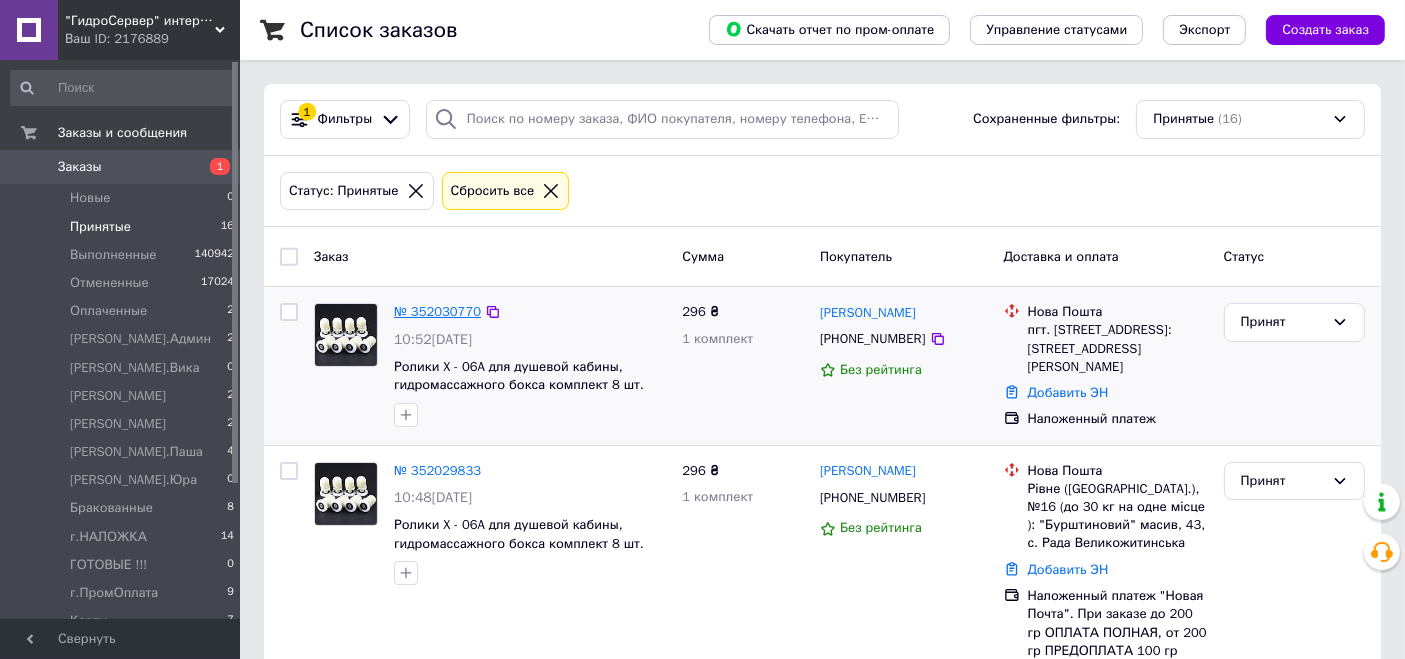 click on "№ 352030770" at bounding box center (437, 311) 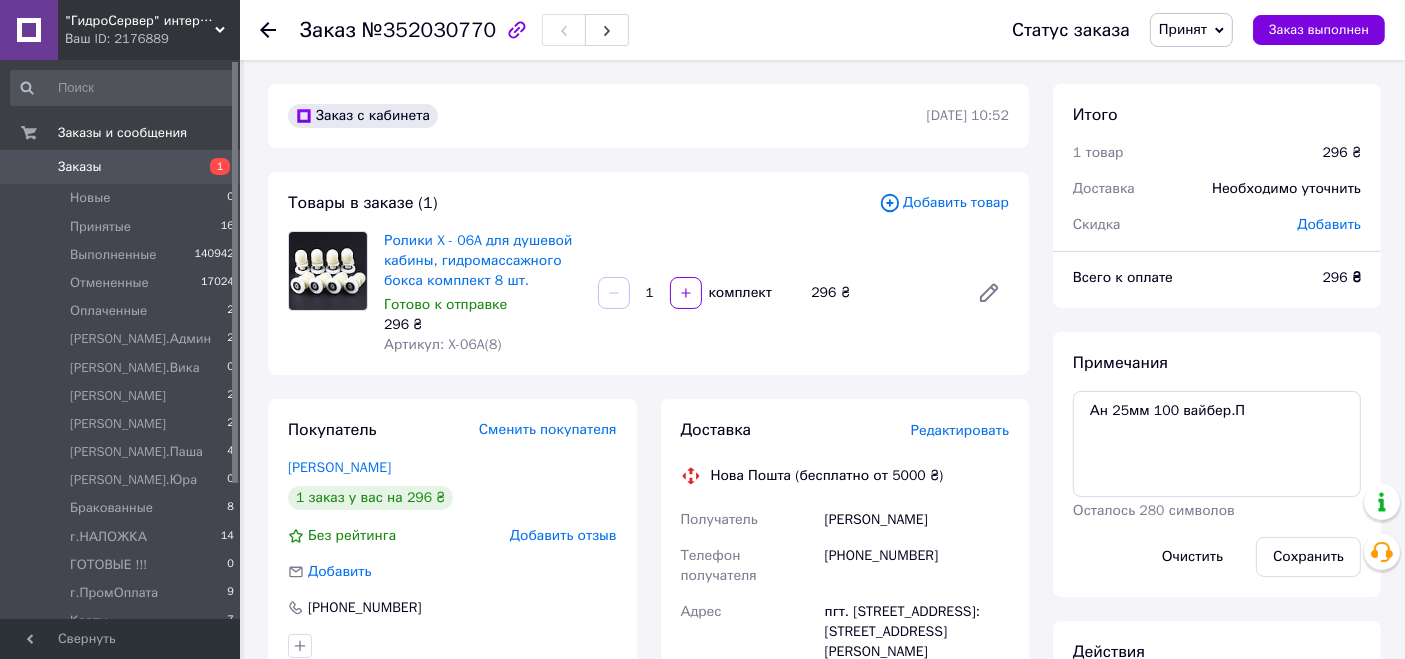 click at bounding box center [280, 30] 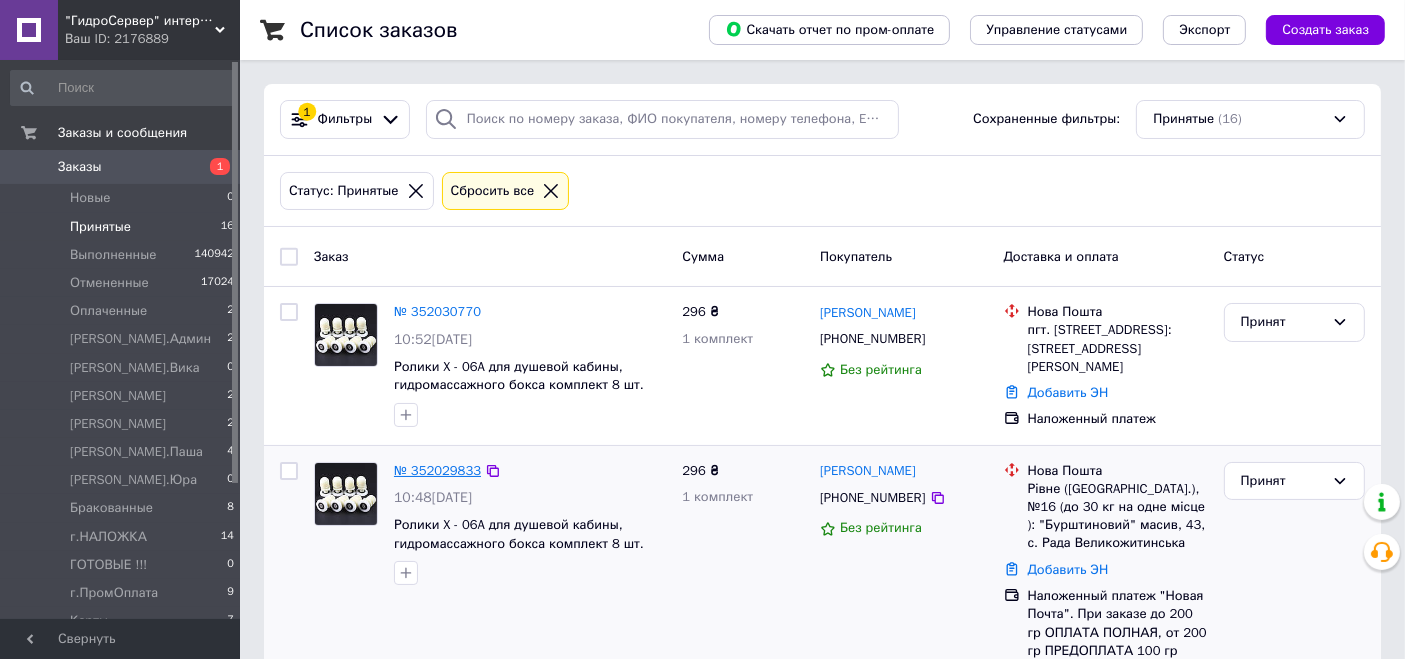 click on "№ 352029833" at bounding box center (437, 470) 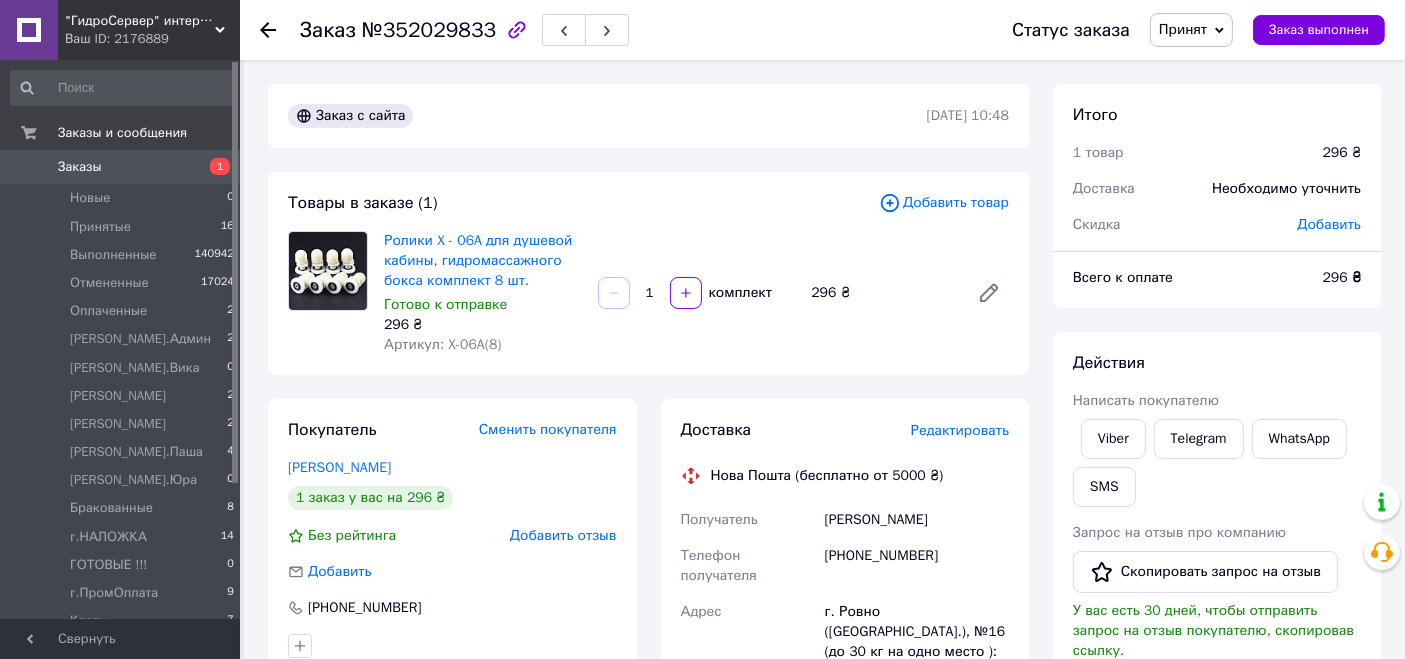 scroll, scrollTop: 666, scrollLeft: 0, axis: vertical 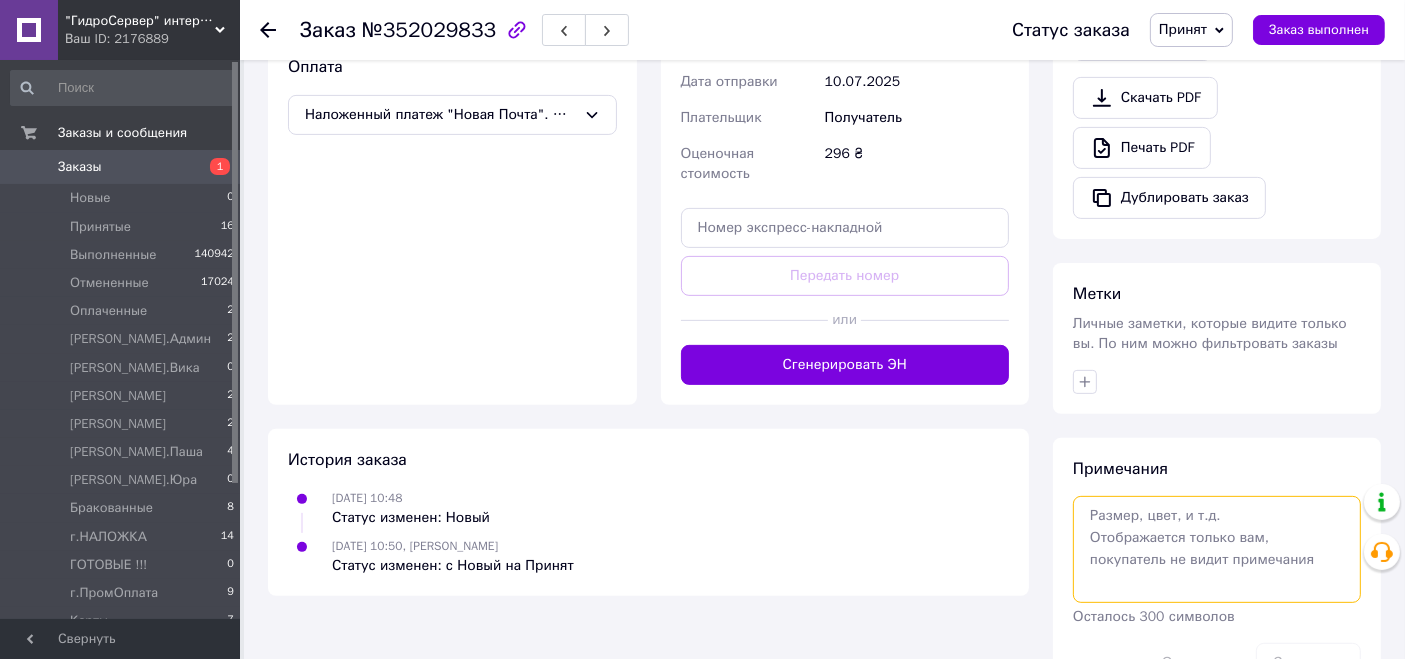 click at bounding box center [1217, 549] 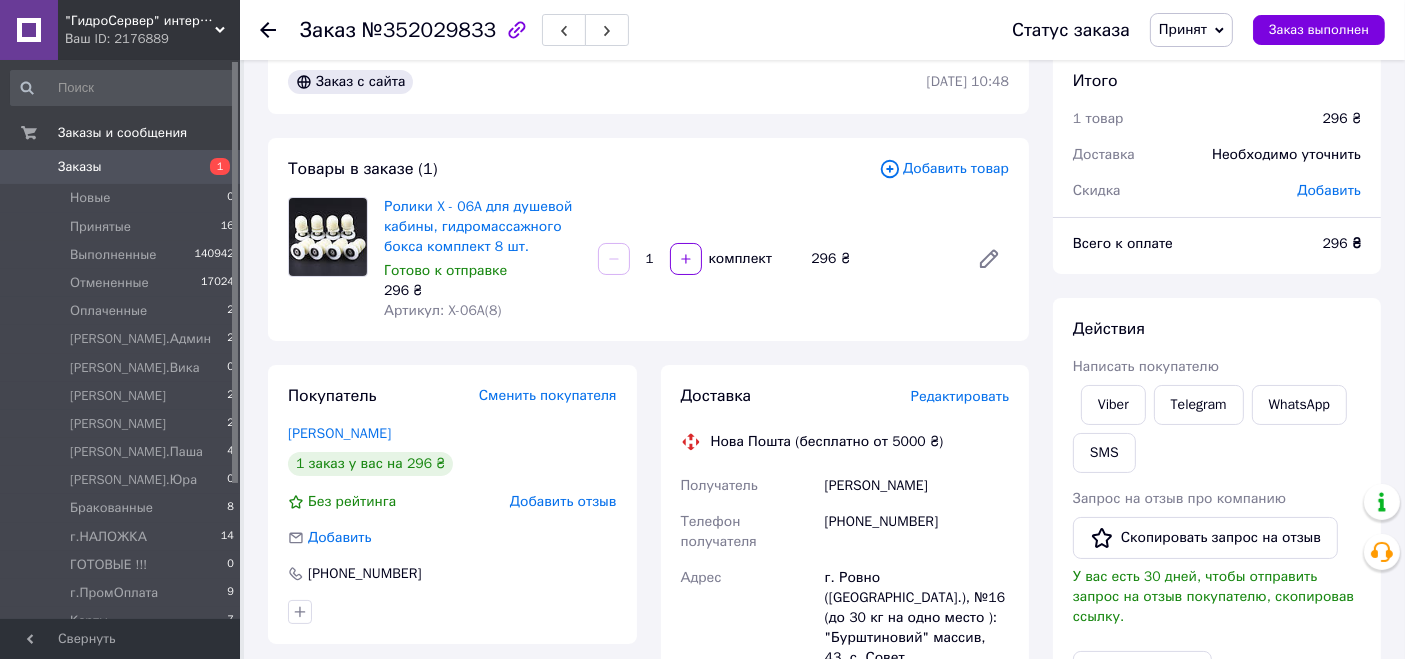 scroll, scrollTop: 666, scrollLeft: 0, axis: vertical 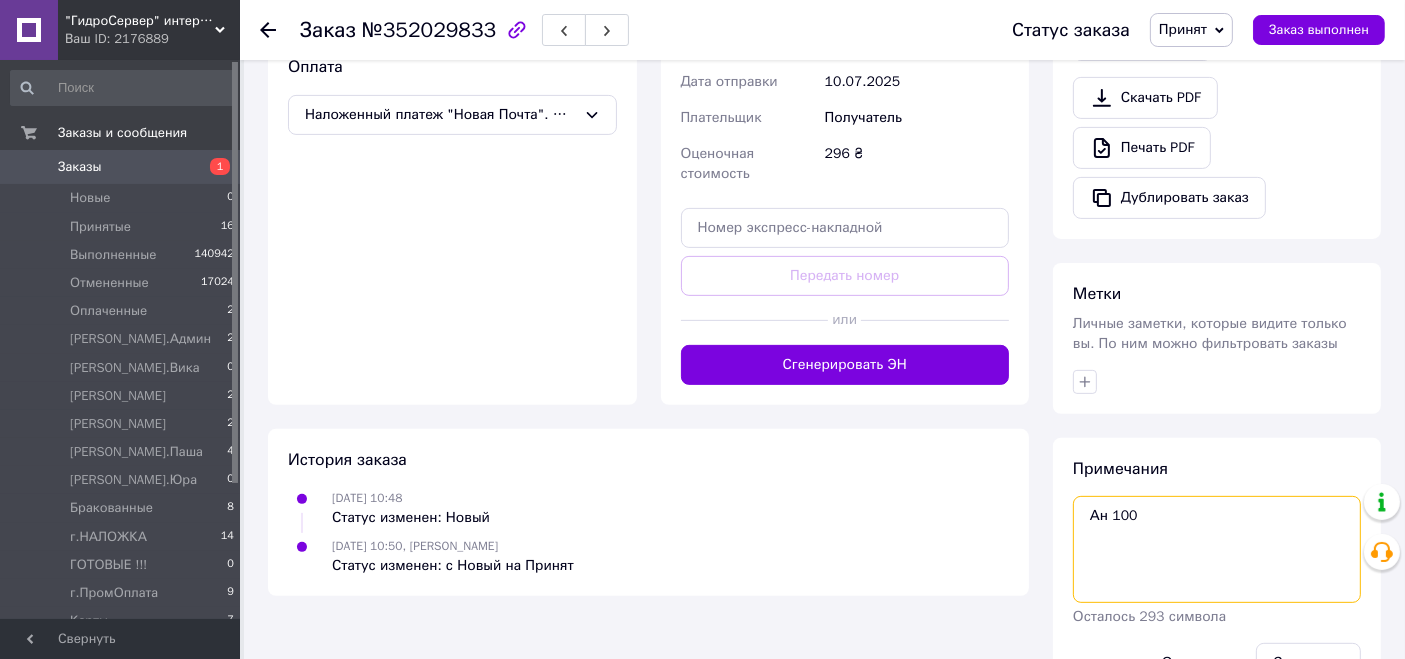 click on "Ан 100" at bounding box center [1217, 549] 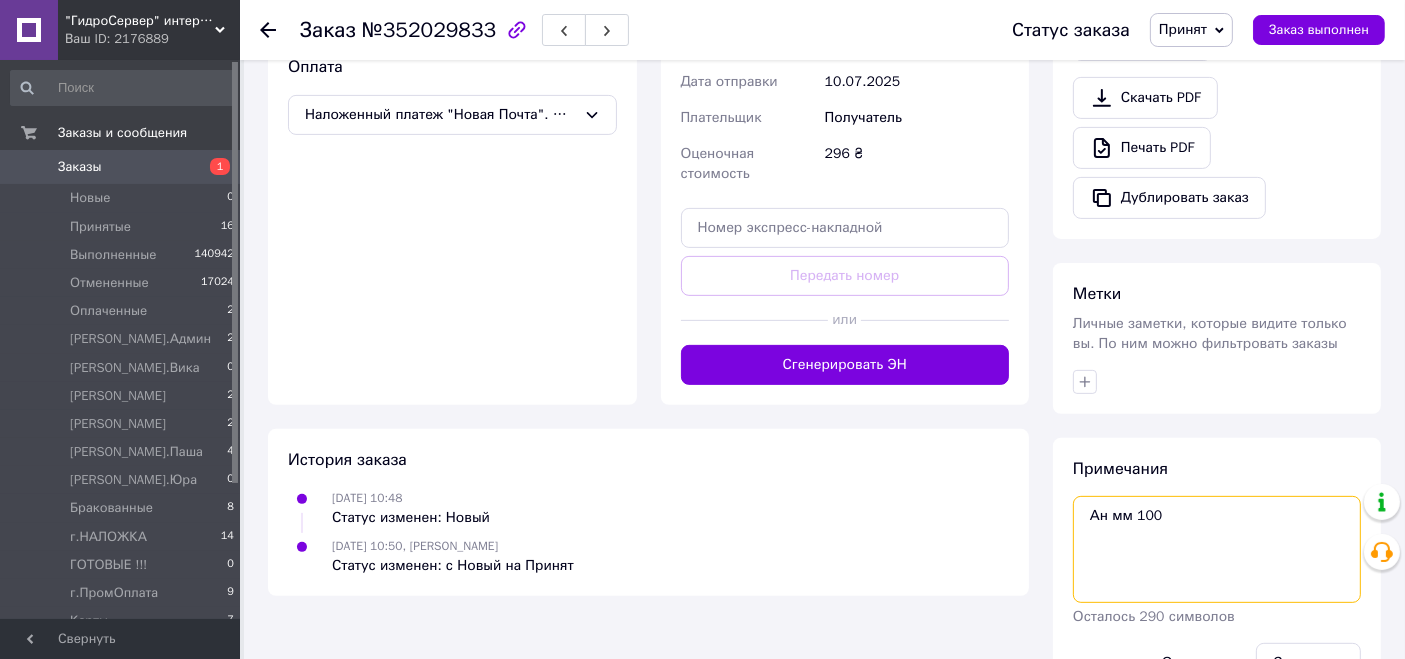 click on "Ан мм 100" at bounding box center (1217, 549) 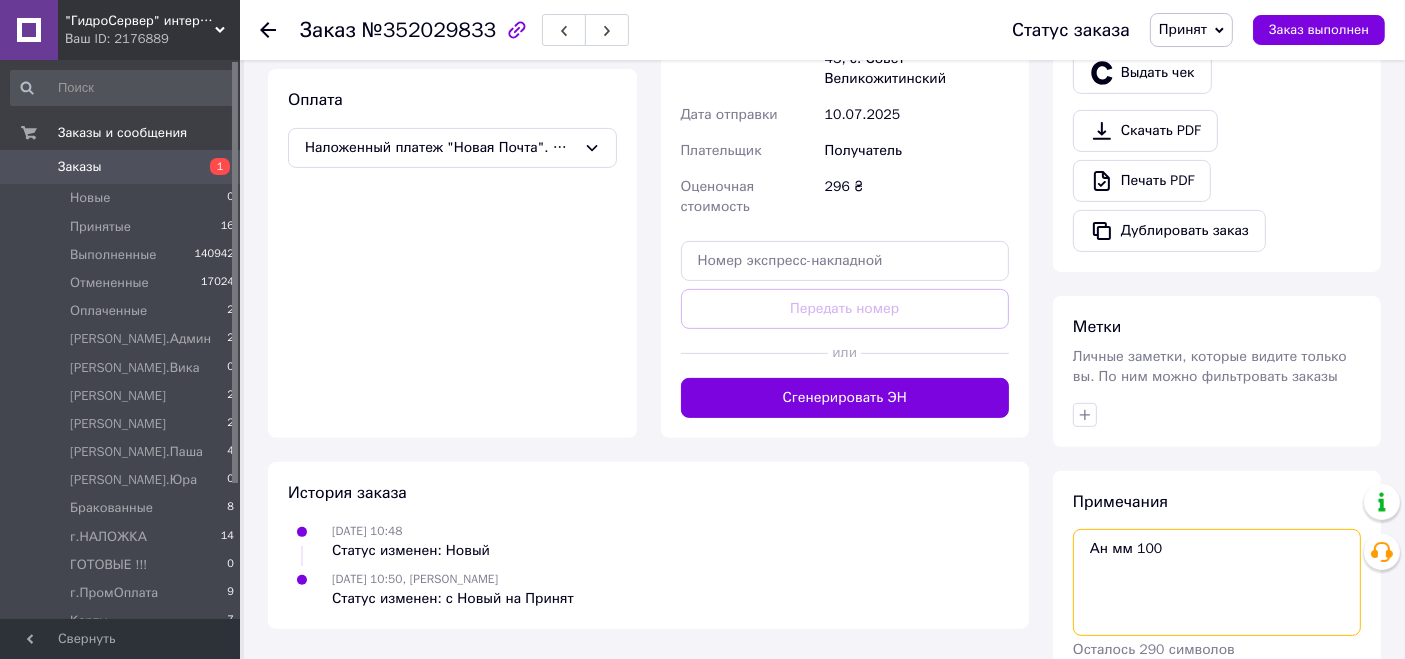 scroll, scrollTop: 709, scrollLeft: 0, axis: vertical 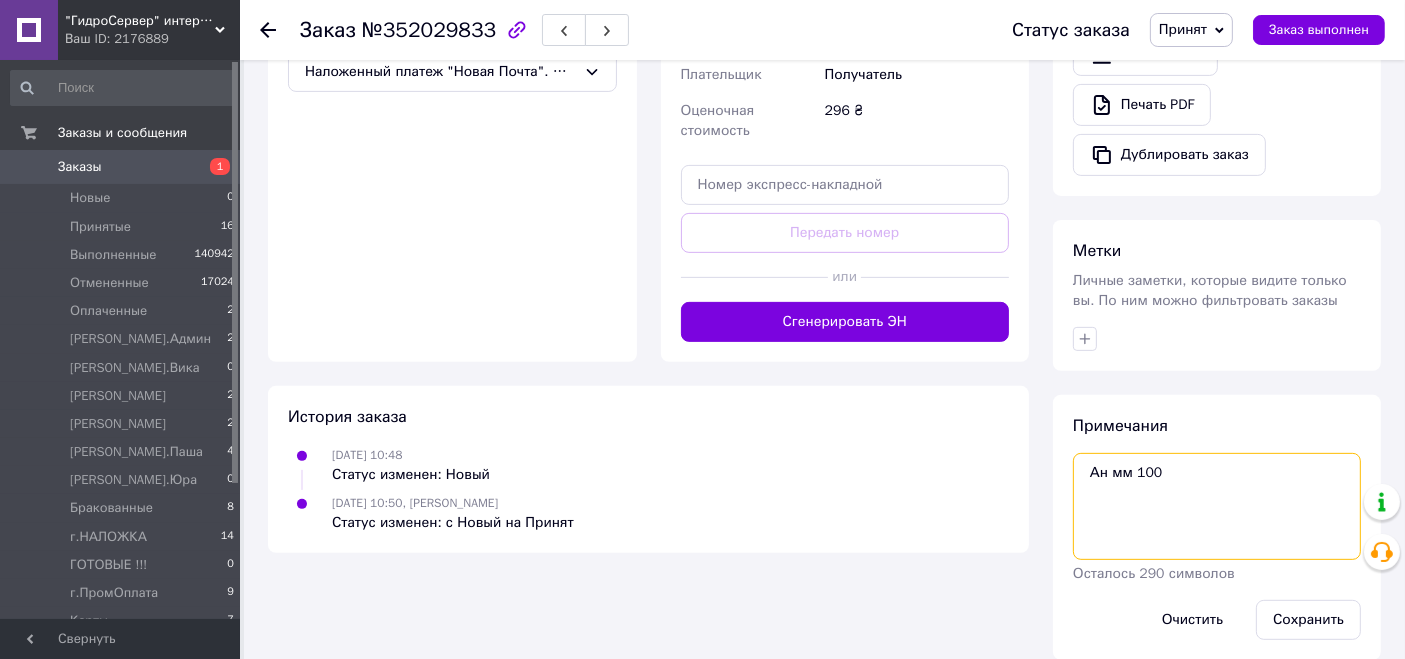 click on "Ан мм 100" at bounding box center (1217, 506) 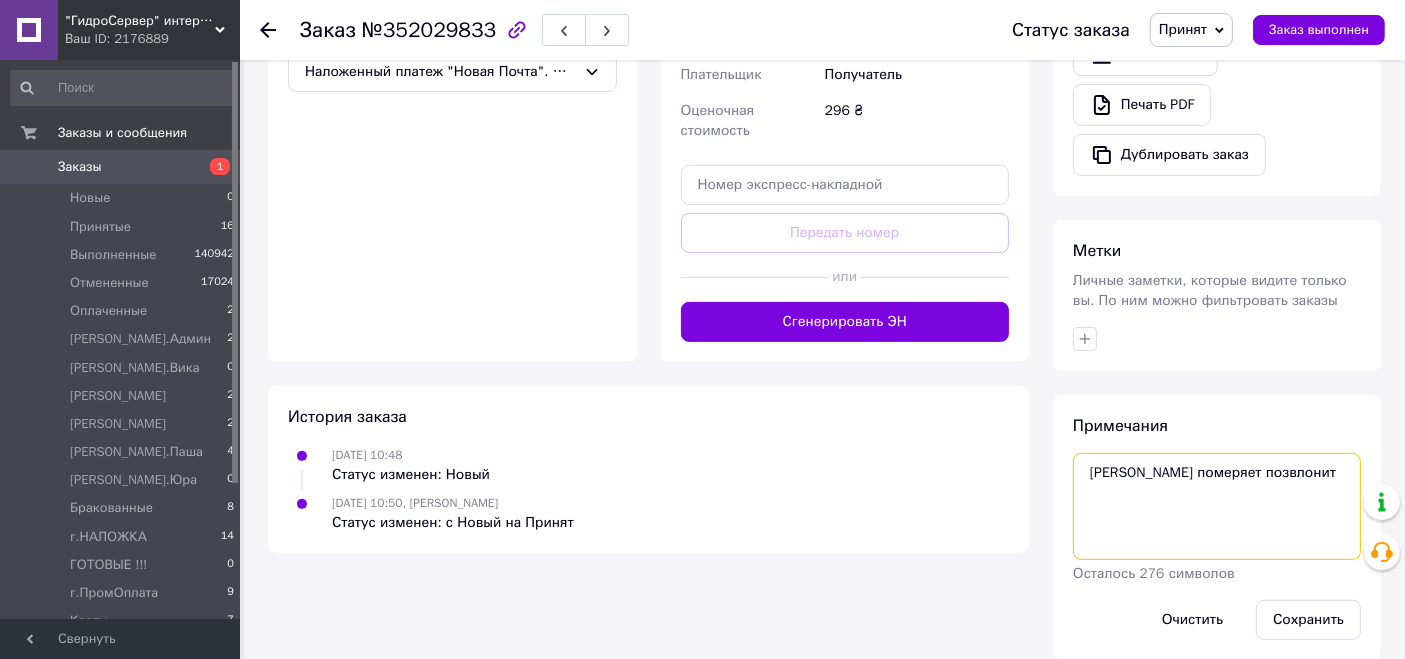 click on "Ан мм померяет позвлонит" at bounding box center [1217, 506] 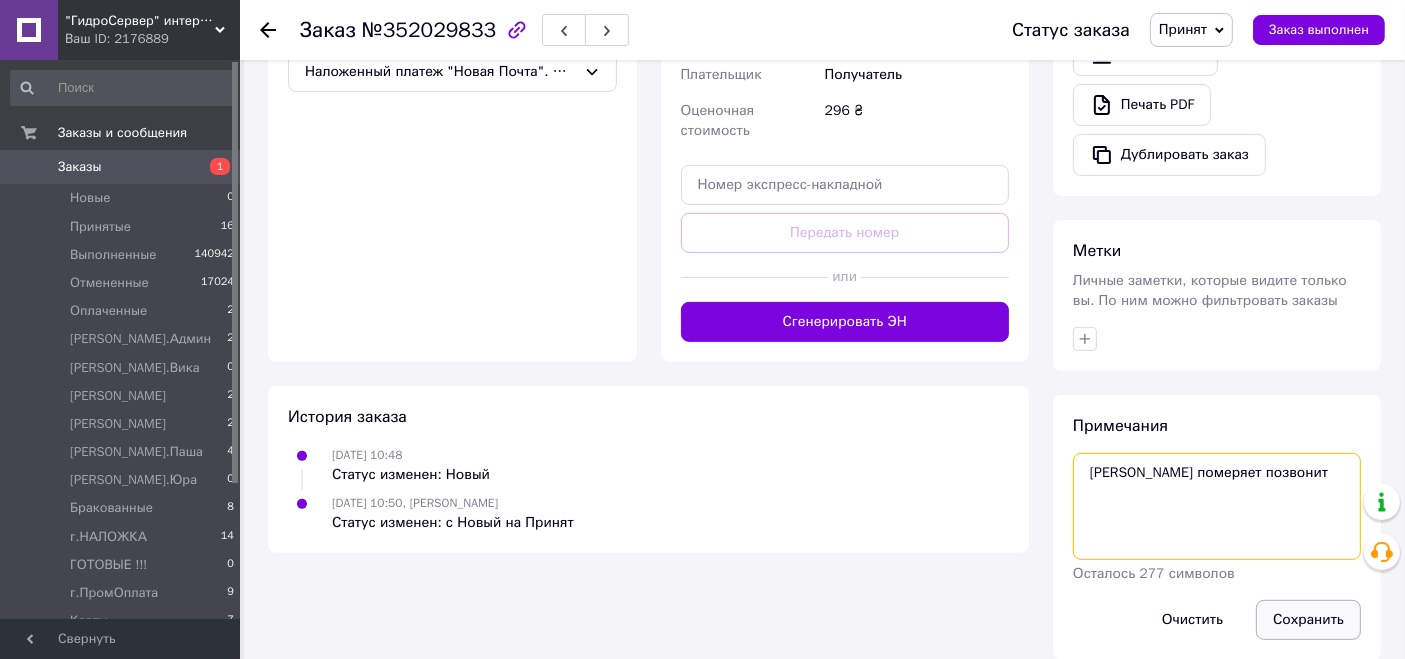 type on "Ан мм померяет позвонит" 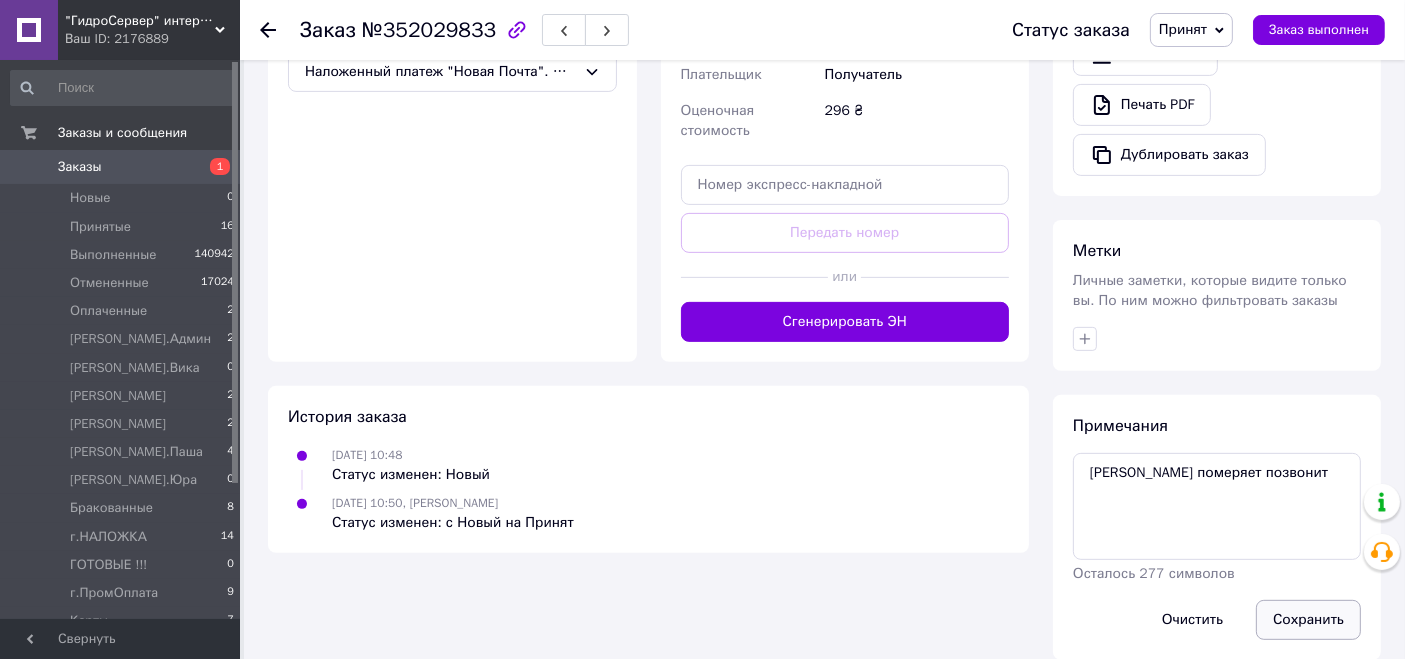 click on "Сохранить" at bounding box center [1308, 620] 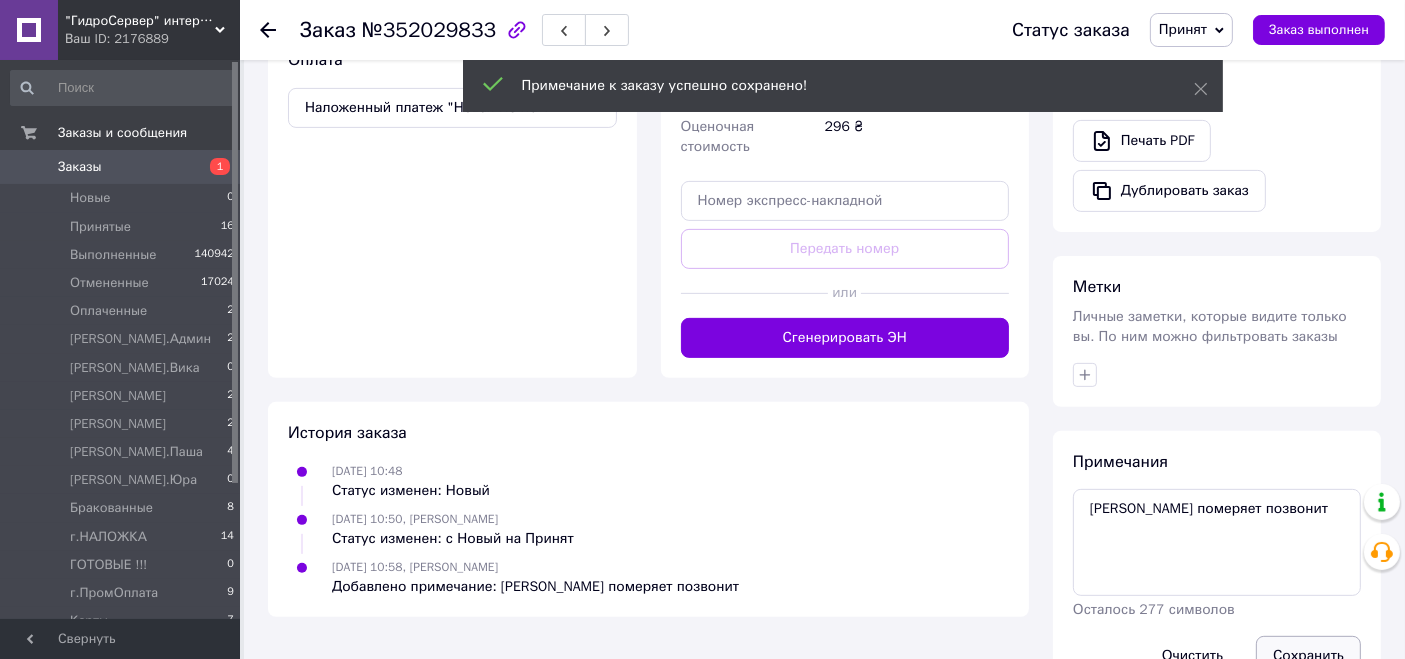 scroll, scrollTop: 709, scrollLeft: 0, axis: vertical 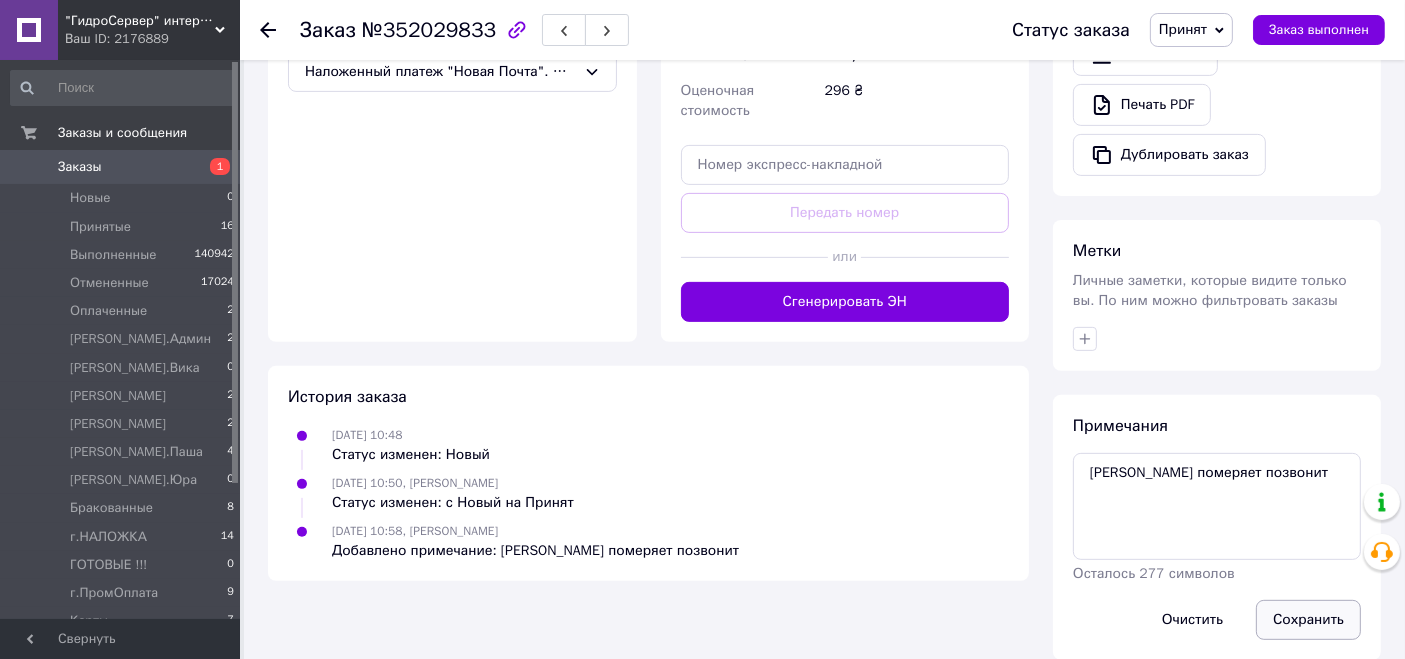 drag, startPoint x: 1297, startPoint y: 607, endPoint x: 1319, endPoint y: 588, distance: 29.068884 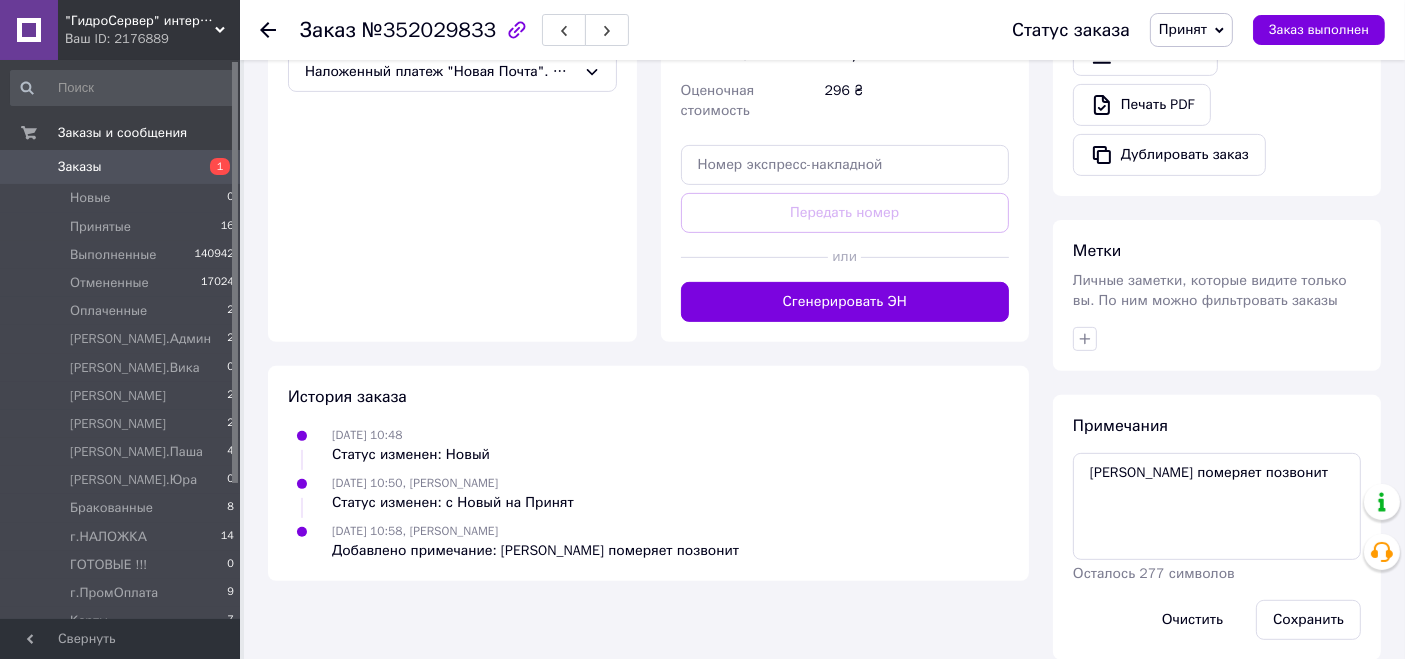 click on "Принят" at bounding box center [1183, 29] 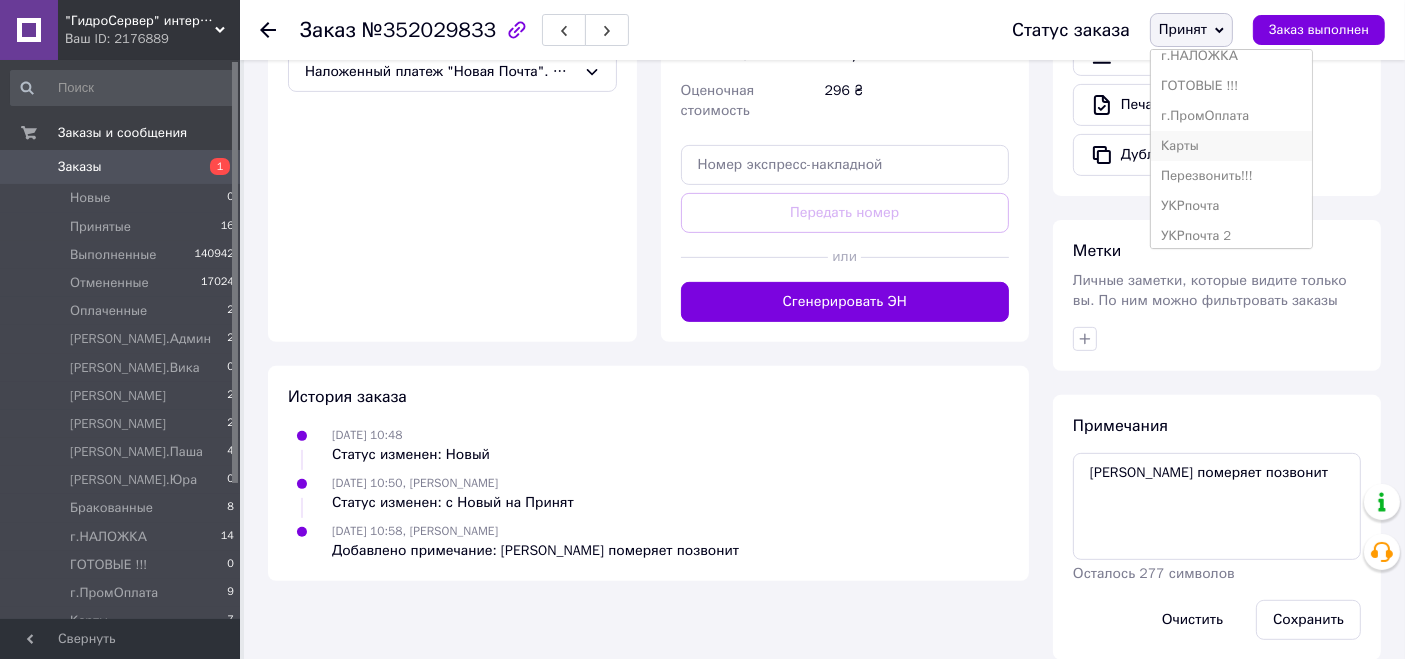 scroll, scrollTop: 320, scrollLeft: 0, axis: vertical 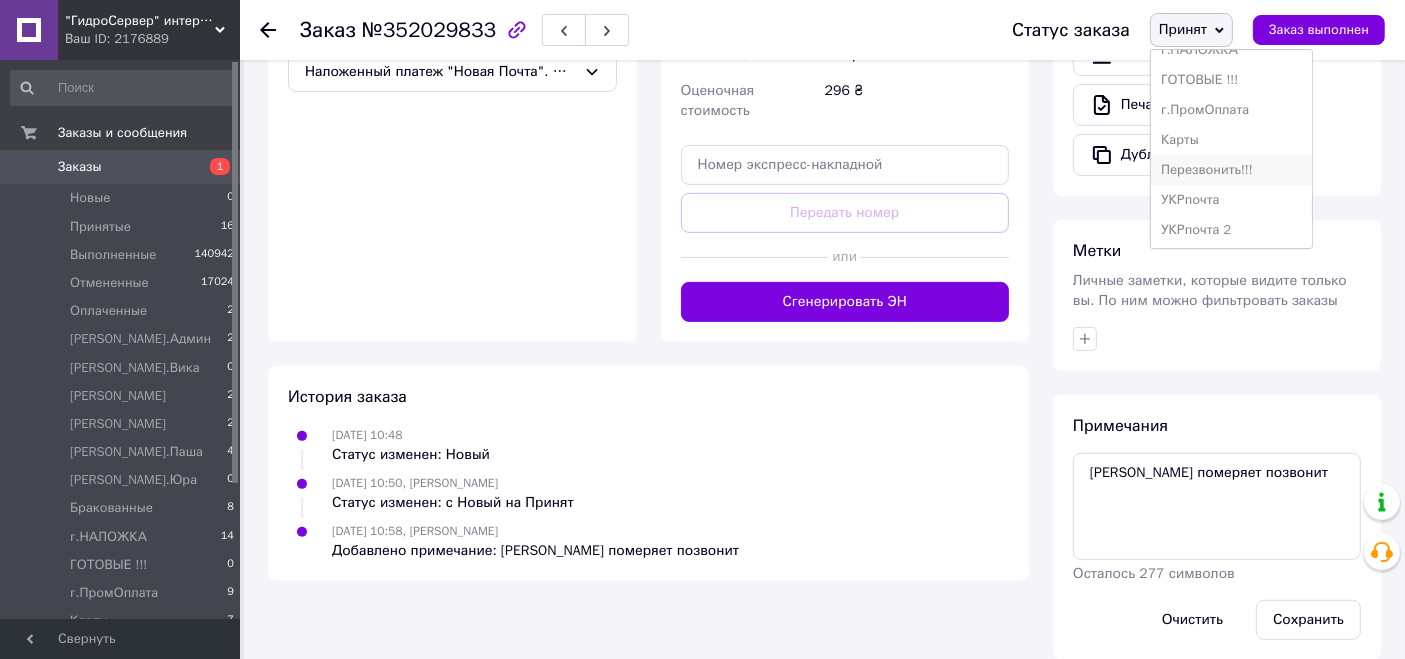 click on "Перезвонить!!!" at bounding box center [1231, 170] 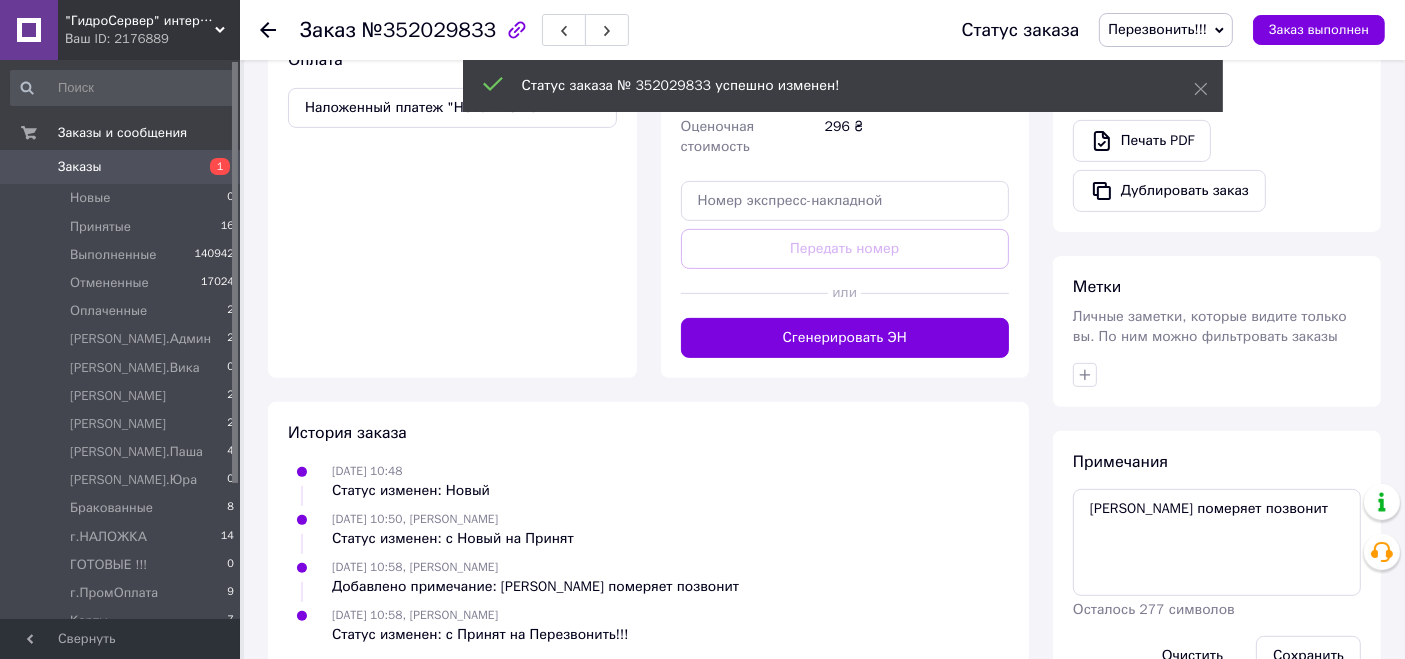 scroll, scrollTop: 709, scrollLeft: 0, axis: vertical 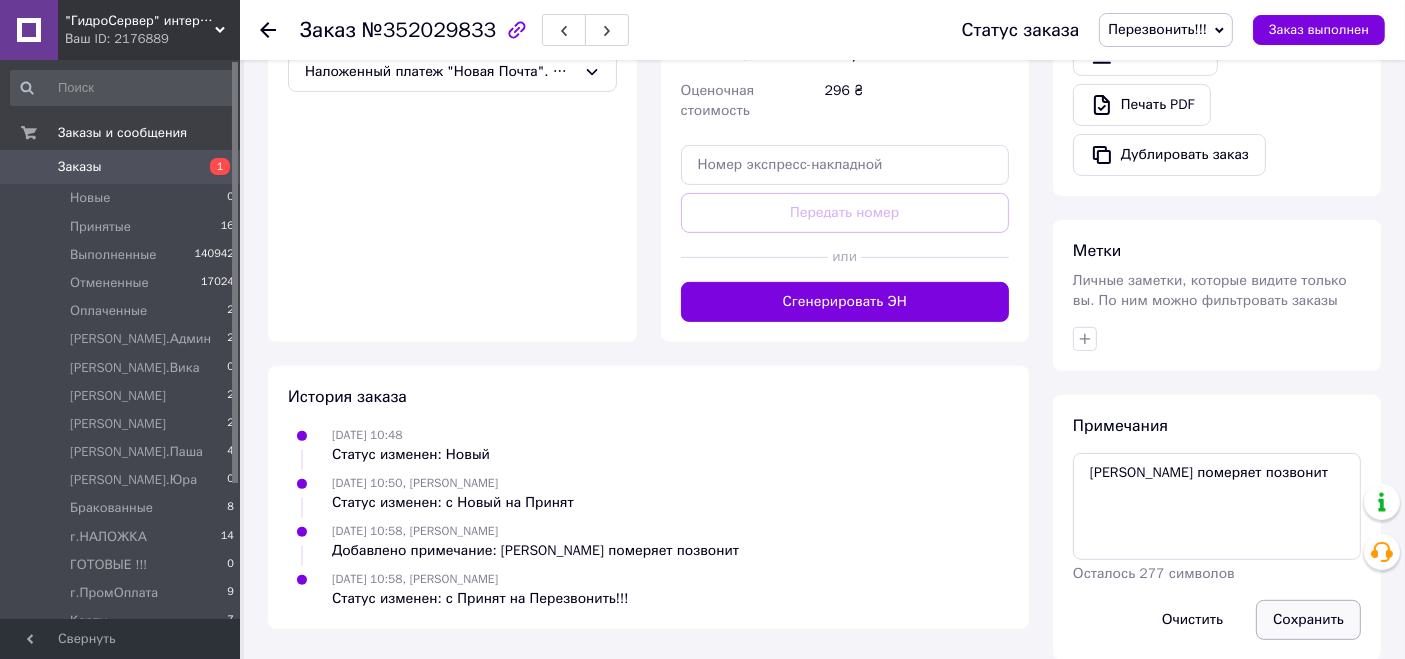 click on "Сохранить" at bounding box center [1308, 620] 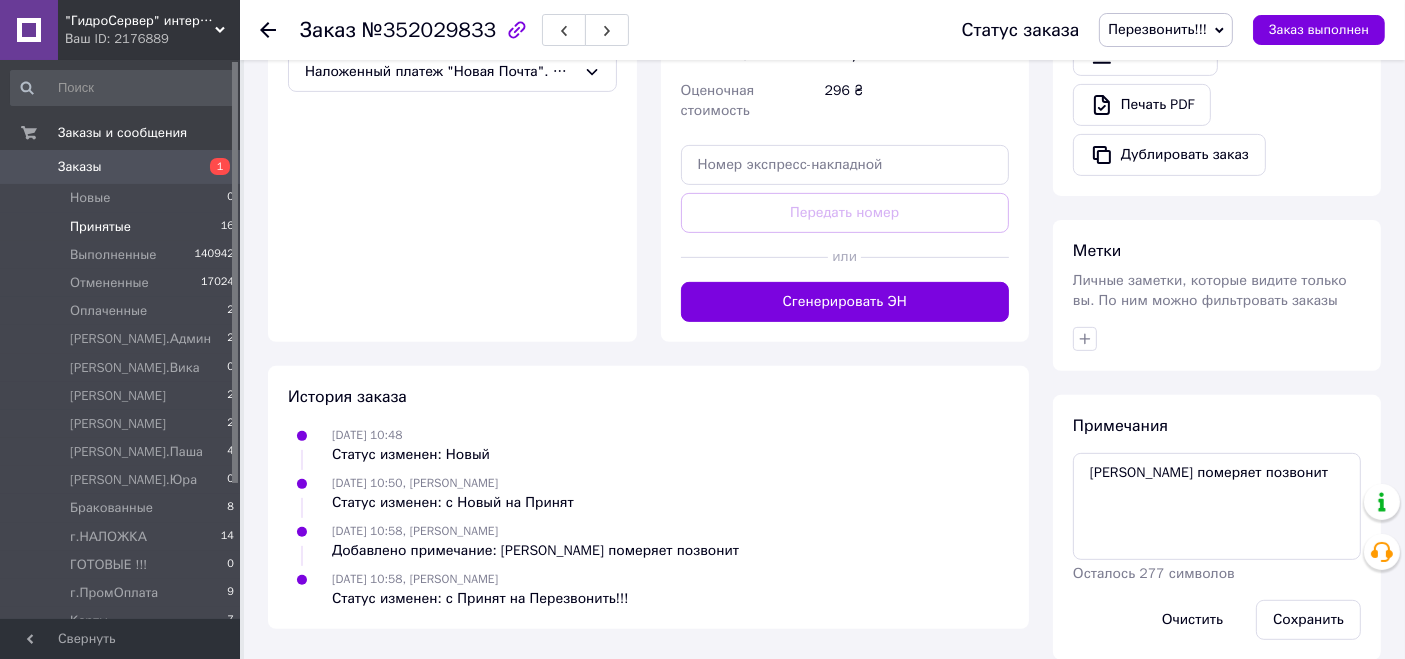 click on "Принятые" at bounding box center (100, 227) 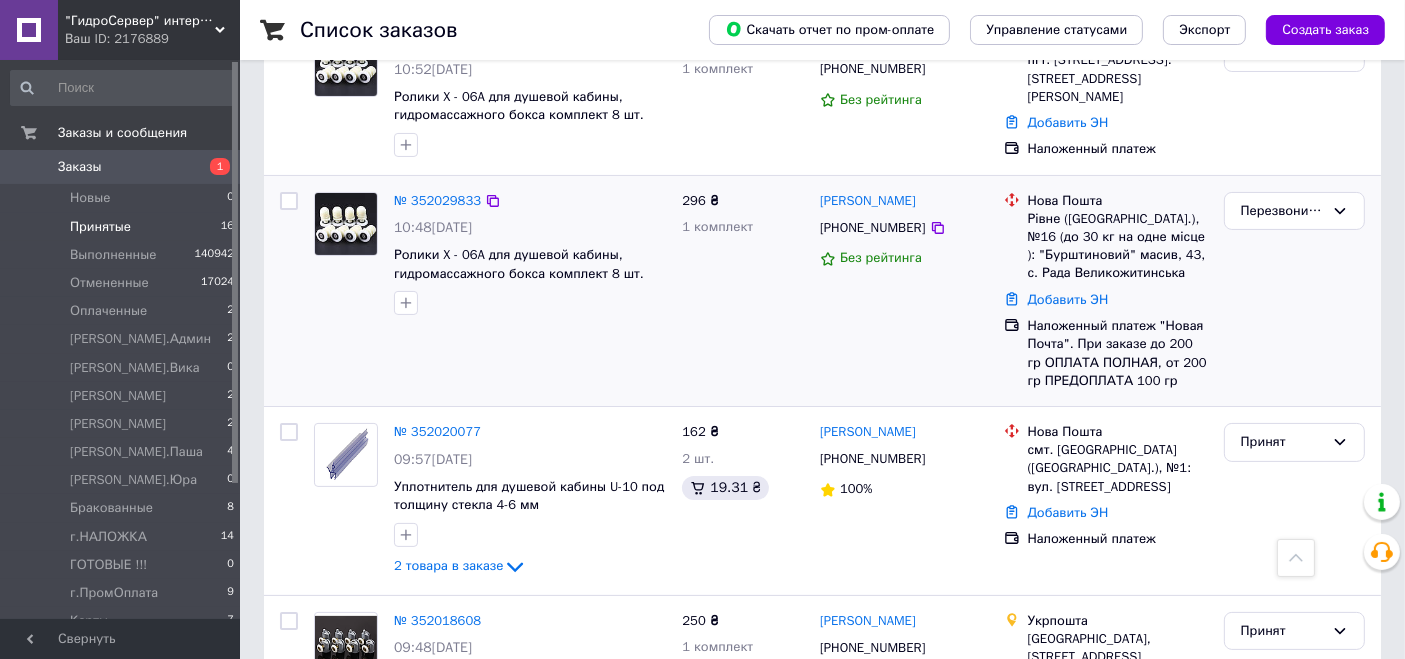 scroll, scrollTop: 333, scrollLeft: 0, axis: vertical 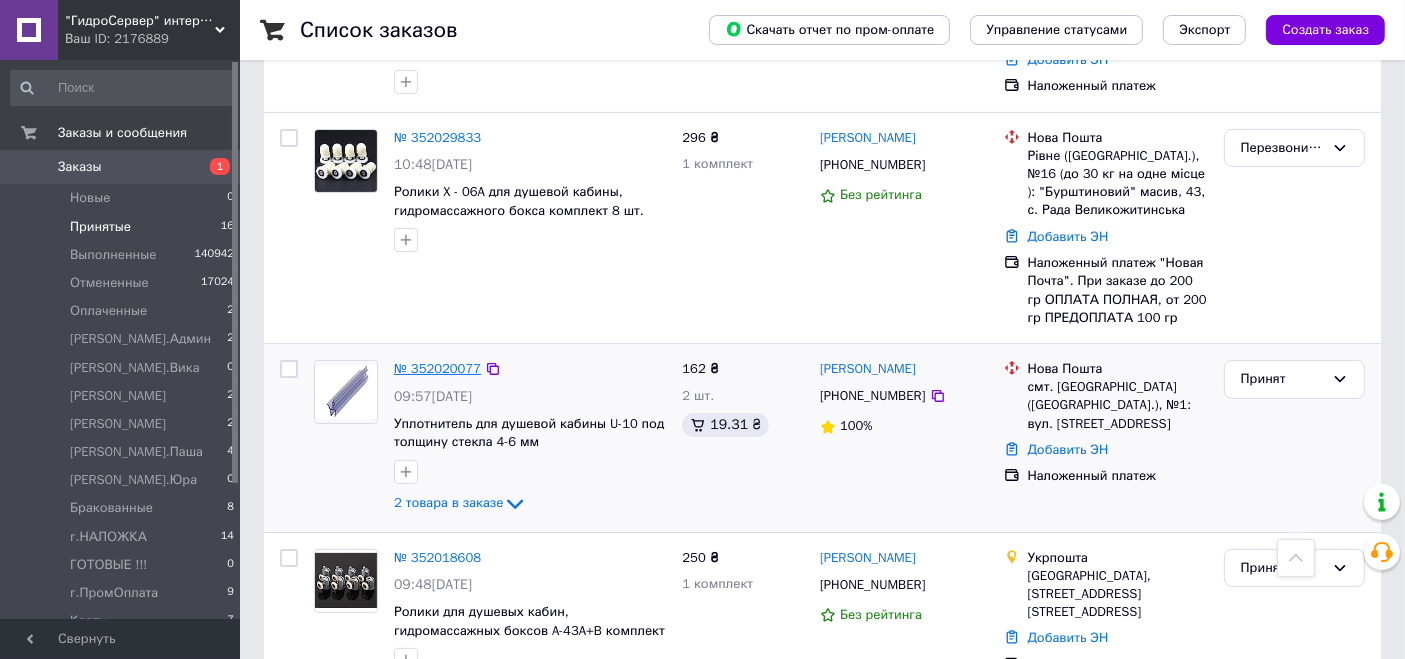 click on "№ 352020077" at bounding box center (437, 368) 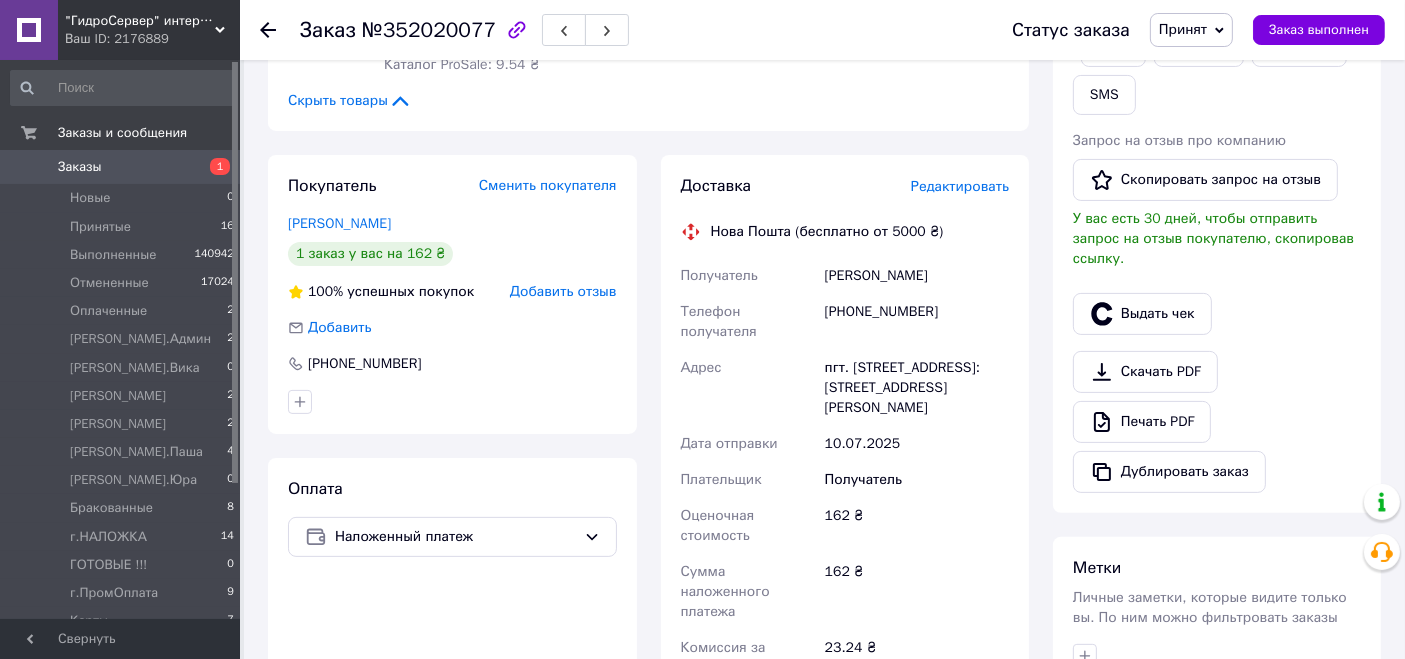 scroll, scrollTop: 666, scrollLeft: 0, axis: vertical 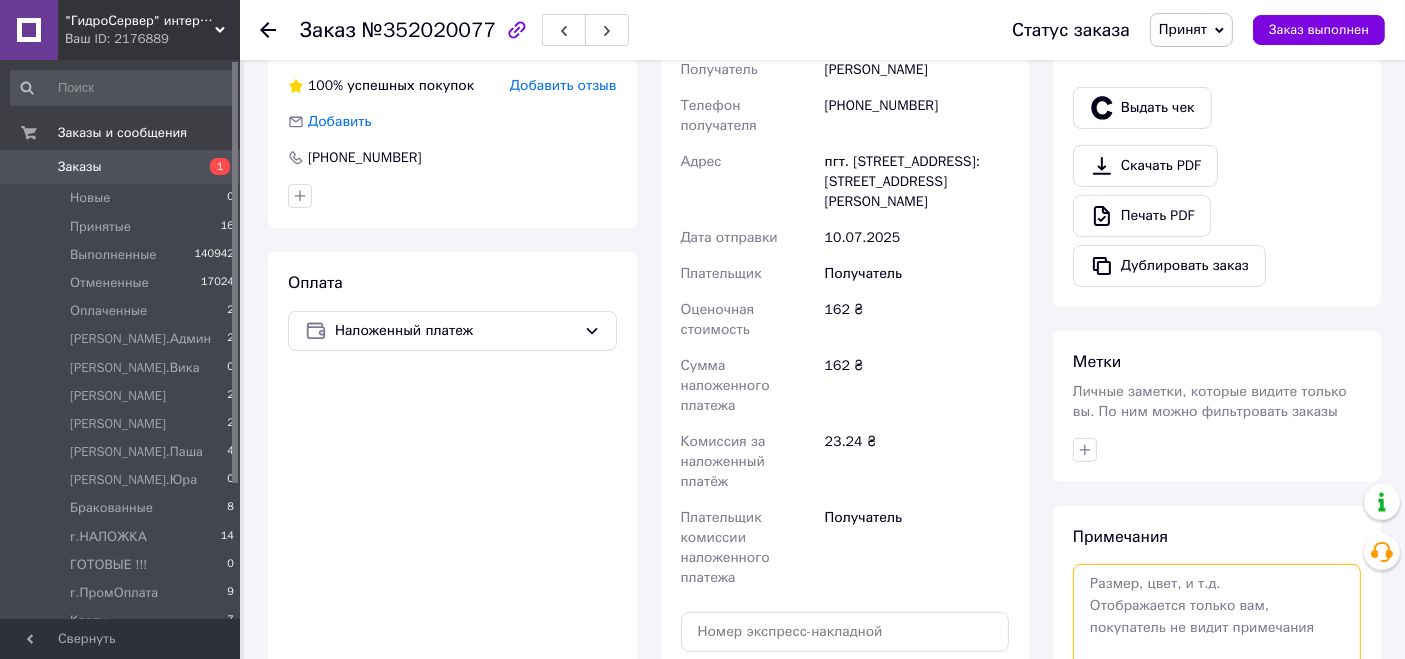 click at bounding box center [1217, 617] 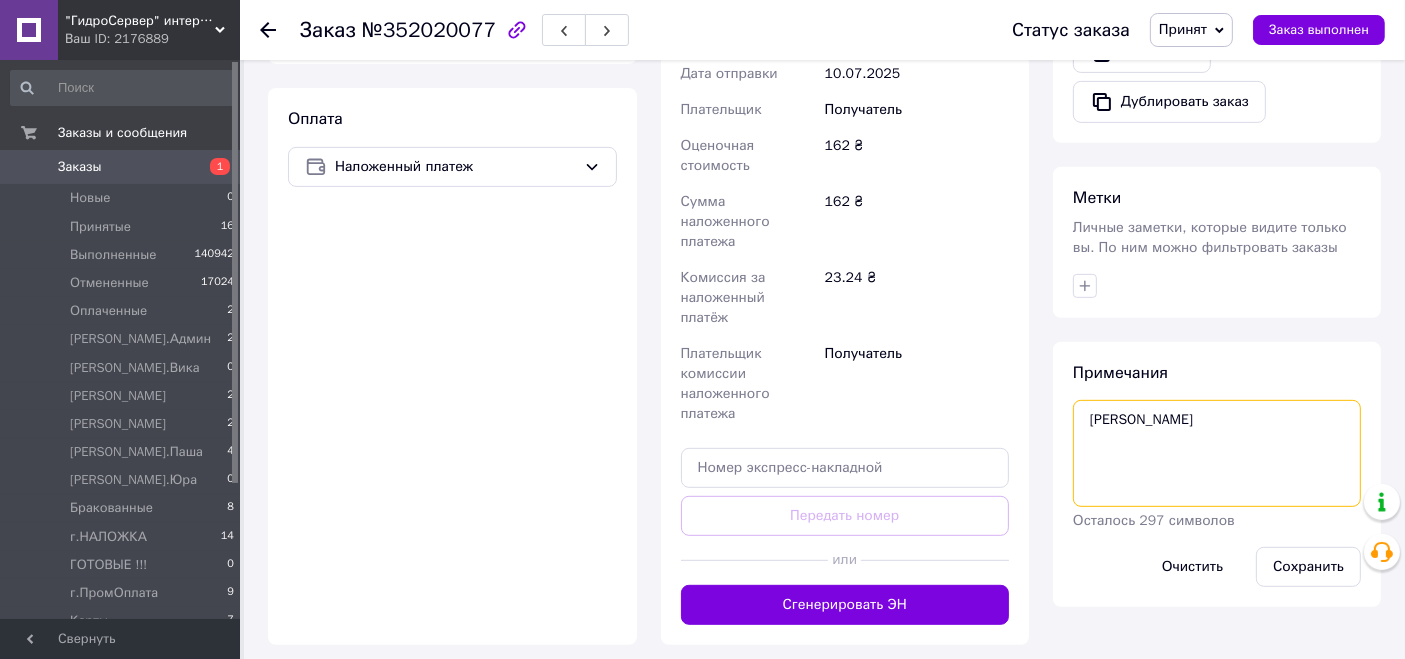scroll, scrollTop: 968, scrollLeft: 0, axis: vertical 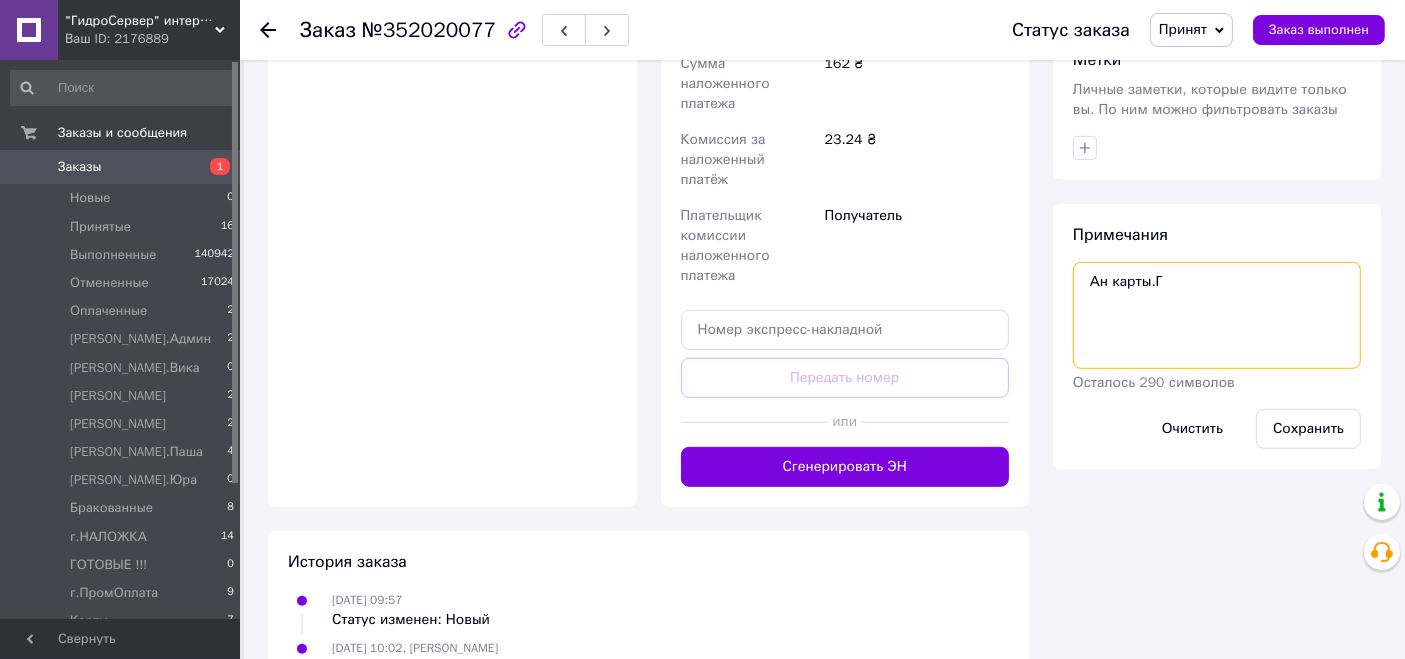 click on "Ан карты.Г" at bounding box center (1217, 315) 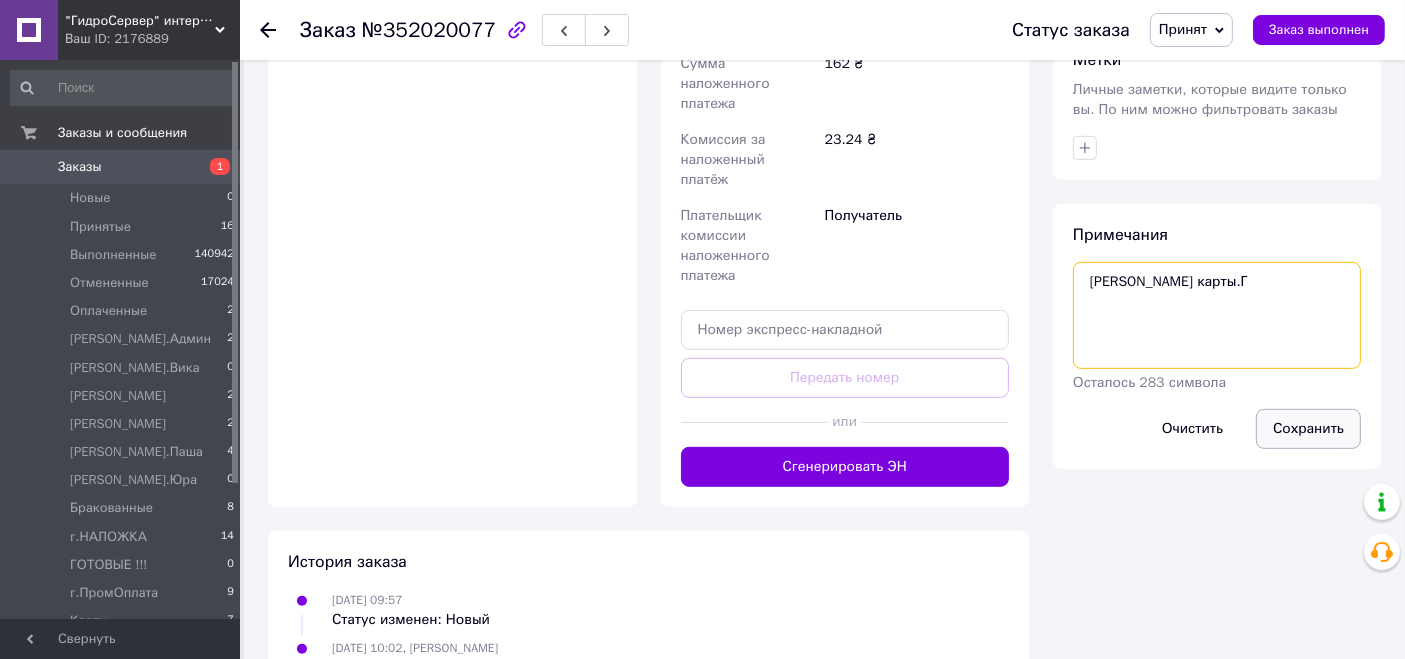 type on "[PERSON_NAME] карты.Г" 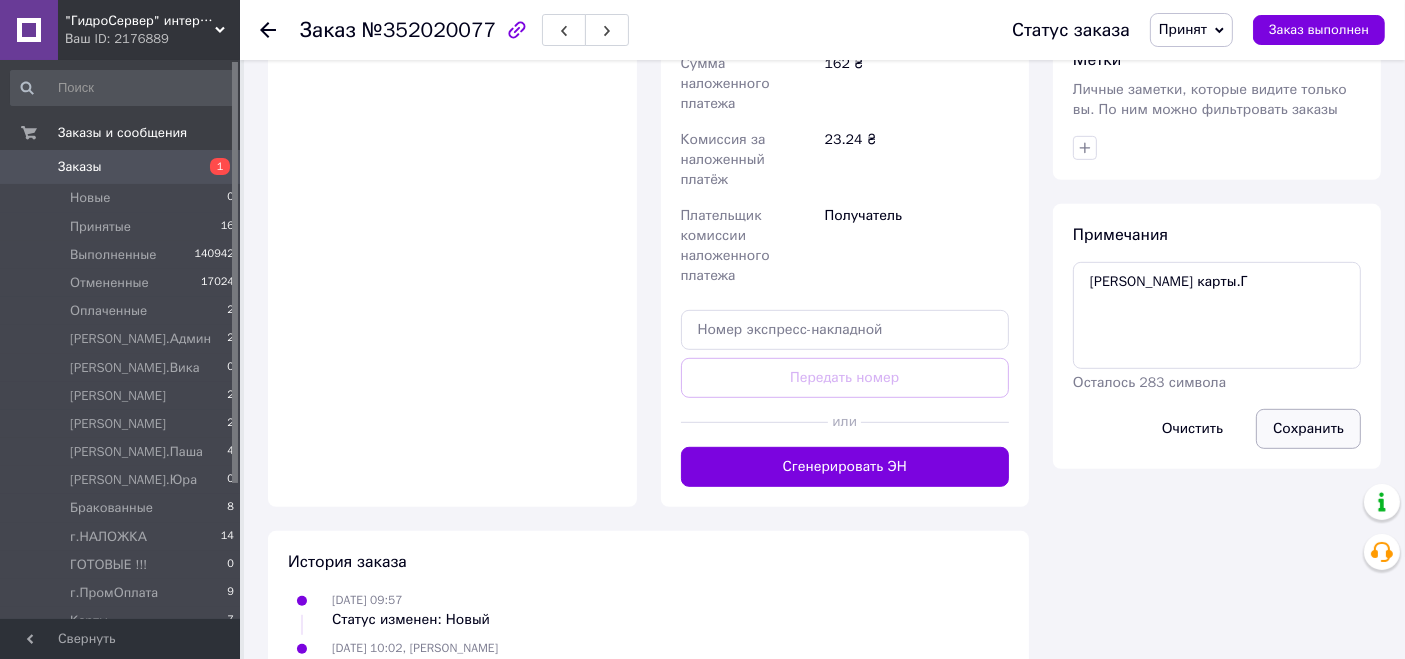 click on "Сохранить" at bounding box center [1308, 429] 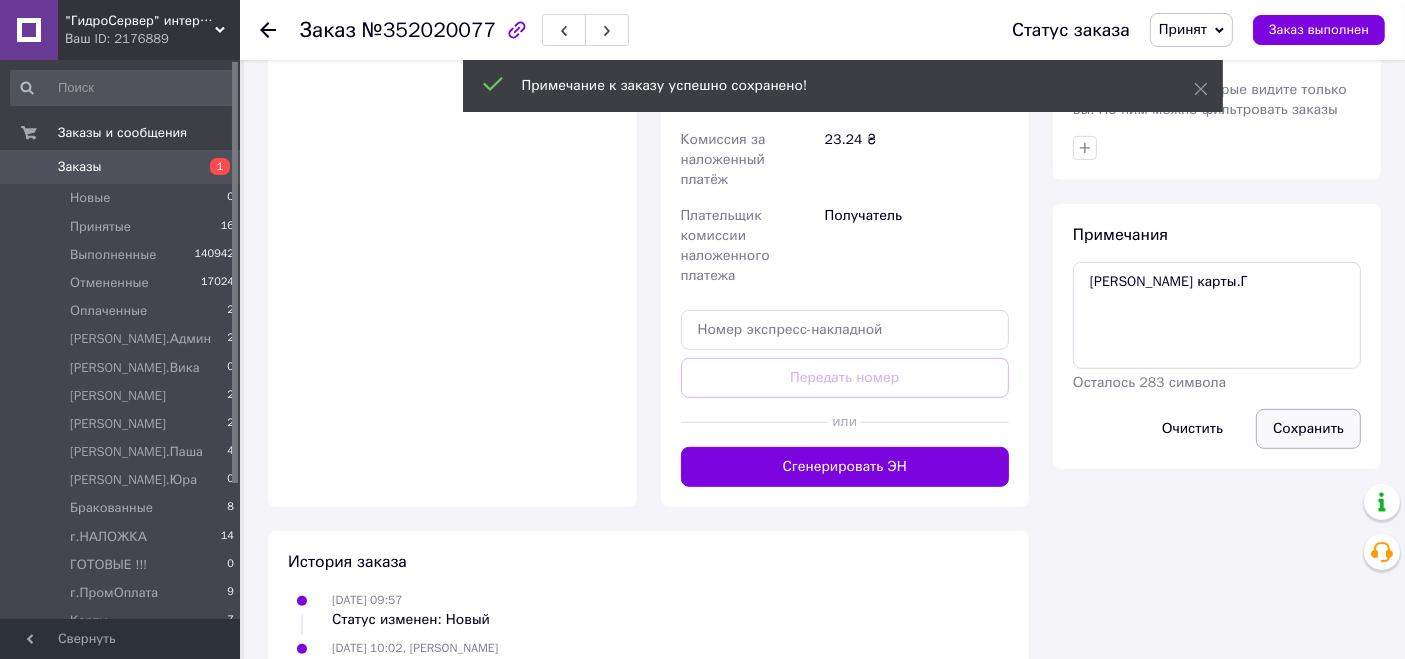 click on "Сохранить" at bounding box center (1308, 429) 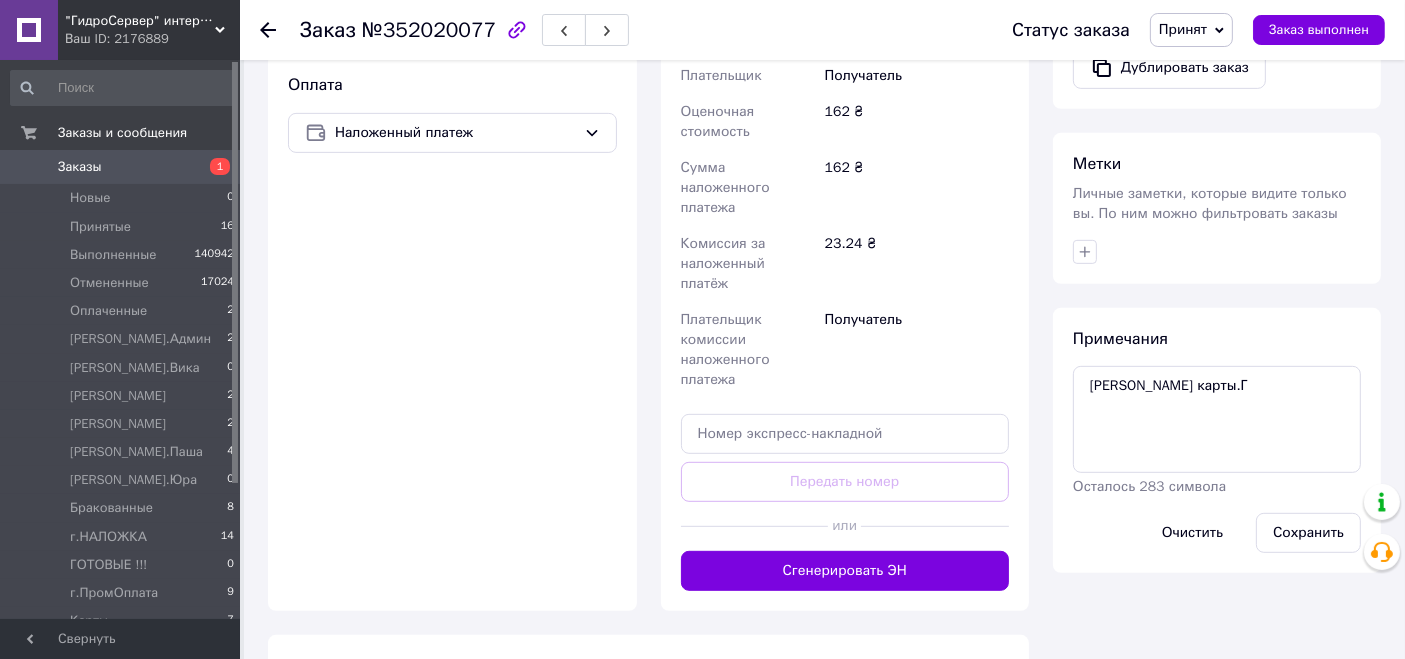 scroll, scrollTop: 635, scrollLeft: 0, axis: vertical 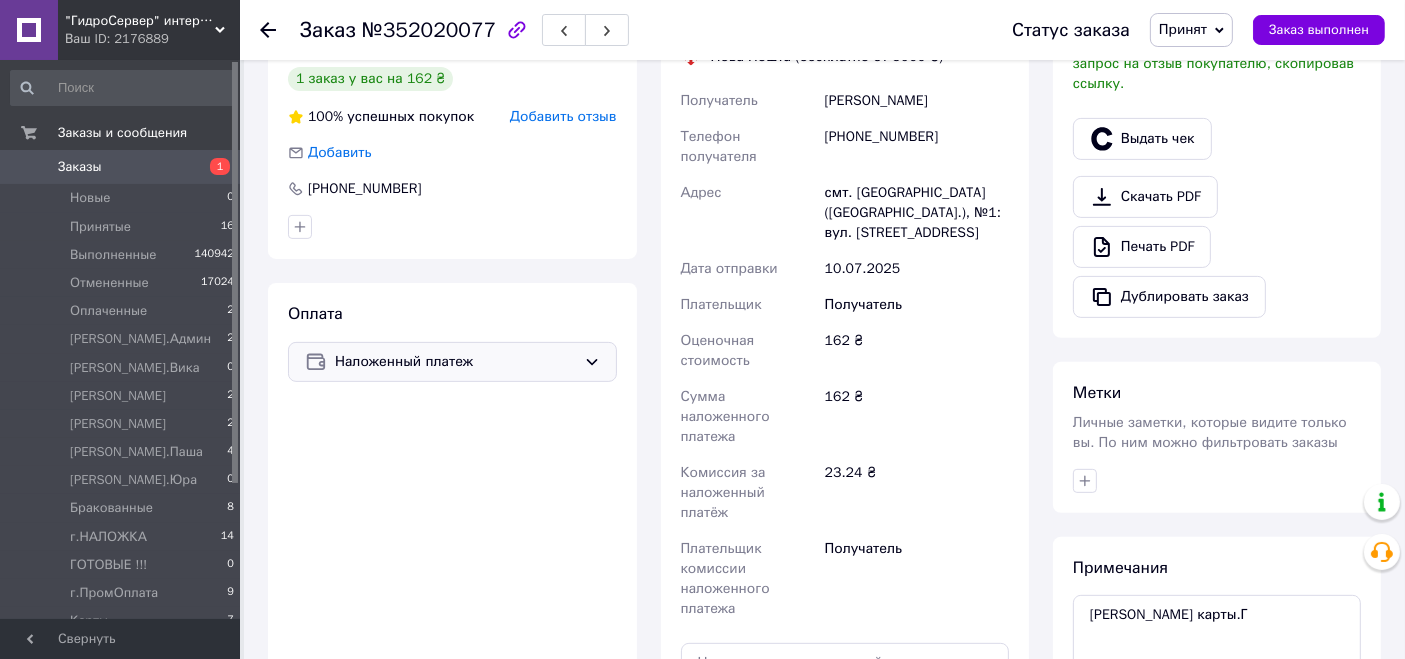 click on "Наложенный платеж" at bounding box center (455, 362) 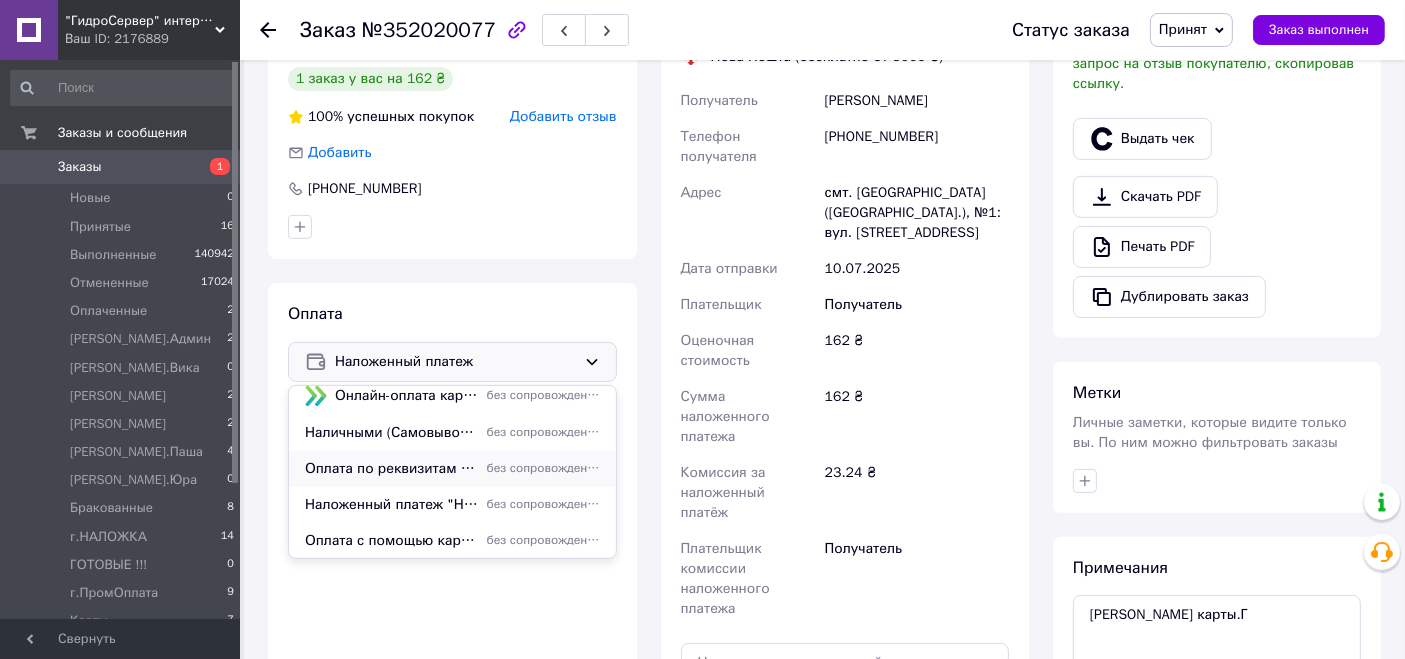 scroll, scrollTop: 85, scrollLeft: 0, axis: vertical 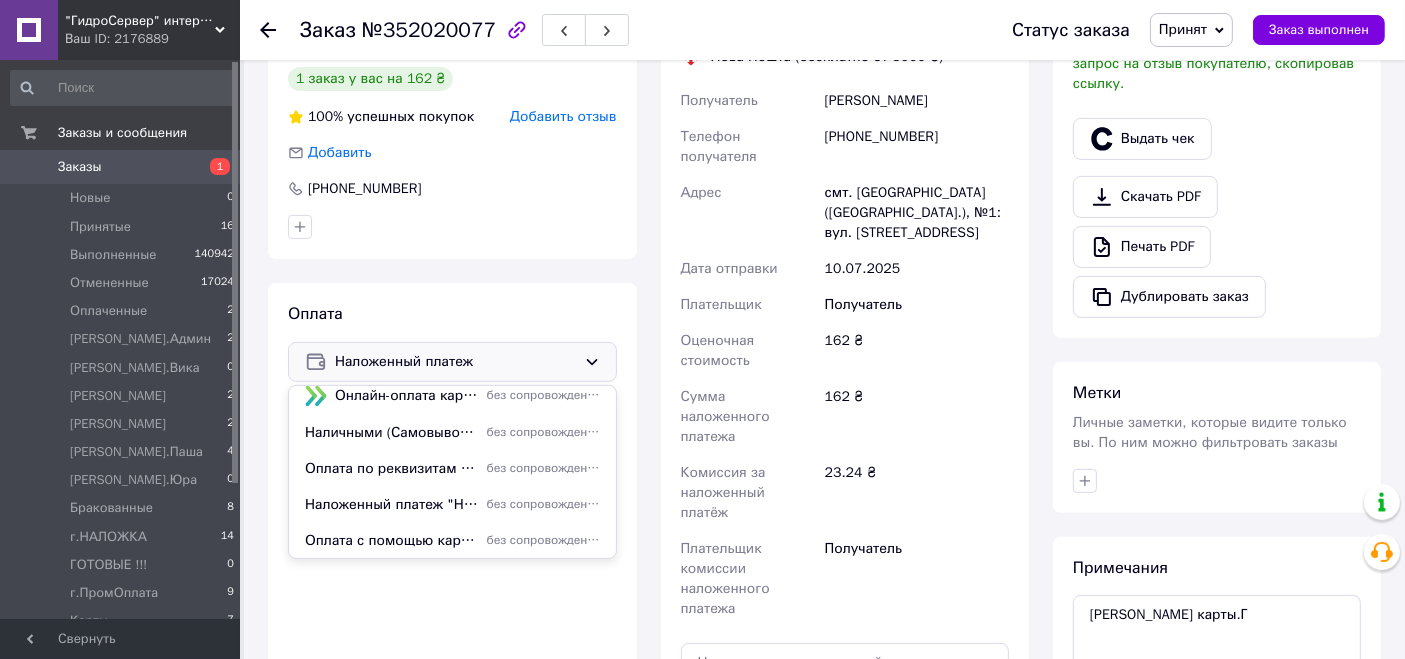 click on "без сопровождения Prom" at bounding box center (543, 540) 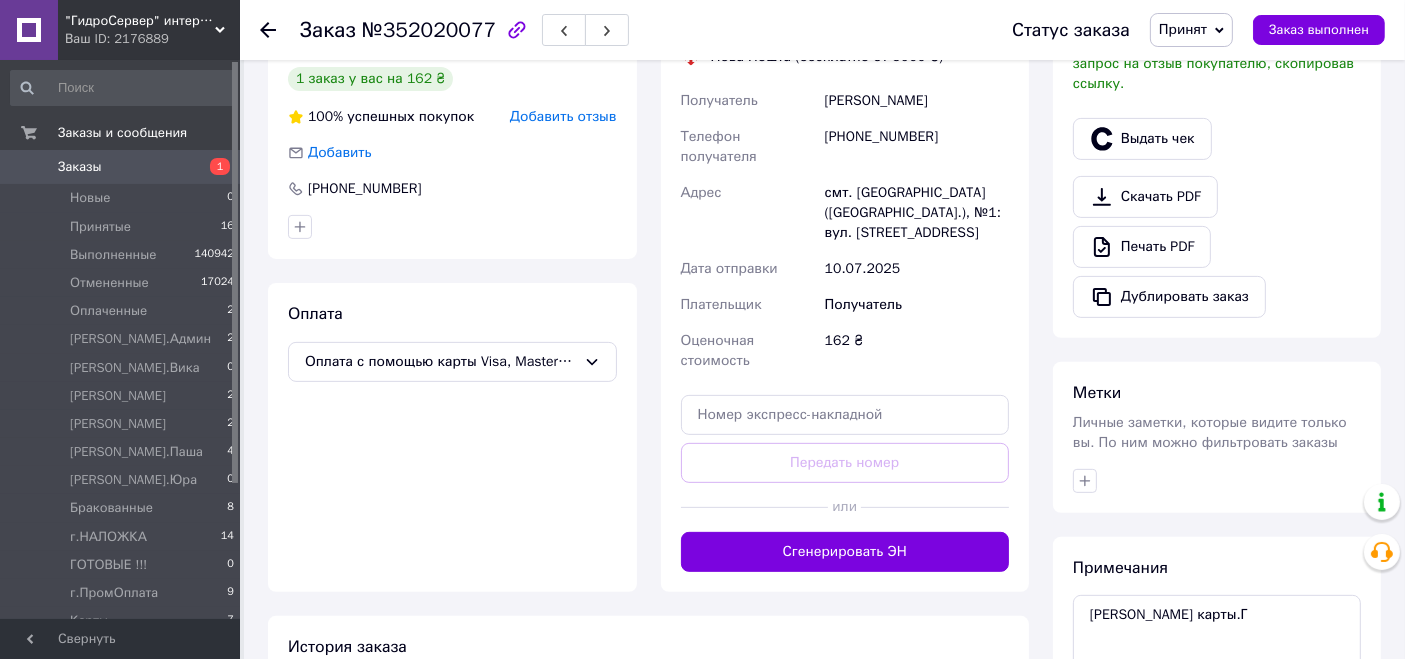 click on "Оплата Оплата с помощью карты Visa, MasterCard это 100% предоплата за заказ." at bounding box center [452, 437] 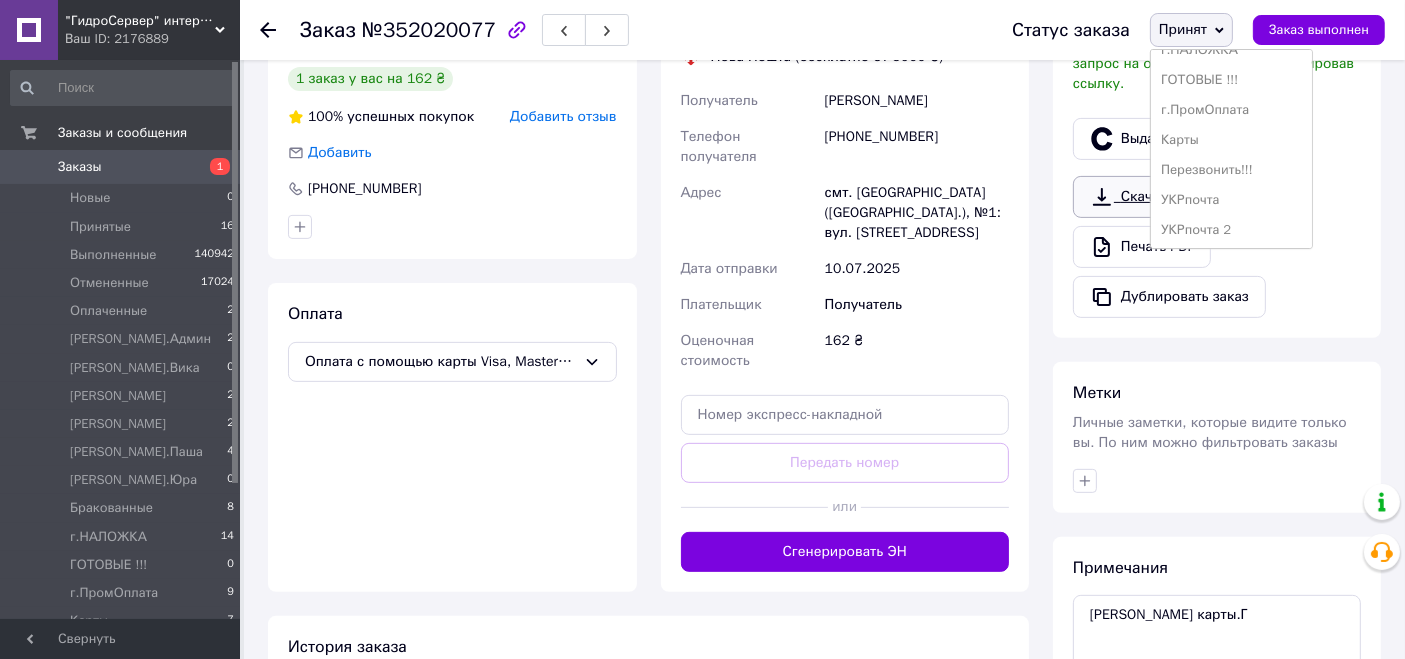 scroll, scrollTop: 320, scrollLeft: 0, axis: vertical 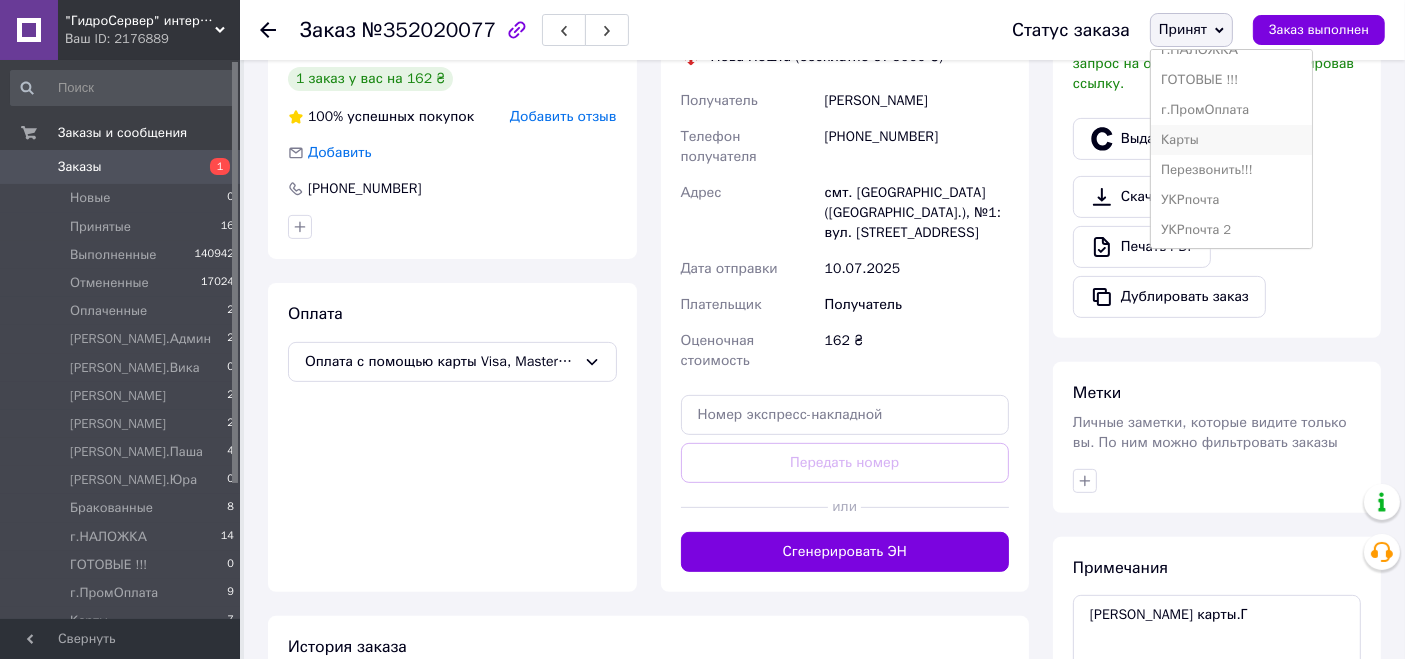 click on "Карты" at bounding box center (1231, 140) 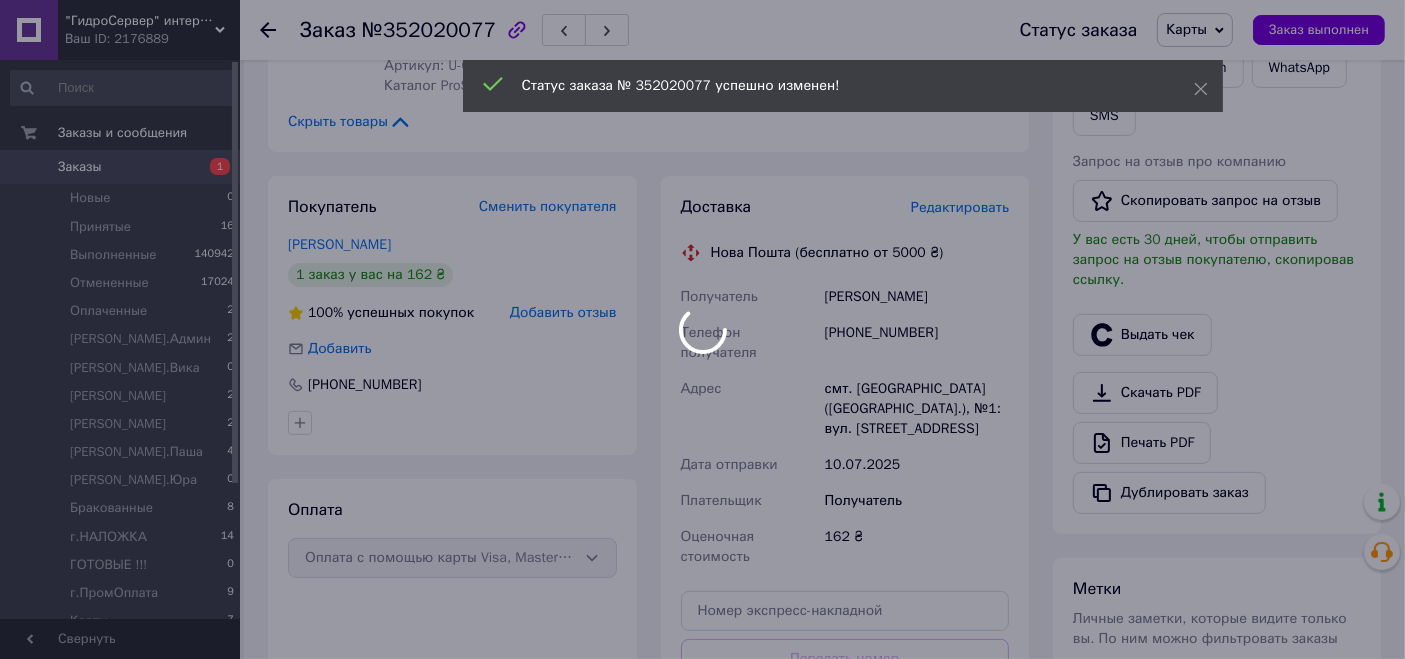 scroll, scrollTop: 857, scrollLeft: 0, axis: vertical 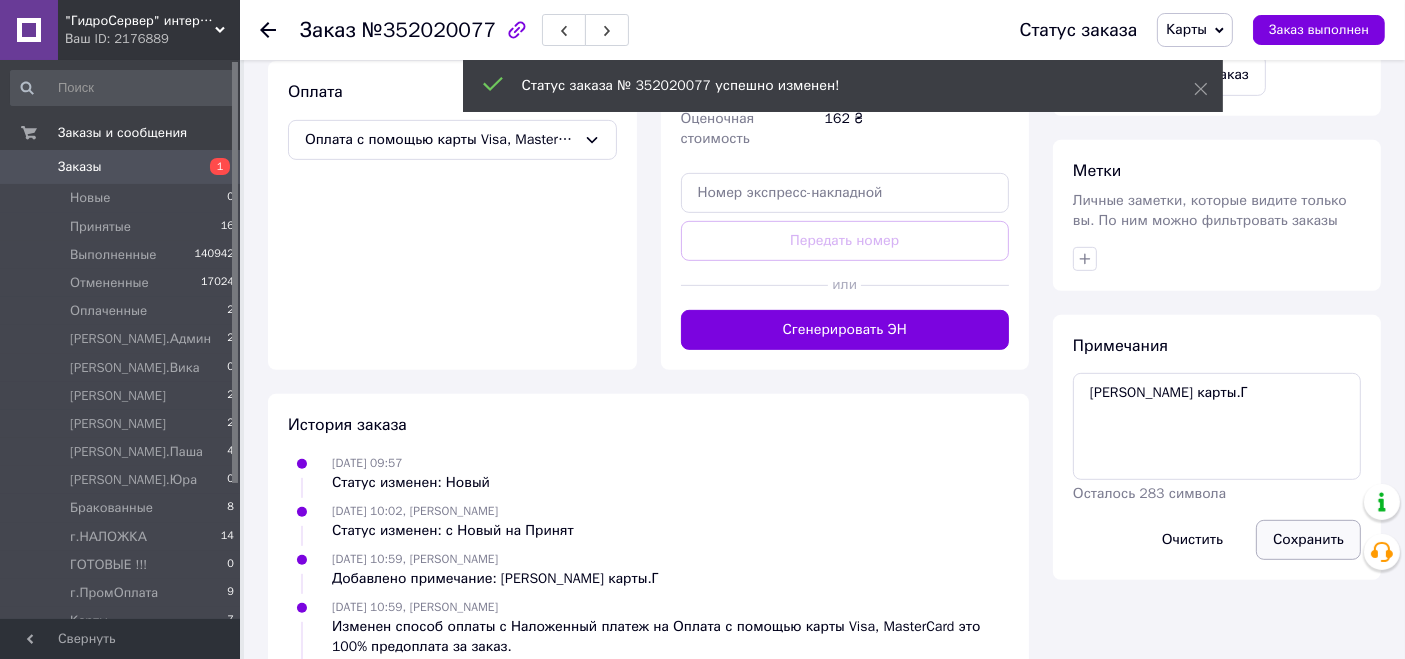 click on "Сохранить" at bounding box center (1308, 540) 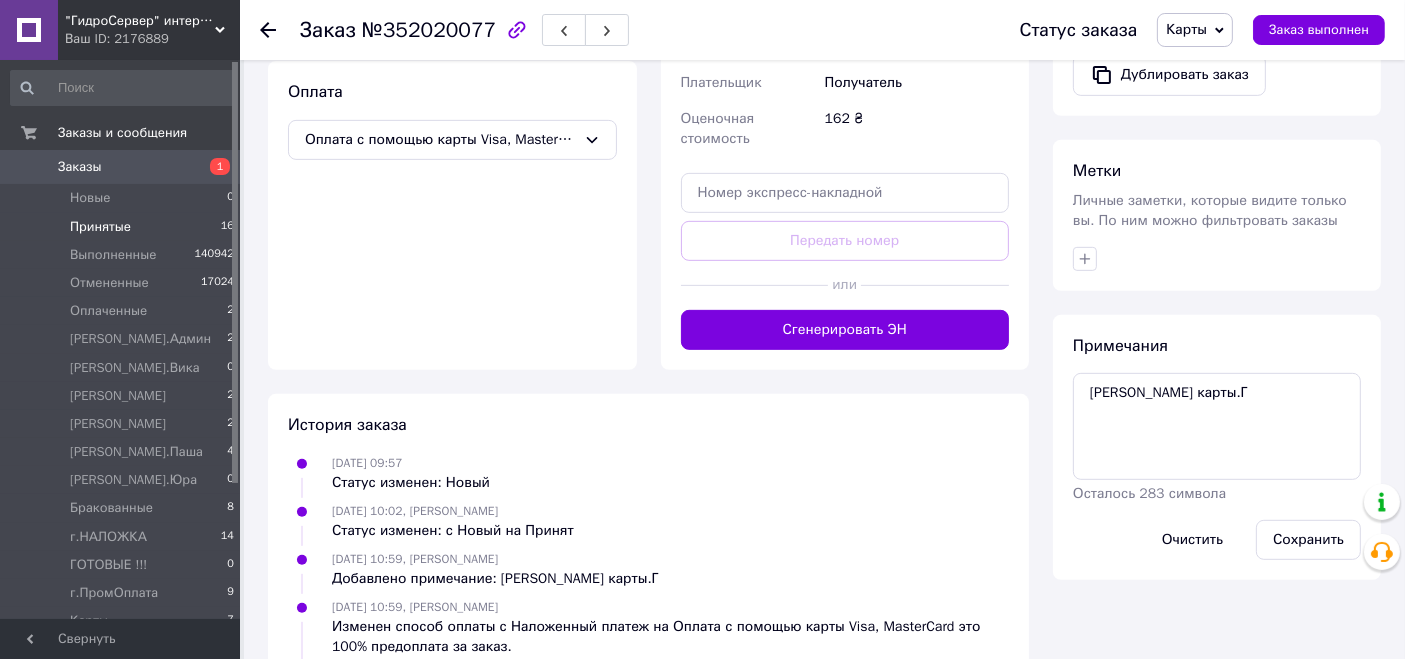 click on "Принятые 16" at bounding box center (123, 227) 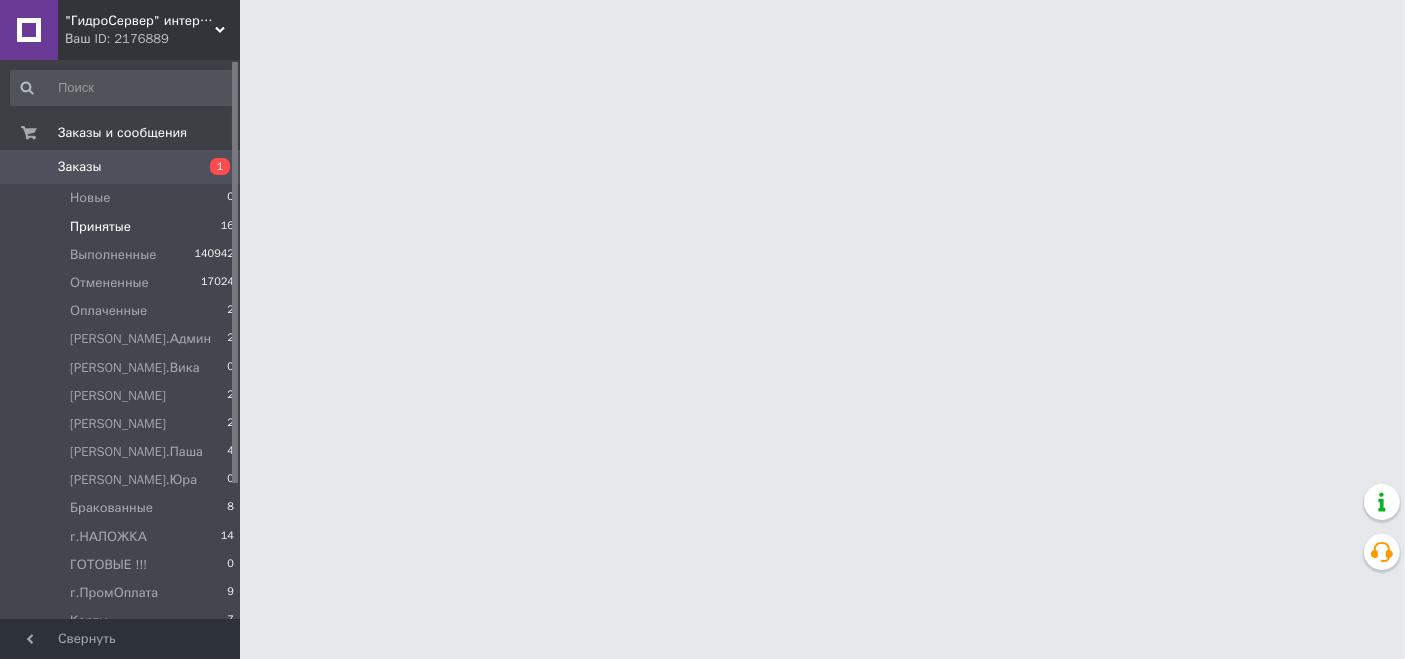 scroll, scrollTop: 0, scrollLeft: 0, axis: both 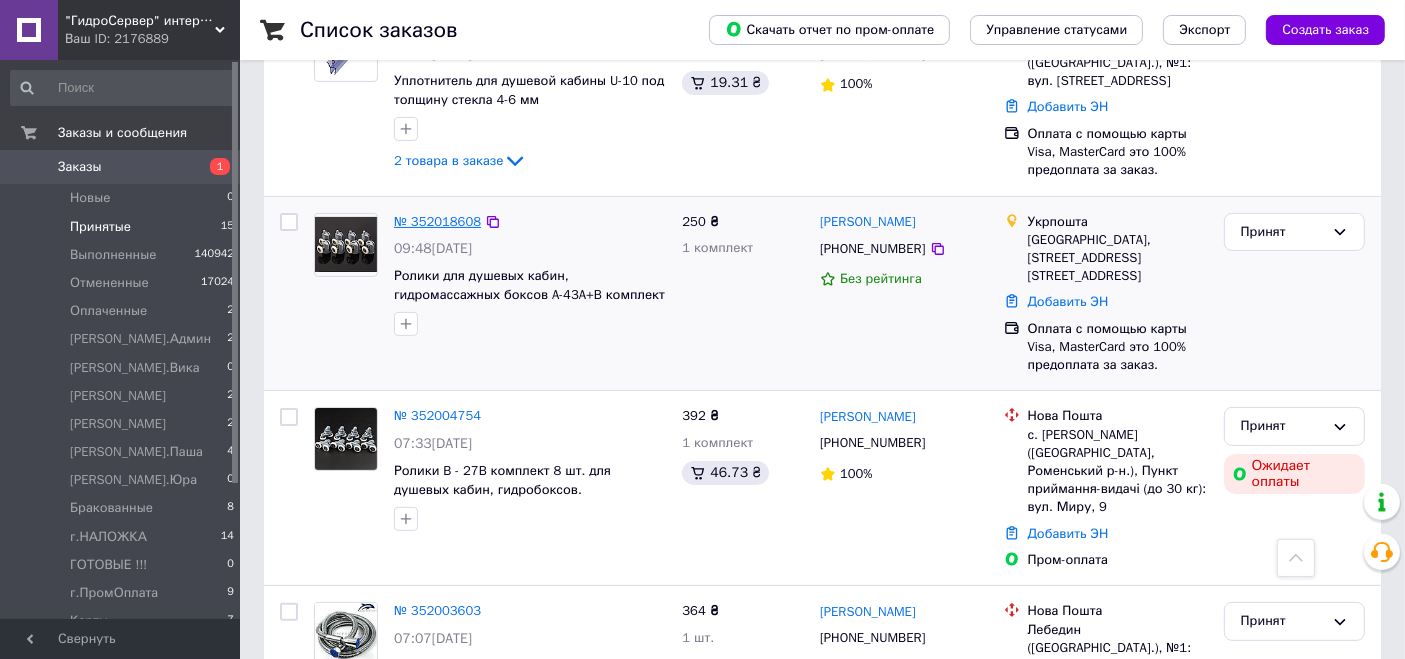 click on "№ 352018608" at bounding box center (437, 221) 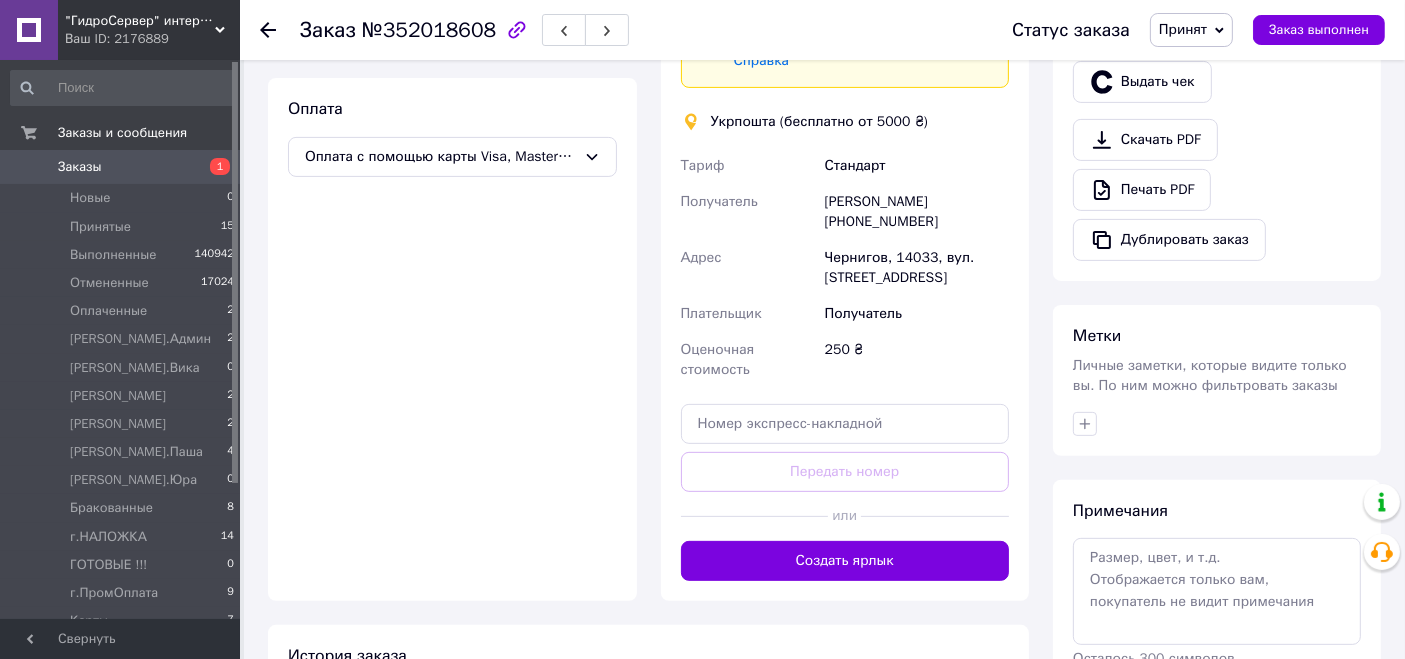 scroll, scrollTop: 757, scrollLeft: 0, axis: vertical 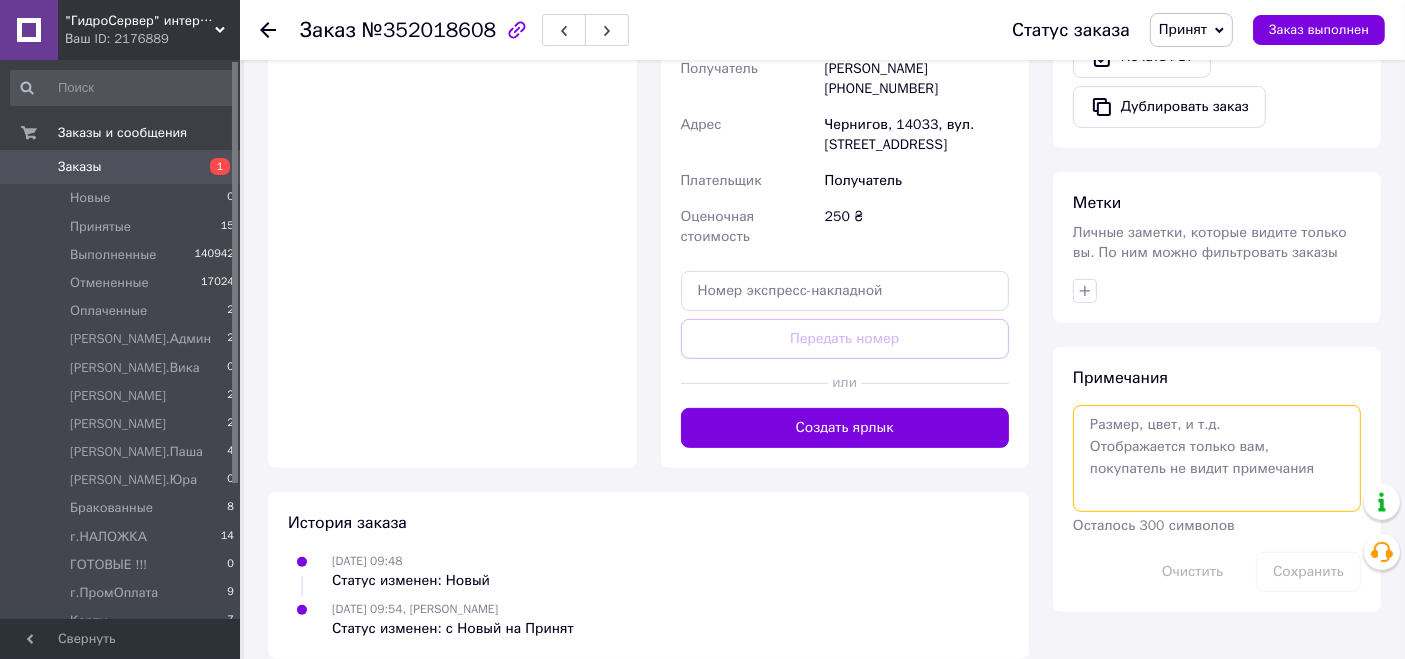 click at bounding box center [1217, 458] 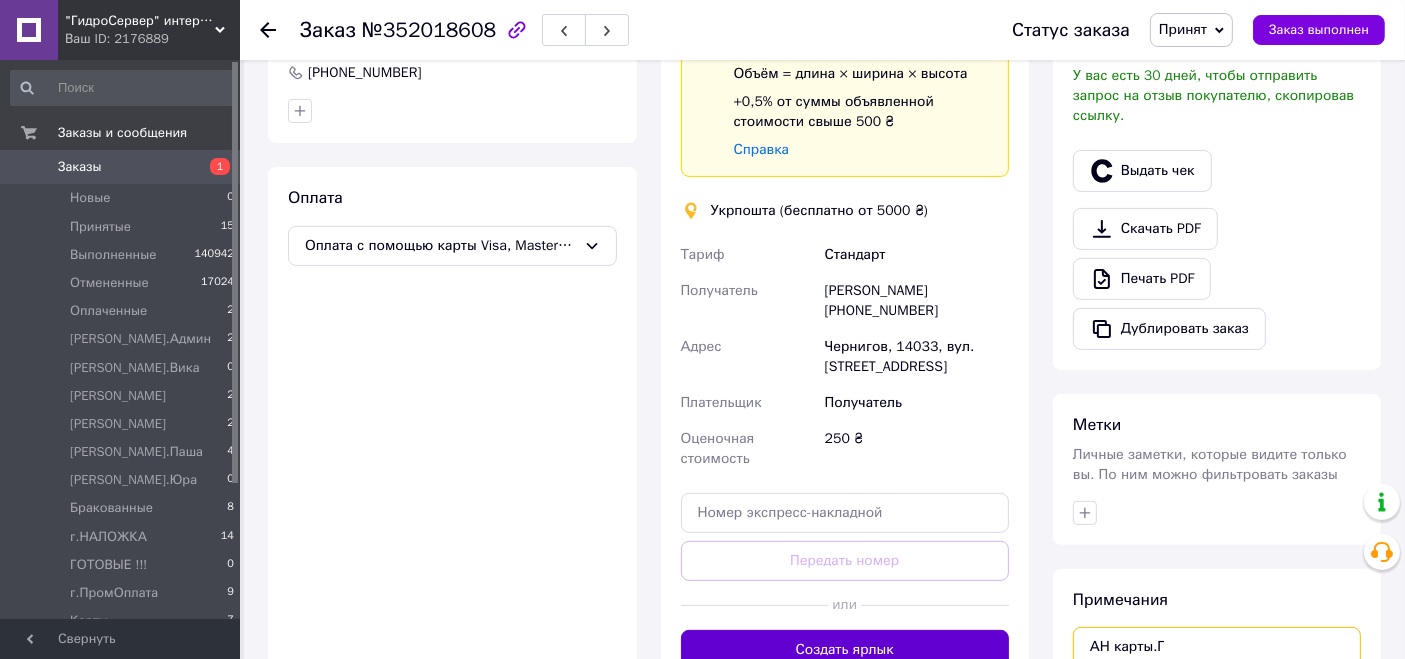 scroll, scrollTop: 757, scrollLeft: 0, axis: vertical 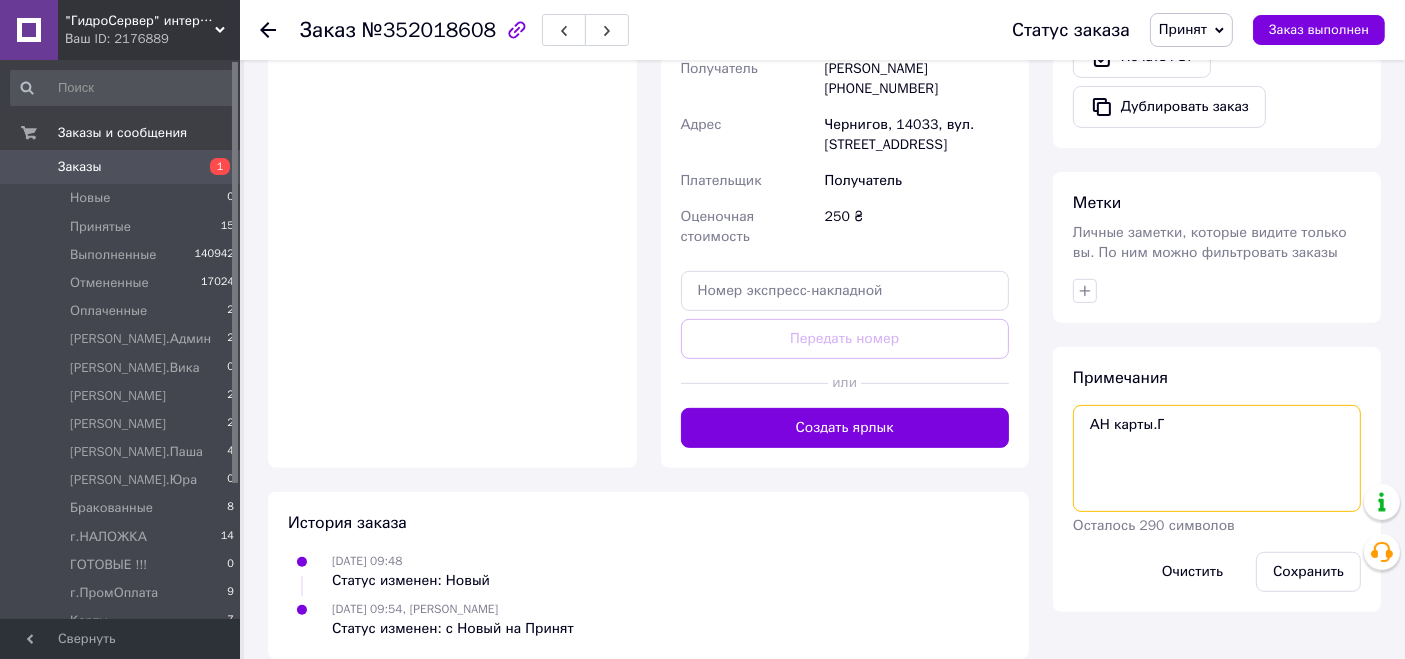 click on "АН карты.Г" at bounding box center [1217, 458] 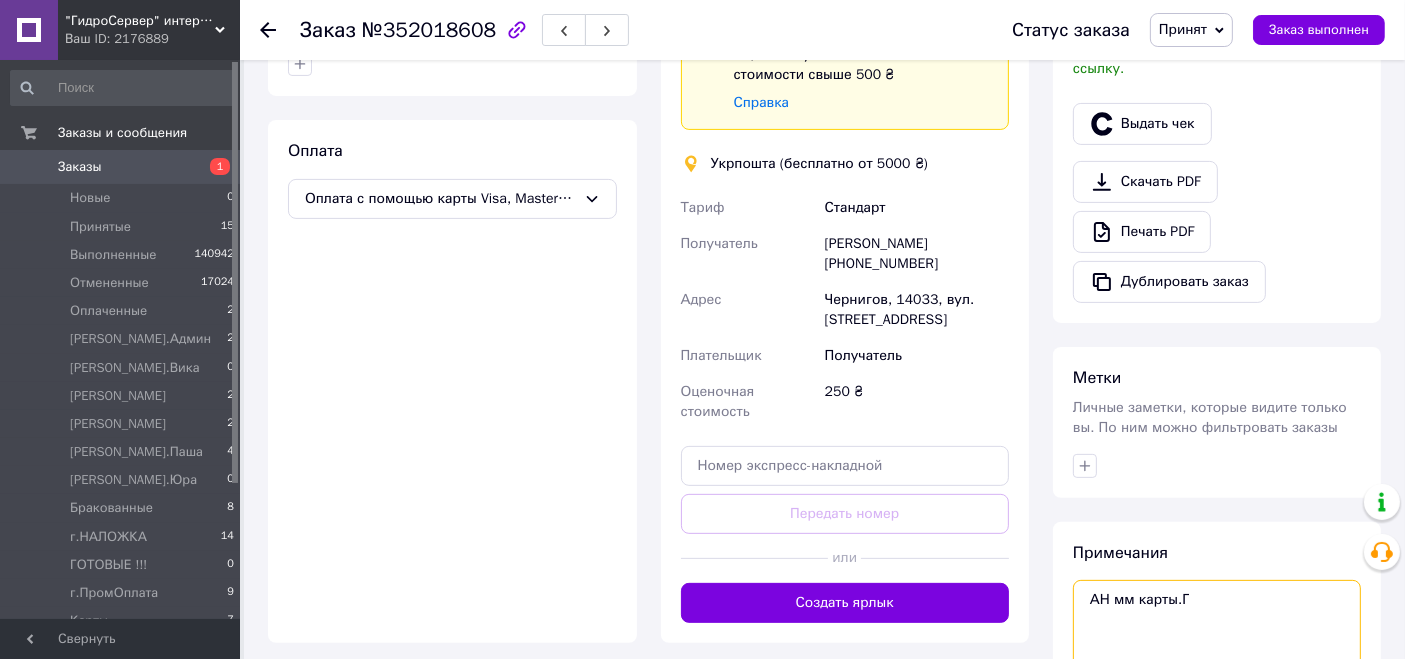 scroll, scrollTop: 666, scrollLeft: 0, axis: vertical 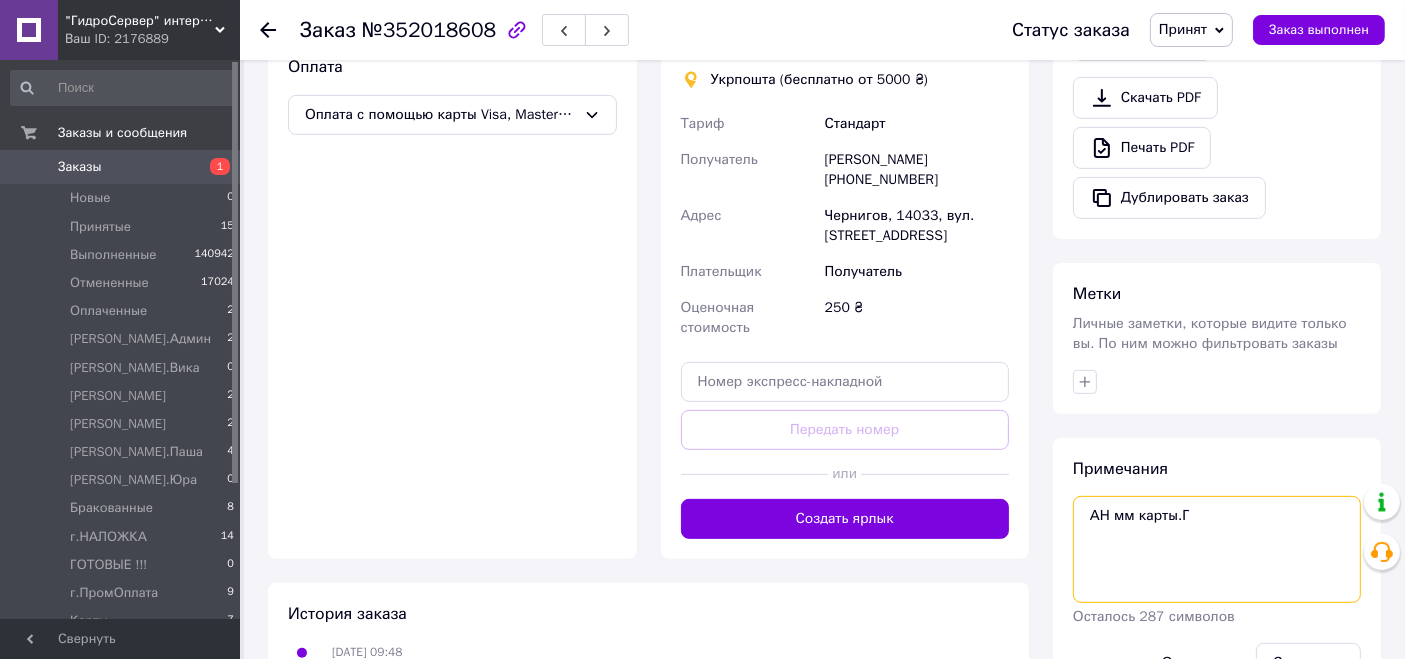 click on "АН мм карты.Г" at bounding box center (1217, 549) 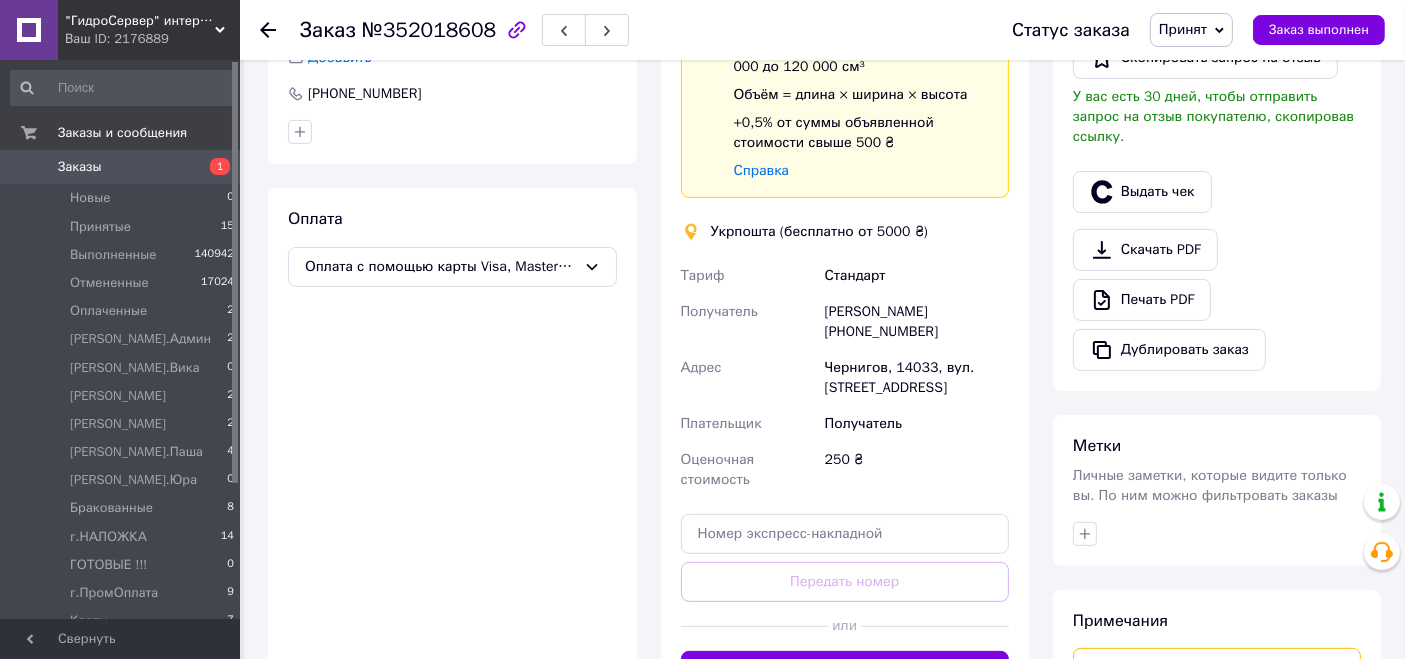 scroll, scrollTop: 555, scrollLeft: 0, axis: vertical 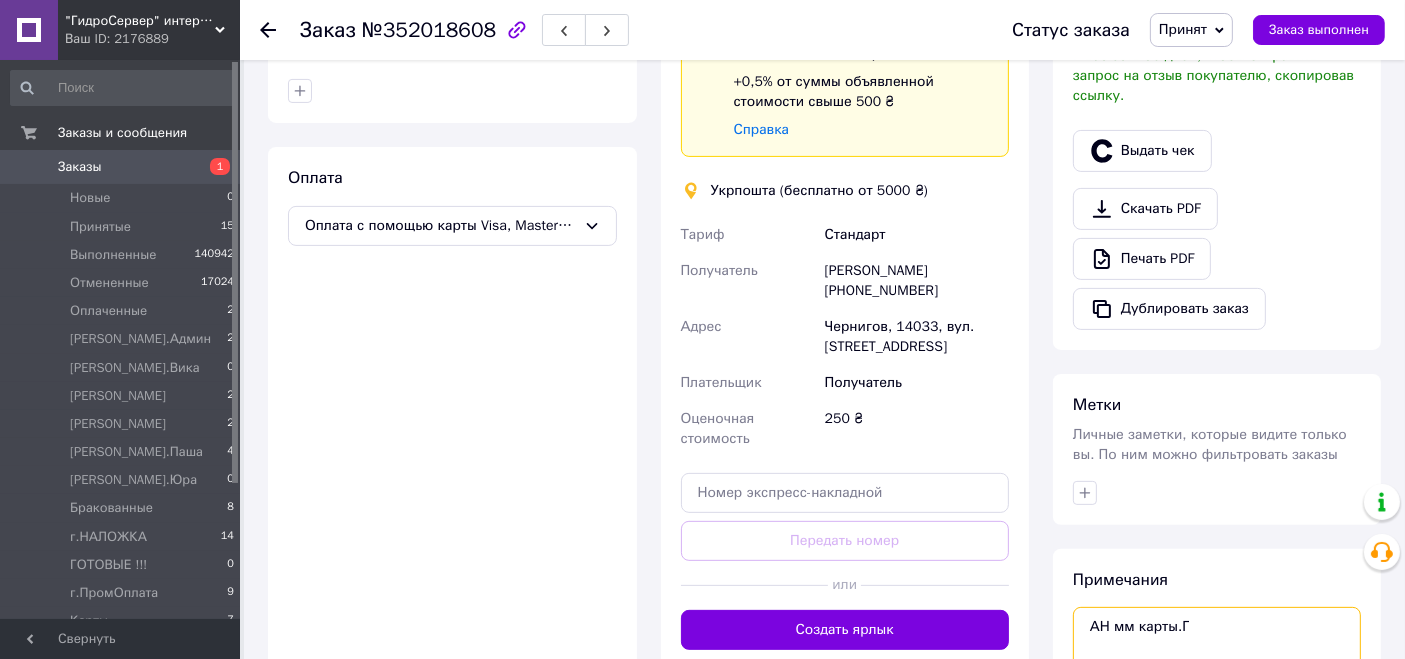 drag, startPoint x: 1120, startPoint y: 612, endPoint x: 1244, endPoint y: 604, distance: 124.2578 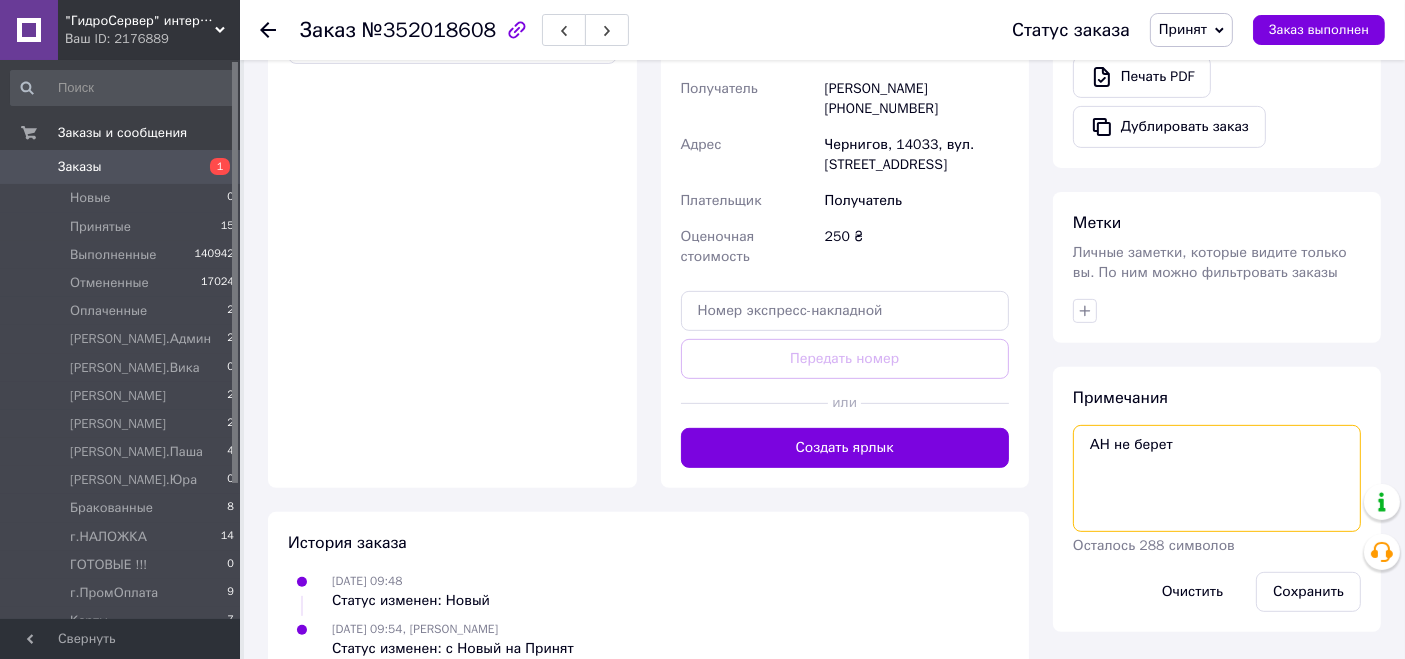 scroll, scrollTop: 757, scrollLeft: 0, axis: vertical 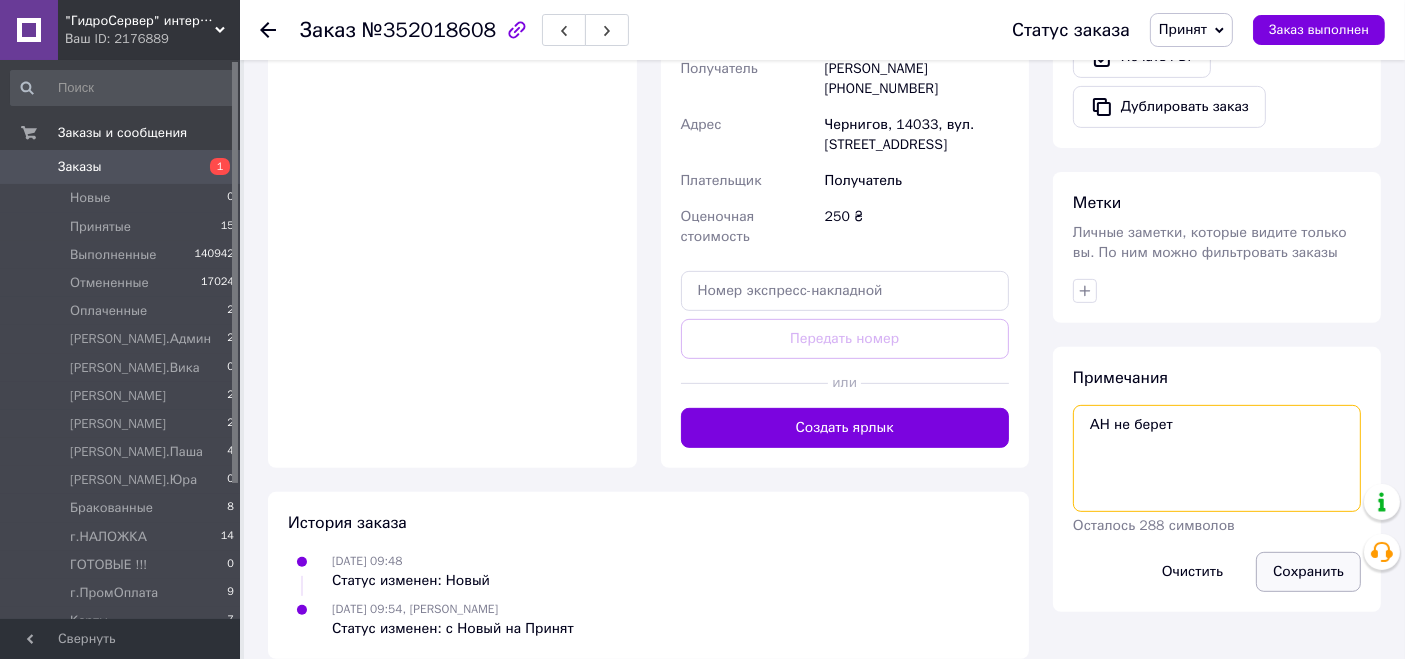 type on "АН не берет" 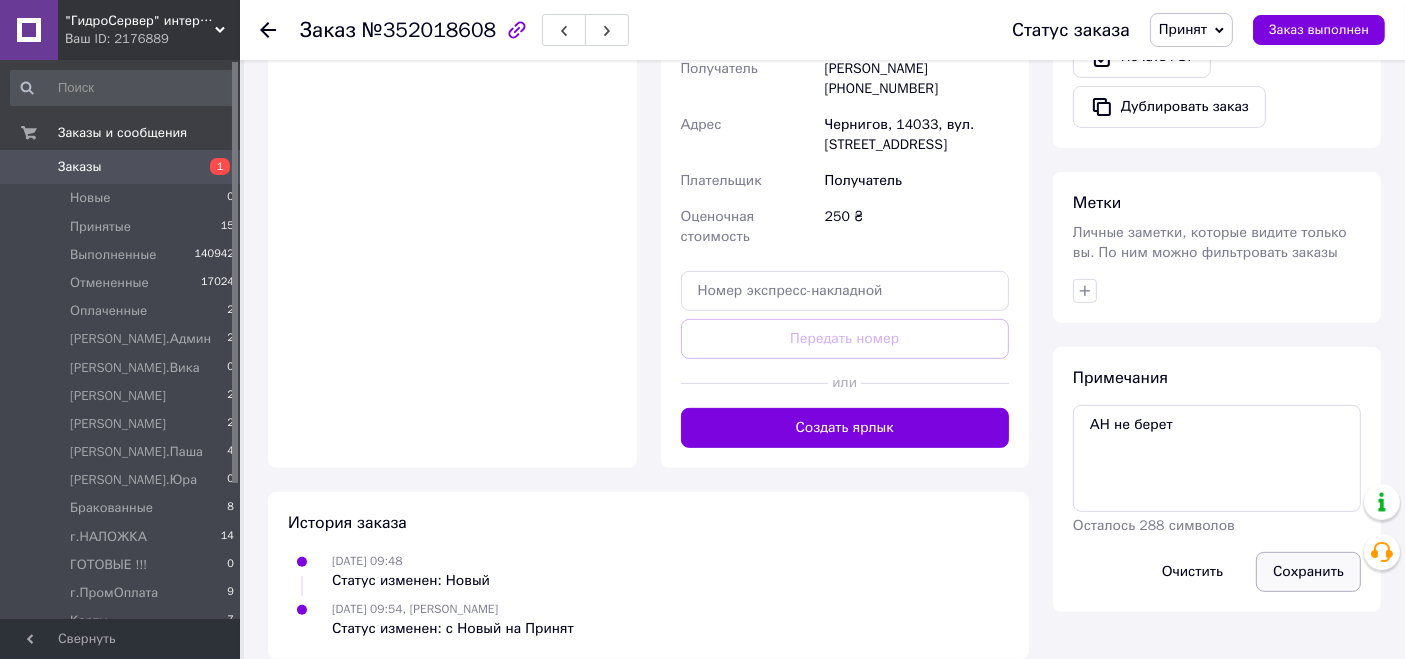 click on "Сохранить" at bounding box center (1308, 572) 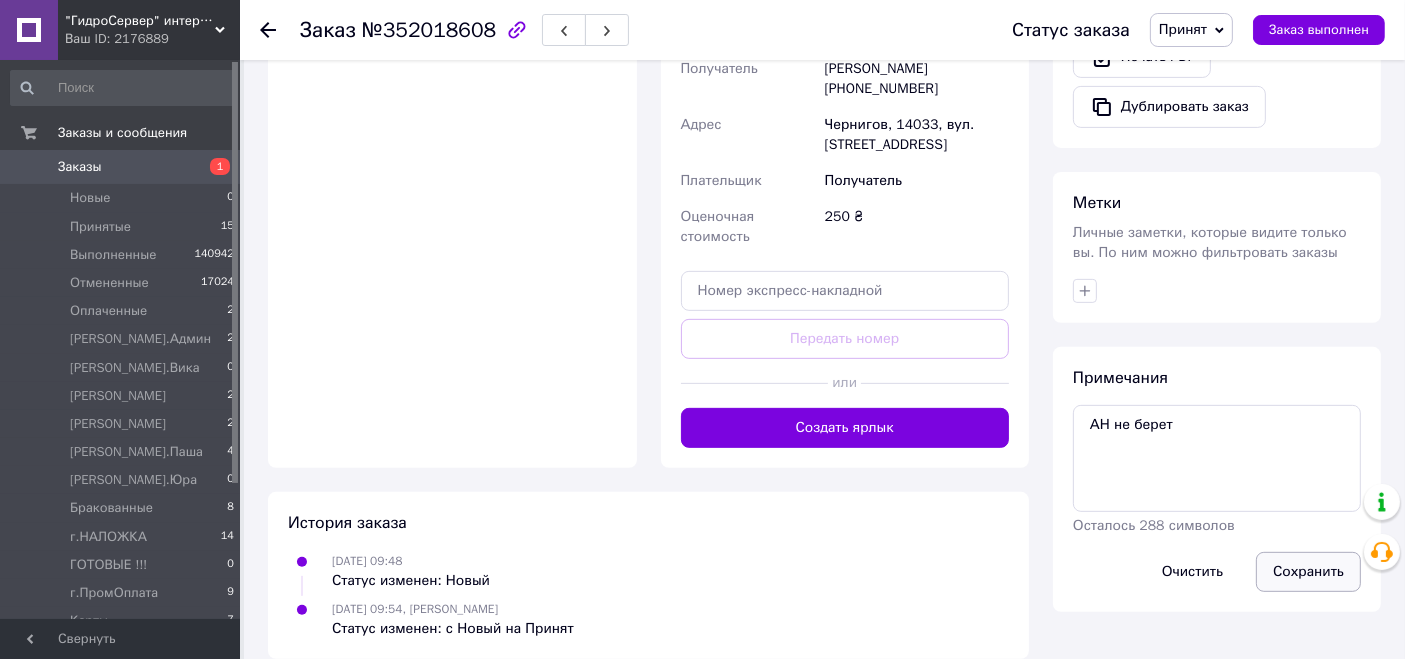 click on "Сохранить" at bounding box center [1308, 572] 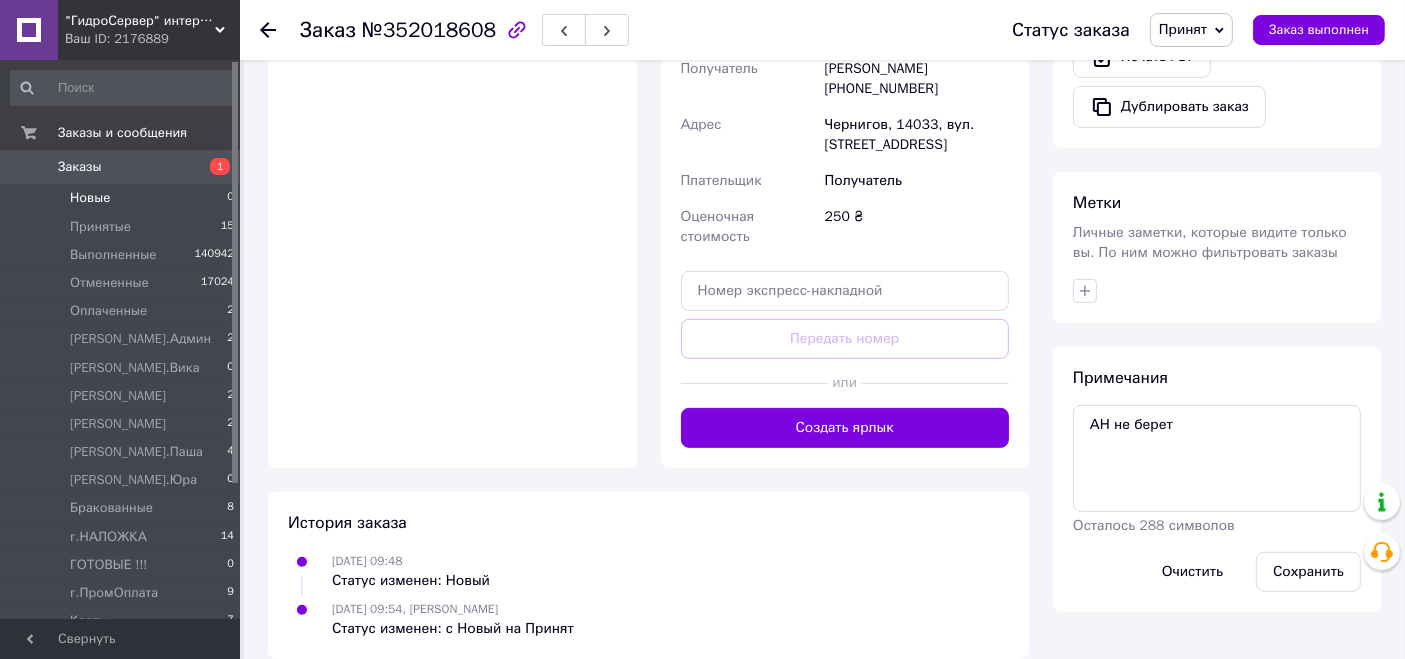 click on "Новые 0" at bounding box center (123, 198) 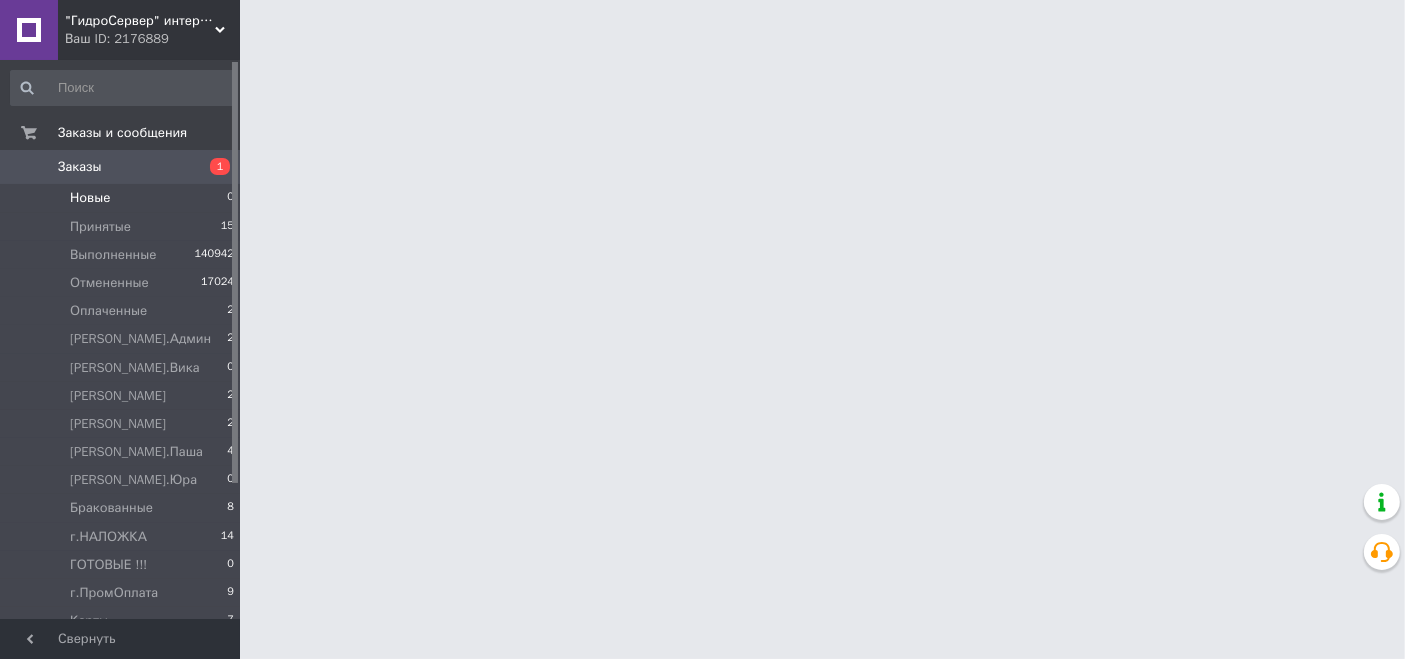 scroll, scrollTop: 0, scrollLeft: 0, axis: both 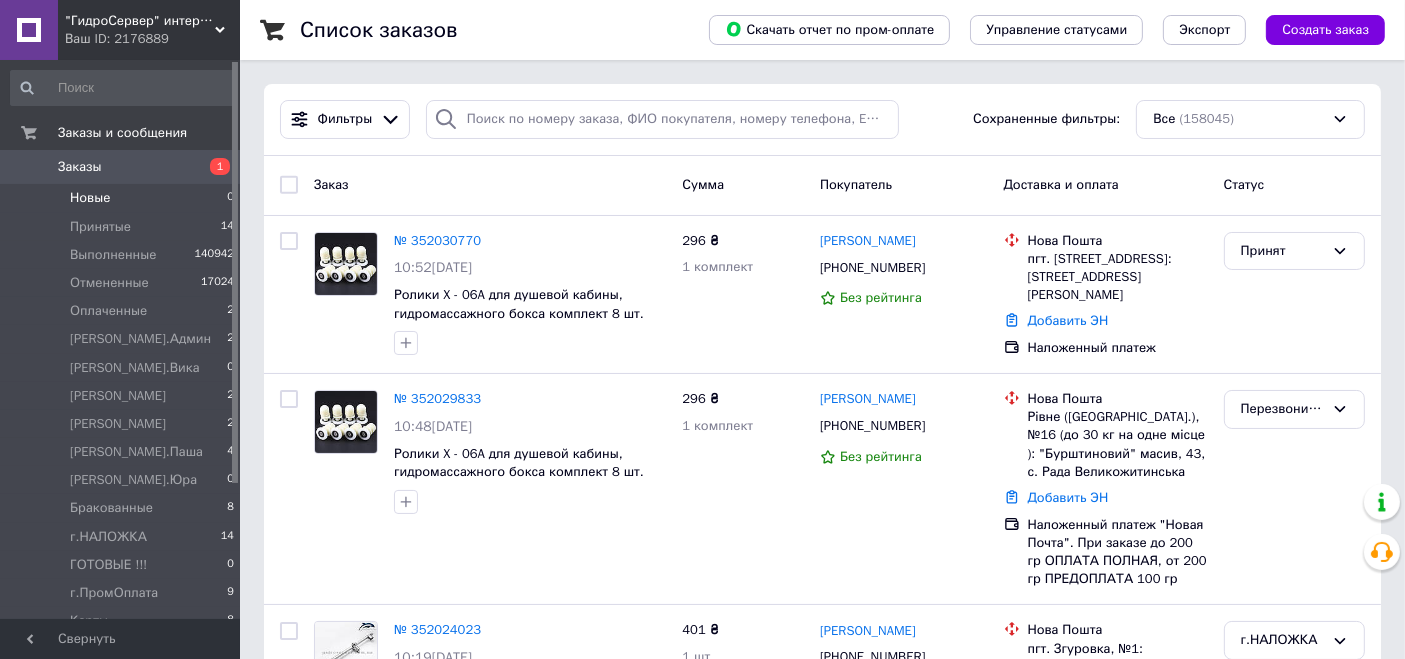 click on "Новые 0" at bounding box center [123, 198] 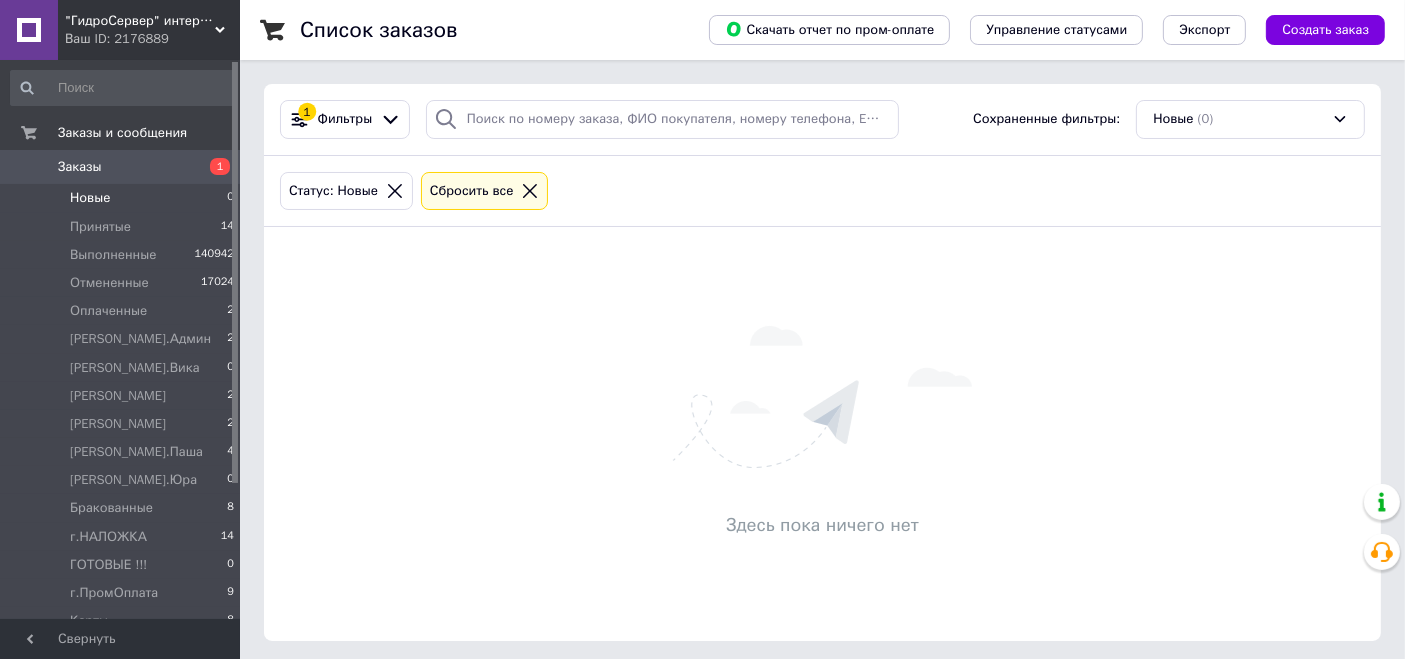 click on "1" at bounding box center [212, 167] 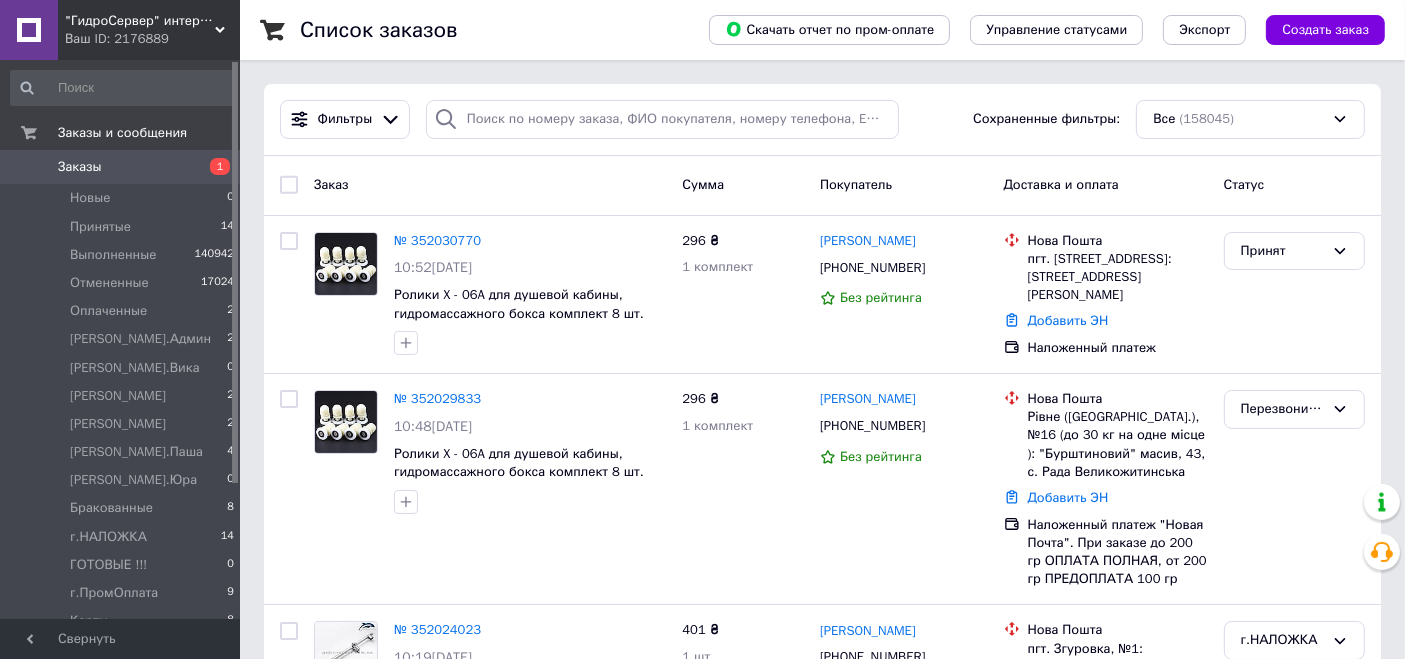 click on "Фильтры Сохраненные фильтры: Все (158045)" at bounding box center (822, 120) 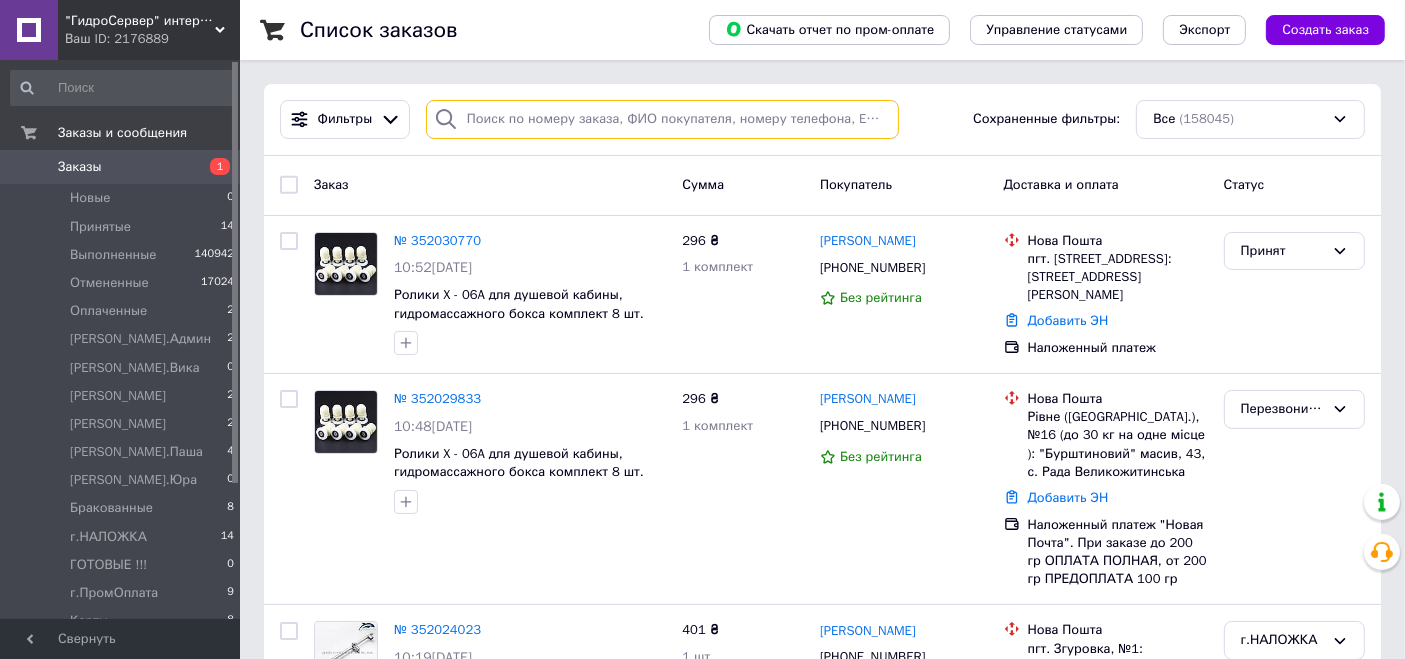click at bounding box center (662, 119) 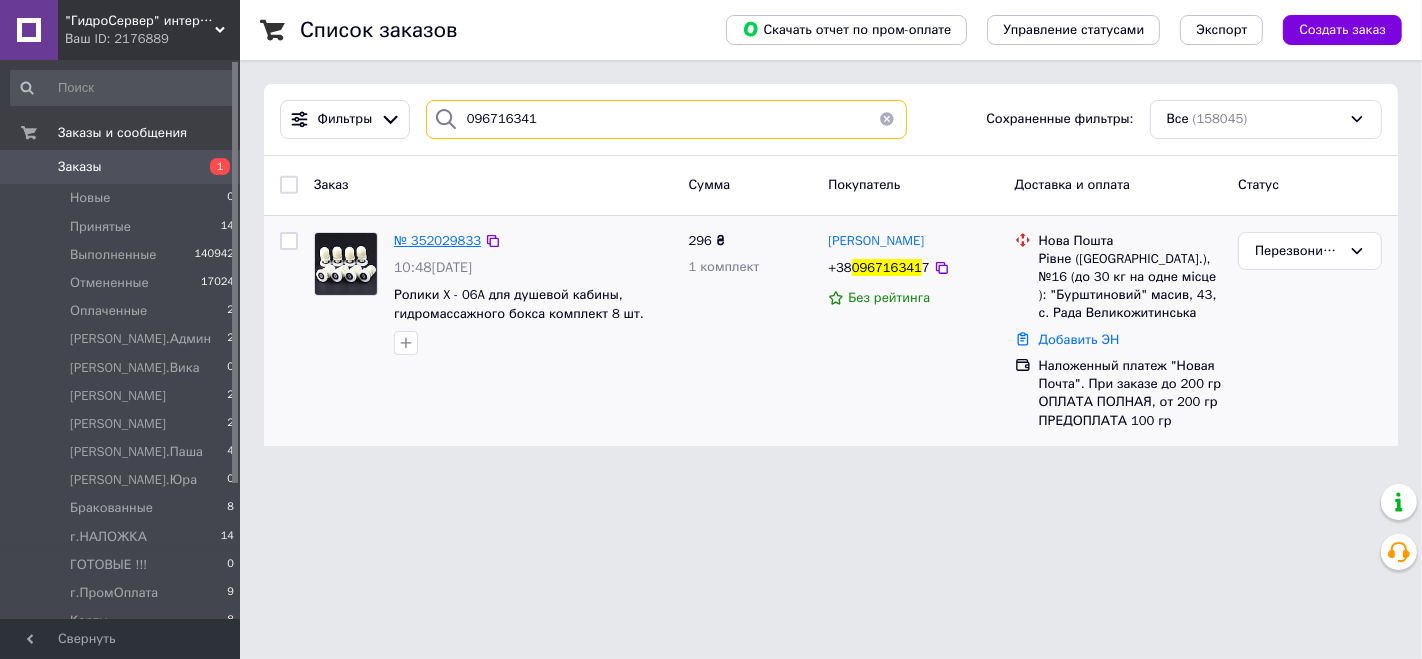 type on "096716341" 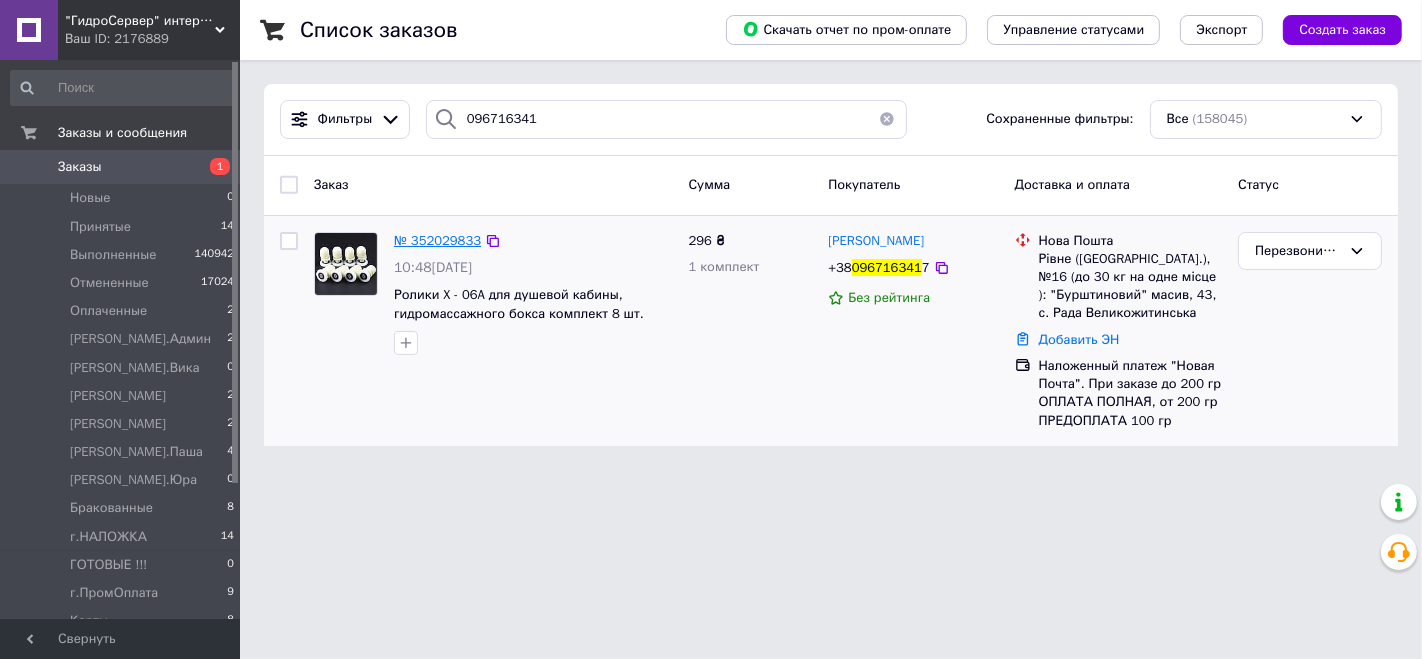 click on "№ 352029833" at bounding box center [437, 240] 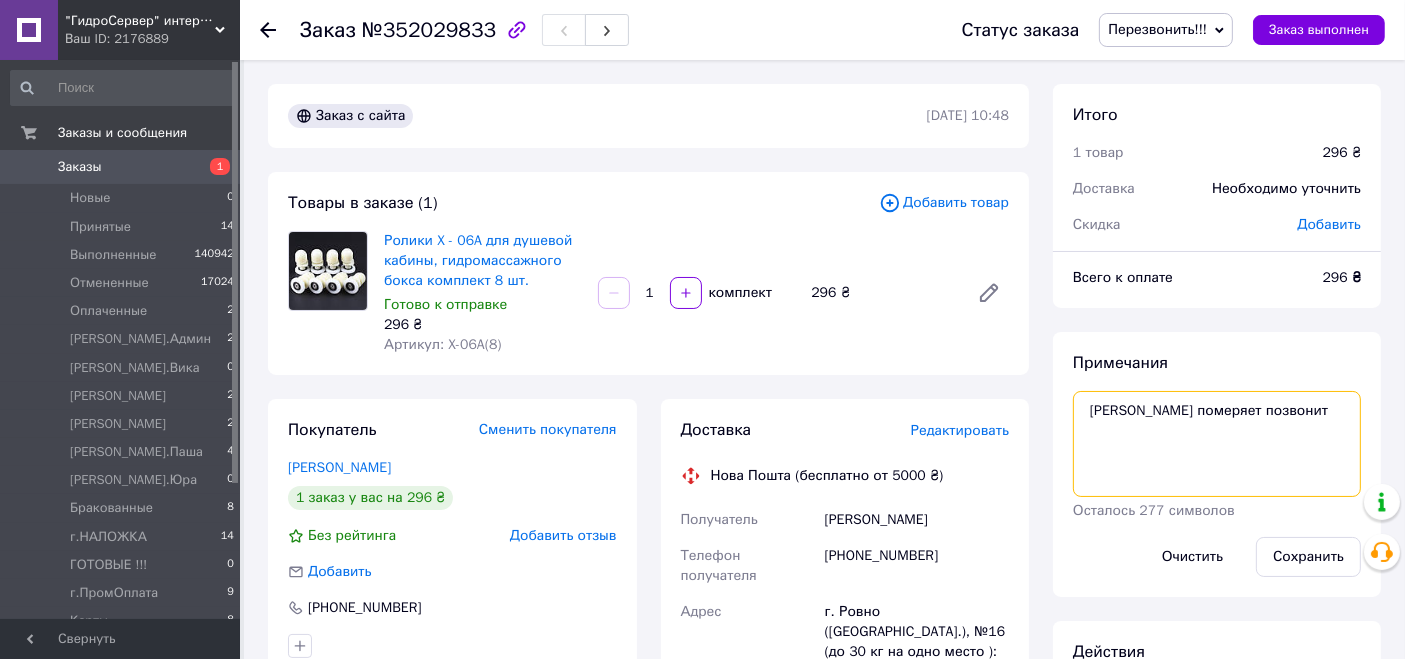 click on "Ан мм померяет позвонит" at bounding box center (1217, 444) 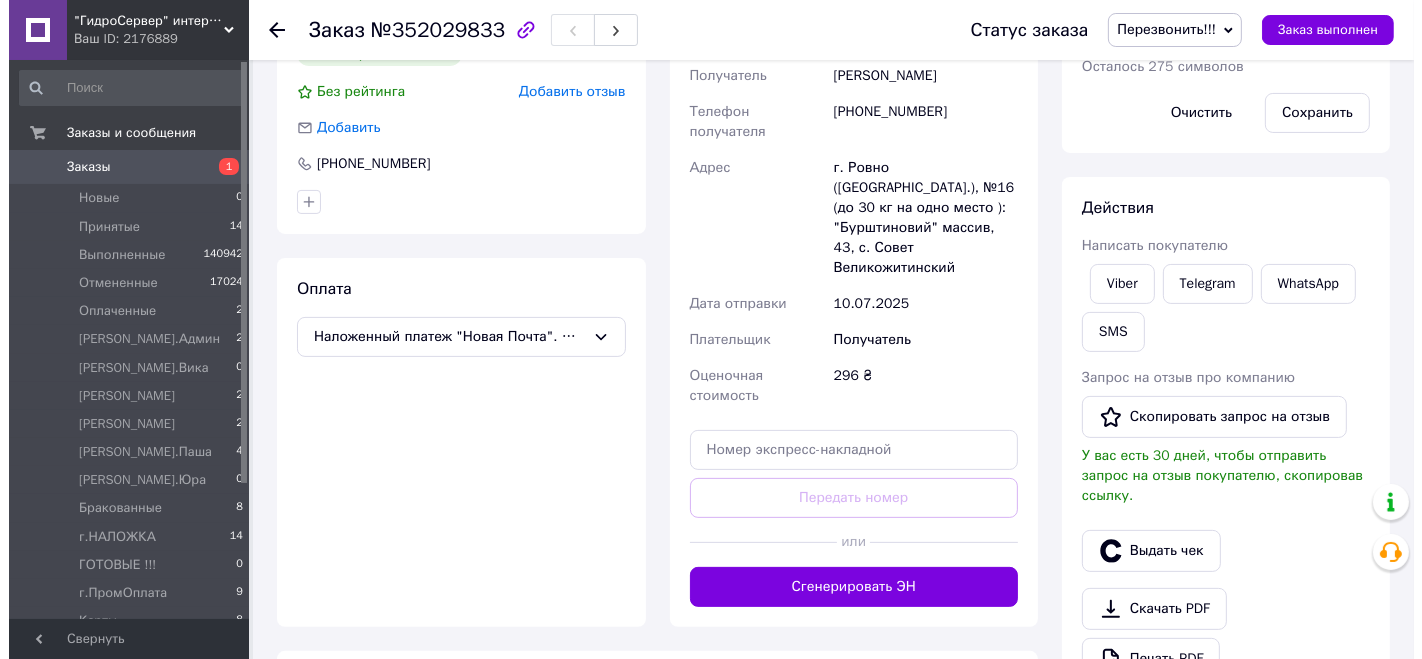 scroll, scrollTop: 0, scrollLeft: 0, axis: both 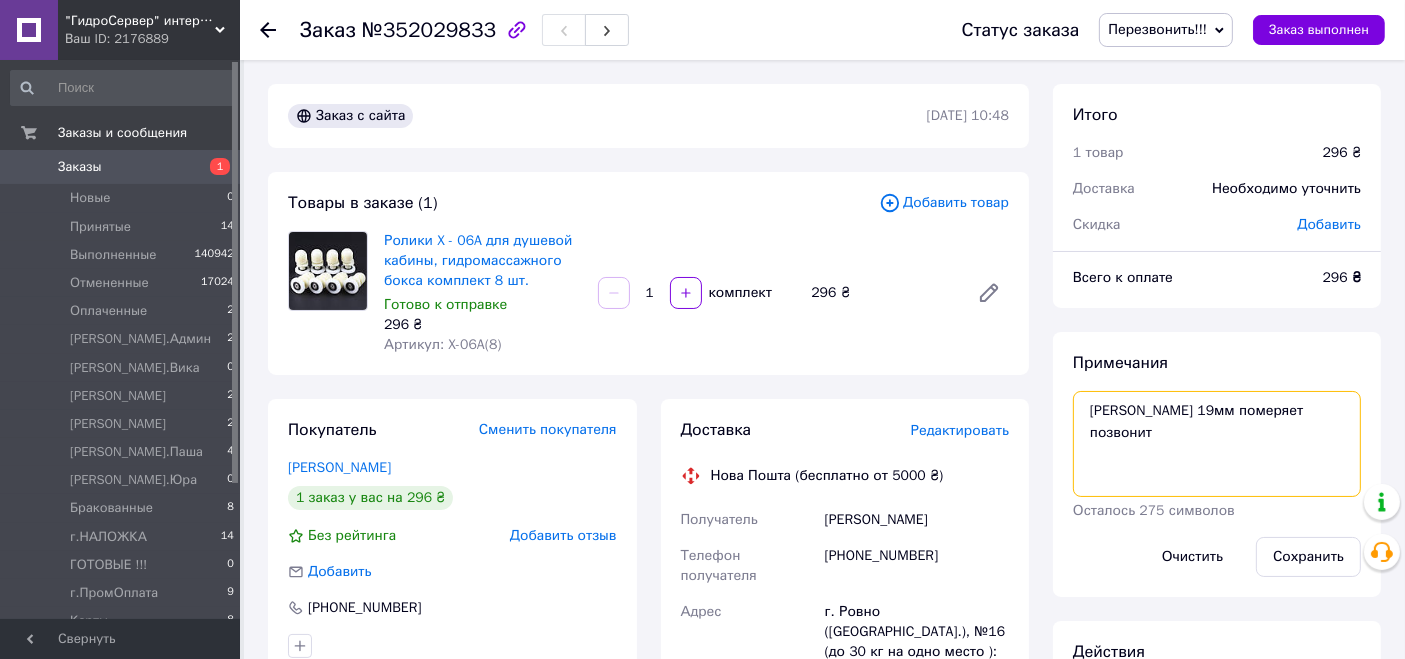 click on "Ан 19мм померяет позвонит" at bounding box center (1217, 444) 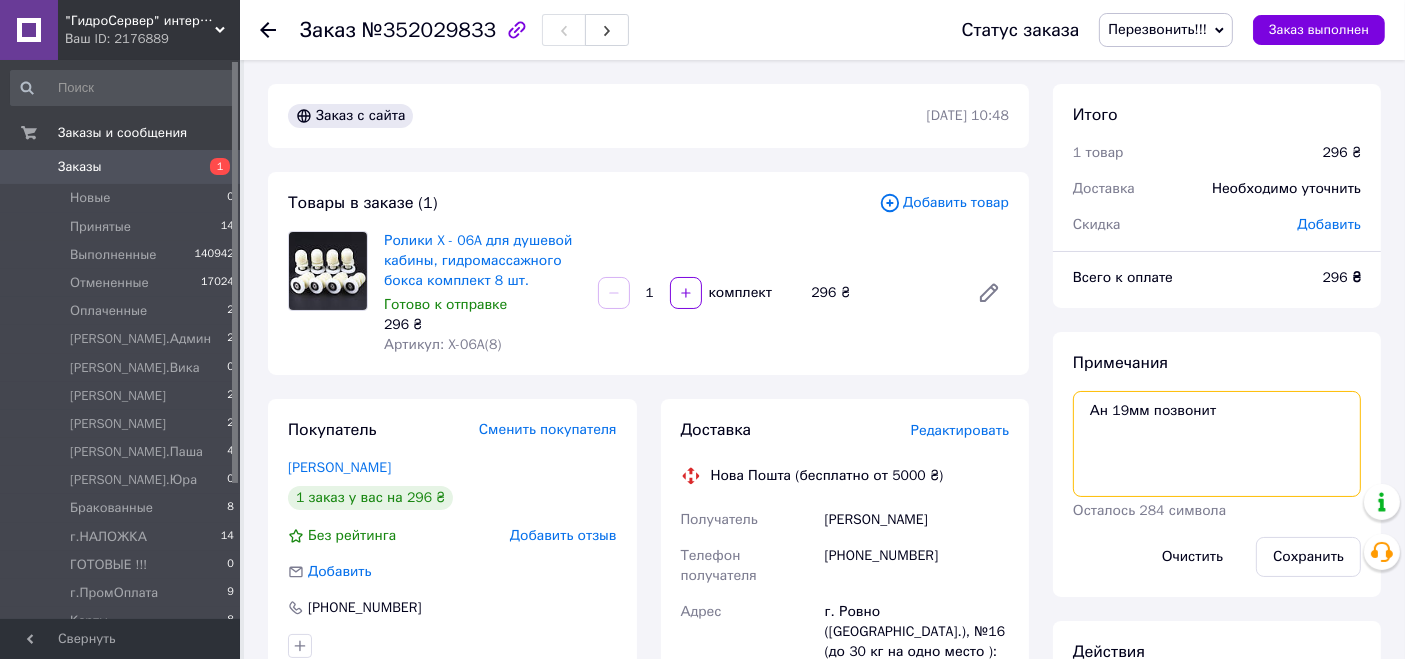 click on "Ан 19мм позвонит" at bounding box center (1217, 444) 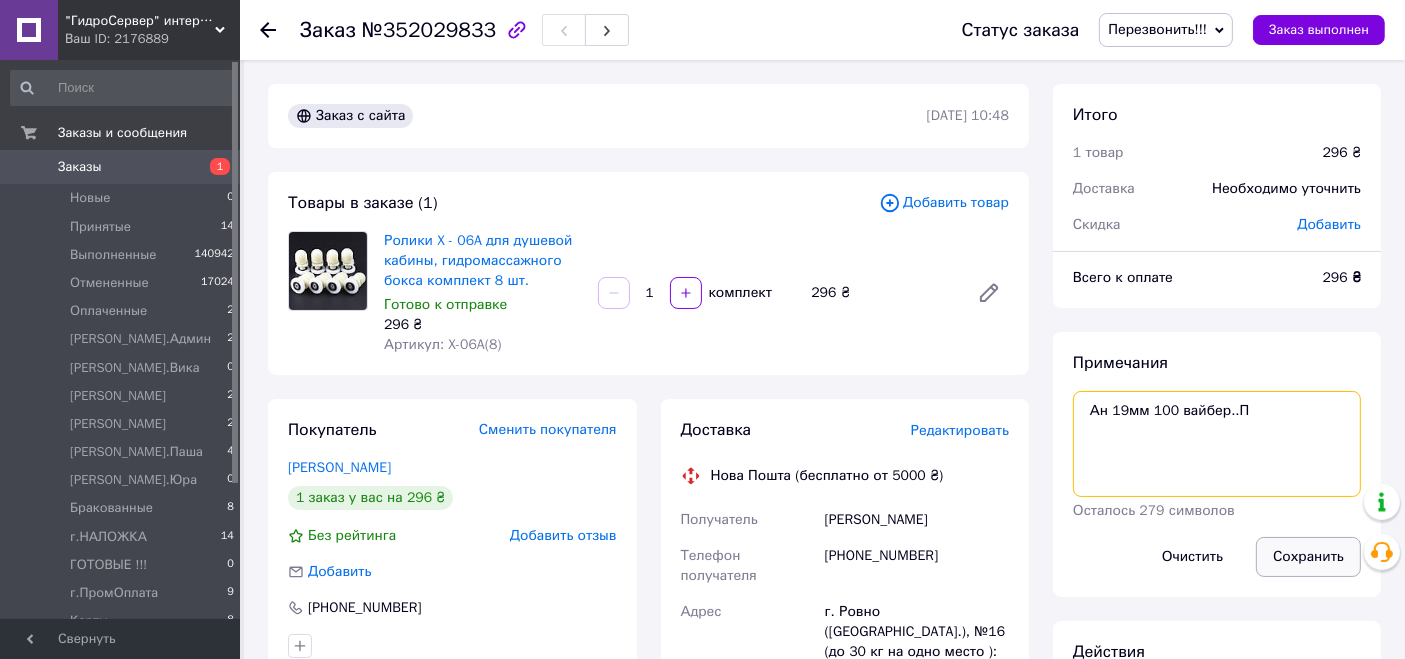 type on "Ан 19мм 100 вайбер..П" 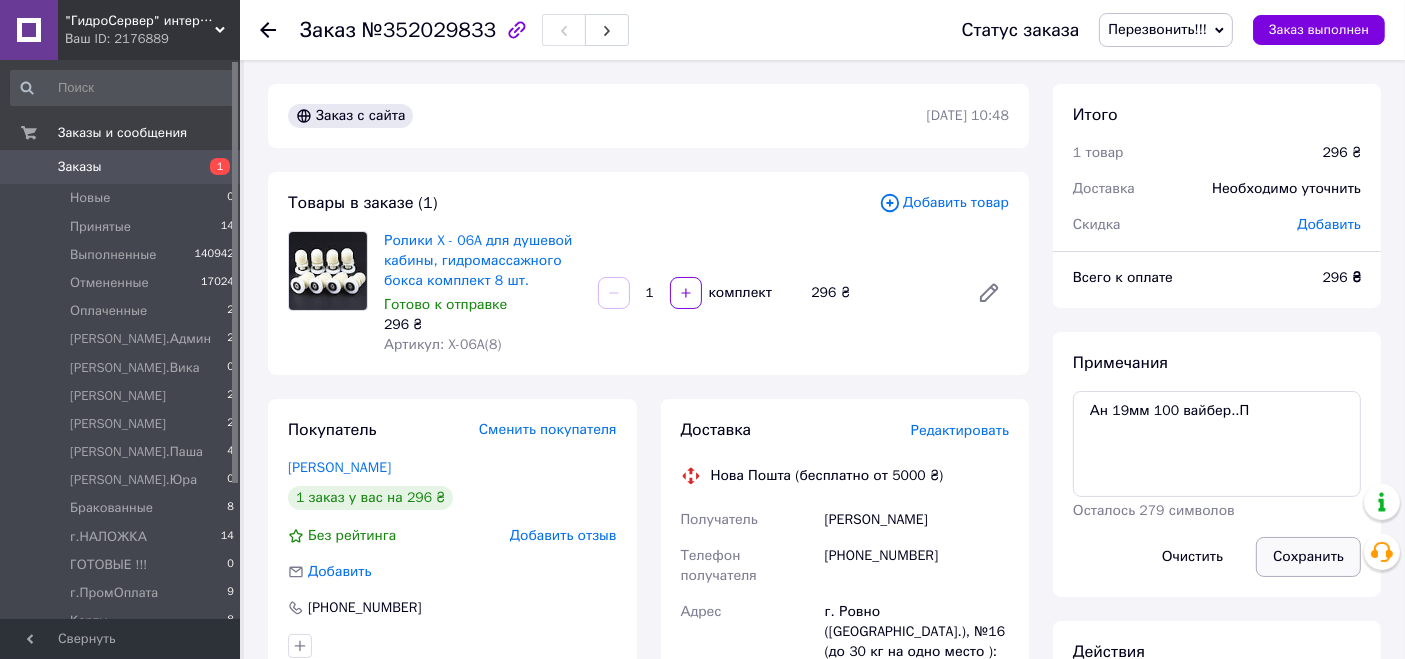 click on "Сохранить" at bounding box center (1308, 557) 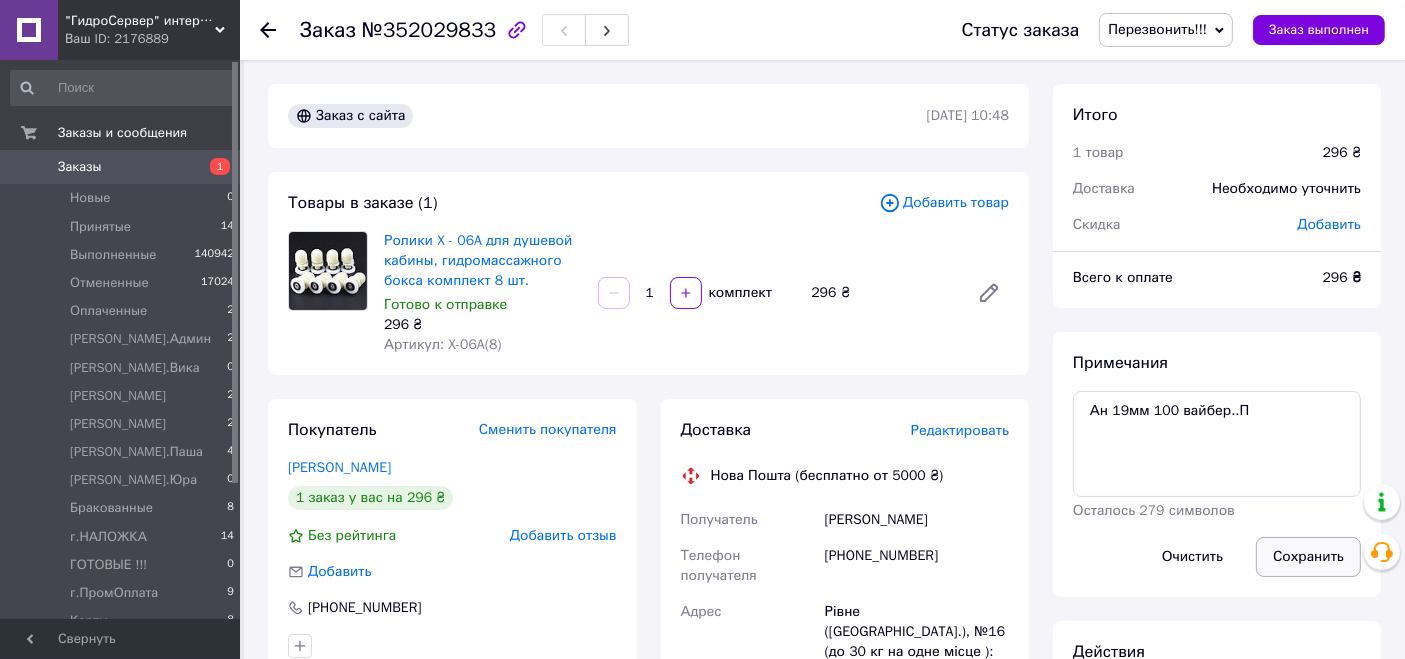 click on "Сохранить" at bounding box center [1308, 557] 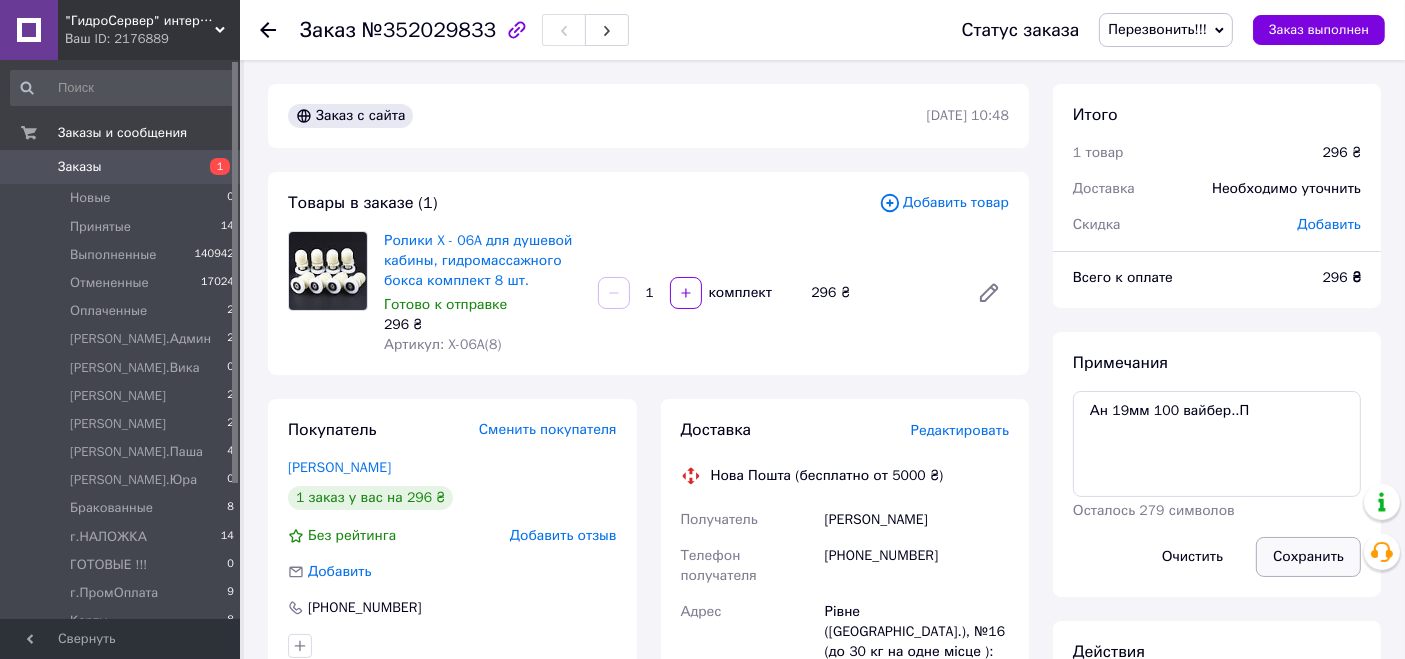 click on "Сохранить" at bounding box center (1308, 557) 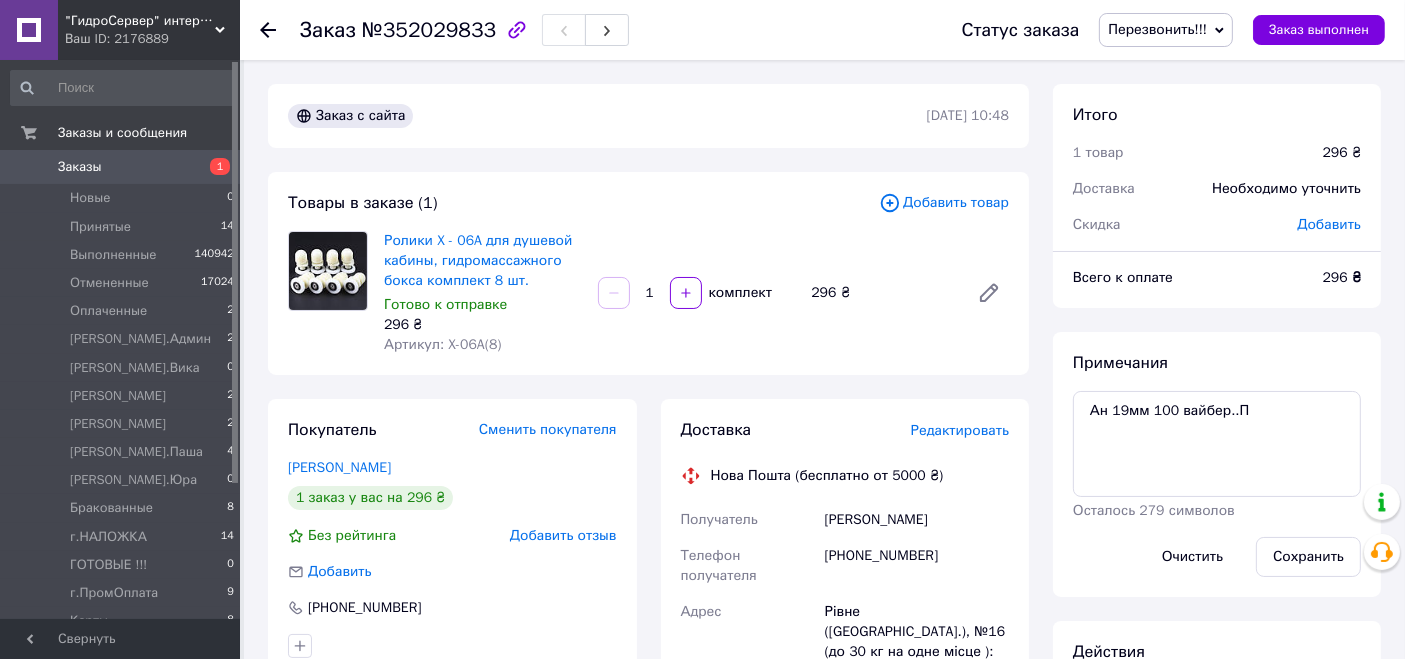 click on "Перезвонить!!!" at bounding box center [1157, 29] 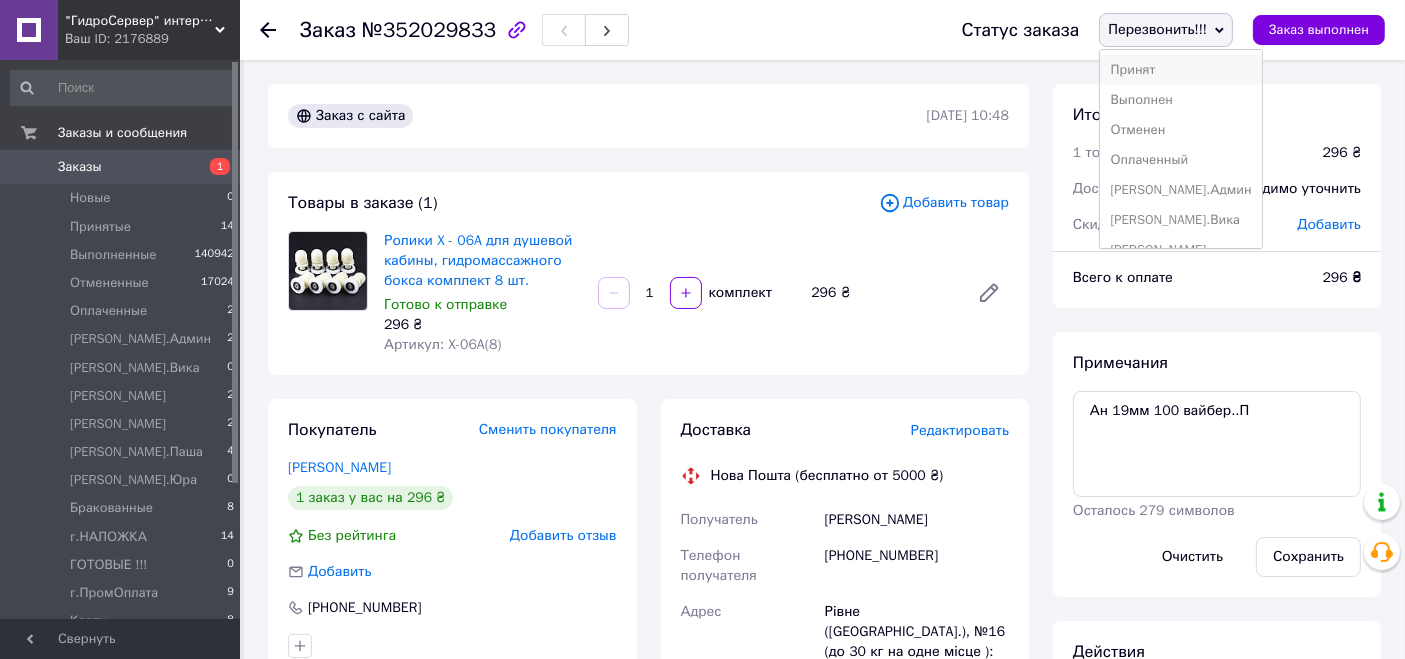 click on "Принят" at bounding box center [1180, 70] 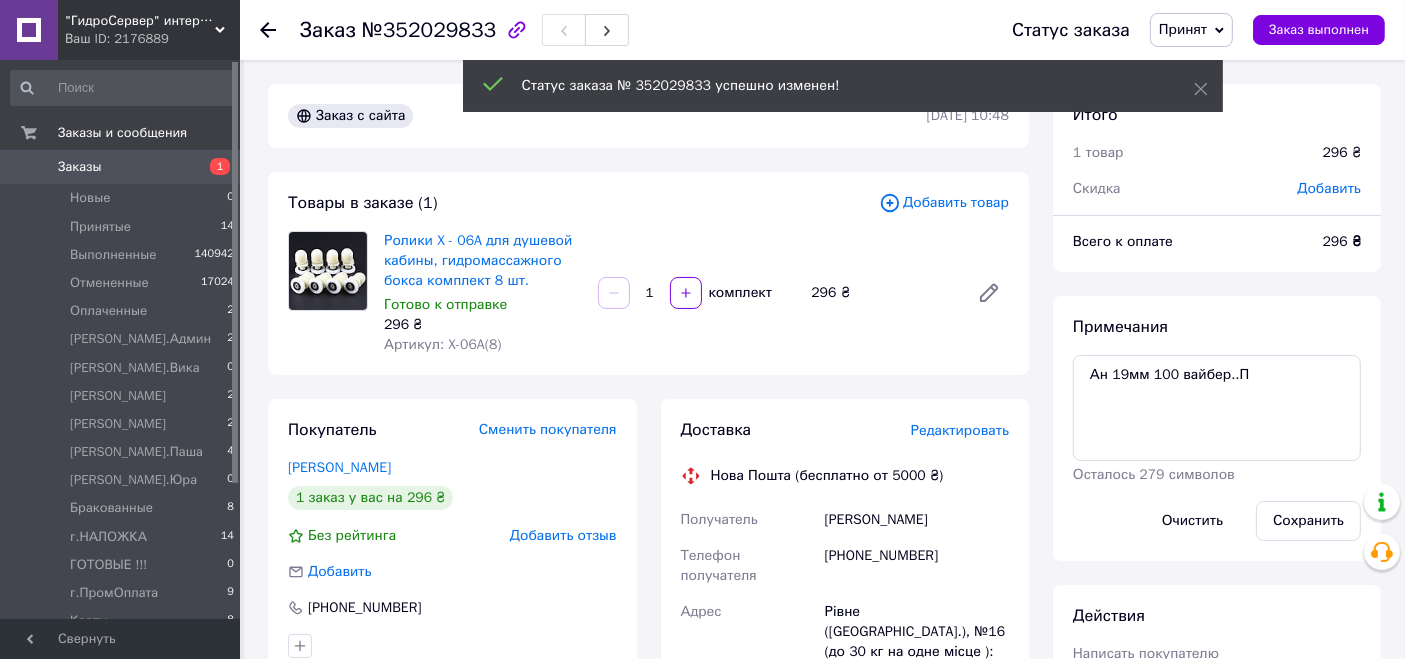 click on "Заказы" at bounding box center (121, 167) 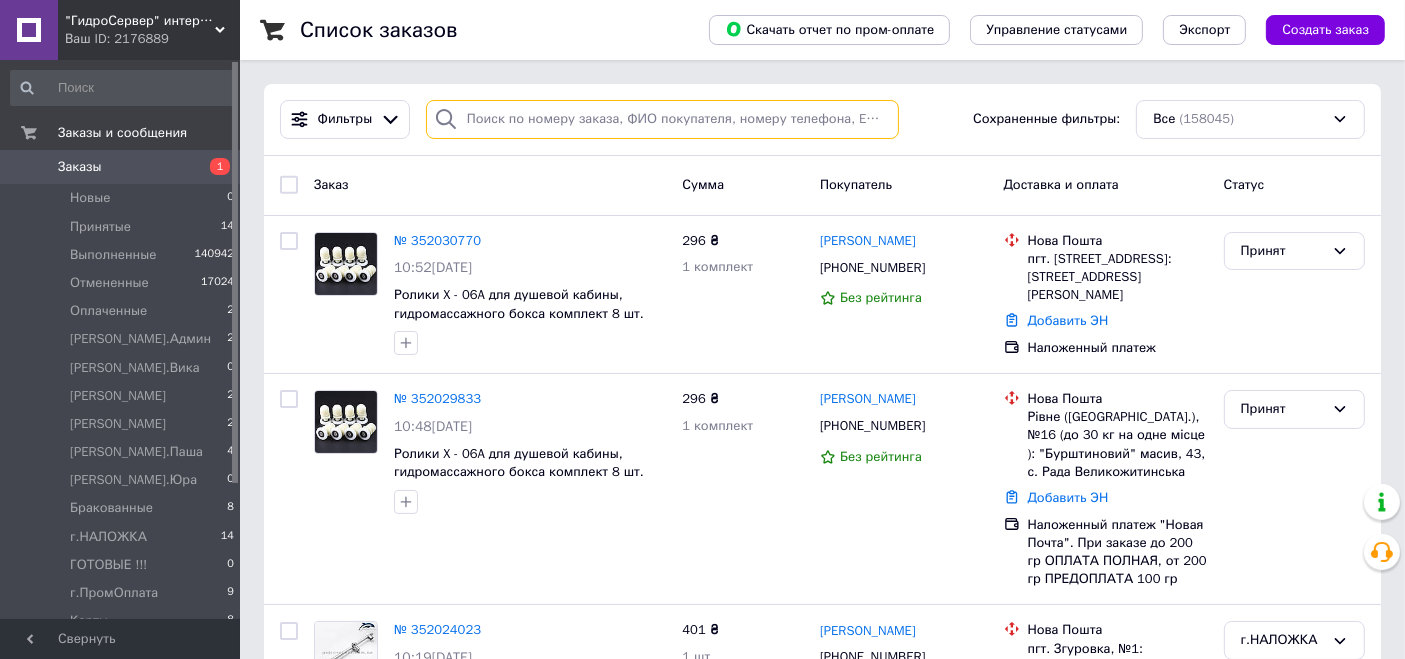 click at bounding box center [662, 119] 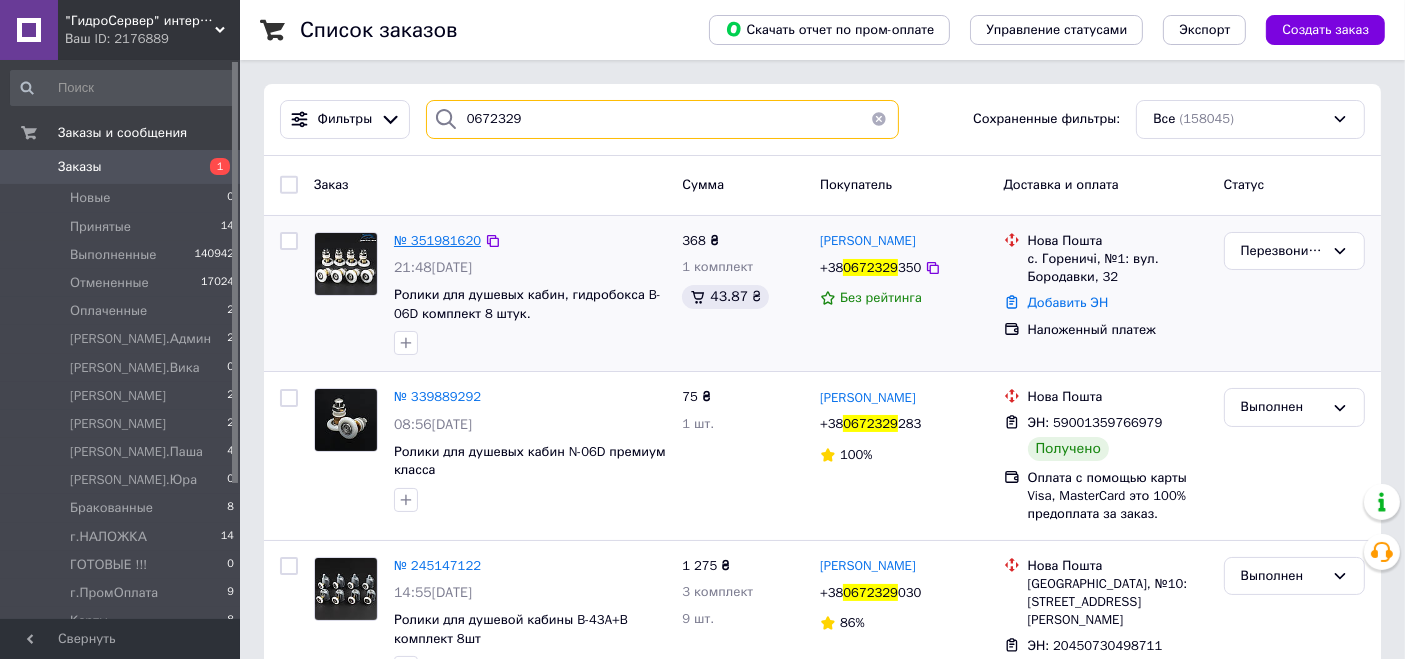 type on "0672329" 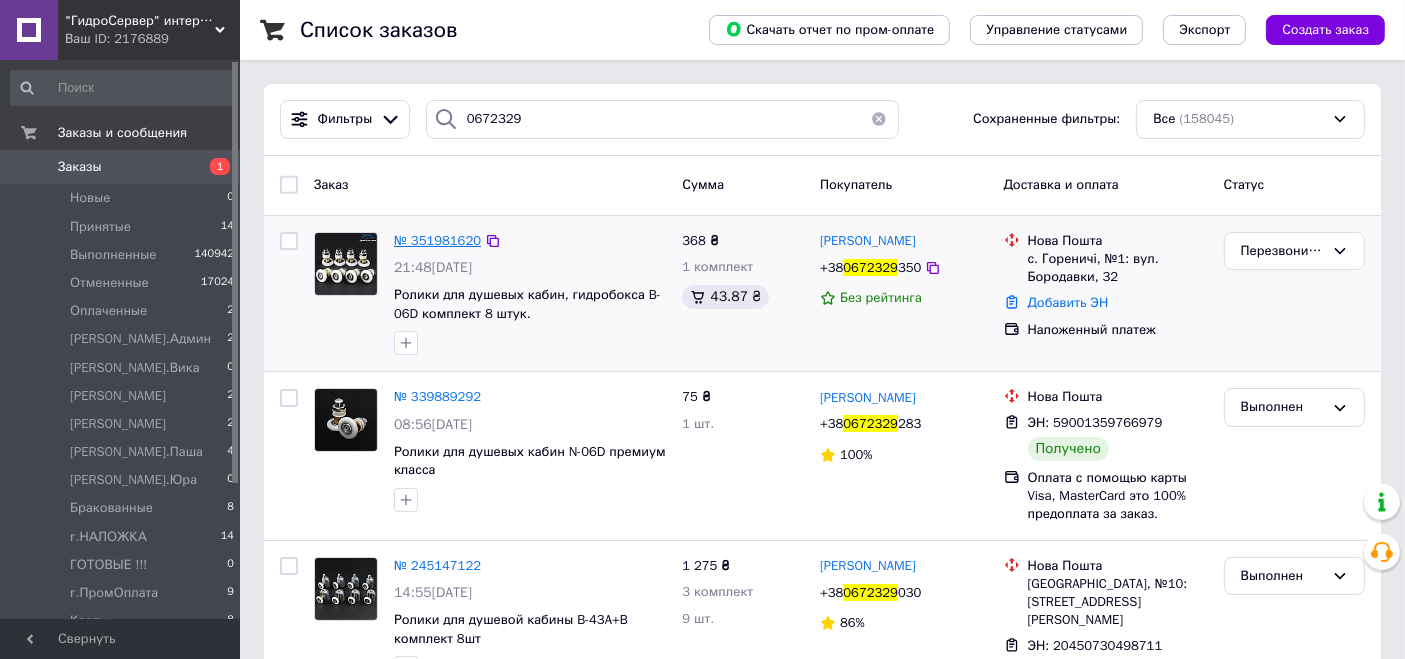 click on "№ 351981620" at bounding box center [437, 240] 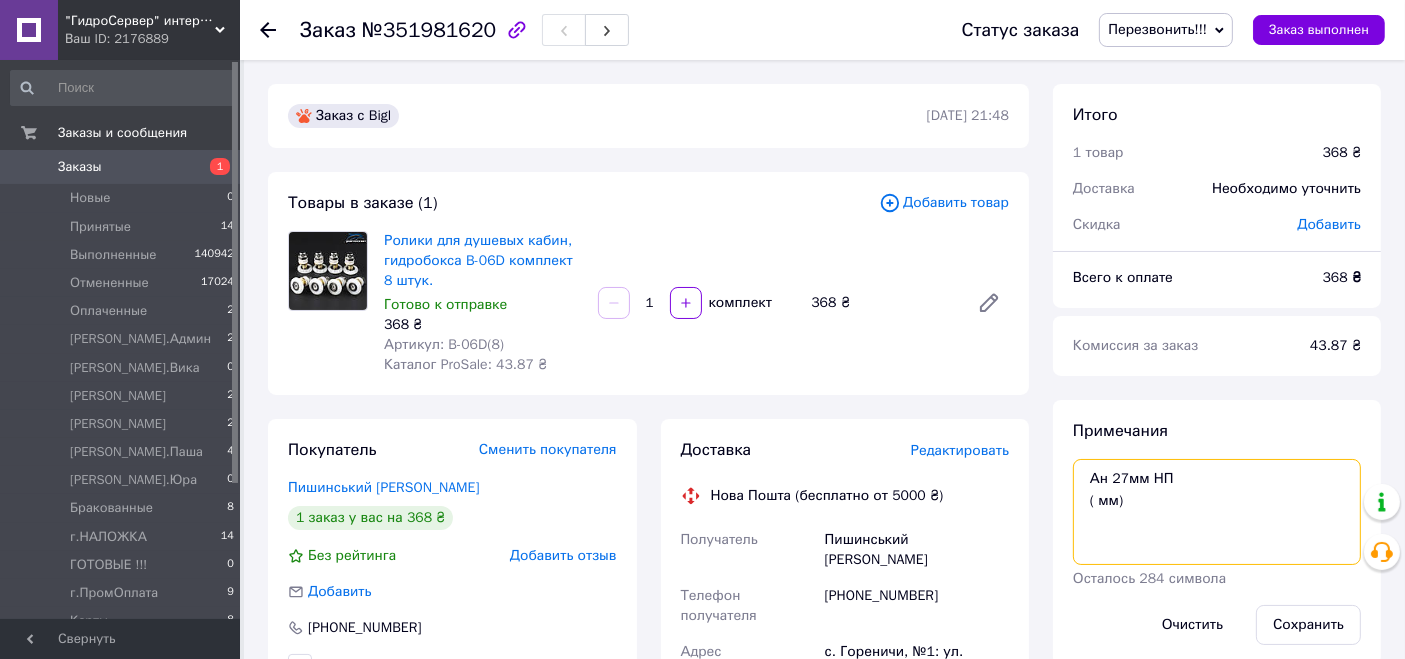 click on "Ан 27мм НП
( мм)" at bounding box center [1217, 512] 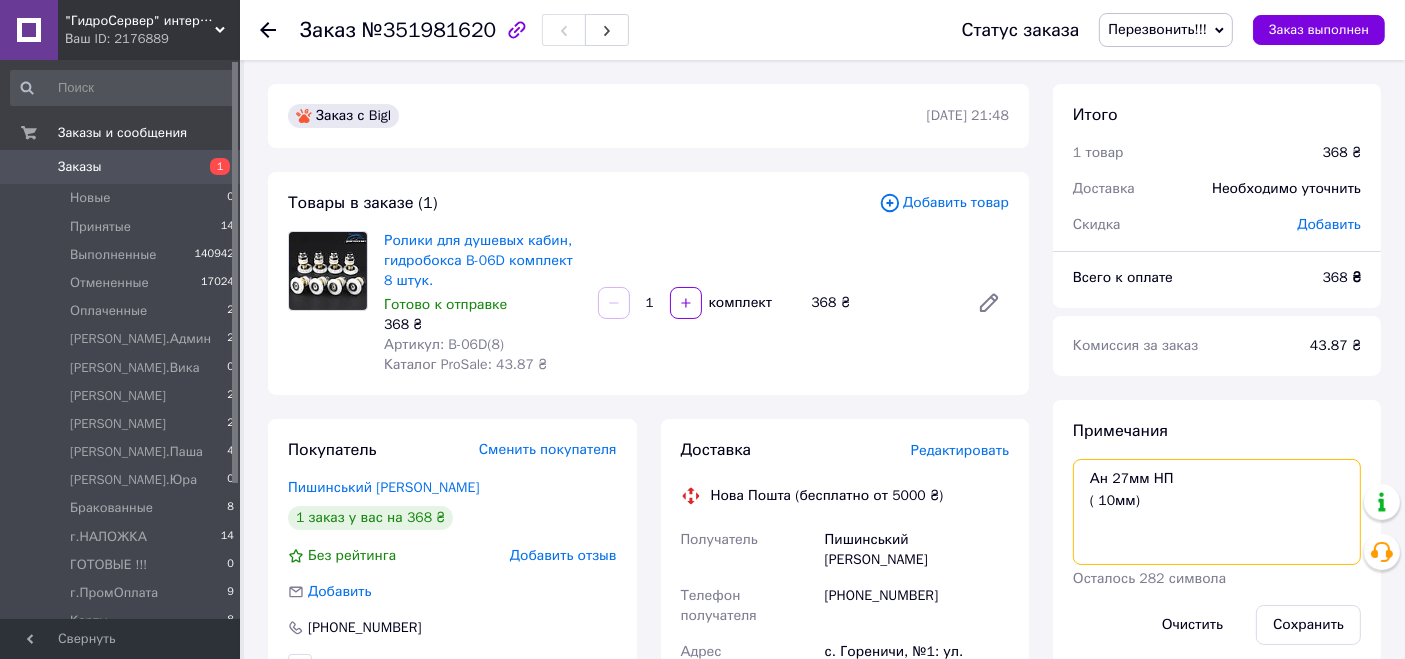 type on "Ан 27мм НП
( 10мм)" 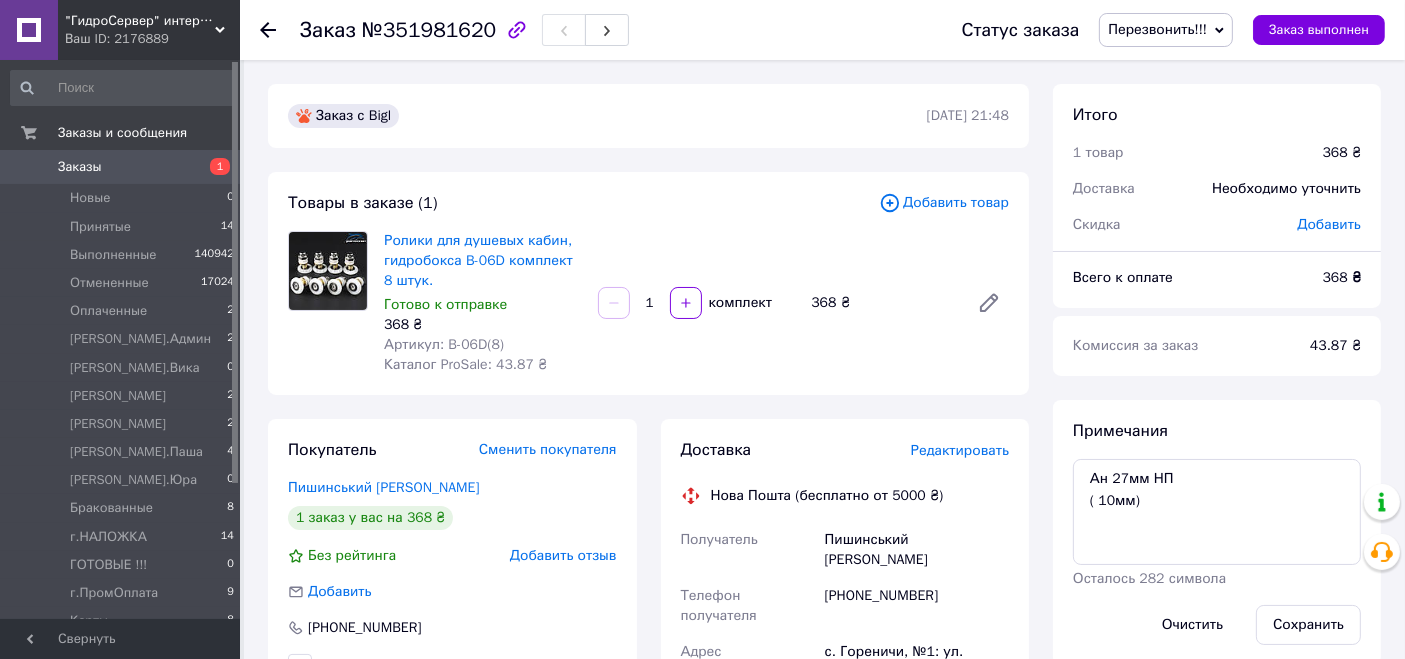 click on "Ролики для душевых кабин, гидробокса B-06D комплект 8 штук. Готово к отправке 368 ₴ Артикул: B-06D(8) Каталог ProSale: 43.87 ₴  1   комплект 368 ₴" at bounding box center [696, 303] 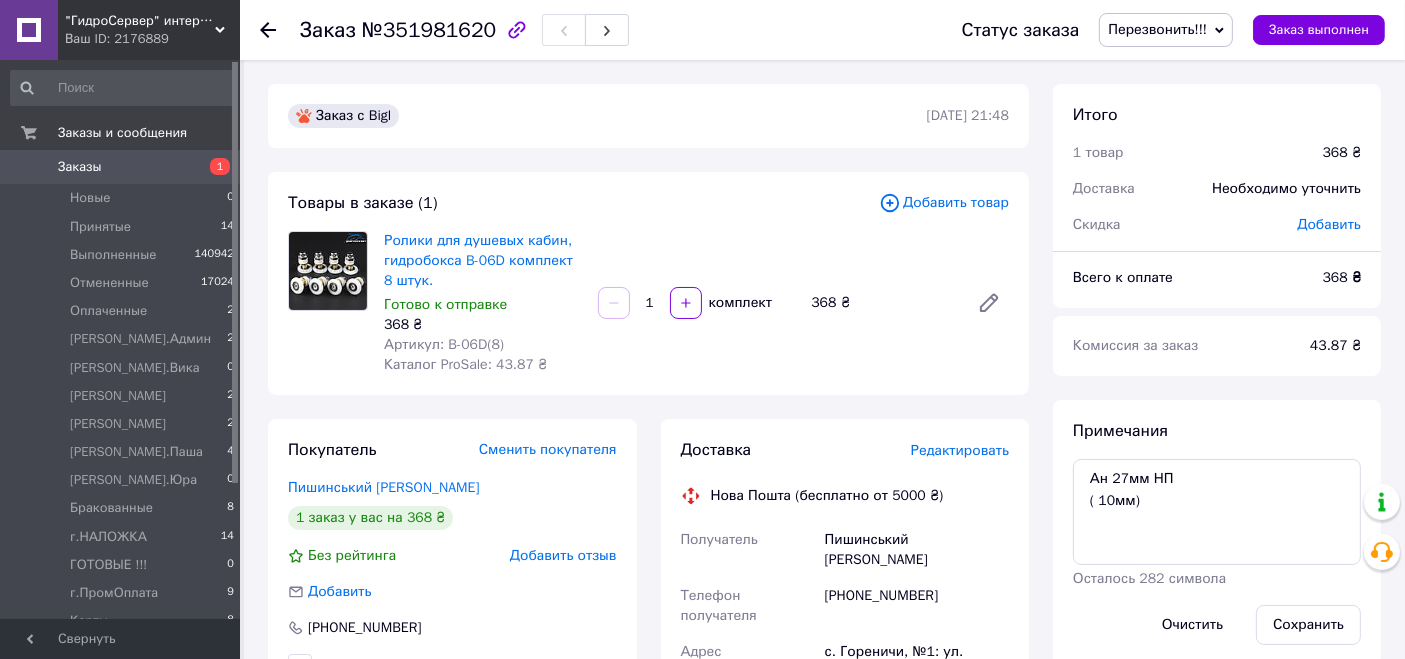 click on "Ролики для душевых кабин, гидробокса B-06D комплект 8 штук. Готово к отправке 368 ₴ Артикул: B-06D(8) Каталог ProSale: 43.87 ₴  1   комплект 368 ₴" at bounding box center (696, 303) 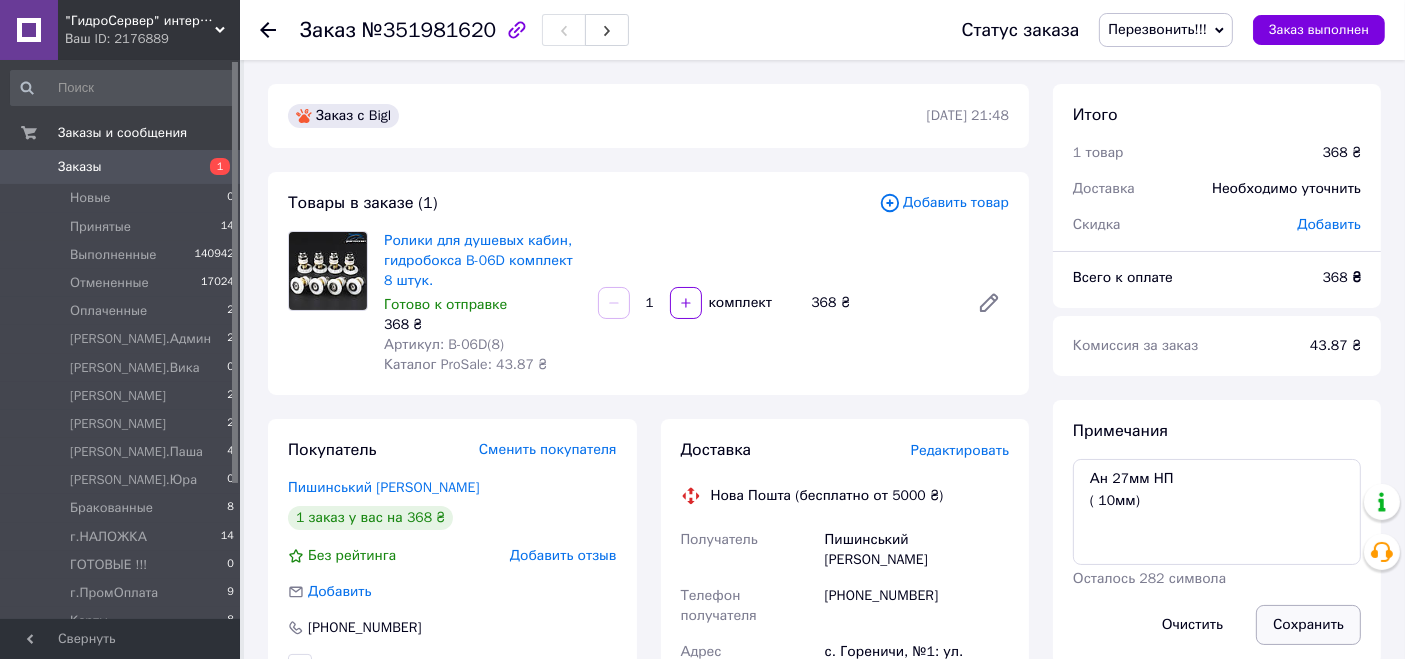 click on "Сохранить" at bounding box center (1308, 625) 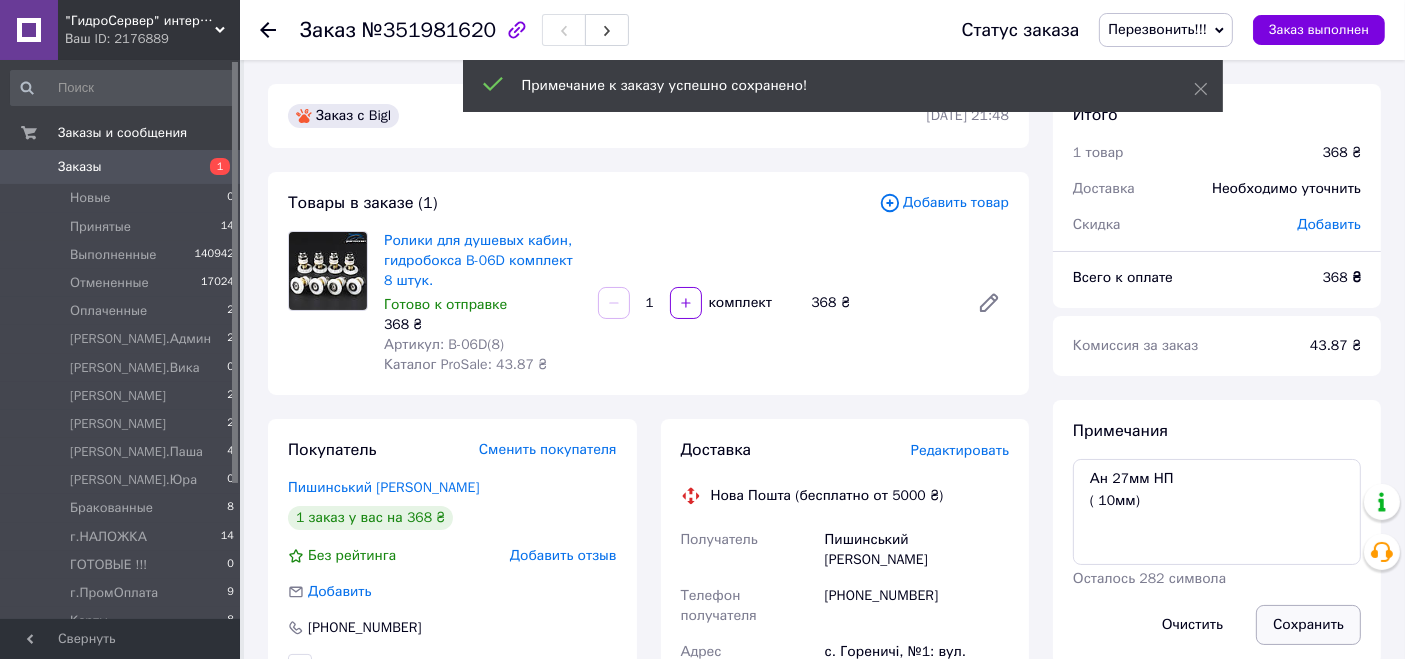 click on "Сохранить" at bounding box center (1308, 625) 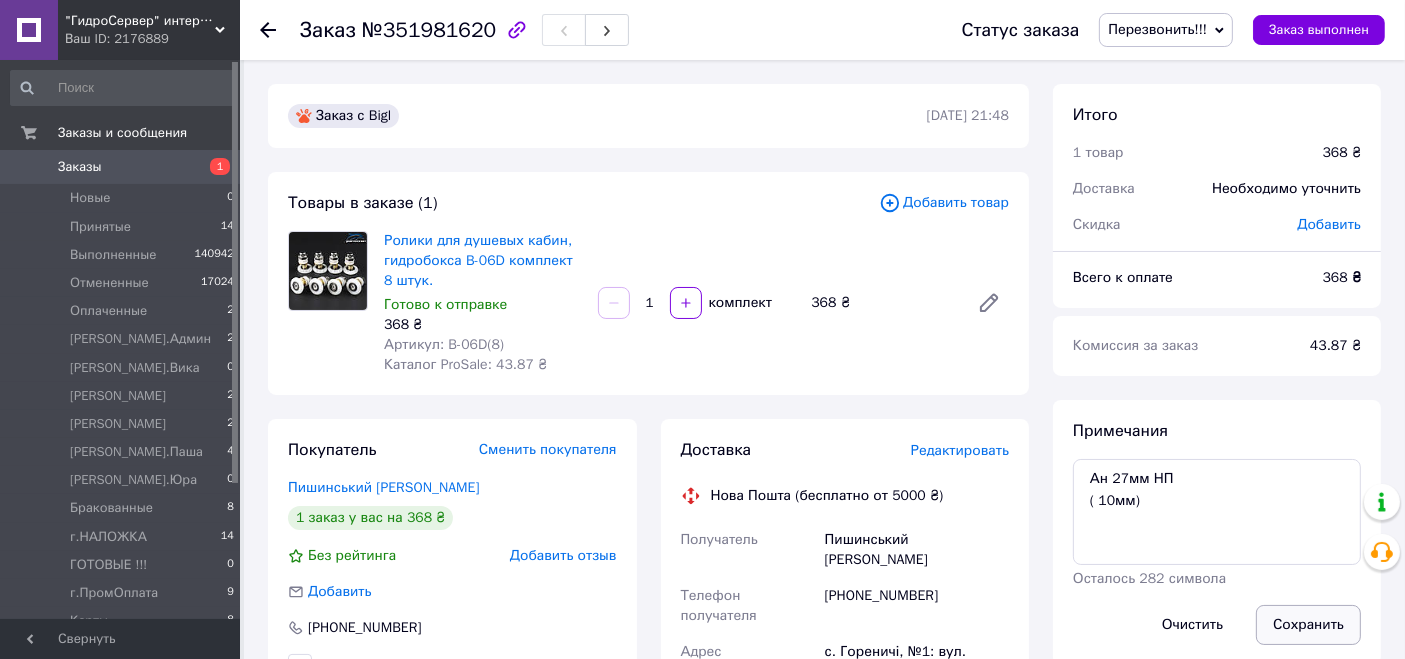 click on "Сохранить" at bounding box center [1308, 625] 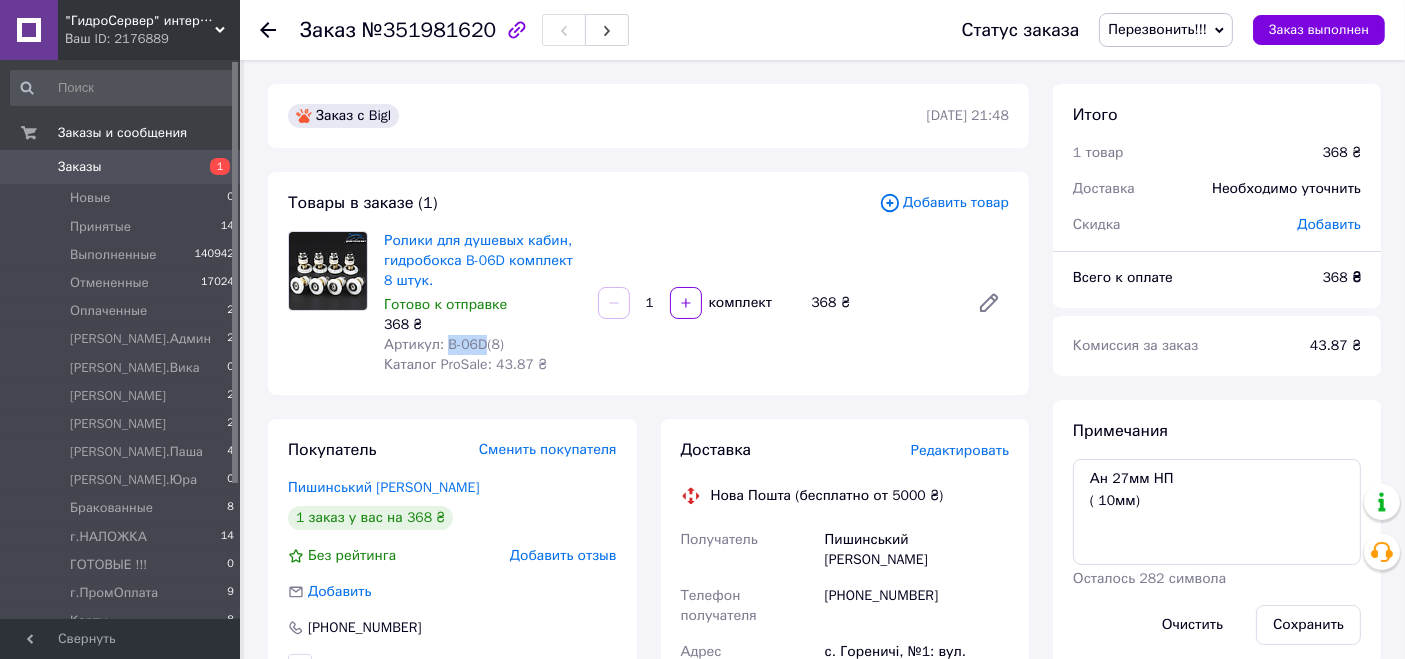 drag, startPoint x: 444, startPoint y: 343, endPoint x: 479, endPoint y: 346, distance: 35.128338 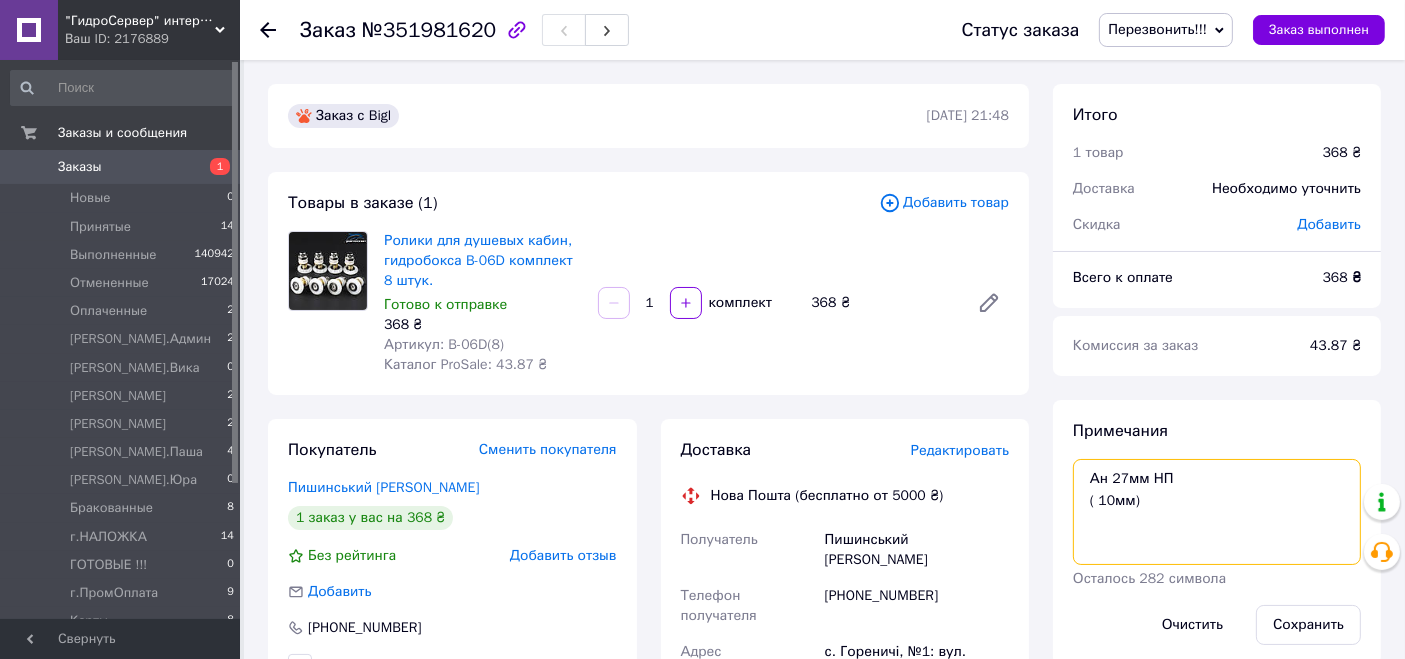 drag, startPoint x: 1084, startPoint y: 501, endPoint x: 1174, endPoint y: 513, distance: 90.79648 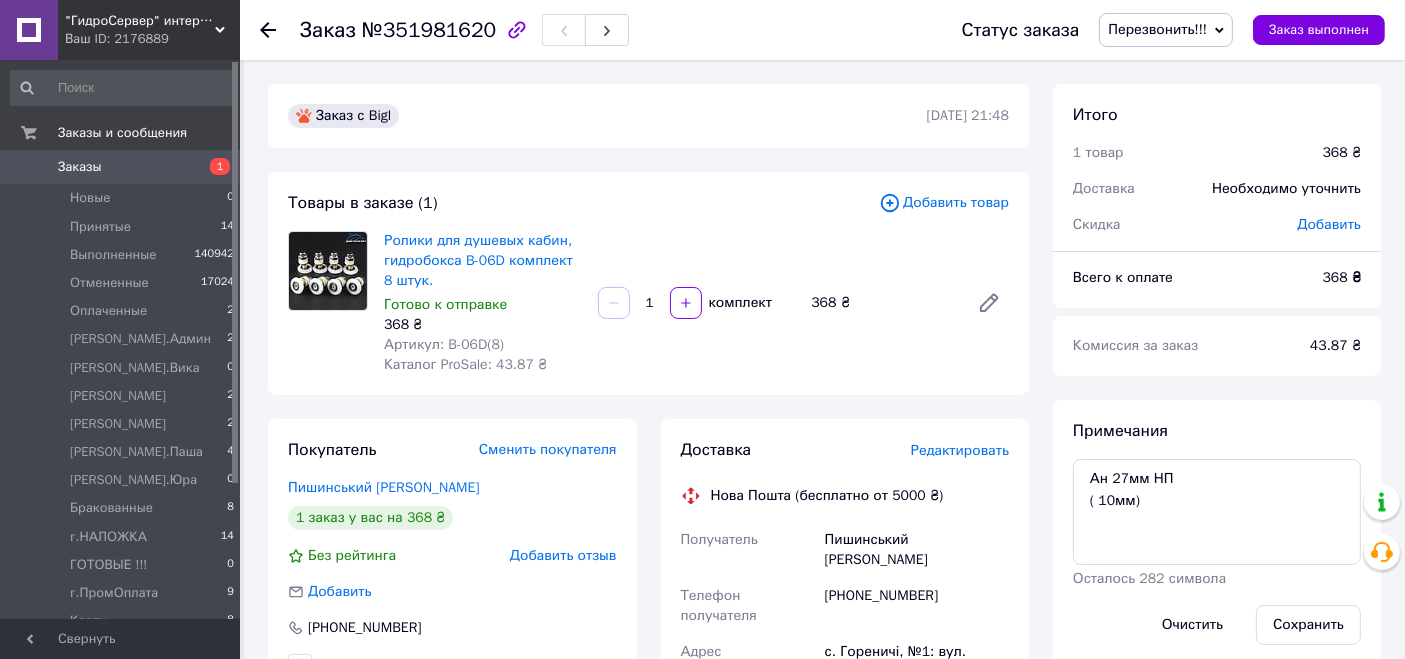 click on "Редактировать" at bounding box center (960, 450) 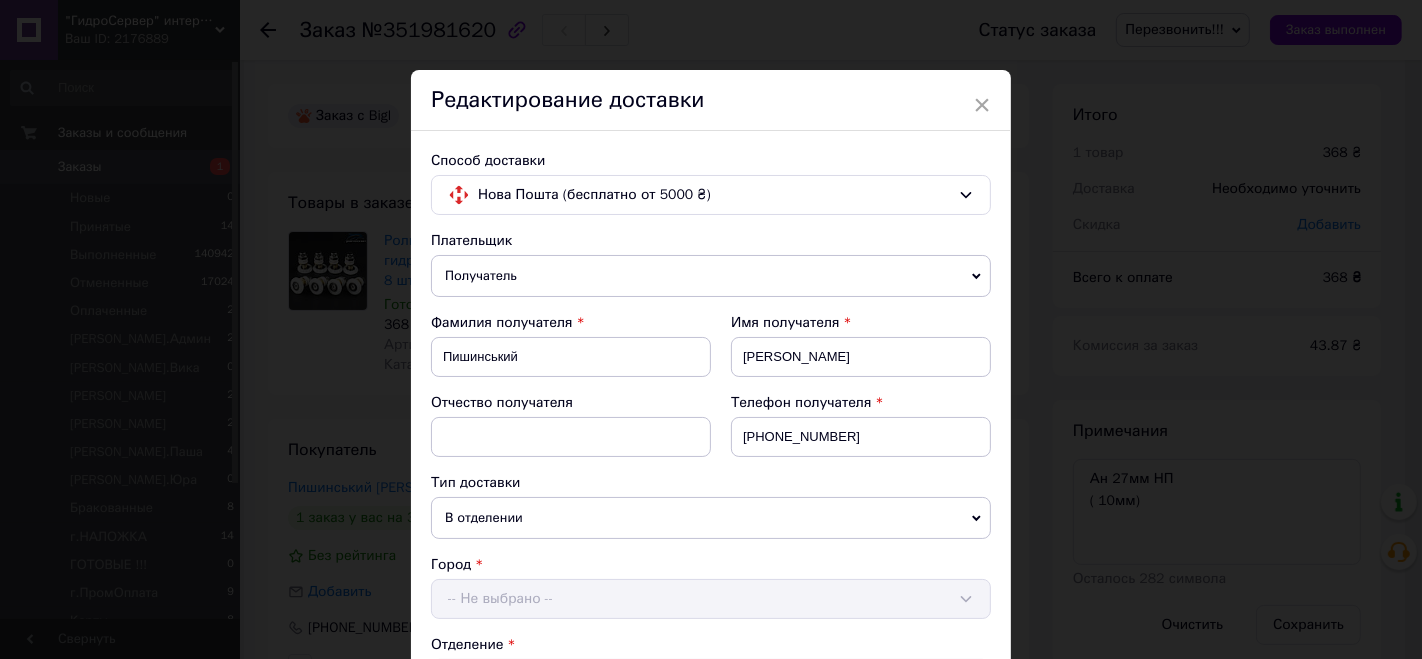 scroll, scrollTop: 777, scrollLeft: 0, axis: vertical 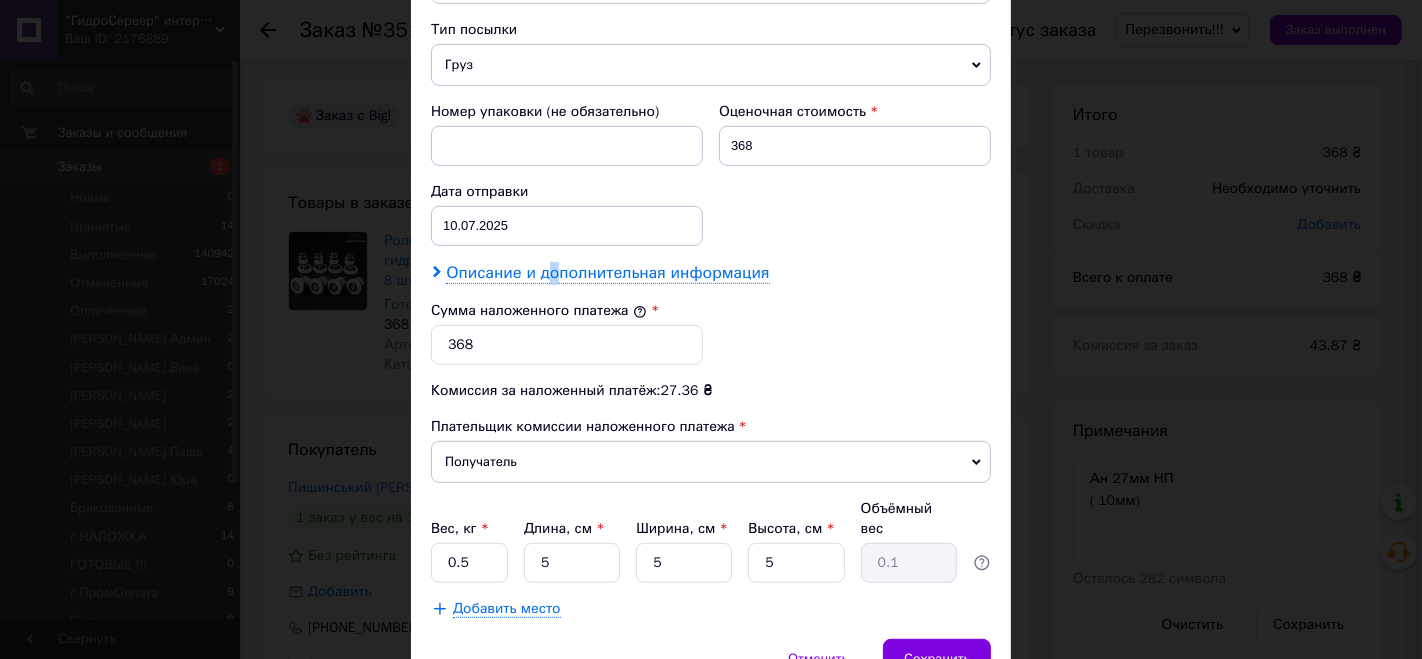 click on "Описание и дополнительная информация" at bounding box center [607, 273] 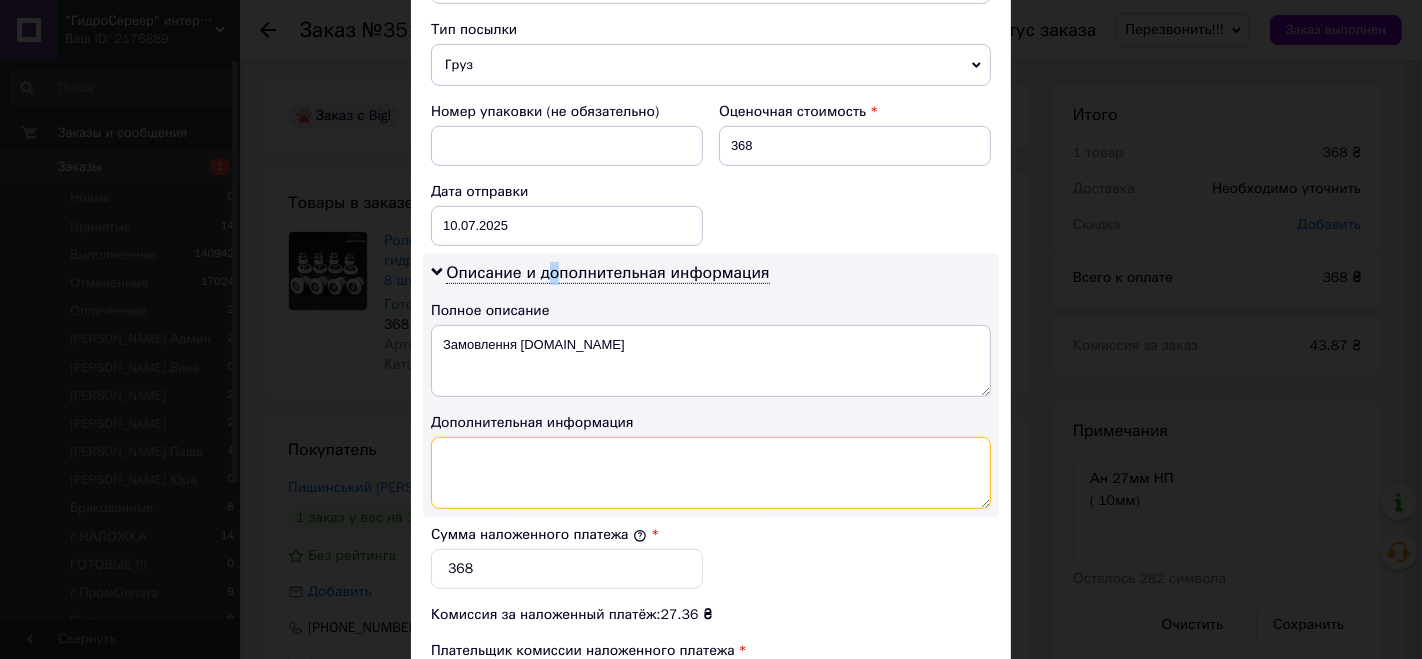 click at bounding box center [711, 473] 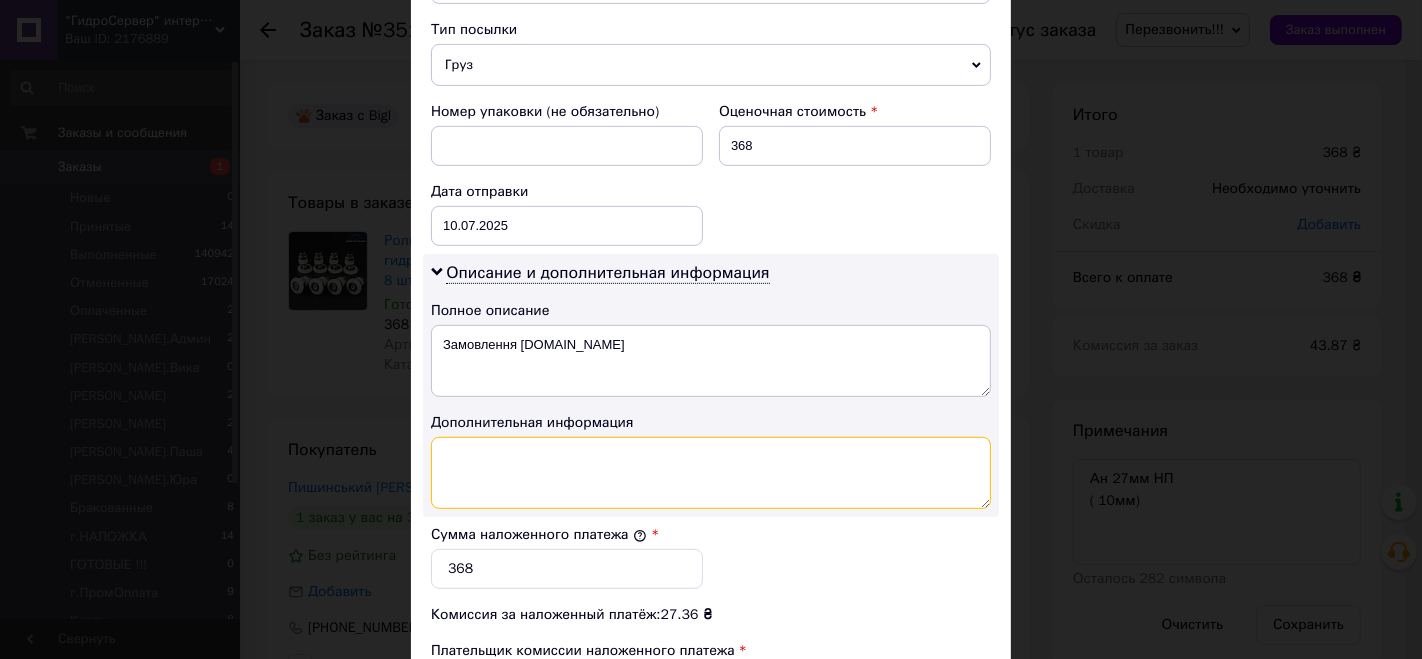 paste on "## B-06D 27mm=8 ( 10мм)" 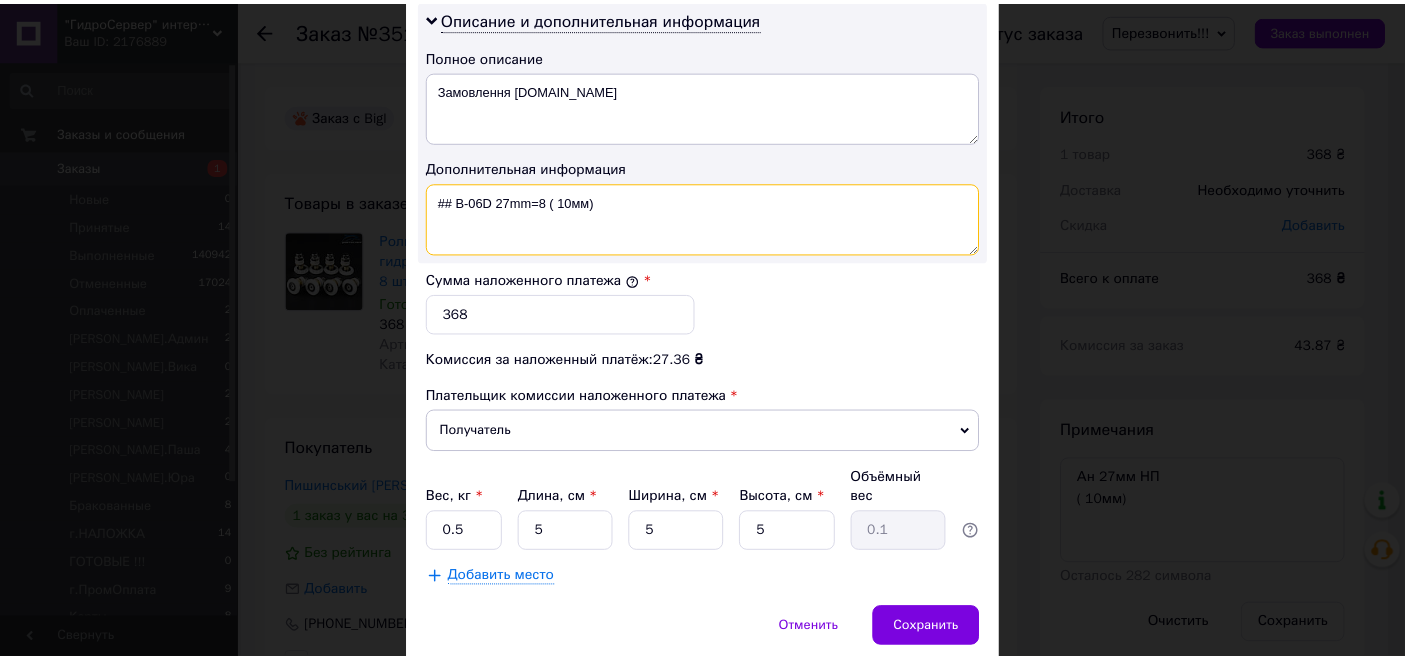 scroll, scrollTop: 1081, scrollLeft: 0, axis: vertical 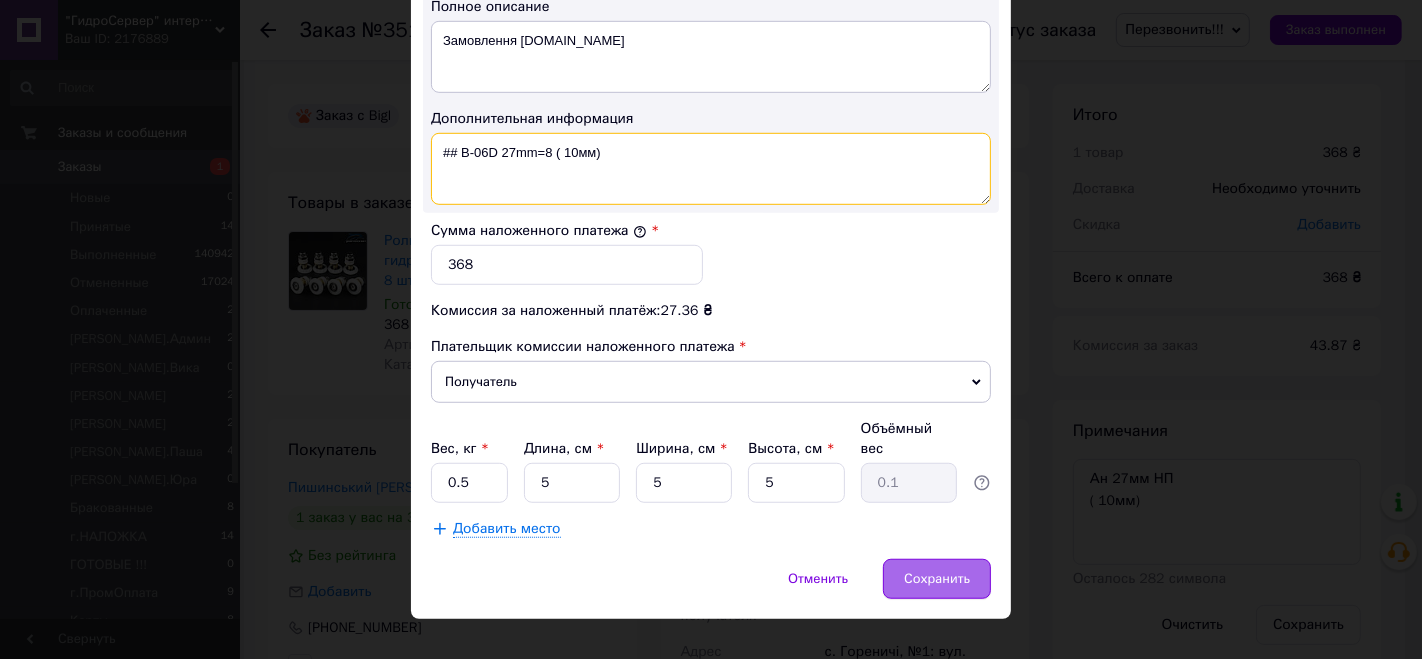type on "## B-06D 27mm=8 ( 10мм)" 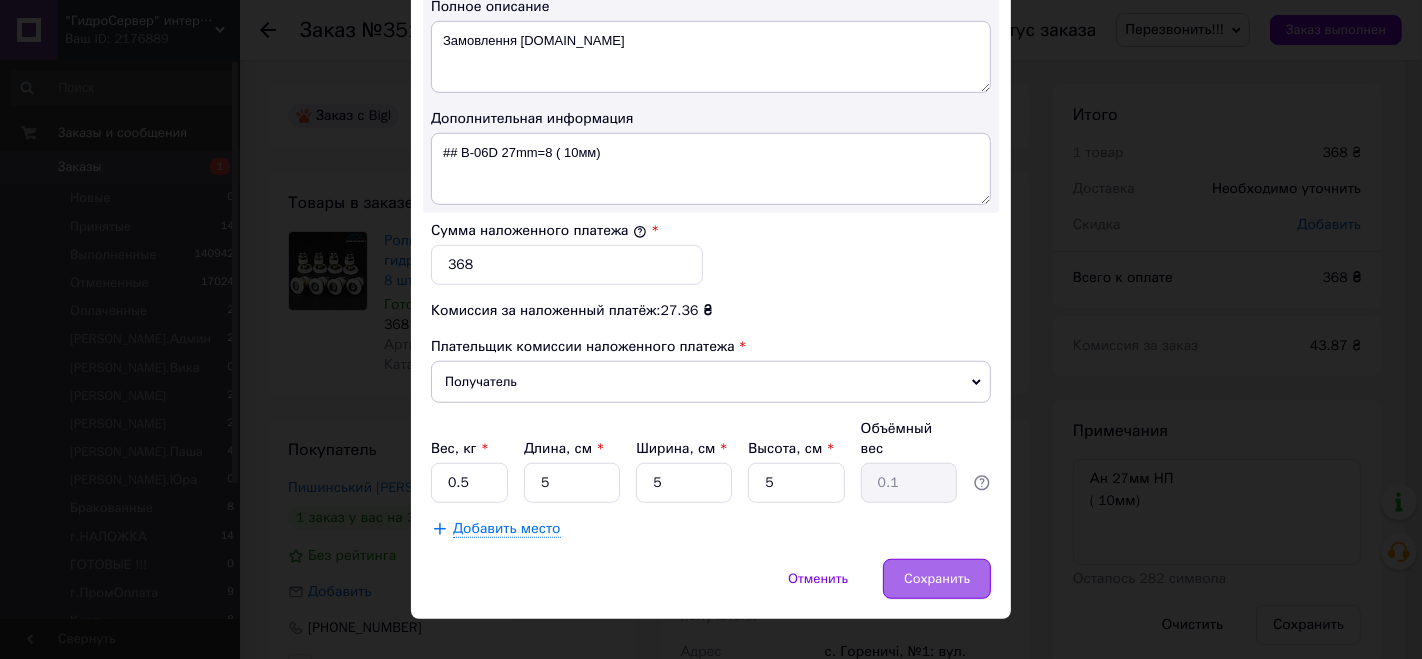 click on "Сохранить" at bounding box center (937, 579) 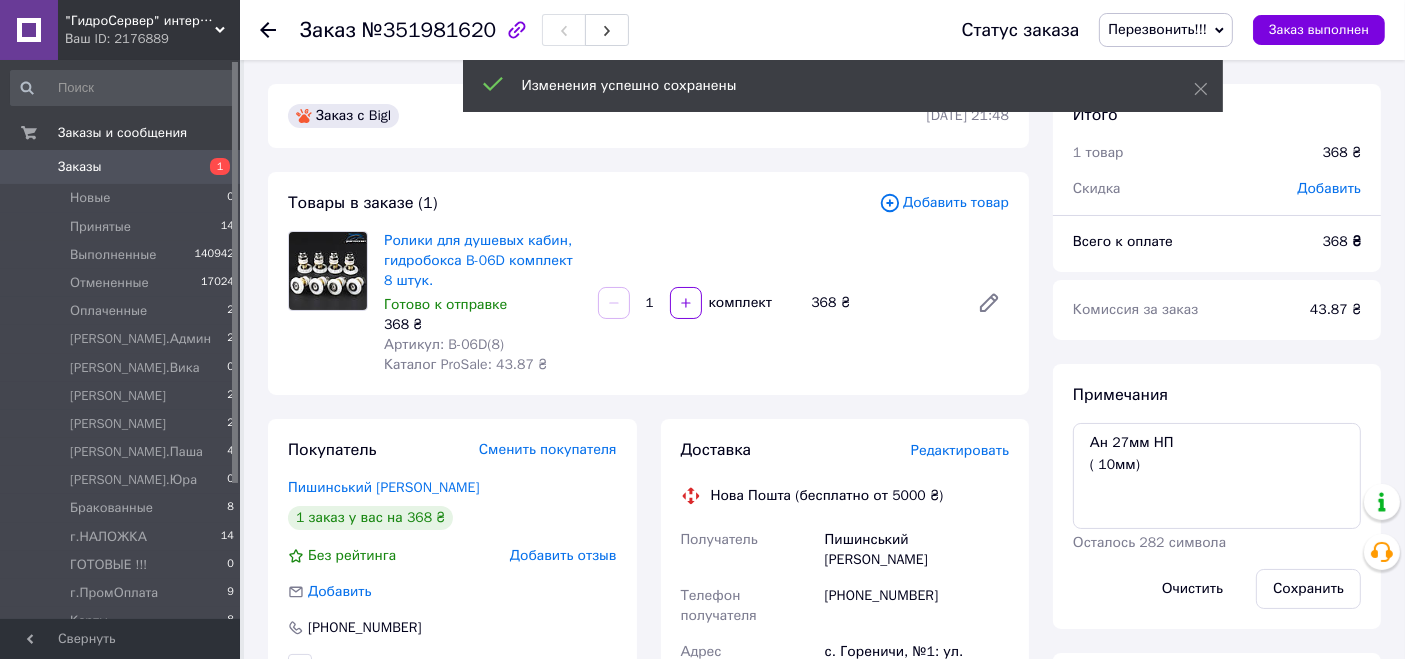 scroll, scrollTop: 60, scrollLeft: 0, axis: vertical 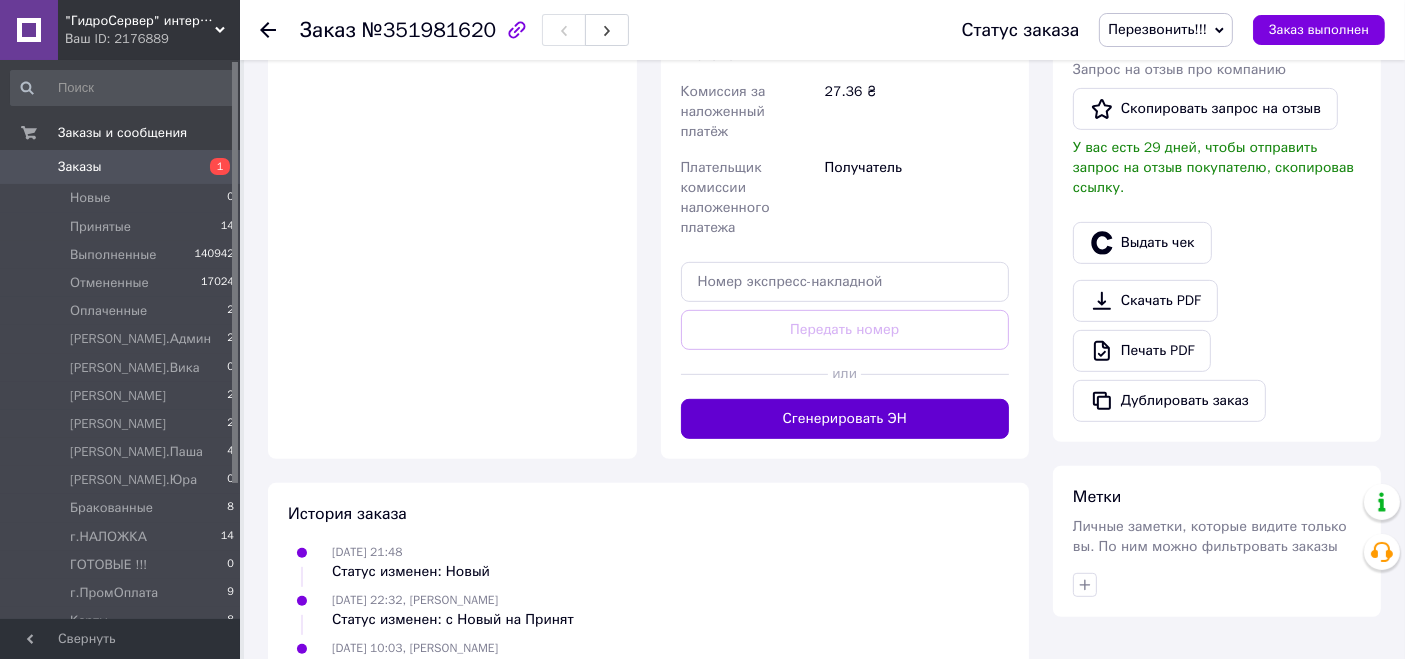 click on "Сгенерировать ЭН" at bounding box center (845, 419) 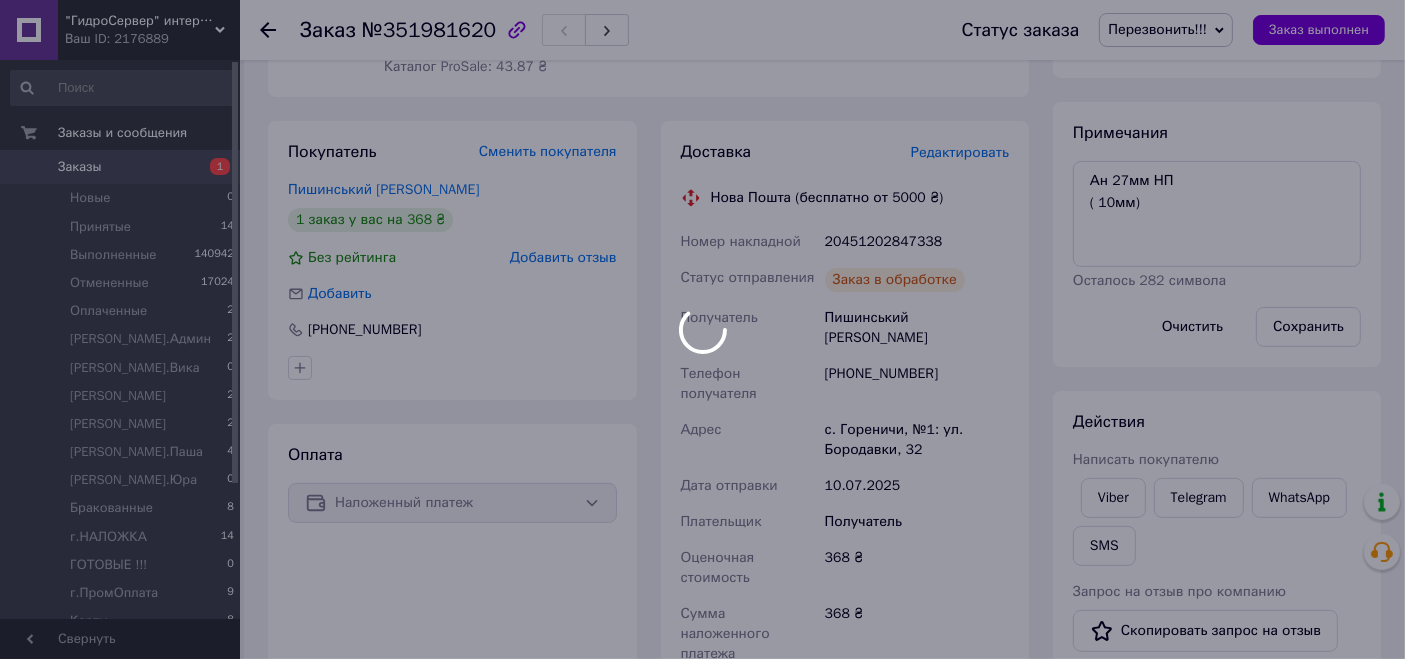 scroll, scrollTop: 264, scrollLeft: 0, axis: vertical 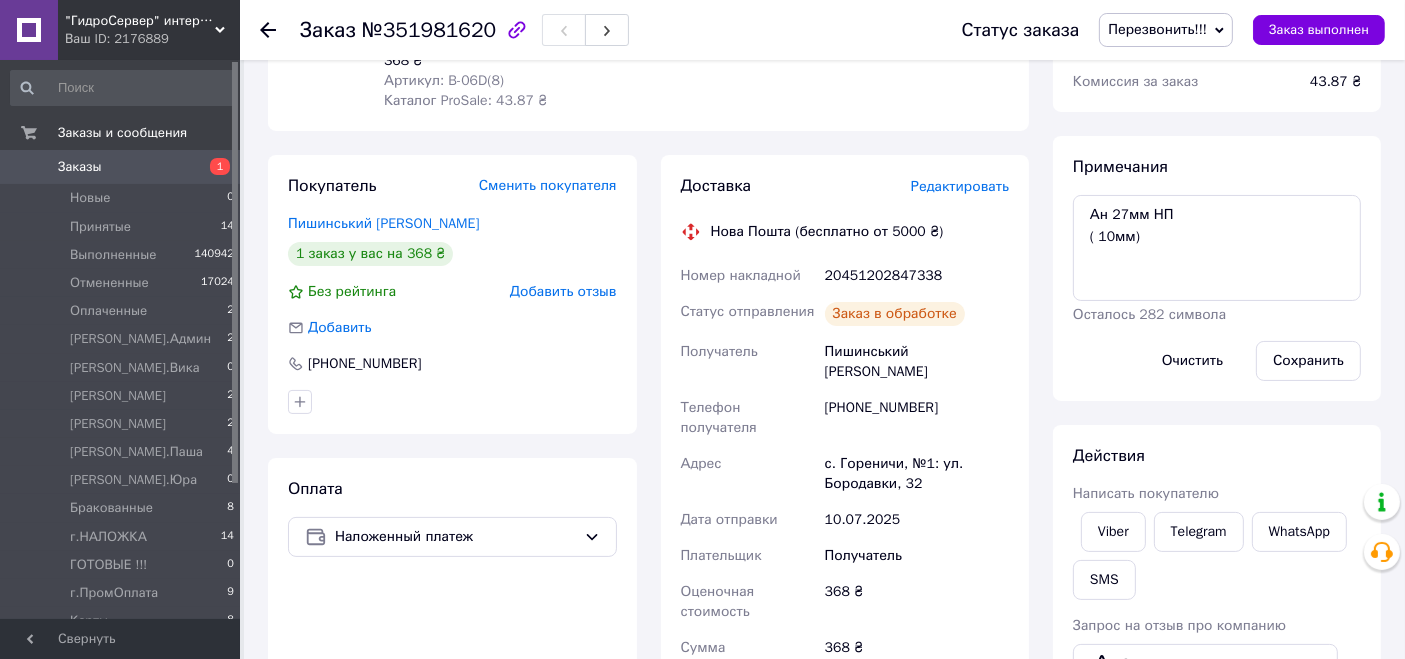 click on "Перезвонить!!!" at bounding box center [1157, 29] 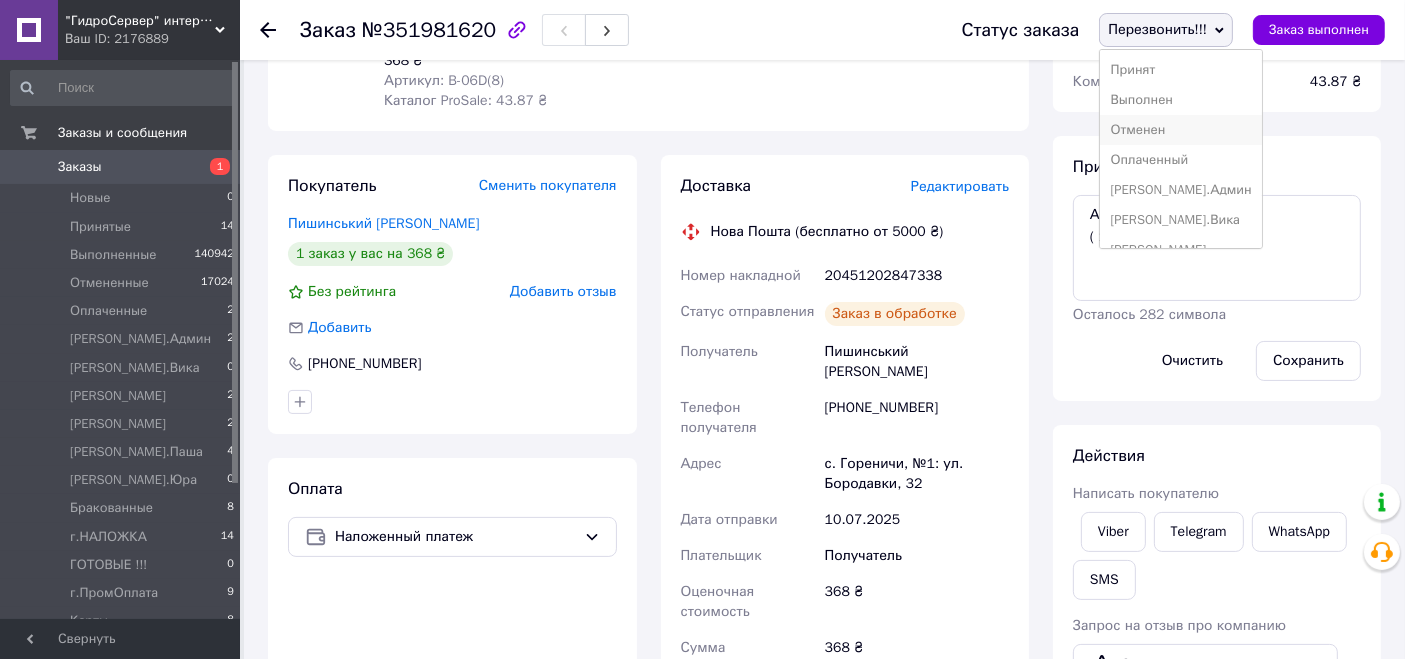 scroll, scrollTop: 320, scrollLeft: 0, axis: vertical 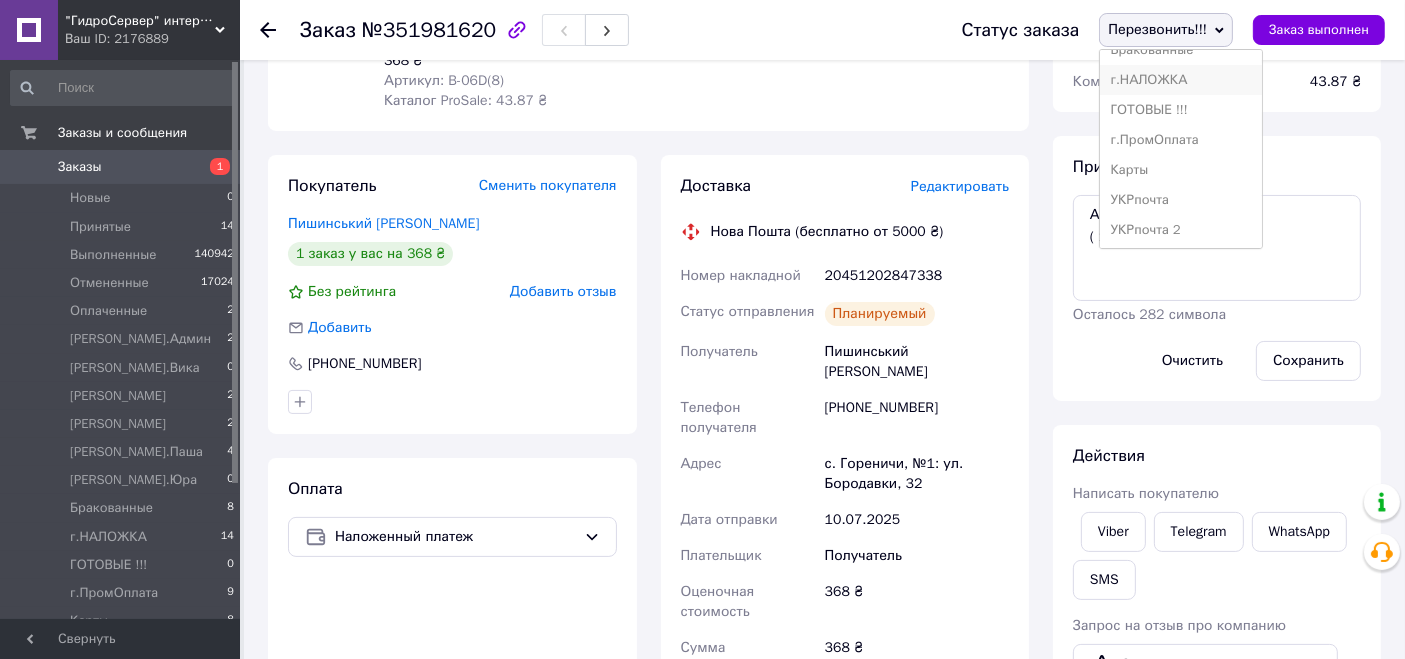click on "г.НАЛОЖКА" at bounding box center (1180, 80) 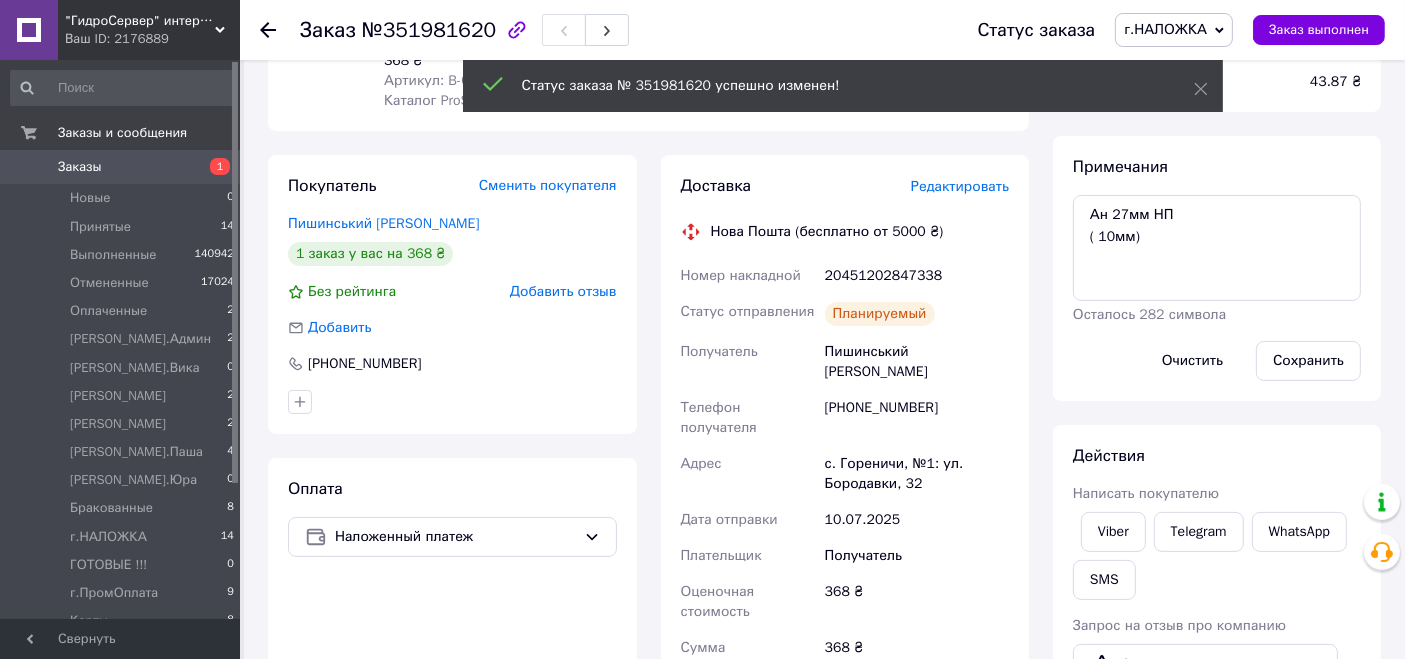 scroll, scrollTop: 156, scrollLeft: 0, axis: vertical 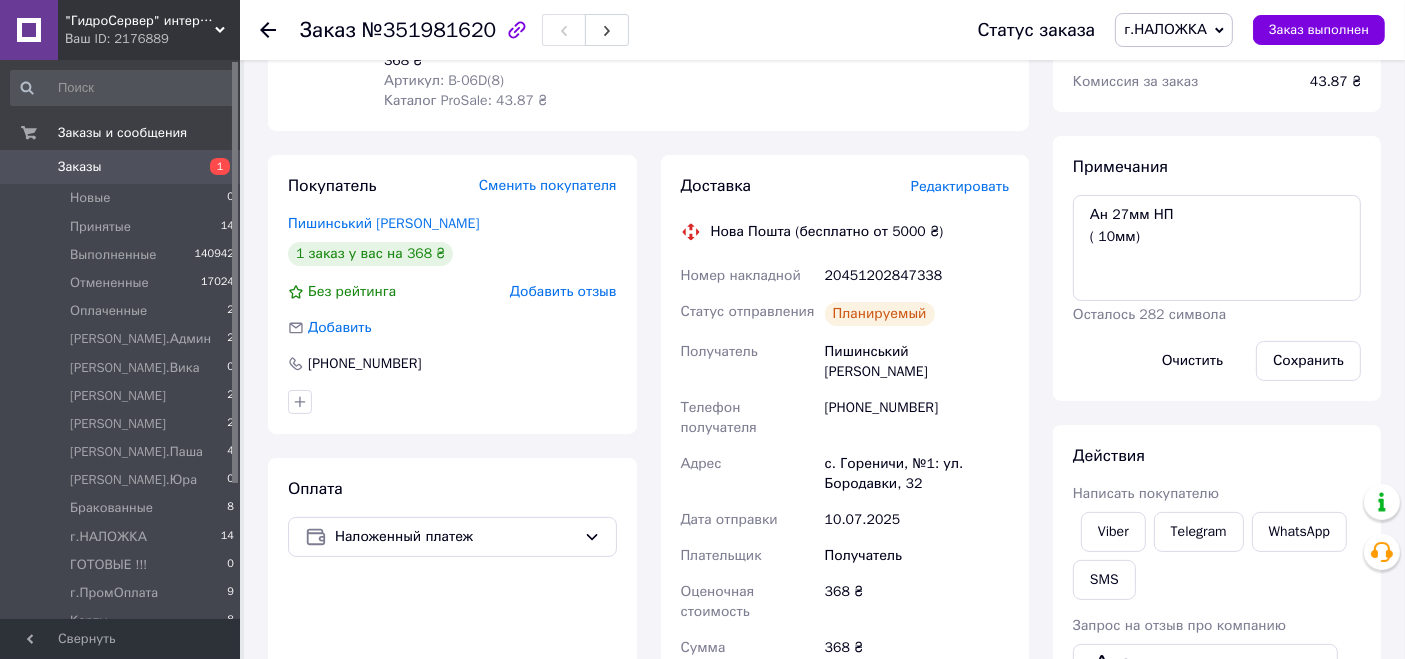 click on "Заказы" at bounding box center (121, 167) 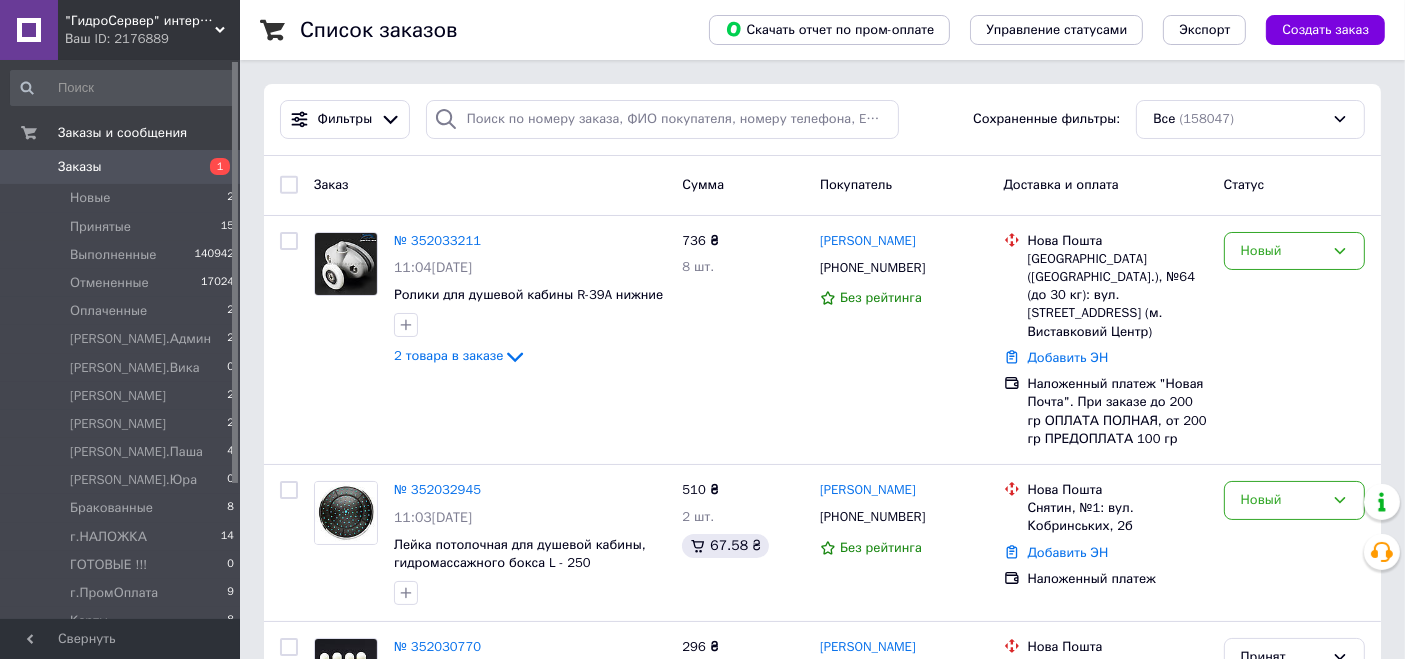scroll, scrollTop: 111, scrollLeft: 0, axis: vertical 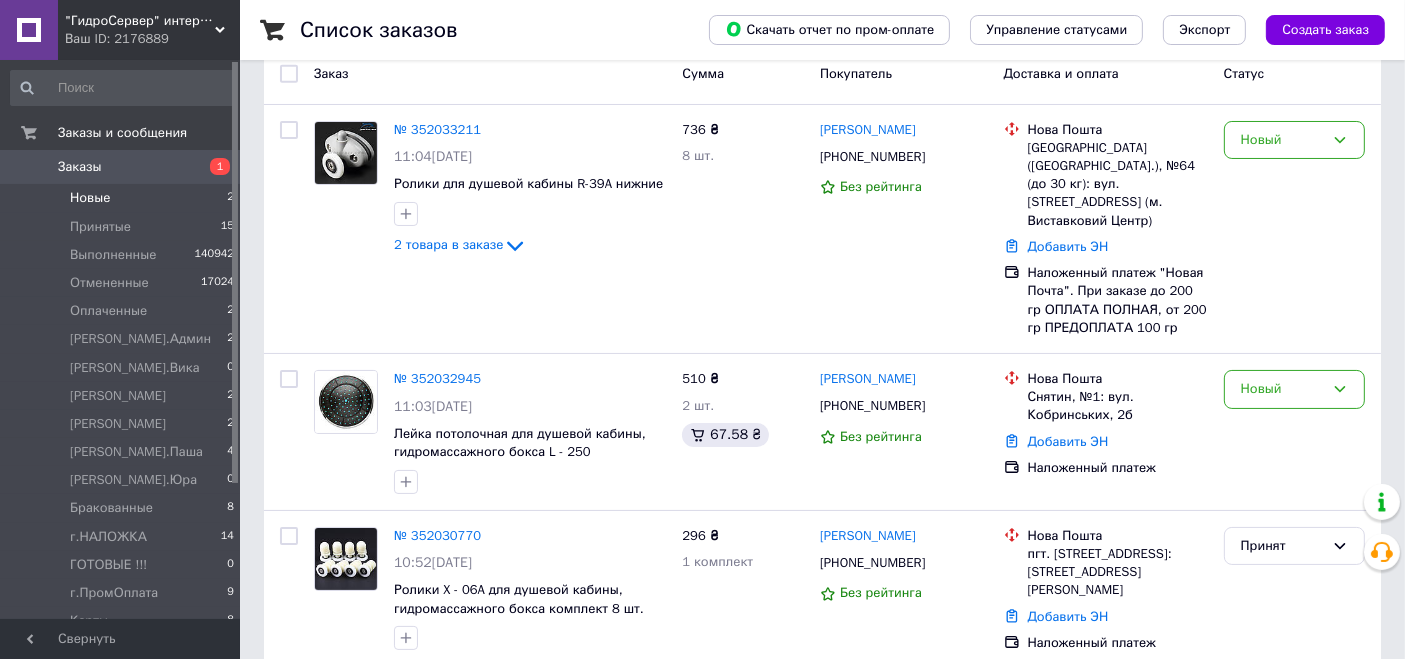 click on "Новые 2" at bounding box center [123, 198] 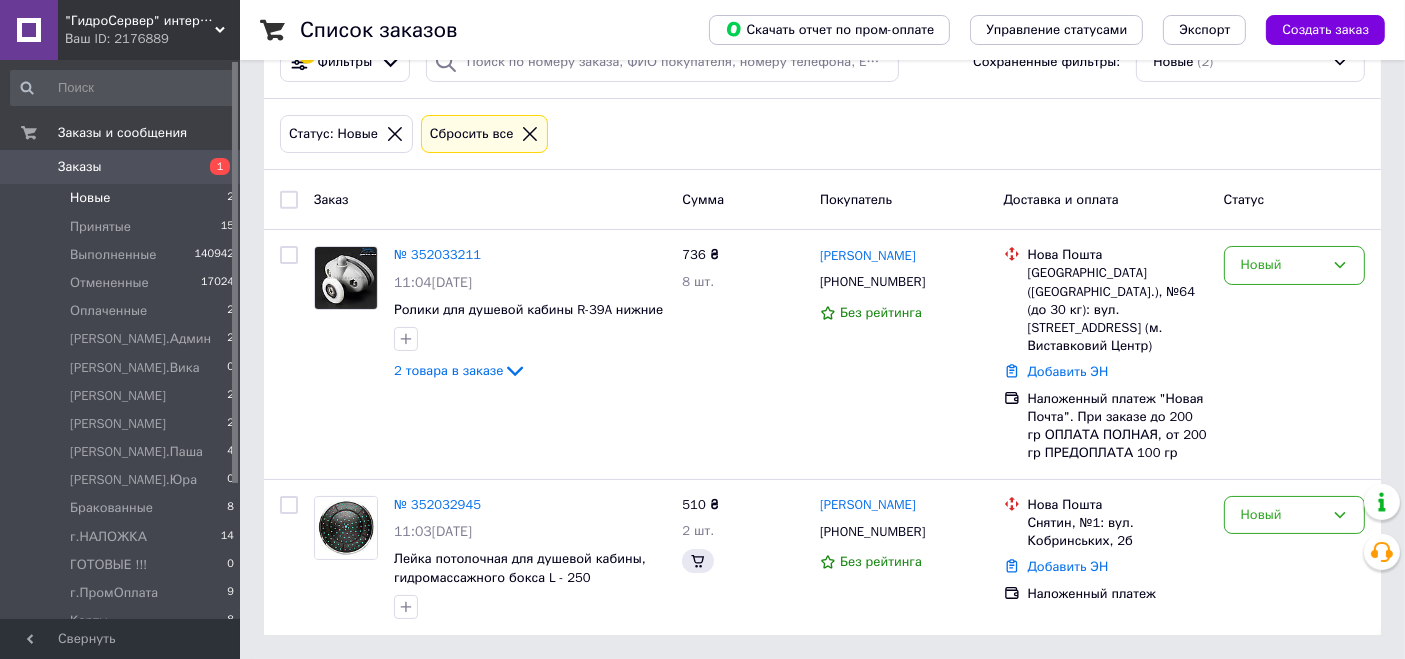 scroll, scrollTop: 0, scrollLeft: 0, axis: both 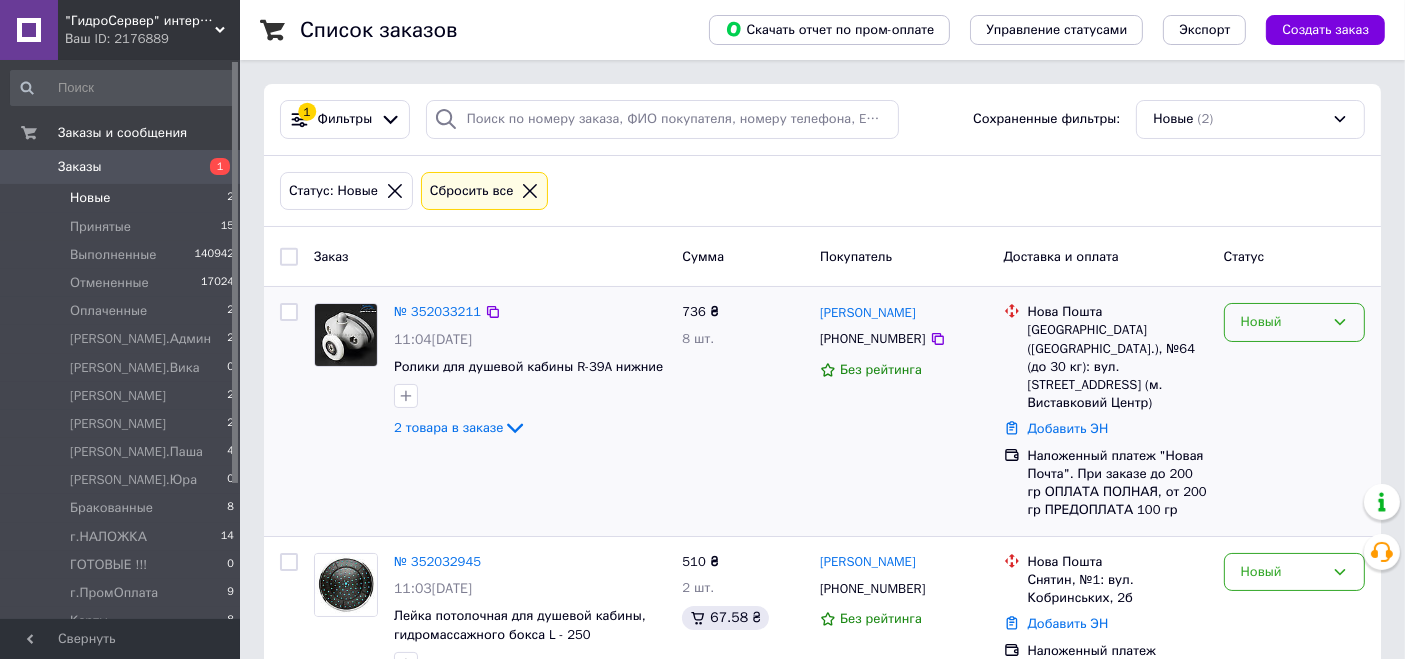 click on "Новый" at bounding box center (1282, 322) 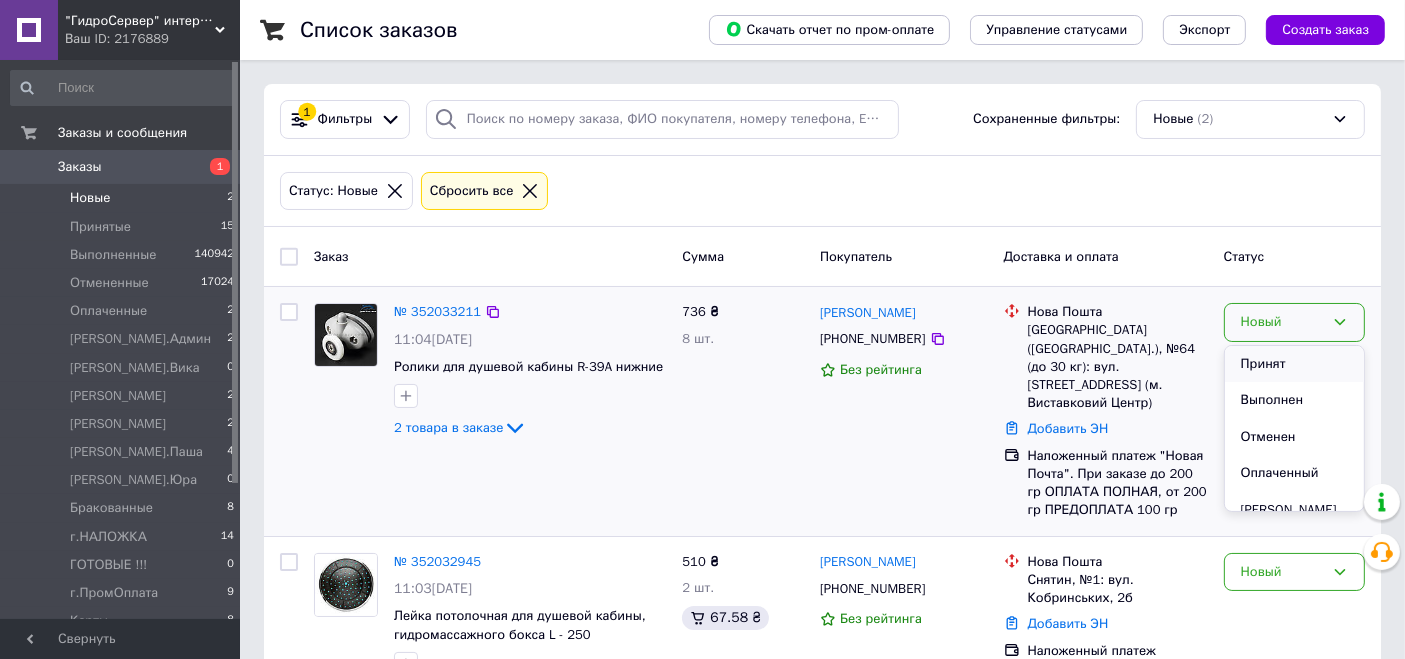 click on "Принят" at bounding box center [1294, 364] 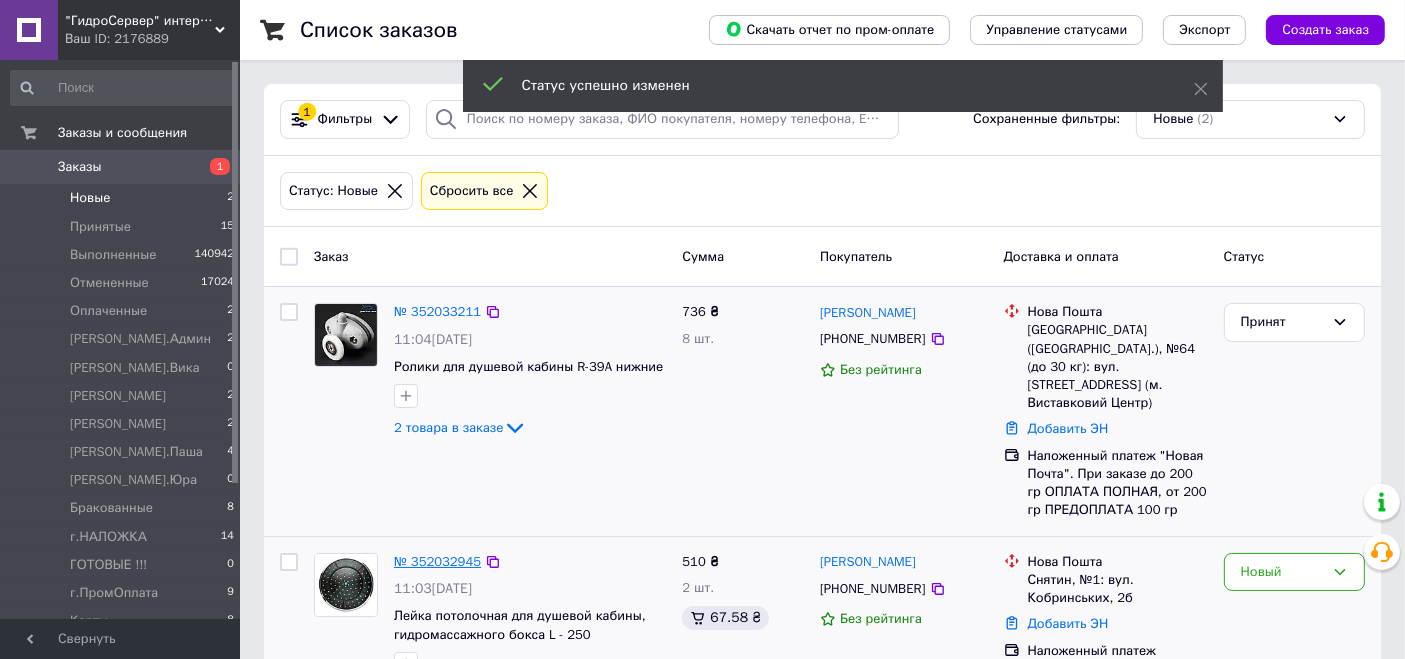 click on "№ 352032945" at bounding box center [437, 561] 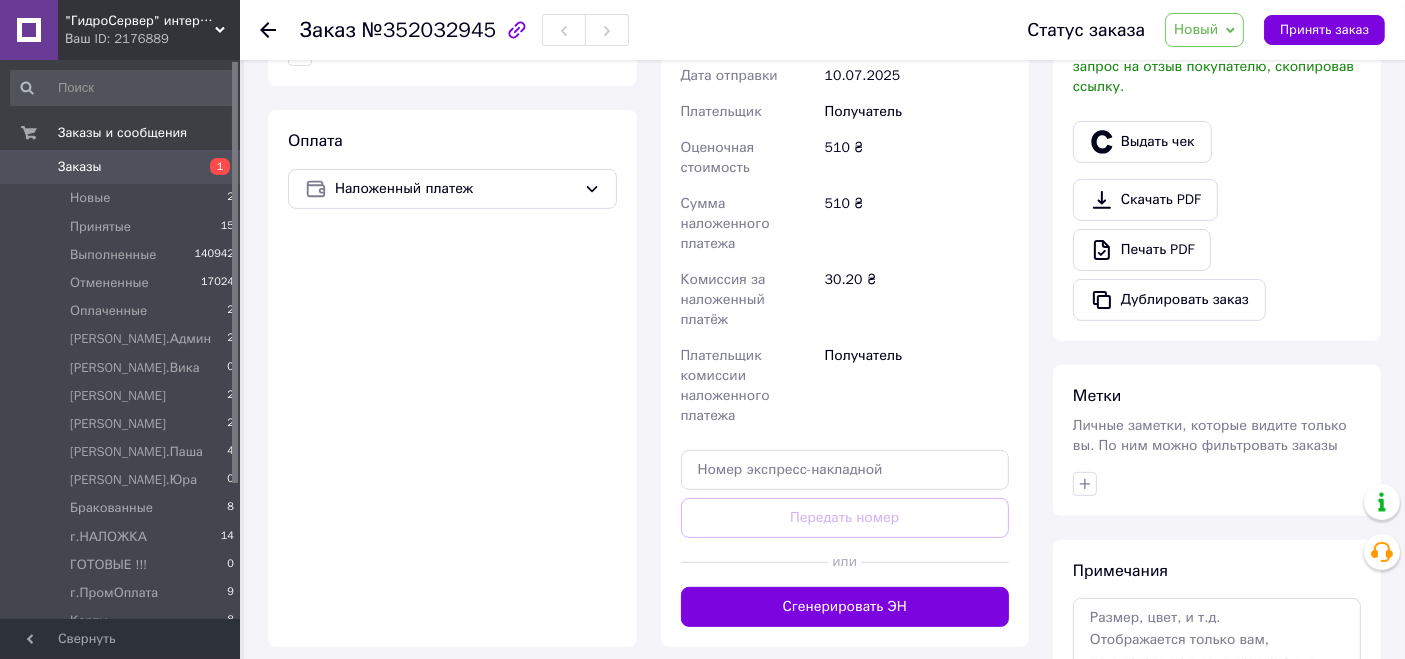 scroll, scrollTop: 777, scrollLeft: 0, axis: vertical 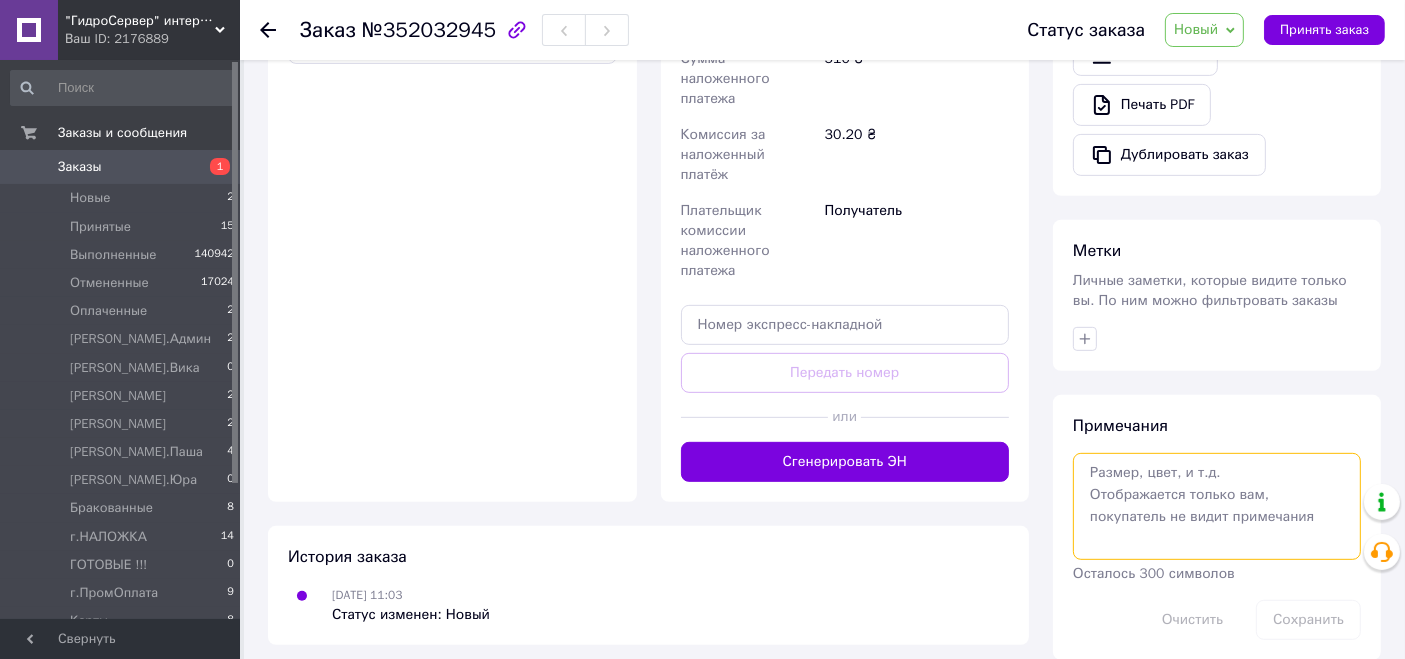 click at bounding box center [1217, 506] 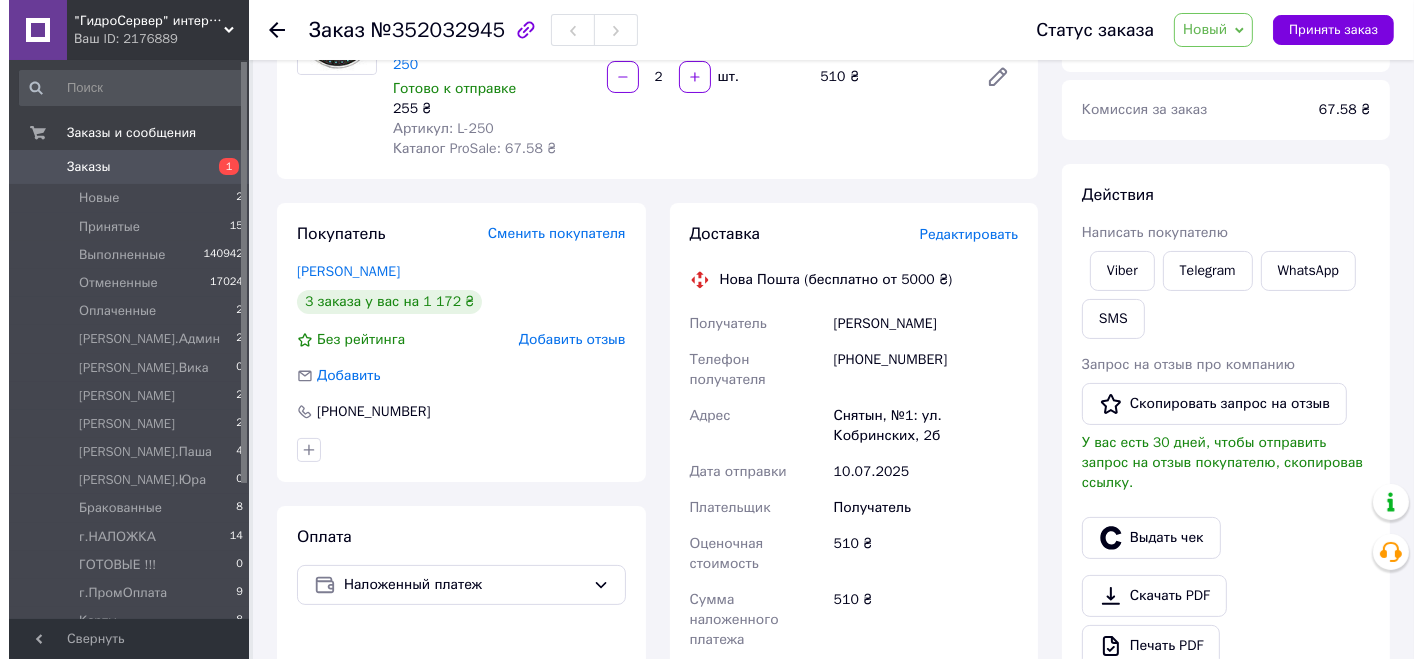 scroll, scrollTop: 0, scrollLeft: 0, axis: both 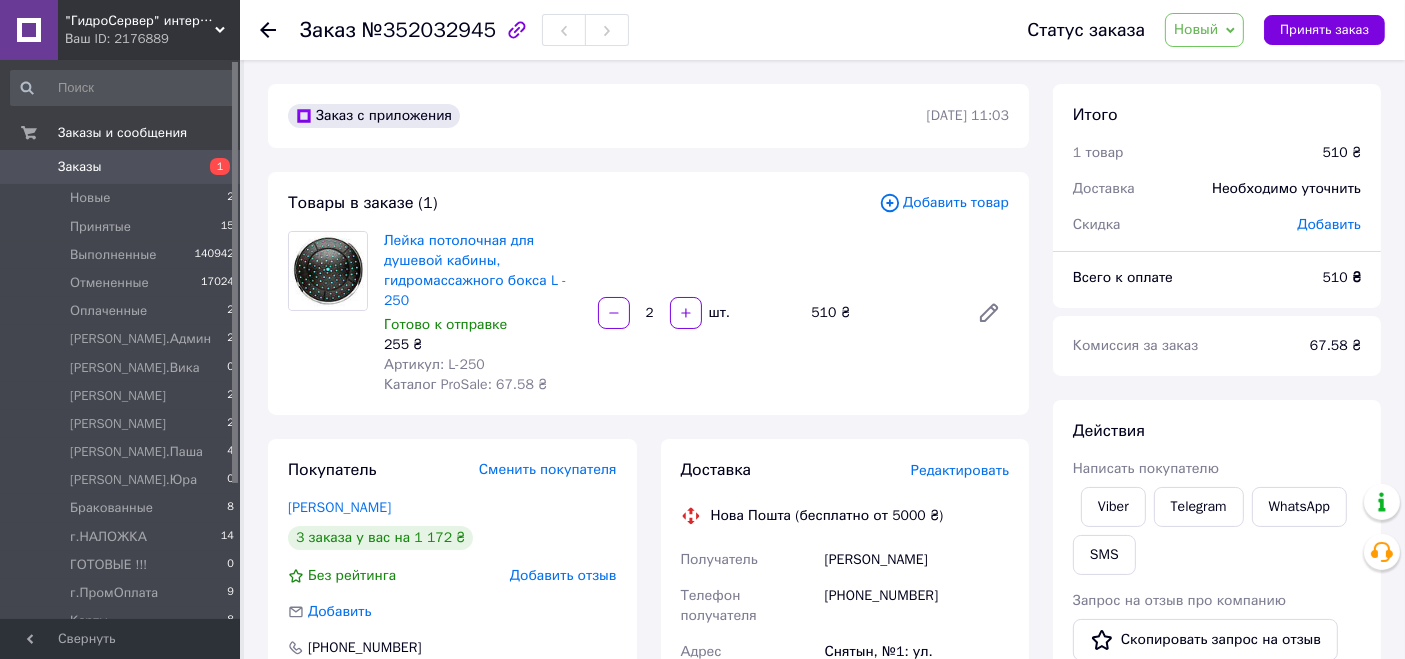 type on "Ан НП" 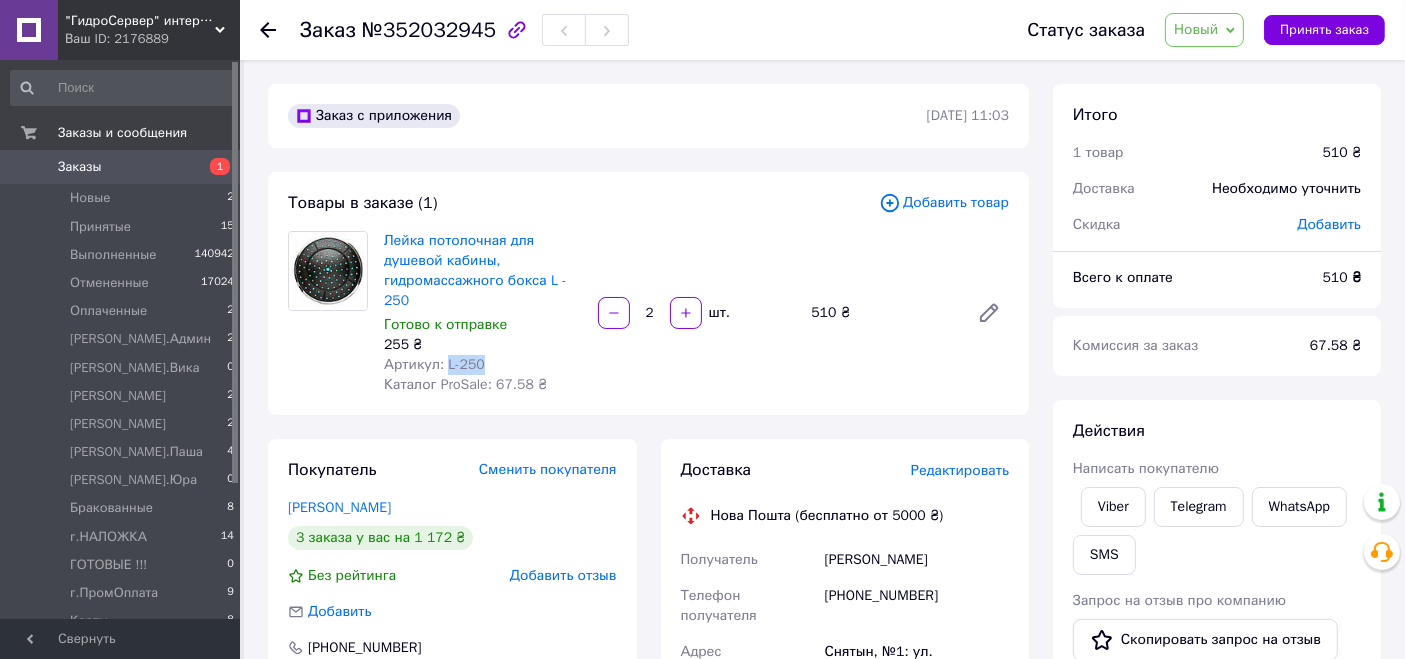 drag, startPoint x: 479, startPoint y: 366, endPoint x: 443, endPoint y: 362, distance: 36.221542 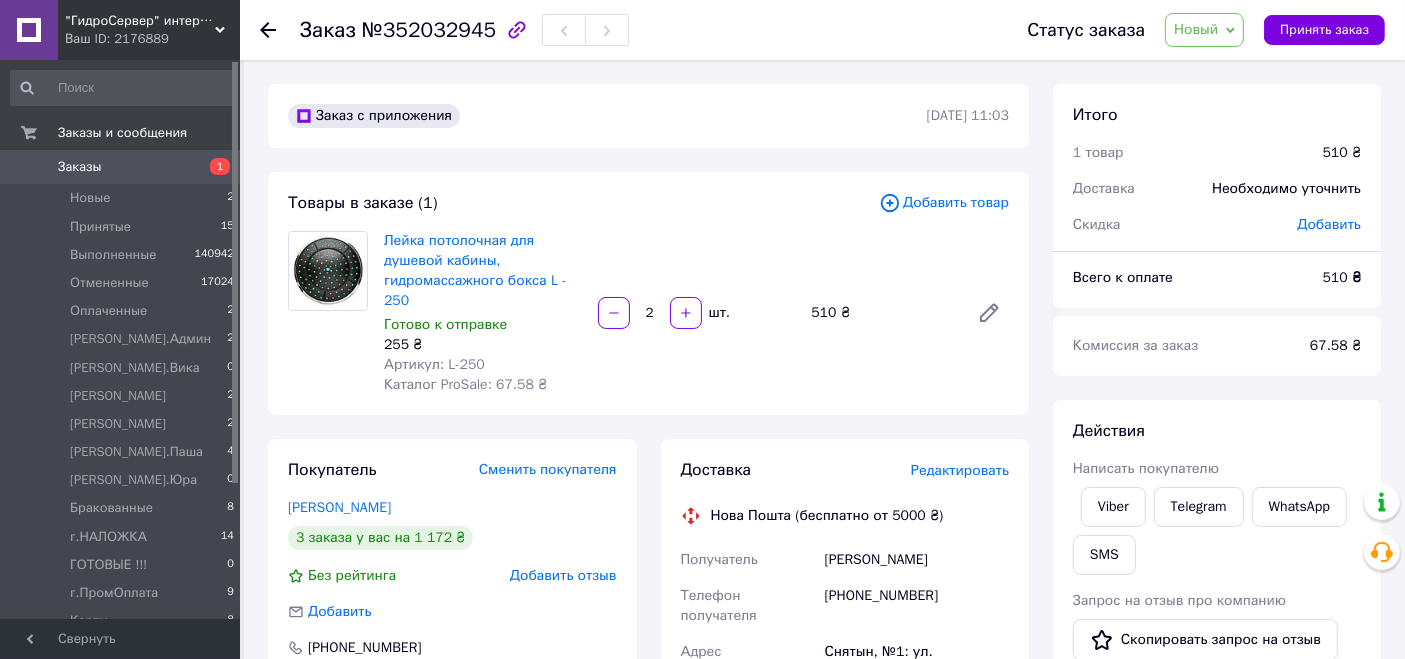 click on "Каталог ProSale: 67.58 ₴" at bounding box center (465, 384) 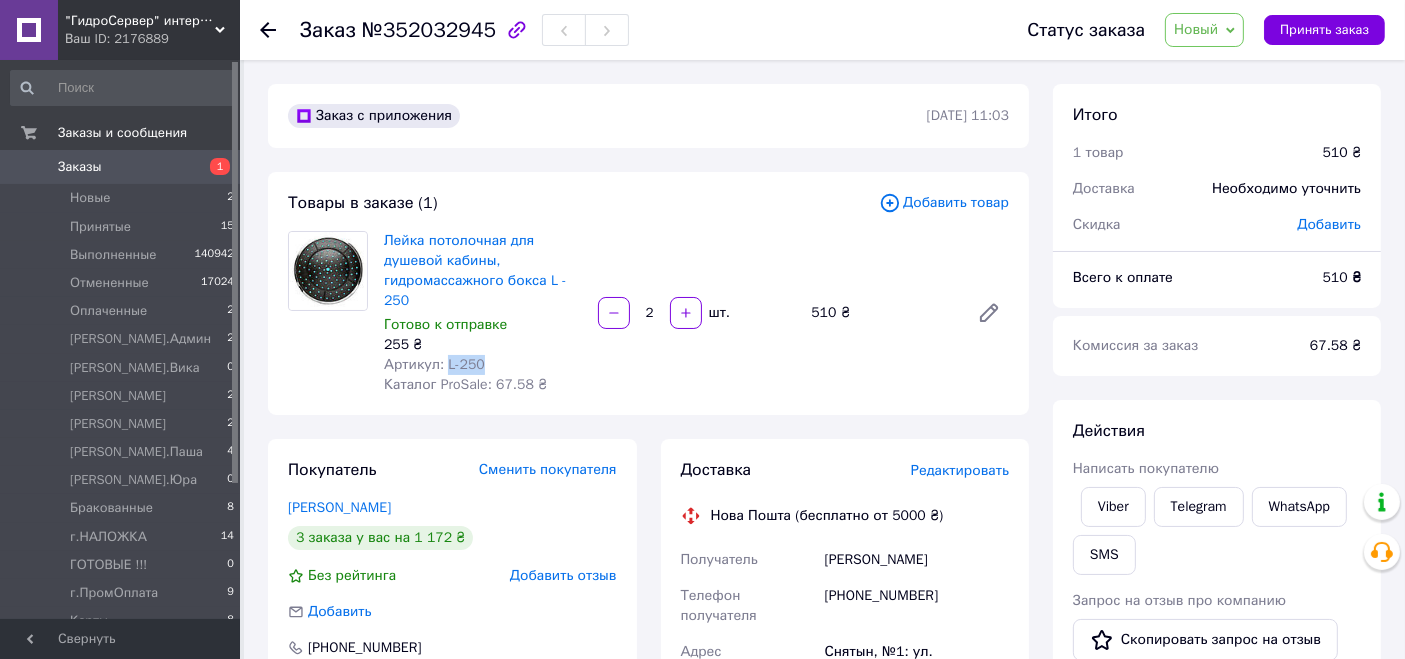 drag, startPoint x: 442, startPoint y: 366, endPoint x: 491, endPoint y: 367, distance: 49.010204 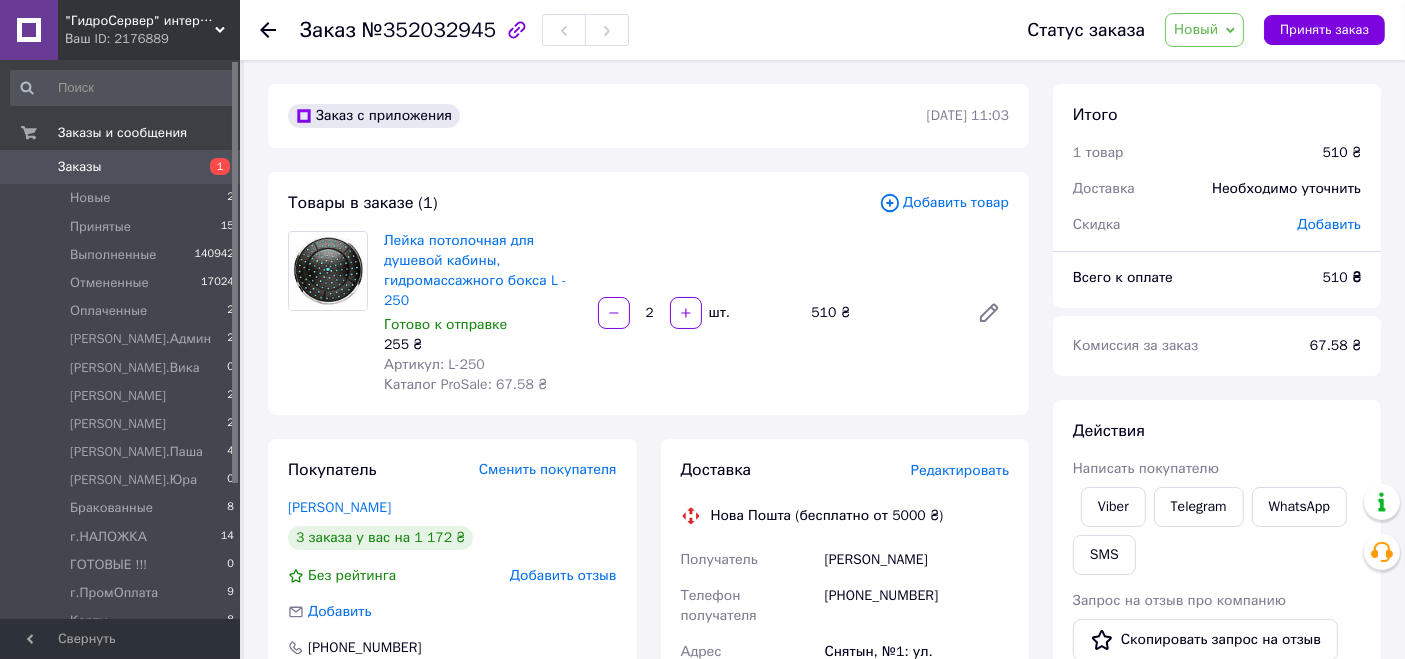 click on "Редактировать" at bounding box center (960, 470) 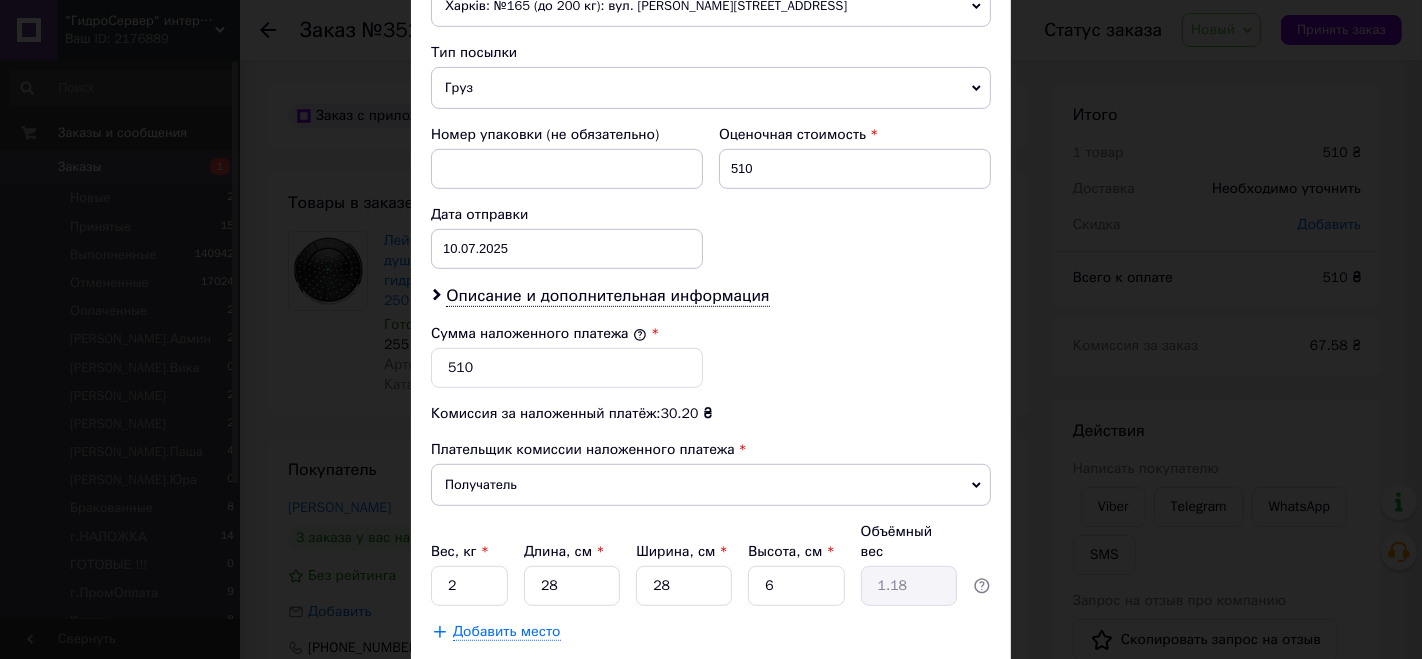 scroll, scrollTop: 777, scrollLeft: 0, axis: vertical 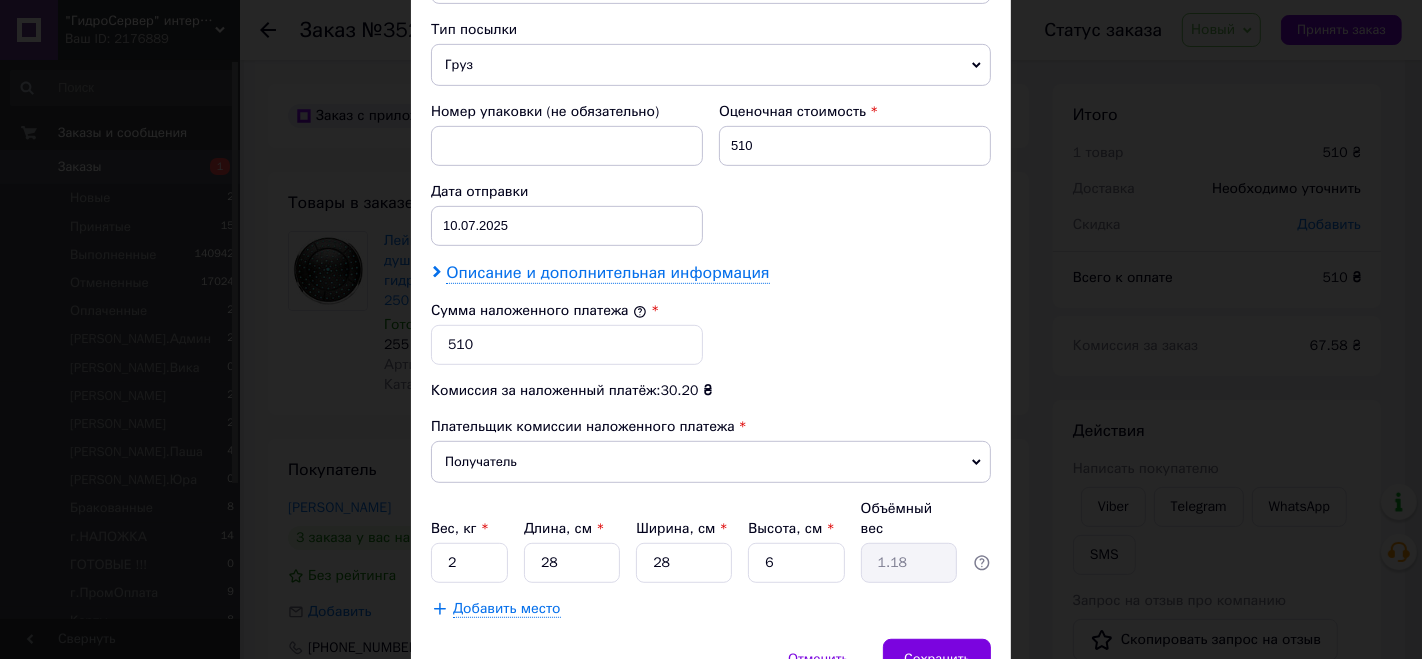 click on "Описание и дополнительная информация" at bounding box center (607, 273) 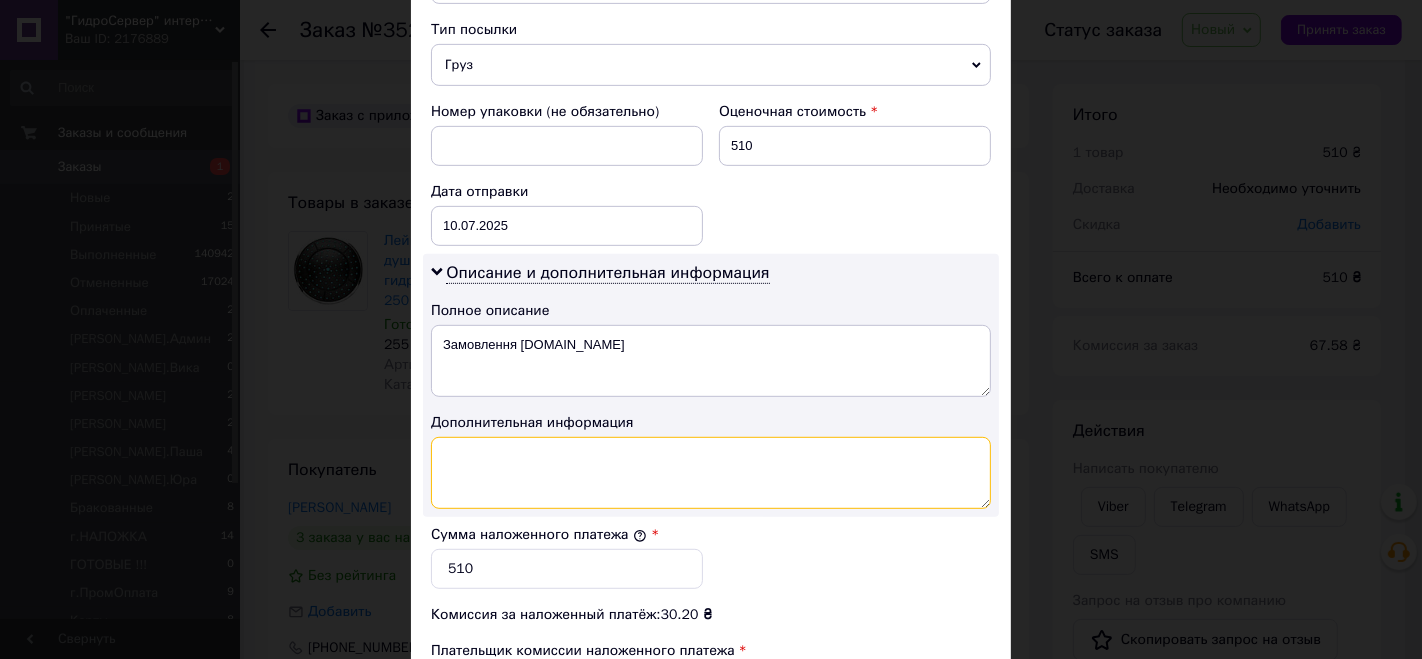 click at bounding box center (711, 473) 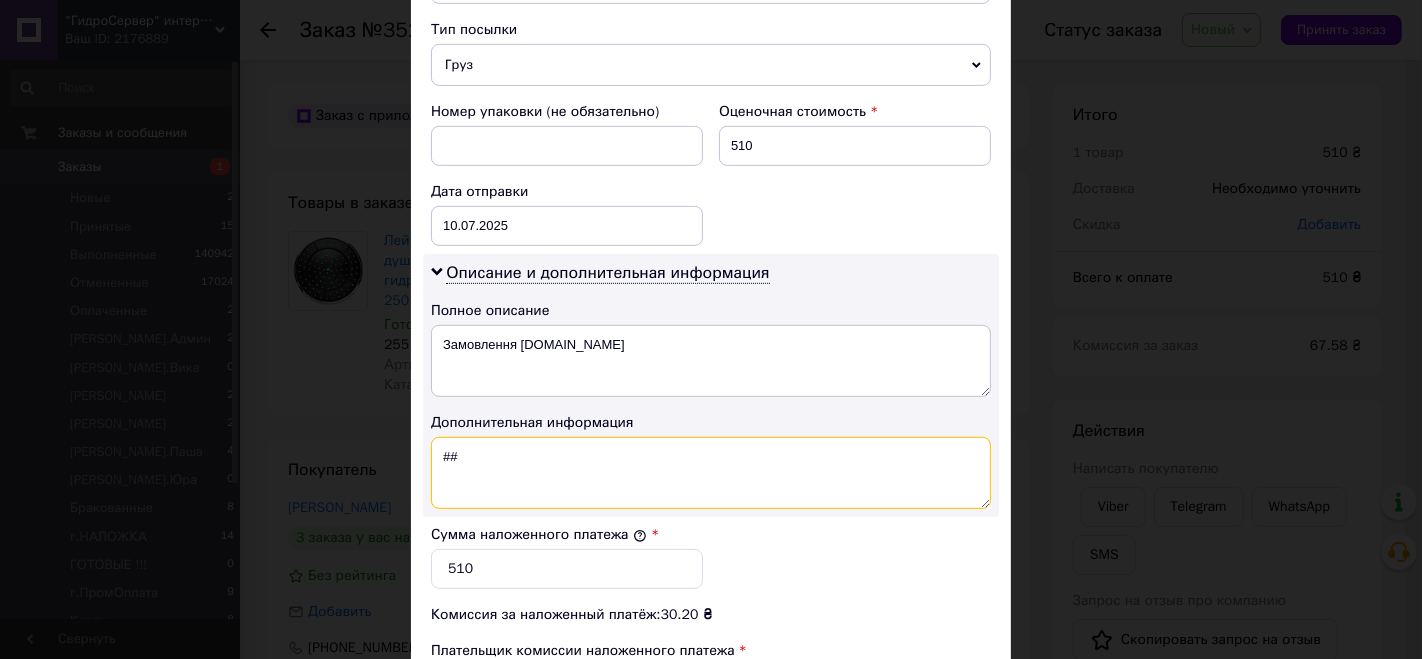 paste on "L-250" 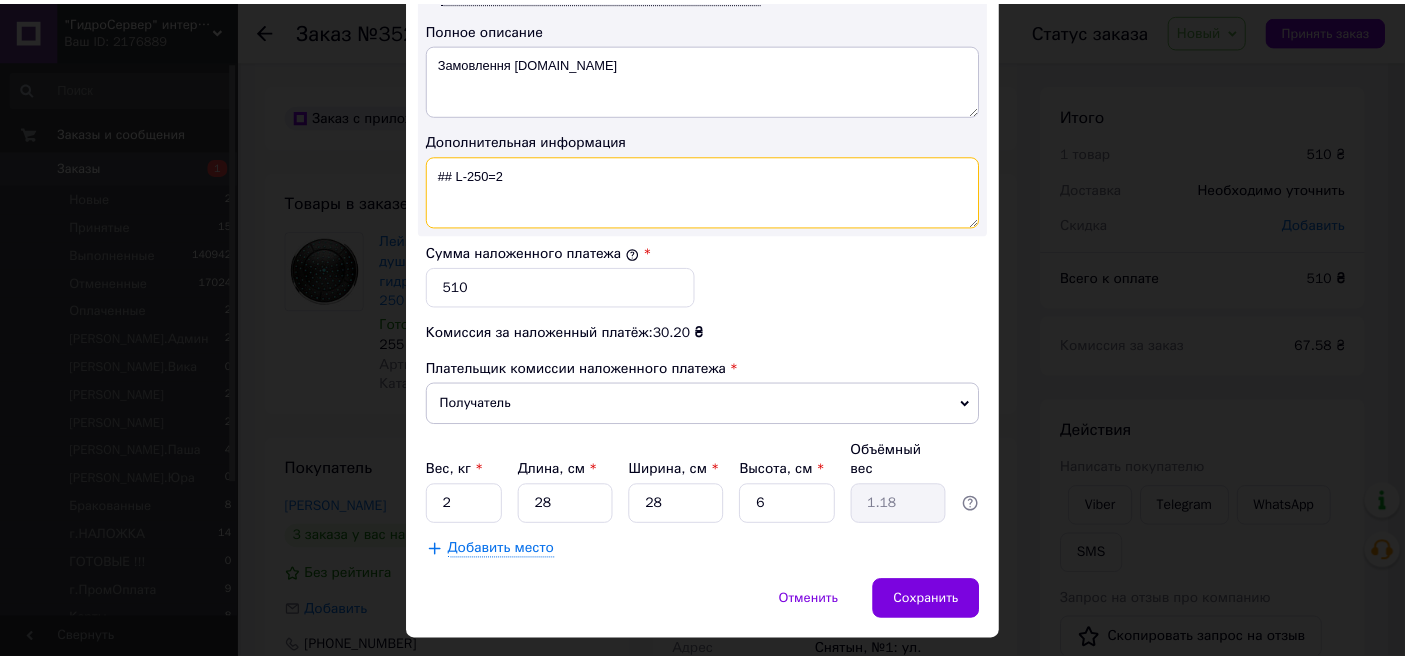 scroll, scrollTop: 1081, scrollLeft: 0, axis: vertical 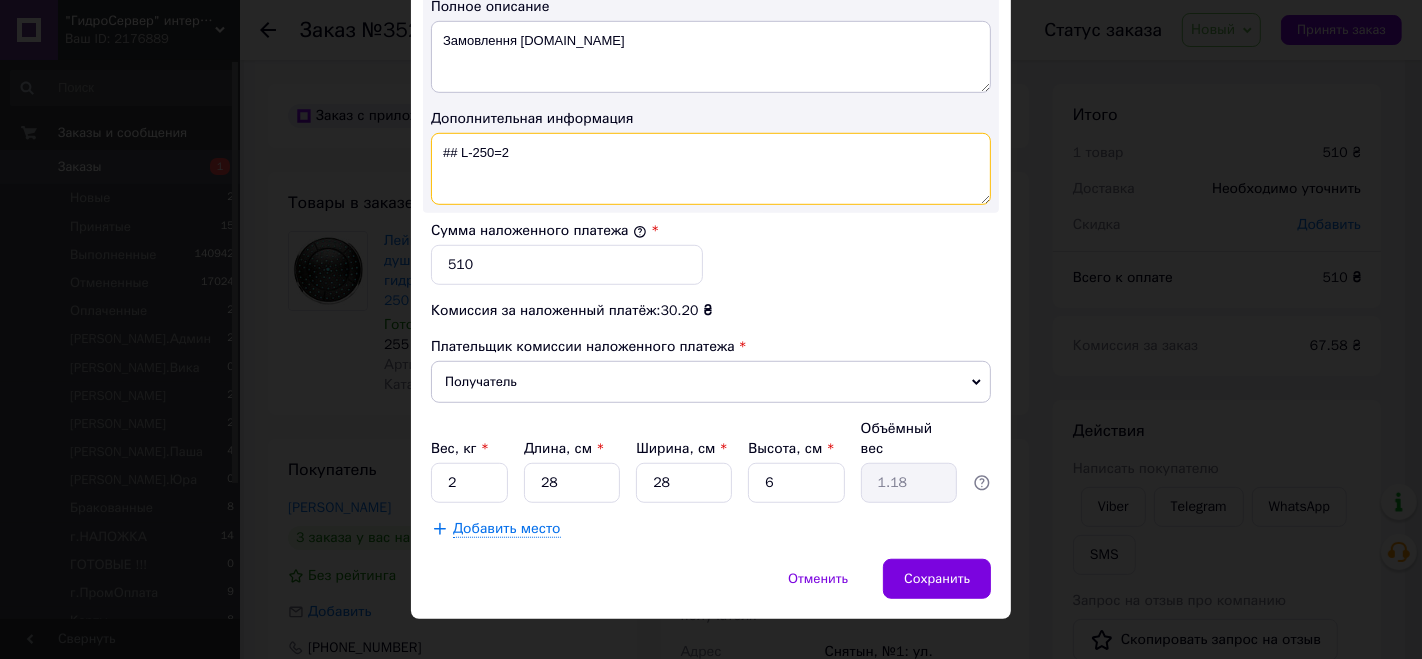 type on "## L-250=2" 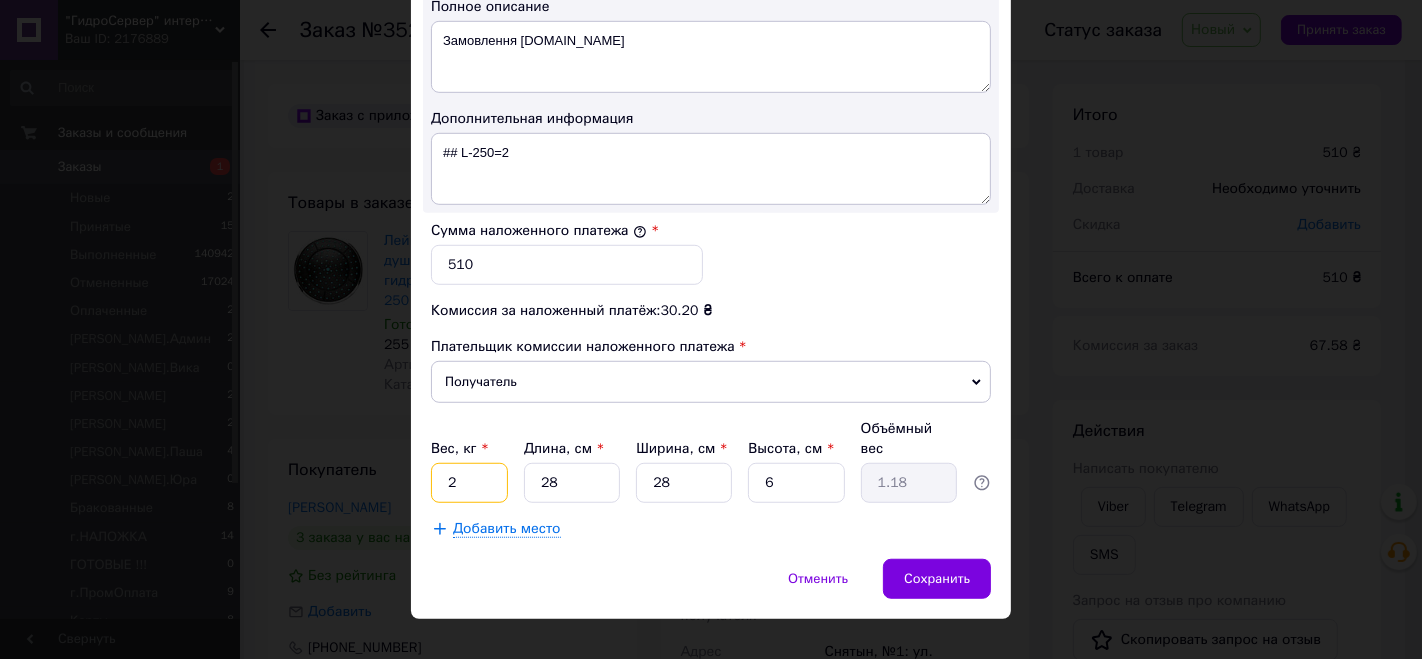 click on "2" at bounding box center (469, 483) 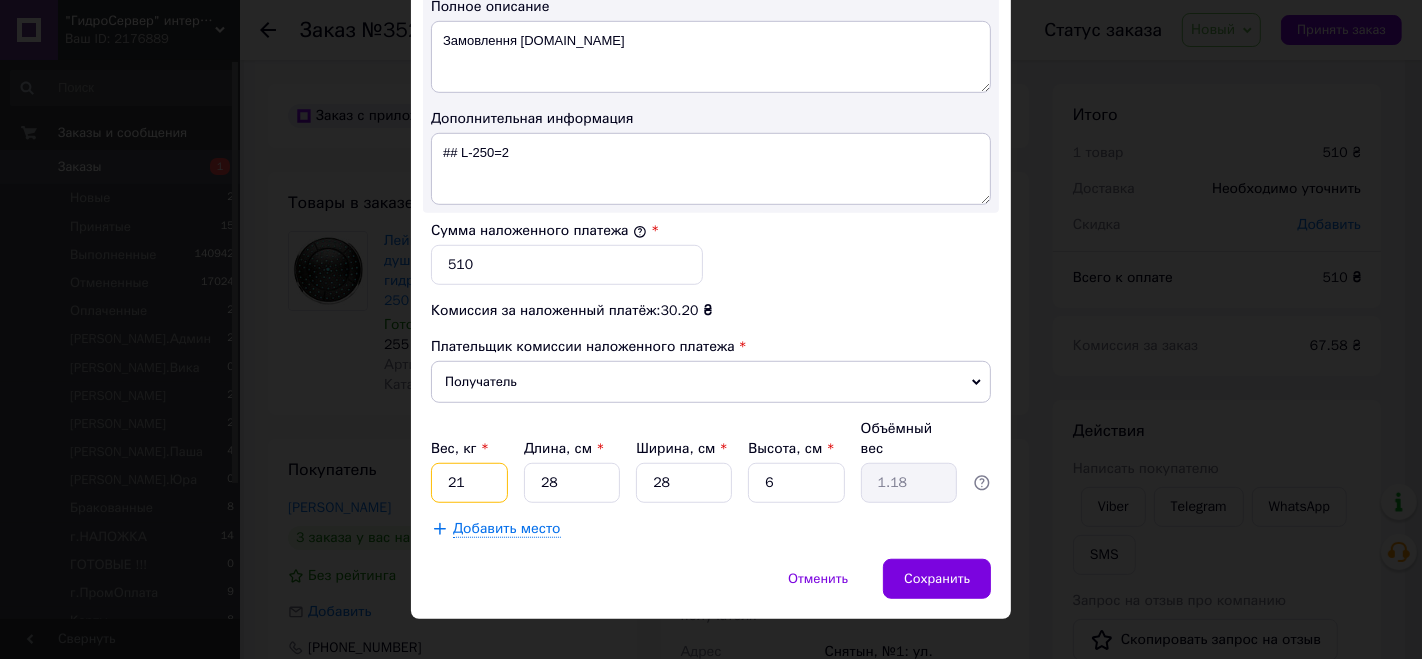type on "21" 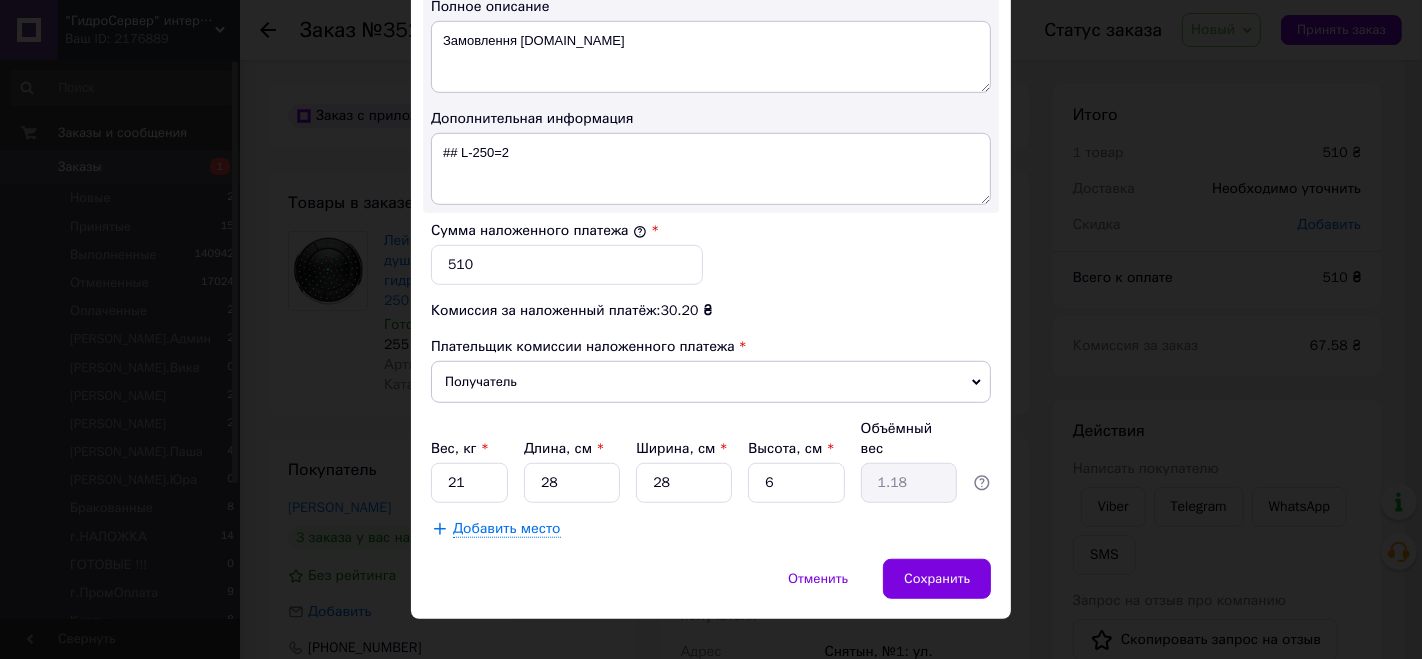 click on "Сумма наложенного платежа     * 510" at bounding box center (711, 253) 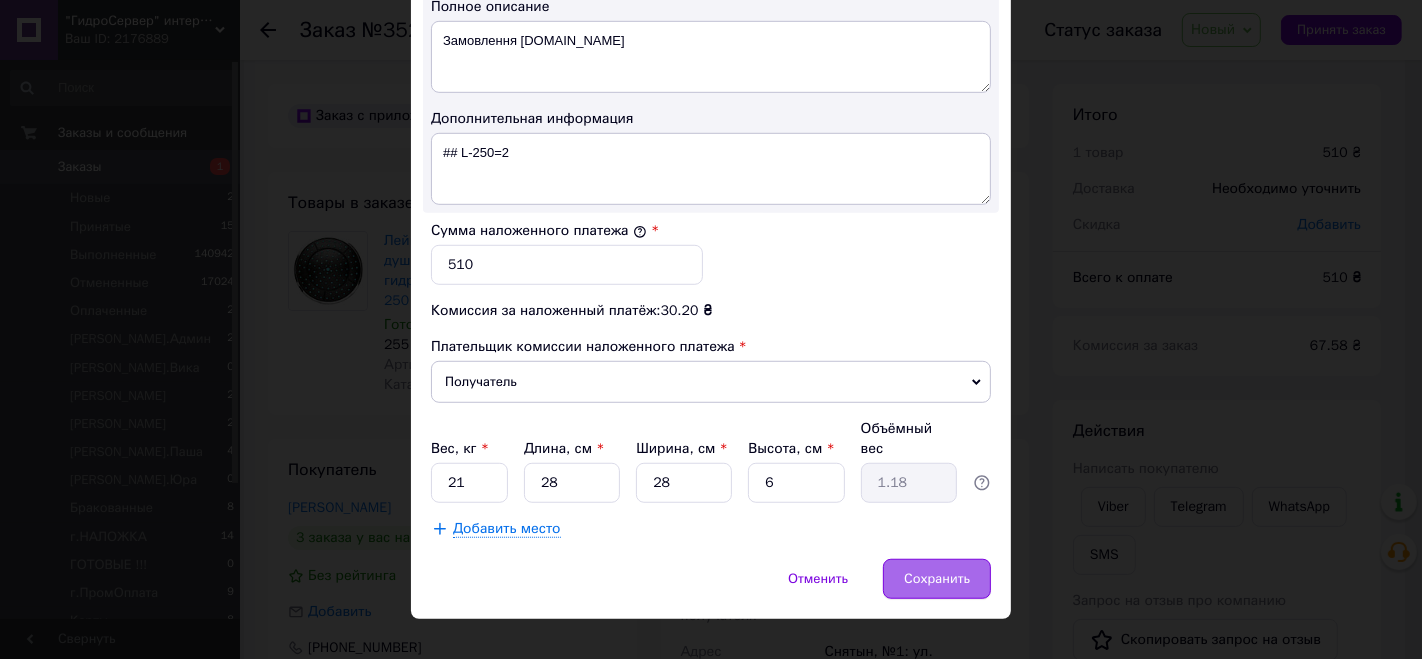 click on "Сохранить" at bounding box center [937, 579] 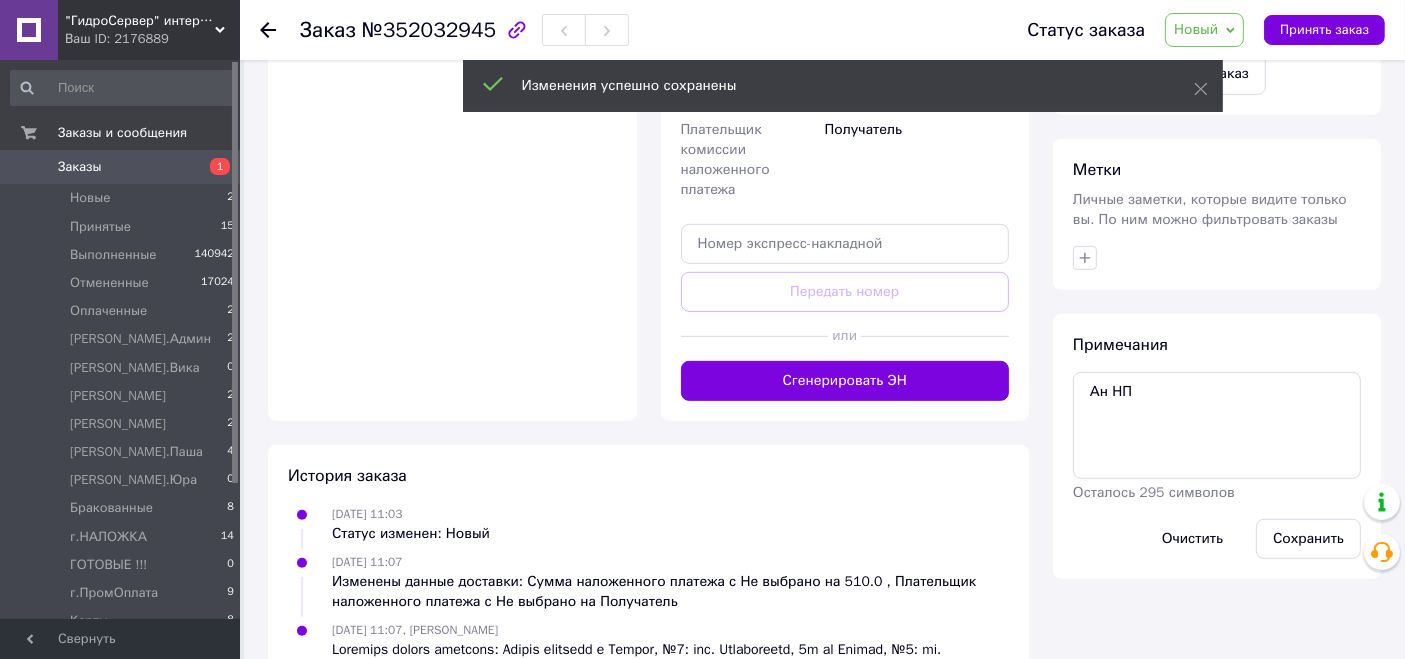 scroll, scrollTop: 960, scrollLeft: 0, axis: vertical 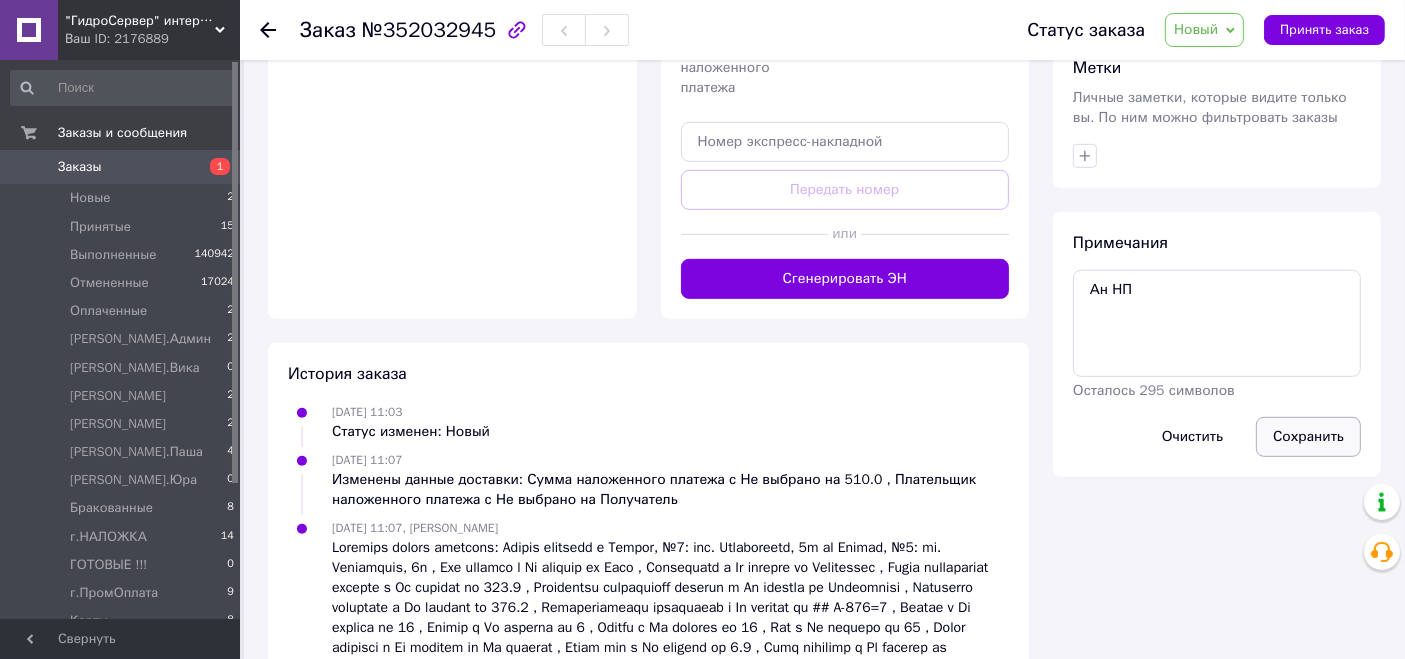 click on "Сохранить" at bounding box center (1308, 437) 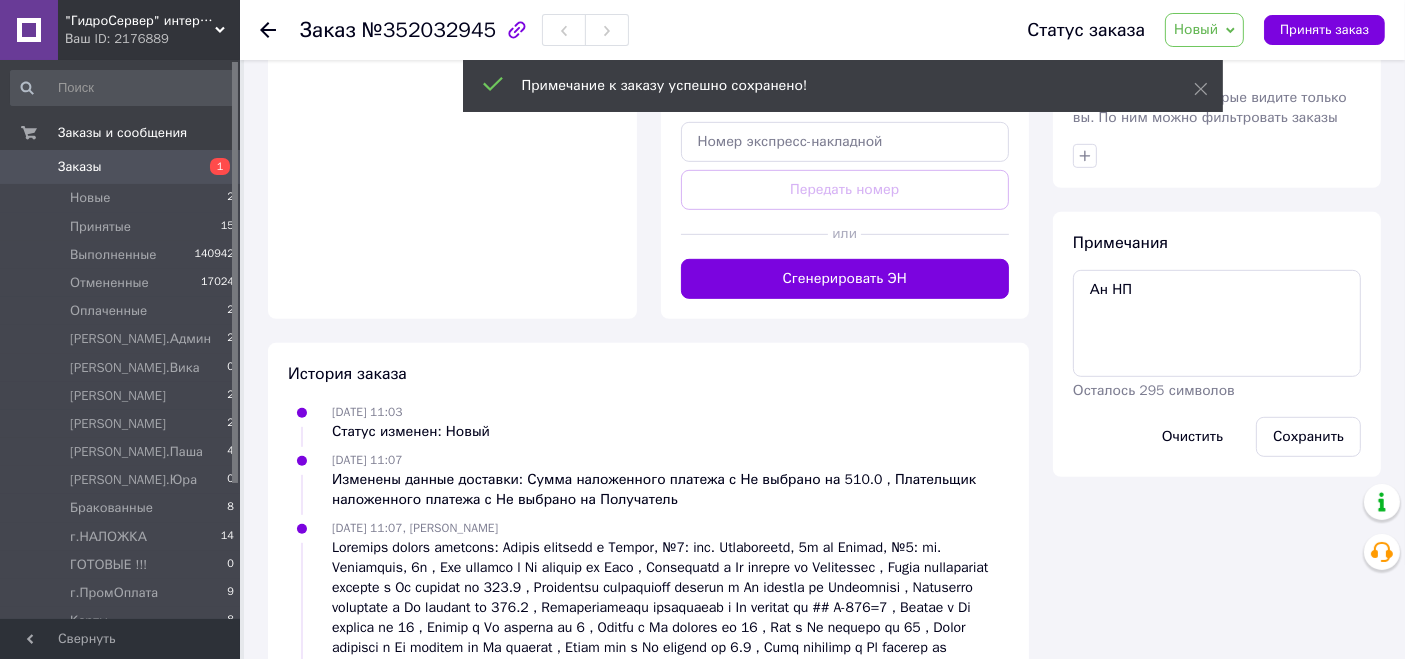 click on "Примечания Ан НП Осталось 295 символов Очистить Сохранить" at bounding box center [1217, 344] 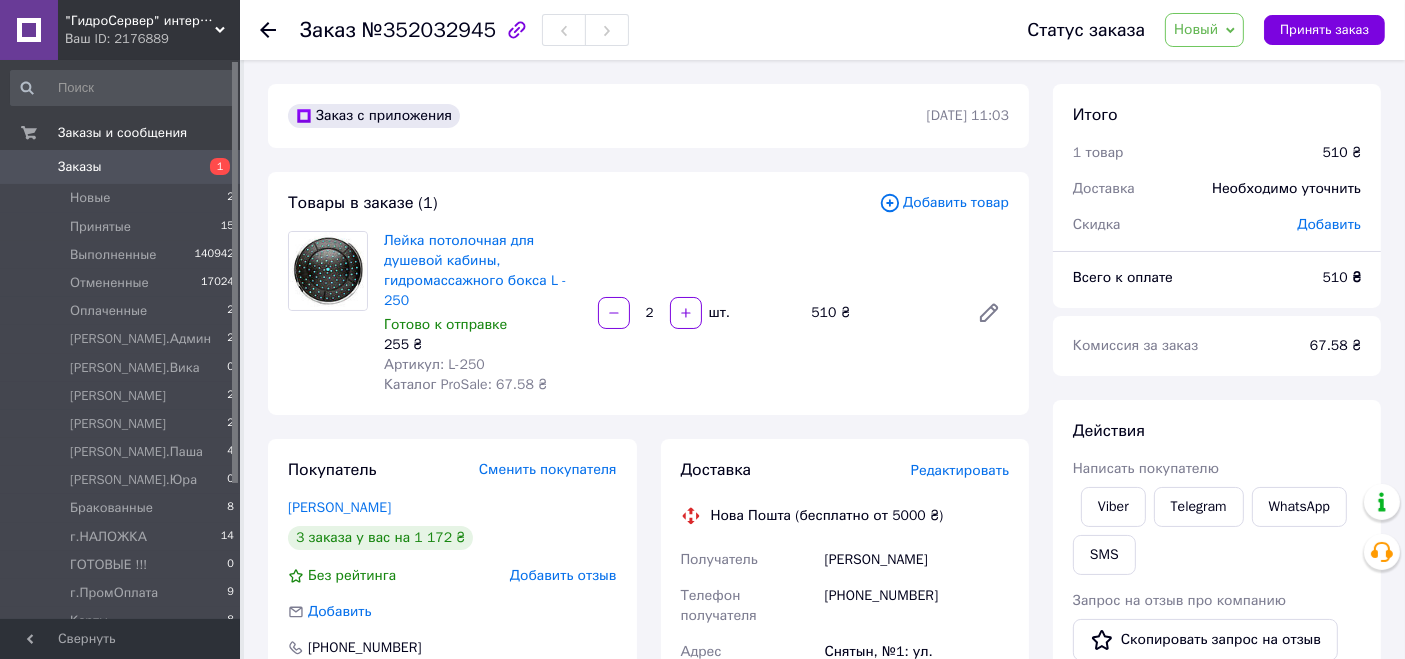 scroll, scrollTop: 555, scrollLeft: 0, axis: vertical 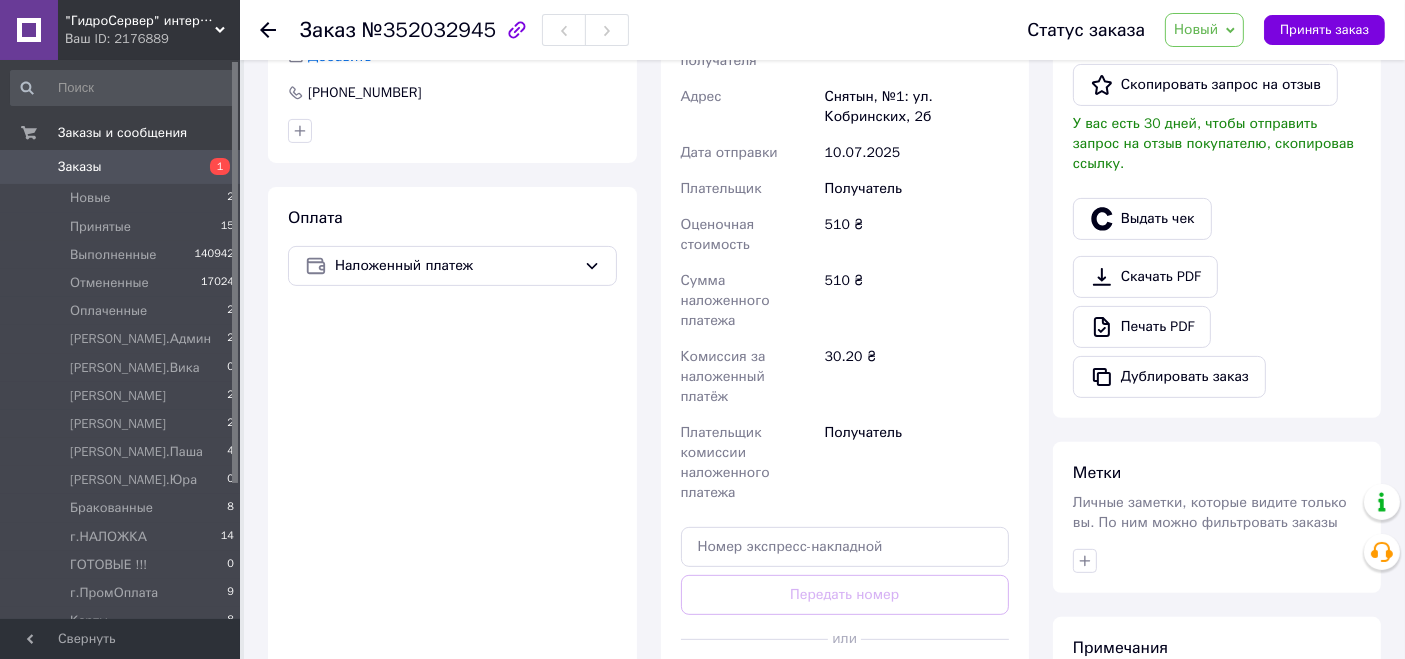 click at bounding box center (755, 639) 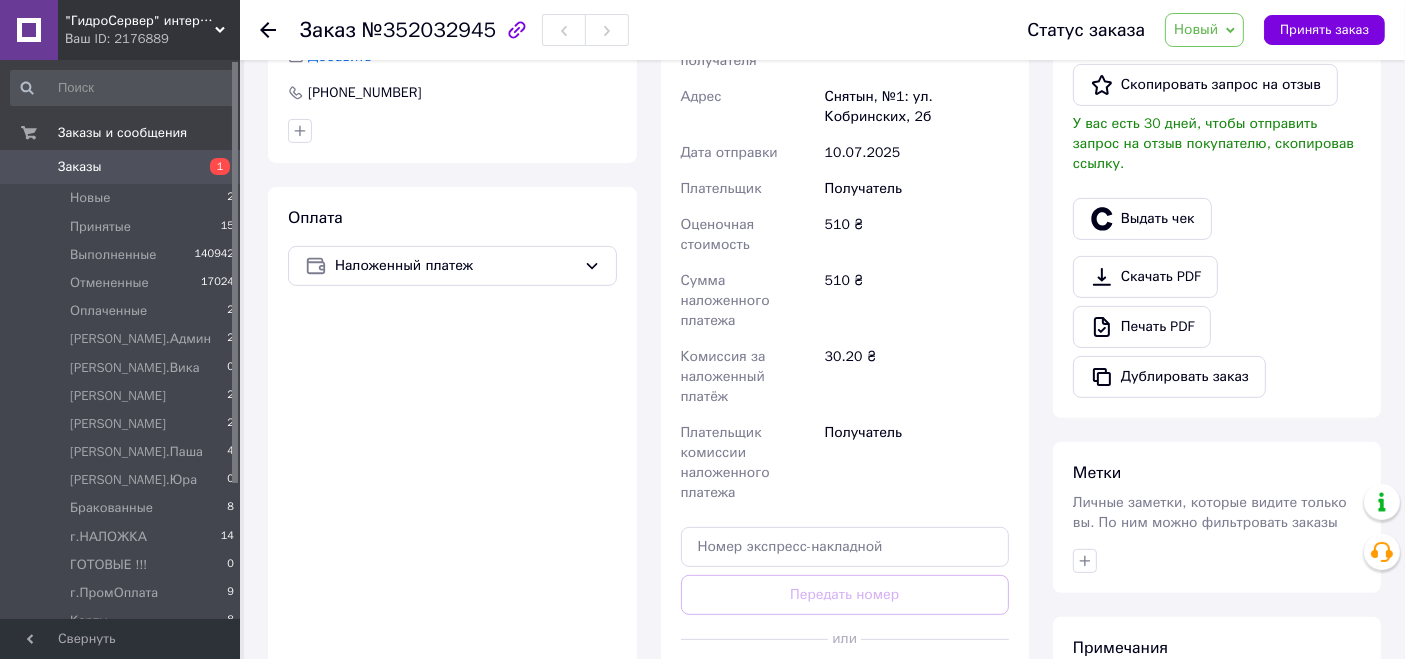 click on "Новый" at bounding box center (1196, 29) 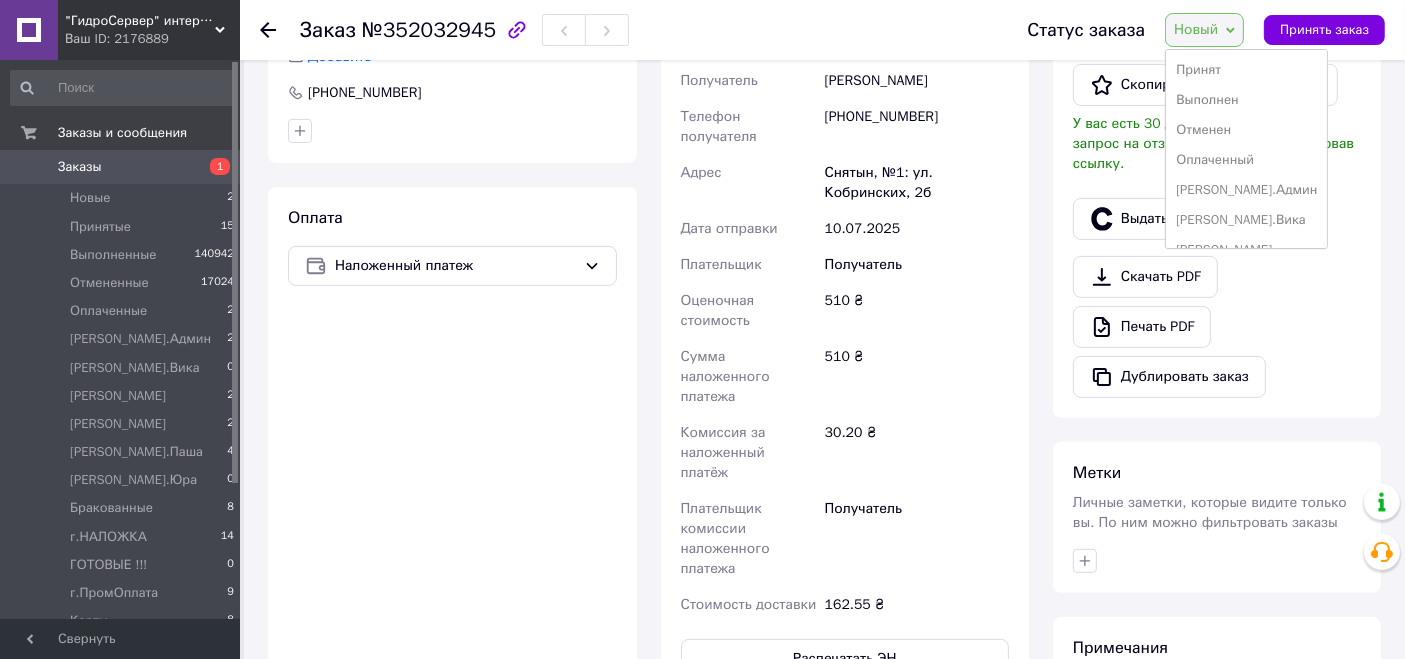 scroll, scrollTop: 222, scrollLeft: 0, axis: vertical 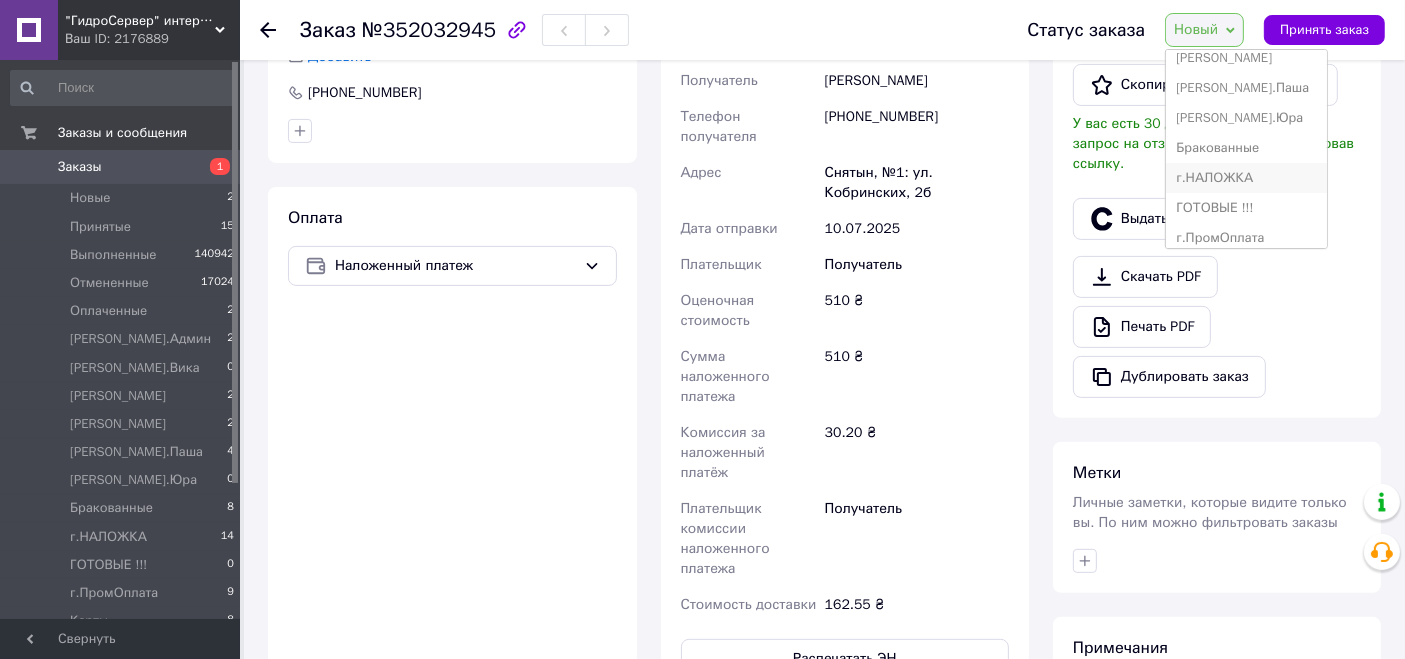 click on "г.НАЛОЖКА" at bounding box center [1246, 178] 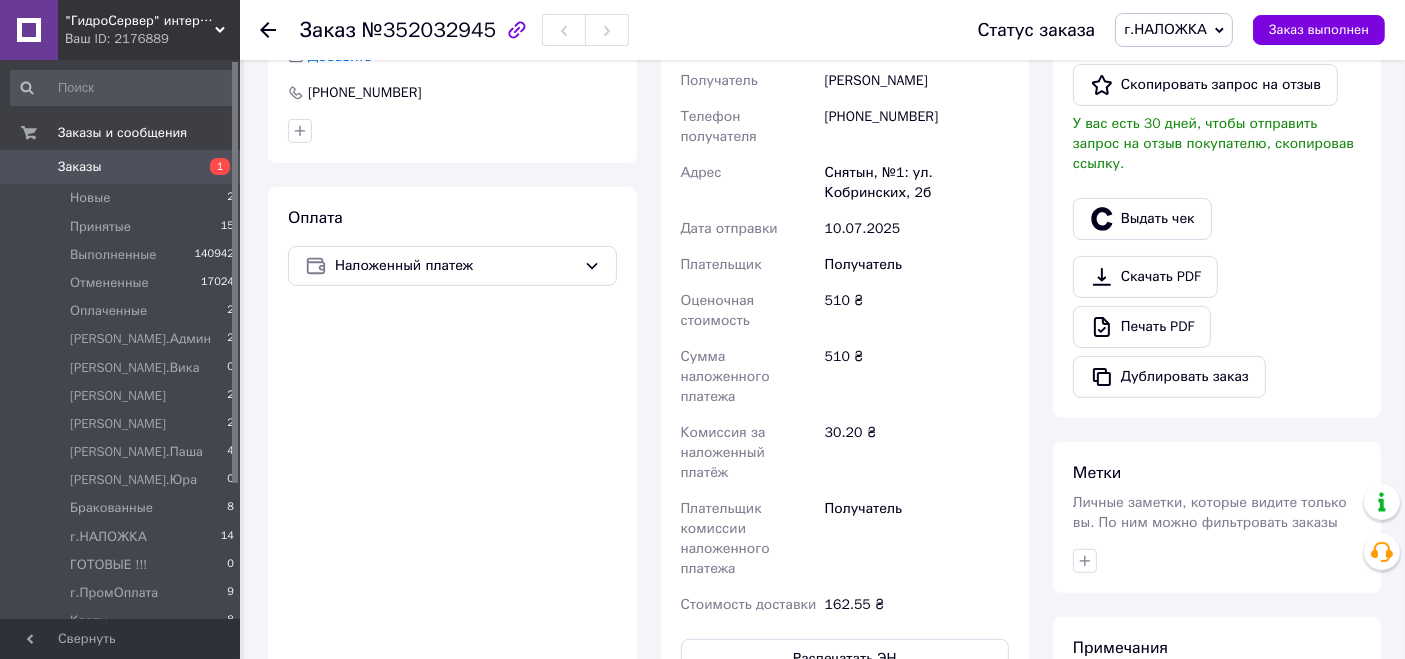 click on "510 ₴" at bounding box center (917, 311) 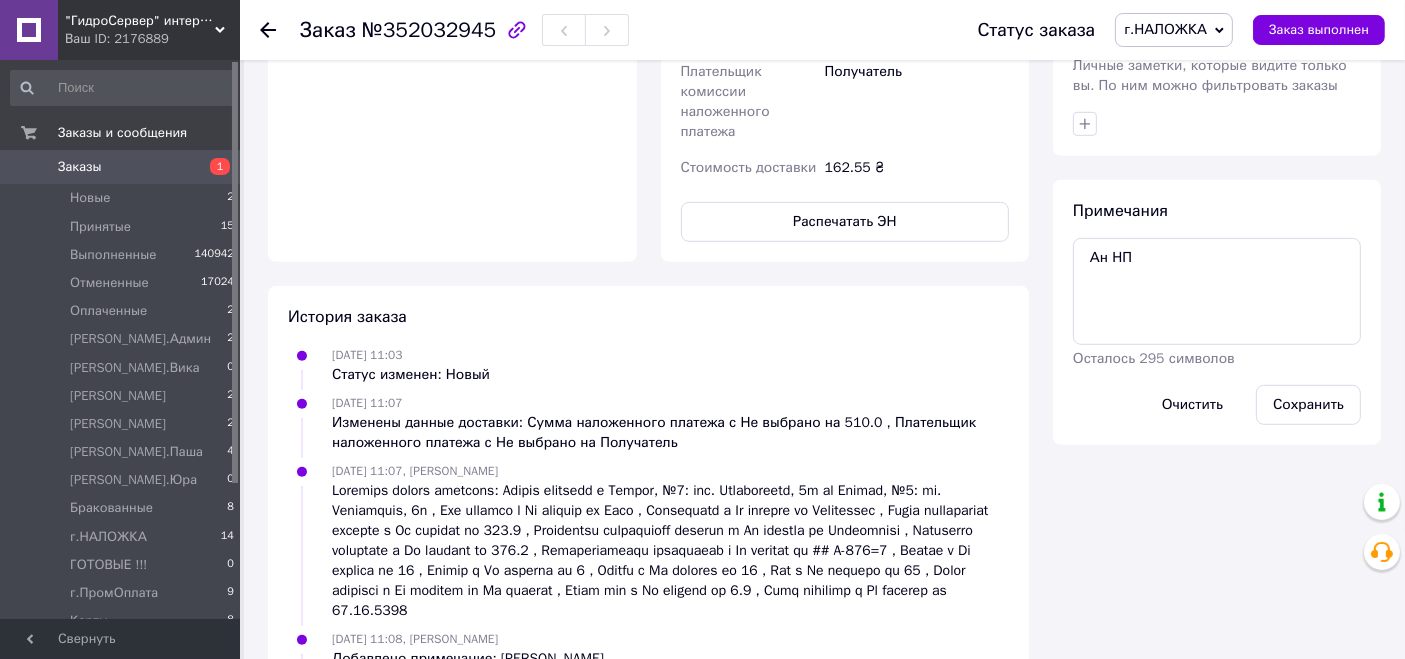 scroll, scrollTop: 1081, scrollLeft: 0, axis: vertical 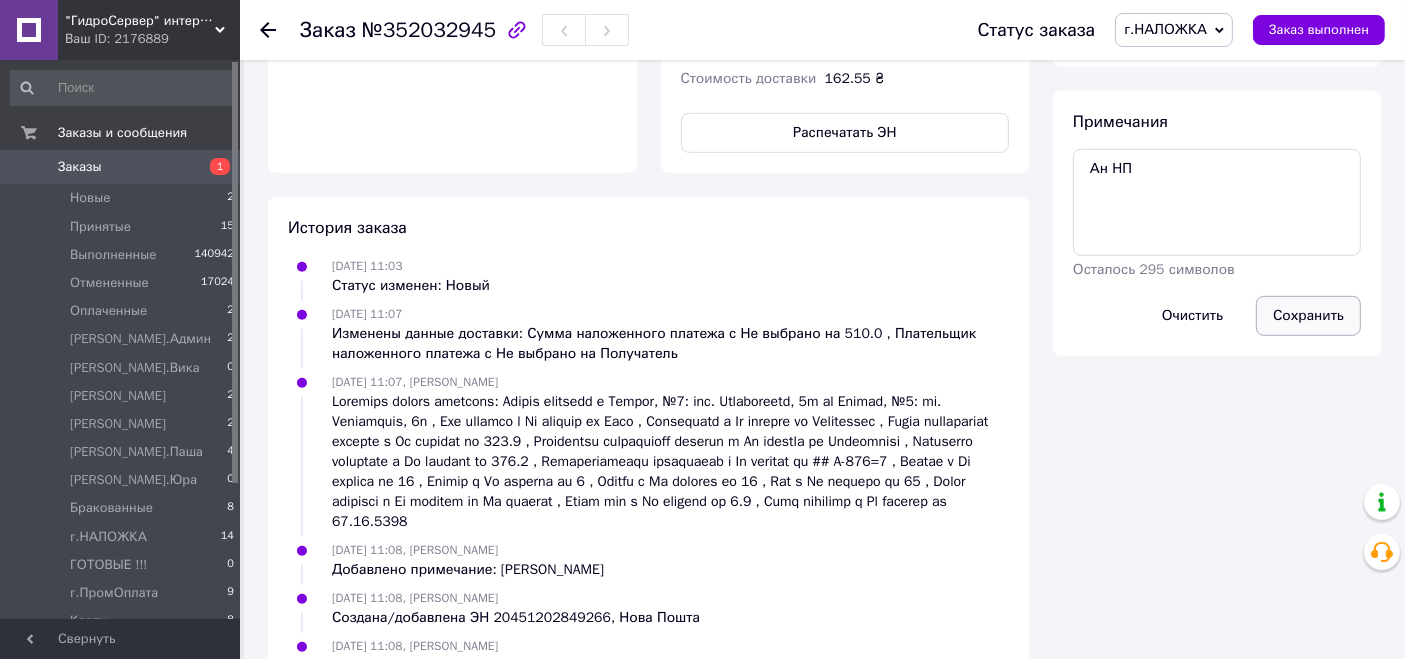 click on "Сохранить" at bounding box center [1308, 316] 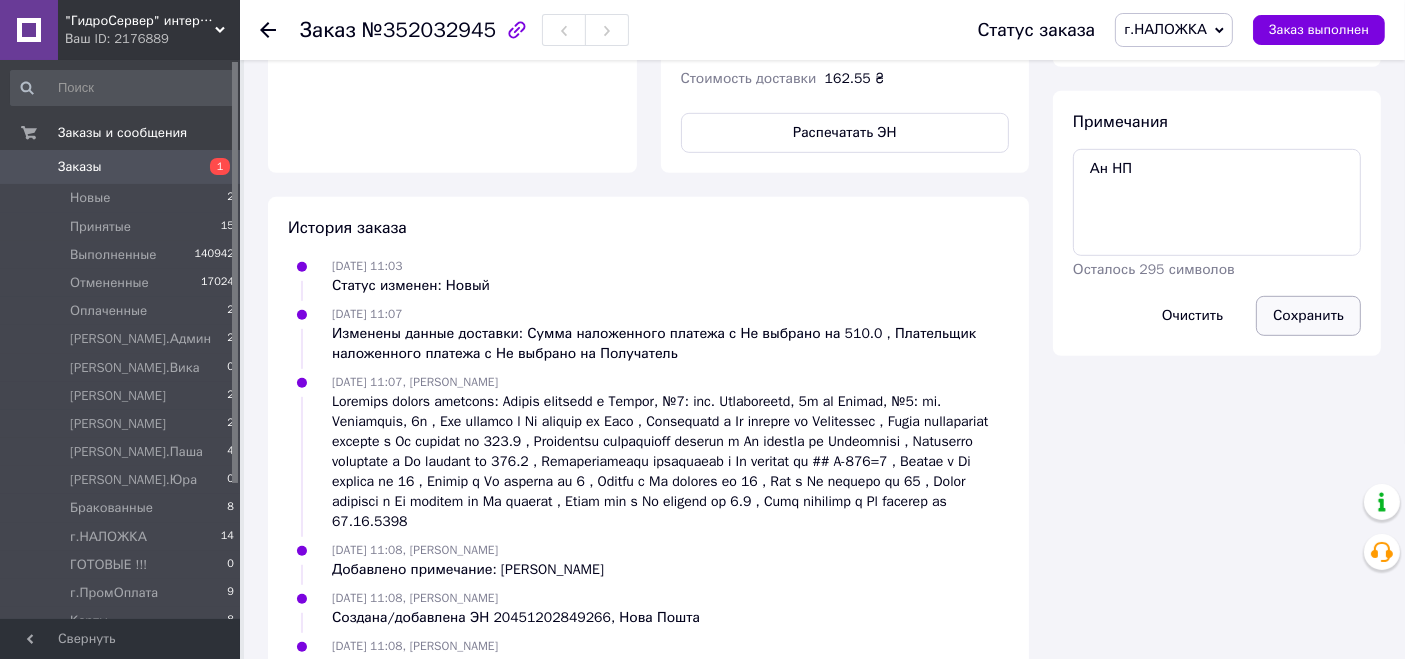 click on "Сохранить" at bounding box center [1308, 316] 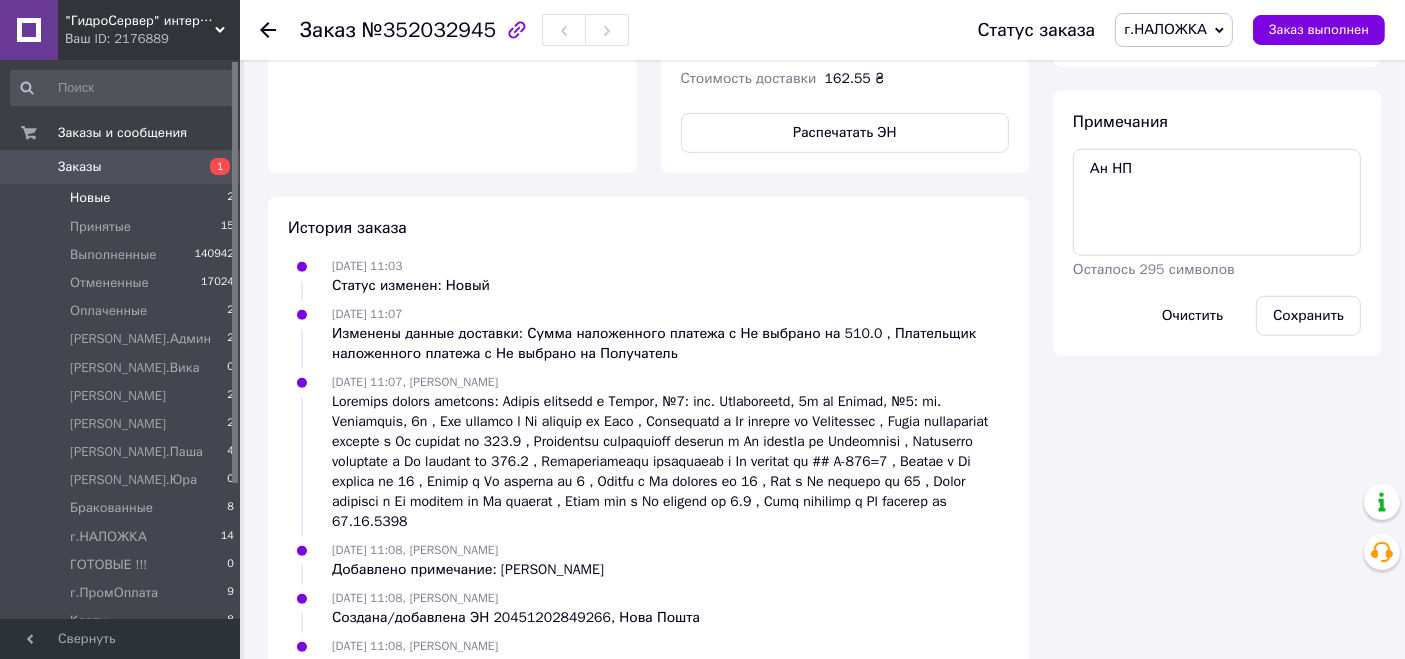 click on "Новые 2" at bounding box center (123, 198) 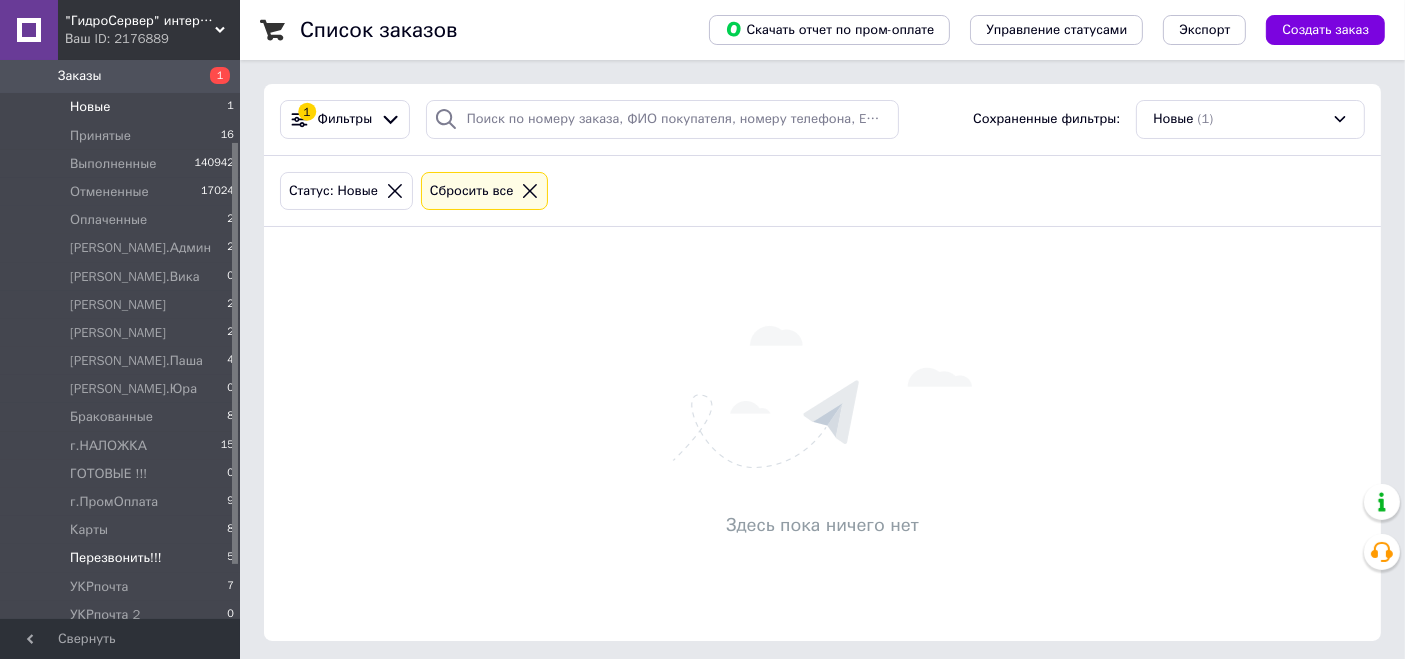 scroll, scrollTop: 111, scrollLeft: 0, axis: vertical 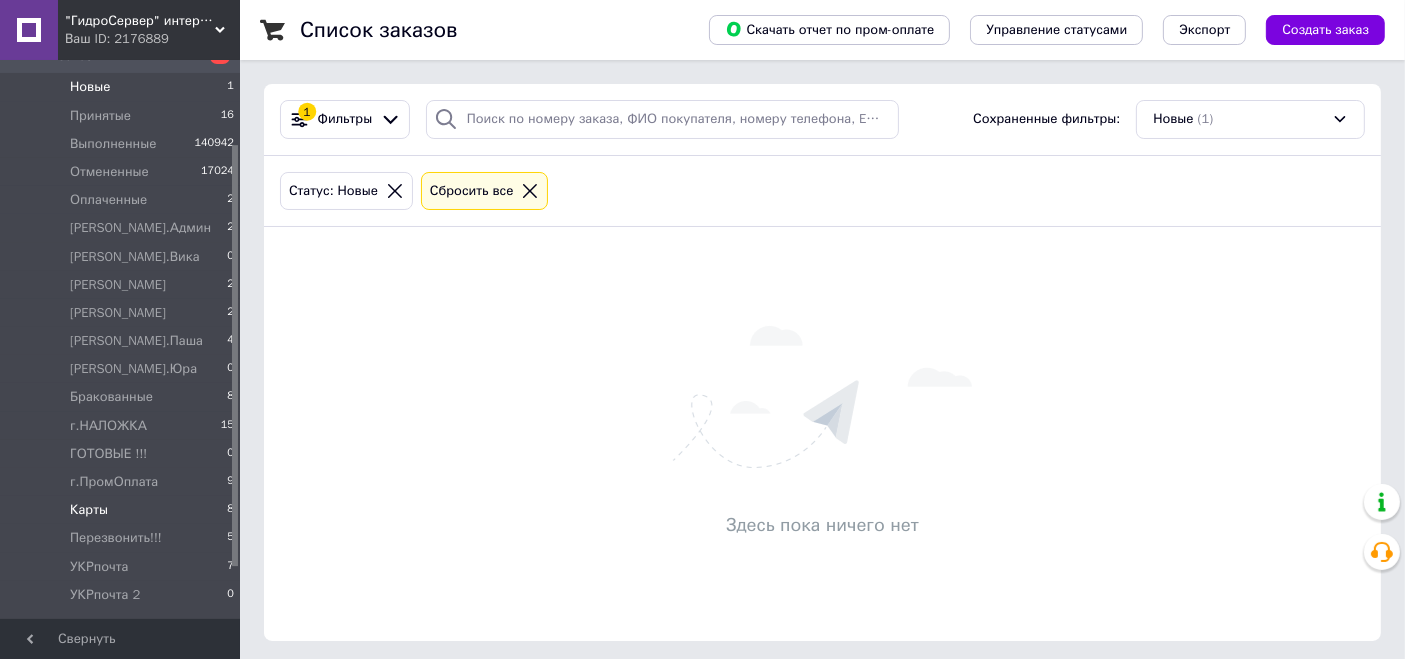 click on "Карты 8" at bounding box center (123, 510) 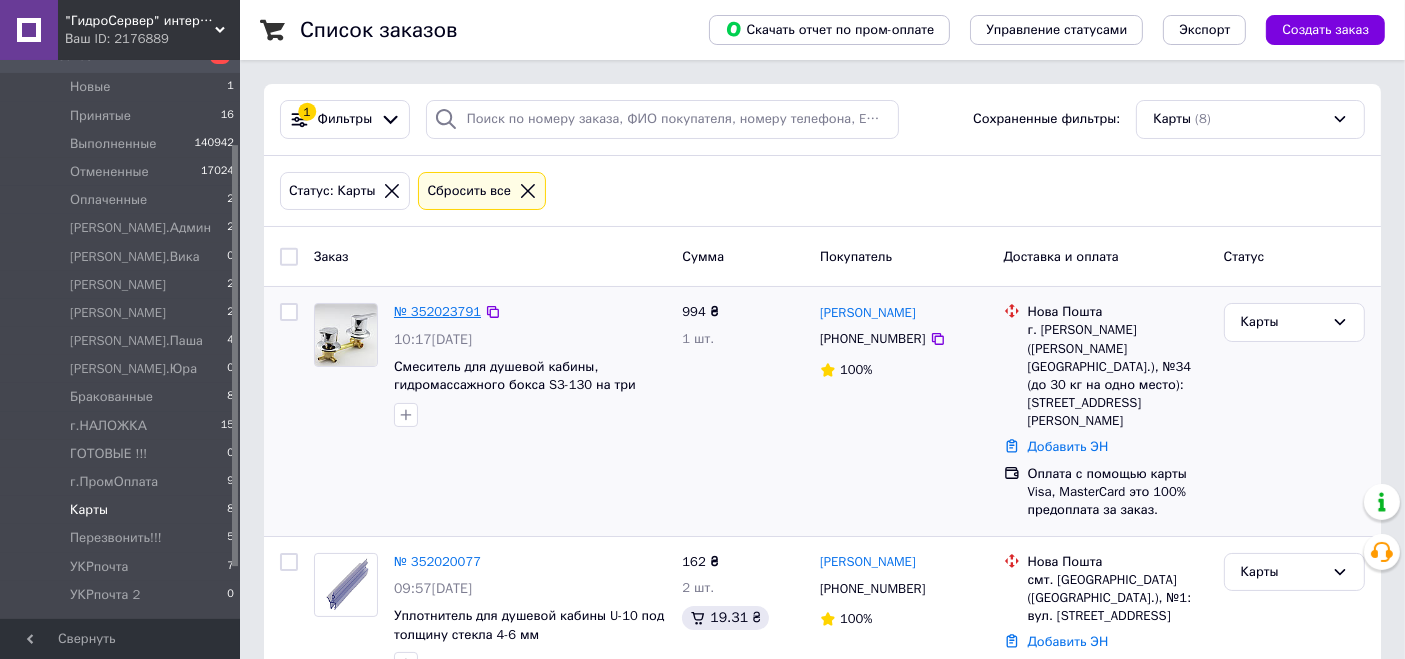 click on "№ 352023791" at bounding box center [437, 311] 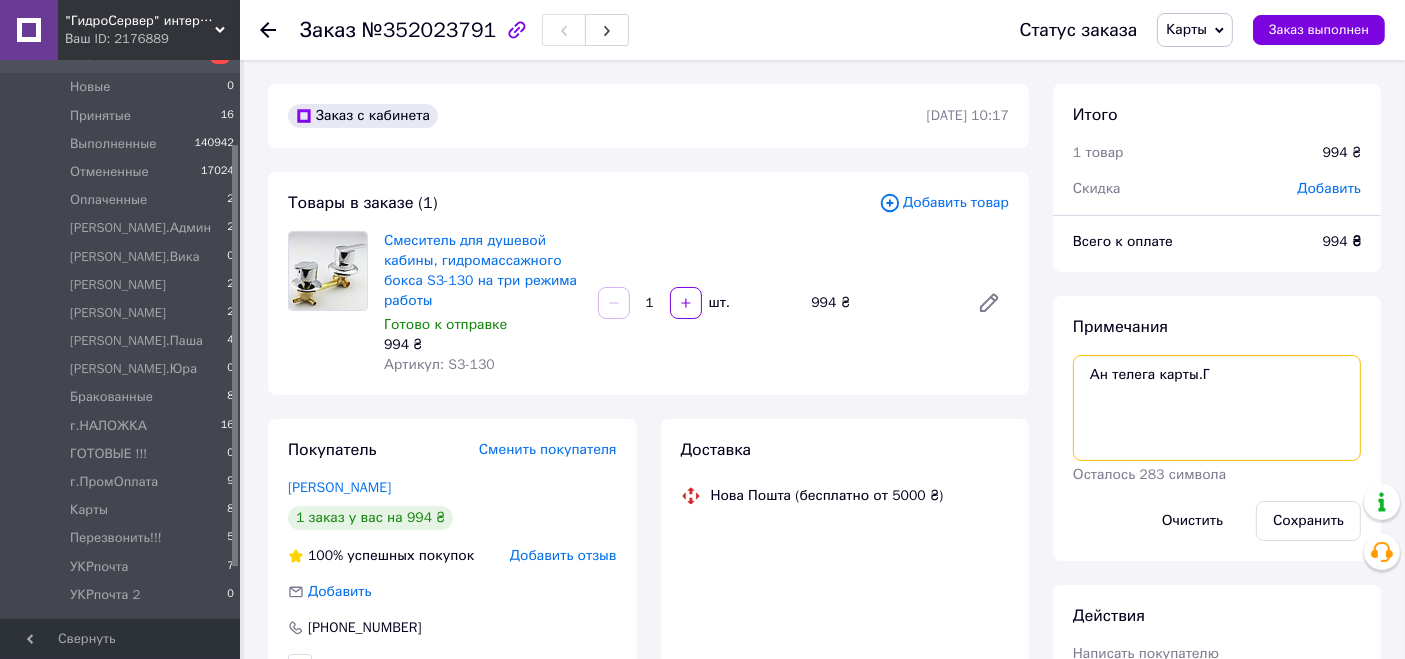 click on "Ан телега карты.Г" at bounding box center (1217, 408) 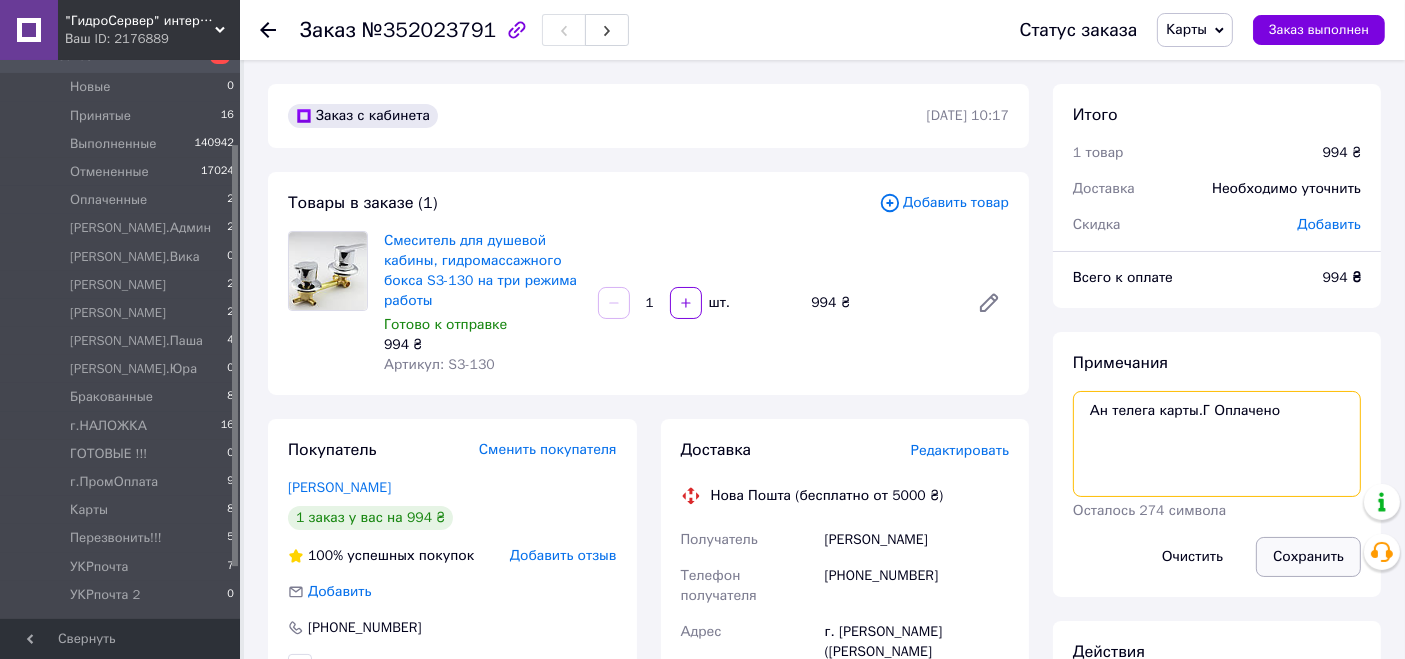 type on "Ан телега карты.Г Оплачено" 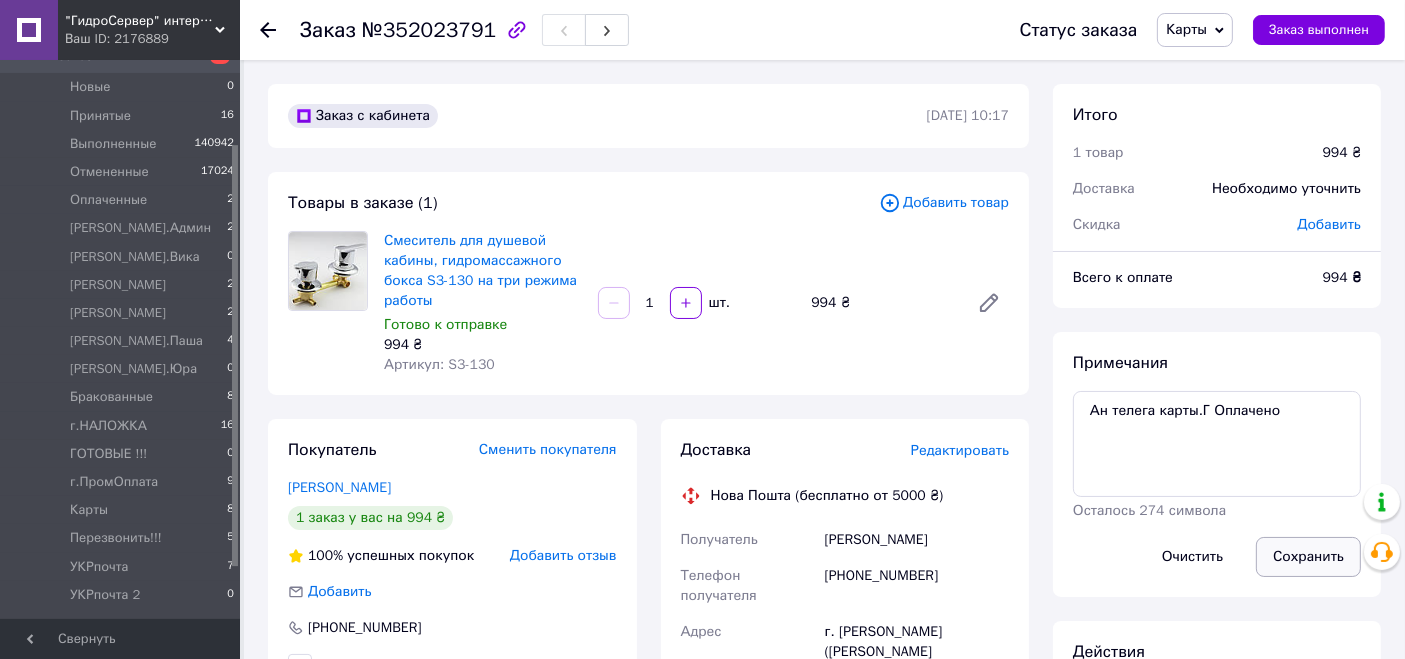 click on "Сохранить" at bounding box center (1308, 557) 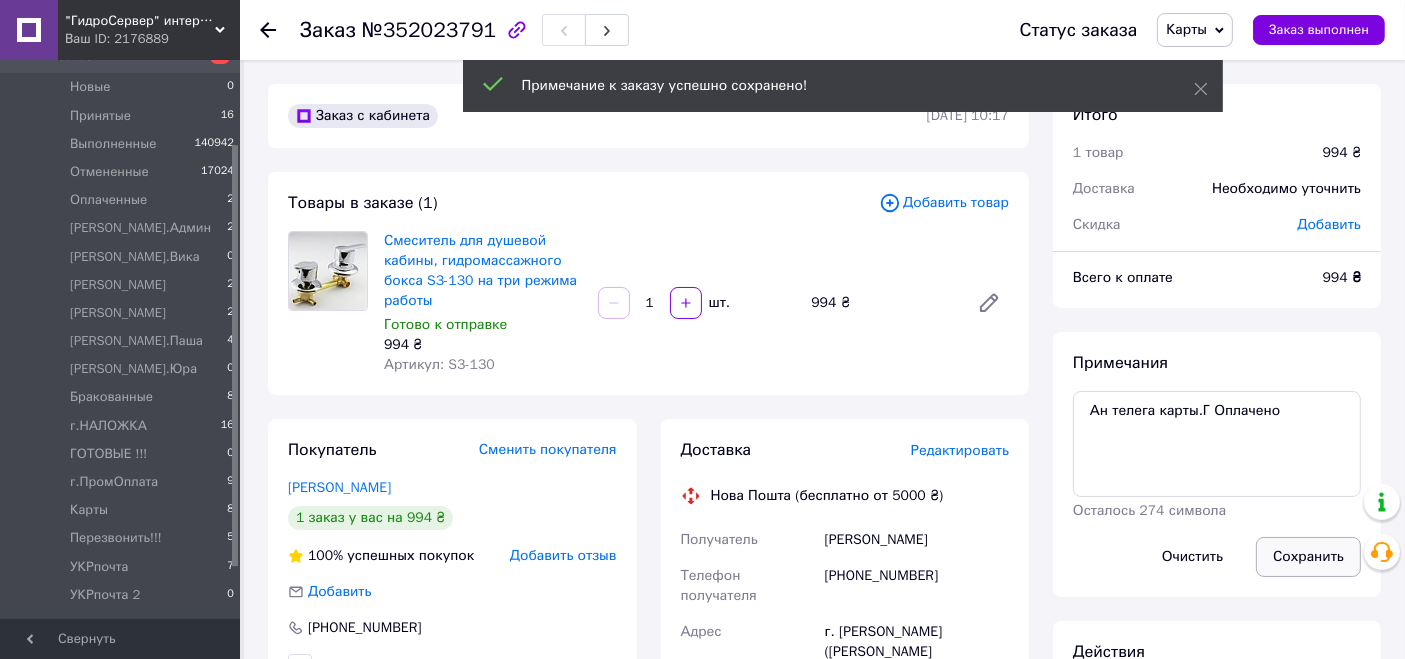 click on "Сохранить" at bounding box center (1308, 557) 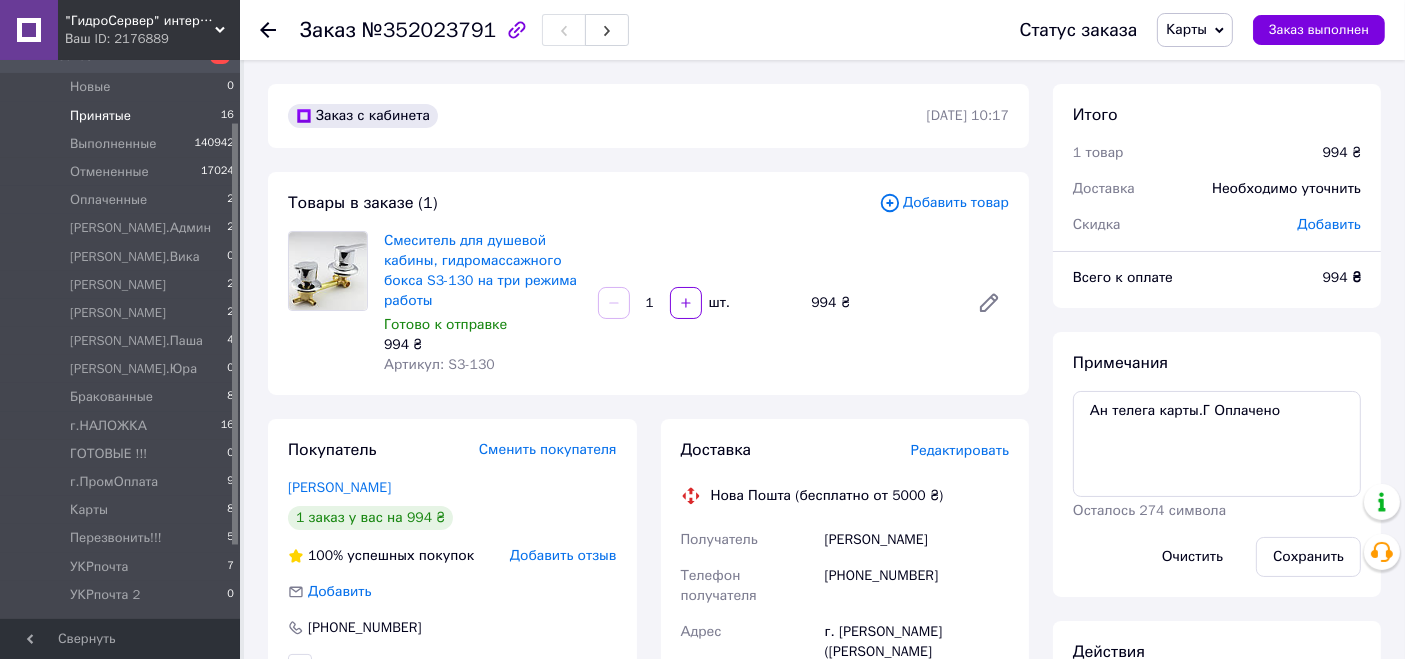 scroll, scrollTop: 0, scrollLeft: 0, axis: both 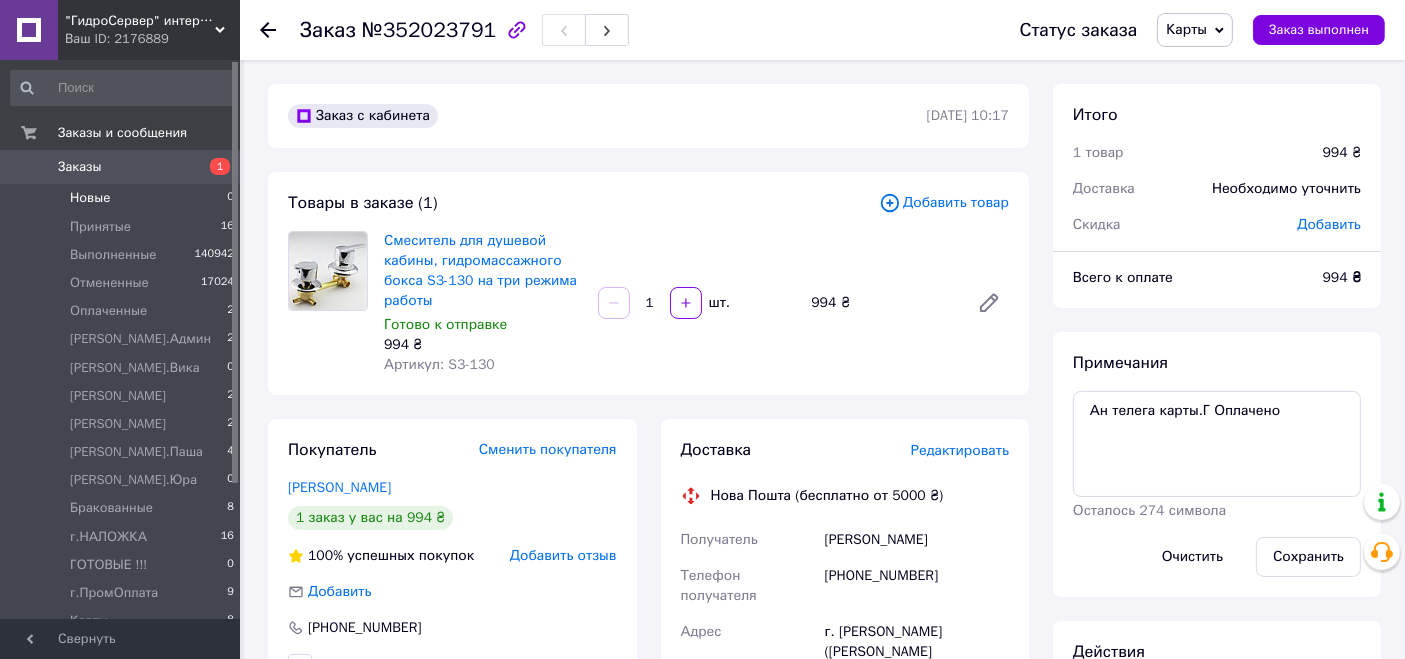 click on "Новые 0" at bounding box center (123, 198) 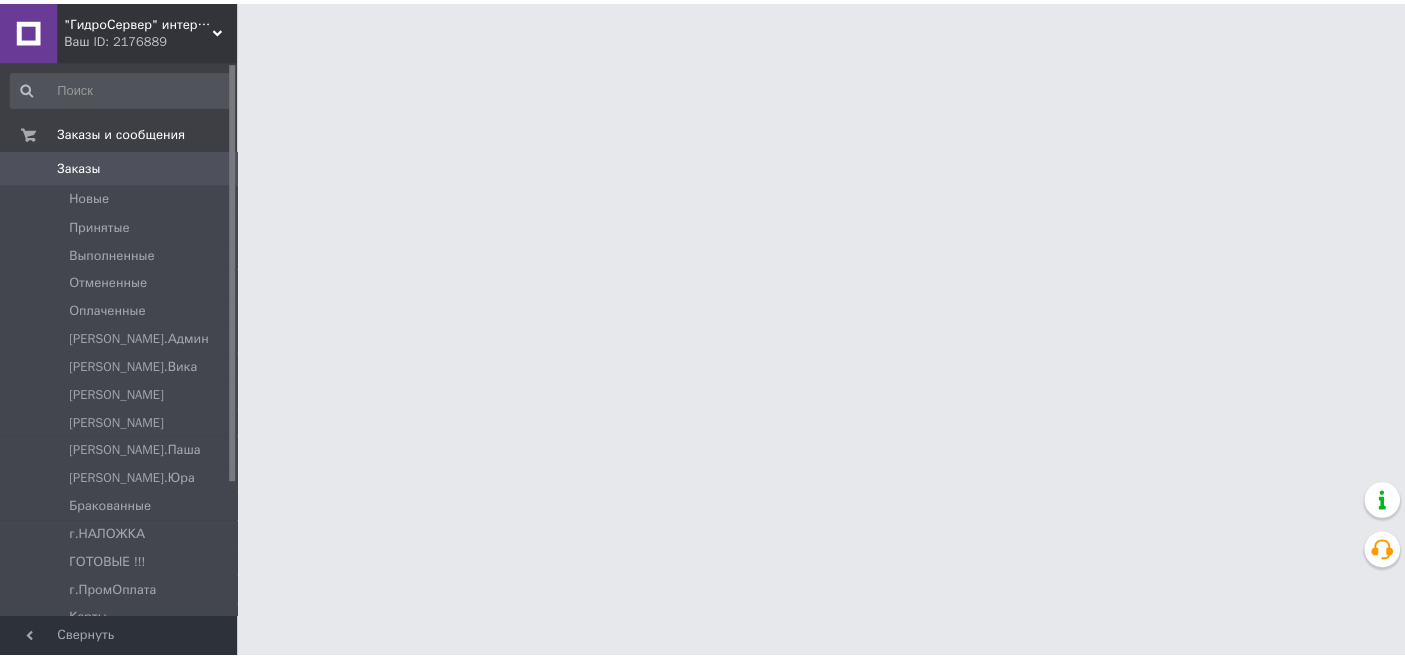 scroll, scrollTop: 0, scrollLeft: 0, axis: both 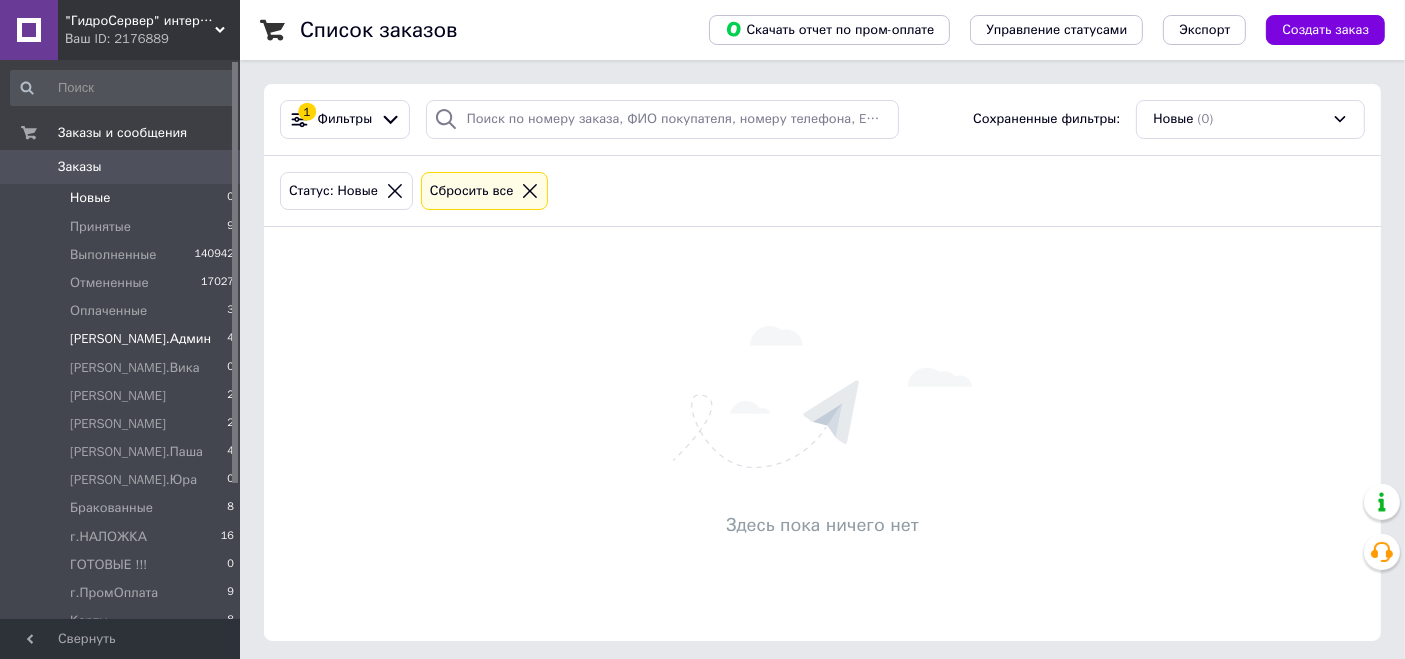 click on "[PERSON_NAME].Админ 4" at bounding box center [123, 339] 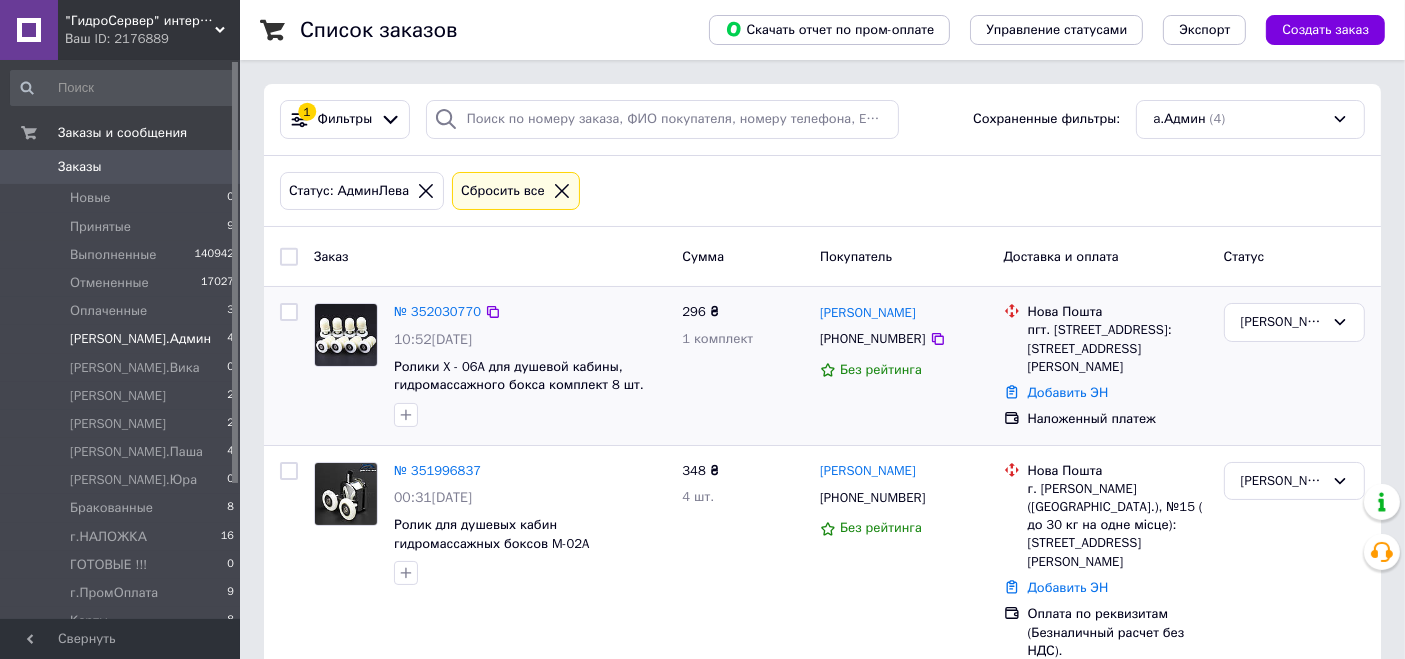 click on "№ 352030770" at bounding box center [437, 311] 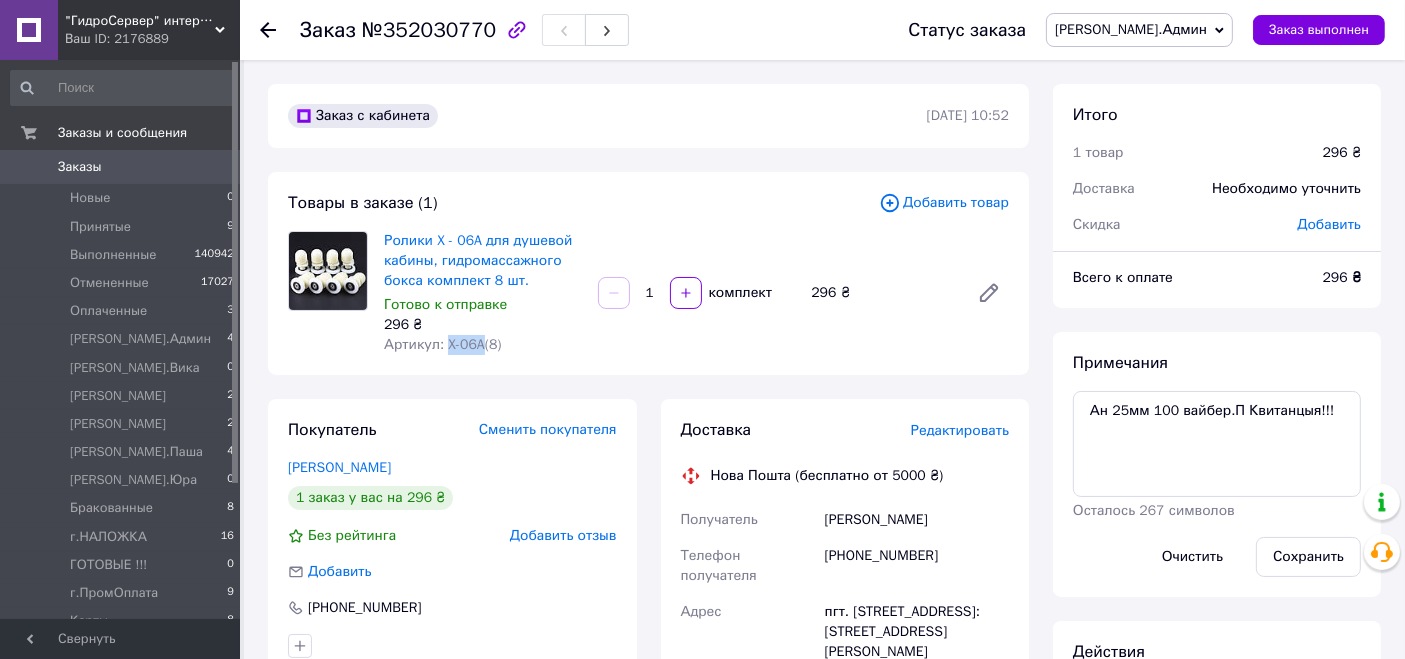 drag, startPoint x: 482, startPoint y: 341, endPoint x: 445, endPoint y: 341, distance: 37 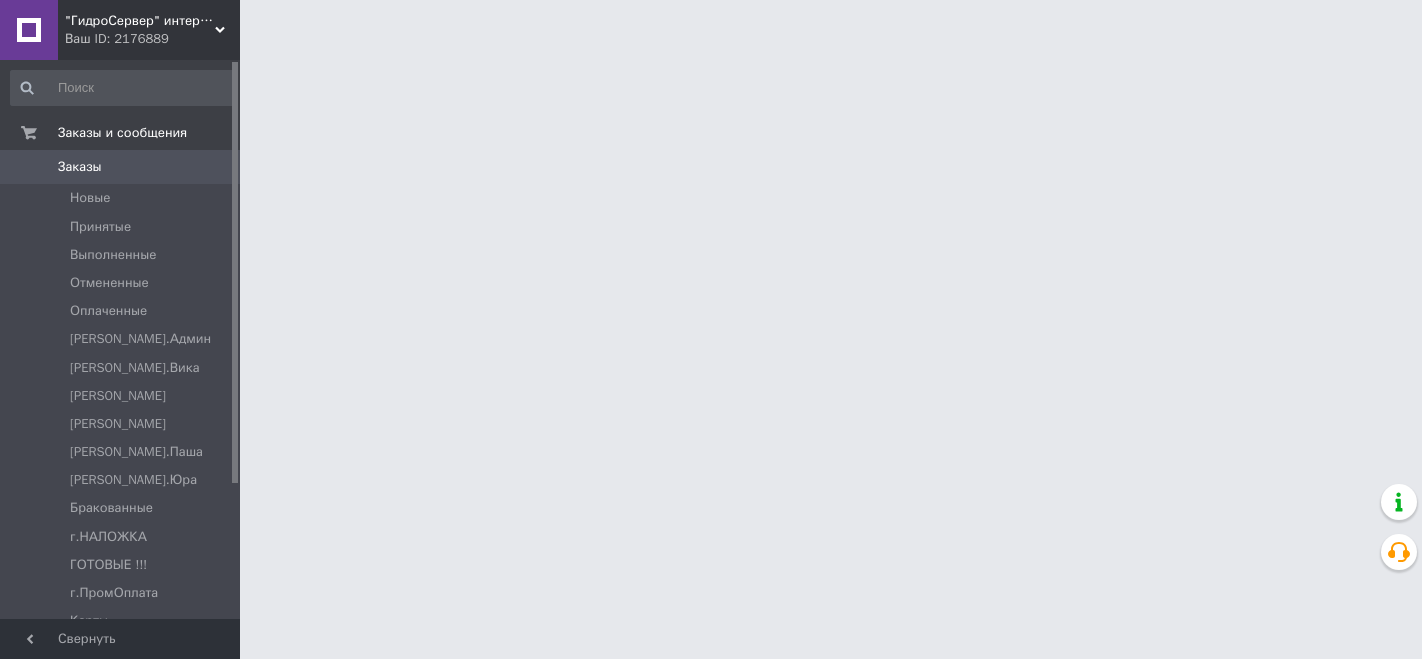 scroll, scrollTop: 0, scrollLeft: 0, axis: both 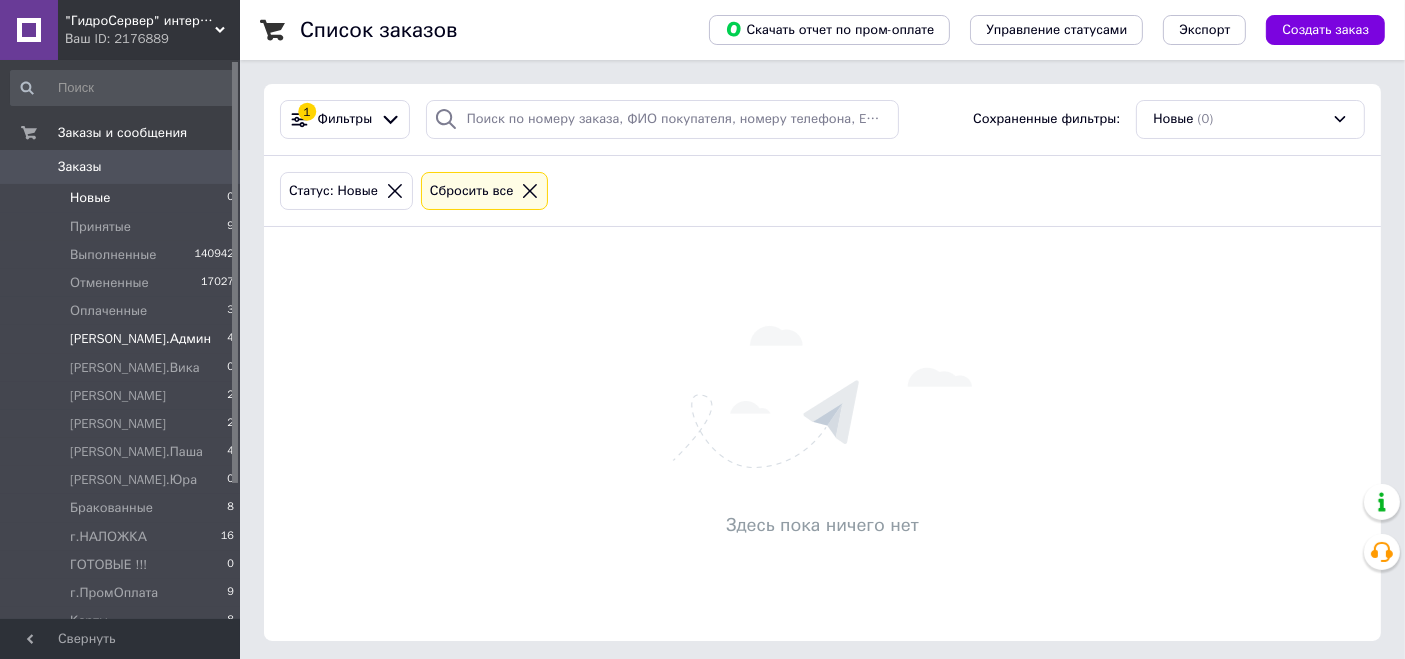 click on "[PERSON_NAME].Админ 4" at bounding box center [123, 339] 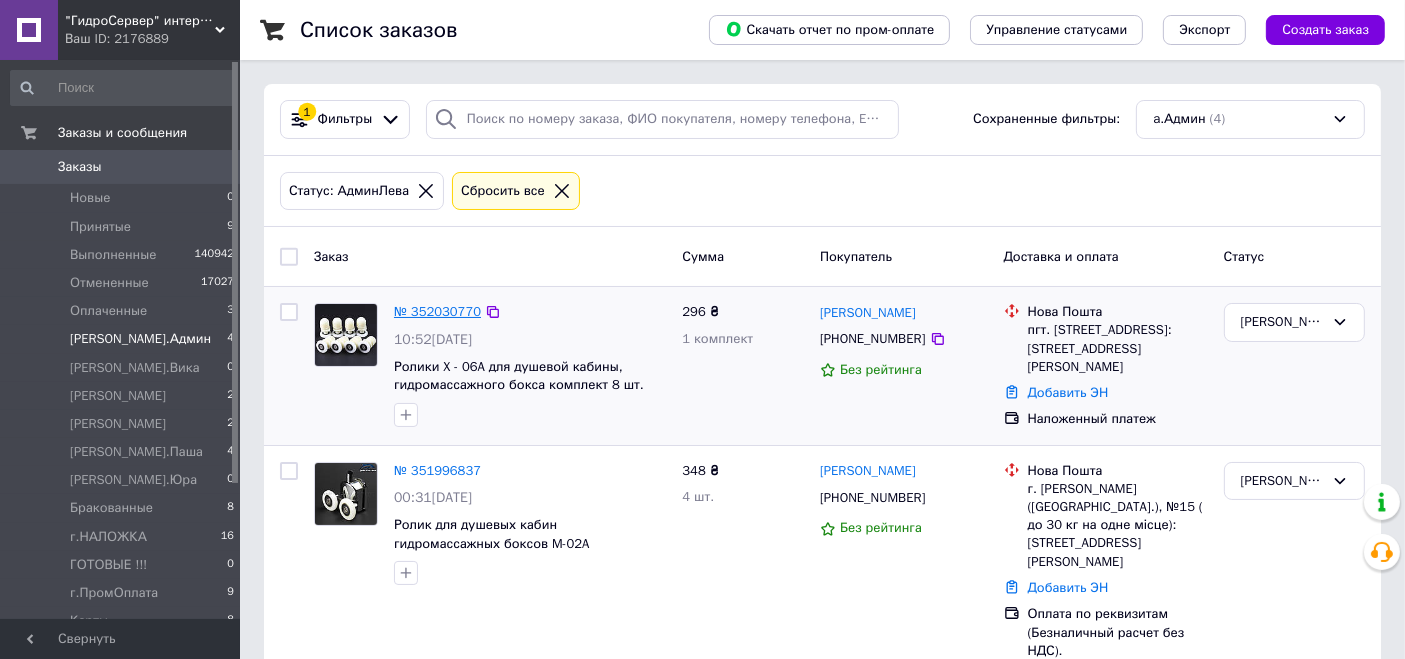 click on "№ 352030770" at bounding box center [437, 311] 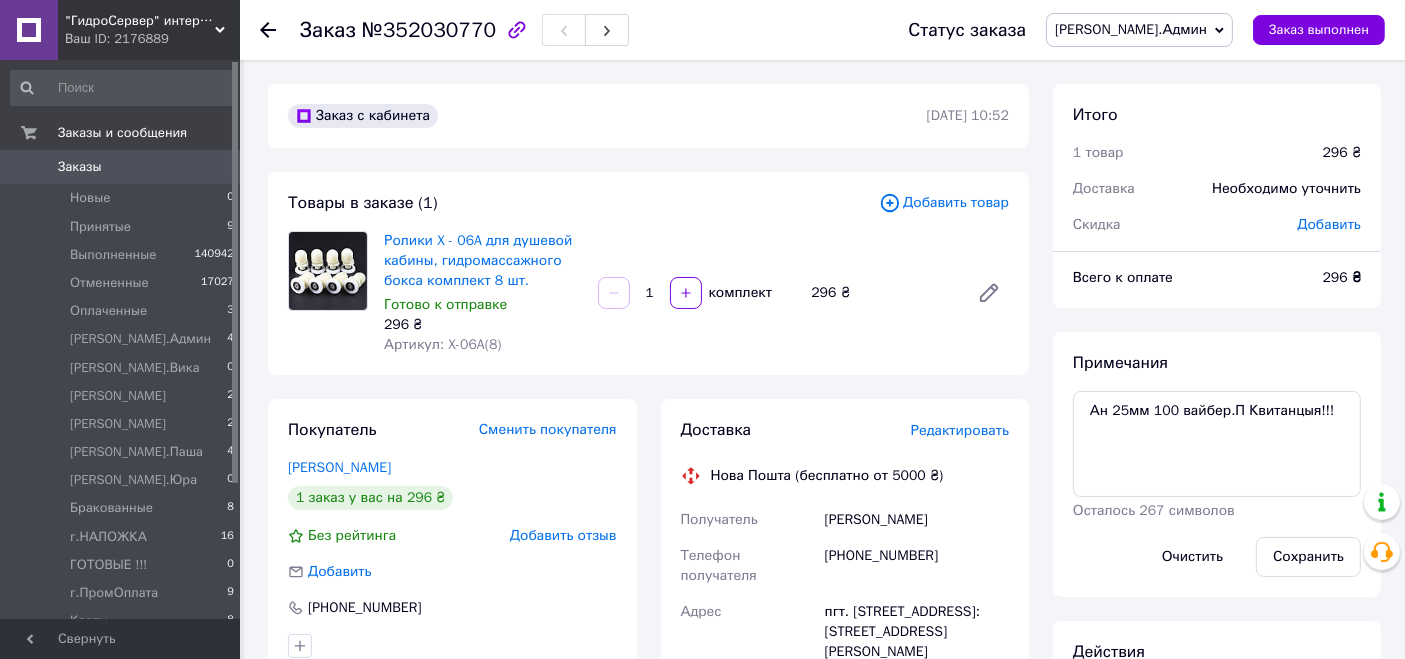 click on "Редактировать" at bounding box center (960, 430) 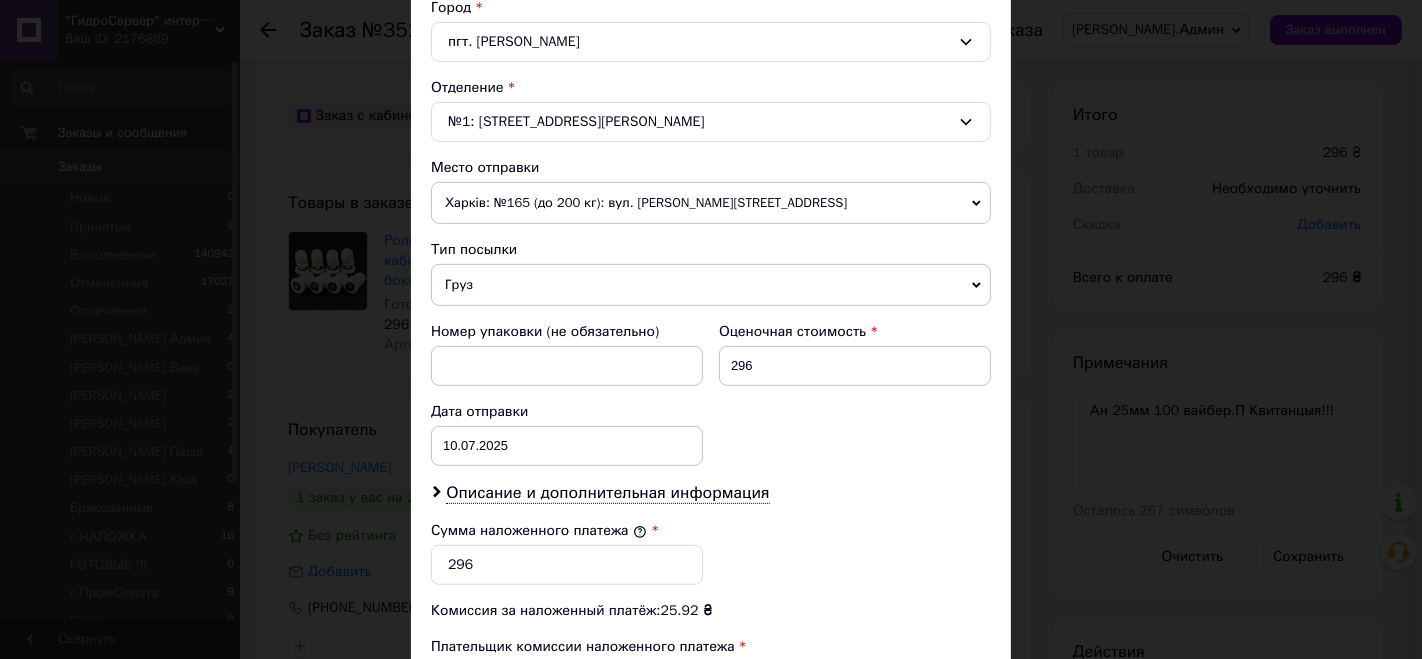 scroll, scrollTop: 777, scrollLeft: 0, axis: vertical 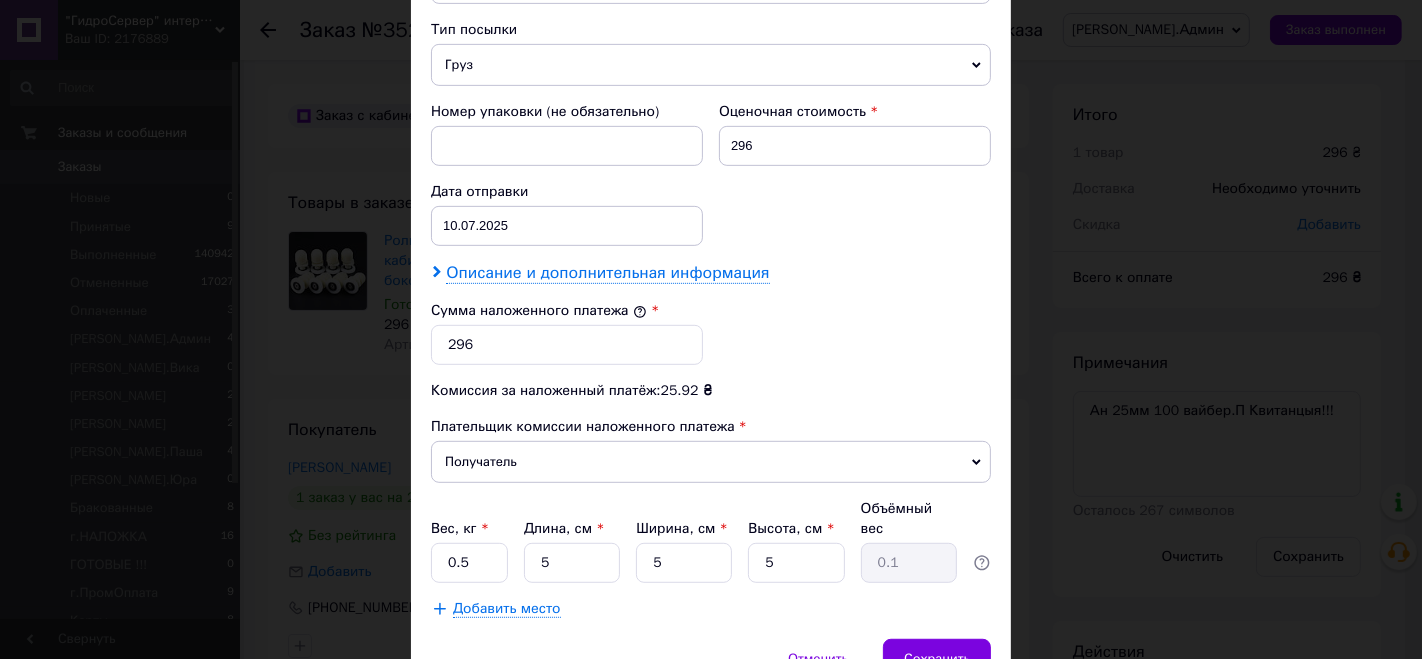 click on "Описание и дополнительная информация" at bounding box center (607, 273) 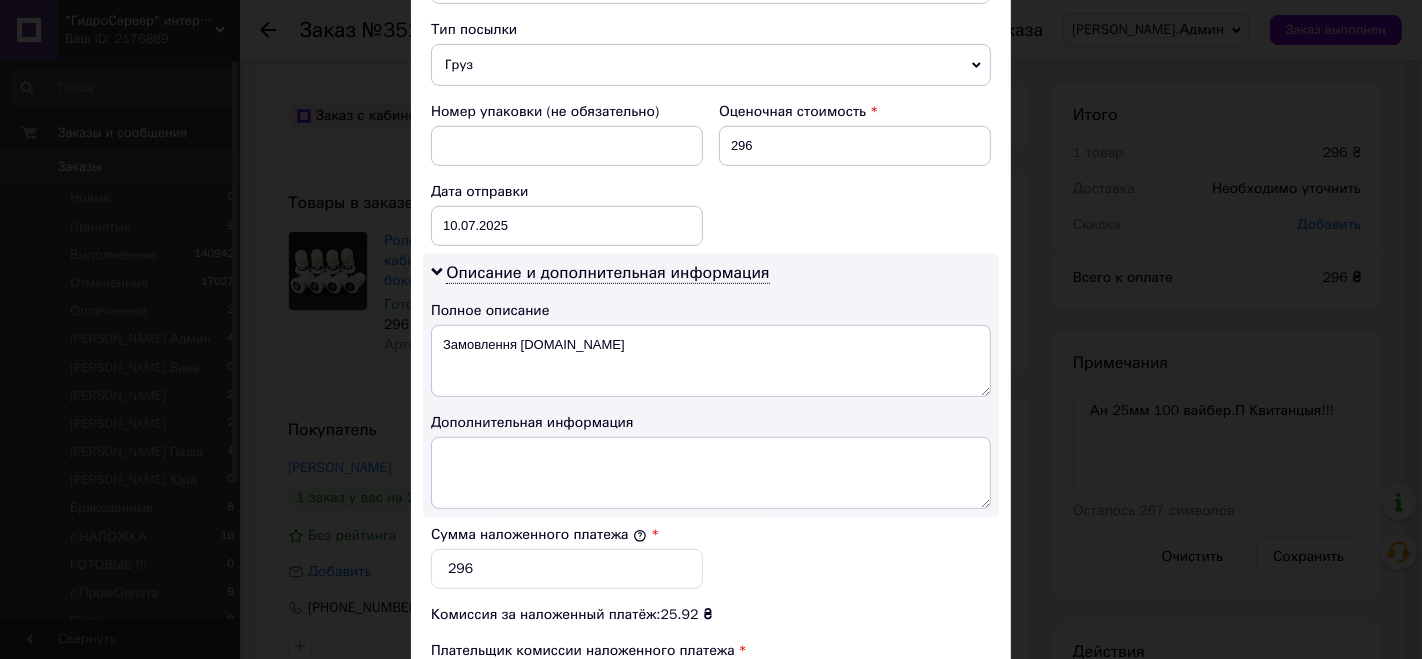 click on "Сумма наложенного платежа     * 296" at bounding box center (567, 557) 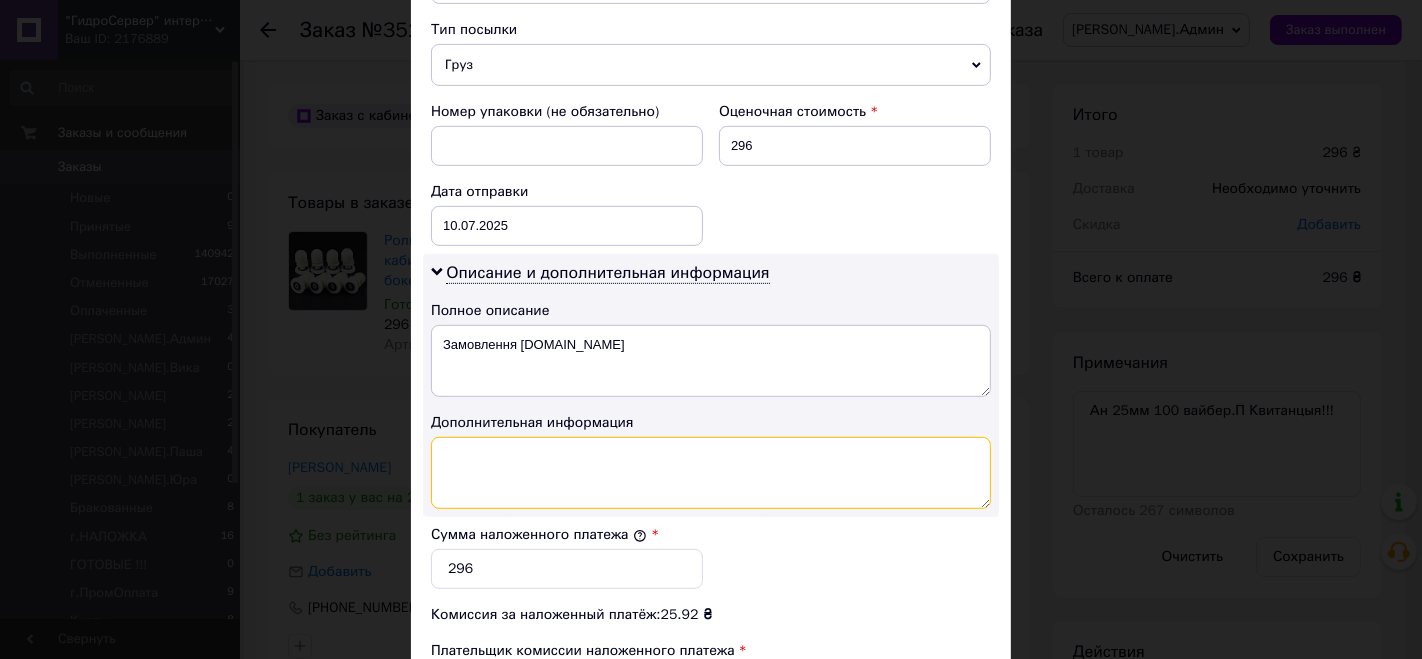 click at bounding box center [711, 473] 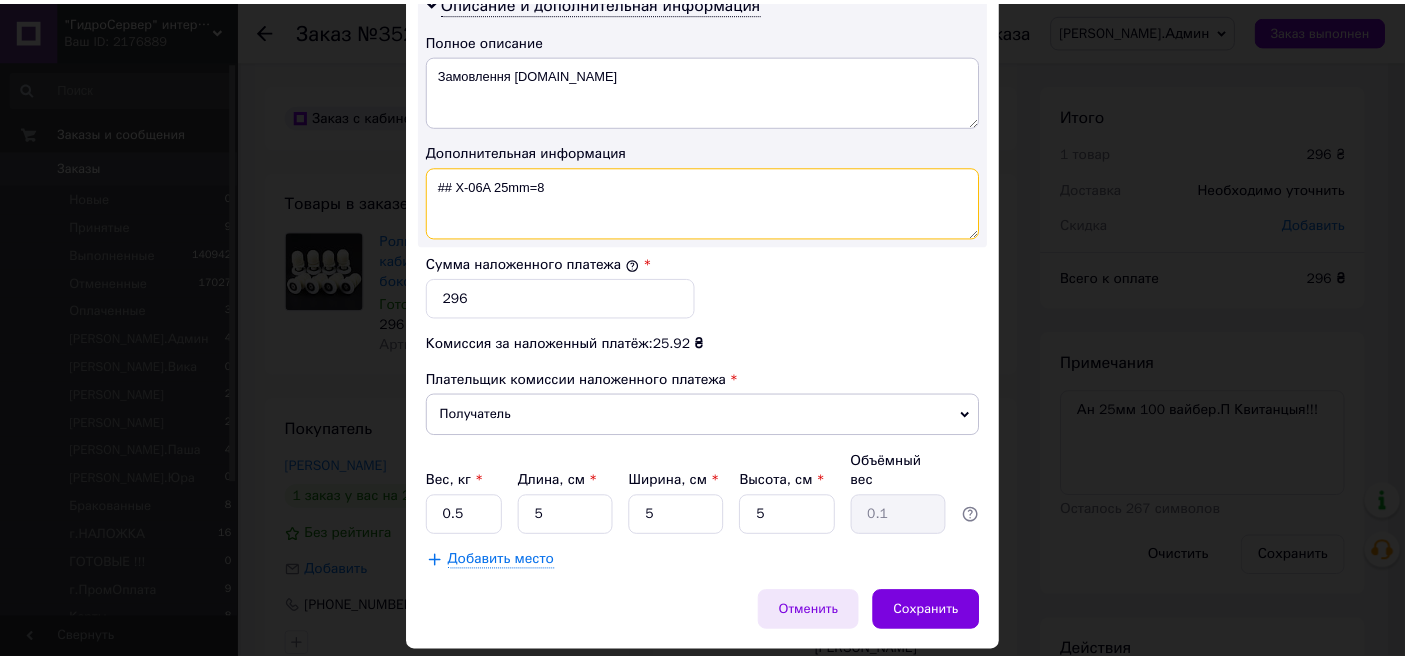 scroll, scrollTop: 1081, scrollLeft: 0, axis: vertical 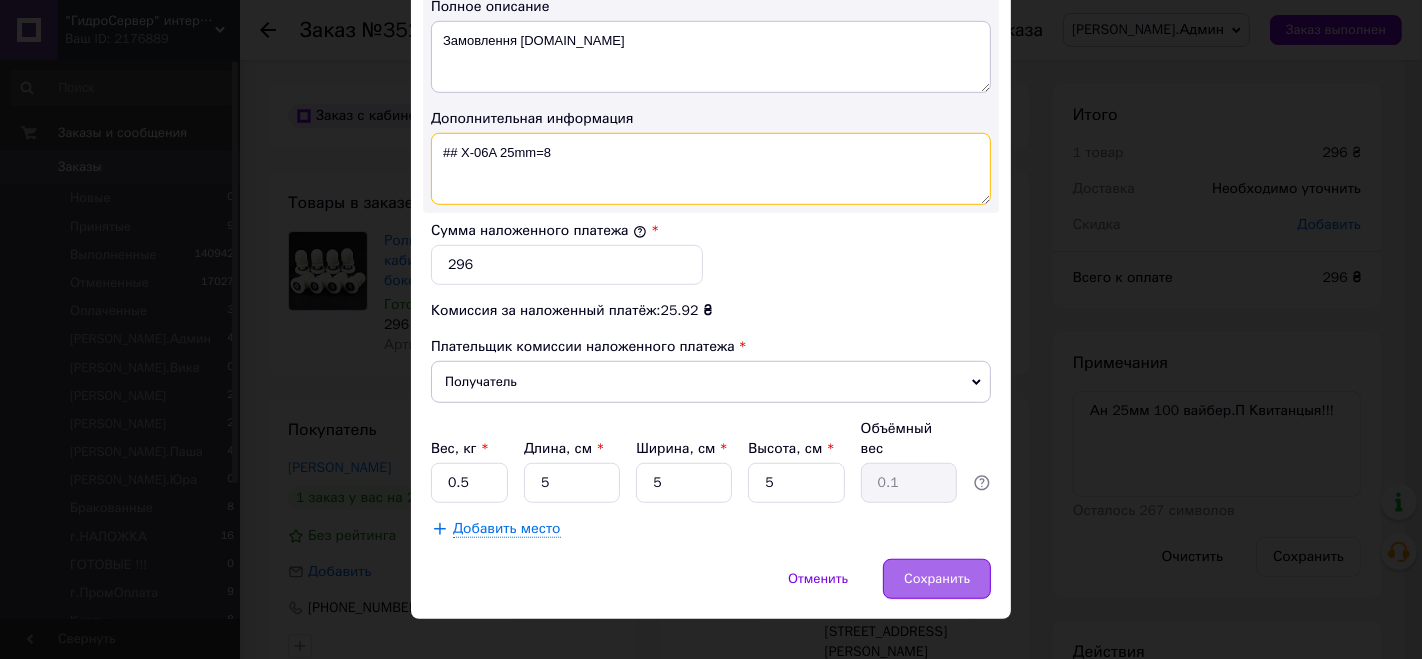 type on "## X-06A 25mm=8" 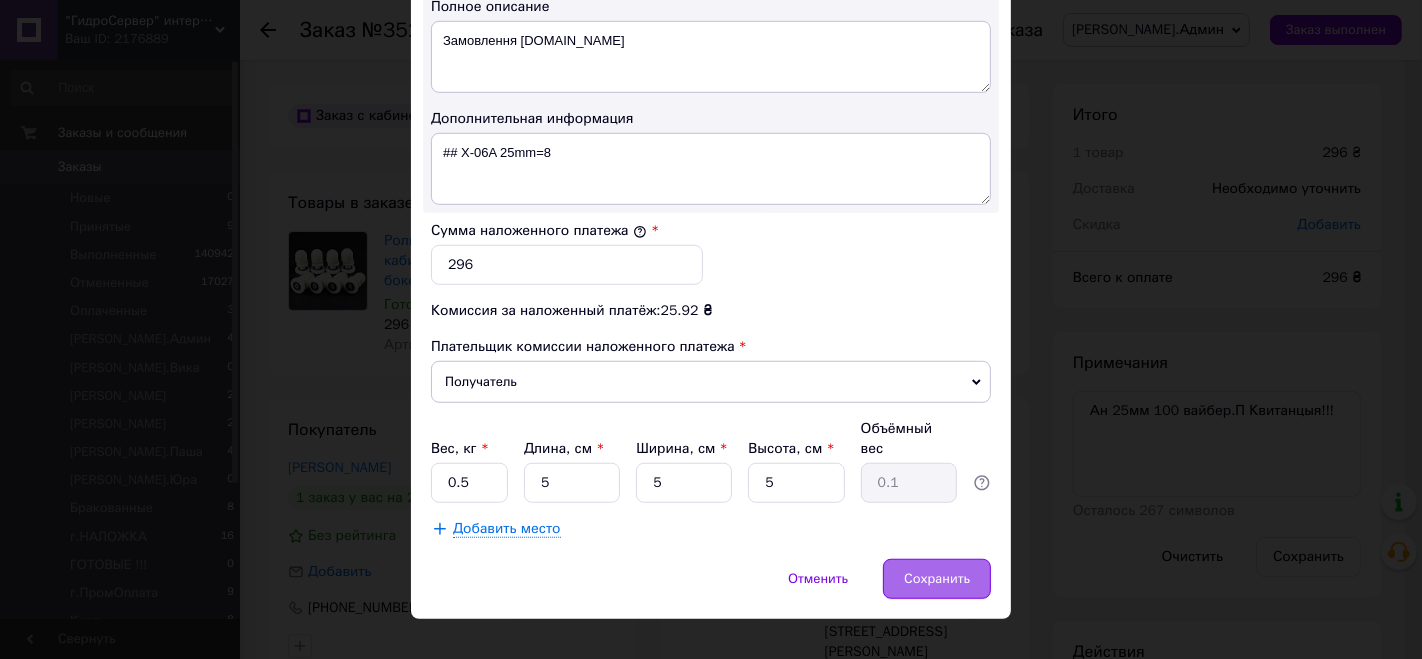 click on "Сохранить" at bounding box center [937, 579] 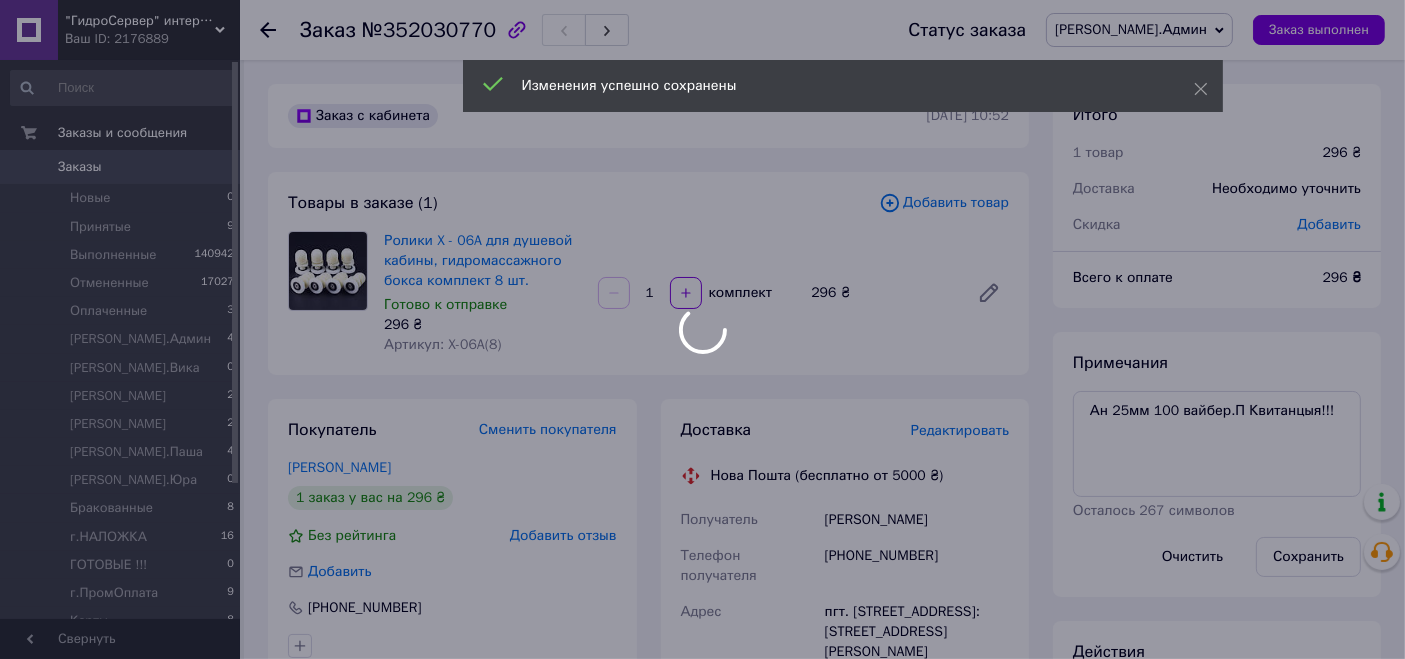 scroll, scrollTop: 12, scrollLeft: 0, axis: vertical 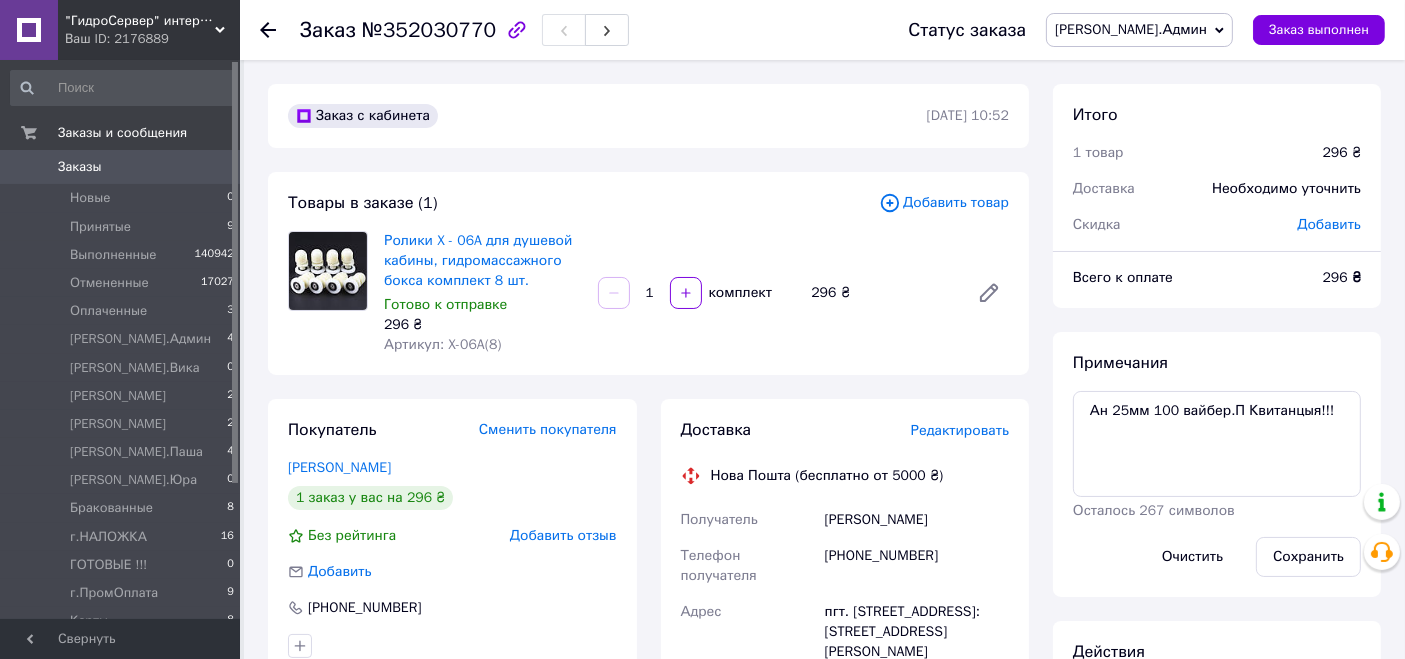click on "Редактировать" at bounding box center [960, 430] 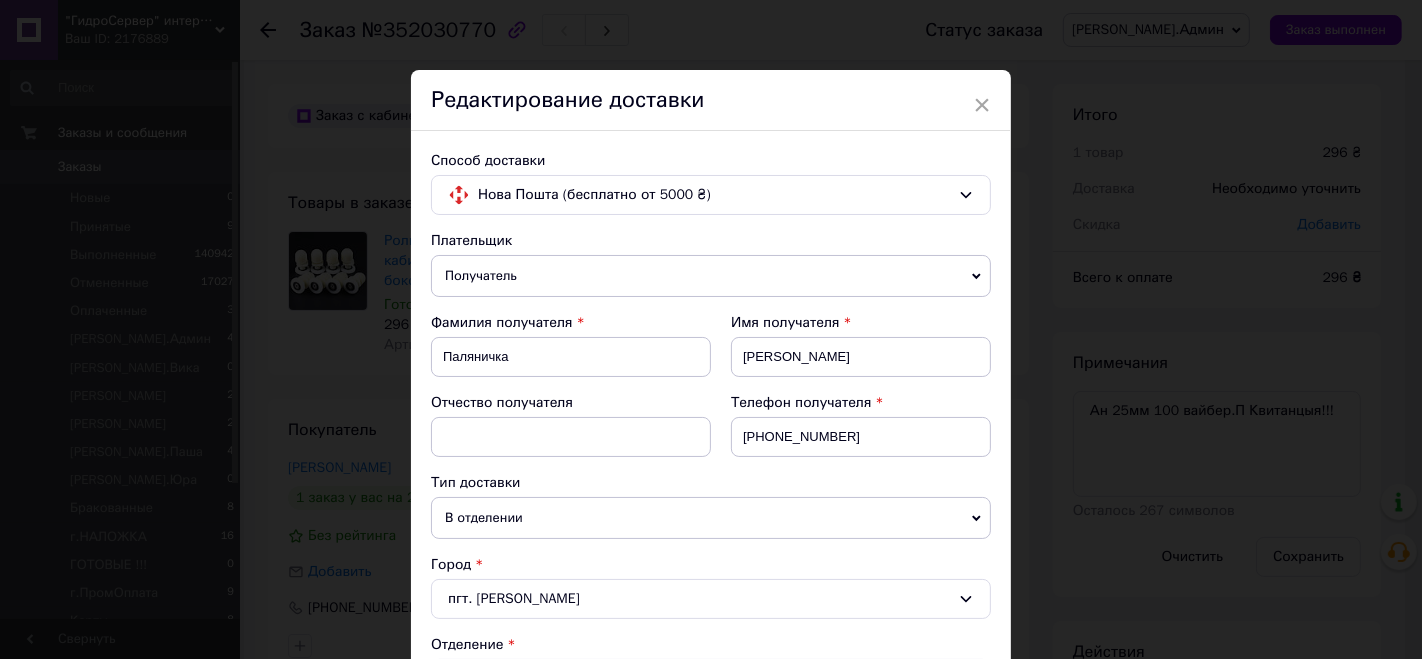 scroll, scrollTop: 888, scrollLeft: 0, axis: vertical 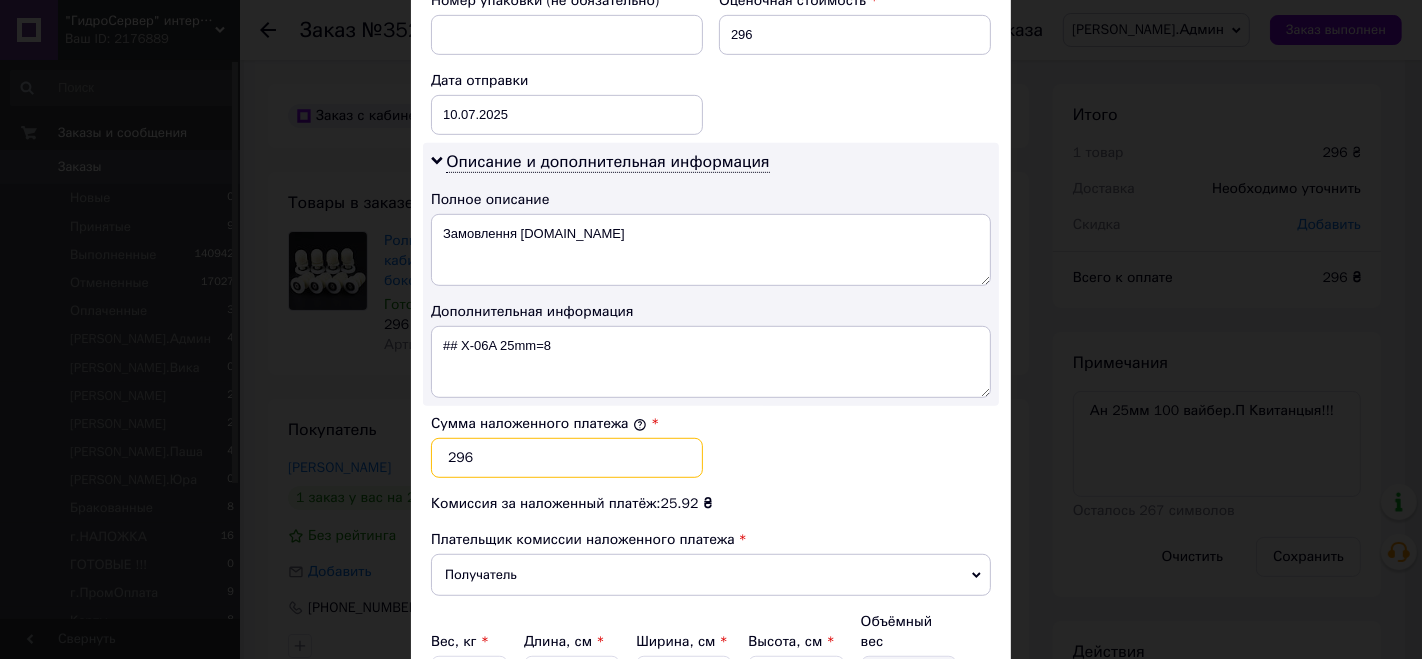 drag, startPoint x: 452, startPoint y: 449, endPoint x: 440, endPoint y: 449, distance: 12 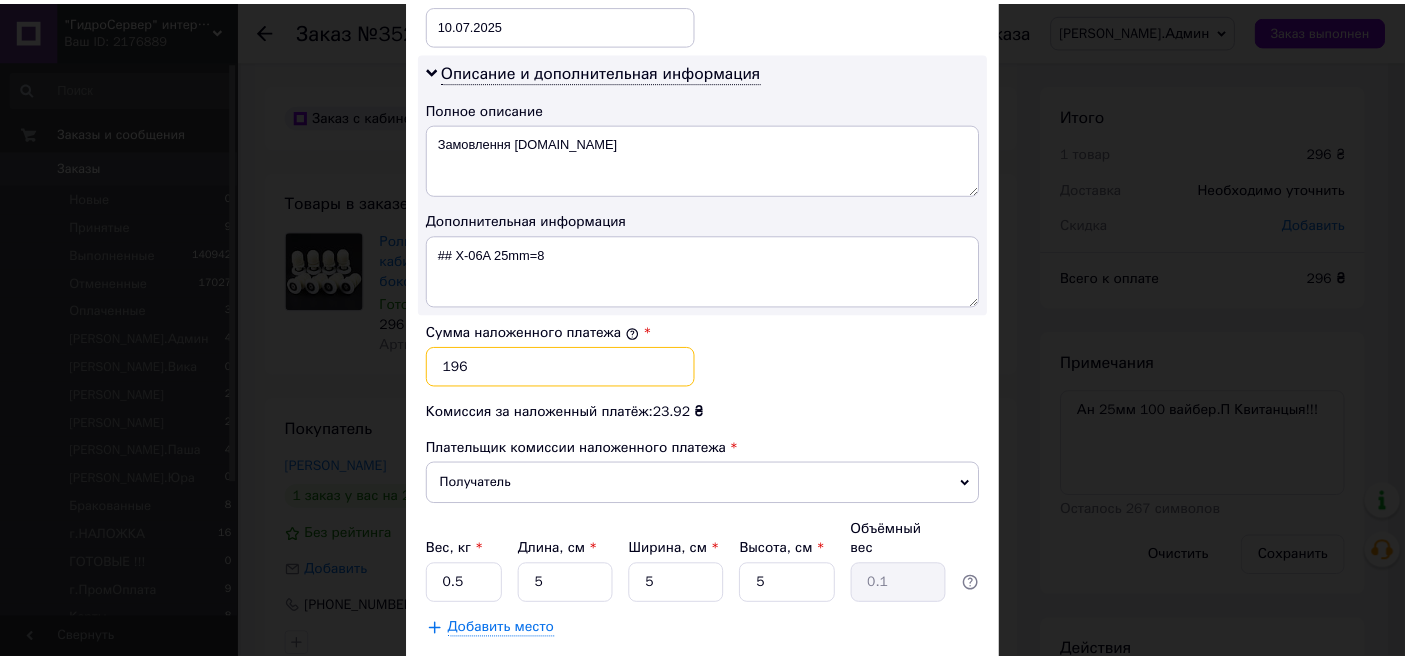 scroll, scrollTop: 1081, scrollLeft: 0, axis: vertical 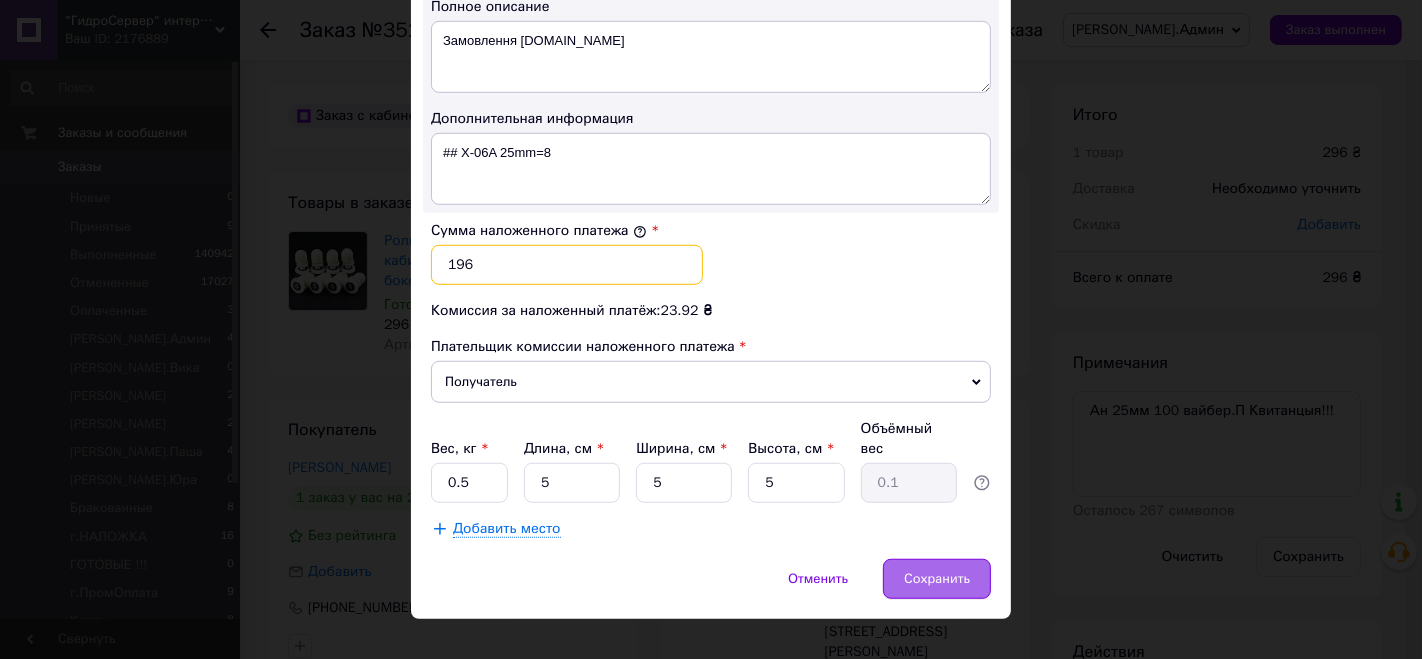 type on "196" 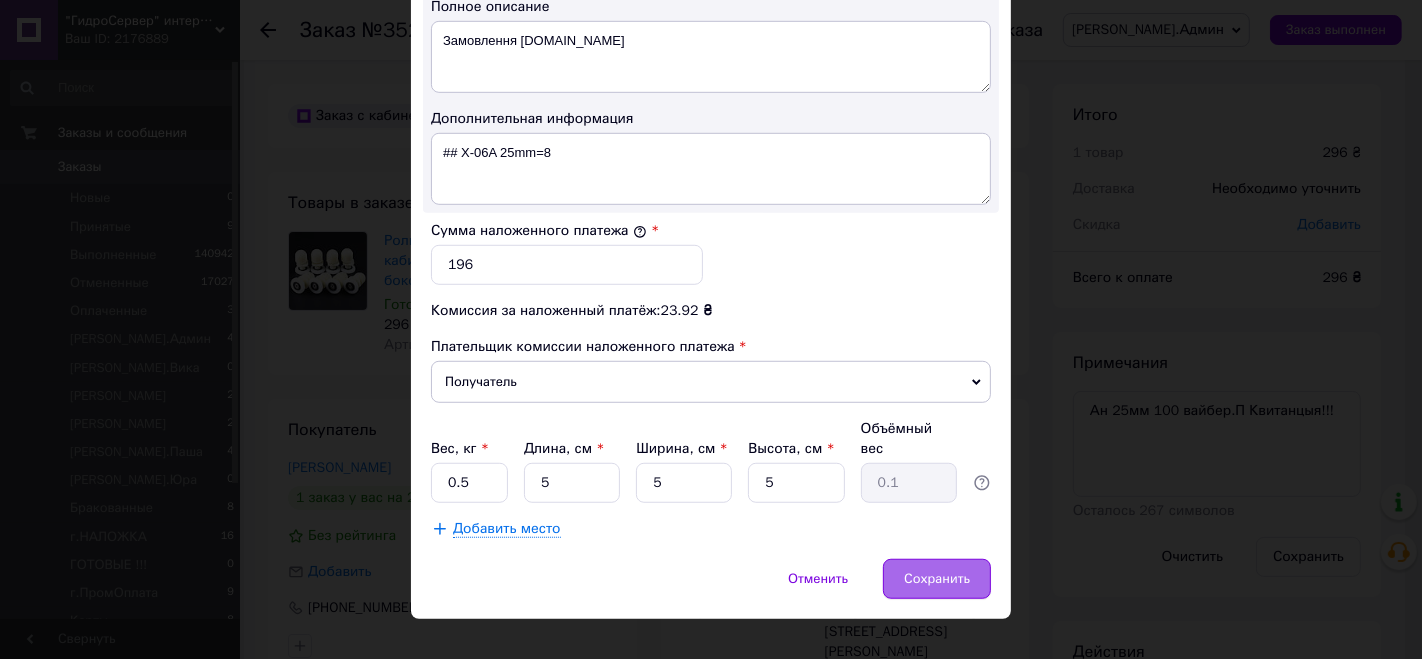 click on "Сохранить" at bounding box center [937, 579] 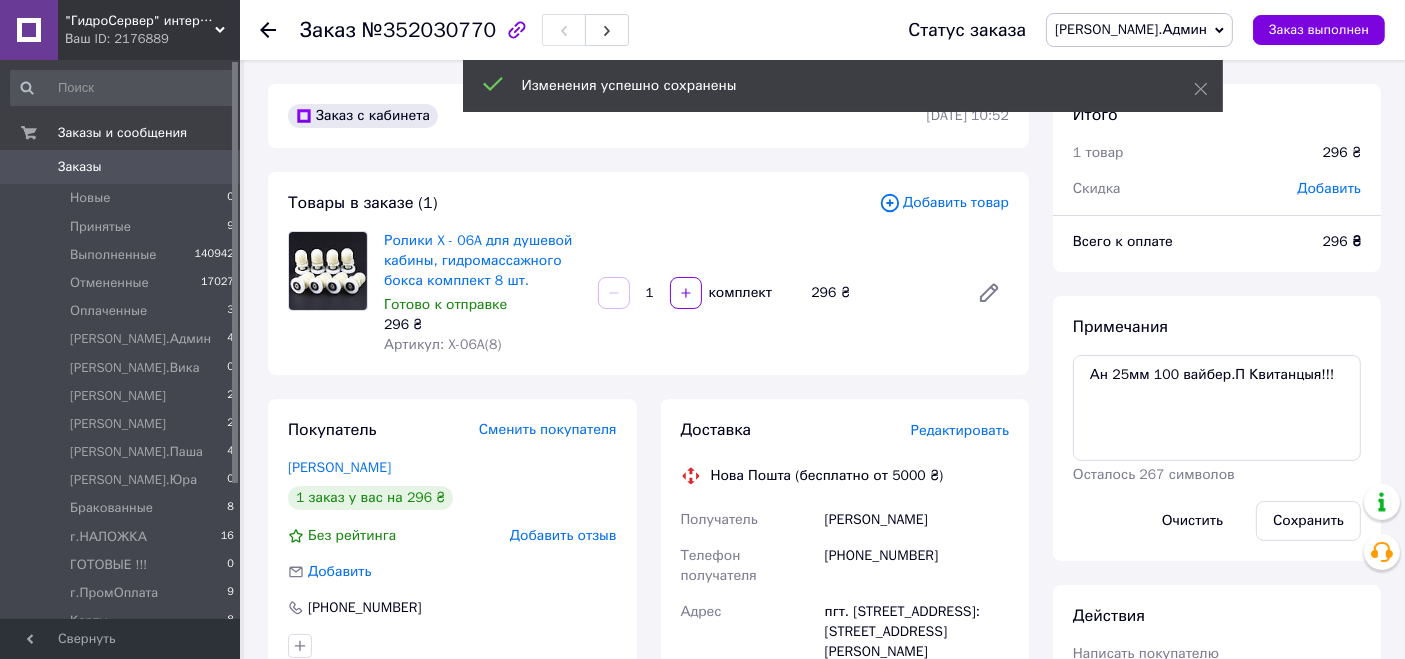 scroll, scrollTop: 60, scrollLeft: 0, axis: vertical 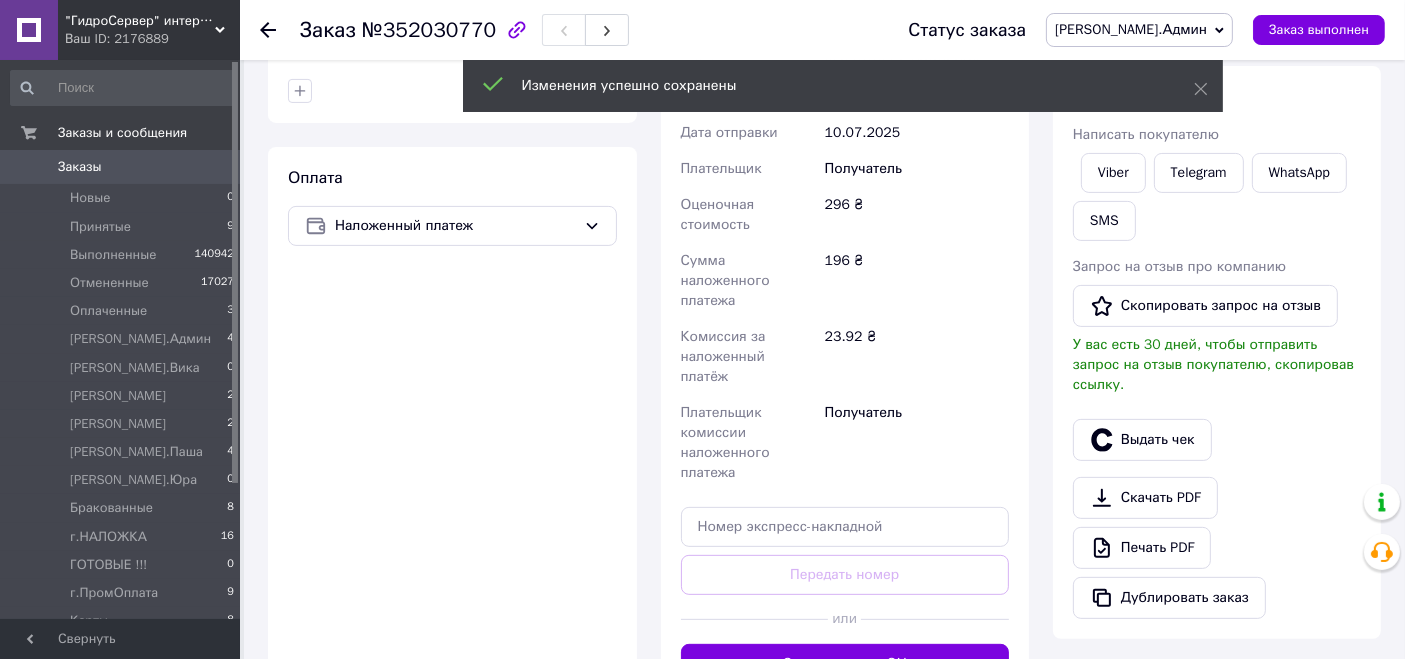click on "Сгенерировать ЭН" at bounding box center (845, 664) 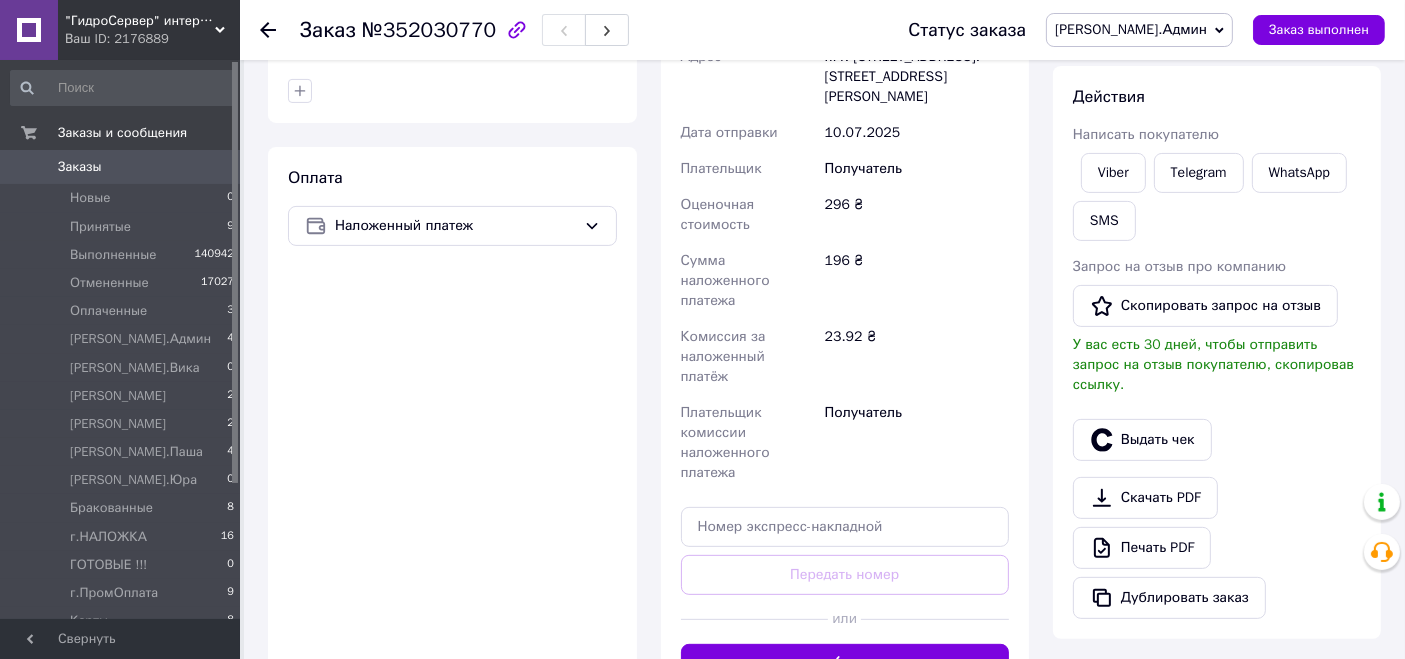 click on "[PERSON_NAME].Админ" at bounding box center (1131, 29) 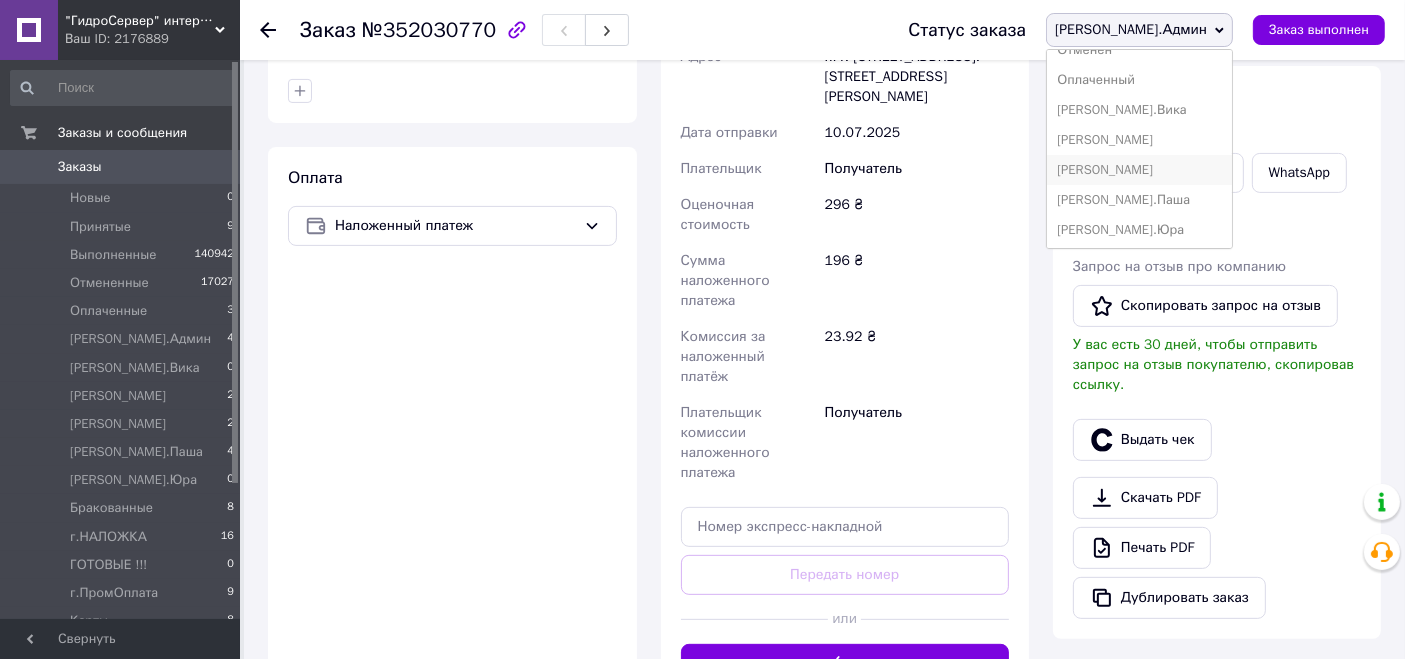 scroll, scrollTop: 111, scrollLeft: 0, axis: vertical 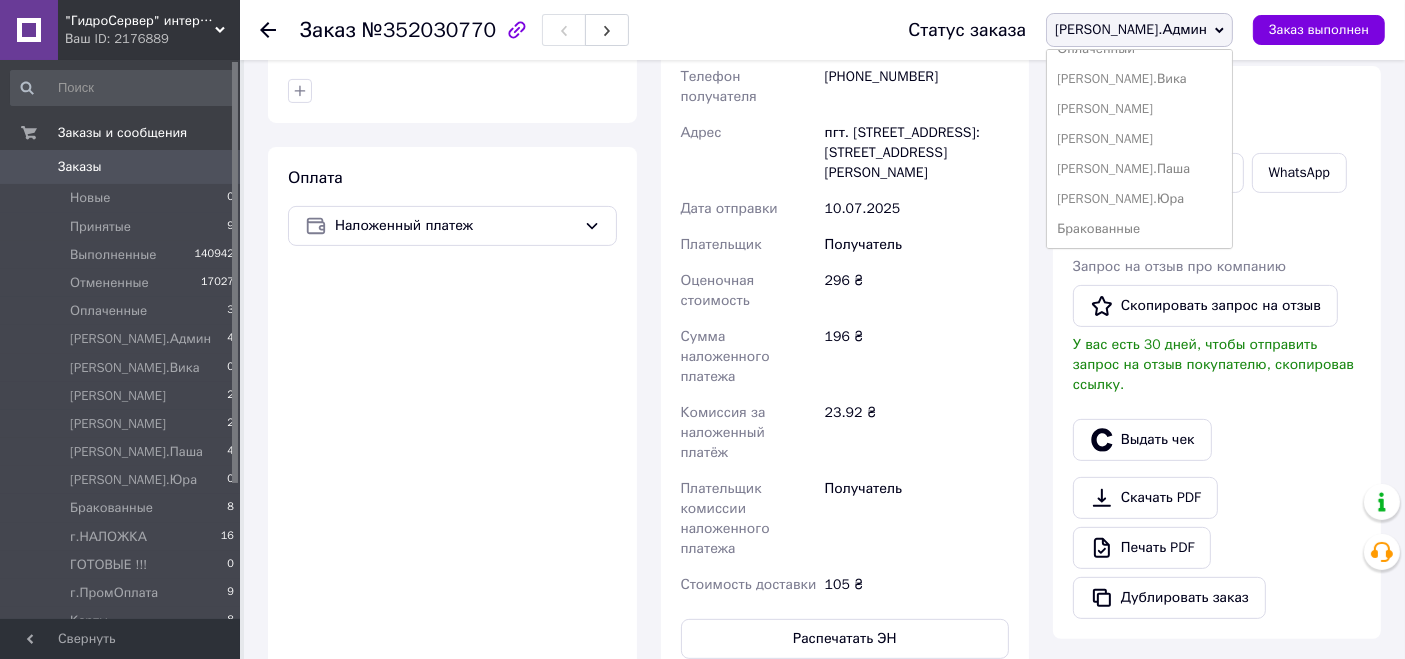 click on "[PERSON_NAME].Паша" at bounding box center [1139, 169] 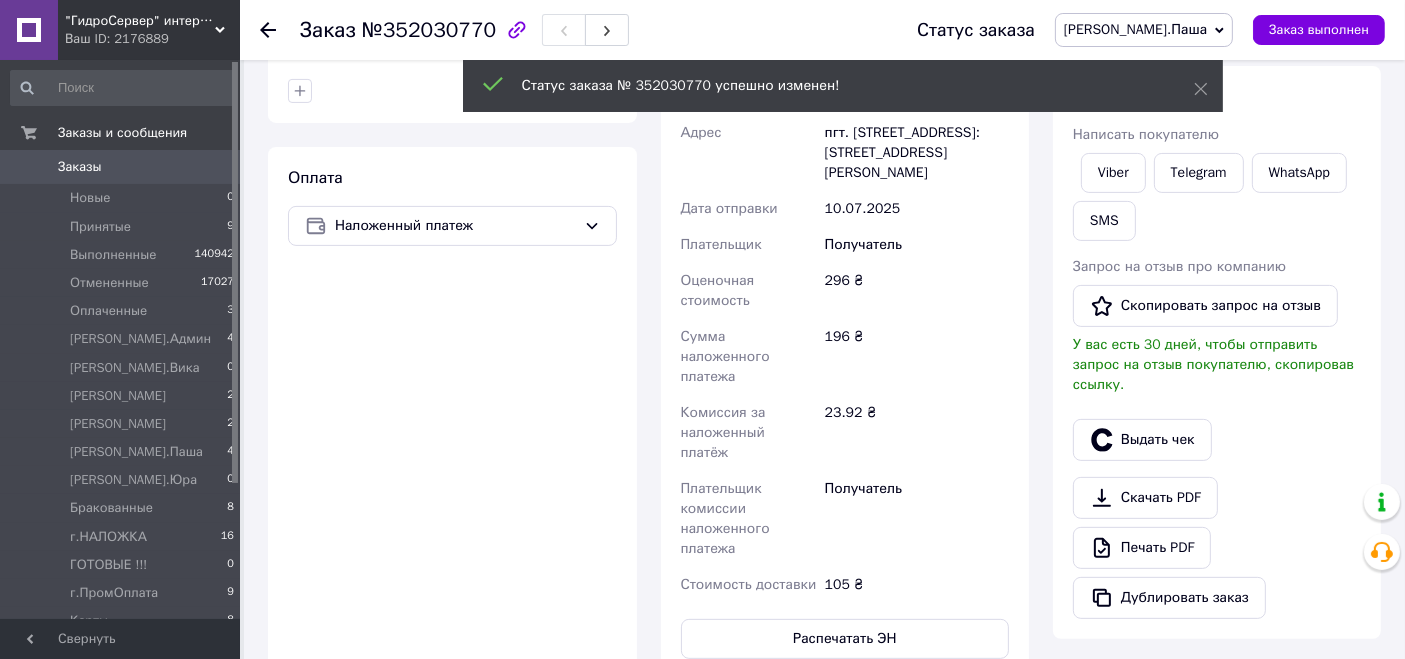 scroll, scrollTop: 156, scrollLeft: 0, axis: vertical 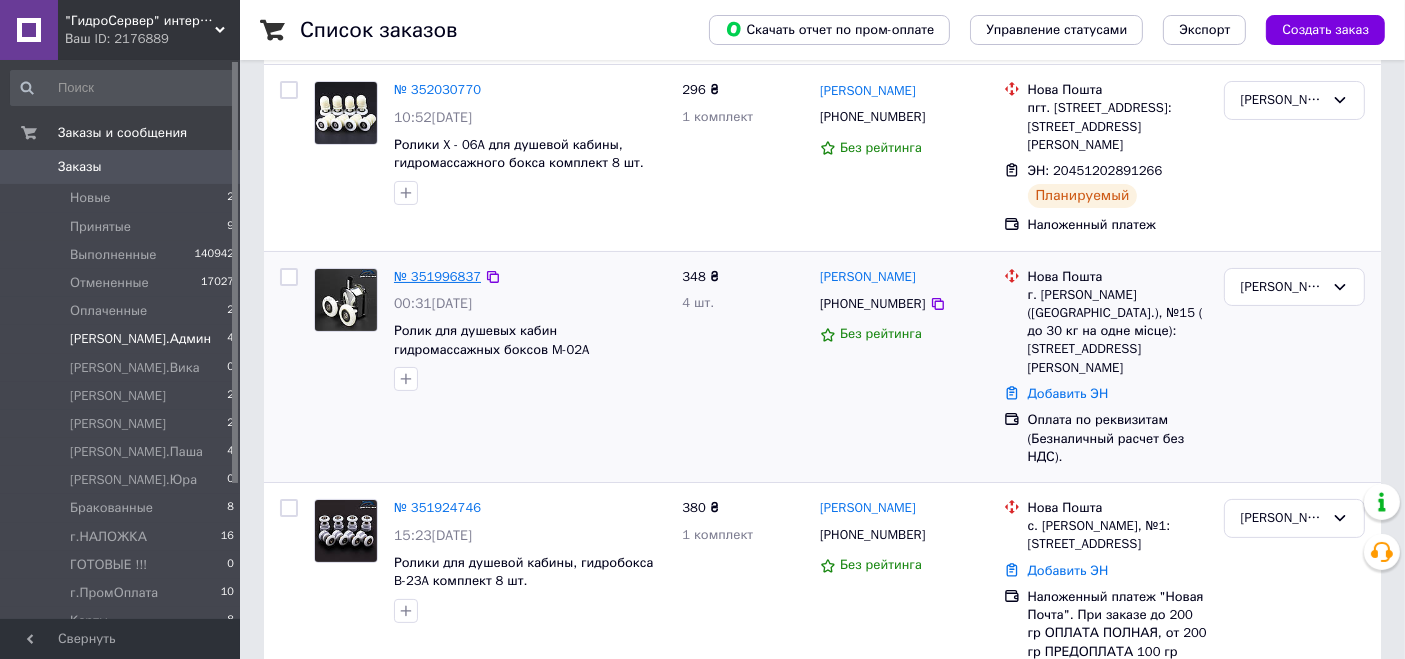 click on "№ 351996837" at bounding box center [437, 276] 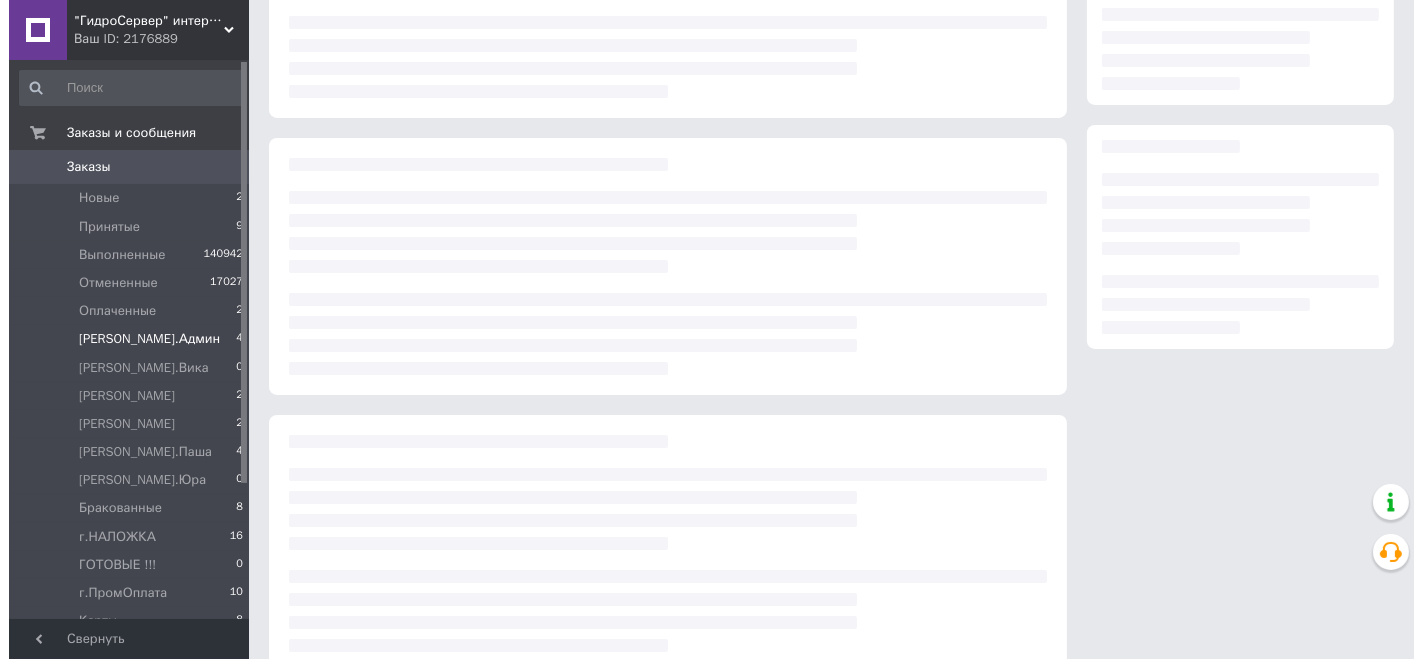 scroll, scrollTop: 0, scrollLeft: 0, axis: both 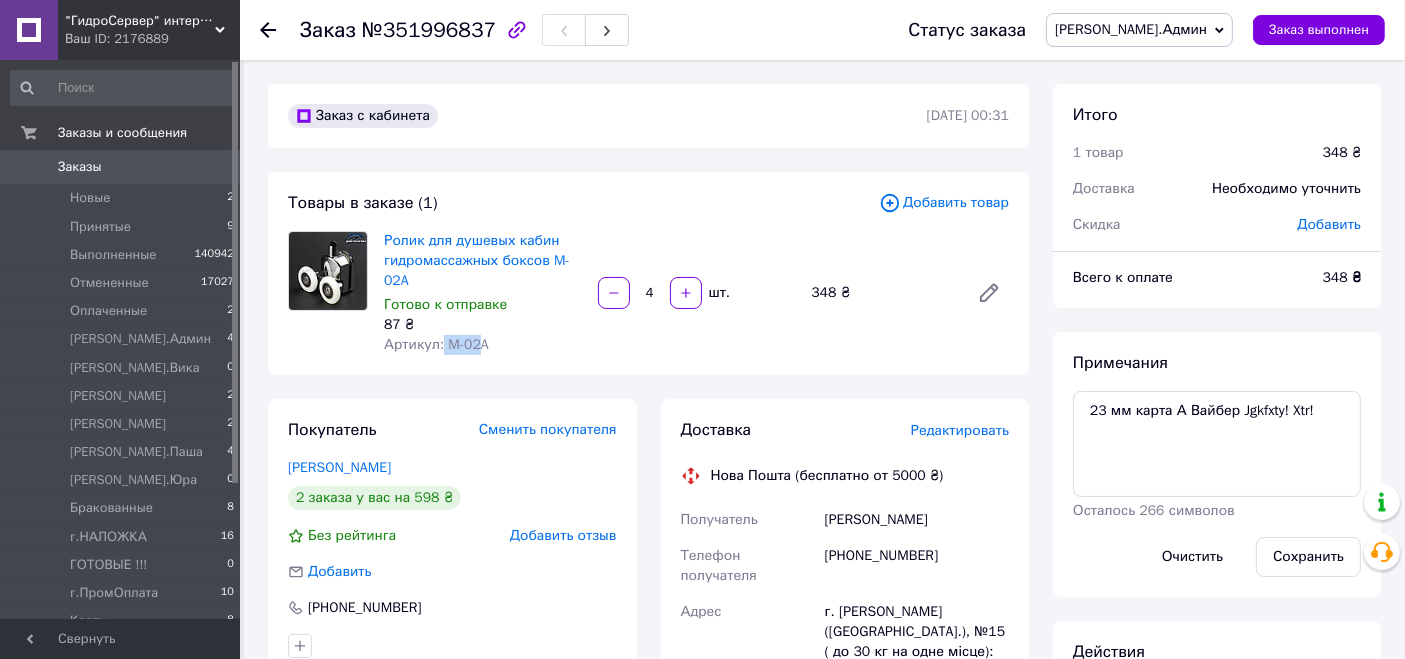 drag, startPoint x: 478, startPoint y: 350, endPoint x: 445, endPoint y: 347, distance: 33.13608 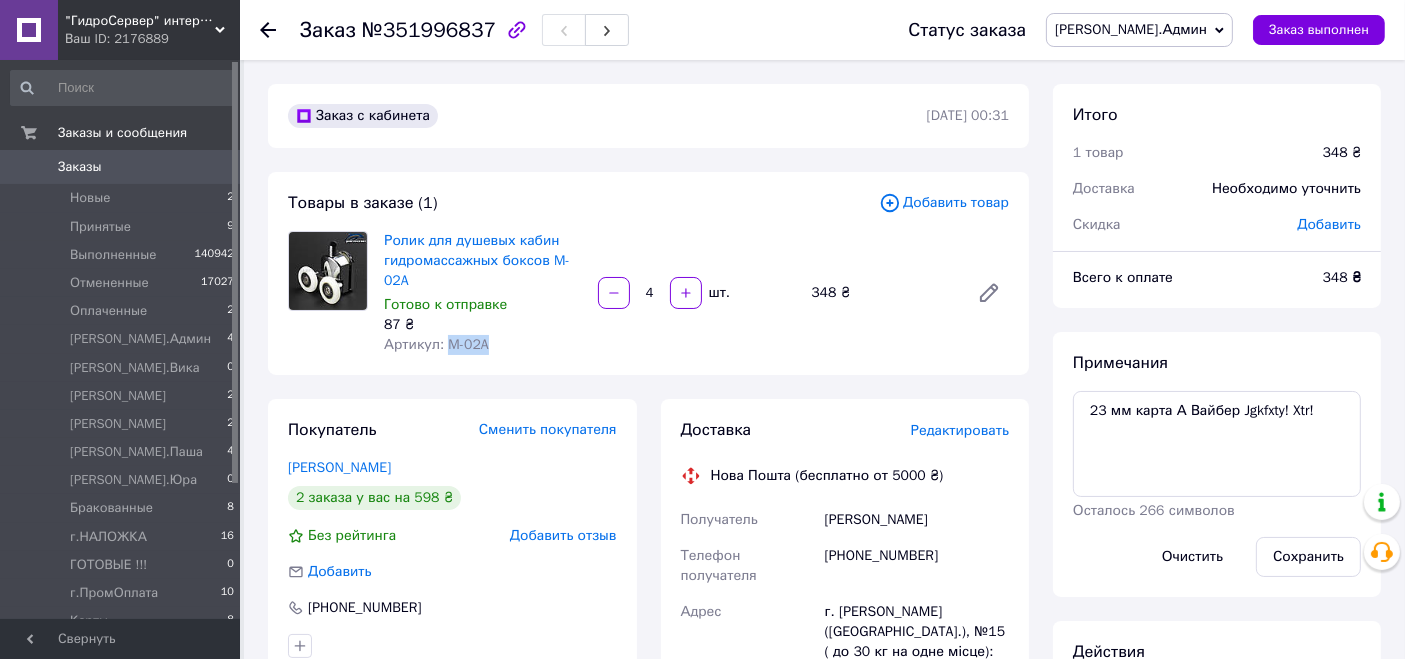 drag, startPoint x: 445, startPoint y: 347, endPoint x: 511, endPoint y: 338, distance: 66.61081 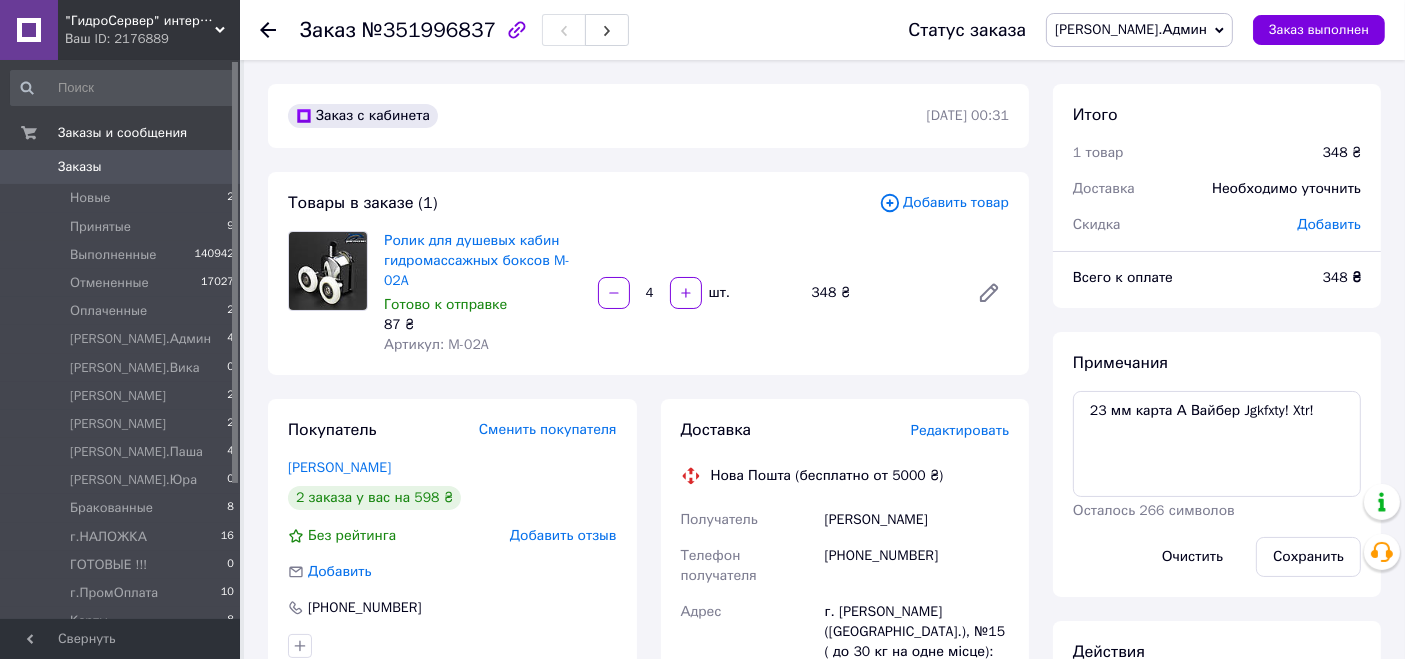 click on "Редактировать" at bounding box center (960, 430) 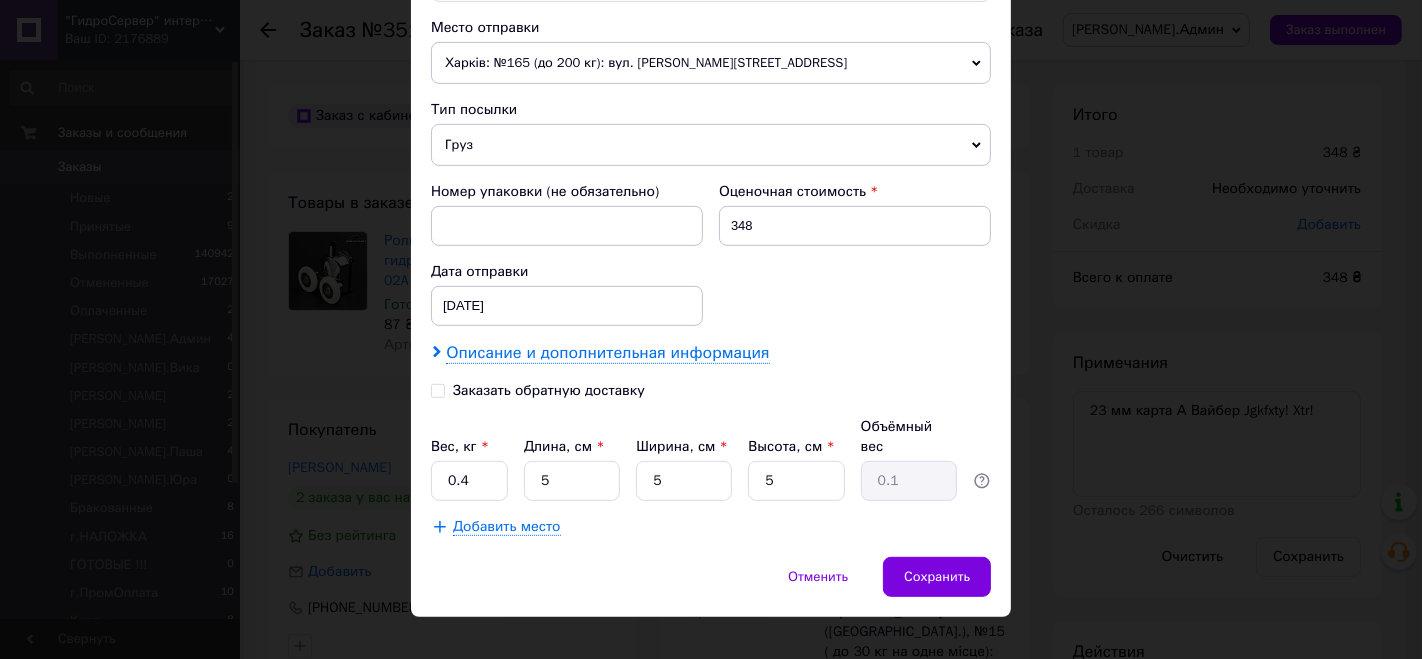 click on "Описание и дополнительная информация" at bounding box center (607, 353) 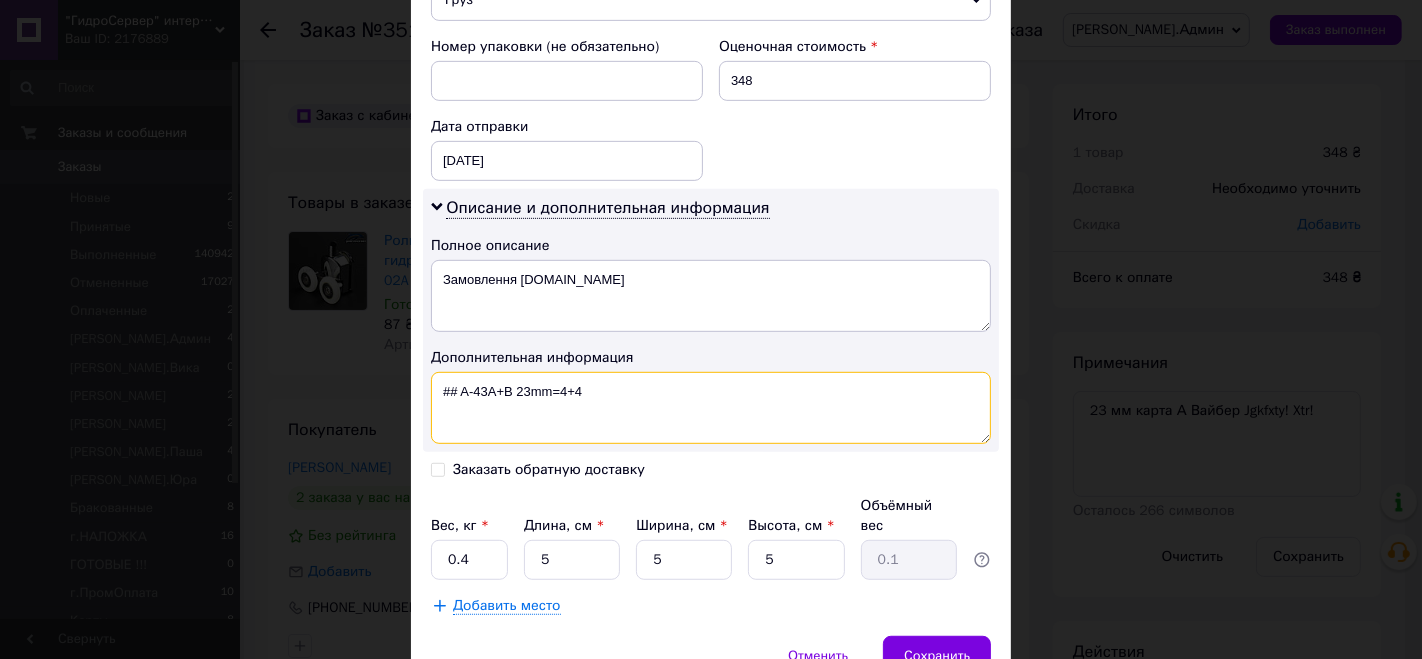 click on "## A-43A+B 23mm=4+4" at bounding box center (711, 408) 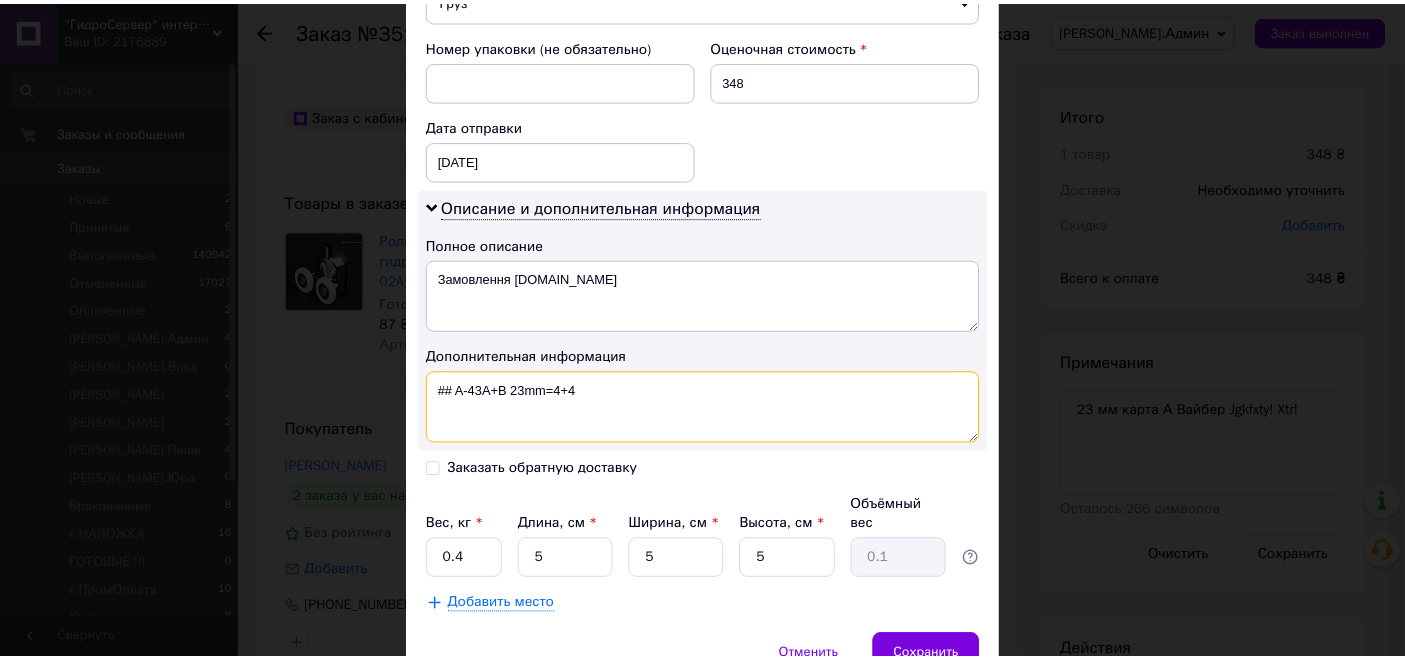 scroll, scrollTop: 920, scrollLeft: 0, axis: vertical 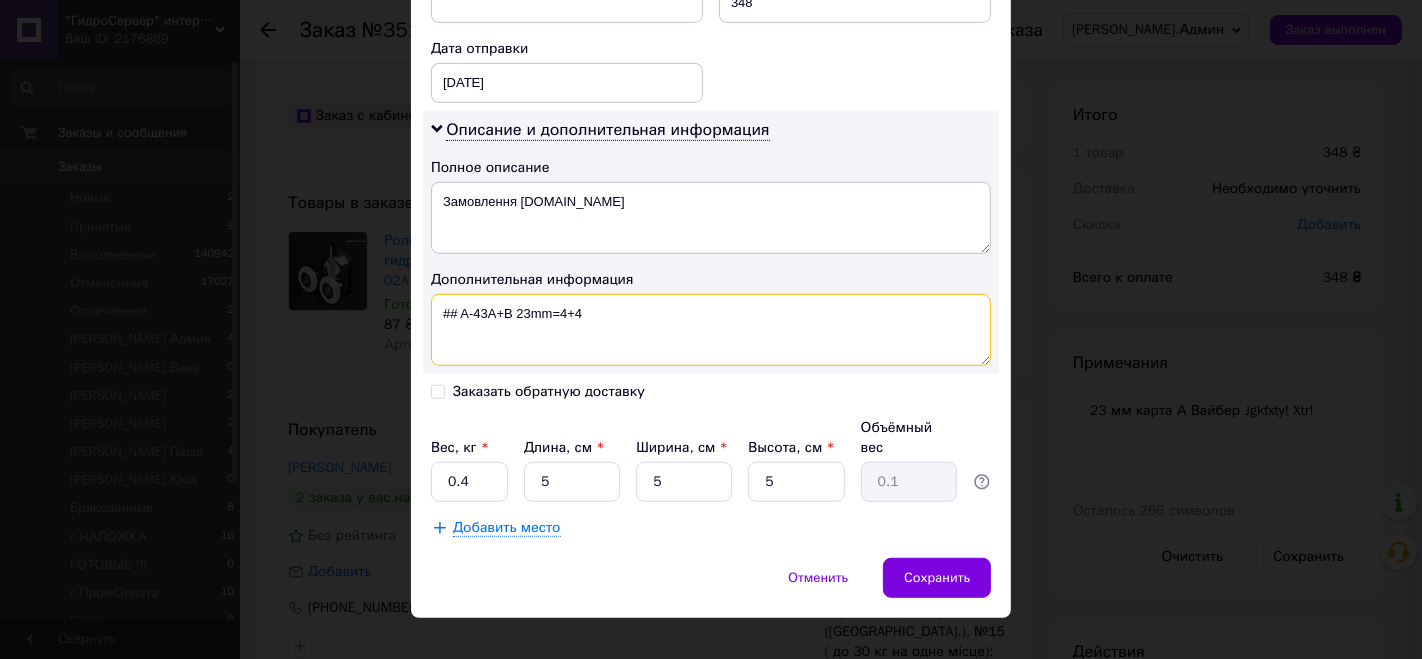 click on "## A-43A+B 23mm=4+4" at bounding box center [711, 330] 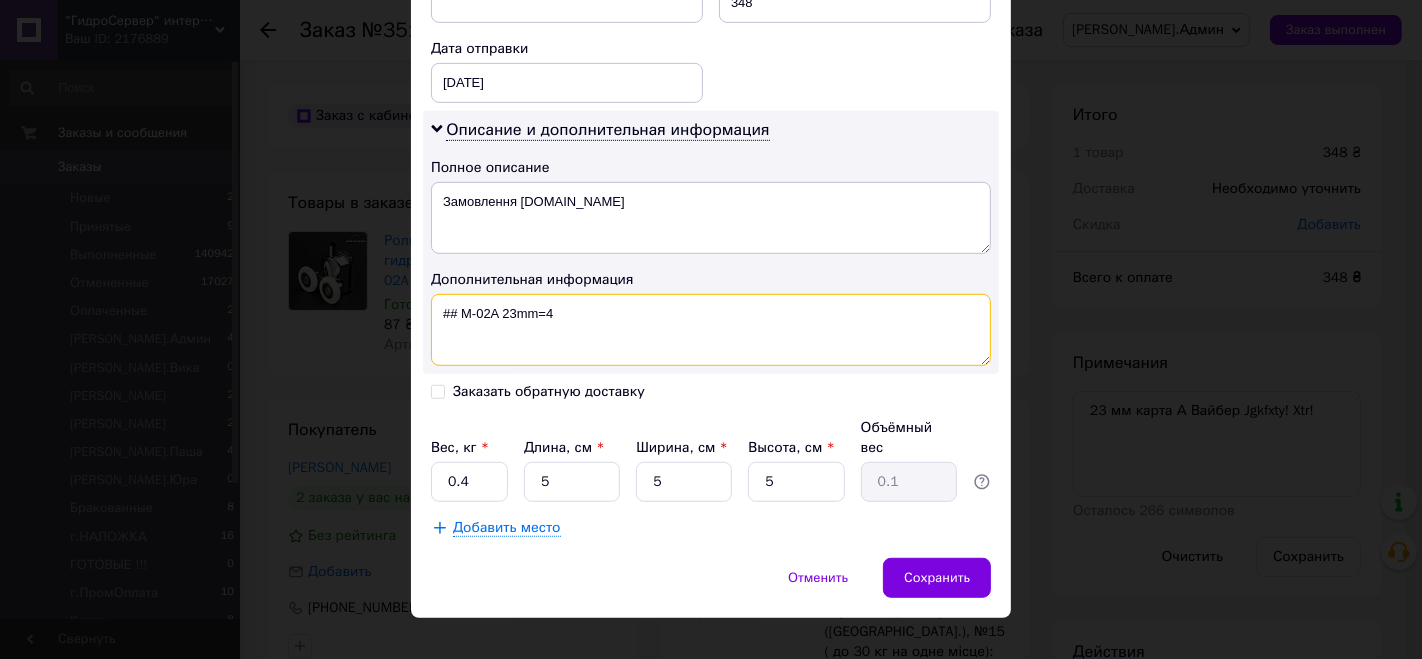 type on "## M-02A 23mm=4" 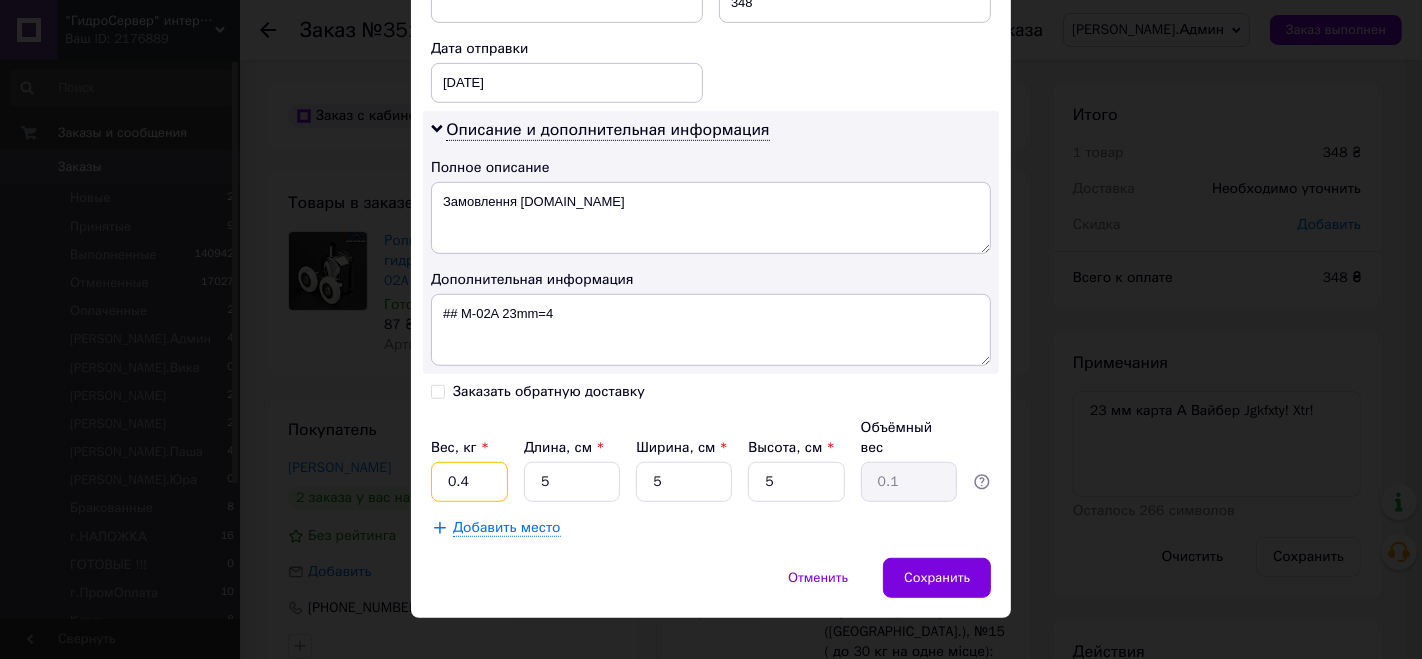 click on "0.4" at bounding box center [469, 482] 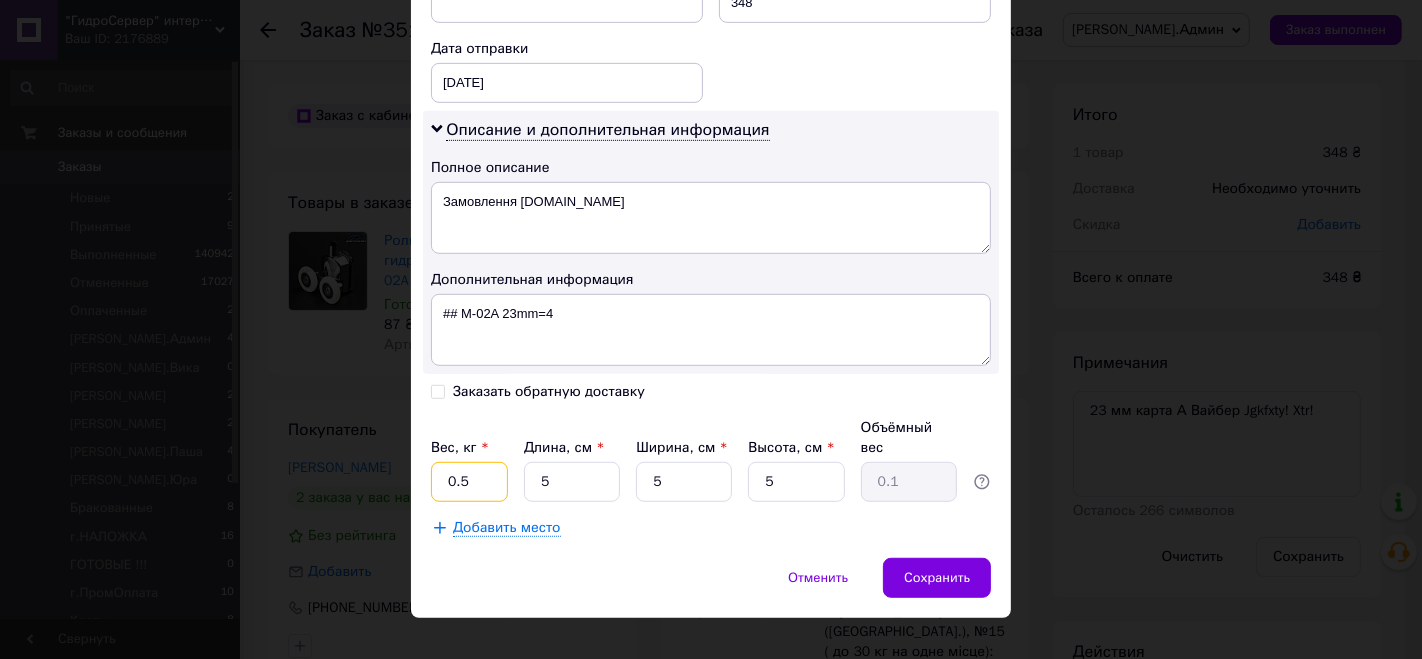 type on "0.5" 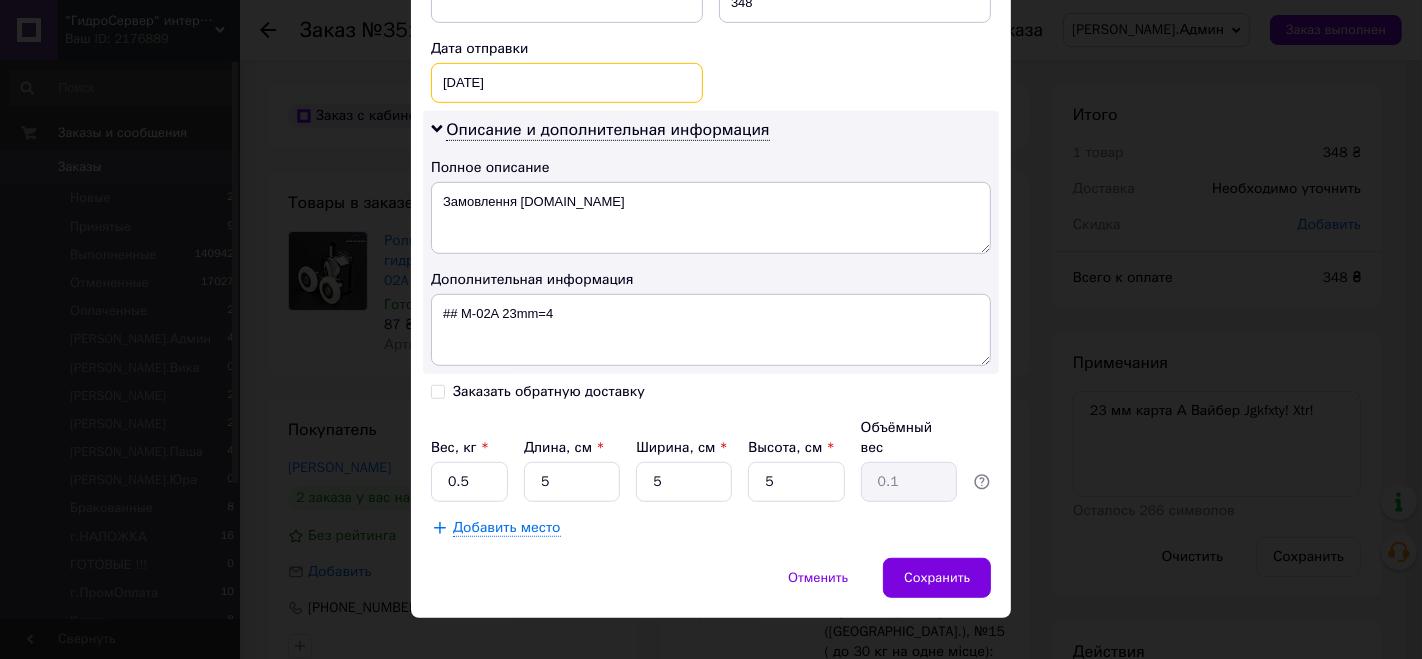 click on "31.05.2025 < 2025 > < Май > Пн Вт Ср Чт Пт Сб Вс 28 29 30 1 2 3 4 5 6 7 8 9 10 11 12 13 14 15 16 17 18 19 20 21 22 23 24 25 26 27 28 29 30 31 1 2 3 4 5 6 7 8" at bounding box center (567, 83) 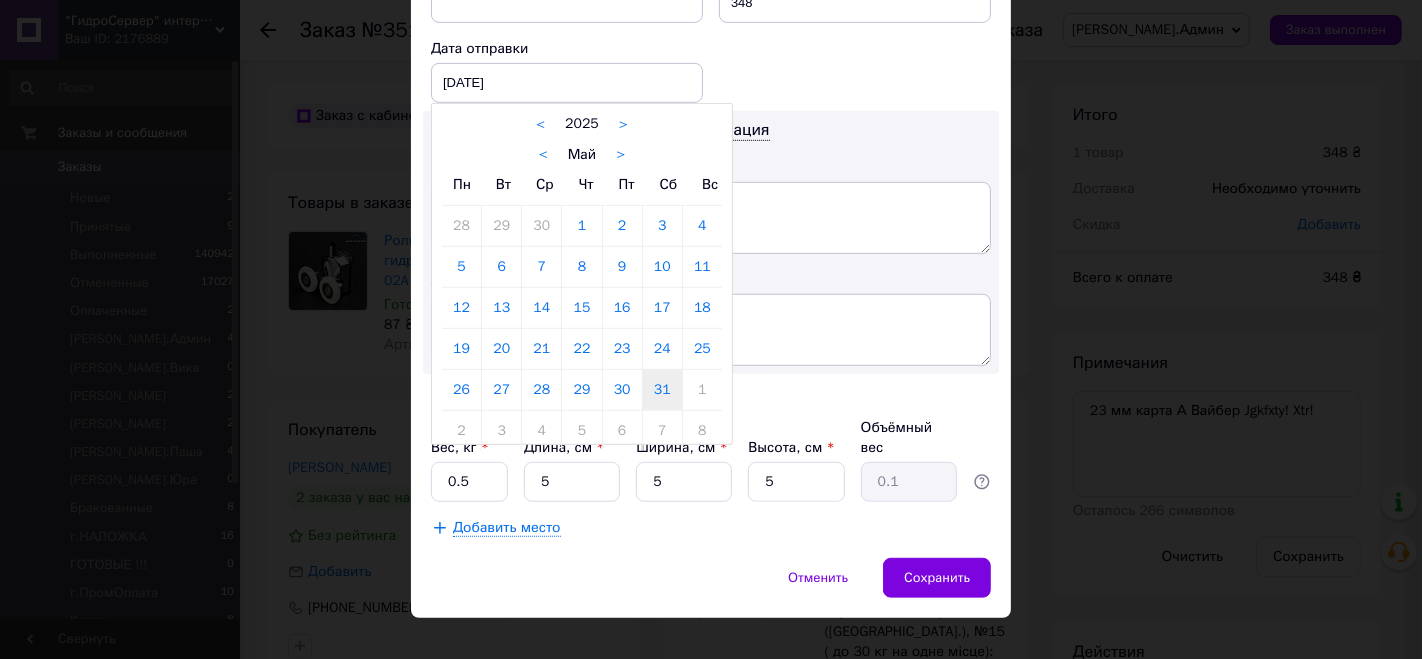 click on "< Май >" at bounding box center [582, 154] 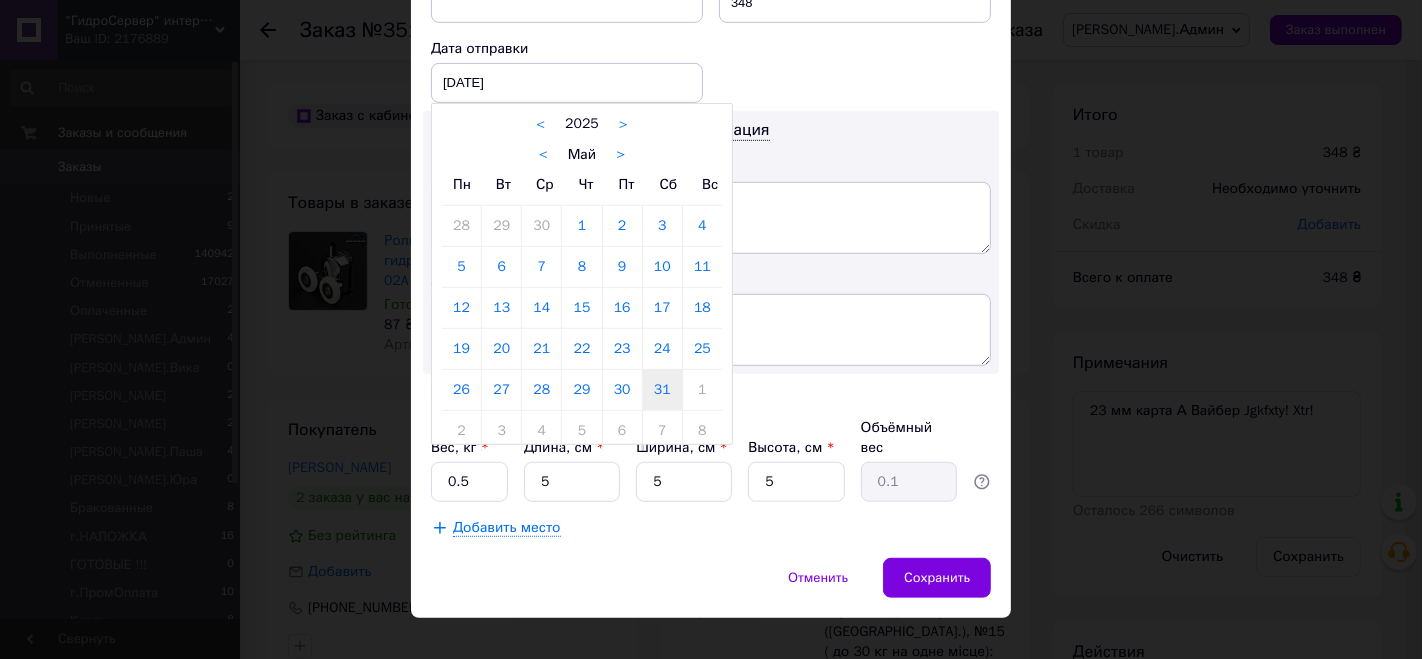 click on ">" at bounding box center (620, 155) 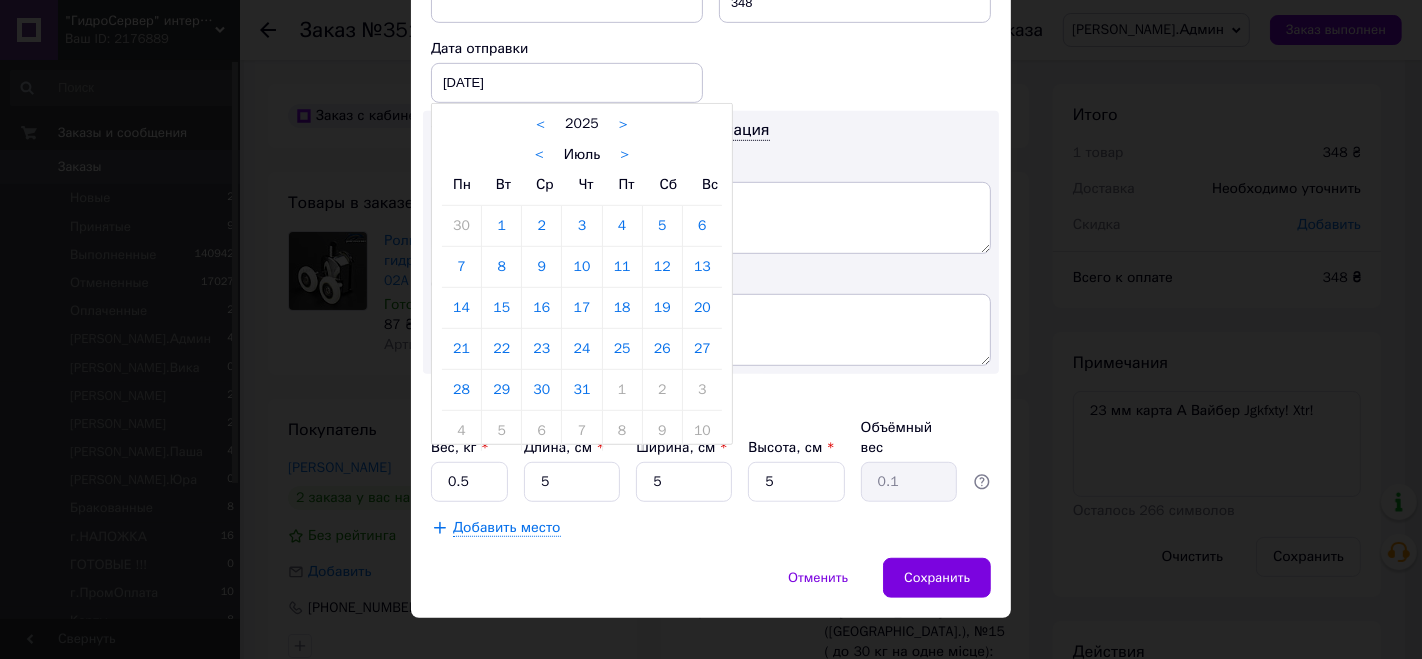 click on ">" at bounding box center [624, 155] 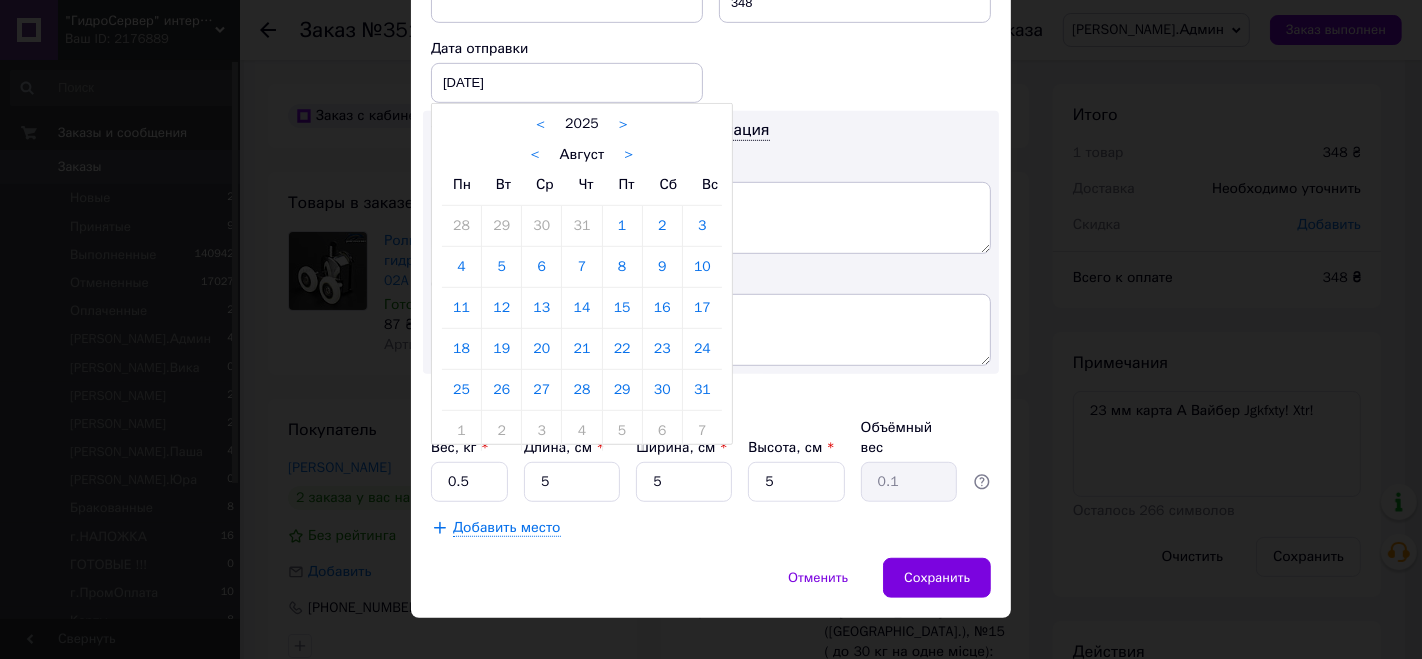 click on "<" at bounding box center [535, 155] 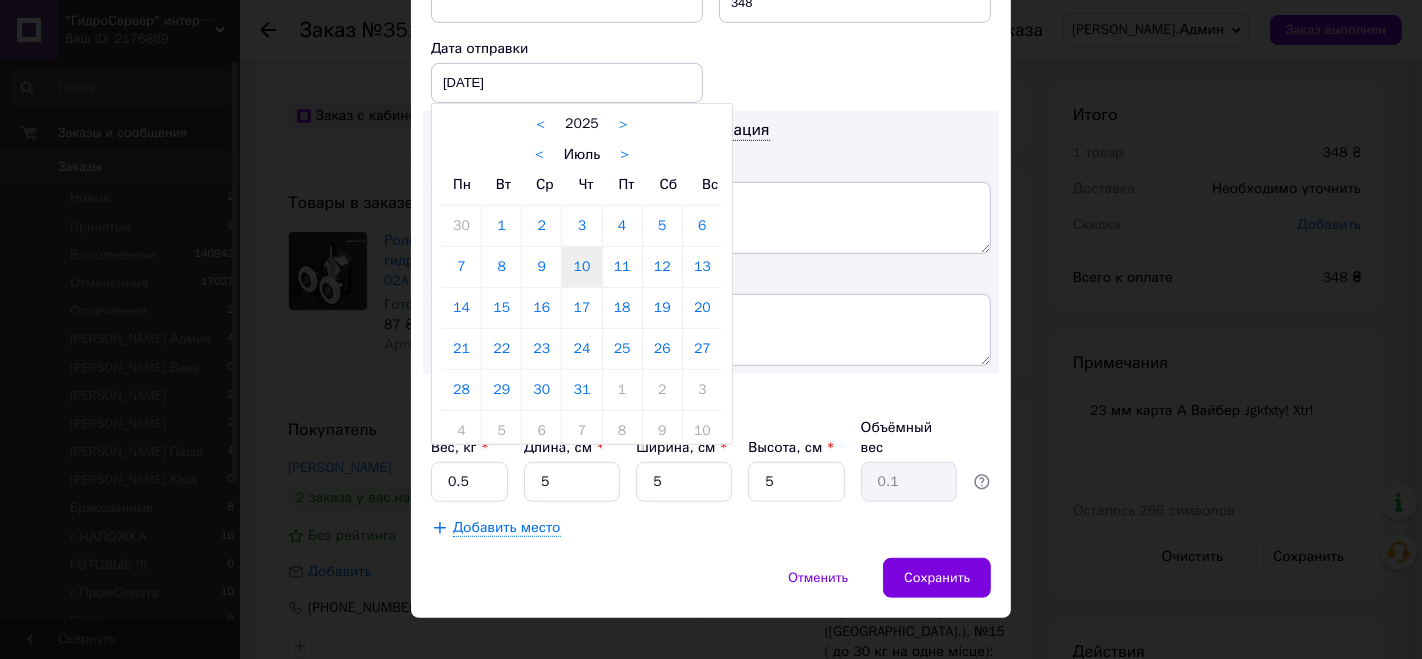 click on "10" at bounding box center [581, 267] 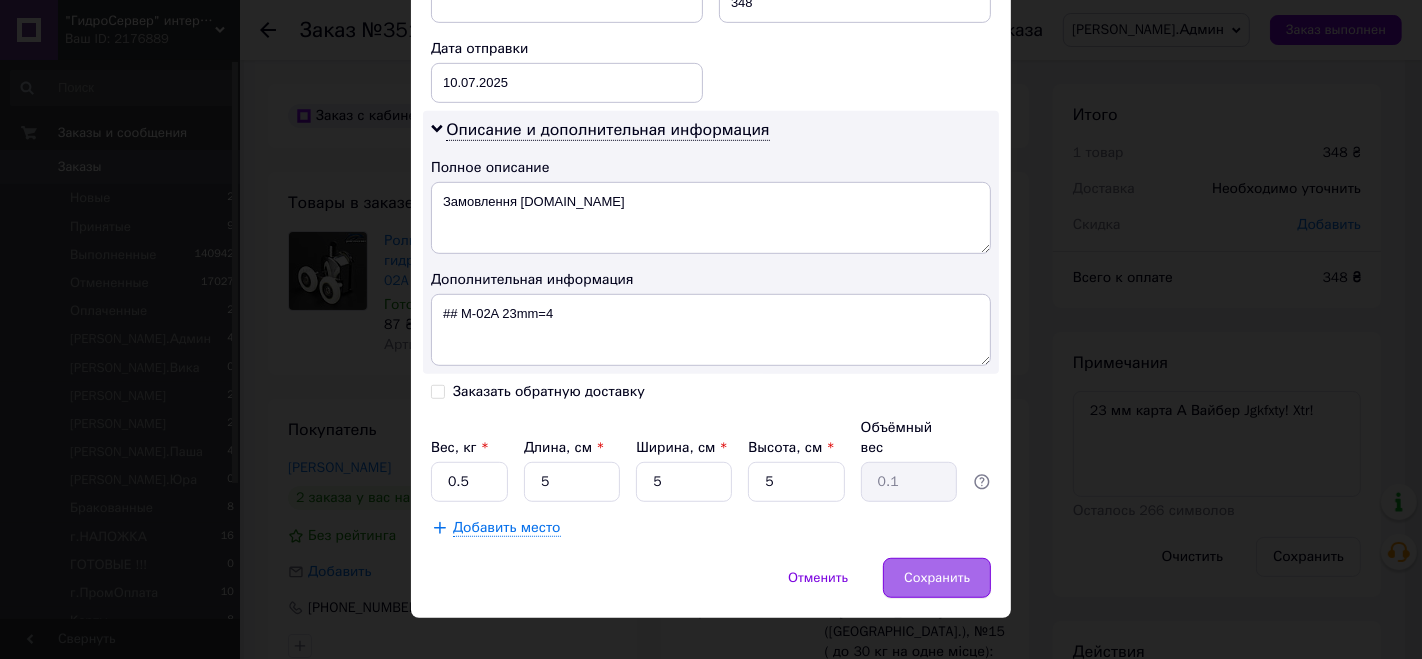 click on "Сохранить" at bounding box center [937, 578] 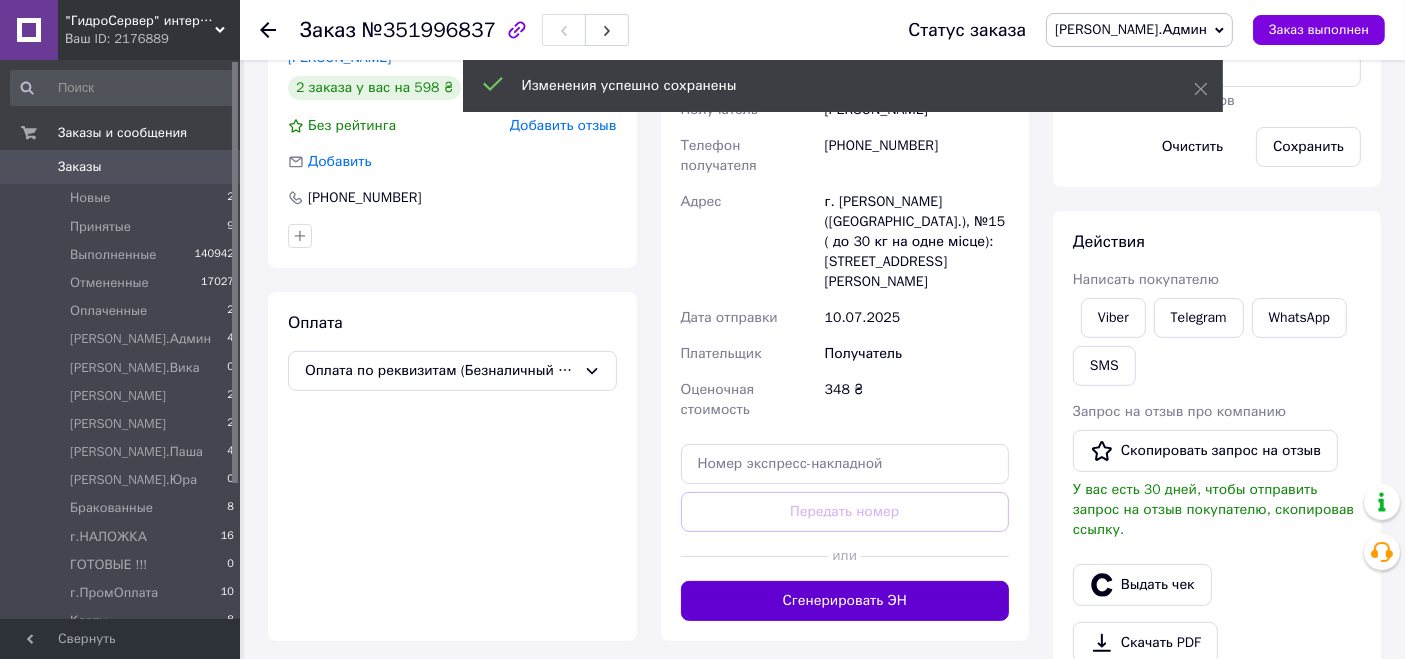 scroll, scrollTop: 444, scrollLeft: 0, axis: vertical 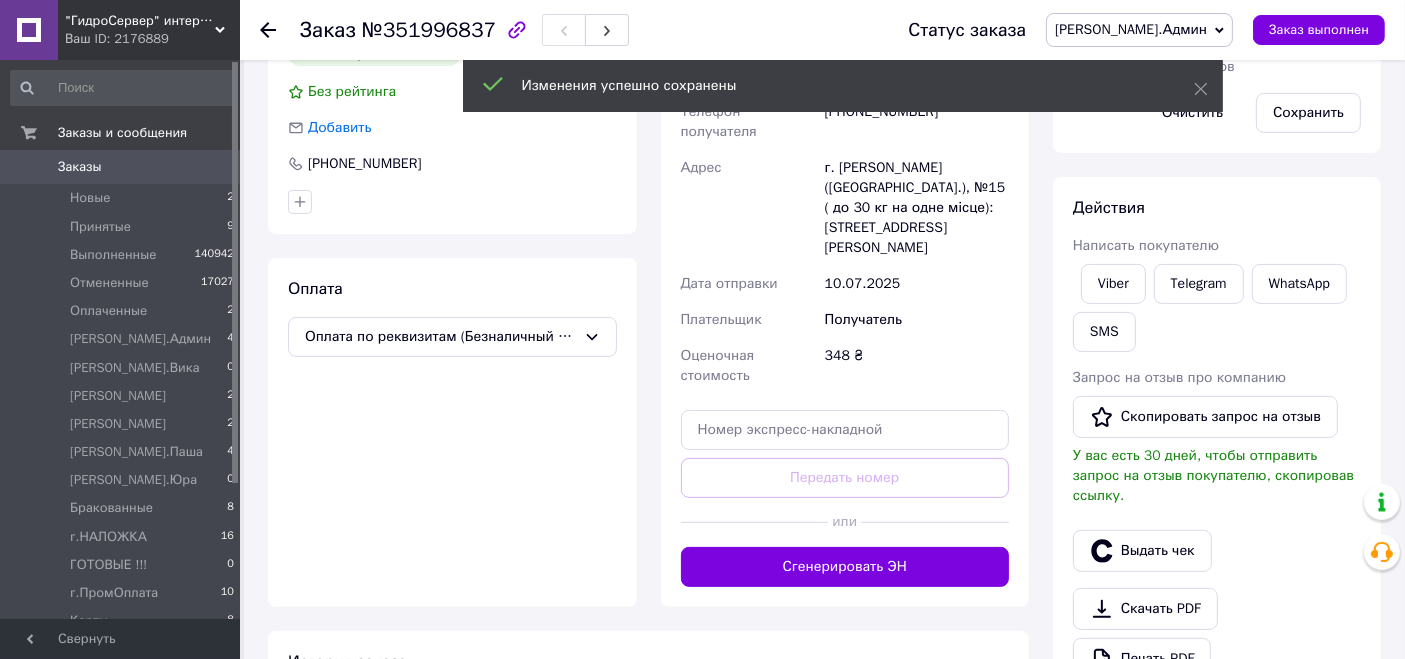 click on "Сгенерировать ЭН" at bounding box center (845, 567) 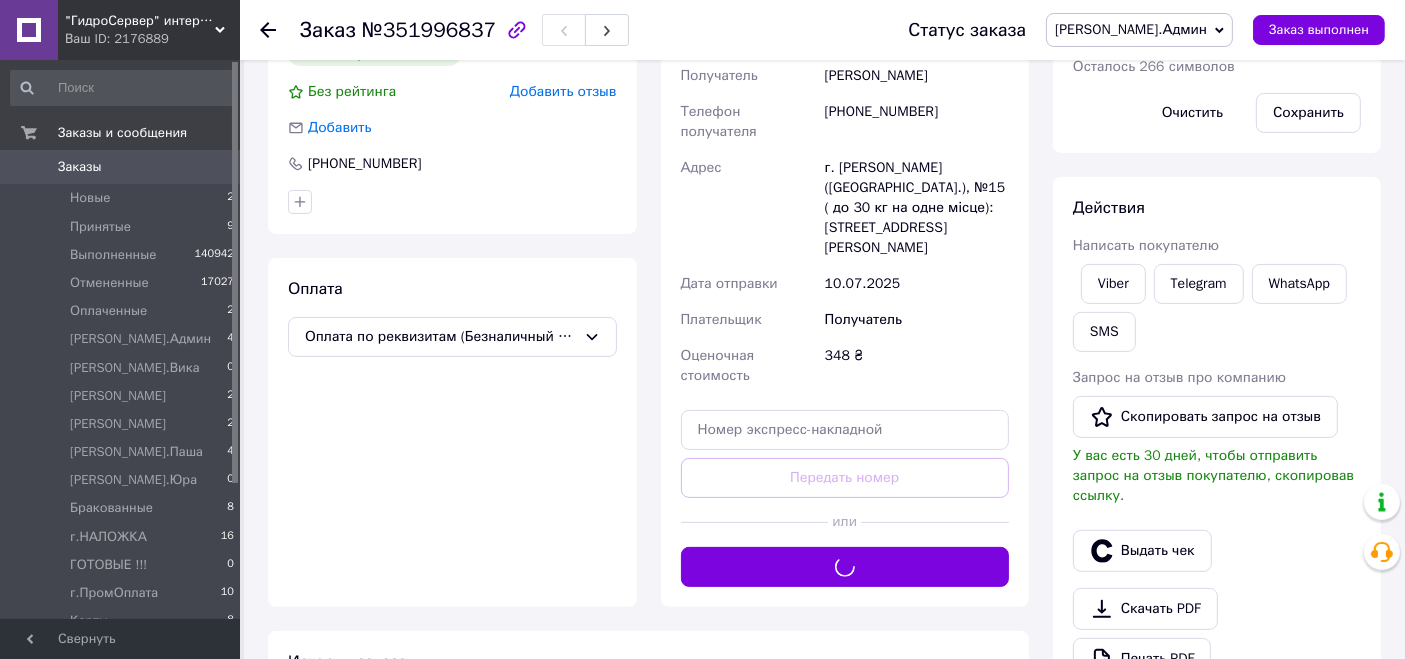 drag, startPoint x: 1191, startPoint y: 29, endPoint x: 1191, endPoint y: 63, distance: 34 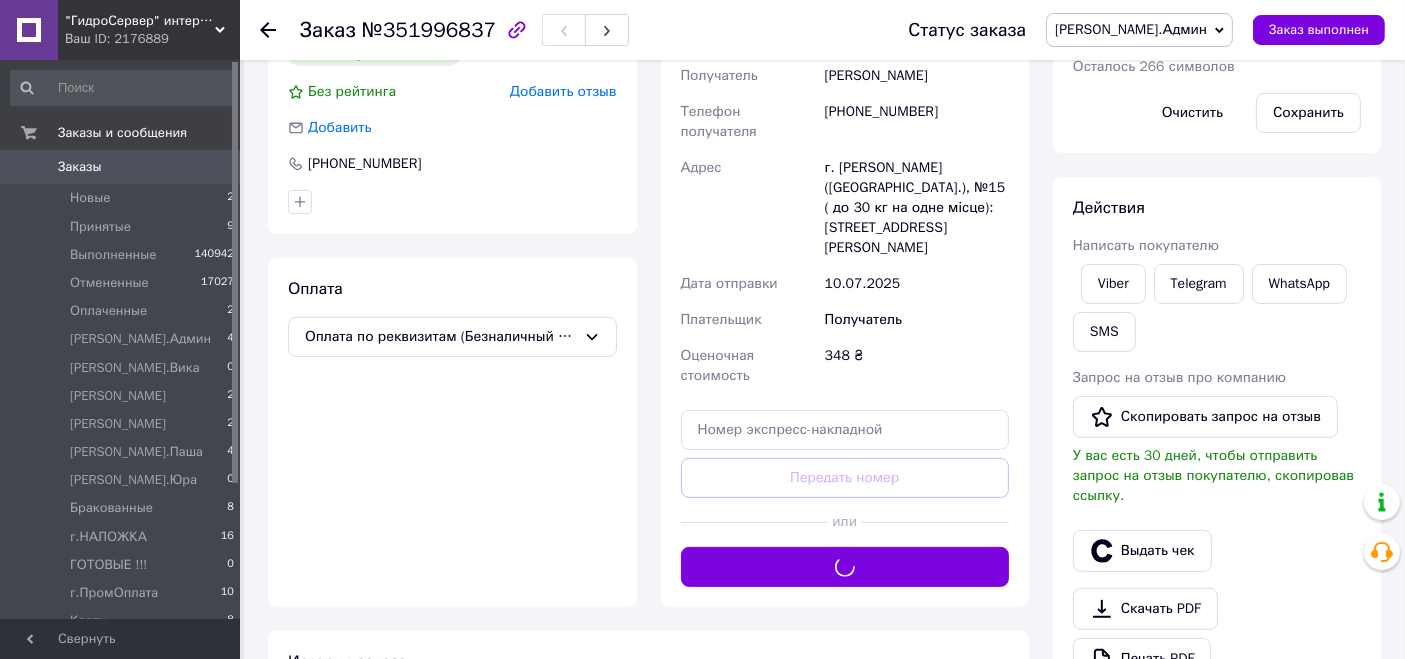 click on "[PERSON_NAME].Админ" at bounding box center (1131, 29) 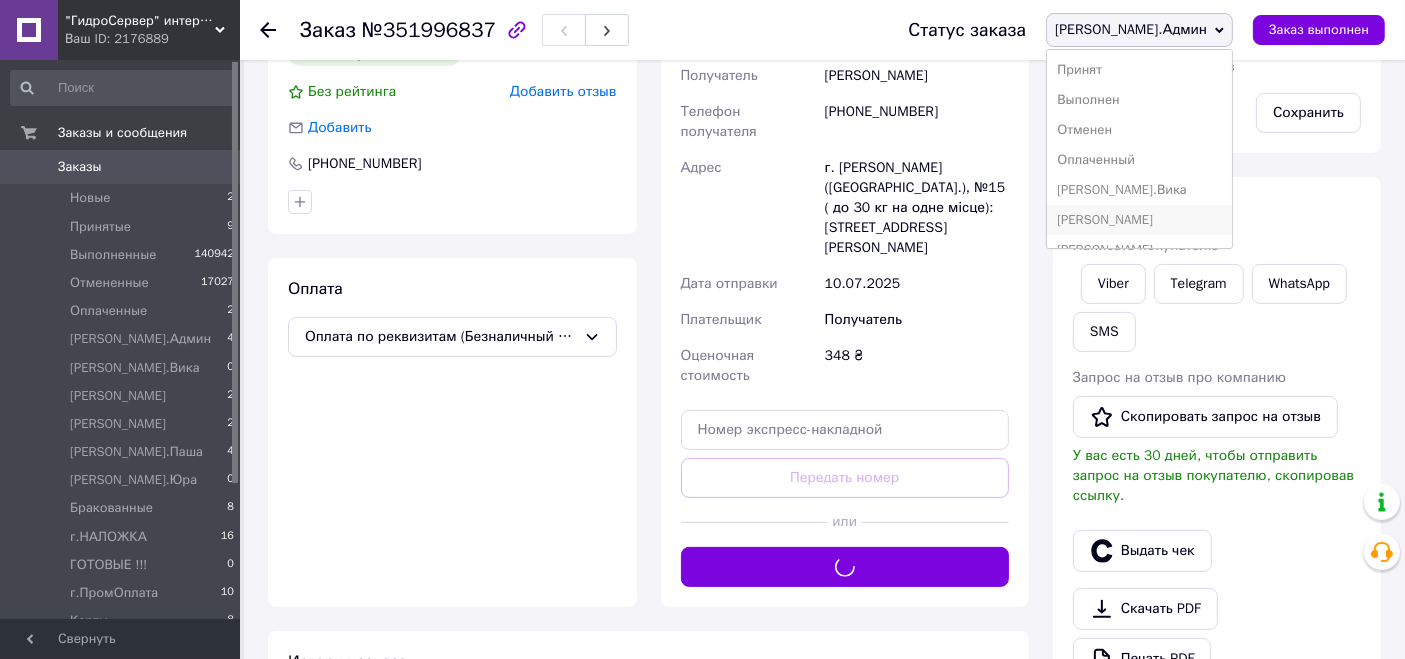 click on "[PERSON_NAME]" at bounding box center (1139, 220) 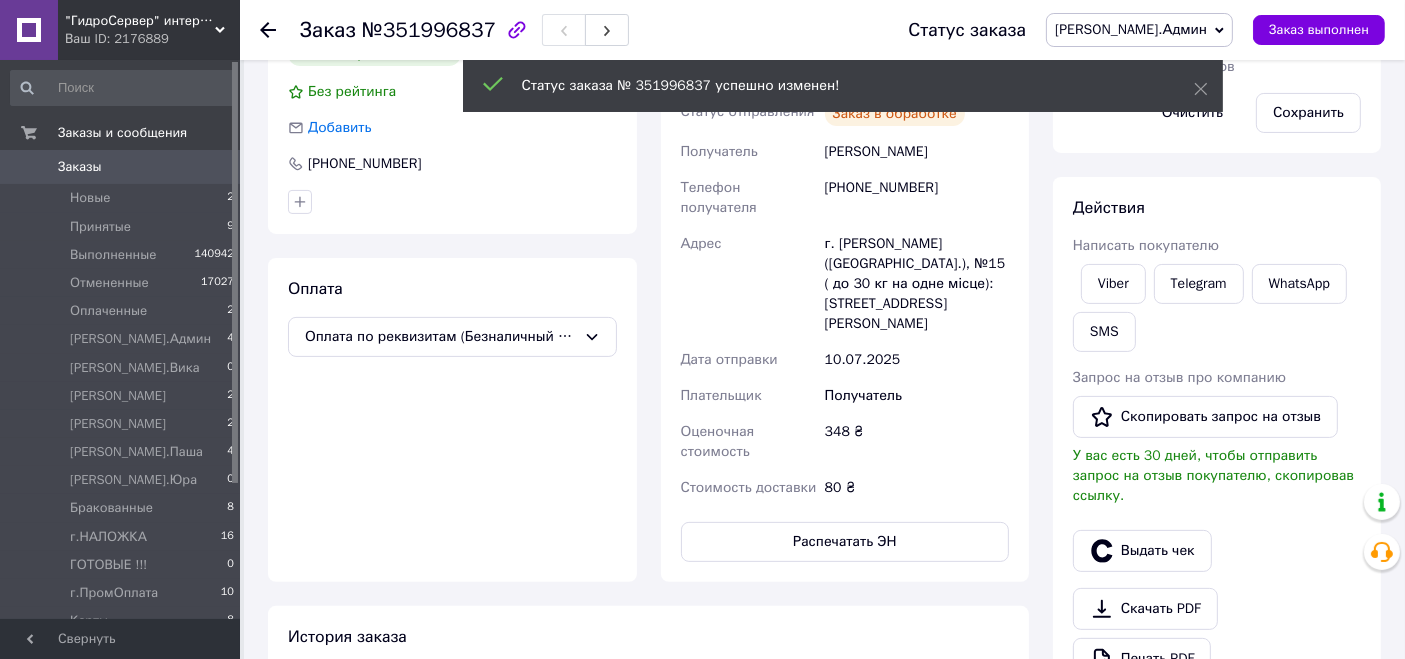 click 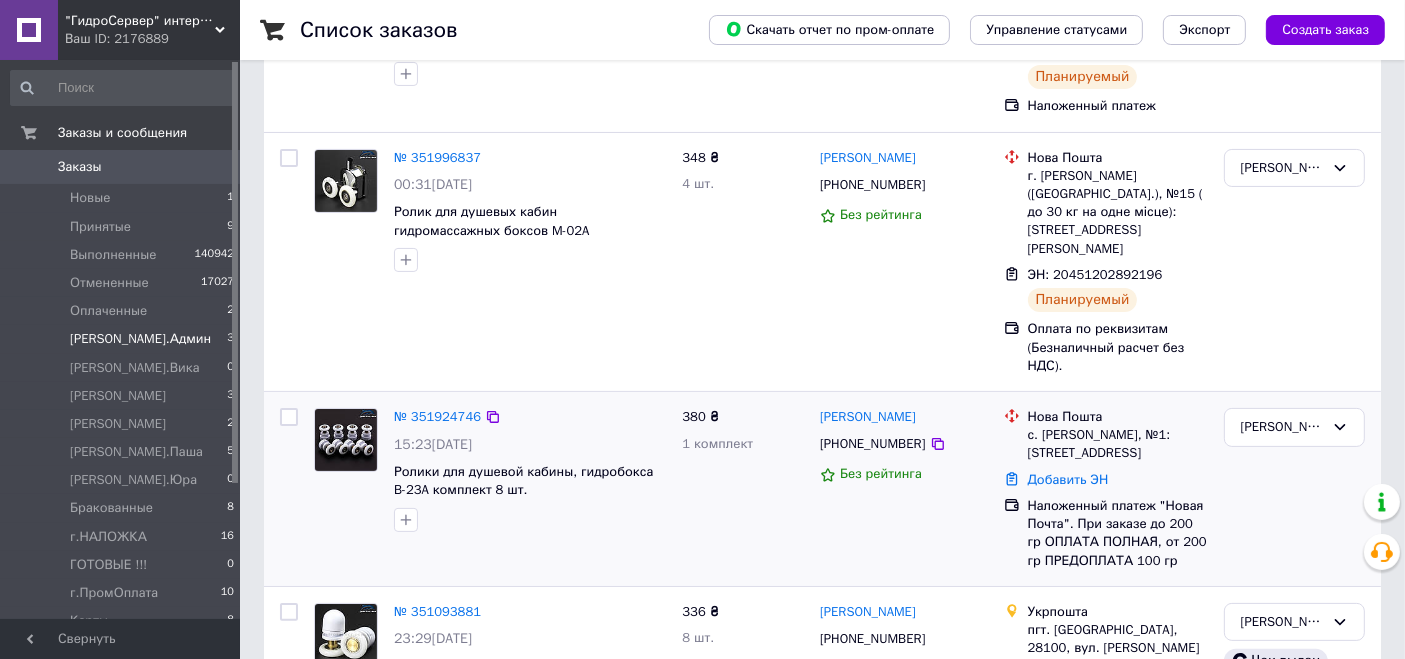 scroll, scrollTop: 412, scrollLeft: 0, axis: vertical 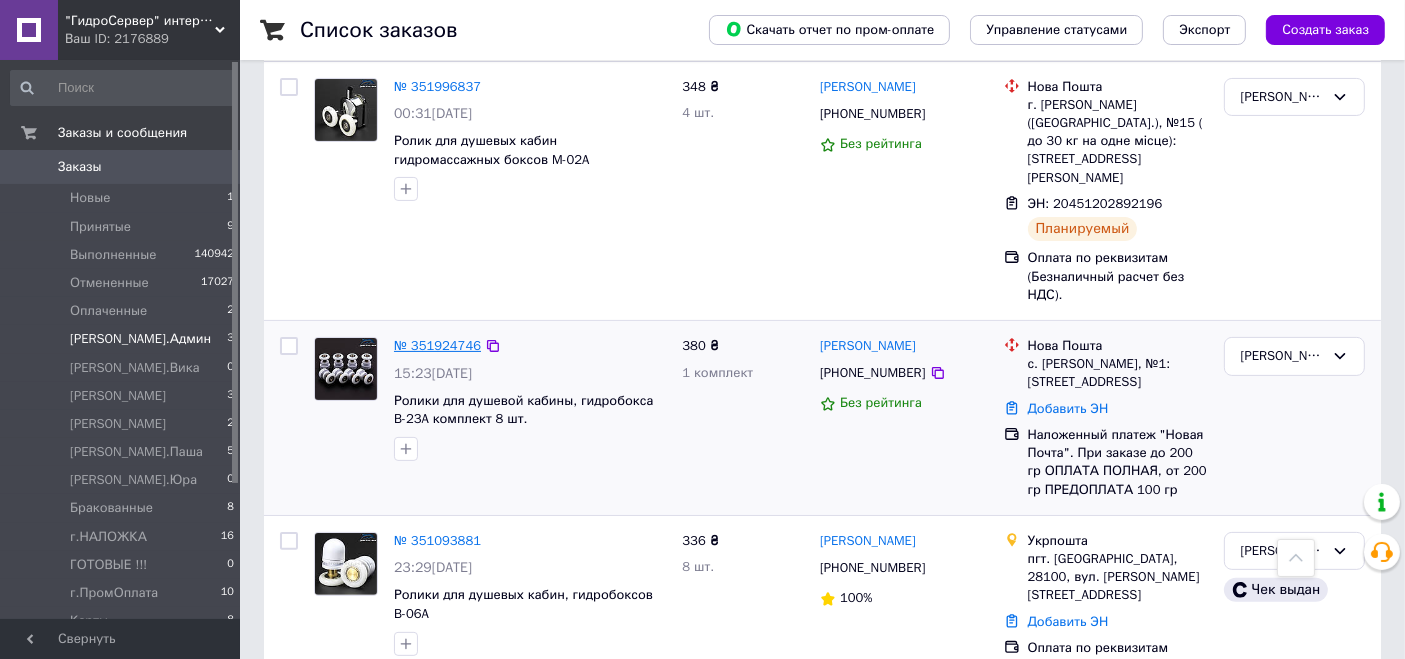 click on "№ 351924746" at bounding box center [437, 345] 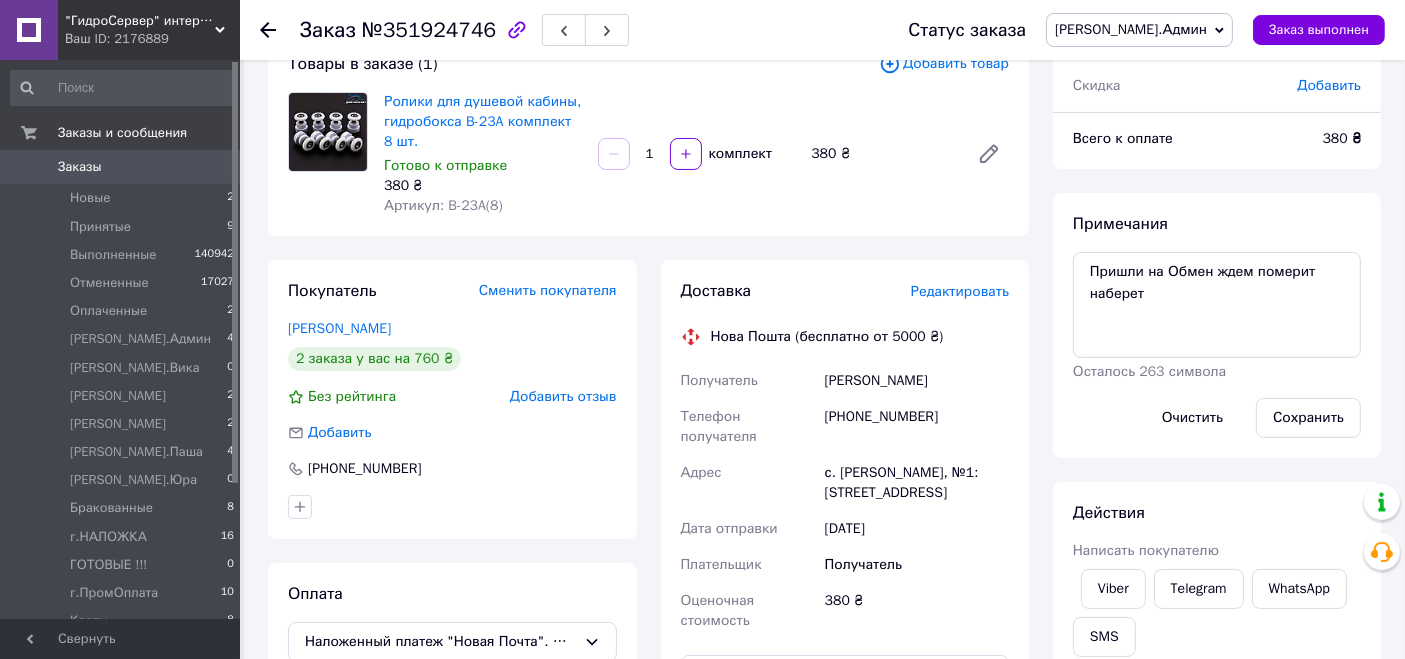 scroll, scrollTop: 79, scrollLeft: 0, axis: vertical 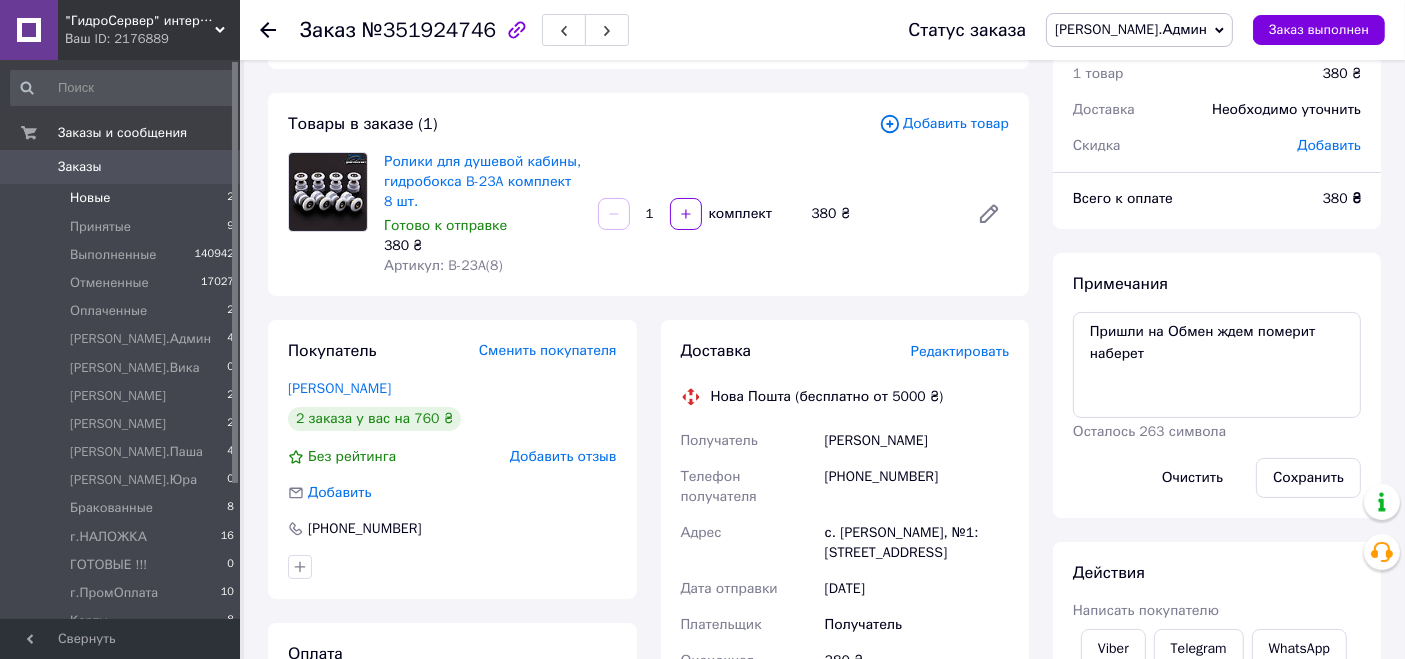 click on "Новые 2" at bounding box center (123, 198) 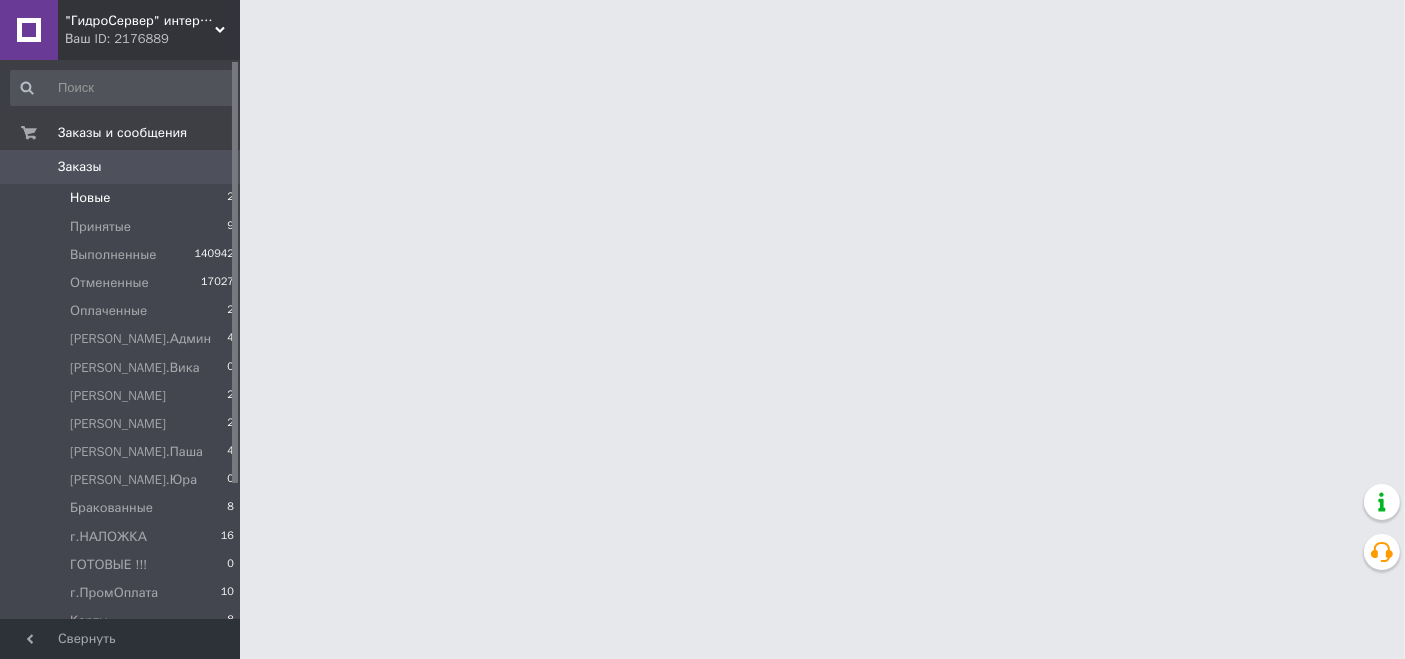 scroll, scrollTop: 0, scrollLeft: 0, axis: both 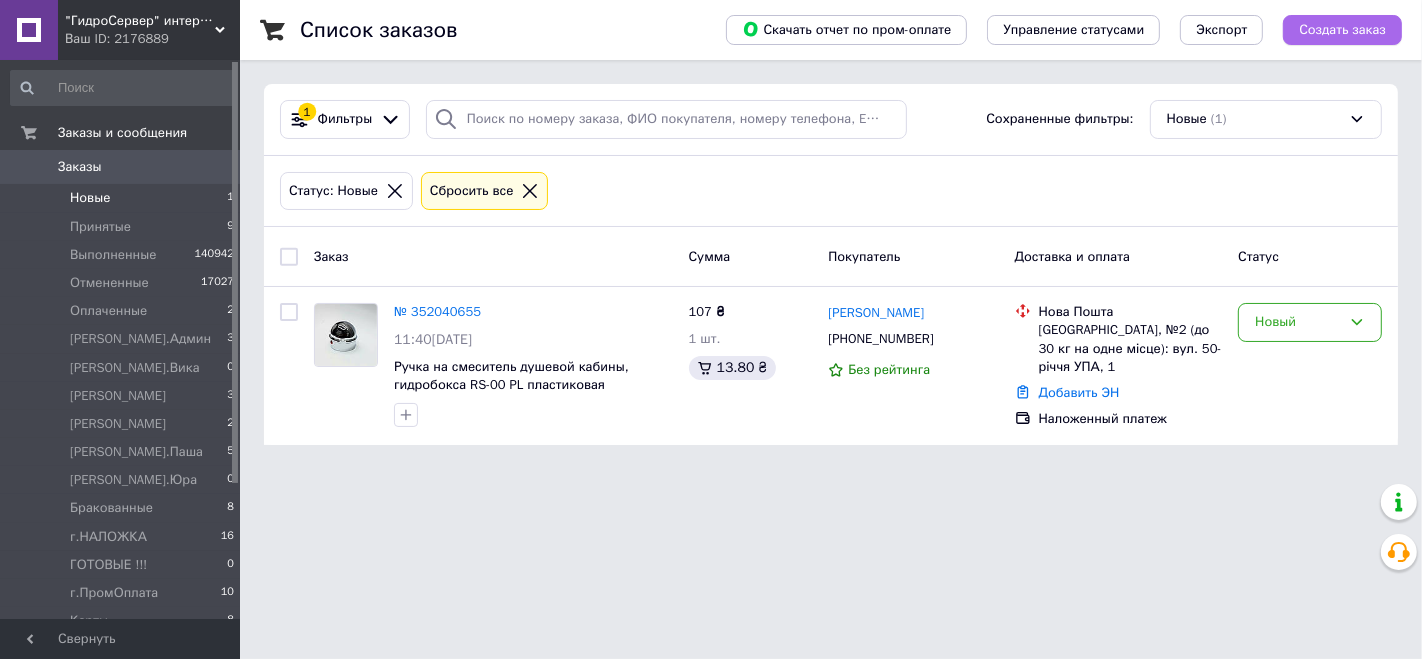 click on "Создать заказ" at bounding box center [1342, 30] 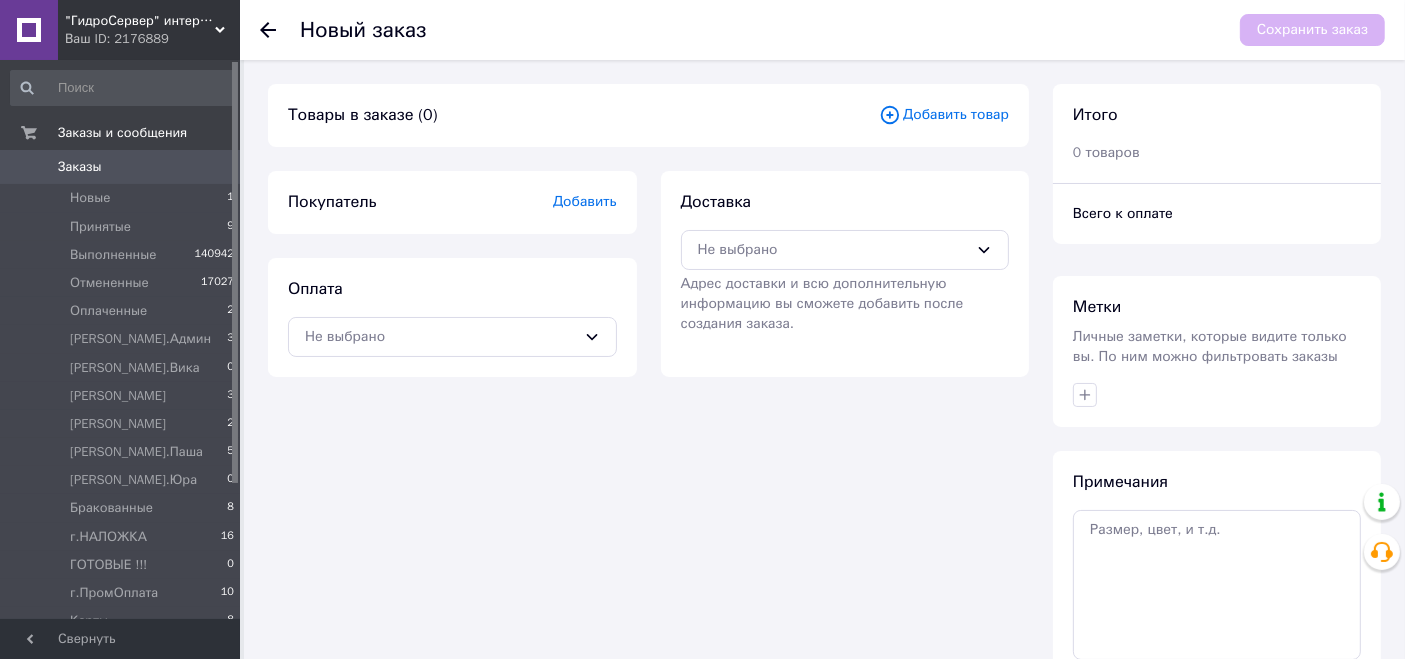 click on "Добавить товар" at bounding box center (944, 115) 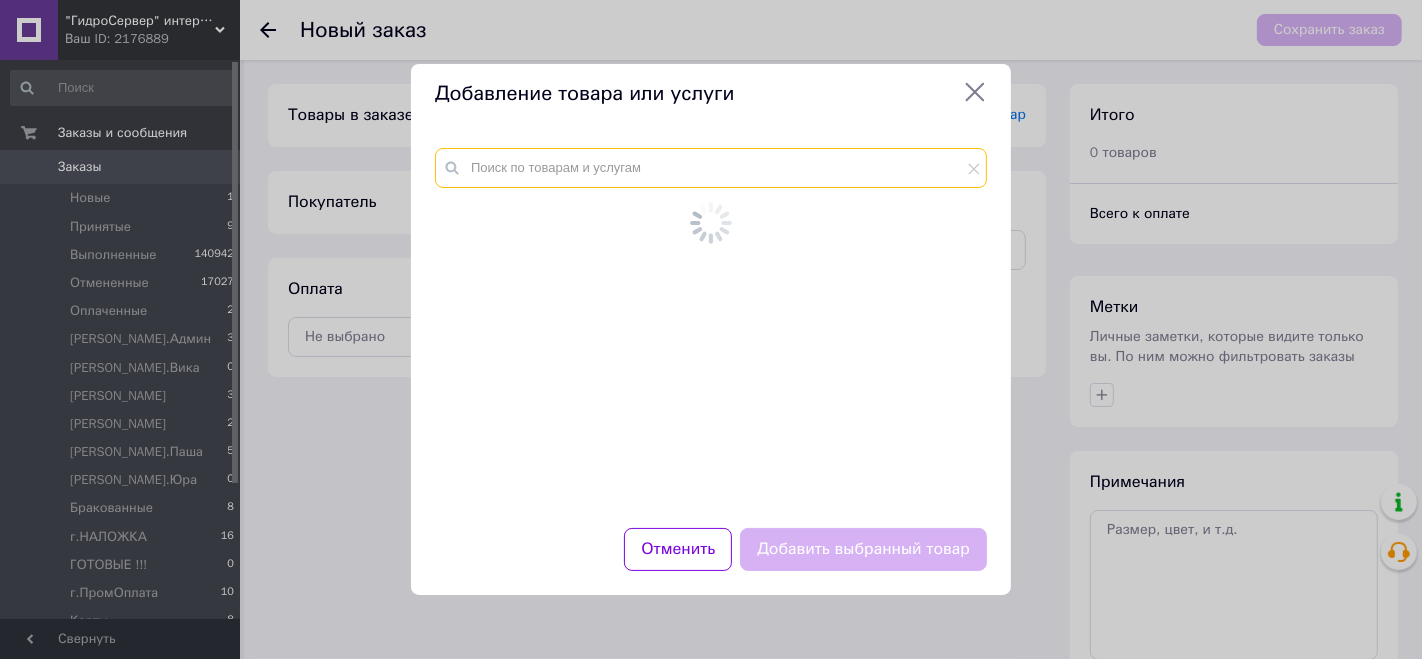 click at bounding box center (711, 168) 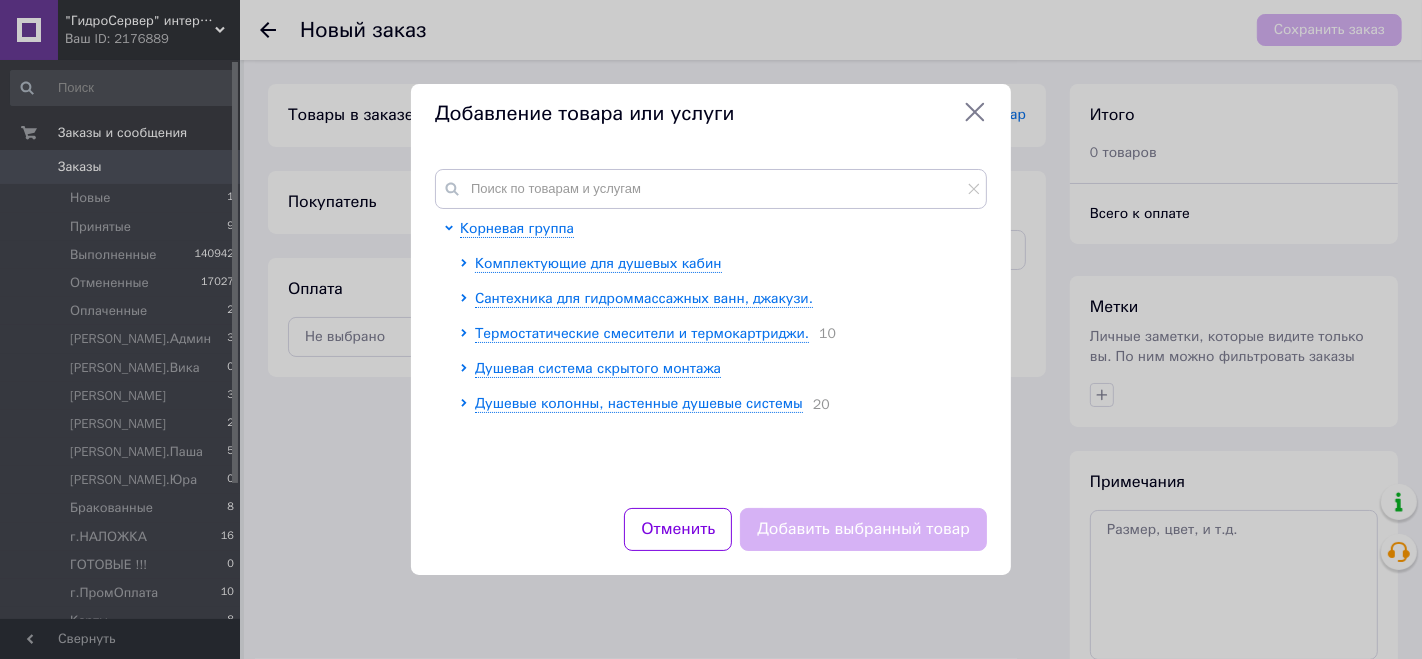 click 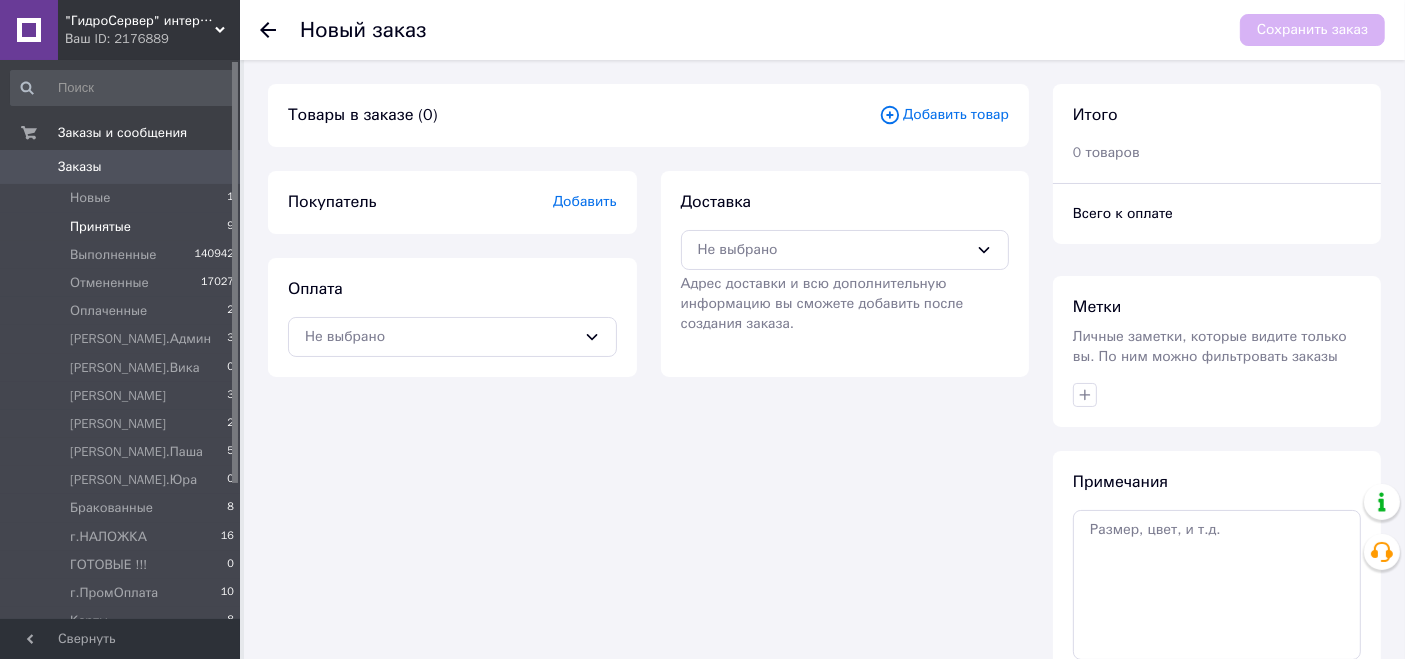 click on "Принятые 9" at bounding box center (123, 227) 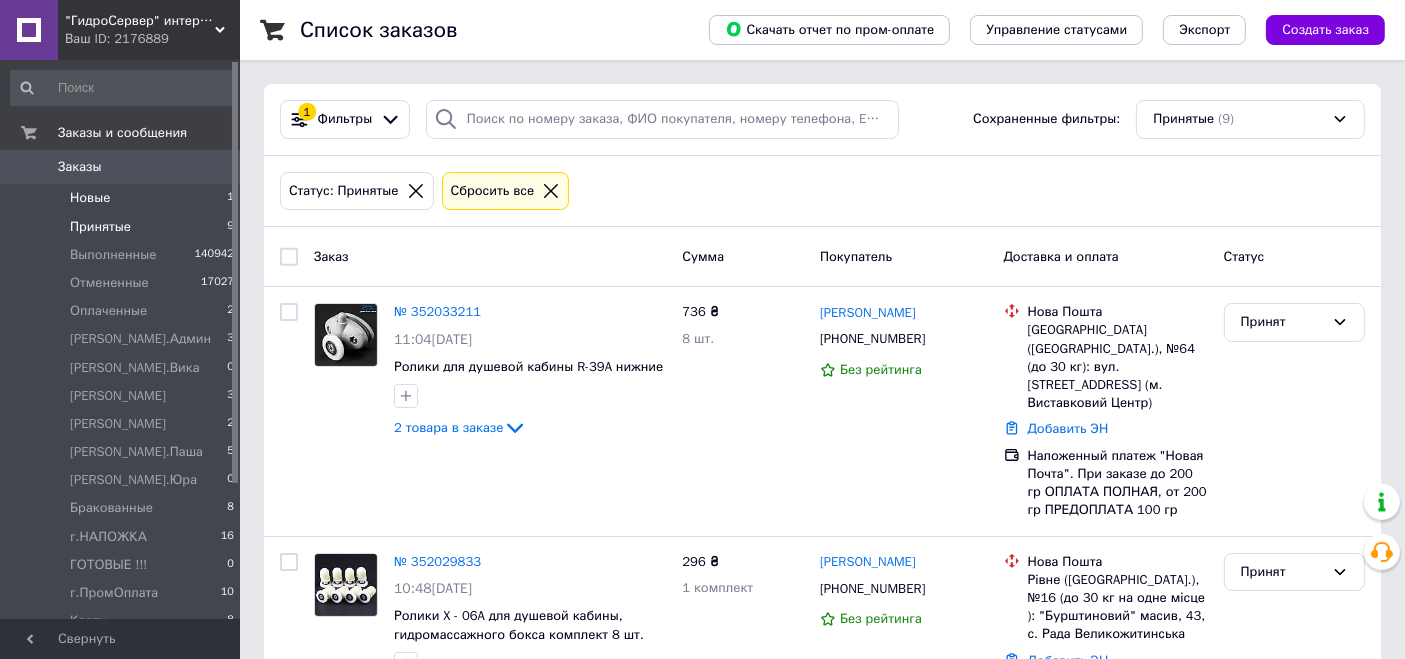 click on "Новые" at bounding box center (90, 198) 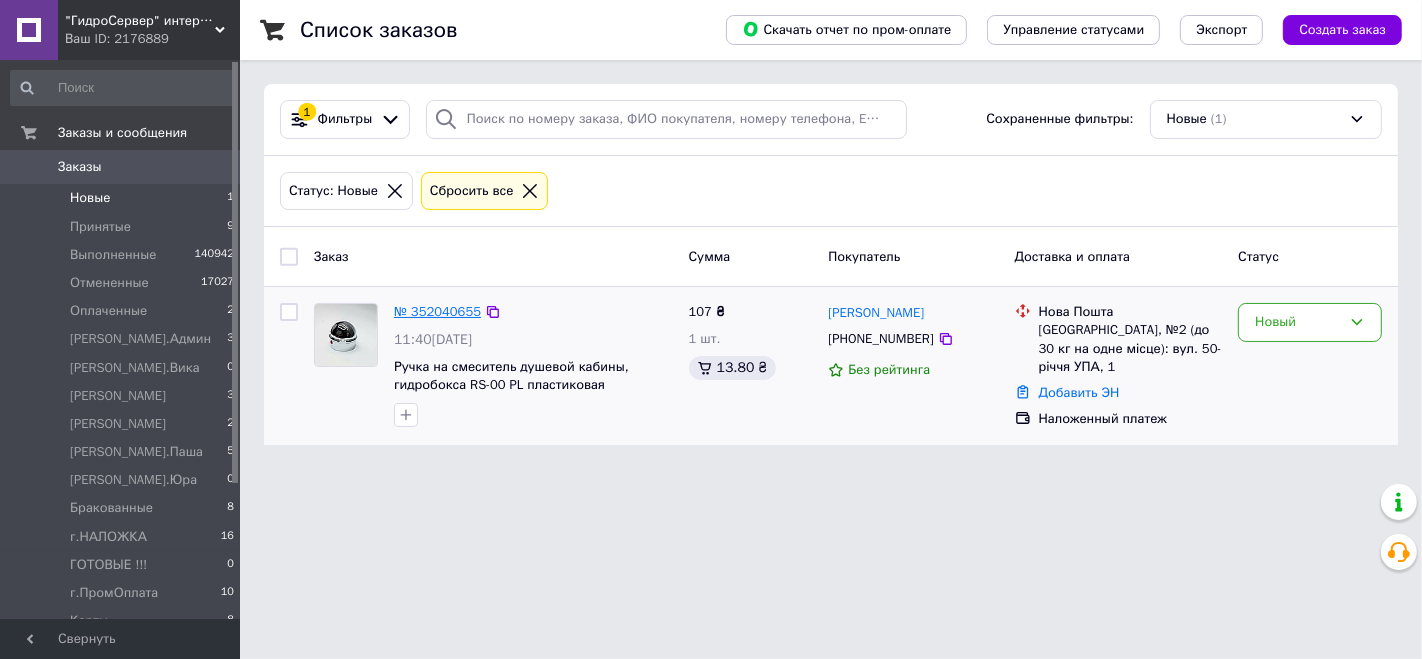 click on "№ 352040655" at bounding box center (437, 311) 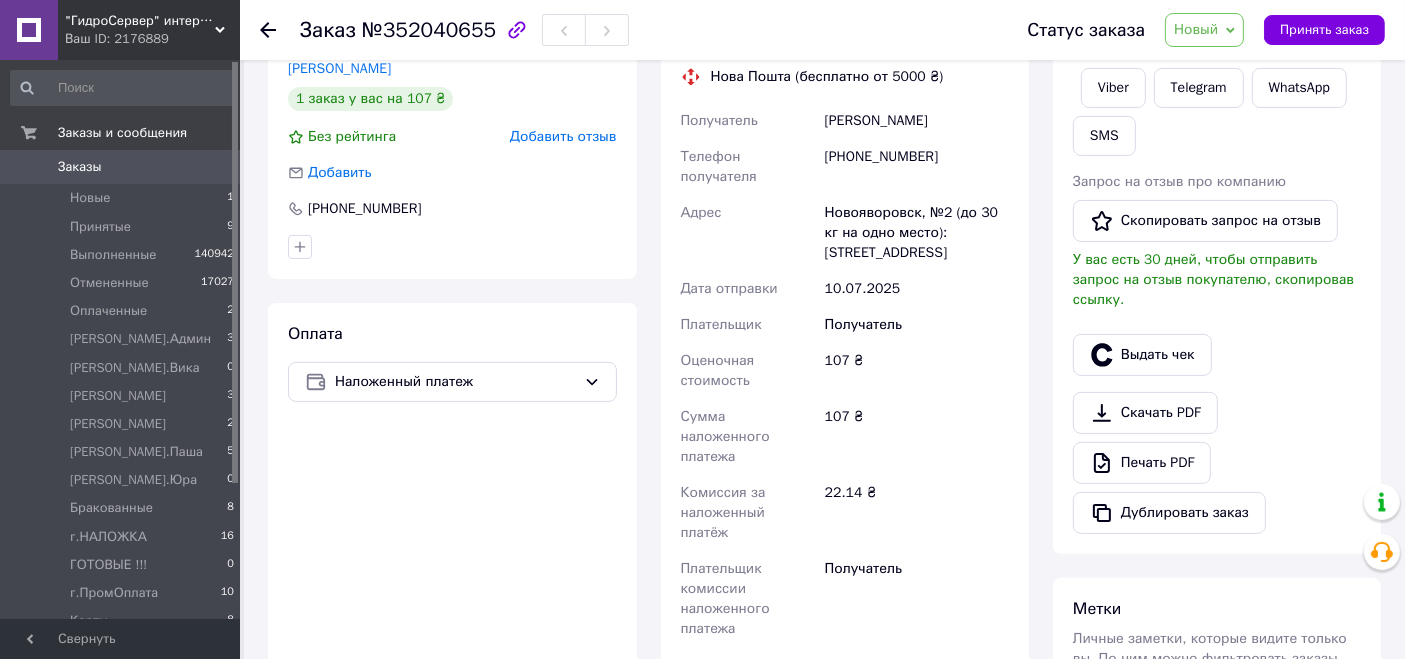 scroll, scrollTop: 777, scrollLeft: 0, axis: vertical 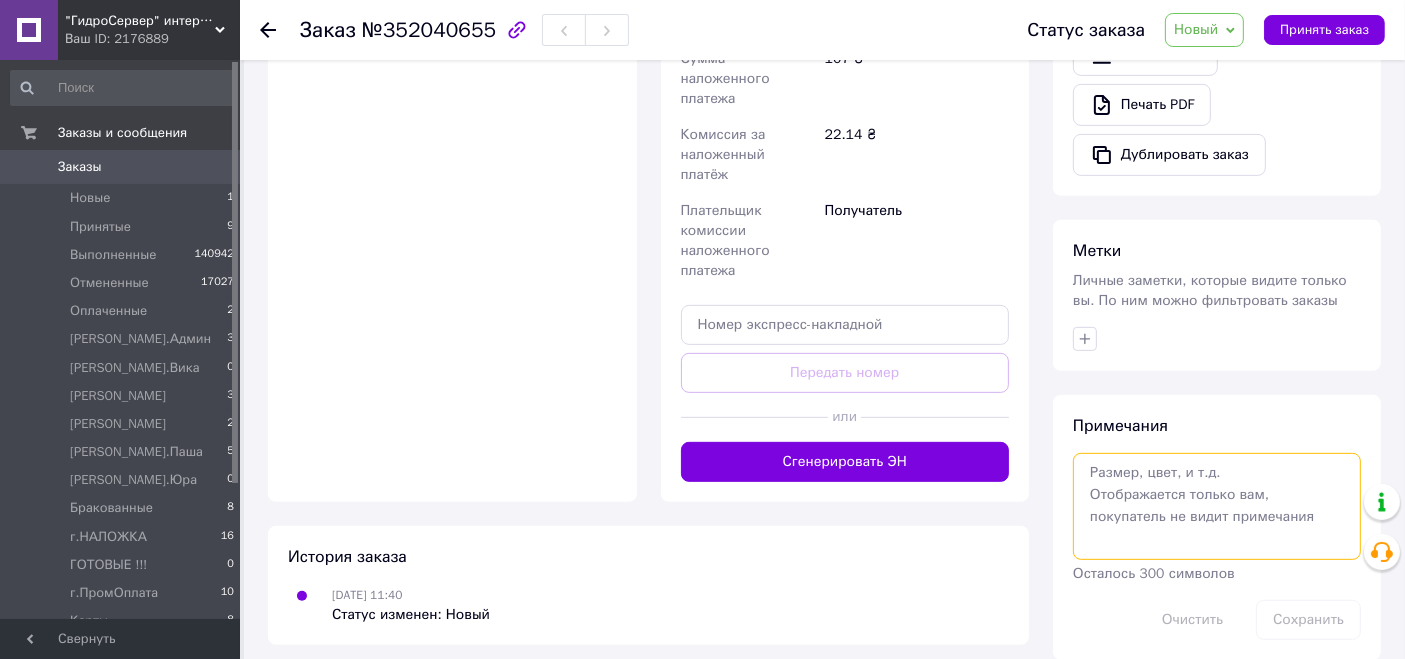 click at bounding box center (1217, 506) 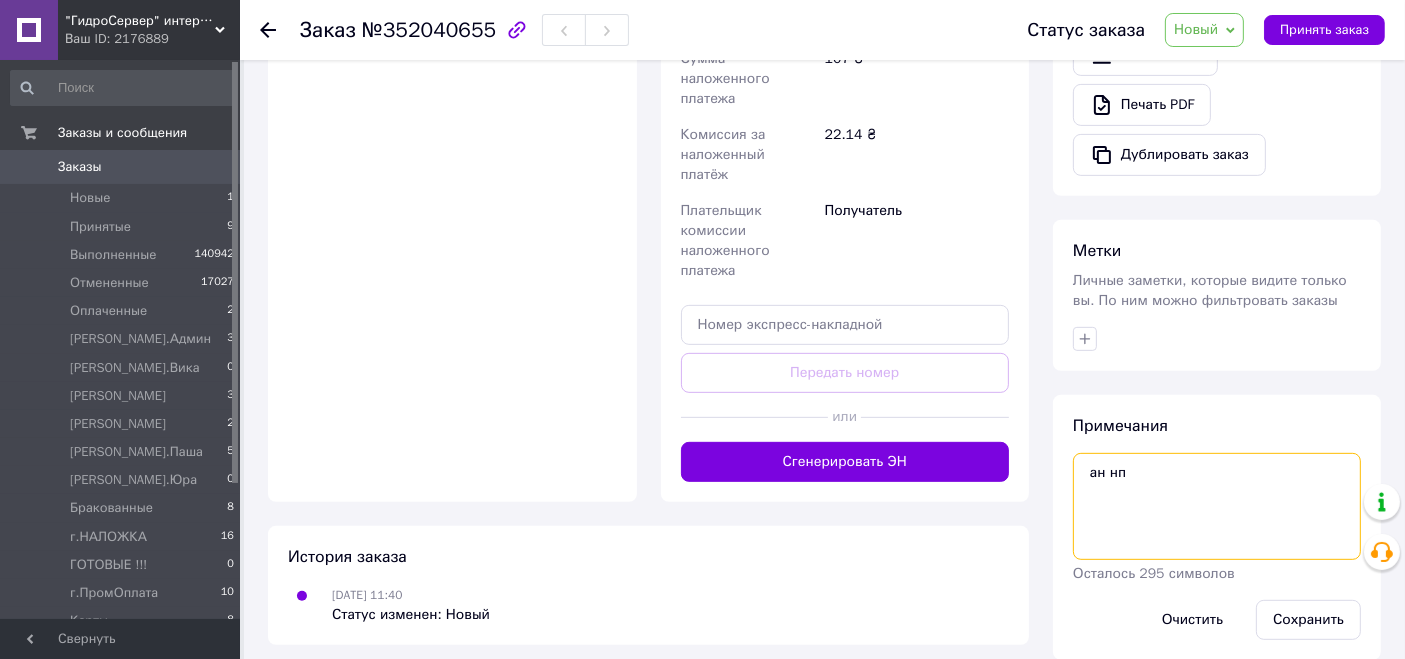 type on "ан нп" 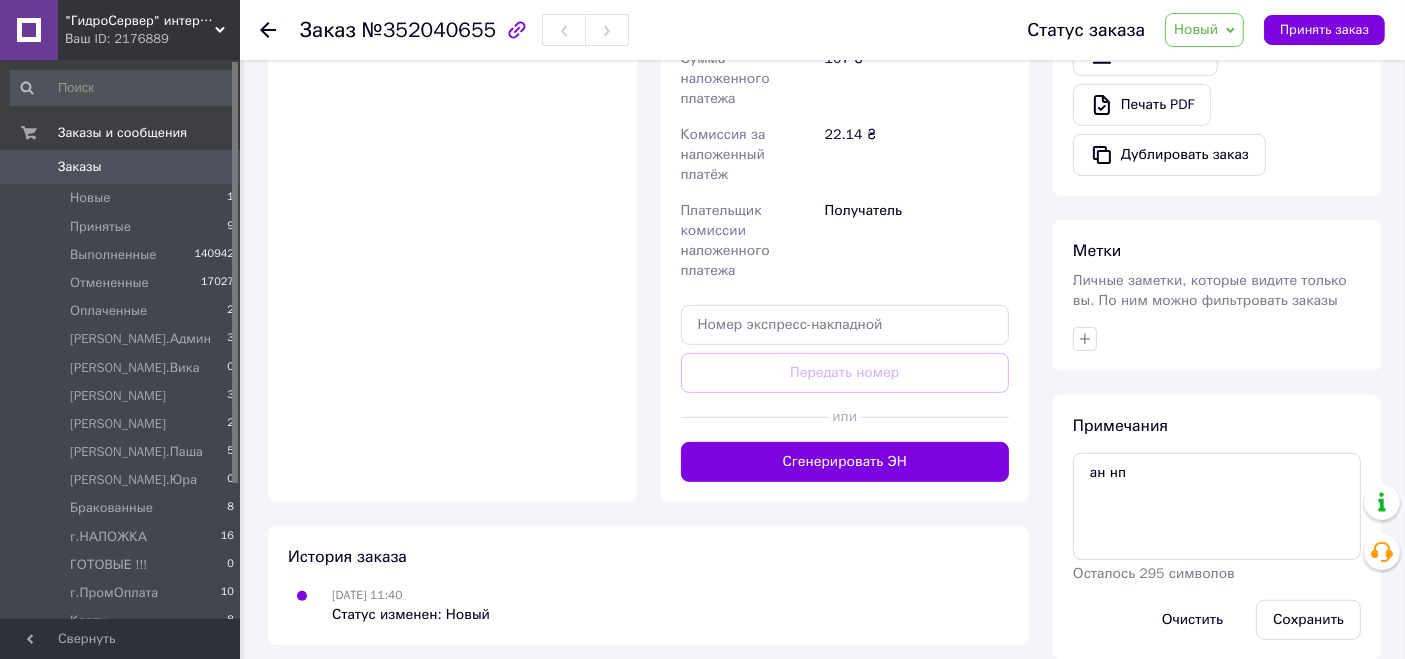 click on "Сохранить" at bounding box center (1308, 620) 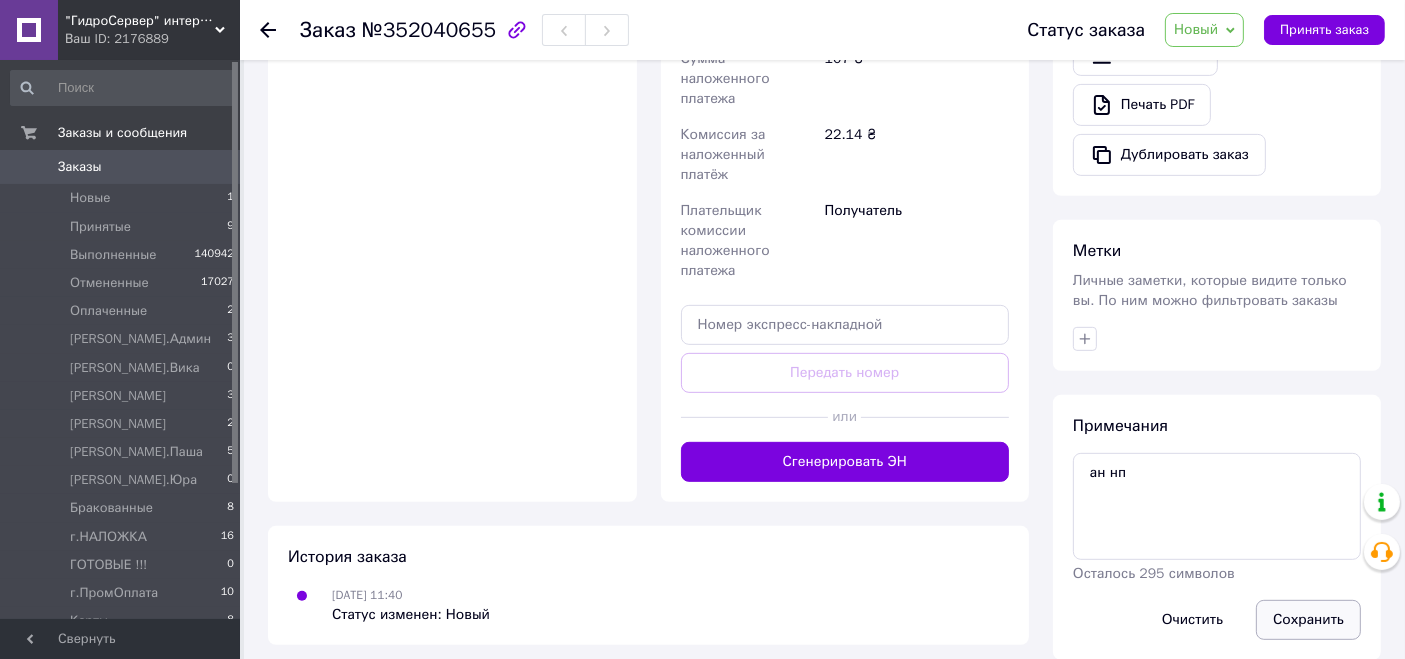 click on "Сохранить" at bounding box center [1308, 620] 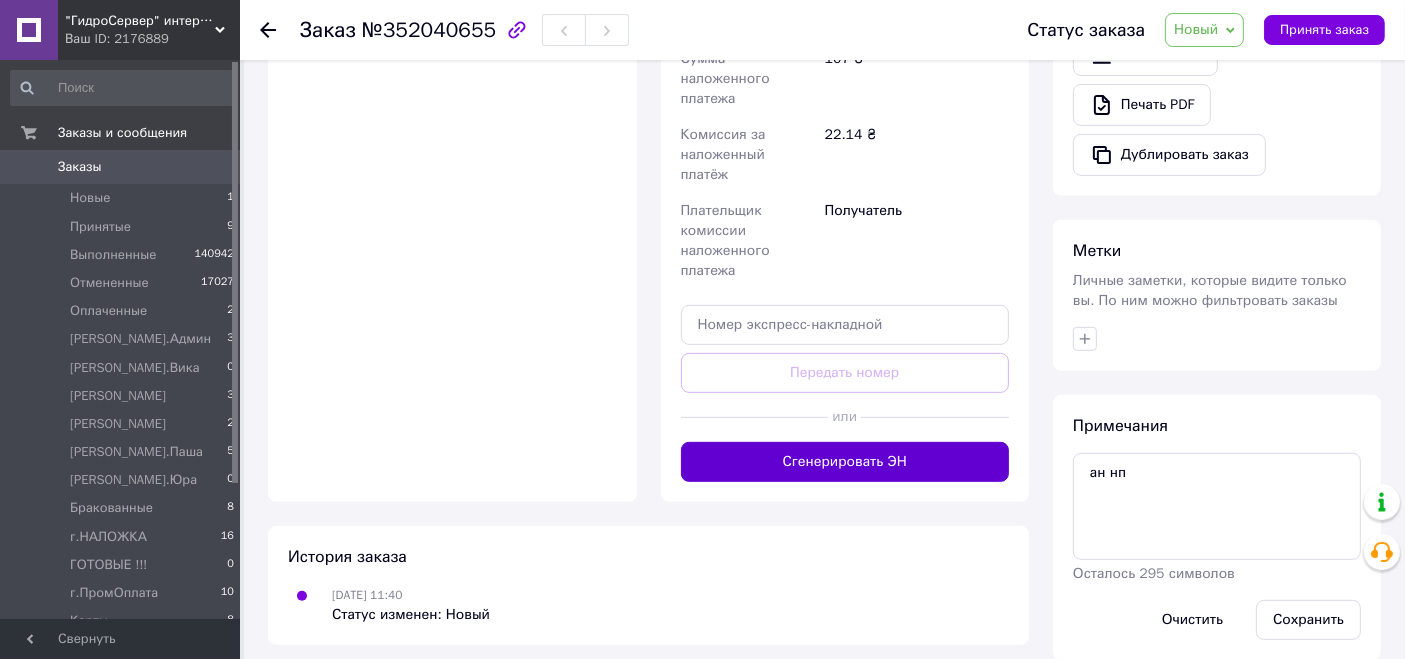 click on "Сохранить" at bounding box center [1308, 620] 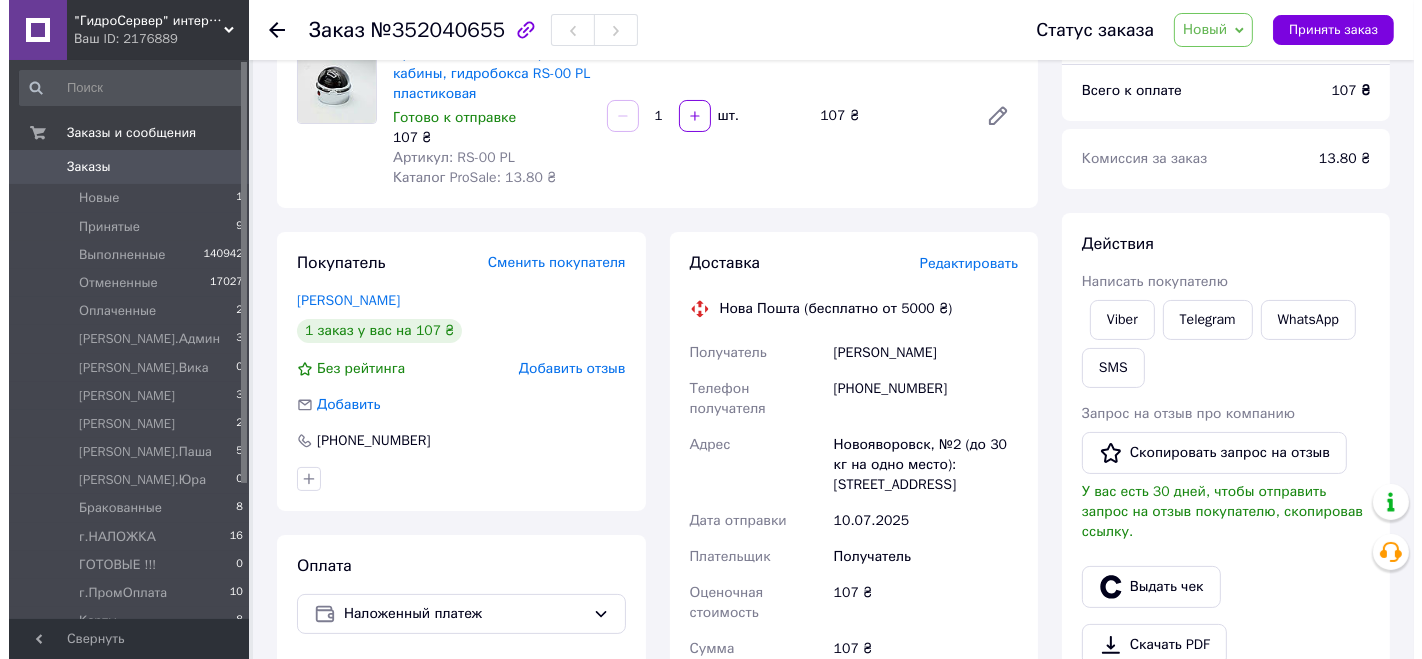 scroll, scrollTop: 0, scrollLeft: 0, axis: both 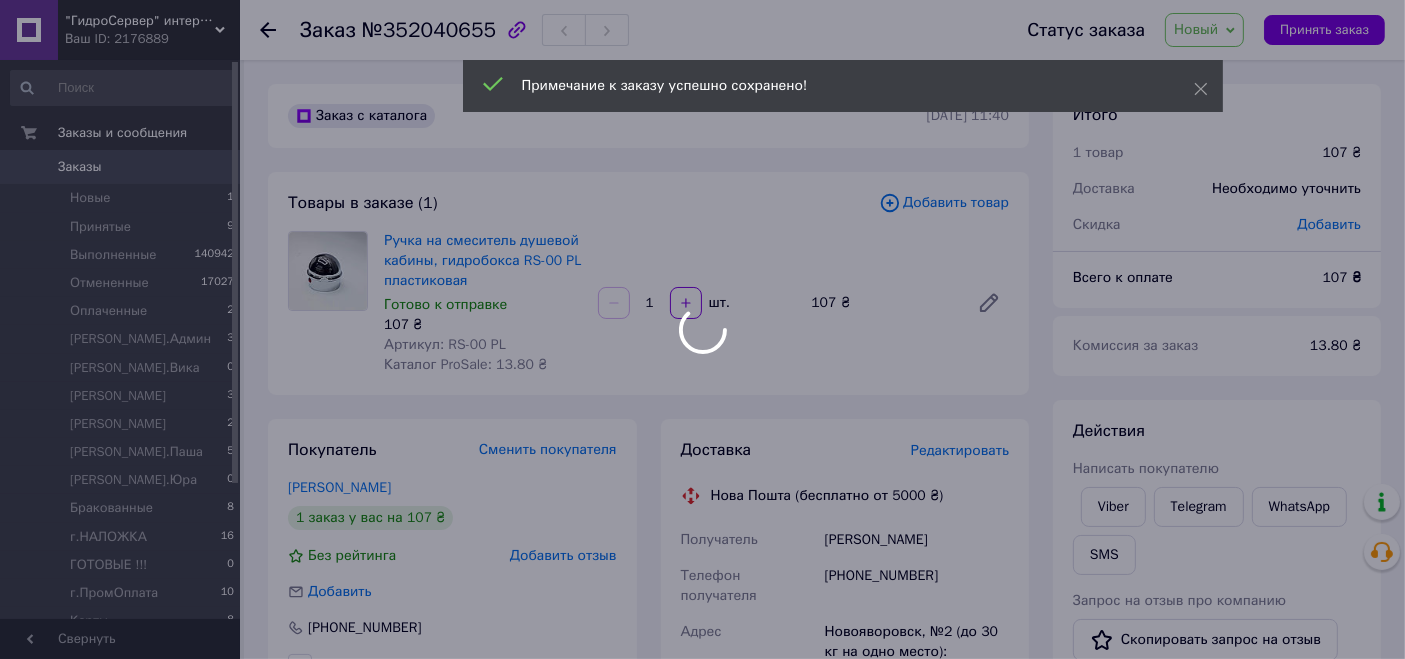 type 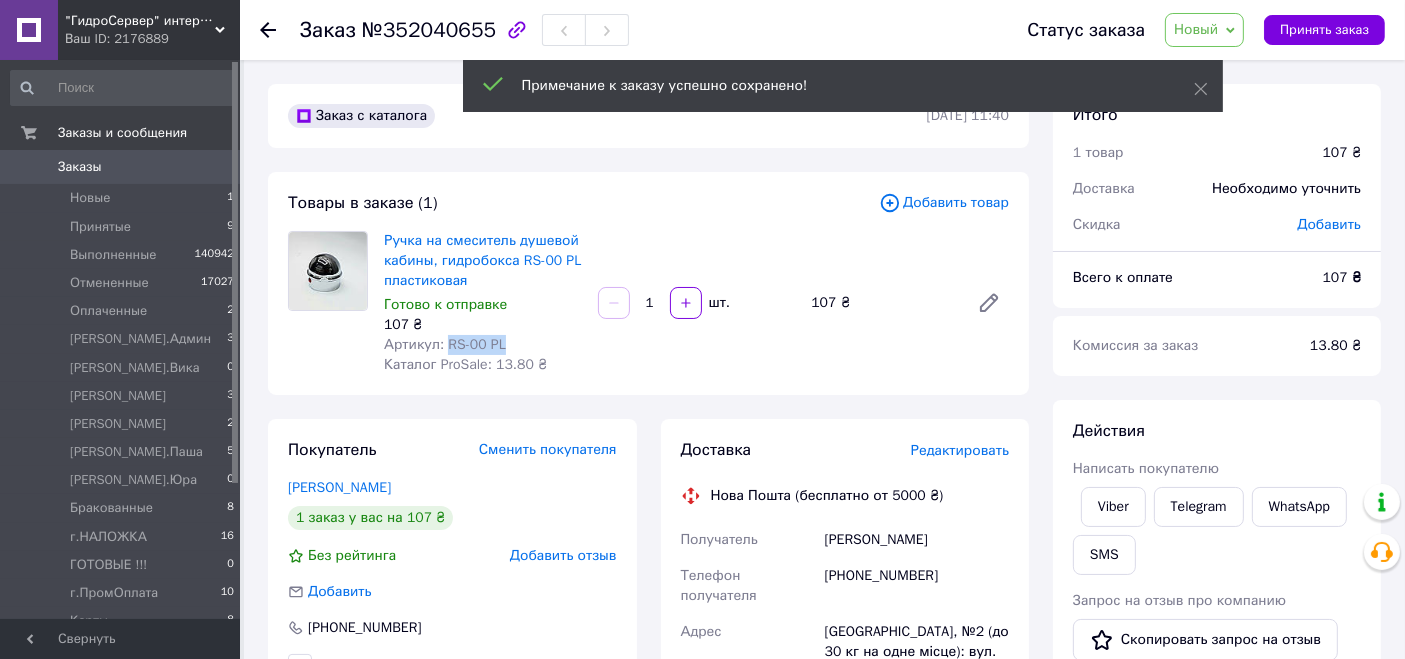 drag, startPoint x: 511, startPoint y: 341, endPoint x: 442, endPoint y: 338, distance: 69.065186 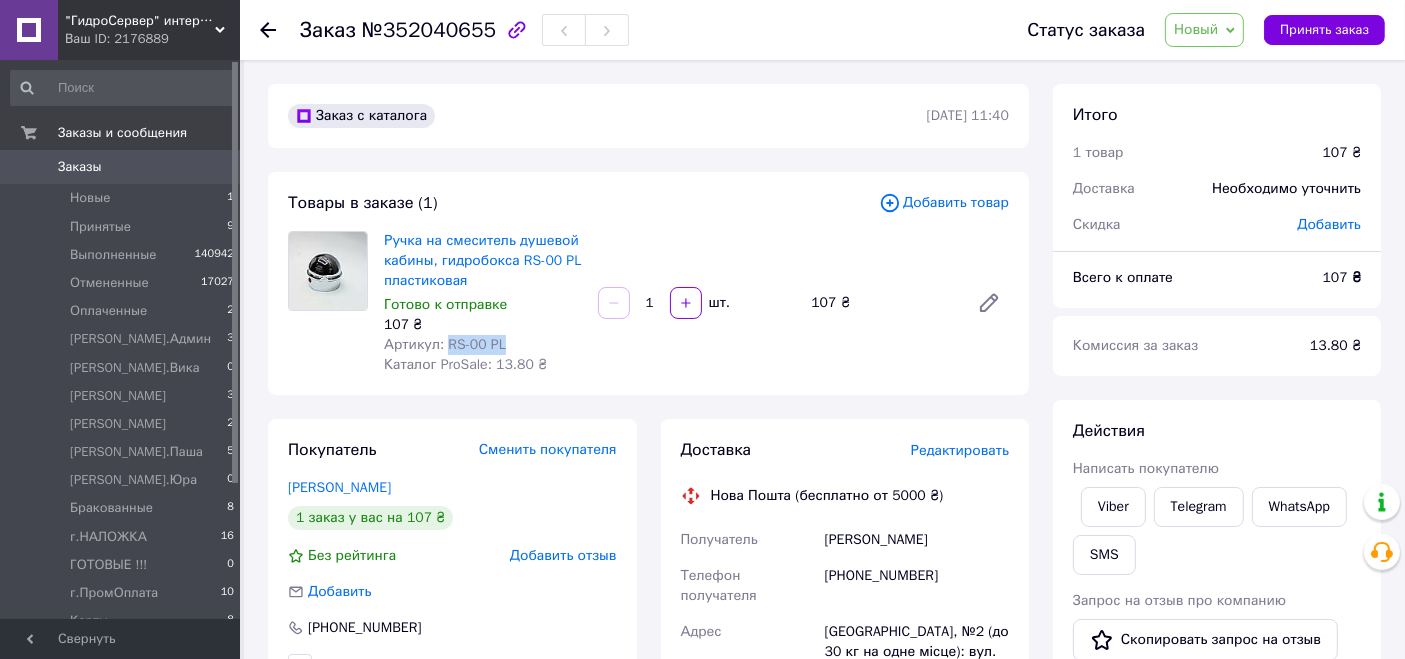 copy on "RS-00 PL" 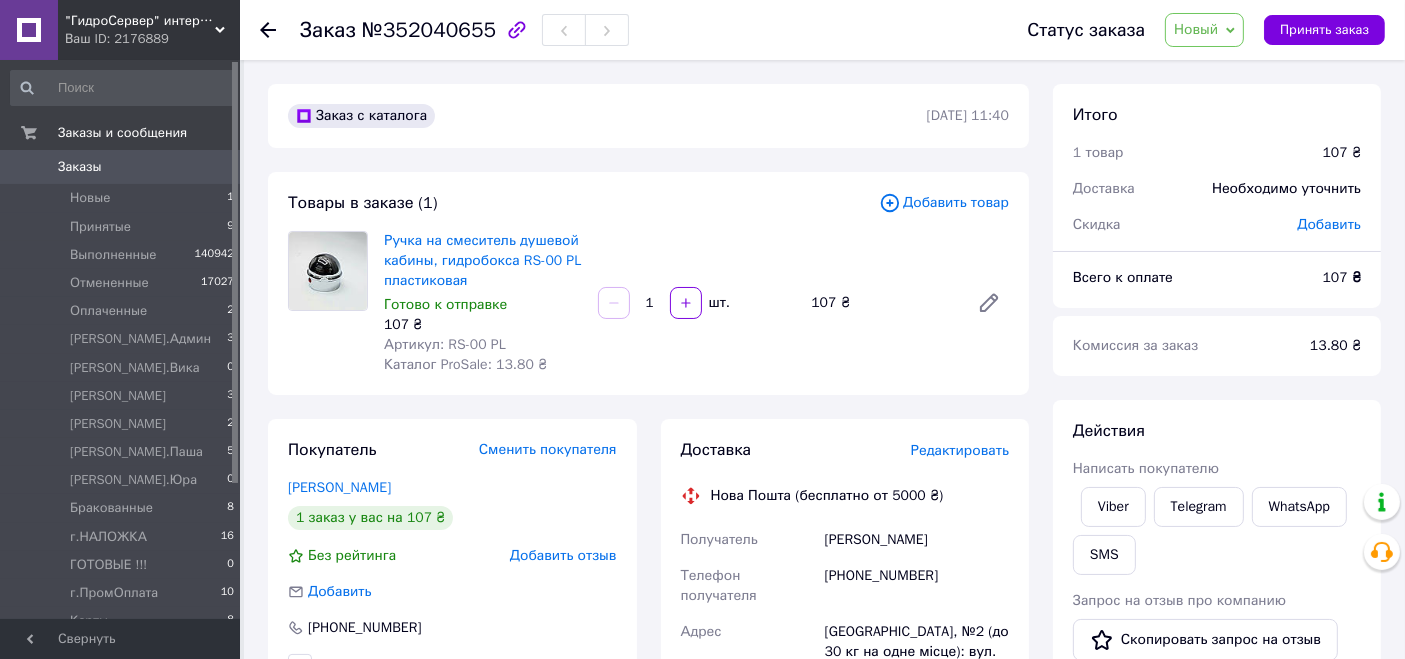 click on "Редактировать" at bounding box center (960, 450) 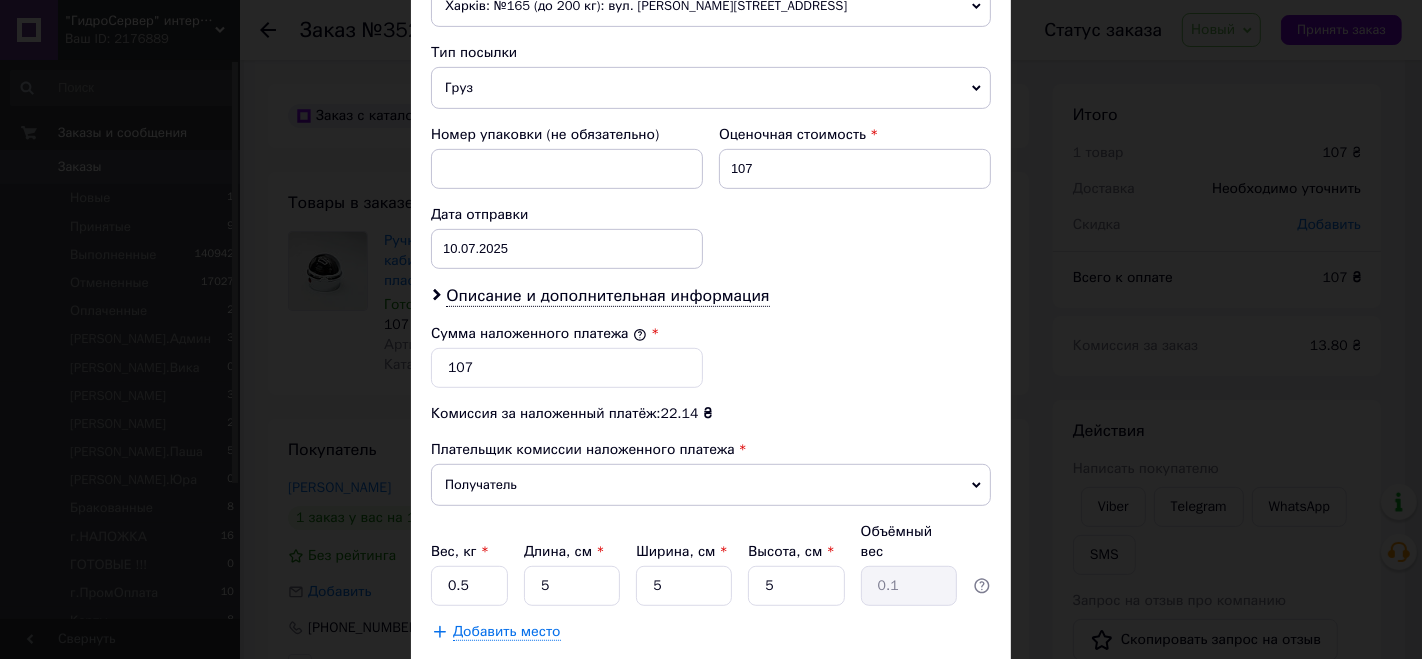 scroll, scrollTop: 777, scrollLeft: 0, axis: vertical 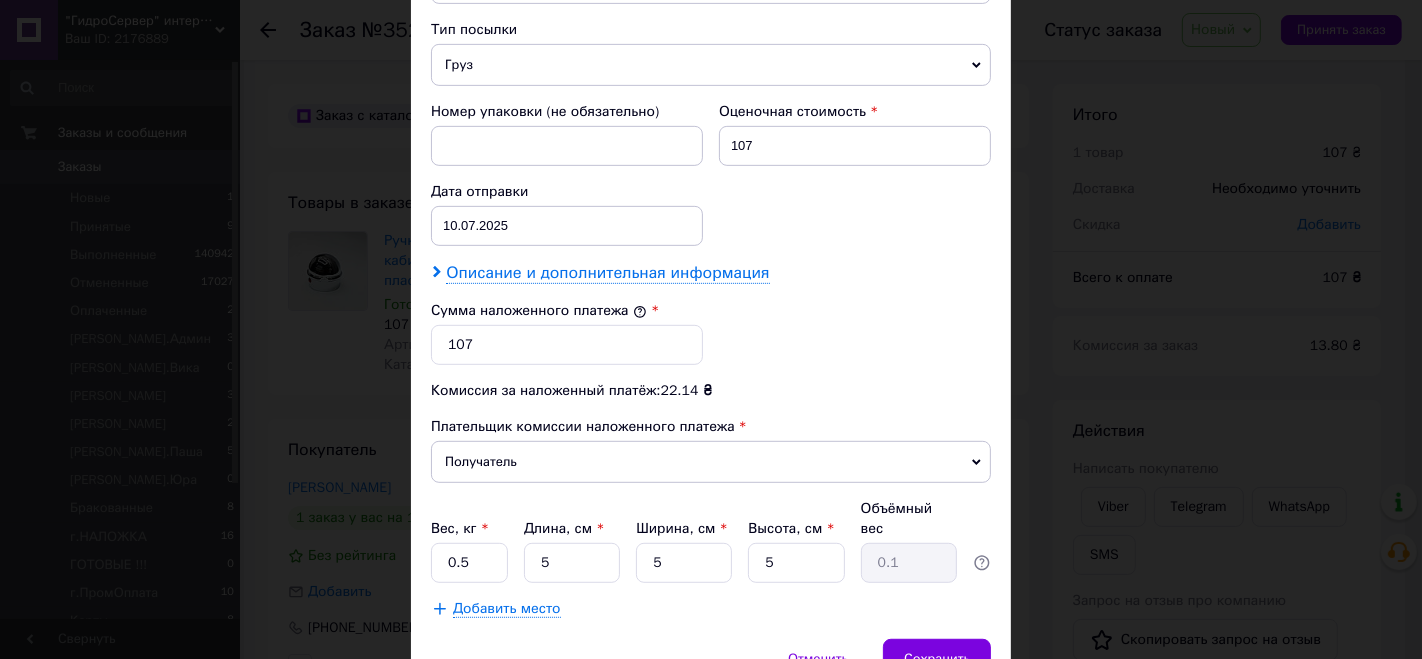click on "Описание и дополнительная информация" at bounding box center (607, 273) 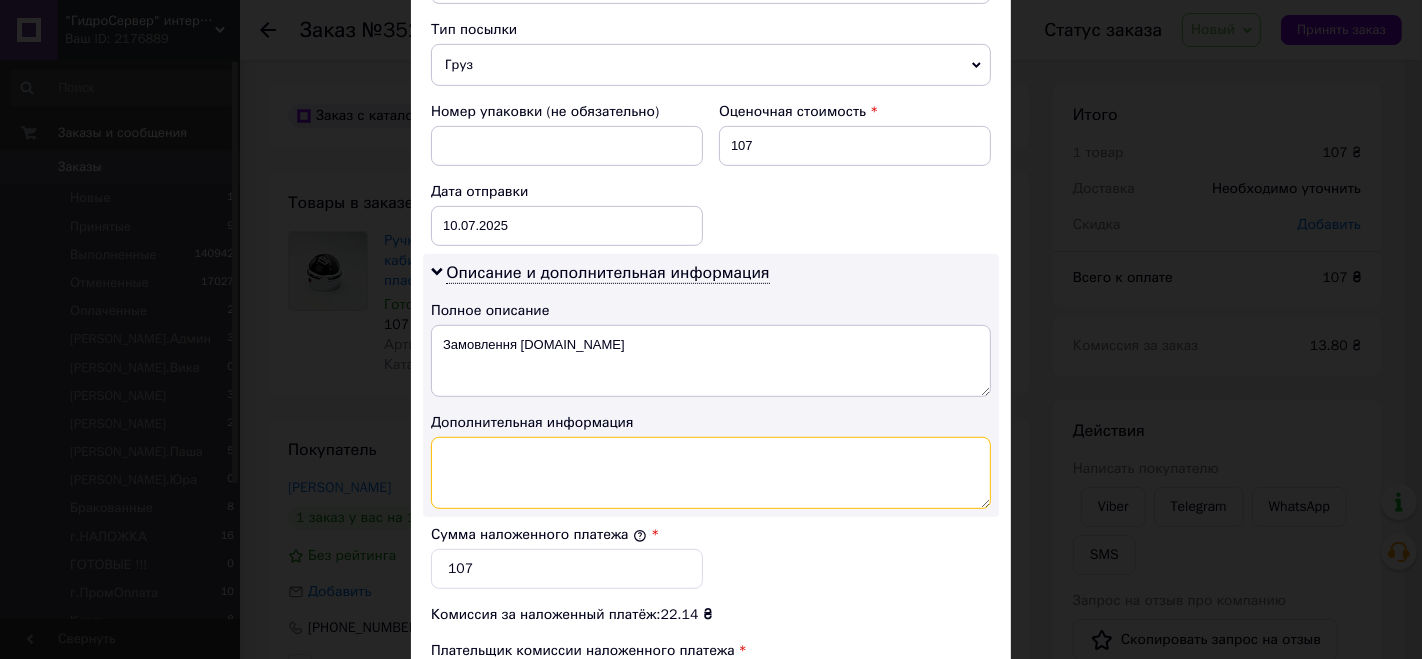 click at bounding box center (711, 473) 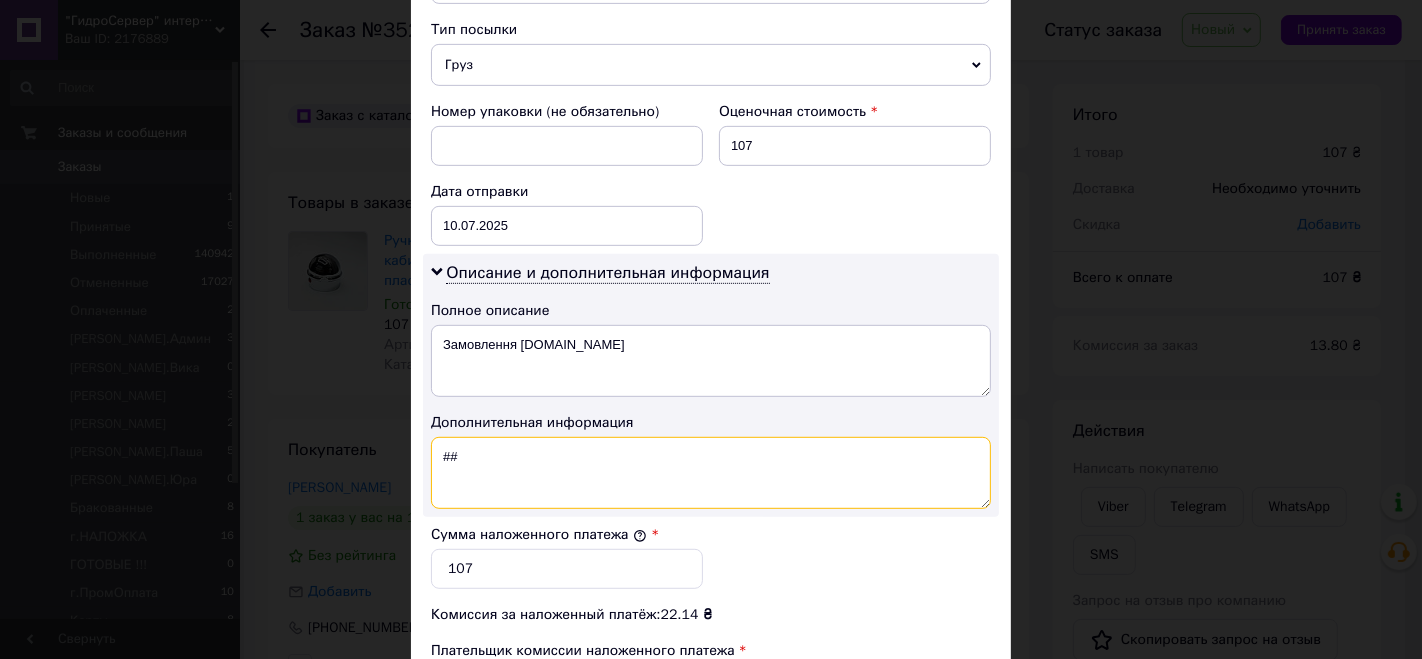 paste on "RS-00 PL" 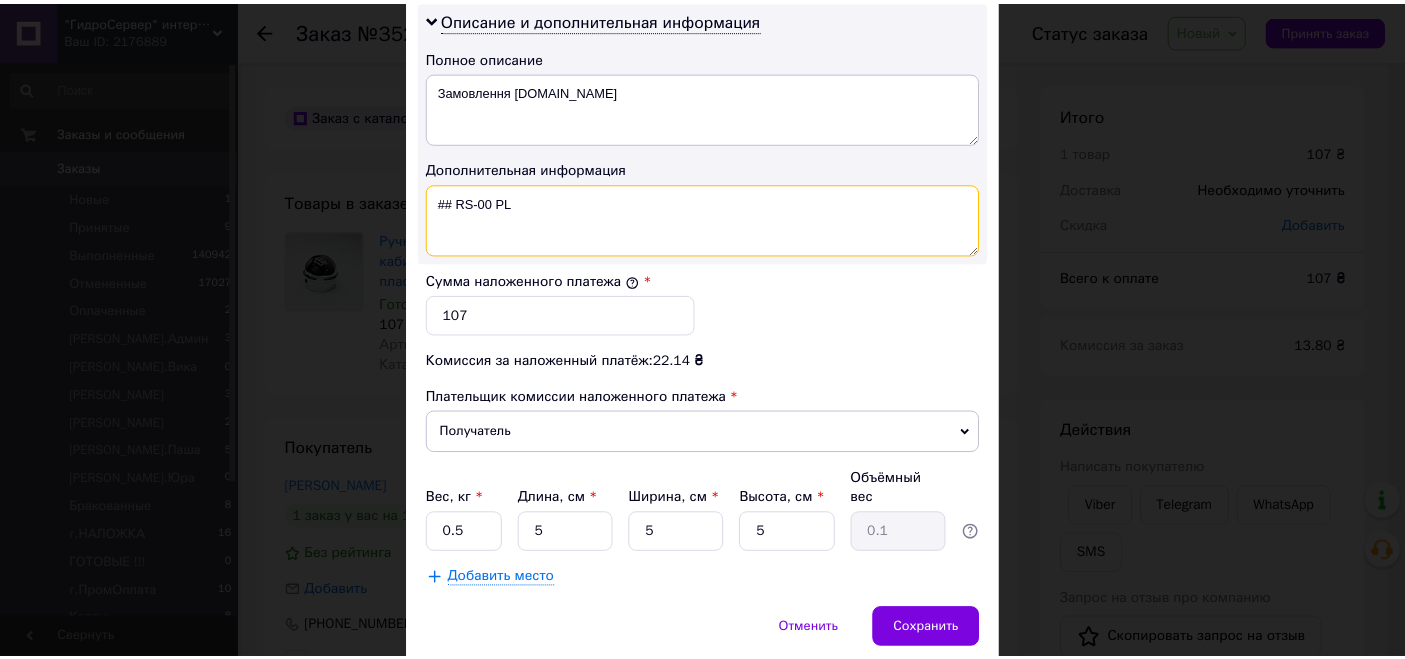 scroll, scrollTop: 1081, scrollLeft: 0, axis: vertical 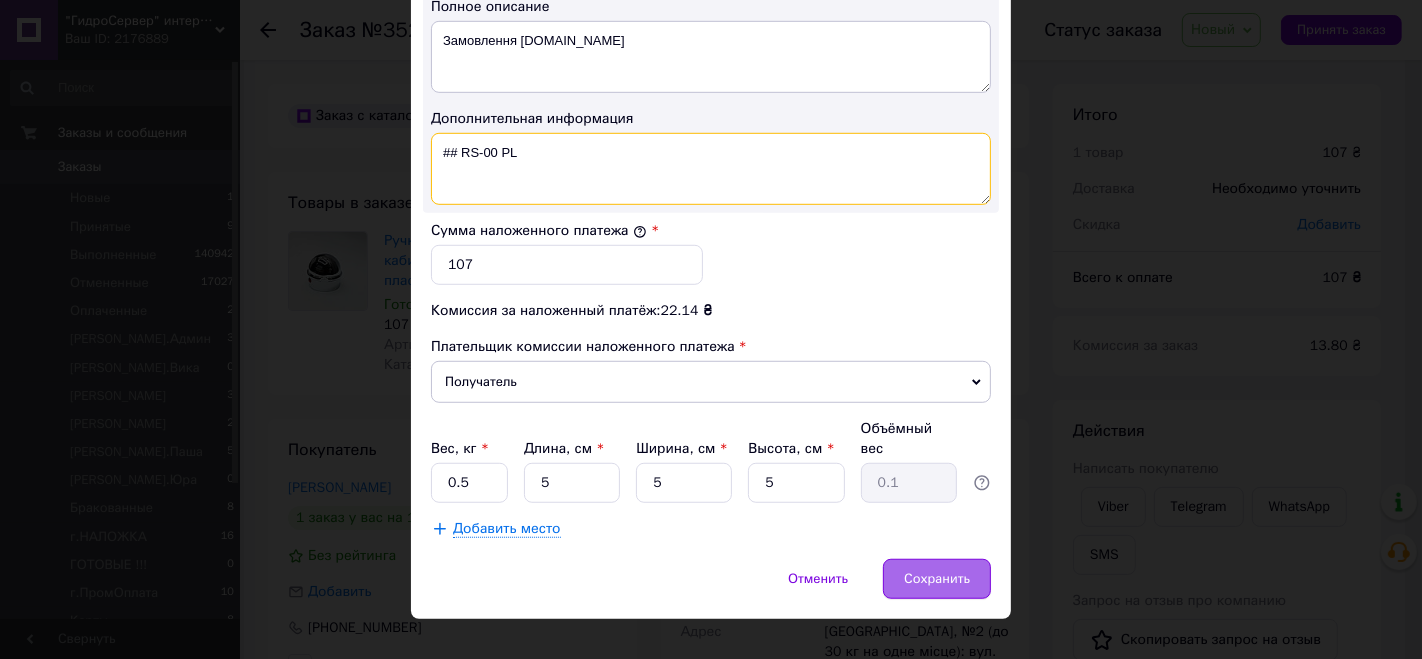 type on "## RS-00 PL" 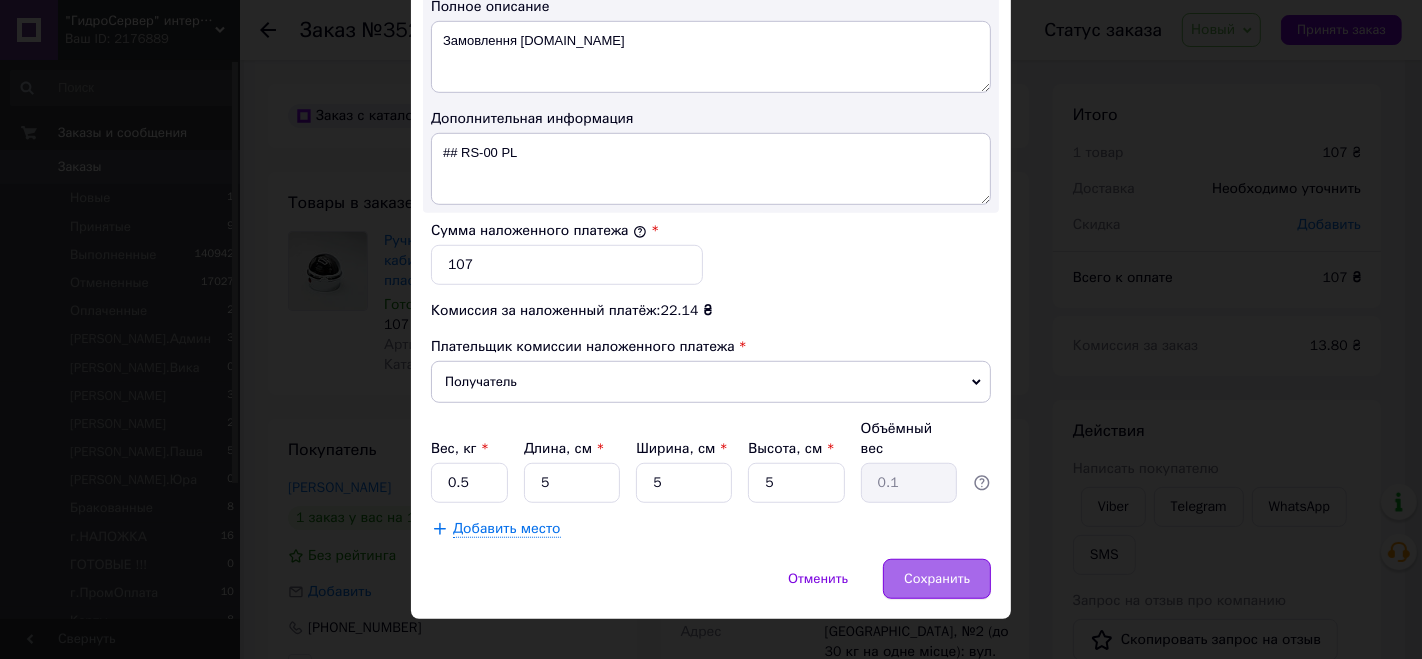 click on "Сохранить" at bounding box center (937, 579) 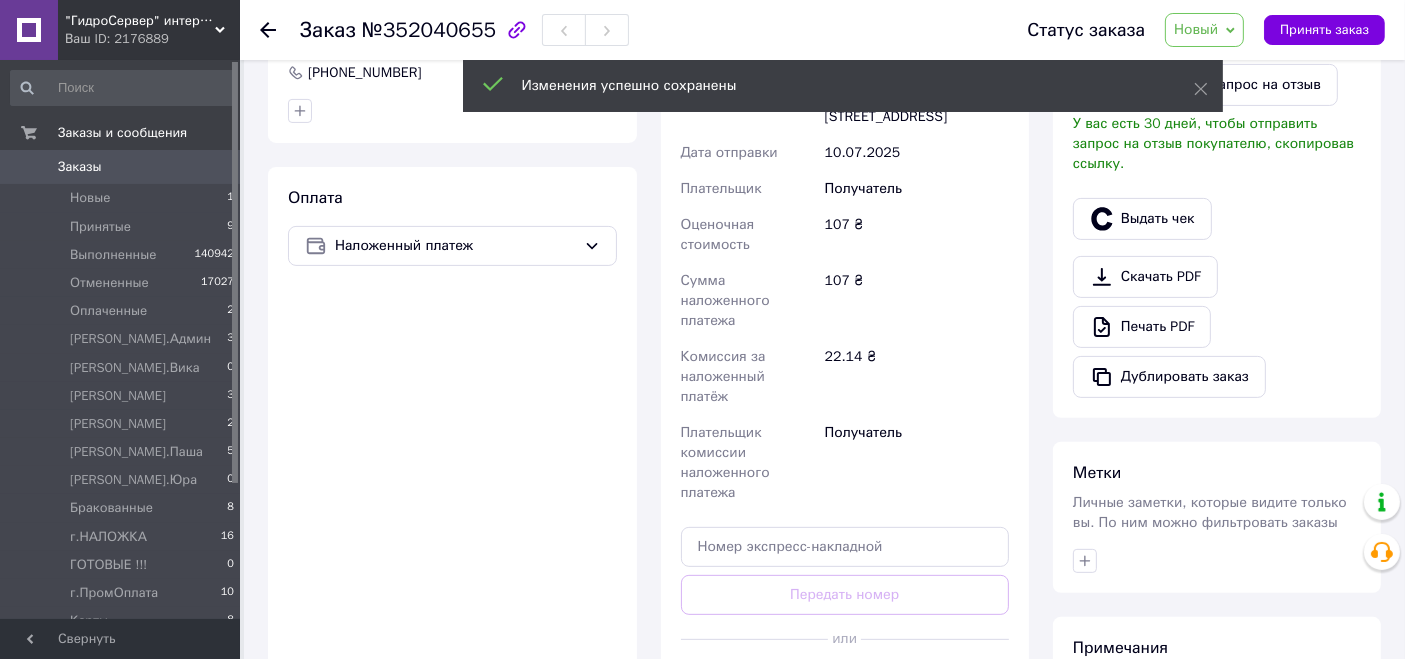 click on "Сгенерировать ЭН" at bounding box center [845, 684] 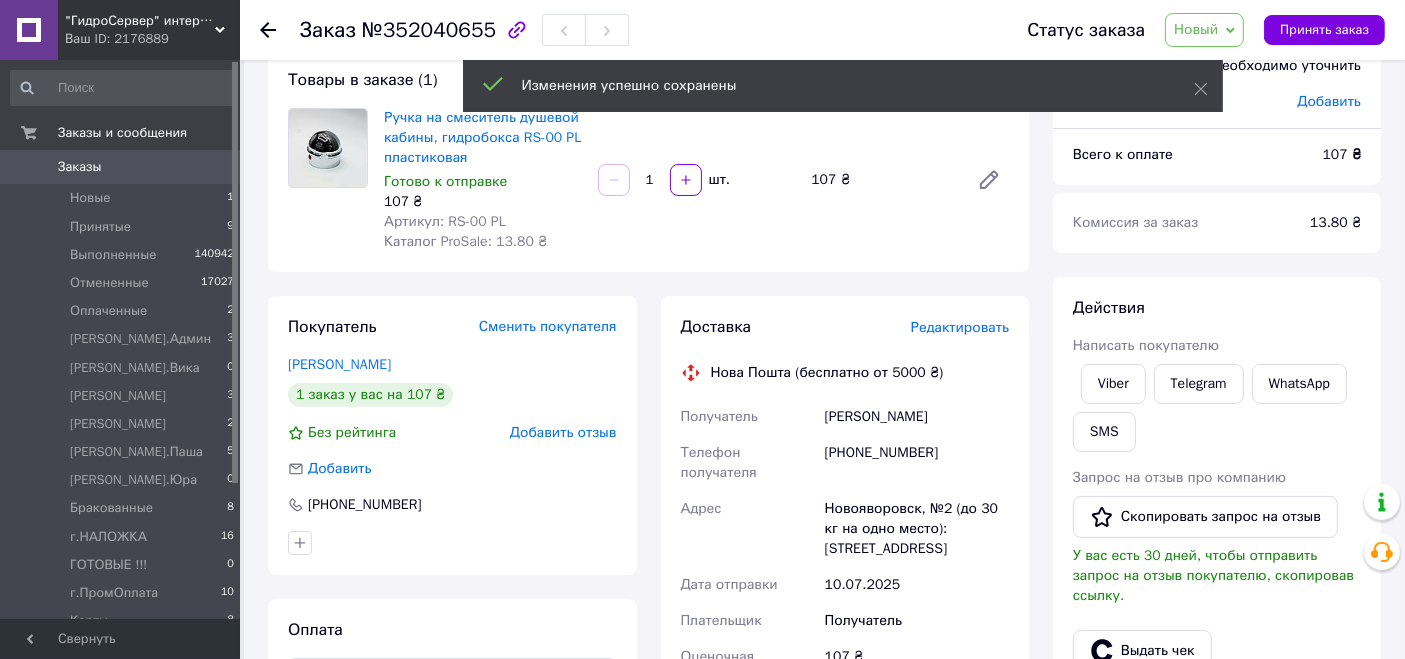 scroll, scrollTop: 0, scrollLeft: 0, axis: both 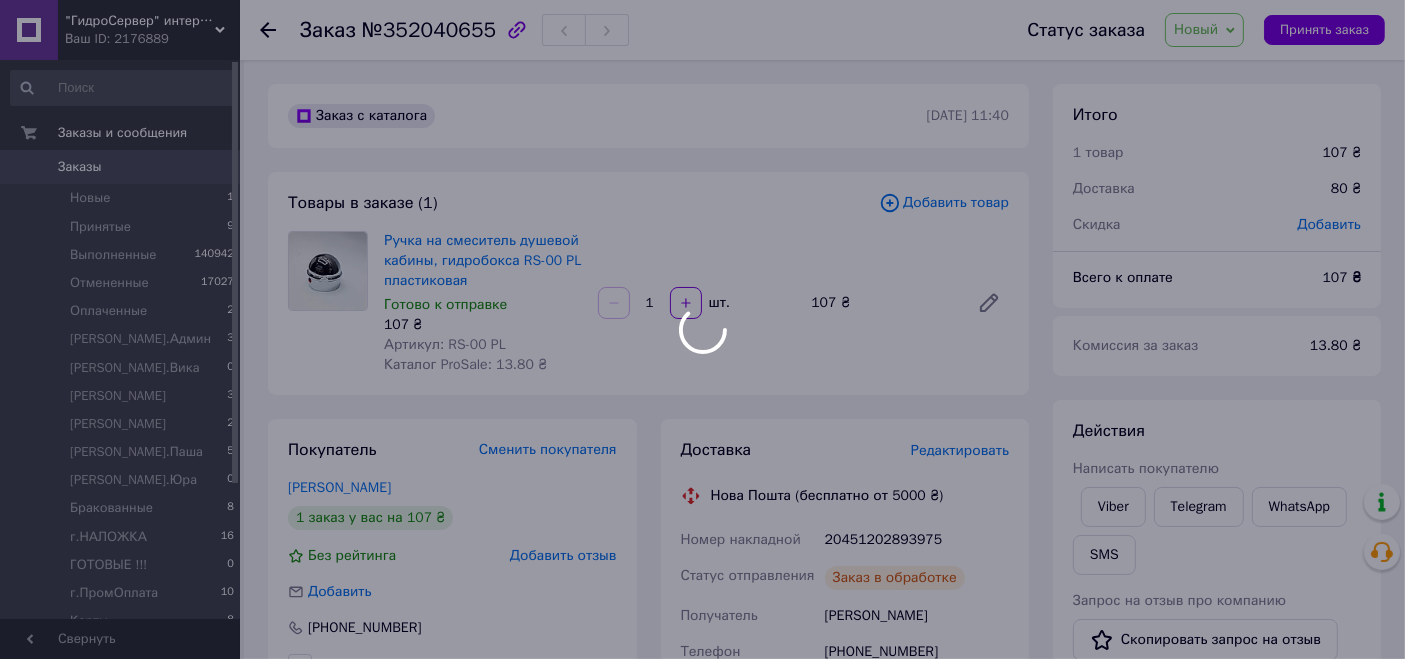 click on "Новый" at bounding box center (1196, 29) 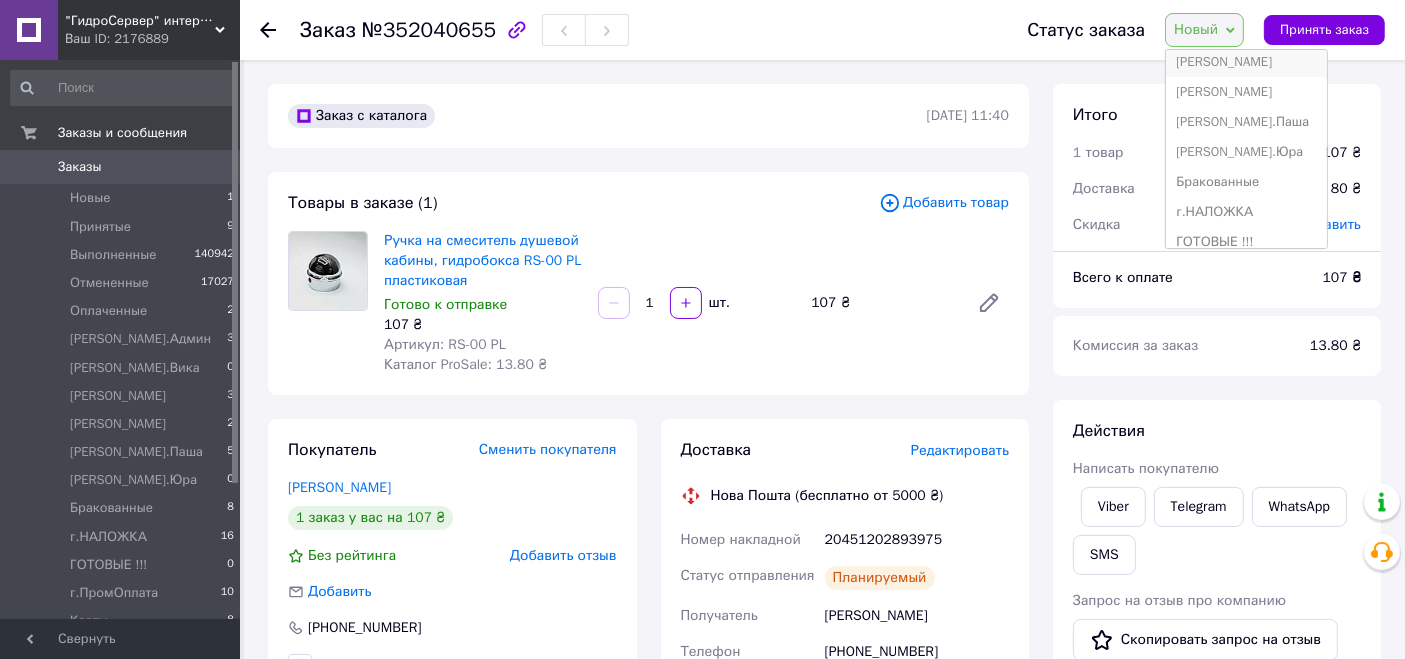 scroll, scrollTop: 222, scrollLeft: 0, axis: vertical 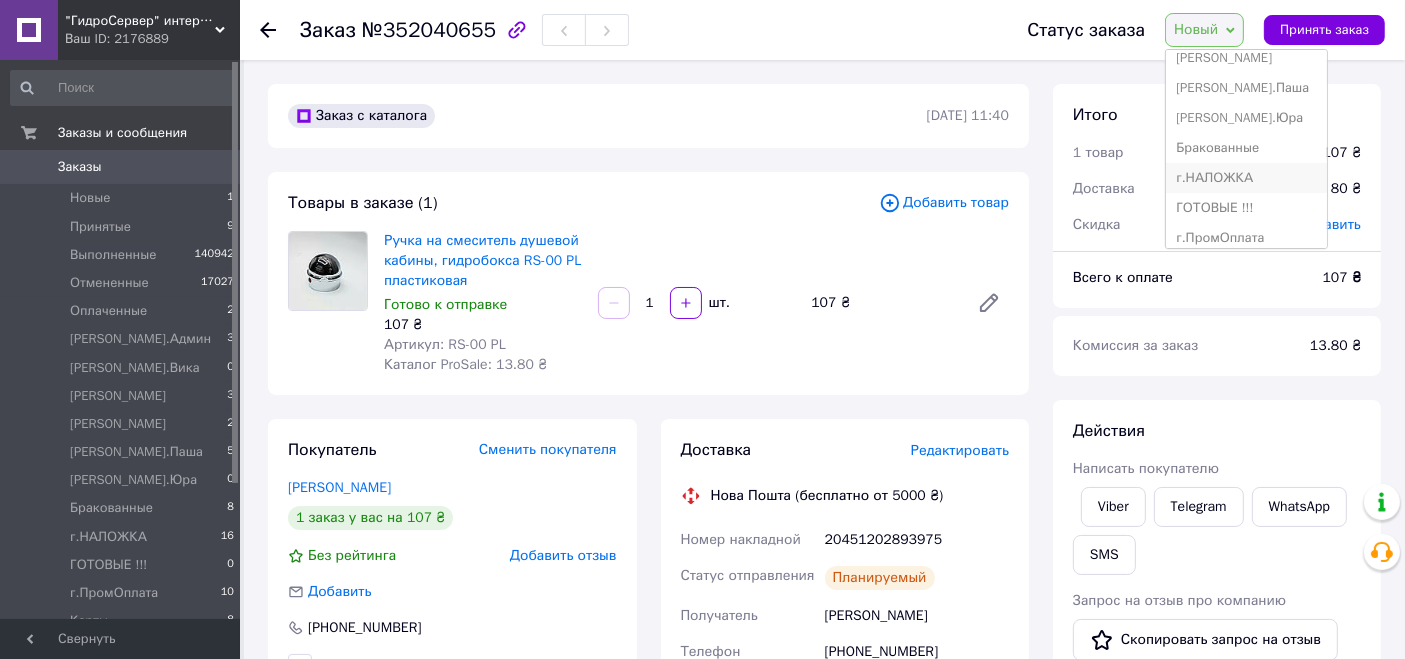 click on "г.НАЛОЖКА" at bounding box center (1246, 178) 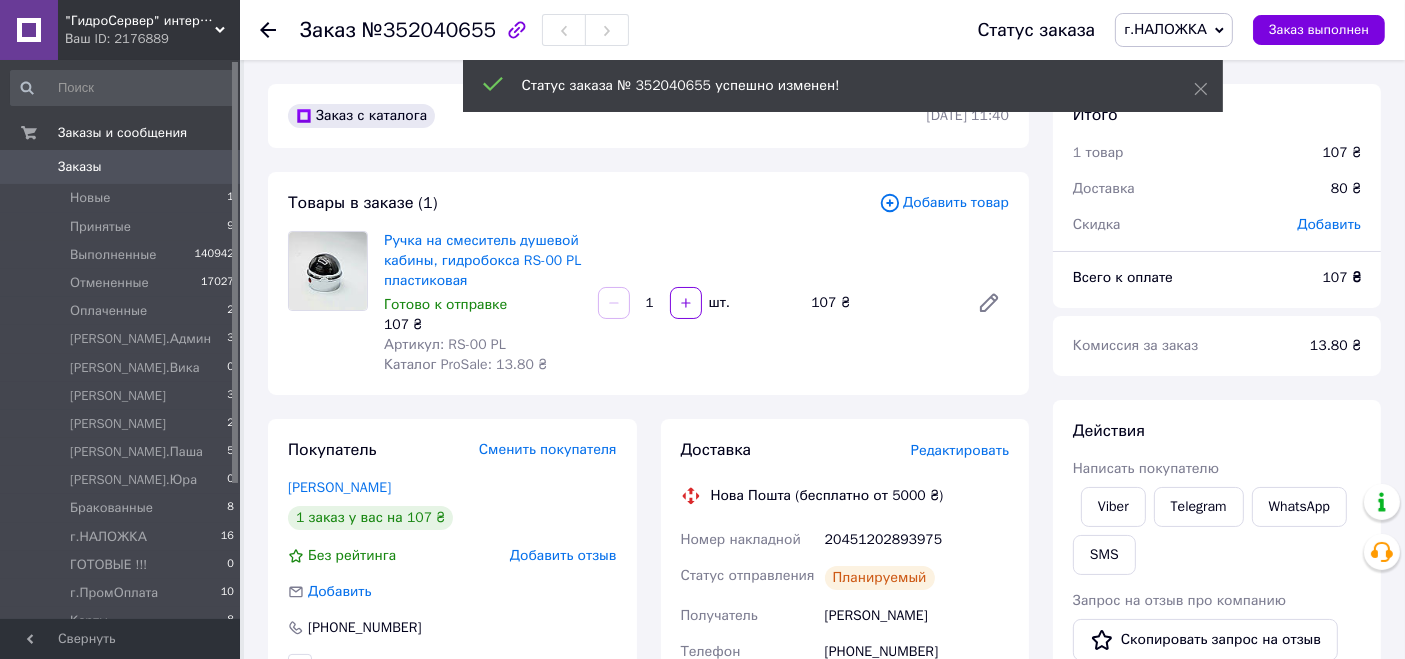 click on "Оплаченные 2" at bounding box center [123, 311] 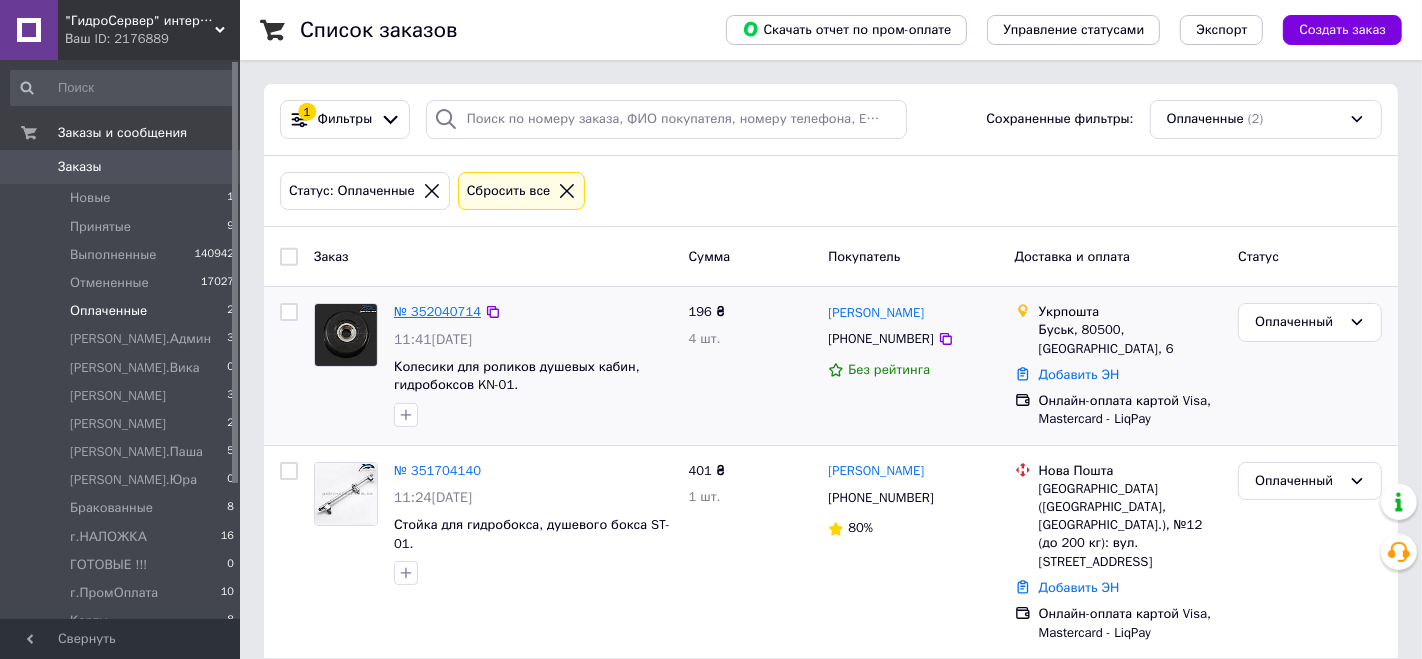 click on "№ 352040714" at bounding box center (437, 311) 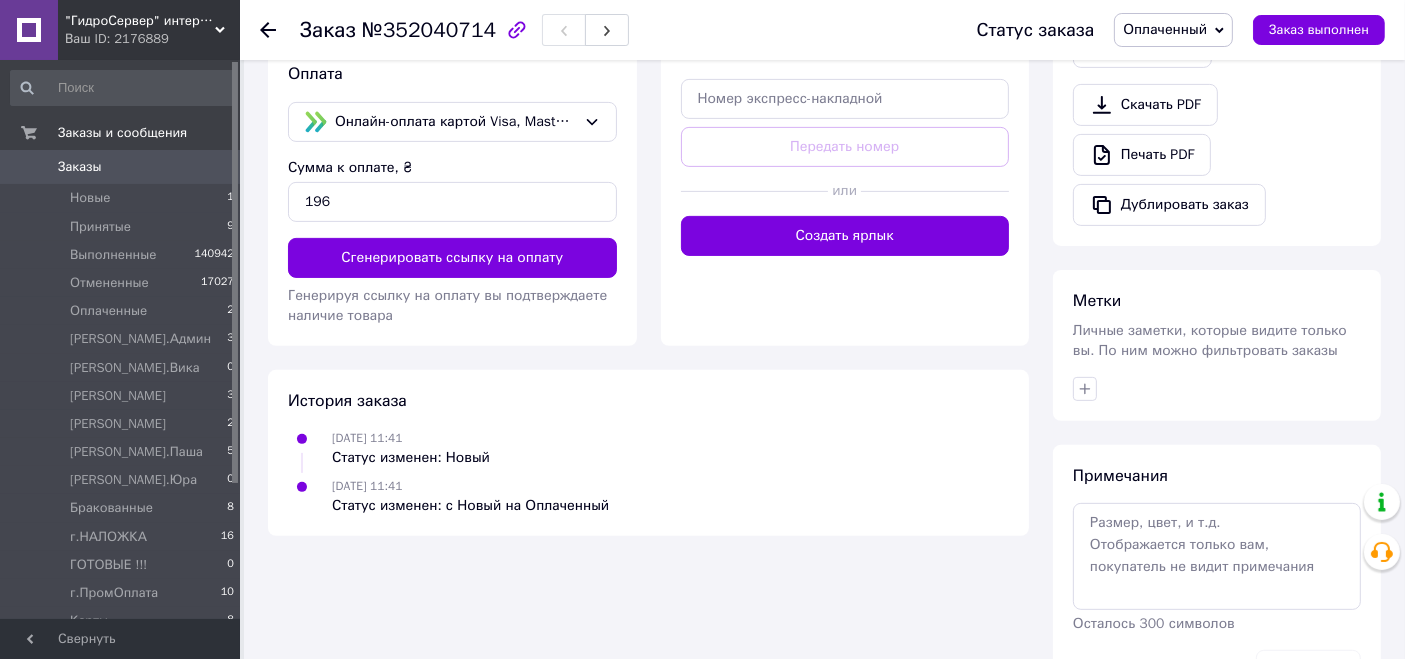 scroll, scrollTop: 709, scrollLeft: 0, axis: vertical 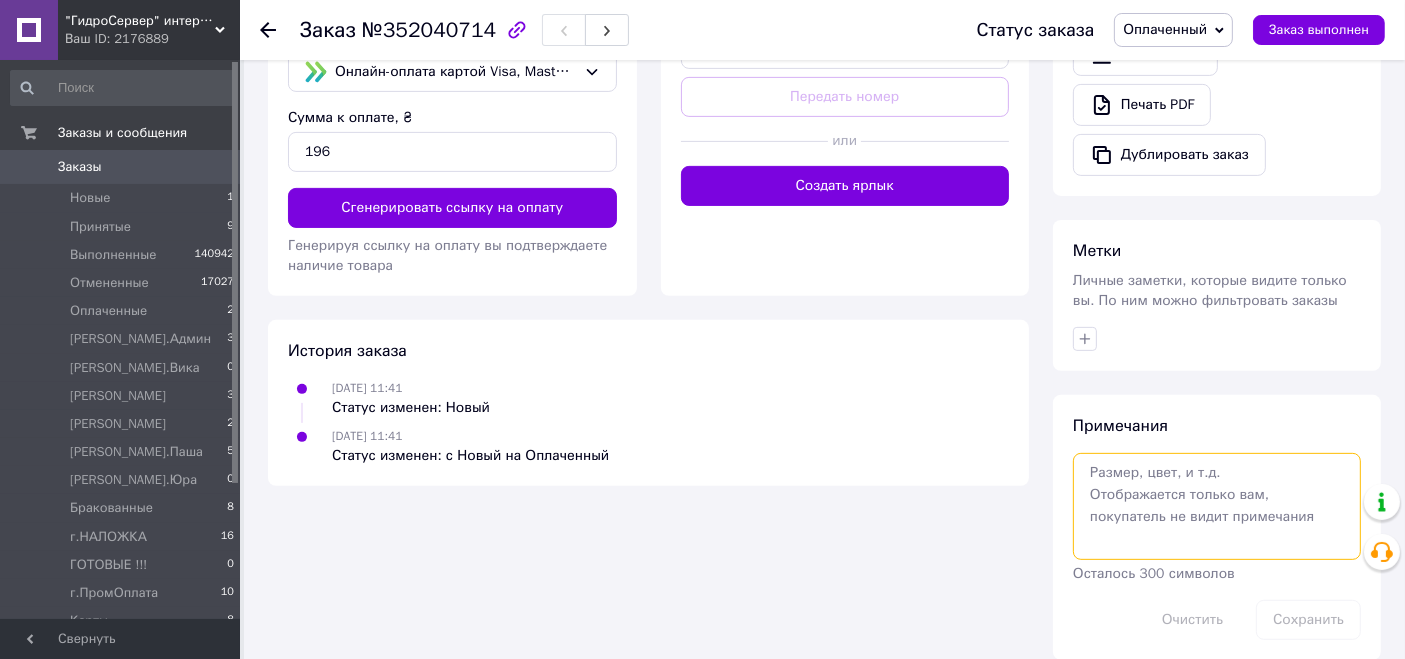 click at bounding box center [1217, 506] 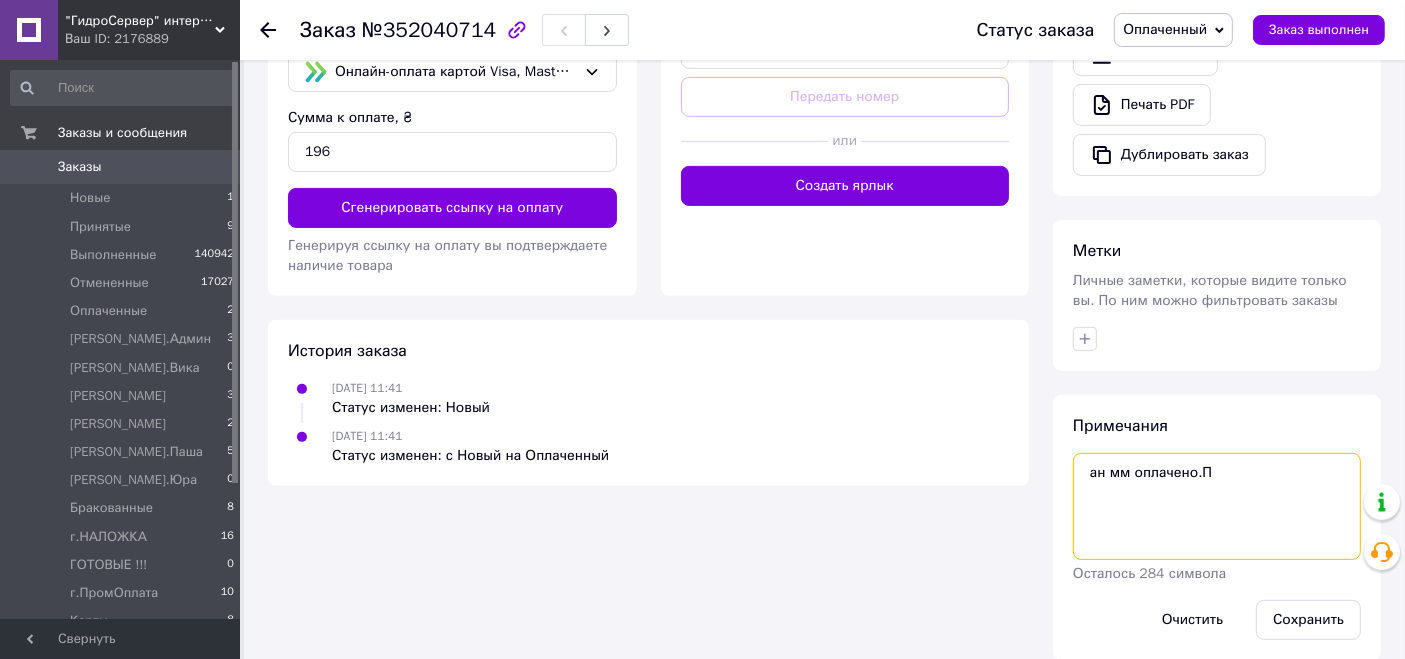 click on "ан мм оплачено.П" at bounding box center (1217, 506) 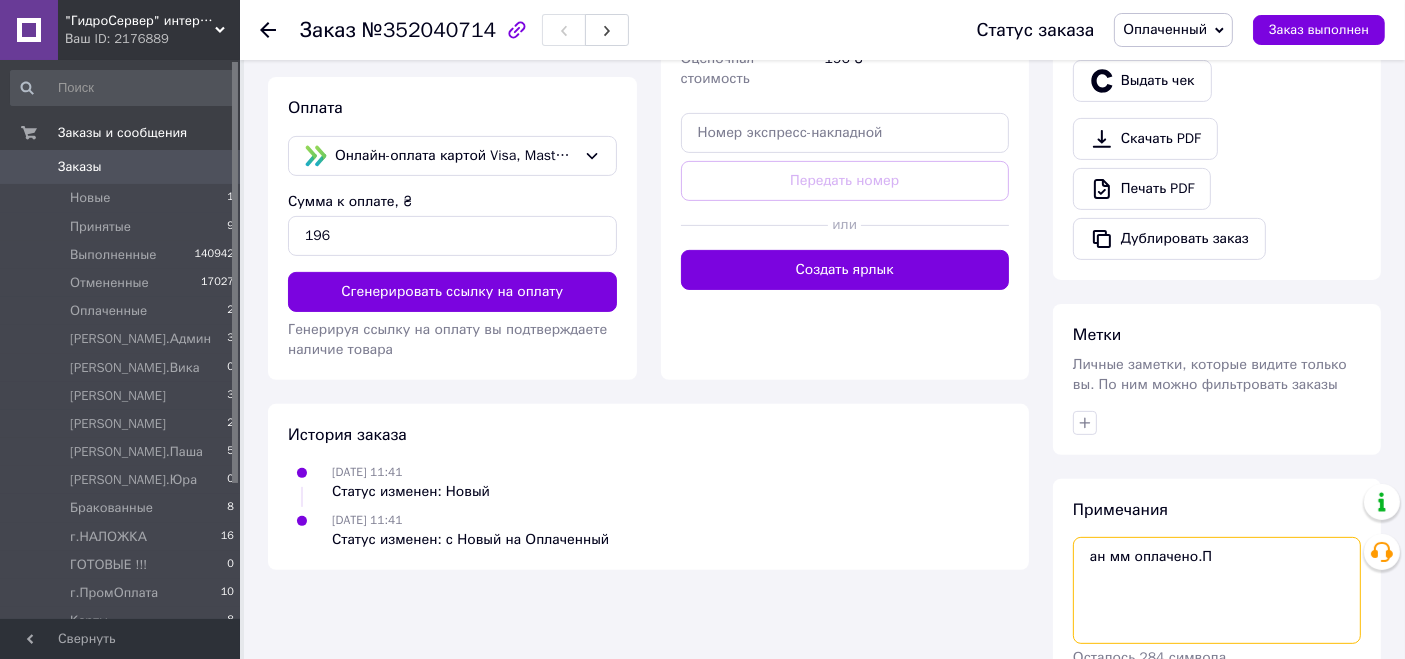 scroll, scrollTop: 709, scrollLeft: 0, axis: vertical 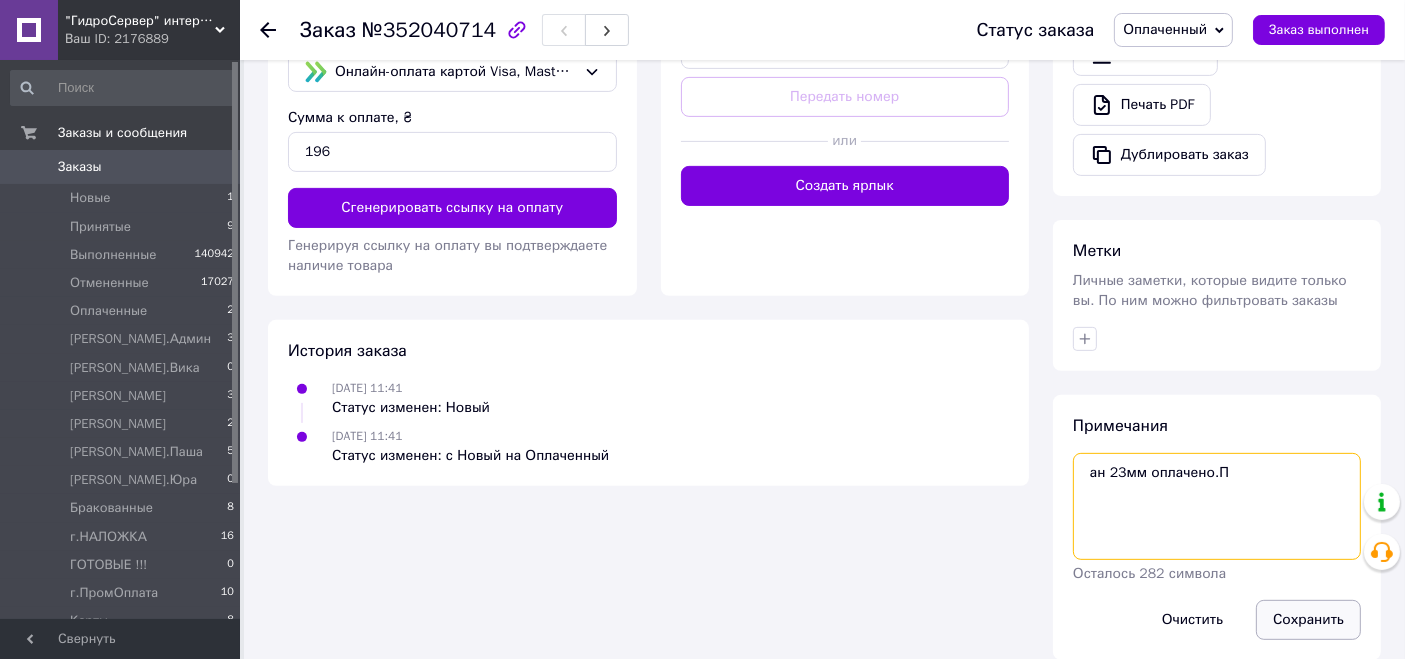 type on "ан 23мм оплачено.П" 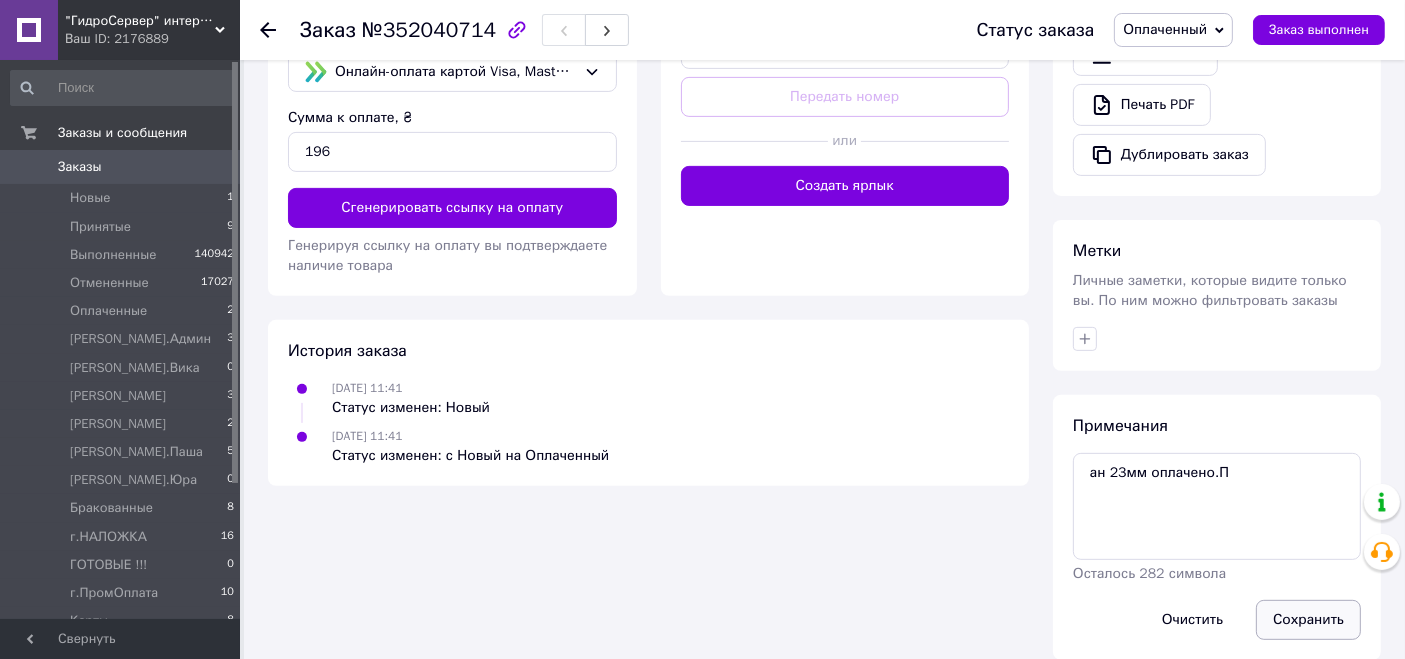 click on "Сохранить" at bounding box center (1308, 620) 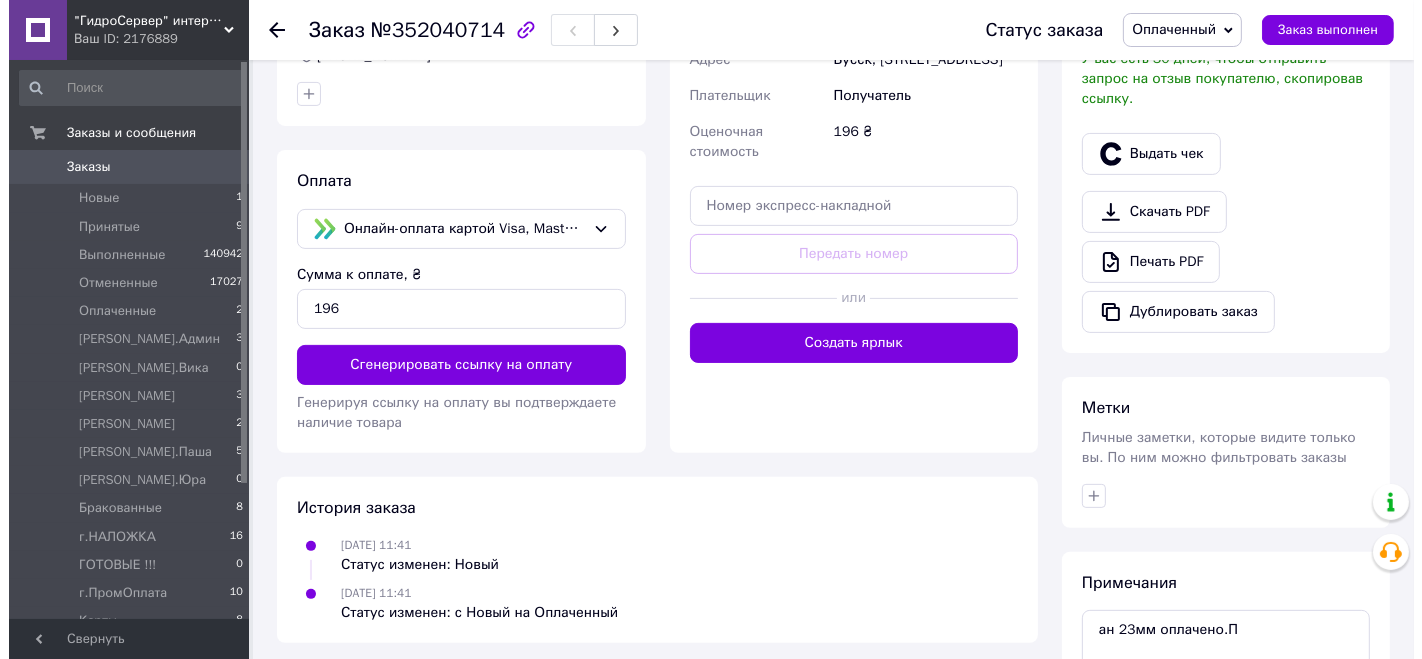 scroll, scrollTop: 265, scrollLeft: 0, axis: vertical 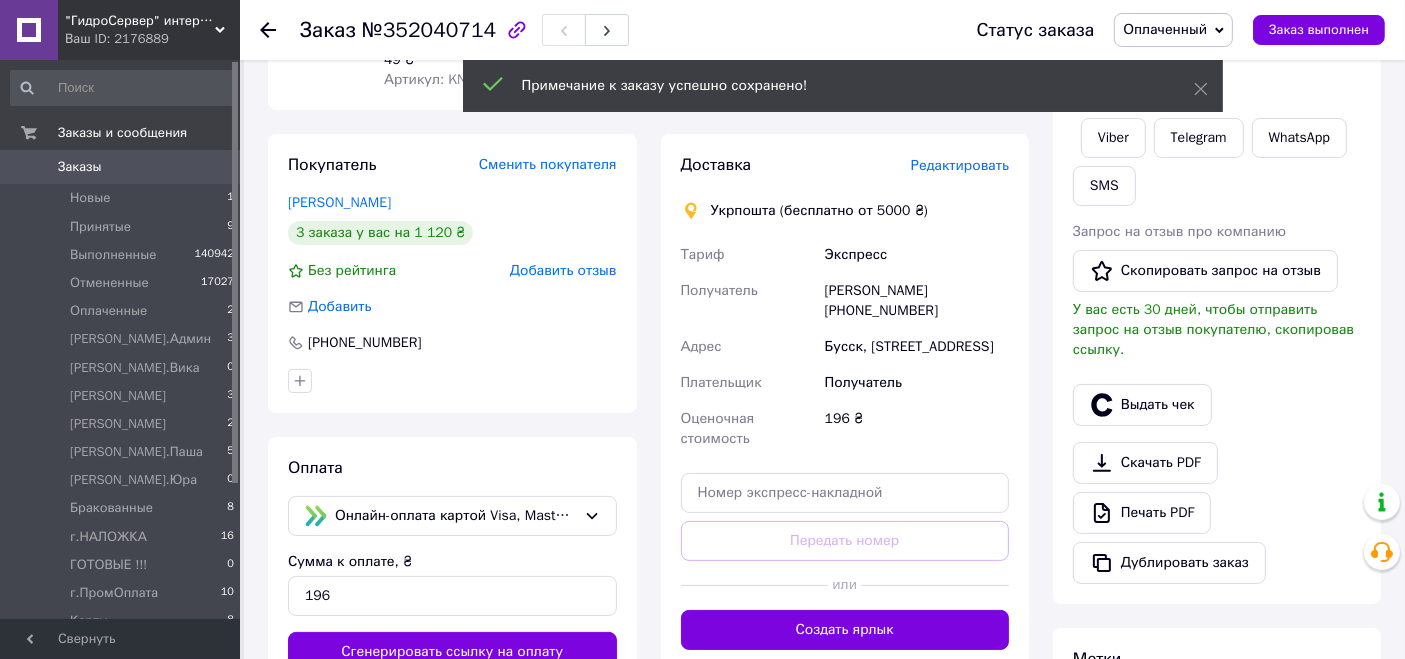 click on "Редактировать" at bounding box center (960, 165) 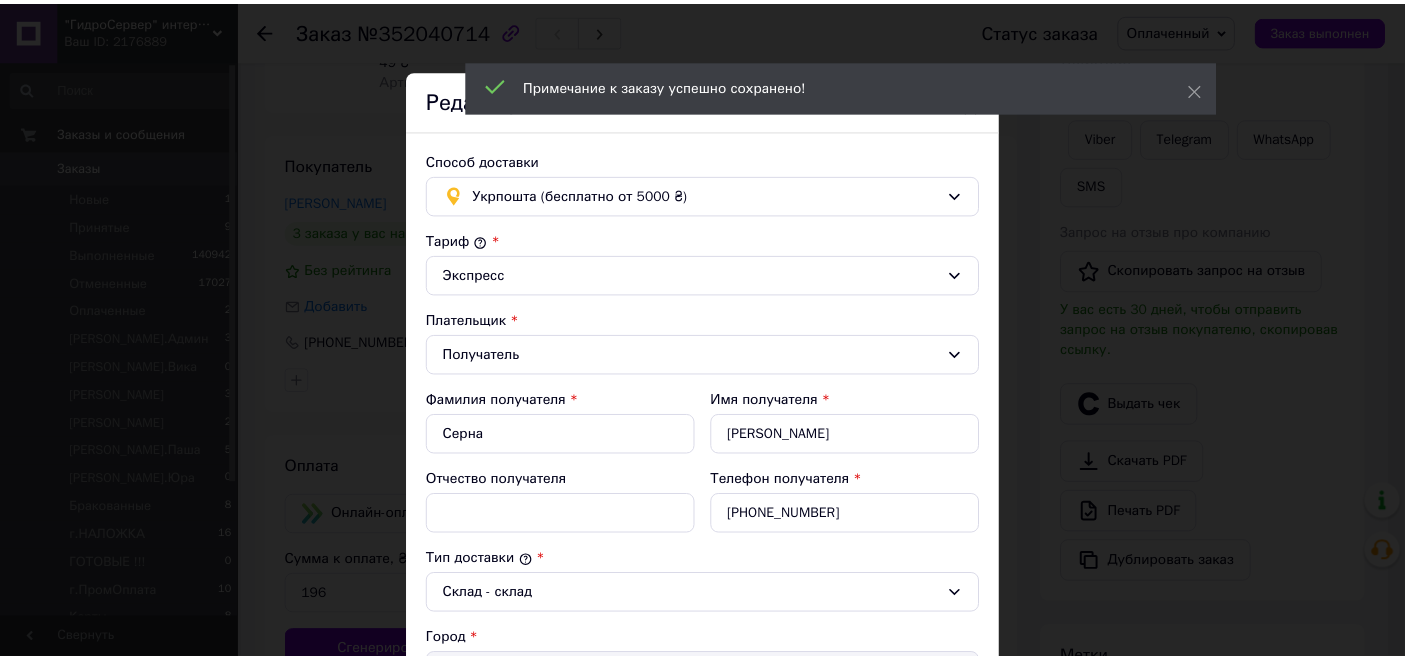 scroll, scrollTop: 657, scrollLeft: 0, axis: vertical 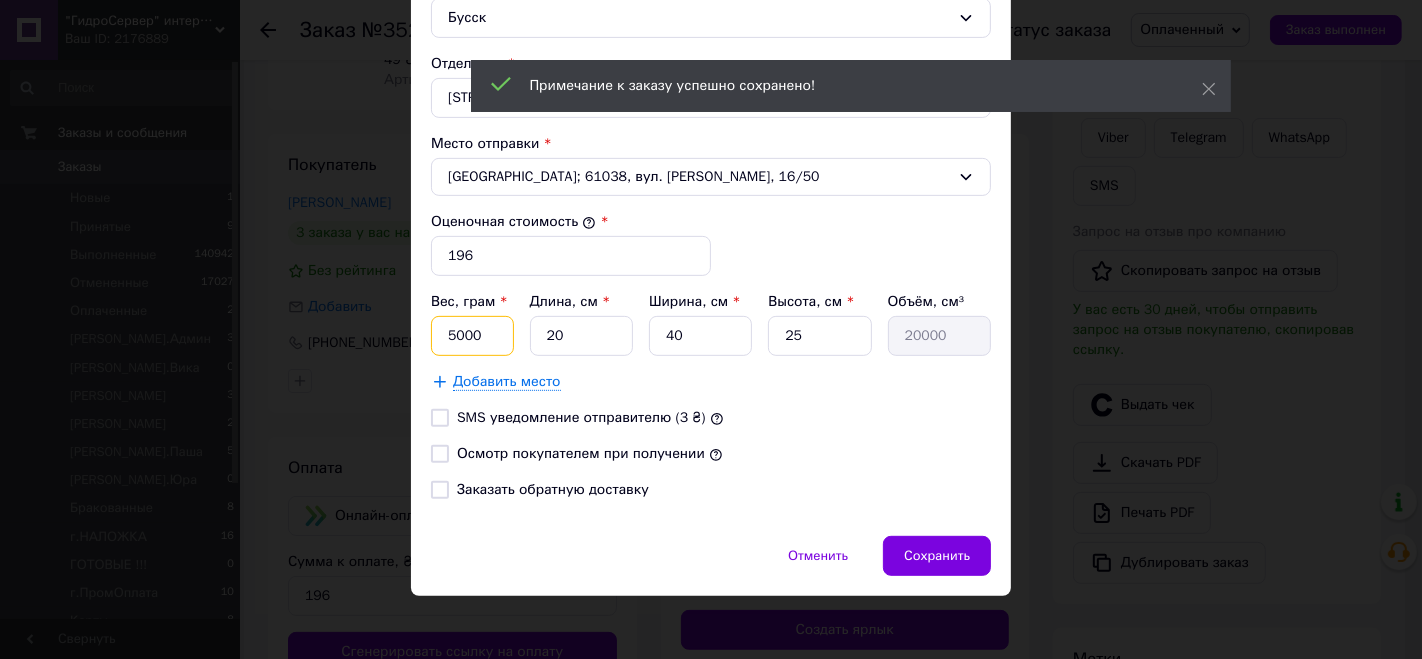 click on "5000" at bounding box center (472, 336) 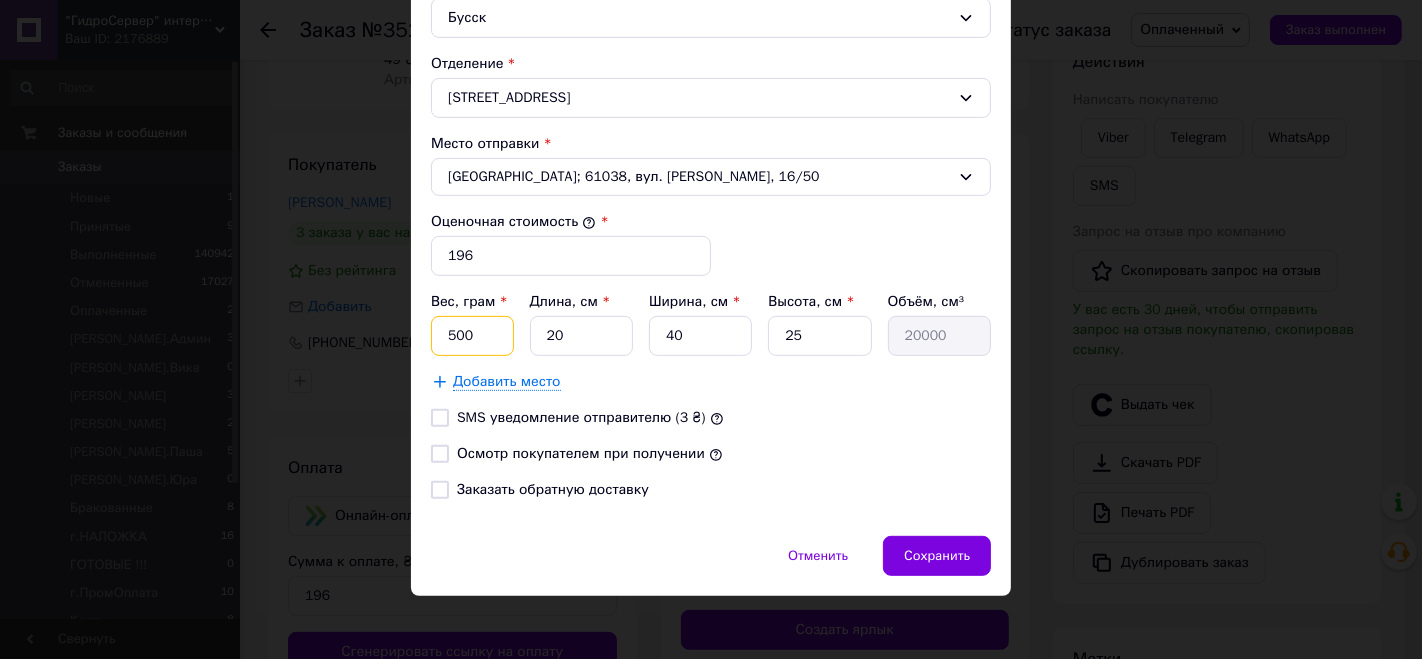 type on "500" 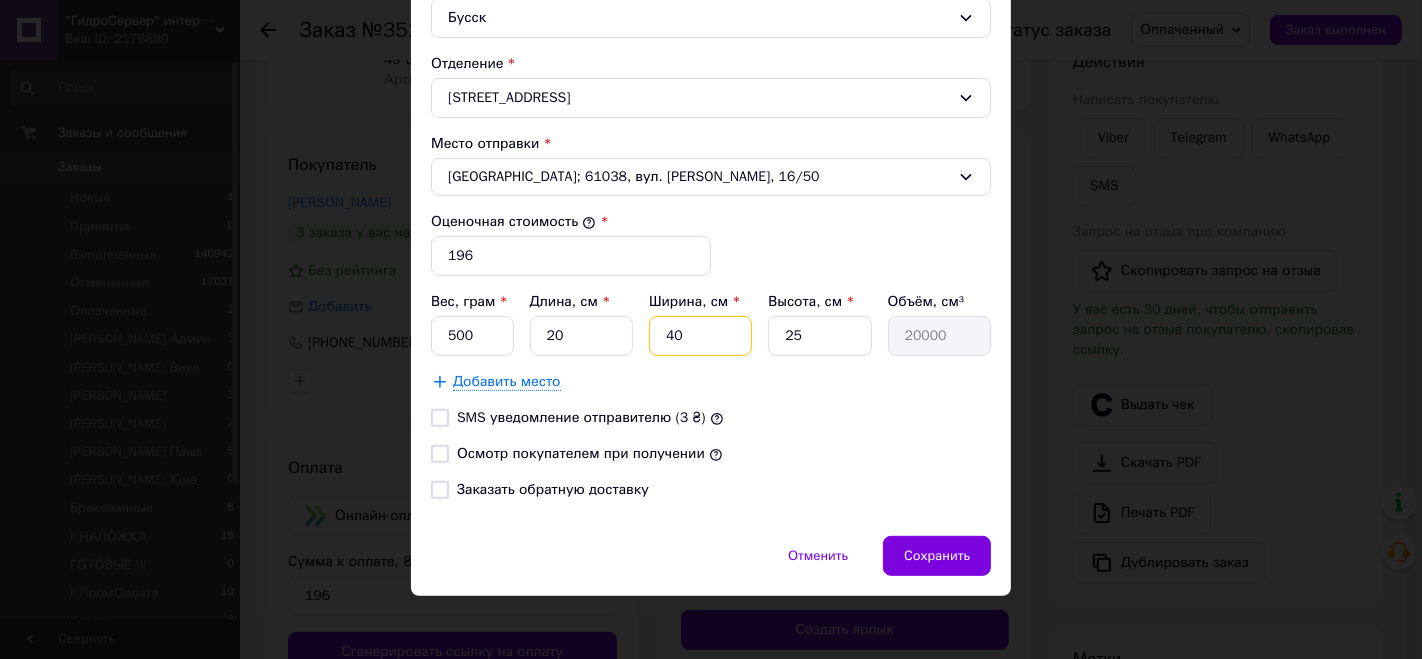 type on "3" 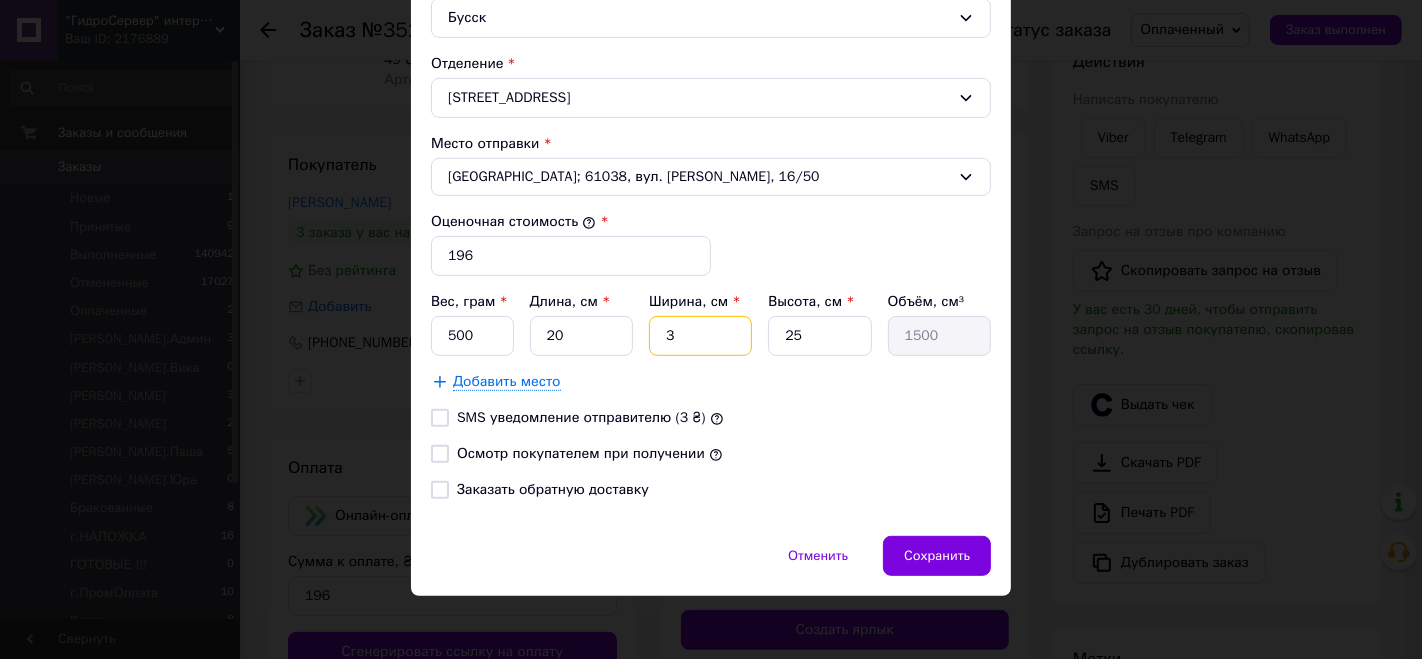 type on "3" 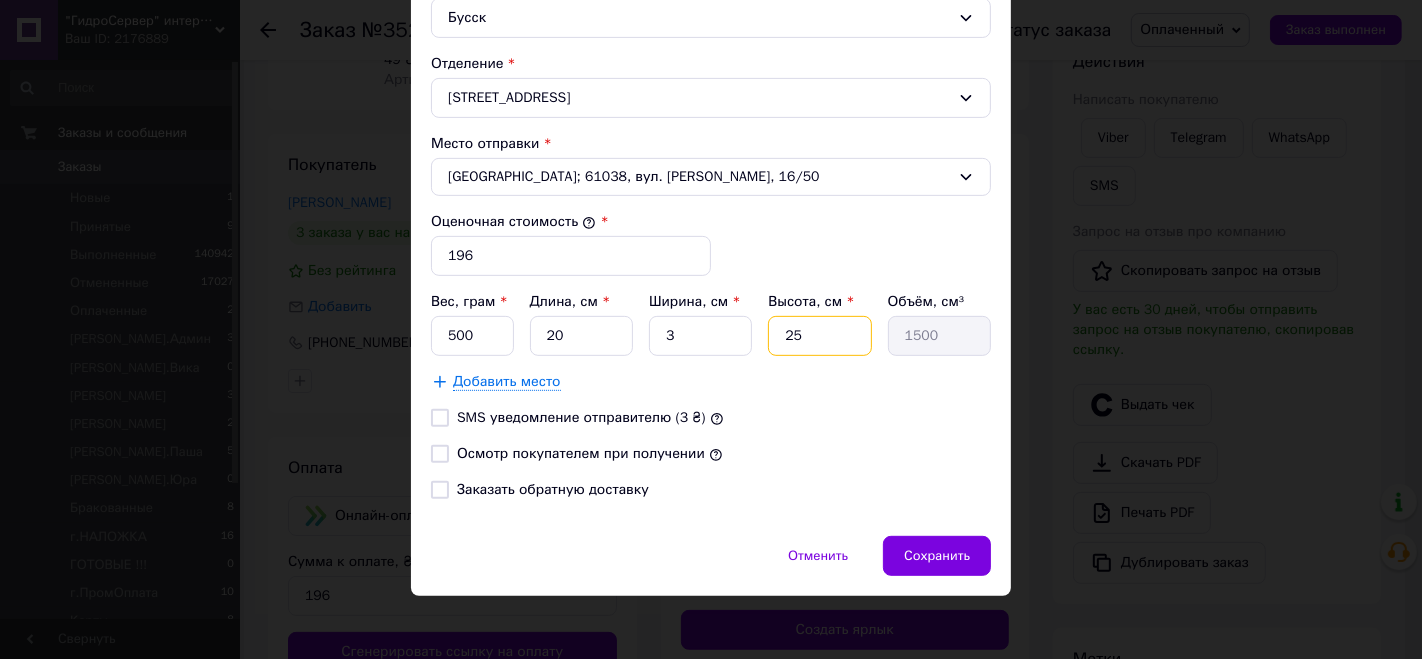 type on "1" 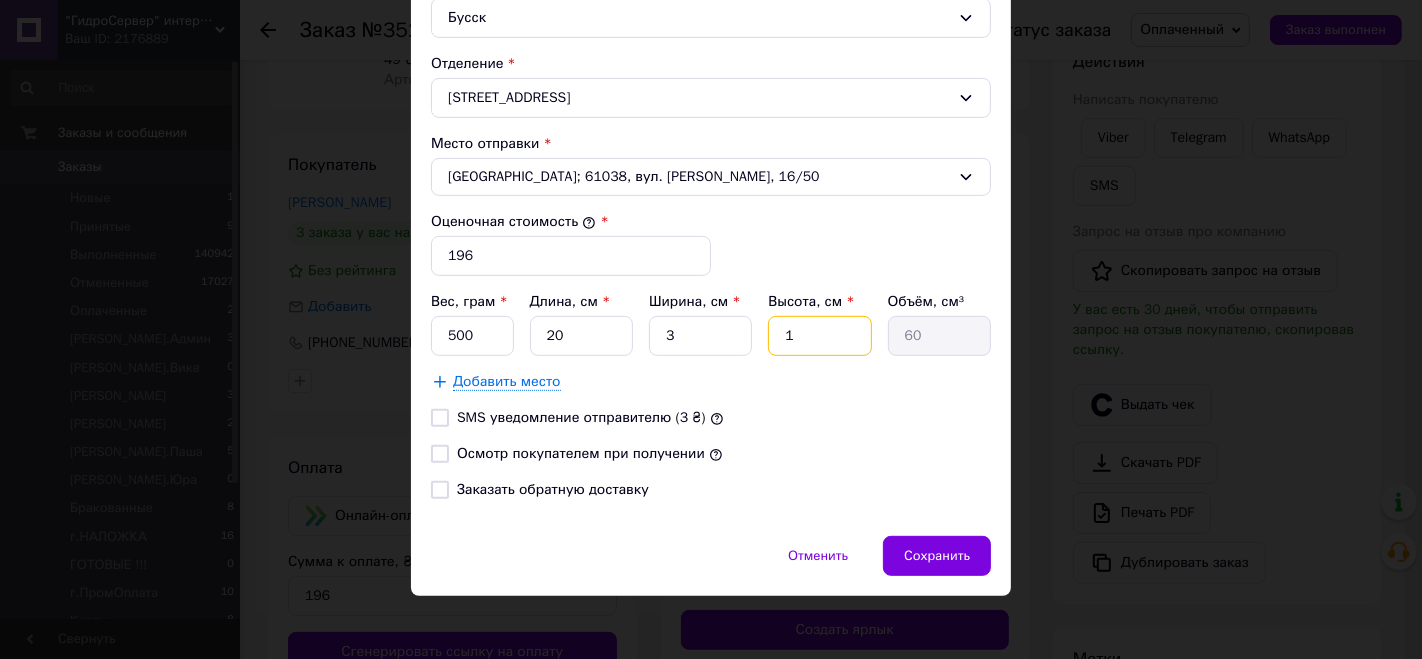 type on "13" 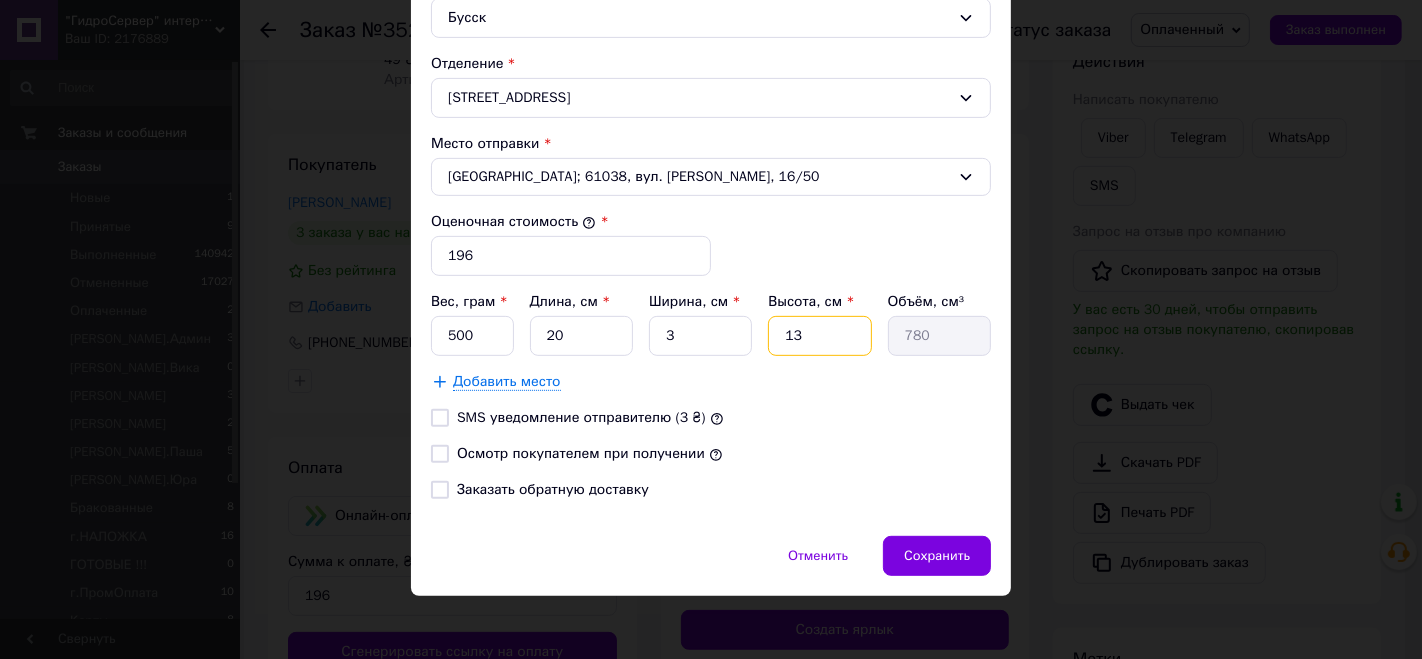 type on "13" 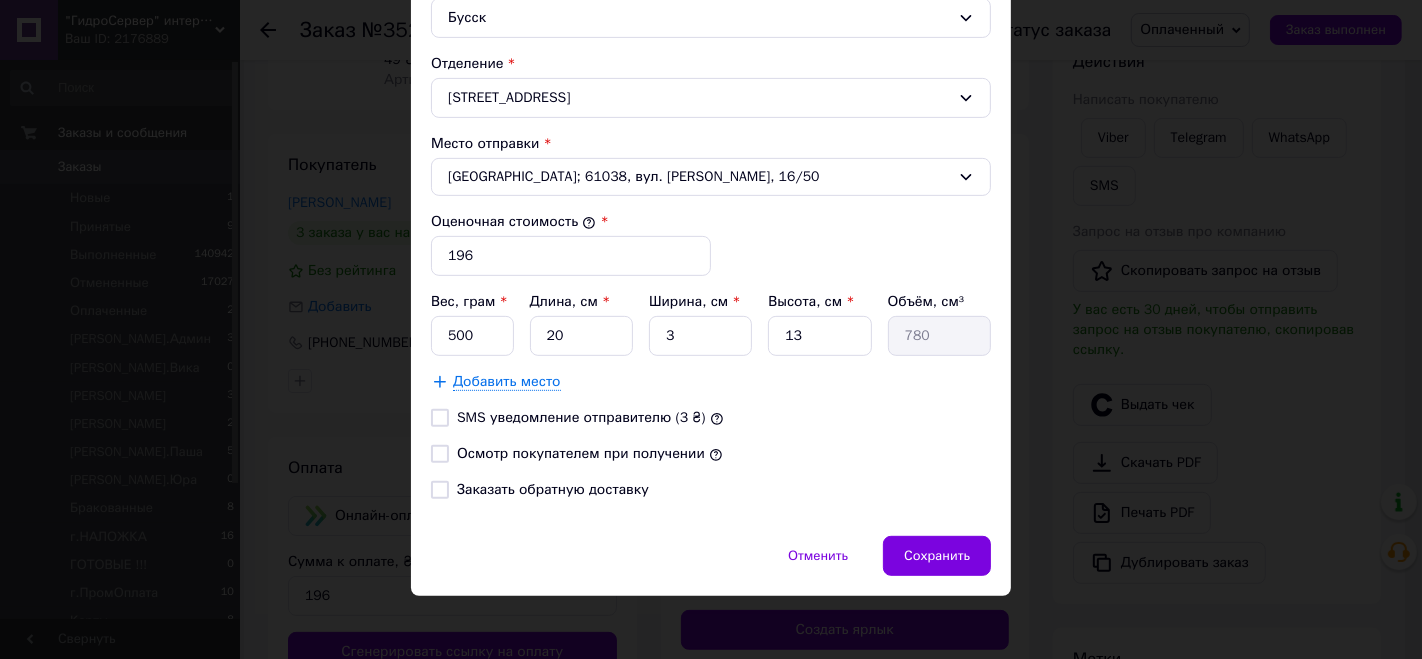 click on "Осмотр покупателем при получении" at bounding box center [581, 453] 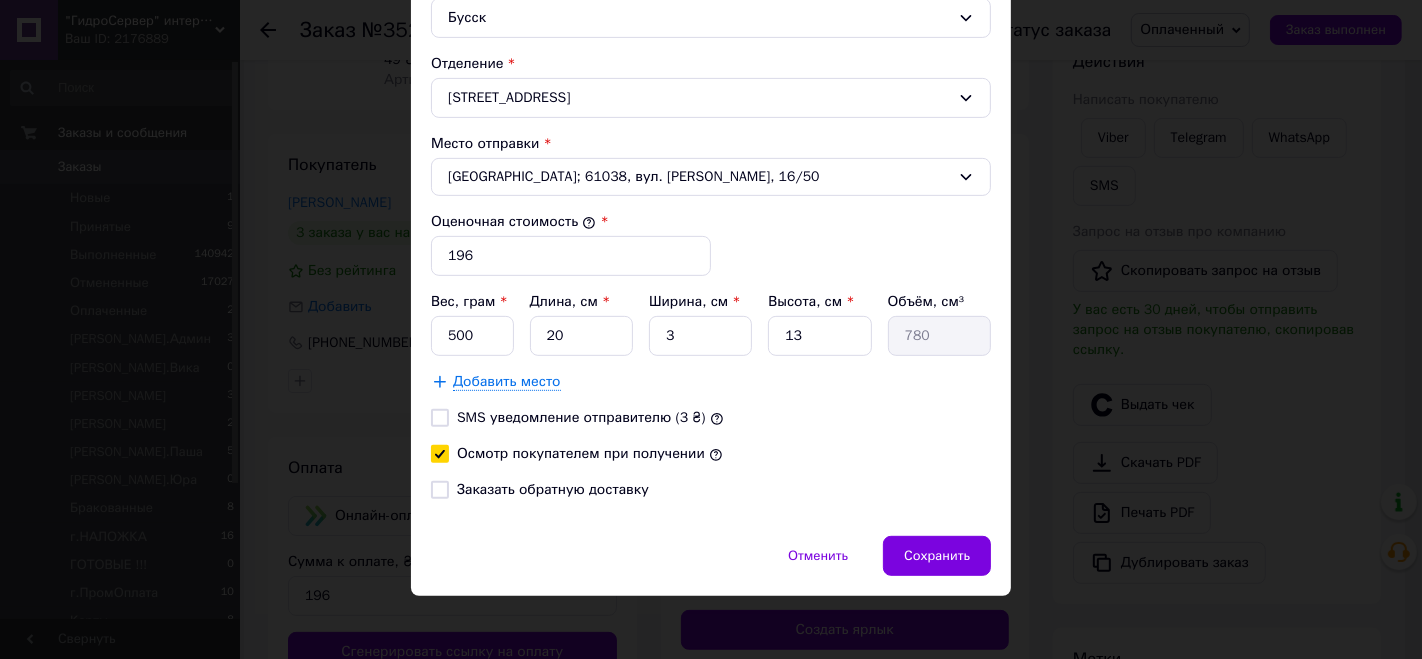 checkbox on "true" 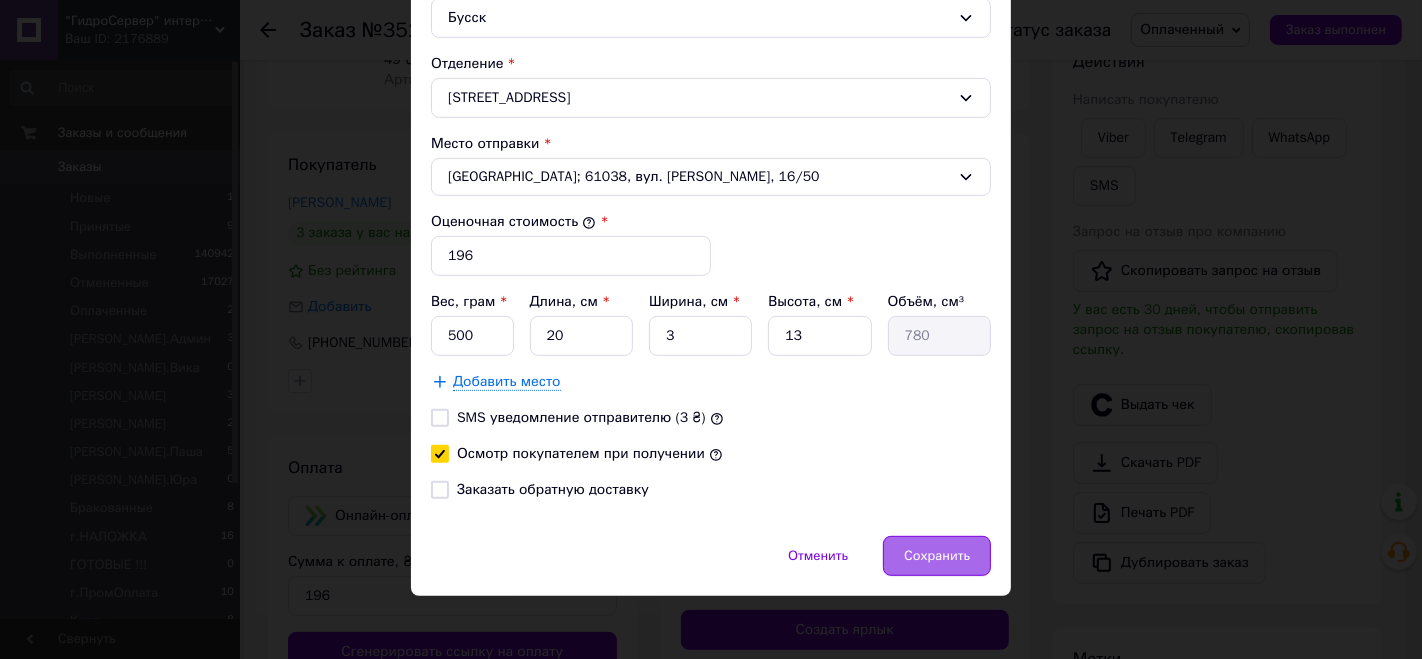 click on "Сохранить" at bounding box center [937, 556] 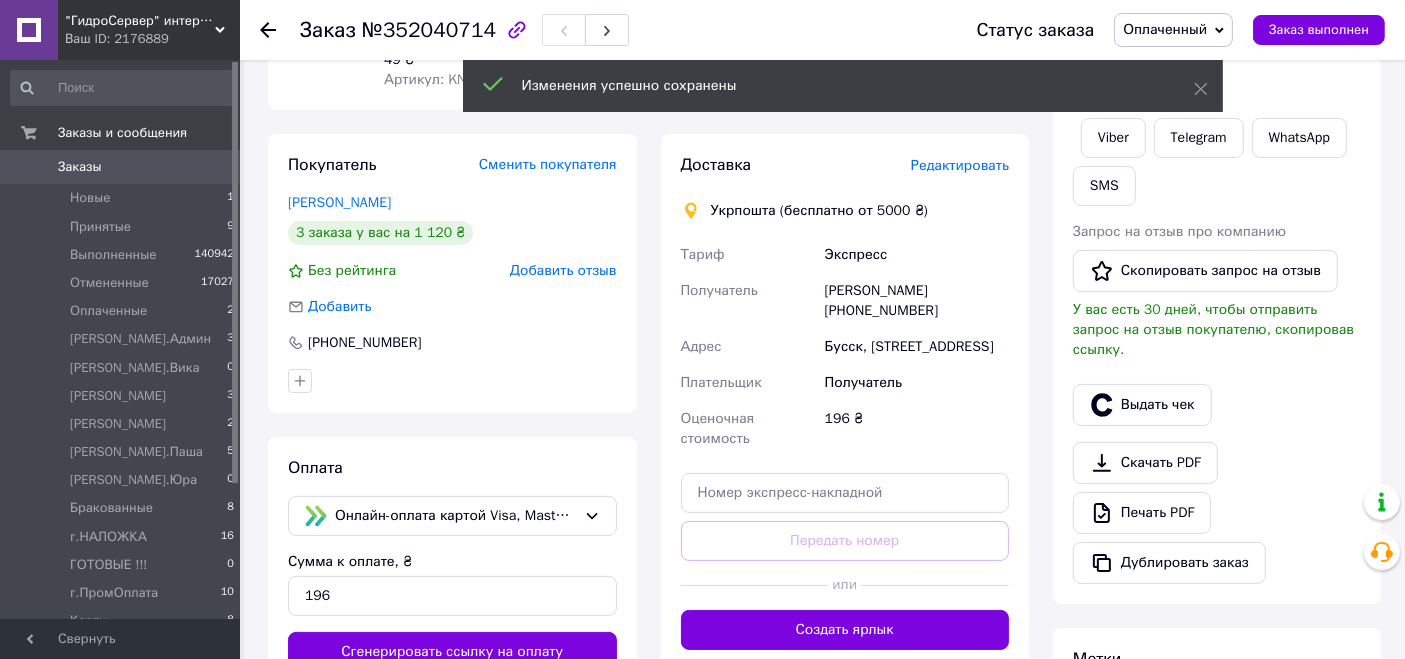 scroll, scrollTop: 487, scrollLeft: 0, axis: vertical 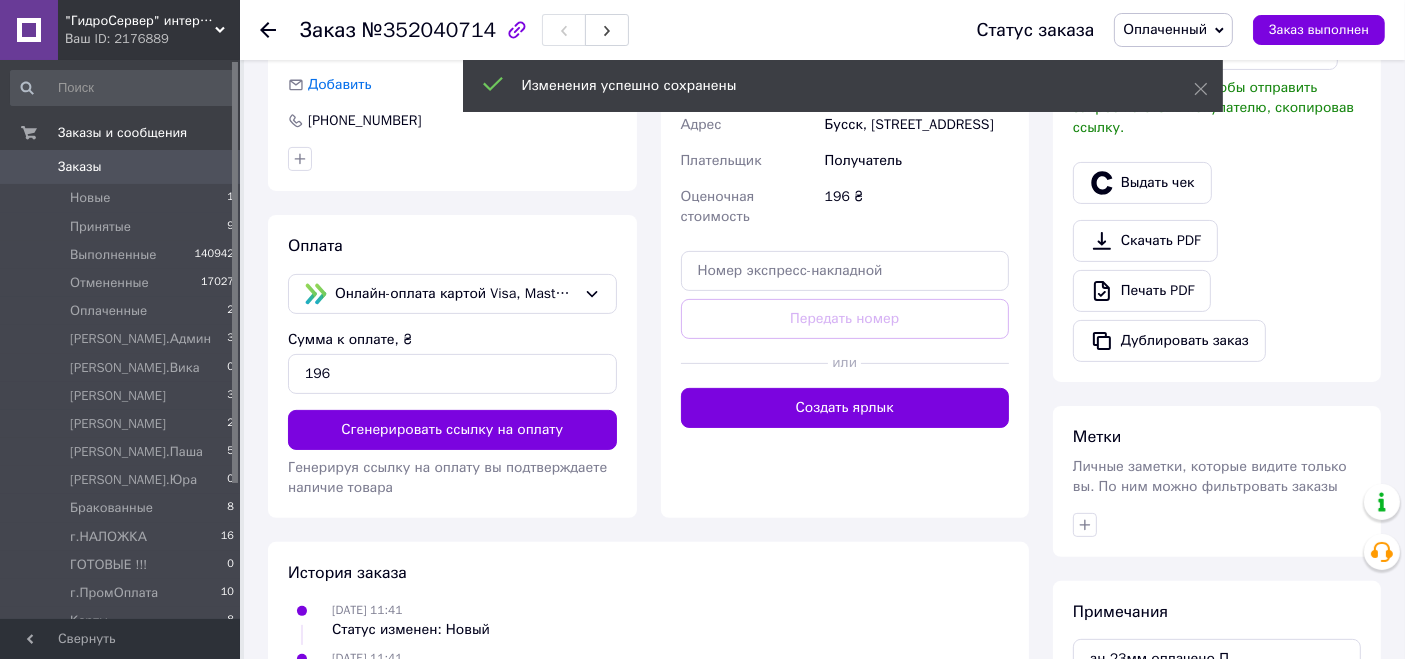click on "Создать ярлык" at bounding box center (845, 408) 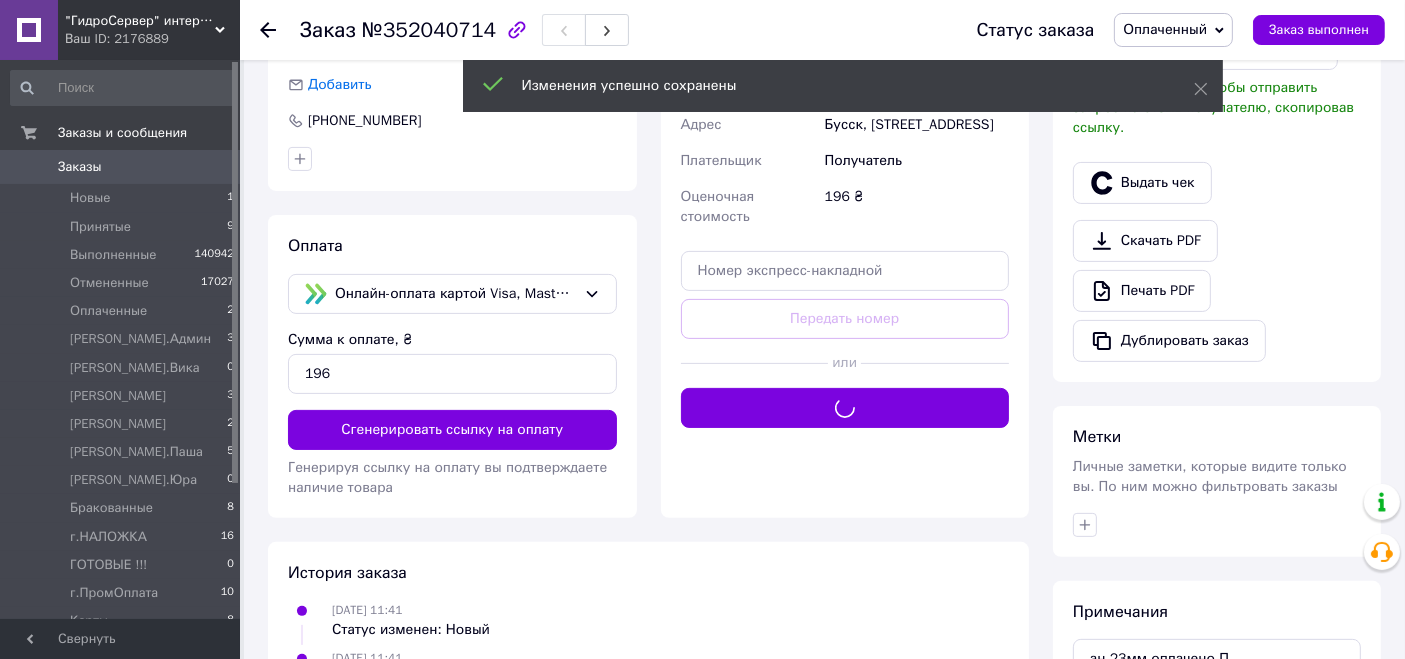 click on "Оплаченный" at bounding box center (1165, 29) 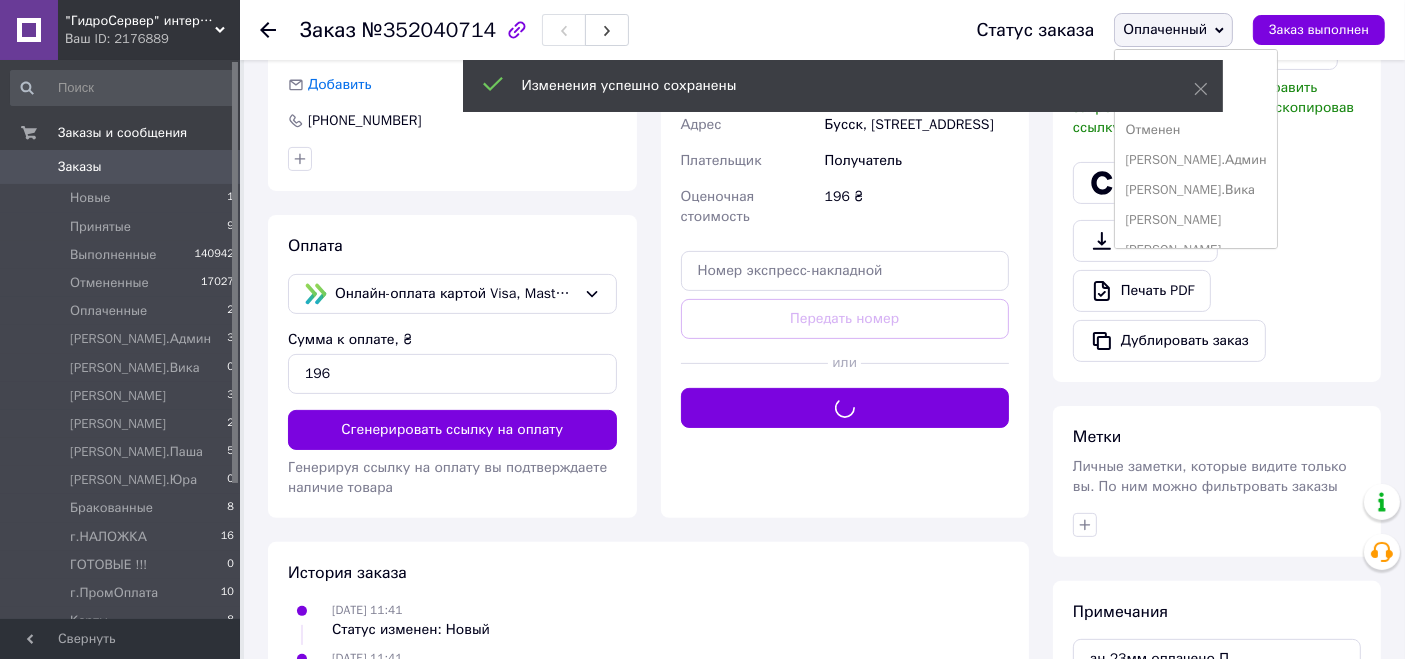 scroll, scrollTop: 320, scrollLeft: 0, axis: vertical 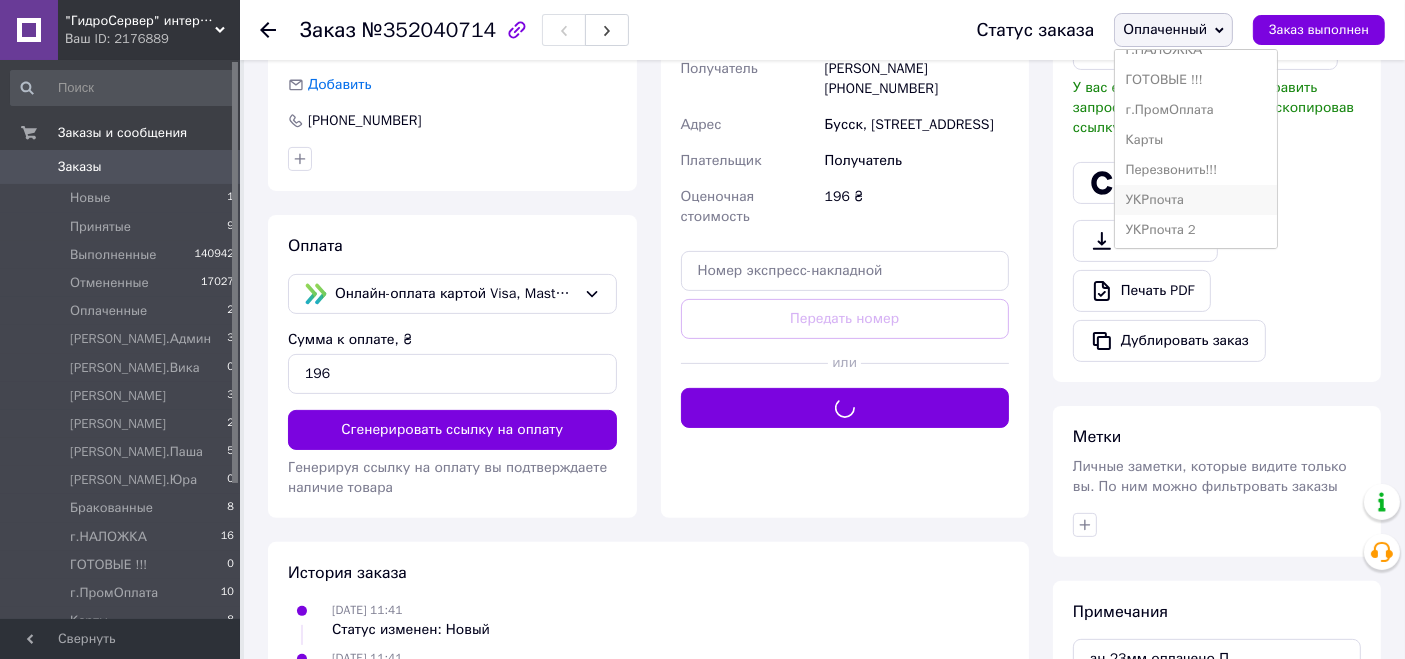 click on "УКРпочта" at bounding box center (1195, 200) 